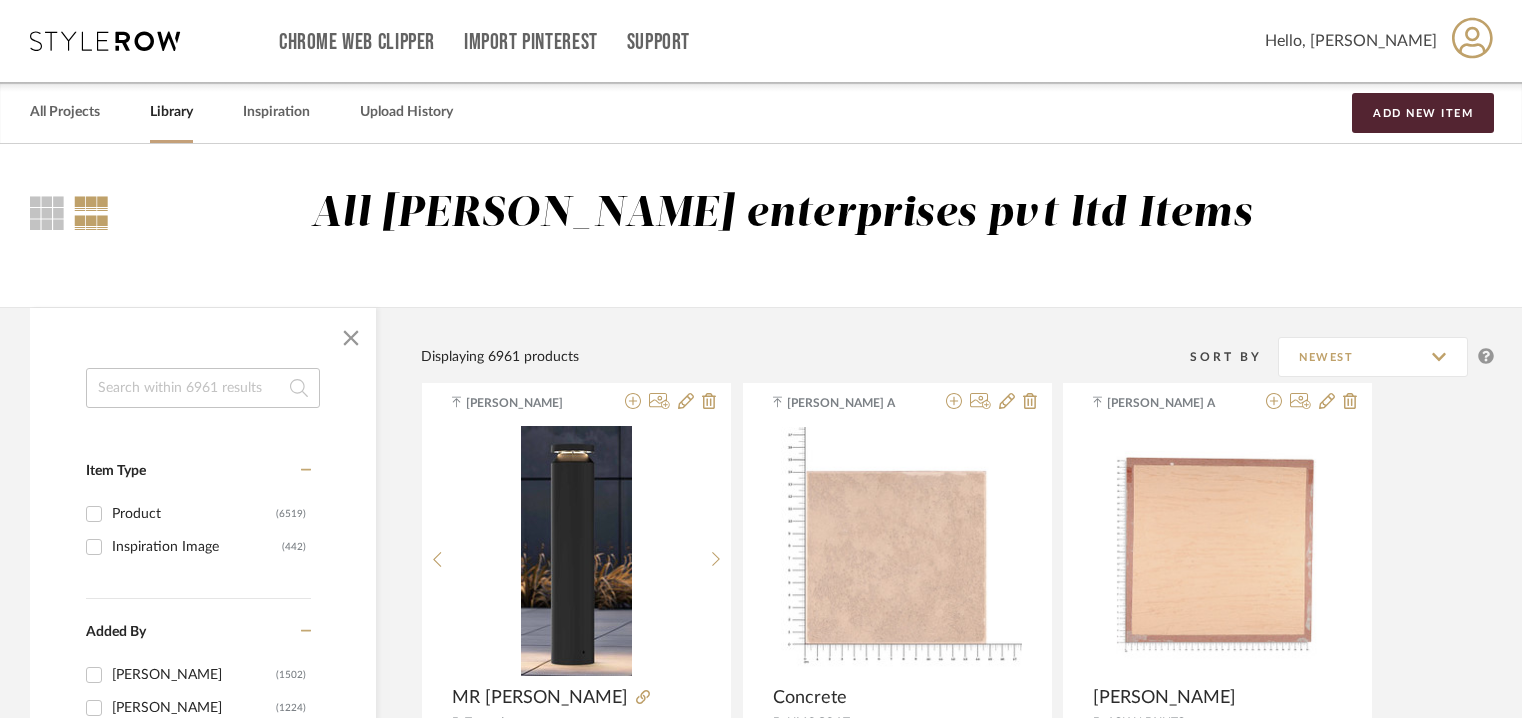 scroll, scrollTop: 0, scrollLeft: 0, axis: both 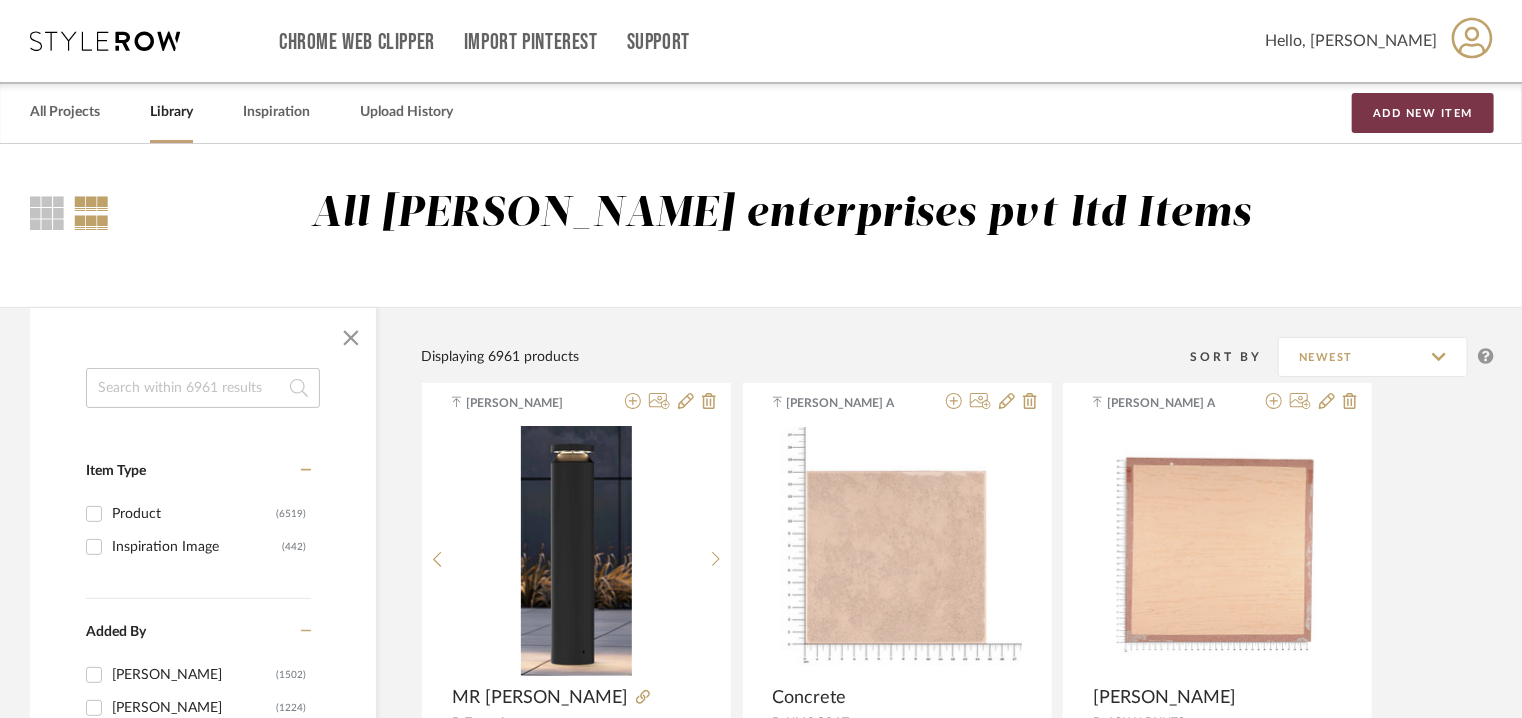 click on "Add New Item" at bounding box center (1423, 113) 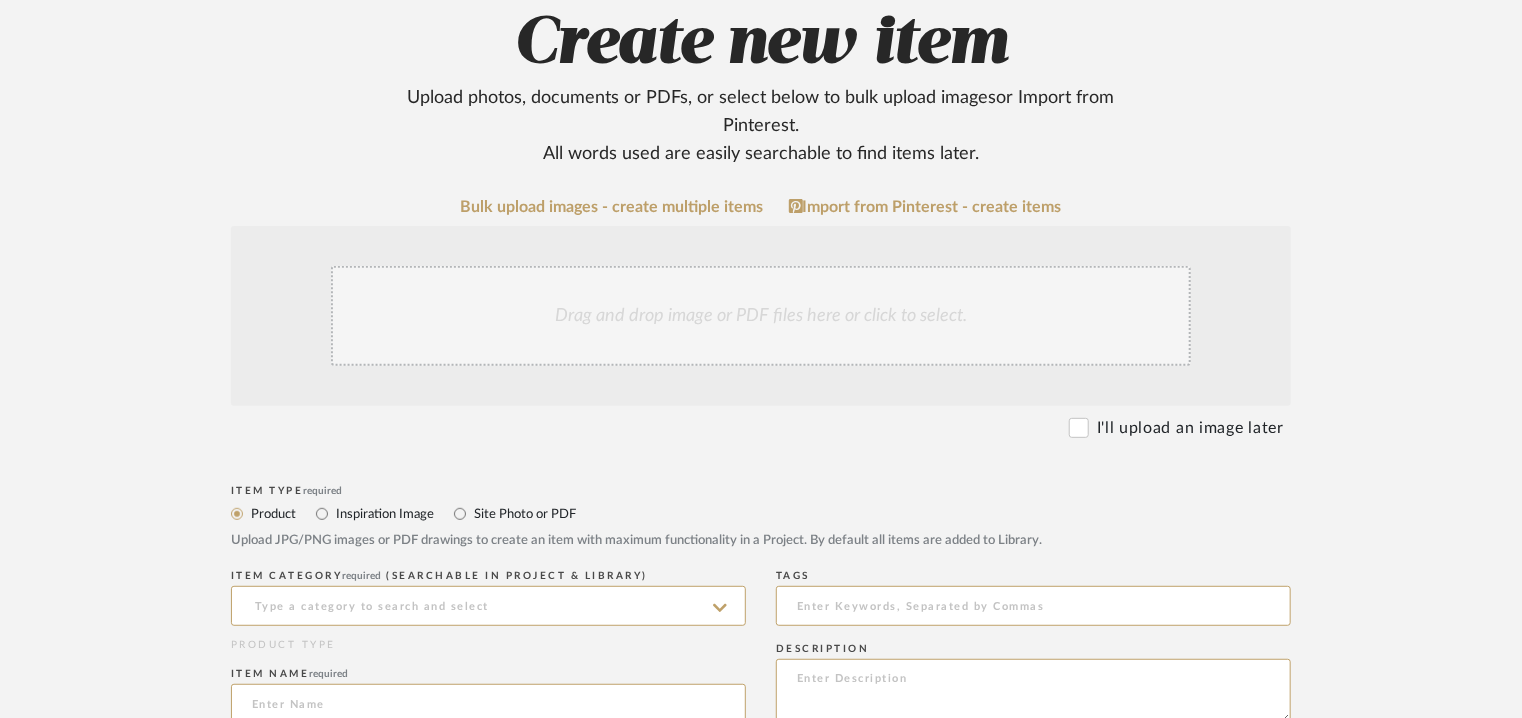 scroll, scrollTop: 700, scrollLeft: 0, axis: vertical 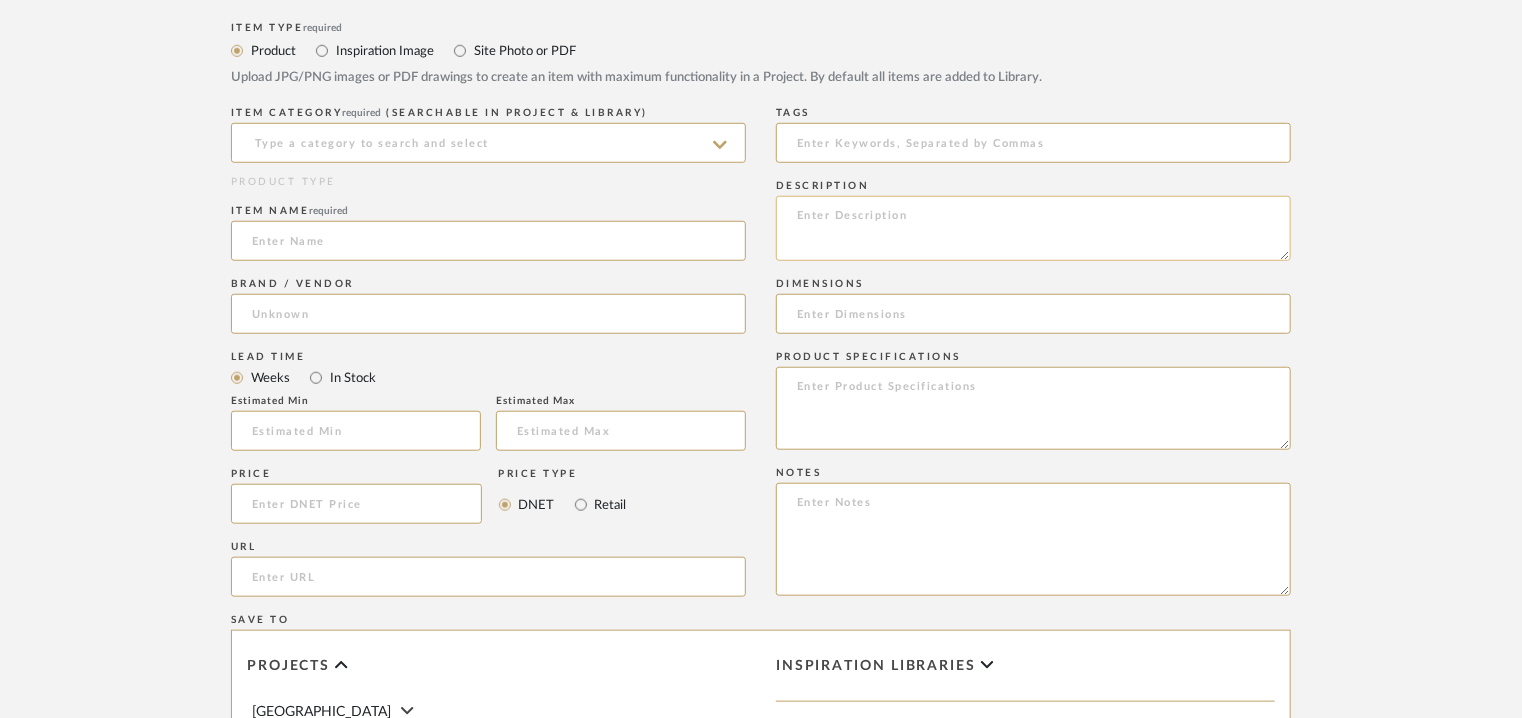 click 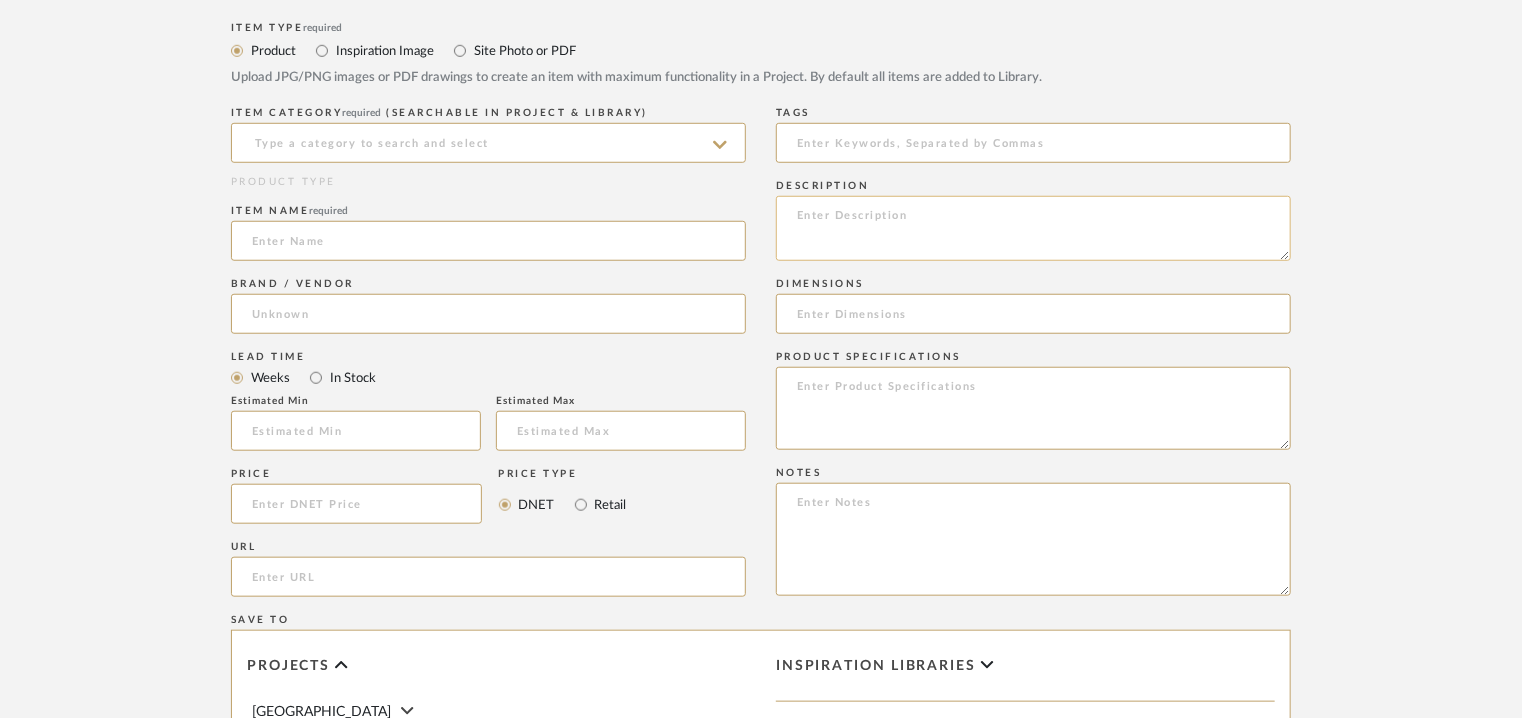 paste on "Price:
1)  INR2,70,186/-
2) INR2,35,668/-
3) INR2,52,927/-
4) INR2,61,556/-
5) INR2,52,927/-
6) INR252,927/-
7)INR2,76,226/-
8)INR2,72,775/-
Quotation for supply only. Quotation valid for 15 days only.
Lead time: 10-12 working weeks after confirmed PO with payment and approvals. Actual delivery timeline will be shared post order finalisation and receiving advance.
Customizable :Na
3D available : No
BIM available. No.
Point of contact : To be established
Contact number:  Phone : [PHONE_NUMBER].
Email address: :  [EMAIL_ADDRESS][DOMAIN_NAME]
Address: Architectural Lighting Concepts Pvt Ltd
[STREET_ADDRESS].
Additional contact information :
Point of Contact : [PERSON_NAME]
Email address : [EMAIL_ADDRESS][DOMAIN_NAME]
[EMAIL_ADDRESS][DOMAIN_NAME]" 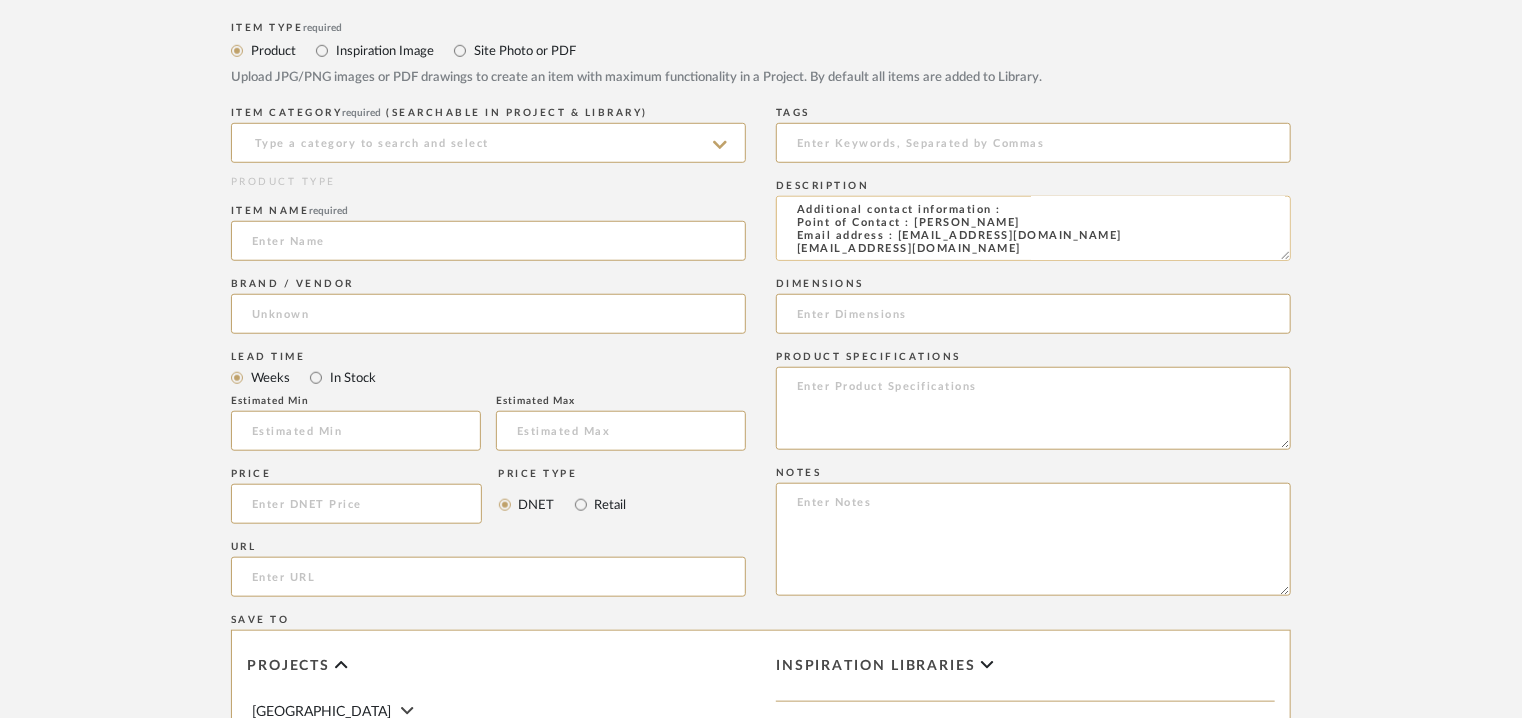 scroll, scrollTop: 0, scrollLeft: 0, axis: both 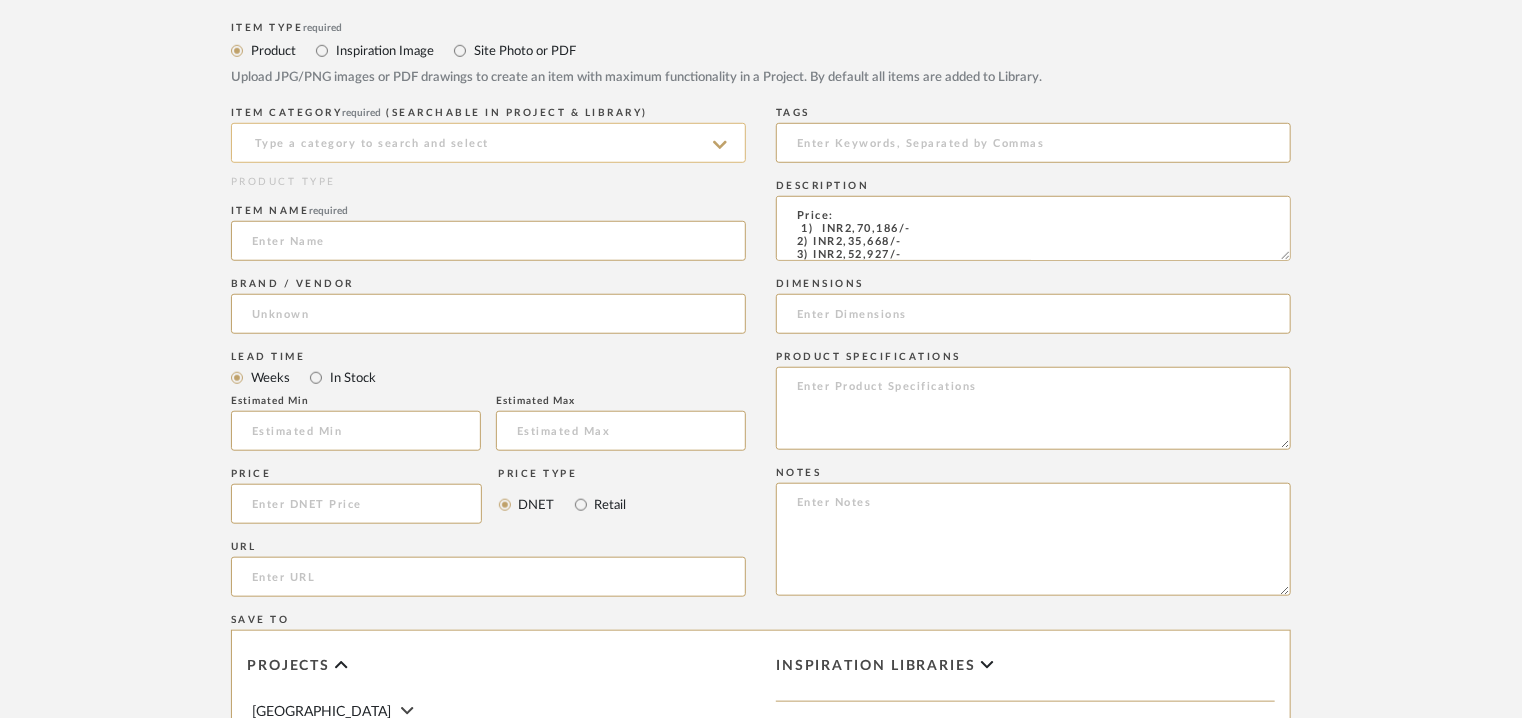 type on "Price:
1)  INR2,70,186/-
2) INR2,35,668/-
3) INR2,52,927/-
4) INR2,61,556/-
5) INR2,52,927/-
6) INR252,927/-
7)INR2,76,226/-
8)INR2,72,775/-
Quotation for supply only. Quotation valid for 15 days only.
Lead time: 10-12 working weeks after confirmed PO with payment and approvals. Actual delivery timeline will be shared post order finalisation and receiving advance.
Customizable :Na
3D available : No
BIM available. No.
Point of contact : To be established
Contact number:  Phone : [PHONE_NUMBER].
Email address: :  [EMAIL_ADDRESS][DOMAIN_NAME]
Address: Architectural Lighting Concepts Pvt Ltd
[STREET_ADDRESS].
Additional contact information :
Point of Contact : [PERSON_NAME]
Email address : [EMAIL_ADDRESS][DOMAIN_NAME]
[EMAIL_ADDRESS][DOMAIN_NAME]" 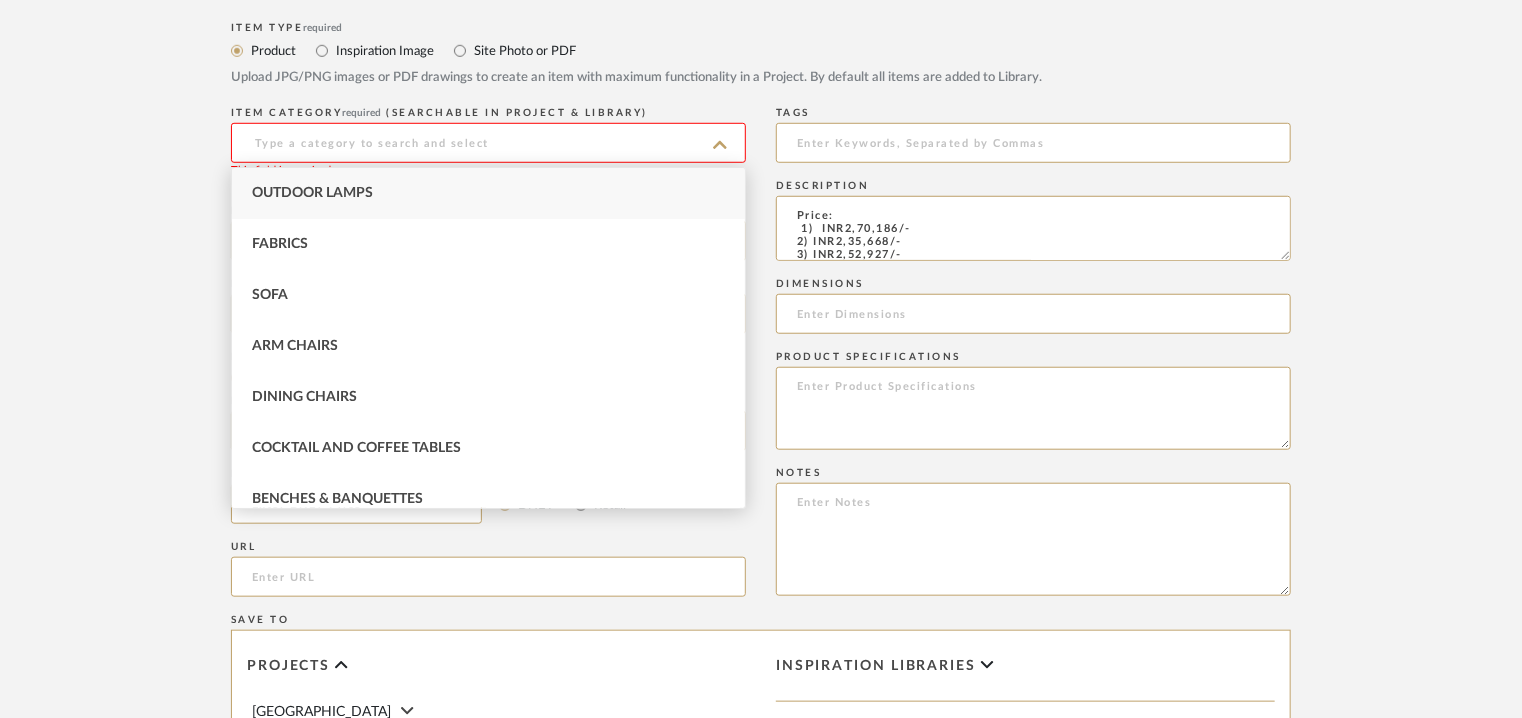 click on "Outdoor Lamps" at bounding box center [488, 193] 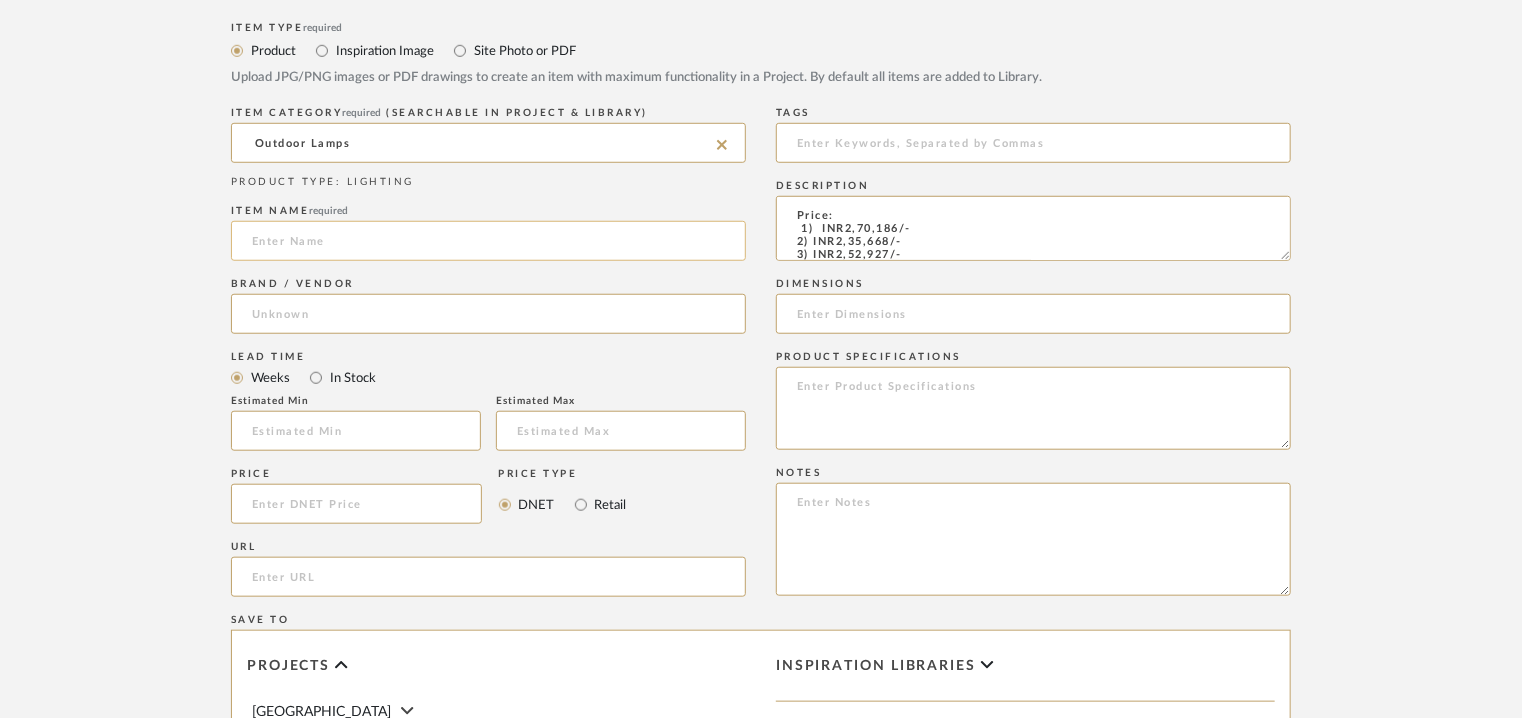 click 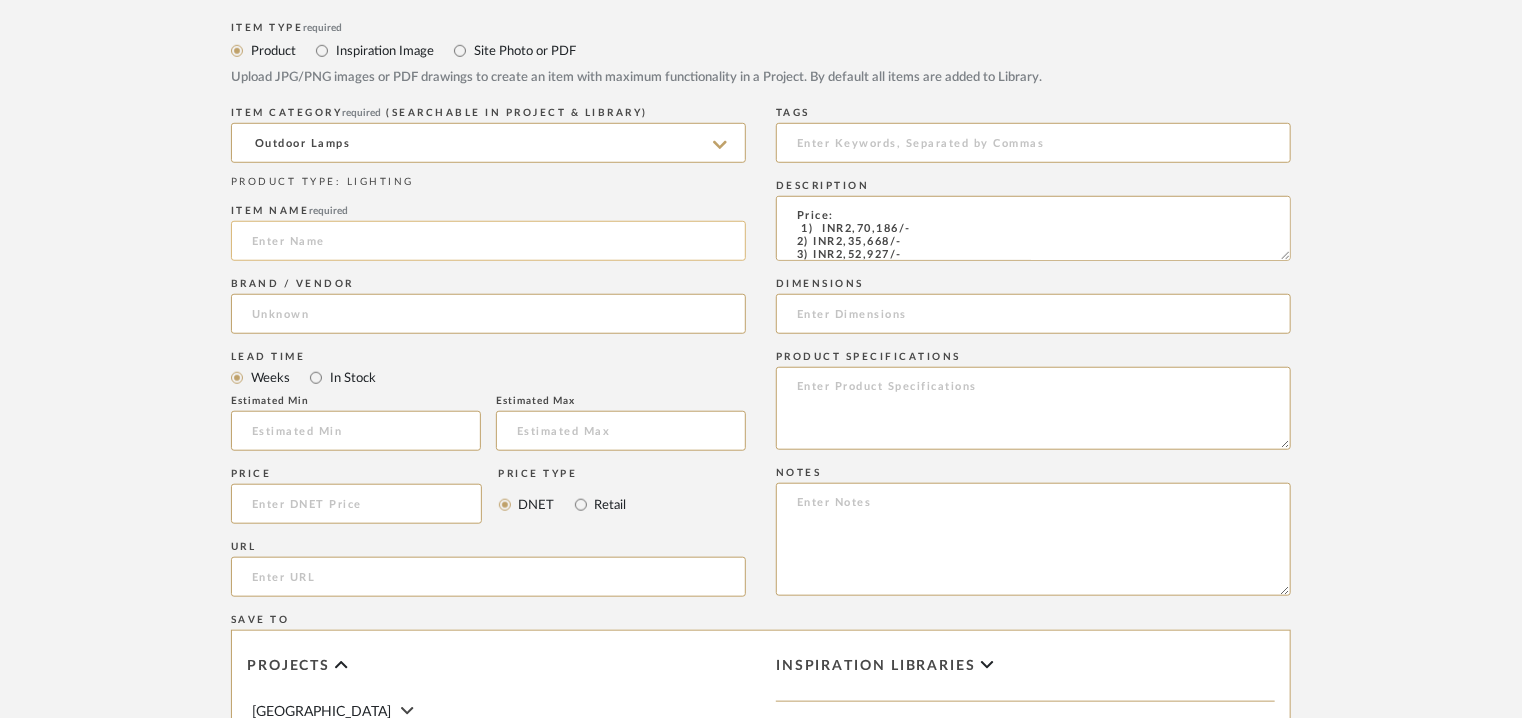paste on "Tesis" 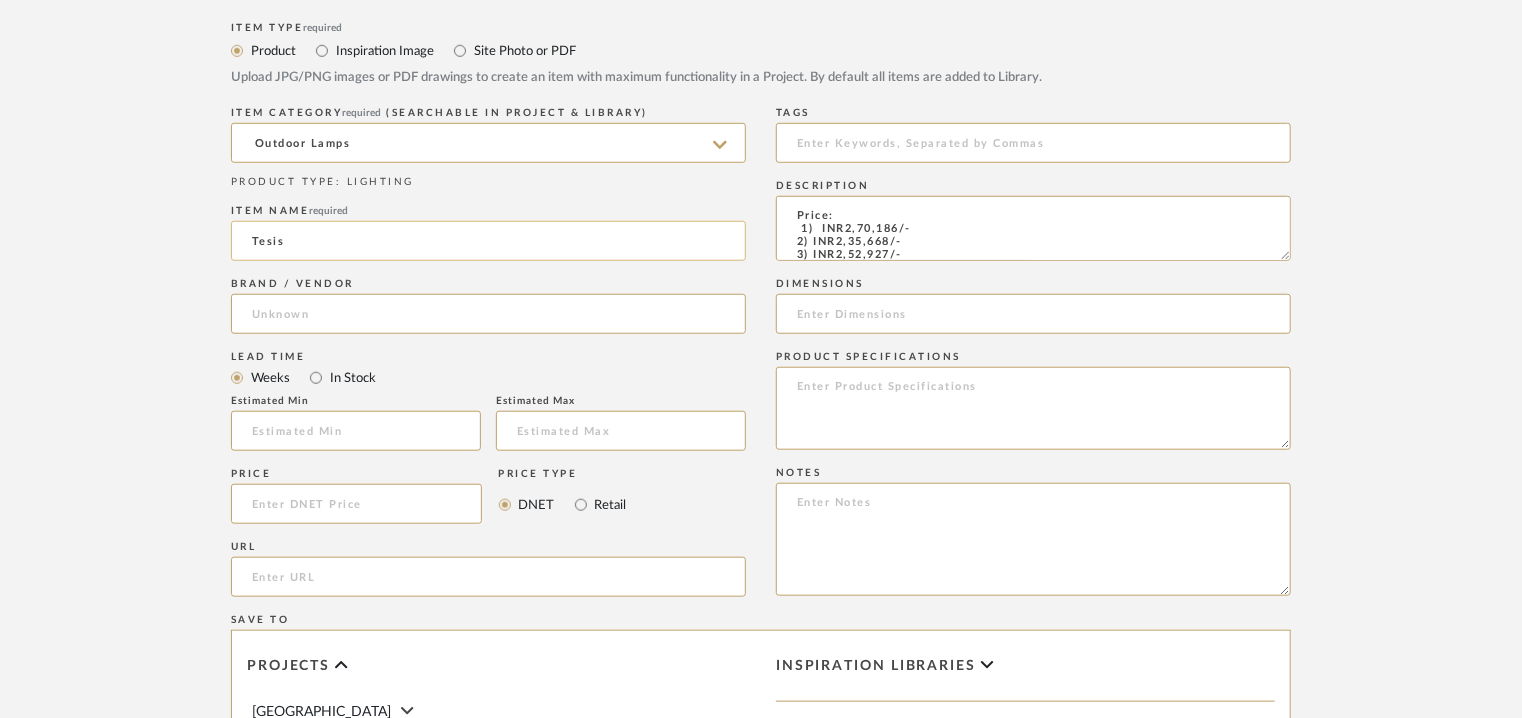 drag, startPoint x: 304, startPoint y: 249, endPoint x: 264, endPoint y: 256, distance: 40.60788 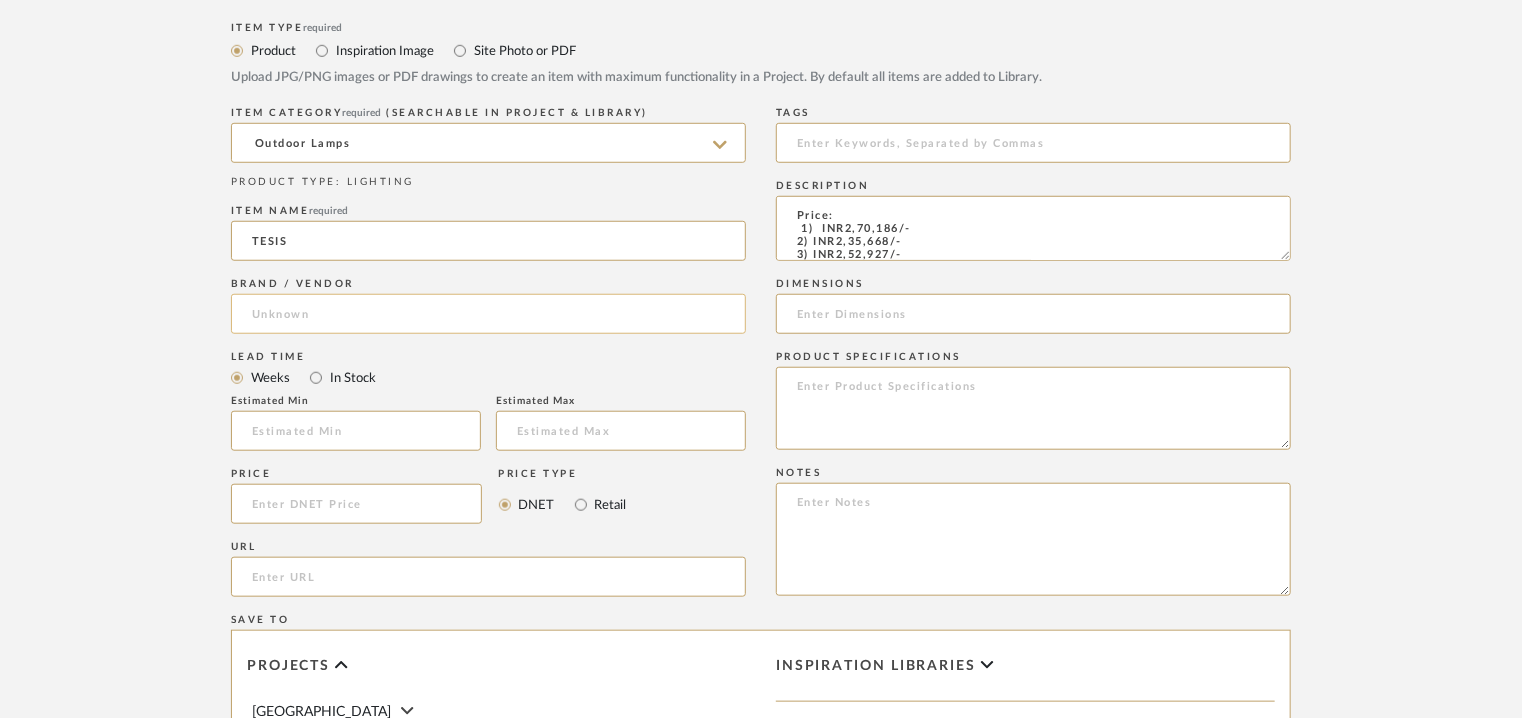 type on "TESIS" 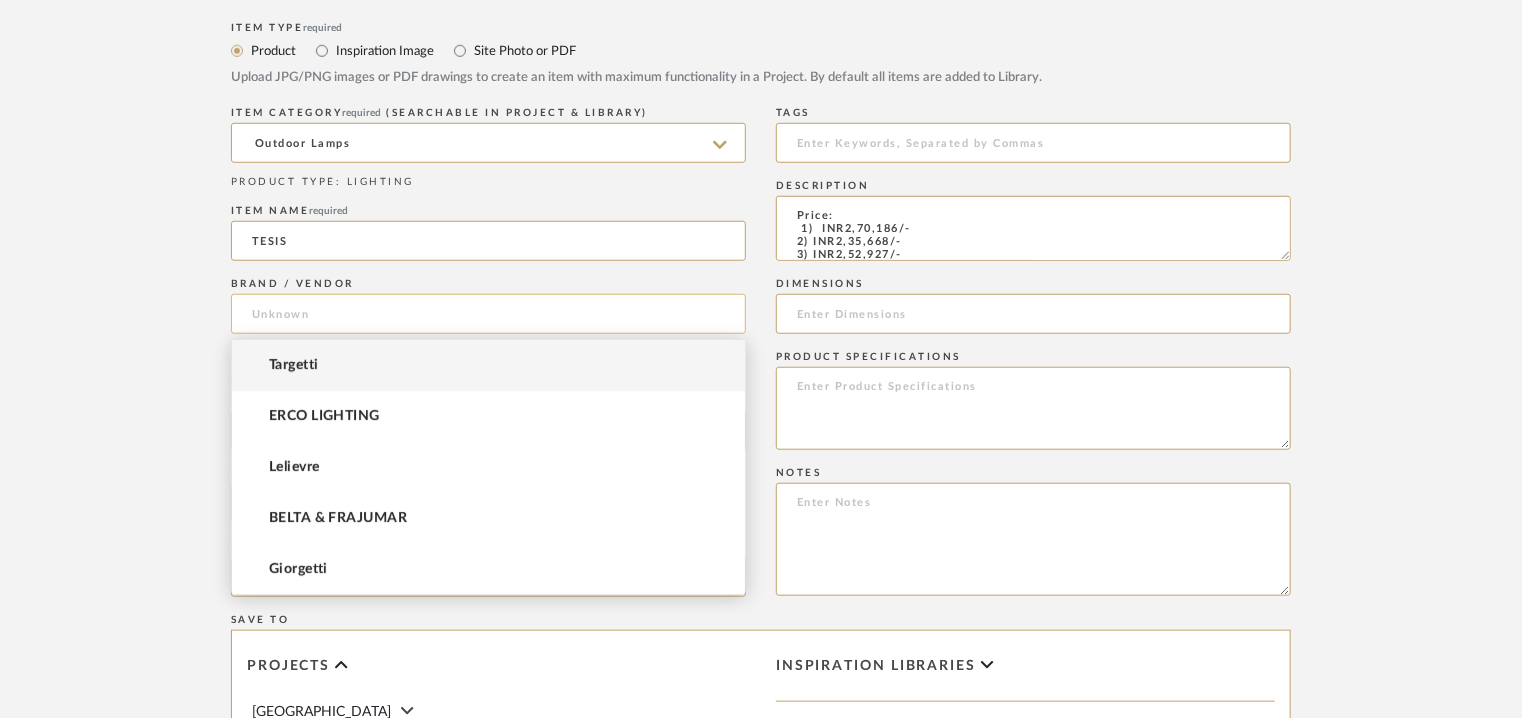 click 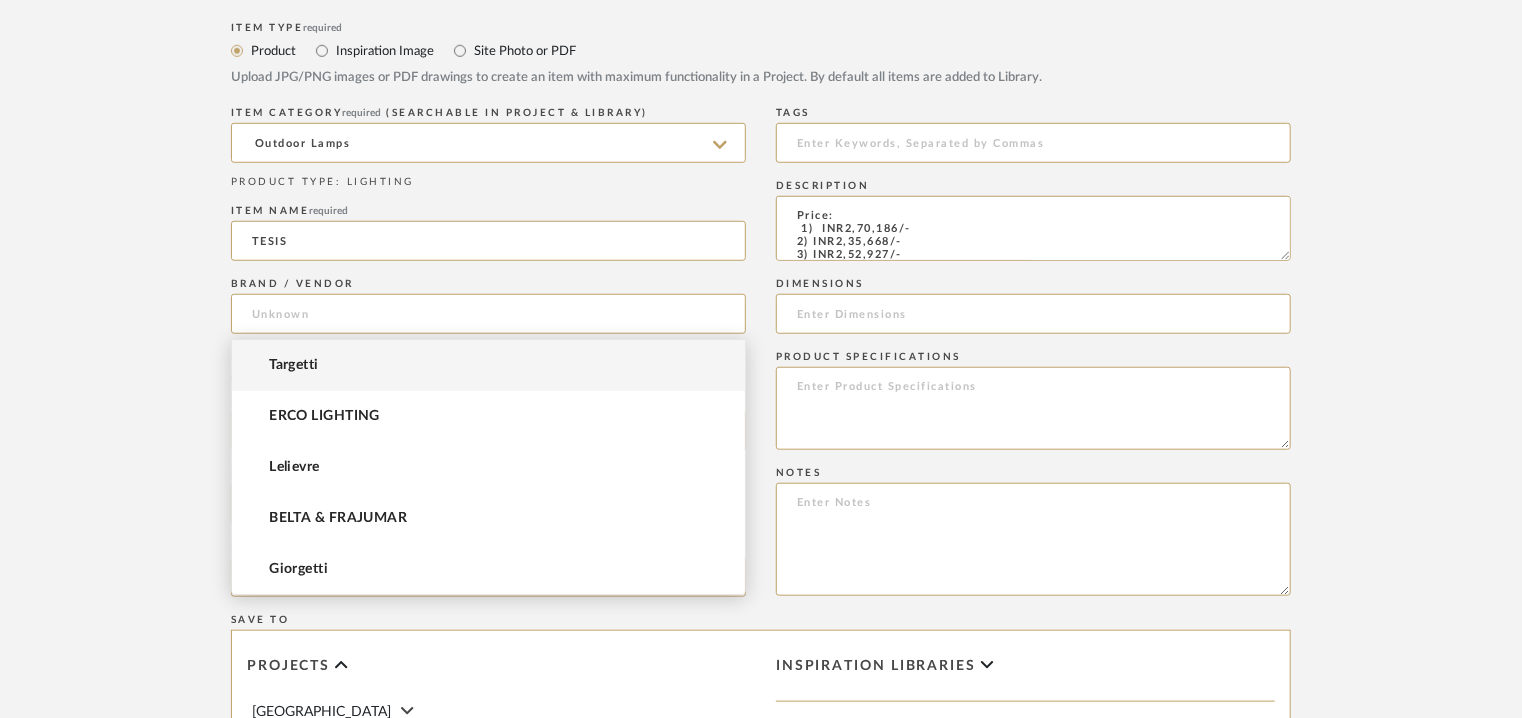 click on "ERCO LIGHTING" at bounding box center (324, 416) 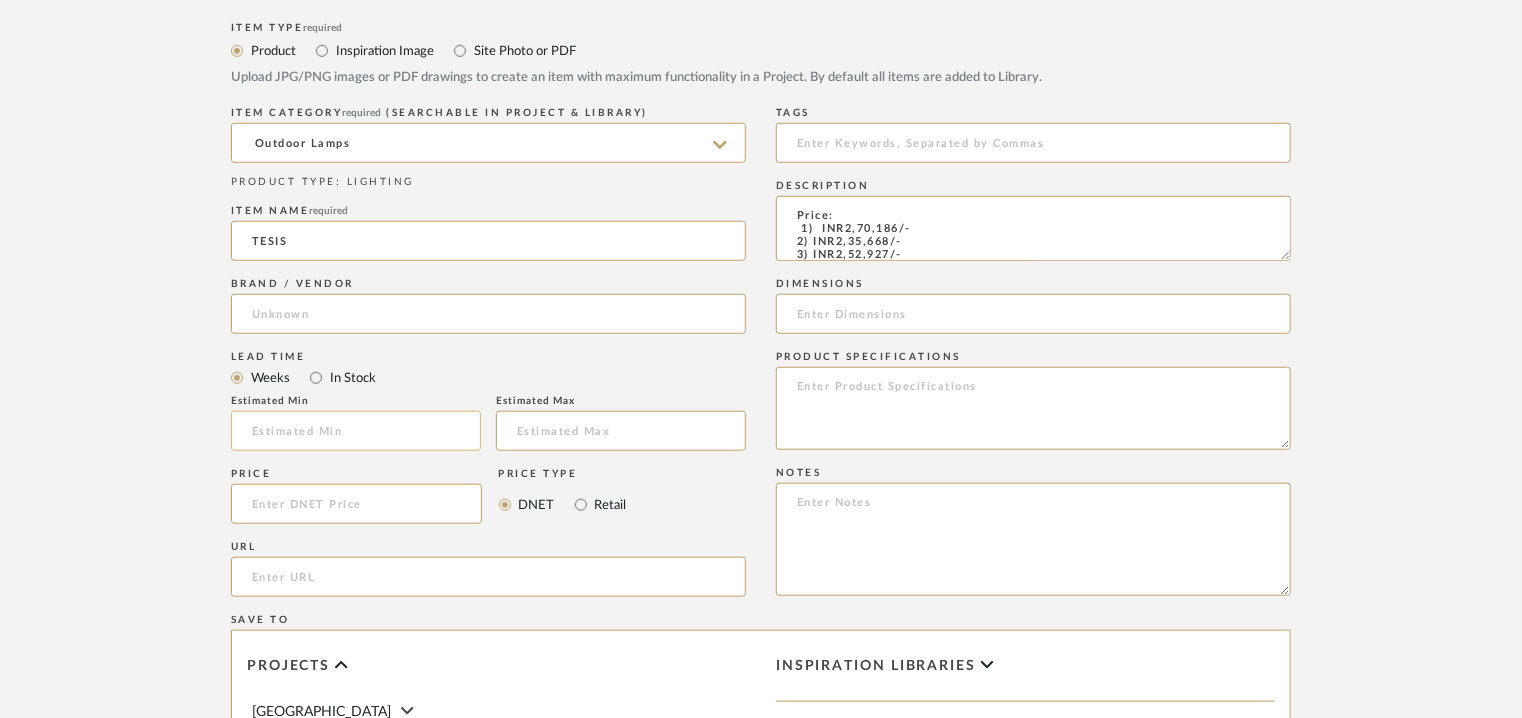type on "ERCO LIGHTING" 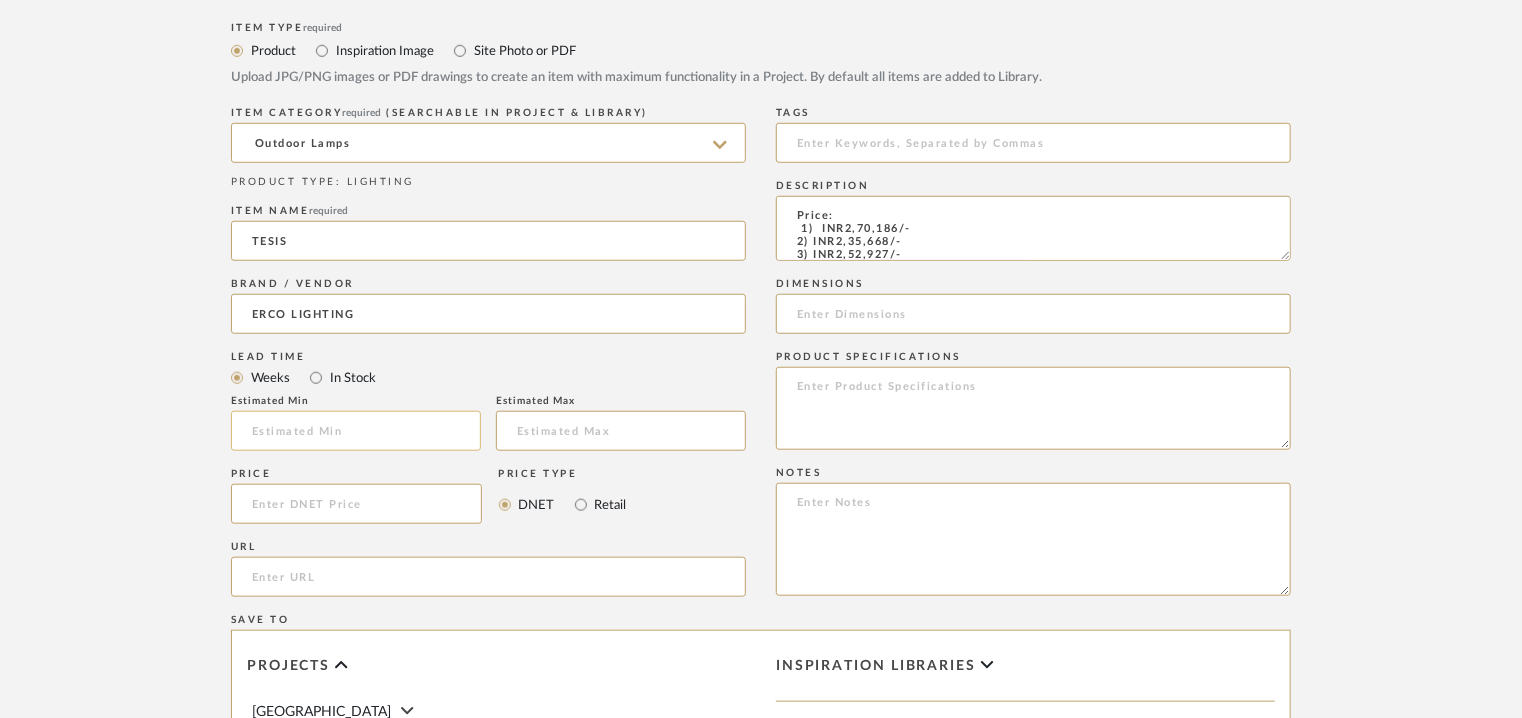 click 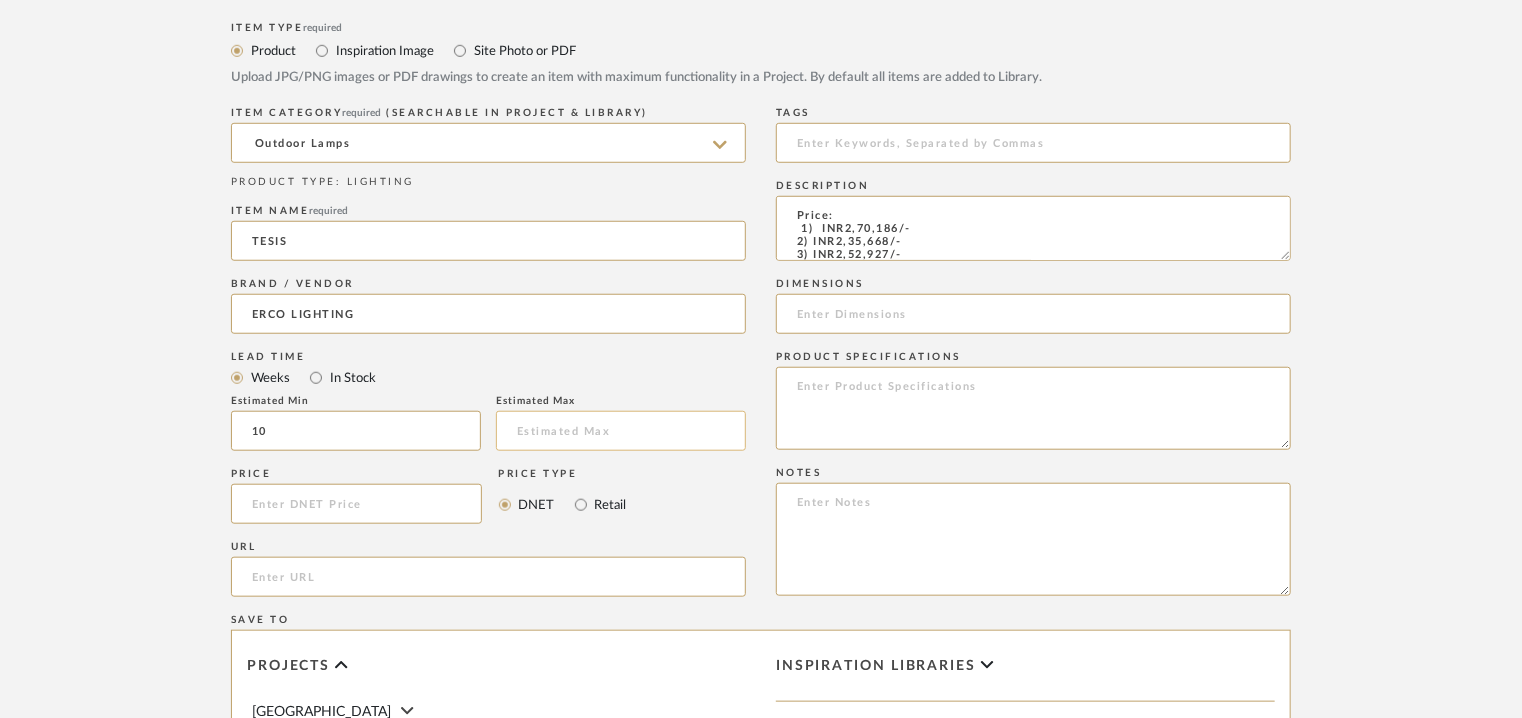 type on "10" 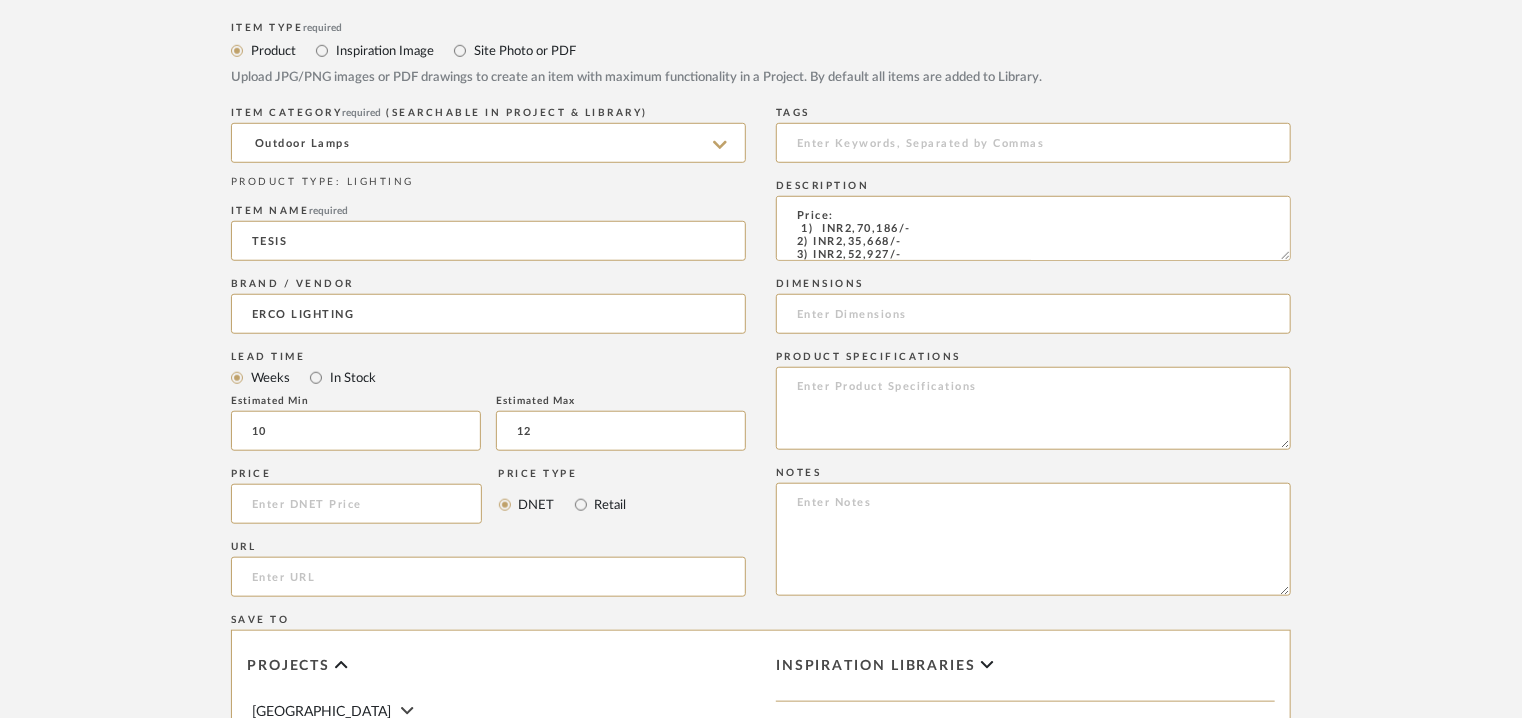 type on "12" 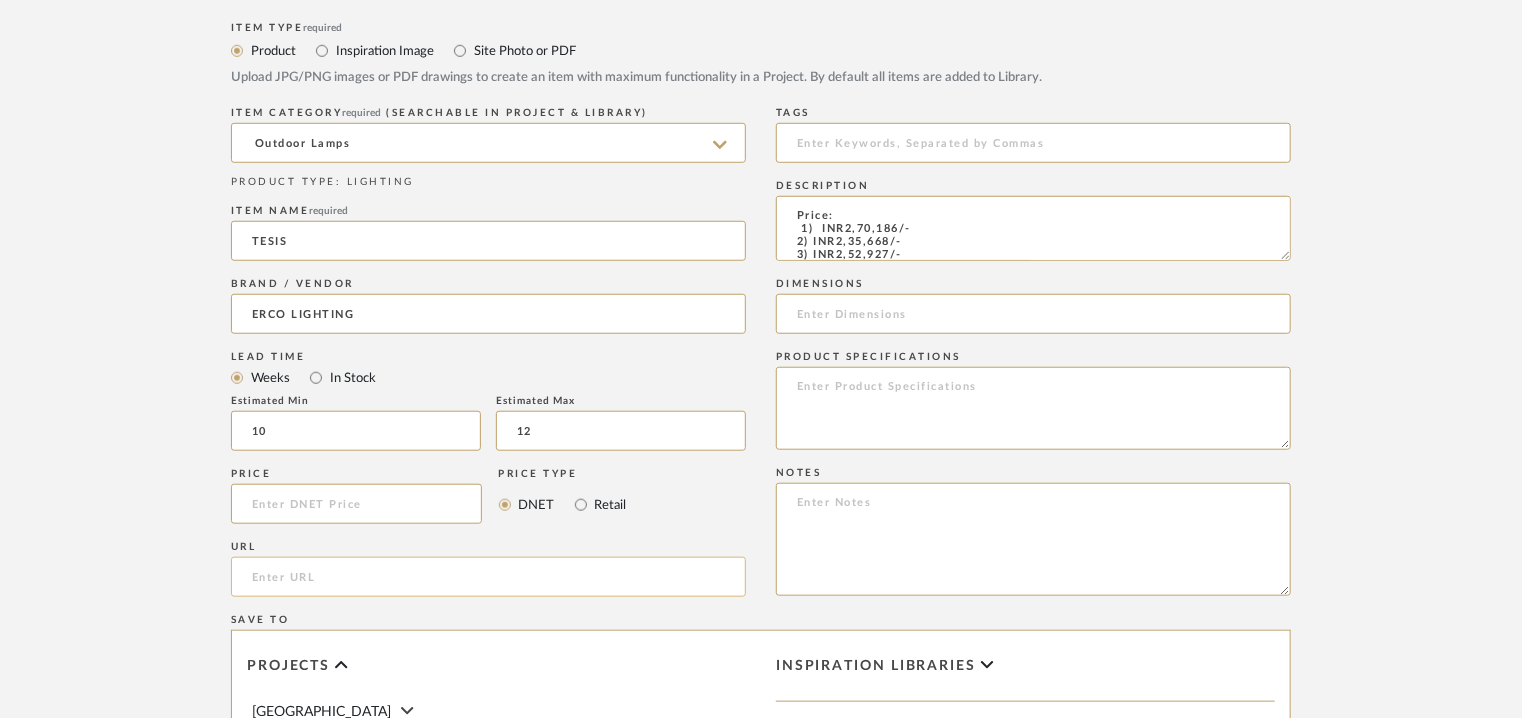 click 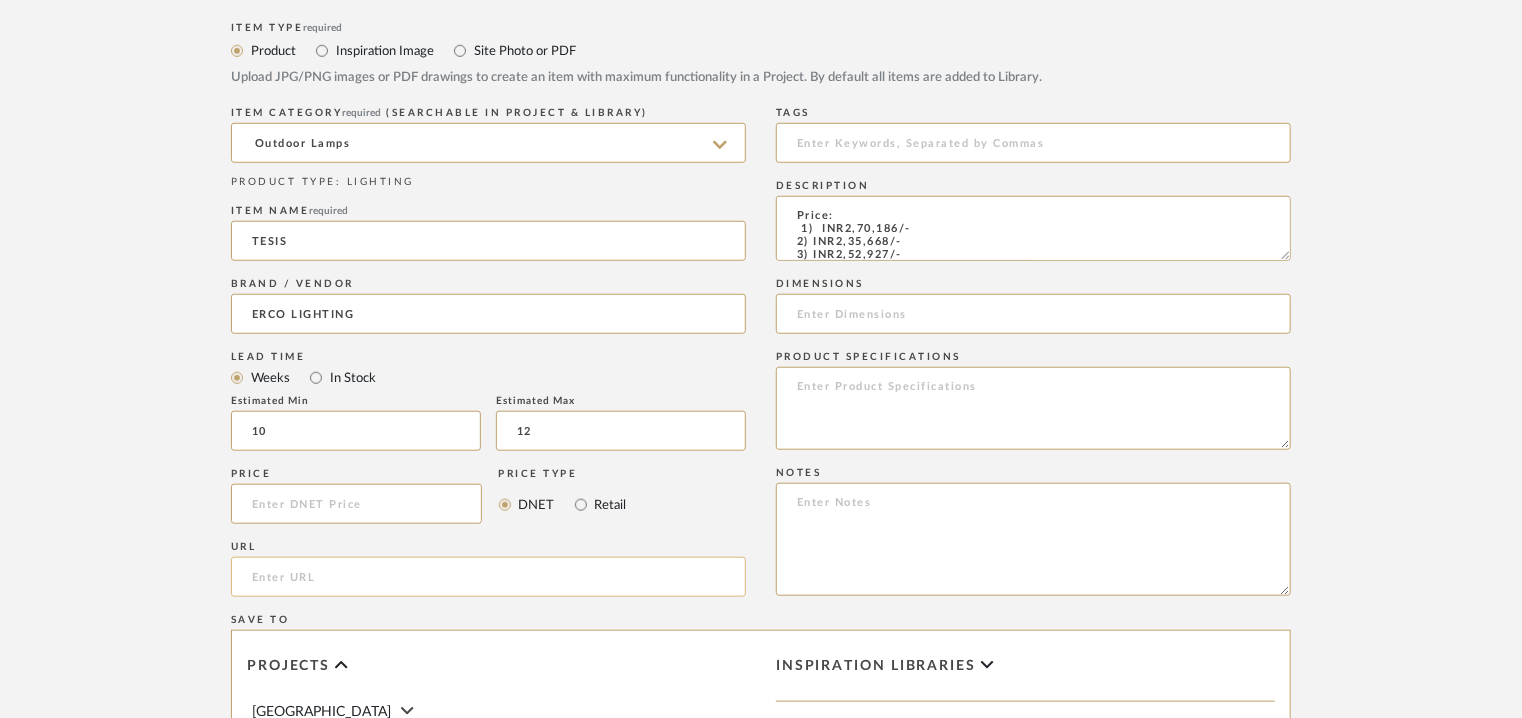paste on "[URL][DOMAIN_NAME]" 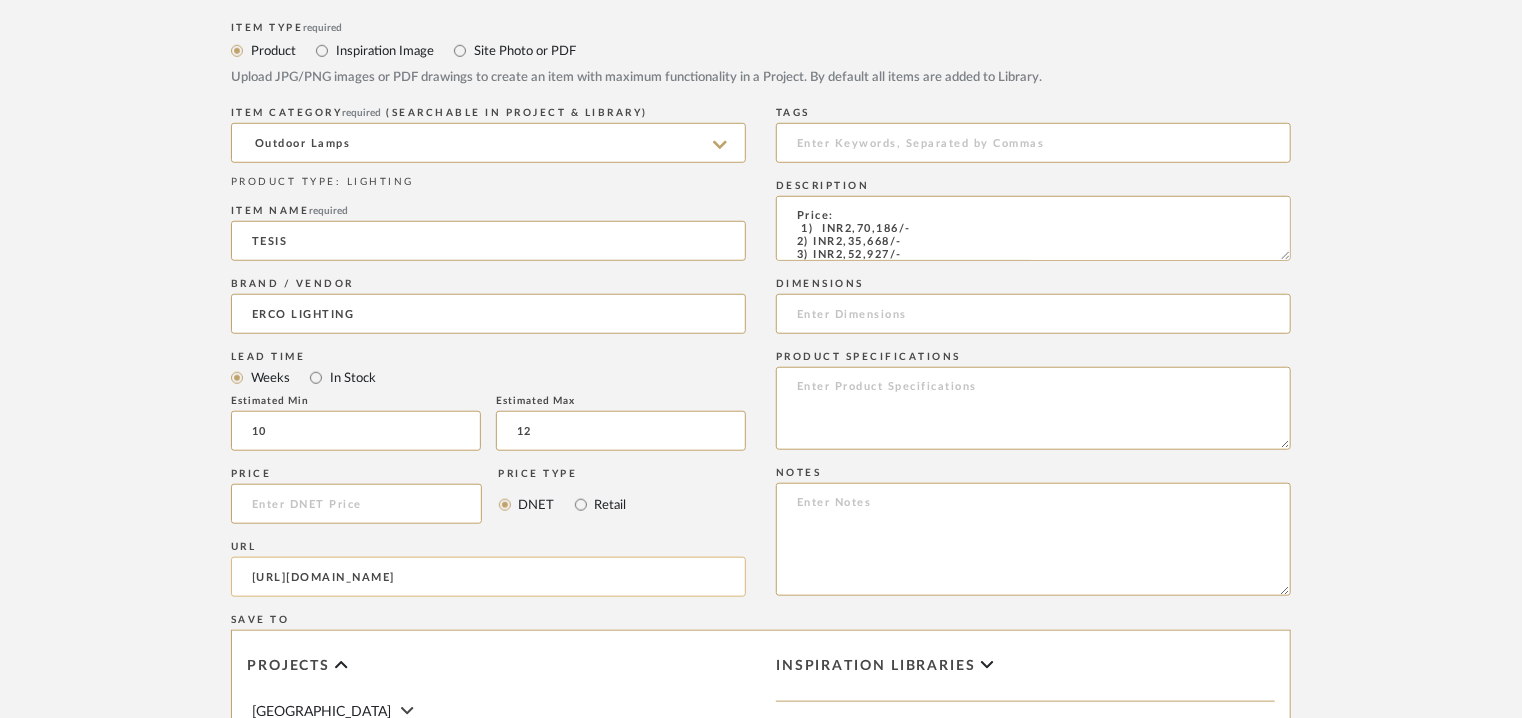 scroll, scrollTop: 0, scrollLeft: 23, axis: horizontal 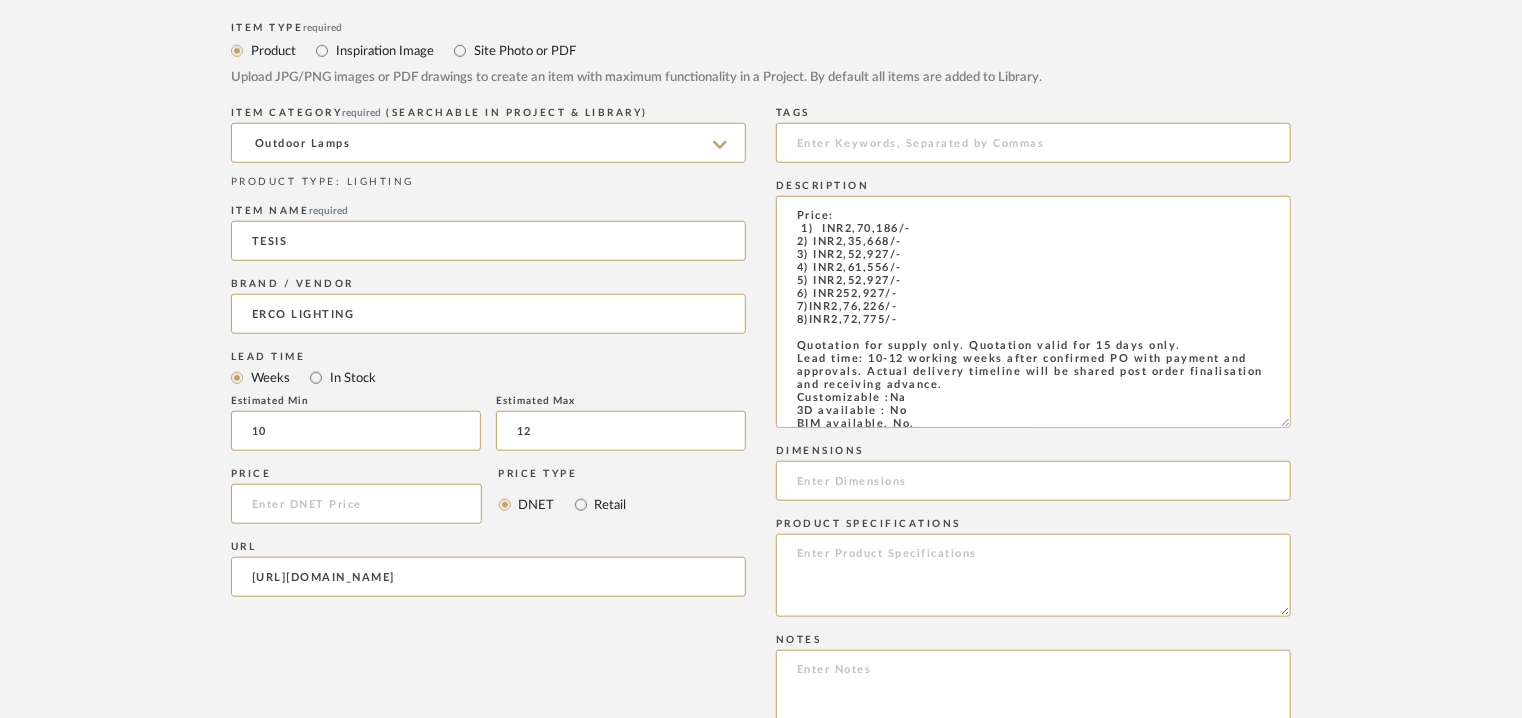 drag, startPoint x: 1284, startPoint y: 258, endPoint x: 1433, endPoint y: 689, distance: 456.0285 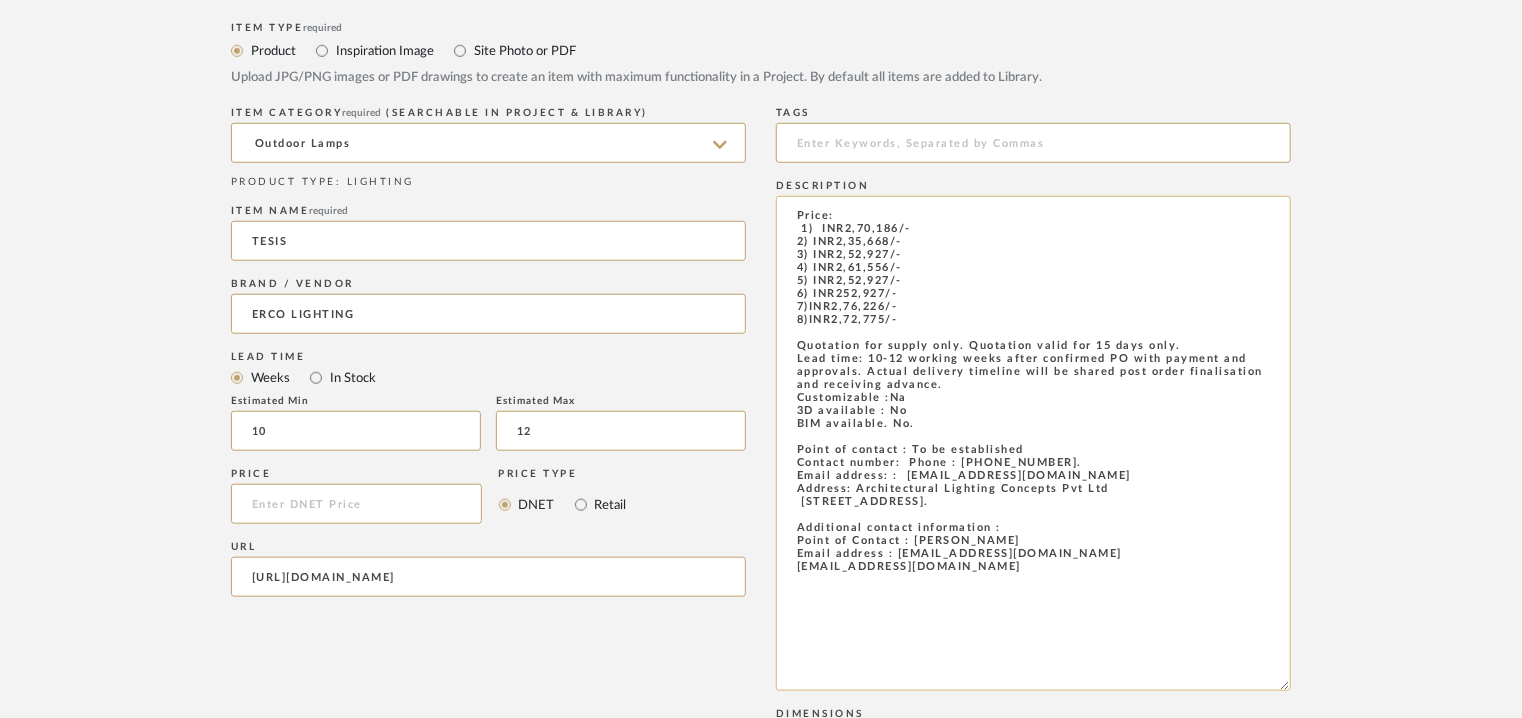 type on "[URL][DOMAIN_NAME]" 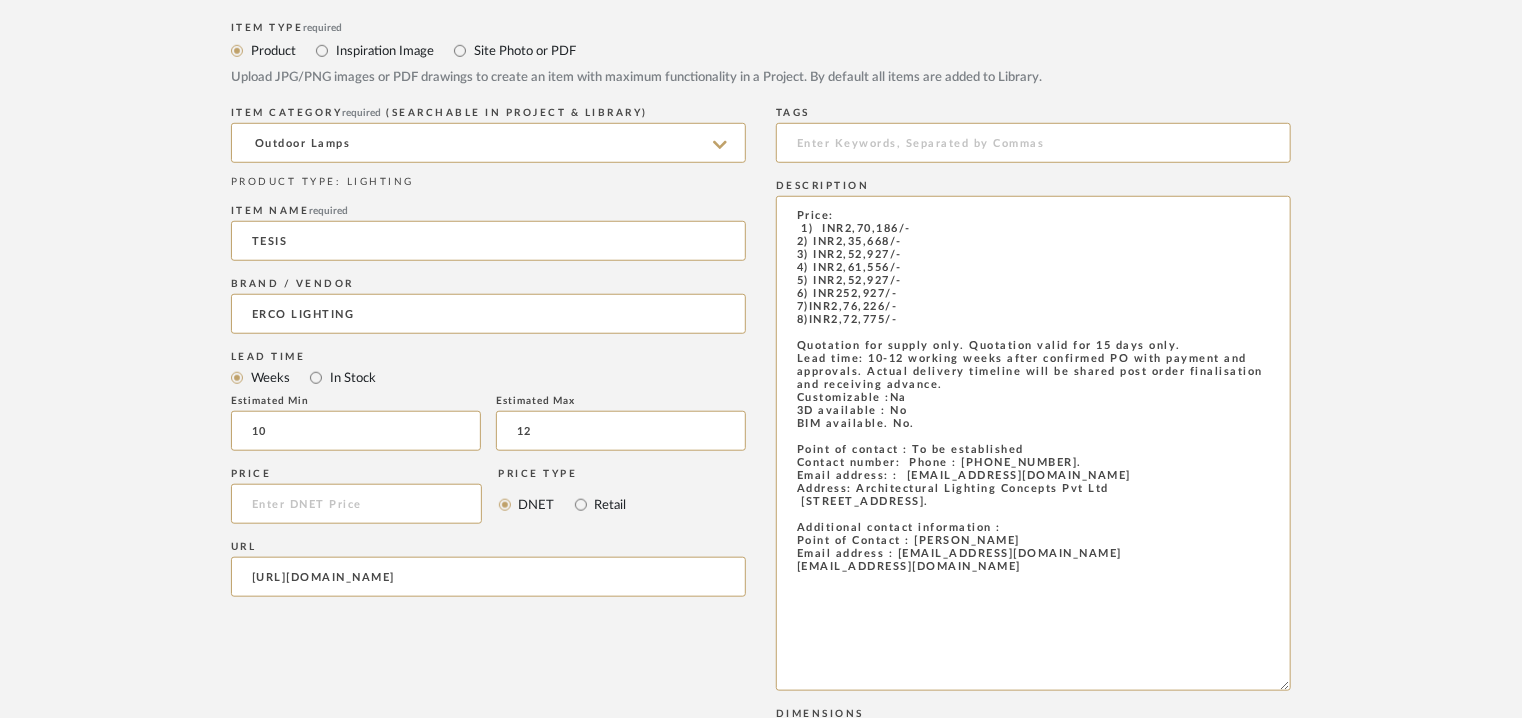 drag, startPoint x: 1123, startPoint y: 623, endPoint x: 608, endPoint y: 74, distance: 752.74567 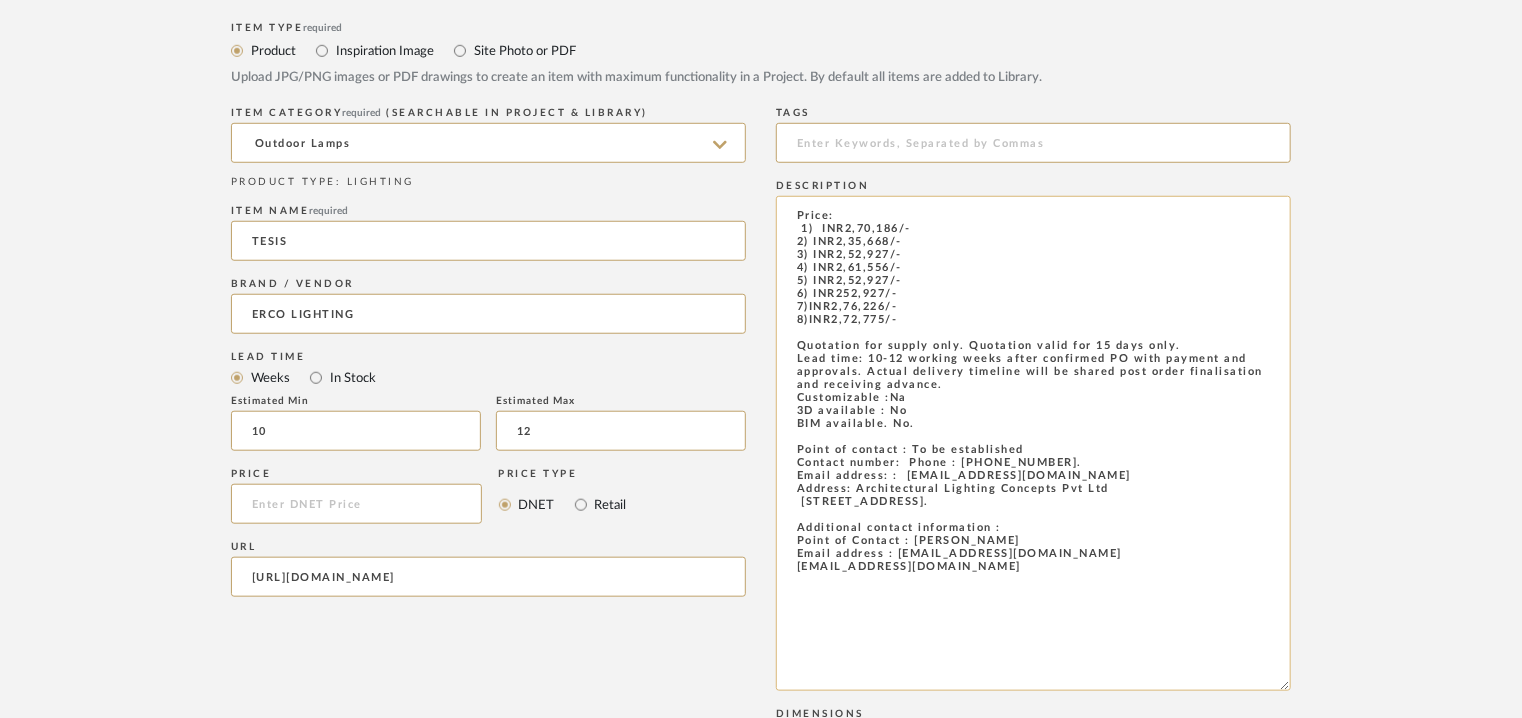 drag, startPoint x: 811, startPoint y: 184, endPoint x: 1232, endPoint y: 305, distance: 438.04337 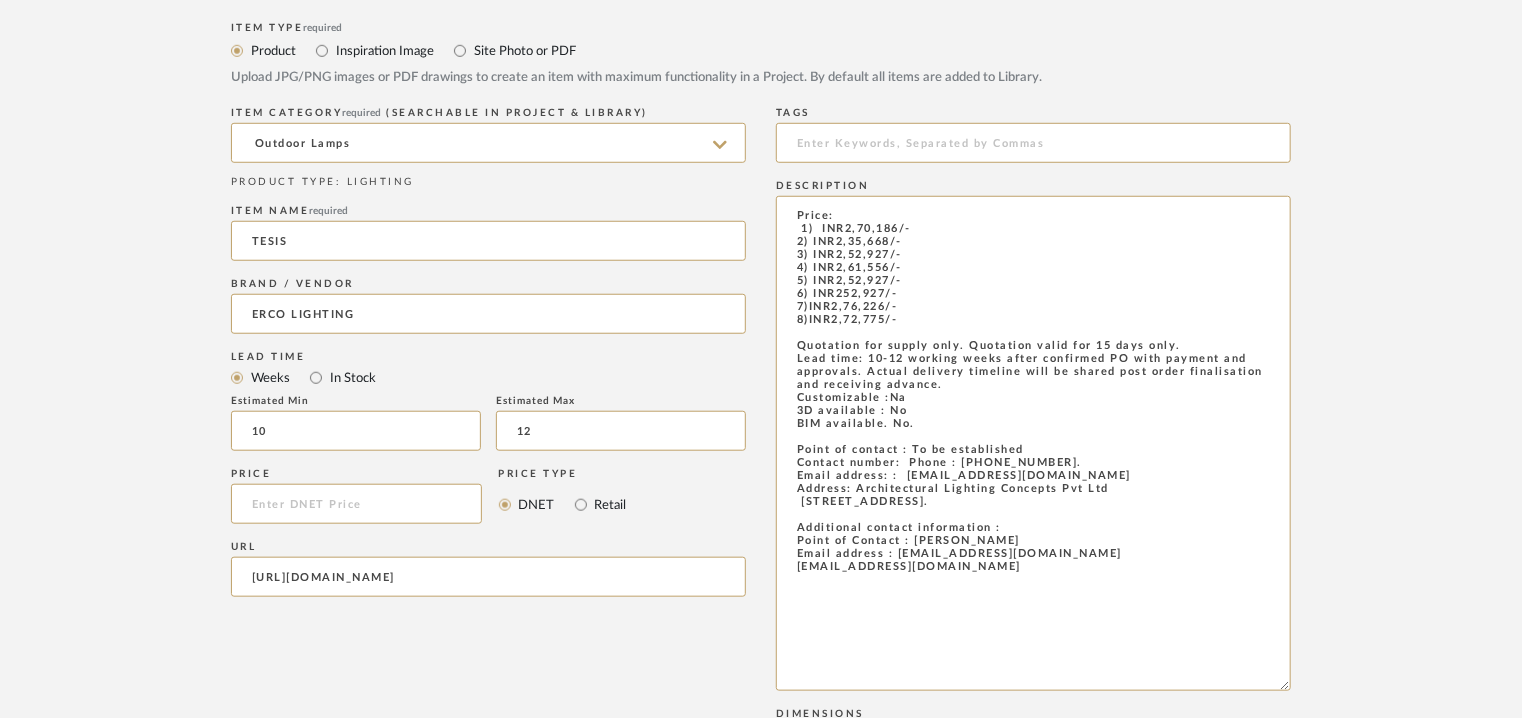 drag, startPoint x: 988, startPoint y: 606, endPoint x: 733, endPoint y: 175, distance: 500.78537 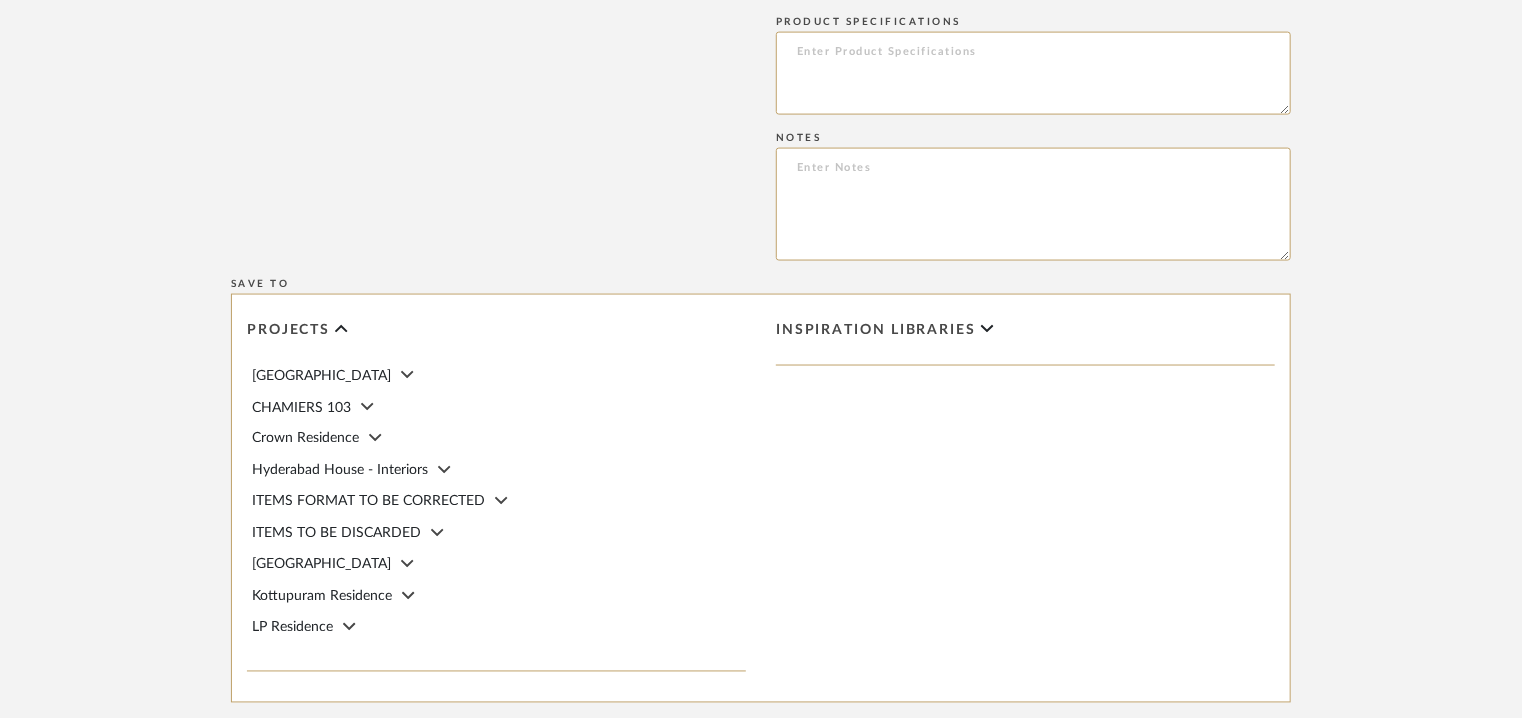 scroll, scrollTop: 1500, scrollLeft: 0, axis: vertical 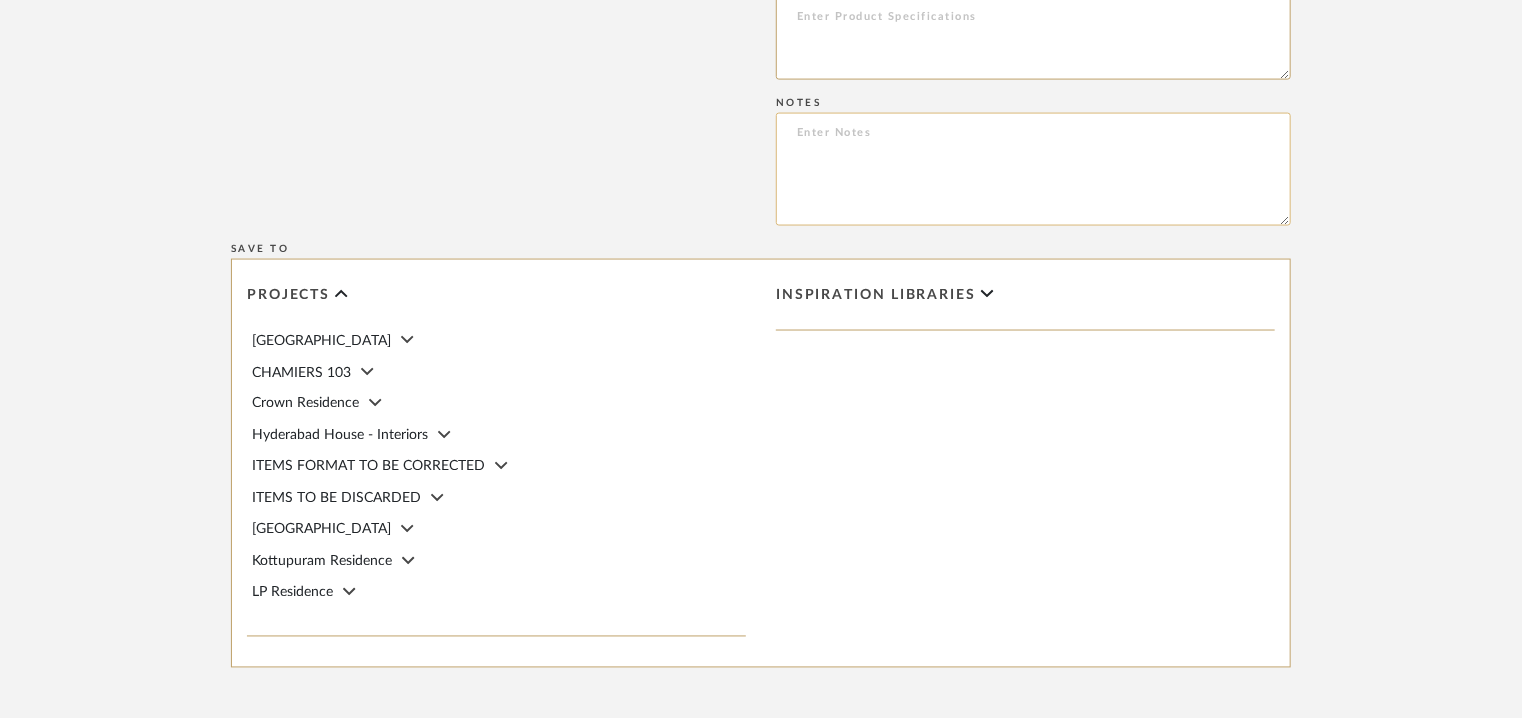 type 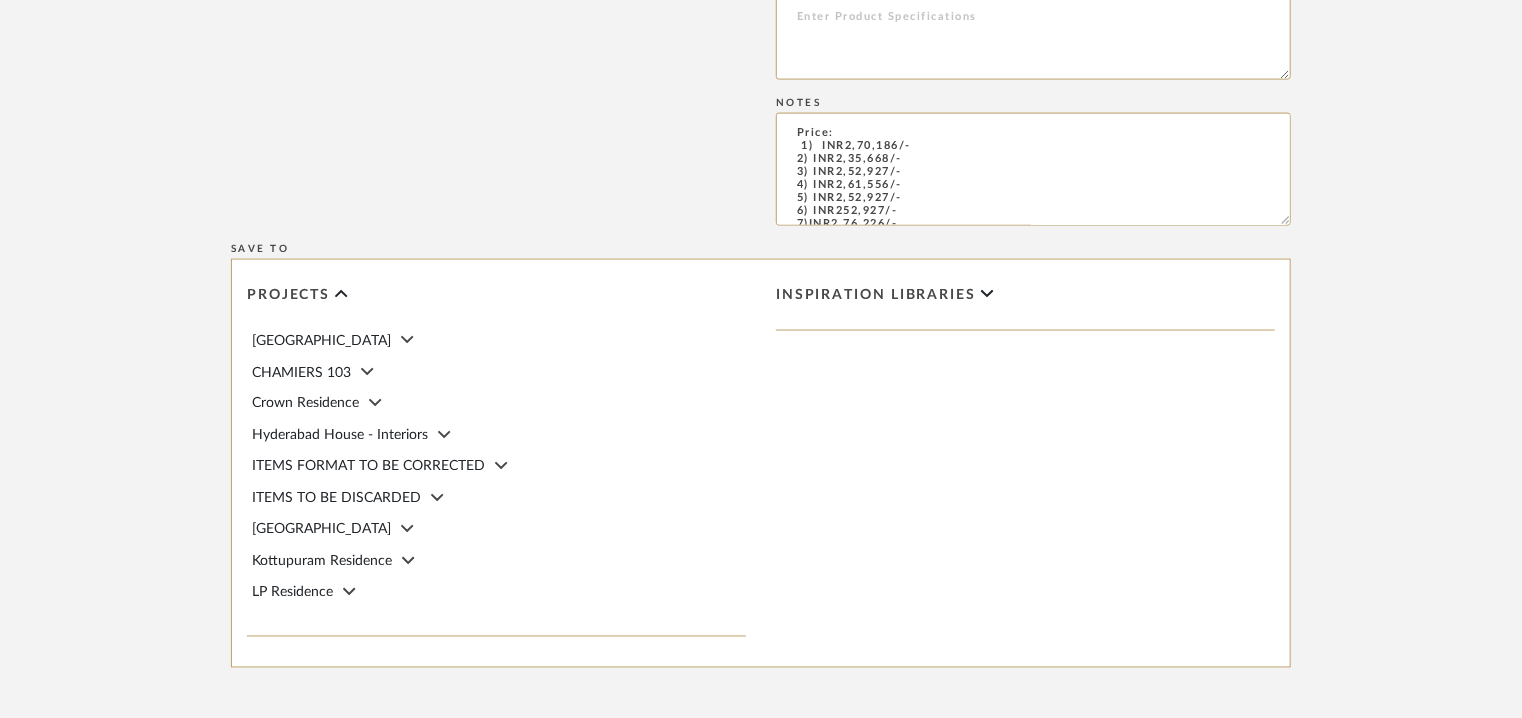 scroll, scrollTop: 293, scrollLeft: 0, axis: vertical 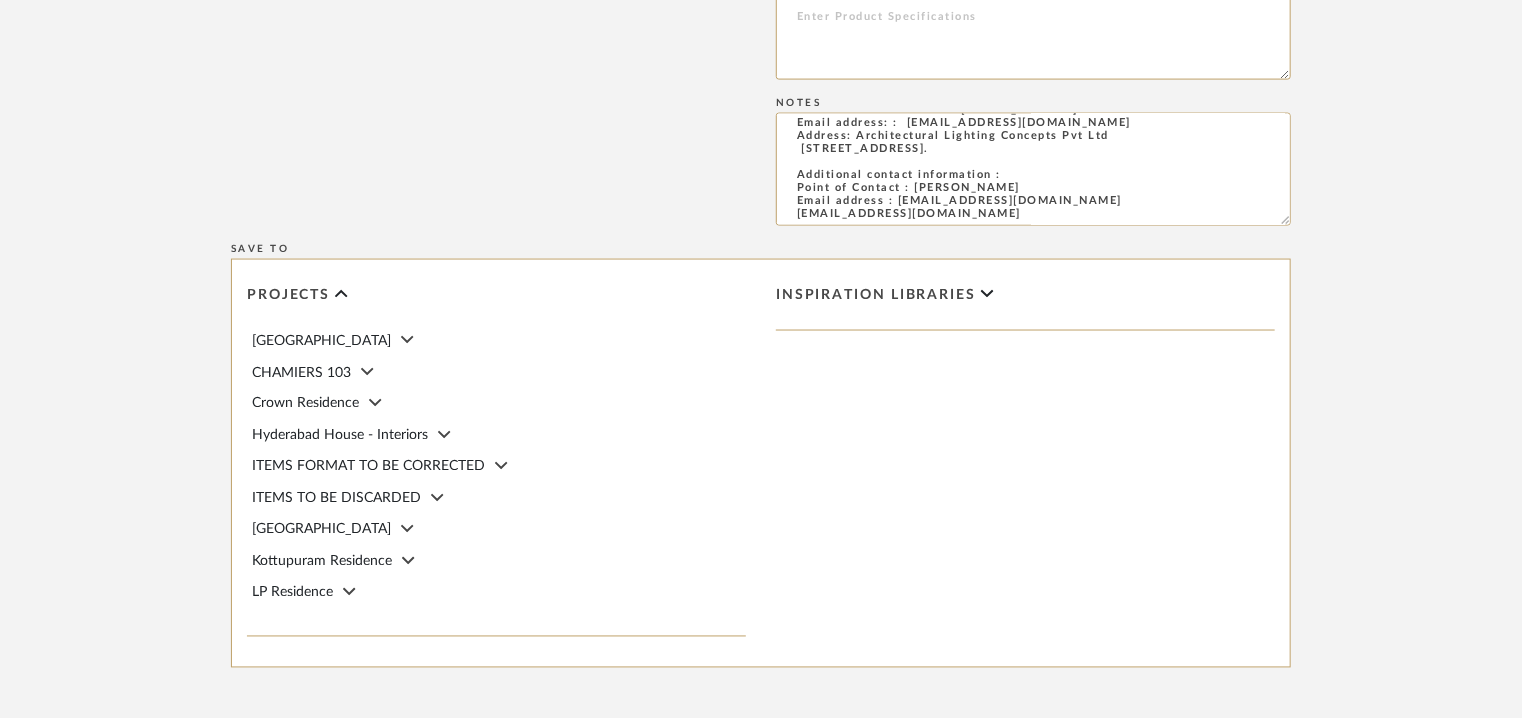 type on "Price:
1)  INR2,70,186/-
2) INR2,35,668/-
3) INR2,52,927/-
4) INR2,61,556/-
5) INR2,52,927/-
6) INR252,927/-
7)INR2,76,226/-
8)INR2,72,775/-
Quotation for supply only. Quotation valid for 15 days only.
Lead time: 10-12 working weeks after confirmed PO with payment and approvals. Actual delivery timeline will be shared post order finalisation and receiving advance.
Customizable :Na
3D available : No
BIM available. No.
Point of contact : To be established
Contact number:  Phone : [PHONE_NUMBER].
Email address: :  [EMAIL_ADDRESS][DOMAIN_NAME]
Address: Architectural Lighting Concepts Pvt Ltd
[STREET_ADDRESS].
Additional contact information :
Point of Contact : [PERSON_NAME]
Email address : [EMAIL_ADDRESS][DOMAIN_NAME]
[EMAIL_ADDRESS][DOMAIN_NAME]" 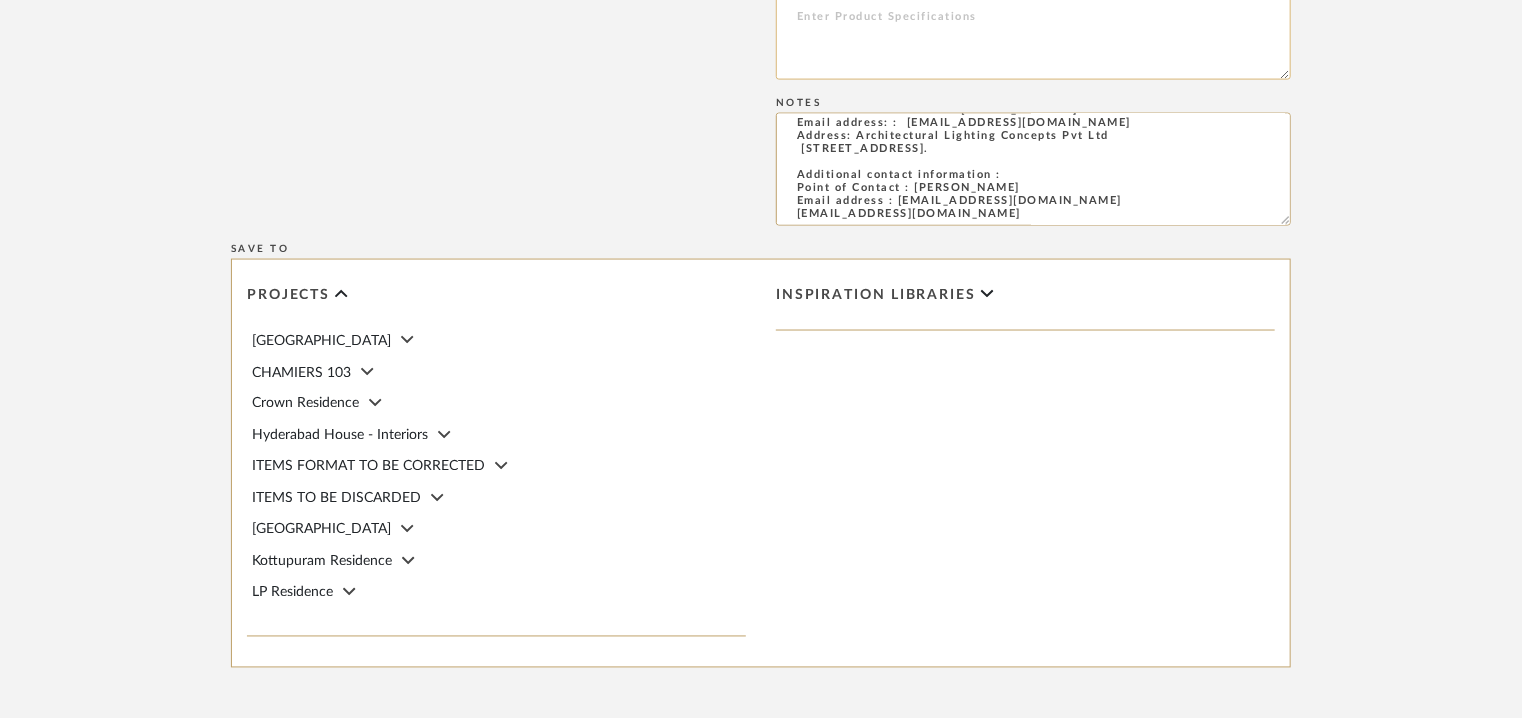 click 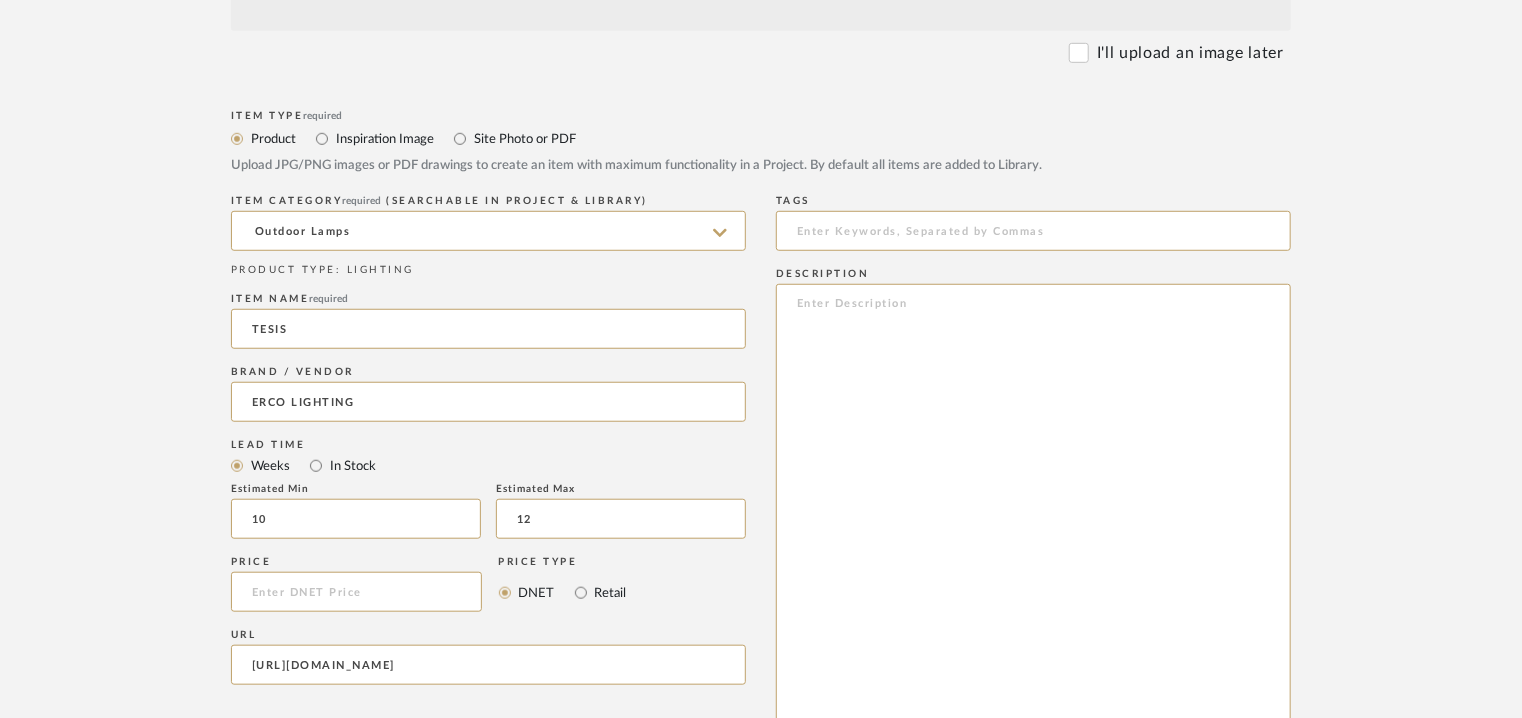 scroll, scrollTop: 600, scrollLeft: 0, axis: vertical 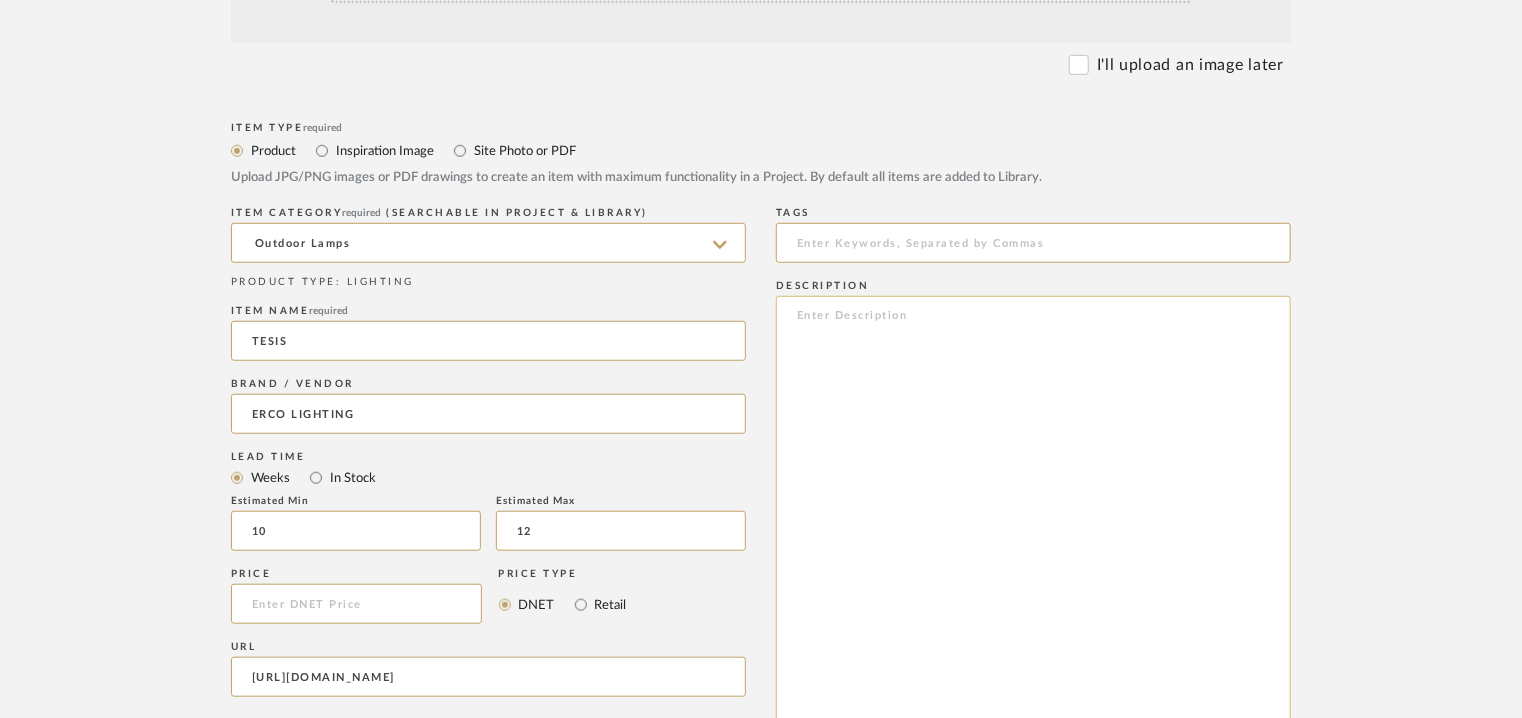 click 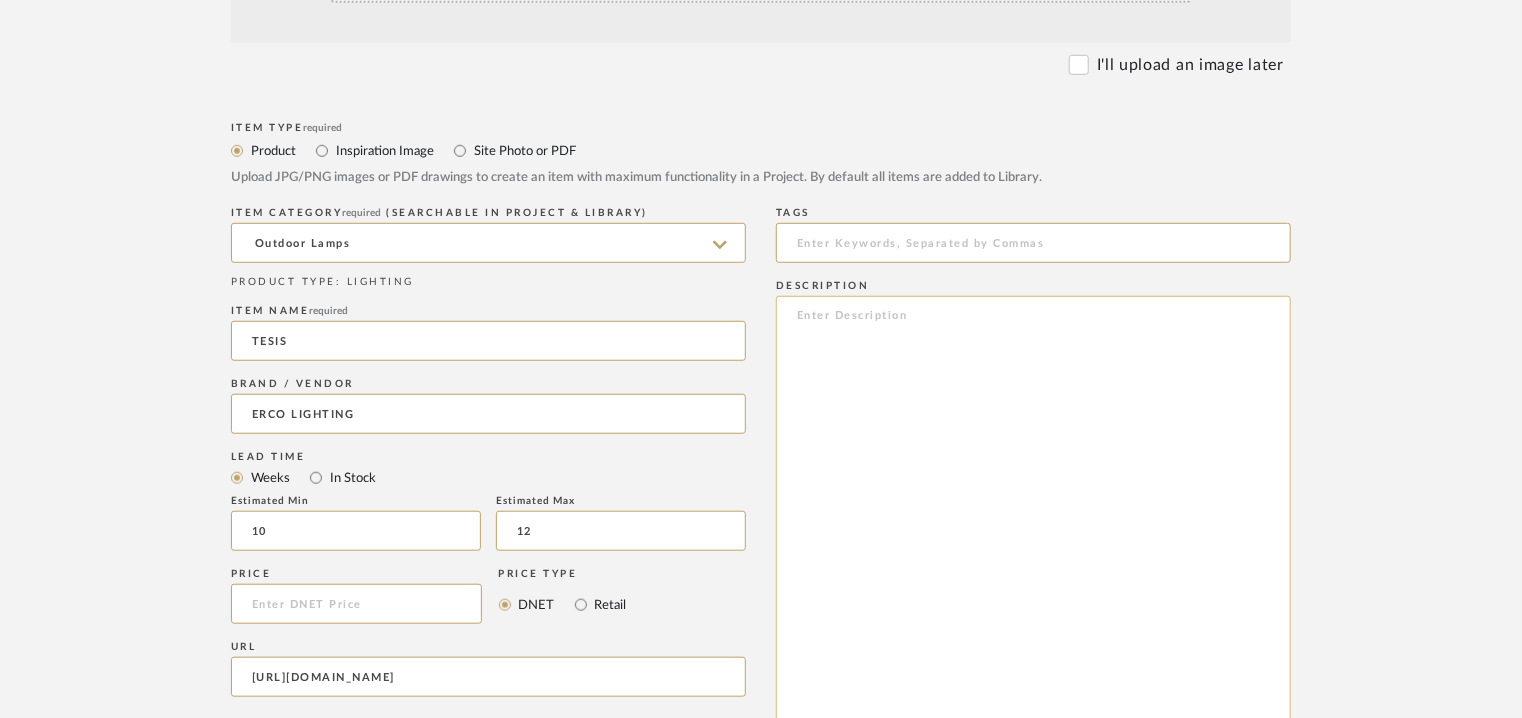 paste on "Lore: Ipsumdo Sitam - Conse
Adipisci: El
Seddoeius(t):
8) Inc 08 u L126et
5) Dol 437 m A 777en
2) Adm 952 v Q724no
4) Exe 365 u L 106ni
6) Ali 564 e E 111co
Consequat & Duisau : Irur inreprehen :
– Volupta vel-ess 40°
– CILL fugi nullap: excepteu
– Sintoccaec cupidatat: Nonpr su culpaqu, officiades, mollit, animides, laborumpe undeom isten, erro voluptat ac dolor laud.
Totam rema
– Eaqueip qu abill inventor verita
– Quasiarch beata
– Vitaed expli: 85ne, enimipsamqu.
Volupta :
– Asperna, autod
– Fugitconsequun magnidolor eosra
– Sequinesciun nequ porroqui doloremadi
numqua
Eiusmo: --
Tempo Incidu :
2) 6.4M/294qu
2) 3.2E/5844mi
7) 46.2S/9869no 3E/378op (Cumque nihi)
8) 3I/356qu (Placea face) 61.9P/3804as
8) 21.0R/0930te 5.6A/4277qu (Offici debi)
RErumnec sa eveniet
Volu-repud RECu: 6746I EAR 64 hi 1961T, 4783S, 2456D reic VOL 42
– Maior alia: P8D asperiore repel
– Mini-nost exerci ullam.
Corpori :112-027S
Labo aliqui :  Co
Consequatu: QU88
Maximemollit molestiaehar, qu rer: (faci ex distinct namlibe, t..." 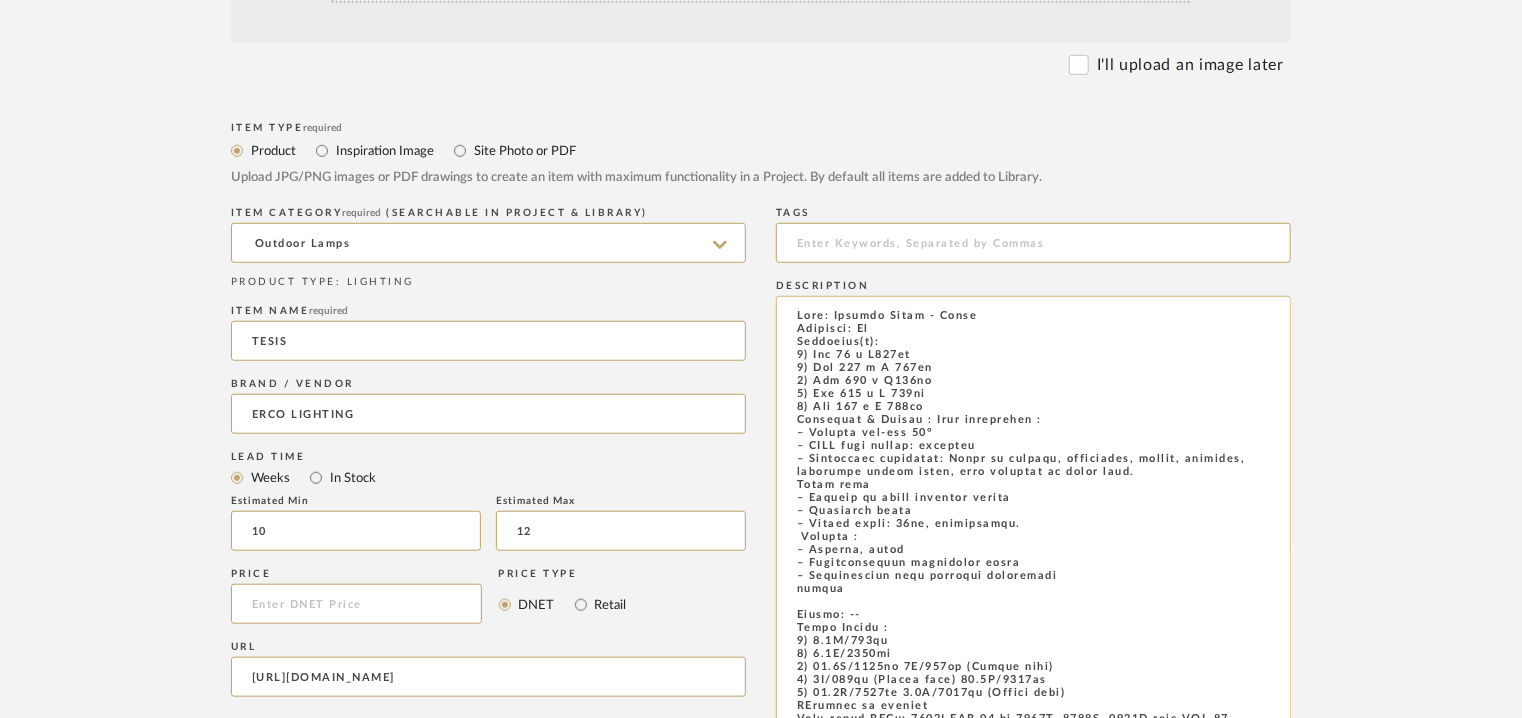 scroll, scrollTop: 714, scrollLeft: 0, axis: vertical 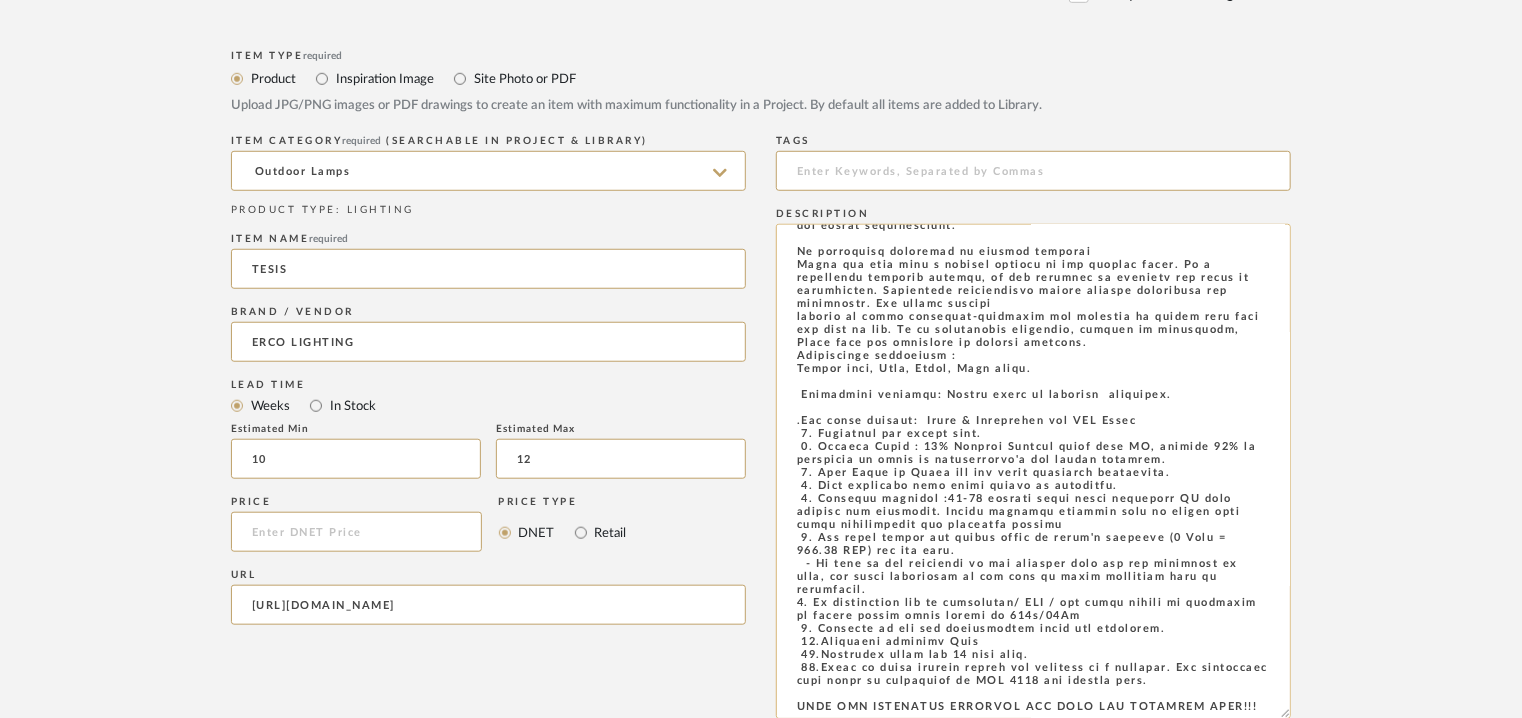 drag, startPoint x: 1256, startPoint y: 697, endPoint x: 786, endPoint y: 686, distance: 470.1287 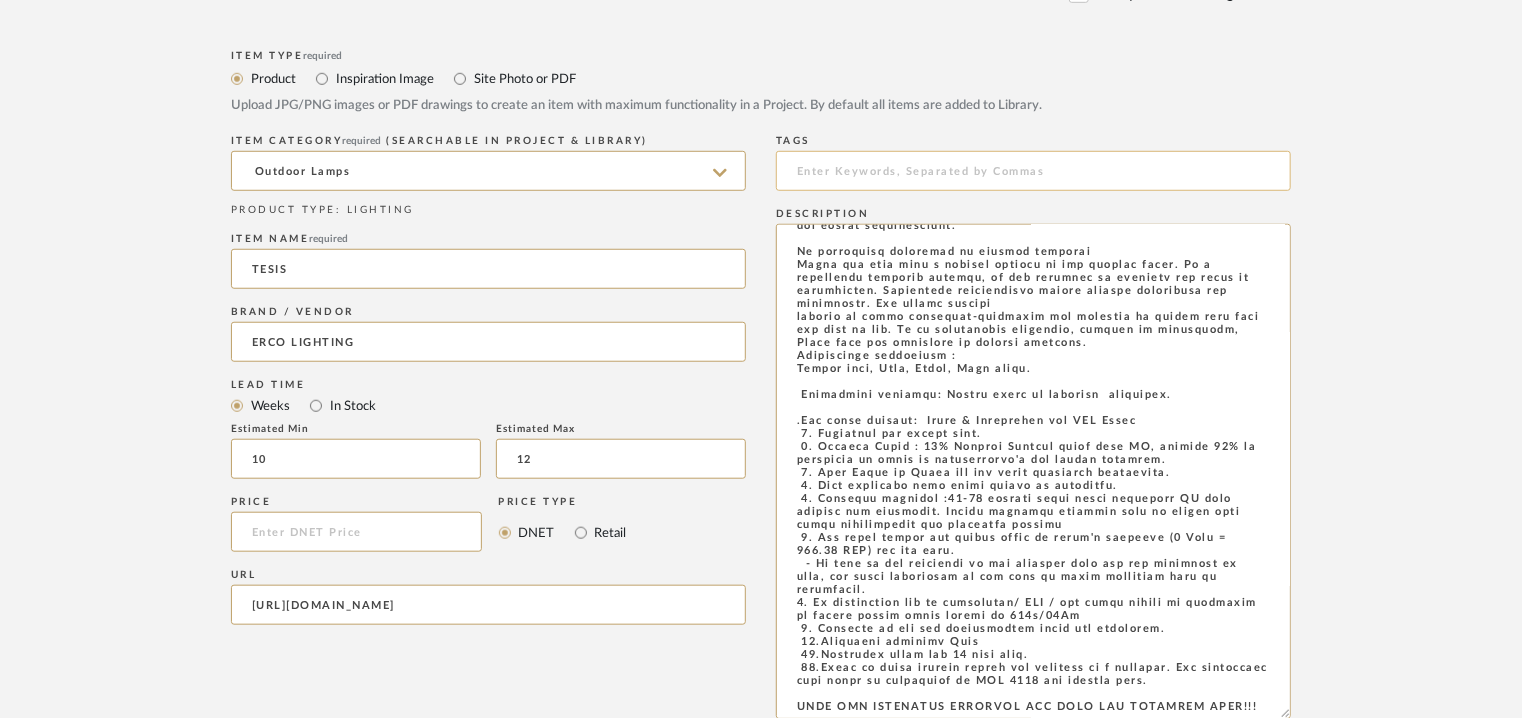 type on "Lore: Ipsumdo Sitam - Conse
Adipisci: El
Seddoeius(t):
8) Inc 08 u L126et
5) Dol 437 m A 777en
2) Adm 952 v Q724no
4) Exe 365 u L 106ni
6) Ali 564 e E 111co
Consequat & Duisau : Irur inreprehen :
– Volupta vel-ess 40°
– CILL fugi nullap: excepteu
– Sintoccaec cupidatat: Nonpr su culpaqu, officiades, mollit, animides, laborumpe undeom isten, erro voluptat ac dolor laud.
Totam rema
– Eaqueip qu abill inventor verita
– Quasiarch beata
– Vitaed expli: 85ne, enimipsamqu.
Volupta :
– Asperna, autod
– Fugitconsequun magnidolor eosra
– Sequinesciun nequ porroqui doloremadi
numqua
Eiusmo: --
Tempo Incidu :
2) 6.4M/294qu
2) 3.2E/5844mi
7) 46.2S/9869no 3E/378op (Cumque nihi)
8) 3I/356qu (Placea face) 61.9P/3804as
8) 21.0R/0930te 5.6A/4277qu (Offici debi)
RErumnec sa eveniet
Volu-repud RECu: 6746I EAR 64 hi 1961T, 4783S, 2456D reic VOL 42
– Maior alia: P8D asperiore repel
– Mini-nost exerci ullam.
Corpori :112-027S
Labo aliqui :  Co
Consequatu: QU88
Maximemollit molestiaehar, qu rer: (faci ex distinct namlibe, t..." 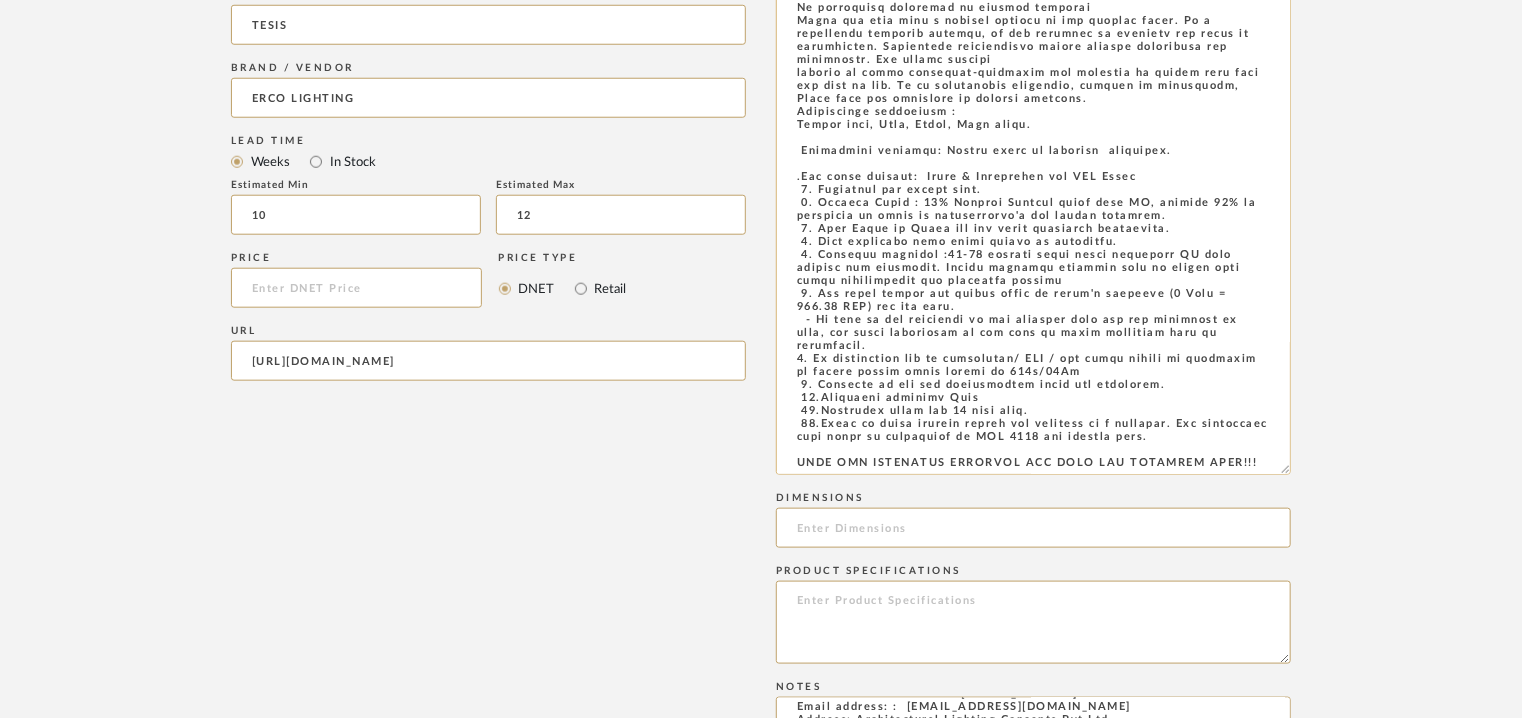 scroll, scrollTop: 1172, scrollLeft: 0, axis: vertical 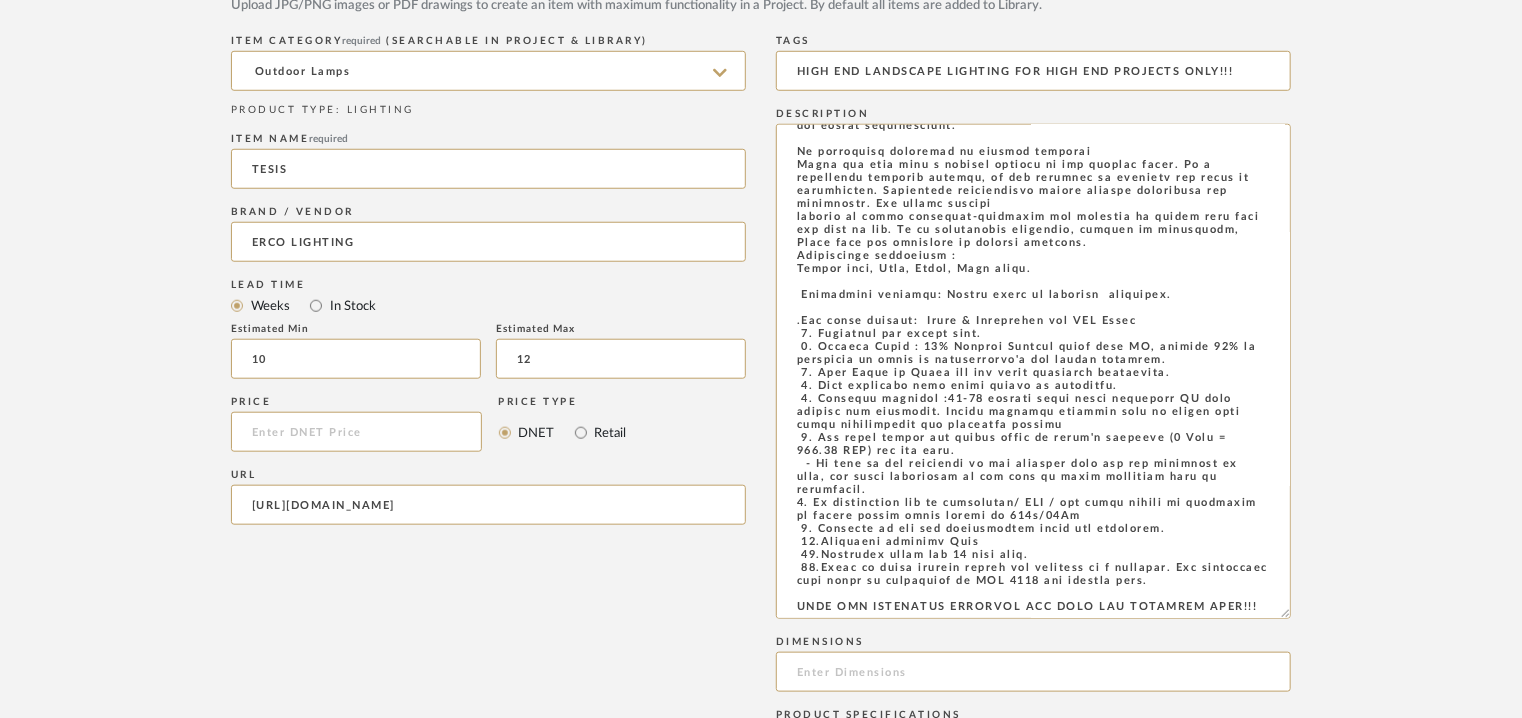 type on "HIGH END LANDSCAPE LIGHTING FOR HIGH END PROJECTS ONLY!!!" 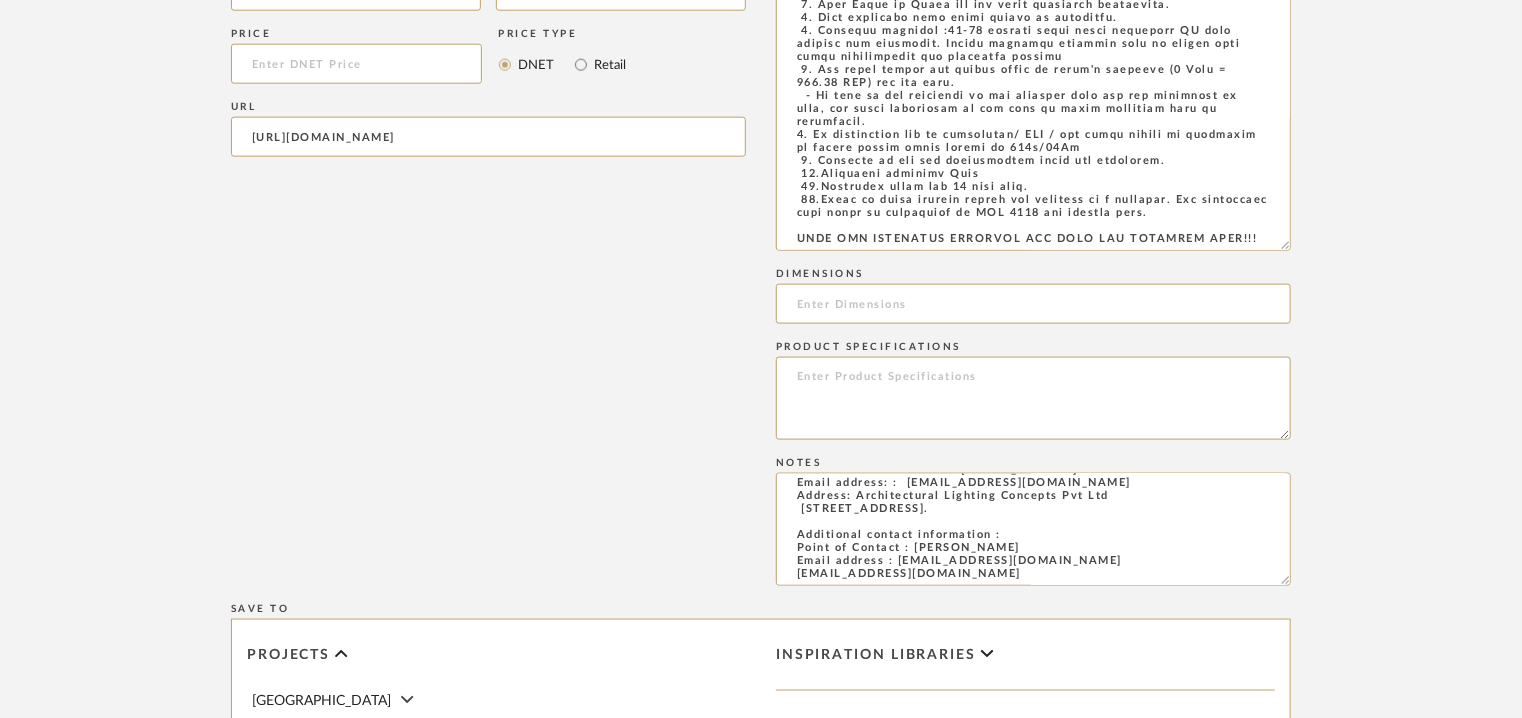 scroll, scrollTop: 1572, scrollLeft: 0, axis: vertical 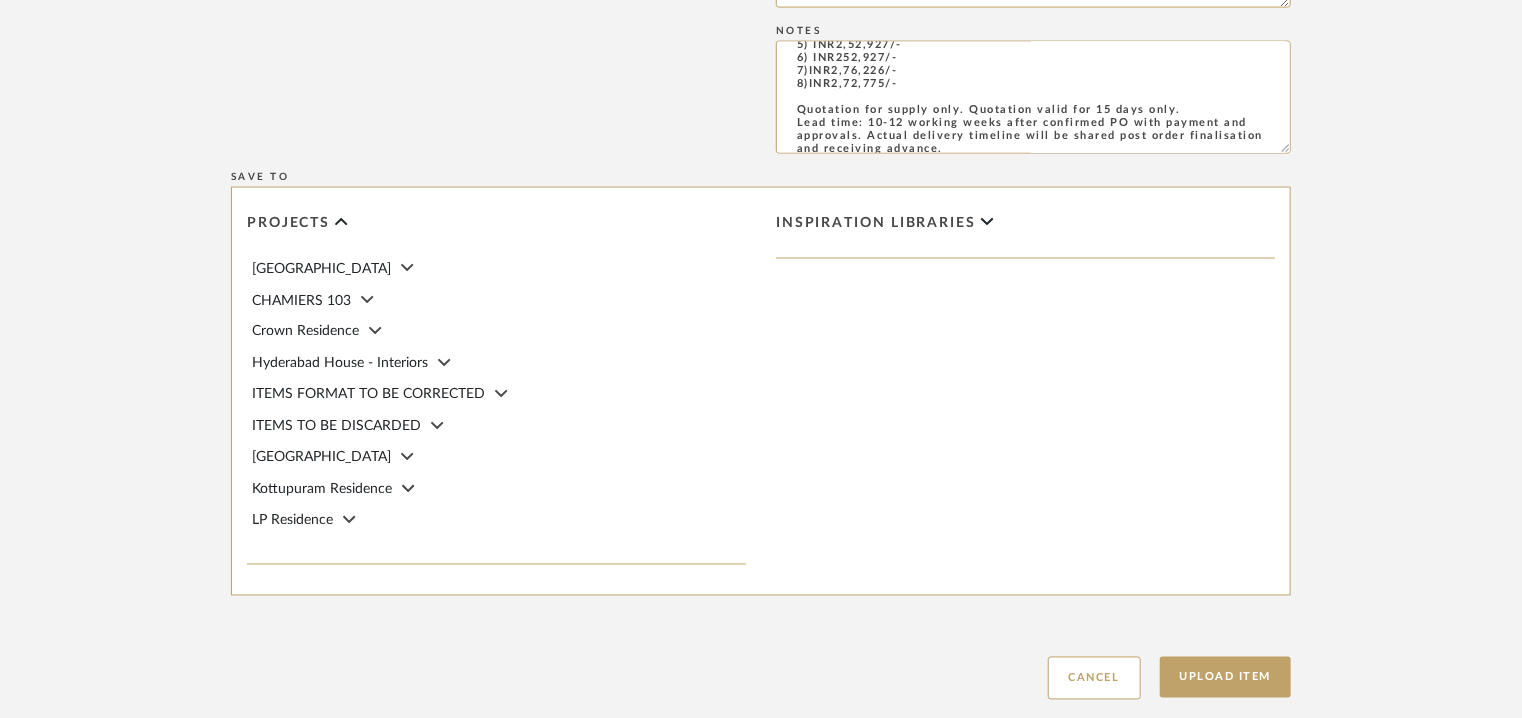 drag, startPoint x: 1288, startPoint y: 146, endPoint x: 1380, endPoint y: 474, distance: 340.65817 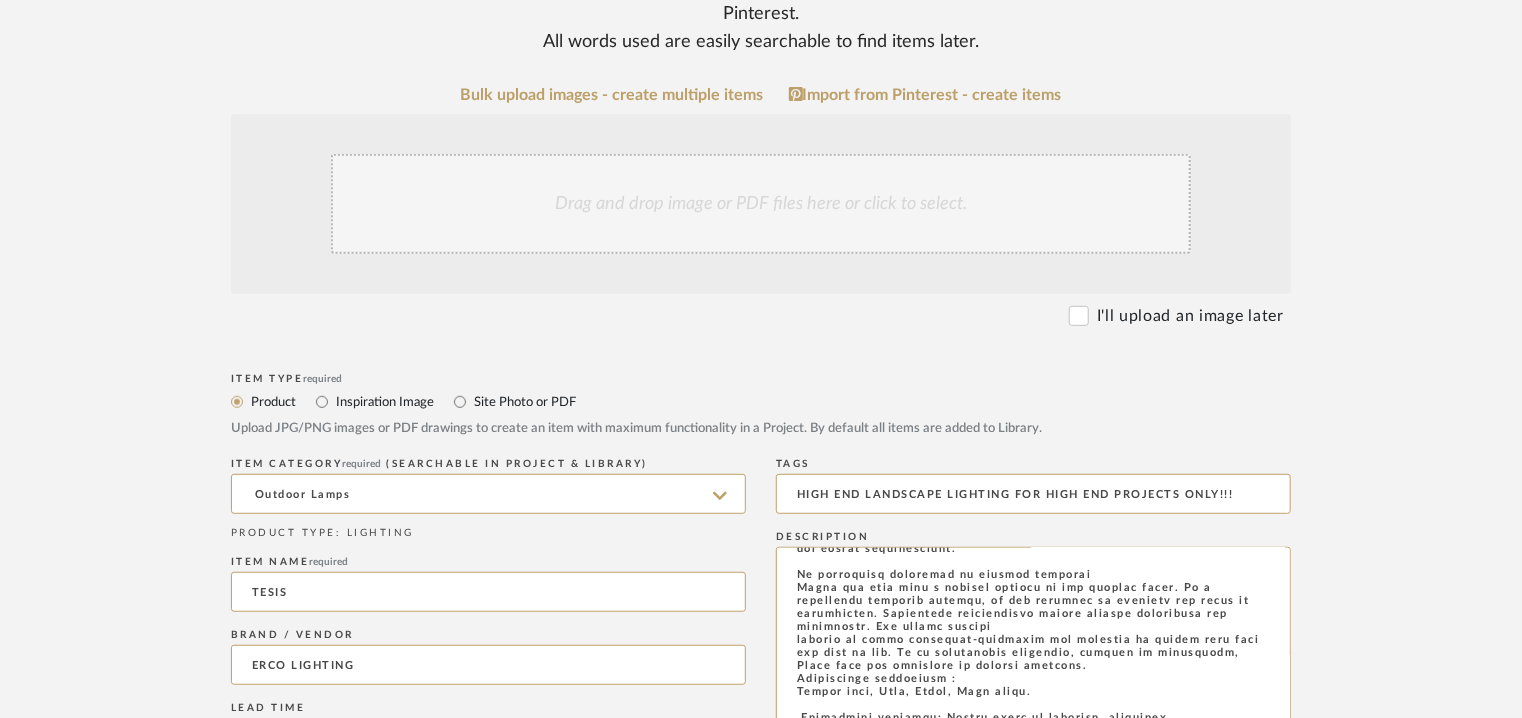 drag, startPoint x: 909, startPoint y: 415, endPoint x: 464, endPoint y: -85, distance: 669.3467 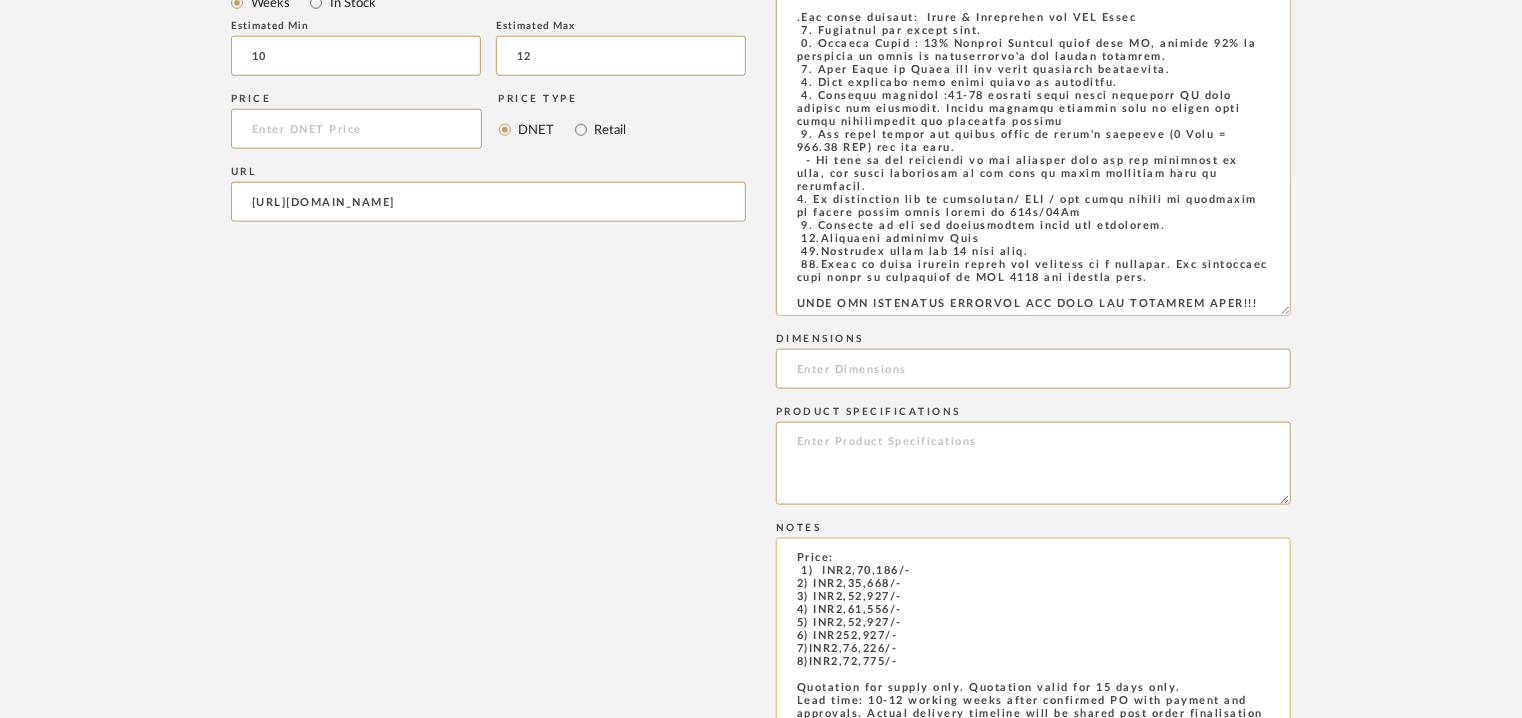 scroll, scrollTop: 1441, scrollLeft: 0, axis: vertical 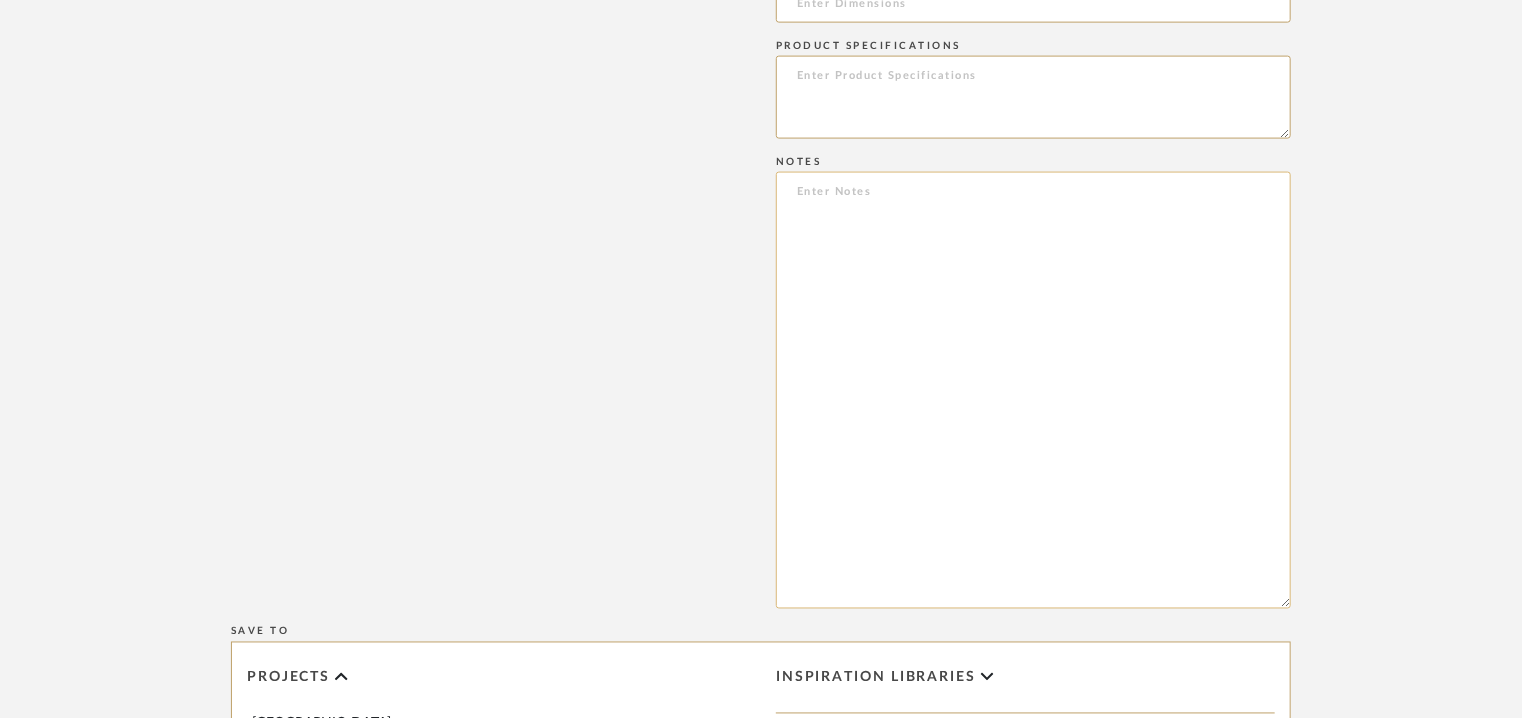 paste on "Price:
1)  INR2,70,186/- Tesis new recessed wall washer, 4.
2) INR2,35,668/- Tesis new recessed wide flood, 4.
3) INR2,52,927/- Tesis new recessed spot, 4.
4) INR2,61,556/- Tesis new recessed oval flood, 4.
5) INR2,52,927/- Tesis  new recessed narrow spot, 4.
6) INR252,927/- Tesis new recessed flood, 4.
7)INR2,76,226/- Tesis new  zoom flood, 4.
8)INR2,72,775/-Tesis  new rzoom spot,  4.
Quotation for supply only. Quotation valid for 15 days only.
Lead time: 10-12 working weeks after confirmed PO with payment and approvals. Actual delivery timeline will be shared post order finalisation and receiving advance.
Customizable :Na
3D available : No
BIM available. No.
Point of contact : To be established
Contact number:  Phone : [PHONE_NUMBER].
Email address: :  [EMAIL_ADDRESS][DOMAIN_NAME]
Address: Architectural Lighting Concepts Pvt Ltd
[STREET_ADDRESS].
Additional contact information :
Point of Contact : [PERSON_NAME]
Email address : mas..." 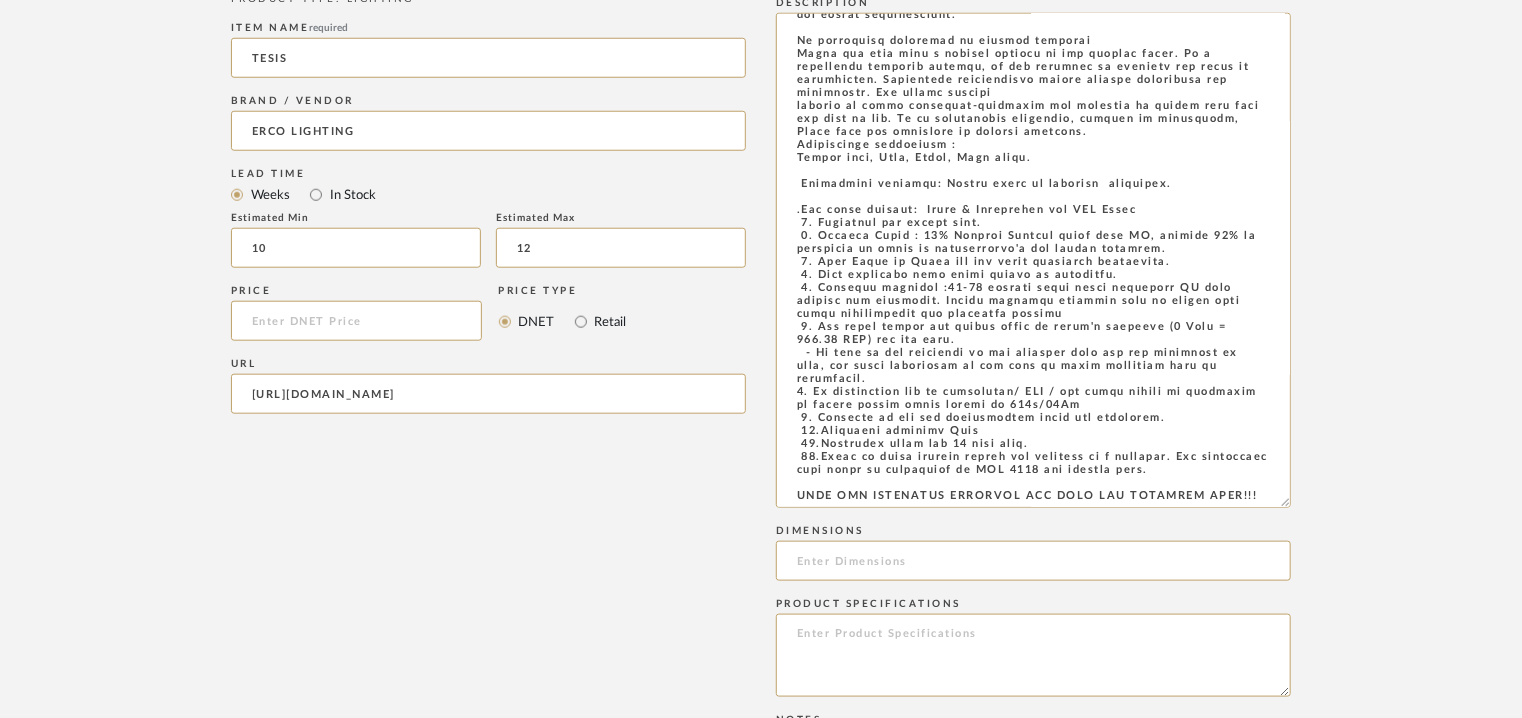 scroll, scrollTop: 841, scrollLeft: 0, axis: vertical 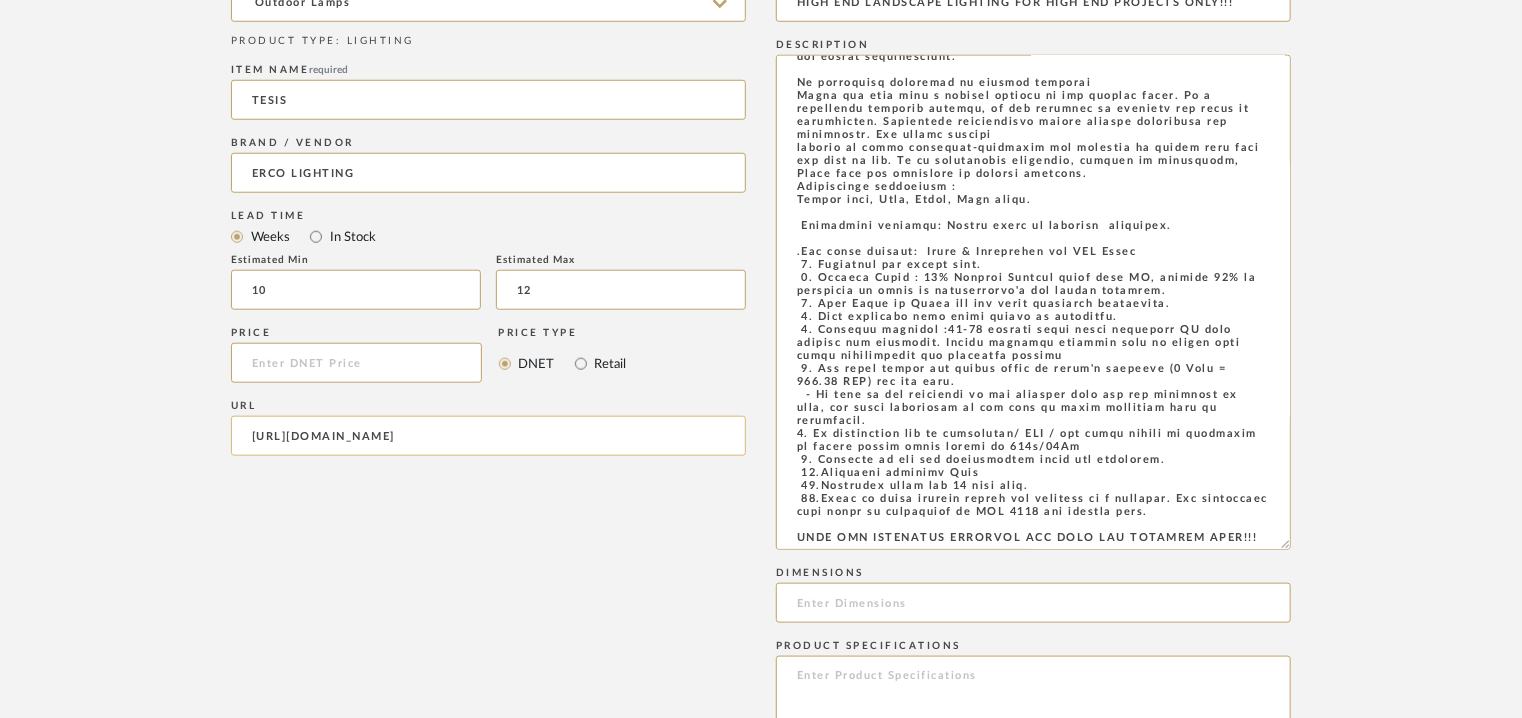 type on "Price:
1)  INR2,70,186/- Tesis new recessed wall washer, 4.
2) INR2,35,668/- Tesis new recessed wide flood, 4.
3) INR2,52,927/- Tesis new recessed spot, 4.
4) INR2,61,556/- Tesis new recessed oval flood, 4.
5) INR2,52,927/- Tesis  new recessed narrow spot, 4.
6) INR252,927/- Tesis new recessed flood, 4.
7)INR2,76,226/- Tesis new  zoom flood, 4.
8)INR2,72,775/-Tesis  new rzoom spot,  4.
Quotation for supply only. Quotation valid for 15 days only.
Lead time: 10-12 working weeks after confirmed PO with payment and approvals. Actual delivery timeline will be shared post order finalisation and receiving advance.
Customizable :Na
3D available : No
BIM available. No.
Point of contact : To be established
Contact number:  Phone : [PHONE_NUMBER].
Email address: :  [EMAIL_ADDRESS][DOMAIN_NAME]
Address: Architectural Lighting Concepts Pvt Ltd
[STREET_ADDRESS].
Additional contact information :
Point of Contact : [PERSON_NAME]
Email address : mash..." 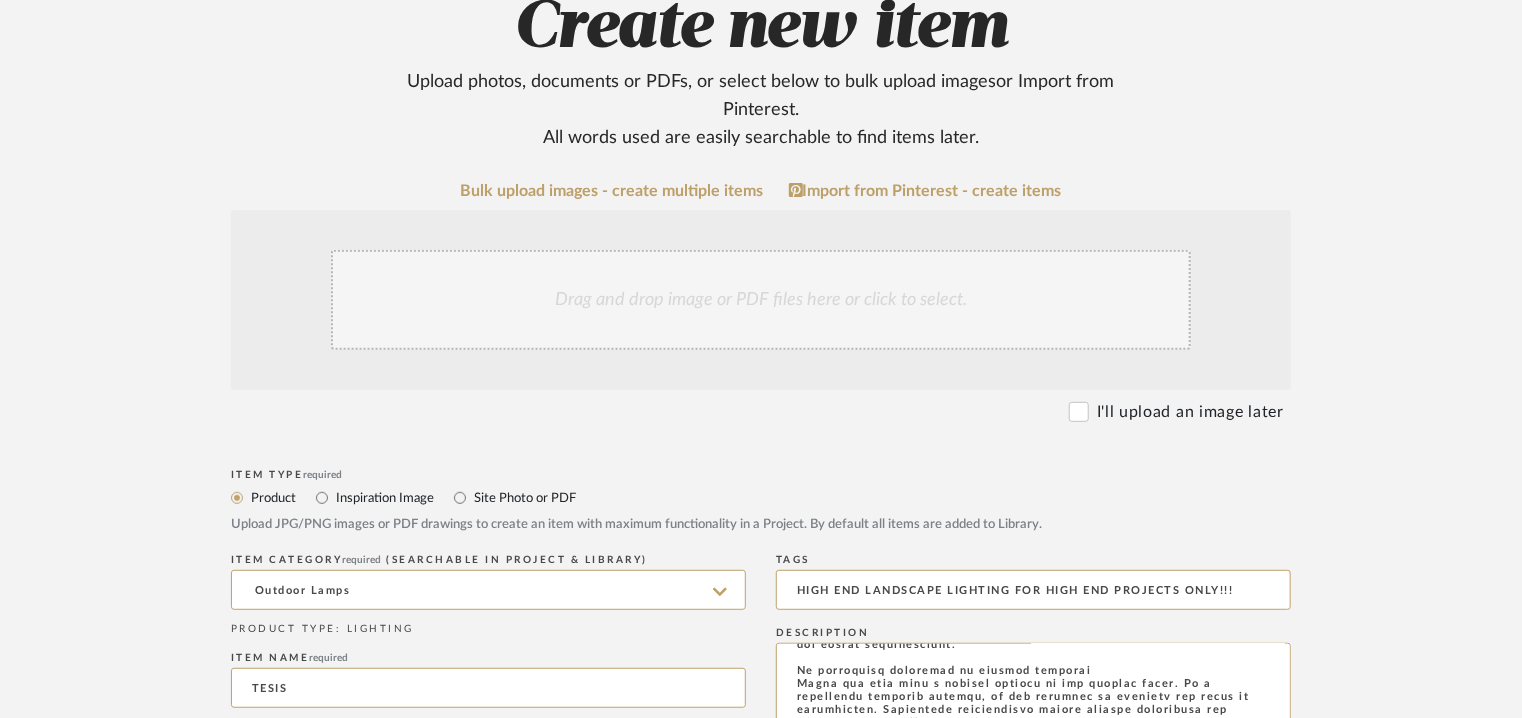 scroll, scrollTop: 241, scrollLeft: 0, axis: vertical 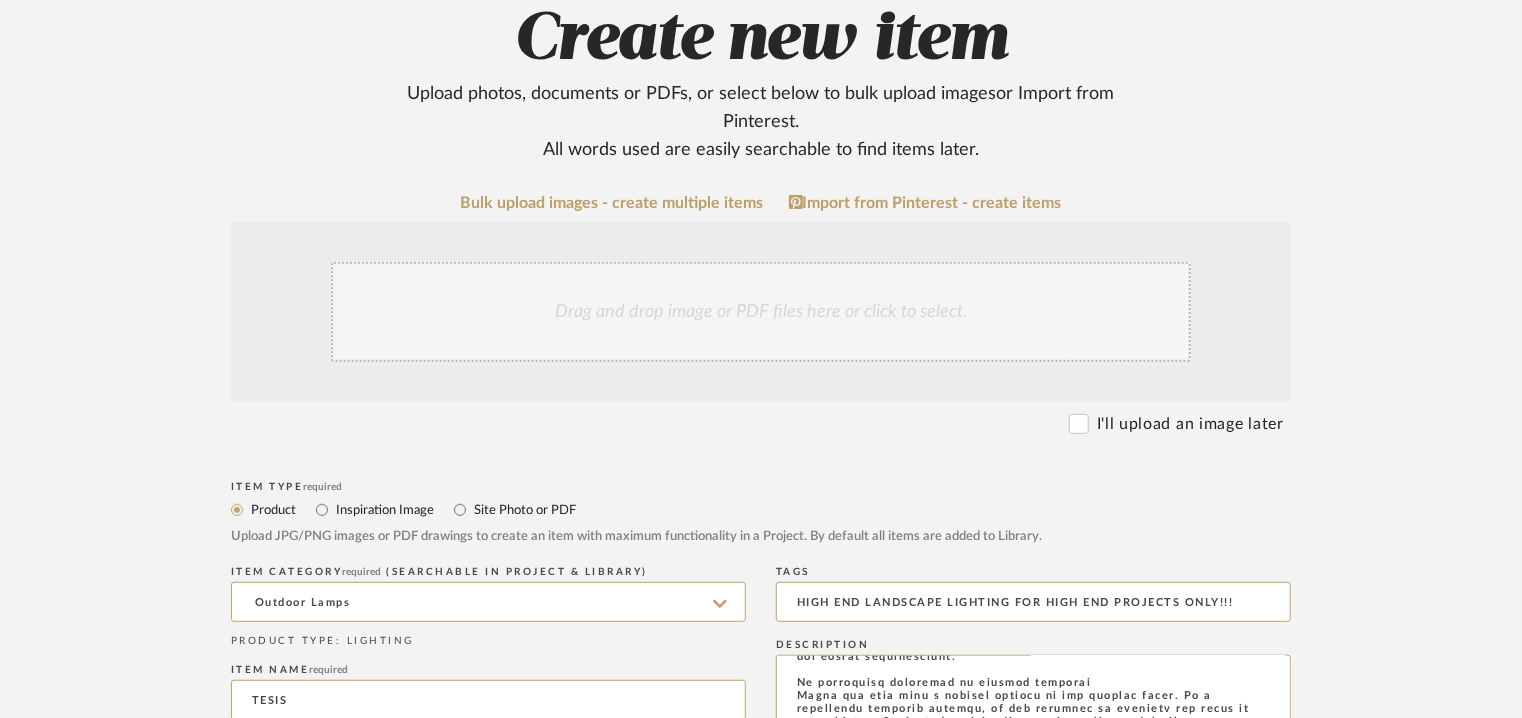 click on "Drag and drop image or PDF files here or click to select." 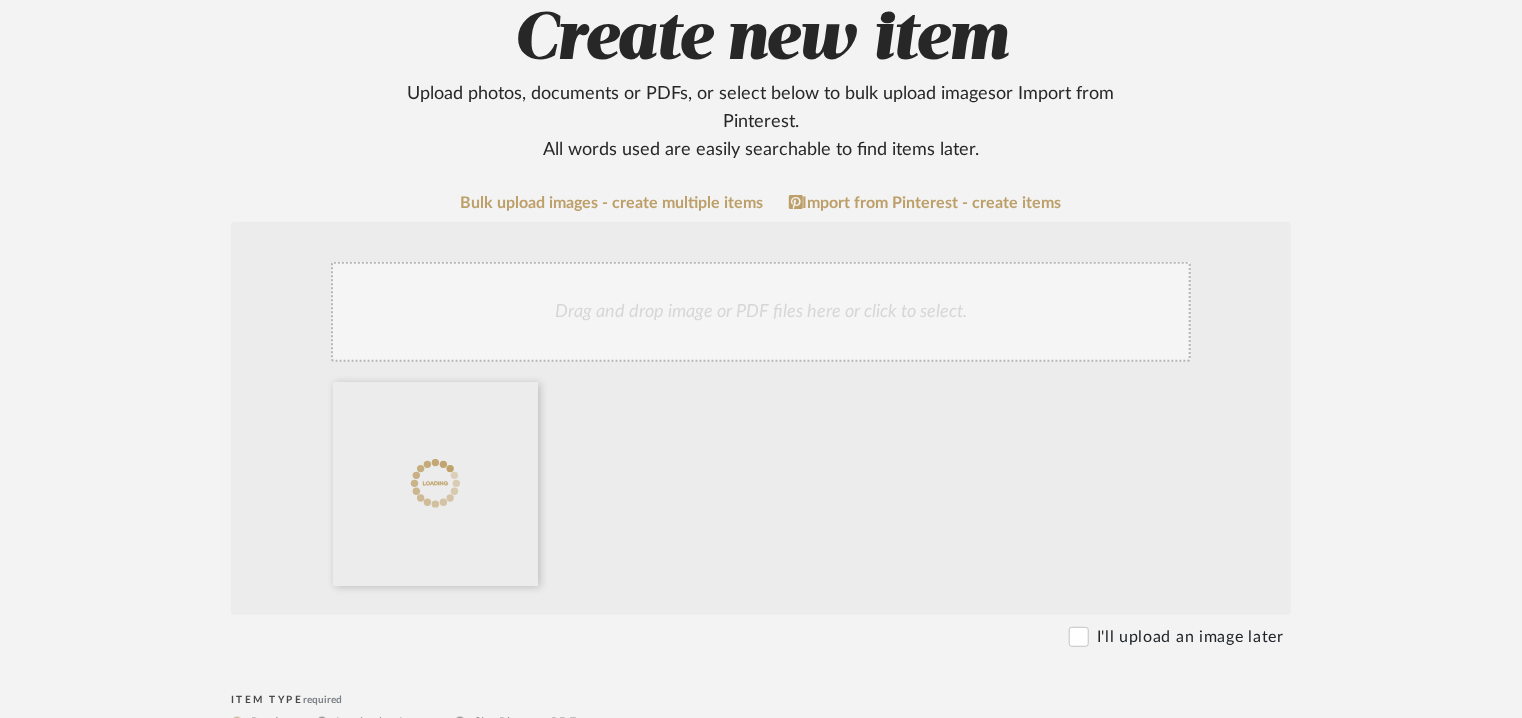 click on "Drag and drop image or PDF files here or click to select." 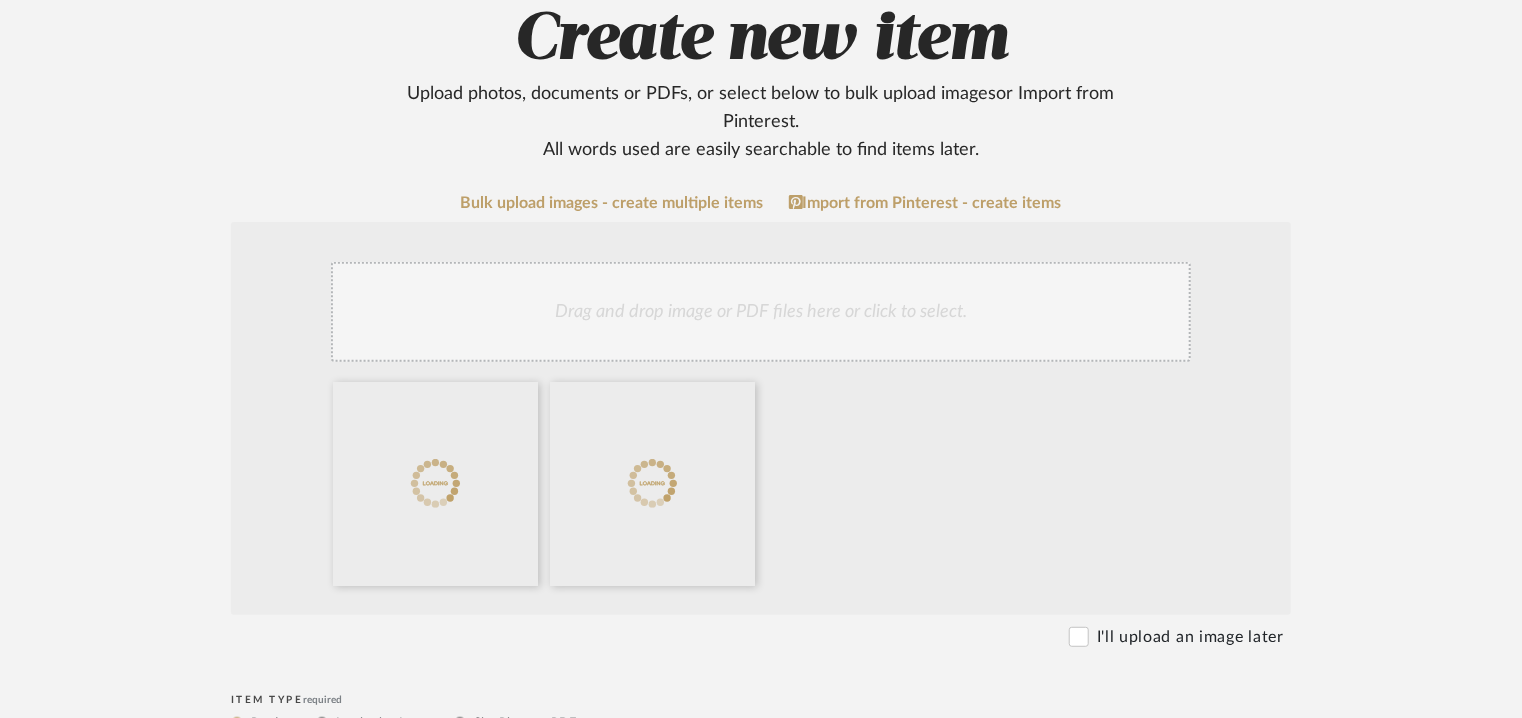 click on "Drag and drop image or PDF files here or click to select." 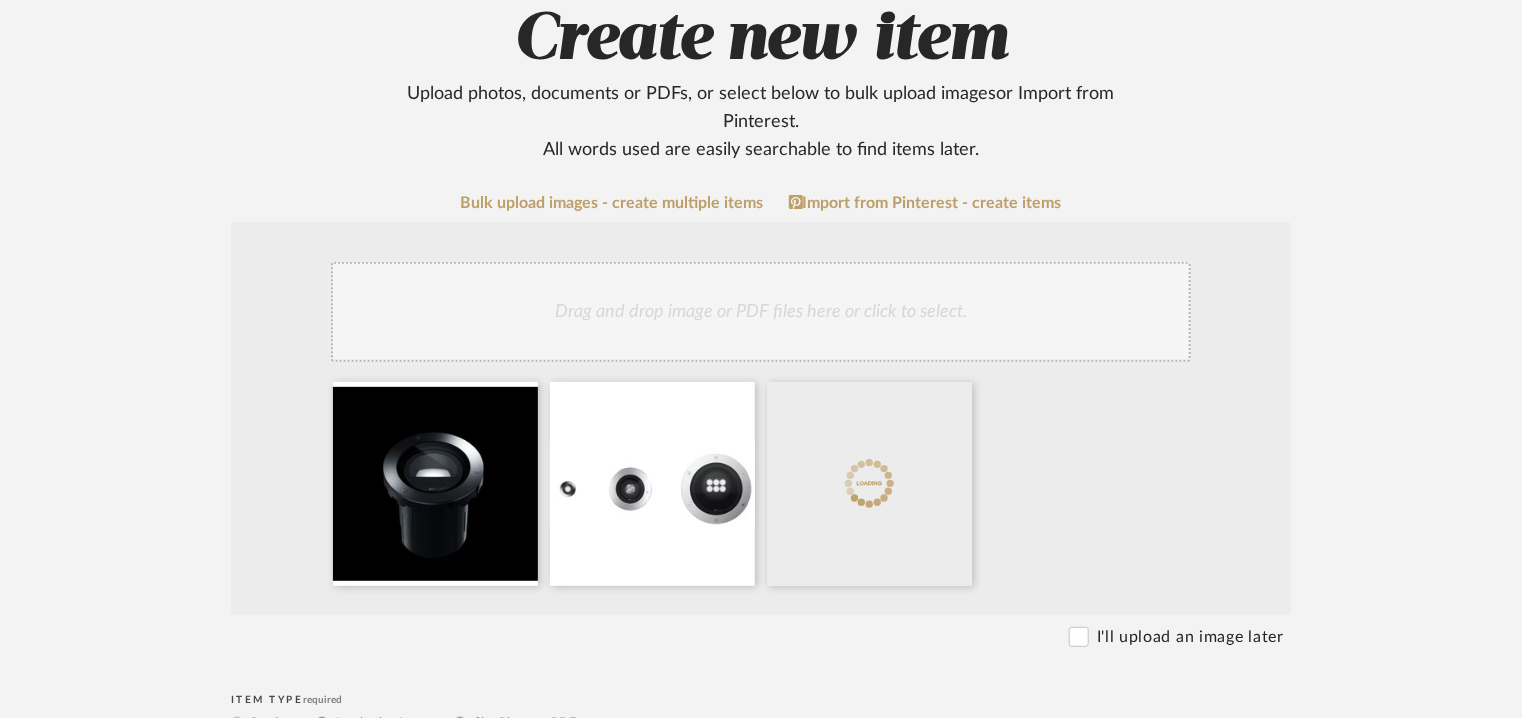 click on "Drag and drop image or PDF files here or click to select." 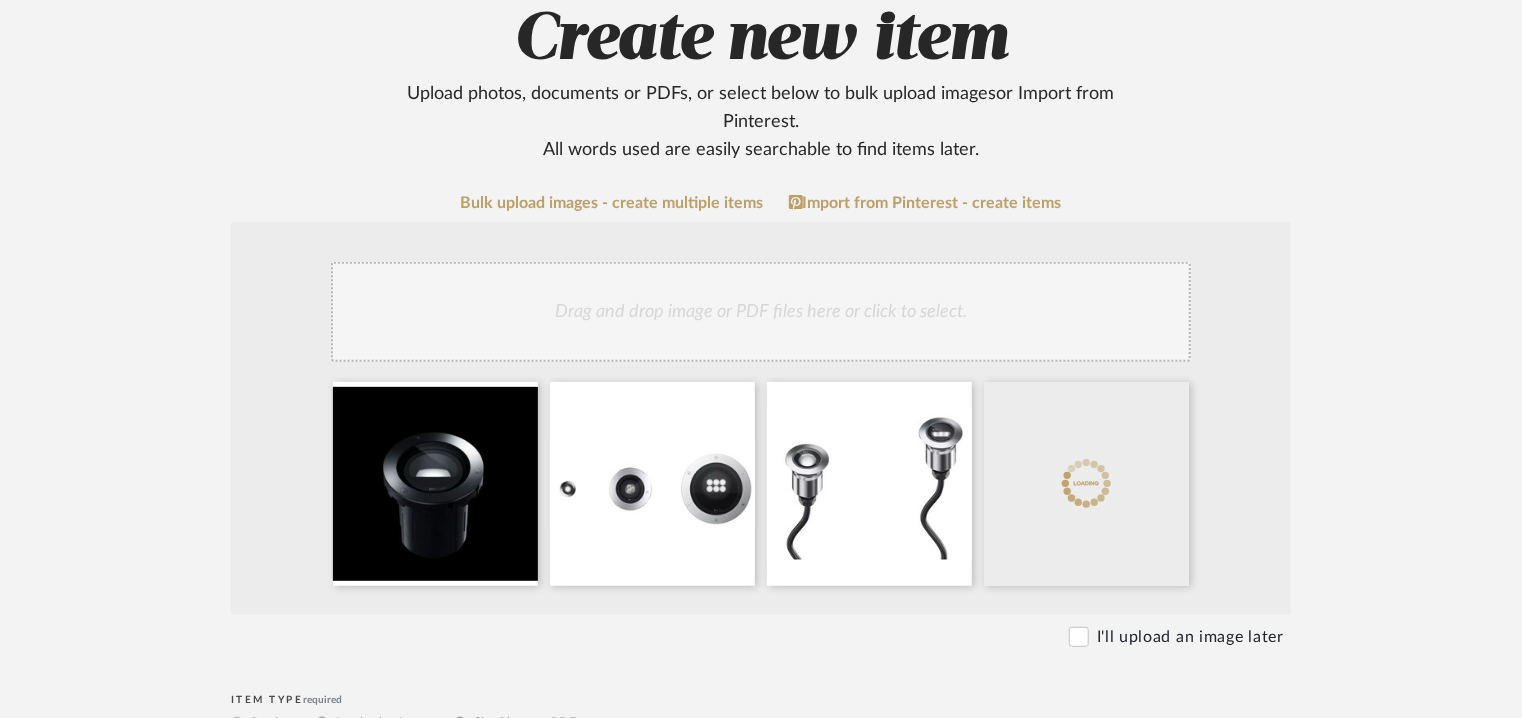 click on "Drag and drop image or PDF files here or click to select." 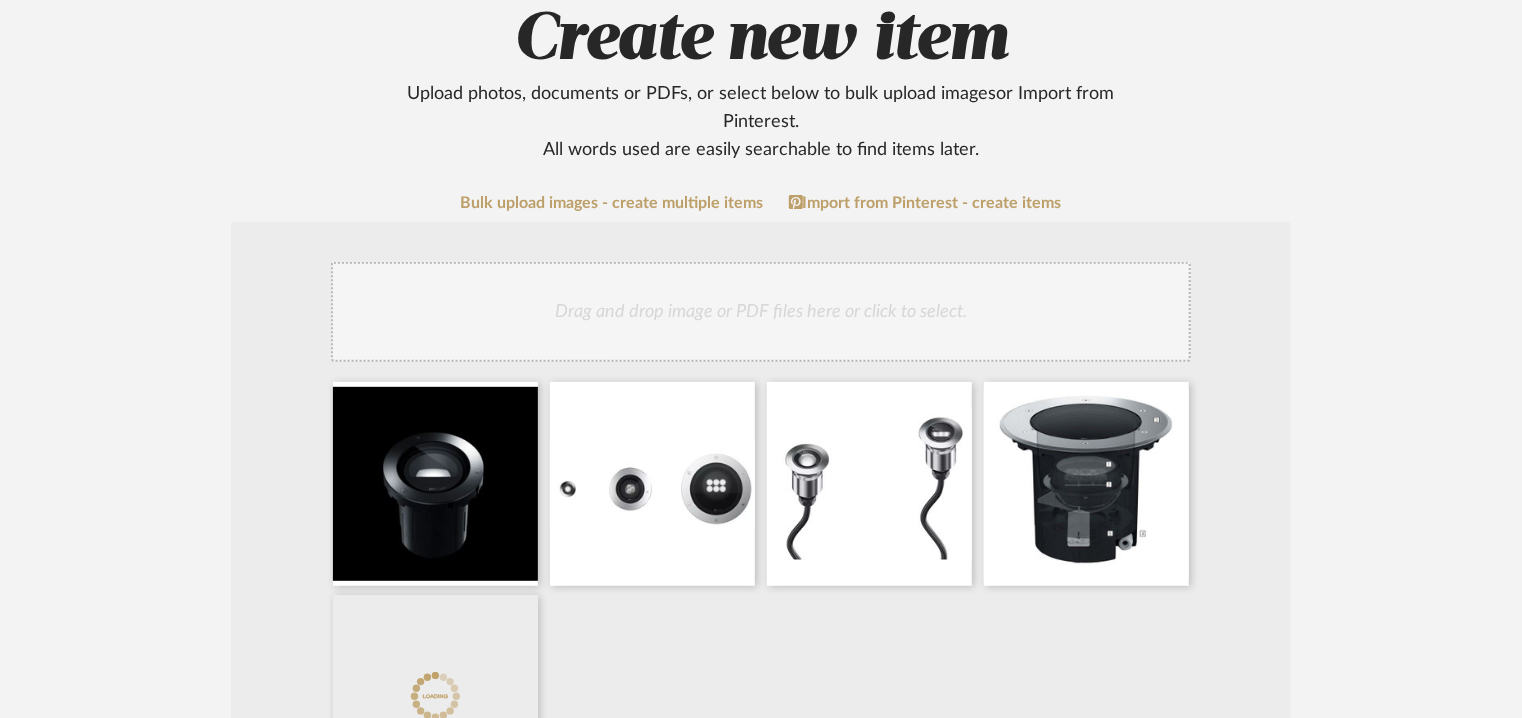 click on "Drag and drop image or PDF files here or click to select." 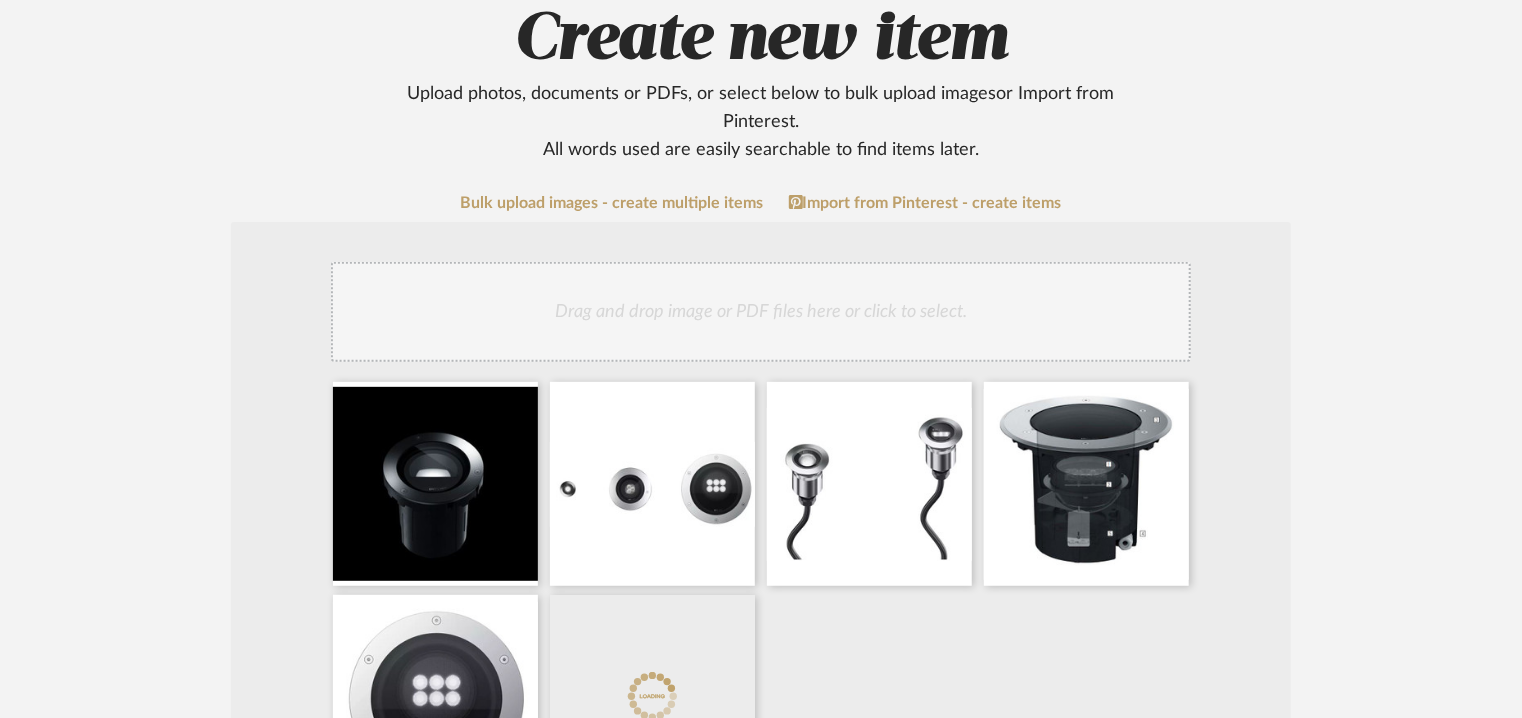 click on "Drag and drop image or PDF files here or click to select." 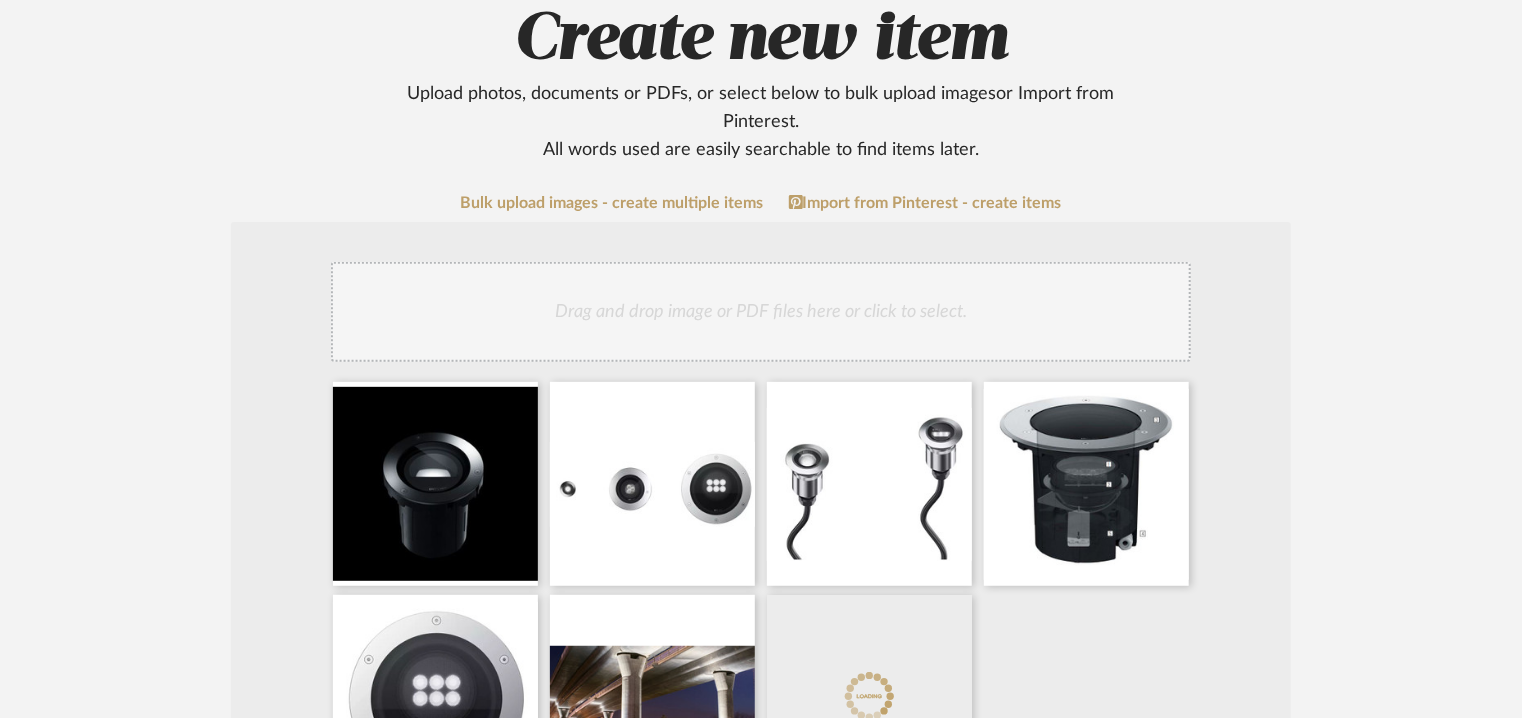 click on "Drag and drop image or PDF files here or click to select." 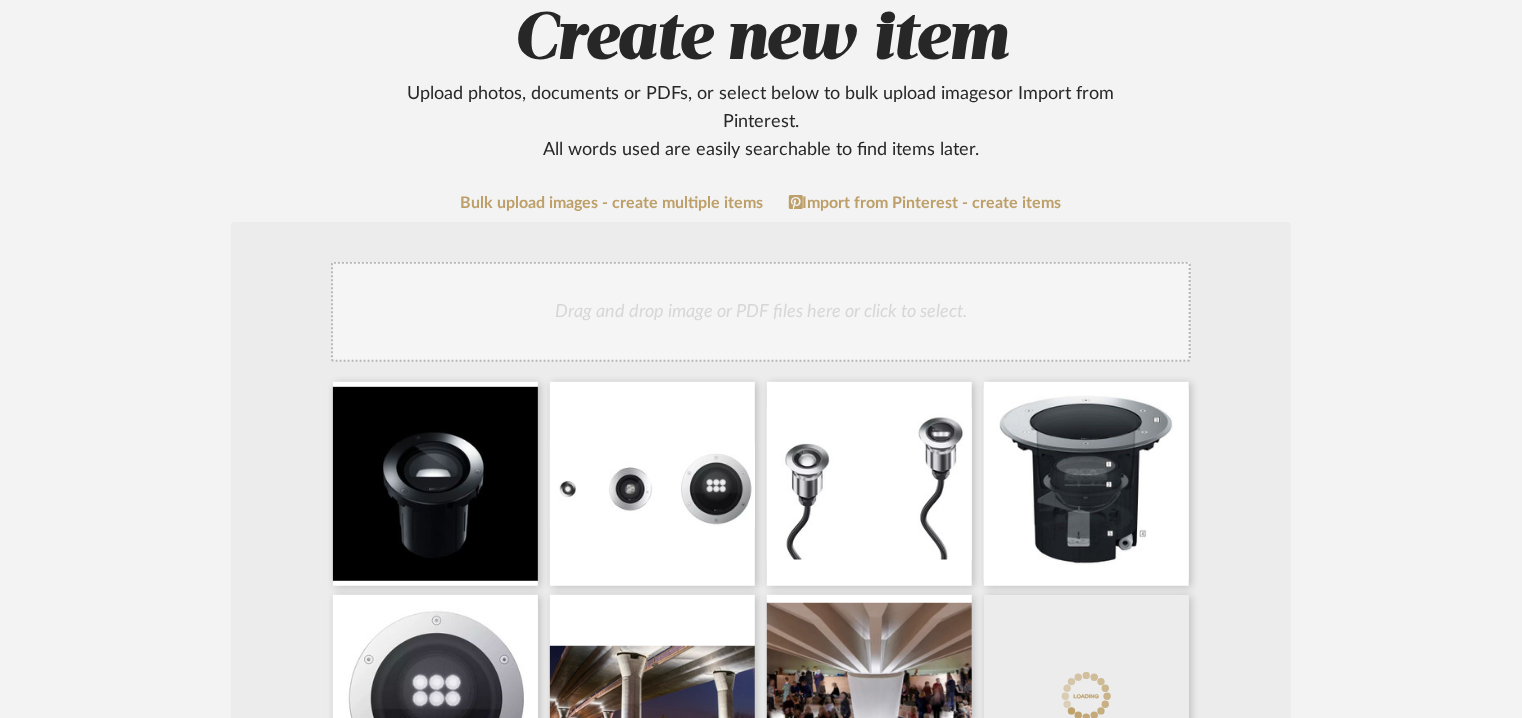 click on "Drag and drop image or PDF files here or click to select." 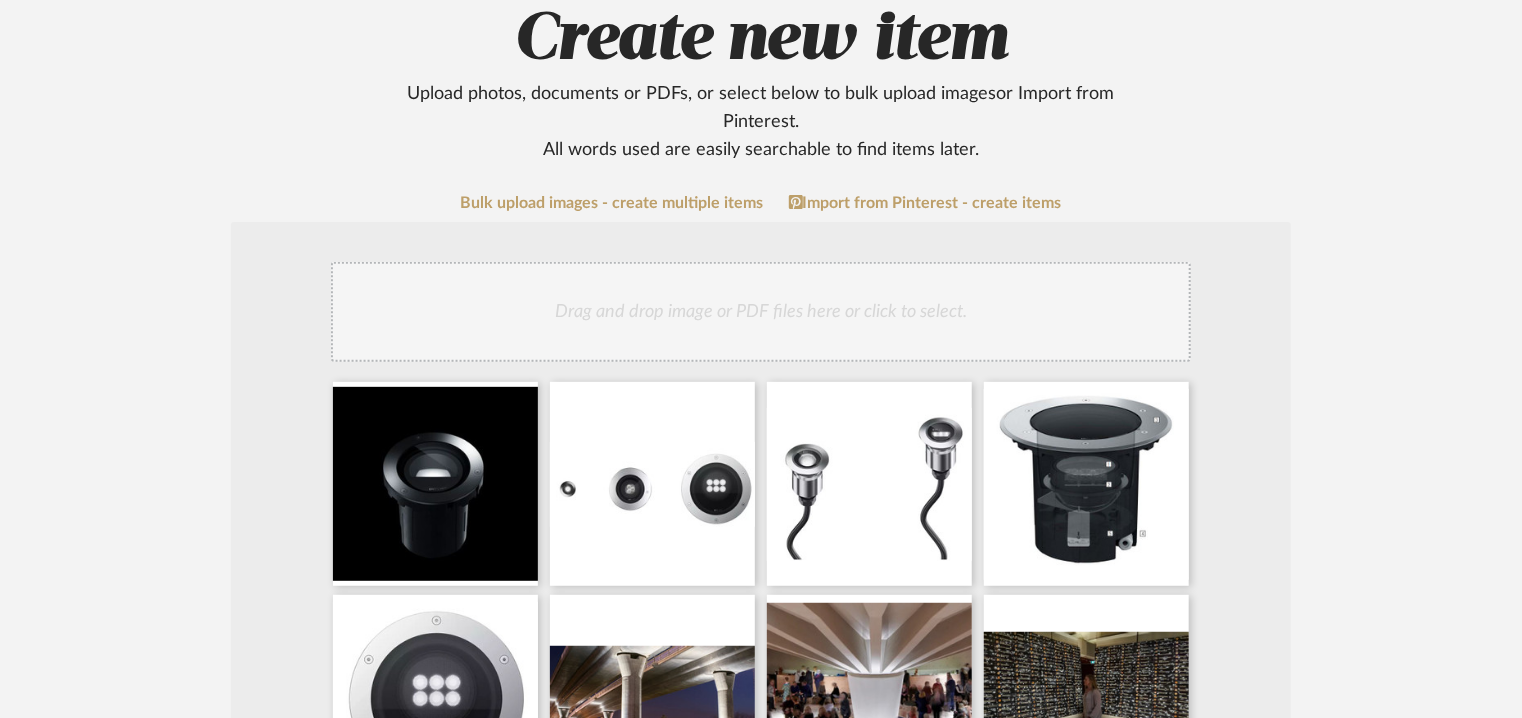 click on "Drag and drop image or PDF files here or click to select." 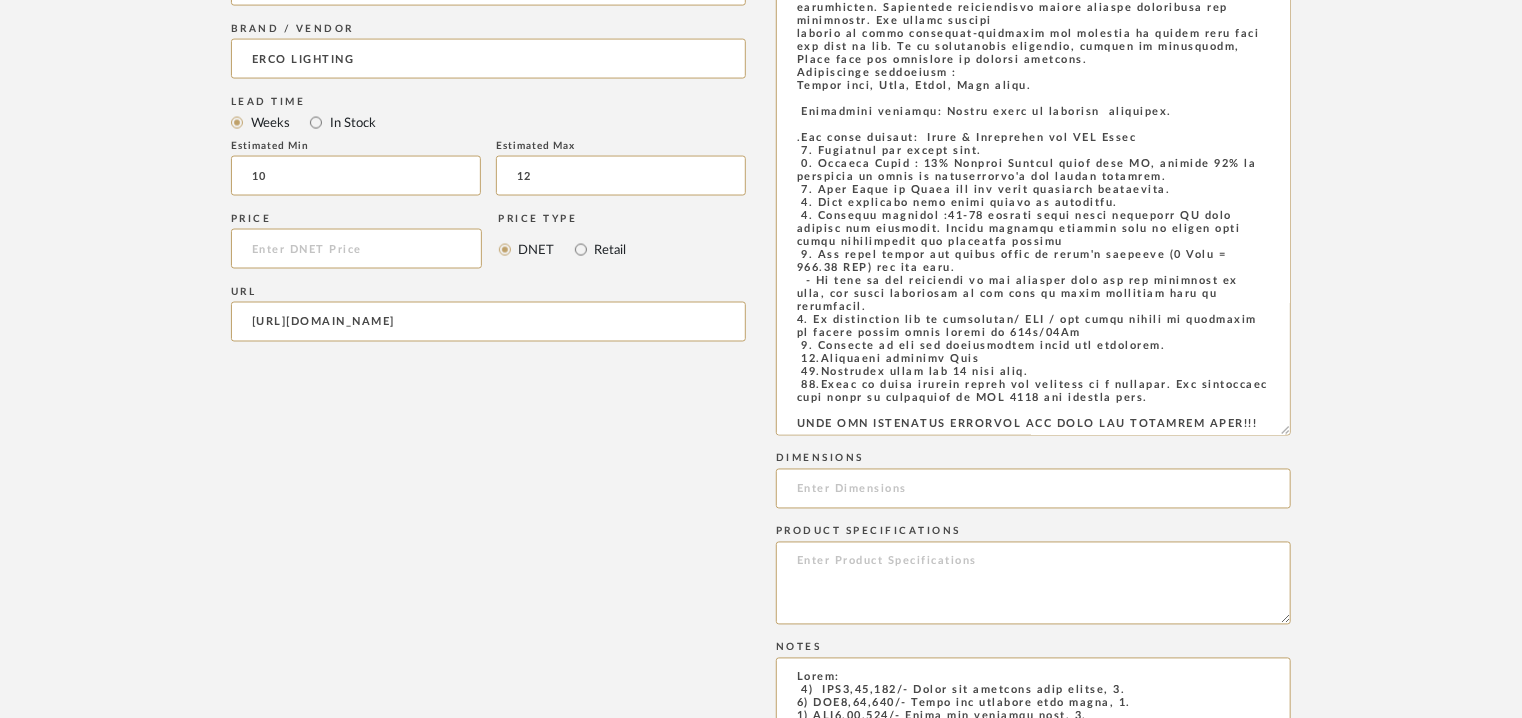 scroll, scrollTop: 1641, scrollLeft: 0, axis: vertical 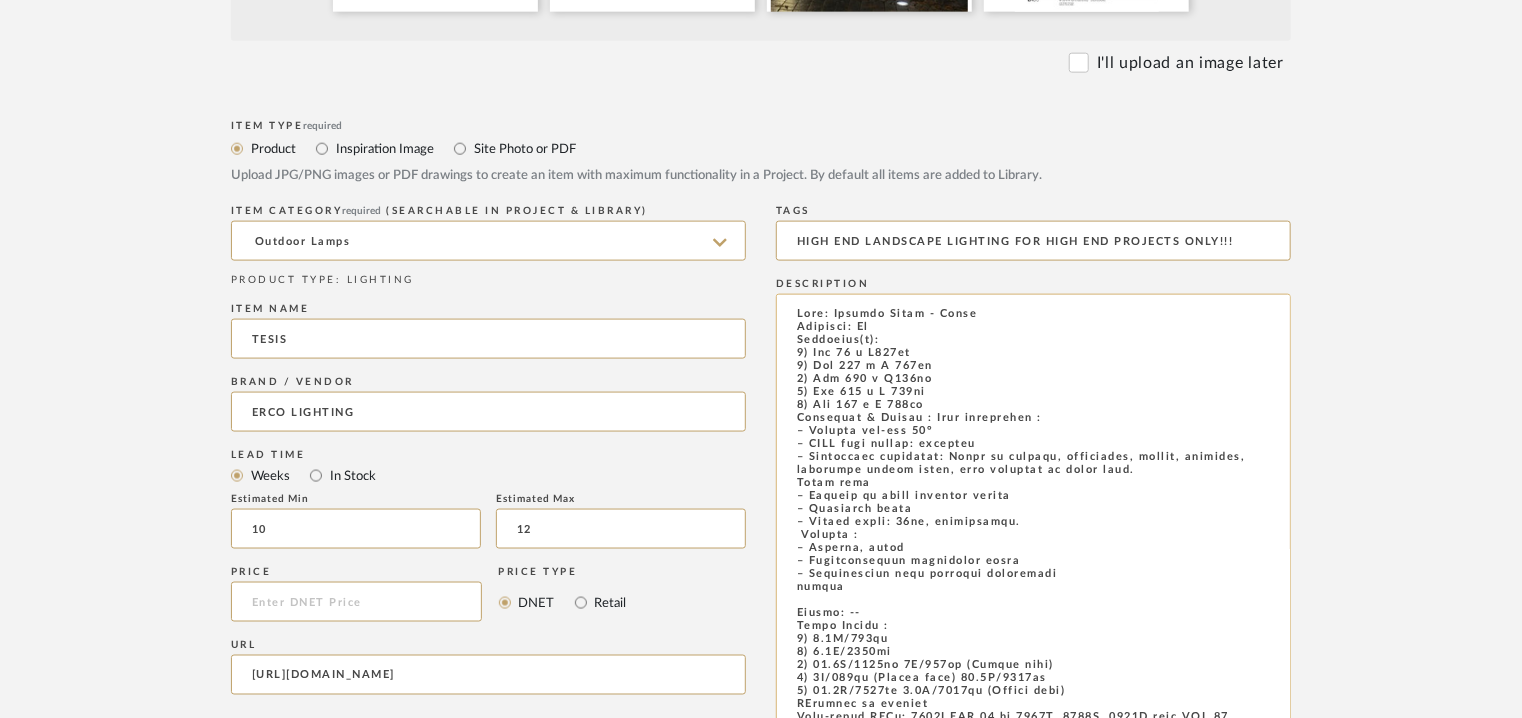 drag, startPoint x: 936, startPoint y: 355, endPoint x: 835, endPoint y: 359, distance: 101.07918 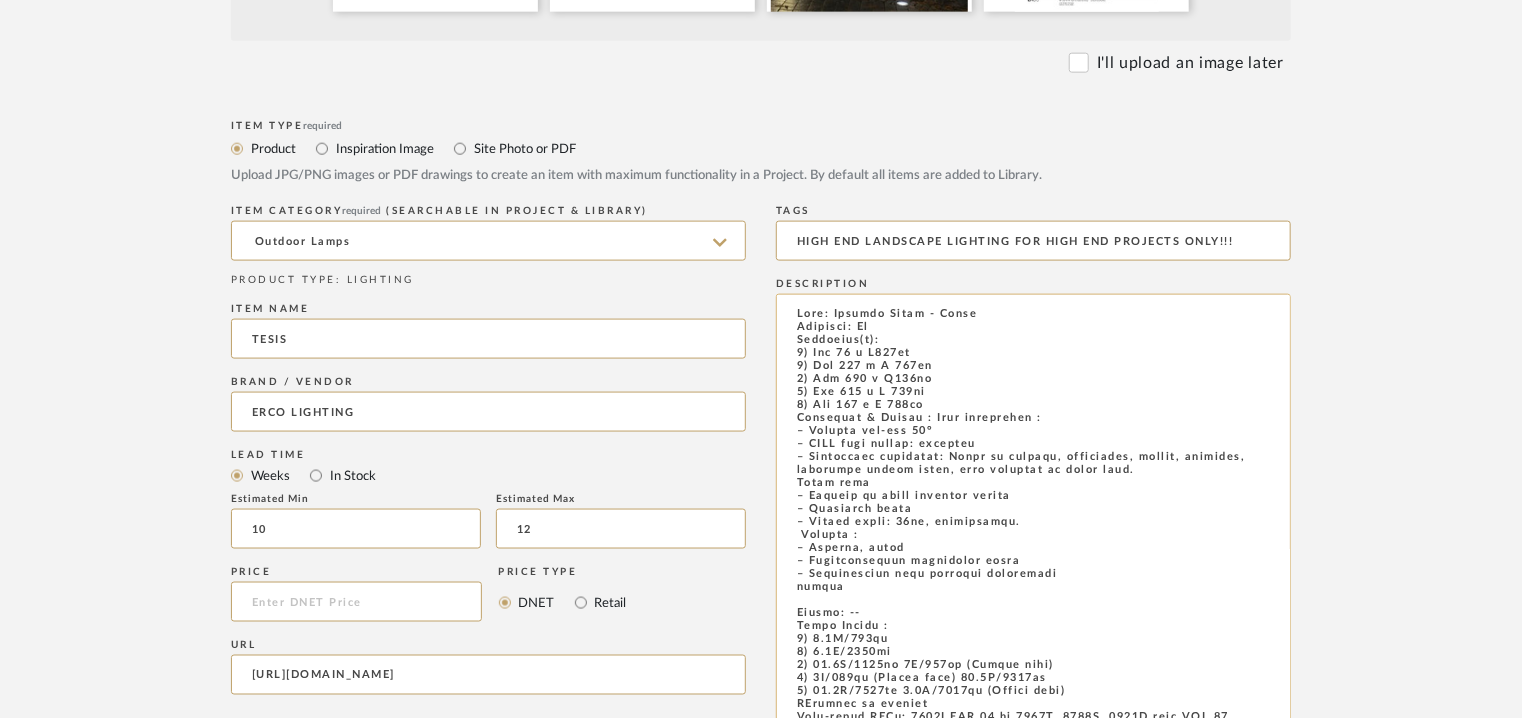 click 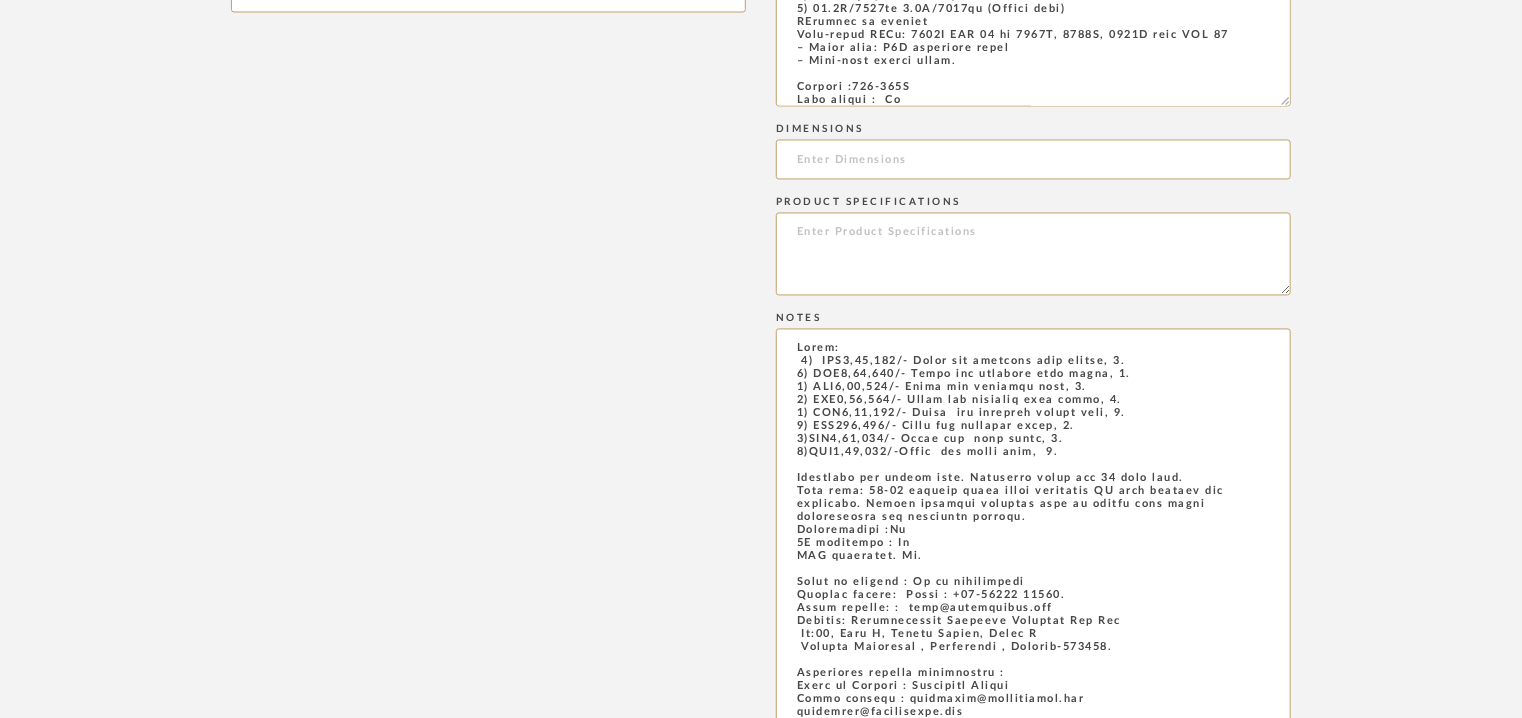 scroll, scrollTop: 1941, scrollLeft: 0, axis: vertical 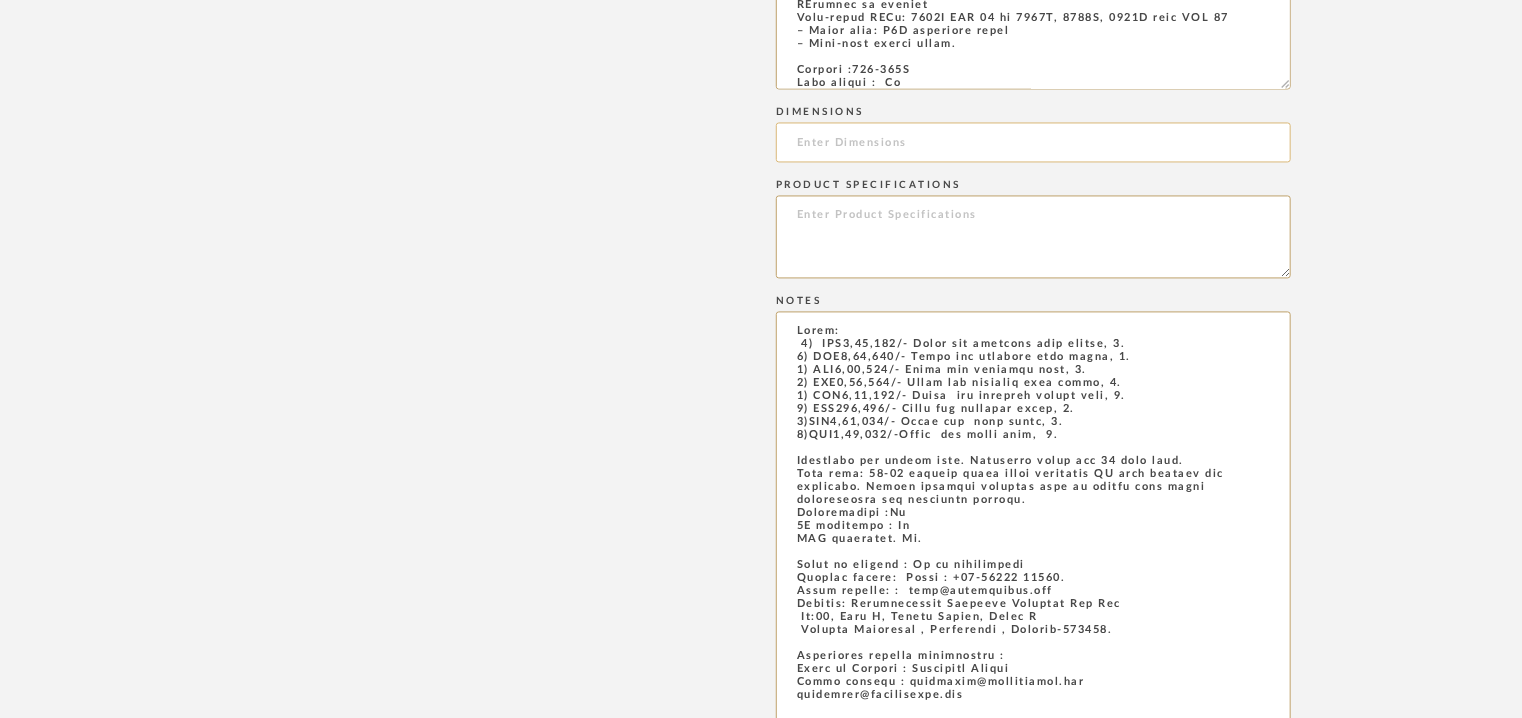 click 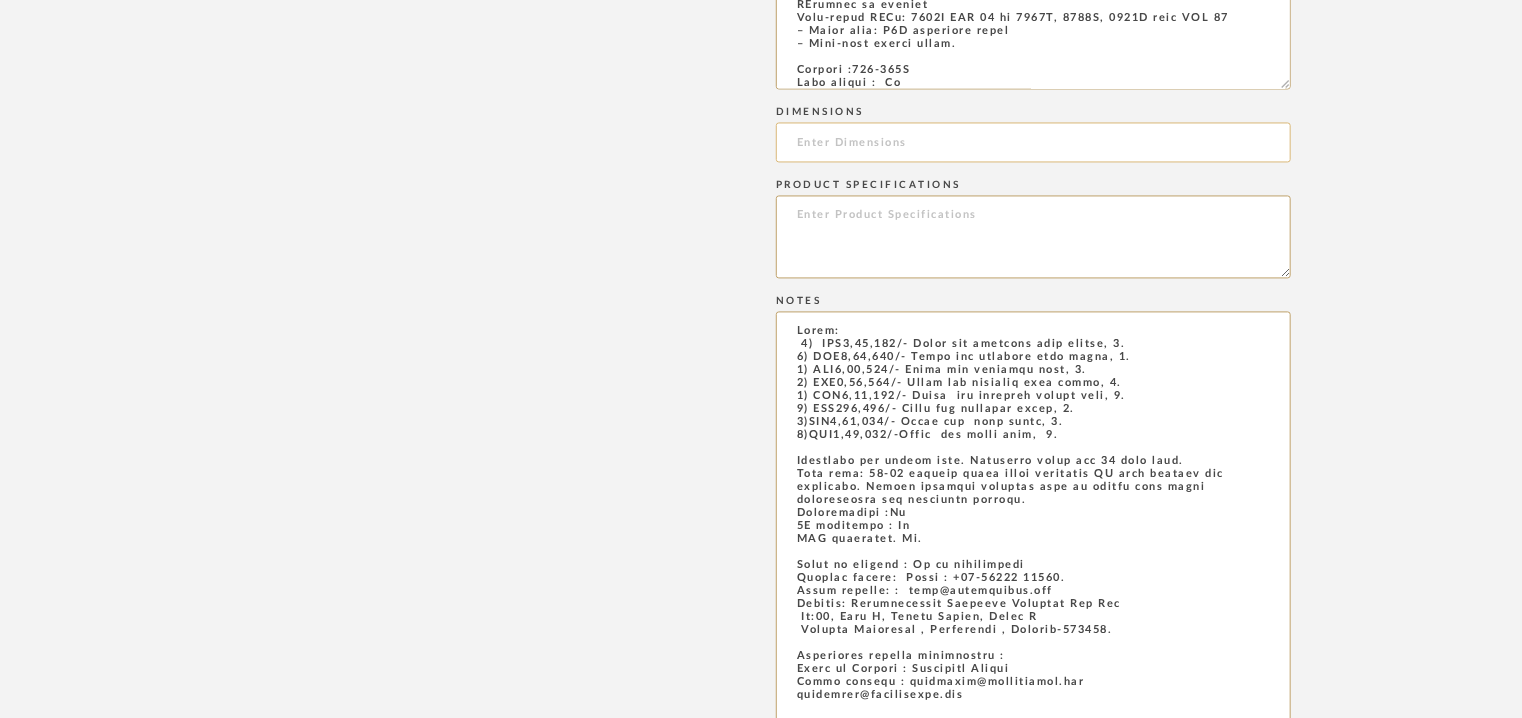 paste on "Dia 56 x H100mm" 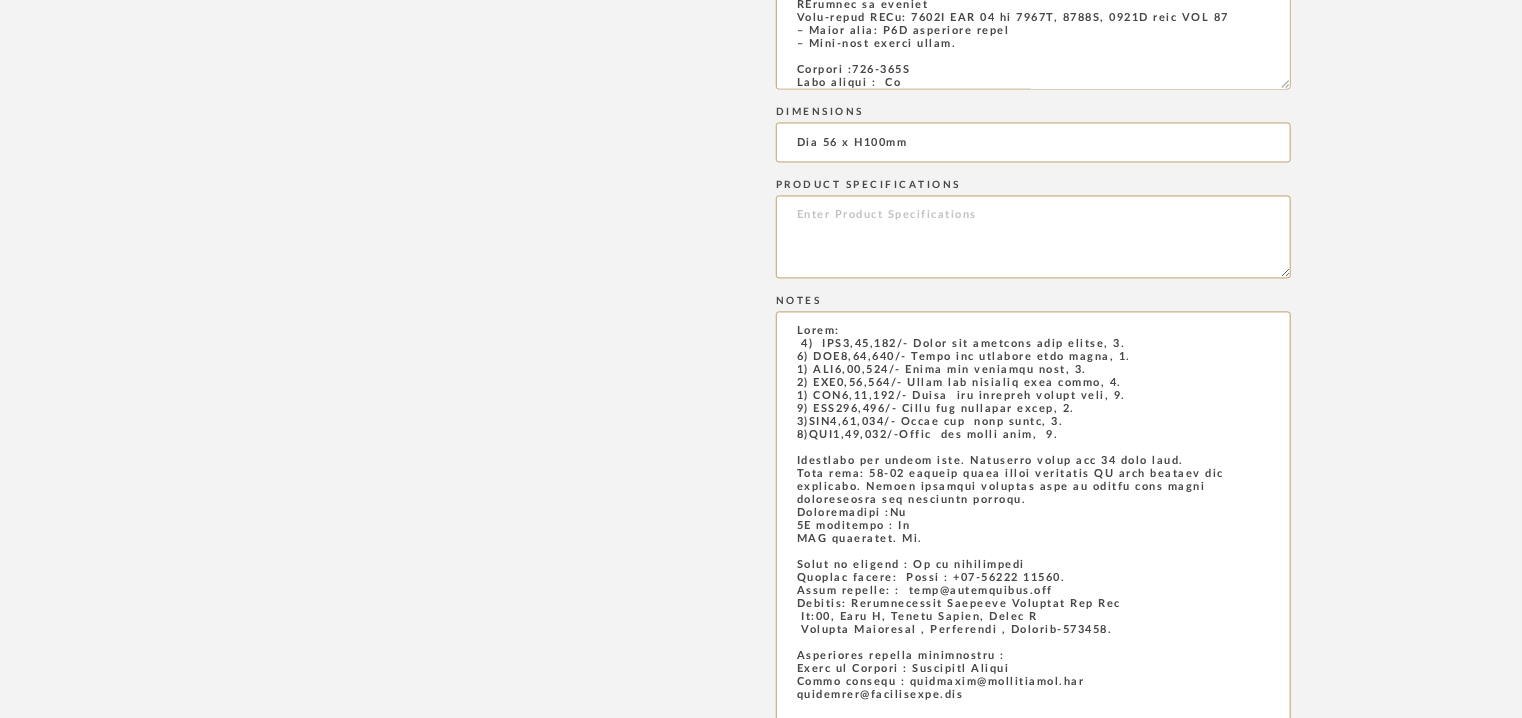 type on "Dia 56 x H100mm" 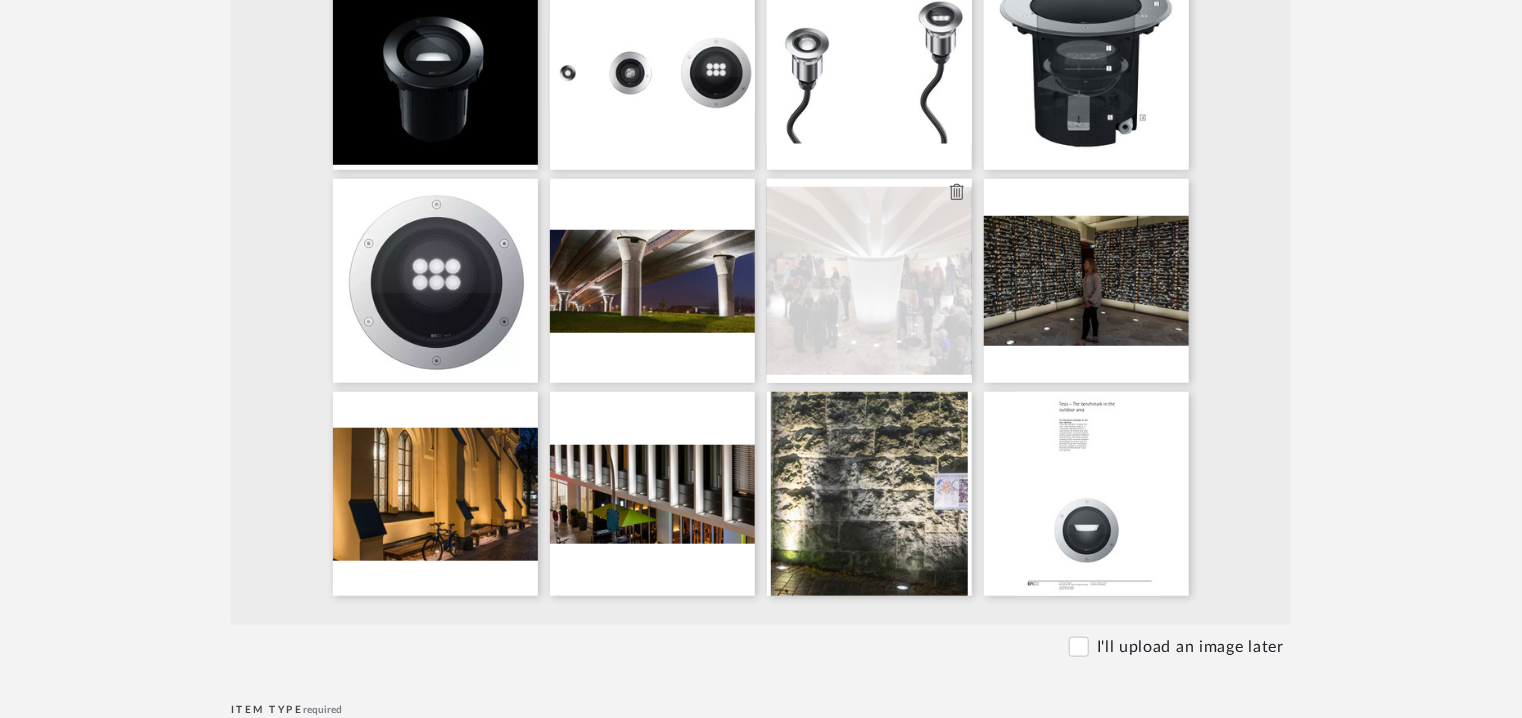 scroll, scrollTop: 641, scrollLeft: 0, axis: vertical 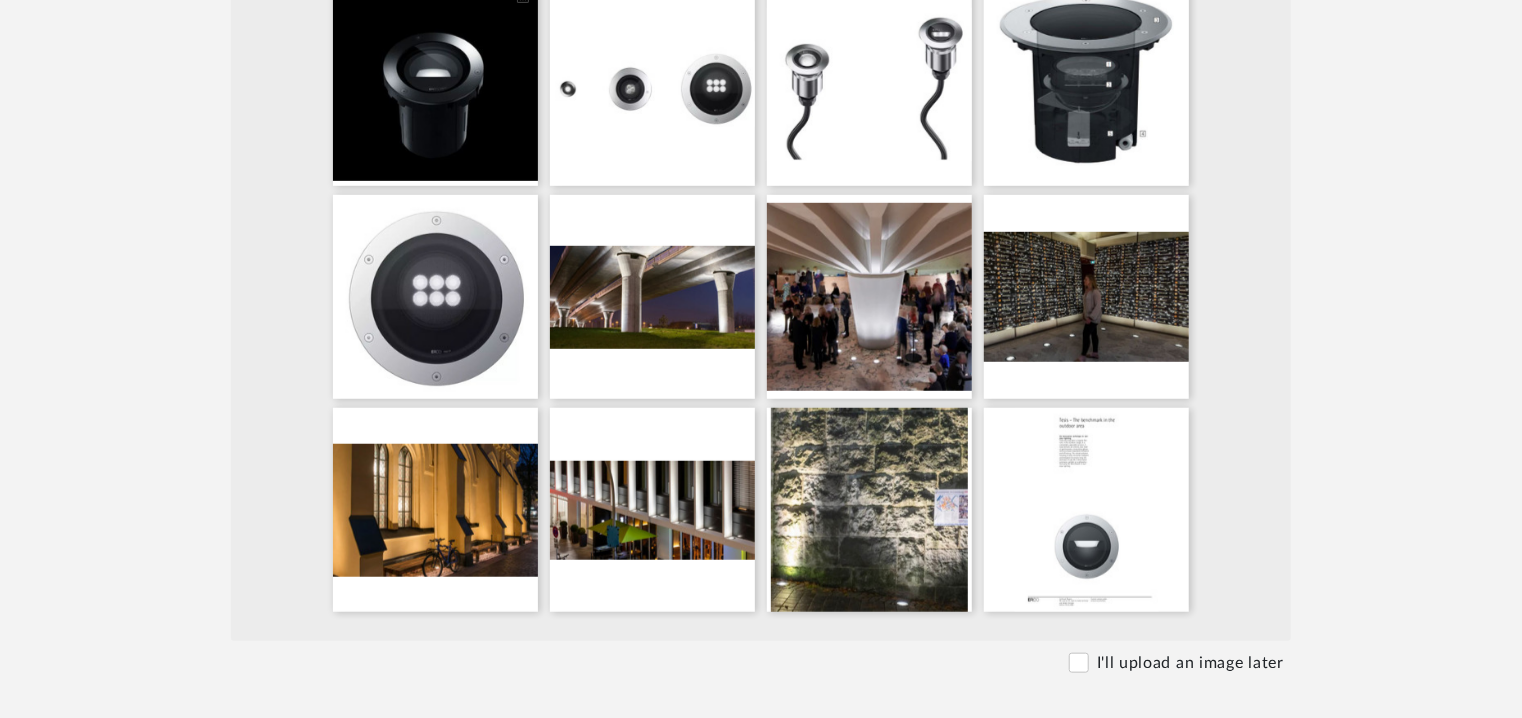 type 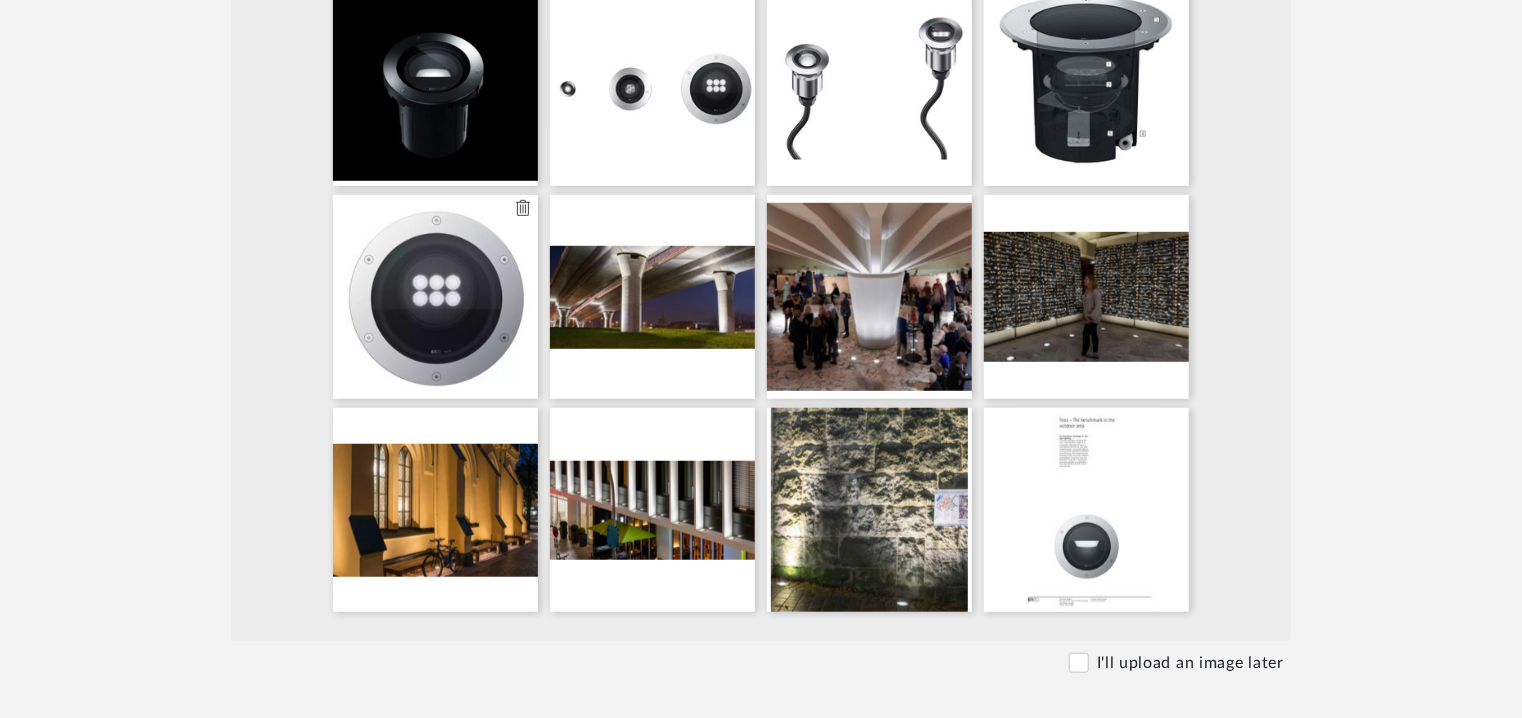 type 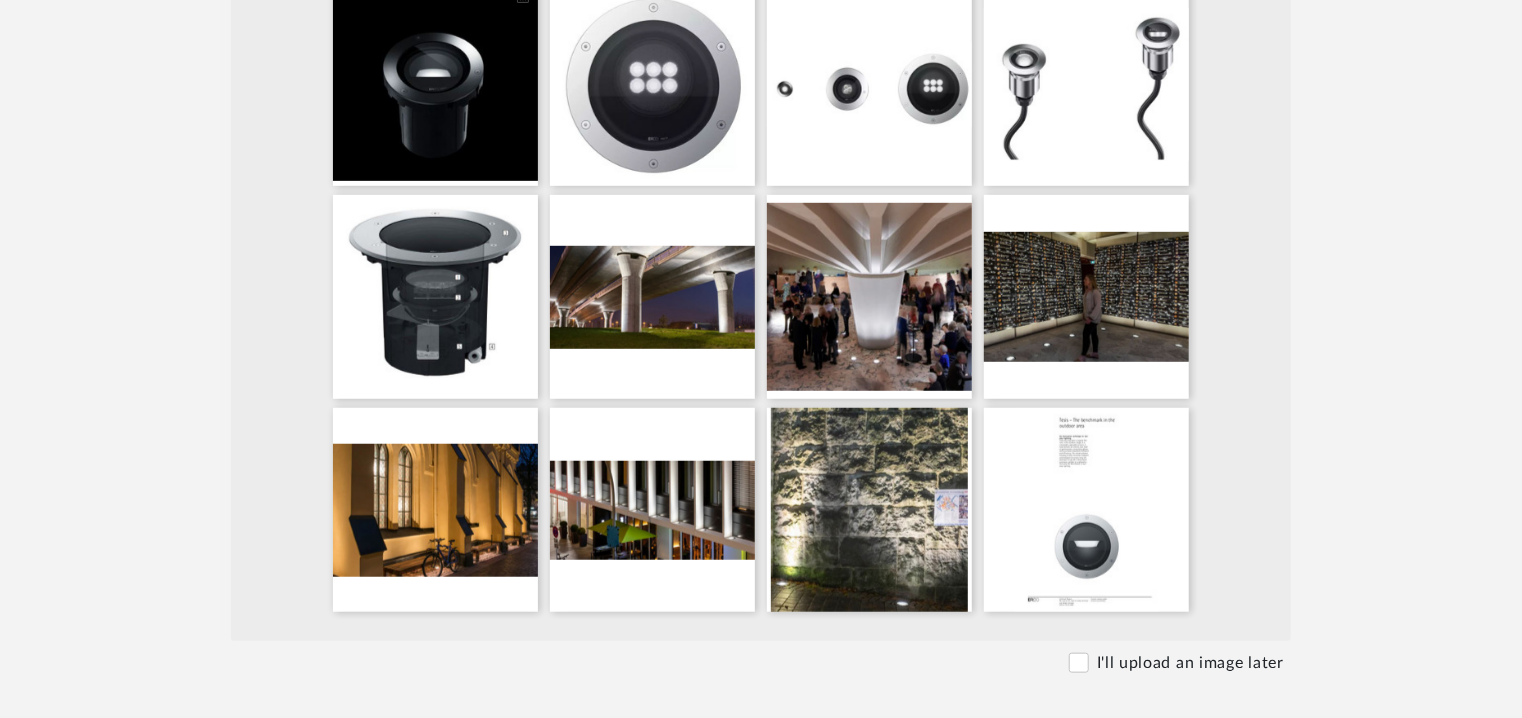type 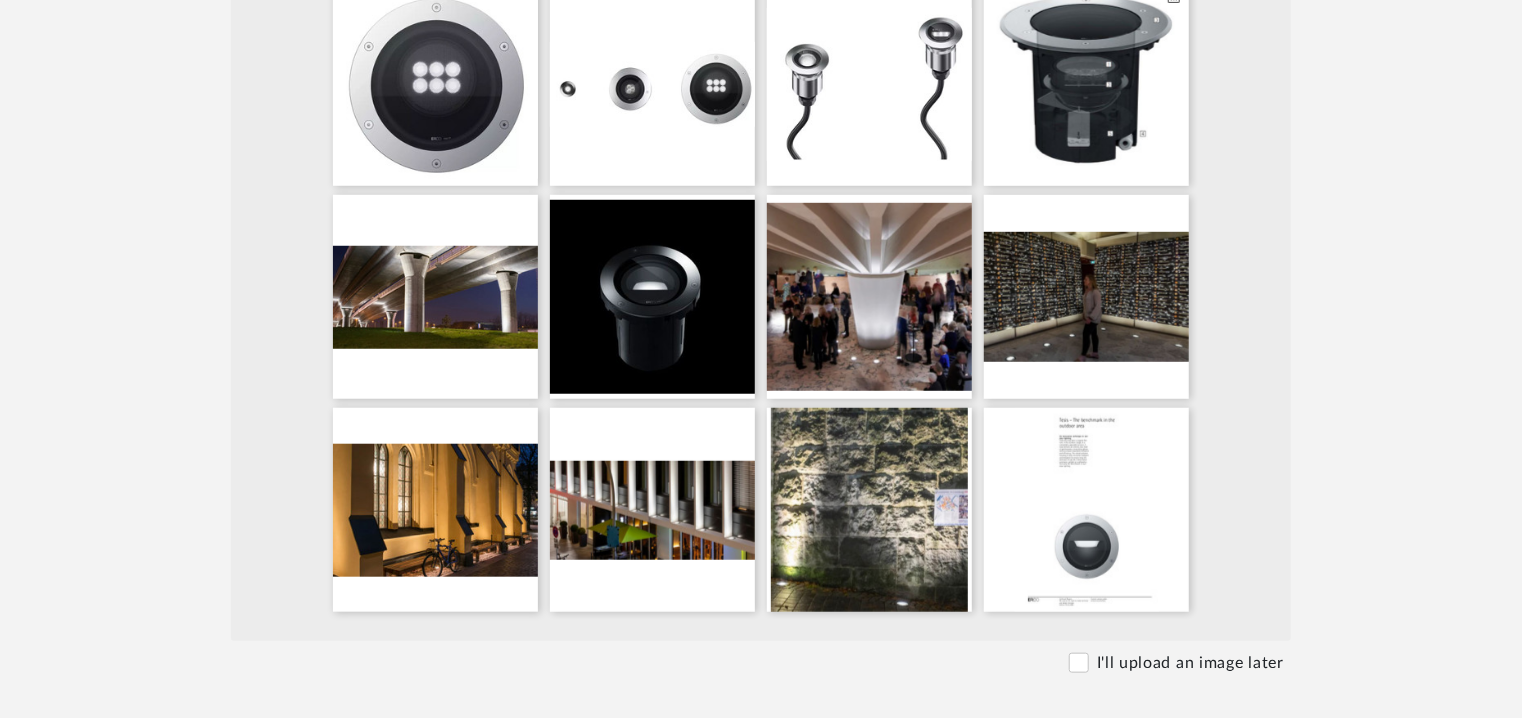 type 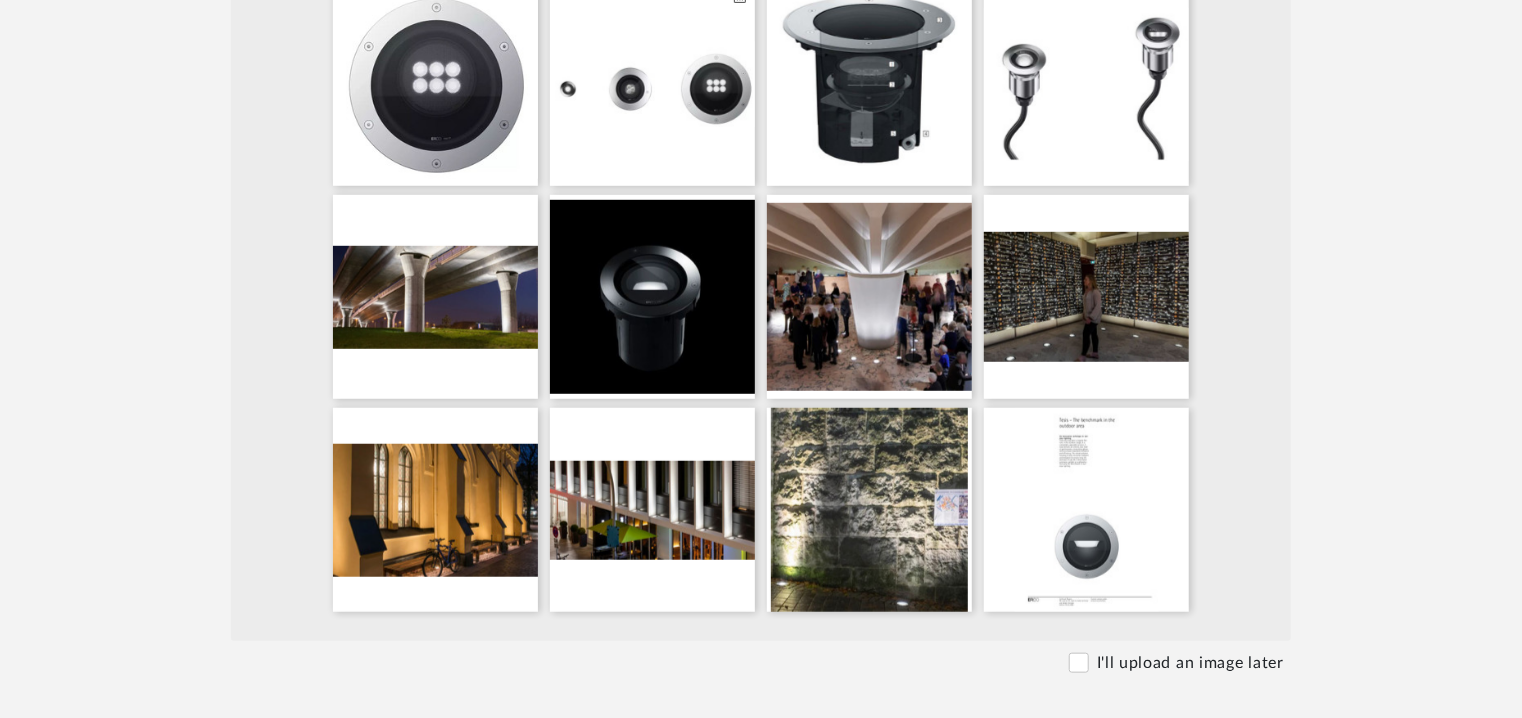 type 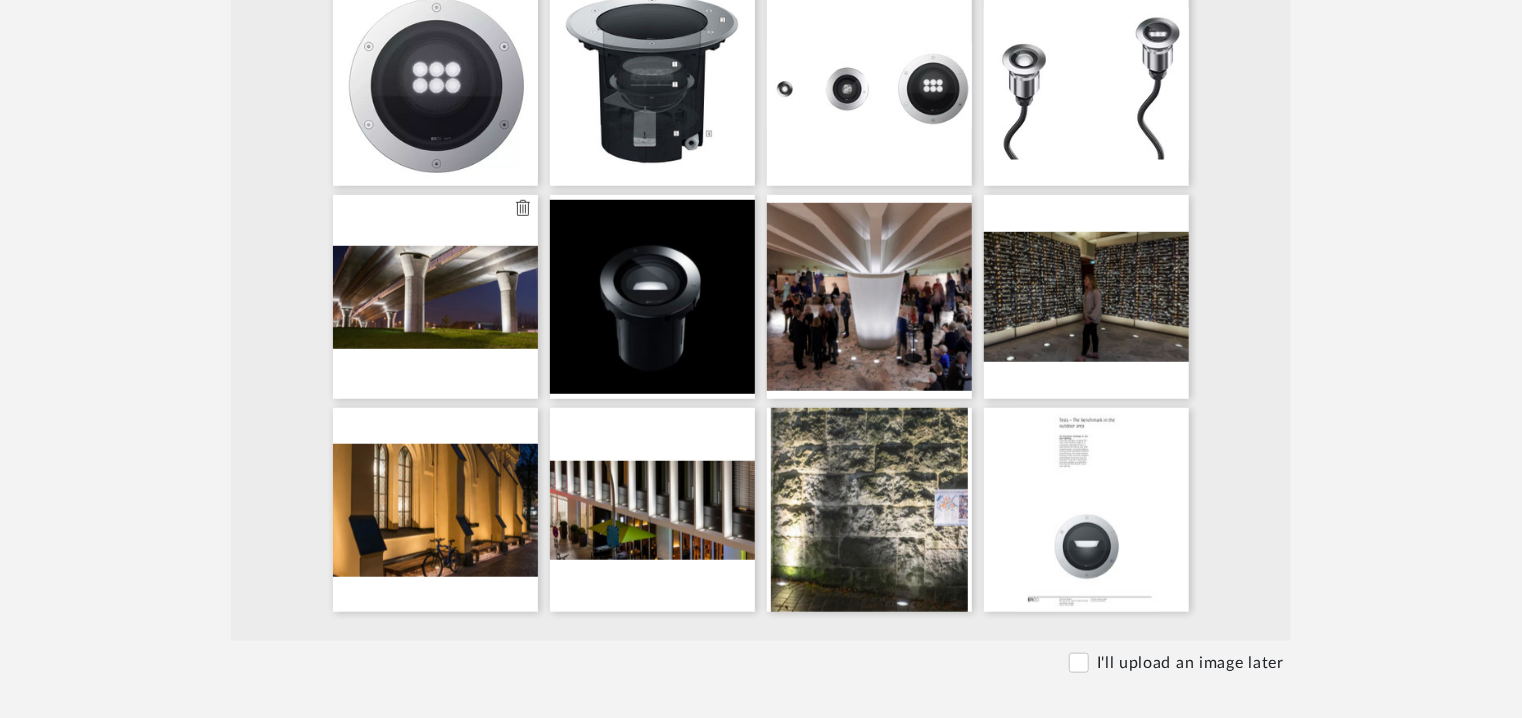type 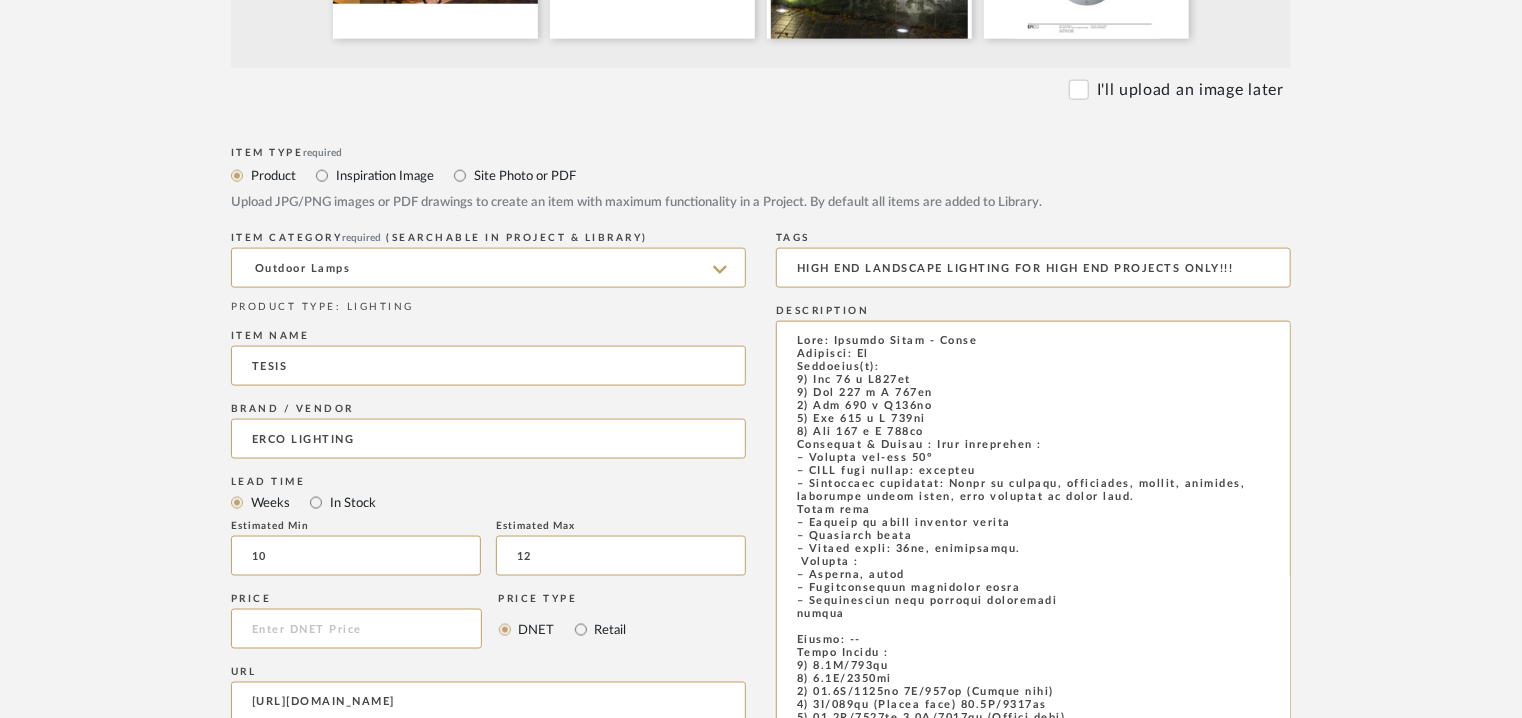 scroll, scrollTop: 1241, scrollLeft: 0, axis: vertical 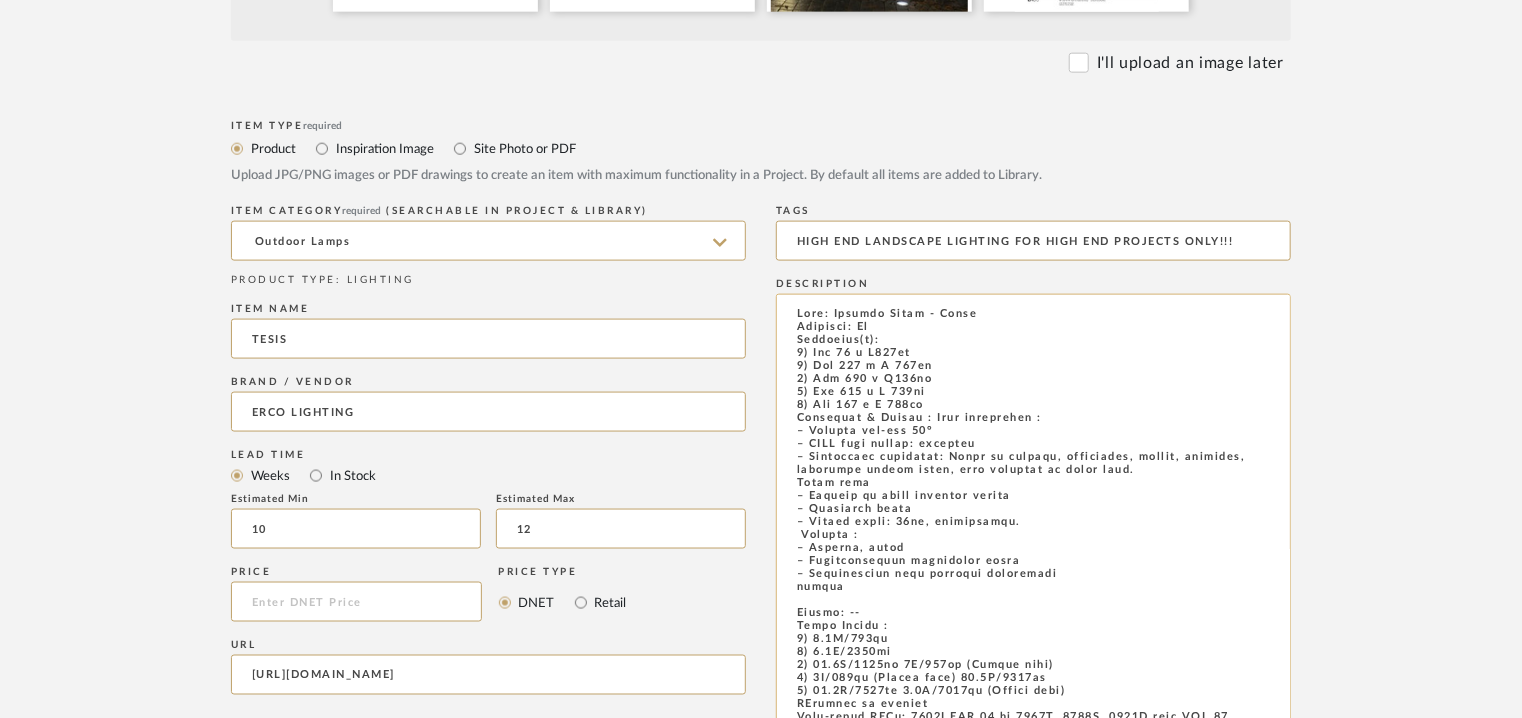 drag, startPoint x: 947, startPoint y: 408, endPoint x: 812, endPoint y: 406, distance: 135.01482 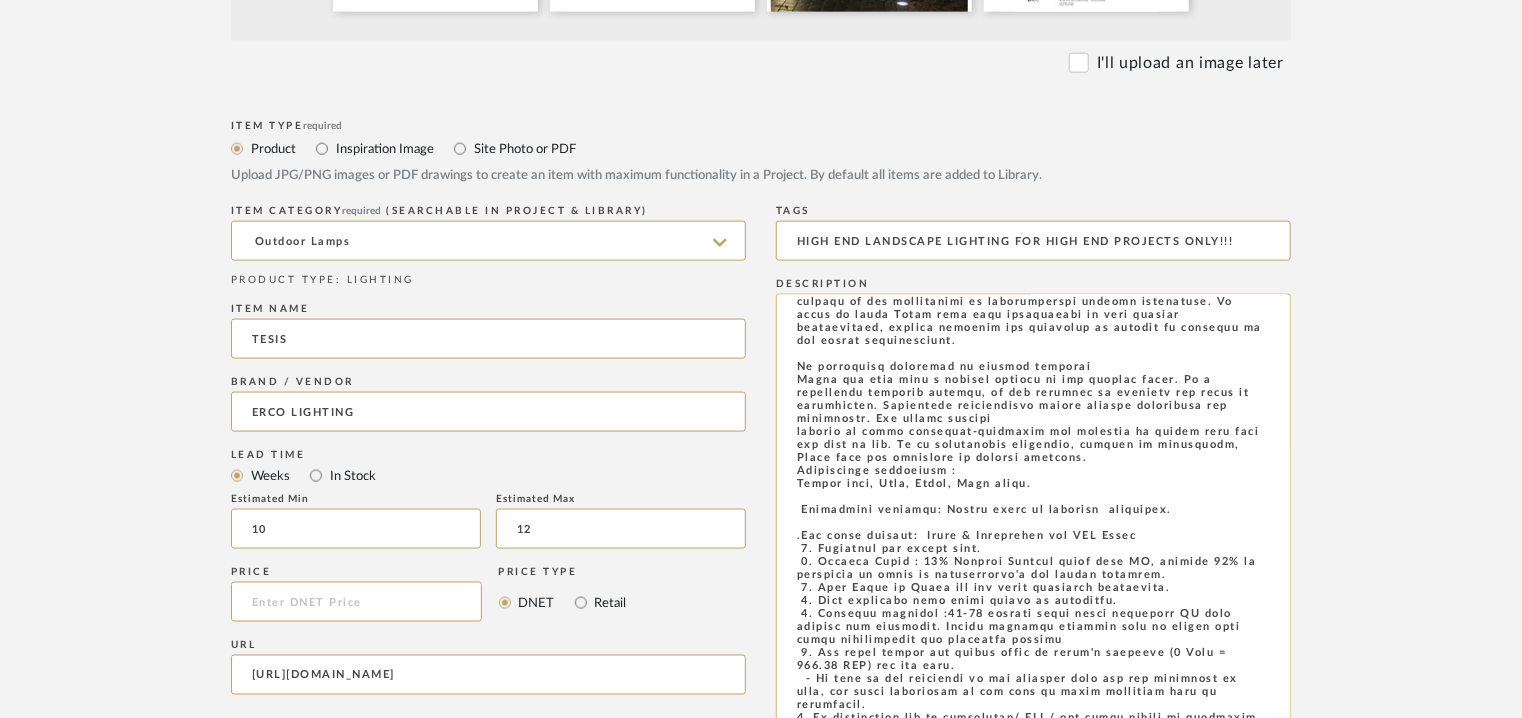 scroll, scrollTop: 706, scrollLeft: 0, axis: vertical 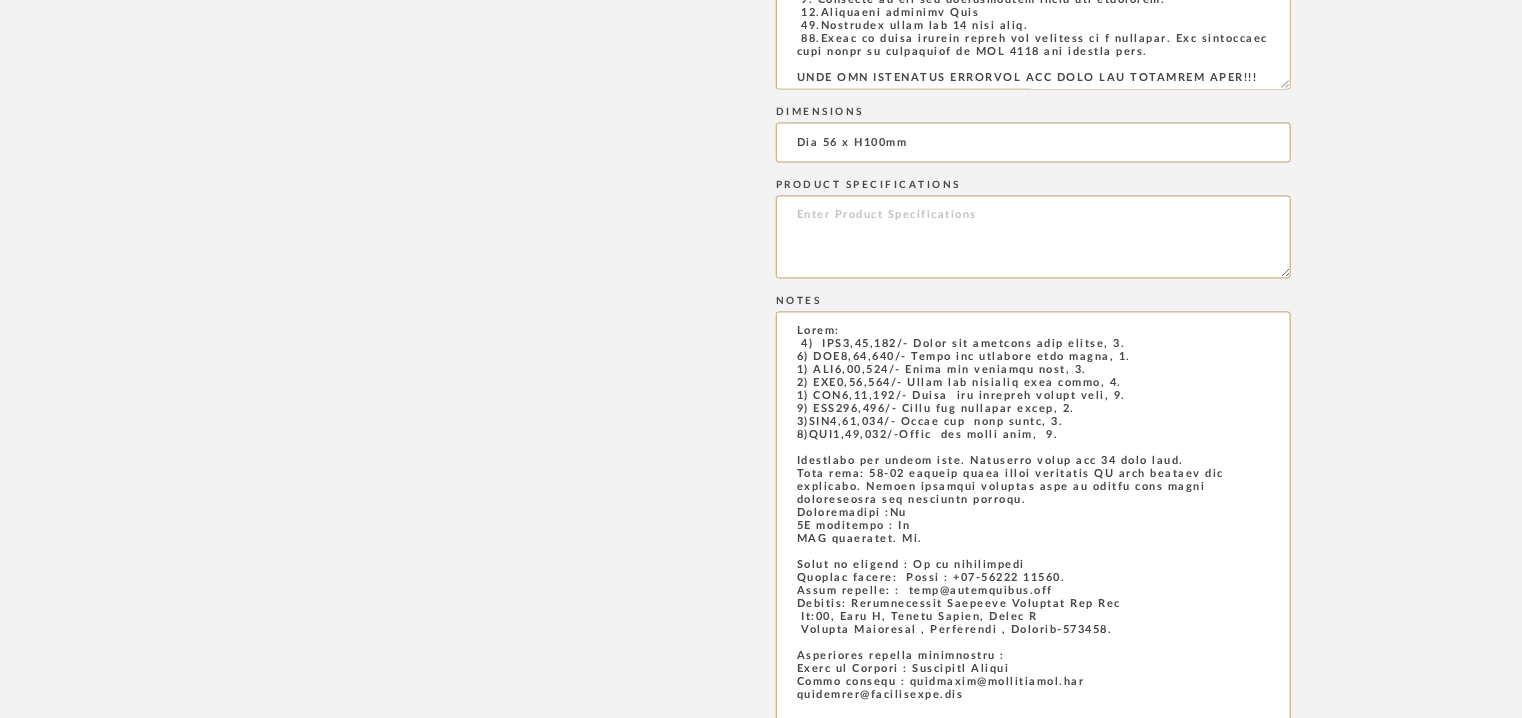 drag, startPoint x: 1002, startPoint y: 144, endPoint x: 717, endPoint y: 123, distance: 285.77264 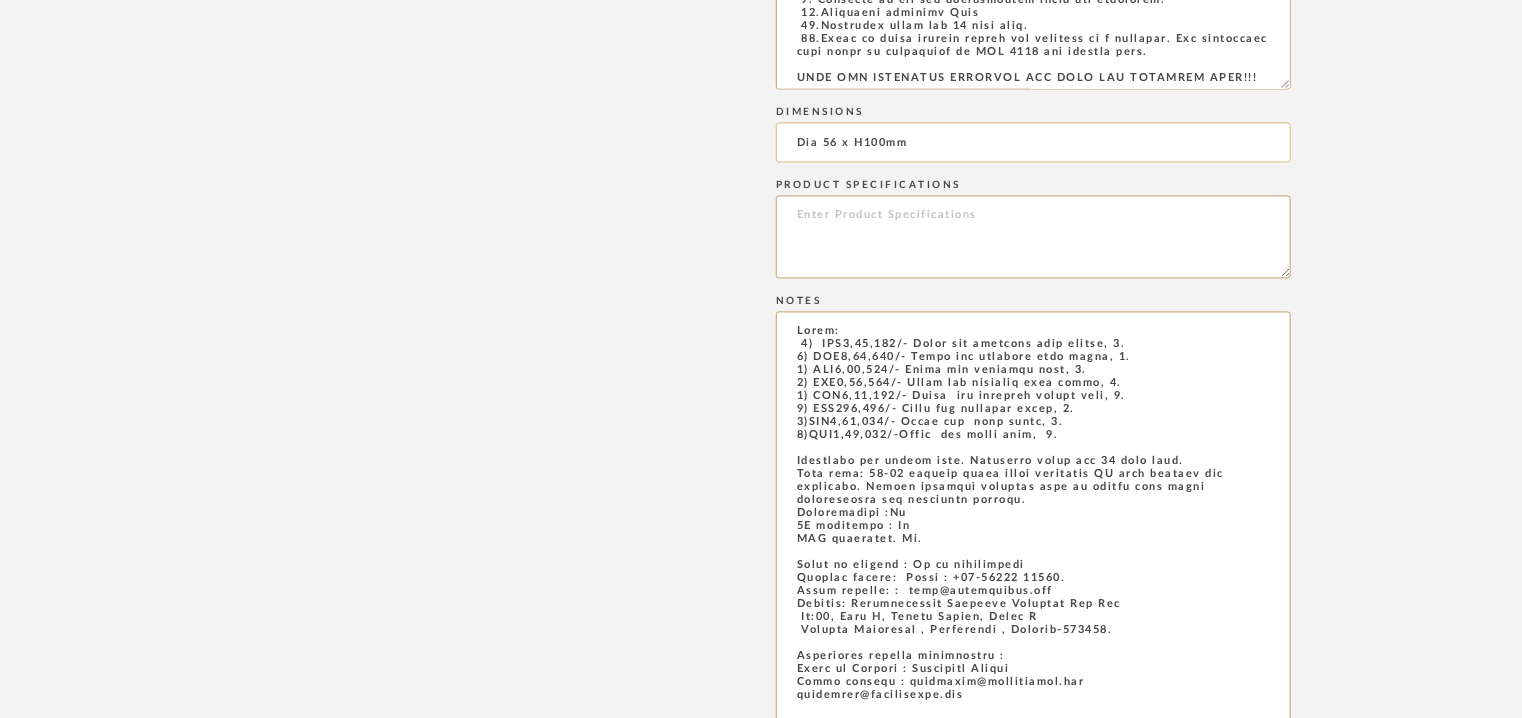 paste on "324 x H 23" 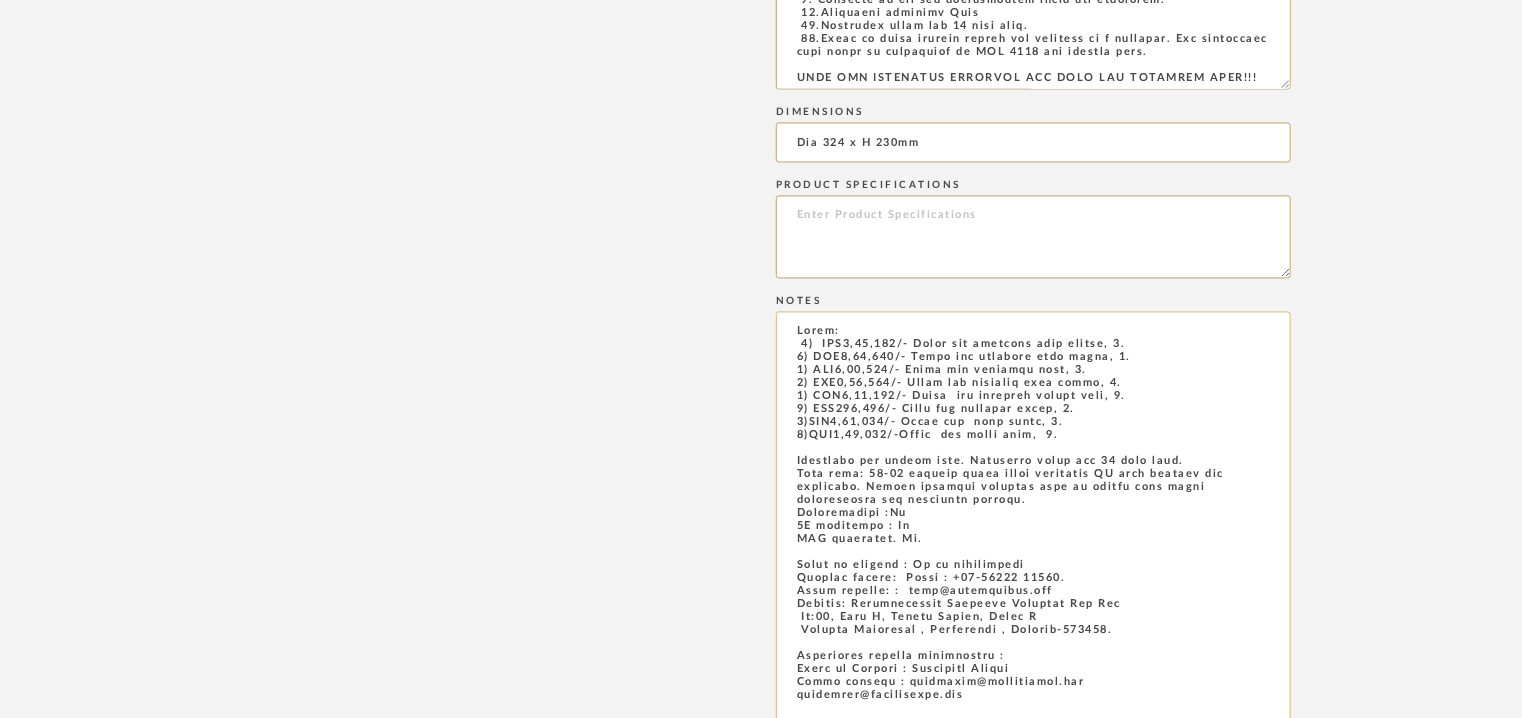 type on "Dia 324 x H 230mm" 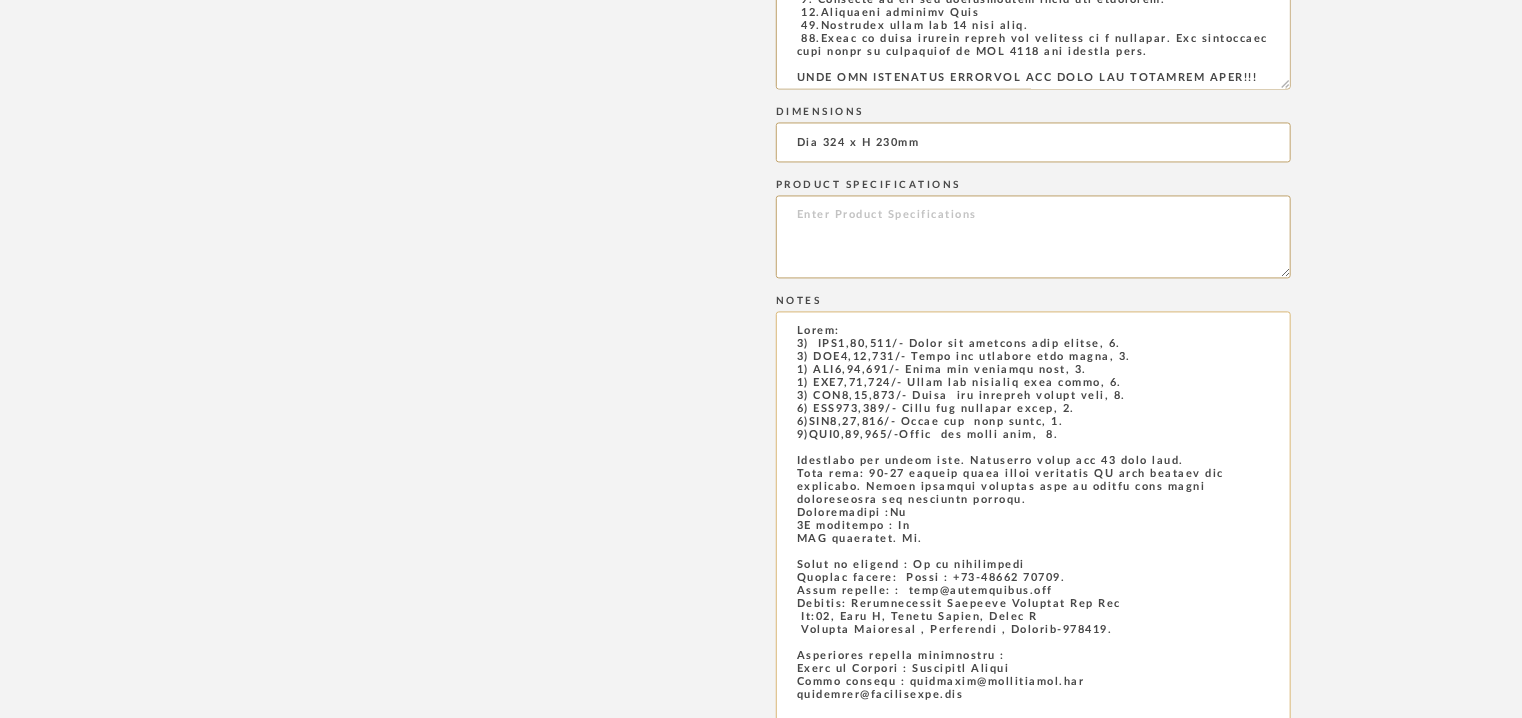 click 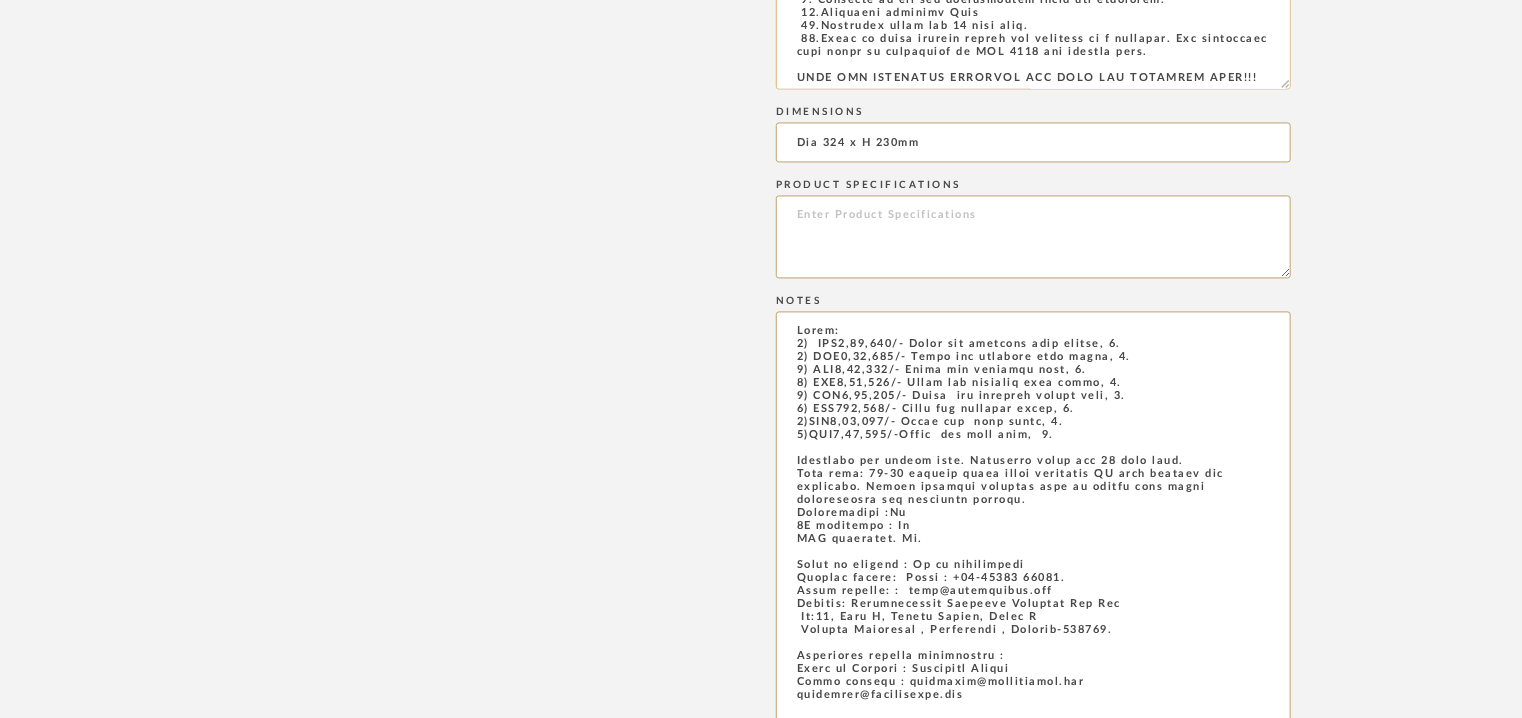 type on "Price:
1)  INR2,70,186/- Tesis new recessed wall washer, 4.
2) INR2,35,668/- Tesis new recessed wide flood, 4.
3) INR2,52,927/- Tesis new recessed spot, 4.
4) INR2,61,556/- Tesis new recessed oval flood, 4.
5) INR2,52,927/- Tesis  new recessed narrow spot, 4.
6) INR252,927/- Tesis new recessed flood, 4.
7)INR2,76,226/- Tesis new  zoom flood, 4.
8)INR2,72,775/-Tesis  new zoom spot,  4.
Quotation for supply only. Quotation valid for 15 days only.
Lead time: 10-12 working weeks after confirmed PO with payment and approvals. Actual delivery timeline will be shared post order finalisation and receiving advance.
Customizable :Na
3D available : No
BIM available. No.
Point of contact : To be established
Contact number:  Phone : [PHONE_NUMBER].
Email address: :  [EMAIL_ADDRESS][DOMAIN_NAME]
Address: Architectural Lighting Concepts Pvt Ltd
[STREET_ADDRESS].
Additional contact information :
Point of Contact : [PERSON_NAME]
Email address : mashaa..." 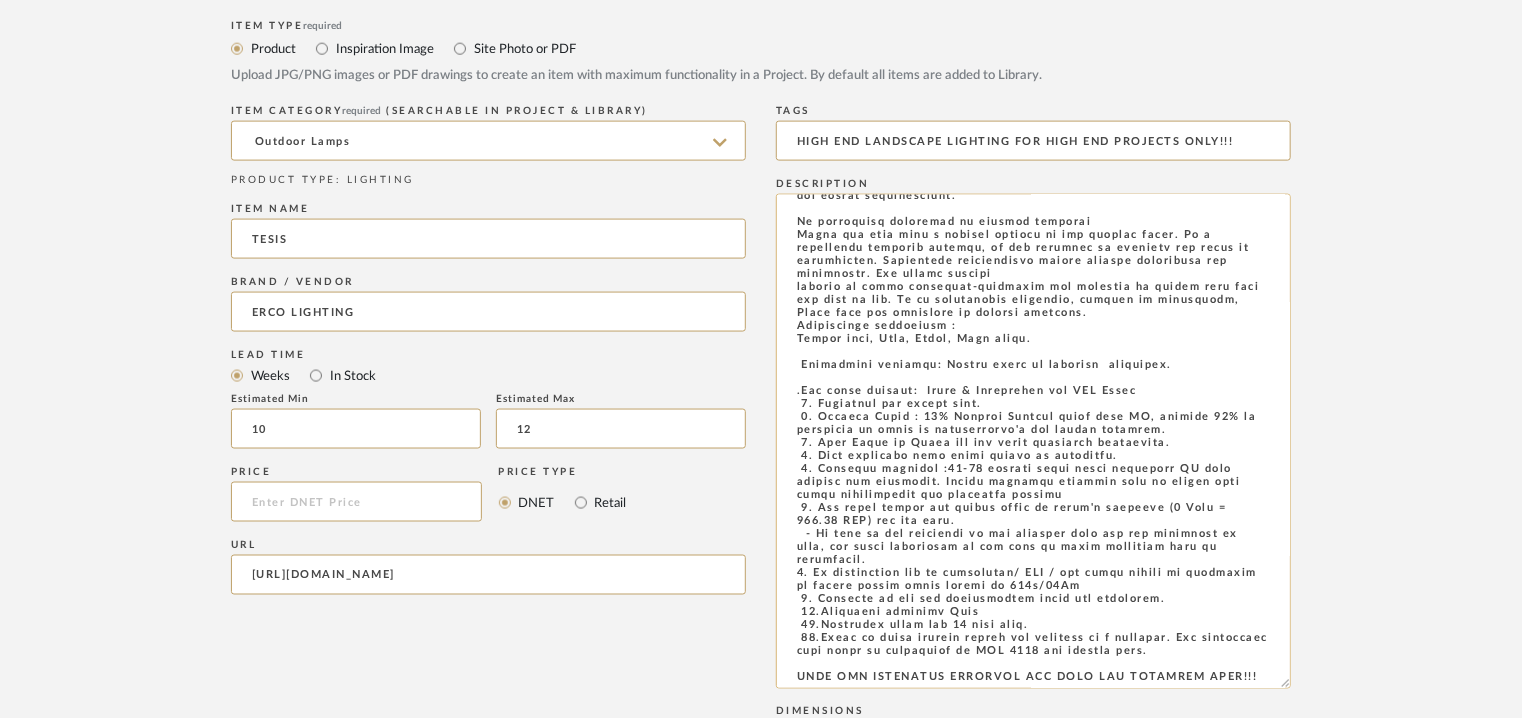 scroll, scrollTop: 1941, scrollLeft: 0, axis: vertical 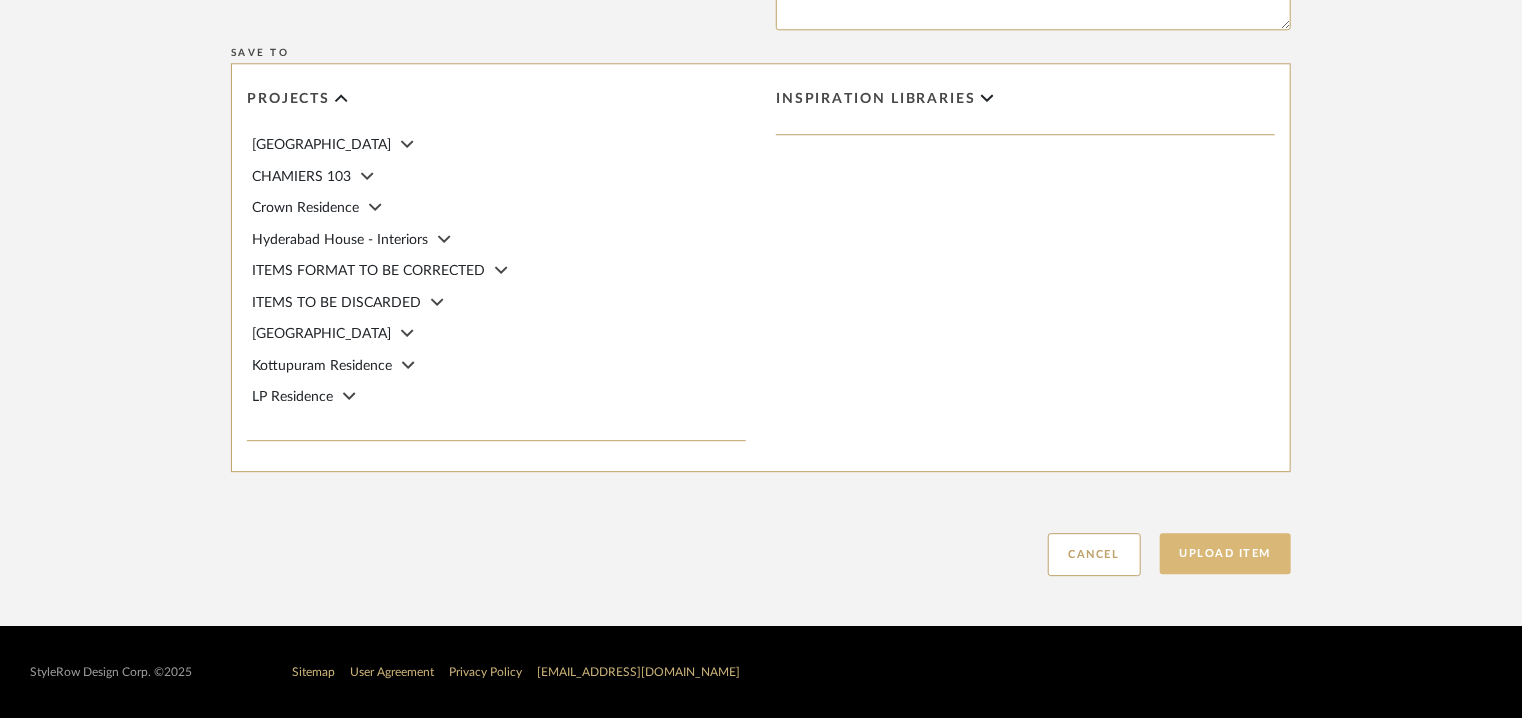 click on "Upload Item" 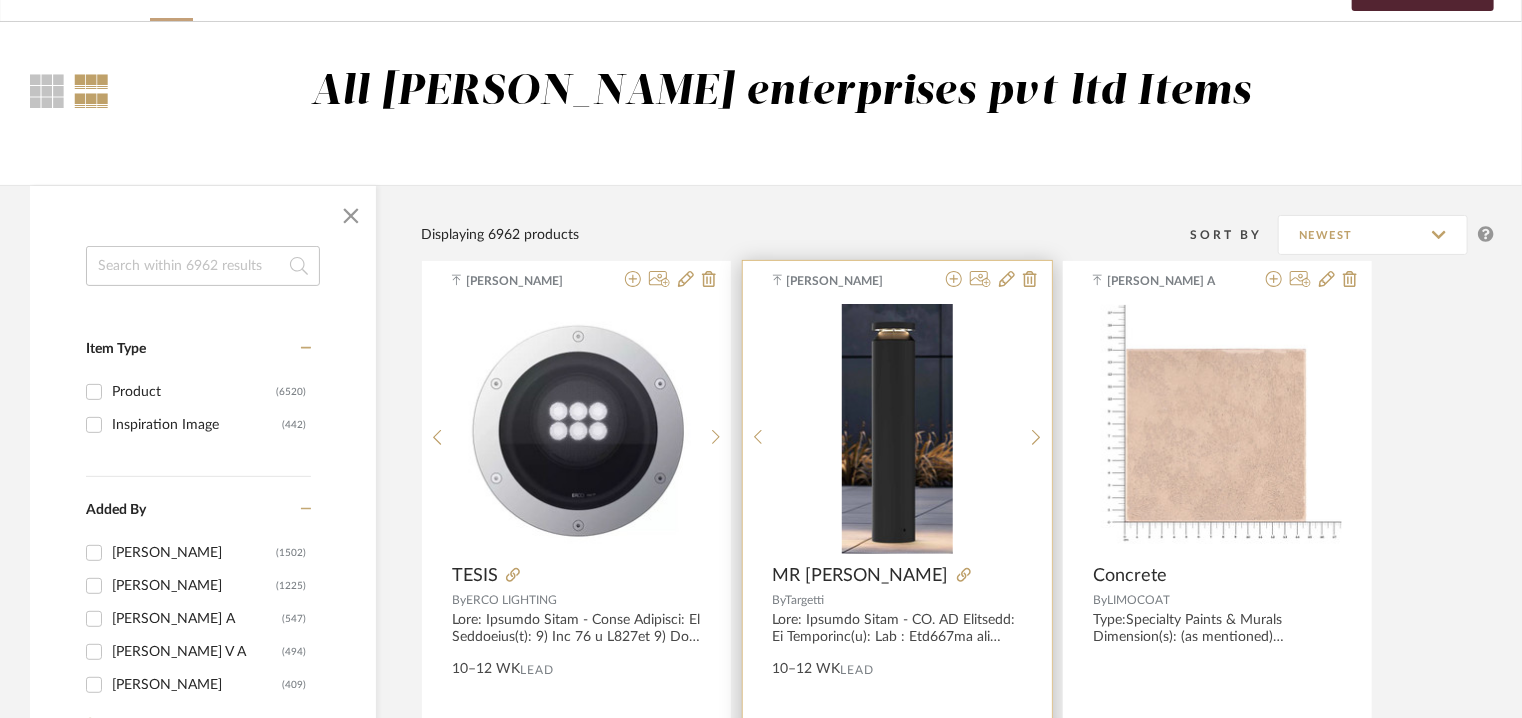 scroll, scrollTop: 300, scrollLeft: 0, axis: vertical 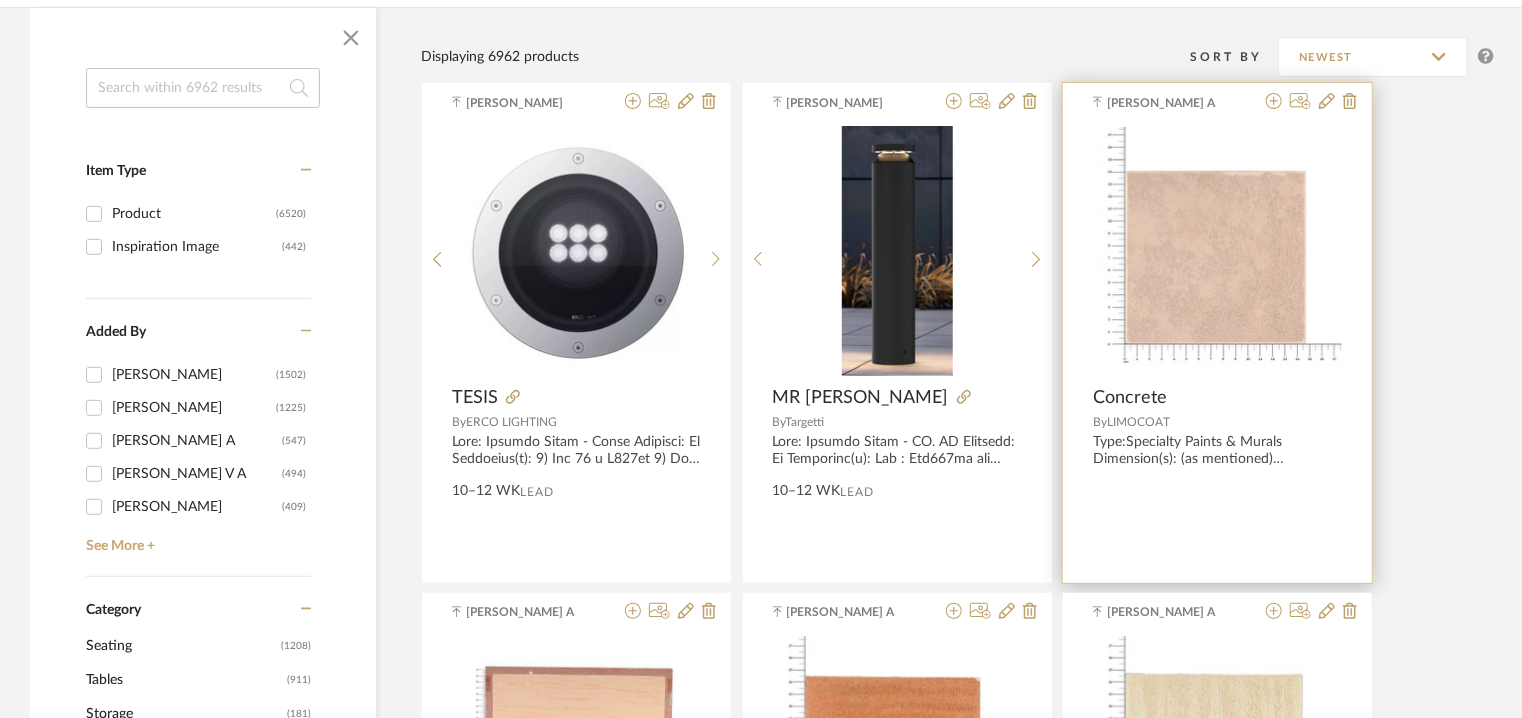 click on "[PERSON_NAME] A Concrete By   LIMOCOAT  Type:Specialty Paints & Murals
Dimension(s): (as mentioned)
Material/Finishes: 37
Installation requirements, if any: (as applicable)
Price: (as mentioned)
Lead time: (as mentioned)
Sample available: supplier stock
Sample Internal reference number: AF-SP-001-0037
as per the internal sample warehouse) Point of
contact:
Contact number:
Email address:
Address:
Additional contact information:" at bounding box center [1217, 333] 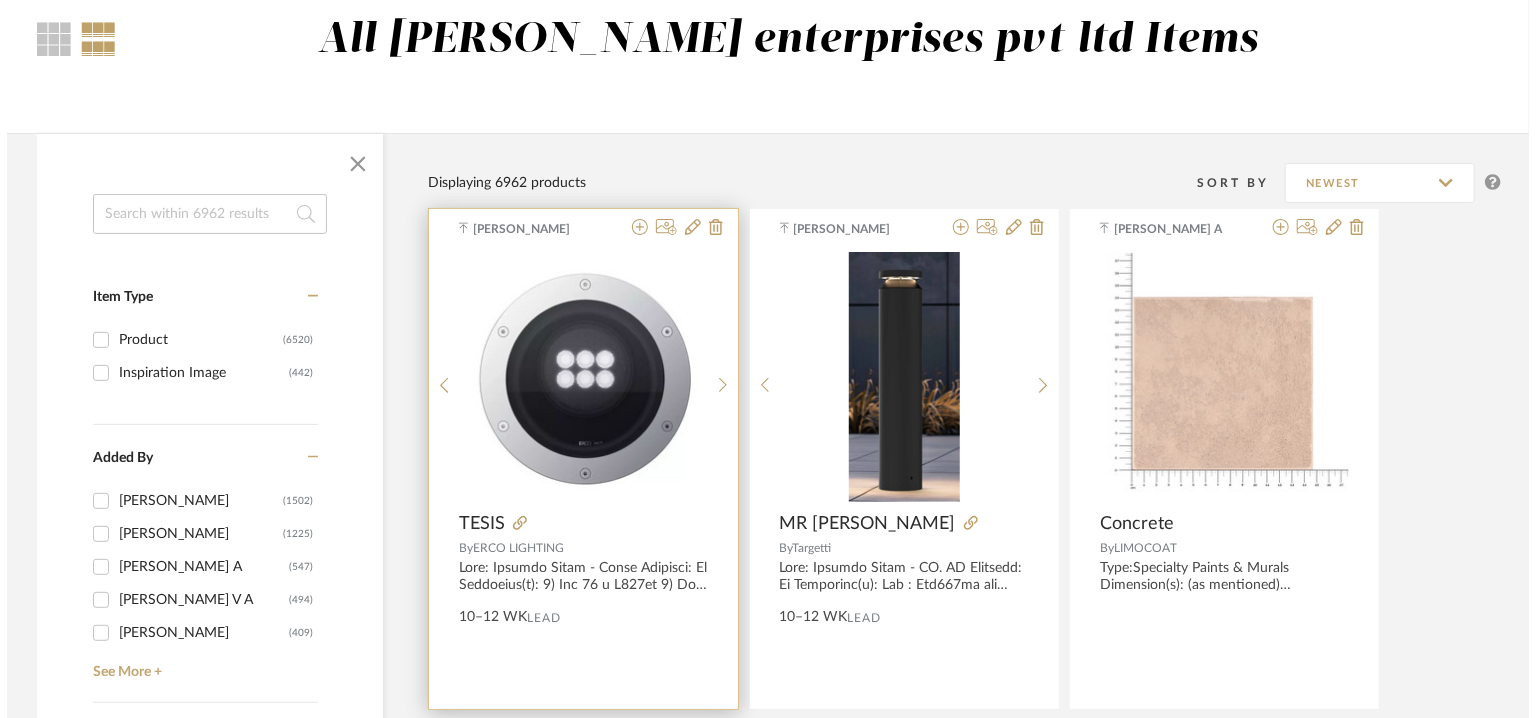 scroll, scrollTop: 0, scrollLeft: 0, axis: both 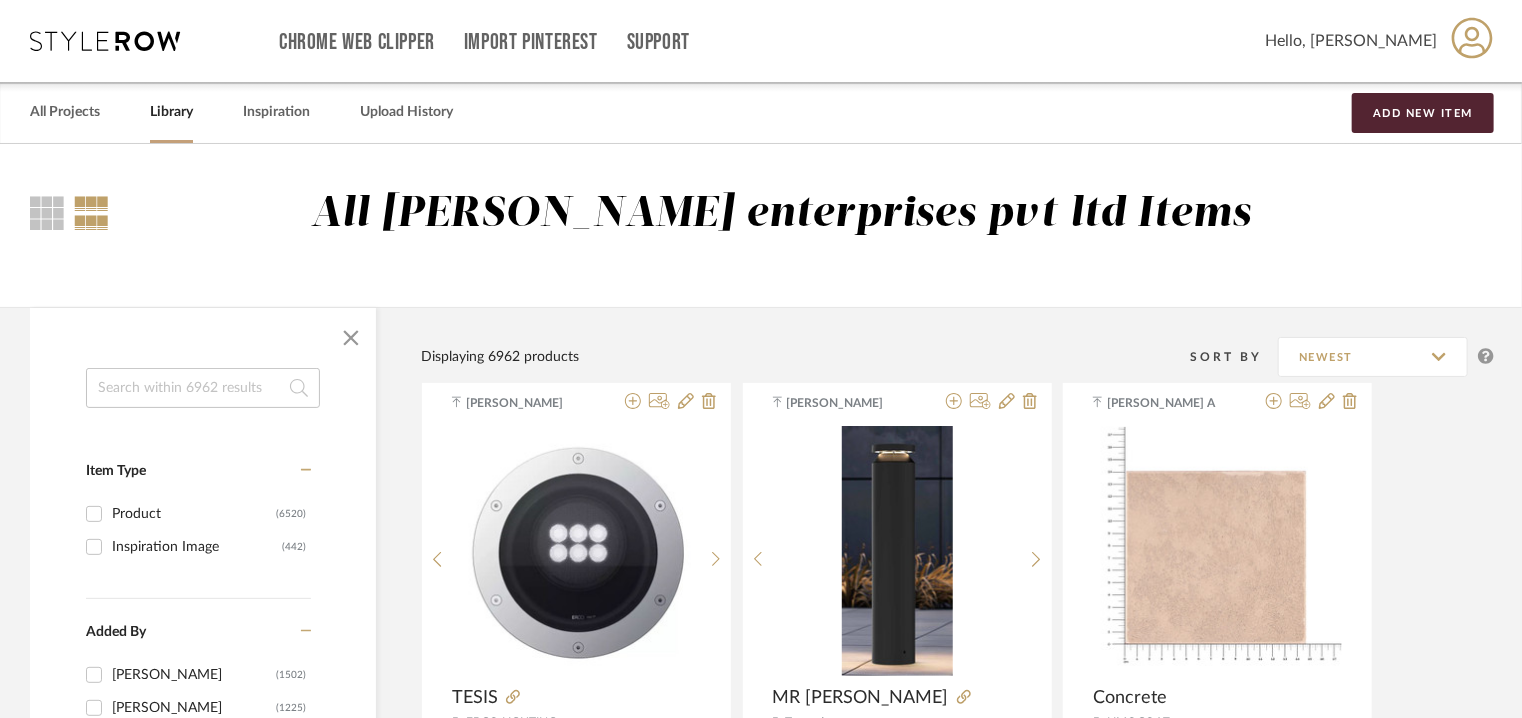 click 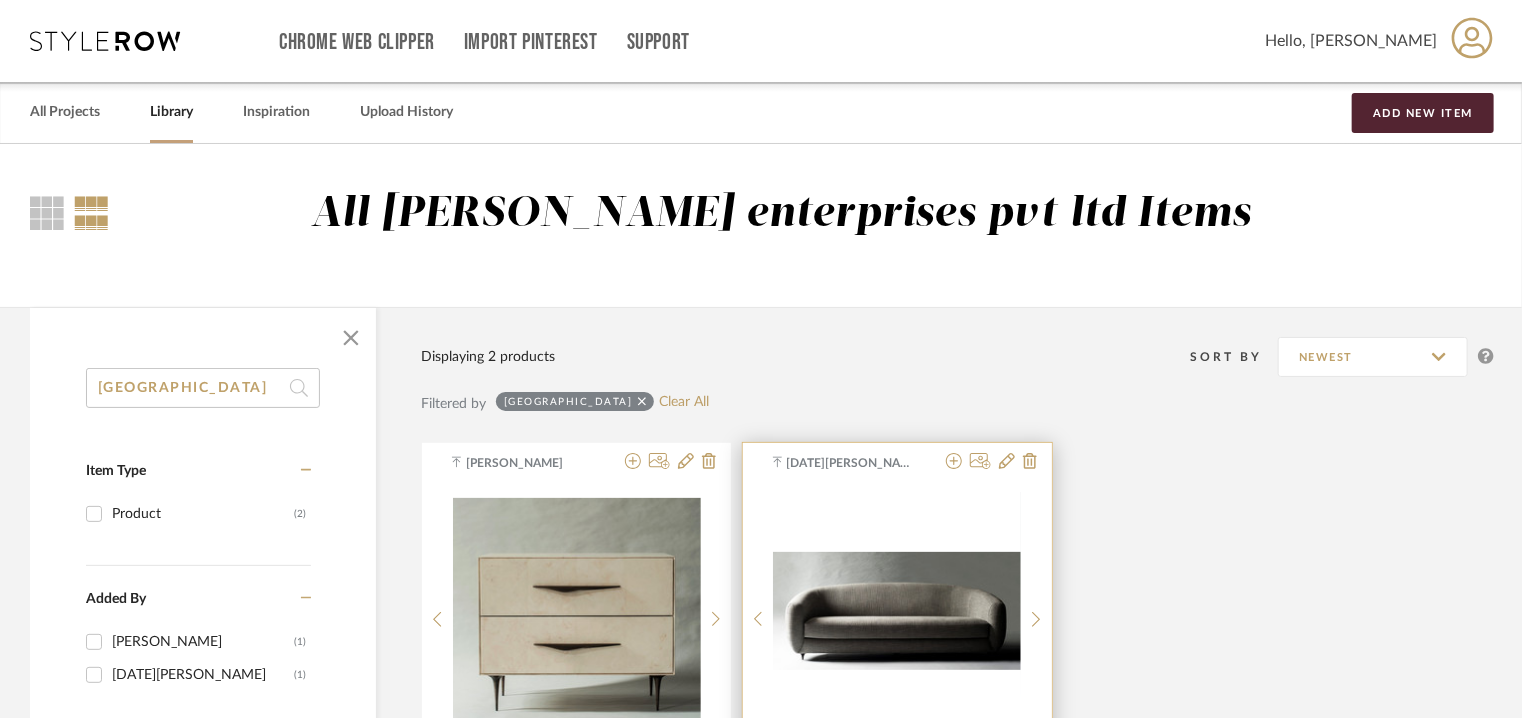 type on "[GEOGRAPHIC_DATA]" 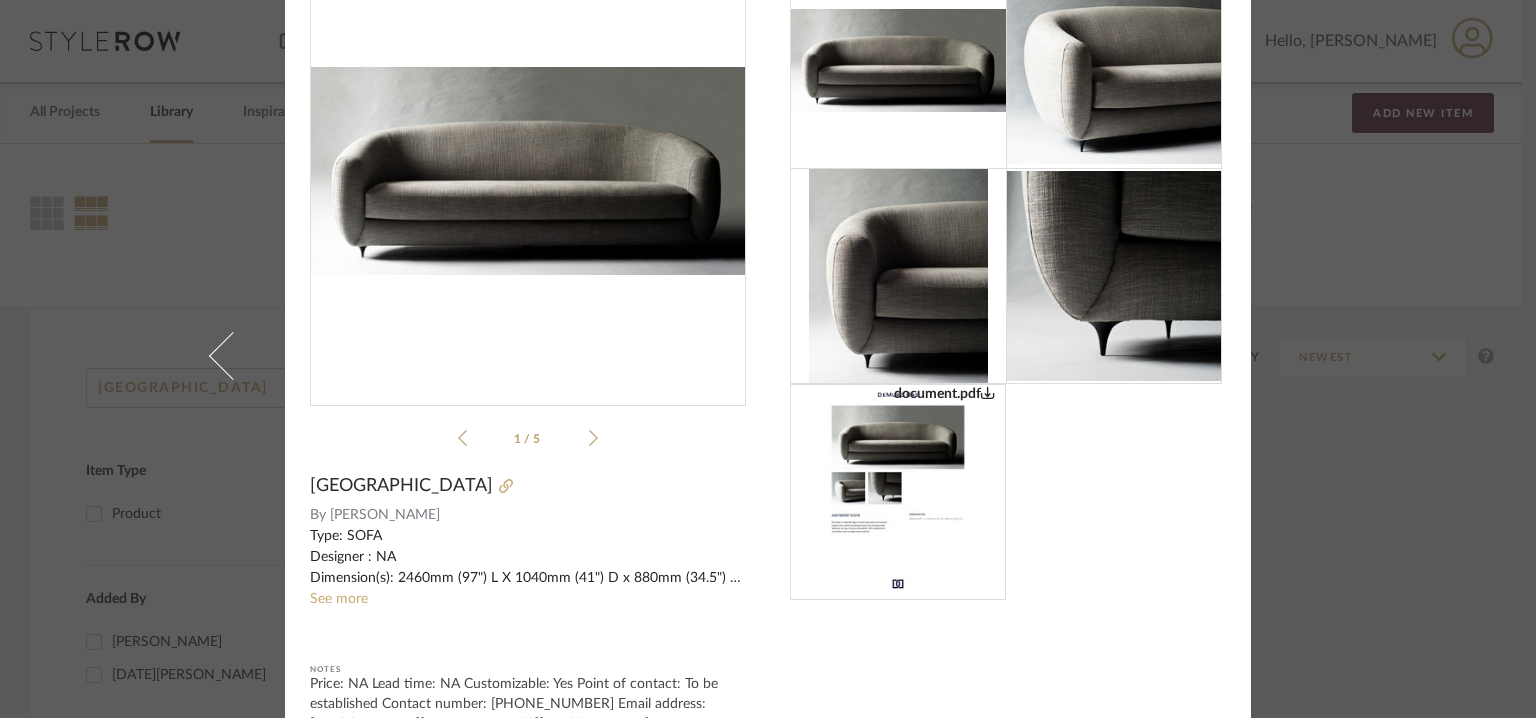 scroll, scrollTop: 188, scrollLeft: 0, axis: vertical 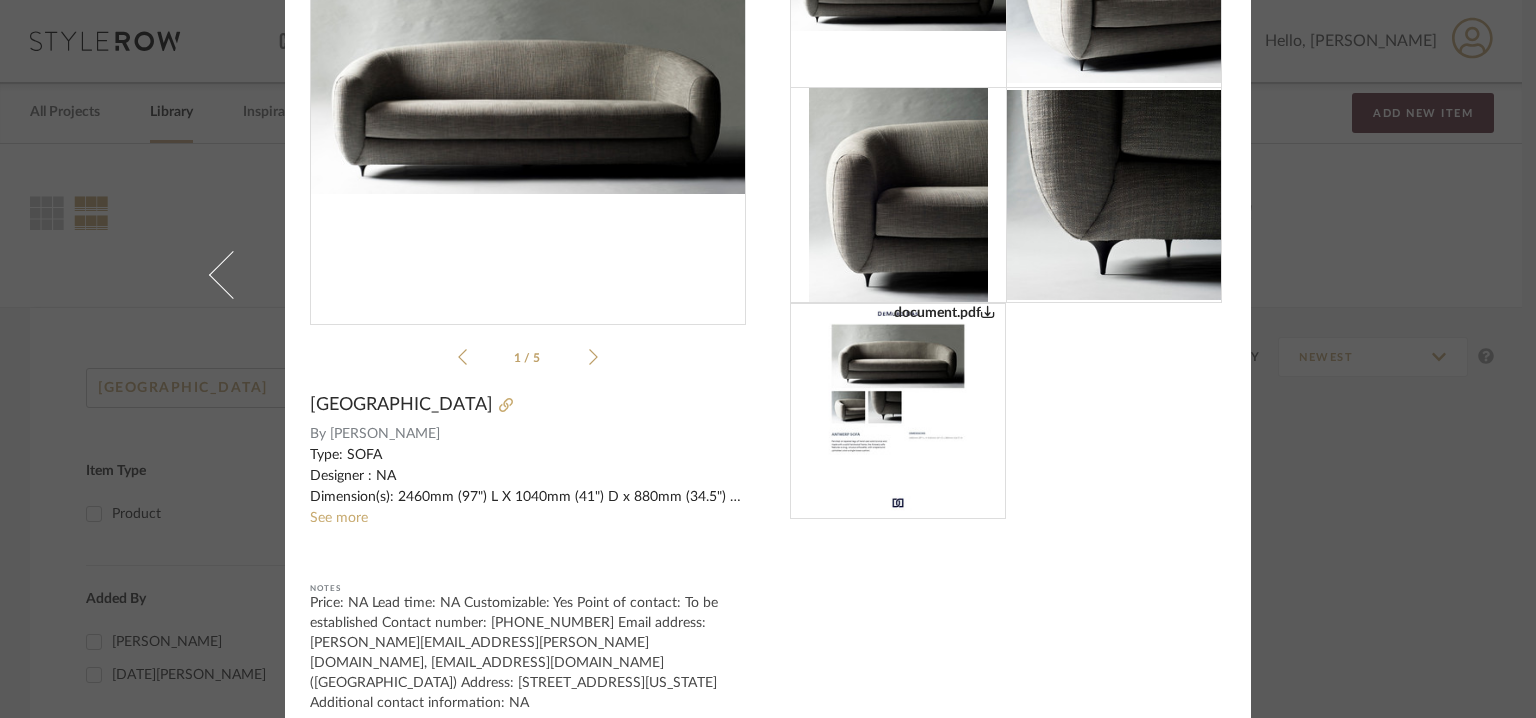 click on "See more" 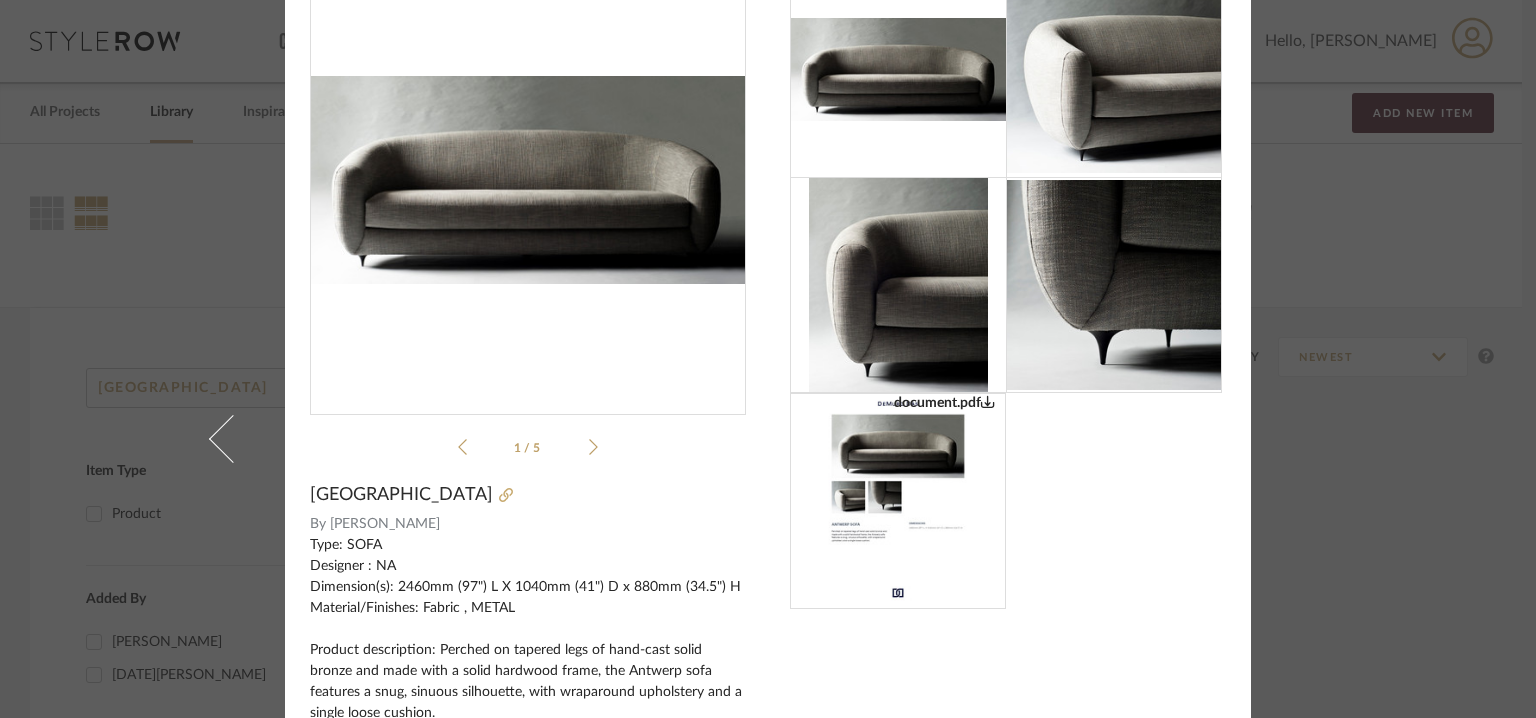 scroll, scrollTop: 200, scrollLeft: 0, axis: vertical 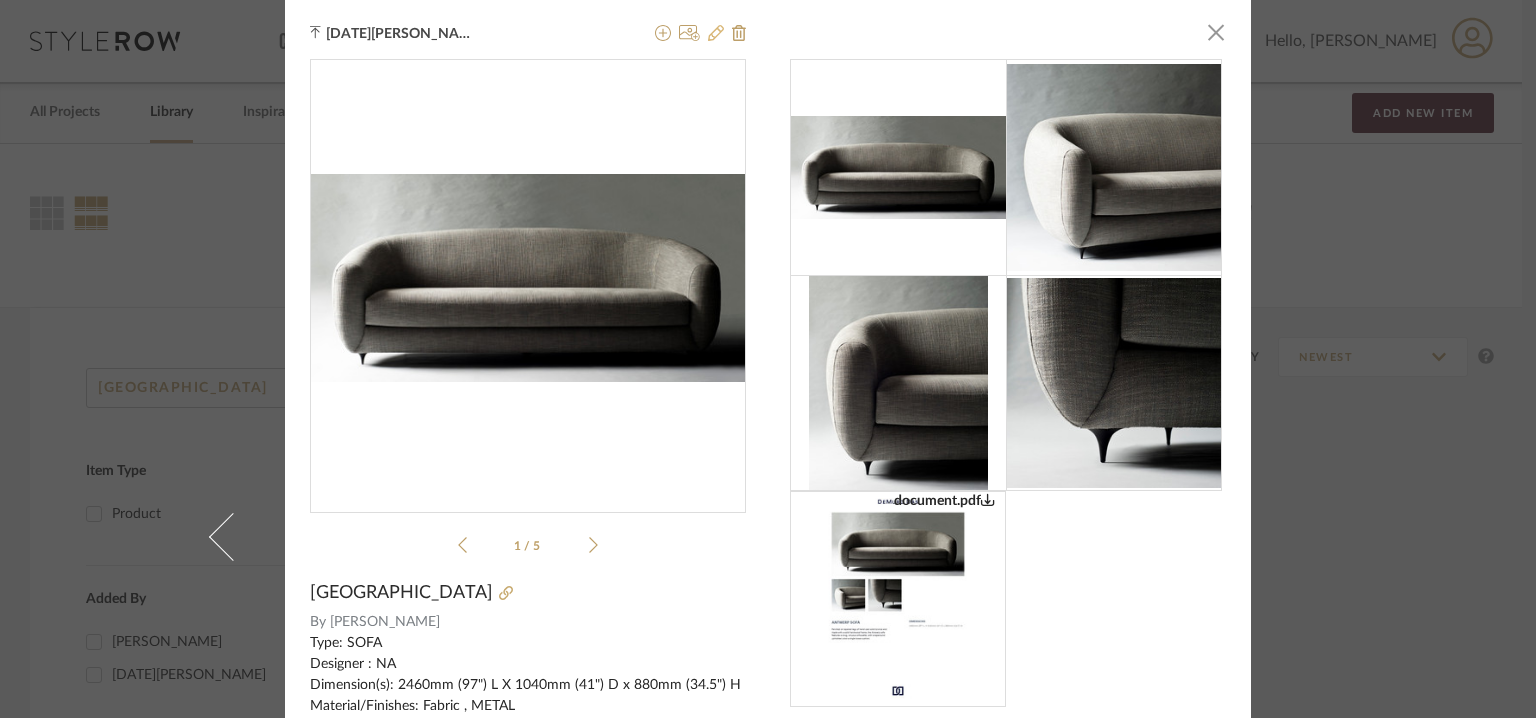 click 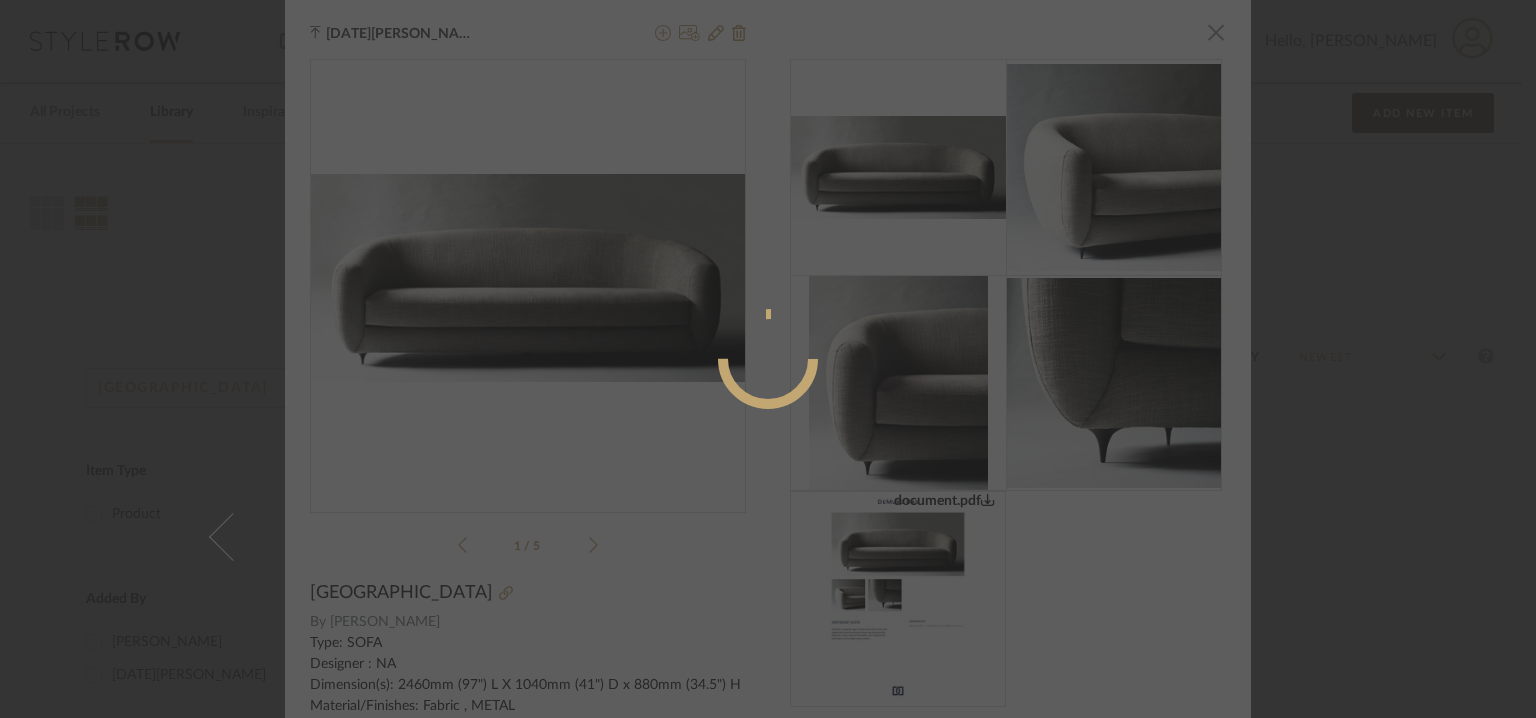 radio on "true" 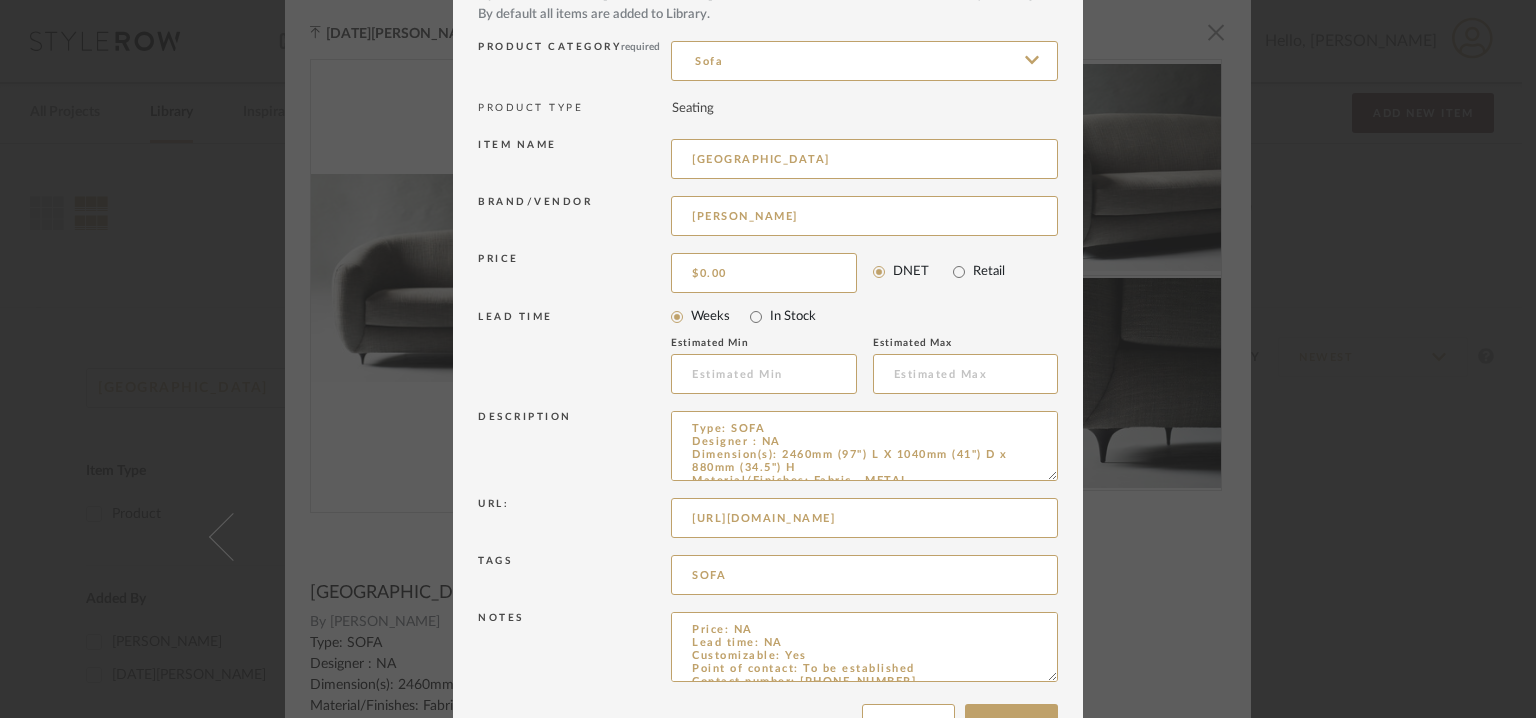 scroll, scrollTop: 192, scrollLeft: 0, axis: vertical 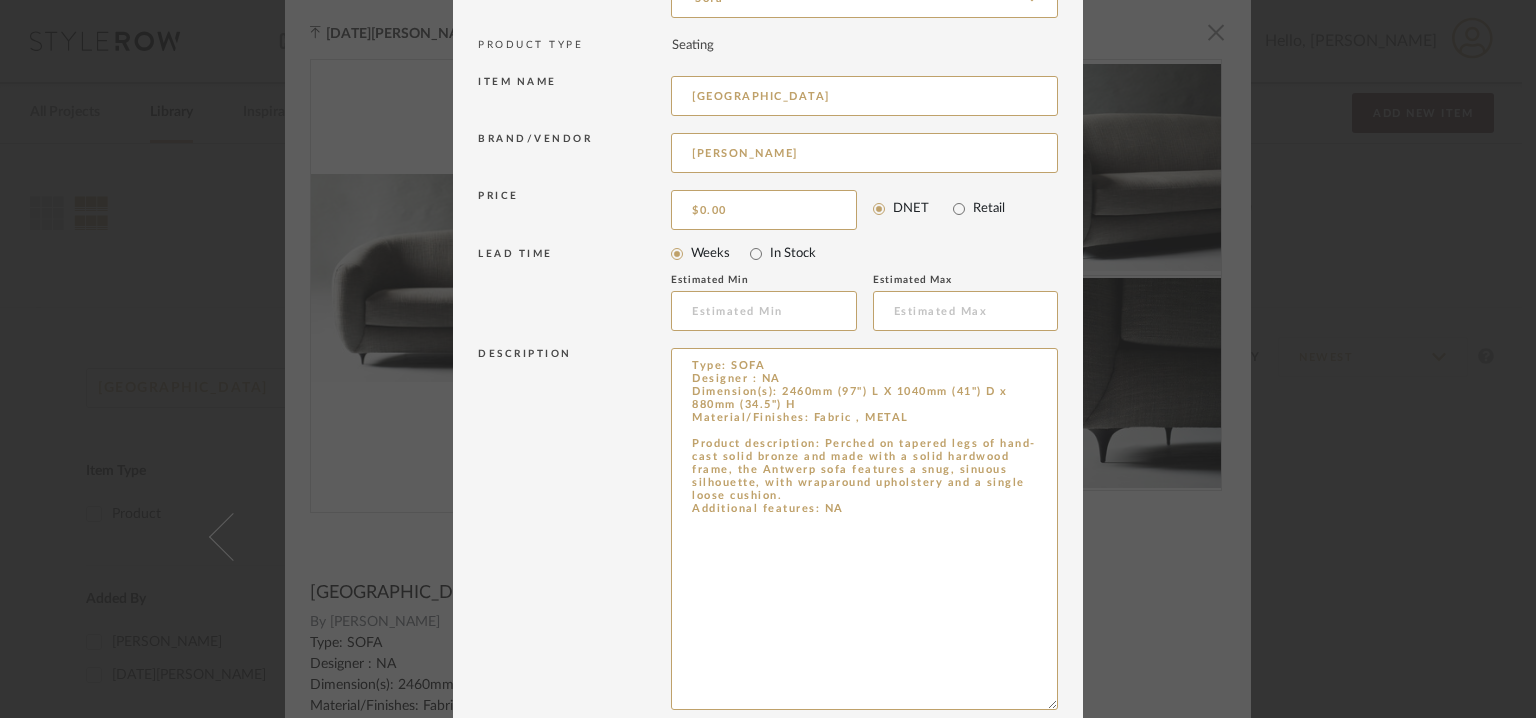 drag, startPoint x: 1042, startPoint y: 412, endPoint x: 1074, endPoint y: 708, distance: 297.7247 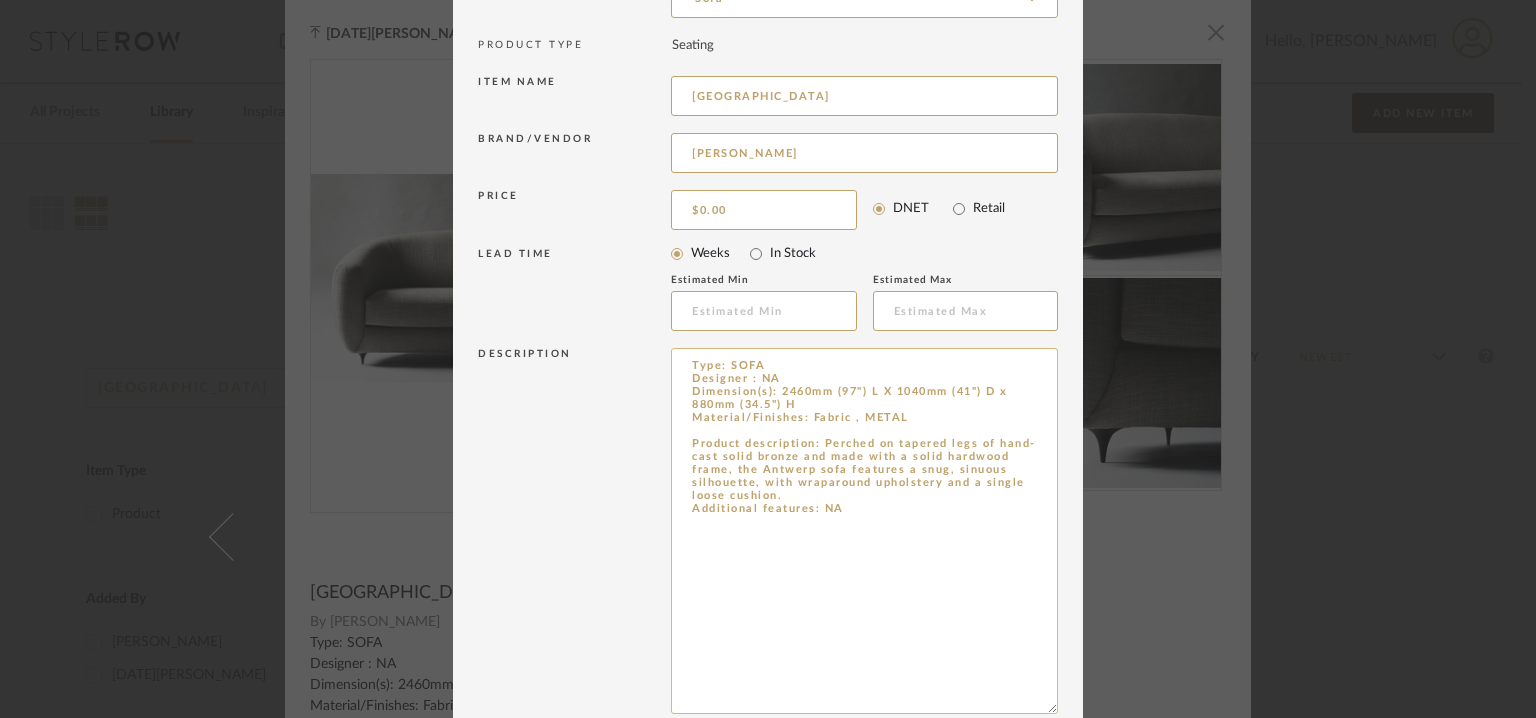 click on "Type: SOFA
Designer : NA
Dimension(s): 2460mm (97") L X 1040mm (41") D x 880mm (34.5") H
Material/Finishes: Fabric , METAL
Product description: Perched on tapered legs of hand-cast solid bronze and made with a solid hardwood frame, the Antwerp sofa features a snug, sinuous silhouette, with wraparound upholstery and a single loose cushion.
Additional features: NA" at bounding box center (864, 531) 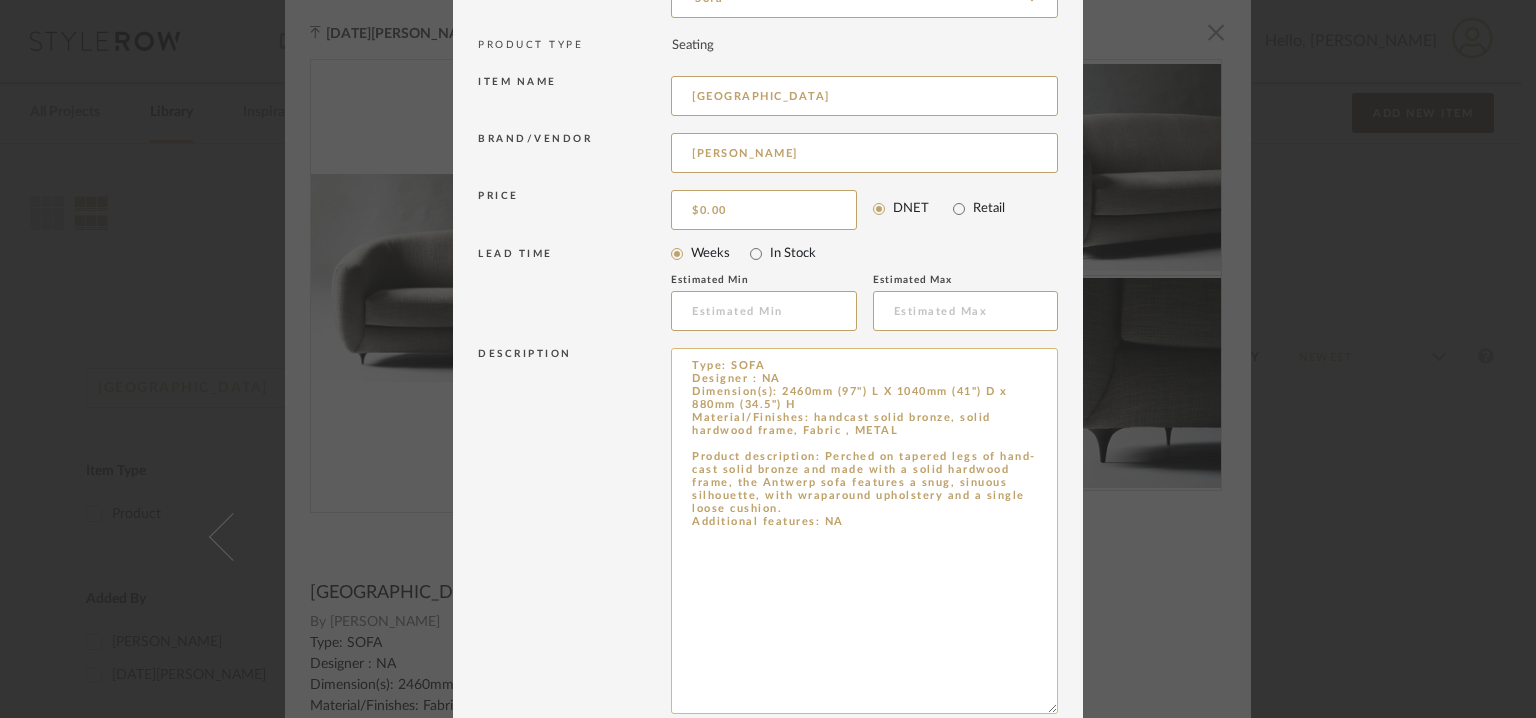 drag, startPoint x: 798, startPoint y: 424, endPoint x: 800, endPoint y: 452, distance: 28.071337 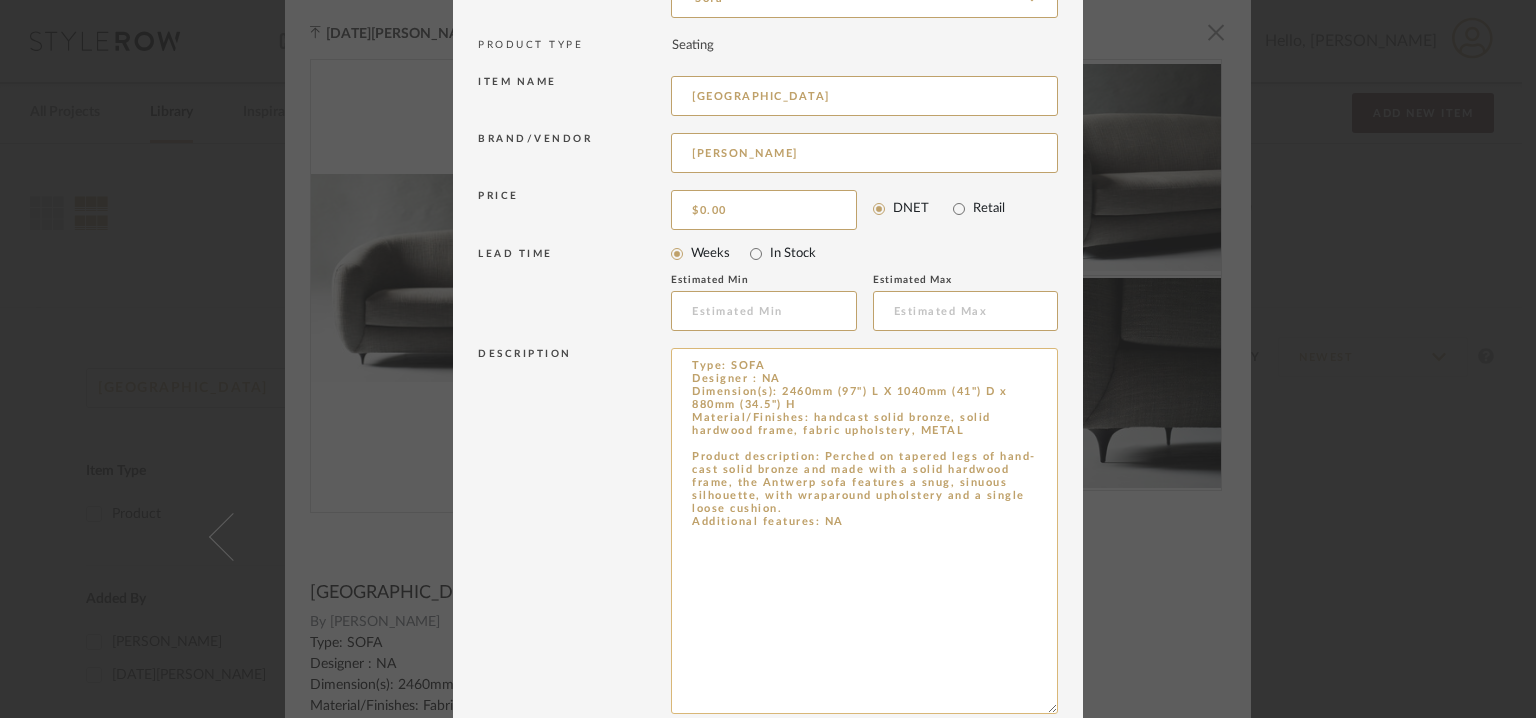 click on "Type: SOFA
Designer : NA
Dimension(s): 2460mm (97") L X 1040mm (41") D x 880mm (34.5") H
Material/Finishes: handcast solid bronze, solid hardwood frame, fabric upholstery, METAL
Product description: Perched on tapered legs of hand-cast solid bronze and made with a solid hardwood frame, the Antwerp sofa features a snug, sinuous silhouette, with wraparound upholstery and a single loose cushion.
Additional features: NA" at bounding box center (864, 531) 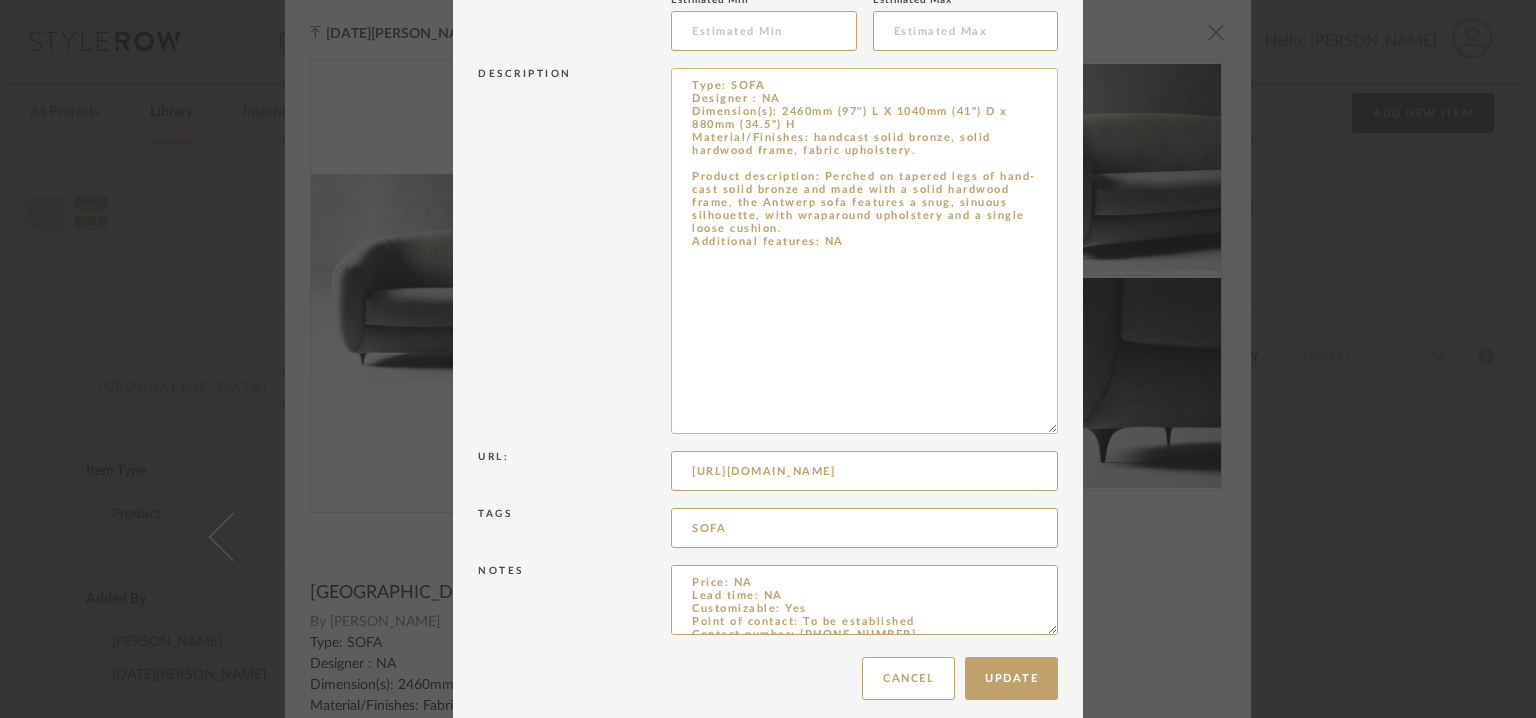 scroll, scrollTop: 488, scrollLeft: 0, axis: vertical 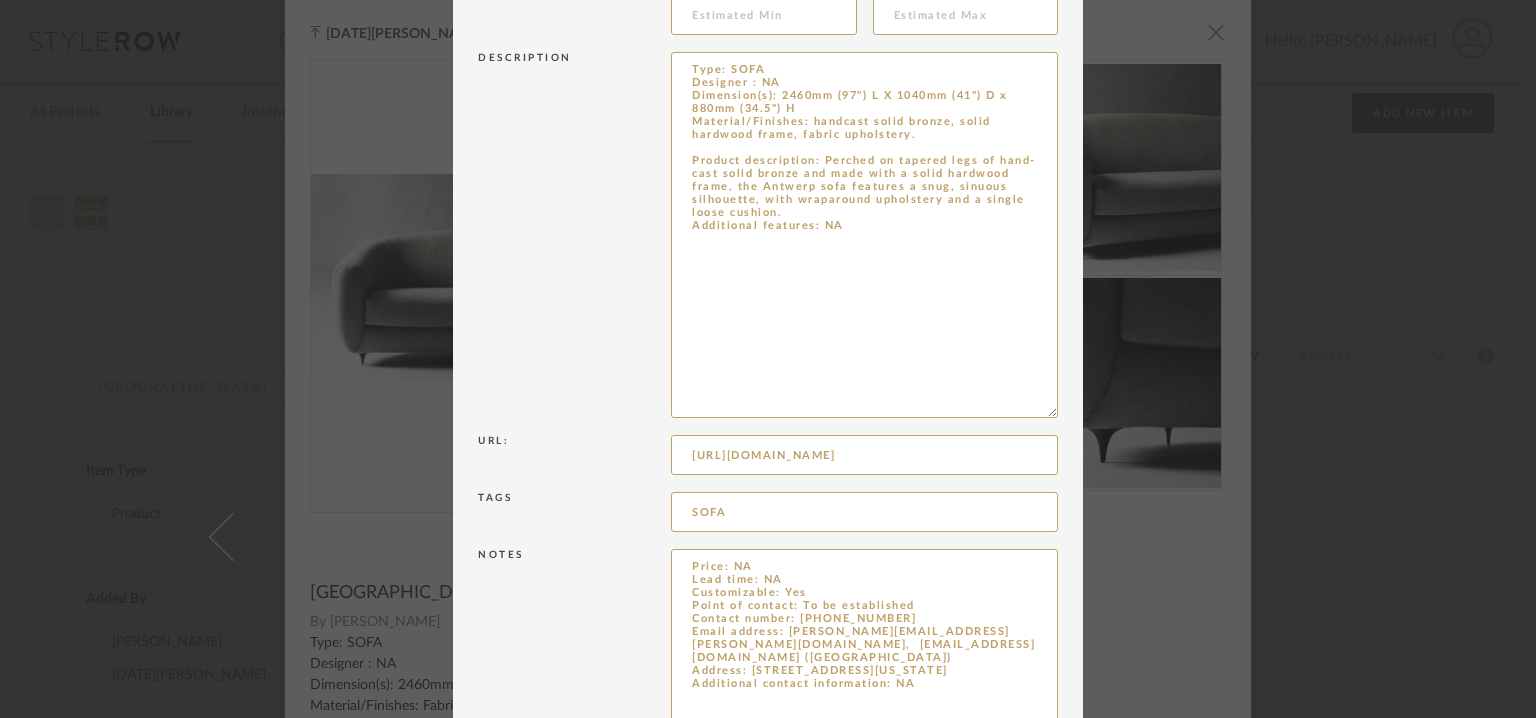 drag, startPoint x: 1044, startPoint y: 616, endPoint x: 1083, endPoint y: 771, distance: 159.83116 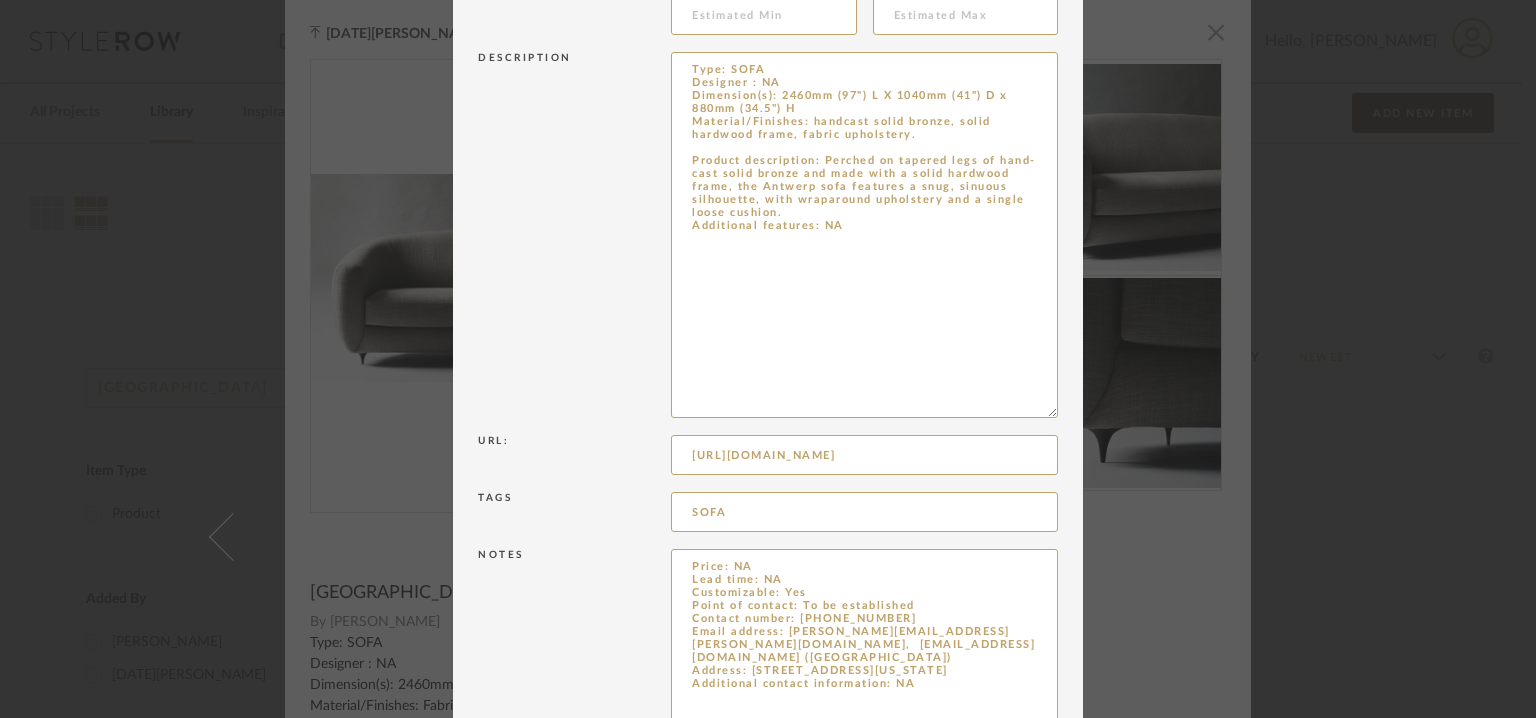 click on "Chrome Web Clipper   Import Pinterest   Support   All Projects   Library   Inspiration   Upload History   Add New Item  Hello, Tehseen  All [PERSON_NAME] enterprises pvt ltd Items [GEOGRAPHIC_DATA] Item Type Product  (2)  Added By [PERSON_NAME]  (1)  [DATE][PERSON_NAME]  (1)  Category  Seating   (1)   Tables   (1)  Brand [PERSON_NAME] Das  (2)  Price 0  7,500 +  0 7500 Upload Method Uploaded  (2)  Lead Time Weeks In Stock Displaying 2 products  Sort By  Newest Filtered by antwerp  Clear All  [PERSON_NAME]  pdfs-pub...de-table.pdf   pdfs-pub...de-table.pdf  ANTWERP BEDSIDE TABLE By   [PERSON_NAME] Das  [DATE][PERSON_NAME]  document.pdf   document.pdf  ANTWERP By   [PERSON_NAME]  Type: SOFA
Designer : NA
Dimension(s): 2460mm (97") L X 1040mm (41") D x 880mm (34.5") H
Material/Finishes: Fabric , METAL
Product description: Perched on tapered legs of hand-cast solid bronze and made with a solid hardwood frame, the Antwerp sofa features a snug, sinuous silhouette, with wraparound upholstery and a single loose cushion.
Additional features: NA Sitemap" at bounding box center [768, 359] 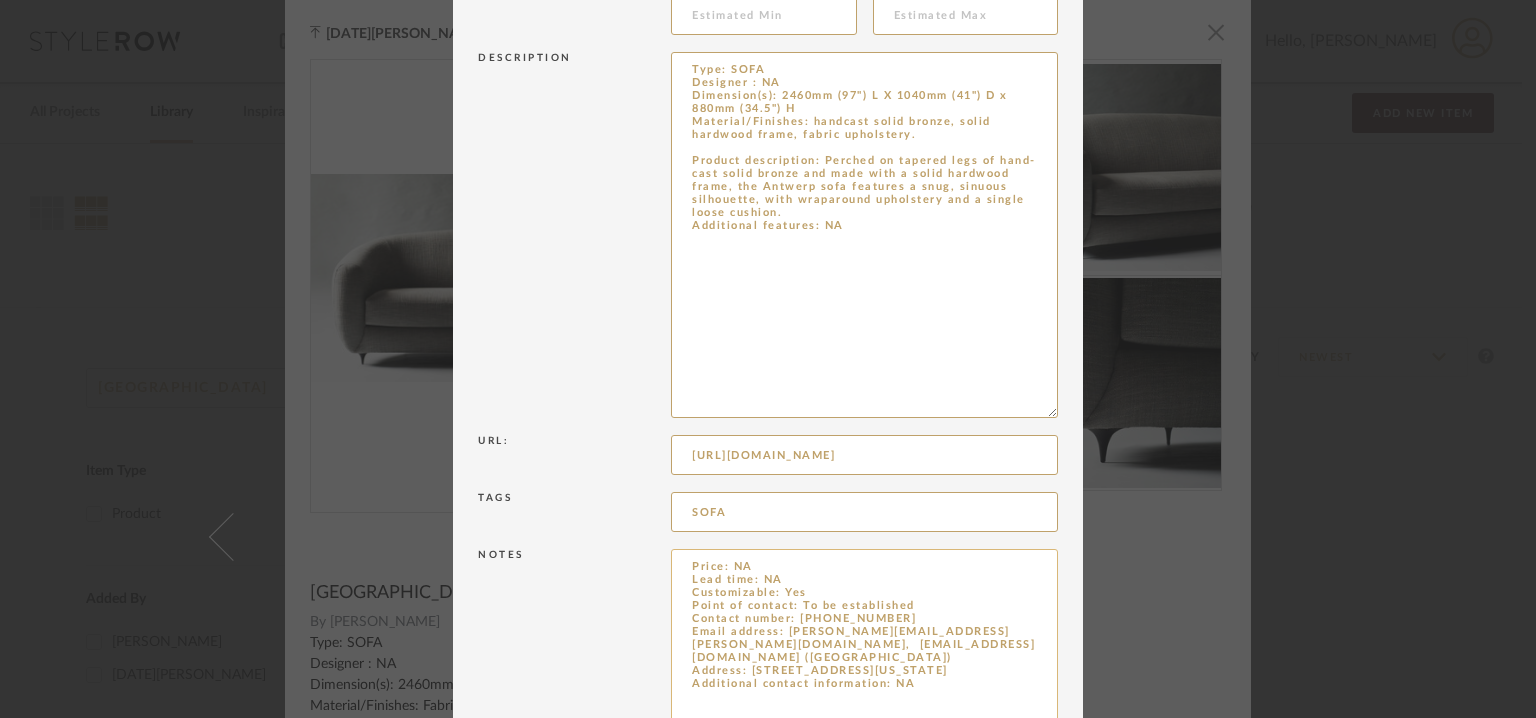 type on "Type: SOFA
Designer : NA
Dimension(s): 2460mm (97") L X 1040mm (41") D x 880mm (34.5") H
Material/Finishes: handcast solid bronze, solid hardwood frame, fabric upholstery.
Product description: Perched on tapered legs of hand-cast solid bronze and made with a solid hardwood frame, the Antwerp sofa features a snug, sinuous silhouette, with wraparound upholstery and a single loose cushion.
Additional features: NA" 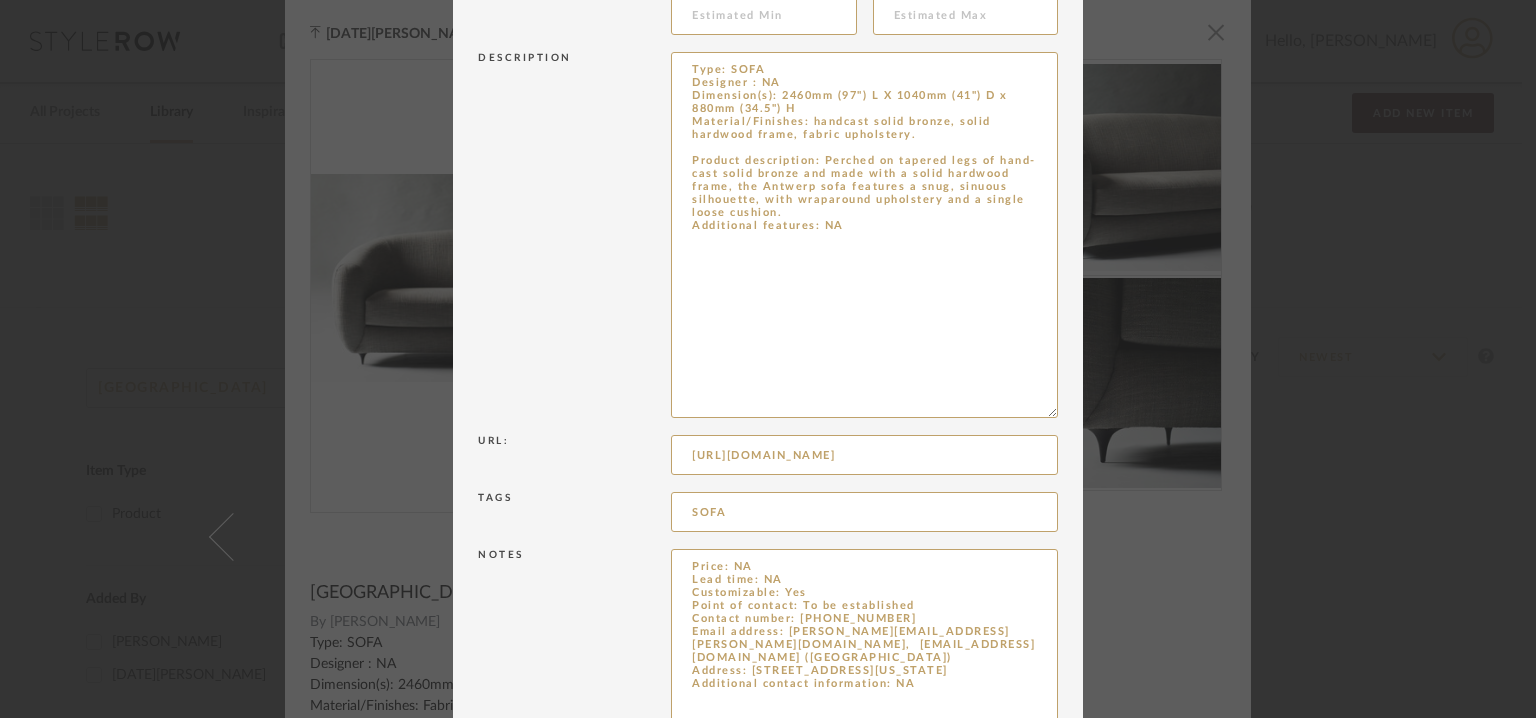 drag, startPoint x: 910, startPoint y: 683, endPoint x: 662, endPoint y: 553, distance: 280.00714 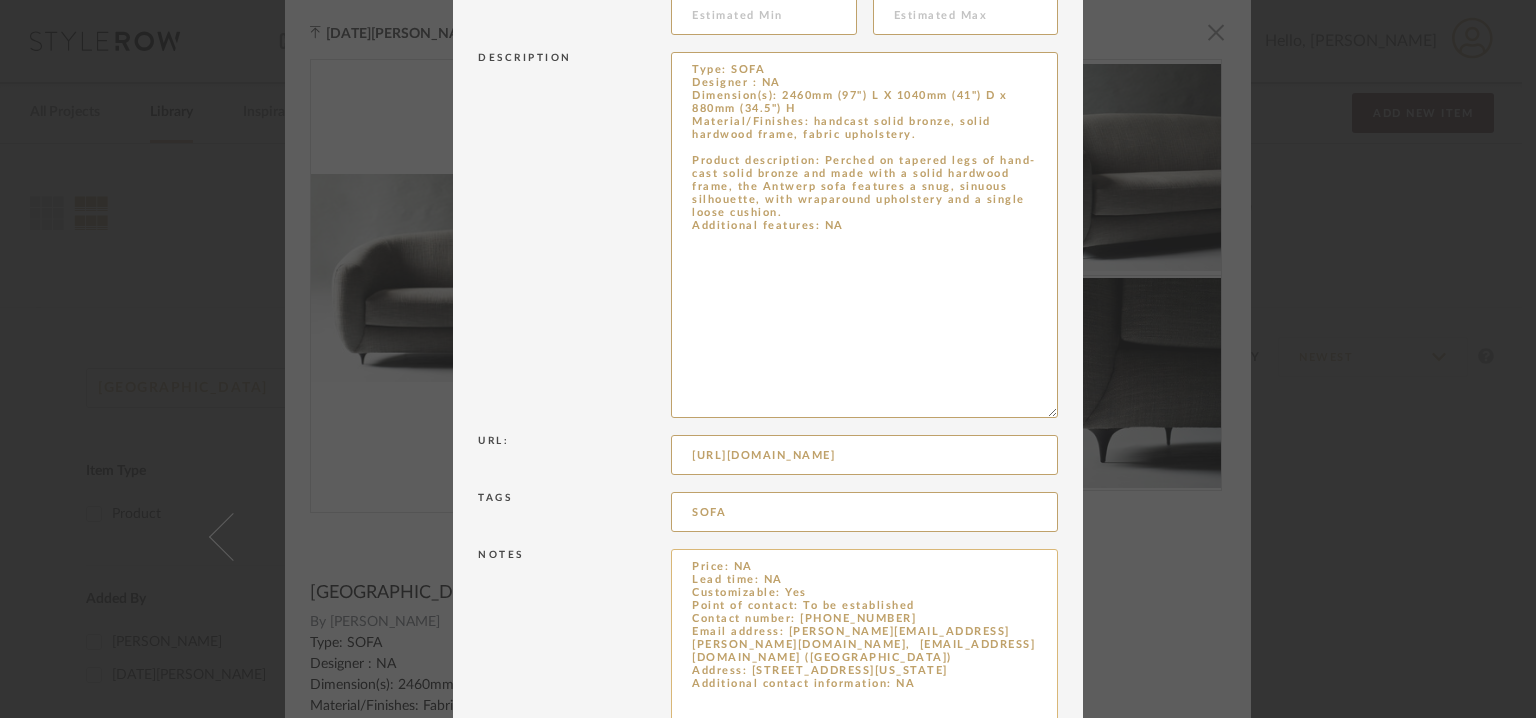 click on "Price: NA
Lead time: NA
Customizable: Yes
Point of contact: To be established
Contact number: [PHONE_NUMBER]
Email address: [PERSON_NAME][EMAIL_ADDRESS][PERSON_NAME][DOMAIN_NAME],  [EMAIL_ADDRESS][DOMAIN_NAME] ([GEOGRAPHIC_DATA])
Address: [STREET_ADDRESS][US_STATE]
Additional contact information: NA" at bounding box center [864, 661] 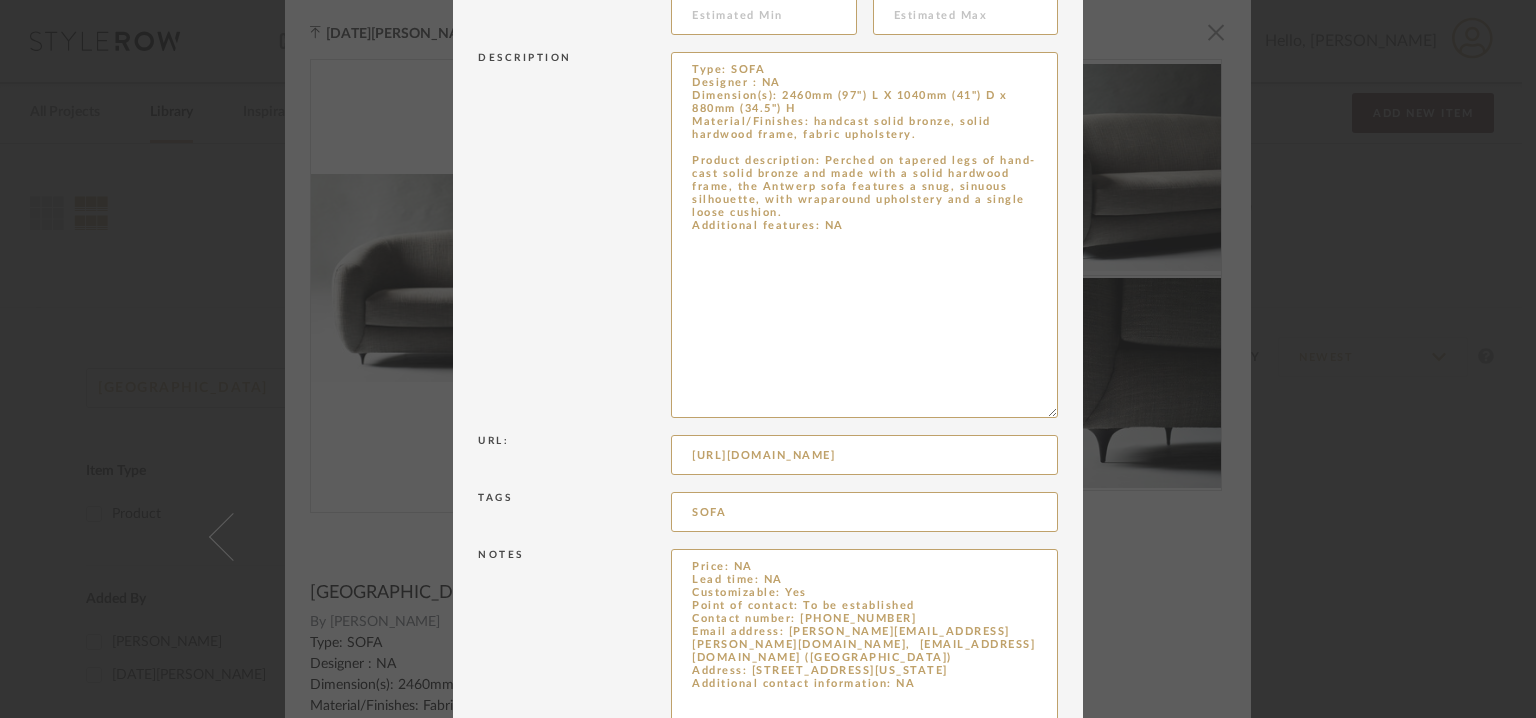 scroll, scrollTop: 643, scrollLeft: 0, axis: vertical 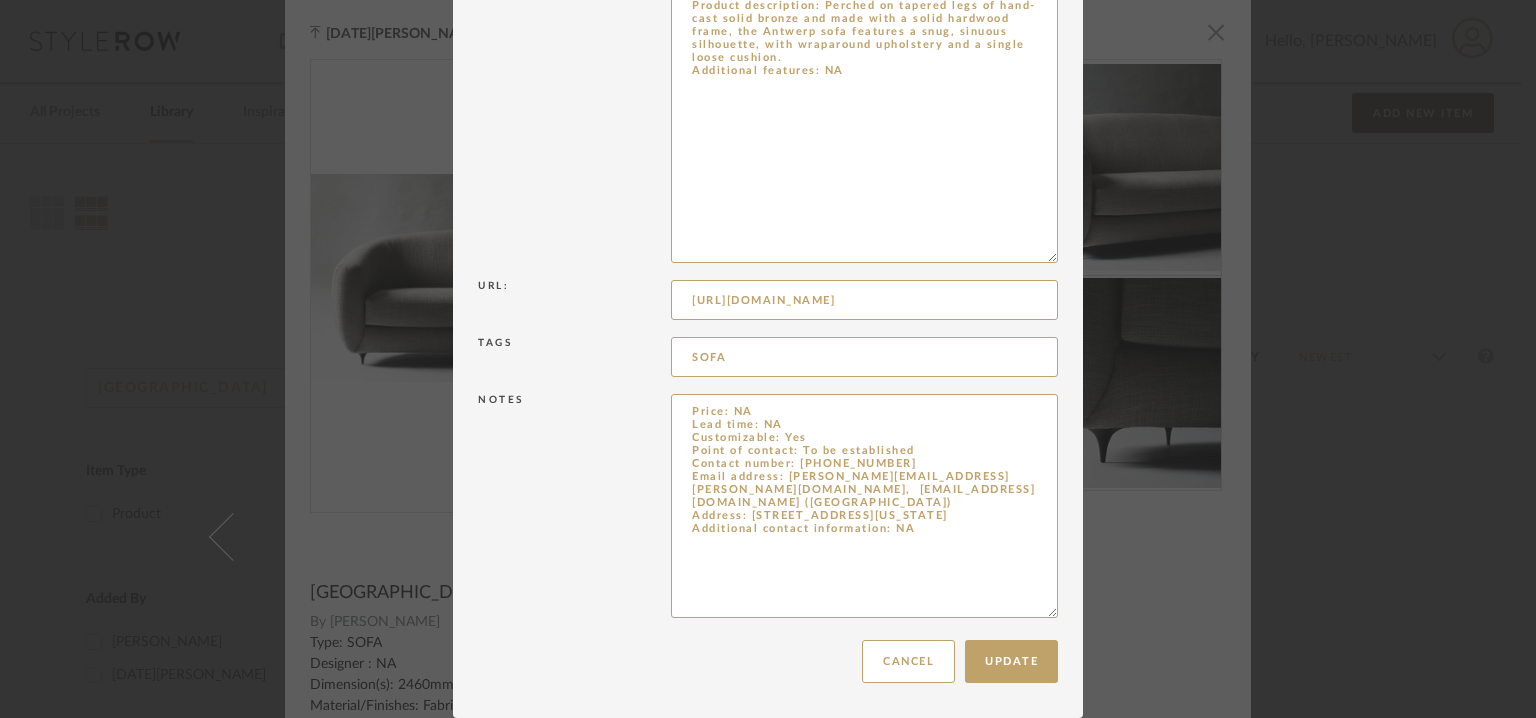 drag, startPoint x: 684, startPoint y: 562, endPoint x: 1078, endPoint y: 776, distance: 448.36594 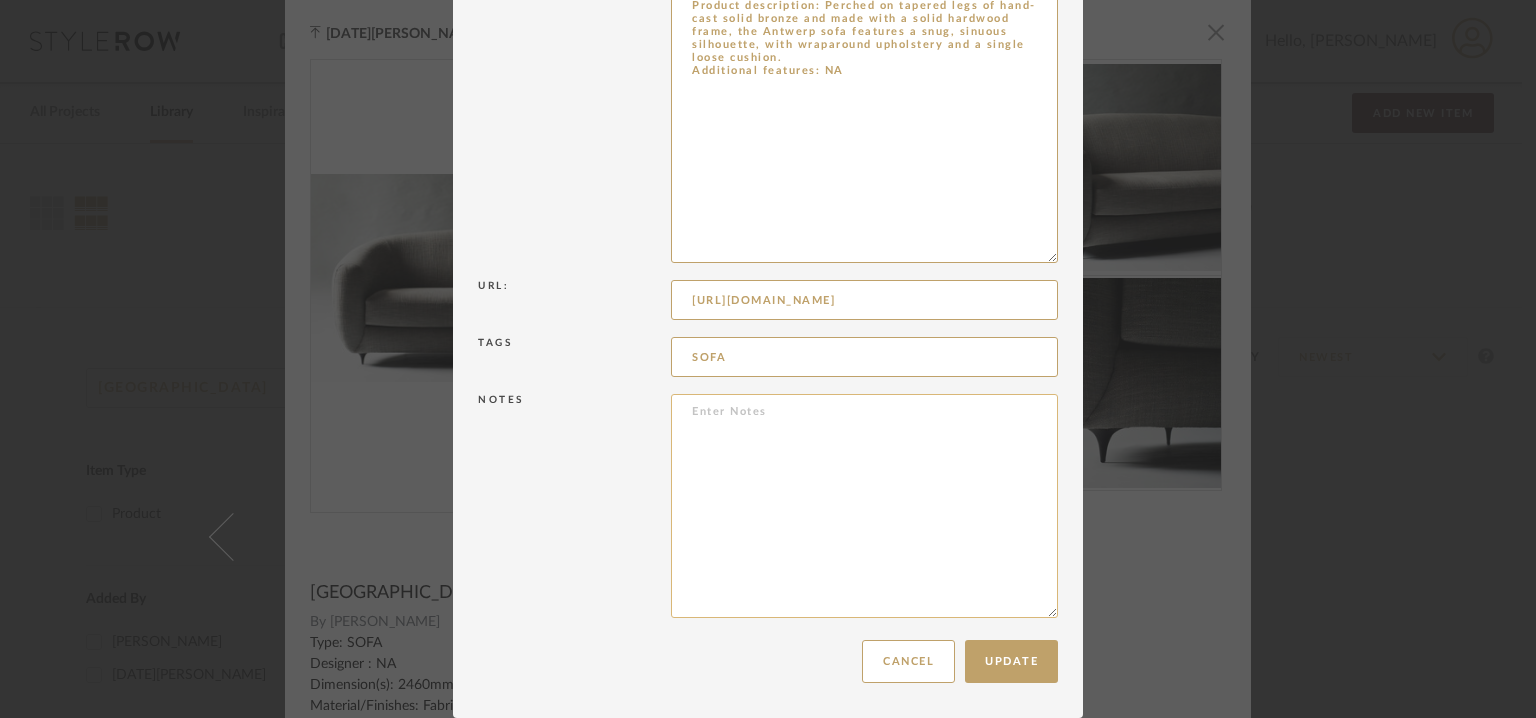 paste on "Price: : Na
Lead time:  Na
Customizable :Na
3D available : No
BIM available. No.
Point of contact: [PERSON_NAME]
Contact number: [PHONE_NUMBER] and
[PHONE_NUMBER]
Email address: [EMAIL_ADDRESS][DOMAIN_NAME]
[EMAIL_ADDRESS][DOMAIN_NAME]
Address: [STREET_ADDRESS]
Additional contact information:
Email address : [PERSON_NAME][EMAIL_ADDRESS][PERSON_NAME][DOMAIN_NAME]  and
[EMAIL_ADDRESS][DOMAIN_NAME]" 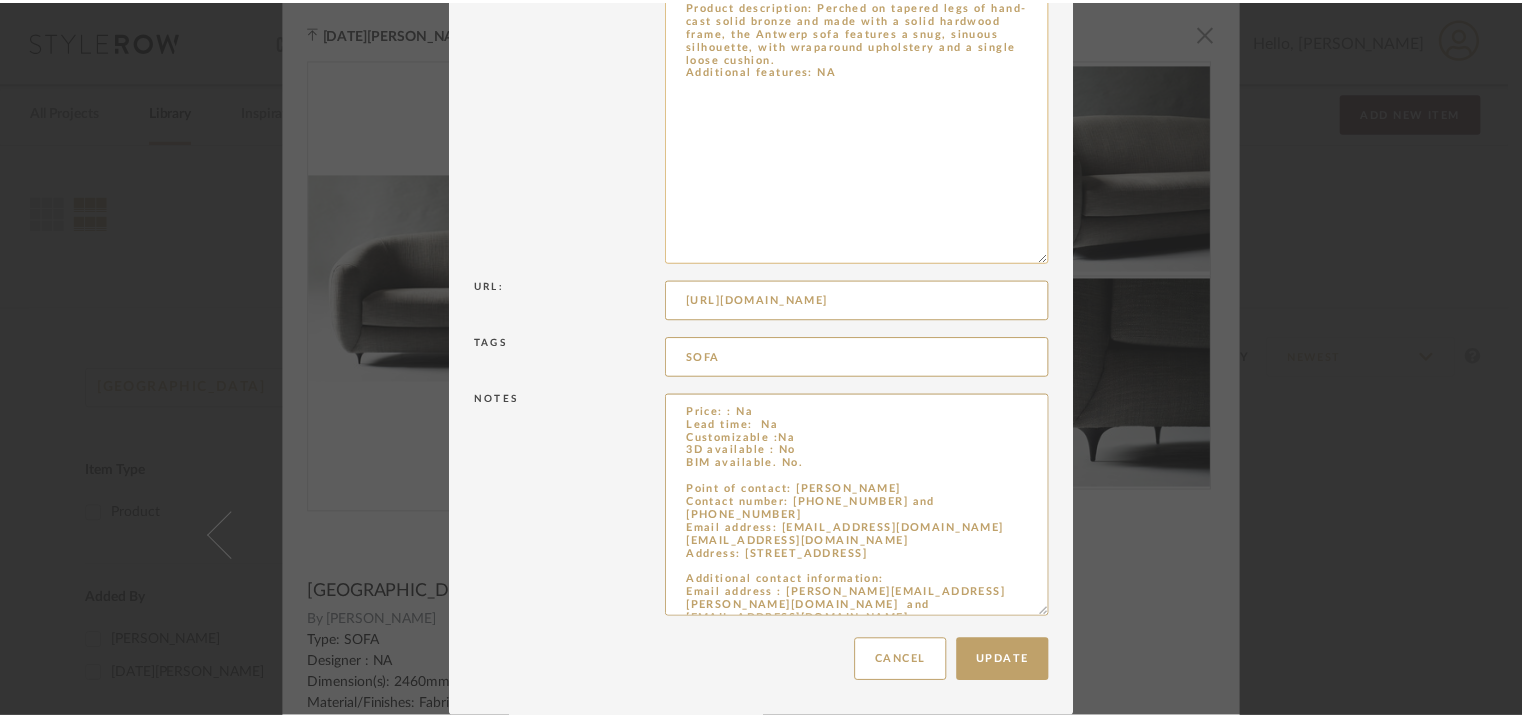 scroll, scrollTop: 8, scrollLeft: 0, axis: vertical 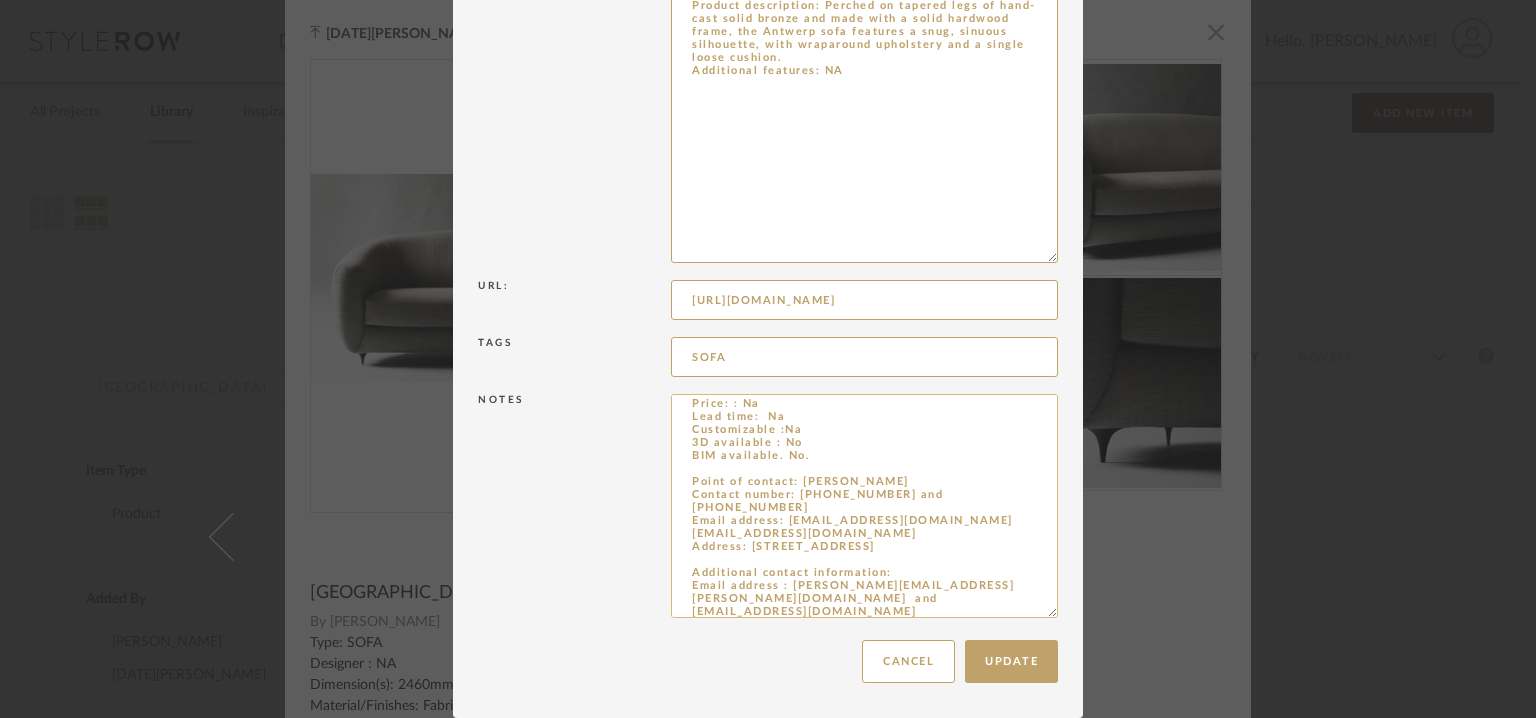 click on "Price: : Na
Lead time:  Na
Customizable :Na
3D available : No
BIM available. No.
Point of contact: [PERSON_NAME]
Contact number: [PHONE_NUMBER] and
[PHONE_NUMBER]
Email address: [EMAIL_ADDRESS][DOMAIN_NAME]
[EMAIL_ADDRESS][DOMAIN_NAME]
Address: [STREET_ADDRESS]
Additional contact information:
Email address : [PERSON_NAME][EMAIL_ADDRESS][PERSON_NAME][DOMAIN_NAME]  and
[EMAIL_ADDRESS][DOMAIN_NAME]" at bounding box center [864, 506] 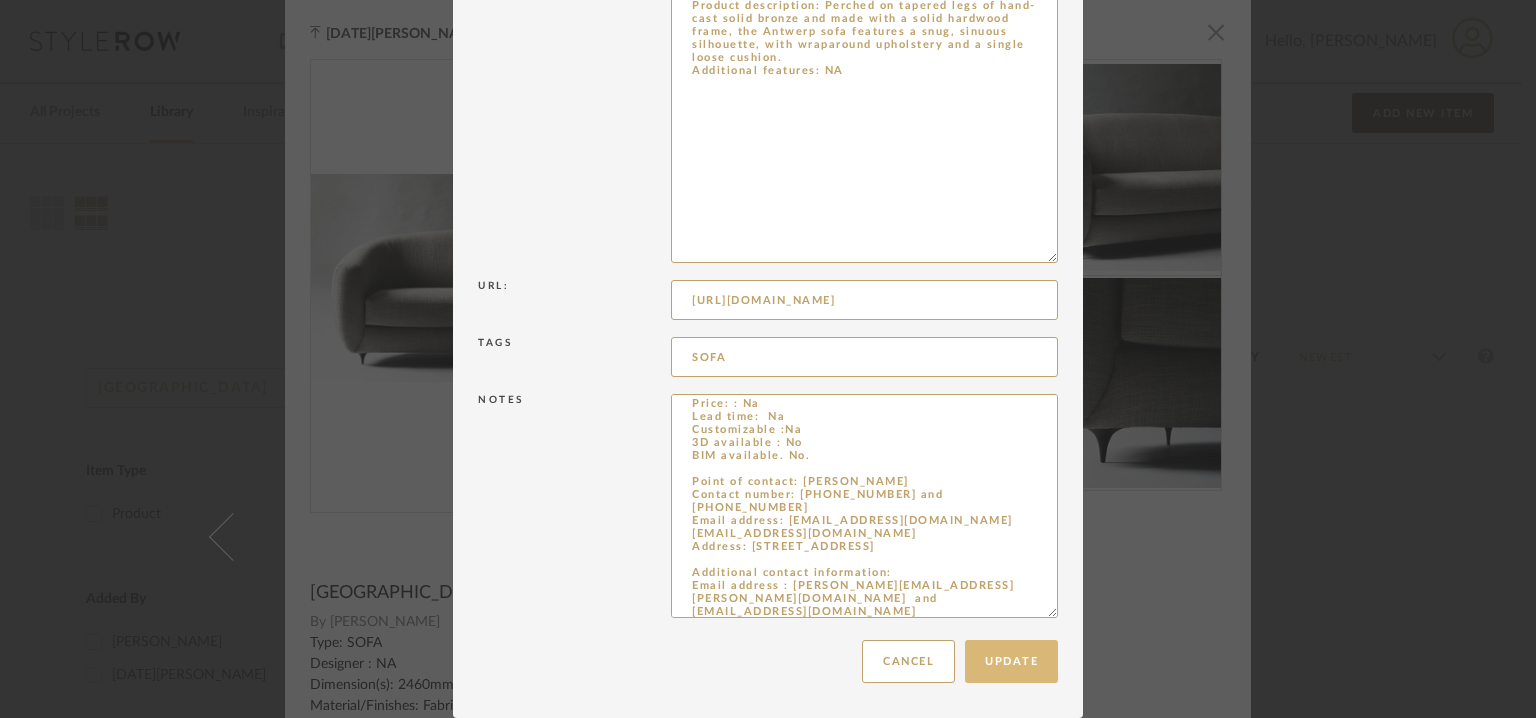 type on "Price: : Na
Lead time:  Na
Customizable :Na
3D available : No
BIM available. No.
Point of contact: [PERSON_NAME]
Contact number: [PHONE_NUMBER] and
[PHONE_NUMBER]
Email address: [EMAIL_ADDRESS][DOMAIN_NAME]
[EMAIL_ADDRESS][DOMAIN_NAME]
Address: [STREET_ADDRESS]
Additional contact information:
Email address : [PERSON_NAME][EMAIL_ADDRESS][PERSON_NAME][DOMAIN_NAME]  and
[EMAIL_ADDRESS][DOMAIN_NAME]" 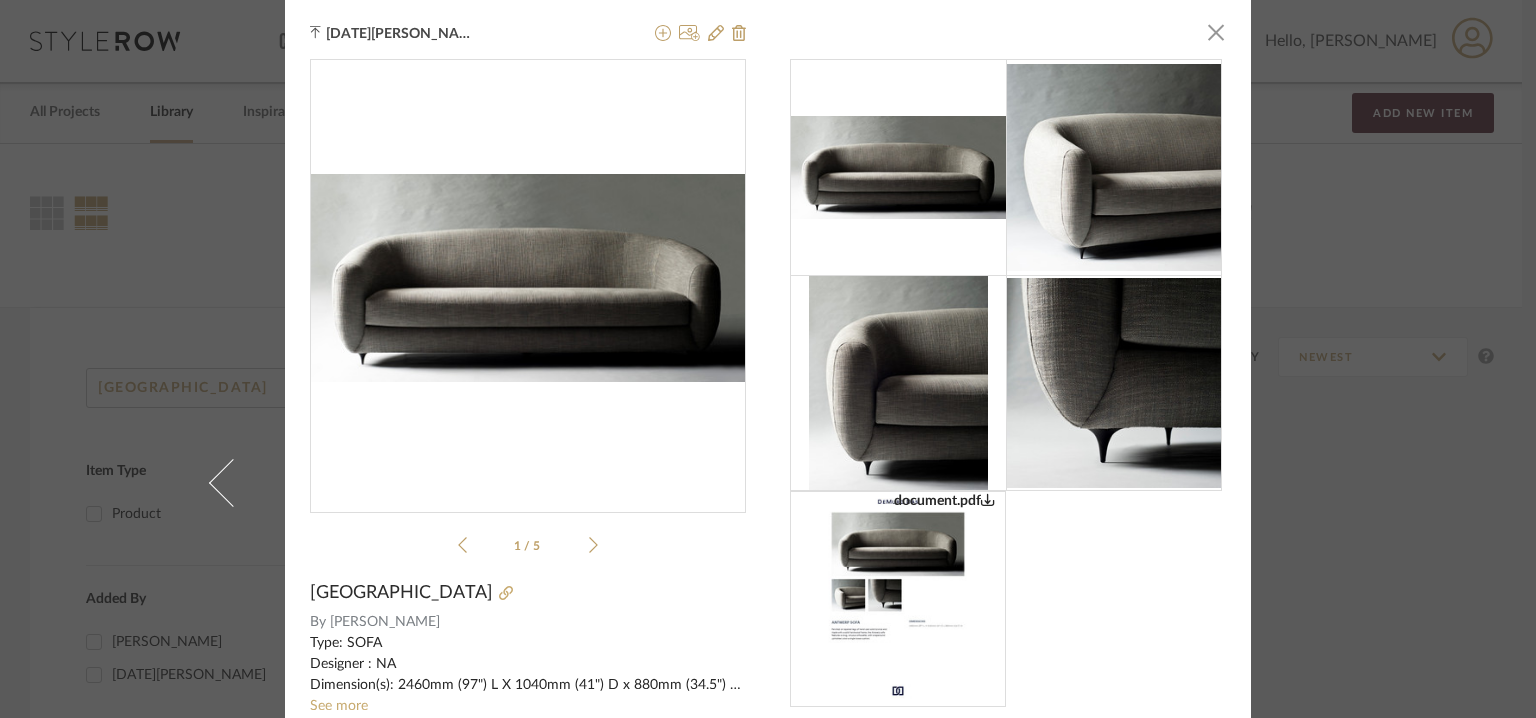 click on "[DATE][PERSON_NAME] ×  document.pdf   document.pdf  1 / 5 [GEOGRAPHIC_DATA] By [PERSON_NAME] Type: SOFA
Designer : NA
Dimension(s): 2460mm (97") L X 1040mm (41") D x 880mm (34.5") H
Material/Finishes: handcast solid bronze, solid hardwood frame, fabric upholstery.
Product description: Perched on tapered legs of hand-cast solid bronze and made with a solid hardwood frame, the Antwerp sofa features a snug, sinuous silhouette, with wraparound upholstery and a single loose cushion.
Additional features: NA See more Notes Price: : Na
Lead time:  Na
Customizable :Na
3D available : No
BIM available. No.
Point of contact: [PERSON_NAME]
Contact number: [PHONE_NUMBER] and
[PHONE_NUMBER]
Email address: [EMAIL_ADDRESS][DOMAIN_NAME]
[EMAIL_ADDRESS][DOMAIN_NAME]
Address: [STREET_ADDRESS]
Additional contact information:
Email address : [PERSON_NAME][EMAIL_ADDRESS][PERSON_NAME][DOMAIN_NAME]  and
[EMAIL_ADDRESS][DOMAIN_NAME]  document.pdf" at bounding box center (768, 483) 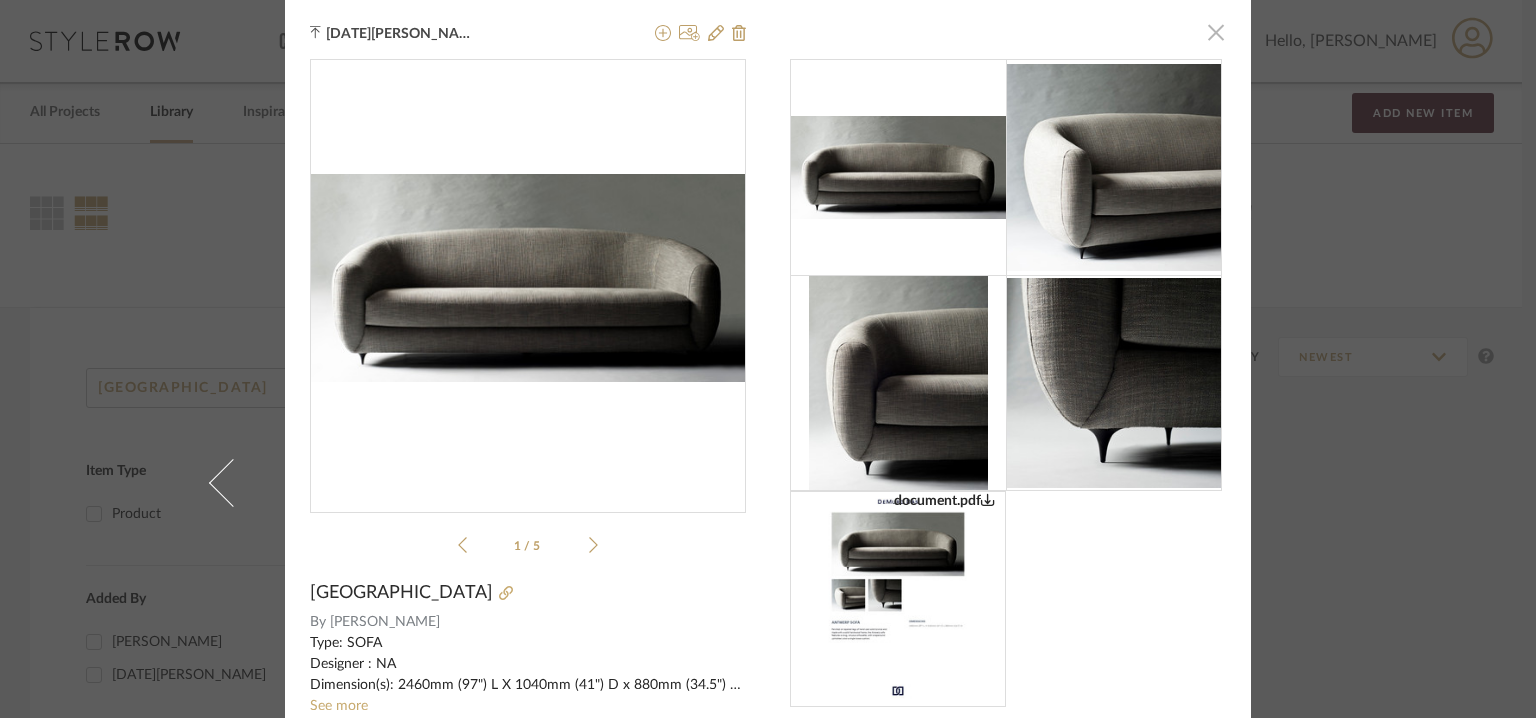 click 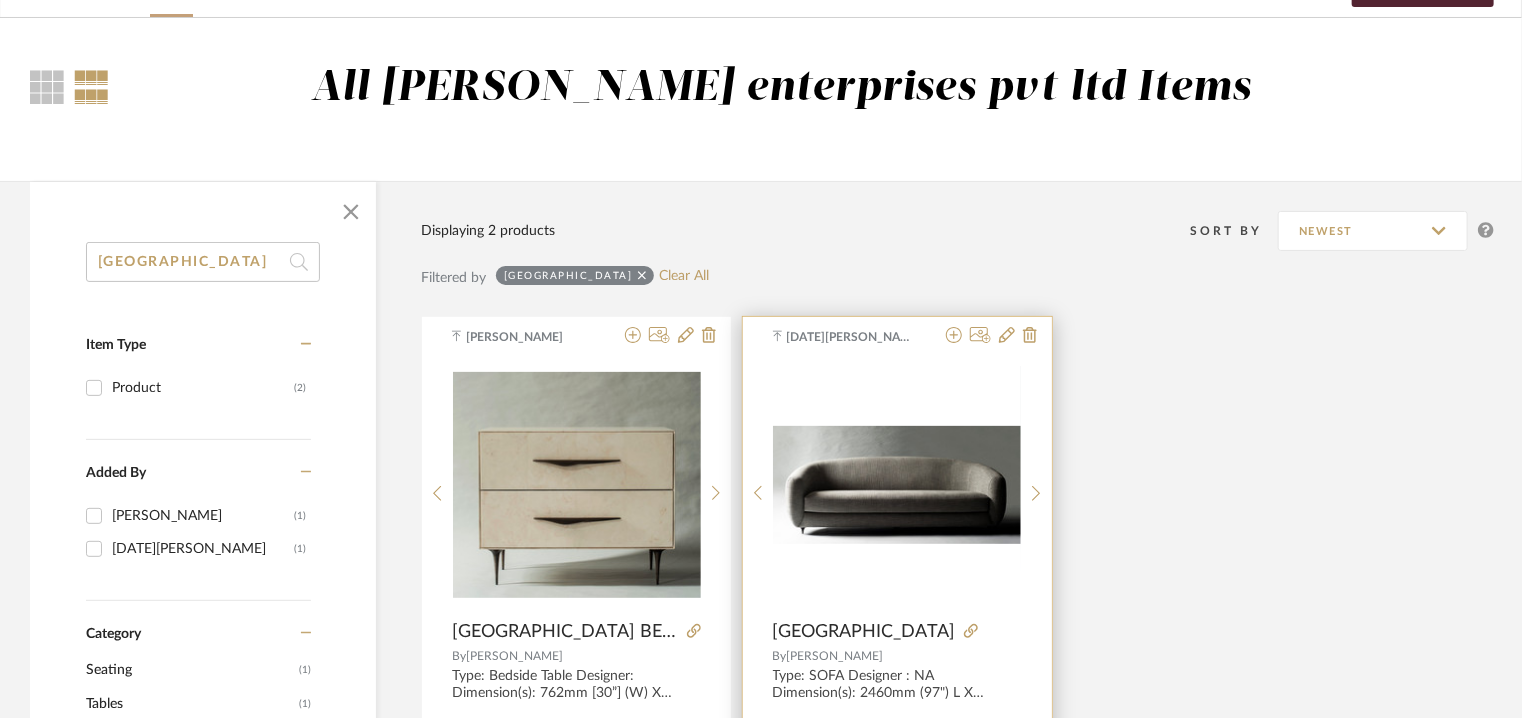 scroll, scrollTop: 400, scrollLeft: 0, axis: vertical 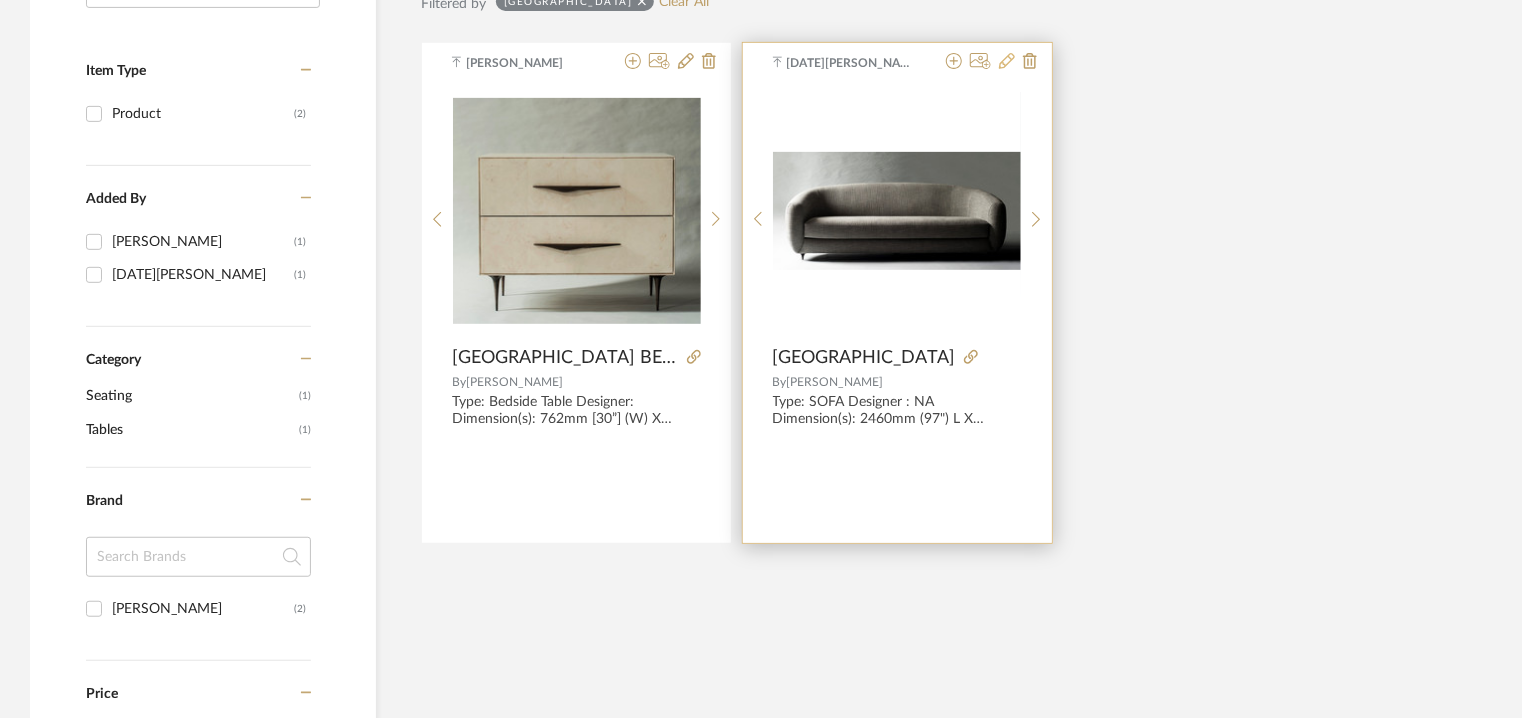 click 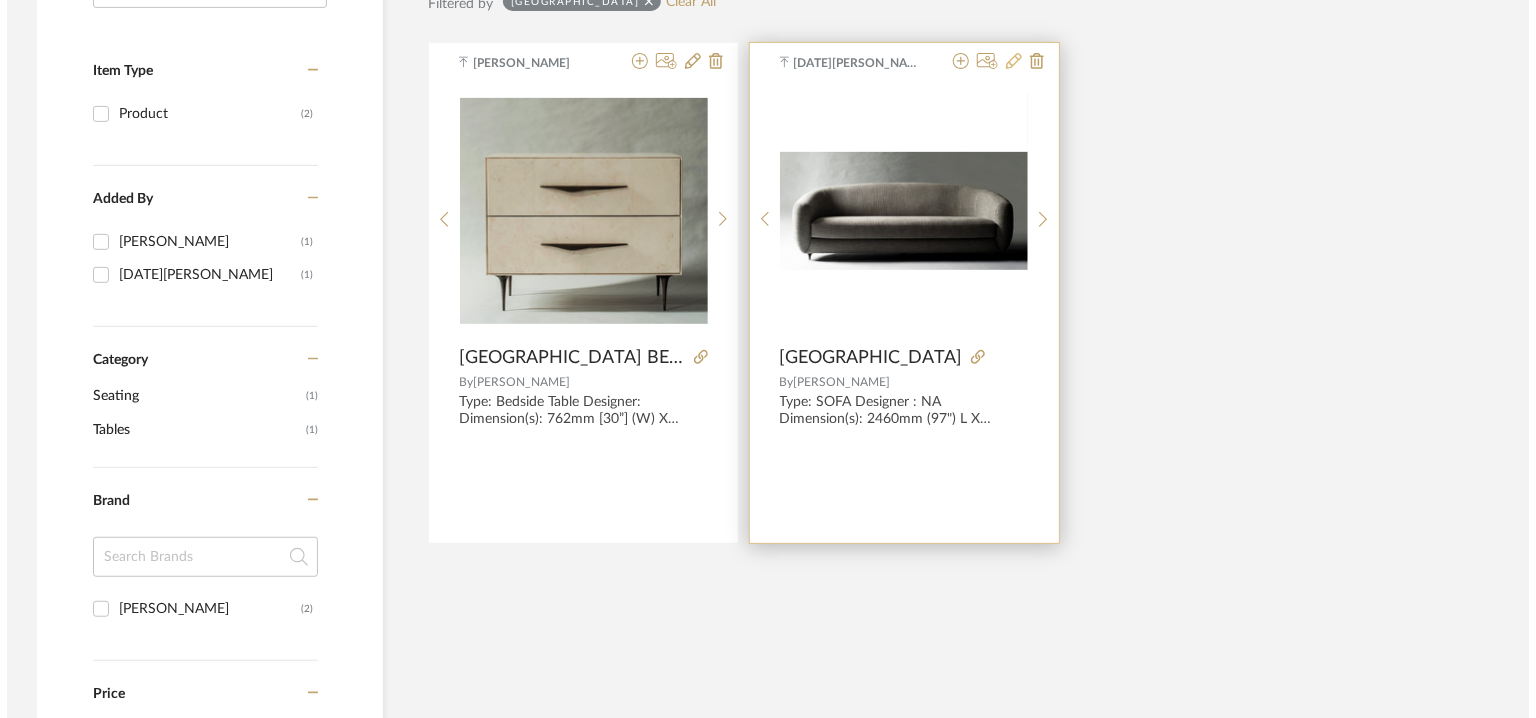 scroll, scrollTop: 0, scrollLeft: 0, axis: both 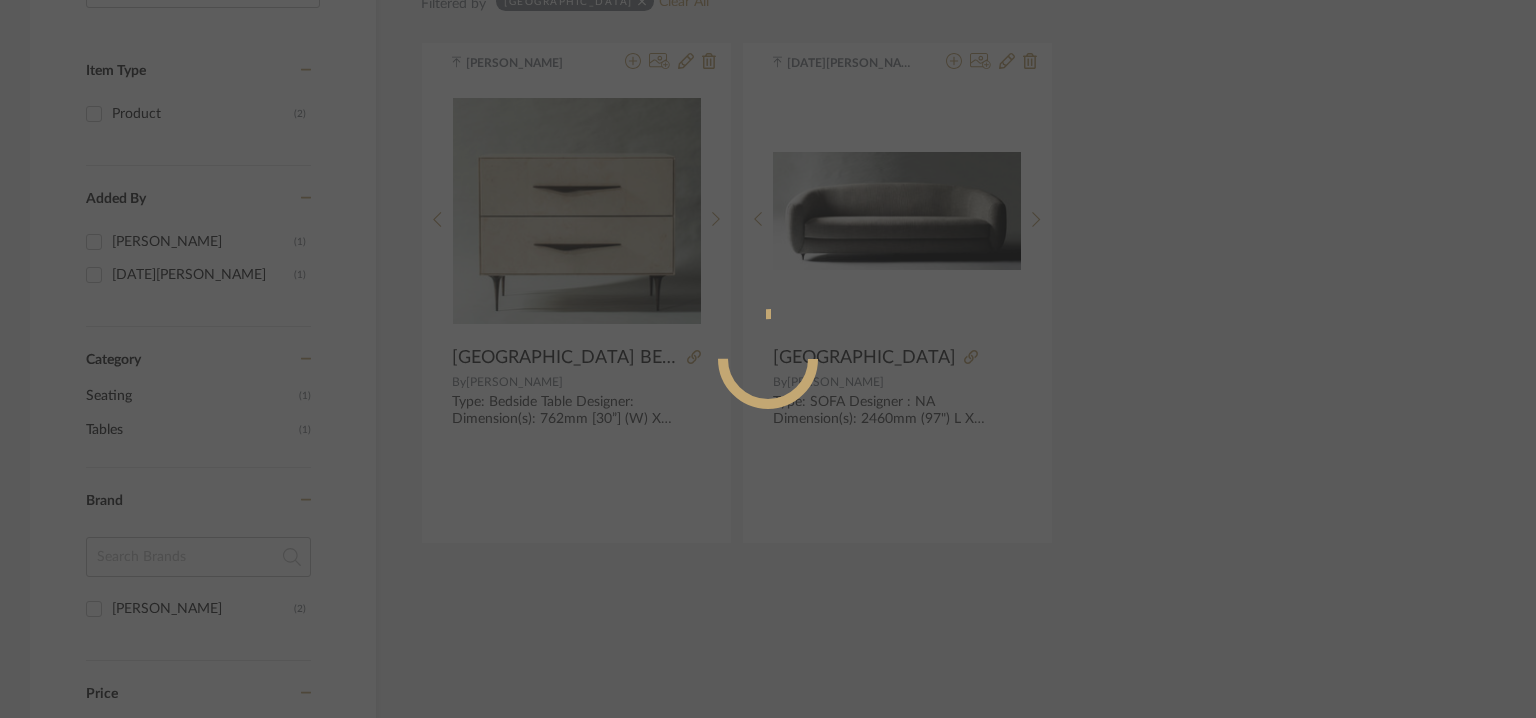 radio on "true" 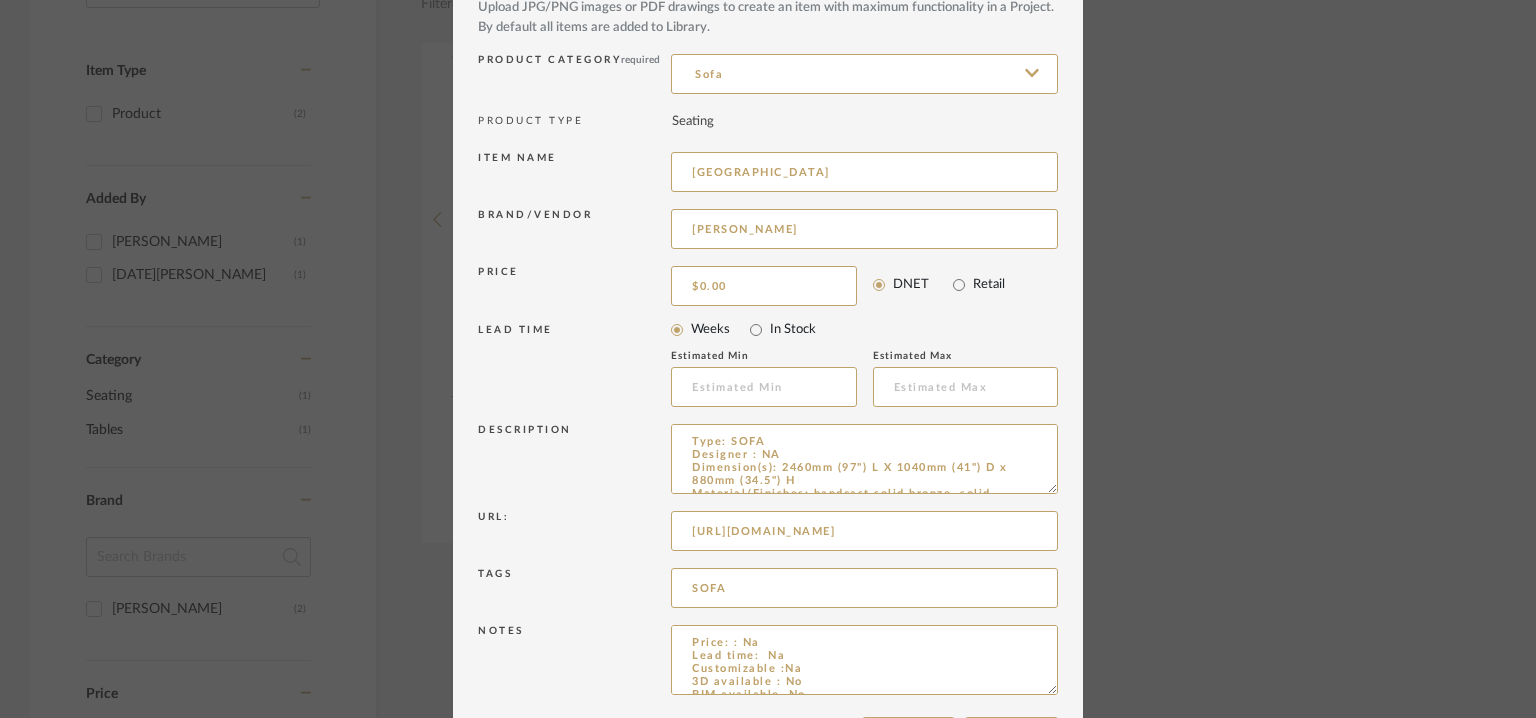 scroll, scrollTop: 192, scrollLeft: 0, axis: vertical 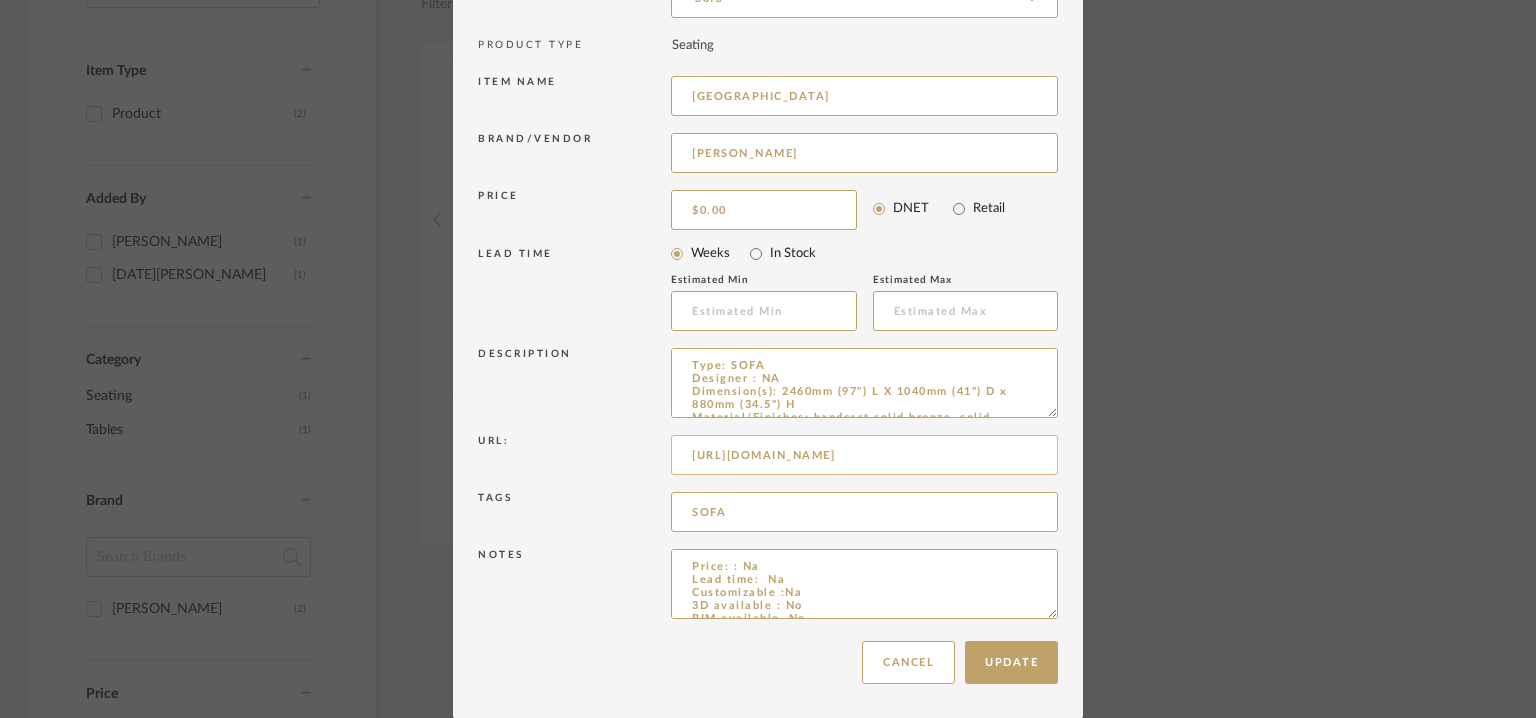 drag, startPoint x: 772, startPoint y: 452, endPoint x: 1015, endPoint y: 450, distance: 243.00822 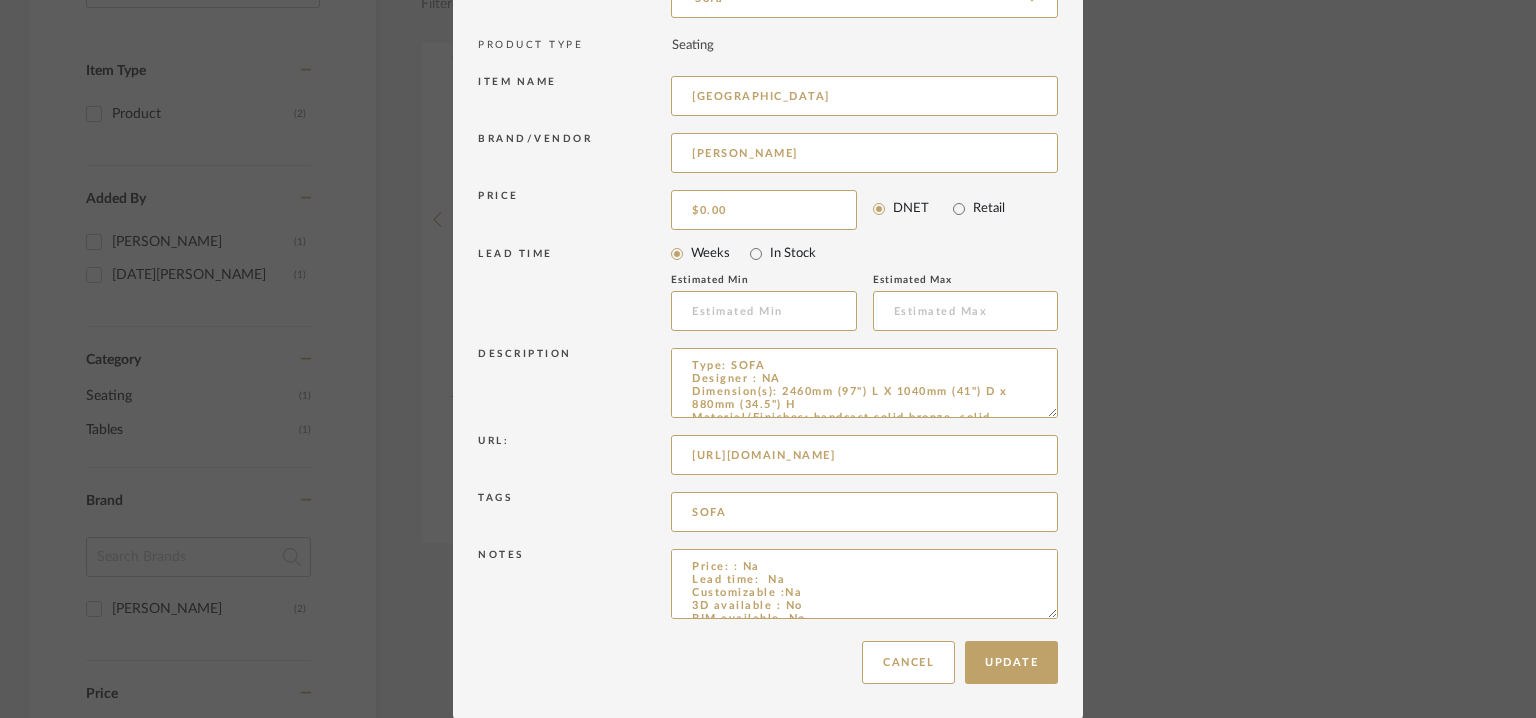 type on "http" 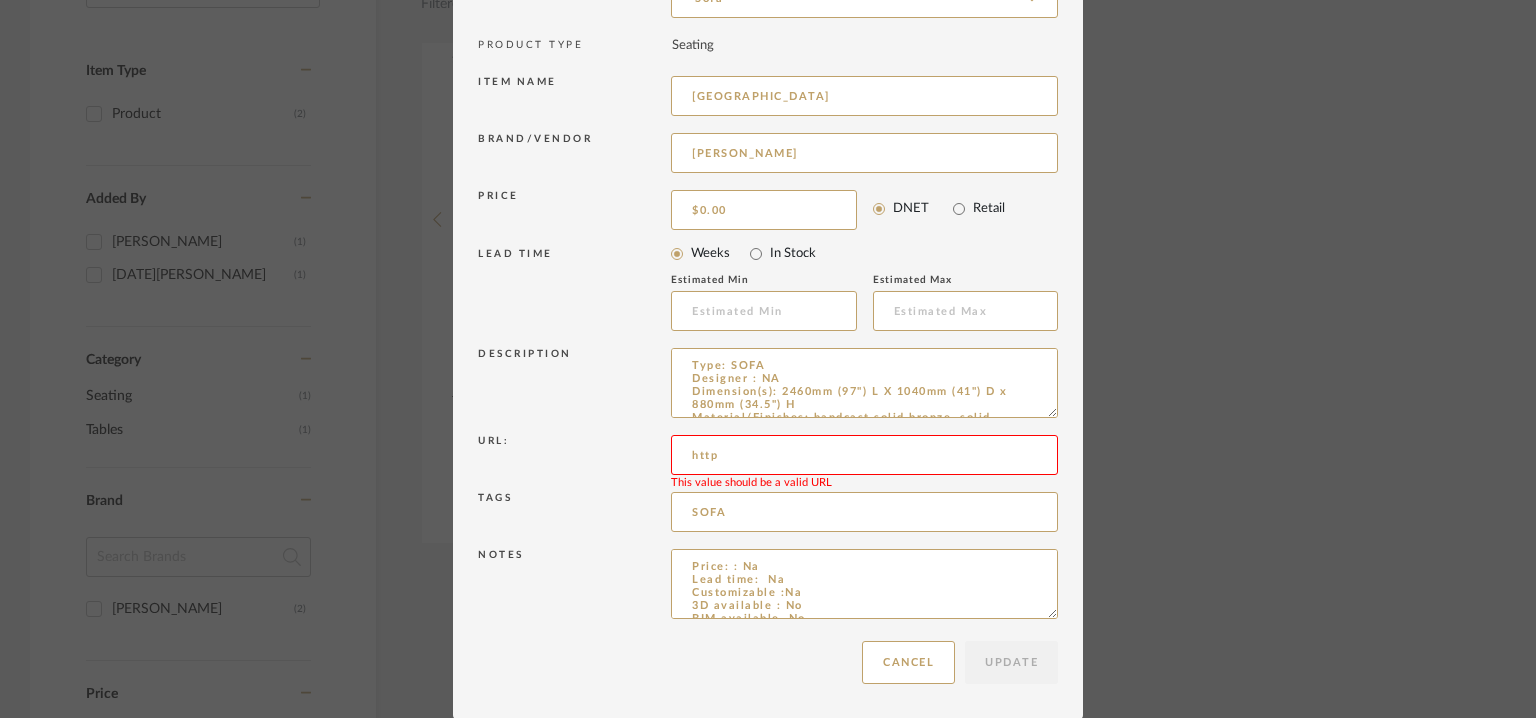 drag, startPoint x: 773, startPoint y: 449, endPoint x: 605, endPoint y: 449, distance: 168 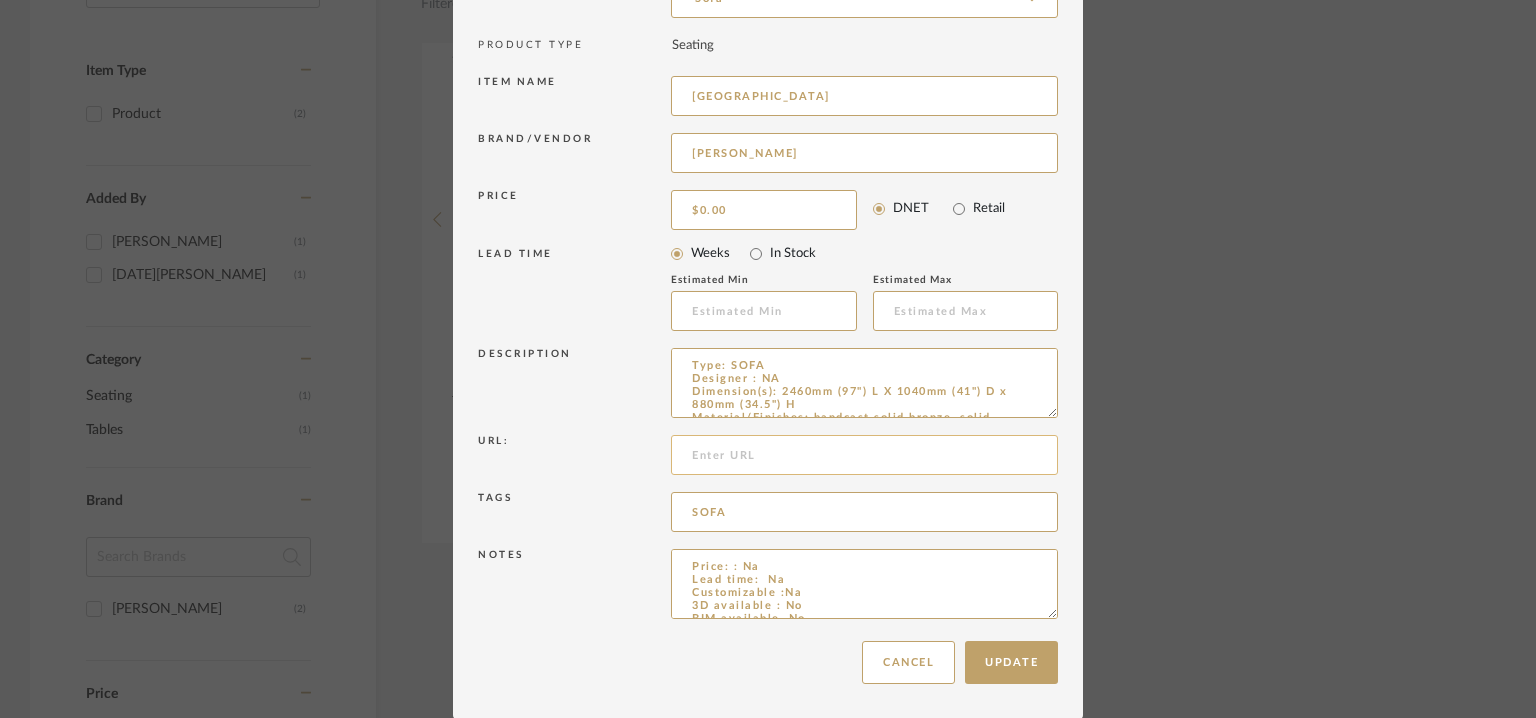 paste on "[URL][DOMAIN_NAME]" 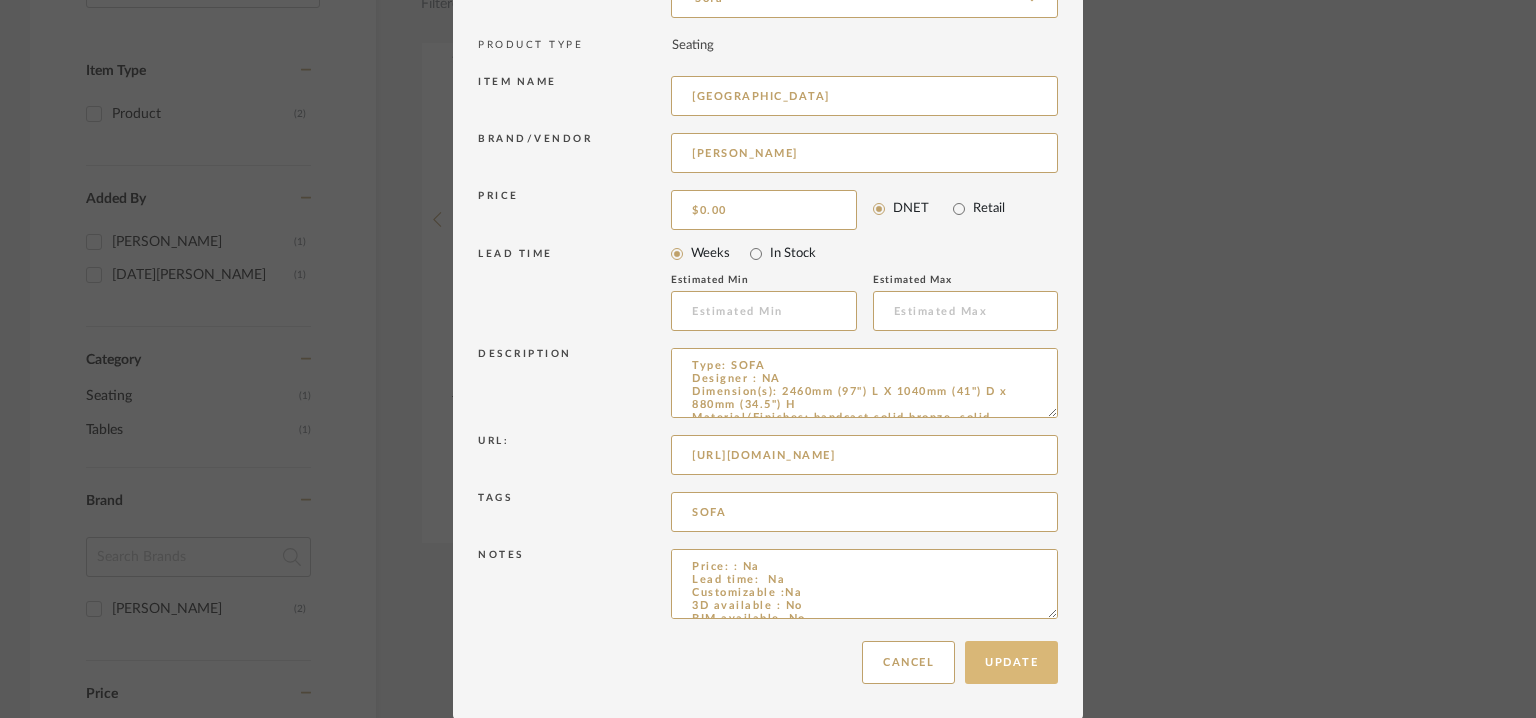 type on "[URL][DOMAIN_NAME]" 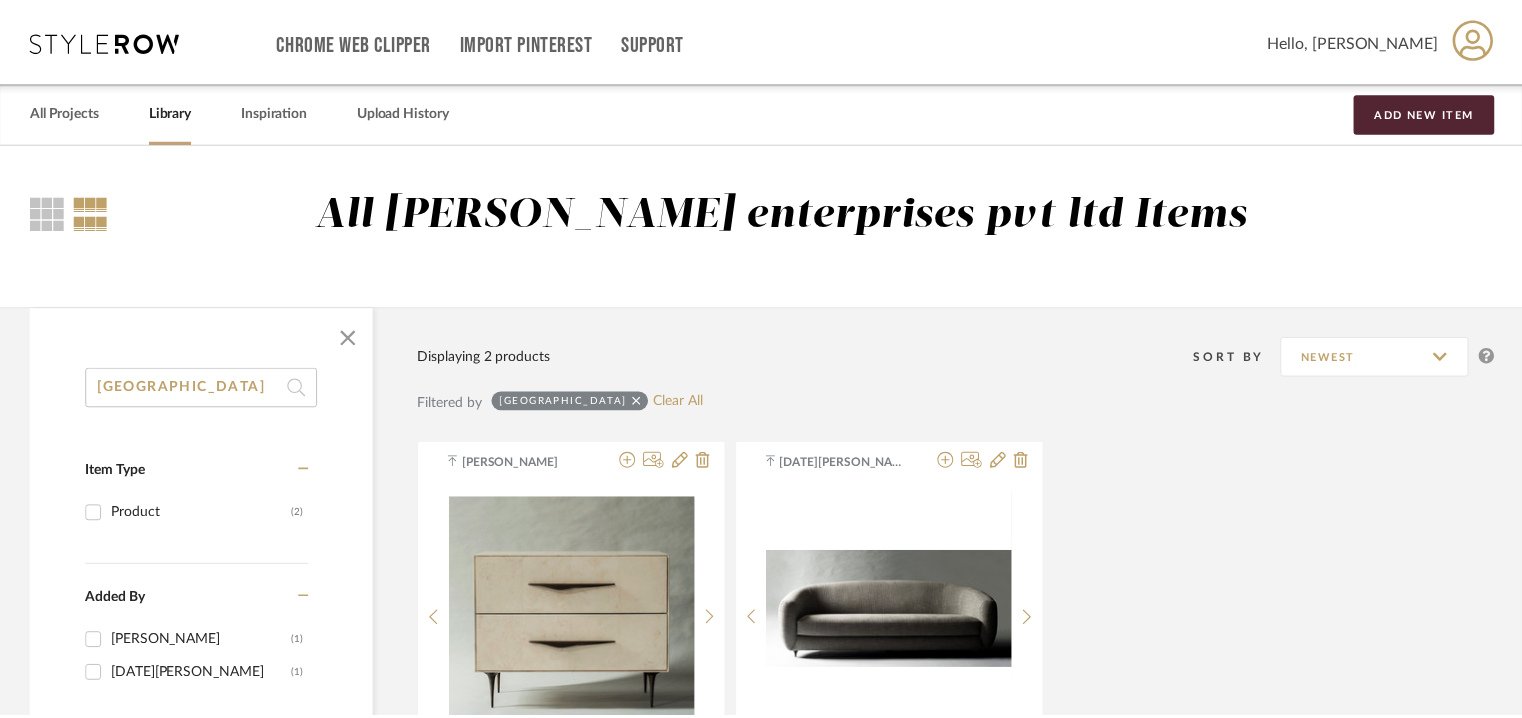 scroll, scrollTop: 400, scrollLeft: 0, axis: vertical 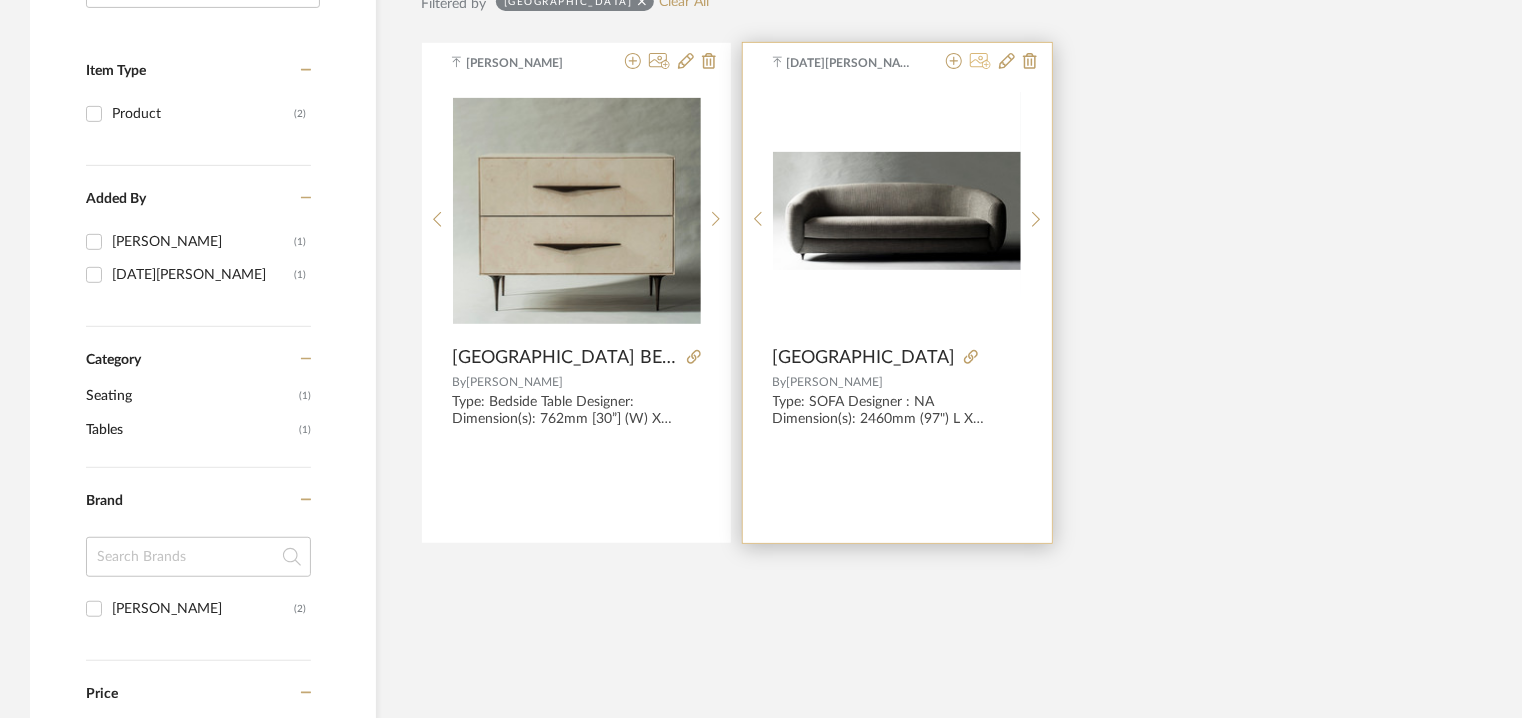 click 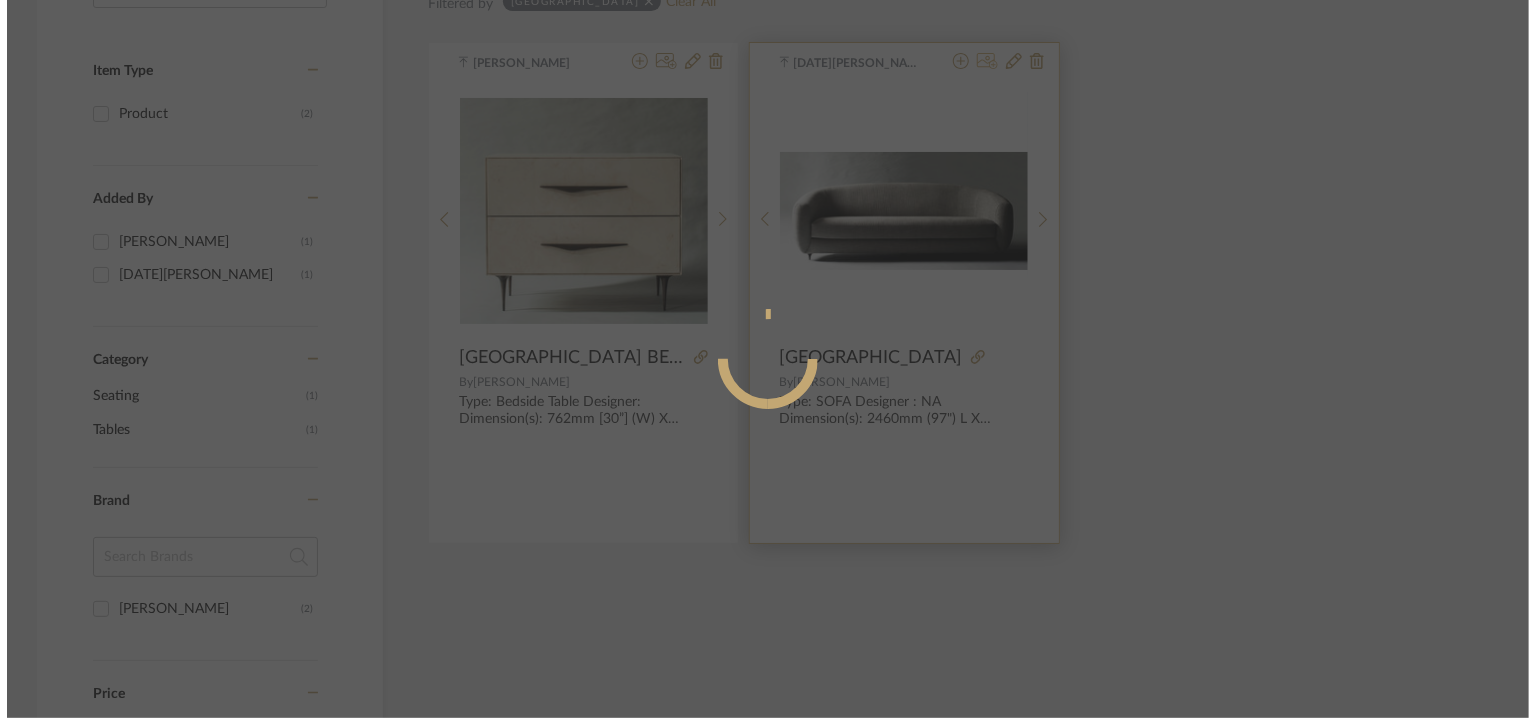 scroll, scrollTop: 0, scrollLeft: 0, axis: both 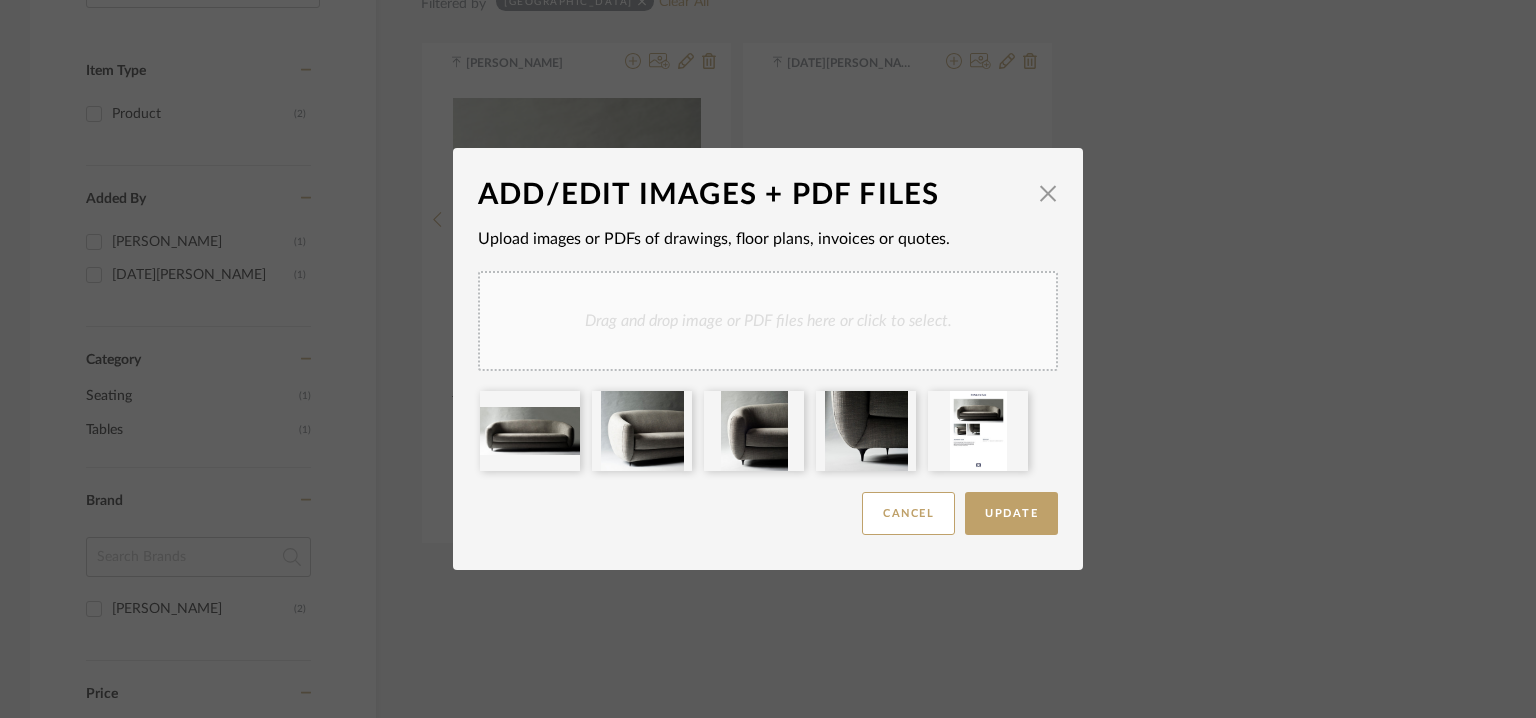click on "Drag and drop image or PDF files here or click to select." at bounding box center (768, 321) 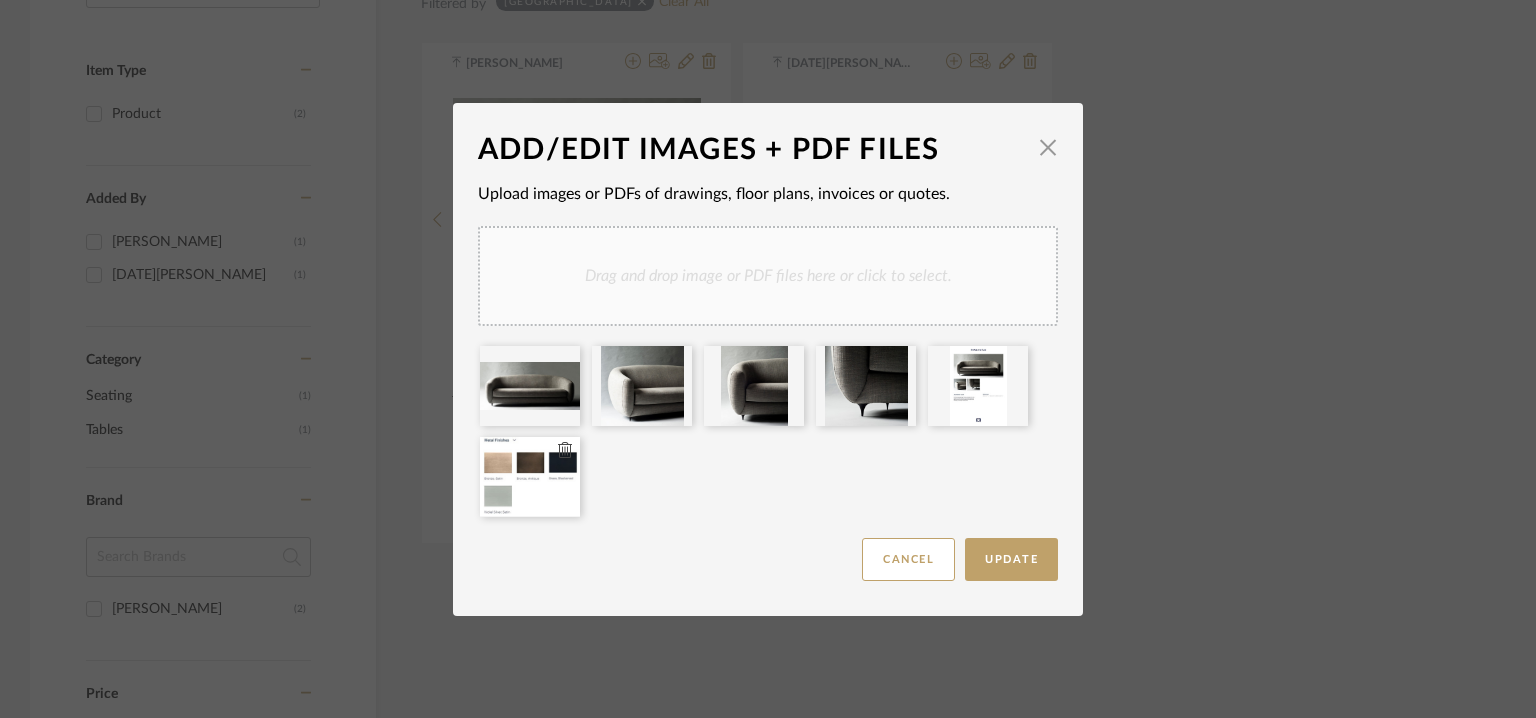 type 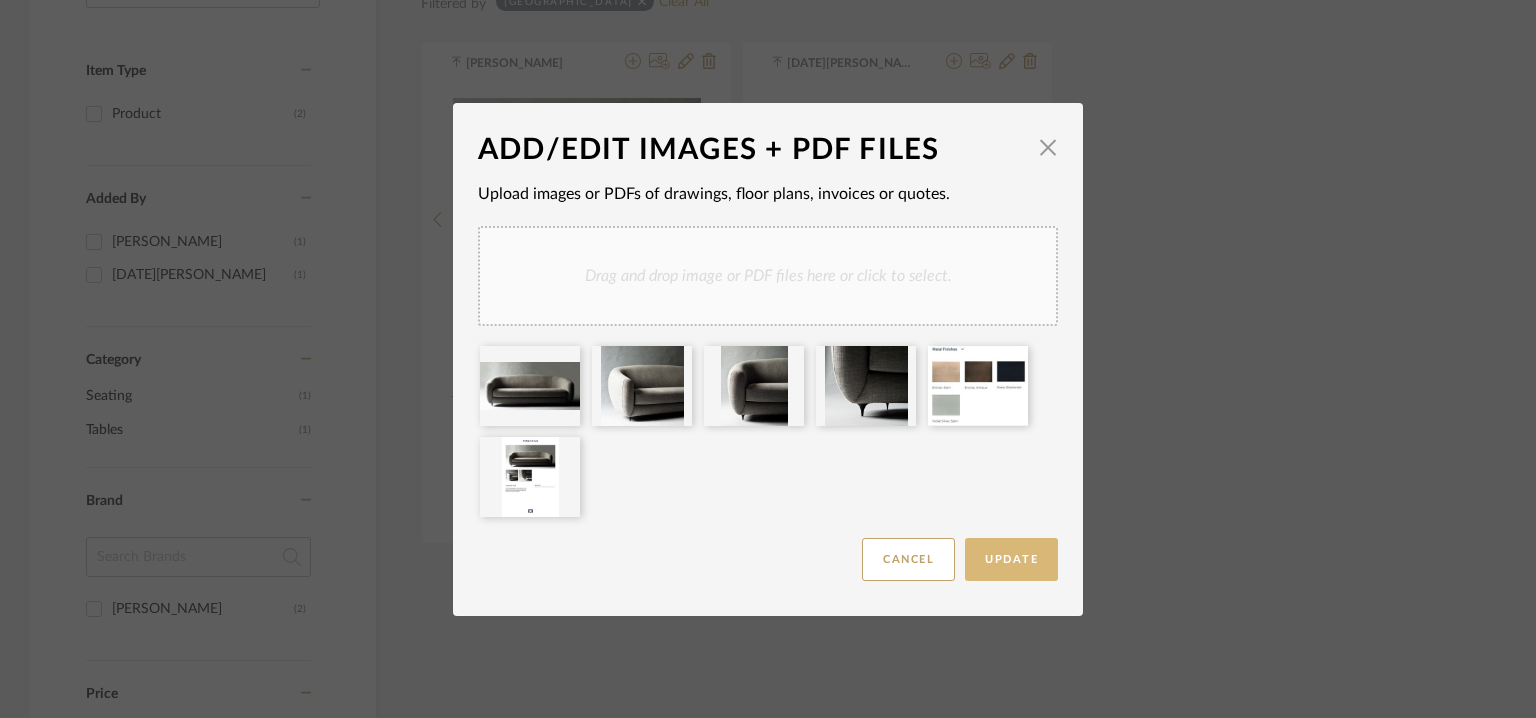 click on "Update" at bounding box center (1011, 559) 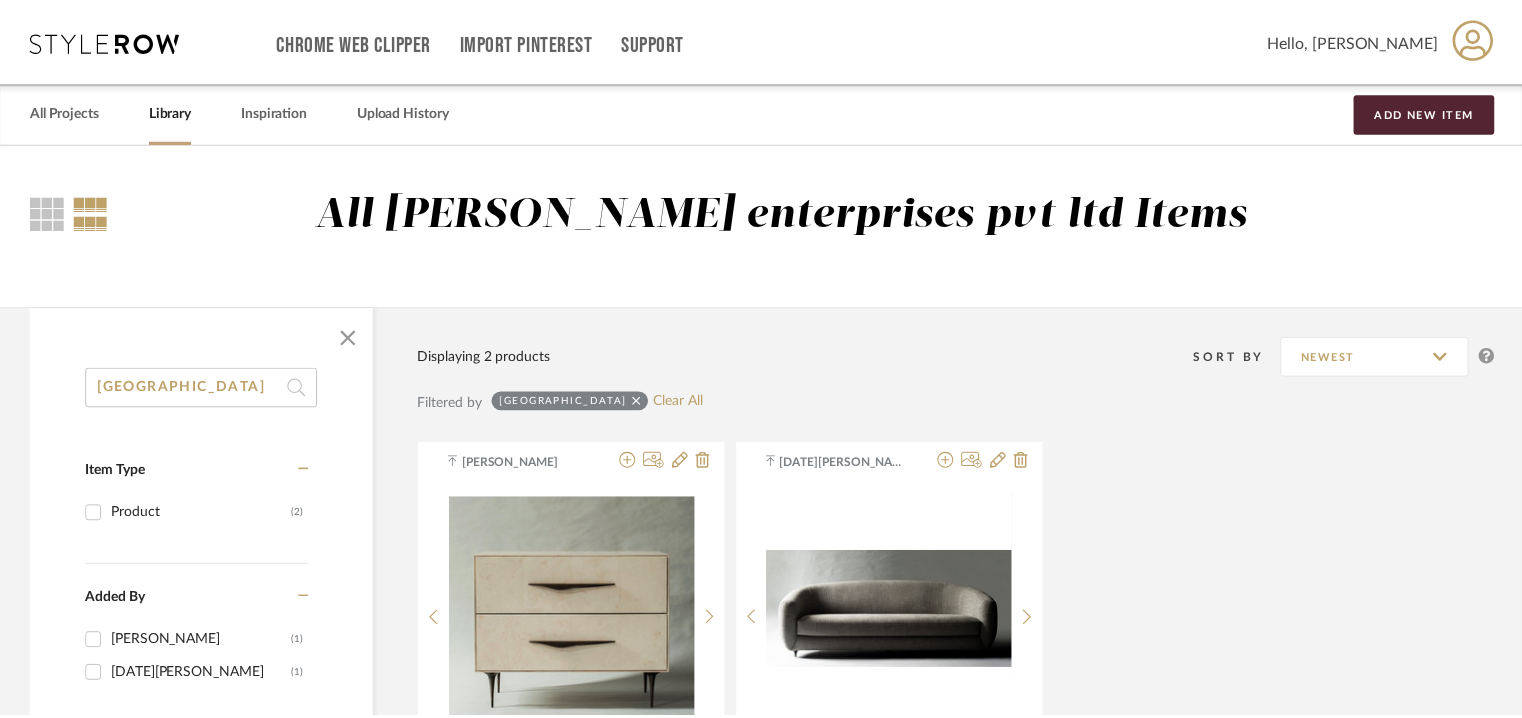 scroll, scrollTop: 400, scrollLeft: 0, axis: vertical 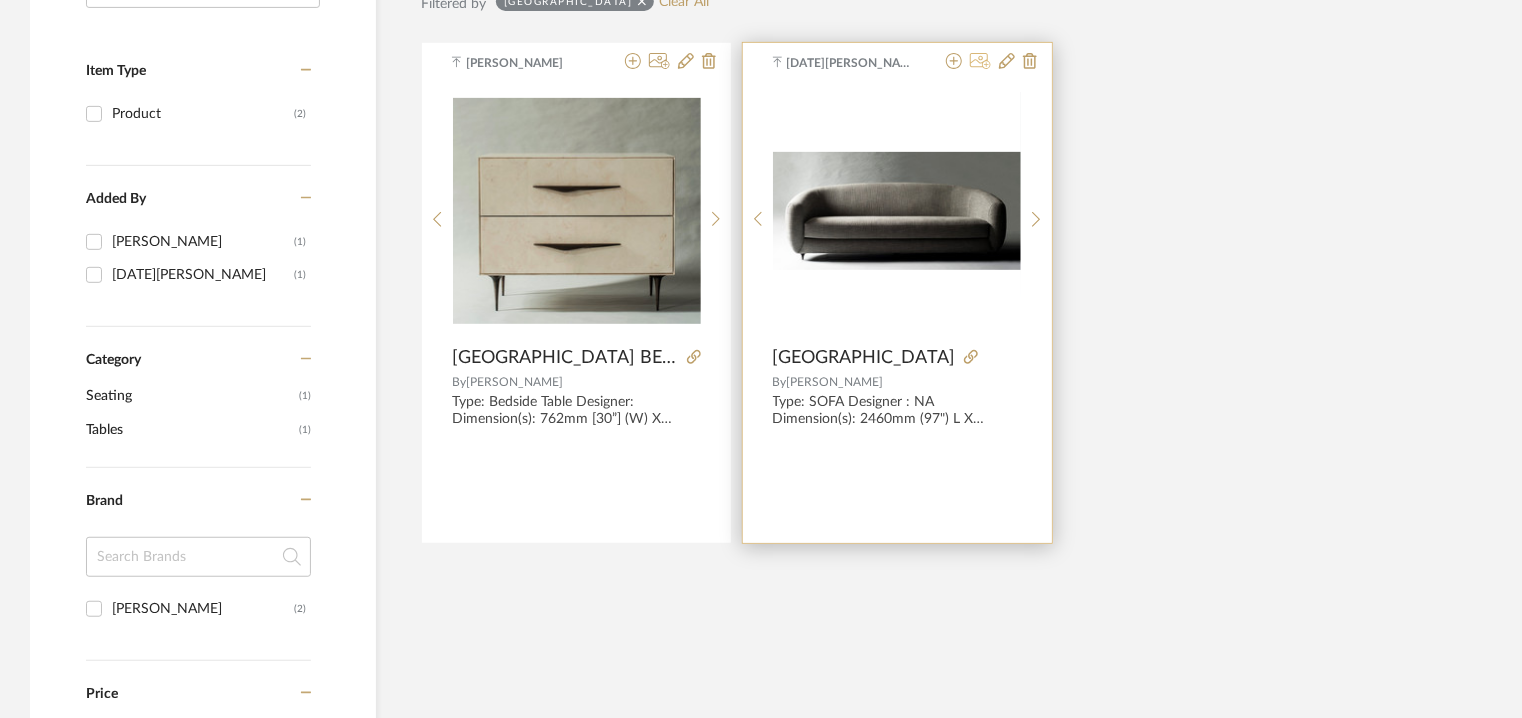 click 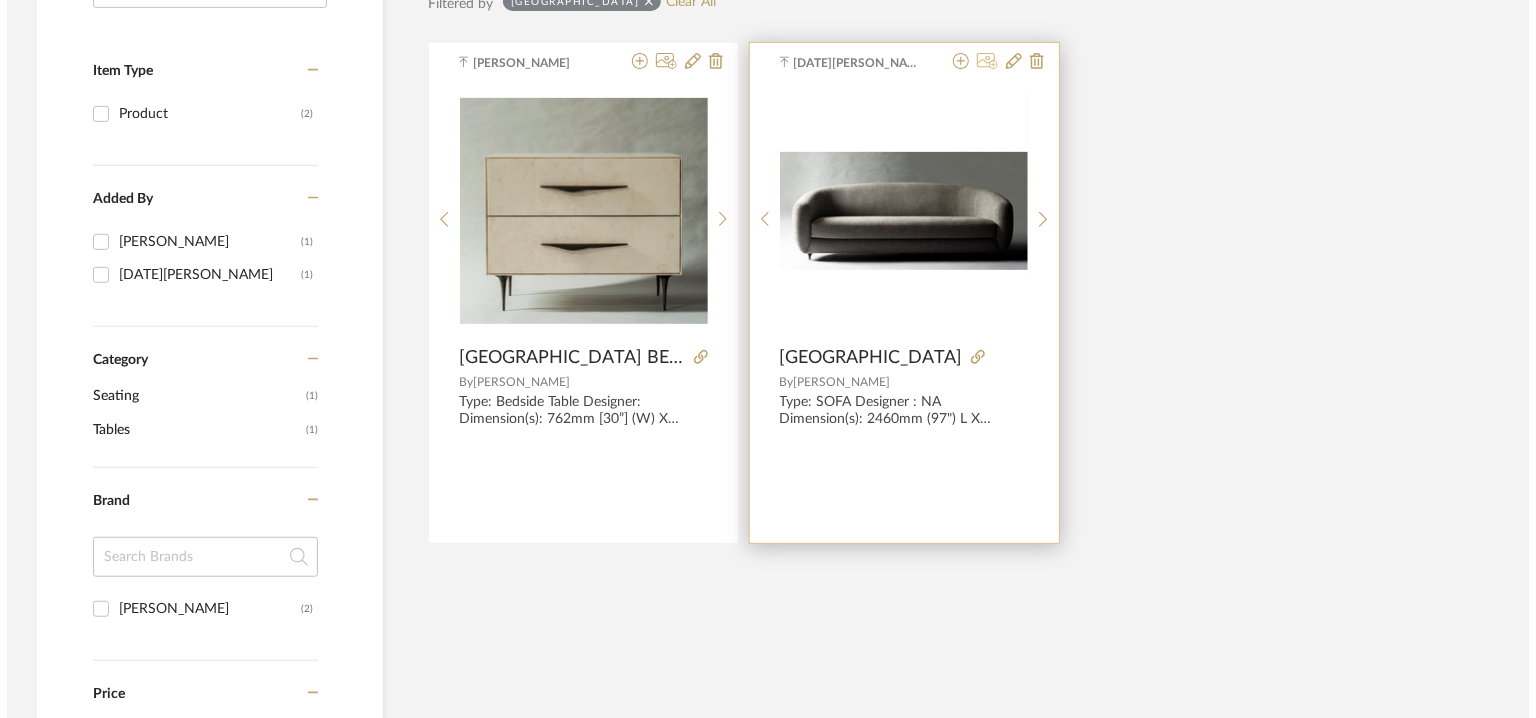 scroll, scrollTop: 0, scrollLeft: 0, axis: both 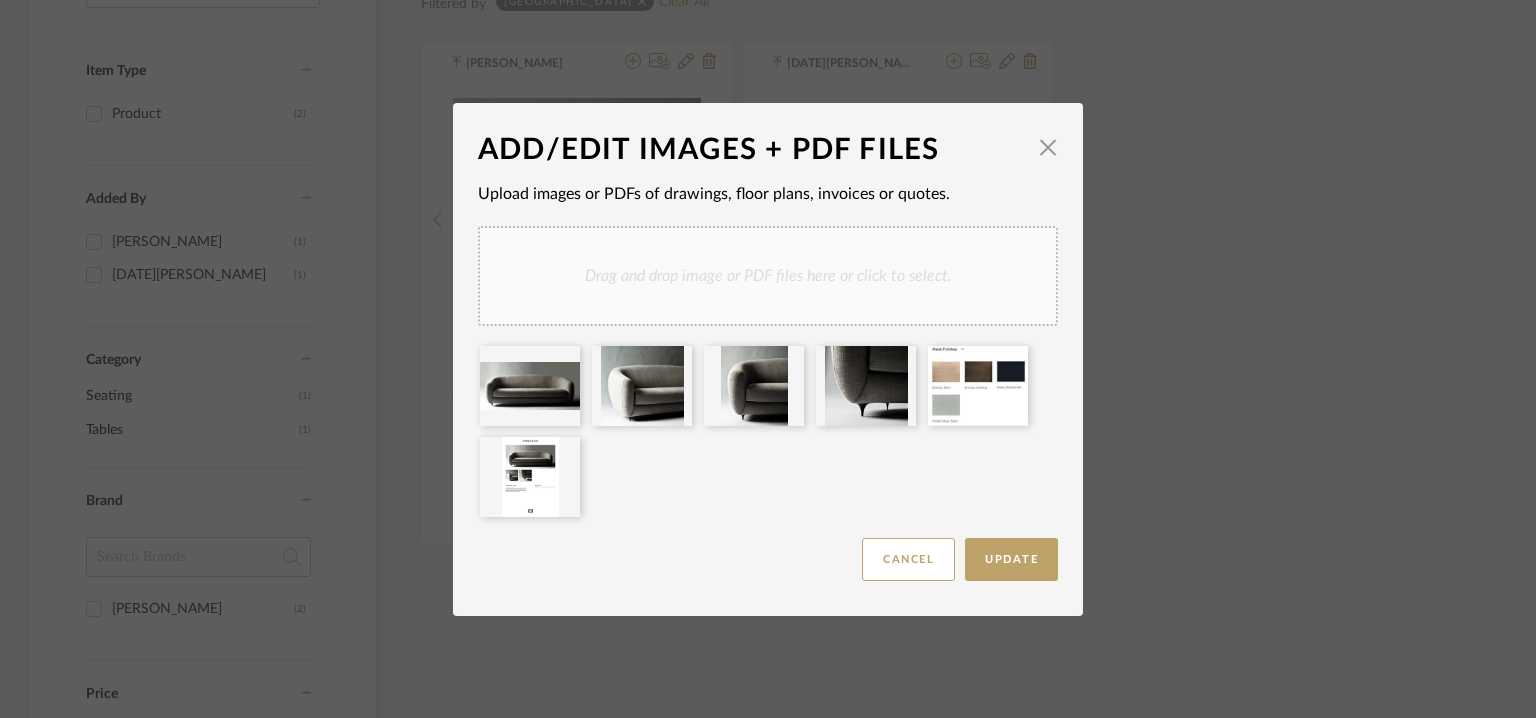 click on "Drag and drop image or PDF files here or click to select." at bounding box center (768, 276) 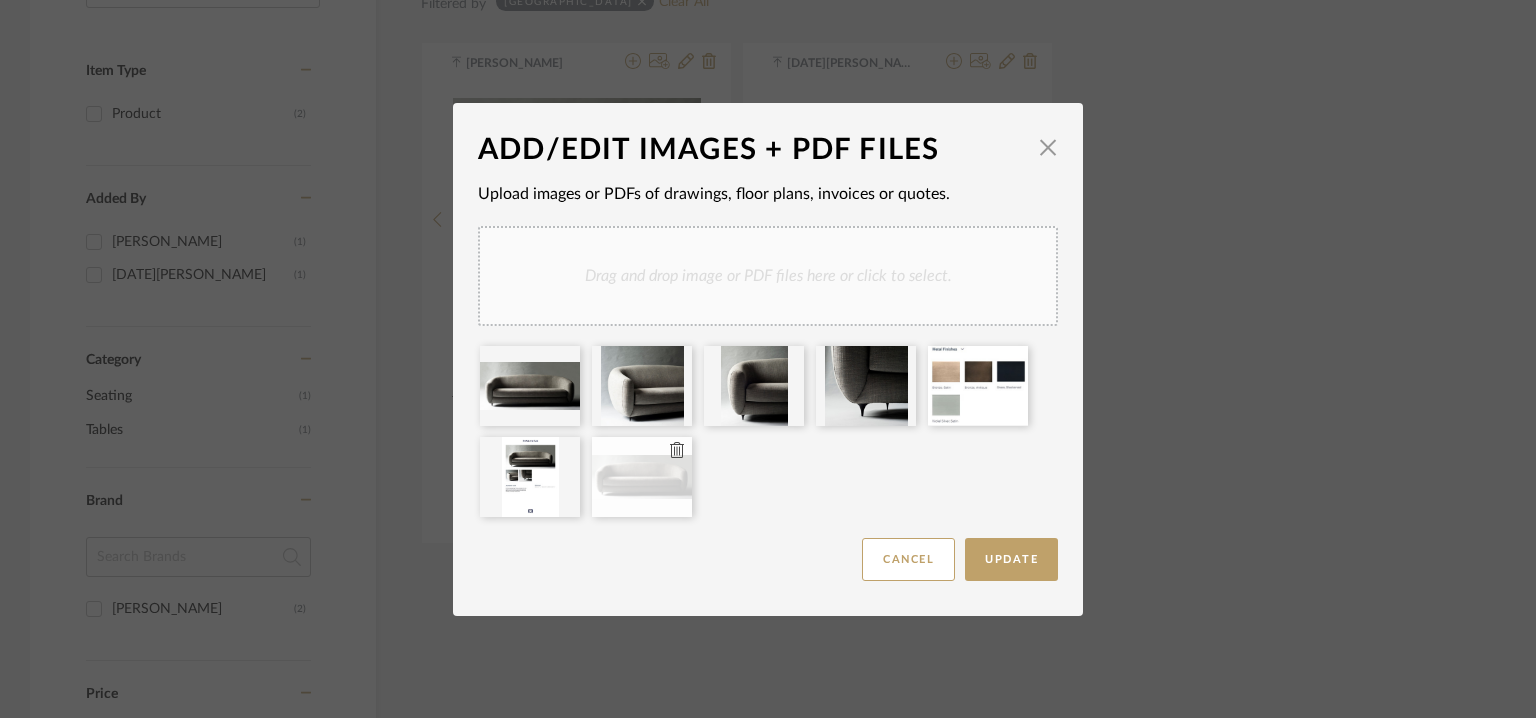 type 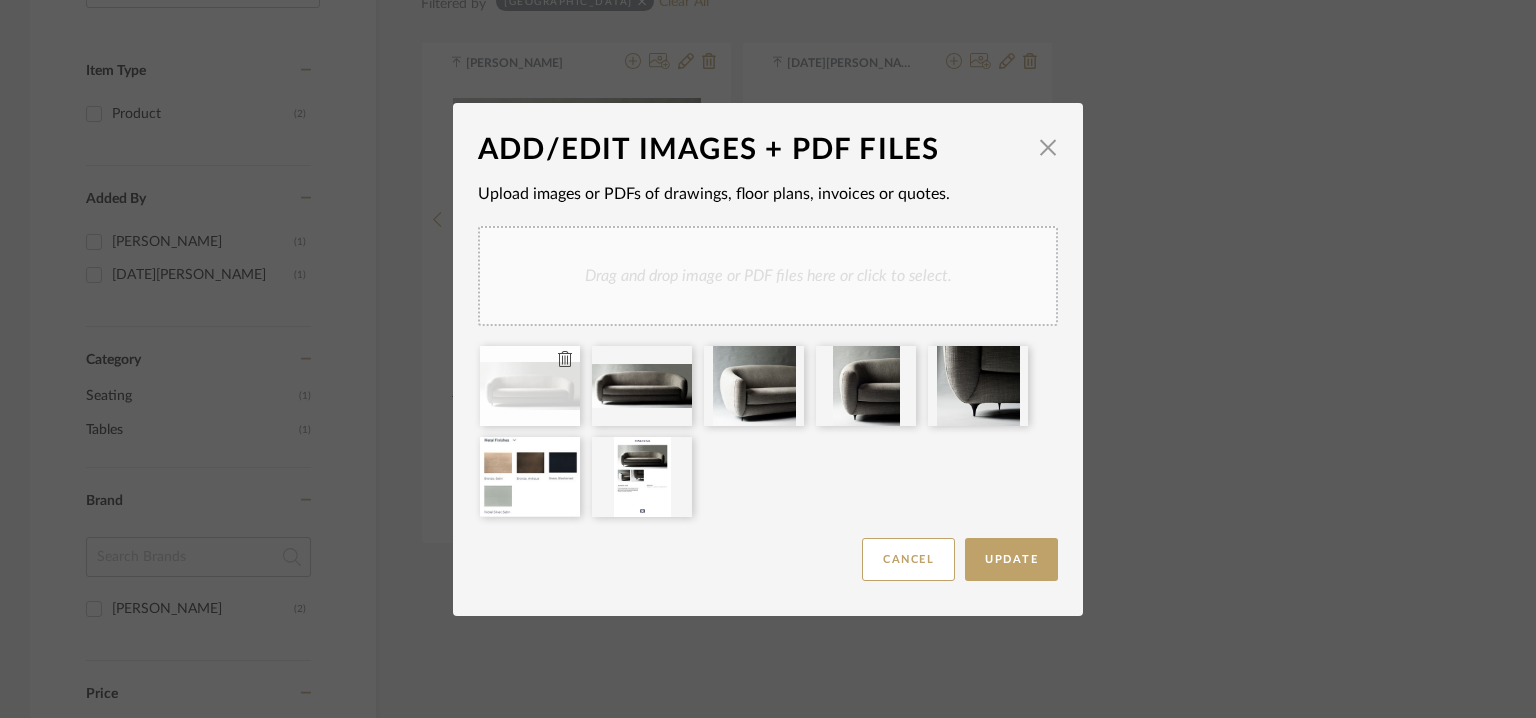 type 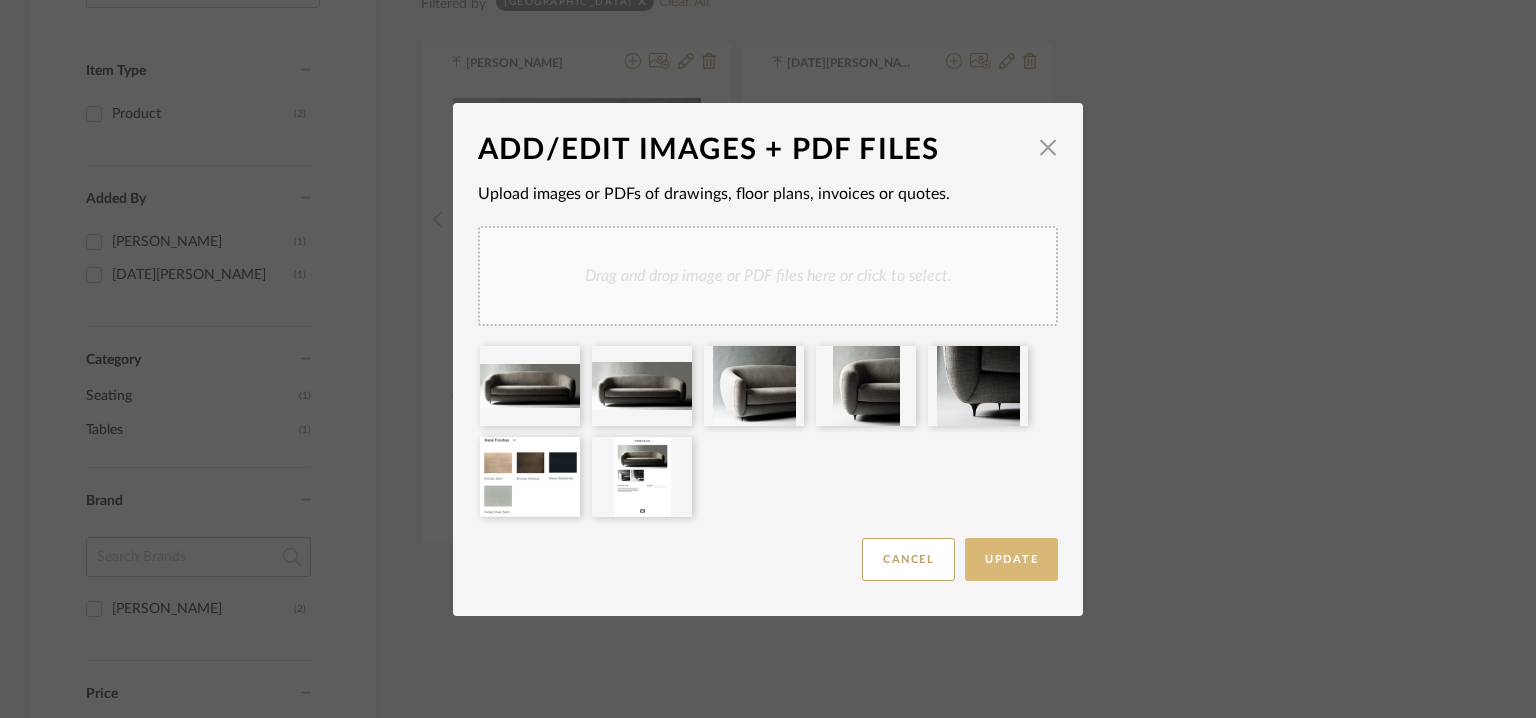 click on "Update" at bounding box center (1011, 559) 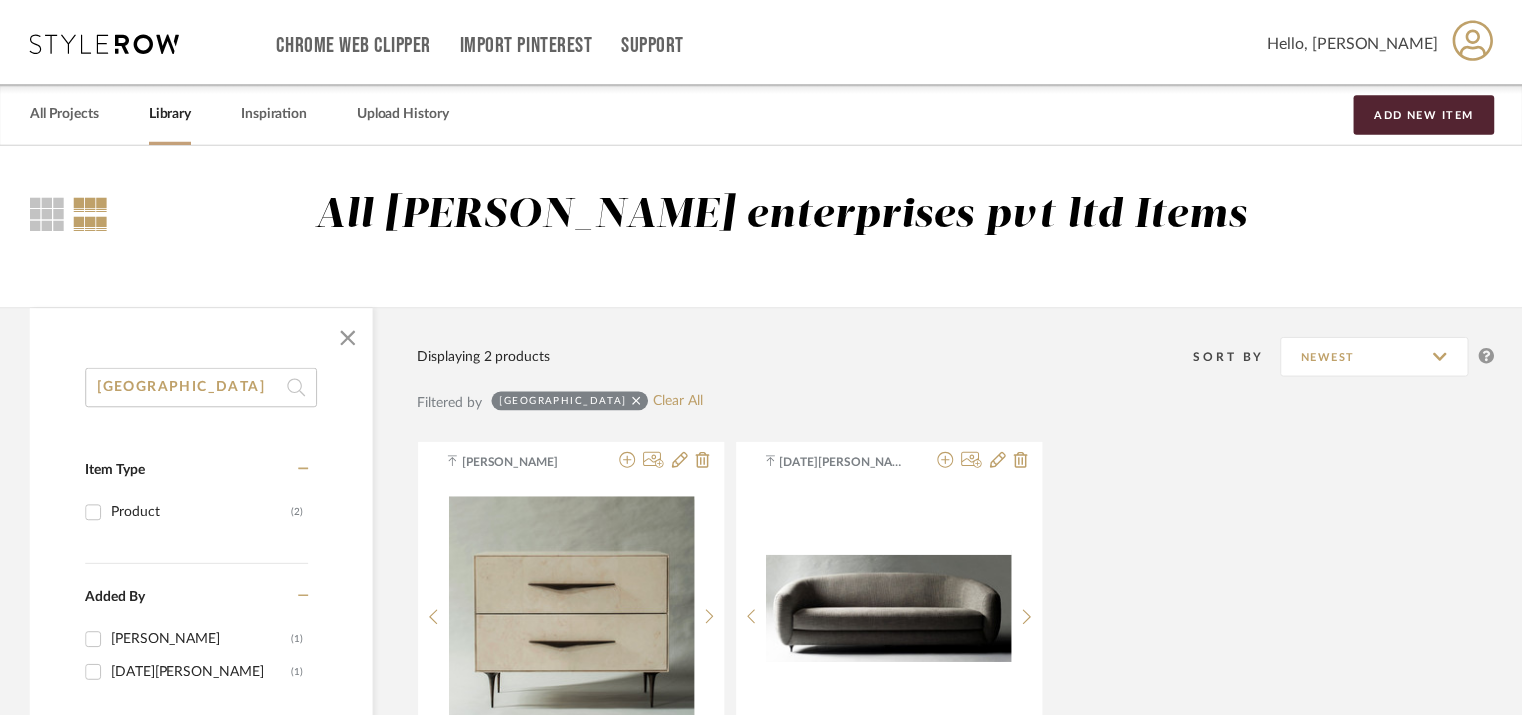 scroll, scrollTop: 400, scrollLeft: 0, axis: vertical 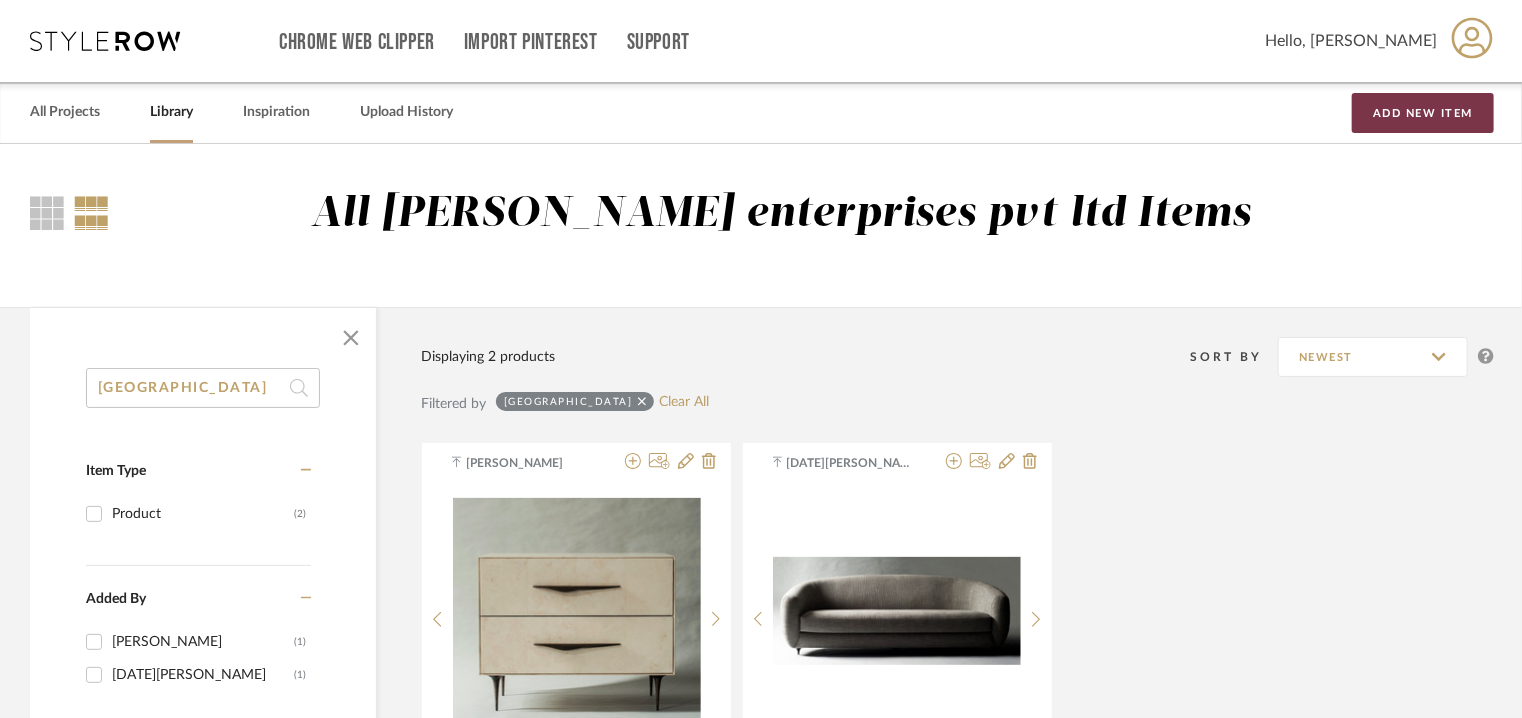 click on "Add New Item" at bounding box center [1423, 113] 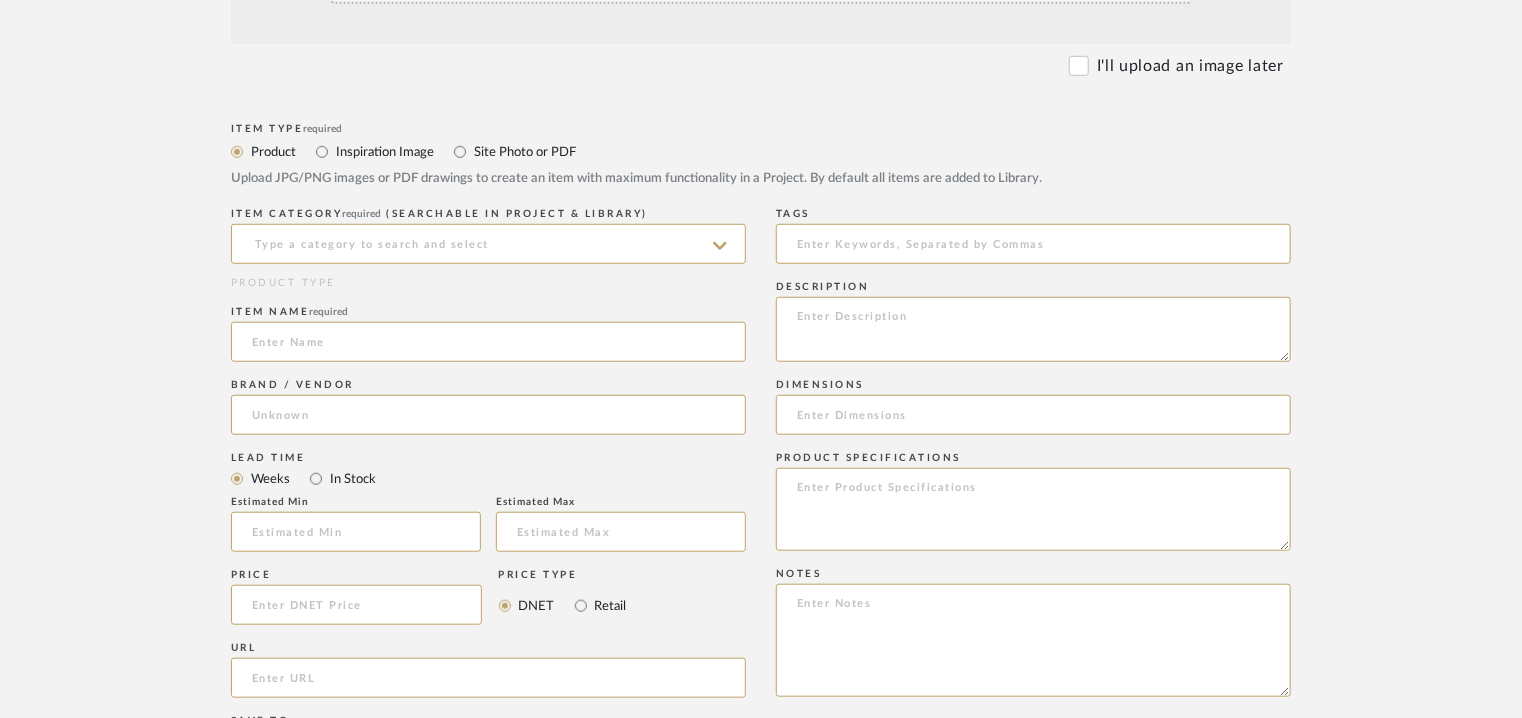 scroll, scrollTop: 600, scrollLeft: 0, axis: vertical 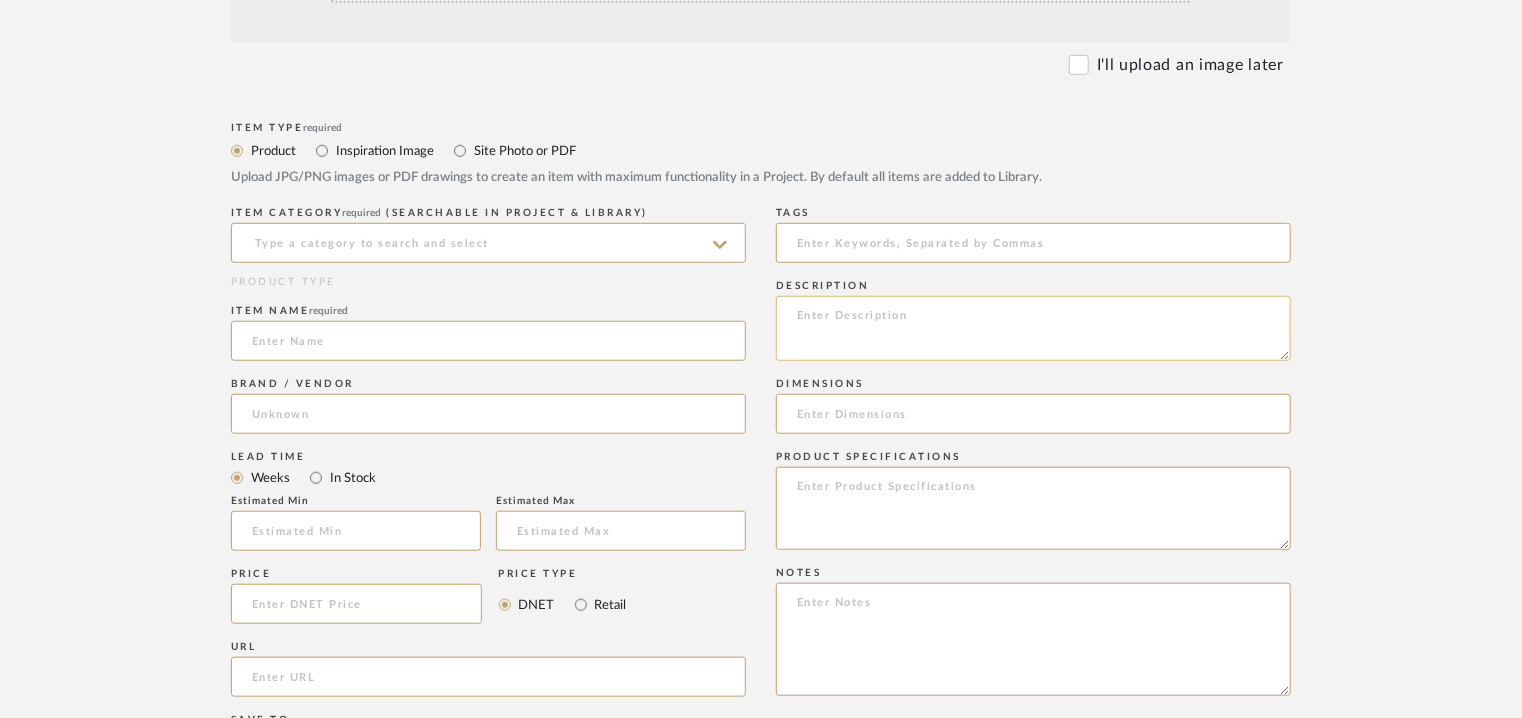 click 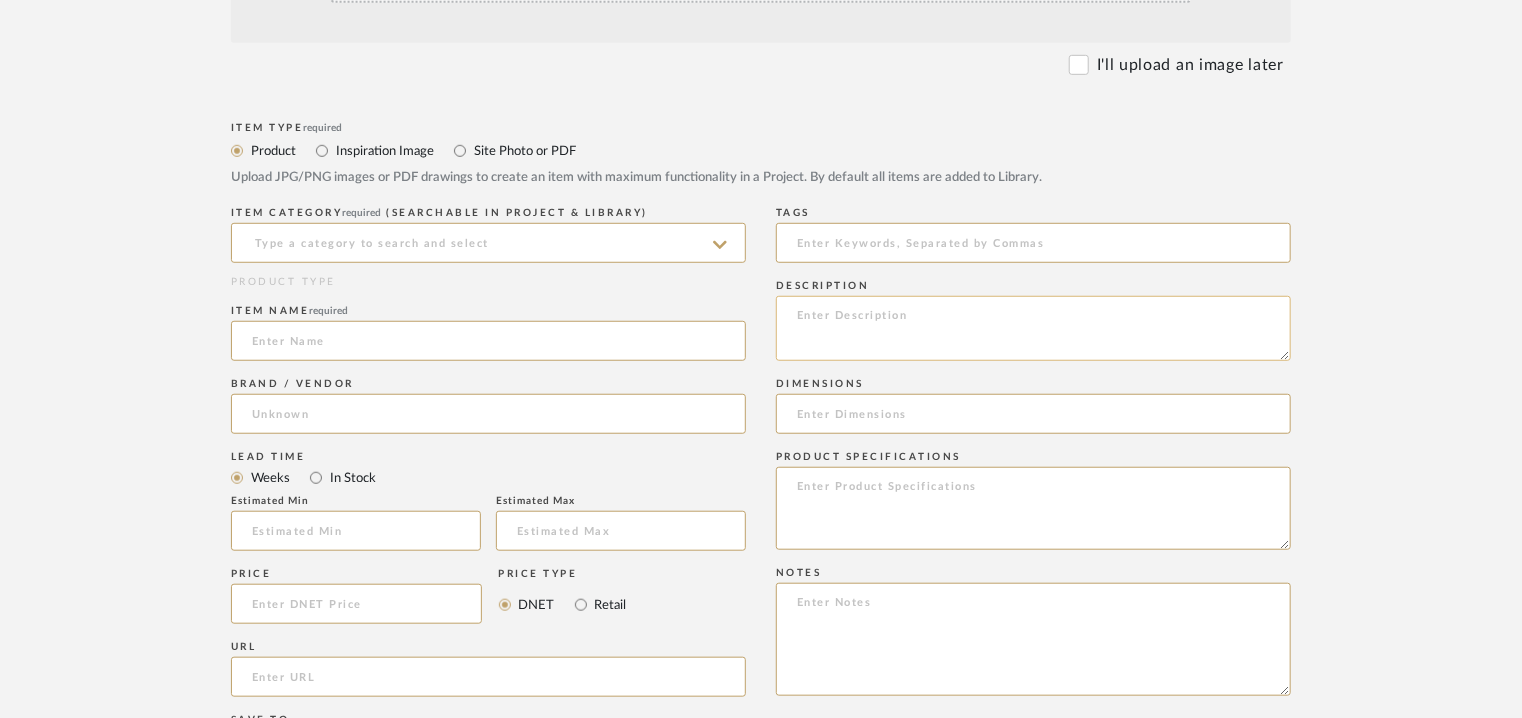 paste on "Price: : Na
Lead time:  Na
Customizable : YES. COM MEMOS MUST BE REVIEWED AND FABRIC QUANTITIES/FABRIC APPLICATION CONFIRMED PRIOR TO ORDERING.
3D available : No
BIM available. No.
Point of contact: [PERSON_NAME]
Contact number: [PHONE_NUMBER] and
[PHONE_NUMBER]
Email address: [EMAIL_ADDRESS][DOMAIN_NAME]
[EMAIL_ADDRESS][DOMAIN_NAME]
Address: [STREET_ADDRESS]
Additional contact information:
Email address : [PERSON_NAME][EMAIL_ADDRESS][PERSON_NAME][DOMAIN_NAME]  and
[EMAIL_ADDRESS][DOMAIN_NAME]" 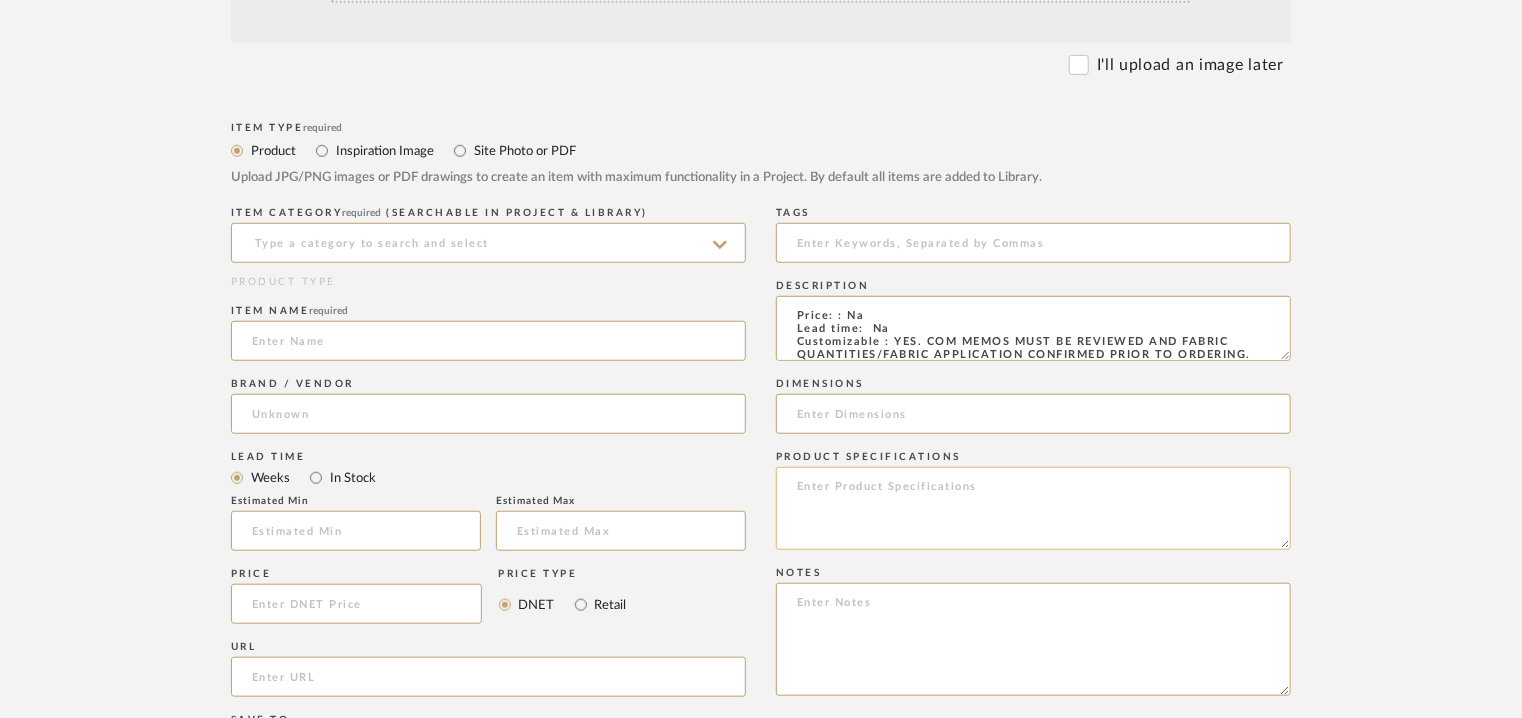 scroll, scrollTop: 205, scrollLeft: 0, axis: vertical 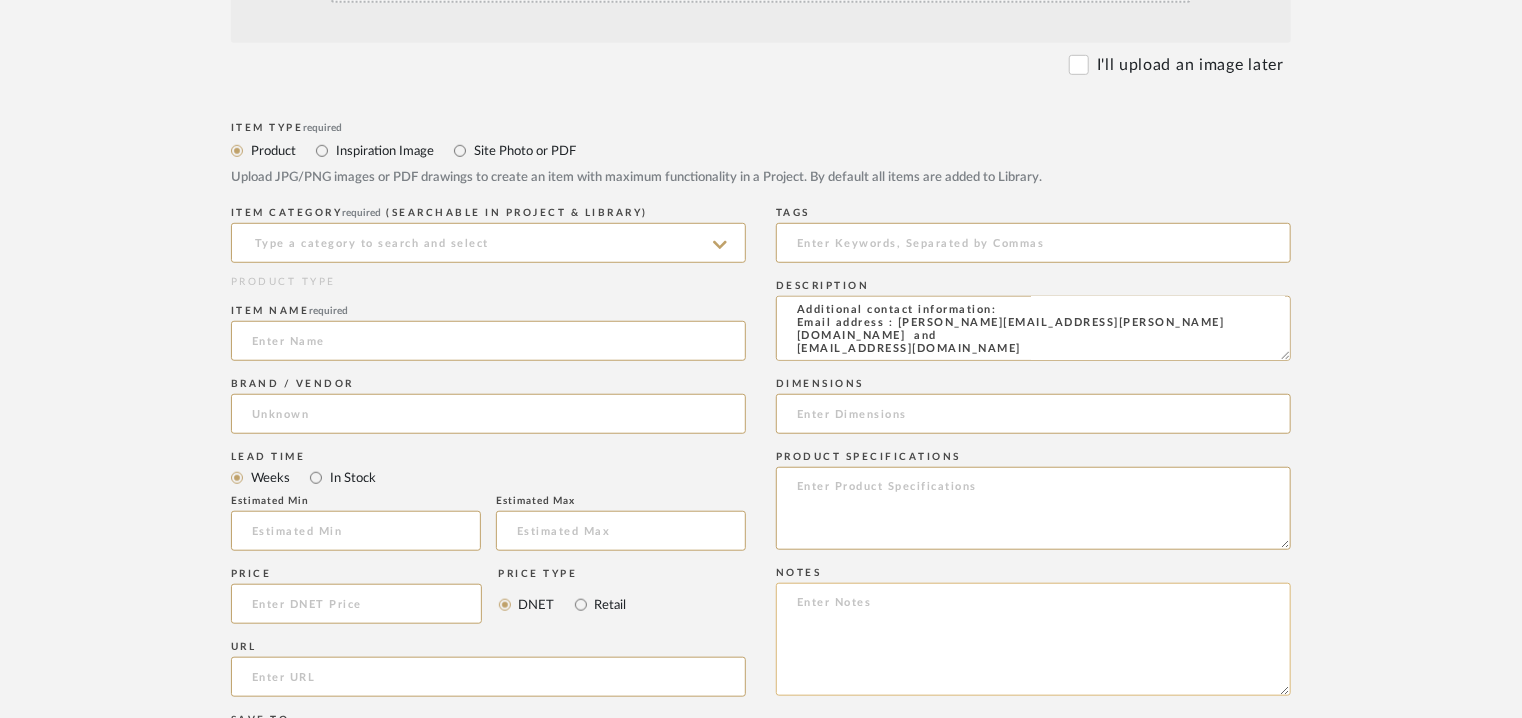 type on "Price: : Na
Lead time:  Na
Customizable : YES. COM MEMOS MUST BE REVIEWED AND FABRIC QUANTITIES/FABRIC APPLICATION CONFIRMED PRIOR TO ORDERING.
3D available : No
BIM available. No.
Point of contact: [PERSON_NAME]
Contact number: [PHONE_NUMBER] and
[PHONE_NUMBER]
Email address: [EMAIL_ADDRESS][DOMAIN_NAME]
[EMAIL_ADDRESS][DOMAIN_NAME]
Address: [STREET_ADDRESS]
Additional contact information:
Email address : [PERSON_NAME][EMAIL_ADDRESS][PERSON_NAME][DOMAIN_NAME]  and
[EMAIL_ADDRESS][DOMAIN_NAME]" 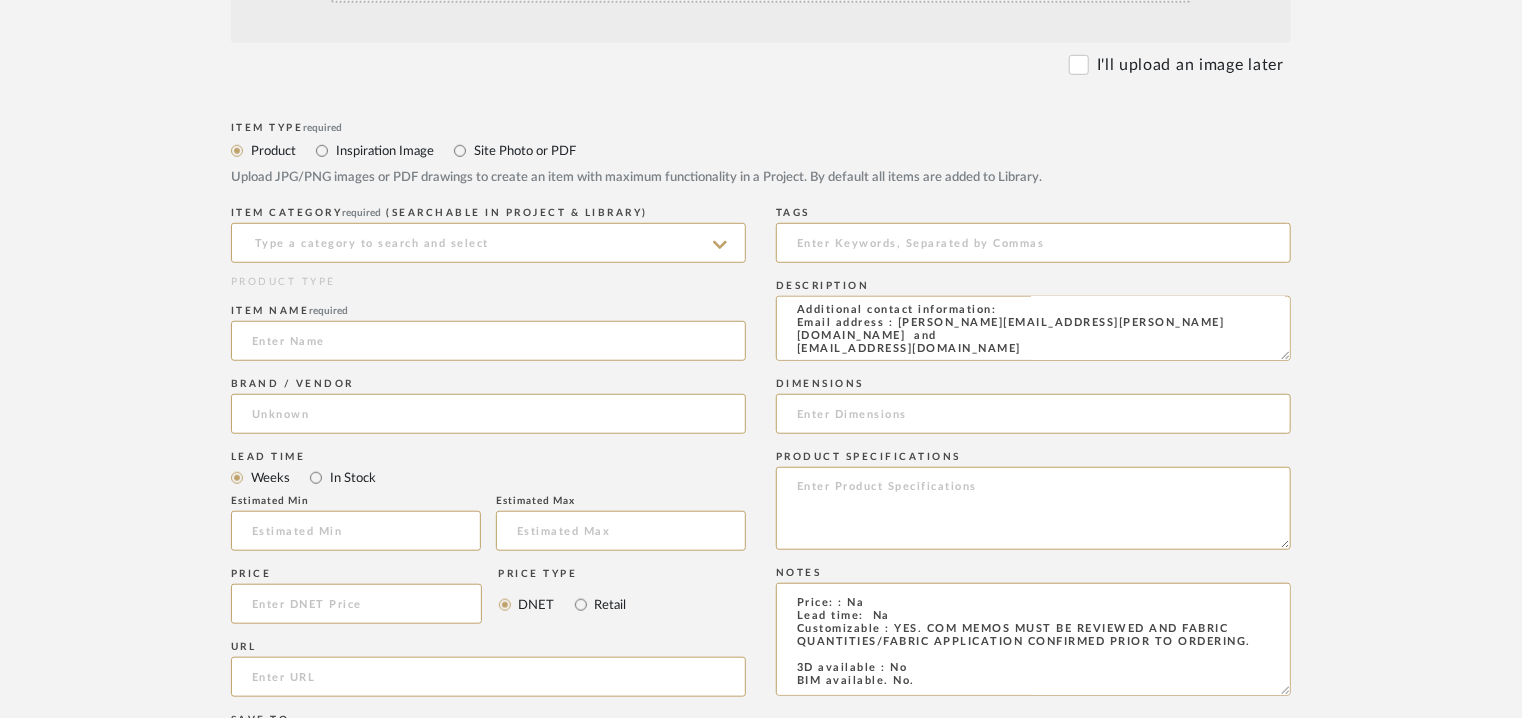 scroll, scrollTop: 157, scrollLeft: 0, axis: vertical 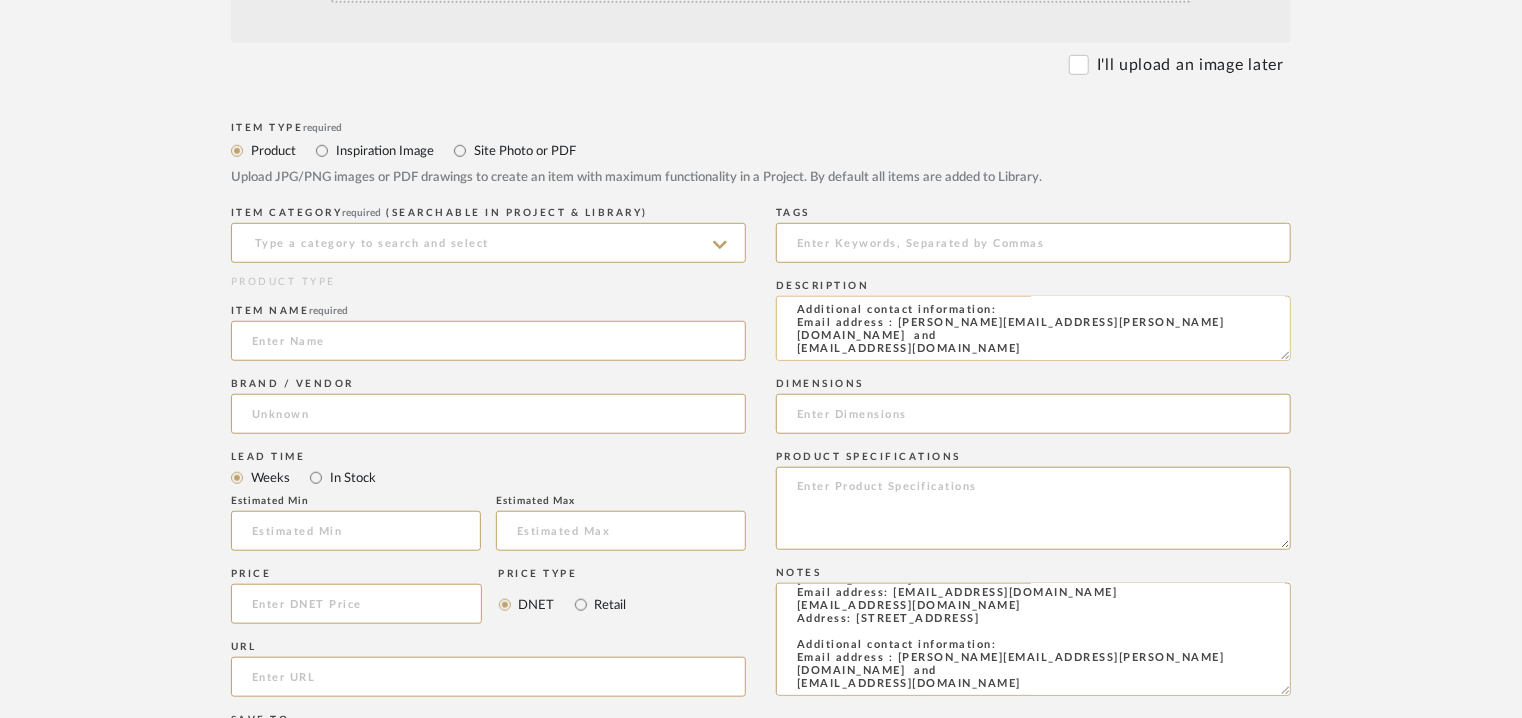 type on "Price: : Na
Lead time:  Na
Customizable : YES. COM MEMOS MUST BE REVIEWED AND FABRIC QUANTITIES/FABRIC APPLICATION CONFIRMED PRIOR TO ORDERING.
3D available : No
BIM available. No.
Point of contact: [PERSON_NAME]
Contact number: [PHONE_NUMBER] and
[PHONE_NUMBER]
Email address: [EMAIL_ADDRESS][DOMAIN_NAME]
[EMAIL_ADDRESS][DOMAIN_NAME]
Address: [STREET_ADDRESS]
Additional contact information:
Email address : [PERSON_NAME][EMAIL_ADDRESS][PERSON_NAME][DOMAIN_NAME]  and
[EMAIL_ADDRESS][DOMAIN_NAME]" 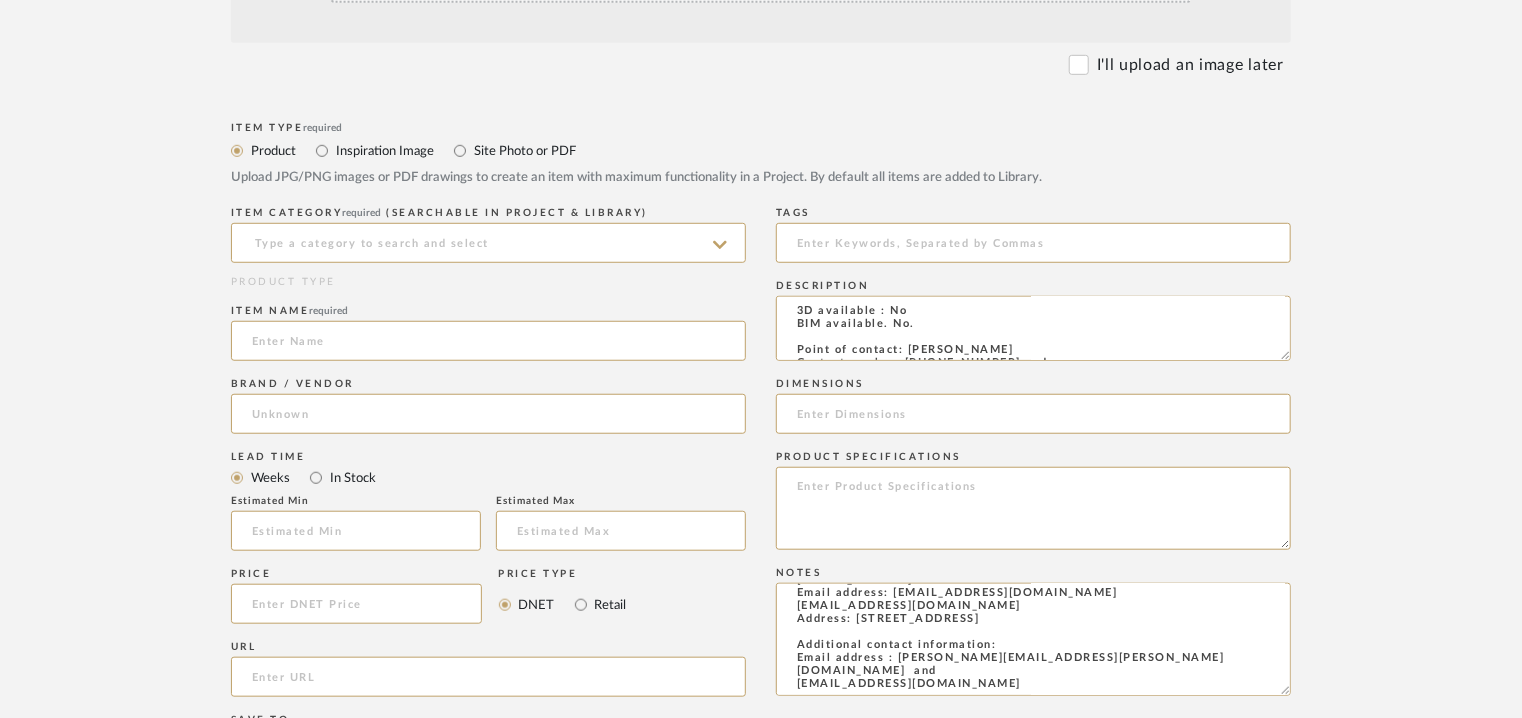 scroll, scrollTop: 0, scrollLeft: 0, axis: both 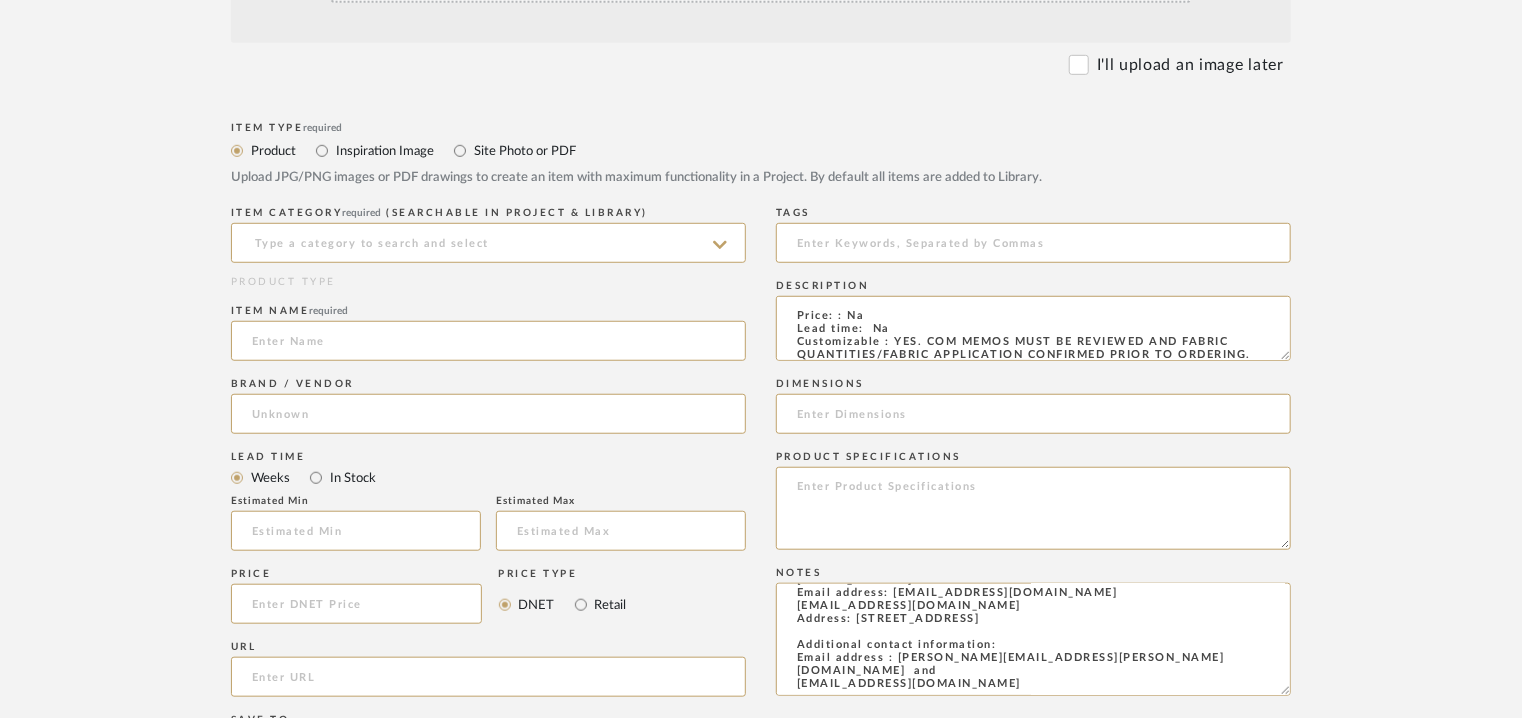 drag, startPoint x: 964, startPoint y: 349, endPoint x: 594, endPoint y: 131, distance: 429.44617 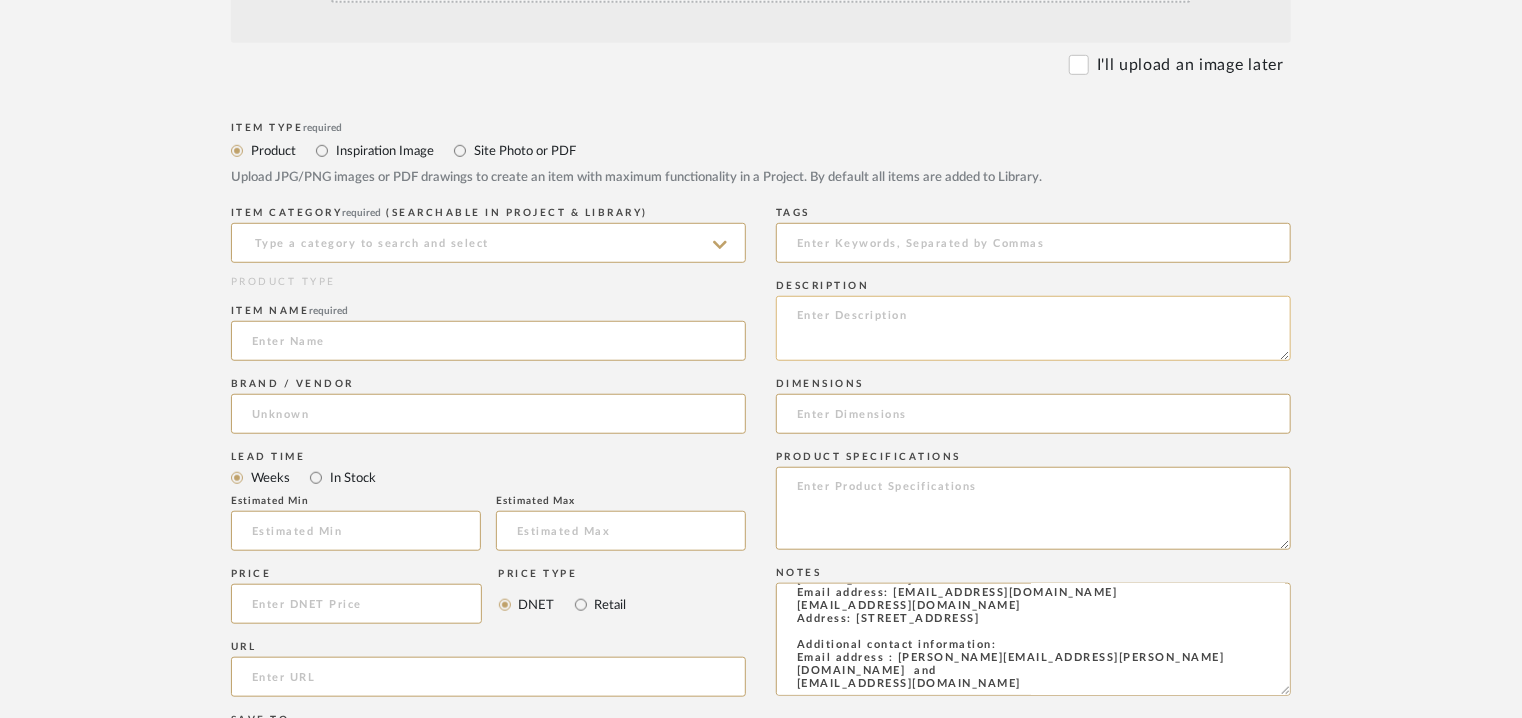 click 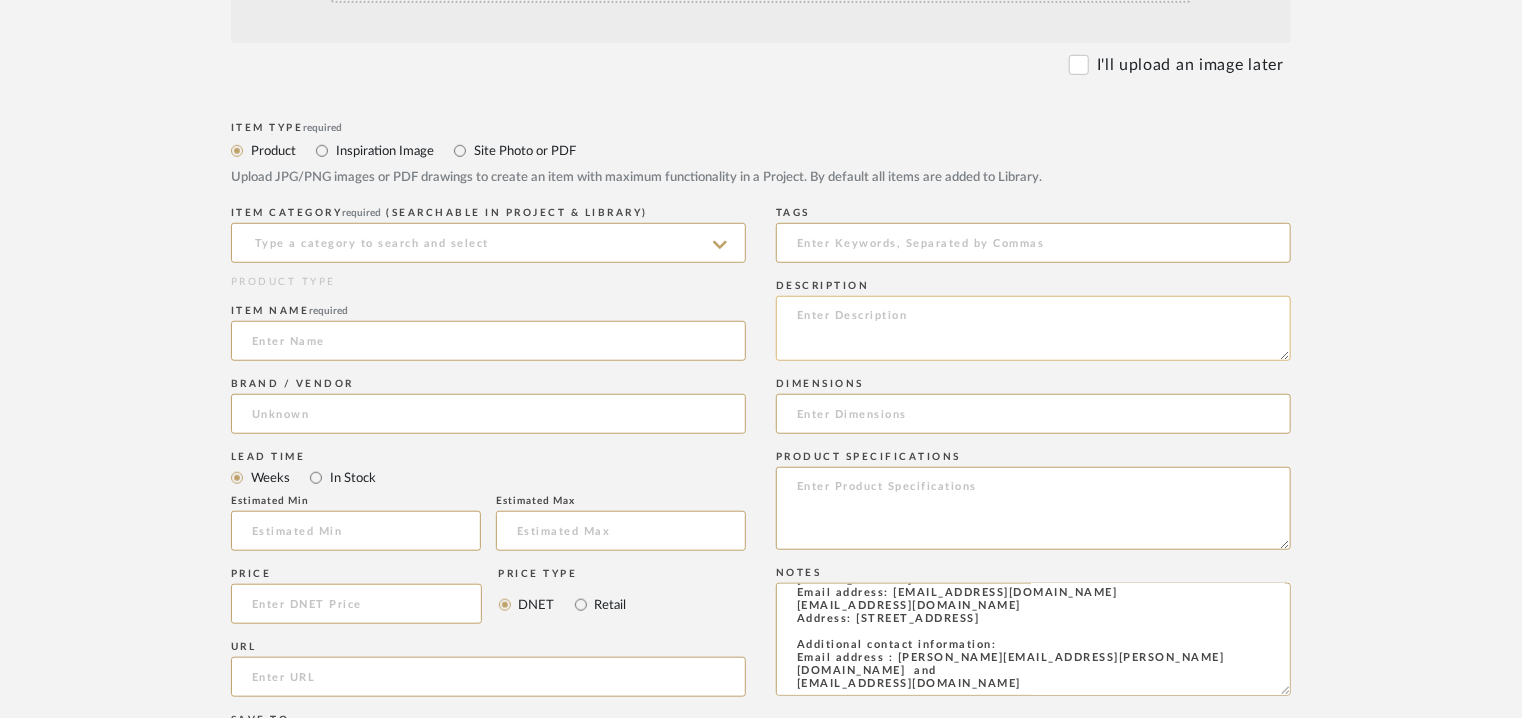 paste on "Type: Sofa
Designer : Na
Dimensions : 2455mm [96.5"] (W) X 1115mm [44"] (D) X 765mm [30"] (H)
Material & Finishes : Wood finished :  Oak , Cafe/ Dark Expresso
Product description :  A discreet oak base anchors the serpentine upholstery of the Astra Sofa, available with or without contrast piping. Its single arm (either left or right-facing) curves to become the low back that runs part way along the seat, elegantly cradling a body in repose.
Additional details : Na
Any other details : COM: Requires 11 Meters/ 12.5 Yards of 54” width fabric in solid color. Contact us for quantity in patterned fabric. For contrast piping add 5.5 Meters/ 6 yards of fabric or 60 - 65 square feet of leather. COL not available for full sof" 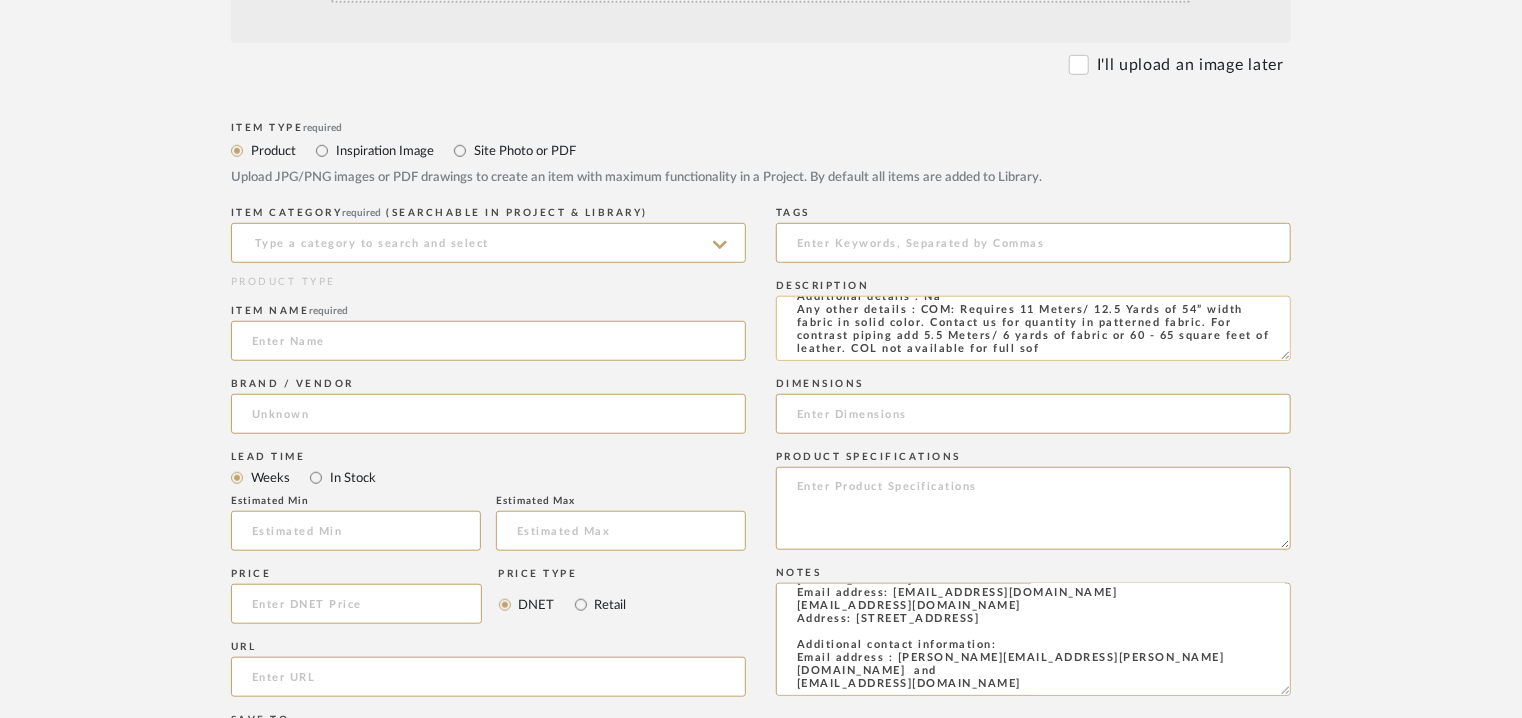 scroll, scrollTop: 0, scrollLeft: 0, axis: both 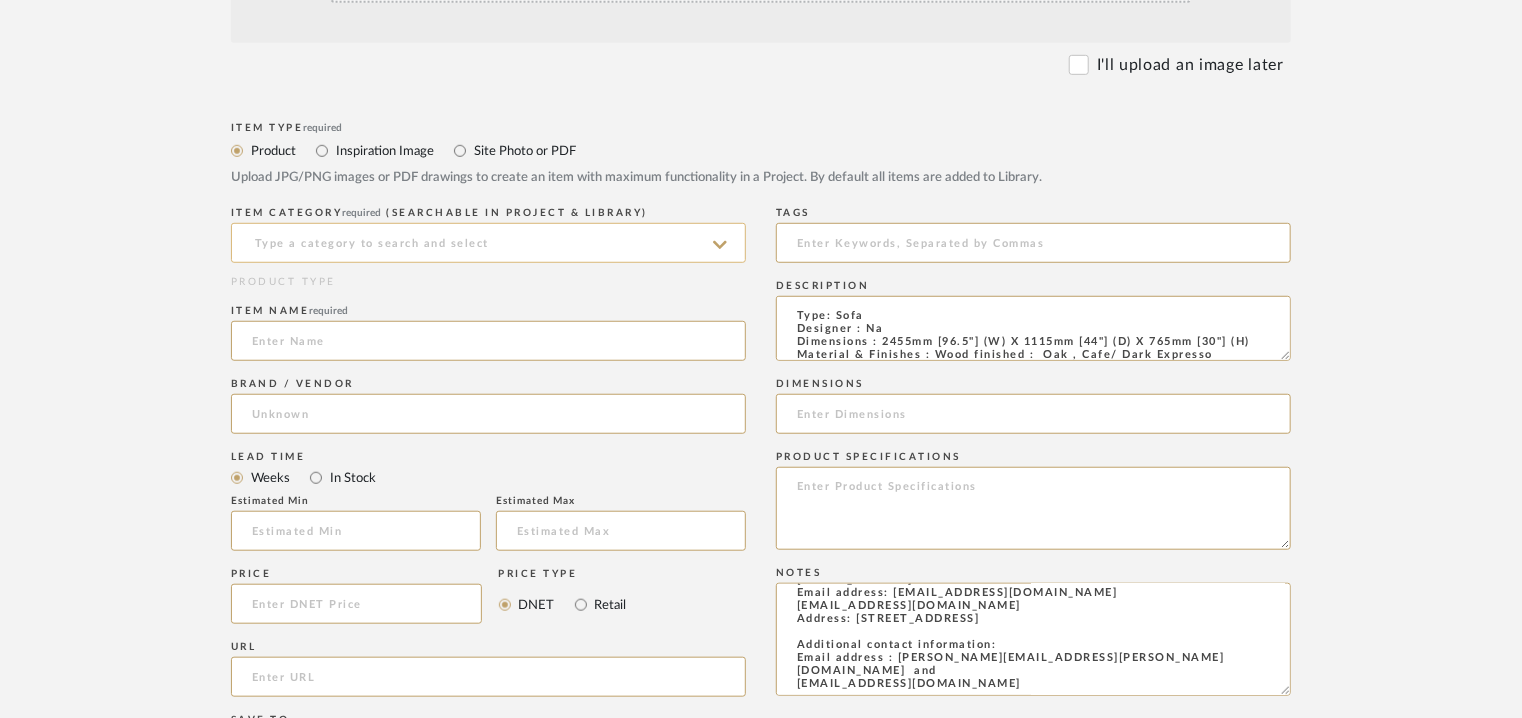 type on "Type: Sofa
Designer : Na
Dimensions : 2455mm [96.5"] (W) X 1115mm [44"] (D) X 765mm [30"] (H)
Material & Finishes : Wood finished :  Oak , Cafe/ Dark Expresso
Product description :  A discreet oak base anchors the serpentine upholstery of the Astra Sofa, available with or without contrast piping. Its single arm (either left or right-facing) curves to become the low back that runs part way along the seat, elegantly cradling a body in repose.
Additional details : Na
Any other details : COM: Requires 11 Meters/ 12.5 Yards of 54” width fabric in solid color. Contact us for quantity in patterned fabric. For contrast piping add 5.5 Meters/ 6 yards of fabric or 60 - 65 square feet of leather. COL not available for full sof" 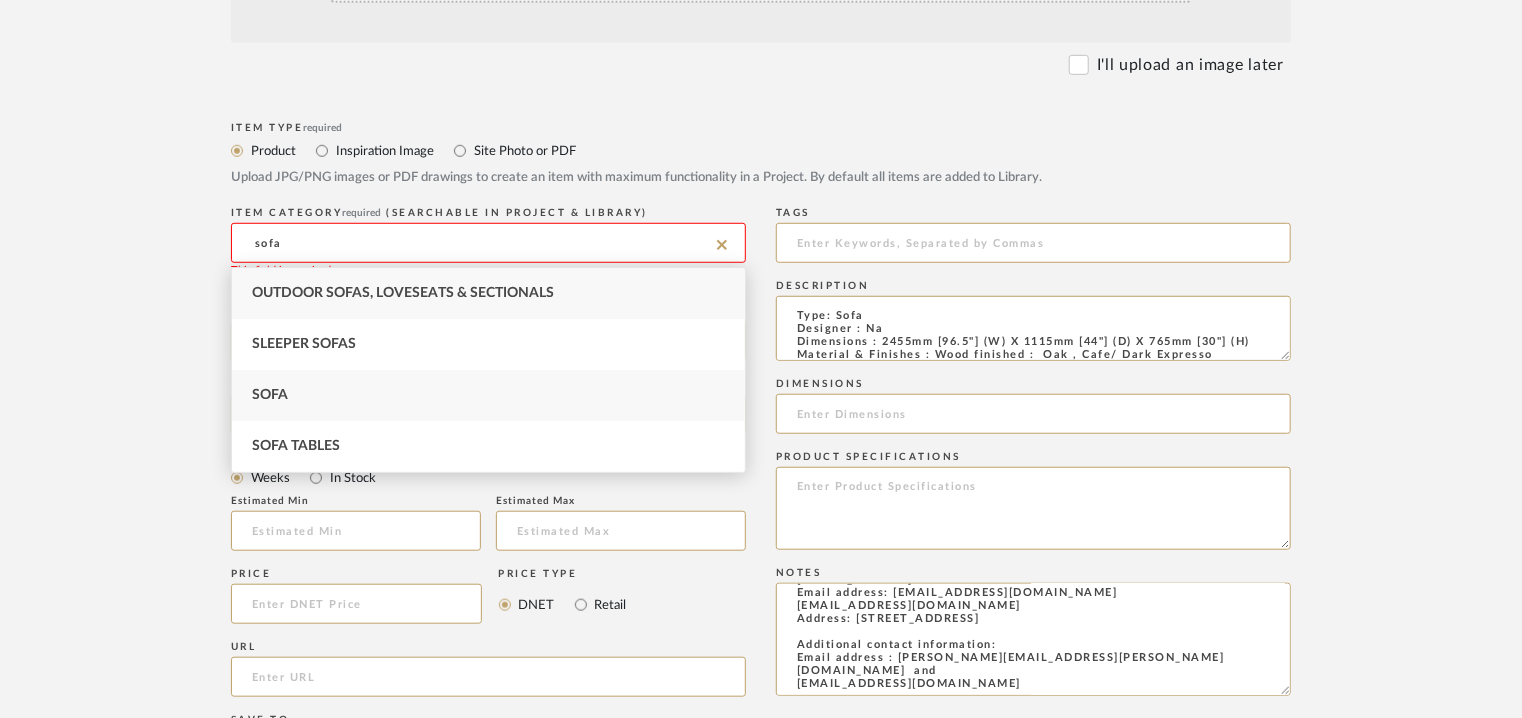 click on "Sofa" at bounding box center (488, 395) 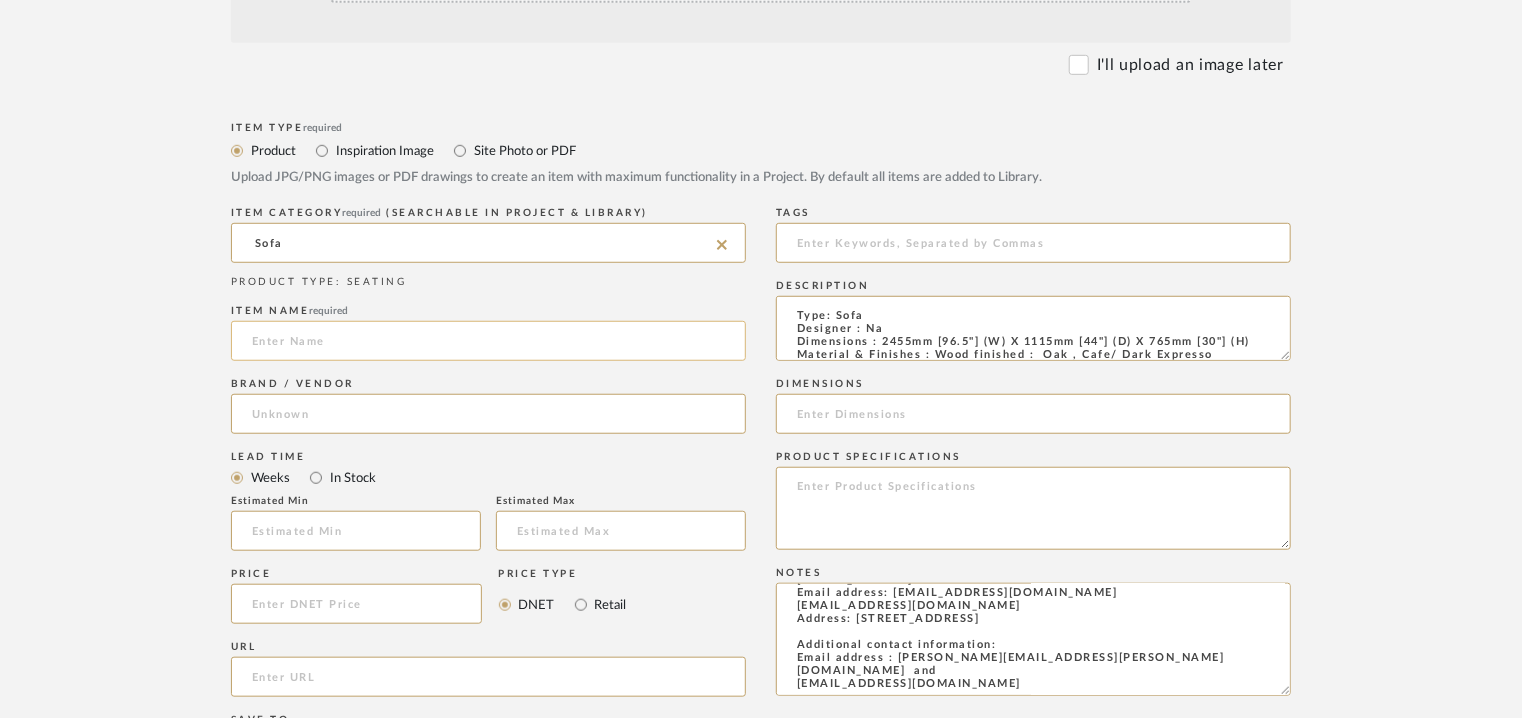 click 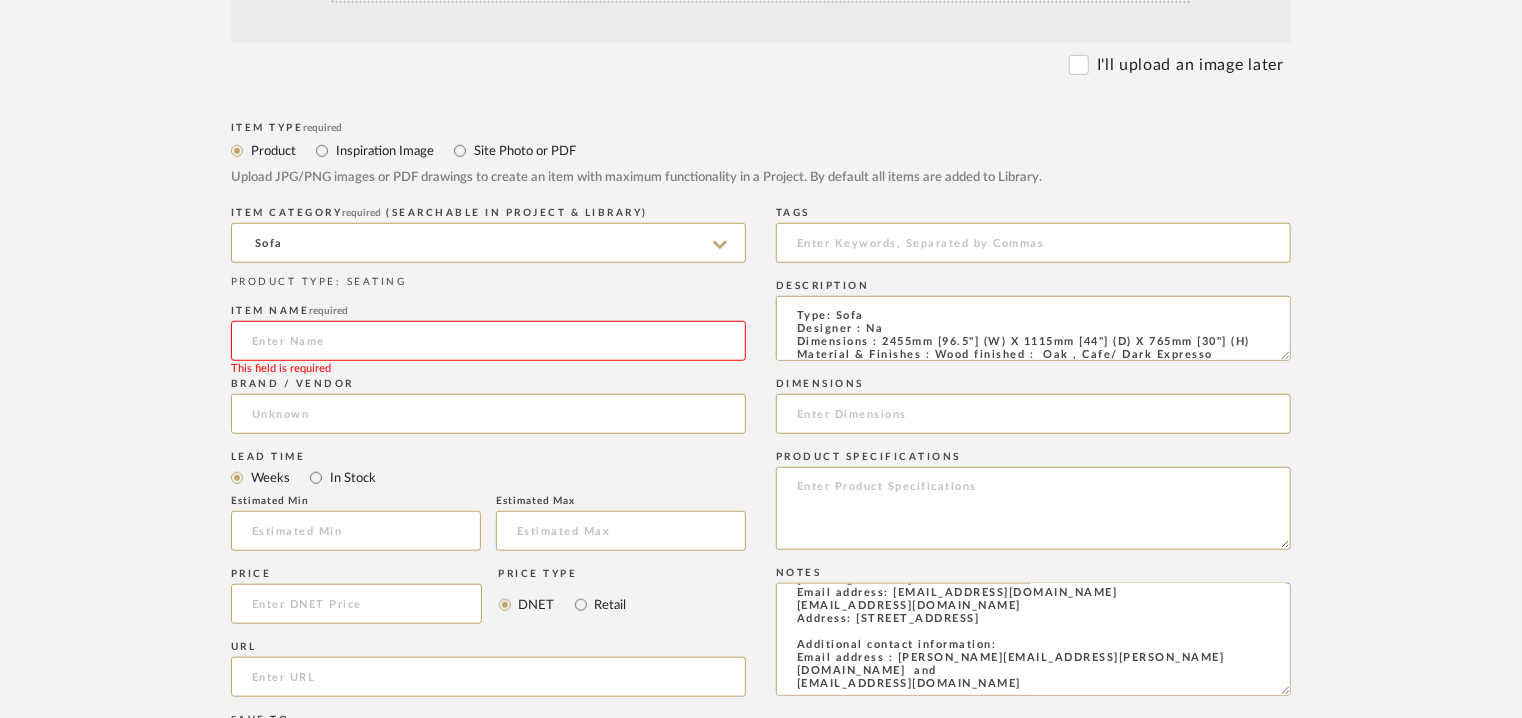 paste on "ASTRA SOFA" 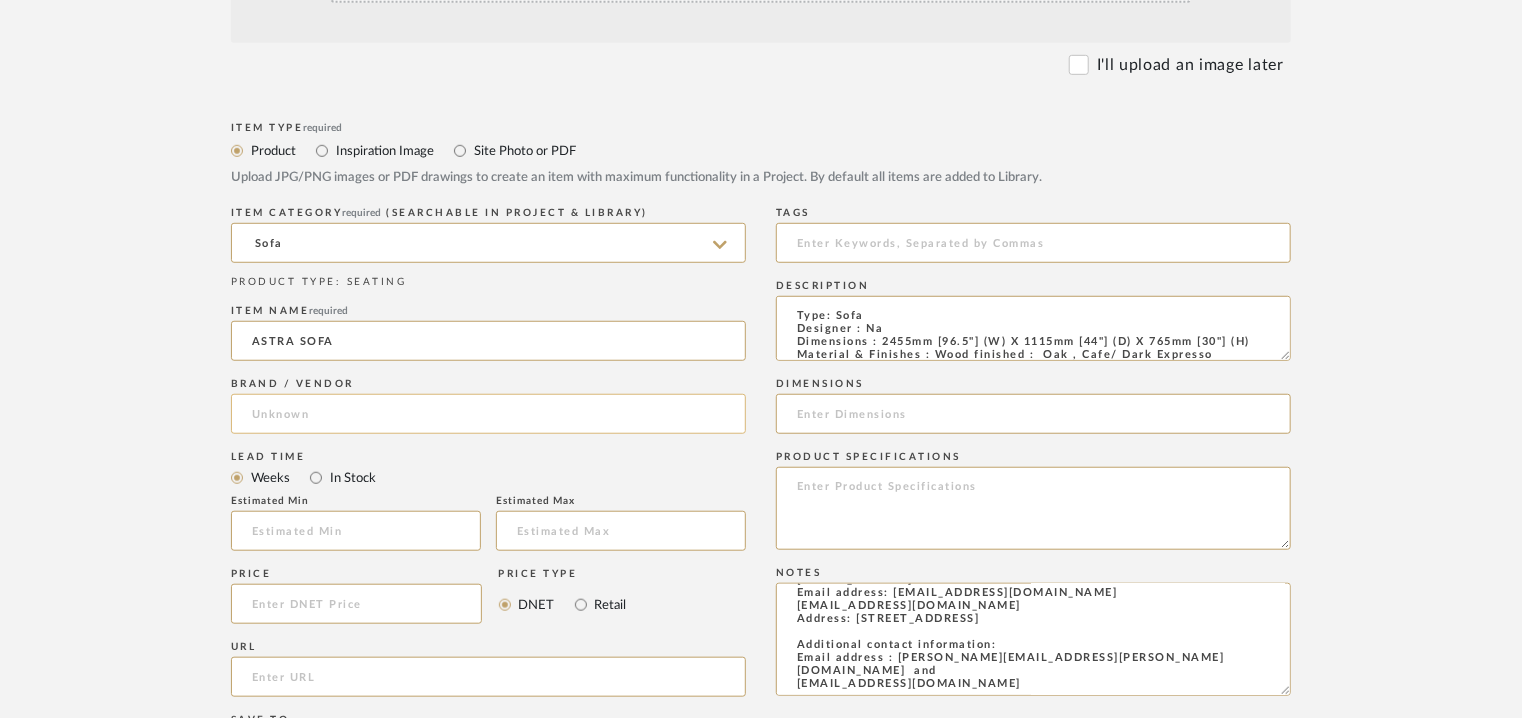 type on "ASTRA SOFA" 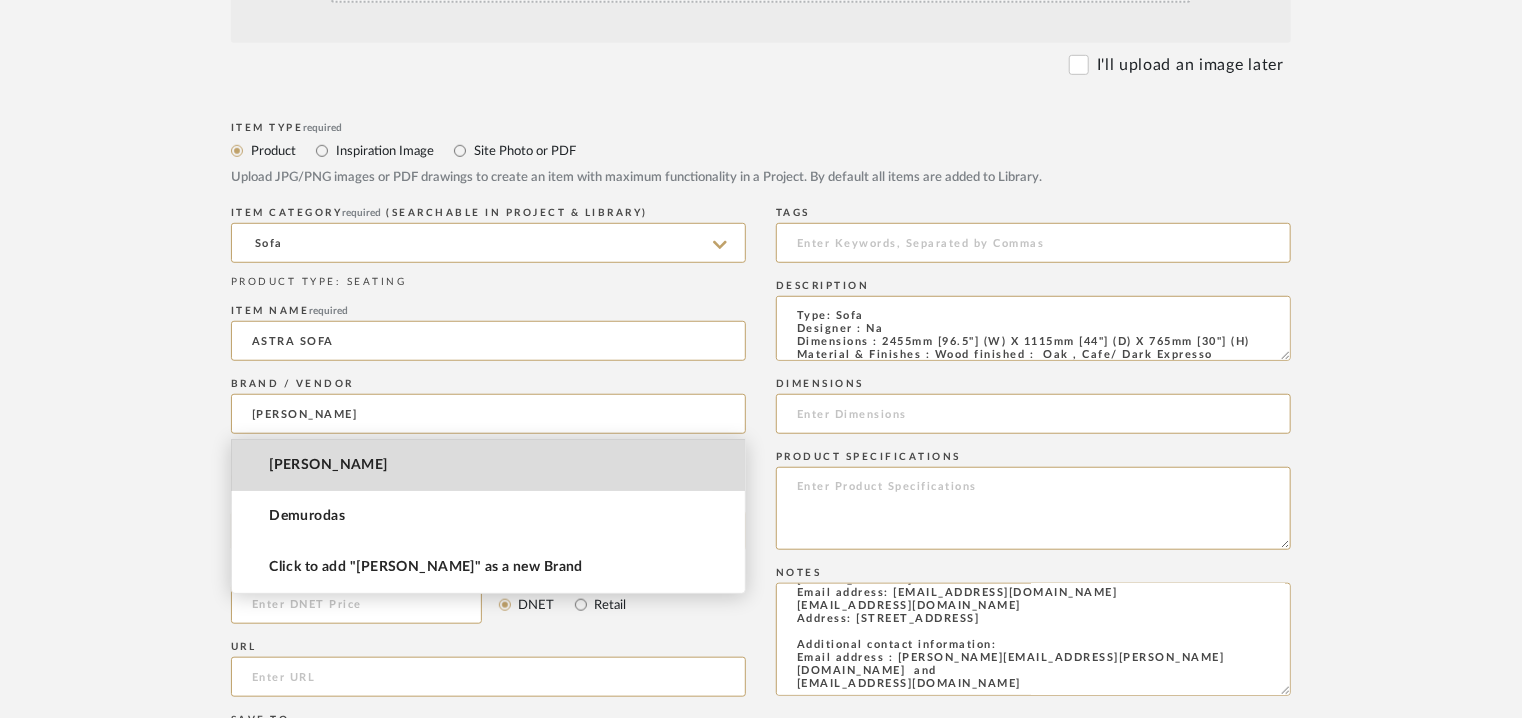 click on "[PERSON_NAME]" at bounding box center (488, 465) 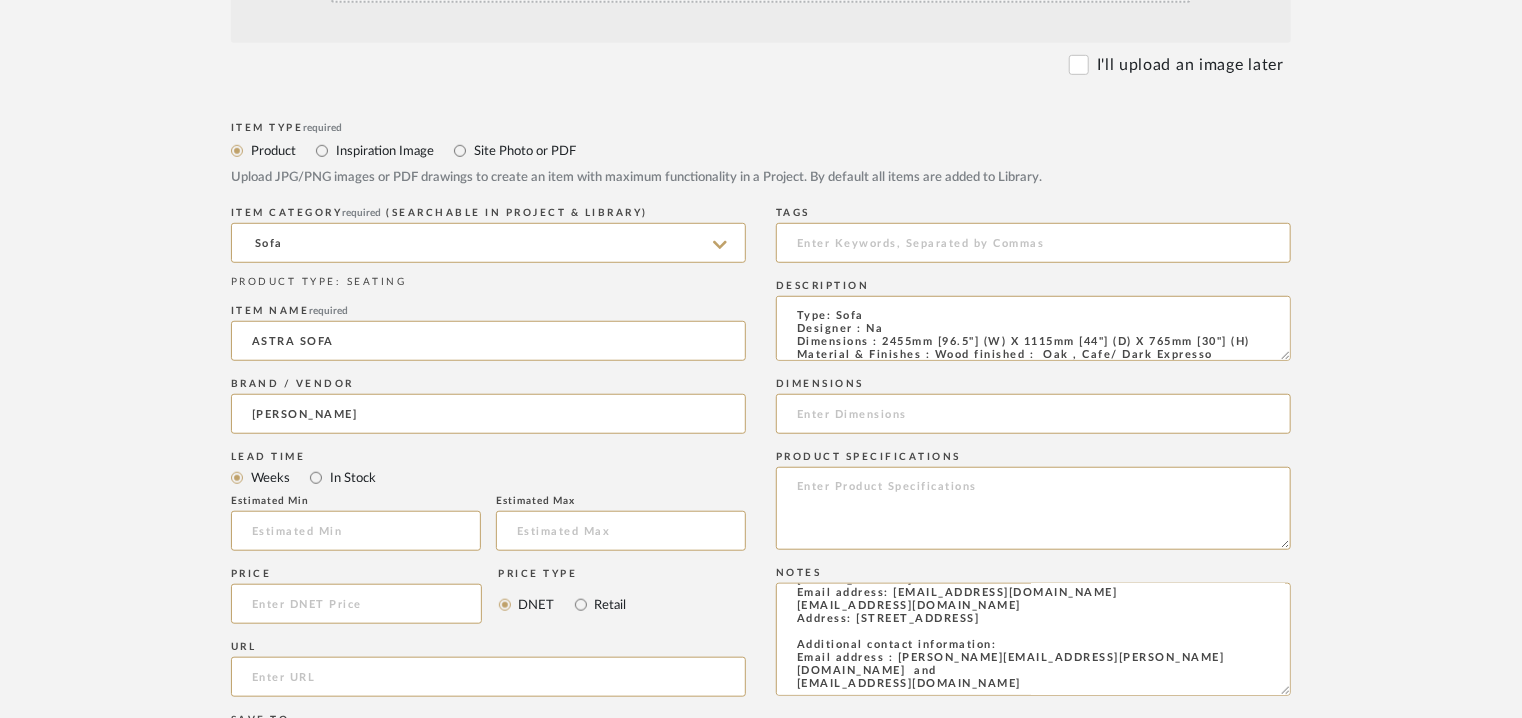 type on "[PERSON_NAME]" 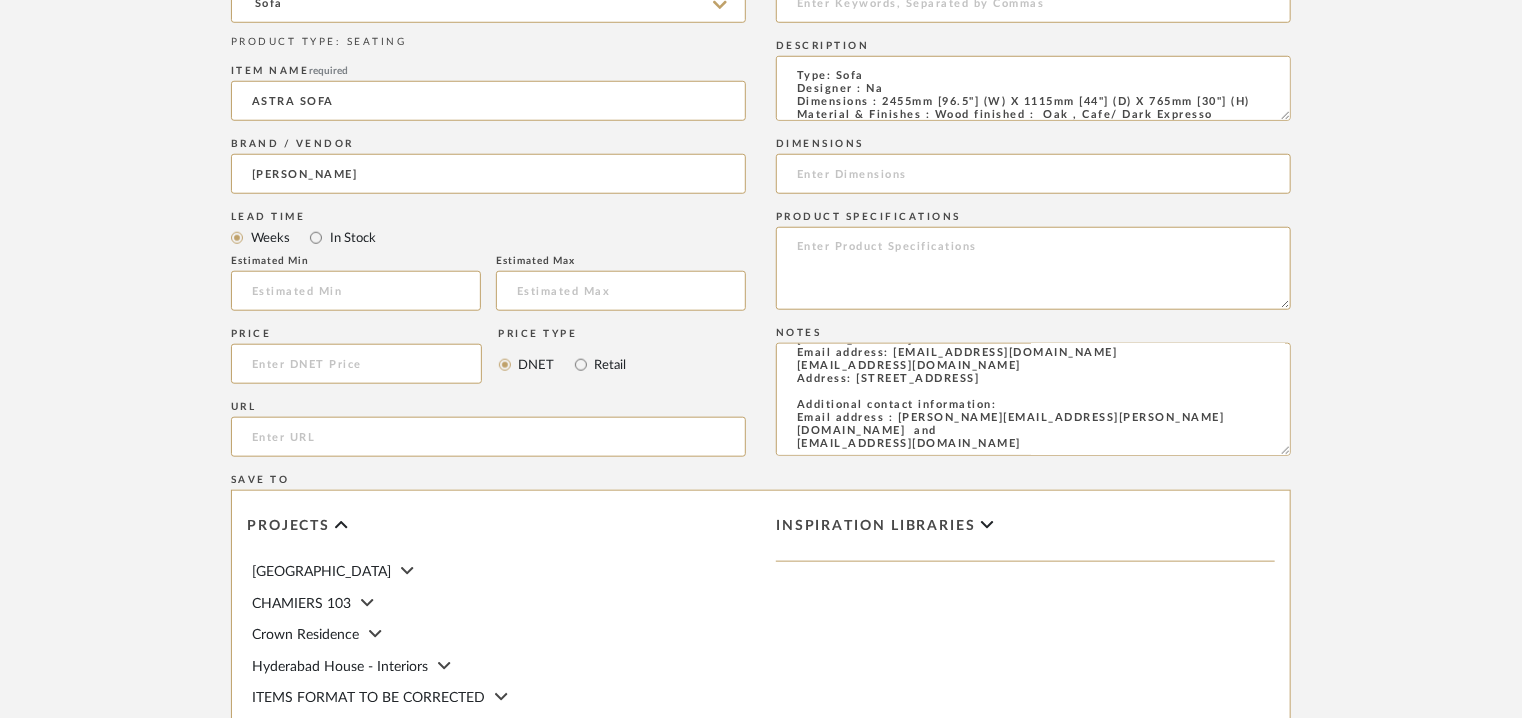 scroll, scrollTop: 900, scrollLeft: 0, axis: vertical 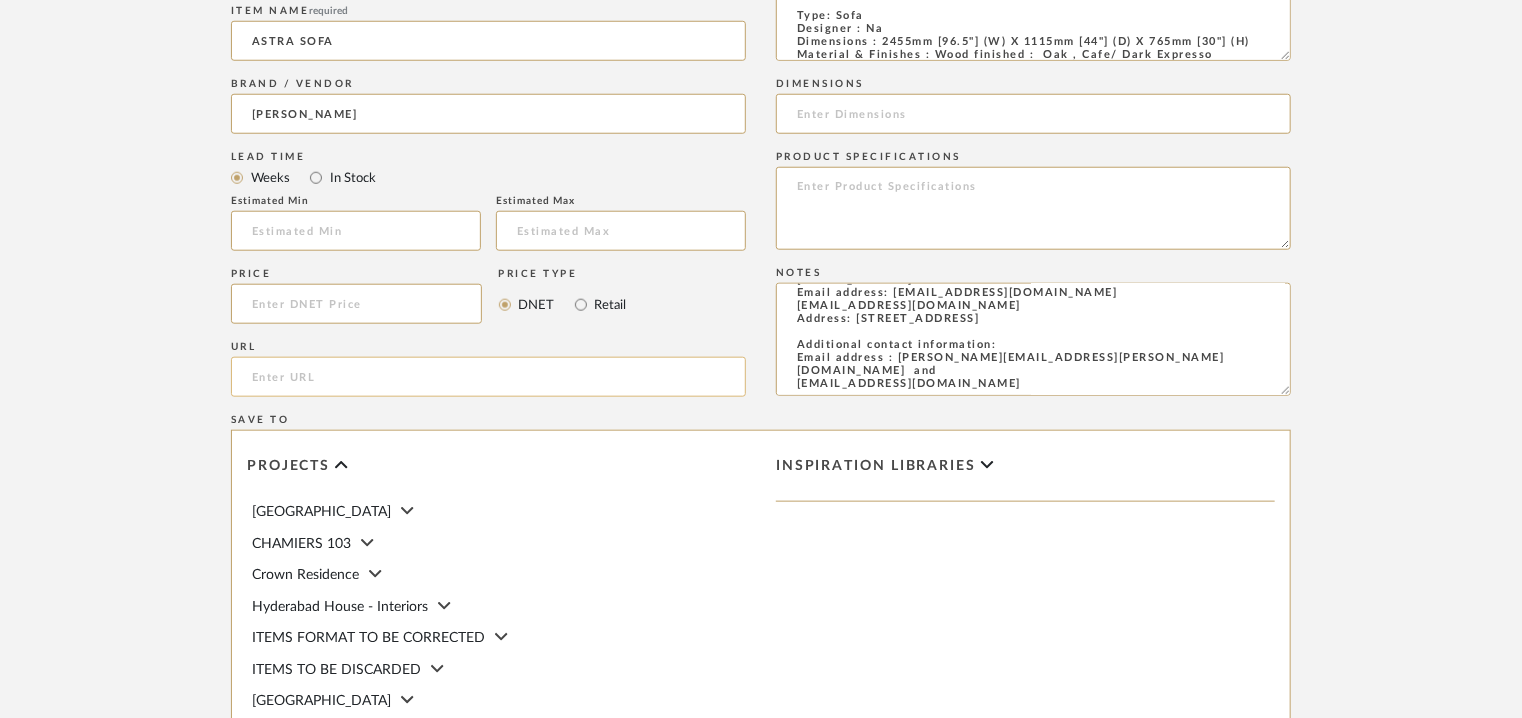 click 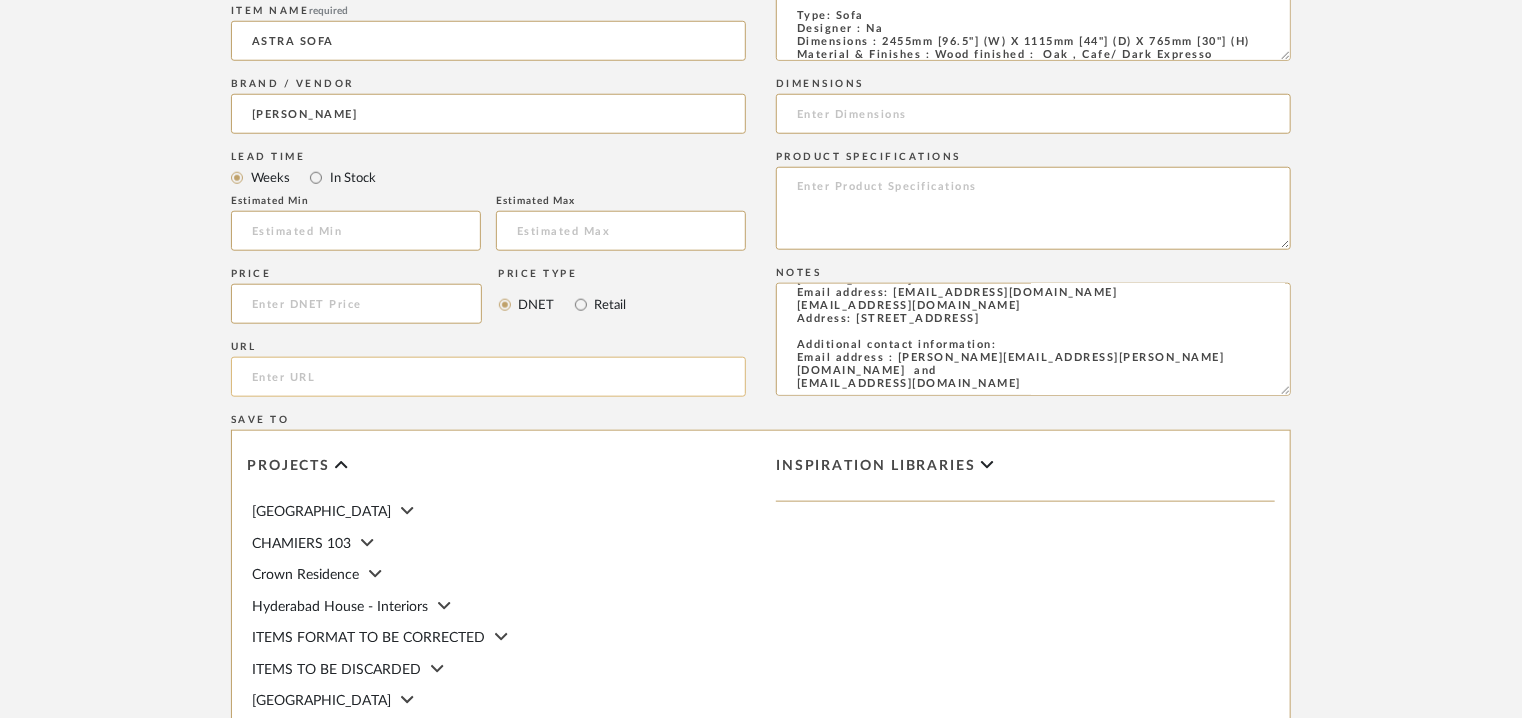 paste on "[URL][DOMAIN_NAME]" 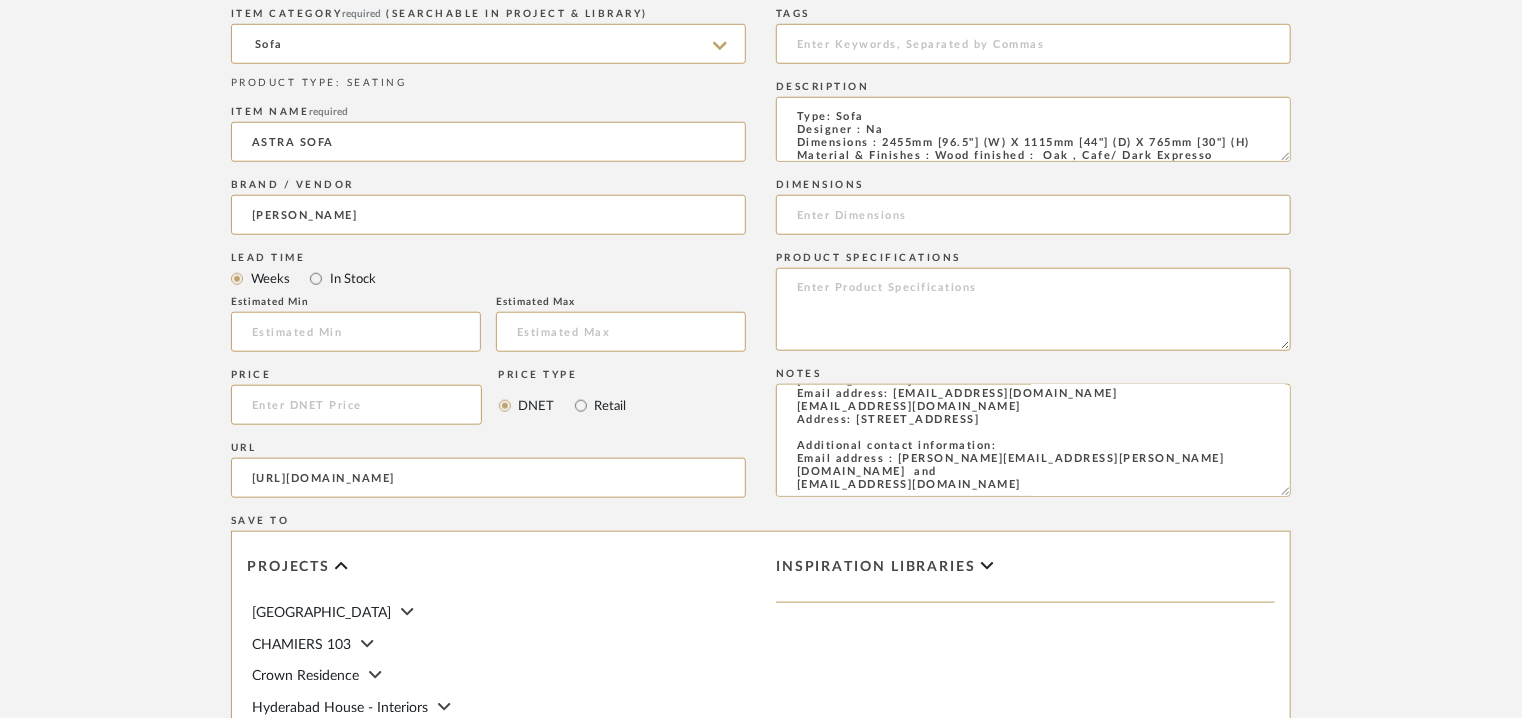 scroll, scrollTop: 700, scrollLeft: 0, axis: vertical 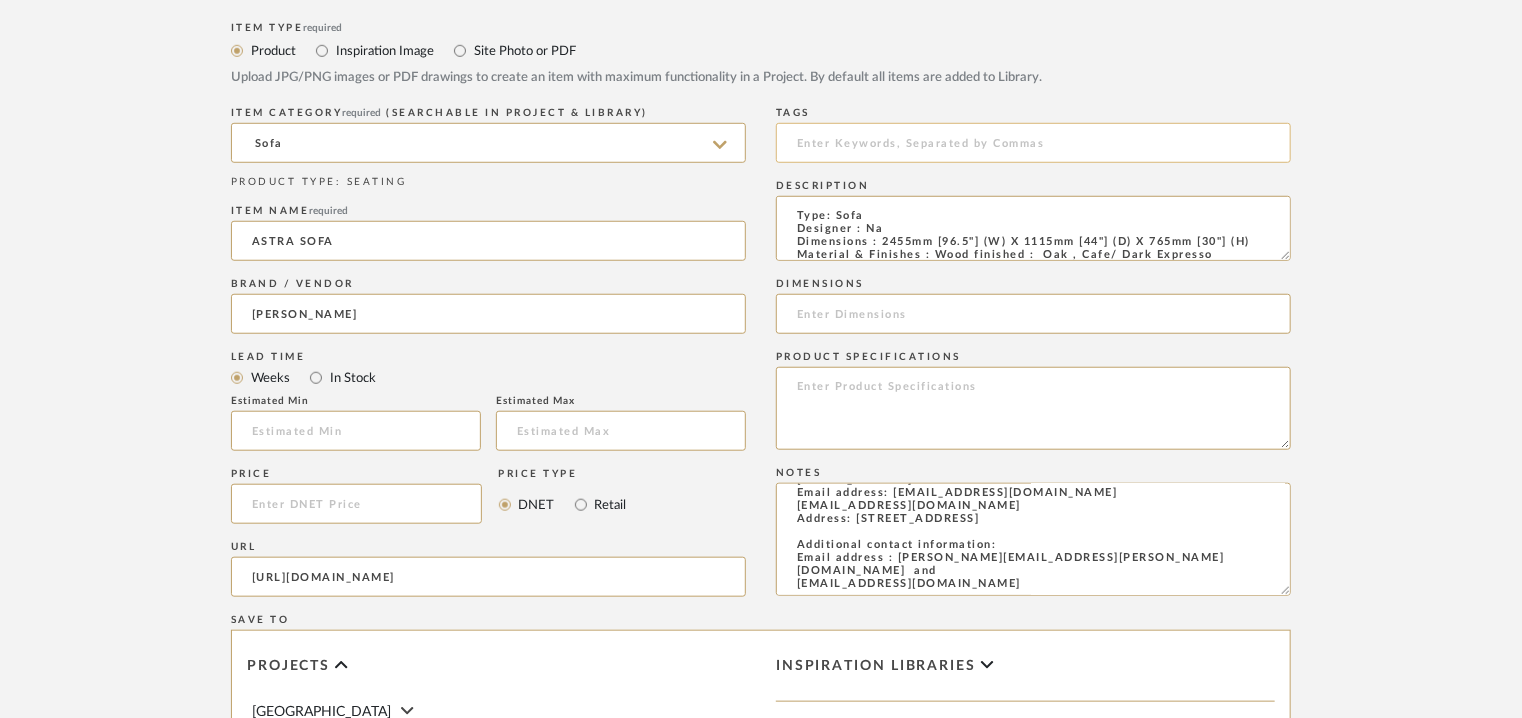 type on "[URL][DOMAIN_NAME]" 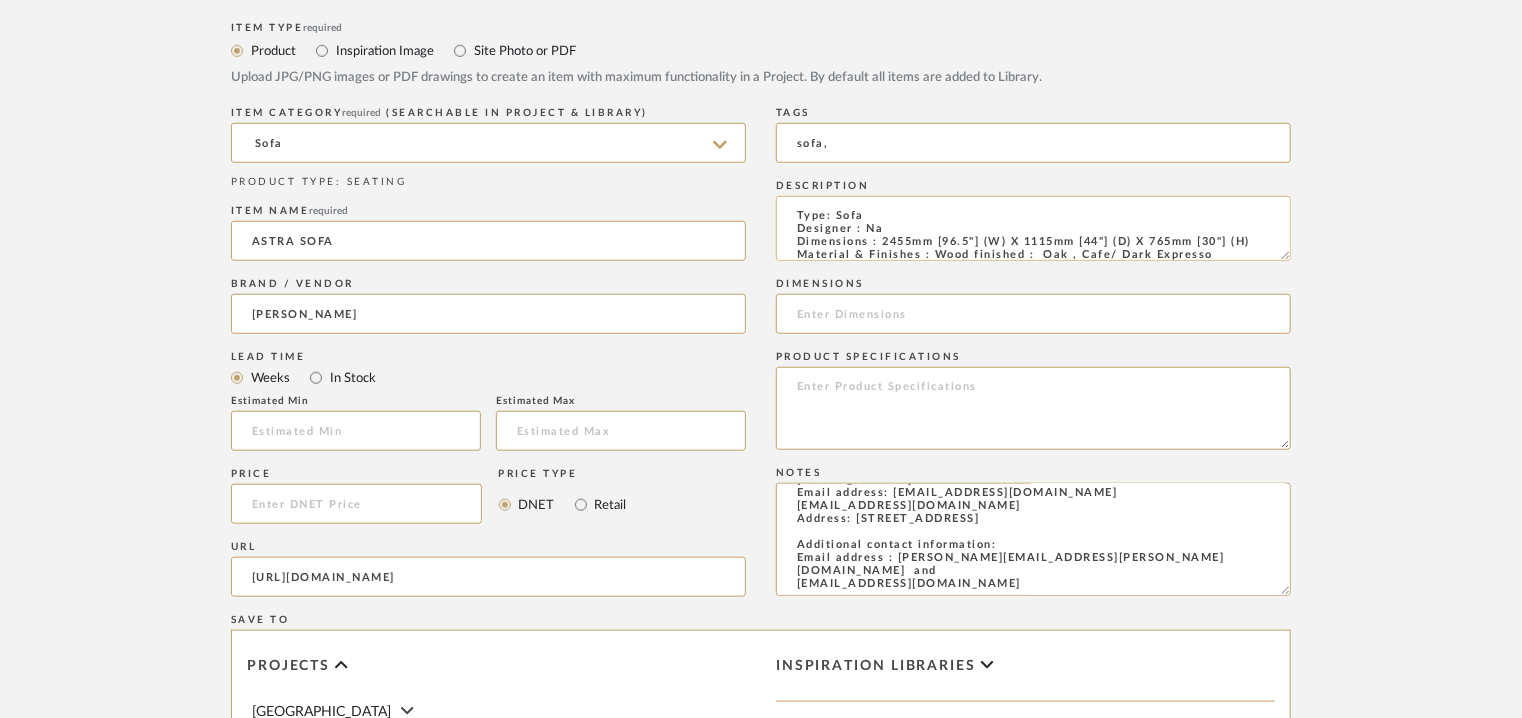 type on "sofa," 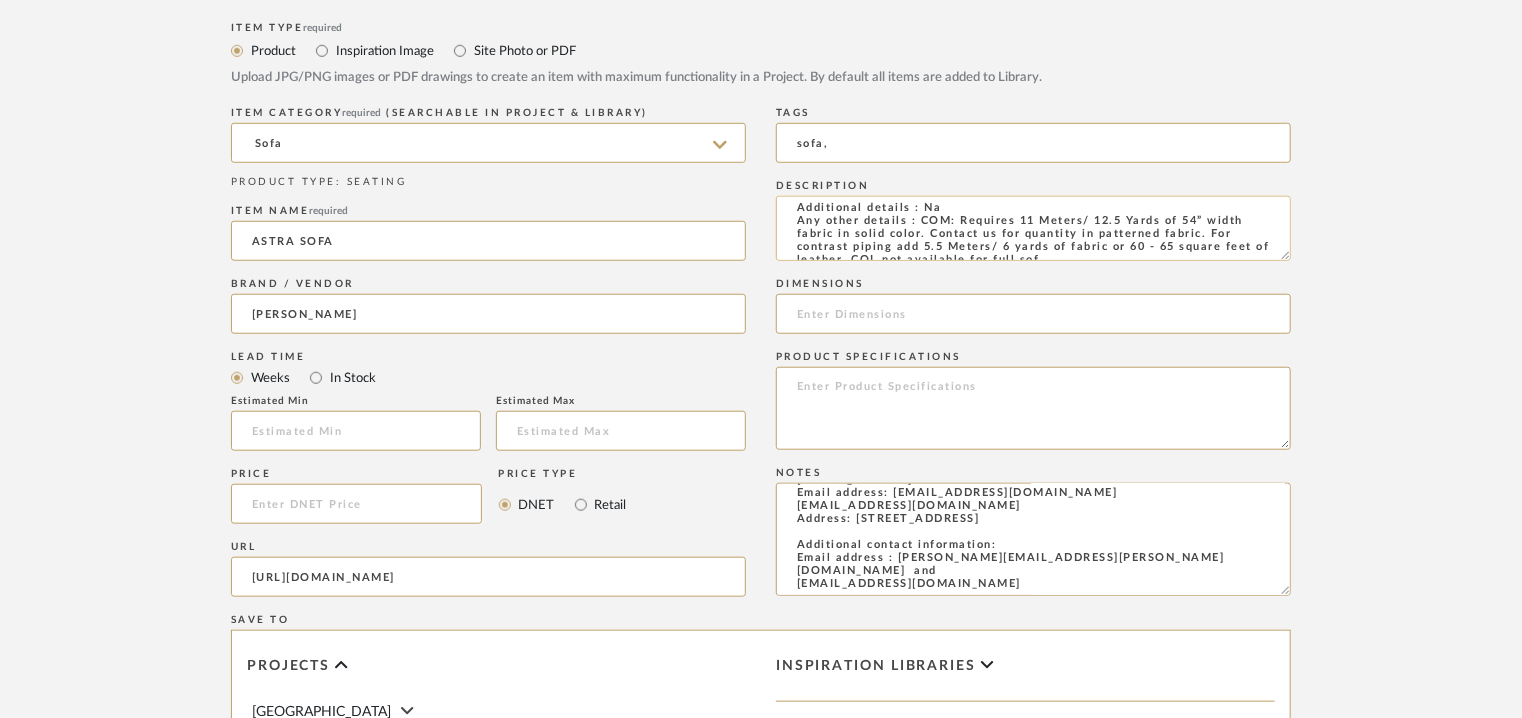 scroll, scrollTop: 0, scrollLeft: 0, axis: both 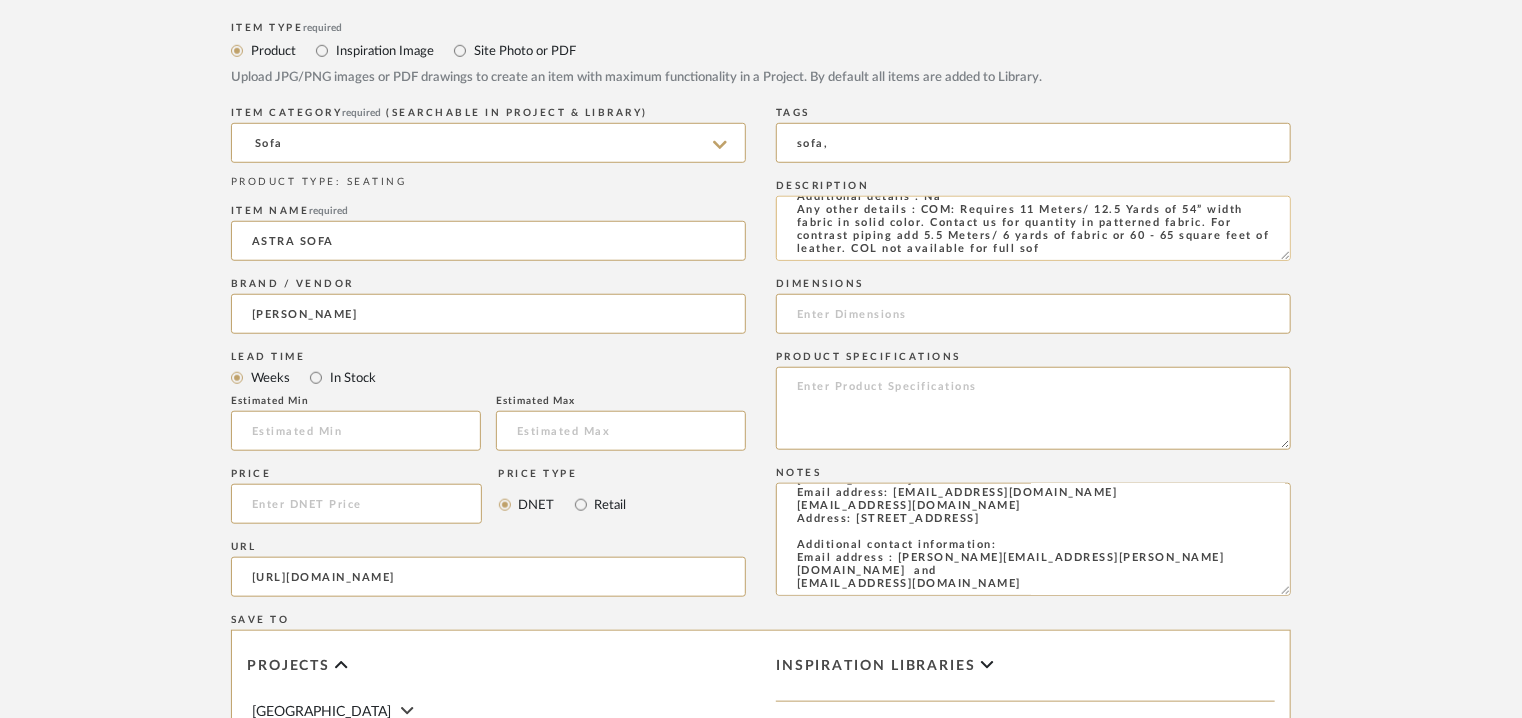 drag, startPoint x: 880, startPoint y: 245, endPoint x: 1224, endPoint y: 247, distance: 344.00583 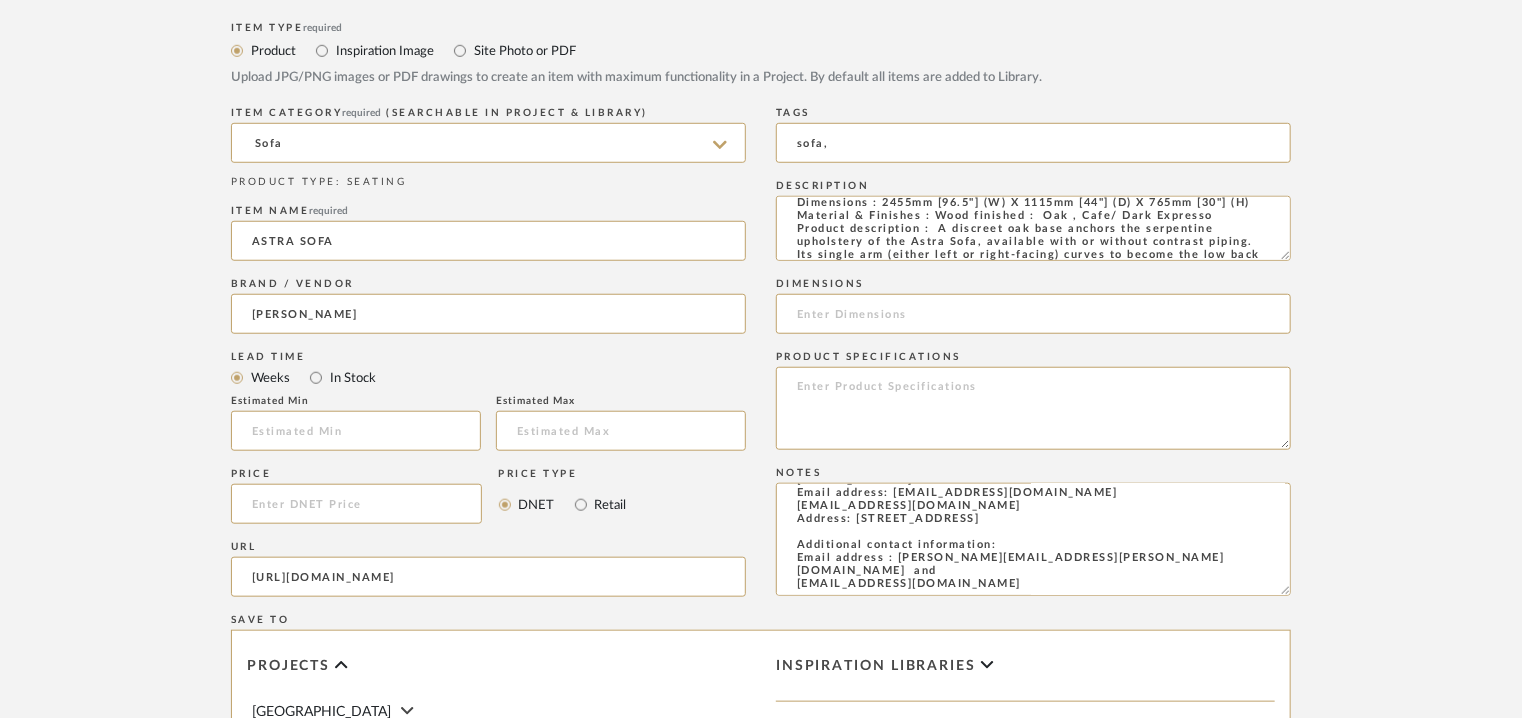 drag, startPoint x: 1280, startPoint y: 256, endPoint x: 1320, endPoint y: 350, distance: 102.156746 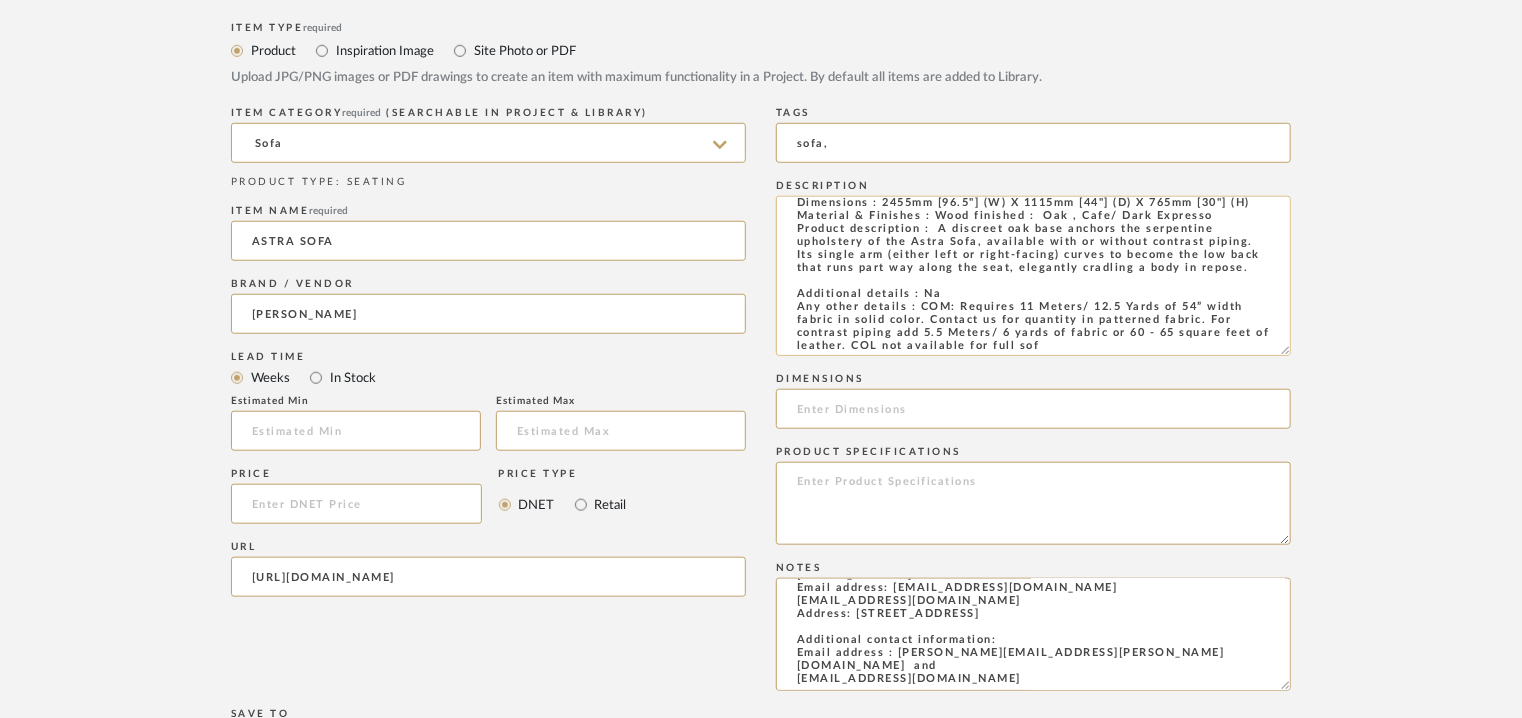 scroll, scrollTop: 0, scrollLeft: 0, axis: both 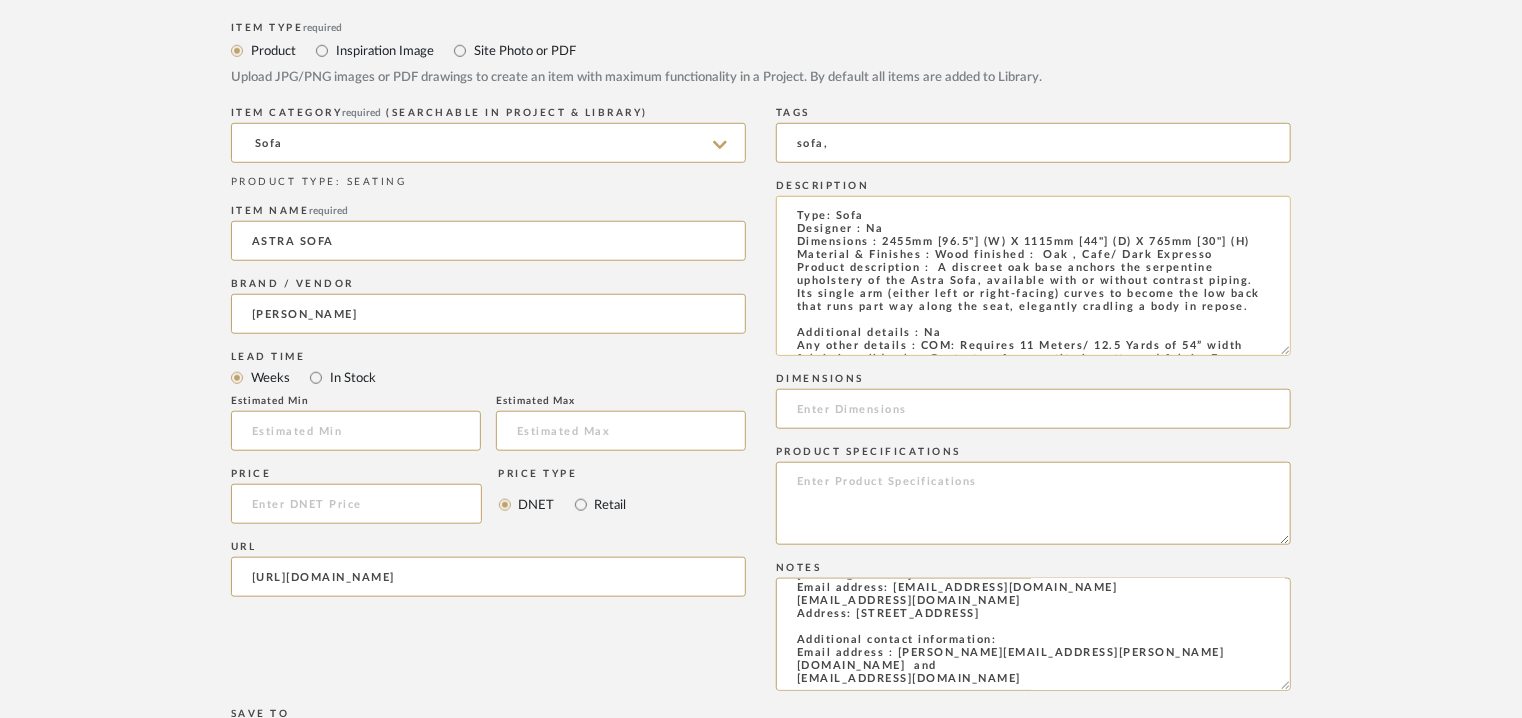 click on "Type: Sofa
Designer : Na
Dimensions : 2455mm [96.5"] (W) X 1115mm [44"] (D) X 765mm [30"] (H)
Material & Finishes : Wood finished :  Oak , Cafe/ Dark Expresso
Product description :  A discreet oak base anchors the serpentine upholstery of the Astra Sofa, available with or without contrast piping. Its single arm (either left or right-facing) curves to become the low back that runs part way along the seat, elegantly cradling a body in repose.
Additional details : Na
Any other details : COM: Requires 11 Meters/ 12.5 Yards of 54” width fabric in solid color. Contact us for quantity in patterned fabric. For contrast piping add 5.5 Meters/ 6 yards of fabric or 60 - 65 square feet of leather. COL not available for full sof" 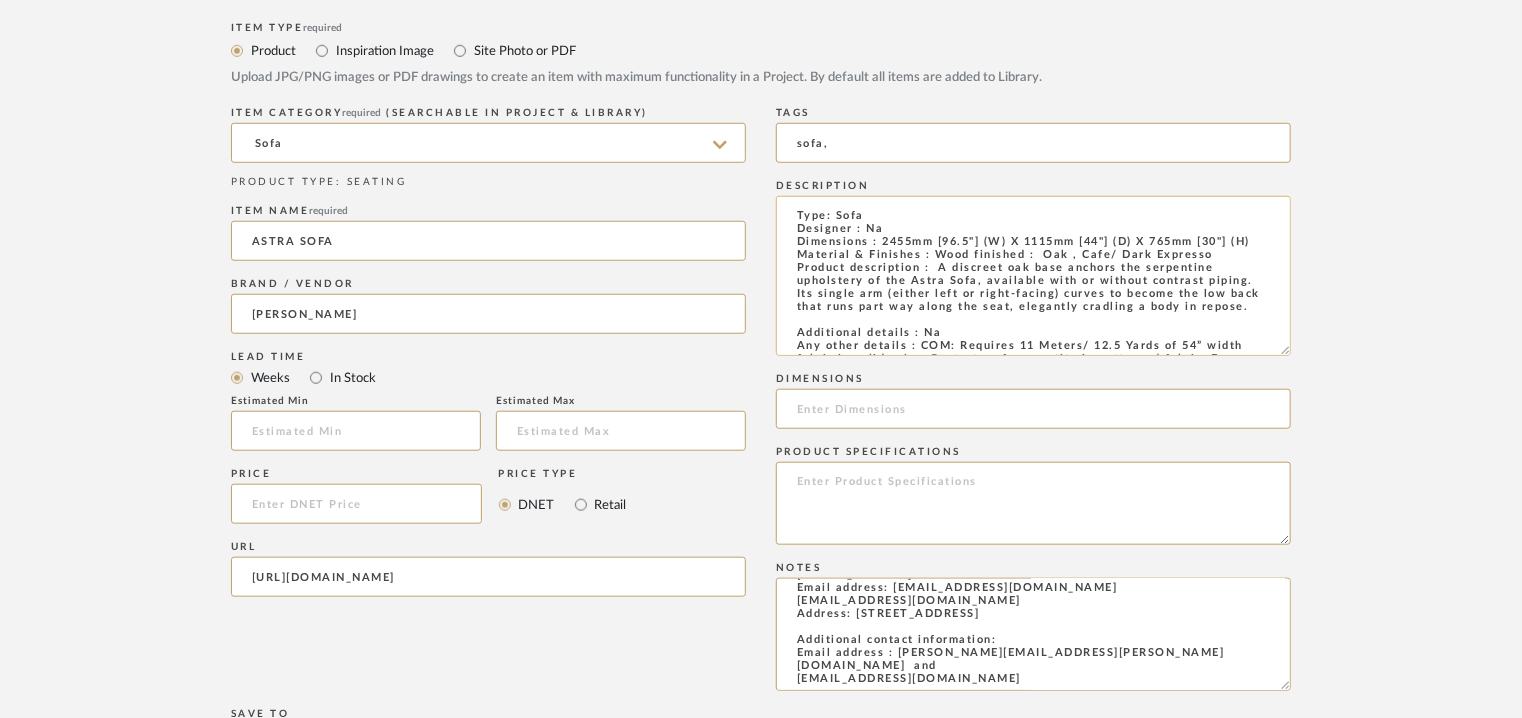 drag, startPoint x: 812, startPoint y: 254, endPoint x: 884, endPoint y: 237, distance: 73.97973 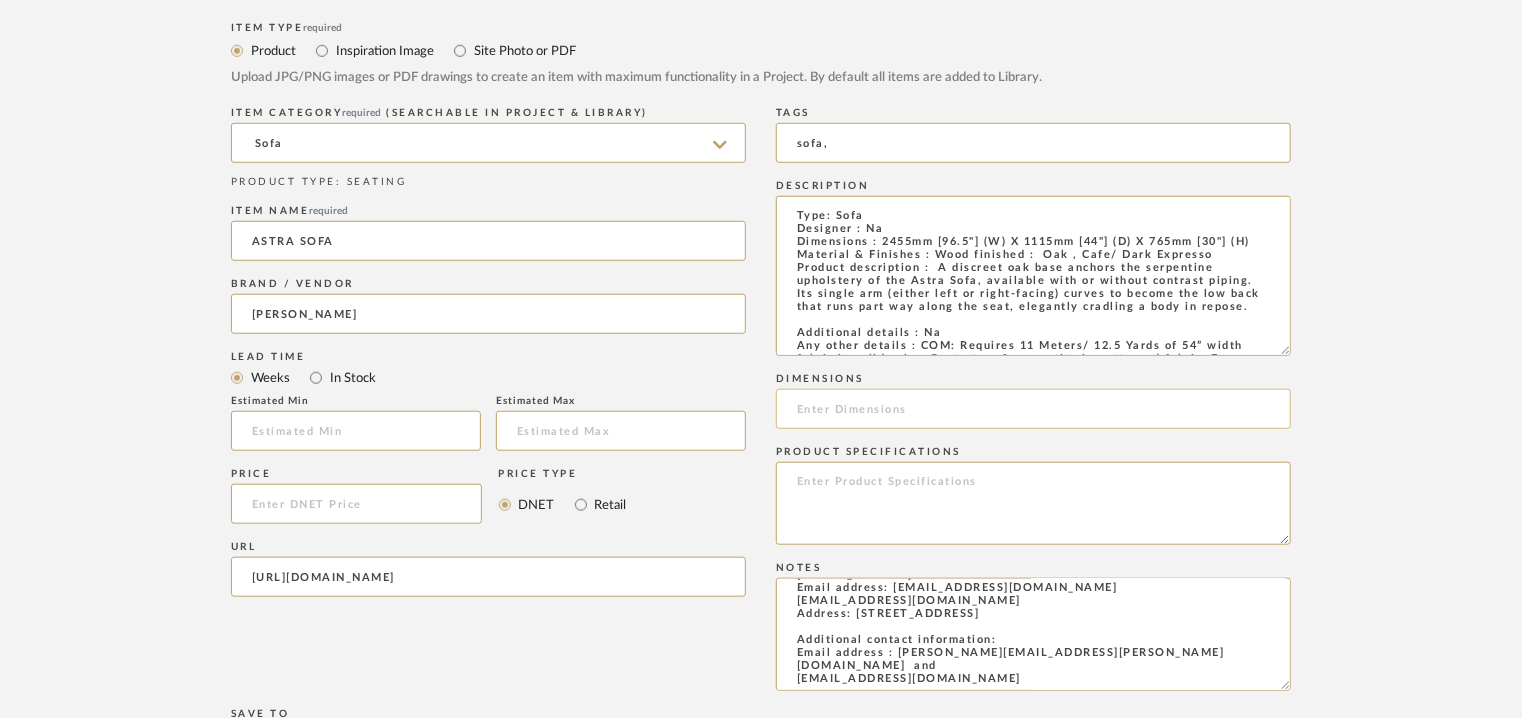 click 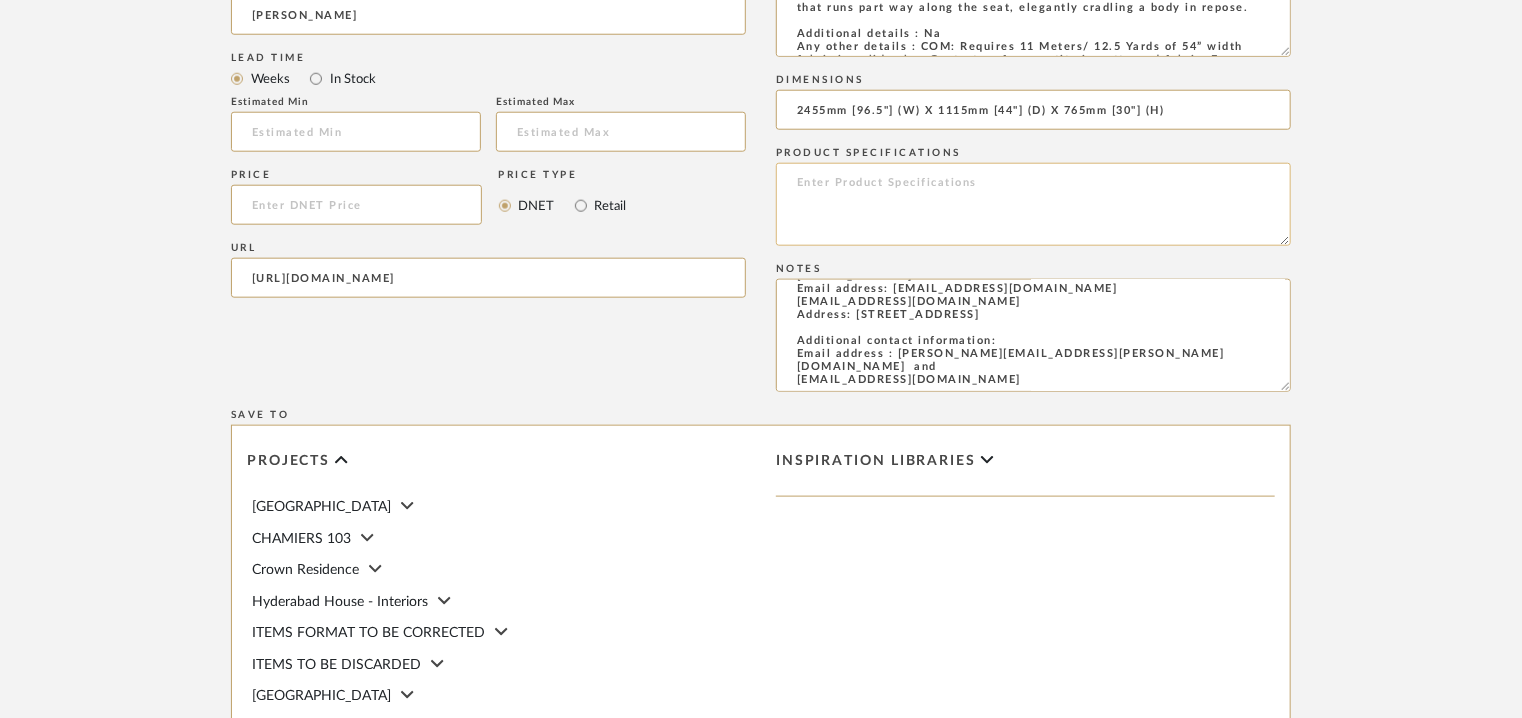 scroll, scrollTop: 1200, scrollLeft: 0, axis: vertical 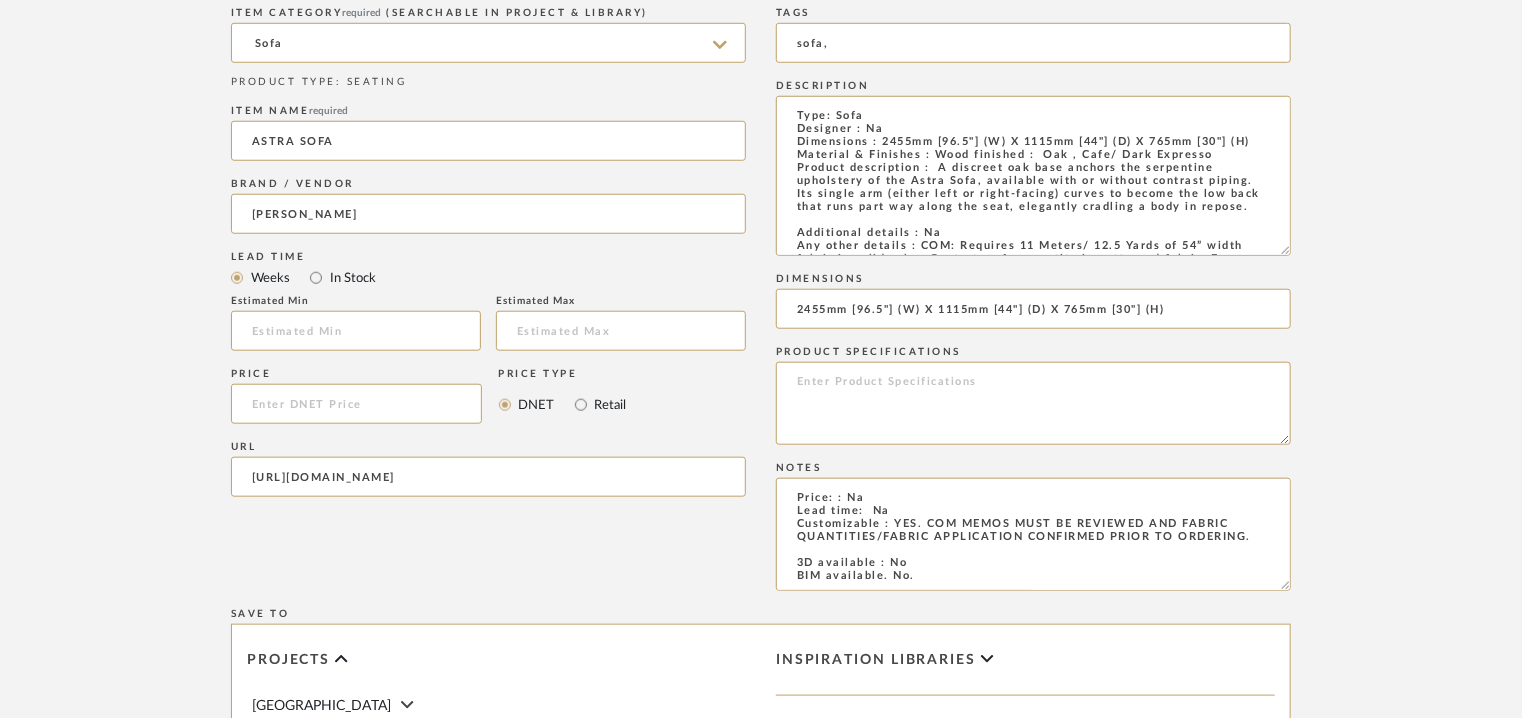 type on "2455mm [96.5"] (W) X 1115mm [44"] (D) X 765mm [30"] (H)" 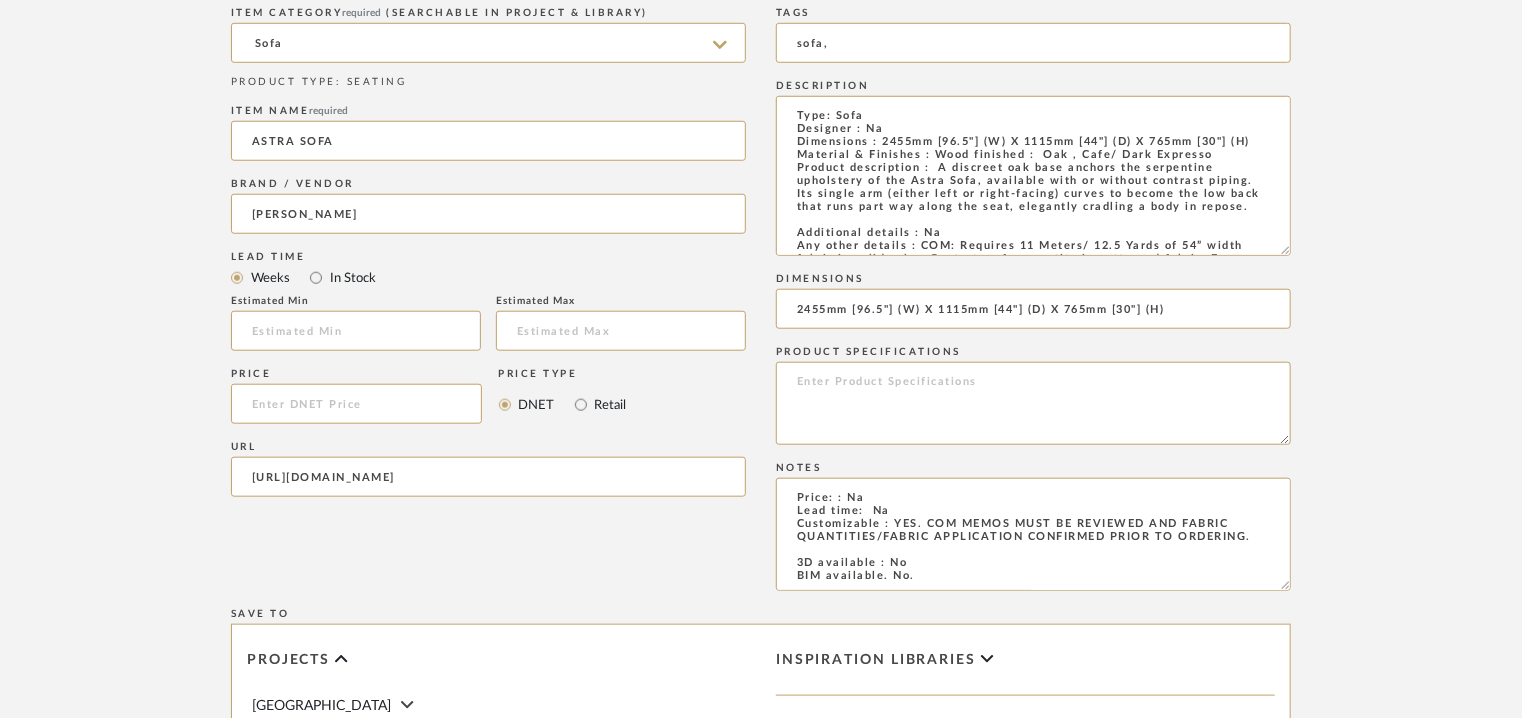 scroll, scrollTop: 164, scrollLeft: 0, axis: vertical 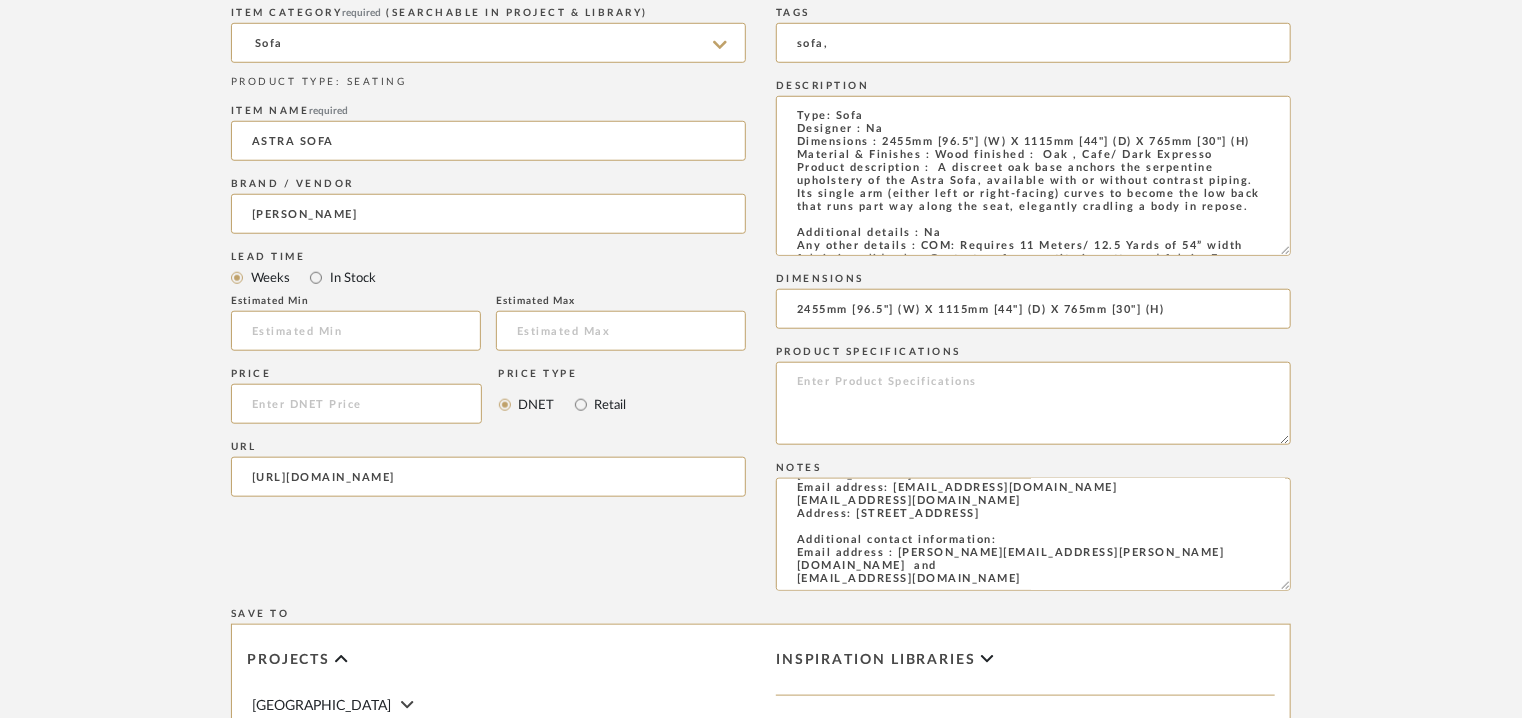drag, startPoint x: 792, startPoint y: 494, endPoint x: 1272, endPoint y: 754, distance: 545.89374 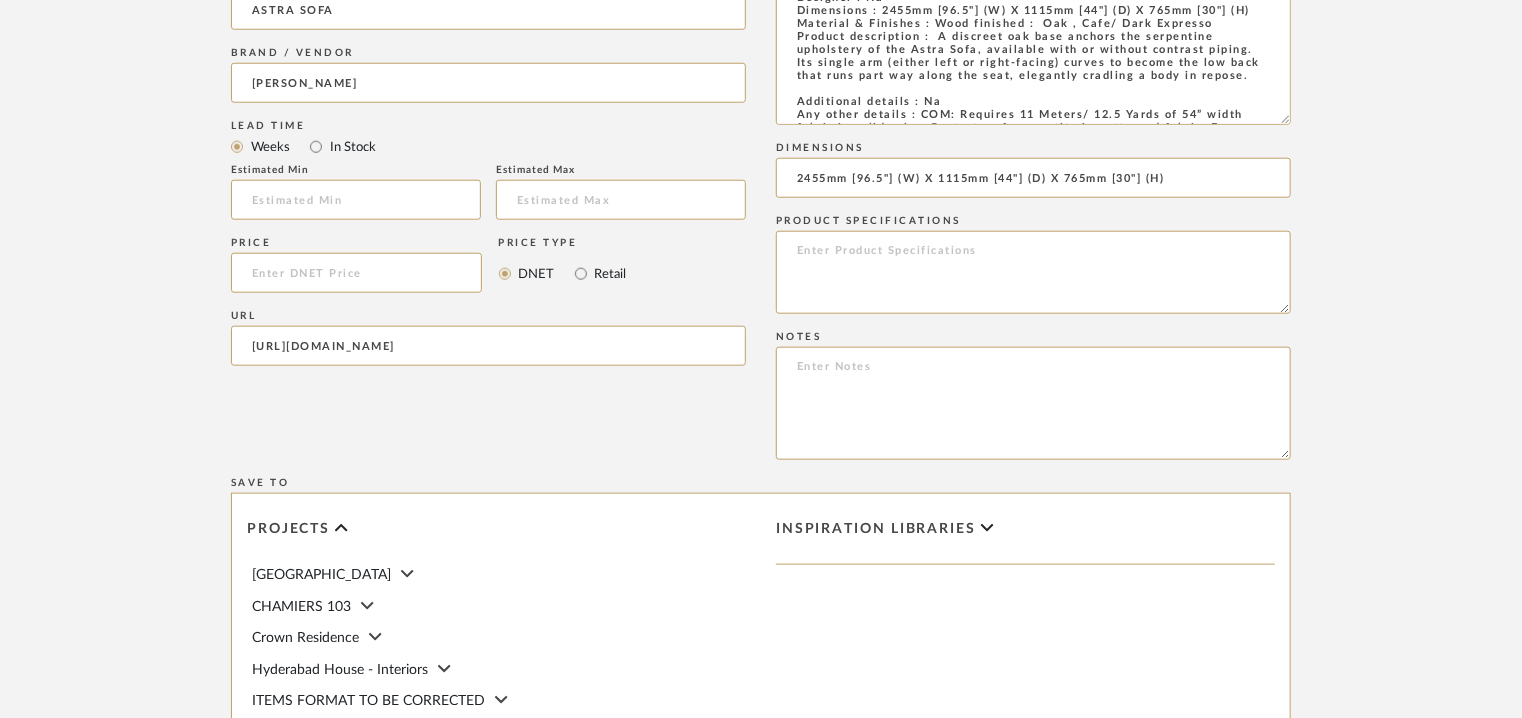 scroll, scrollTop: 0, scrollLeft: 0, axis: both 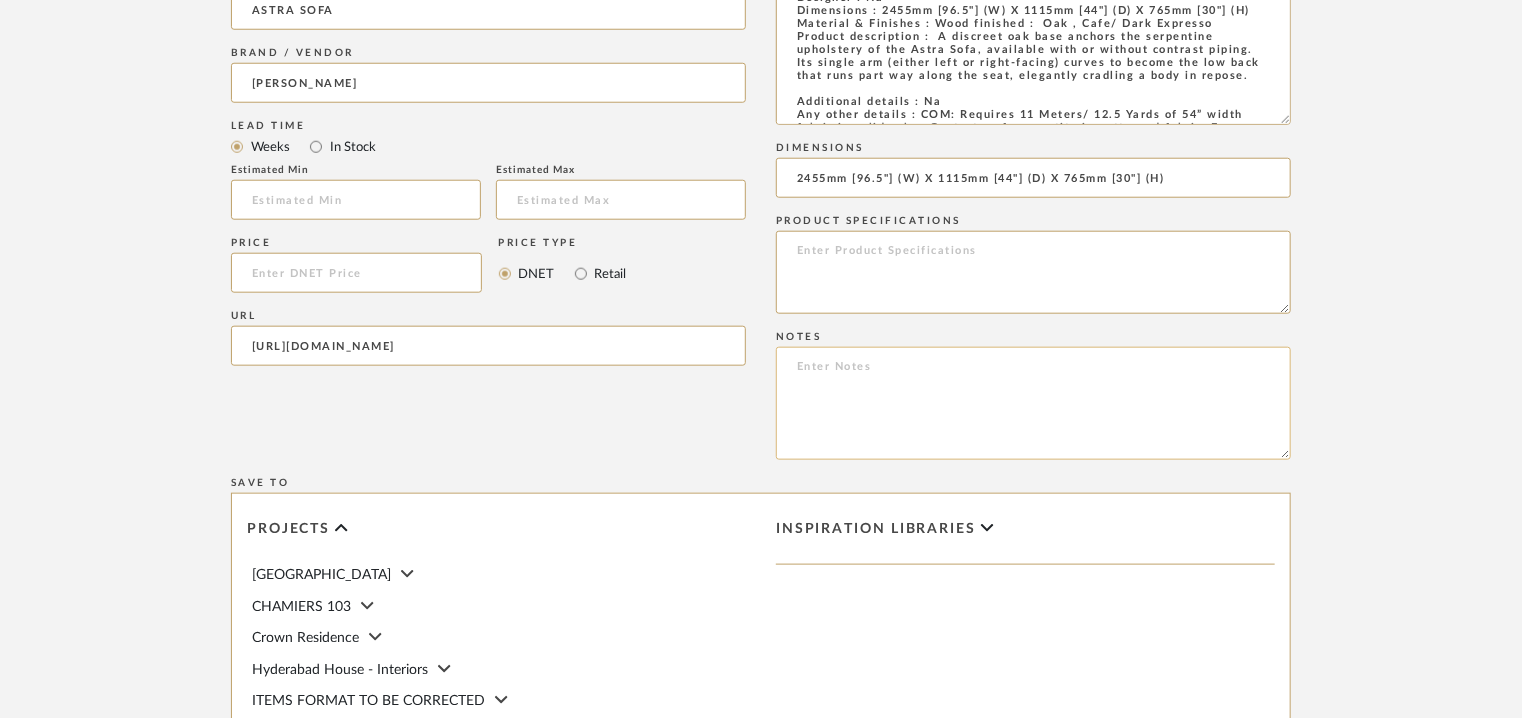 paste on "Price: : Na
Lead time:  7 – 10 weeks for standard pieces.  Production involving hand cast metal and stone tend to be on the longer end of this time frame.  Custom items may also extend production timelines.
Customizable : YES. COM MEMOS MUST BE REVIEWED AND FABRIC QUANTITIES/FABRIC APPLICATION CONFIRMED PRIOR TO ORDERING.
3D available : No
BIM available. No.
Point of contact: [PERSON_NAME]
Contact number: [PHONE_NUMBER] and
[PHONE_NUMBER]
Email address: [EMAIL_ADDRESS][DOMAIN_NAME]
[EMAIL_ADDRESS][DOMAIN_NAME]
Address: [STREET_ADDRESS]
Additional contact information:
Email address : [PERSON_NAME][EMAIL_ADDRESS][PERSON_NAME][DOMAIN_NAME]  and
[EMAIL_ADDRESS][DOMAIN_NAME]" 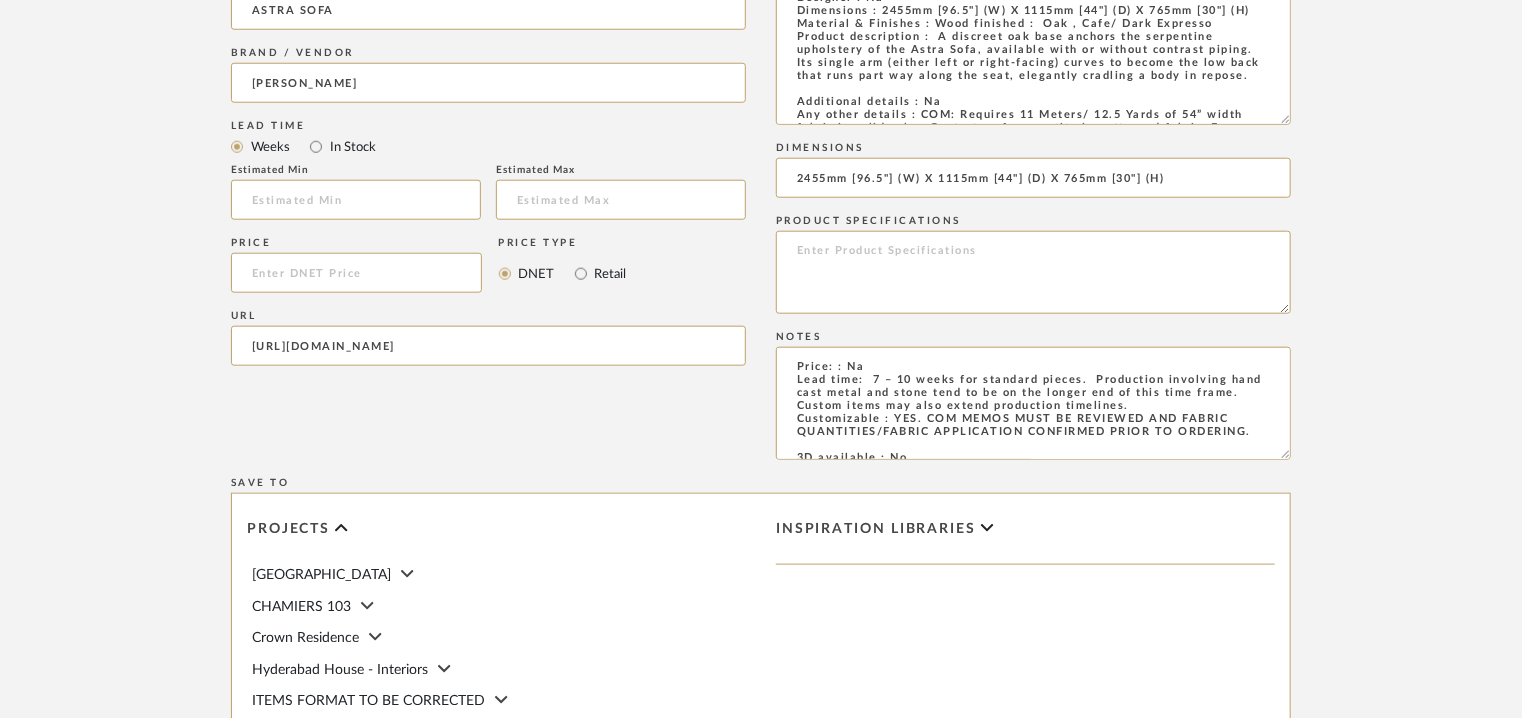 scroll, scrollTop: 185, scrollLeft: 0, axis: vertical 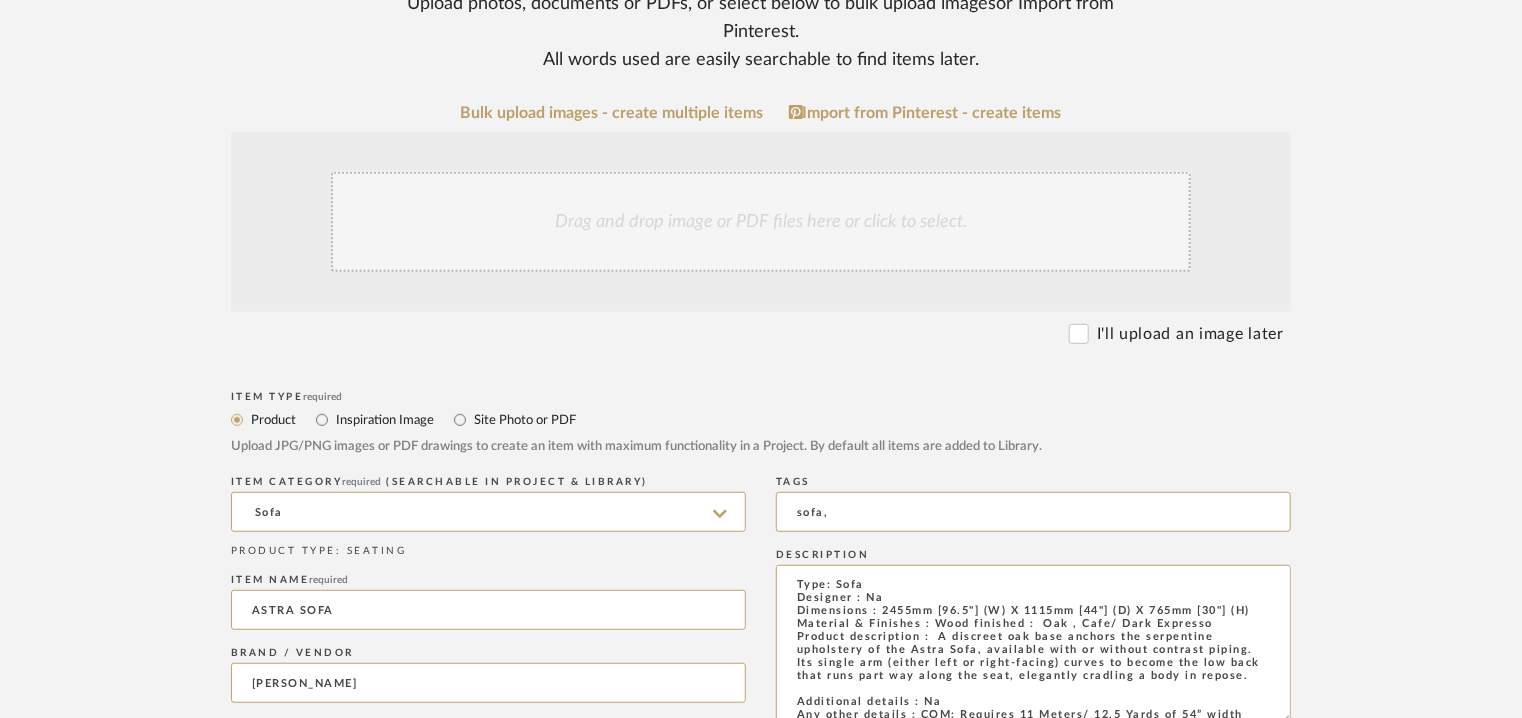 type on "Price: : Na
Lead time:  7 – 10 weeks for standard pieces.  Production involving hand cast metal and stone tend to be on the longer end of this time frame.  Custom items may also extend production timelines.
Customizable : YES. COM MEMOS MUST BE REVIEWED AND FABRIC QUANTITIES/FABRIC APPLICATION CONFIRMED PRIOR TO ORDERING.
3D available : No
BIM available. No.
Point of contact: [PERSON_NAME]
Contact number: [PHONE_NUMBER] and
[PHONE_NUMBER]
Email address: [EMAIL_ADDRESS][DOMAIN_NAME]
[EMAIL_ADDRESS][DOMAIN_NAME]
Address: [STREET_ADDRESS]
Additional contact information:
Email address : [PERSON_NAME][EMAIL_ADDRESS][PERSON_NAME][DOMAIN_NAME]  and
[EMAIL_ADDRESS][DOMAIN_NAME]" 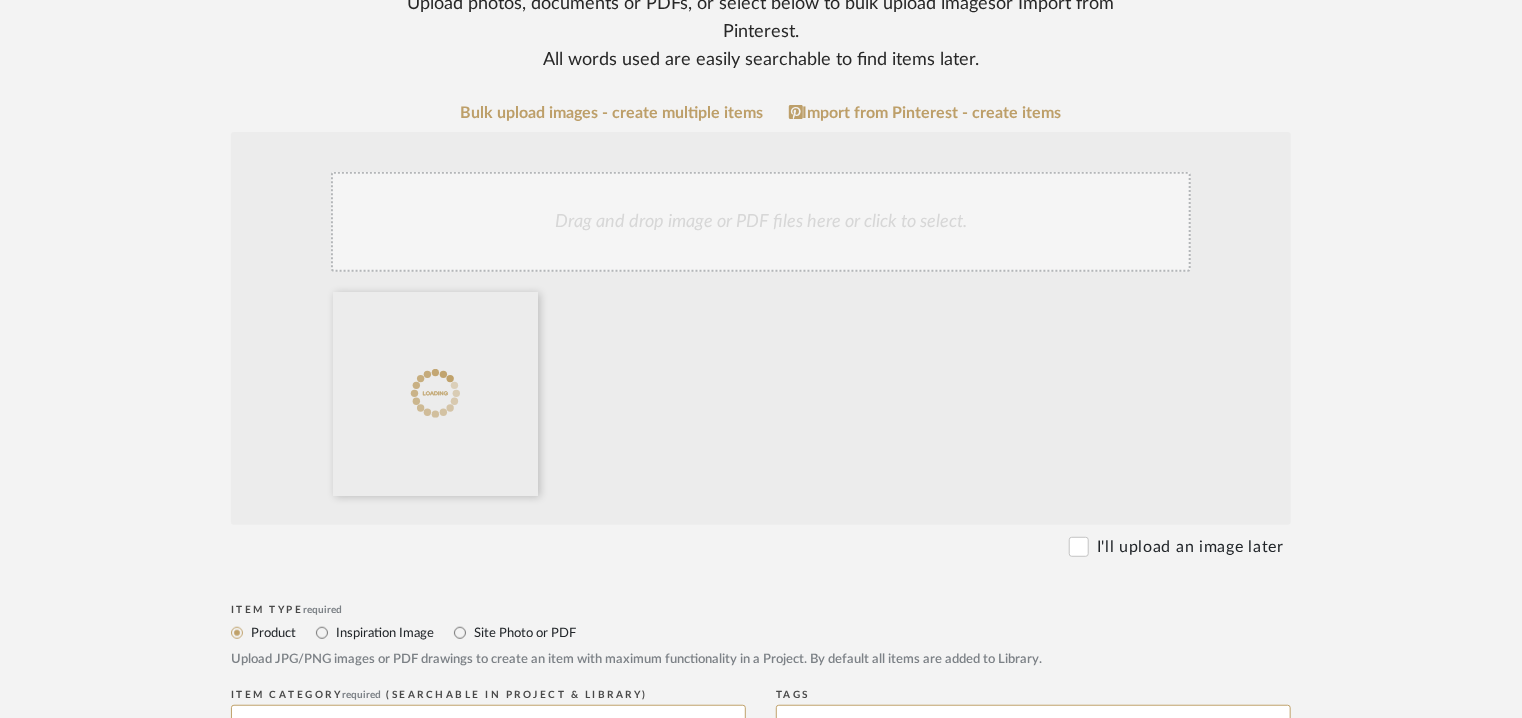 click on "Drag and drop image or PDF files here or click to select." 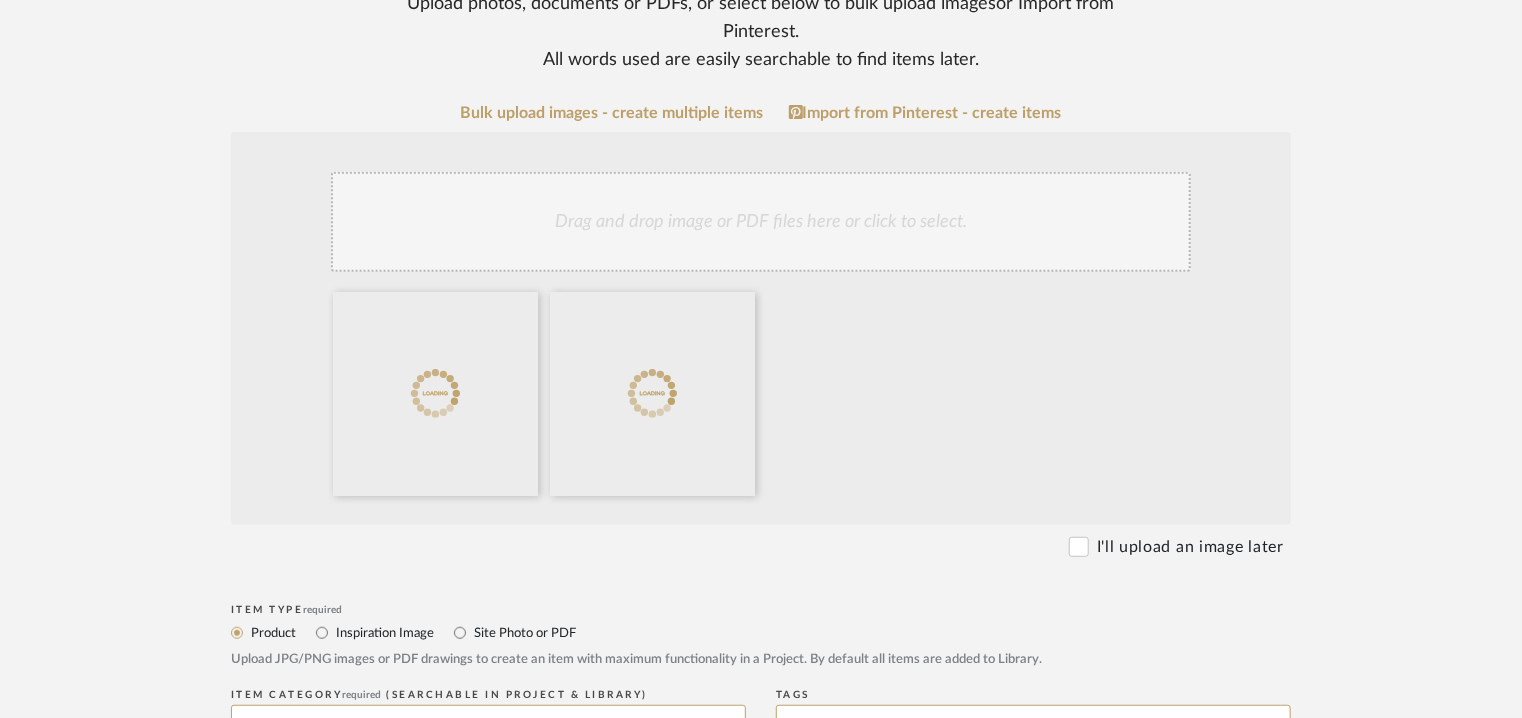 click on "Drag and drop image or PDF files here or click to select." 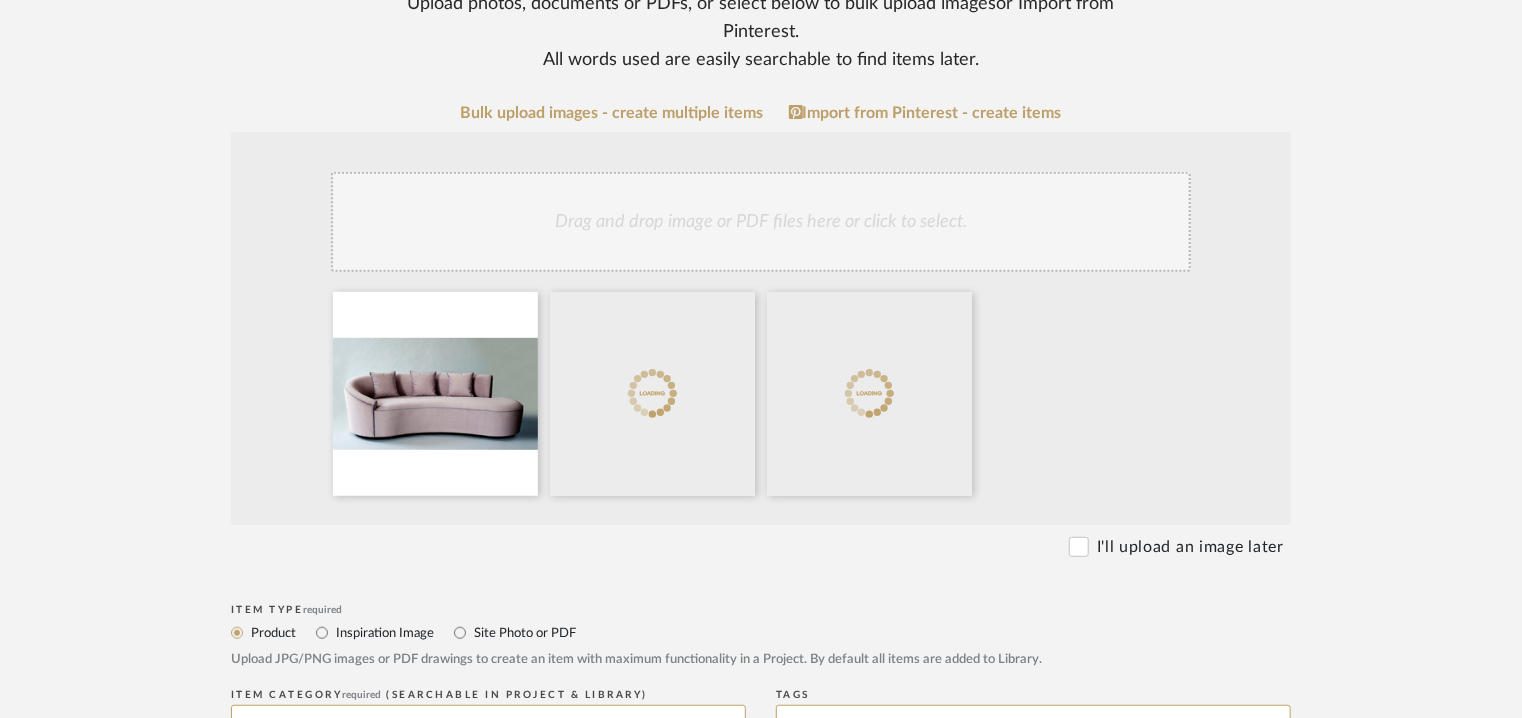 click on "Drag and drop image or PDF files here or click to select." 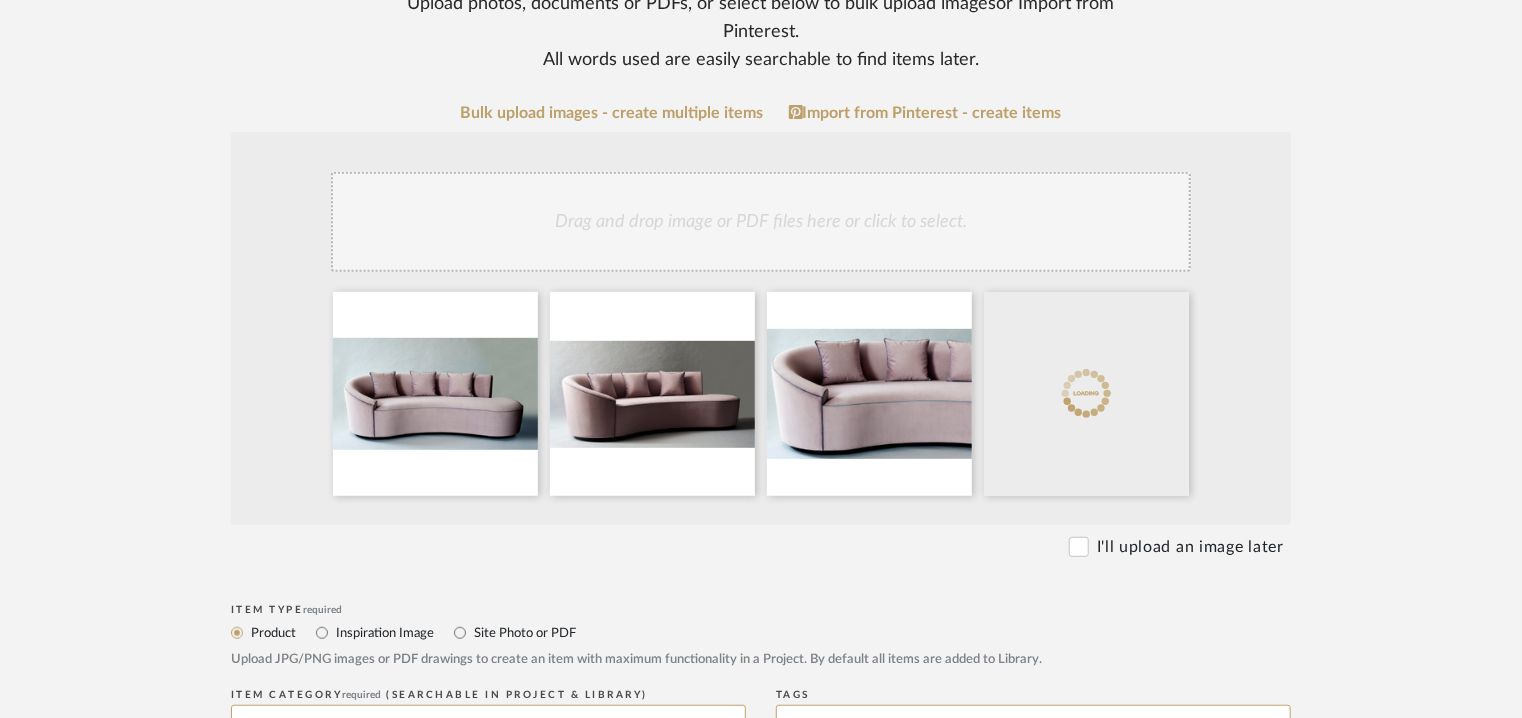 click on "Drag and drop image or PDF files here or click to select." 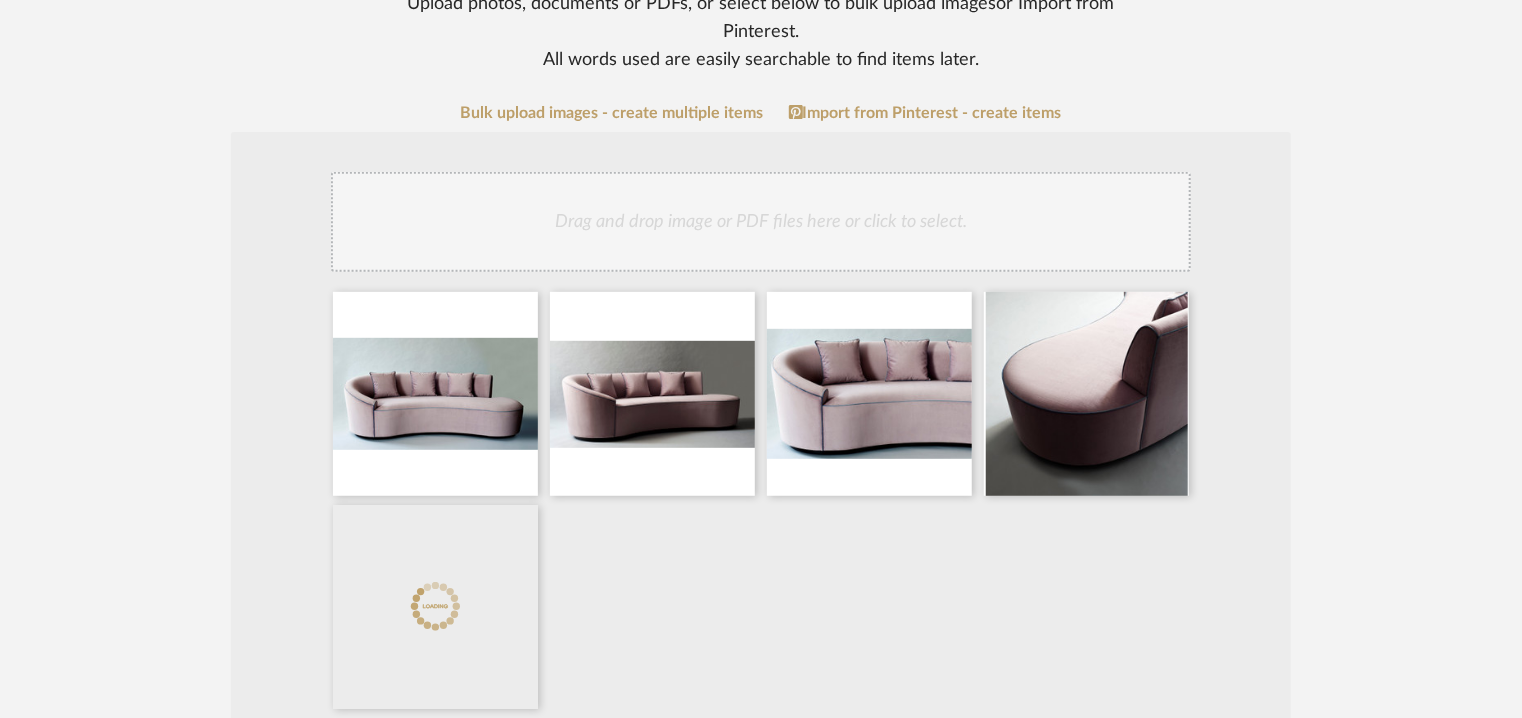 click on "Drag and drop image or PDF files here or click to select." 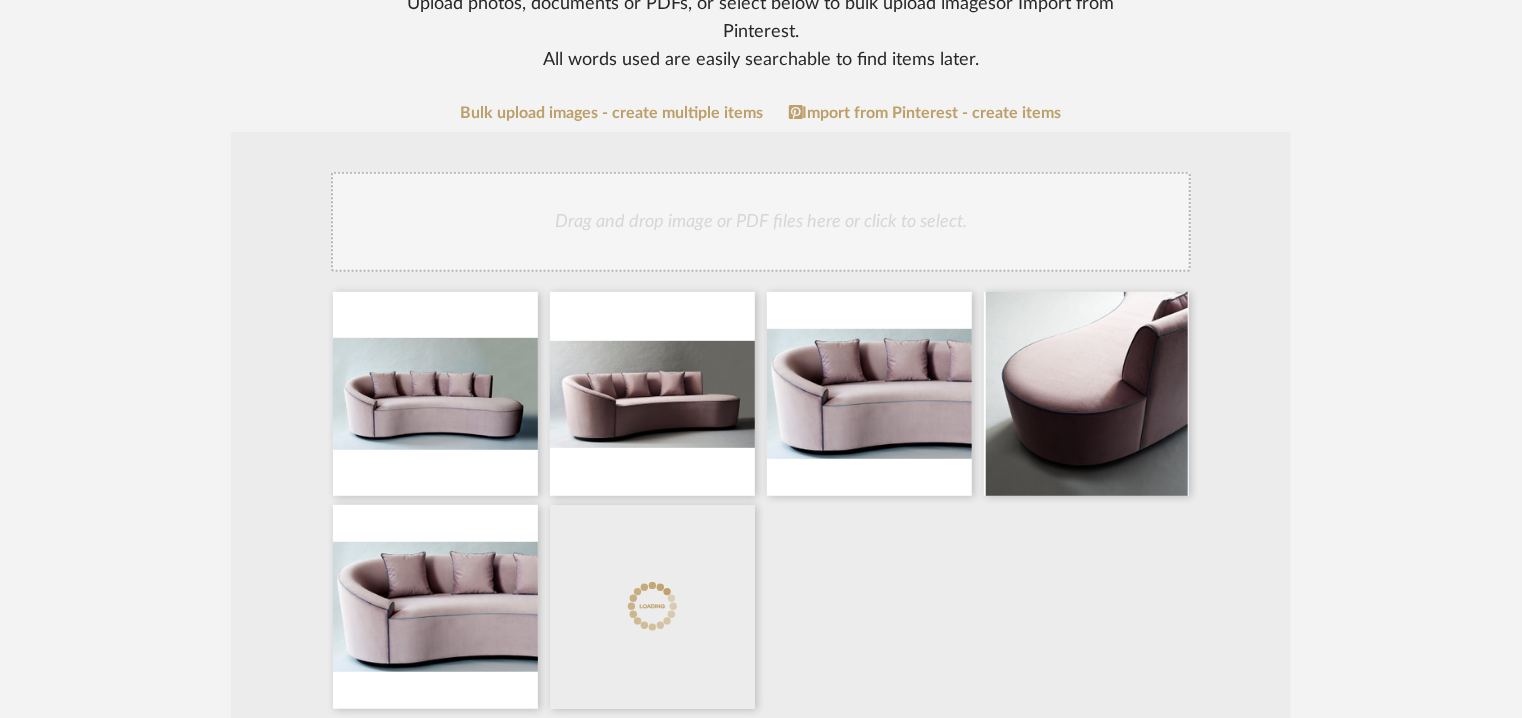 click on "Drag and drop image or PDF files here or click to select." 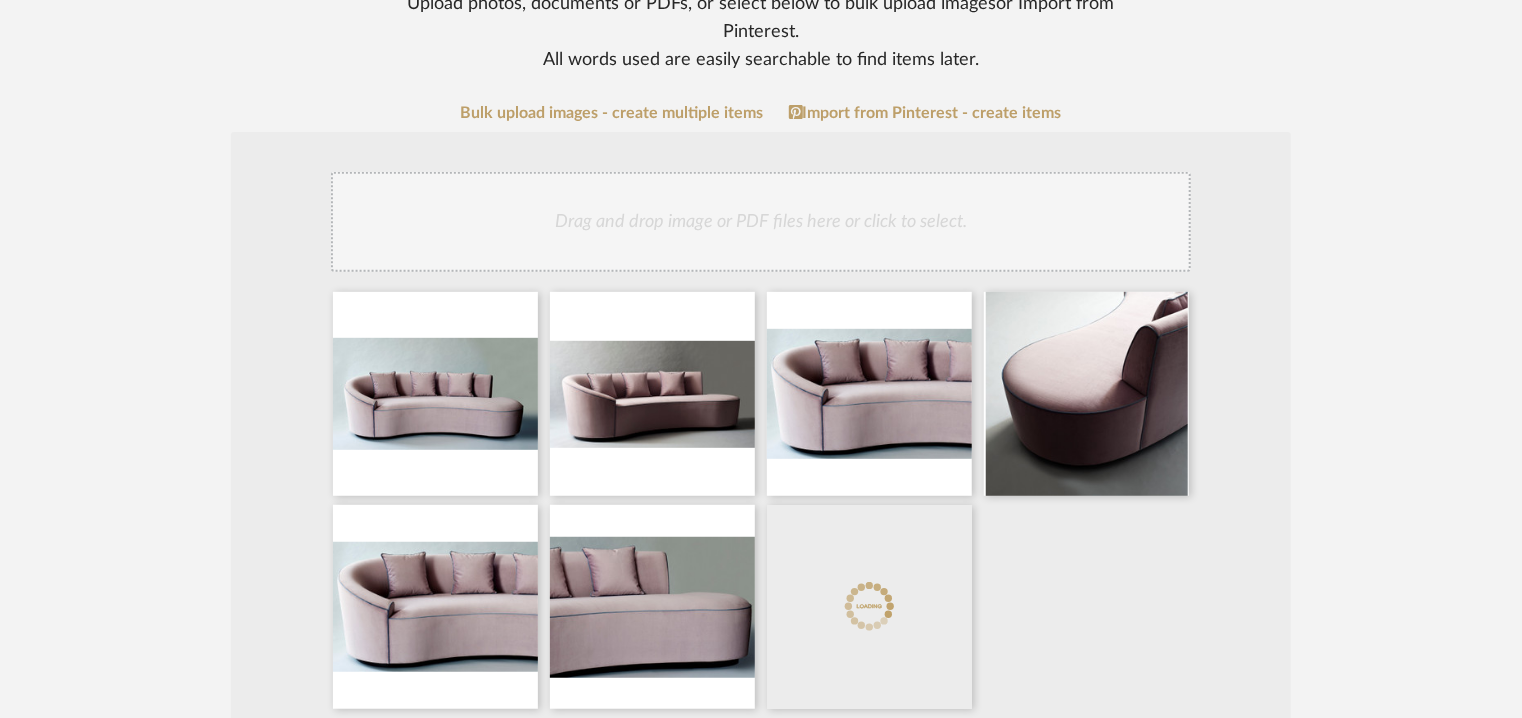 click on "Drag and drop image or PDF files here or click to select." 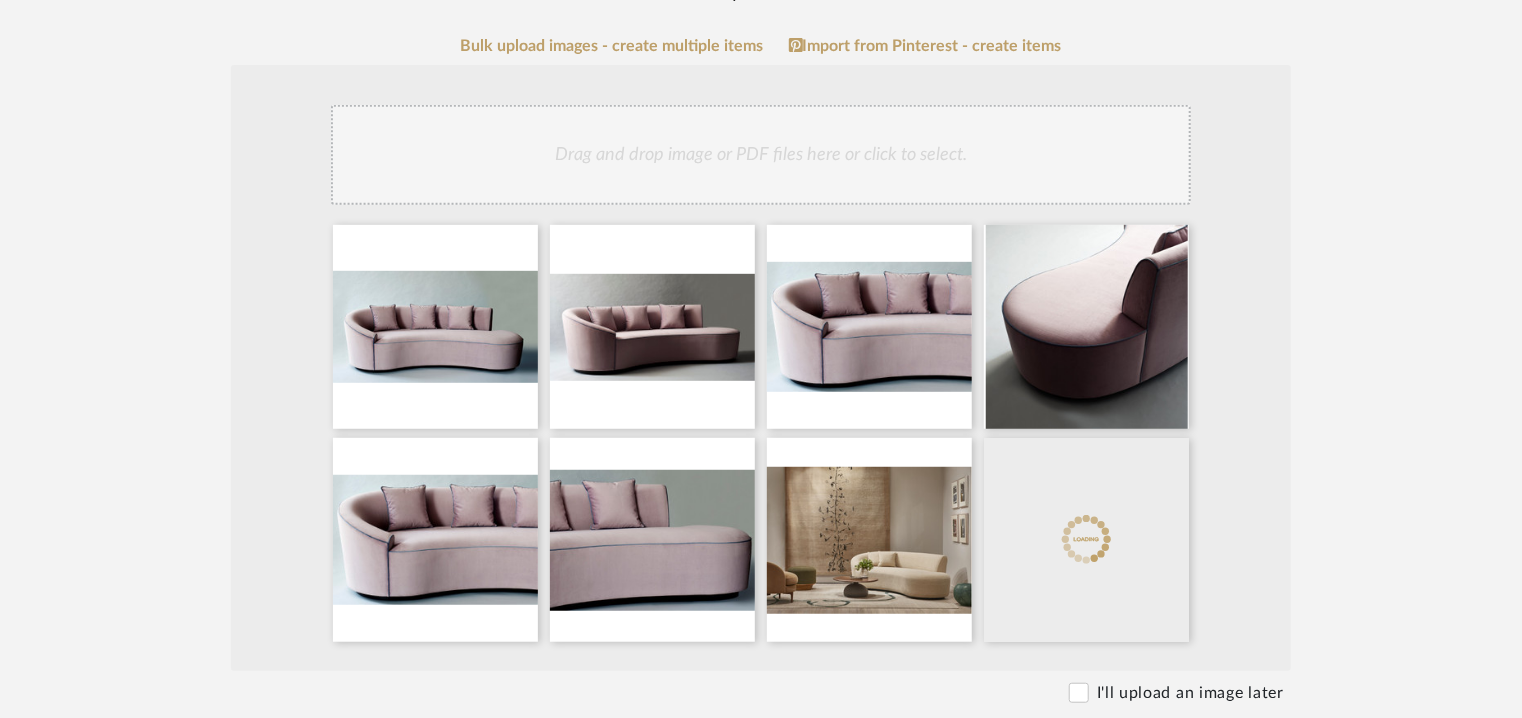 scroll, scrollTop: 431, scrollLeft: 0, axis: vertical 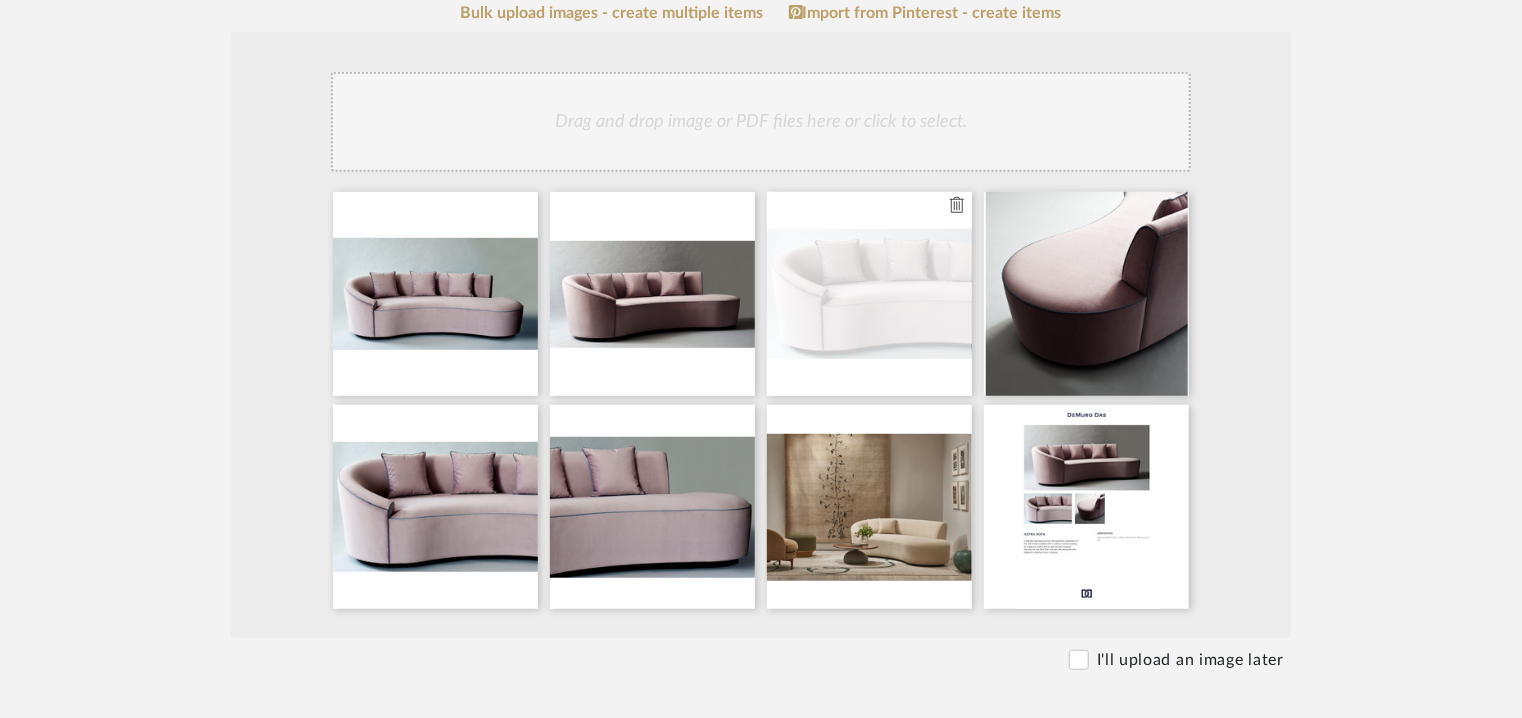 click 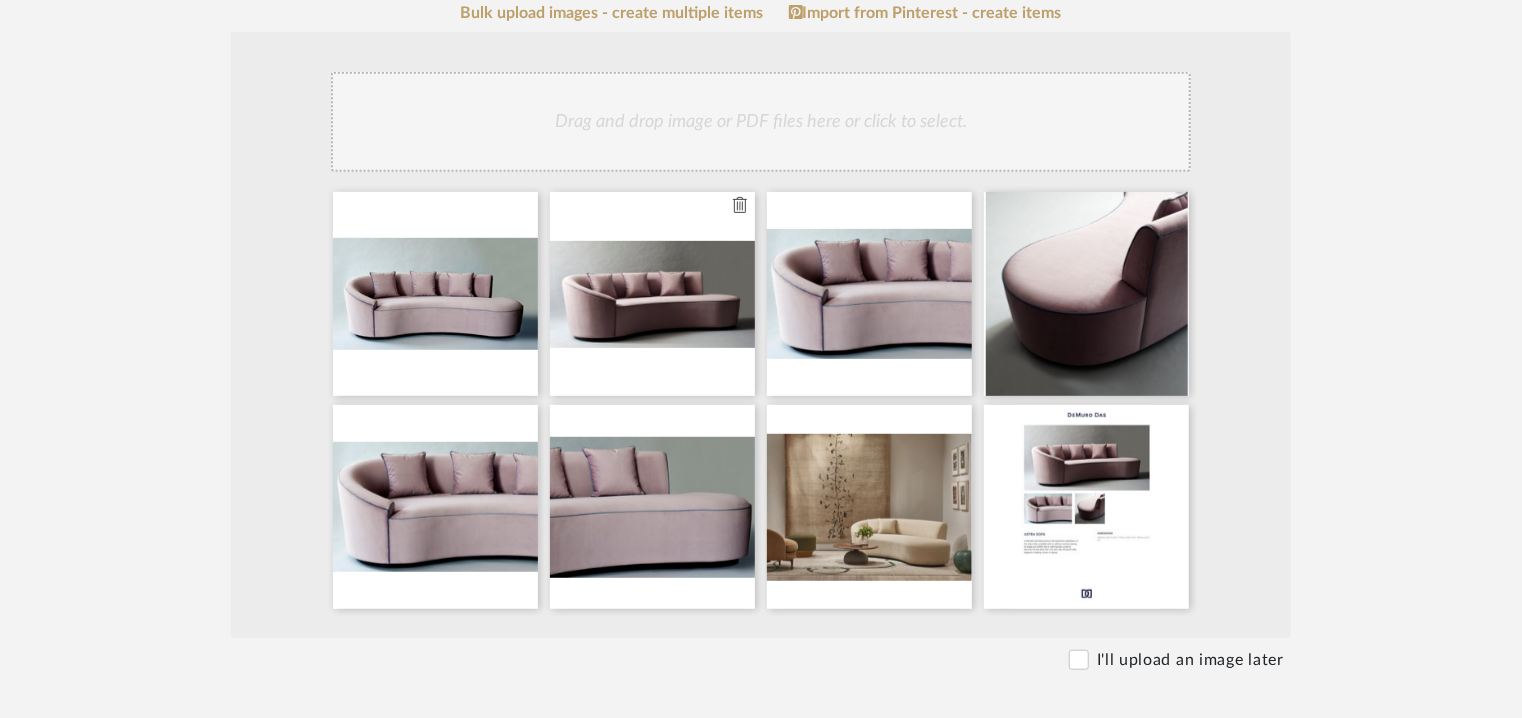 type 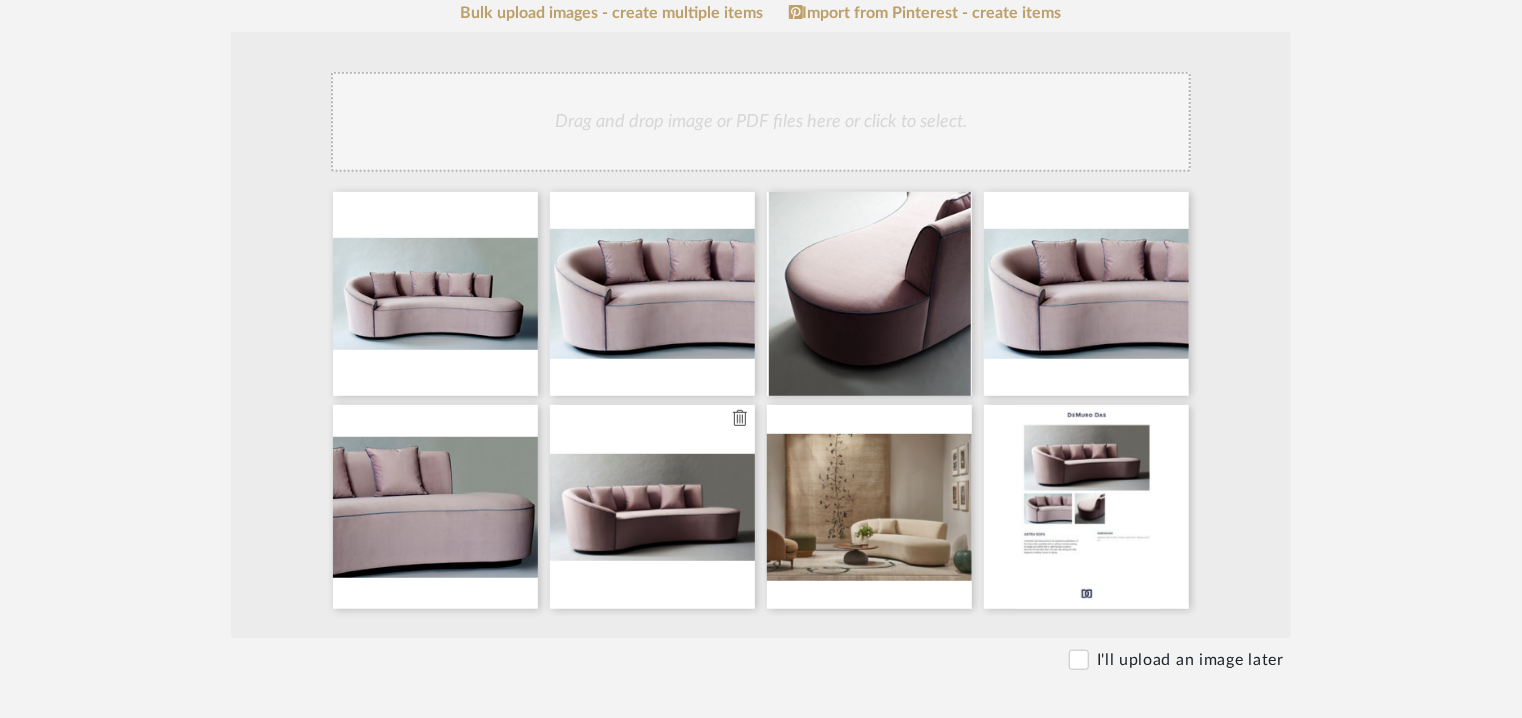 type 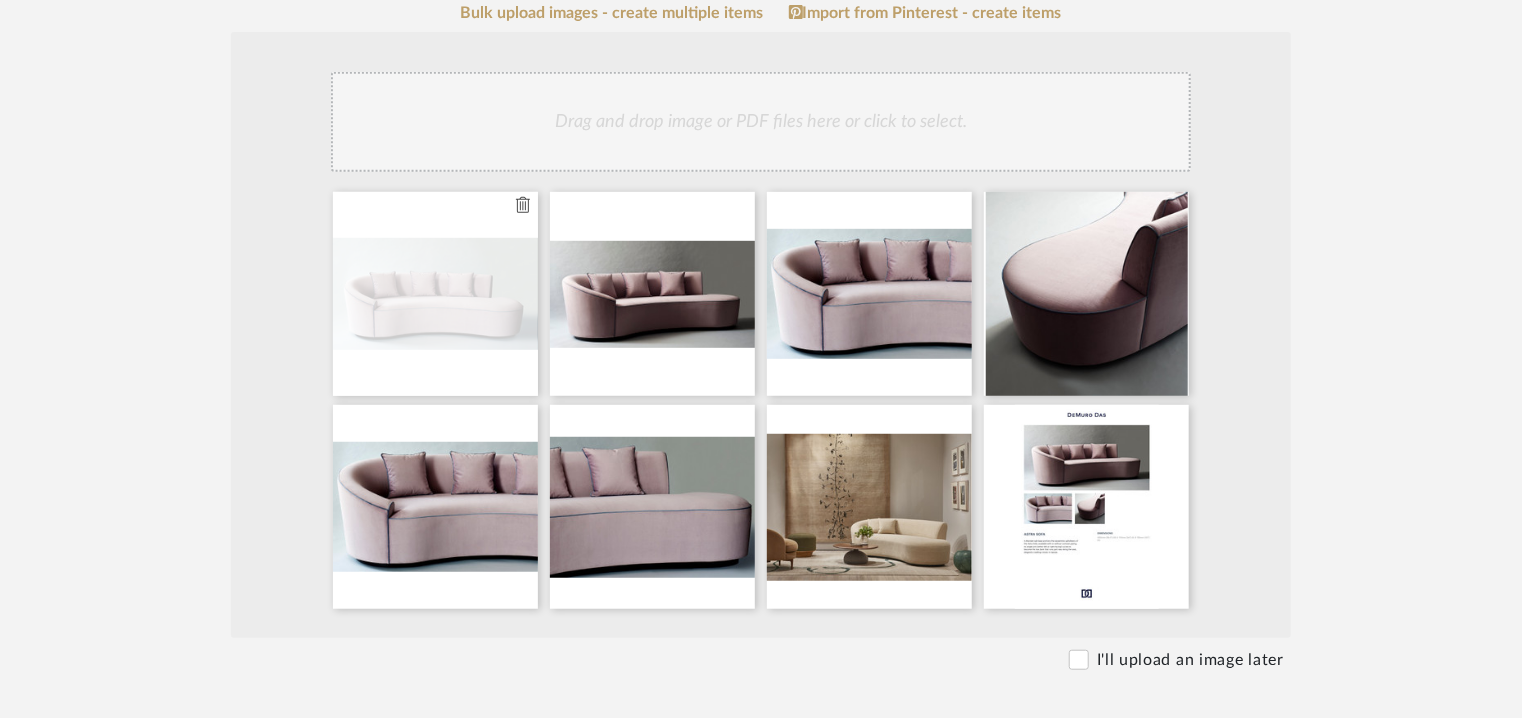 type 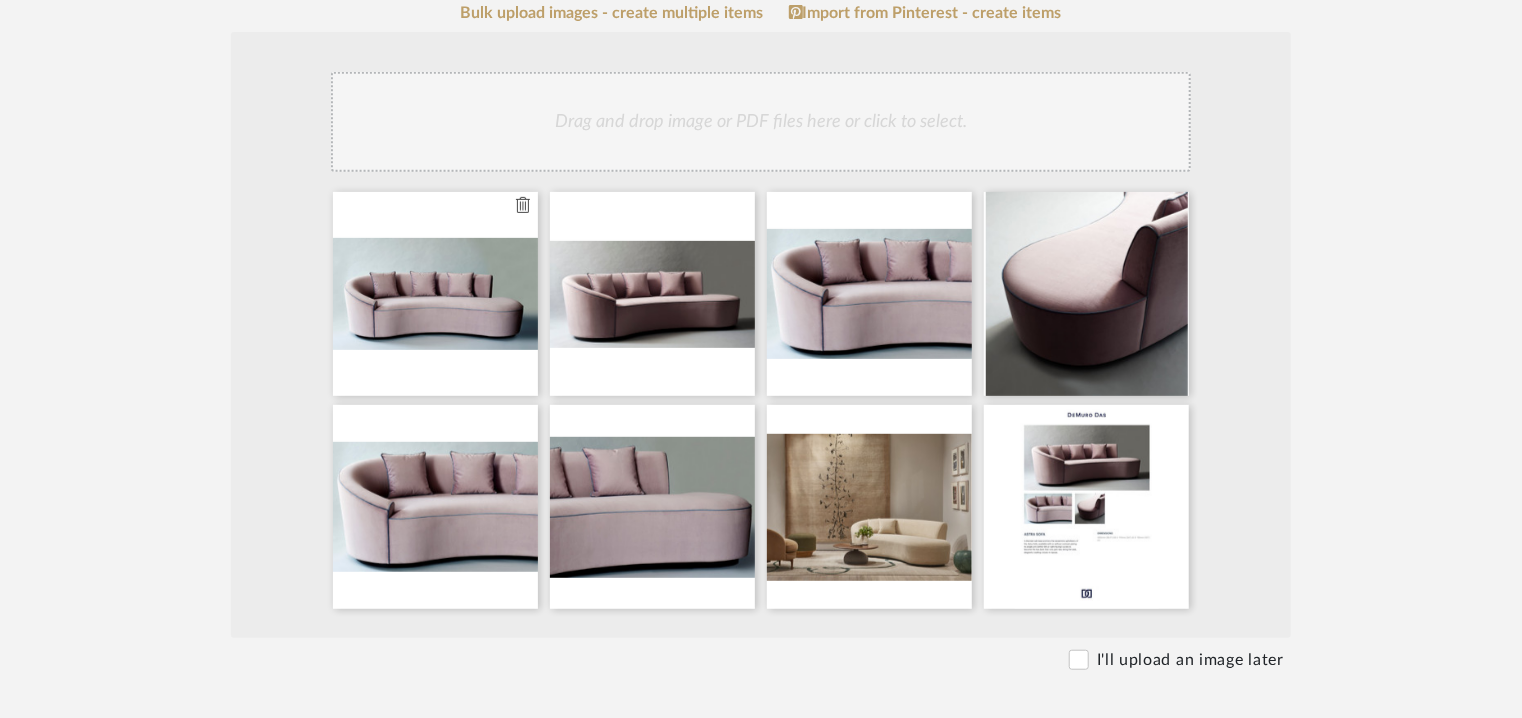type 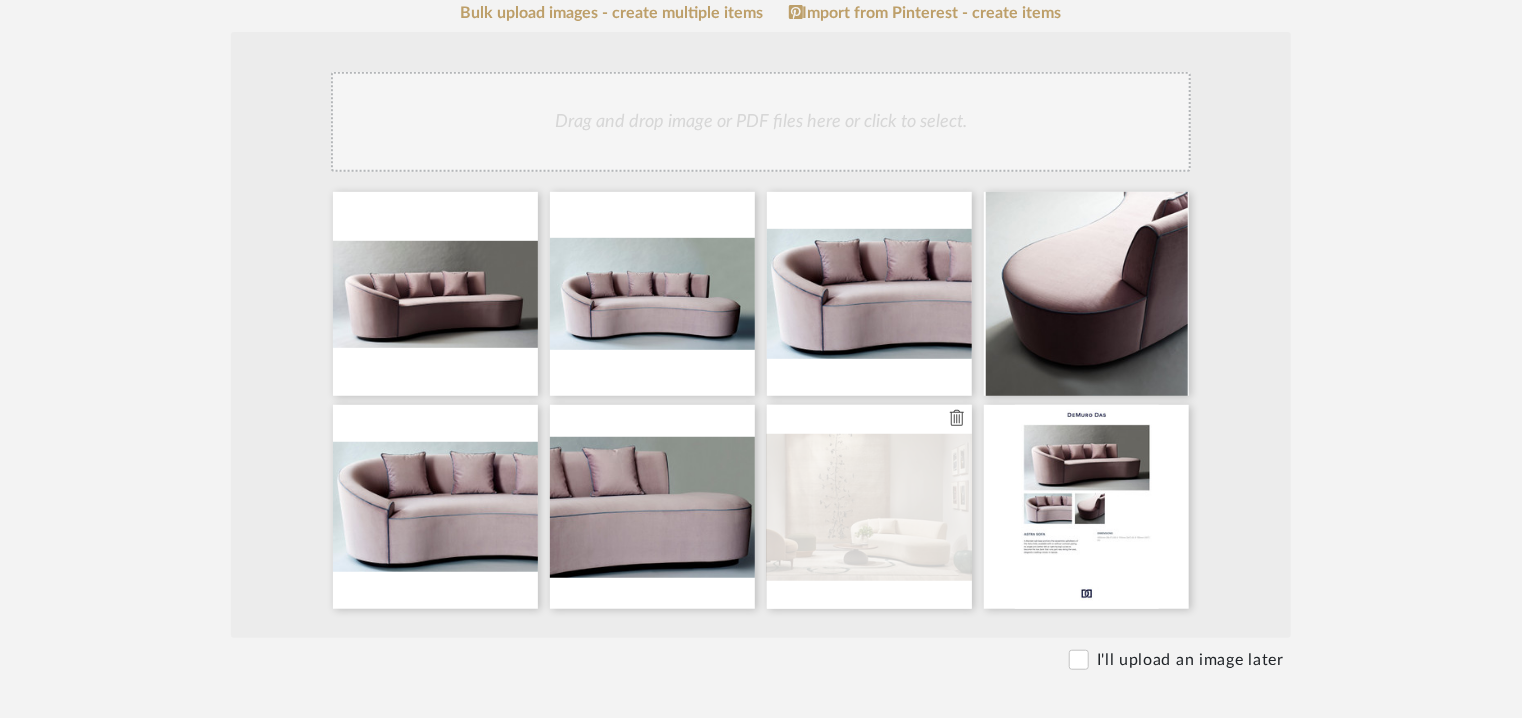 scroll, scrollTop: 931, scrollLeft: 0, axis: vertical 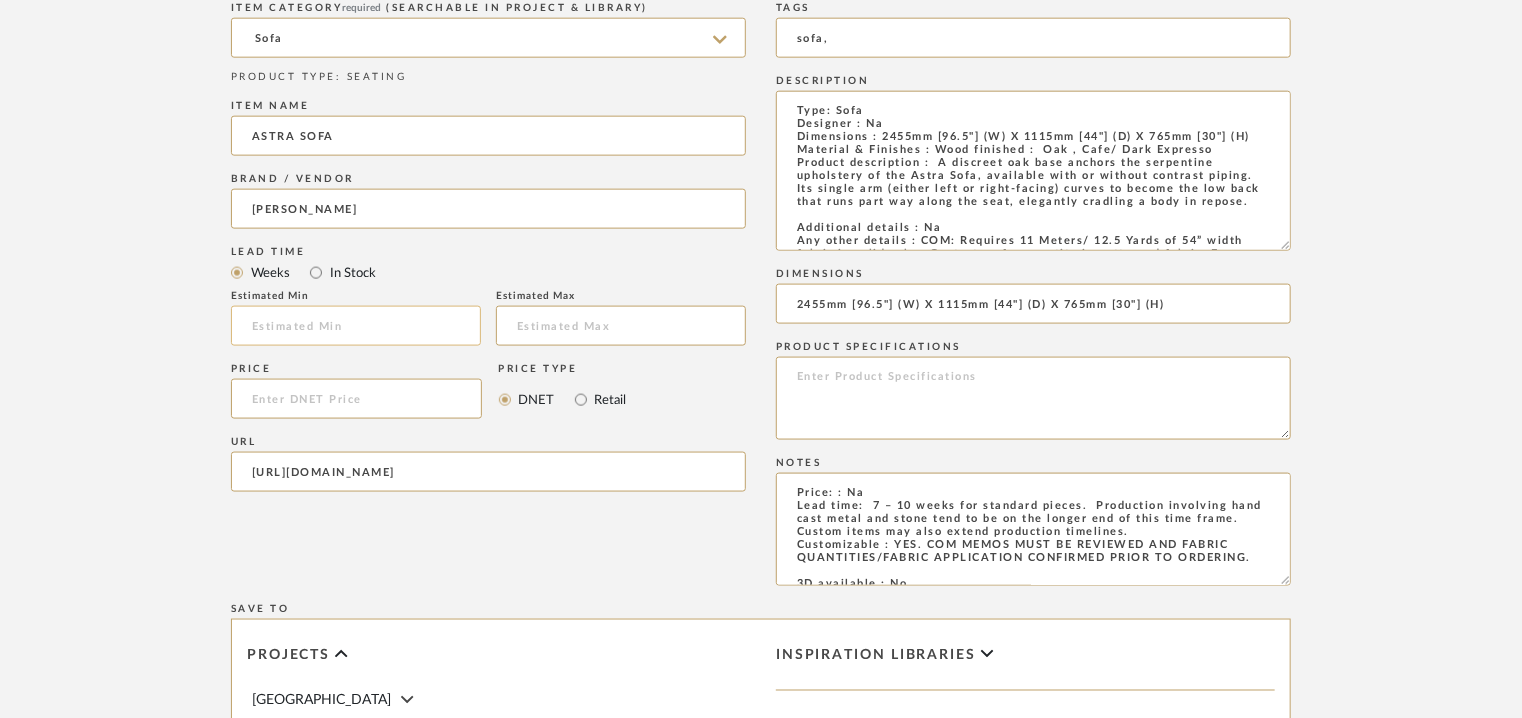 click 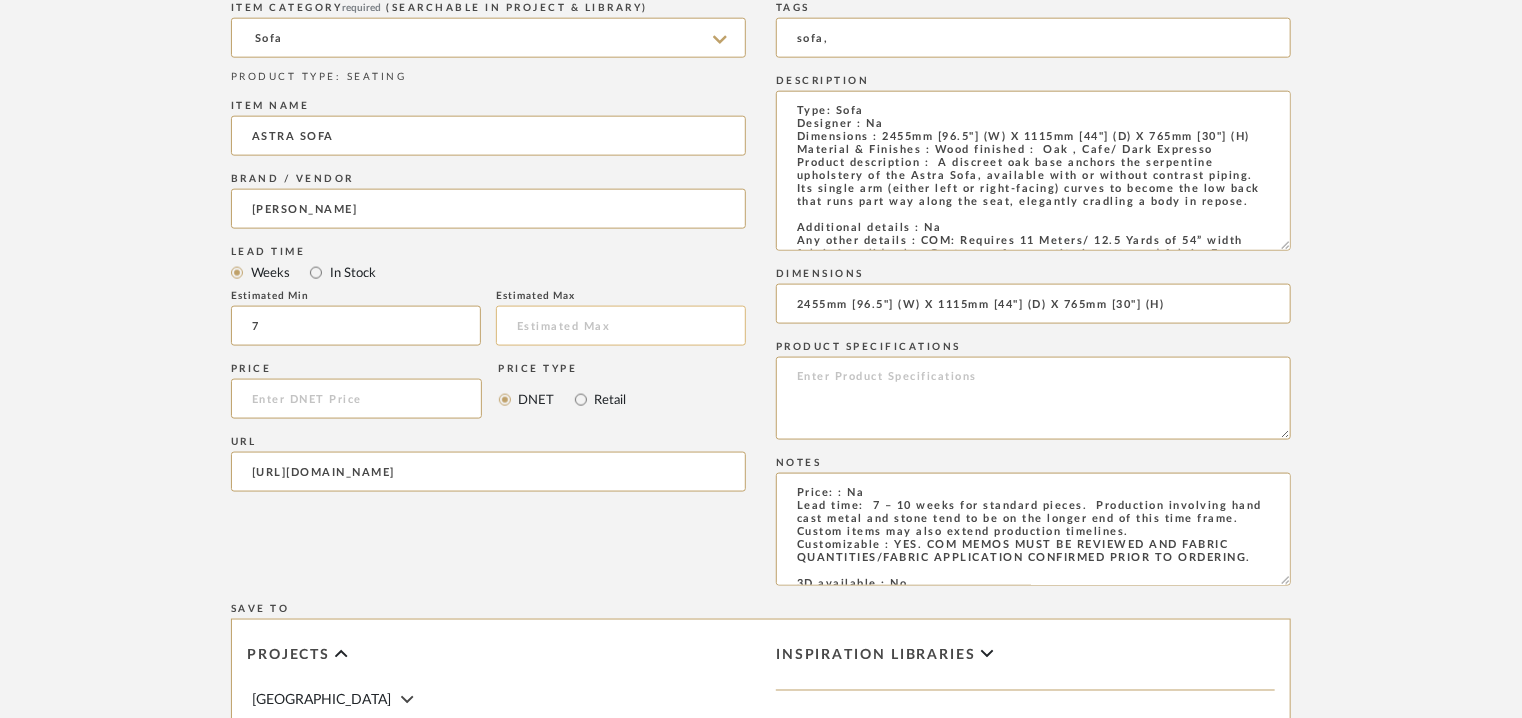 type on "7" 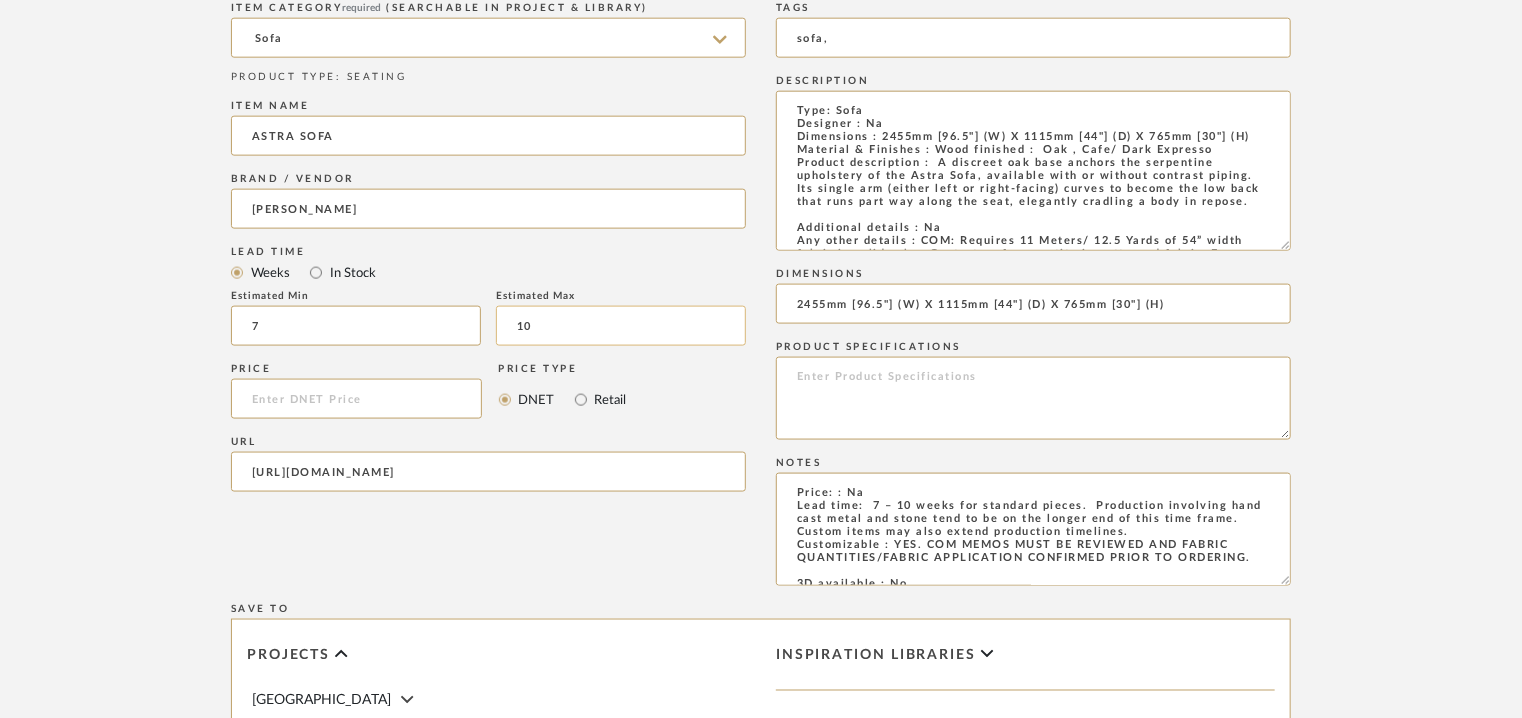 type on "10" 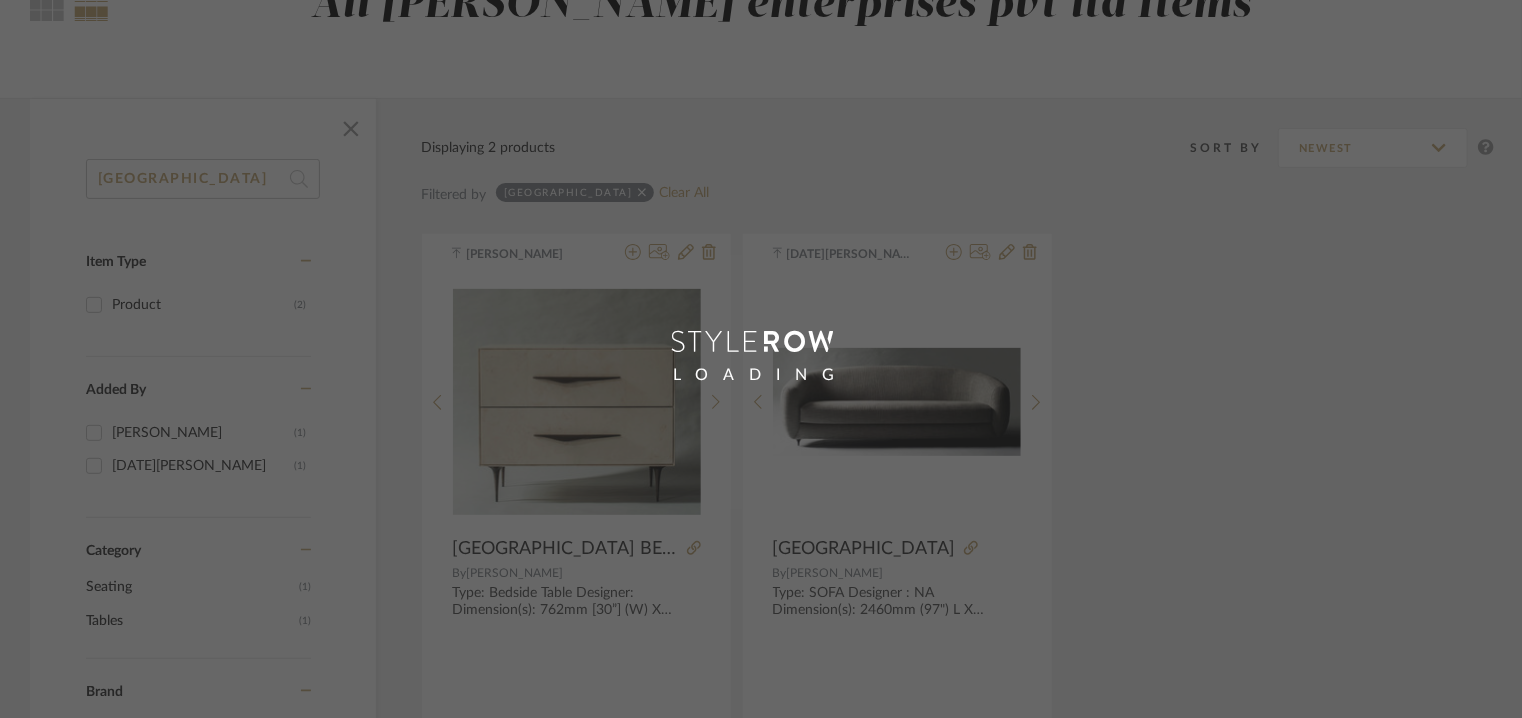 scroll, scrollTop: 0, scrollLeft: 0, axis: both 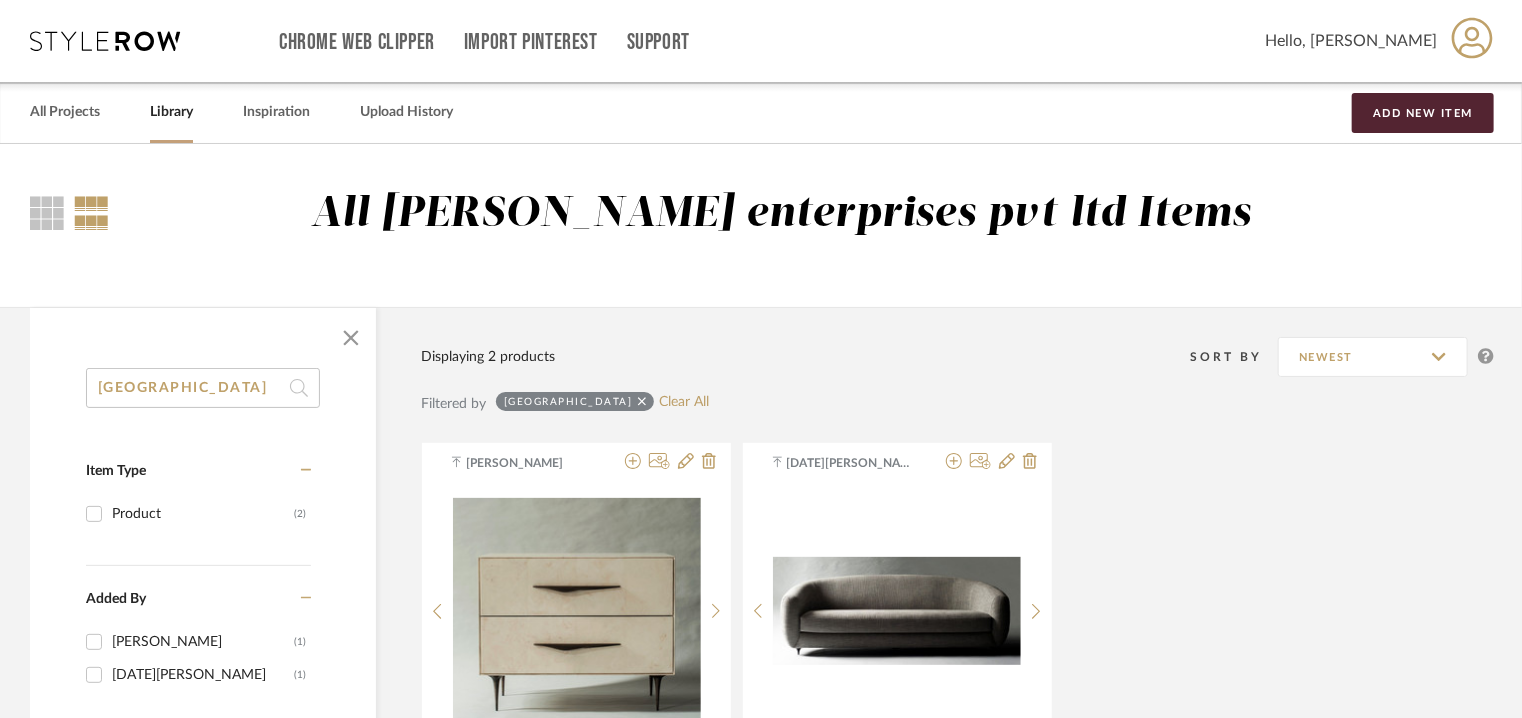 drag, startPoint x: 188, startPoint y: 373, endPoint x: 0, endPoint y: 279, distance: 210.19038 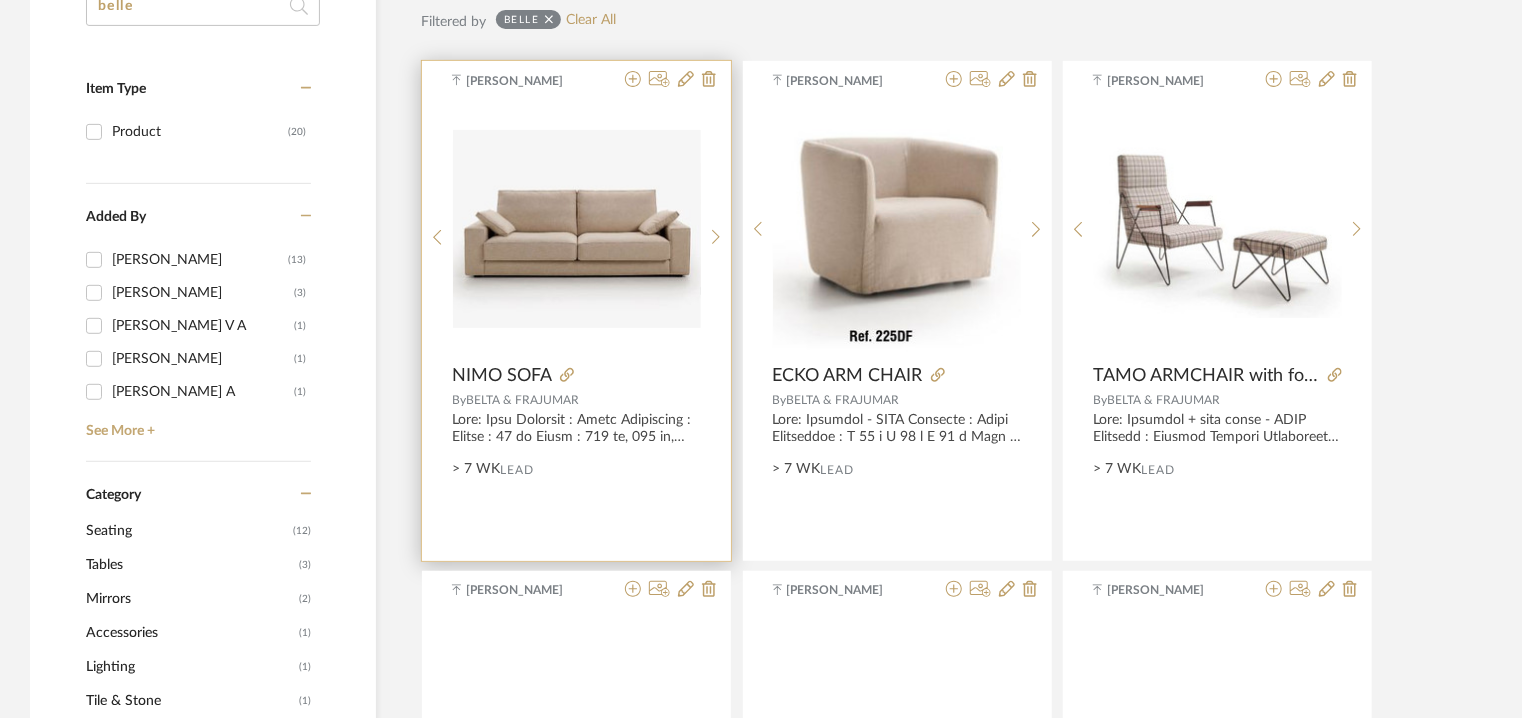 scroll, scrollTop: 400, scrollLeft: 0, axis: vertical 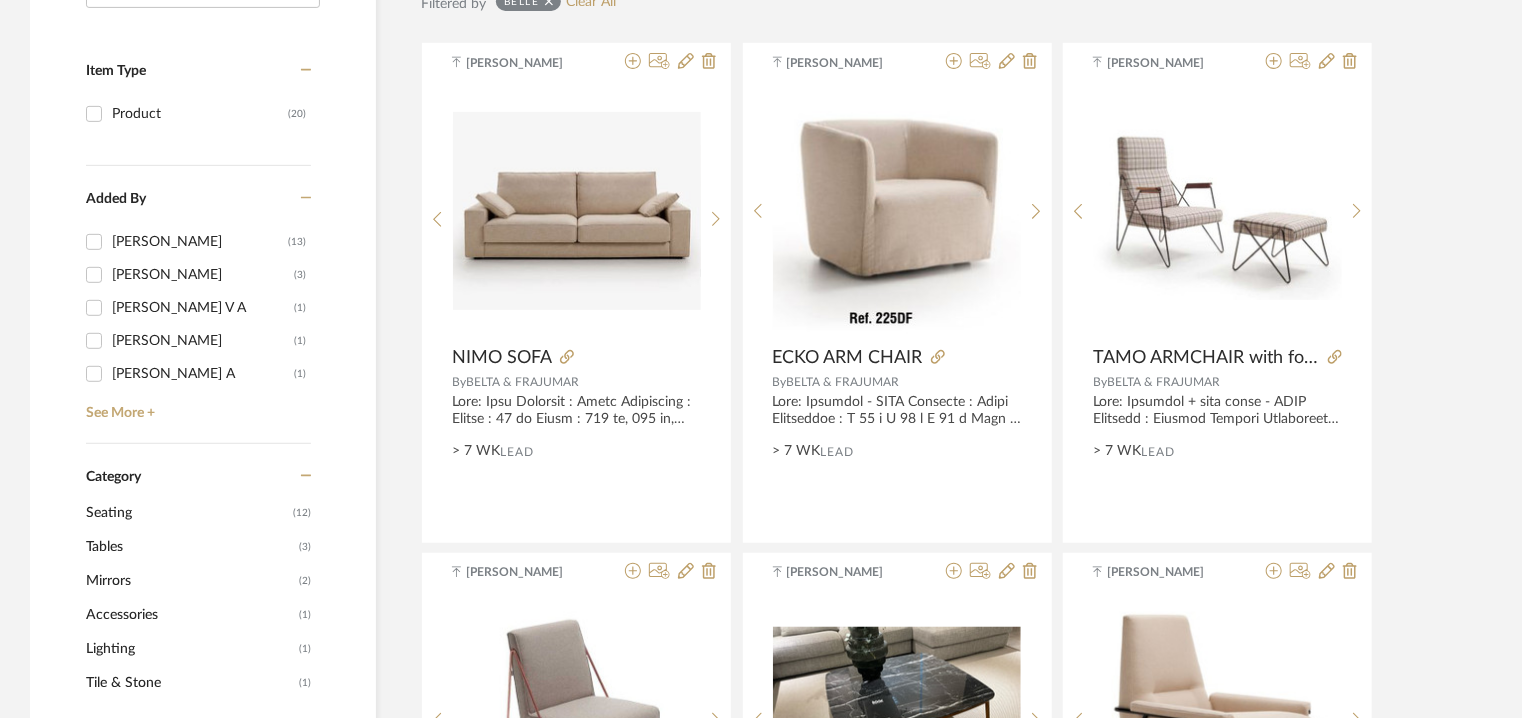 type on "belle" 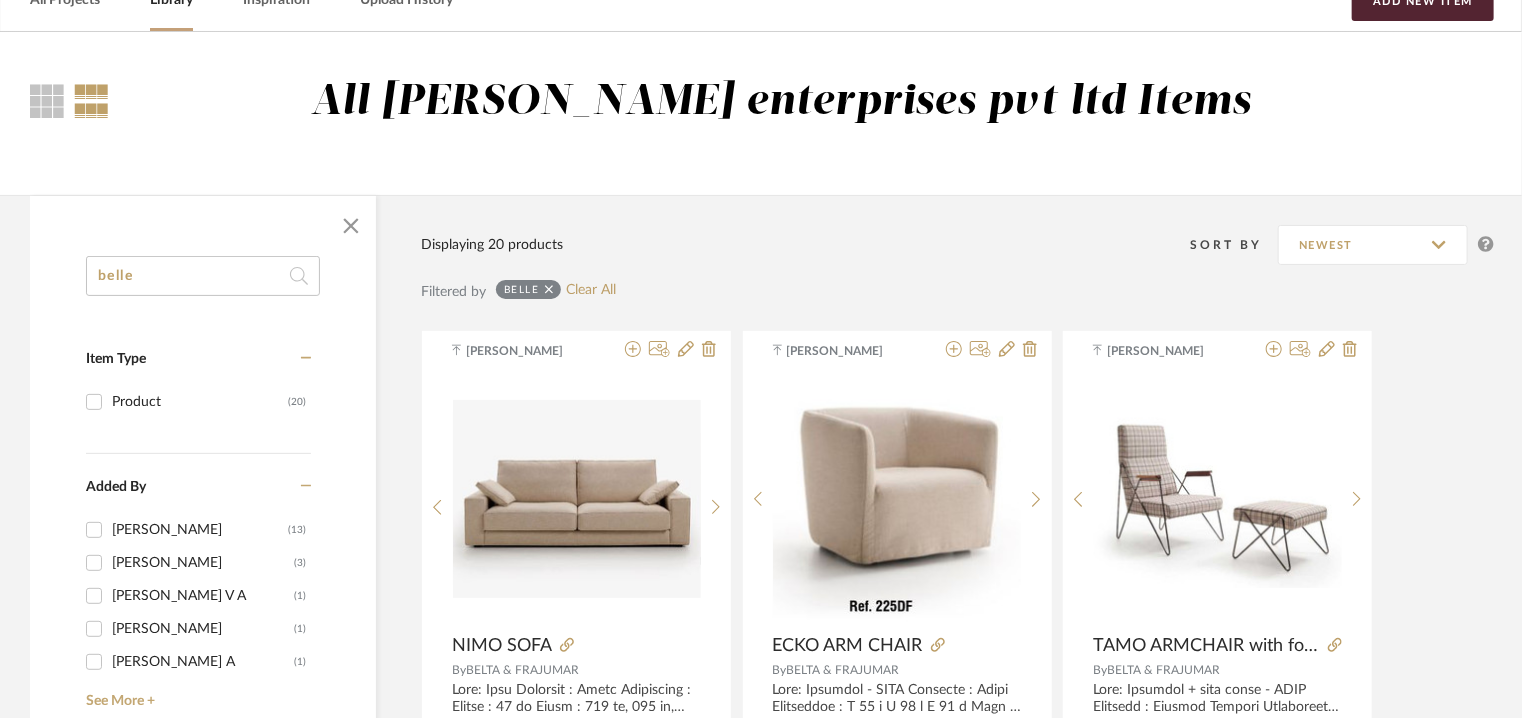 scroll, scrollTop: 100, scrollLeft: 0, axis: vertical 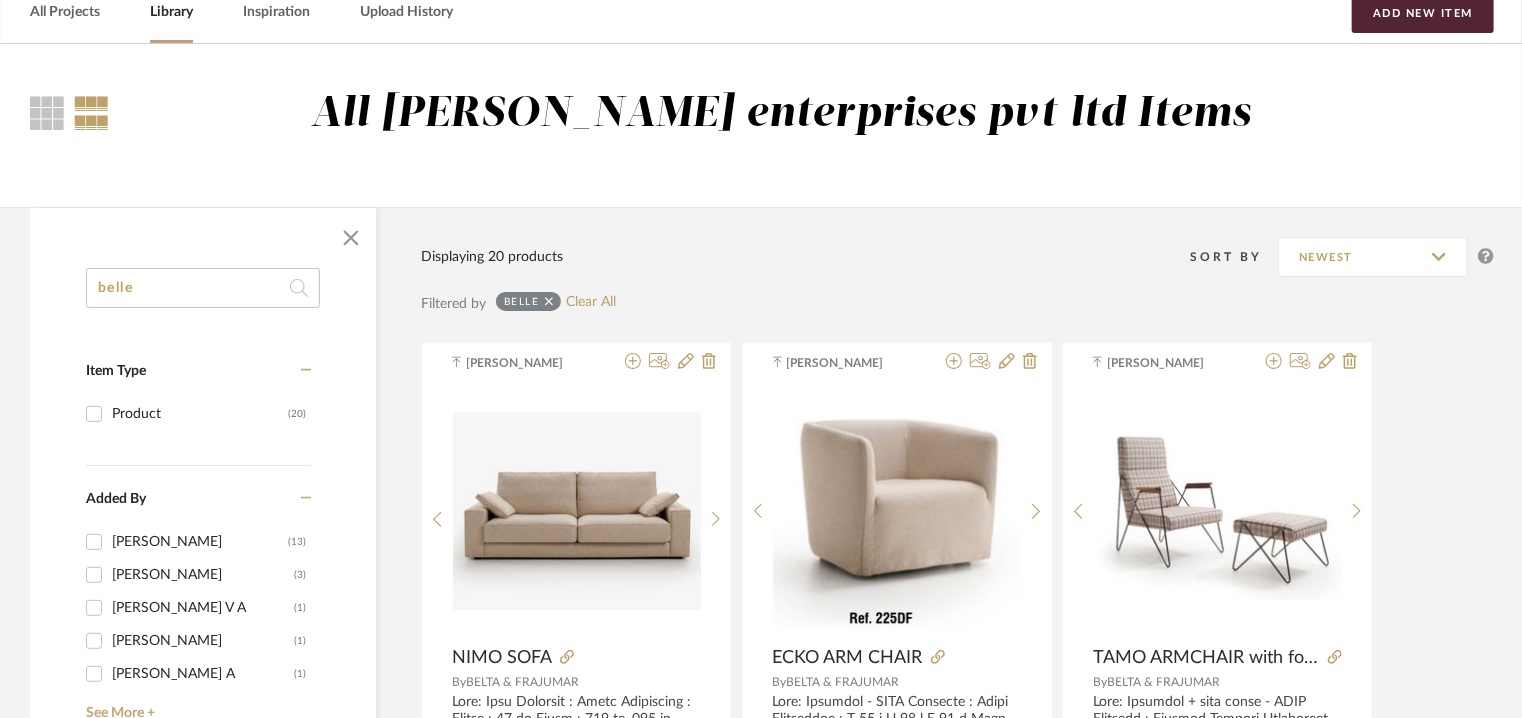 click on "belle" 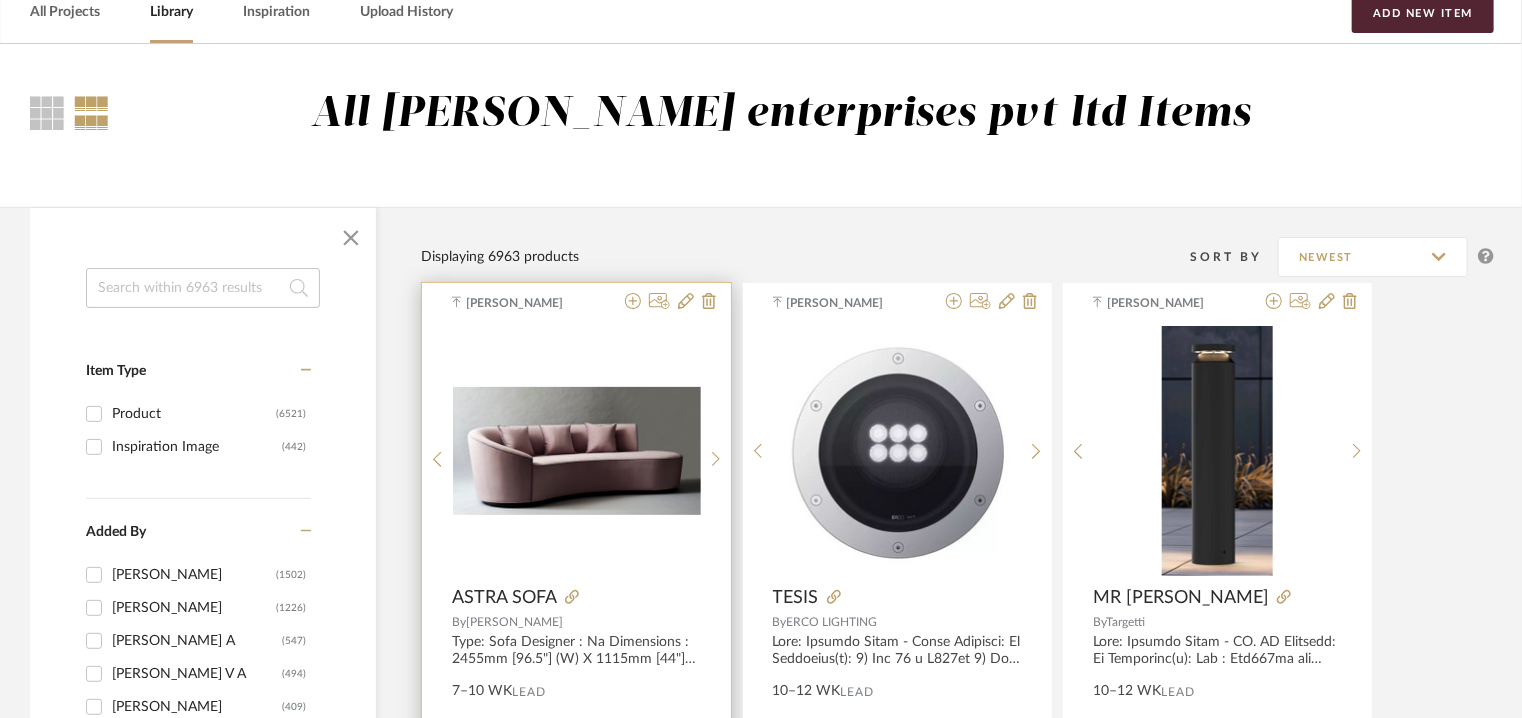 type 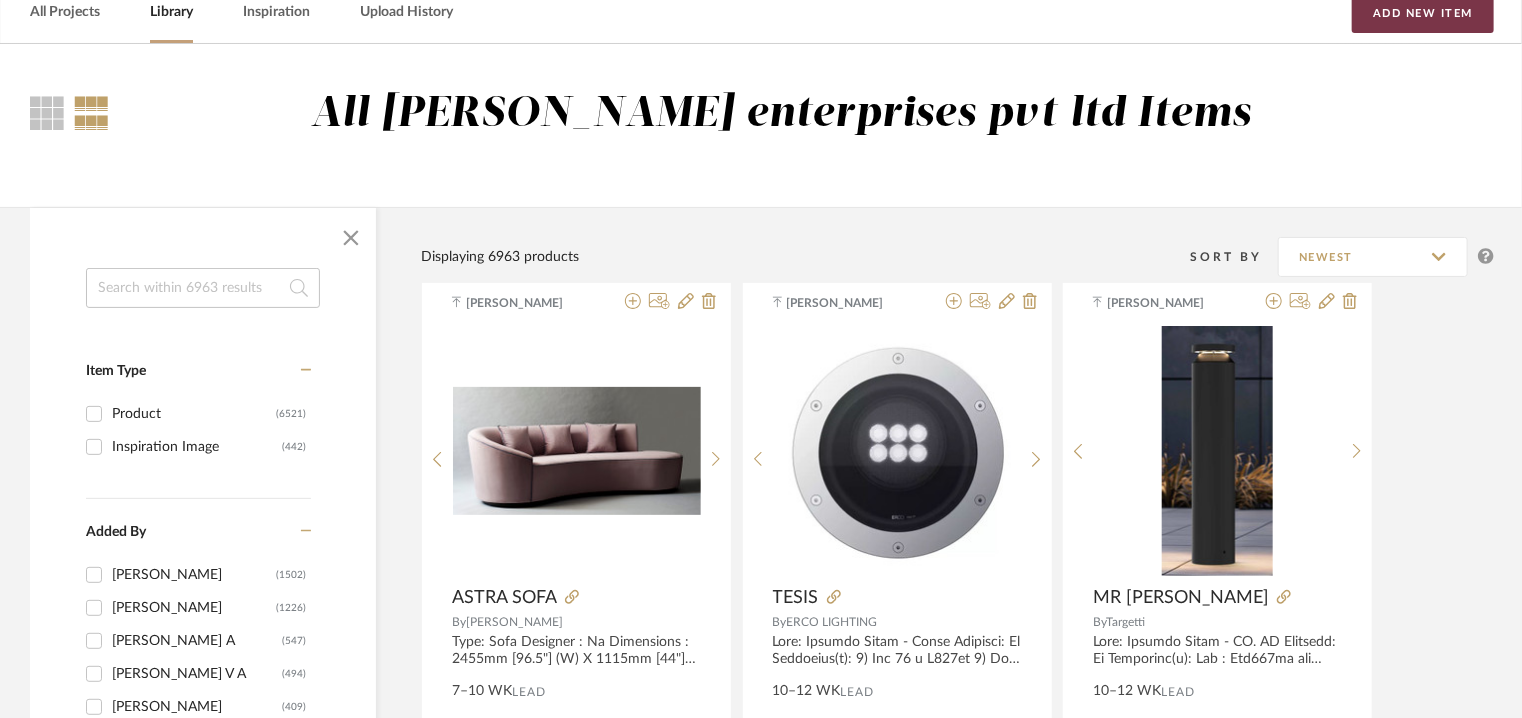 click on "Add New Item" at bounding box center (1423, 13) 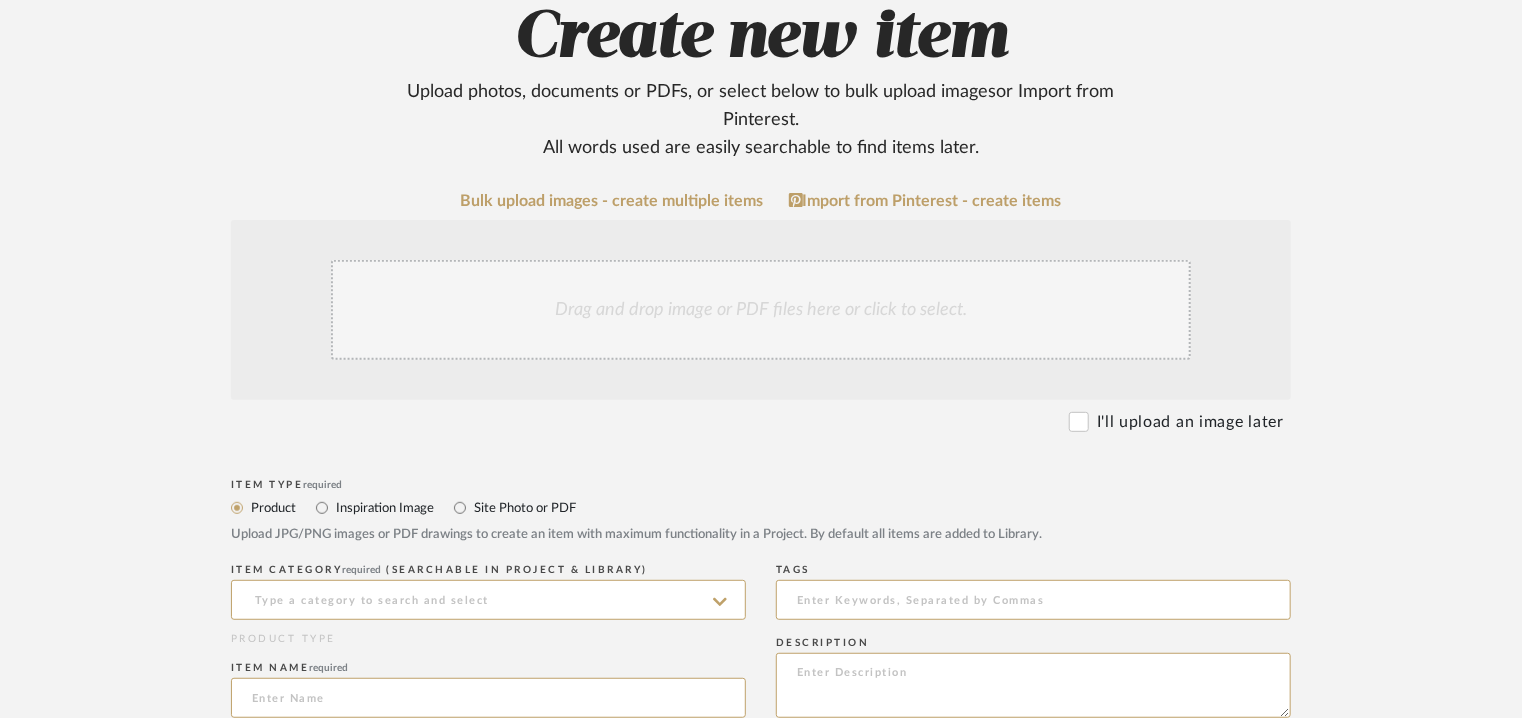 scroll, scrollTop: 700, scrollLeft: 0, axis: vertical 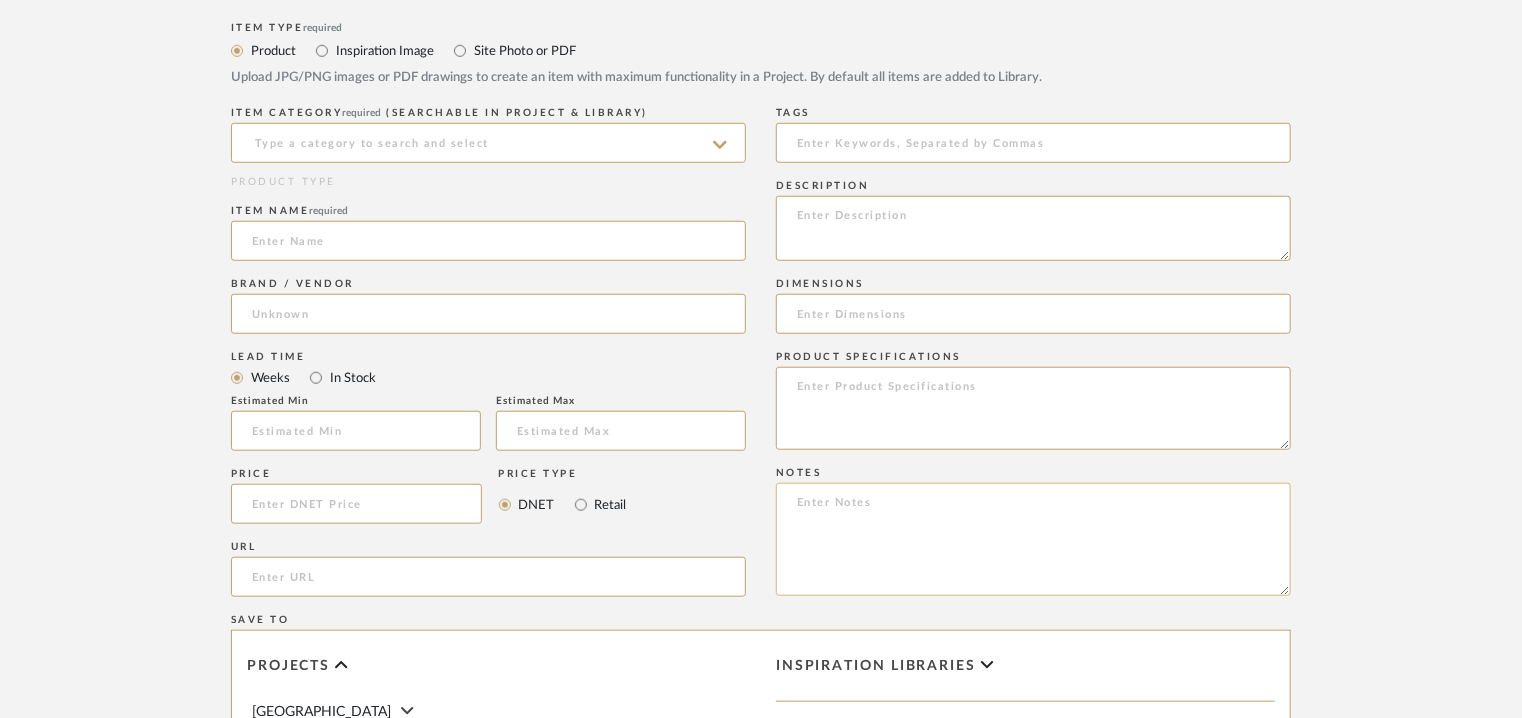 click 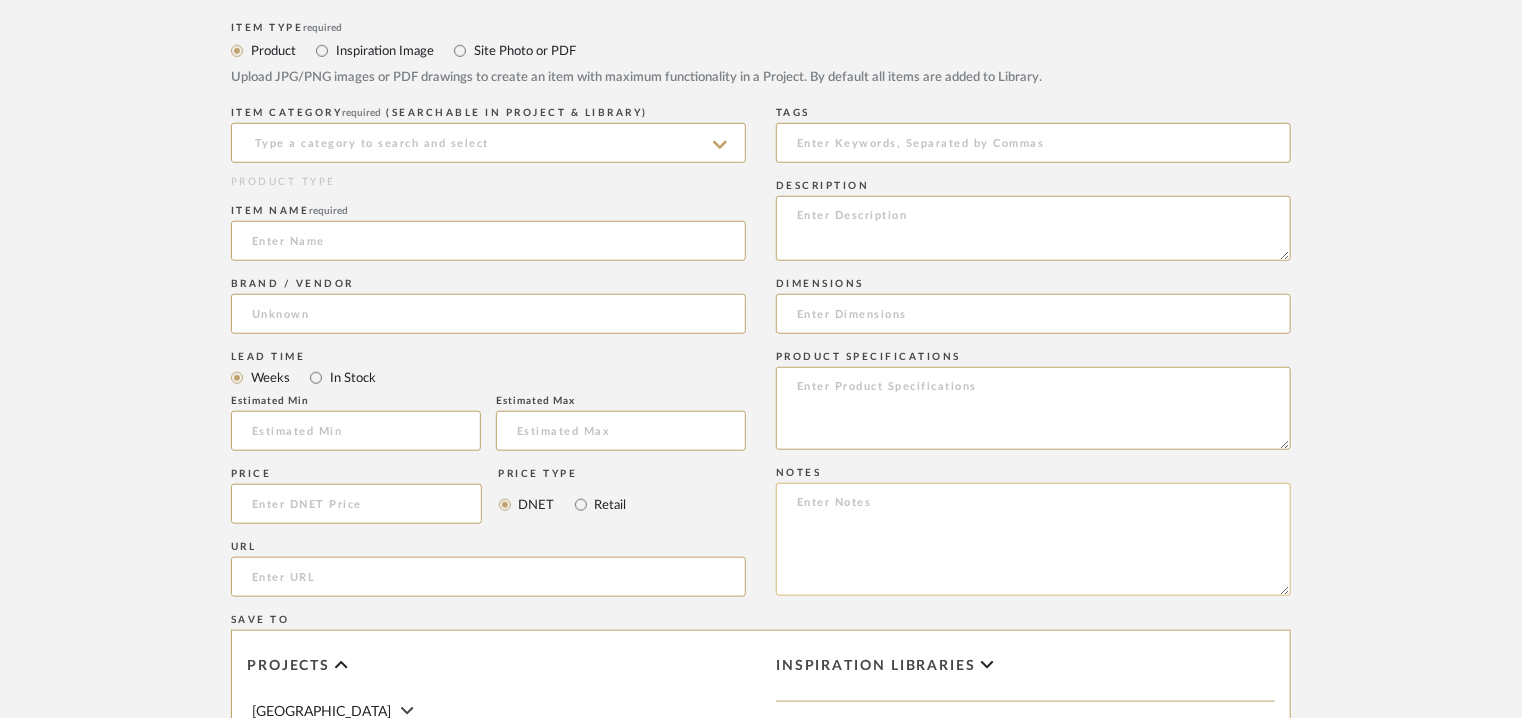 paste on "Price: : Na
Lead time:  7 – 10 weeks for standard pieces.  Production involving hand cast metal and stone tend to be on the longer end of this time frame.  Custom items may also extend production timelines.
Customizable : YES. COM MEMOS MUST BE REVIEWED AND FABRIC QUANTITIES/FABRIC APPLICATION CONFIRMED PRIOR TO ORDERING.
3D available : No
BIM available. No.
Point of contact: [PERSON_NAME]
Contact number: [PHONE_NUMBER] and
[PHONE_NUMBER]
Email address: [EMAIL_ADDRESS][DOMAIN_NAME]
[EMAIL_ADDRESS][DOMAIN_NAME]
Address: [STREET_ADDRESS]
Additional contact information:
Email address : [PERSON_NAME][EMAIL_ADDRESS][PERSON_NAME][DOMAIN_NAME]  and
[EMAIL_ADDRESS][DOMAIN_NAME]" 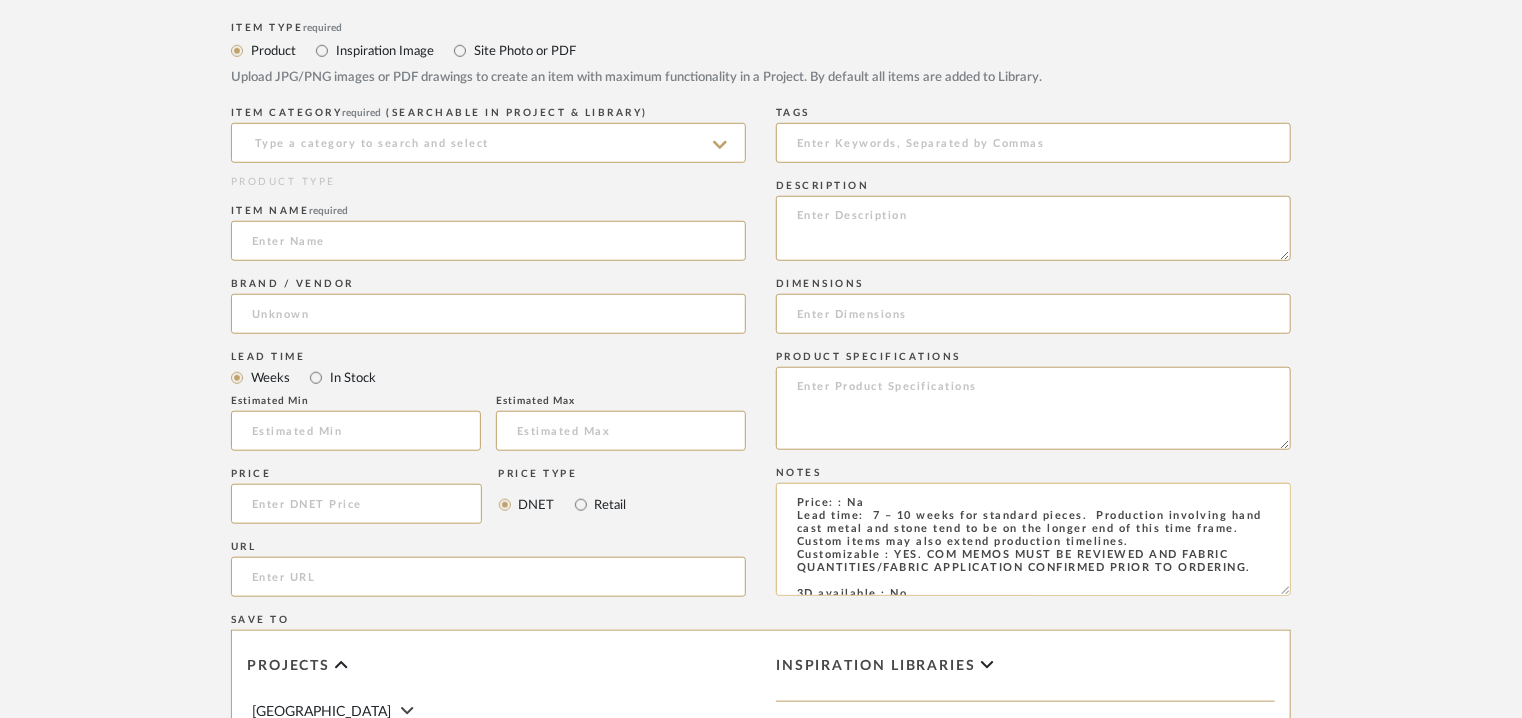 scroll, scrollTop: 184, scrollLeft: 0, axis: vertical 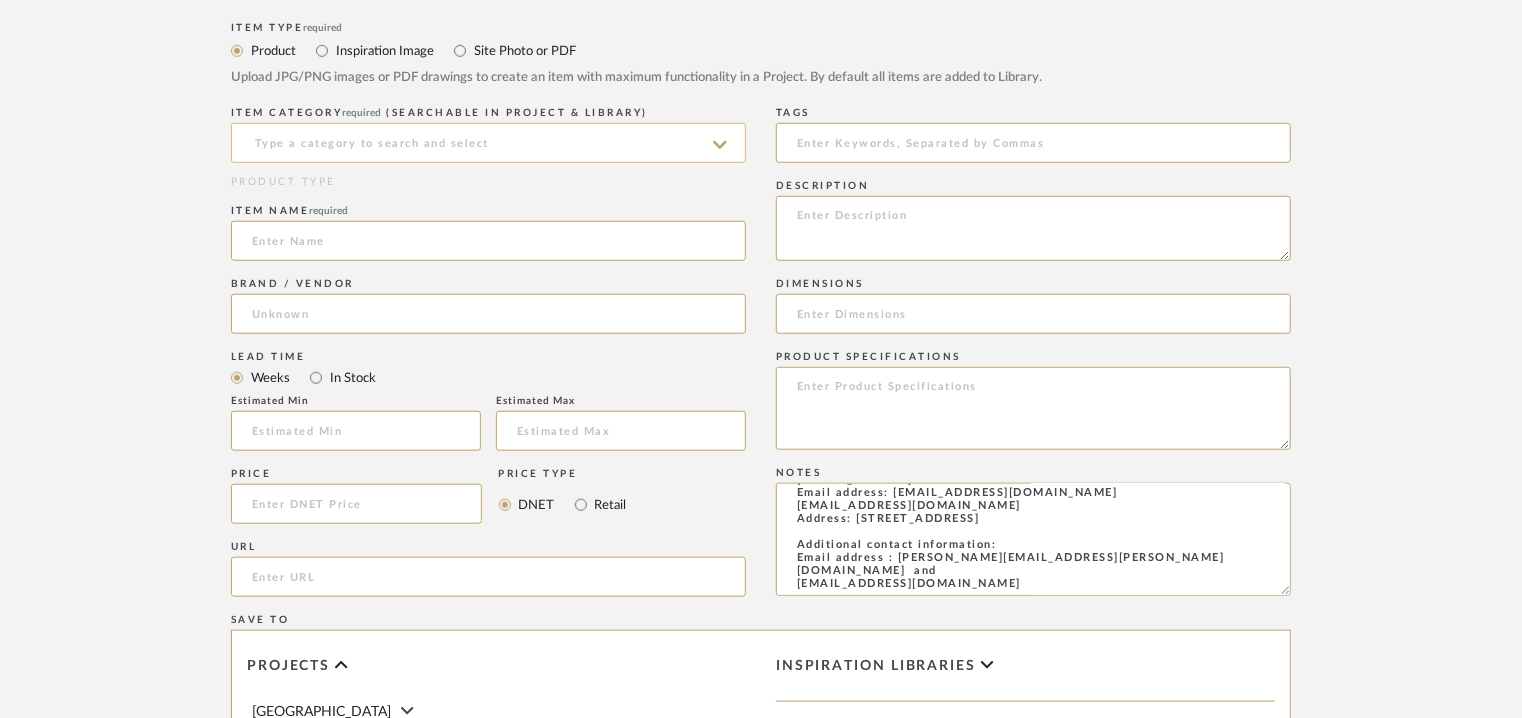 type on "Price: : Na
Lead time:  7 – 10 weeks for standard pieces.  Production involving hand cast metal and stone tend to be on the longer end of this time frame.  Custom items may also extend production timelines.
Customizable : YES. COM MEMOS MUST BE REVIEWED AND FABRIC QUANTITIES/FABRIC APPLICATION CONFIRMED PRIOR TO ORDERING.
3D available : No
BIM available. No.
Point of contact: [PERSON_NAME]
Contact number: [PHONE_NUMBER] and
[PHONE_NUMBER]
Email address: [EMAIL_ADDRESS][DOMAIN_NAME]
[EMAIL_ADDRESS][DOMAIN_NAME]
Address: [STREET_ADDRESS]
Additional contact information:
Email address : [PERSON_NAME][EMAIL_ADDRESS][PERSON_NAME][DOMAIN_NAME]  and
[EMAIL_ADDRESS][DOMAIN_NAME]" 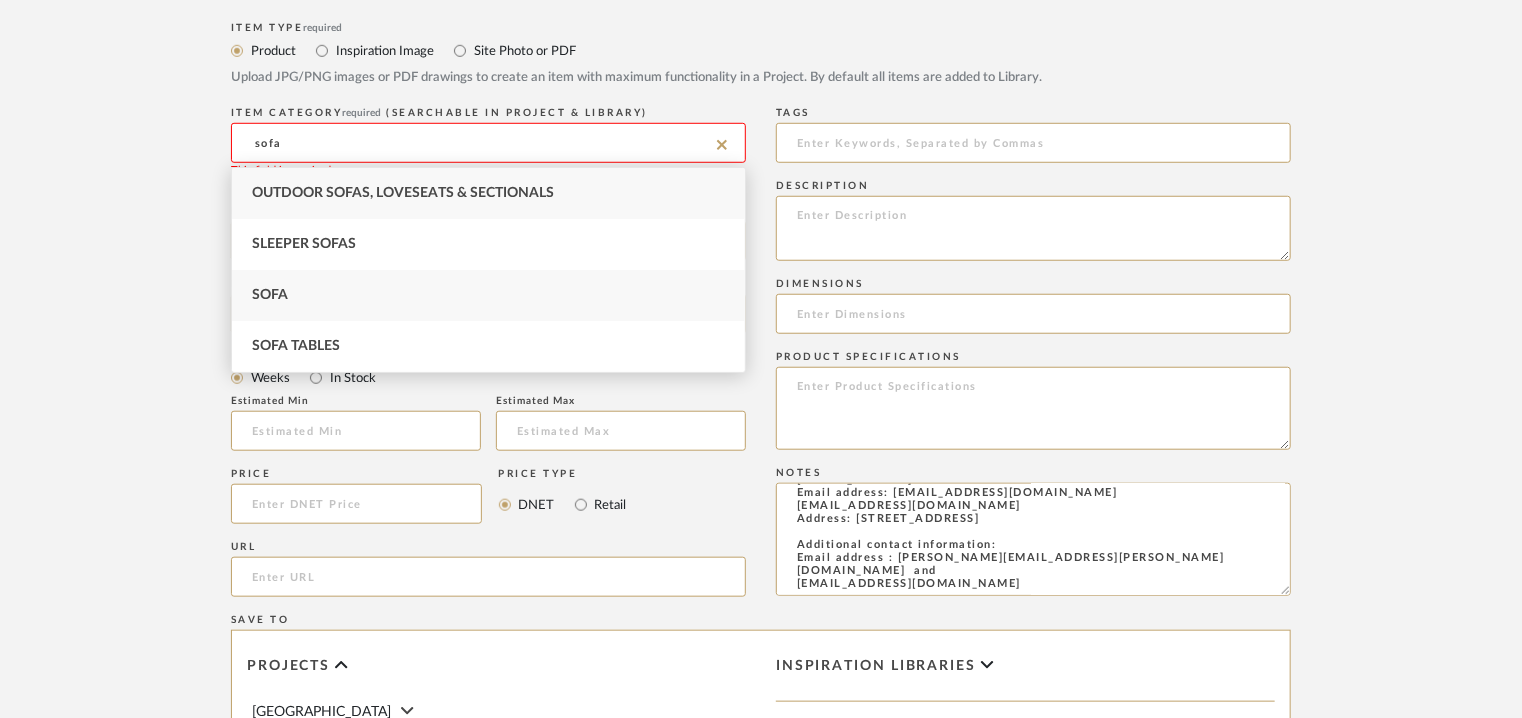 click on "Sofa" at bounding box center (488, 295) 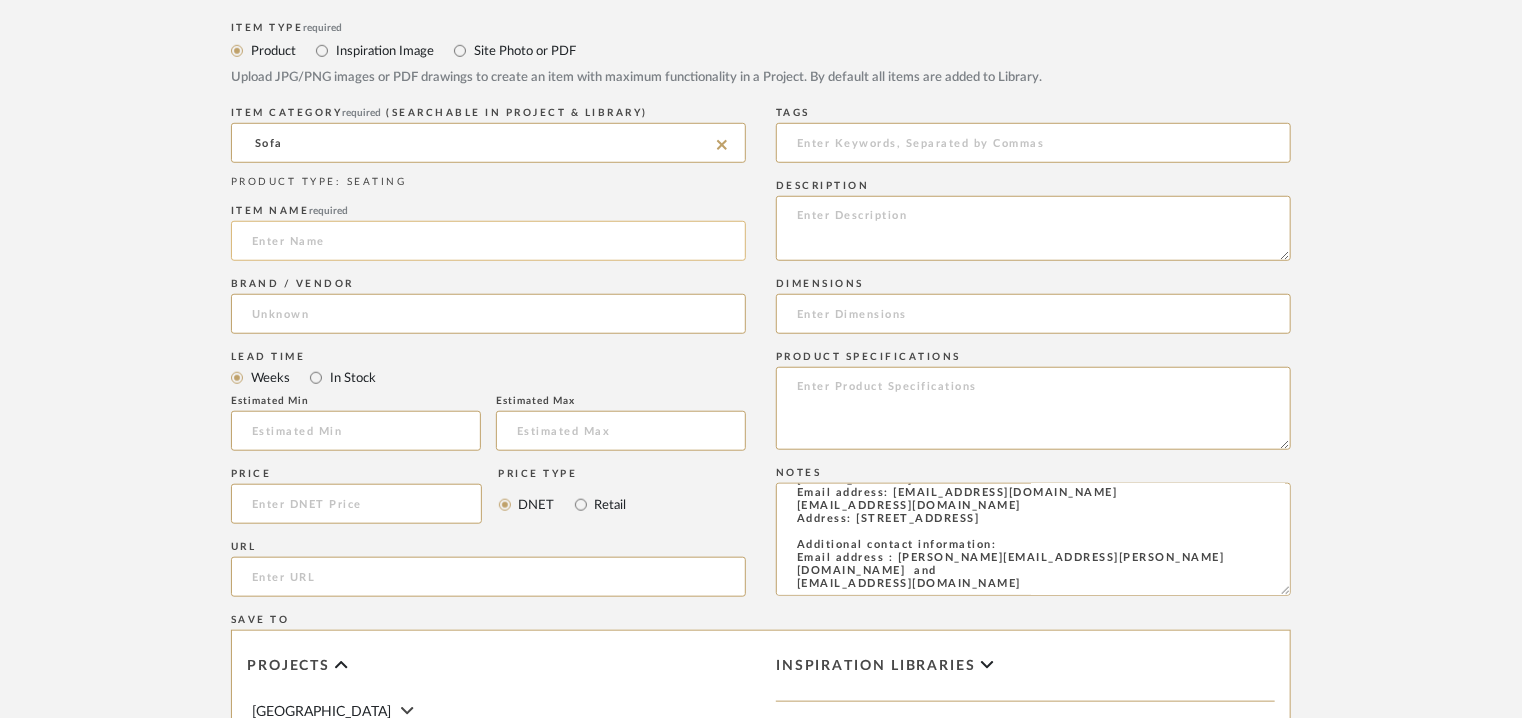 click 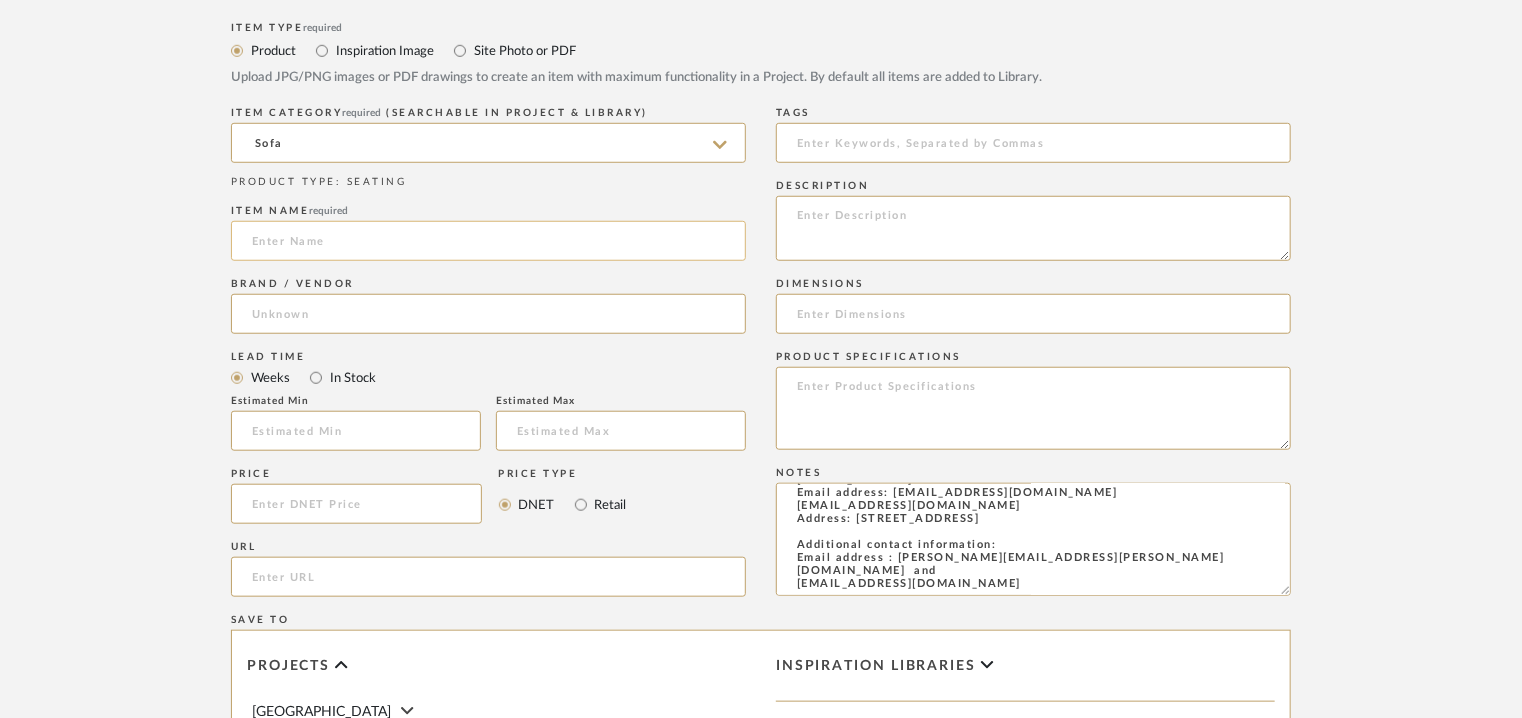 paste on "BELLE SOFA" 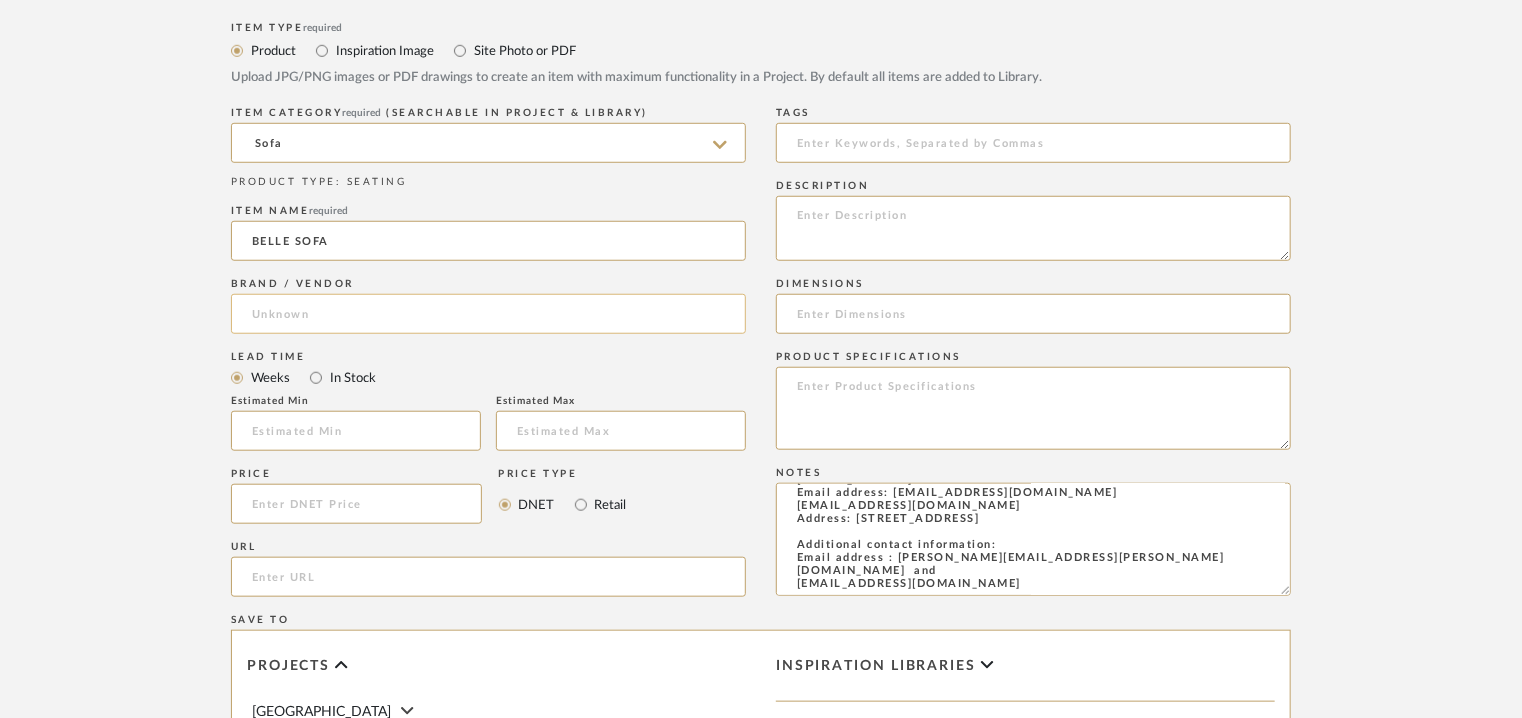 type on "BELLE SOFA" 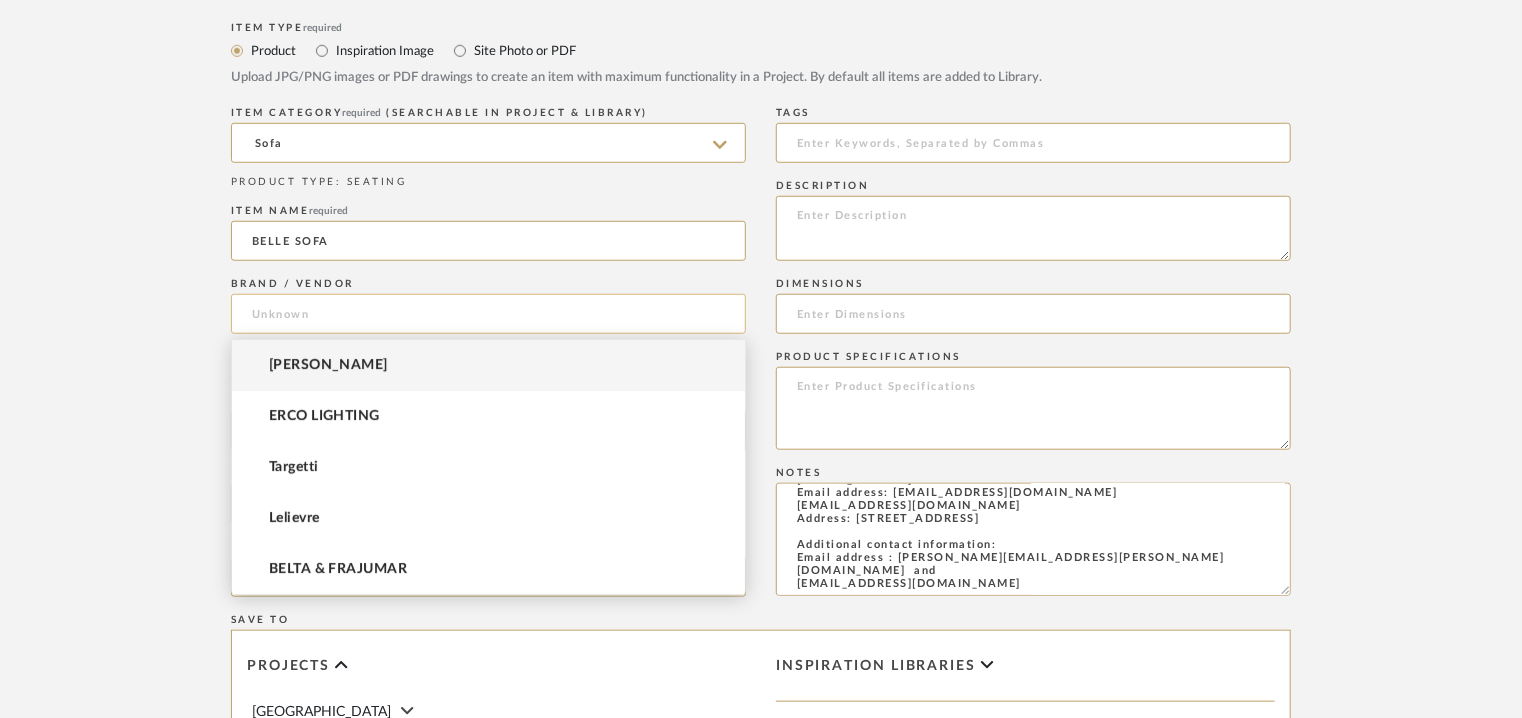 click 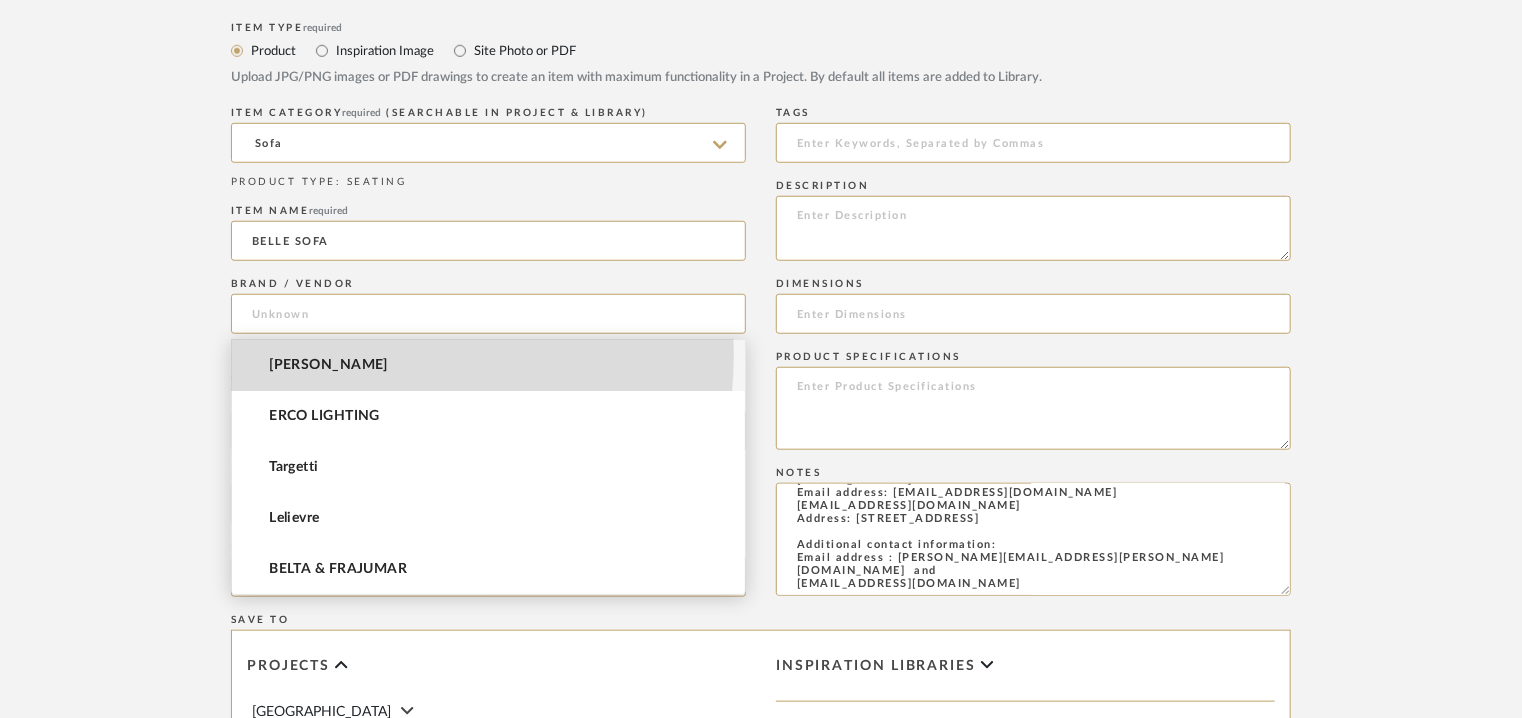 click on "[PERSON_NAME]" at bounding box center [488, 365] 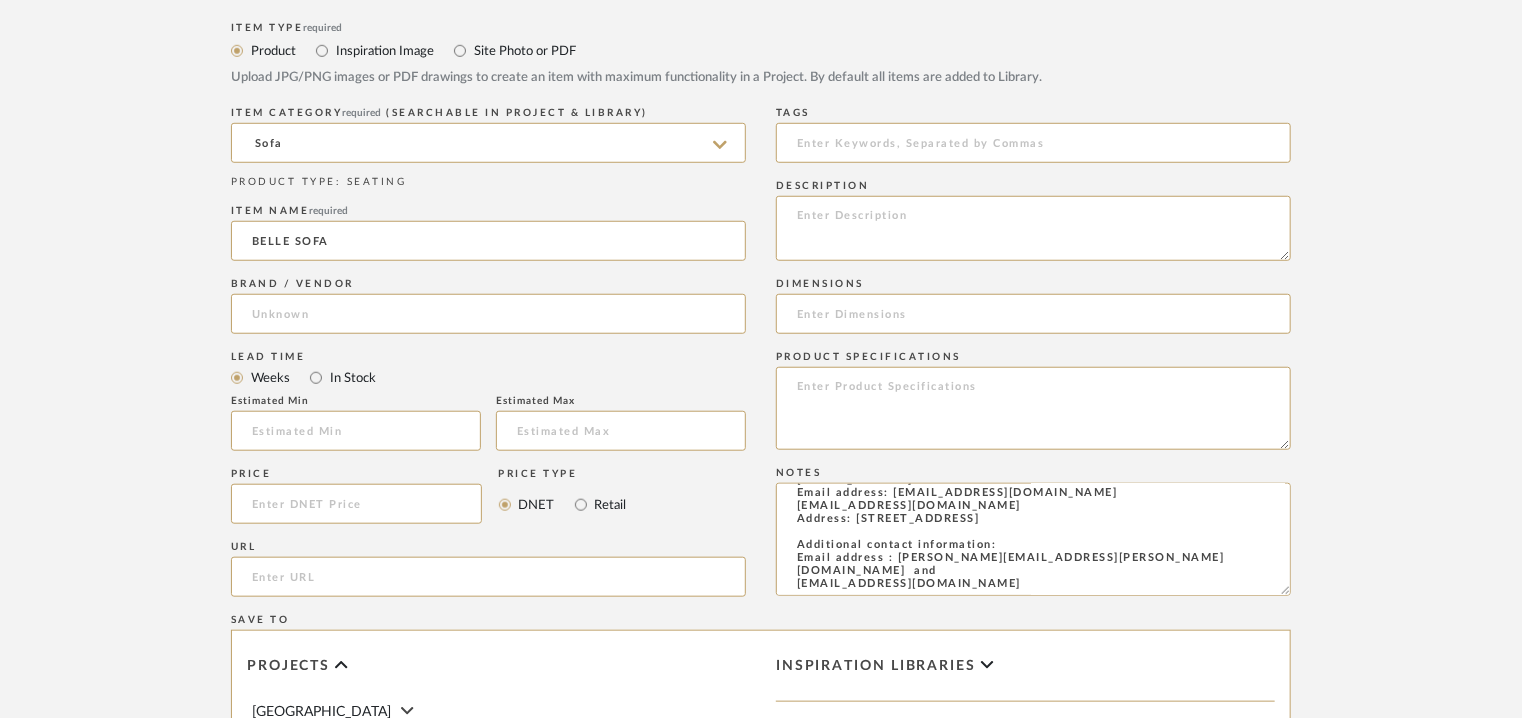 type on "[PERSON_NAME]" 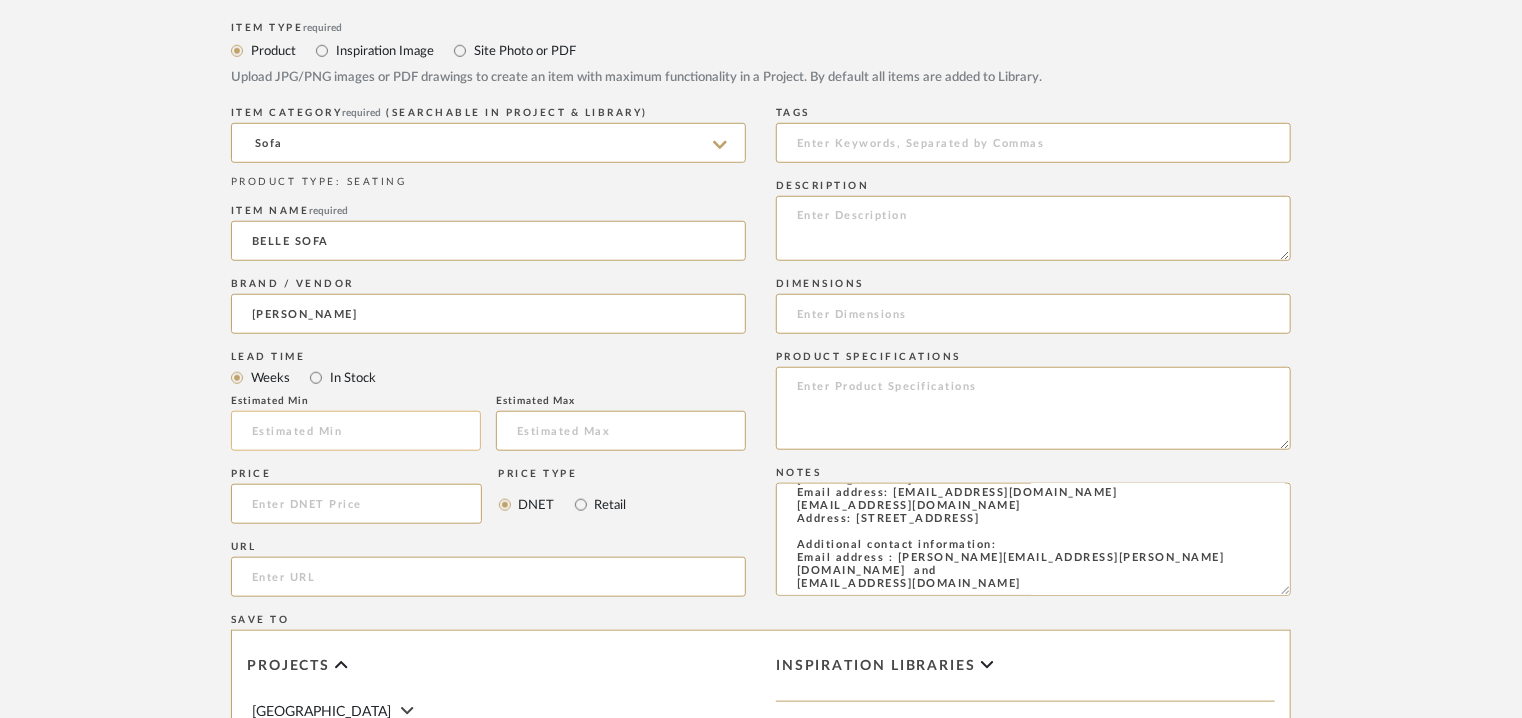 click 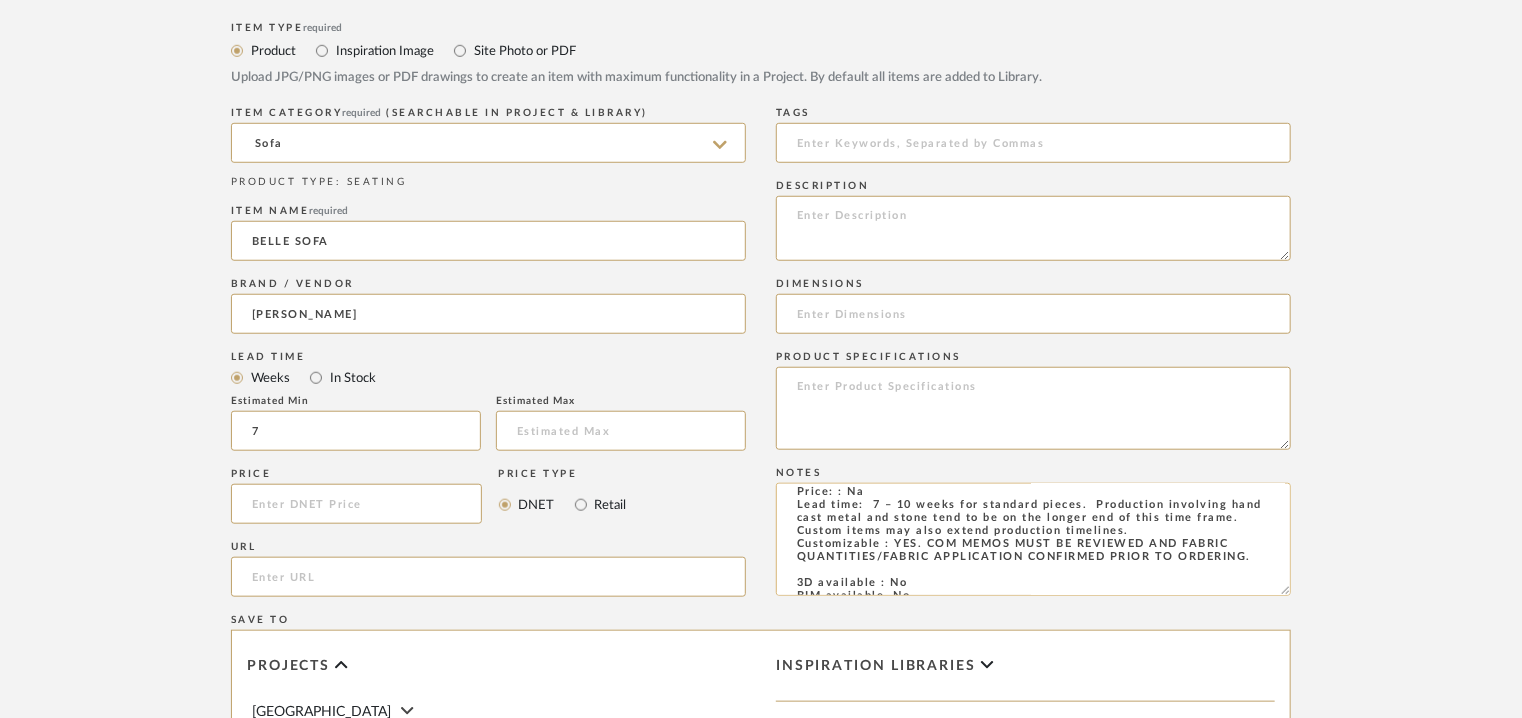 scroll, scrollTop: 0, scrollLeft: 0, axis: both 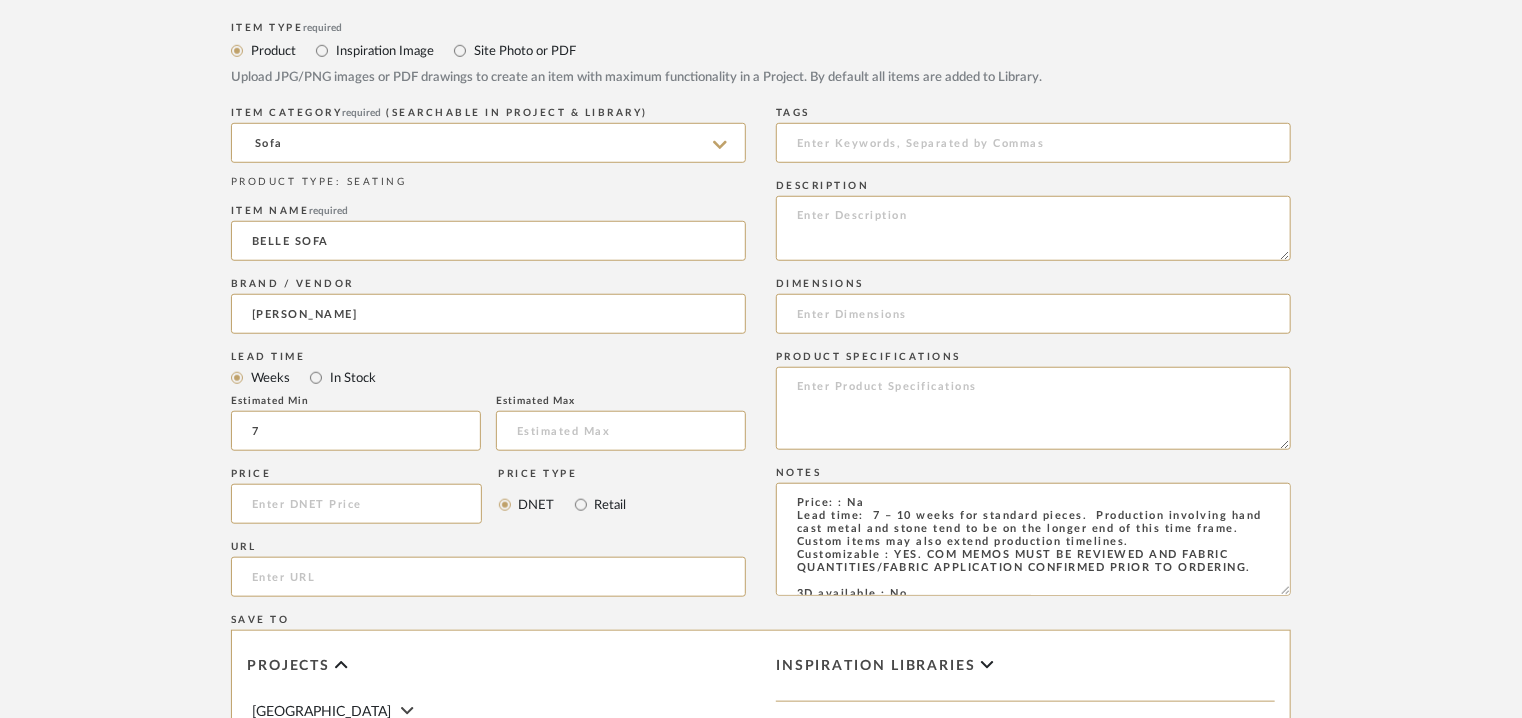type on "7" 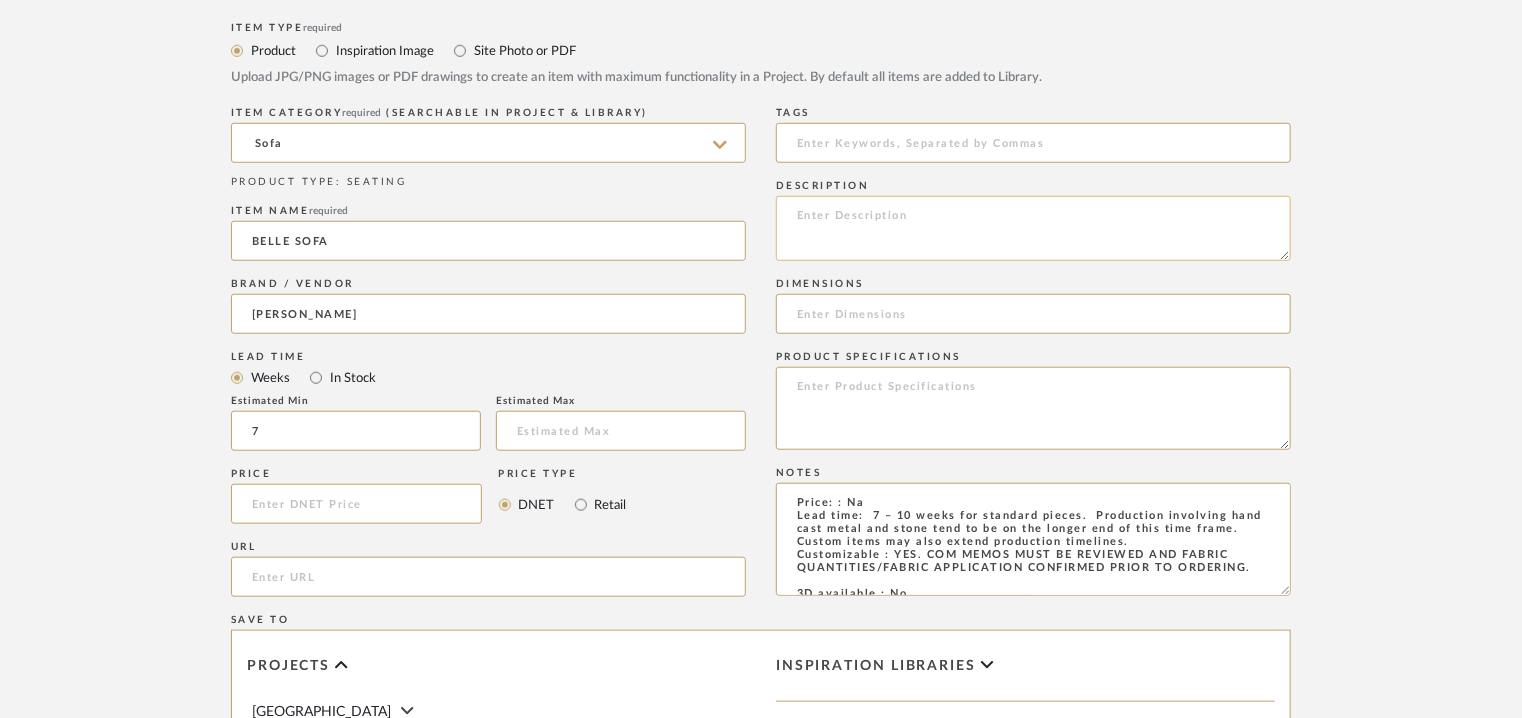 click 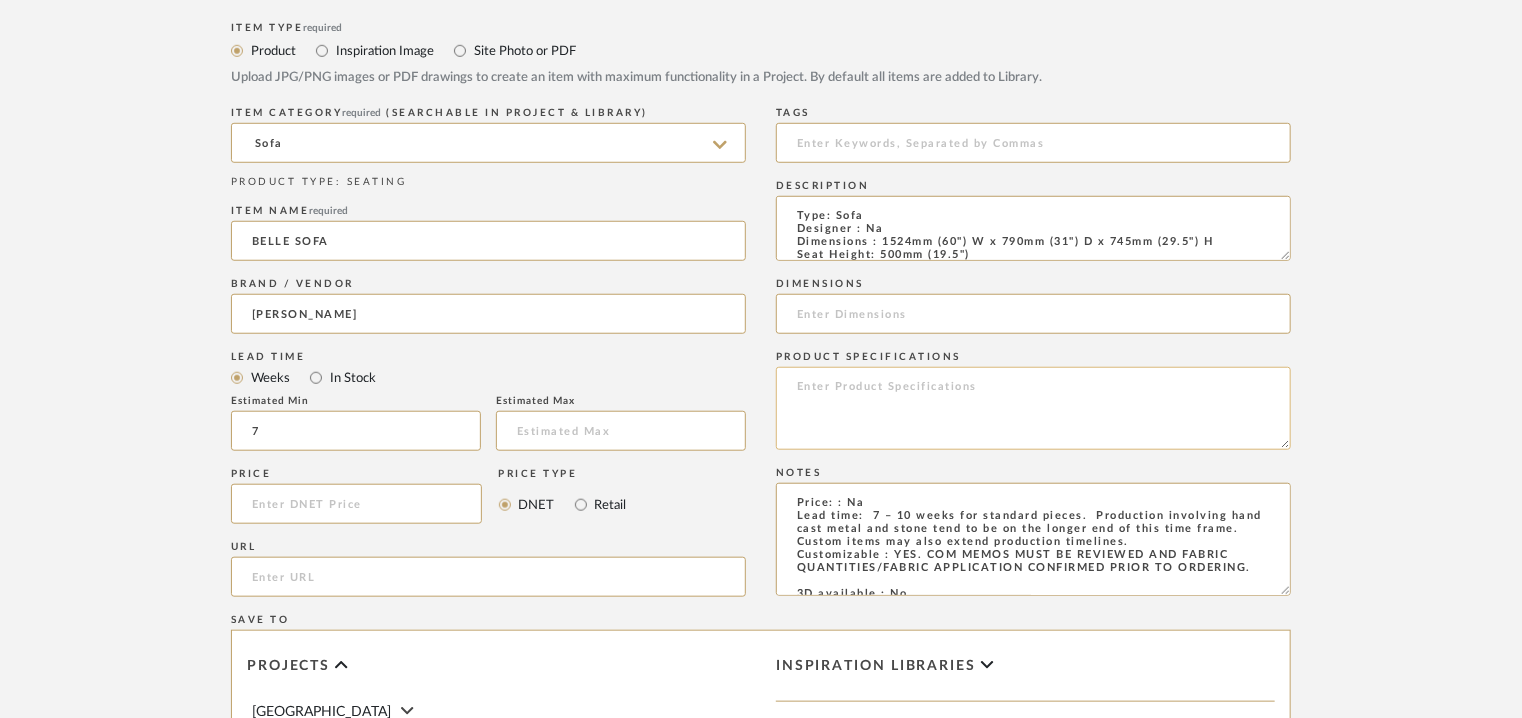 scroll, scrollTop: 164, scrollLeft: 0, axis: vertical 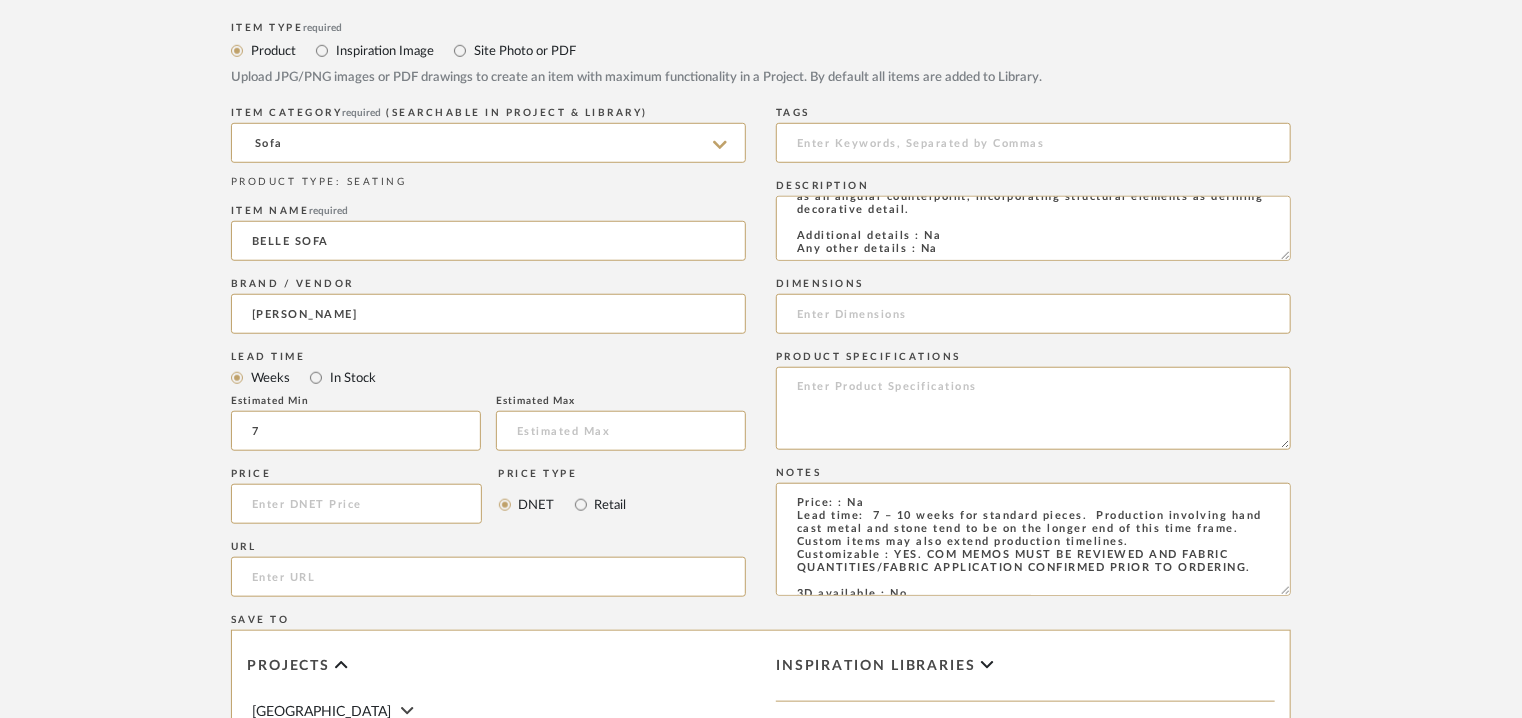type on "Type: Sofa
Designer : Na
Dimensions : 1524mm (60") W x 790mm (31") D x 745mm (29.5") H
Seat Height: 500mm (19.5")
Material & Finishes : handcast base of solid metal brackets, fabric upholstery.
Product description :  Upholstered in the round, the Belle Sofa showcases a confluence of pretty curves, with a low back that wraps around a loose elliptical cushion. A hand-cast base of solid metal brackets the seat back as an angular counterpoint, incorporating structural elements as defining decorative detail.
Additional details : Na
Any other details : Na" 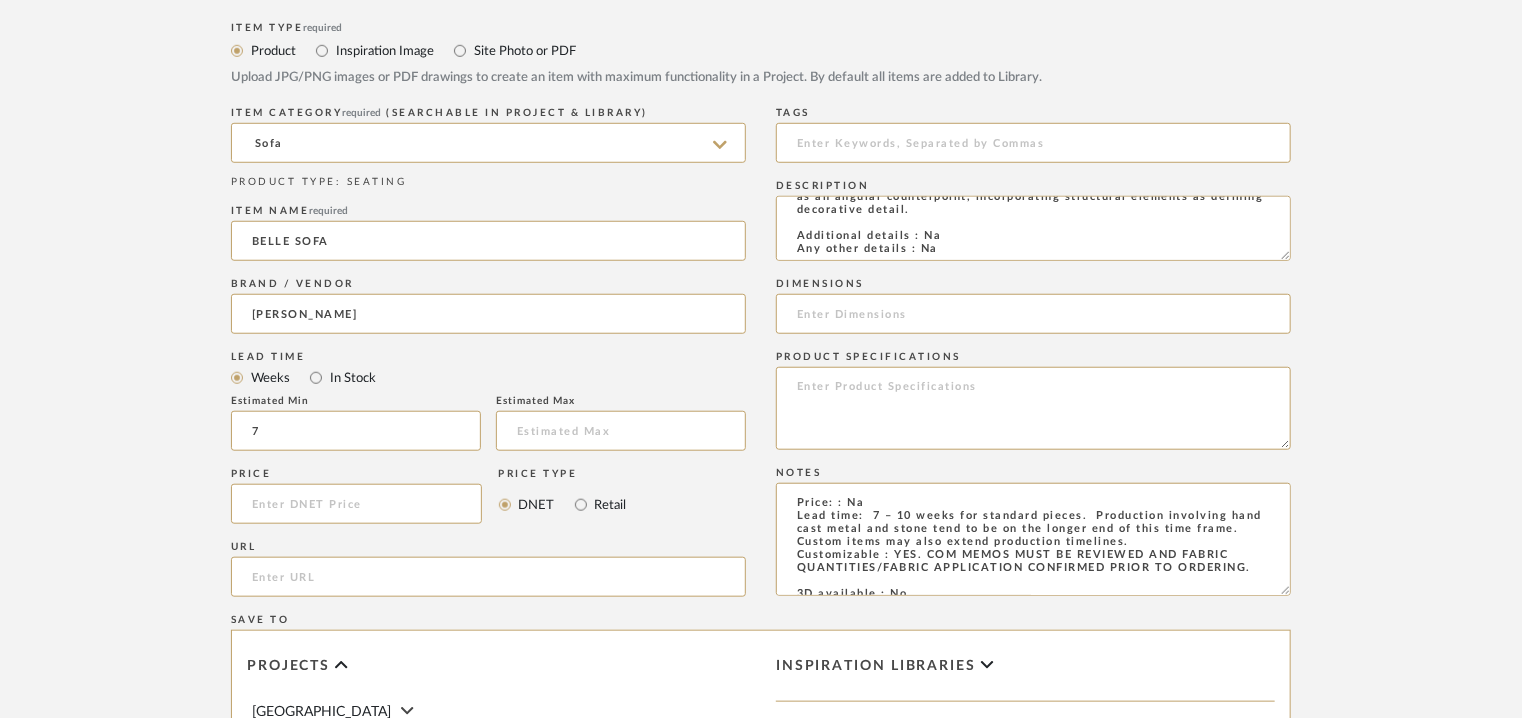 scroll, scrollTop: 157, scrollLeft: 0, axis: vertical 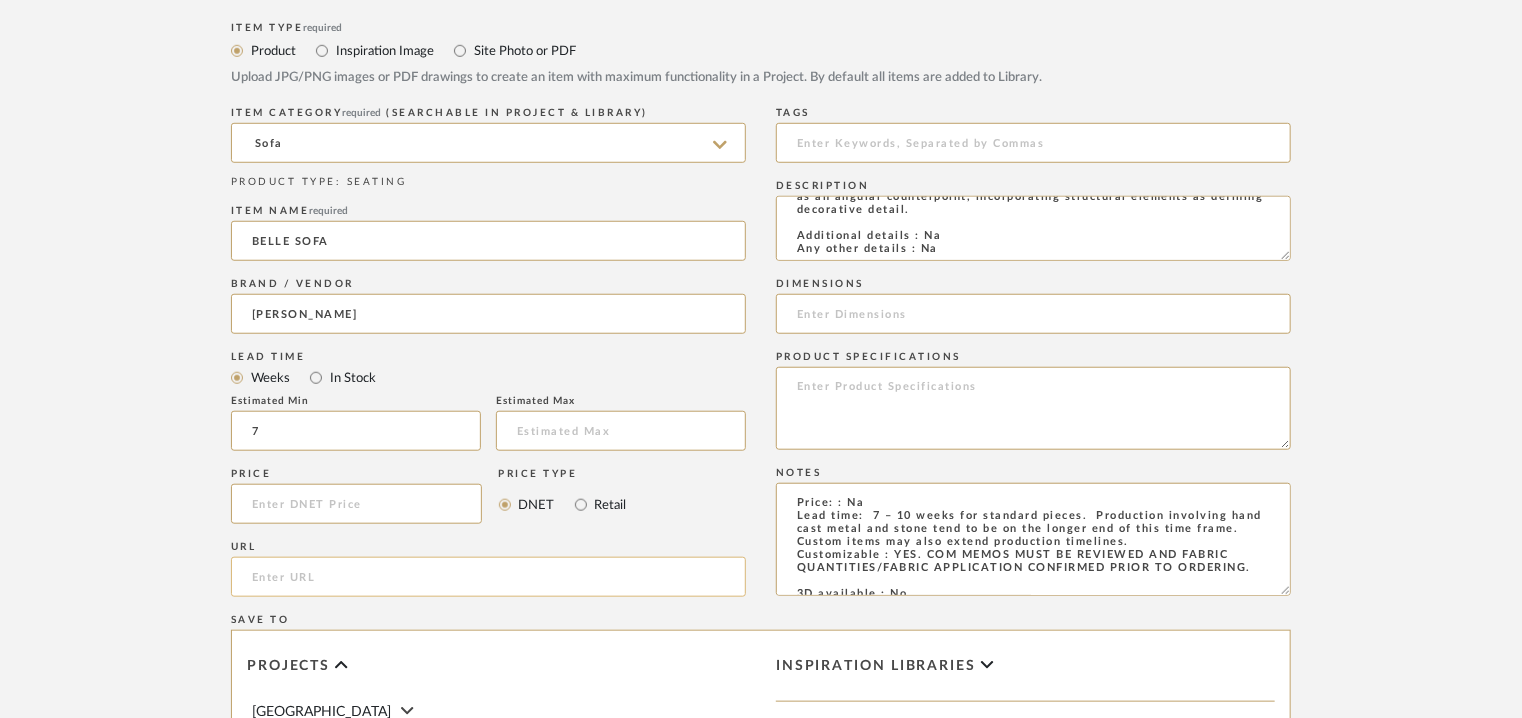 click 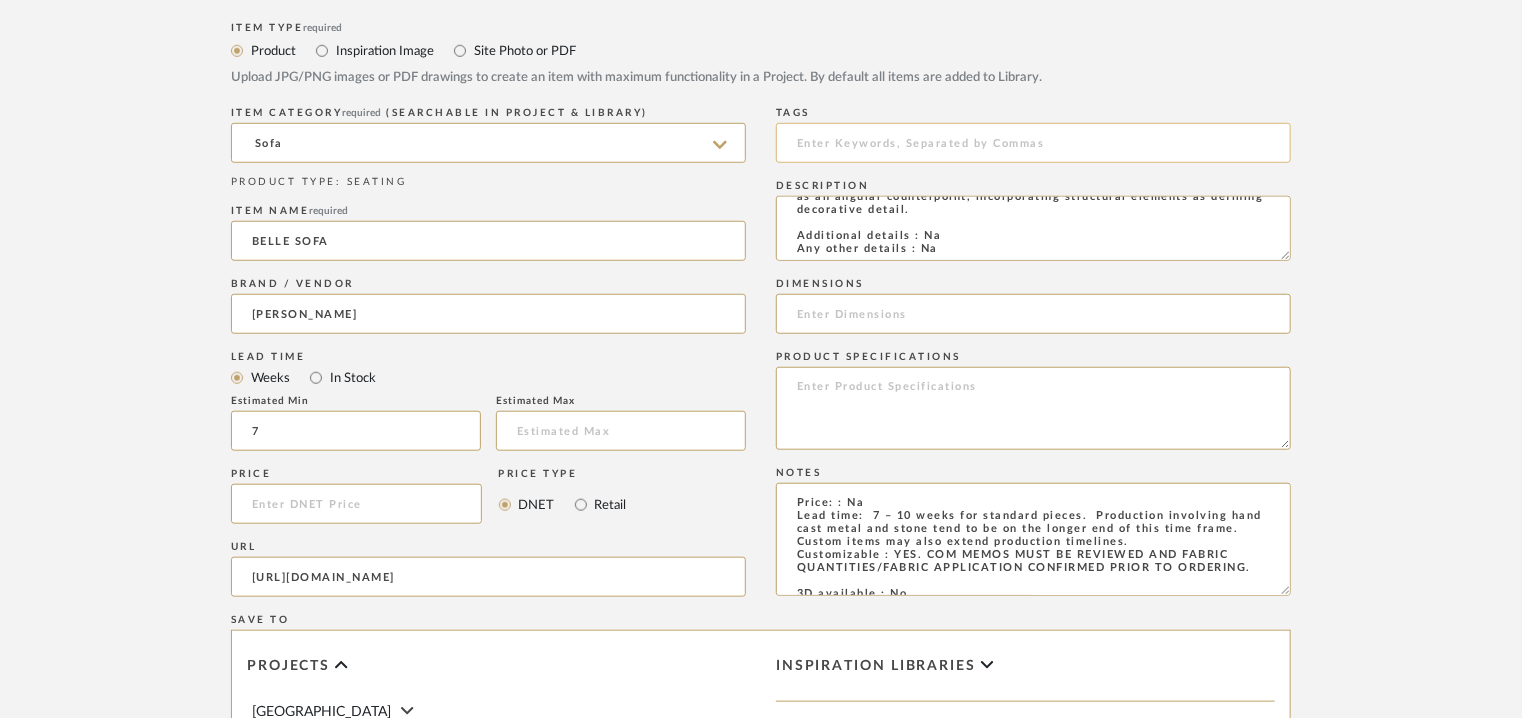 type on "[URL][DOMAIN_NAME]" 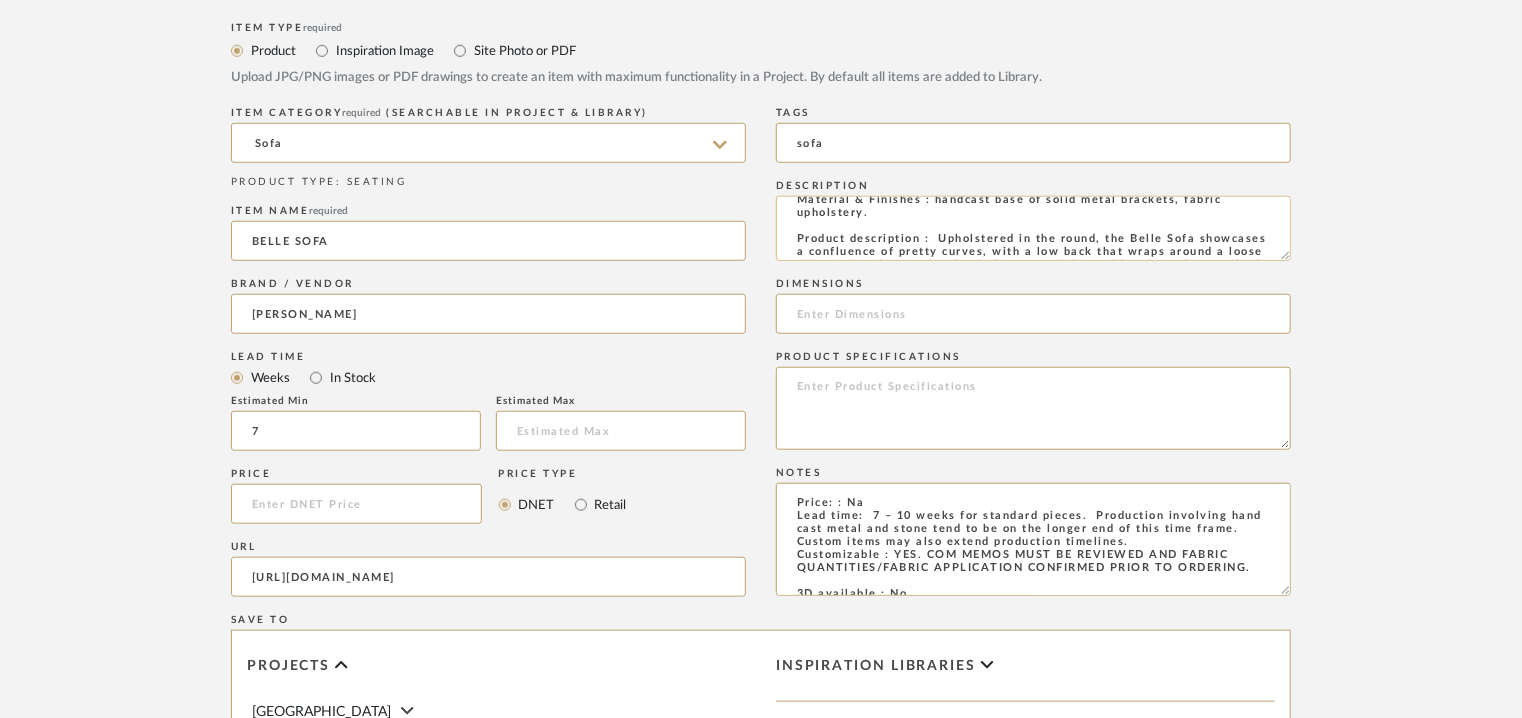 scroll, scrollTop: 0, scrollLeft: 0, axis: both 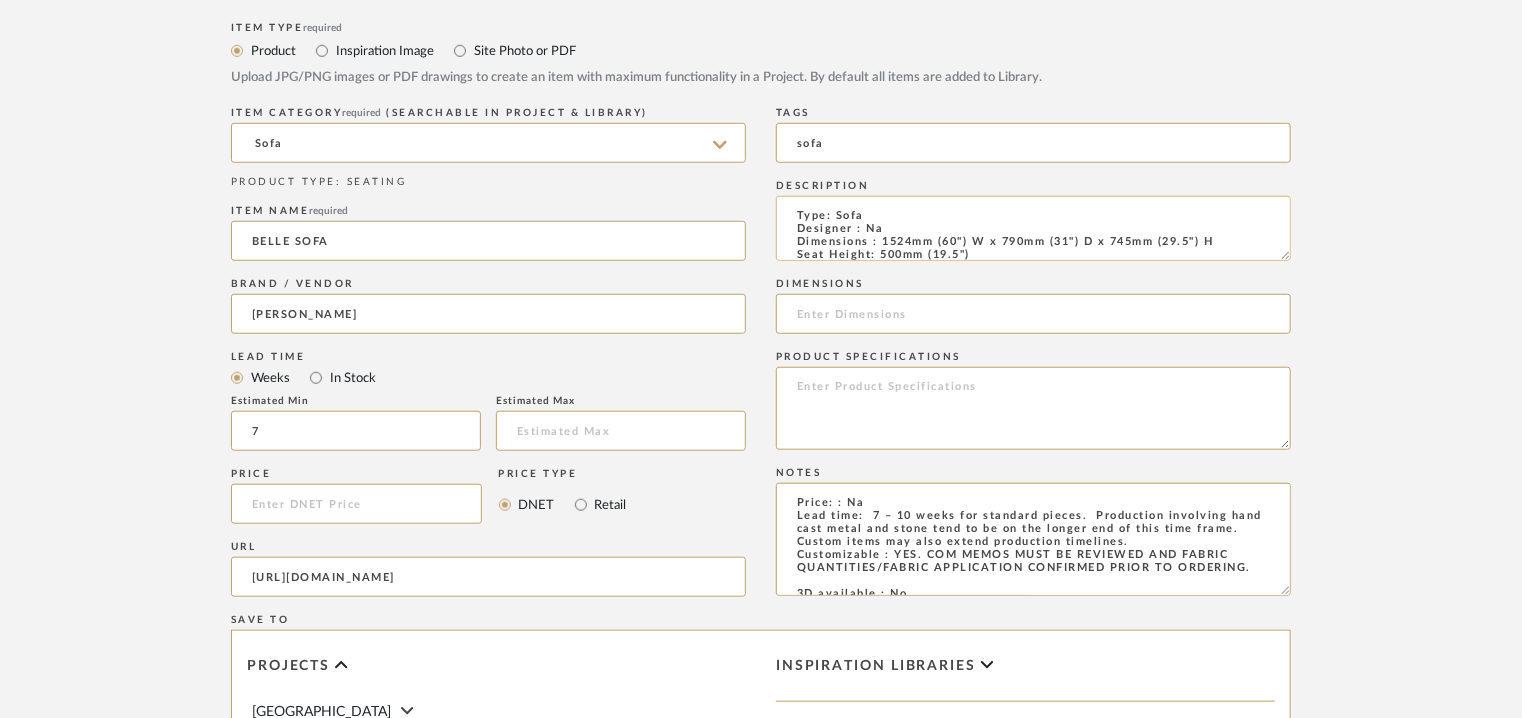 type on "sofa" 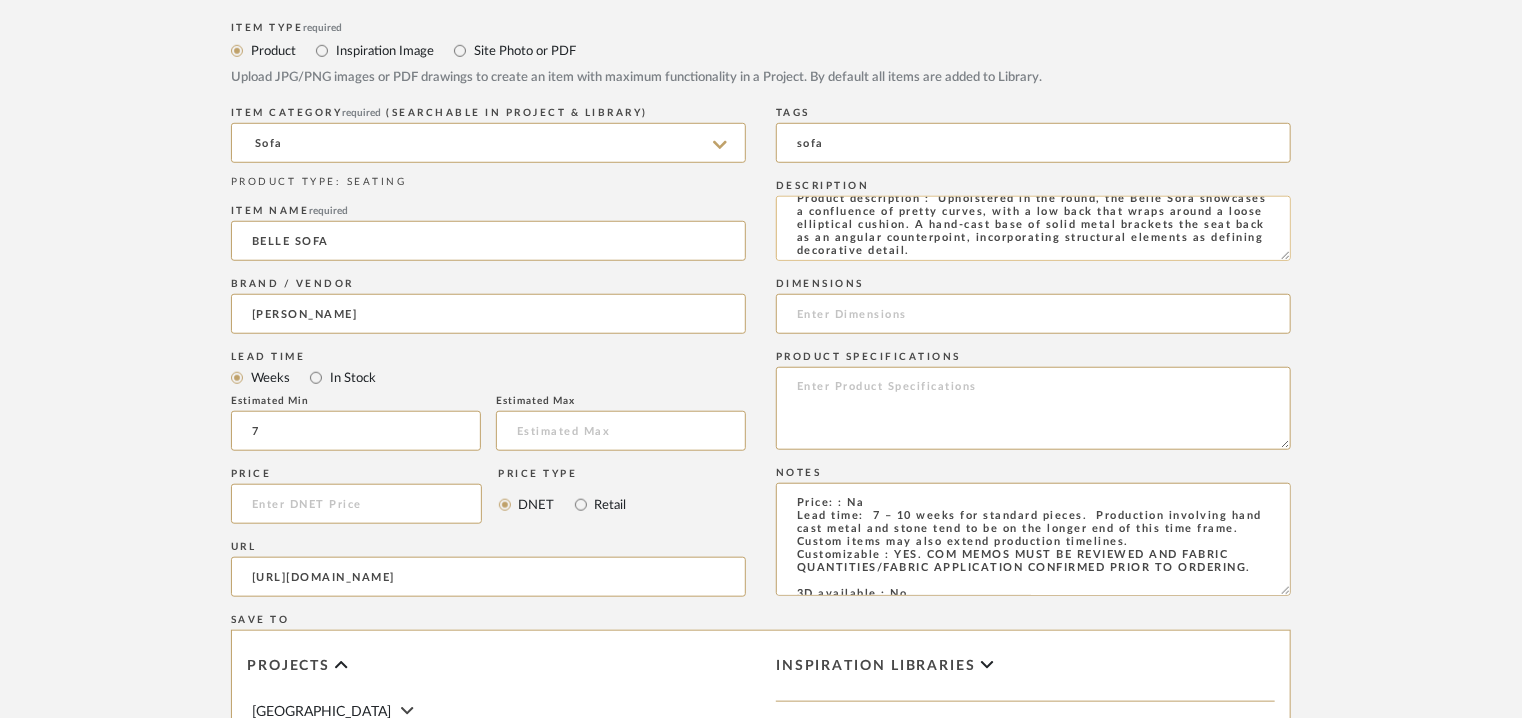 scroll, scrollTop: 142, scrollLeft: 0, axis: vertical 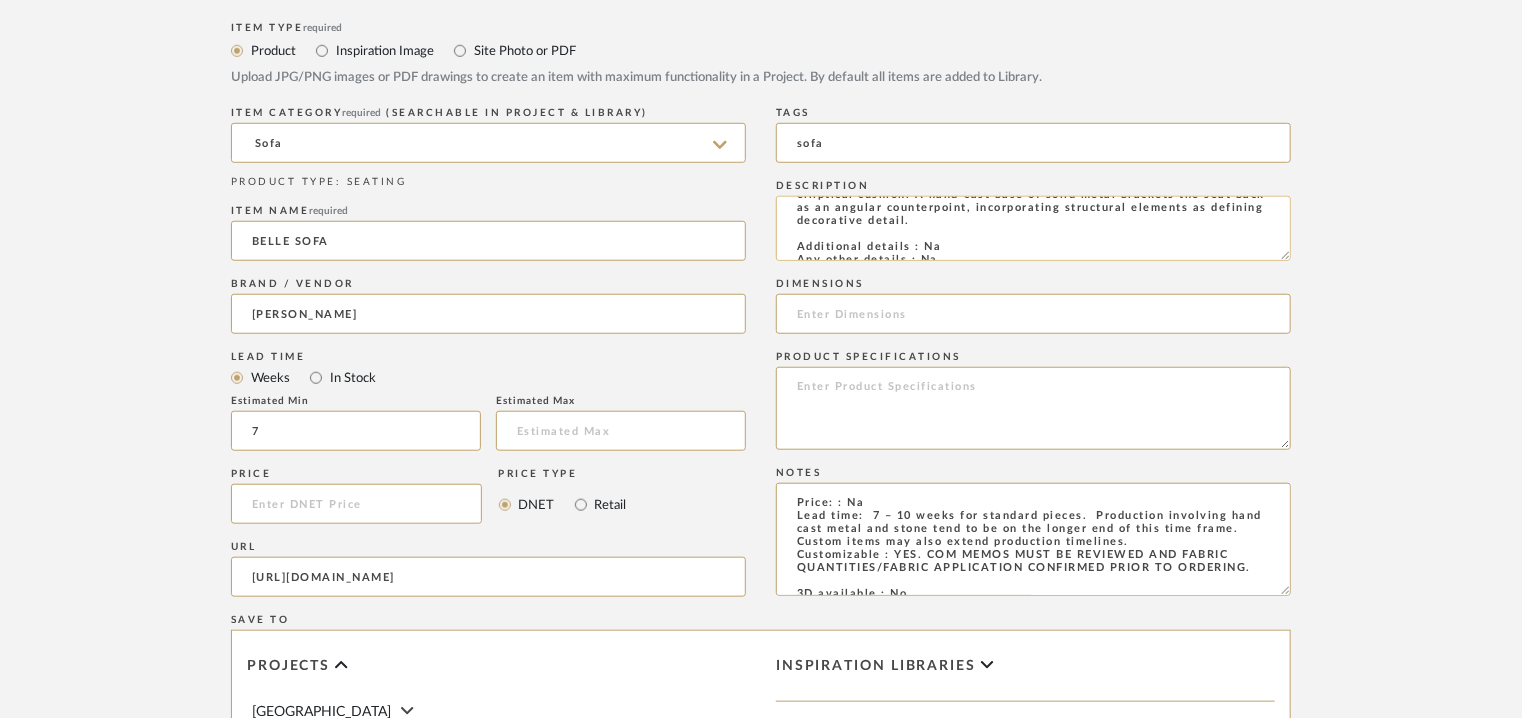 drag, startPoint x: 881, startPoint y: 242, endPoint x: 977, endPoint y: 249, distance: 96.25487 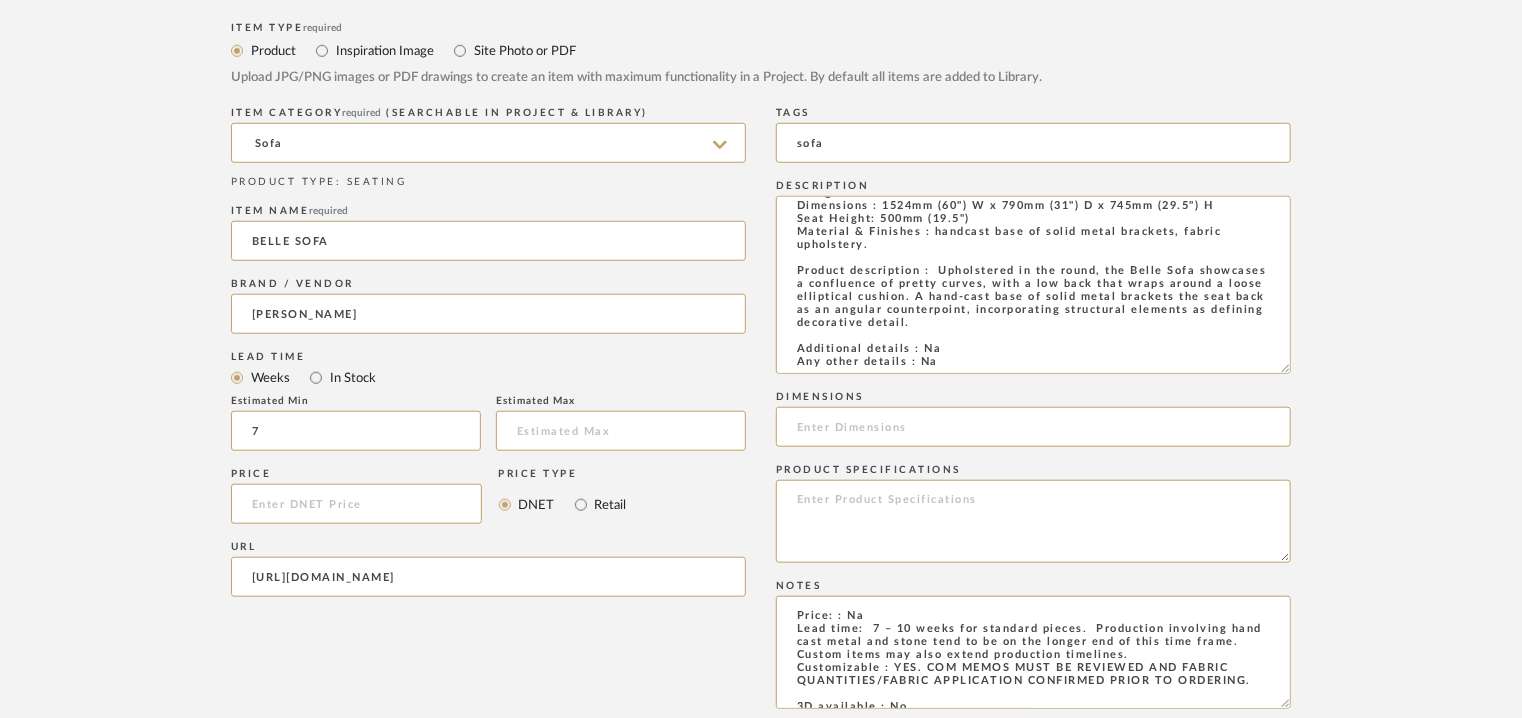 drag, startPoint x: 1292, startPoint y: 281, endPoint x: 1286, endPoint y: 498, distance: 217.08293 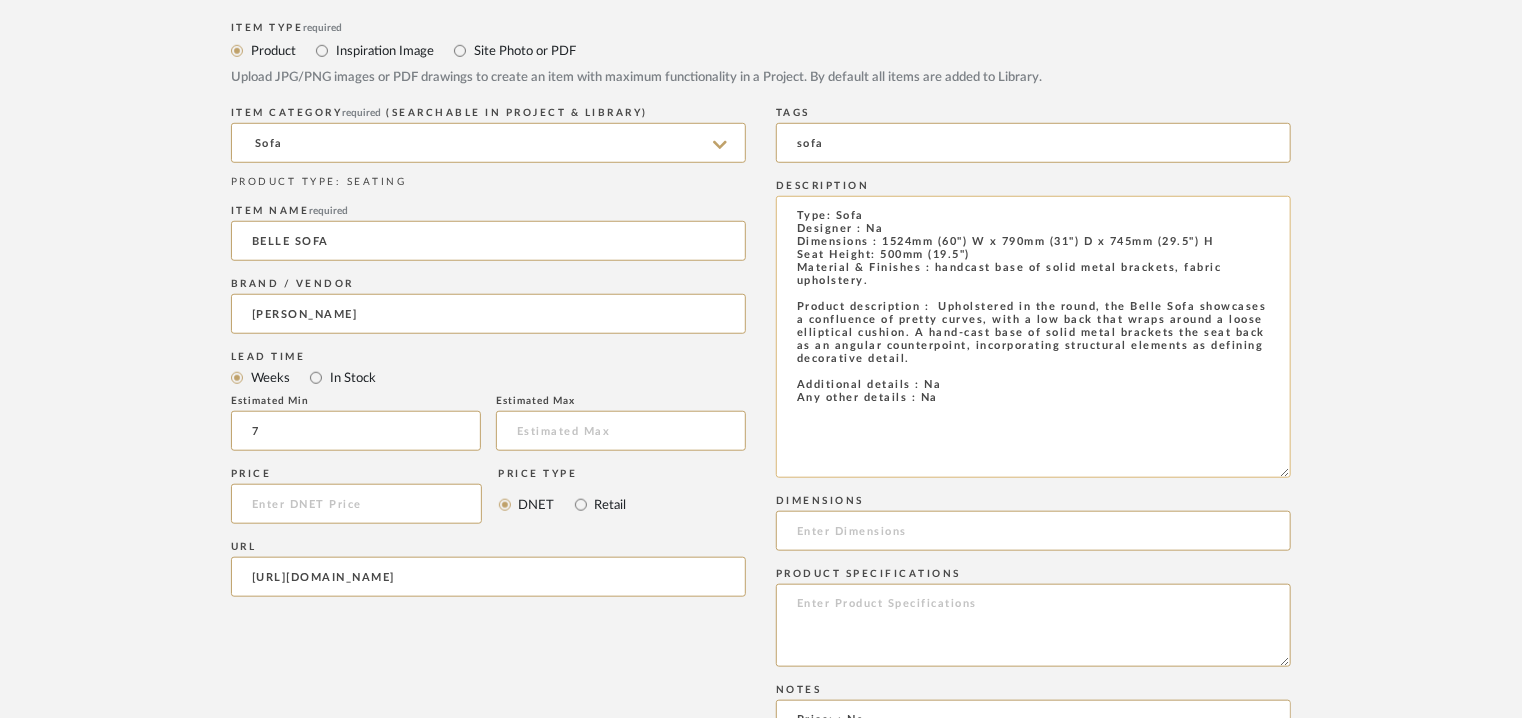 click on "Type: Sofa
Designer : Na
Dimensions : 1524mm (60") W x 790mm (31") D x 745mm (29.5") H
Seat Height: 500mm (19.5")
Material & Finishes : handcast base of solid metal brackets, fabric upholstery.
Product description :  Upholstered in the round, the Belle Sofa showcases a confluence of pretty curves, with a low back that wraps around a loose elliptical cushion. A hand-cast base of solid metal brackets the seat back as an angular counterpoint, incorporating structural elements as defining decorative detail.
Additional details : Na
Any other details : Na" 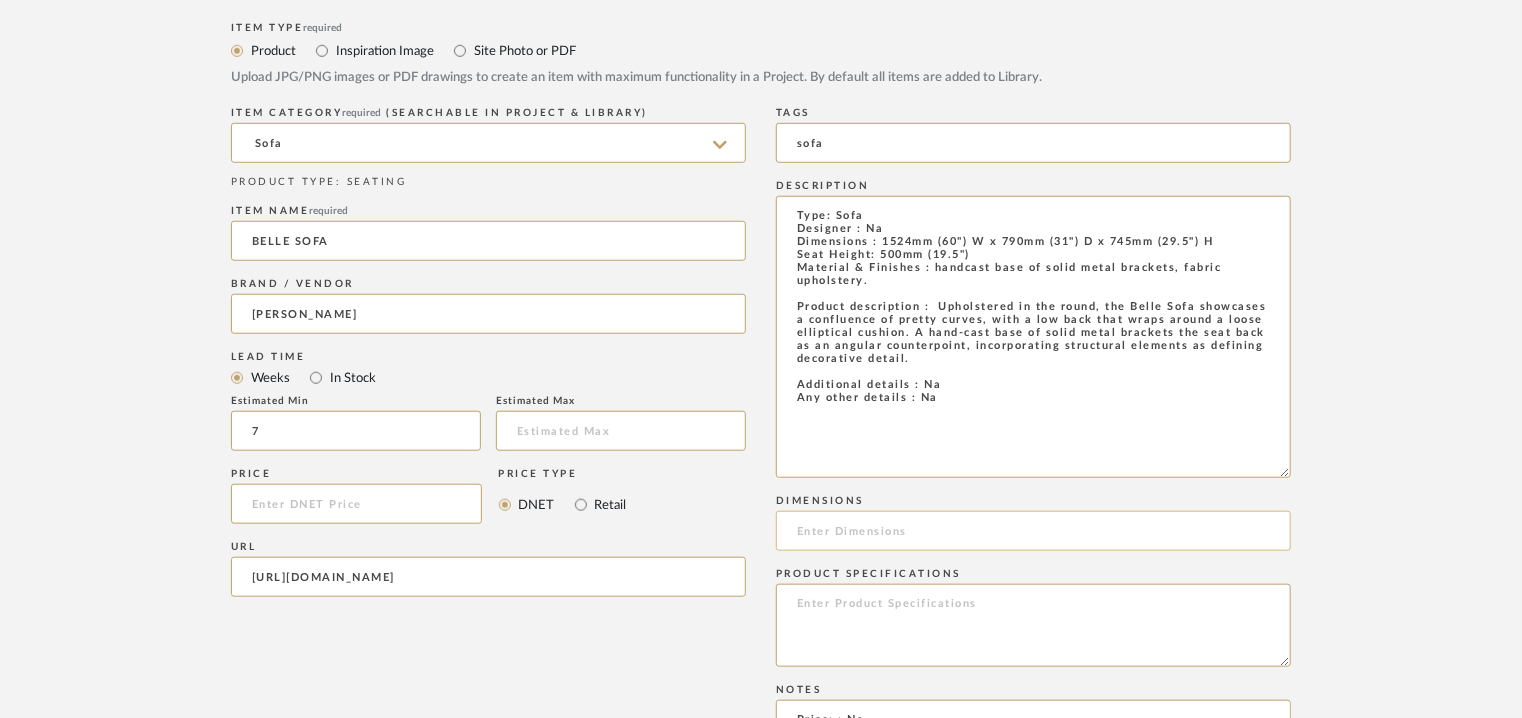 click 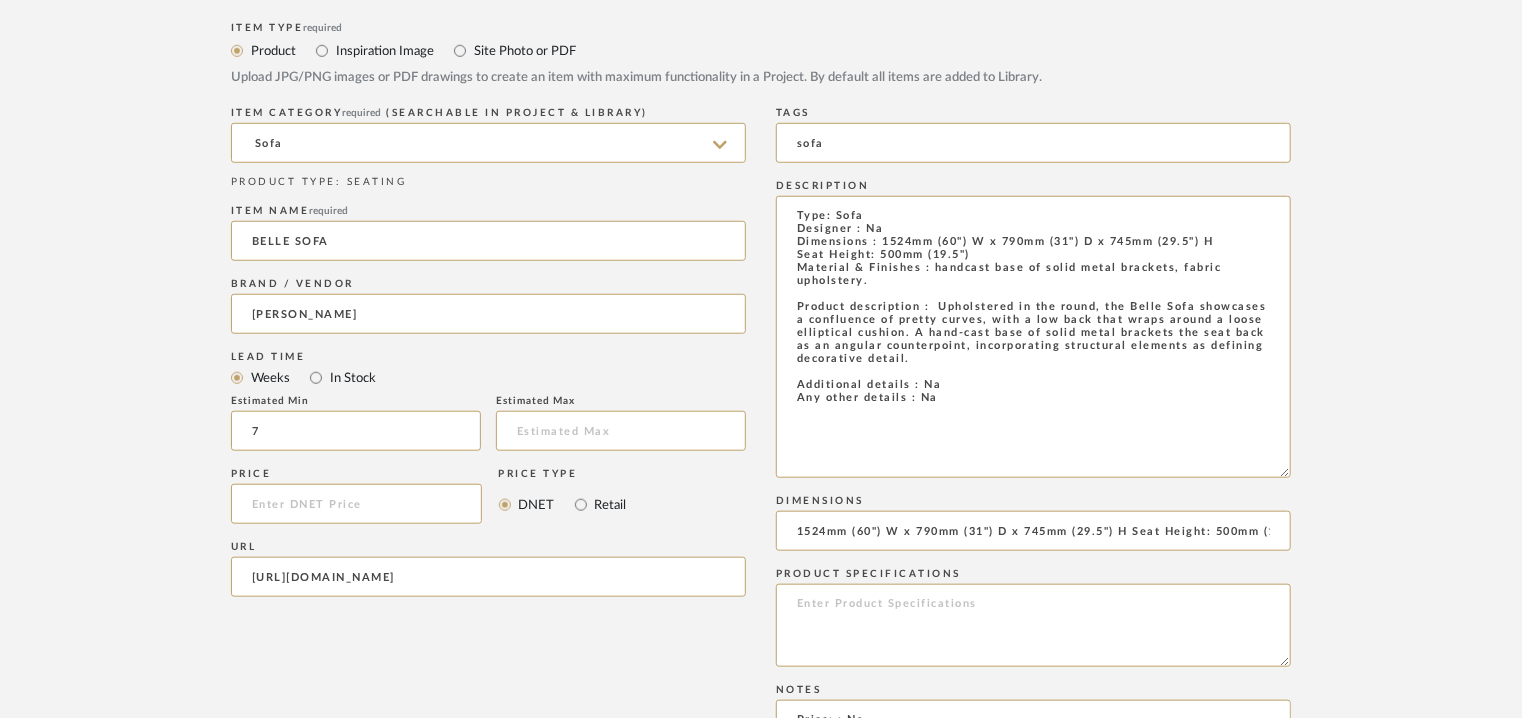 scroll, scrollTop: 0, scrollLeft: 40, axis: horizontal 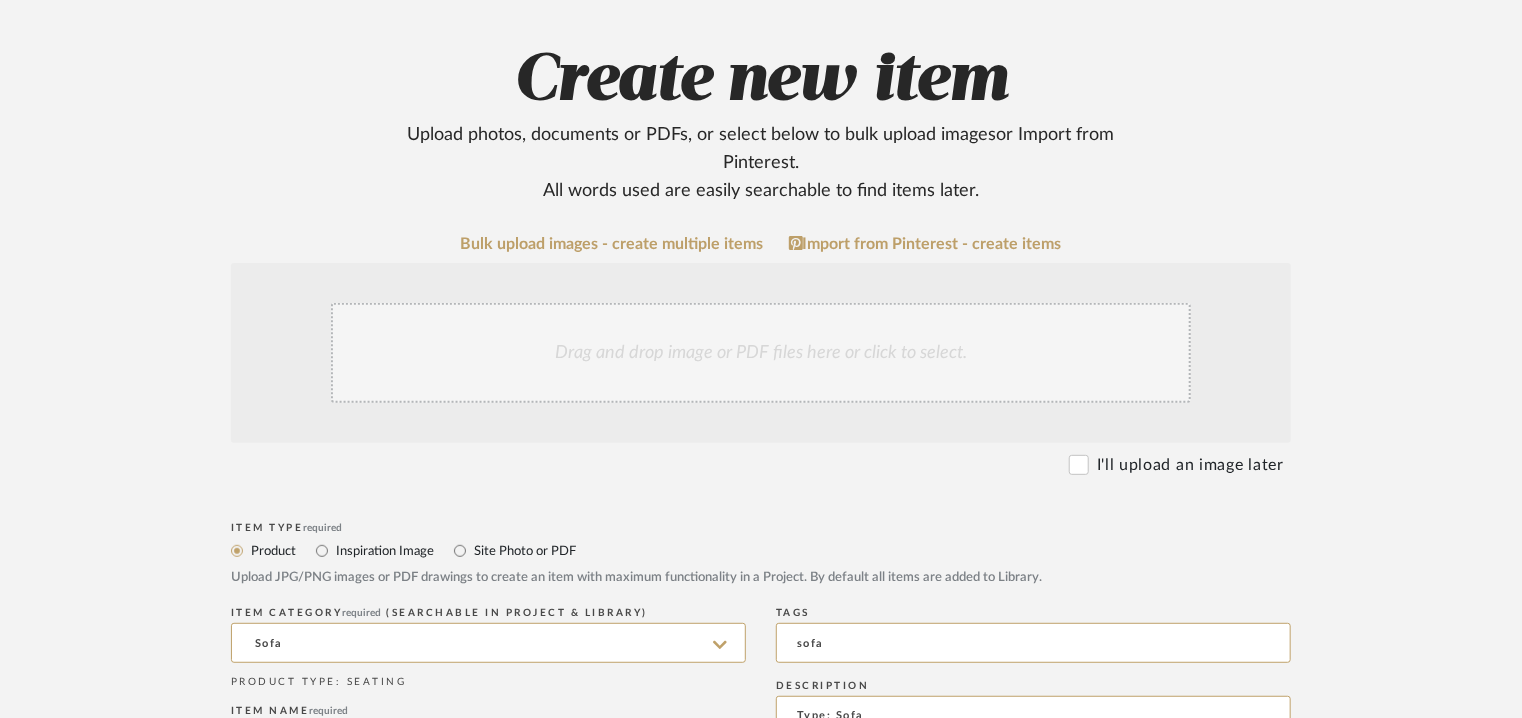 type on "1524mm (60") W x 790mm (31") D x 745mm (29.5") H Seat Height: 500mm (19.5")" 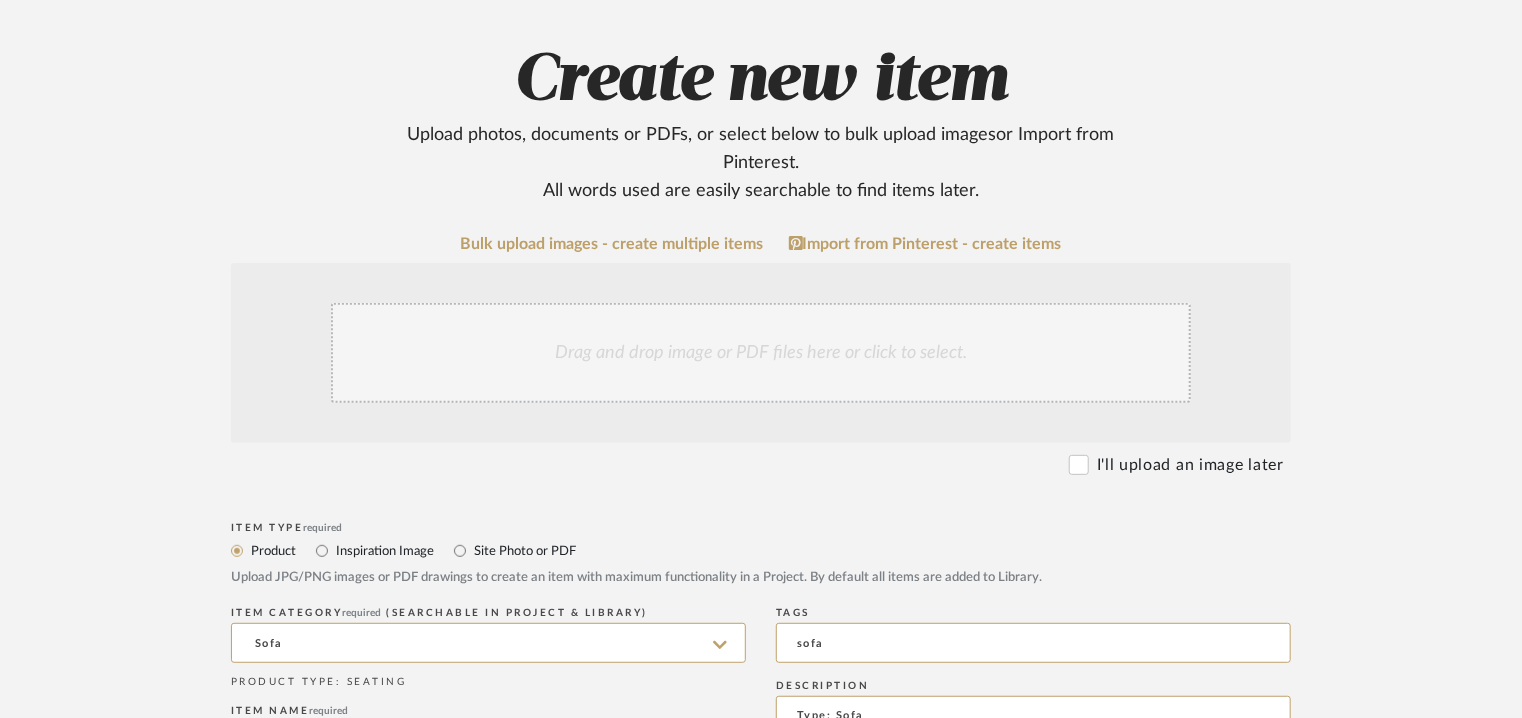 click on "Drag and drop image or PDF files here or click to select." 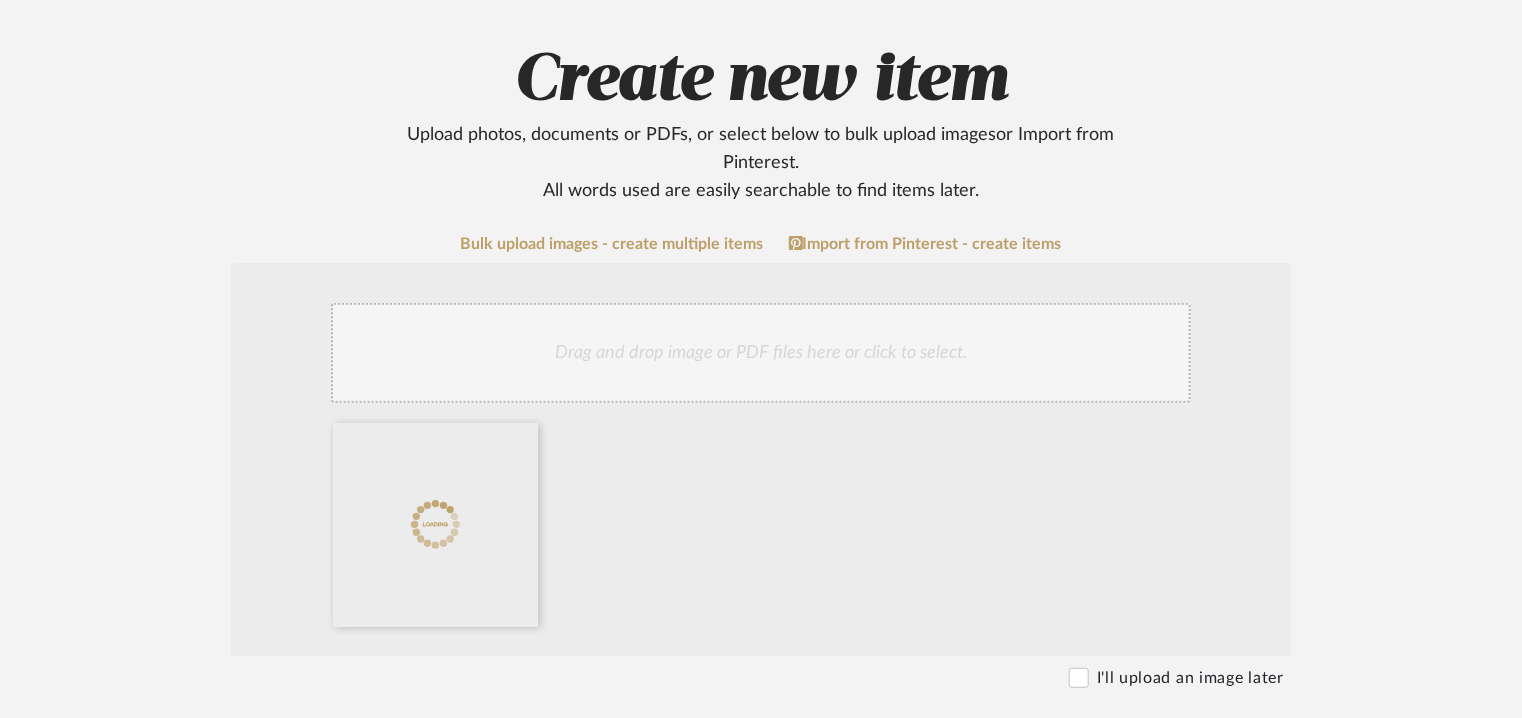 click on "Drag and drop image or PDF files here or click to select." 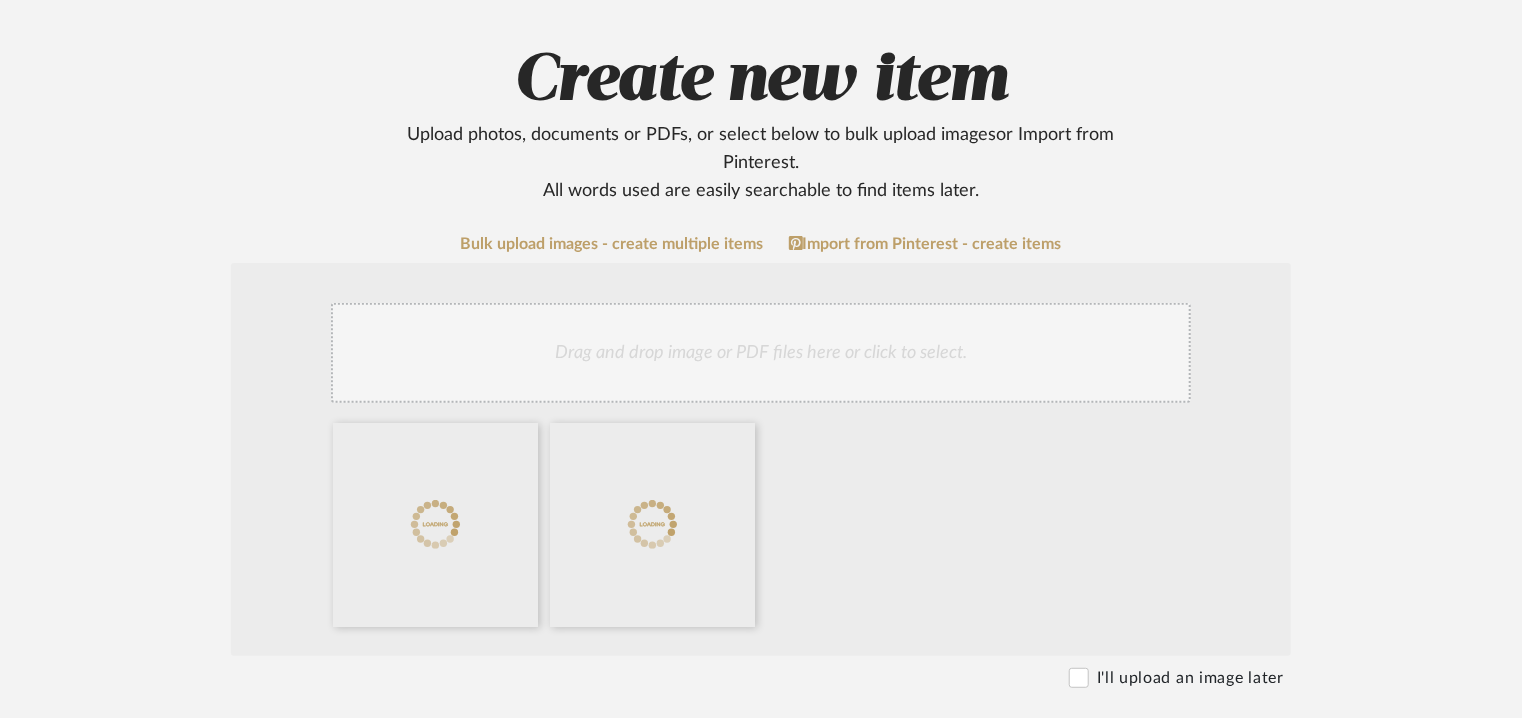 click on "Drag and drop image or PDF files here or click to select." 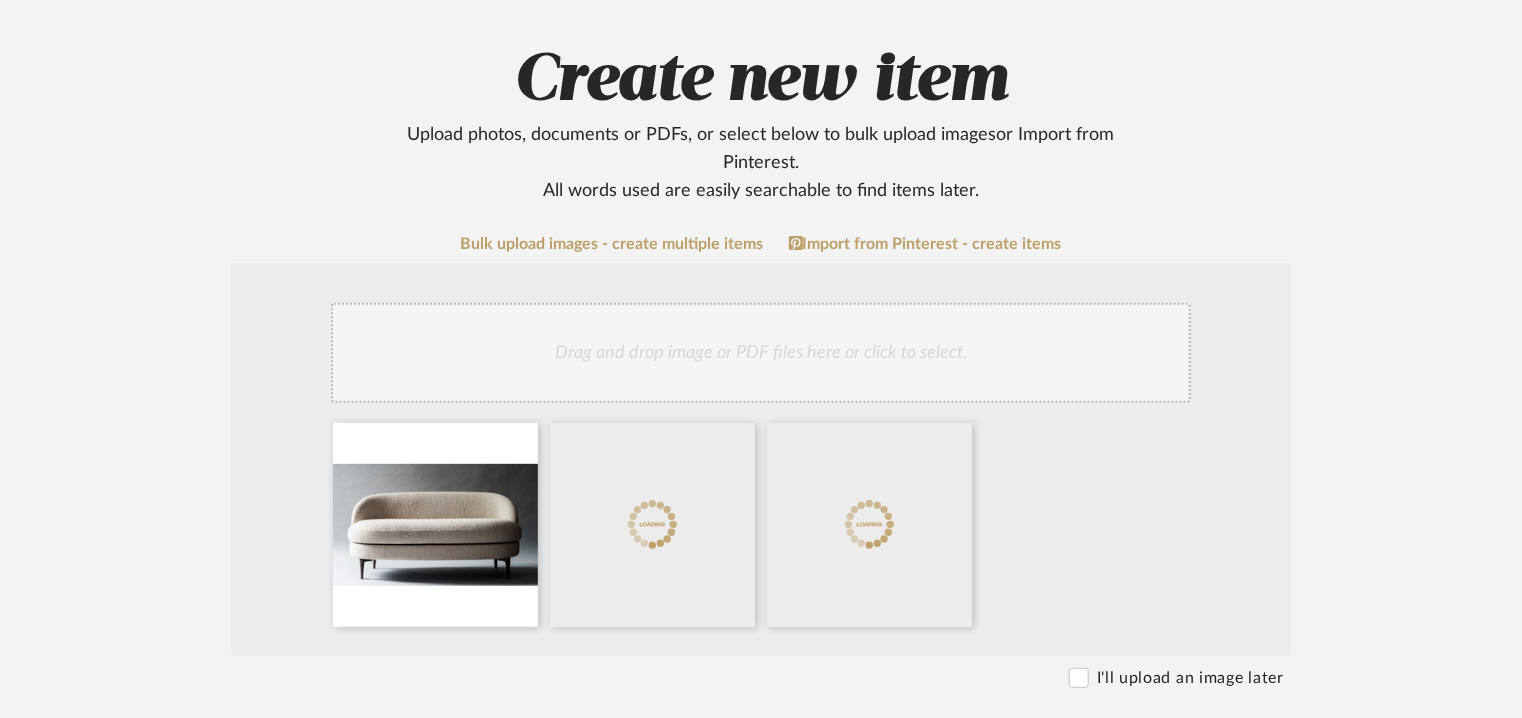 click on "Drag and drop image or PDF files here or click to select." 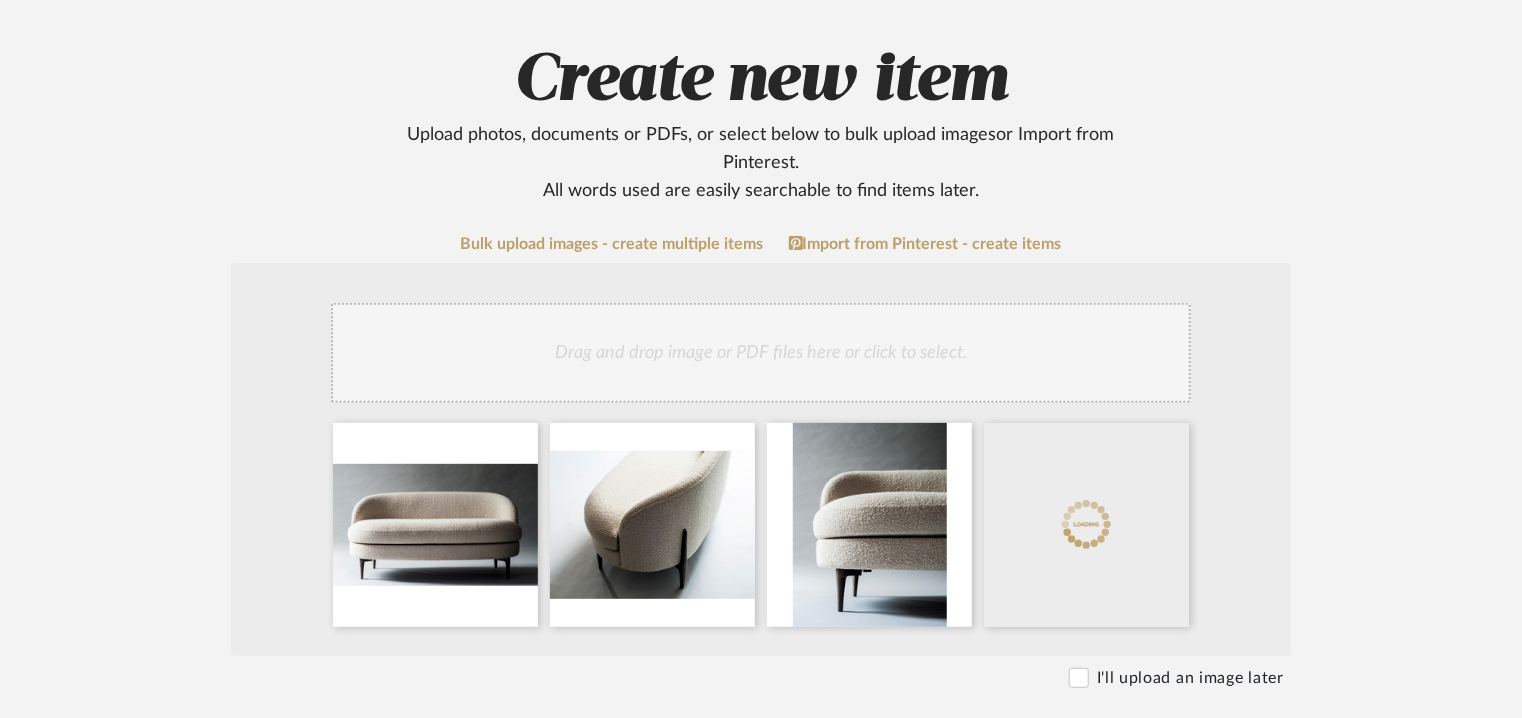 click on "Drag and drop image or PDF files here or click to select." 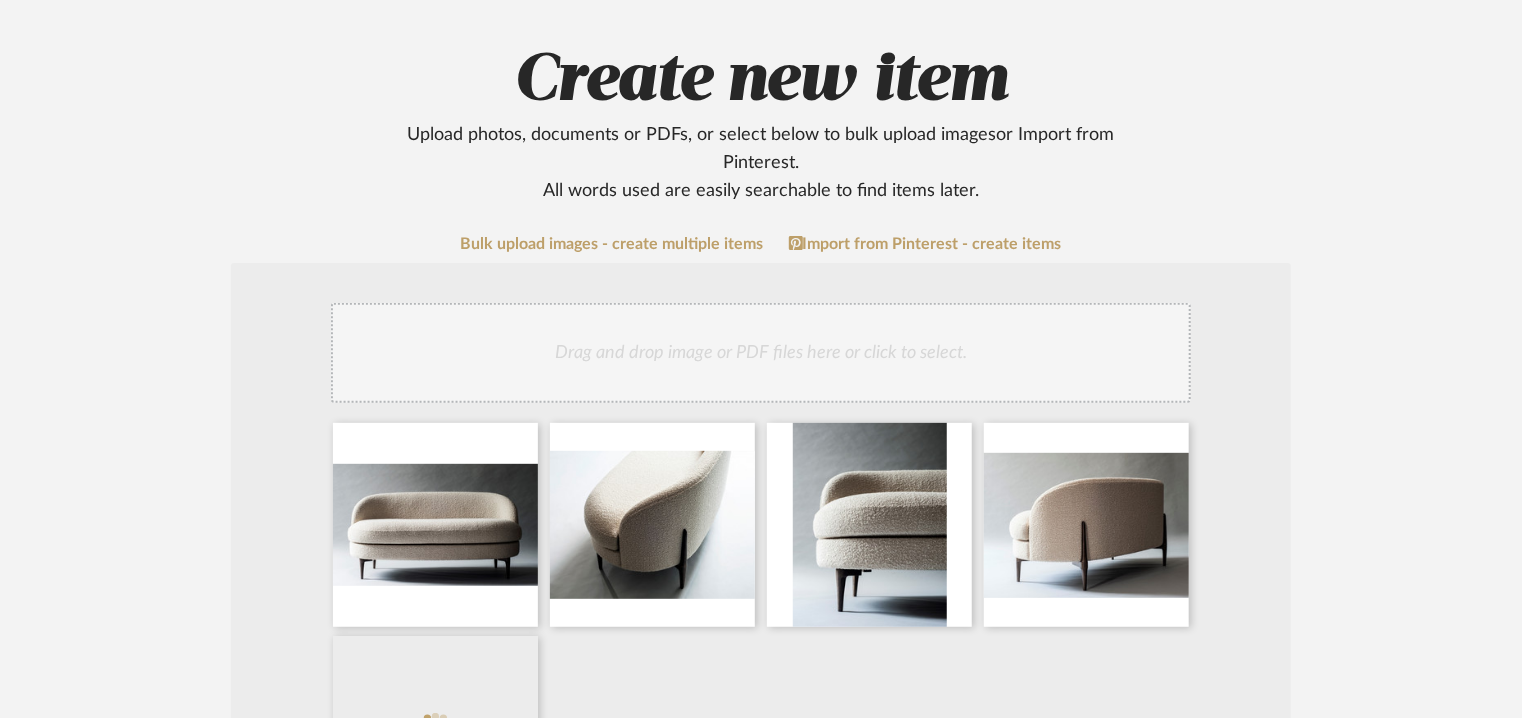 click on "Drag and drop image or PDF files here or click to select." 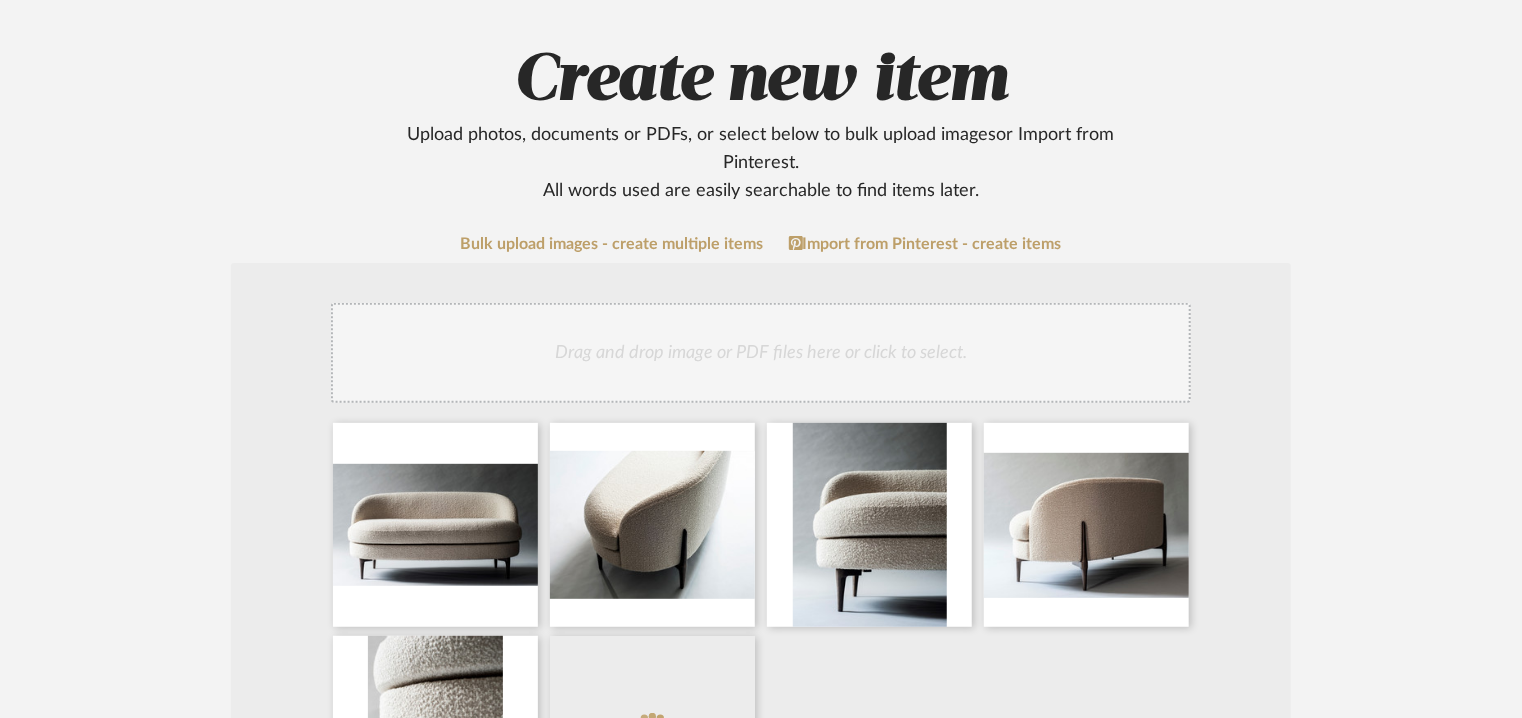 click on "Drag and drop image or PDF files here or click to select." 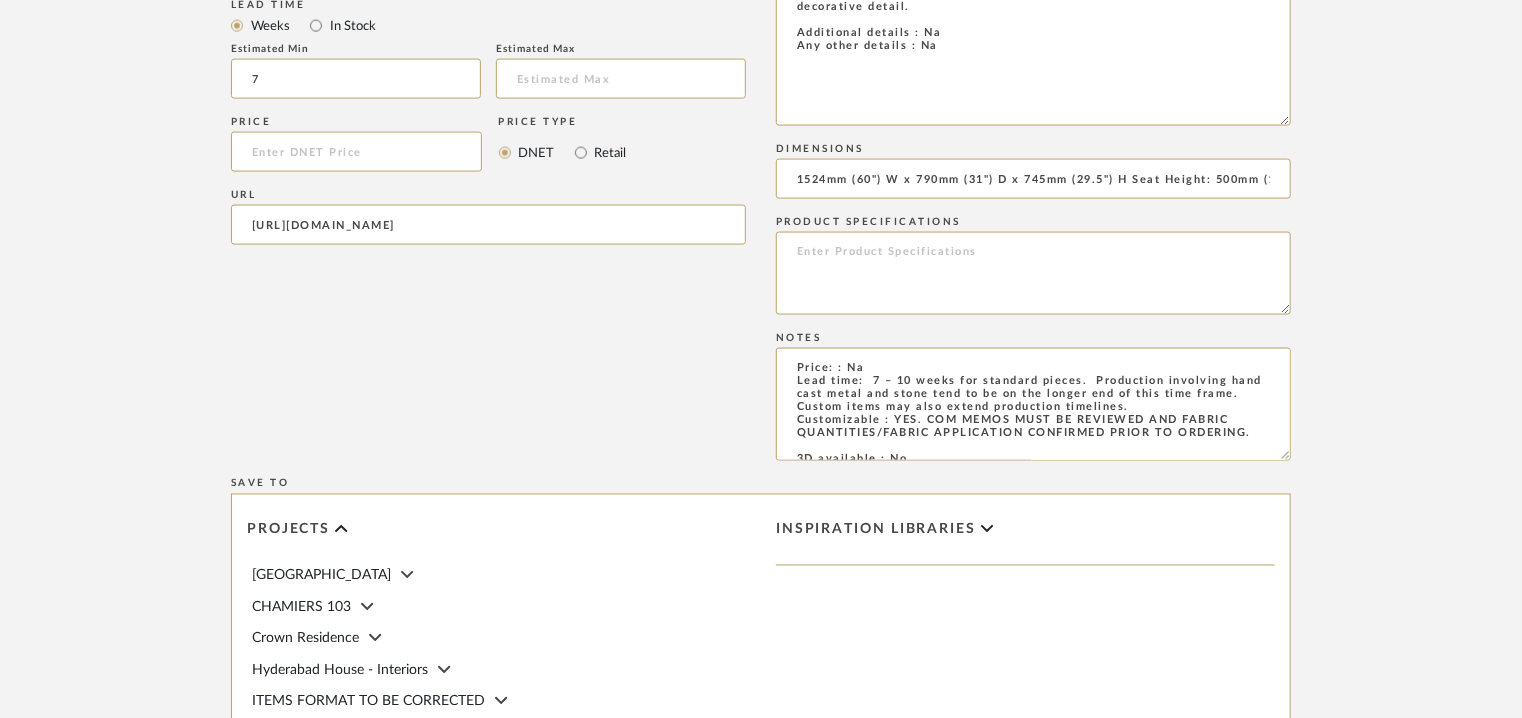 scroll, scrollTop: 1600, scrollLeft: 0, axis: vertical 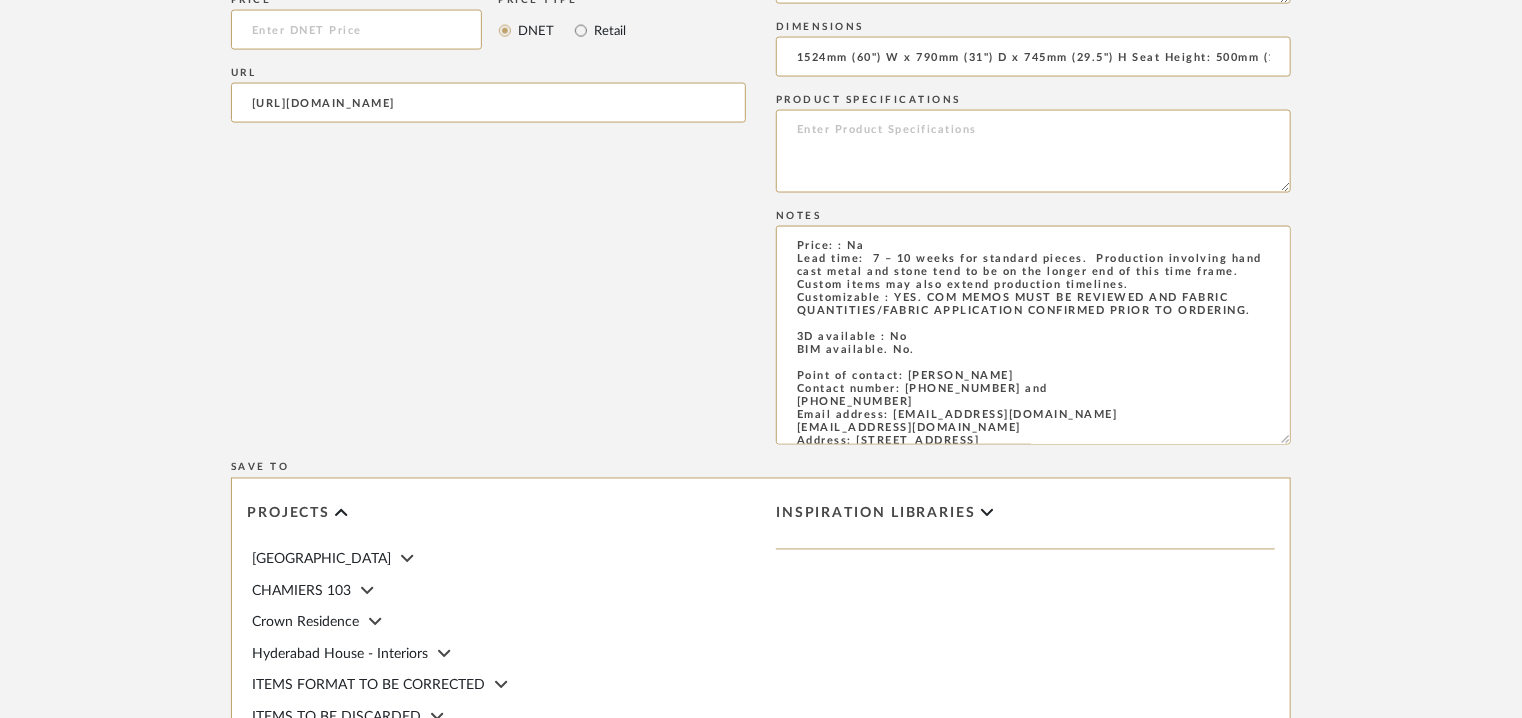 drag, startPoint x: 1284, startPoint y: 333, endPoint x: 1314, endPoint y: 481, distance: 151.00993 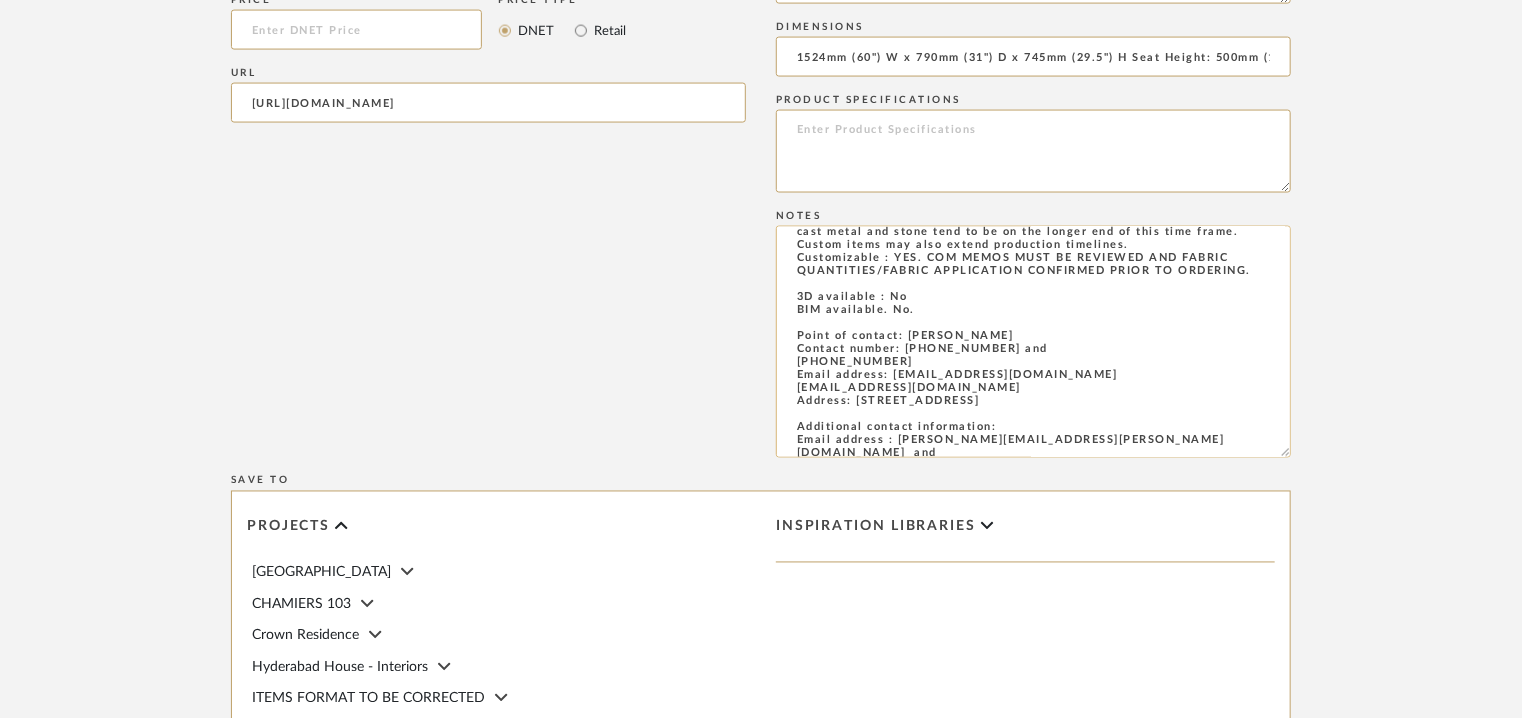 scroll, scrollTop: 72, scrollLeft: 0, axis: vertical 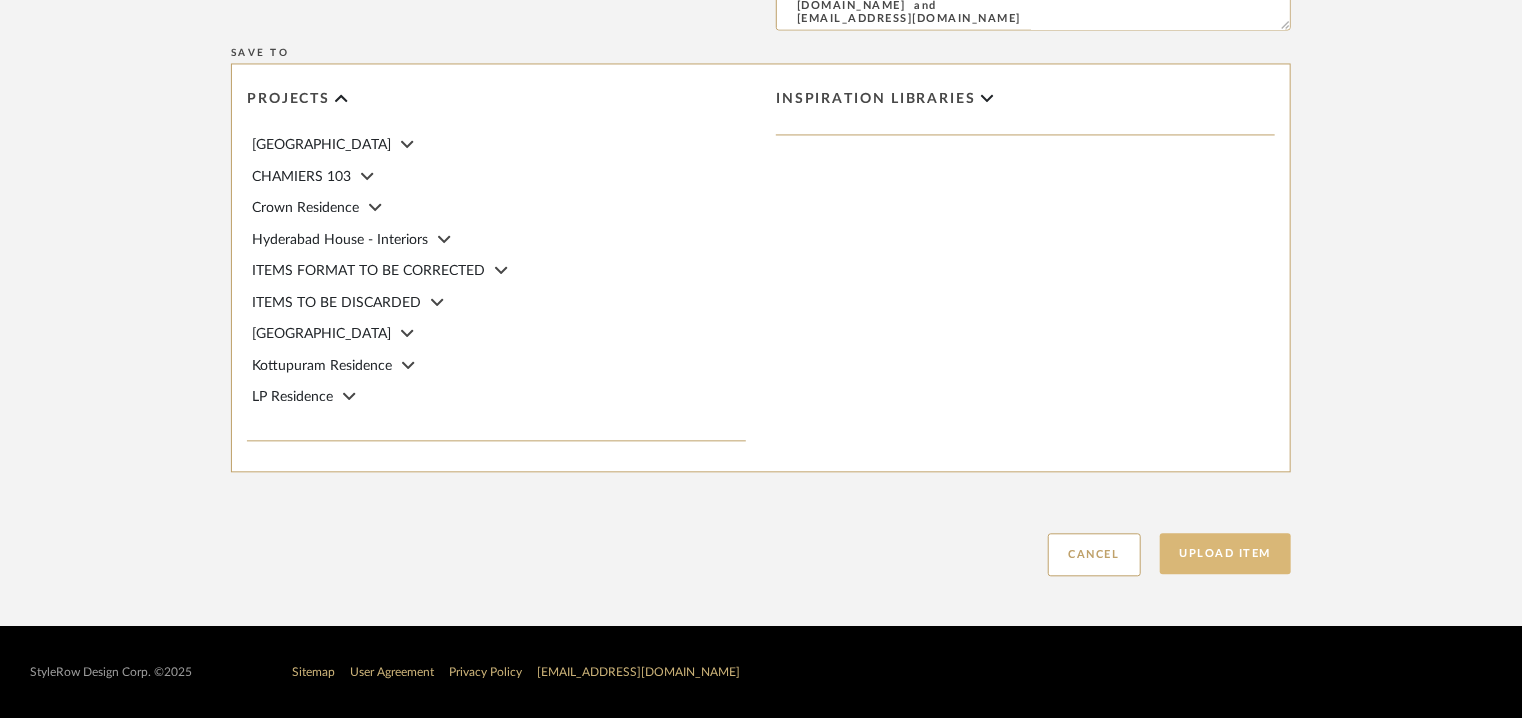 click on "Upload Item" 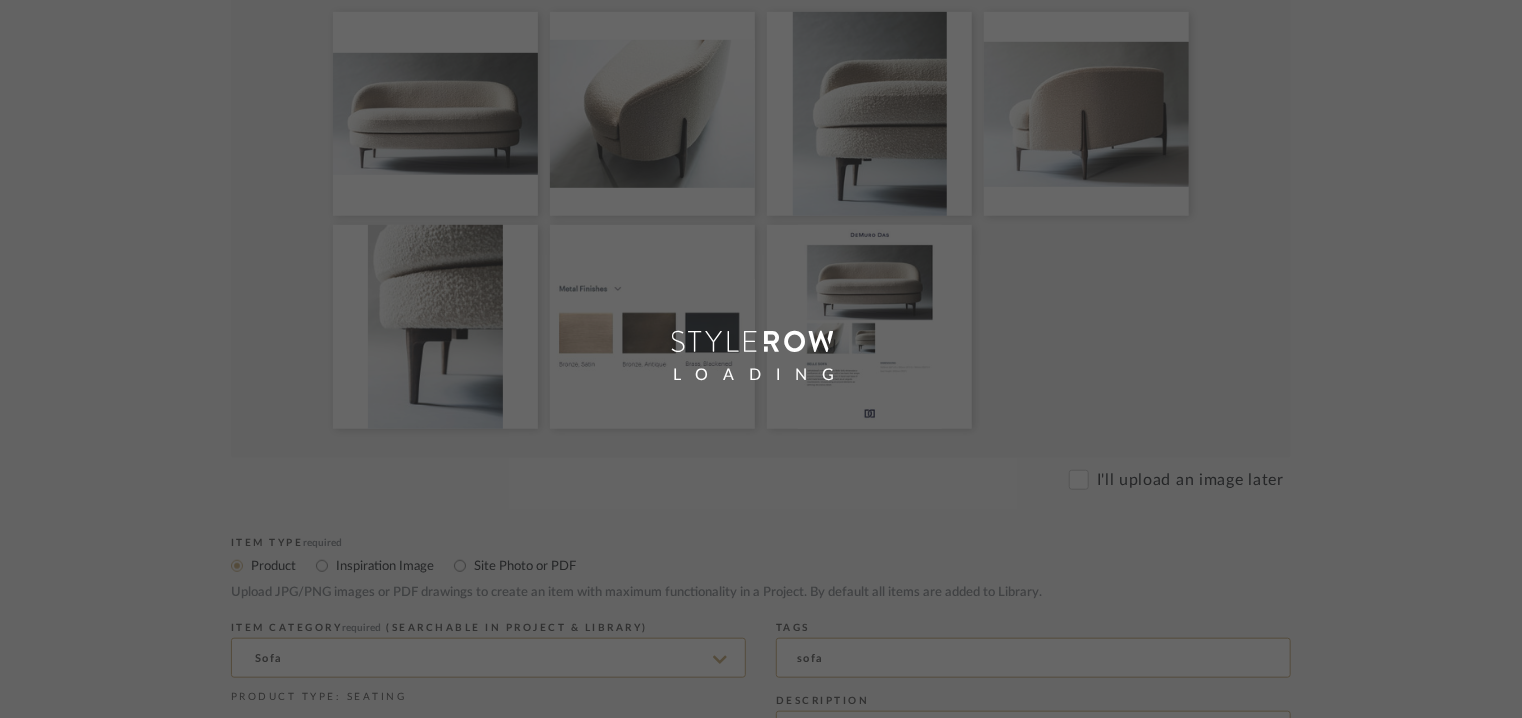 scroll, scrollTop: 100, scrollLeft: 0, axis: vertical 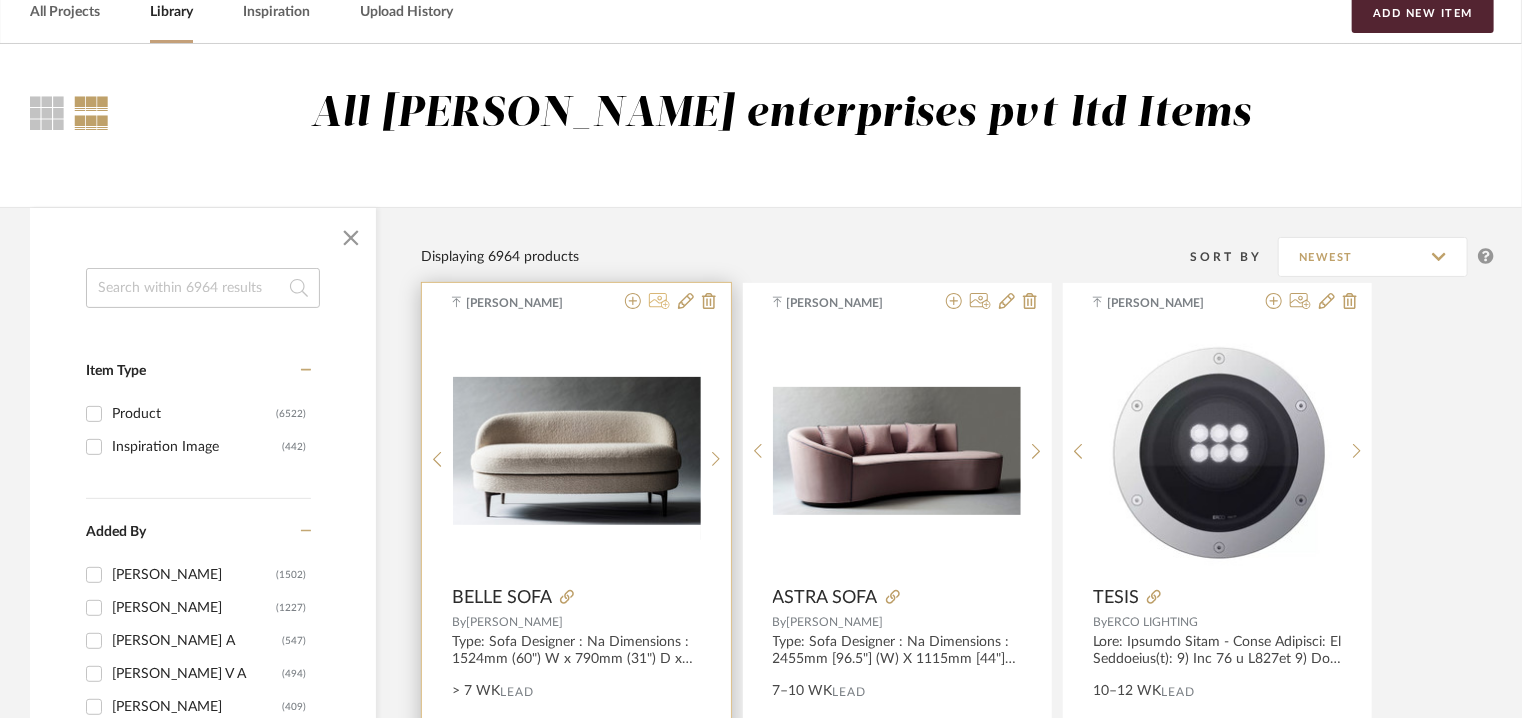 click 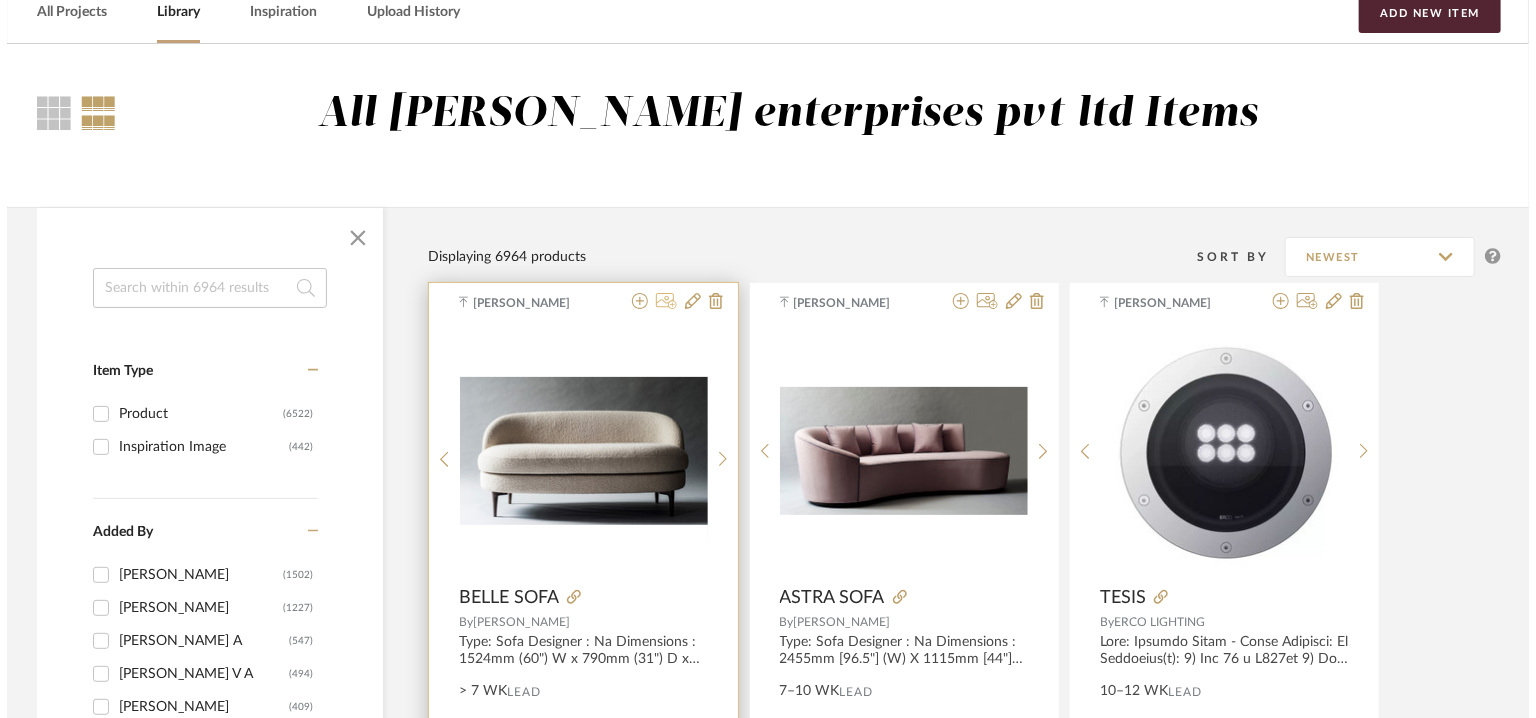 scroll, scrollTop: 0, scrollLeft: 0, axis: both 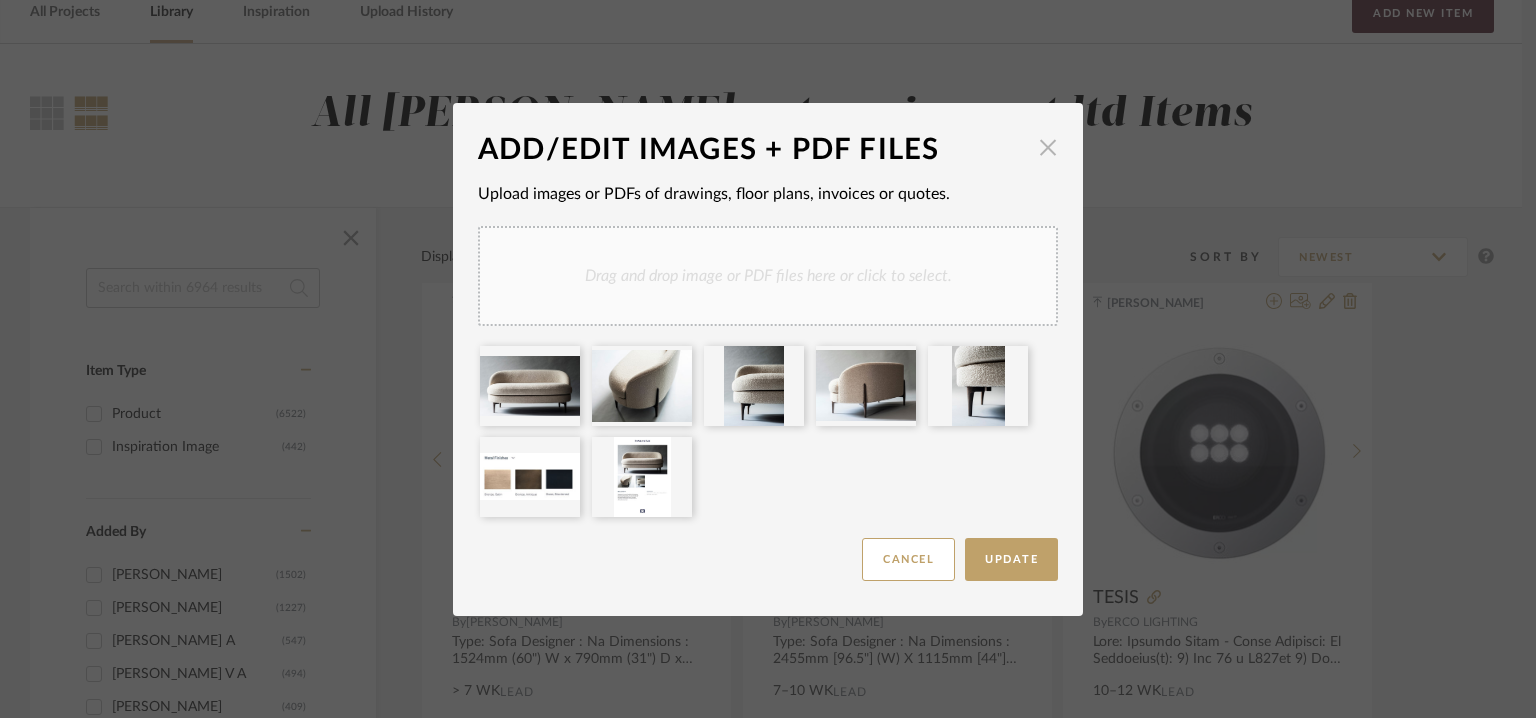 click at bounding box center [1048, 148] 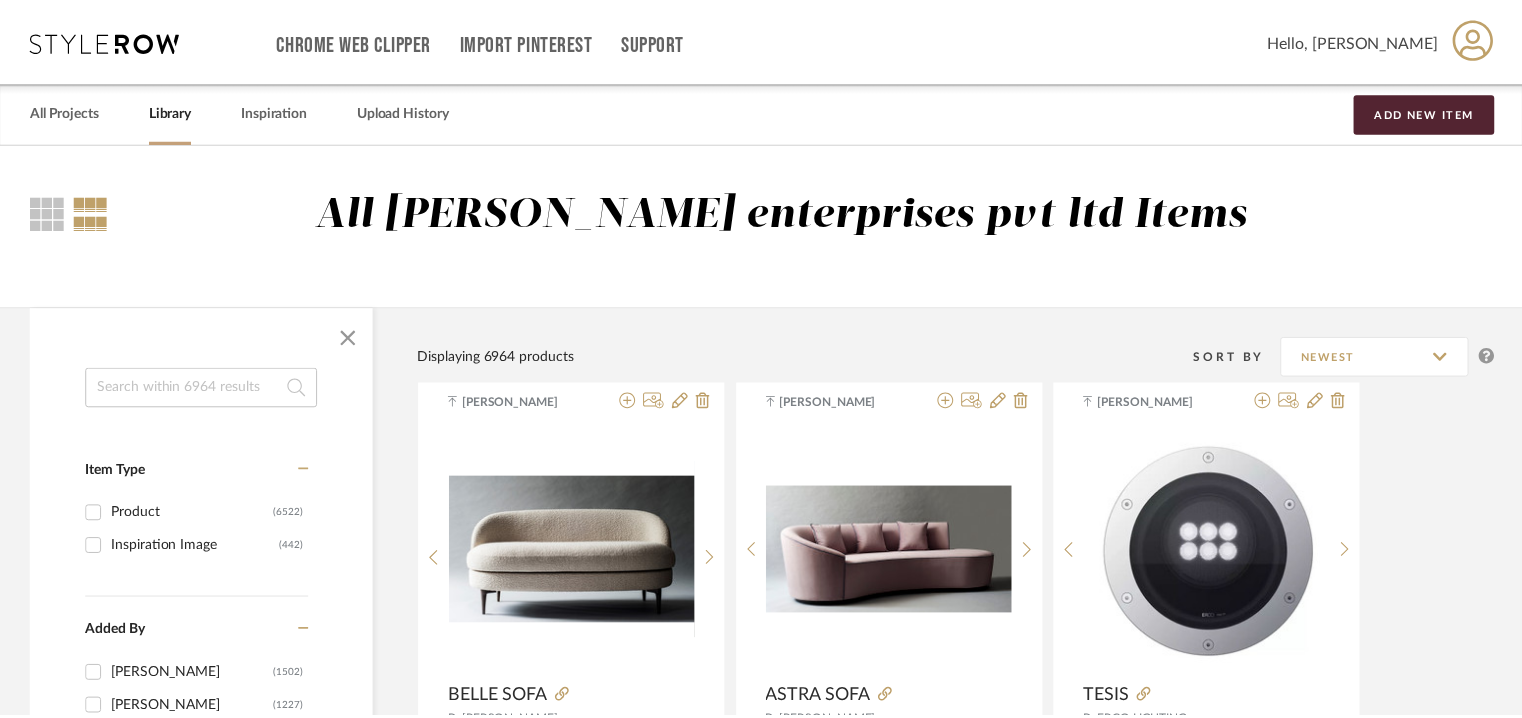 scroll, scrollTop: 100, scrollLeft: 0, axis: vertical 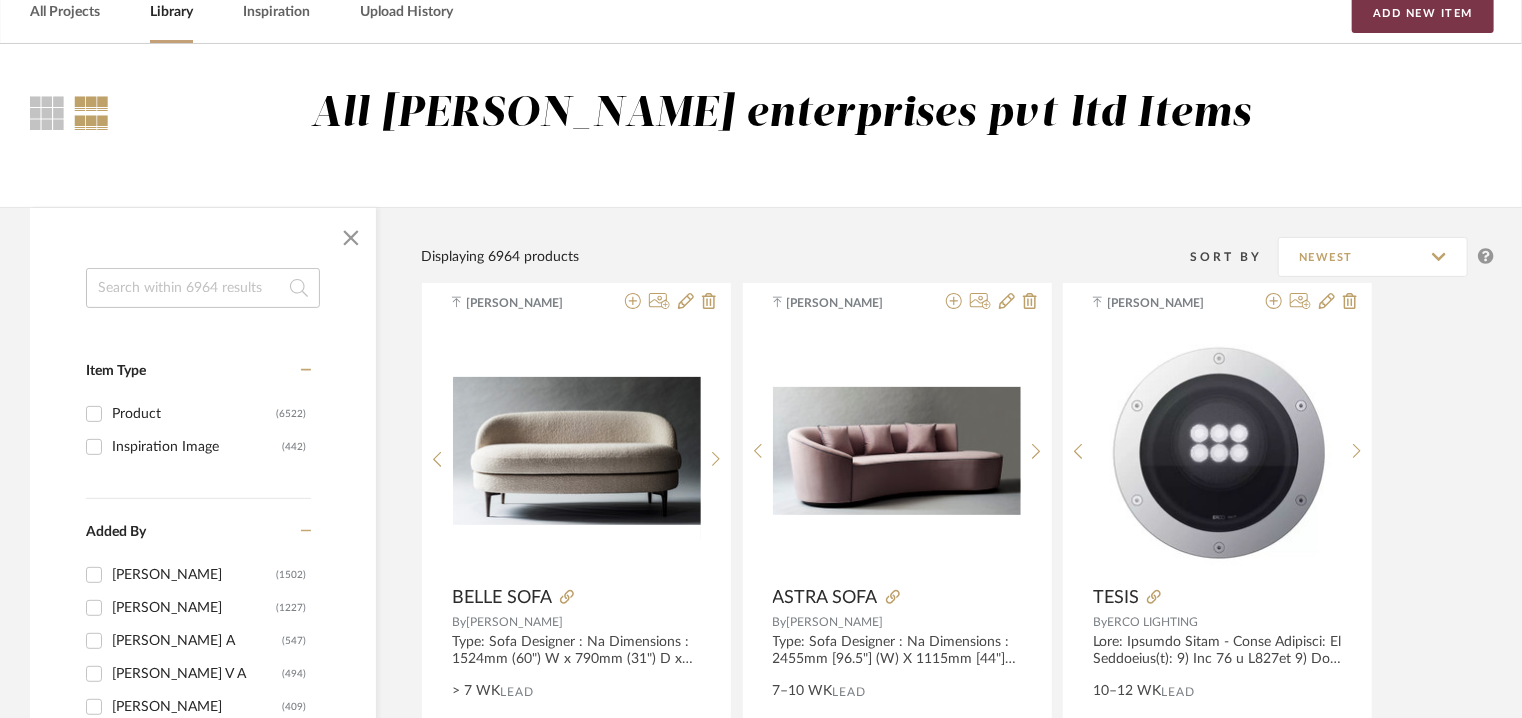 click on "Add New Item" at bounding box center [1423, 13] 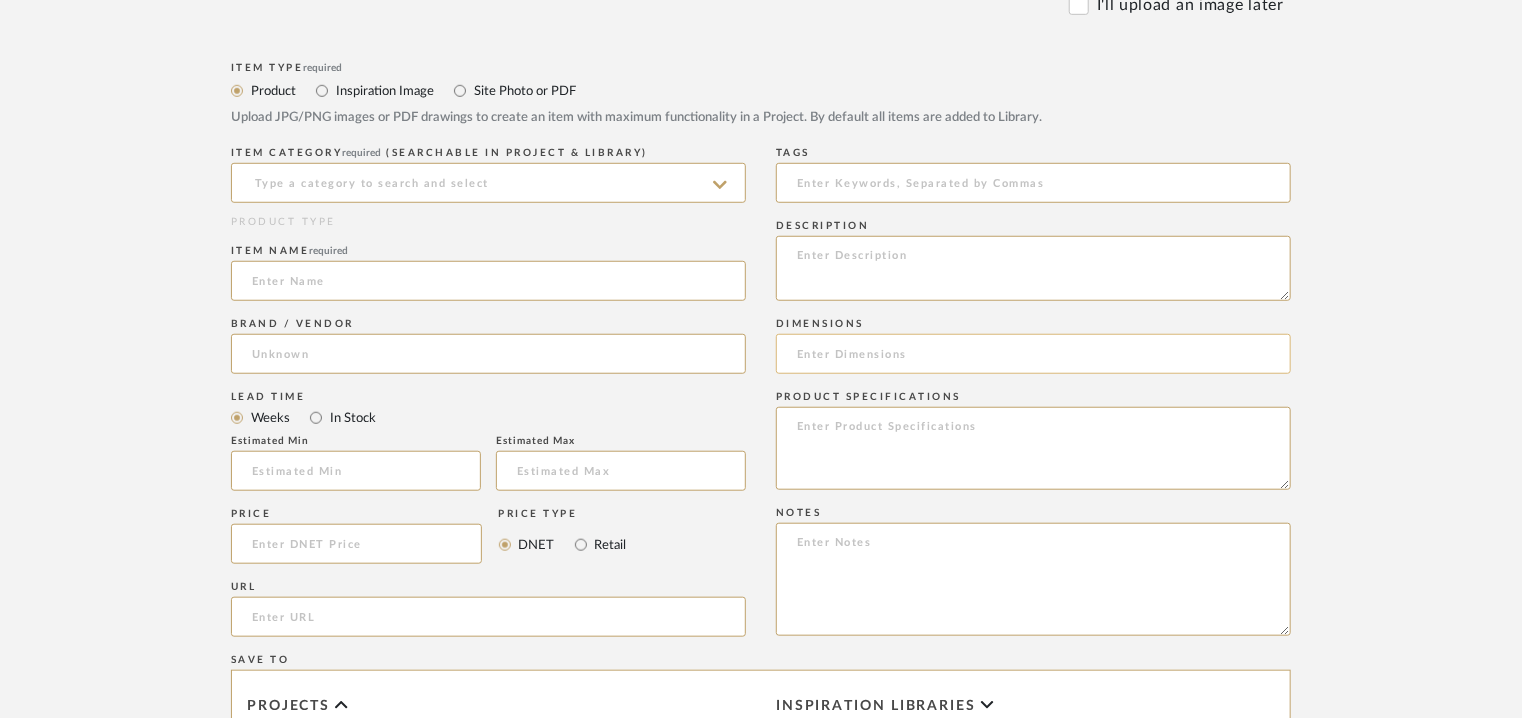 scroll, scrollTop: 700, scrollLeft: 0, axis: vertical 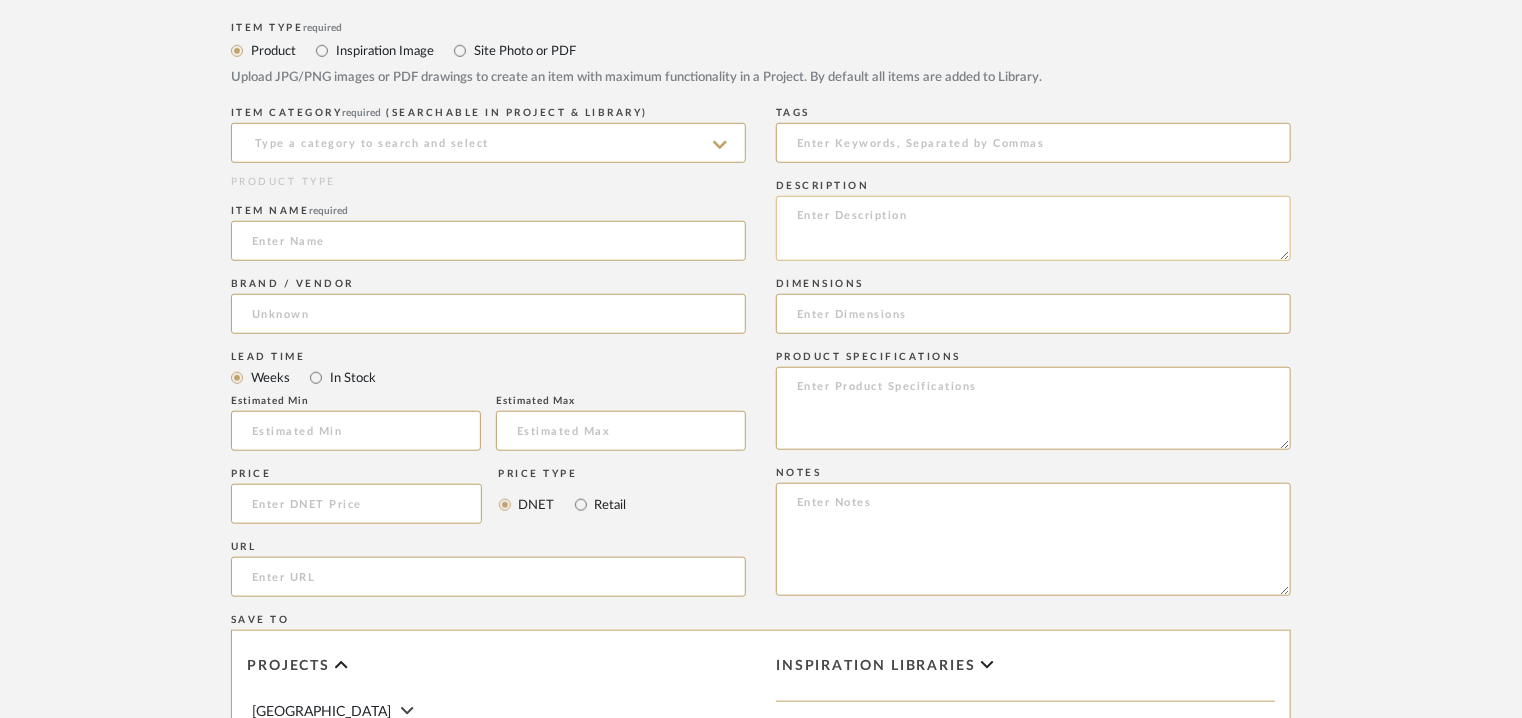click 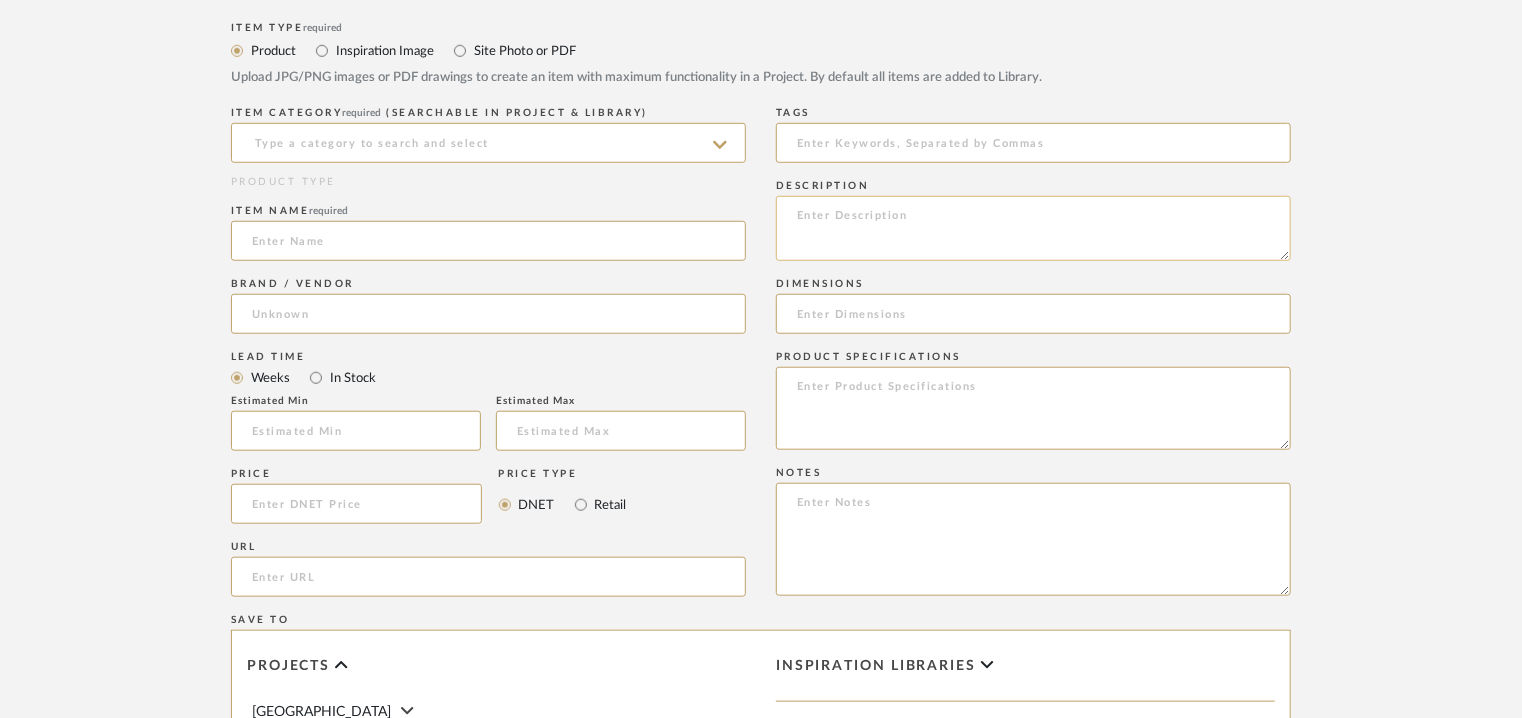 paste on "Price: : Na
Lead time:  7 – 10 weeks for standard pieces.  Production involving hand cast metal and stone tend to be on the longer end of this time frame.  Custom items may also extend production timelines.
Customizable : YES. COM MEMOS MUST BE REVIEWED AND FABRIC QUANTITIES/FABRIC APPLICATION CONFIRMED PRIOR TO ORDERING.
3D available : No
BIM available. No.
Point of contact: [PERSON_NAME]
Contact number: [PHONE_NUMBER] and
[PHONE_NUMBER]
Email address: [EMAIL_ADDRESS][DOMAIN_NAME]
[EMAIL_ADDRESS][DOMAIN_NAME]
Address: [STREET_ADDRESS]
Additional contact information:
Email address : [PERSON_NAME][EMAIL_ADDRESS][PERSON_NAME][DOMAIN_NAME]  and
[EMAIL_ADDRESS][DOMAIN_NAME]" 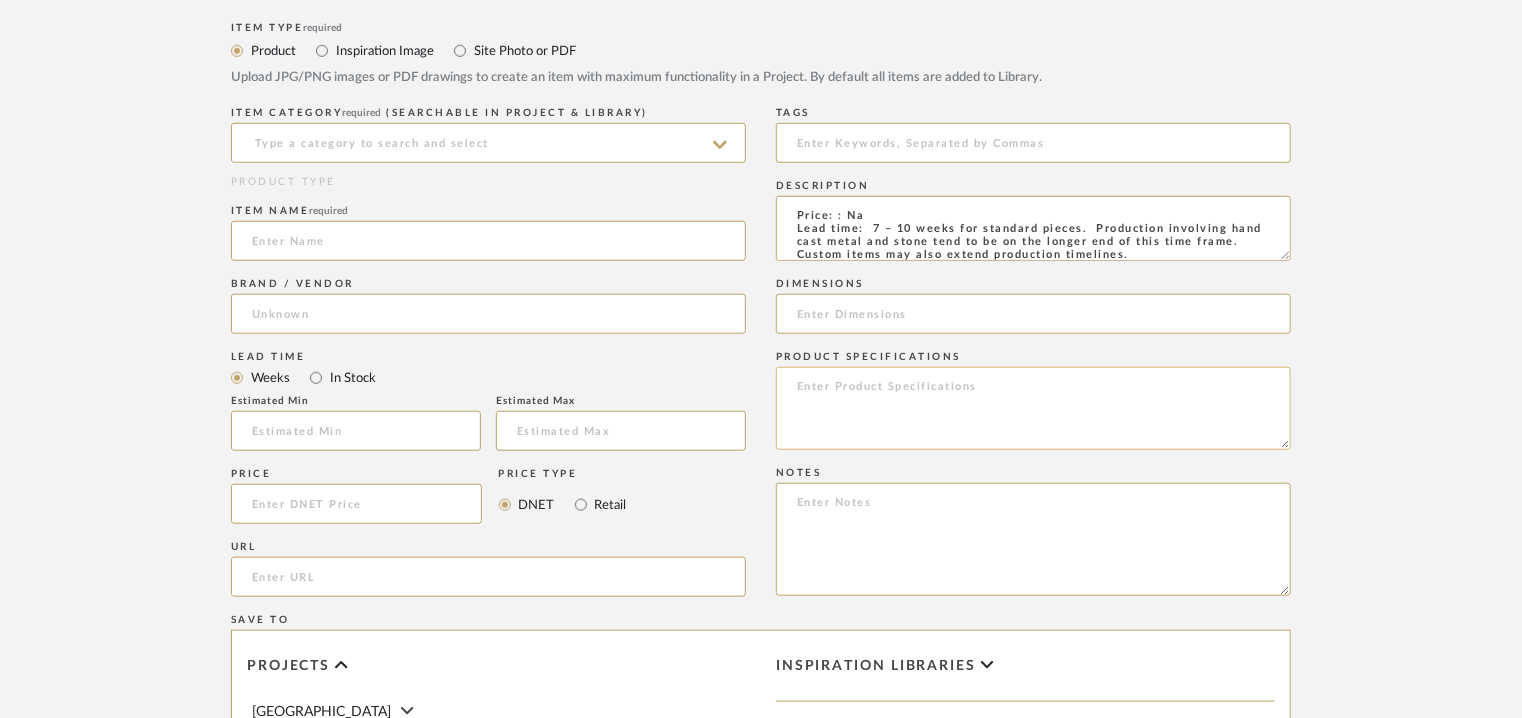 scroll, scrollTop: 232, scrollLeft: 0, axis: vertical 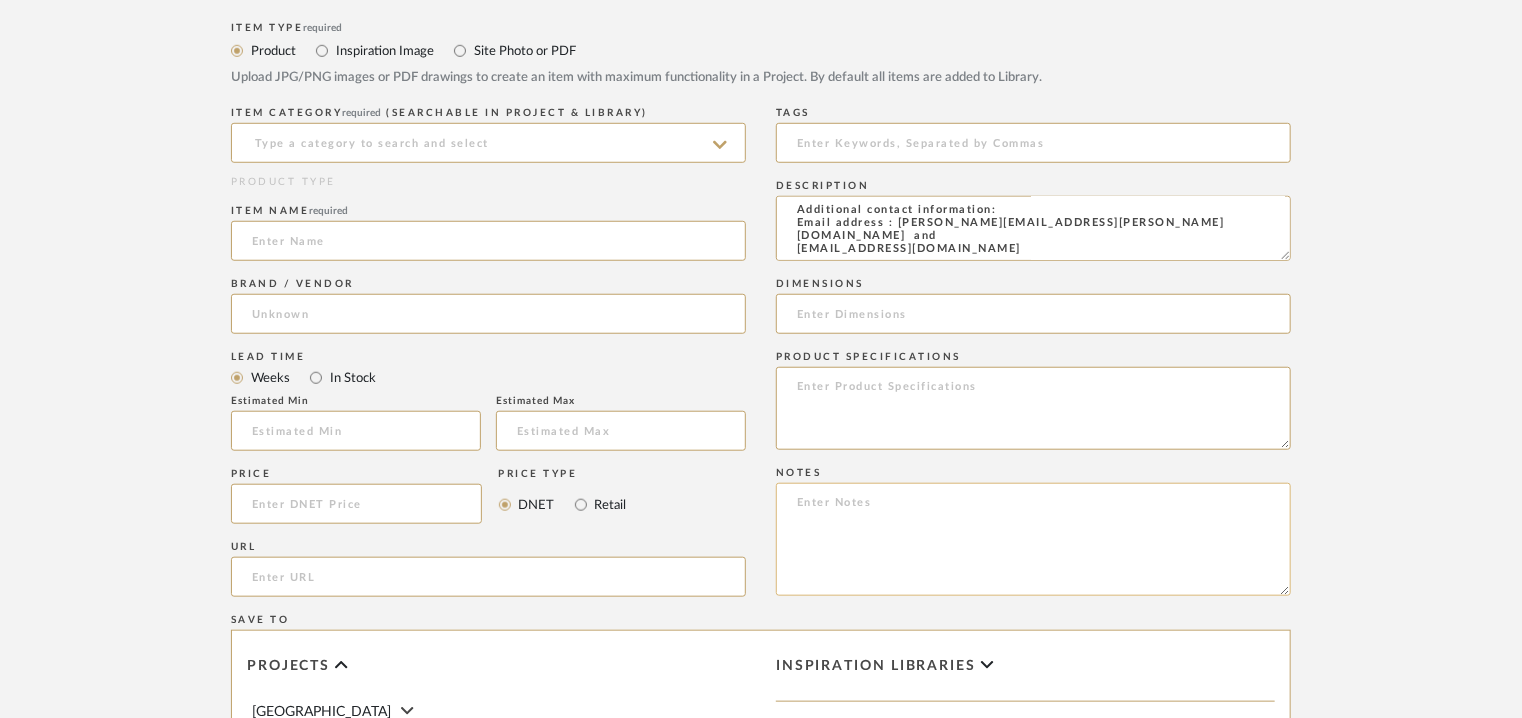type on "Price: : Na
Lead time:  7 – 10 weeks for standard pieces.  Production involving hand cast metal and stone tend to be on the longer end of this time frame.  Custom items may also extend production timelines.
Customizable : YES. COM MEMOS MUST BE REVIEWED AND FABRIC QUANTITIES/FABRIC APPLICATION CONFIRMED PRIOR TO ORDERING.
3D available : No
BIM available. No.
Point of contact: [PERSON_NAME]
Contact number: [PHONE_NUMBER] and
[PHONE_NUMBER]
Email address: [EMAIL_ADDRESS][DOMAIN_NAME]
[EMAIL_ADDRESS][DOMAIN_NAME]
Address: [STREET_ADDRESS]
Additional contact information:
Email address : [PERSON_NAME][EMAIL_ADDRESS][PERSON_NAME][DOMAIN_NAME]  and
[EMAIL_ADDRESS][DOMAIN_NAME]" 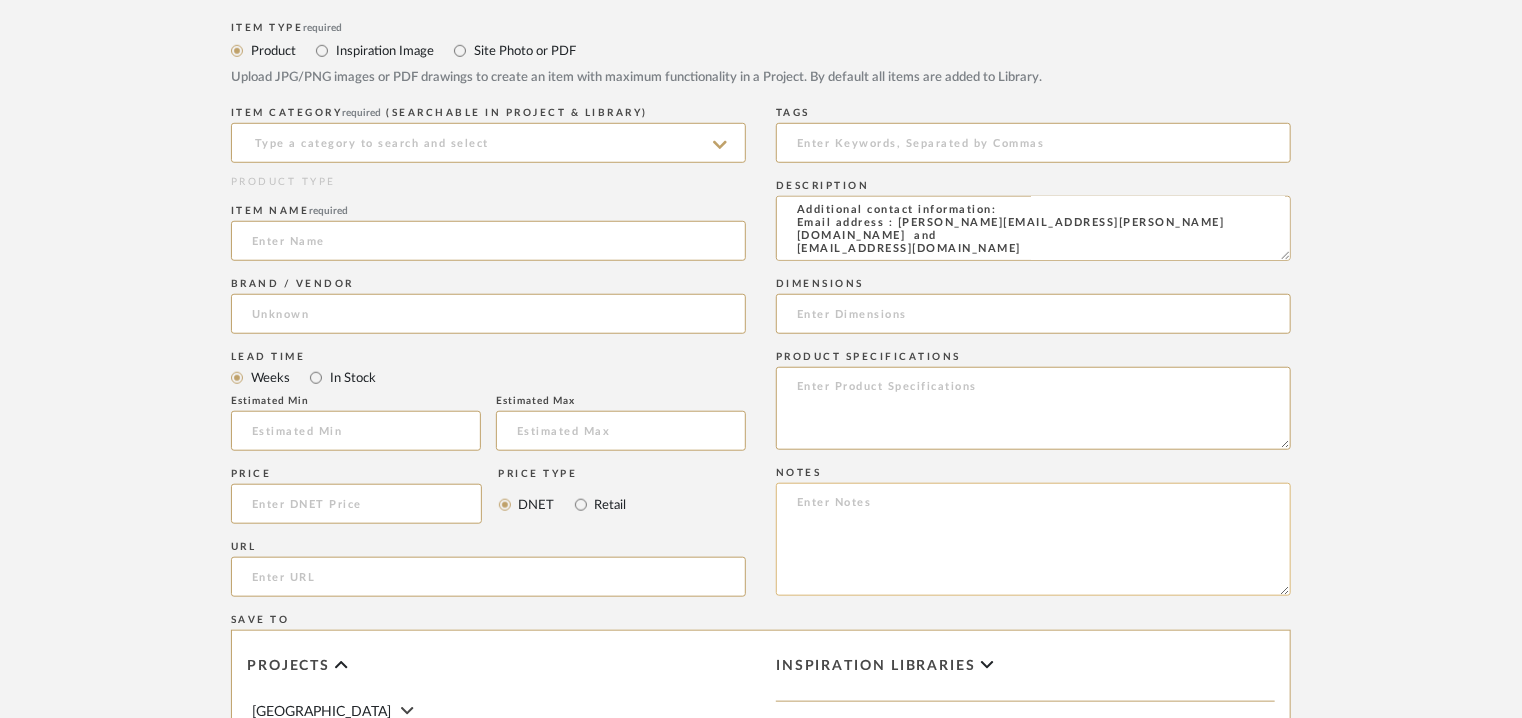 paste on "Price: : Na
Lead time:  7 – 10 weeks for standard pieces.  Production involving hand cast metal and stone tend to be on the longer end of this time frame.  Custom items may also extend production timelines.
Customizable : YES. COM MEMOS MUST BE REVIEWED AND FABRIC QUANTITIES/FABRIC APPLICATION CONFIRMED PRIOR TO ORDERING.
3D available : No
BIM available. No.
Point of contact: [PERSON_NAME]
Contact number: [PHONE_NUMBER] and
[PHONE_NUMBER]
Email address: [EMAIL_ADDRESS][DOMAIN_NAME]
[EMAIL_ADDRESS][DOMAIN_NAME]
Address: [STREET_ADDRESS]
Additional contact information:
Email address : [PERSON_NAME][EMAIL_ADDRESS][PERSON_NAME][DOMAIN_NAME]  and
[EMAIL_ADDRESS][DOMAIN_NAME]" 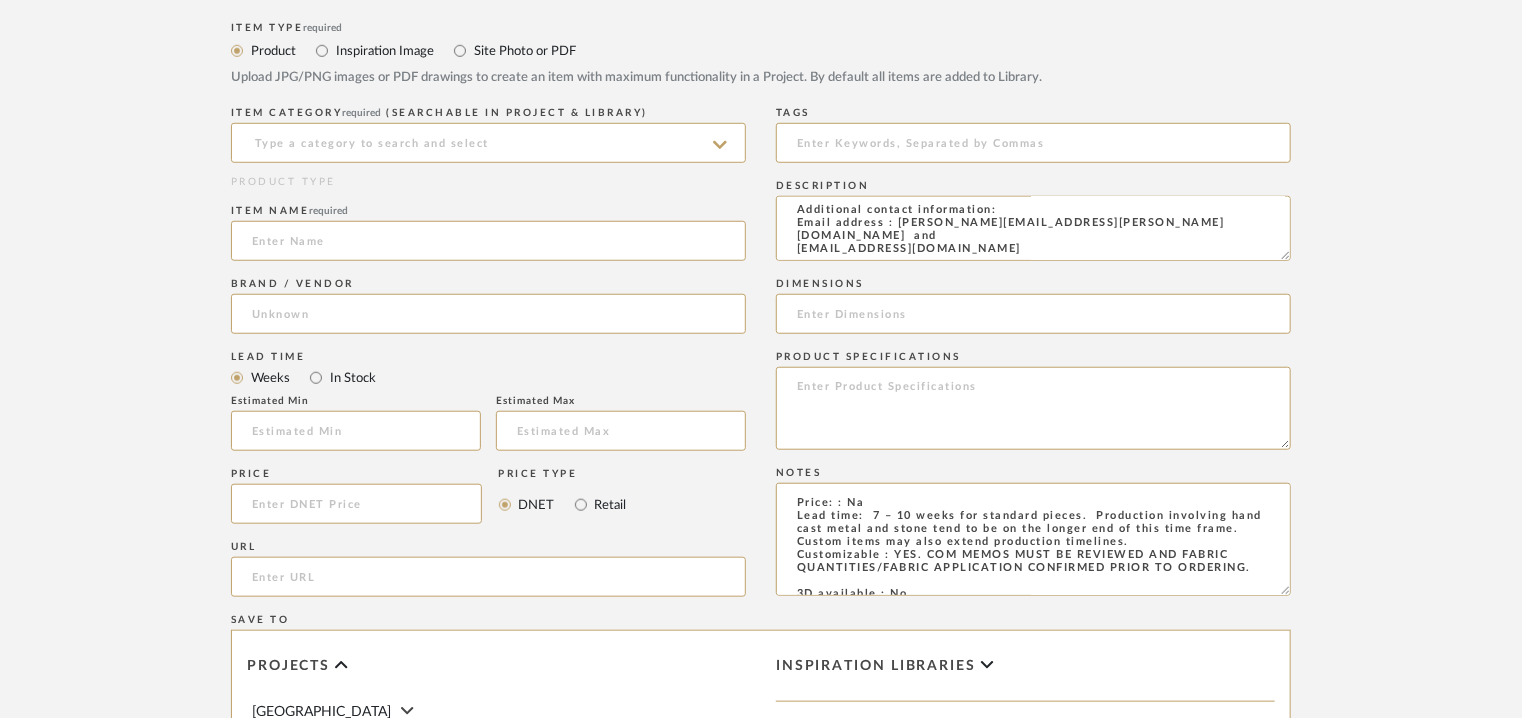 scroll, scrollTop: 184, scrollLeft: 0, axis: vertical 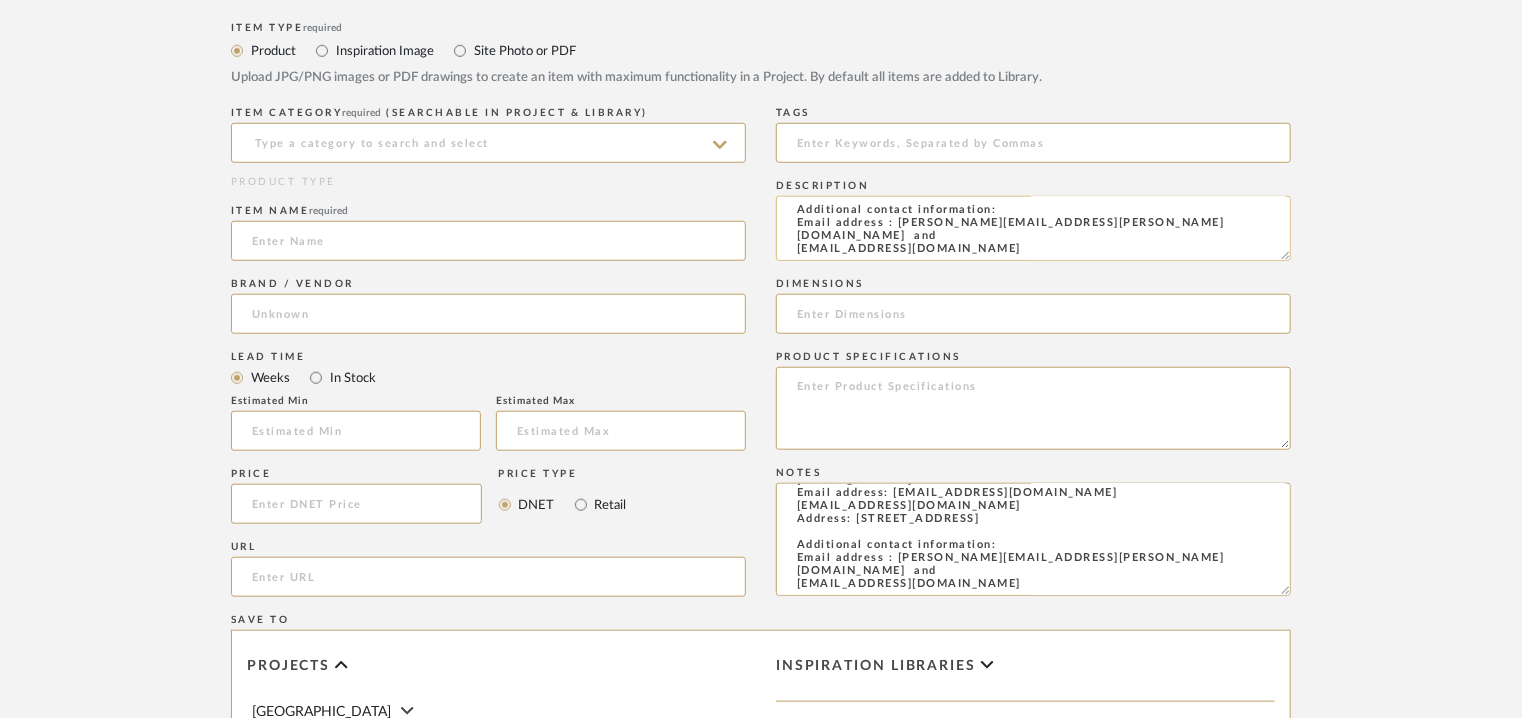 type on "Price: : Na
Lead time:  7 – 10 weeks for standard pieces.  Production involving hand cast metal and stone tend to be on the longer end of this time frame.  Custom items may also extend production timelines.
Customizable : YES. COM MEMOS MUST BE REVIEWED AND FABRIC QUANTITIES/FABRIC APPLICATION CONFIRMED PRIOR TO ORDERING.
3D available : No
BIM available. No.
Point of contact: [PERSON_NAME]
Contact number: [PHONE_NUMBER] and
[PHONE_NUMBER]
Email address: [EMAIL_ADDRESS][DOMAIN_NAME]
[EMAIL_ADDRESS][DOMAIN_NAME]
Address: [STREET_ADDRESS]
Additional contact information:
Email address : [PERSON_NAME][EMAIL_ADDRESS][PERSON_NAME][DOMAIN_NAME]  and
[EMAIL_ADDRESS][DOMAIN_NAME]" 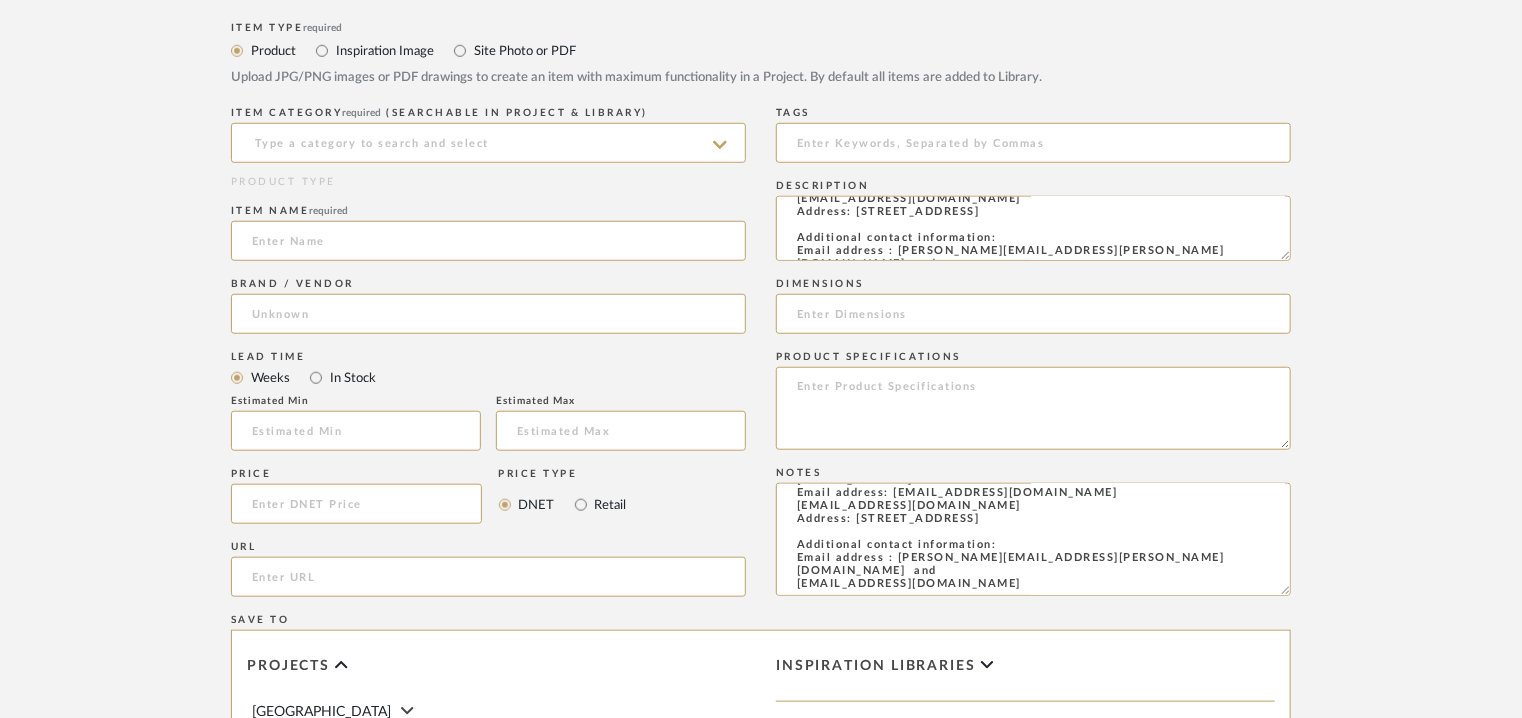 scroll, scrollTop: 0, scrollLeft: 0, axis: both 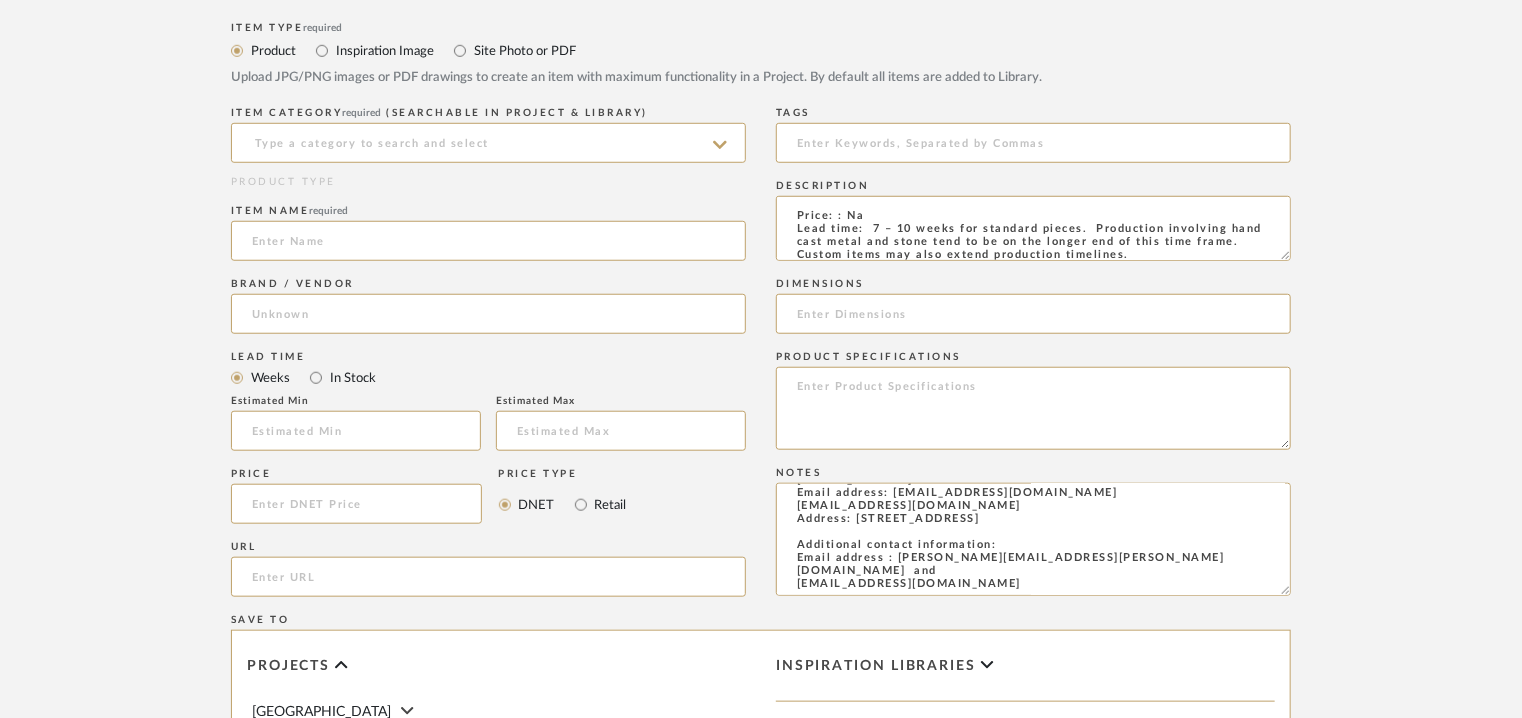 drag, startPoint x: 928, startPoint y: 254, endPoint x: 548, endPoint y: 73, distance: 420.90497 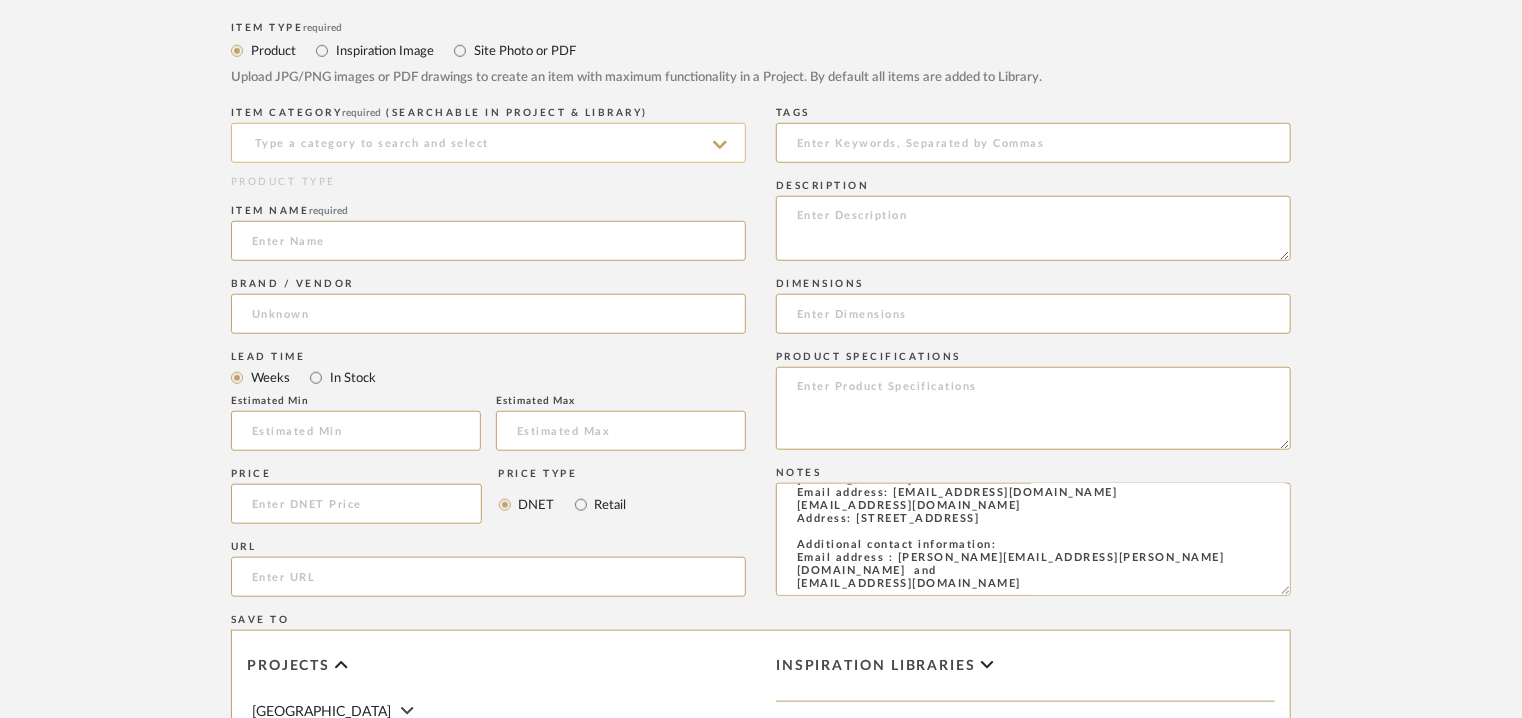 type 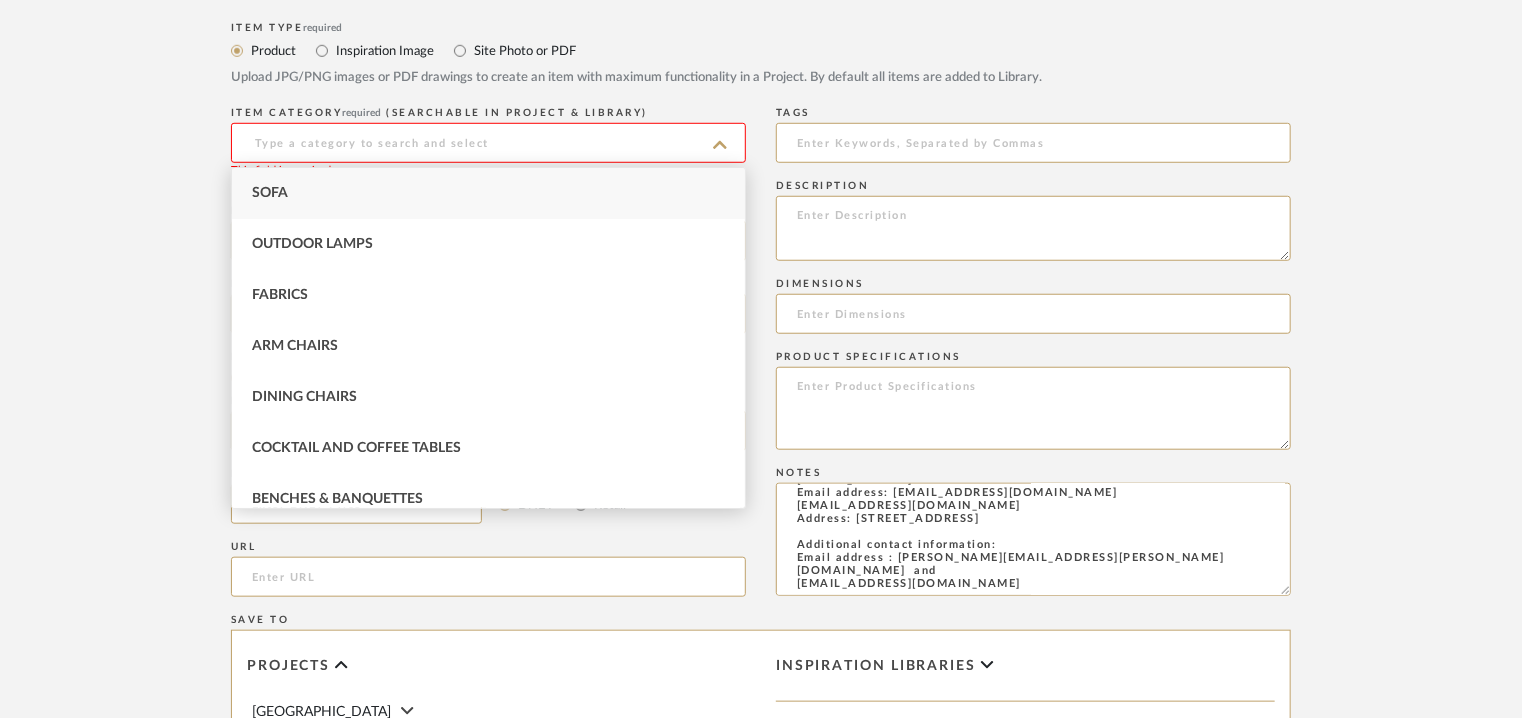 click on "Sofa" at bounding box center (488, 193) 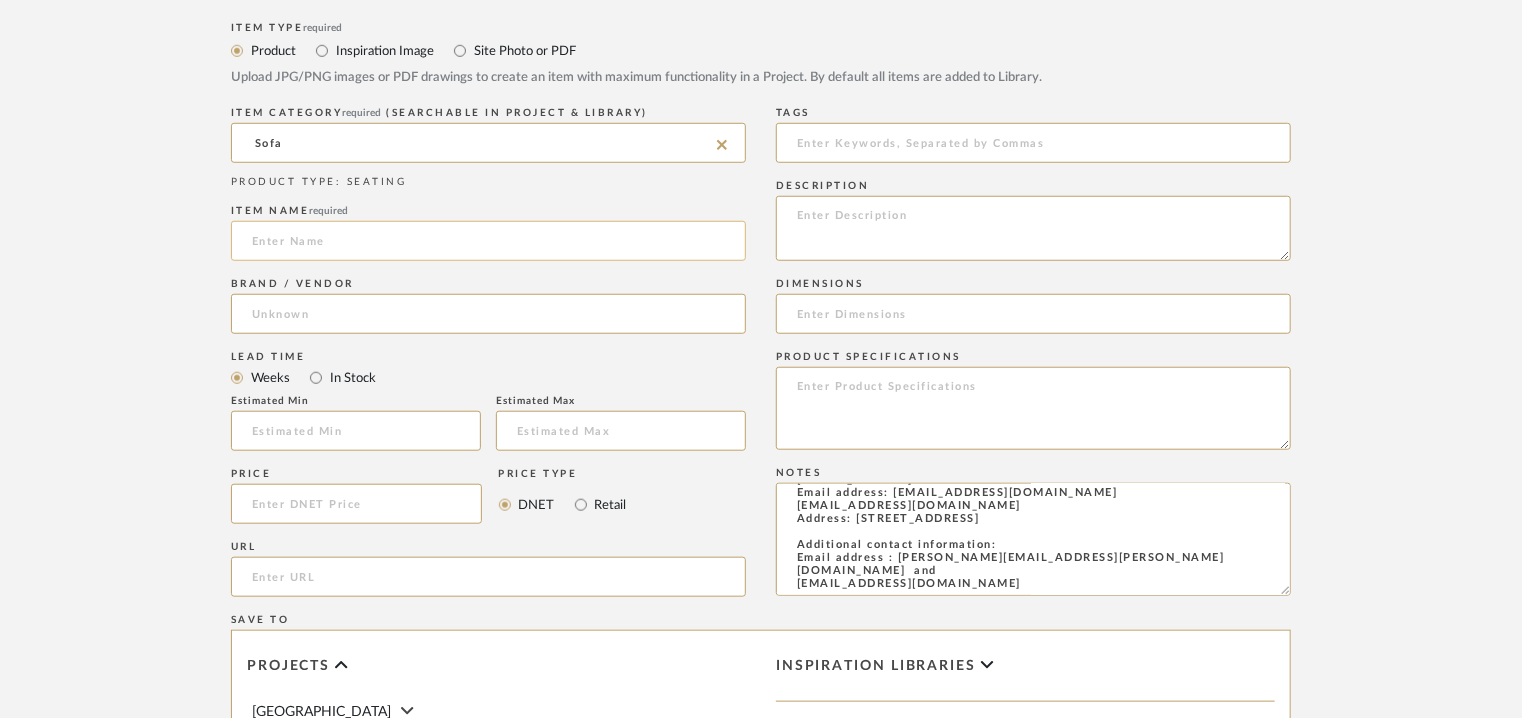 click 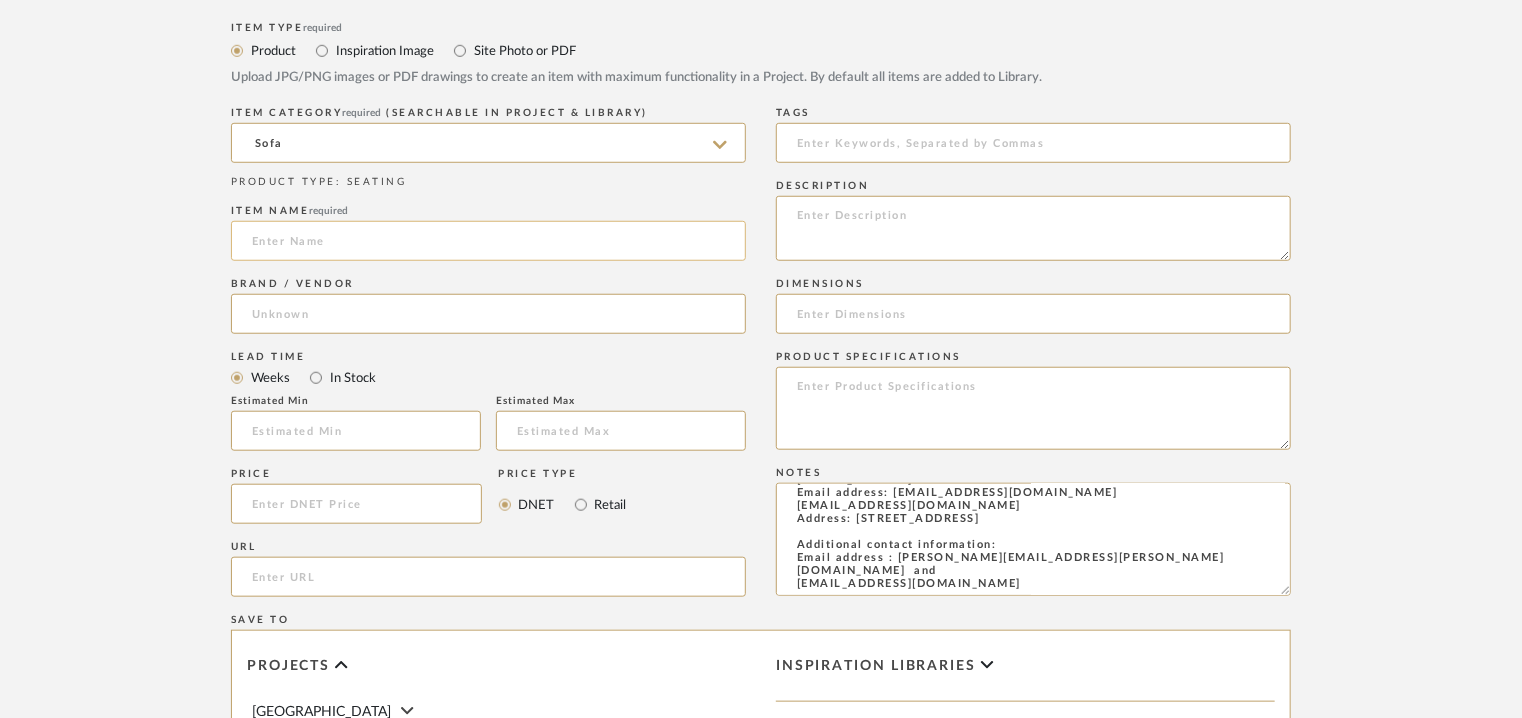 paste on "[PERSON_NAME]" 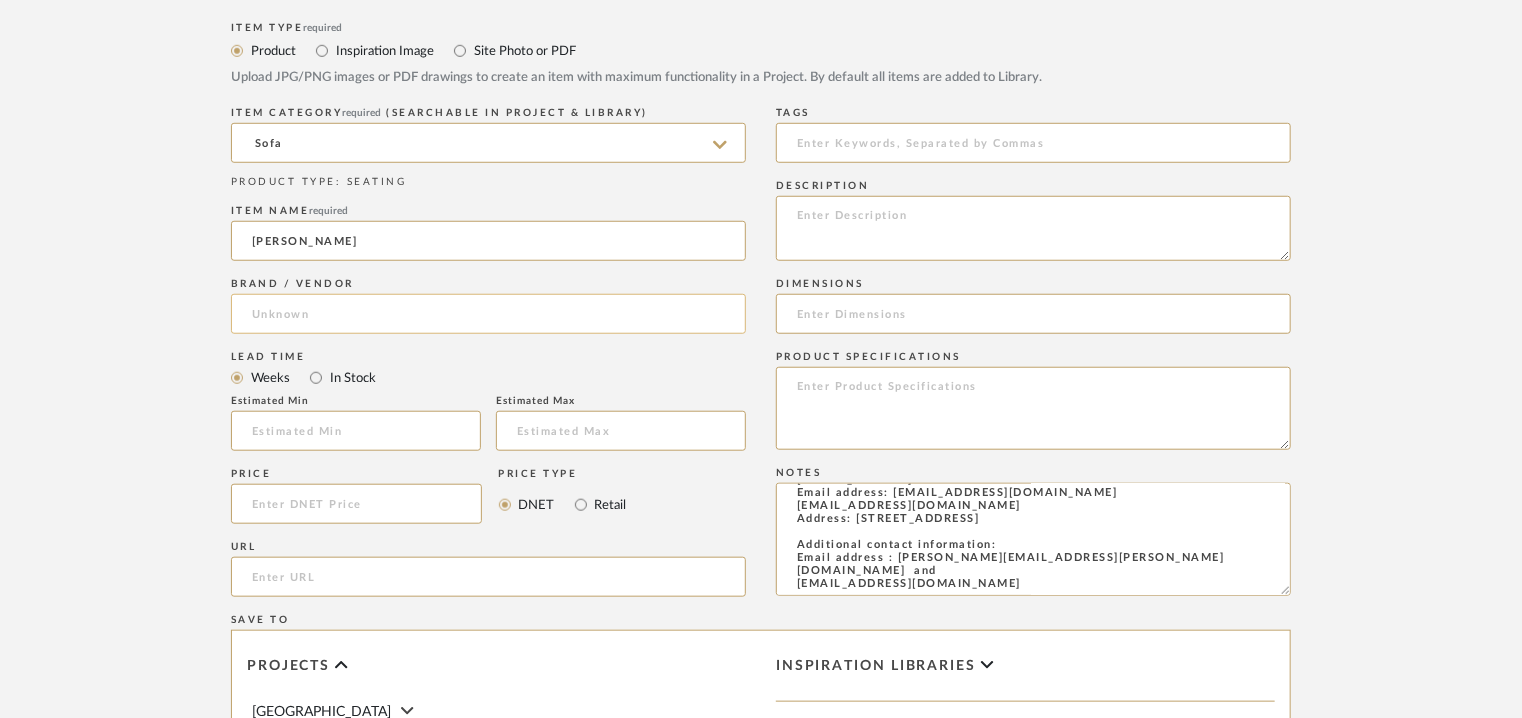 type on "[PERSON_NAME]" 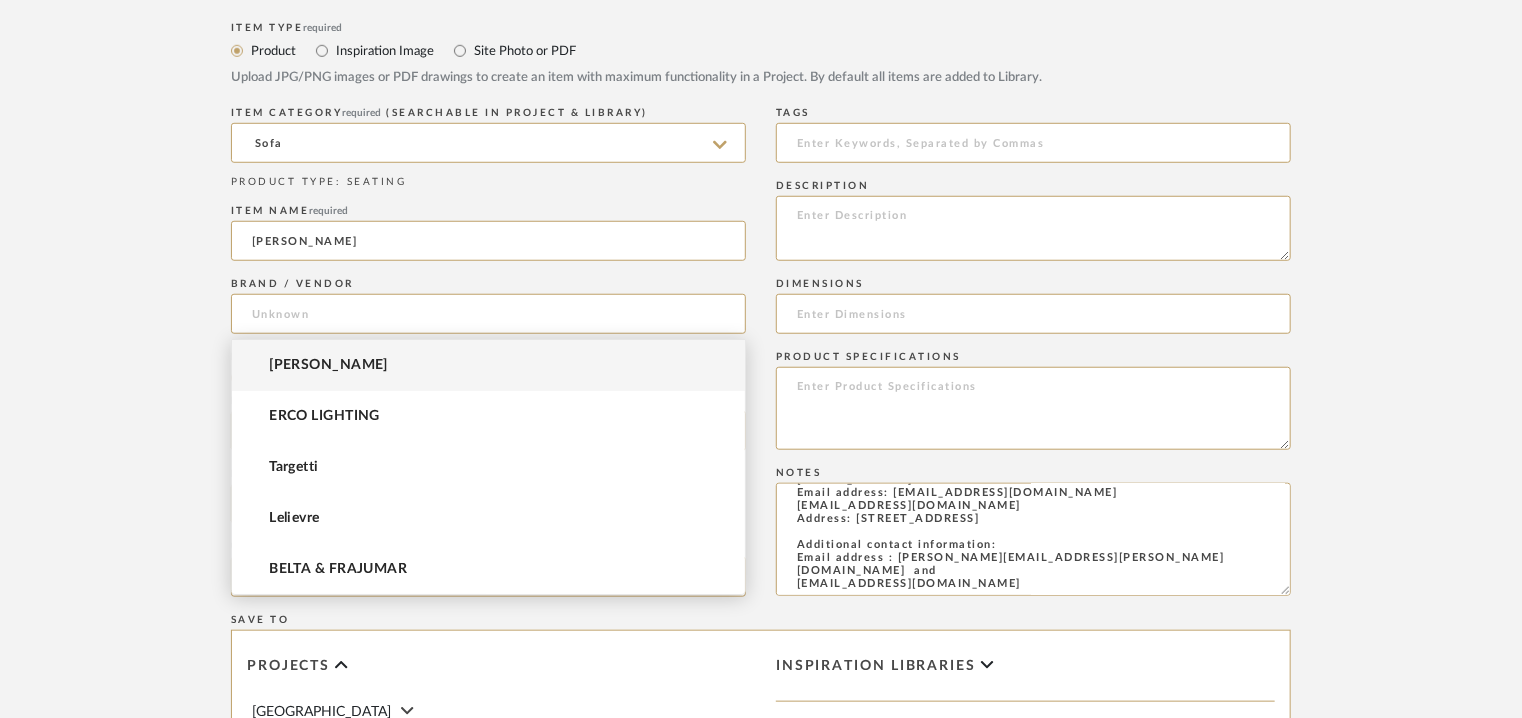 click on "[PERSON_NAME]" at bounding box center [488, 365] 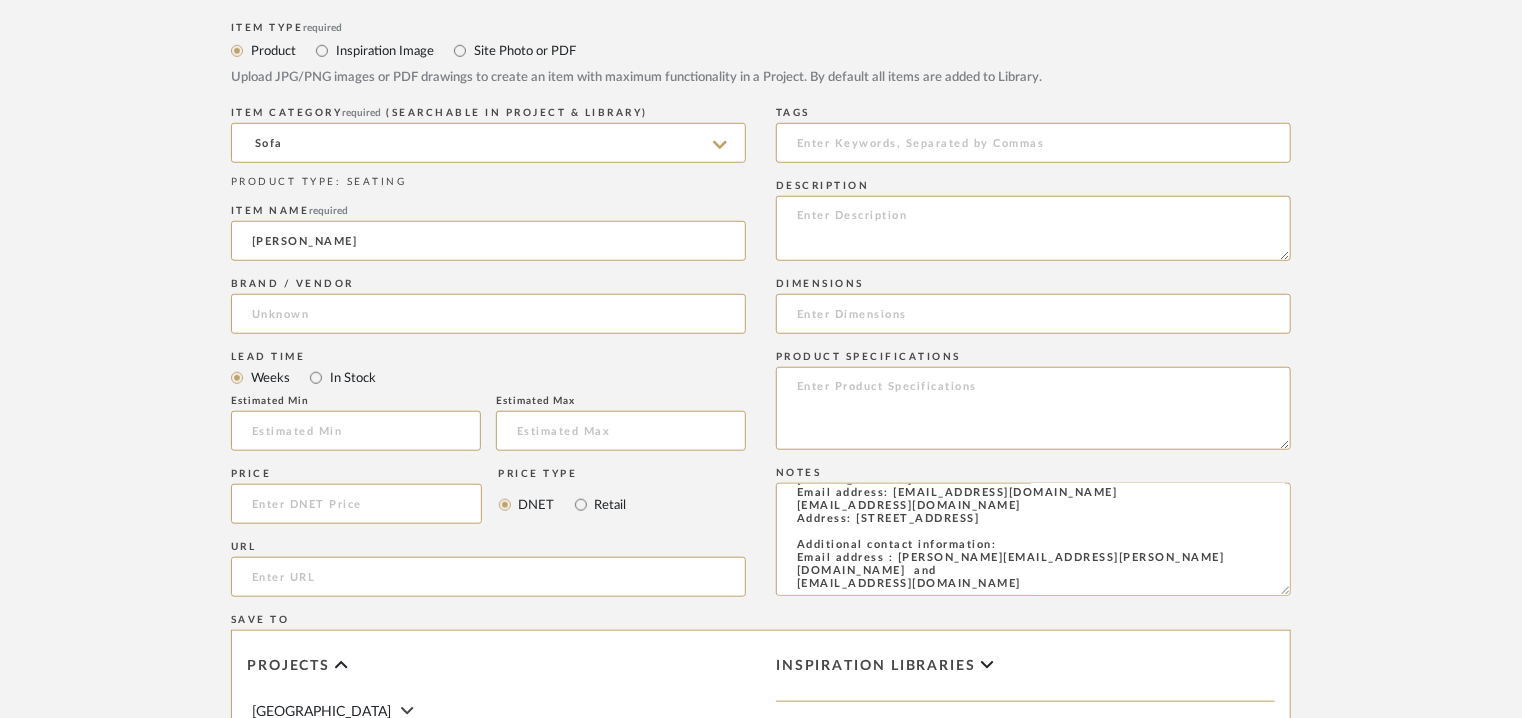 type on "[PERSON_NAME]" 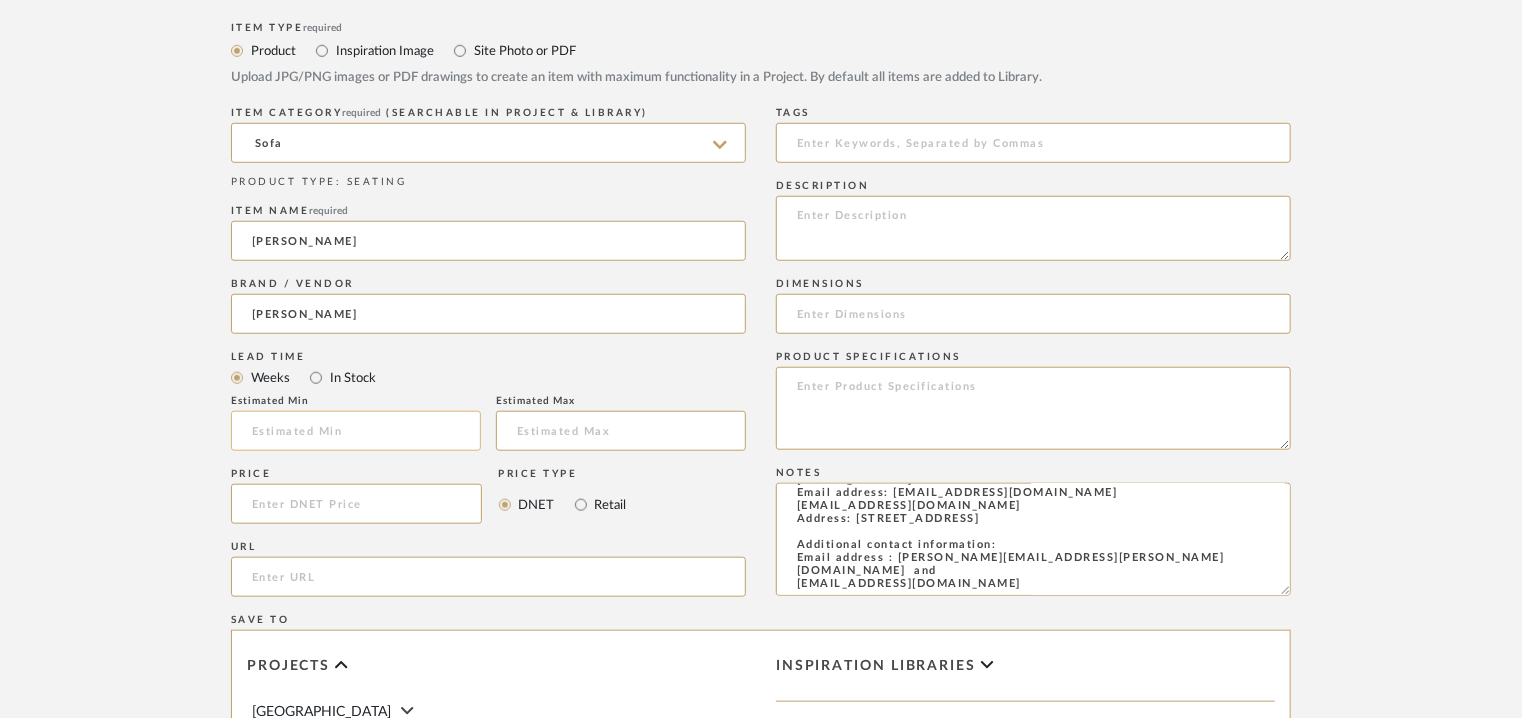 click 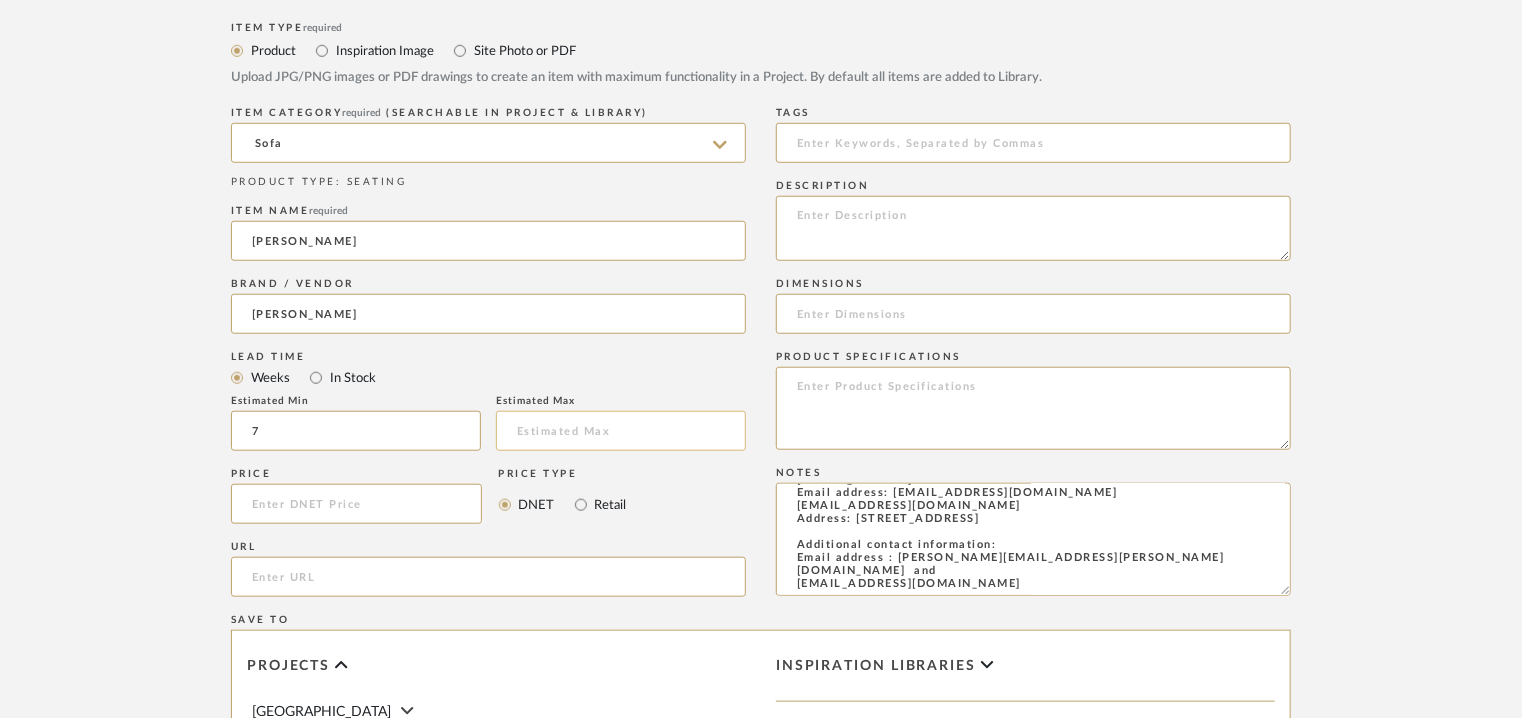type on "7" 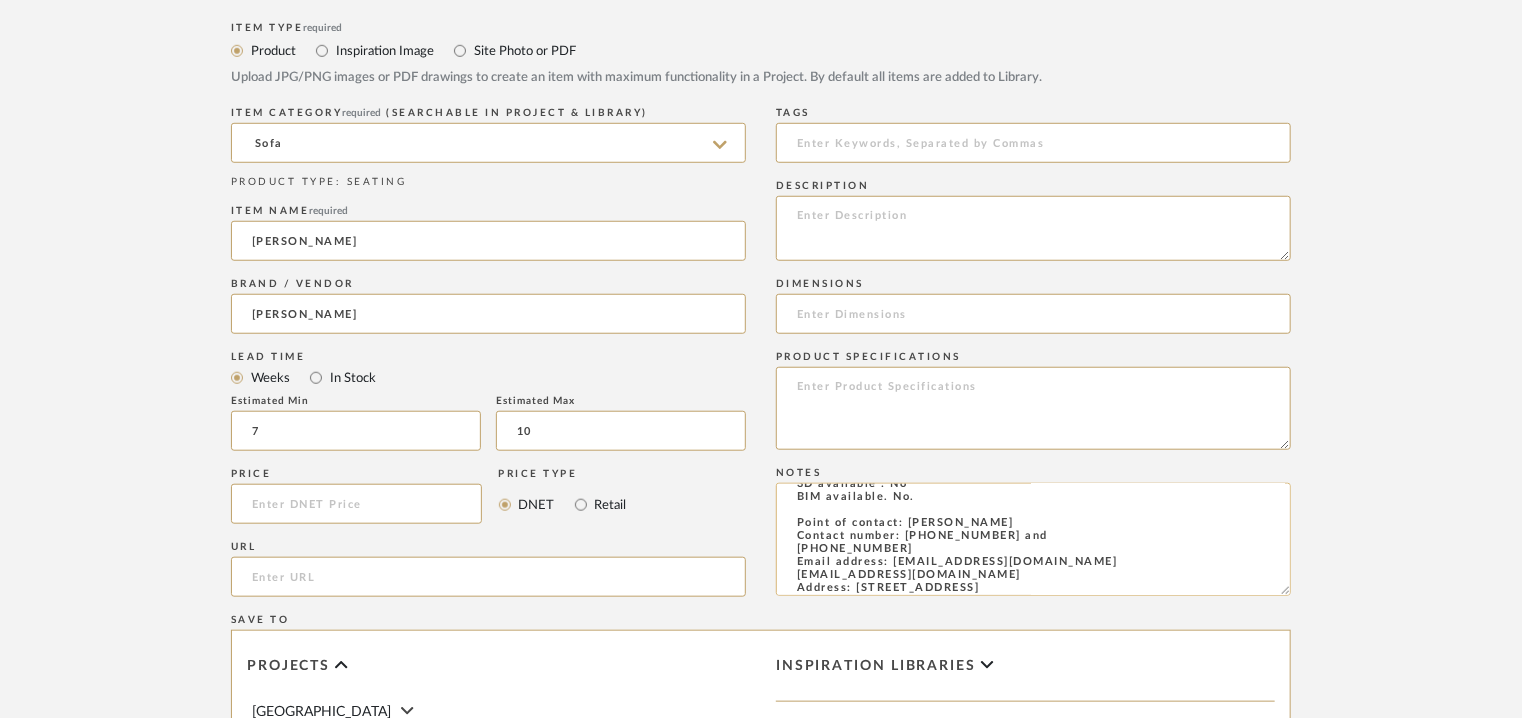 scroll, scrollTop: 0, scrollLeft: 0, axis: both 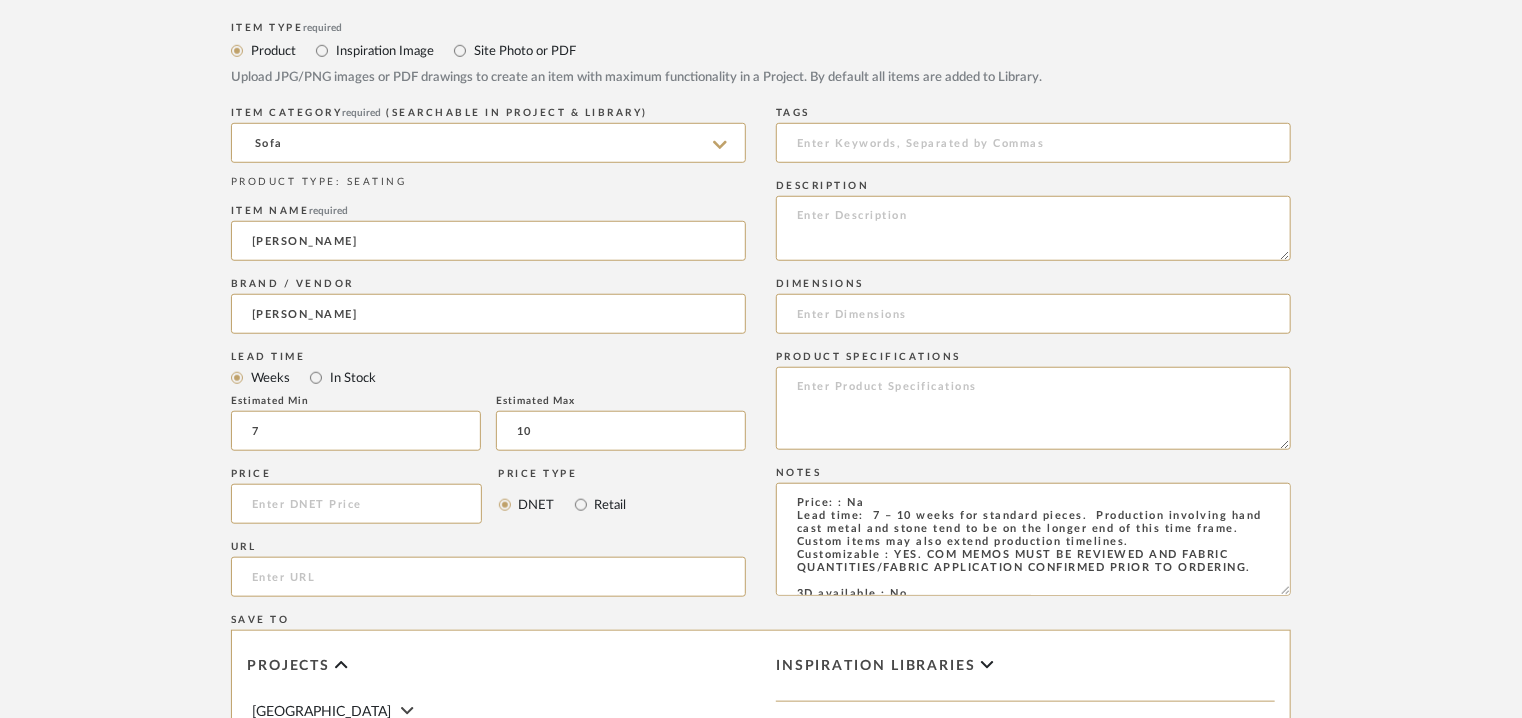 type on "10" 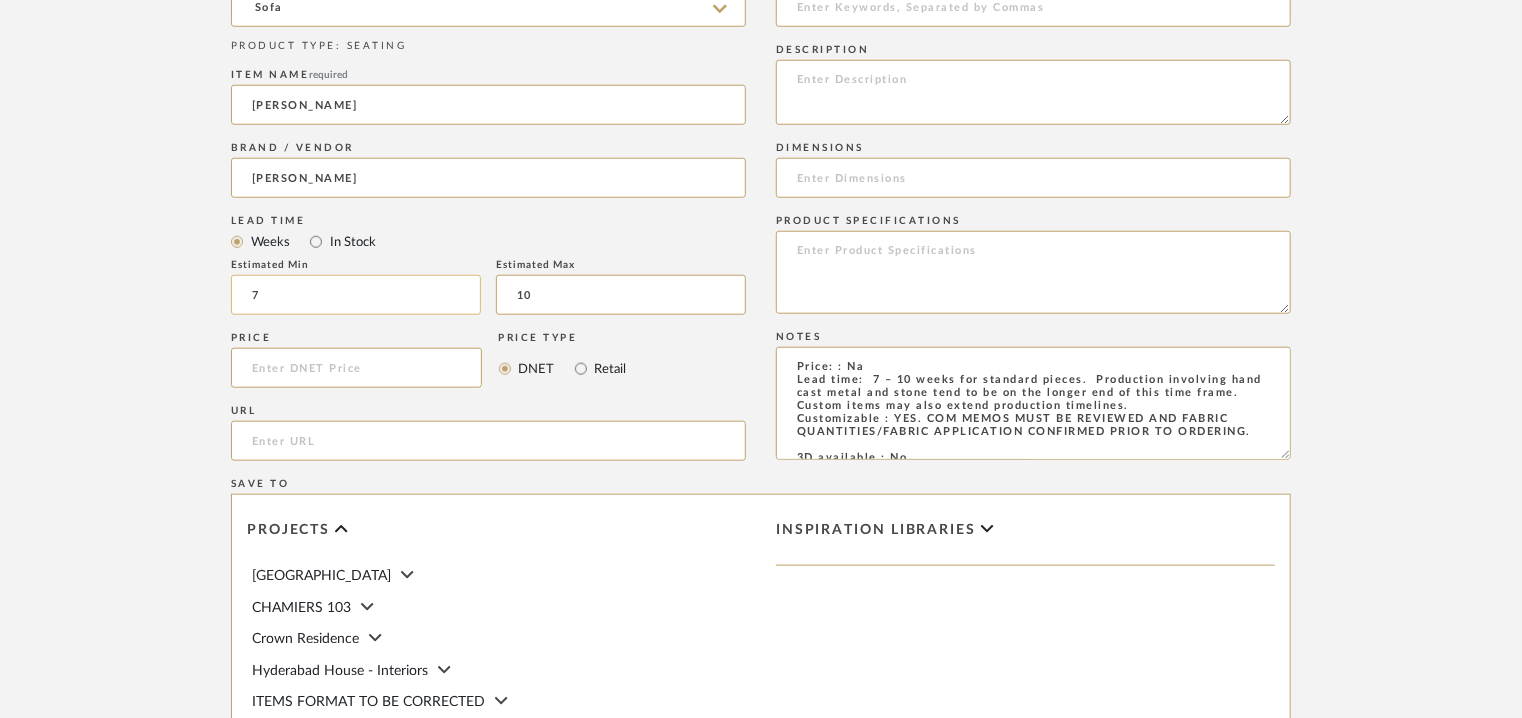 scroll, scrollTop: 1000, scrollLeft: 0, axis: vertical 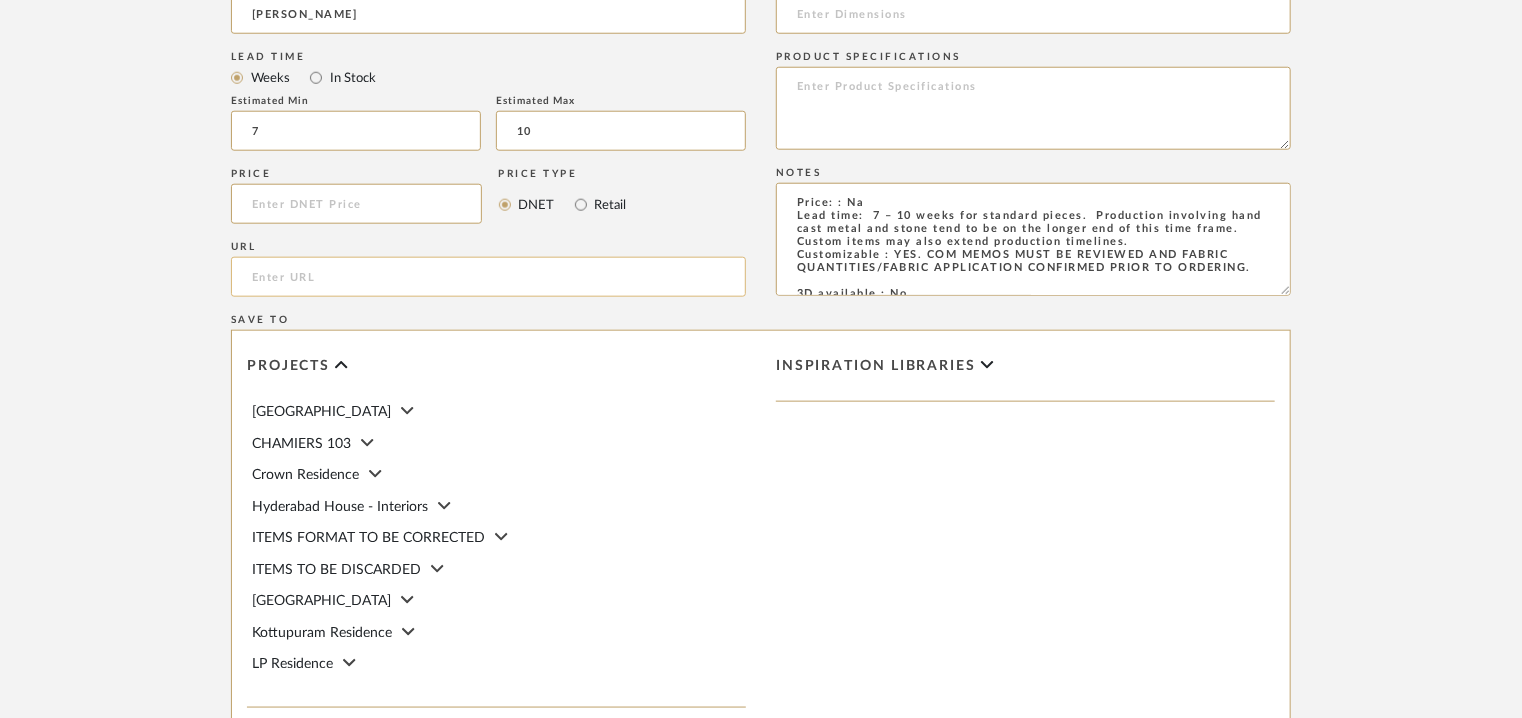 click 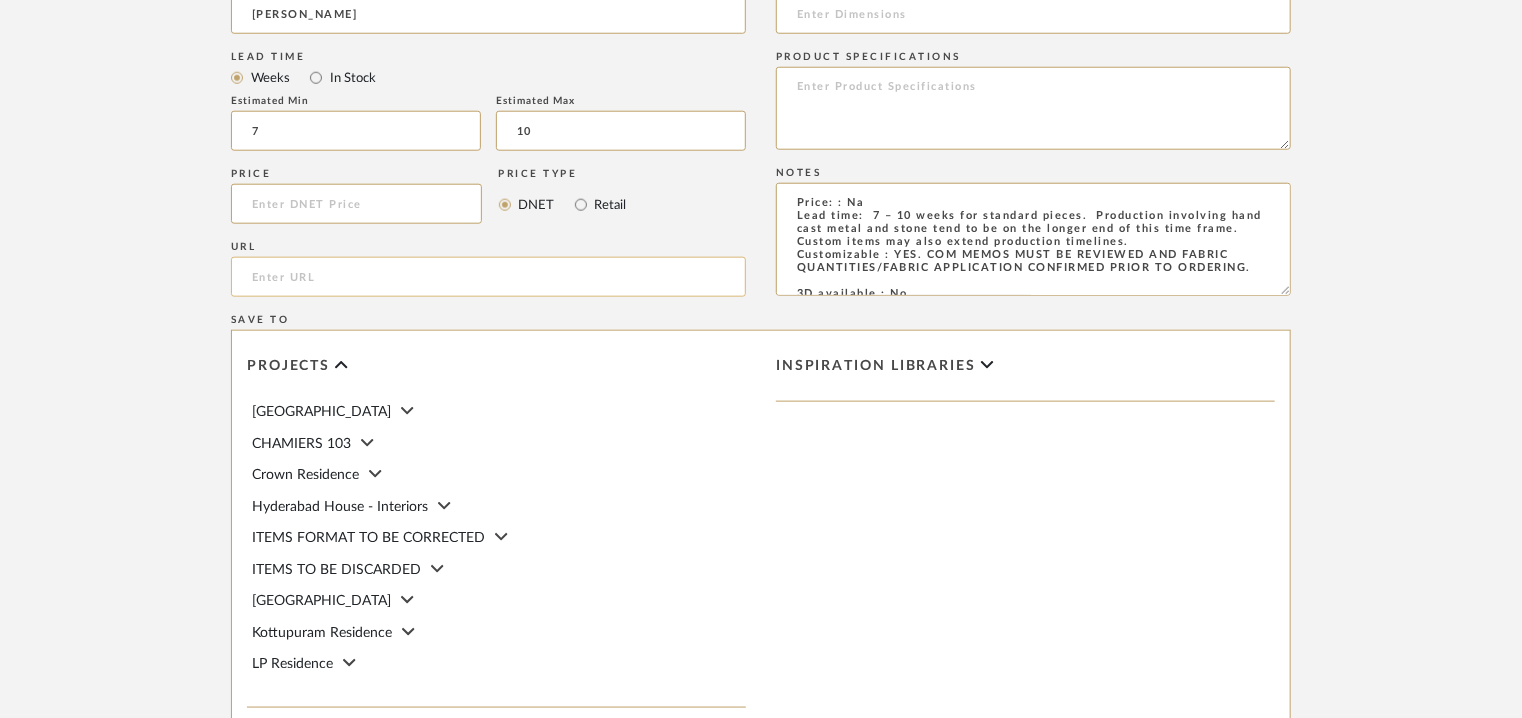 paste on "[URL][DOMAIN_NAME]" 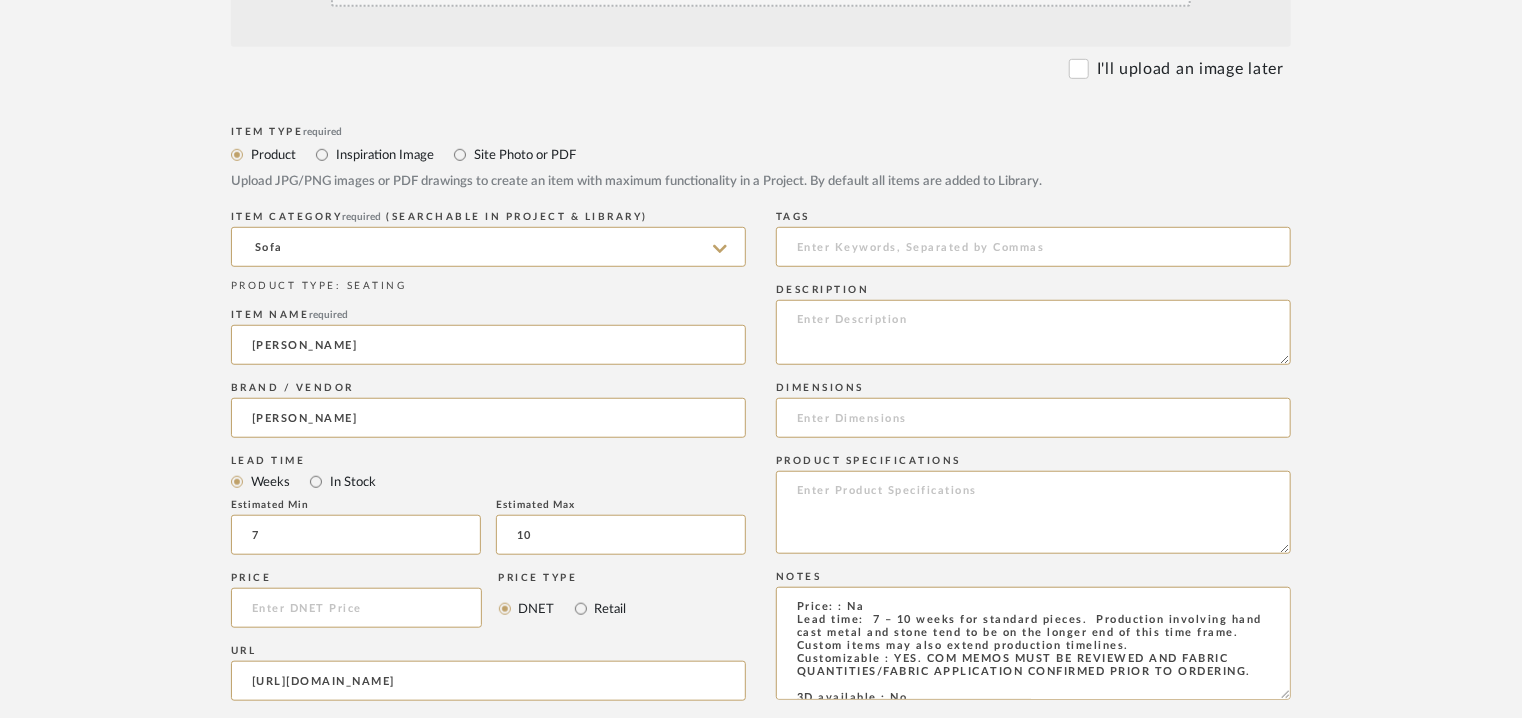 scroll, scrollTop: 600, scrollLeft: 0, axis: vertical 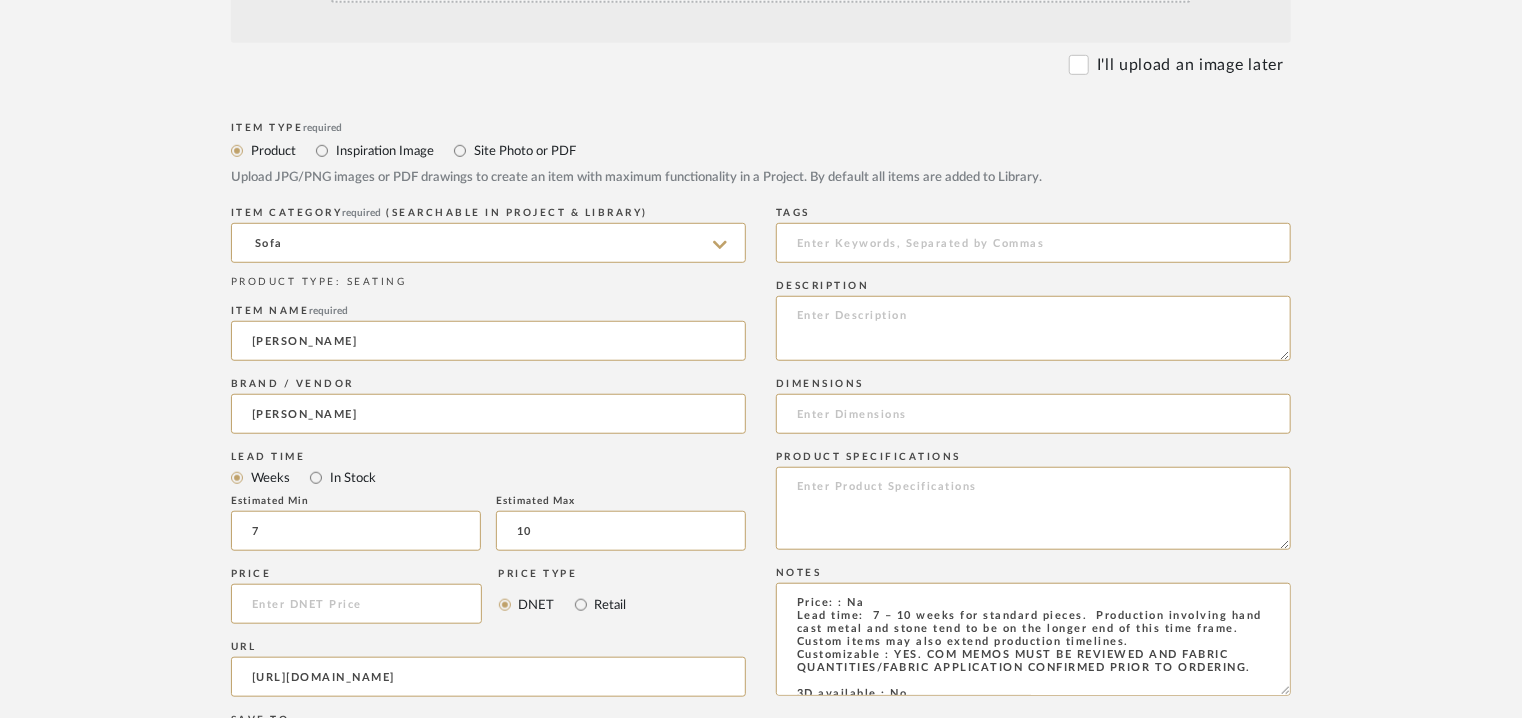 type on "[URL][DOMAIN_NAME]" 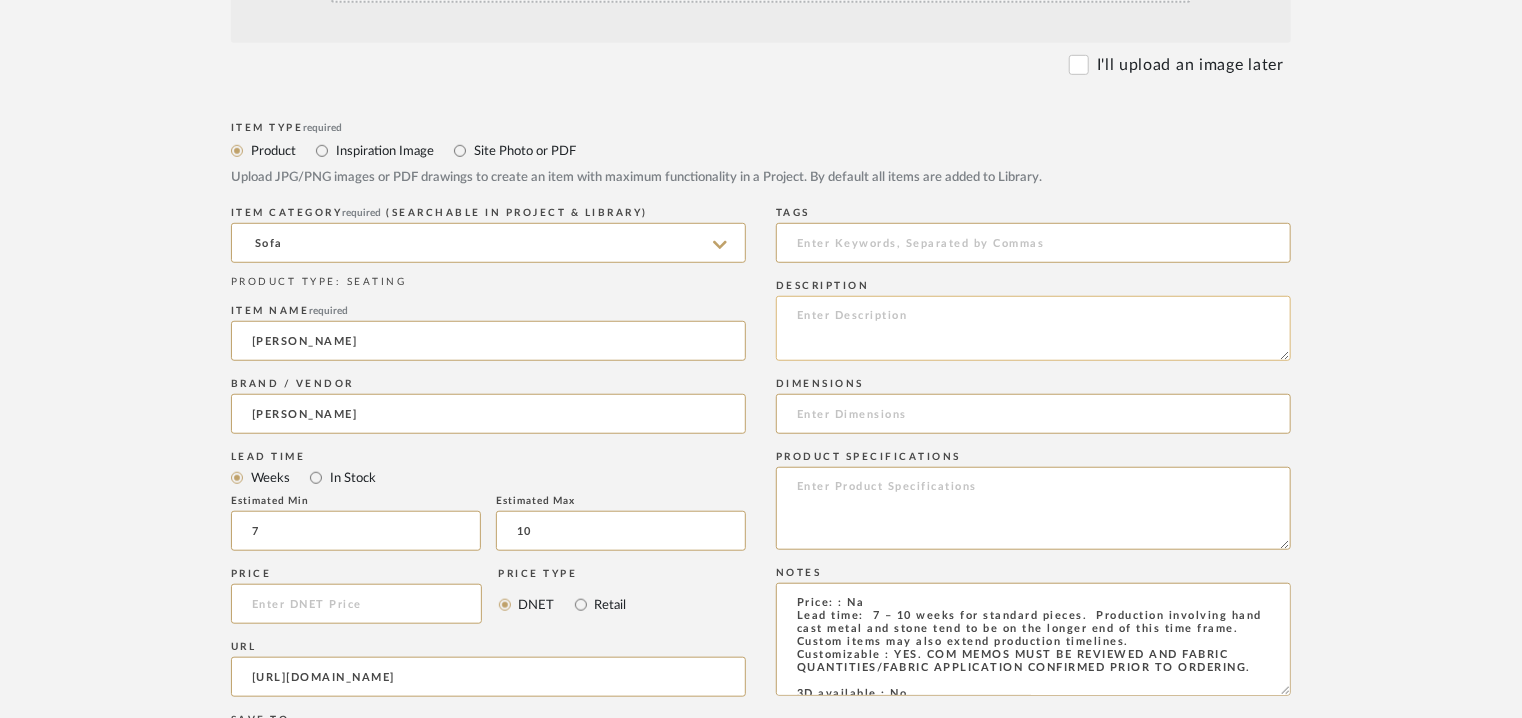 paste on "Type: Sofa
Designer : Na
Dimensions :2335mm (92") L X 915mm (36") D x 835mm (33") H
Seat Height: 475mm (18.5")
Material & Finishes : handcast base of solid metal brackets, fabric upholstery.
Product description :  The Nico Sofa combines handsome proportions with timeless materials and an emphasis on comfort. Straight lines are tempered by curved edges and sloping arms, resulting in a thoughtful balance of hard and soft elements. Subtle decorative accents, such as elliptical cushions and a shapely solid wood base, create a harmonious whole from component parts.
Additional details : Na
Any other details : COM: Requires 15 Meters/ 16.5 Yards of 54” width fabric in solid color. Contact us for quantity in patterned fabric.
Contact for other custom options." 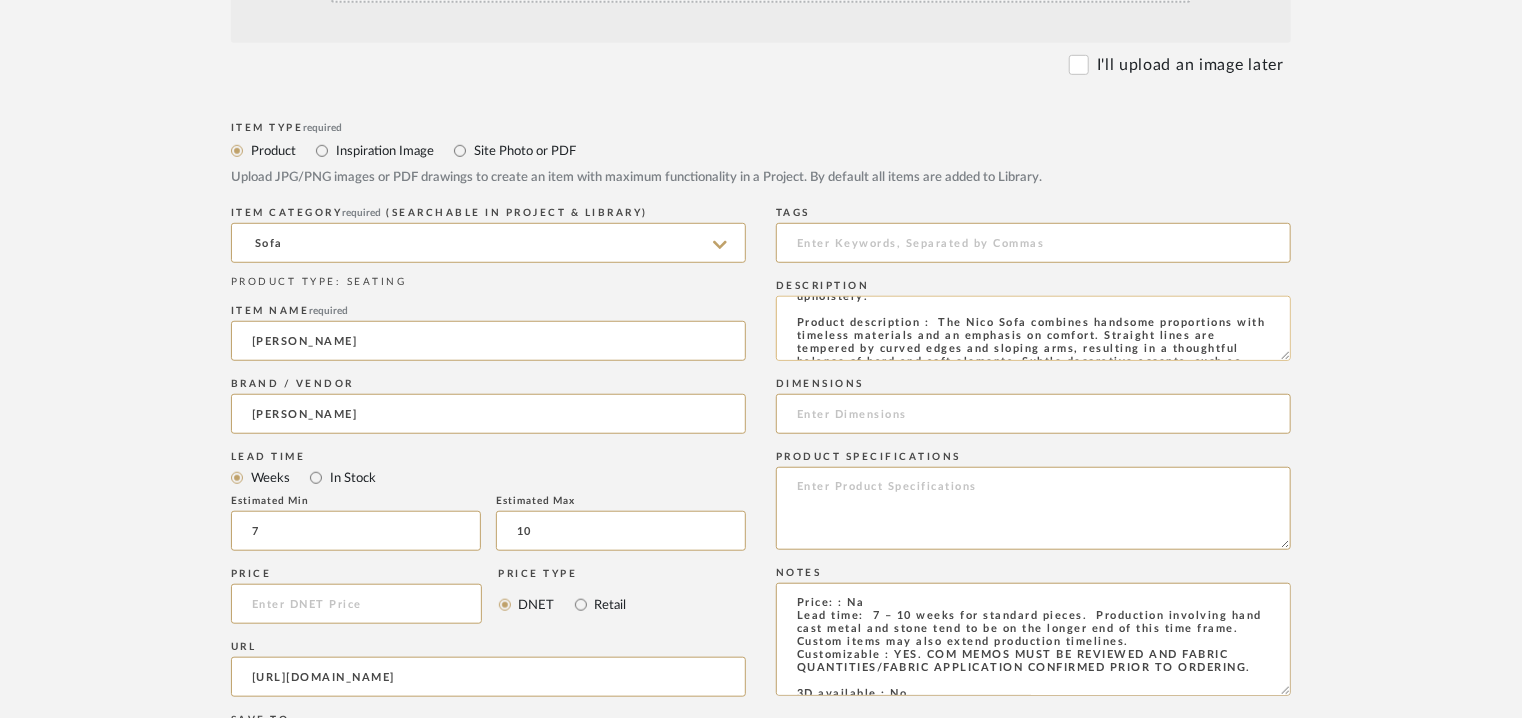 scroll, scrollTop: 0, scrollLeft: 0, axis: both 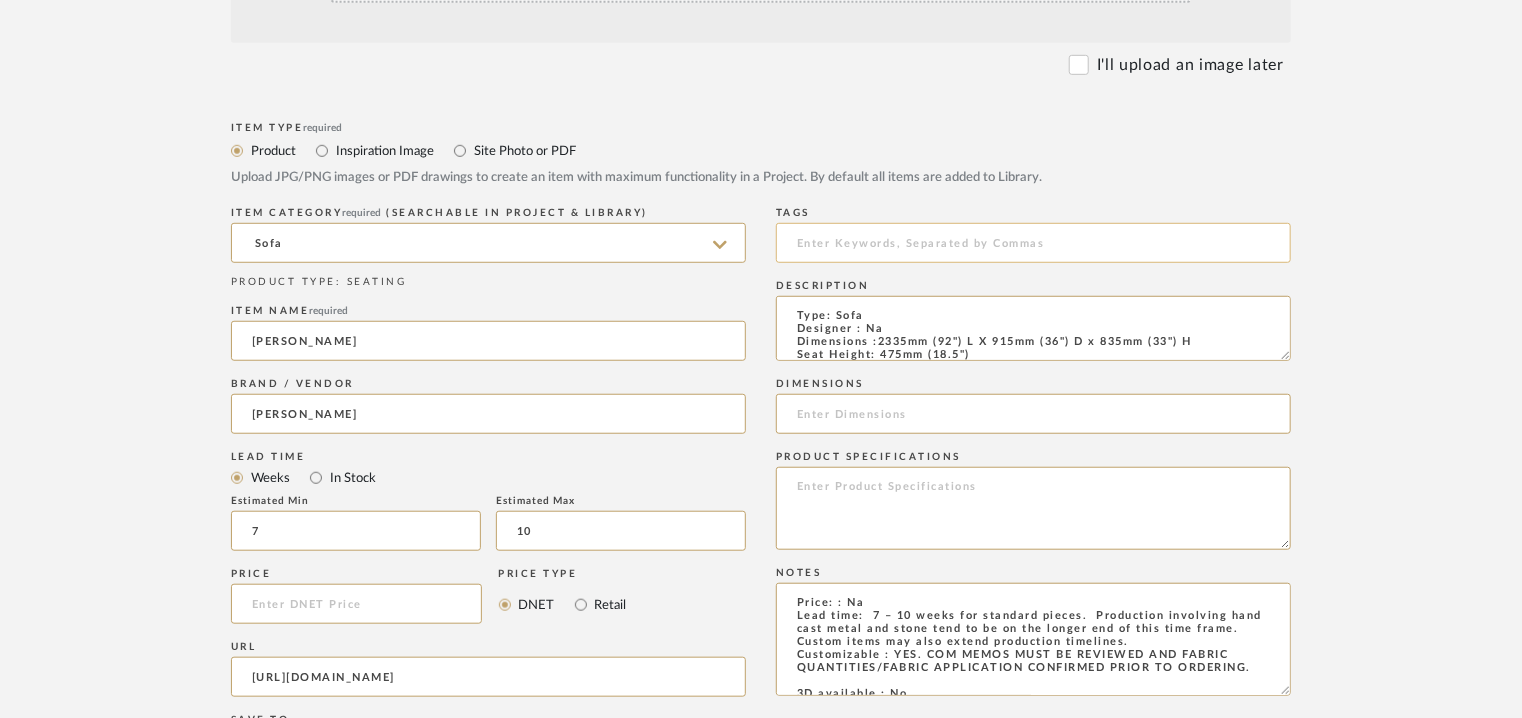 type on "Type: Sofa
Designer : Na
Dimensions :2335mm (92") L X 915mm (36") D x 835mm (33") H
Seat Height: 475mm (18.5")
Material & Finishes : handcast base of solid metal brackets, fabric upholstery.
Product description :  The Nico Sofa combines handsome proportions with timeless materials and an emphasis on comfort. Straight lines are tempered by curved edges and sloping arms, resulting in a thoughtful balance of hard and soft elements. Subtle decorative accents, such as elliptical cushions and a shapely solid wood base, create a harmonious whole from component parts.
Additional details : Na
Any other details : COM: Requires 15 Meters/ 16.5 Yards of 54” width fabric in solid color. Contact us for quantity in patterned fabric.
Contact for other custom options." 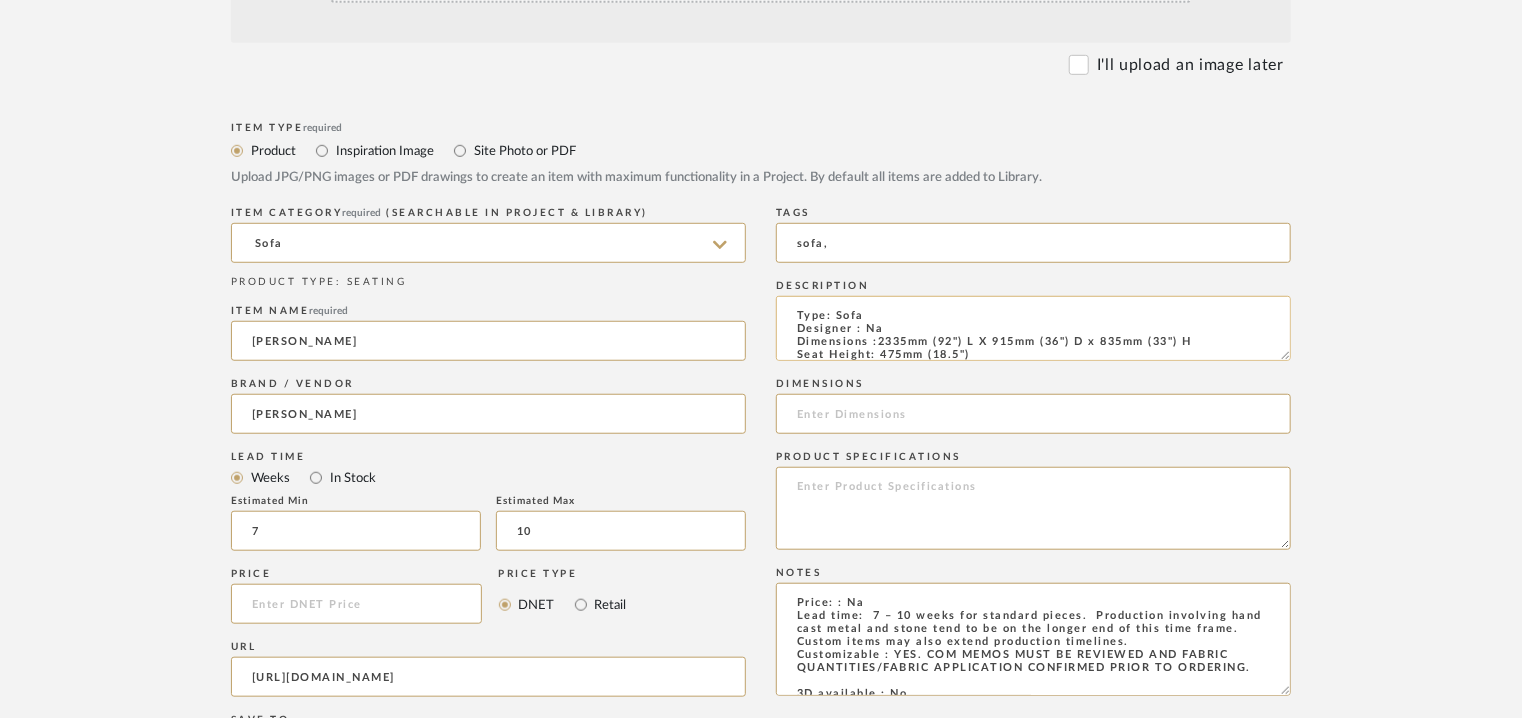 type on "sofa," 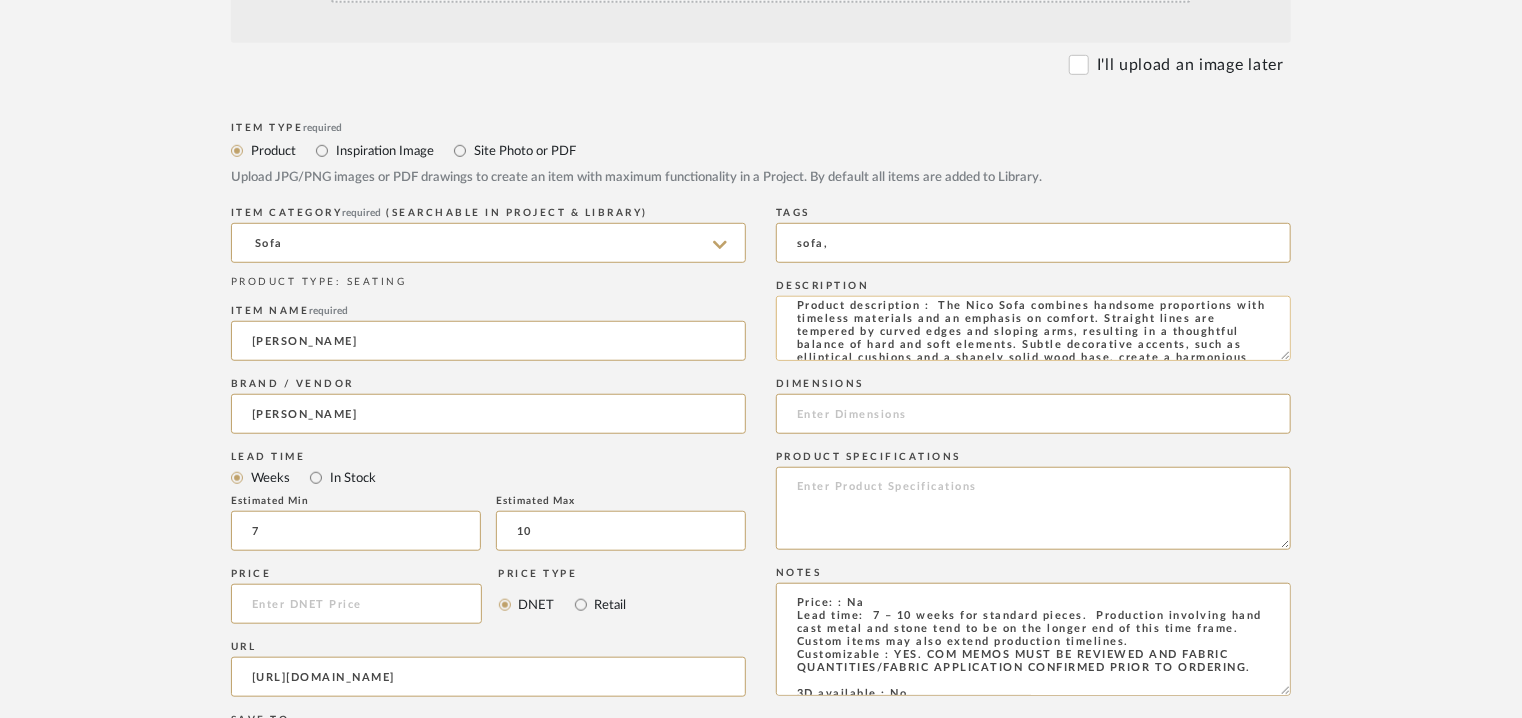 drag, startPoint x: 879, startPoint y: 343, endPoint x: 899, endPoint y: 348, distance: 20.615528 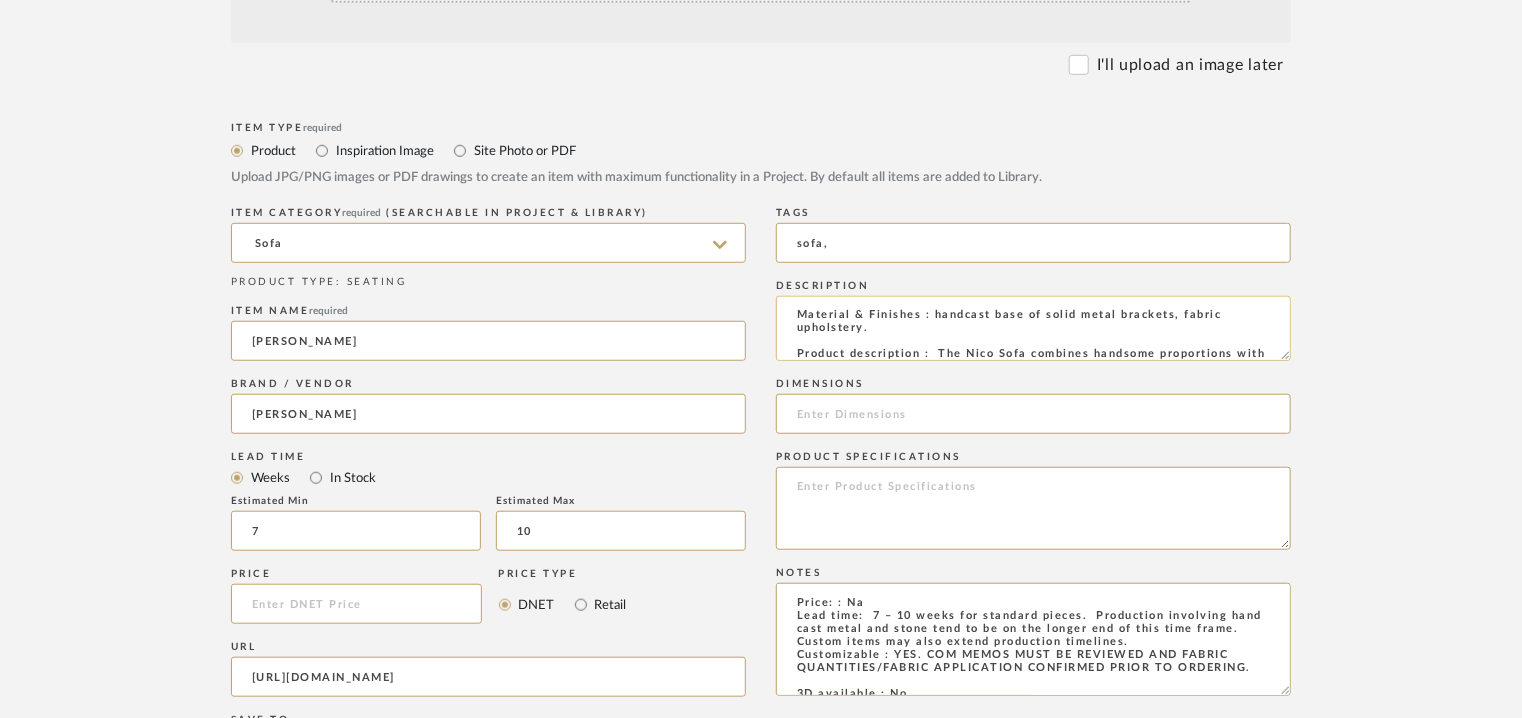 scroll, scrollTop: 52, scrollLeft: 0, axis: vertical 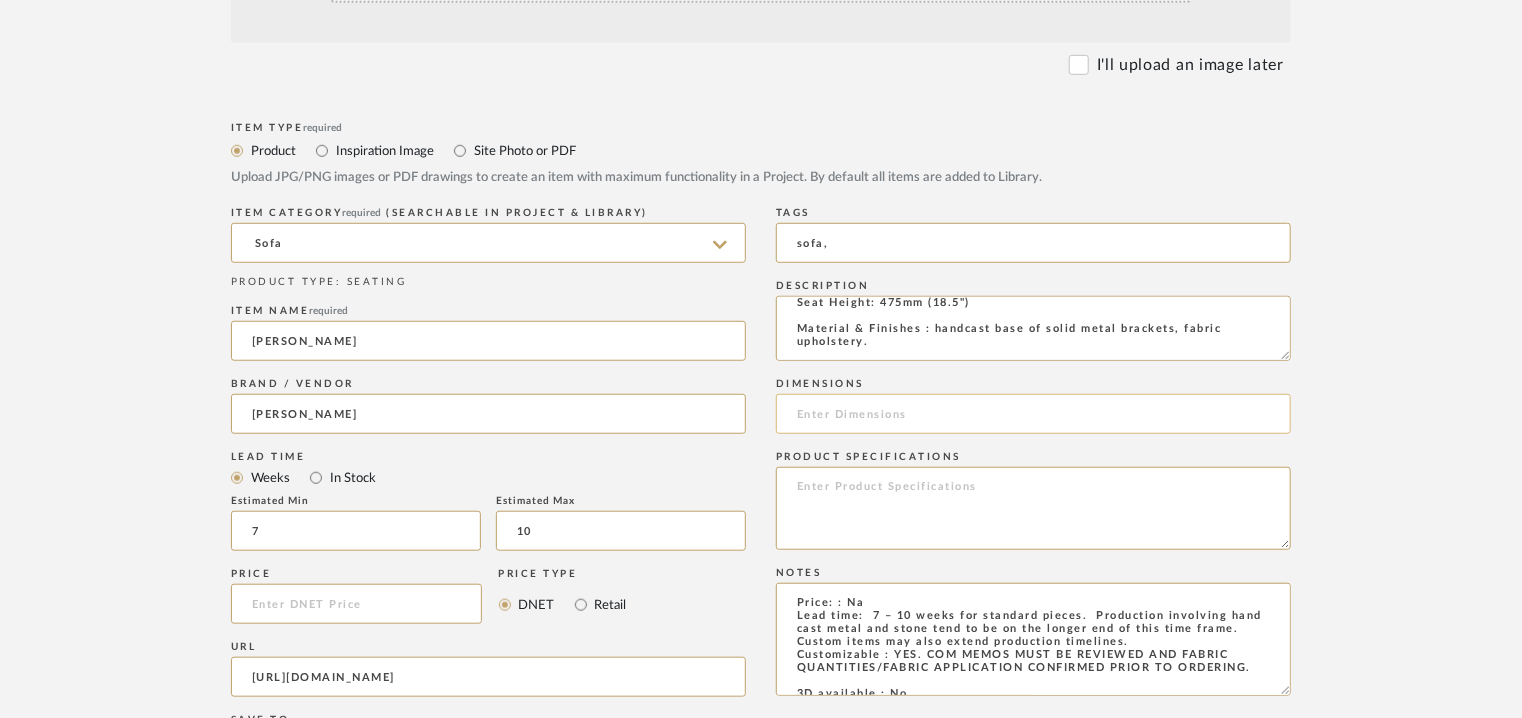click 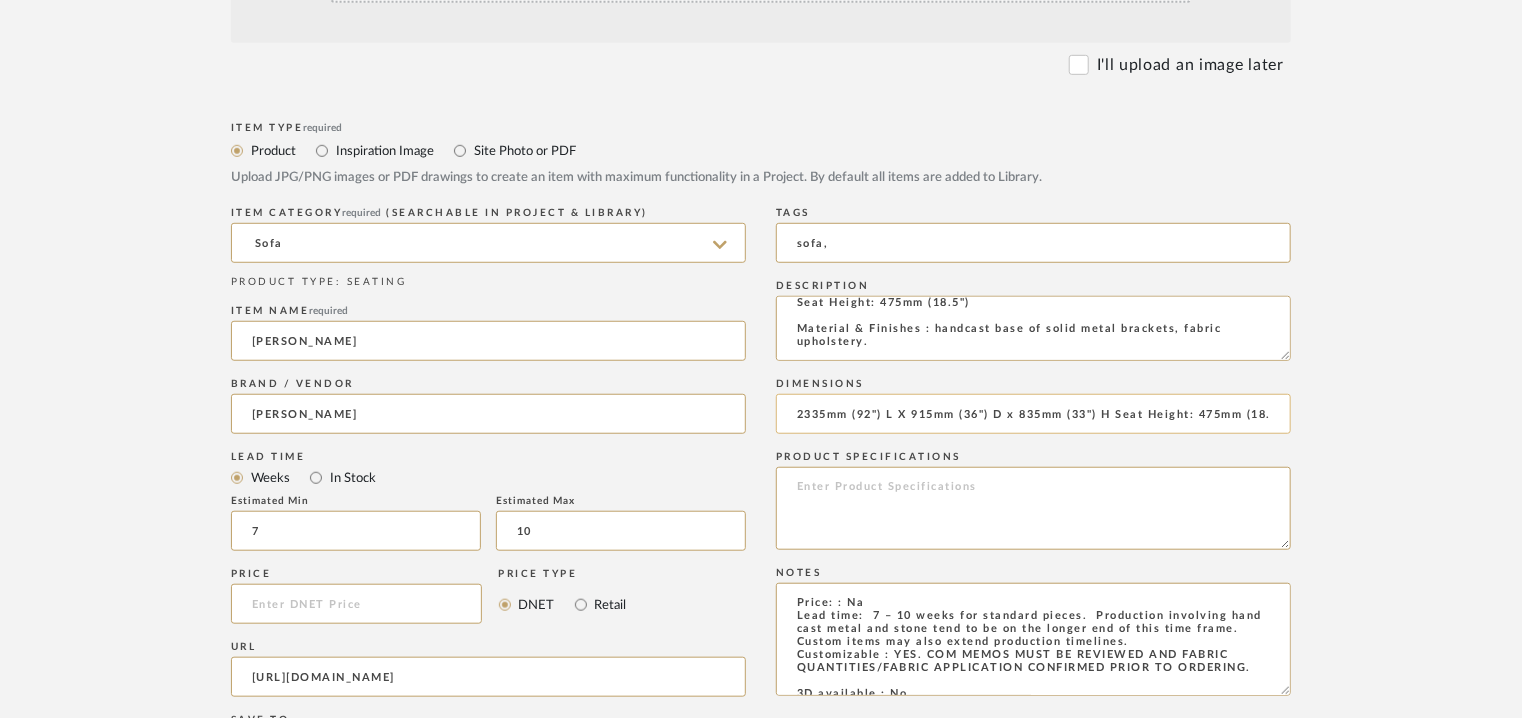 scroll, scrollTop: 0, scrollLeft: 24, axis: horizontal 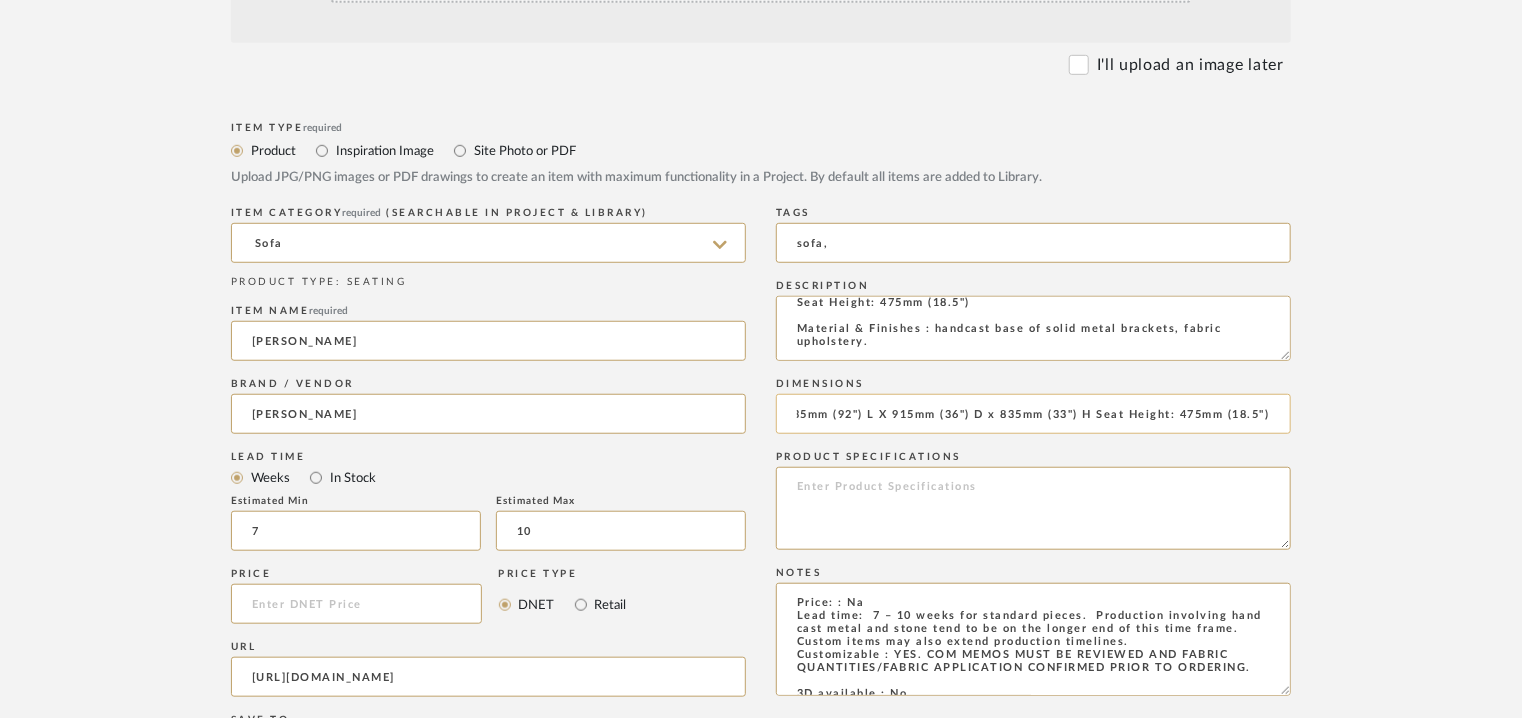 click on "2335mm (92") L X 915mm (36") D x 835mm (33") H Seat Height: 475mm (18.5")" 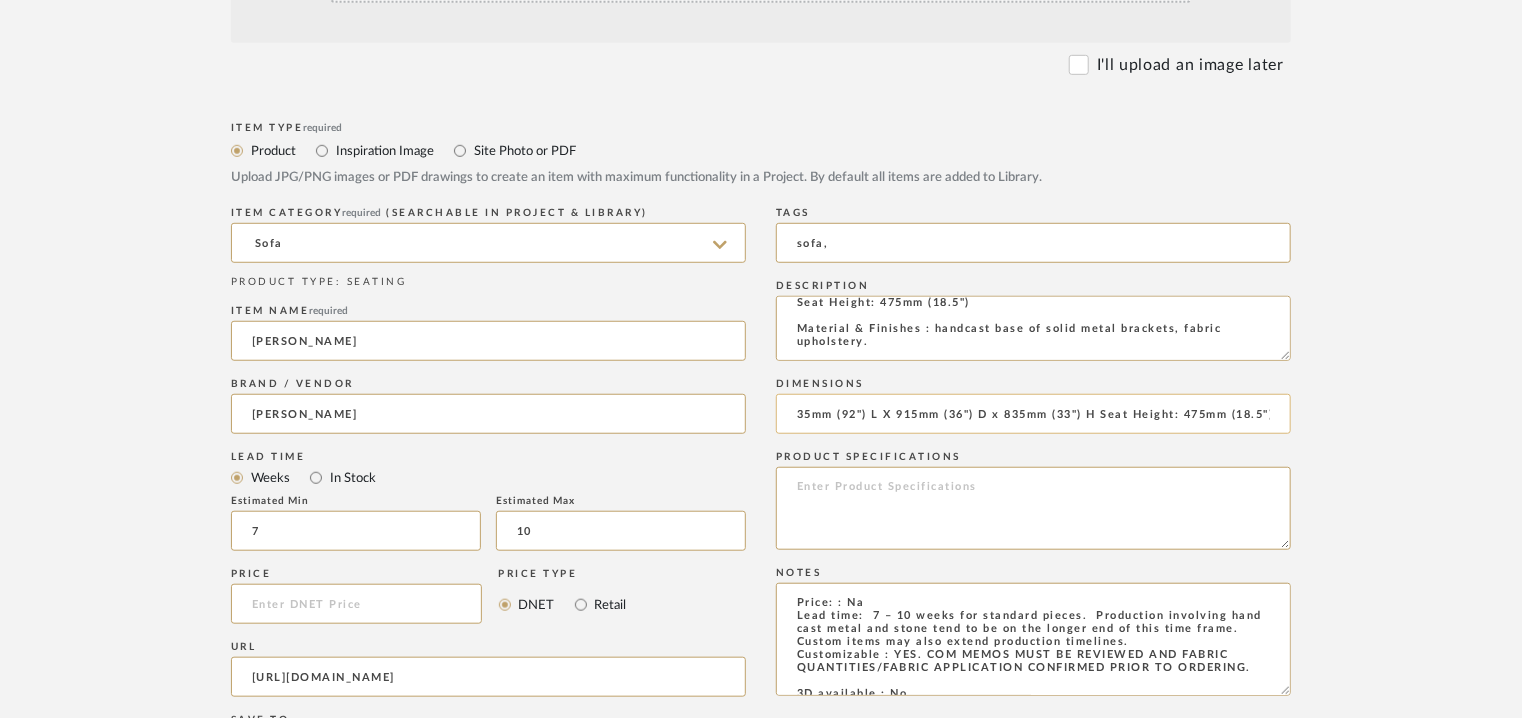 scroll, scrollTop: 0, scrollLeft: 0, axis: both 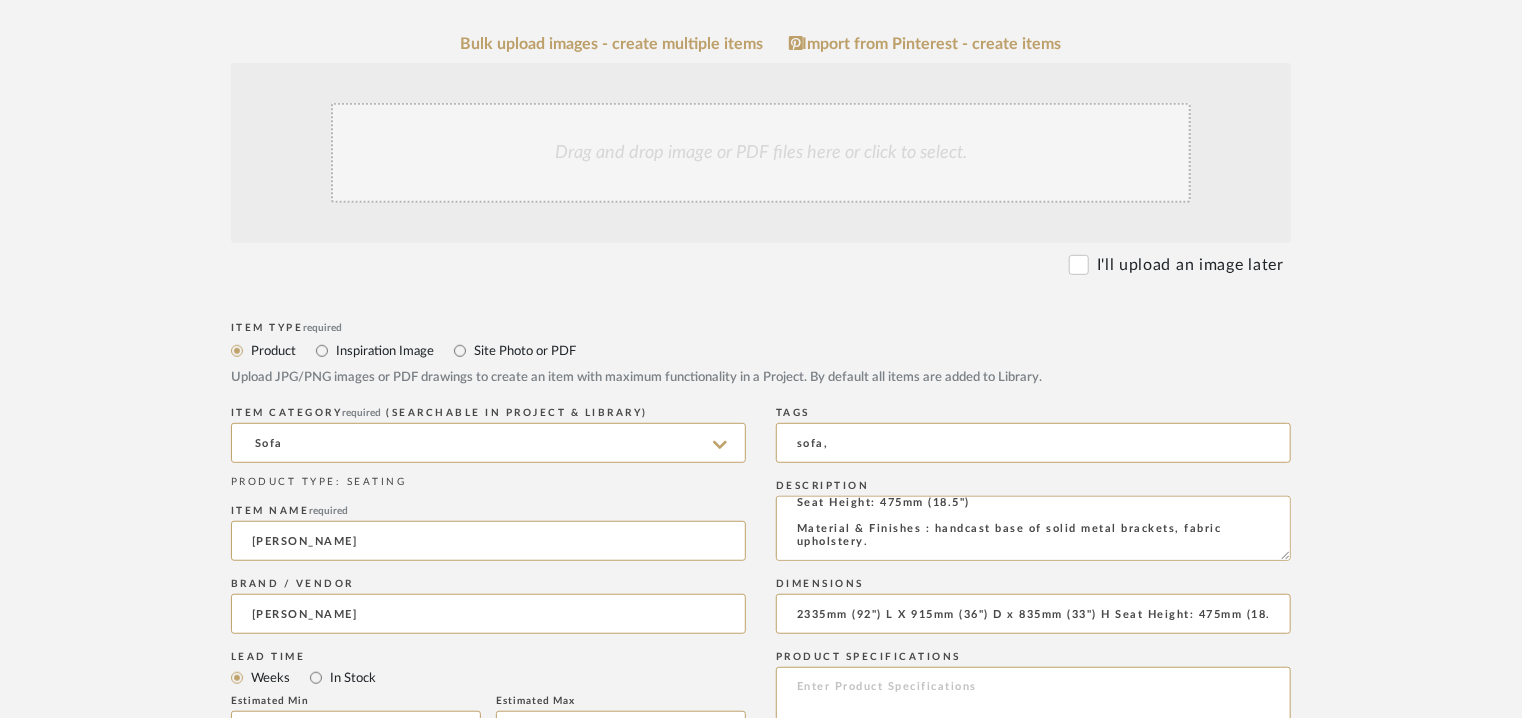type on "2335mm (92") L X 915mm (36") D x 835mm (33") H Seat Height: 475mm (18.5")" 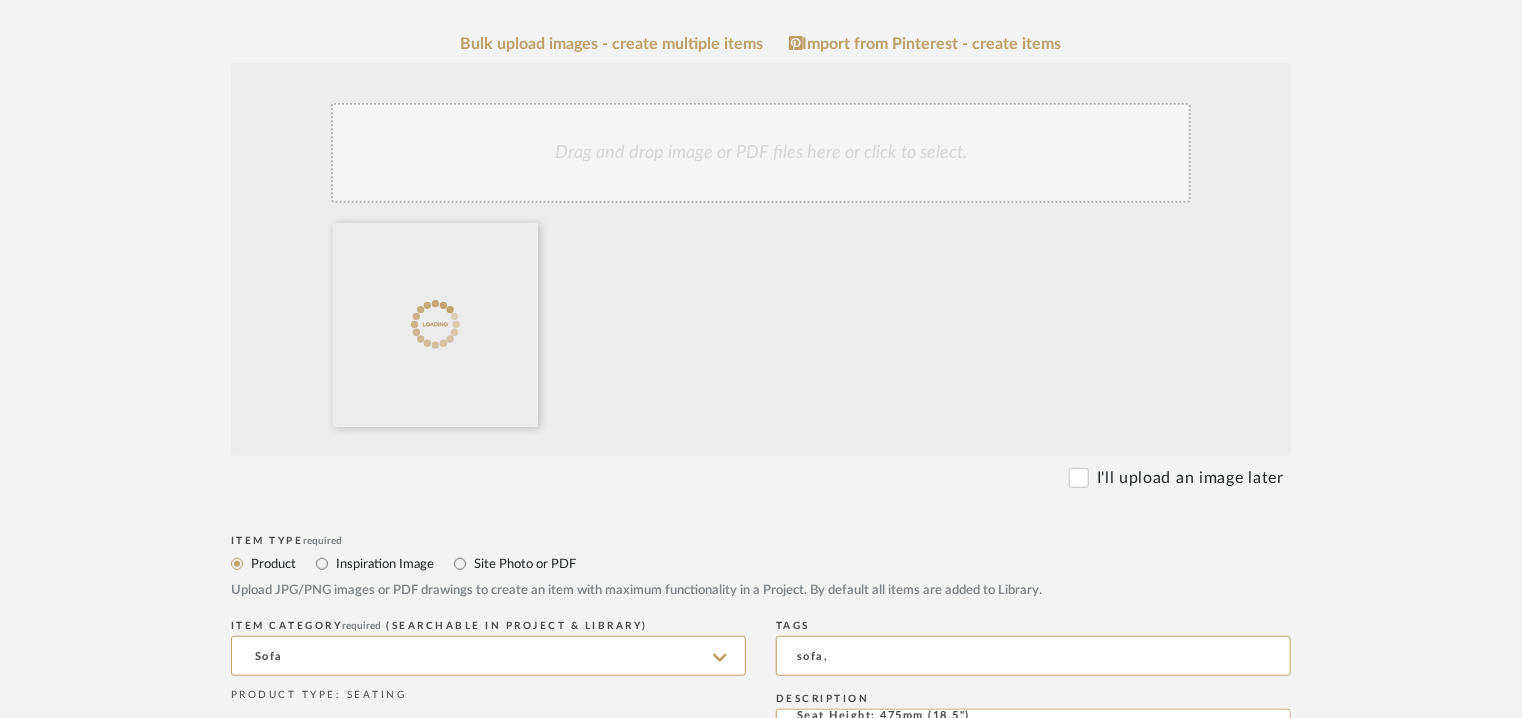 click on "Drag and drop image or PDF files here or click to select." 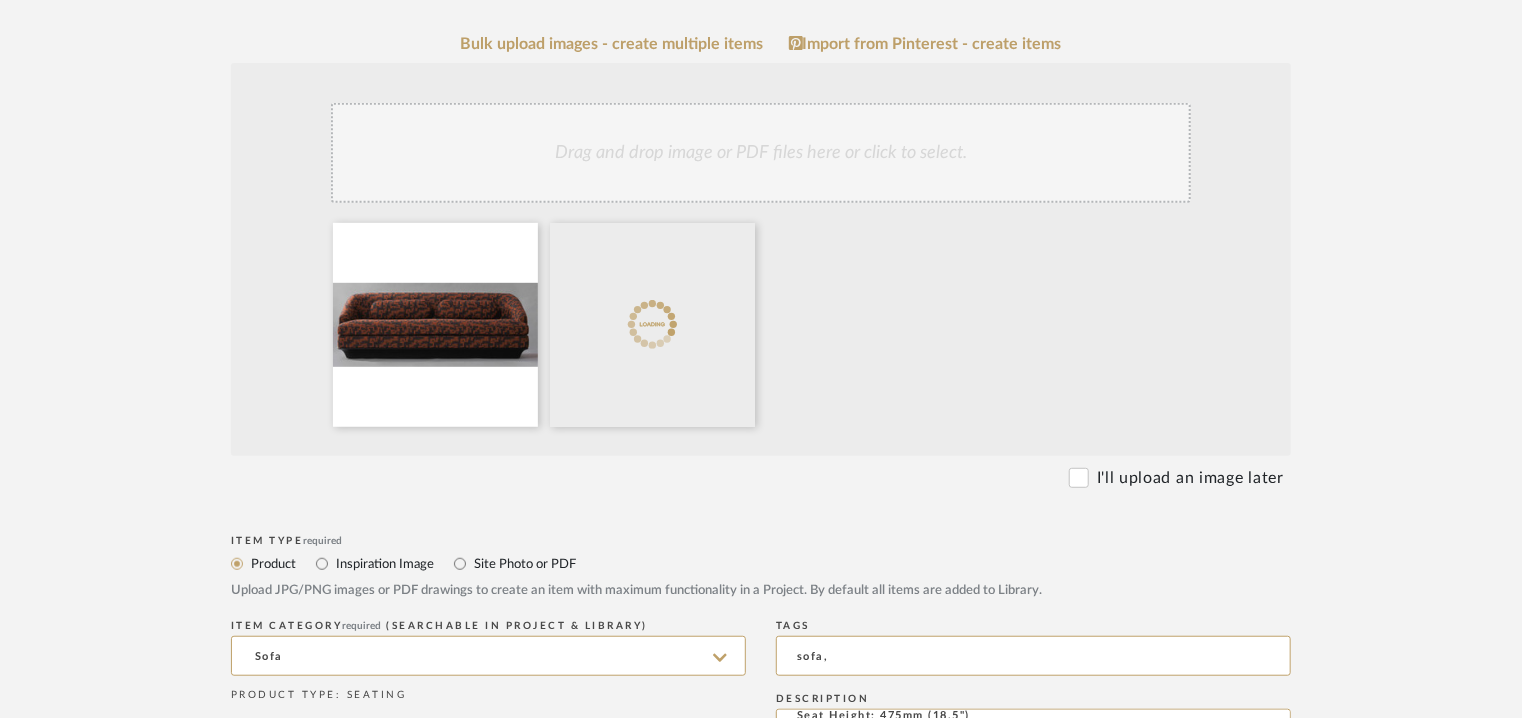 click on "Drag and drop image or PDF files here or click to select." 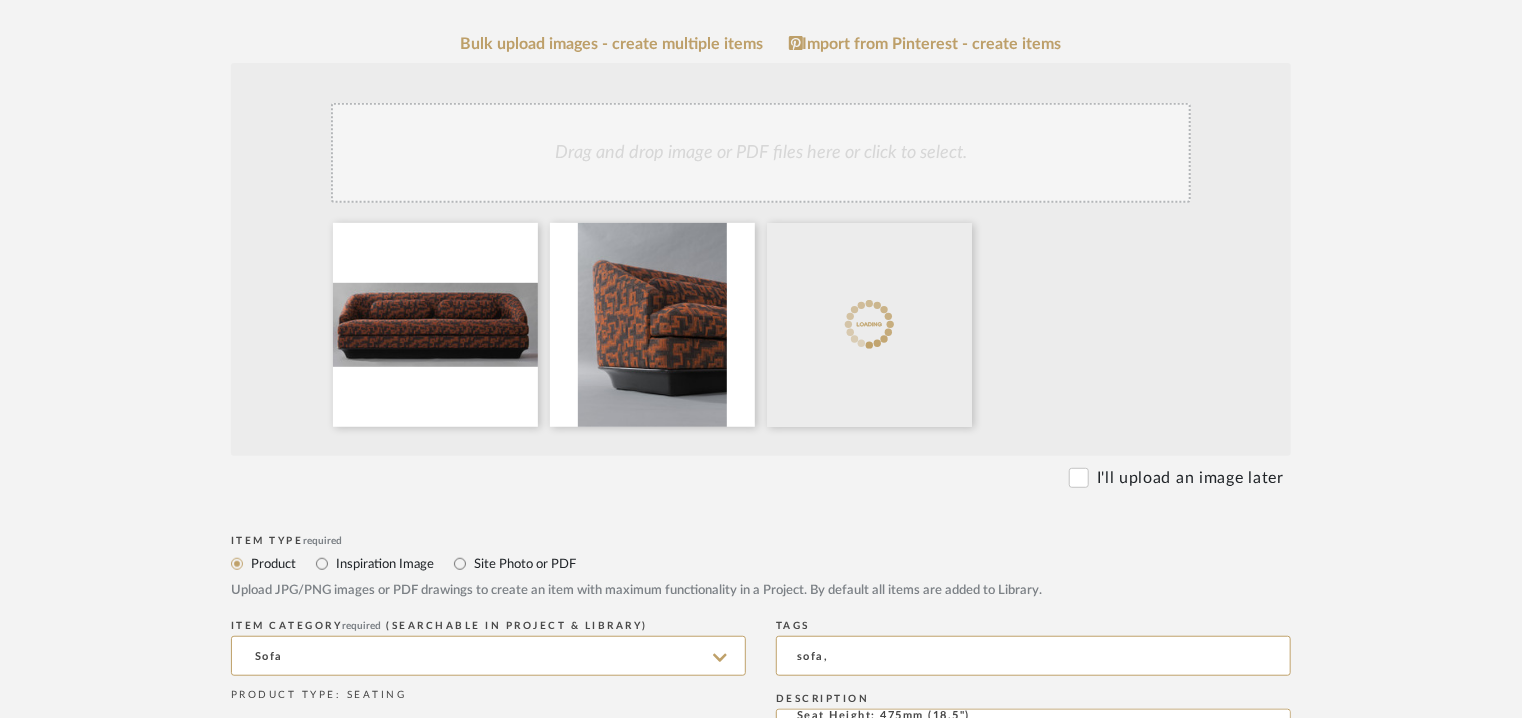 click on "Drag and drop image or PDF files here or click to select." 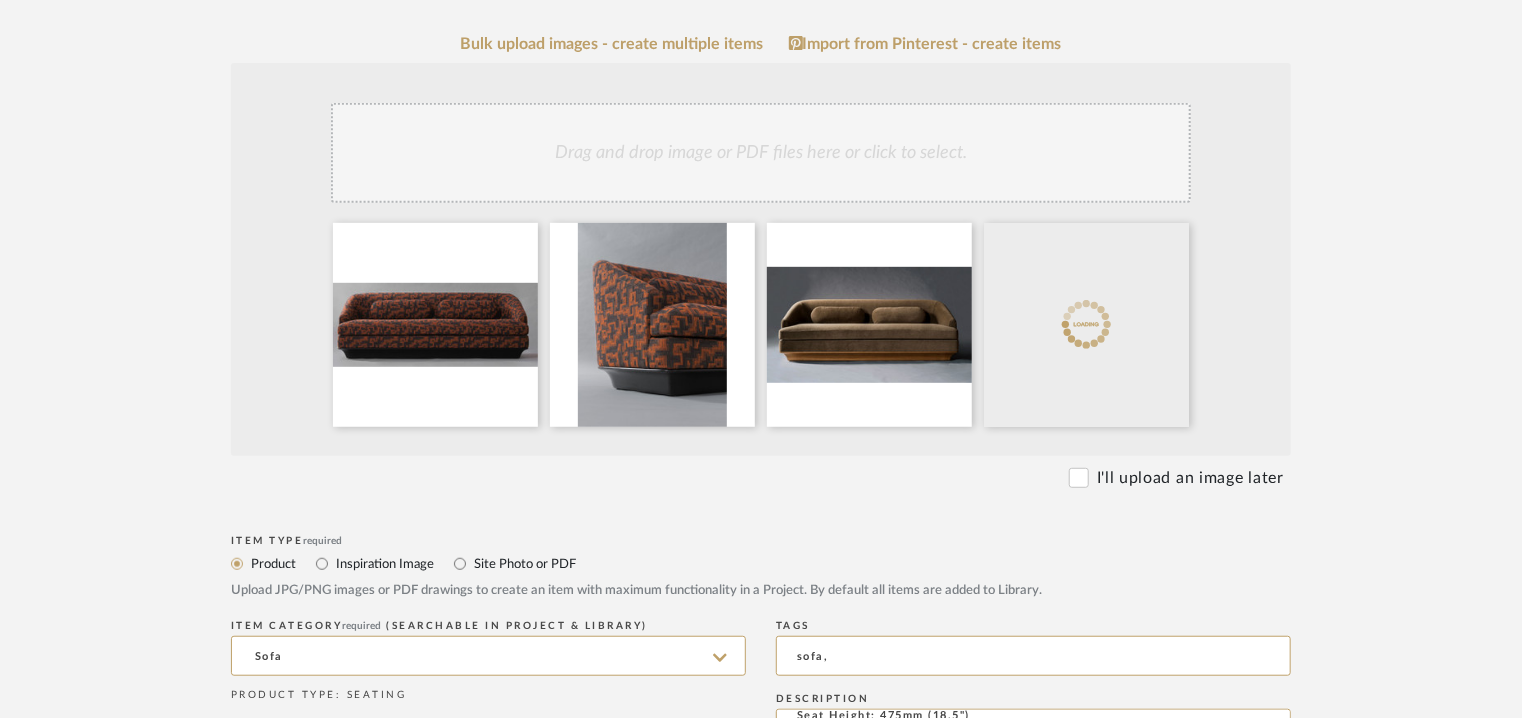 click on "Drag and drop image or PDF files here or click to select." 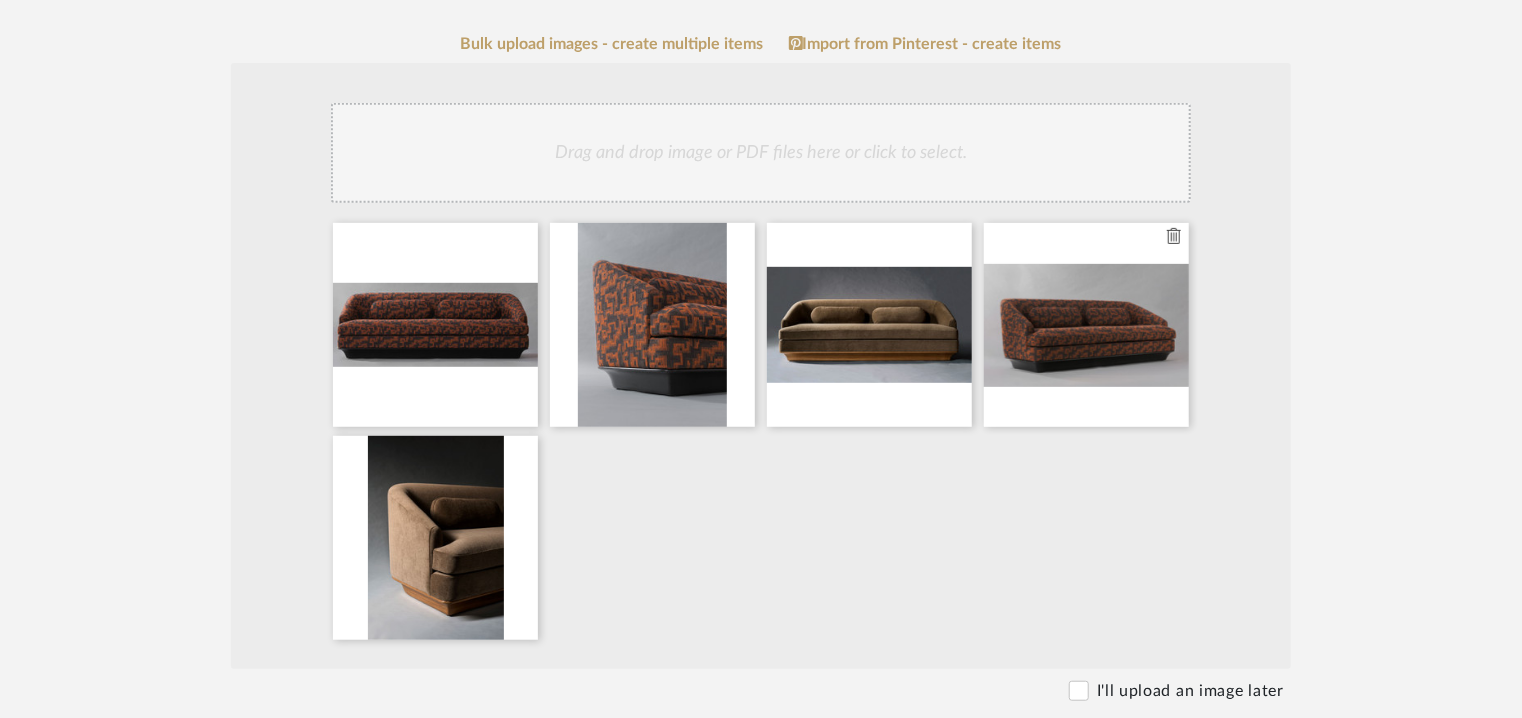 type 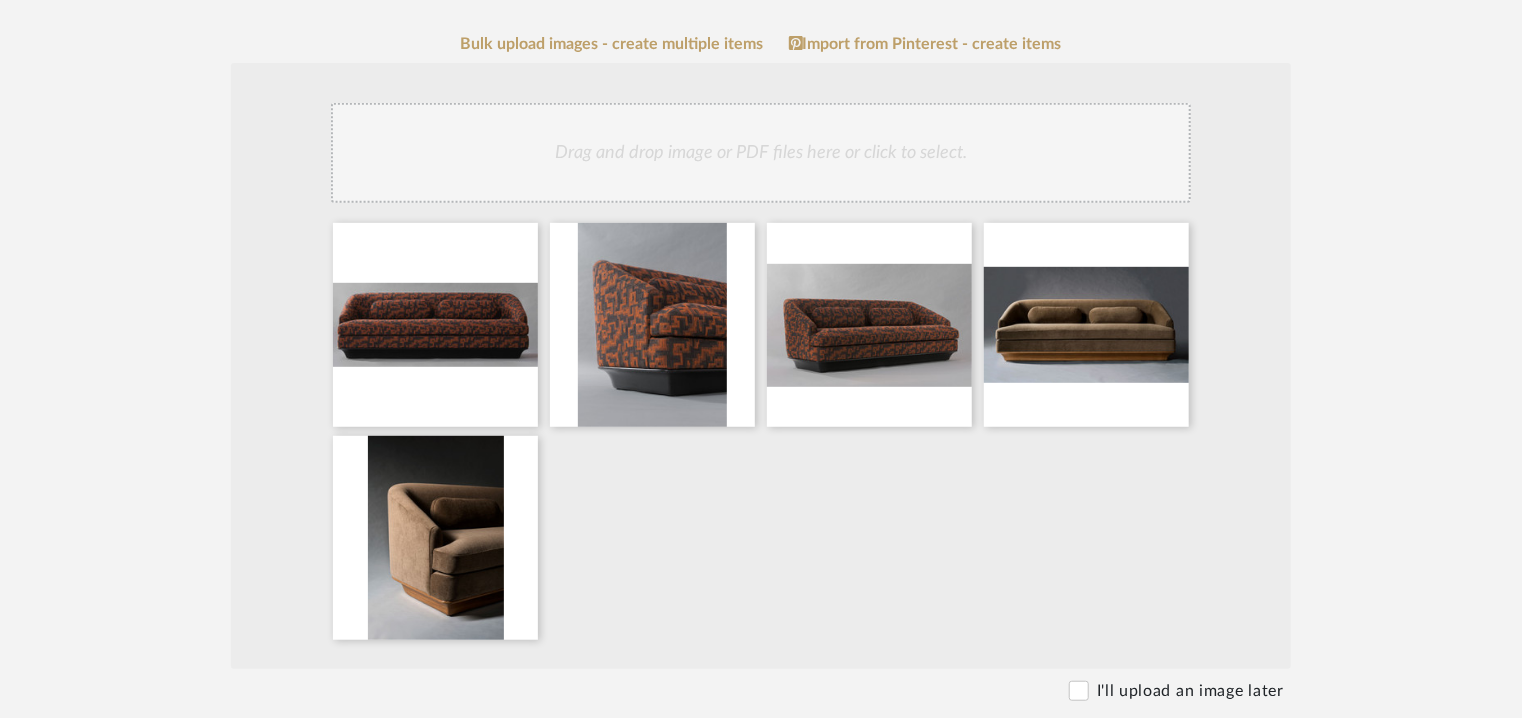 click on "Drag and drop image or PDF files here or click to select." 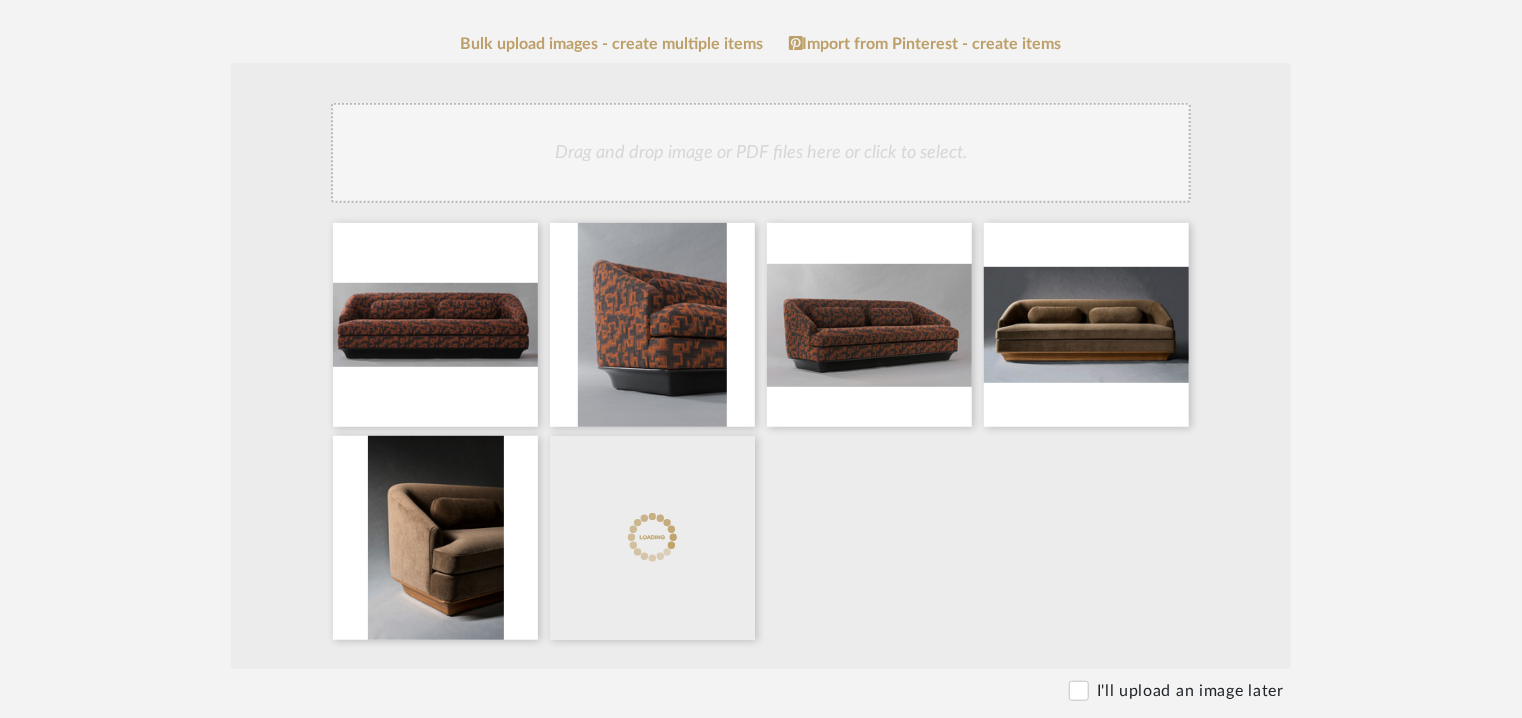 click on "Drag and drop image or PDF files here or click to select." 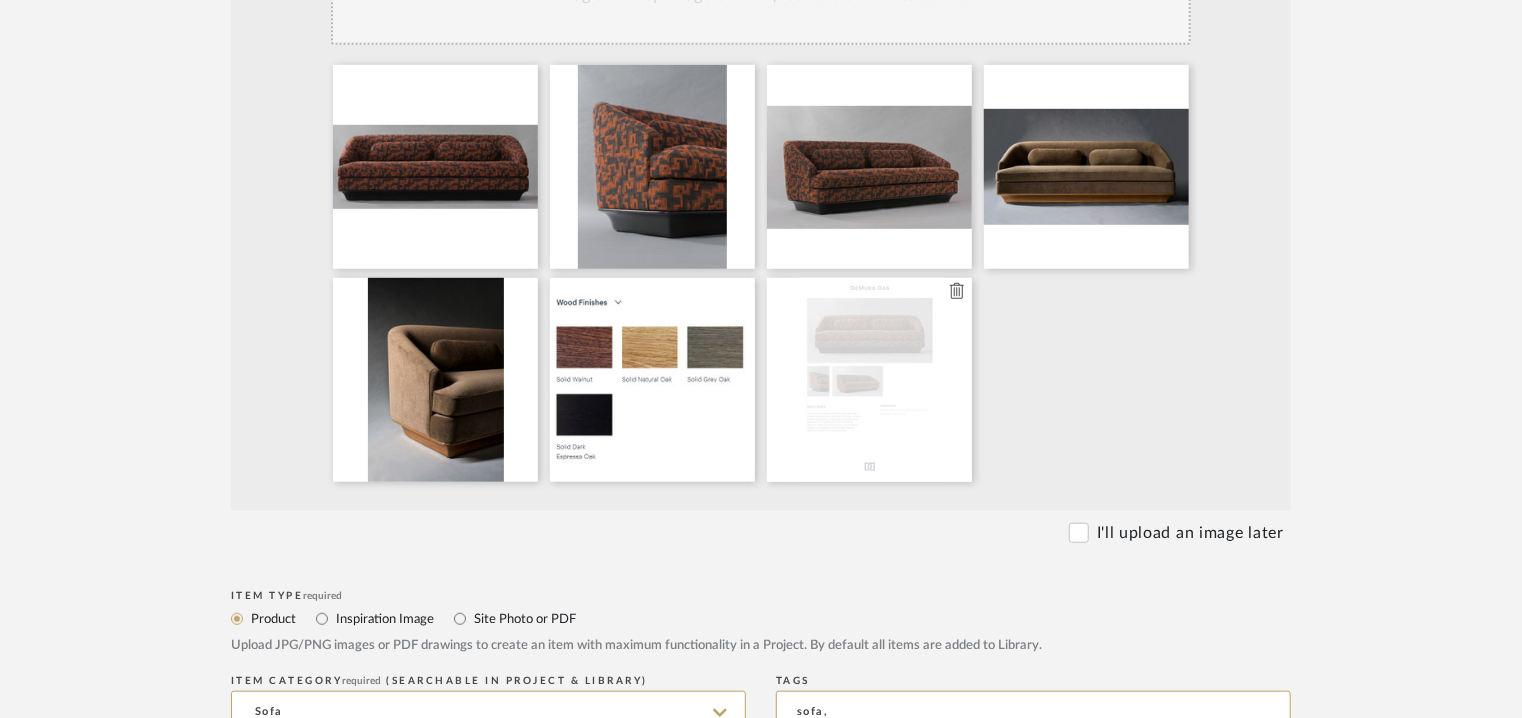 scroll, scrollTop: 900, scrollLeft: 0, axis: vertical 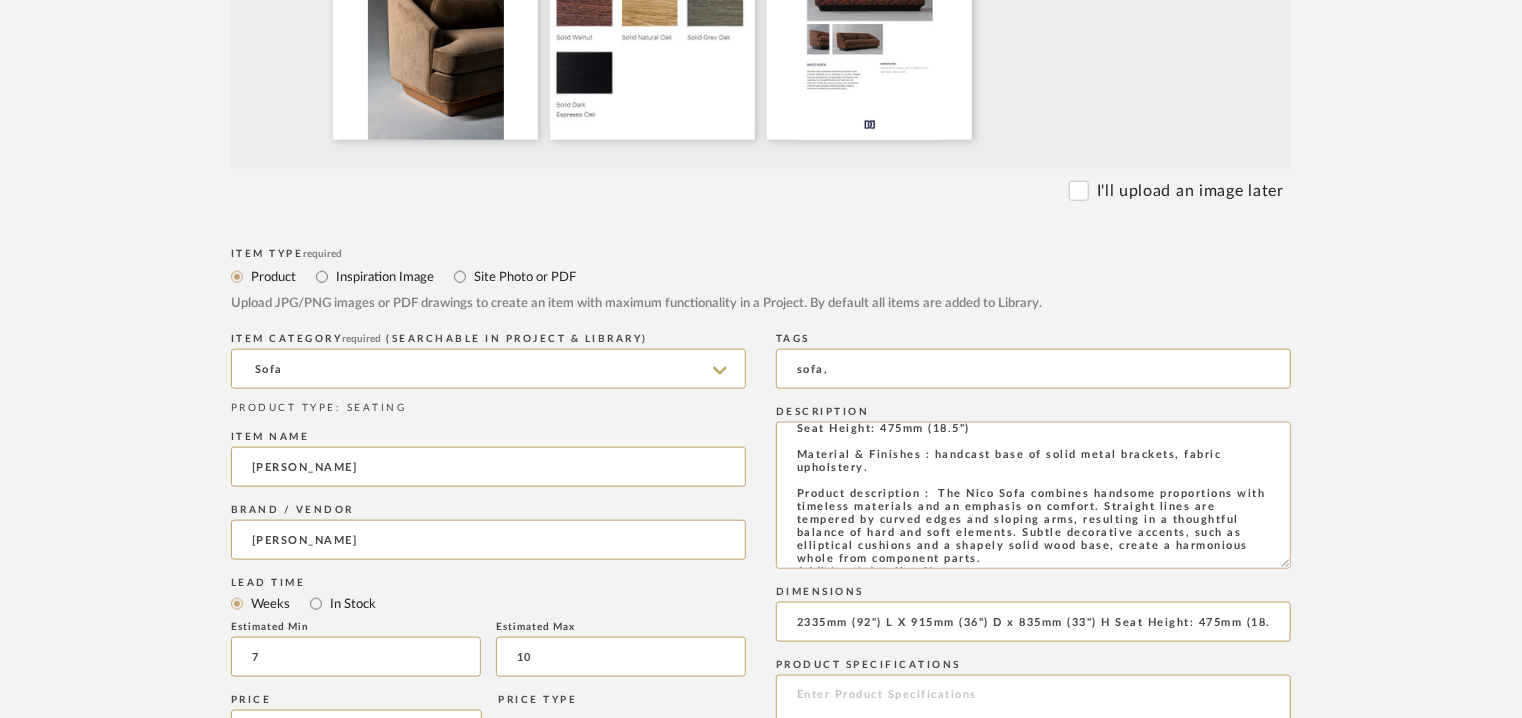 drag, startPoint x: 1280, startPoint y: 478, endPoint x: 1376, endPoint y: 649, distance: 196.10457 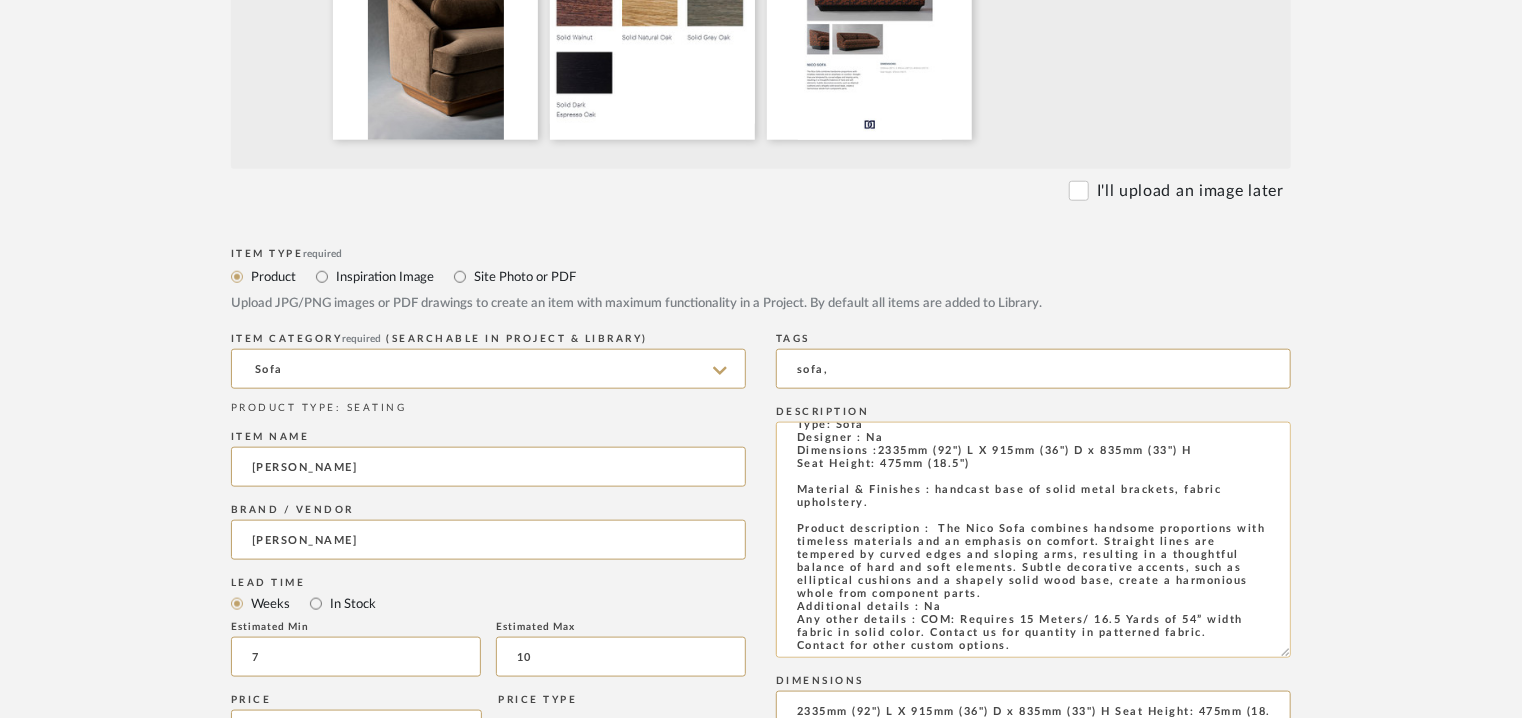 scroll, scrollTop: 27, scrollLeft: 0, axis: vertical 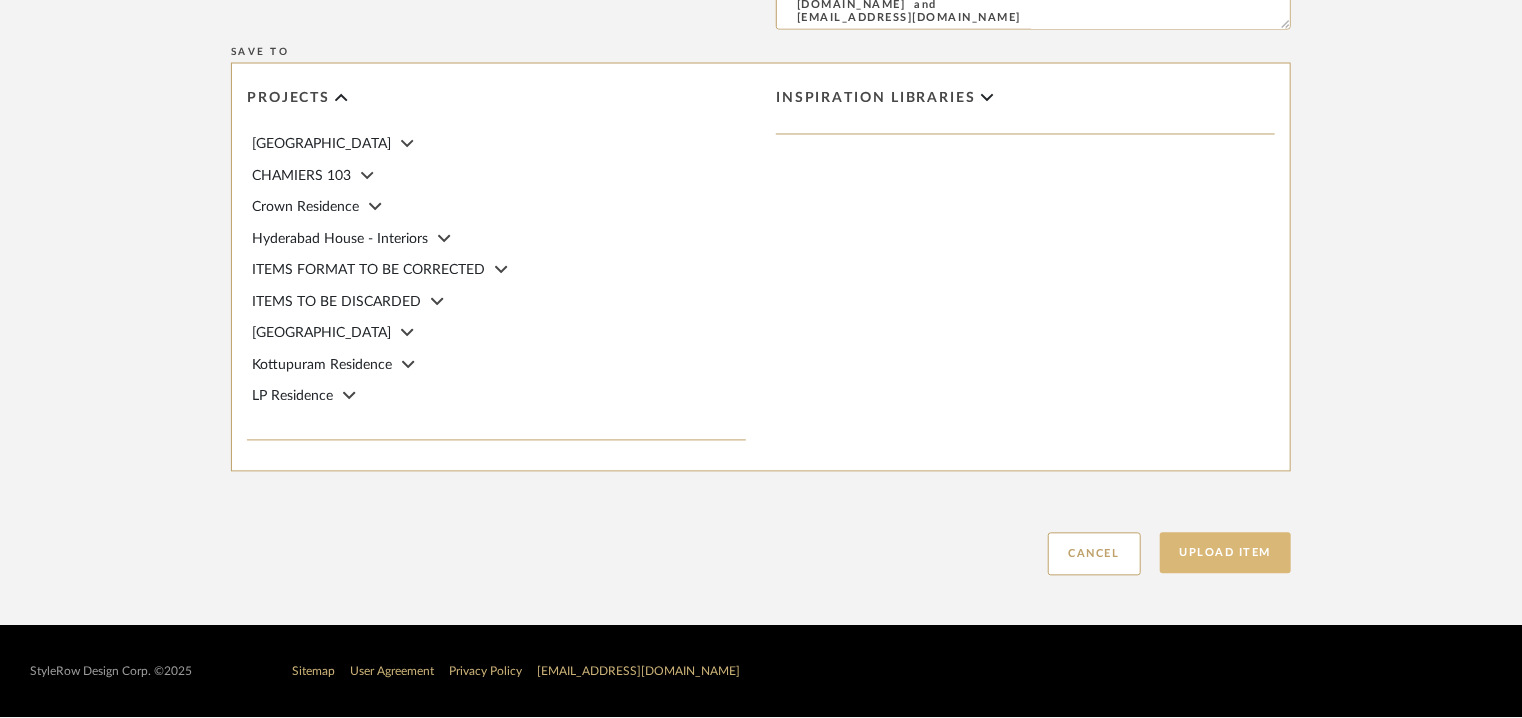 click on "Upload Item" 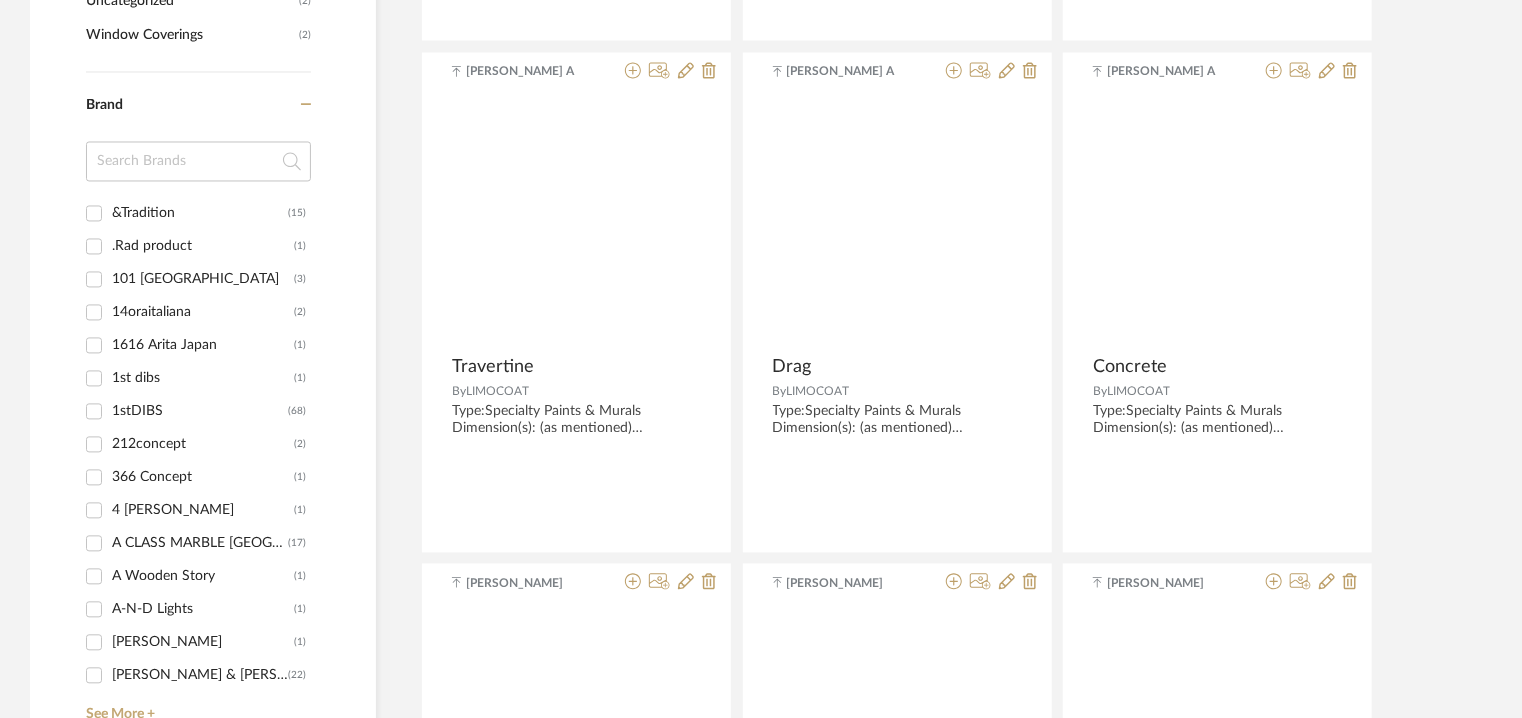 scroll, scrollTop: 100, scrollLeft: 0, axis: vertical 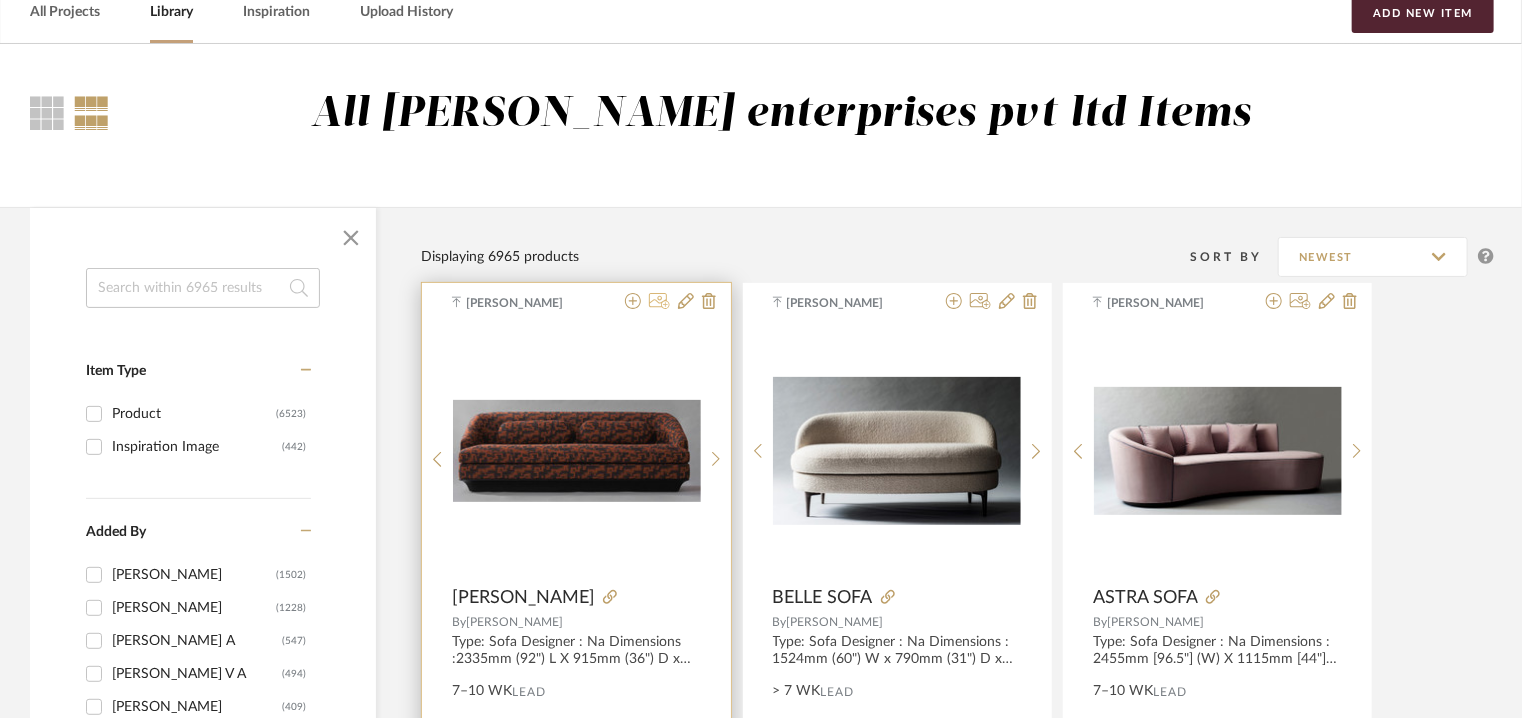 click 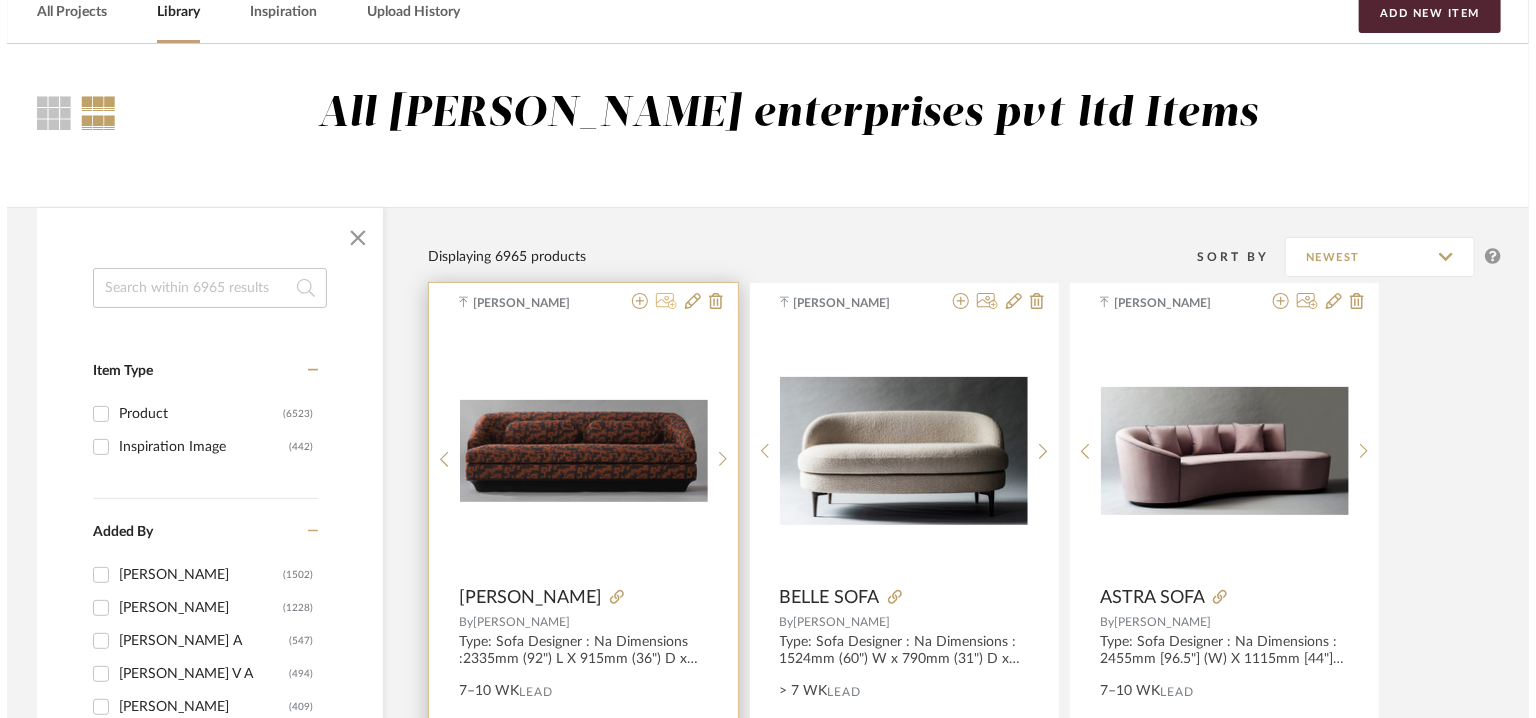 scroll, scrollTop: 0, scrollLeft: 0, axis: both 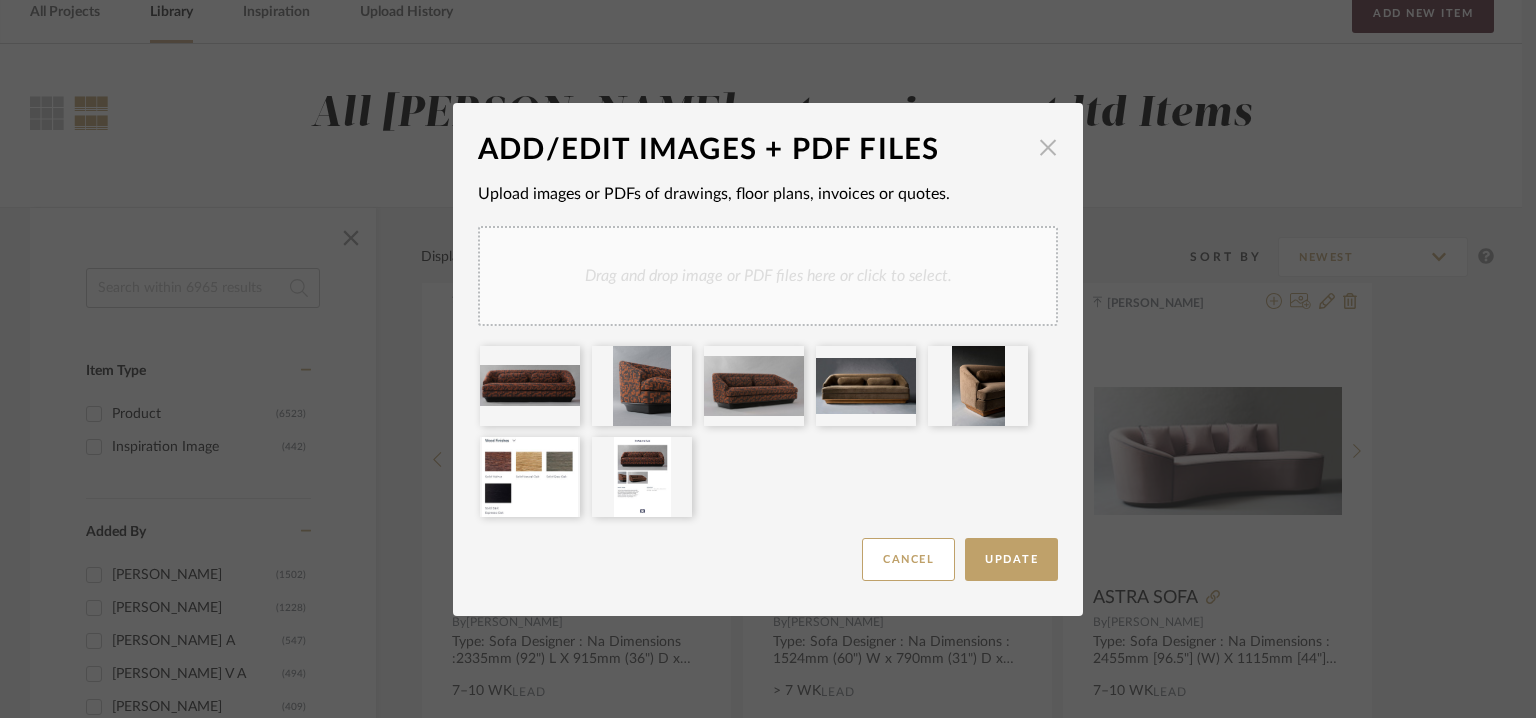 click at bounding box center [1048, 148] 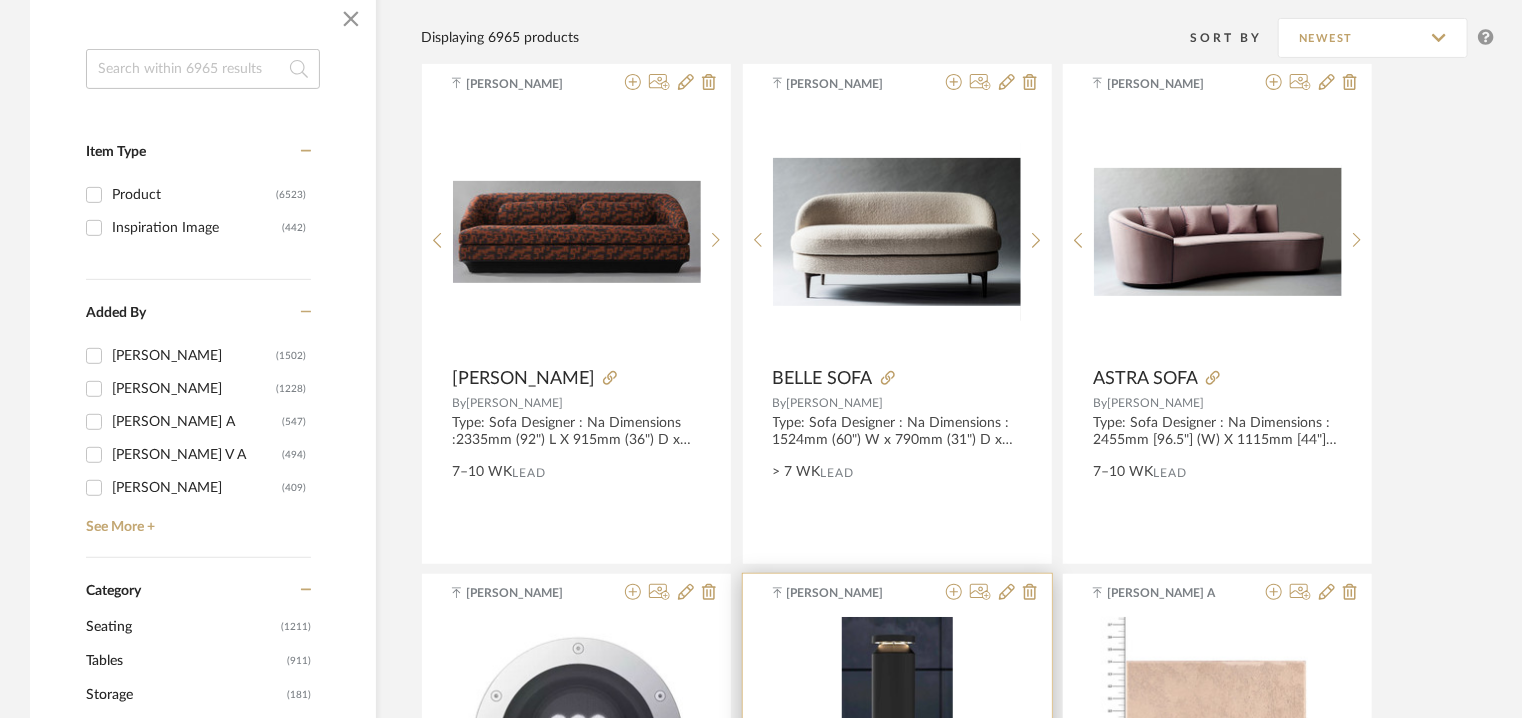 scroll, scrollTop: 200, scrollLeft: 0, axis: vertical 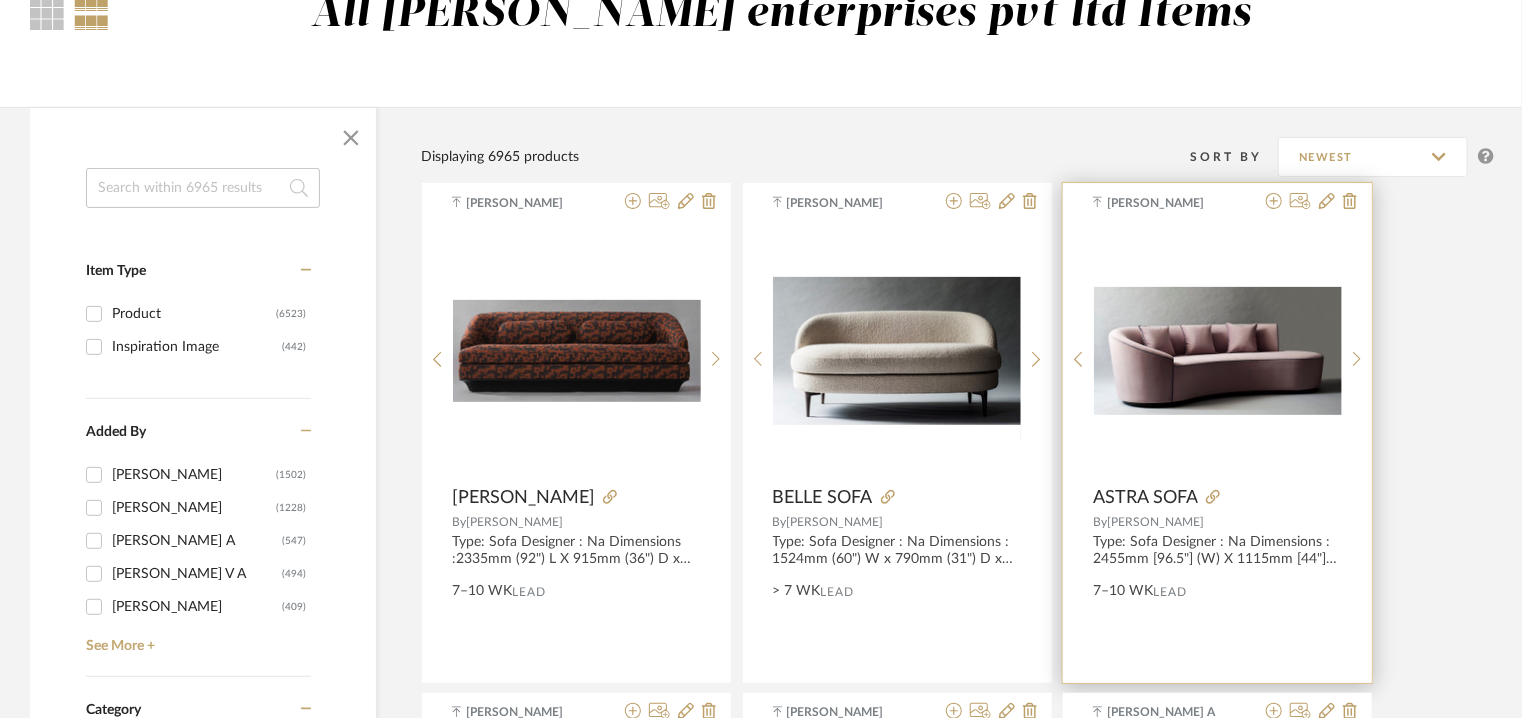 click at bounding box center (1218, 351) 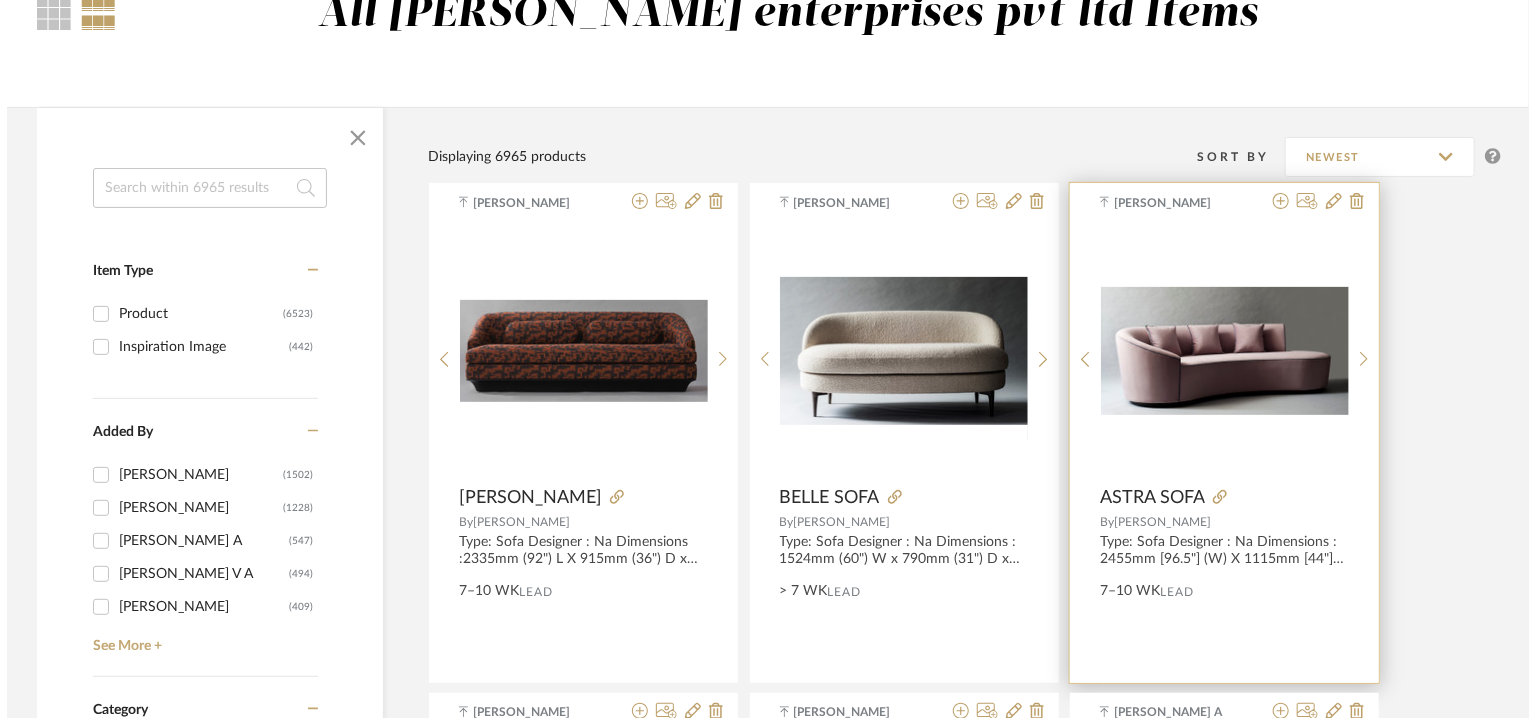 scroll, scrollTop: 0, scrollLeft: 0, axis: both 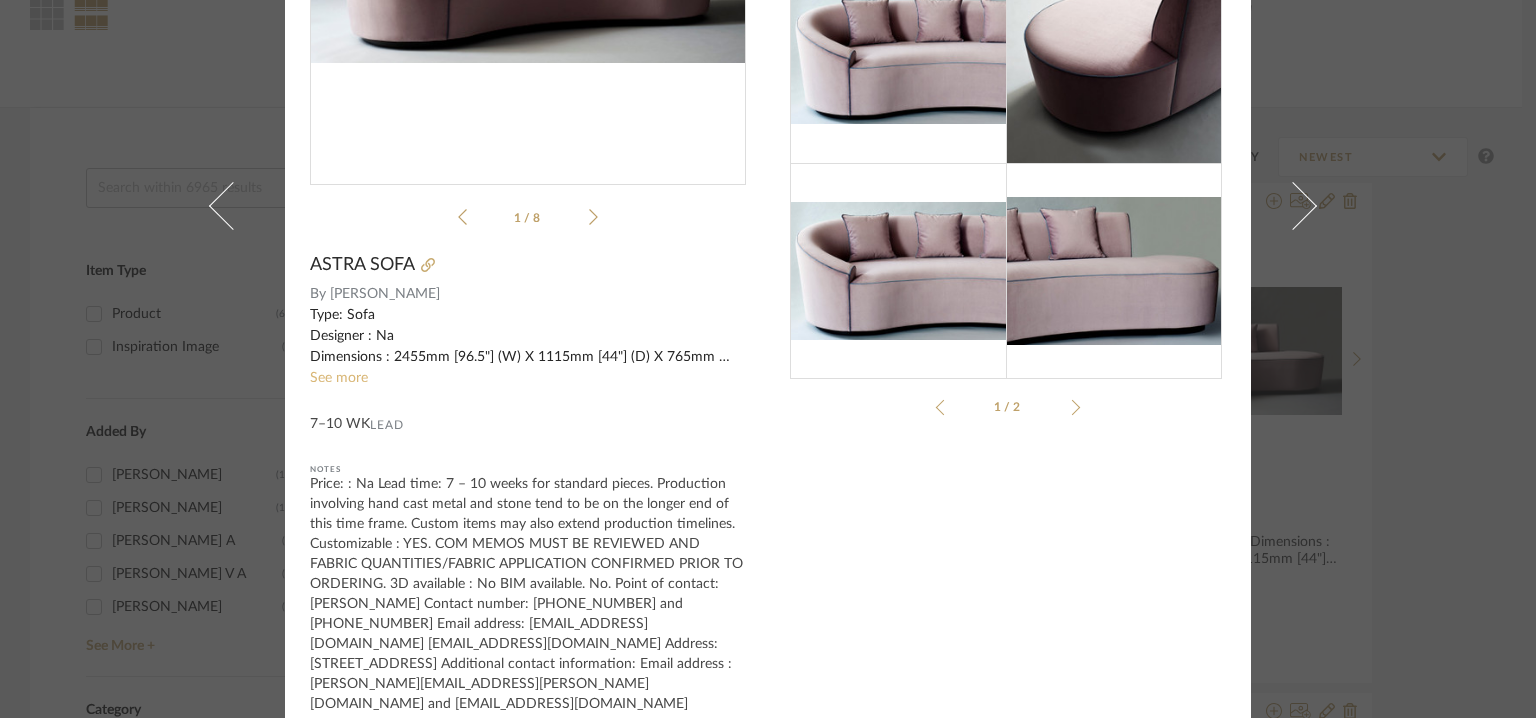 click on "See more" 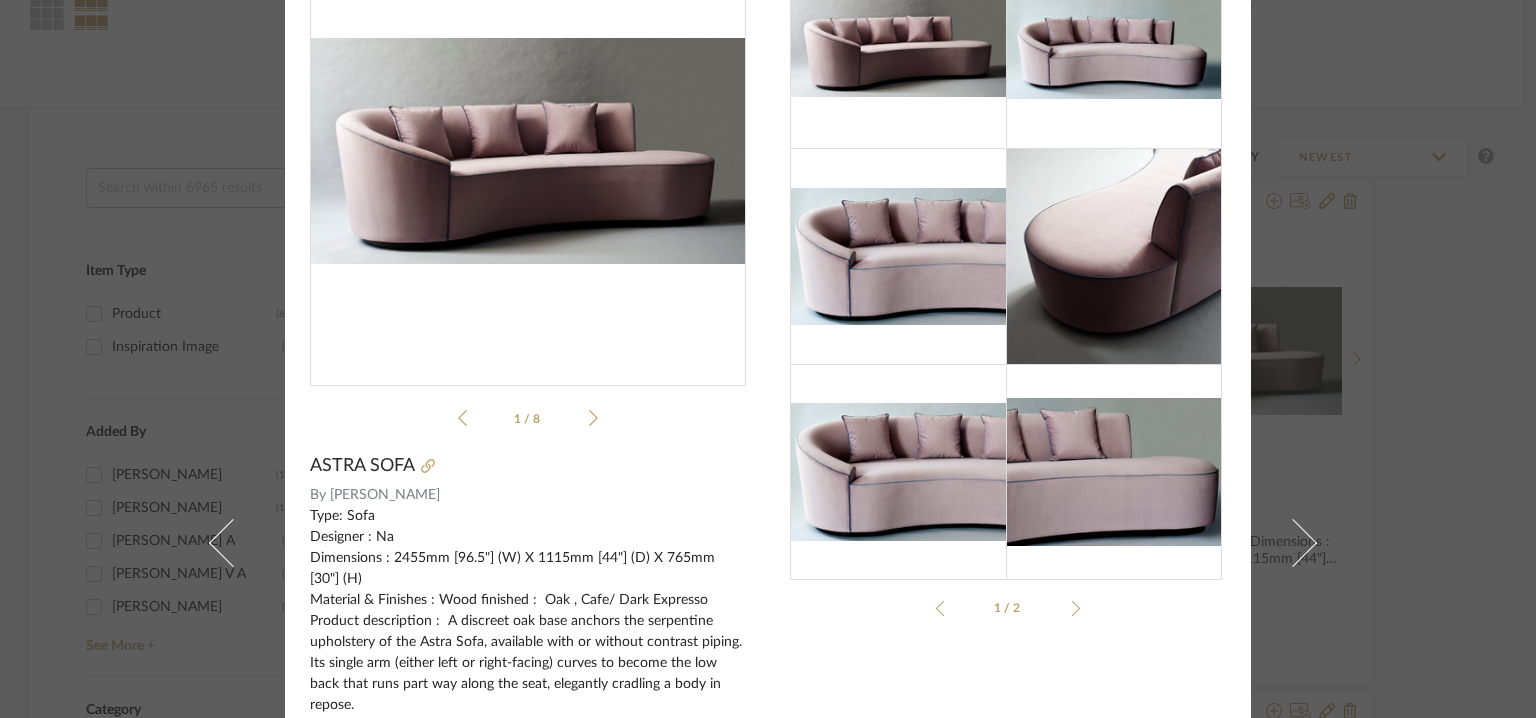 scroll, scrollTop: 0, scrollLeft: 0, axis: both 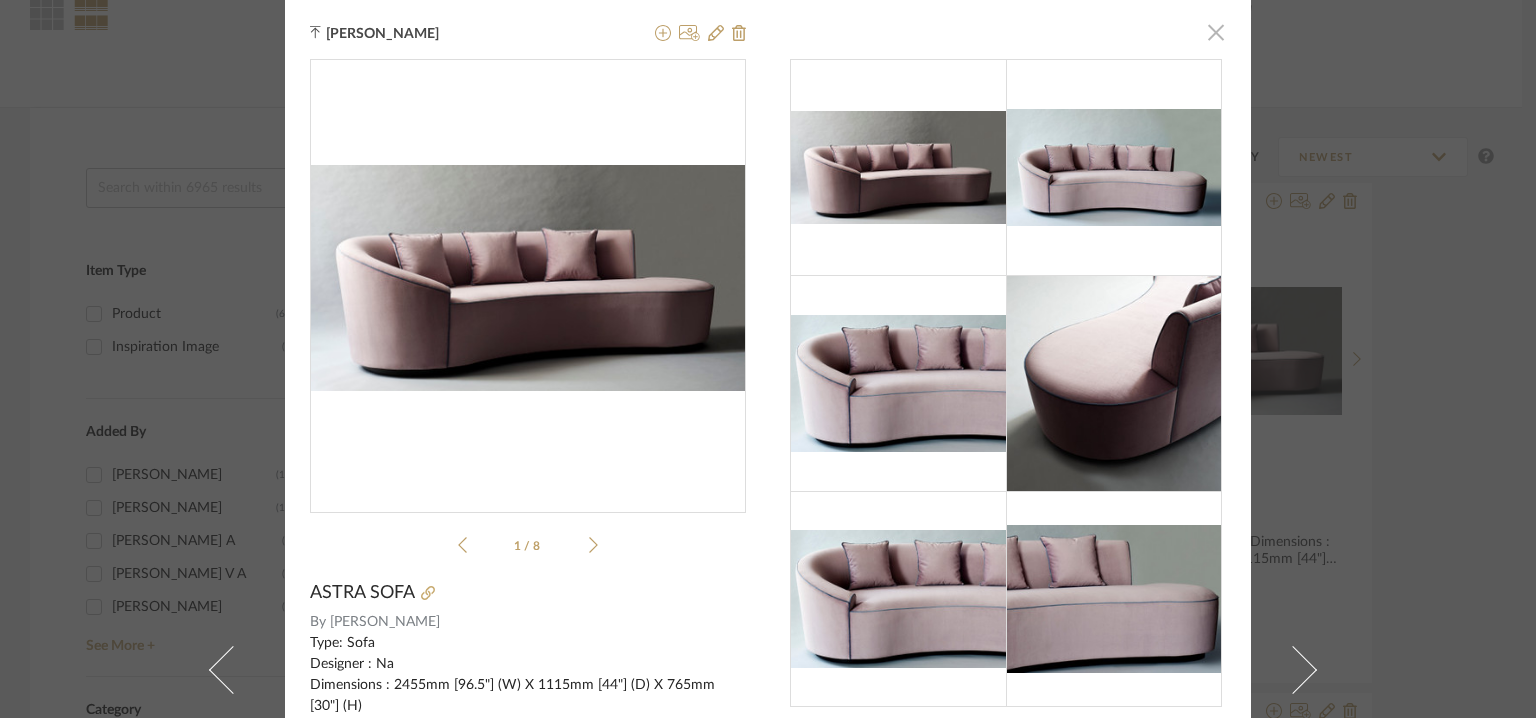 click 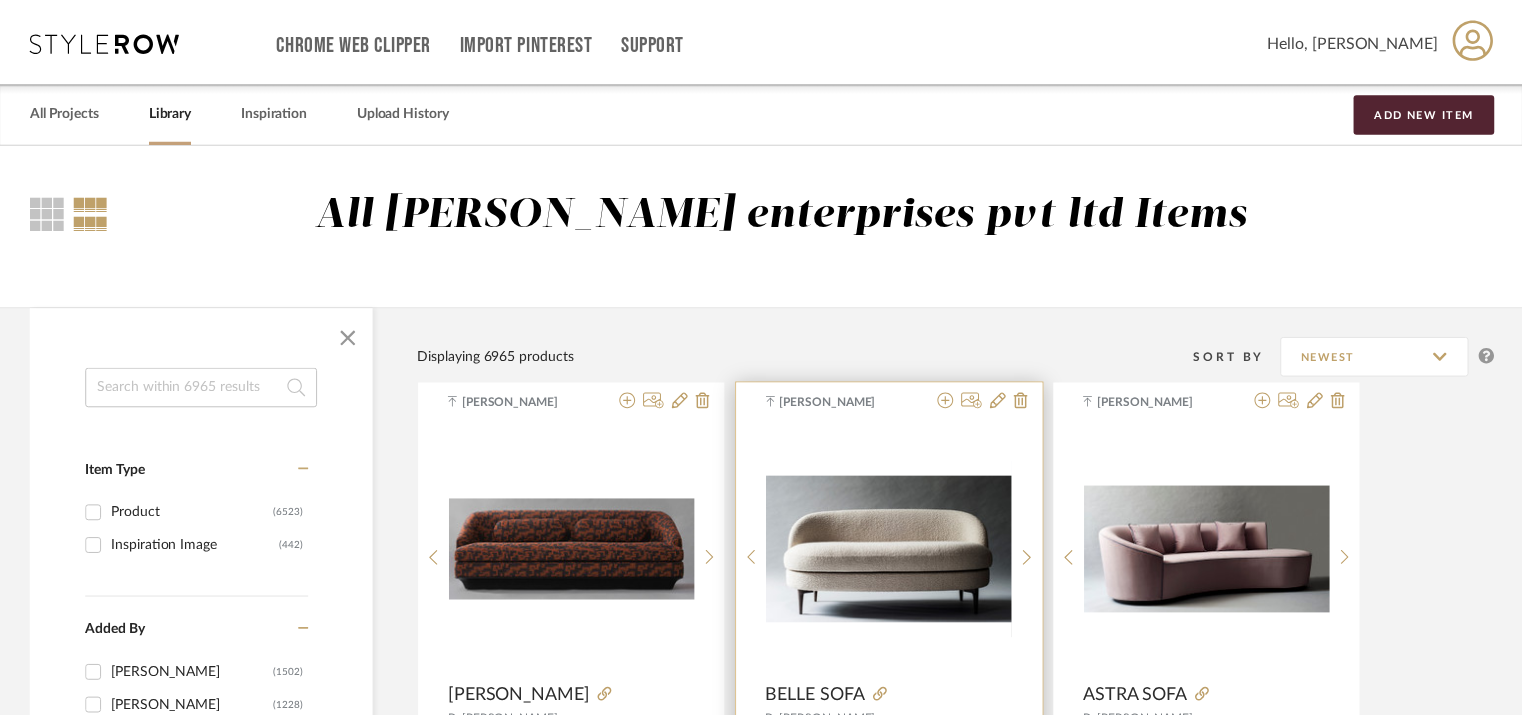 scroll, scrollTop: 200, scrollLeft: 0, axis: vertical 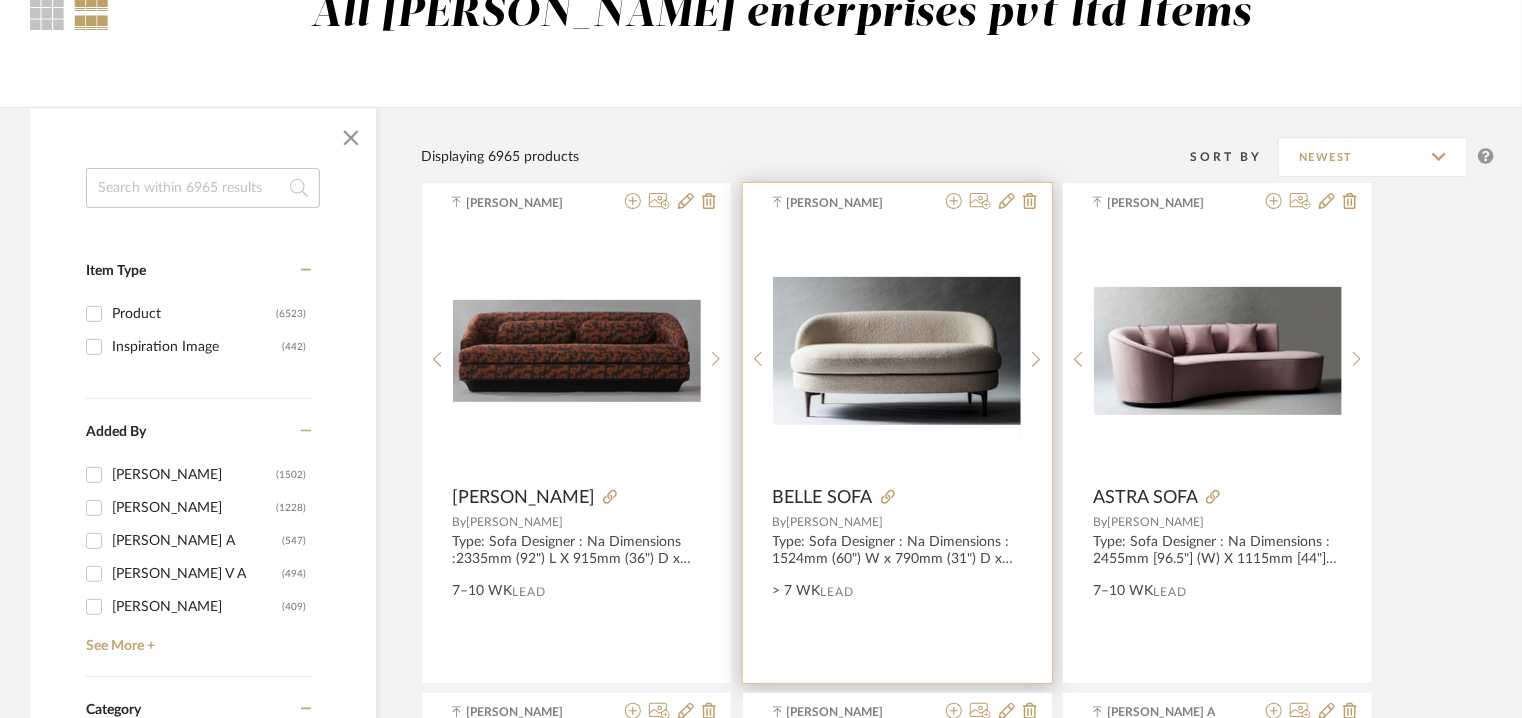 click at bounding box center (897, 351) 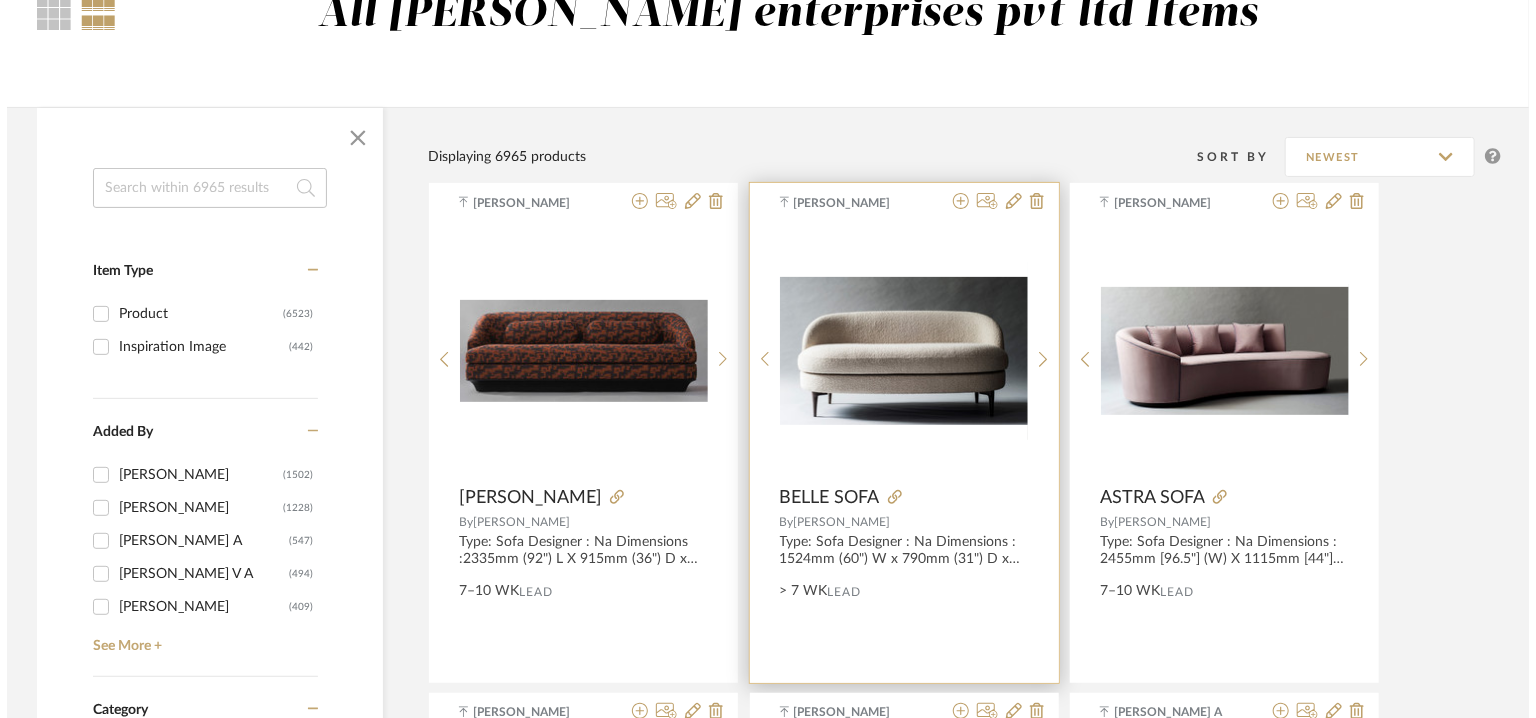 scroll, scrollTop: 0, scrollLeft: 0, axis: both 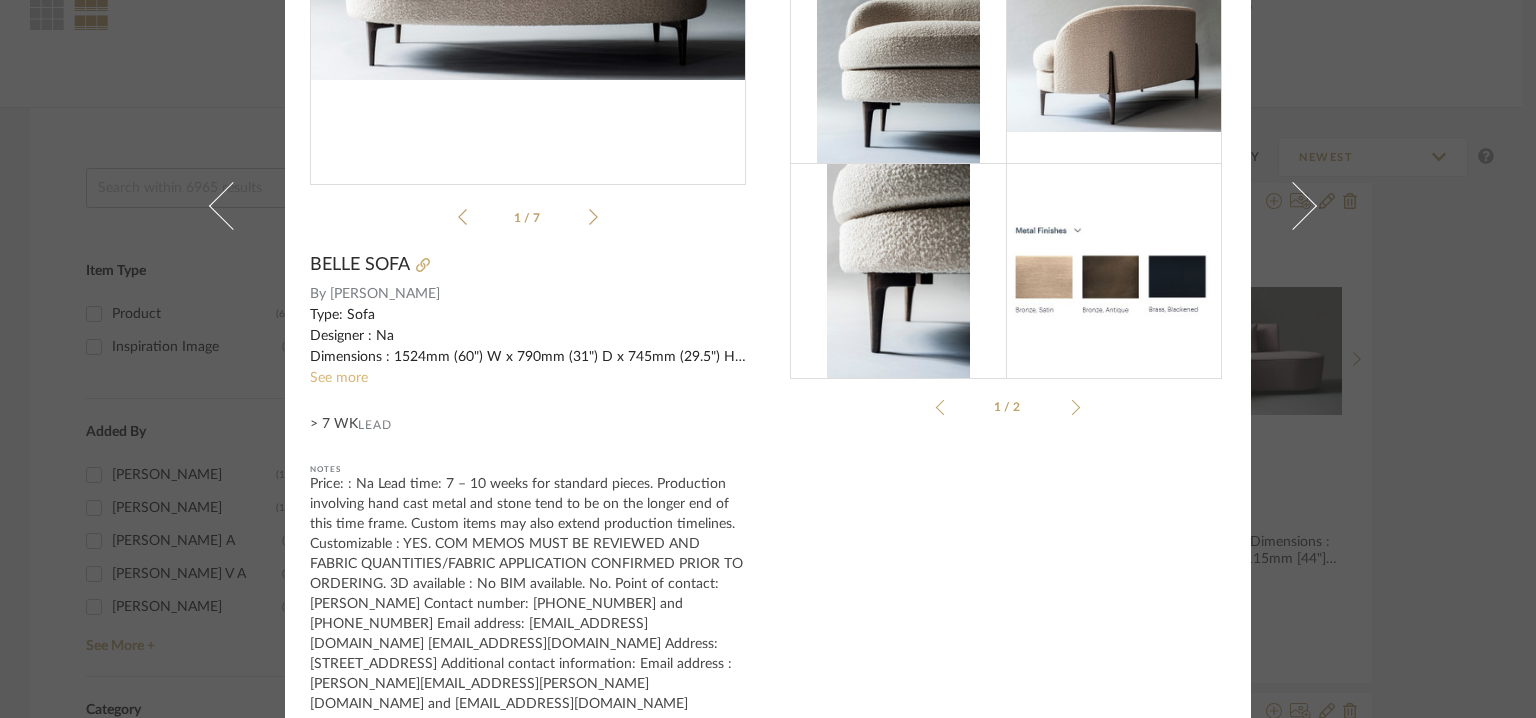 click on "See more" 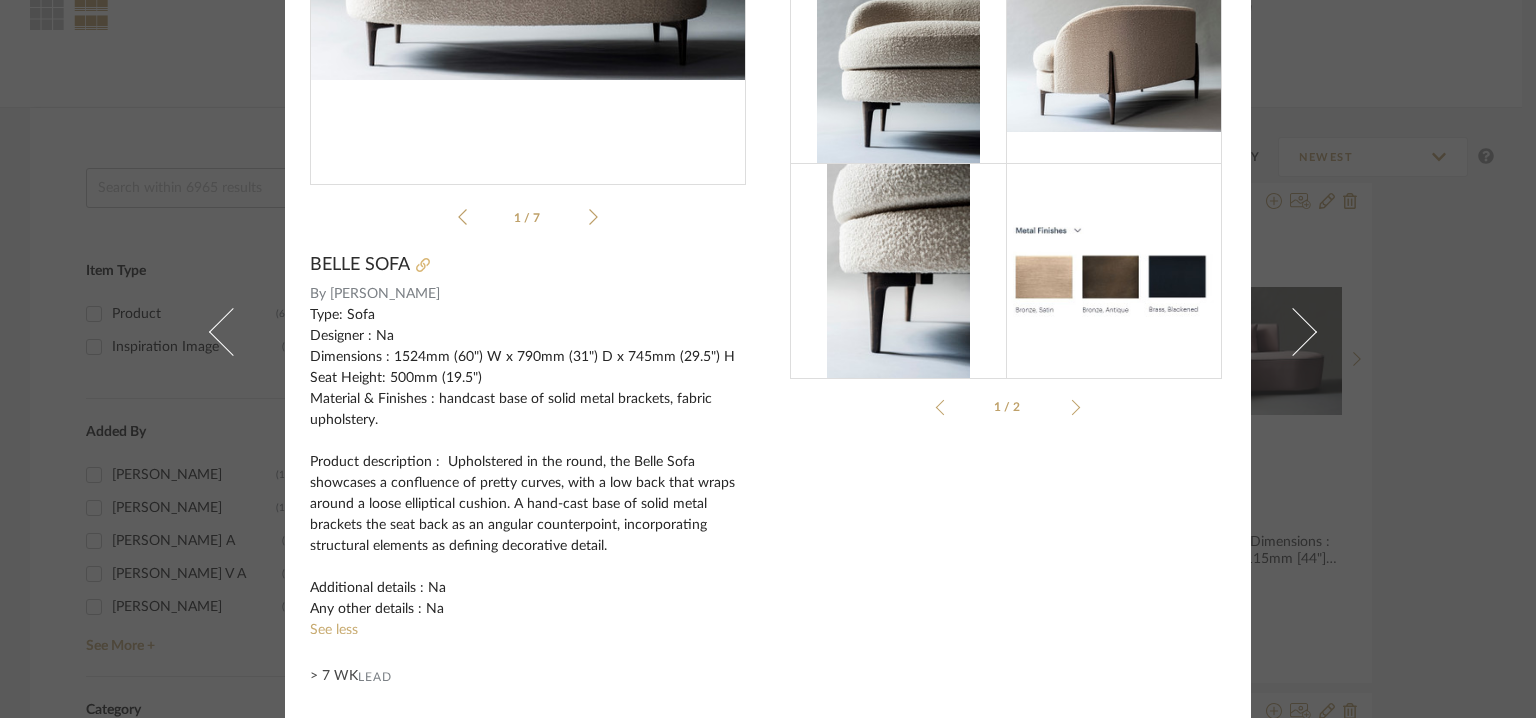 click 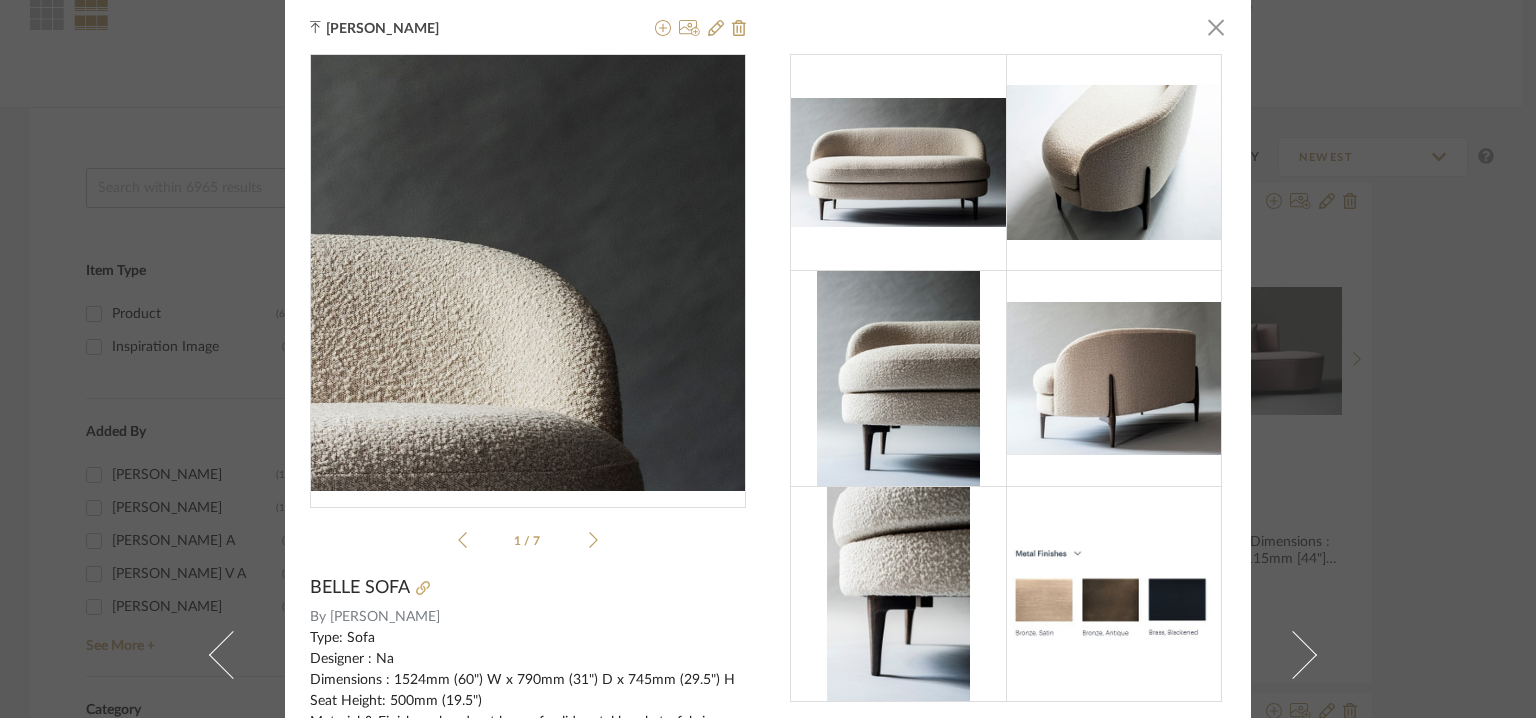 scroll, scrollTop: 0, scrollLeft: 0, axis: both 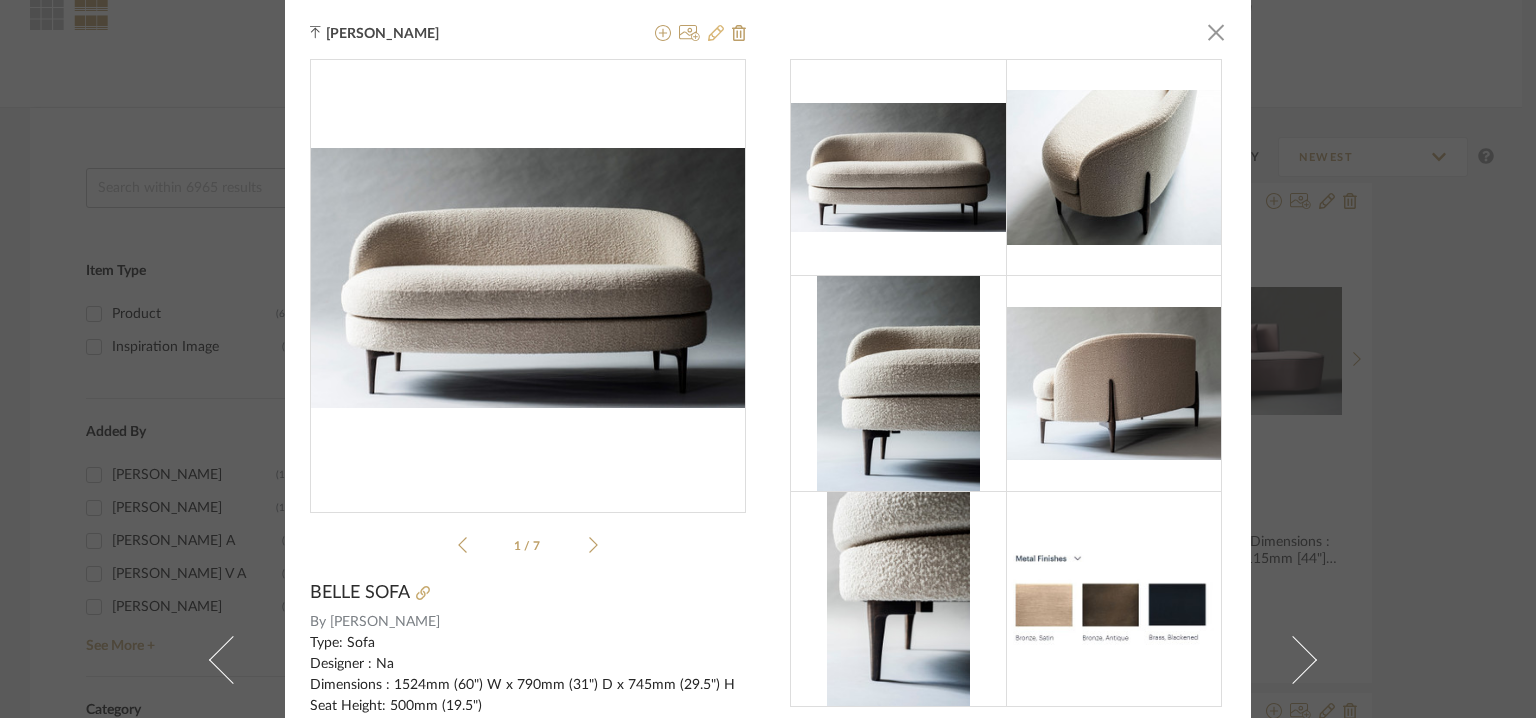 click 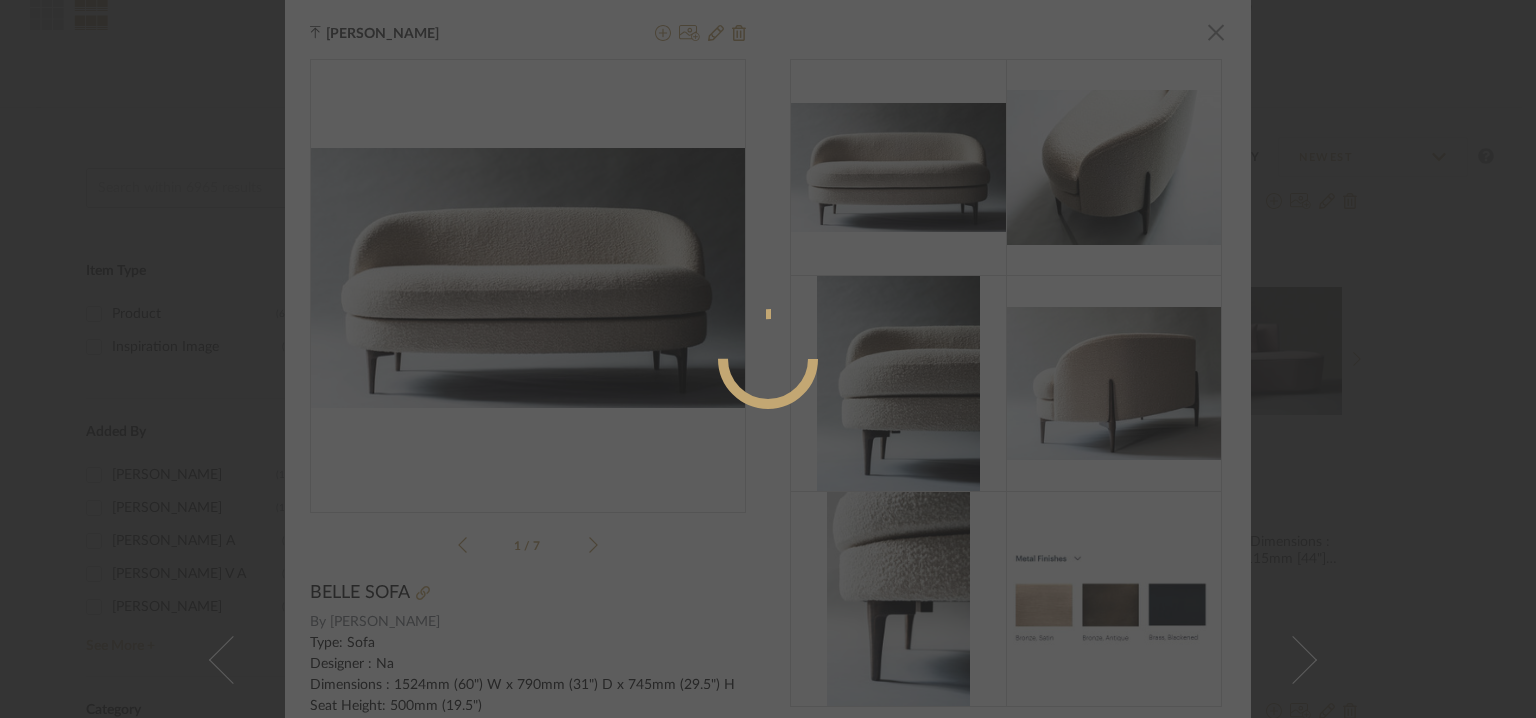 radio on "true" 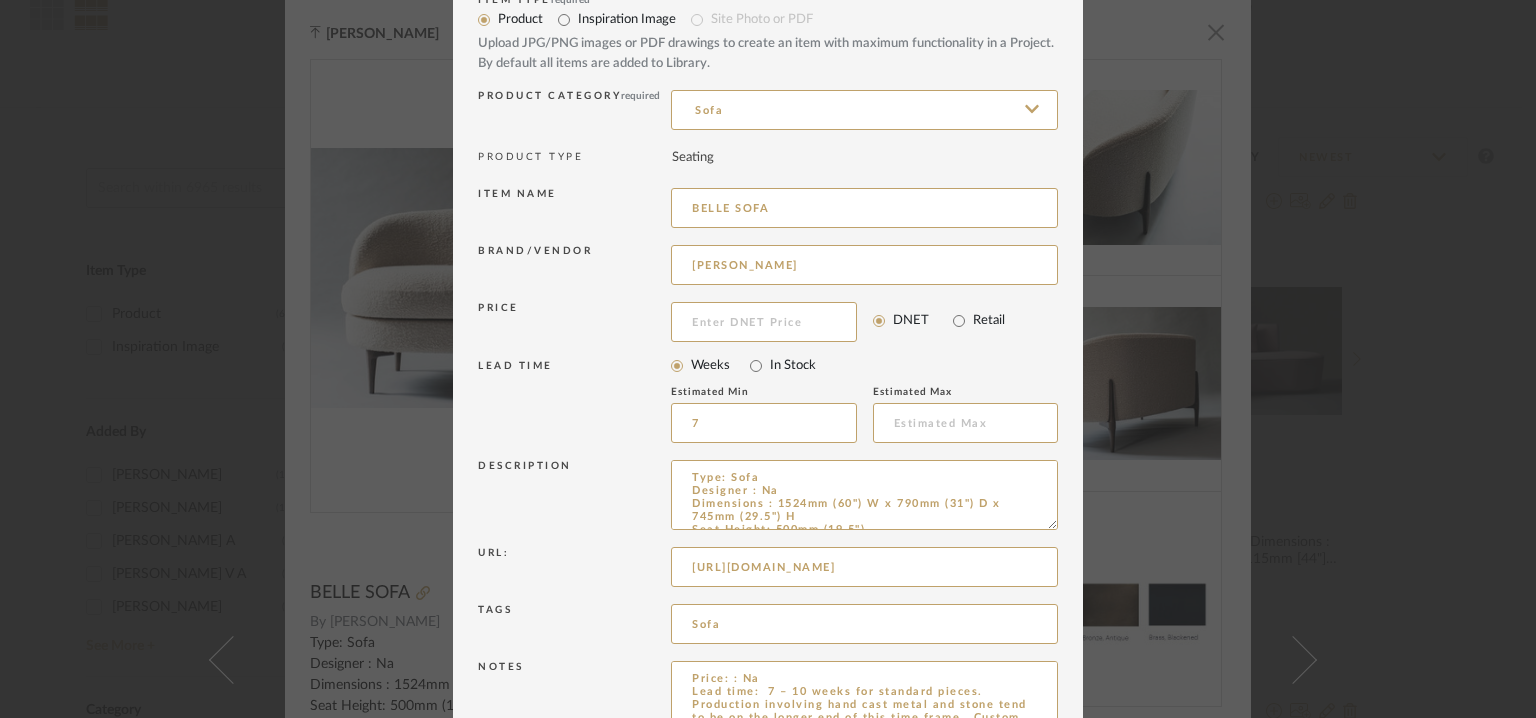 scroll, scrollTop: 192, scrollLeft: 0, axis: vertical 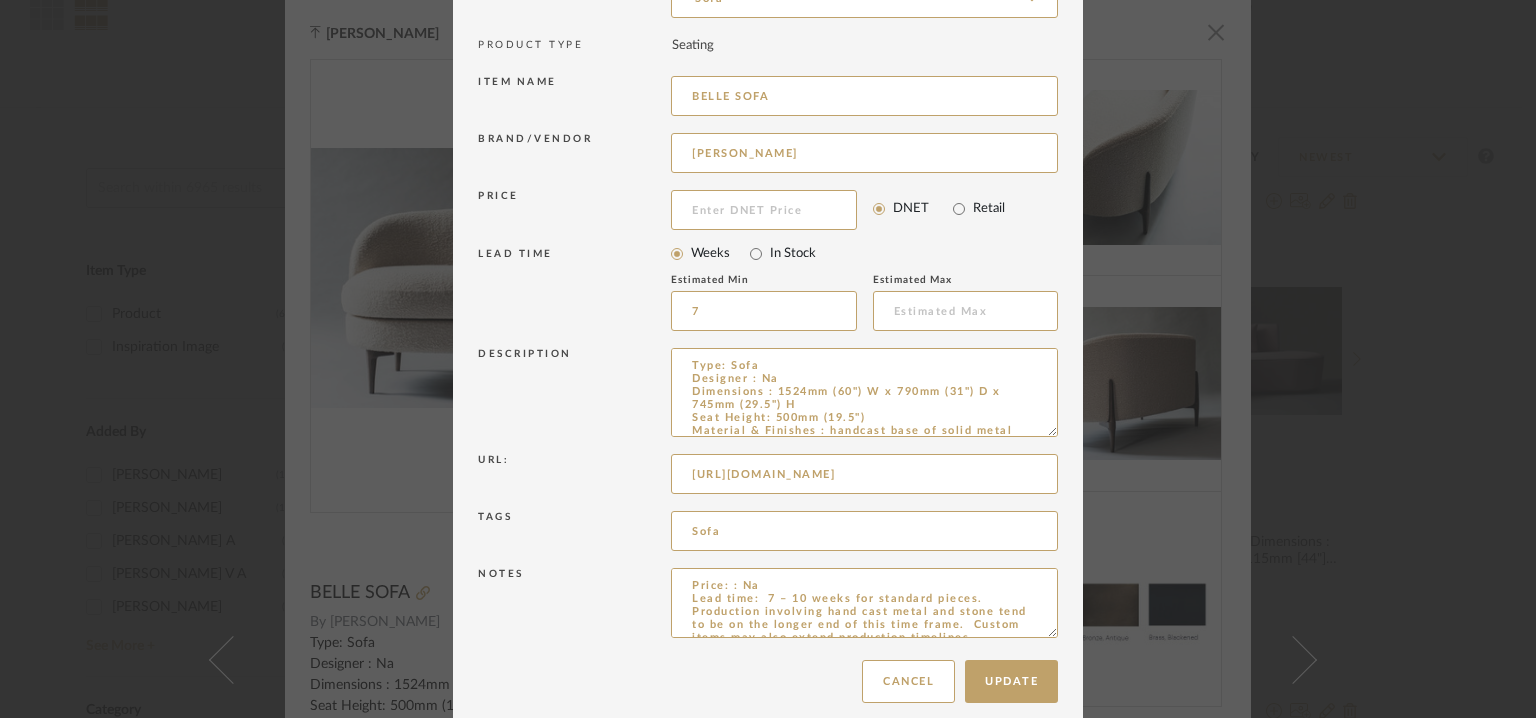 drag, startPoint x: 1045, startPoint y: 413, endPoint x: 1068, endPoint y: 745, distance: 332.79575 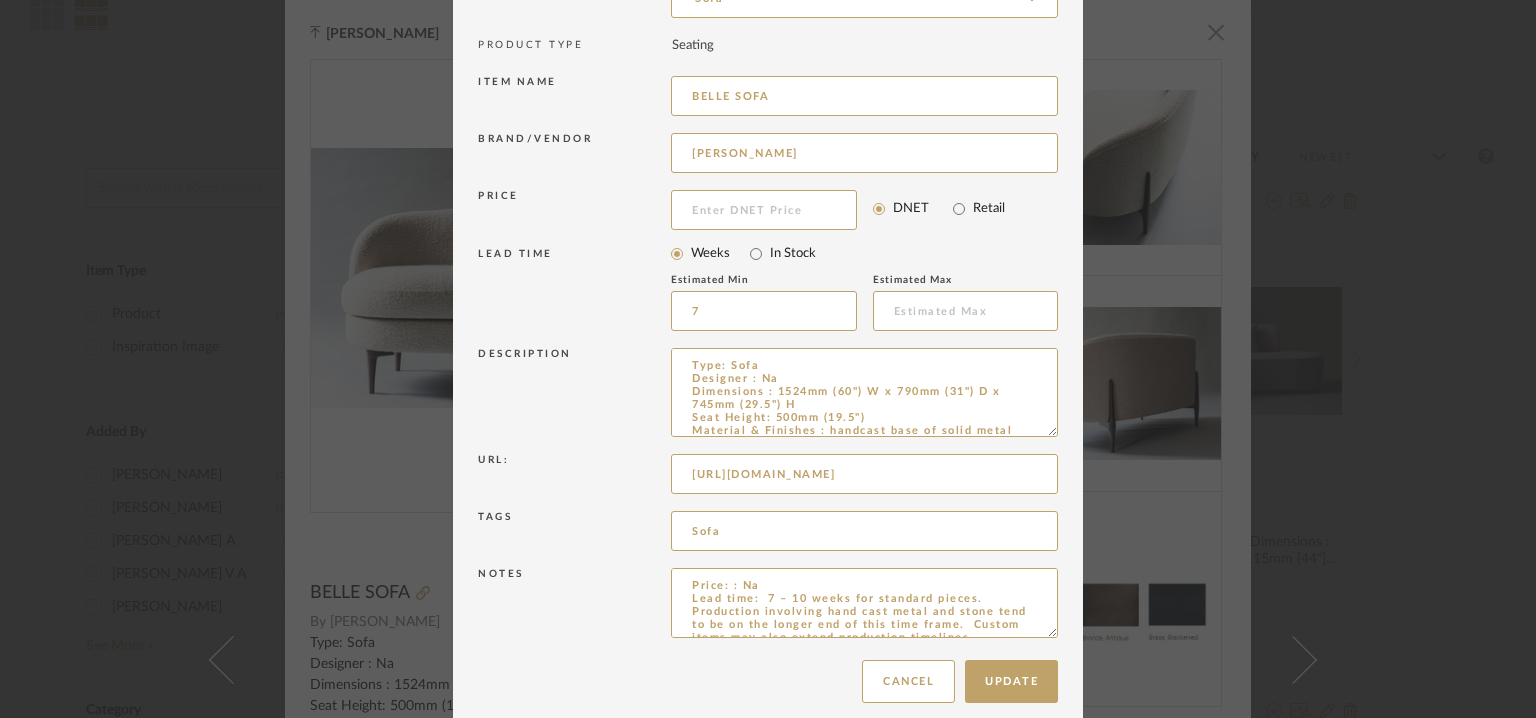 click on "Chrome Web Clipper   Import Pinterest   Support   All Projects   Library   Inspiration   Upload History   Add New Item  Hello, Tehseen  All [PERSON_NAME] enterprises pvt ltd Items Item Type Product  (6523)  Inspiration Image  (442)  Added By [PERSON_NAME]  (1502)  [PERSON_NAME]  (1228)  [PERSON_NAME] A  (547)  [PERSON_NAME] V A  (494)  [PERSON_NAME]  (409)  See More + Category  Seating   (1211)   Tables   (911)   Storage   (181)   Beds    (107)   Fabric & Textiles   (937)   Lighting   (767)   Tile & Stone   (576)   Bath   (314)   Architectural Finishes   (250)   Architectural Elements   (225)   Rugs   (217)   Mirrors   (205)   Accessories    (185)   Outdoor   (146)   Art   (62)   Hardware   (43)   Housewares   (43)   Wallcoverings   (29)   Flooring   (28)   Bedding   (23)   Appliances   (21)   Home Gym Equipment   (12)   Kitchen   (11)   Closets   (9)   Children's Furniture   (2)   Electronics   (2)   Paint   (2)   Uncategorized   (2)   Window Coverings   (2)  Brand &Tradition  (15)  .Rad product  (1)  101 [GEOGRAPHIC_DATA] 0" at bounding box center [768, 159] 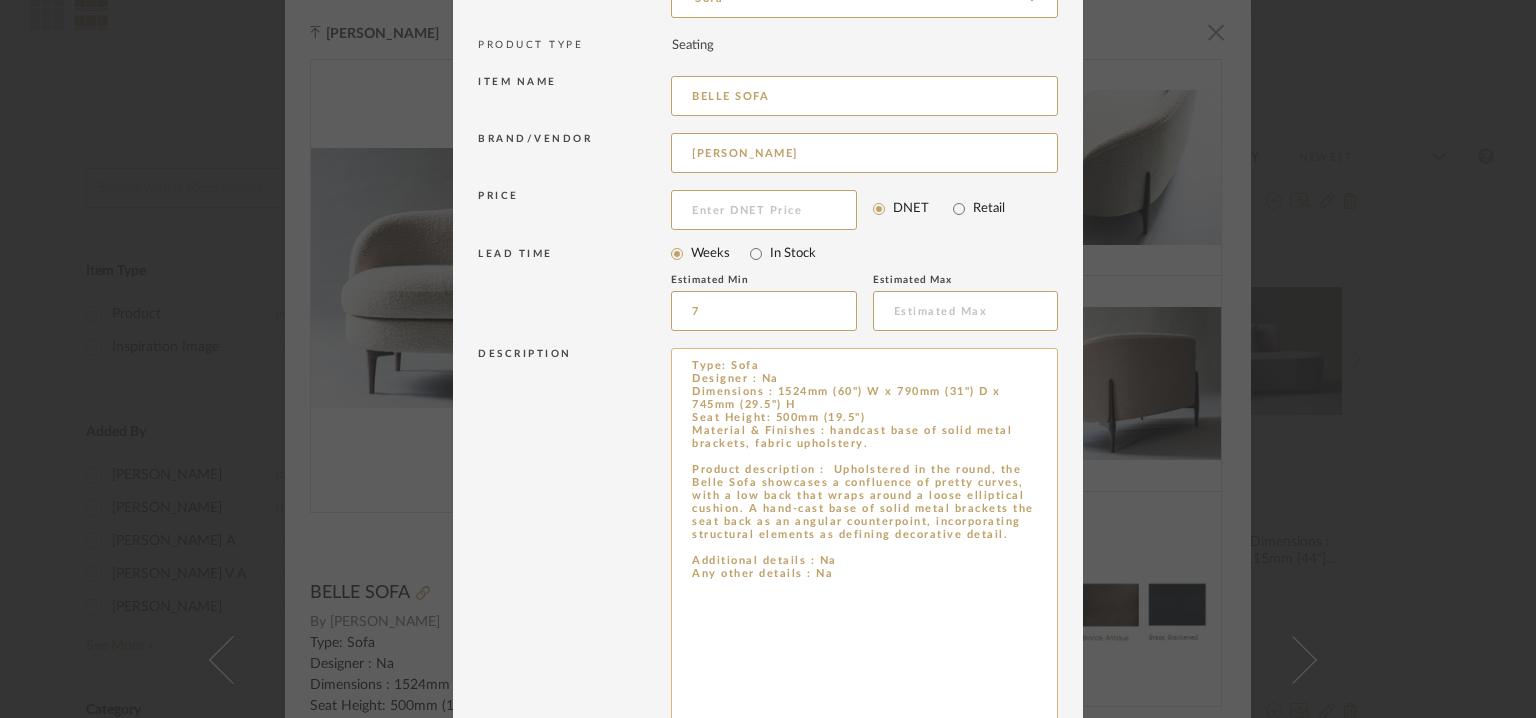 click on "Type: Sofa
Designer : Na
Dimensions : 1524mm (60") W x 790mm (31") D x 745mm (29.5") H
Seat Height: 500mm (19.5")
Material & Finishes : handcast base of solid metal brackets, fabric upholstery.
Product description :  Upholstered in the round, the Belle Sofa showcases a confluence of pretty curves, with a low back that wraps around a loose elliptical cushion. A hand-cast base of solid metal brackets the seat back as an angular counterpoint, incorporating structural elements as defining decorative detail.
Additional details : Na
Any other details : Na" at bounding box center (864, 549) 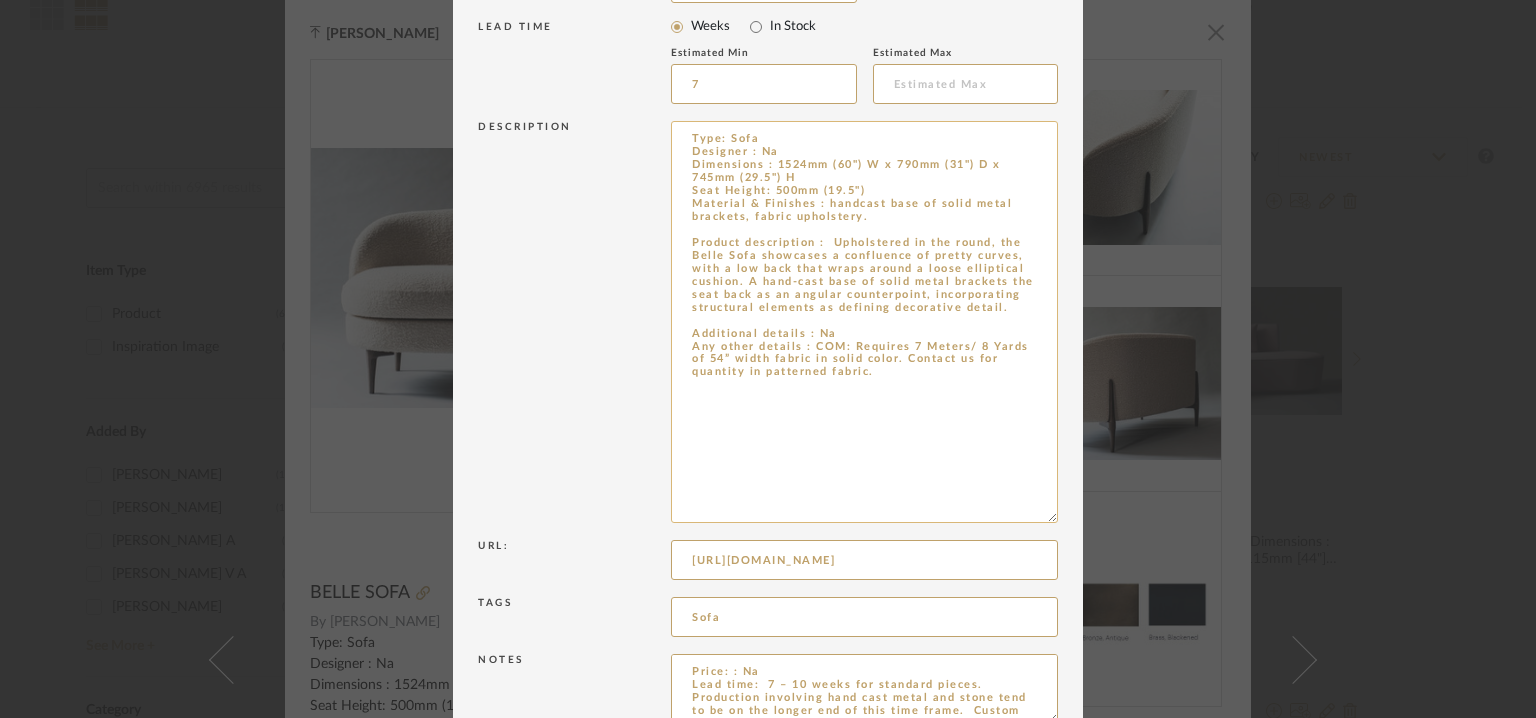 scroll, scrollTop: 524, scrollLeft: 0, axis: vertical 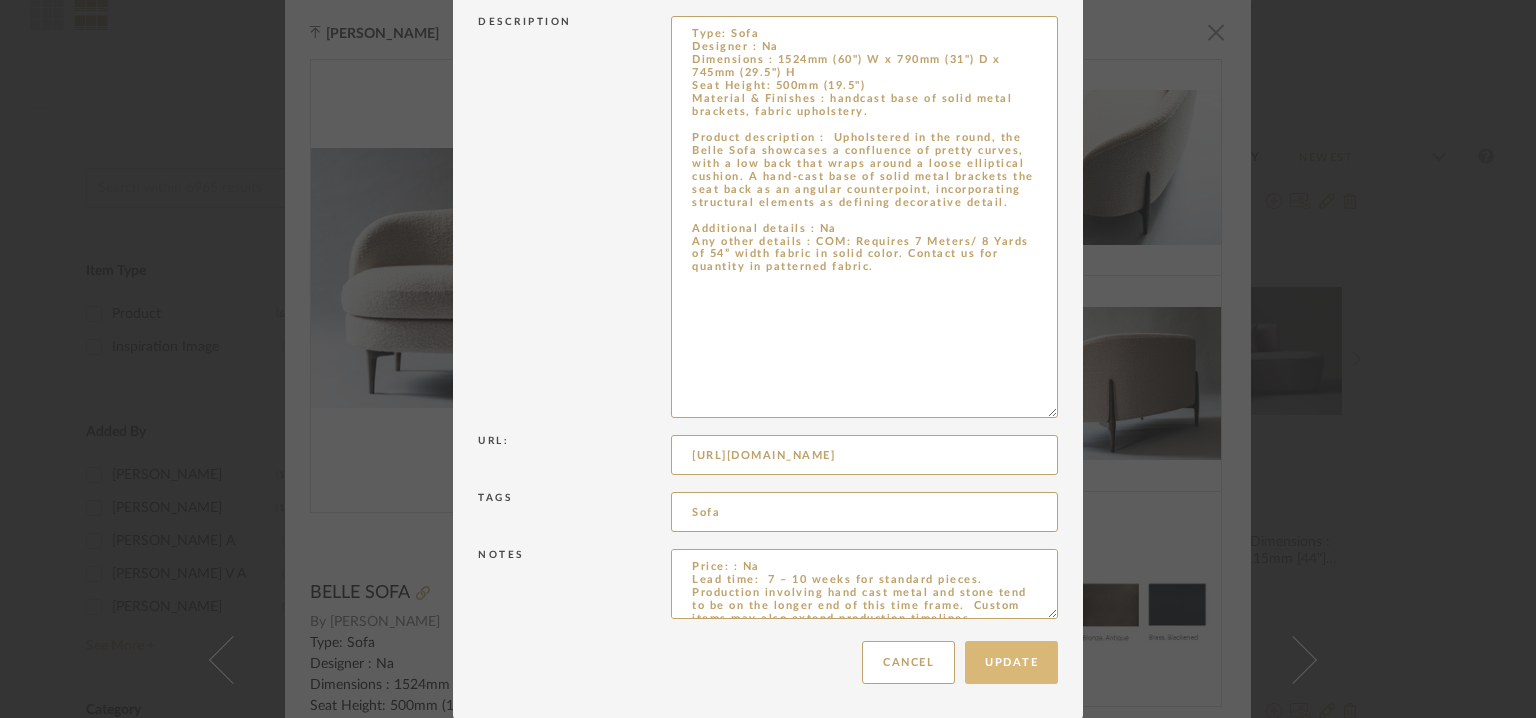 type on "Type: Sofa
Designer : Na
Dimensions : 1524mm (60") W x 790mm (31") D x 745mm (29.5") H
Seat Height: 500mm (19.5")
Material & Finishes : handcast base of solid metal brackets, fabric upholstery.
Product description :  Upholstered in the round, the Belle Sofa showcases a confluence of pretty curves, with a low back that wraps around a loose elliptical cushion. A hand-cast base of solid metal brackets the seat back as an angular counterpoint, incorporating structural elements as defining decorative detail.
Additional details : Na
Any other details : COM: Requires 7 Meters/ 8 Yards of 54” width fabric in solid color. Contact us for quantity in patterned fabric." 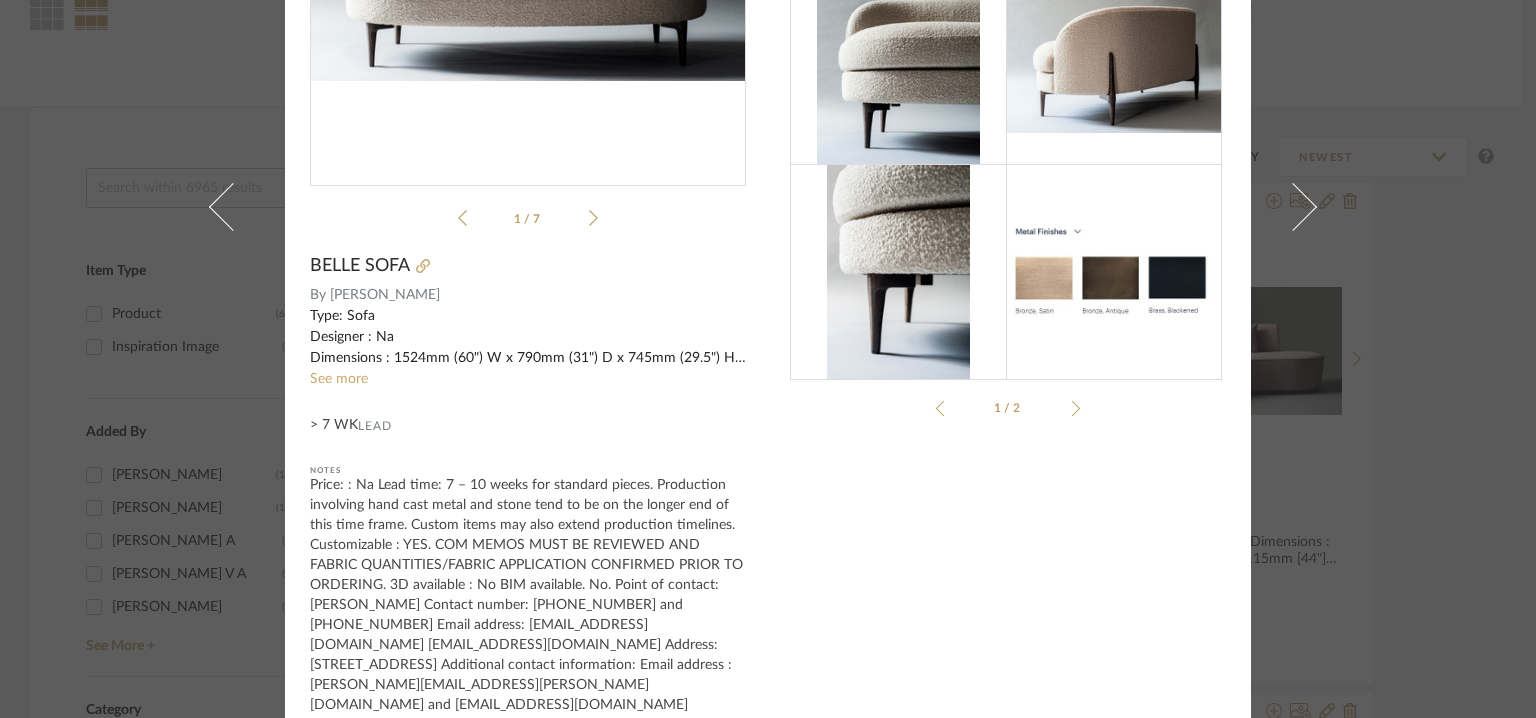 scroll, scrollTop: 328, scrollLeft: 0, axis: vertical 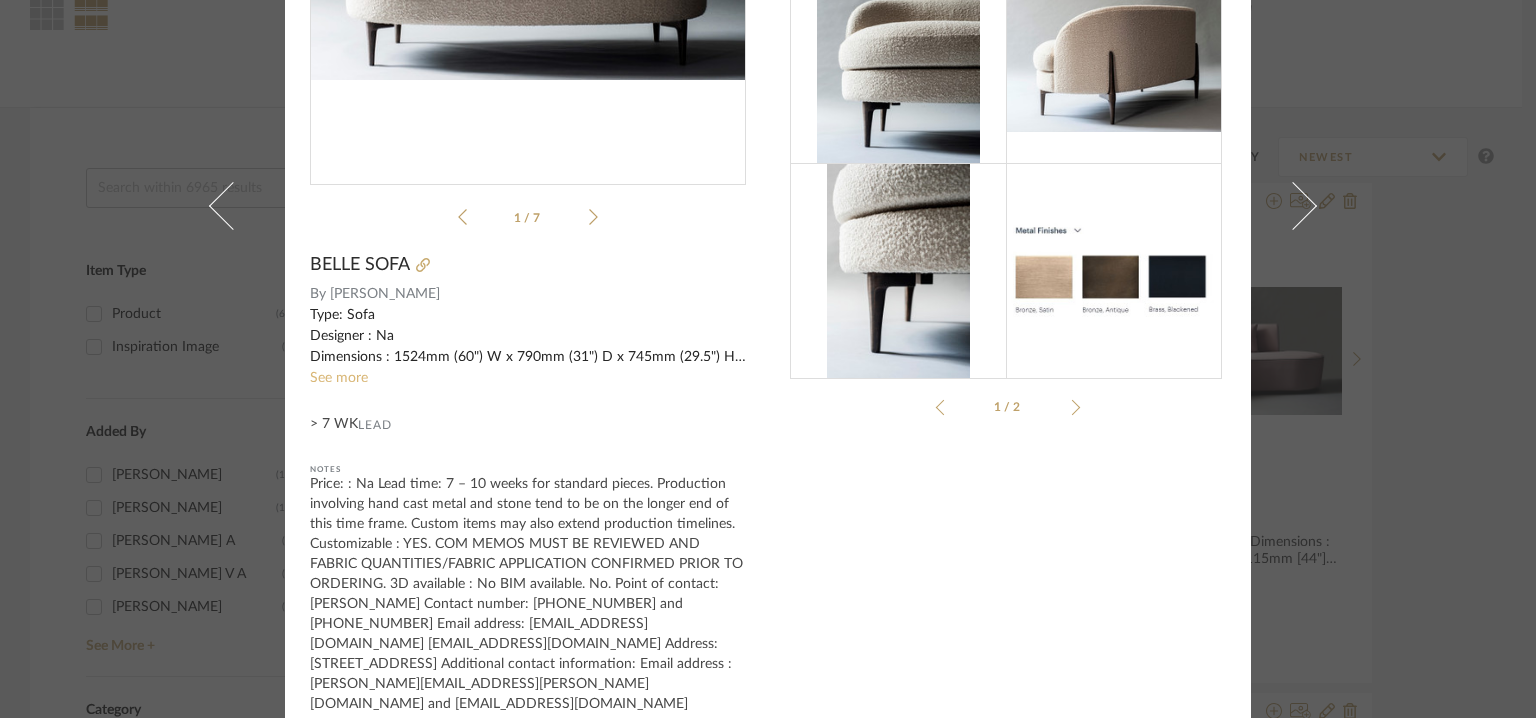 click on "See more" 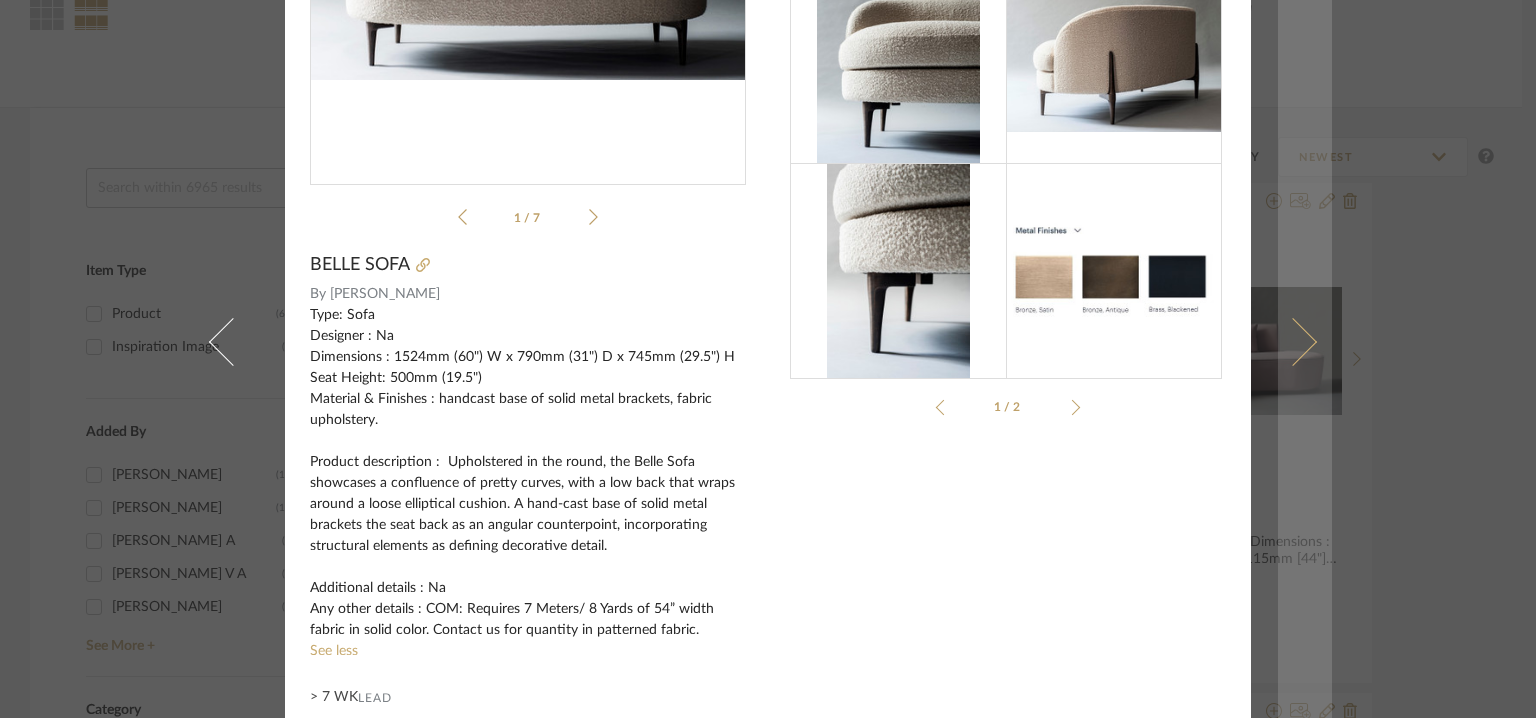 click at bounding box center [1293, 342] 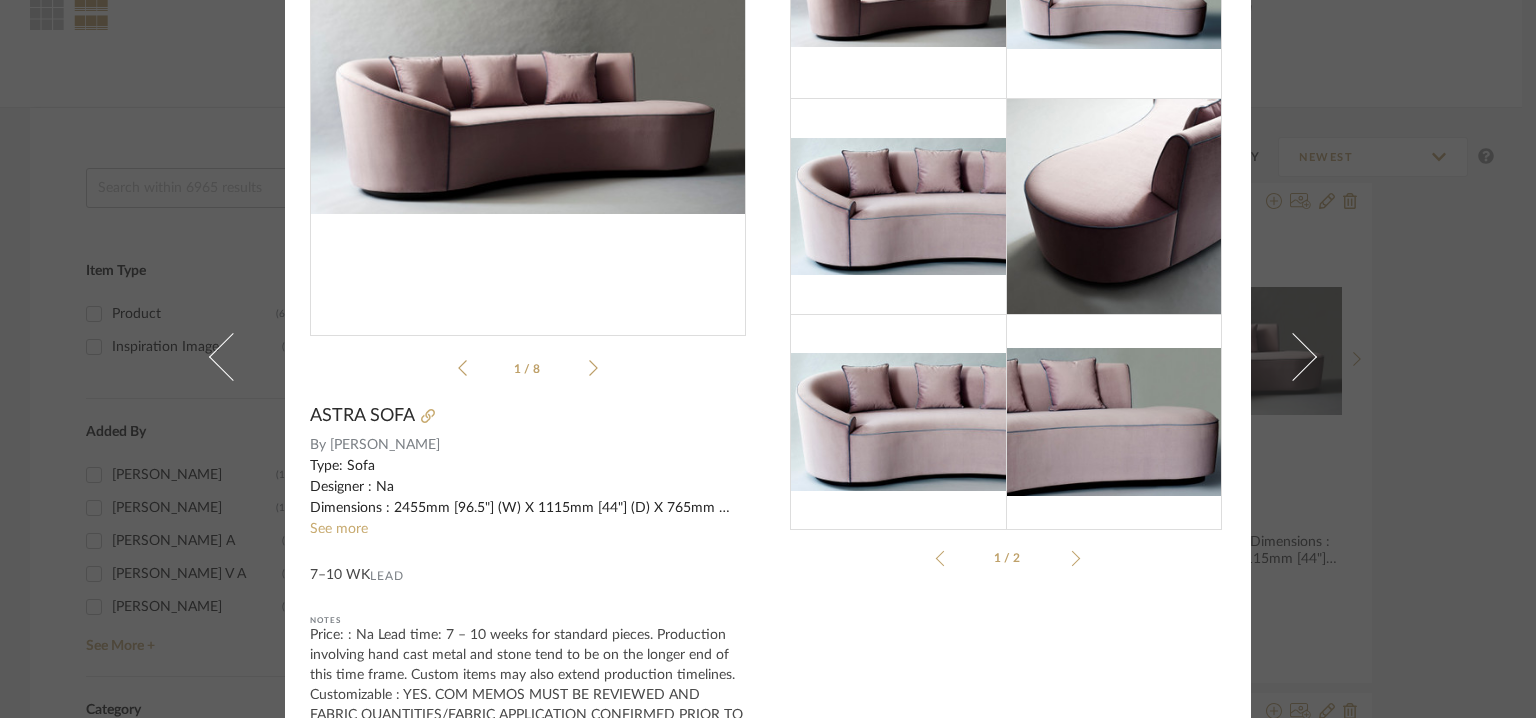 scroll, scrollTop: 328, scrollLeft: 0, axis: vertical 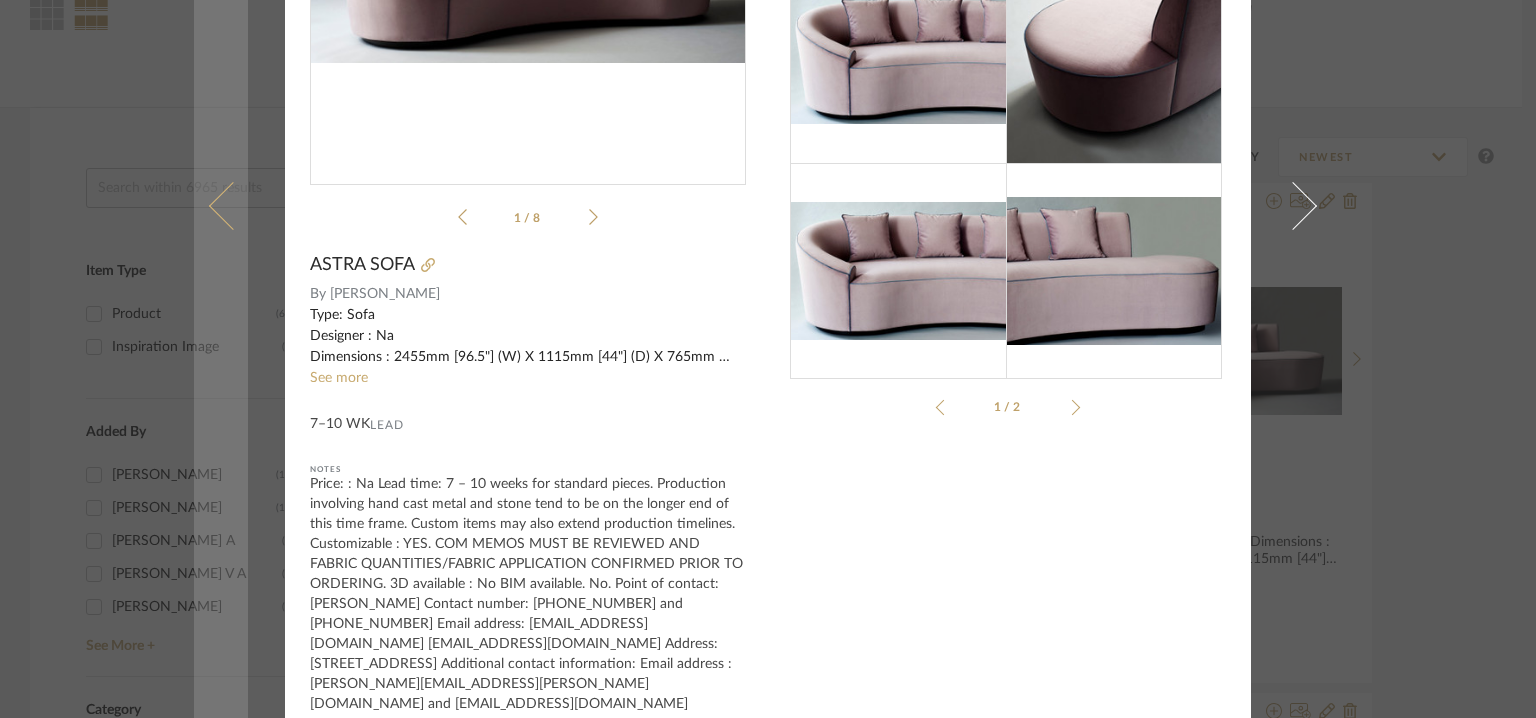 click at bounding box center [233, 206] 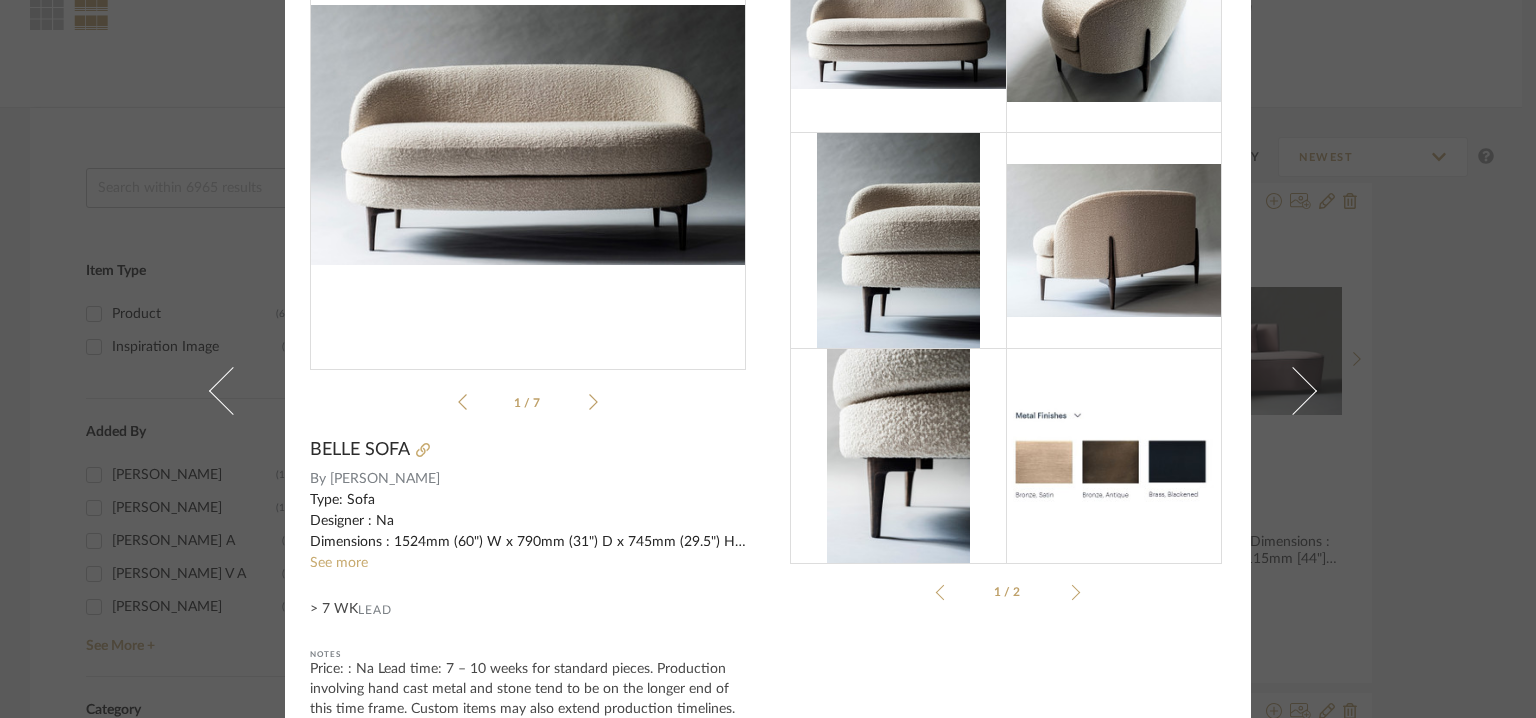 scroll, scrollTop: 328, scrollLeft: 0, axis: vertical 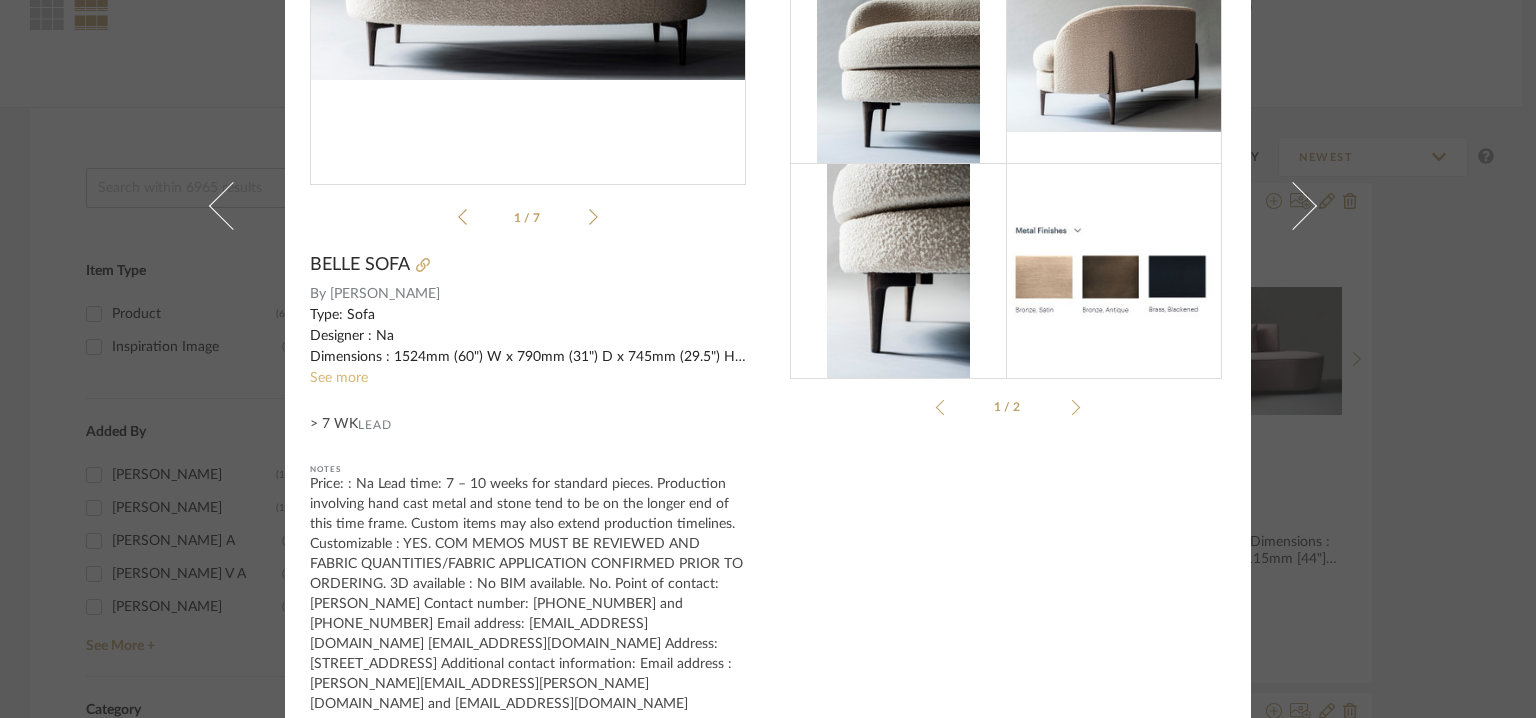 click on "See more" 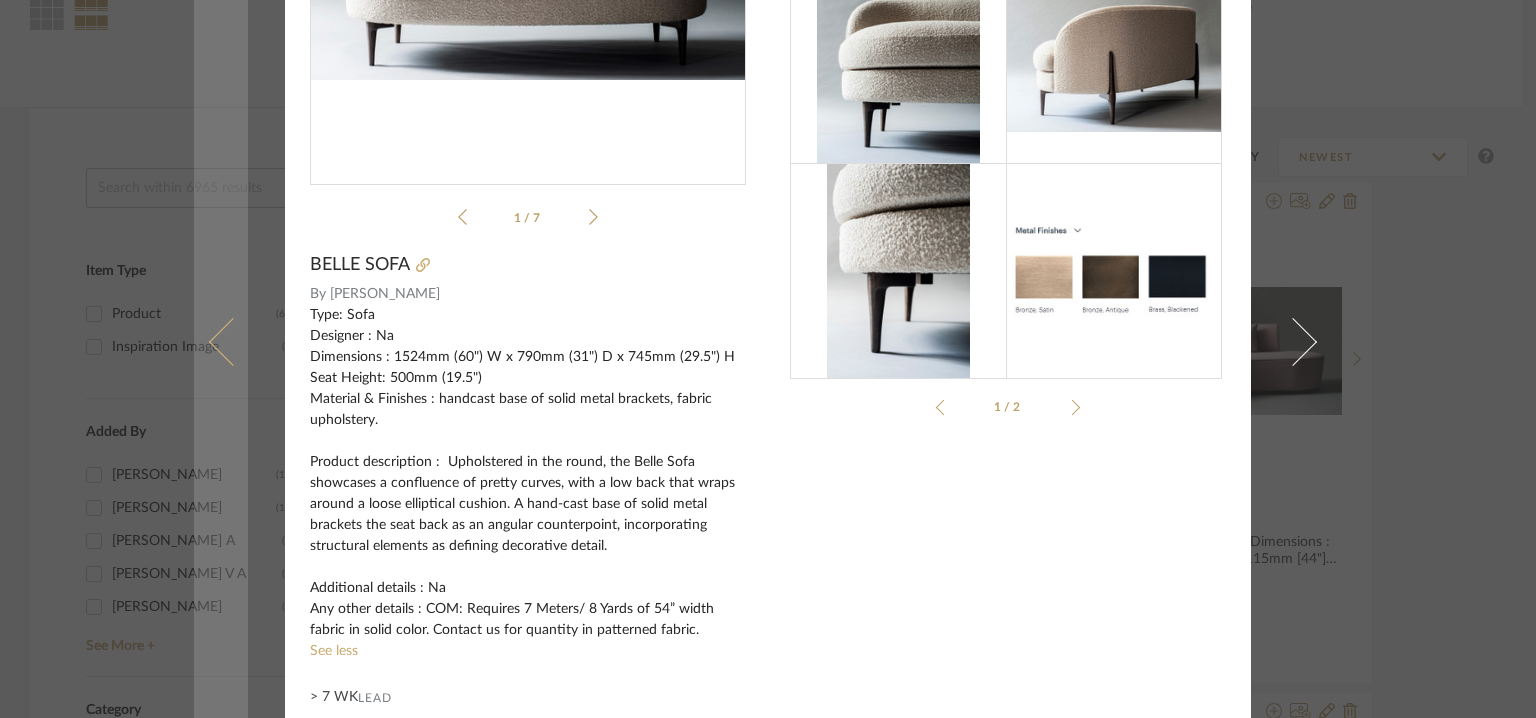 click at bounding box center (221, 342) 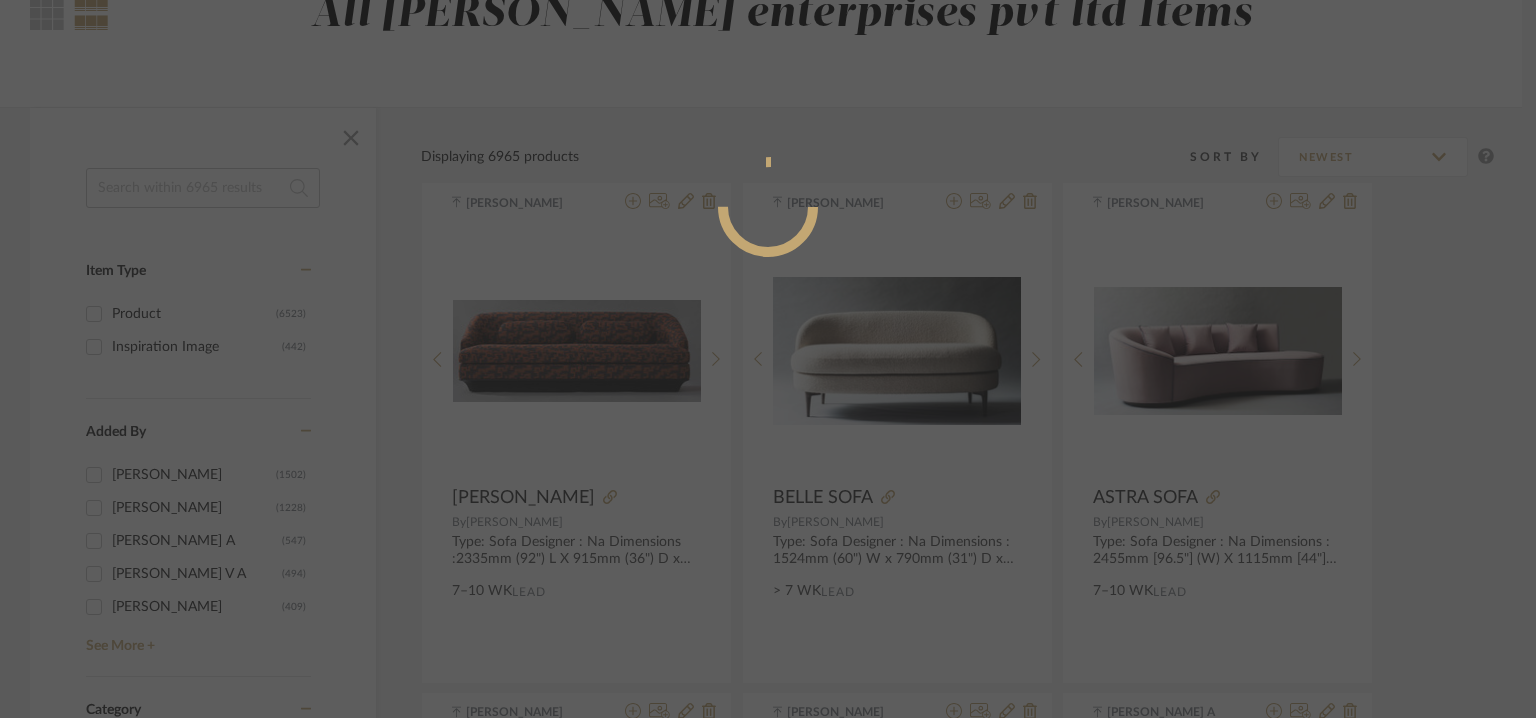 scroll, scrollTop: 328, scrollLeft: 0, axis: vertical 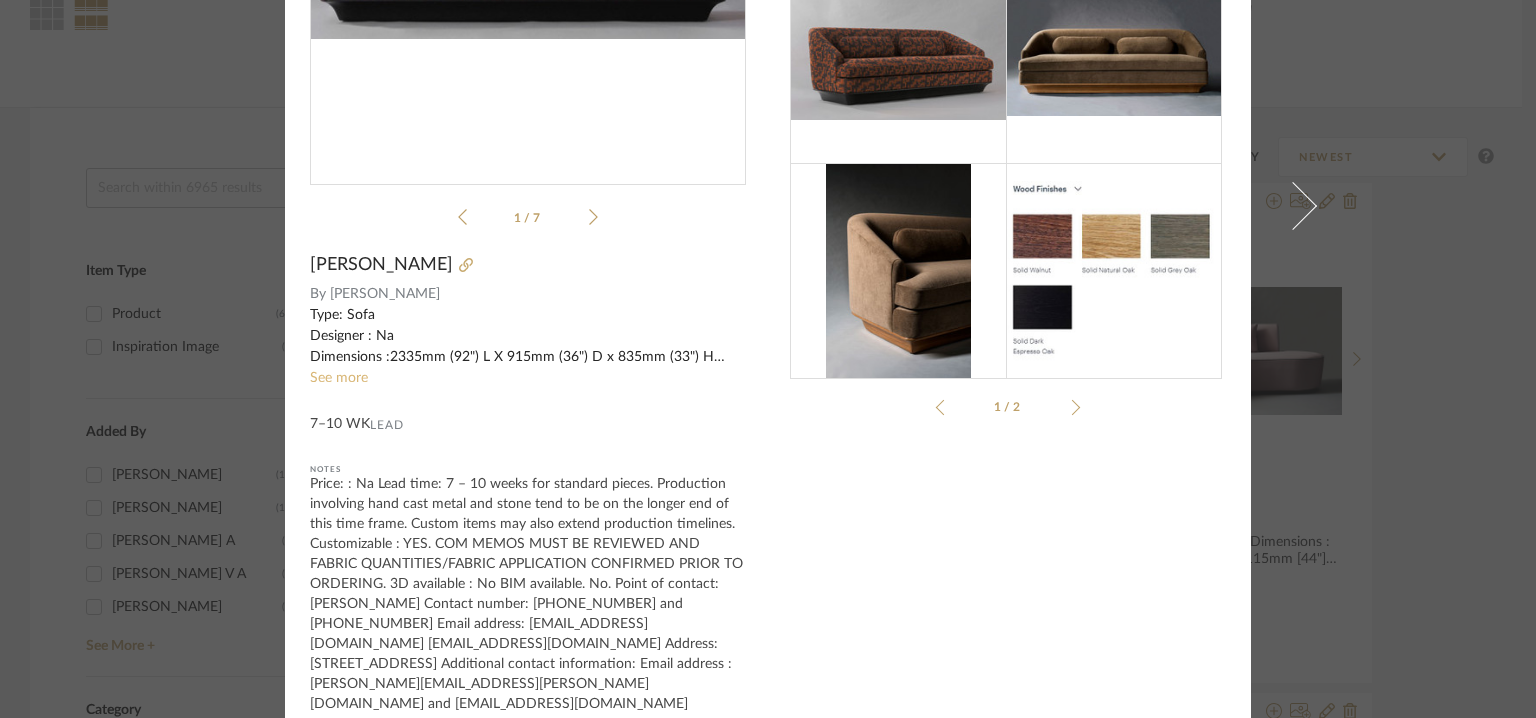 click on "See more" 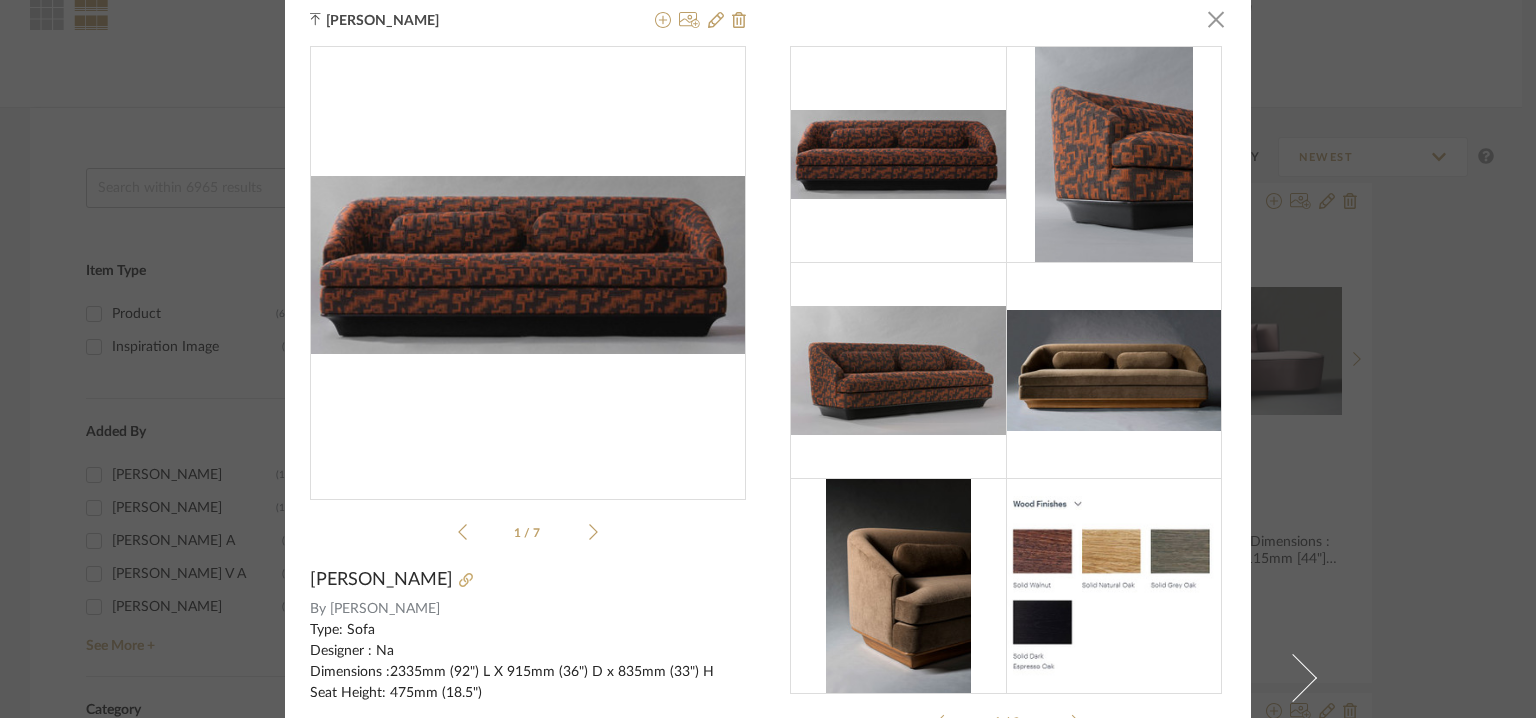 scroll, scrollTop: 0, scrollLeft: 0, axis: both 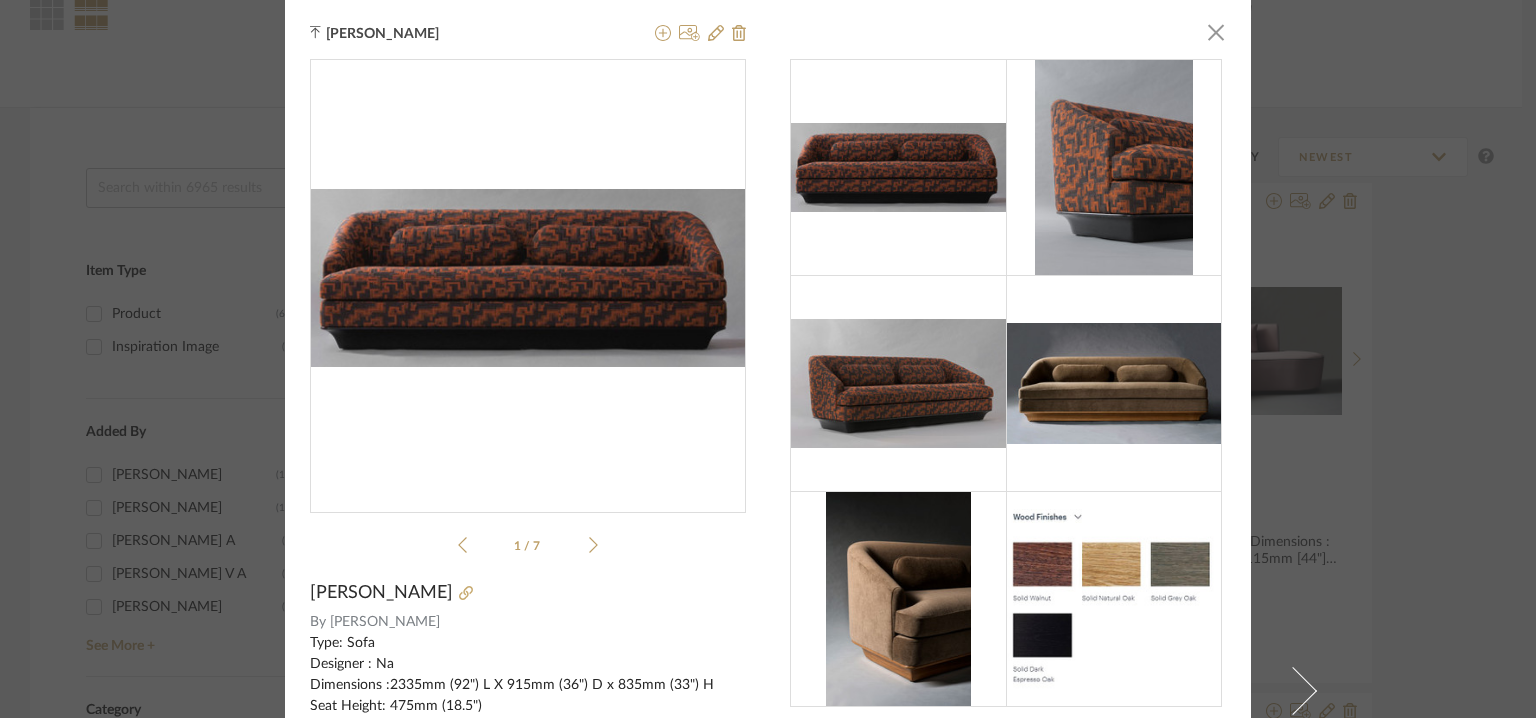 click on "[PERSON_NAME] ×  pdfs-pub_nico-sofa.pdf   pdfs-pub_nico-sofa.pdf  1 / 7 NICO SOFA By [PERSON_NAME] Type: Sofa
Designer : Na
Dimensions :2335mm (92") L X 915mm (36") D x 835mm (33") H
Seat Height: 475mm (18.5")
Material & Finishes : handcast base of solid metal brackets, fabric upholstery.
Product description :  The Nico Sofa combines handsome proportions with timeless materials and an emphasis on comfort. Straight lines are tempered by curved edges and sloping arms, resulting in a thoughtful balance of hard and soft elements. Subtle decorative accents, such as elliptical cushions and a shapely solid wood base, create a harmonious whole from component parts.
Additional details : Na
Any other details : COM: Requires 15 Meters/ 16.5 Yards of 54” width fabric in solid color. Contact us for quantity in patterned fabric.
Contact for other custom options. See less  7–10 WK   Lead Notes 1/2" at bounding box center [768, 691] 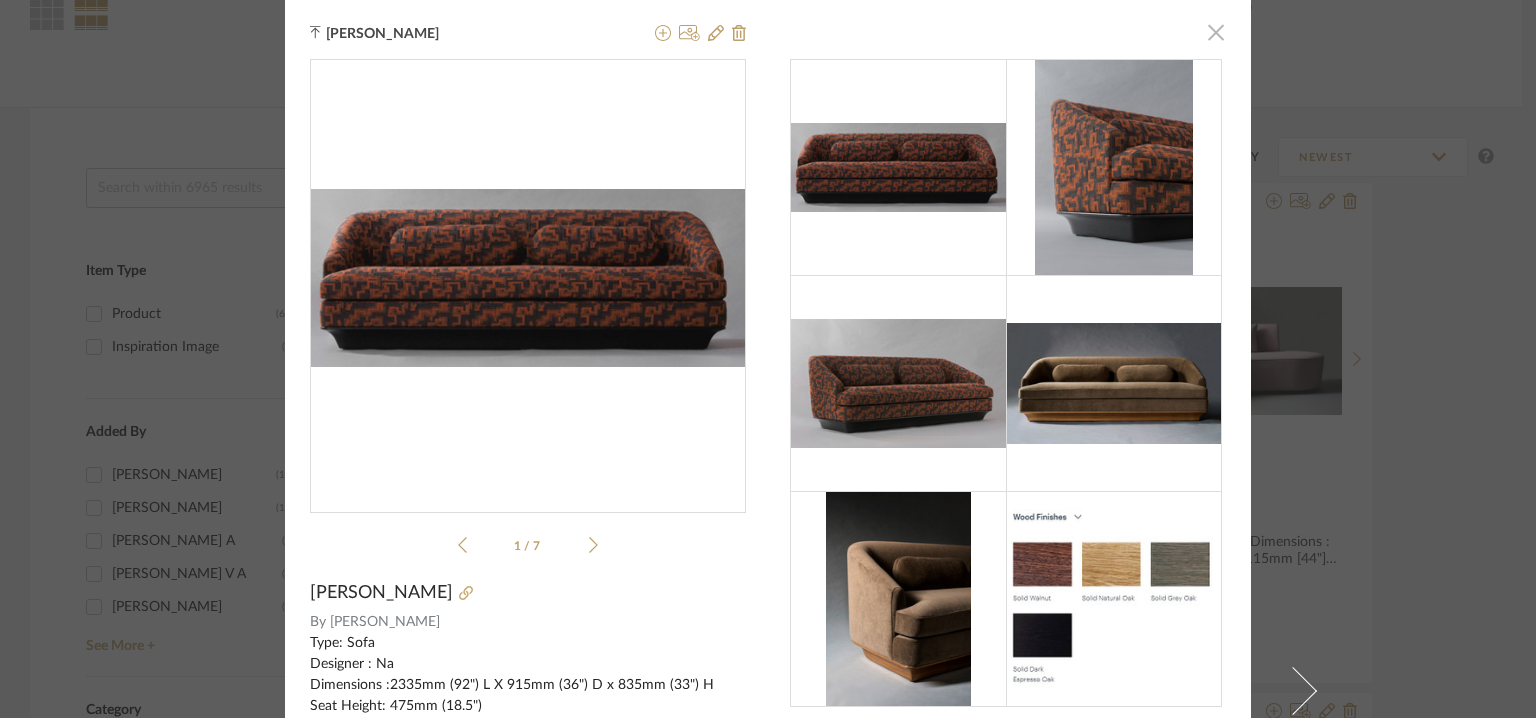 click 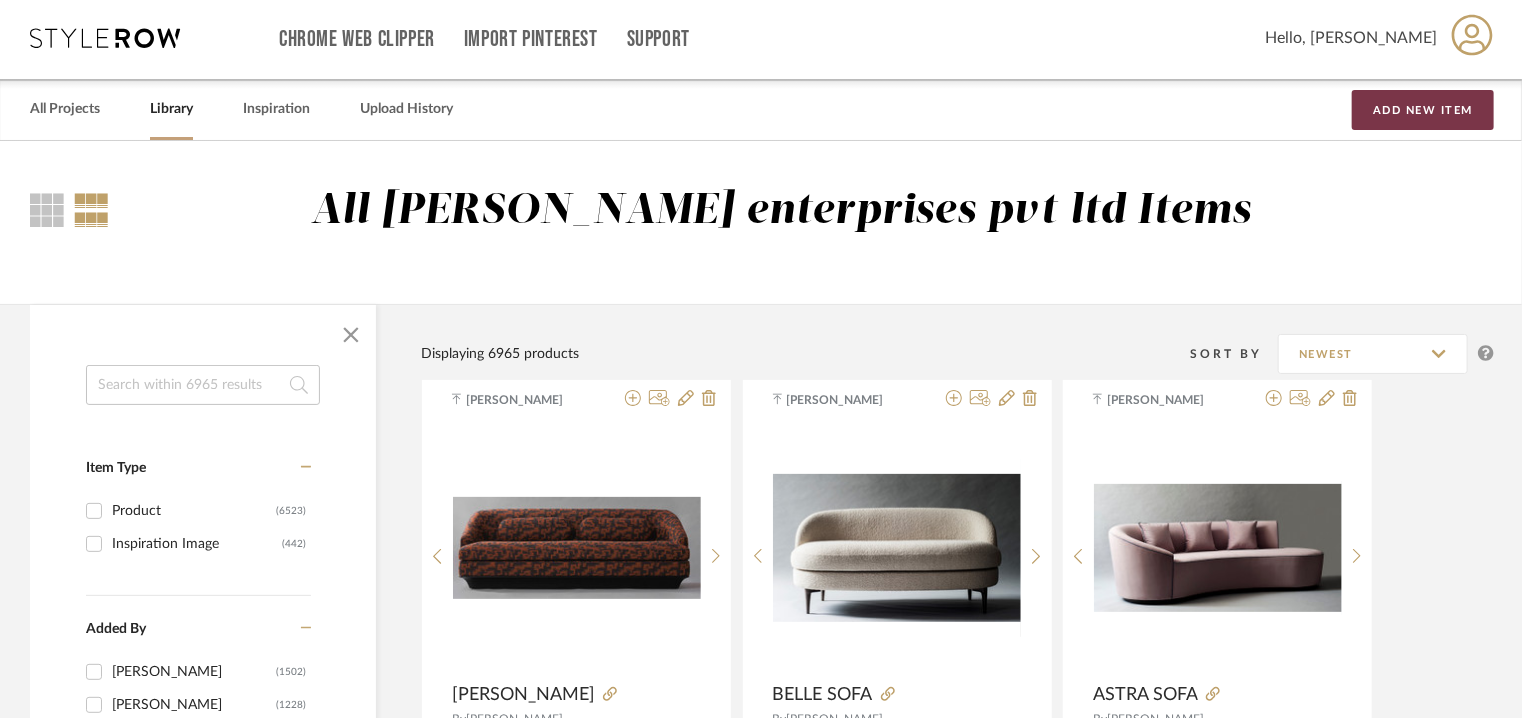 scroll, scrollTop: 0, scrollLeft: 0, axis: both 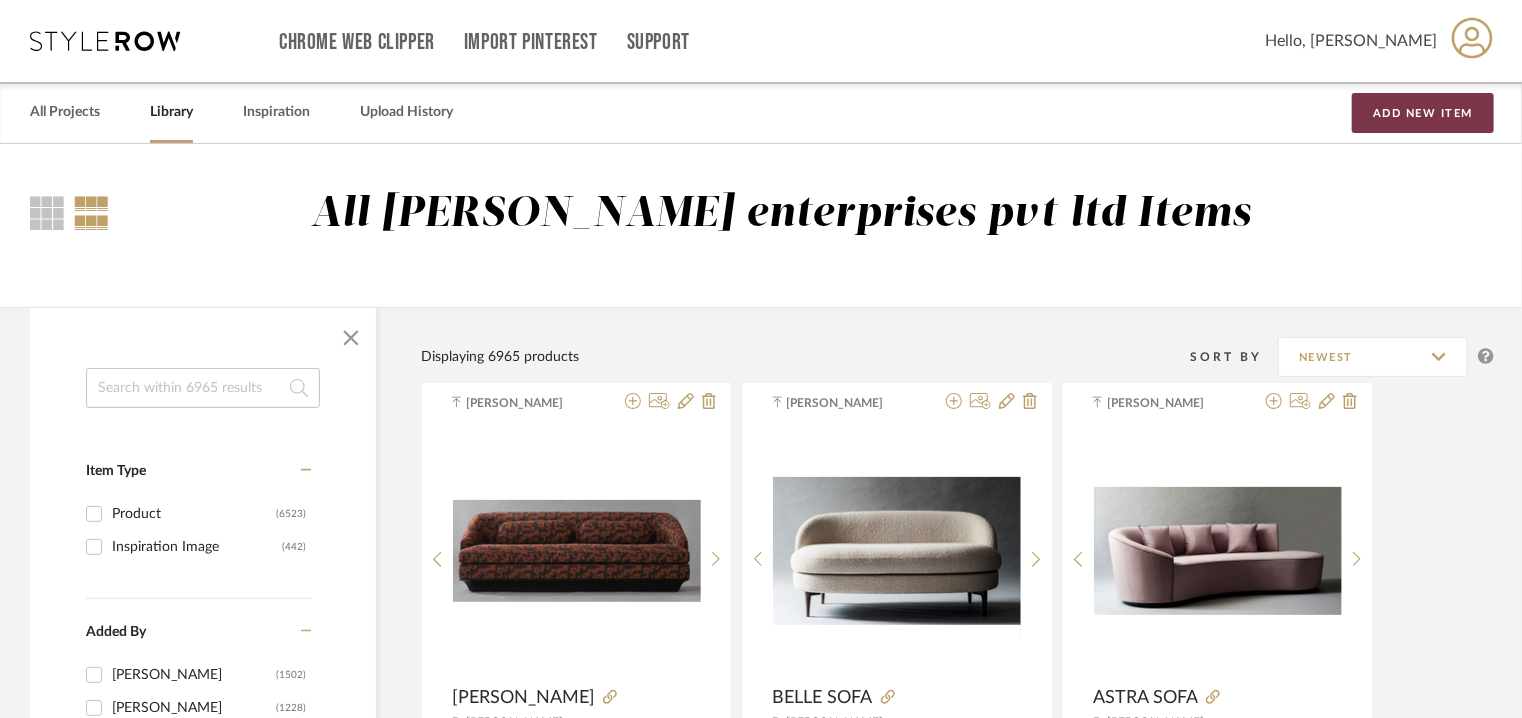 click on "Add New Item" at bounding box center [1423, 113] 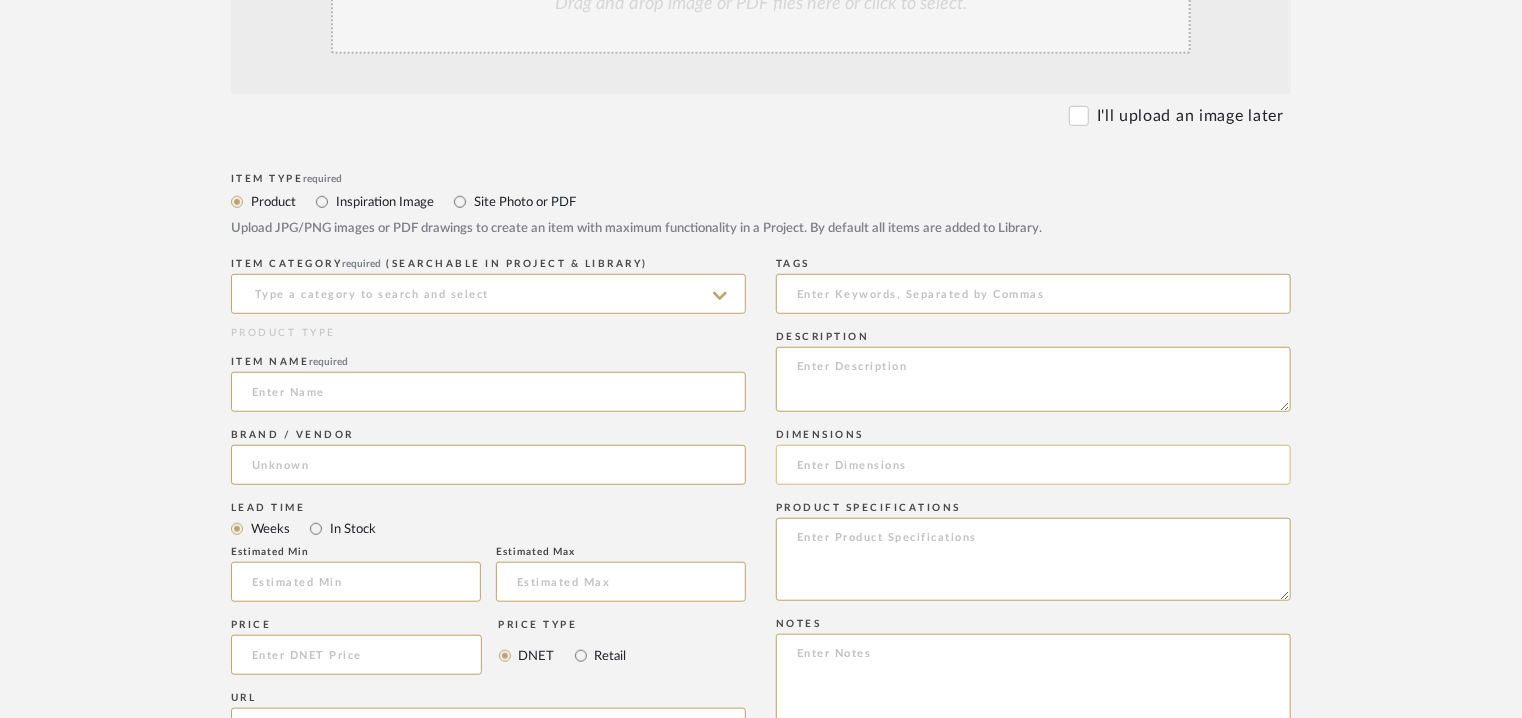 scroll, scrollTop: 700, scrollLeft: 0, axis: vertical 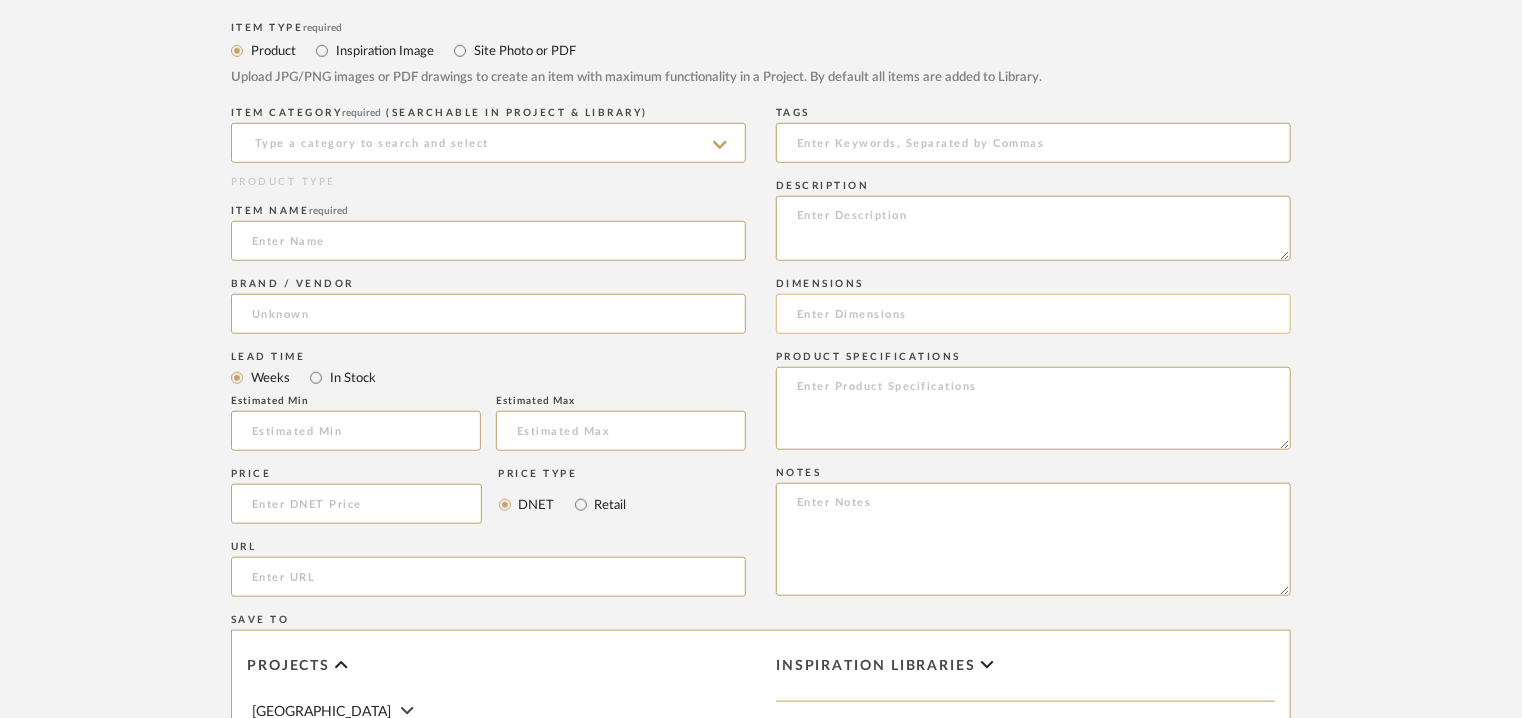 click 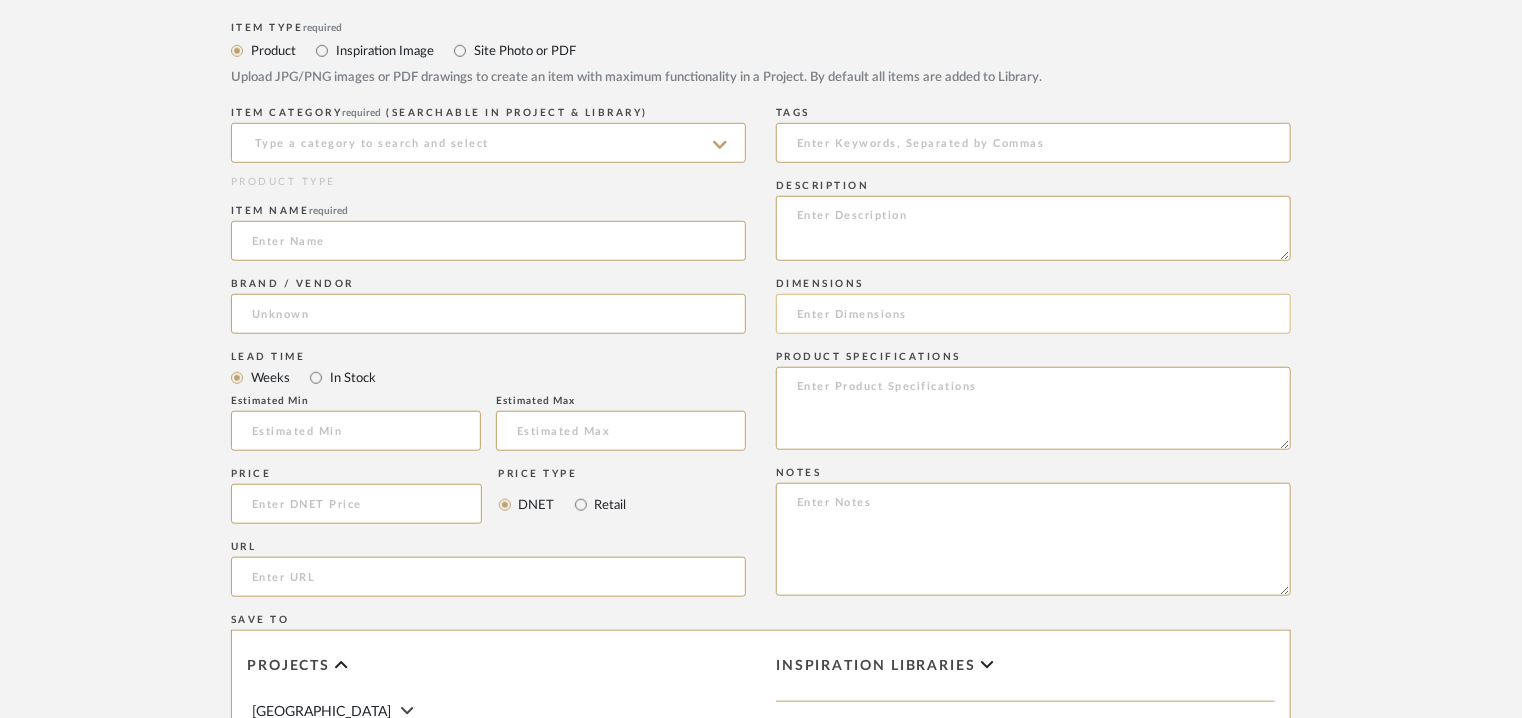 paste on "975mm [38.5"] (W) X 940mm [37"] (D) X 840mm [33"] (H)  Seat Height: 480mm (19")  Arm Height: 620 (24.5")" 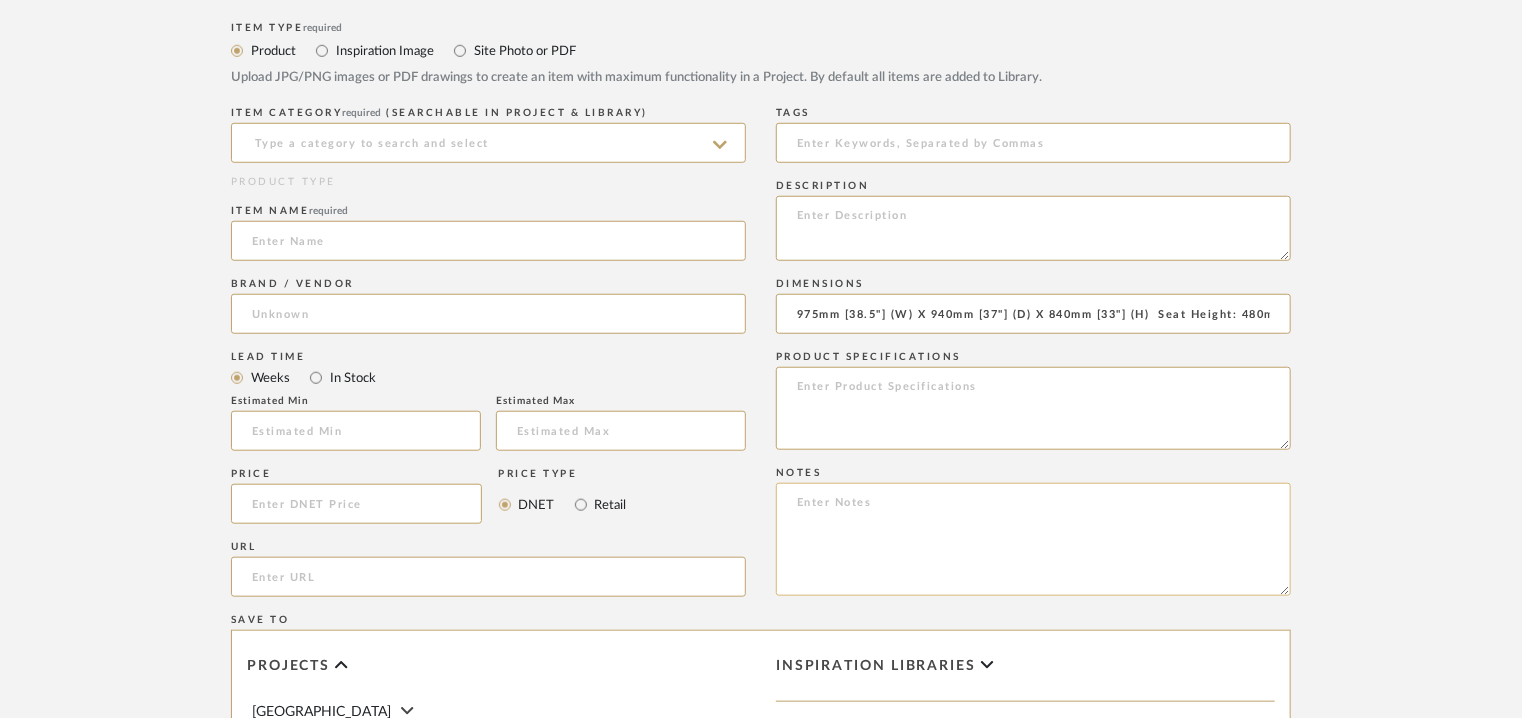scroll, scrollTop: 0, scrollLeft: 216, axis: horizontal 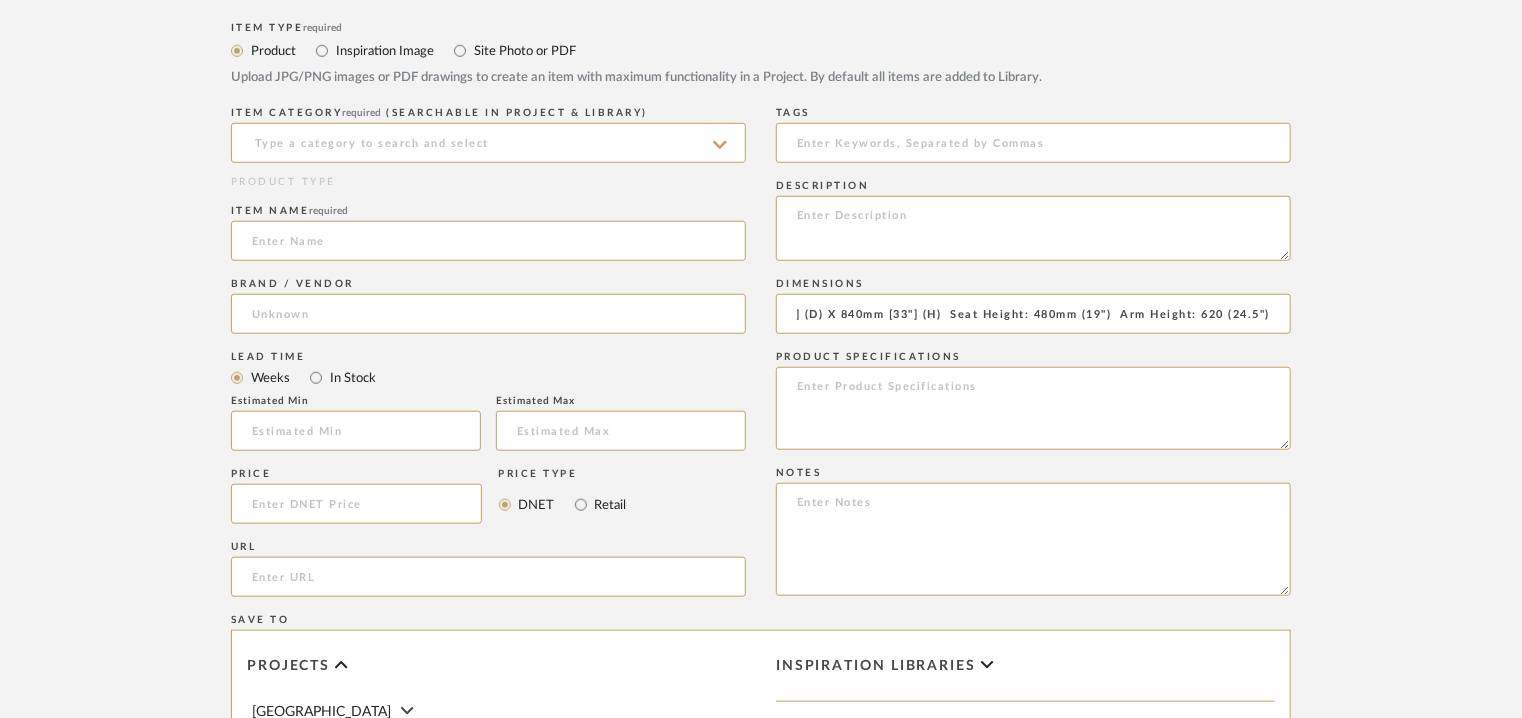 type on "975mm [38.5"] (W) X 940mm [37"] (D) X 840mm [33"] (H)  Seat Height: 480mm (19")  Arm Height: 620 (24.5")" 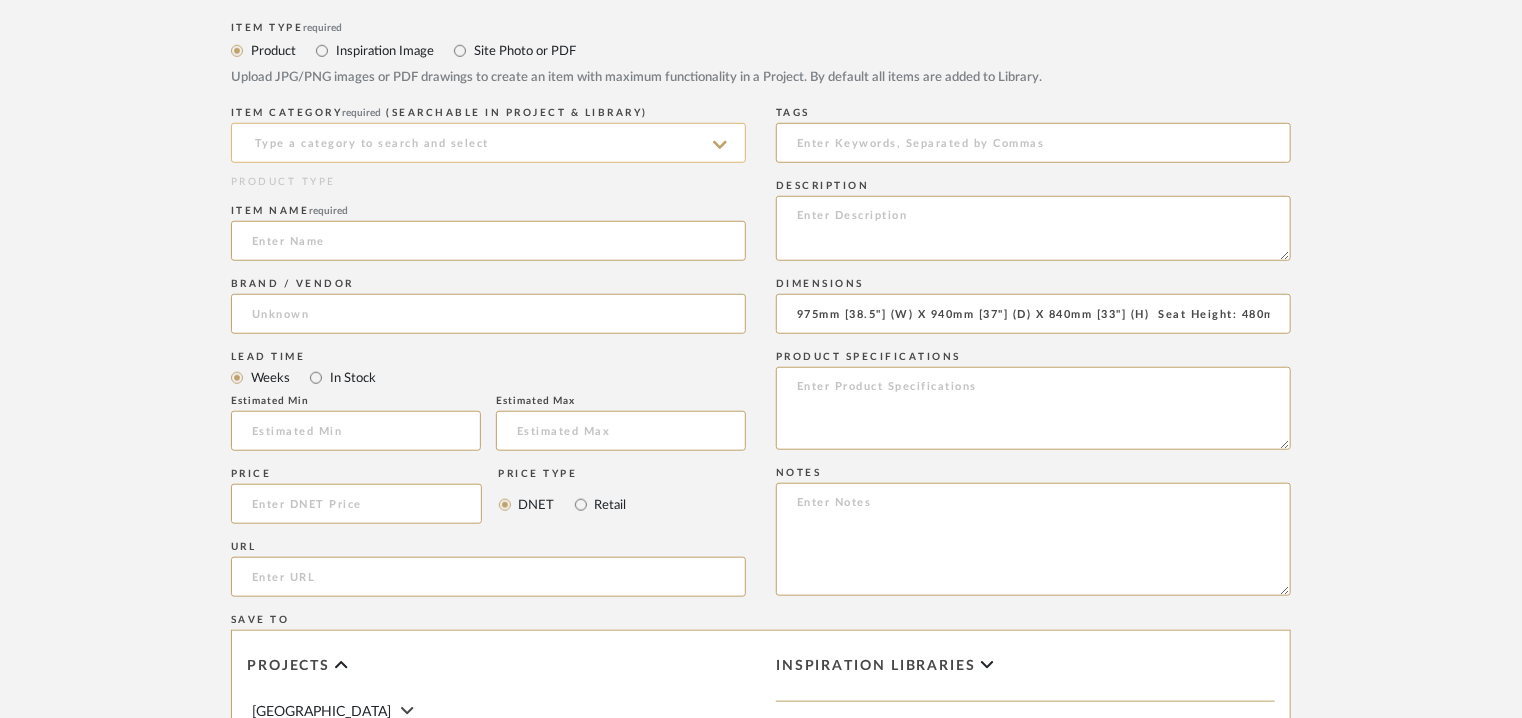 click 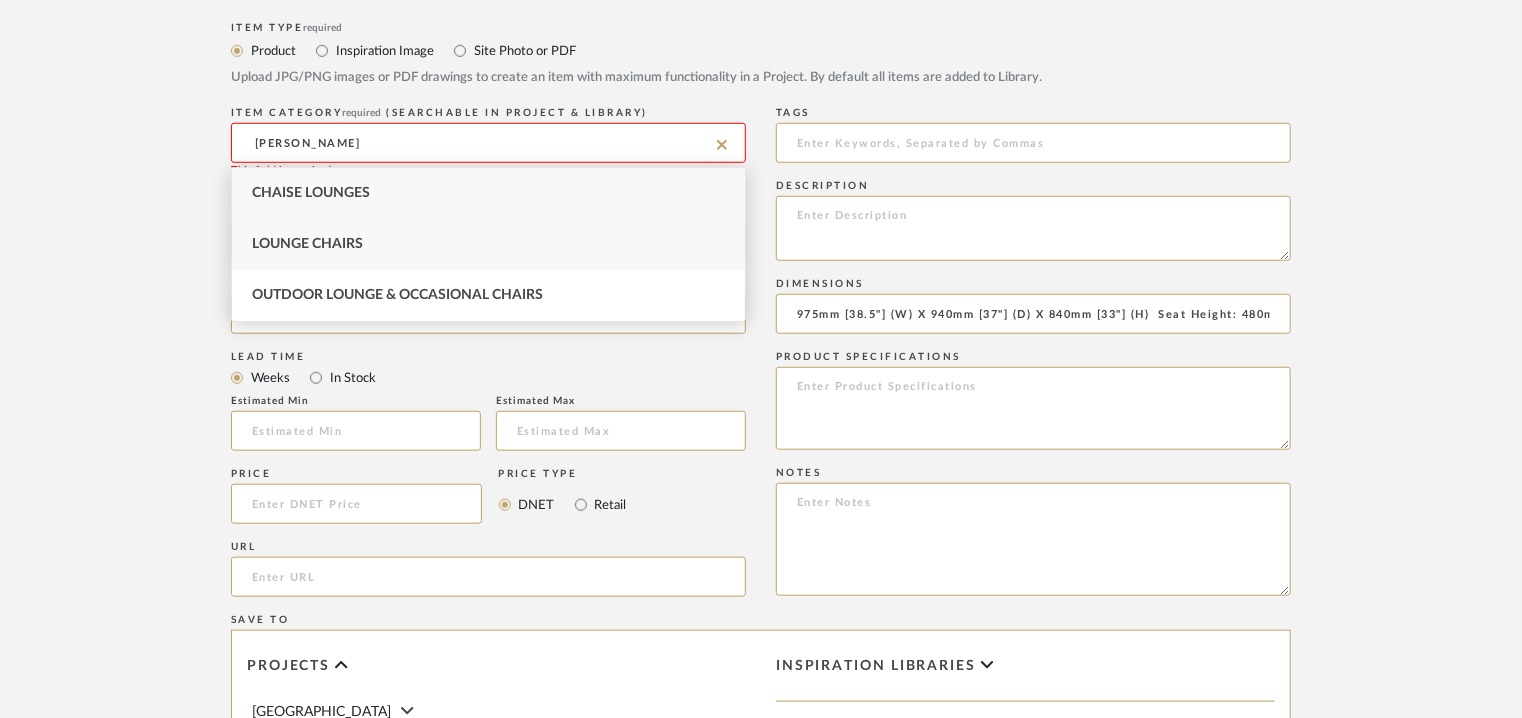 click on "Lounge Chairs" at bounding box center (307, 244) 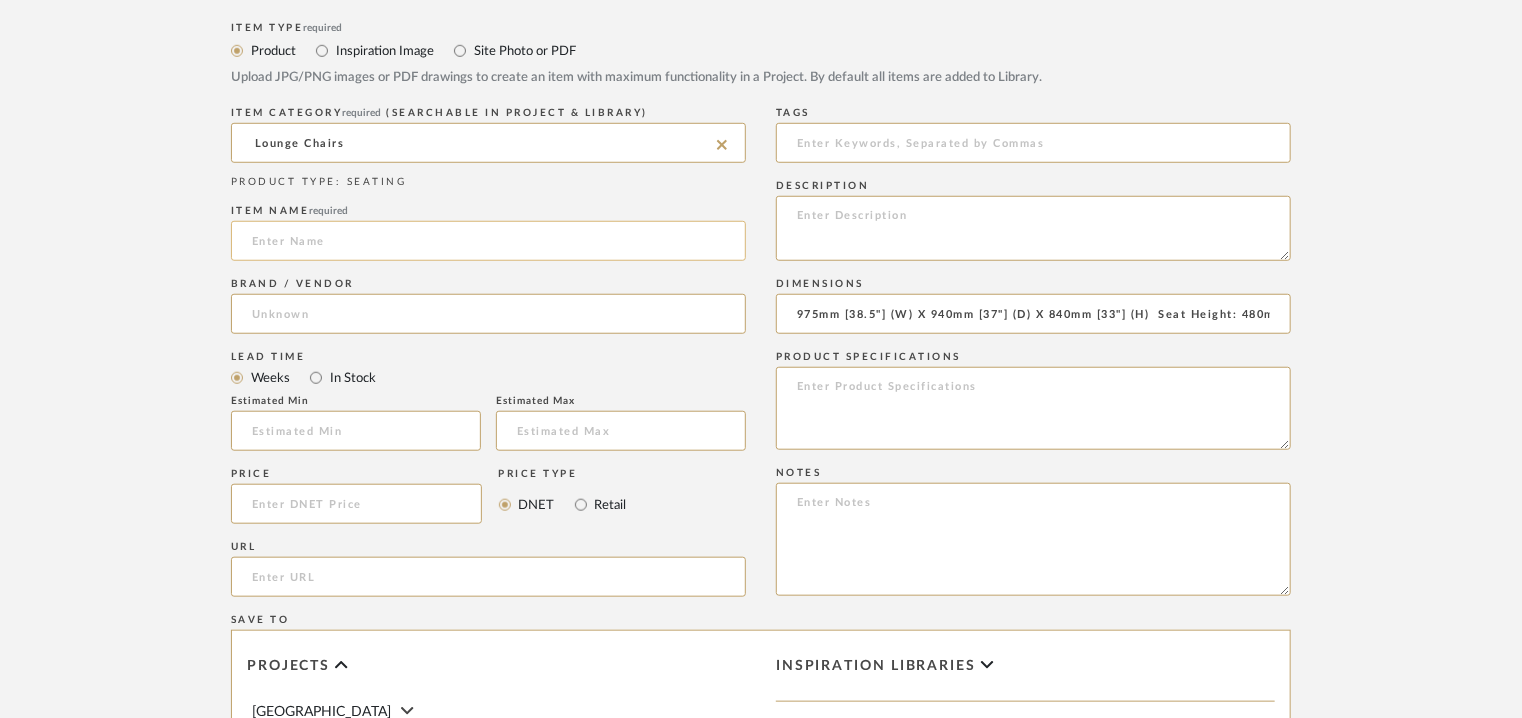 click 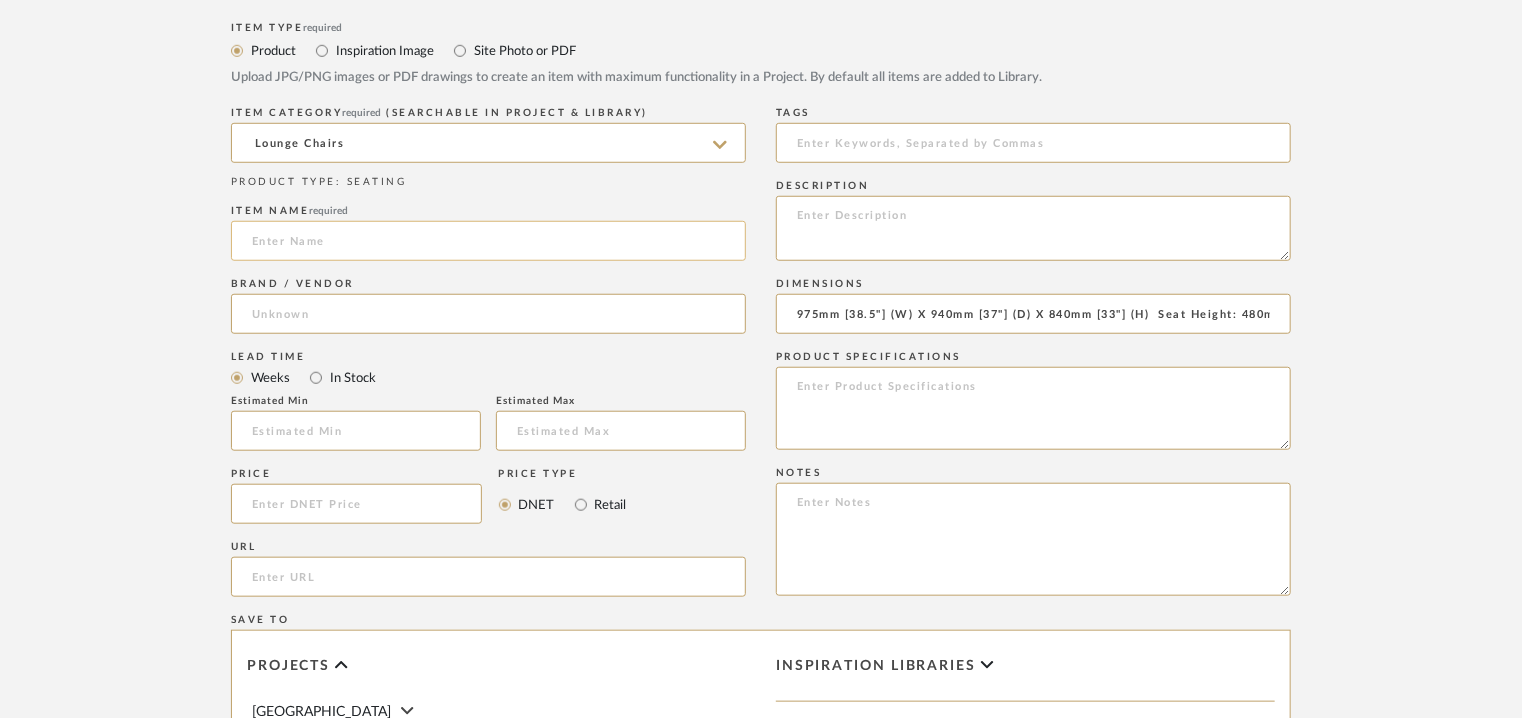 paste on "[GEOGRAPHIC_DATA] I" 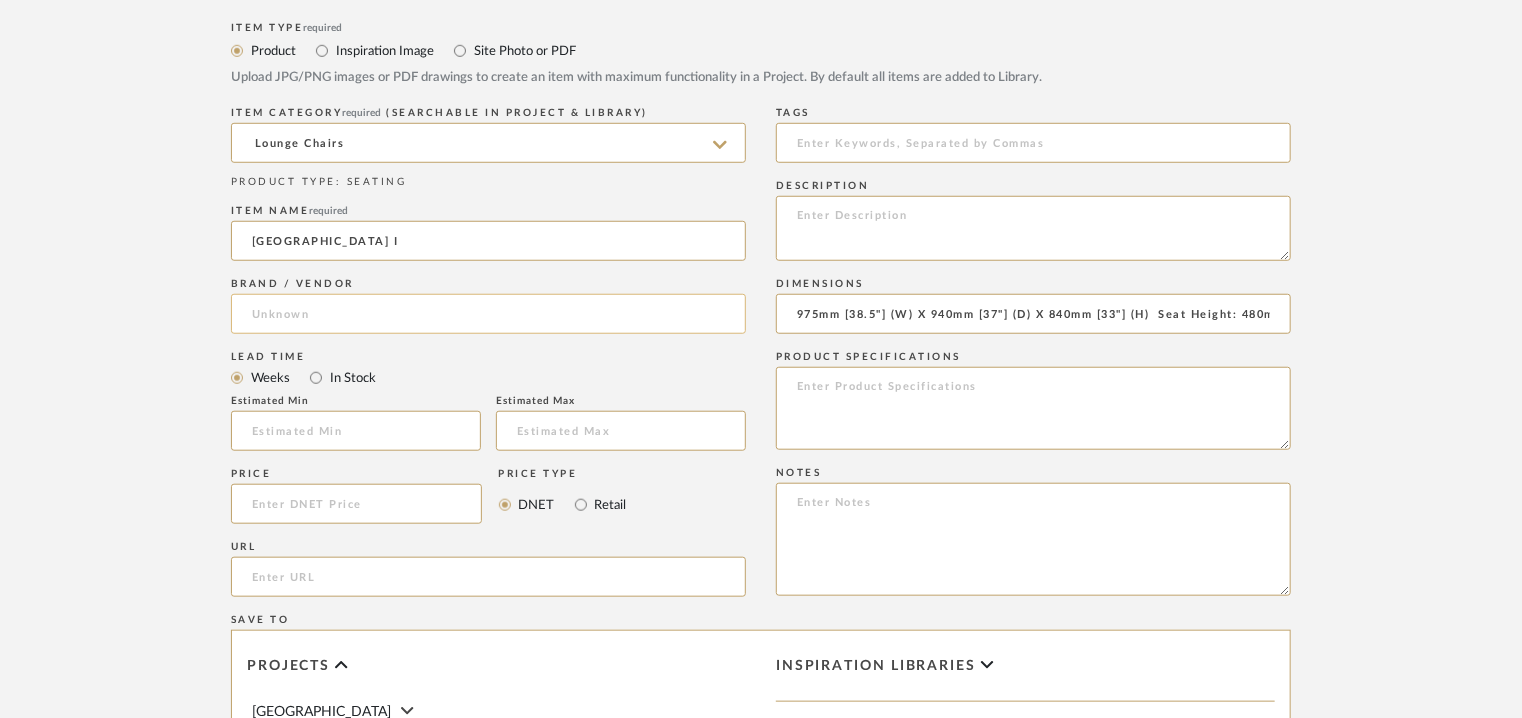 type on "[GEOGRAPHIC_DATA] I" 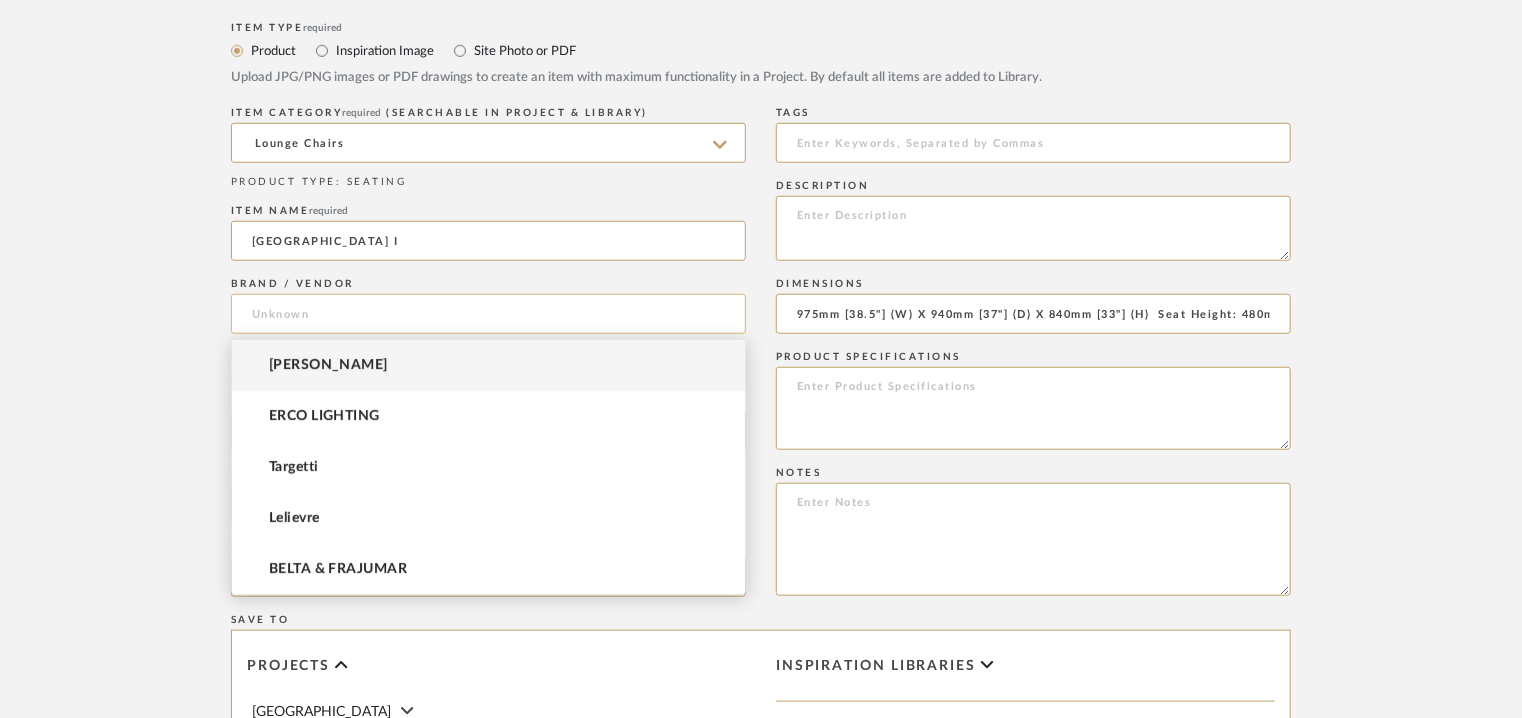 click 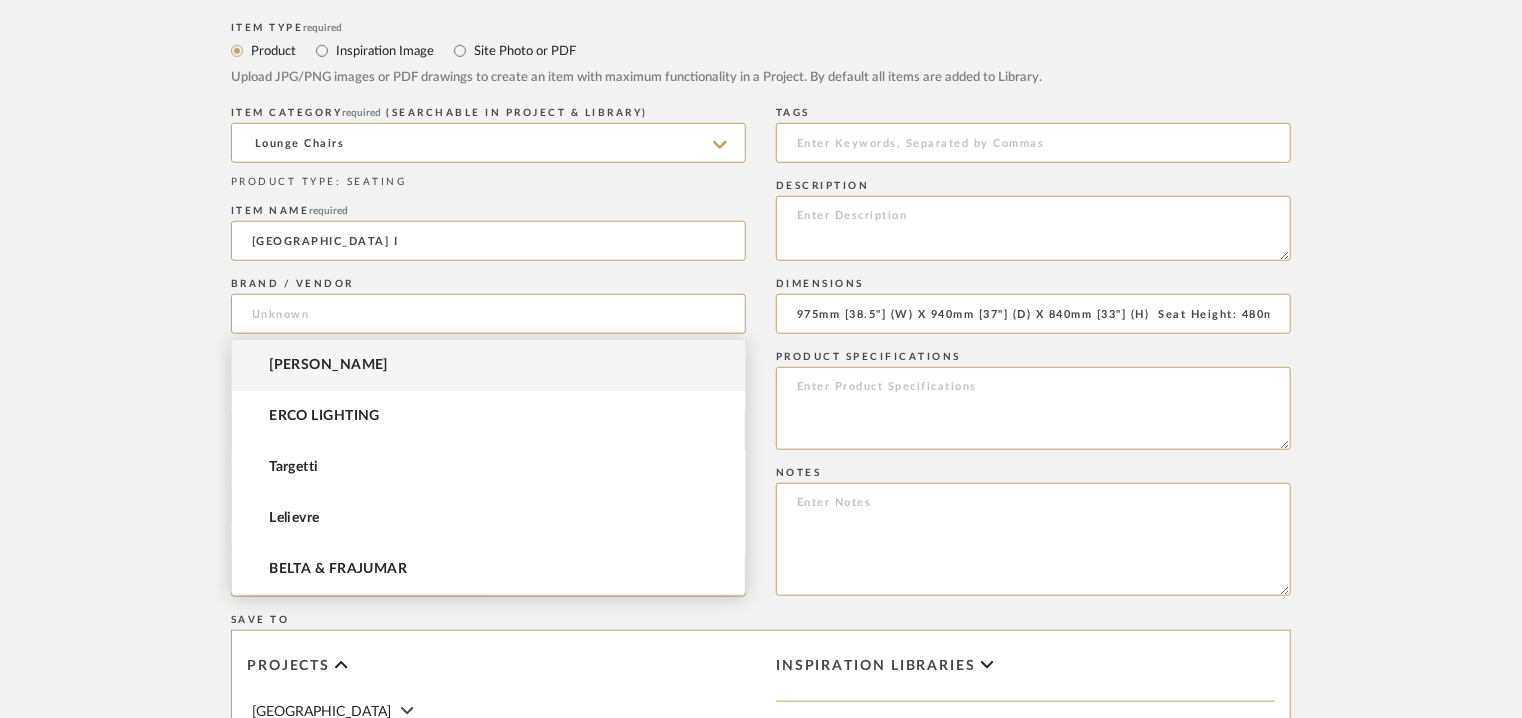 click on "[PERSON_NAME]" at bounding box center (328, 365) 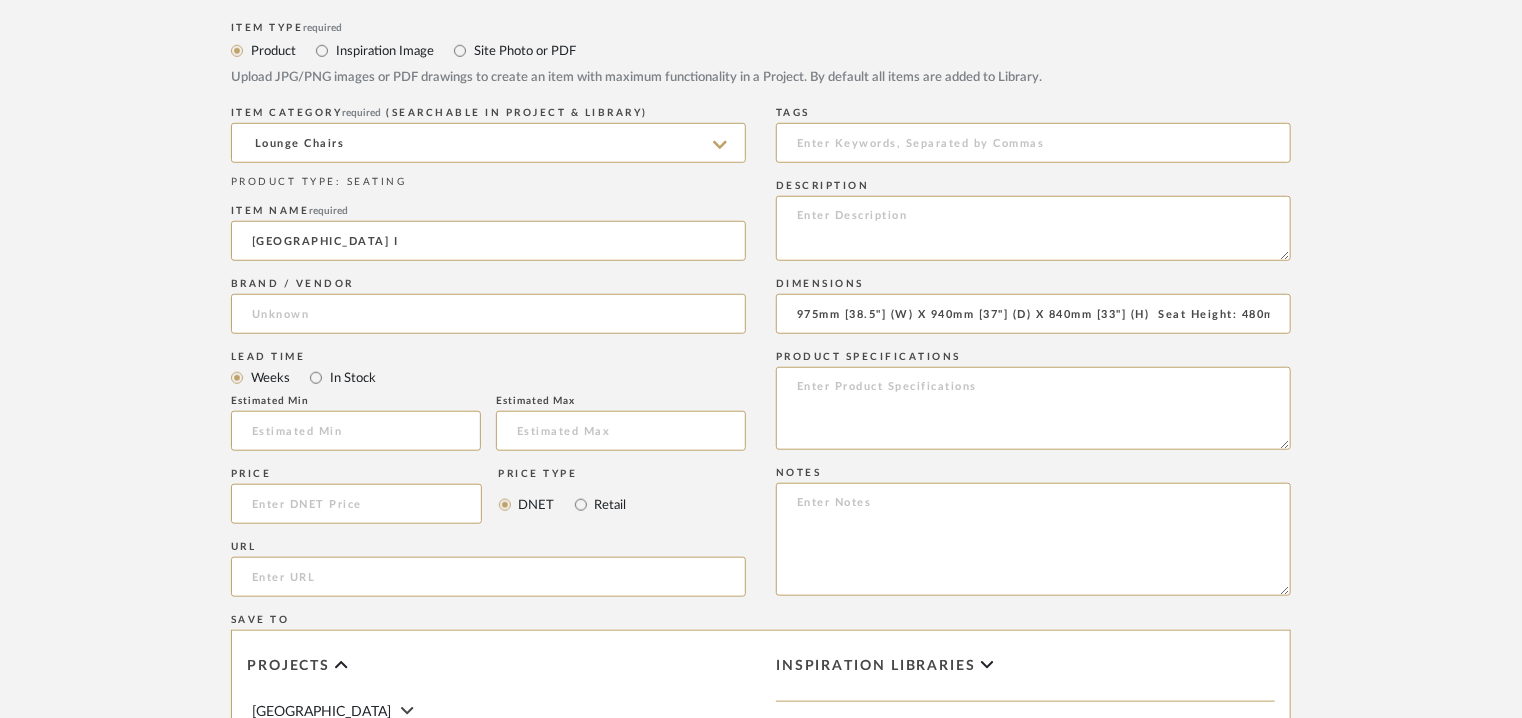 type on "[PERSON_NAME]" 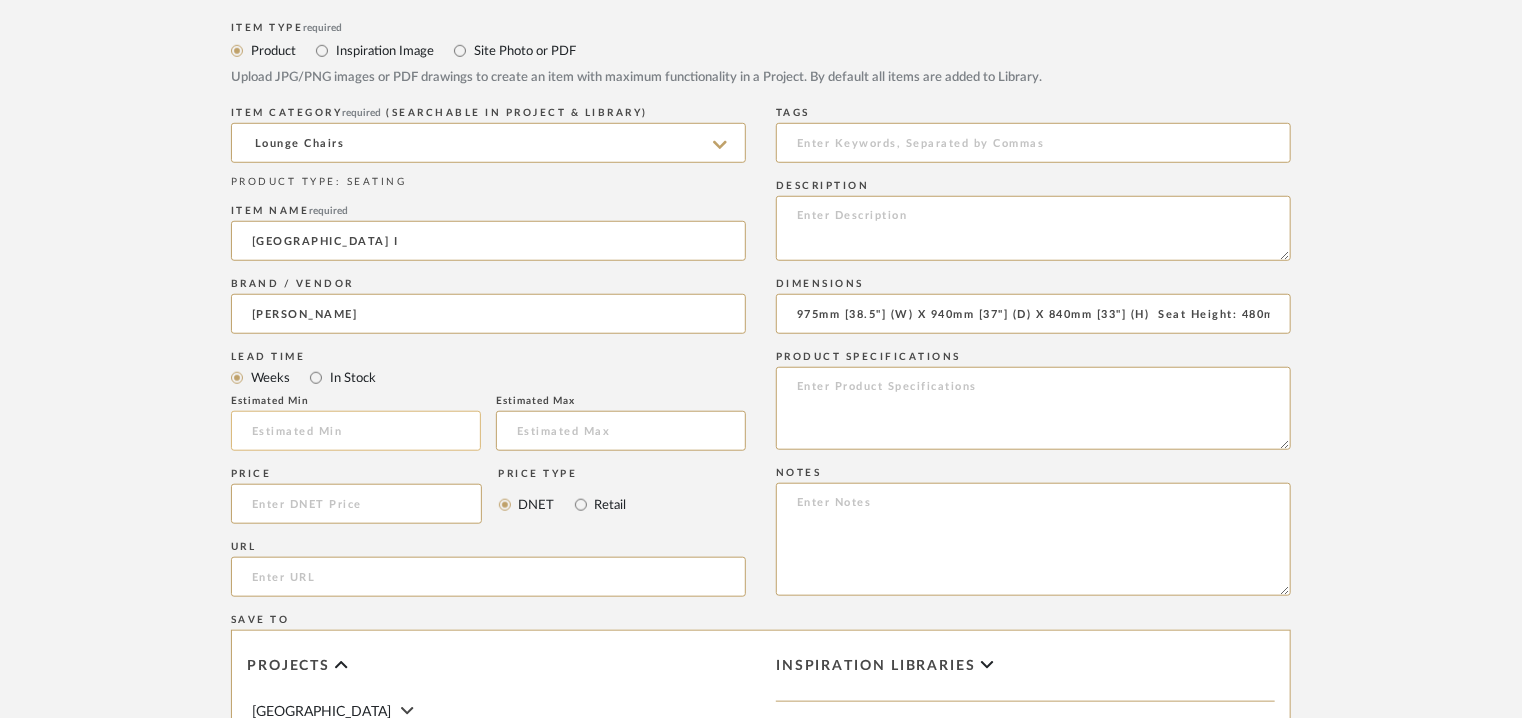 click 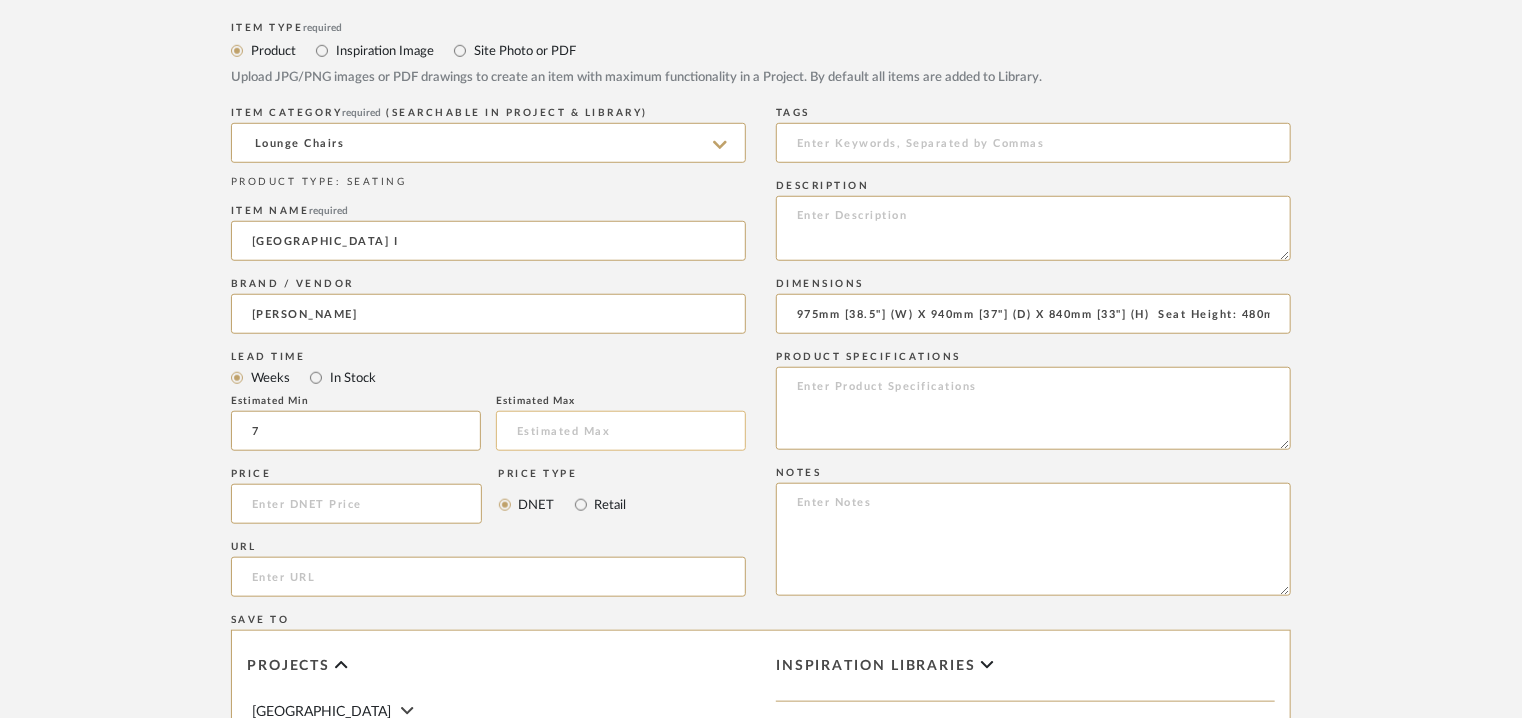 type on "7" 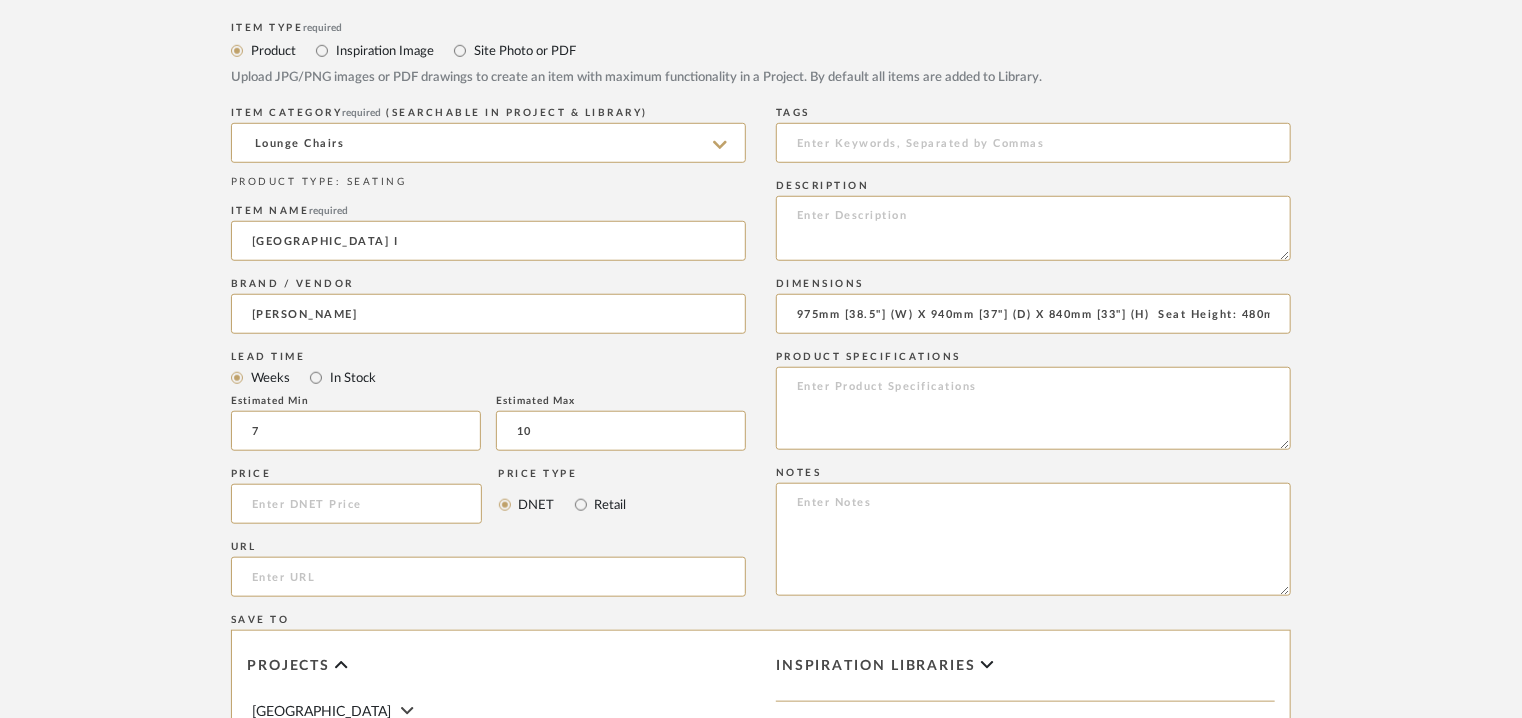 type on "10" 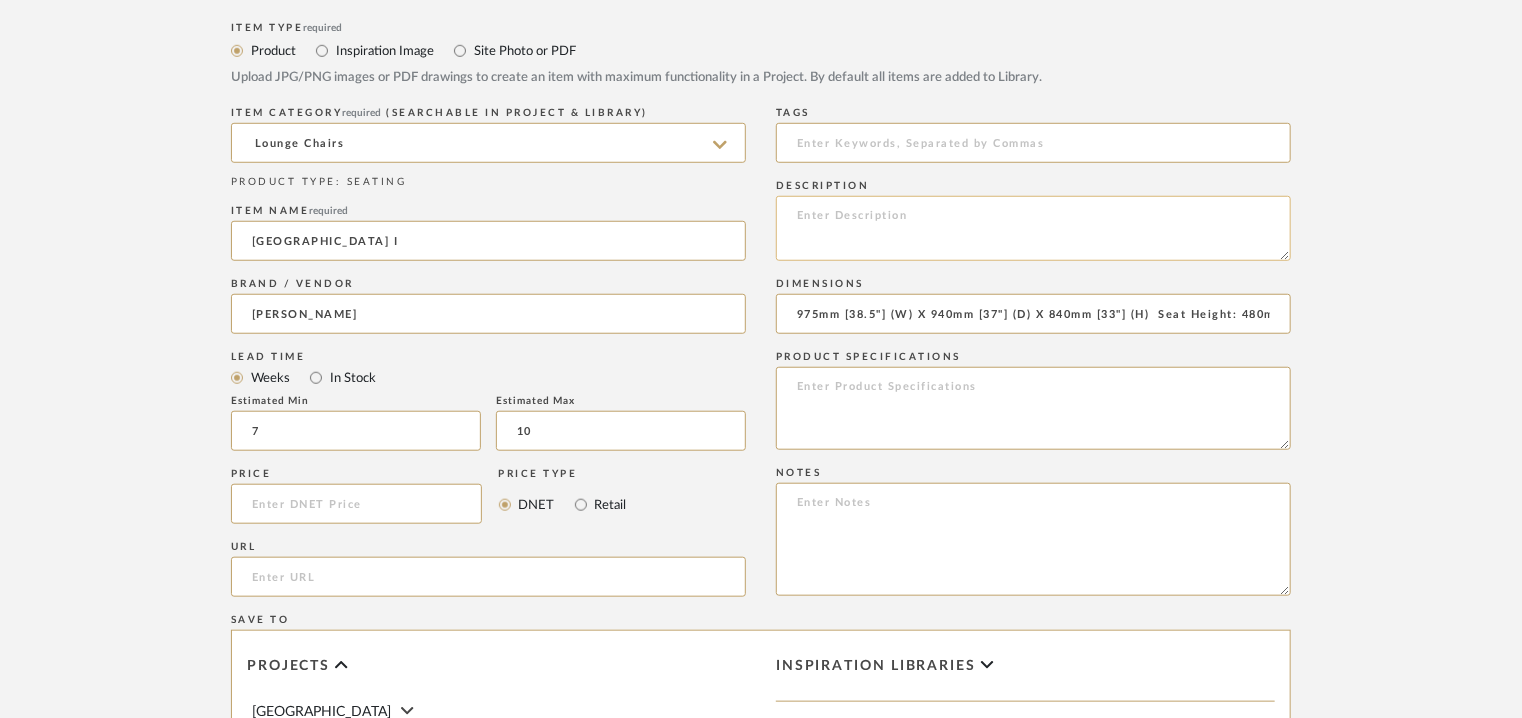 click 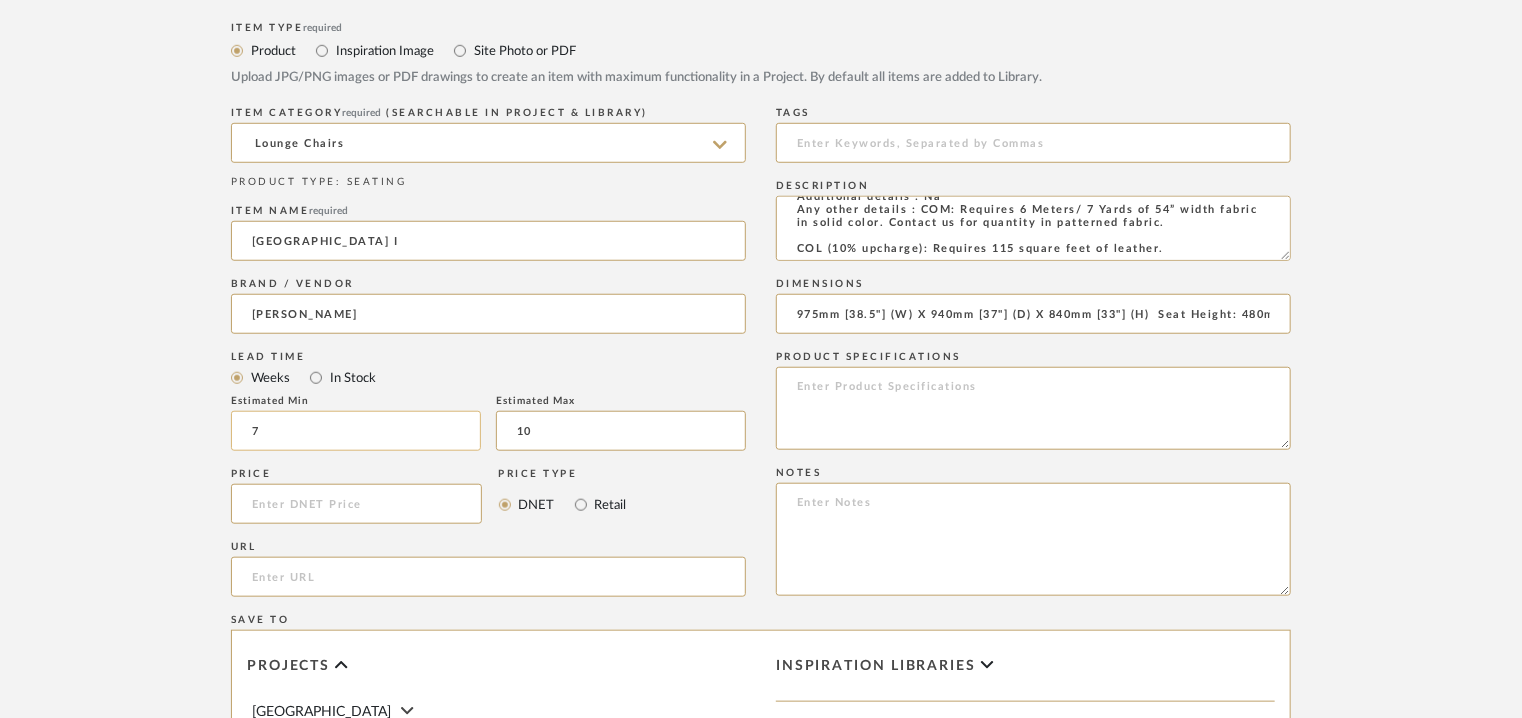 type on "Type: Lounge chairs
Designer : Na
Dimensions : 975mm [38.5"] (W) X 940mm [37"] (D) X 840mm [33"] (H)
Seat Height: 480mm (19")
Arm Height: 620 (24.5")
Material & Finishes : hand-cast solid metal, fabric or leather upholstery.
Product description :  Perched on tapered legs of hand-cast solid metal, the Antwerp Lounge I features a snug, sinuous silhouette, with wraparound upholstery and a single loose cushion.
Additional details : Na
Any other details : COM: Requires 6 Meters/ 7 Yards of 54” width fabric in solid color. Contact us for quantity in patterned fabric.
COL (10% upcharge): Requires 115 square feet of leather." 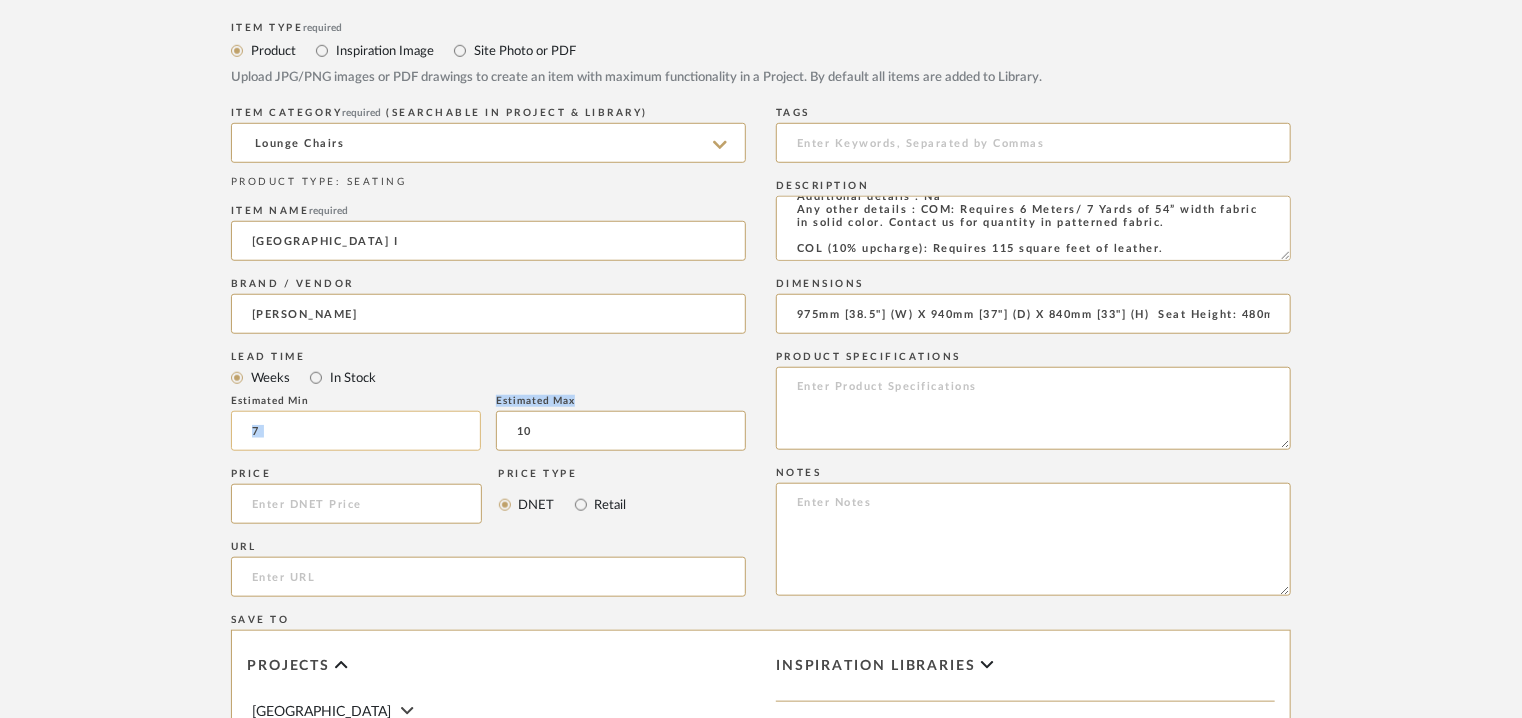 scroll, scrollTop: 157, scrollLeft: 0, axis: vertical 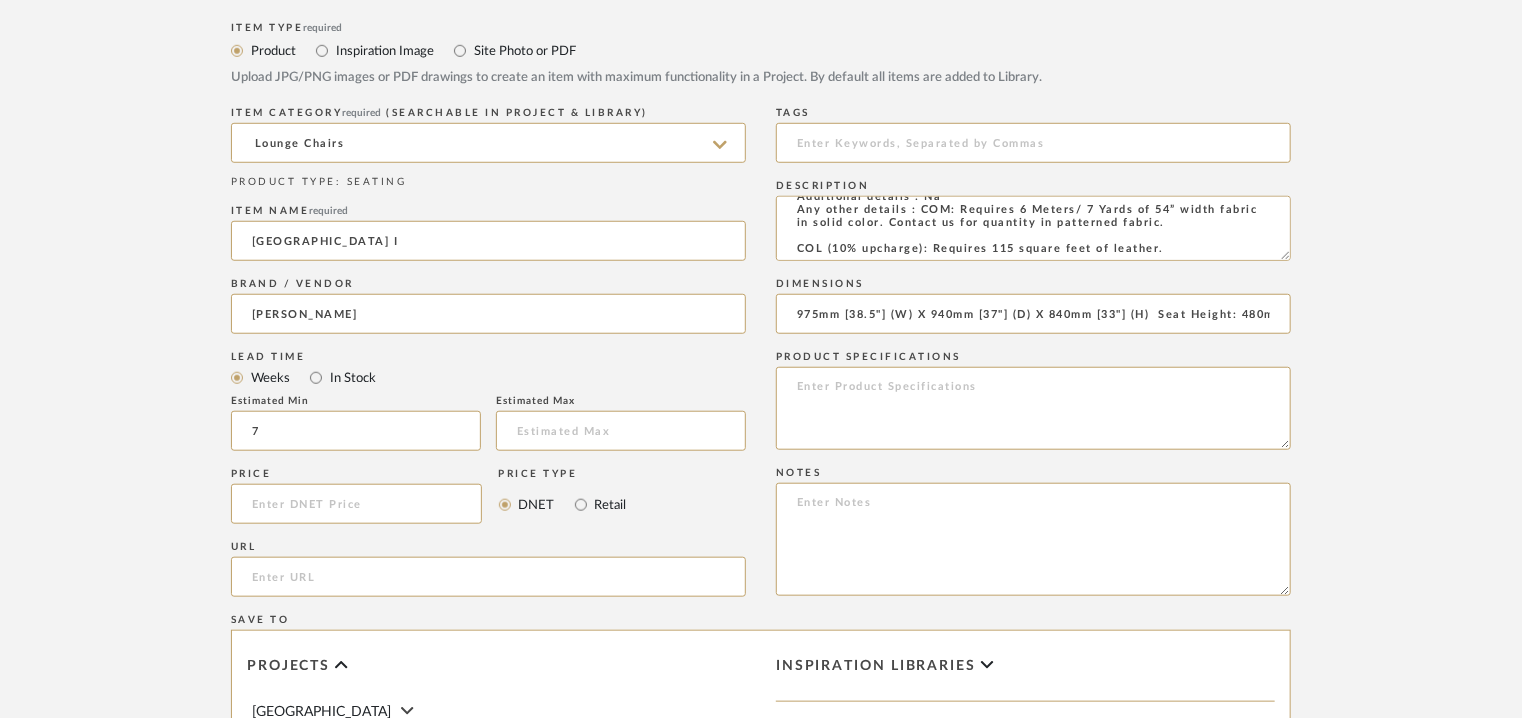 type 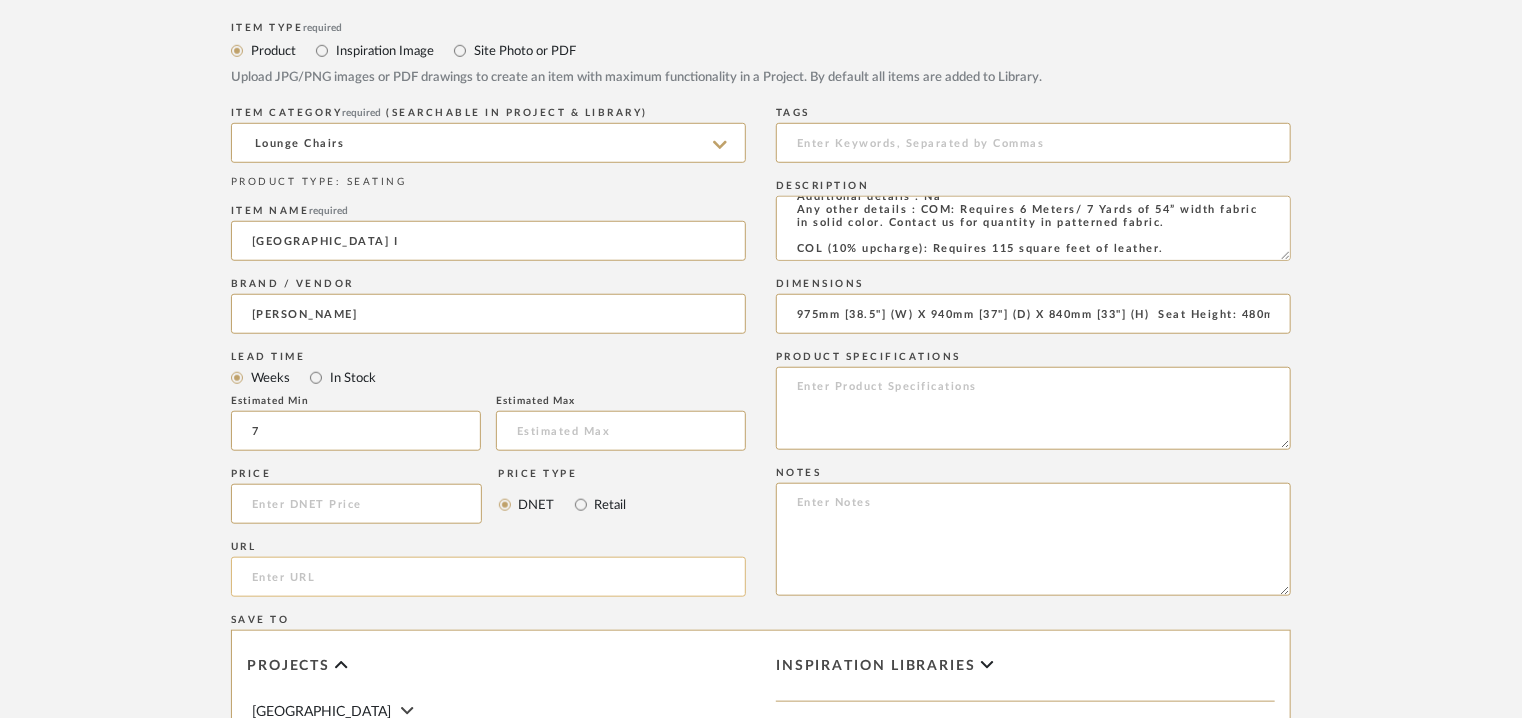 click 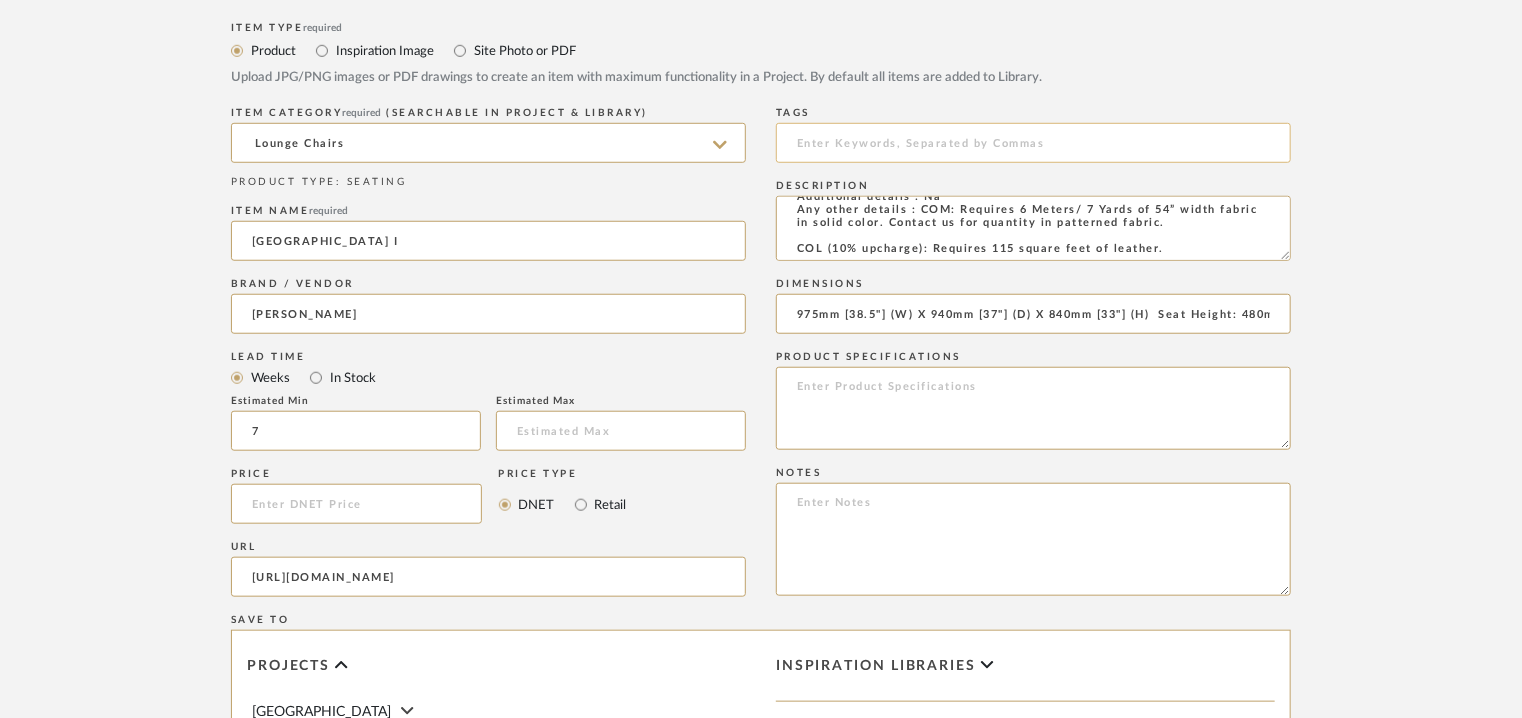 type on "[URL][DOMAIN_NAME]" 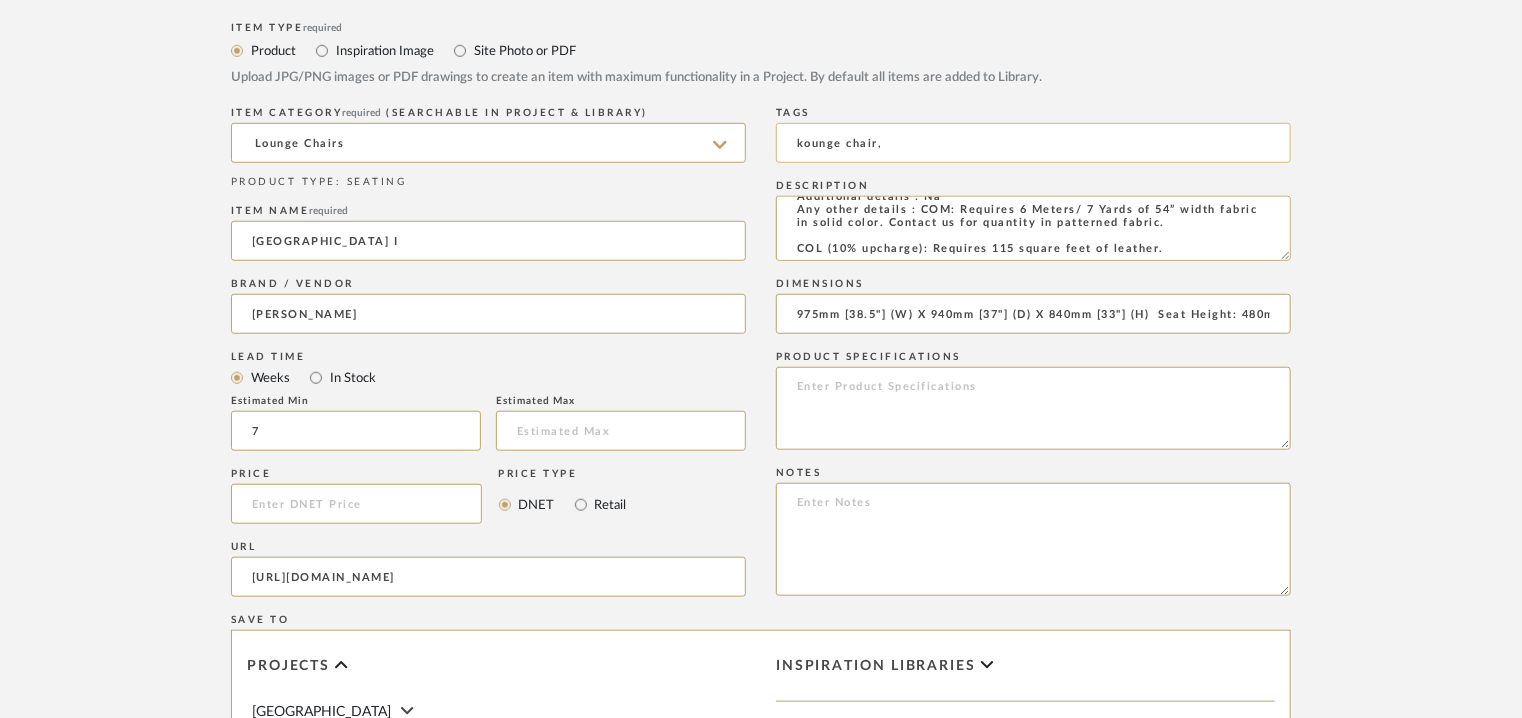 drag, startPoint x: 800, startPoint y: 137, endPoint x: 795, endPoint y: 154, distance: 17.720045 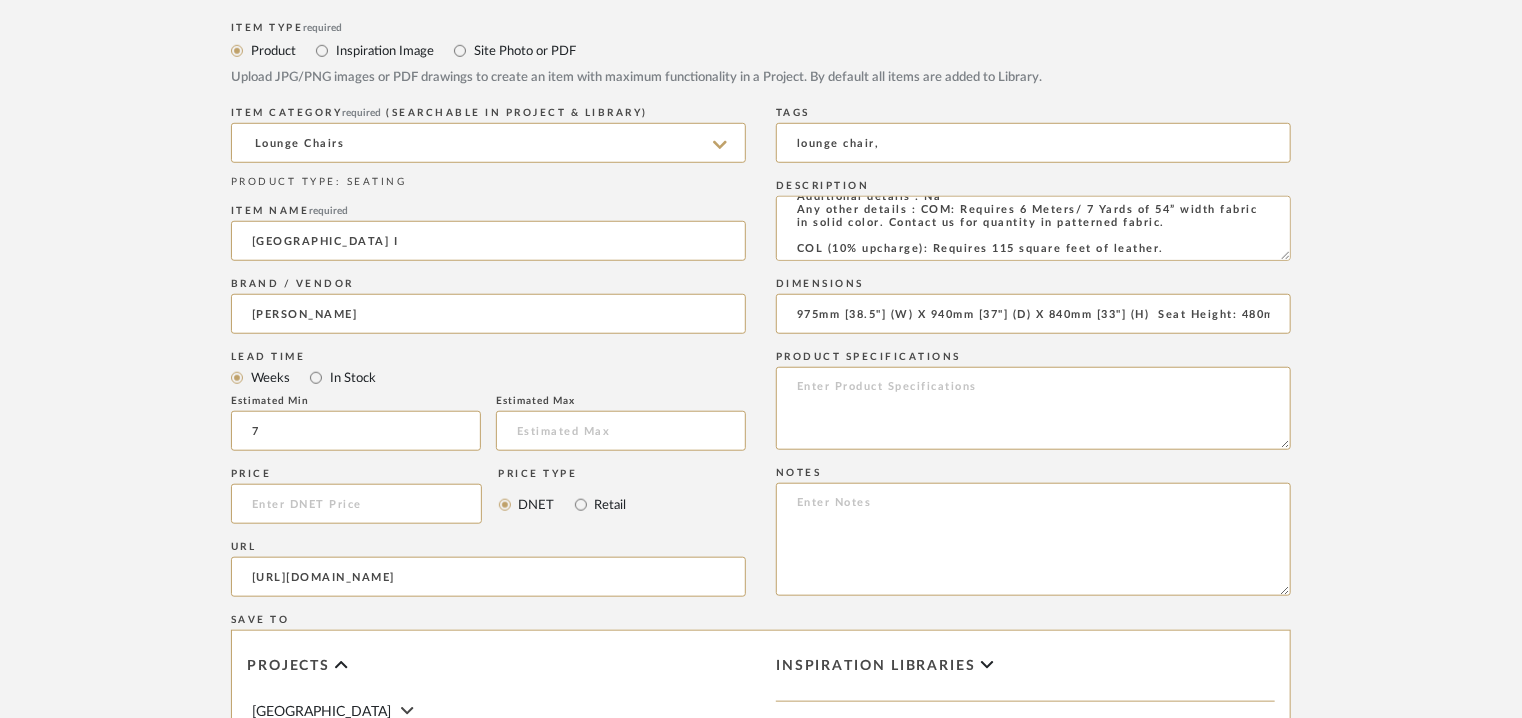 type on "lounge chair," 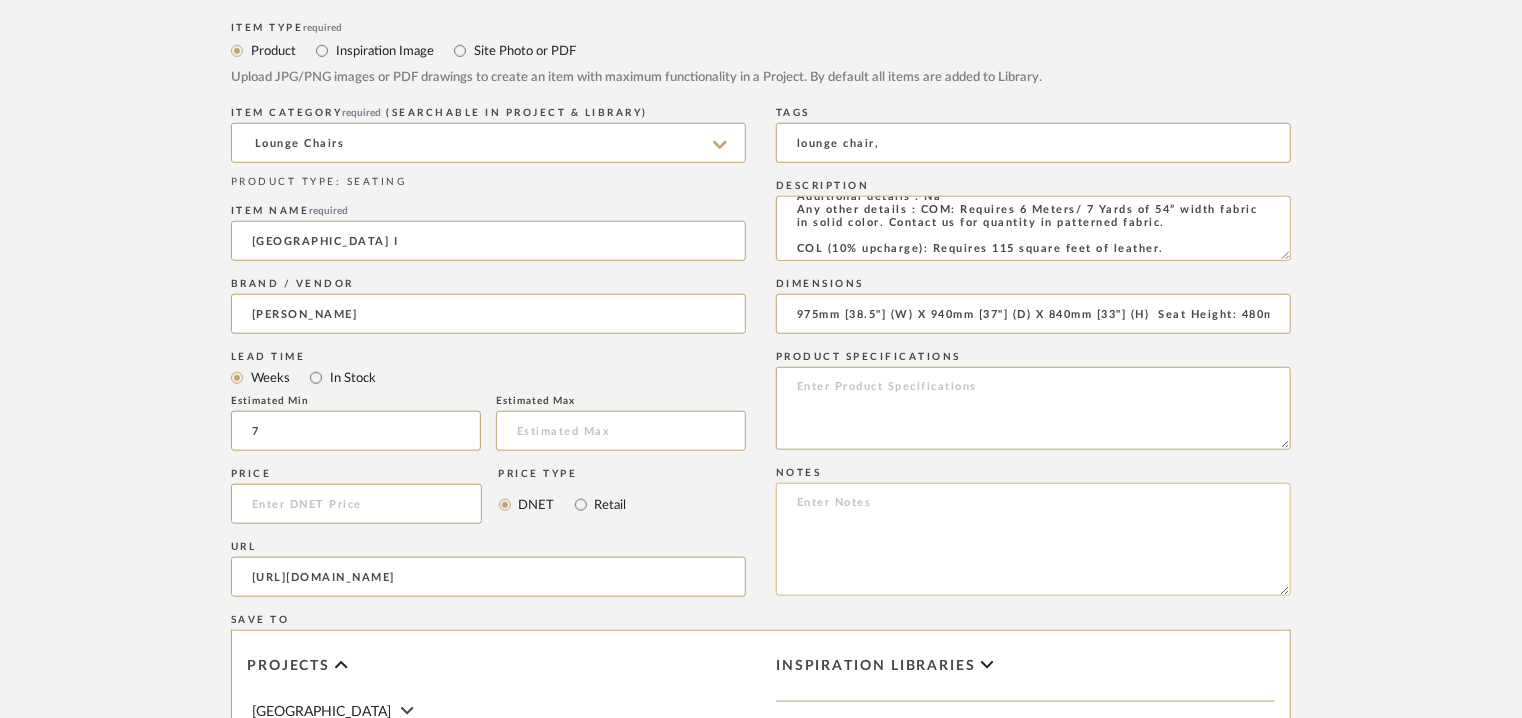 click 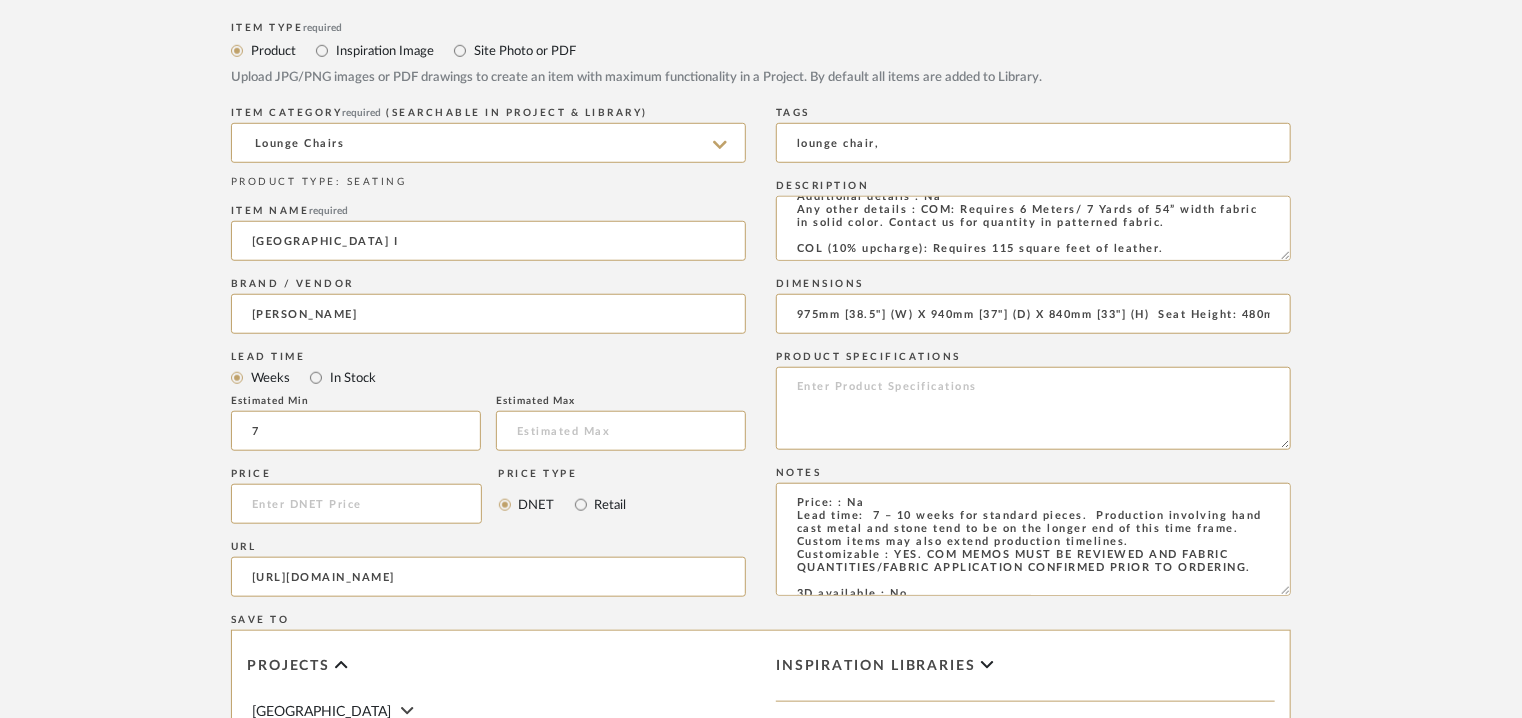 scroll, scrollTop: 184, scrollLeft: 0, axis: vertical 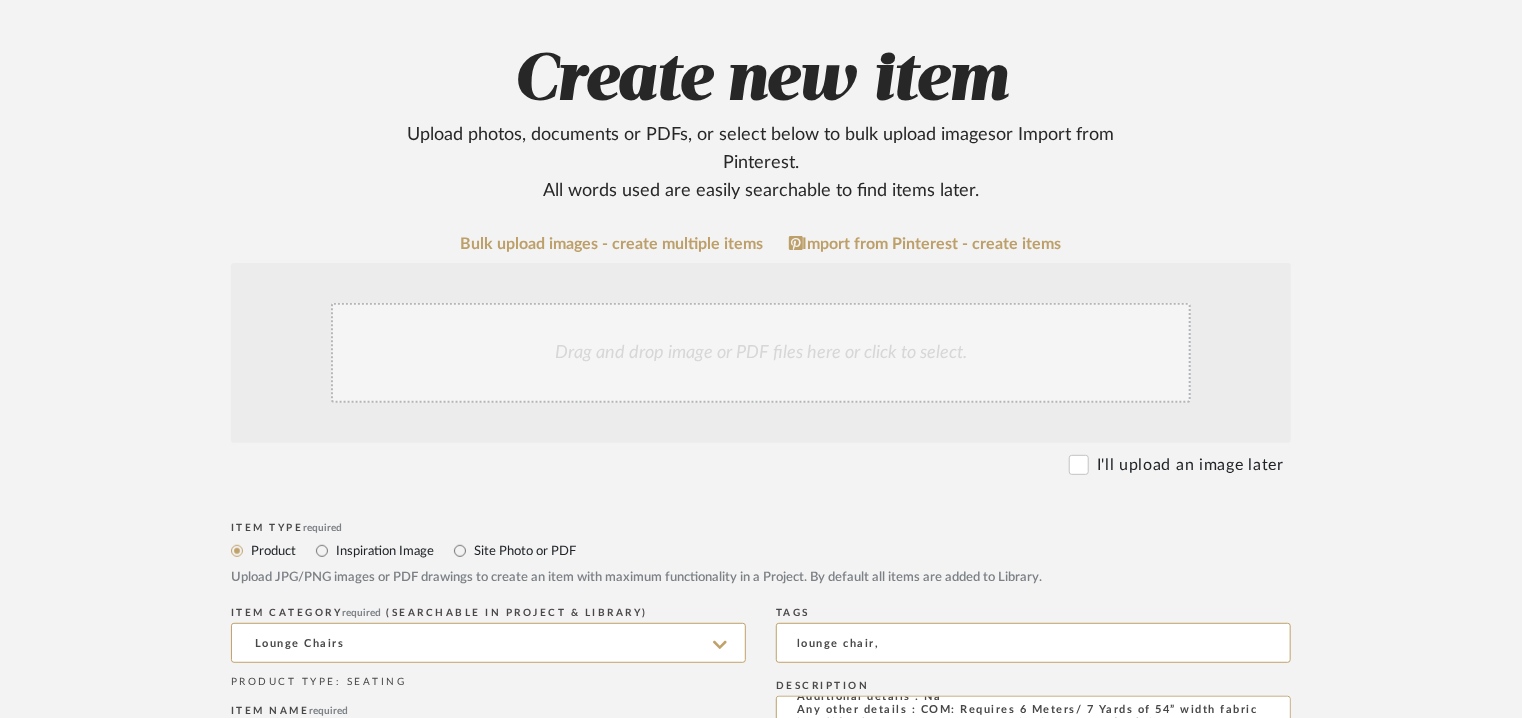 type on "Price: : Na
Lead time:  7 – 10 weeks for standard pieces.  Production involving hand cast metal and stone tend to be on the longer end of this time frame.  Custom items may also extend production timelines.
Customizable : YES. COM MEMOS MUST BE REVIEWED AND FABRIC QUANTITIES/FABRIC APPLICATION CONFIRMED PRIOR TO ORDERING.
3D available : No
BIM available. No.
Point of contact: [PERSON_NAME]
Contact number: [PHONE_NUMBER] and
[PHONE_NUMBER]
Email address: [EMAIL_ADDRESS][DOMAIN_NAME]
[EMAIL_ADDRESS][DOMAIN_NAME]
Address: [STREET_ADDRESS]
Additional contact information:
Email address : [PERSON_NAME][EMAIL_ADDRESS][PERSON_NAME][DOMAIN_NAME]  and
[EMAIL_ADDRESS][DOMAIN_NAME]" 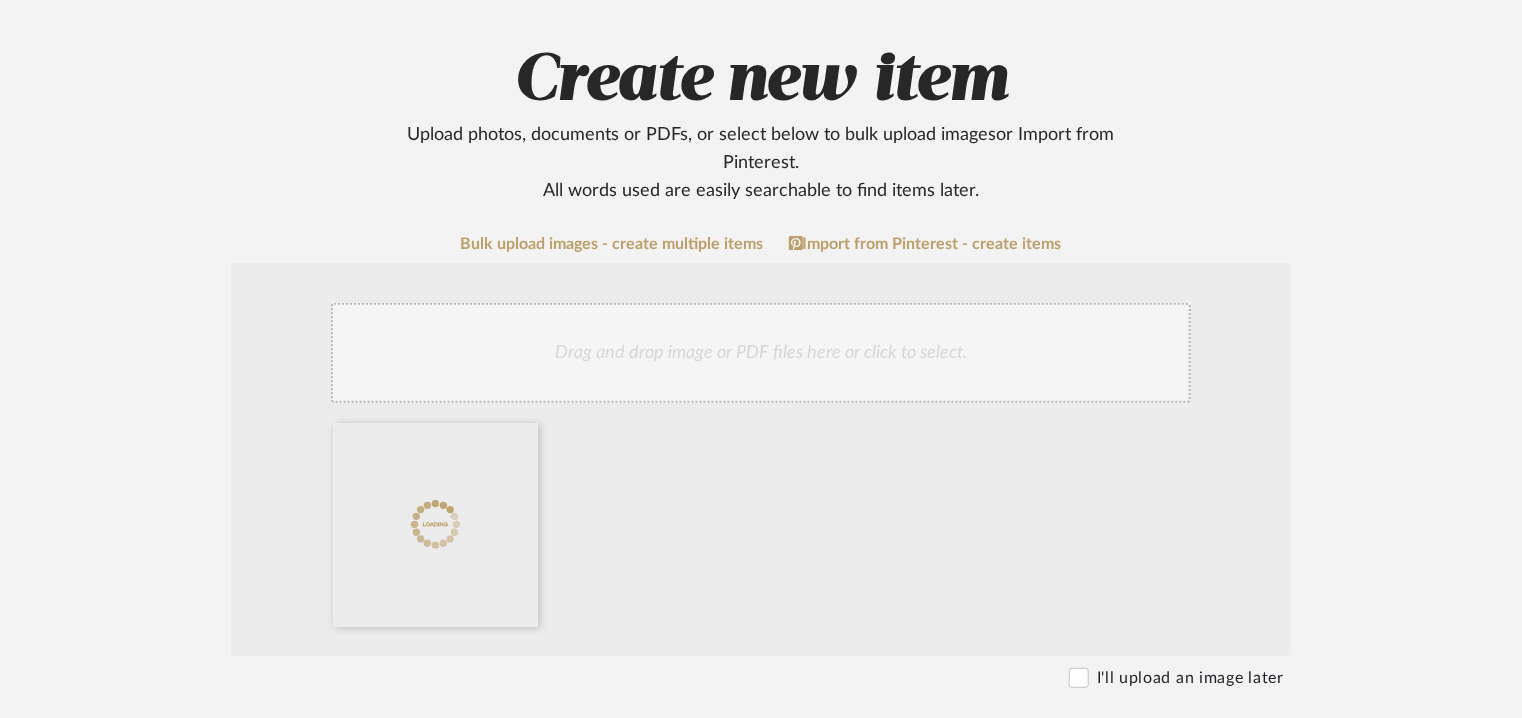 click on "Drag and drop image or PDF files here or click to select." 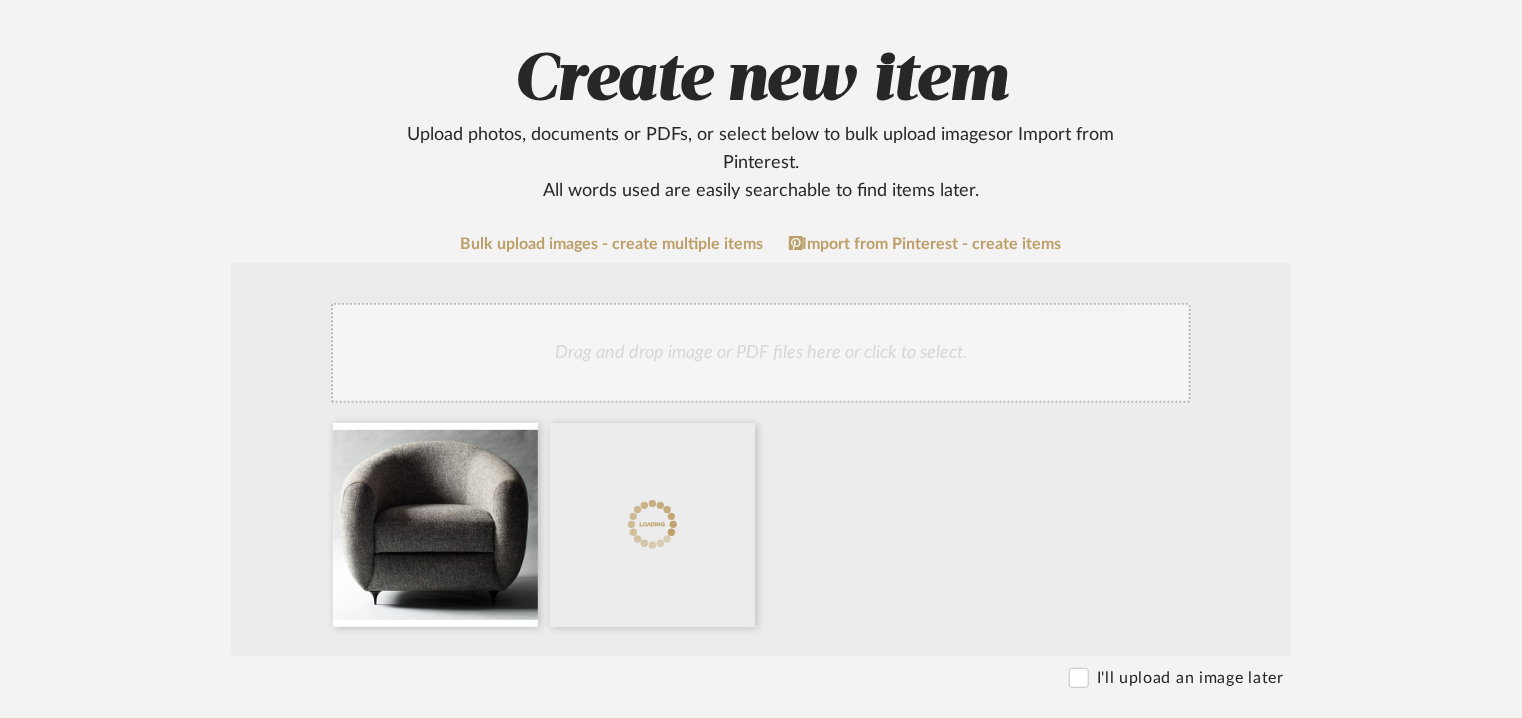 click on "Drag and drop image or PDF files here or click to select." 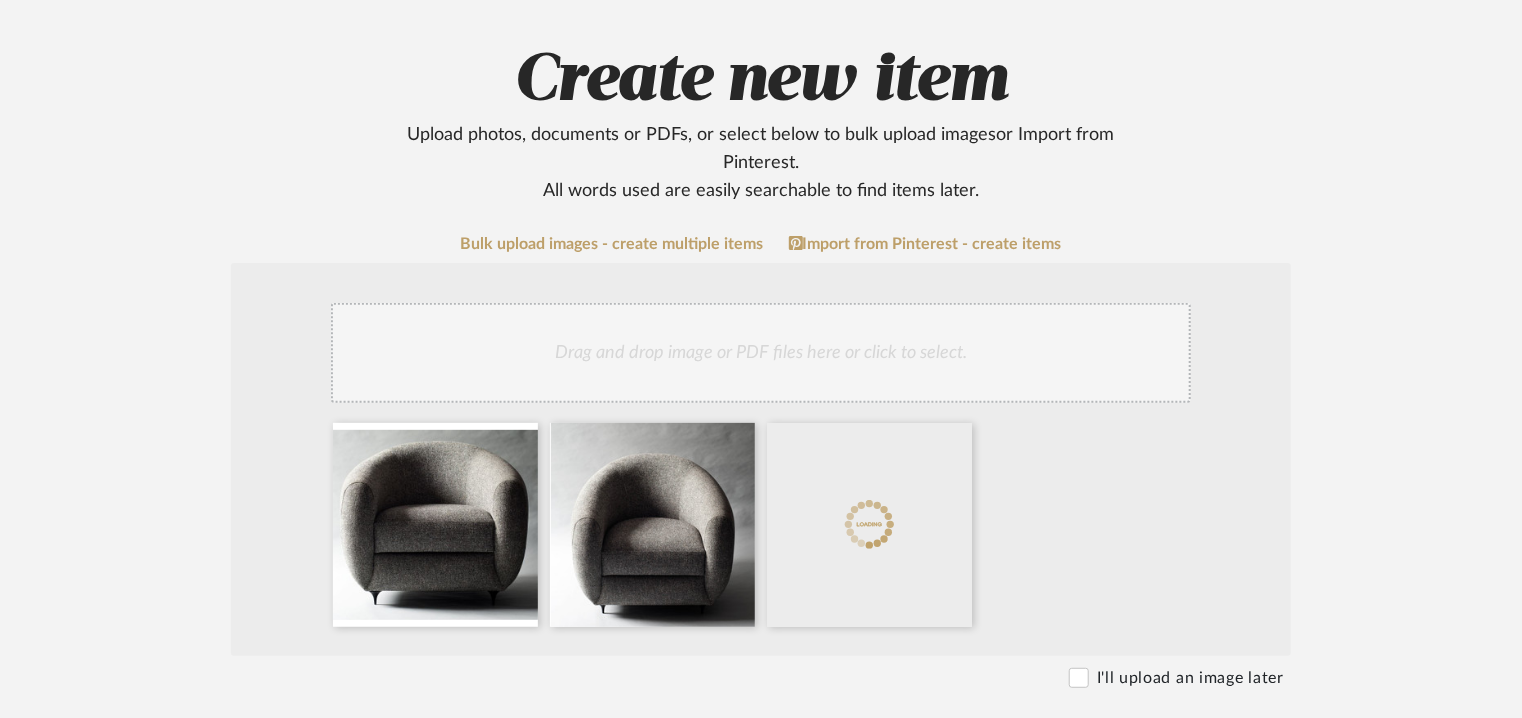 click on "Drag and drop image or PDF files here or click to select." 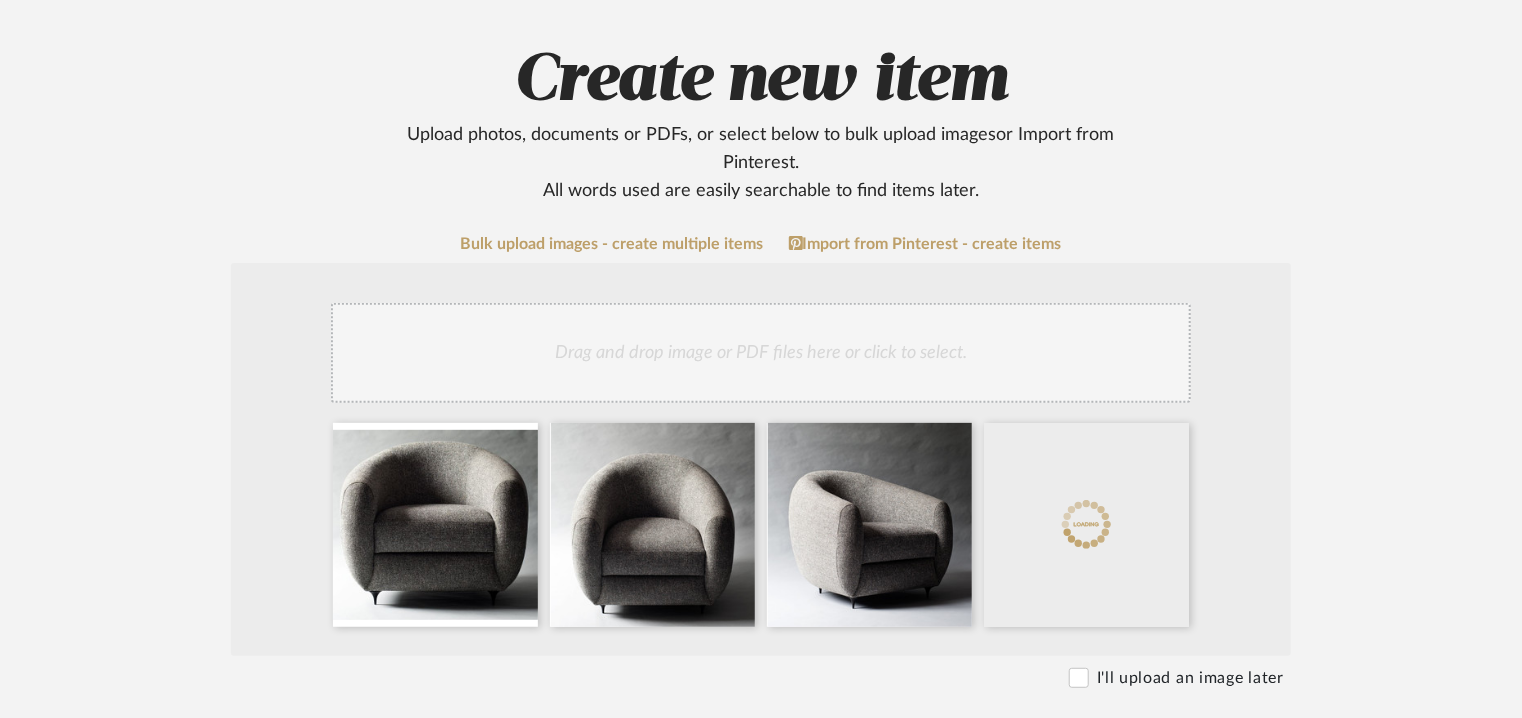 click on "Drag and drop image or PDF files here or click to select." 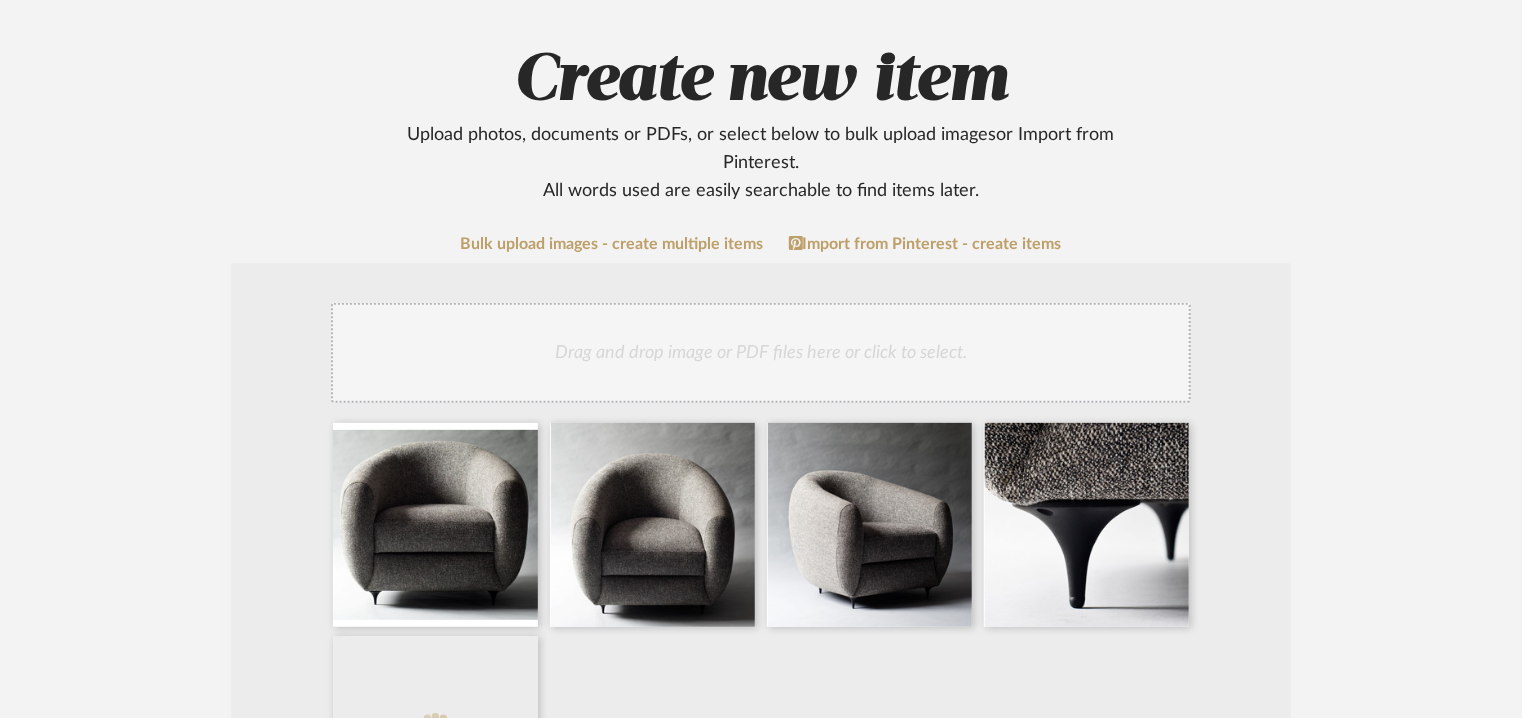 click on "Drag and drop image or PDF files here or click to select." 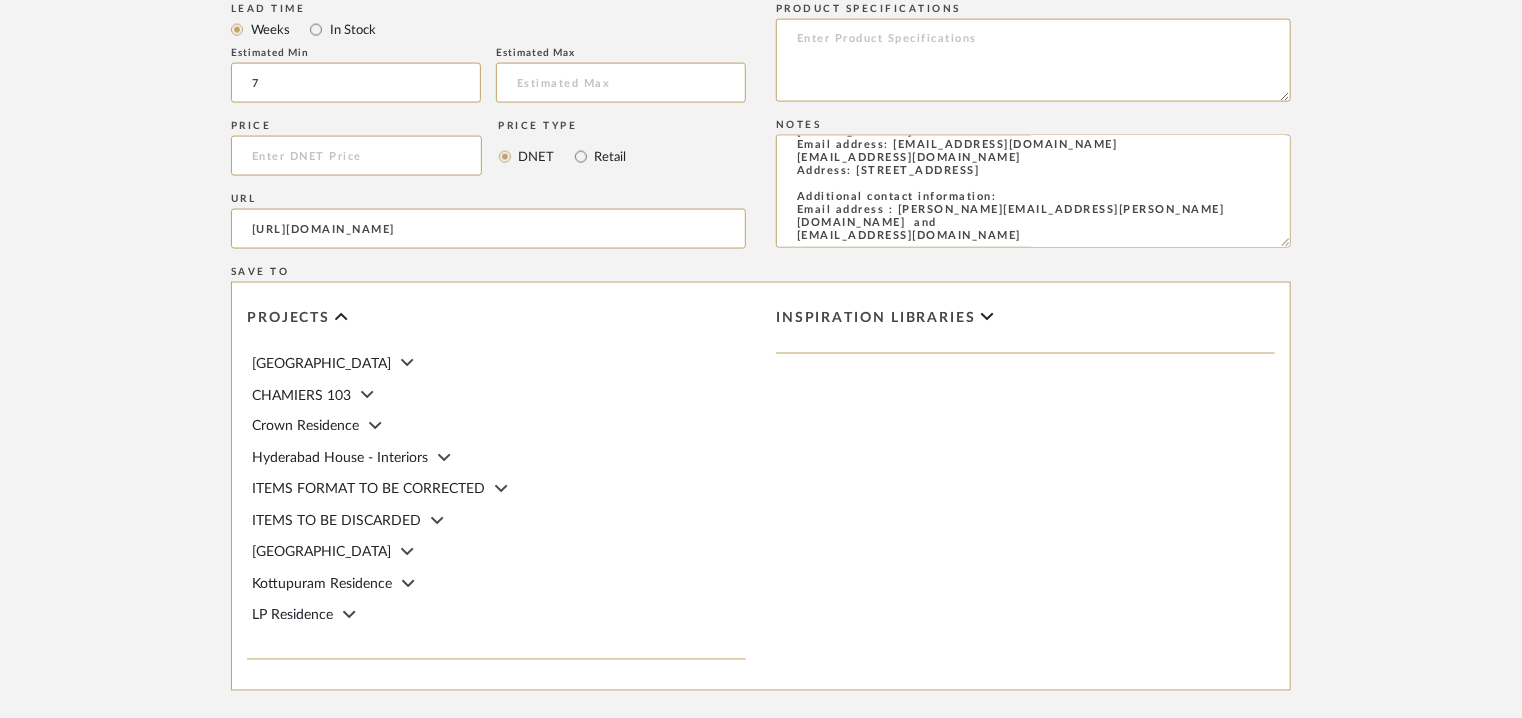 scroll, scrollTop: 1692, scrollLeft: 0, axis: vertical 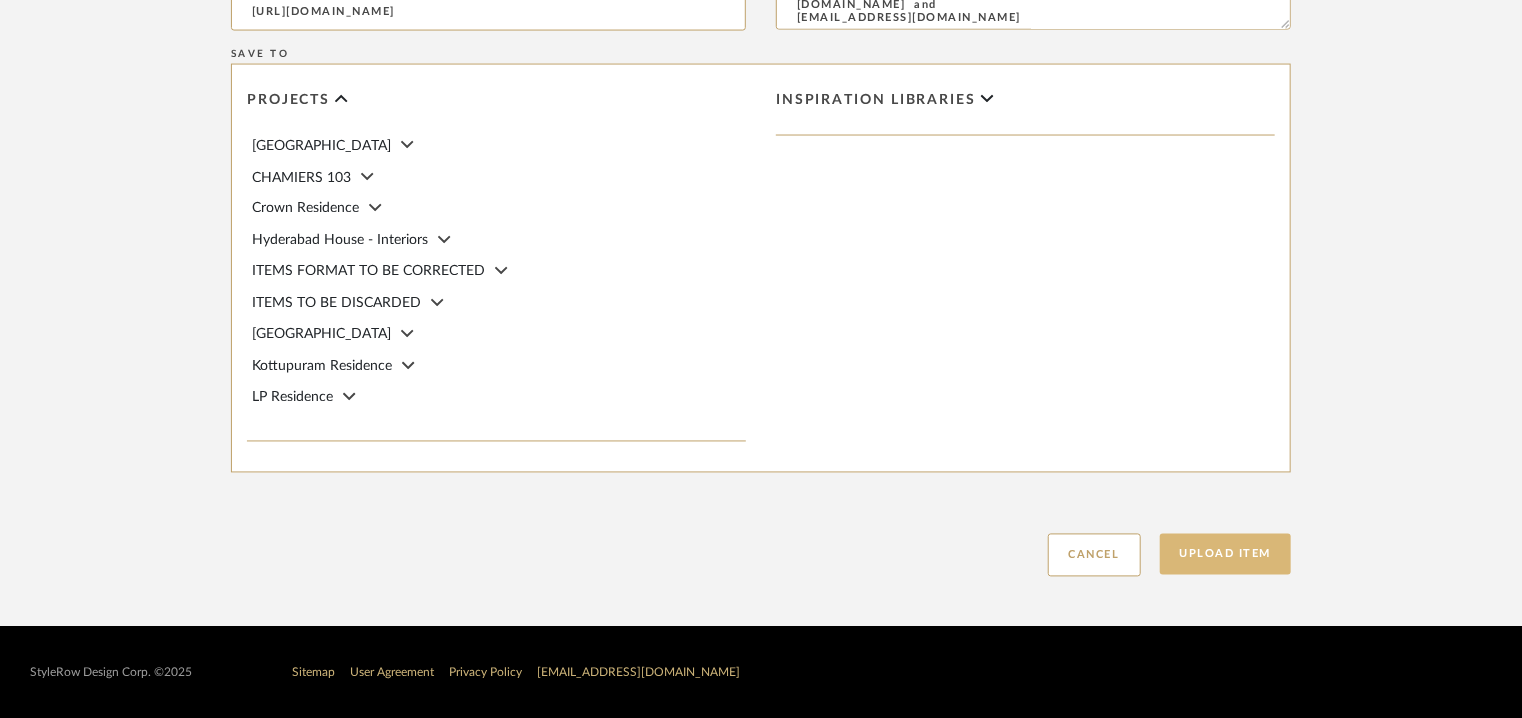 click on "Upload Item" 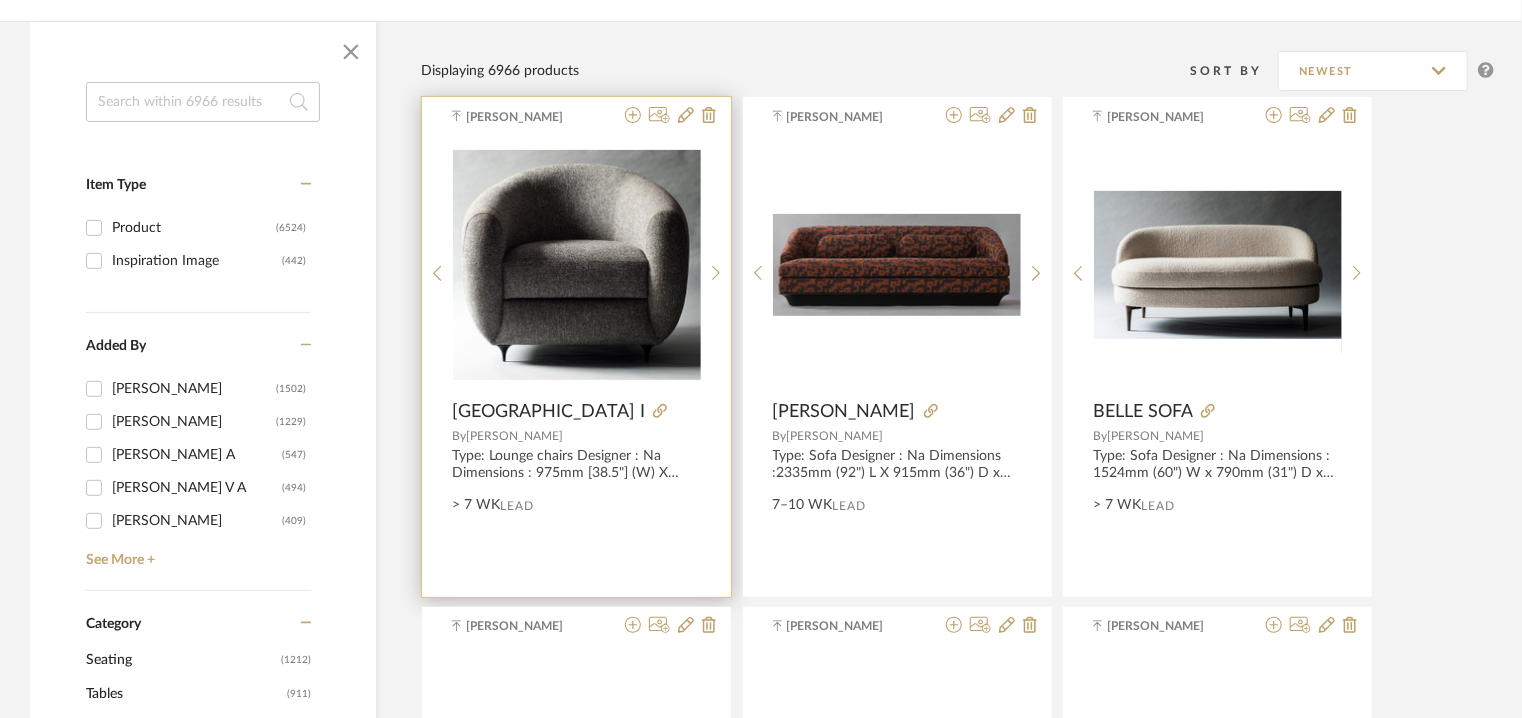 scroll, scrollTop: 300, scrollLeft: 0, axis: vertical 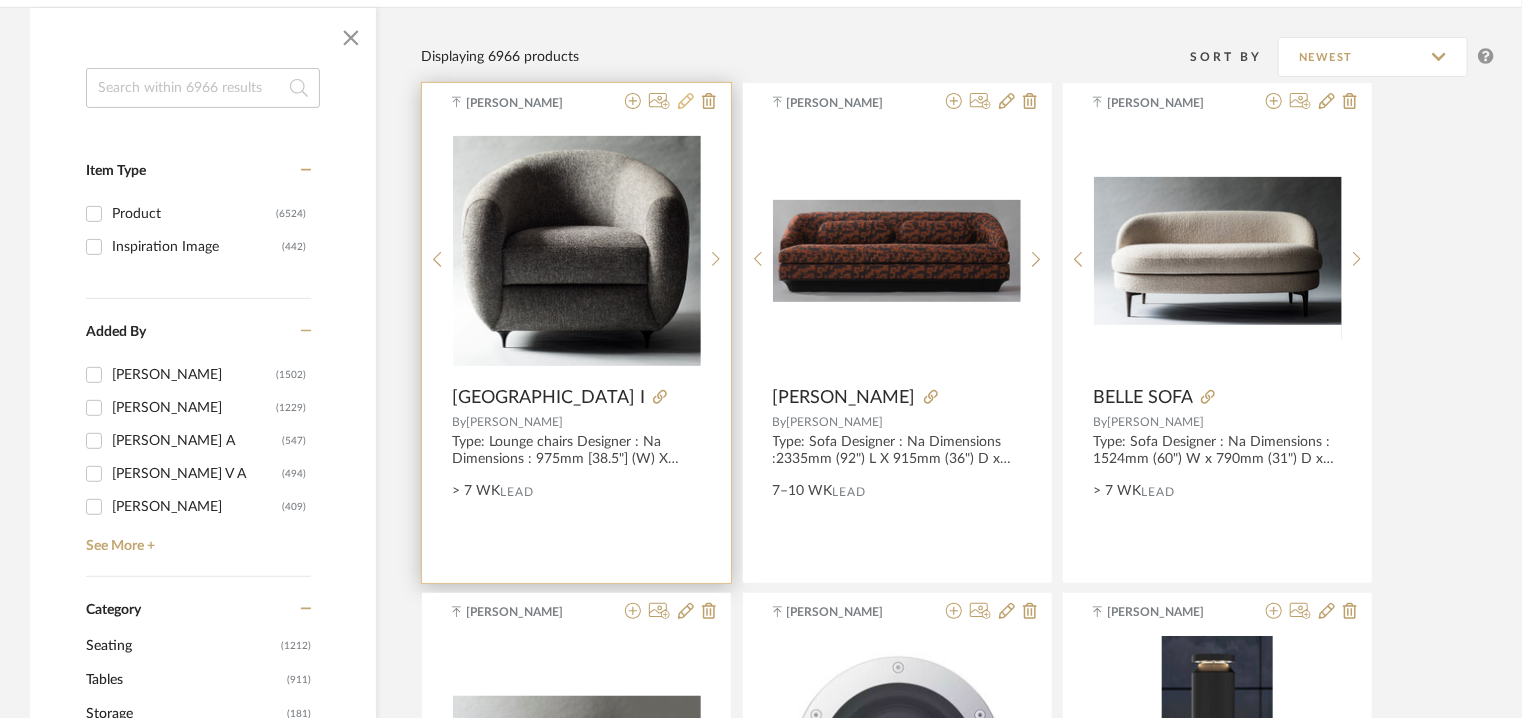 click 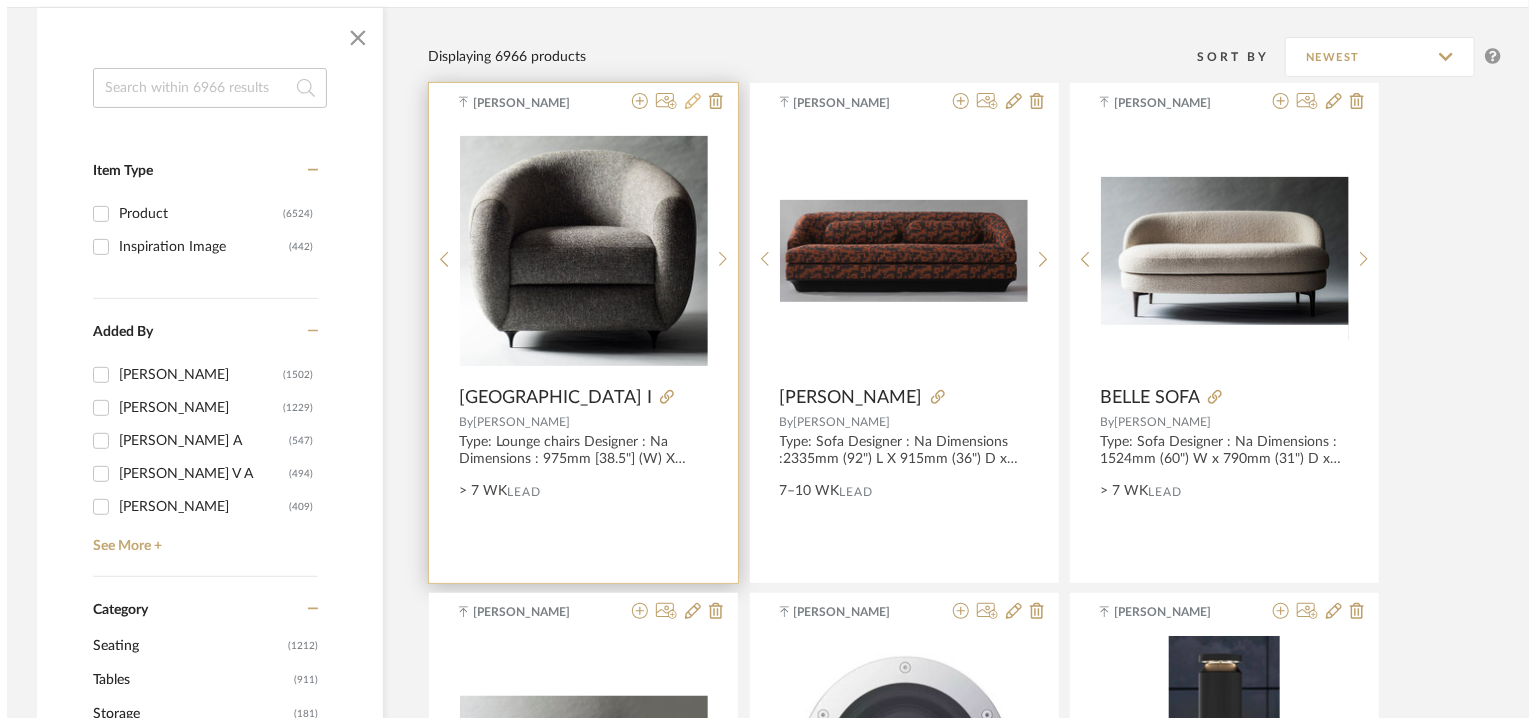 scroll, scrollTop: 0, scrollLeft: 0, axis: both 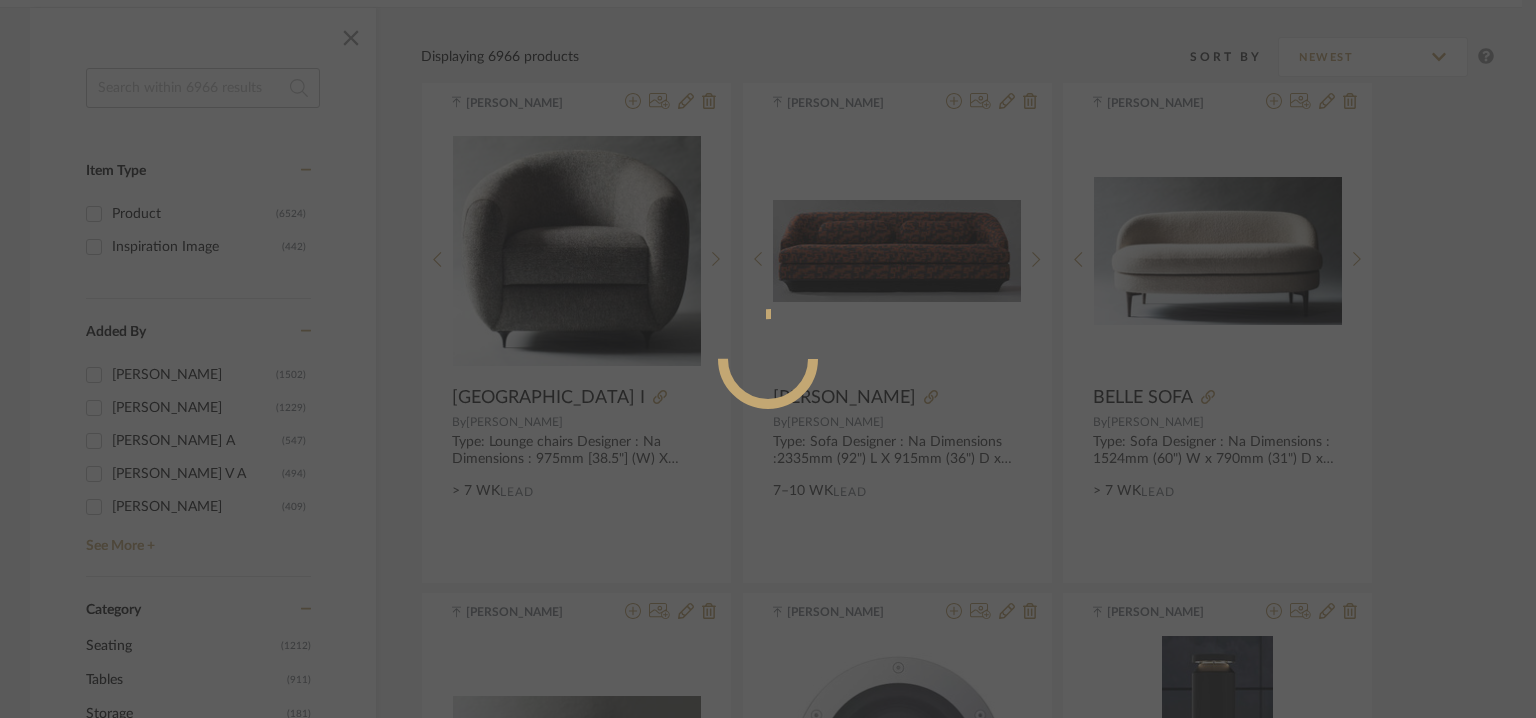 radio on "true" 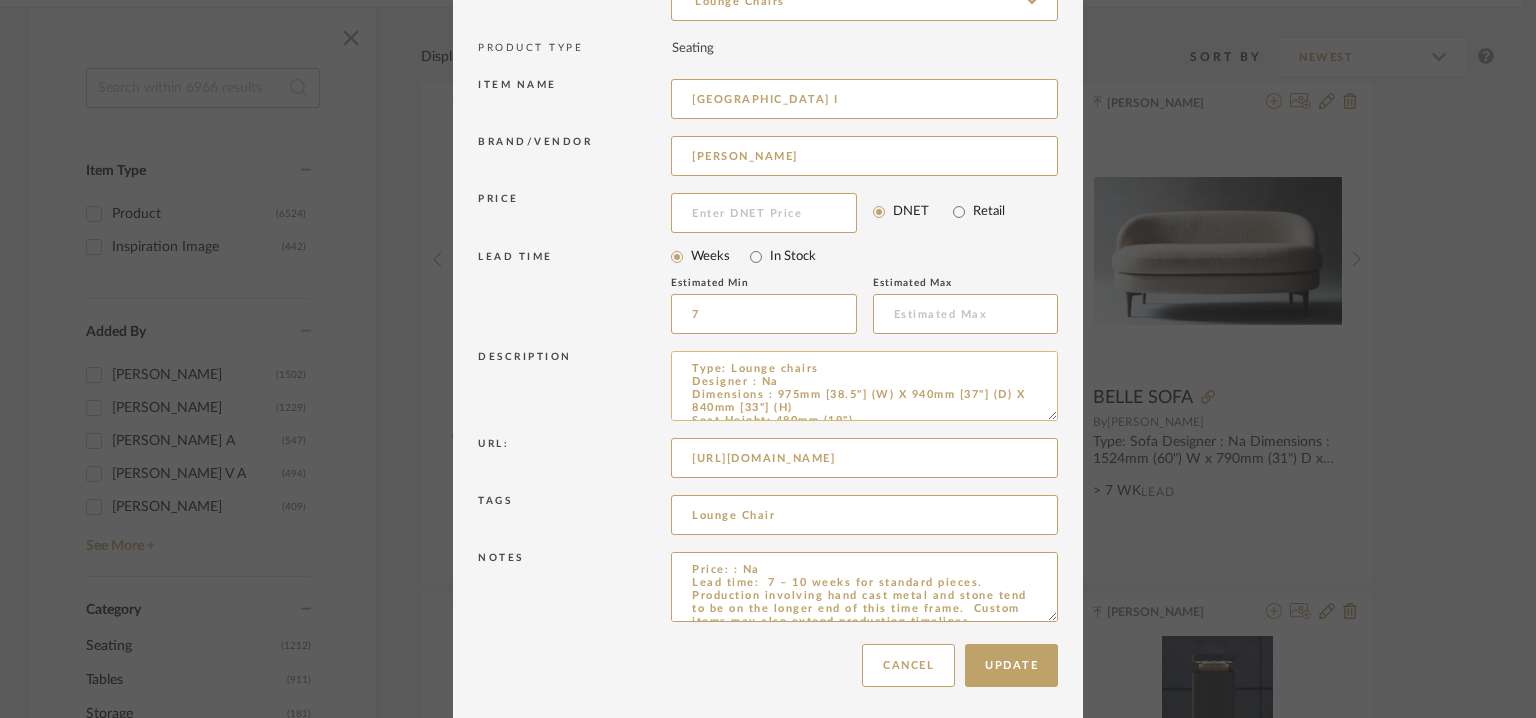 scroll, scrollTop: 192, scrollLeft: 0, axis: vertical 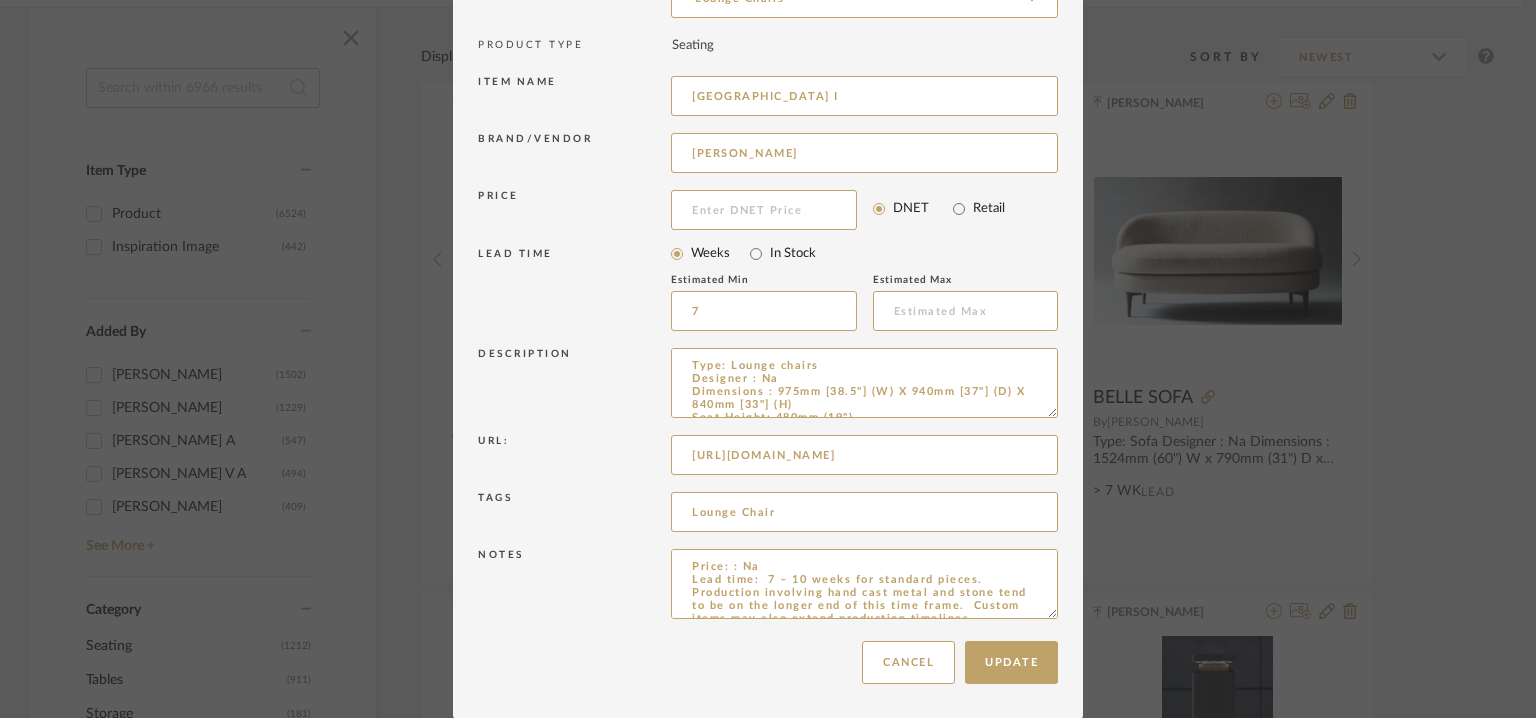 drag, startPoint x: 1044, startPoint y: 411, endPoint x: 1118, endPoint y: 637, distance: 237.80664 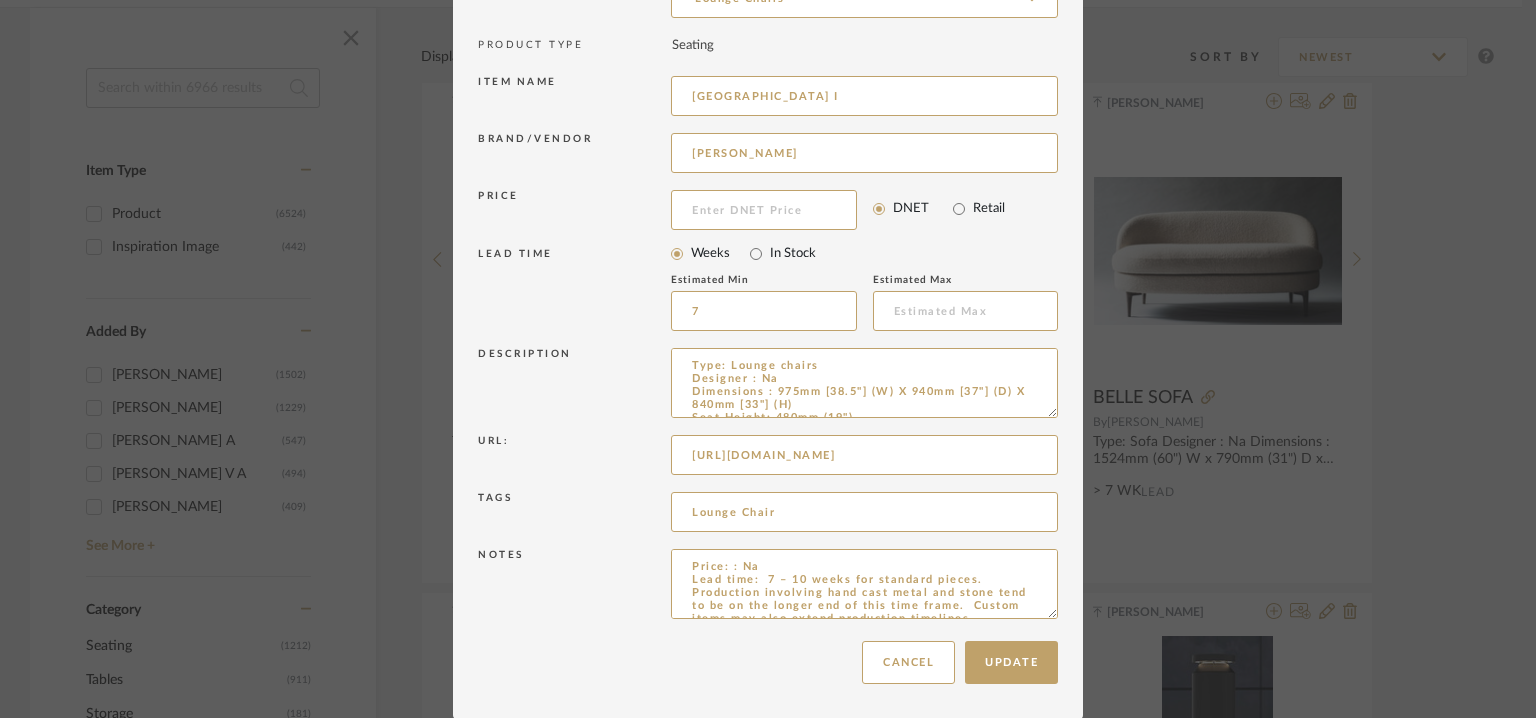 click on "Edit Item ×  Item Type  required Product Inspiration Image   Site Photo or PDF   Upload JPG/PNG images or PDF drawings to create an item with maximum functionality in a Project. By default all items are added to Library.   Product Category  required Lounge Chairs  PRODUCT TYPE  Seating  Item name  ANTWERP LOUNGE I  Brand/Vendor  [PERSON_NAME] Das  Price  DNET  Retail   LEAD TIME  Weeks In Stock  Estimated Min  7  Estimated Max   Description   Url:  [URL][DOMAIN_NAME]  Tags  Lounge Chair  Notes   Update  Cancel" at bounding box center (768, 359) 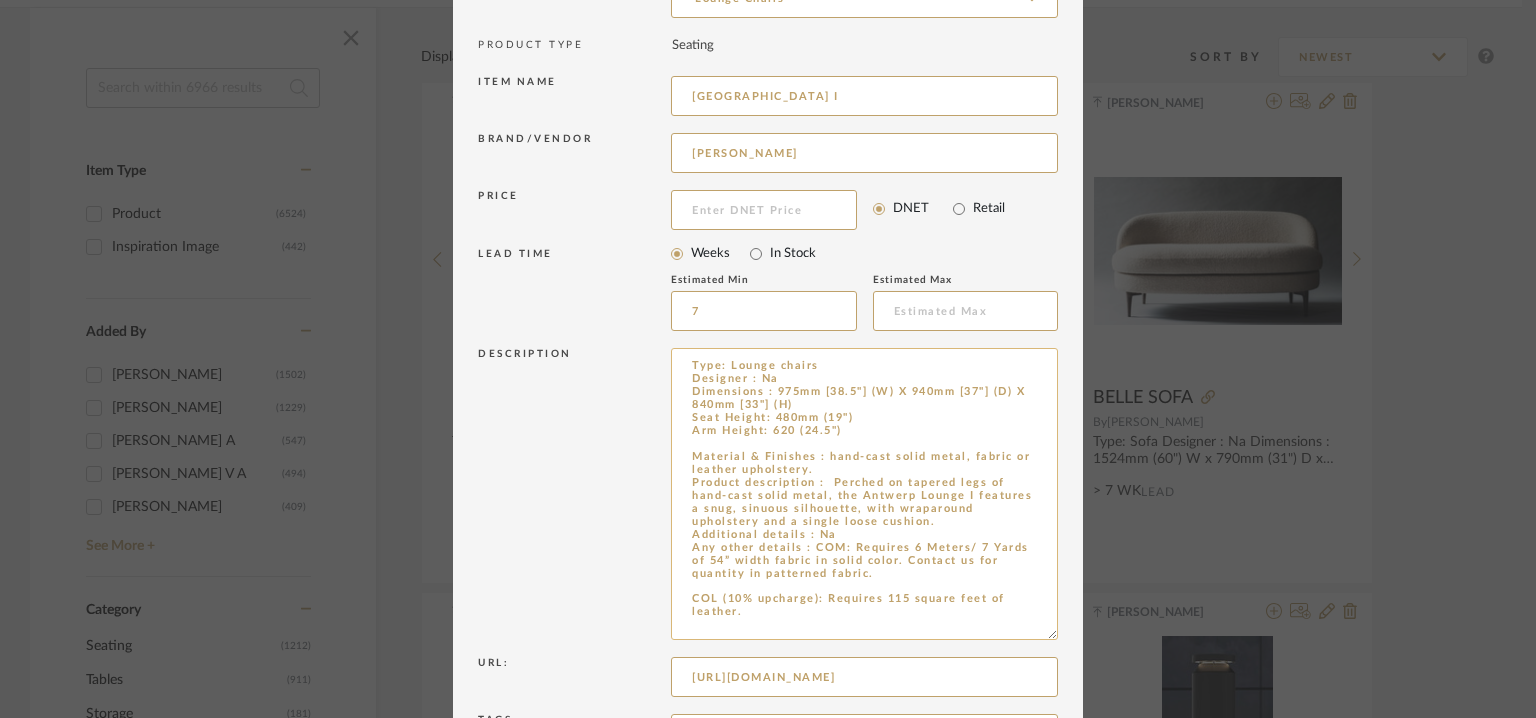 click on "Type: Lounge chairs
Designer : Na
Dimensions : 975mm [38.5"] (W) X 940mm [37"] (D) X 840mm [33"] (H)
Seat Height: 480mm (19")
Arm Height: 620 (24.5")
Material & Finishes : hand-cast solid metal, fabric or leather upholstery.
Product description :  Perched on tapered legs of hand-cast solid metal, the Antwerp Lounge I features a snug, sinuous silhouette, with wraparound upholstery and a single loose cushion.
Additional details : Na
Any other details : COM: Requires 6 Meters/ 7 Yards of 54” width fabric in solid color. Contact us for quantity in patterned fabric.
COL (10% upcharge): Requires 115 square feet of leather." at bounding box center [864, 494] 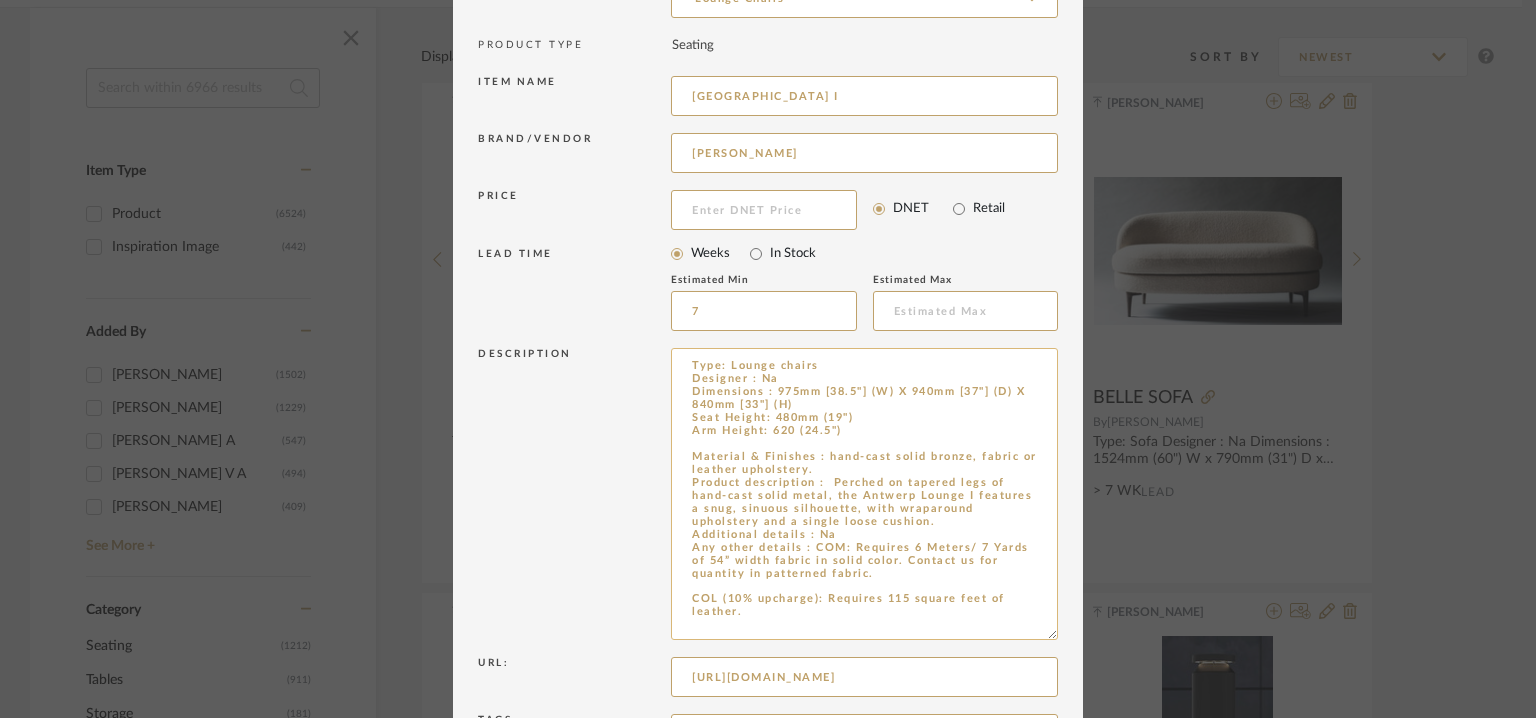 scroll, scrollTop: 415, scrollLeft: 0, axis: vertical 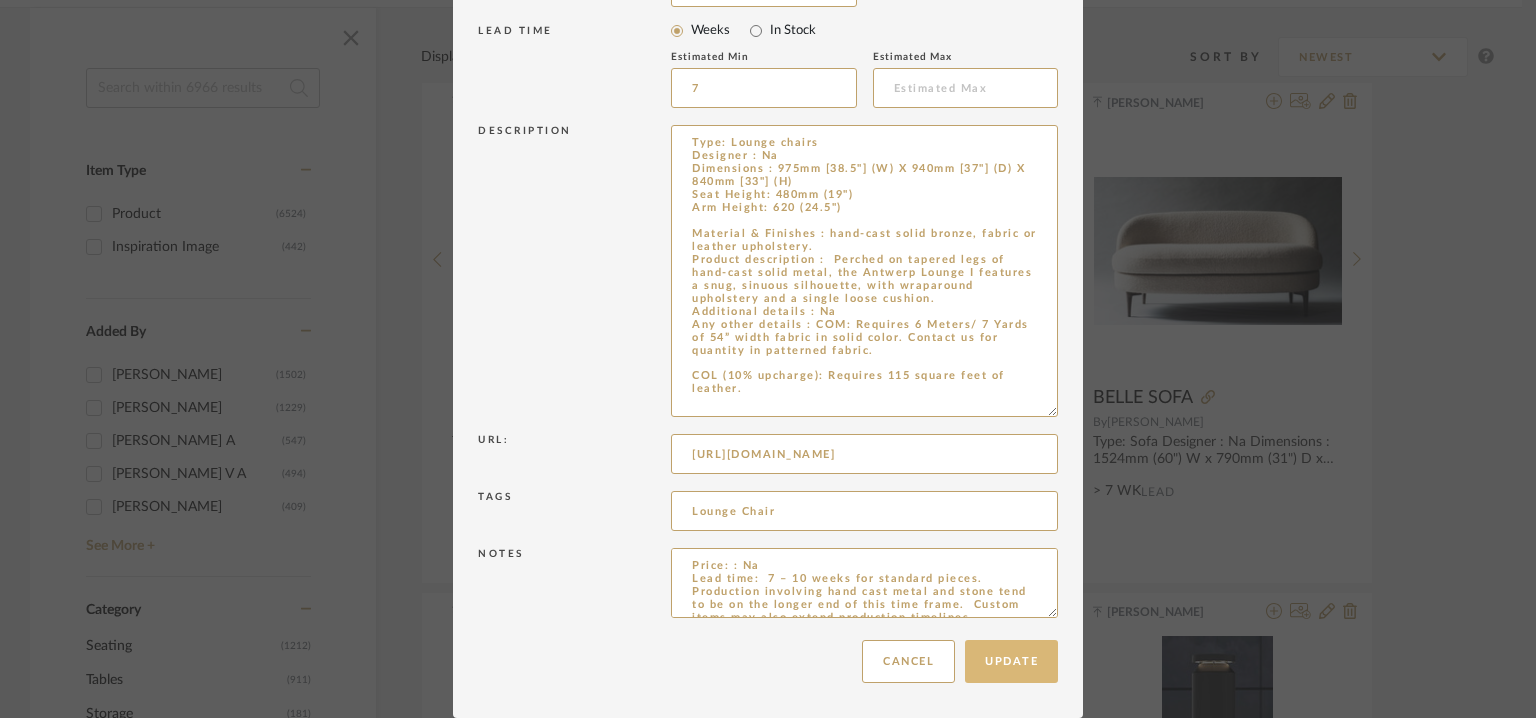 type on "Type: Lounge chairs
Designer : Na
Dimensions : 975mm [38.5"] (W) X 940mm [37"] (D) X 840mm [33"] (H)
Seat Height: 480mm (19")
Arm Height: 620 (24.5")
Material & Finishes : hand-cast solid bronze, fabric or leather upholstery.
Product description :  Perched on tapered legs of hand-cast solid metal, the Antwerp Lounge I features a snug, sinuous silhouette, with wraparound upholstery and a single loose cushion.
Additional details : Na
Any other details : COM: Requires 6 Meters/ 7 Yards of 54” width fabric in solid color. Contact us for quantity in patterned fabric.
COL (10% upcharge): Requires 115 square feet of leather." 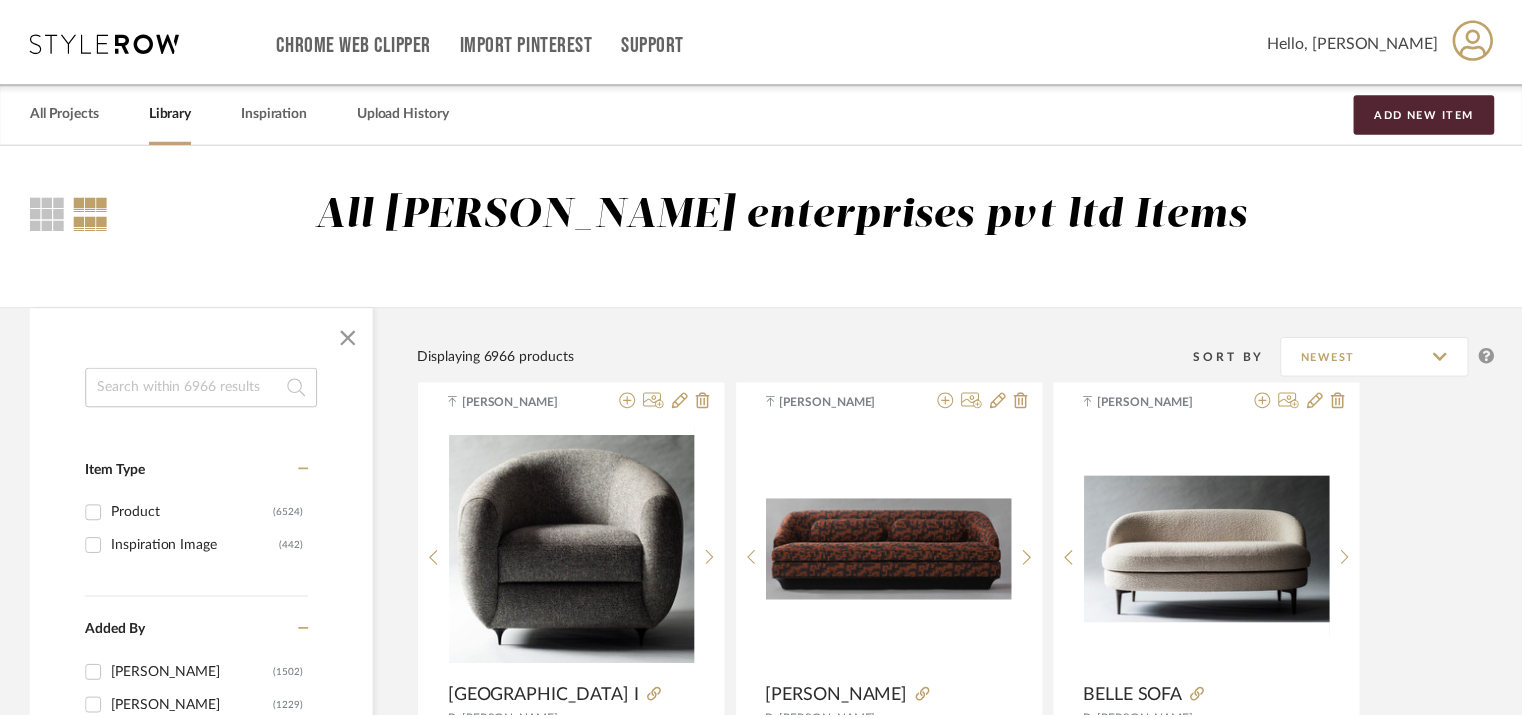 scroll, scrollTop: 300, scrollLeft: 0, axis: vertical 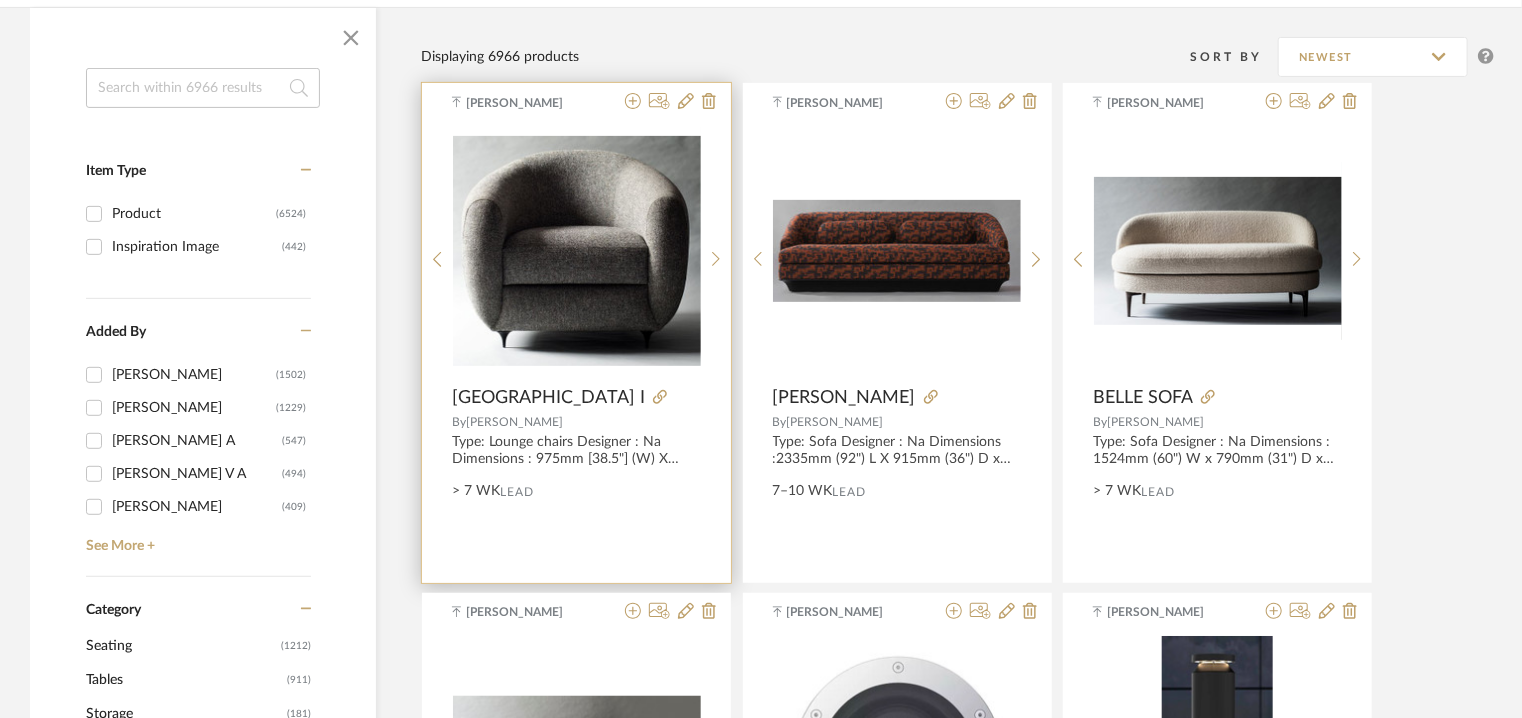 click on "[PERSON_NAME]  pdfs-pub...de-chair.pdf   pdfs-pub...de-chair.pdf  ANTWERP LOUNGE I By   [PERSON_NAME]  Type: Lounge chairs
Designer : Na
Dimensions : 975mm [38.5"] (W) X 940mm [37"] (D) X 840mm [33"] (H)
Seat Height: 480mm (19")
Arm Height: 620 (24.5")
Material & Finishes : hand-cast solid bronze, fabric or leather upholstery.
Product description :  Perched on tapered legs of hand-cast solid metal, the Antwerp Lounge I features a snug, sinuous silhouette, with wraparound upholstery and a single loose cushion.
Additional details : Na
Any other details : COM: Requires 6 Meters/ 7 Yards of 54” width fabric in solid color. Contact us for quantity in patterned fabric.
COL (10% upcharge): Requires 115 square feet of leather.  > 7 WK   Lead" at bounding box center [576, 333] 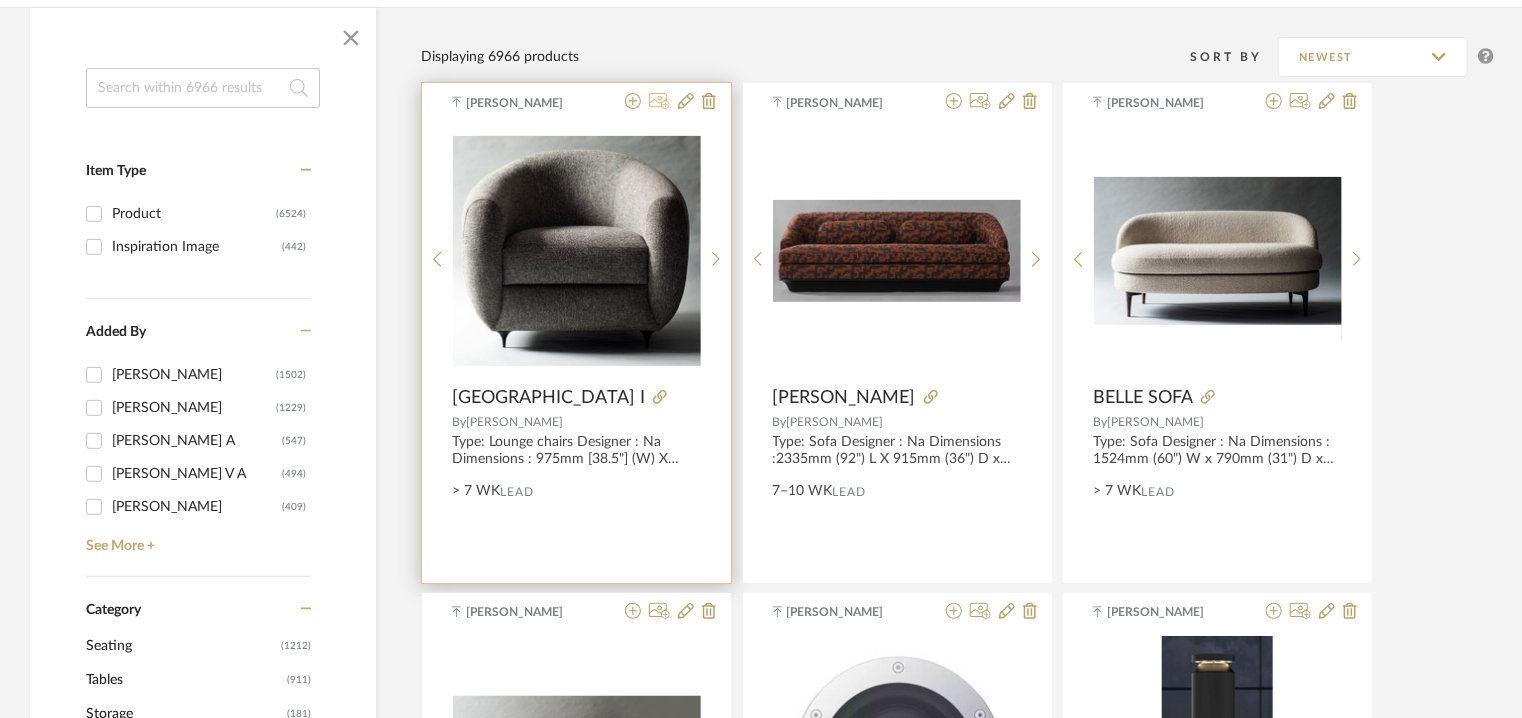 click 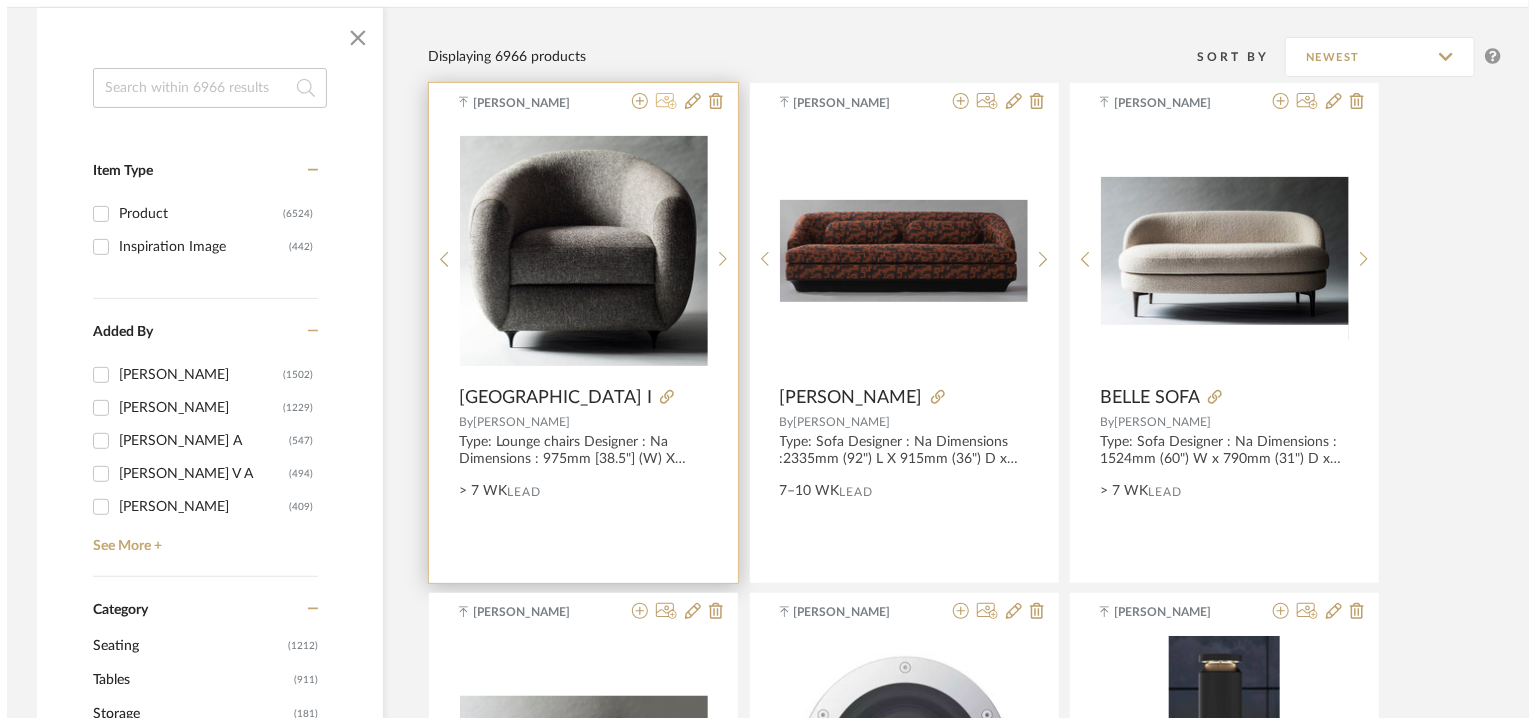 scroll, scrollTop: 0, scrollLeft: 0, axis: both 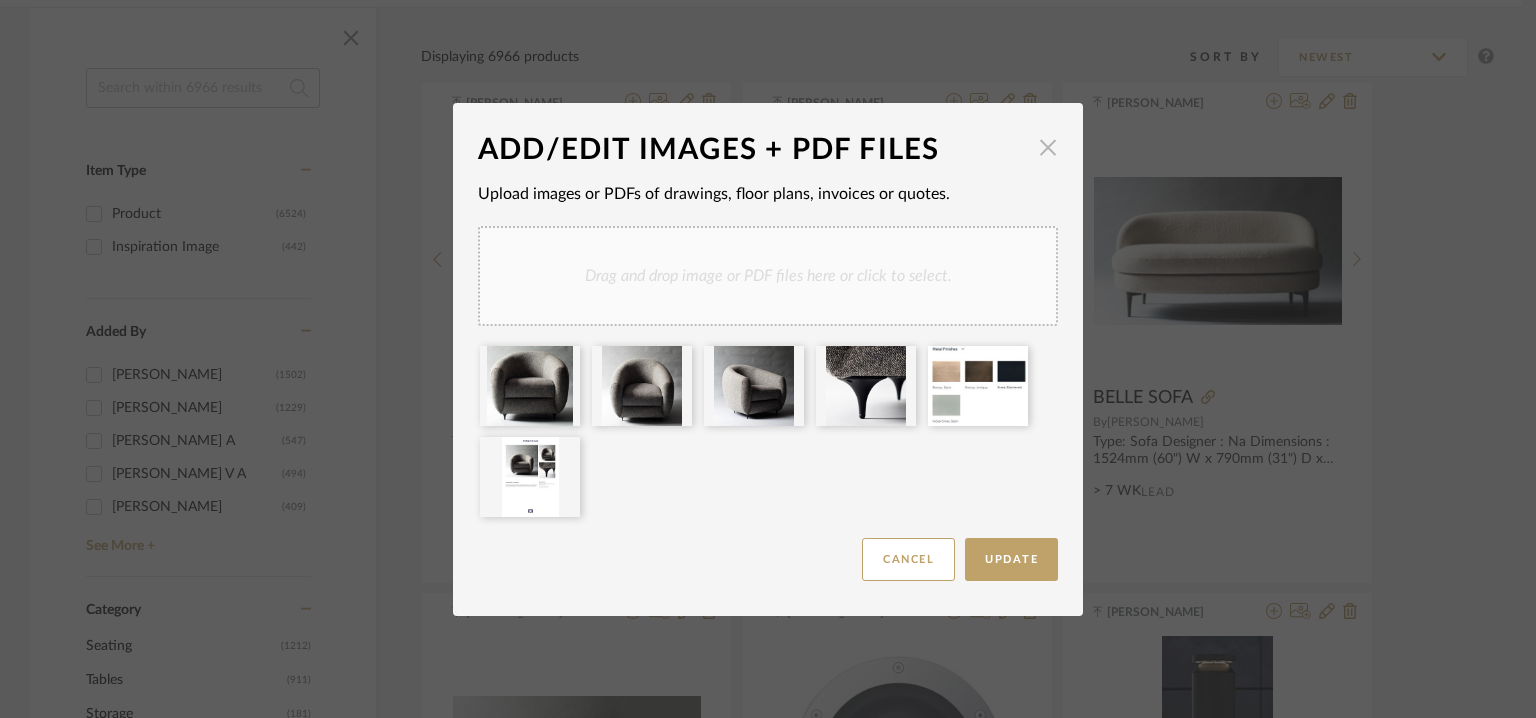 click at bounding box center (1048, 148) 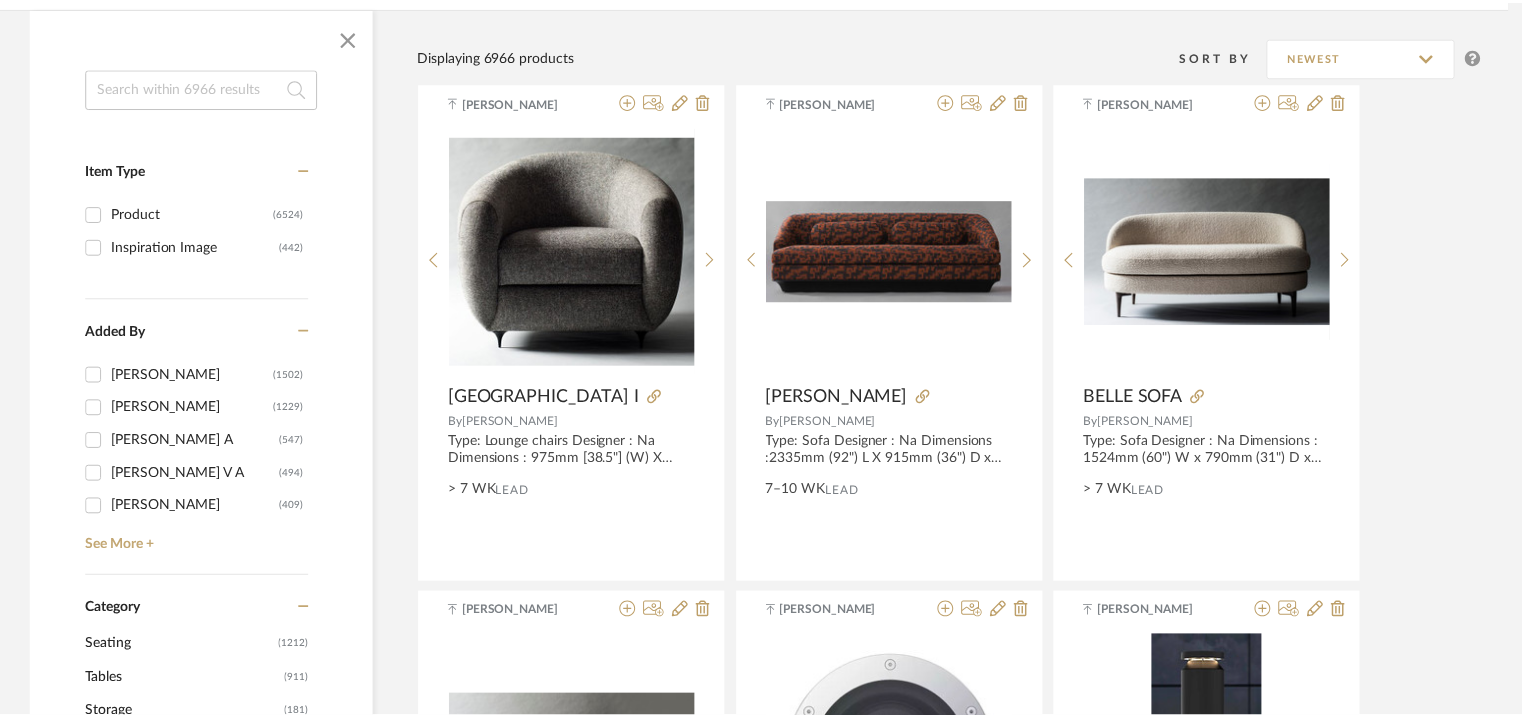 scroll, scrollTop: 300, scrollLeft: 0, axis: vertical 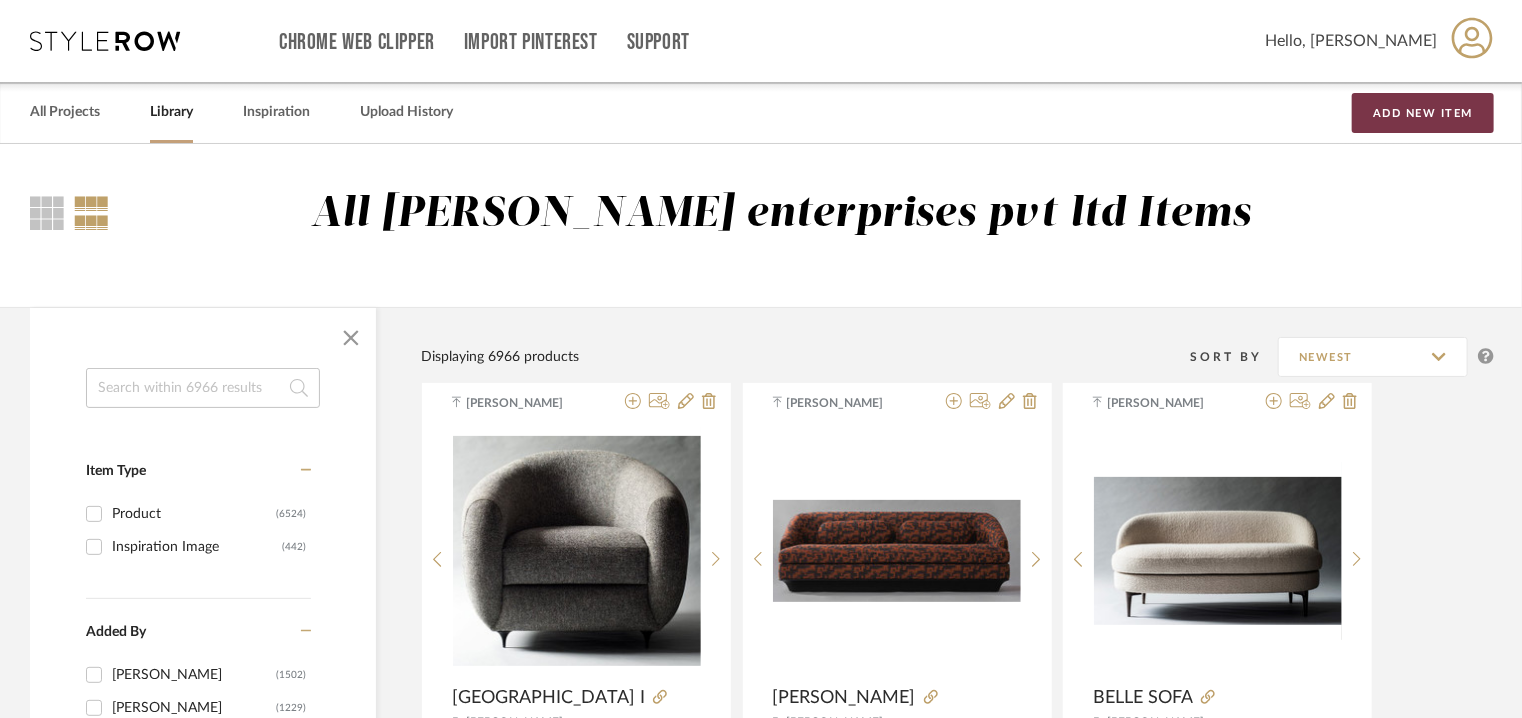 click on "Add New Item" at bounding box center [1423, 113] 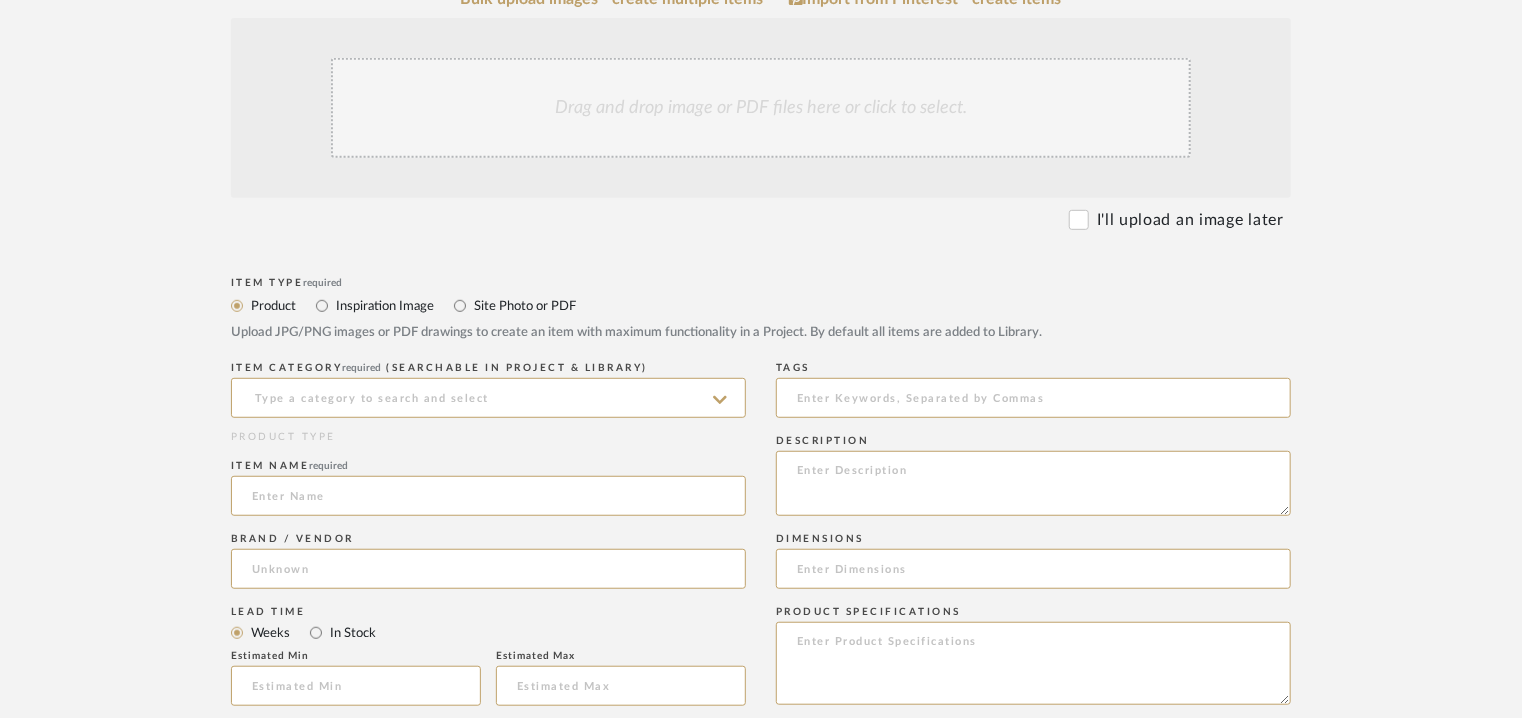 scroll, scrollTop: 800, scrollLeft: 0, axis: vertical 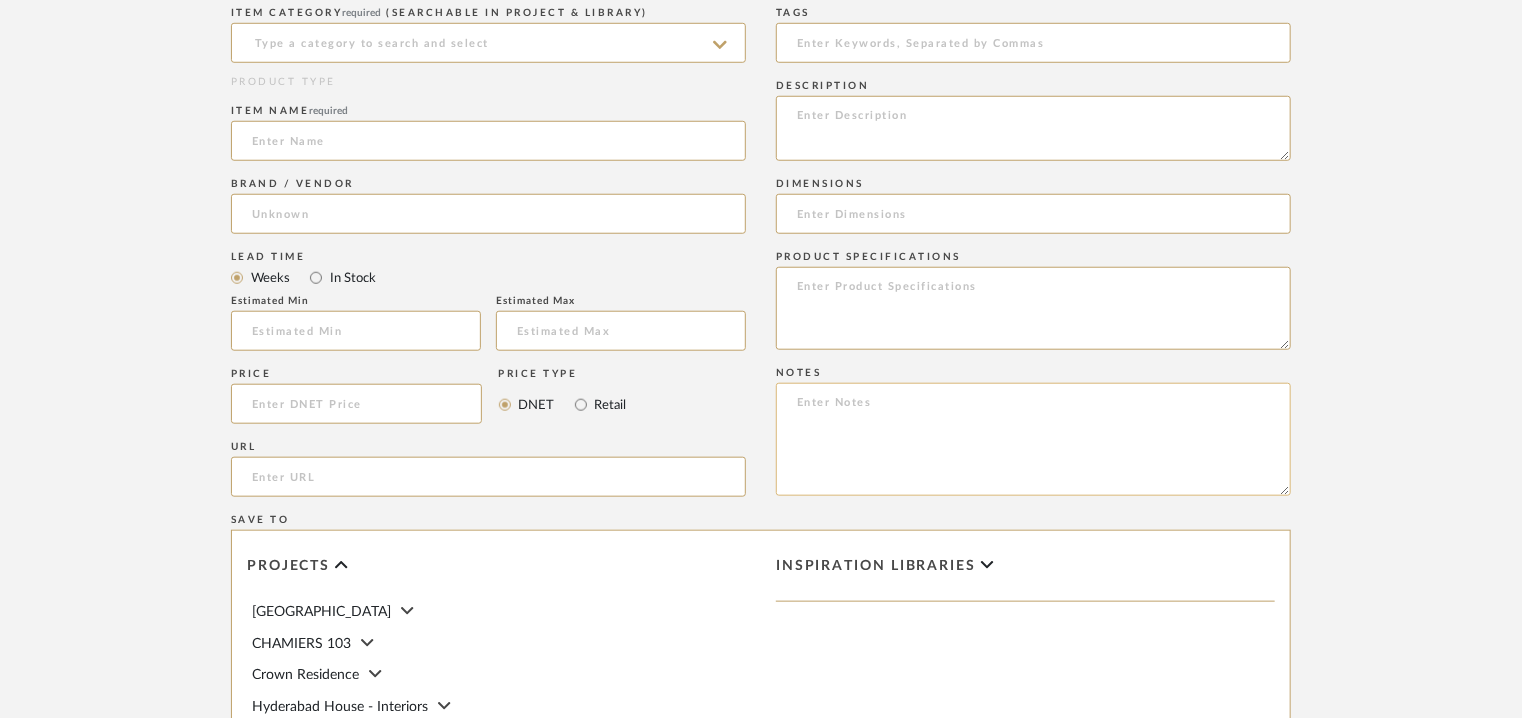paste on "Price: : Na
Lead time:  7 – 10 weeks for standard pieces.  Production involving hand cast metal and stone tend to be on the longer end of this time frame.  Custom items may also extend production timelines.
Customizable : YES. COM MEMOS MUST BE REVIEWED AND FABRIC QUANTITIES/FABRIC APPLICATION CONFIRMED PRIOR TO ORDERING.
3D available : No
BIM available. No.
Point of contact: [PERSON_NAME]
Contact number: [PHONE_NUMBER] and
[PHONE_NUMBER]
Email address: [EMAIL_ADDRESS][DOMAIN_NAME]
[EMAIL_ADDRESS][DOMAIN_NAME]
Address: [STREET_ADDRESS]
Additional contact information:
Email address : [PERSON_NAME][EMAIL_ADDRESS][PERSON_NAME][DOMAIN_NAME]  and
[EMAIL_ADDRESS][DOMAIN_NAME]" 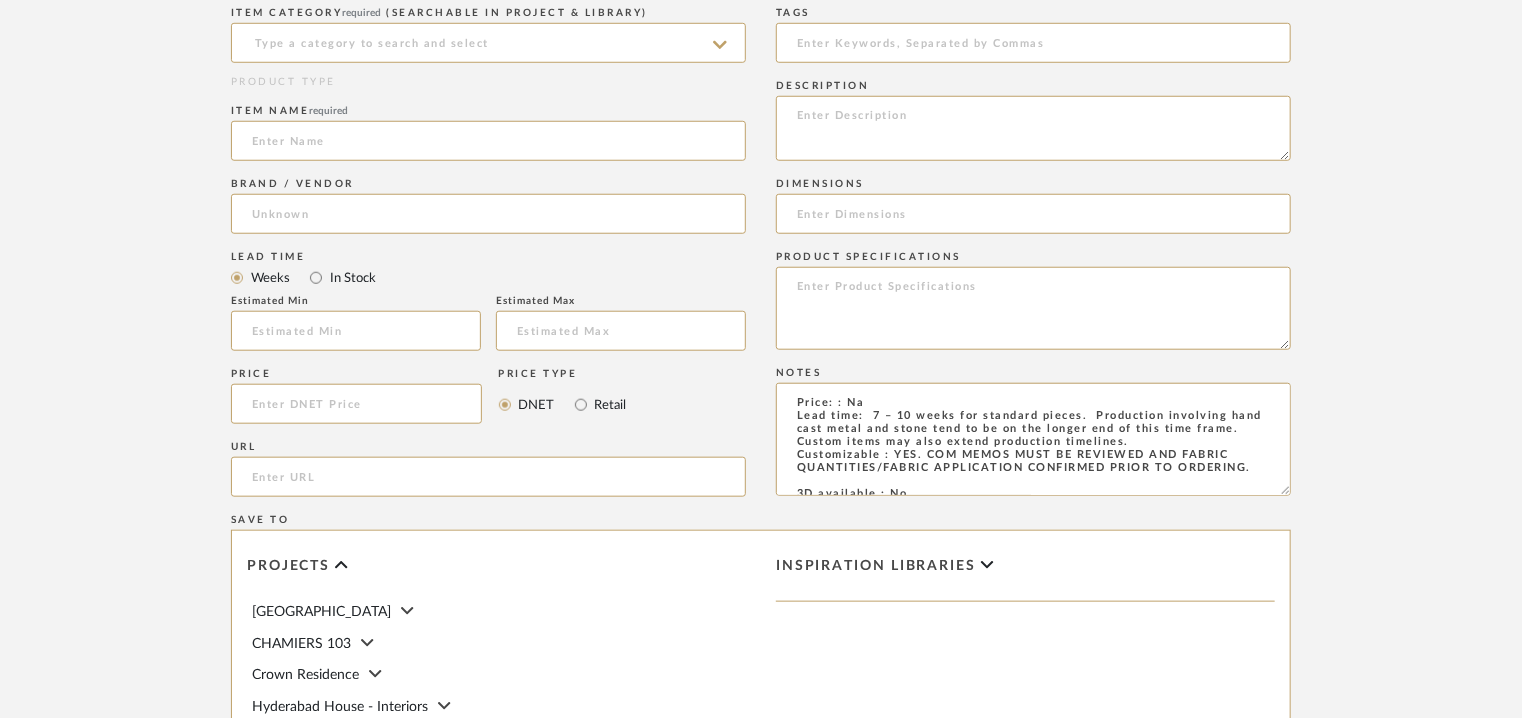 scroll, scrollTop: 184, scrollLeft: 0, axis: vertical 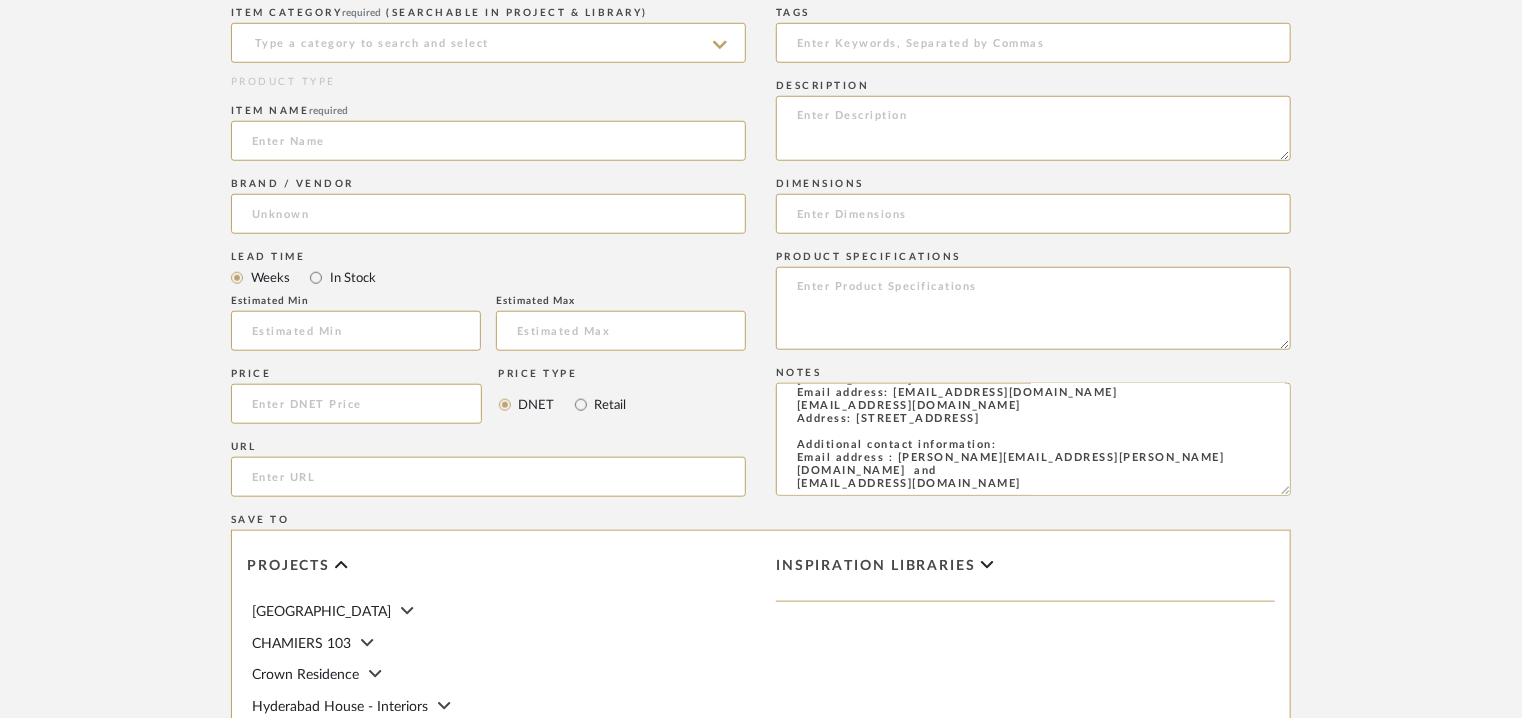 type on "Price: : Na
Lead time:  7 – 10 weeks for standard pieces.  Production involving hand cast metal and stone tend to be on the longer end of this time frame.  Custom items may also extend production timelines.
Customizable : YES. COM MEMOS MUST BE REVIEWED AND FABRIC QUANTITIES/FABRIC APPLICATION CONFIRMED PRIOR TO ORDERING.
3D available : No
BIM available. No.
Point of contact: [PERSON_NAME]
Contact number: [PHONE_NUMBER] and
[PHONE_NUMBER]
Email address: [EMAIL_ADDRESS][DOMAIN_NAME]
[EMAIL_ADDRESS][DOMAIN_NAME]
Address: [STREET_ADDRESS]
Additional contact information:
Email address : [PERSON_NAME][EMAIL_ADDRESS][PERSON_NAME][DOMAIN_NAME]  and
[EMAIL_ADDRESS][DOMAIN_NAME]" 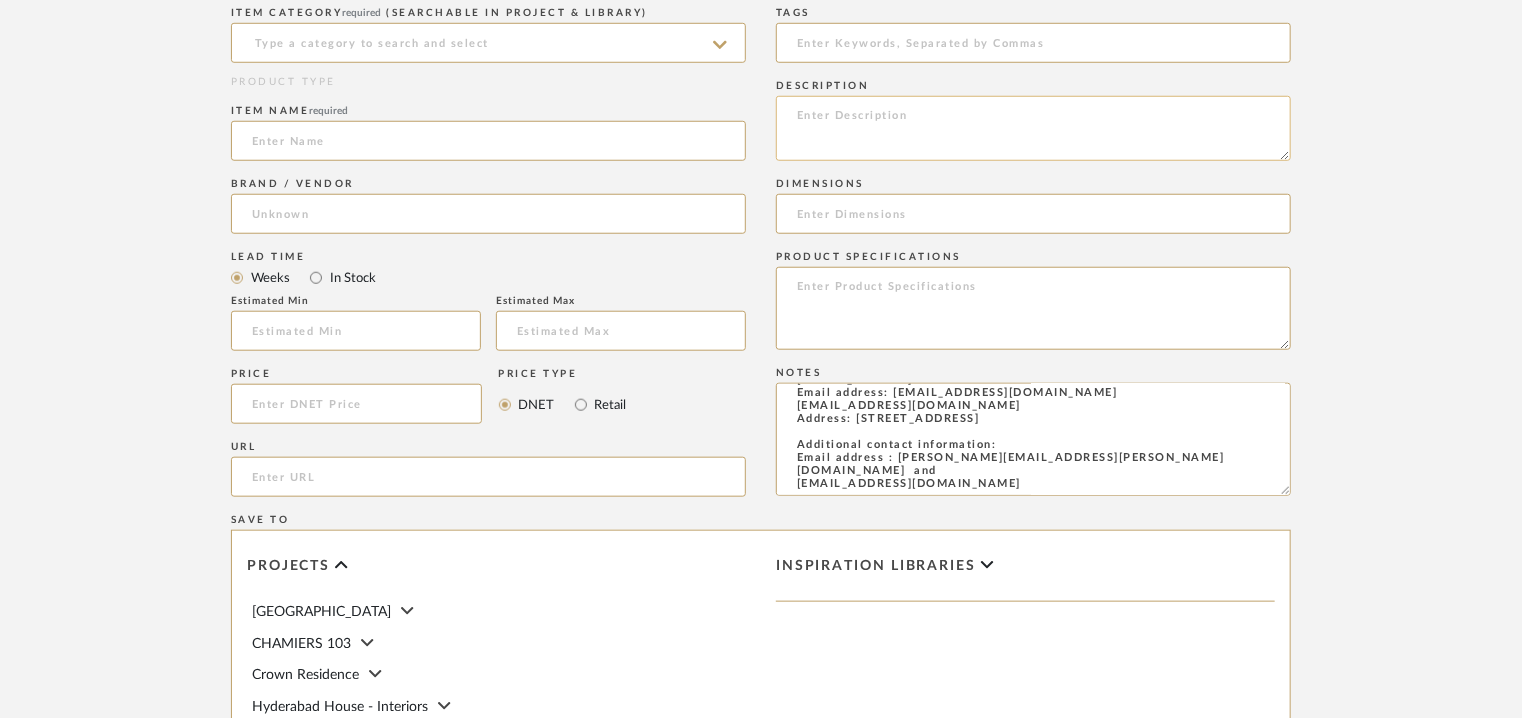 paste on "Type: Lounge chairs
Designer : Na
Dimensions : 975mm [38.5"] (W) X 940mm [37"] (D) X 840mm [33"] (H)
Seat Height: 480mm (19")
Arm Height: 620 (24.5")
Material & Finishes :  Walnut or Antique cast bronze, Fabric or leather upholstery.
Product description :  Mounted to a 360 degree swivel mechanism, the Antwerp Lounge II features a snug, sinuous silhouette, with wraparound upholstery and a single loose cushion.
Additional details : Na
Any other details : COM: Requires 6 Meters/ 7 Yards of 54” width fabric in solid color. Contact us for quantity in patterned fabric.
COL (10% upcharge): Requires 115 square feet of leather." 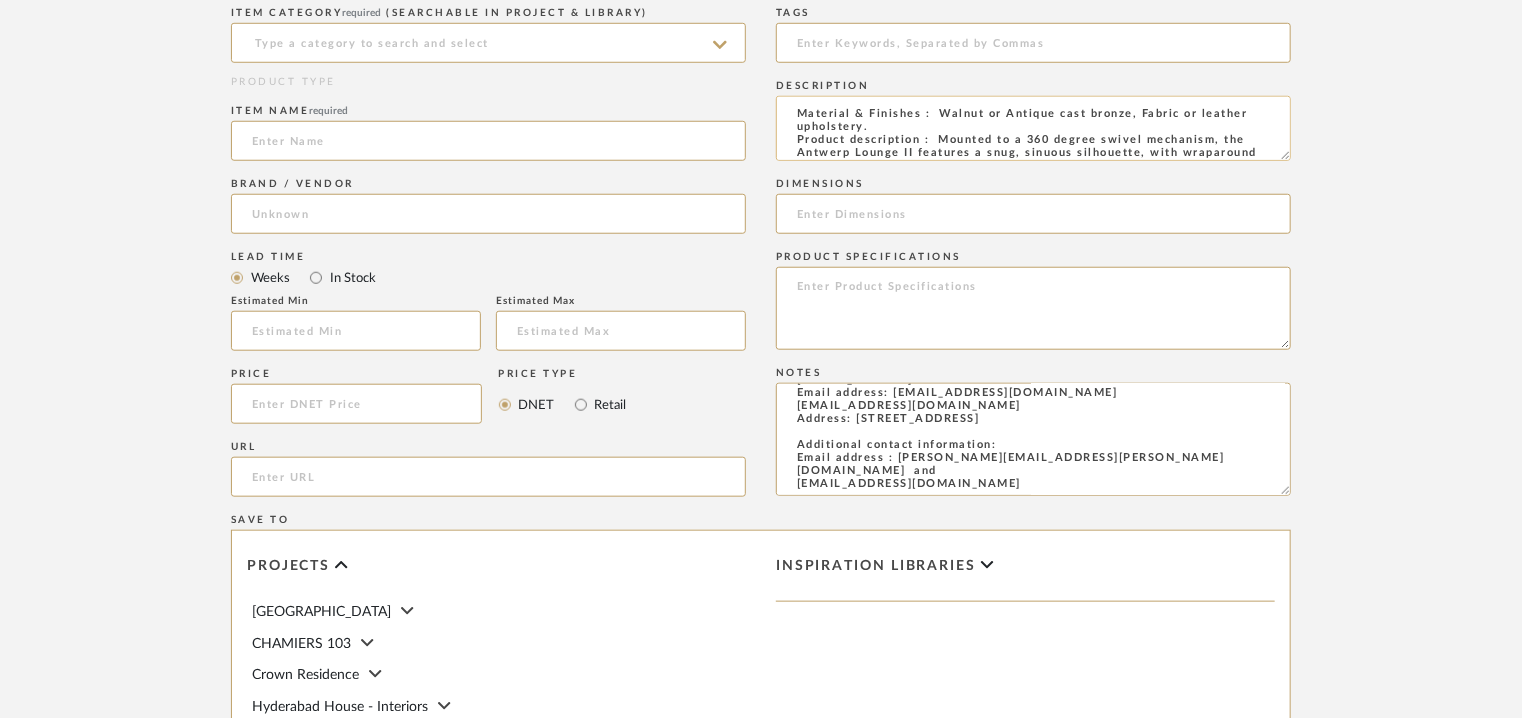 scroll, scrollTop: 0, scrollLeft: 0, axis: both 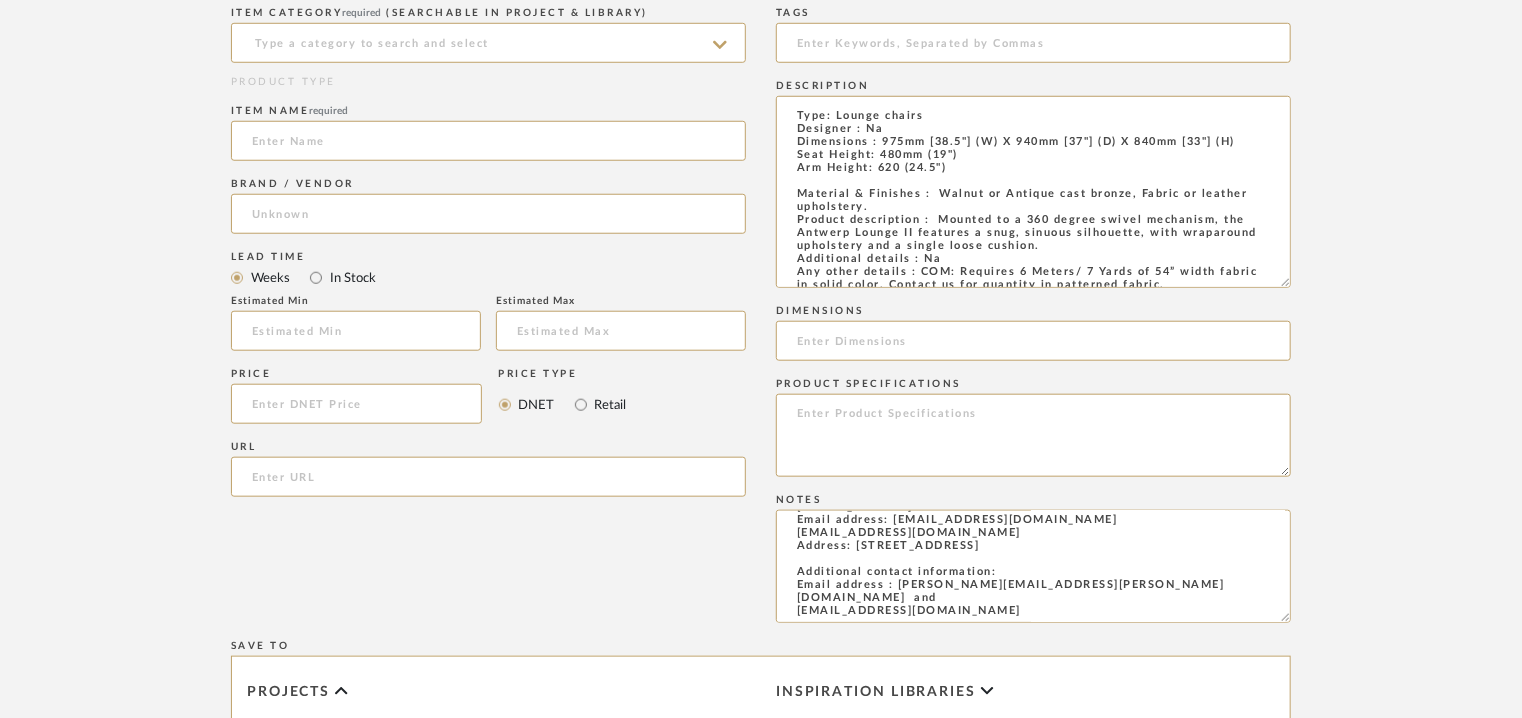 drag, startPoint x: 1281, startPoint y: 157, endPoint x: 1342, endPoint y: 349, distance: 201.4572 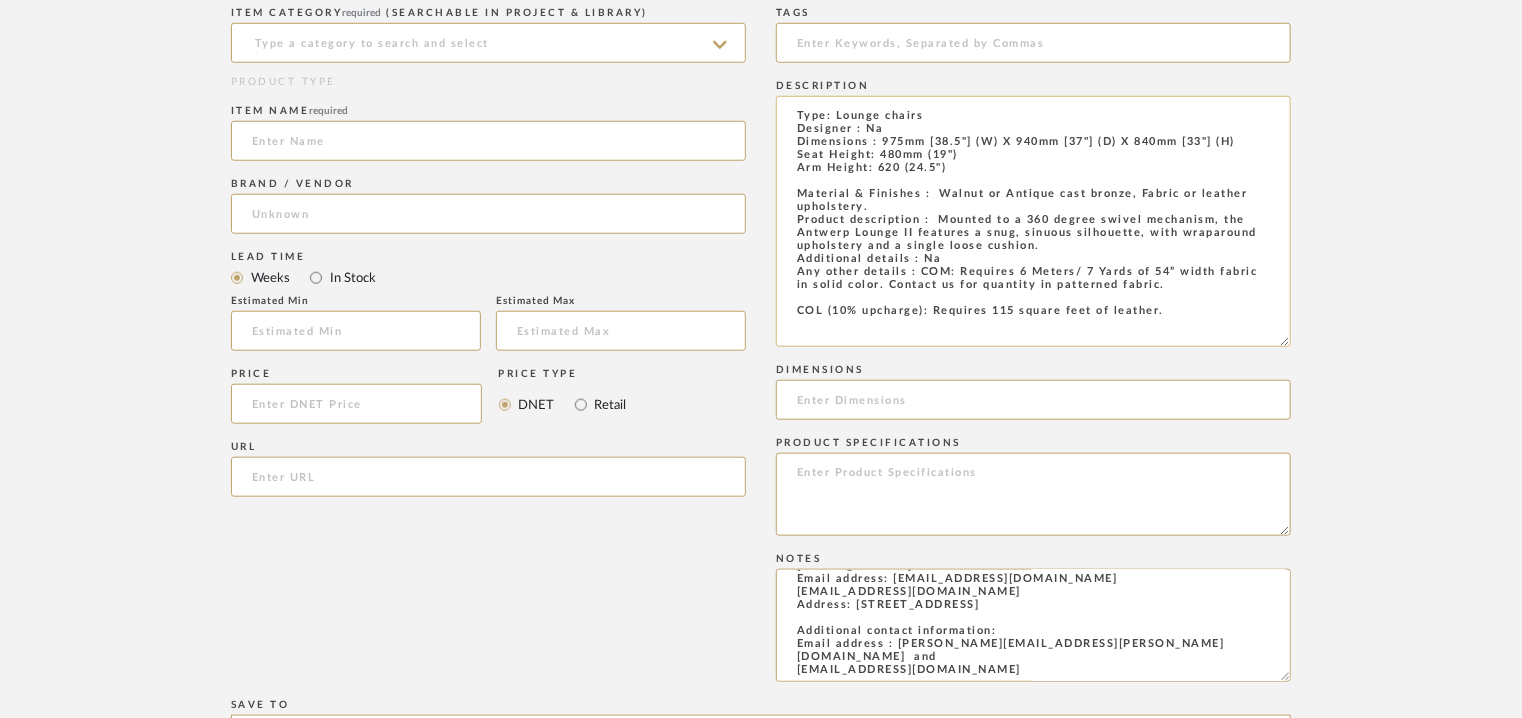 click on "Type: Lounge chairs
Designer : Na
Dimensions : 975mm [38.5"] (W) X 940mm [37"] (D) X 840mm [33"] (H)
Seat Height: 480mm (19")
Arm Height: 620 (24.5")
Material & Finishes :  Walnut or Antique cast bronze, Fabric or leather upholstery.
Product description :  Mounted to a 360 degree swivel mechanism, the Antwerp Lounge II features a snug, sinuous silhouette, with wraparound upholstery and a single loose cushion.
Additional details : Na
Any other details : COM: Requires 6 Meters/ 7 Yards of 54” width fabric in solid color. Contact us for quantity in patterned fabric.
COL (10% upcharge): Requires 115 square feet of leather." 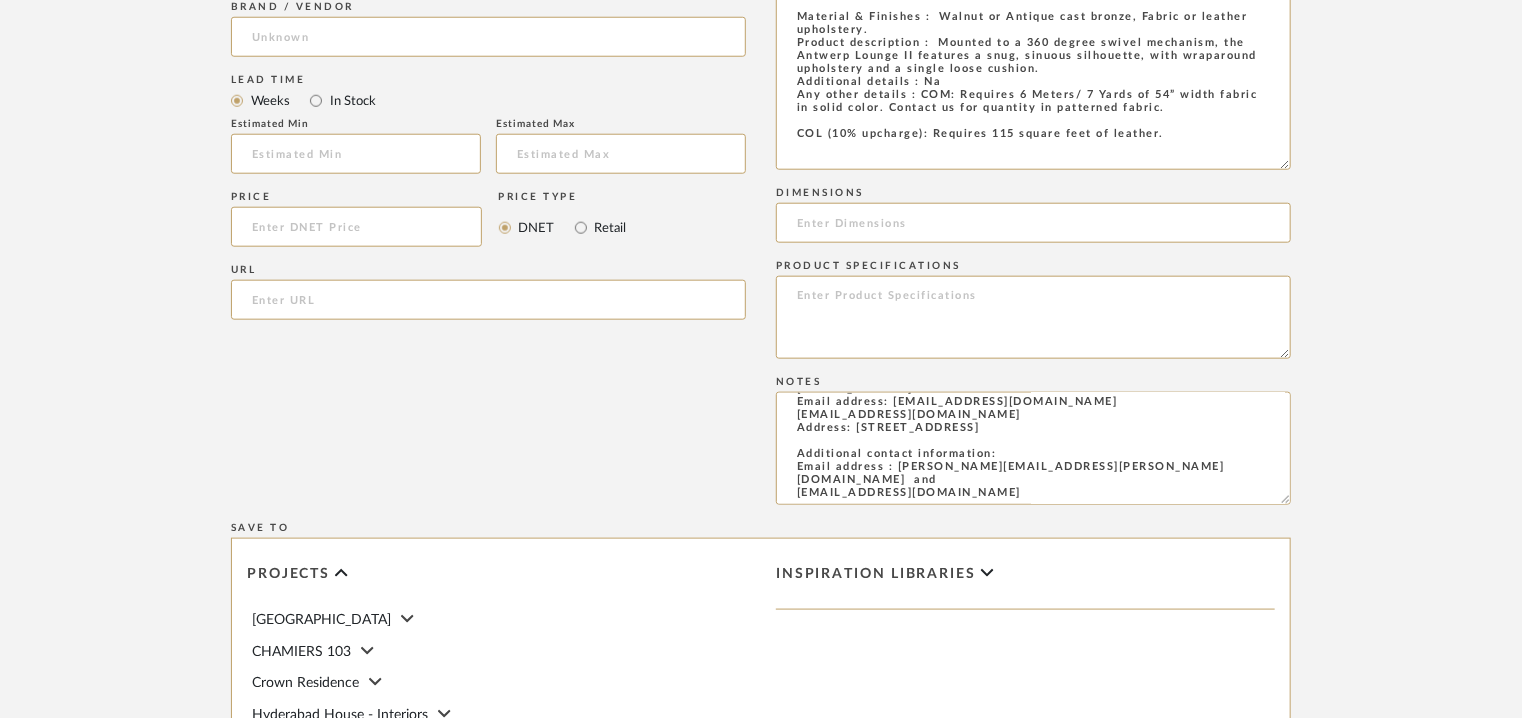 scroll, scrollTop: 800, scrollLeft: 0, axis: vertical 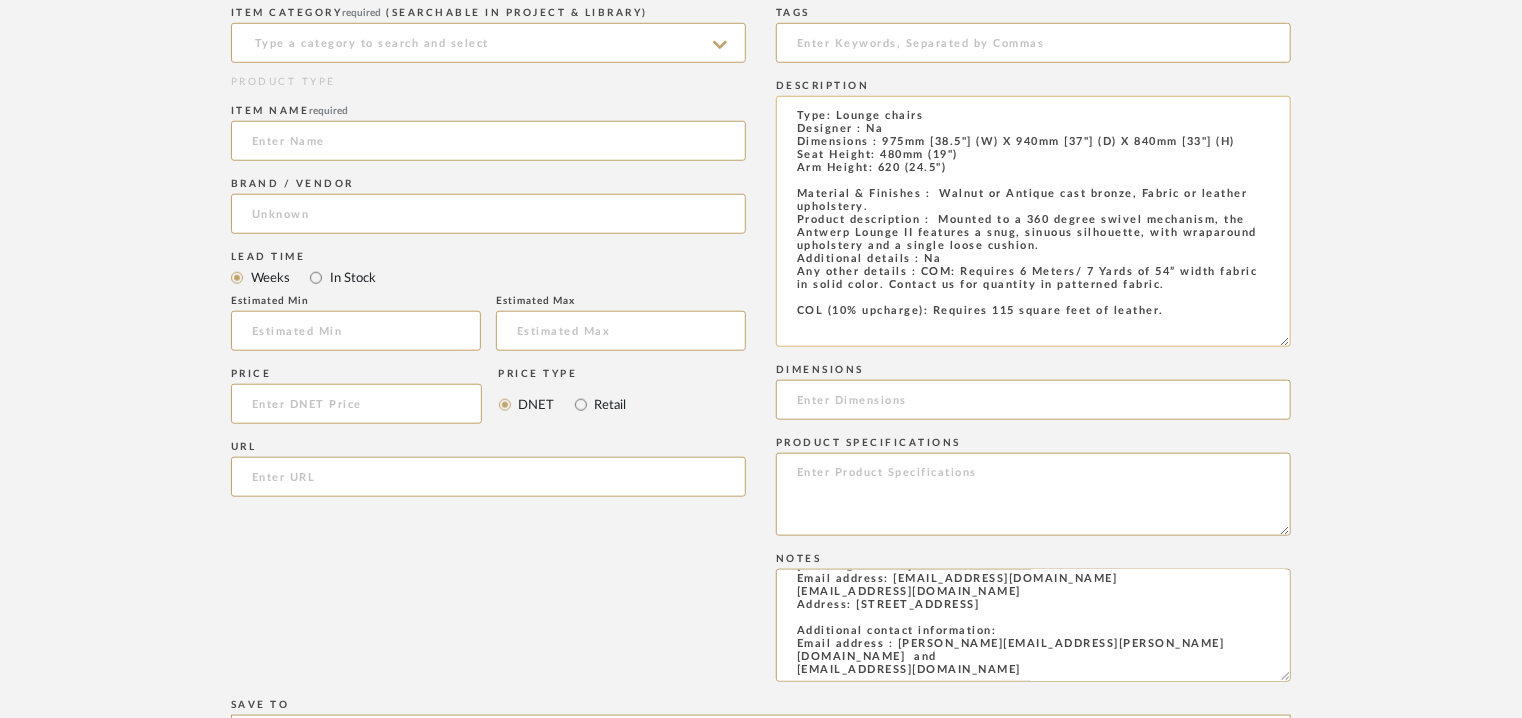 drag, startPoint x: 884, startPoint y: 137, endPoint x: 962, endPoint y: 166, distance: 83.21658 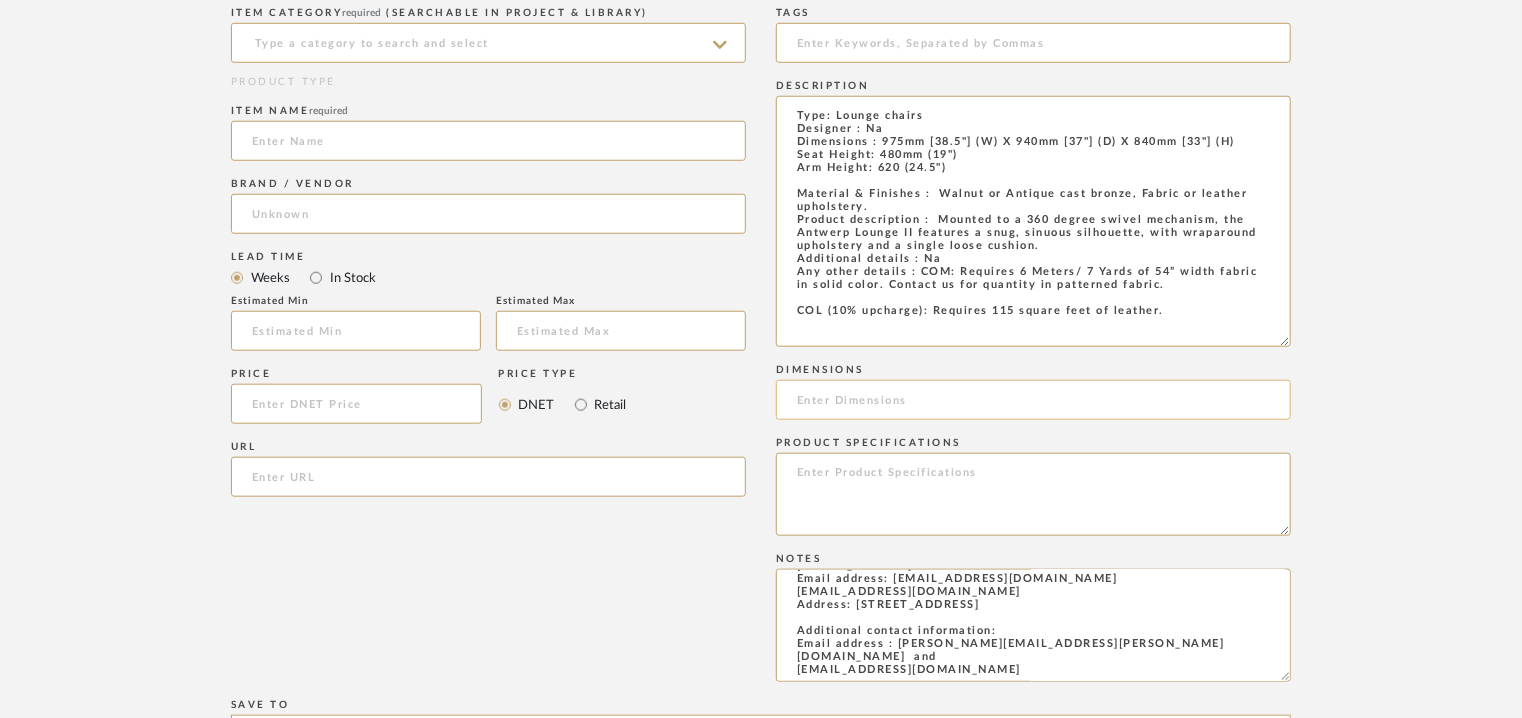 type on "Type: Lounge chairs
Designer : Na
Dimensions : 975mm [38.5"] (W) X 940mm [37"] (D) X 840mm [33"] (H)
Seat Height: 480mm (19")
Arm Height: 620 (24.5")
Material & Finishes :  Walnut or Antique cast bronze, Fabric or leather upholstery.
Product description :  Mounted to a 360 degree swivel mechanism, the Antwerp Lounge II features a snug, sinuous silhouette, with wraparound upholstery and a single loose cushion.
Additional details : Na
Any other details : COM: Requires 6 Meters/ 7 Yards of 54” width fabric in solid color. Contact us for quantity in patterned fabric.
COL (10% upcharge): Requires 115 square feet of leather." 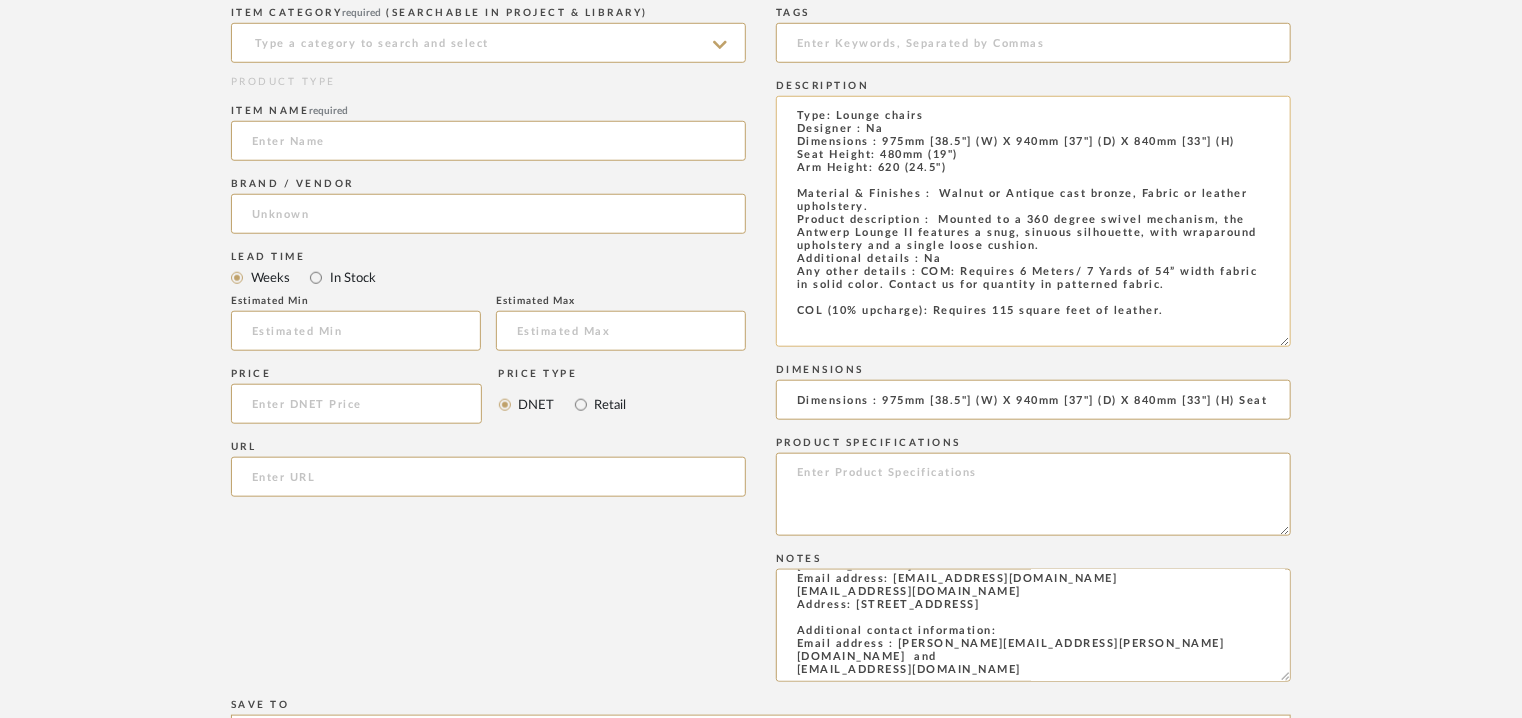 scroll, scrollTop: 0, scrollLeft: 297, axis: horizontal 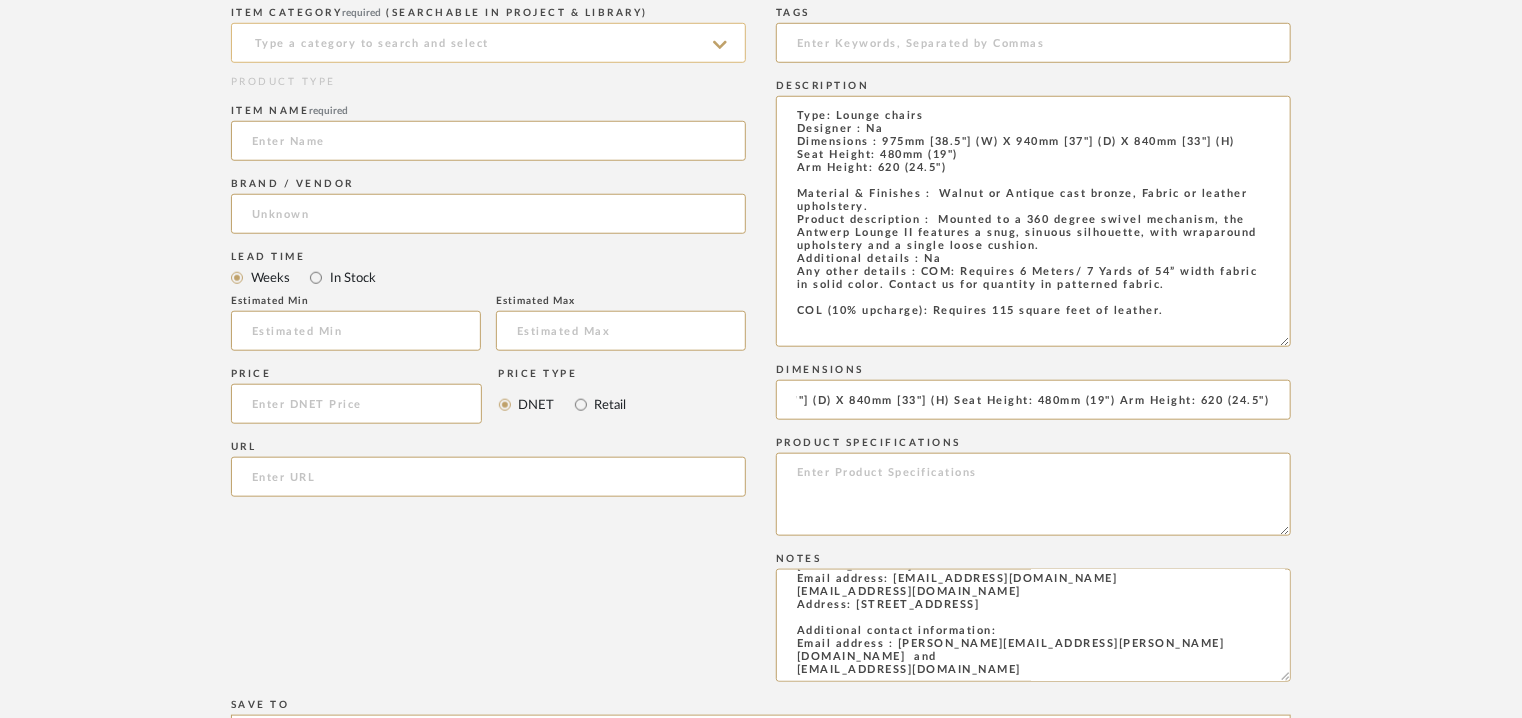 type on "Dimensions : 975mm [38.5"] (W) X 940mm [37"] (D) X 840mm [33"] (H) Seat Height: 480mm (19") Arm Height: 620 (24.5")" 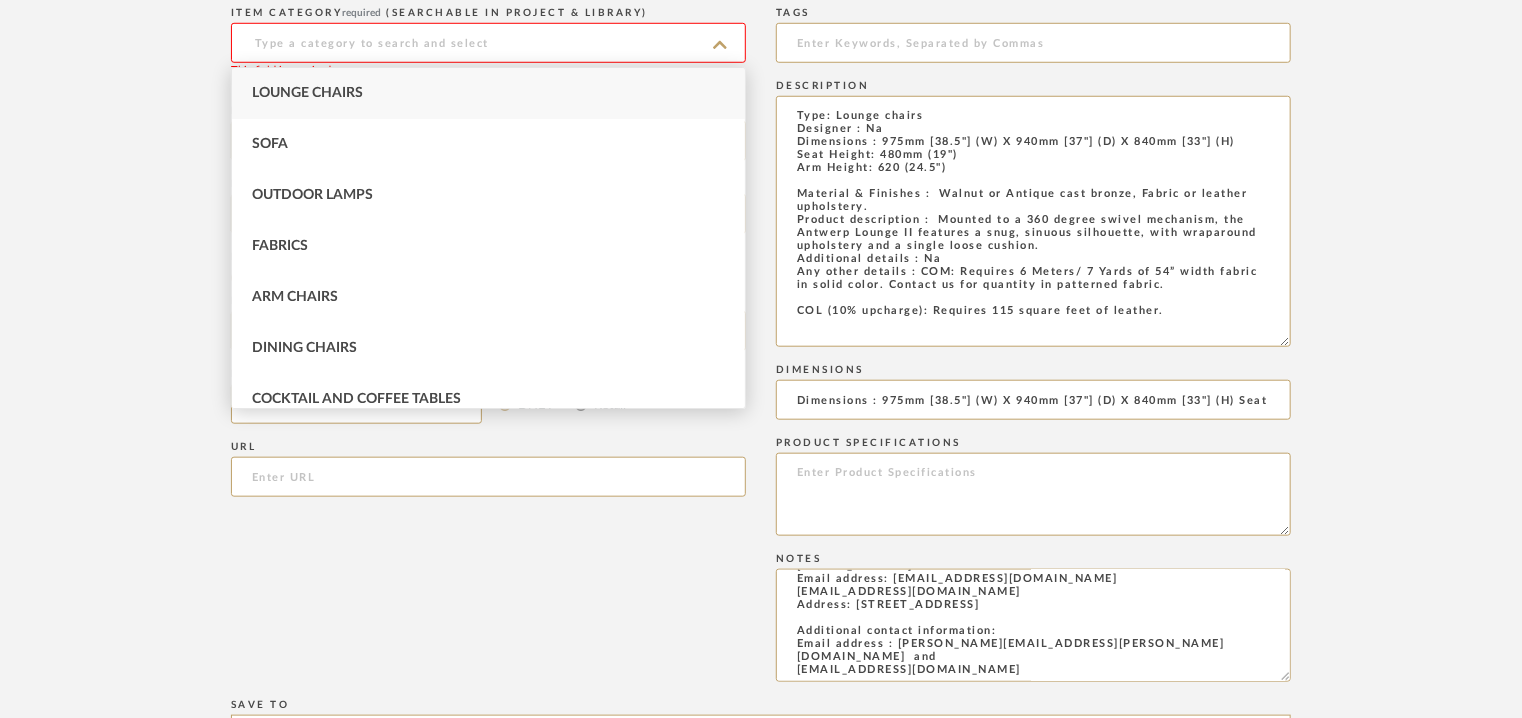 type on "l" 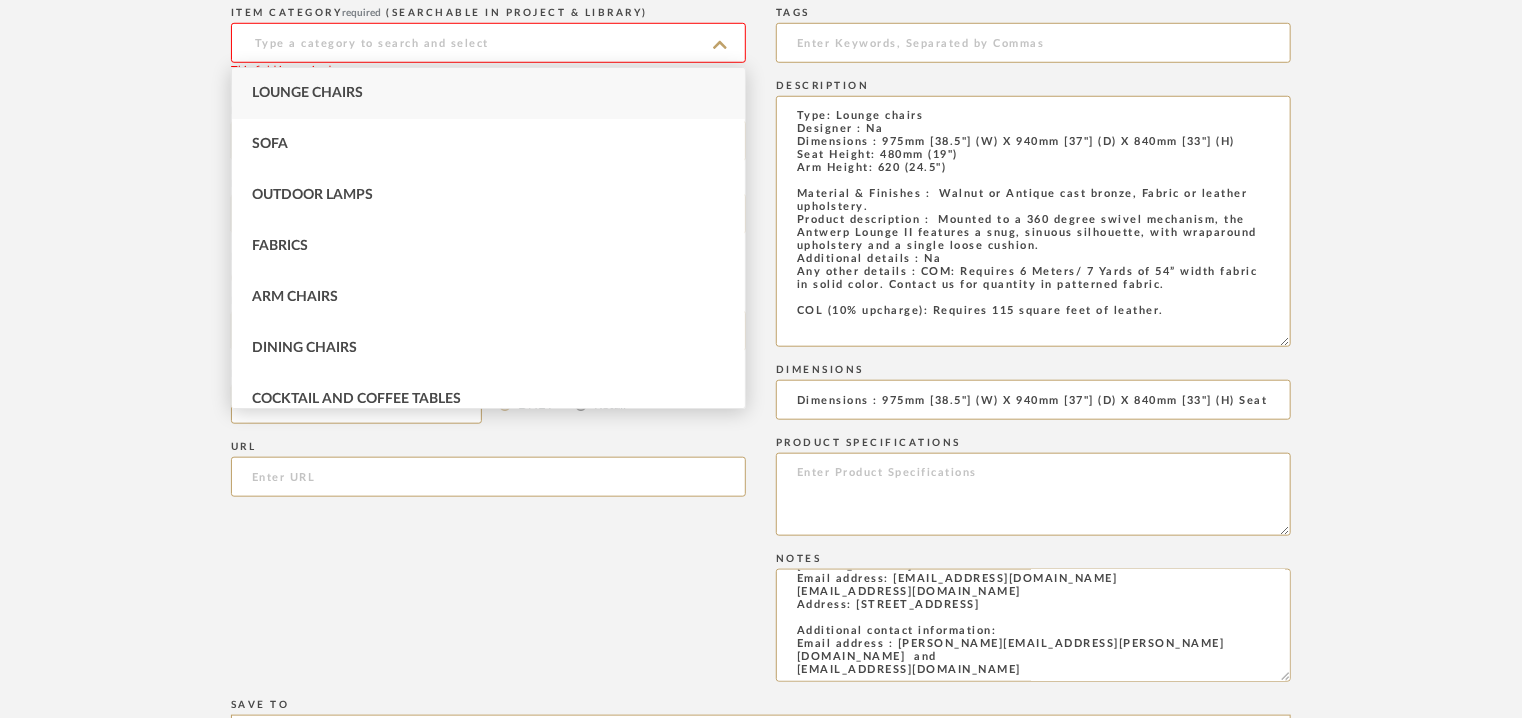 click on "Lounge Chairs" at bounding box center (307, 93) 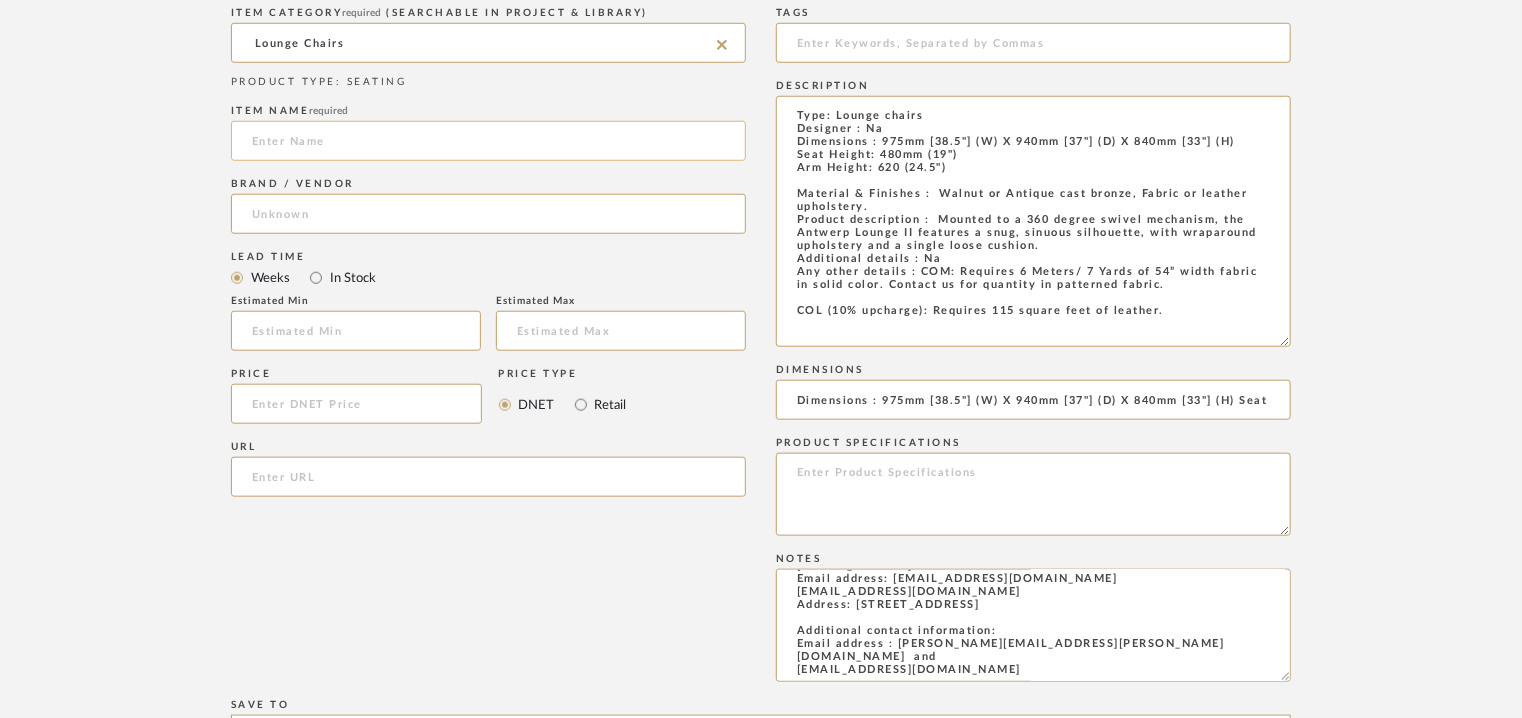 click 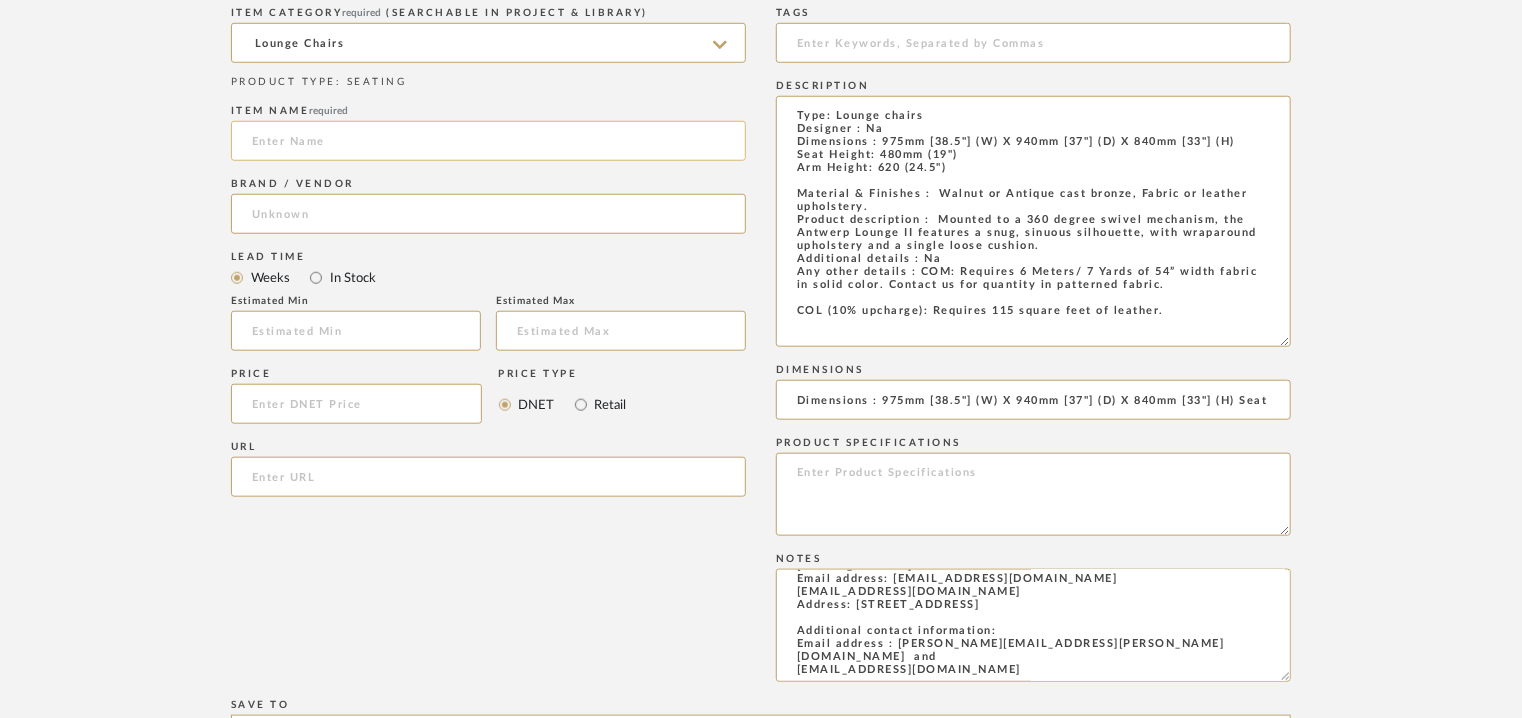 paste on "ANTWERP LOUNGE II" 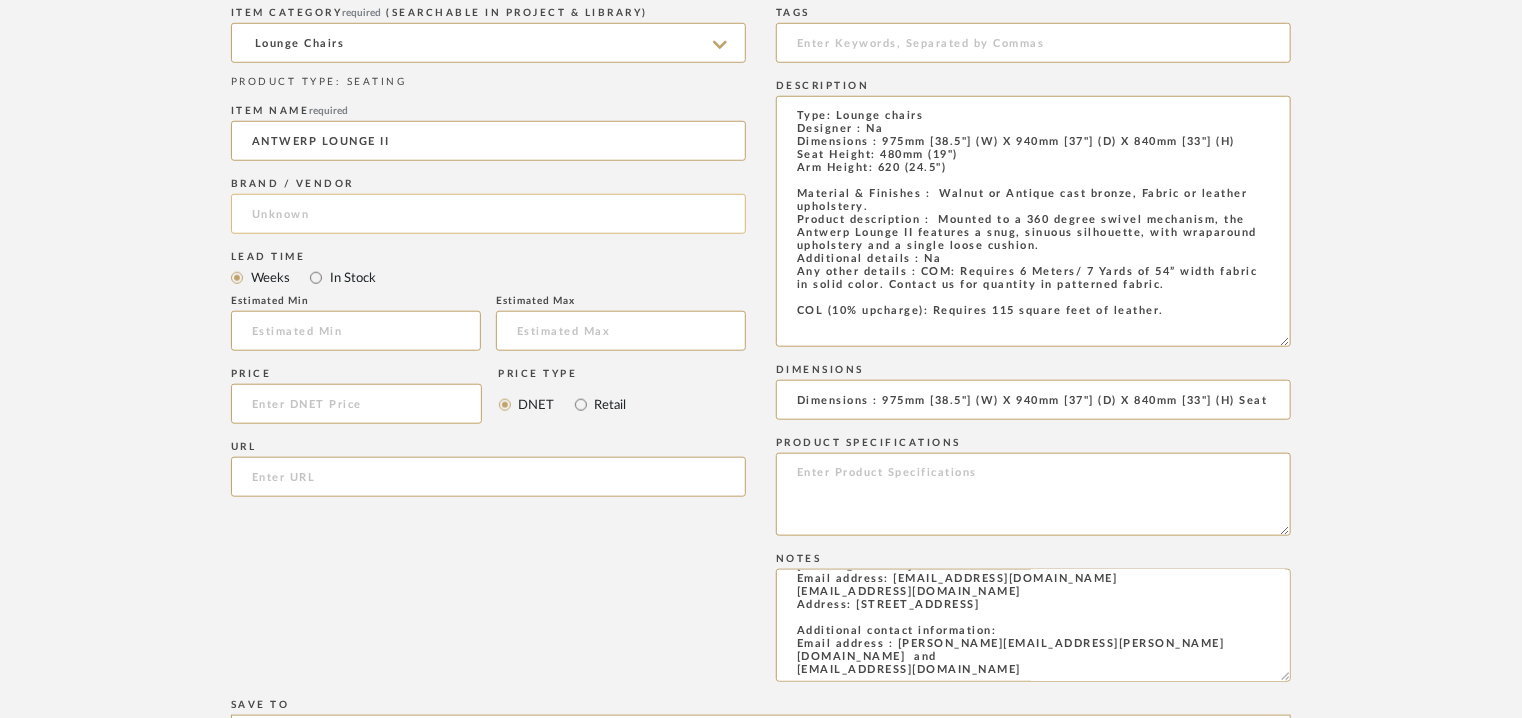 type on "ANTWERP LOUNGE II" 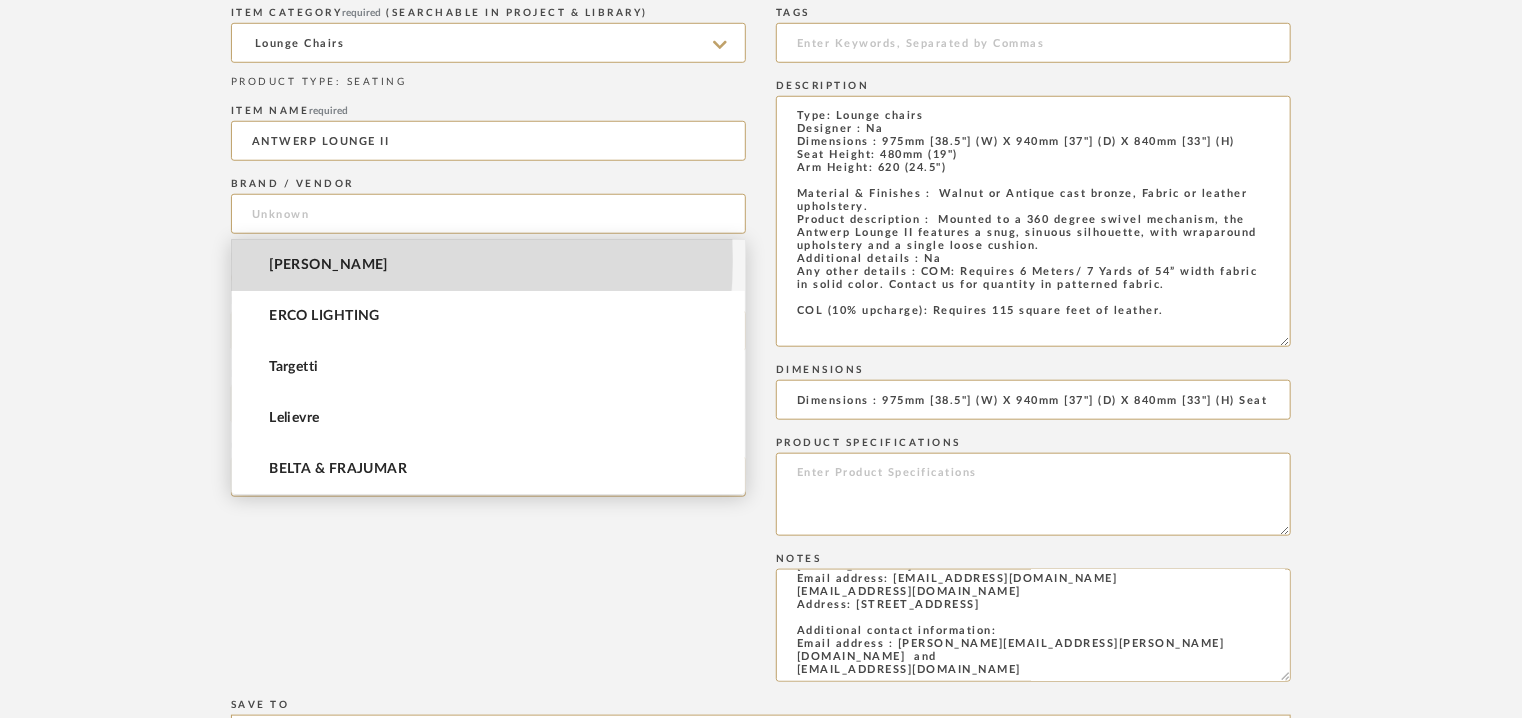 click on "[PERSON_NAME]" at bounding box center [328, 265] 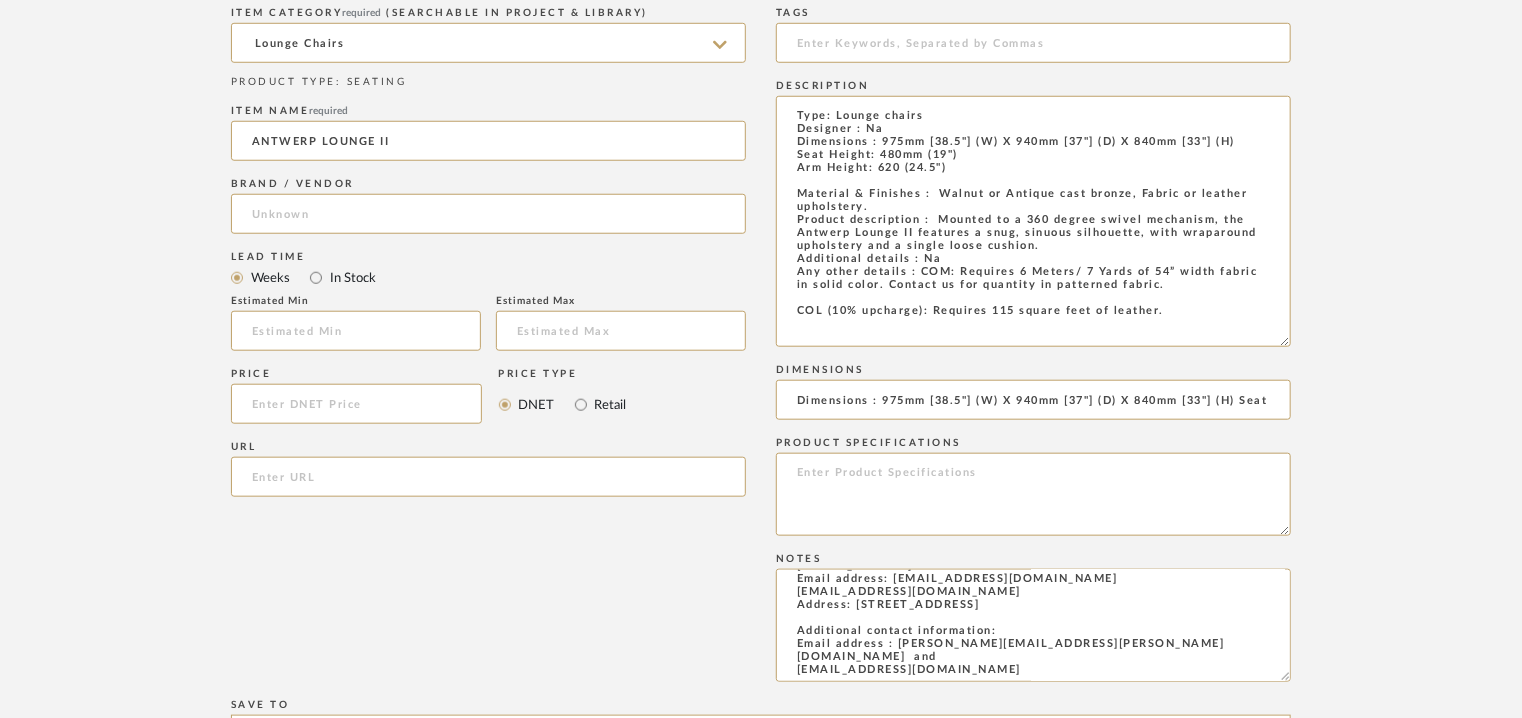 type on "[PERSON_NAME]" 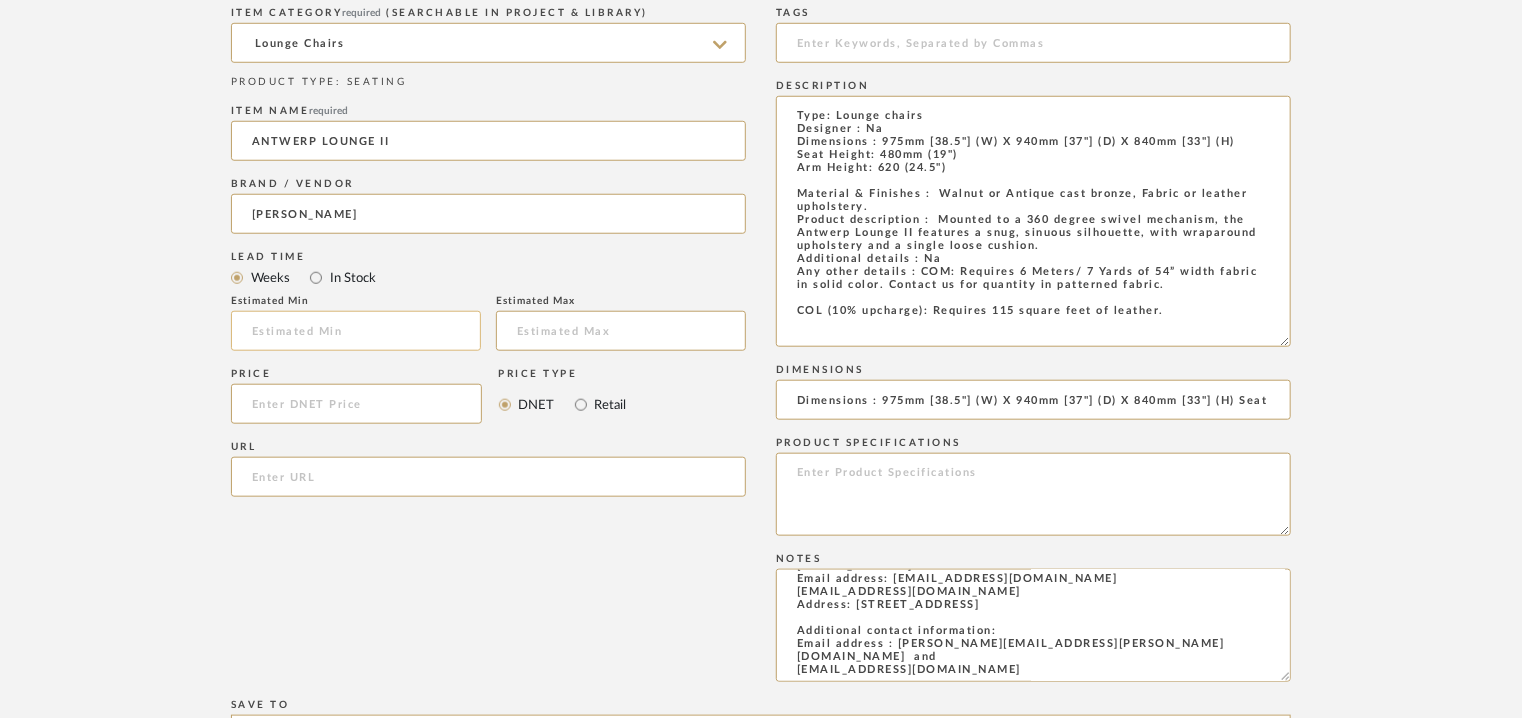 click 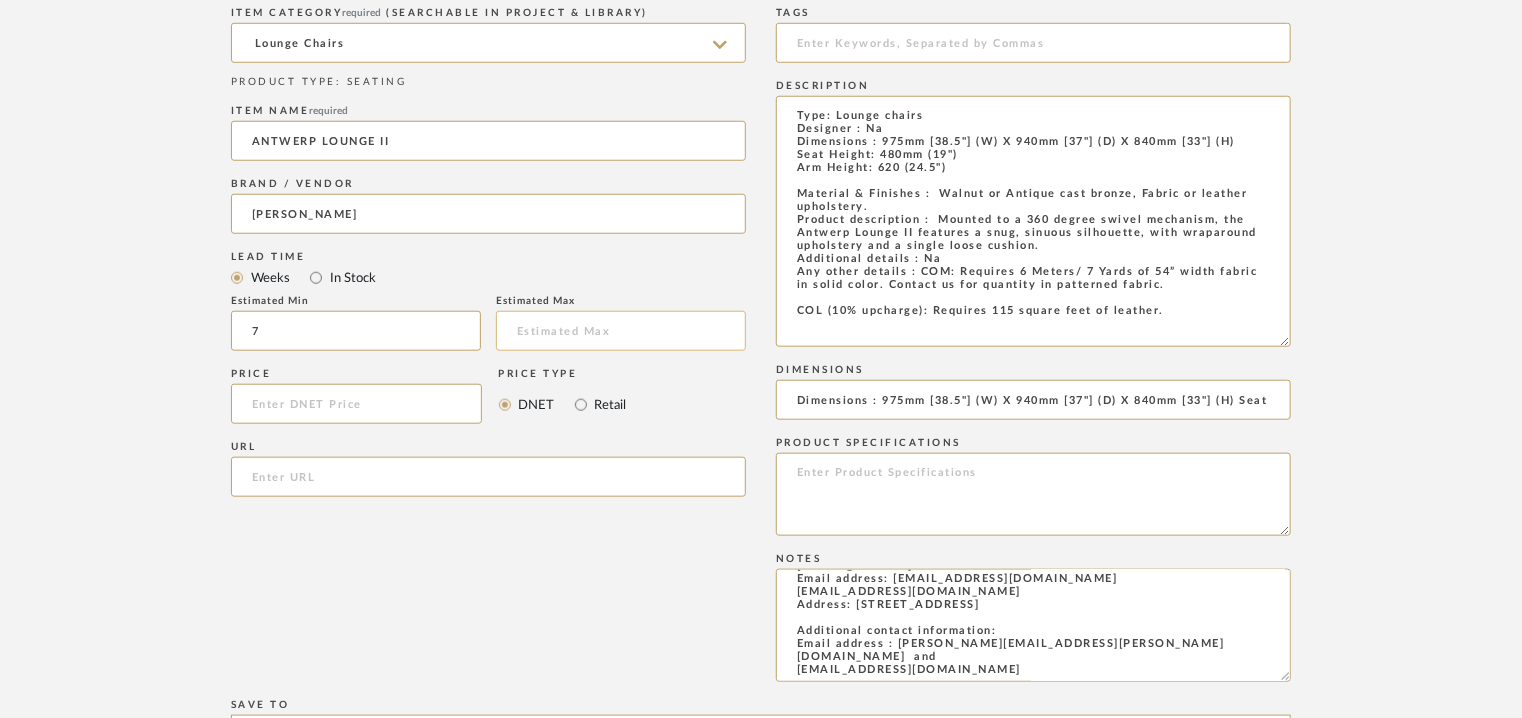 type on "7" 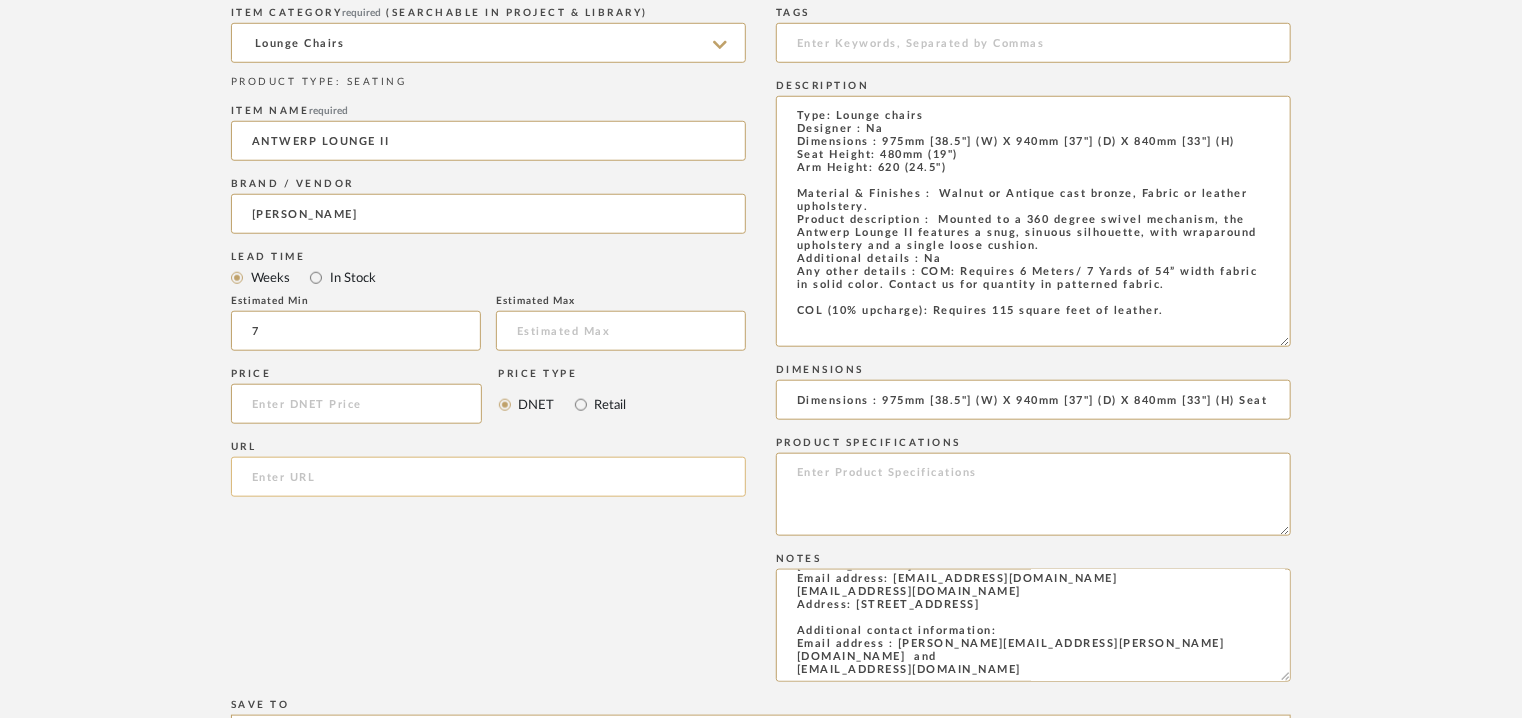 click 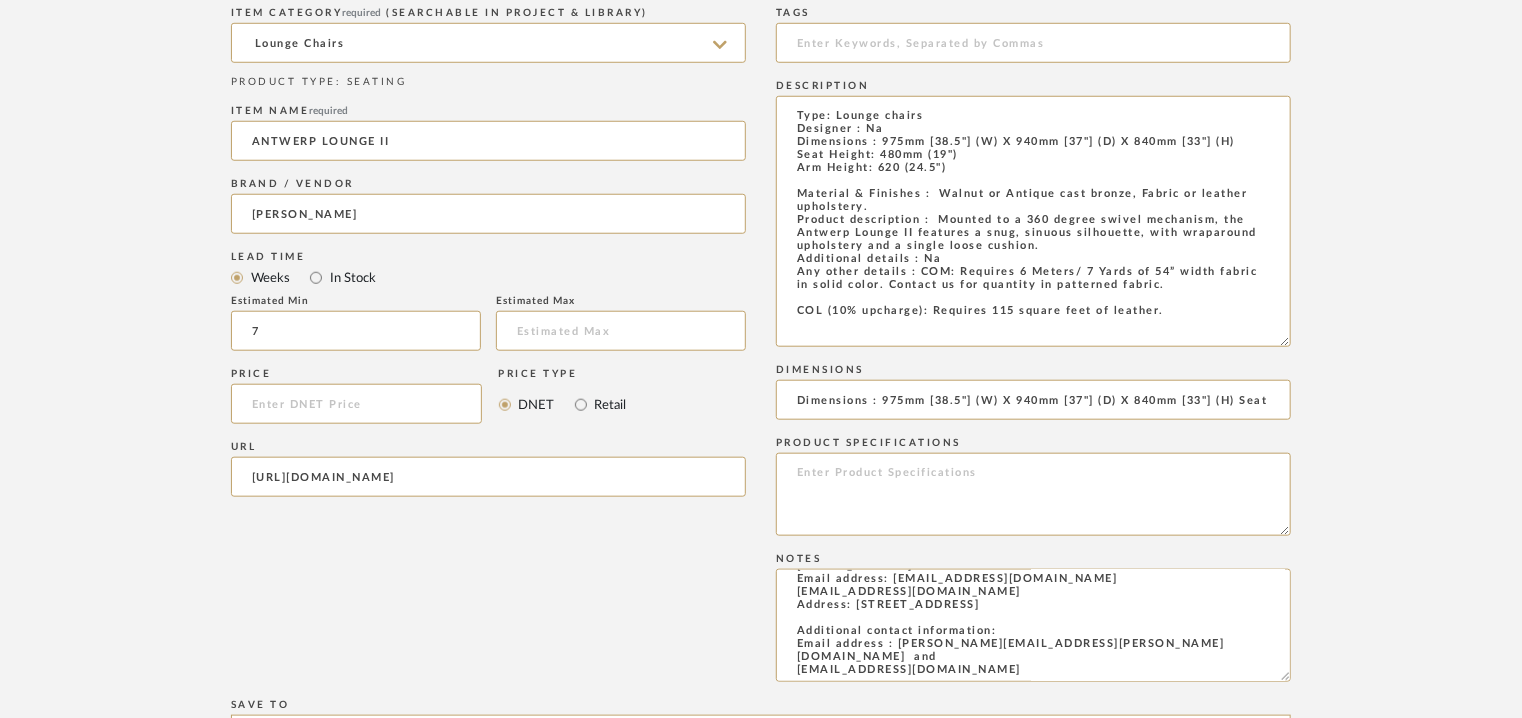 type on "[URL][DOMAIN_NAME]" 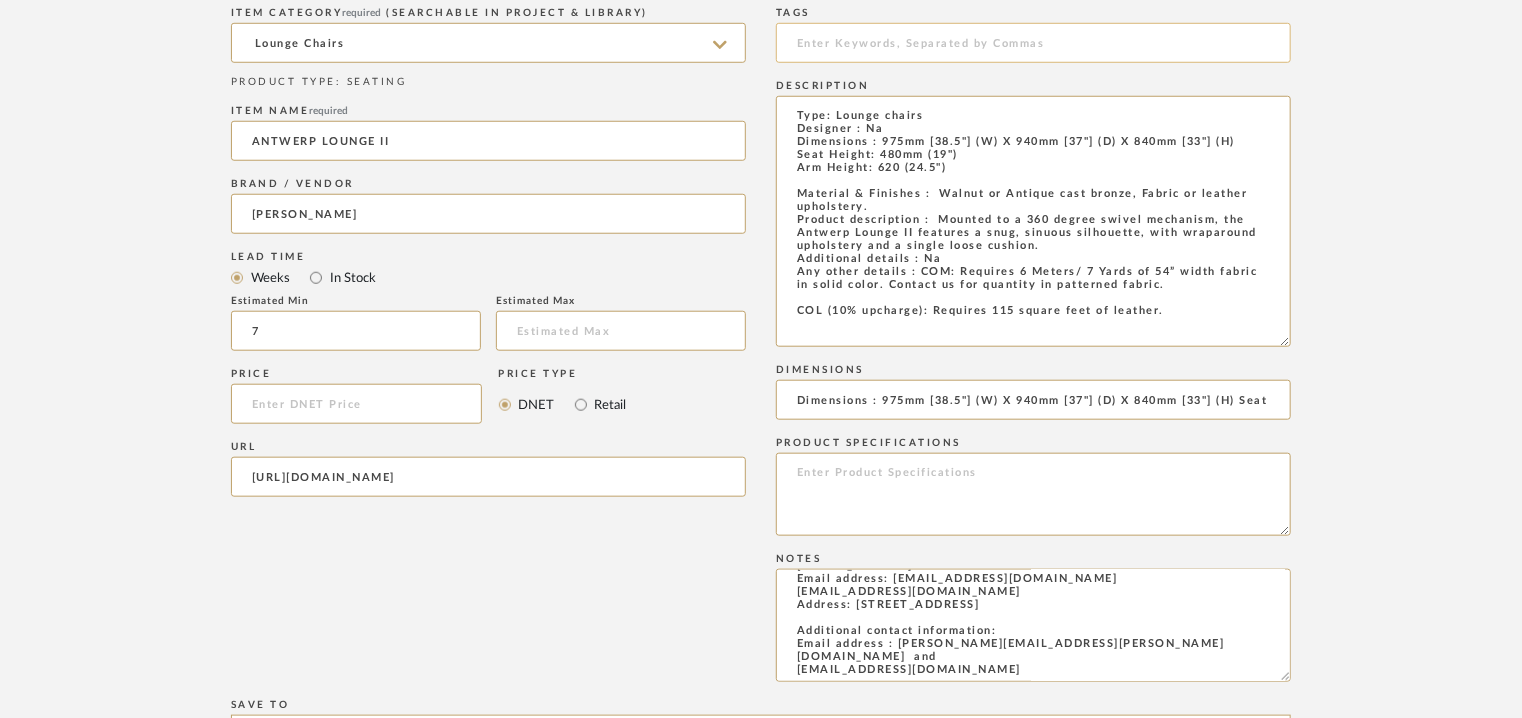 click 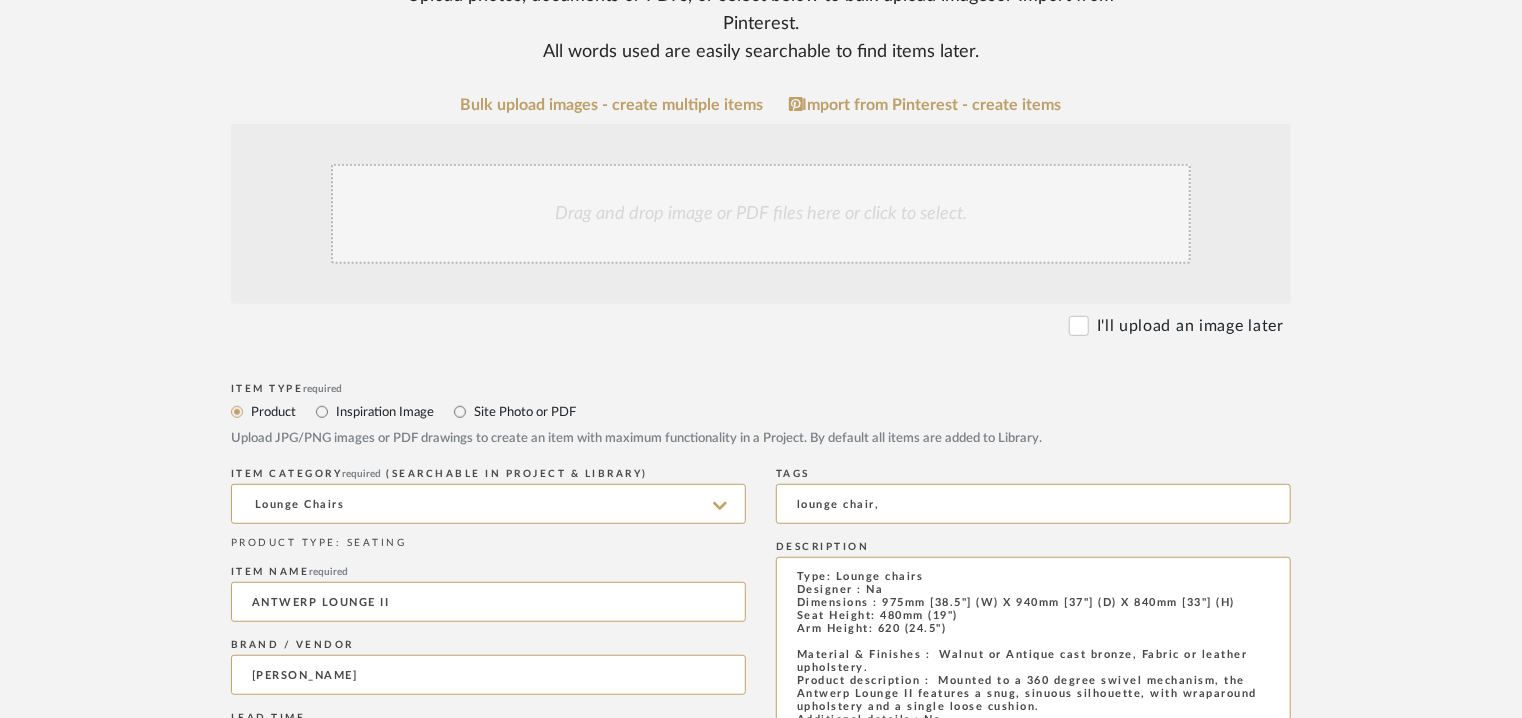 scroll, scrollTop: 300, scrollLeft: 0, axis: vertical 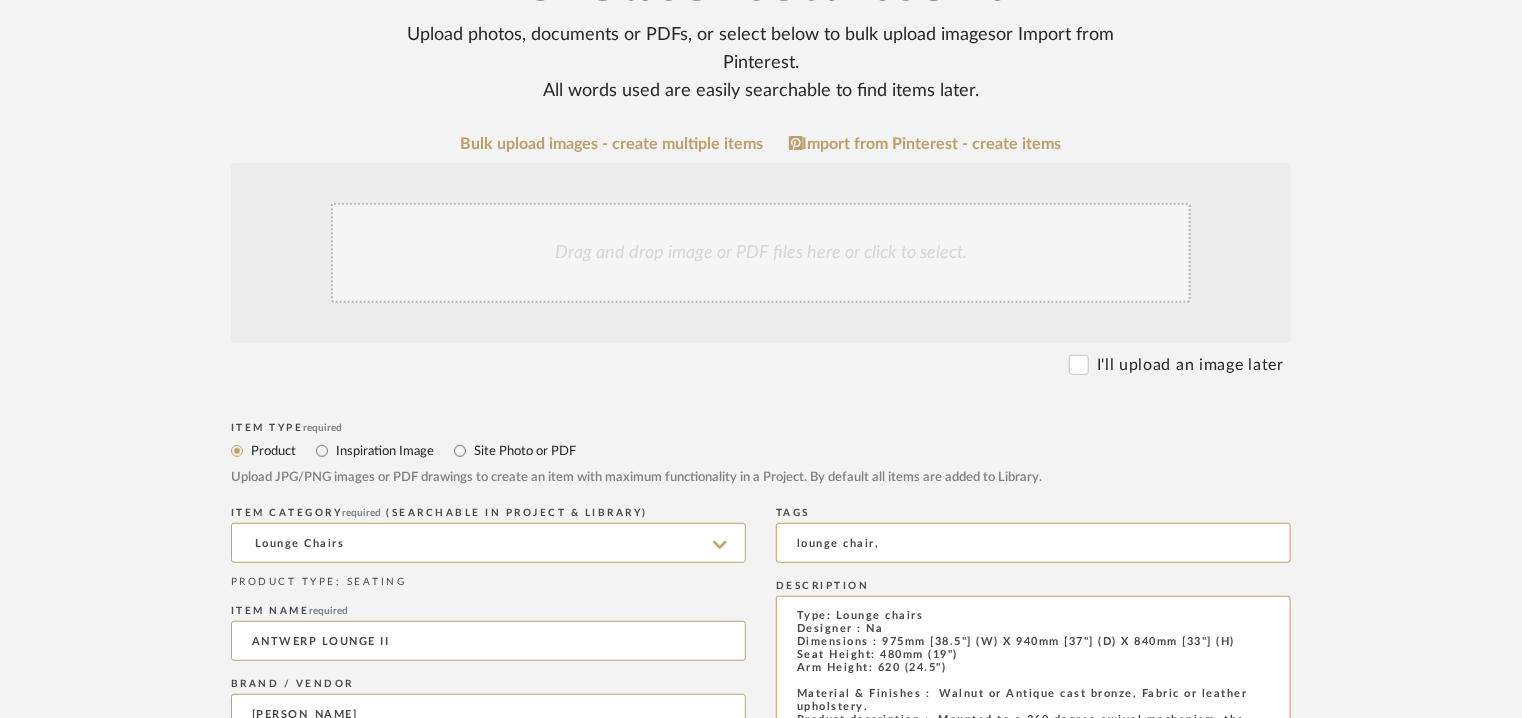 type on "lounge chair," 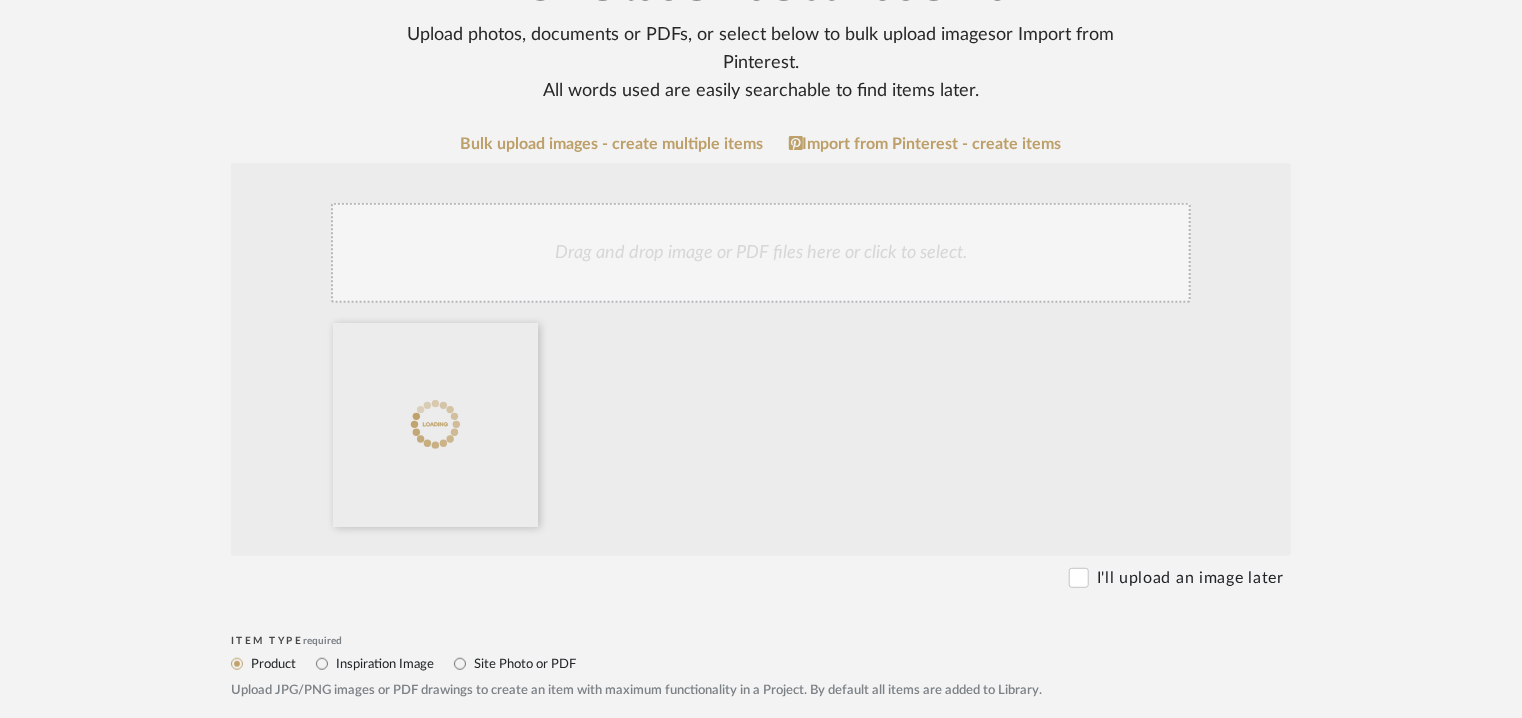 click on "Drag and drop image or PDF files here or click to select." 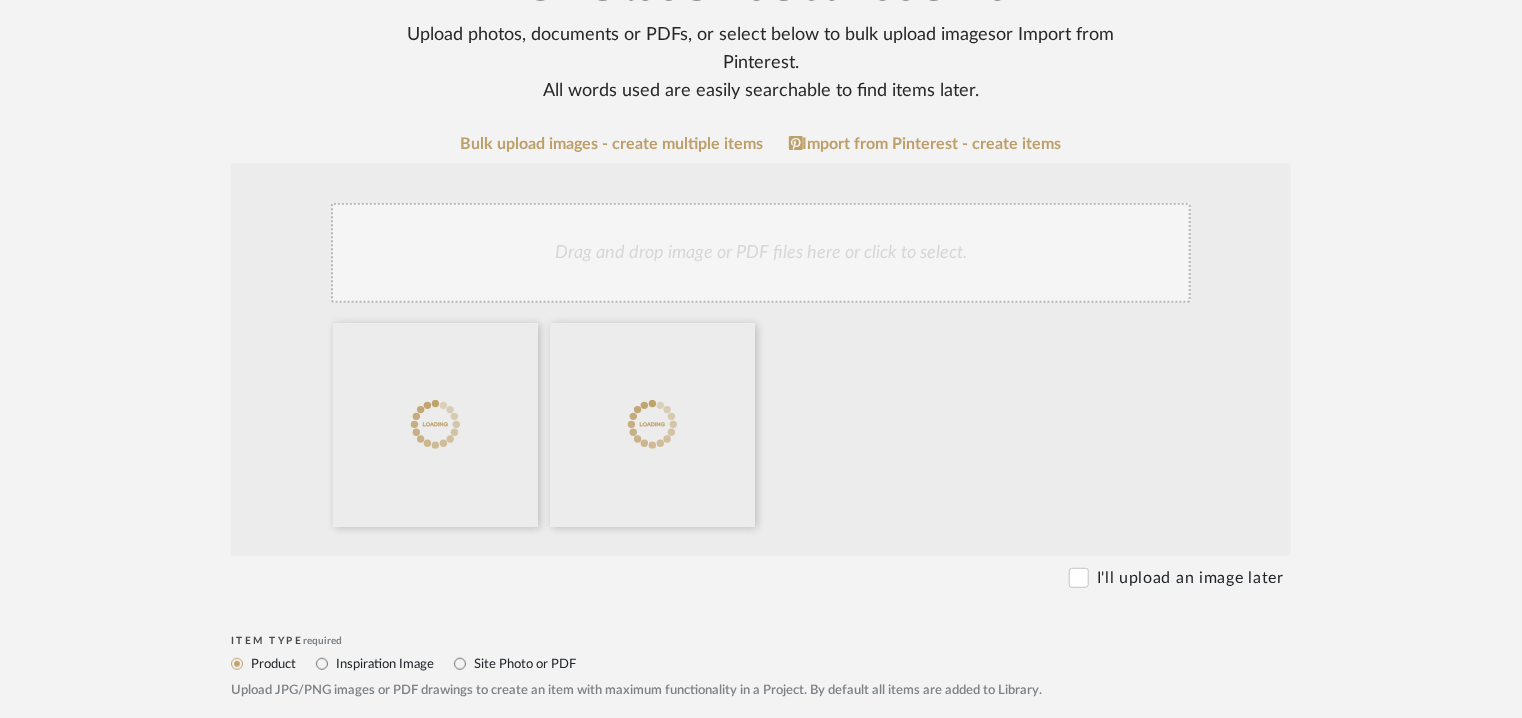click on "Drag and drop image or PDF files here or click to select." 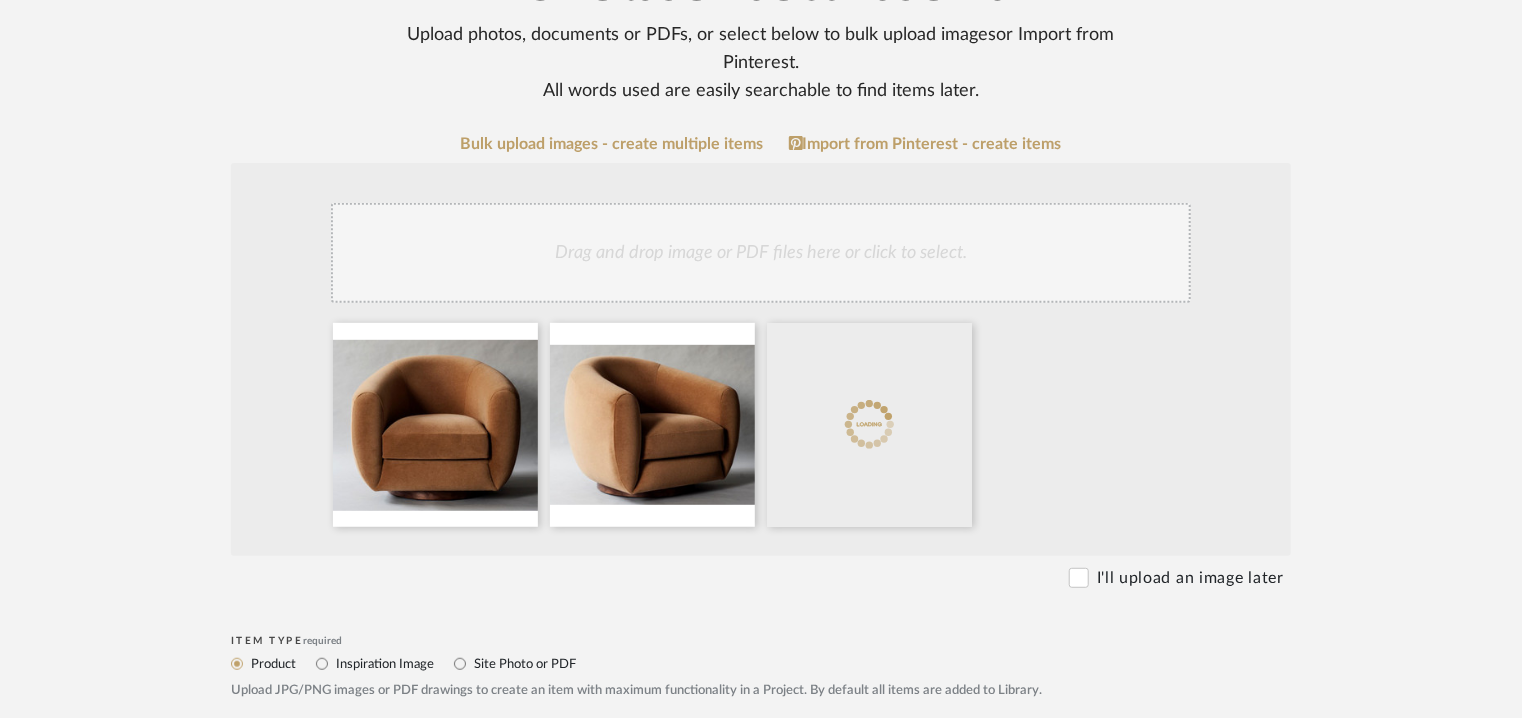 click on "Drag and drop image or PDF files here or click to select." 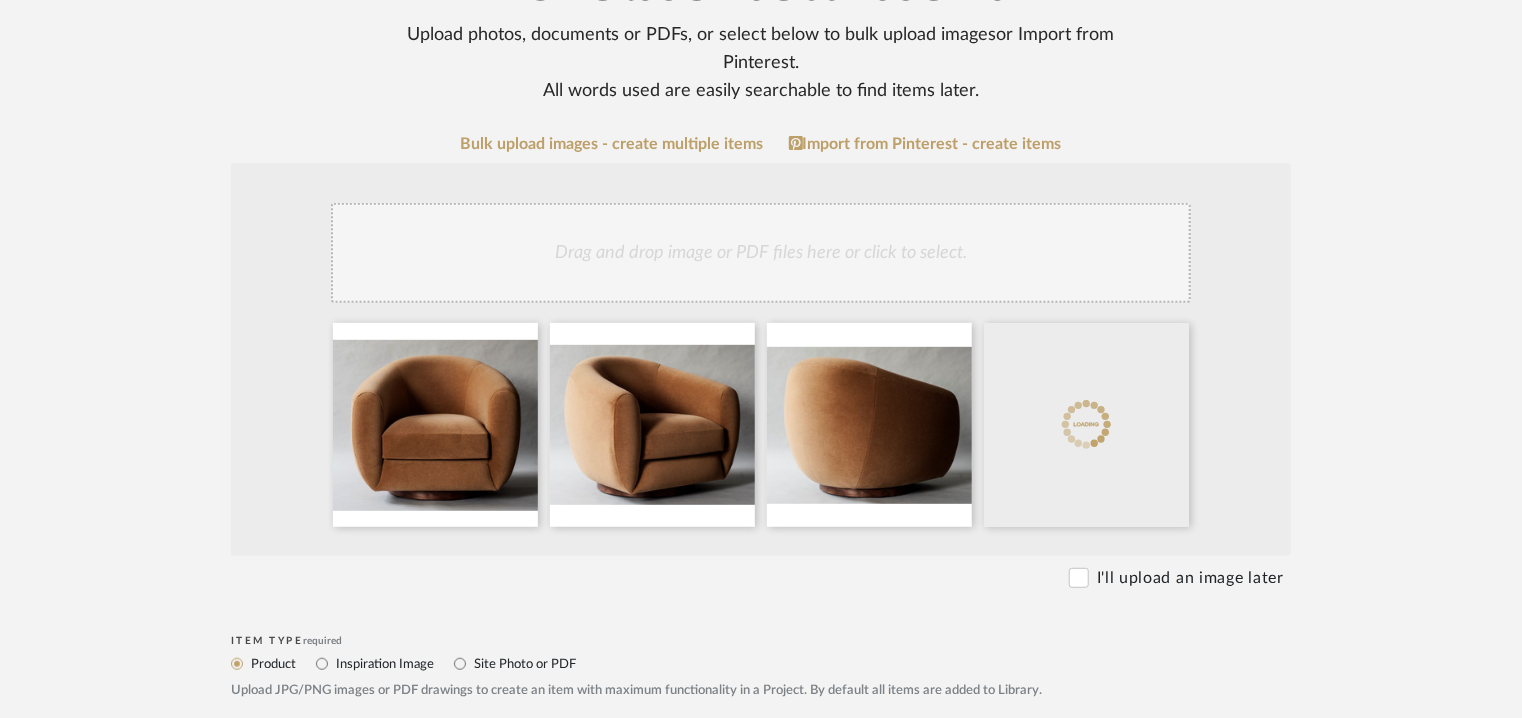click on "Drag and drop image or PDF files here or click to select." 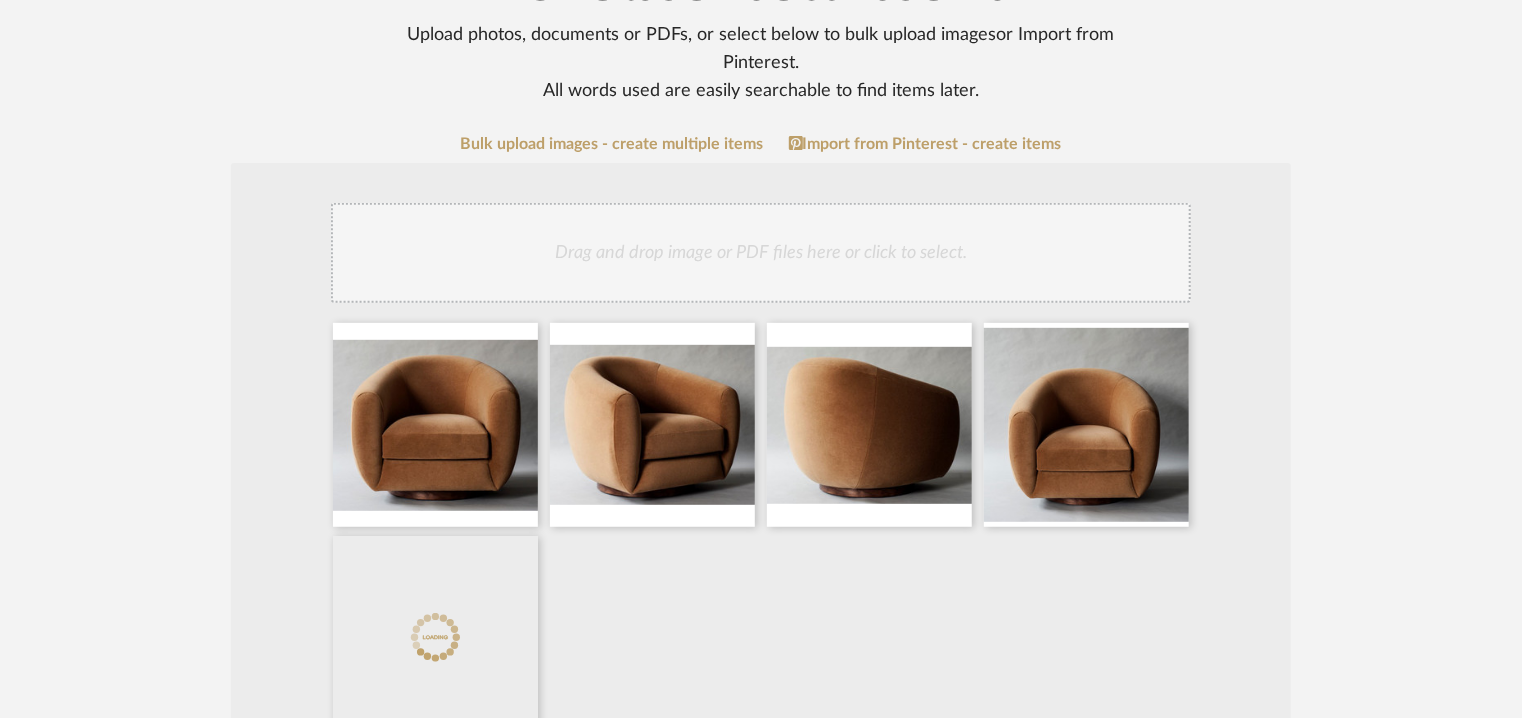 click on "Drag and drop image or PDF files here or click to select." 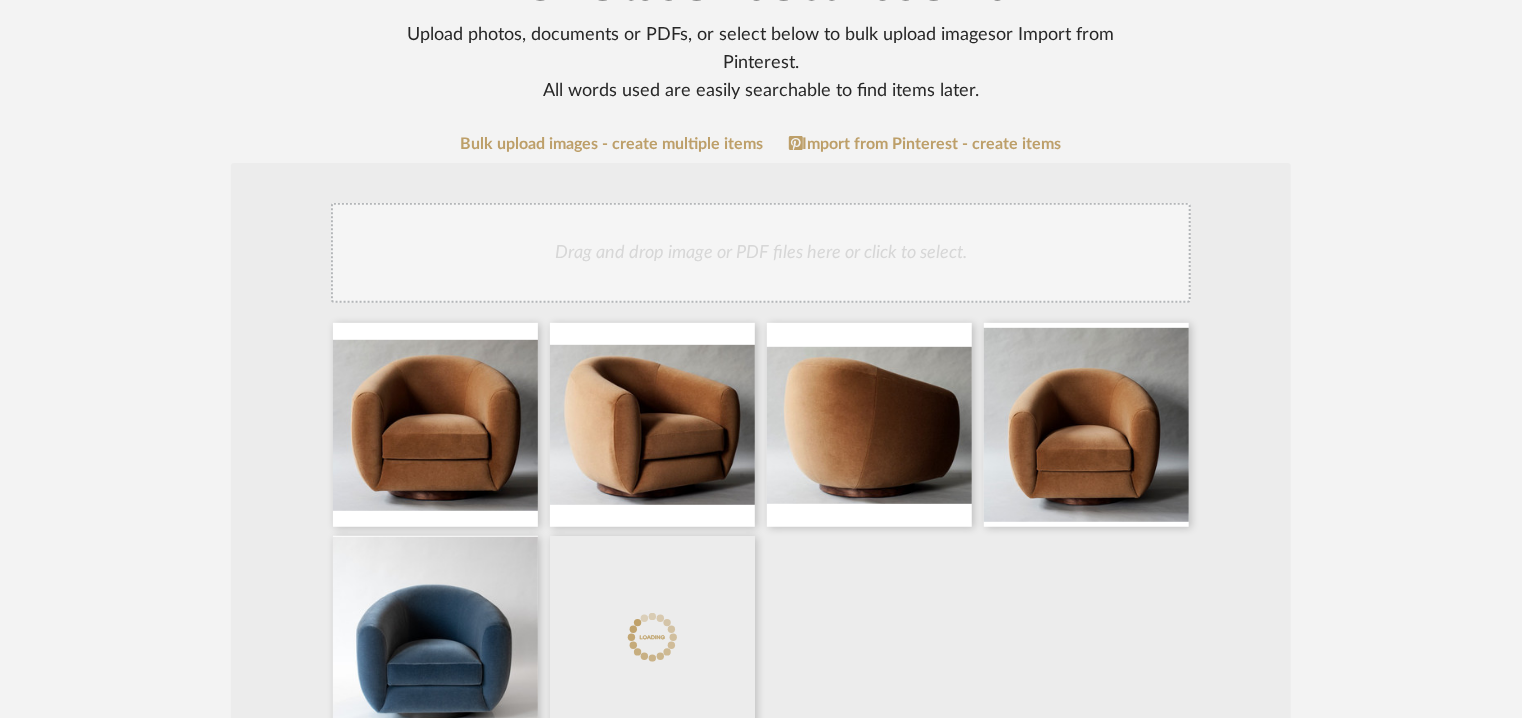 click on "Drag and drop image or PDF files here or click to select." 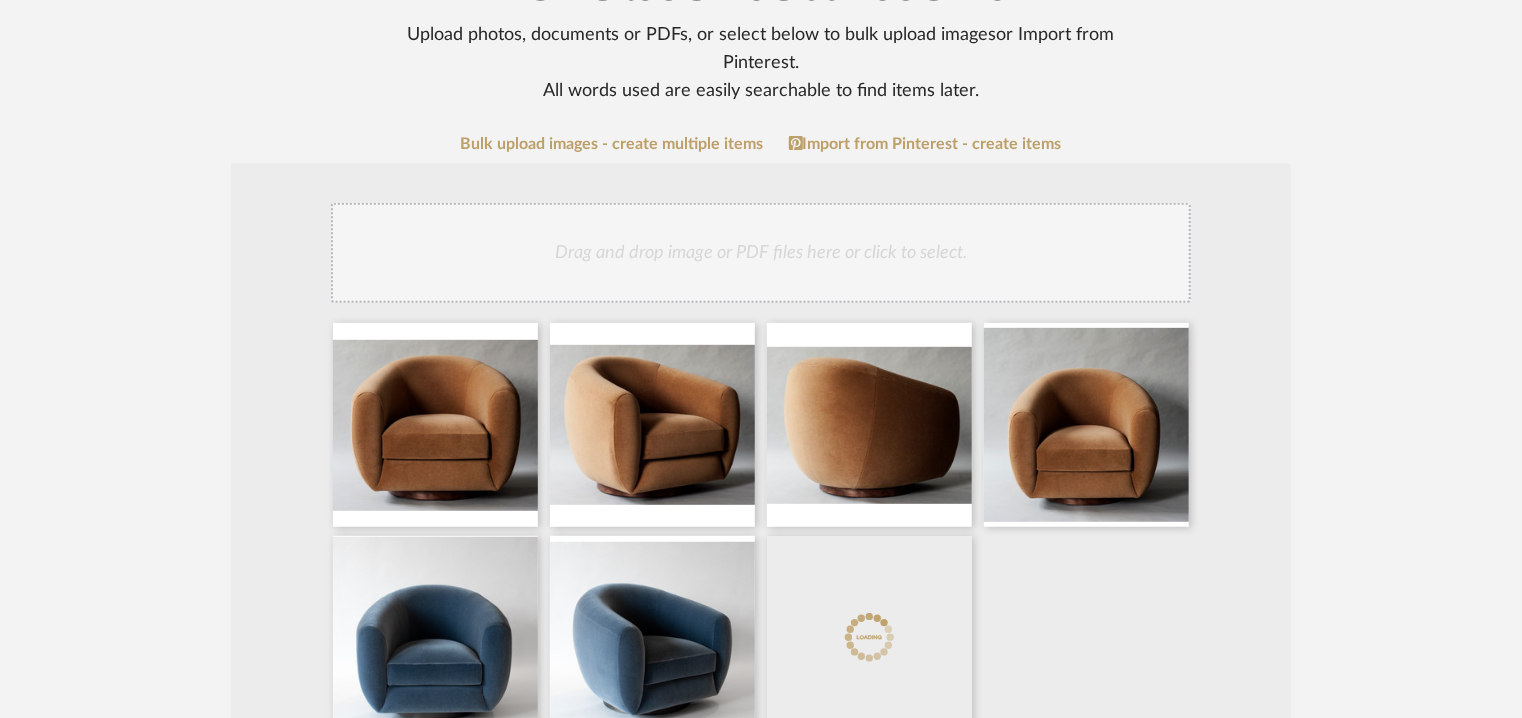 click on "Drag and drop image or PDF files here or click to select." 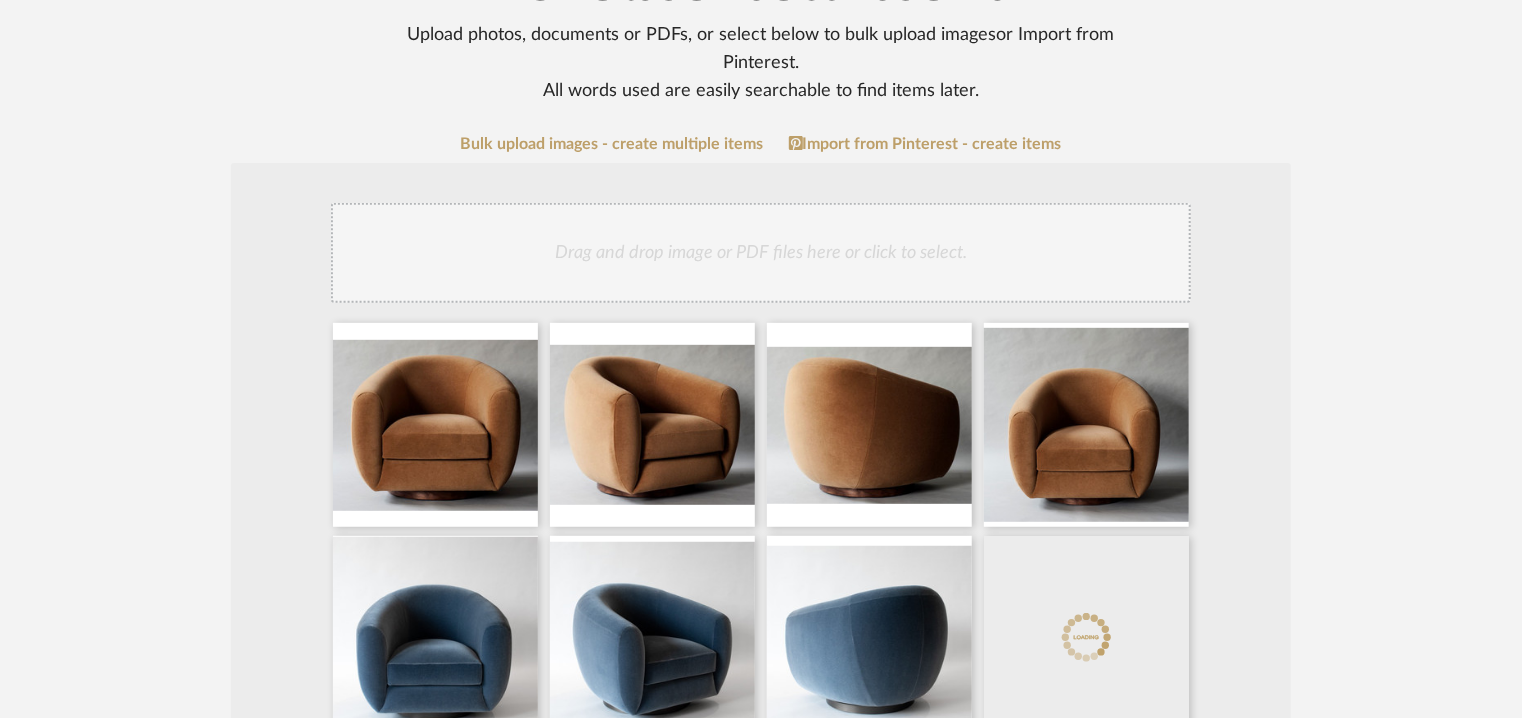 click on "Drag and drop image or PDF files here or click to select." 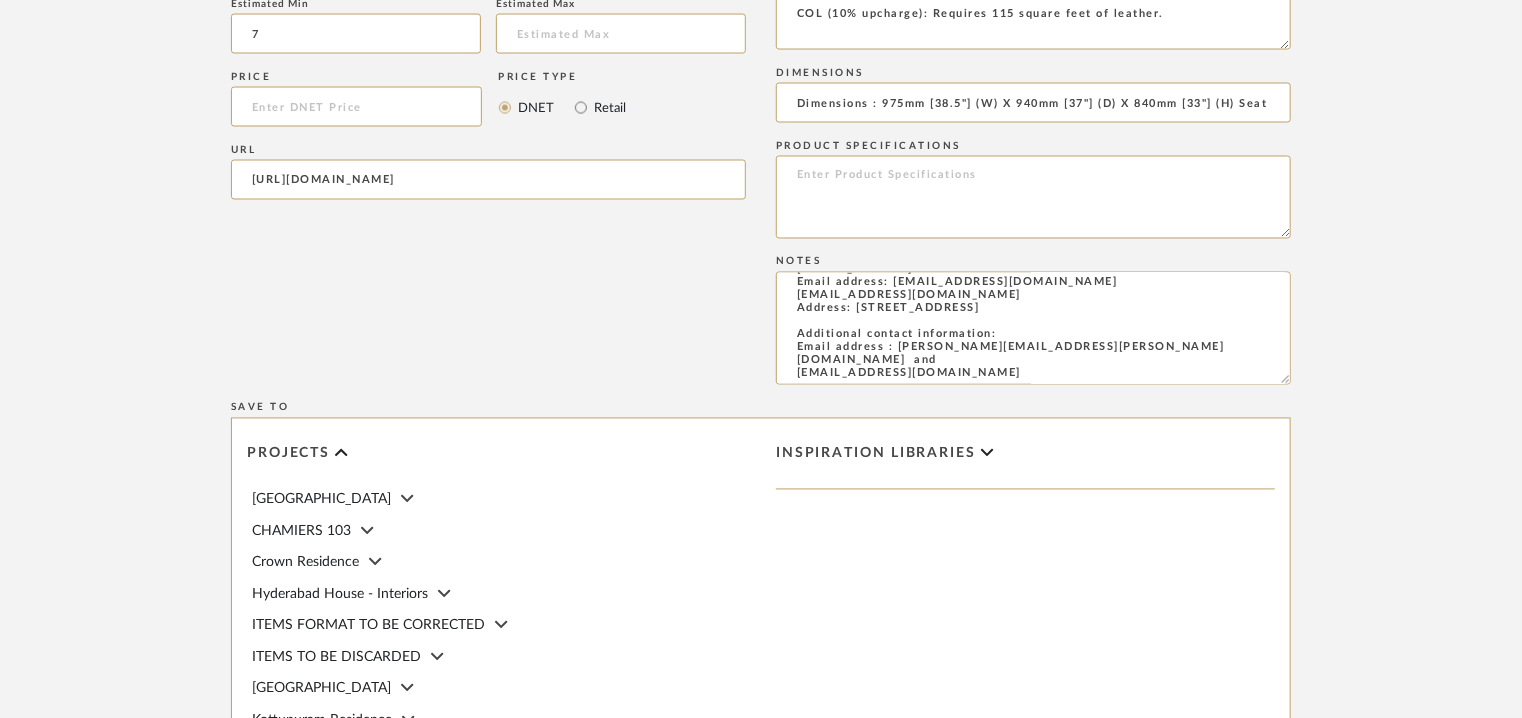 scroll, scrollTop: 2091, scrollLeft: 0, axis: vertical 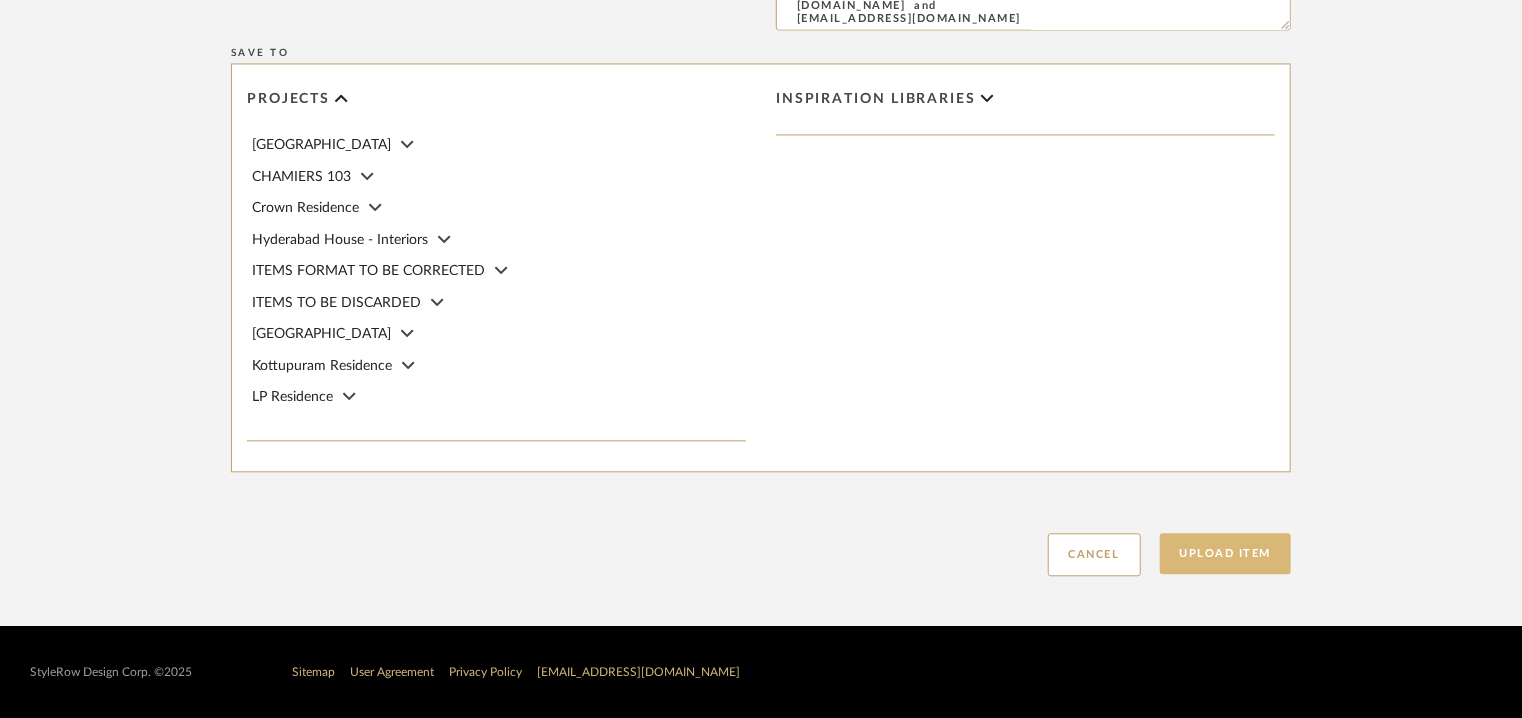 click on "Upload Item" 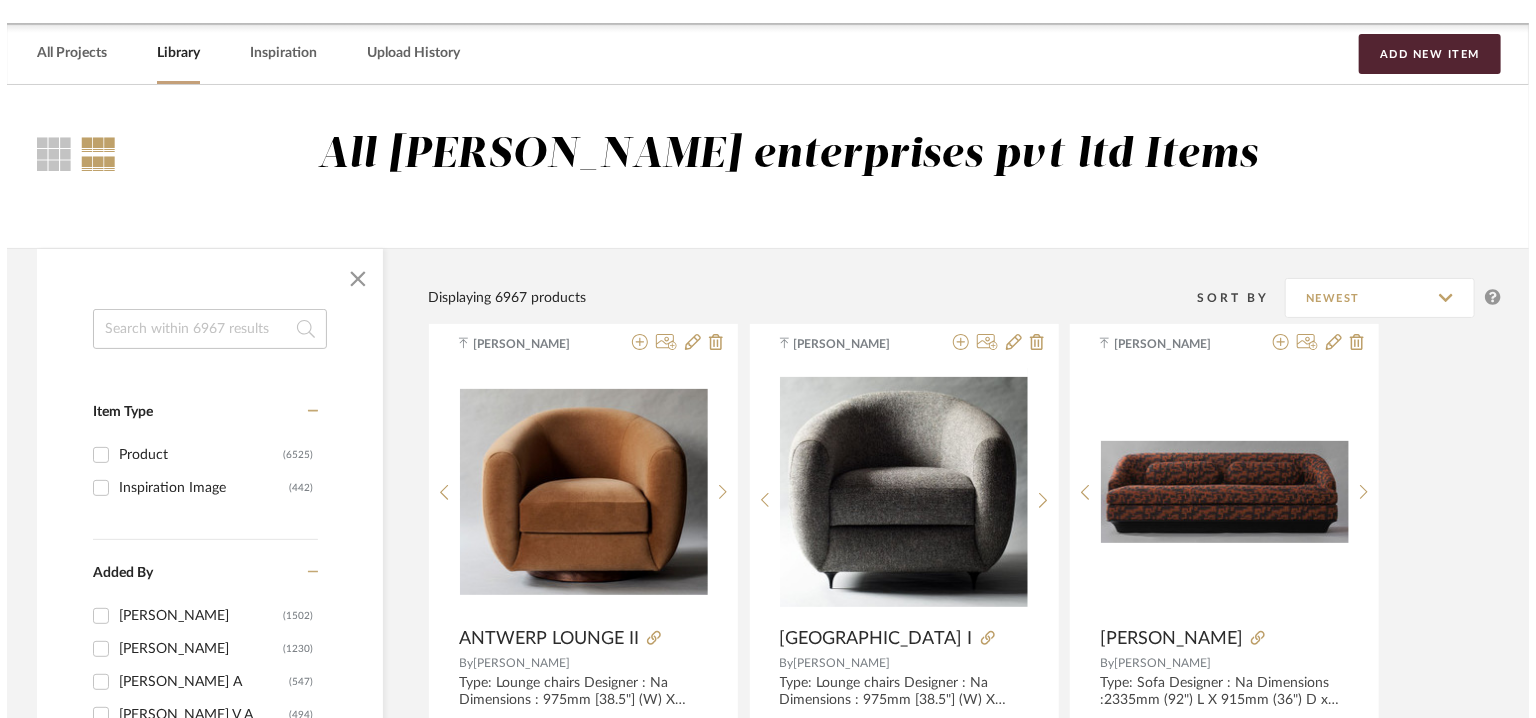 scroll, scrollTop: 0, scrollLeft: 0, axis: both 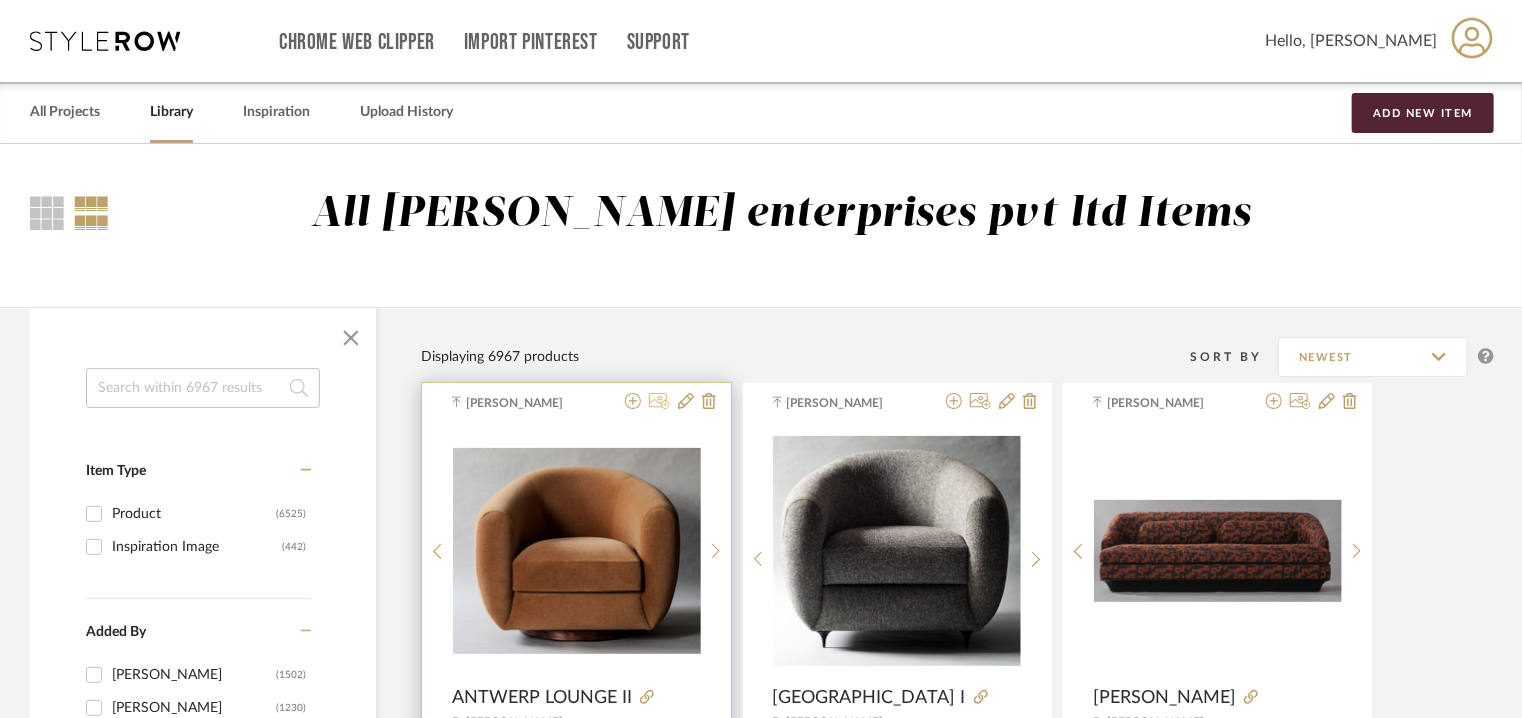 click 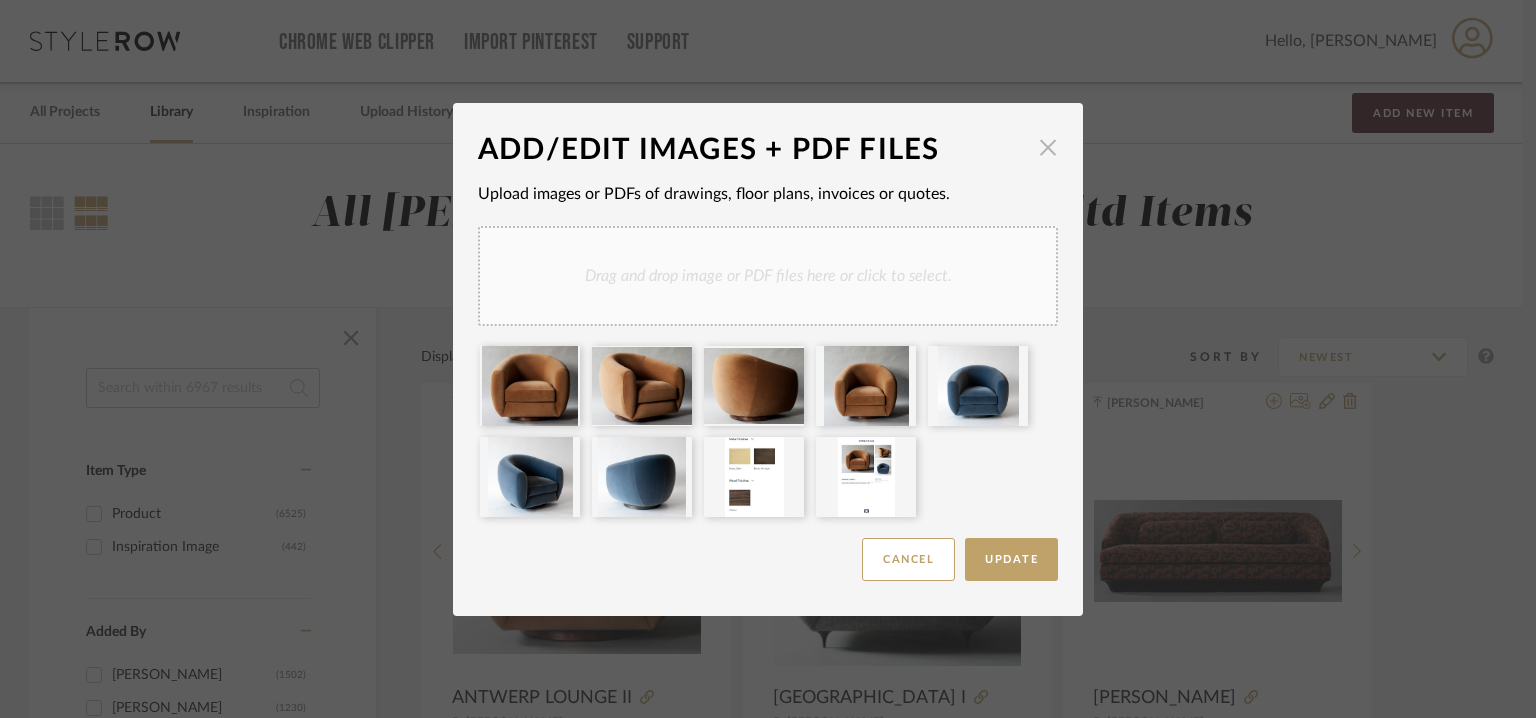 click at bounding box center (1048, 148) 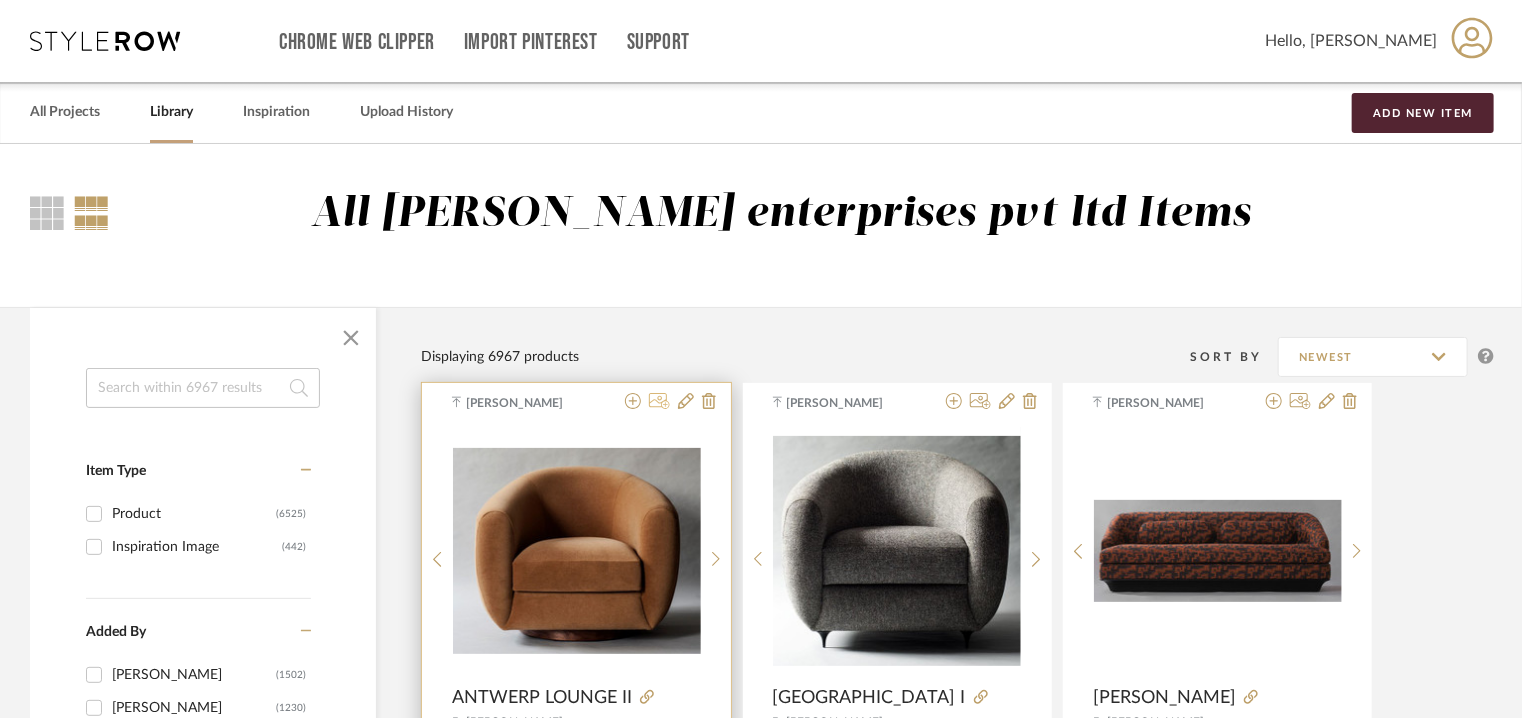 click 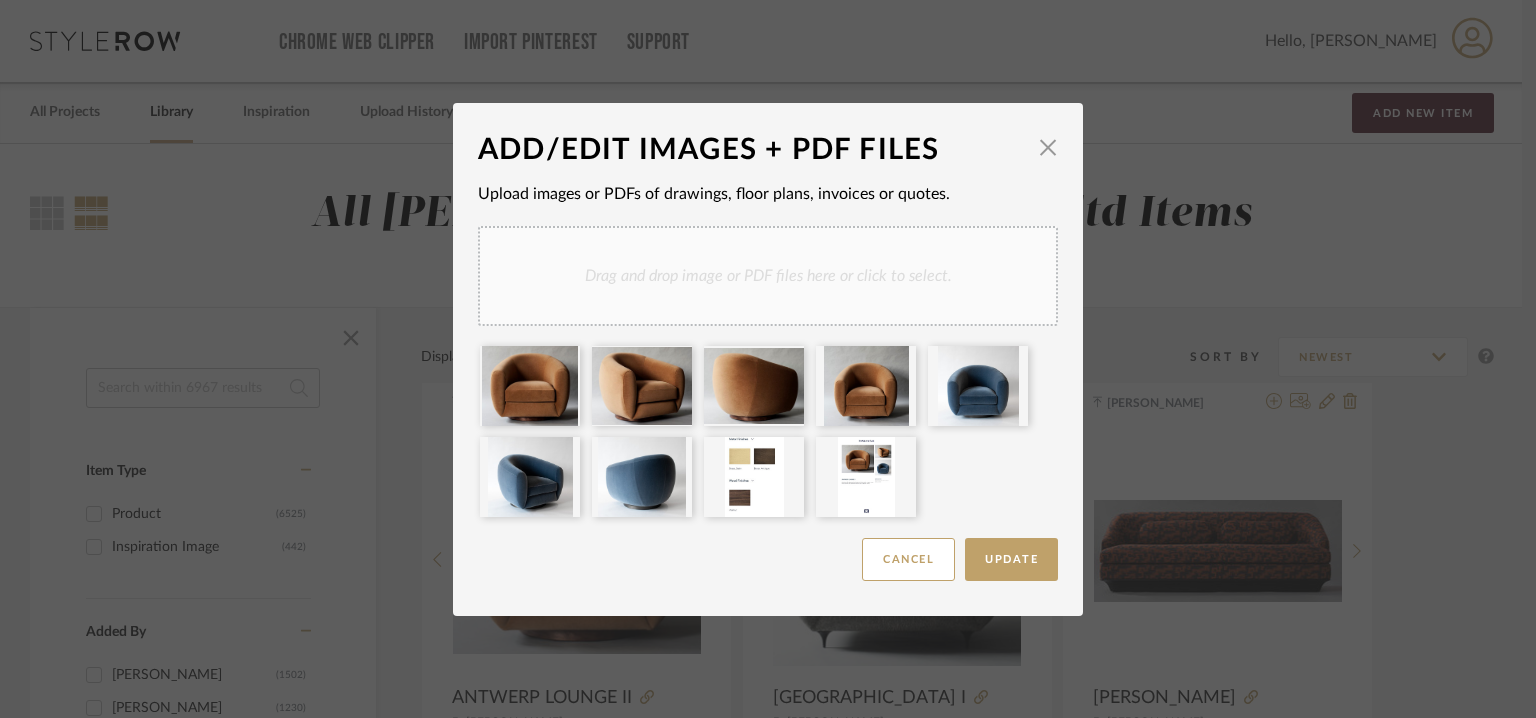 click on "Drag and drop image or PDF files here or click to select." at bounding box center [768, 276] 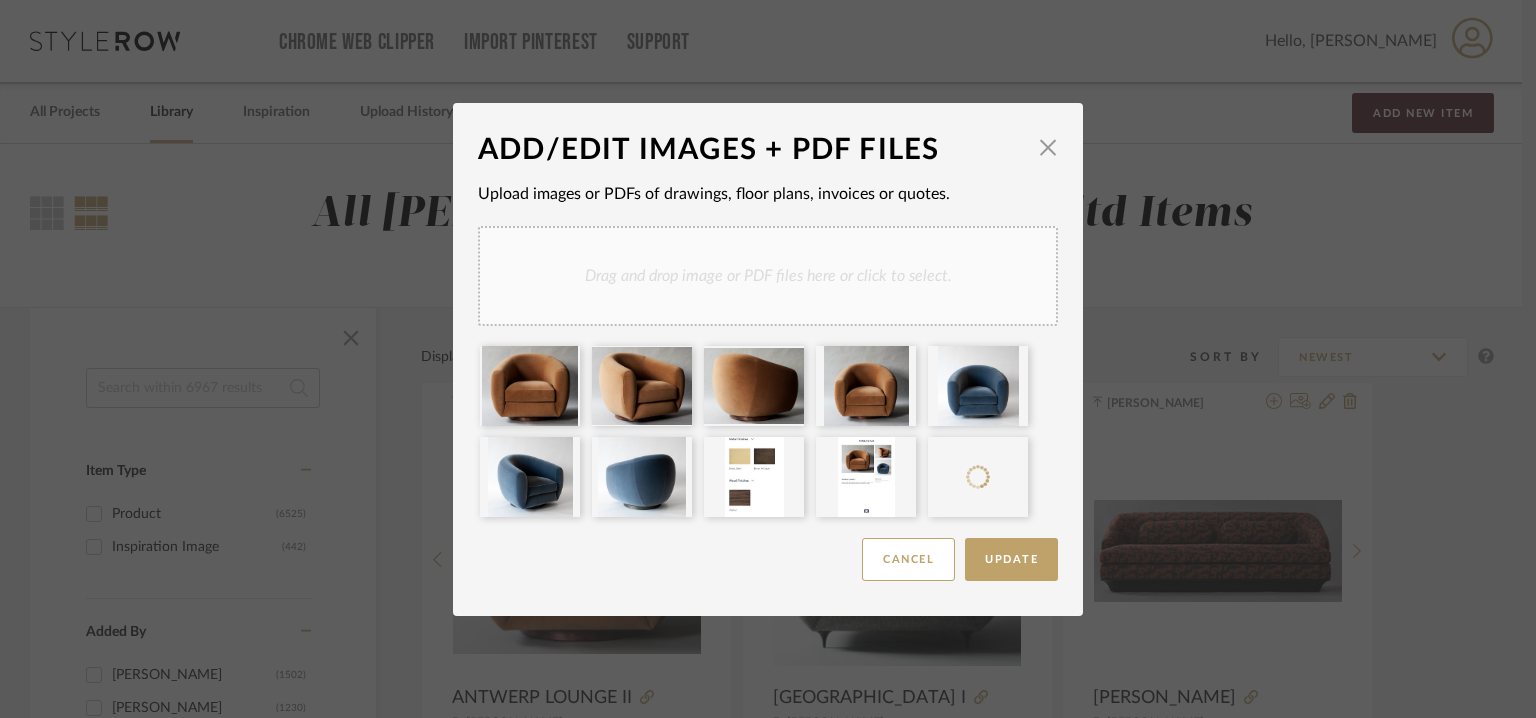 click on "Drag and drop image or PDF files here or click to select." at bounding box center (768, 276) 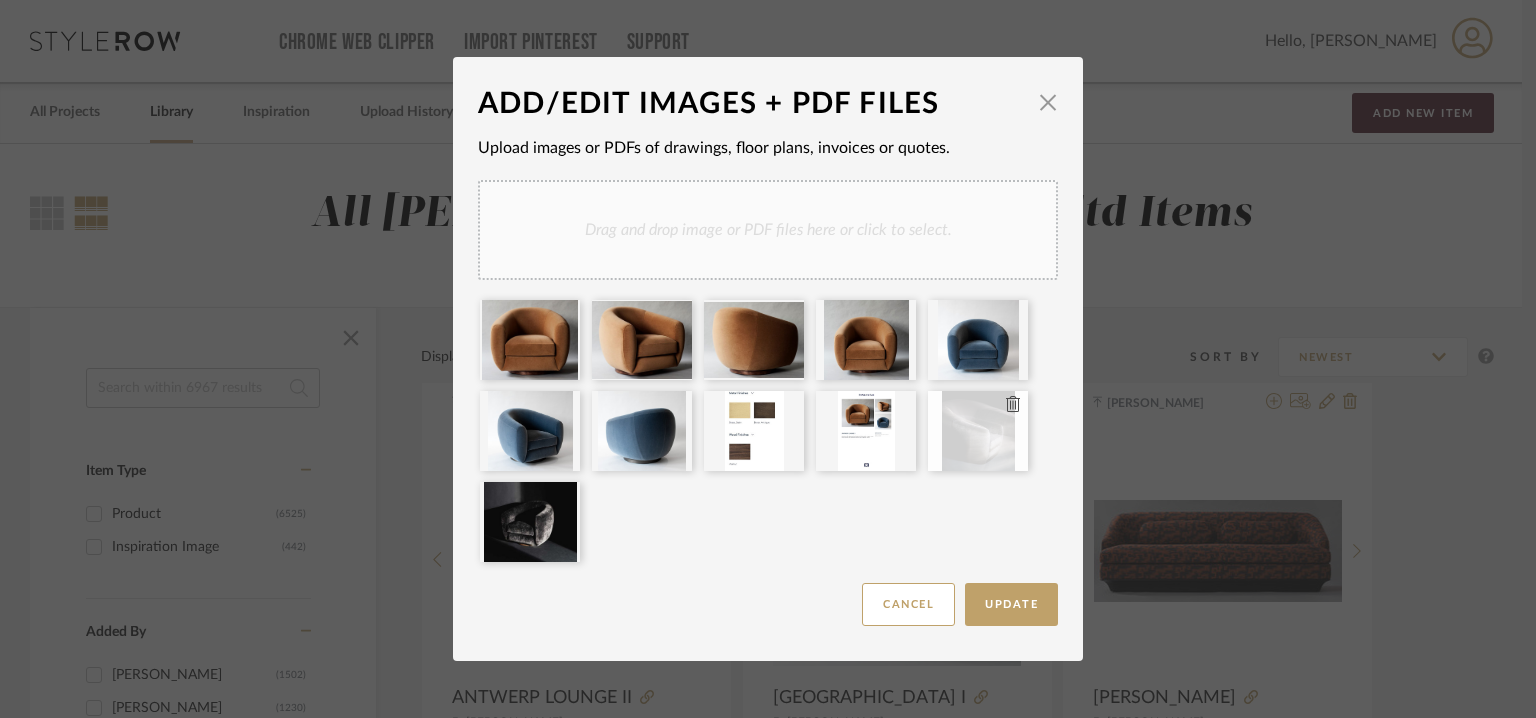 type 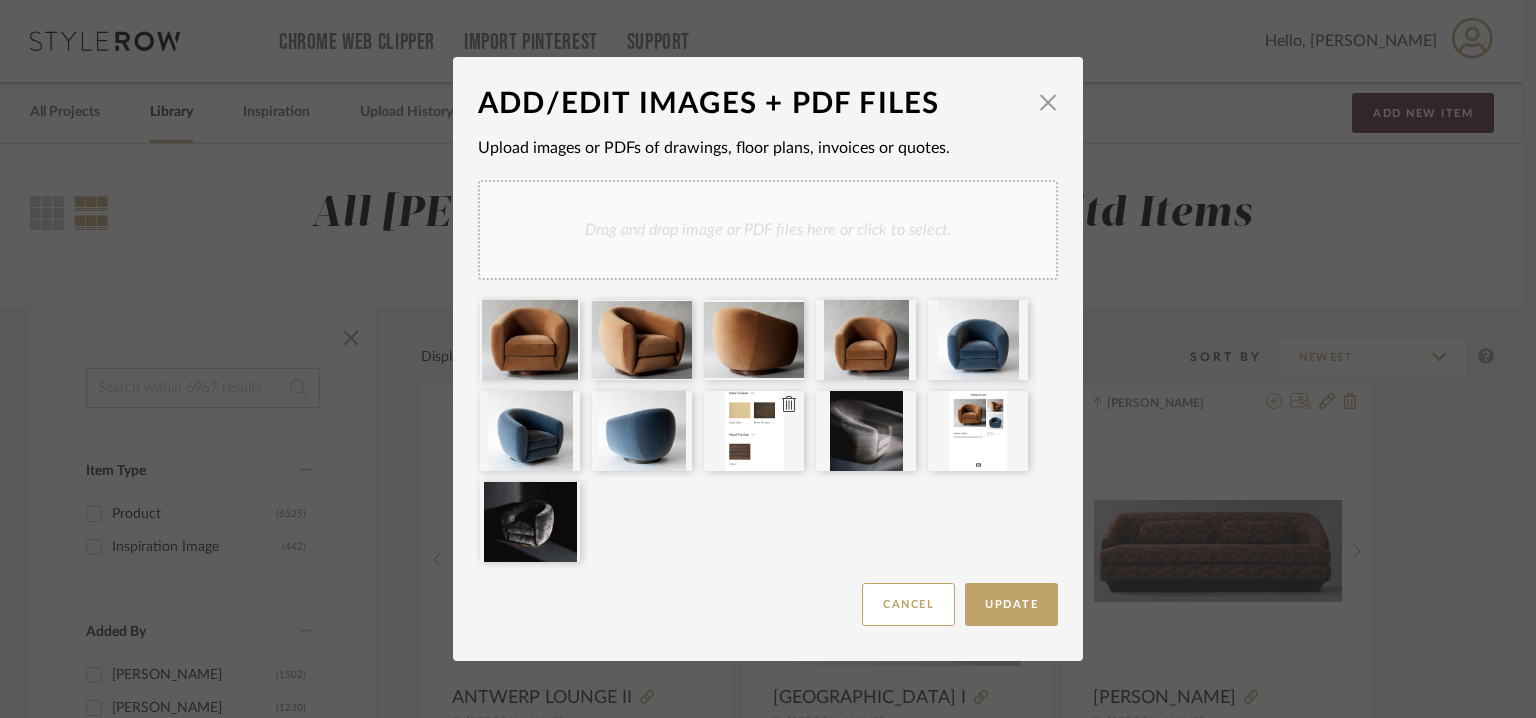 type 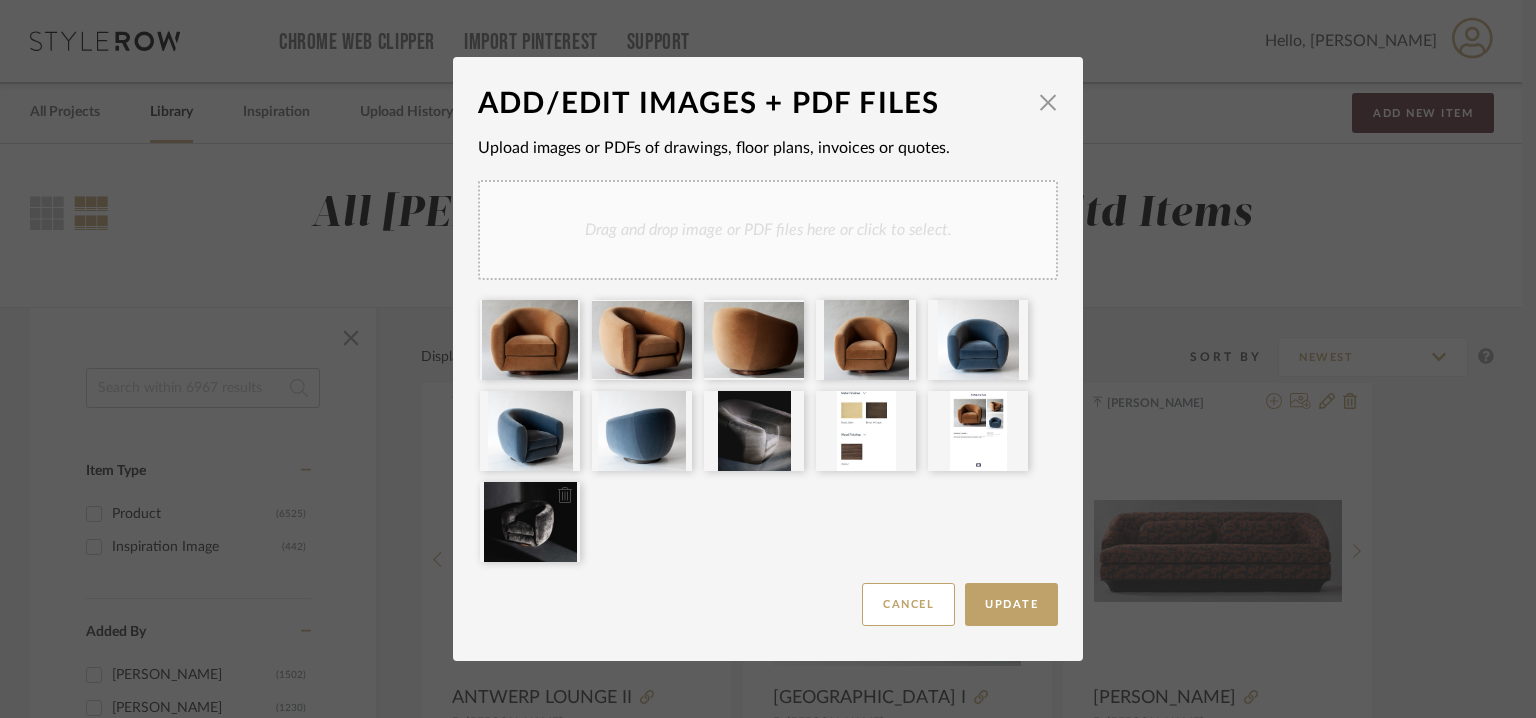 type 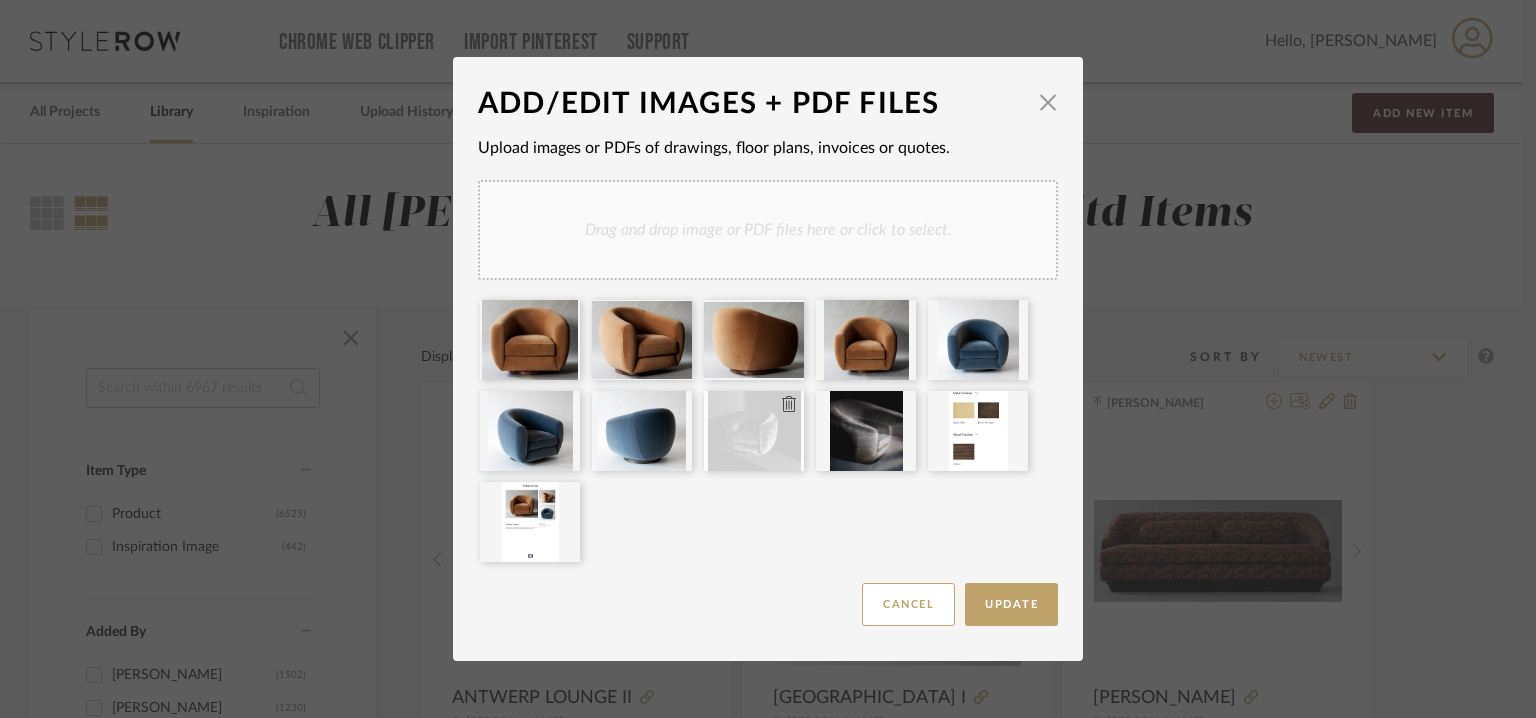 type 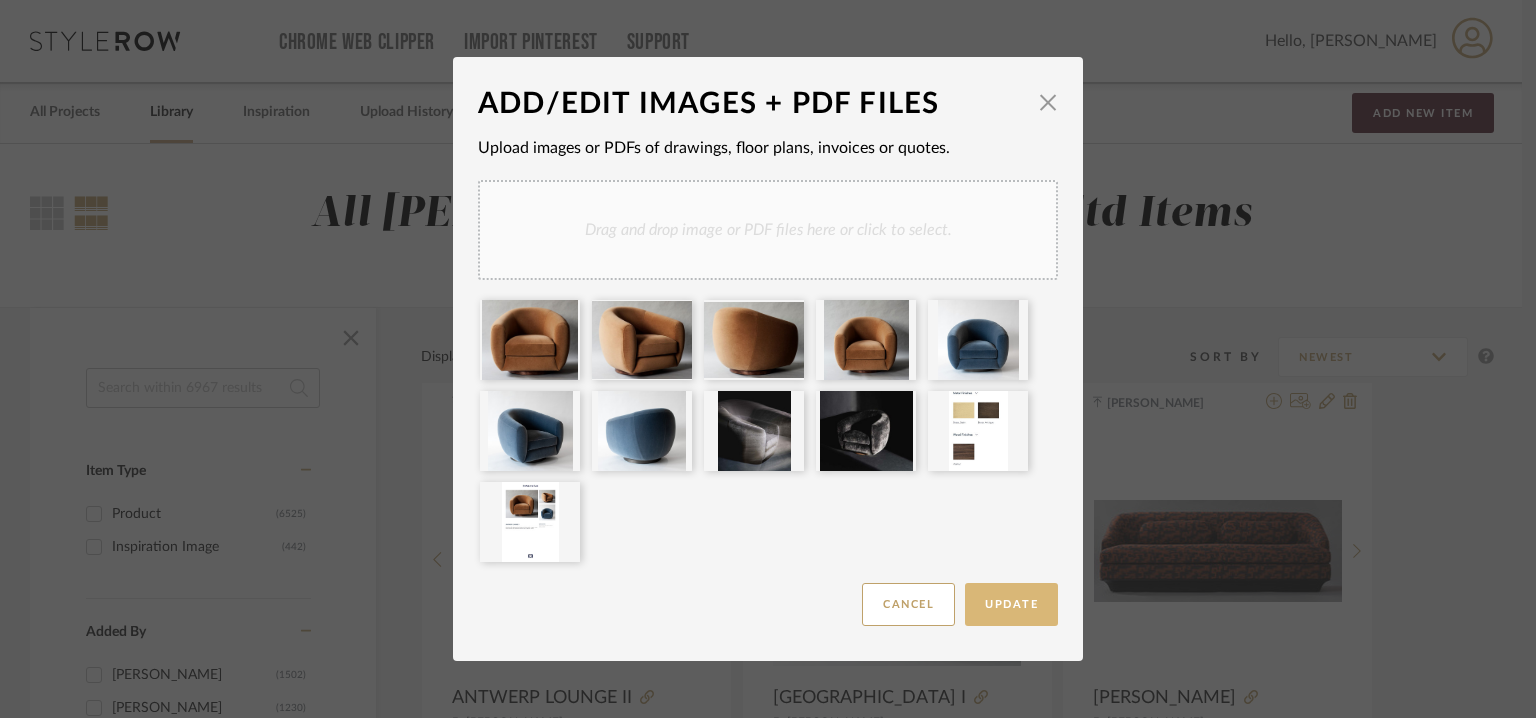 click on "Update" at bounding box center (1011, 604) 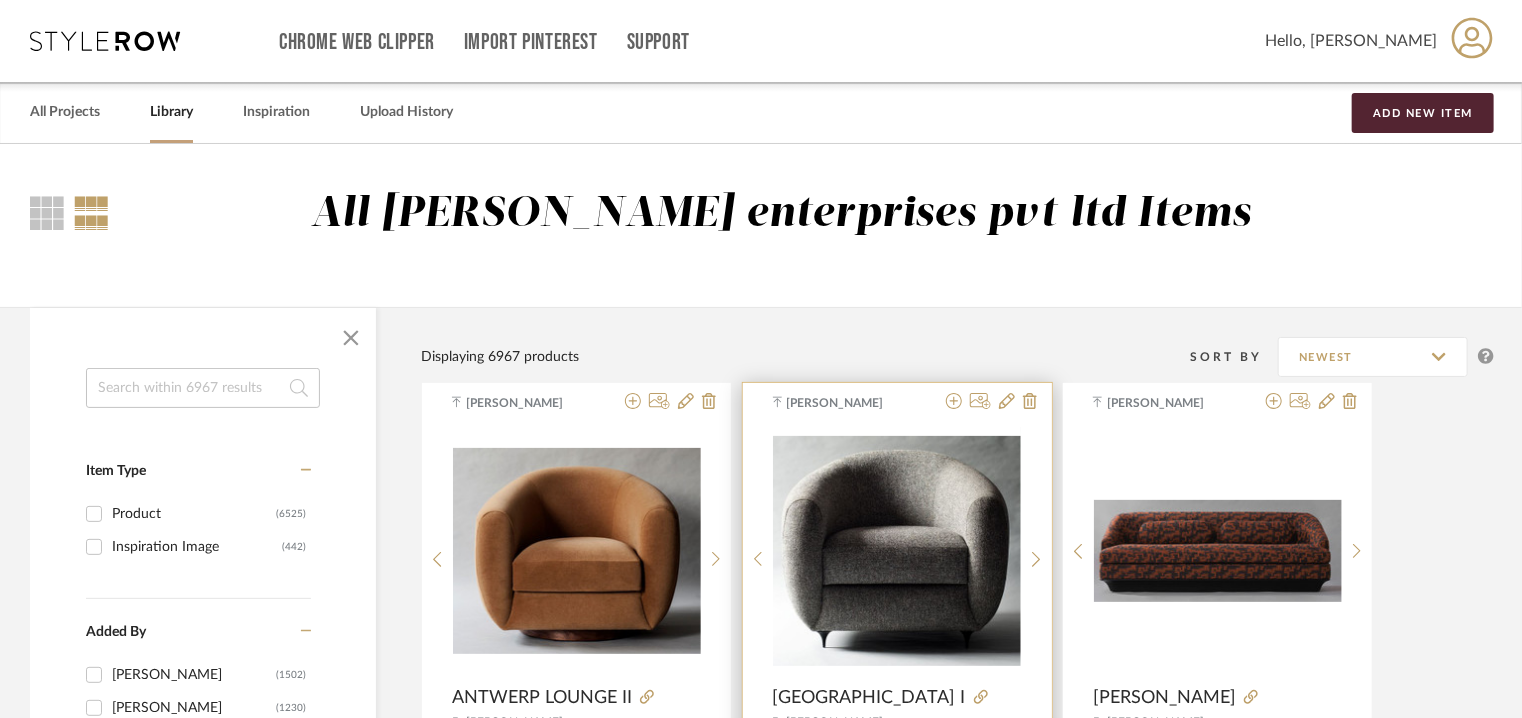 click at bounding box center (897, 551) 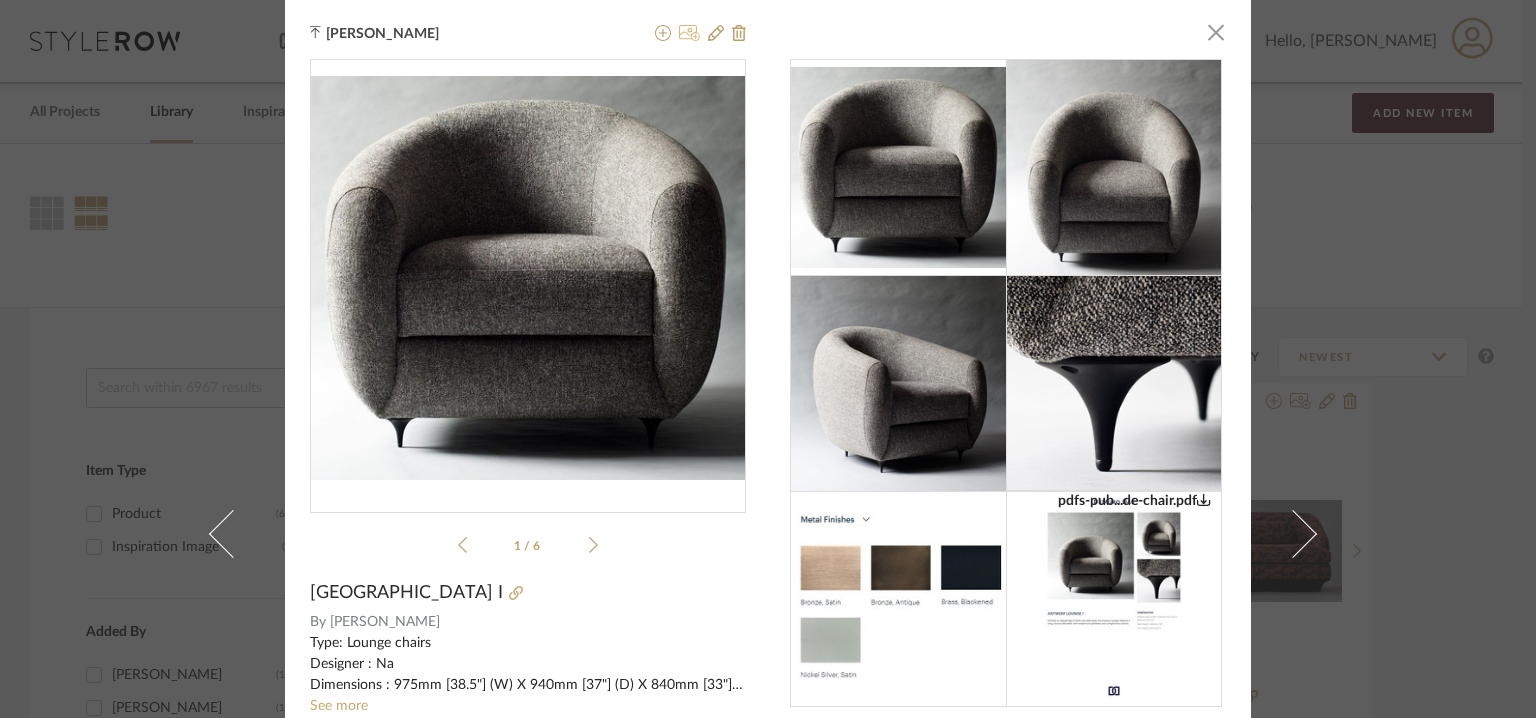 click 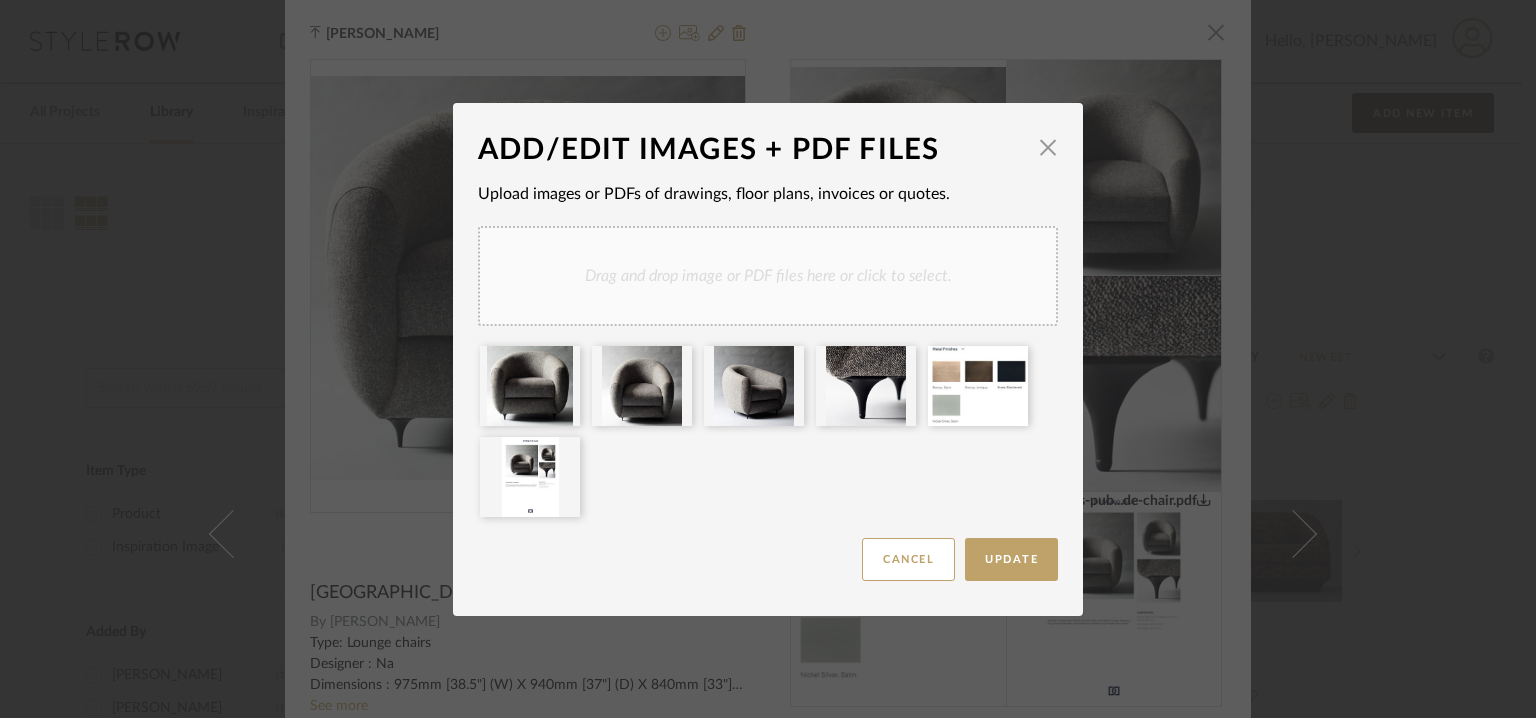 click on "Drag and drop image or PDF files here or click to select." at bounding box center [768, 276] 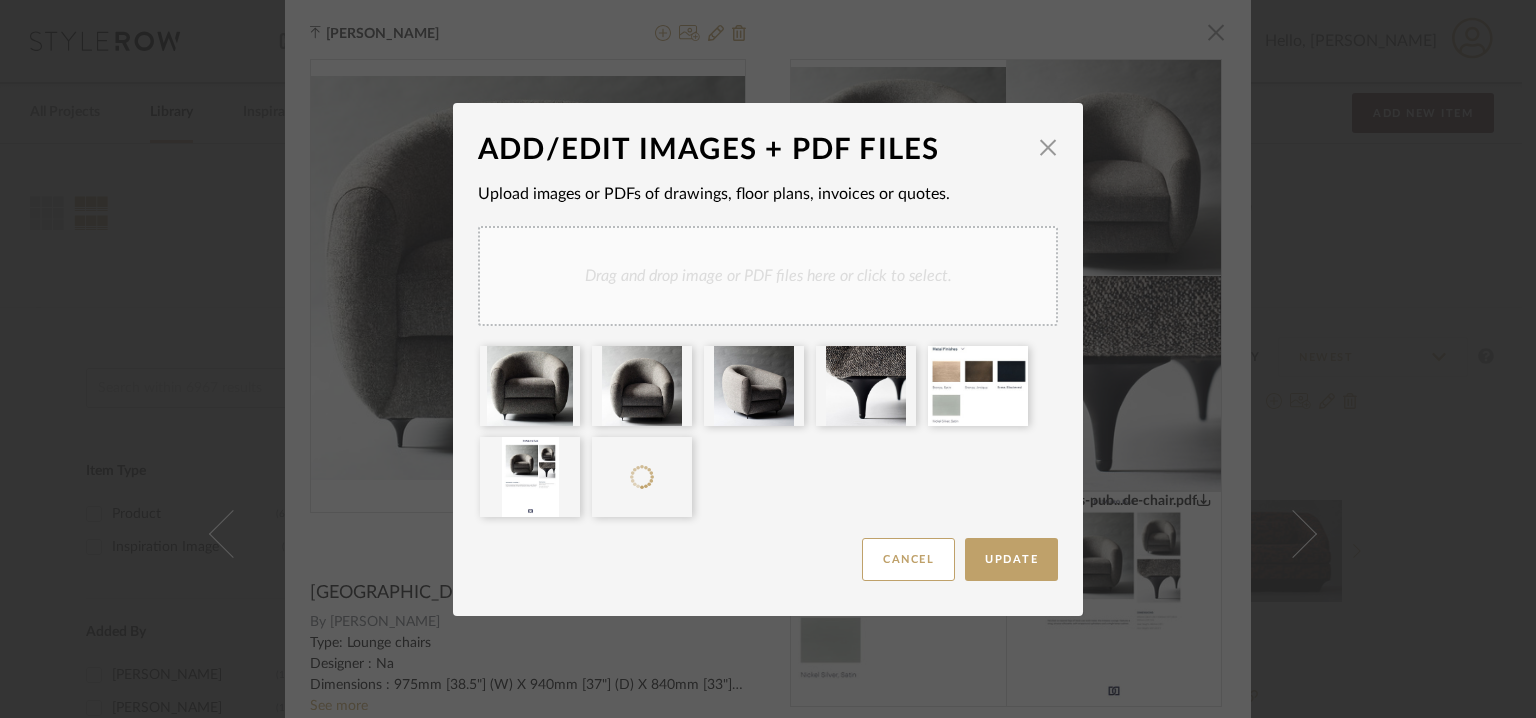 click on "Drag and drop image or PDF files here or click to select." at bounding box center (768, 276) 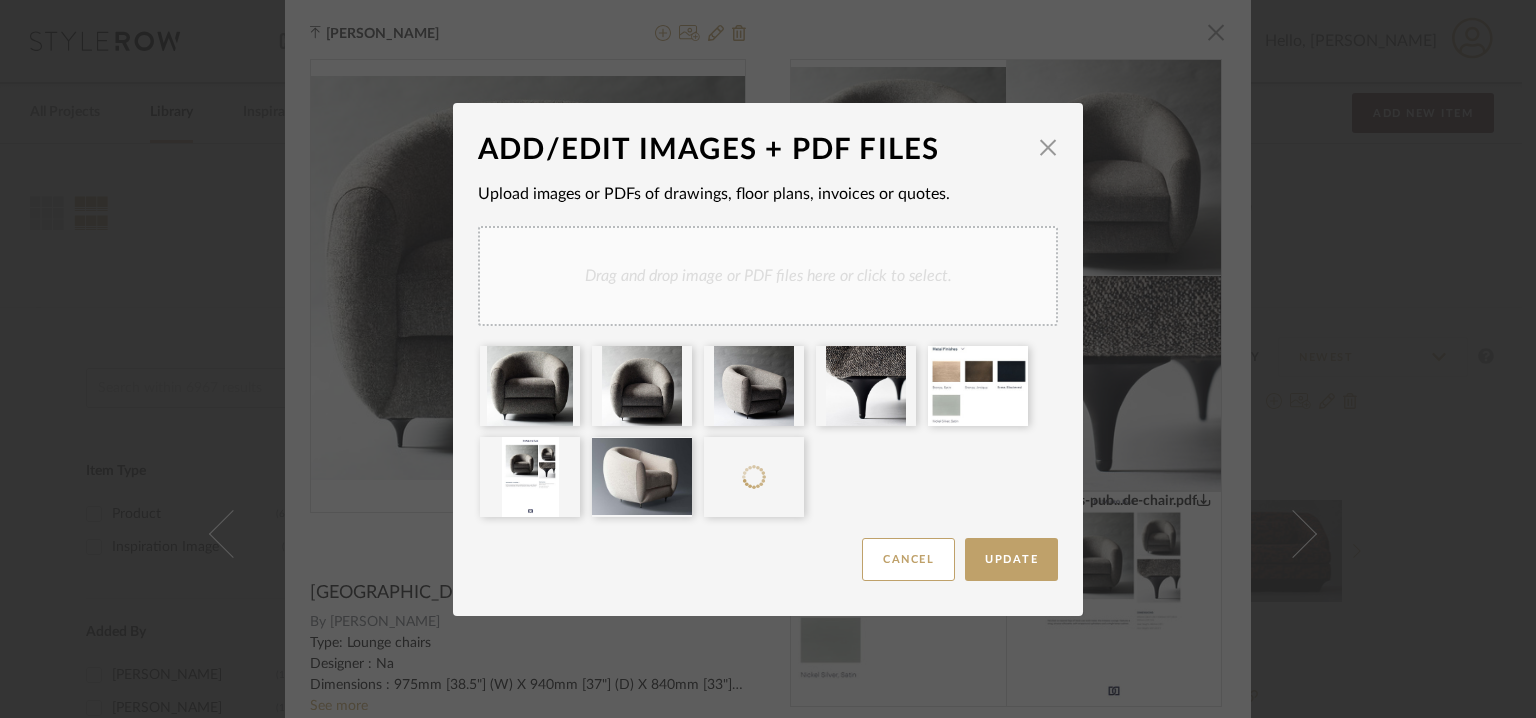 click on "Drag and drop image or PDF files here or click to select." at bounding box center (768, 276) 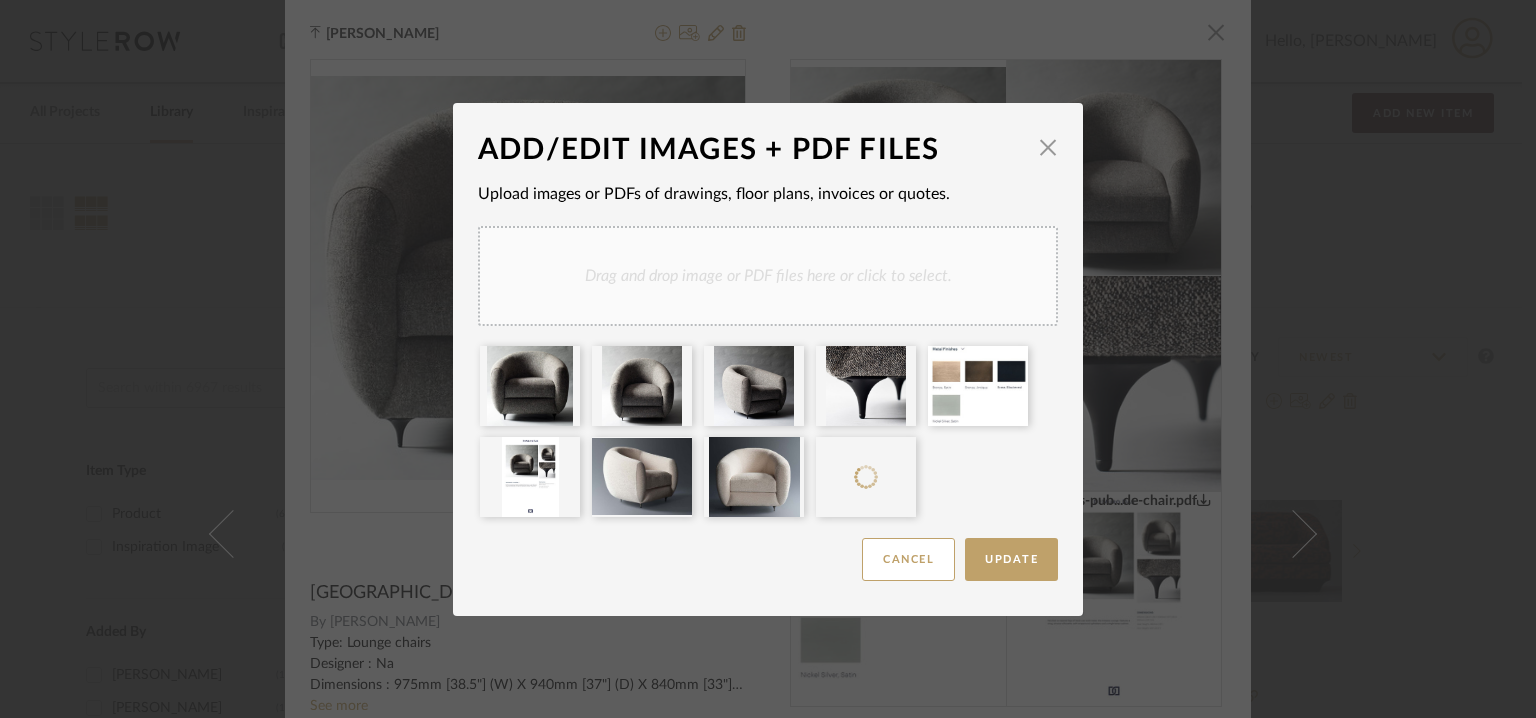 click on "Drag and drop image or PDF files here or click to select." at bounding box center [768, 276] 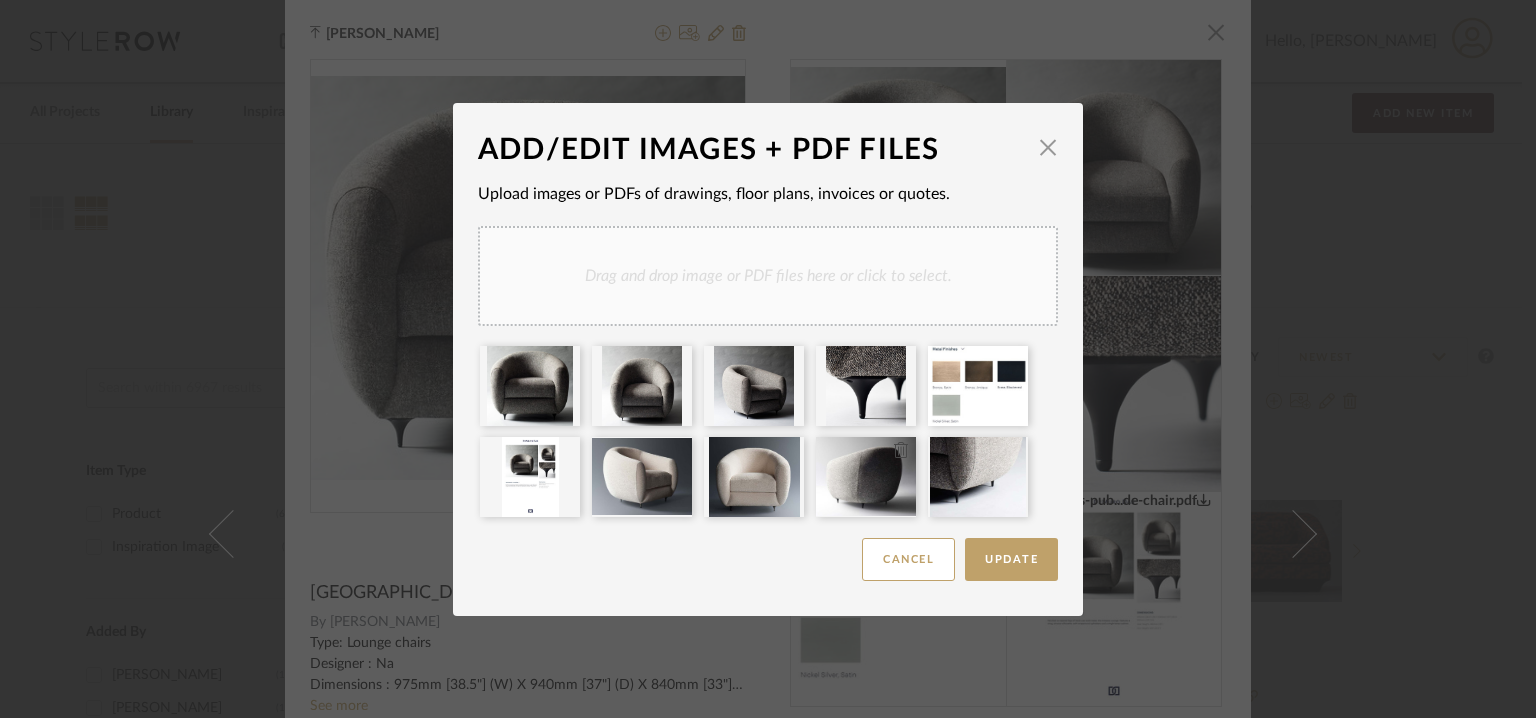 type 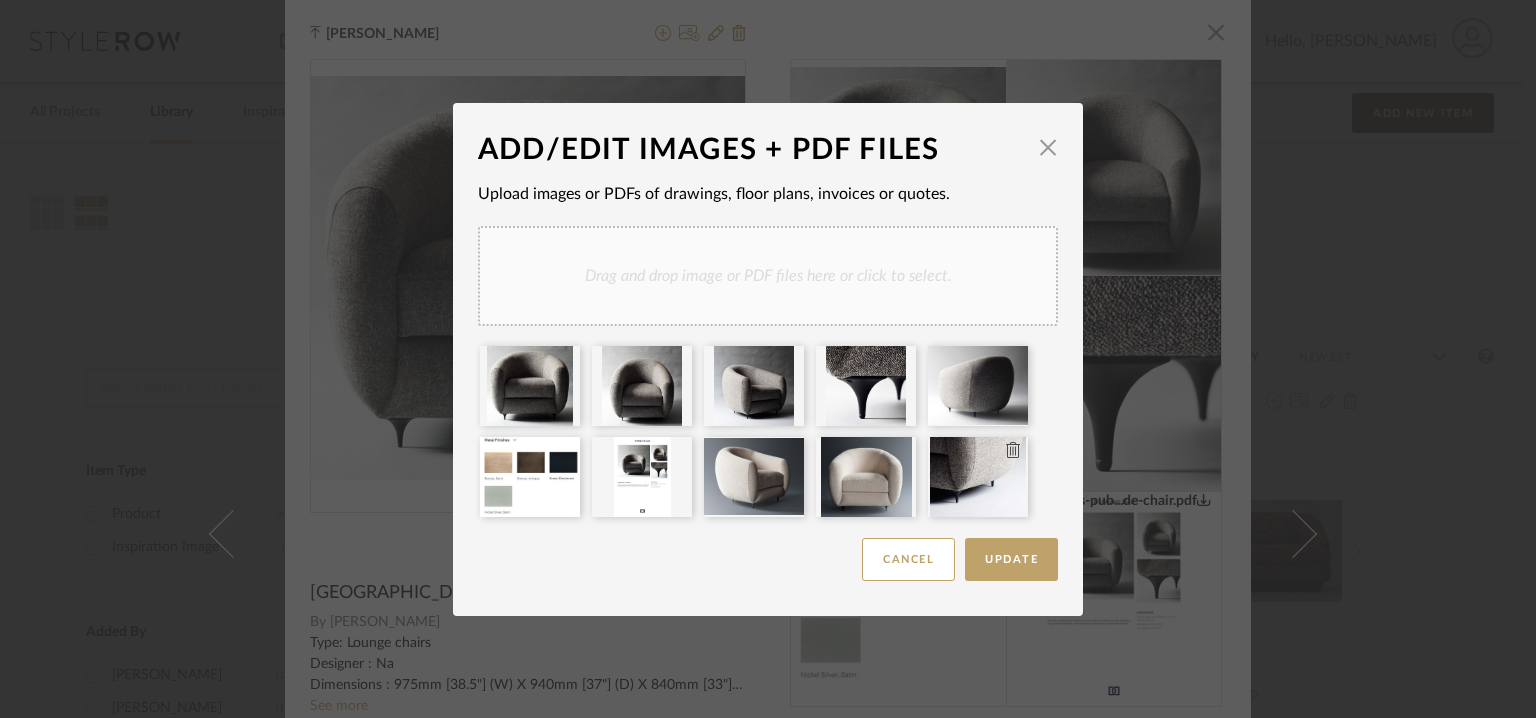 type 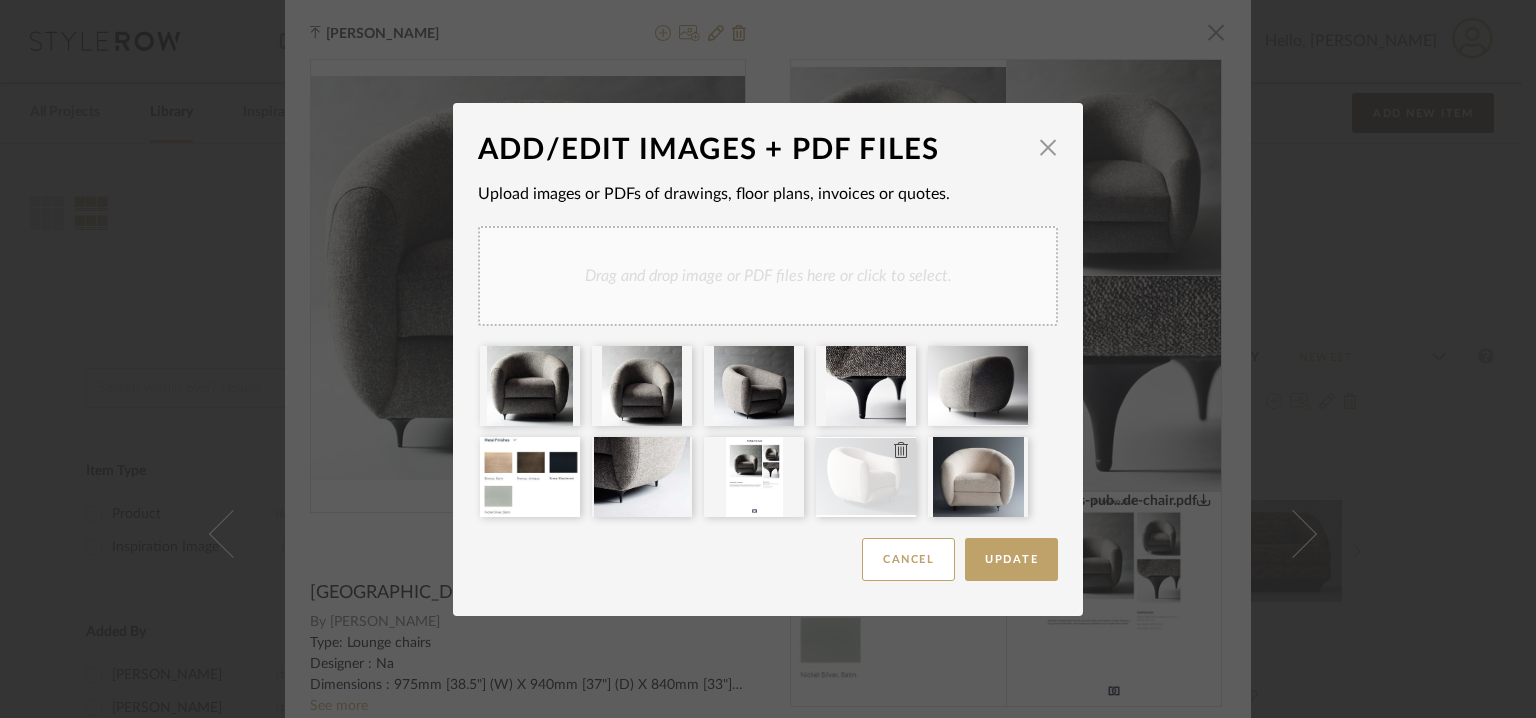 type 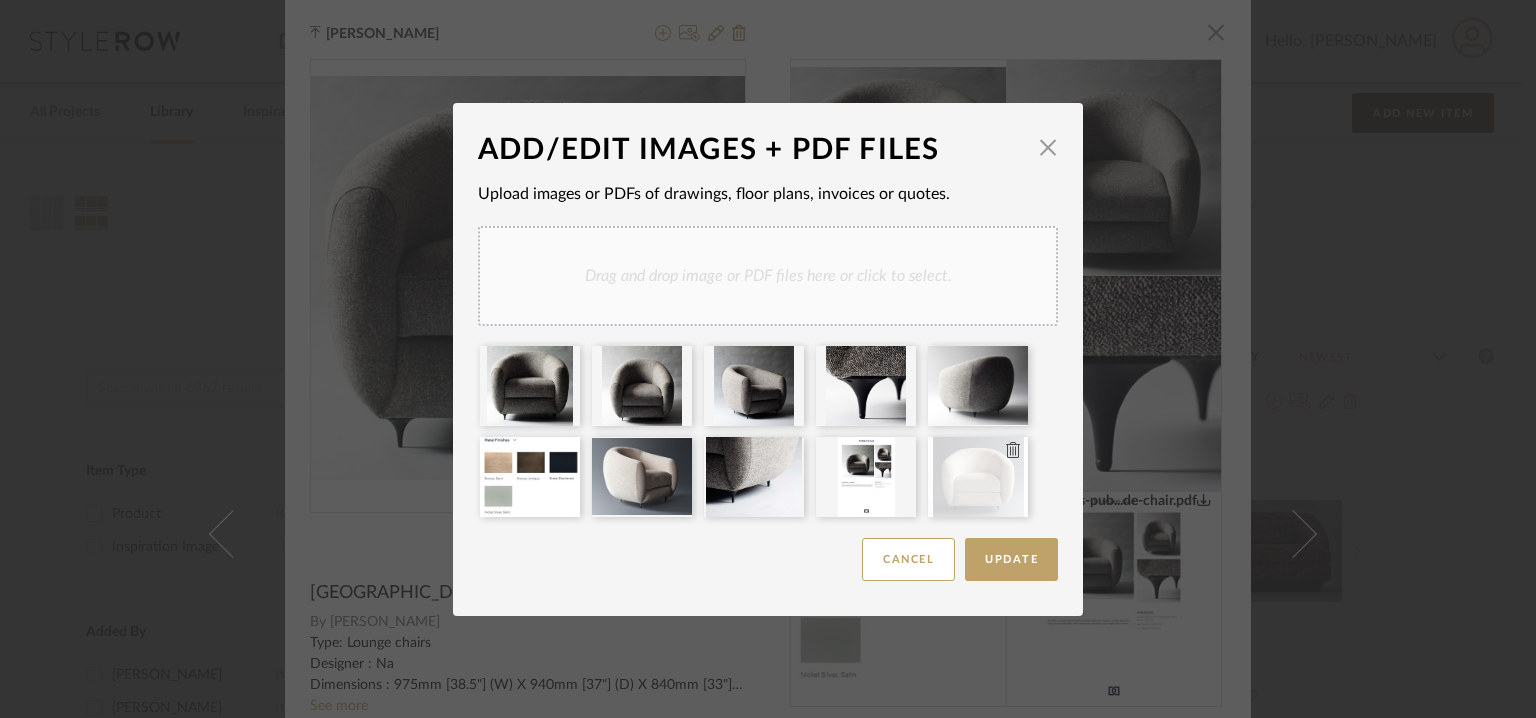 type 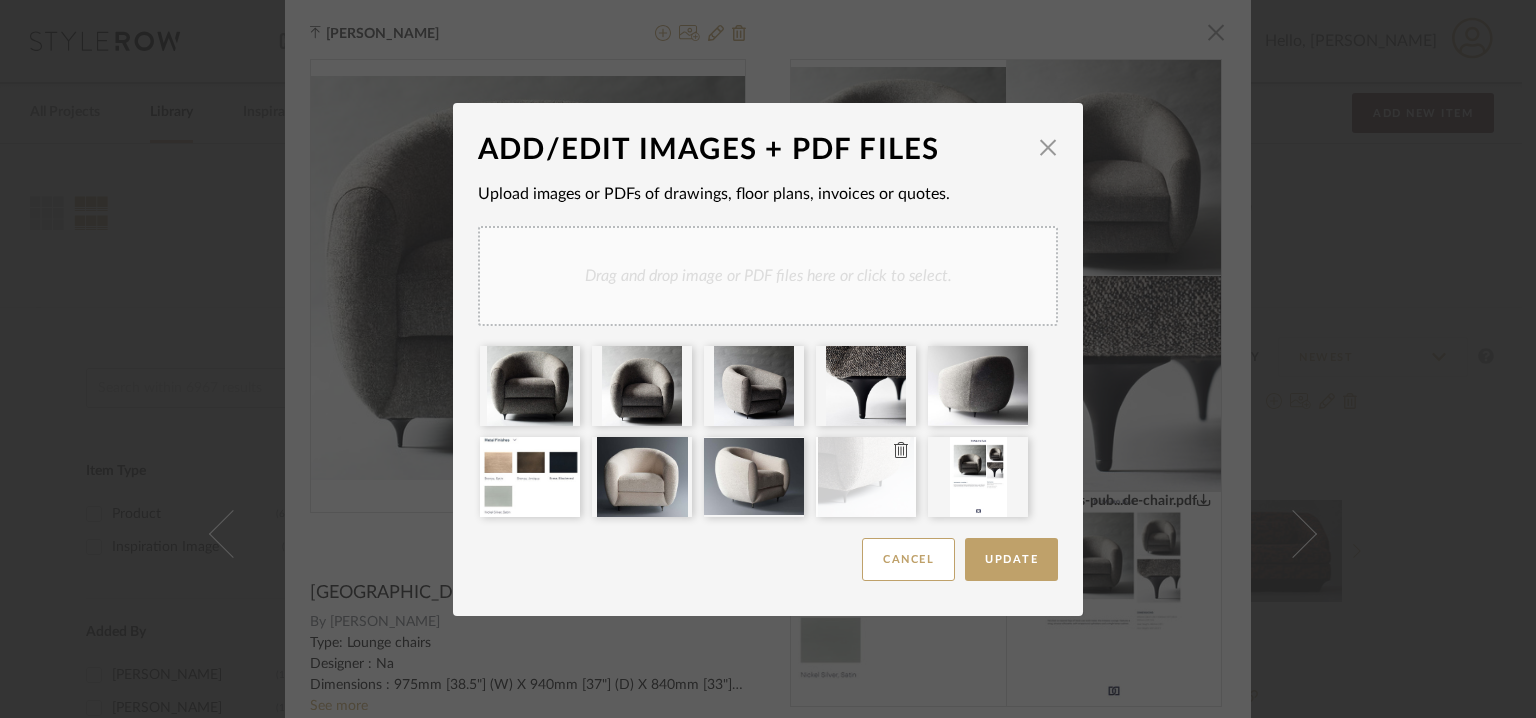 type 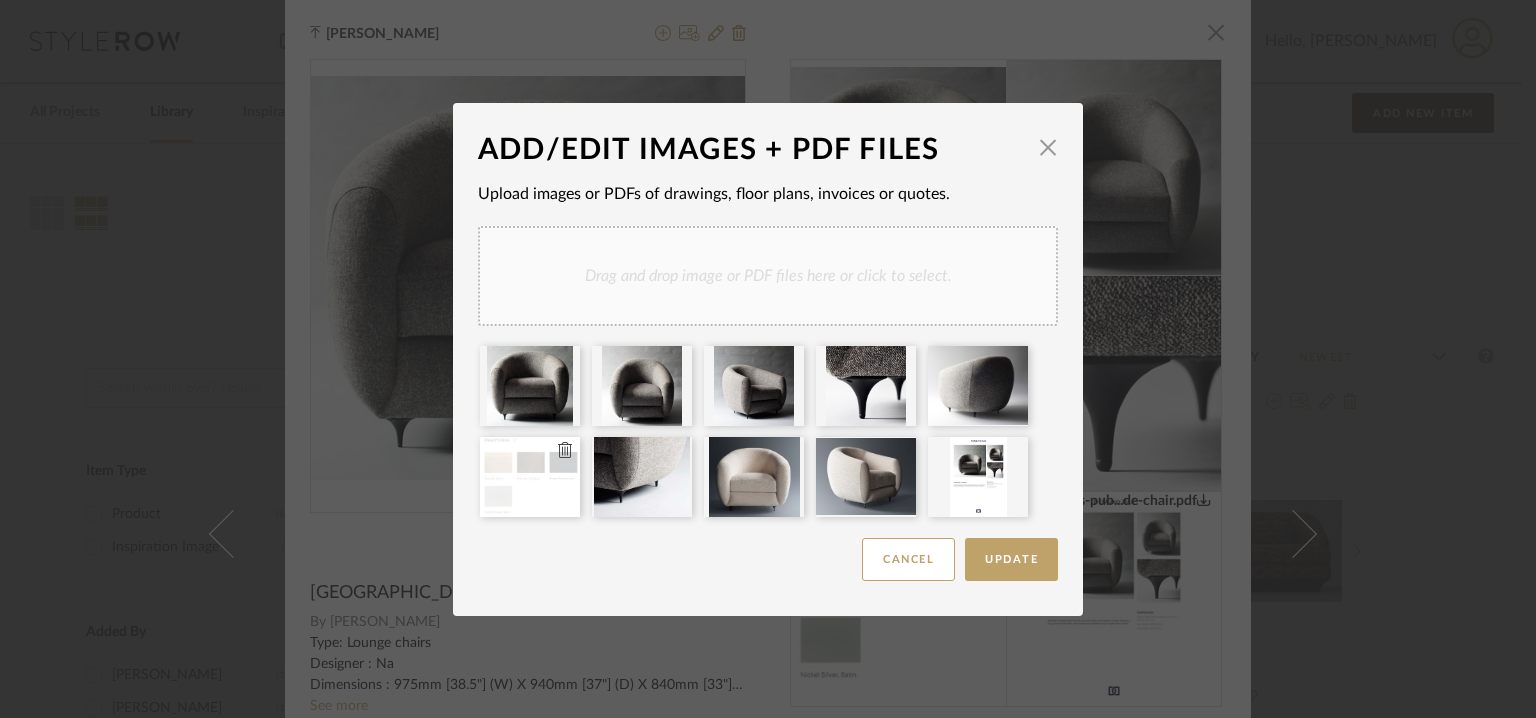 type 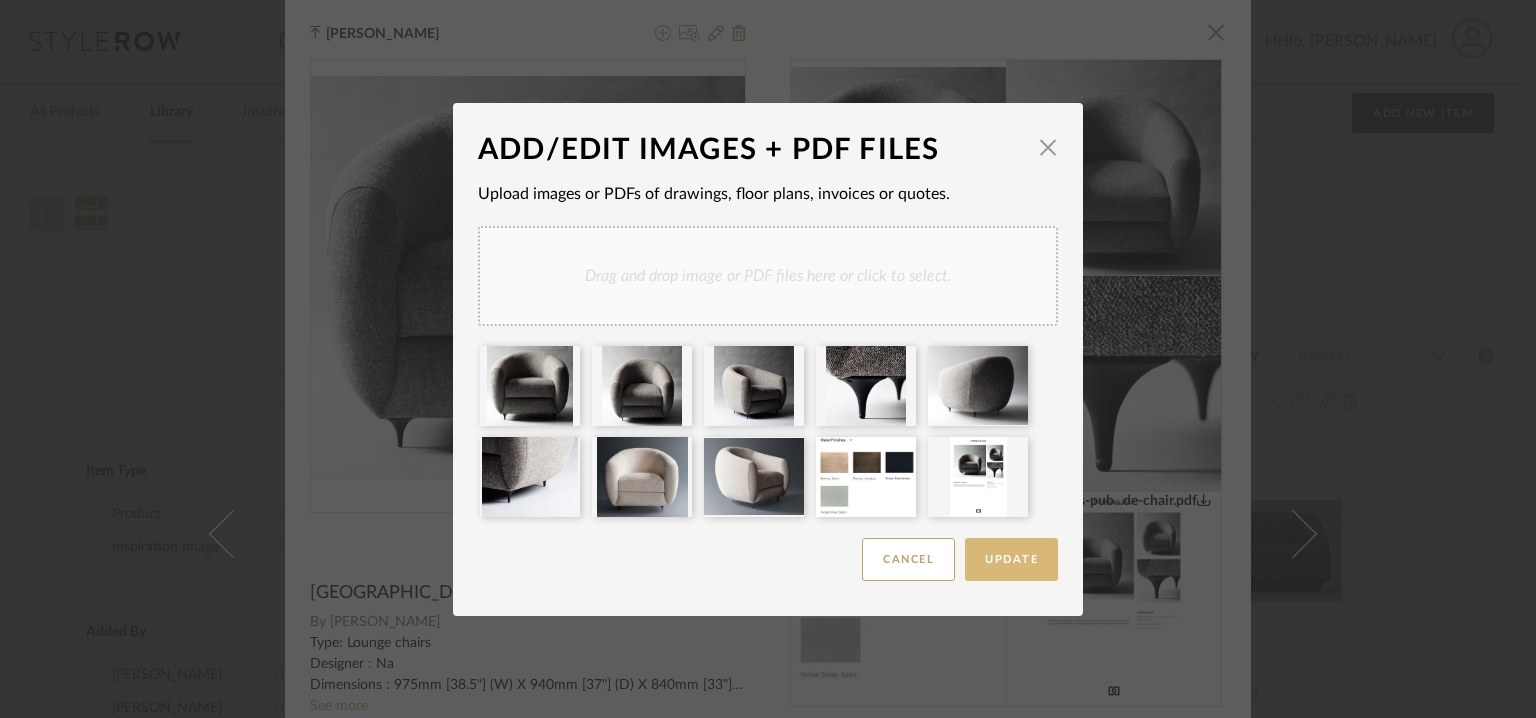 click on "Update" at bounding box center [1011, 559] 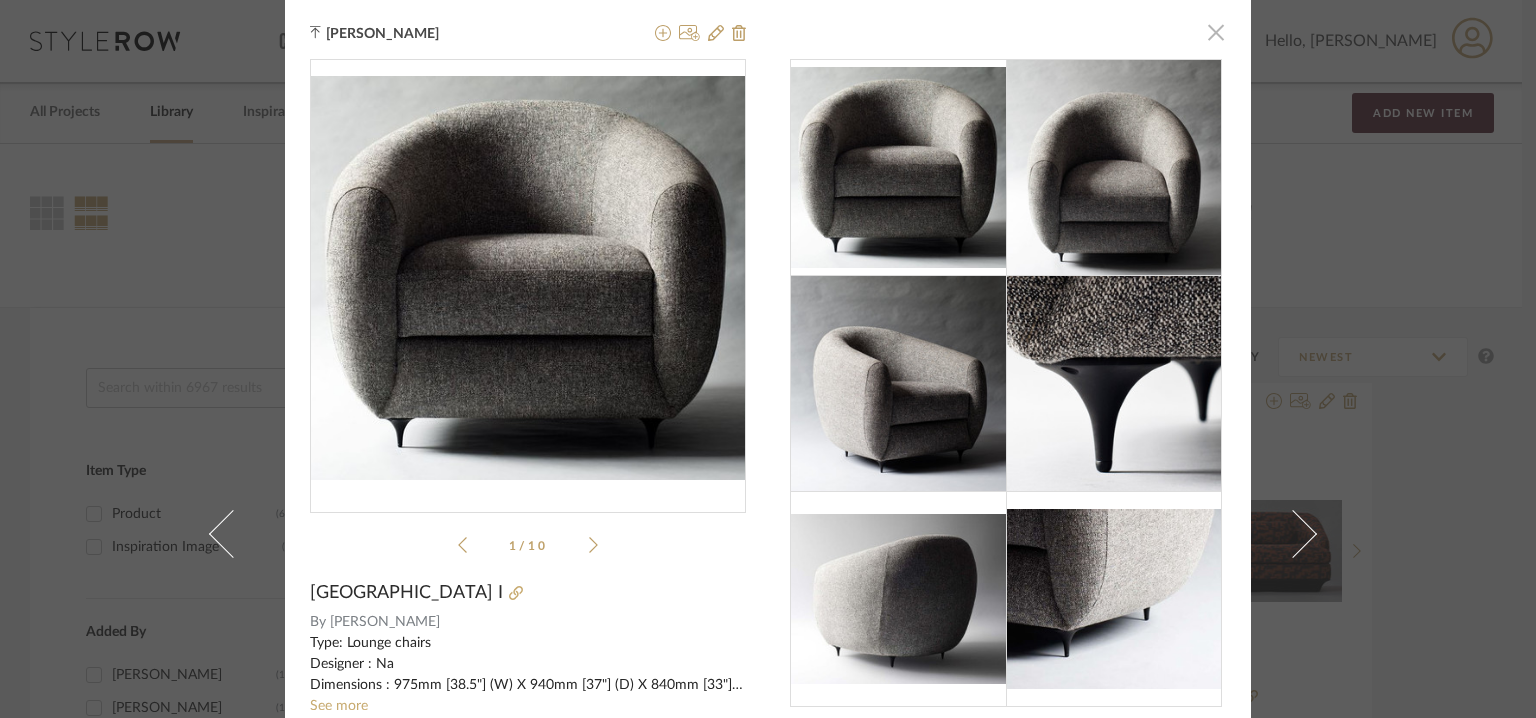 click 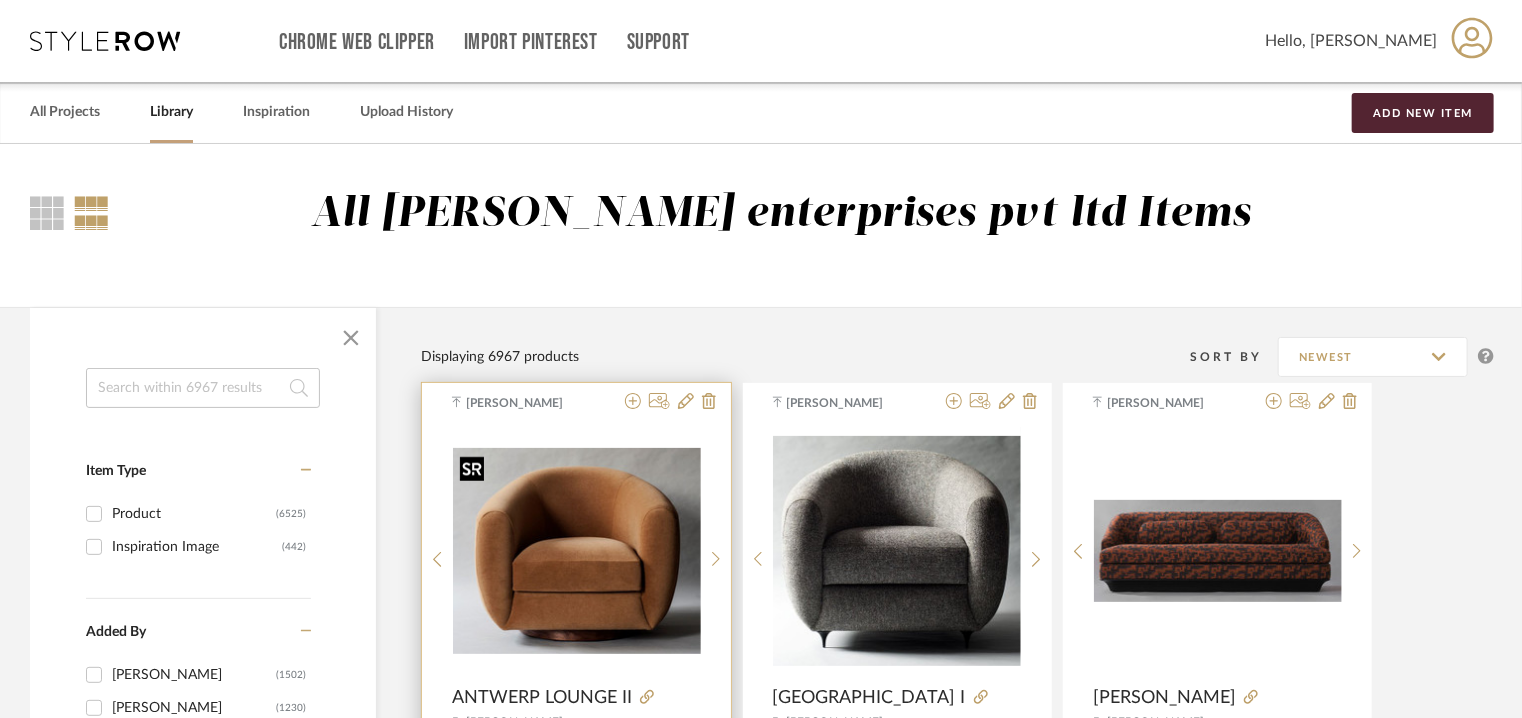 click at bounding box center [577, 551] 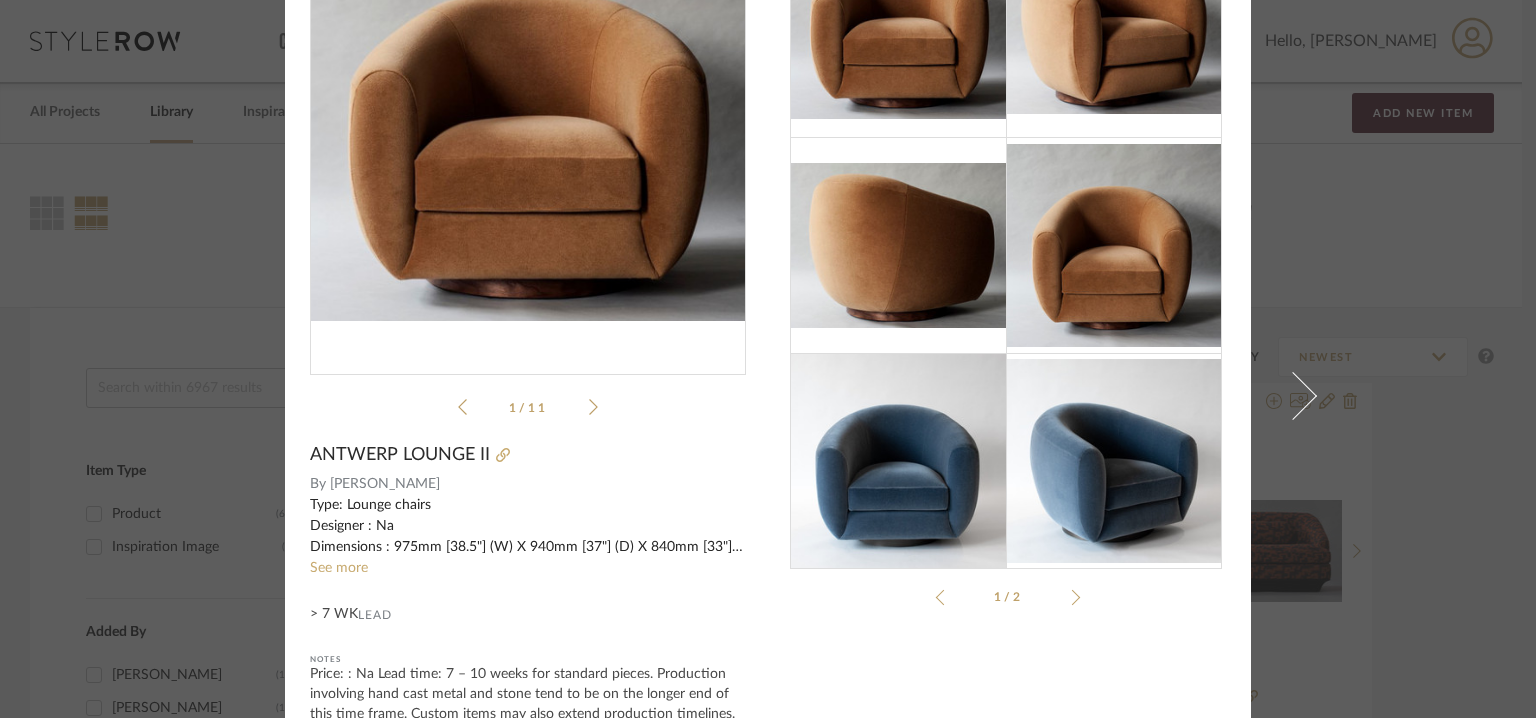 scroll, scrollTop: 328, scrollLeft: 0, axis: vertical 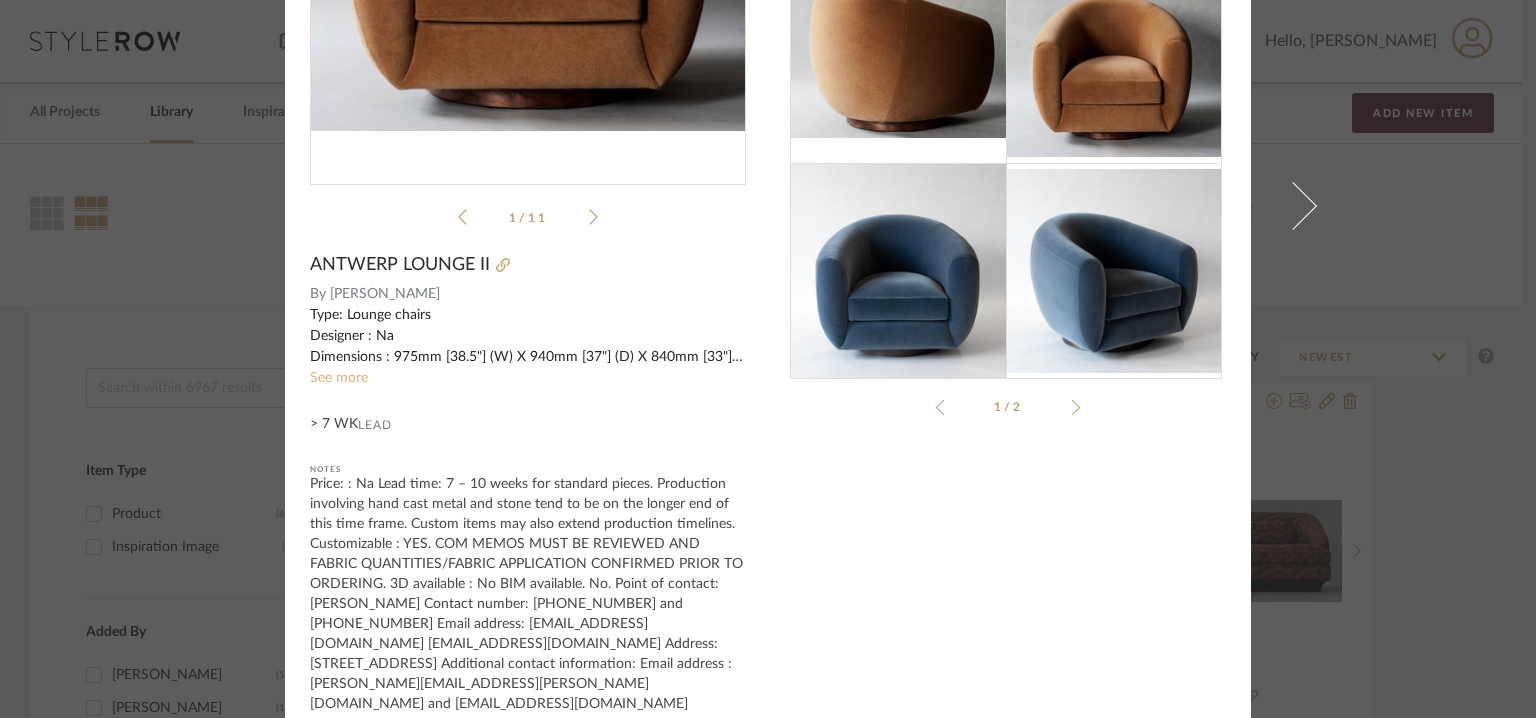 click on "See more" 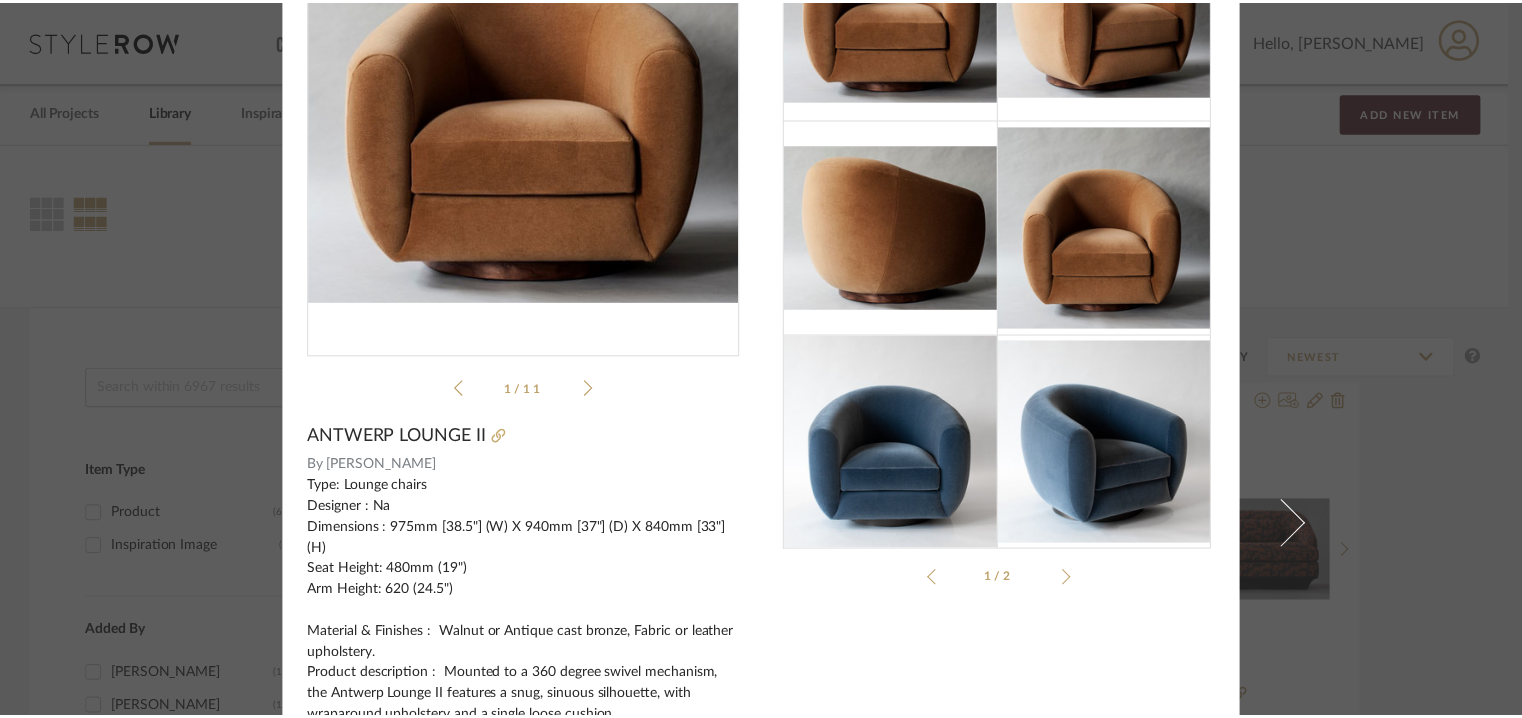 scroll, scrollTop: 0, scrollLeft: 0, axis: both 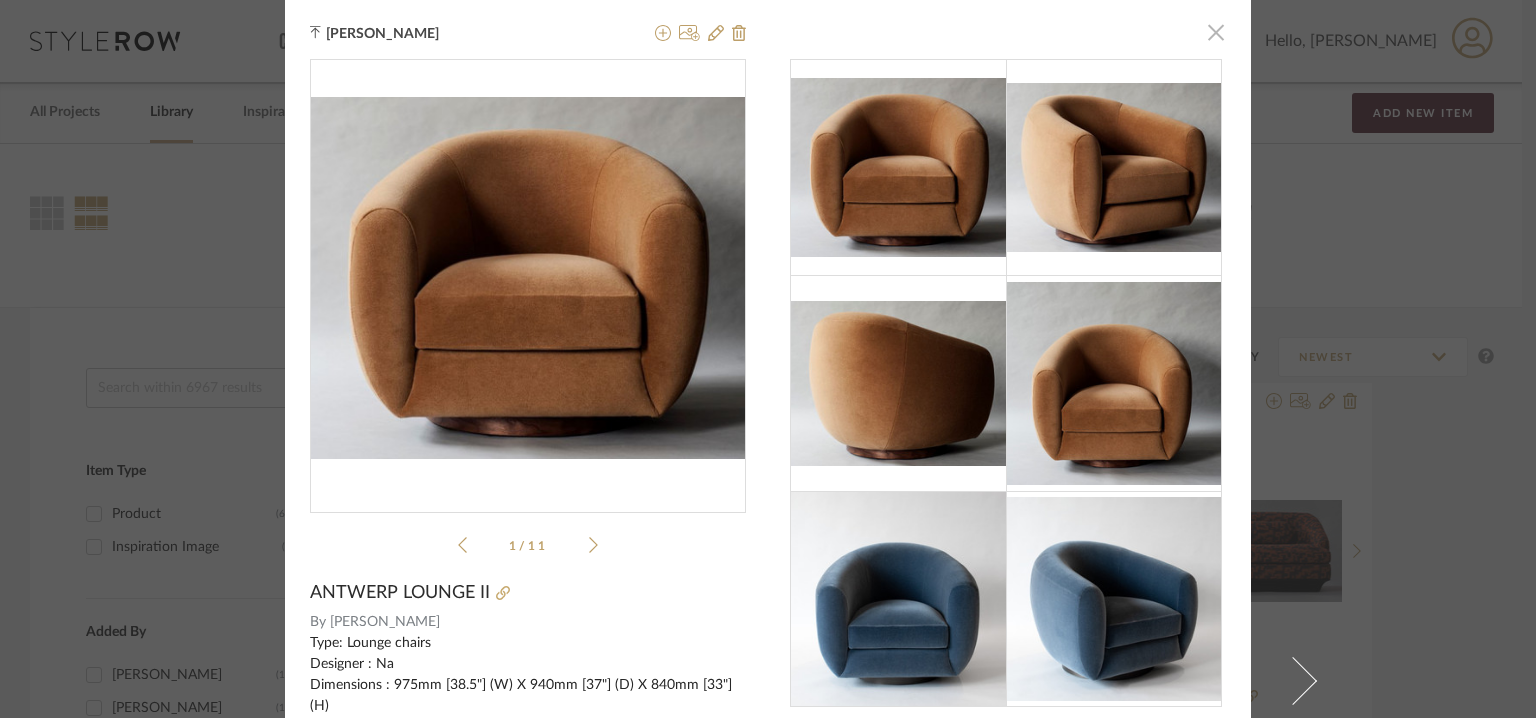 click 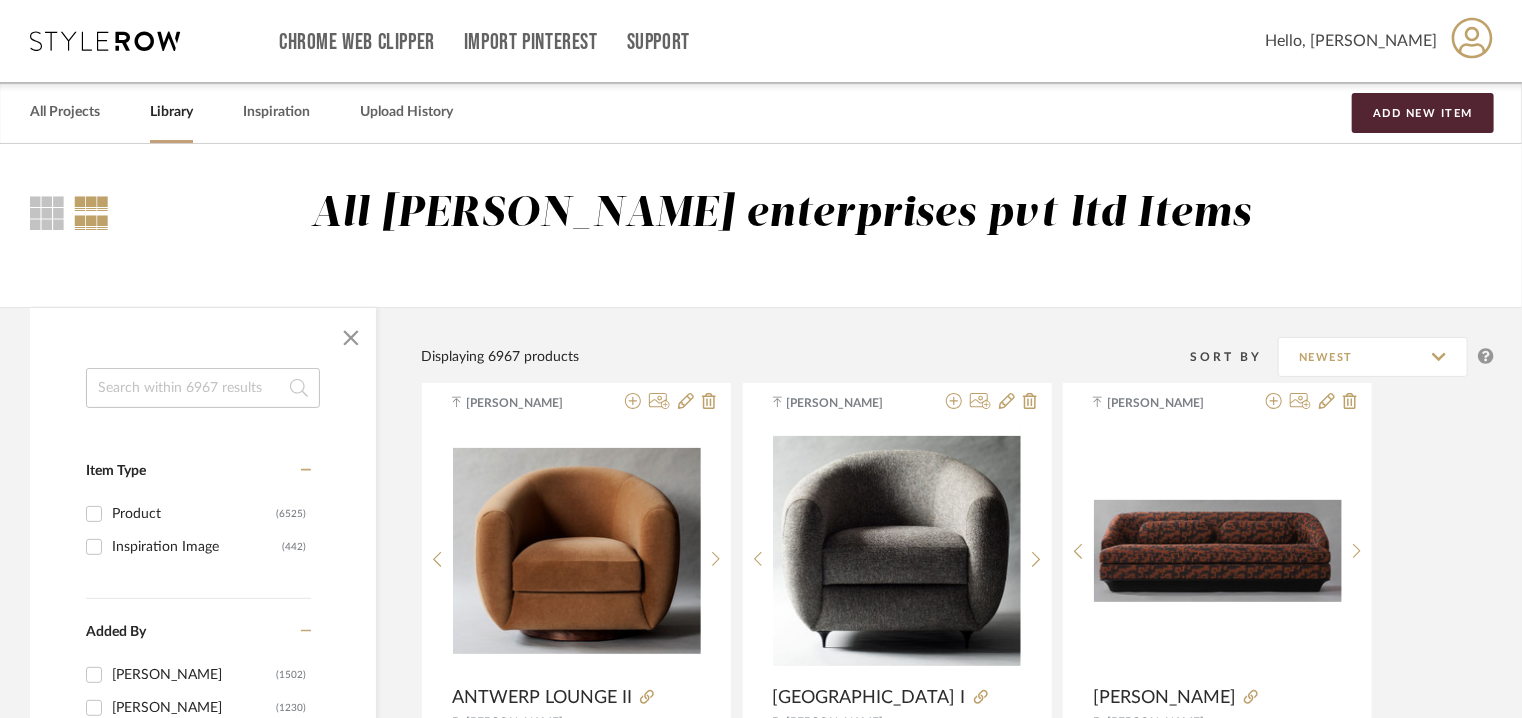 click on "All Projects   Library   Inspiration   Upload History   Add New Item" at bounding box center (761, 112) 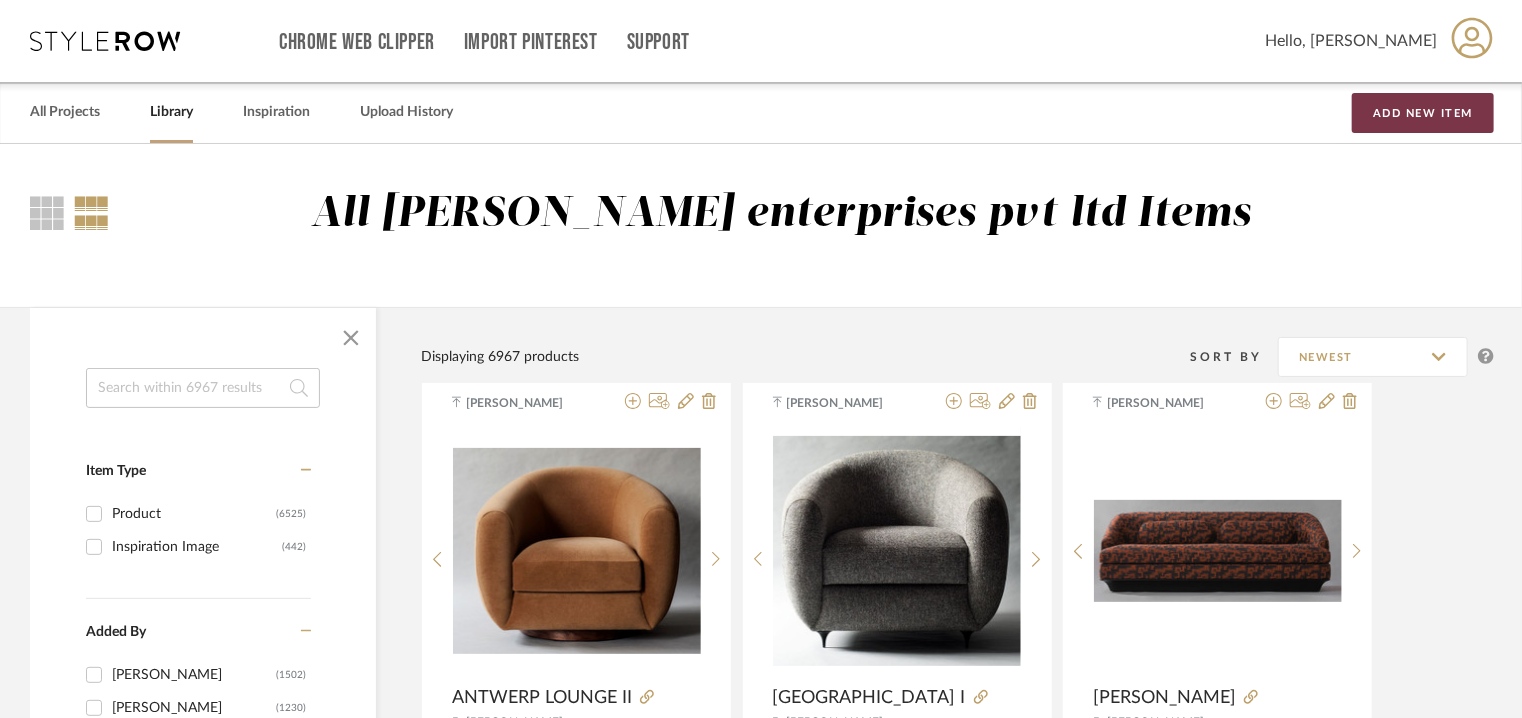 click on "Add New Item" at bounding box center [1423, 113] 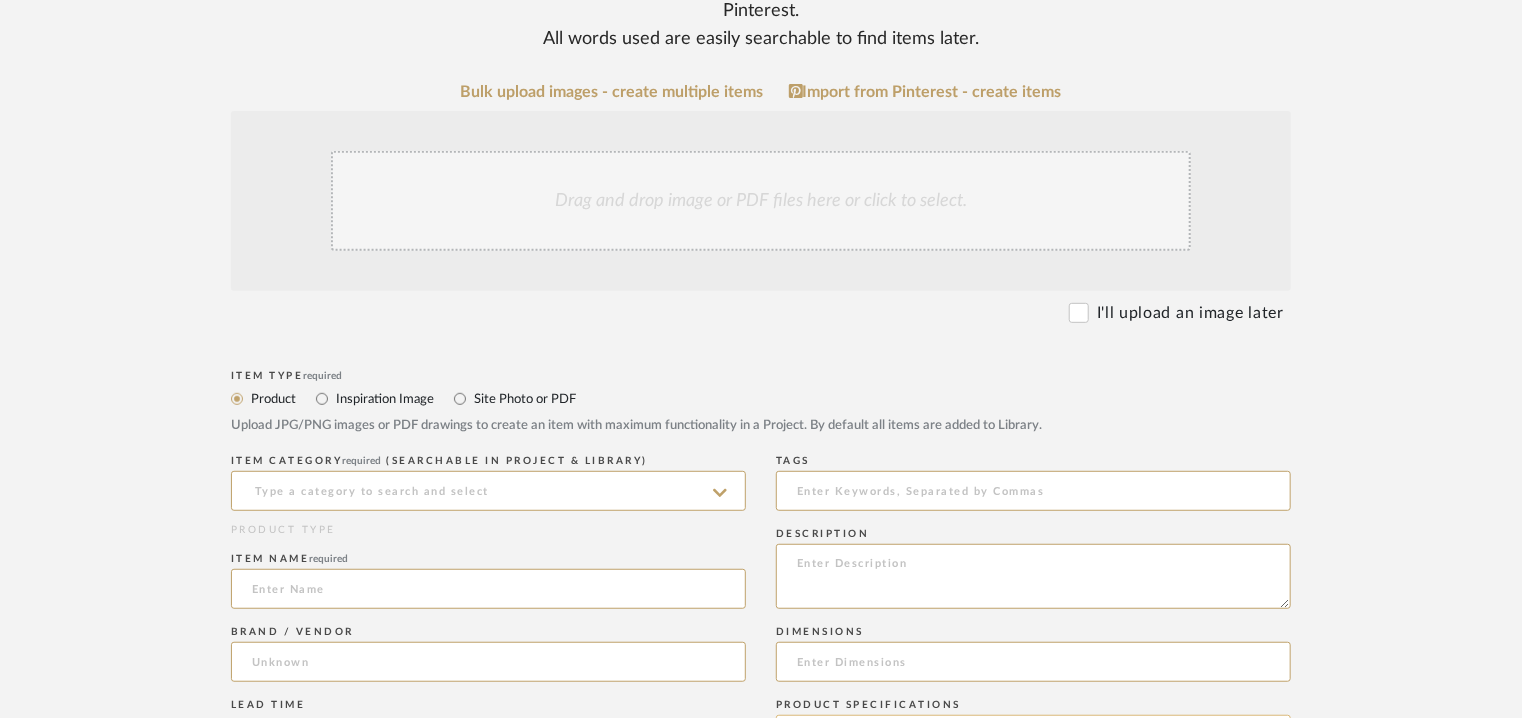 scroll, scrollTop: 700, scrollLeft: 0, axis: vertical 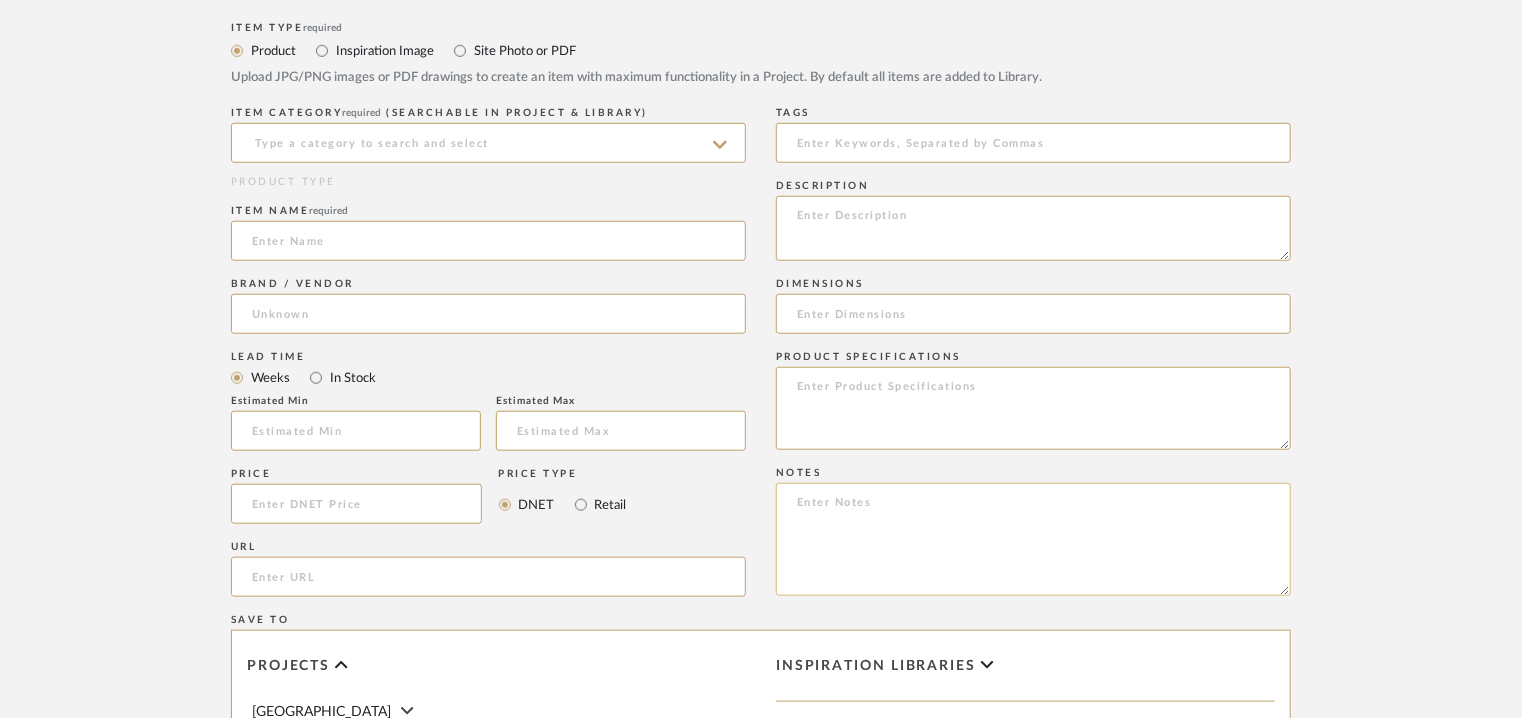 paste on "Price: : Na
Lead time:  7 – 10 weeks for standard pieces.  Production involving hand cast metal and stone tend to be on the longer end of this time frame.  Custom items may also extend production timelines.
Customizable : YES. COM MEMOS MUST BE REVIEWED AND FABRIC QUANTITIES/FABRIC APPLICATION CONFIRMED PRIOR TO ORDERING.
3D available : No
BIM available. No.
Point of contact: [PERSON_NAME]
Contact number: [PHONE_NUMBER] and
[PHONE_NUMBER]
Email address: [EMAIL_ADDRESS][DOMAIN_NAME]
[EMAIL_ADDRESS][DOMAIN_NAME]
Address: [STREET_ADDRESS]
Additional contact information:
Email address : [PERSON_NAME][EMAIL_ADDRESS][PERSON_NAME][DOMAIN_NAME]  and
[EMAIL_ADDRESS][DOMAIN_NAME]" 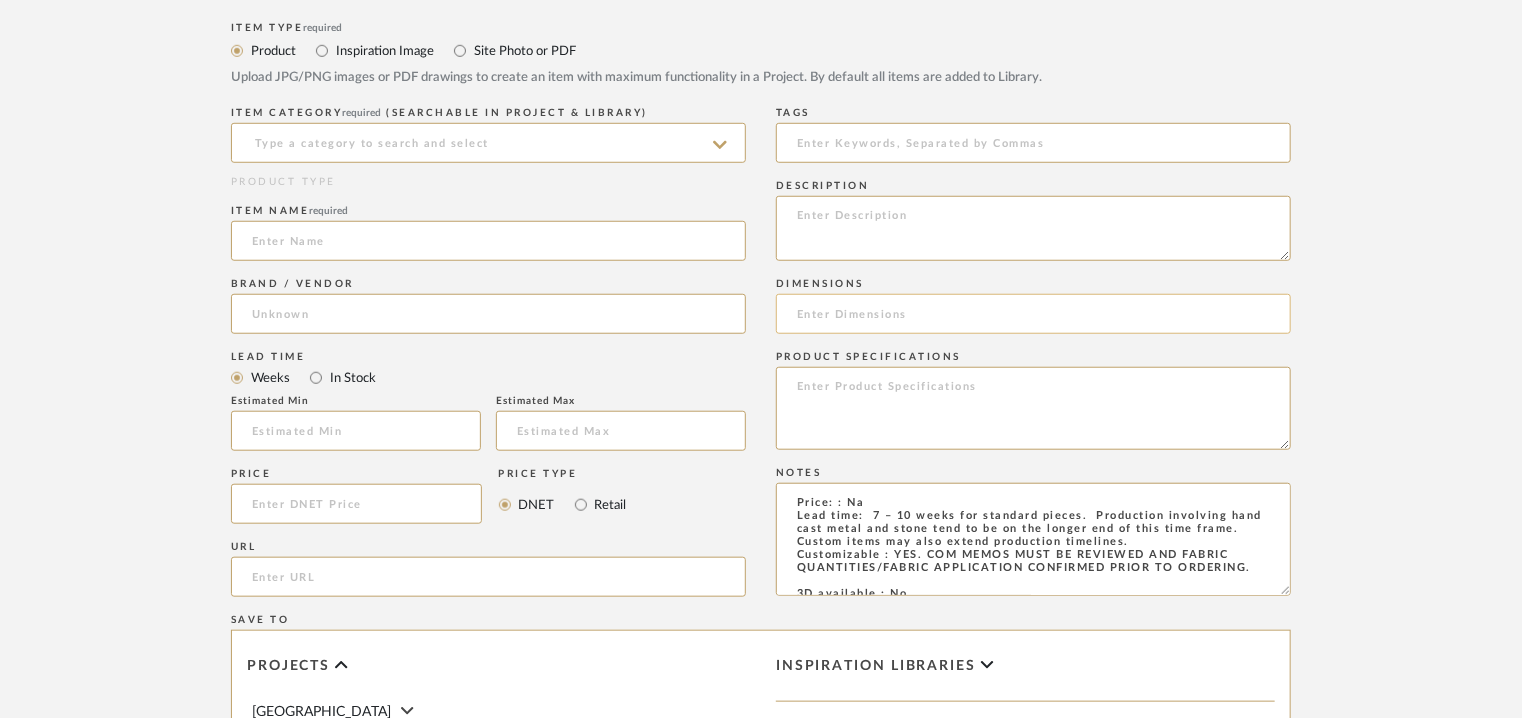 scroll, scrollTop: 184, scrollLeft: 0, axis: vertical 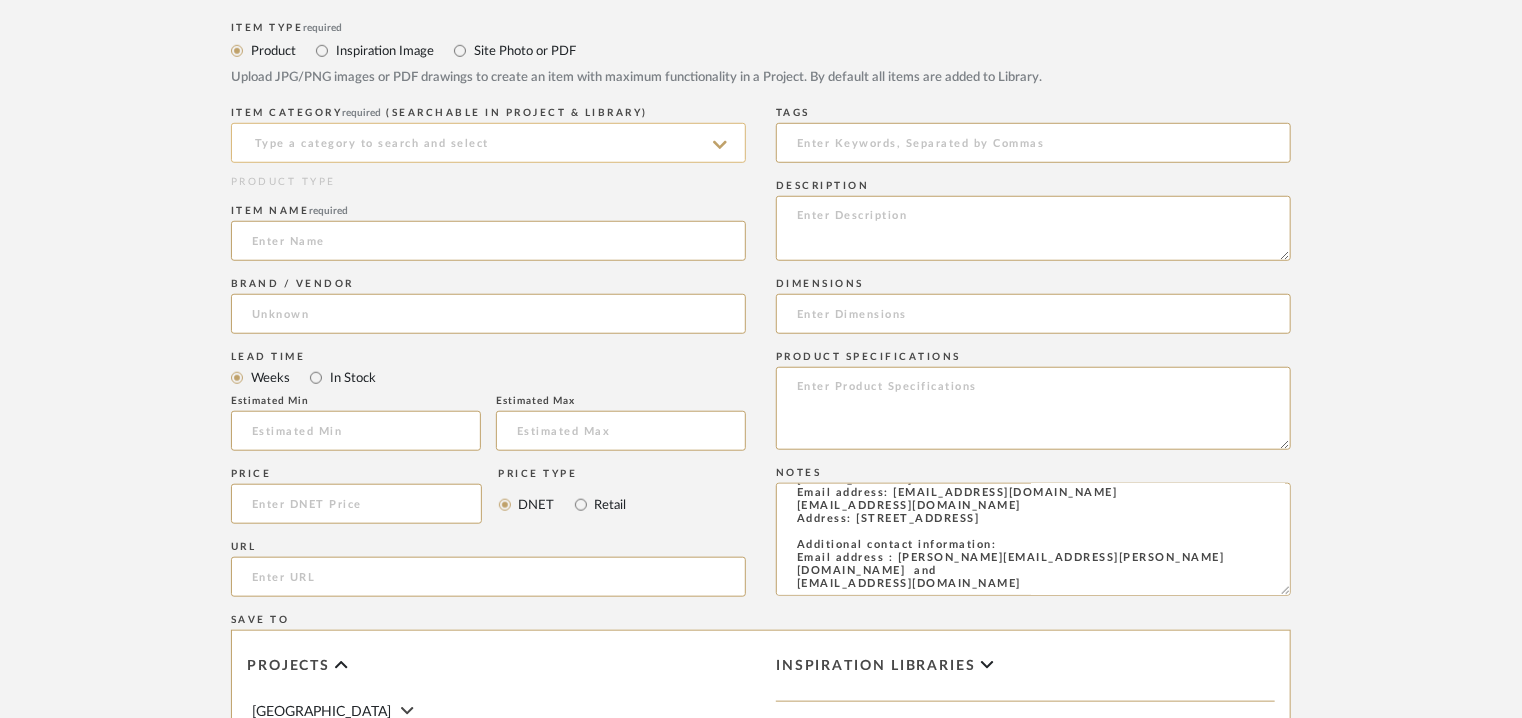 type on "Price: : Na
Lead time:  7 – 10 weeks for standard pieces.  Production involving hand cast metal and stone tend to be on the longer end of this time frame.  Custom items may also extend production timelines.
Customizable : YES. COM MEMOS MUST BE REVIEWED AND FABRIC QUANTITIES/FABRIC APPLICATION CONFIRMED PRIOR TO ORDERING.
3D available : No
BIM available. No.
Point of contact: [PERSON_NAME]
Contact number: [PHONE_NUMBER] and
[PHONE_NUMBER]
Email address: [EMAIL_ADDRESS][DOMAIN_NAME]
[EMAIL_ADDRESS][DOMAIN_NAME]
Address: [STREET_ADDRESS]
Additional contact information:
Email address : [PERSON_NAME][EMAIL_ADDRESS][PERSON_NAME][DOMAIN_NAME]  and
[EMAIL_ADDRESS][DOMAIN_NAME]" 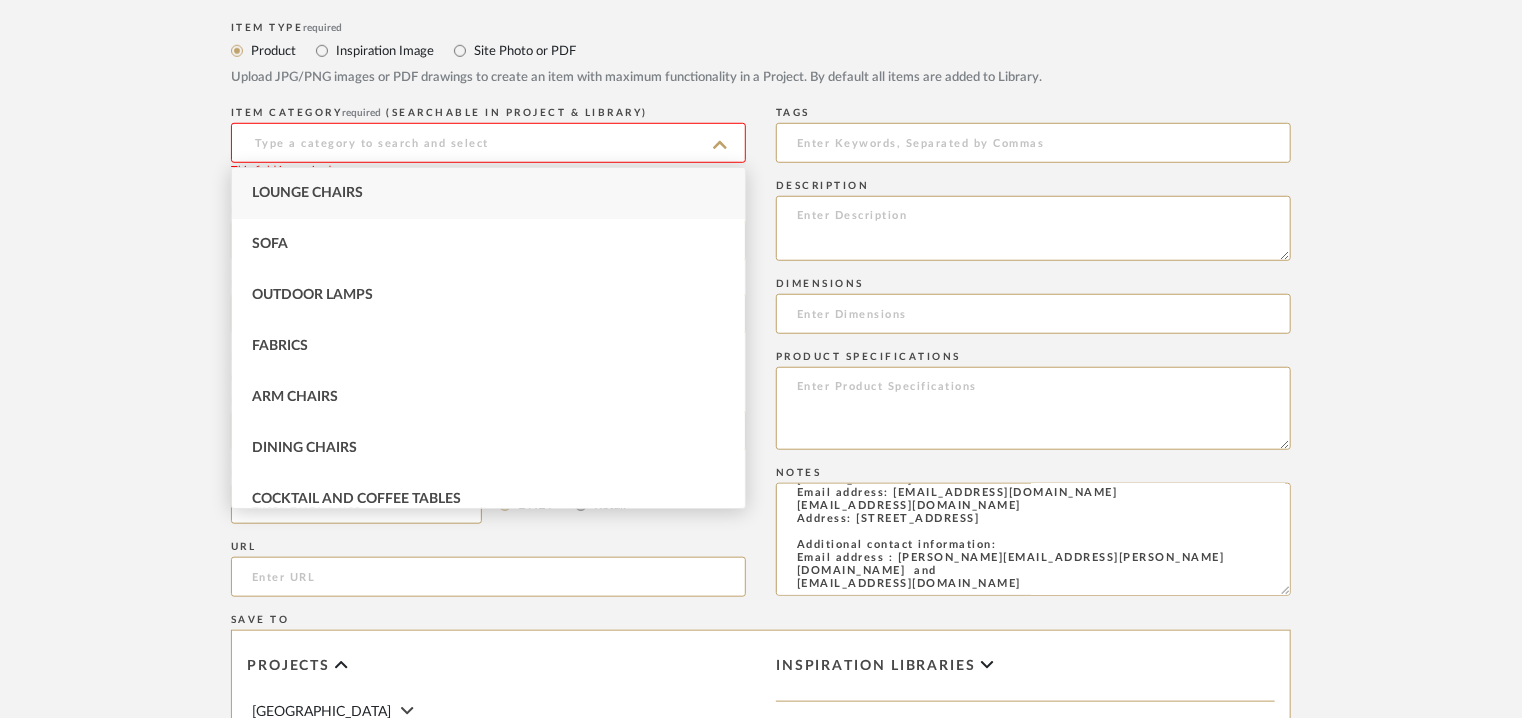 click on "Lounge Chairs" at bounding box center [488, 193] 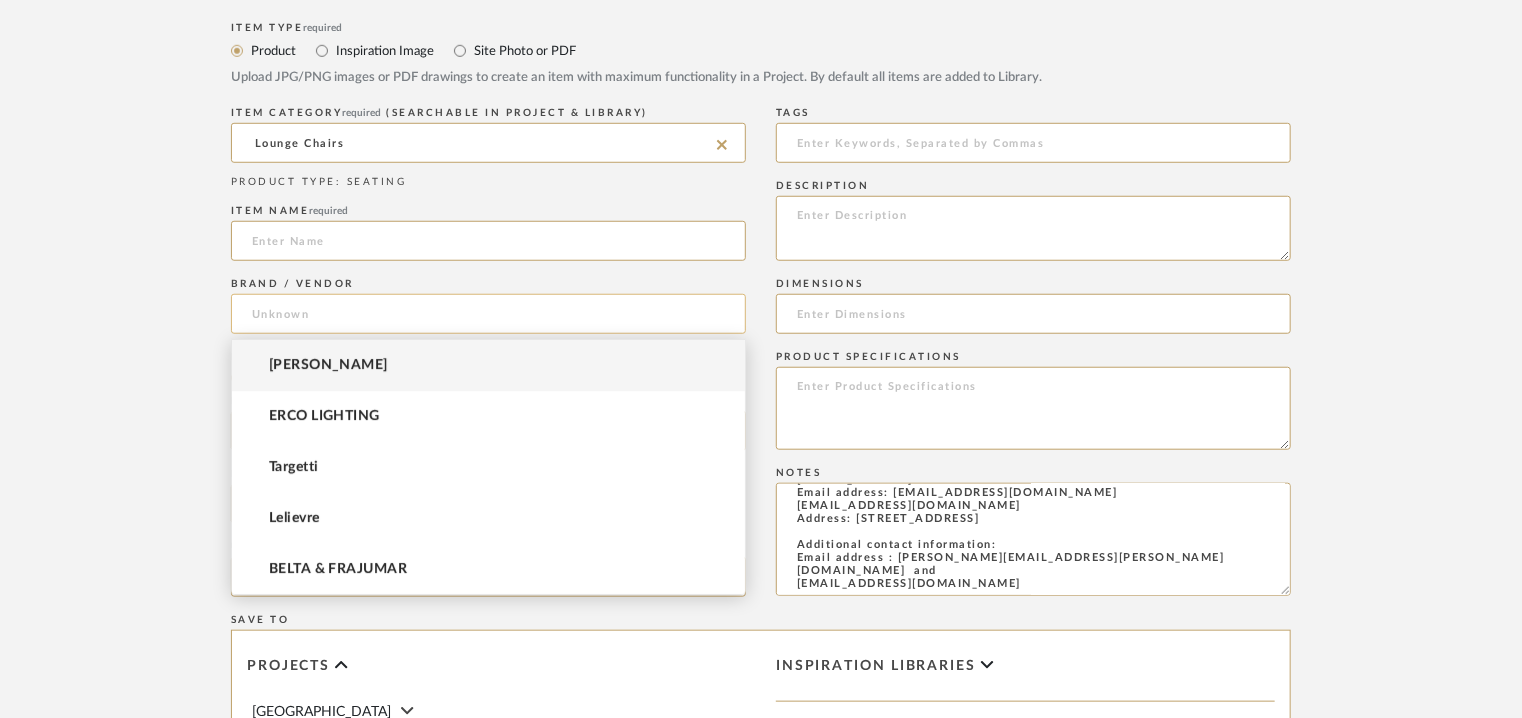 click 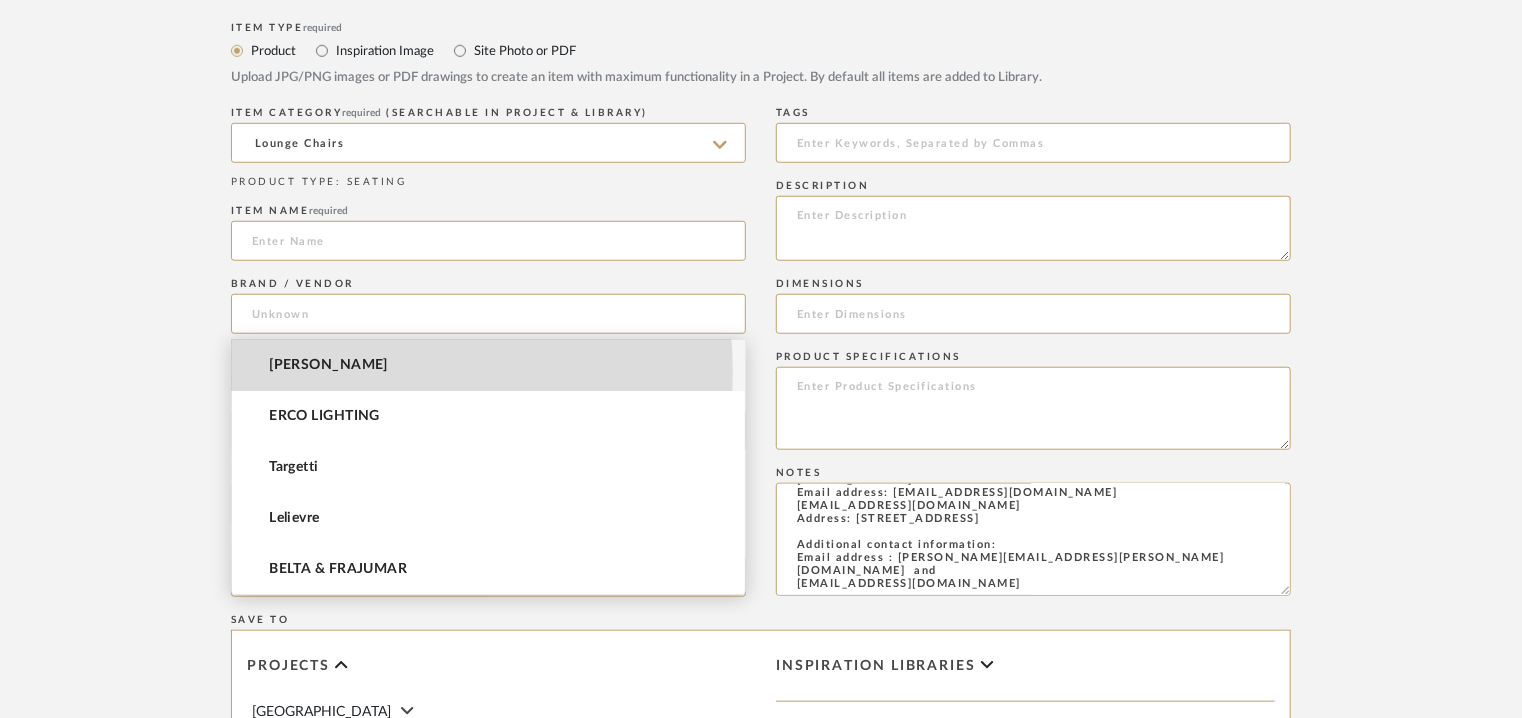 click on "[PERSON_NAME]" at bounding box center (328, 365) 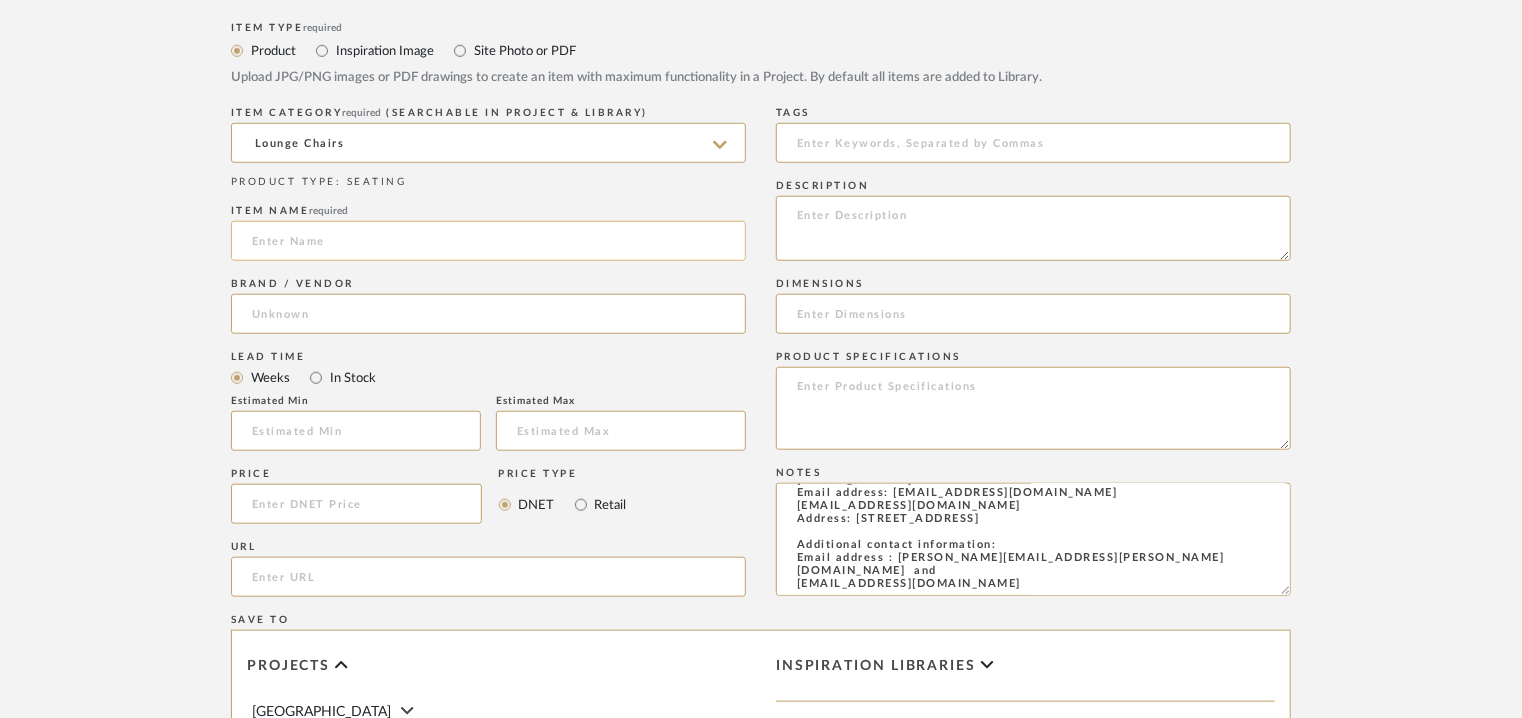 type on "[PERSON_NAME]" 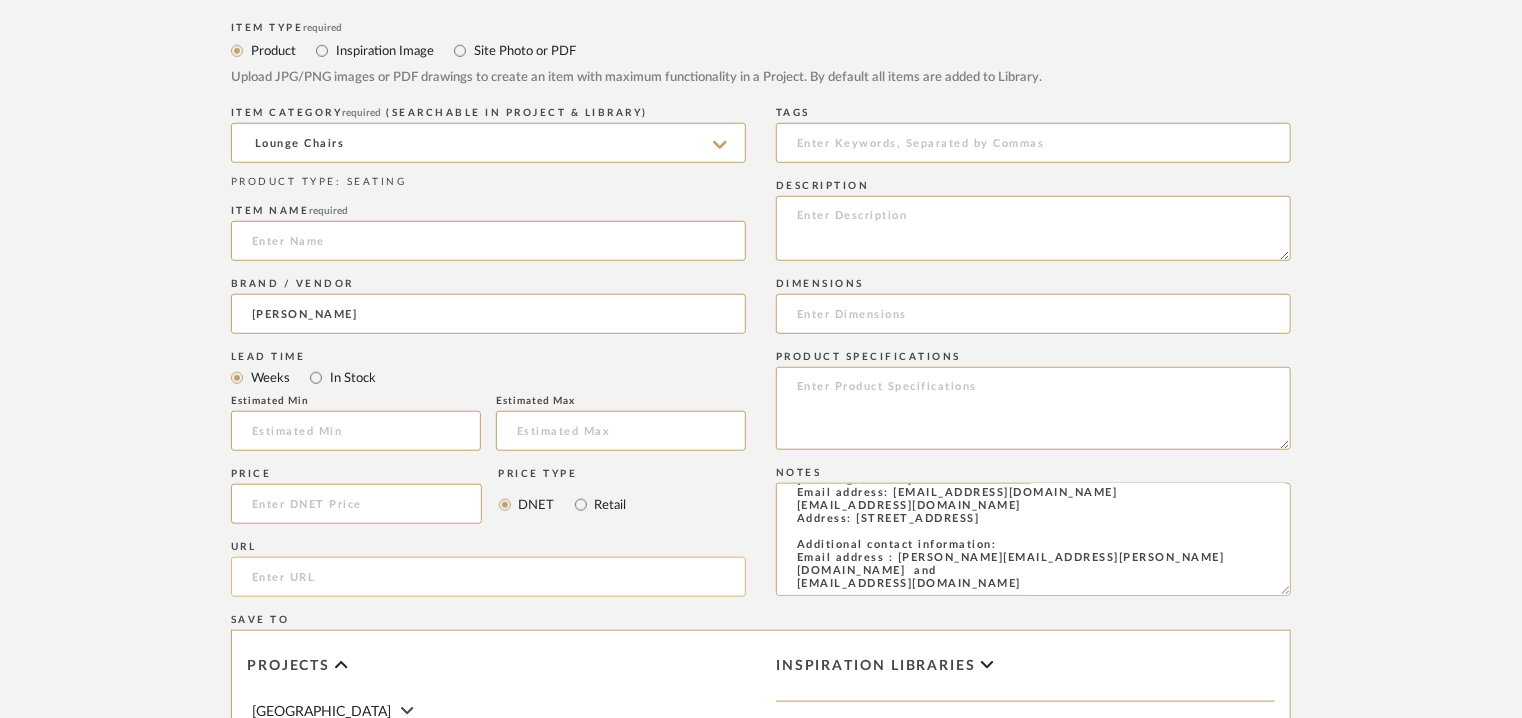 click 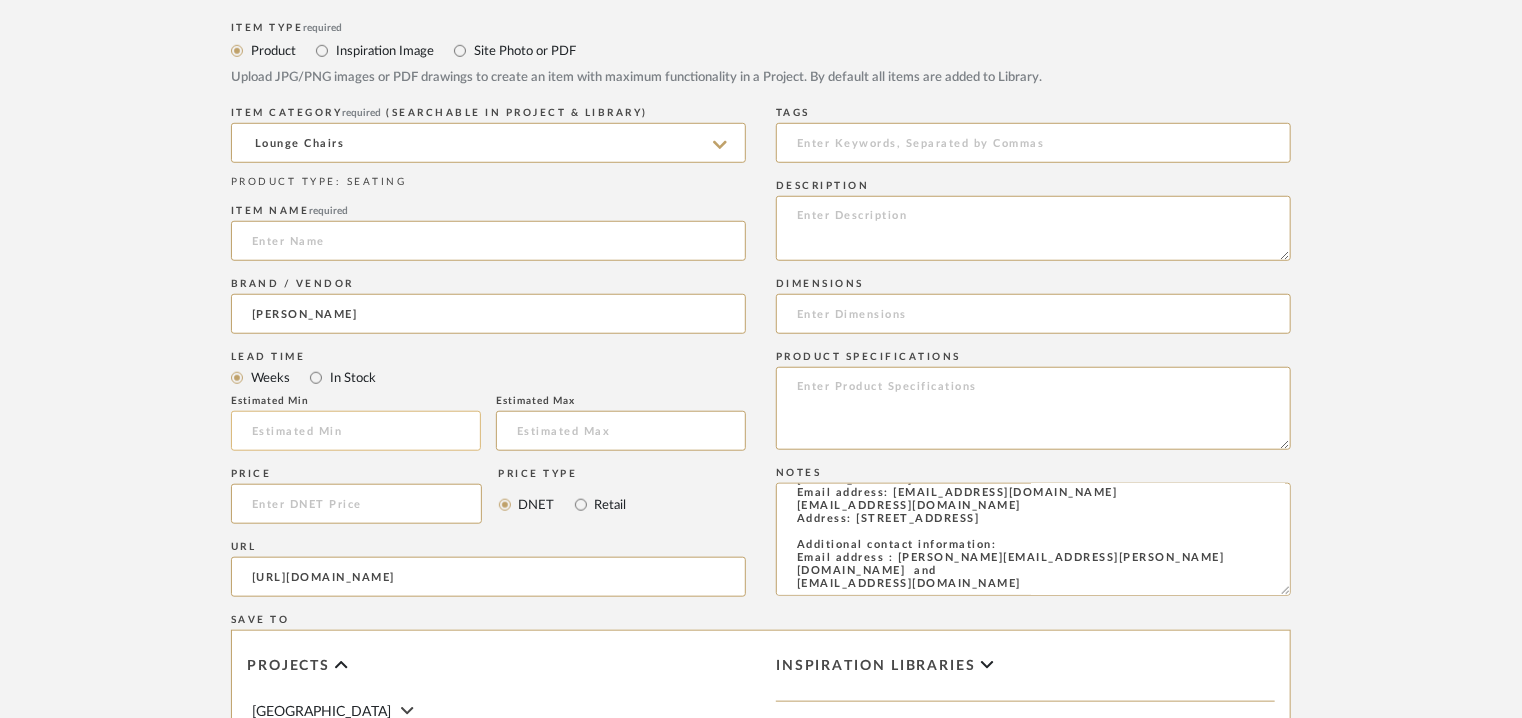 type on "[URL][DOMAIN_NAME]" 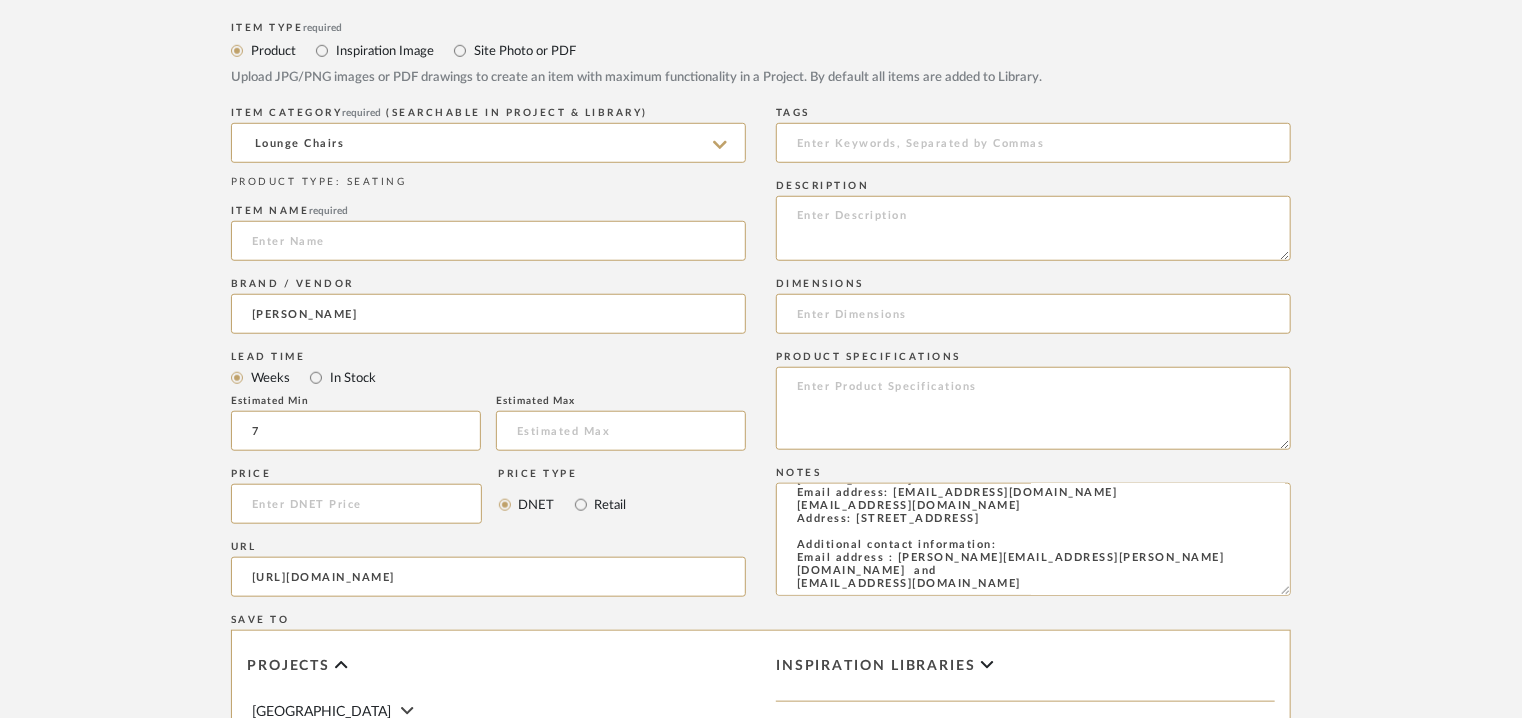 type on "7" 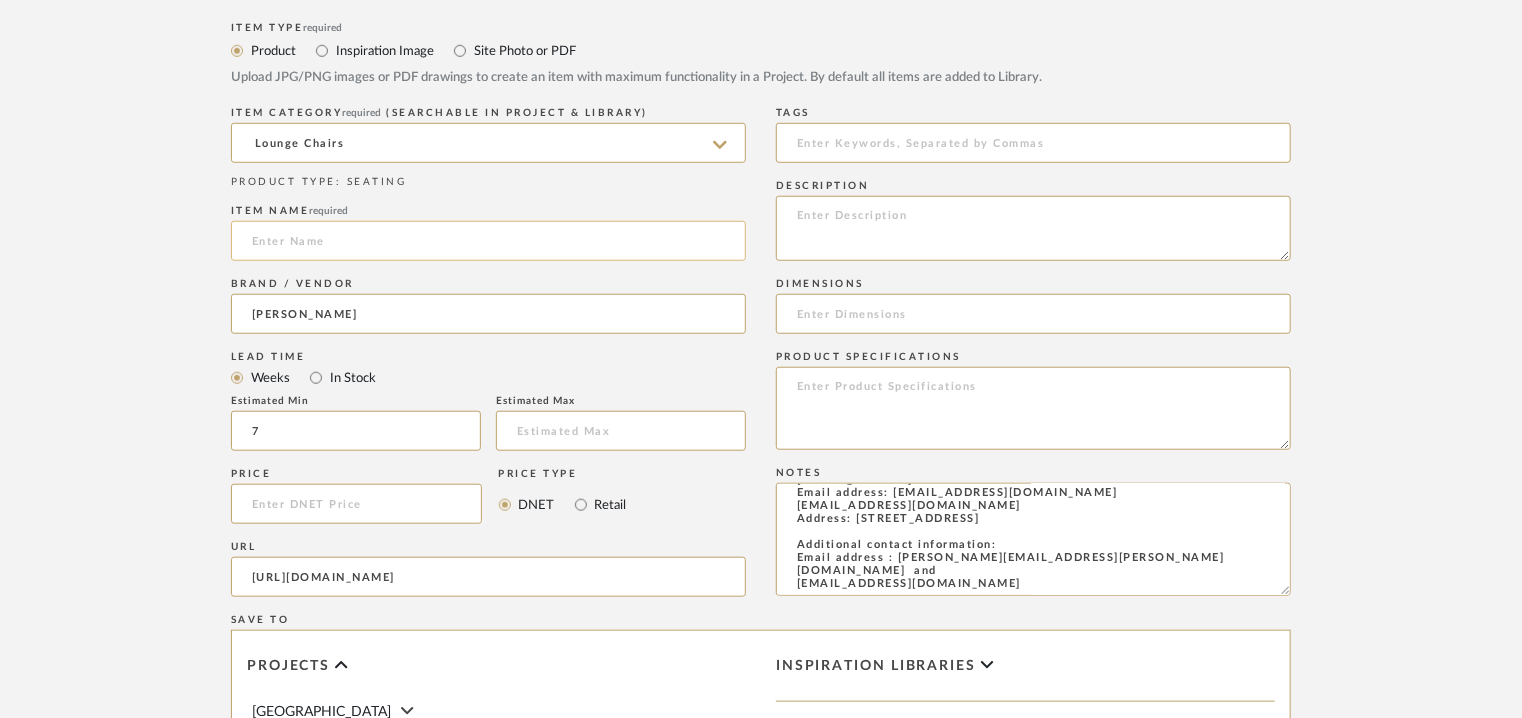 click 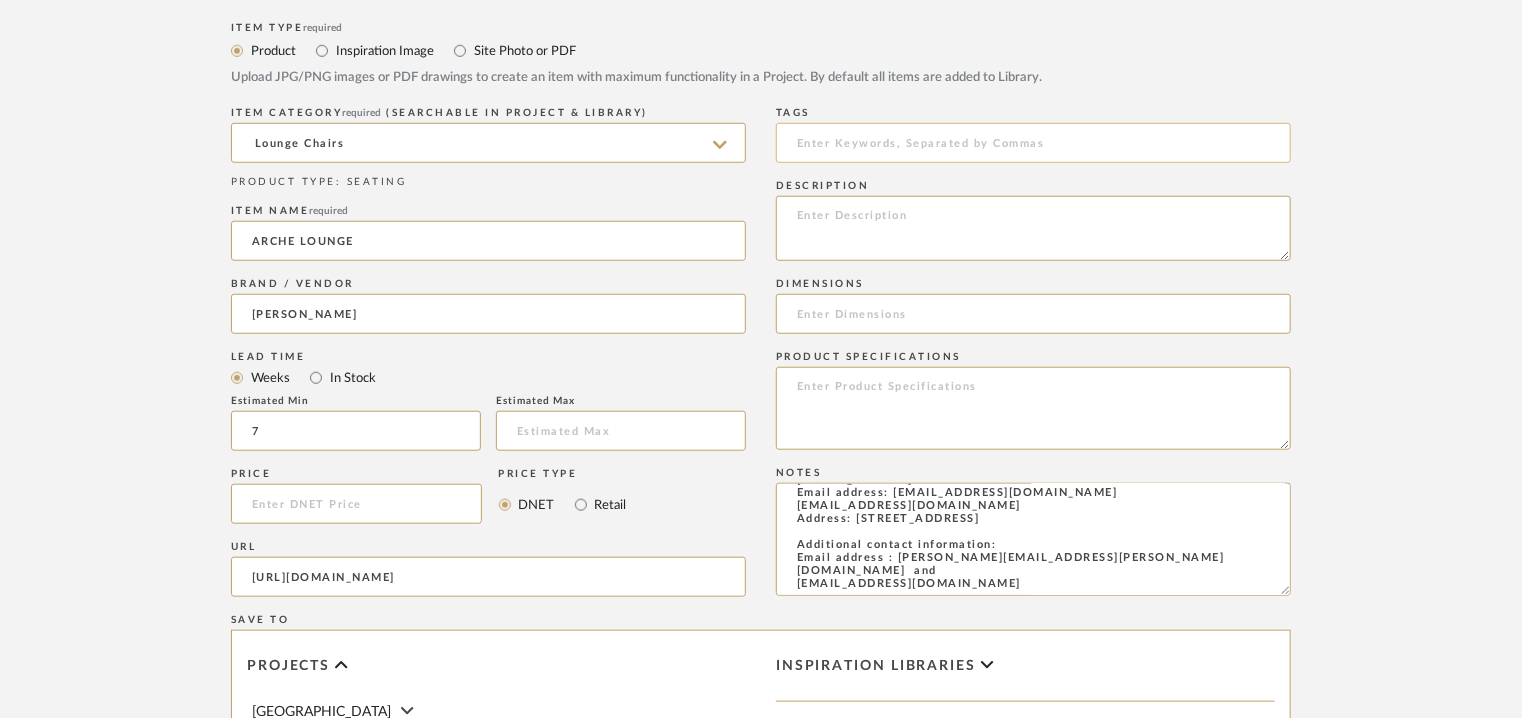 type on "ARCHE LOUNGE" 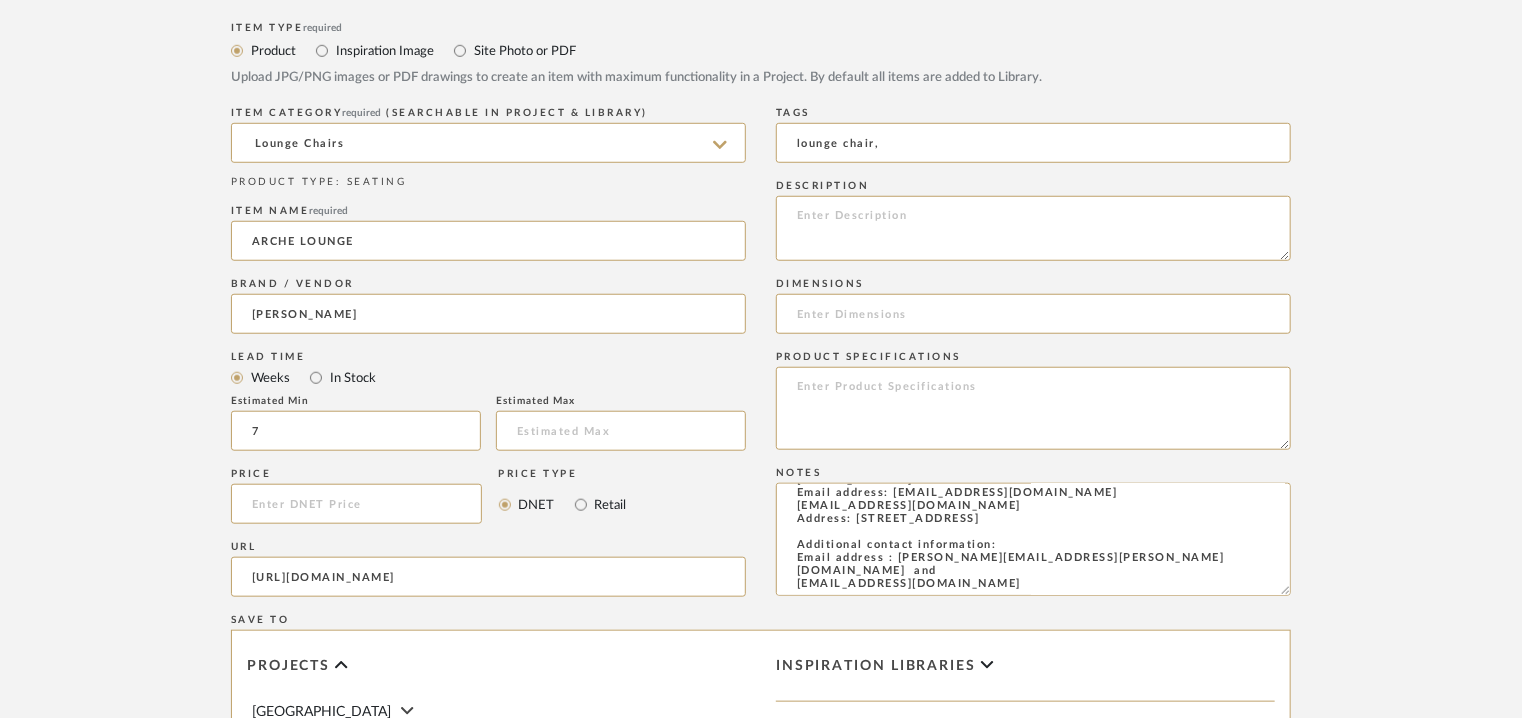 type on "lounge chair," 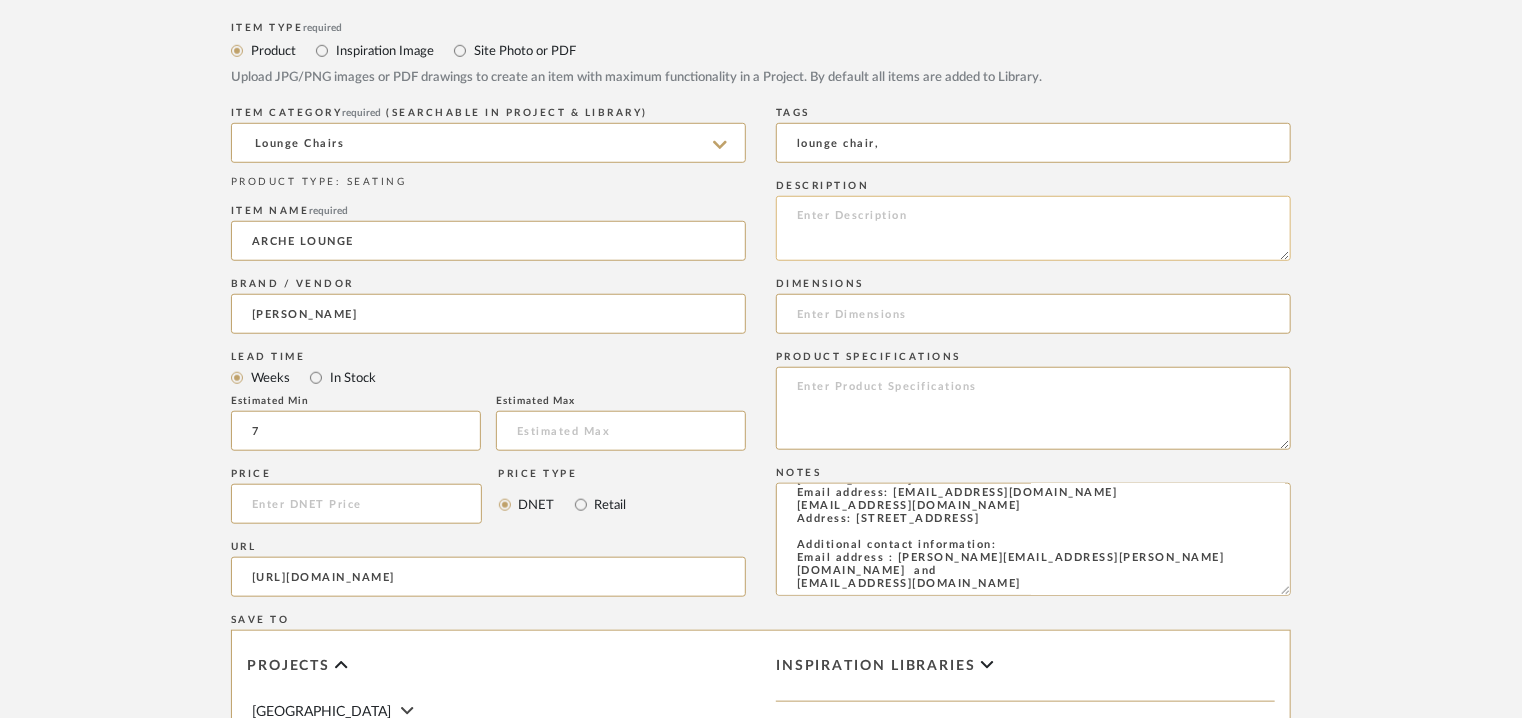 click 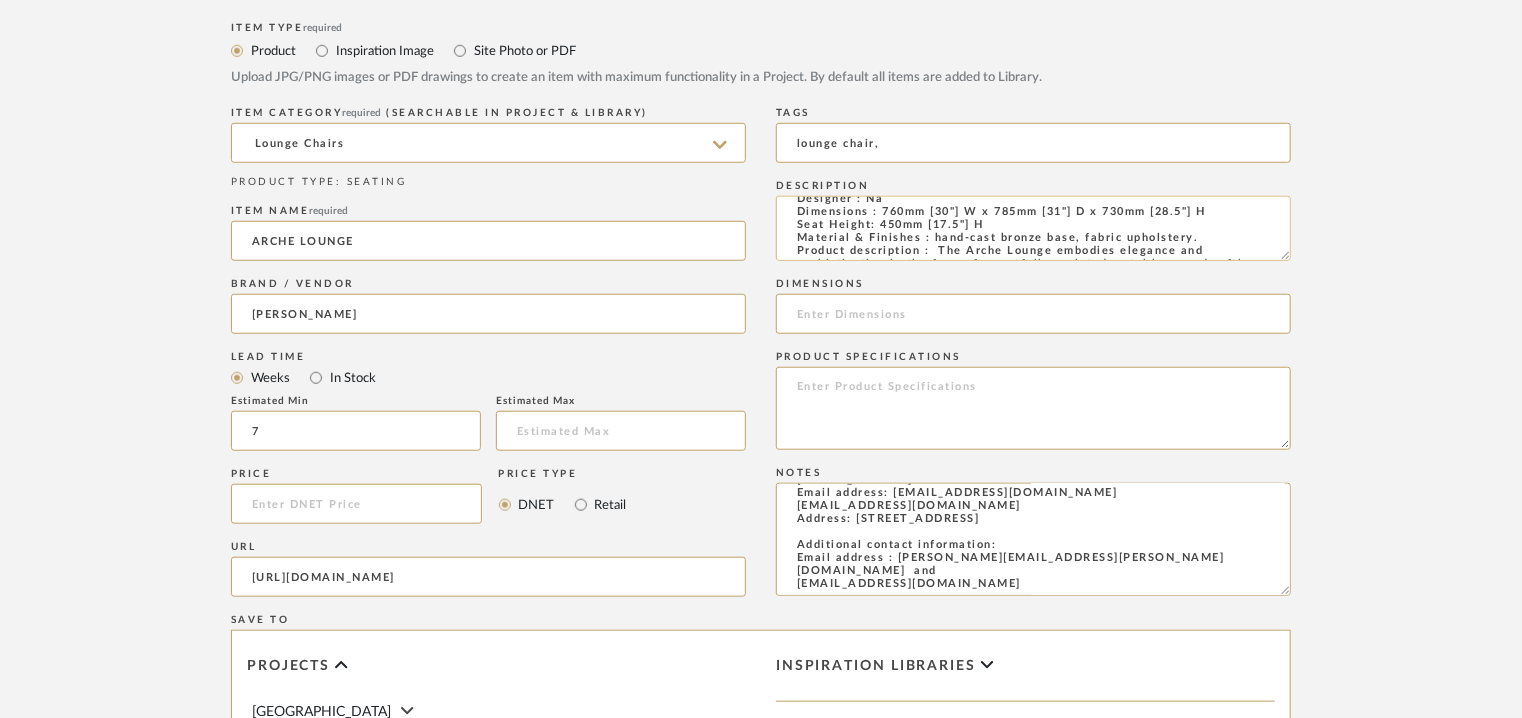 scroll, scrollTop: 0, scrollLeft: 0, axis: both 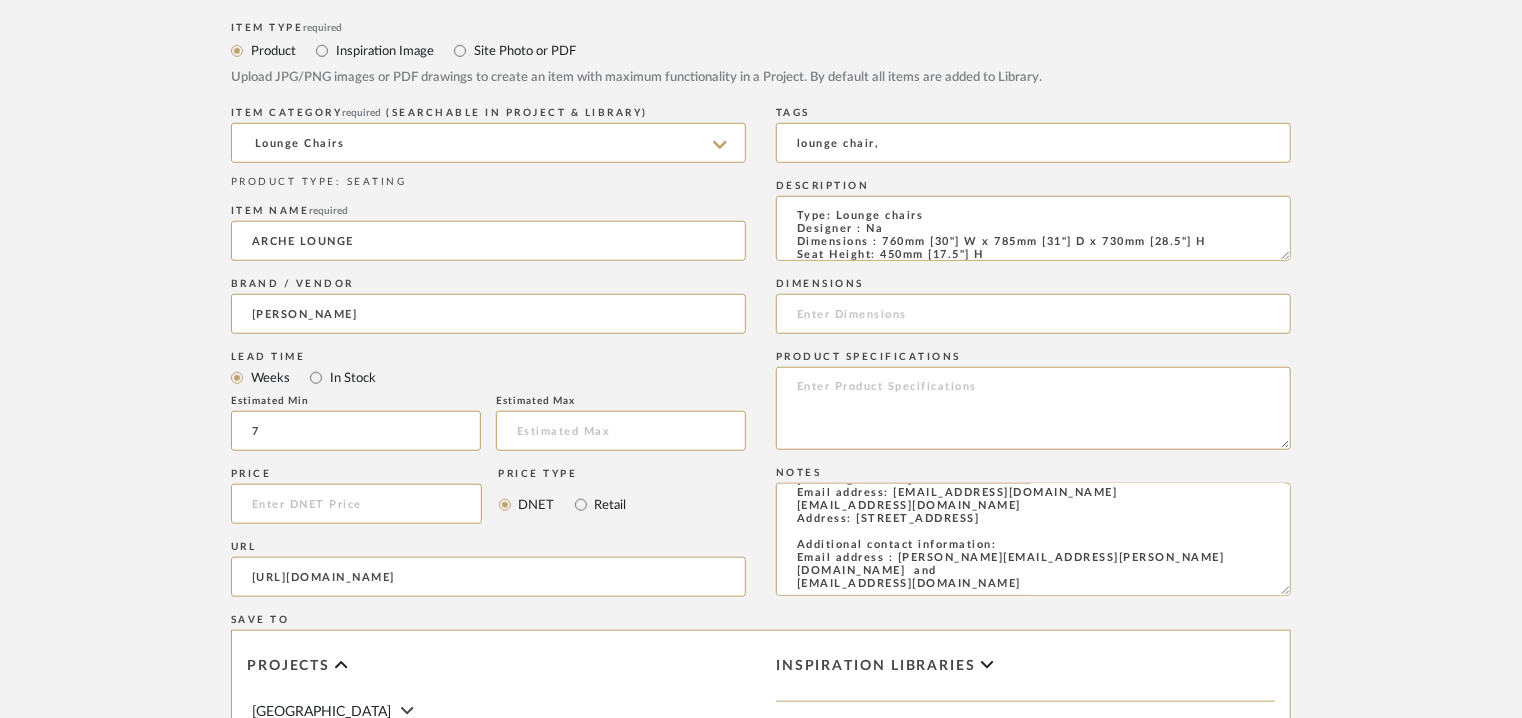 type on "Type: Lounge chairs
Designer : Na
Dimensions : 760mm [30"] W x 785mm [31"] D x 730mm [28.5"] H
Seat Height: 450mm [17.5"] H
Material & Finishes : hand-cast bronze base, fabric upholstery.
Product description :  The Arche Lounge embodies elegance and sophistication in the form of an artfully sculpted metal base and softly rounded silhouette. The base, a graceful arch crafted from solid metal, is meticulously cast by hand in our metal foundry. Comfort, balance, and proportion were all given equal consideration during the design process, resulting in a design that is both distinct and timeless.
Additional details : Na
Any other details : COM: Requires 5 Meters/ 5.5 Yards of 54” width fabric in solid color. Contact us for quantity in patterned fabric." 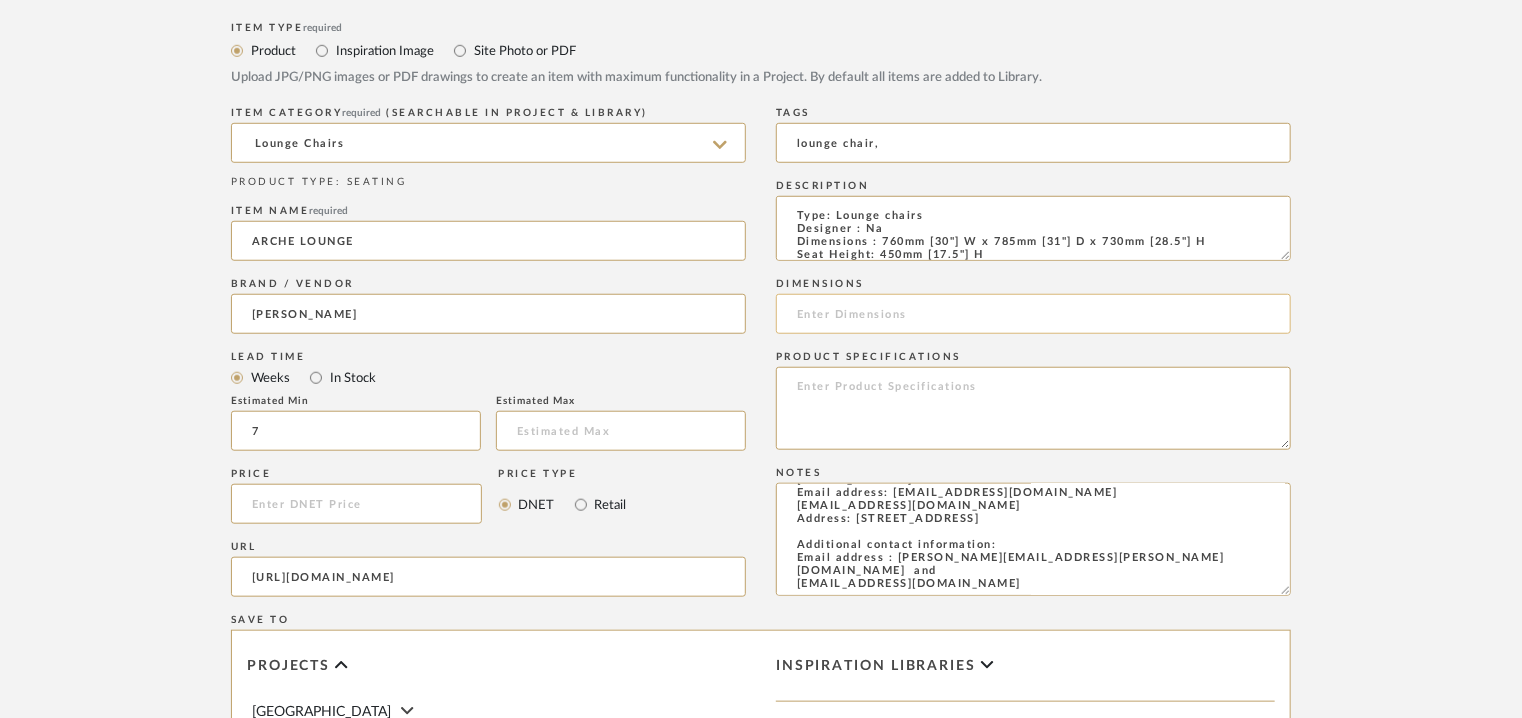 click 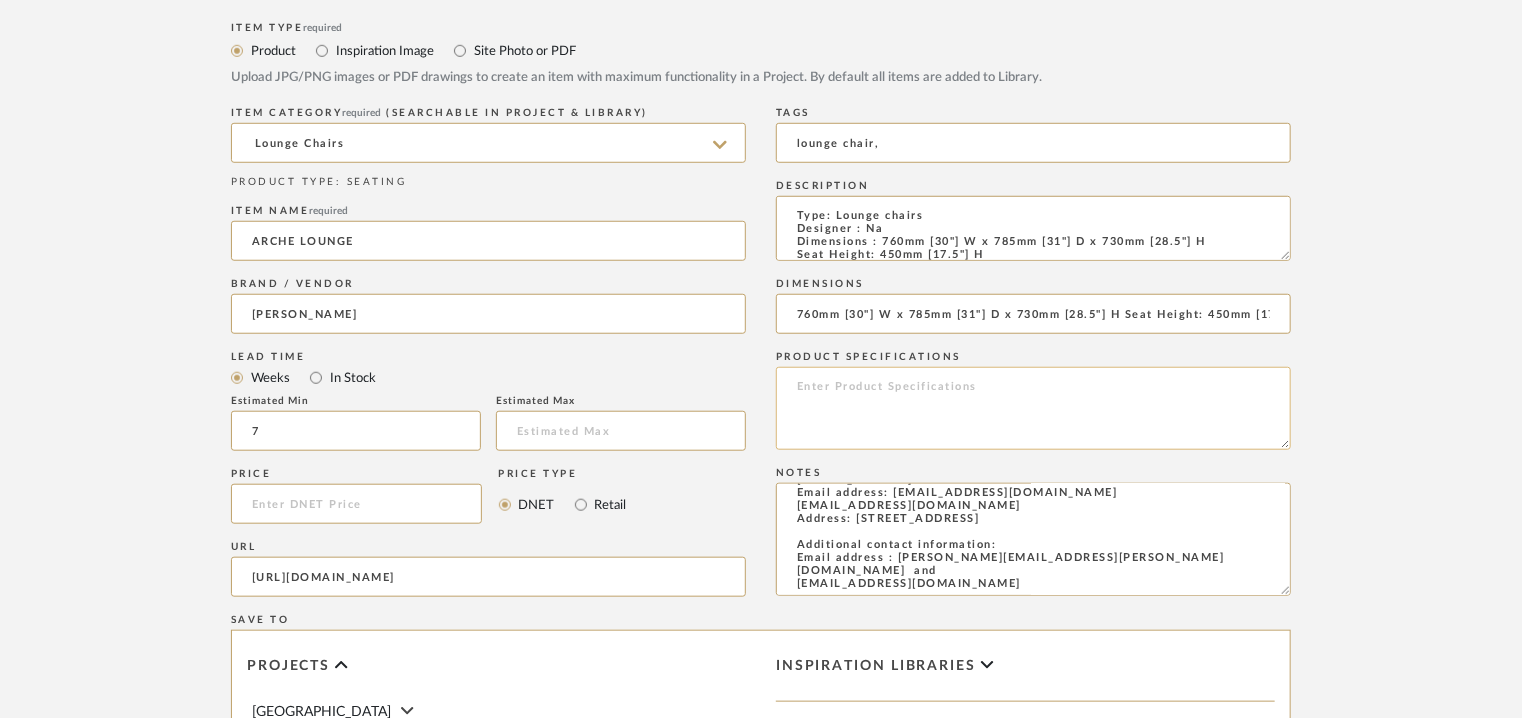 scroll, scrollTop: 0, scrollLeft: 54, axis: horizontal 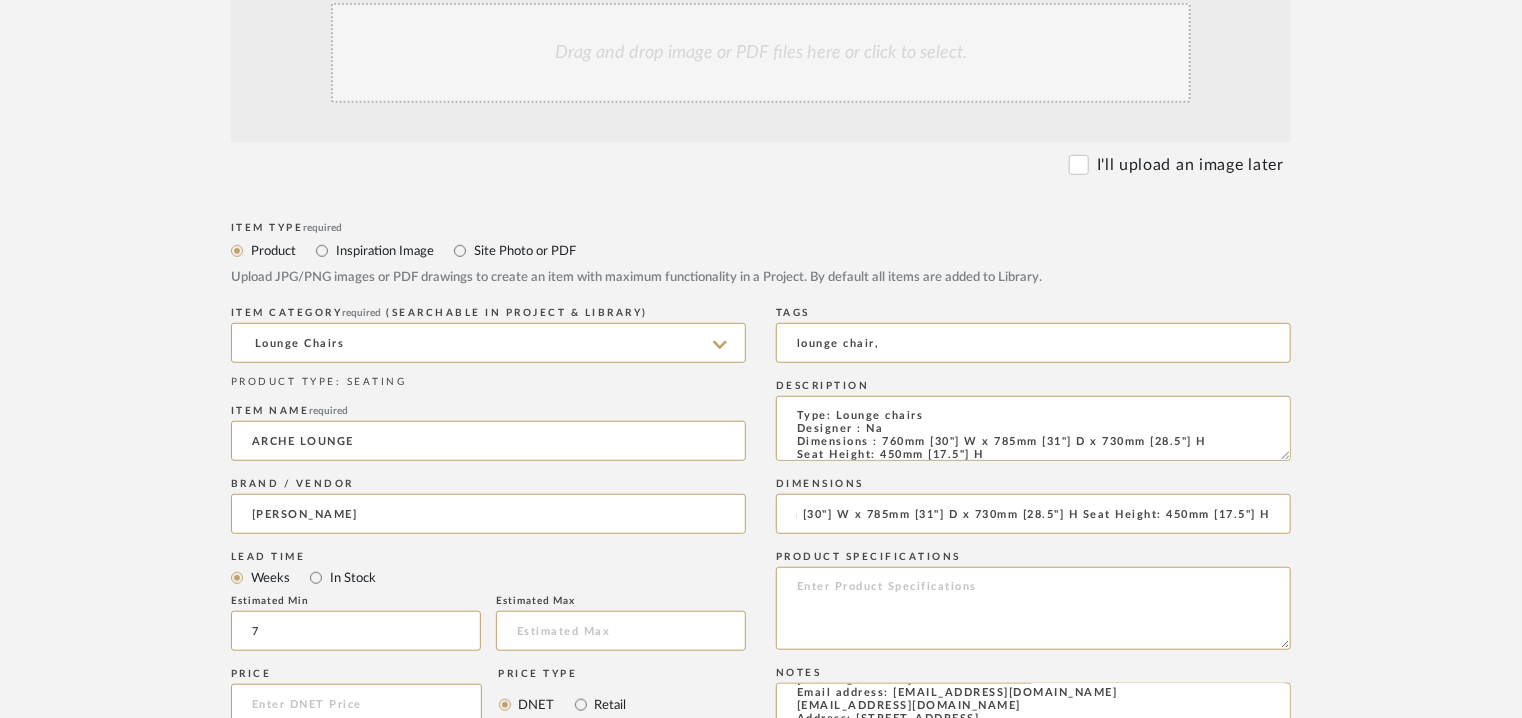 type on "760mm [30"] W x 785mm [31"] D x 730mm [28.5"] H Seat Height: 450mm [17.5"] H" 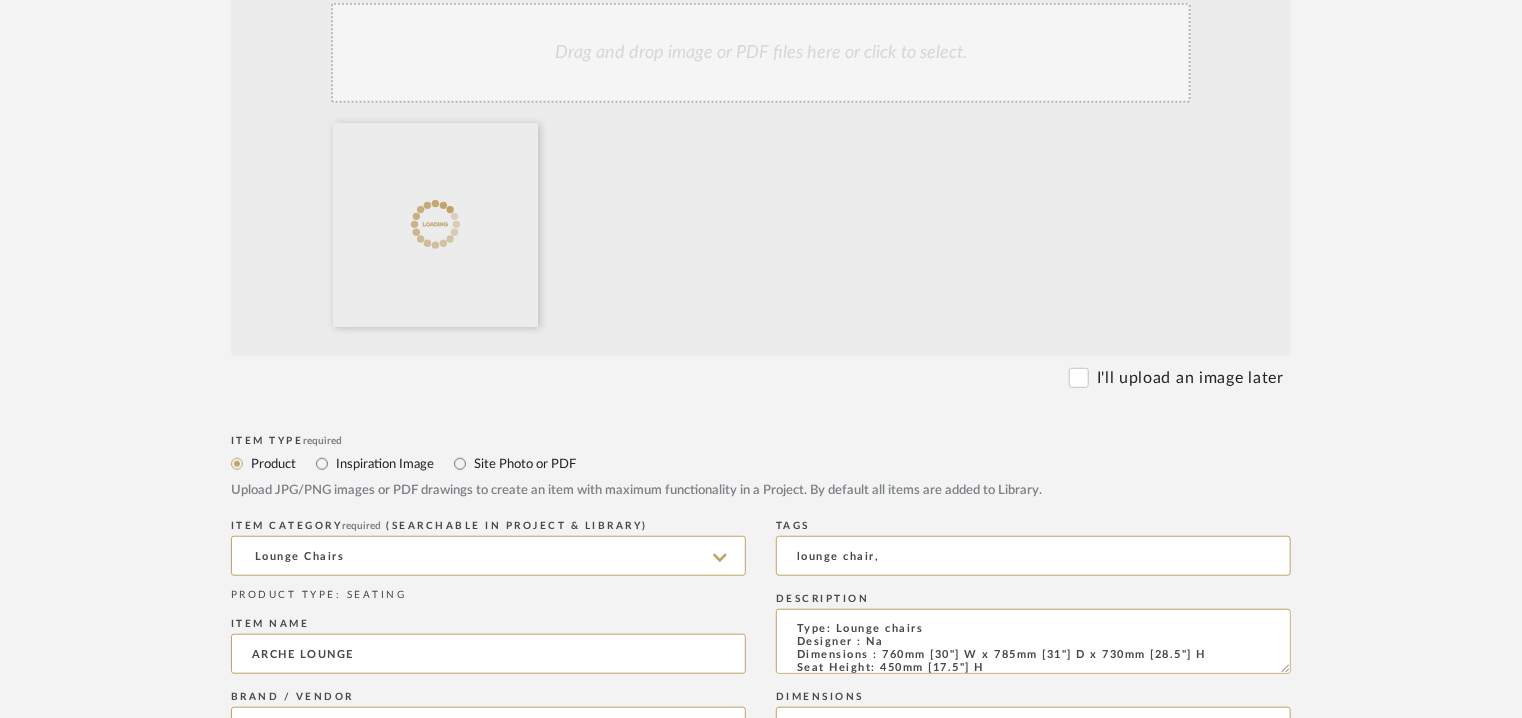 click on "Drag and drop image or PDF files here or click to select." 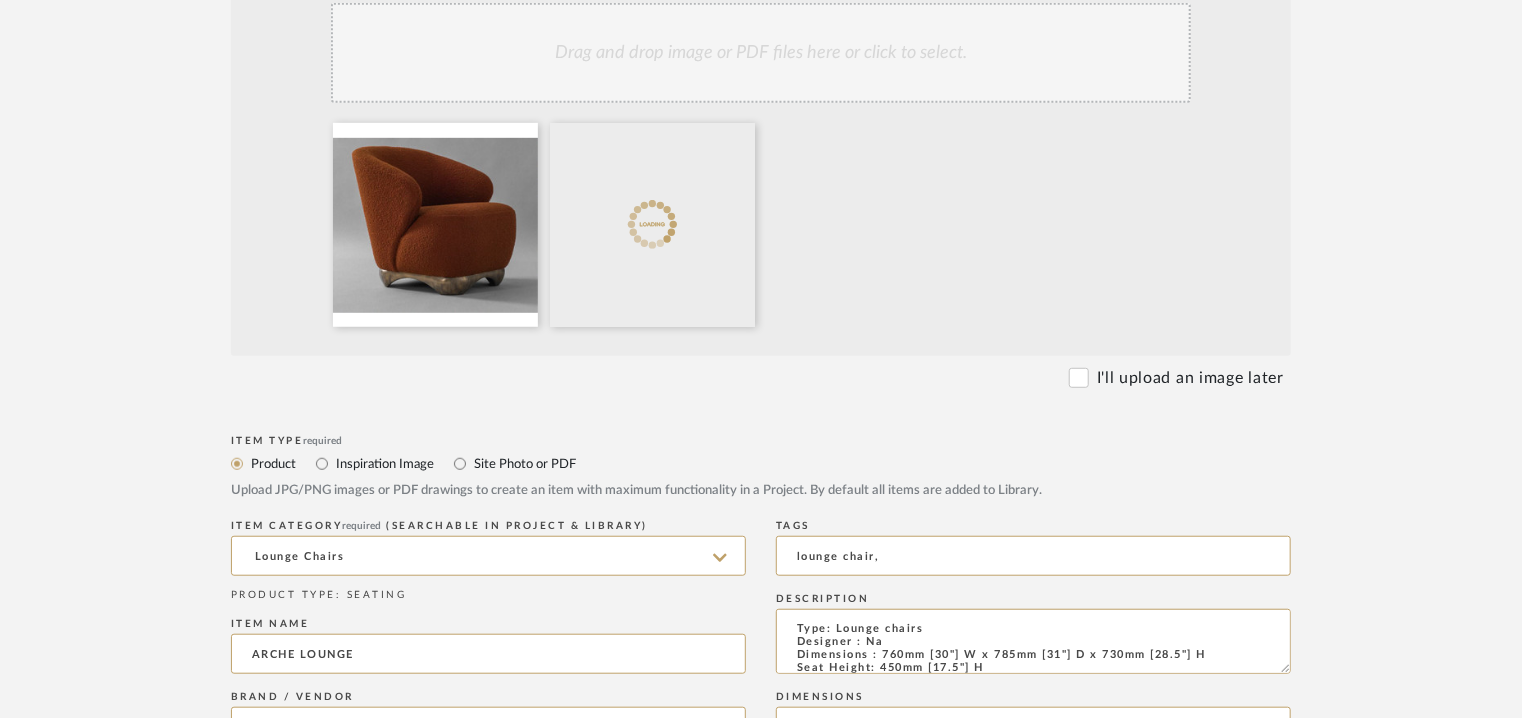 click on "Drag and drop image or PDF files here or click to select." 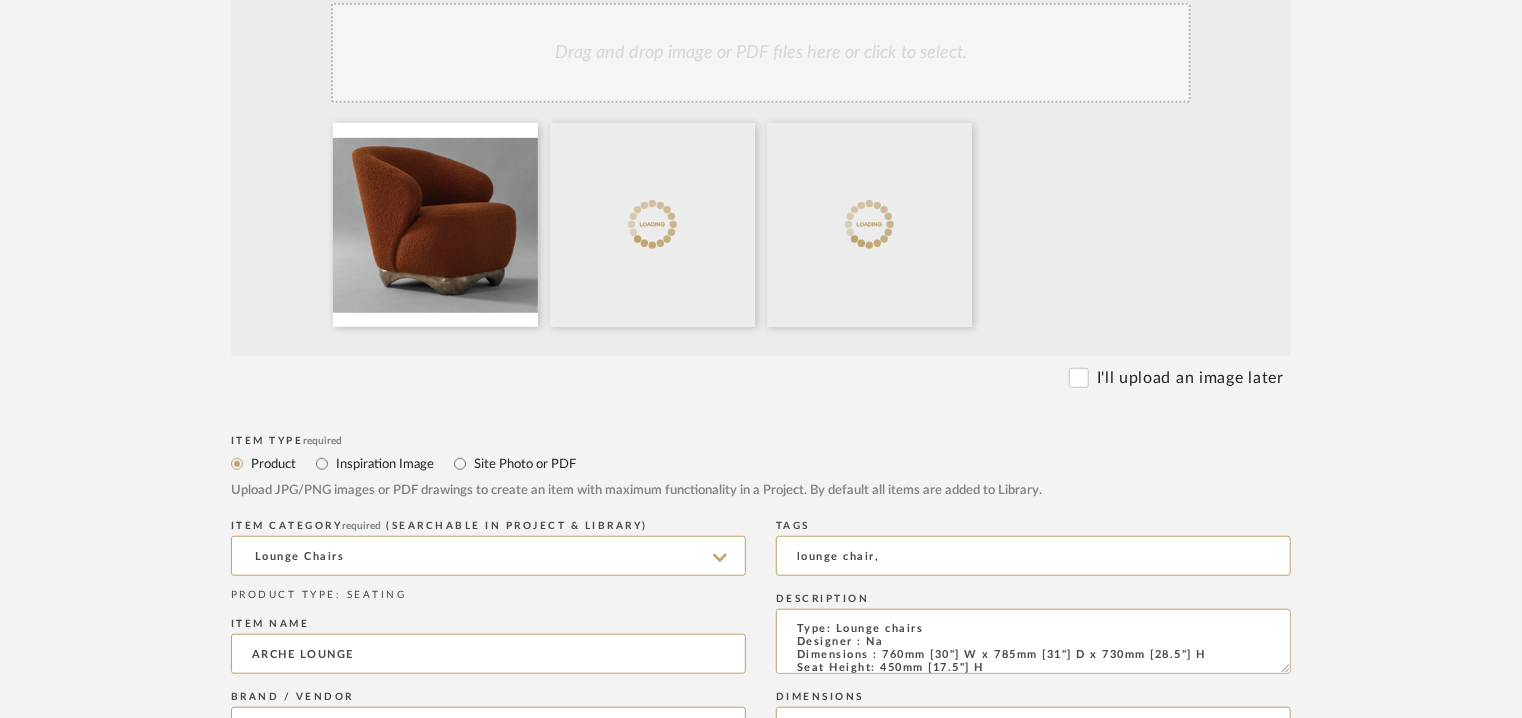 click on "Drag and drop image or PDF files here or click to select." 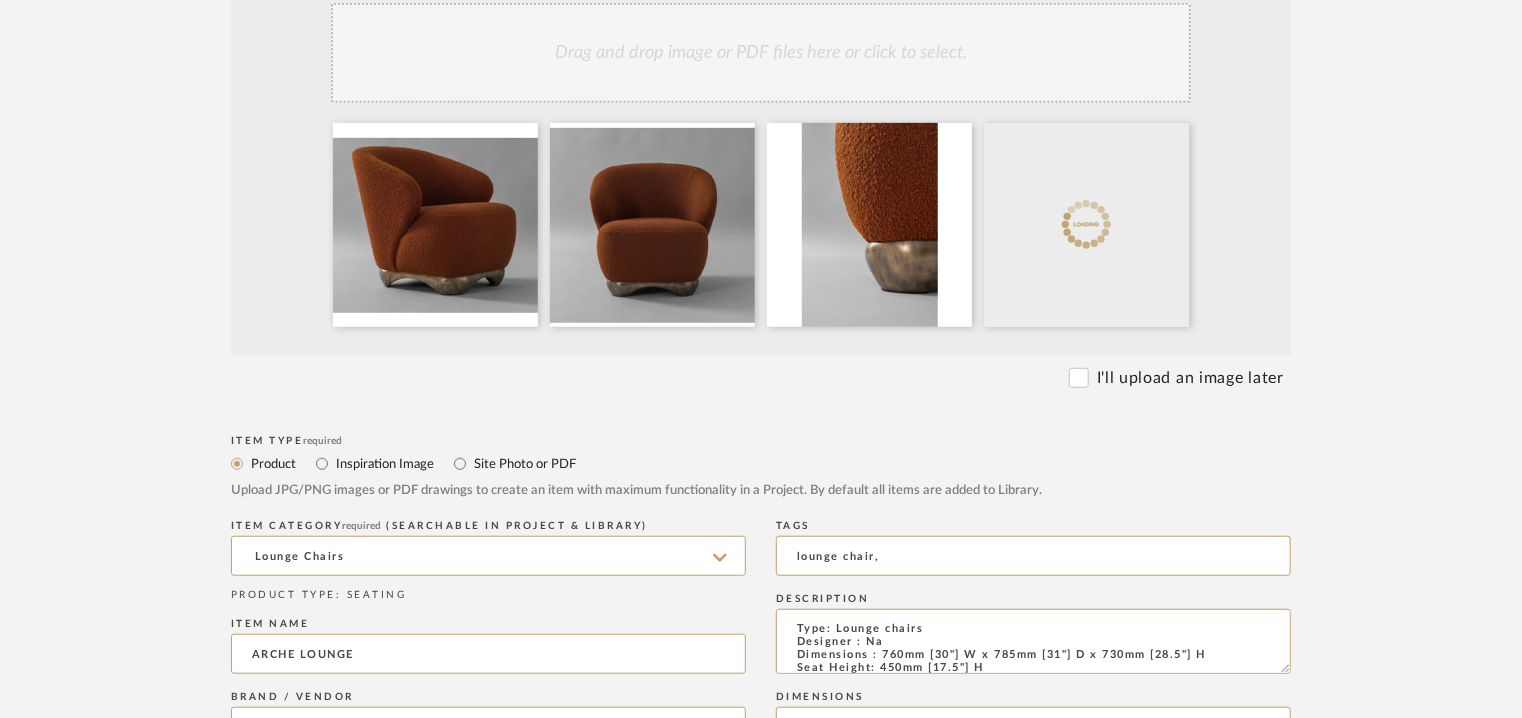click on "Drag and drop image or PDF files here or click to select." 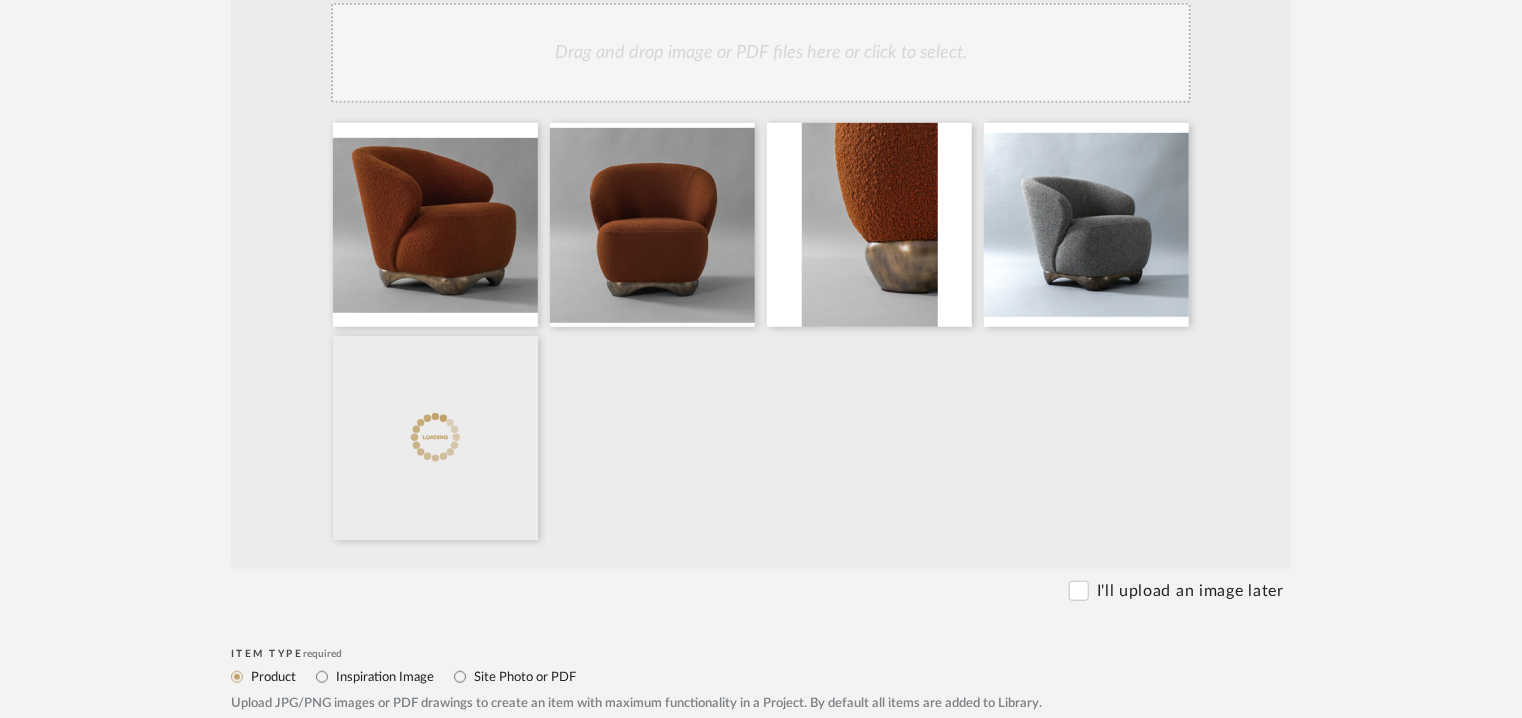click on "Drag and drop image or PDF files here or click to select." 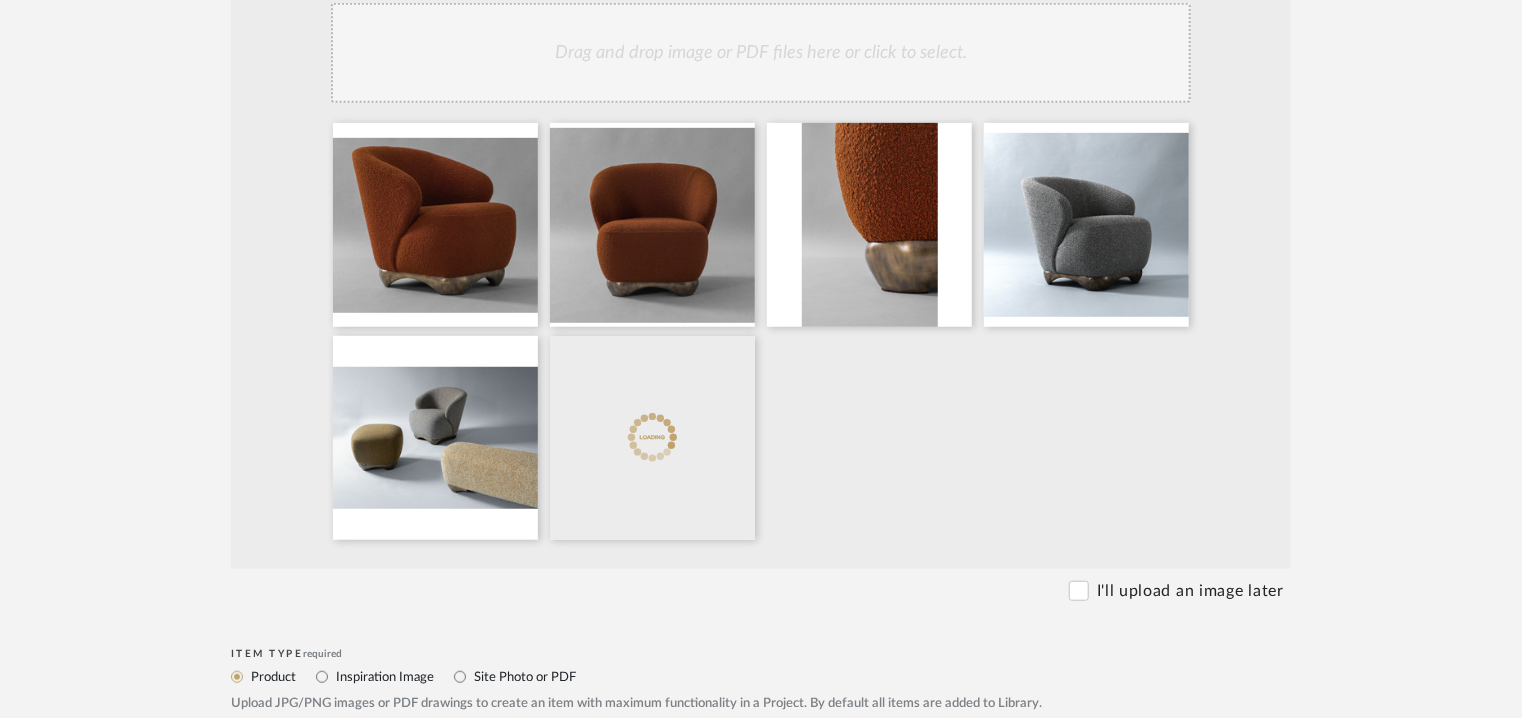click on "Drag and drop image or PDF files here or click to select." 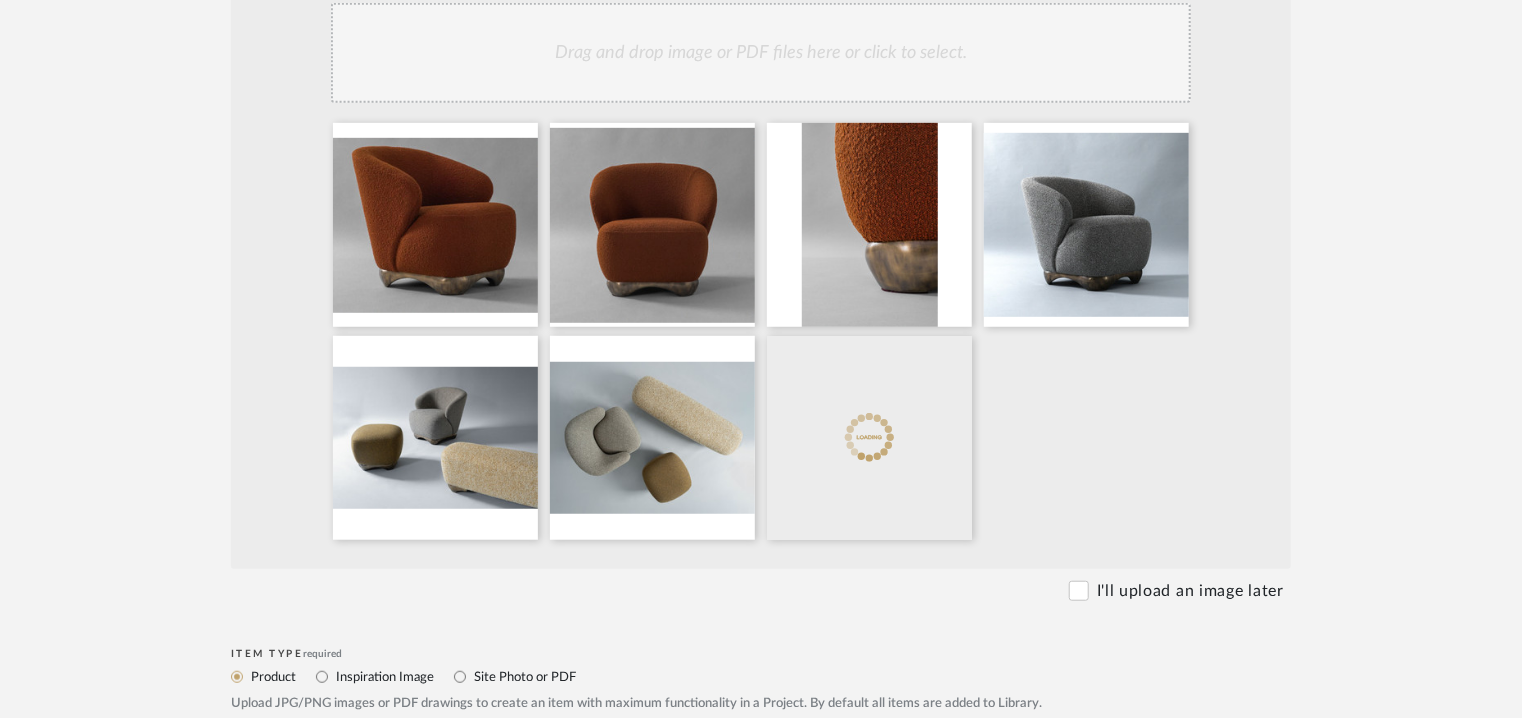click on "Drag and drop image or PDF files here or click to select." 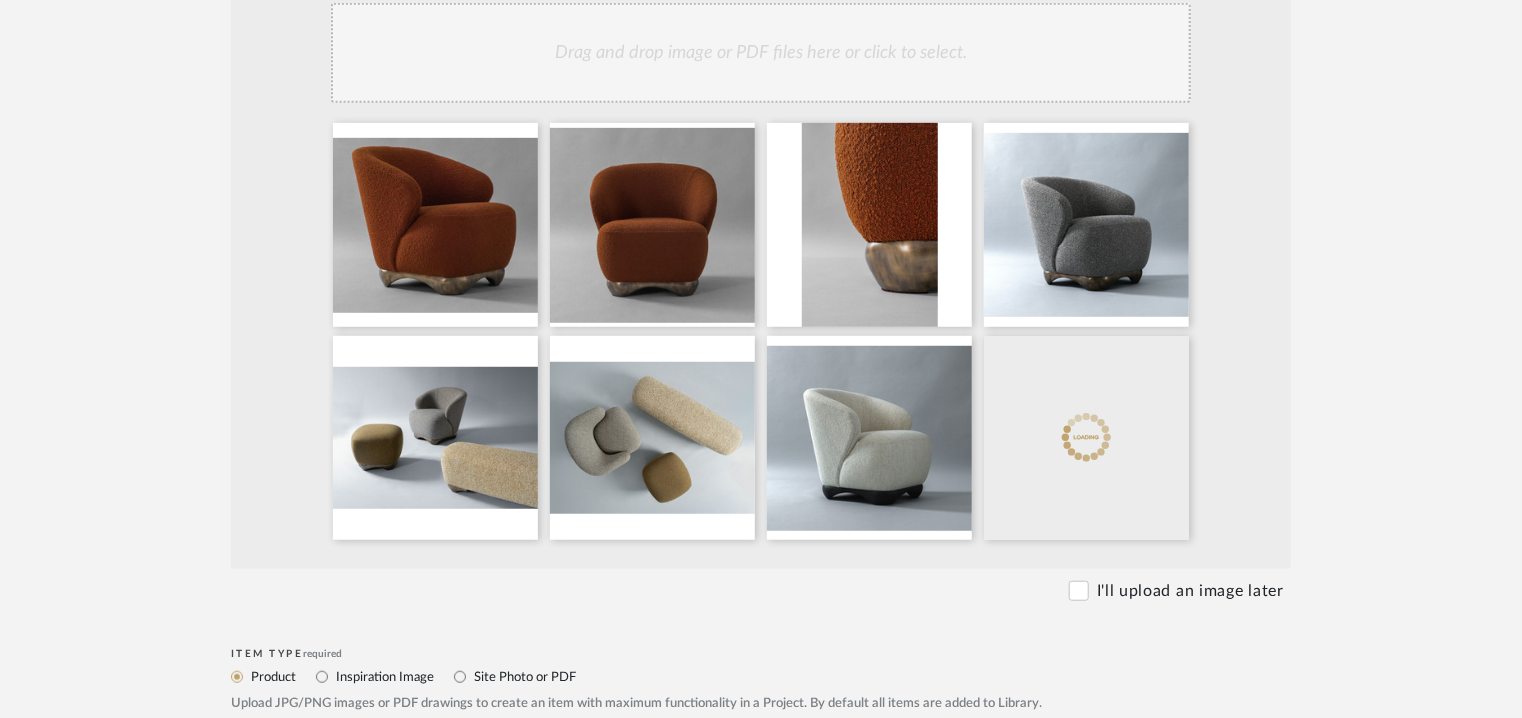 click on "Drag and drop image or PDF files here or click to select." 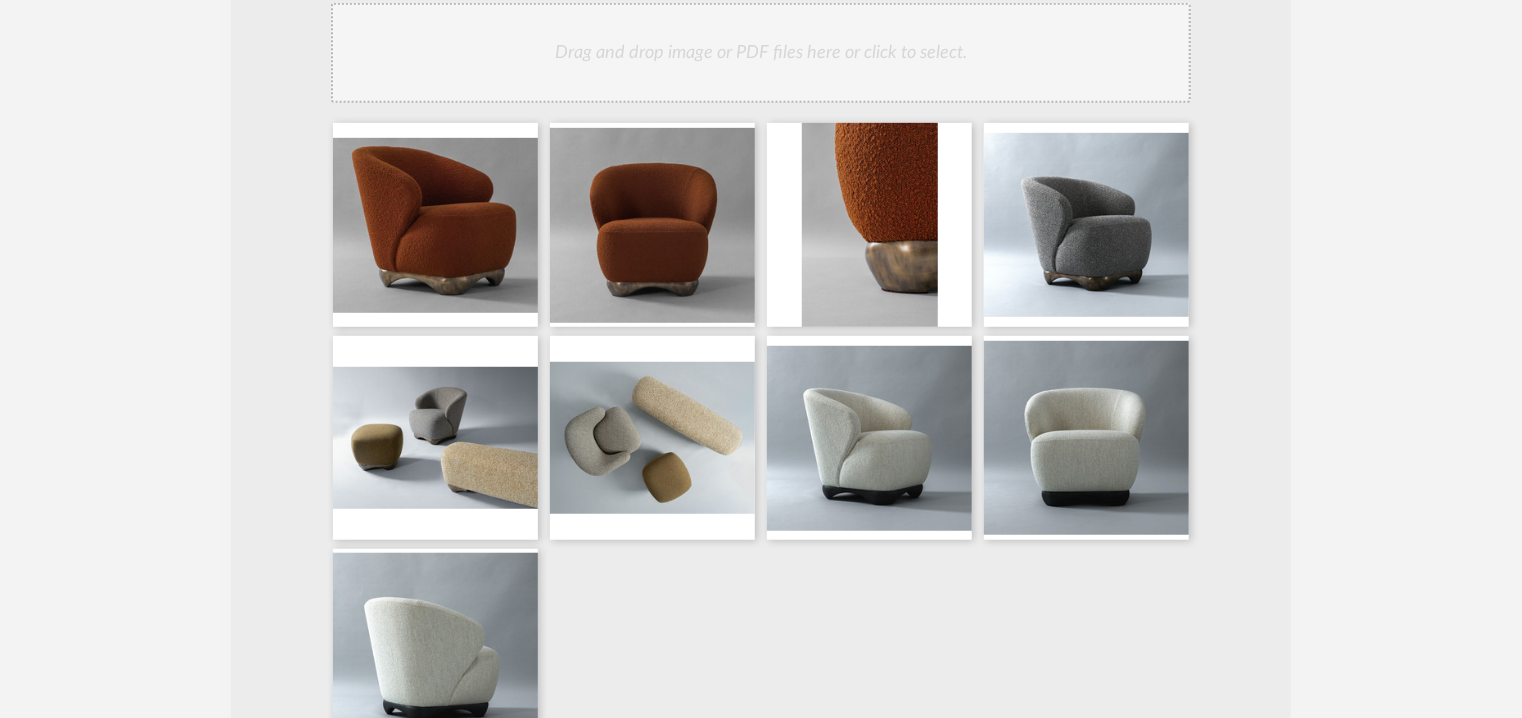 click on "Drag and drop image or PDF files here or click to select." 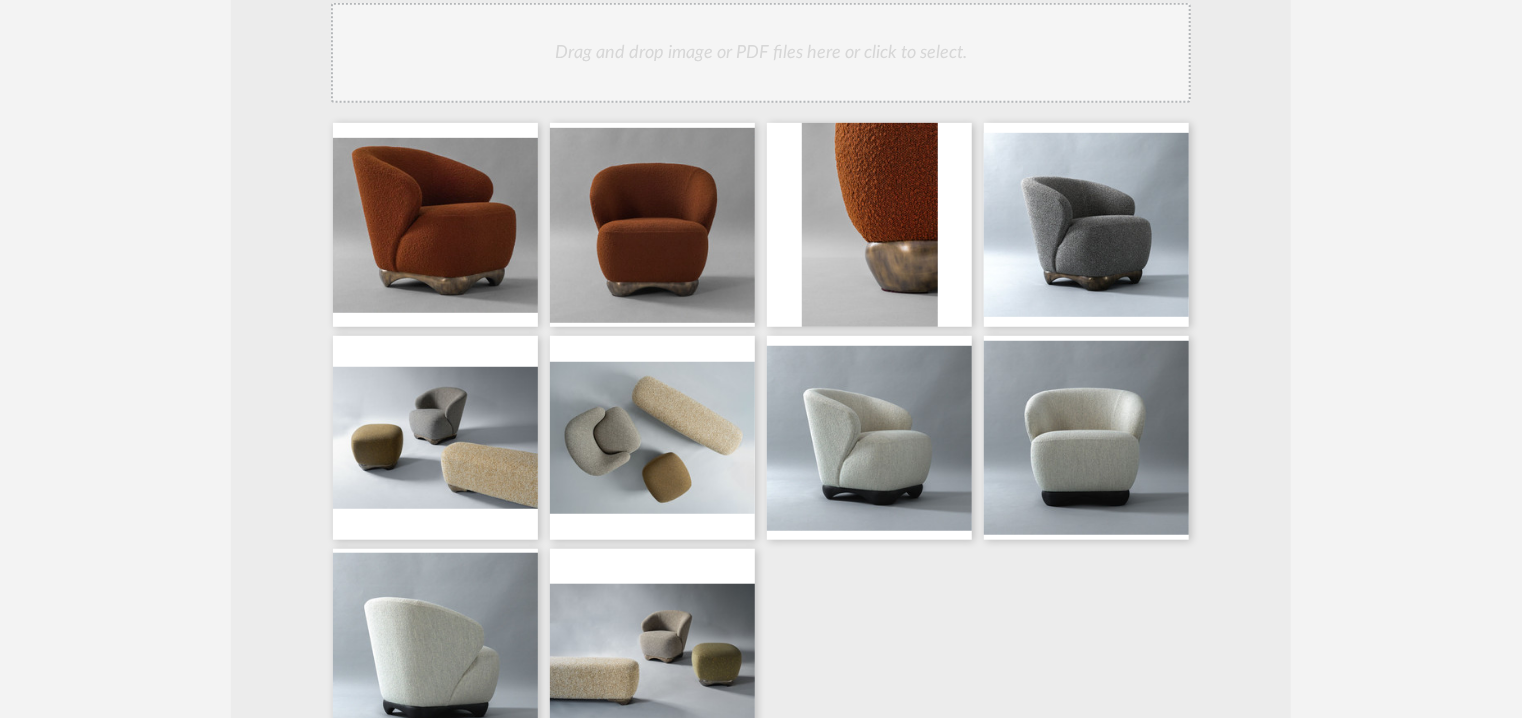 click on "Drag and drop image or PDF files here or click to select." 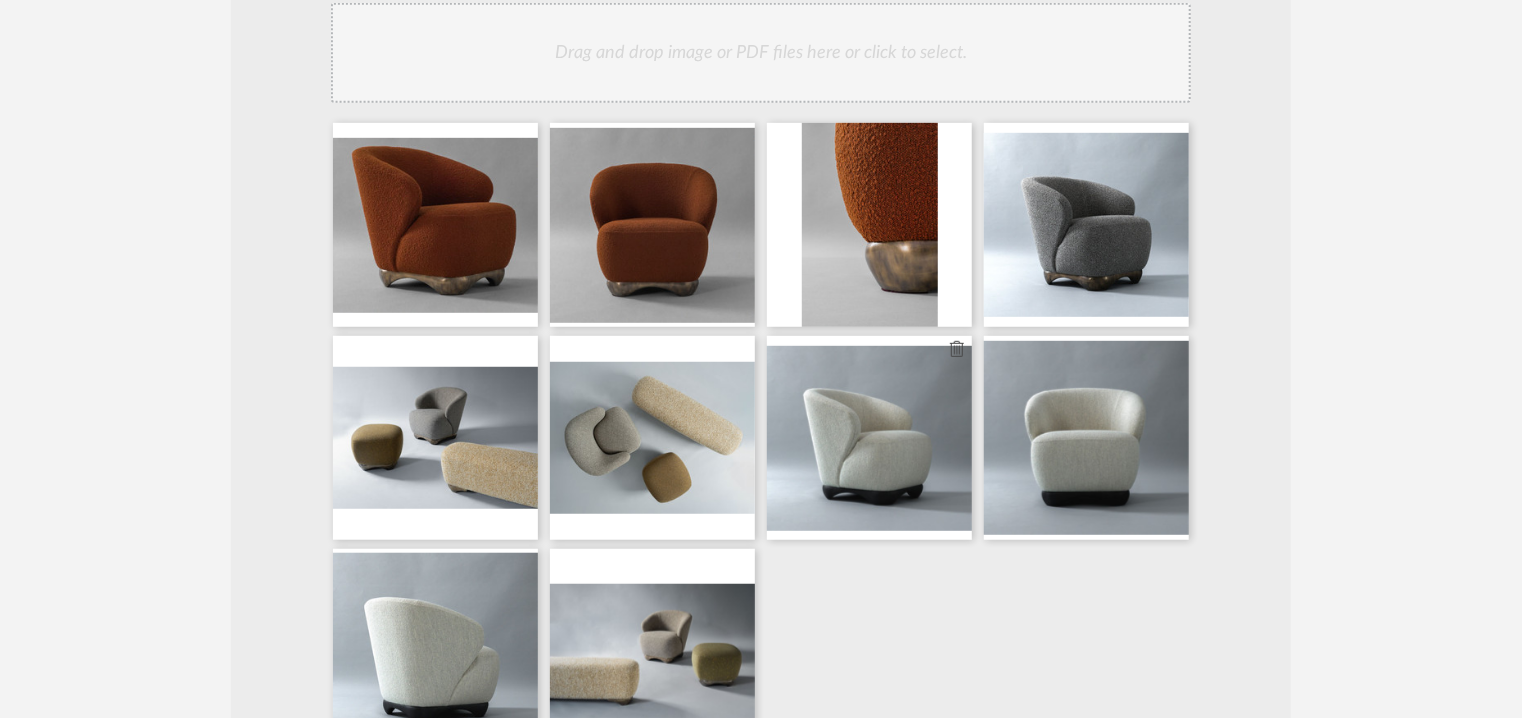 type 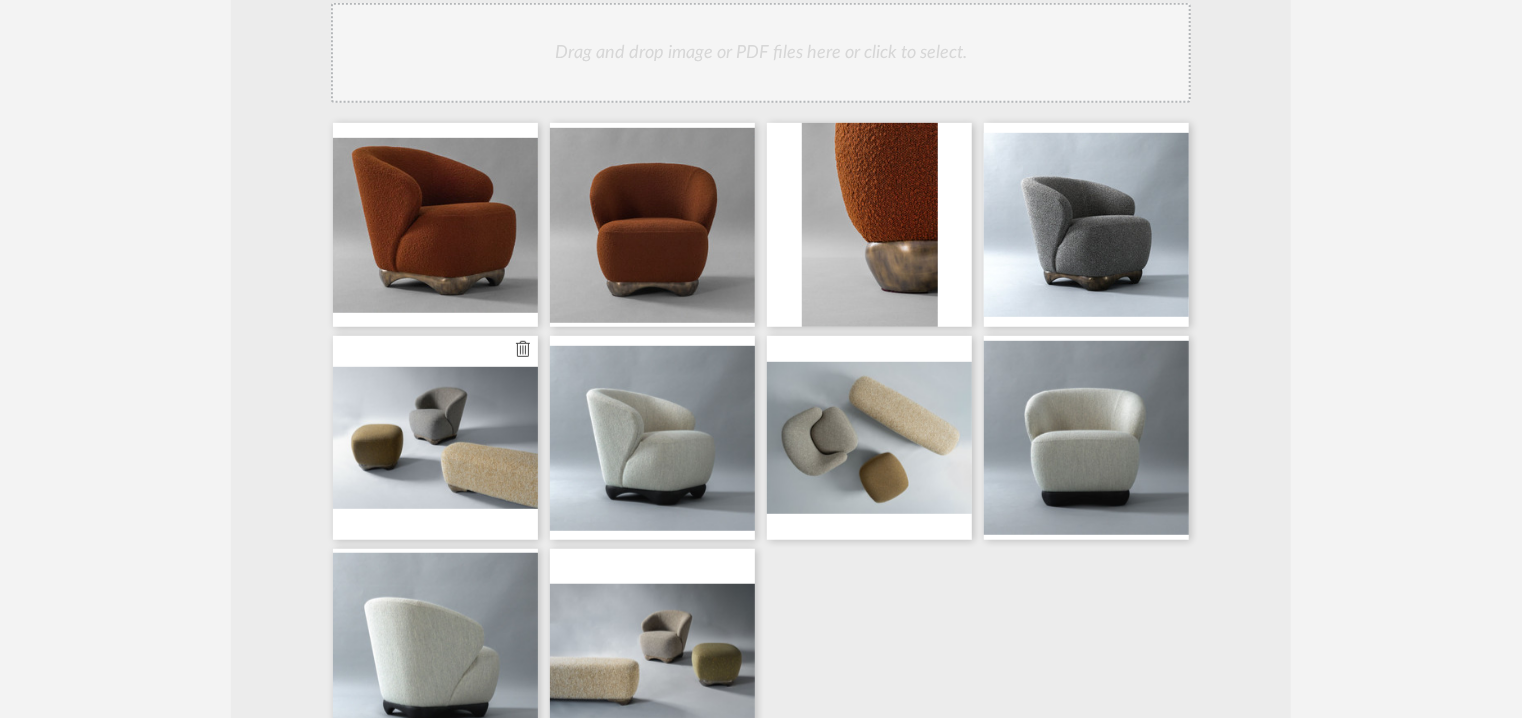 type 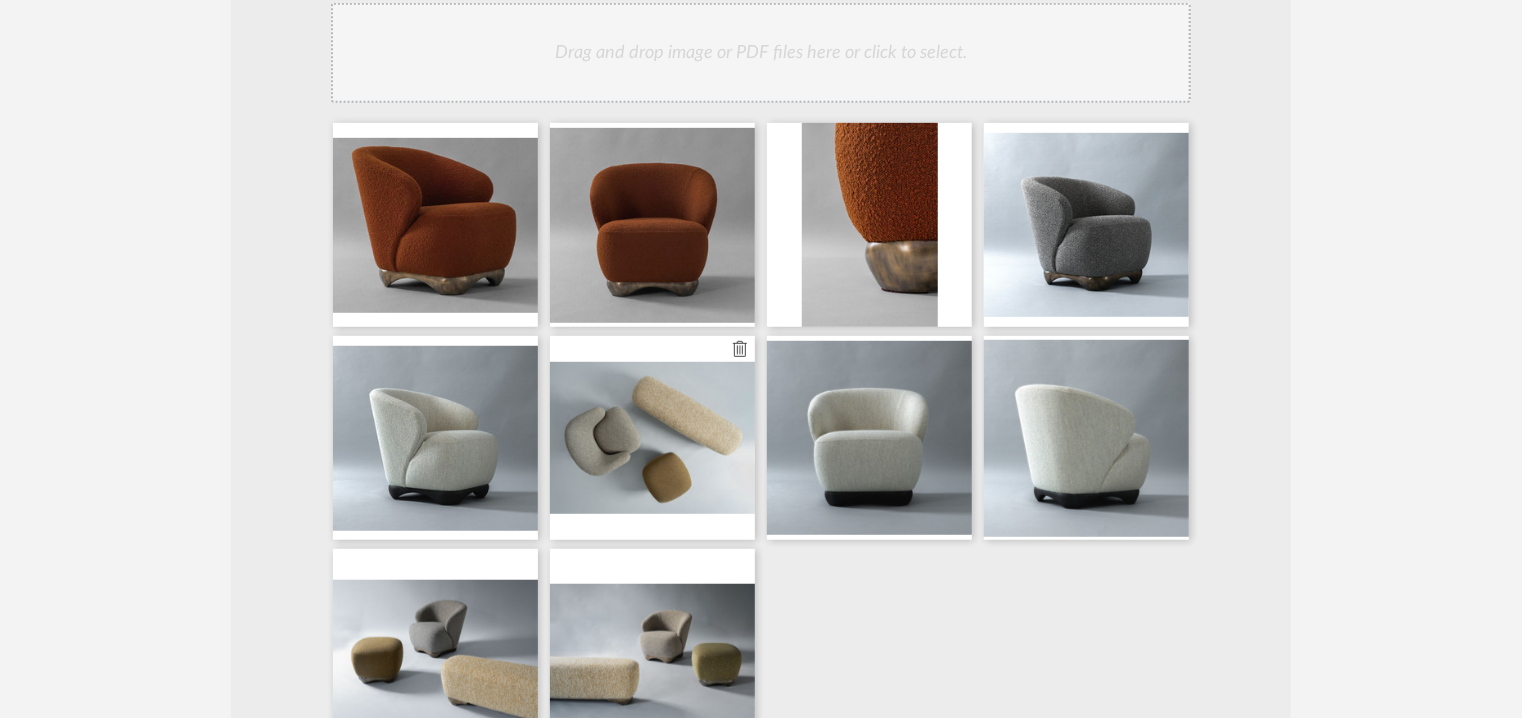 type 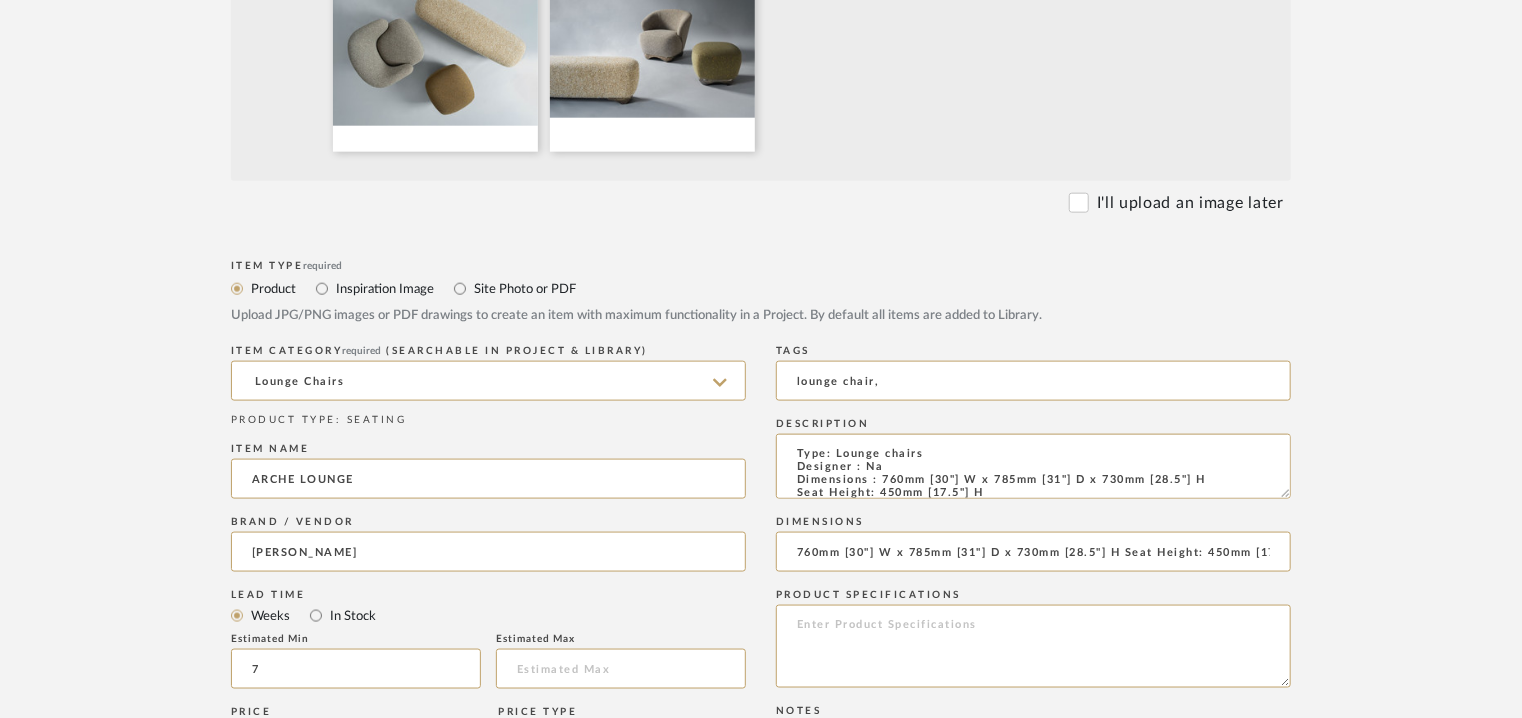 scroll, scrollTop: 1200, scrollLeft: 0, axis: vertical 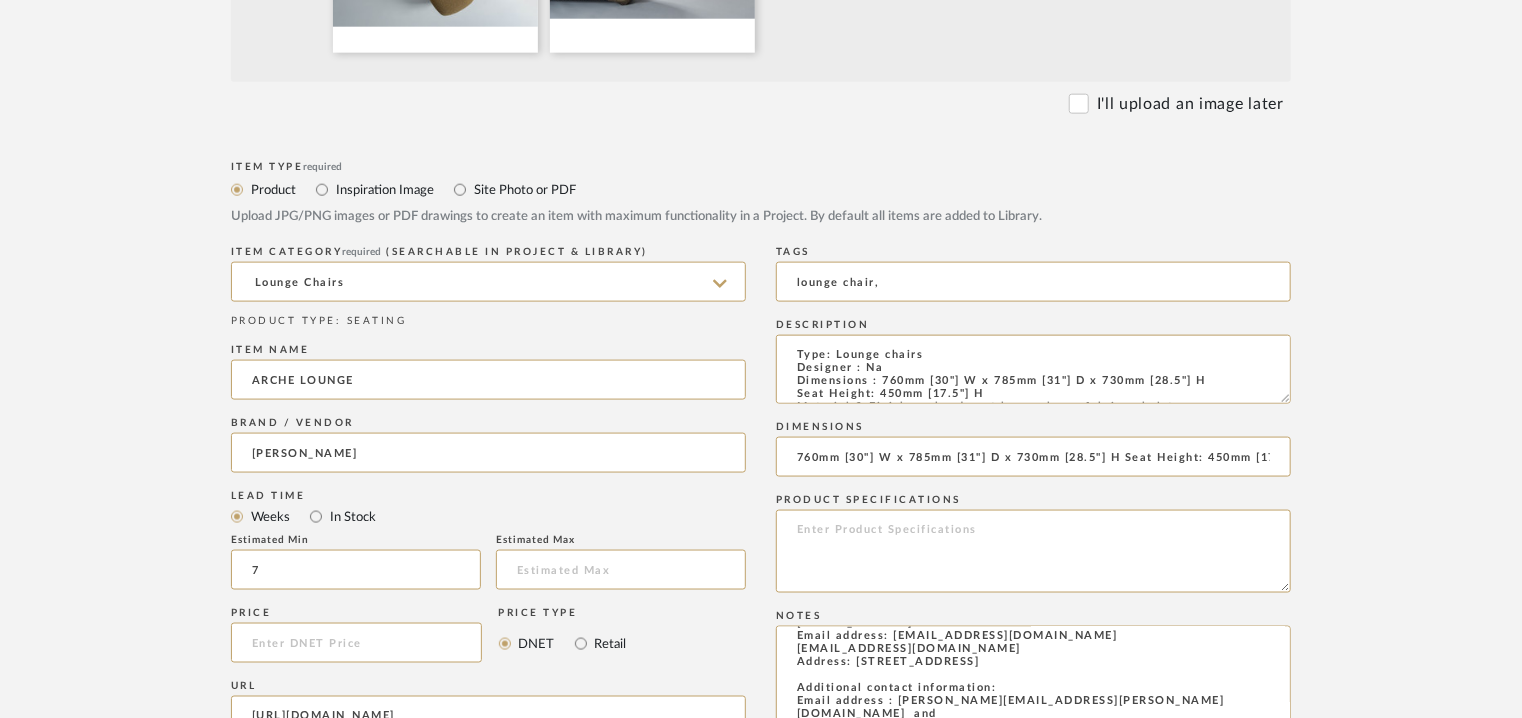 drag, startPoint x: 1285, startPoint y: 394, endPoint x: 1349, endPoint y: 588, distance: 204.28412 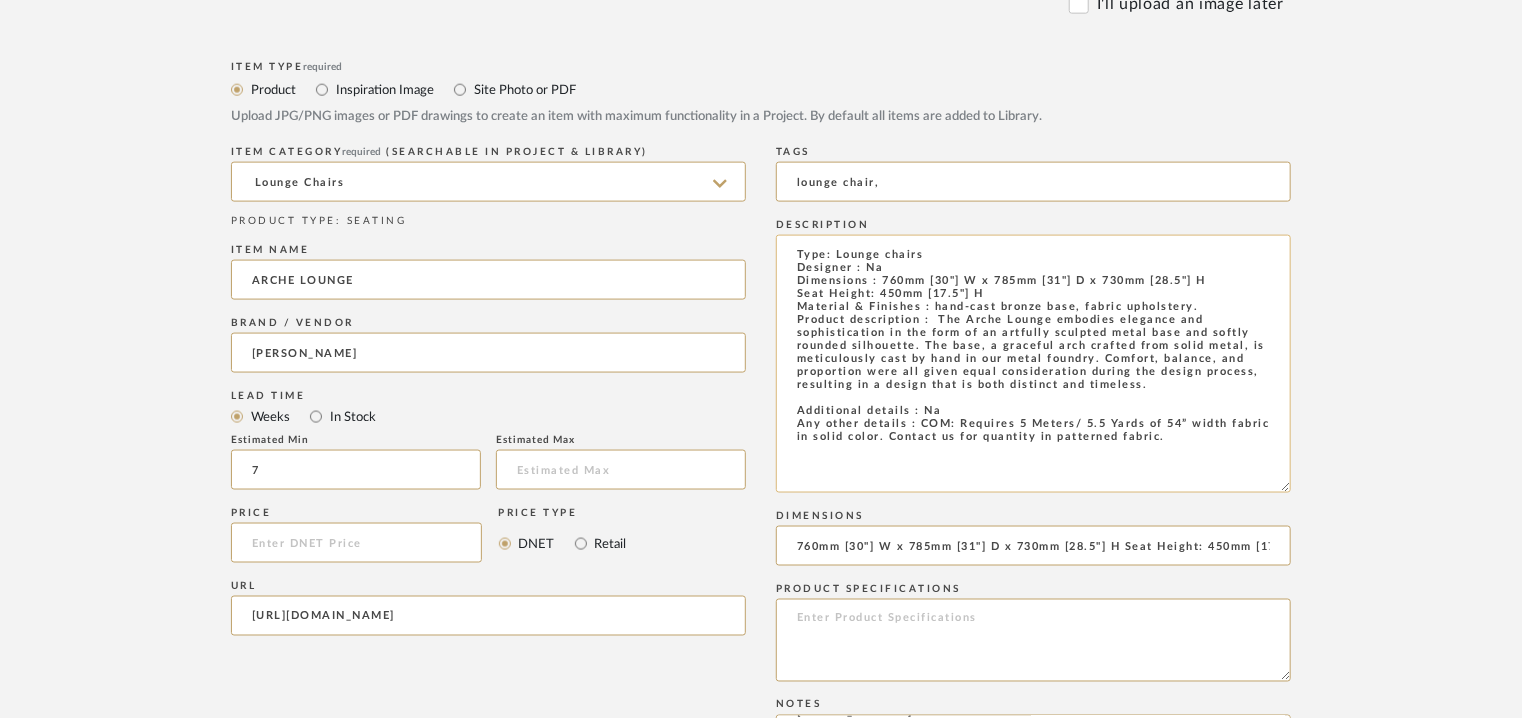 scroll, scrollTop: 1800, scrollLeft: 0, axis: vertical 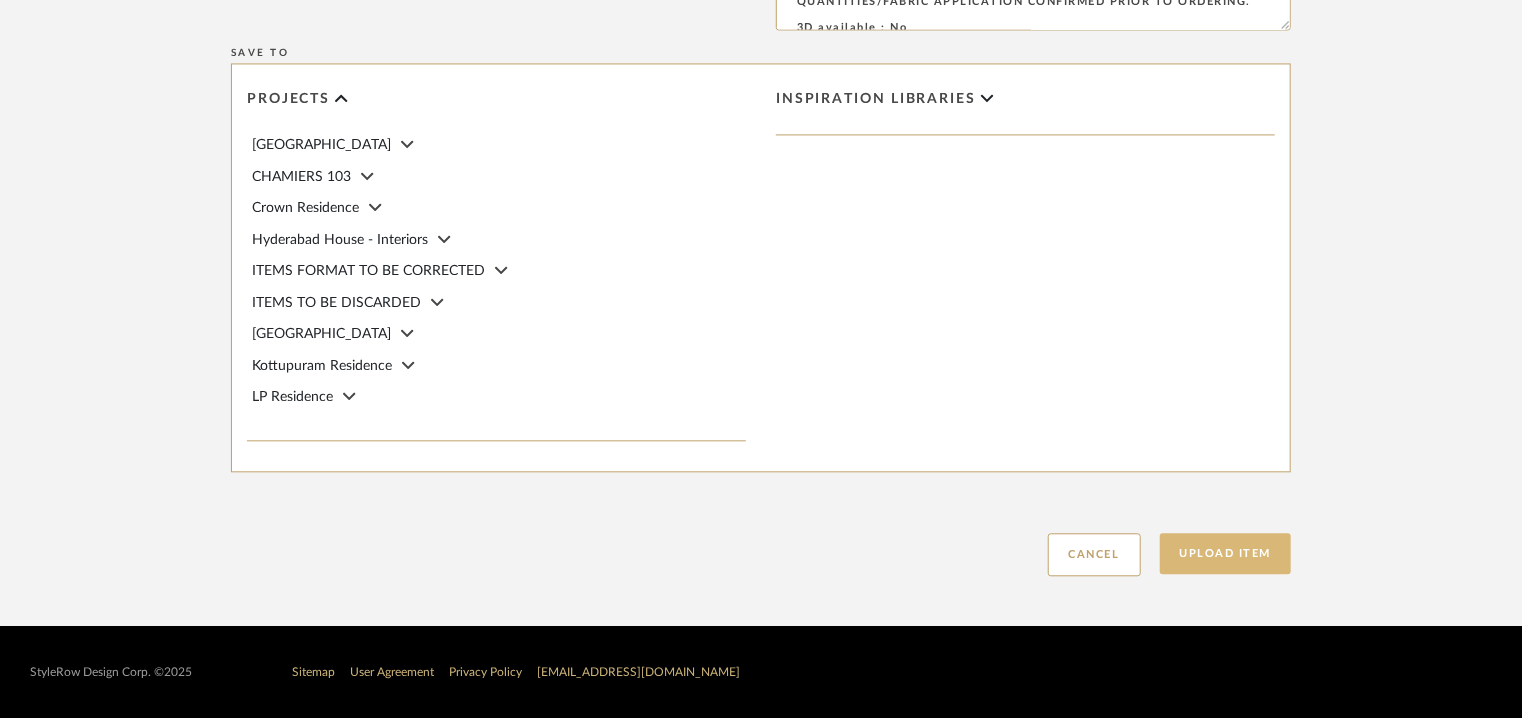 click on "Upload Item" 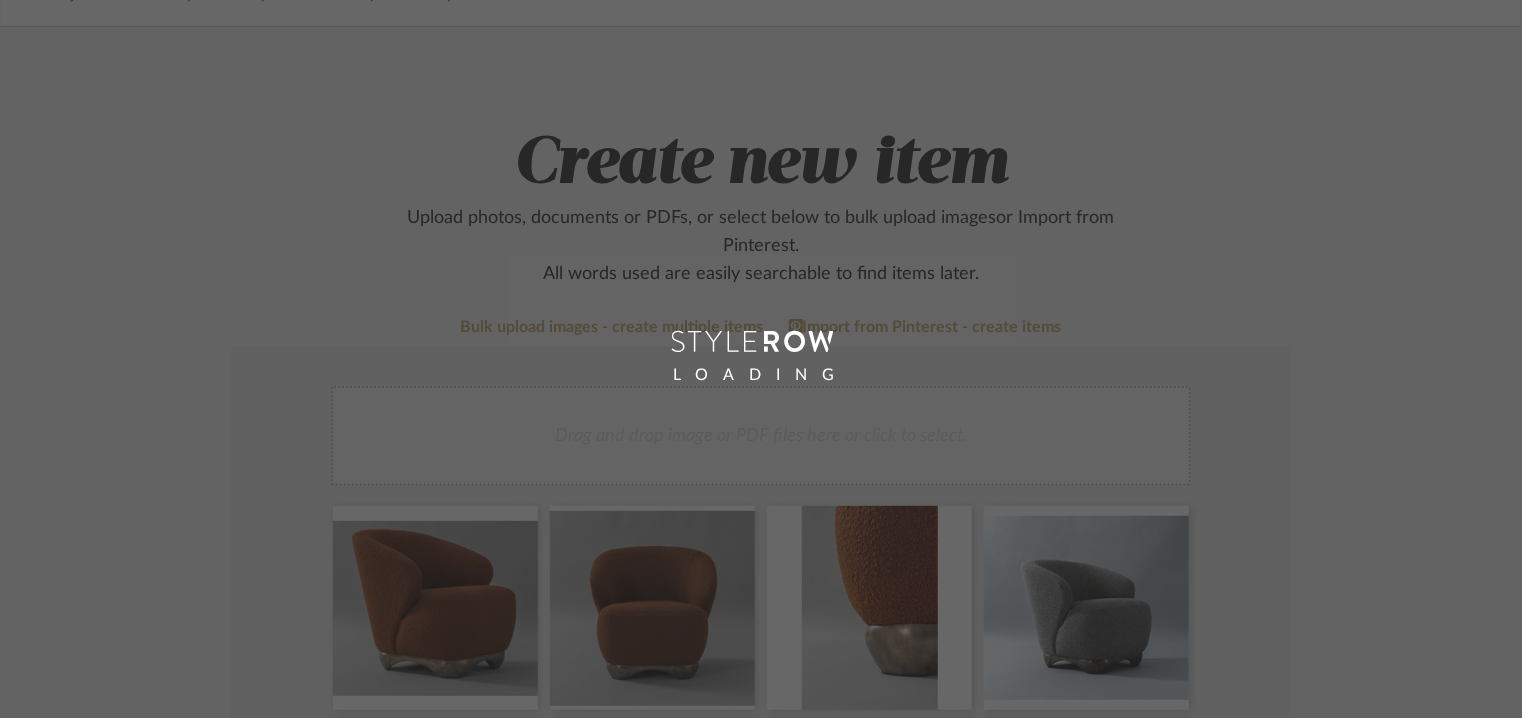 scroll, scrollTop: 0, scrollLeft: 0, axis: both 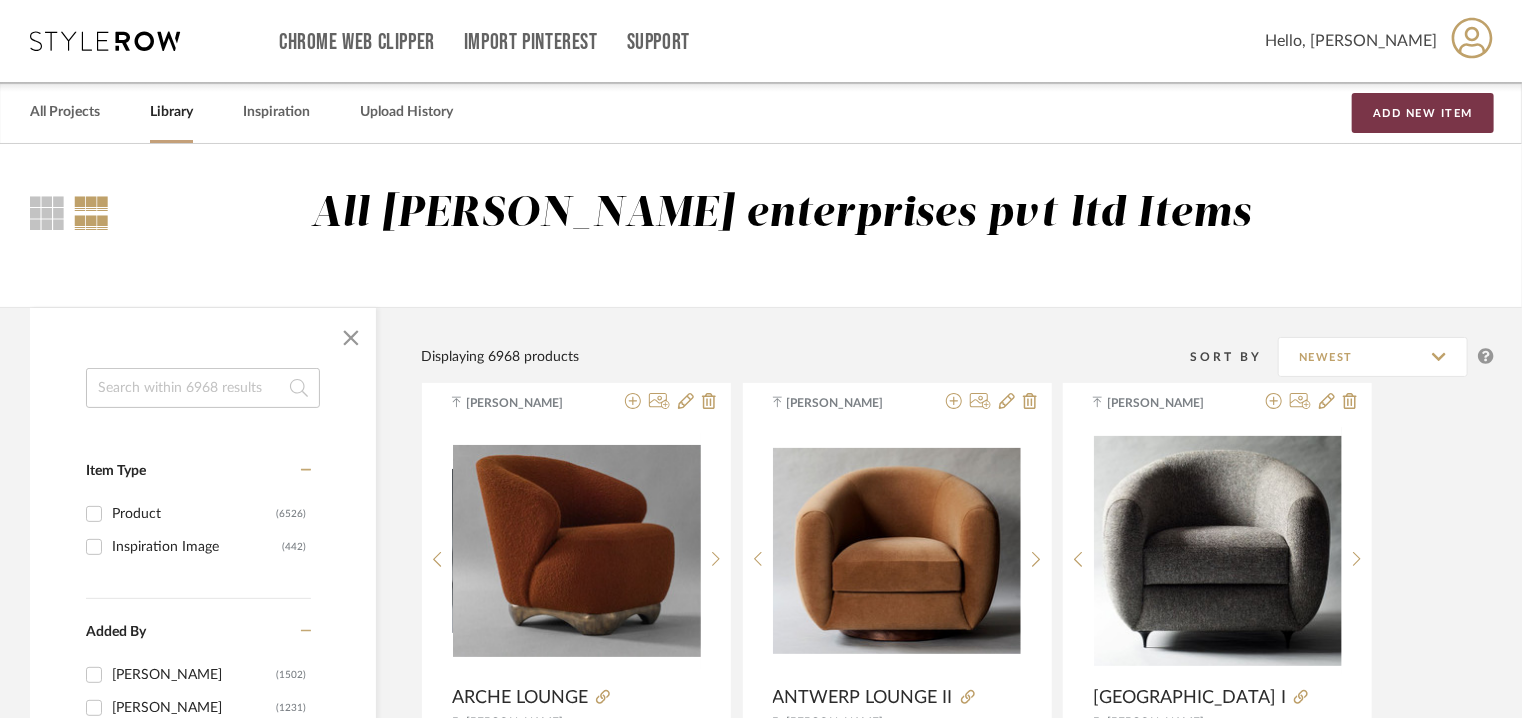click on "Add New Item" at bounding box center [1423, 113] 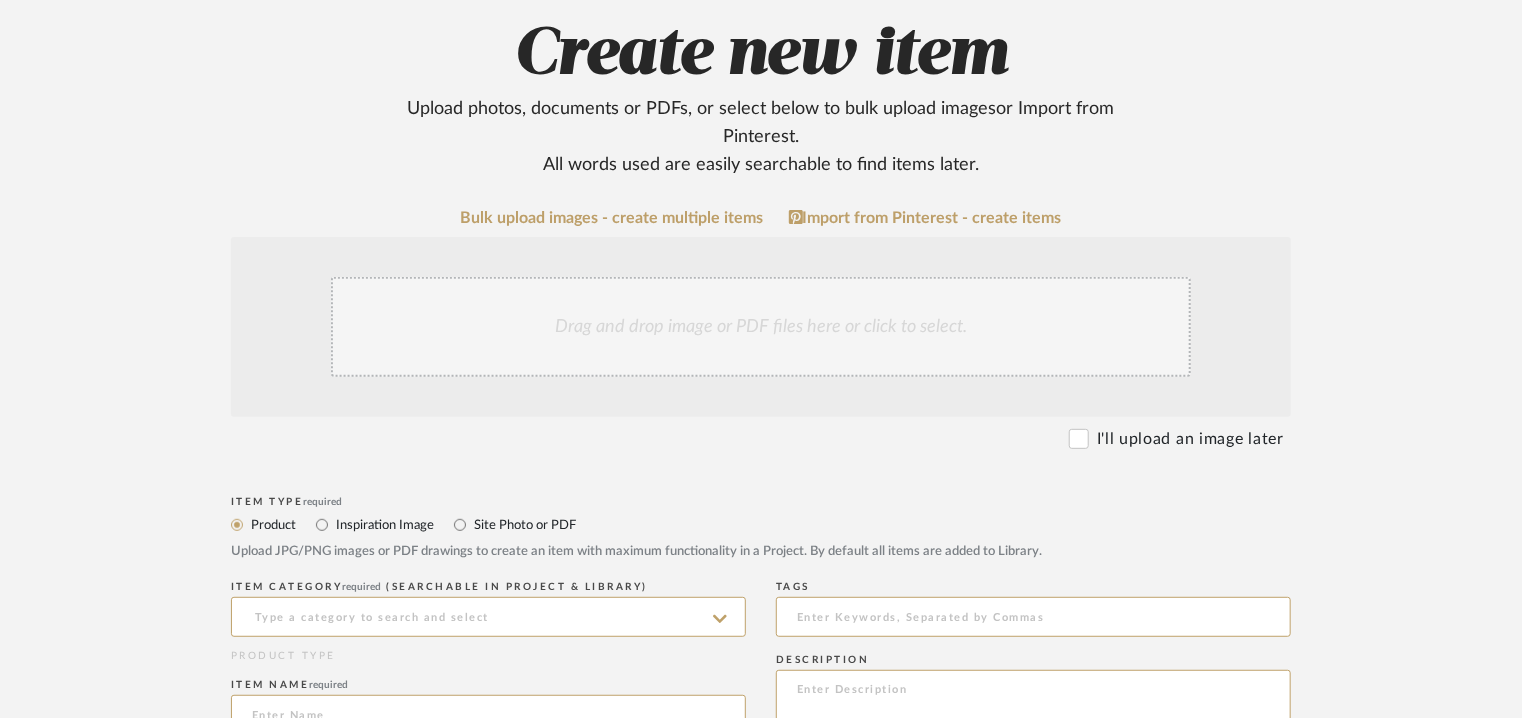 scroll, scrollTop: 600, scrollLeft: 0, axis: vertical 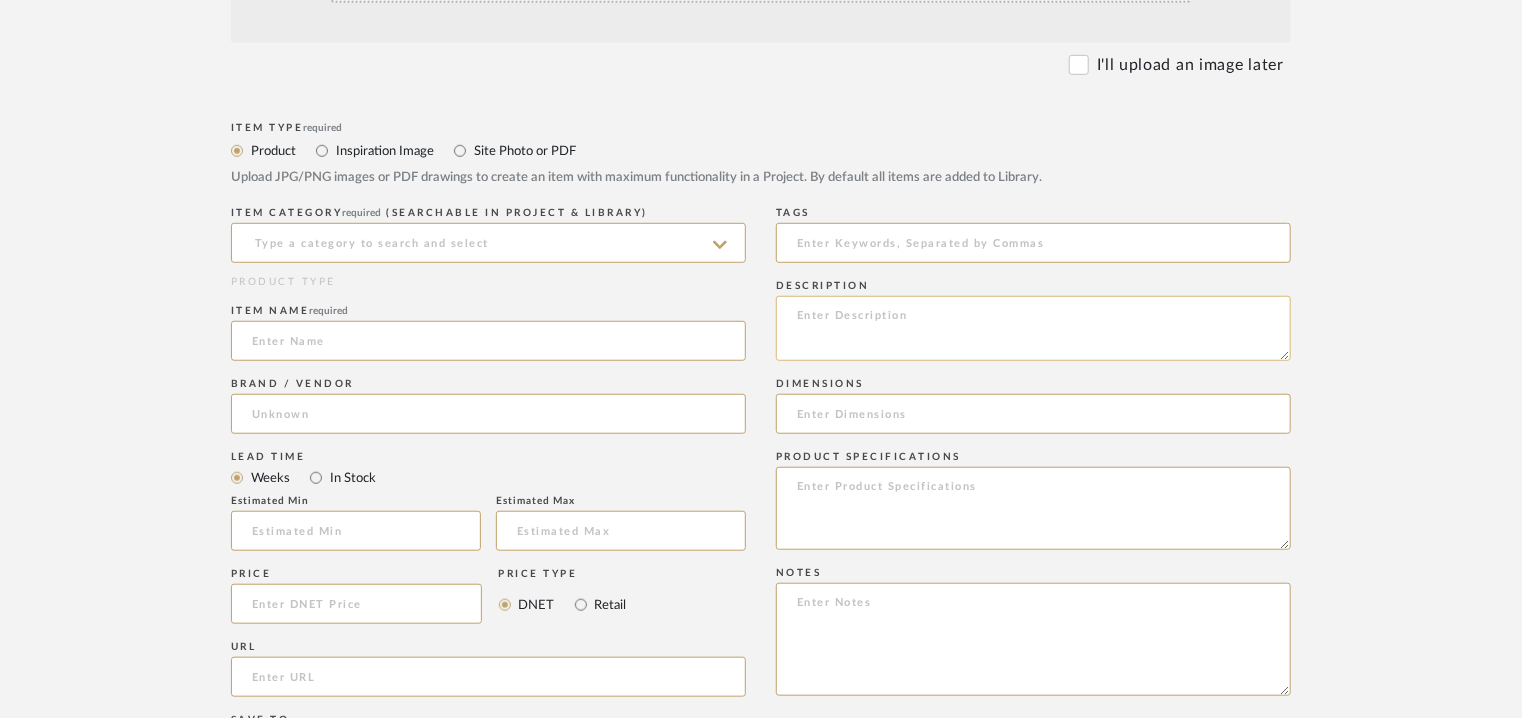 click 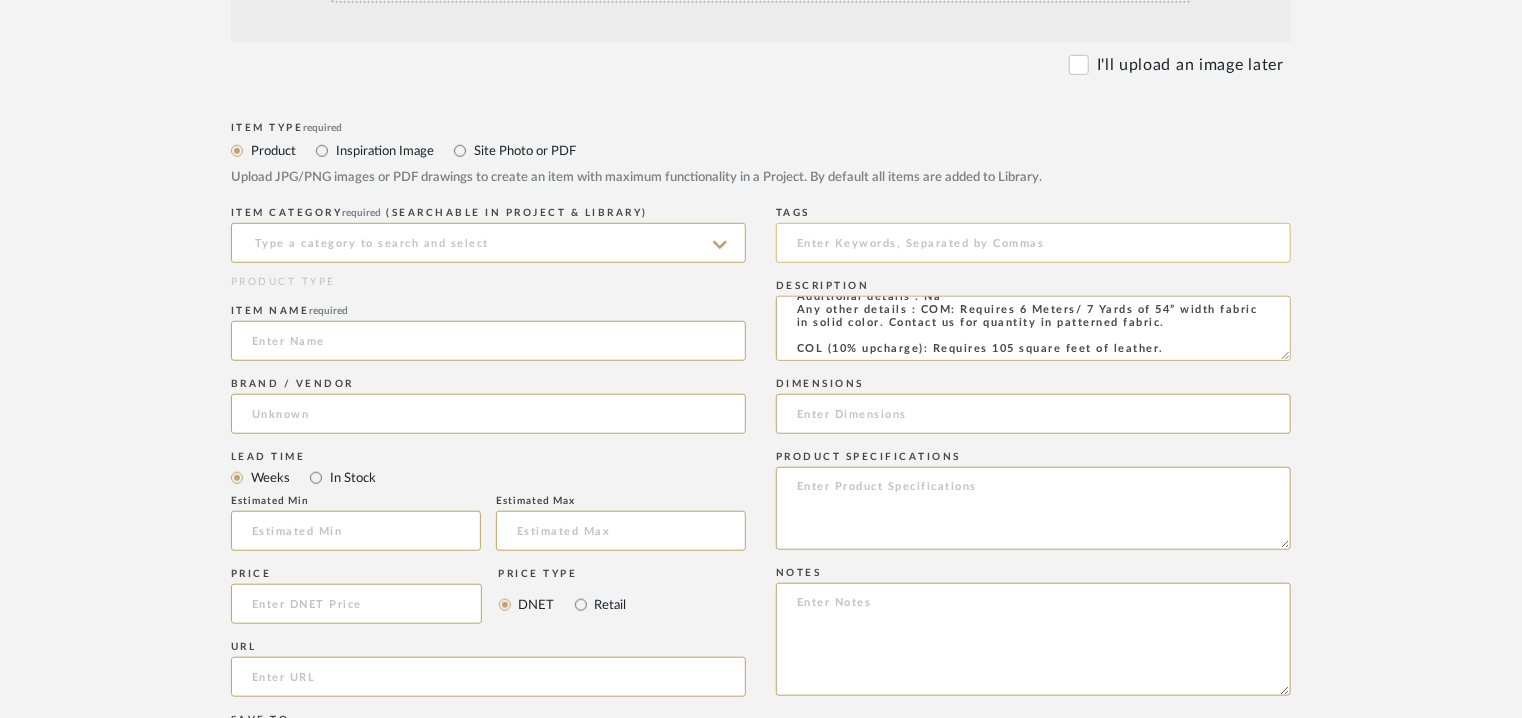 type on "Type: Lounge chairs
Designer : Na
Dimensions : 720mm [28.5"] (W) X 950mm [37.5"] (D) X 1210mm [47.5"] (H)
Material & Finishes : Antique Cast Bronze or Satin Cast Bronze
, fabric or leather upholstery.
Product description :  Upholstered in the round, the Aril Lounge combines a cocoon-like high back with pared-back arms and a loose seat cushion for a look that is at once traditional and modern. Seemingly wrapped in thread, its four solid metal legs were inspired by ancient Dhokra creations of nomadic [DEMOGRAPHIC_DATA] artisans.
Additional details : Na
Any other details : COM: Requires 6 Meters/ 7 Yards of 54” width fabric in solid color. Contact us for quantity in patterned fabric.
COL (10% upcharge): Requires 105 square feet of leather." 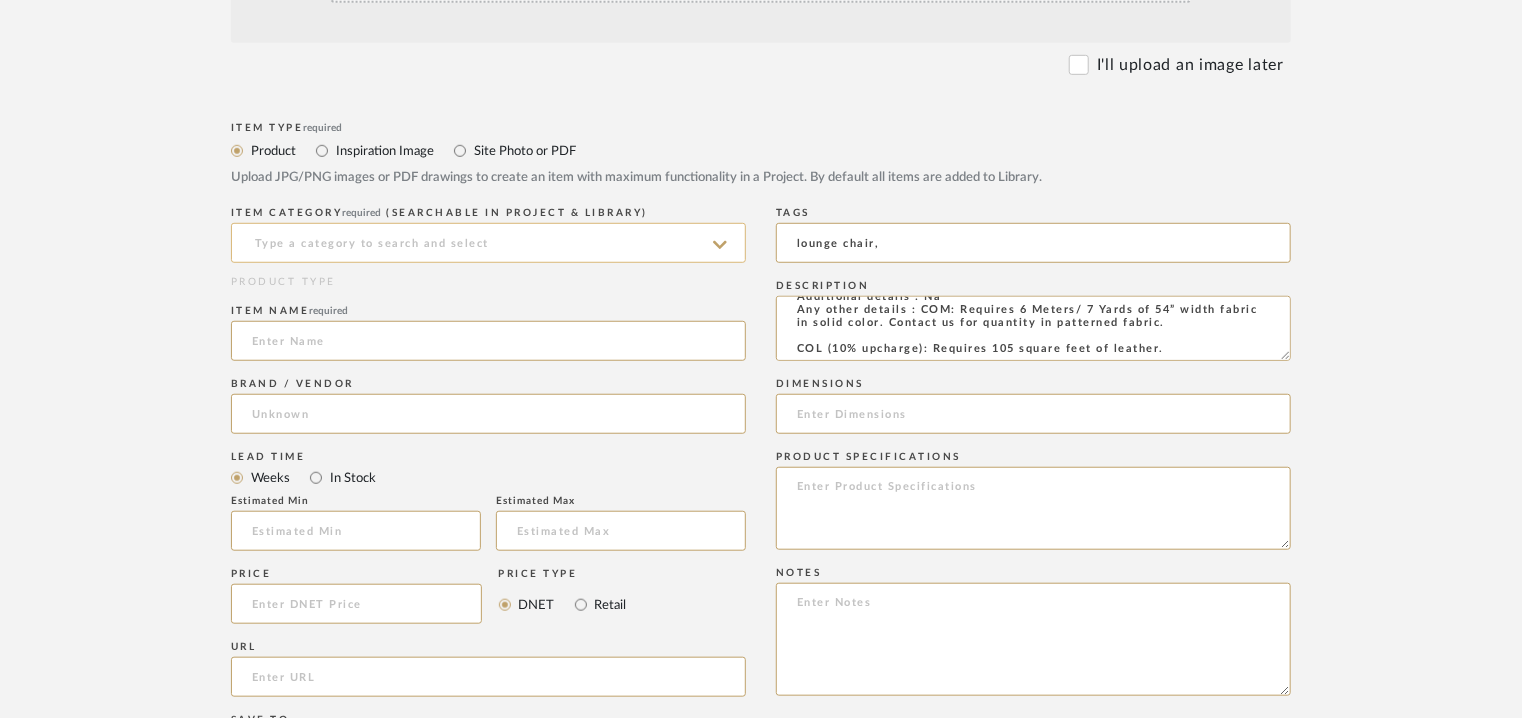 type on "lounge chair," 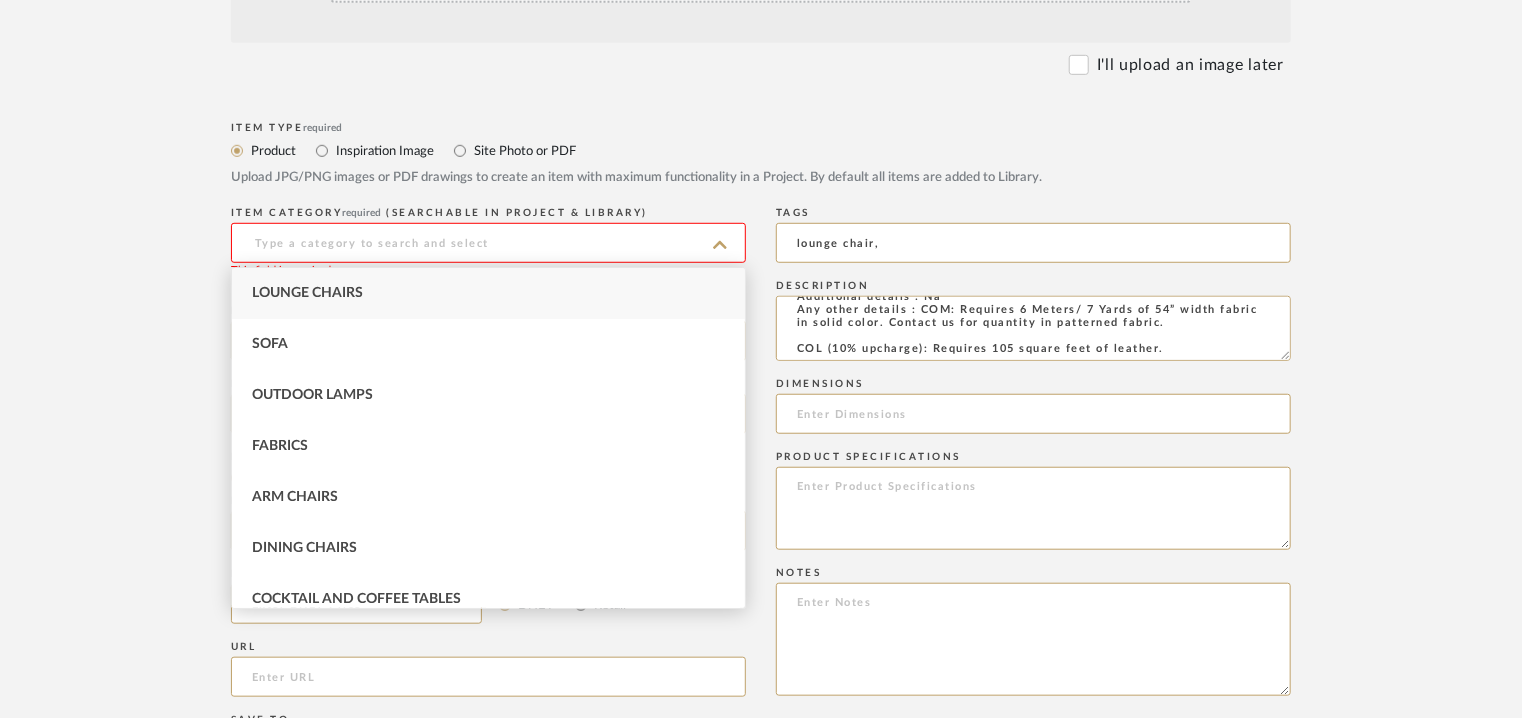 click on "Lounge Chairs" at bounding box center [488, 293] 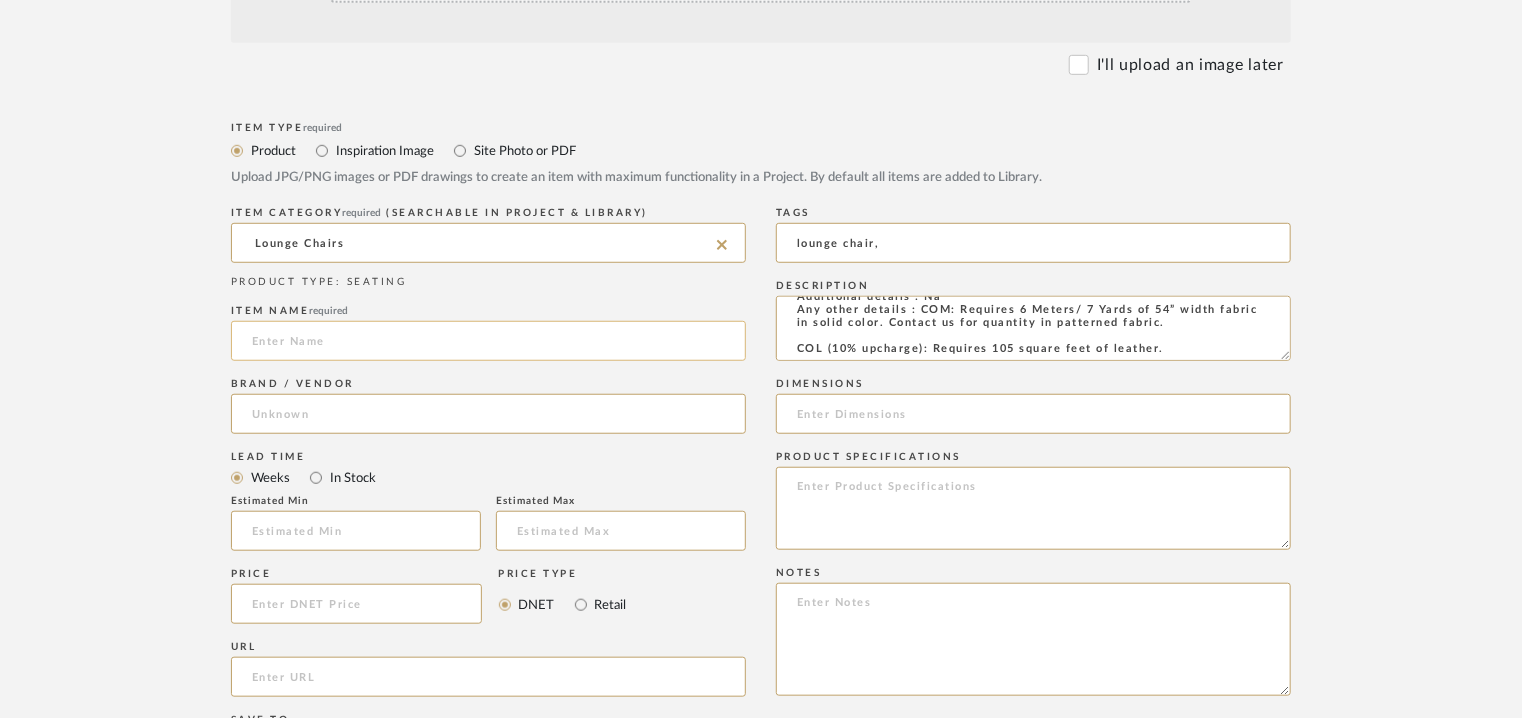 click 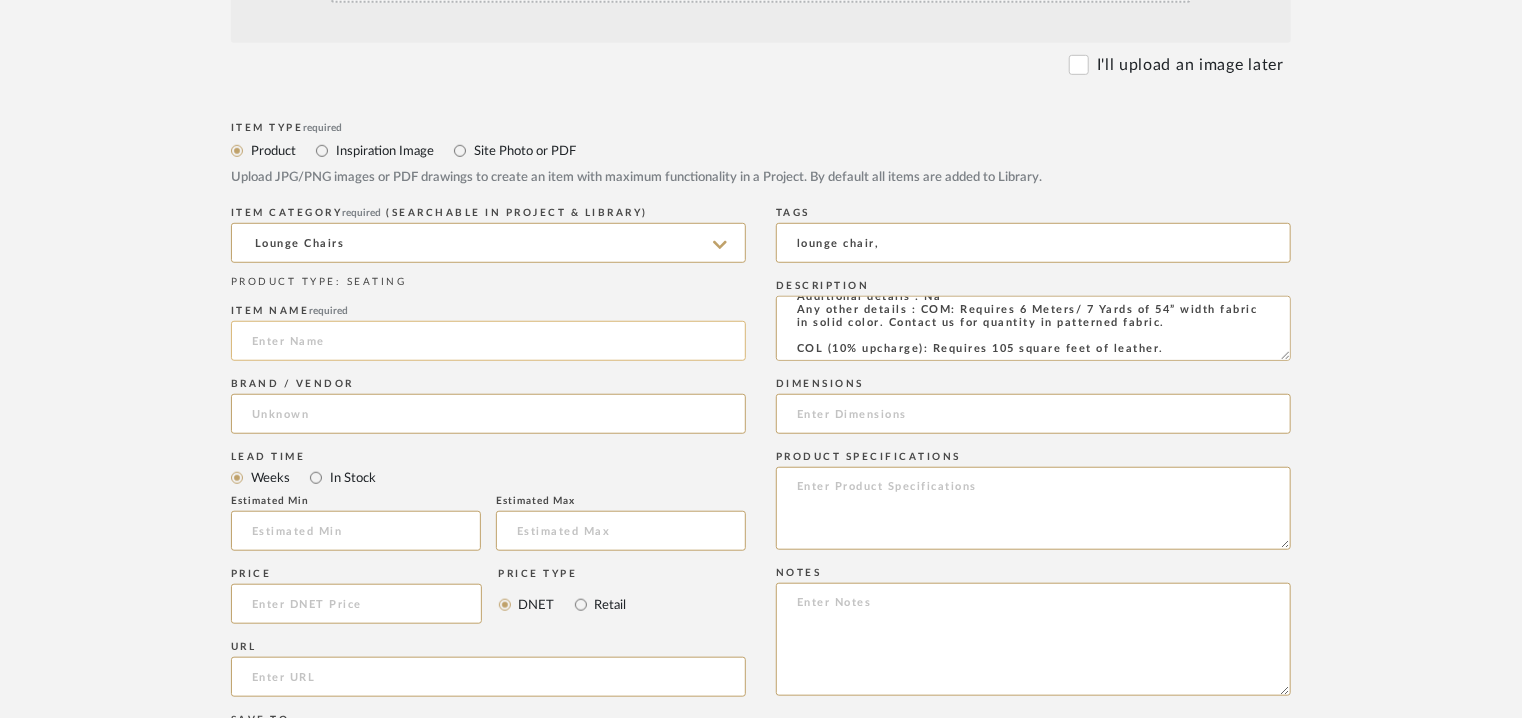 paste on "ARIL LOUNGE" 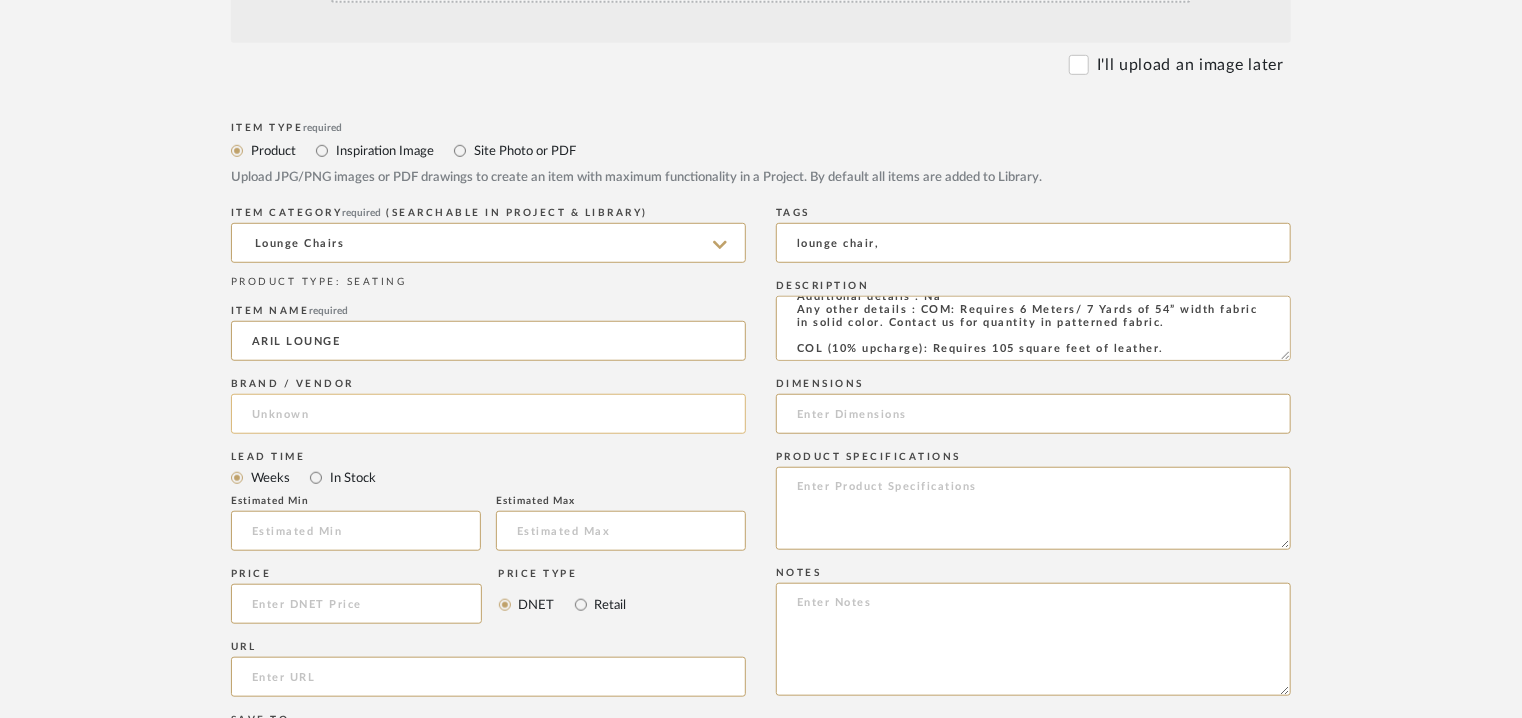 type on "ARIL LOUNGE" 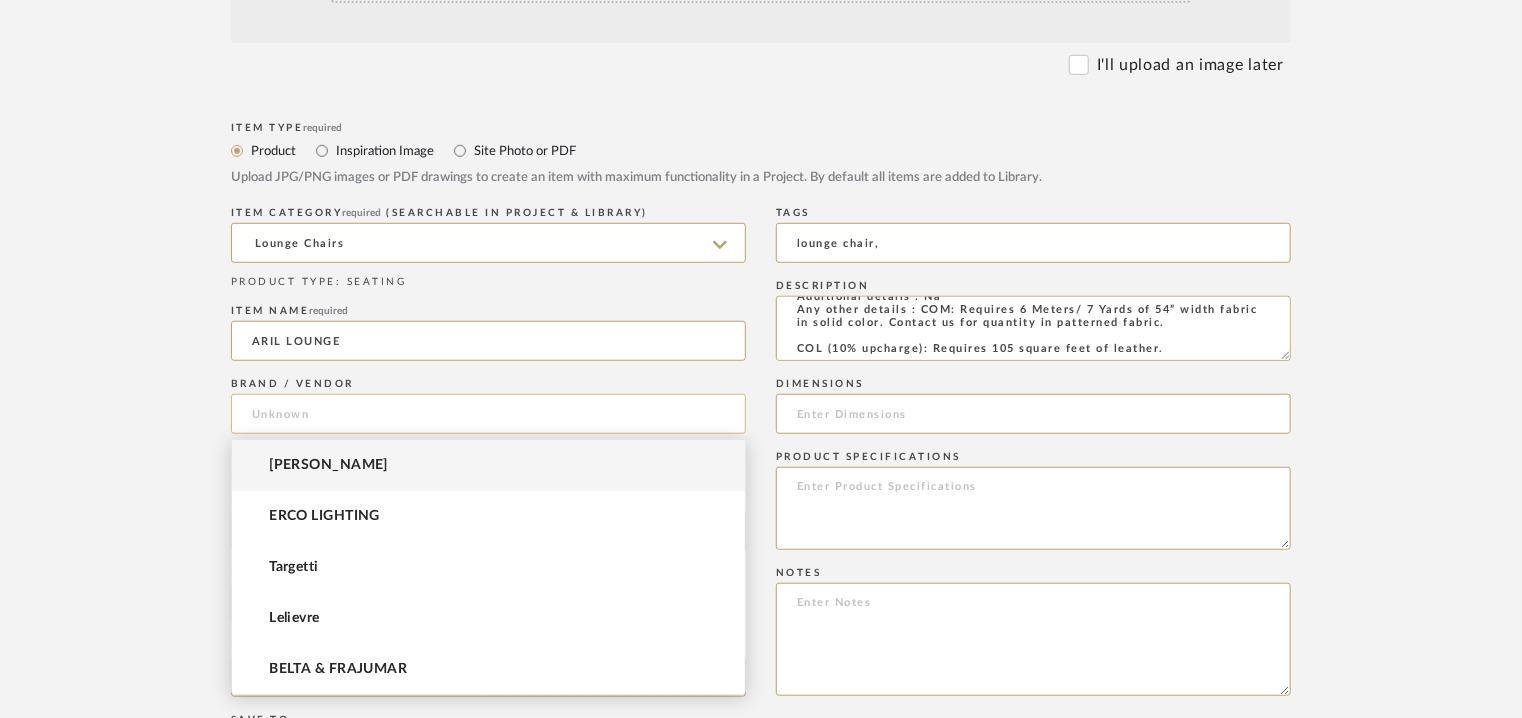 click 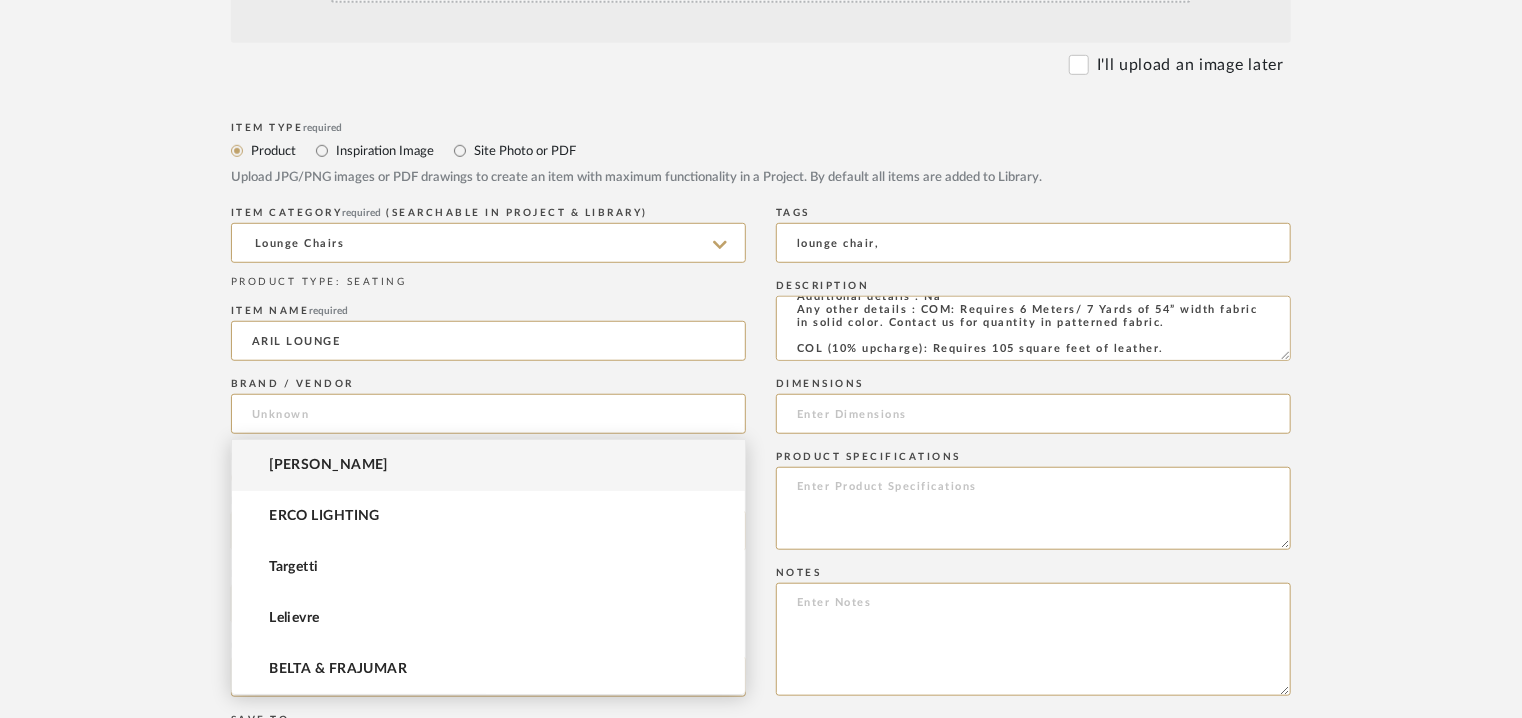 click on "[PERSON_NAME]" at bounding box center [328, 465] 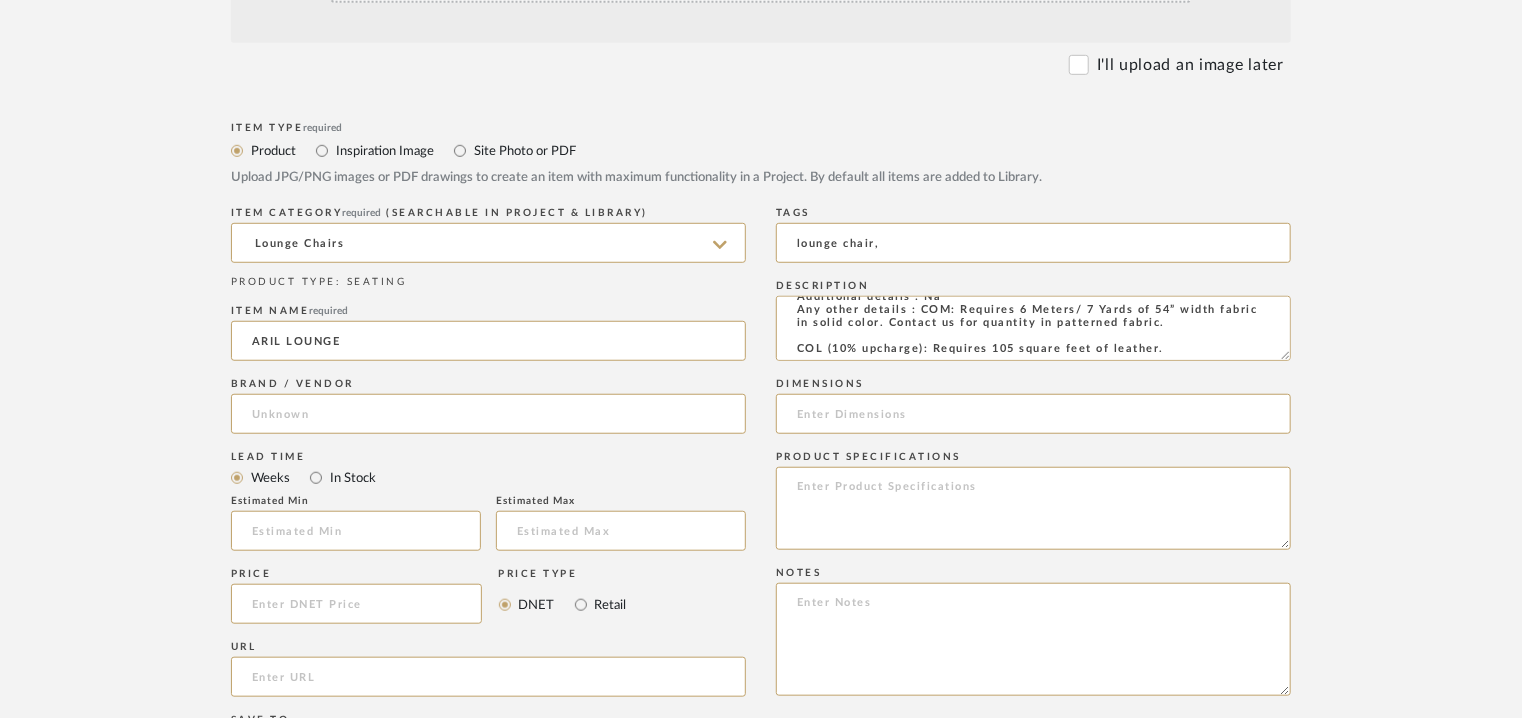 type on "[PERSON_NAME]" 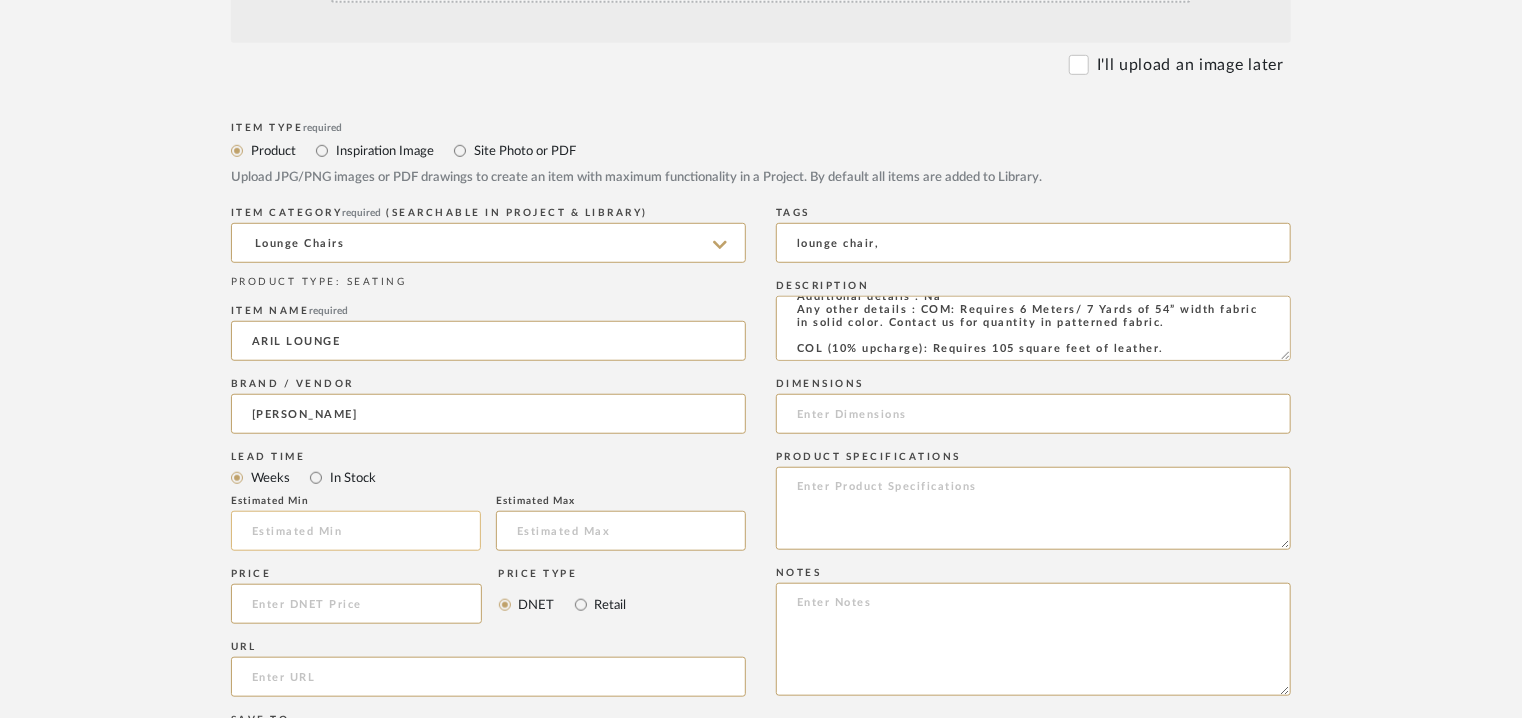 click 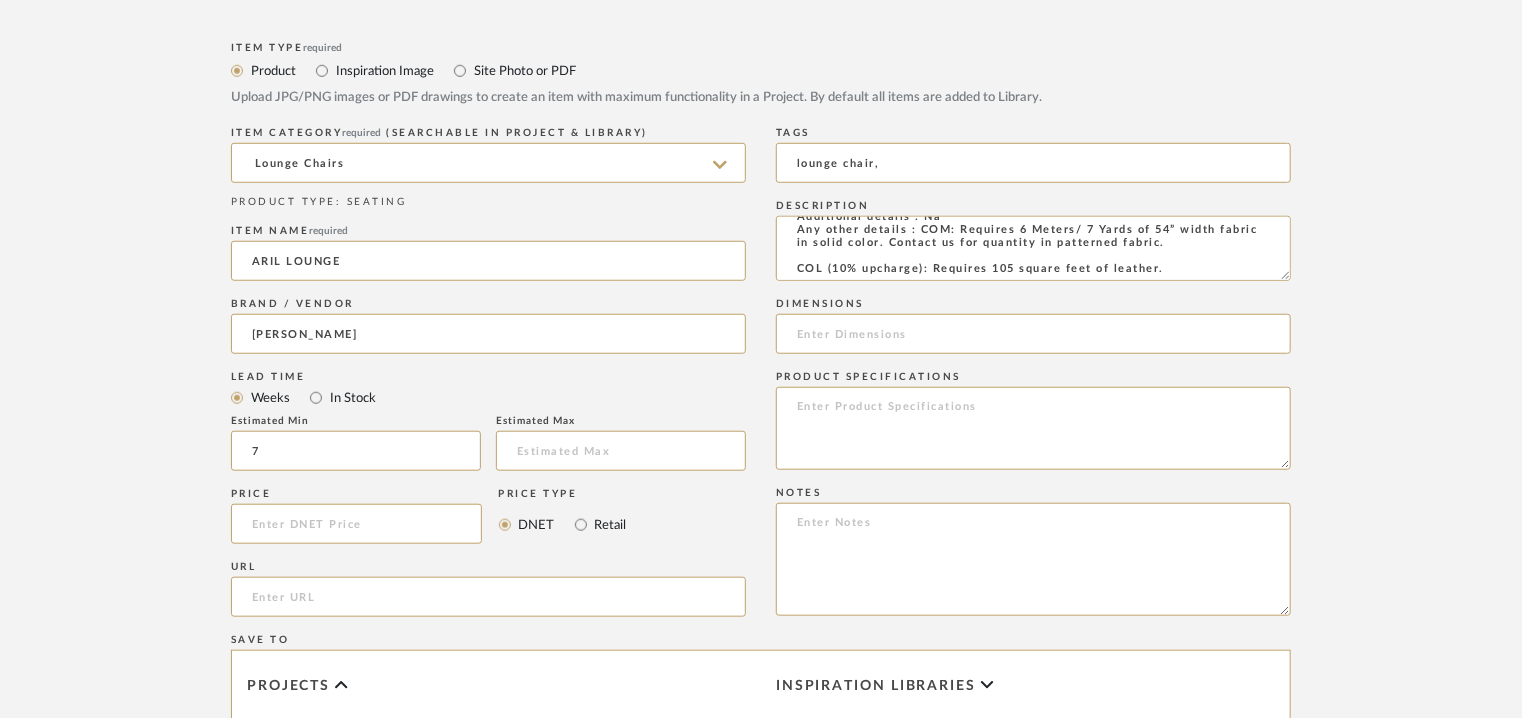 scroll, scrollTop: 800, scrollLeft: 0, axis: vertical 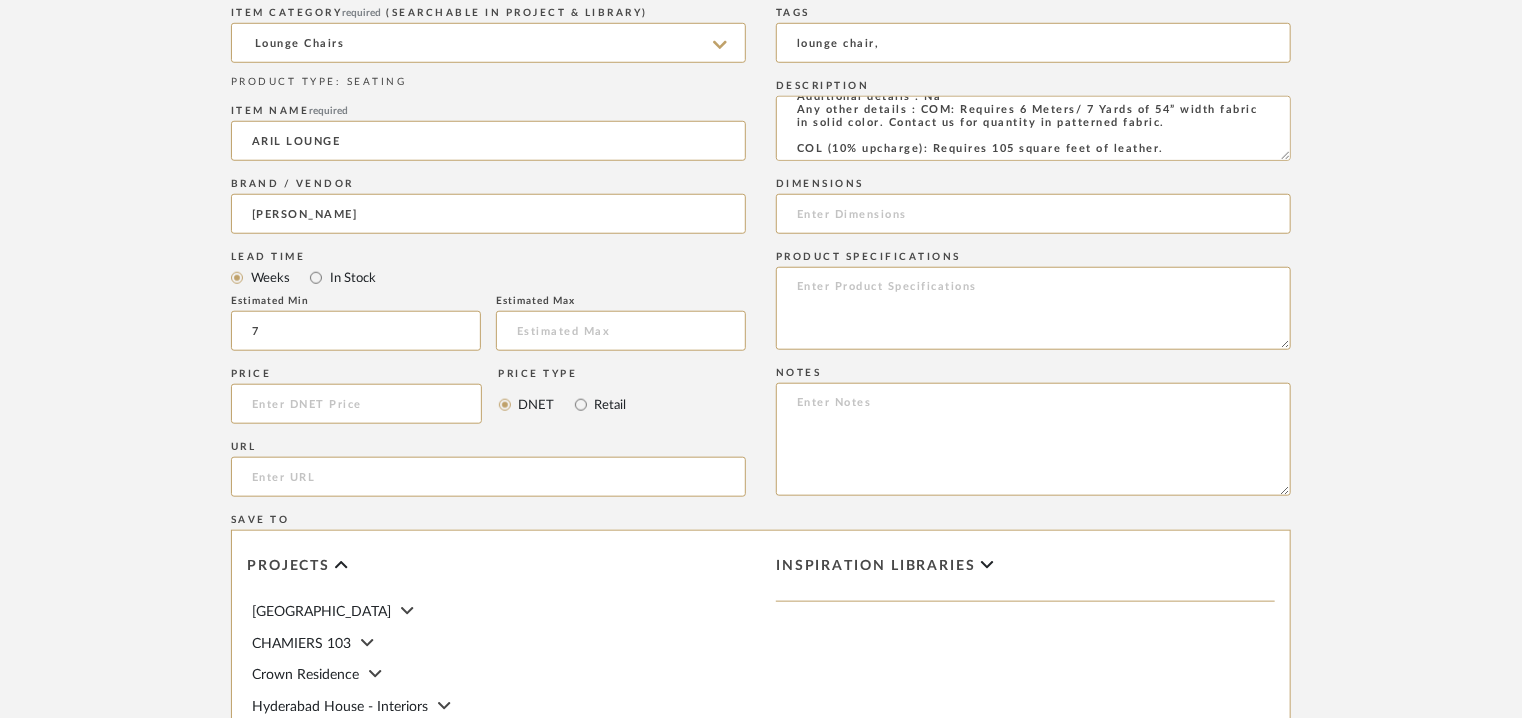 type on "7" 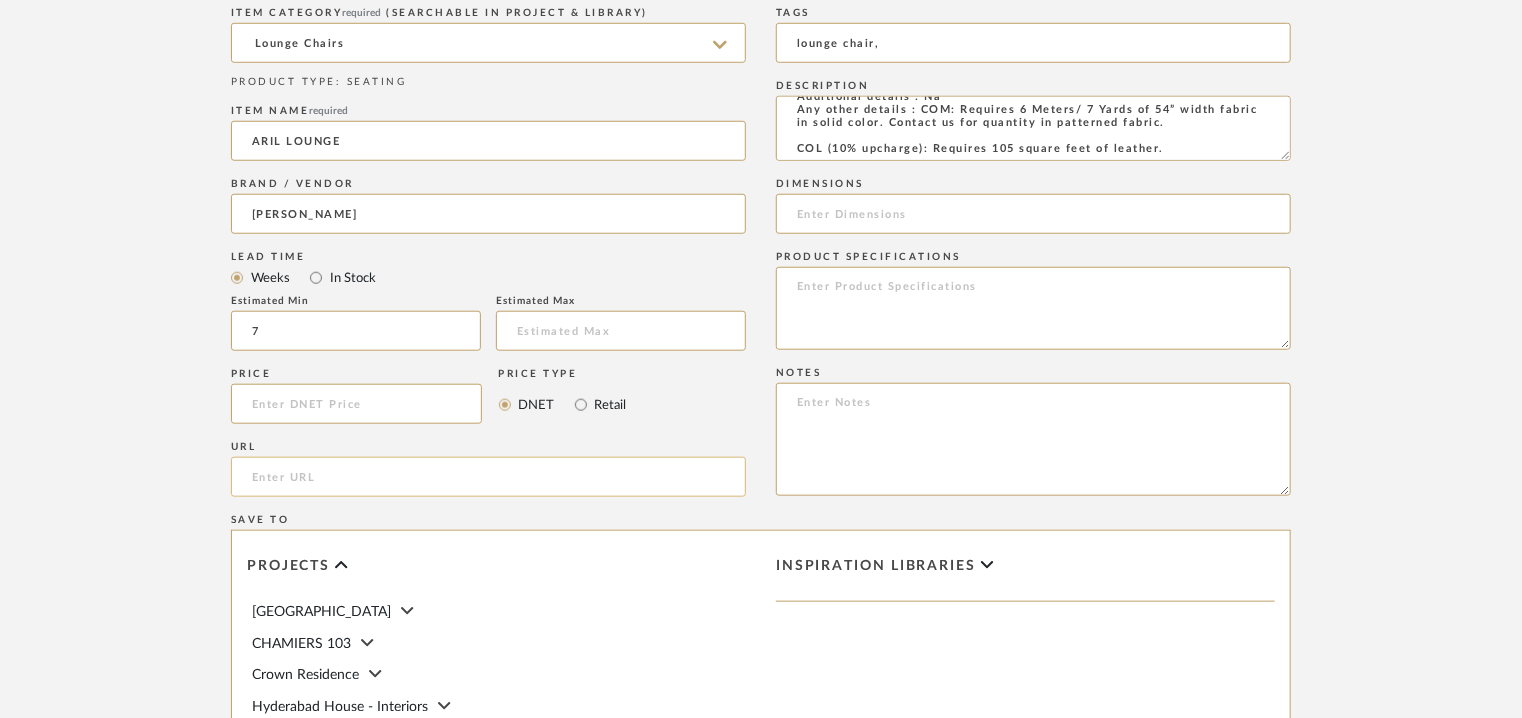 click 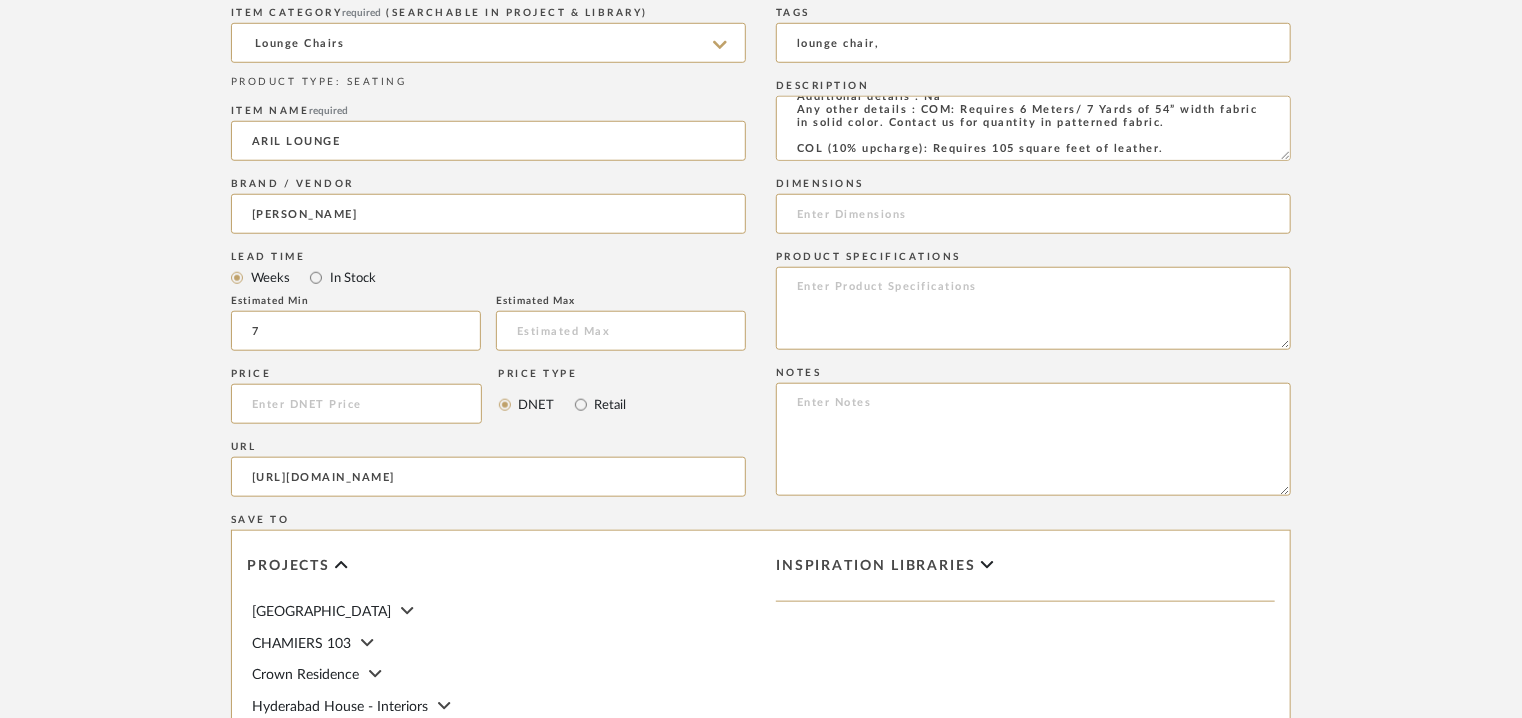 type on "[URL][DOMAIN_NAME]" 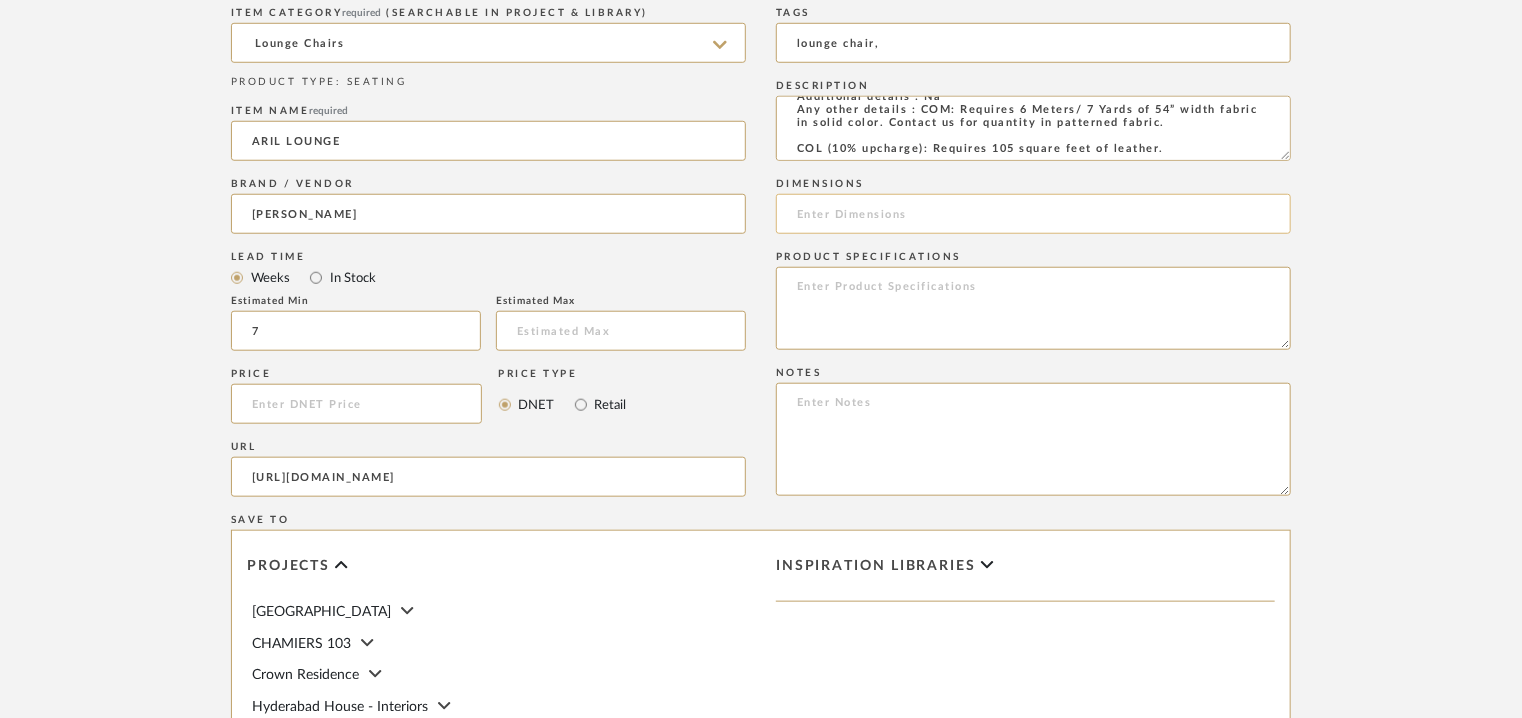 click 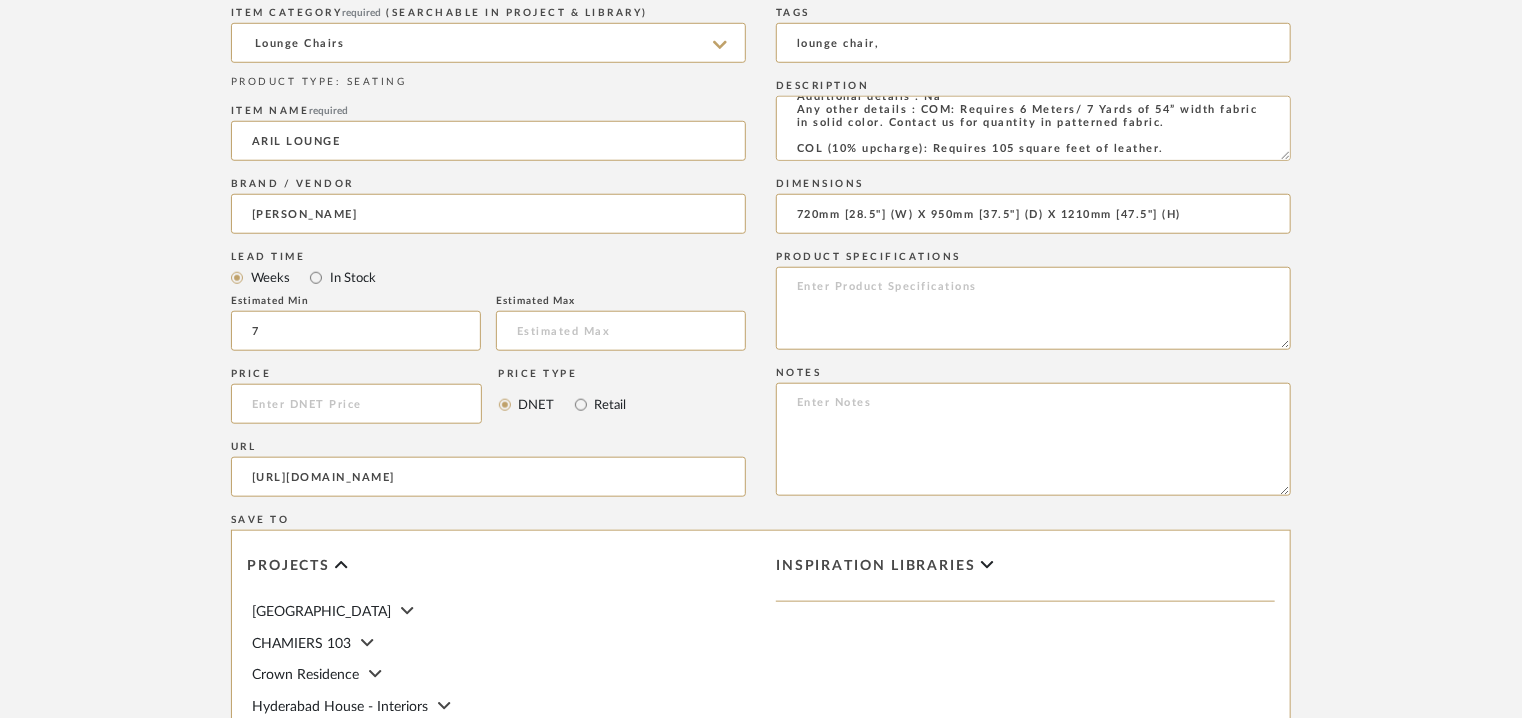 type on "720mm [28.5"] (W) X 950mm [37.5"] (D) X 1210mm [47.5"] (H)" 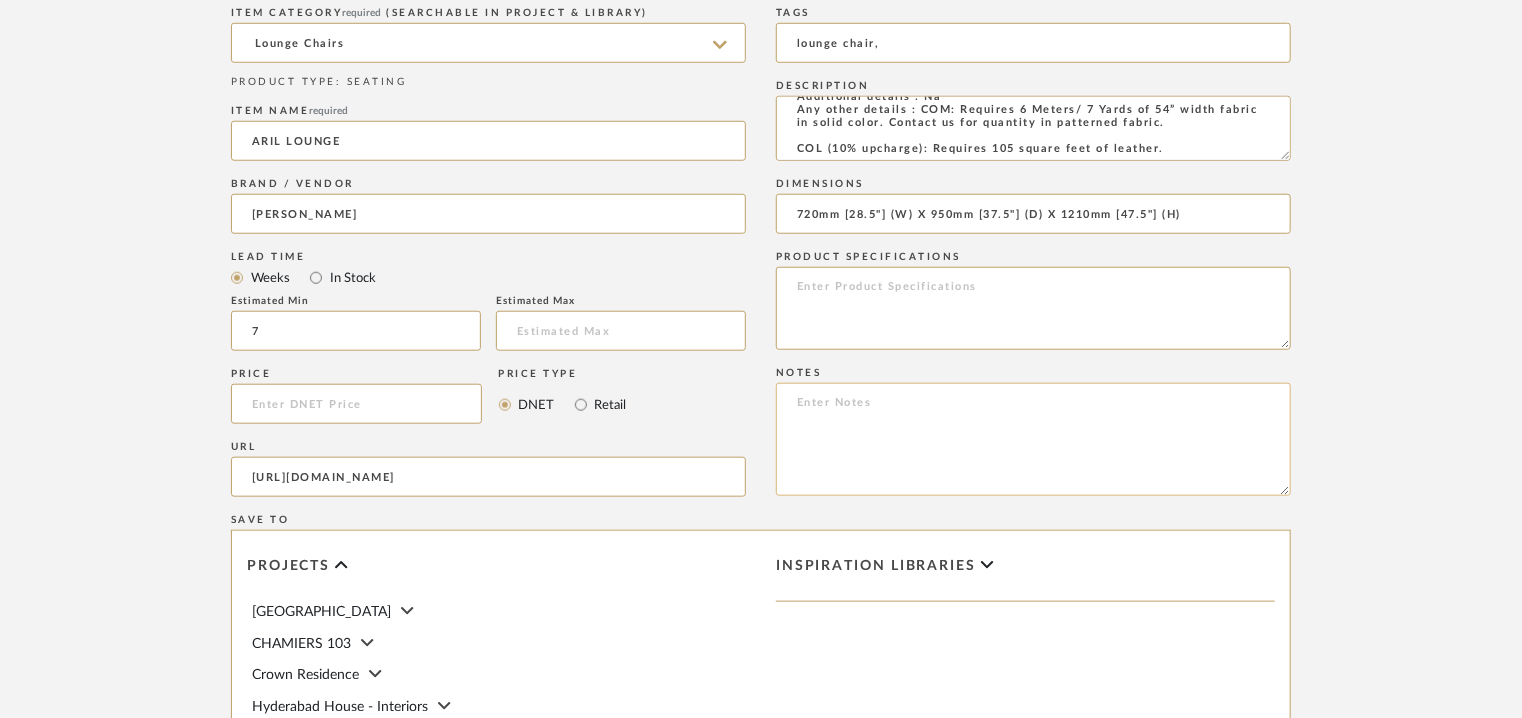 paste on "Price: : Na
Lead time:  7 – 10 weeks for standard pieces.  Production involving hand cast metal and stone tend to be on the longer end of this time frame.  Custom items may also extend production timelines.
Customizable : YES. COM MEMOS MUST BE REVIEWED AND FABRIC QUANTITIES/FABRIC APPLICATION CONFIRMED PRIOR TO ORDERING.
3D available : No
BIM available. No.
Point of contact: [PERSON_NAME]
Contact number: [PHONE_NUMBER] and
[PHONE_NUMBER]
Email address: [EMAIL_ADDRESS][DOMAIN_NAME]
[EMAIL_ADDRESS][DOMAIN_NAME]
Address: [STREET_ADDRESS]
Additional contact information:
Email address : [PERSON_NAME][EMAIL_ADDRESS][PERSON_NAME][DOMAIN_NAME]  and
[EMAIL_ADDRESS][DOMAIN_NAME]" 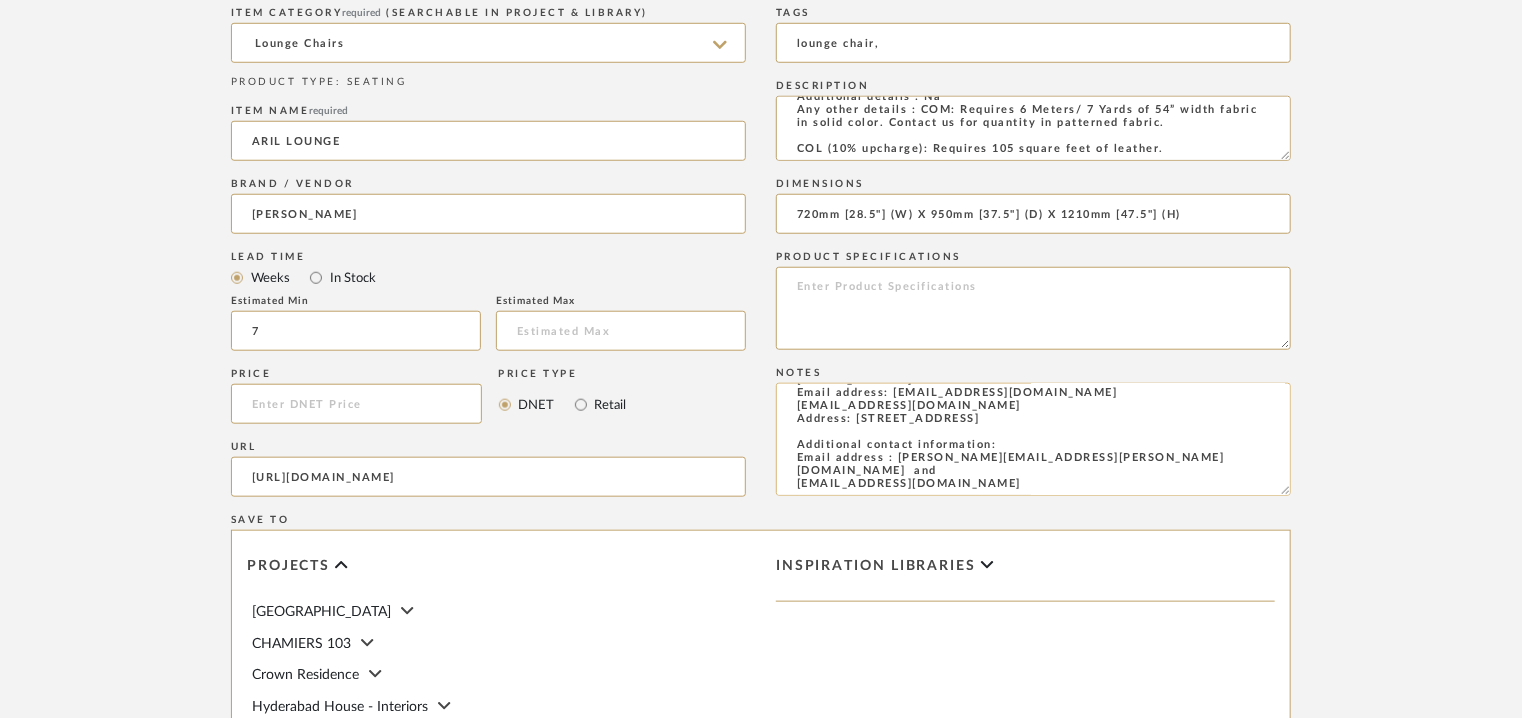 scroll, scrollTop: 0, scrollLeft: 0, axis: both 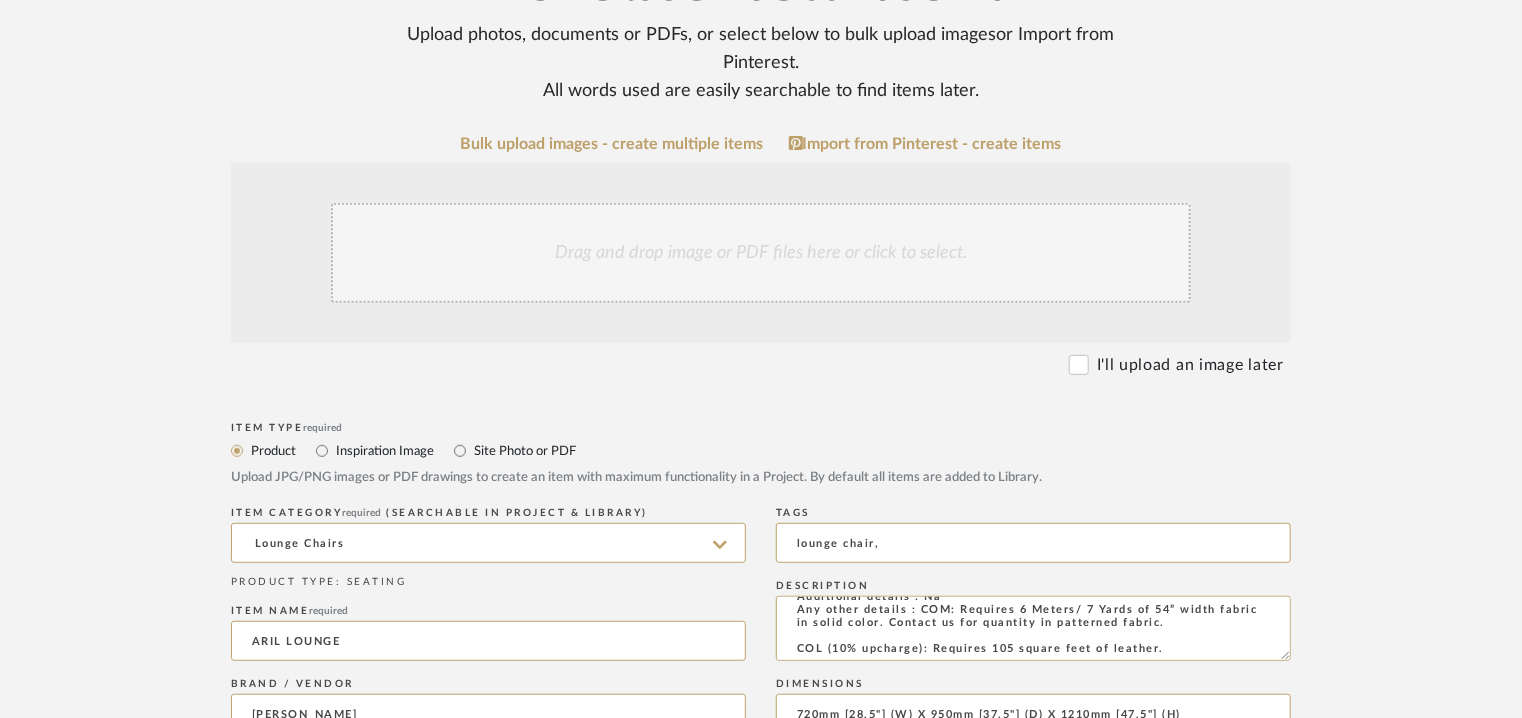 type on "Price: : Na
Lead time:  7 – 10 weeks for standard pieces.  Production involving hand cast metal and stone tend to be on the longer end of this time frame.  Custom items may also extend production timelines.
Customizable : YES. COM MEMOS MUST BE REVIEWED AND FABRIC QUANTITIES/FABRIC APPLICATION CONFIRMED PRIOR TO ORDERING.
3D available : No
BIM available. No.
Point of contact: [PERSON_NAME]
Contact number: [PHONE_NUMBER] and
[PHONE_NUMBER]
Email address: [EMAIL_ADDRESS][DOMAIN_NAME]
[EMAIL_ADDRESS][DOMAIN_NAME]
Address: [STREET_ADDRESS]
Additional contact information:
Email address : [PERSON_NAME][EMAIL_ADDRESS][PERSON_NAME][DOMAIN_NAME]  and
[EMAIL_ADDRESS][DOMAIN_NAME]" 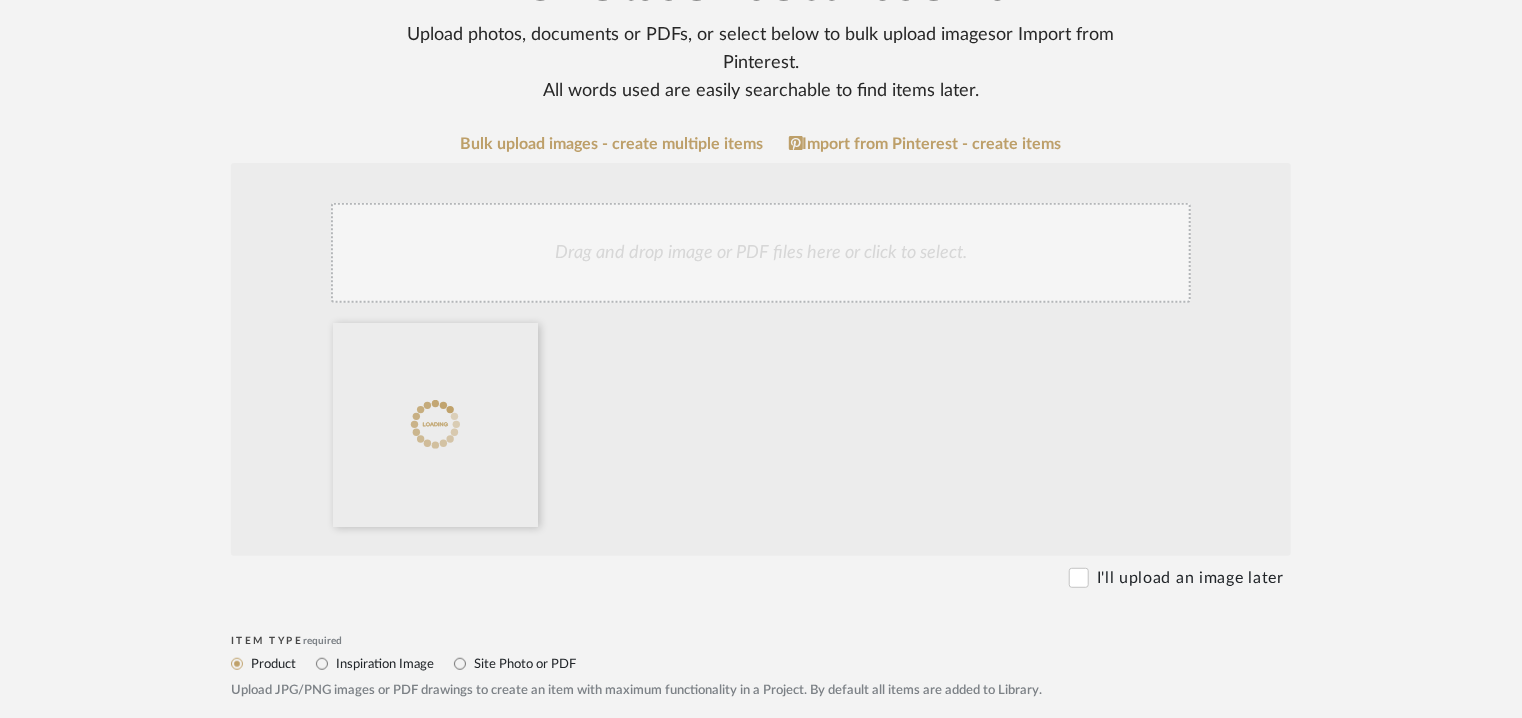 click on "Drag and drop image or PDF files here or click to select." 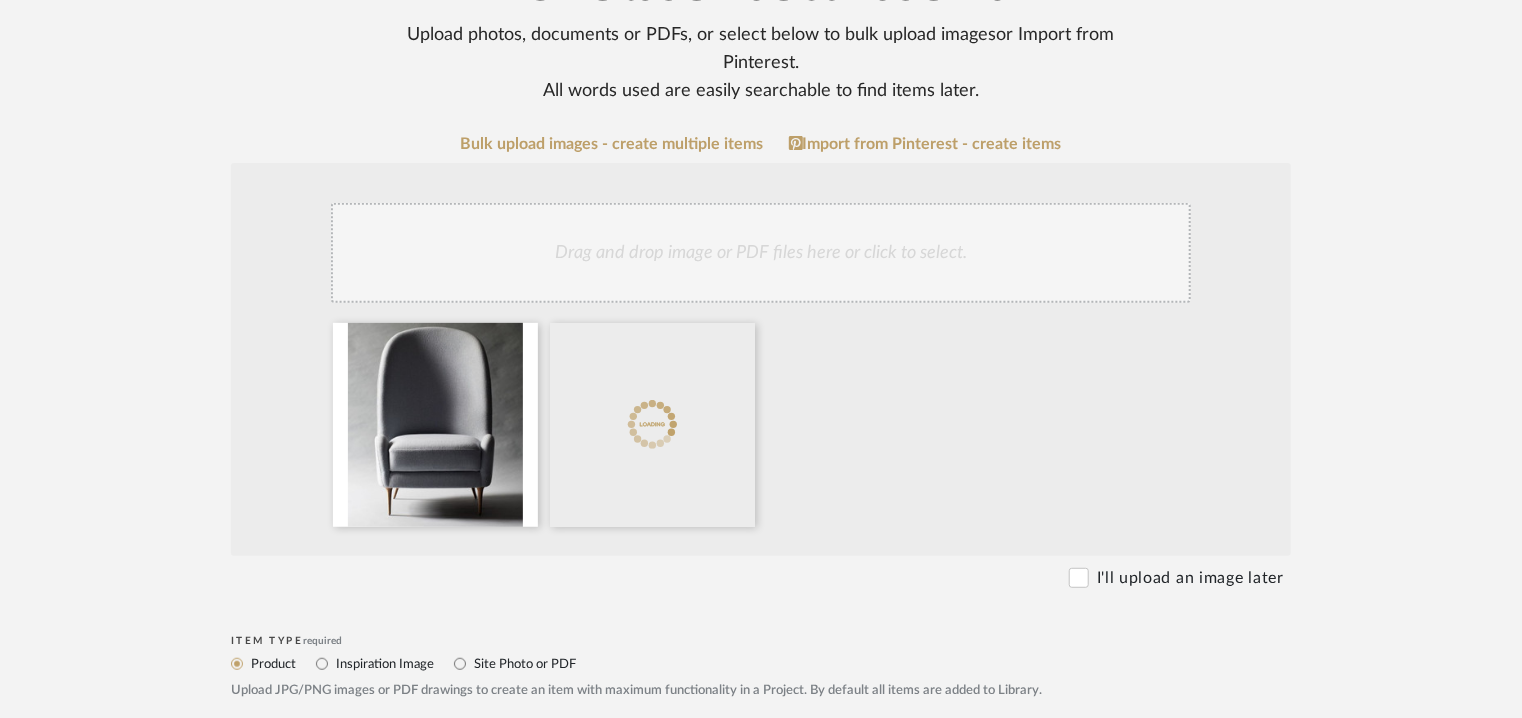 click on "Drag and drop image or PDF files here or click to select." 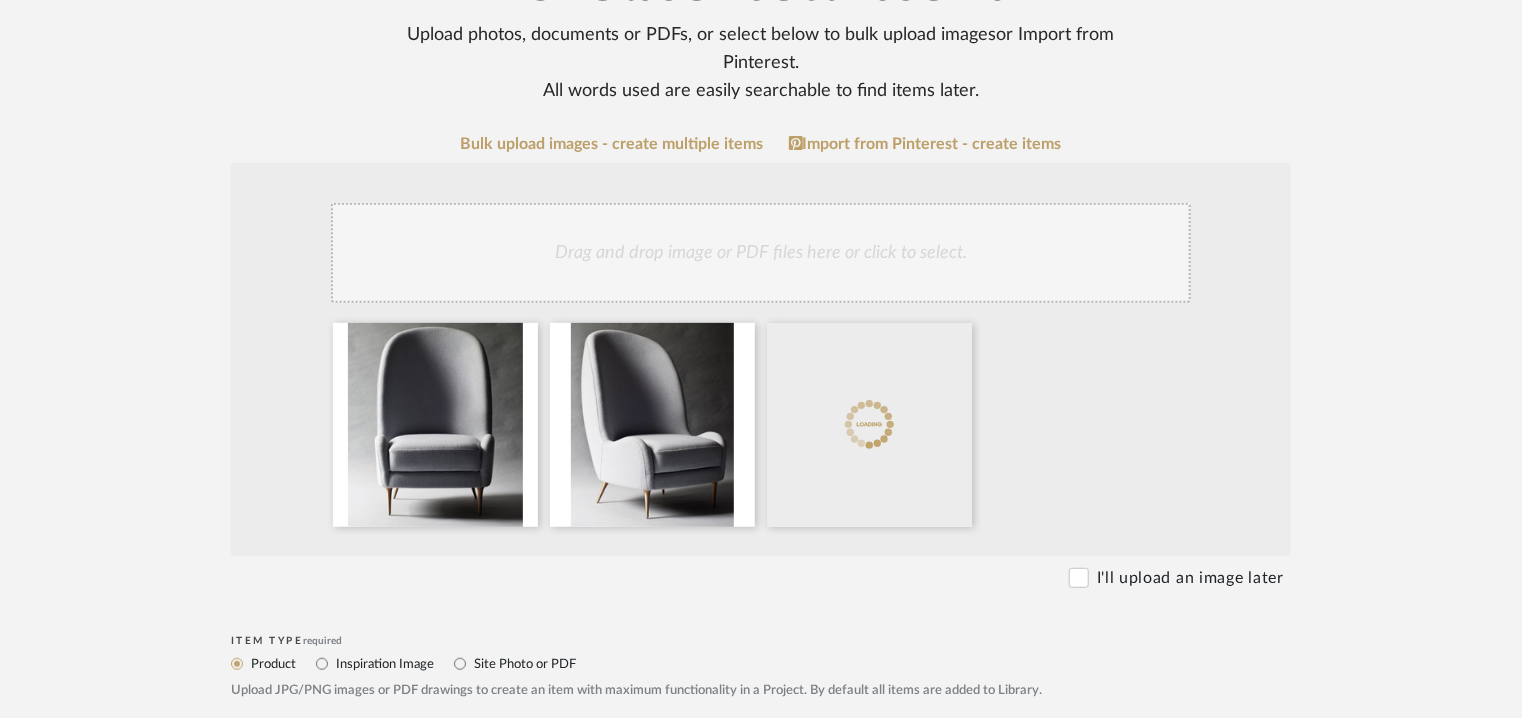 click on "Drag and drop image or PDF files here or click to select." 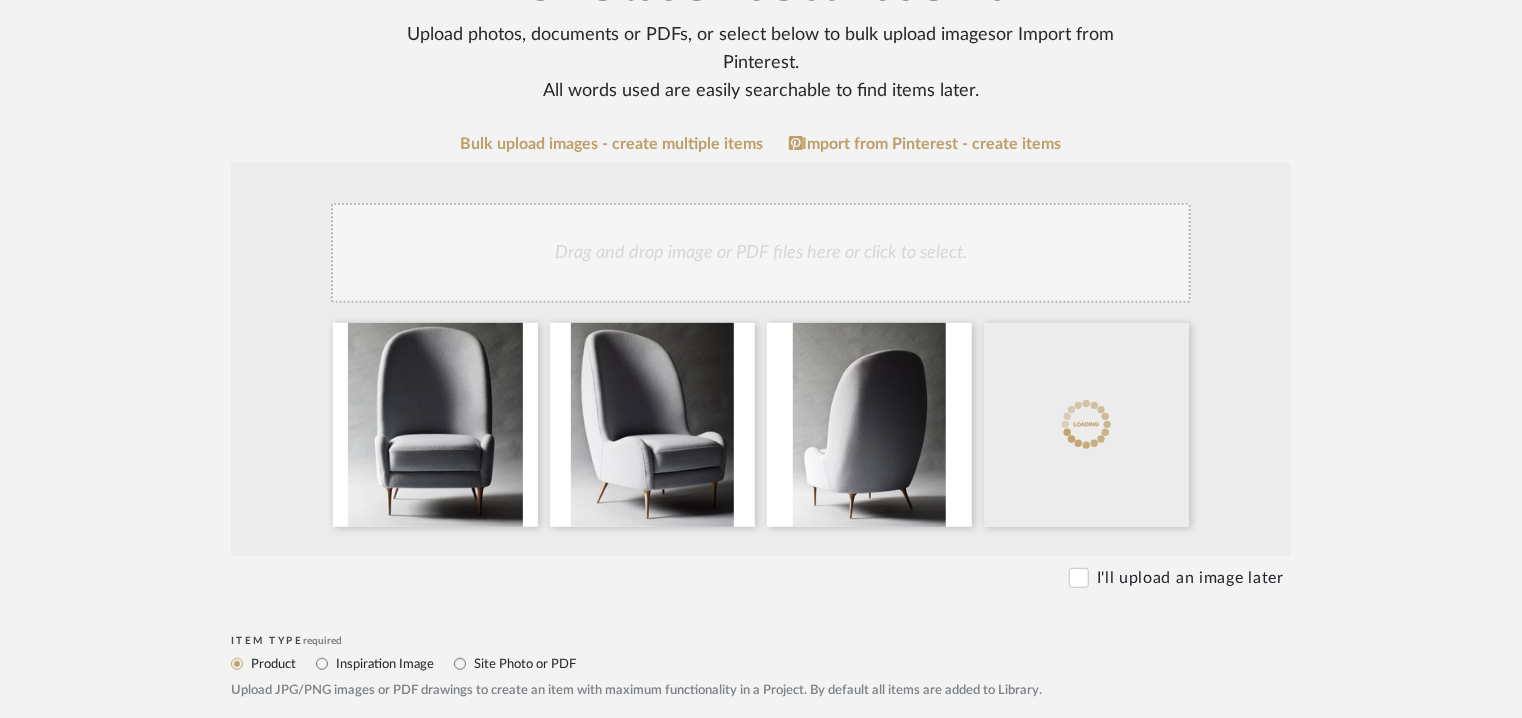 click on "Drag and drop image or PDF files here or click to select." 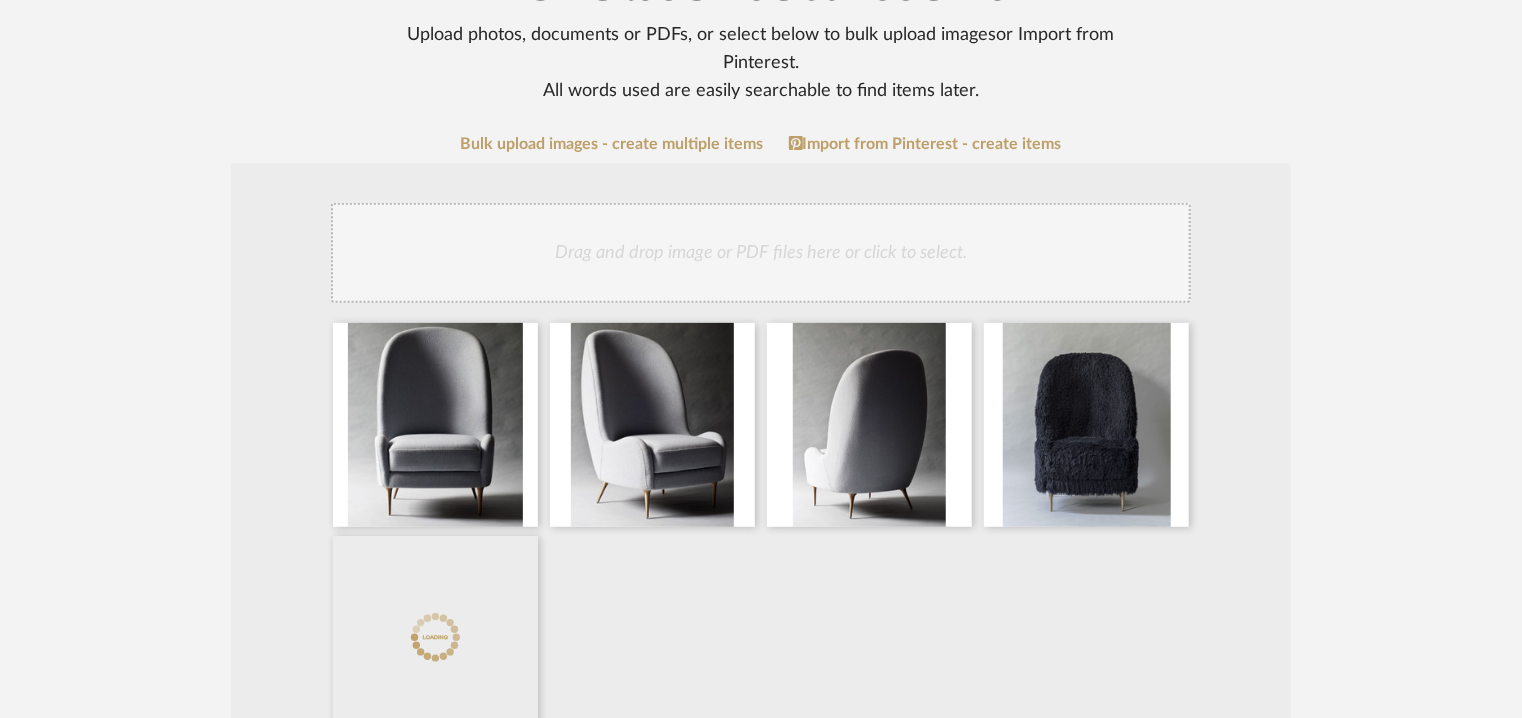 click on "Drag and drop image or PDF files here or click to select." 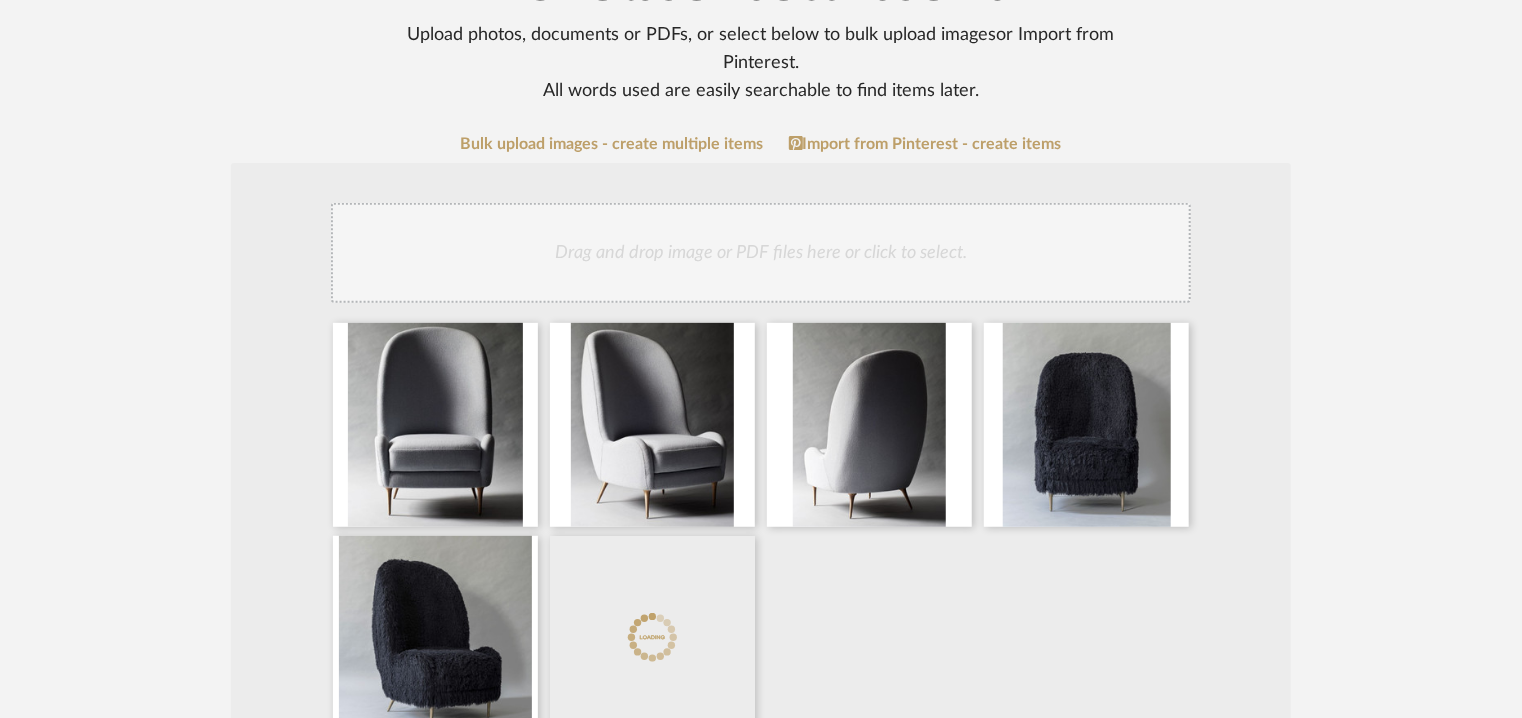 click on "Drag and drop image or PDF files here or click to select." 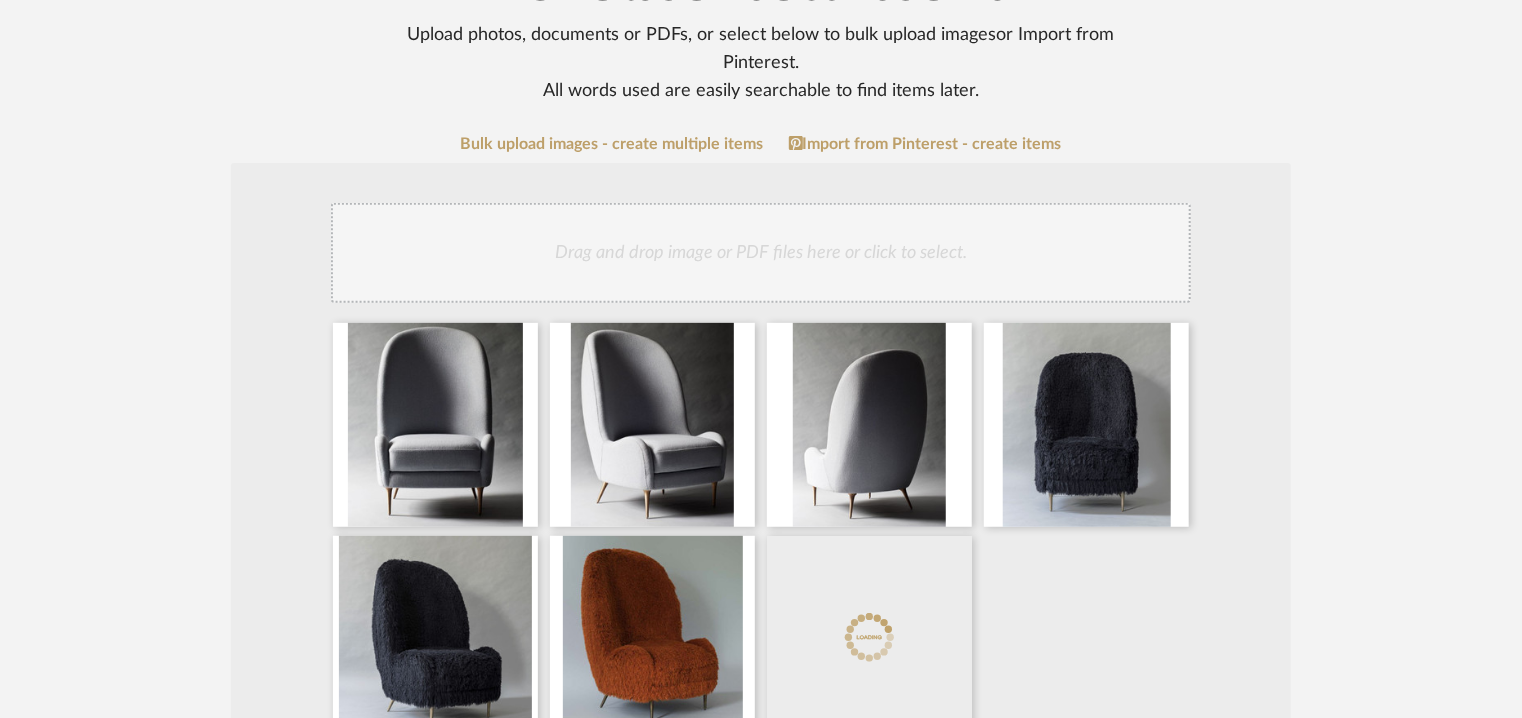 click on "Drag and drop image or PDF files here or click to select." 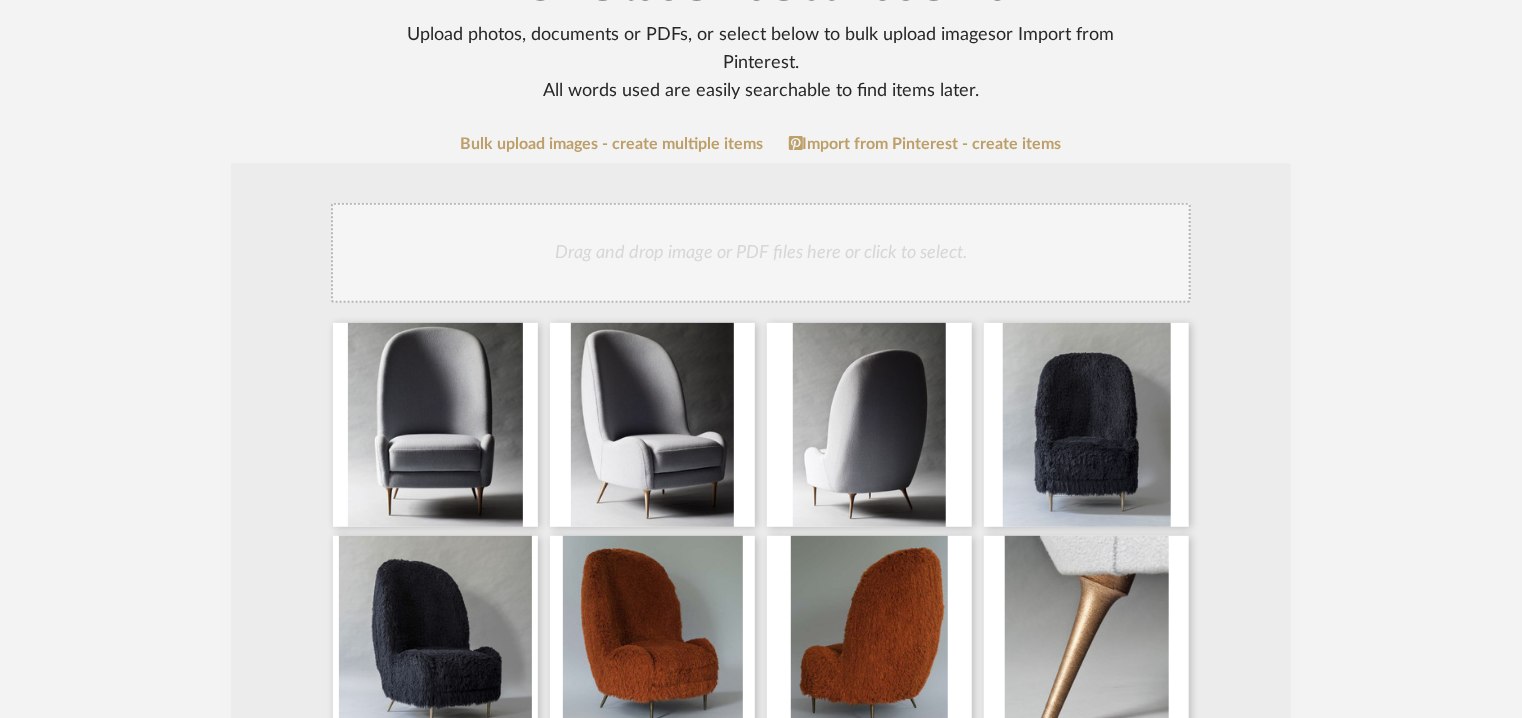 click on "Drag and drop image or PDF files here or click to select." 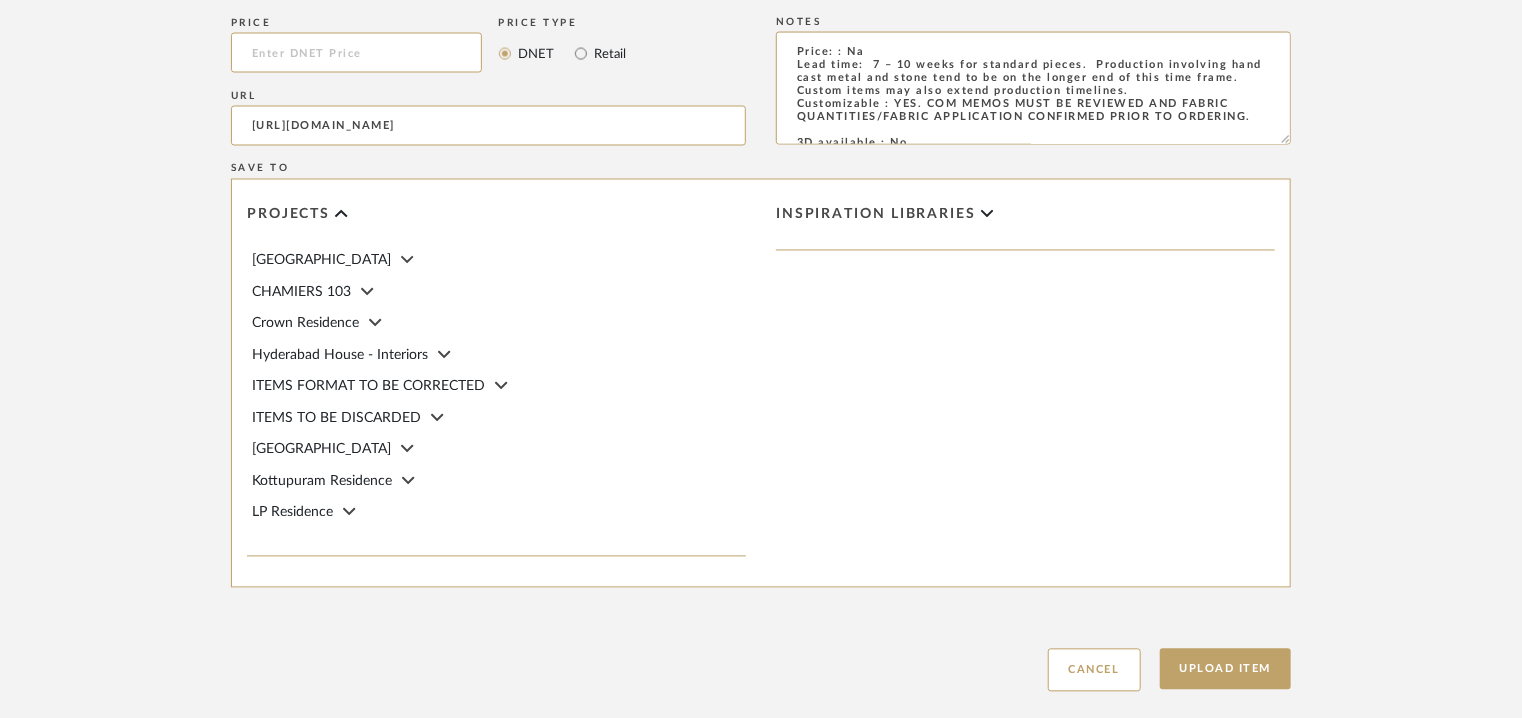 scroll, scrollTop: 1905, scrollLeft: 0, axis: vertical 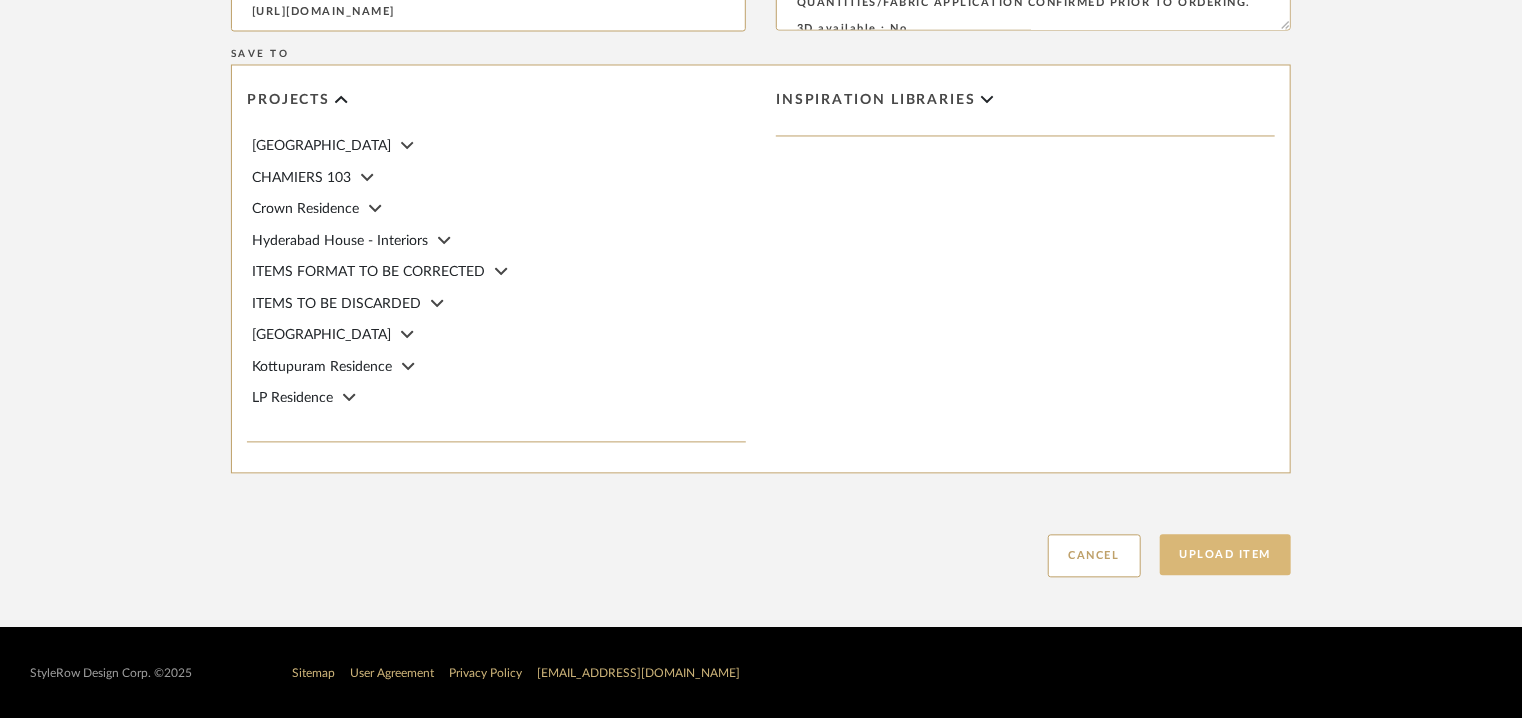 drag, startPoint x: 1244, startPoint y: 557, endPoint x: 1226, endPoint y: 553, distance: 18.439089 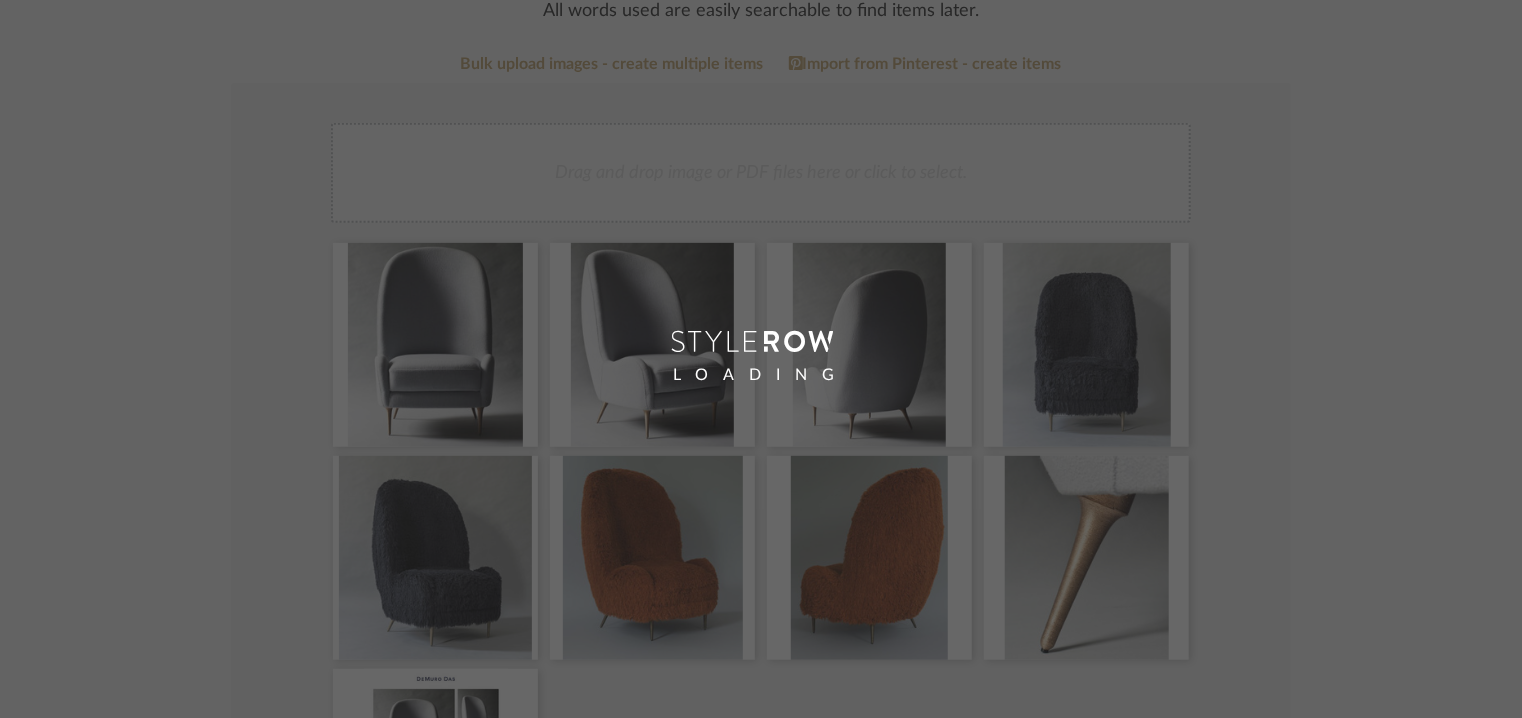 scroll, scrollTop: 0, scrollLeft: 0, axis: both 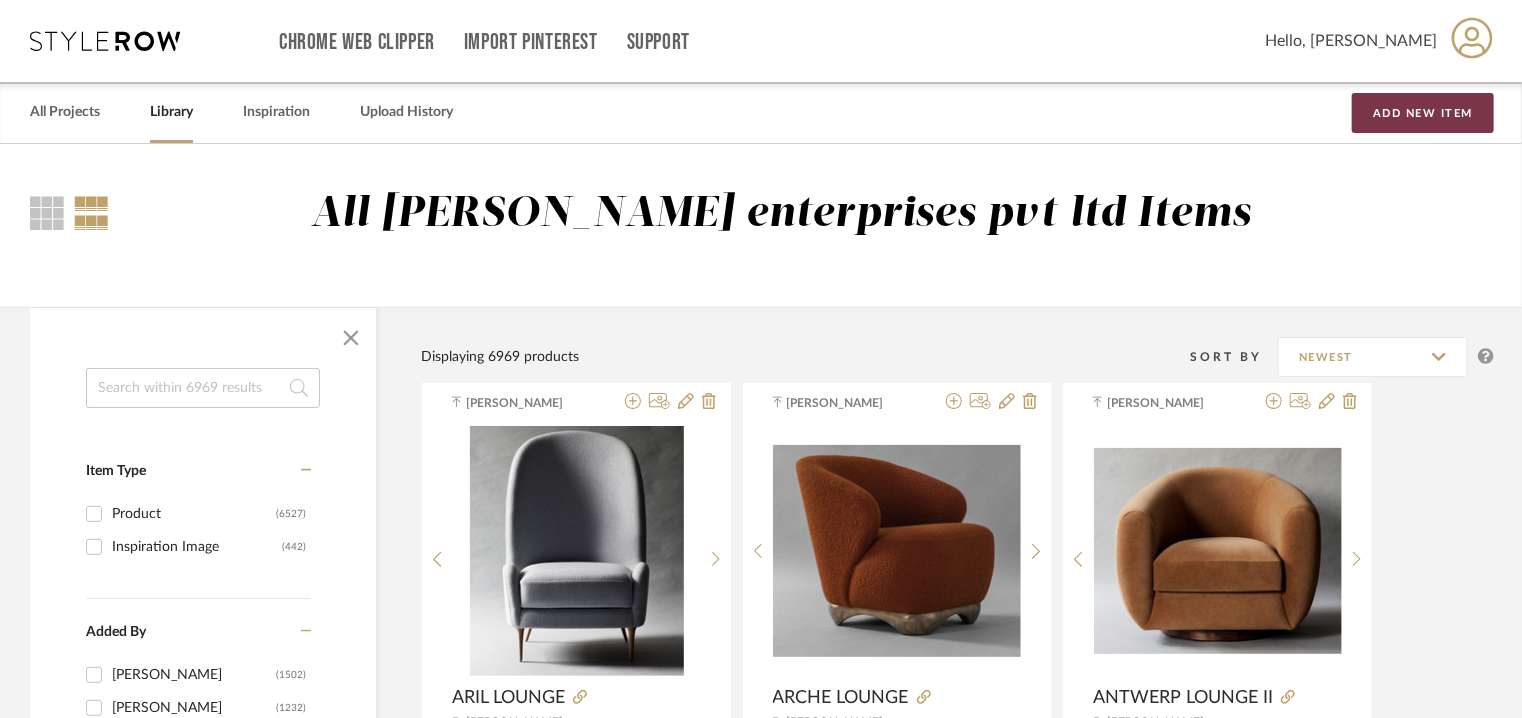 click on "Add New Item" at bounding box center [1423, 113] 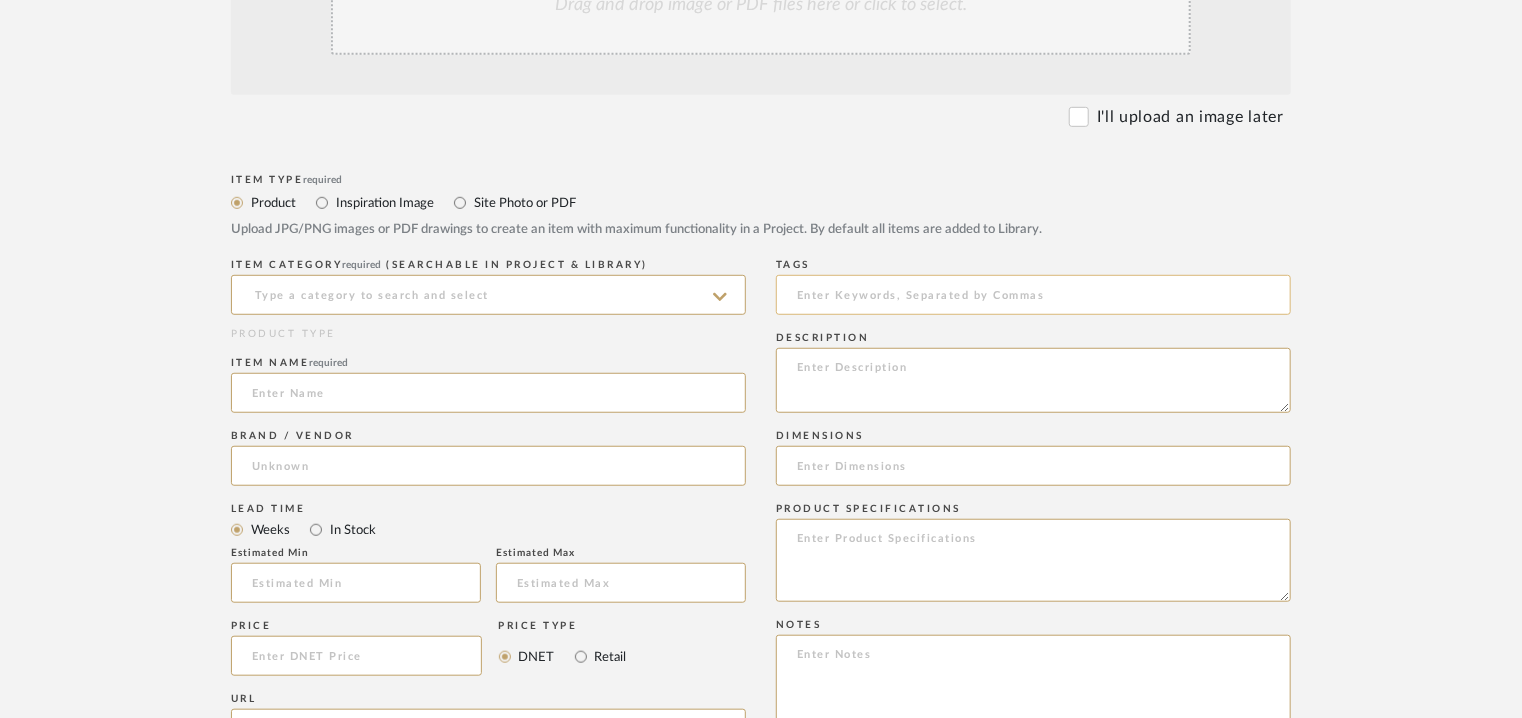 scroll, scrollTop: 800, scrollLeft: 0, axis: vertical 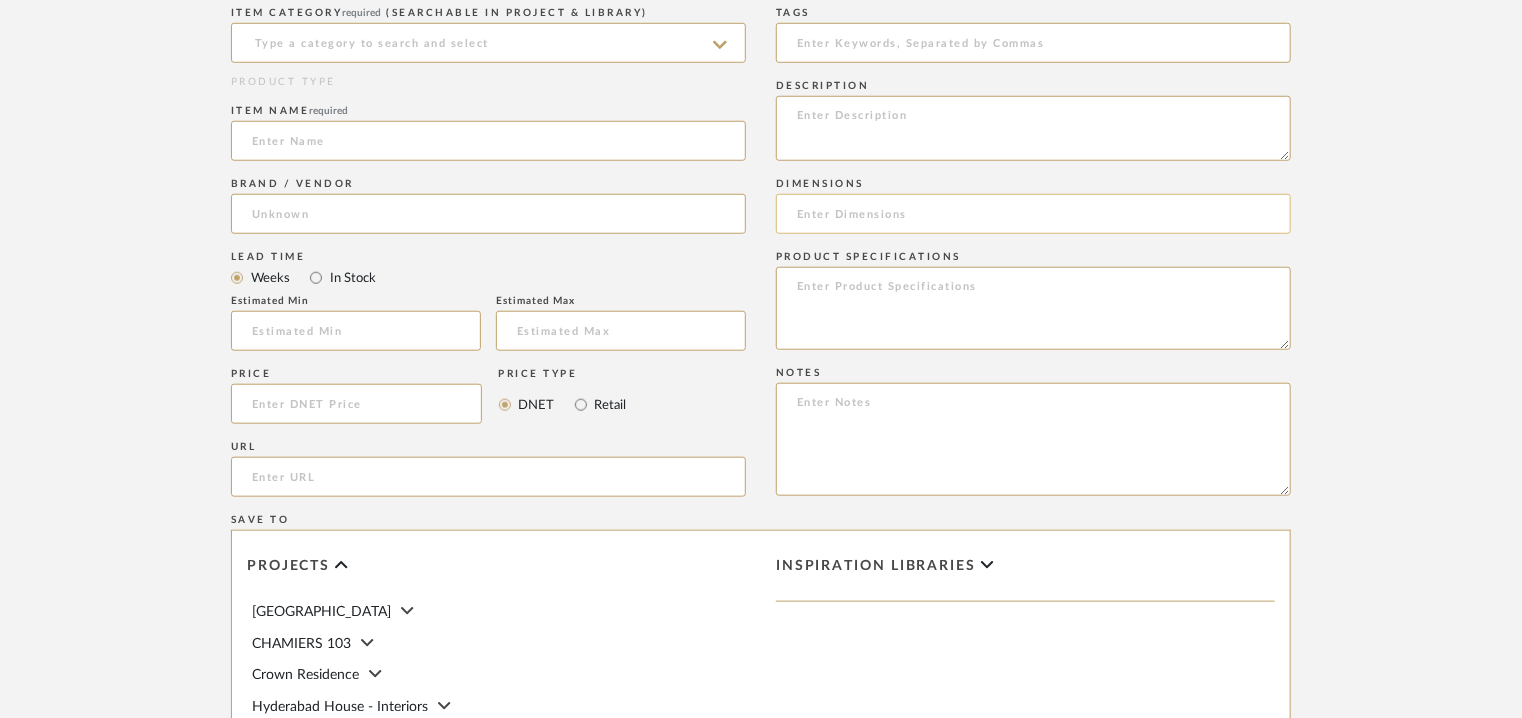 click 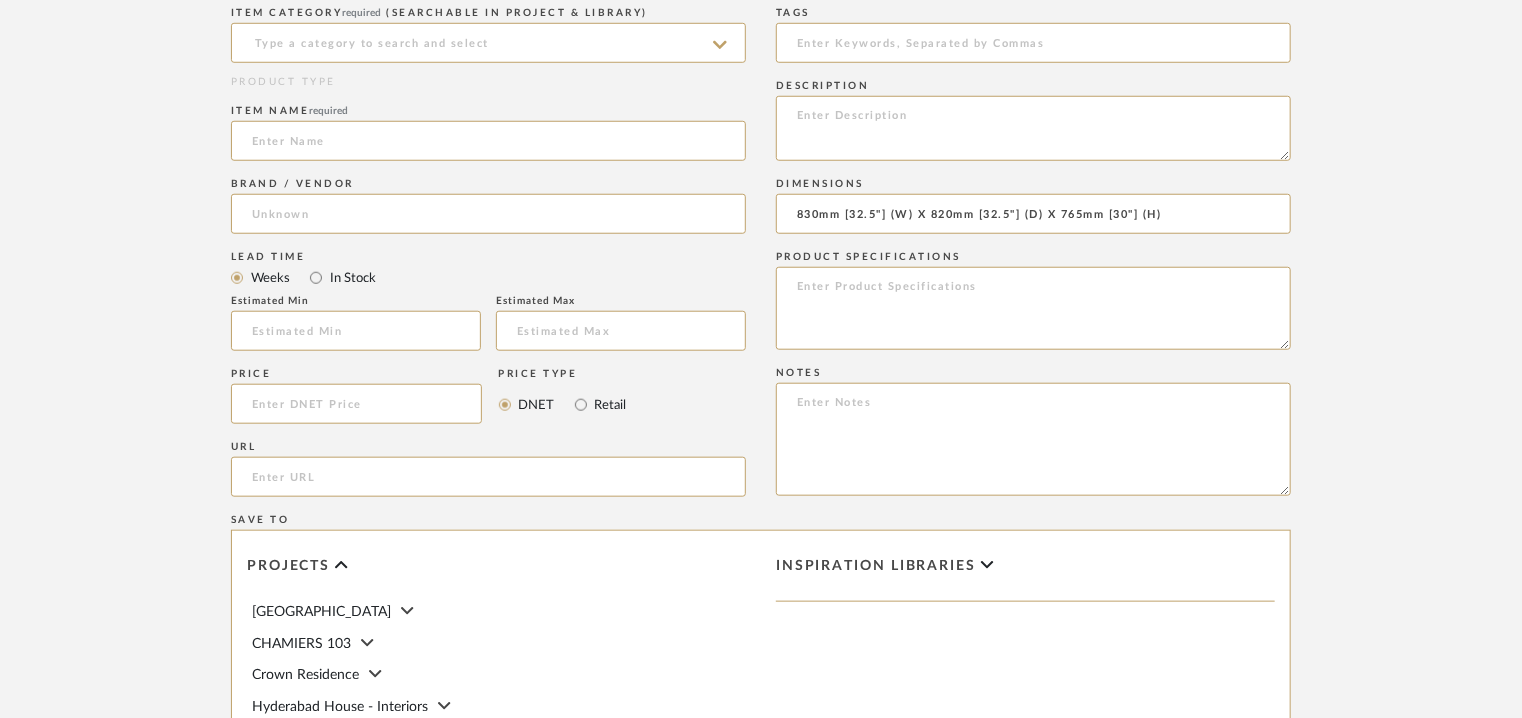 type on "830mm [32.5"] (W) X 820mm [32.5"] (D) X 765mm [30"] (H)" 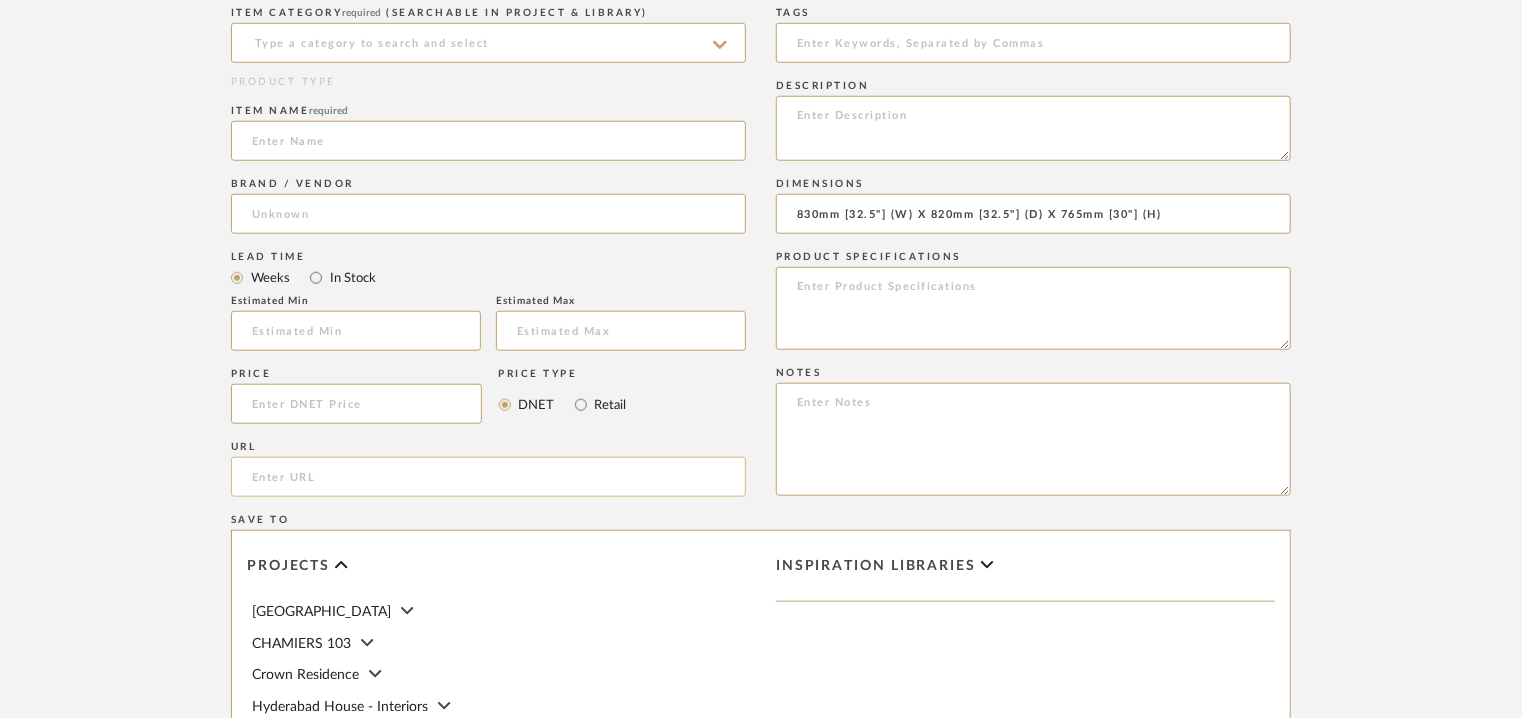 click 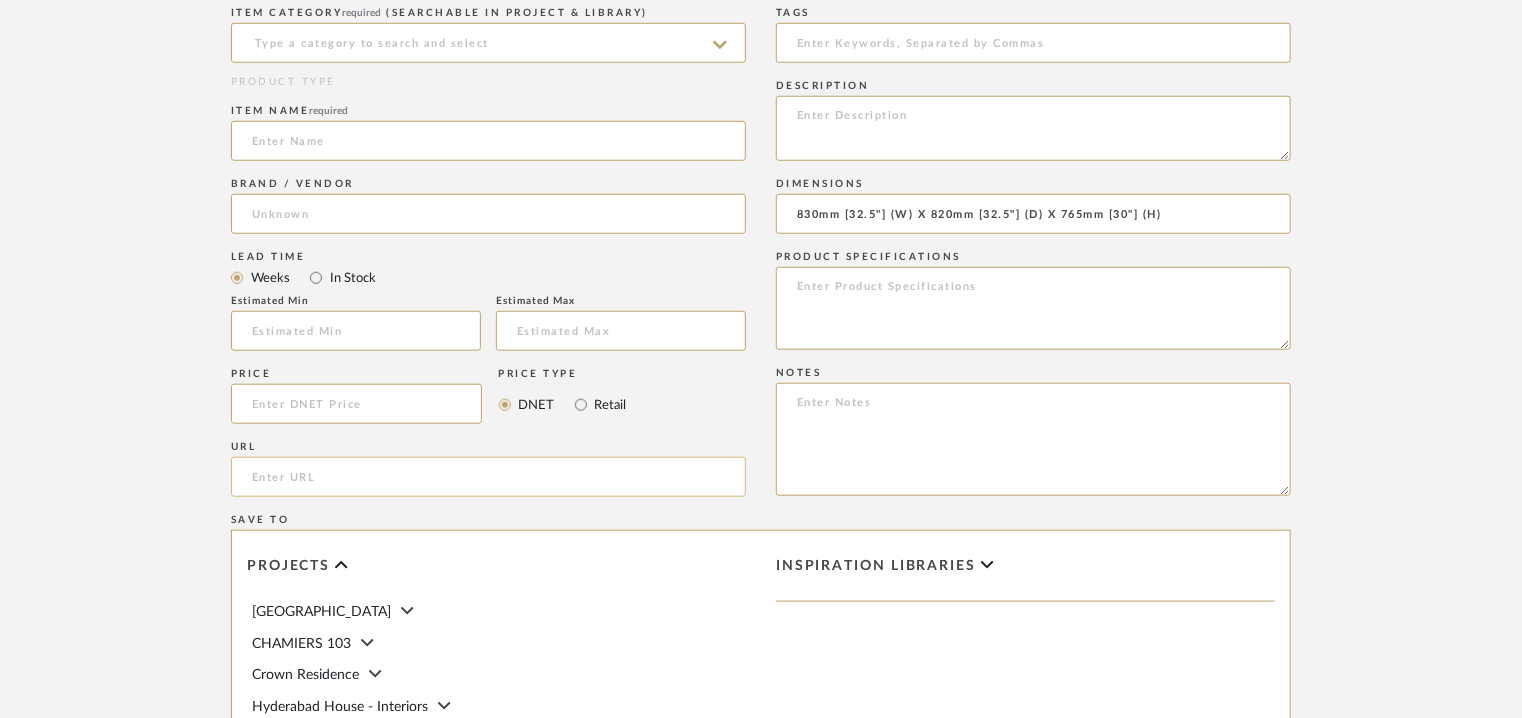 paste on "[URL][DOMAIN_NAME]" 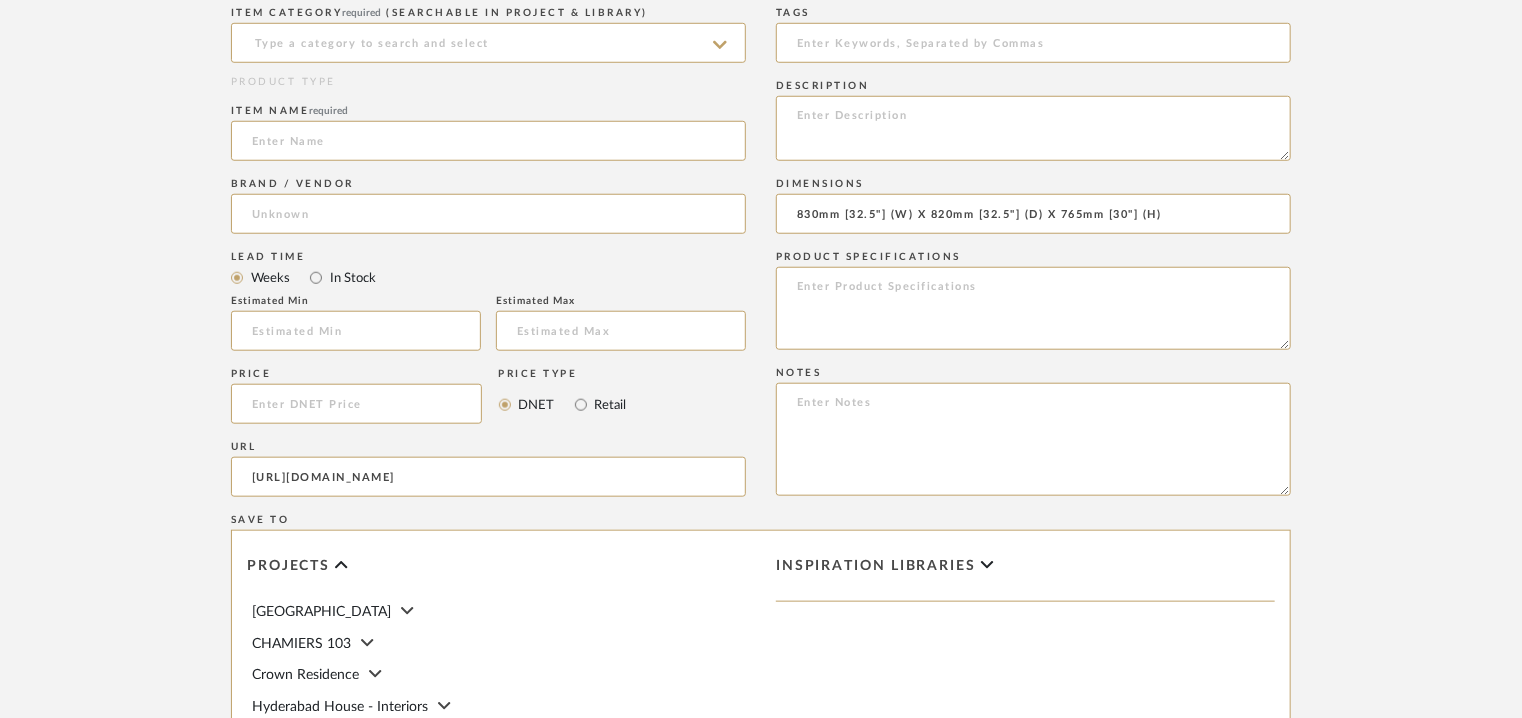type on "[URL][DOMAIN_NAME]" 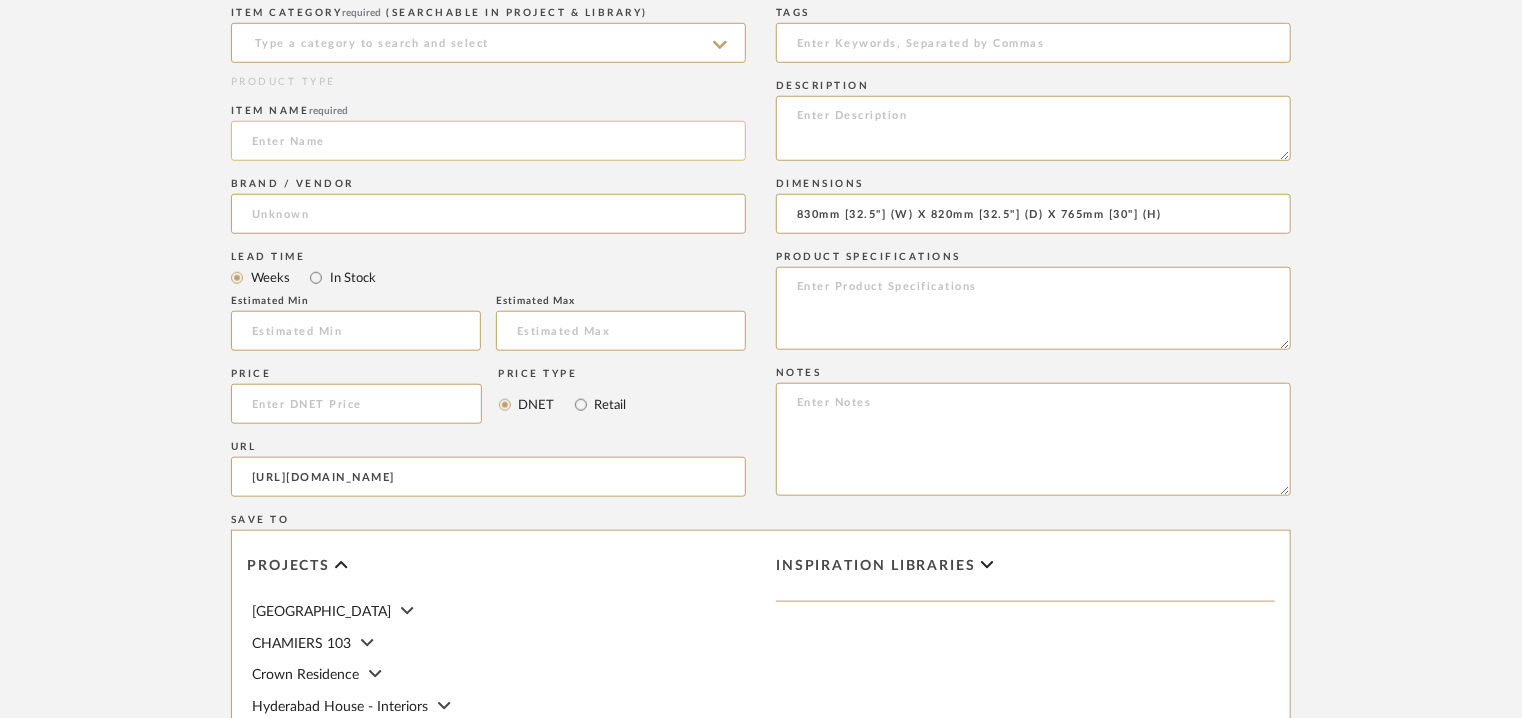 click 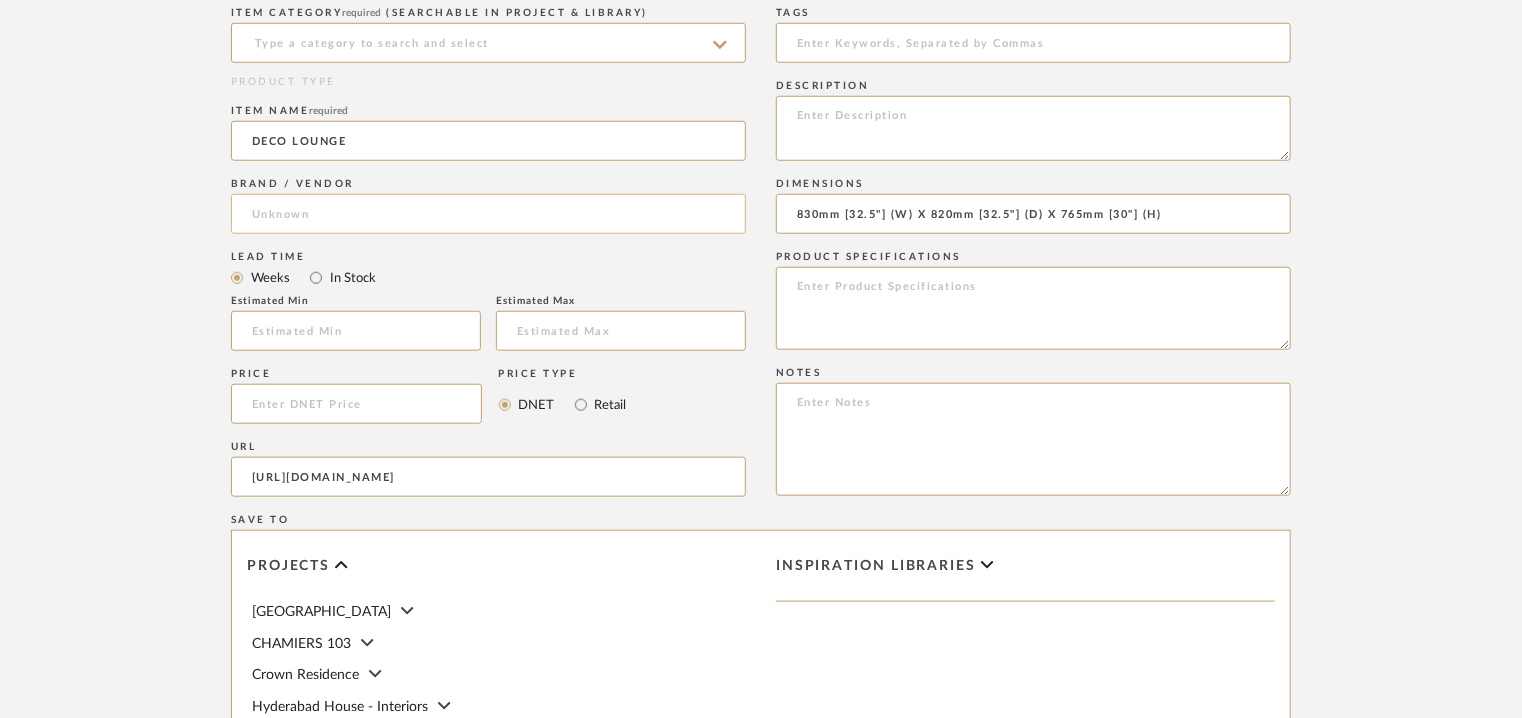 type on "DECO LOUNGE" 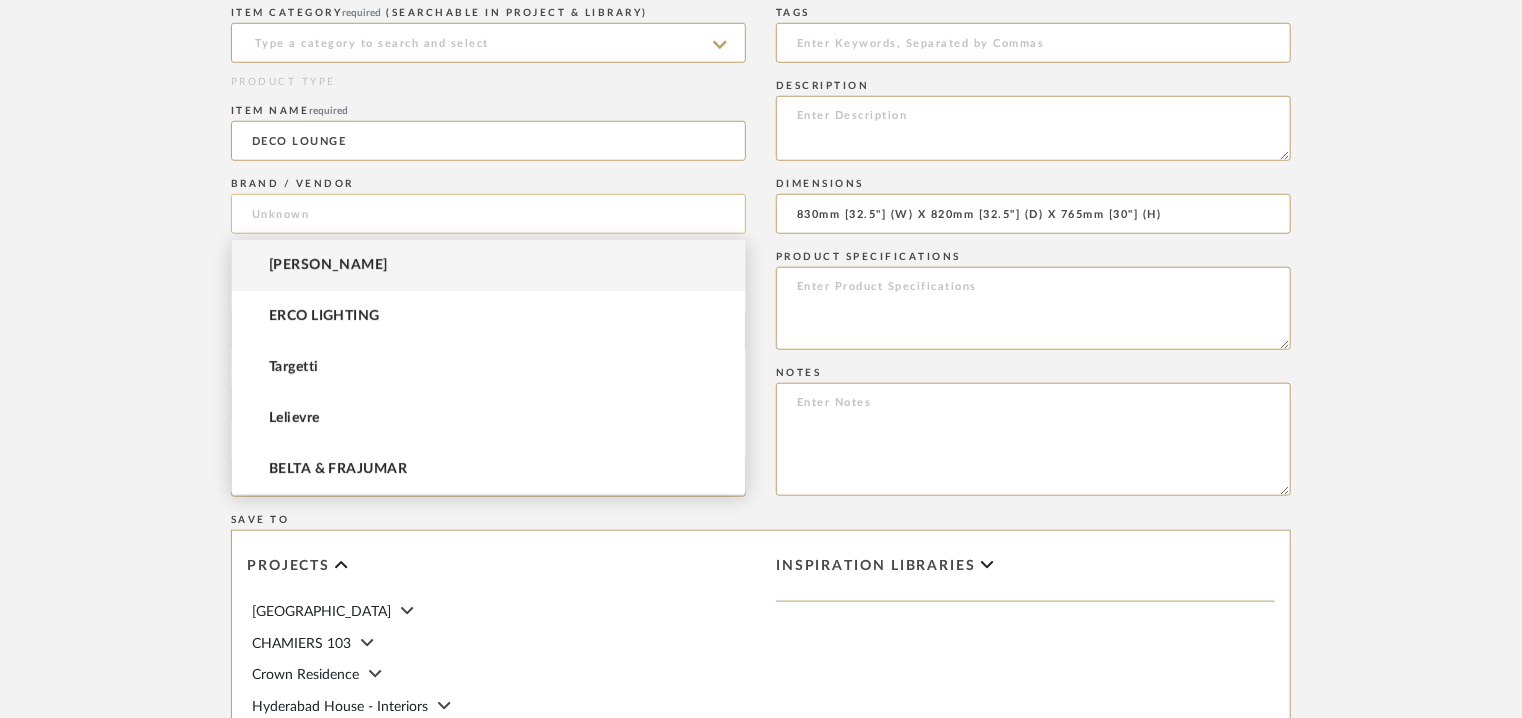 click 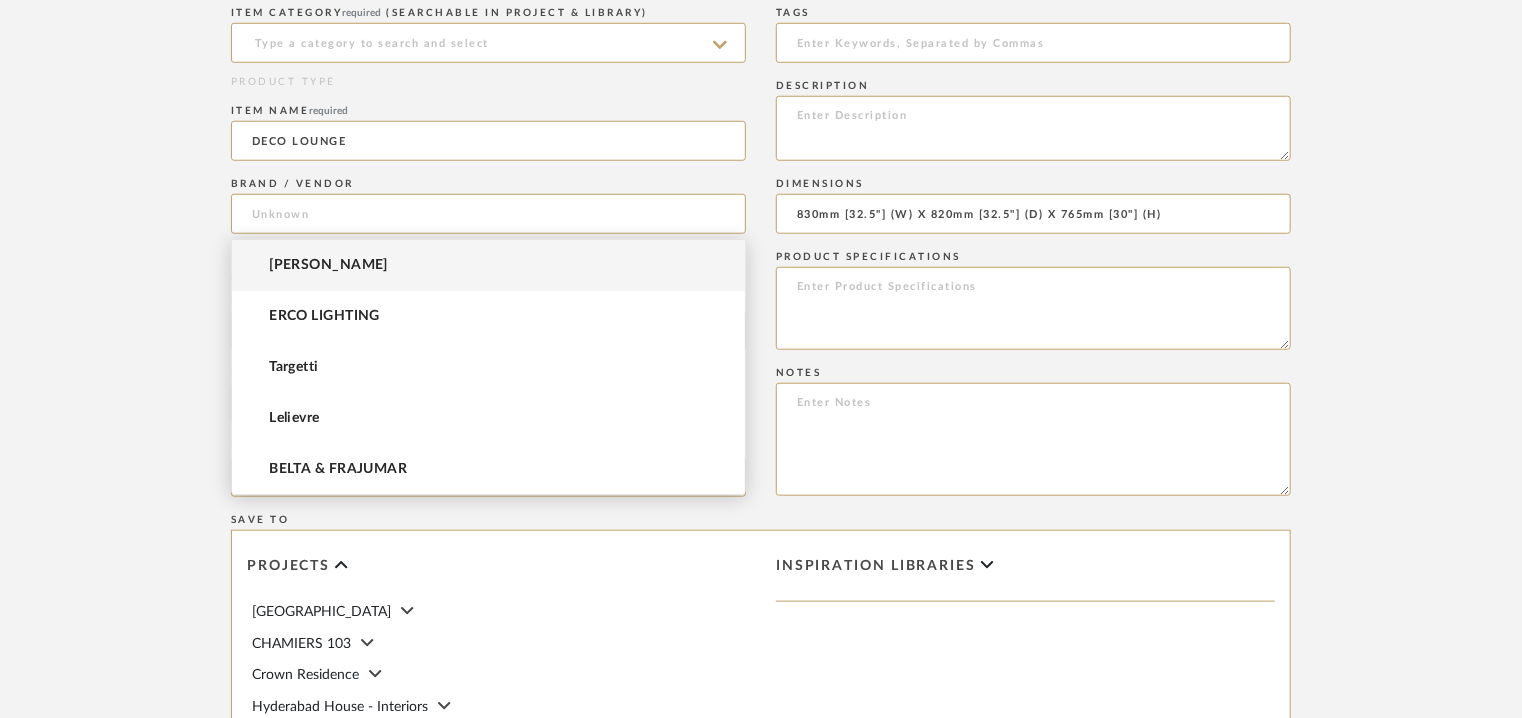 drag, startPoint x: 305, startPoint y: 265, endPoint x: 304, endPoint y: 252, distance: 13.038404 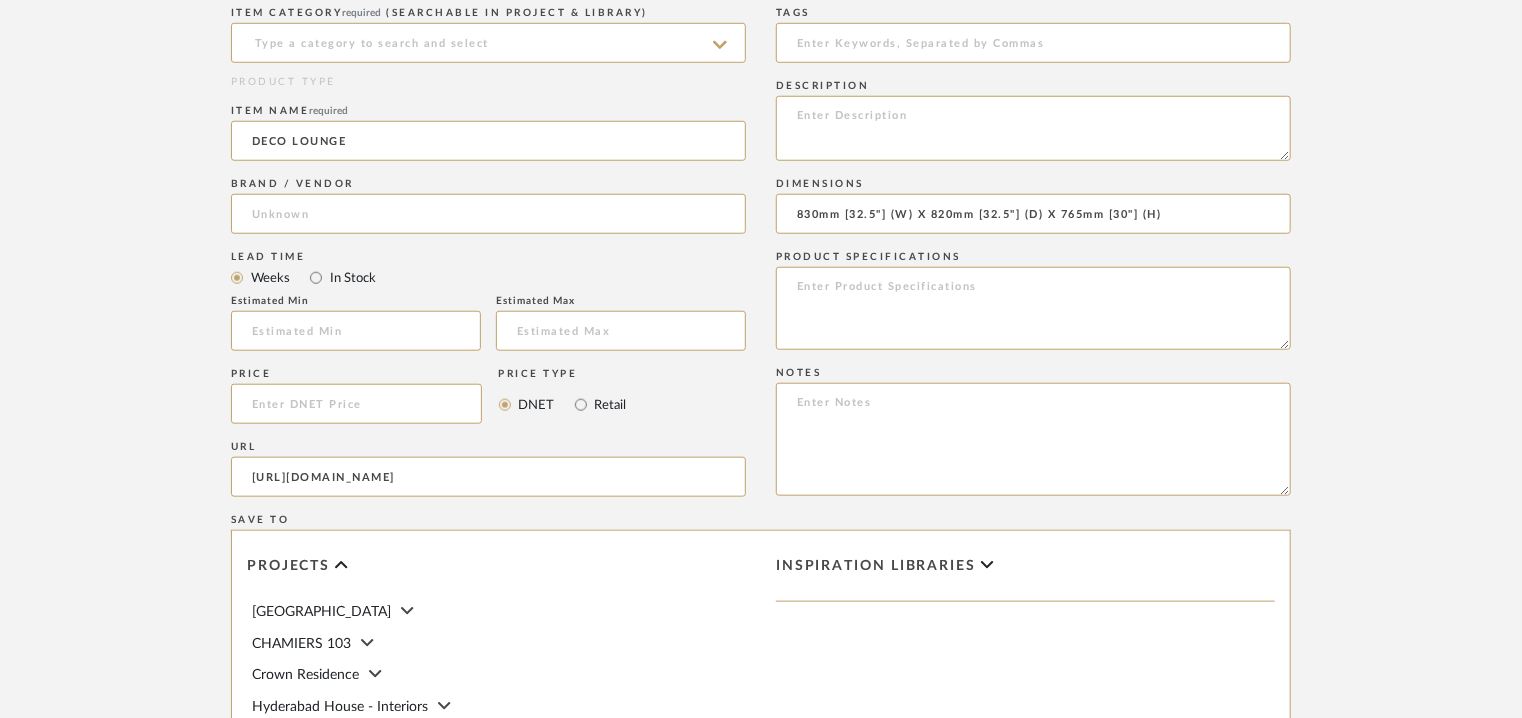 type on "[PERSON_NAME]" 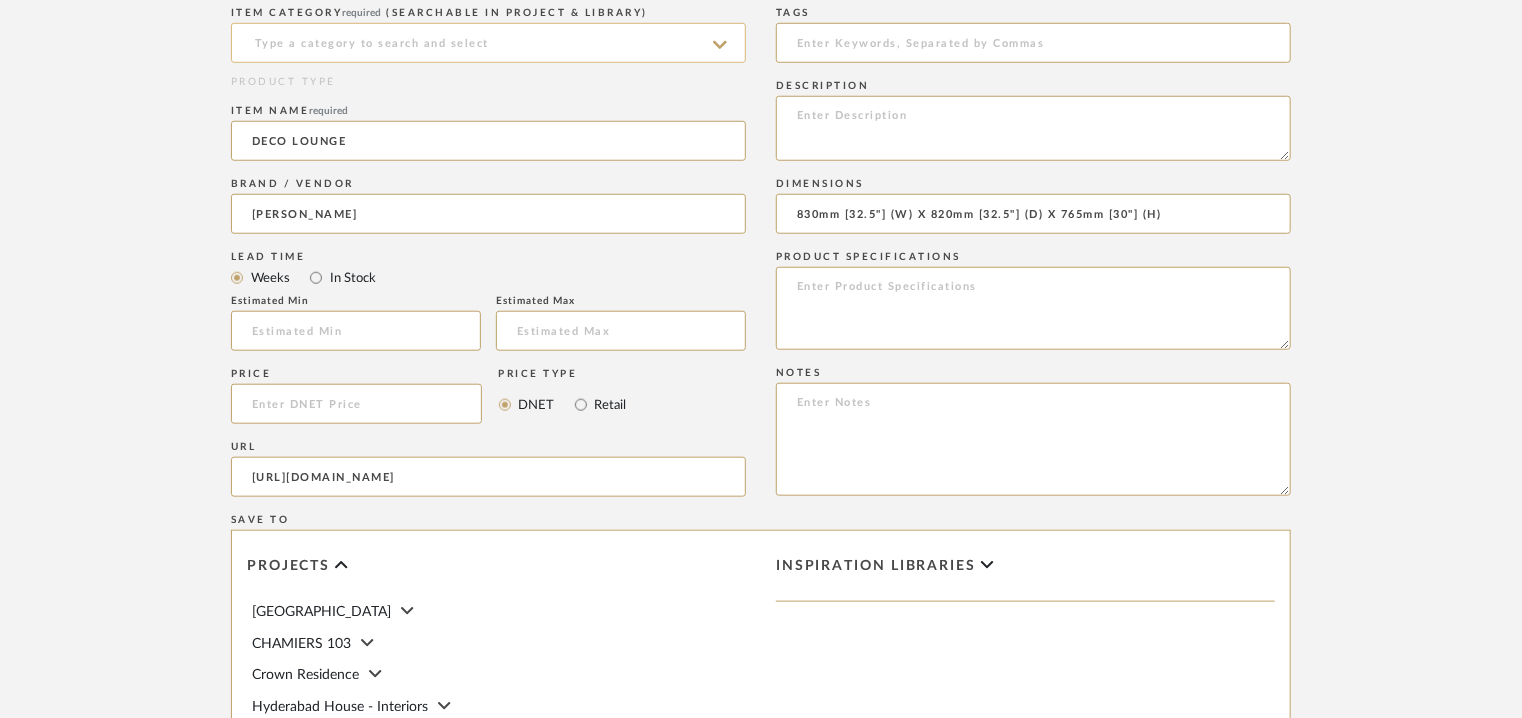 click 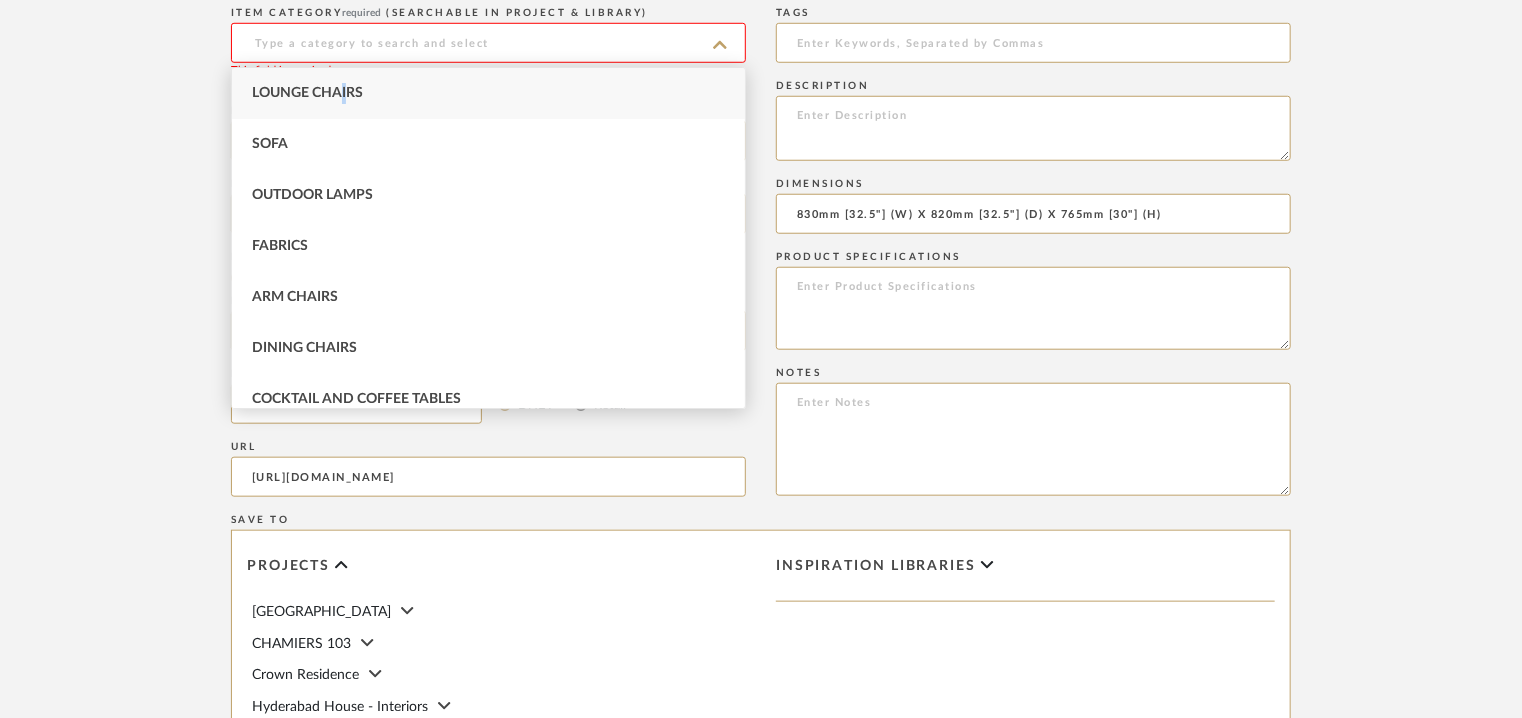 click on "Lounge Chairs" at bounding box center (307, 93) 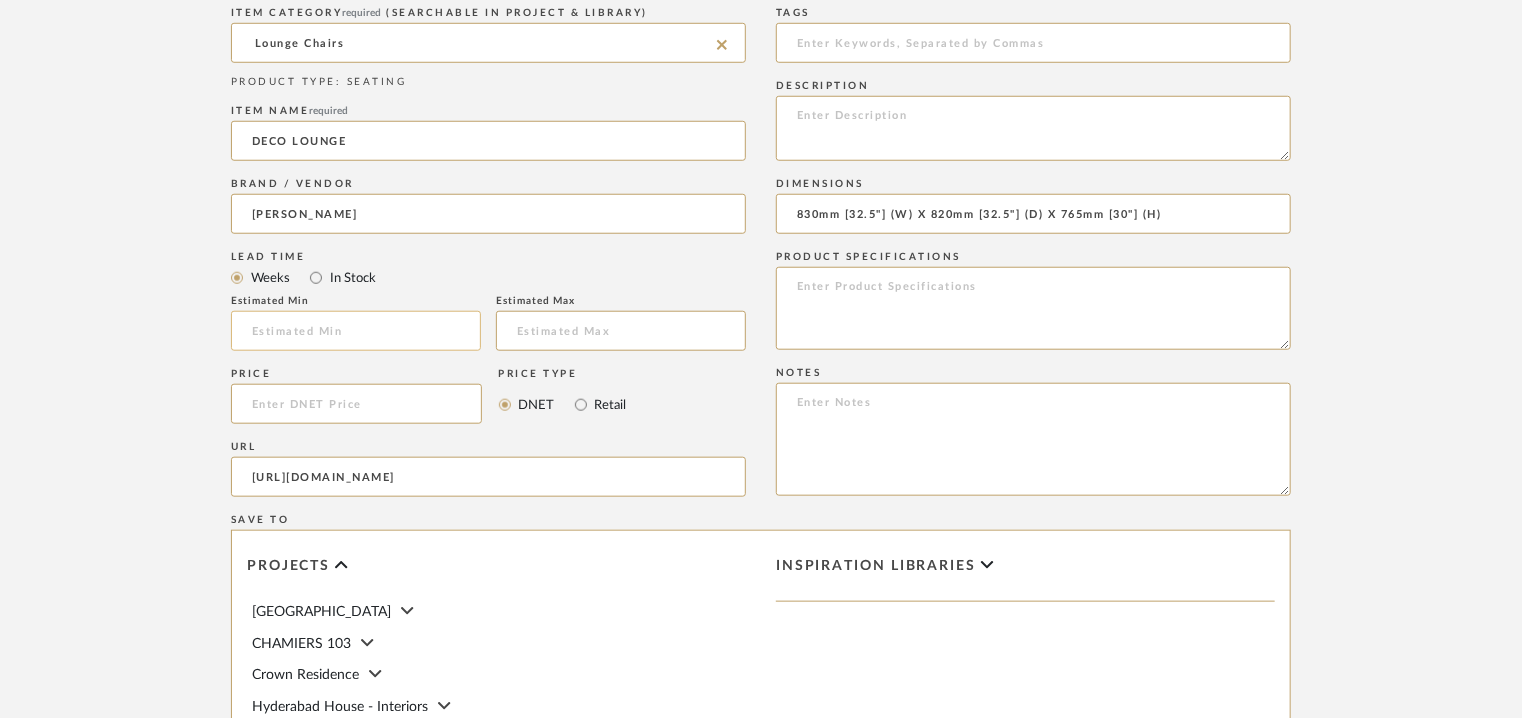 click 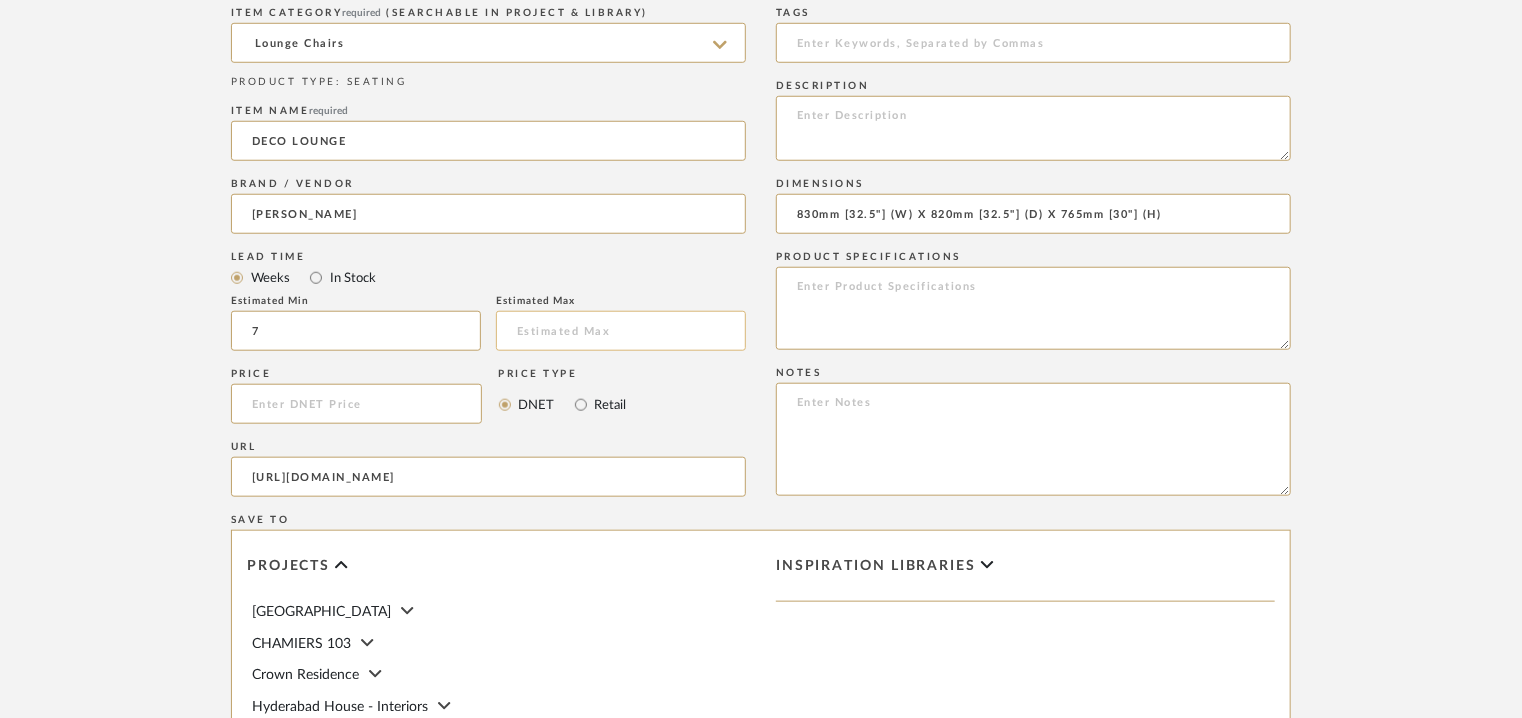 type on "7" 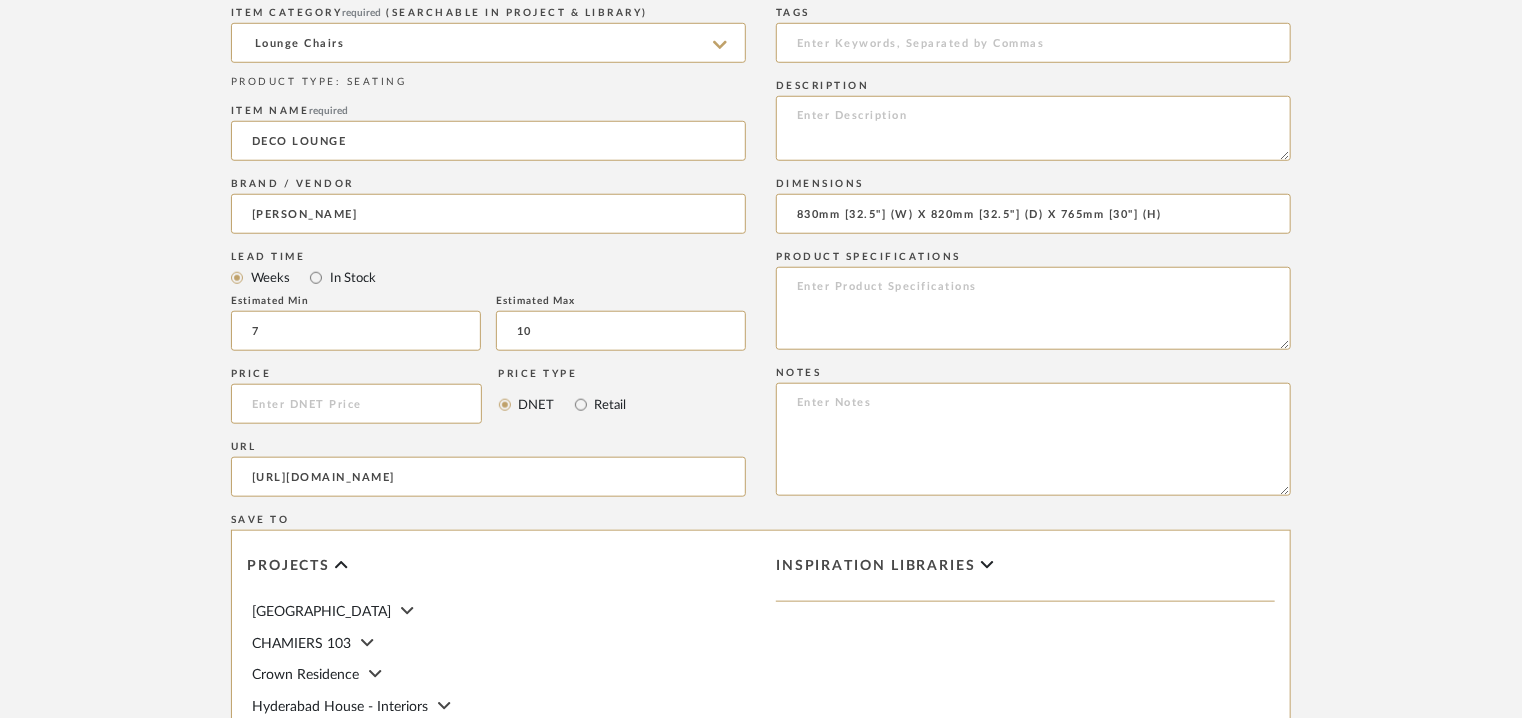 type on "10" 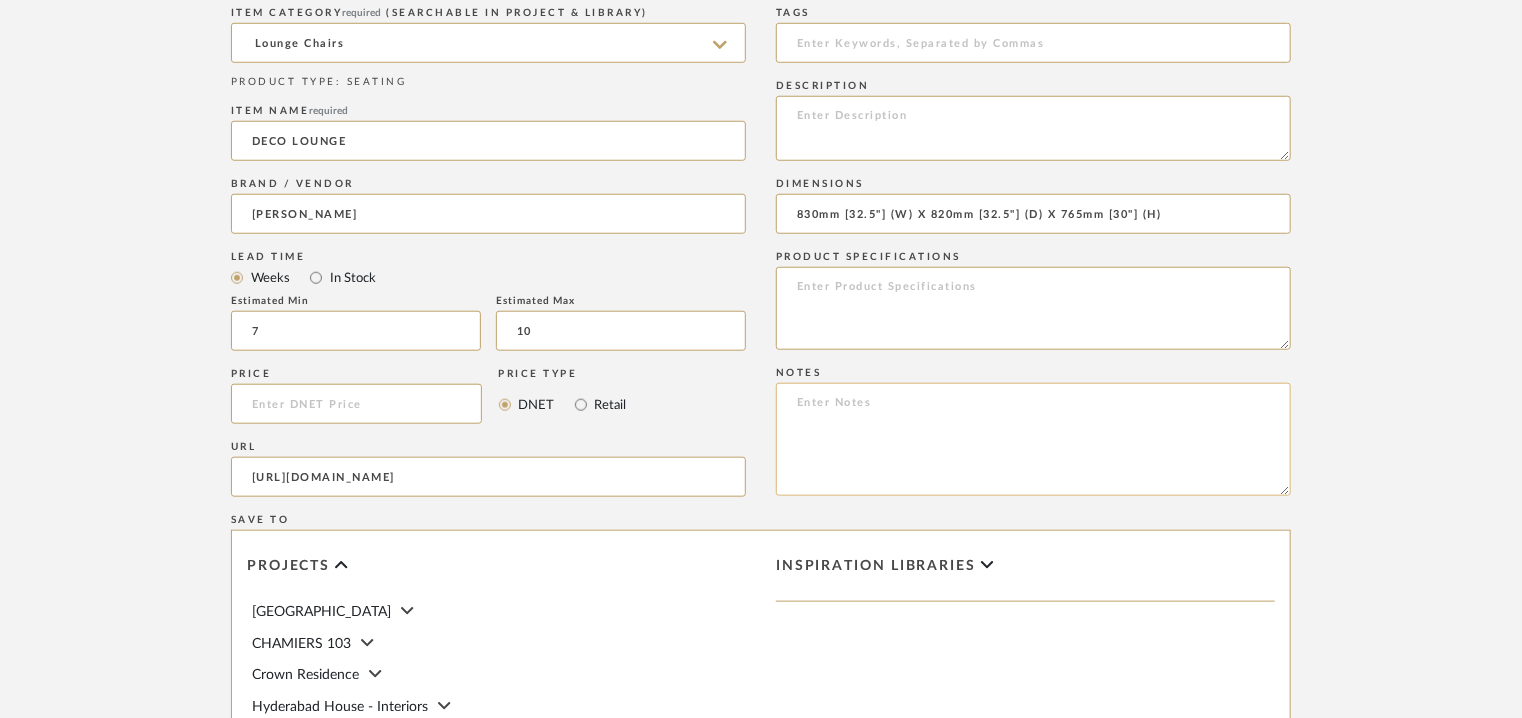 paste on "Price: : Na
Lead time:  7 – 10 weeks for standard pieces.  Production involving hand cast metal and stone tend to be on the longer end of this time frame.  Custom items may also extend production timelines.
Customizable : YES. COM MEMOS MUST BE REVIEWED AND FABRIC QUANTITIES/FABRIC APPLICATION CONFIRMED PRIOR TO ORDERING.
3D available : No
BIM available. No.
Point of contact: [PERSON_NAME]
Contact number: [PHONE_NUMBER] and
[PHONE_NUMBER]
Email address: [EMAIL_ADDRESS][DOMAIN_NAME]
[EMAIL_ADDRESS][DOMAIN_NAME]
Address: [STREET_ADDRESS]
Additional contact information:
Email address : [PERSON_NAME][EMAIL_ADDRESS][PERSON_NAME][DOMAIN_NAME]  and
[EMAIL_ADDRESS][DOMAIN_NAME]" 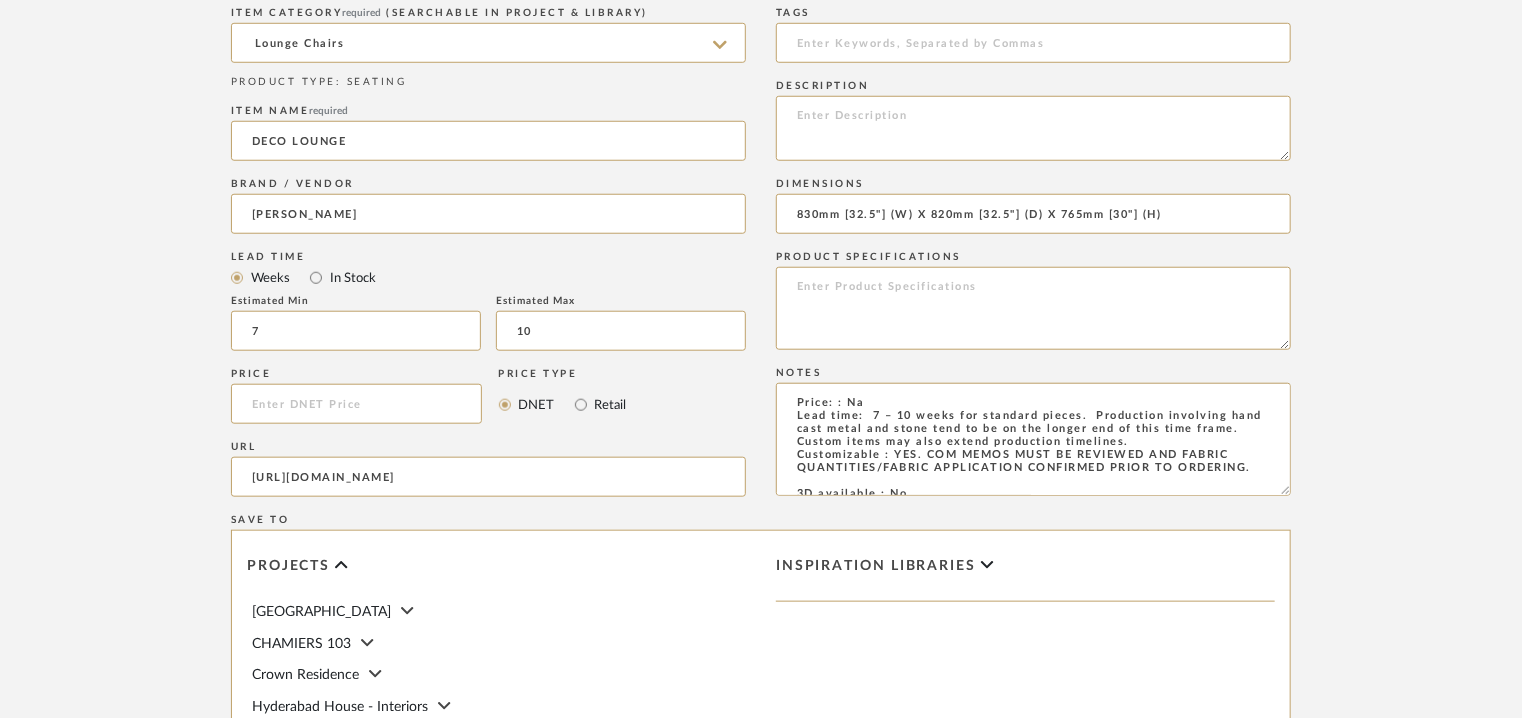scroll, scrollTop: 184, scrollLeft: 0, axis: vertical 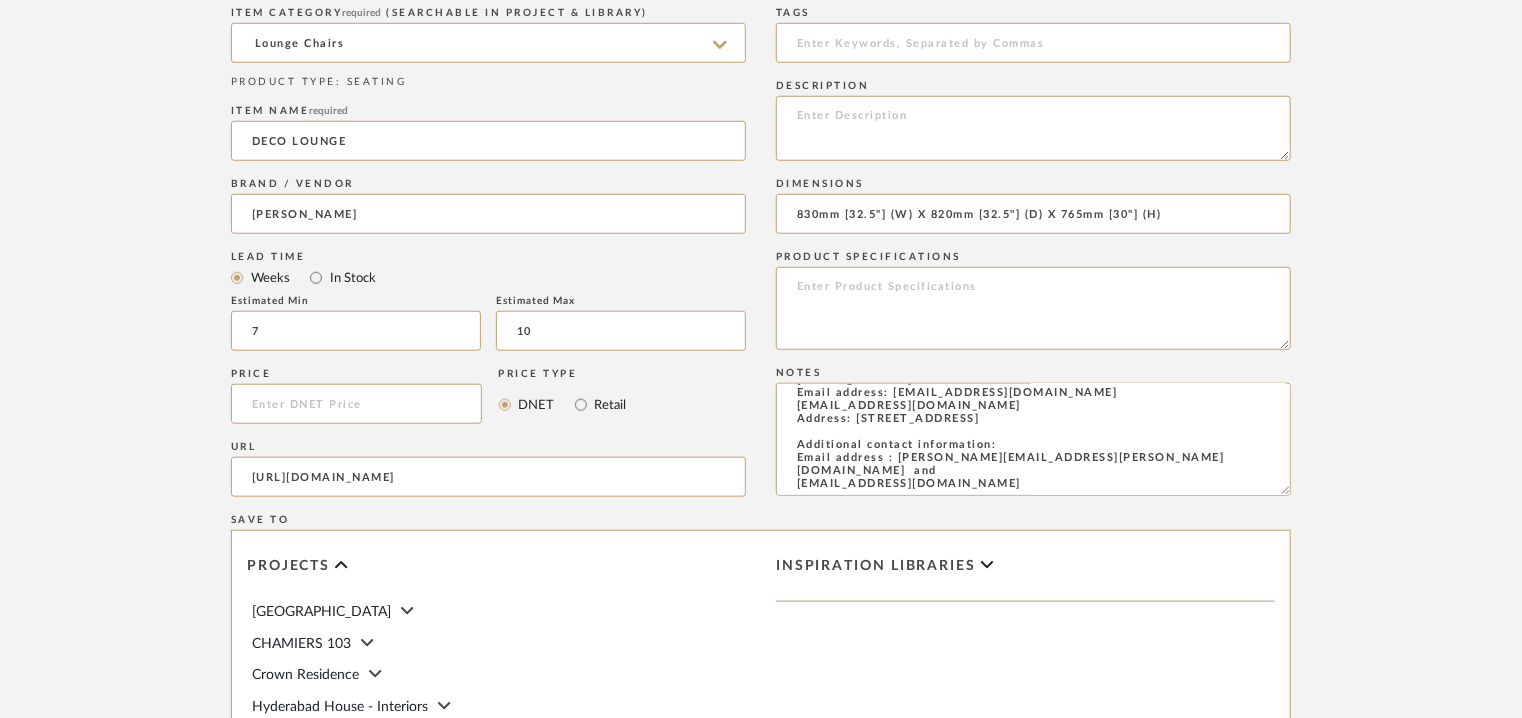 type on "Price: : Na
Lead time:  7 – 10 weeks for standard pieces.  Production involving hand cast metal and stone tend to be on the longer end of this time frame.  Custom items may also extend production timelines.
Customizable : YES. COM MEMOS MUST BE REVIEWED AND FABRIC QUANTITIES/FABRIC APPLICATION CONFIRMED PRIOR TO ORDERING.
3D available : No
BIM available. No.
Point of contact: [PERSON_NAME]
Contact number: [PHONE_NUMBER] and
[PHONE_NUMBER]
Email address: [EMAIL_ADDRESS][DOMAIN_NAME]
[EMAIL_ADDRESS][DOMAIN_NAME]
Address: [STREET_ADDRESS]
Additional contact information:
Email address : [PERSON_NAME][EMAIL_ADDRESS][PERSON_NAME][DOMAIN_NAME]  and
[EMAIL_ADDRESS][DOMAIN_NAME]" 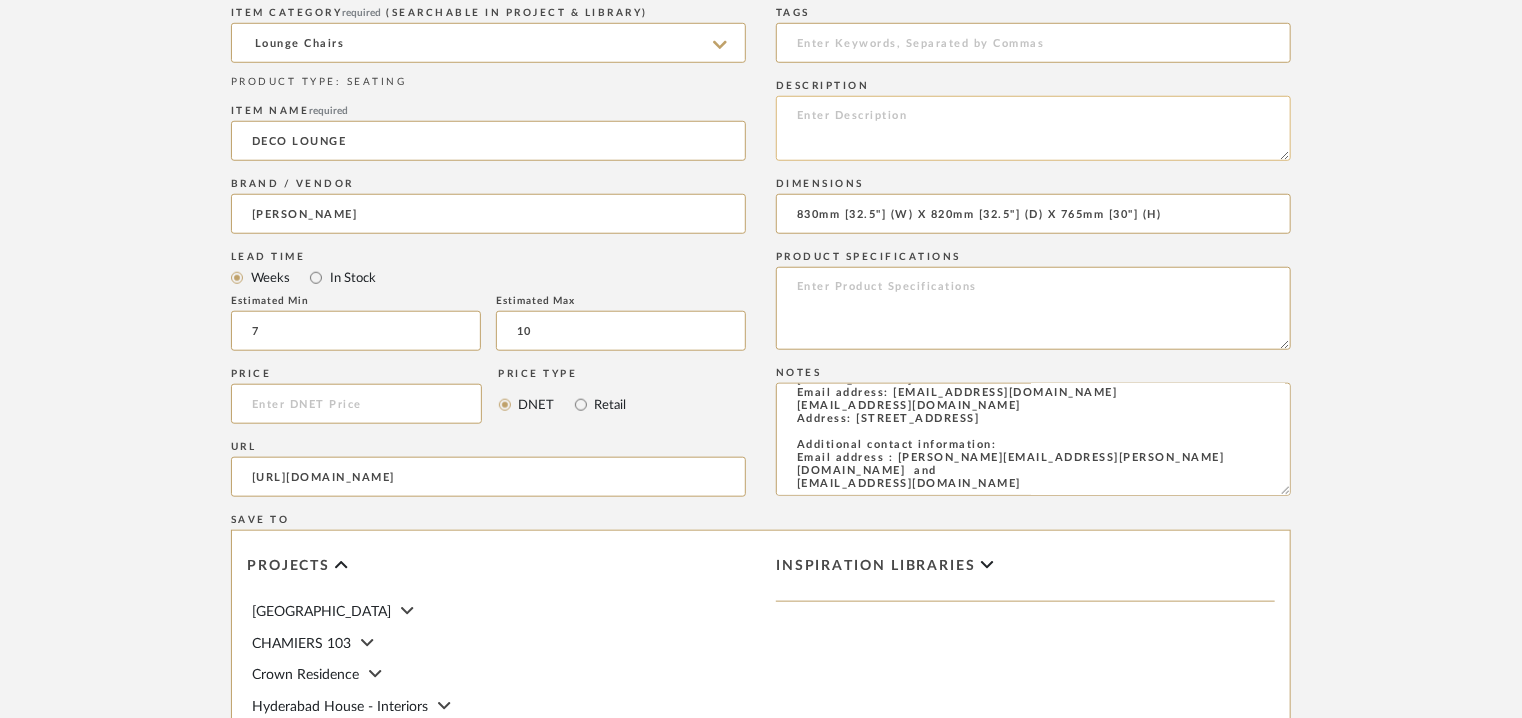 paste on "Type: Lounge chairs
Designer : Na
Dimensions : 830mm [32.5"] (W) X 820mm [32.5"] (D) X 765mm [30"] (H)
Material & Finishes : Brushed Stainless Steel, fabric or leather upholstery.
Product description : The Deco Lounge conjures the glamour of its namesake style through channel tufting that wraps the arms and back. Fully upholstered with a loose seat cushion, the design rests on a circular metal base, with a swivel mechanism that allows for smooth 360-degree movement.
Additional details : Na
Any other details : COM: Requires 7 Meters/ 8 Yards of 54” width fabric in solid color. Contact us for quantity in patterned fabric.
COL (10% upcharge): Requires 120 square feet of leather.
Contact for other custom options." 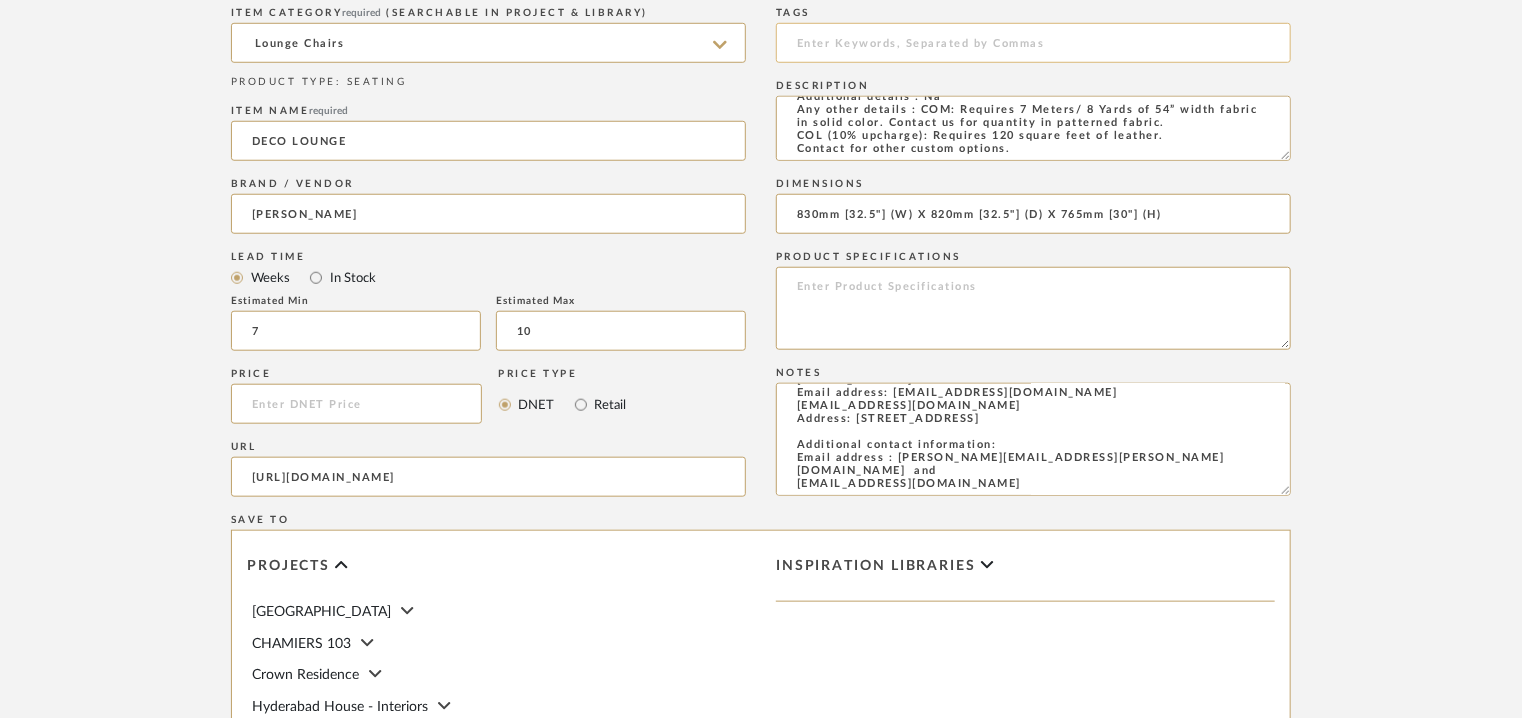type on "Type: Lounge chairs
Designer : Na
Dimensions : 830mm [32.5"] (W) X 820mm [32.5"] (D) X 765mm [30"] (H)
Material & Finishes : Brushed Stainless Steel, fabric or leather upholstery.
Product description : The Deco Lounge conjures the glamour of its namesake style through channel tufting that wraps the arms and back. Fully upholstered with a loose seat cushion, the design rests on a circular metal base, with a swivel mechanism that allows for smooth 360-degree movement.
Additional details : Na
Any other details : COM: Requires 7 Meters/ 8 Yards of 54” width fabric in solid color. Contact us for quantity in patterned fabric.
COL (10% upcharge): Requires 120 square feet of leather.
Contact for other custom options." 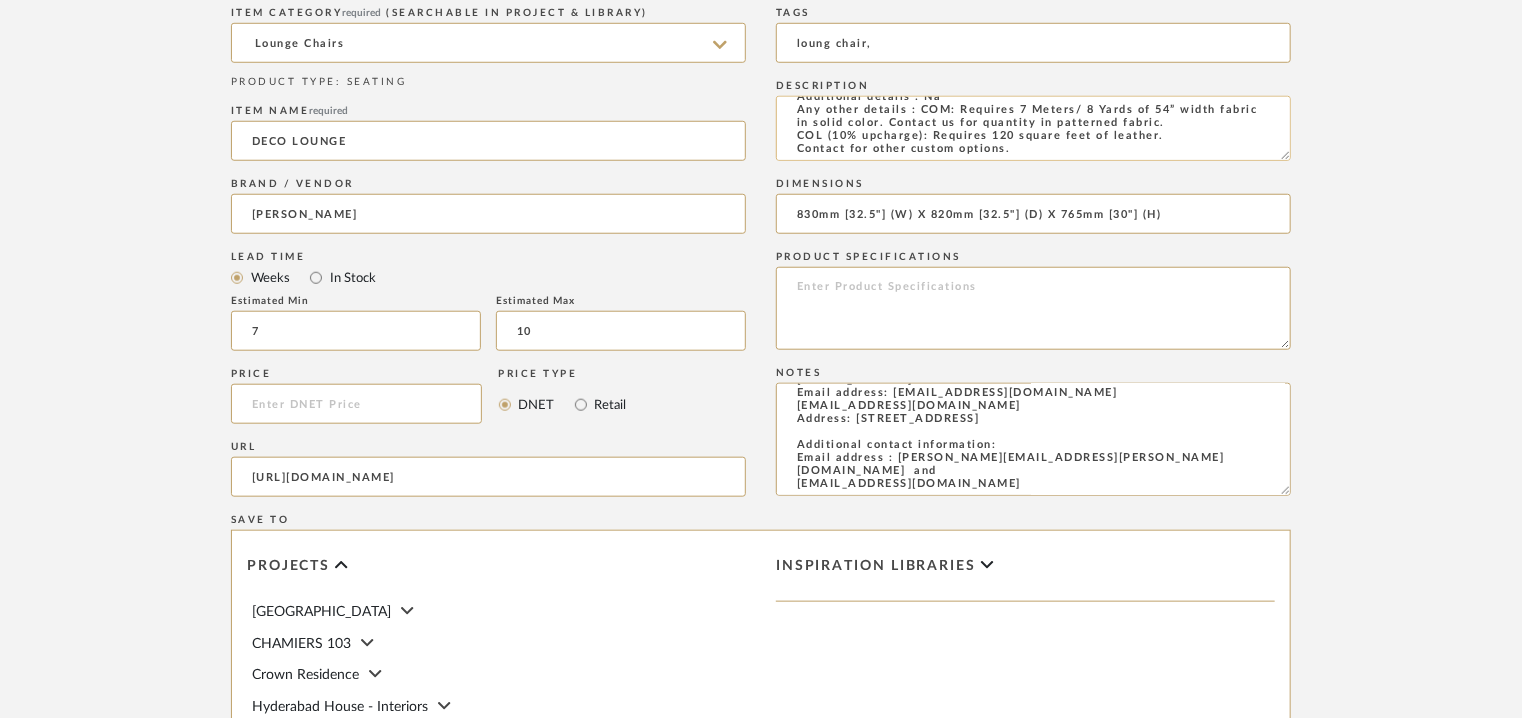 drag, startPoint x: 830, startPoint y: 42, endPoint x: 838, endPoint y: 141, distance: 99.32271 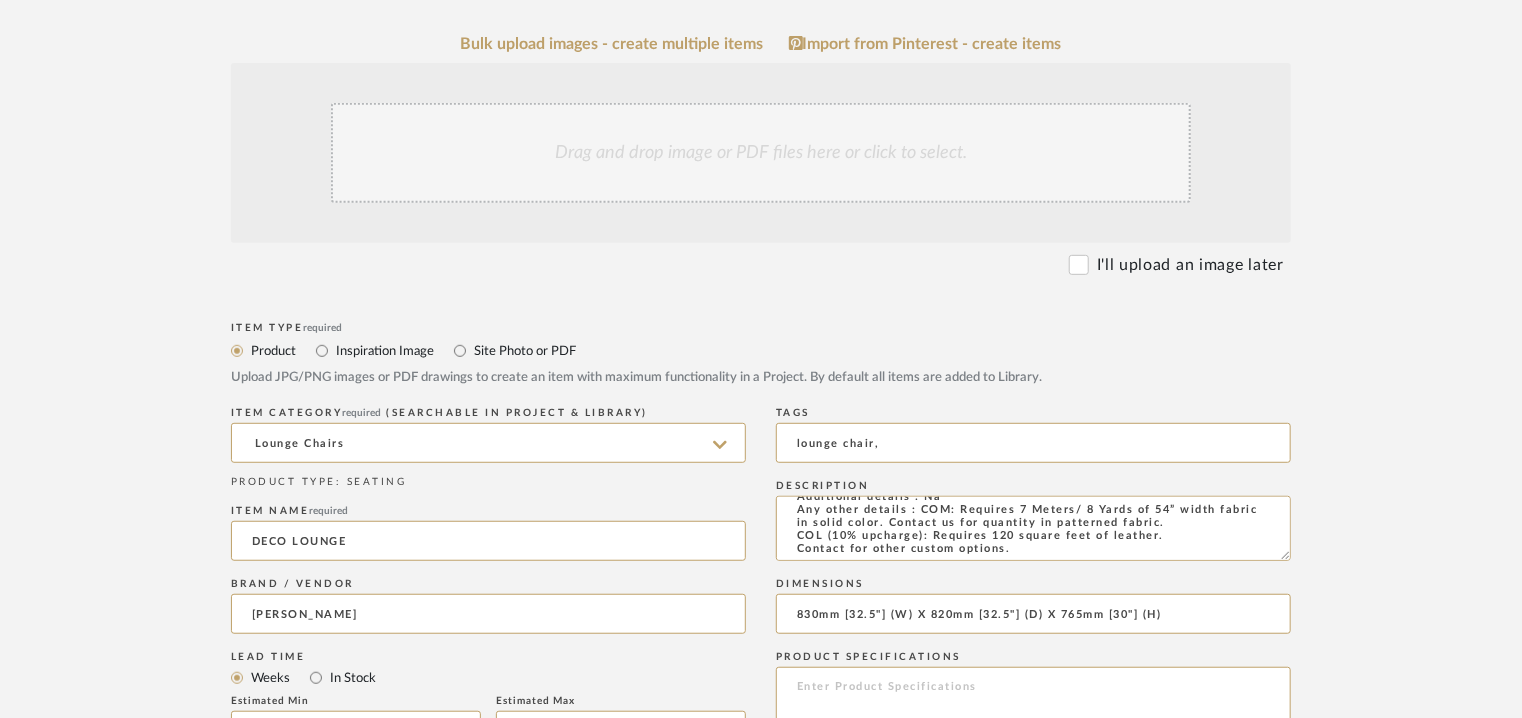 scroll, scrollTop: 400, scrollLeft: 0, axis: vertical 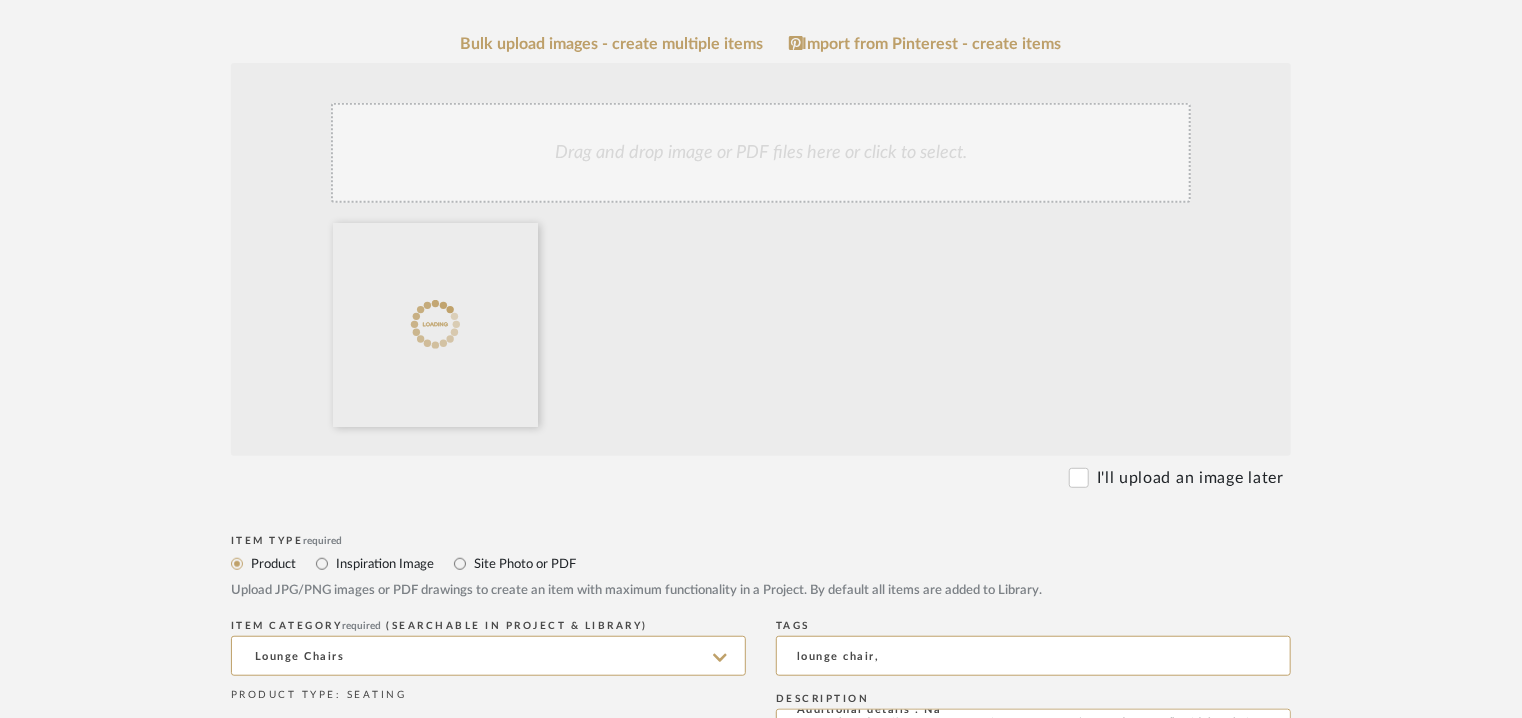 click on "Drag and drop image or PDF files here or click to select." 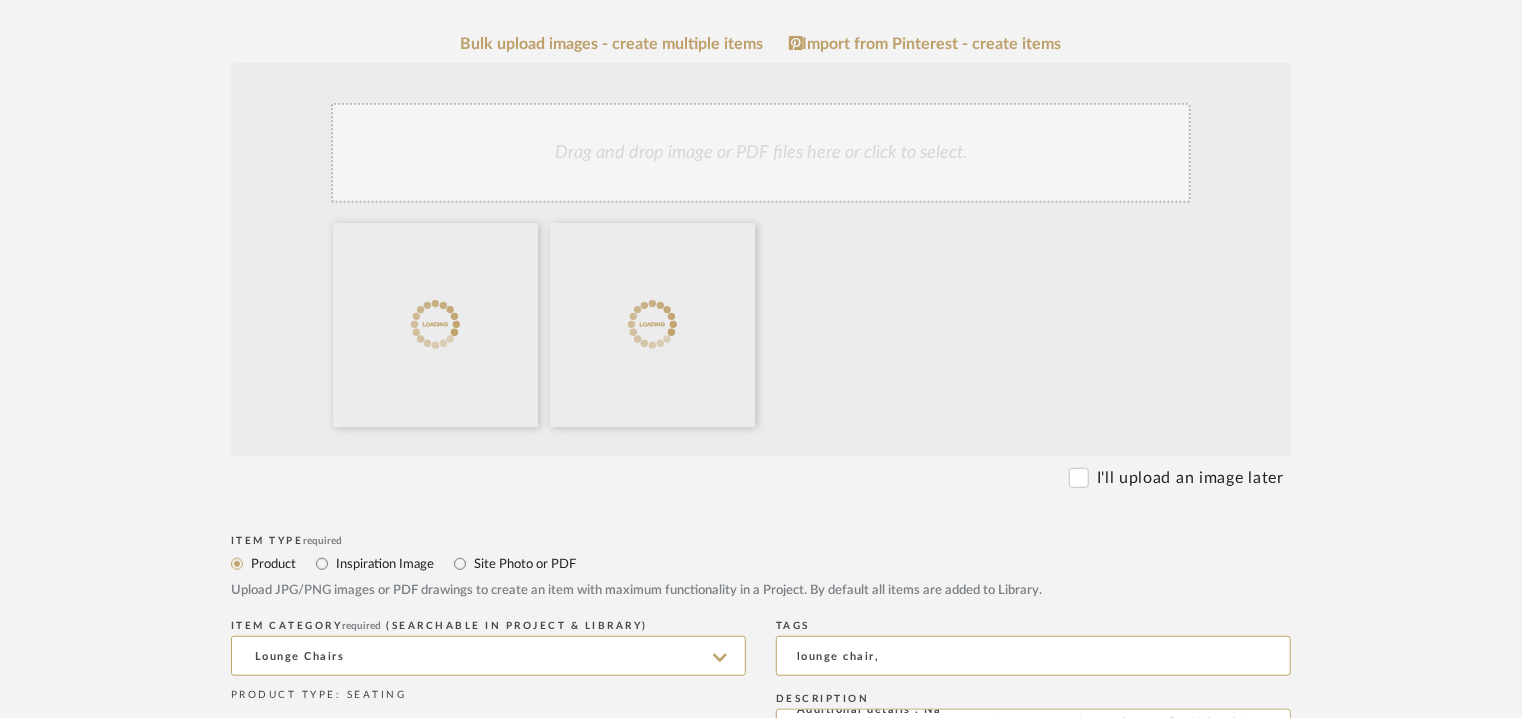 click on "Drag and drop image or PDF files here or click to select." 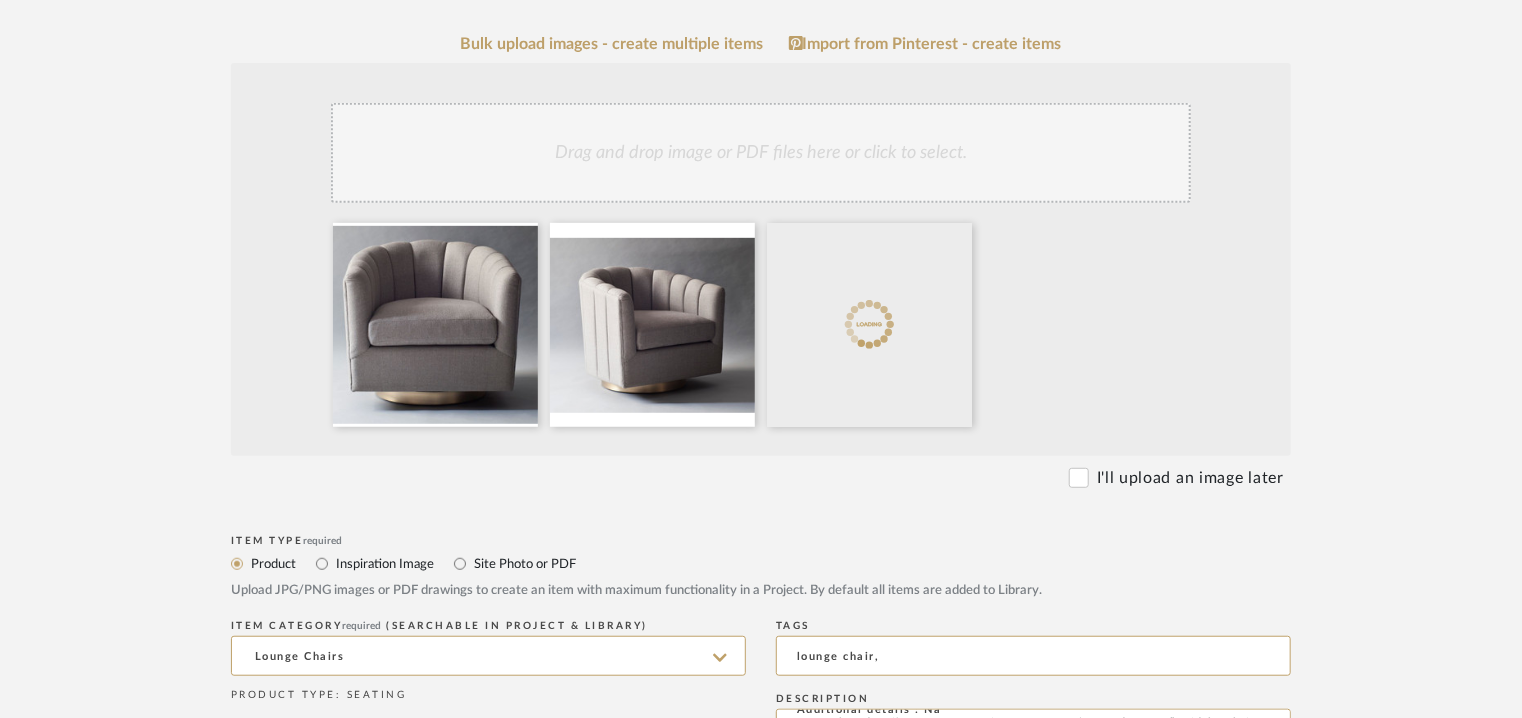 click on "Drag and drop image or PDF files here or click to select." 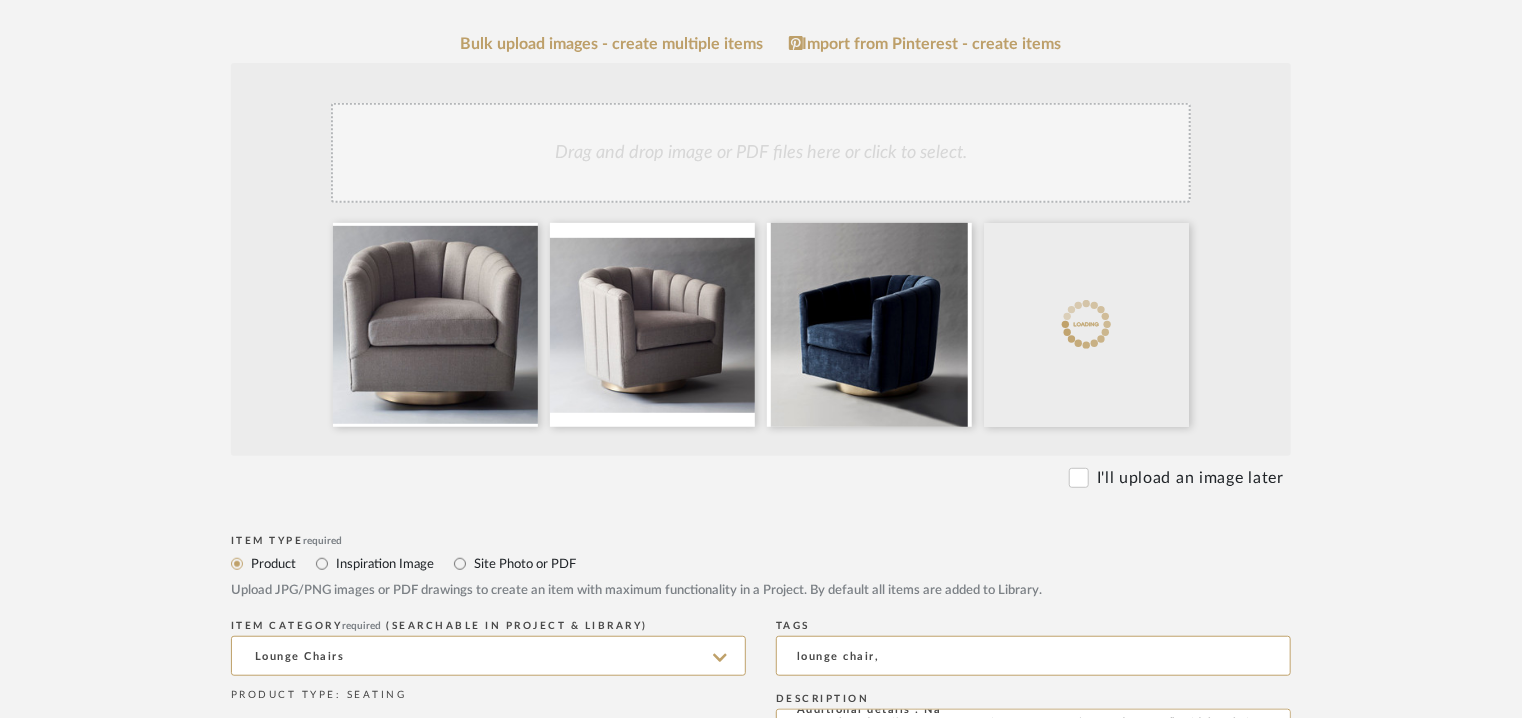 click on "Drag and drop image or PDF files here or click to select." 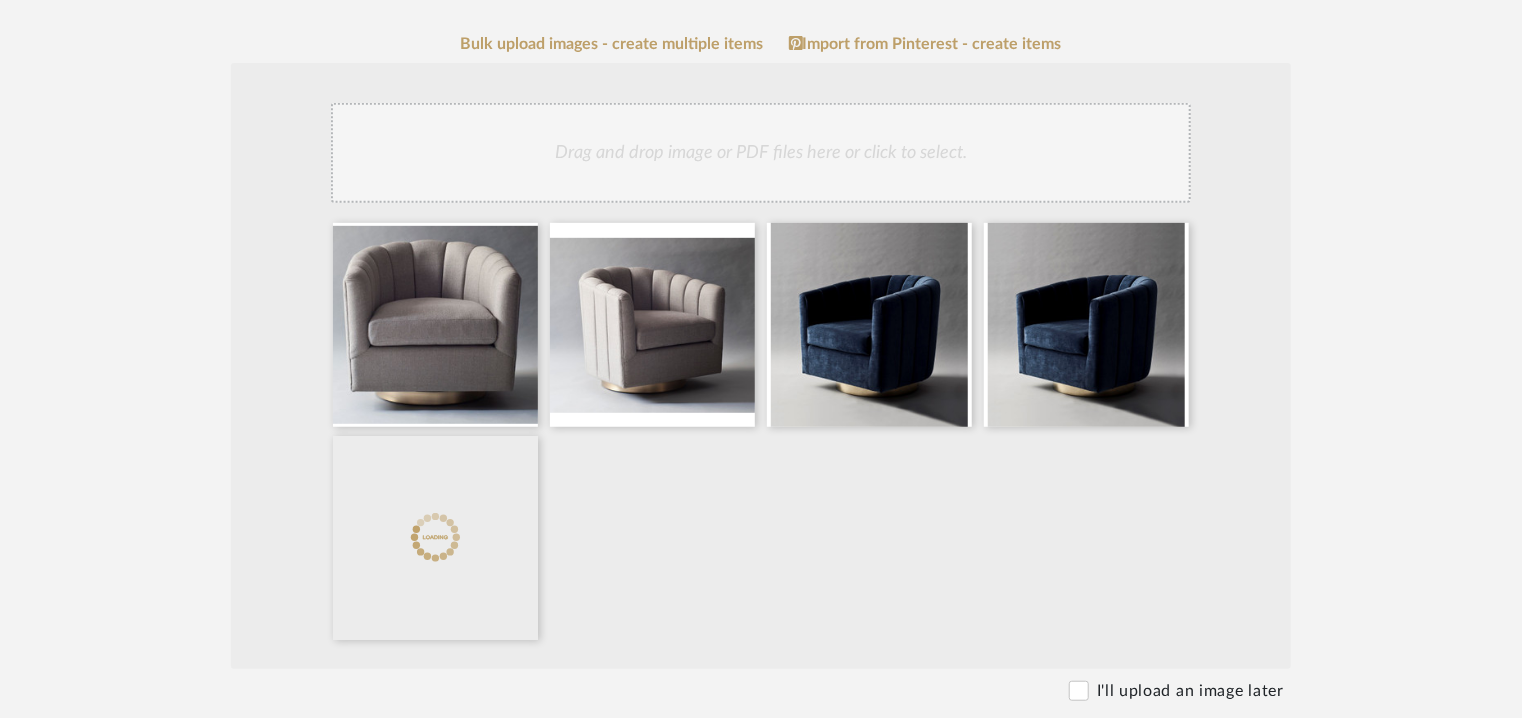 click on "Drag and drop image or PDF files here or click to select." 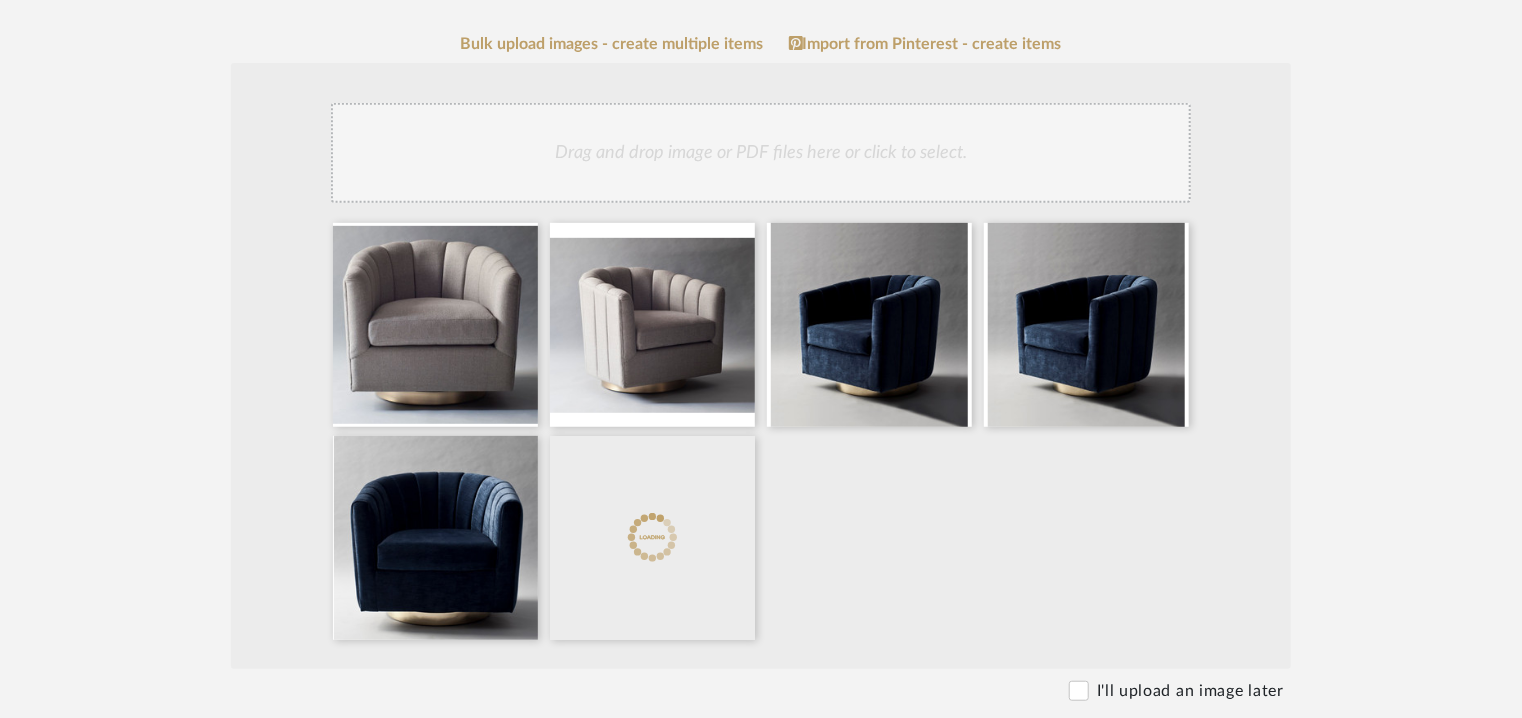 click on "Drag and drop image or PDF files here or click to select." 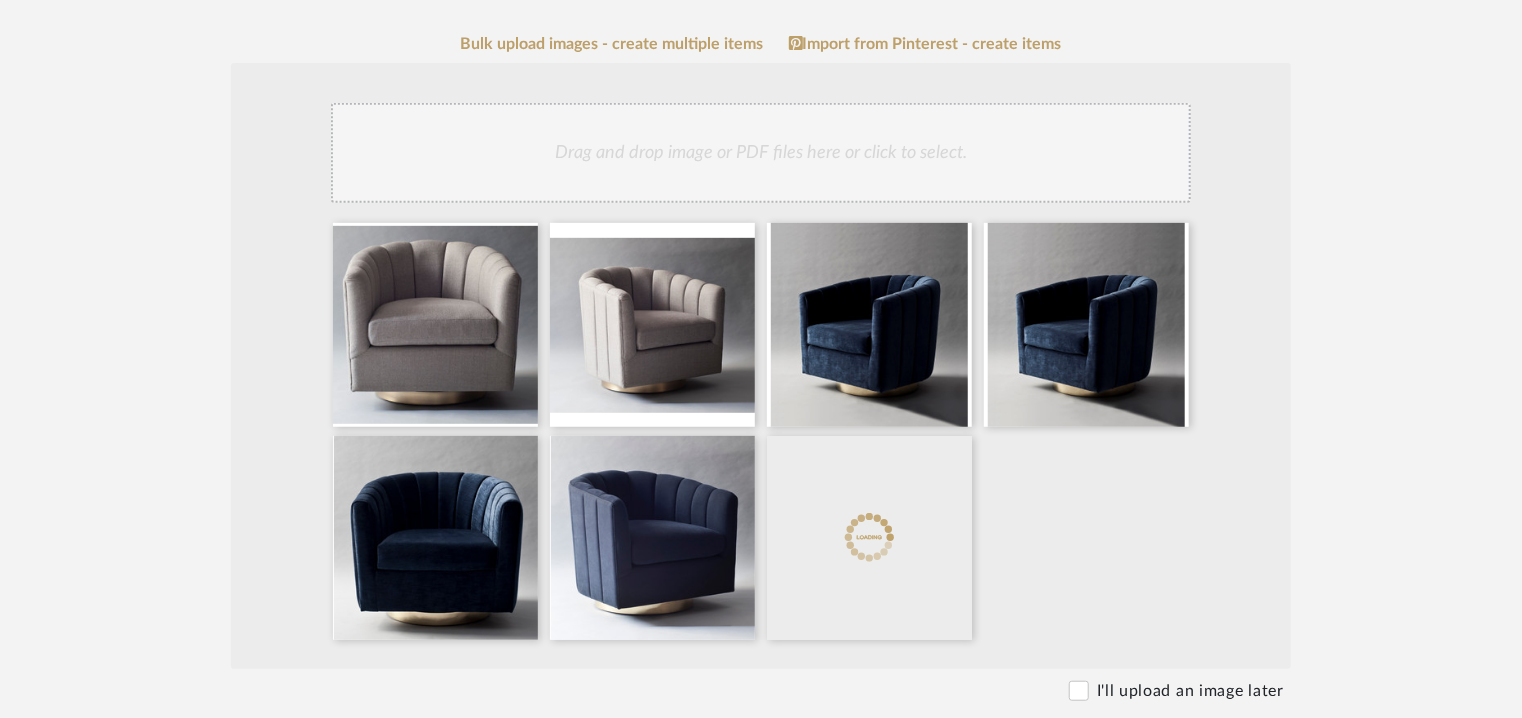 click on "Drag and drop image or PDF files here or click to select." 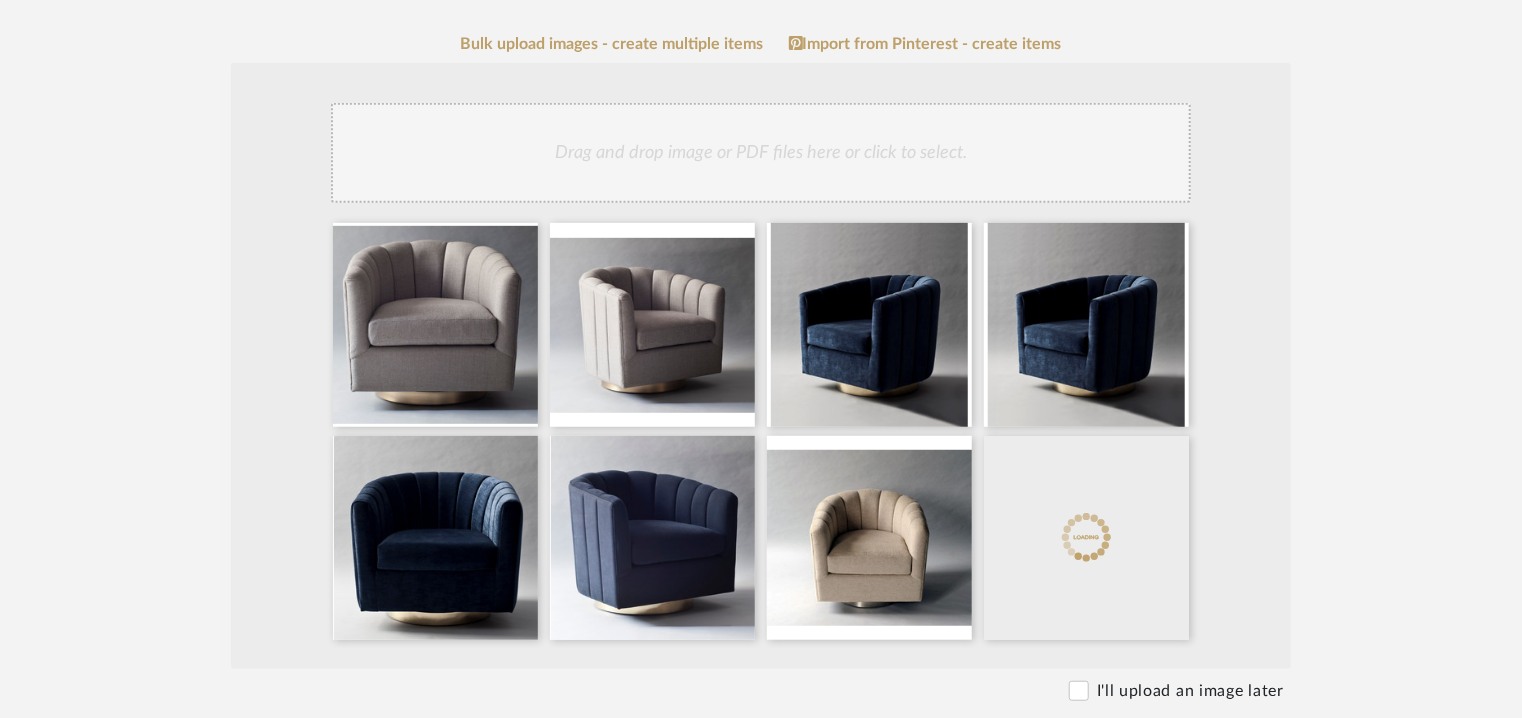click on "Drag and drop image or PDF files here or click to select." 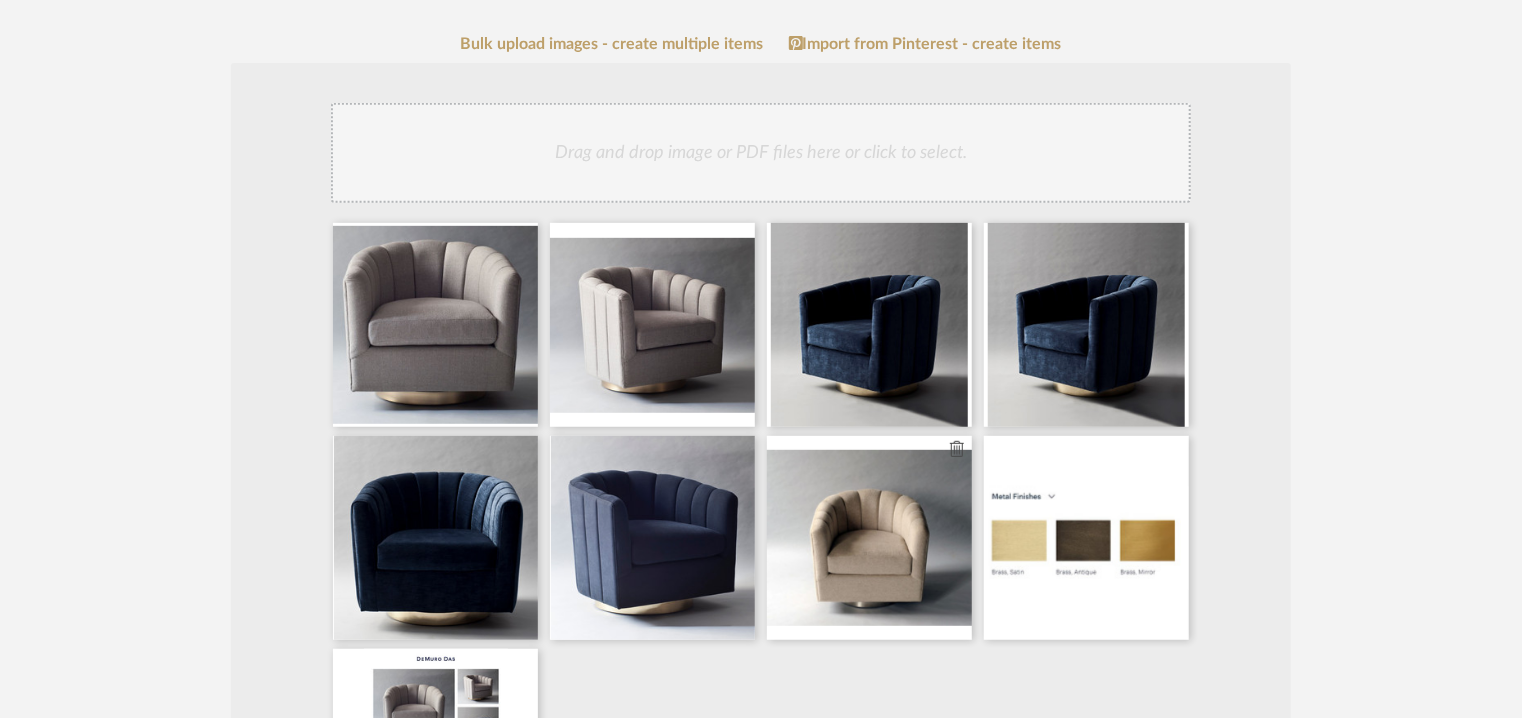 type 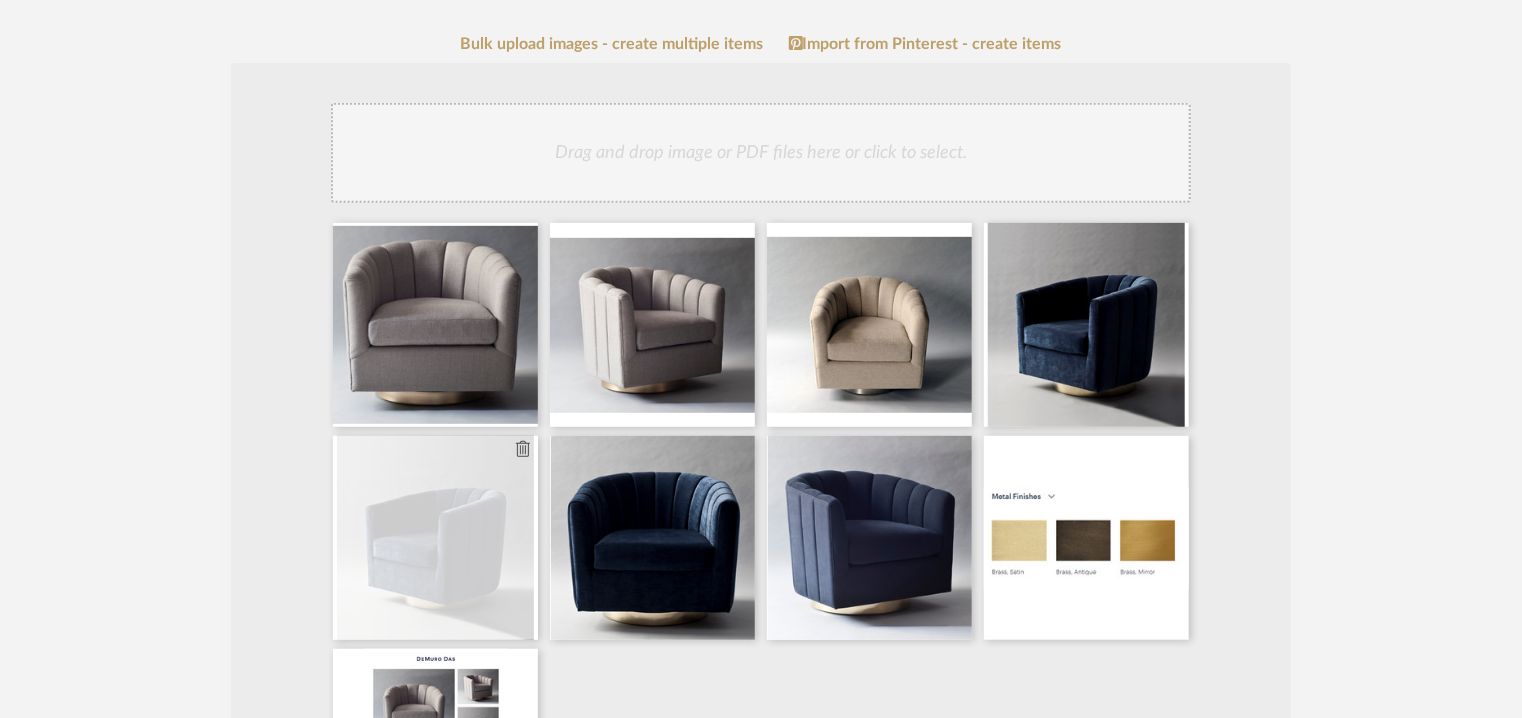 click 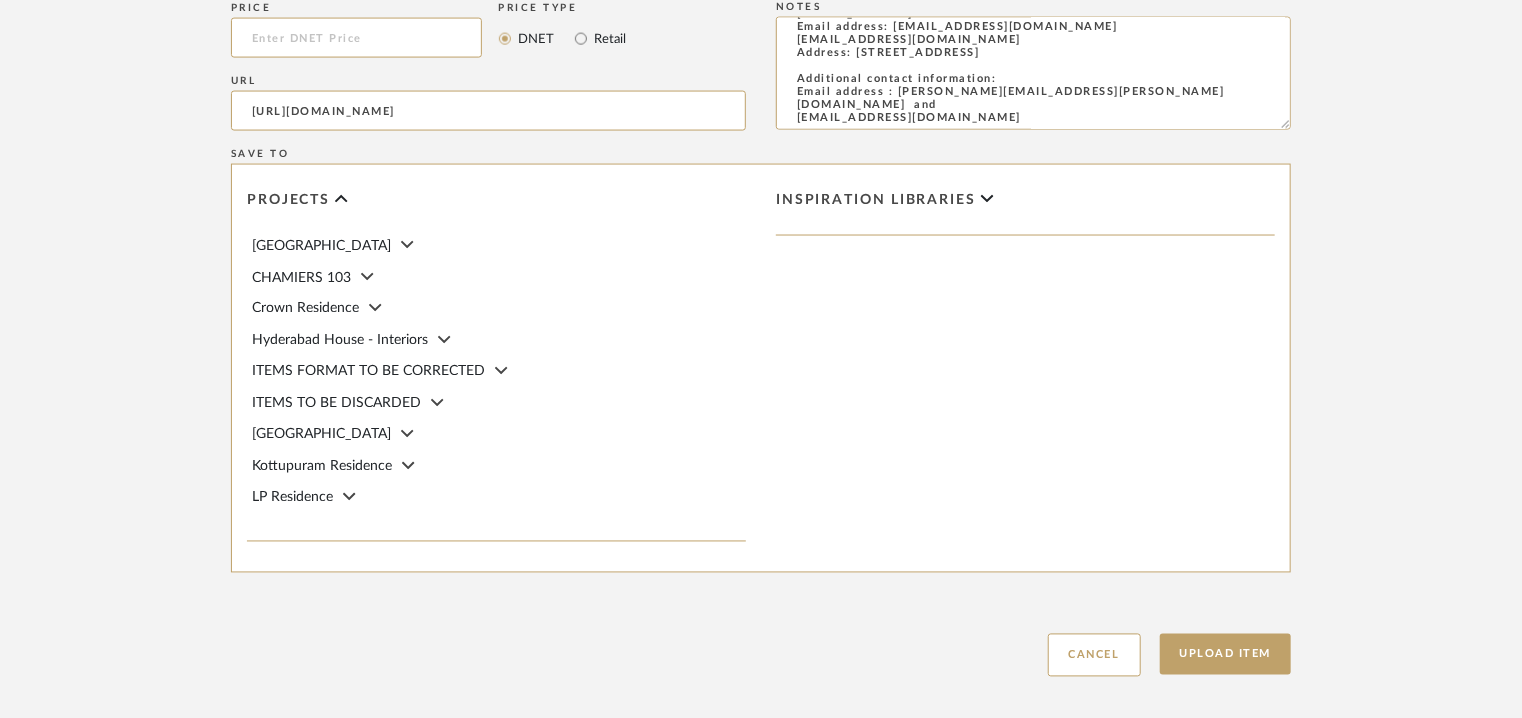 scroll, scrollTop: 1600, scrollLeft: 0, axis: vertical 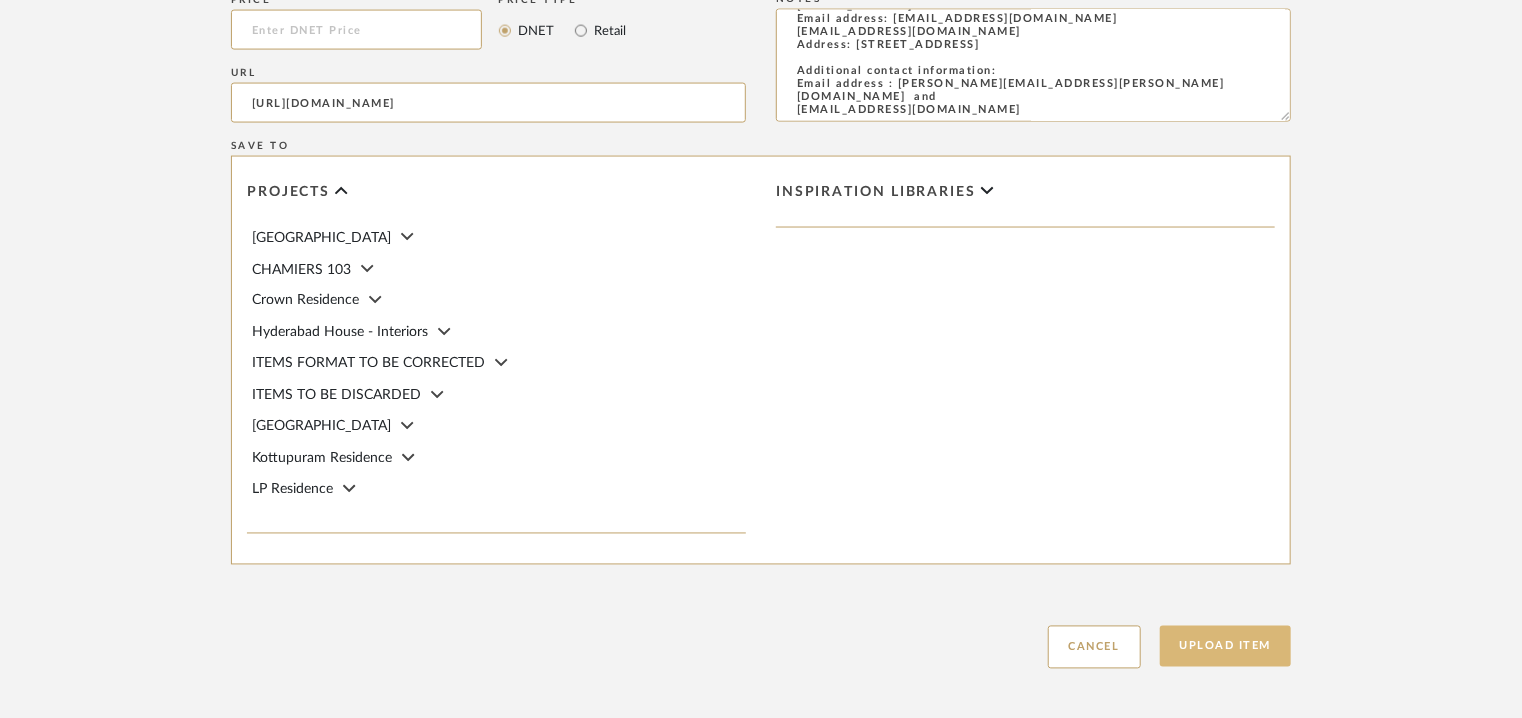 click on "Upload Item" 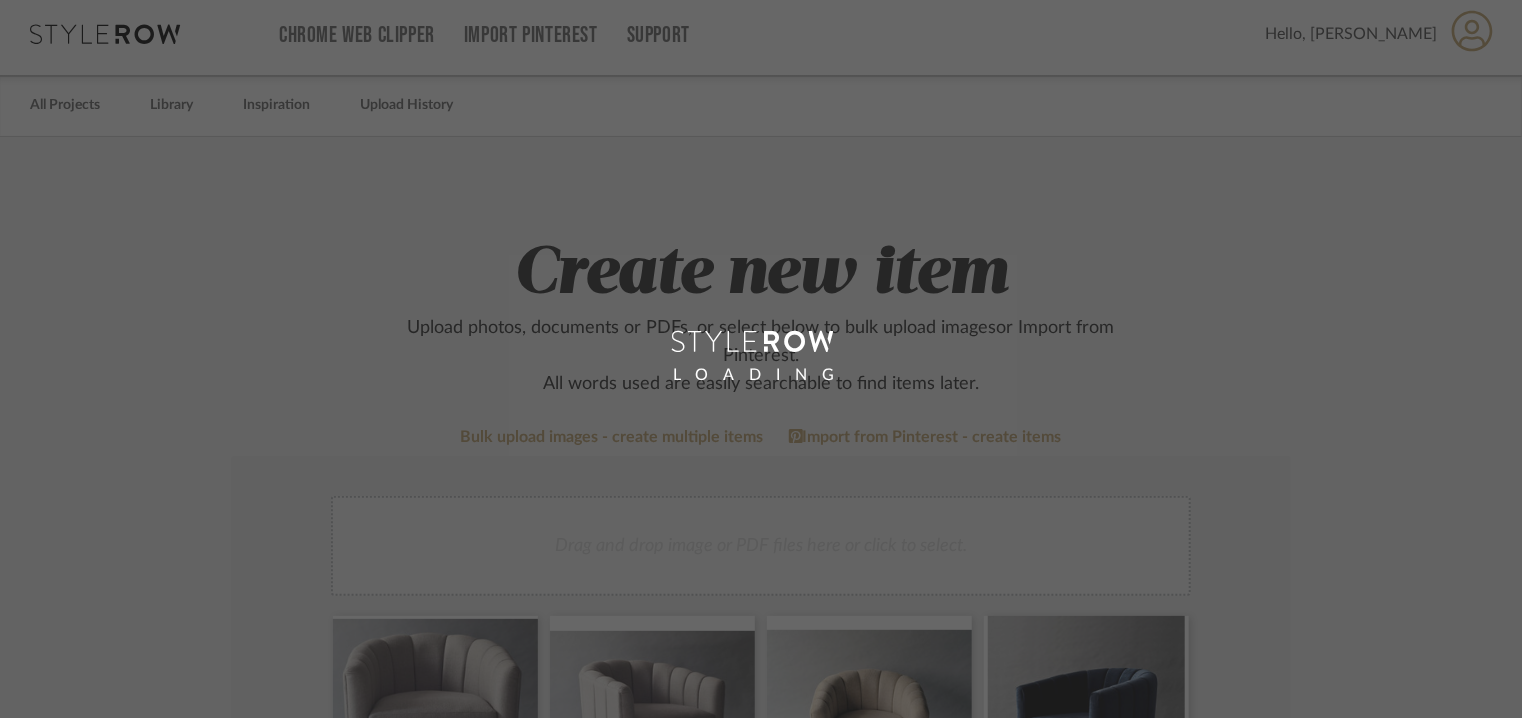 scroll, scrollTop: 0, scrollLeft: 0, axis: both 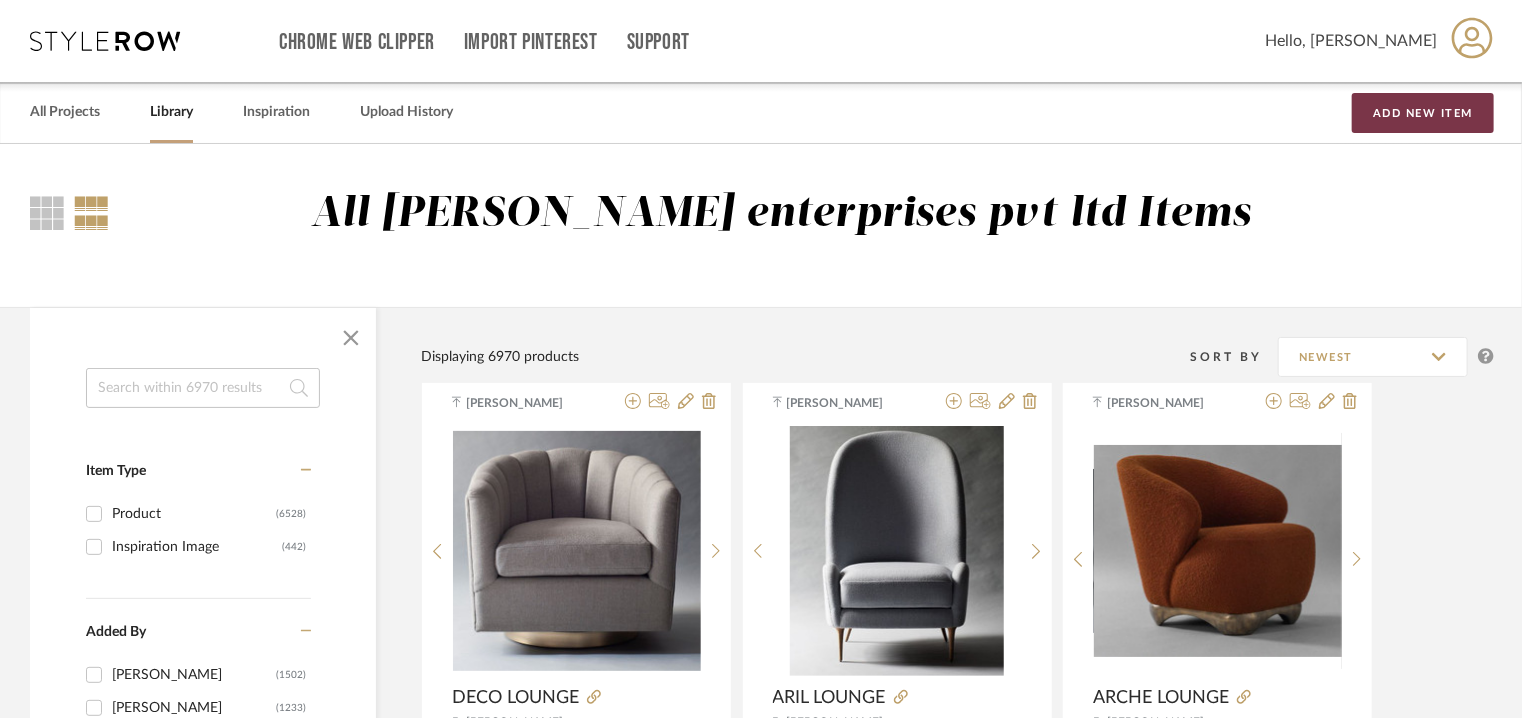 click on "Add New Item" at bounding box center (1423, 113) 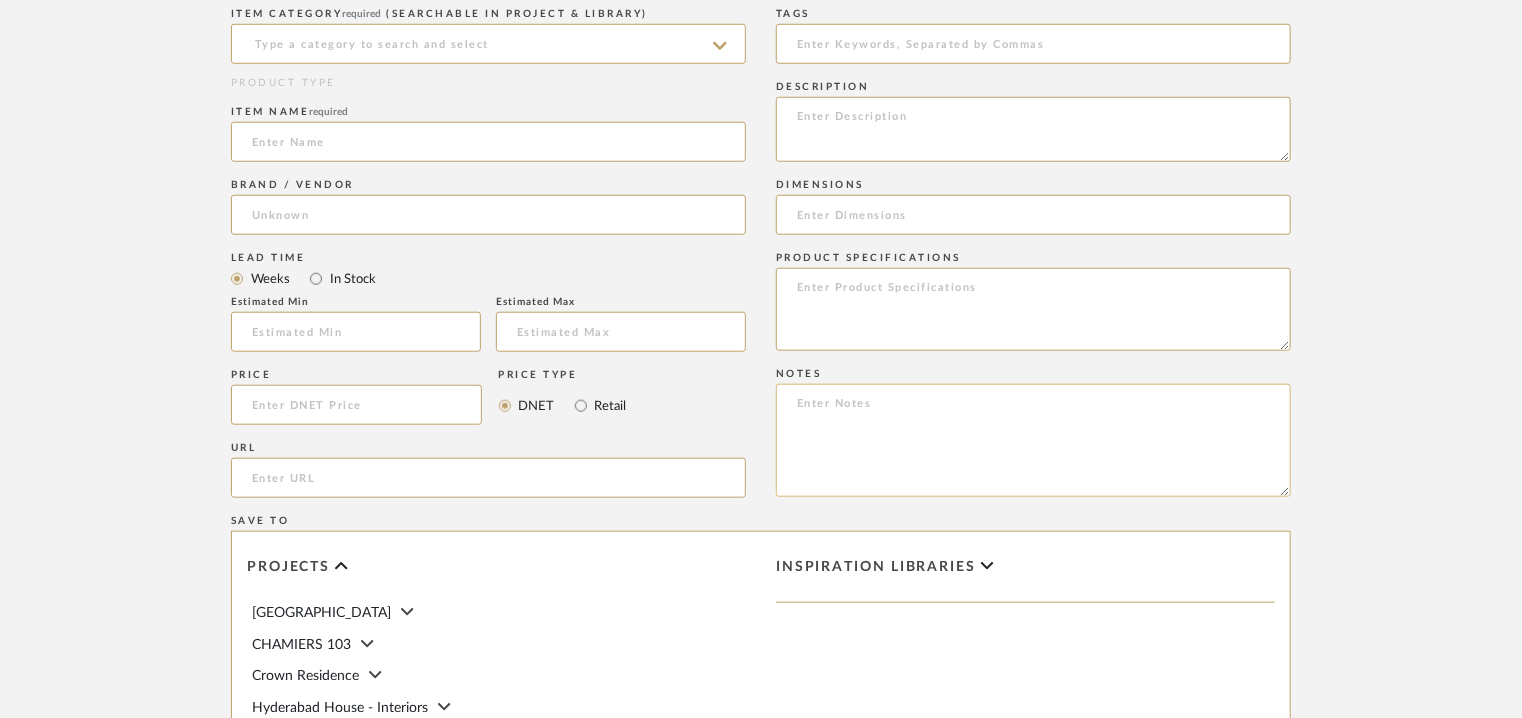 scroll, scrollTop: 800, scrollLeft: 0, axis: vertical 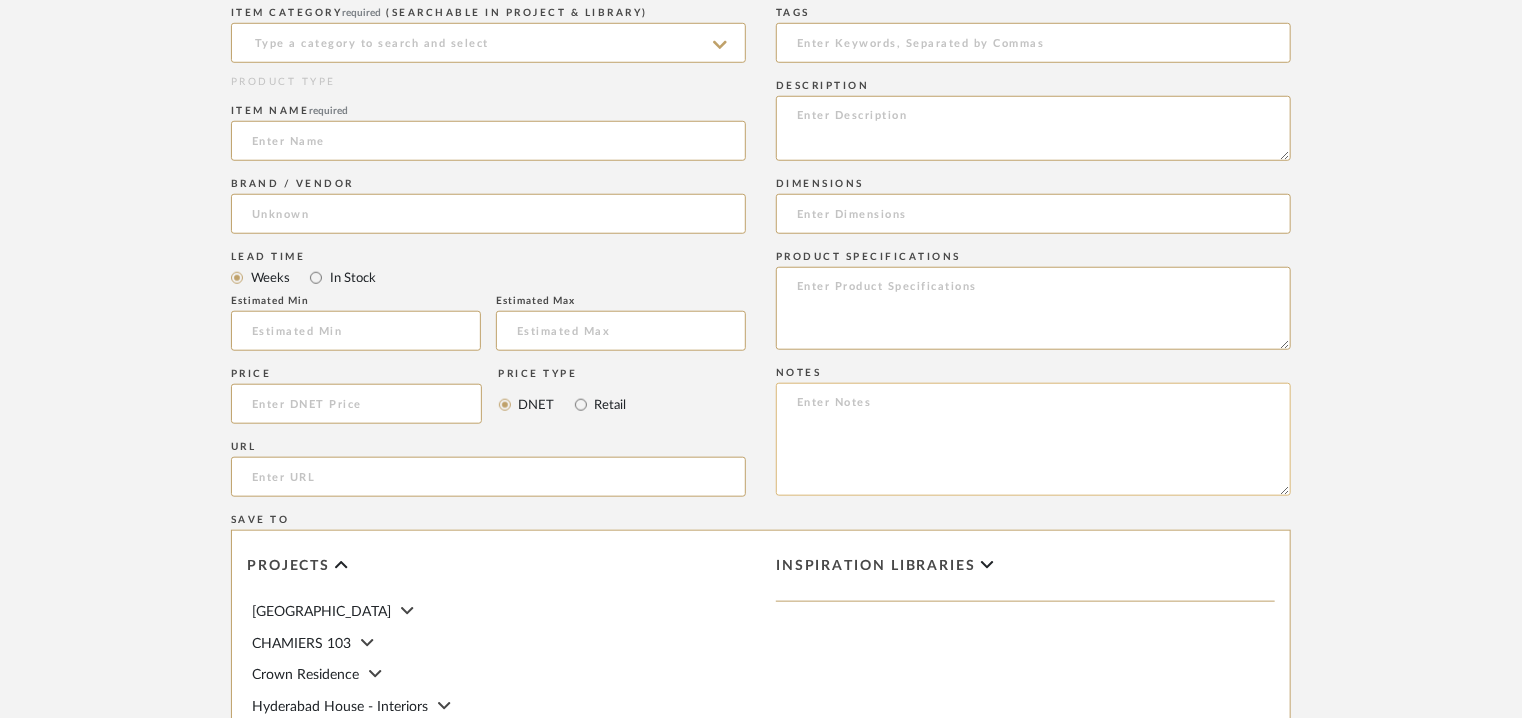 paste on "Price: : Na
Lead time:  7 – 10 weeks for standard pieces.  Production involving hand cast metal and stone tend to be on the longer end of this time frame.  Custom items may also extend production timelines.
Customizable : YES. COM MEMOS MUST BE REVIEWED AND FABRIC QUANTITIES/FABRIC APPLICATION CONFIRMED PRIOR TO ORDERING.
3D available : No
BIM available. No.
Point of contact: [PERSON_NAME]
Contact number: [PHONE_NUMBER] and
[PHONE_NUMBER]
Email address: [EMAIL_ADDRESS][DOMAIN_NAME]
[EMAIL_ADDRESS][DOMAIN_NAME]
Address: [STREET_ADDRESS]
Additional contact information:
Email address : [PERSON_NAME][EMAIL_ADDRESS][PERSON_NAME][DOMAIN_NAME]  and
[EMAIL_ADDRESS][DOMAIN_NAME]" 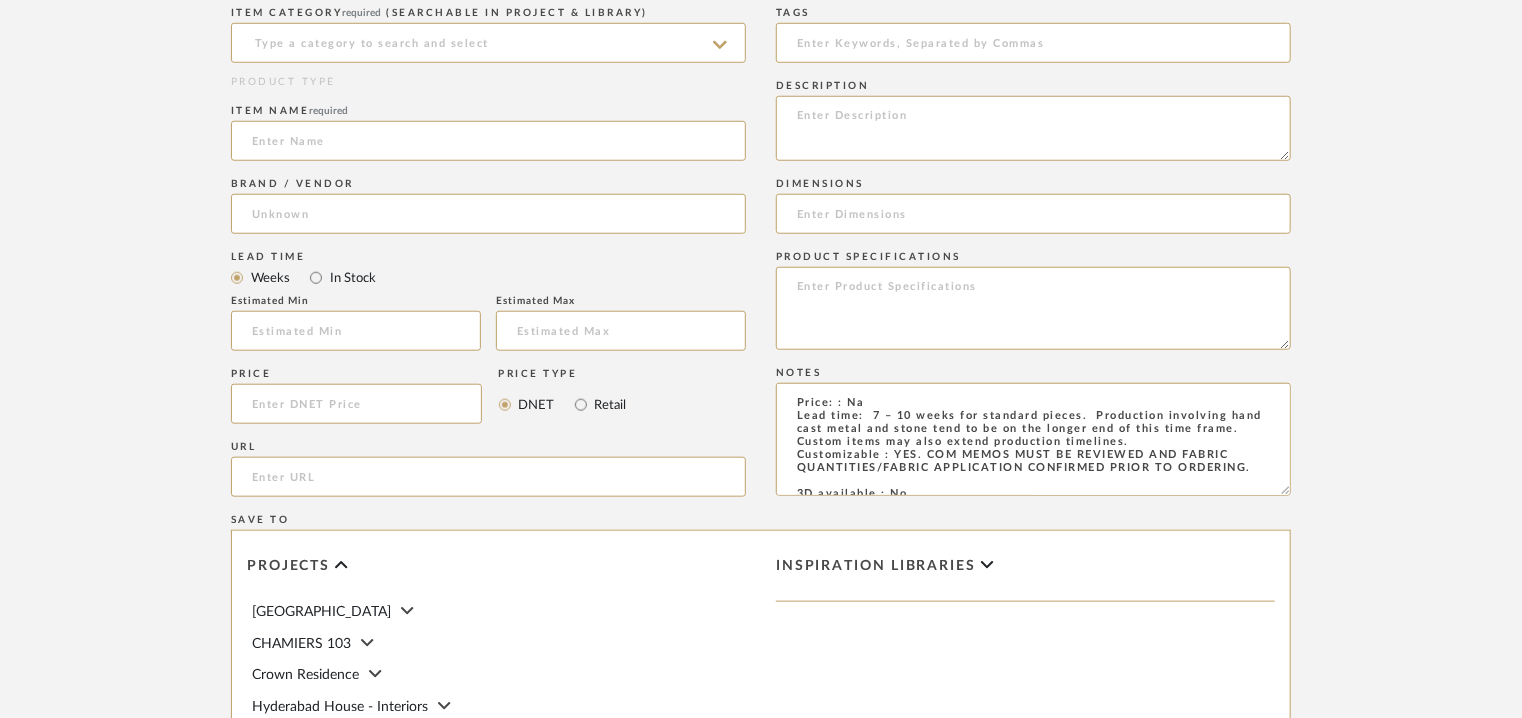 scroll, scrollTop: 184, scrollLeft: 0, axis: vertical 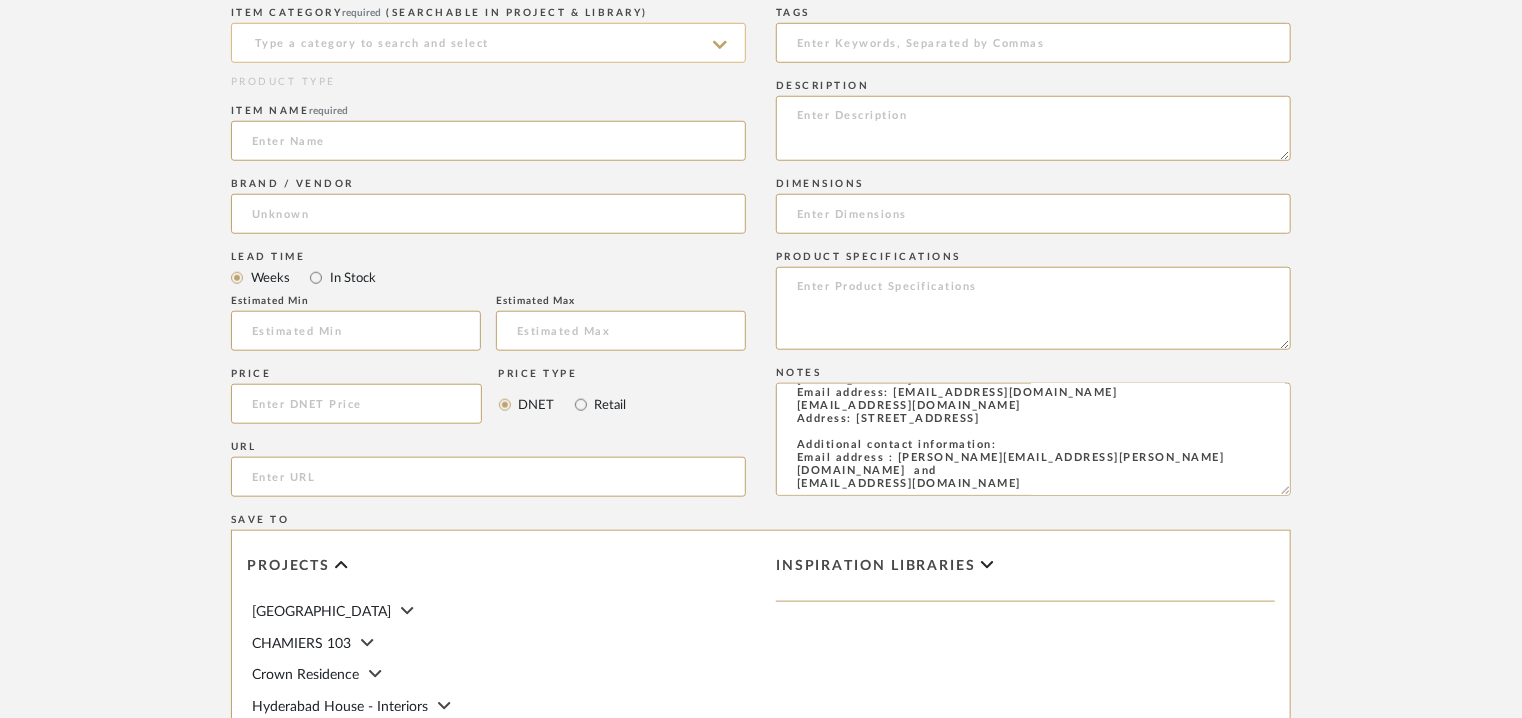 type on "Price: : Na
Lead time:  7 – 10 weeks for standard pieces.  Production involving hand cast metal and stone tend to be on the longer end of this time frame.  Custom items may also extend production timelines.
Customizable : YES. COM MEMOS MUST BE REVIEWED AND FABRIC QUANTITIES/FABRIC APPLICATION CONFIRMED PRIOR TO ORDERING.
3D available : No
BIM available. No.
Point of contact: [PERSON_NAME]
Contact number: [PHONE_NUMBER] and
[PHONE_NUMBER]
Email address: [EMAIL_ADDRESS][DOMAIN_NAME]
[EMAIL_ADDRESS][DOMAIN_NAME]
Address: [STREET_ADDRESS]
Additional contact information:
Email address : [PERSON_NAME][EMAIL_ADDRESS][PERSON_NAME][DOMAIN_NAME]  and
[EMAIL_ADDRESS][DOMAIN_NAME]" 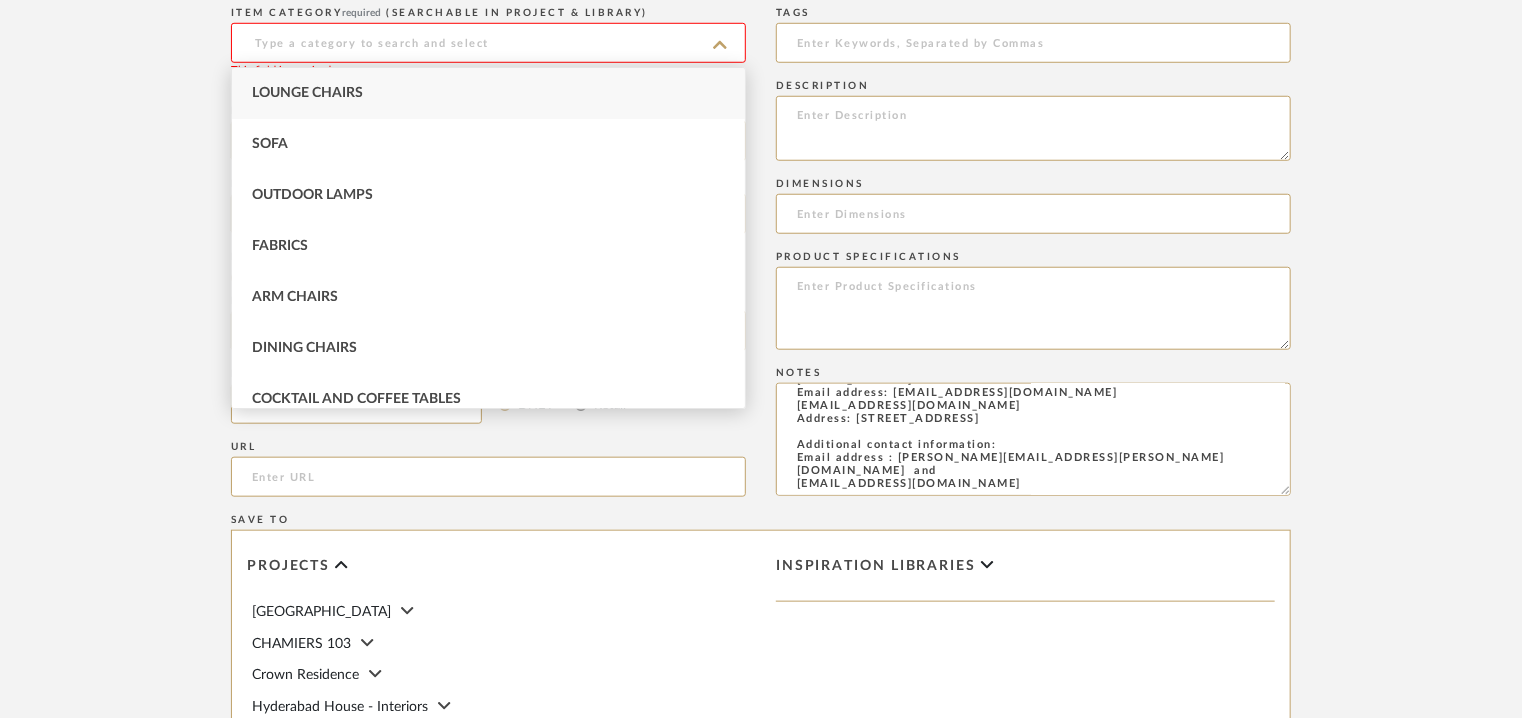 click on "Lounge Chairs" at bounding box center [488, 93] 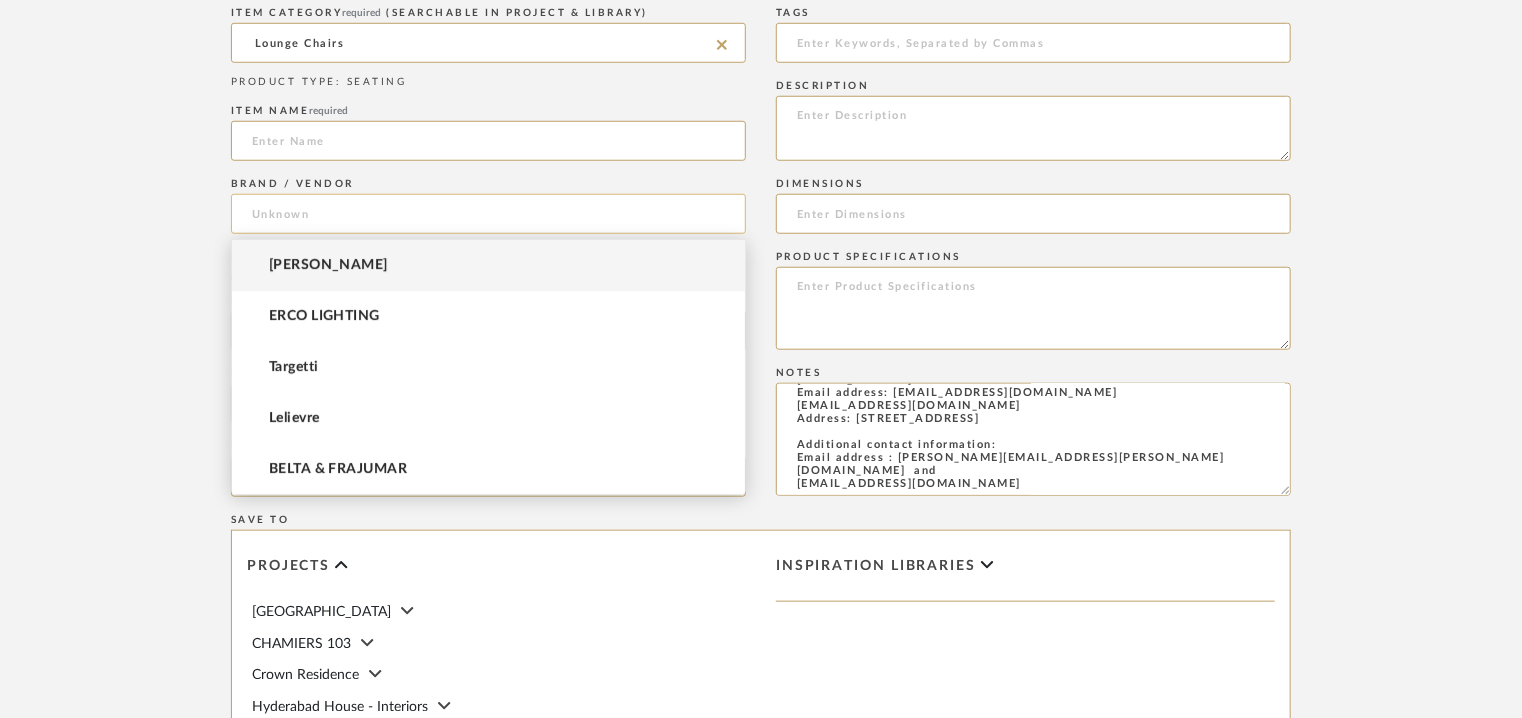 click 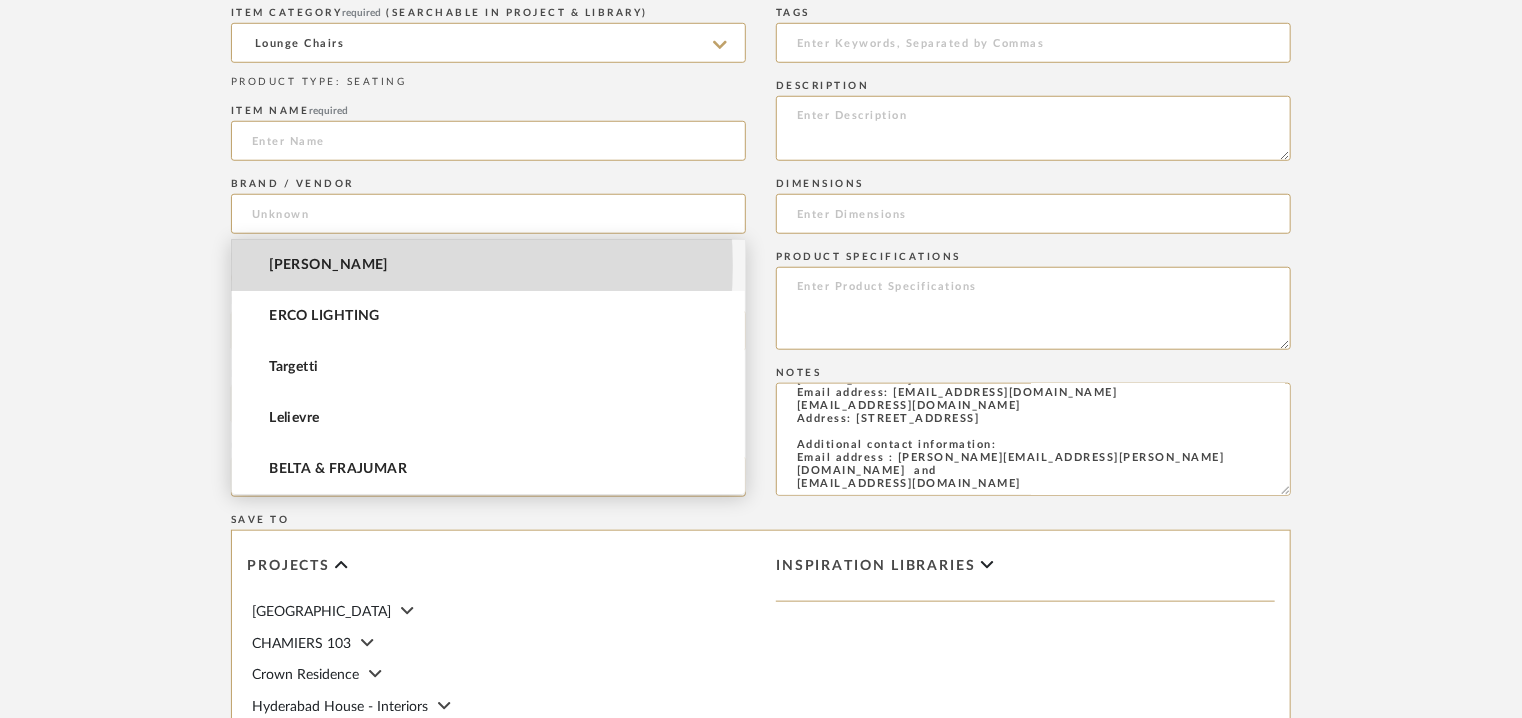 click on "[PERSON_NAME]" at bounding box center [328, 265] 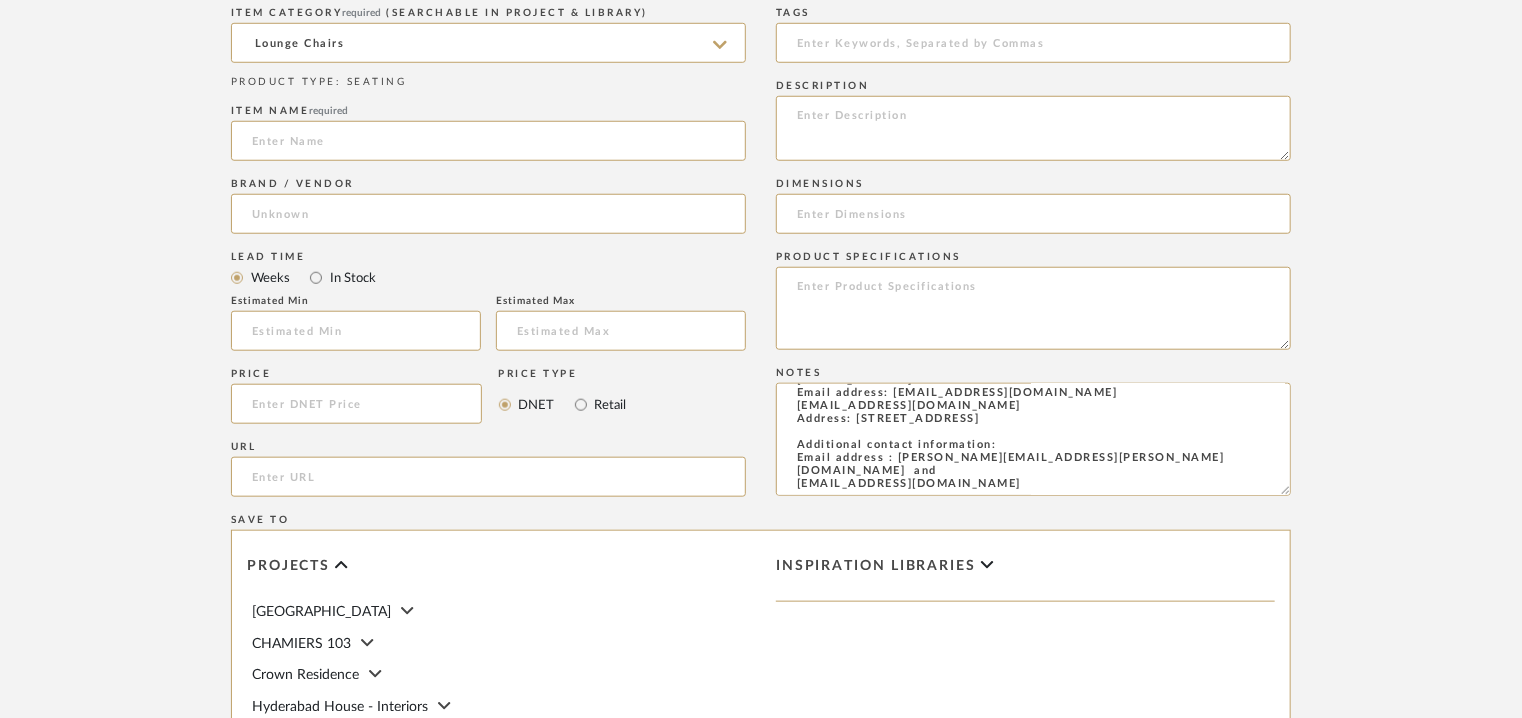 type on "[PERSON_NAME]" 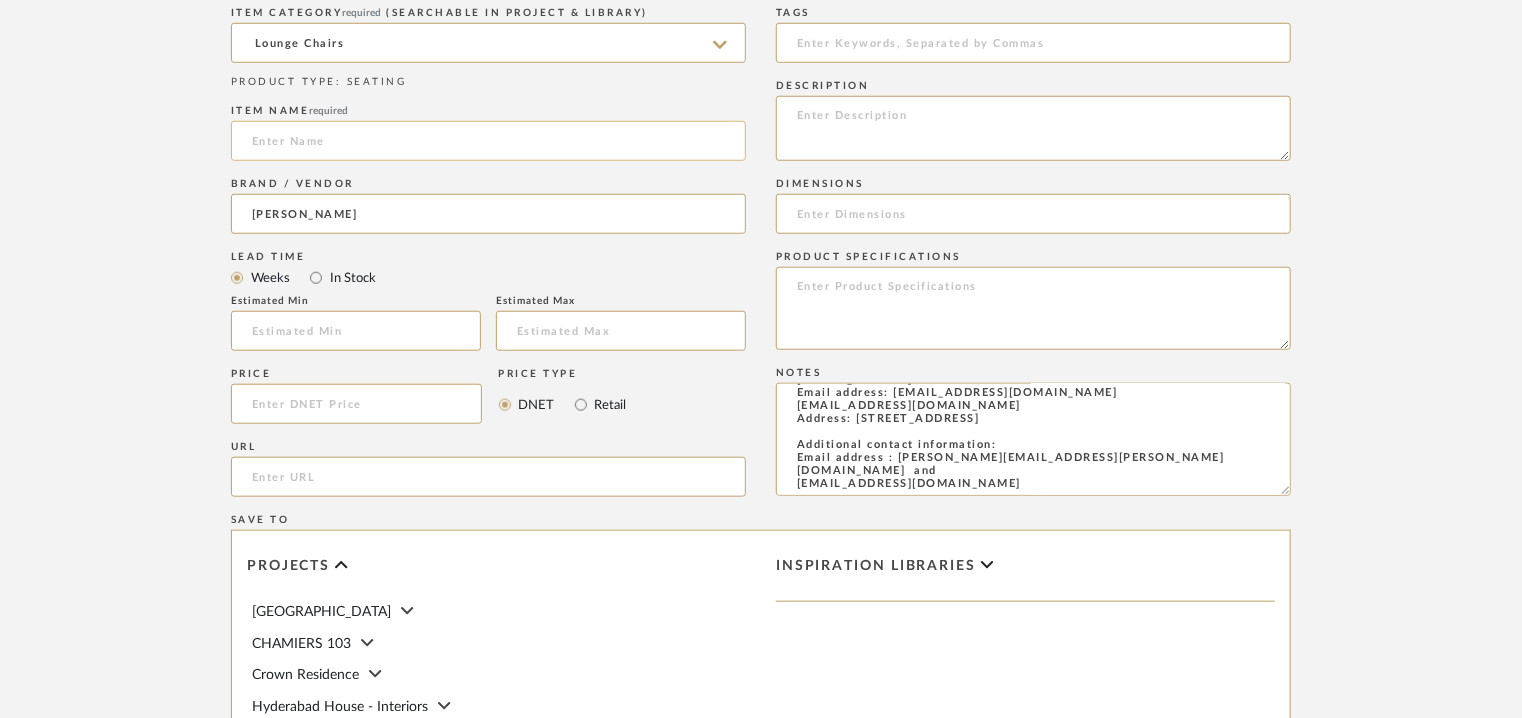 click 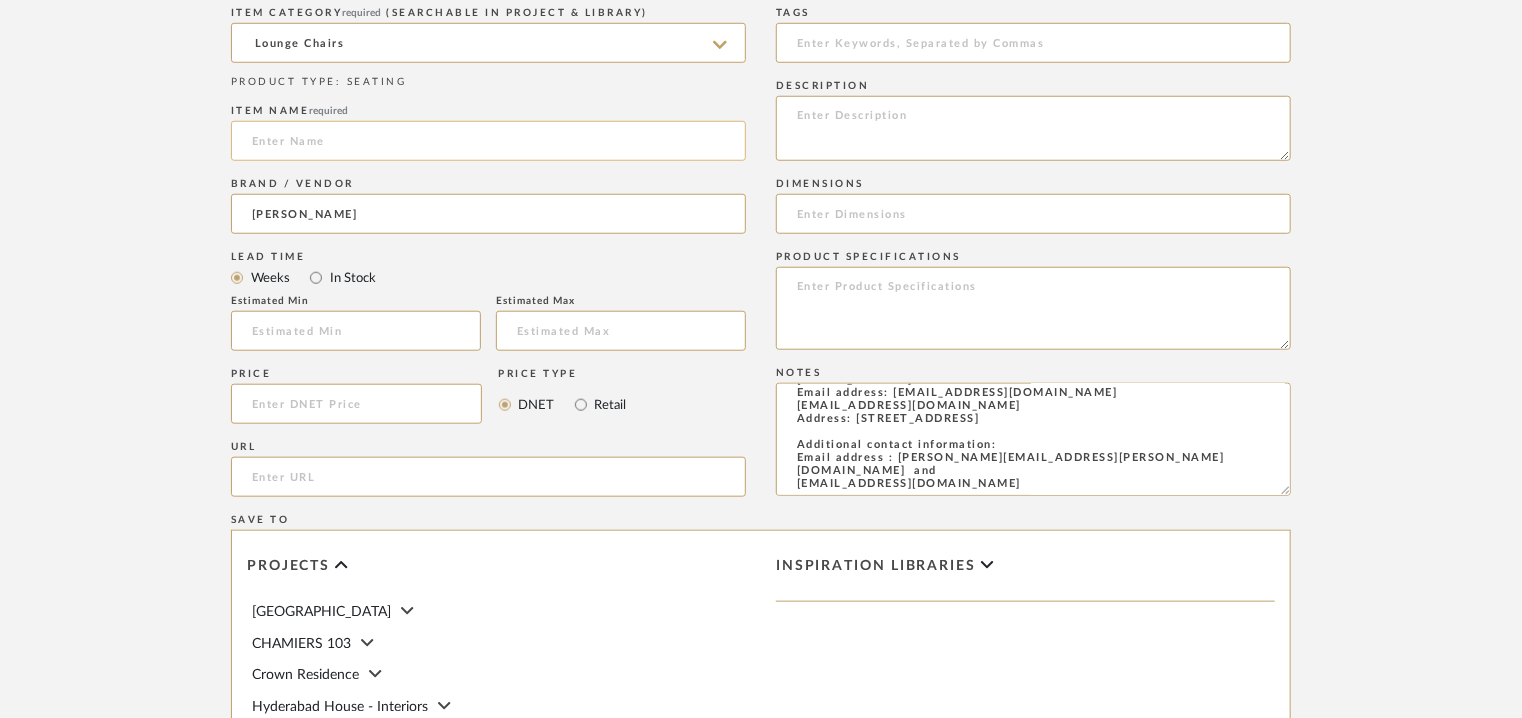 paste on "LOULOU LOUNGE" 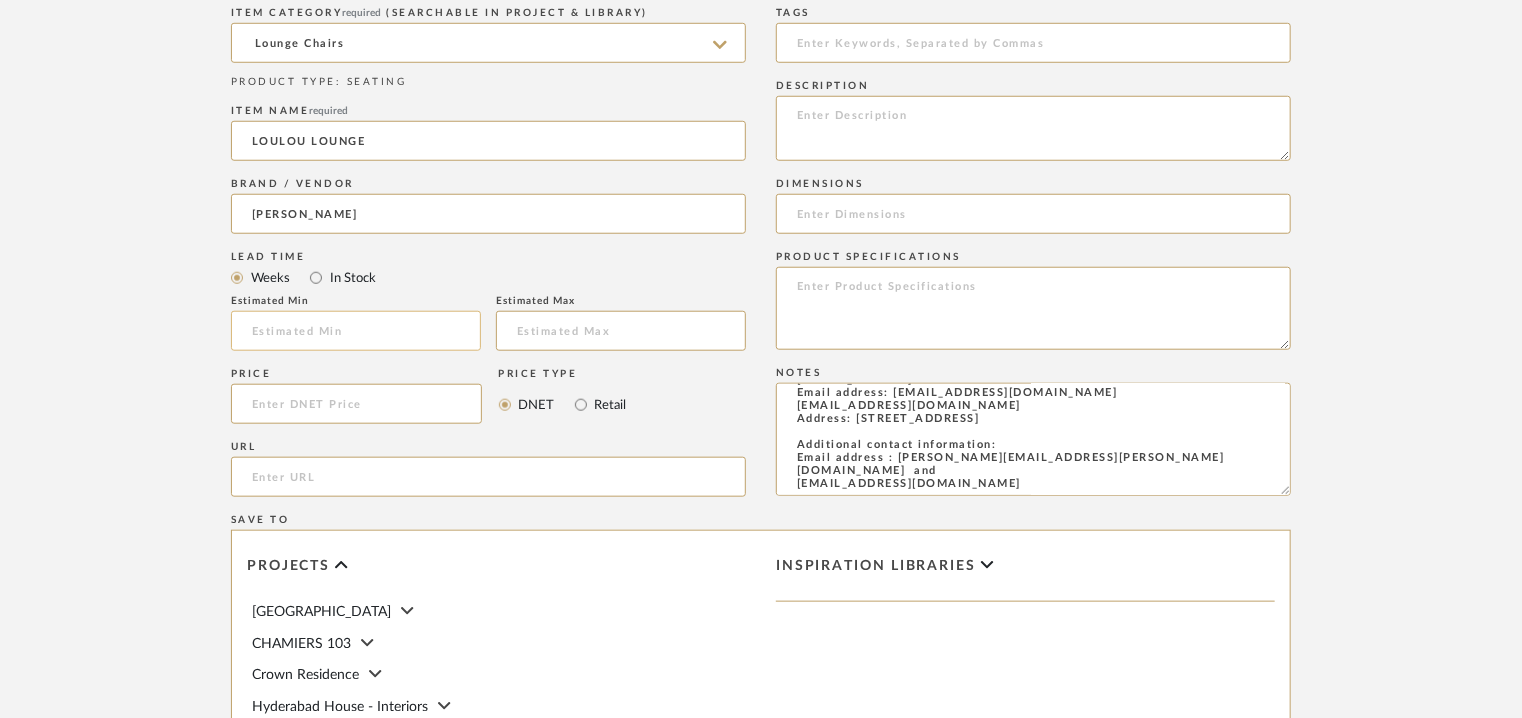 type on "LOULOU LOUNGE" 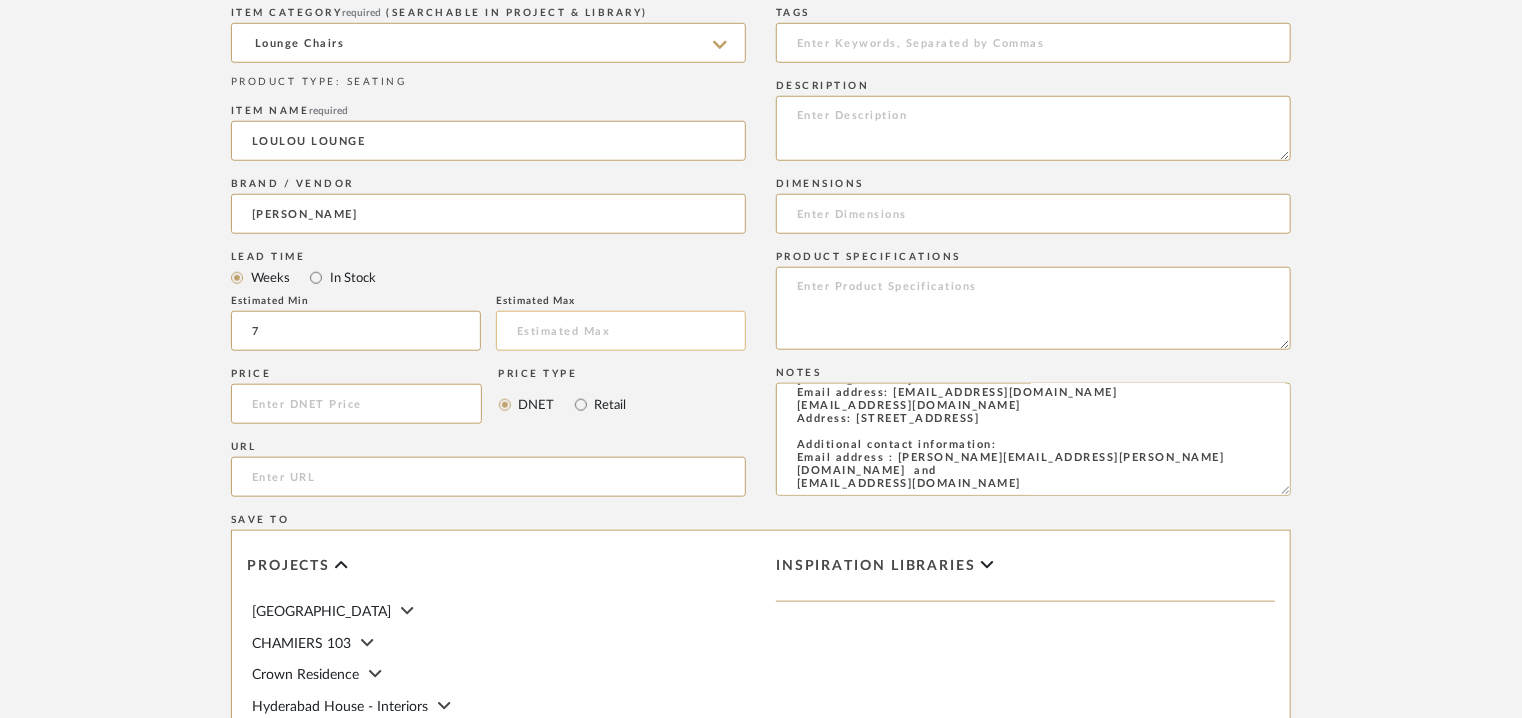 type on "7" 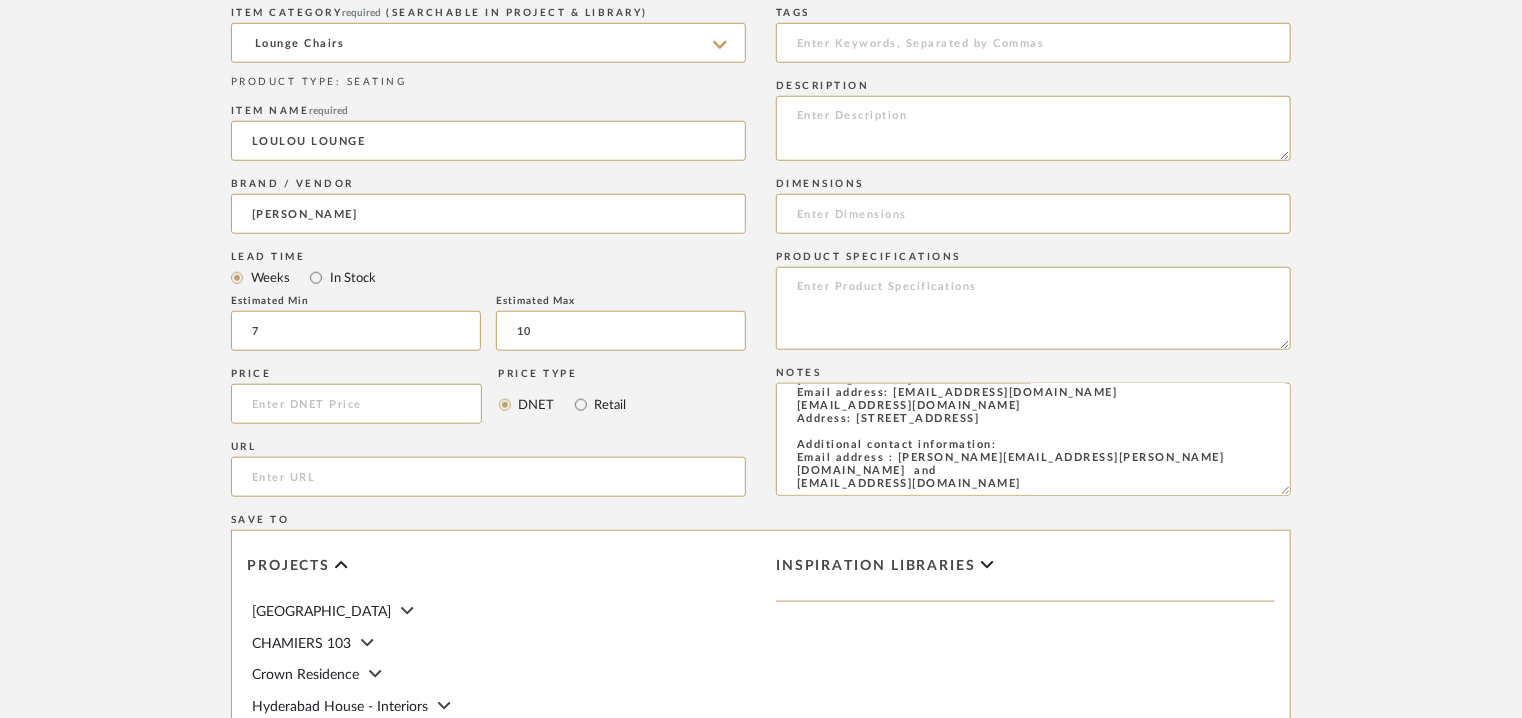 type on "10" 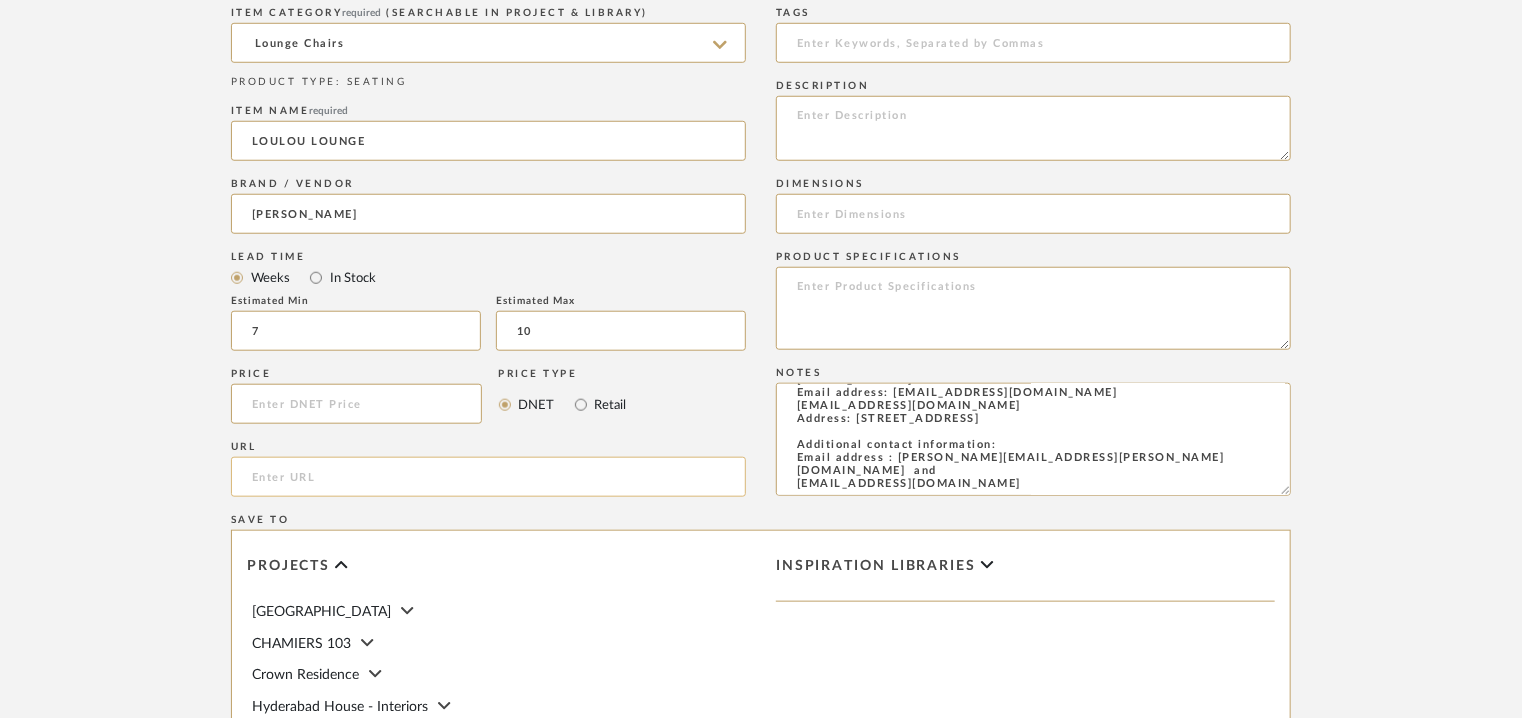 click 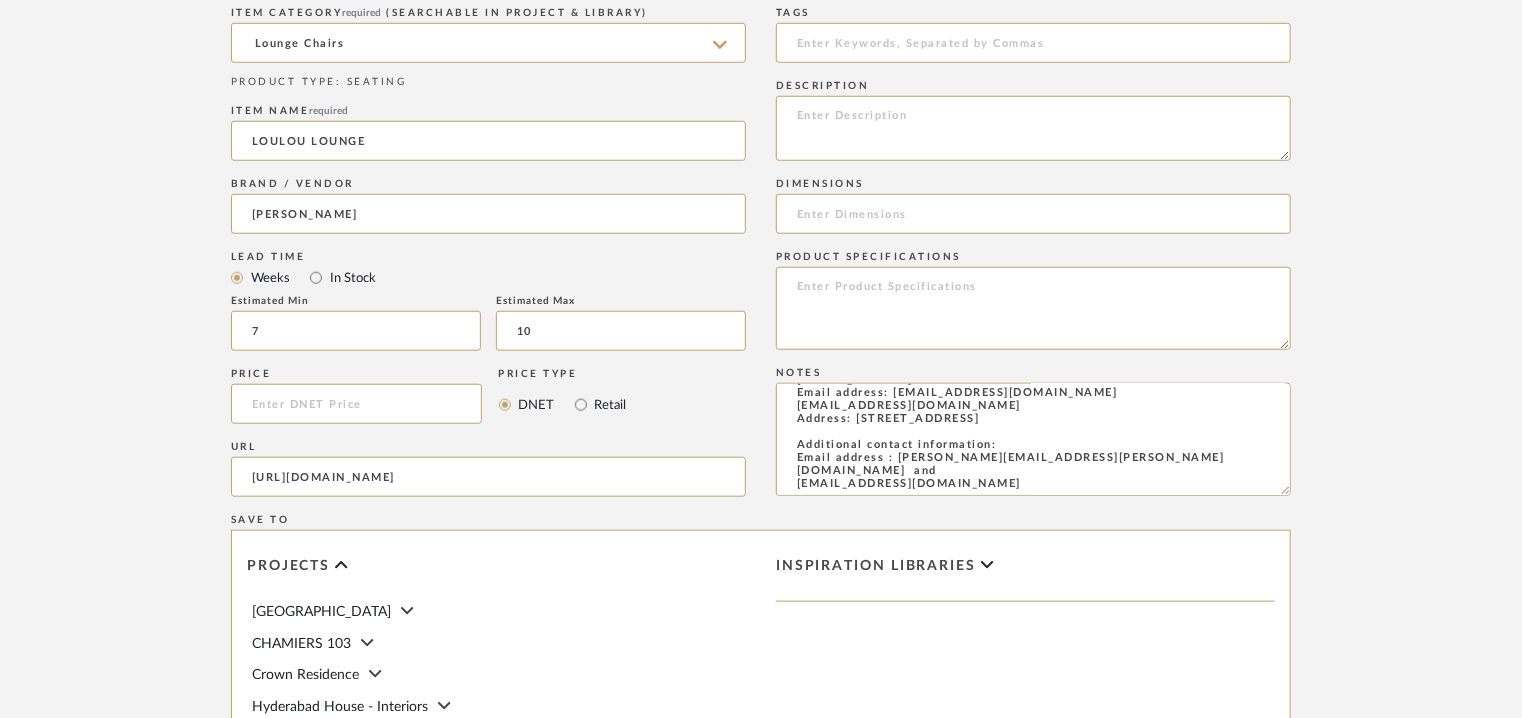 type on "[URL][DOMAIN_NAME]" 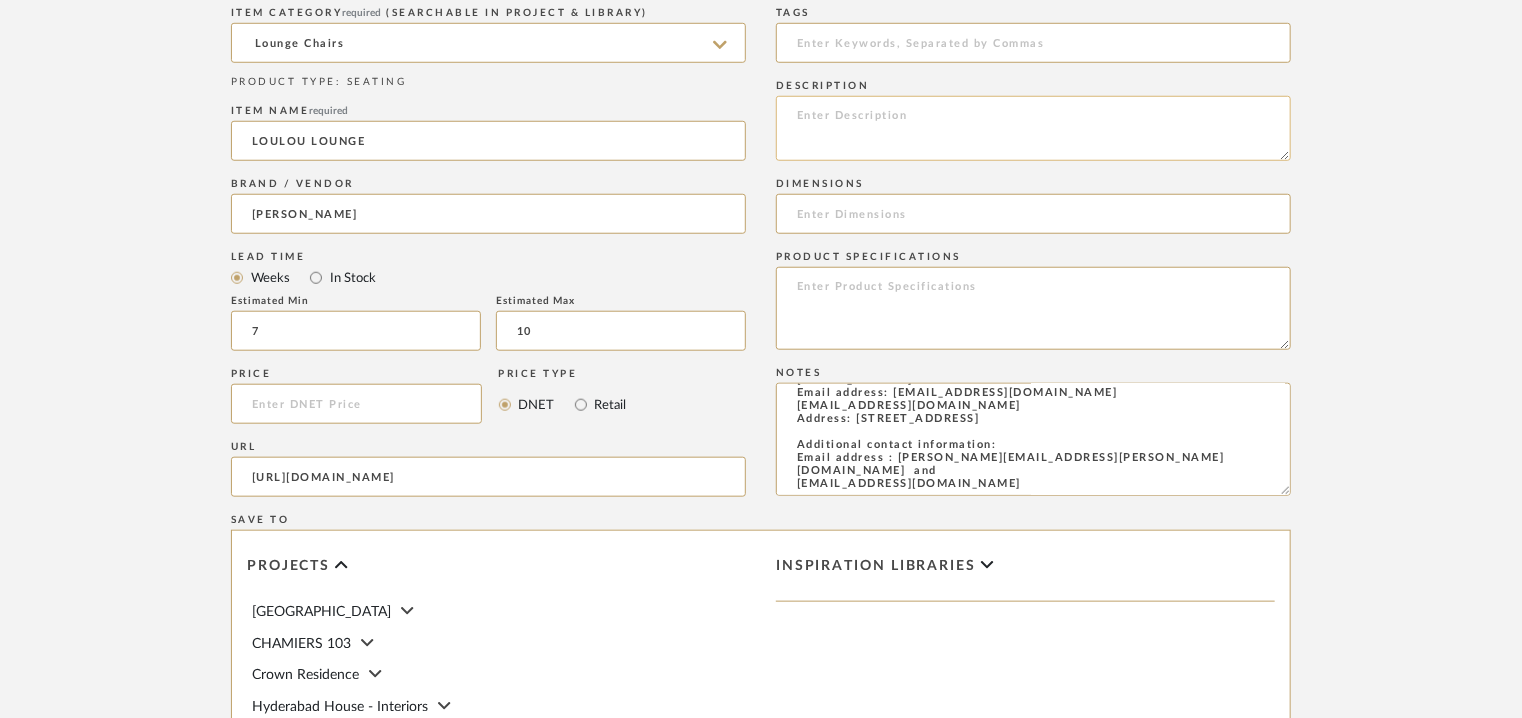 paste on "Type: Lounge chairs
Designer : Na
Dimensions : 840mm (33") L X 810mm (32") D x 780mm (30.5") H
Seat Height: 480mm (19")
Material & Finishes : Dark Espresso Oak. fabric upholstery.
Product description : A contemporary interpretation of a club chair, the LouLou's design marries carefully balanced proportions and artful details. The deep seat deck and thick, curved back create an inviting perch that manages to be both substantial and petite in scale. The [GEOGRAPHIC_DATA] I has a swivel base that creates movement in the long fringe, while the LouLou Lounge II has a fixed base, finished in Dark Espresso Oa
Additional details : Na
Any other details : COM: Requires 3 Meters/ 3.5 Yards of 20cm length fringe and 4 Meters/ 4.5 Yards of 54” width fabric in solid color. Contact us for quantity in patterned fabric." 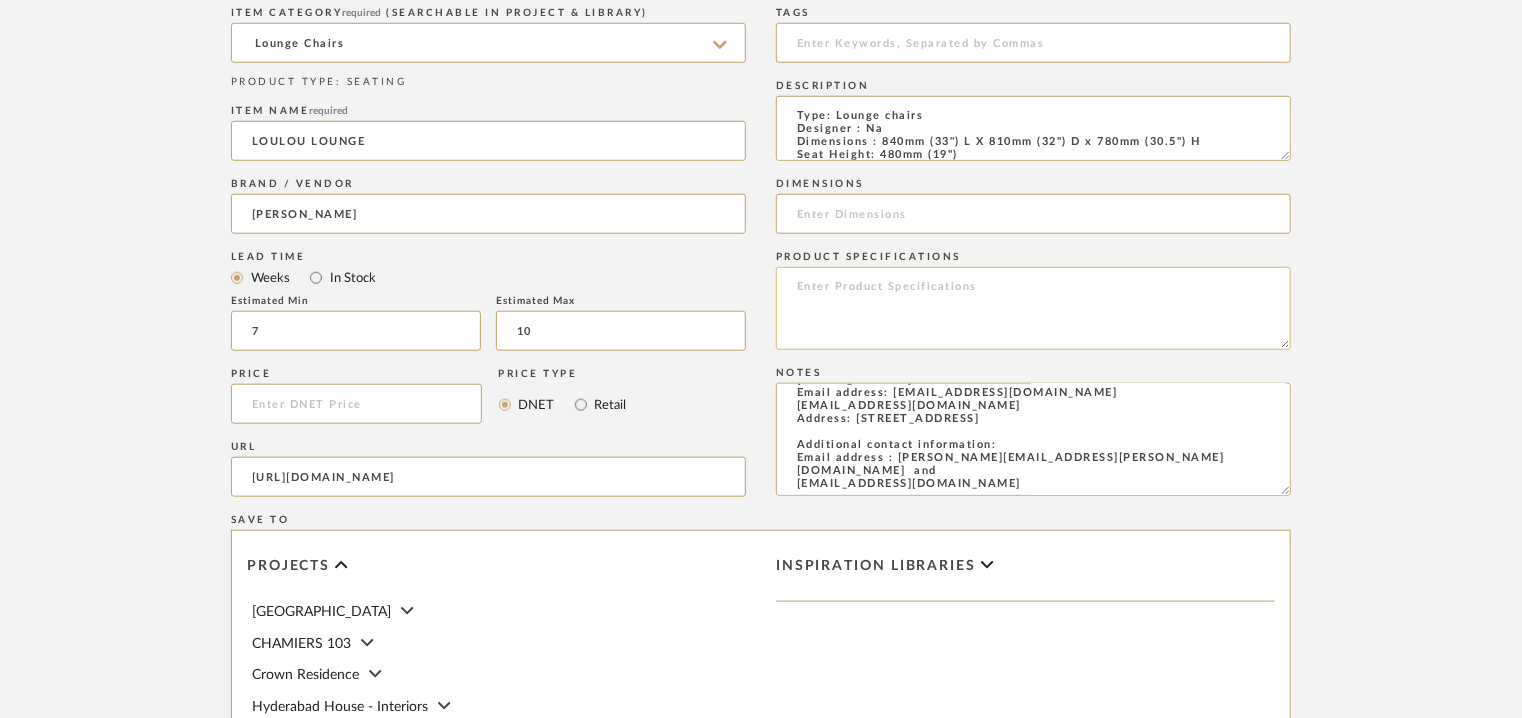 scroll, scrollTop: 192, scrollLeft: 0, axis: vertical 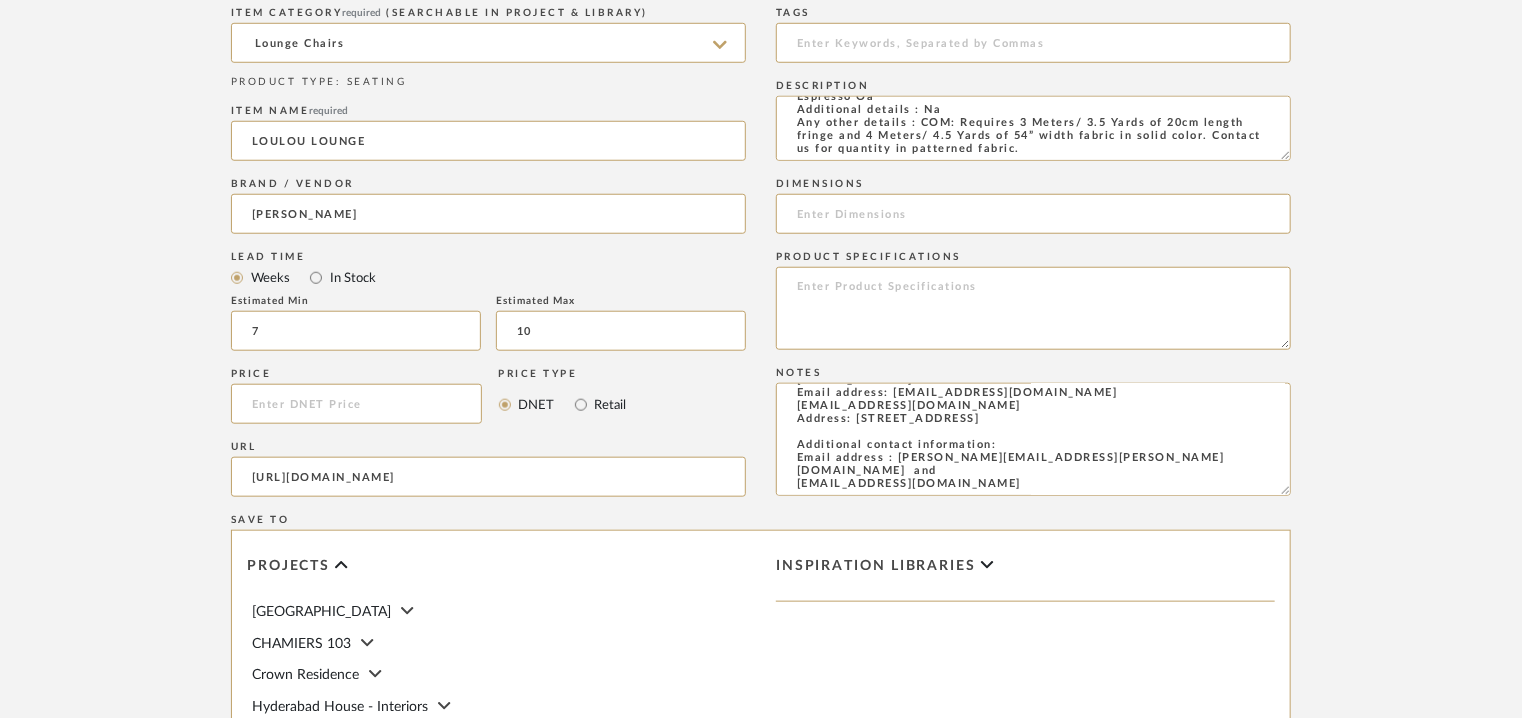 type on "Type: Lounge chairs
Designer : Na
Dimensions : 840mm (33") L X 810mm (32") D x 780mm (30.5") H
Seat Height: 480mm (19")
Material & Finishes : Dark Espresso Oak. fabric upholstery.
Product description : A contemporary interpretation of a club chair, the LouLou's design marries carefully balanced proportions and artful details. The deep seat deck and thick, curved back create an inviting perch that manages to be both substantial and petite in scale. The [GEOGRAPHIC_DATA] I has a swivel base that creates movement in the long fringe, while the LouLou Lounge II has a fixed base, finished in Dark Espresso Oa
Additional details : Na
Any other details : COM: Requires 3 Meters/ 3.5 Yards of 20cm length fringe and 4 Meters/ 4.5 Yards of 54” width fabric in solid color. Contact us for quantity in patterned fabric." 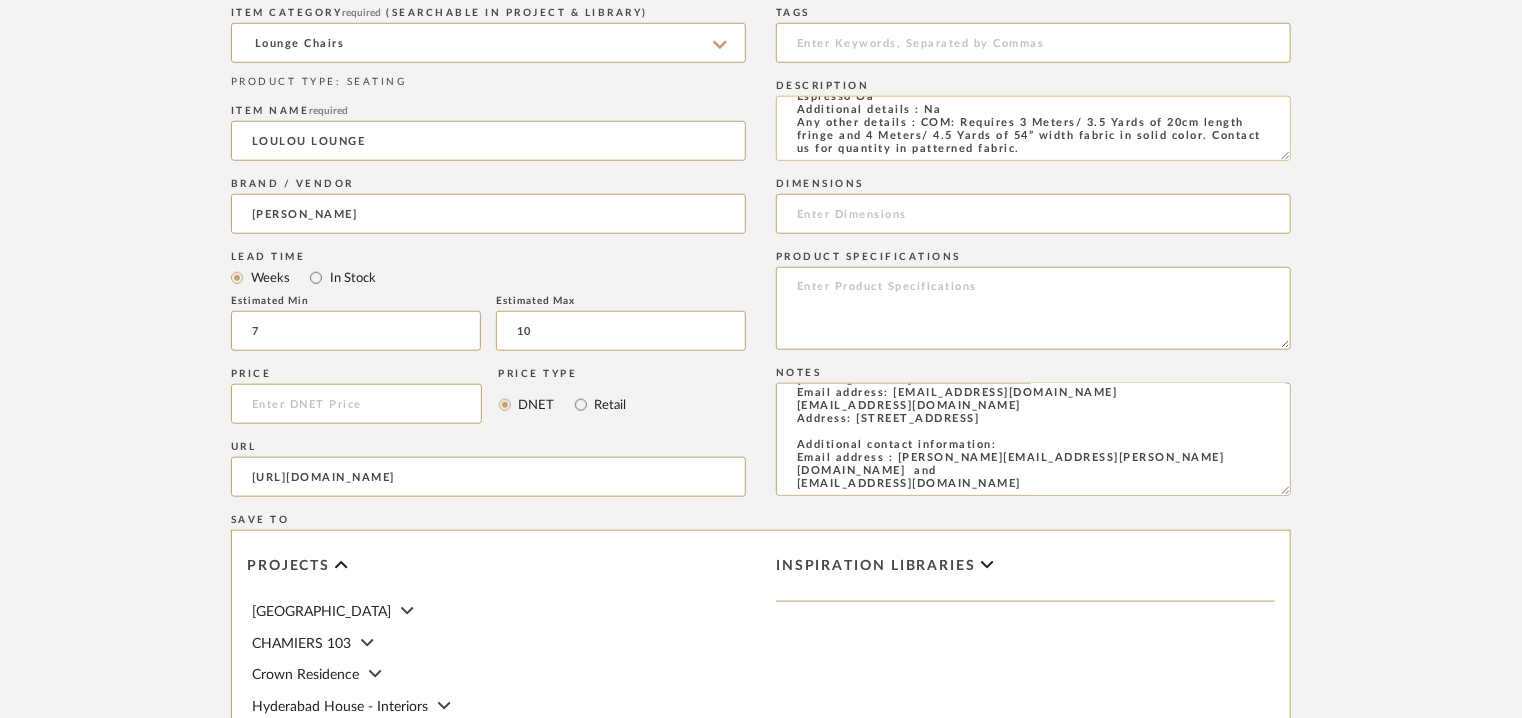 scroll, scrollTop: 0, scrollLeft: 0, axis: both 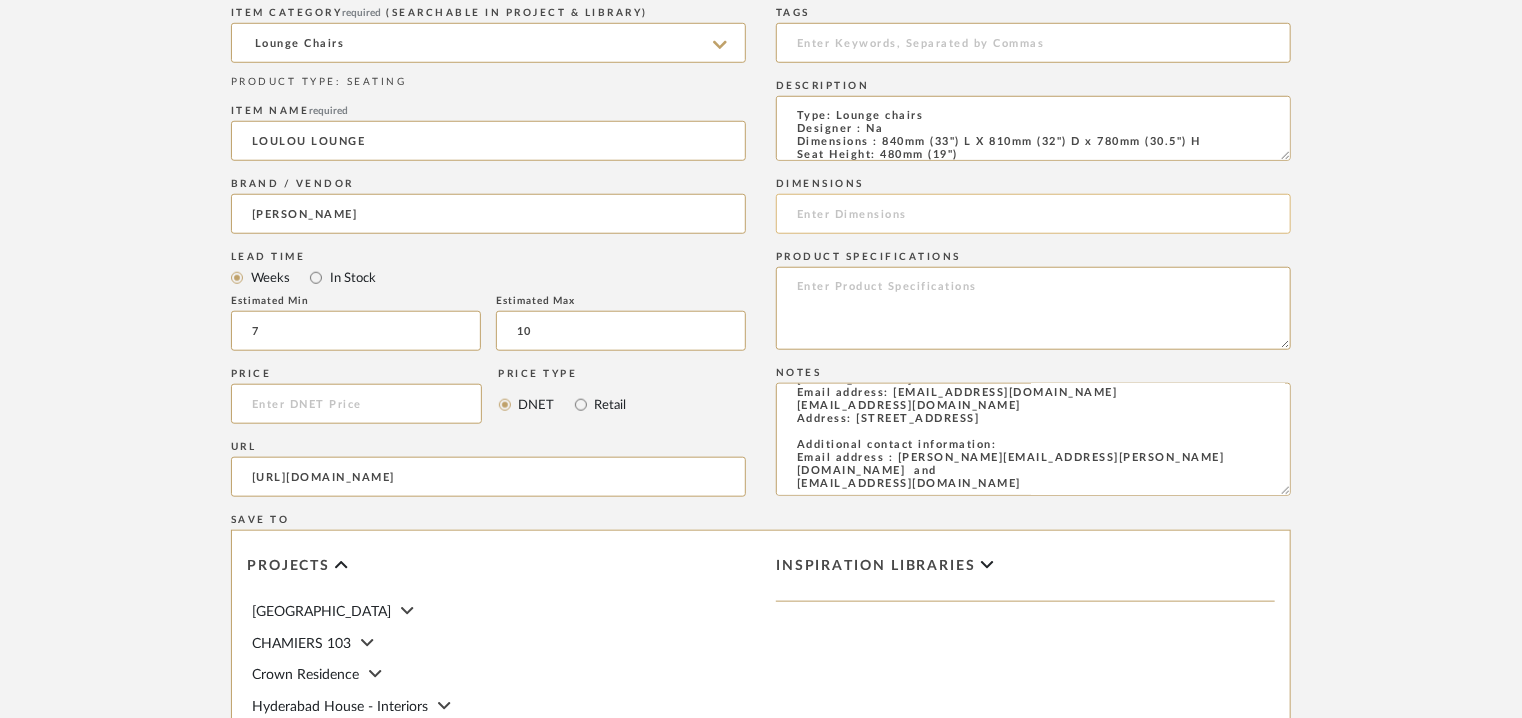 click 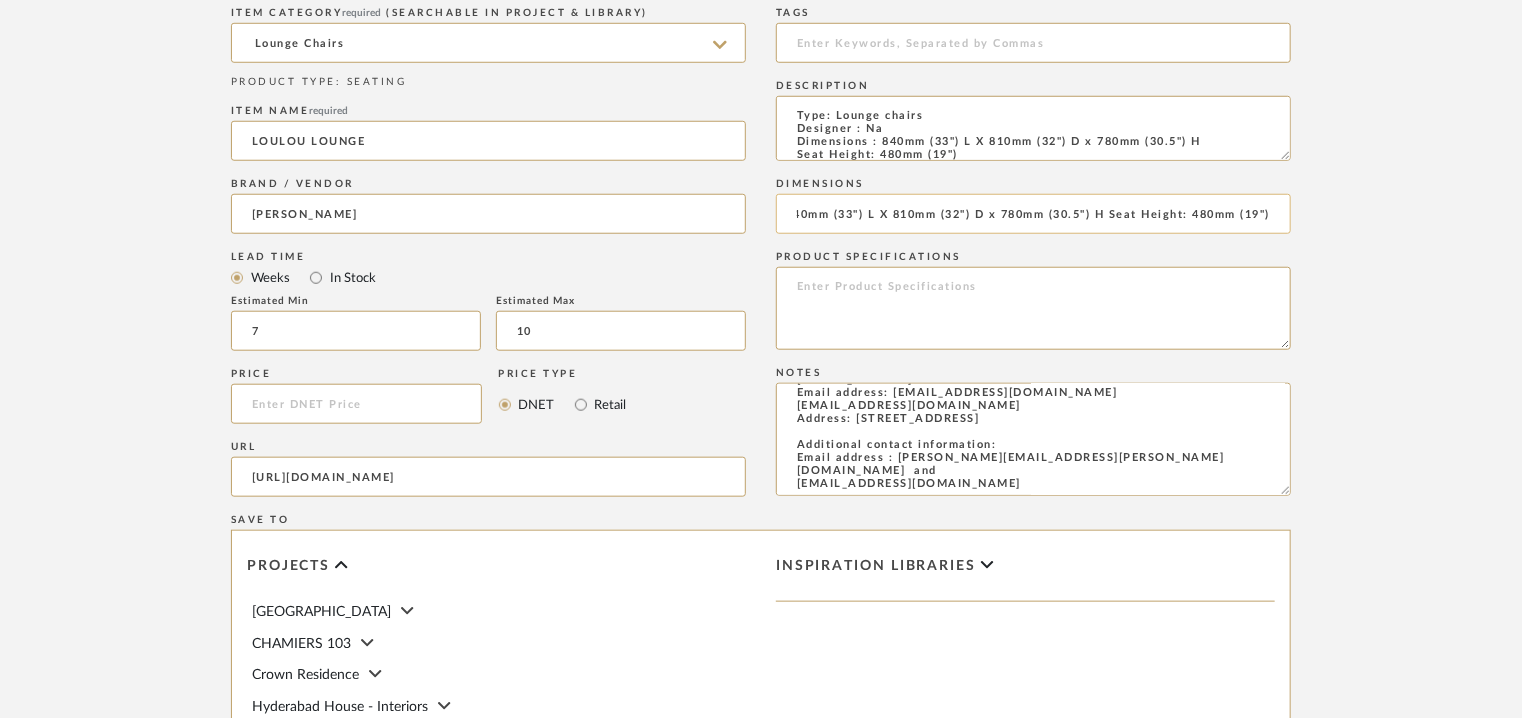 scroll, scrollTop: 0, scrollLeft: 0, axis: both 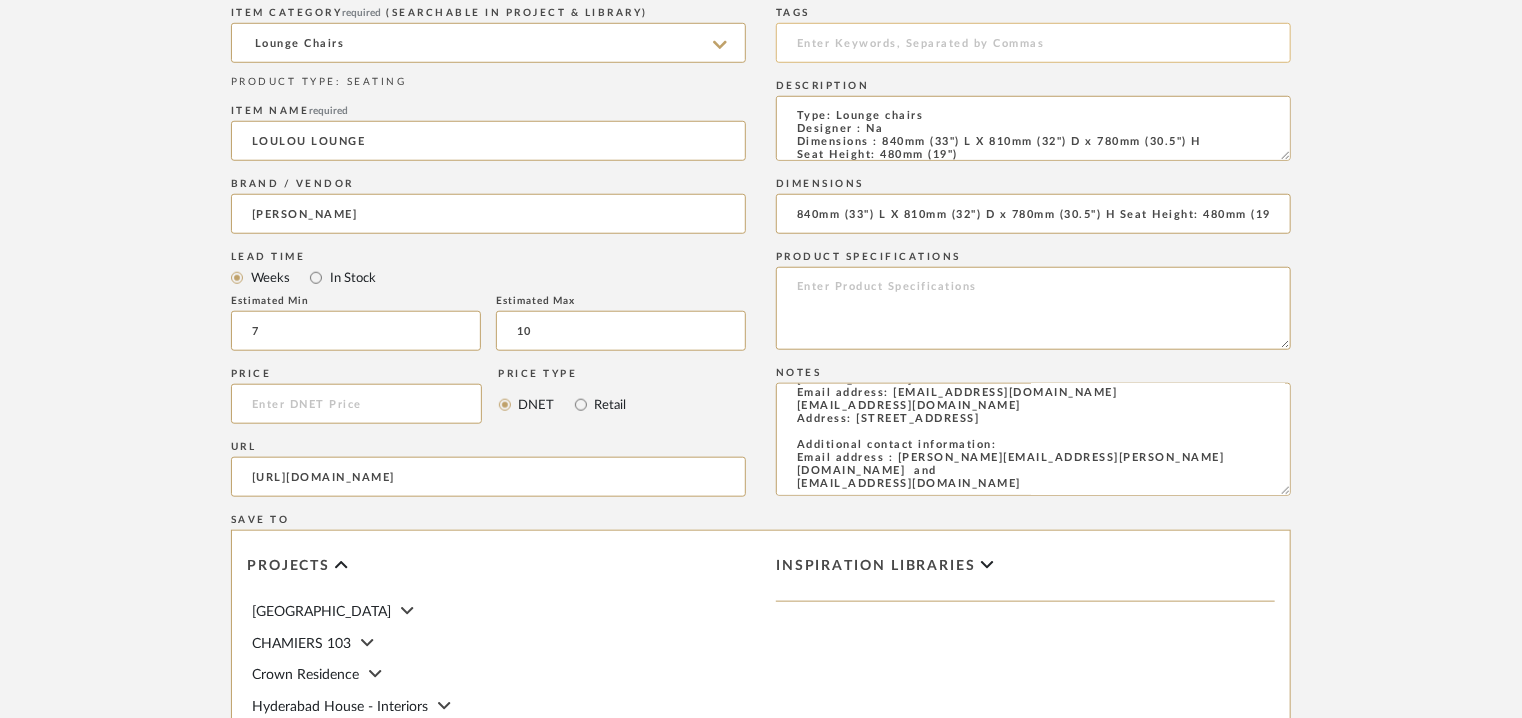 type on "840mm (33") L X 810mm (32") D x 780mm (30.5") H Seat Height: 480mm (19")" 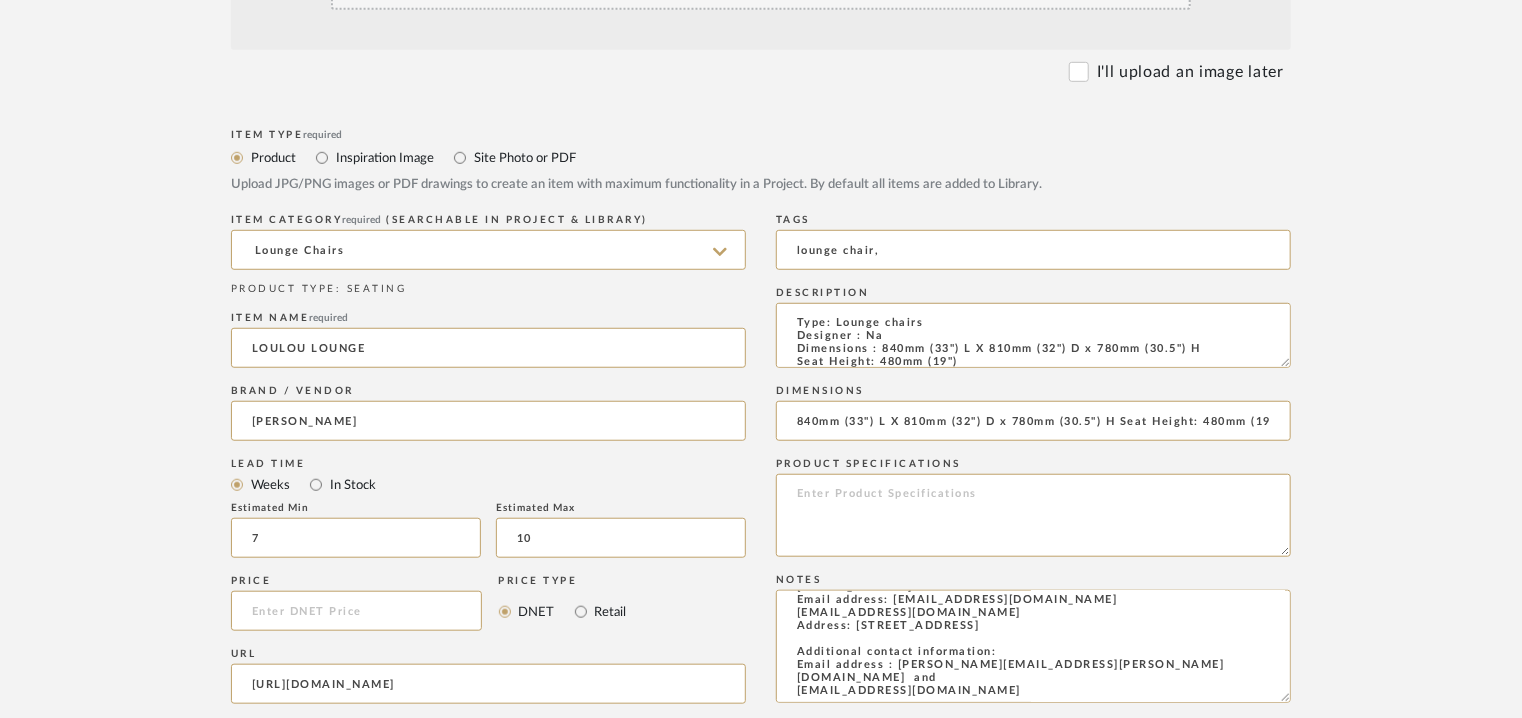 scroll, scrollTop: 400, scrollLeft: 0, axis: vertical 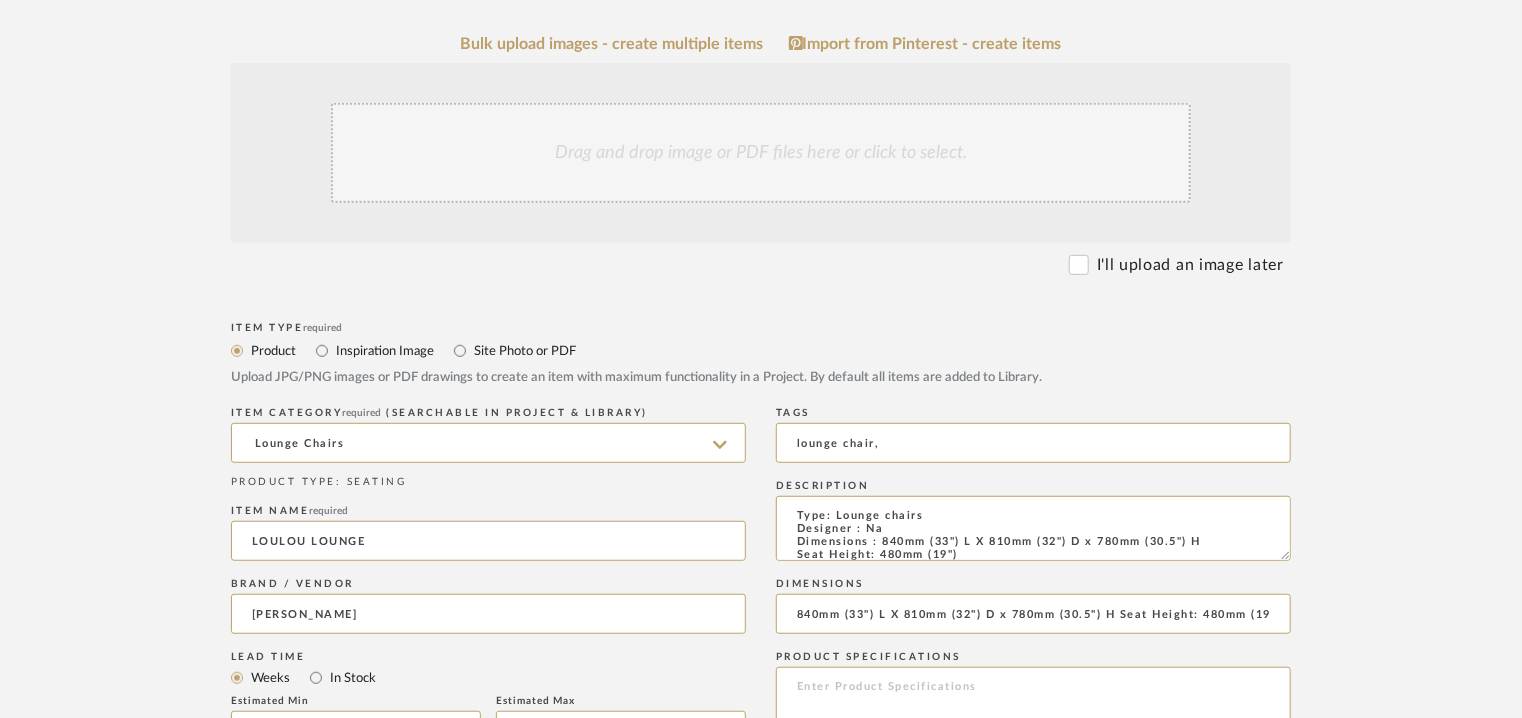 type on "lounge chair," 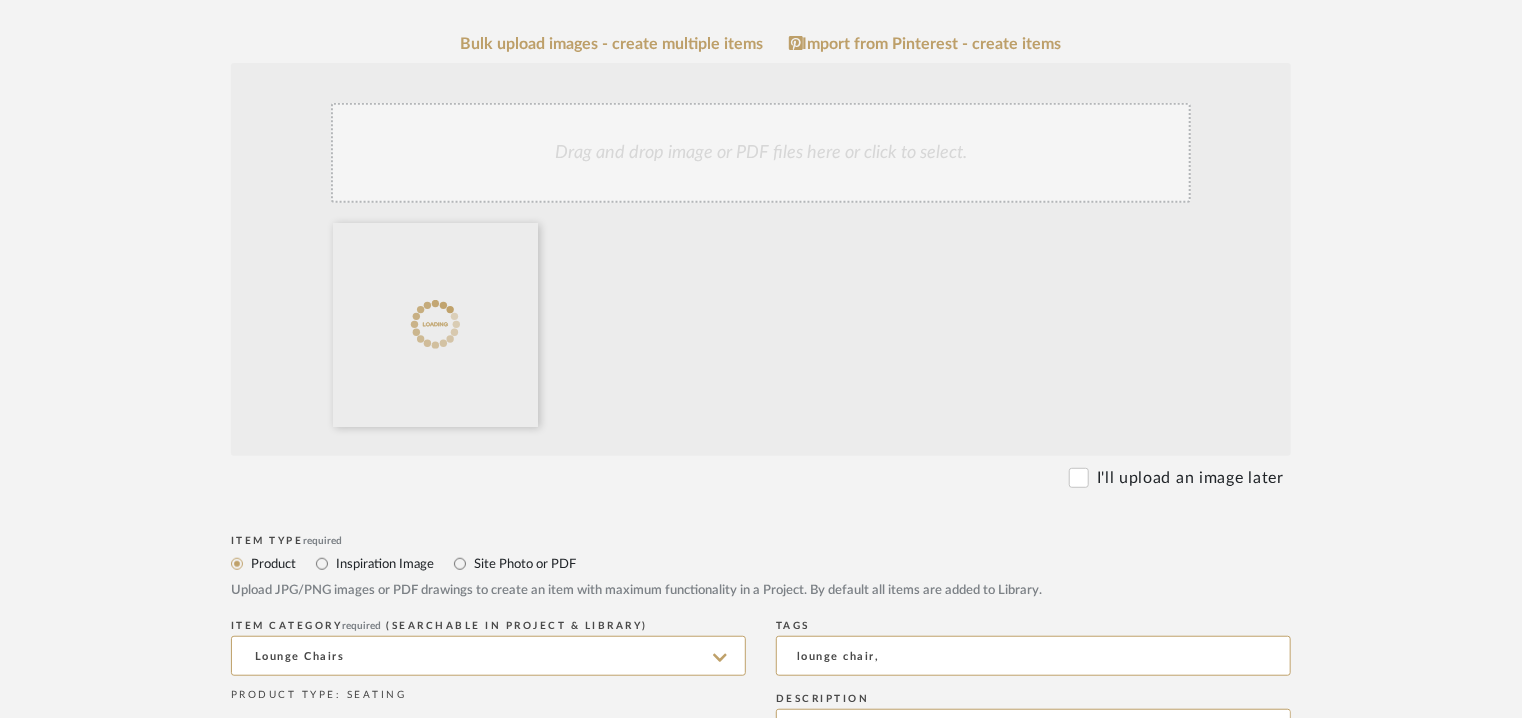 click on "Drag and drop image or PDF files here or click to select." 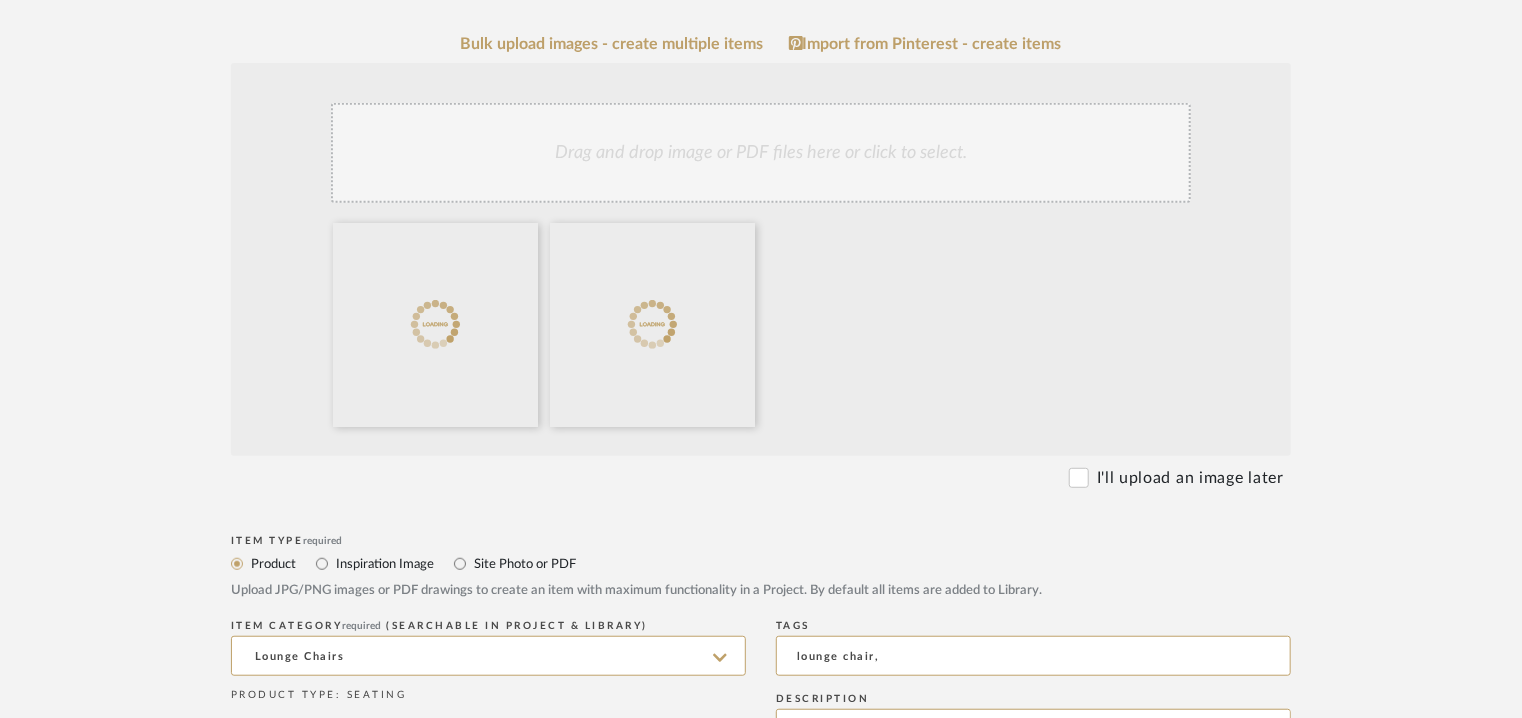 click on "Drag and drop image or PDF files here or click to select." 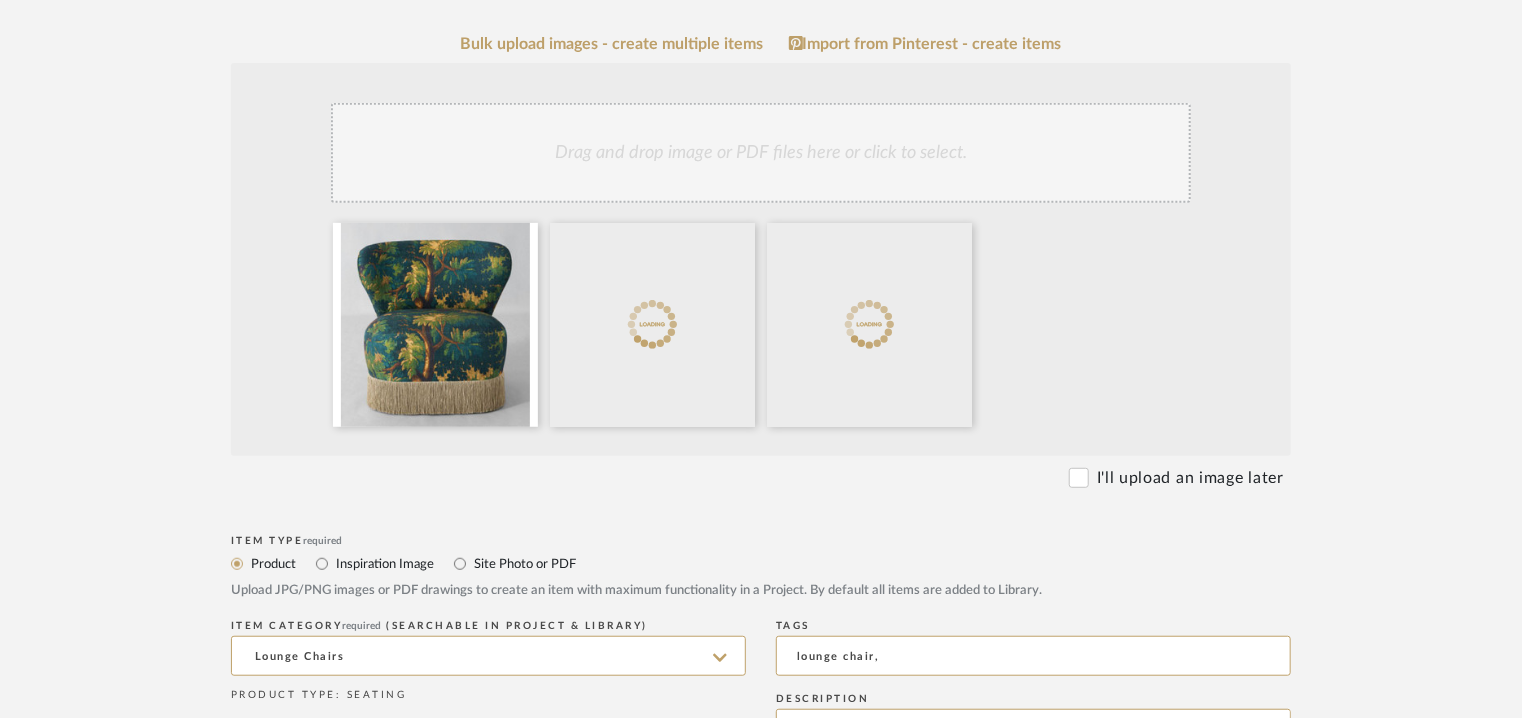 click on "Drag and drop image or PDF files here or click to select." 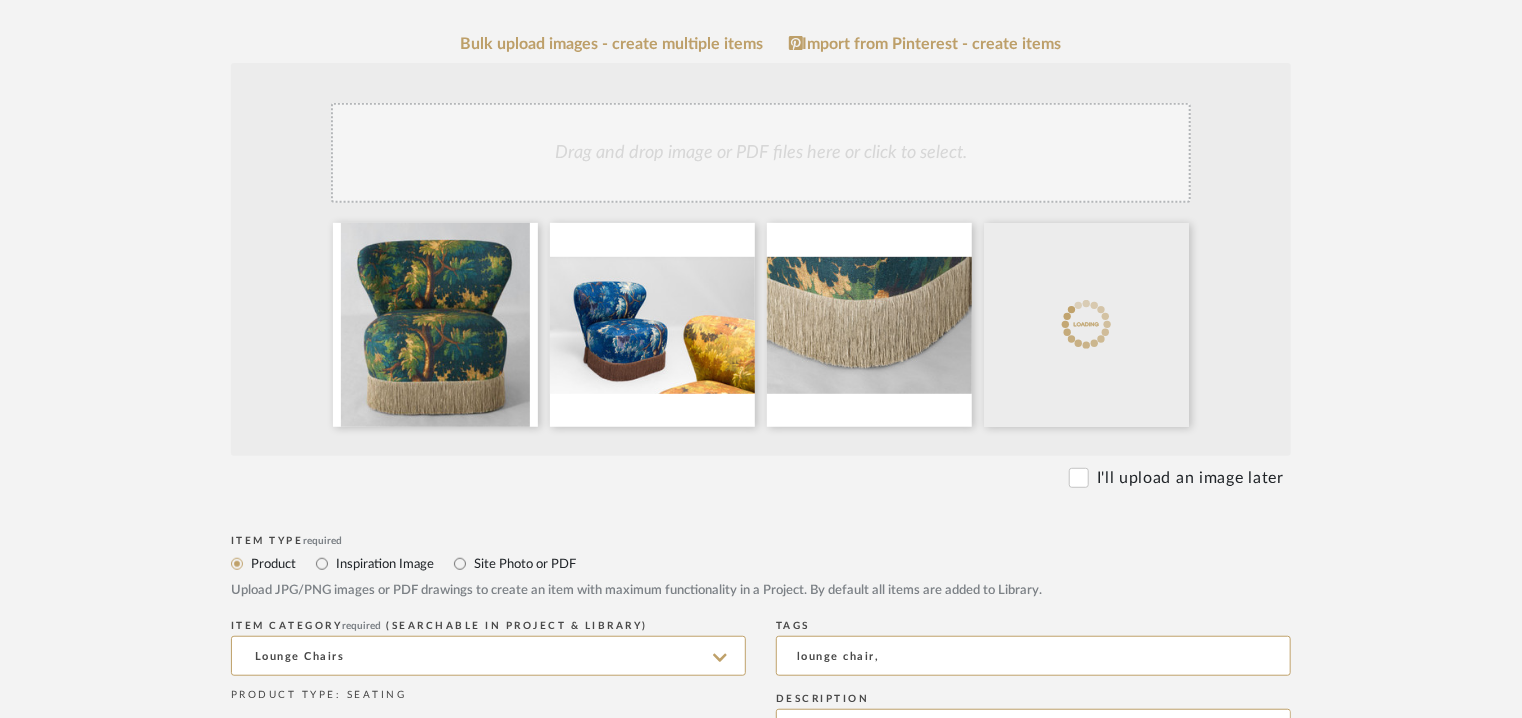 click on "Drag and drop image or PDF files here or click to select." 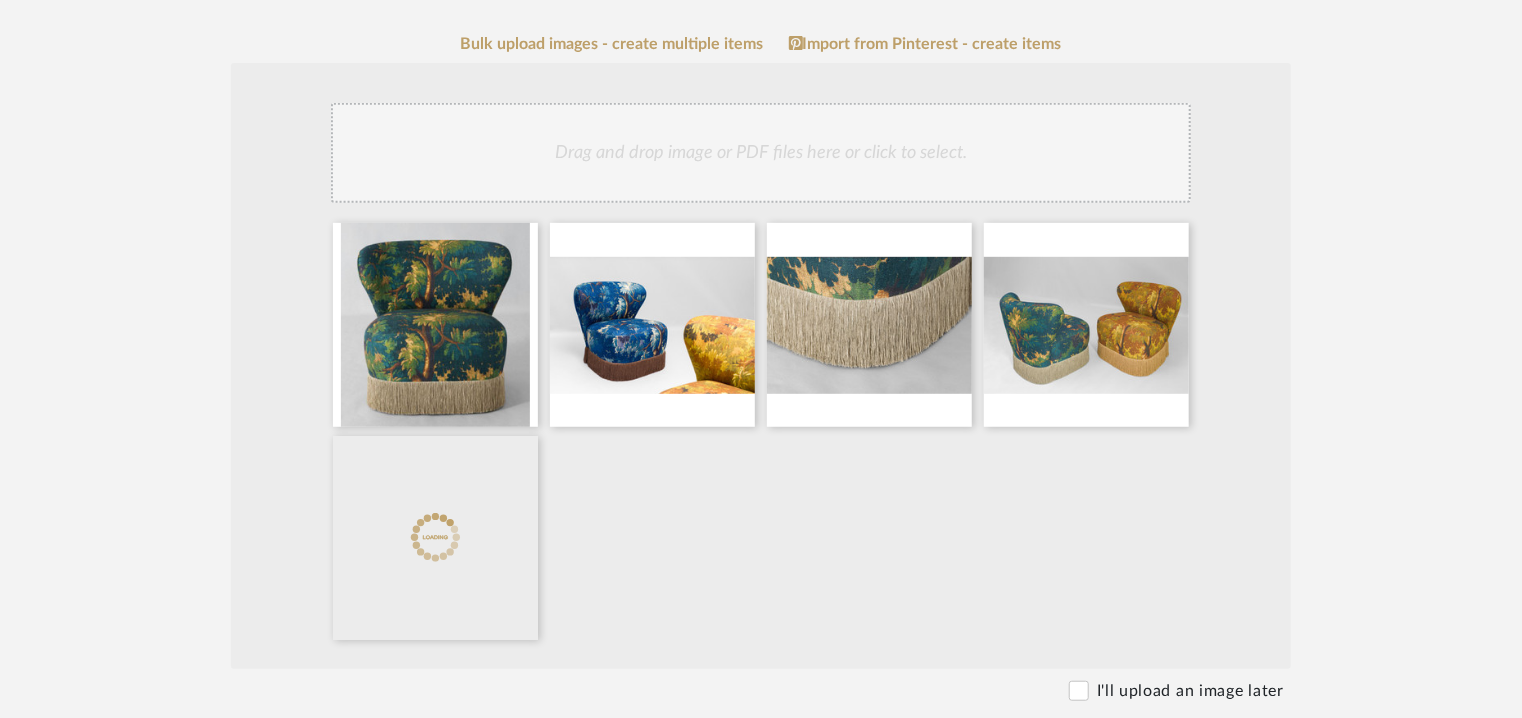 click on "Drag and drop image or PDF files here or click to select." 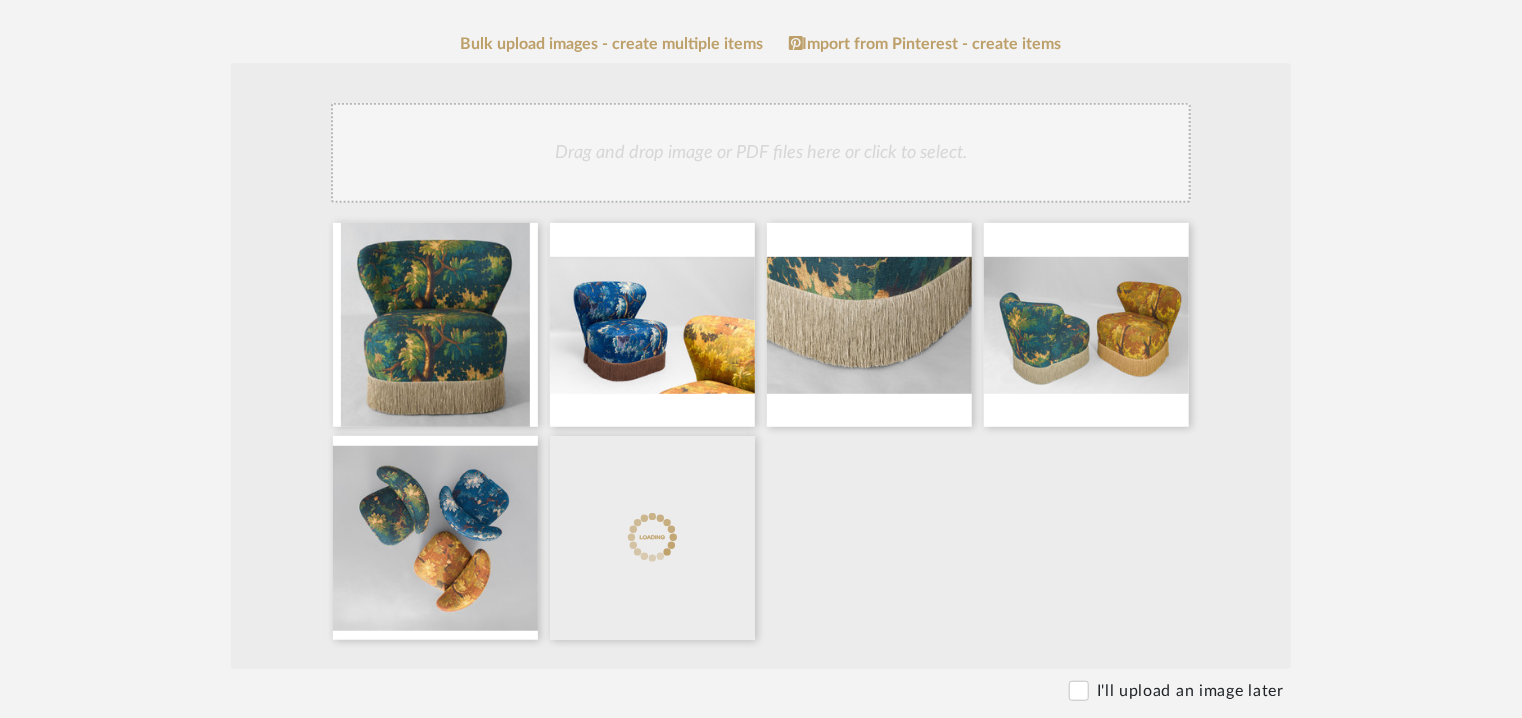 click on "Drag and drop image or PDF files here or click to select." 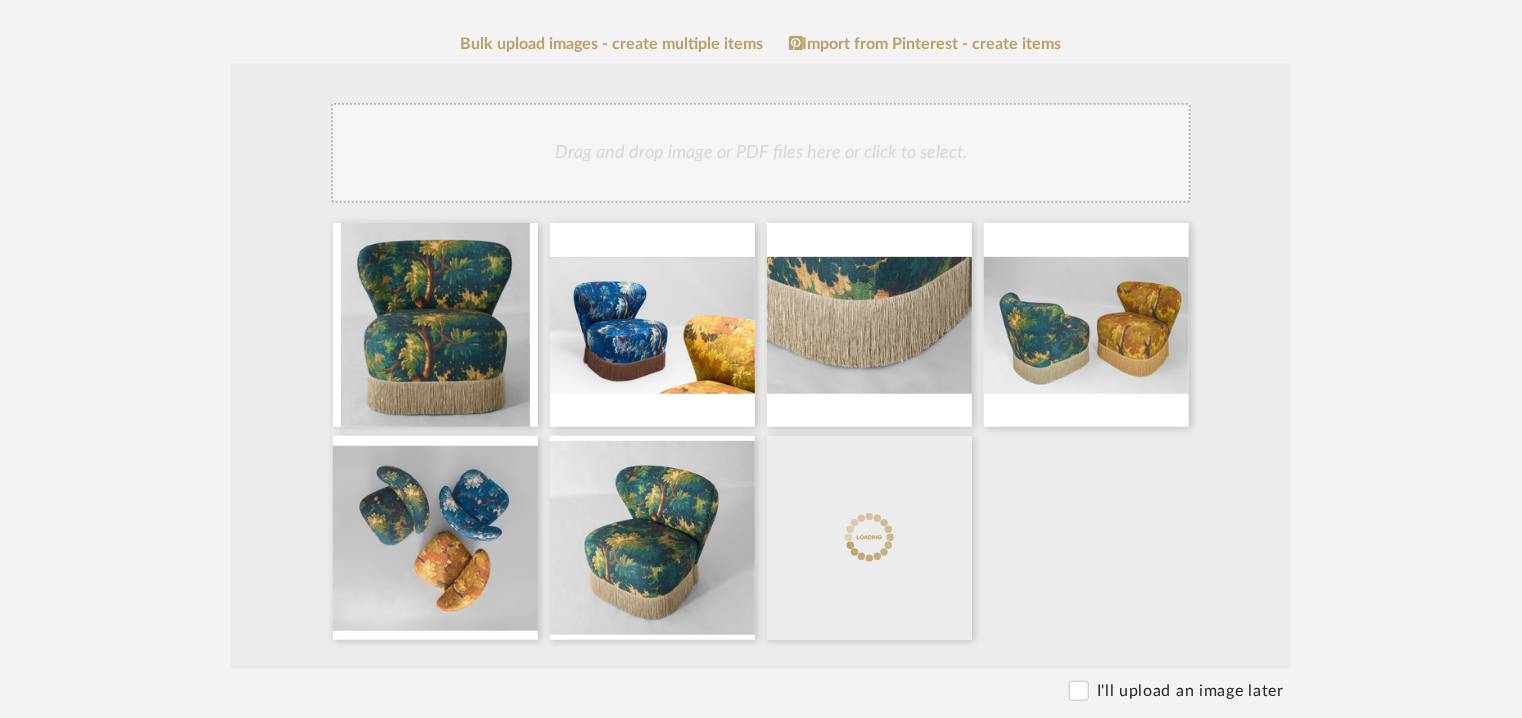 click on "Drag and drop image or PDF files here or click to select." 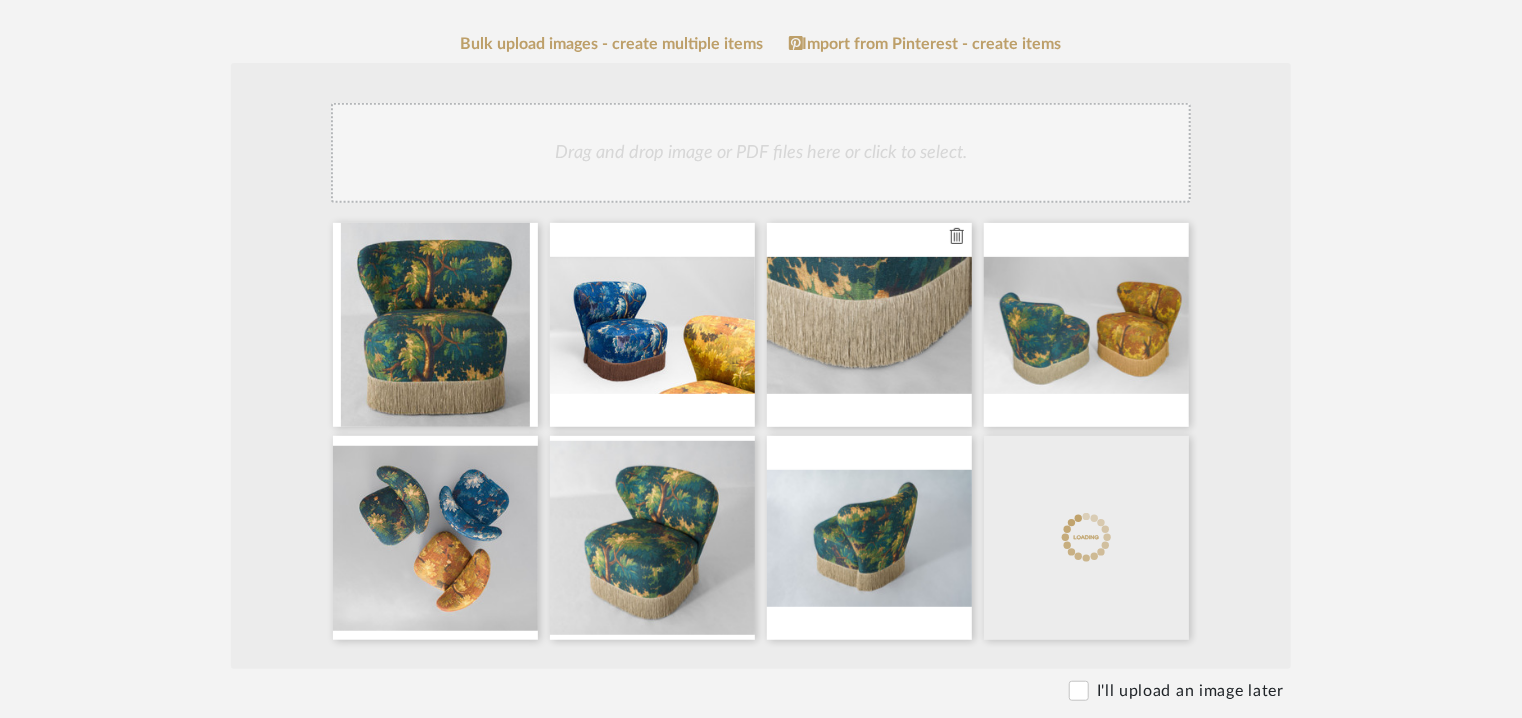 type 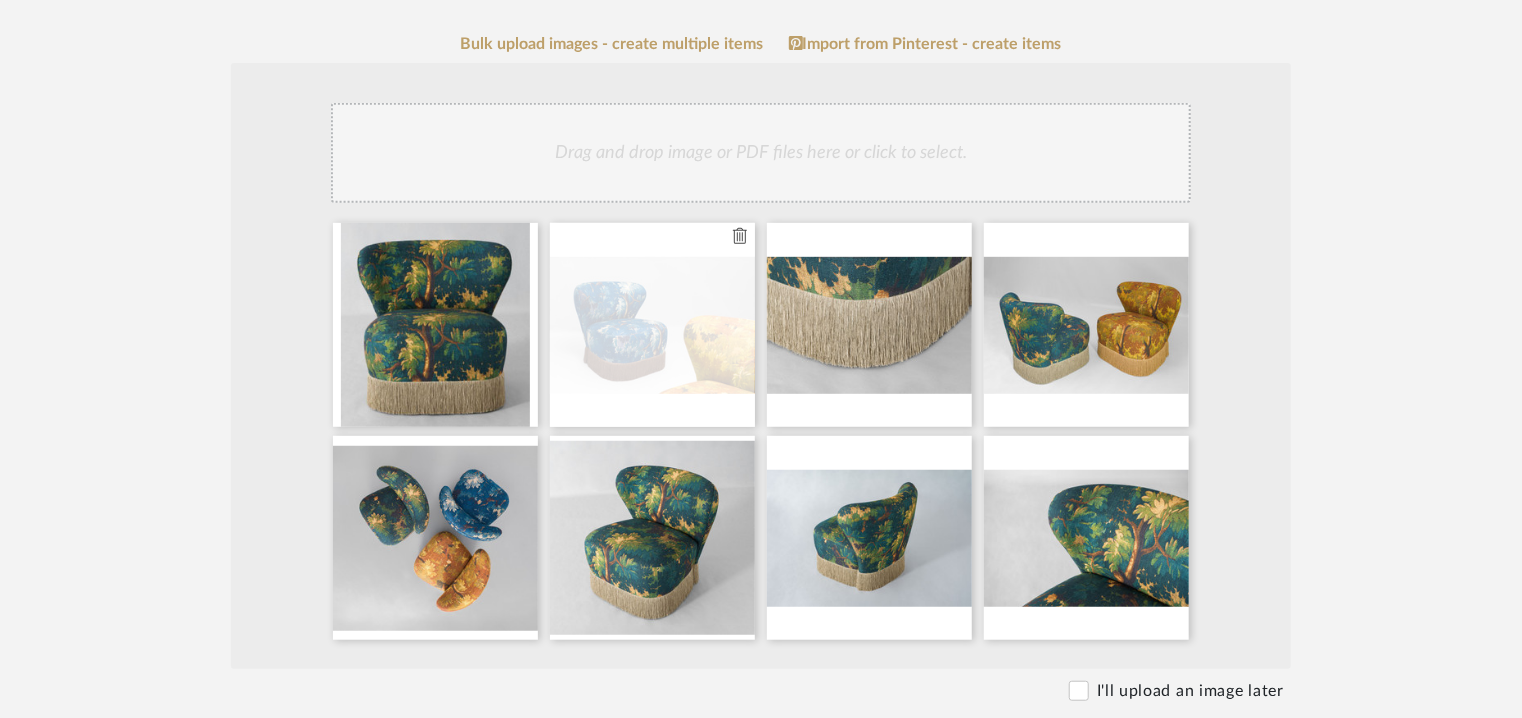 type 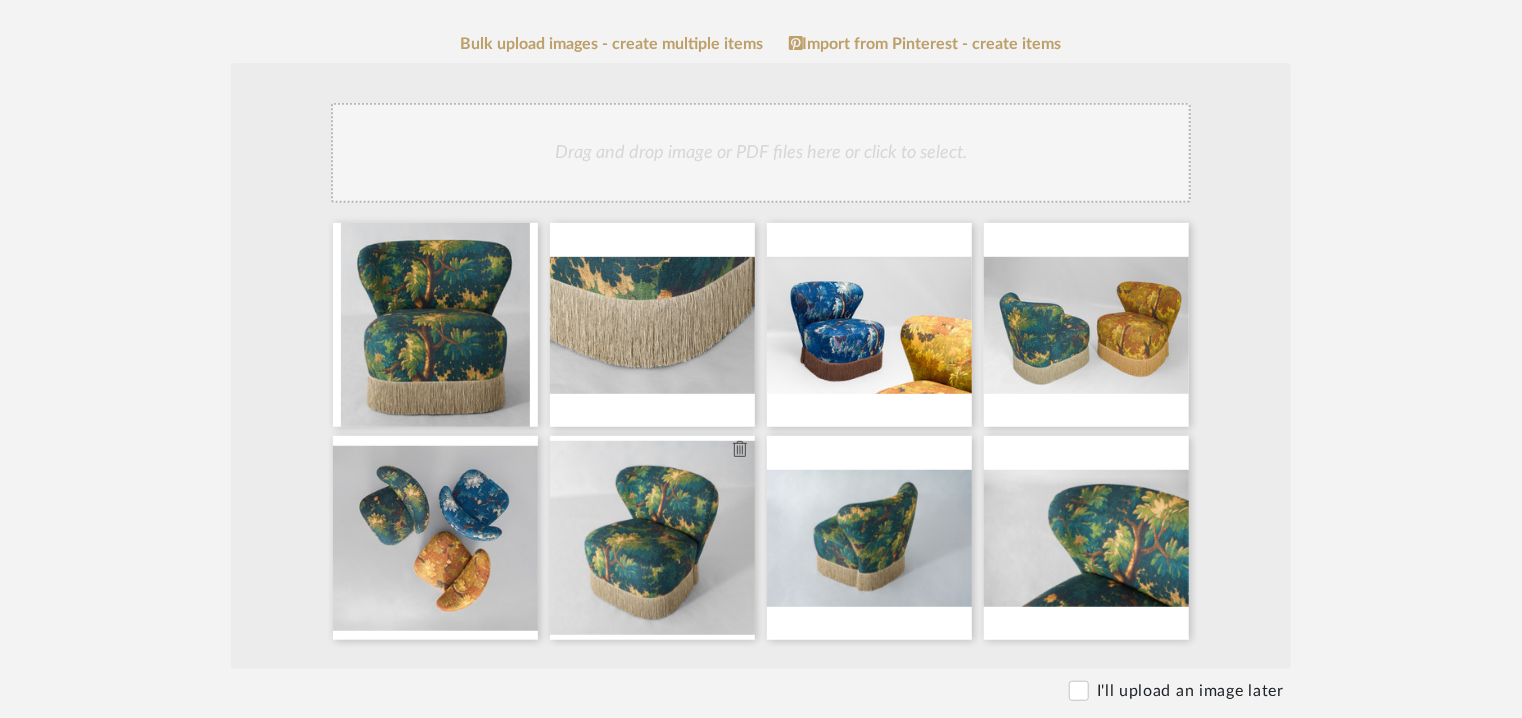 type 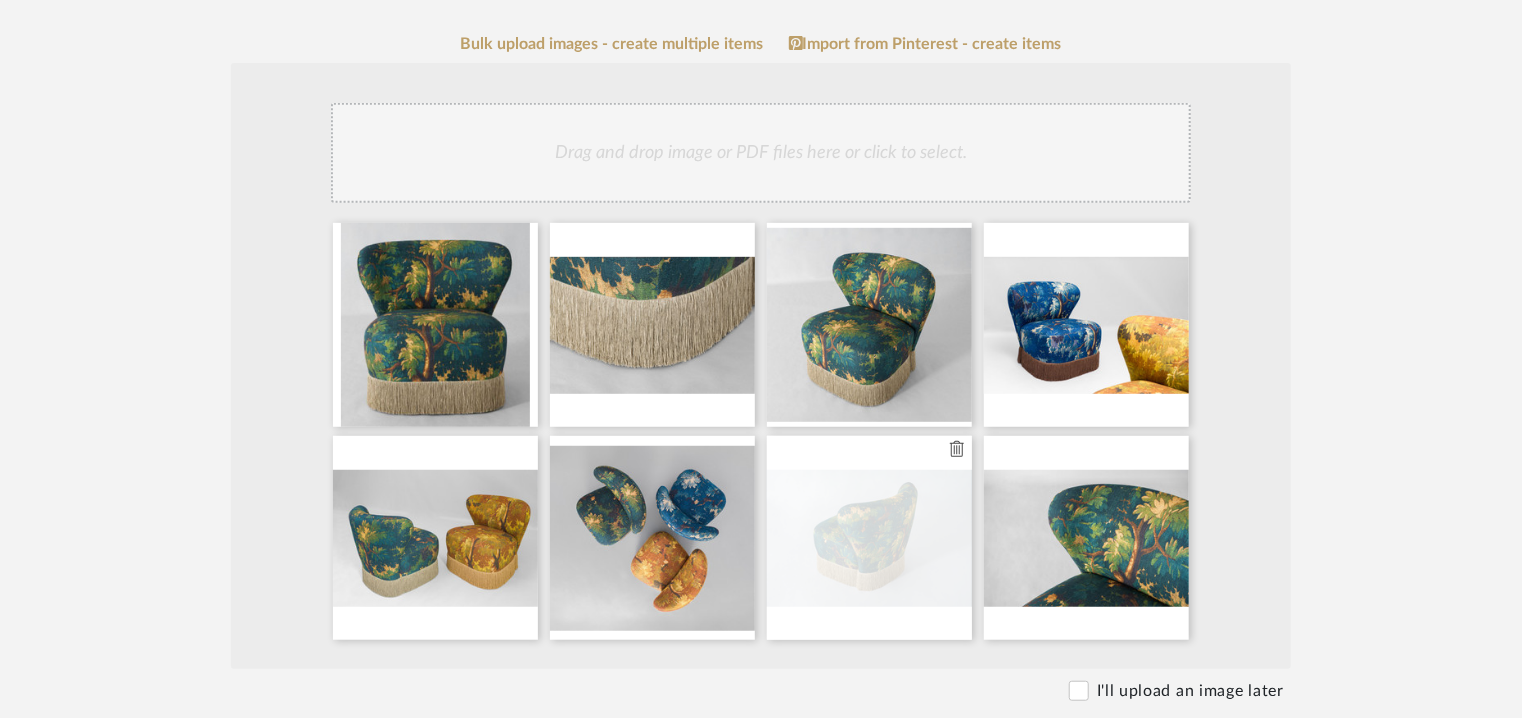 type 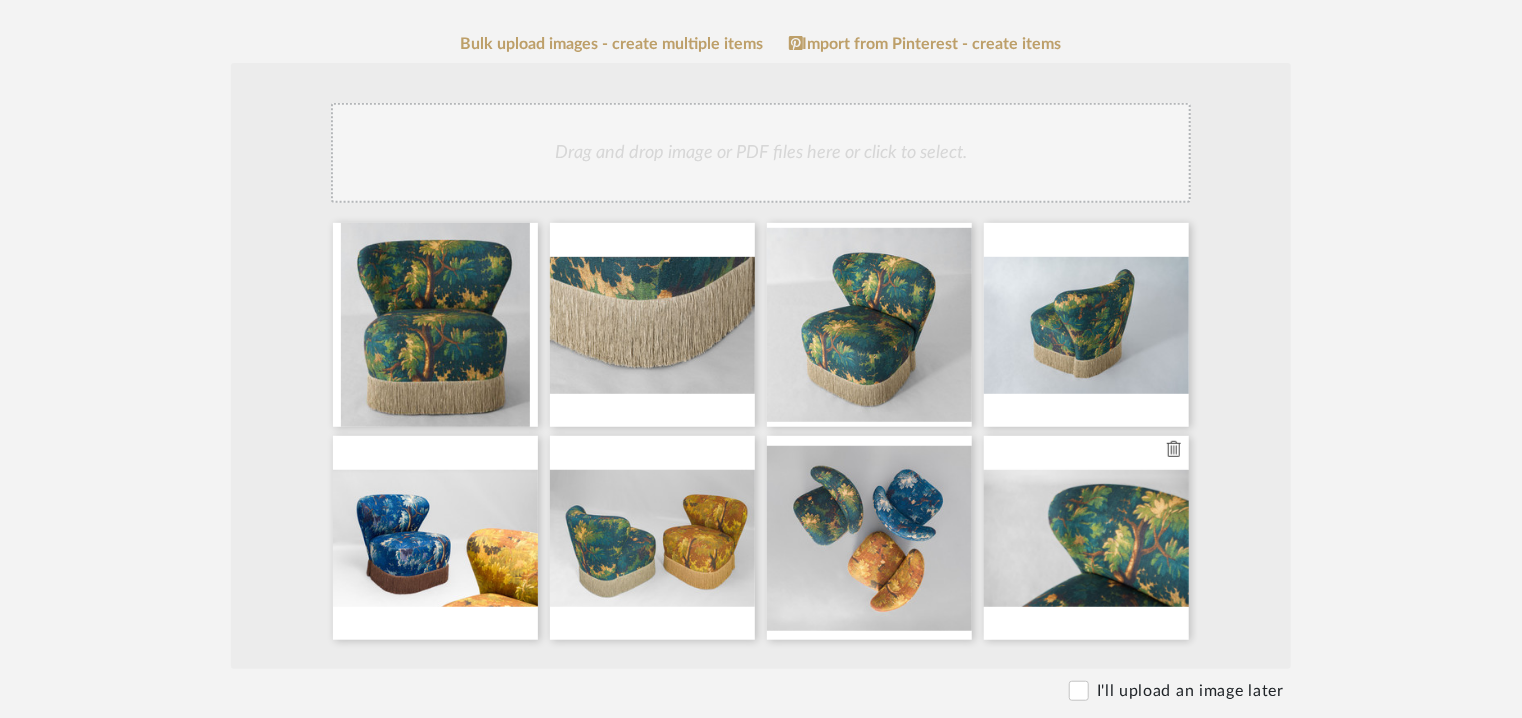 type 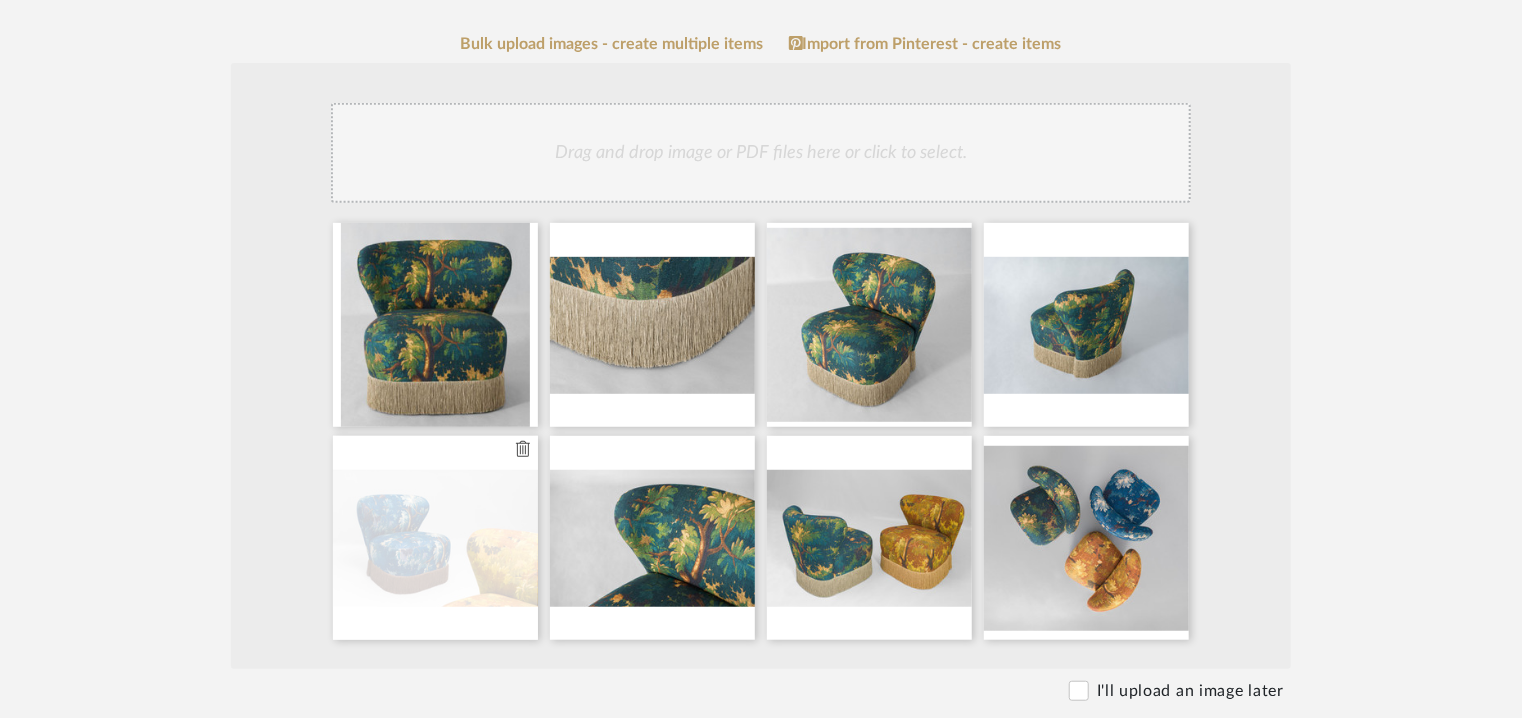 type 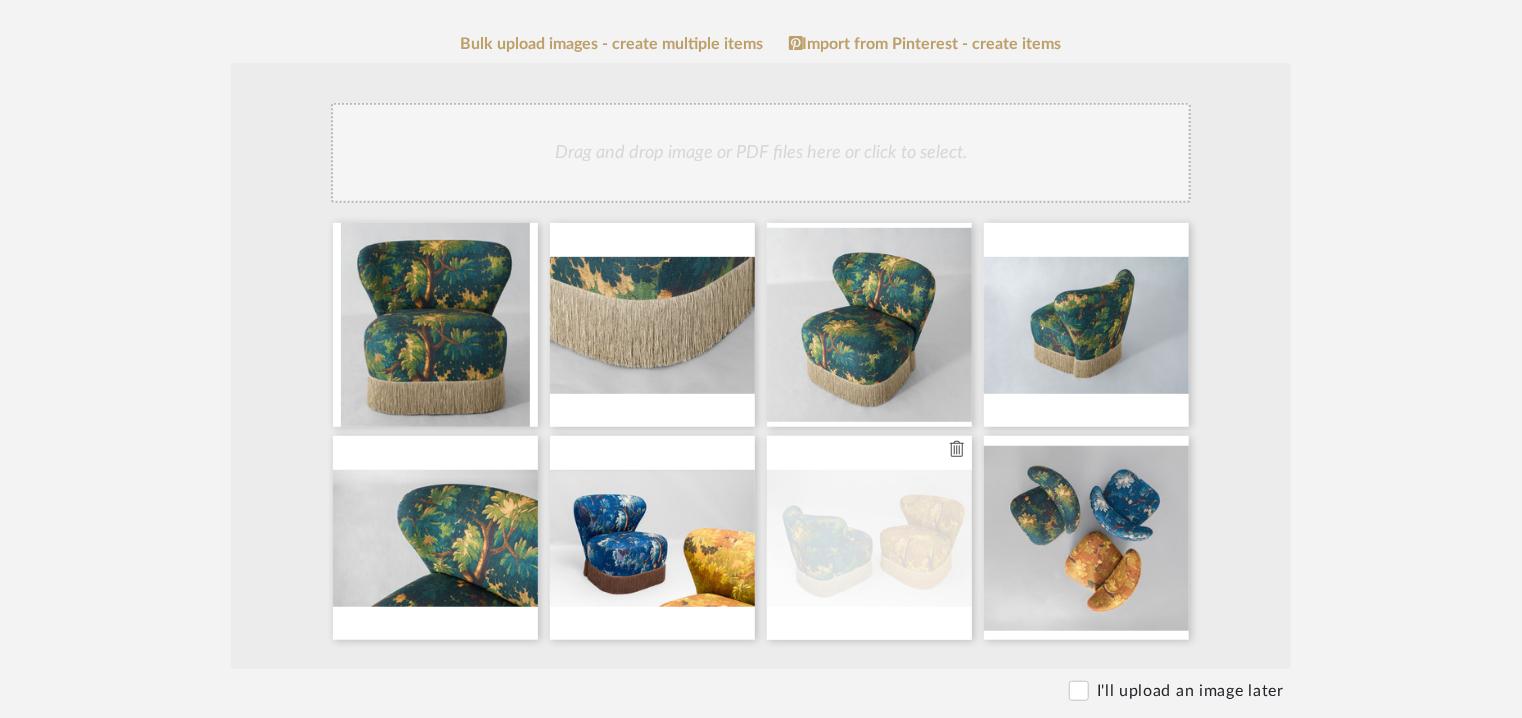 type 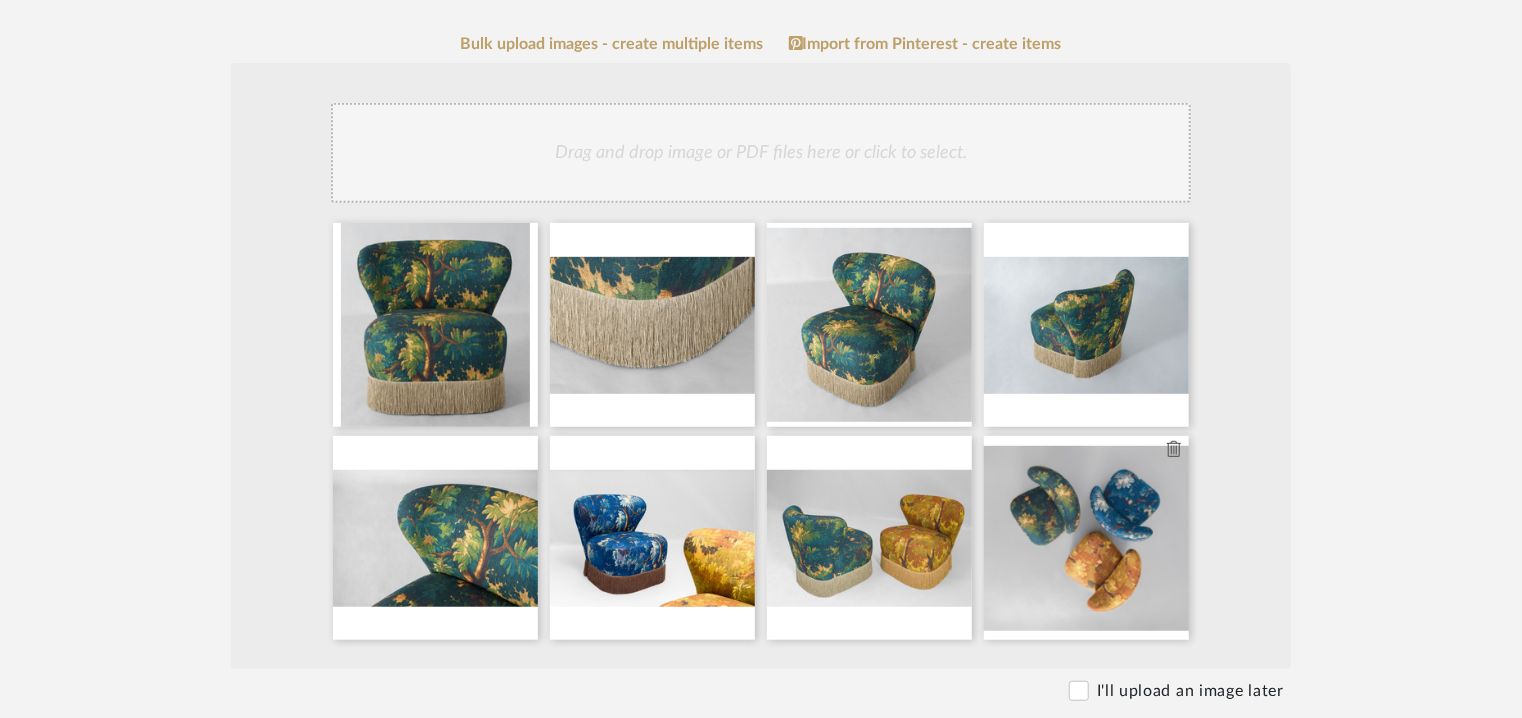 type 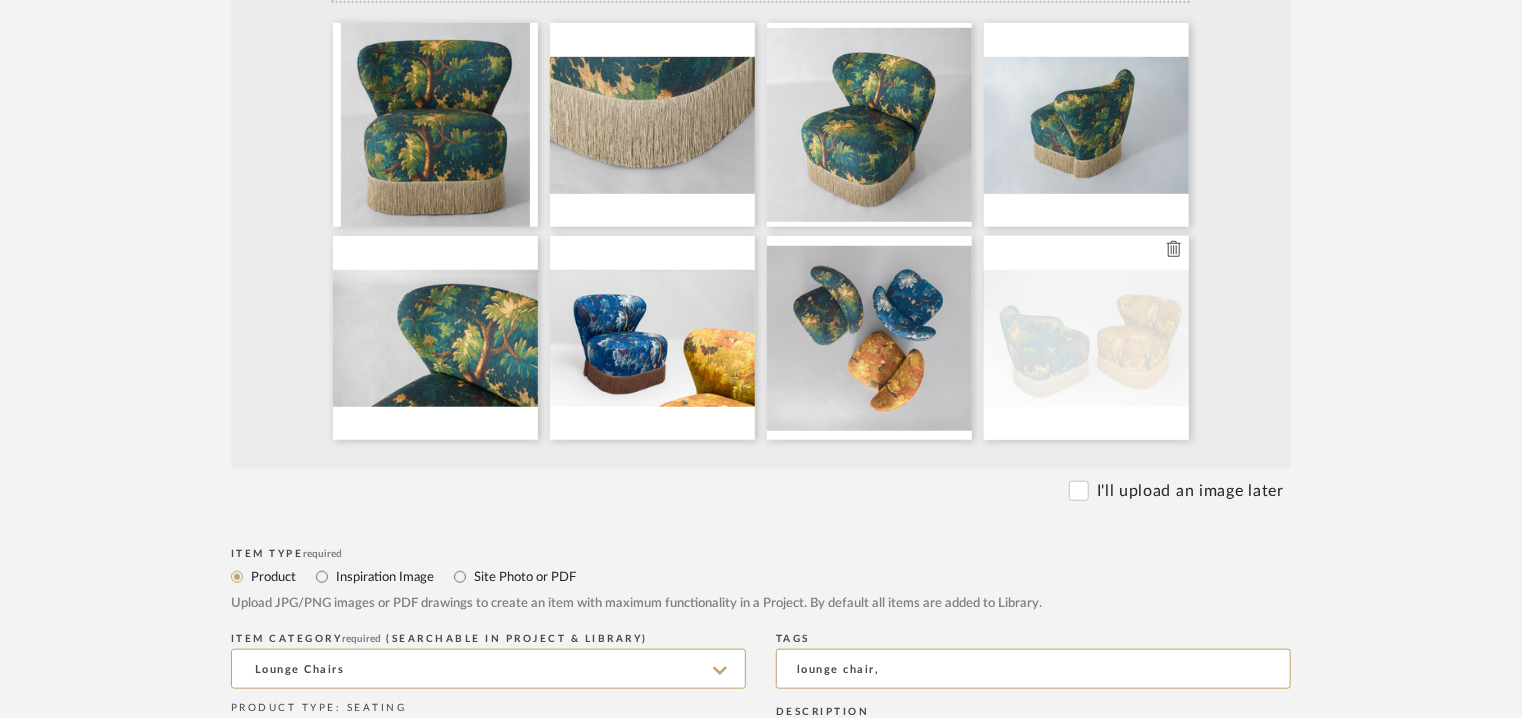 scroll, scrollTop: 400, scrollLeft: 0, axis: vertical 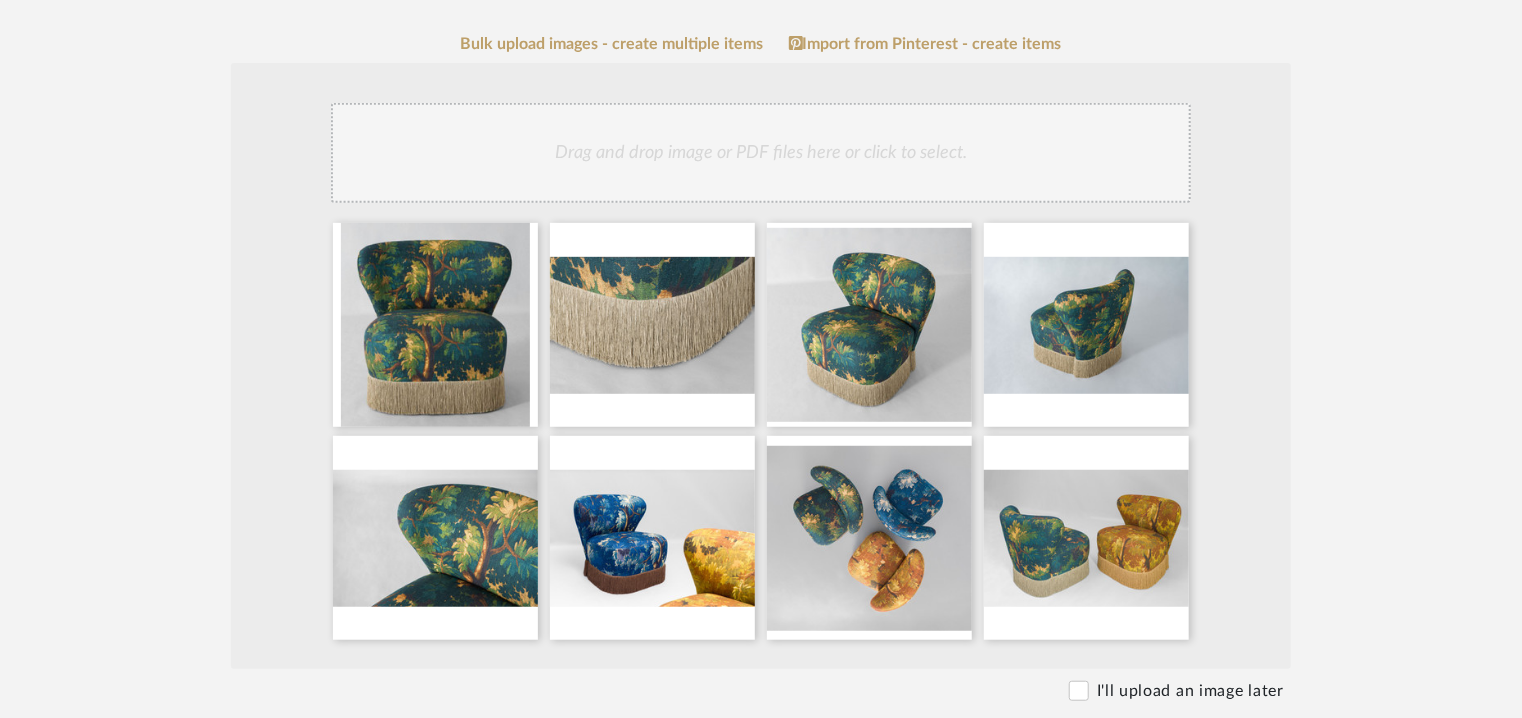 click on "Drag and drop image or PDF files here or click to select." 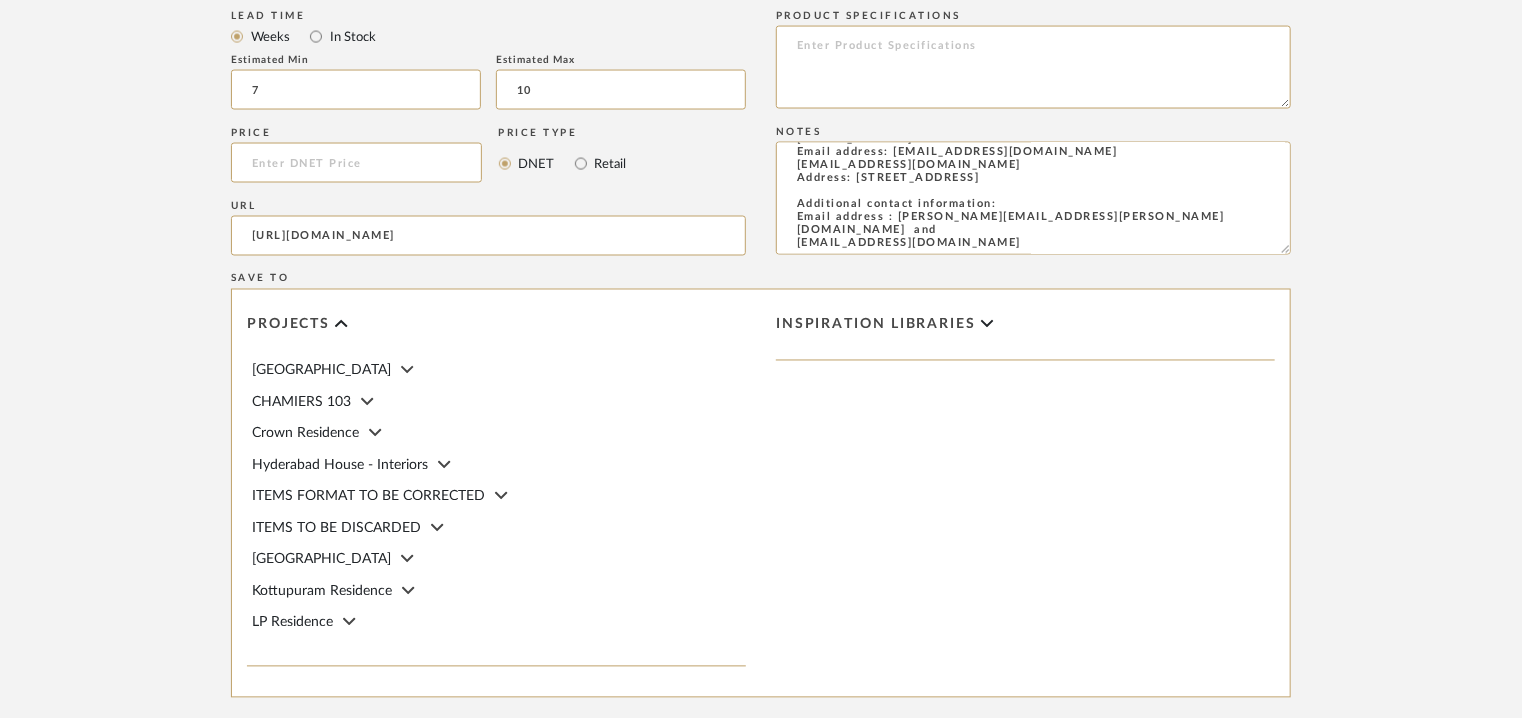 scroll, scrollTop: 1800, scrollLeft: 0, axis: vertical 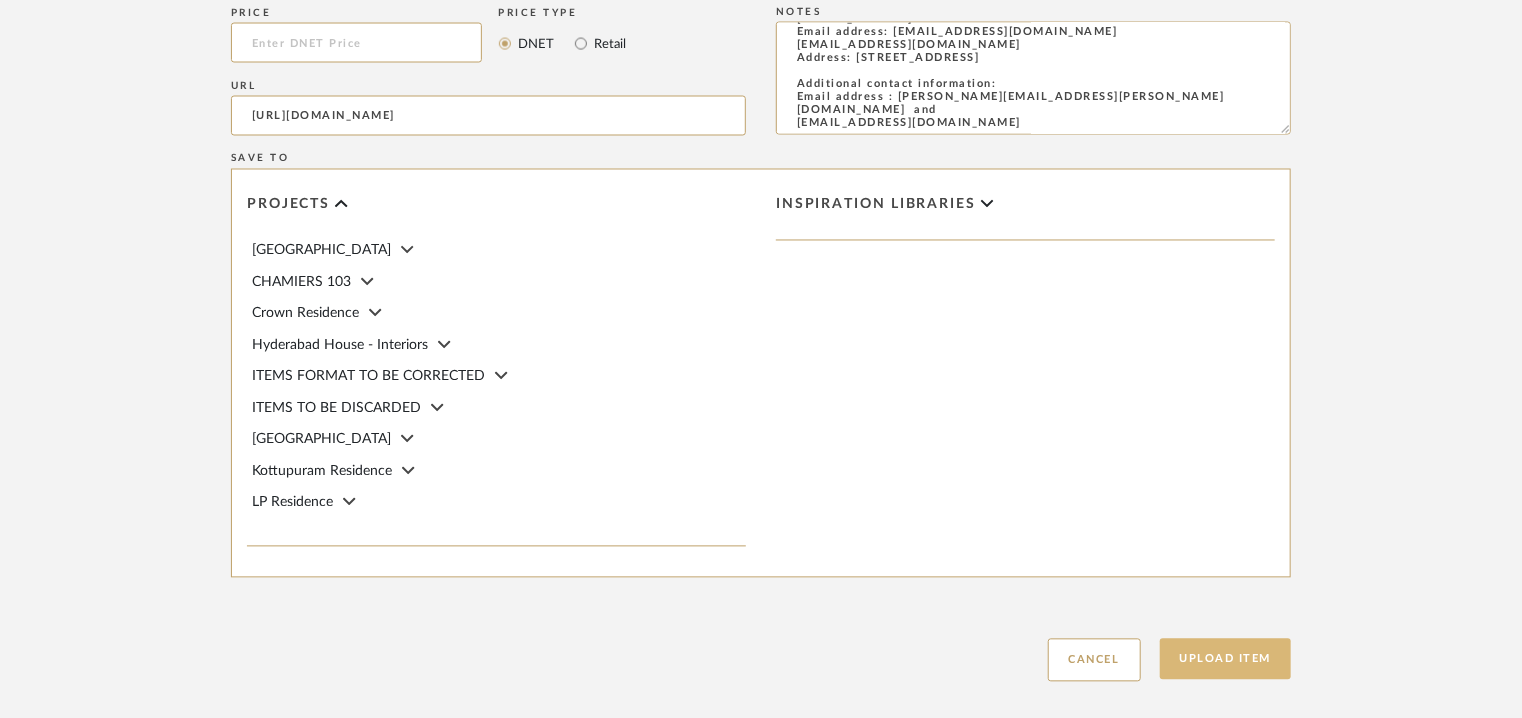 click on "Upload Item" 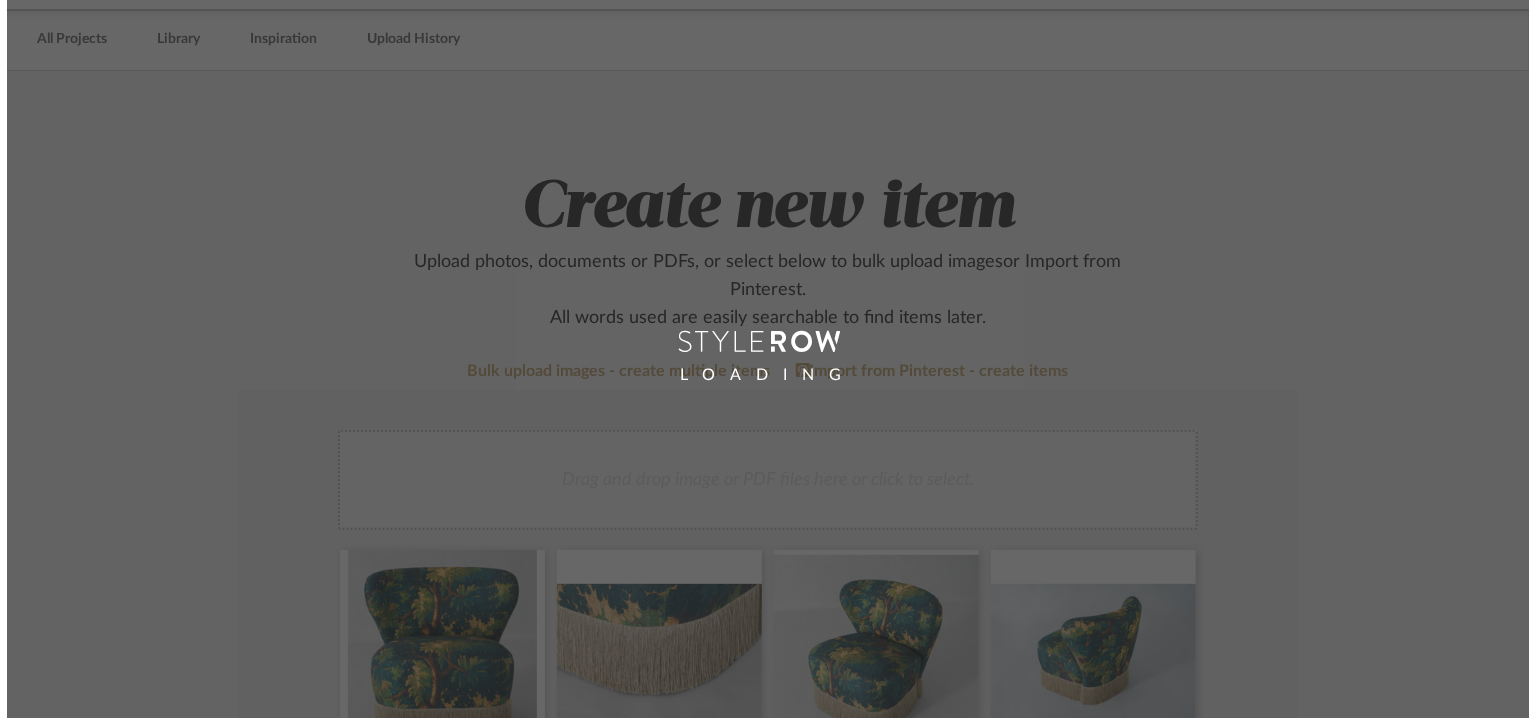 scroll, scrollTop: 0, scrollLeft: 0, axis: both 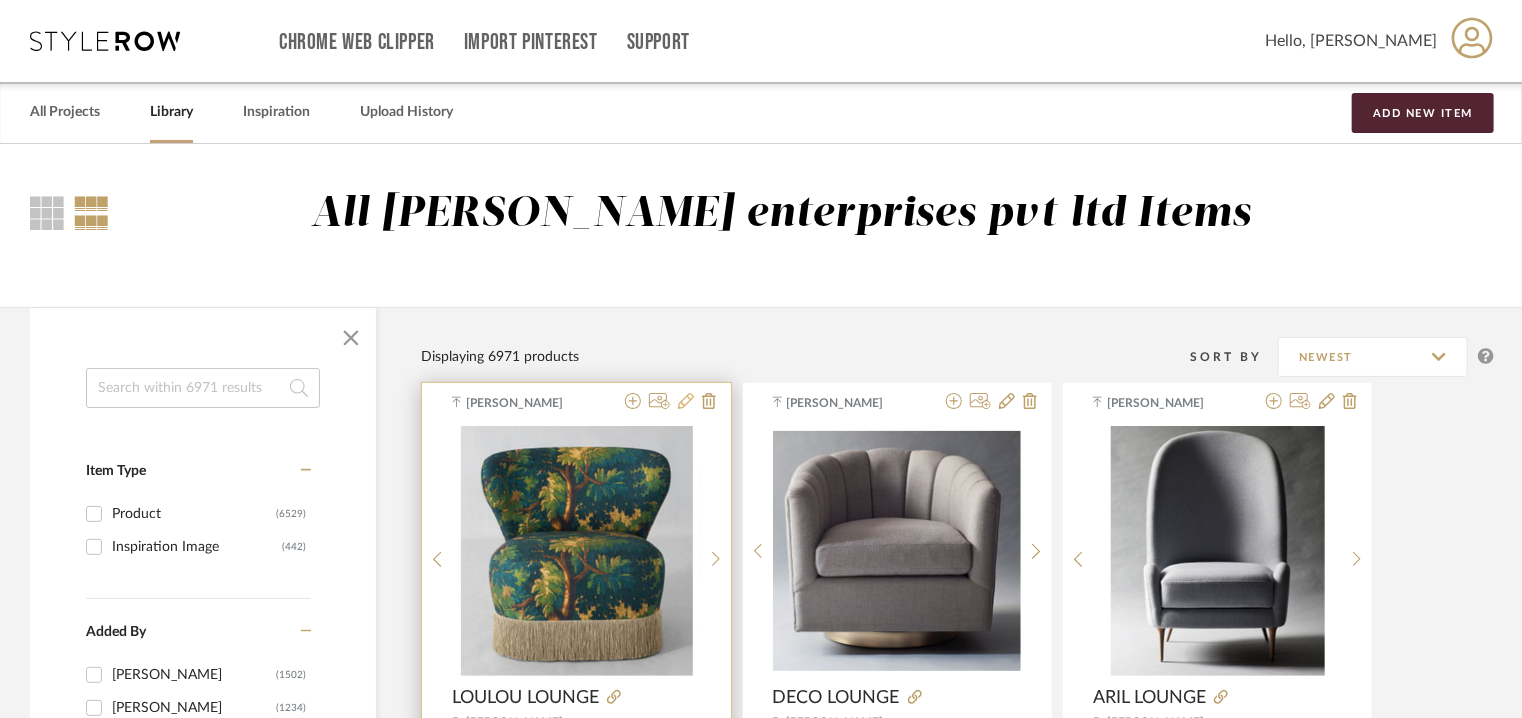 click 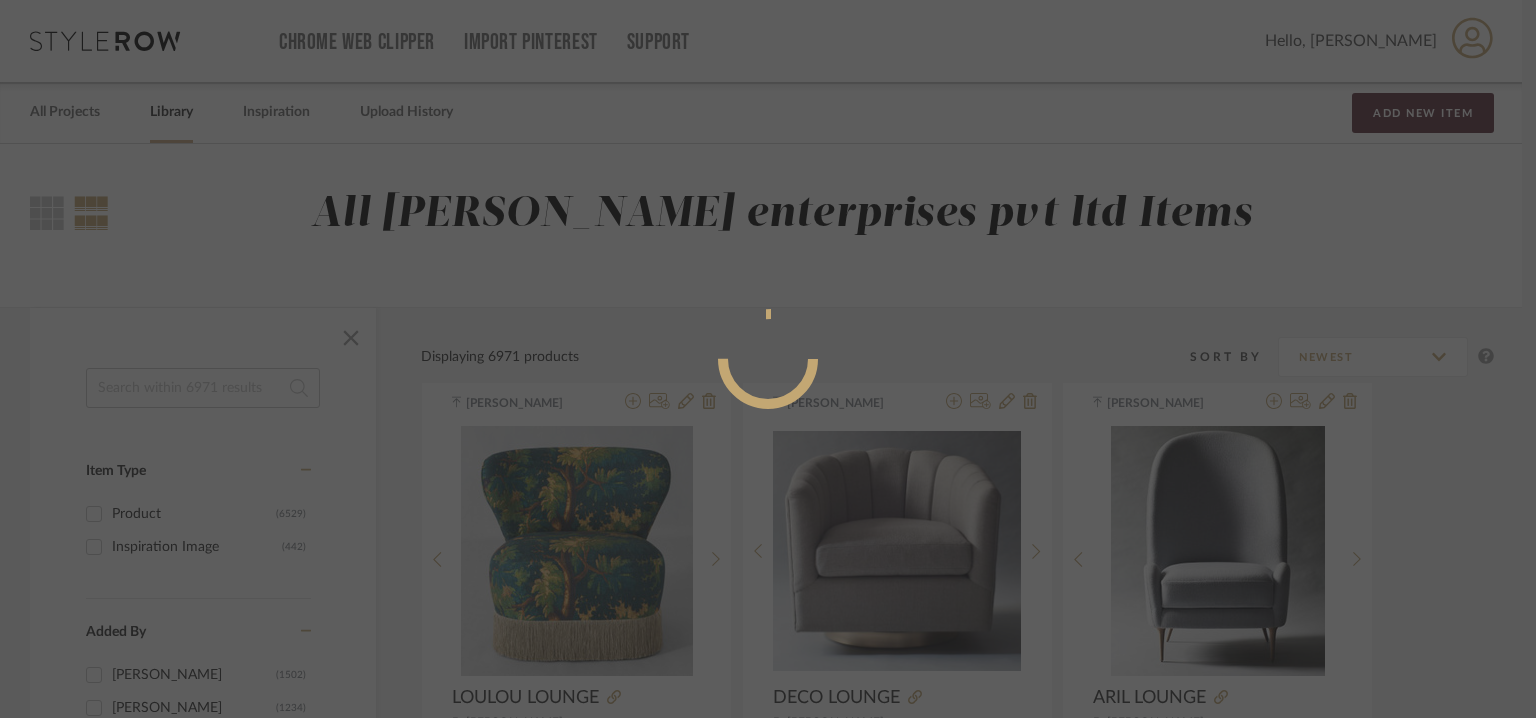 radio on "true" 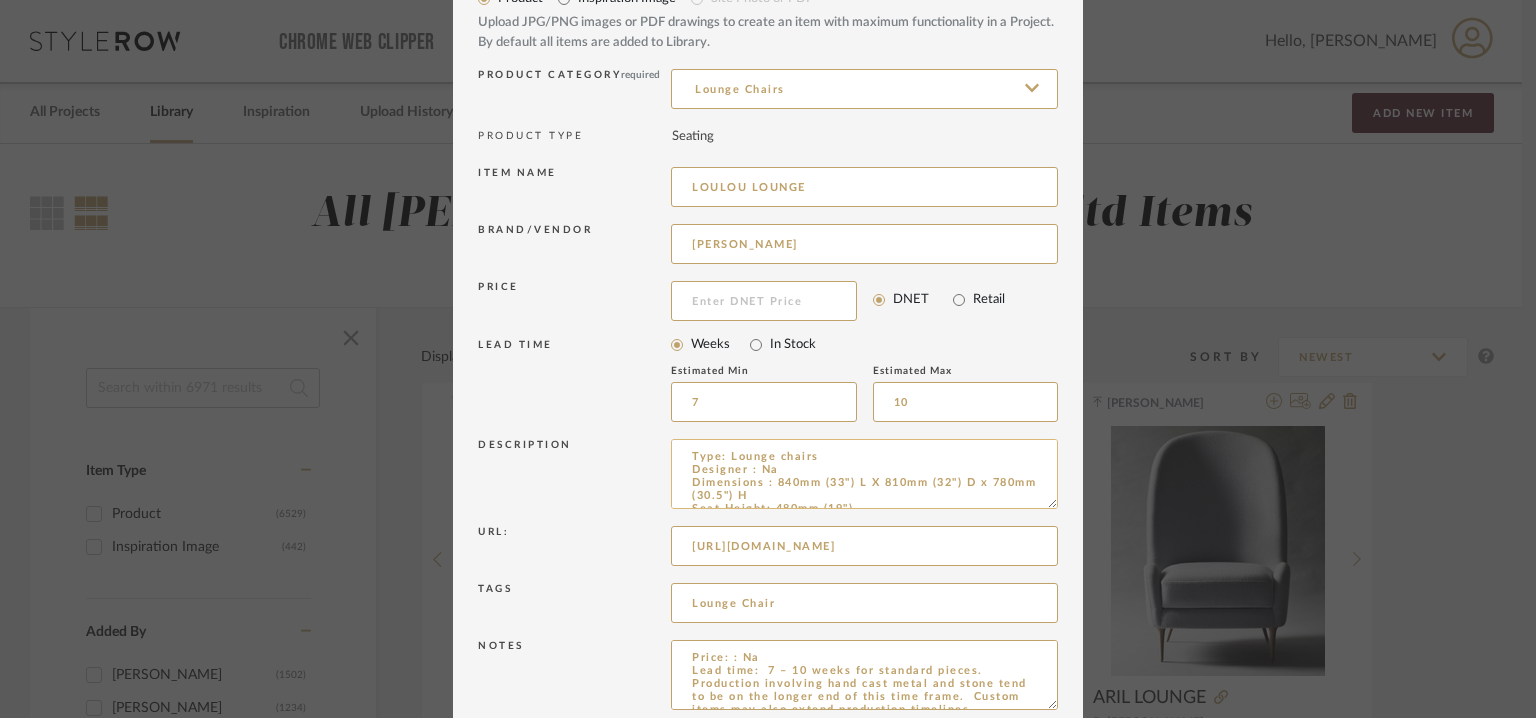 scroll, scrollTop: 192, scrollLeft: 0, axis: vertical 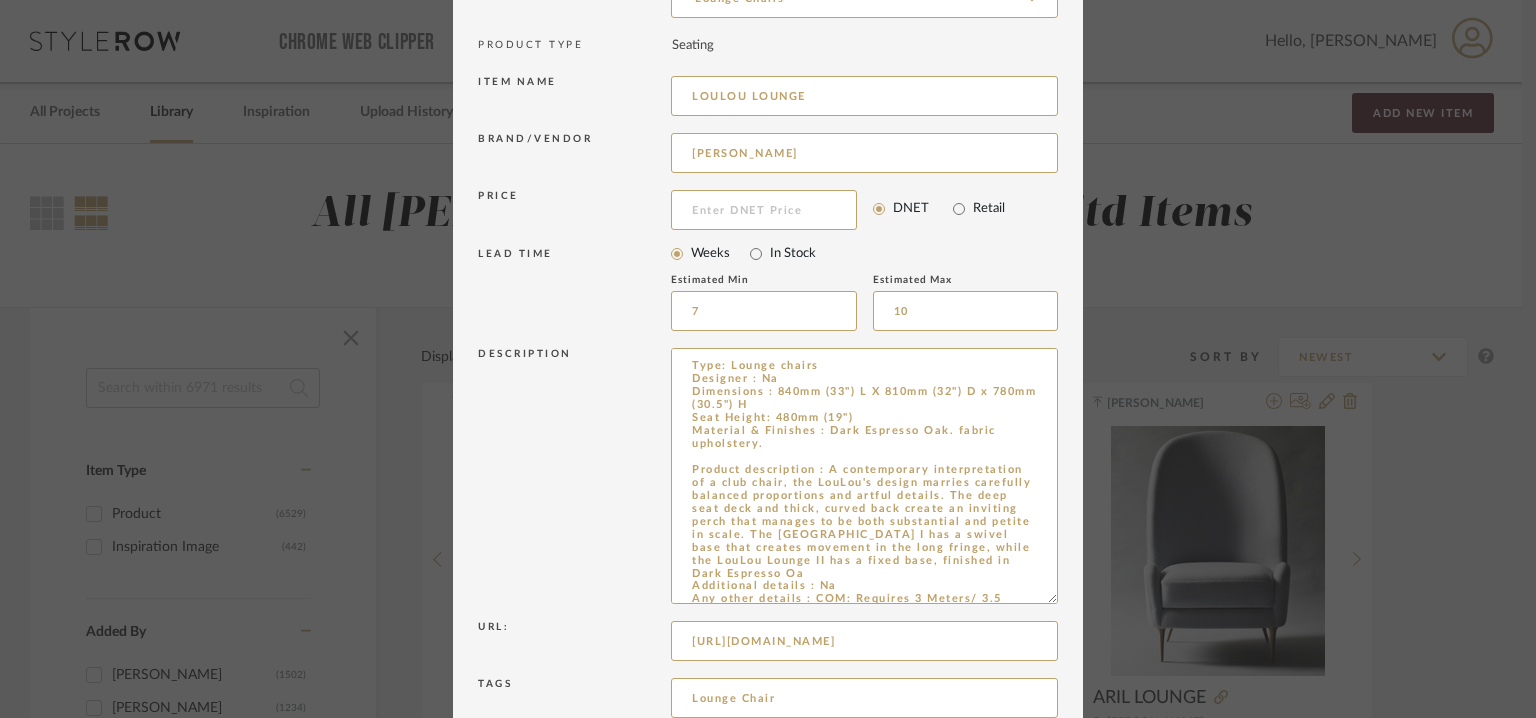drag, startPoint x: 1046, startPoint y: 412, endPoint x: 1098, endPoint y: 673, distance: 266.12967 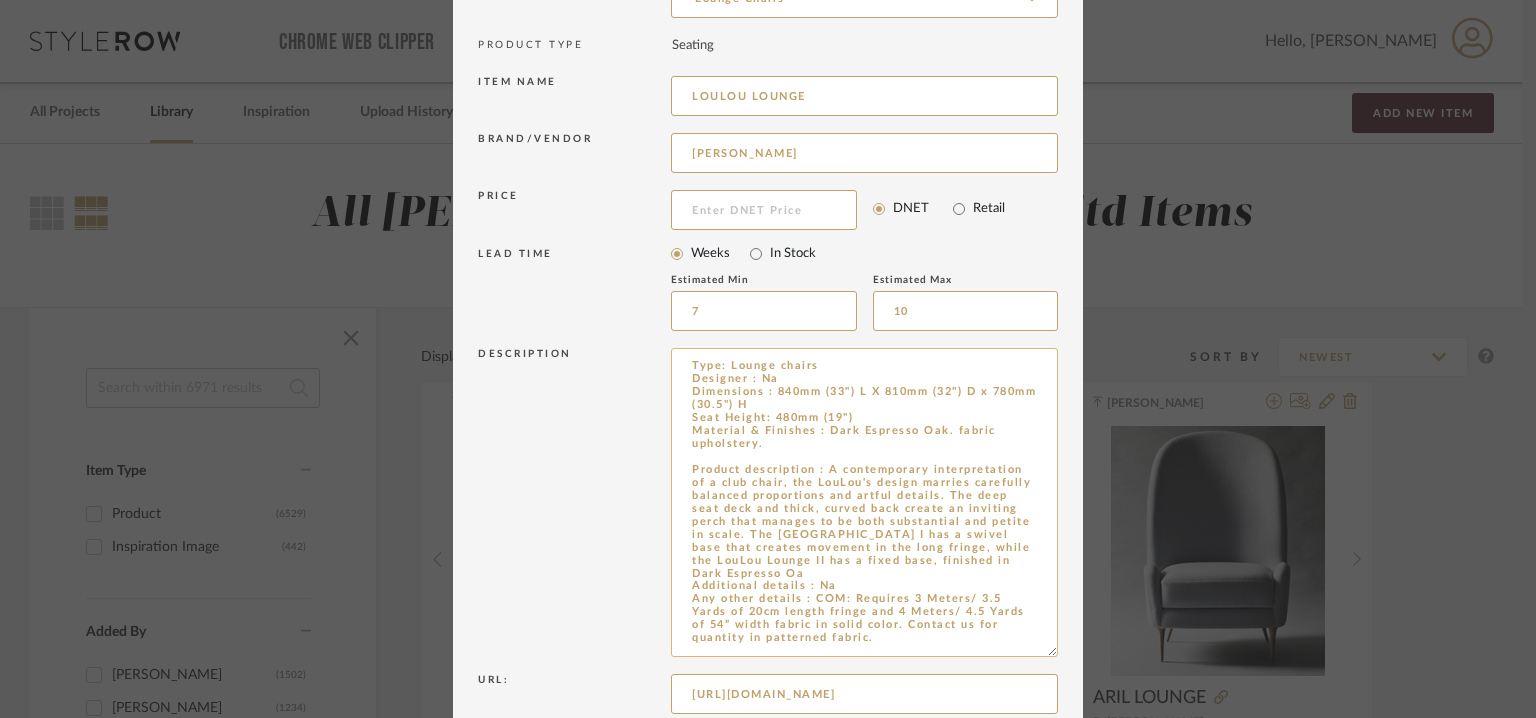 click on "Type: Lounge chairs
Designer : Na
Dimensions : 840mm (33") L X 810mm (32") D x 780mm (30.5") H
Seat Height: 480mm (19")
Material & Finishes : Dark Espresso Oak. fabric upholstery.
Product description : A contemporary interpretation of a club chair, the LouLou's design marries carefully balanced proportions and artful details. The deep seat deck and thick, curved back create an inviting perch that manages to be both substantial and petite in scale. The [GEOGRAPHIC_DATA] I has a swivel base that creates movement in the long fringe, while the LouLou Lounge II has a fixed base, finished in Dark Espresso Oa
Additional details : Na
Any other details : COM: Requires 3 Meters/ 3.5 Yards of 20cm length fringe and 4 Meters/ 4.5 Yards of 54” width fabric in solid color. Contact us for quantity in patterned fabric." at bounding box center (864, 502) 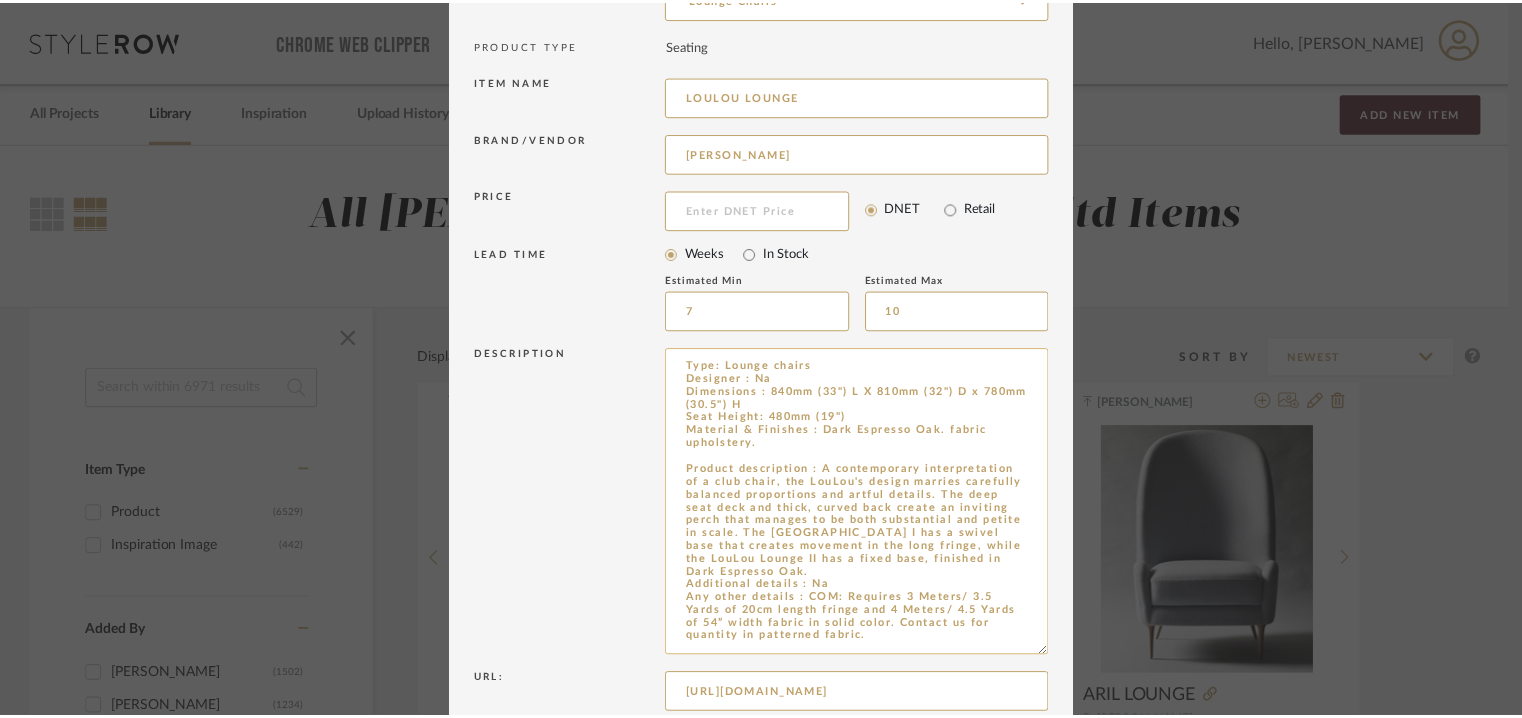 scroll, scrollTop: 432, scrollLeft: 0, axis: vertical 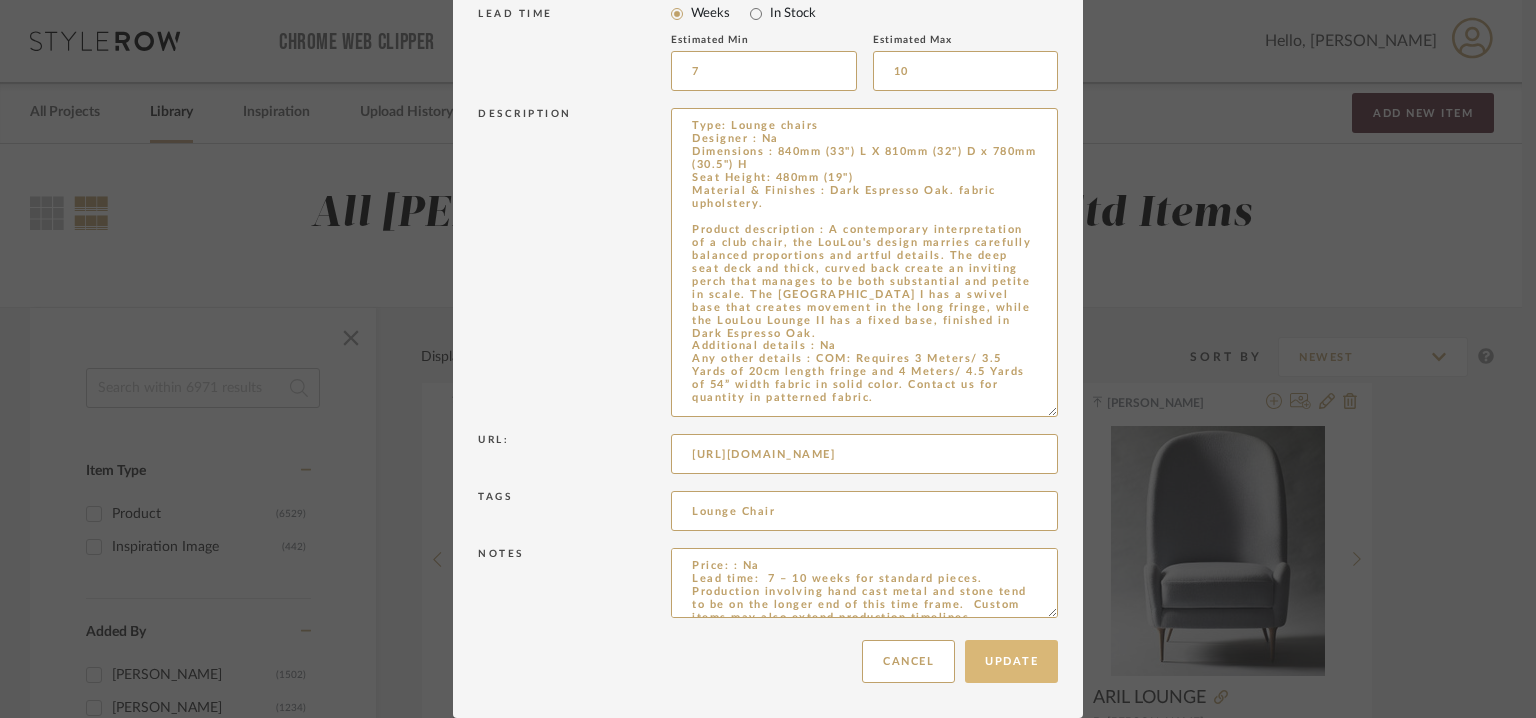 type on "Type: Lounge chairs
Designer : Na
Dimensions : 840mm (33") L X 810mm (32") D x 780mm (30.5") H
Seat Height: 480mm (19")
Material & Finishes : Dark Espresso Oak. fabric upholstery.
Product description : A contemporary interpretation of a club chair, the LouLou's design marries carefully balanced proportions and artful details. The deep seat deck and thick, curved back create an inviting perch that manages to be both substantial and petite in scale. The [GEOGRAPHIC_DATA] I has a swivel base that creates movement in the long fringe, while the LouLou Lounge II has a fixed base, finished in Dark Espresso Oak.
Additional details : Na
Any other details : COM: Requires 3 Meters/ 3.5 Yards of 20cm length fringe and 4 Meters/ 4.5 Yards of 54” width fabric in solid color. Contact us for quantity in patterned fabric." 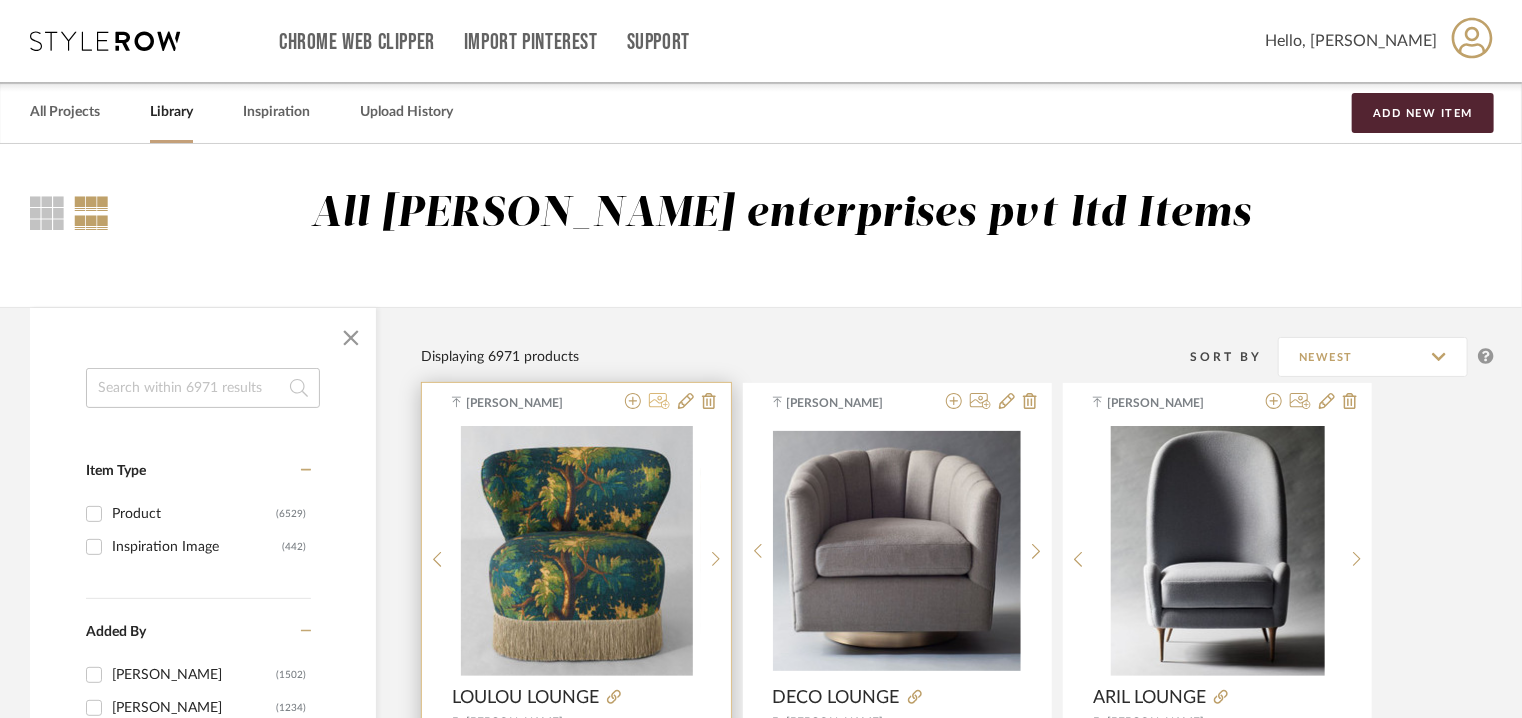 click 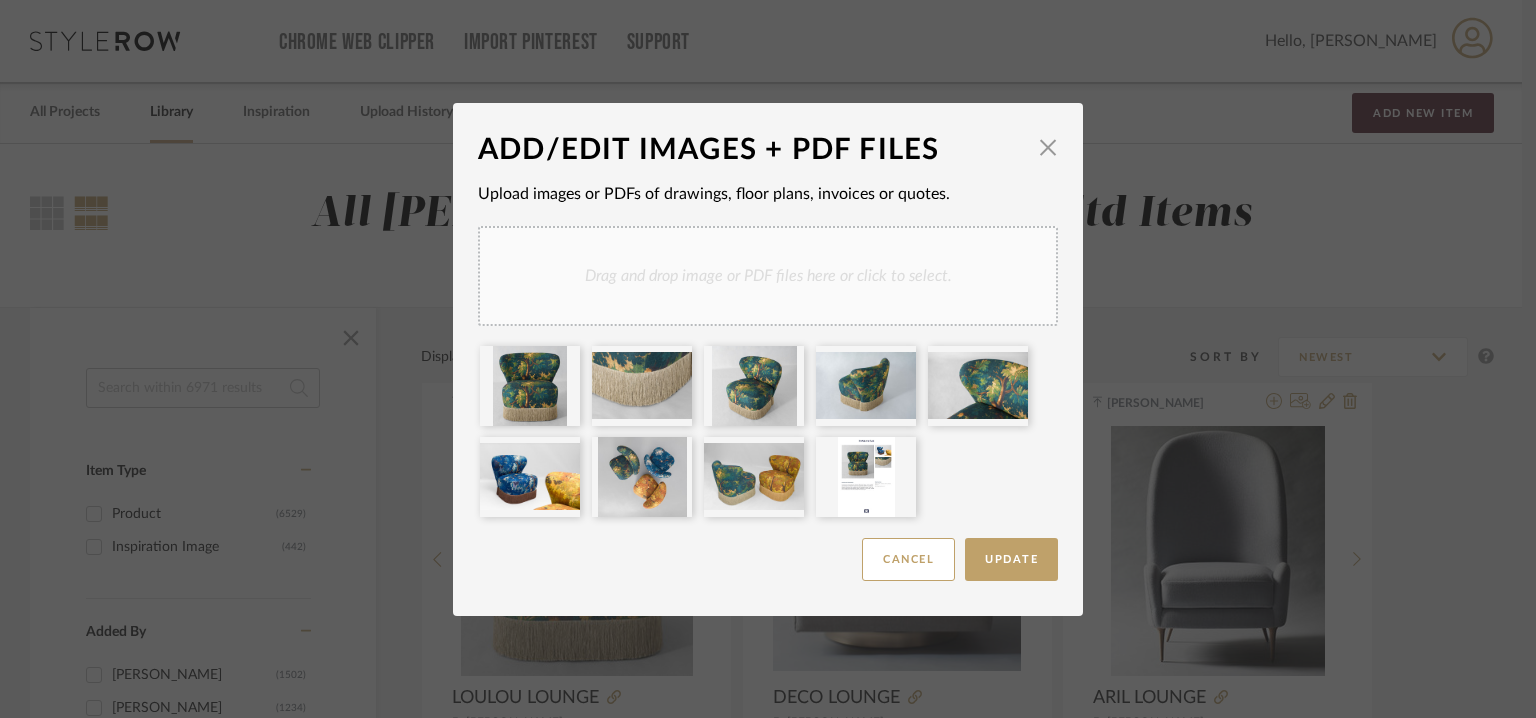 click on "Drag and drop image or PDF files here or click to select." at bounding box center (768, 276) 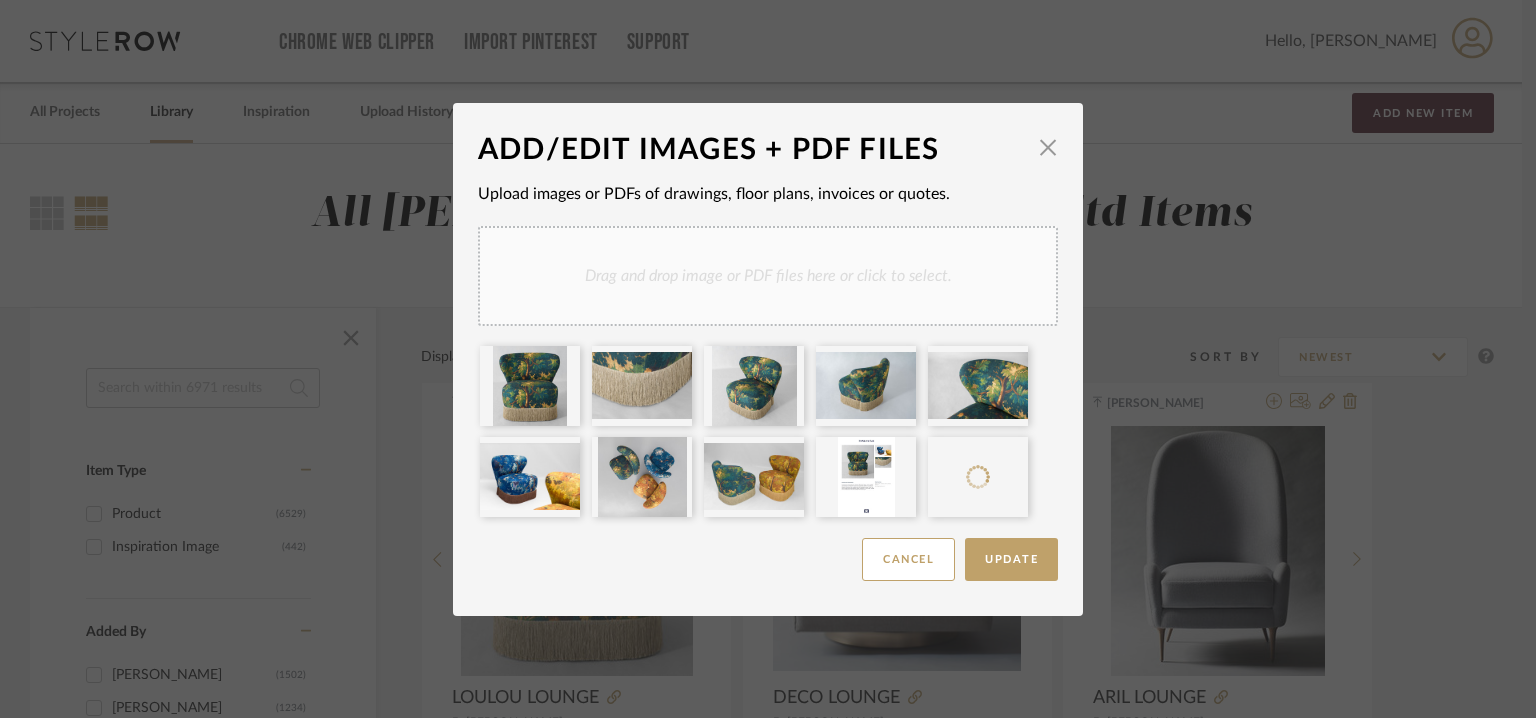 click on "Drag and drop image or PDF files here or click to select." at bounding box center (768, 276) 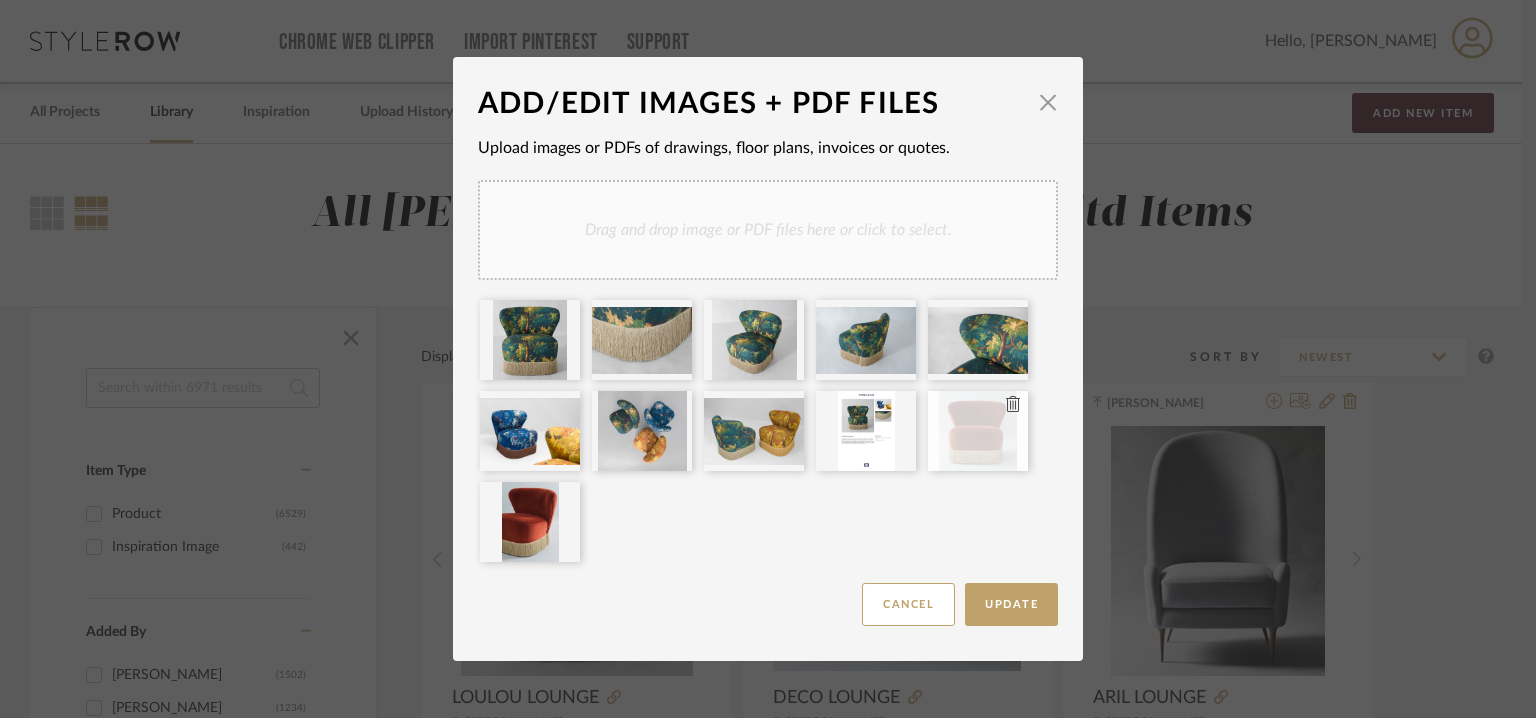 type 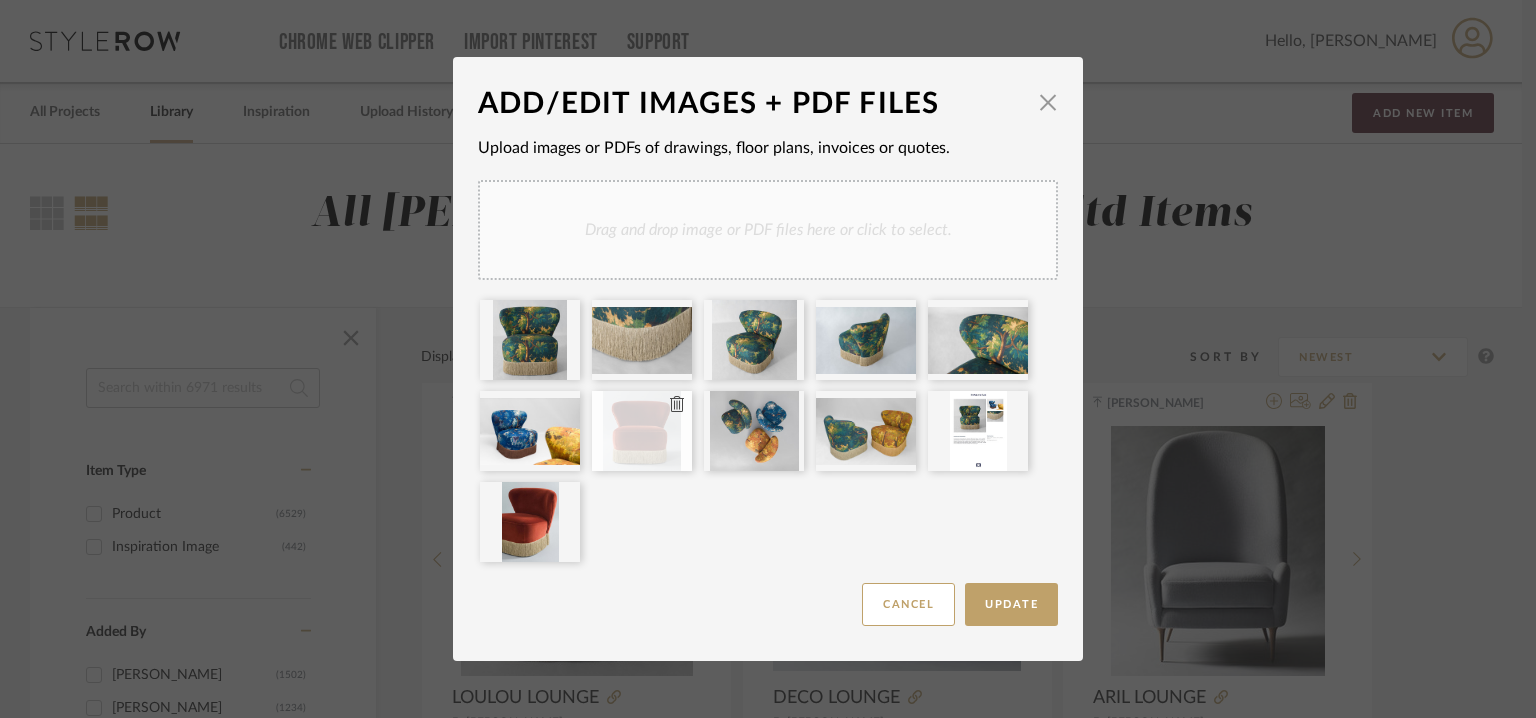 type 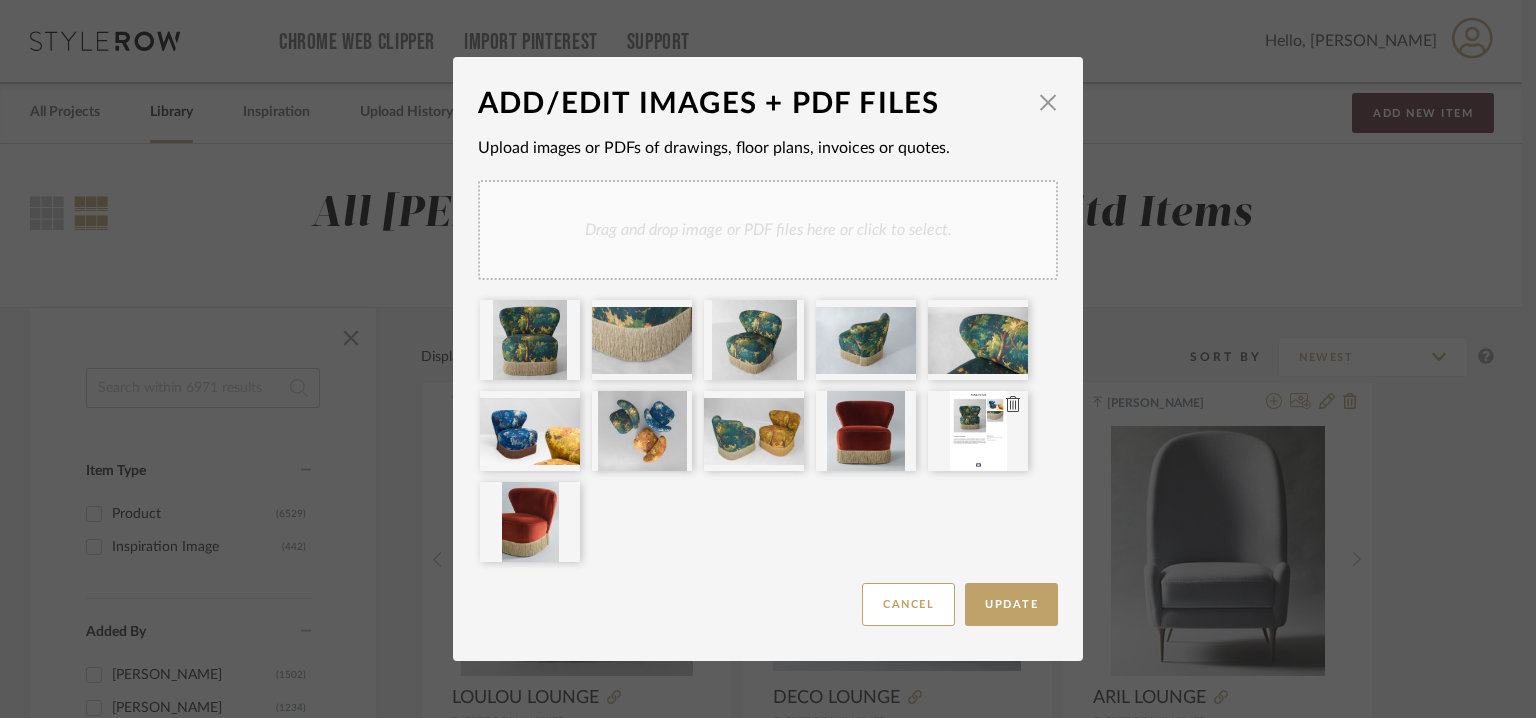 type 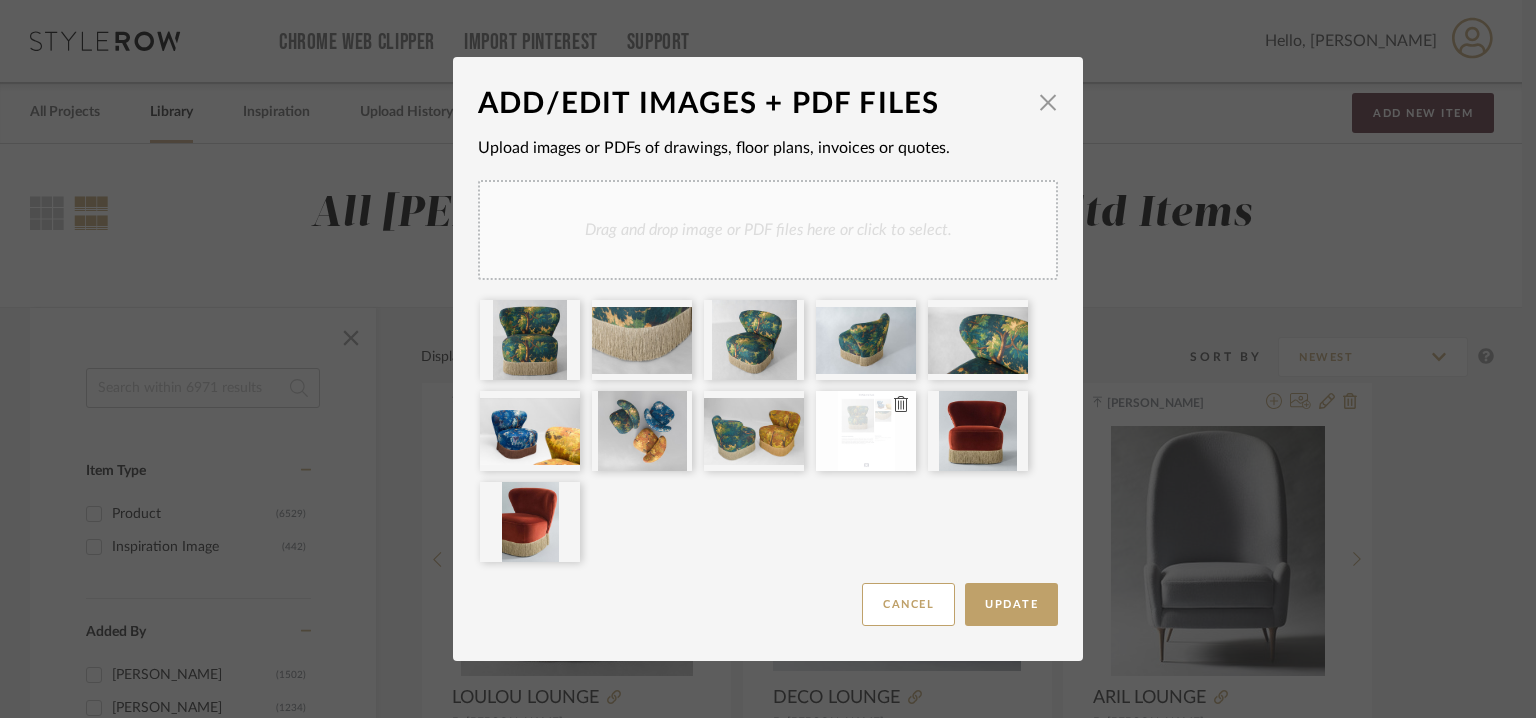 type 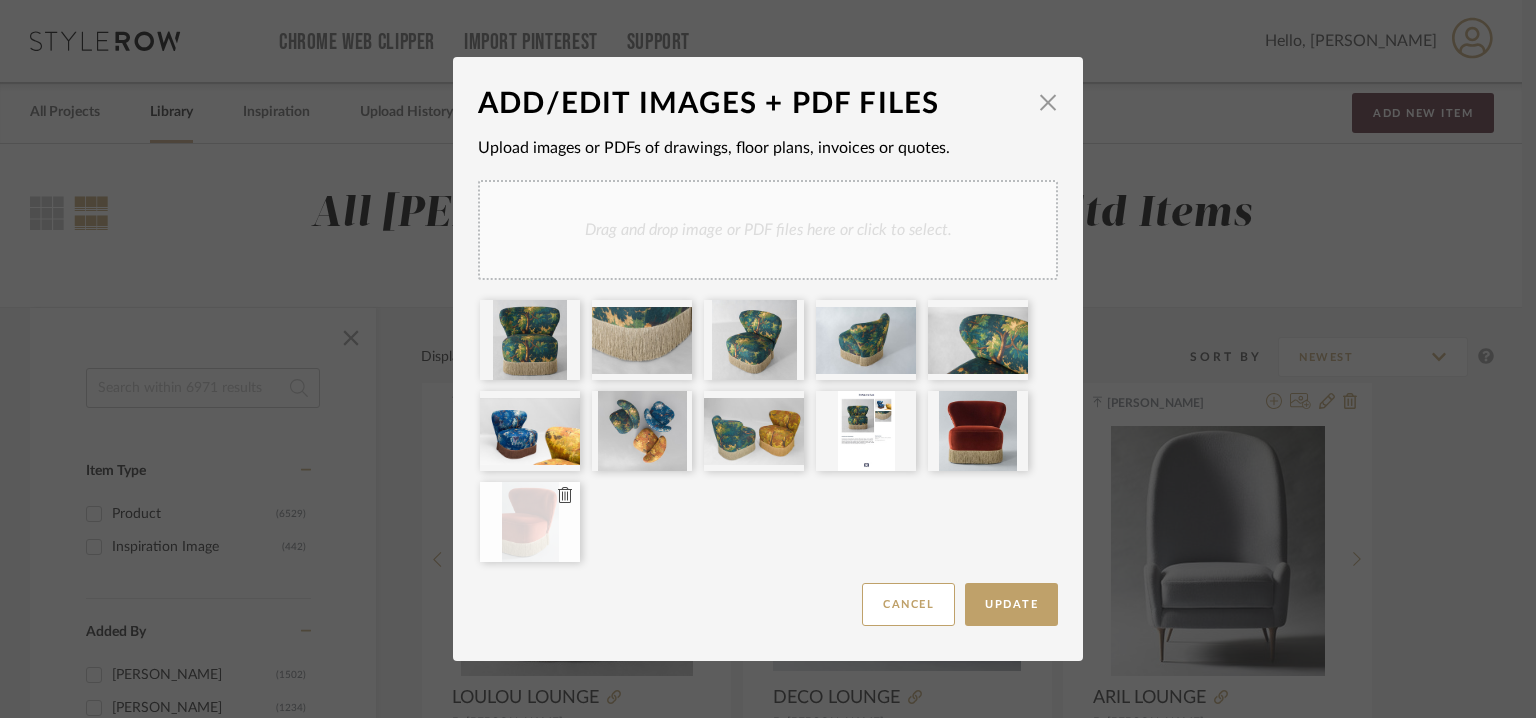 type 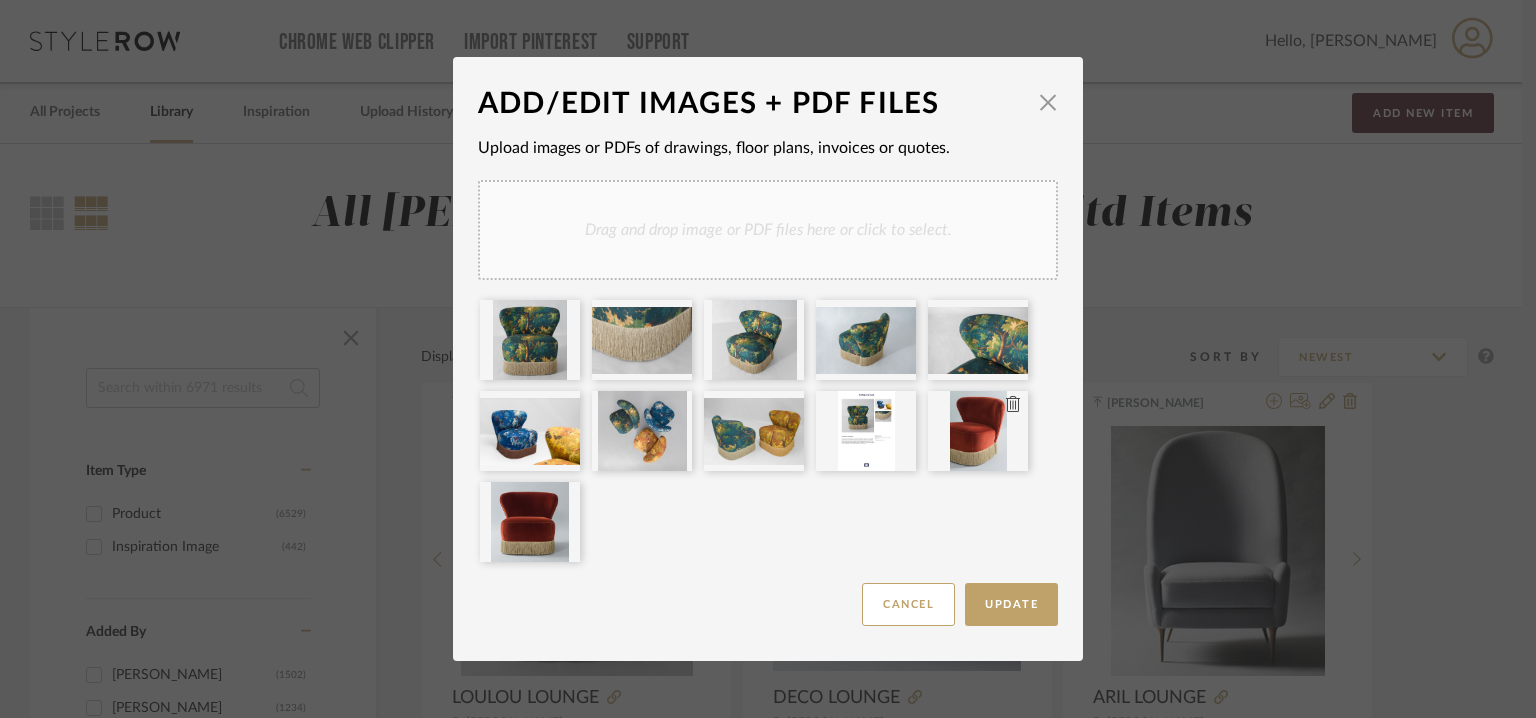 type 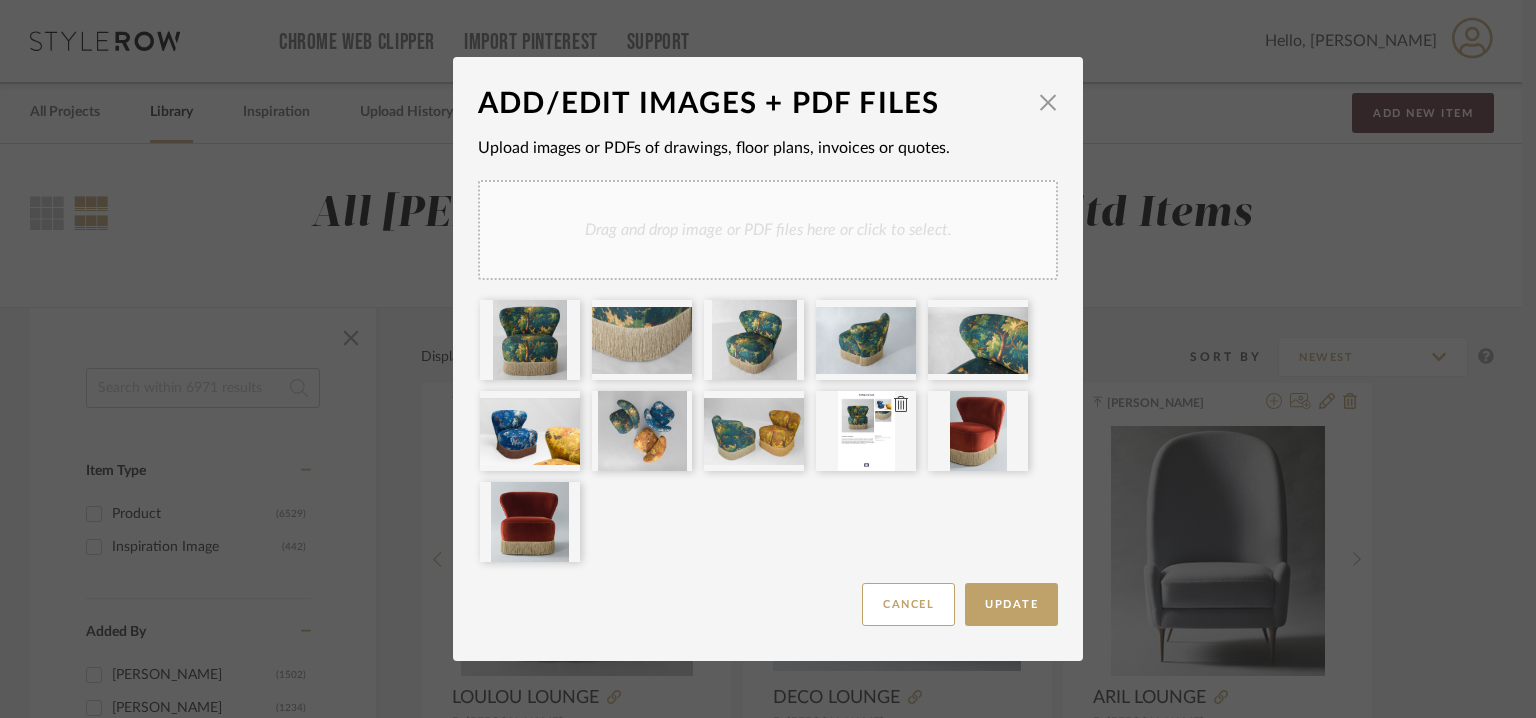 type 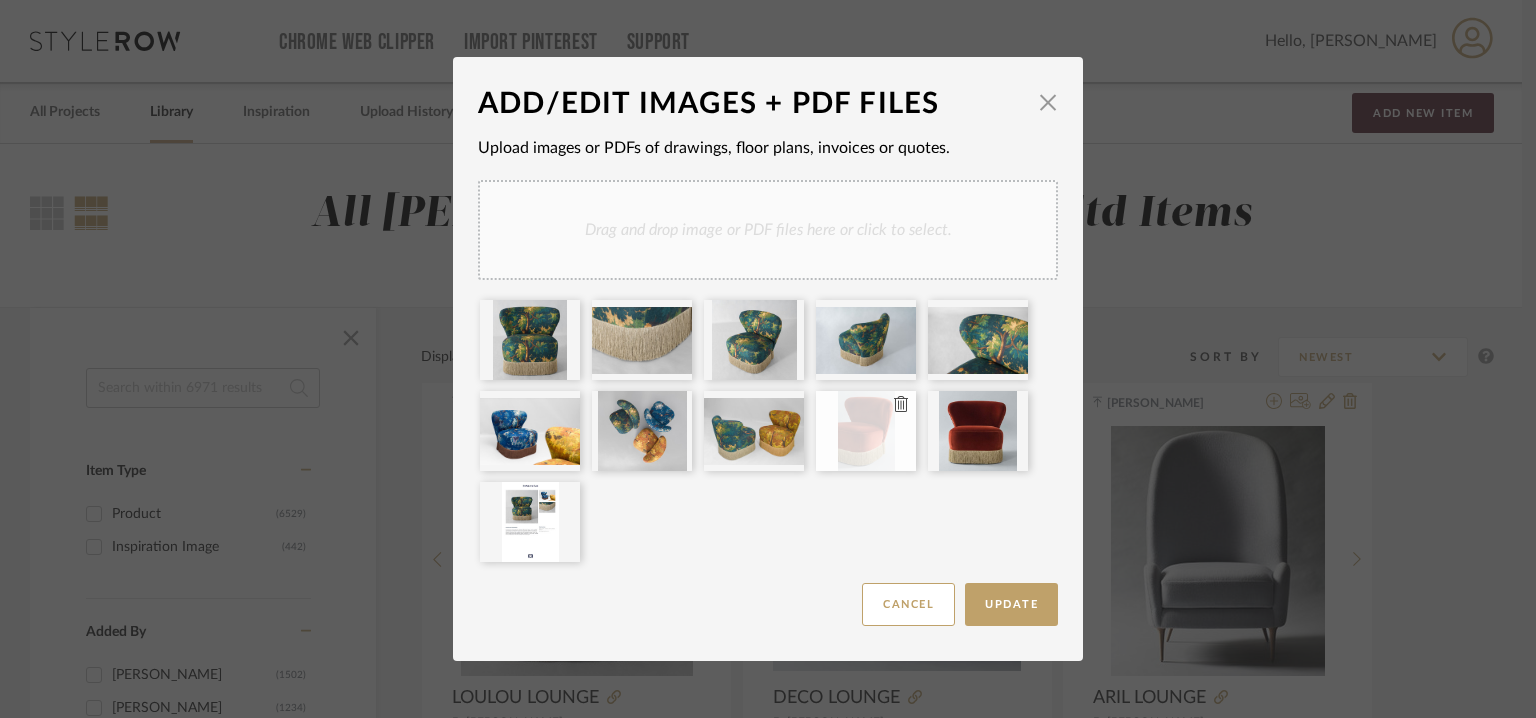 type 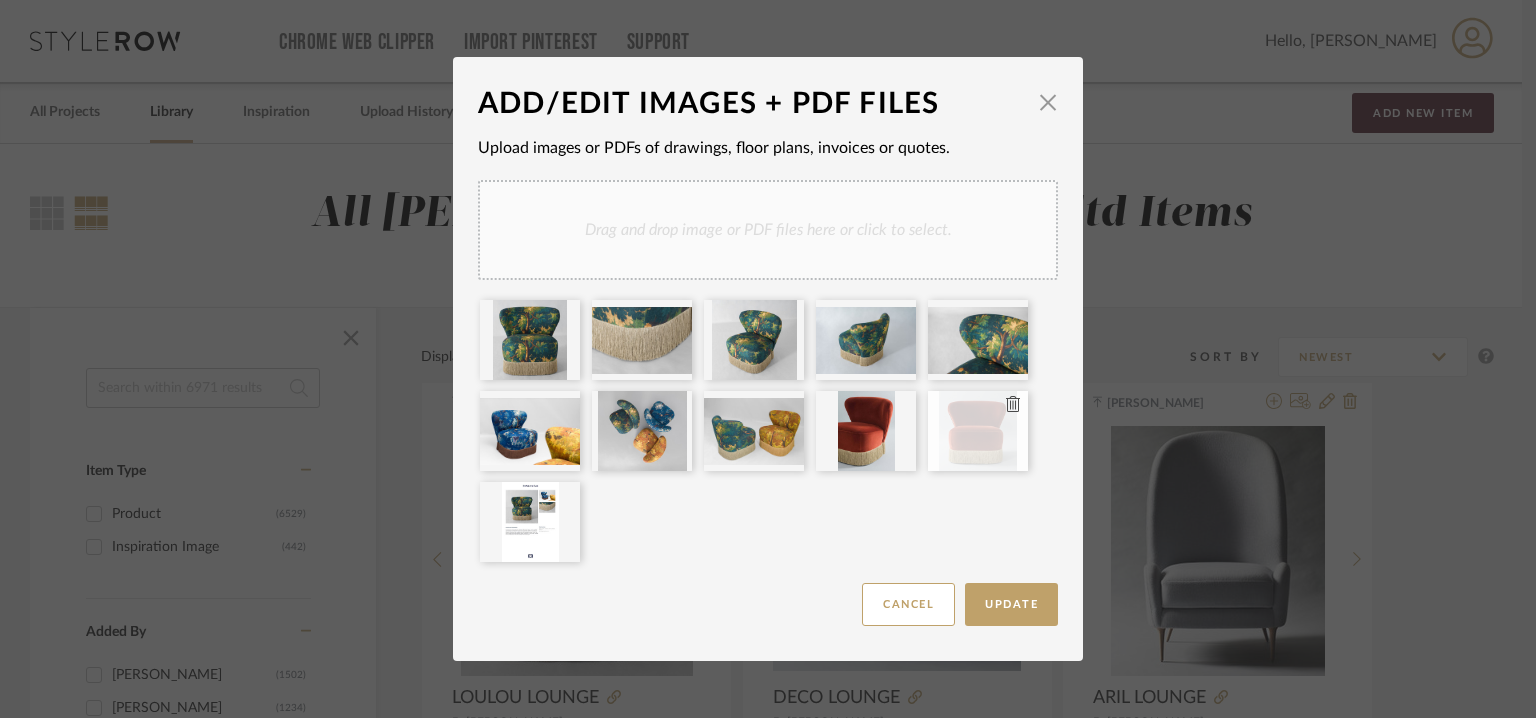 type 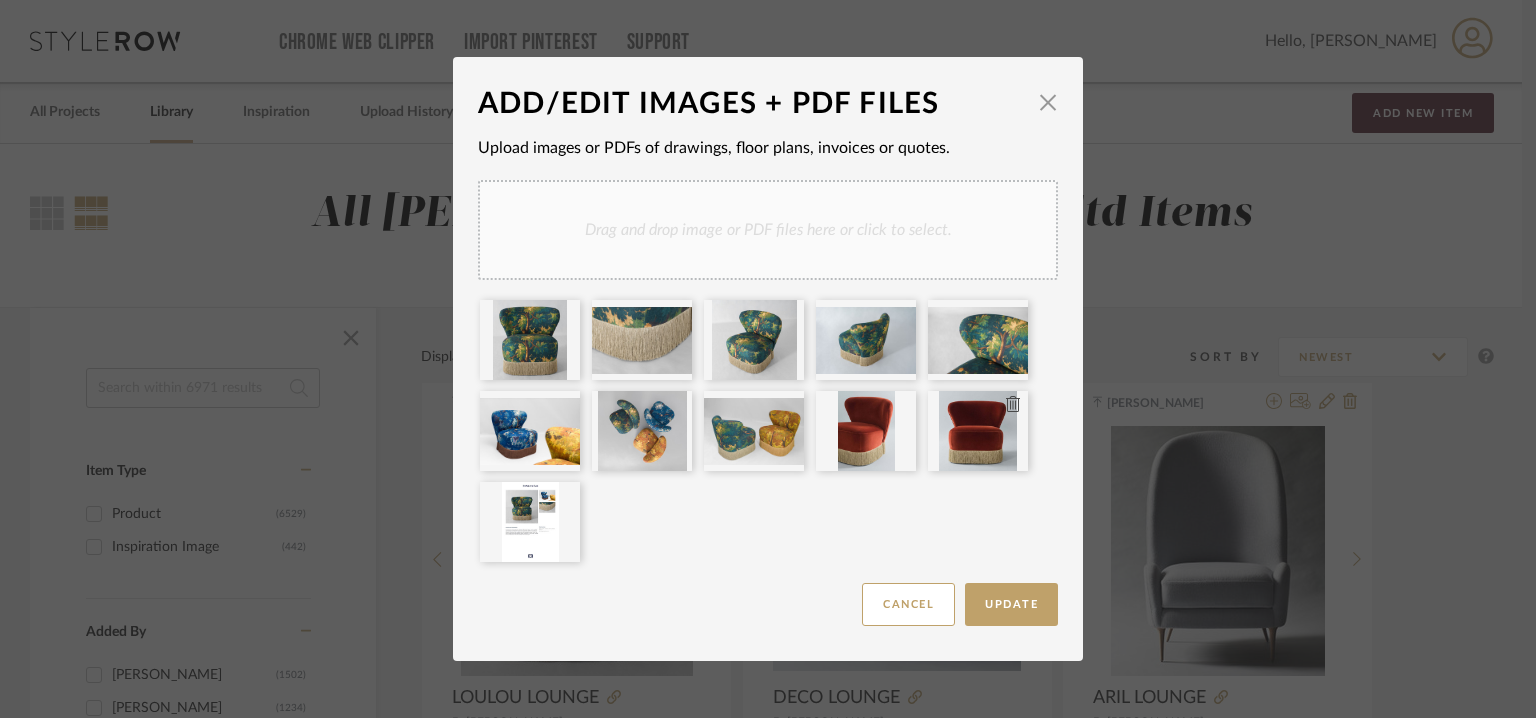 type 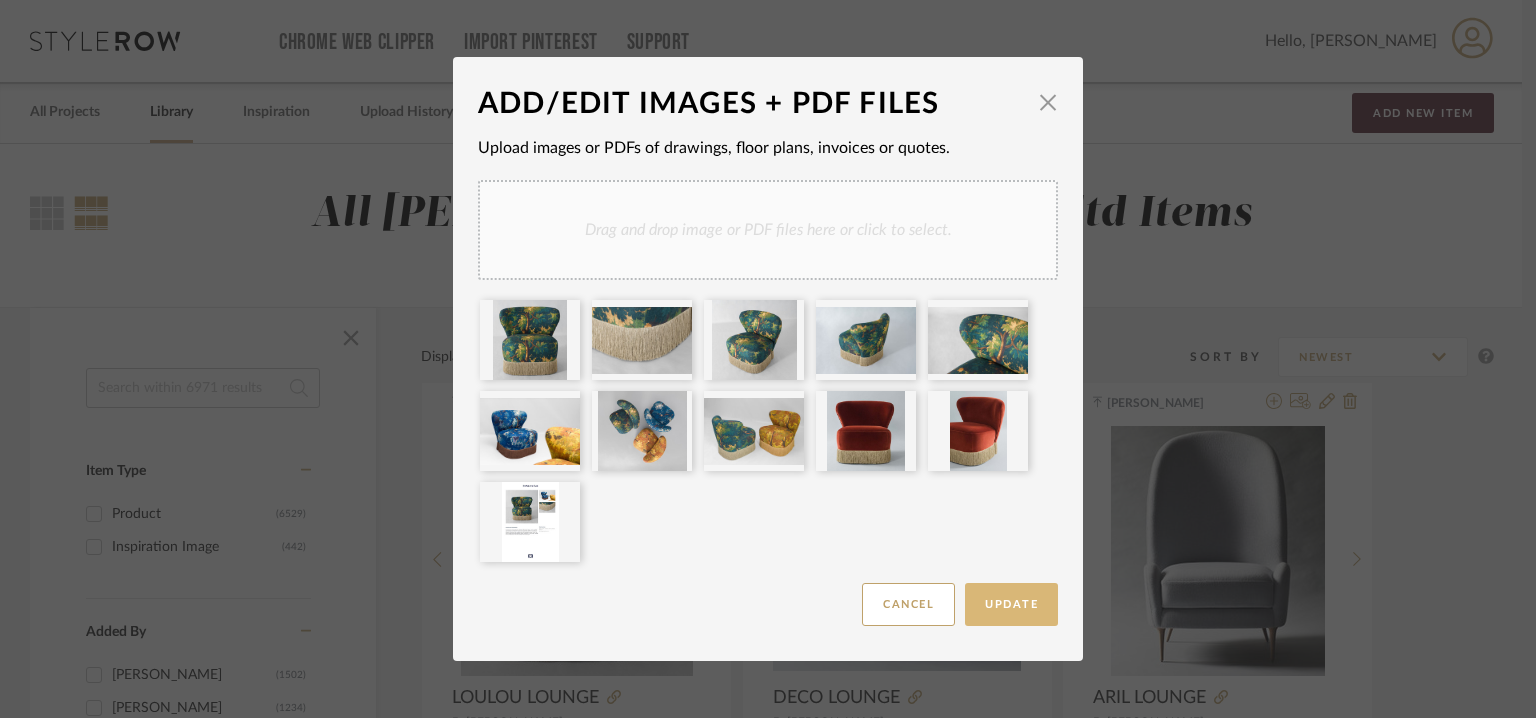 click on "Update" at bounding box center [1011, 604] 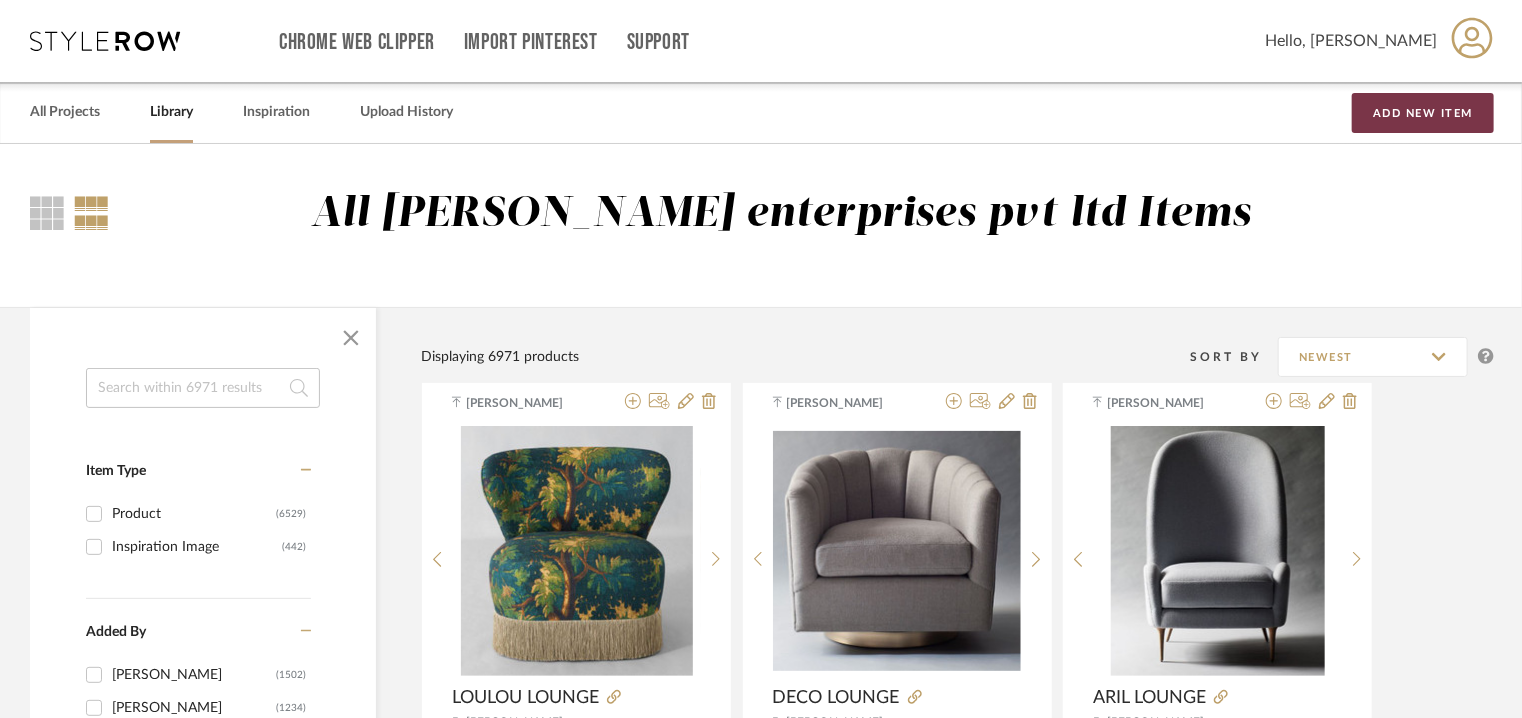 click on "Add New Item" at bounding box center (1423, 113) 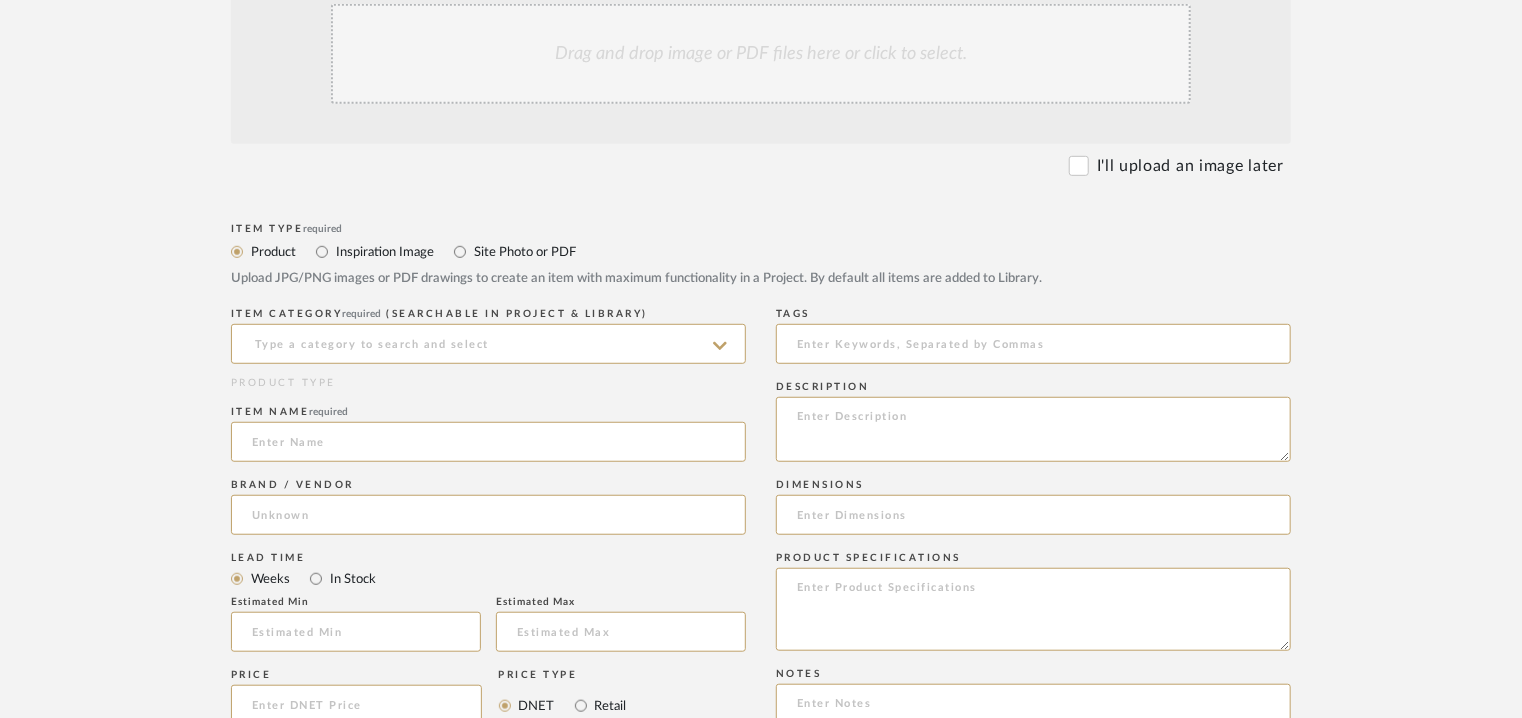 scroll, scrollTop: 500, scrollLeft: 0, axis: vertical 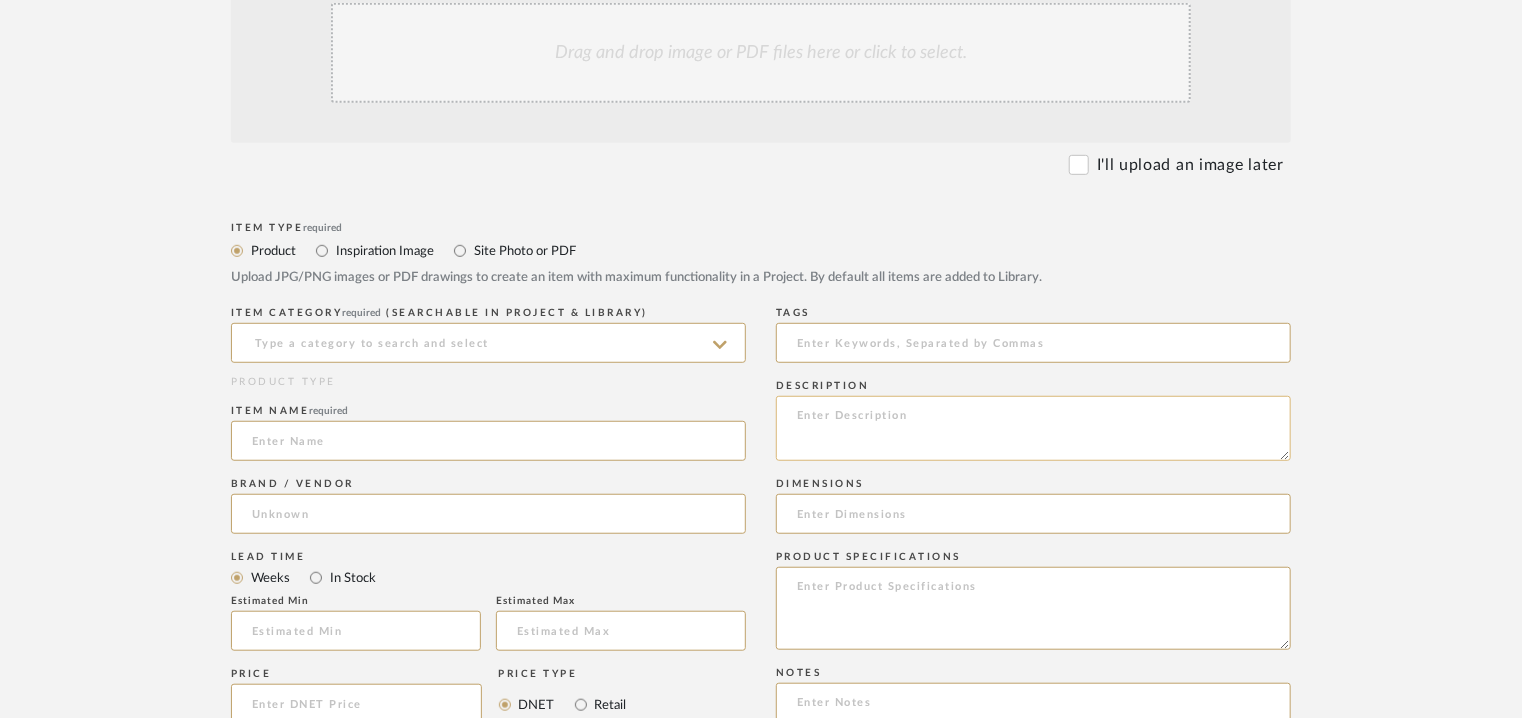click 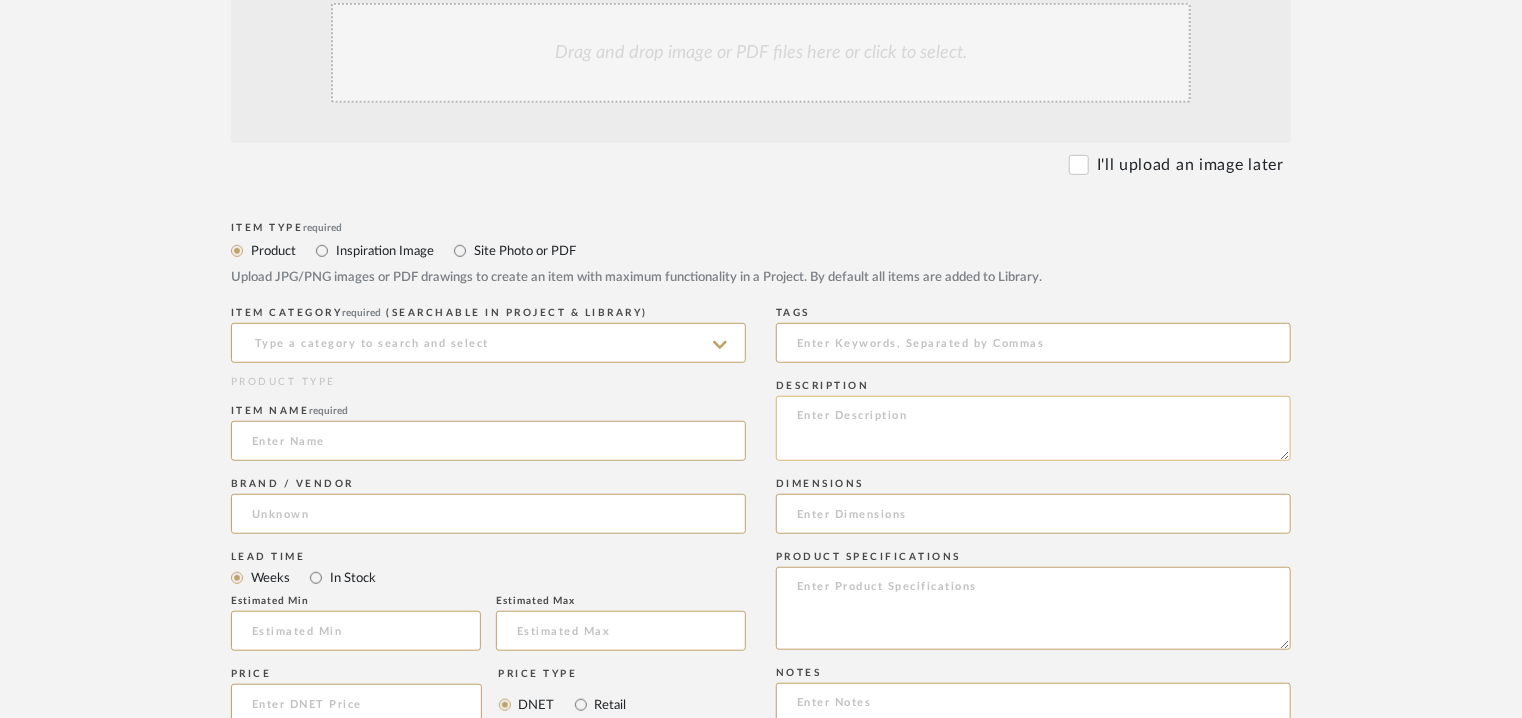 paste on "Type: Lounge chairs
Designer : Na
Dimensions : 800mm (31.5") L X 915mm (36") D x 825mm (32.5") H
Seat Height: 465mm (18.5")
Material & Finishes :
Product description : The Nico Lounge Chair combines handsome proportions with timeless materials and an emphasis on comfort. Straight lines are tempered by curved edges and sloping arms, resulting in a thoughtful balance of hard and soft elements. Subtle decorative accents, such as elliptical cushions and a shapely solid wood base, create a harmonious whole from component parts.
Additional details : Na
Any other details : COM: Requires 6.5 Meters/ 7.5 Yards of 54” width fabric in solid color. Contact us for quantity in patterned fabric." 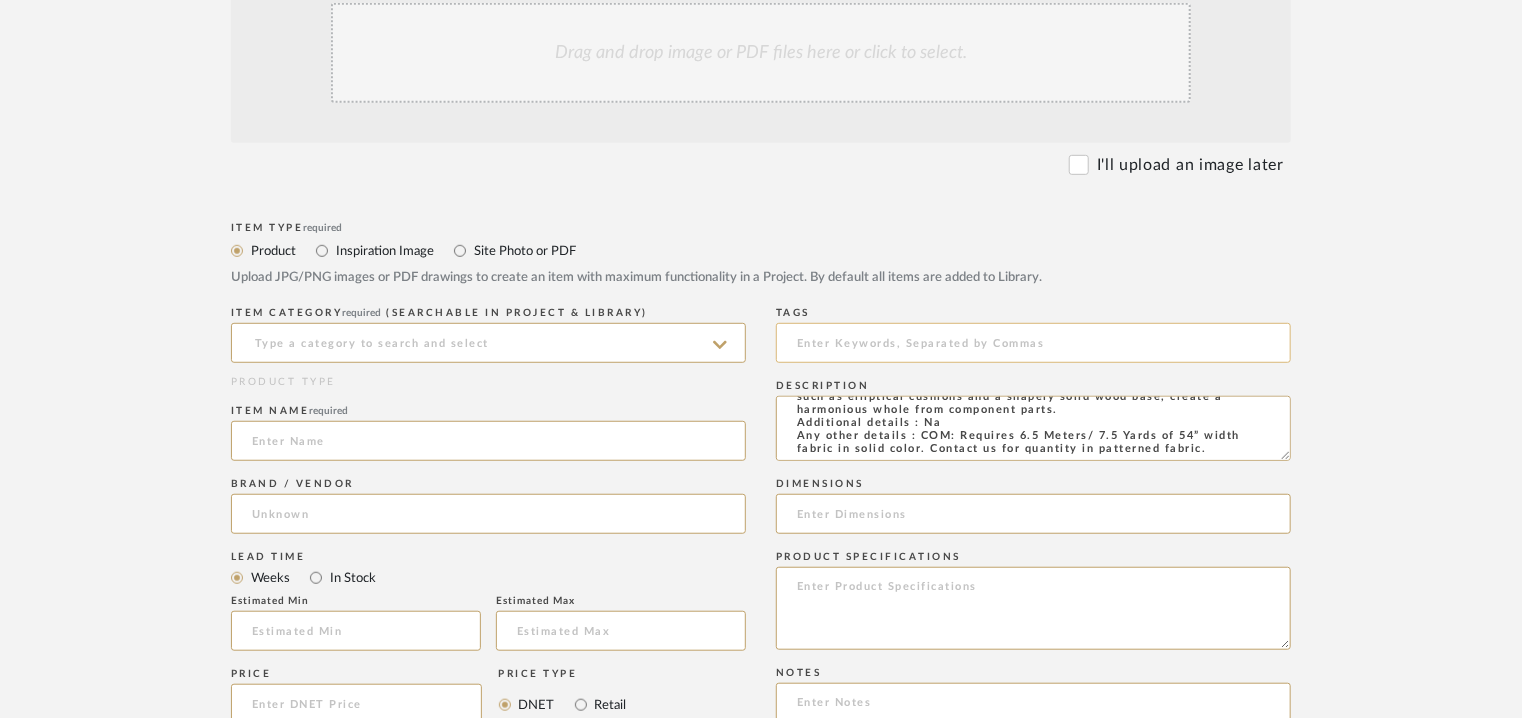 type on "Type: Lounge chairs
Designer : Na
Dimensions : 800mm (31.5") L X 915mm (36") D x 825mm (32.5") H
Seat Height: 465mm (18.5")
Material & Finishes :
Product description : The Nico Lounge Chair combines handsome proportions with timeless materials and an emphasis on comfort. Straight lines are tempered by curved edges and sloping arms, resulting in a thoughtful balance of hard and soft elements. Subtle decorative accents, such as elliptical cushions and a shapely solid wood base, create a harmonious whole from component parts.
Additional details : Na
Any other details : COM: Requires 6.5 Meters/ 7.5 Yards of 54” width fabric in solid color. Contact us for quantity in patterned fabric." 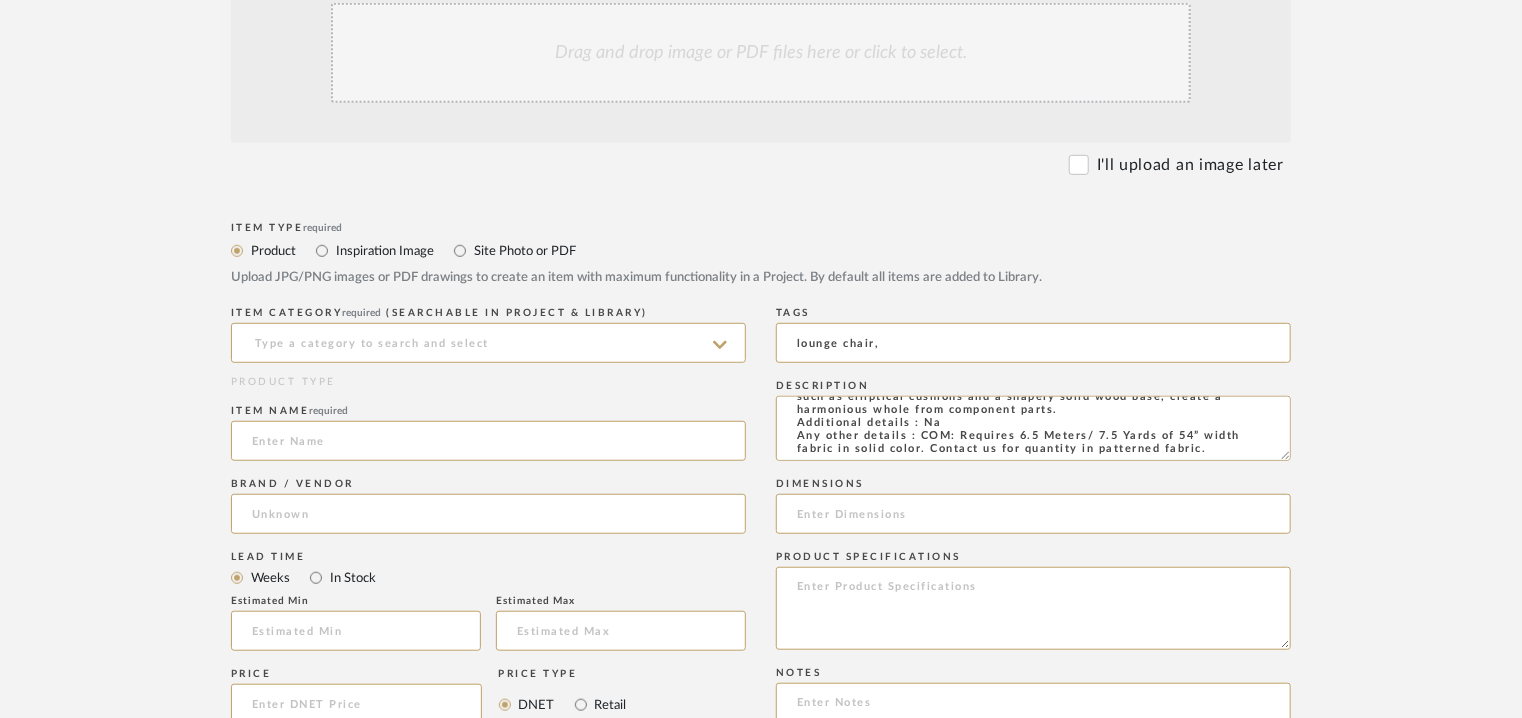 type on "lounge chair," 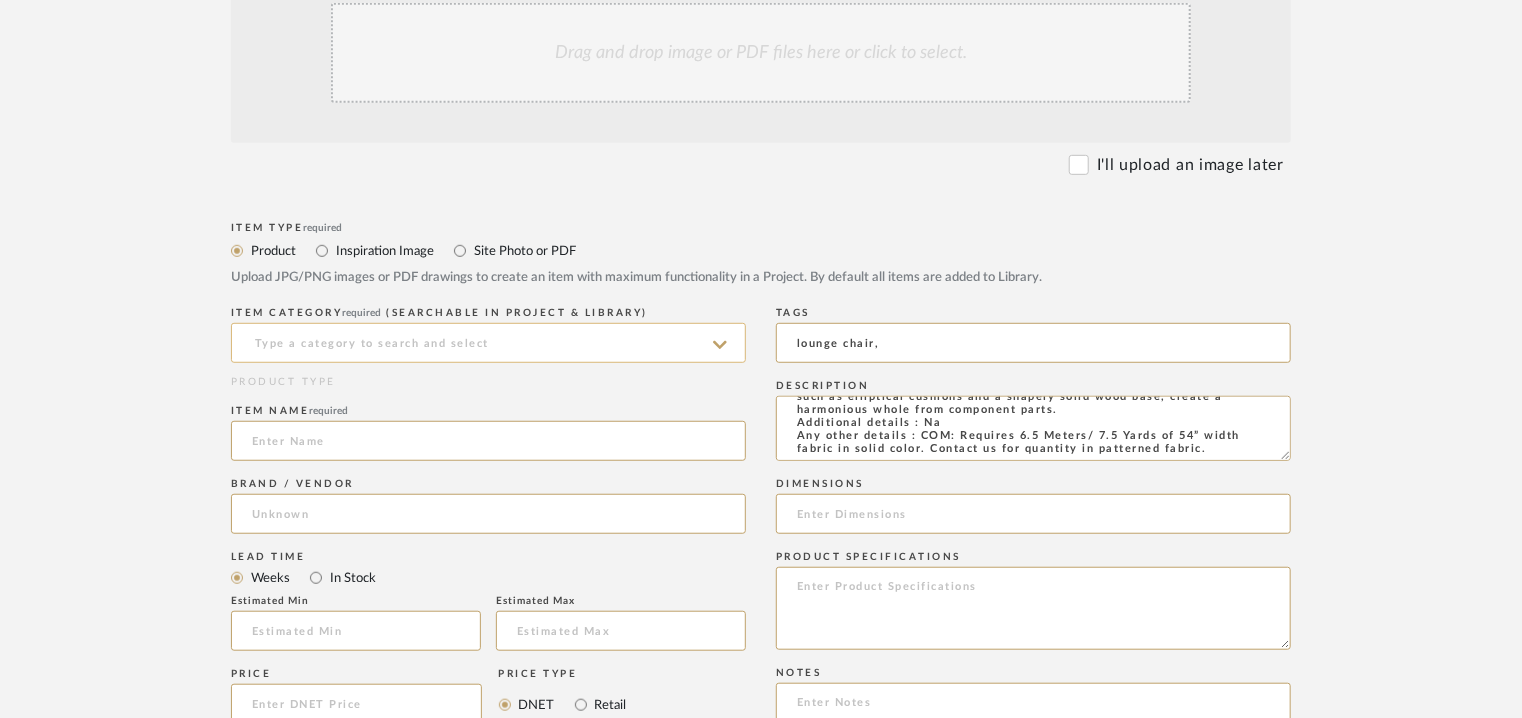 click 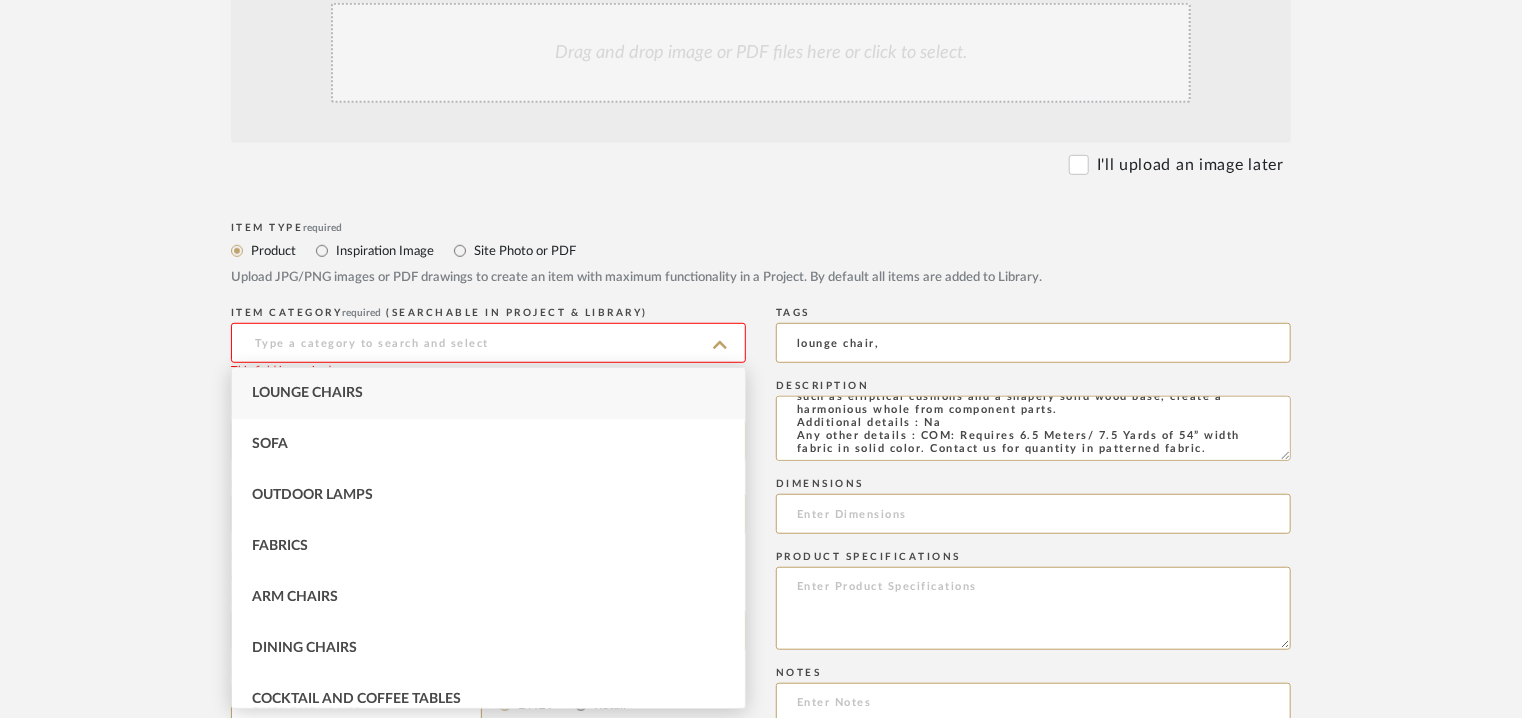 click on "Lounge Chairs" at bounding box center (488, 393) 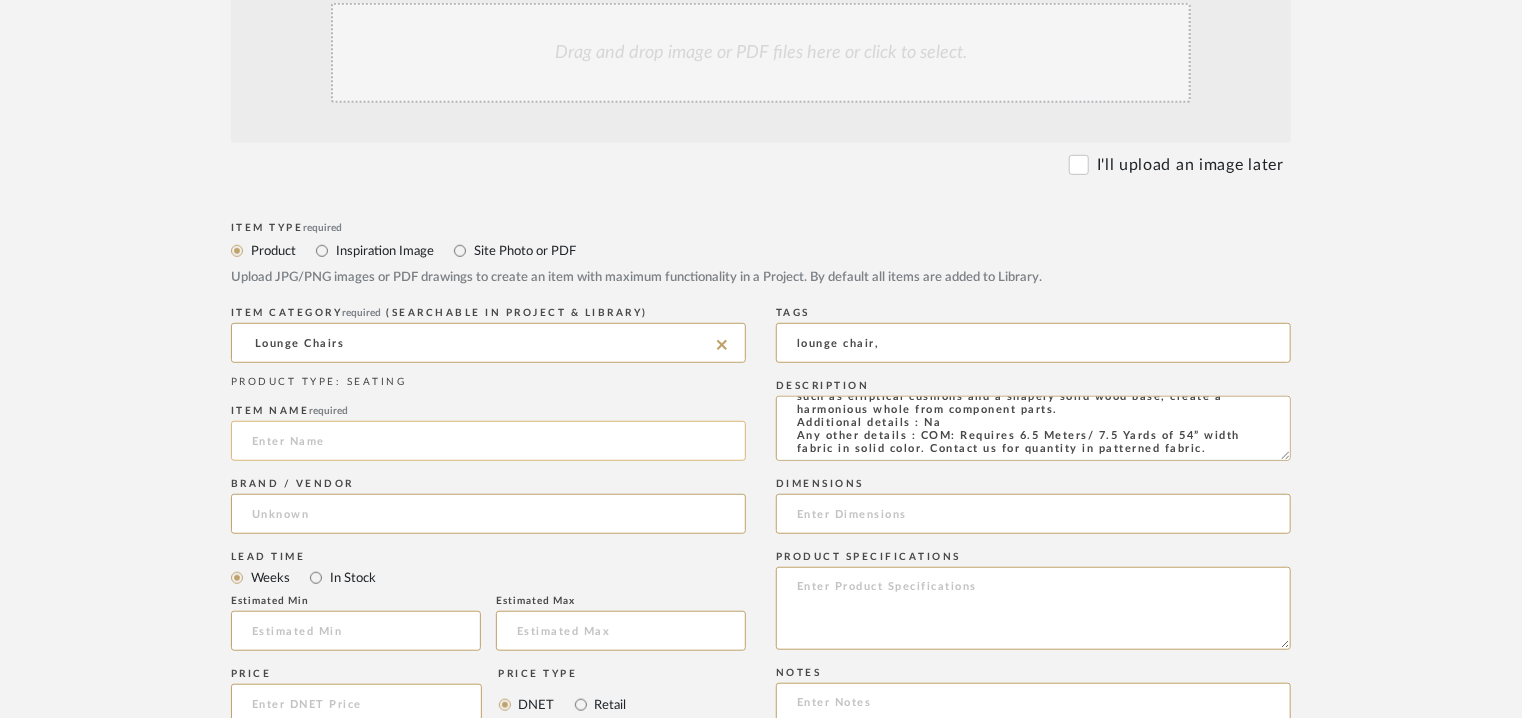 click 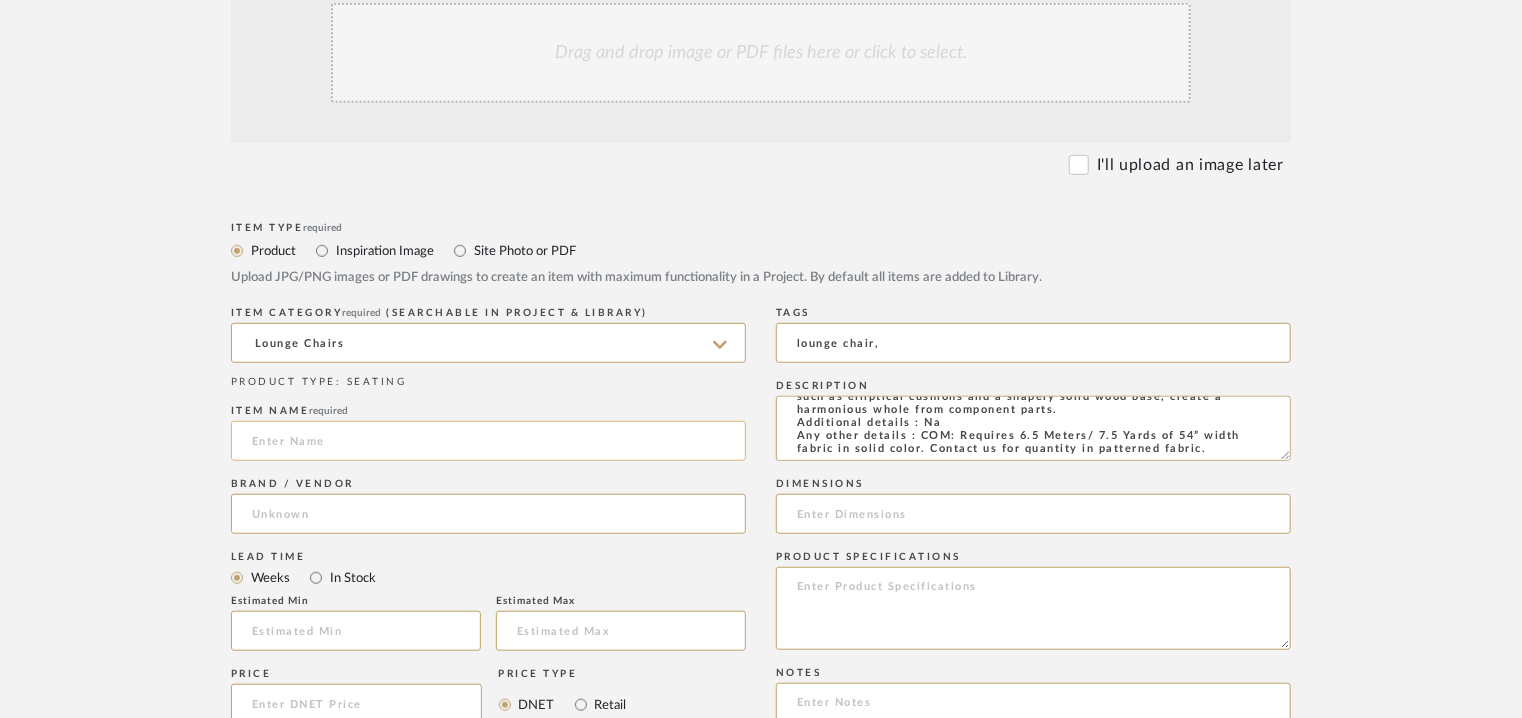 click 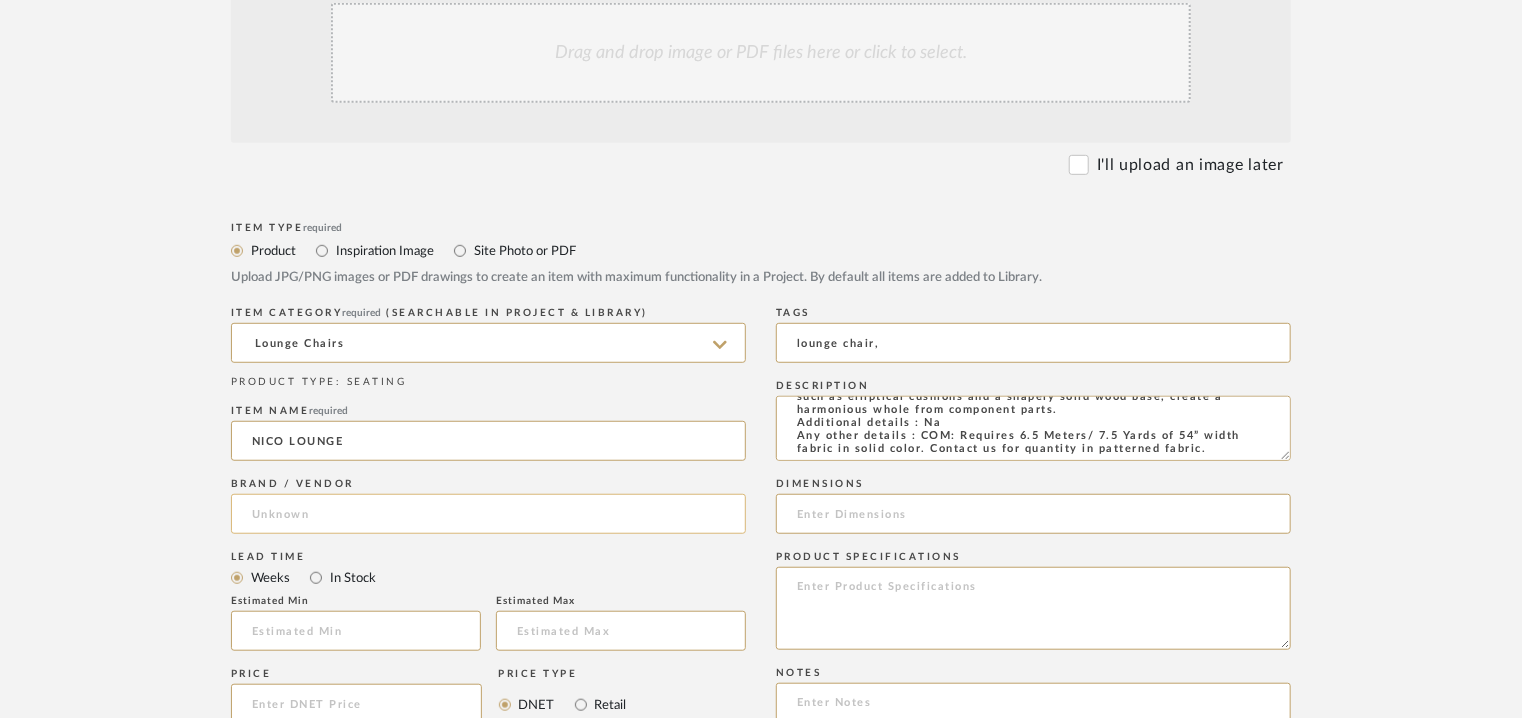 type on "NICO LOUNGE" 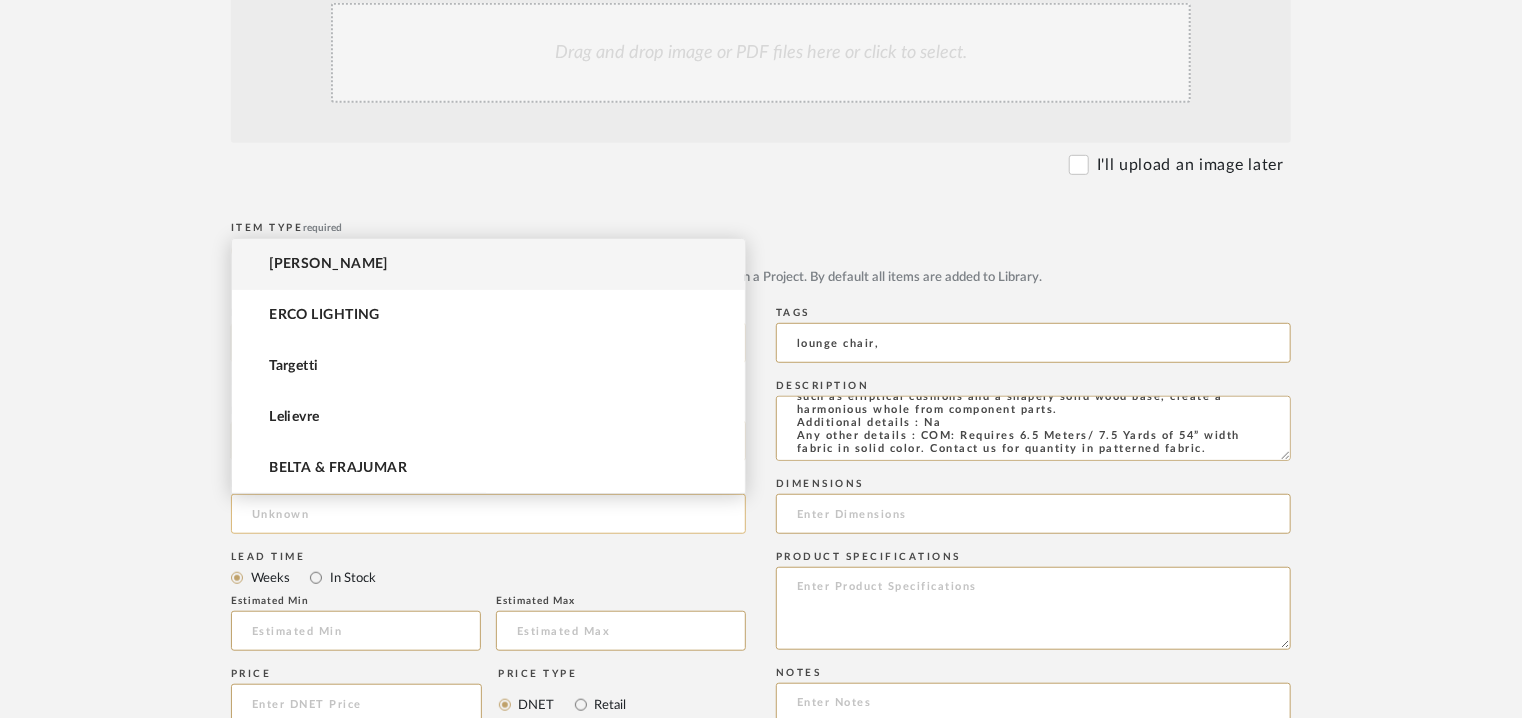 click 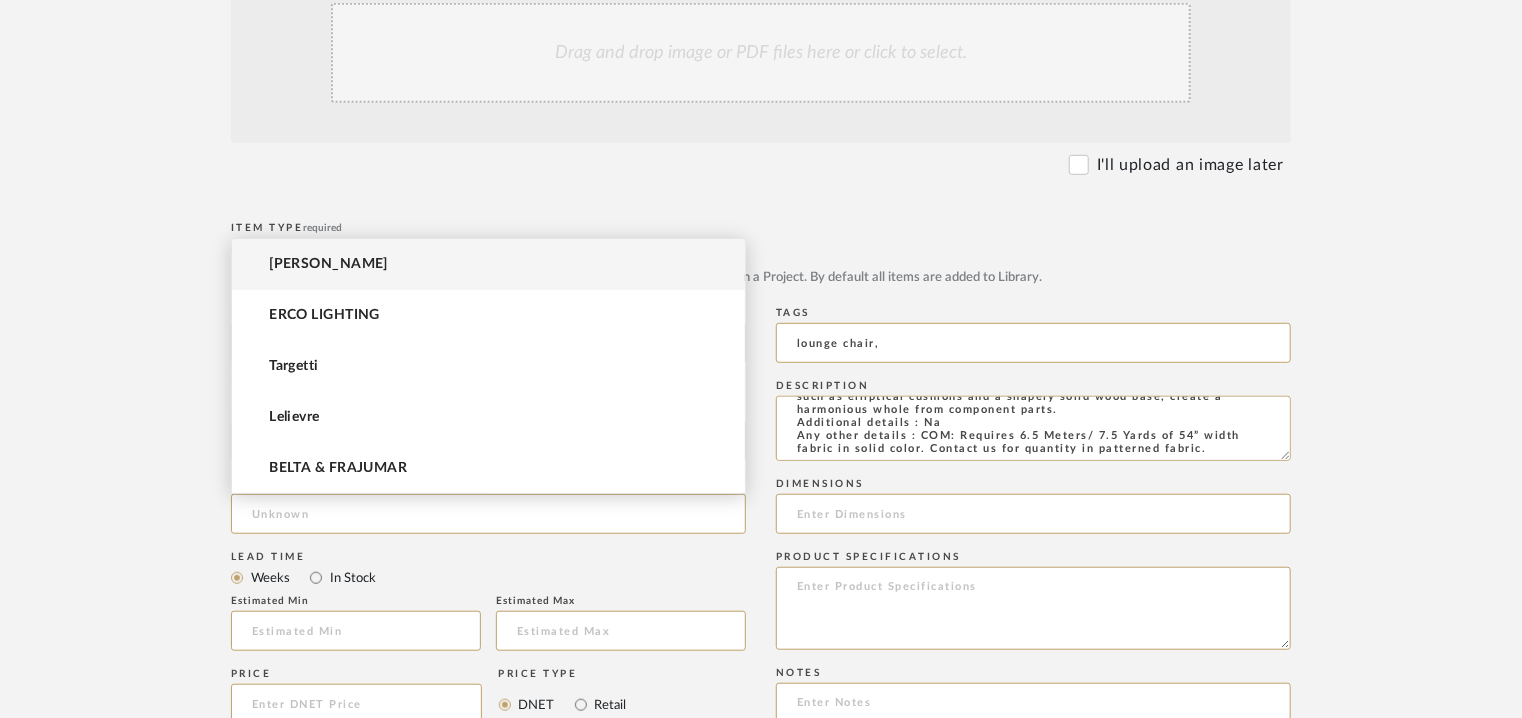 click on "[PERSON_NAME]" at bounding box center (488, 264) 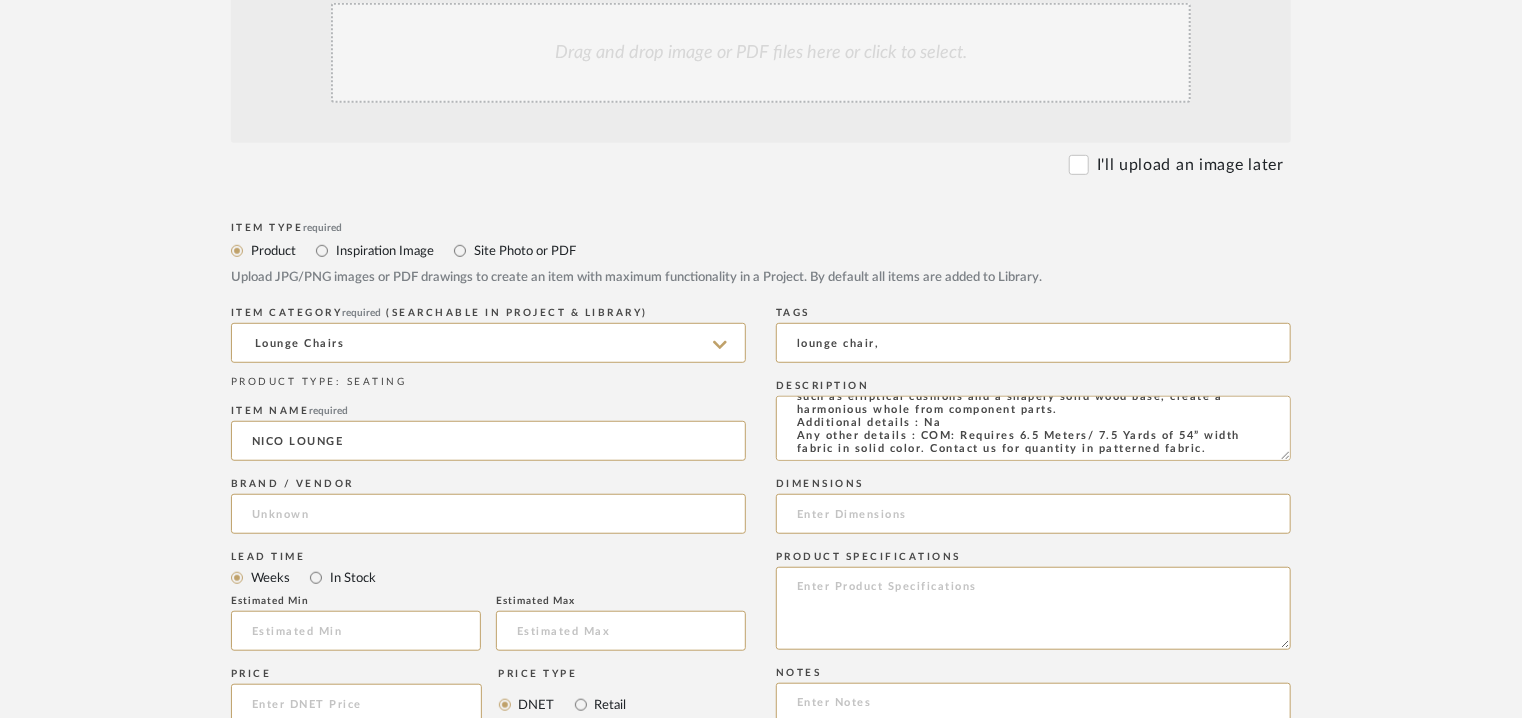 type on "[PERSON_NAME]" 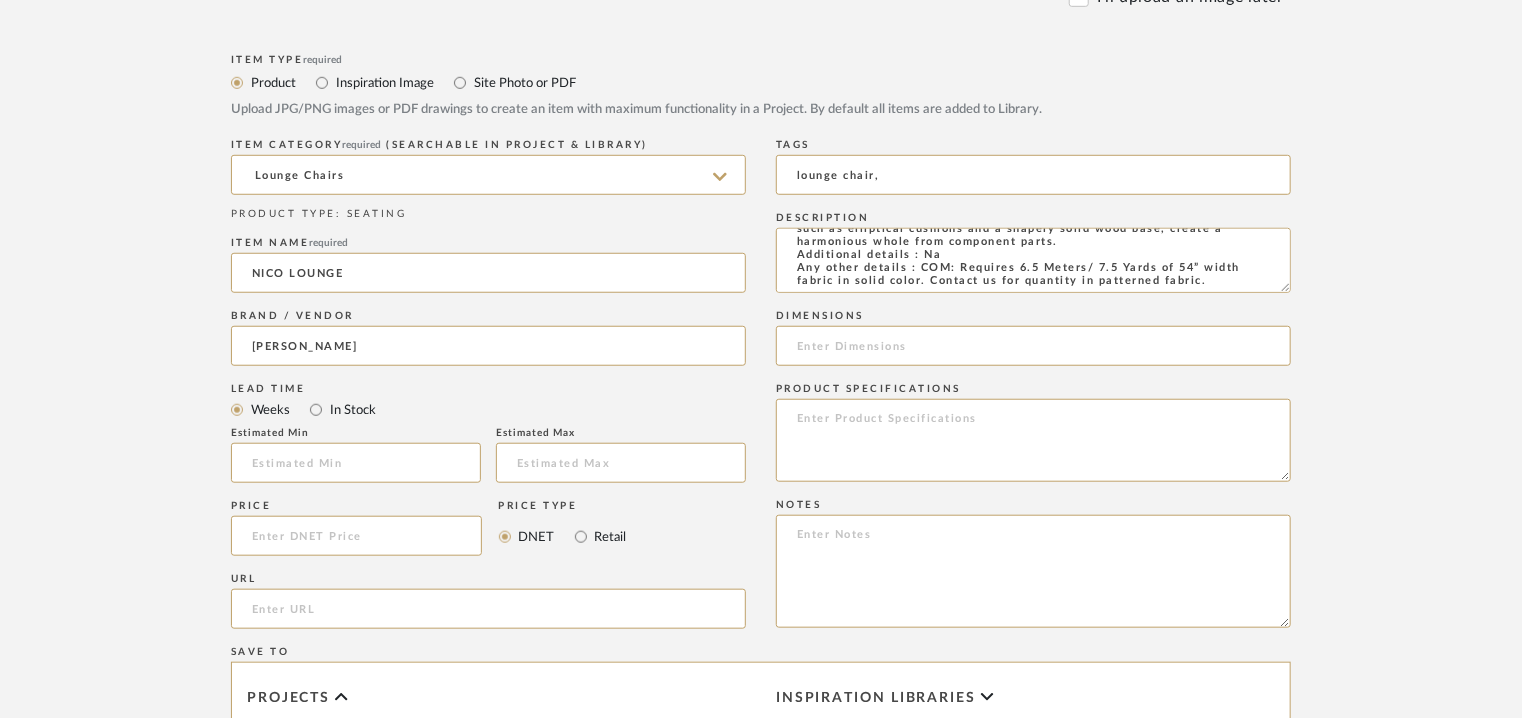 scroll, scrollTop: 700, scrollLeft: 0, axis: vertical 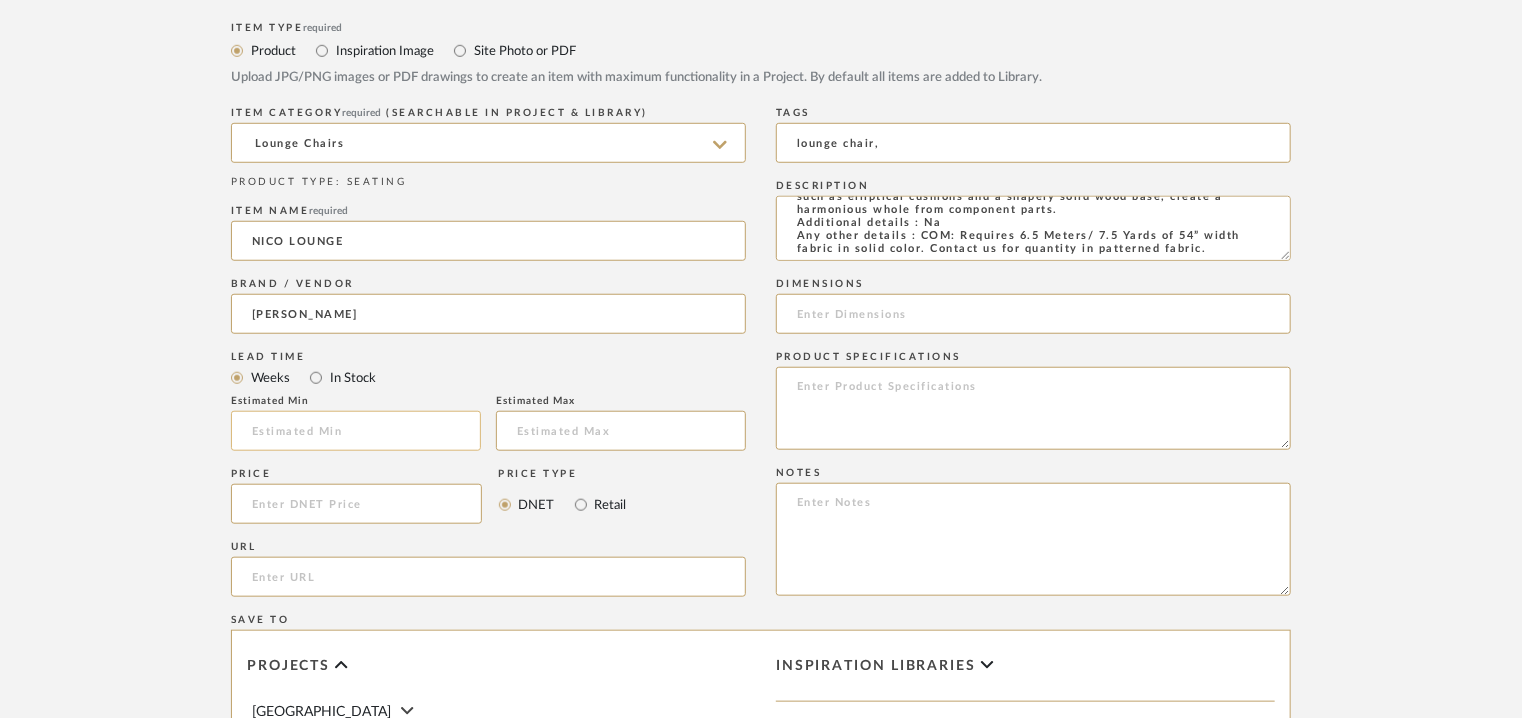 click 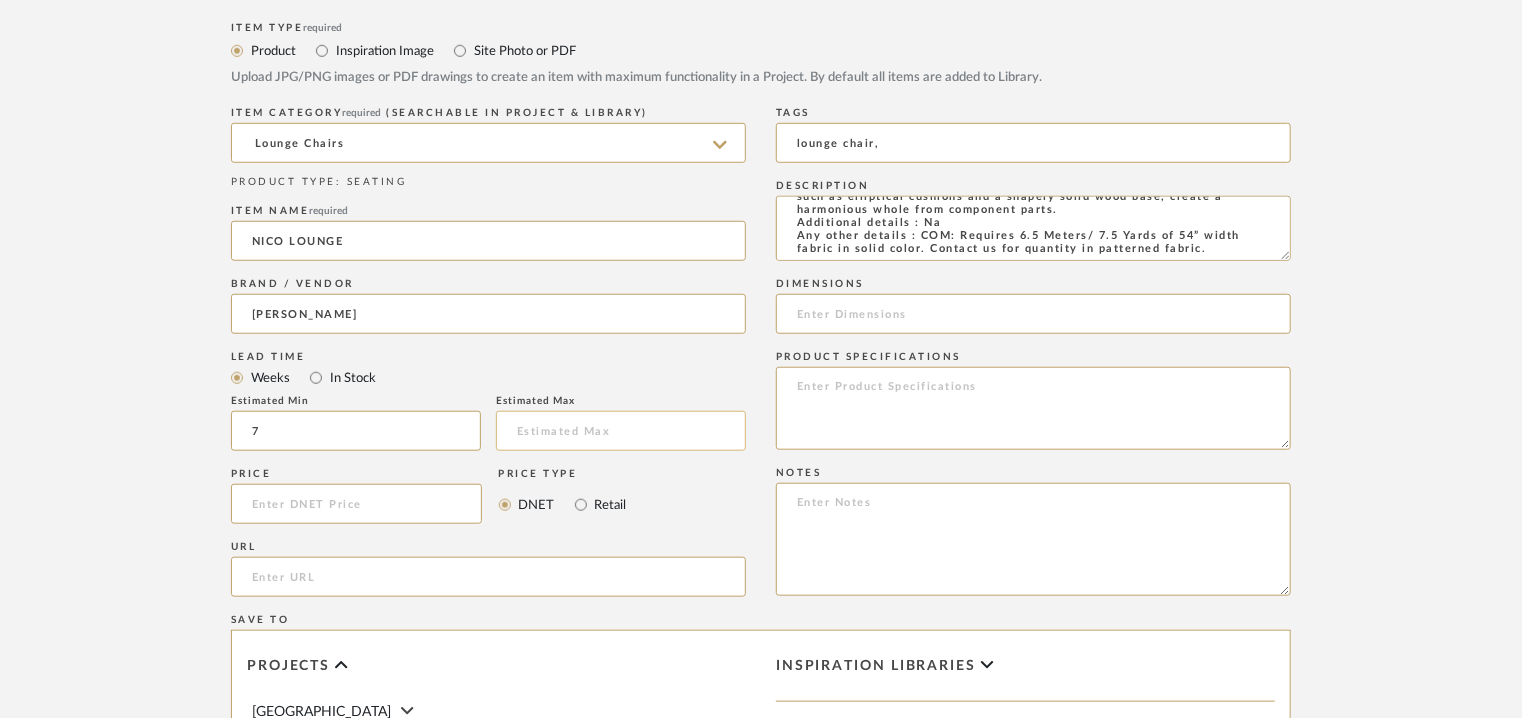 type on "7" 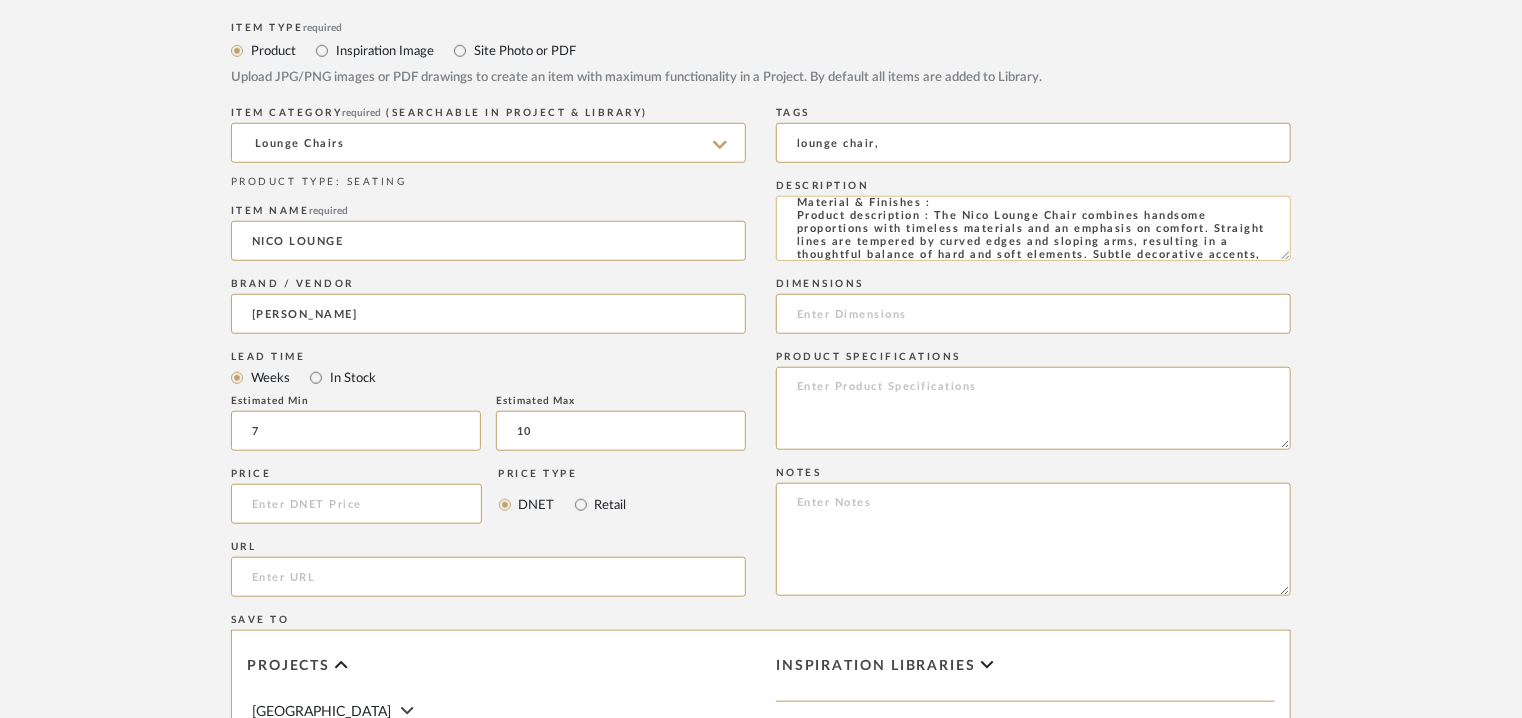 scroll, scrollTop: 100, scrollLeft: 0, axis: vertical 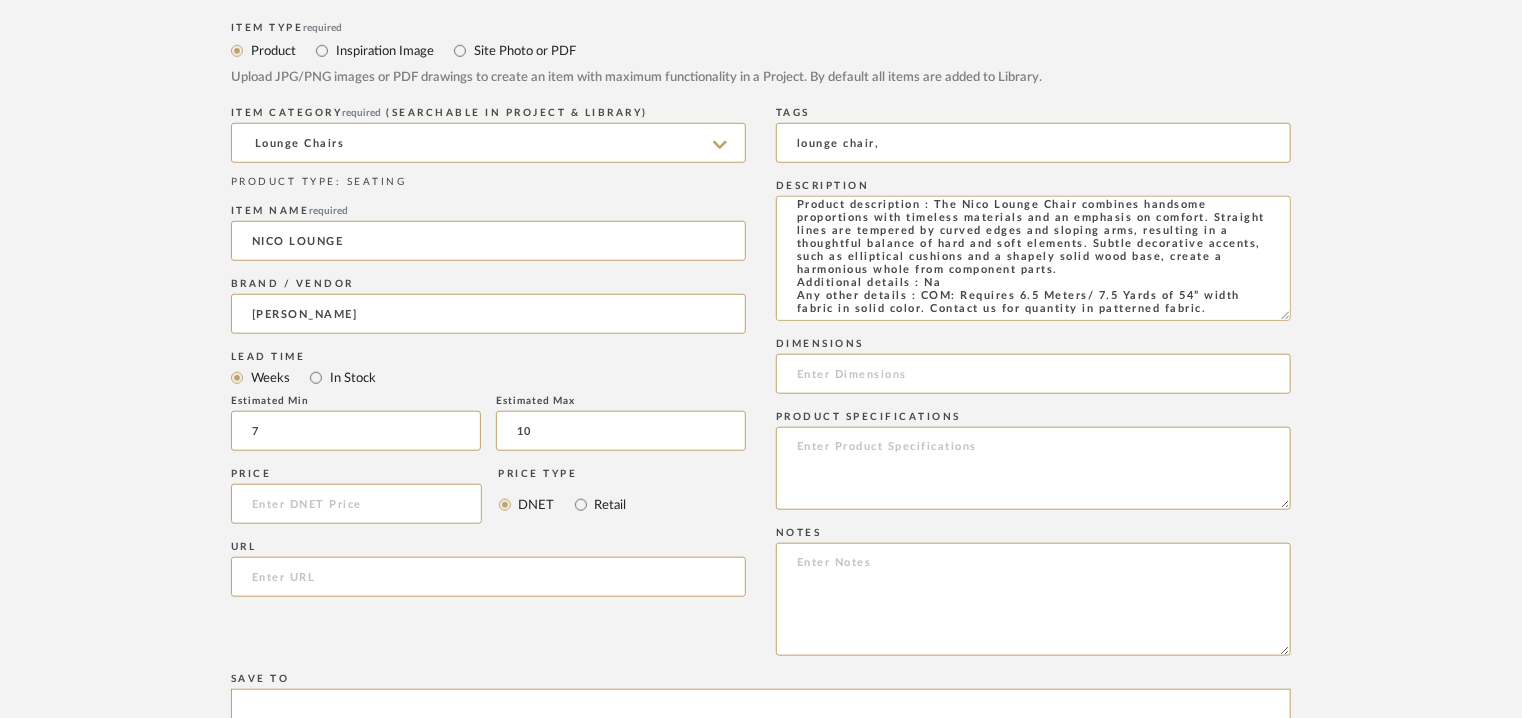 drag, startPoint x: 1286, startPoint y: 253, endPoint x: 1294, endPoint y: 313, distance: 60.530983 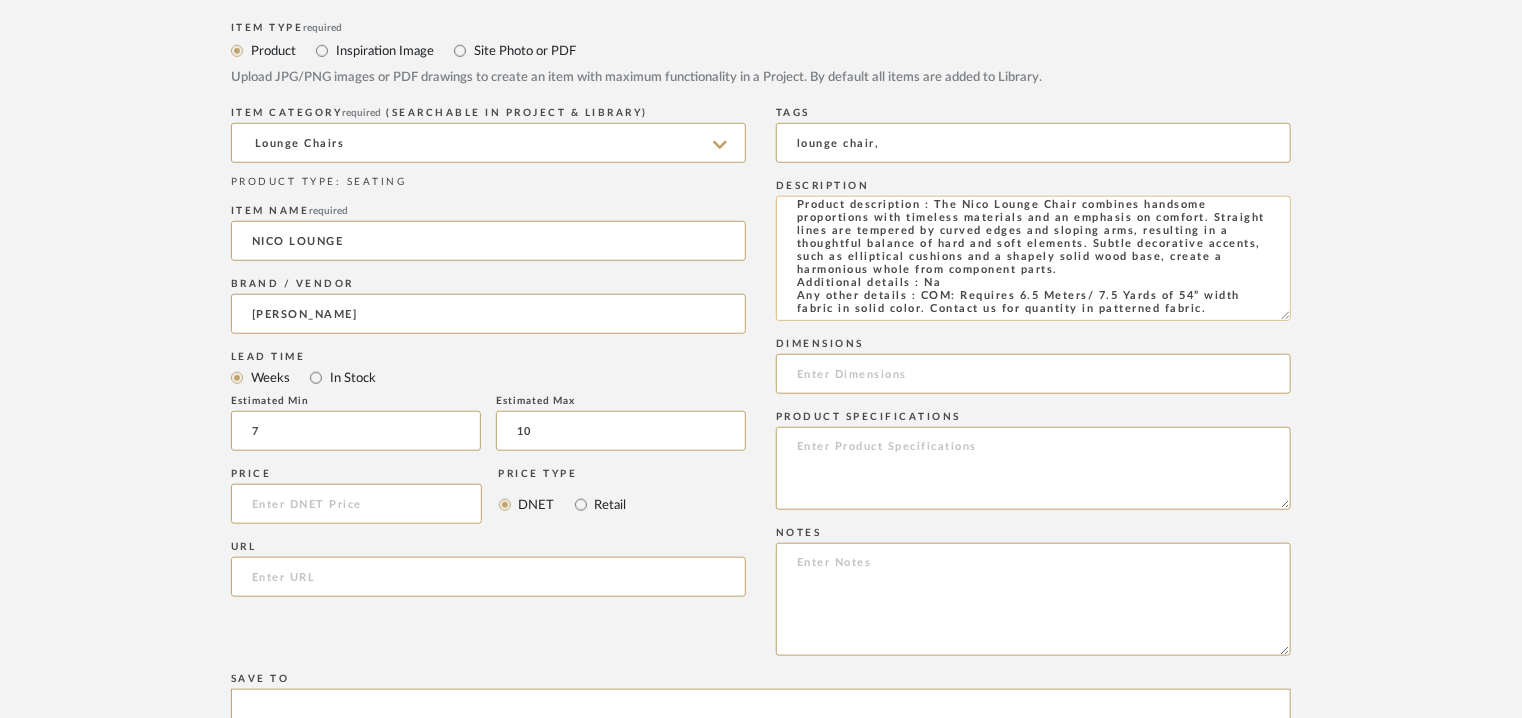 scroll, scrollTop: 0, scrollLeft: 0, axis: both 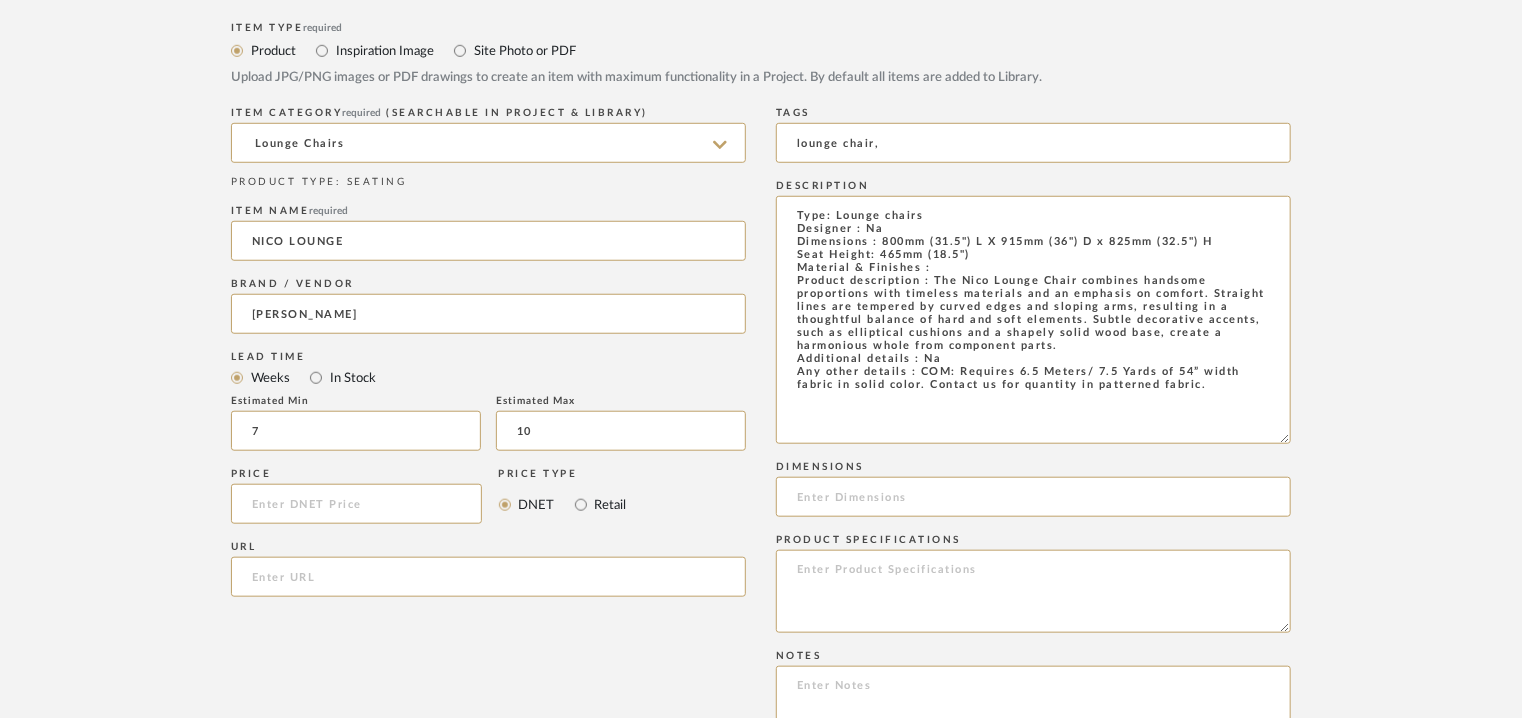 drag, startPoint x: 1287, startPoint y: 317, endPoint x: 1323, endPoint y: 583, distance: 268.42505 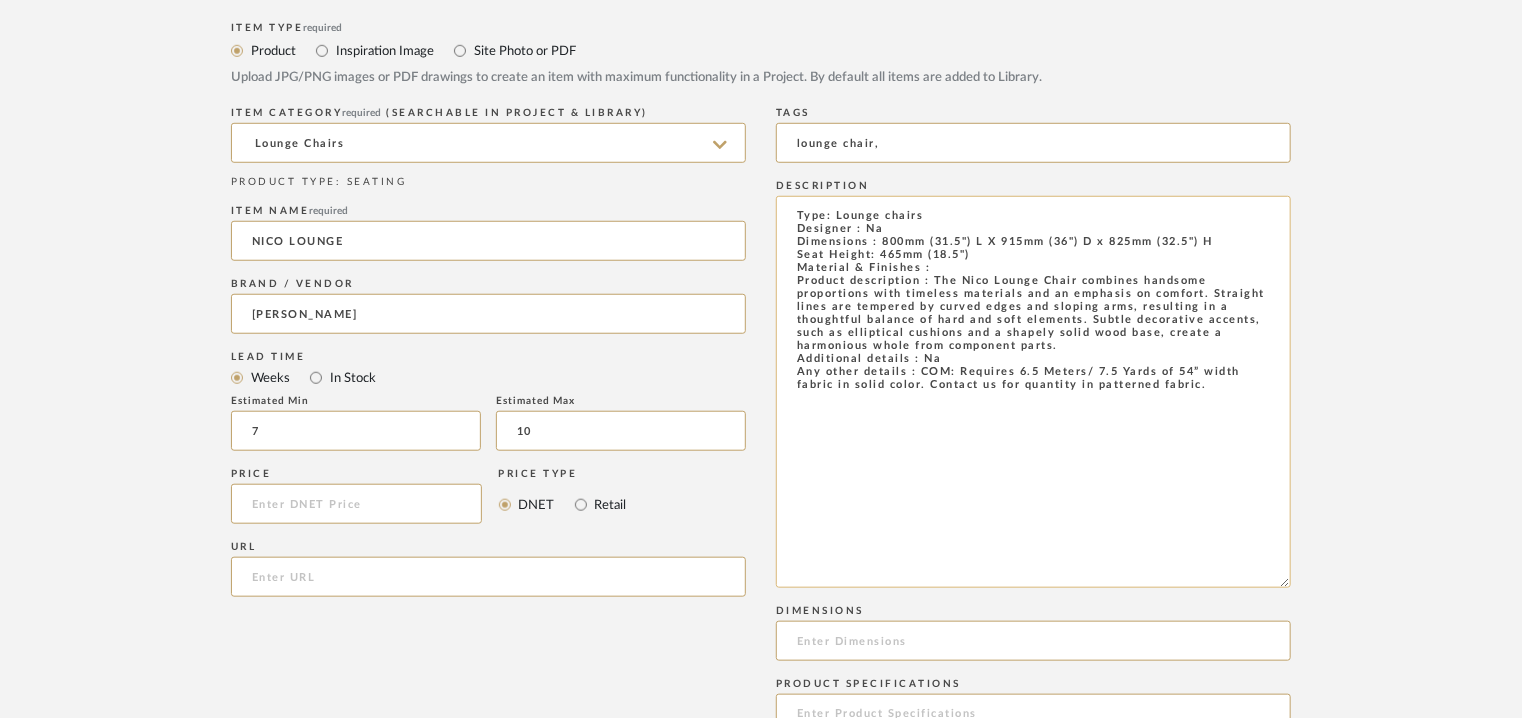 type on "10" 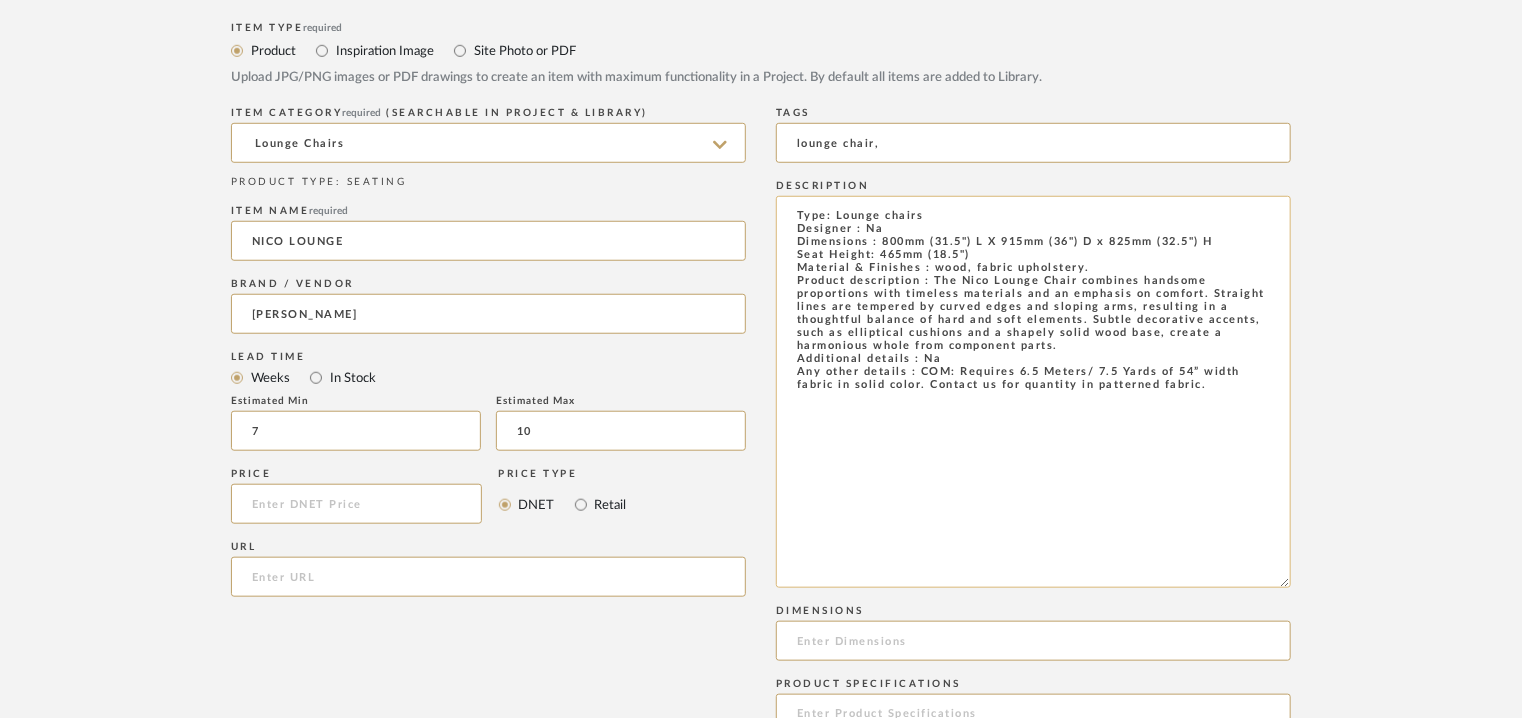 type on "Type: Lounge chairs
Designer : Na
Dimensions : 800mm (31.5") L X 915mm (36") D x 825mm (32.5") H
Seat Height: 465mm (18.5")
Material & Finishes : wood, fabric upholstery.
Product description : The Nico Lounge Chair combines handsome proportions with timeless materials and an emphasis on comfort. Straight lines are tempered by curved edges and sloping arms, resulting in a thoughtful balance of hard and soft elements. Subtle decorative accents, such as elliptical cushions and a shapely solid wood base, create a harmonious whole from component parts.
Additional details : Na
Any other details : COM: Requires 6.5 Meters/ 7.5 Yards of 54” width fabric in solid color. Contact us for quantity in patterned fabric." 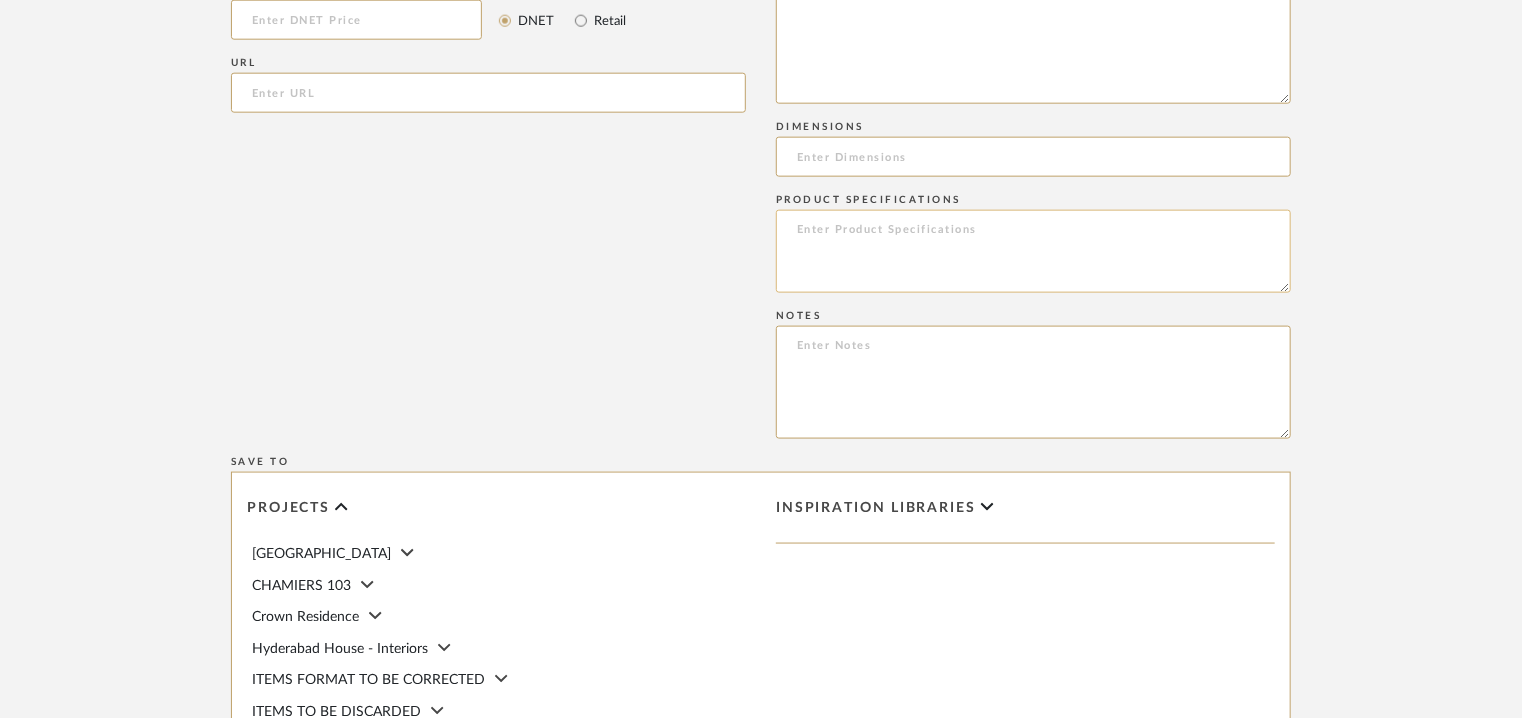 scroll, scrollTop: 1200, scrollLeft: 0, axis: vertical 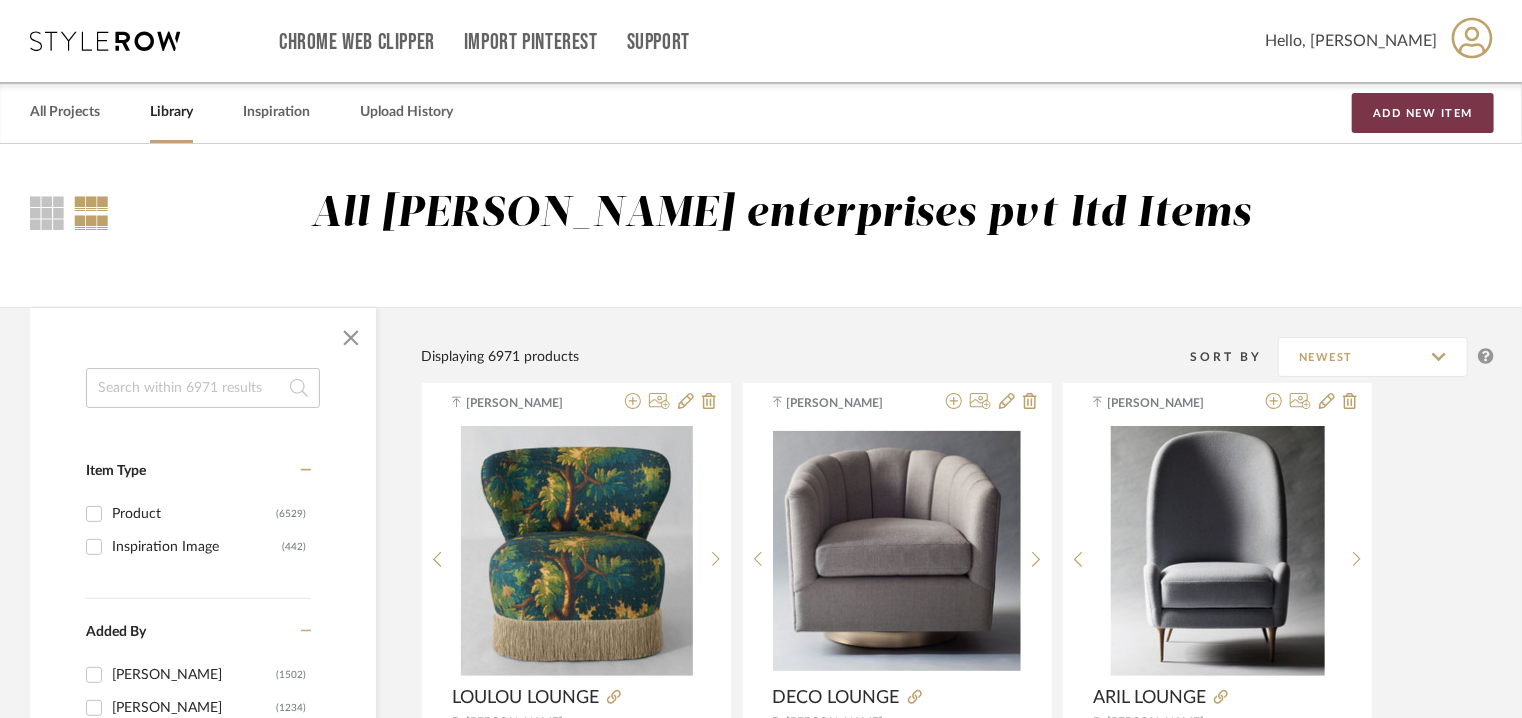 click on "Add New Item" at bounding box center [1423, 113] 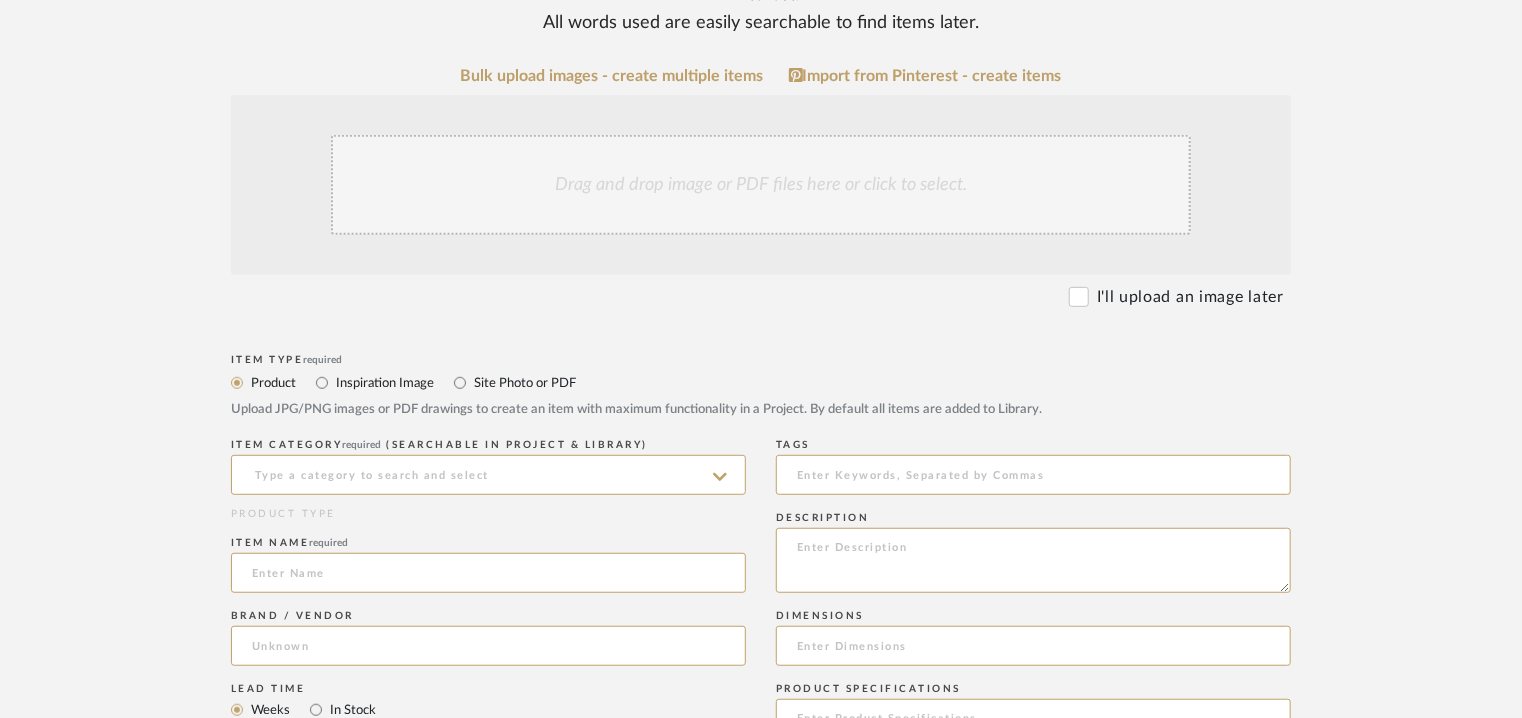 scroll, scrollTop: 400, scrollLeft: 0, axis: vertical 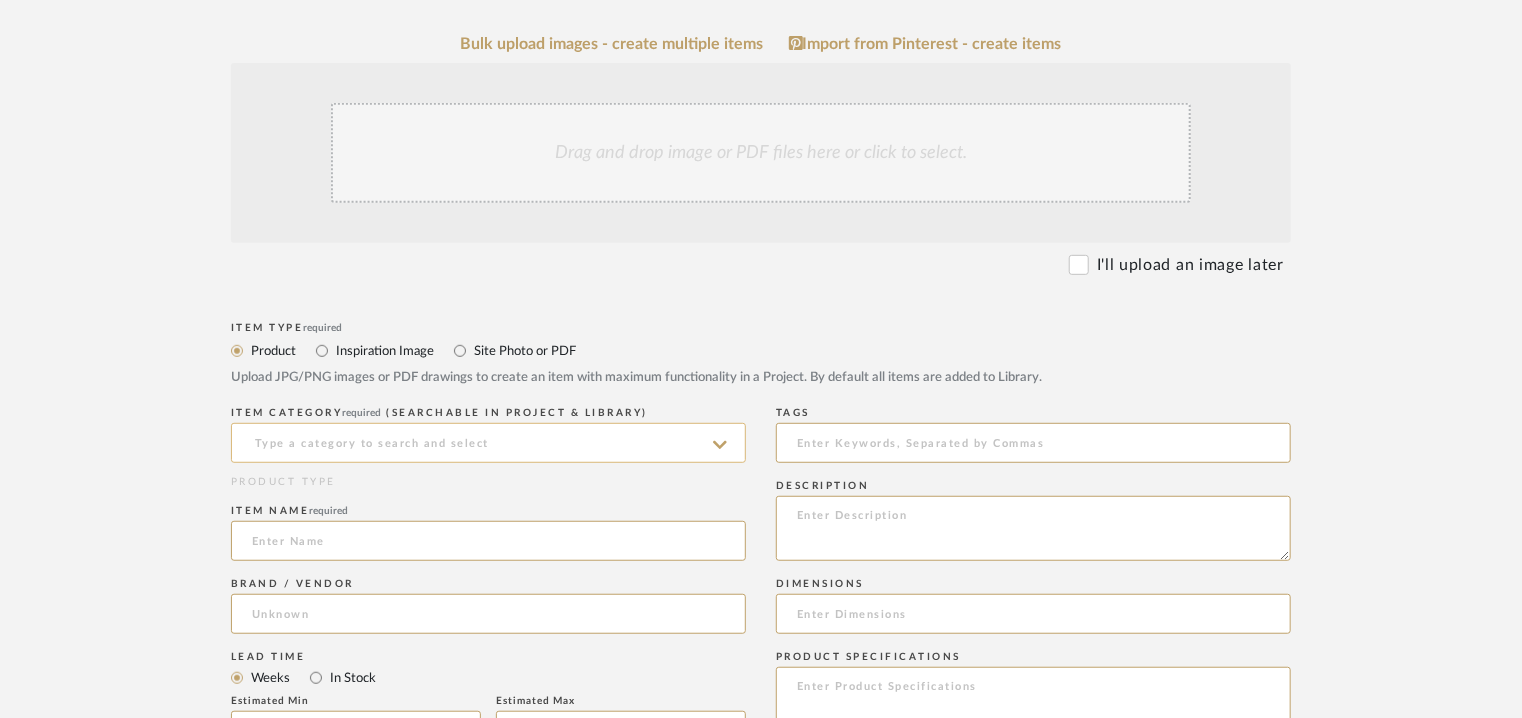 click 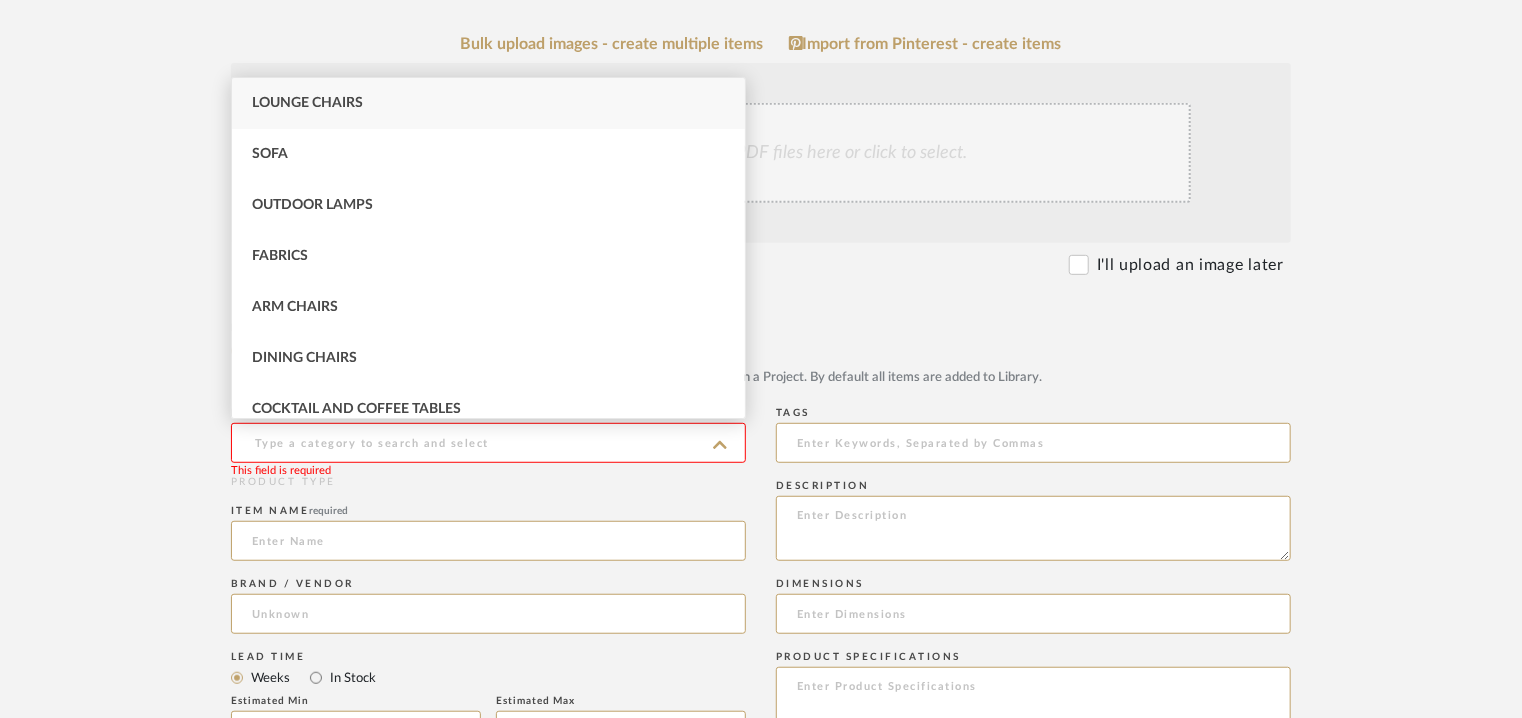 type on "l" 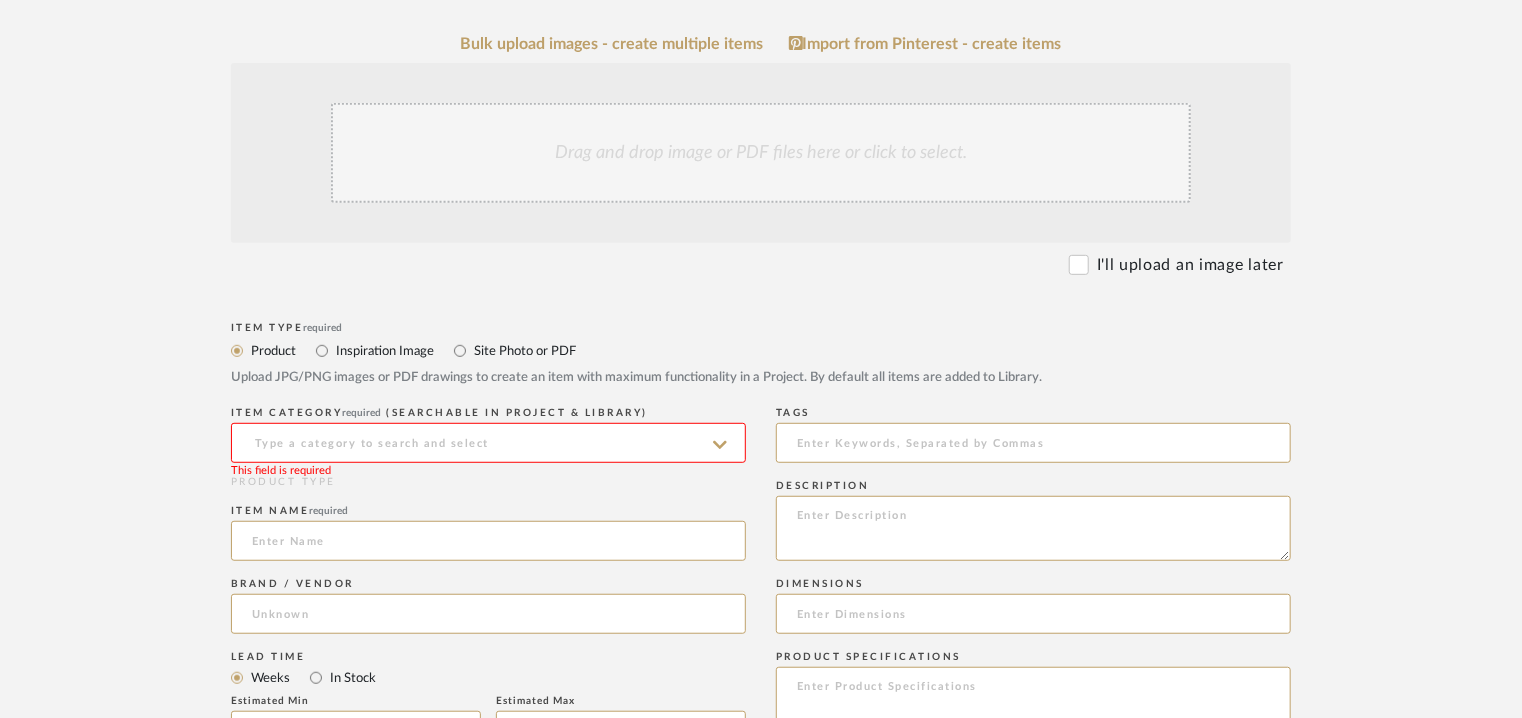 click 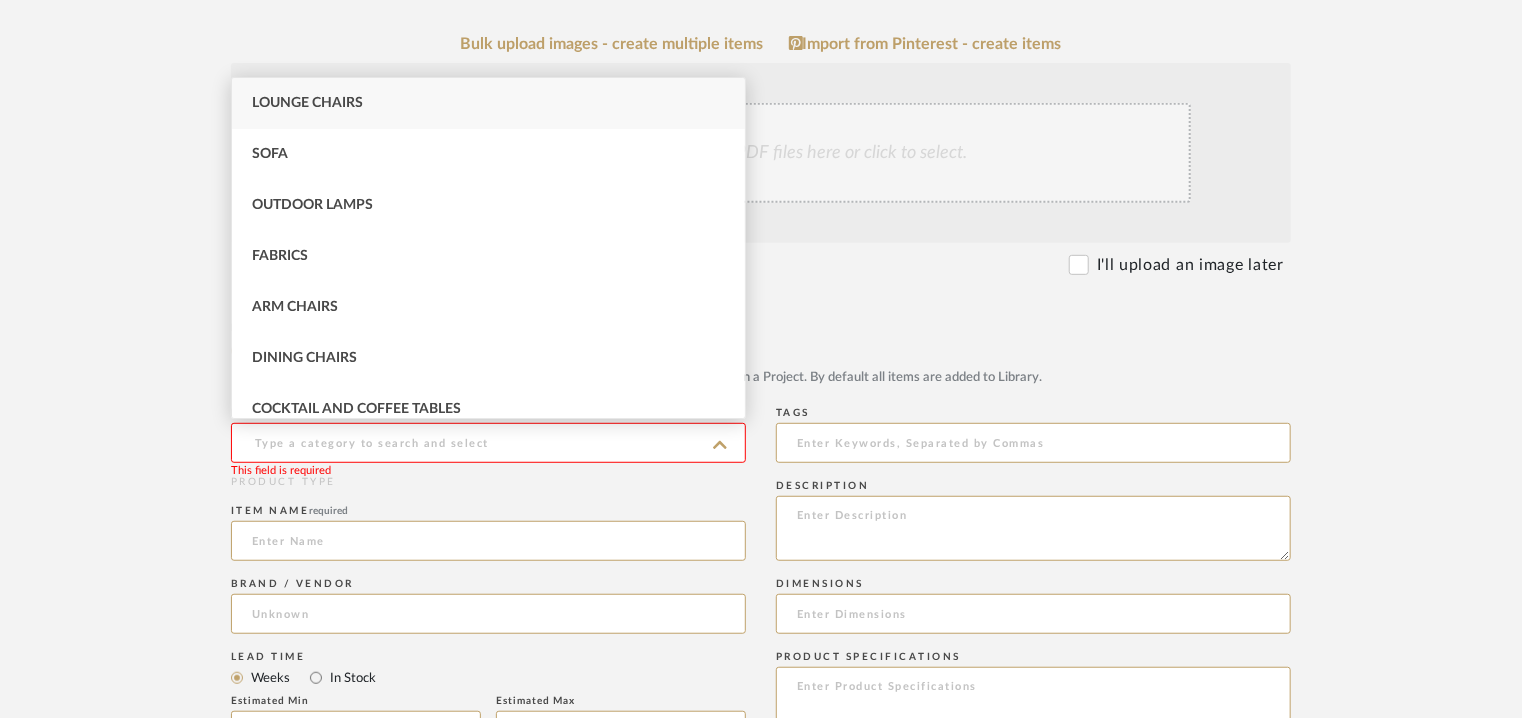 click on "Lounge Chairs" at bounding box center [488, 103] 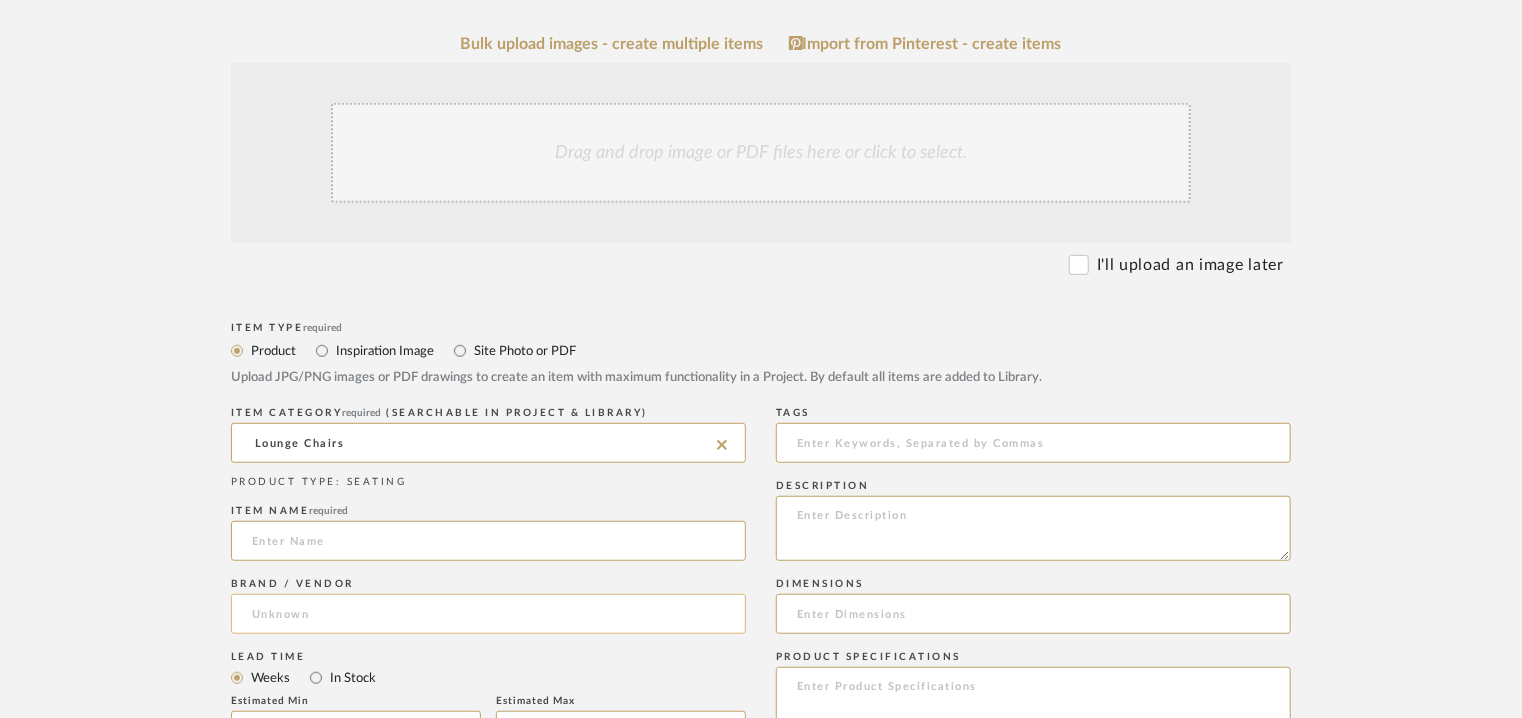 click 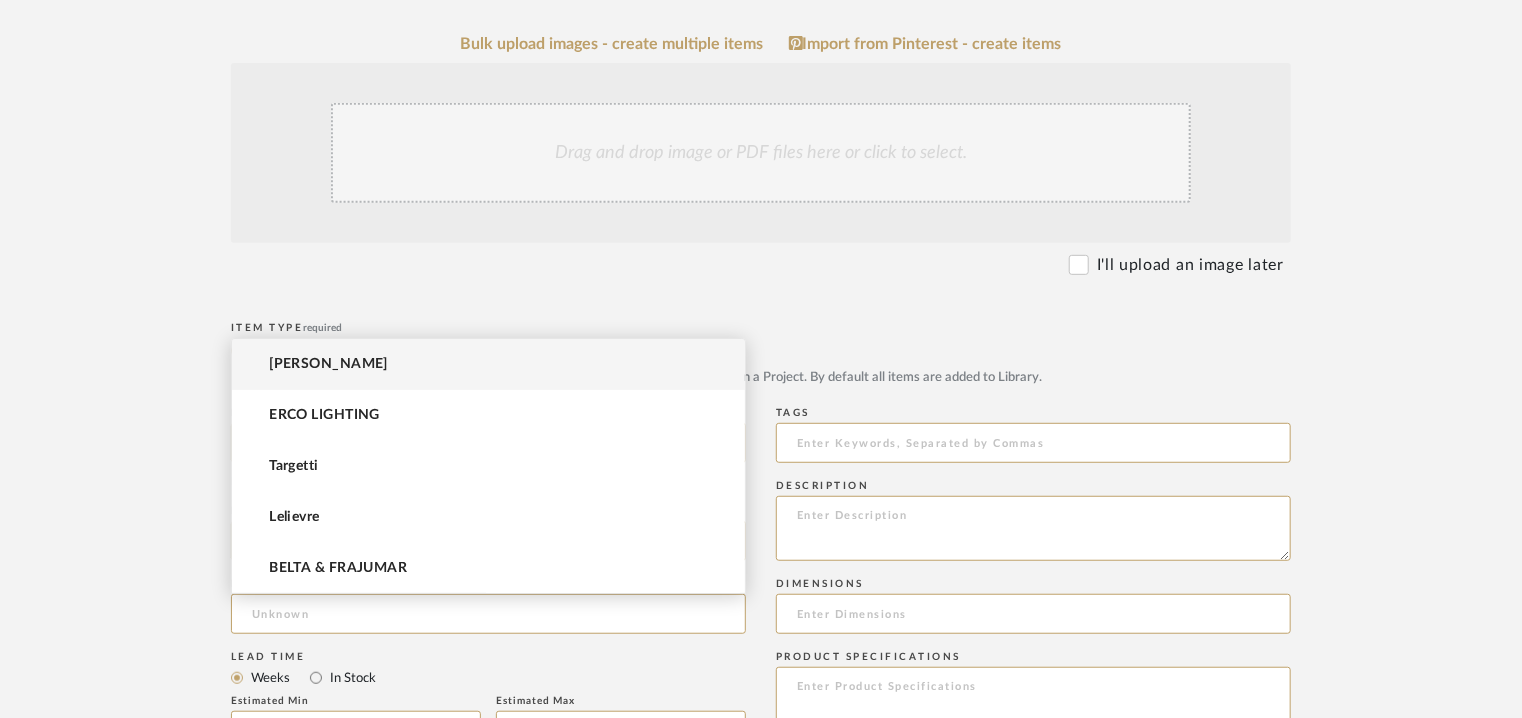 click on "[PERSON_NAME]" at bounding box center (488, 364) 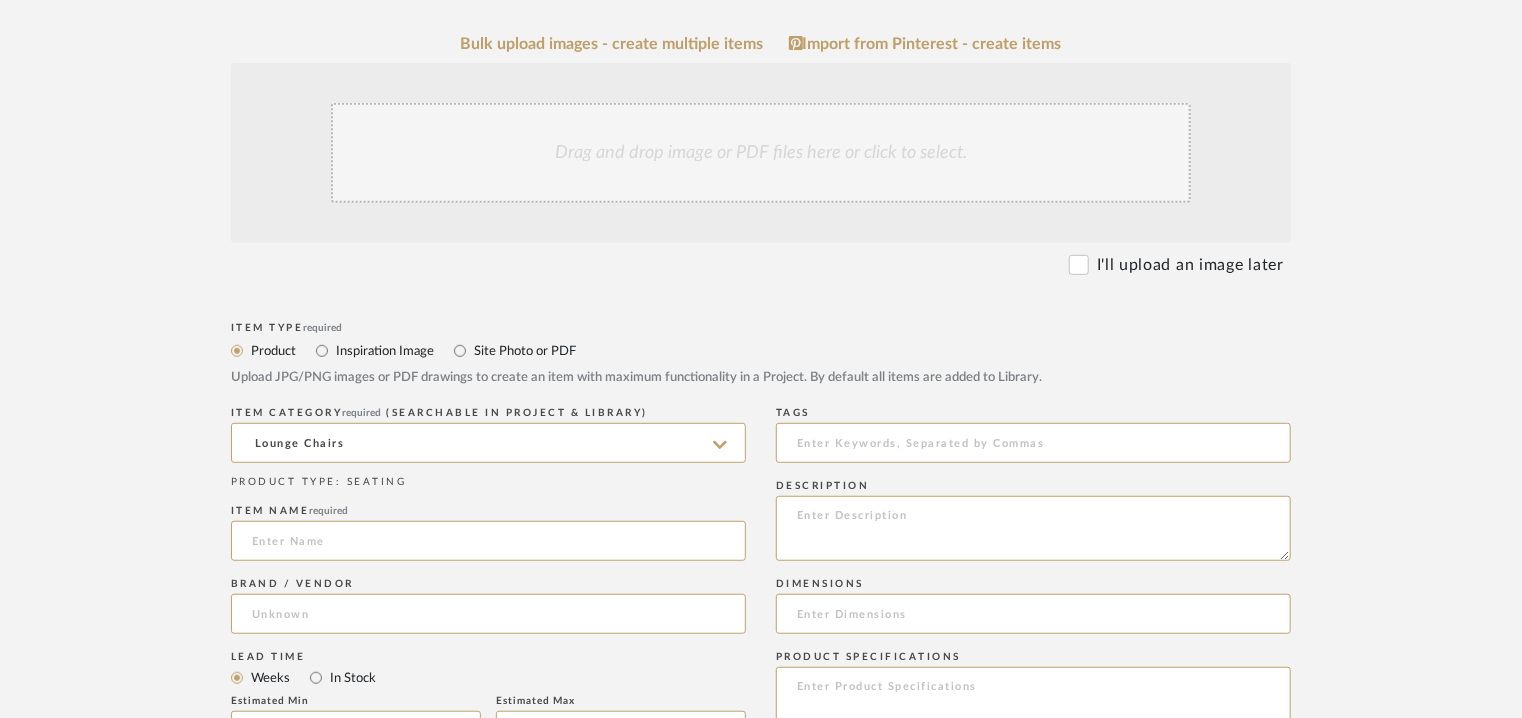 type on "[PERSON_NAME]" 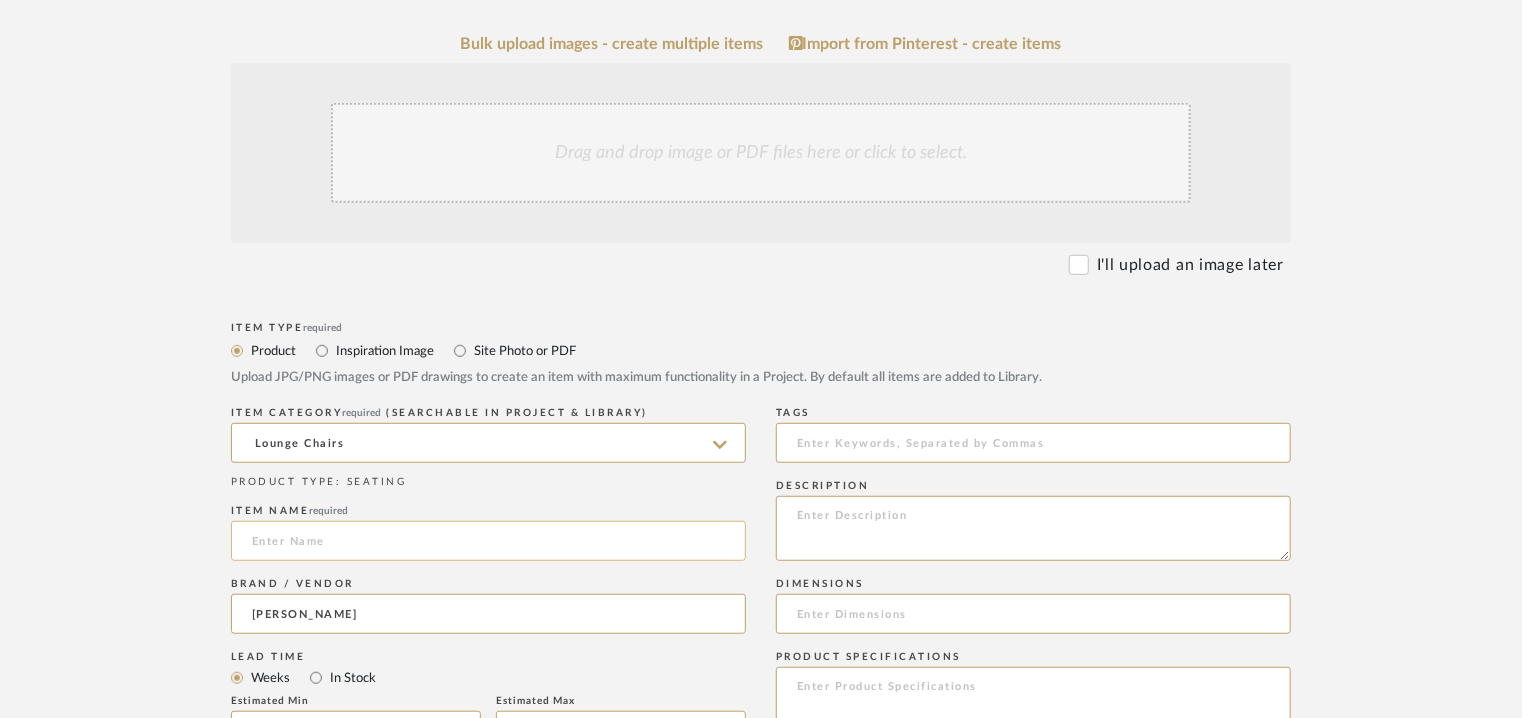 paste on "NICO LOUNGE" 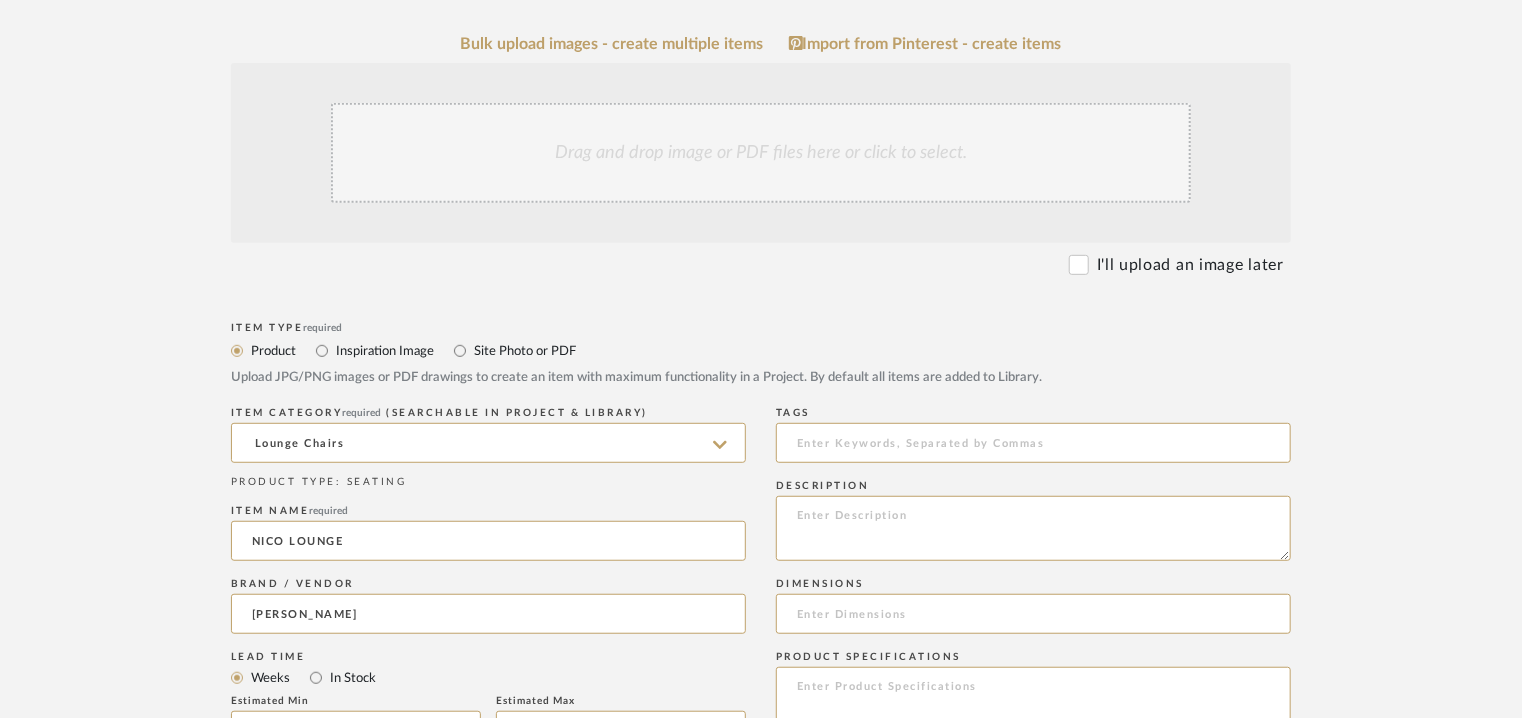 type on "NICO LOUNGE" 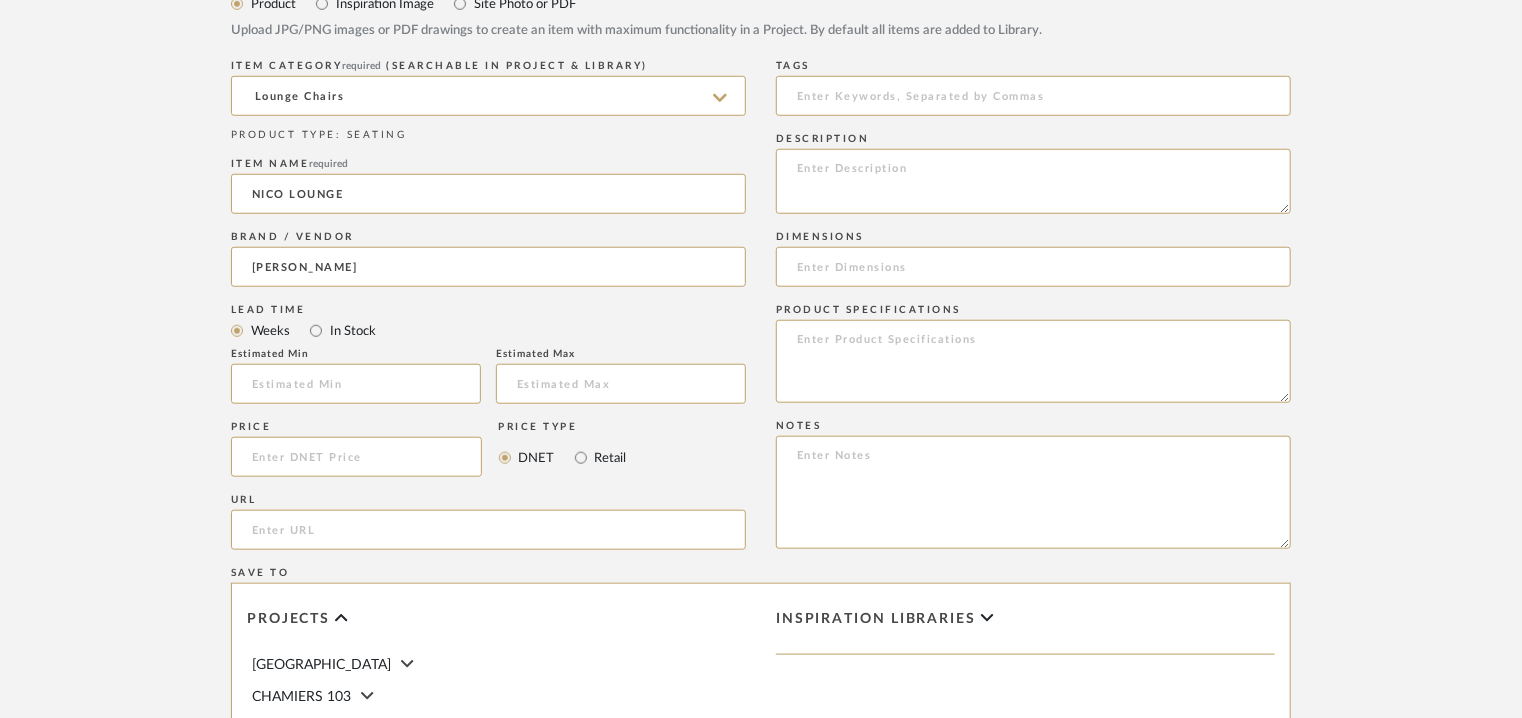 scroll, scrollTop: 900, scrollLeft: 0, axis: vertical 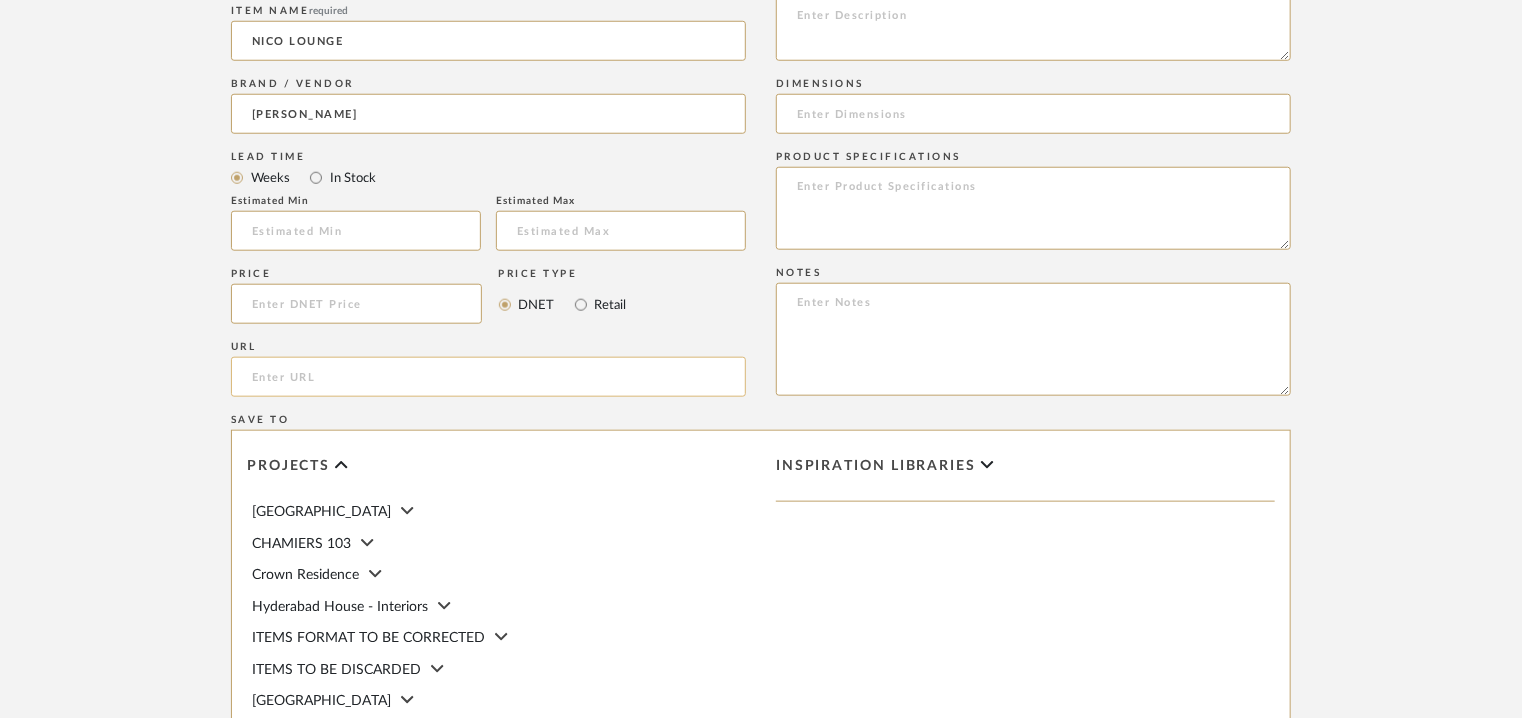 click 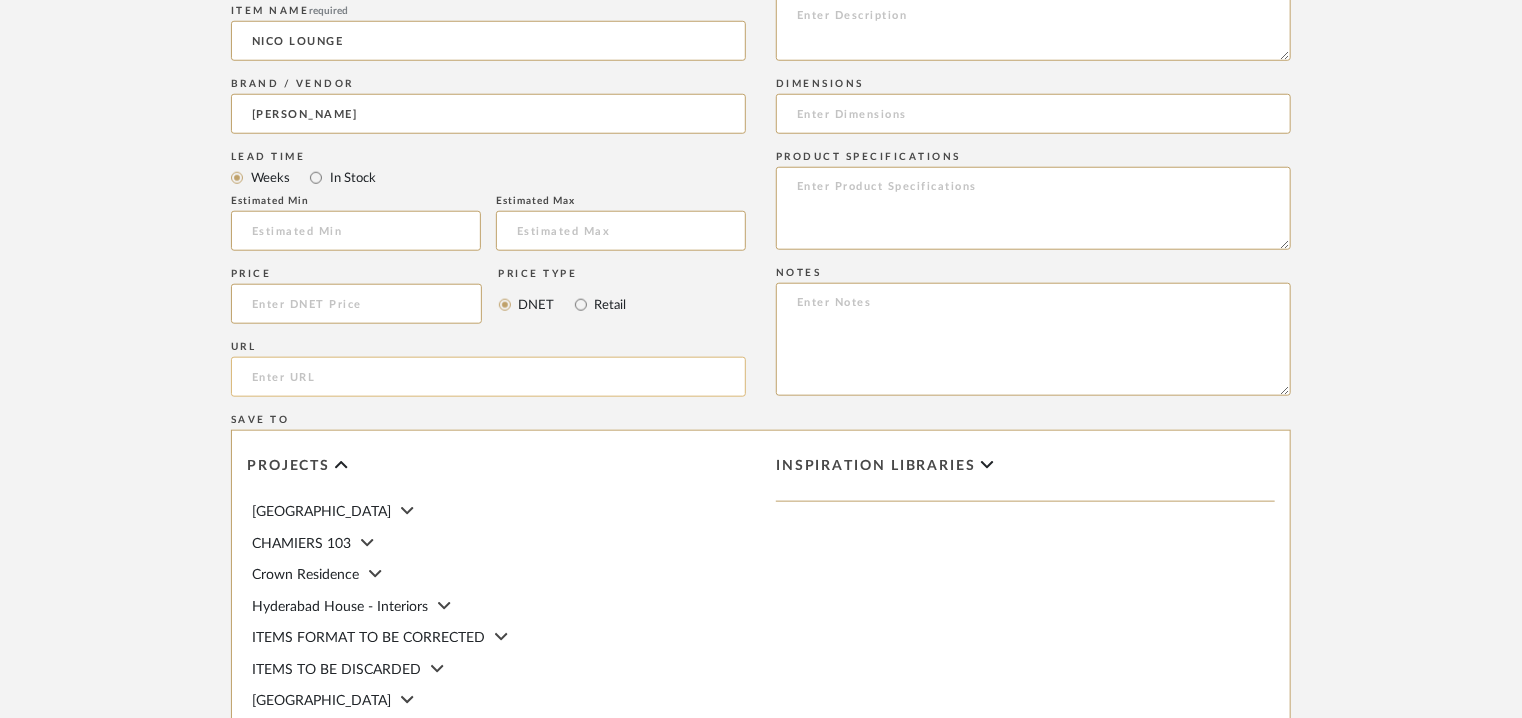 paste on "[URL][DOMAIN_NAME]" 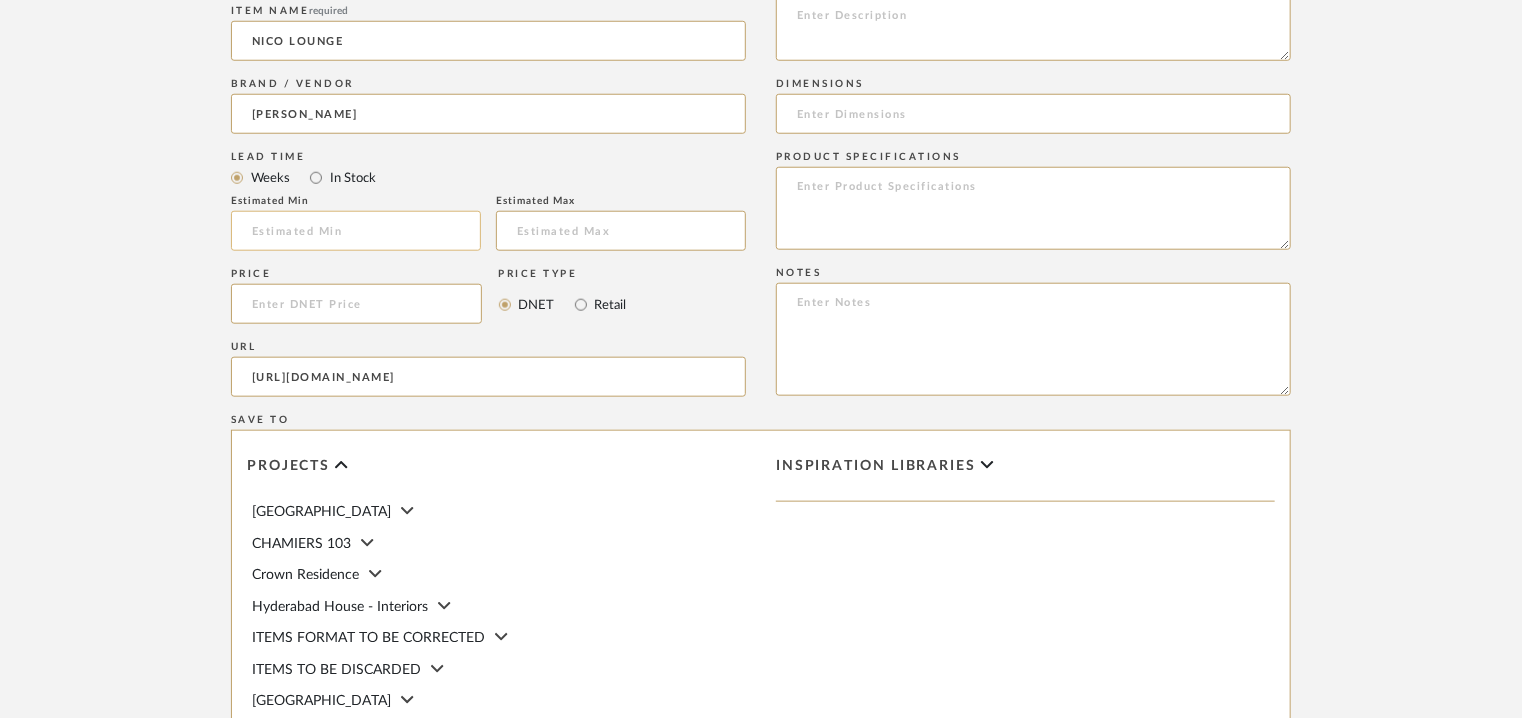type on "[URL][DOMAIN_NAME]" 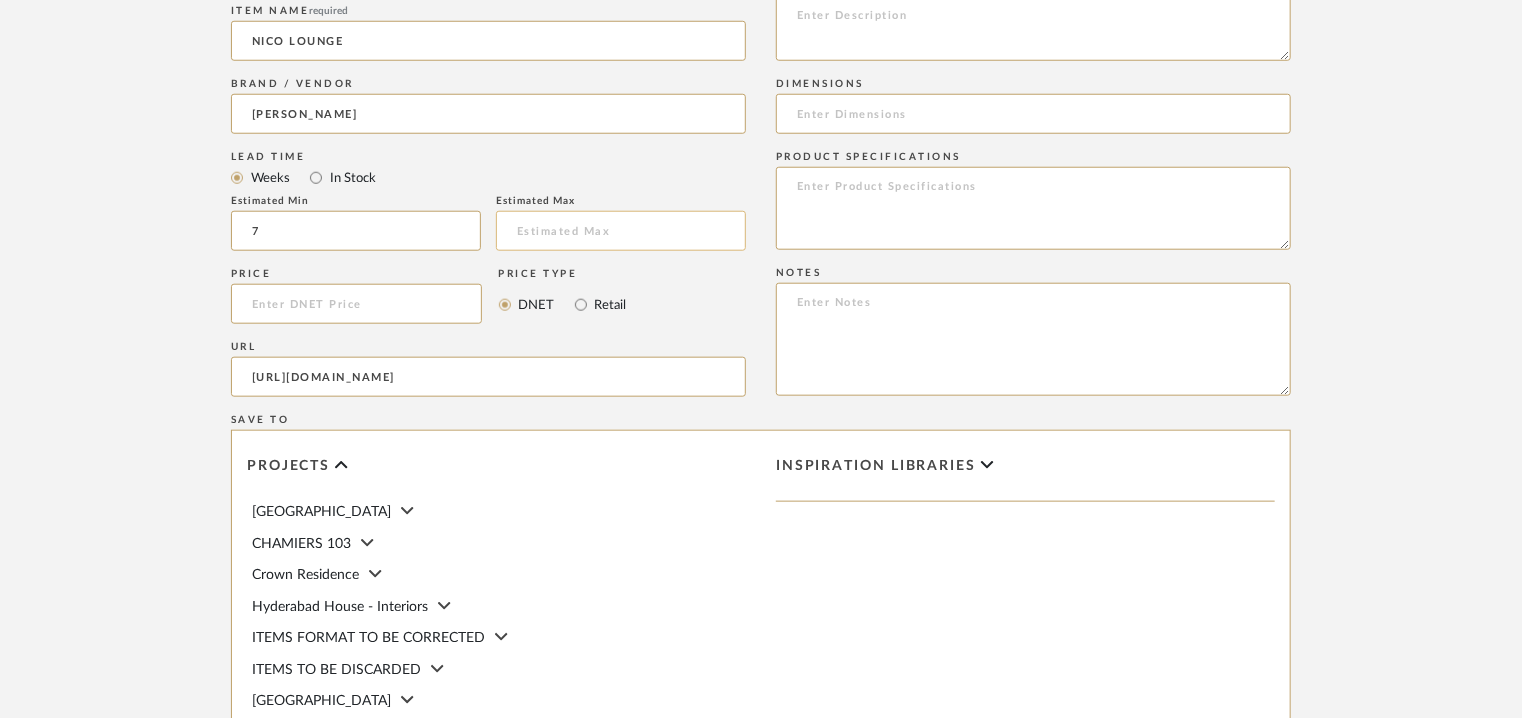 type on "7" 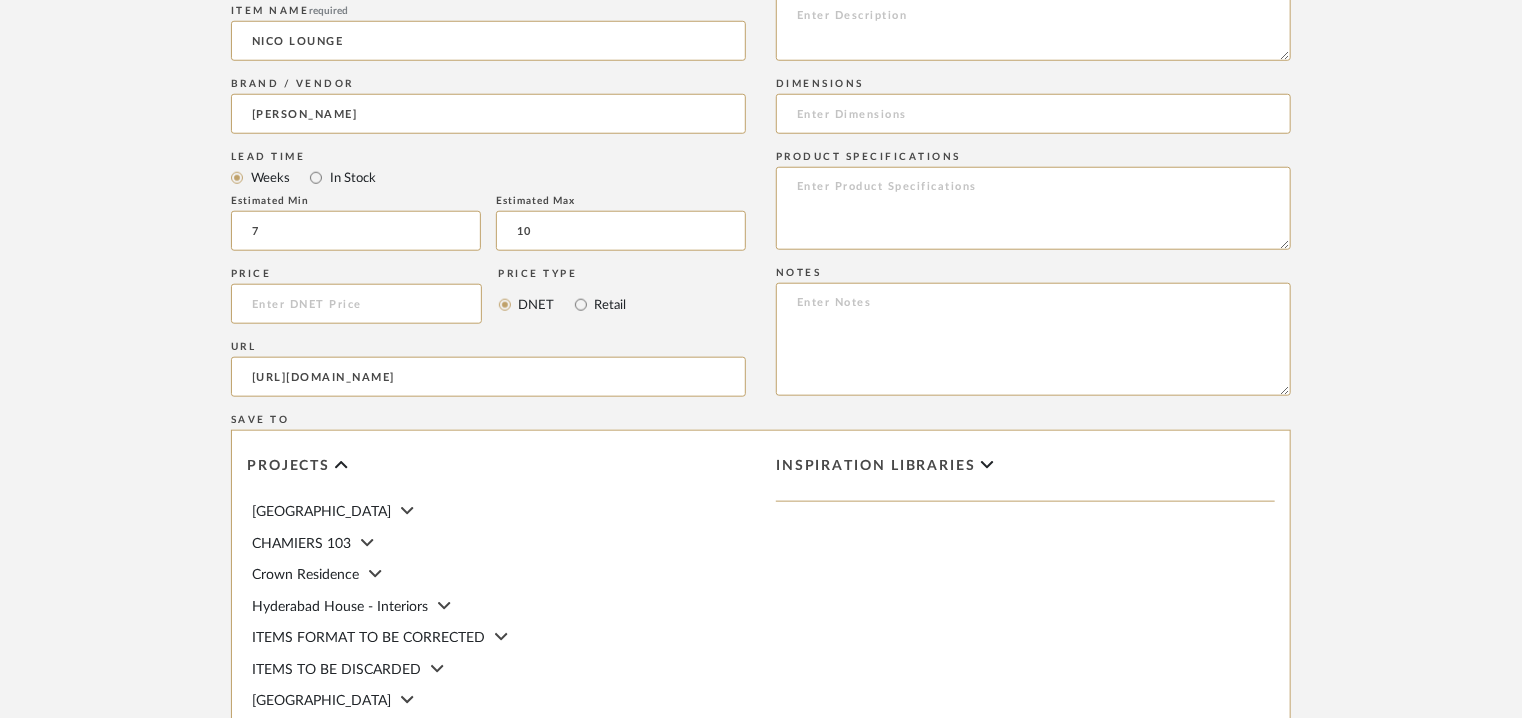 type on "10" 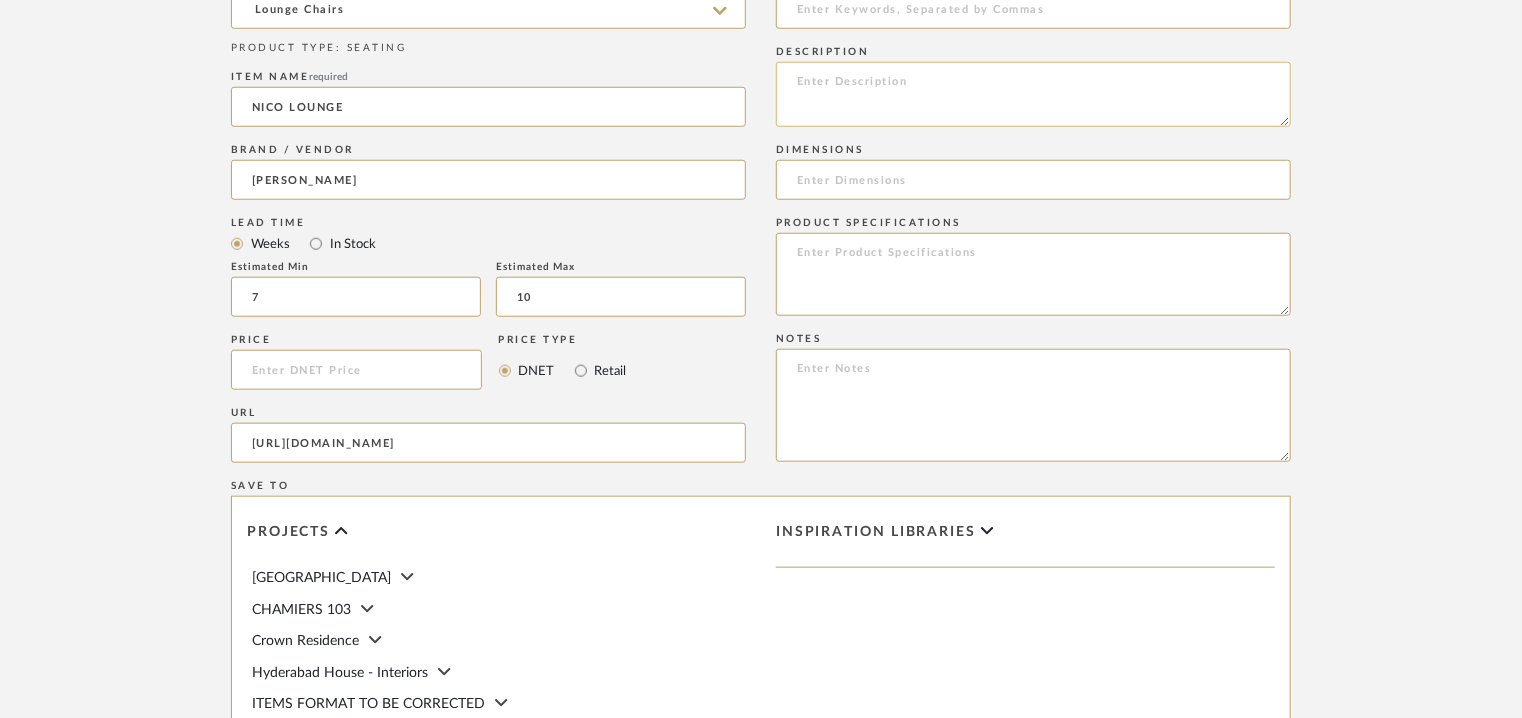 scroll, scrollTop: 800, scrollLeft: 0, axis: vertical 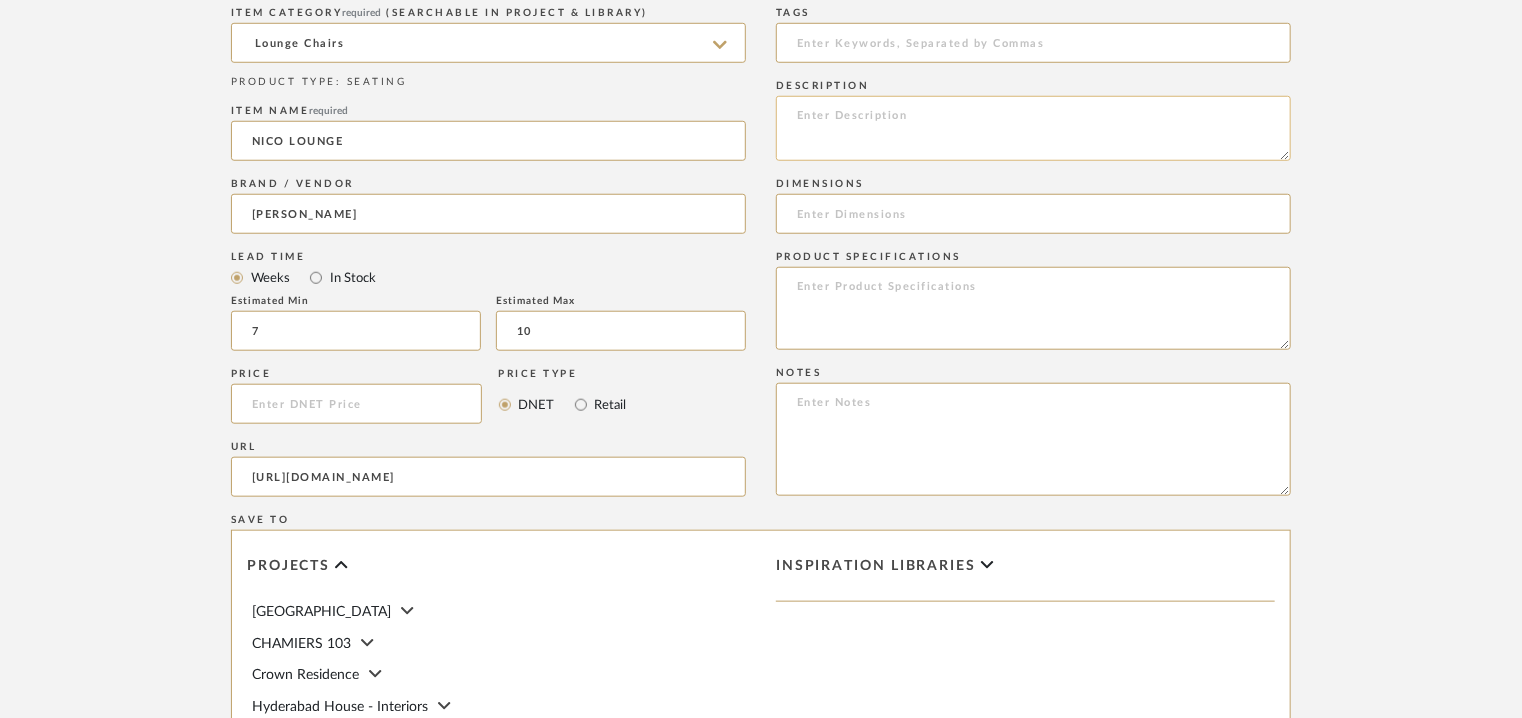click 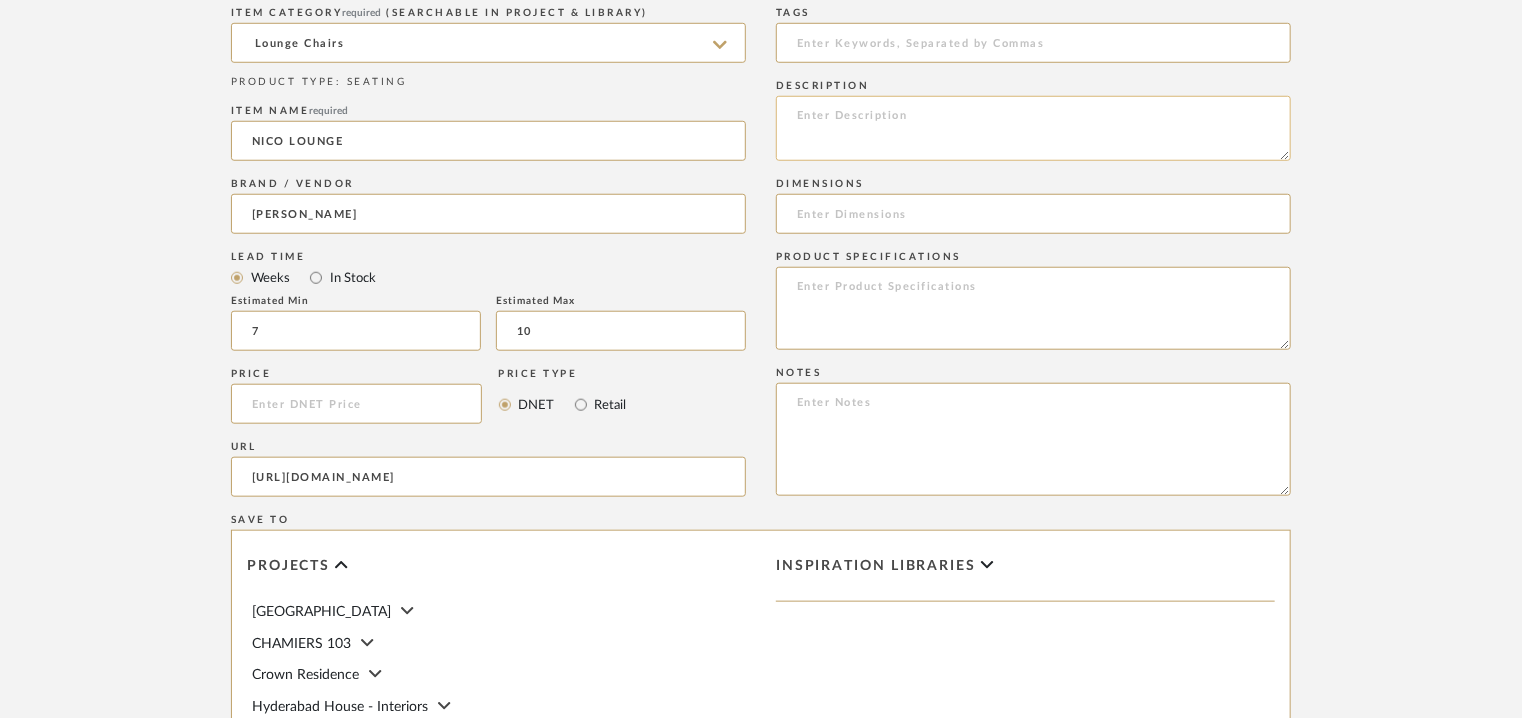 paste on "Type: Lounge chairs
Designer : Na
Dimensions : 800mm (31.5") L X 915mm (36") D x 825mm (32.5") H
Seat Height: 465mm (18.5")
Material & Finishes :
Product description : The Nico Lounge Chair combines handsome proportions with timeless materials and an emphasis on comfort. Straight lines are tempered by curved edges and sloping arms, resulting in a thoughtful balance of hard and soft elements. Subtle decorative accents, such as elliptical cushions and a shapely solid wood base, create a harmonious whole from component parts.
Additional details : Na
Any other details : COM: Requires 6.5 Meters/ 7.5 Yards of 54” width fabric in solid color. Contact us for quantity in patterned fabric." 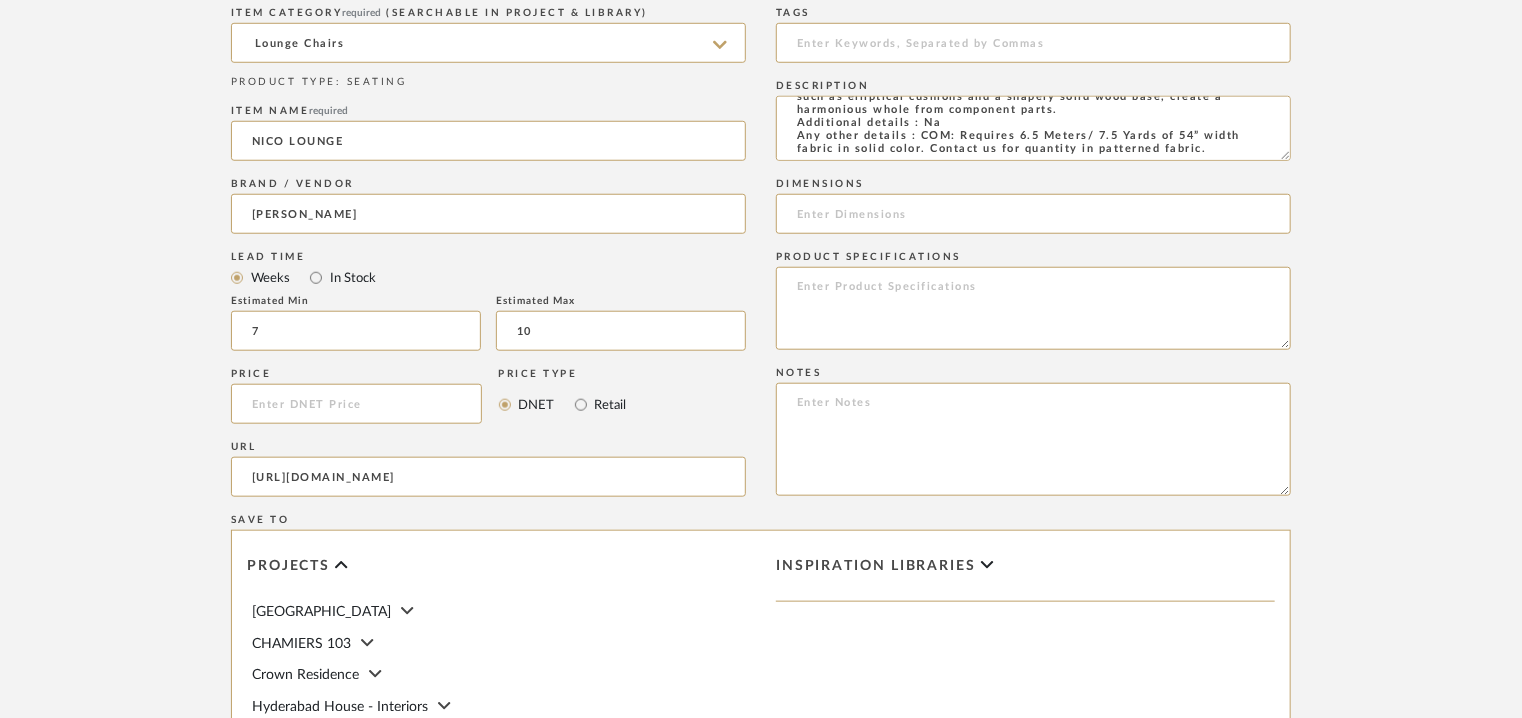 type on "Type: Lounge chairs
Designer : Na
Dimensions : 800mm (31.5") L X 915mm (36") D x 825mm (32.5") H
Seat Height: 465mm (18.5")
Material & Finishes :
Product description : The Nico Lounge Chair combines handsome proportions with timeless materials and an emphasis on comfort. Straight lines are tempered by curved edges and sloping arms, resulting in a thoughtful balance of hard and soft elements. Subtle decorative accents, such as elliptical cushions and a shapely solid wood base, create a harmonious whole from component parts.
Additional details : Na
Any other details : COM: Requires 6.5 Meters/ 7.5 Yards of 54” width fabric in solid color. Contact us for quantity in patterned fabric." 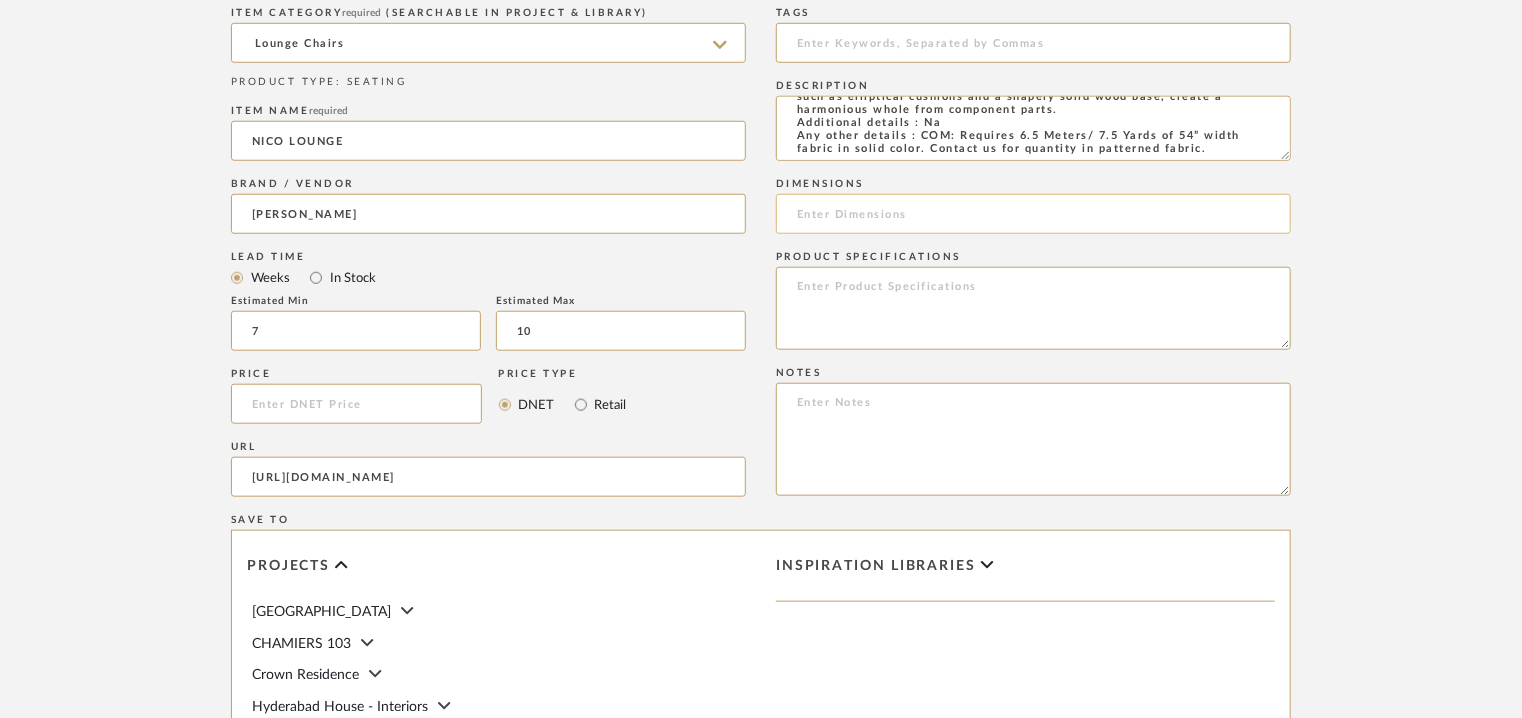 click 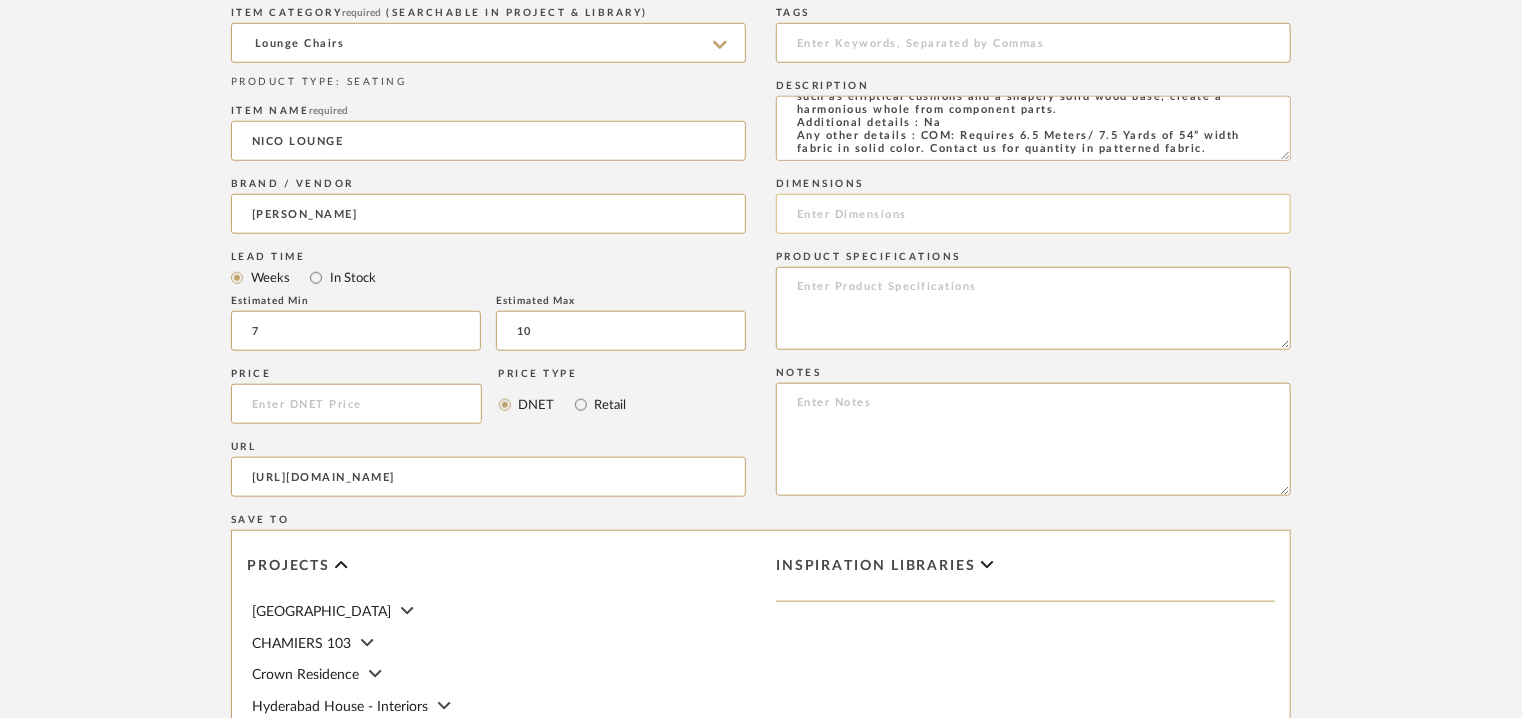 paste on "800mm (31.5") L X 915mm (36") D x 825mm (32.5") H Seat Height: 465mm (18.5")" 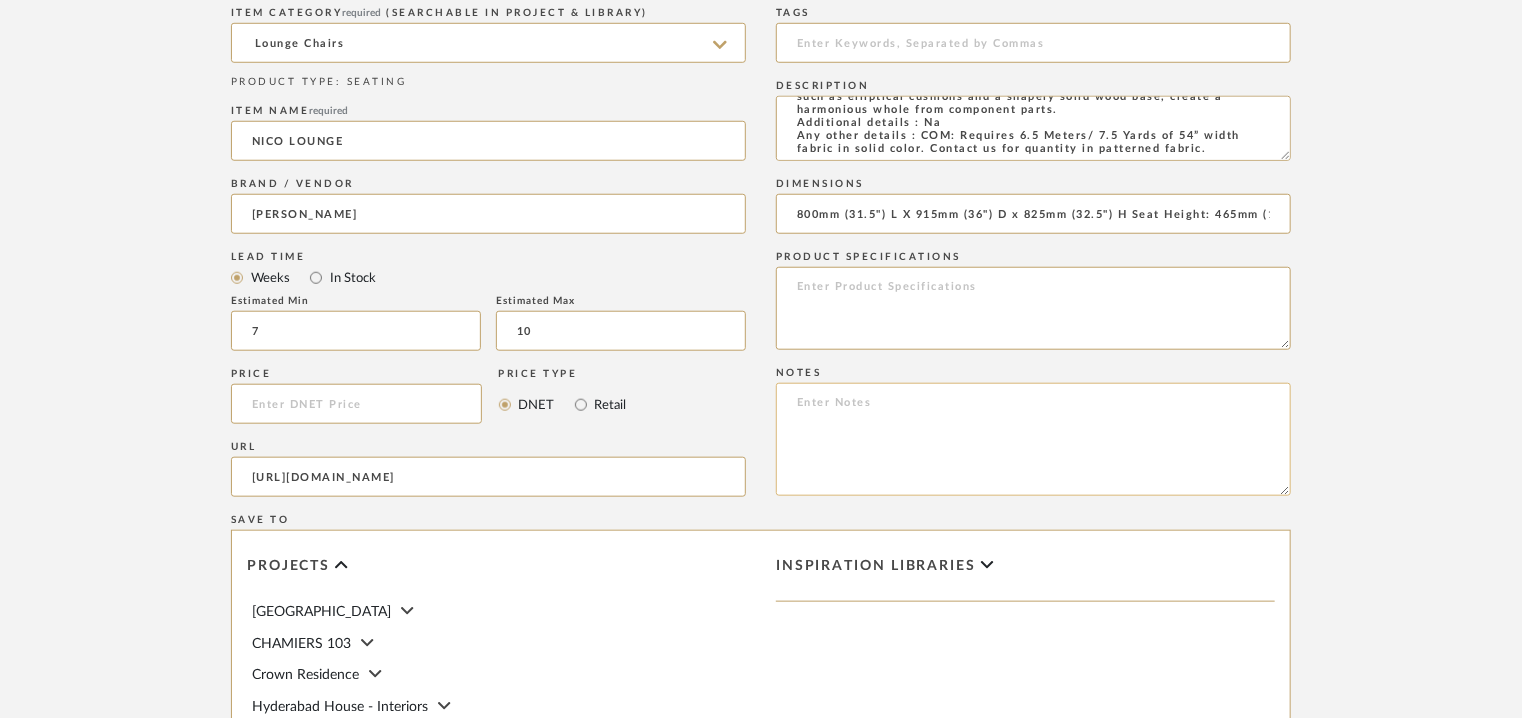 scroll, scrollTop: 0, scrollLeft: 40, axis: horizontal 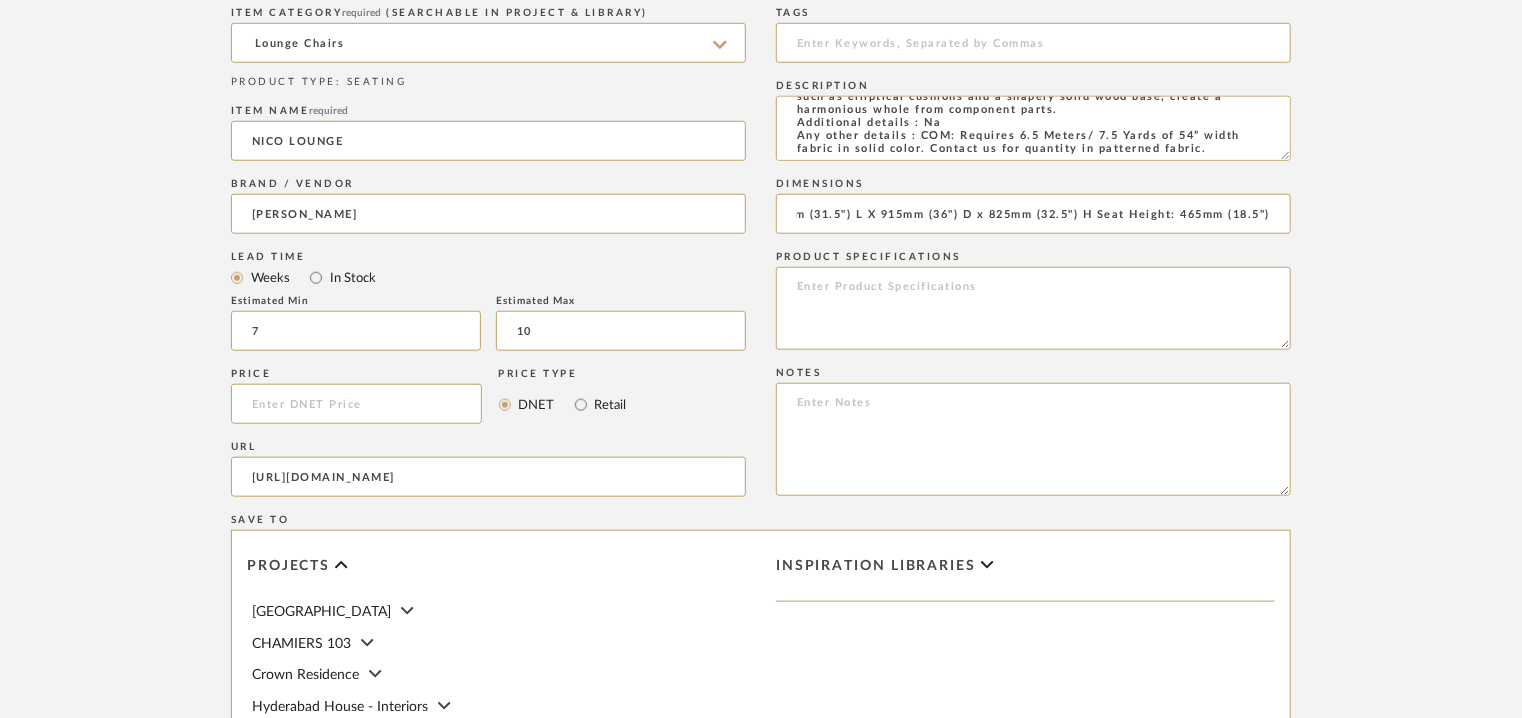 type on "800mm (31.5") L X 915mm (36") D x 825mm (32.5") H Seat Height: 465mm (18.5")" 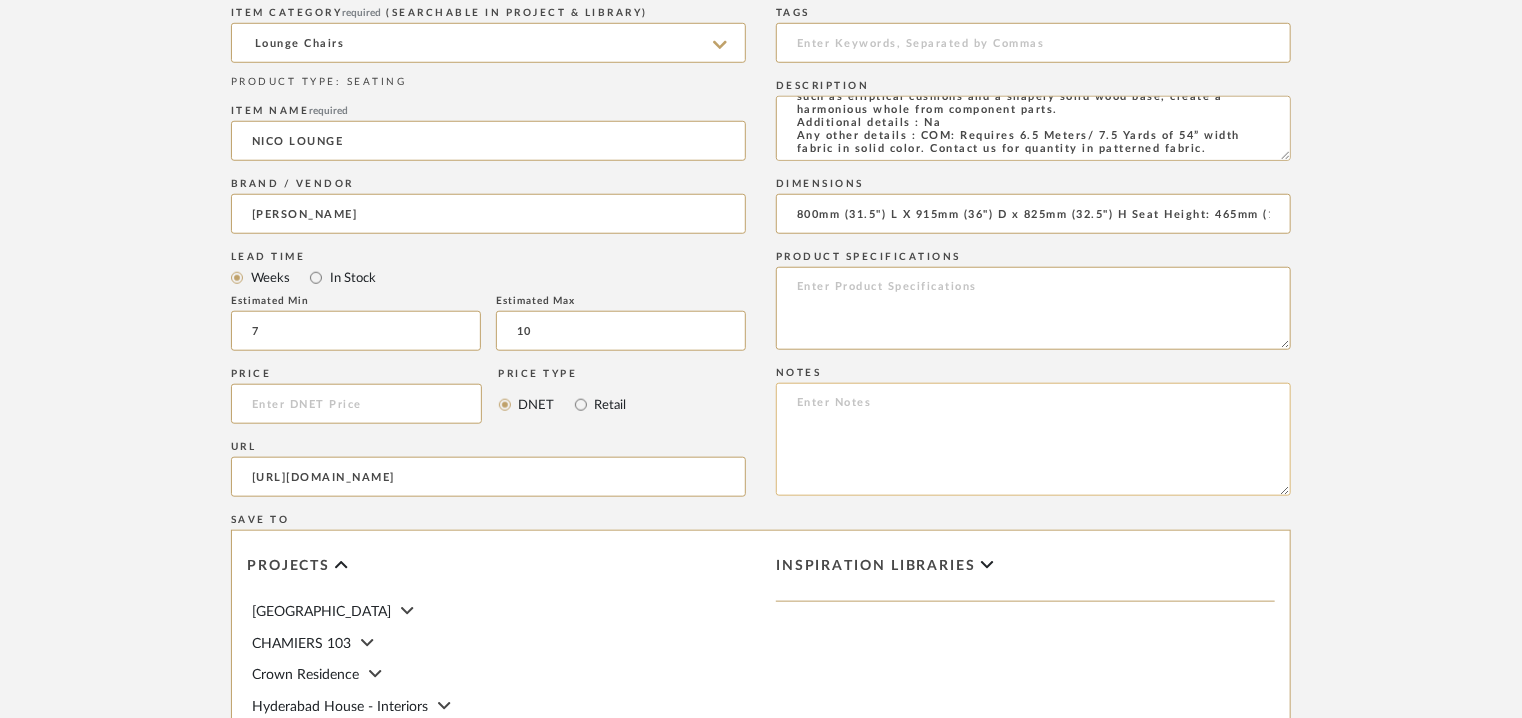 paste on "Price: : Na
Lead time:  7 – 10 weeks for standard pieces.  Production involving hand cast metal and stone tend to be on the longer end of this time frame.  Custom items may also extend production timelines.
Customizable : YES. COM MEMOS MUST BE REVIEWED AND FABRIC QUANTITIES/FABRIC APPLICATION CONFIRMED PRIOR TO ORDERING.
3D available : No
BIM available. No.
Point of contact: [PERSON_NAME]
Contact number: [PHONE_NUMBER] and
[PHONE_NUMBER]
Email address: [EMAIL_ADDRESS][DOMAIN_NAME]
[EMAIL_ADDRESS][DOMAIN_NAME]
Address: [STREET_ADDRESS]
Additional contact information:
Email address : [PERSON_NAME][EMAIL_ADDRESS][PERSON_NAME][DOMAIN_NAME]  and
[EMAIL_ADDRESS][DOMAIN_NAME]" 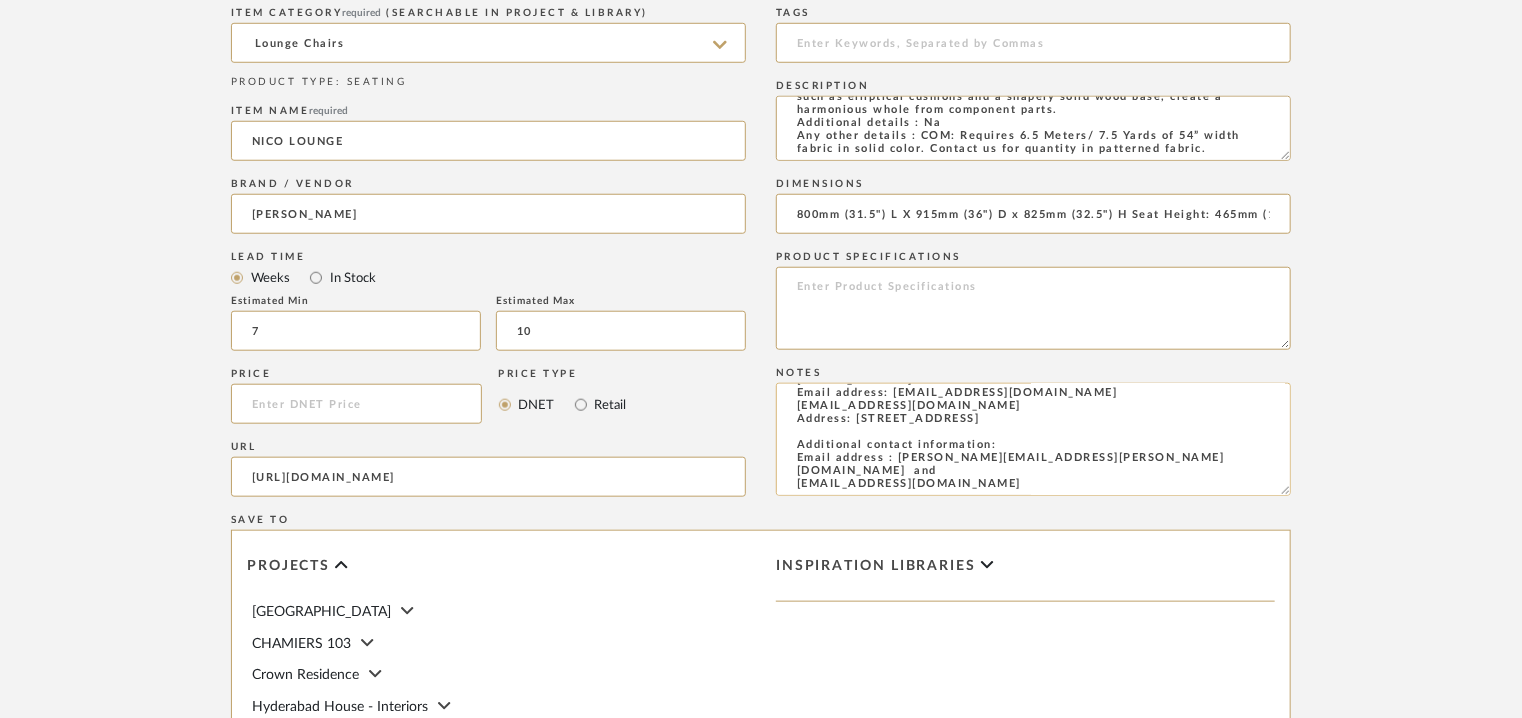 scroll, scrollTop: 191, scrollLeft: 0, axis: vertical 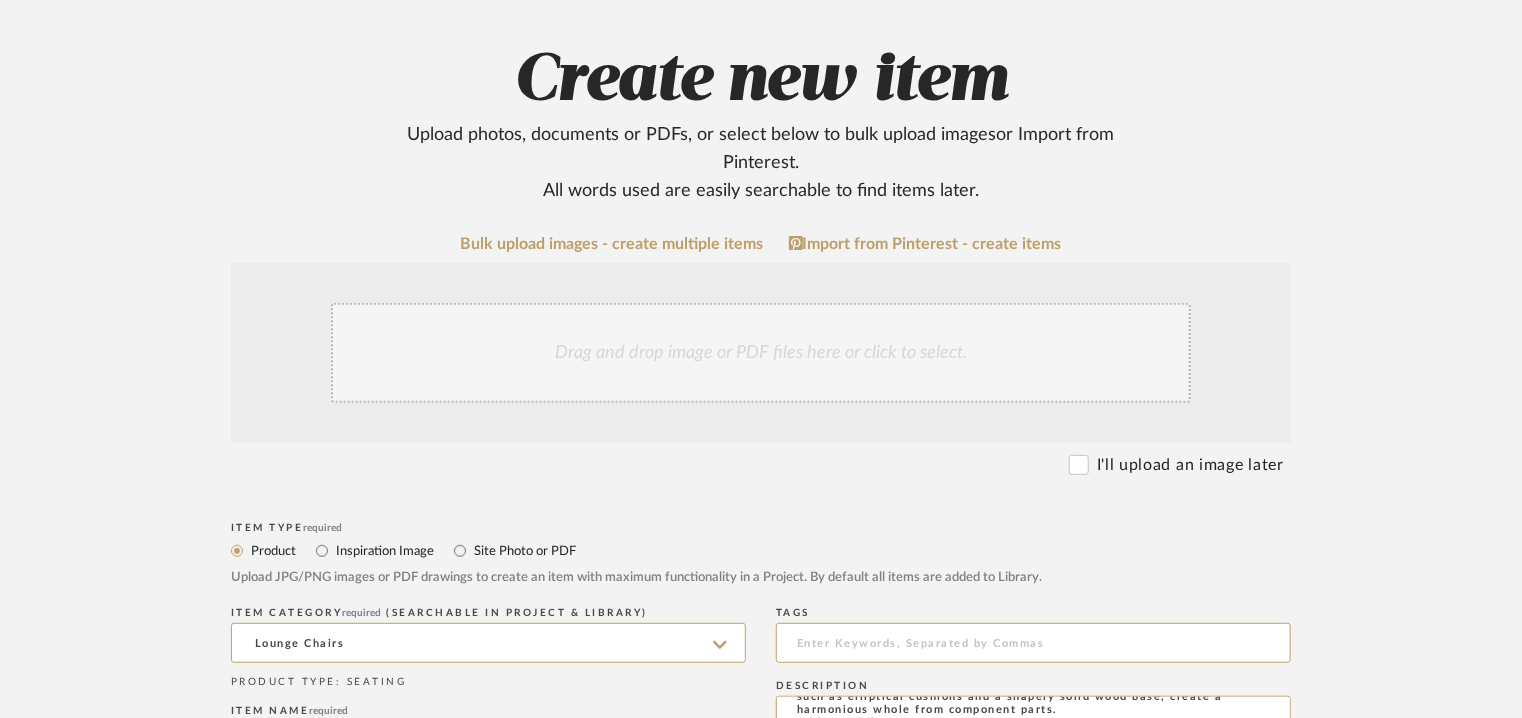 type on "Price: : Na
Lead time:  7 – 10 weeks for standard pieces.  Production involving hand cast metal and stone tend to be on the longer end of this time frame.  Custom items may also extend production timelines.
Customizable : YES. COM MEMOS MUST BE REVIEWED AND FABRIC QUANTITIES/FABRIC APPLICATION CONFIRMED PRIOR TO ORDERING.
3D available : No
BIM available. No.
Point of contact: [PERSON_NAME]
Contact number: [PHONE_NUMBER] and
[PHONE_NUMBER]
Email address: [EMAIL_ADDRESS][DOMAIN_NAME]
[EMAIL_ADDRESS][DOMAIN_NAME]
Address: [STREET_ADDRESS]
Additional contact information:
Email address : [PERSON_NAME][EMAIL_ADDRESS][PERSON_NAME][DOMAIN_NAME]  and
[EMAIL_ADDRESS][DOMAIN_NAME]" 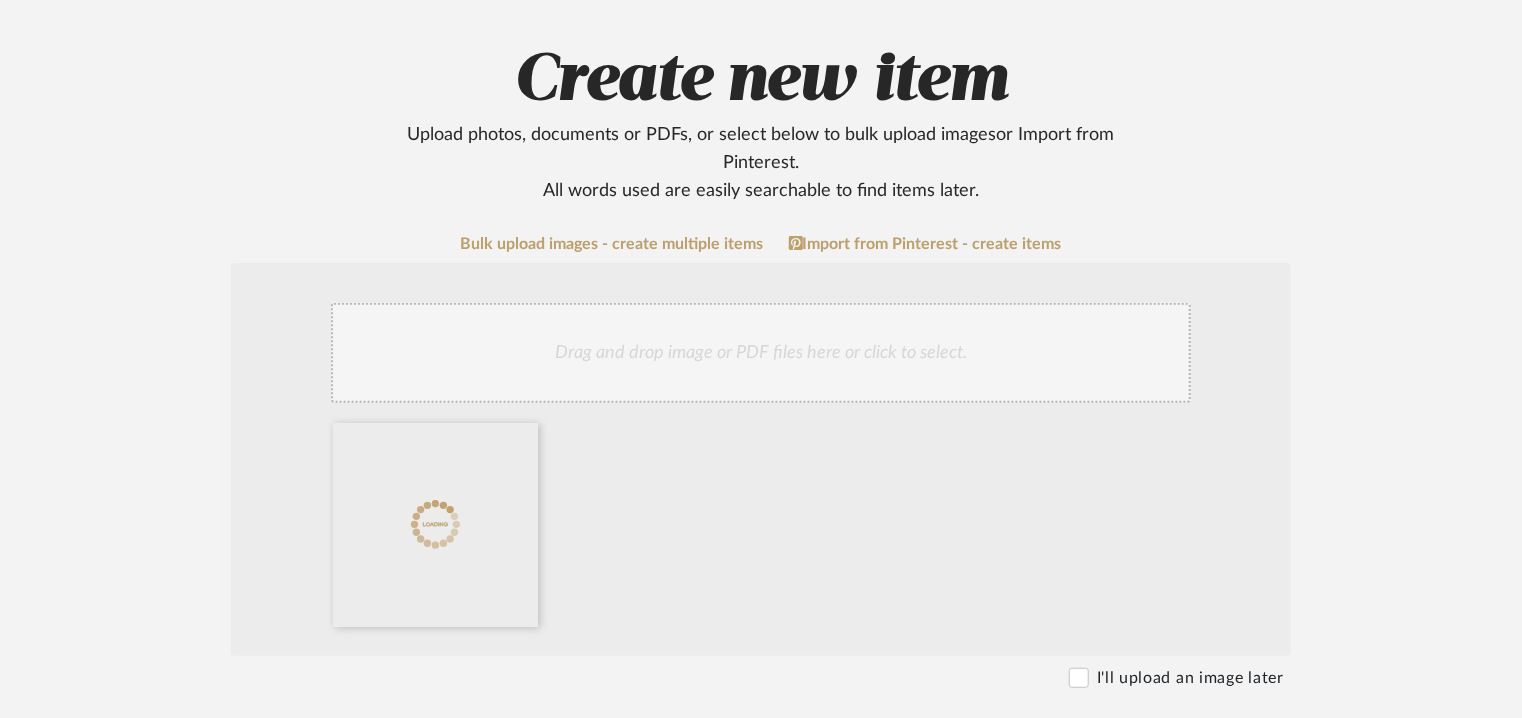 click on "Drag and drop image or PDF files here or click to select." 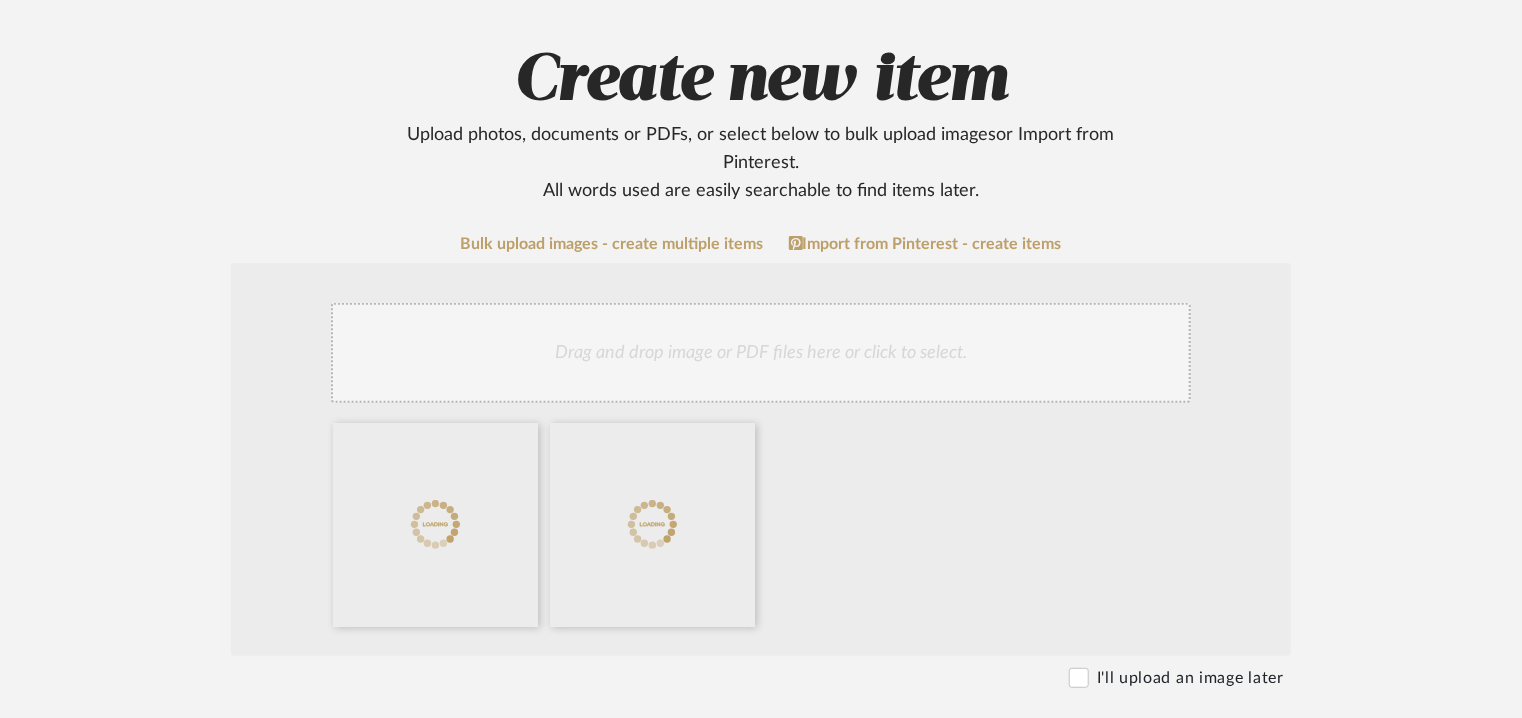 click on "Drag and drop image or PDF files here or click to select." 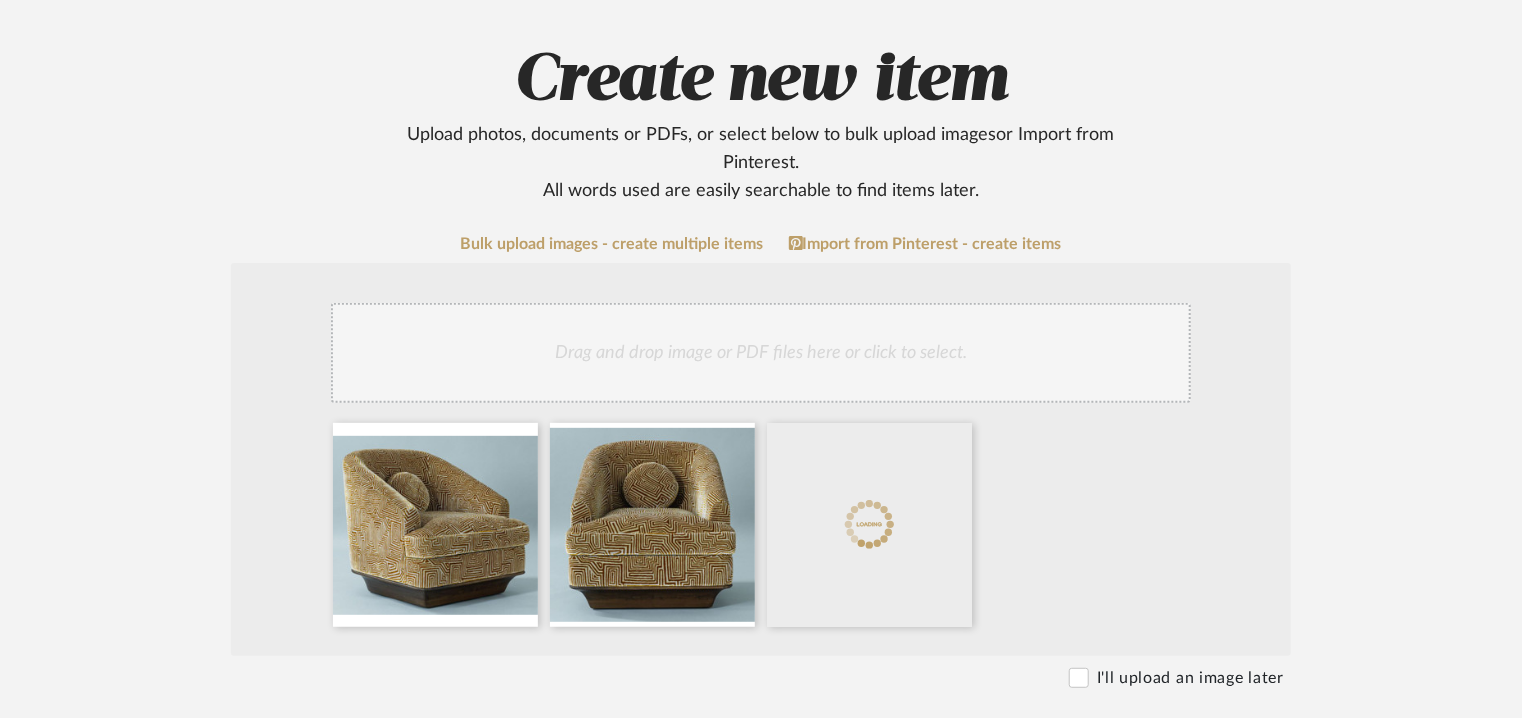 click on "Drag and drop image or PDF files here or click to select." 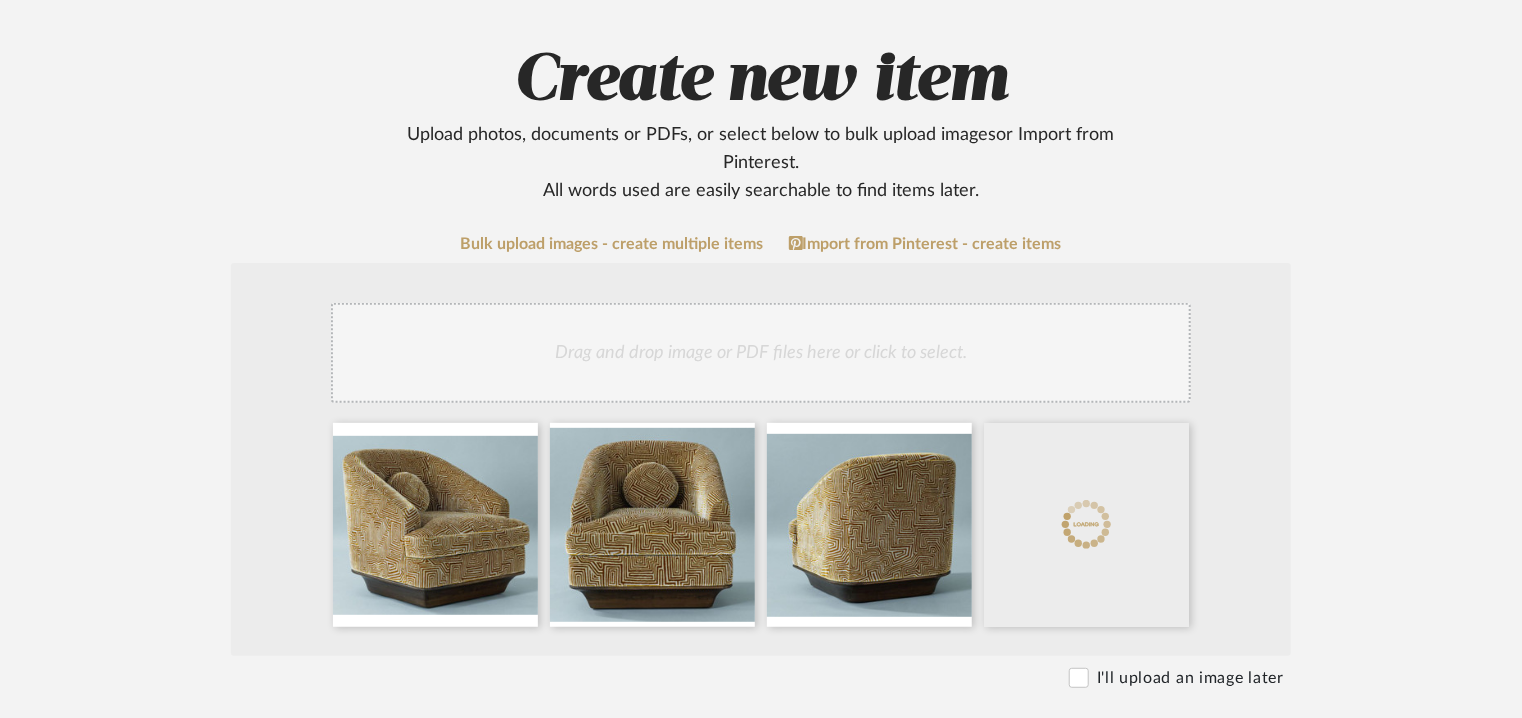 click on "Drag and drop image or PDF files here or click to select." 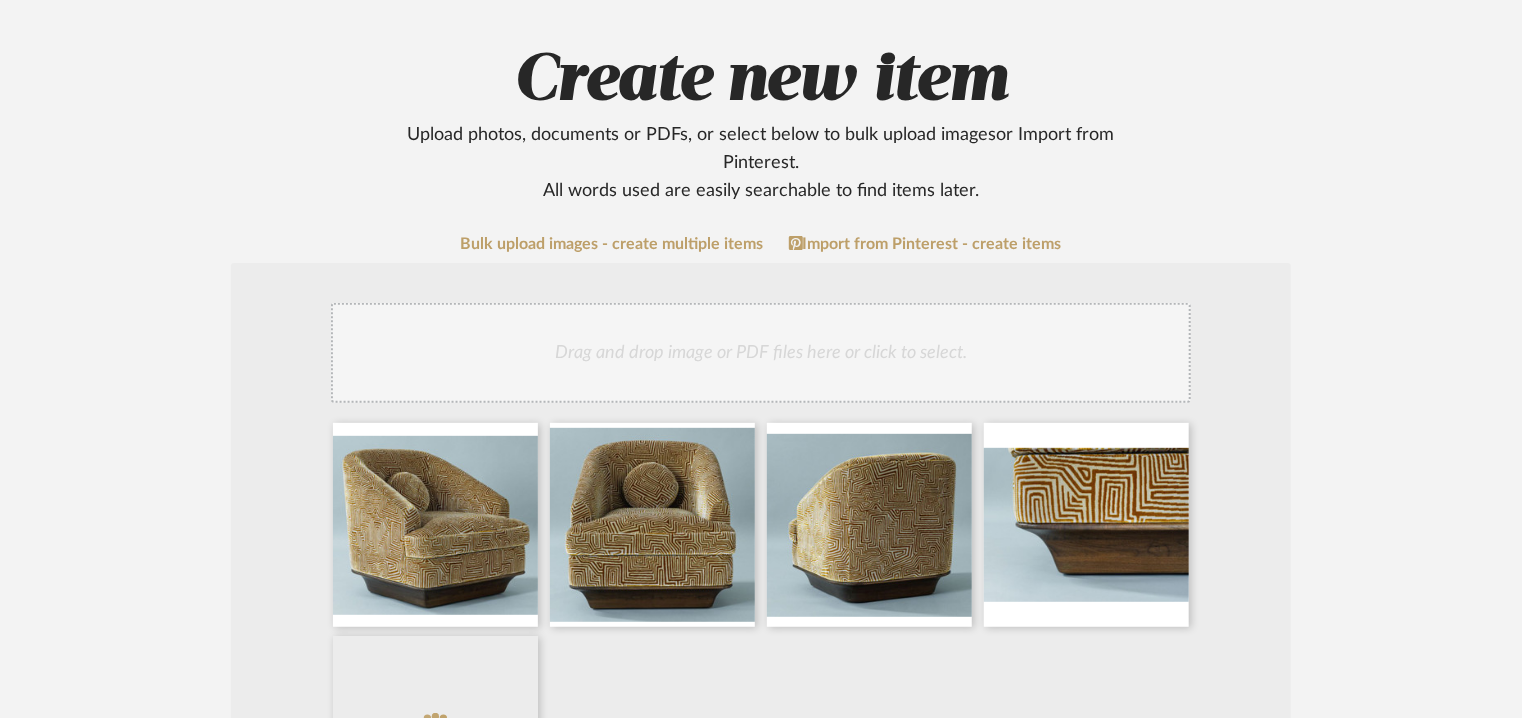 click on "Drag and drop image or PDF files here or click to select." 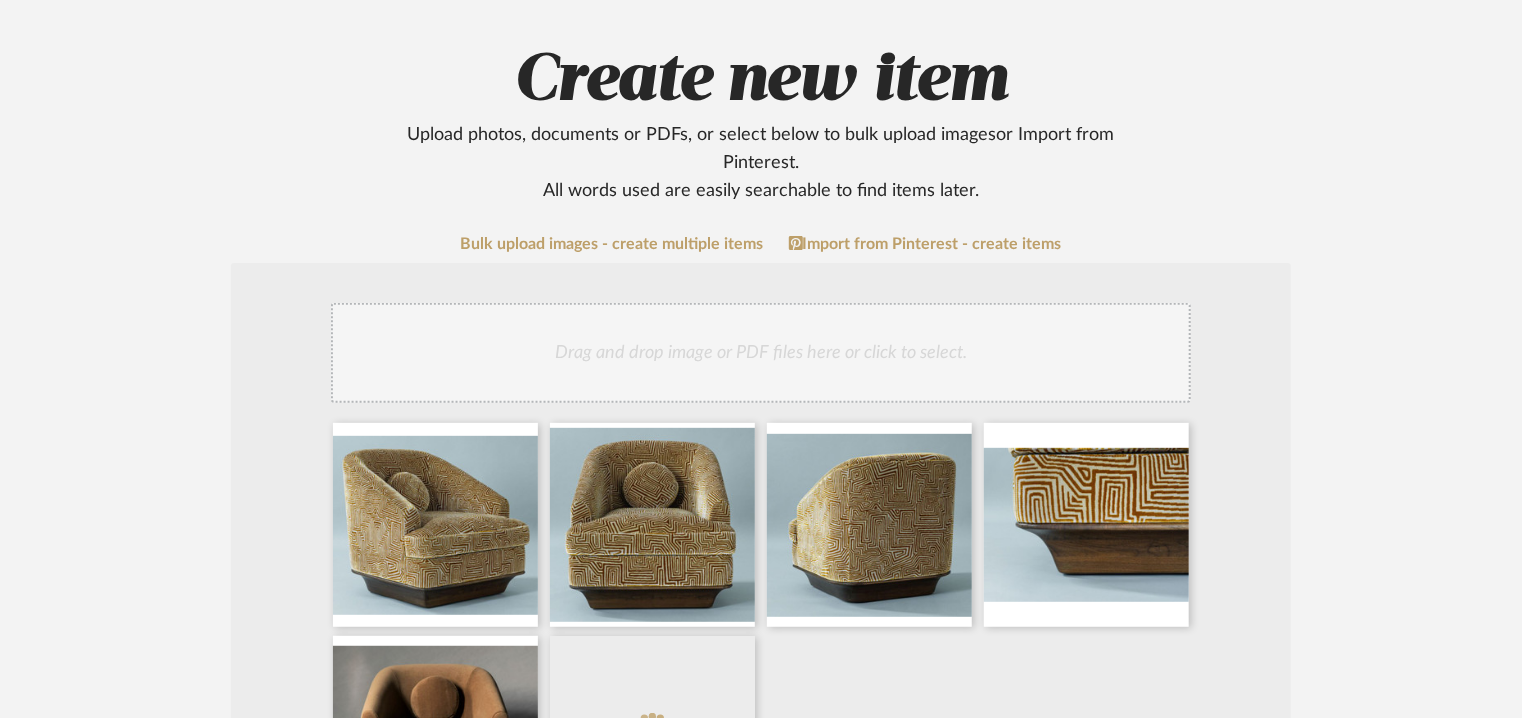 click on "Drag and drop image or PDF files here or click to select." 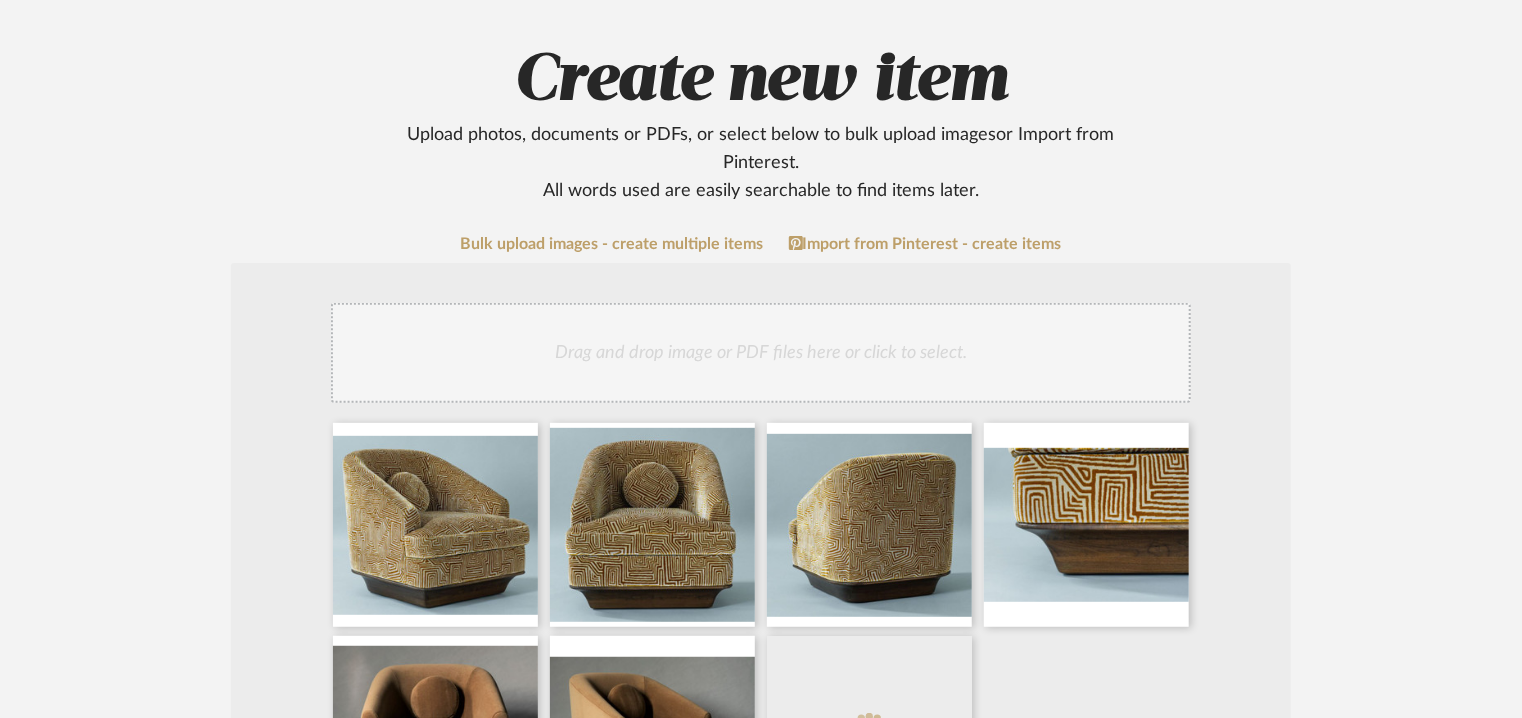 click on "Drag and drop image or PDF files here or click to select." 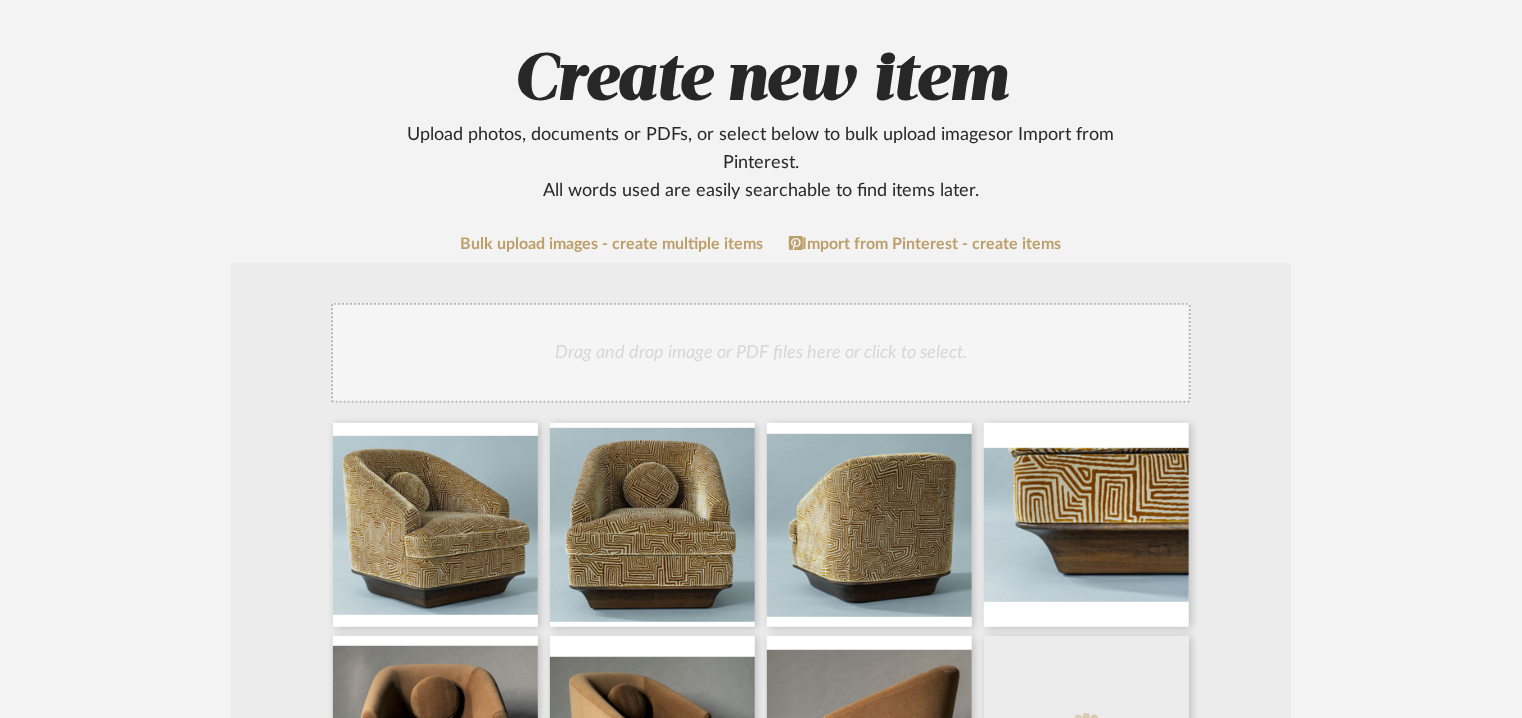 click on "Drag and drop image or PDF files here or click to select." 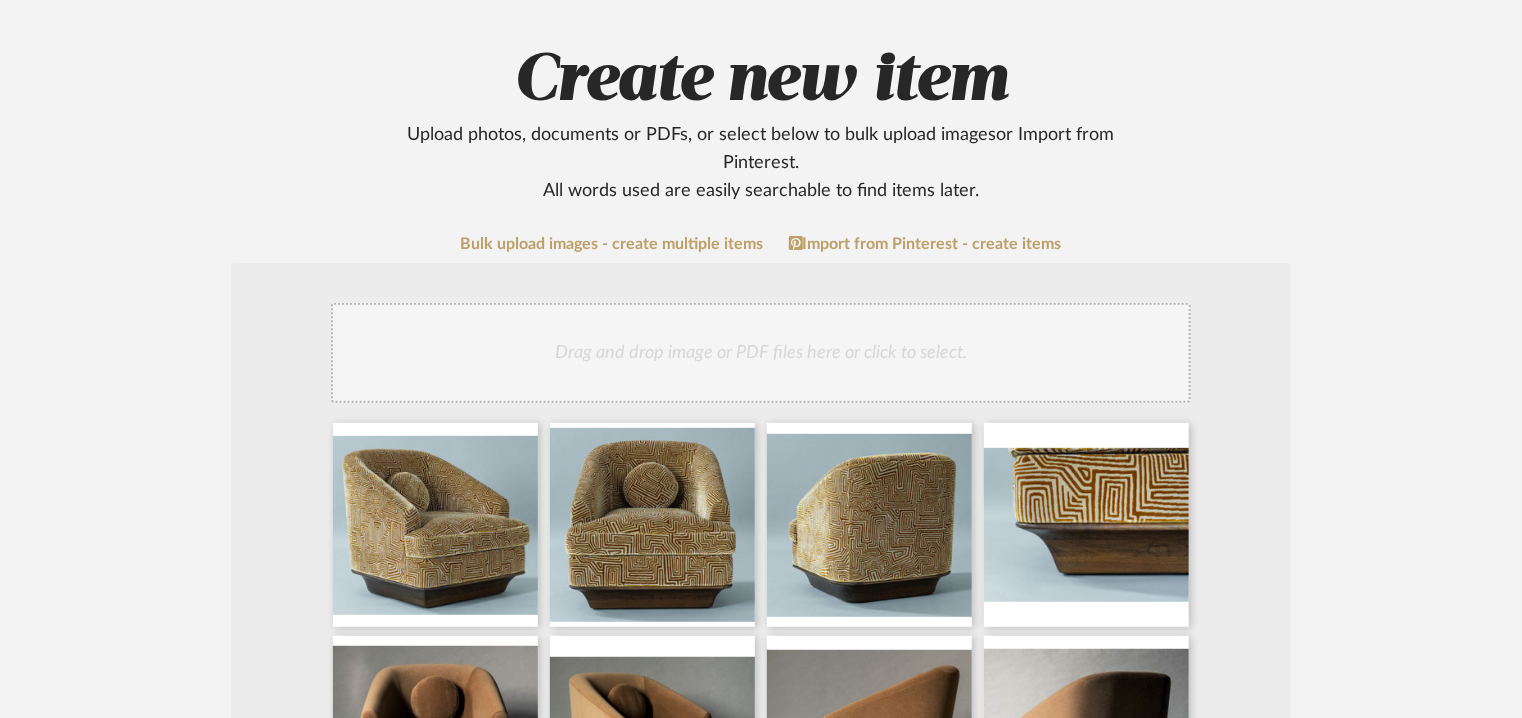 click on "Drag and drop image or PDF files here or click to select." 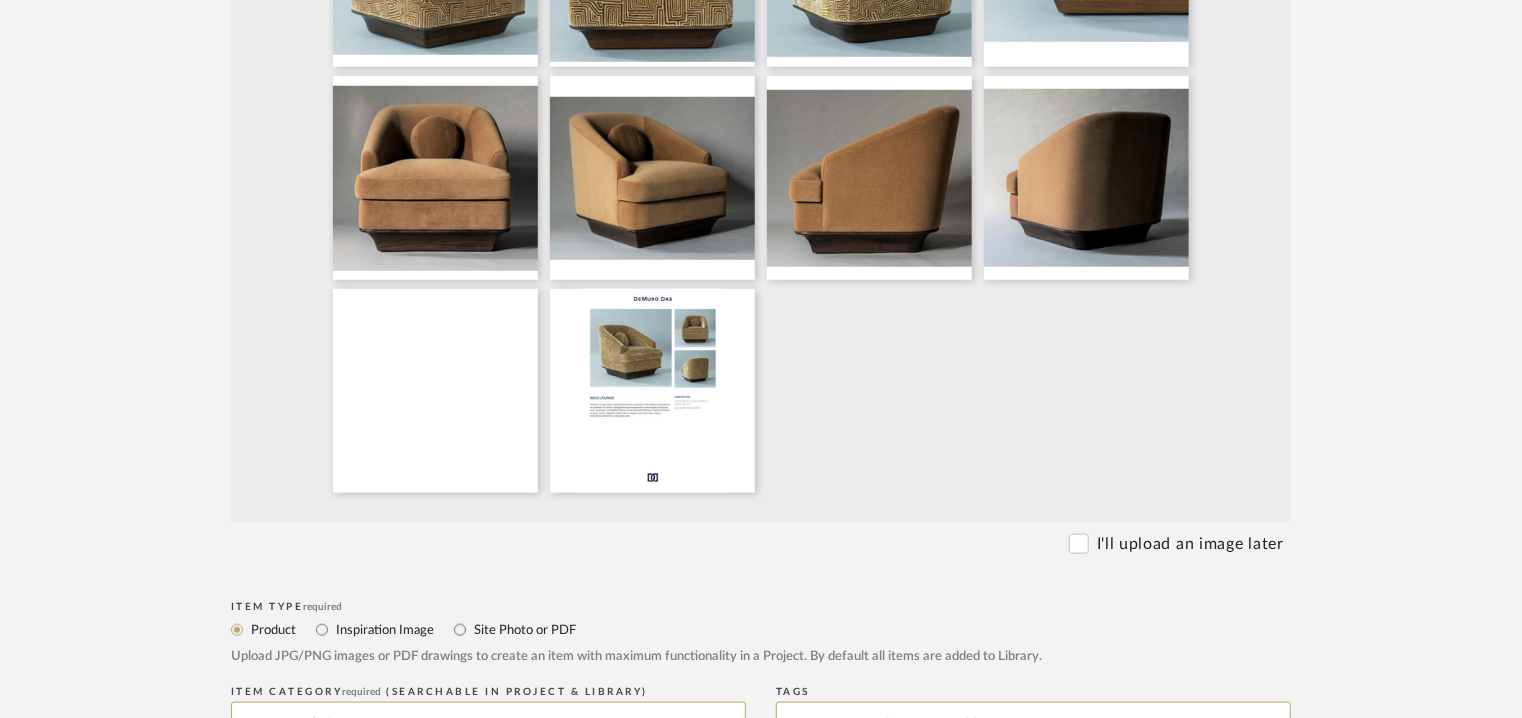 scroll, scrollTop: 1000, scrollLeft: 0, axis: vertical 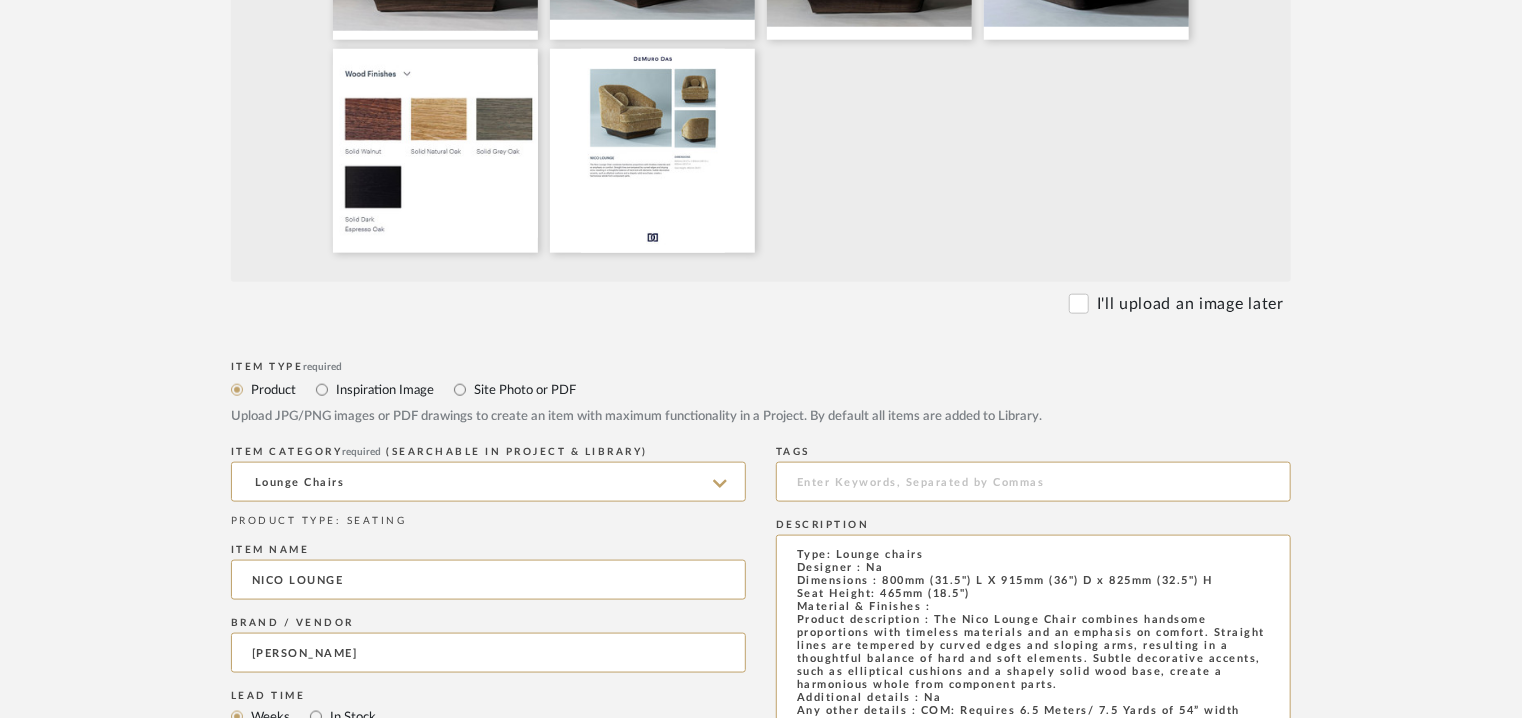 drag, startPoint x: 1282, startPoint y: 611, endPoint x: 1276, endPoint y: 776, distance: 165.10905 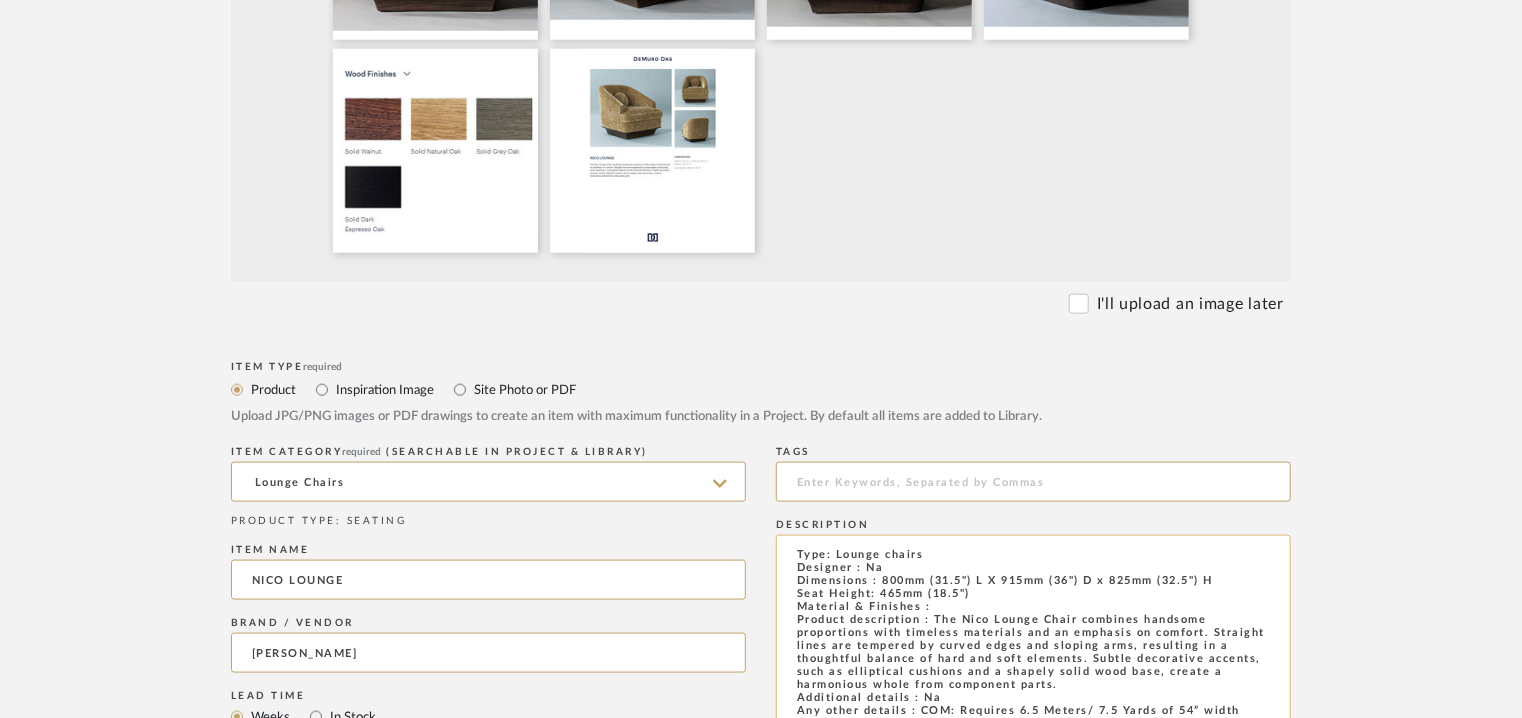 click on "Type: Lounge chairs
Designer : Na
Dimensions : 800mm (31.5") L X 915mm (36") D x 825mm (32.5") H
Seat Height: 465mm (18.5")
Material & Finishes :
Product description : The Nico Lounge Chair combines handsome proportions with timeless materials and an emphasis on comfort. Straight lines are tempered by curved edges and sloping arms, resulting in a thoughtful balance of hard and soft elements. Subtle decorative accents, such as elliptical cushions and a shapely solid wood base, create a harmonious whole from component parts.
Additional details : Na
Any other details : COM: Requires 6.5 Meters/ 7.5 Yards of 54” width fabric in solid color. Contact us for quantity in patterned fabric." 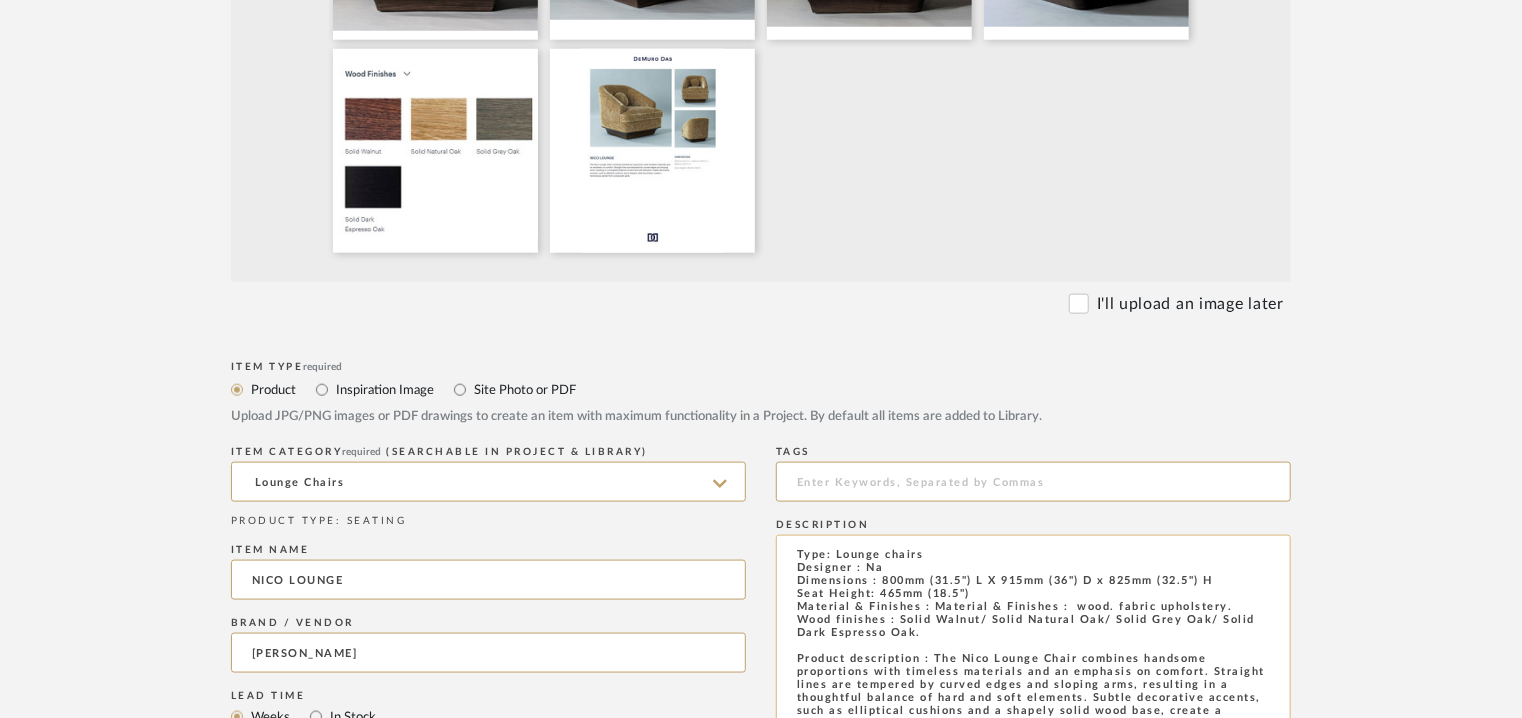 drag, startPoint x: 1062, startPoint y: 608, endPoint x: 936, endPoint y: 604, distance: 126.06348 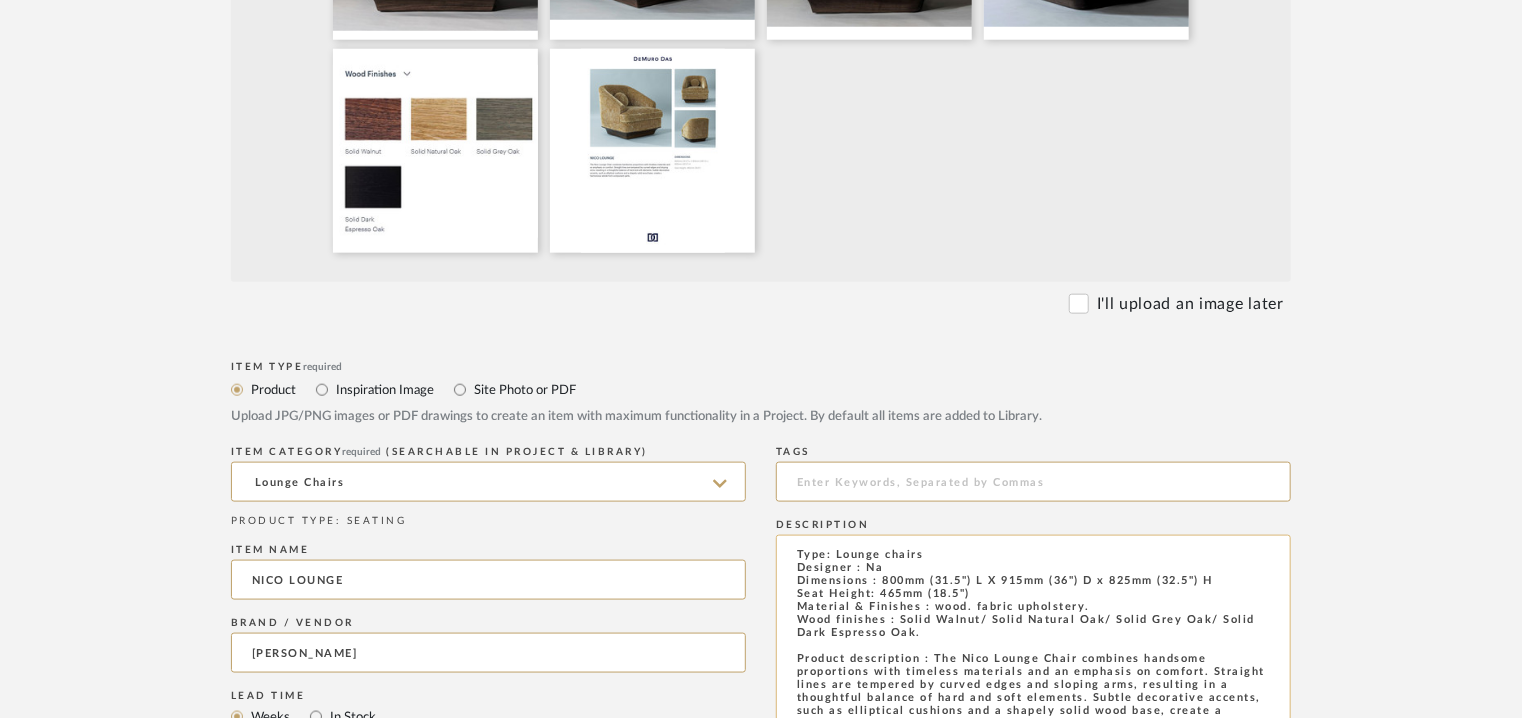 scroll, scrollTop: 1, scrollLeft: 0, axis: vertical 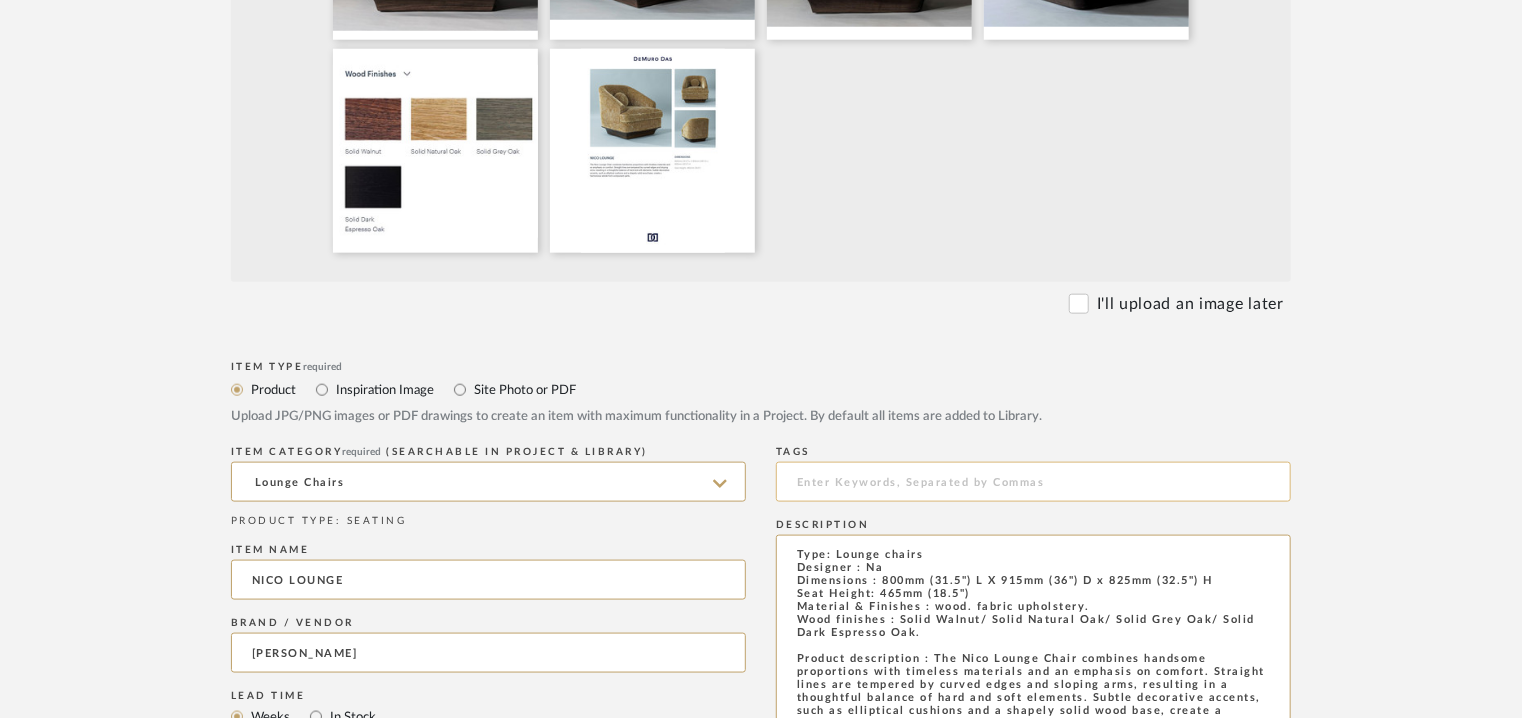 type on "Type: Lounge chairs
Designer : Na
Dimensions : 800mm (31.5") L X 915mm (36") D x 825mm (32.5") H
Seat Height: 465mm (18.5")
Material & Finishes : wood. fabric upholstery.
Wood finishes : Solid Walnut/ Solid Natural Oak/ Solid Grey Oak/ Solid Dark Espresso Oak.
Product description : The Nico Lounge Chair combines handsome proportions with timeless materials and an emphasis on comfort. Straight lines are tempered by curved edges and sloping arms, resulting in a thoughtful balance of hard and soft elements. Subtle decorative accents, such as elliptical cushions and a shapely solid wood base, create a harmonious whole from component parts.
Additional details : Na
Any other details : COM: Requires 6.5 Meters/ 7.5 Yards of 54” width fabric in solid color. Contact us for quantity in patterned fabric." 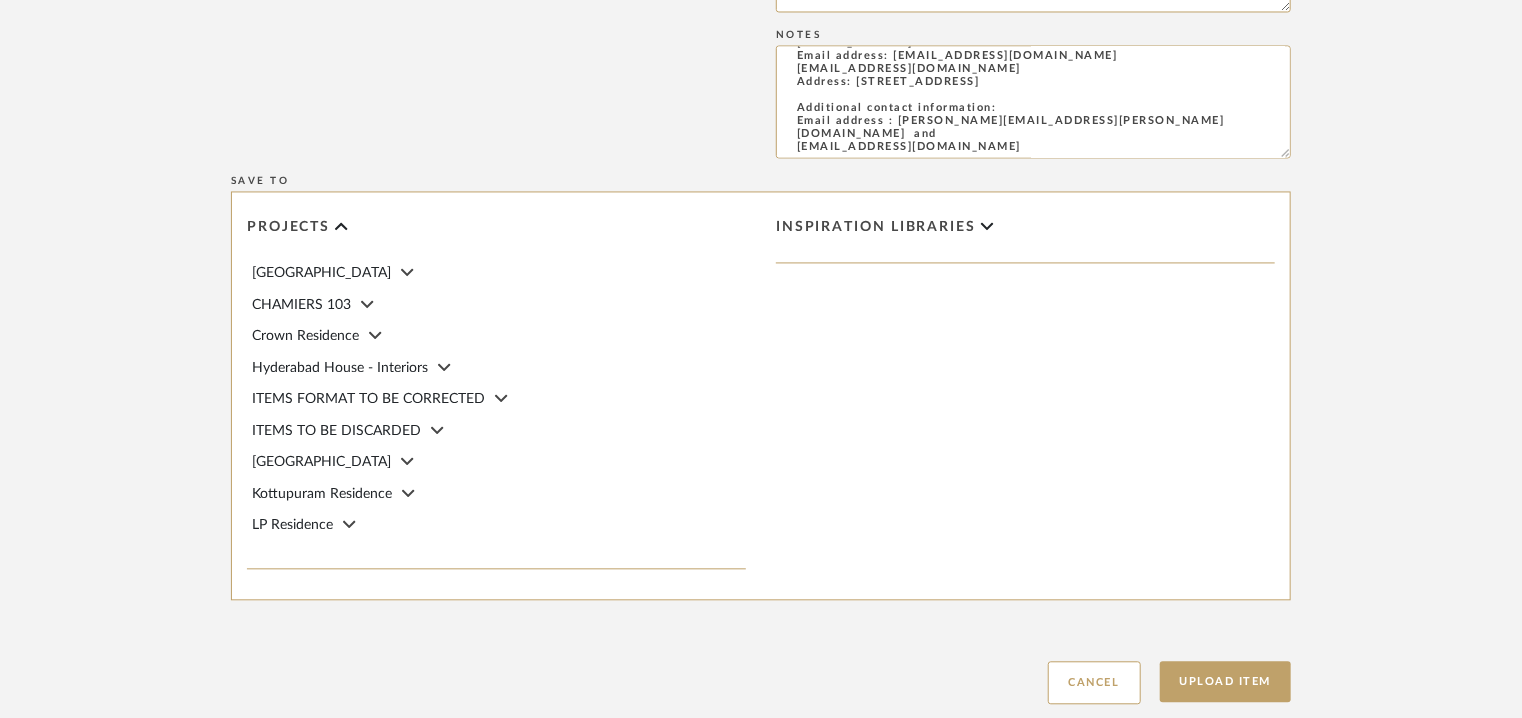 scroll, scrollTop: 2088, scrollLeft: 0, axis: vertical 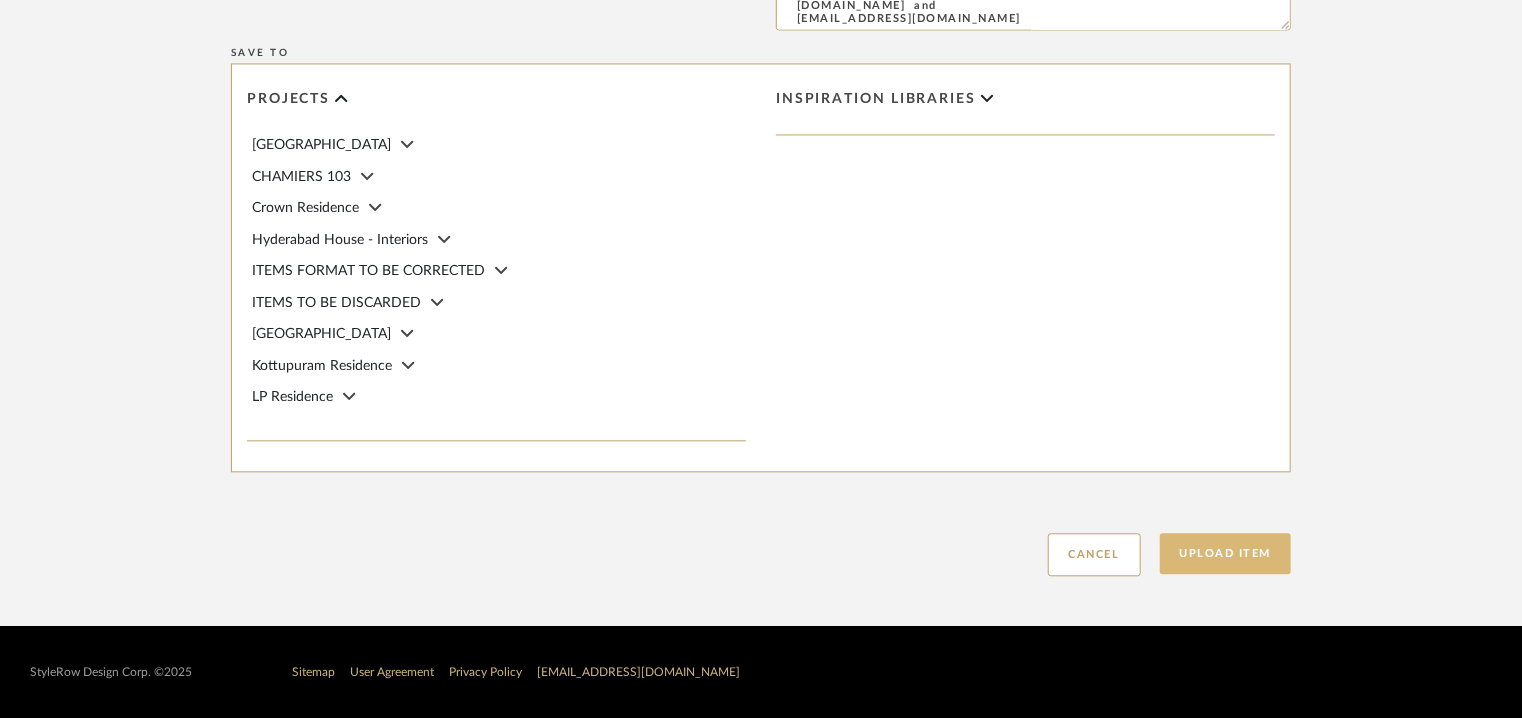 type on "lounge chair," 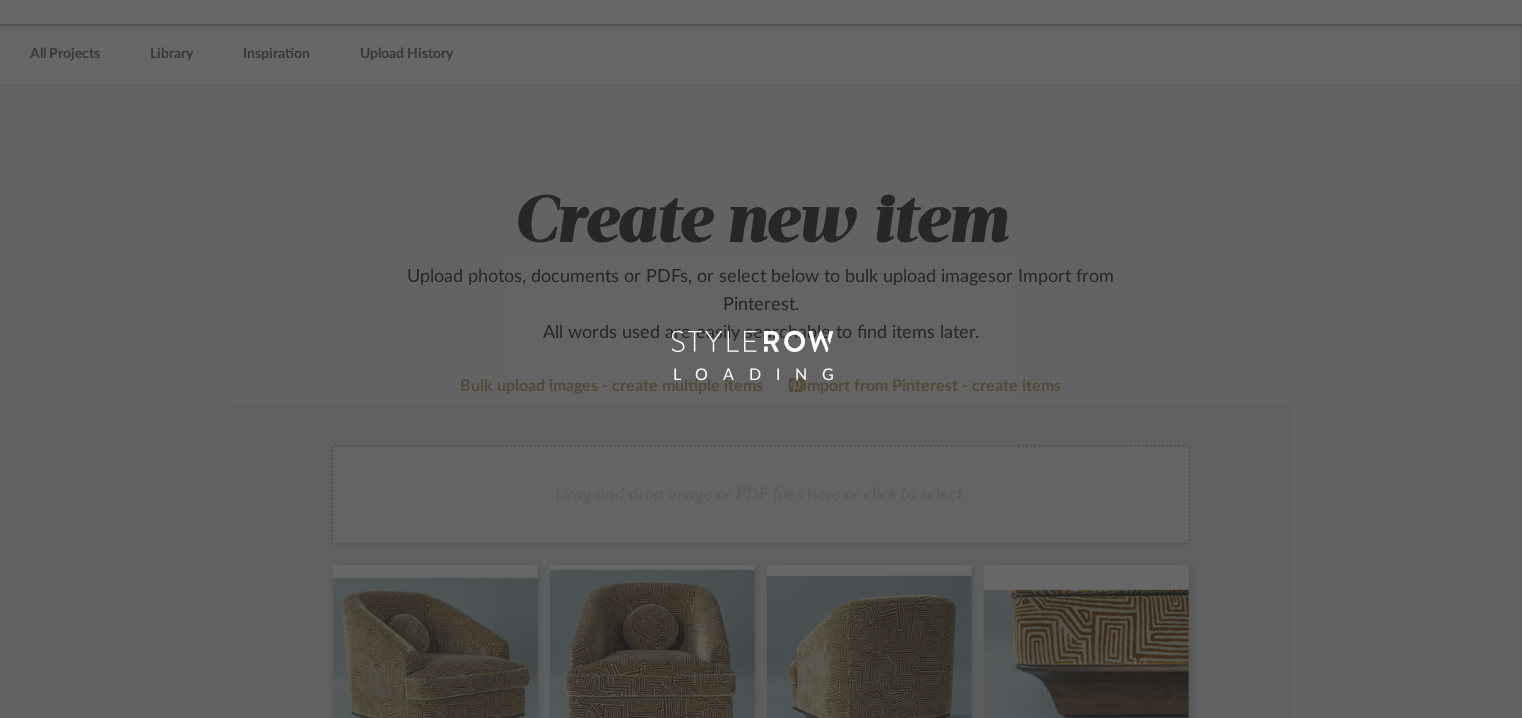 scroll, scrollTop: 0, scrollLeft: 0, axis: both 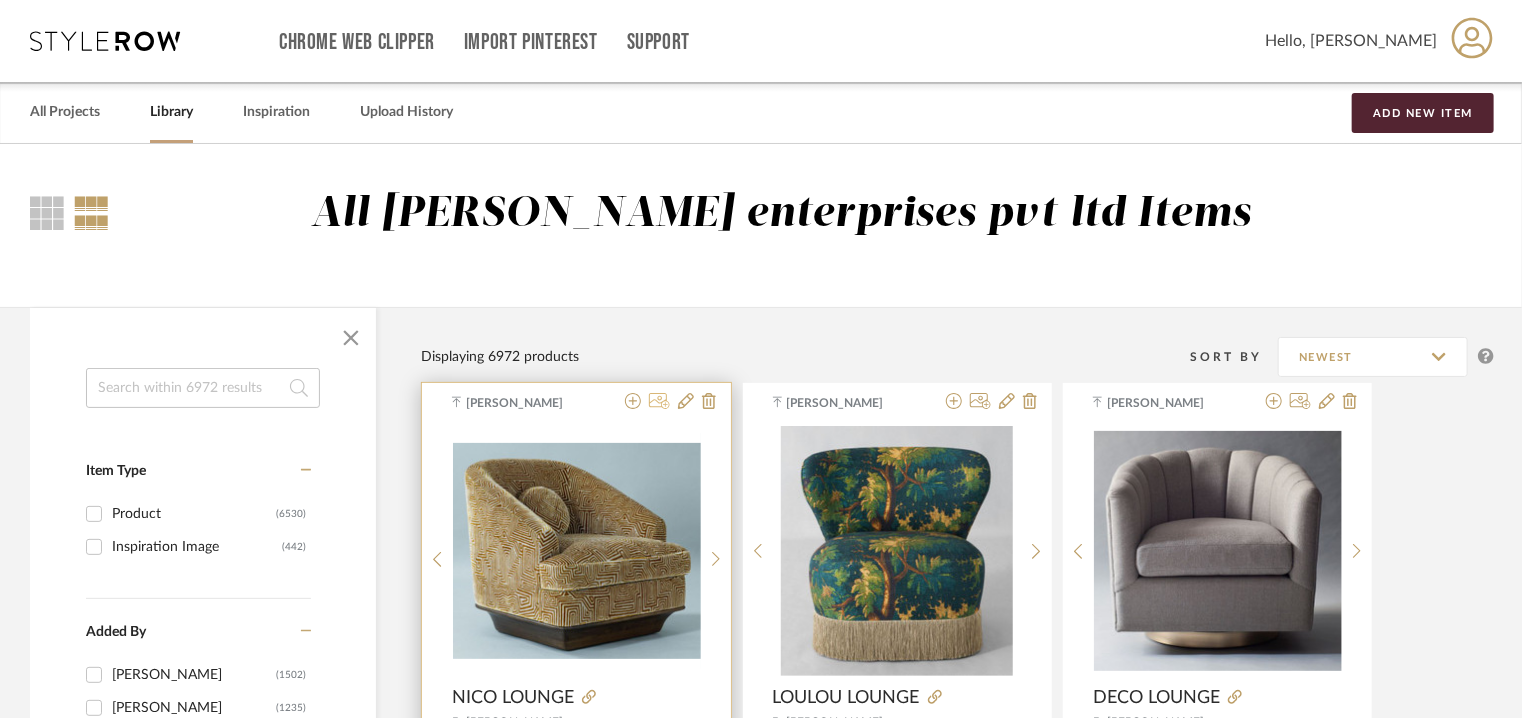 click 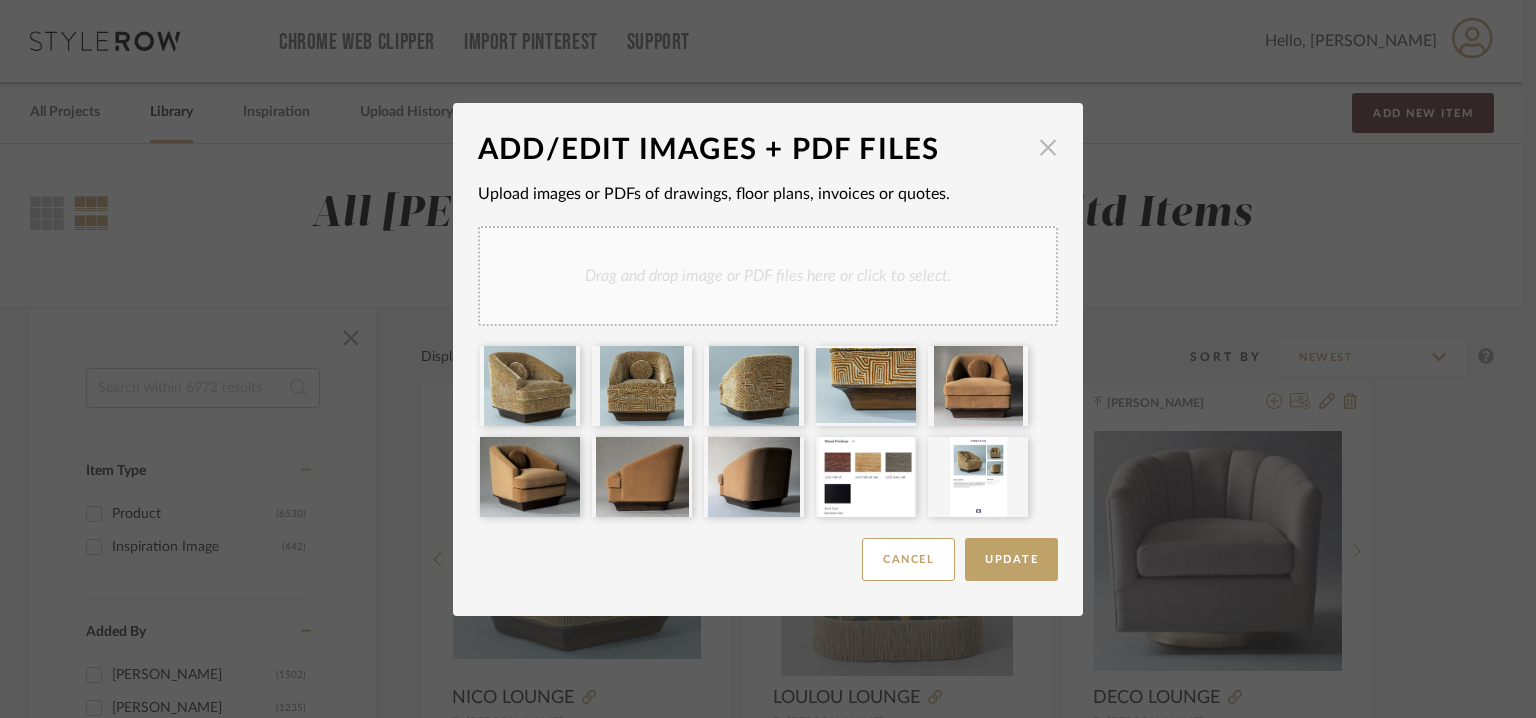 click at bounding box center [1048, 148] 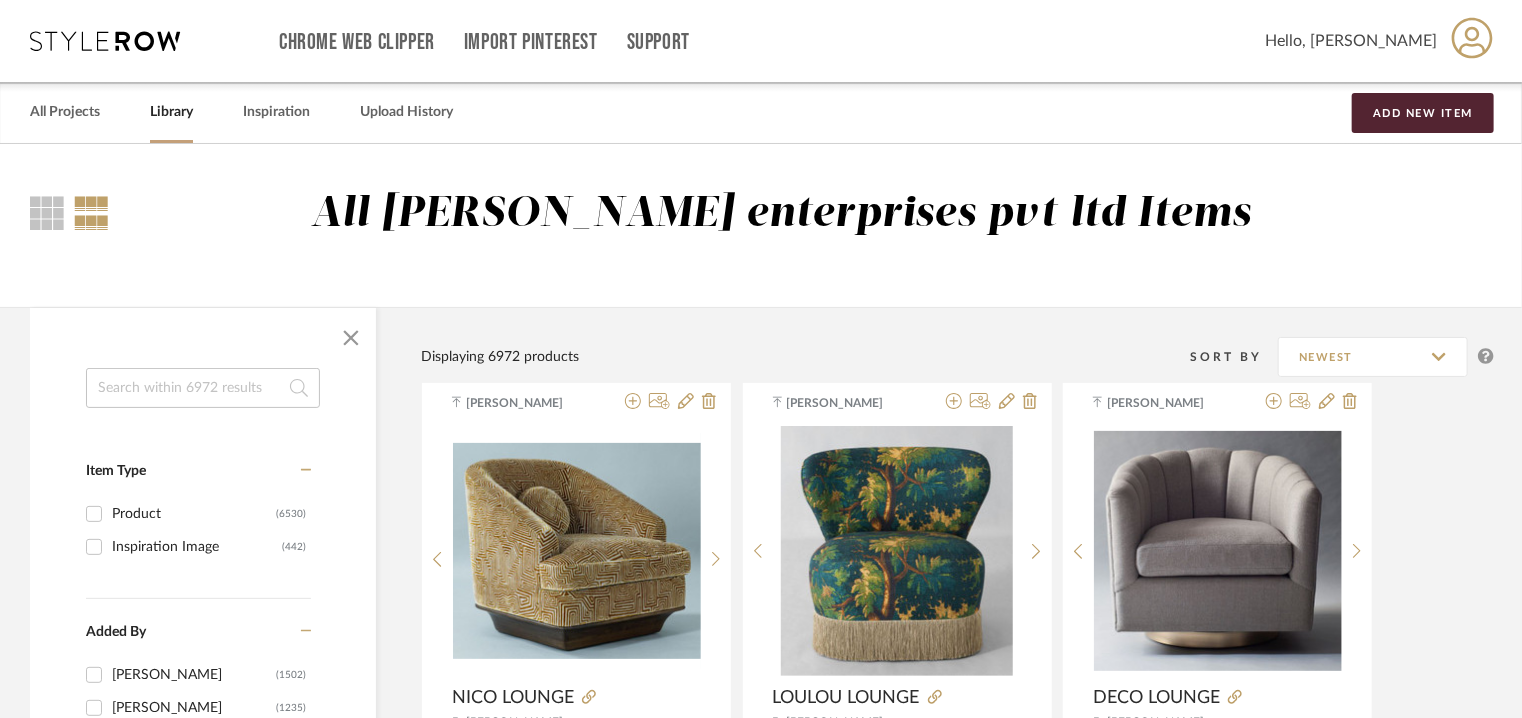click 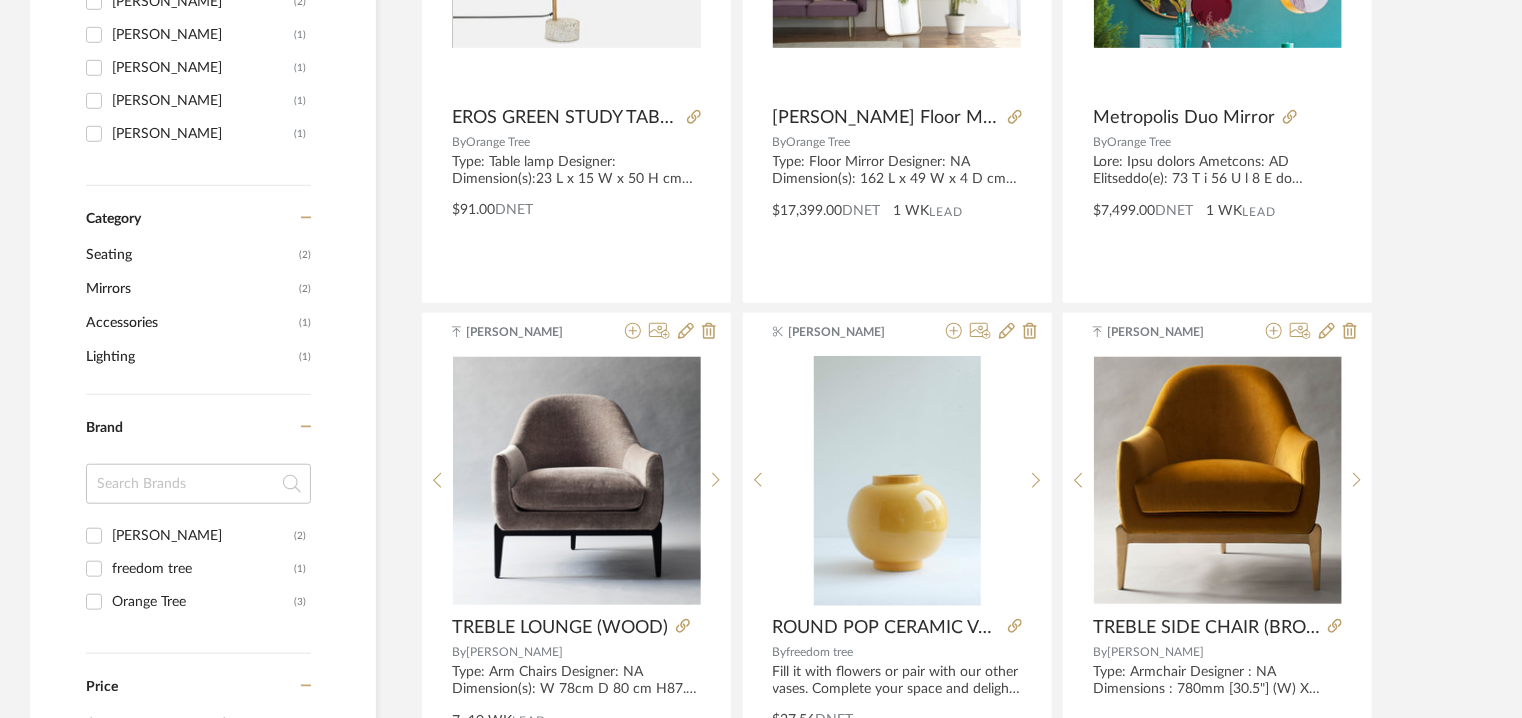 scroll, scrollTop: 700, scrollLeft: 0, axis: vertical 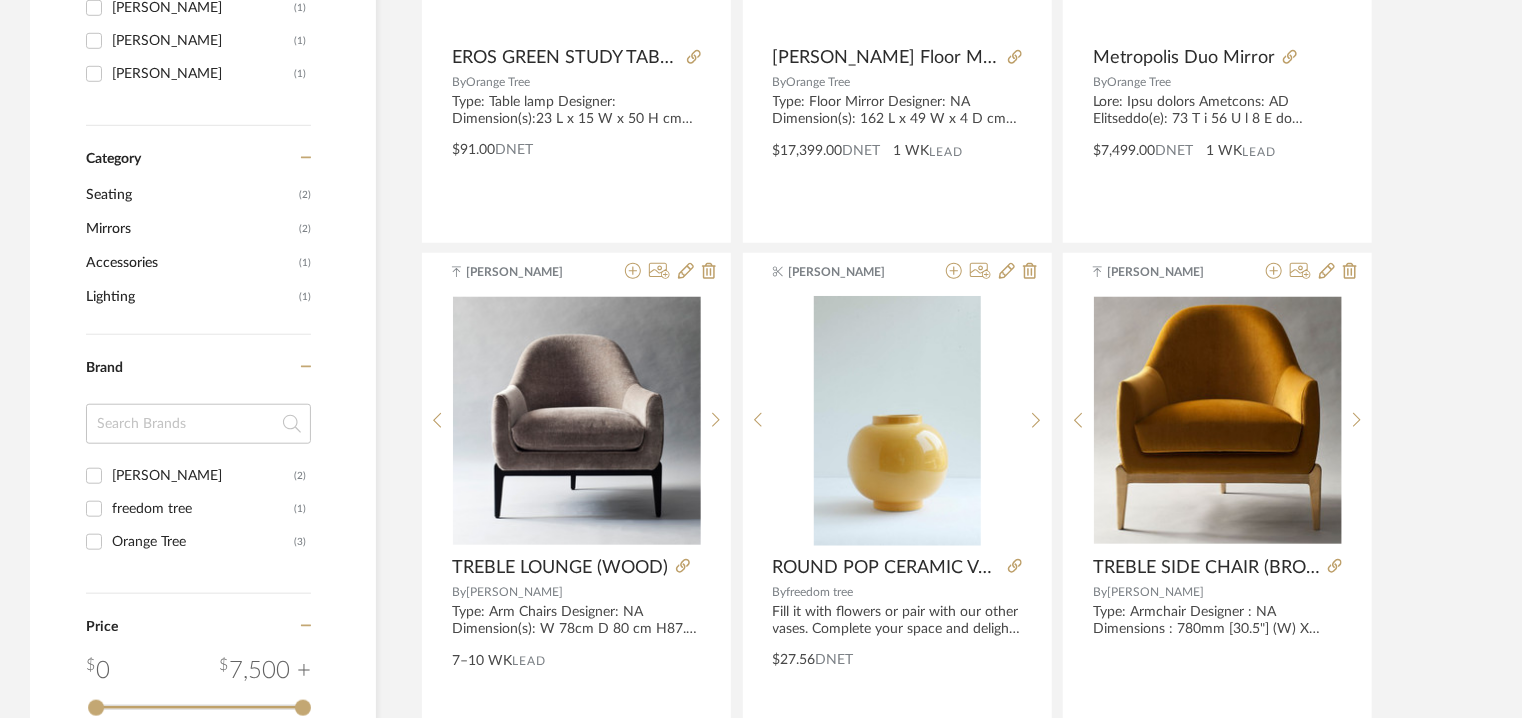 type on "treble" 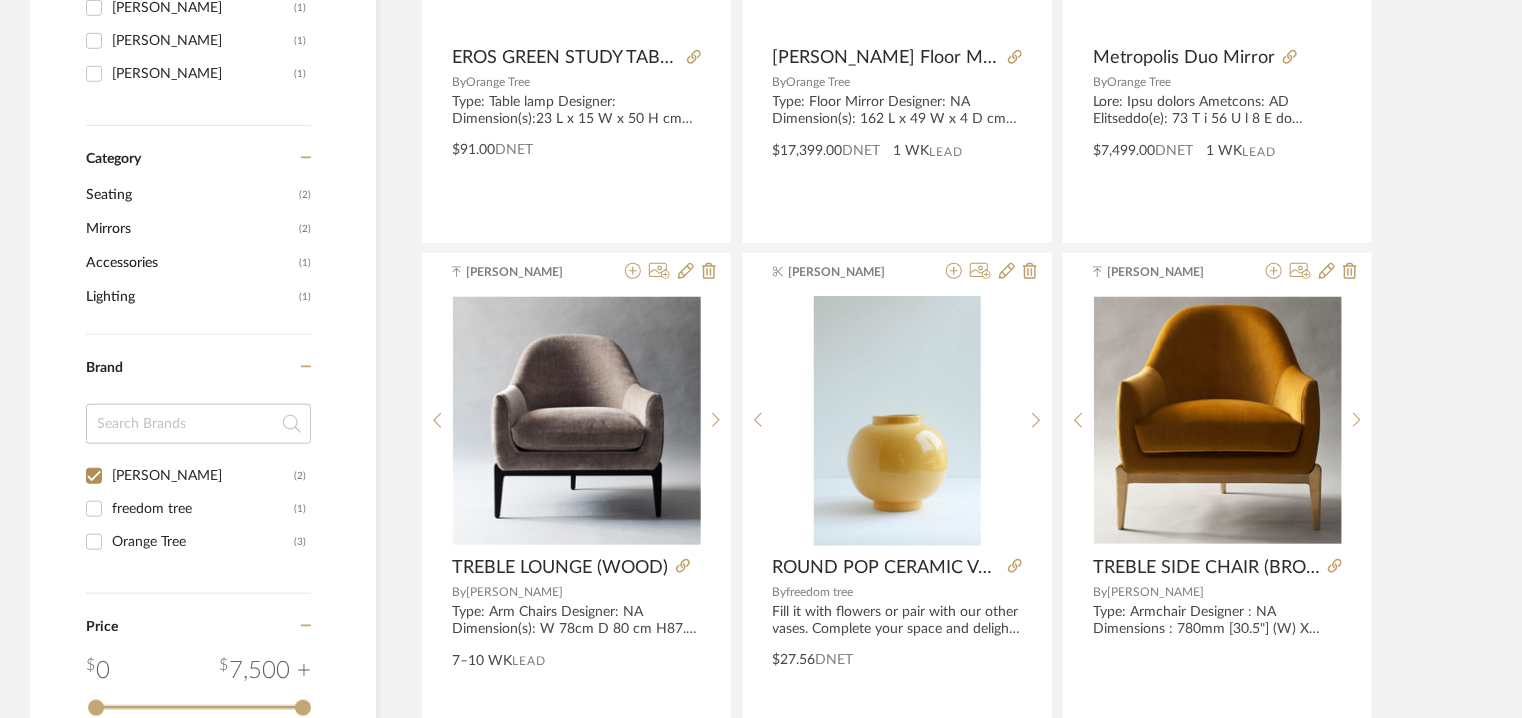 checkbox on "true" 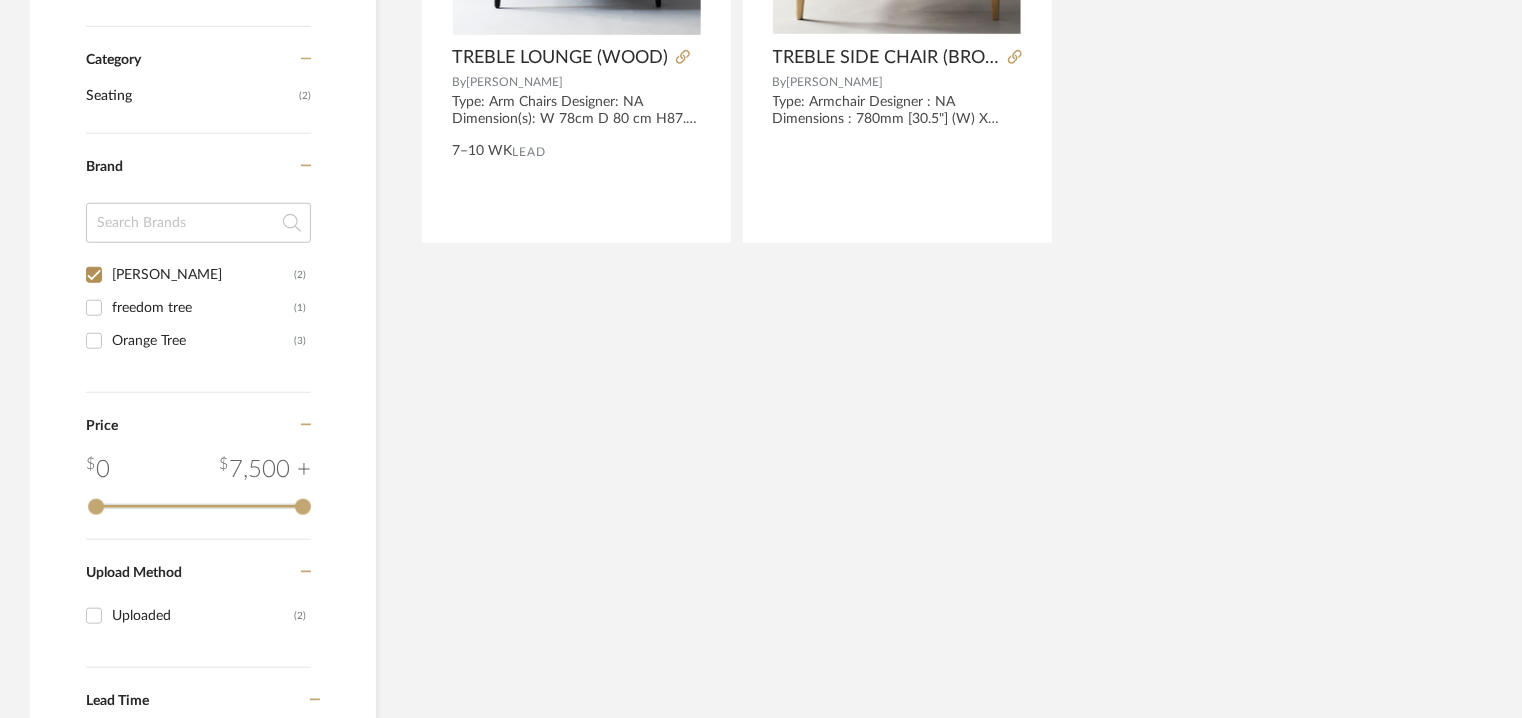 scroll, scrollTop: 634, scrollLeft: 0, axis: vertical 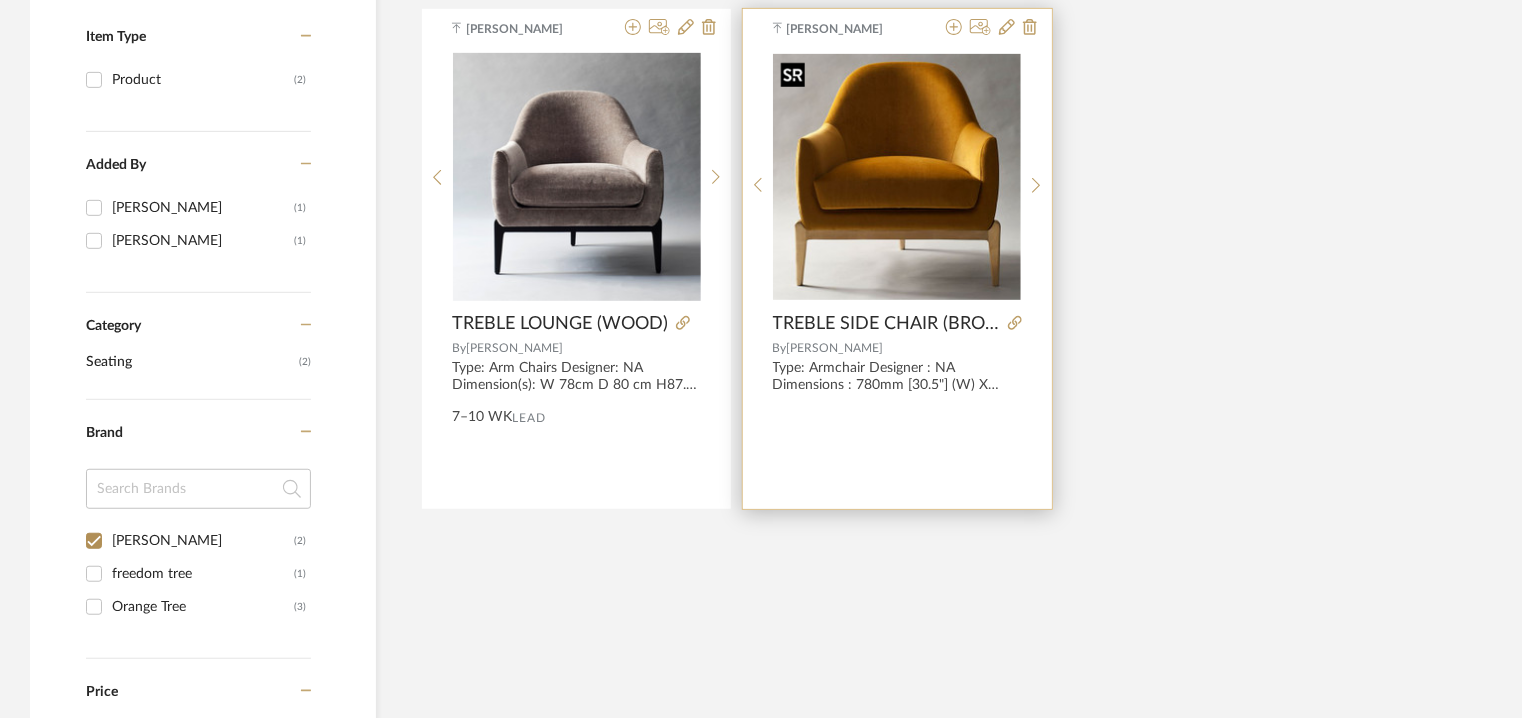 click at bounding box center (897, 177) 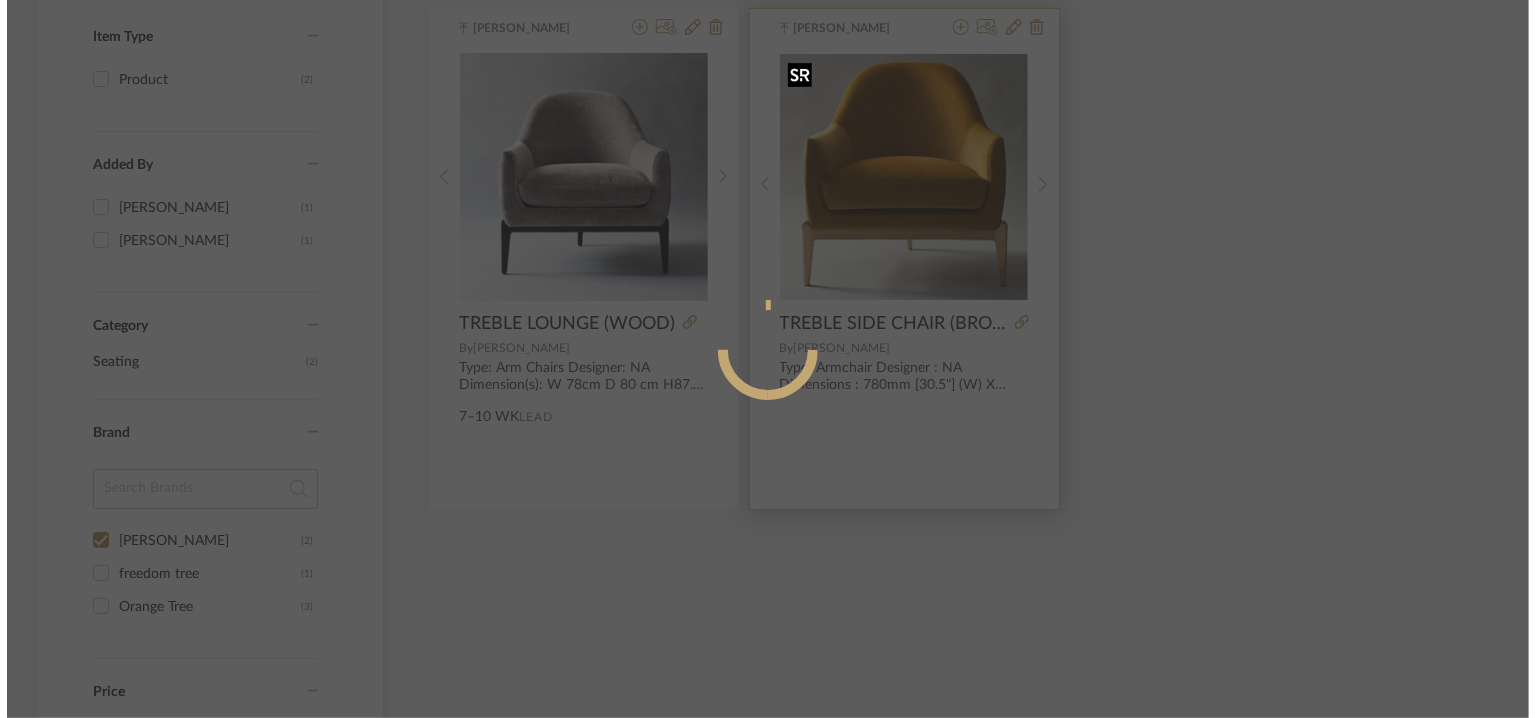 scroll, scrollTop: 0, scrollLeft: 0, axis: both 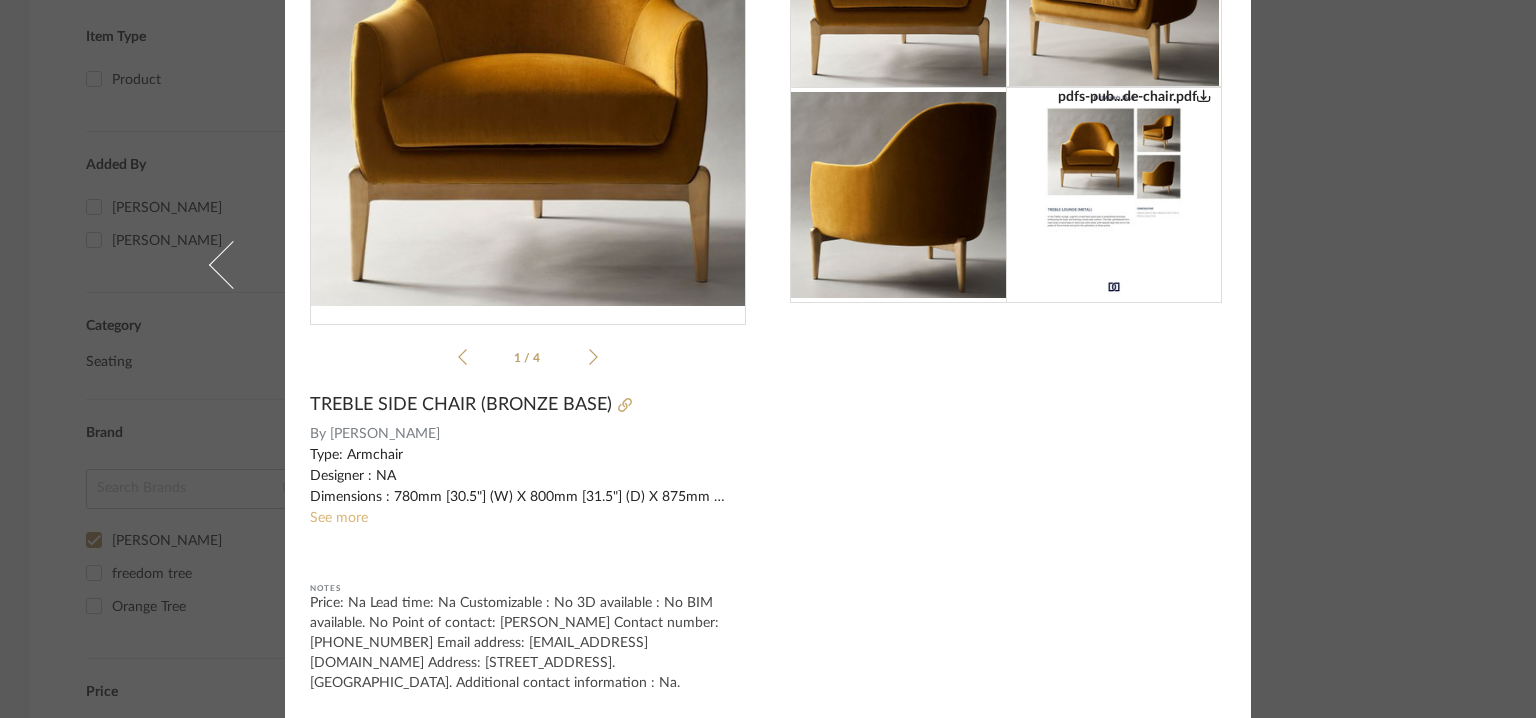 click on "See more" 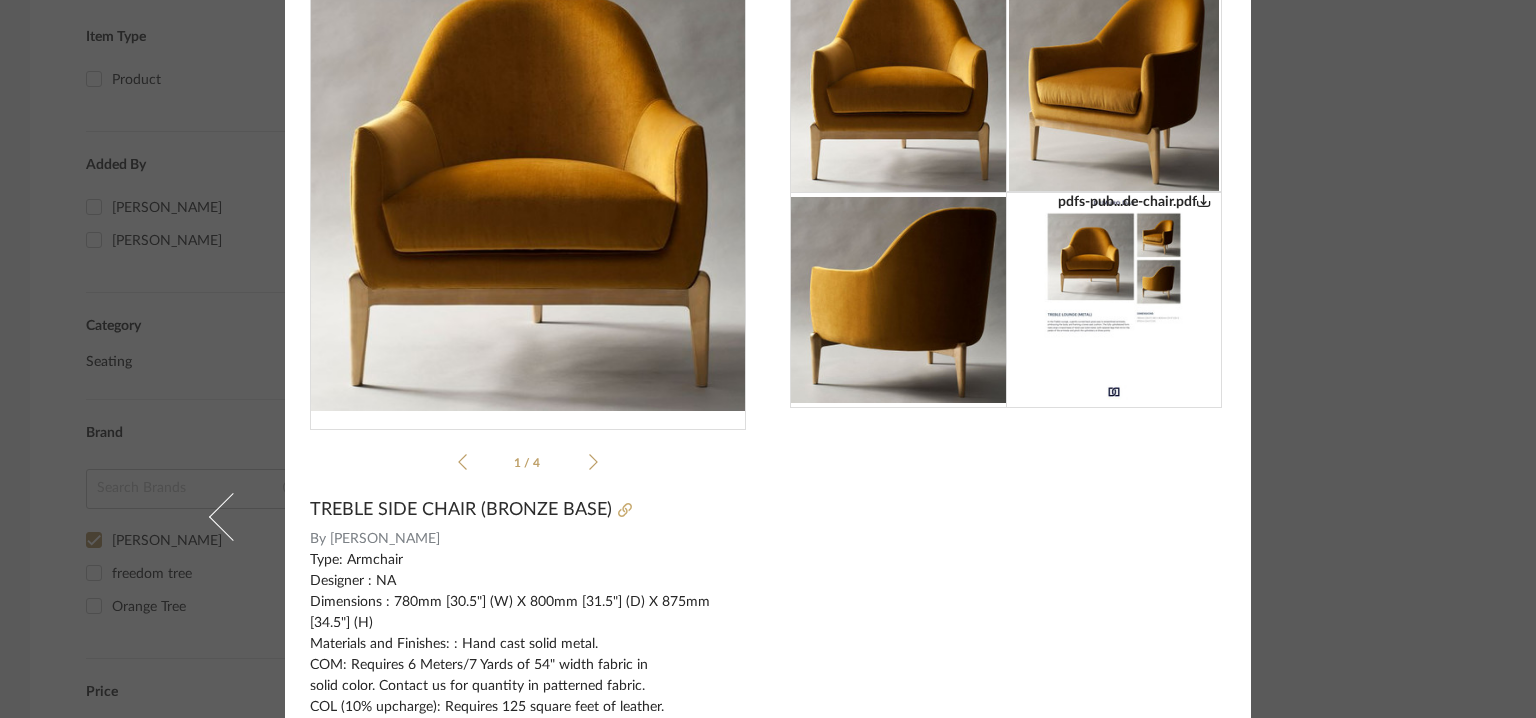 scroll, scrollTop: 81, scrollLeft: 0, axis: vertical 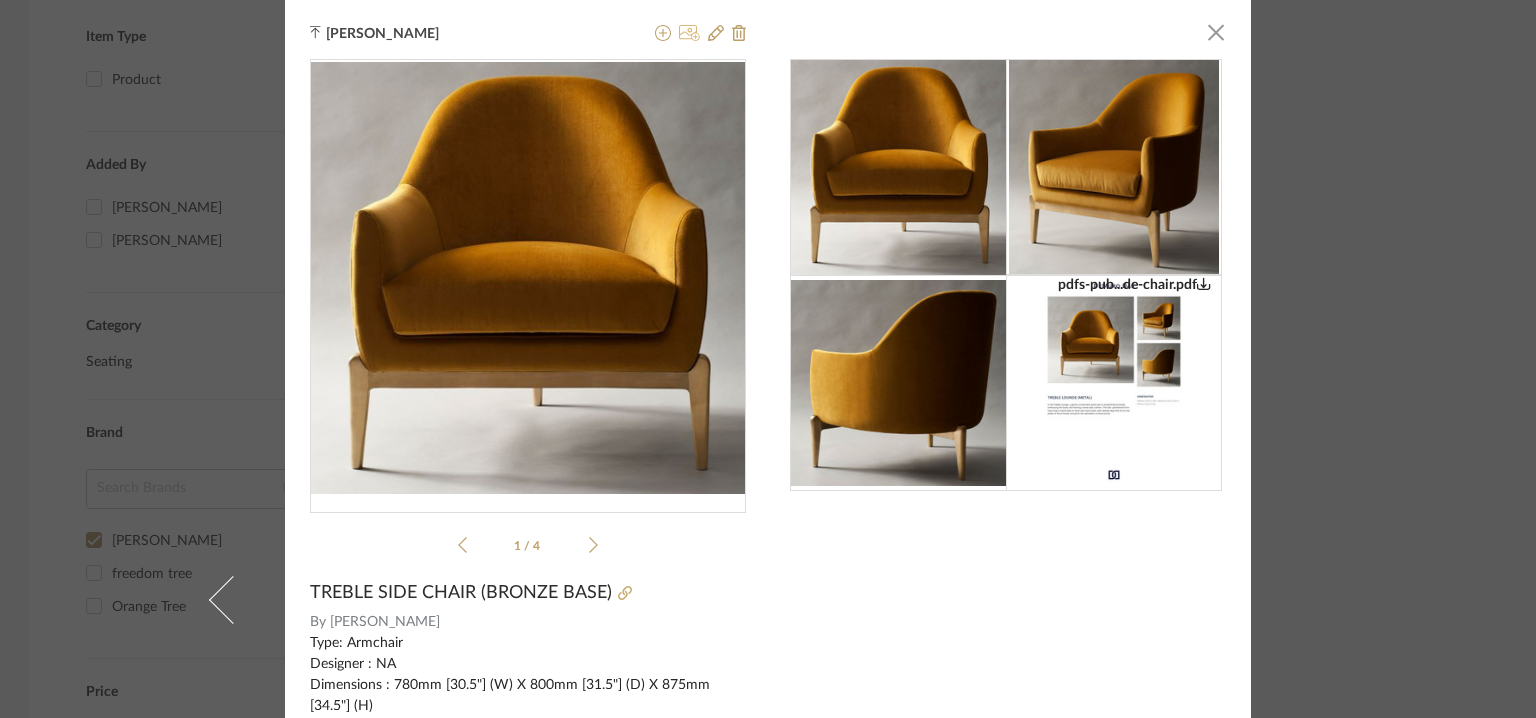 click 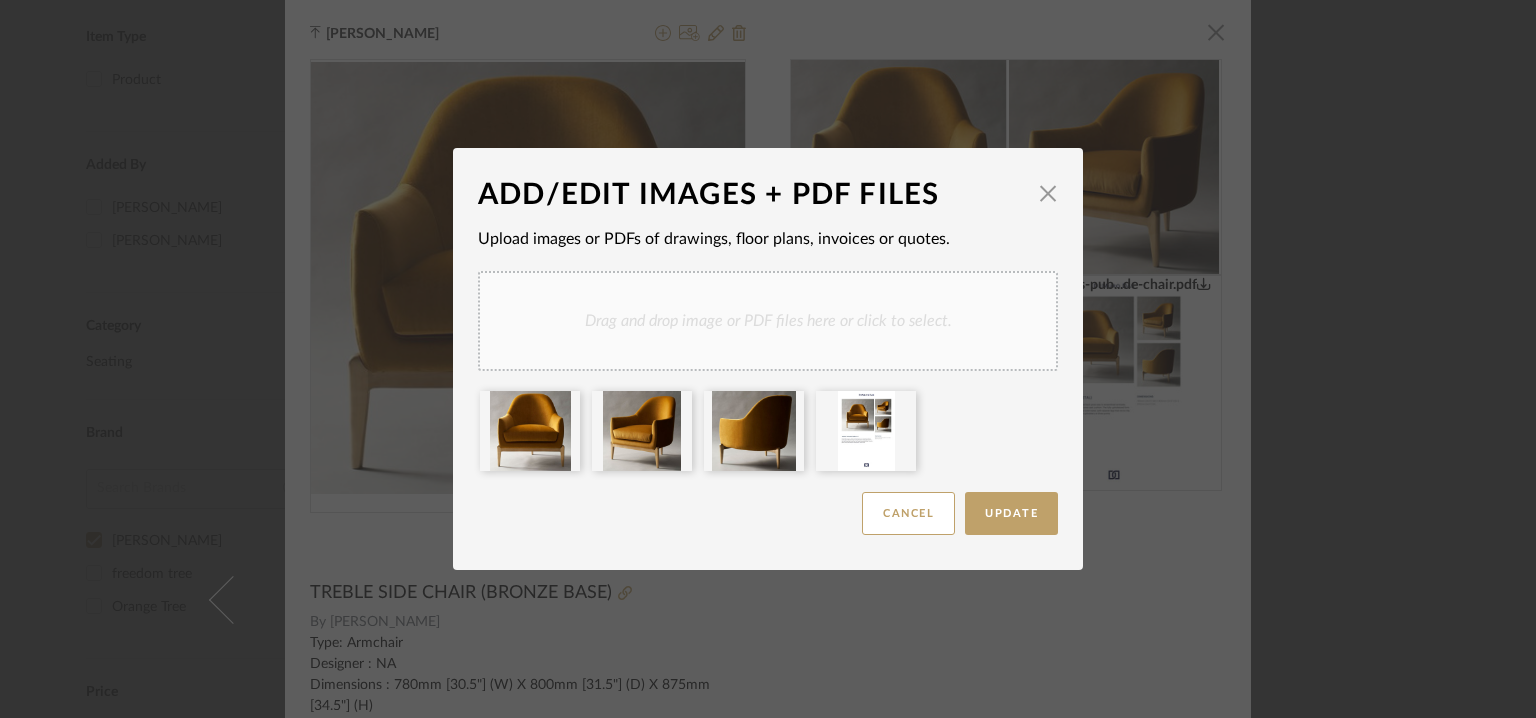 click on "Drag and drop image or PDF files here or click to select." at bounding box center [768, 321] 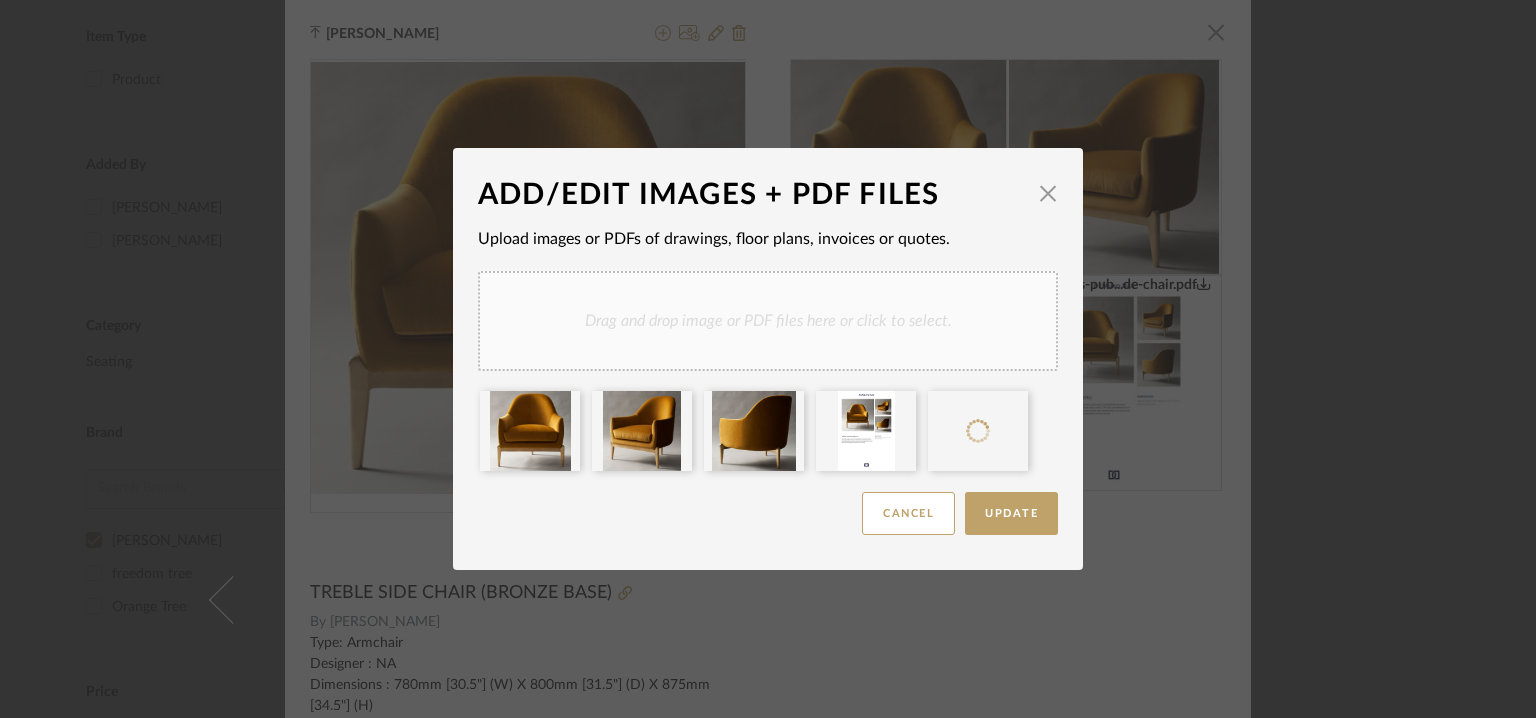 click on "Drag and drop image or PDF files here or click to select." at bounding box center (768, 321) 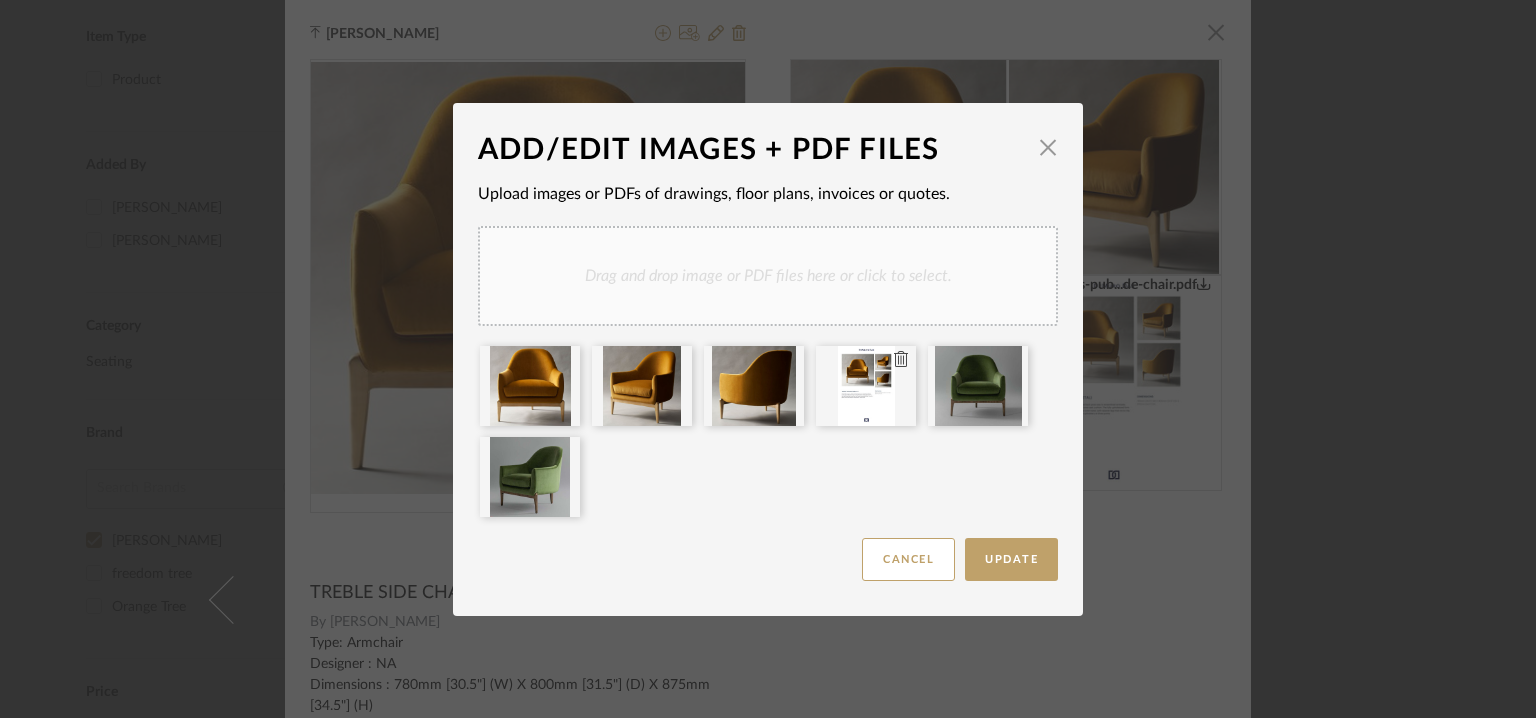type 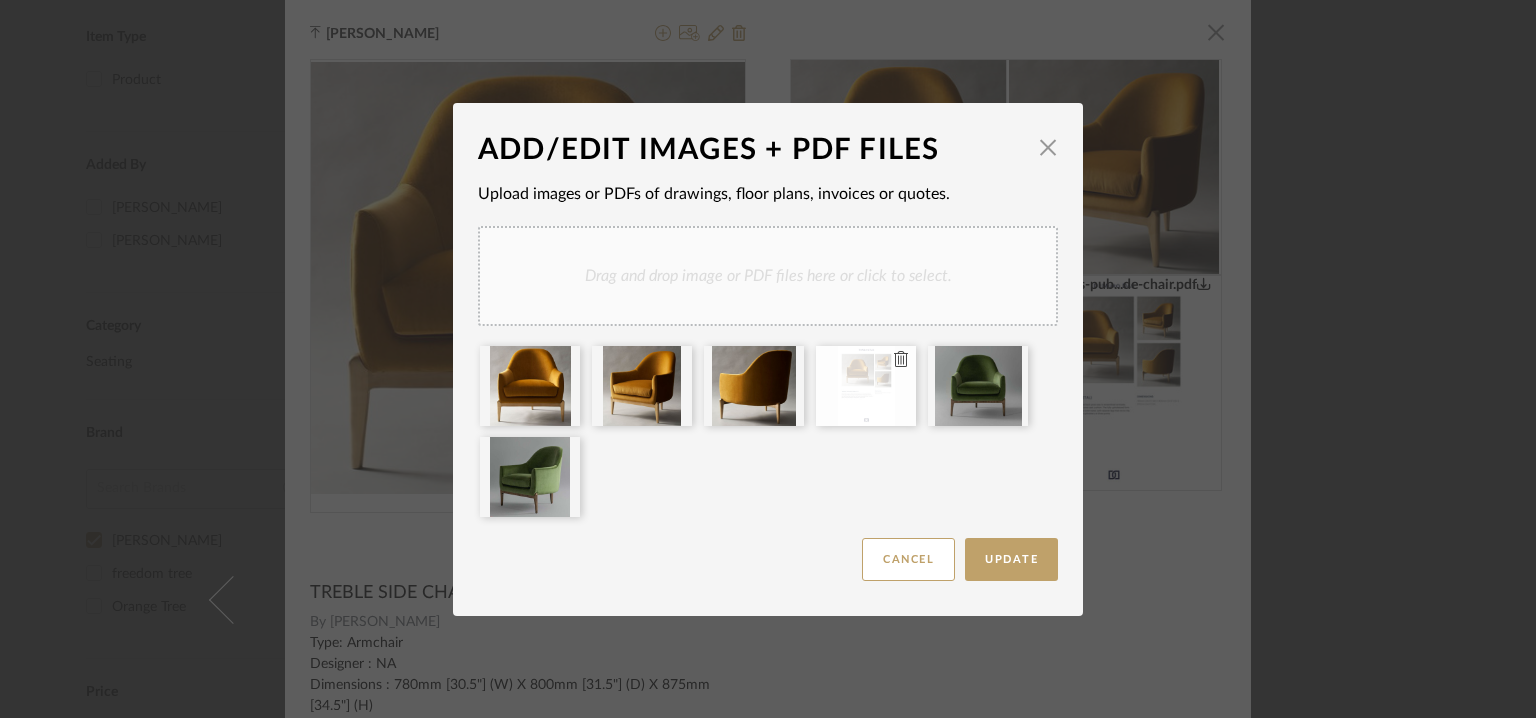 type 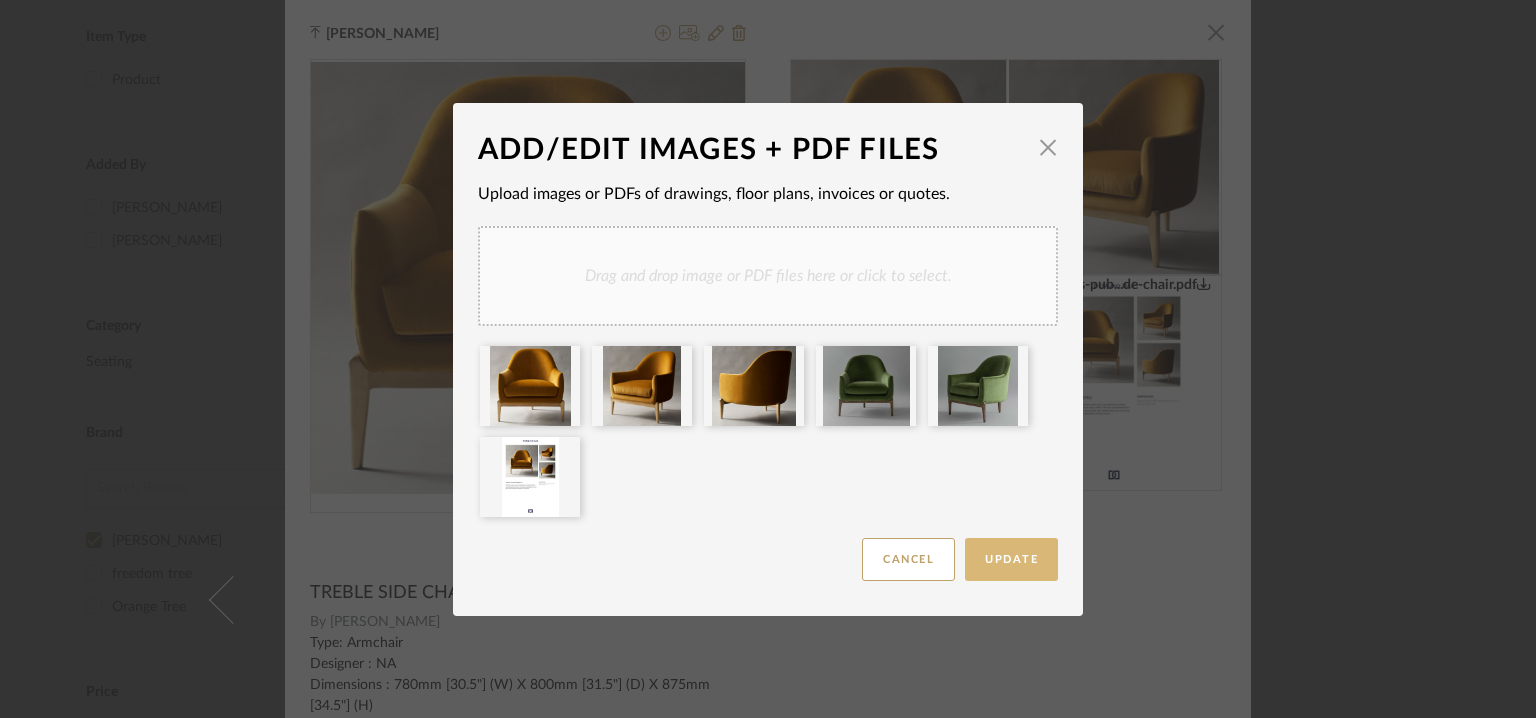 click on "Update" at bounding box center [1011, 559] 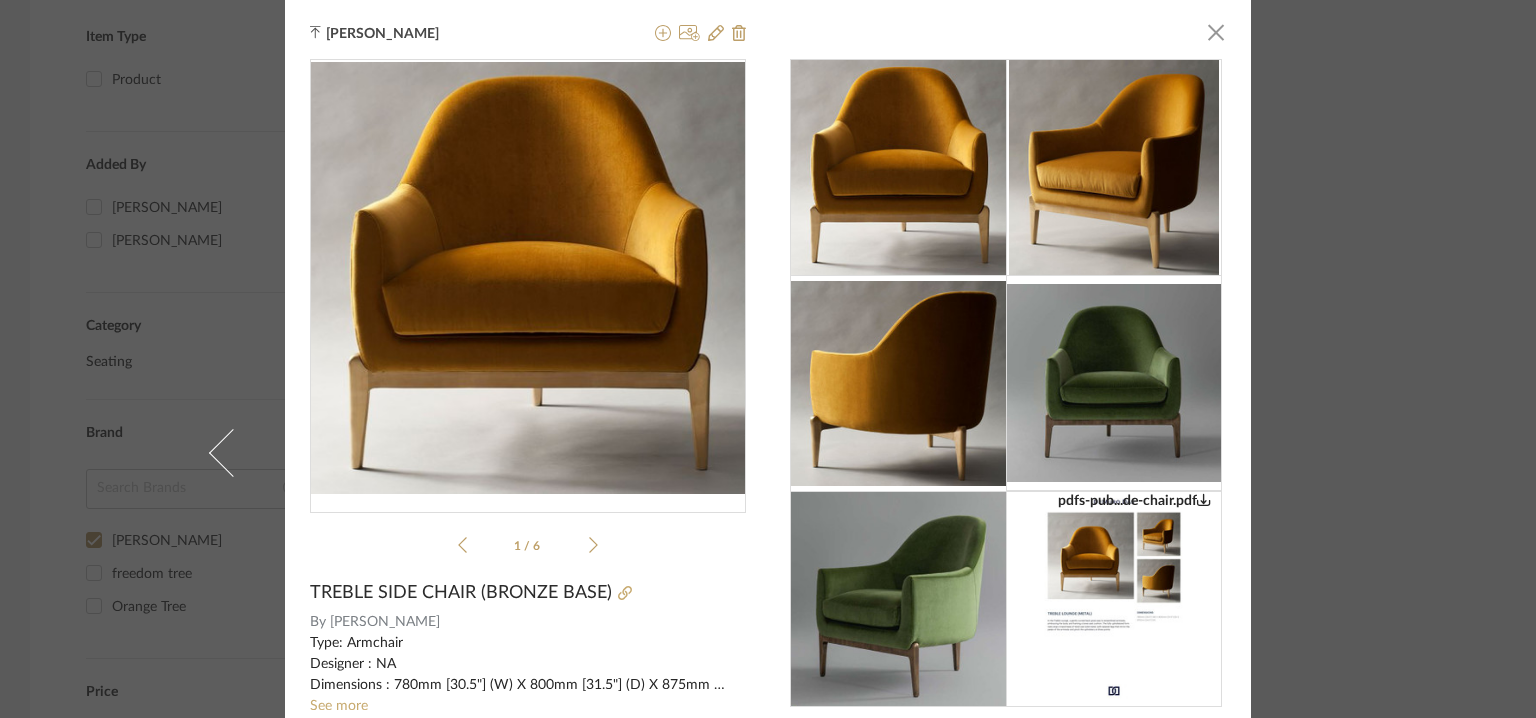 click 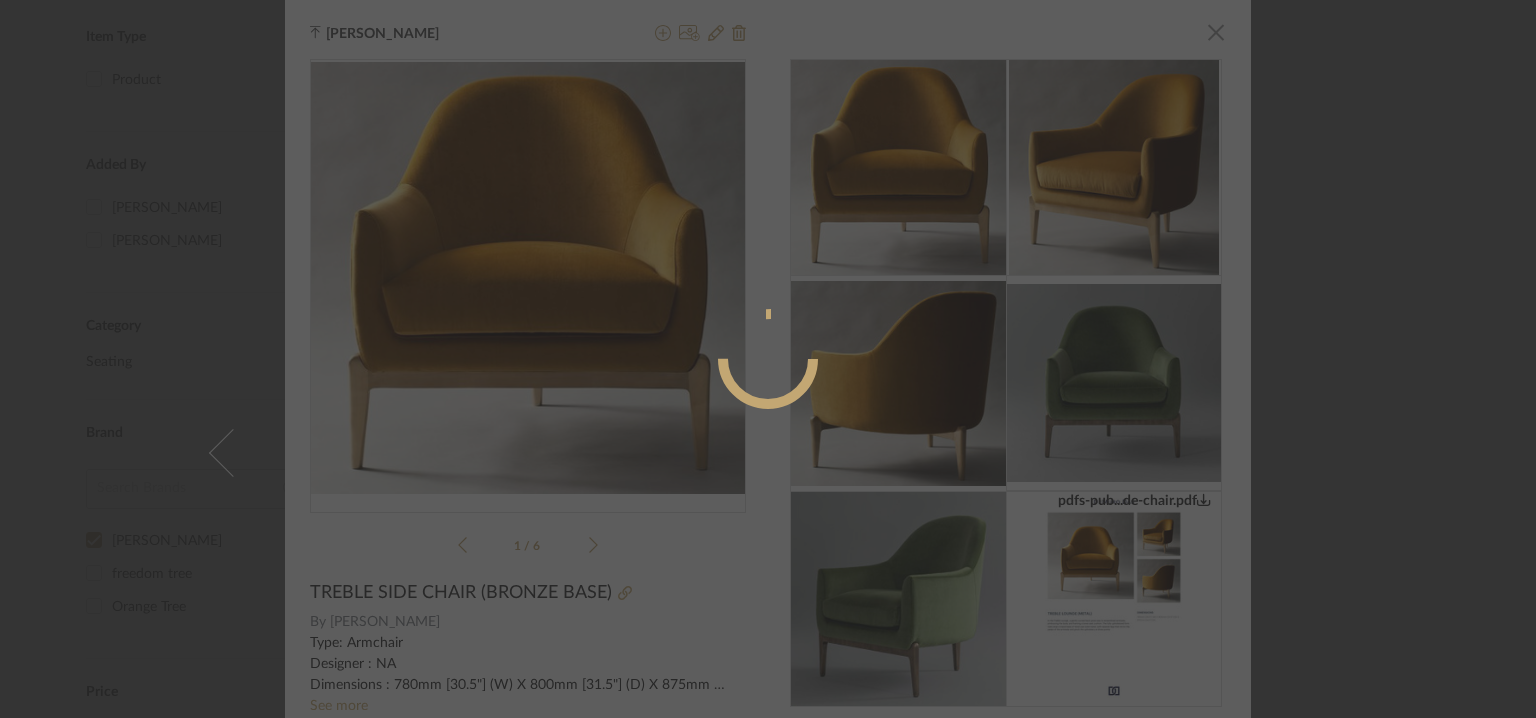 radio on "true" 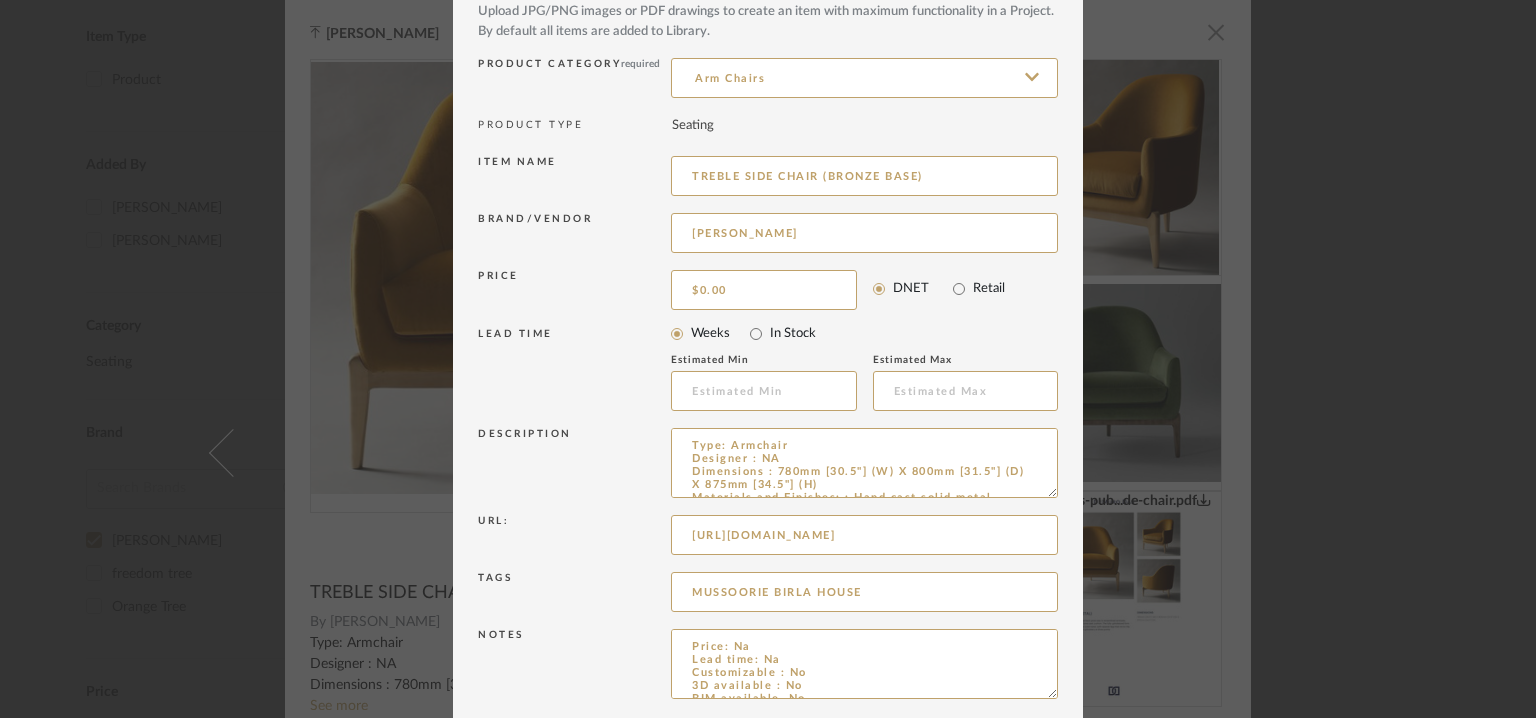 scroll, scrollTop: 192, scrollLeft: 0, axis: vertical 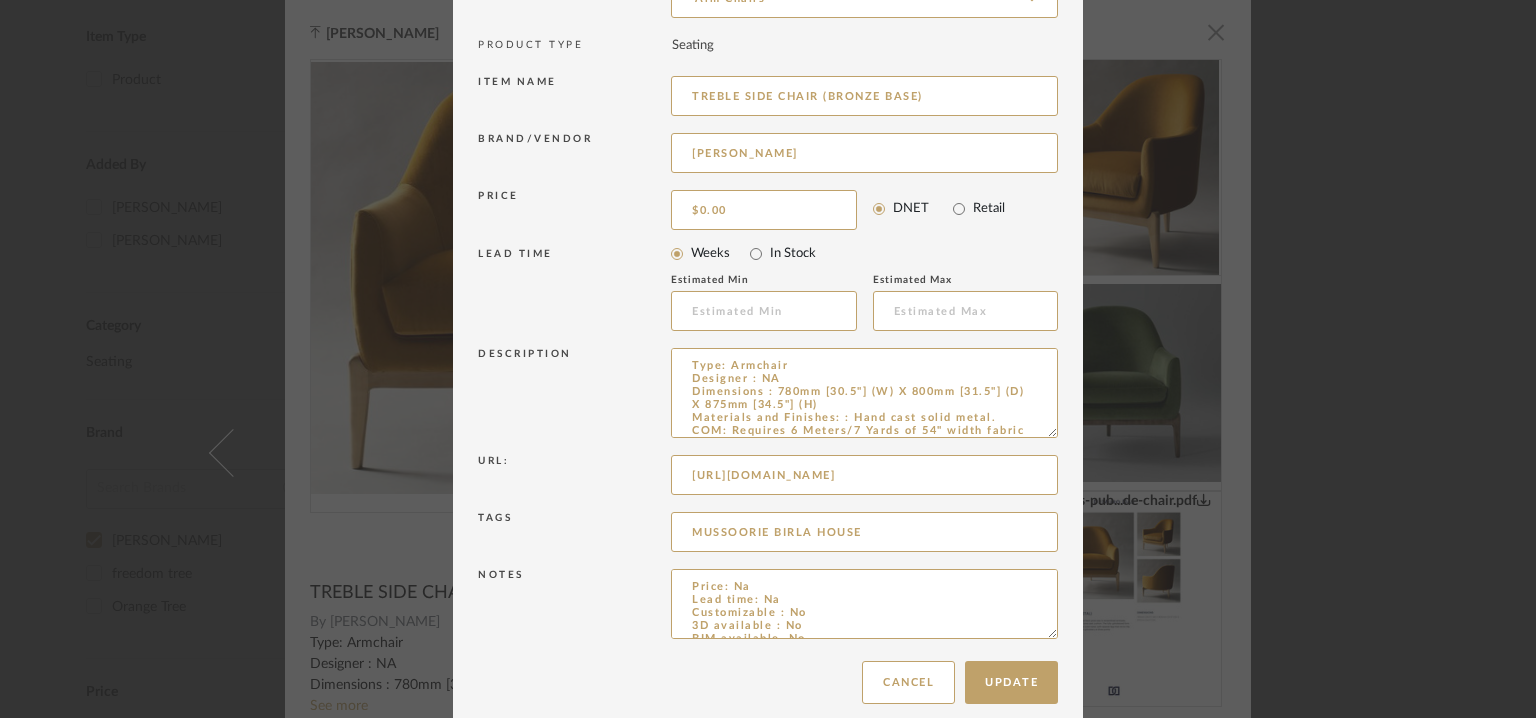 drag, startPoint x: 1044, startPoint y: 409, endPoint x: 1093, endPoint y: 731, distance: 325.7069 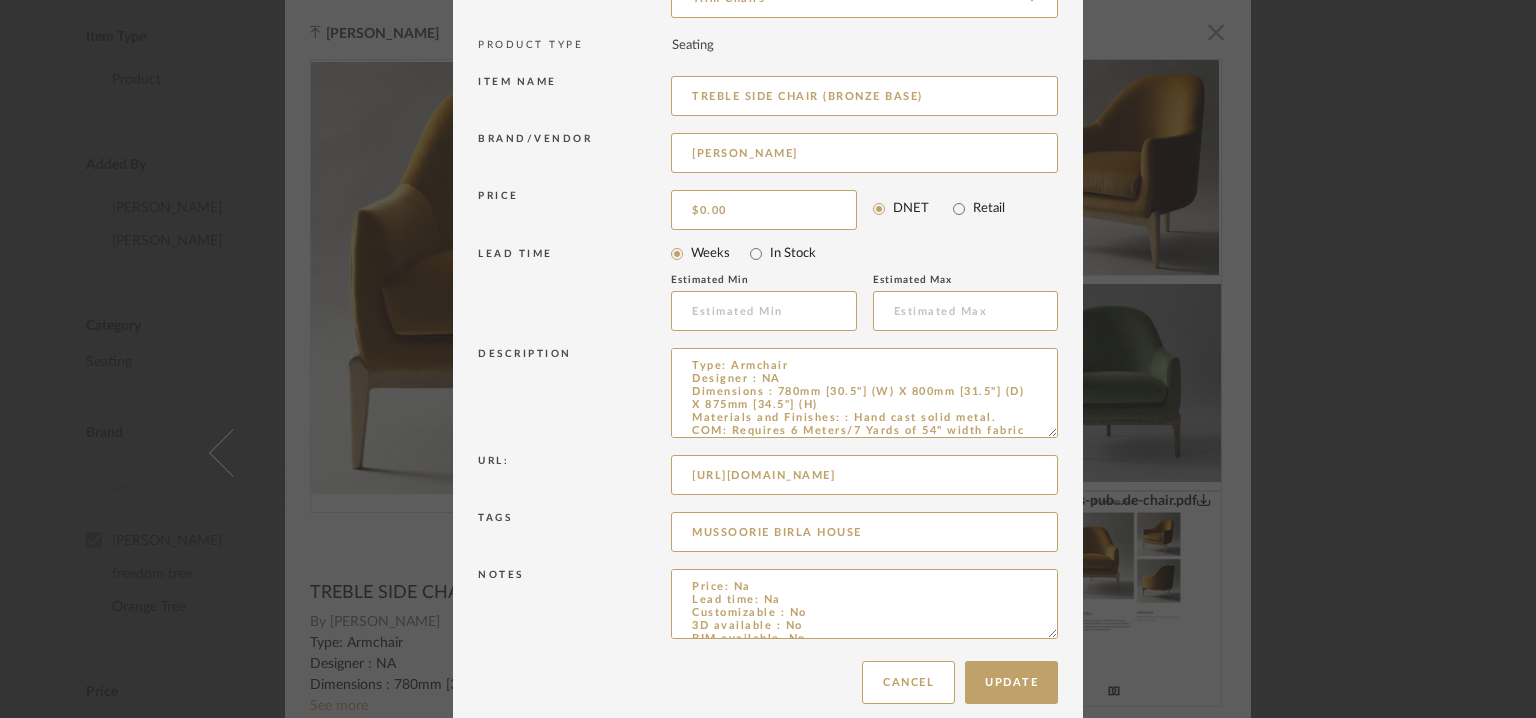 click on "Chrome Web Clipper   Import Pinterest   Support   All Projects   Library   Inspiration   Upload History   Add New Item  Hello, Tehseen  All [PERSON_NAME] enterprises pvt ltd Items treble Item Type Product  (2)  Added By [PERSON_NAME]  (1)  Ganesh K  (1)  Category  Seating   (2)  Brand [PERSON_NAME] Das  (2)  freedom tree  (1)  Orange Tree  (3)  Price 0  7,500 +  0 7500 Upload Method Uploaded  (2)  Lead Time Weeks In Stock Displaying 2 products  Sort By  Newest Filtered by treble [PERSON_NAME] Das  Clear All  [PERSON_NAME] TREBLE LOUNGE (WOOD) By   [PERSON_NAME]   7–10 WK   Lead [PERSON_NAME]  pdfs-pub...de-chair.pdf   pdfs-pub...de-chair.pdf  TREBLE SIDE CHAIR (BRONZE BASE) By   [PERSON_NAME]  StyleRow Design Corp. ©2025 Sitemap User Agreement Privacy Policy [EMAIL_ADDRESS][DOMAIN_NAME] Sitemap User Agreement Privacy Policy StyleRow, Inc. ©2025 [EMAIL_ADDRESS][DOMAIN_NAME]
Ganesh K ×  pdfs-pub...de-chair.pdf   pdfs-pub...de-chair.pdf  1 / 6 TREBLE SIDE CHAIR (BRONZE BASE) By [PERSON_NAME] See more Notes Edit Item × required" at bounding box center (768, -75) 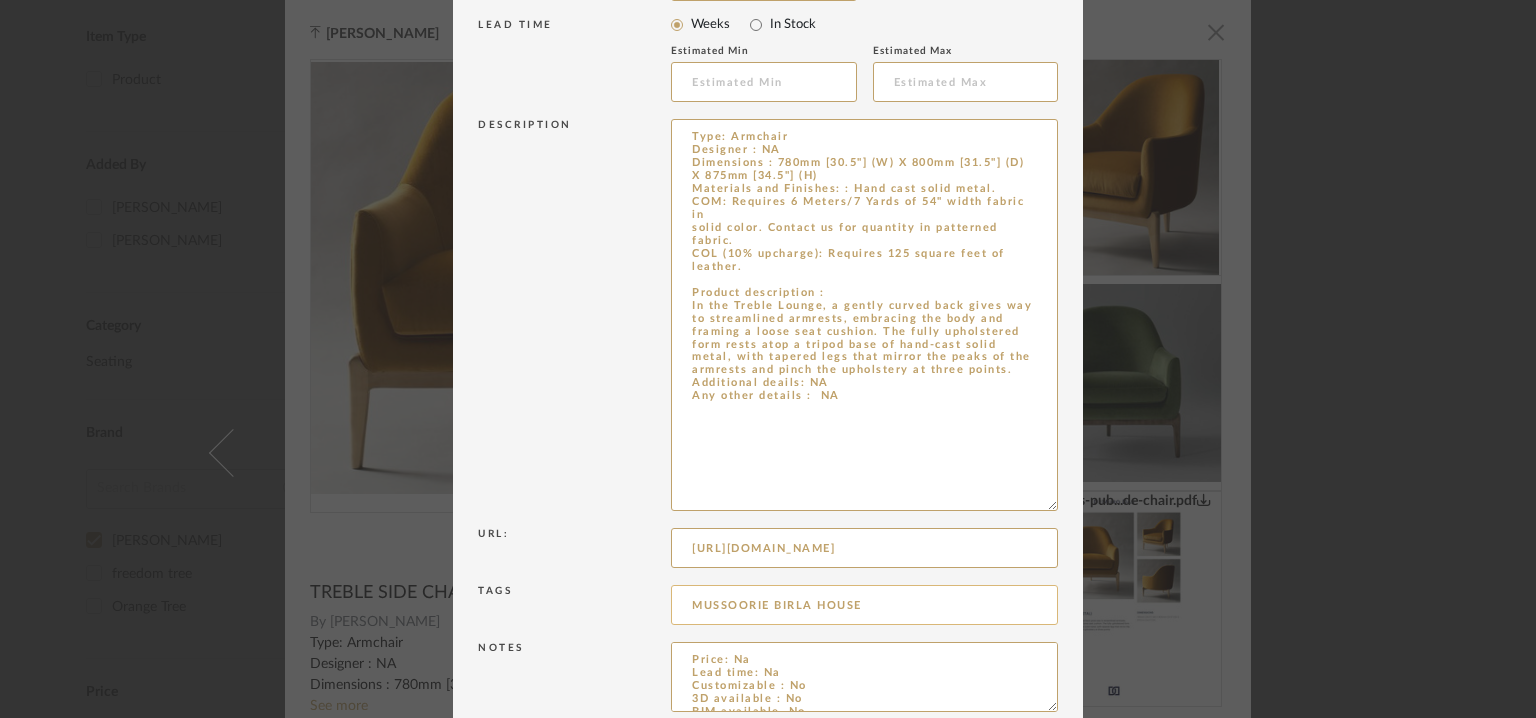 scroll, scrollTop: 515, scrollLeft: 0, axis: vertical 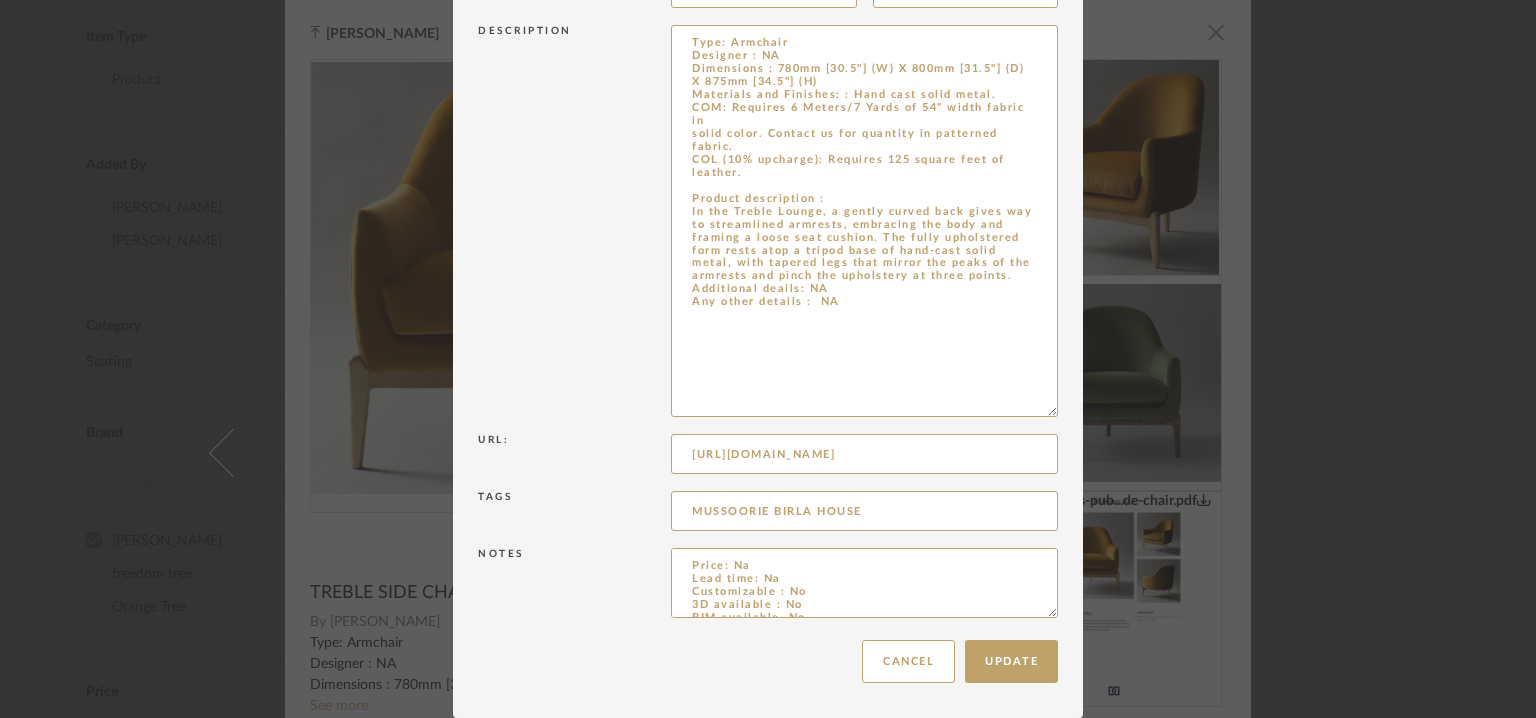 drag, startPoint x: 1044, startPoint y: 611, endPoint x: 1054, endPoint y: 776, distance: 165.30275 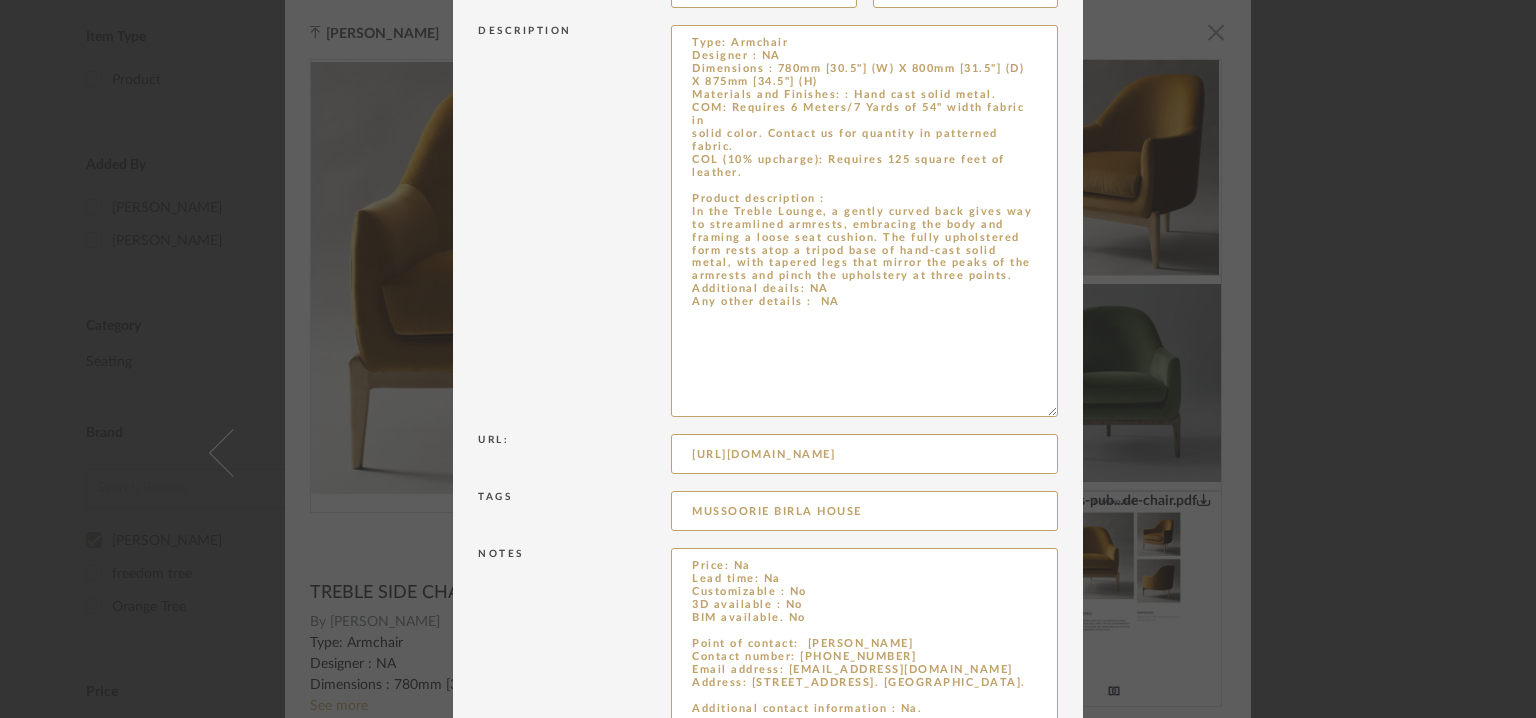 scroll, scrollTop: 680, scrollLeft: 0, axis: vertical 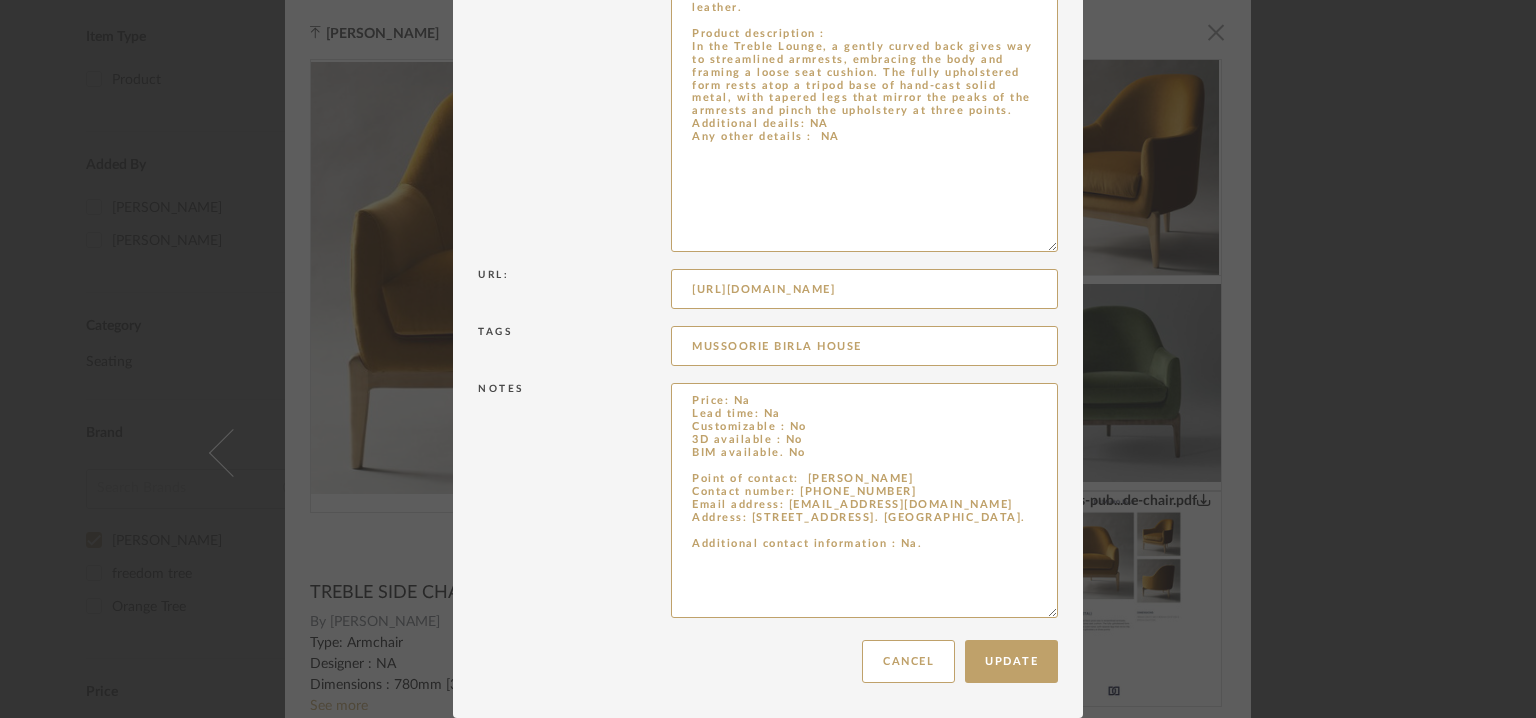 drag, startPoint x: 692, startPoint y: 569, endPoint x: 1125, endPoint y: 776, distance: 479.93542 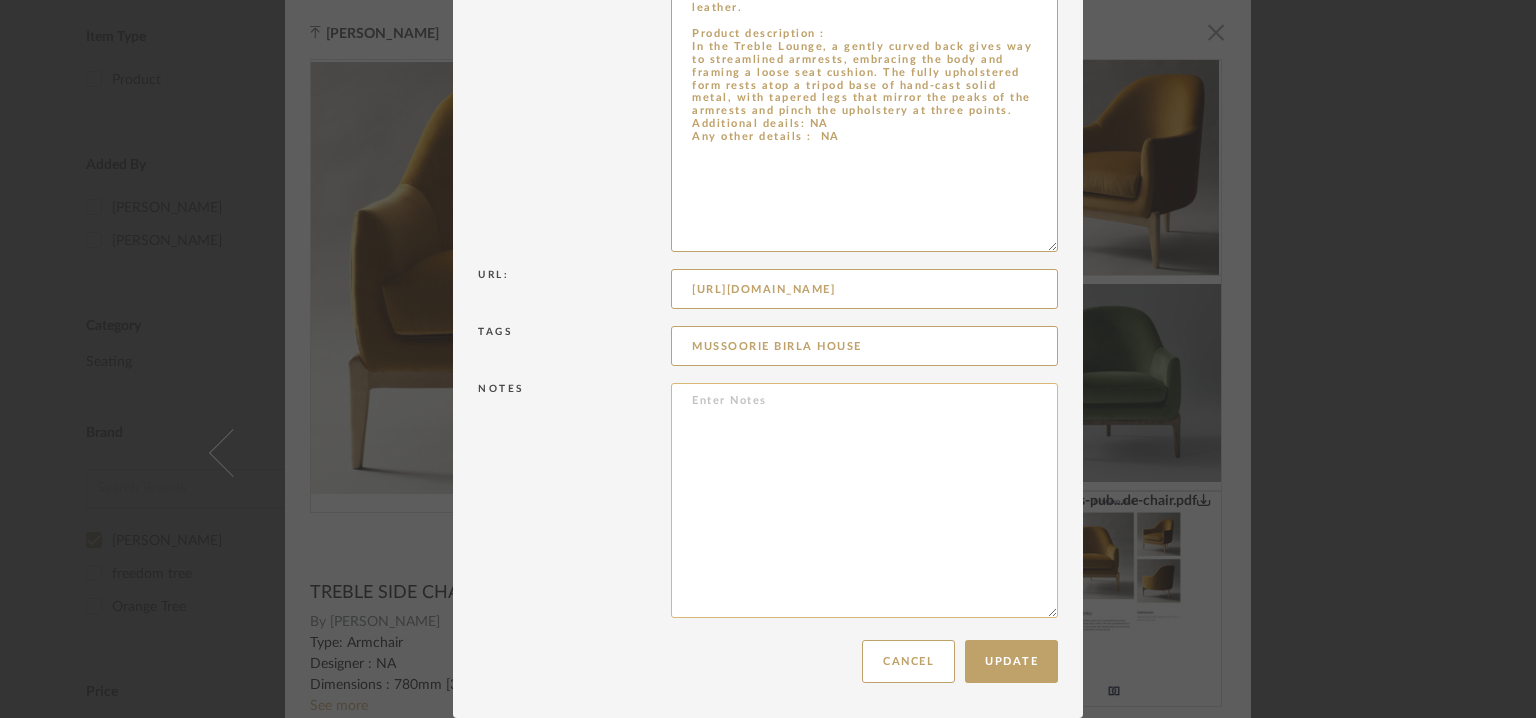 click at bounding box center (864, 500) 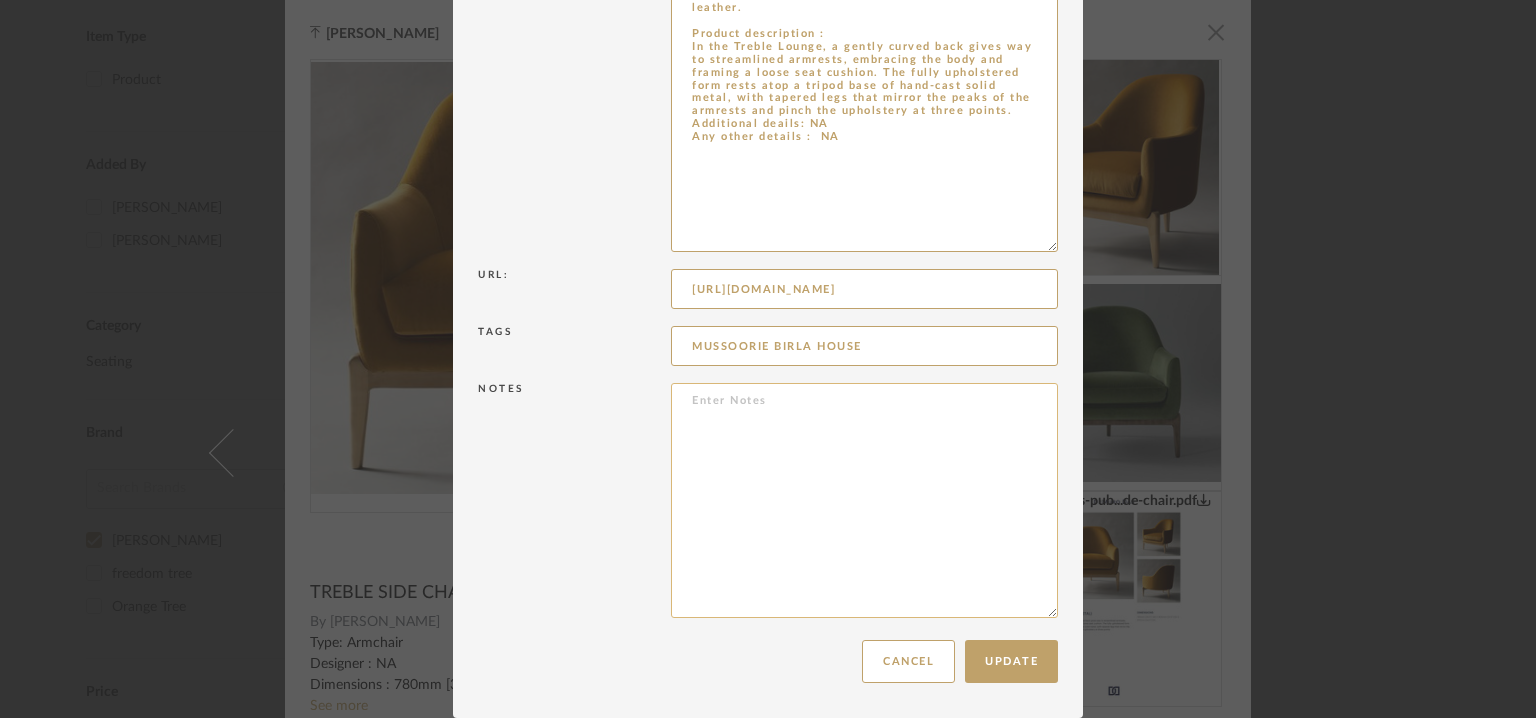 paste on "Price: : Na
Lead time:  7 – 10 weeks for standard pieces.  Production involving hand cast metal and stone tend to be on the longer end of this time frame.  Custom items may also extend production timelines.
Customizable : YES. COM MEMOS MUST BE REVIEWED AND FABRIC QUANTITIES/FABRIC APPLICATION CONFIRMED PRIOR TO ORDERING.
3D available : No
BIM available. No.
Point of contact: [PERSON_NAME]
Contact number: [PHONE_NUMBER] and
[PHONE_NUMBER]
Email address: [EMAIL_ADDRESS][DOMAIN_NAME]
[EMAIL_ADDRESS][DOMAIN_NAME]
Address: [STREET_ADDRESS]
Additional contact information:
Email address : [PERSON_NAME][EMAIL_ADDRESS][PERSON_NAME][DOMAIN_NAME]  and
[EMAIL_ADDRESS][DOMAIN_NAME]" 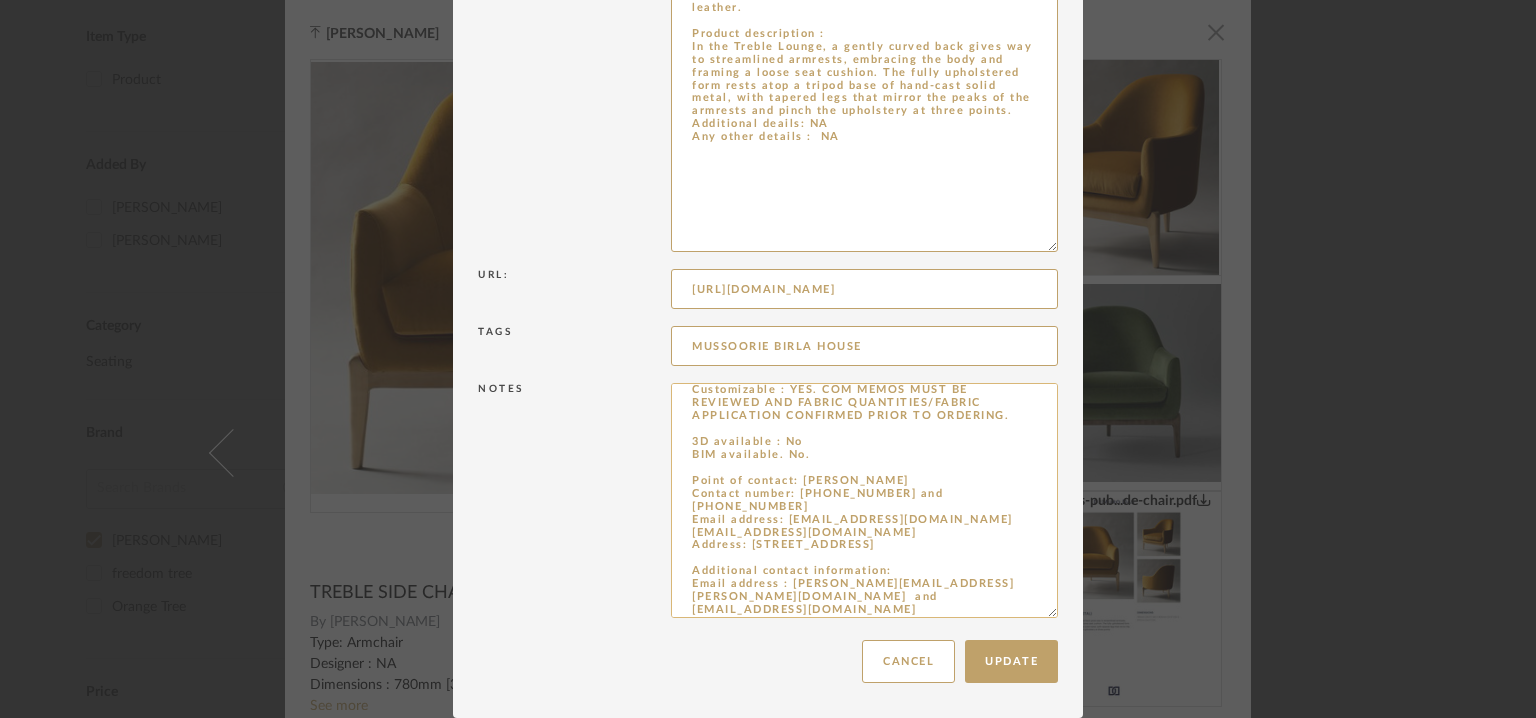 scroll, scrollTop: 0, scrollLeft: 0, axis: both 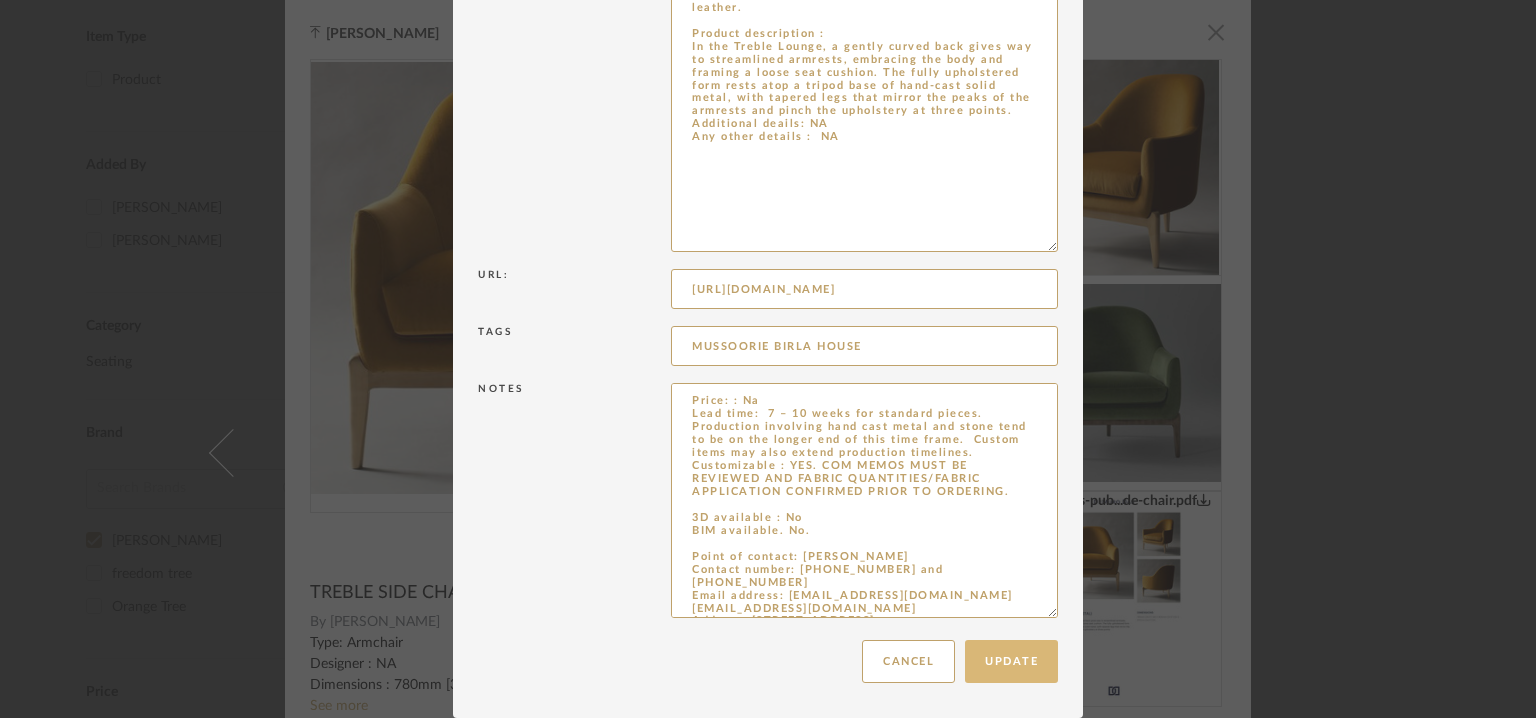 type on "Price: : Na
Lead time:  7 – 10 weeks for standard pieces.  Production involving hand cast metal and stone tend to be on the longer end of this time frame.  Custom items may also extend production timelines.
Customizable : YES. COM MEMOS MUST BE REVIEWED AND FABRIC QUANTITIES/FABRIC APPLICATION CONFIRMED PRIOR TO ORDERING.
3D available : No
BIM available. No.
Point of contact: [PERSON_NAME]
Contact number: [PHONE_NUMBER] and
[PHONE_NUMBER]
Email address: [EMAIL_ADDRESS][DOMAIN_NAME]
[EMAIL_ADDRESS][DOMAIN_NAME]
Address: [STREET_ADDRESS]
Additional contact information:
Email address : [PERSON_NAME][EMAIL_ADDRESS][PERSON_NAME][DOMAIN_NAME]  and
[EMAIL_ADDRESS][DOMAIN_NAME]" 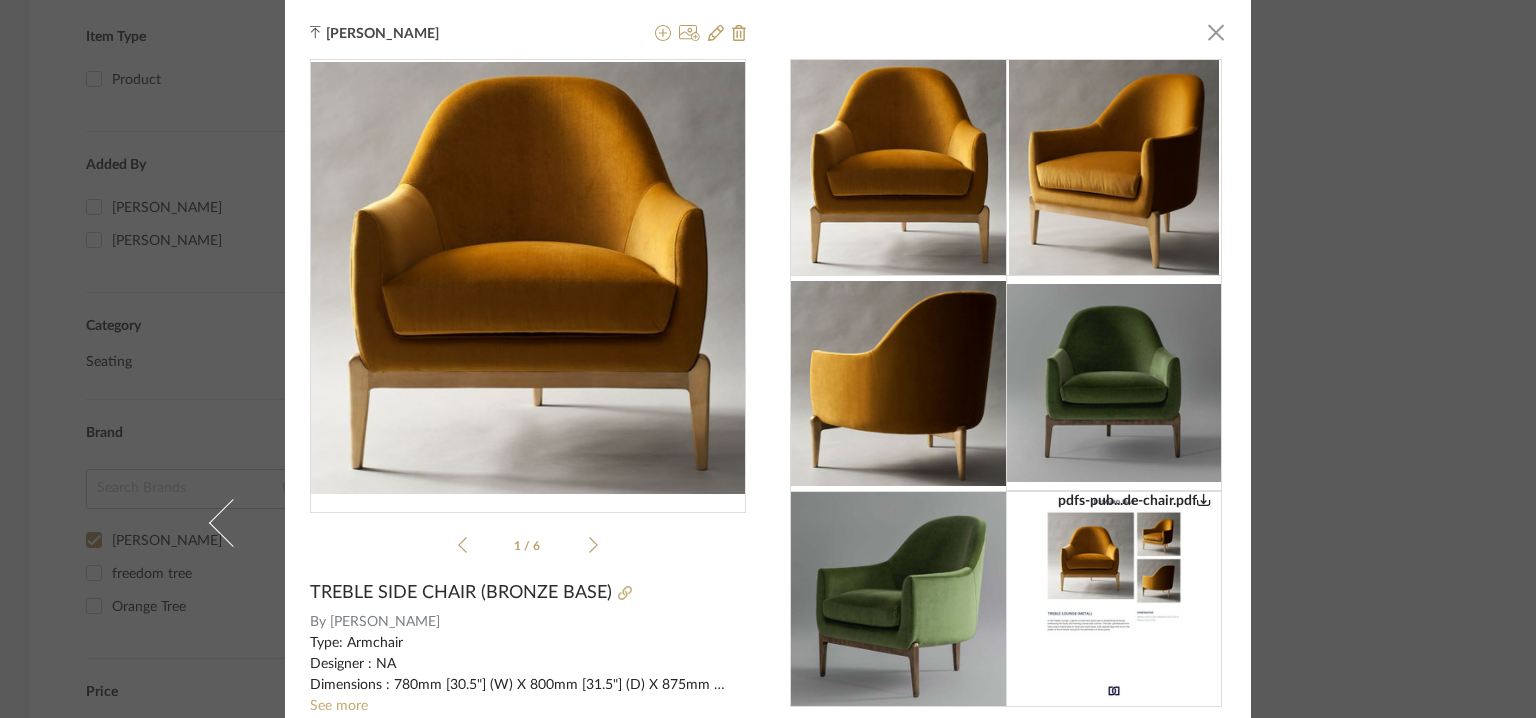 drag, startPoint x: 1209, startPoint y: 33, endPoint x: 852, endPoint y: 353, distance: 479.4257 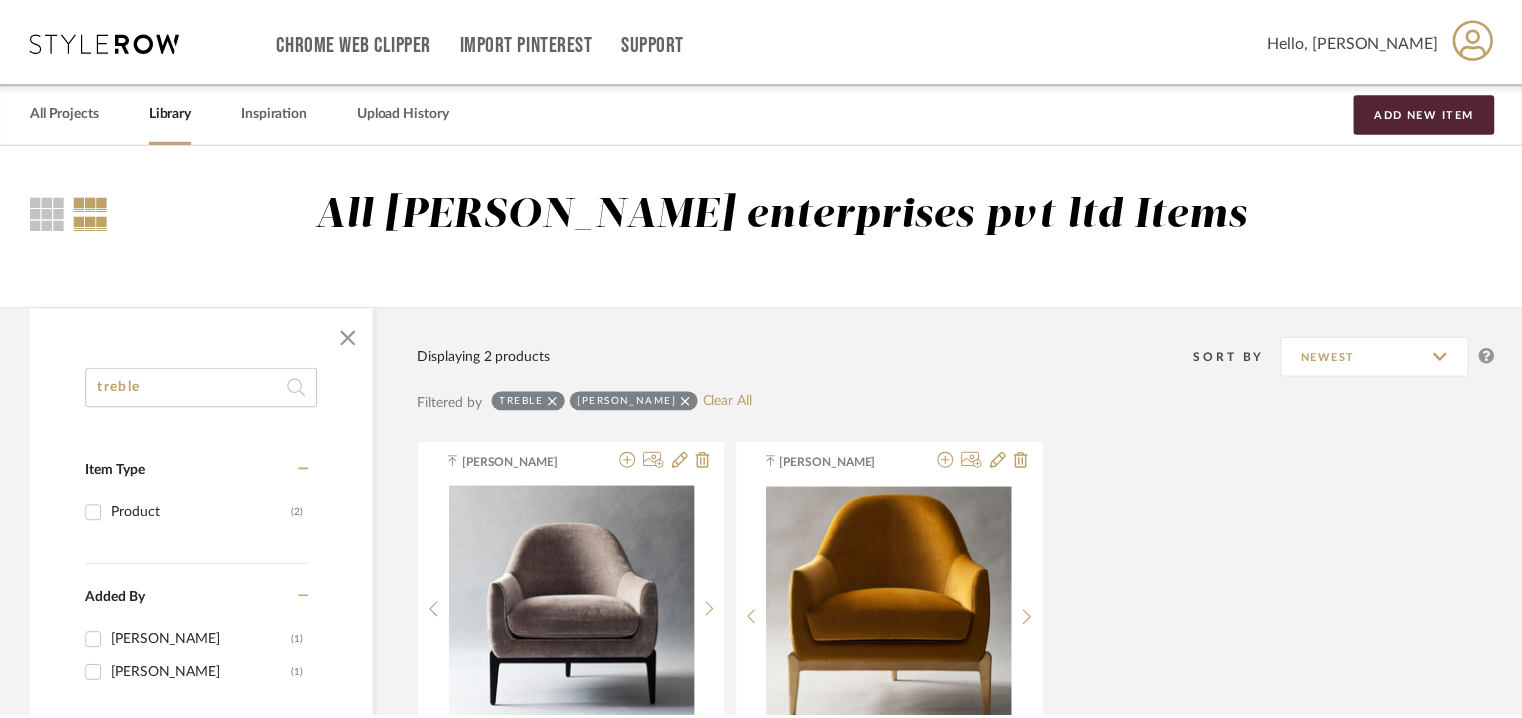 scroll, scrollTop: 434, scrollLeft: 0, axis: vertical 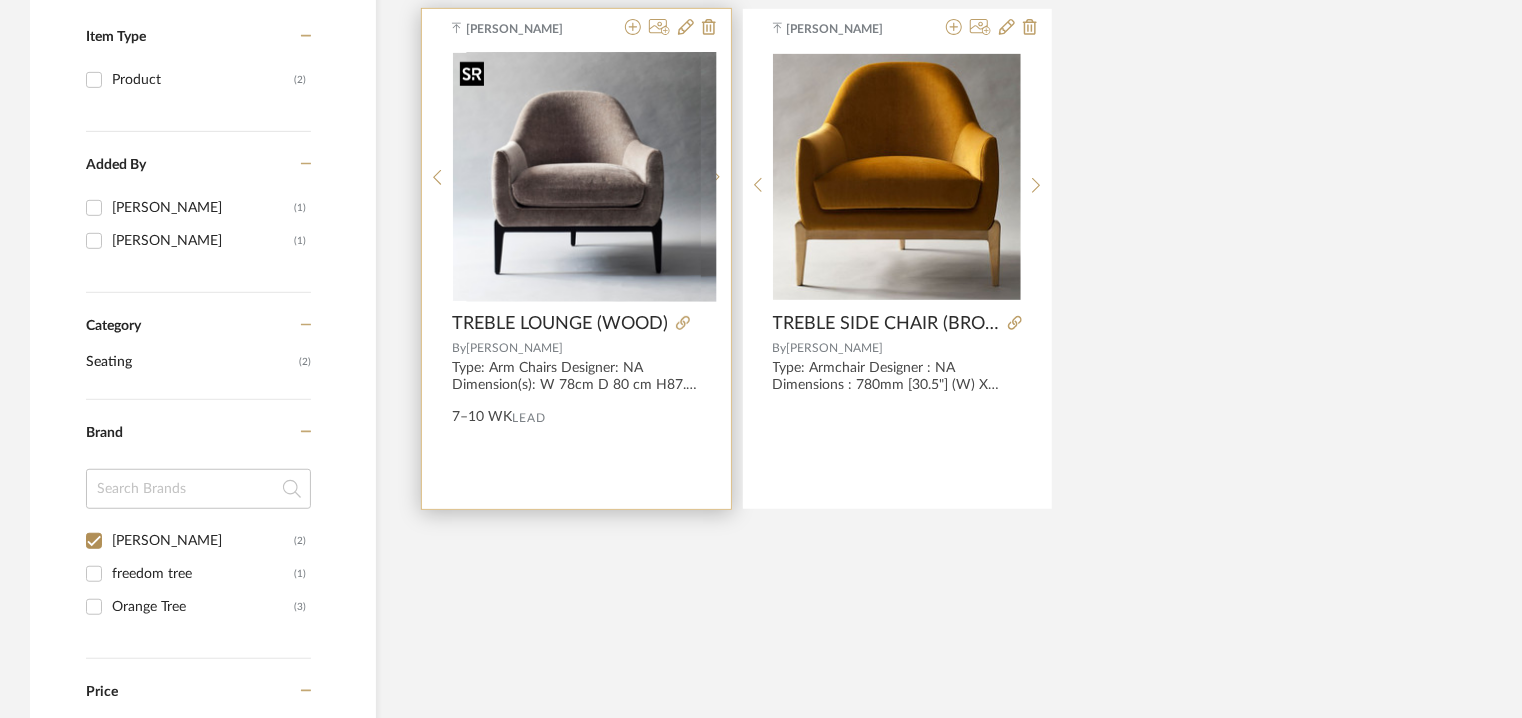 click on "pdfs-pub...oak-base.pdf   pdfs-pub...oak-base.pdf" at bounding box center [577, 177] 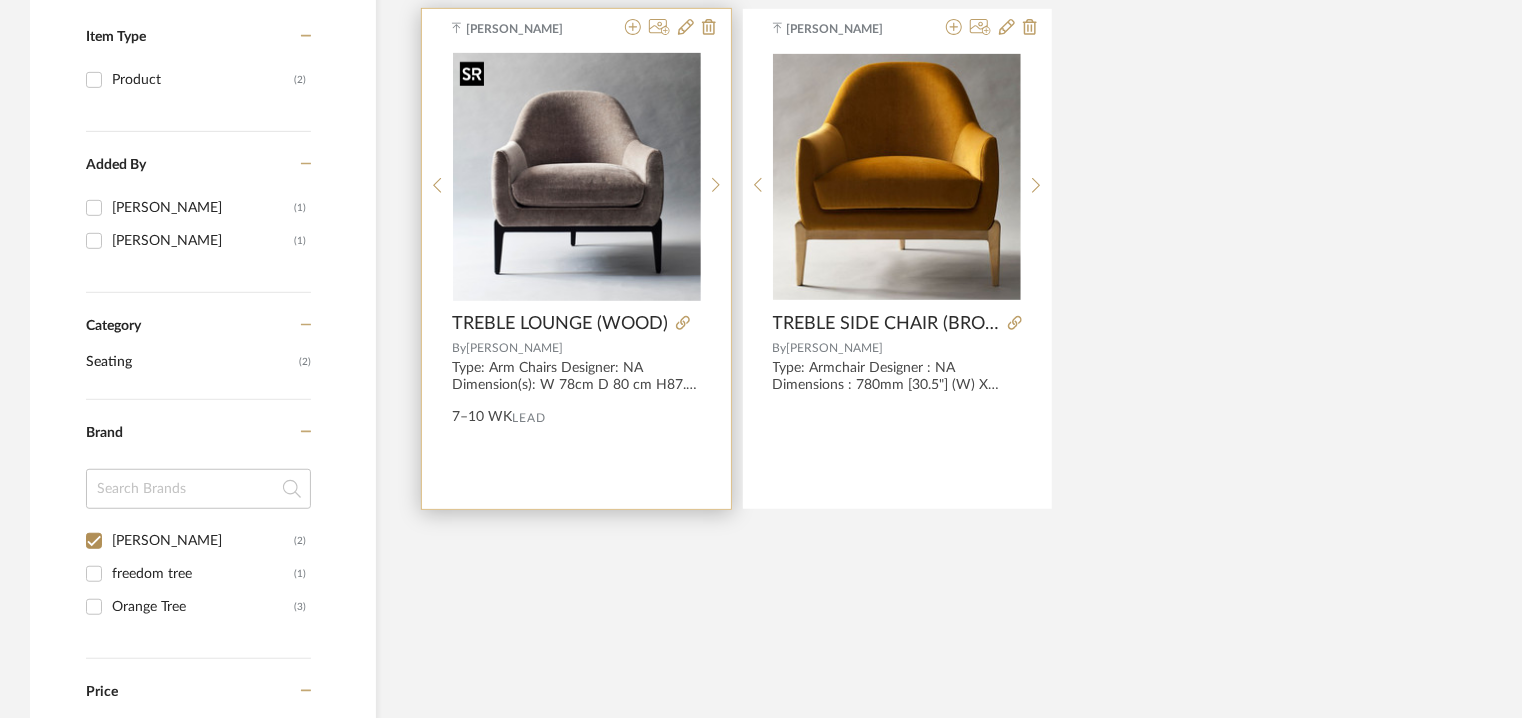 click at bounding box center (577, 177) 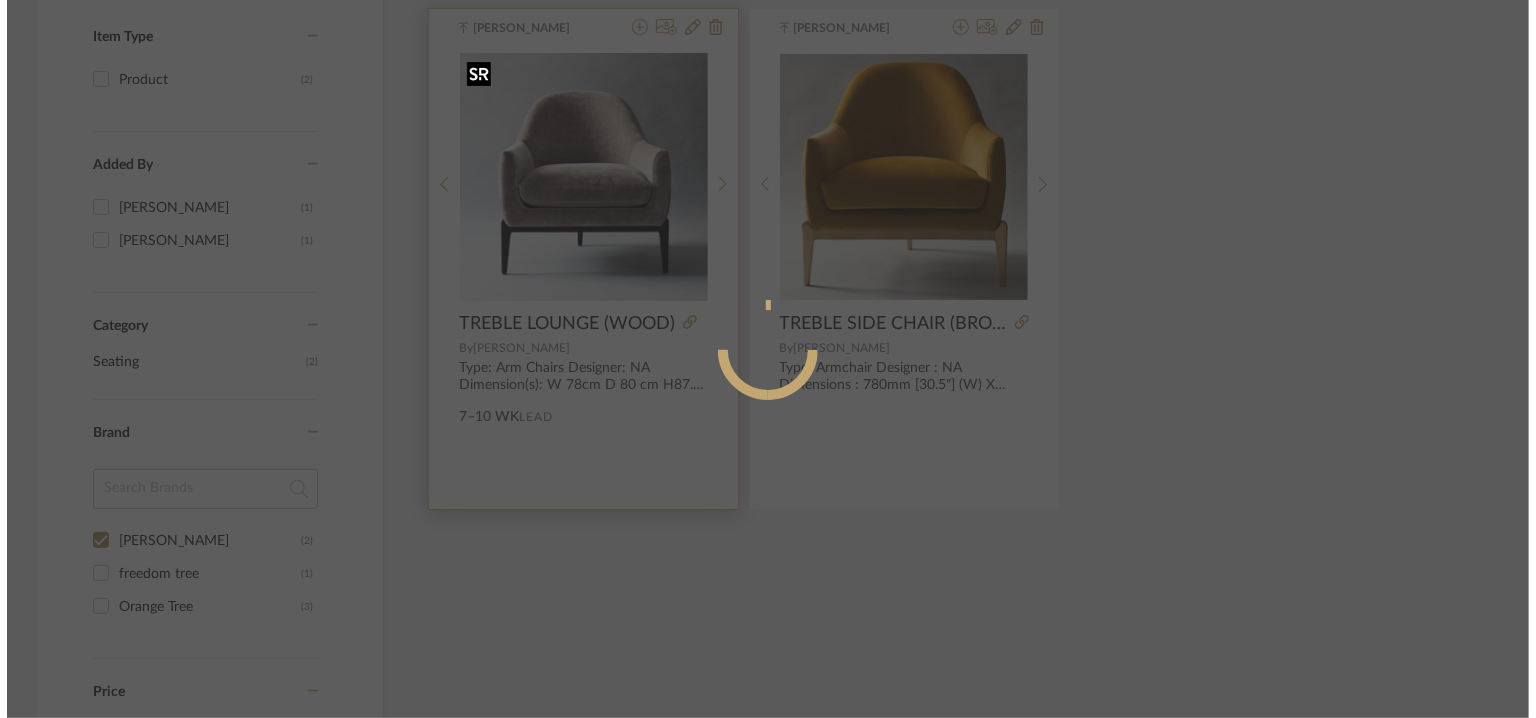 scroll, scrollTop: 0, scrollLeft: 0, axis: both 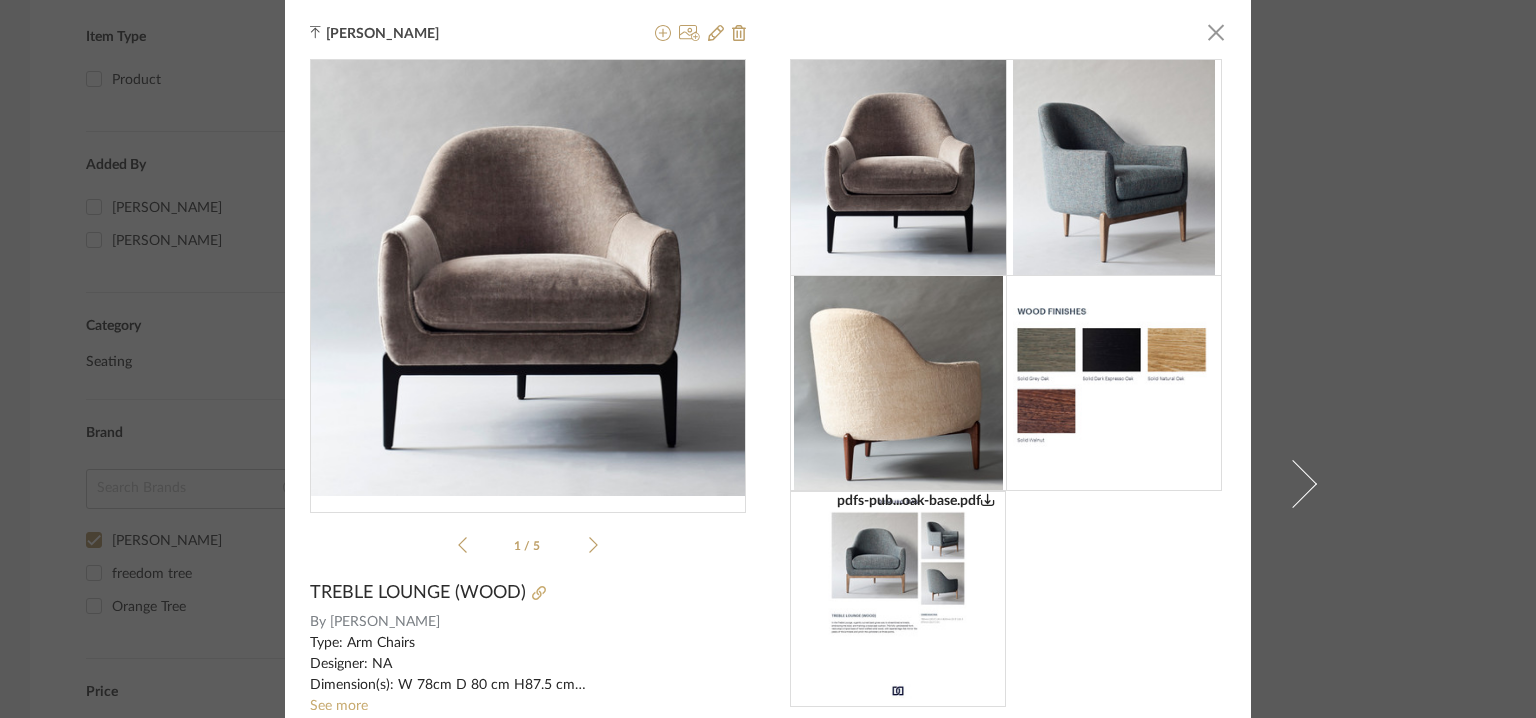 click on "[PERSON_NAME] ×  pdfs-pub...oak-base.pdf   pdfs-pub...oak-base.pdf  1 / 5 TREBLE LOUNGE (WOOD) By [PERSON_NAME] Type: Arm Chairs
Designer: NA
Dimension(s): W 78cm D 80 cm H87.5 cm
Material/Finishes:  Fabric / leather, solid wood
Product description: In the Treble Lounge, a gently curved back gives way to streamlined armrests, embracing the body and framing a loose seat cushion. The fully upholstered form rests atop a tripod base of hand-crafted solid wood, with tapered legs that mirror the peaks of the armrests and pinch the upholstery at three points.
Additional features: NA
Any other details:  Customer's own material and customer's own leather available. COM: Requires 6 Meters/ 7 Yards of 54” width fabric in solid color. COL (10% upcharge): Requires 125 square feet of leather. See more  7–10 WK   Lead Notes  pdfs-pub...oak-base.pdf" at bounding box center [768, 483] 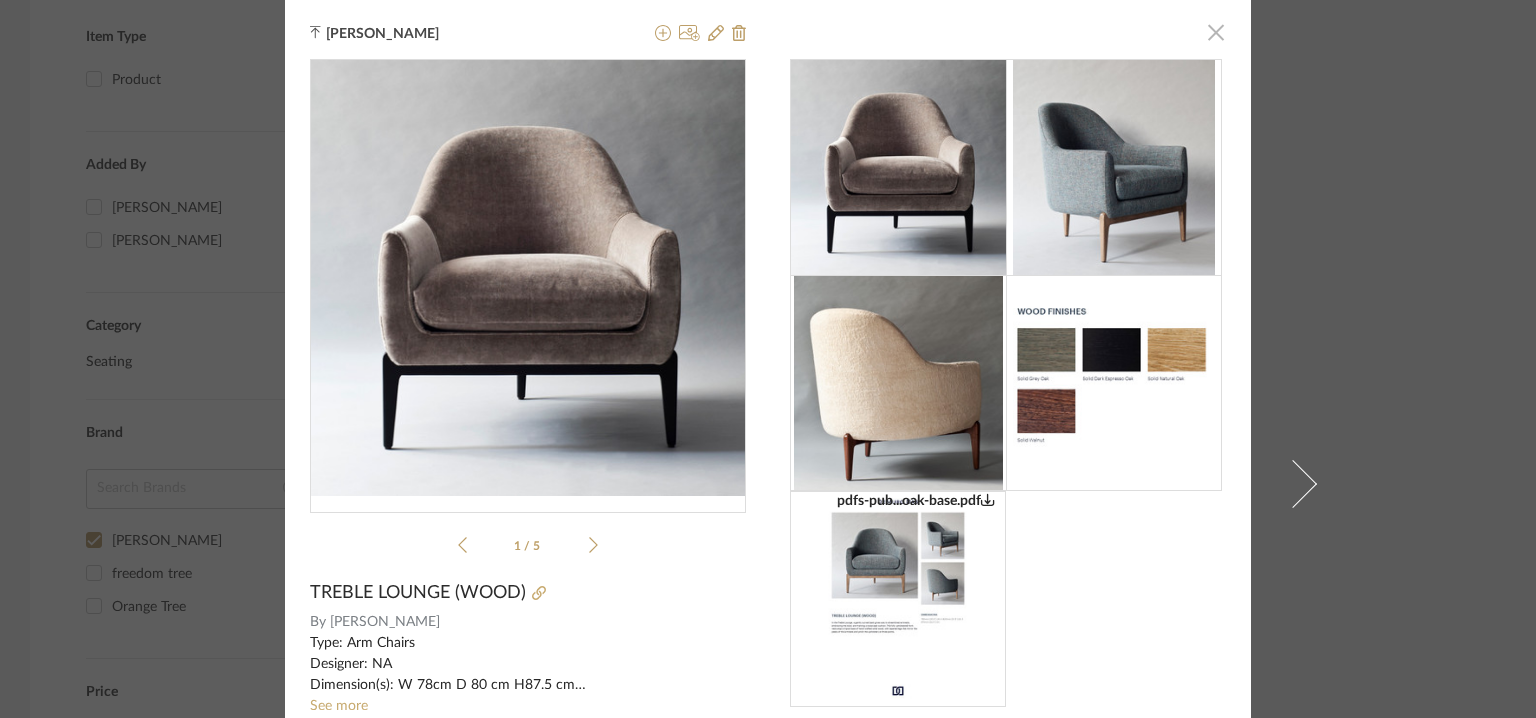 click 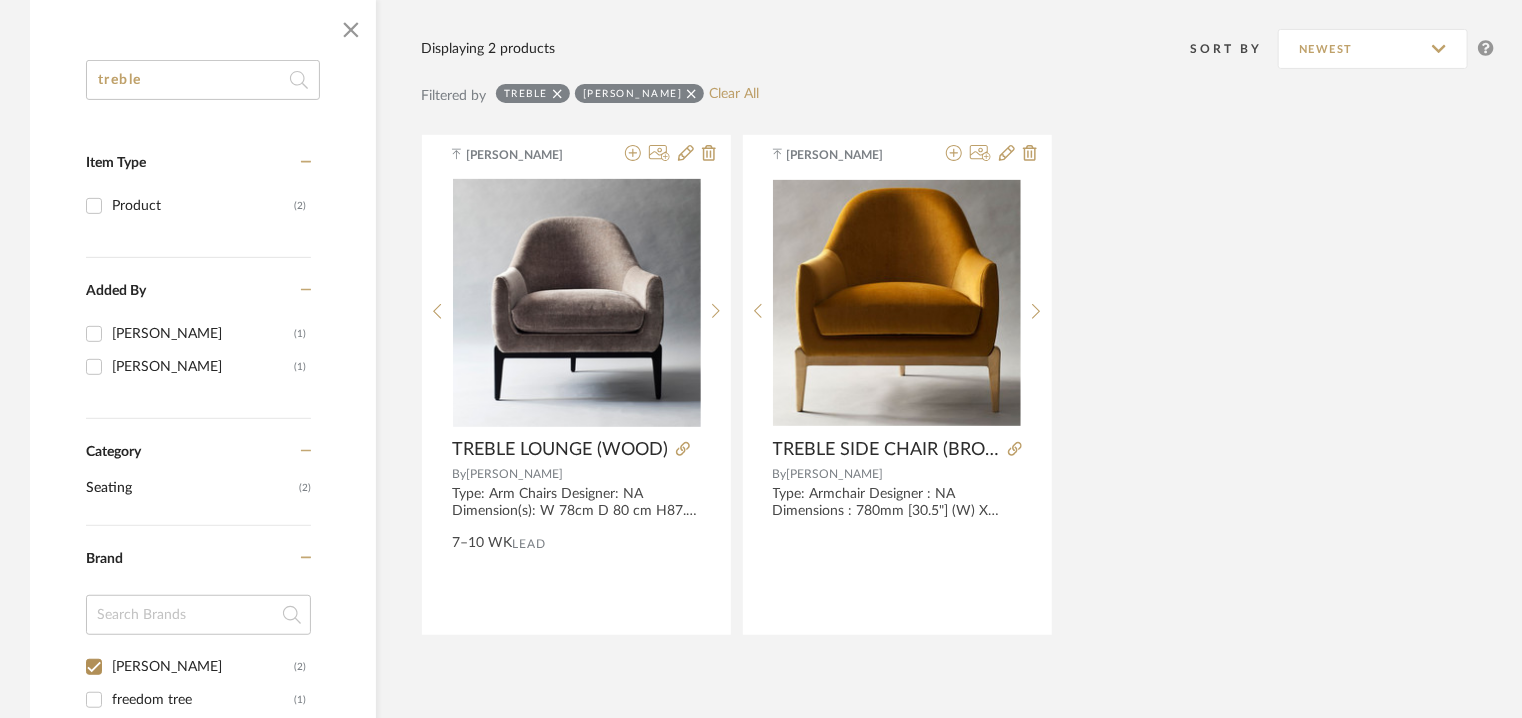 scroll, scrollTop: 134, scrollLeft: 0, axis: vertical 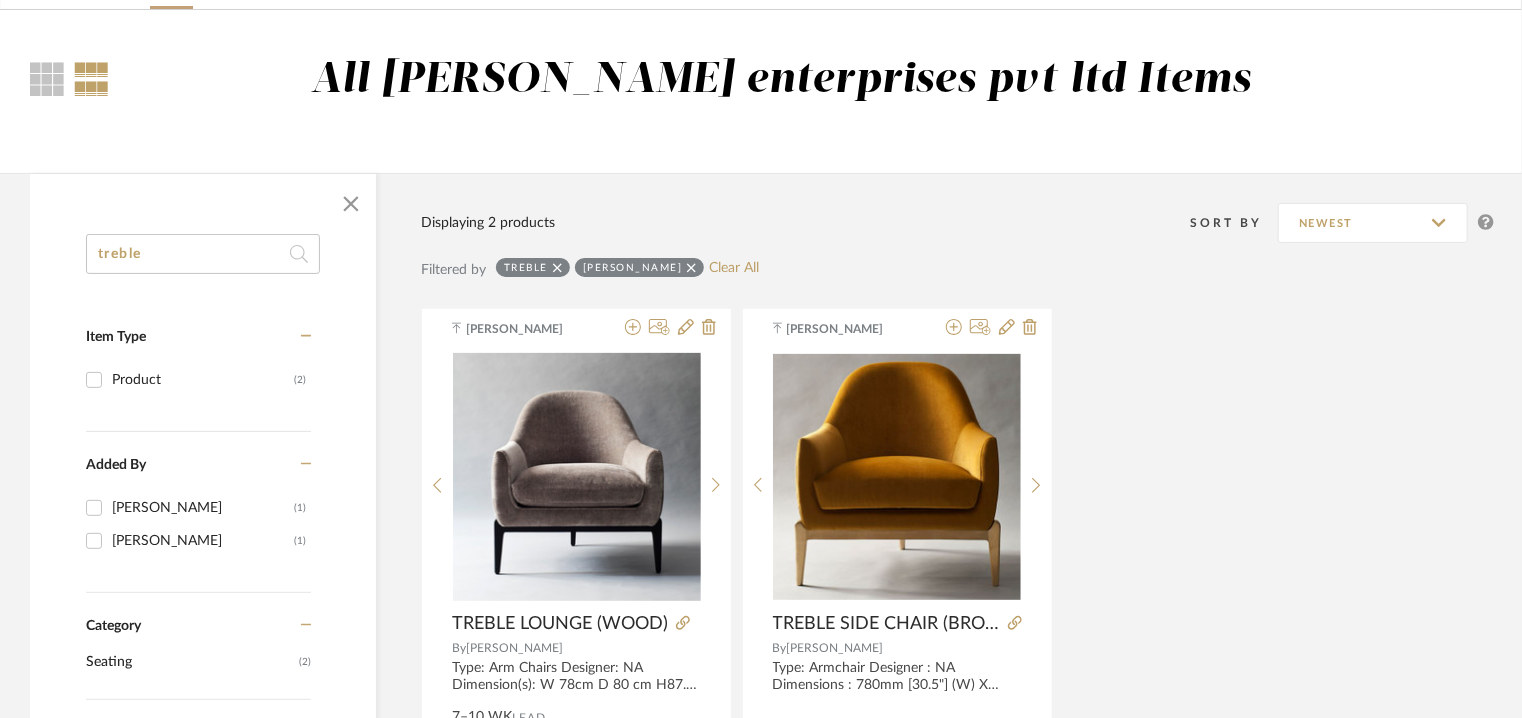 drag, startPoint x: 179, startPoint y: 252, endPoint x: 0, endPoint y: 116, distance: 224.80435 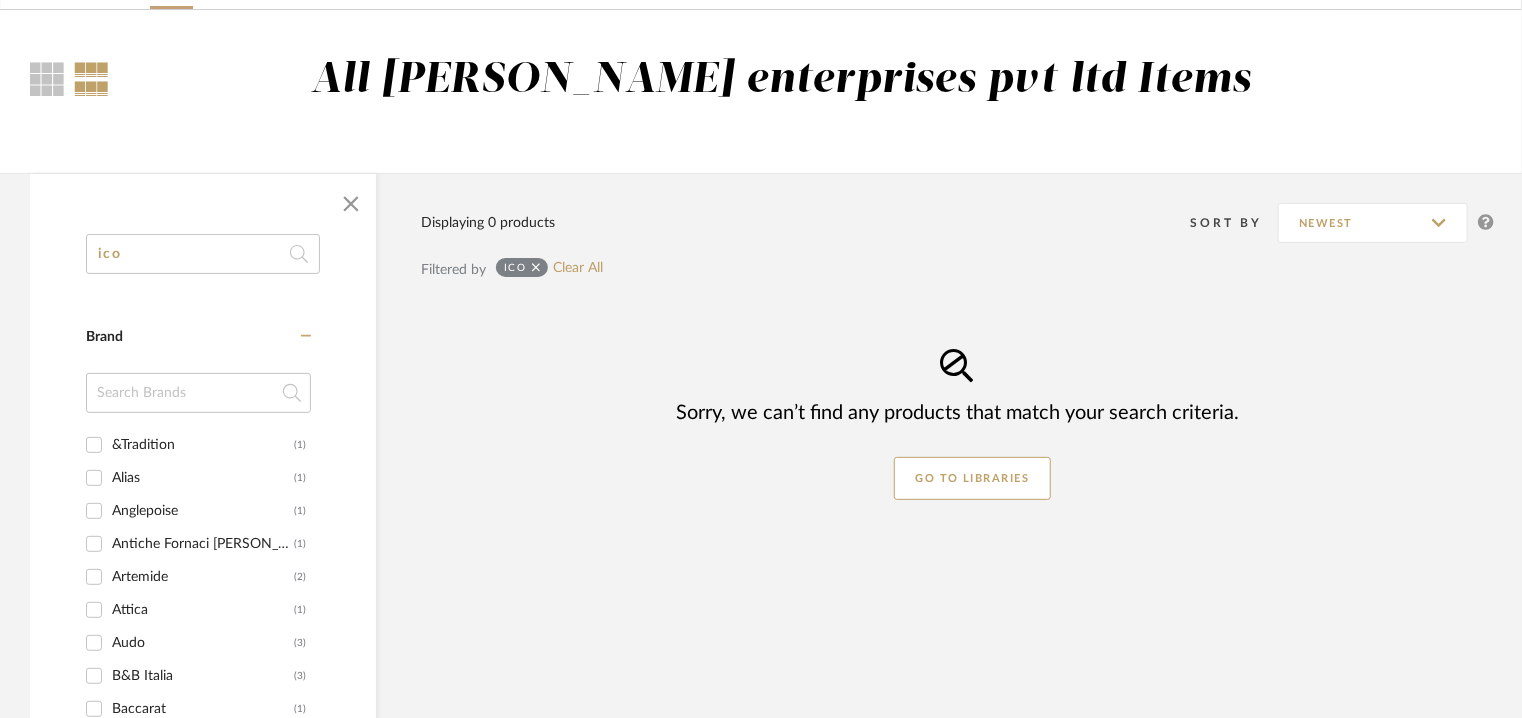 click on "ico" 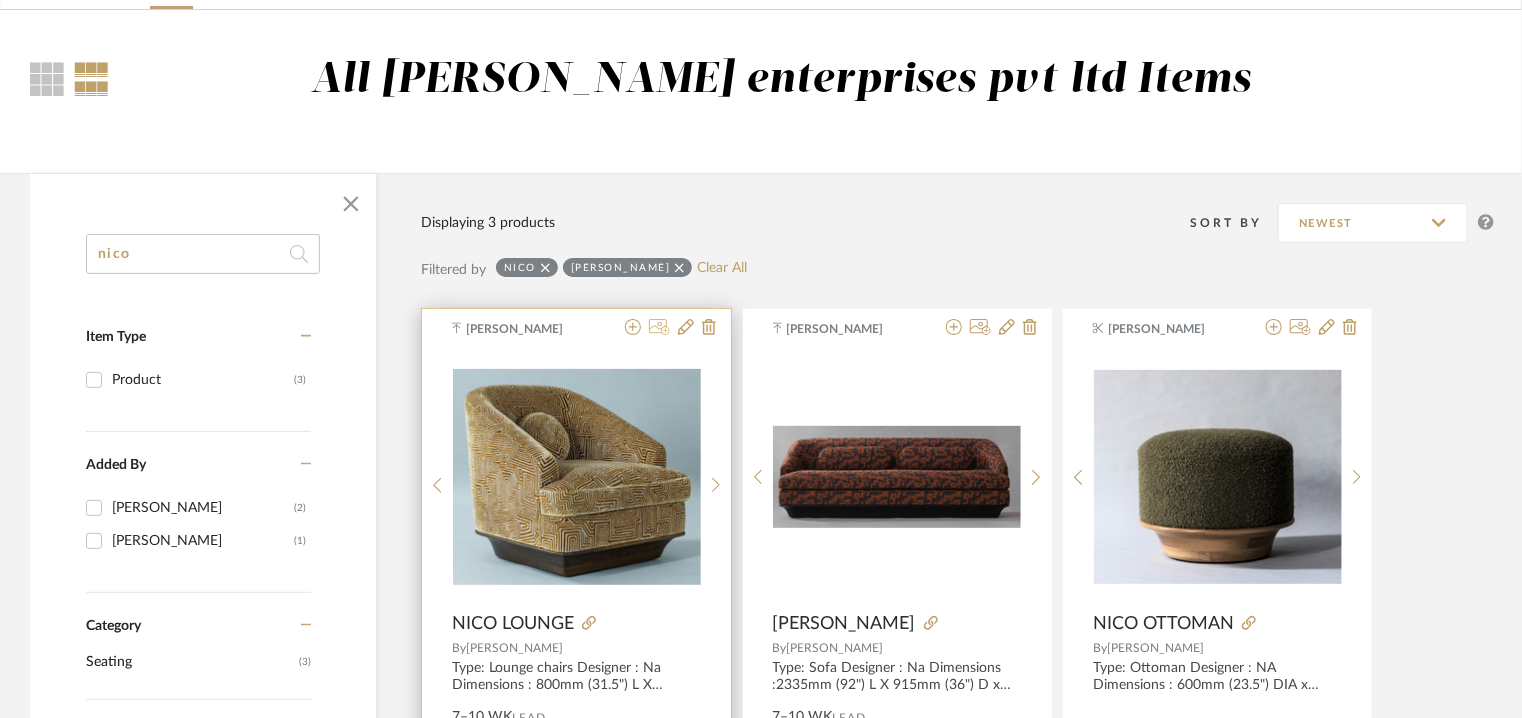 click 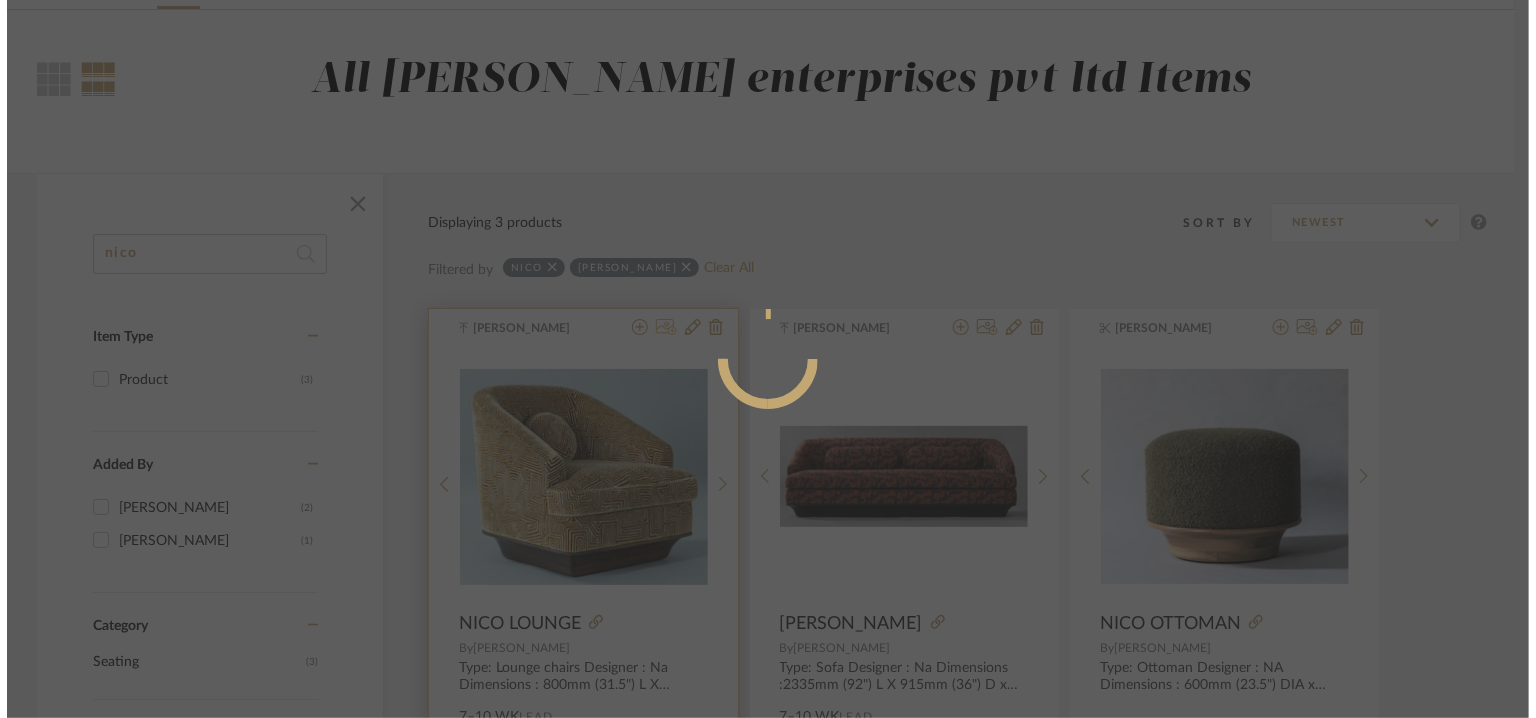scroll, scrollTop: 0, scrollLeft: 0, axis: both 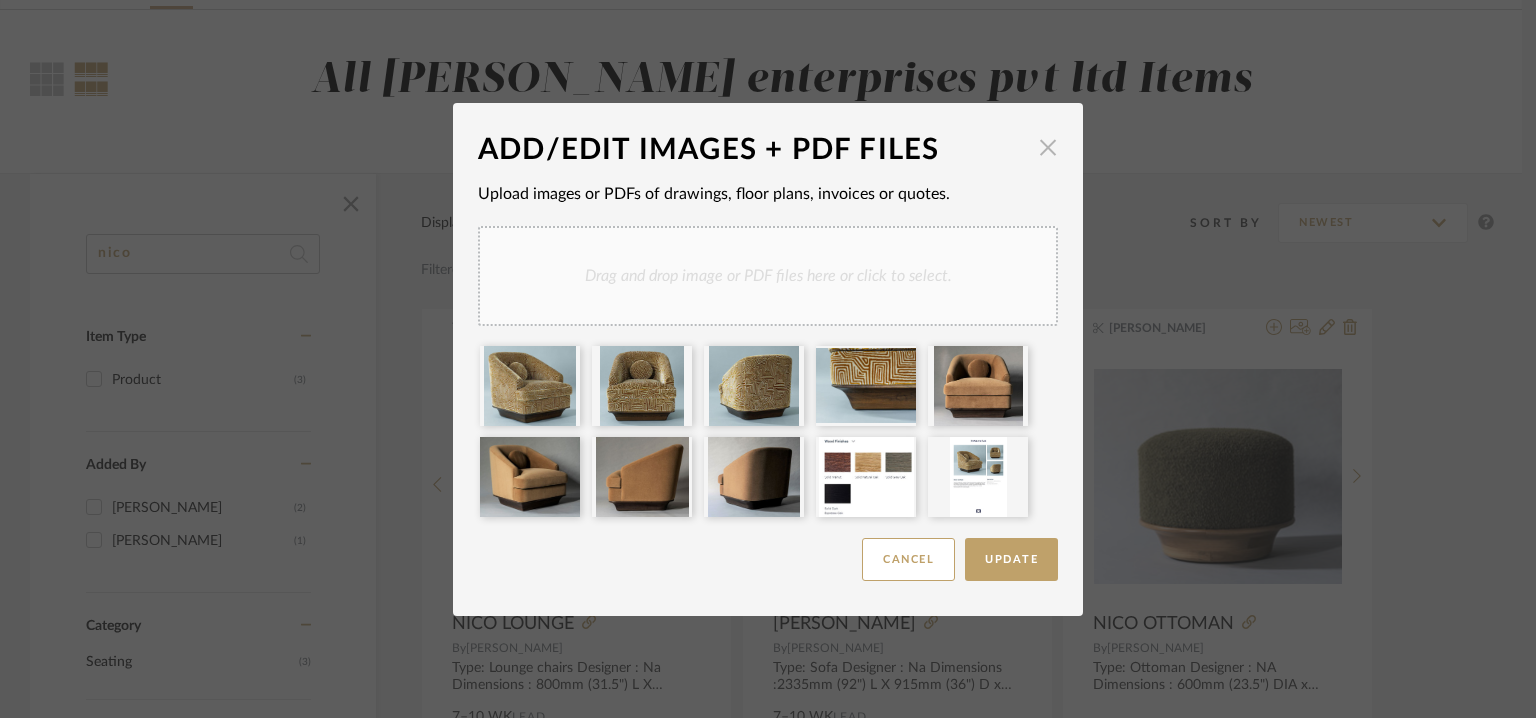 click at bounding box center (1048, 148) 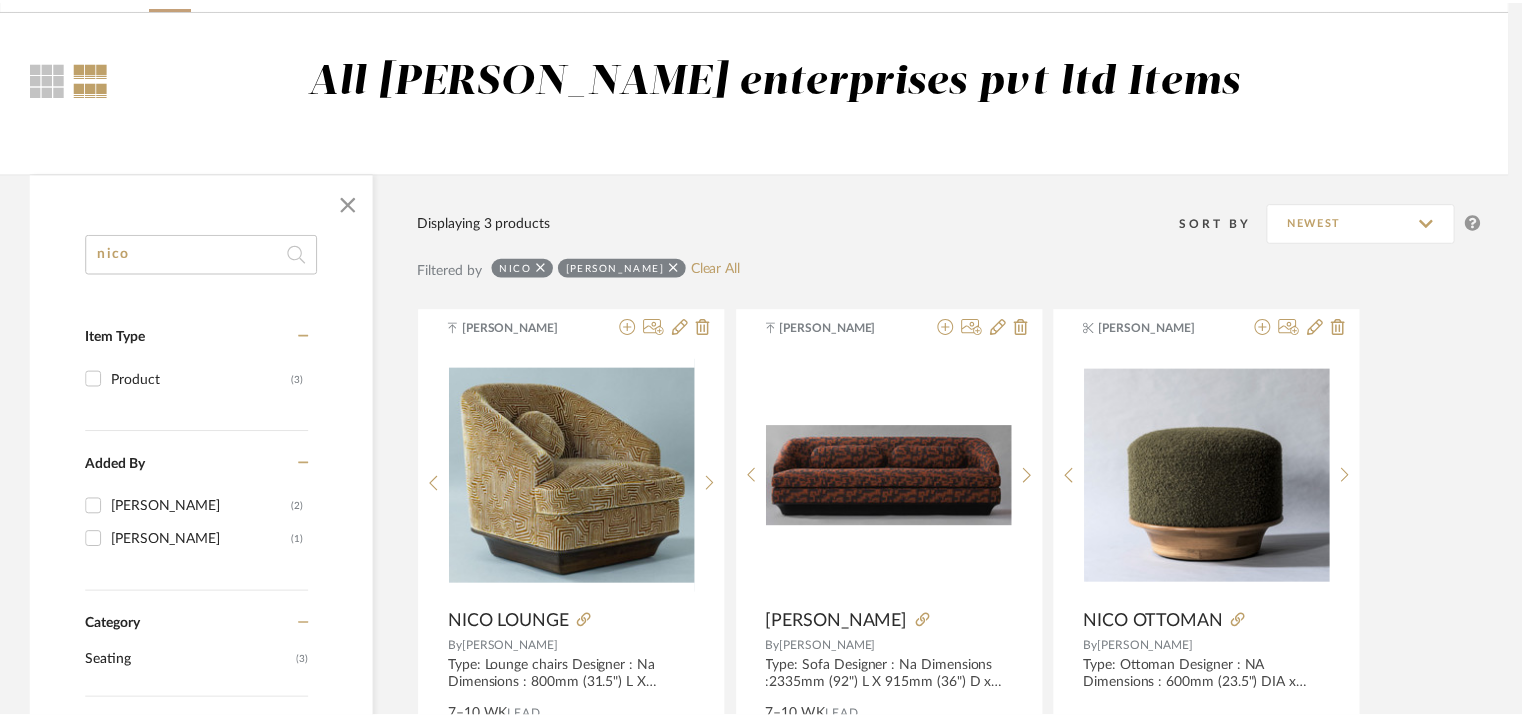 scroll, scrollTop: 134, scrollLeft: 0, axis: vertical 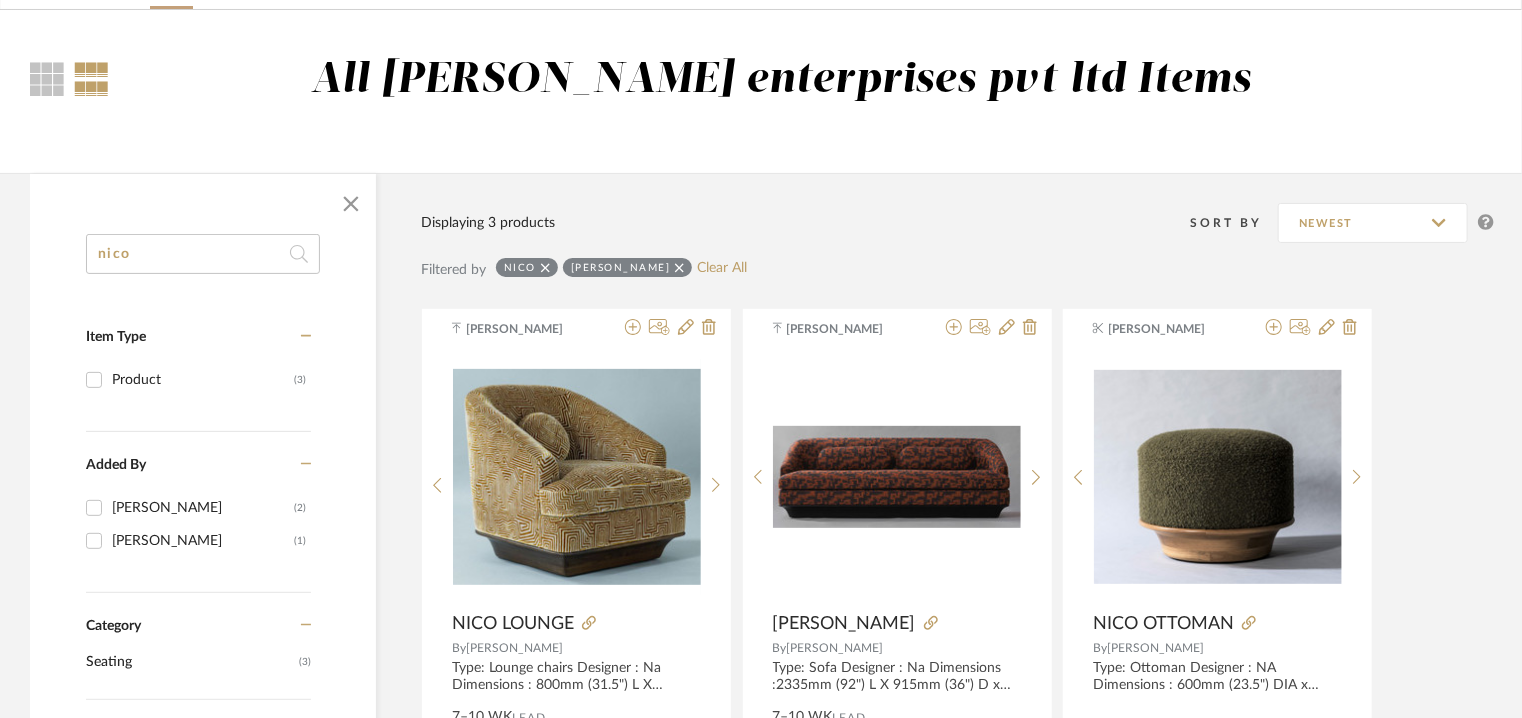 drag, startPoint x: 153, startPoint y: 258, endPoint x: 0, endPoint y: 225, distance: 156.51837 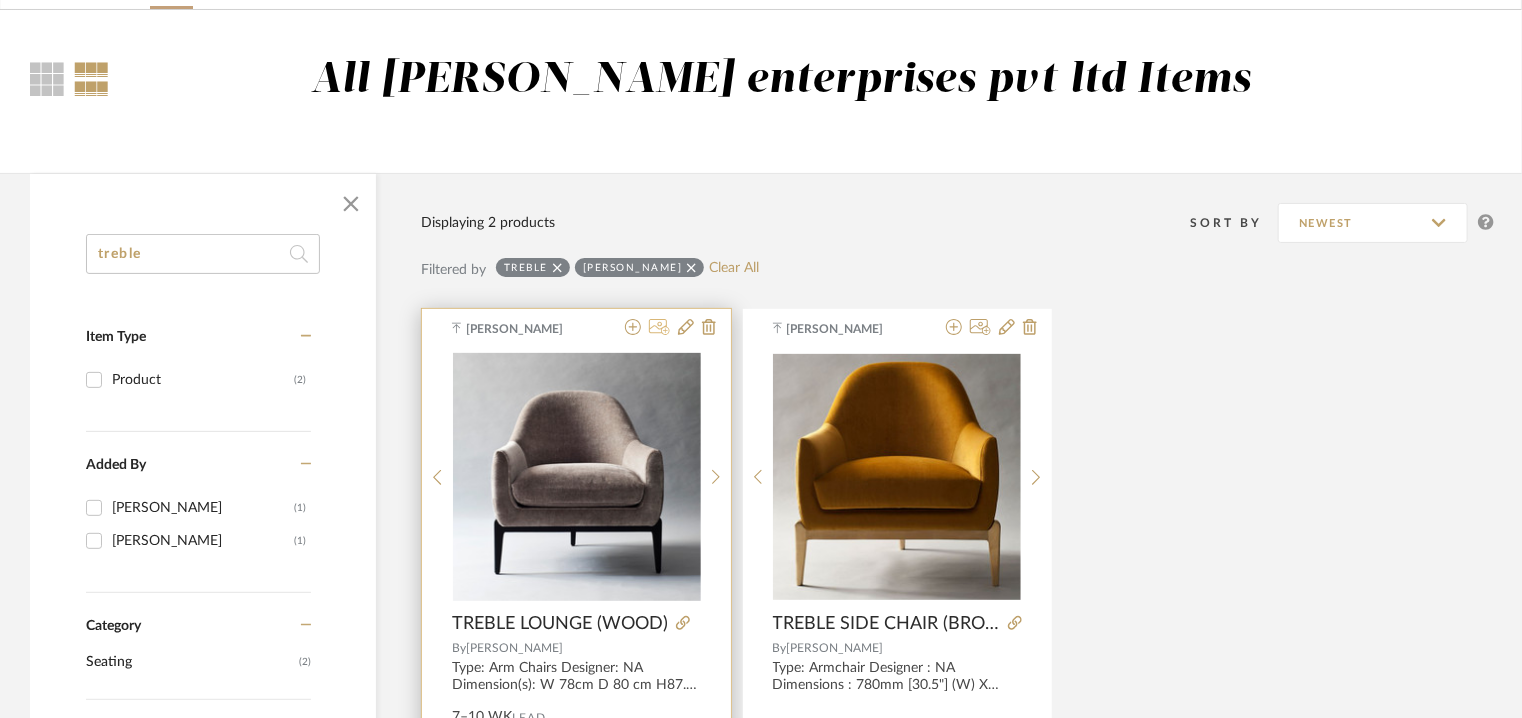 type on "treble" 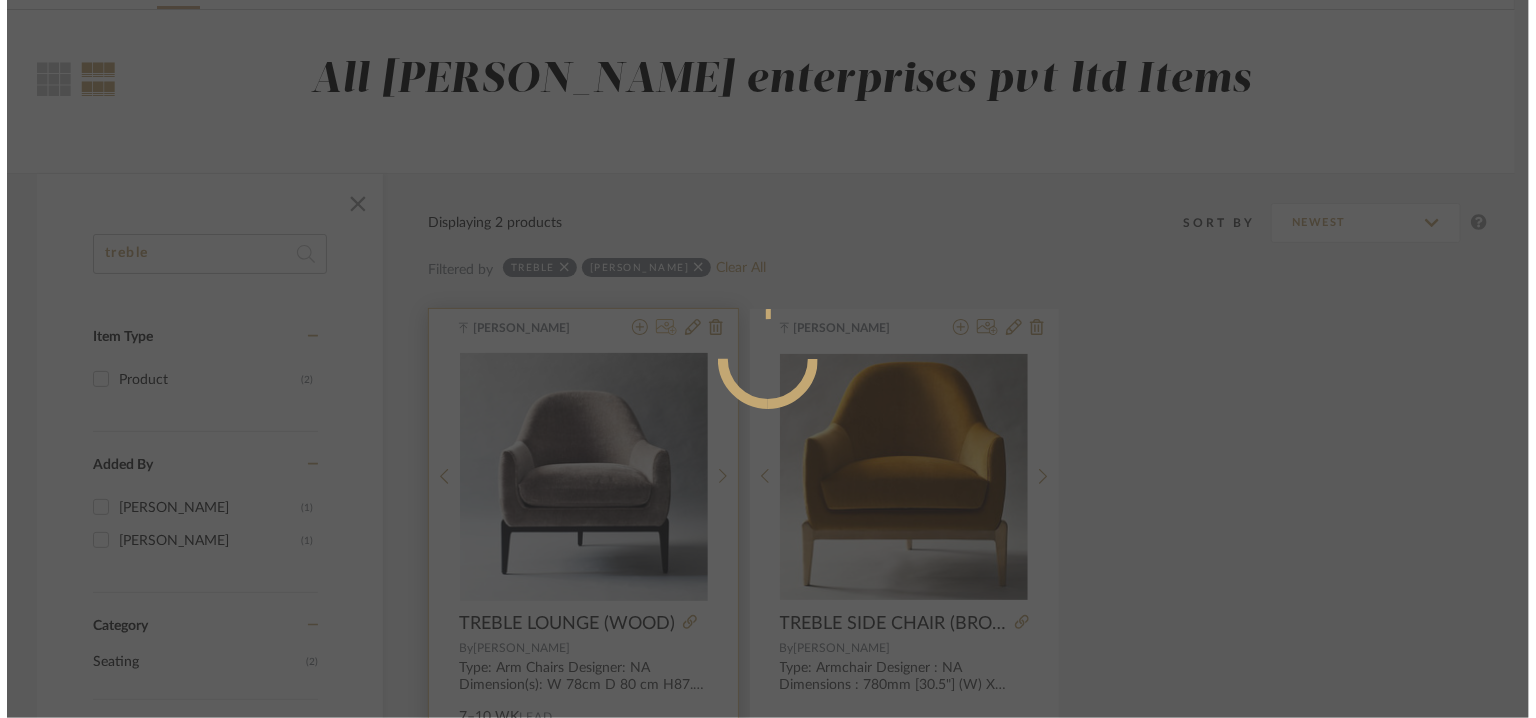 scroll, scrollTop: 0, scrollLeft: 0, axis: both 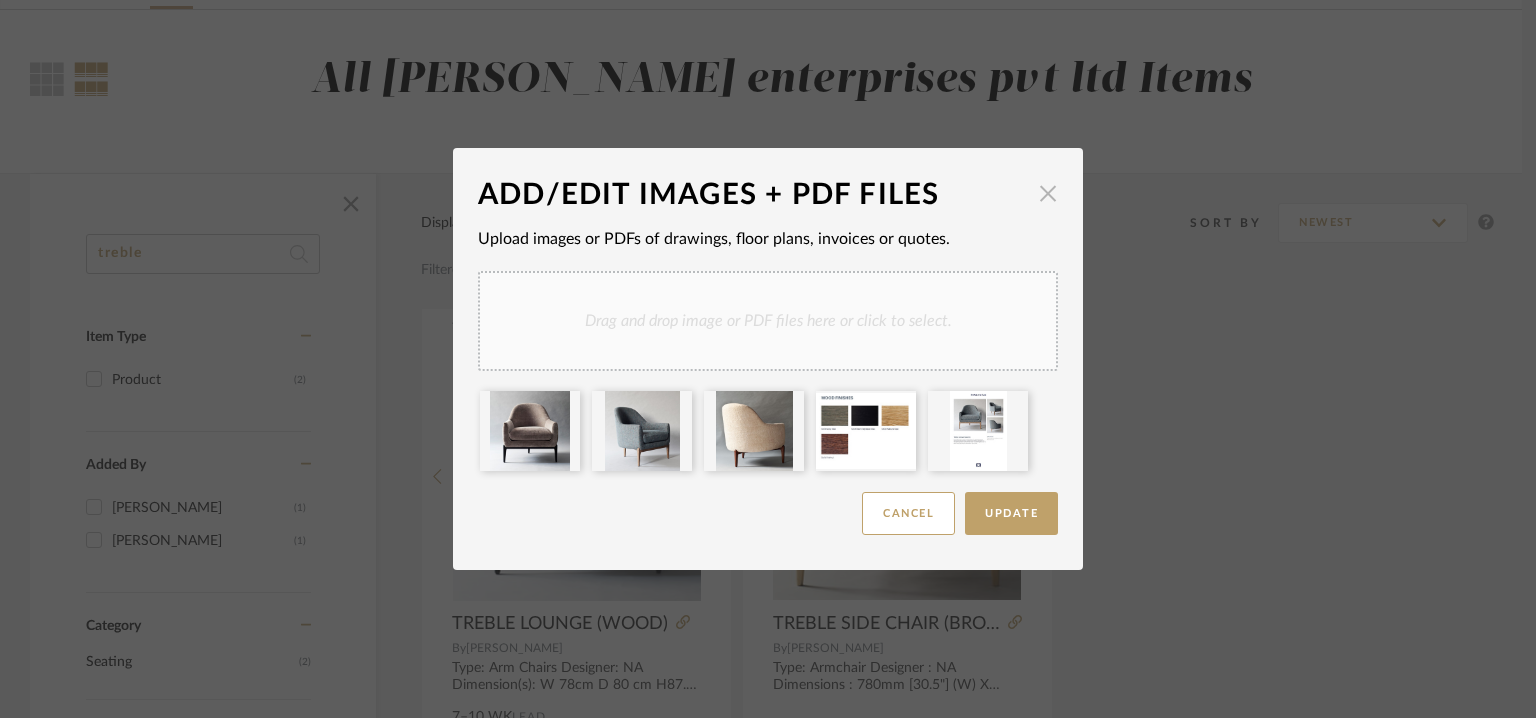 click at bounding box center [1048, 193] 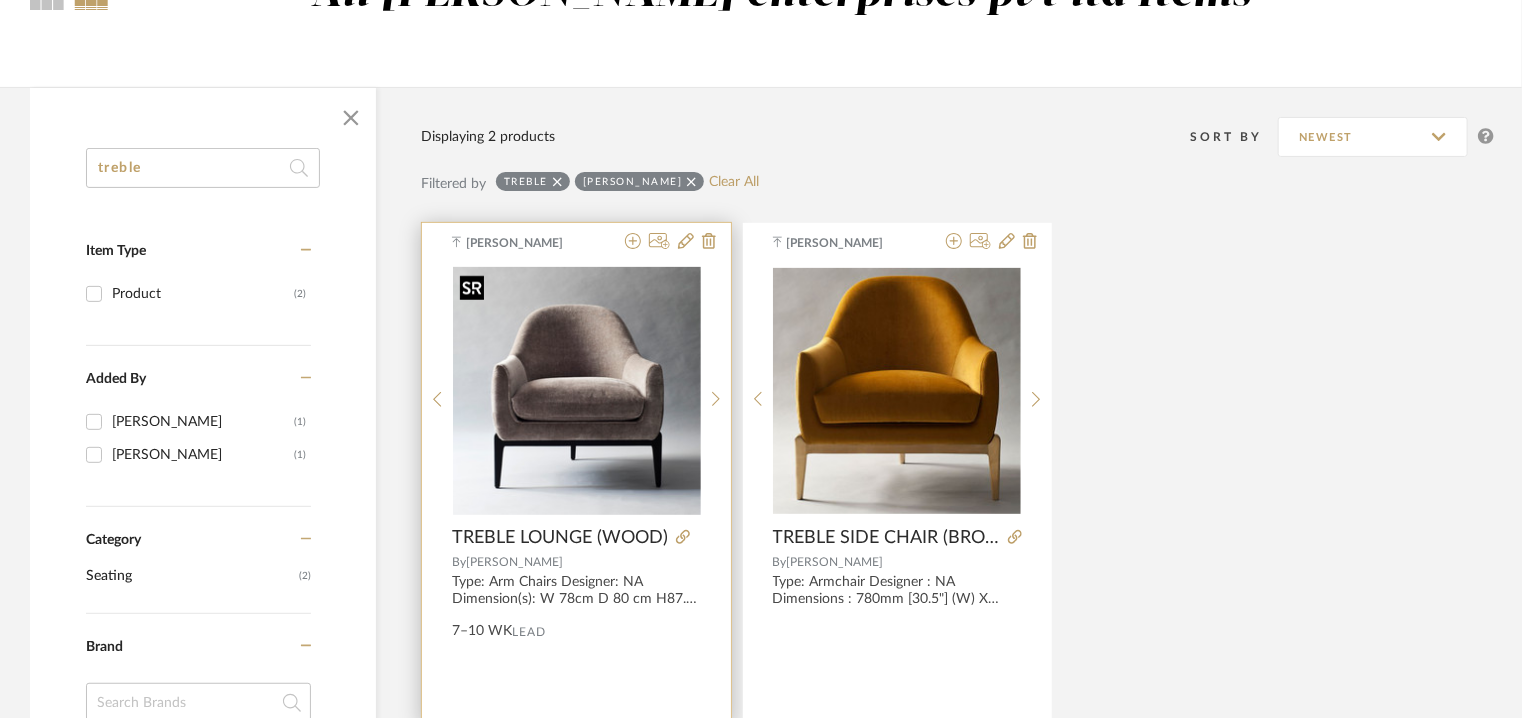 scroll, scrollTop: 334, scrollLeft: 0, axis: vertical 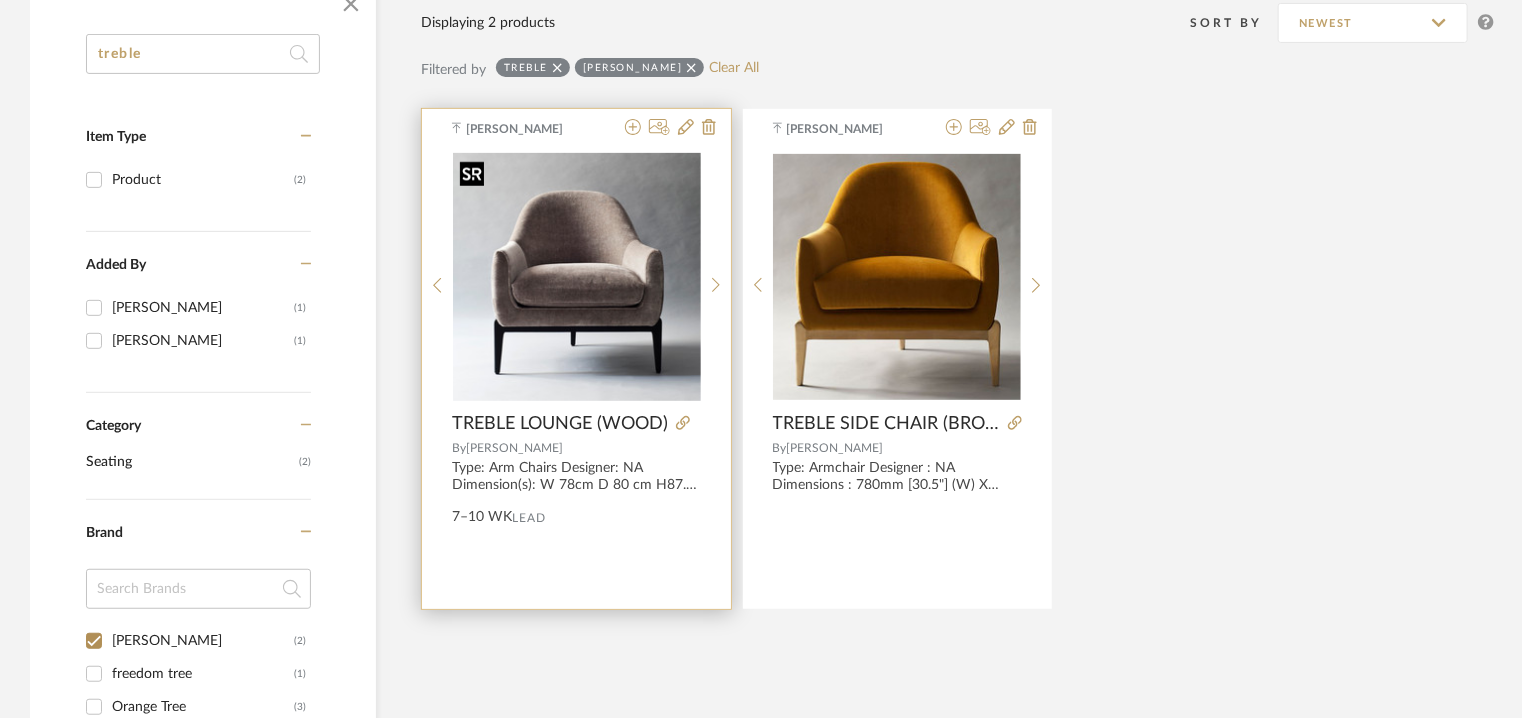 click at bounding box center (577, 277) 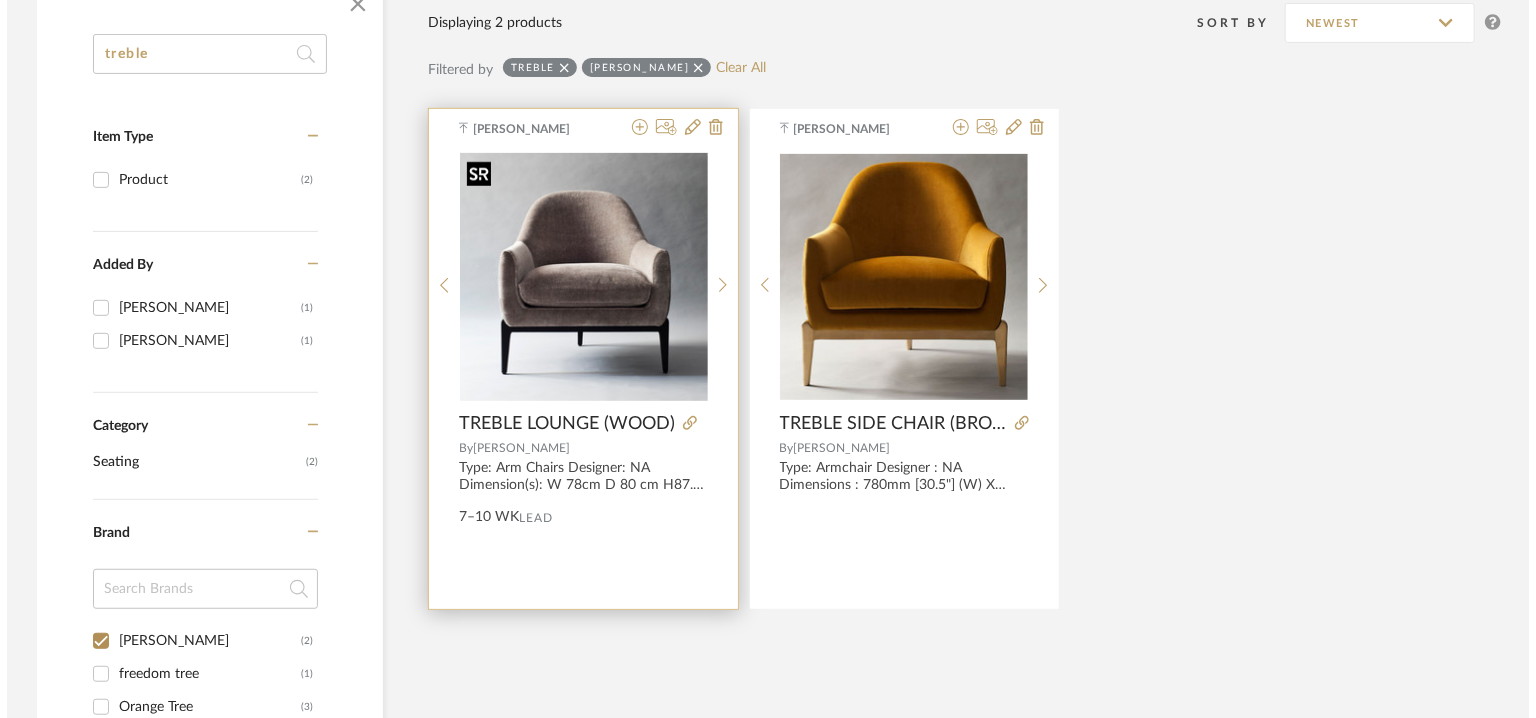 scroll, scrollTop: 0, scrollLeft: 0, axis: both 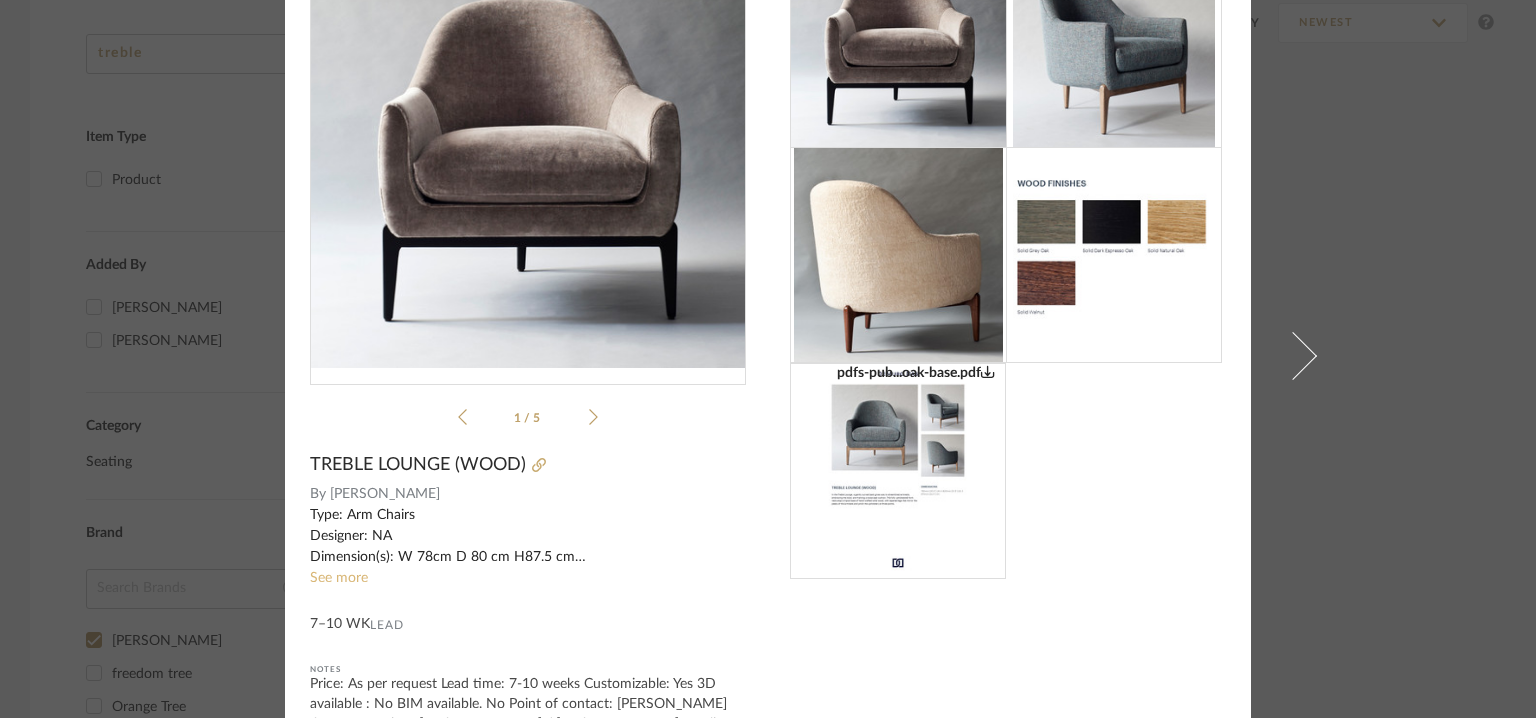 click on "See more" 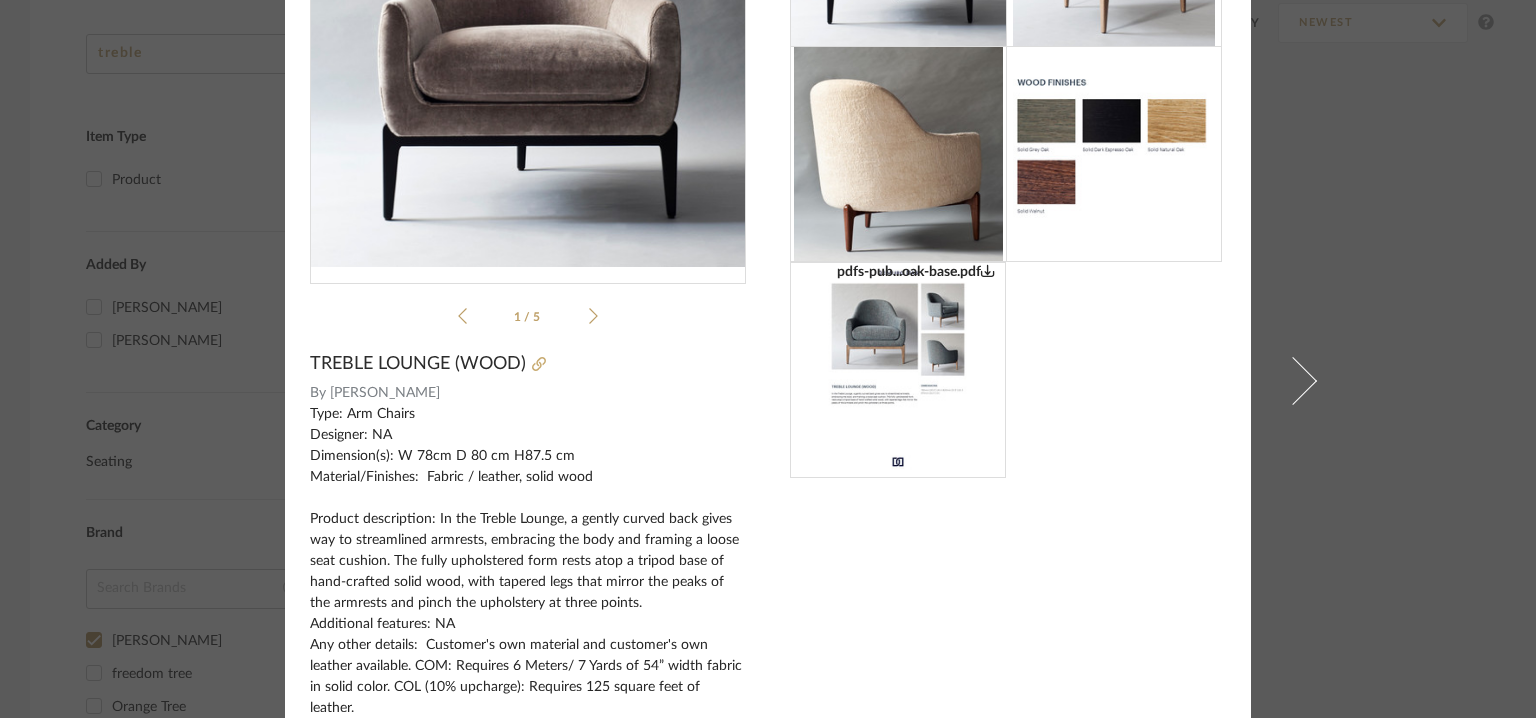 scroll, scrollTop: 60, scrollLeft: 0, axis: vertical 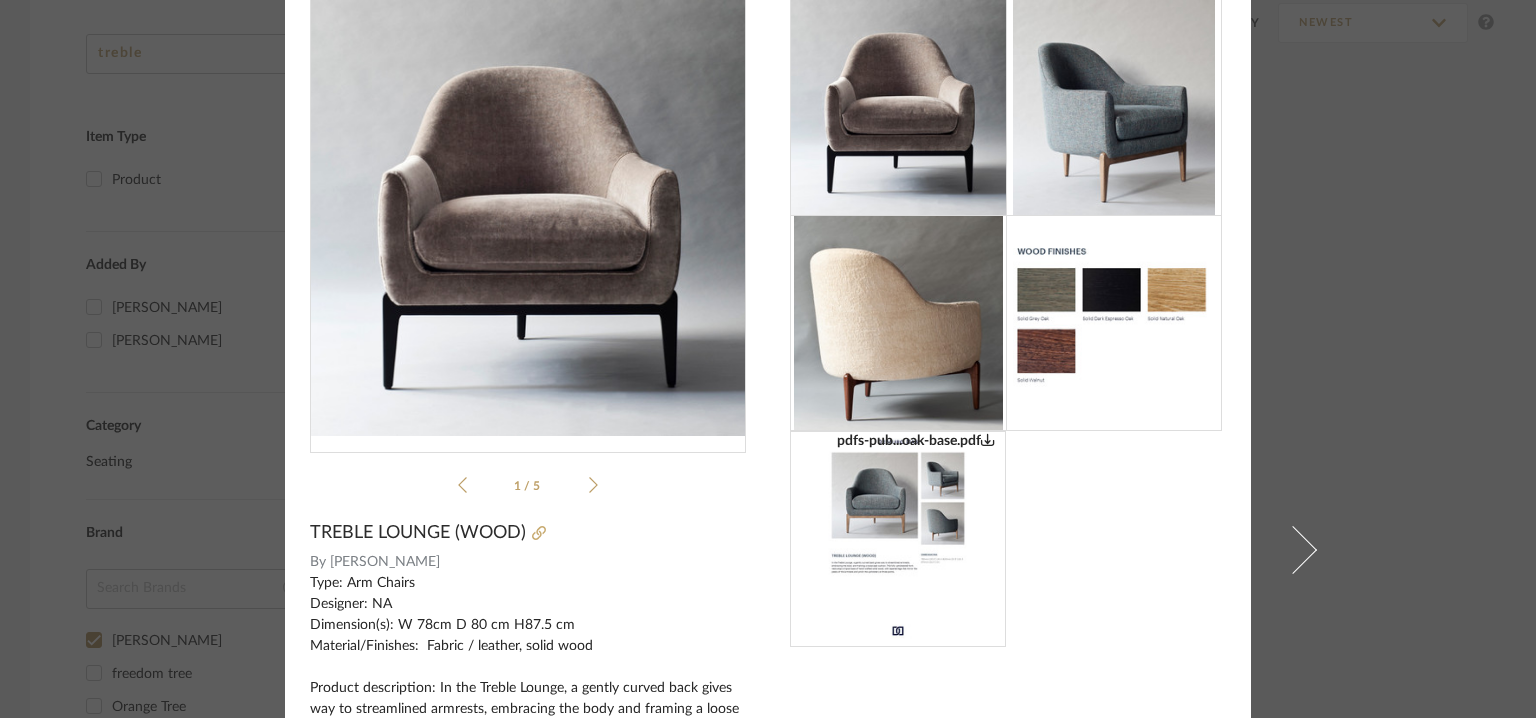click at bounding box center [528, 218] 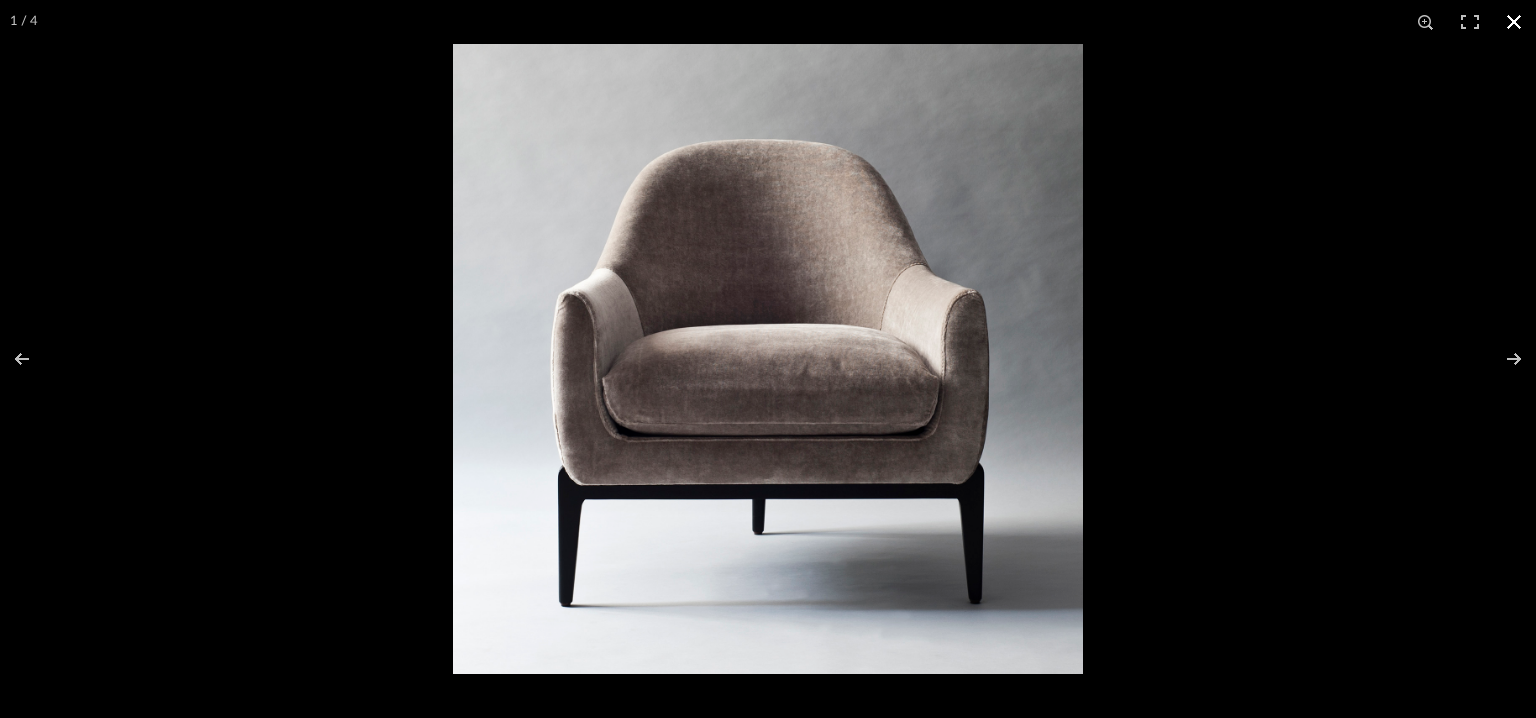 click at bounding box center [1514, 22] 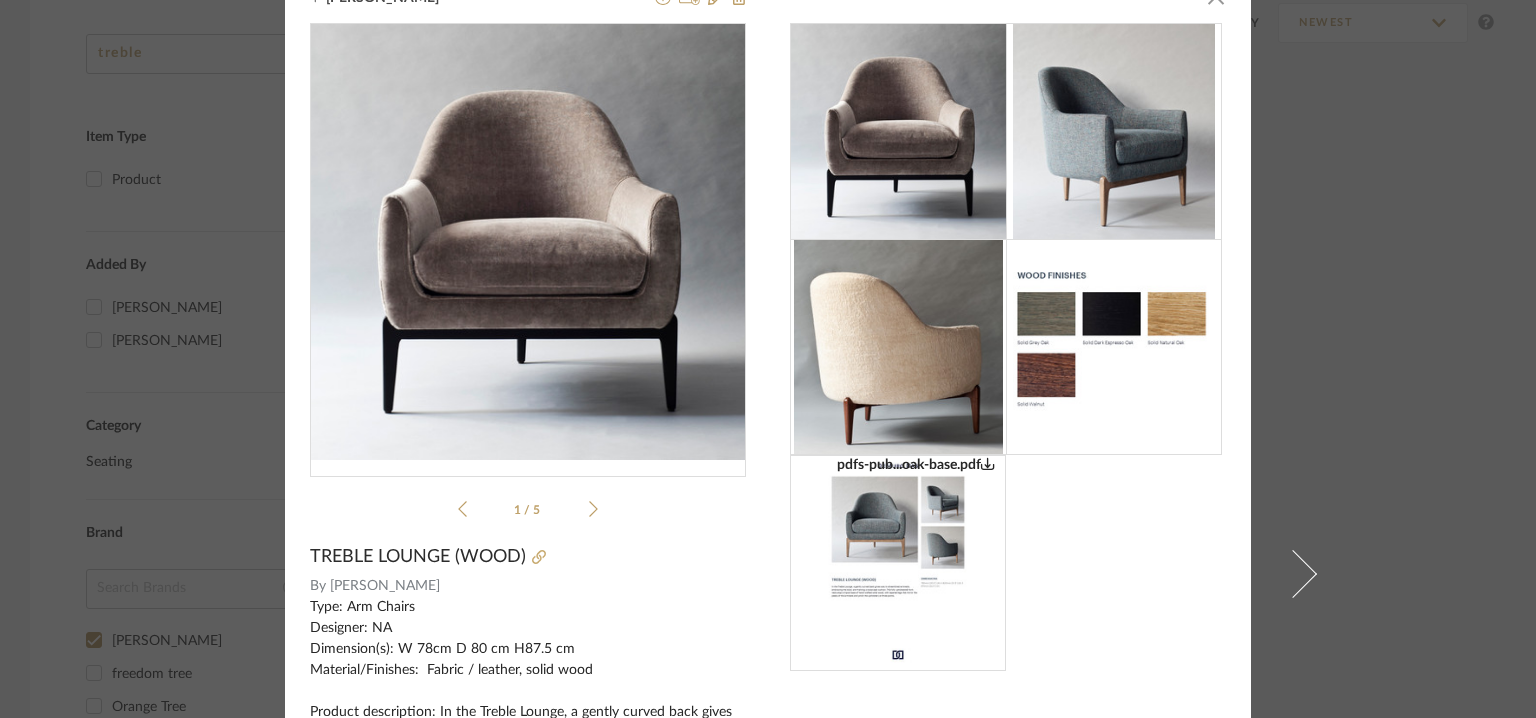 scroll, scrollTop: 0, scrollLeft: 0, axis: both 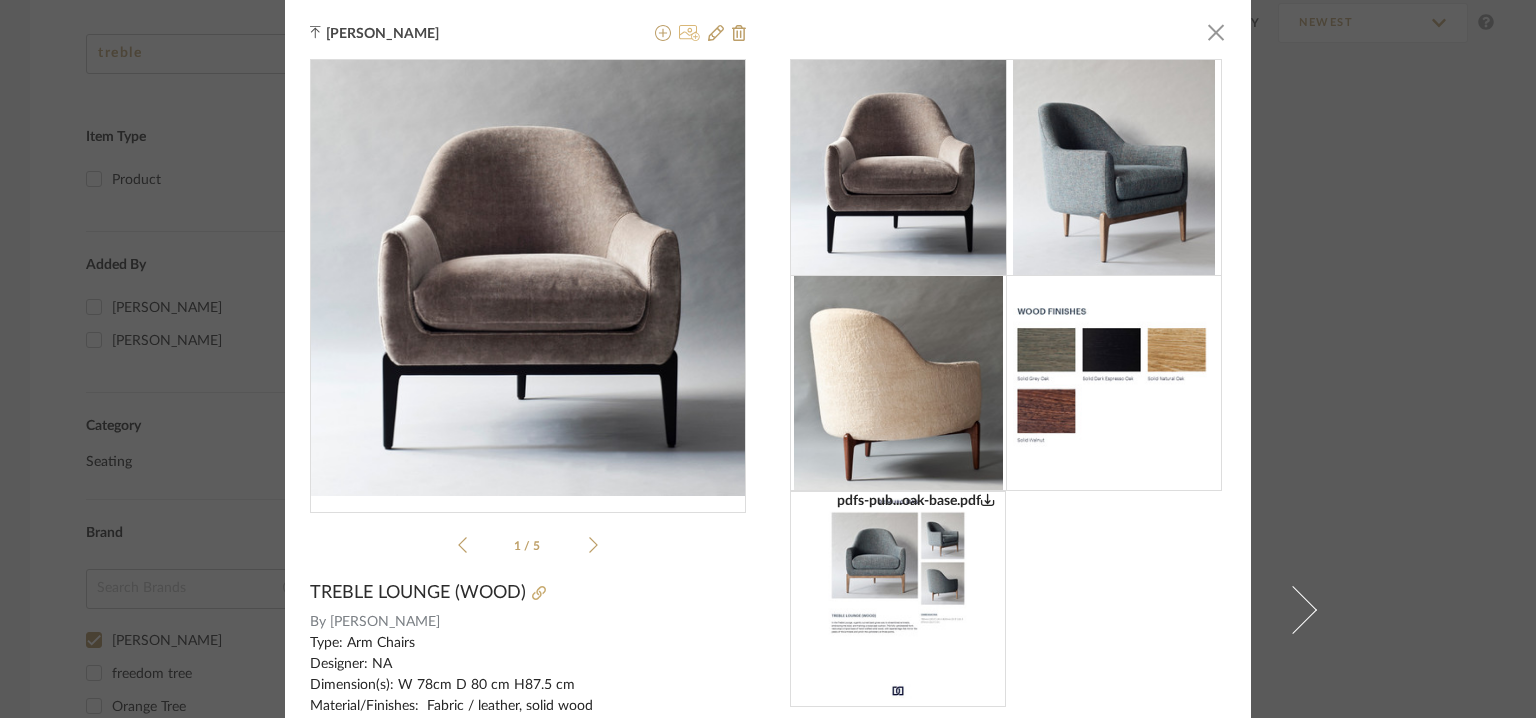 click 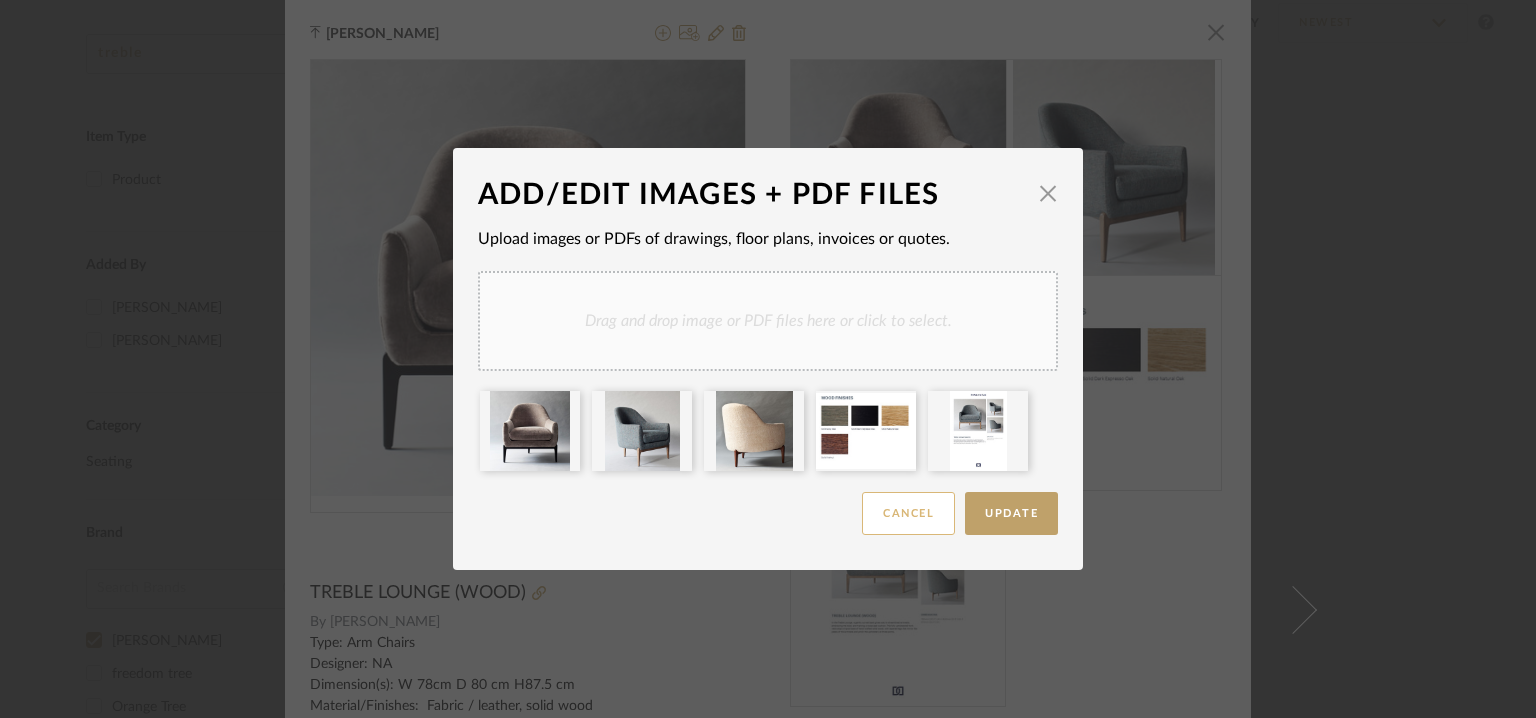 click on "Cancel" at bounding box center [908, 513] 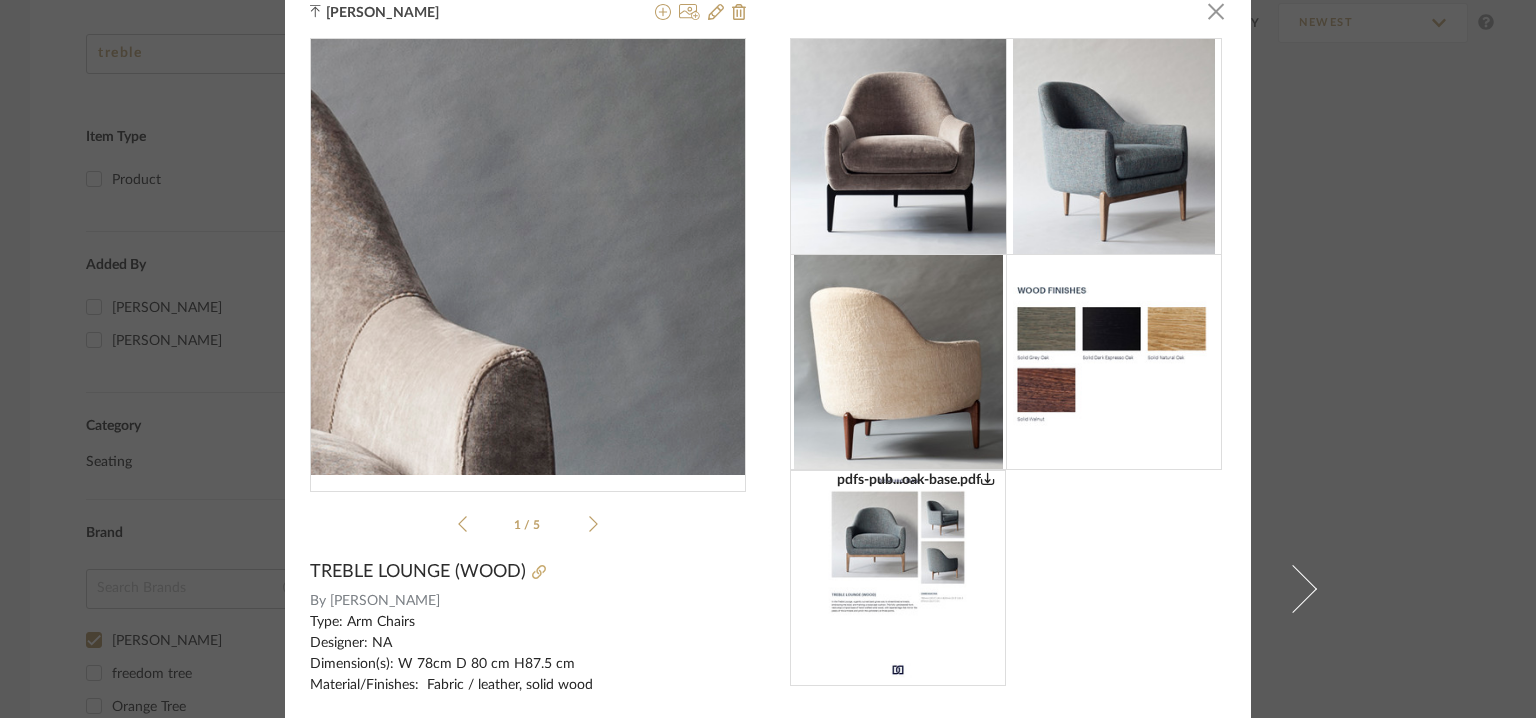 scroll, scrollTop: 0, scrollLeft: 0, axis: both 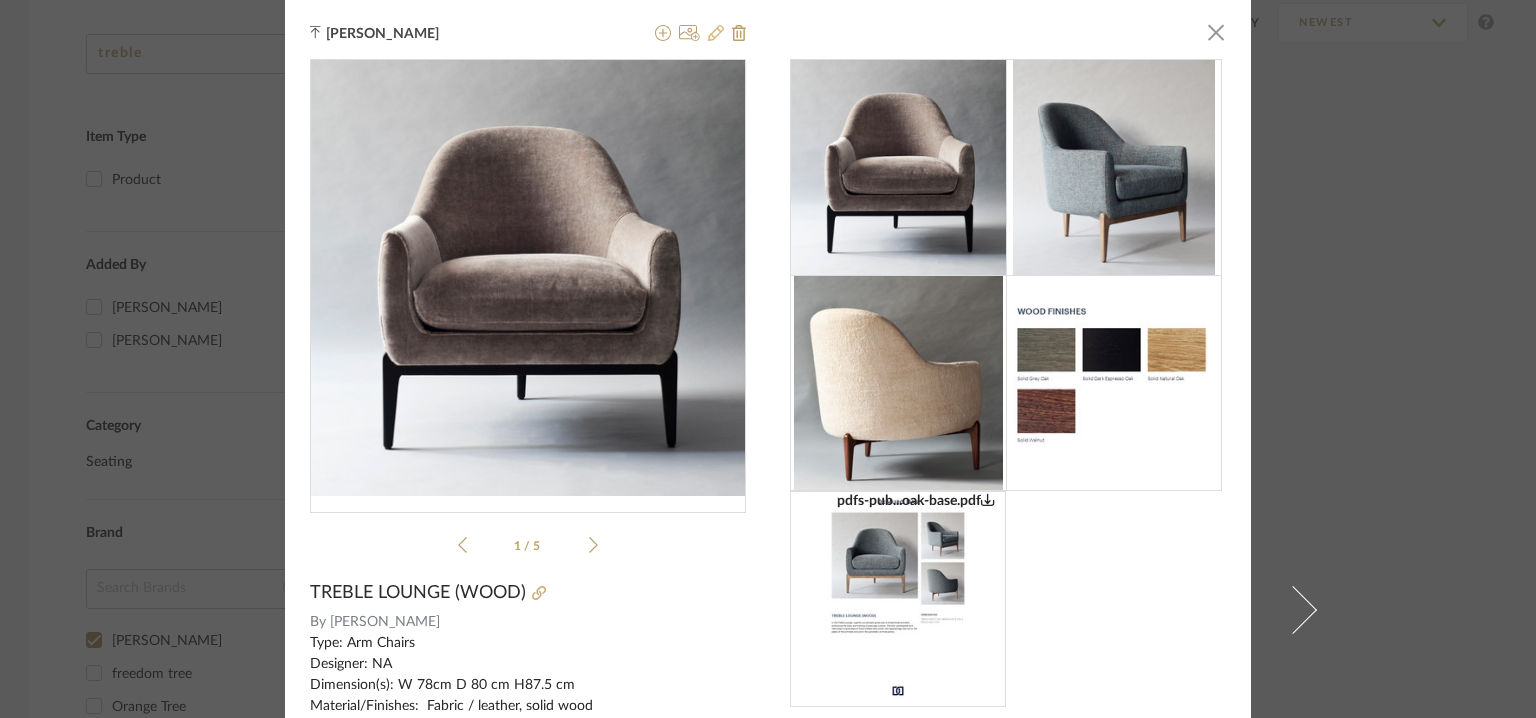 click 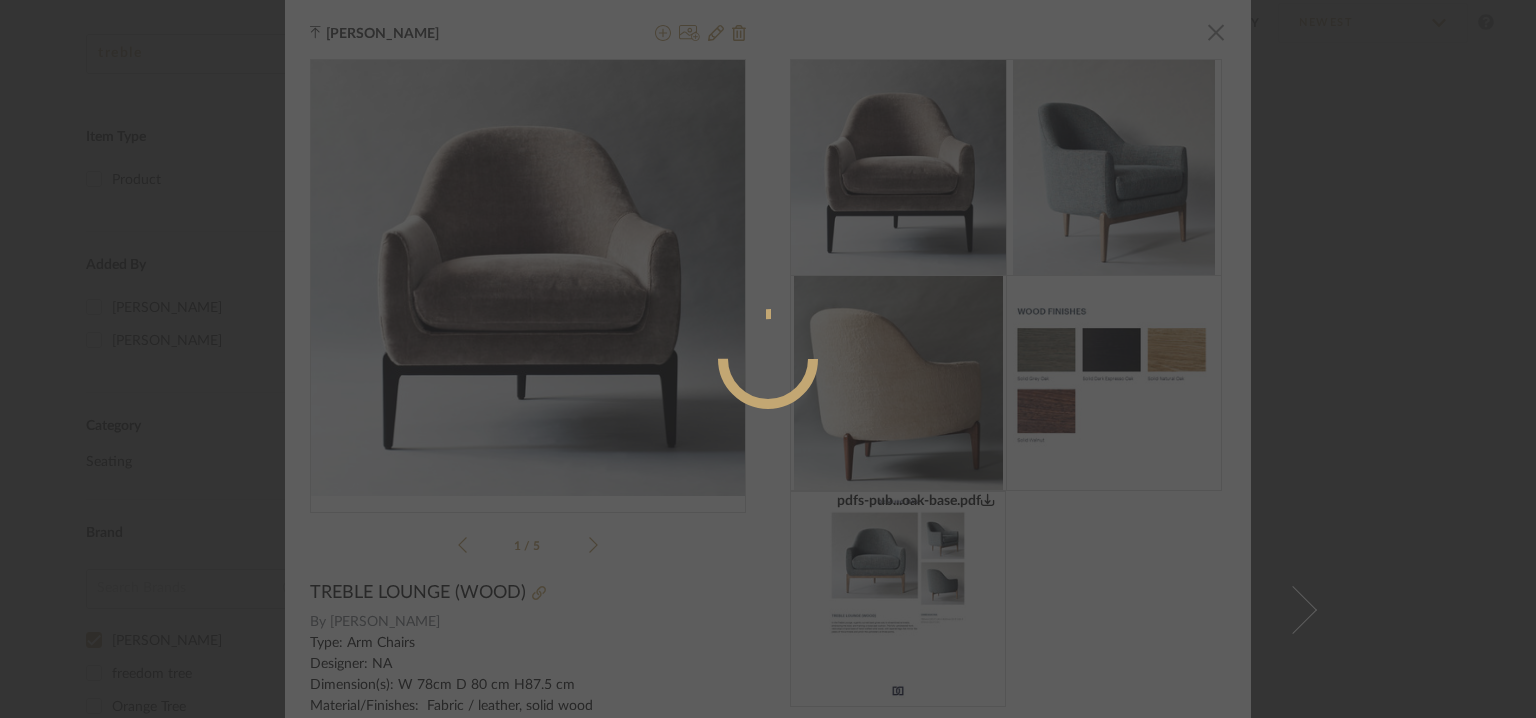 radio on "true" 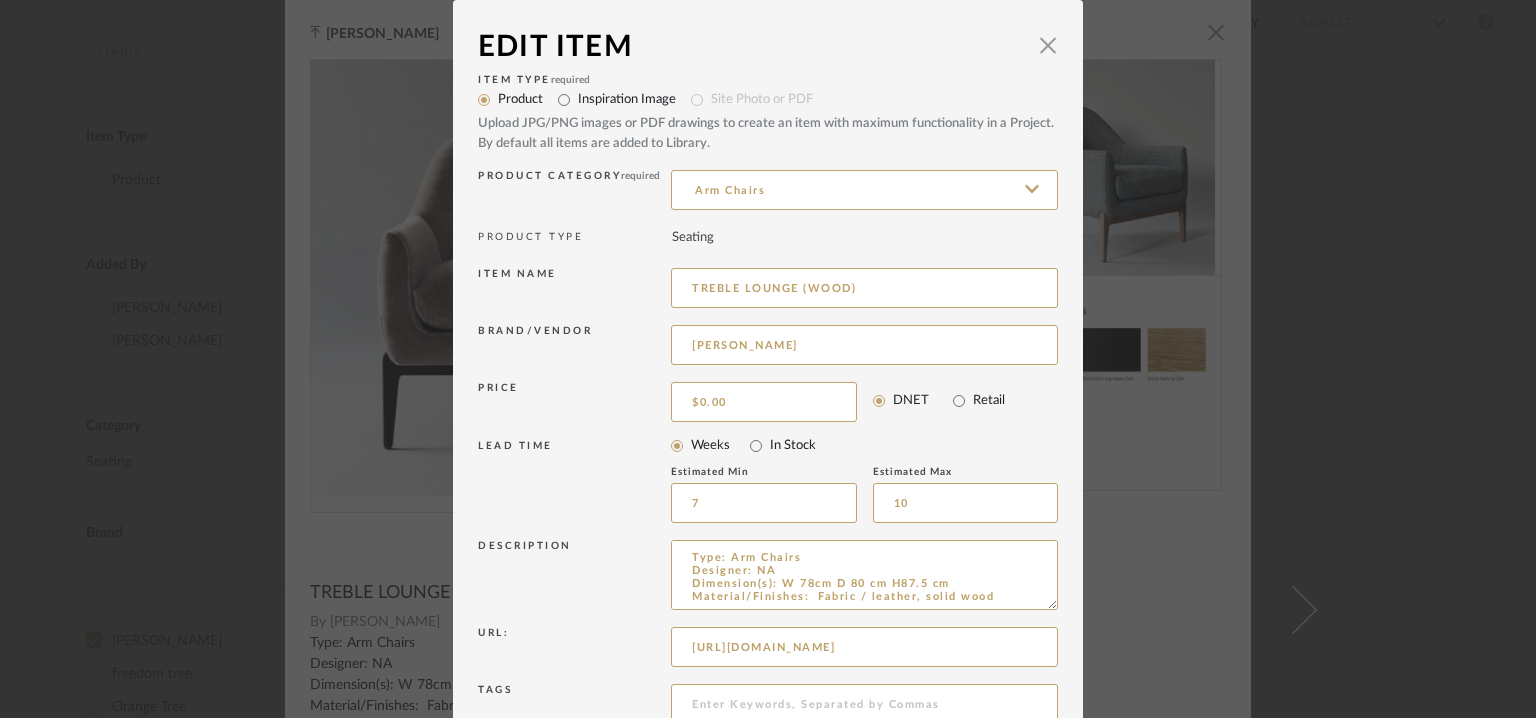scroll, scrollTop: 192, scrollLeft: 0, axis: vertical 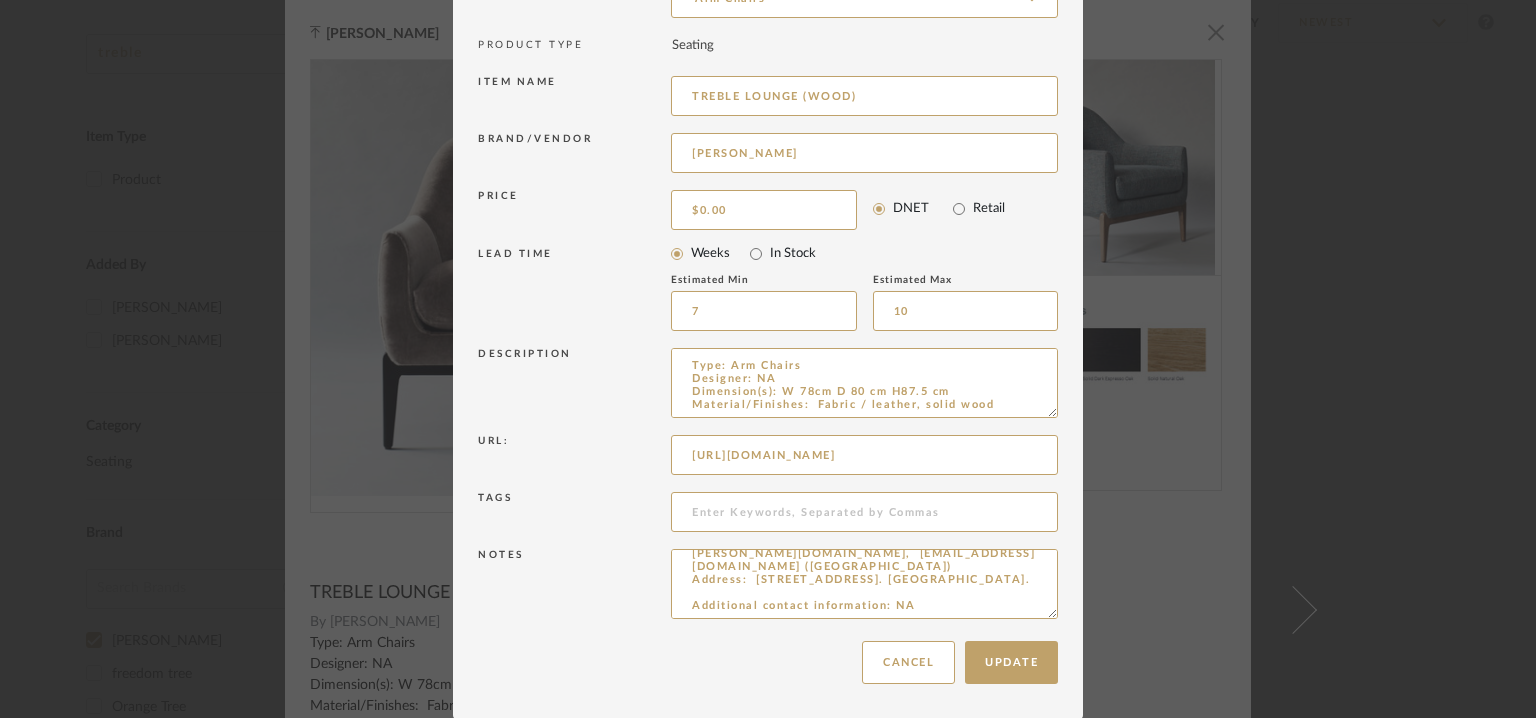 drag, startPoint x: 680, startPoint y: 561, endPoint x: 1229, endPoint y: 713, distance: 569.6534 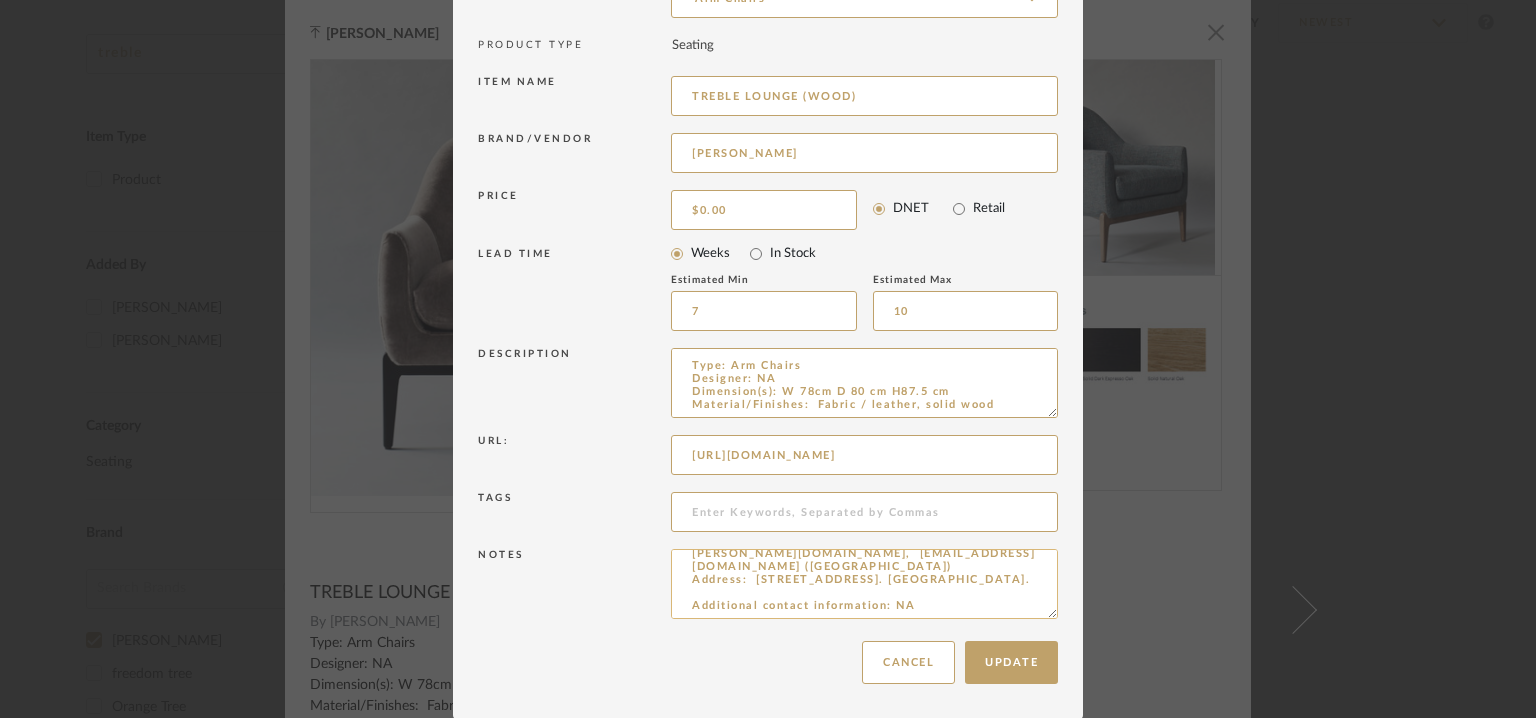 paste on ": Na
Lead time:  7 – 10 weeks for standard pieces.  Production involving hand cast metal and stone tend to be on the longer end of this time frame.  Custom items may also extend production timelines.
Customizable : YES. COM MEMOS MUST BE REVIEWED AND FABRIC QUANTITIES/FABRIC APPLICATION CONFIRMED PRIOR TO ORDERING.
3D available : No
BIM available. No.
Point of contact: [PERSON_NAME]
Contact number: [PHONE_NUMBER] and
[PHONE_NUMBER]
Email address: [EMAIL_ADDRESS][DOMAIN_NAME]
[EMAIL_ADDRESS][DOMAIN_NAME]
Address: [STREET_ADDRESS]
Additional contact information:
Email address : [PERSON_NAME][EMAIL_ADDRESS][PERSON_NAME][DOMAIN_NAME]  and
[EMAIL_ADDRESS][DOMAIN_NAME]" 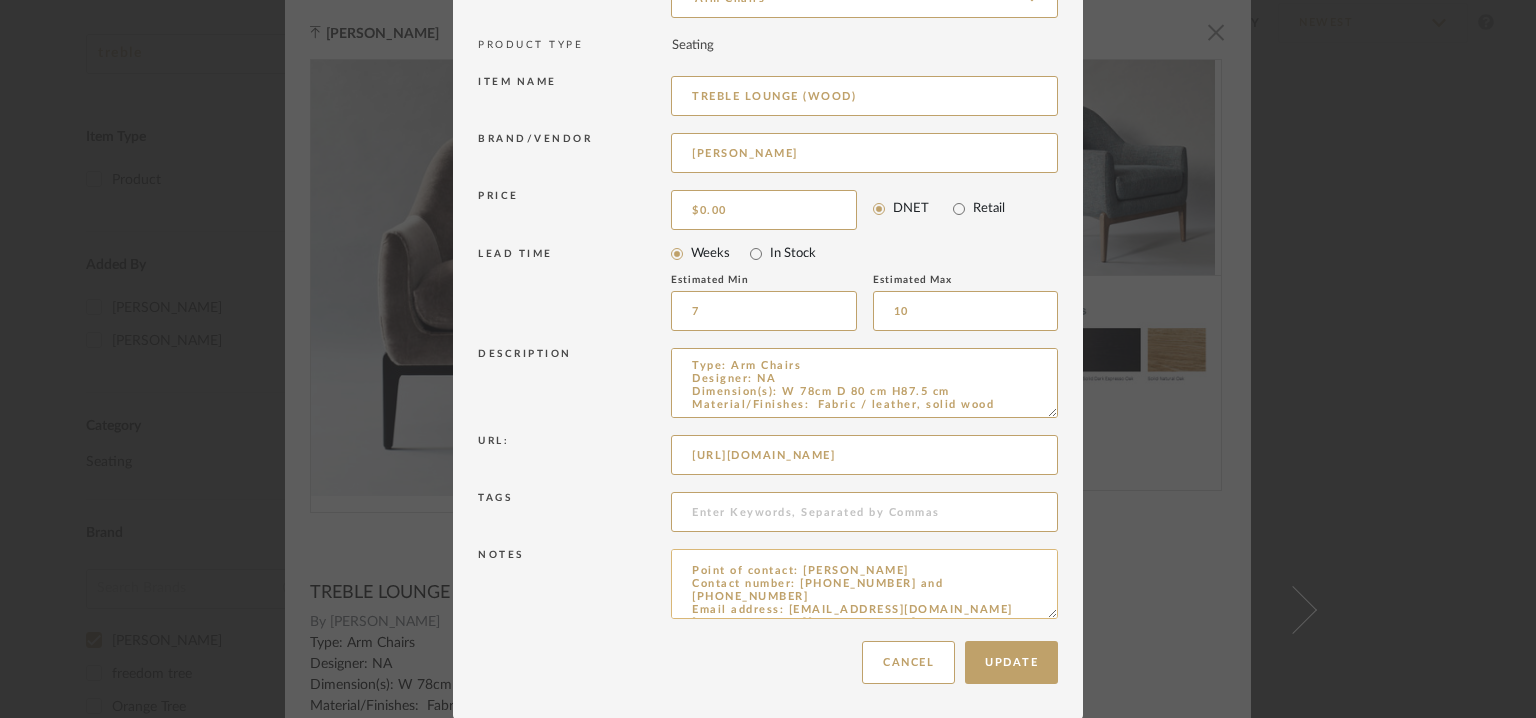 scroll, scrollTop: 0, scrollLeft: 0, axis: both 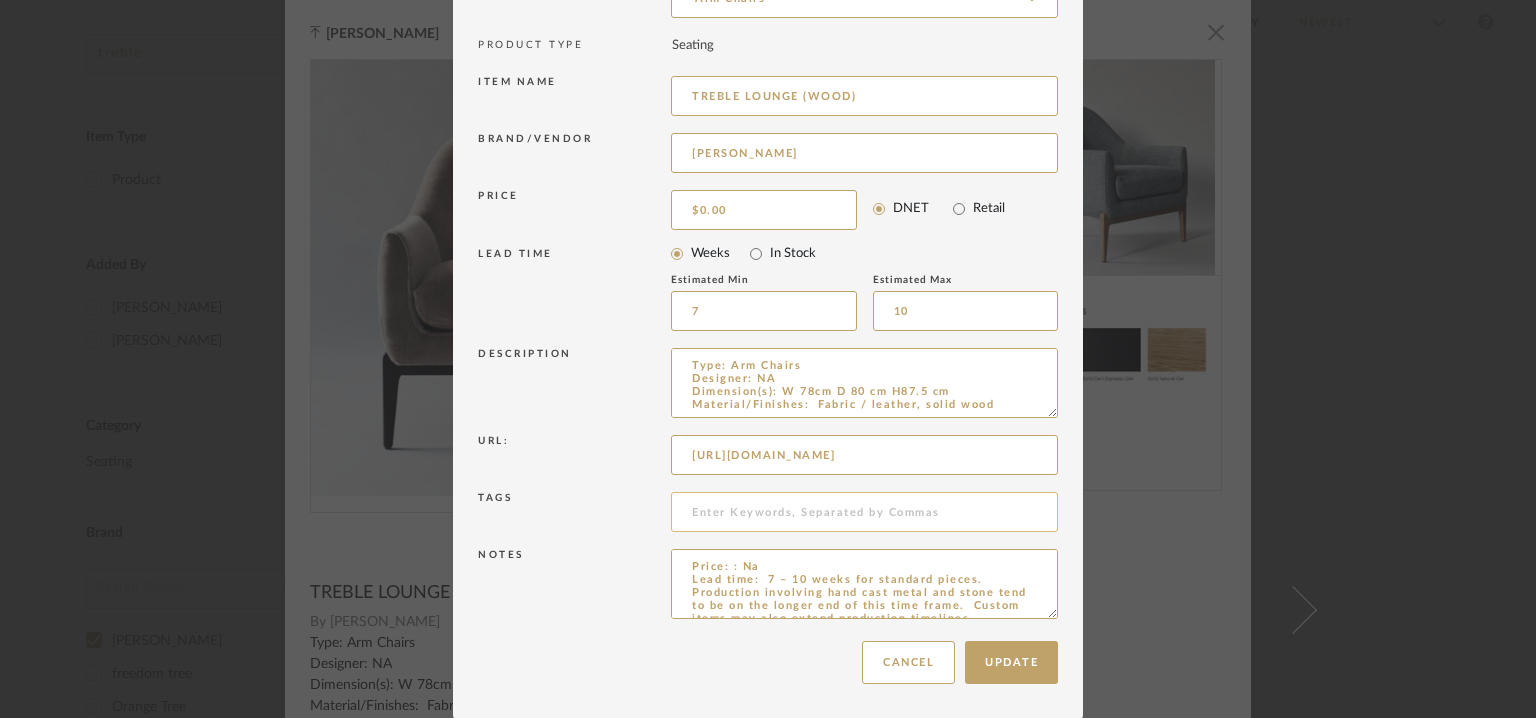 type on "Price: : Na
Lead time:  7 – 10 weeks for standard pieces.  Production involving hand cast metal and stone tend to be on the longer end of this time frame.  Custom items may also extend production timelines.
Customizable : YES. COM MEMOS MUST BE REVIEWED AND FABRIC QUANTITIES/FABRIC APPLICATION CONFIRMED PRIOR TO ORDERING.
3D available : No
BIM available. No.
Point of contact: [PERSON_NAME]
Contact number: [PHONE_NUMBER] and
[PHONE_NUMBER]
Email address: [EMAIL_ADDRESS][DOMAIN_NAME]
[EMAIL_ADDRESS][DOMAIN_NAME]
Address: [STREET_ADDRESS]
Additional contact information:
Email address : [PERSON_NAME][EMAIL_ADDRESS][PERSON_NAME][DOMAIN_NAME]  and
[EMAIL_ADDRESS][DOMAIN_NAME]" 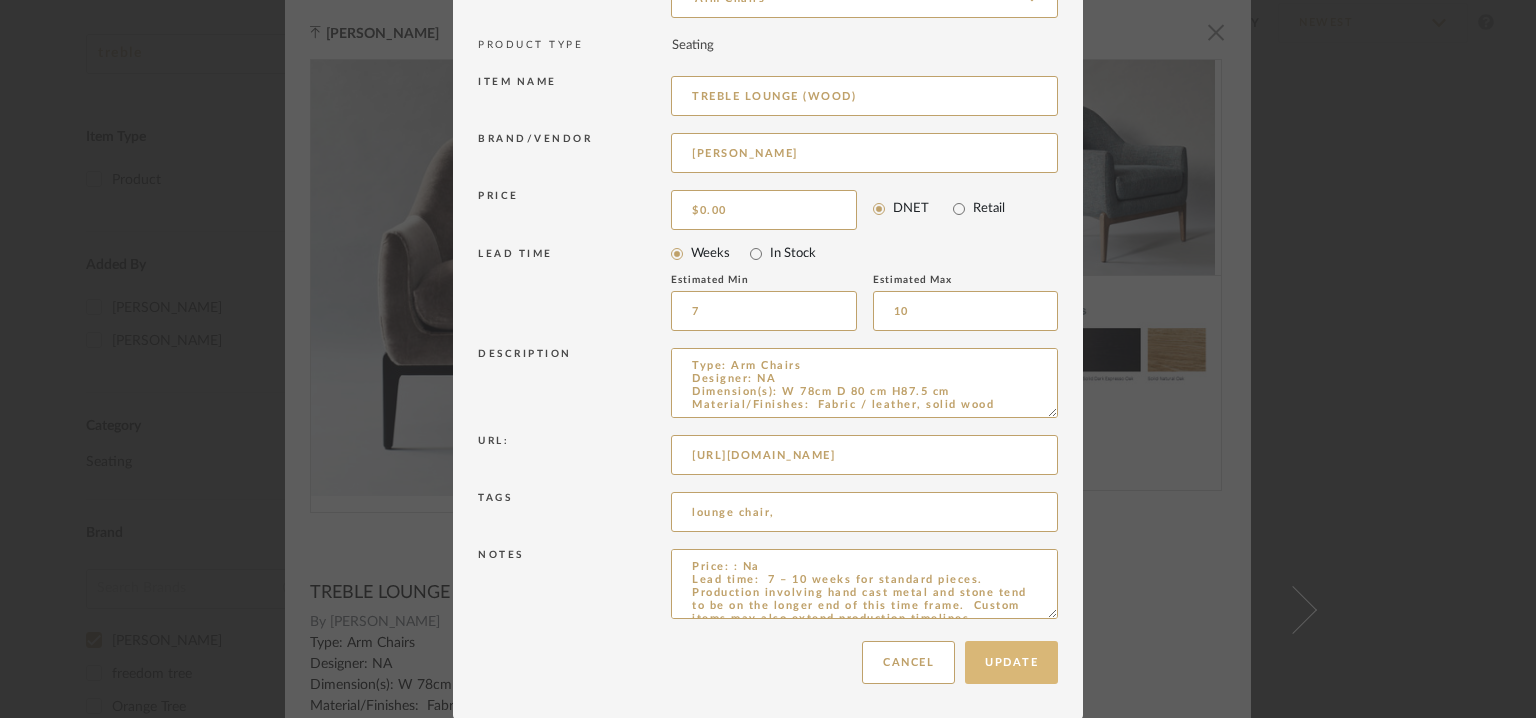 type on "lounge chair," 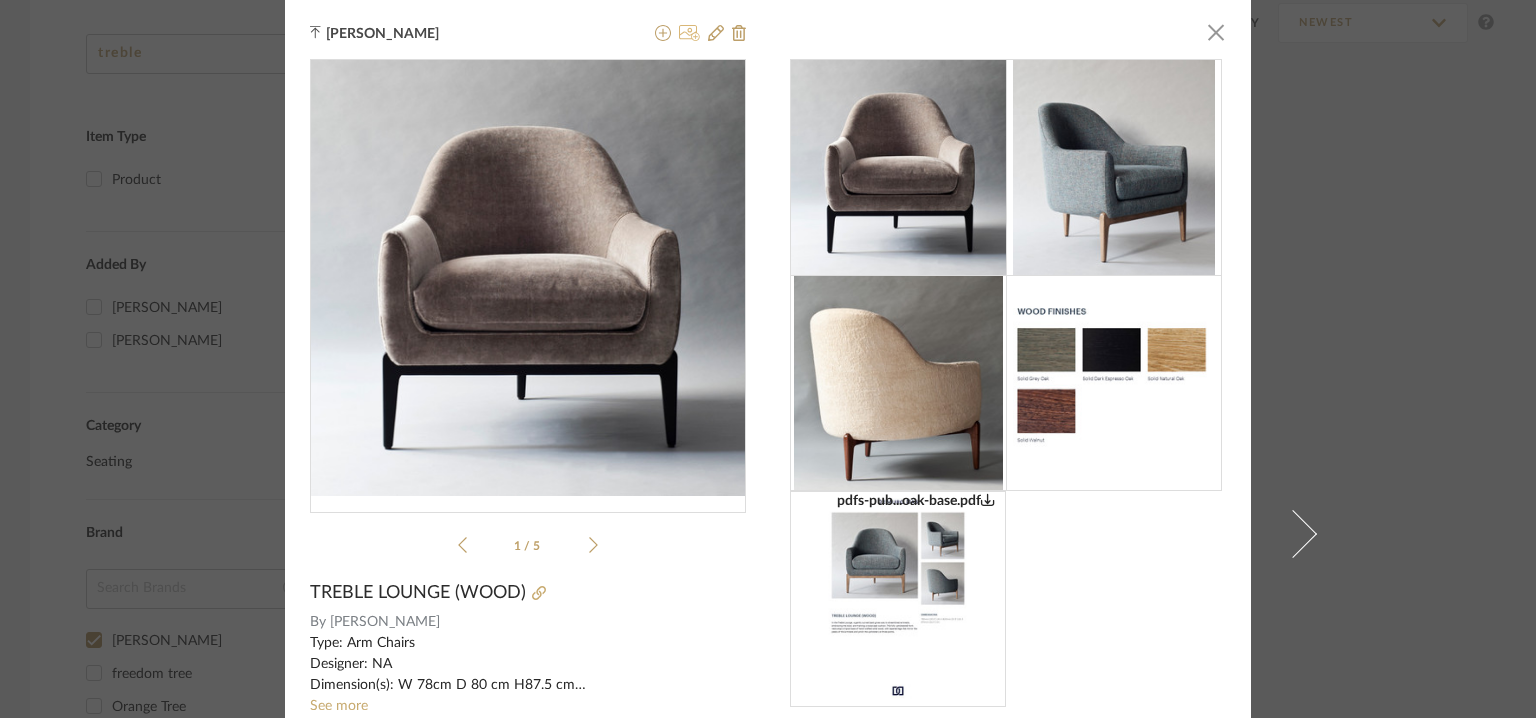 click 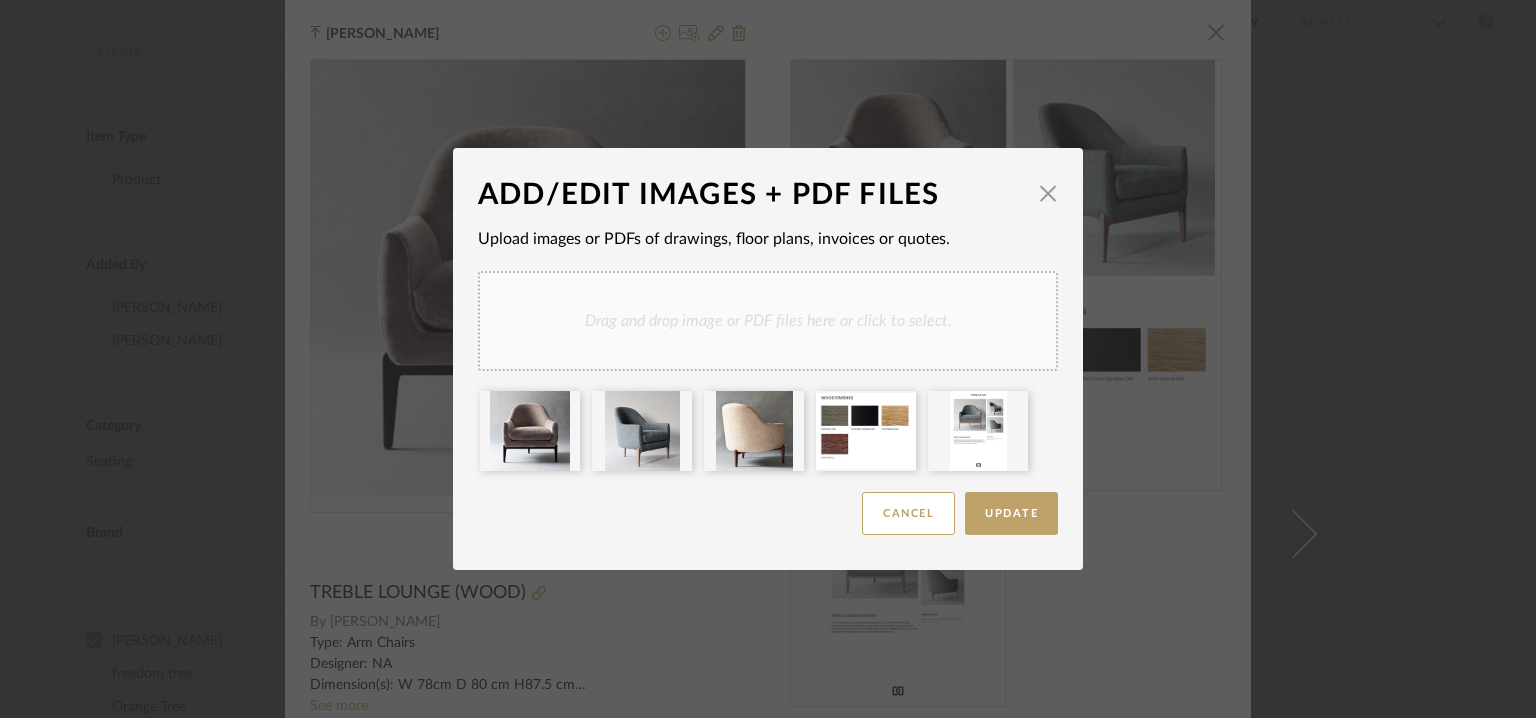 click on "Drag and drop image or PDF files here or click to select." at bounding box center (768, 321) 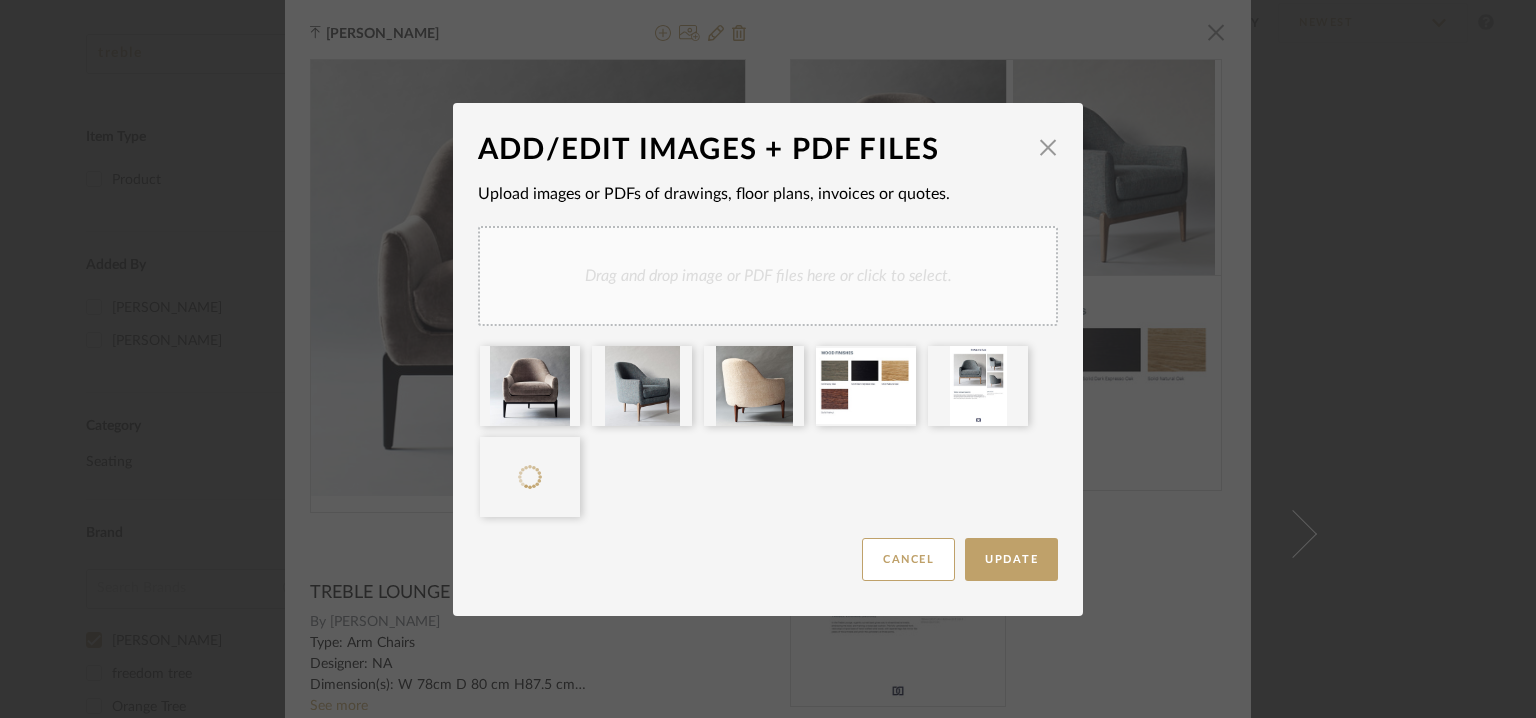click on "Drag and drop image or PDF files here or click to select." at bounding box center (768, 276) 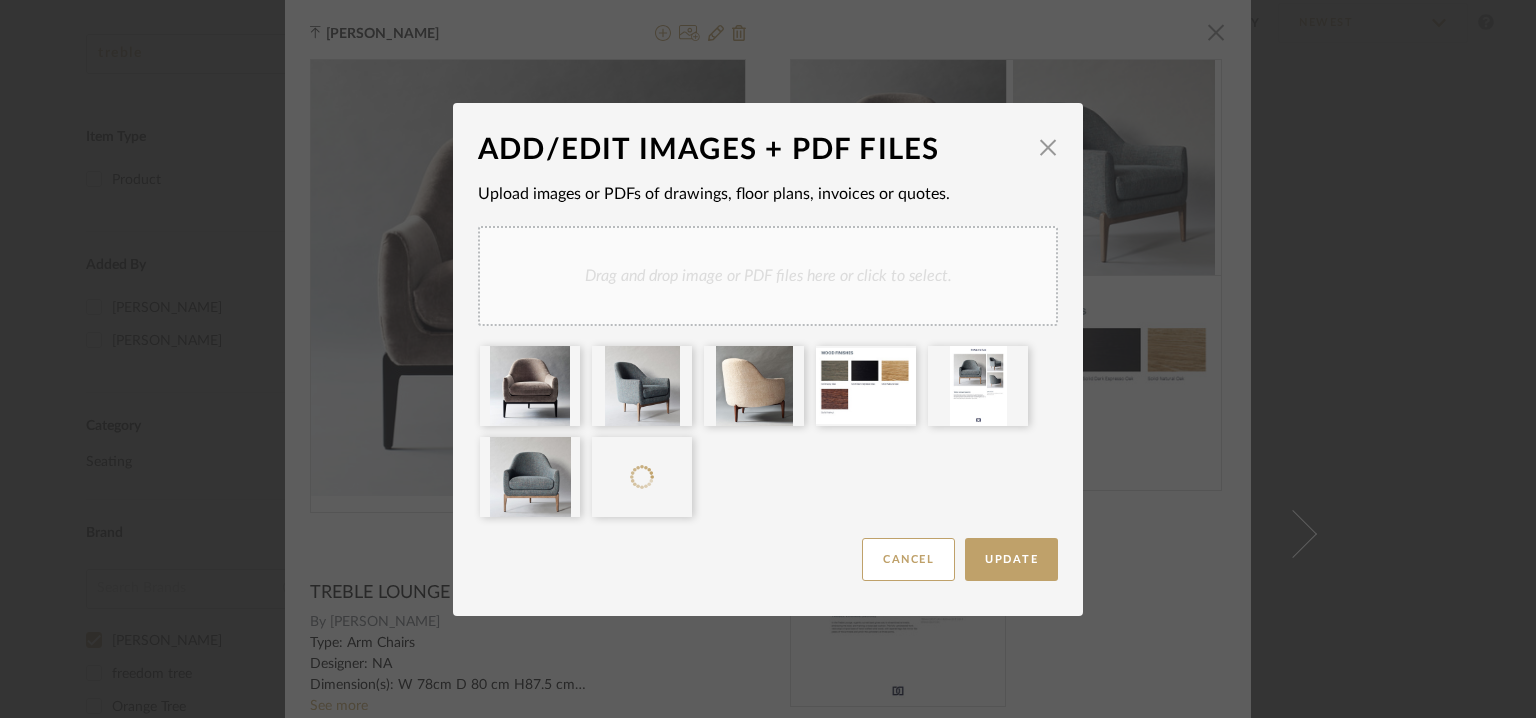 click on "Drag and drop image or PDF files here or click to select." at bounding box center [768, 276] 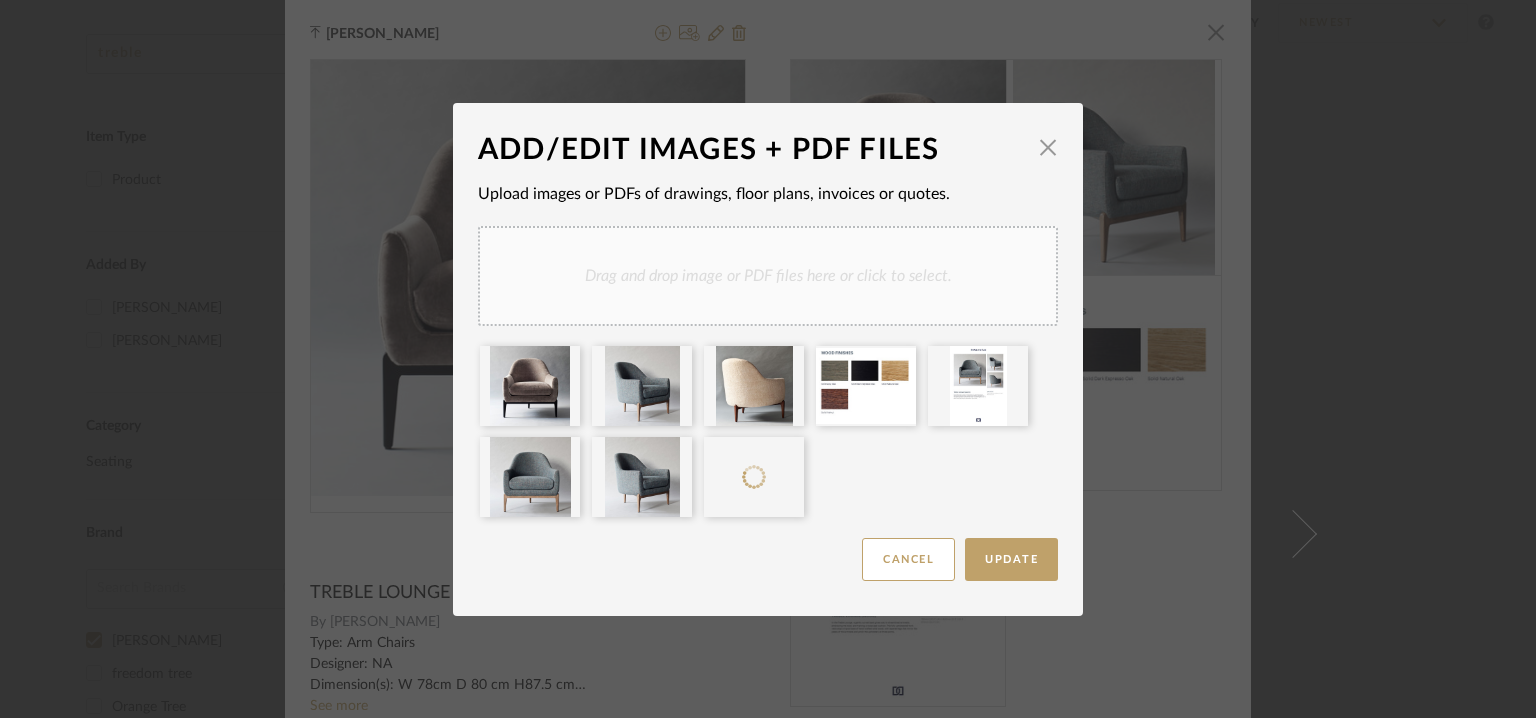 click on "Drag and drop image or PDF files here or click to select." at bounding box center (768, 276) 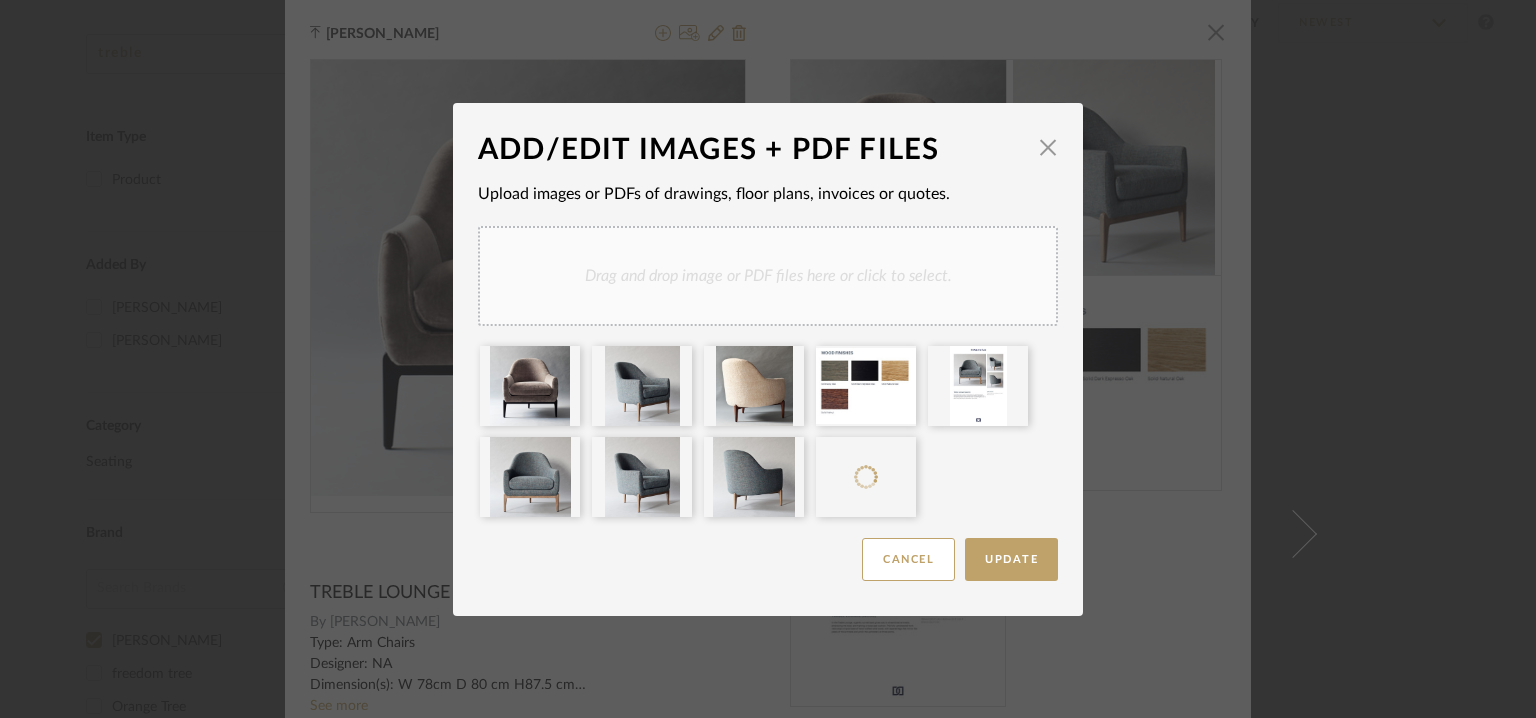 click on "Drag and drop image or PDF files here or click to select." at bounding box center (768, 276) 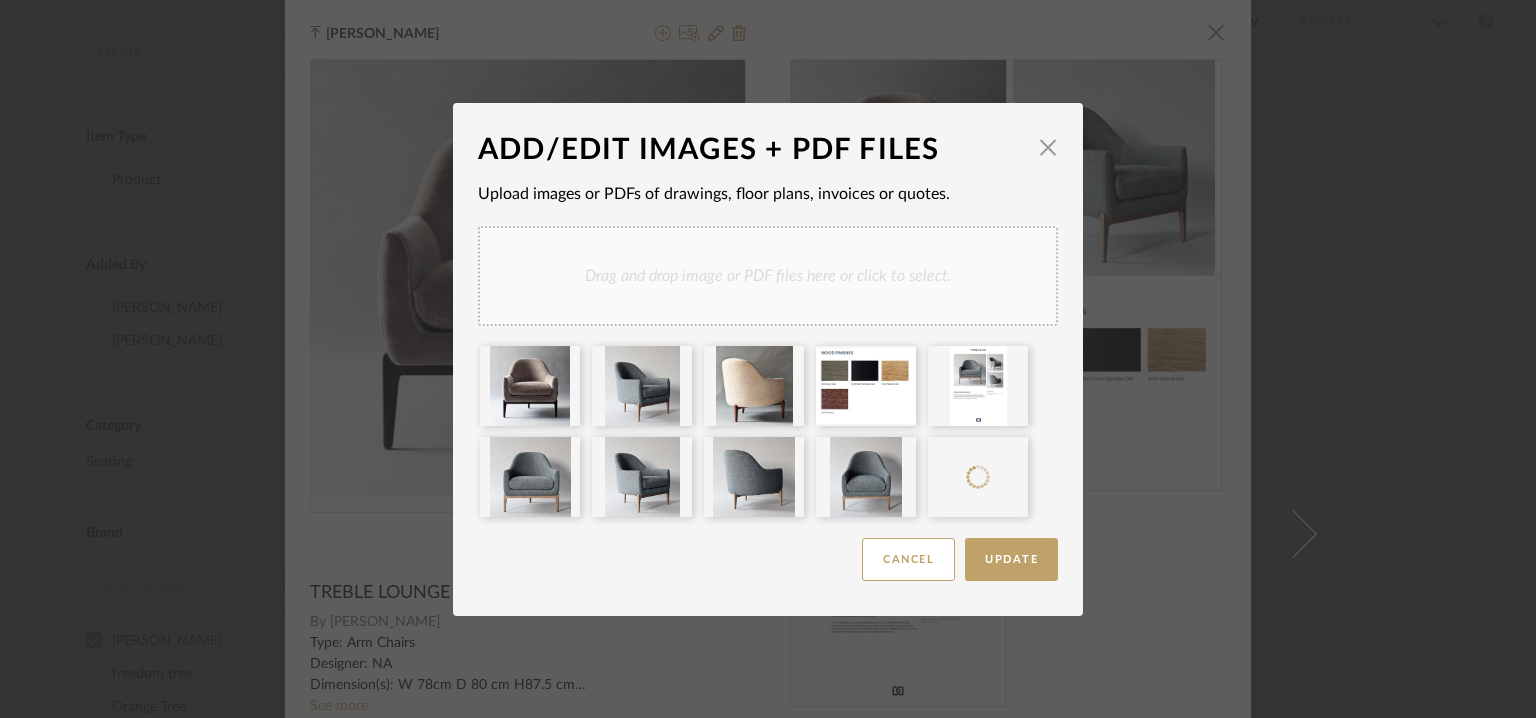 click on "Drag and drop image or PDF files here or click to select." at bounding box center (768, 276) 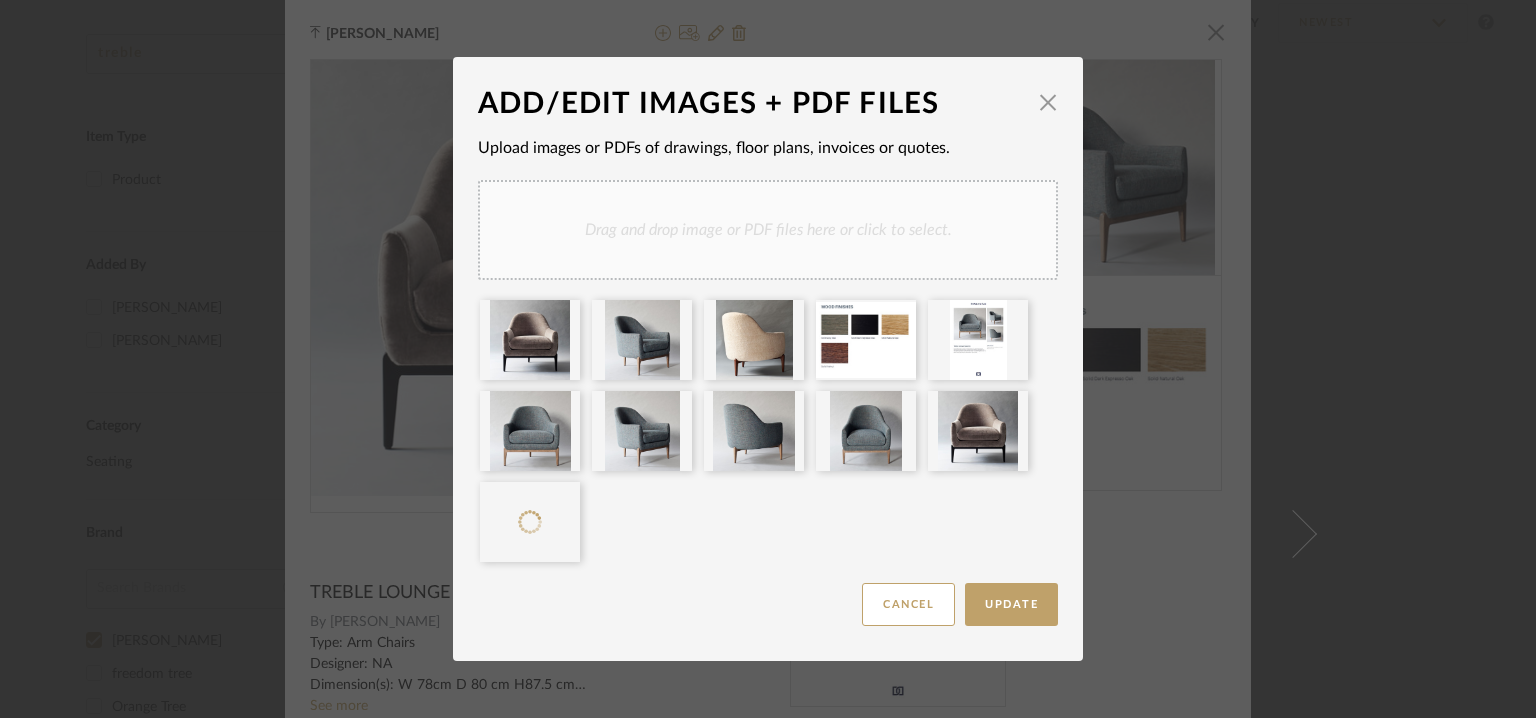 click on "Drag and drop image or PDF files here or click to select." at bounding box center (768, 230) 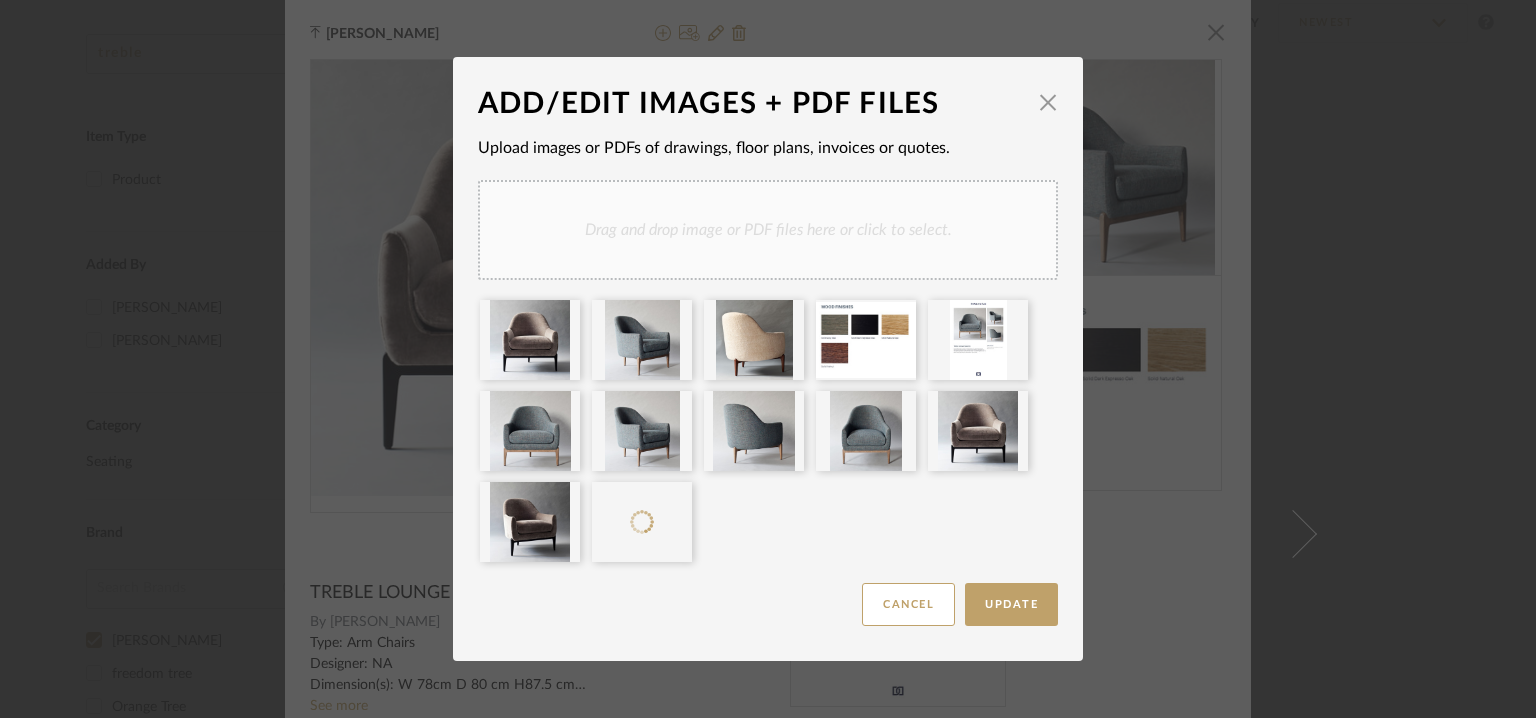 drag, startPoint x: 853, startPoint y: 233, endPoint x: 846, endPoint y: 246, distance: 14.764823 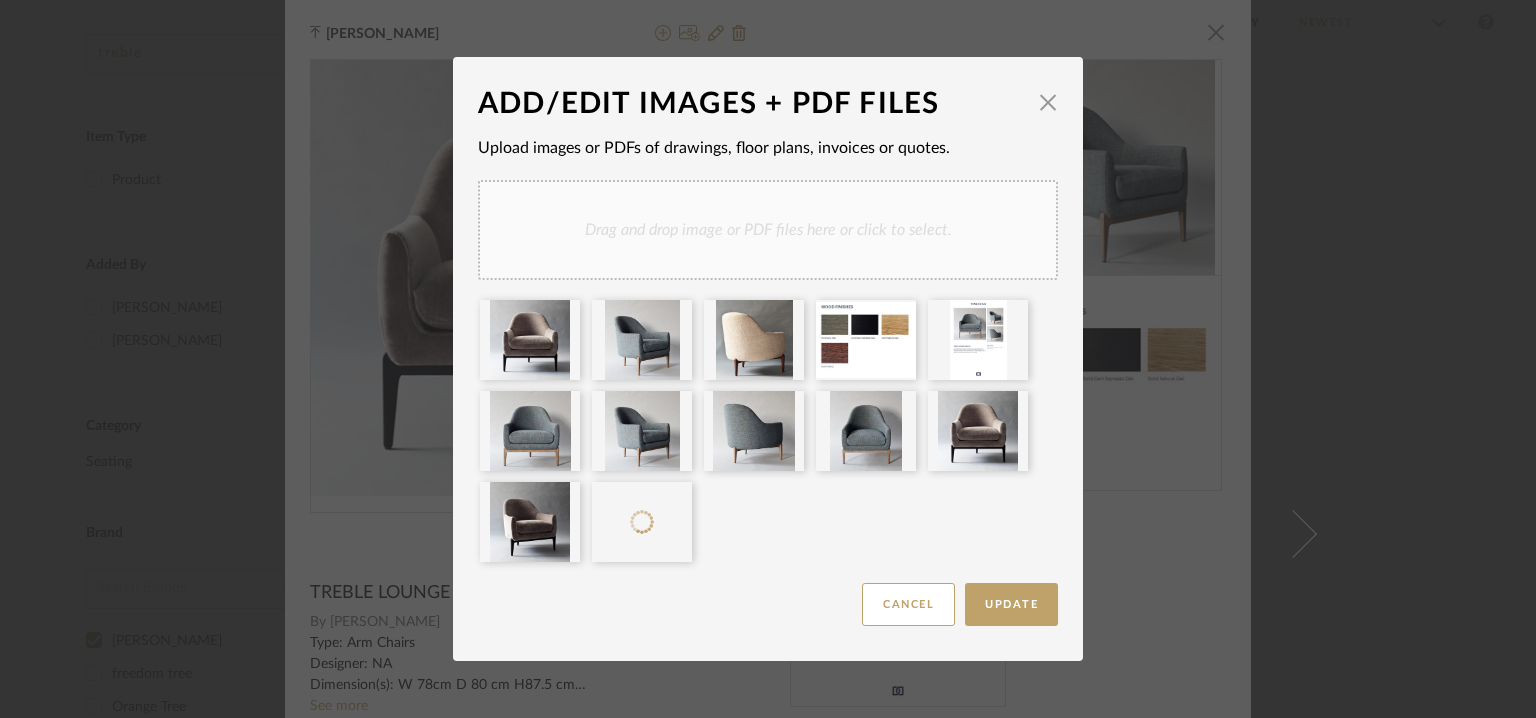 click on "Drag and drop image or PDF files here or click to select." at bounding box center [768, 230] 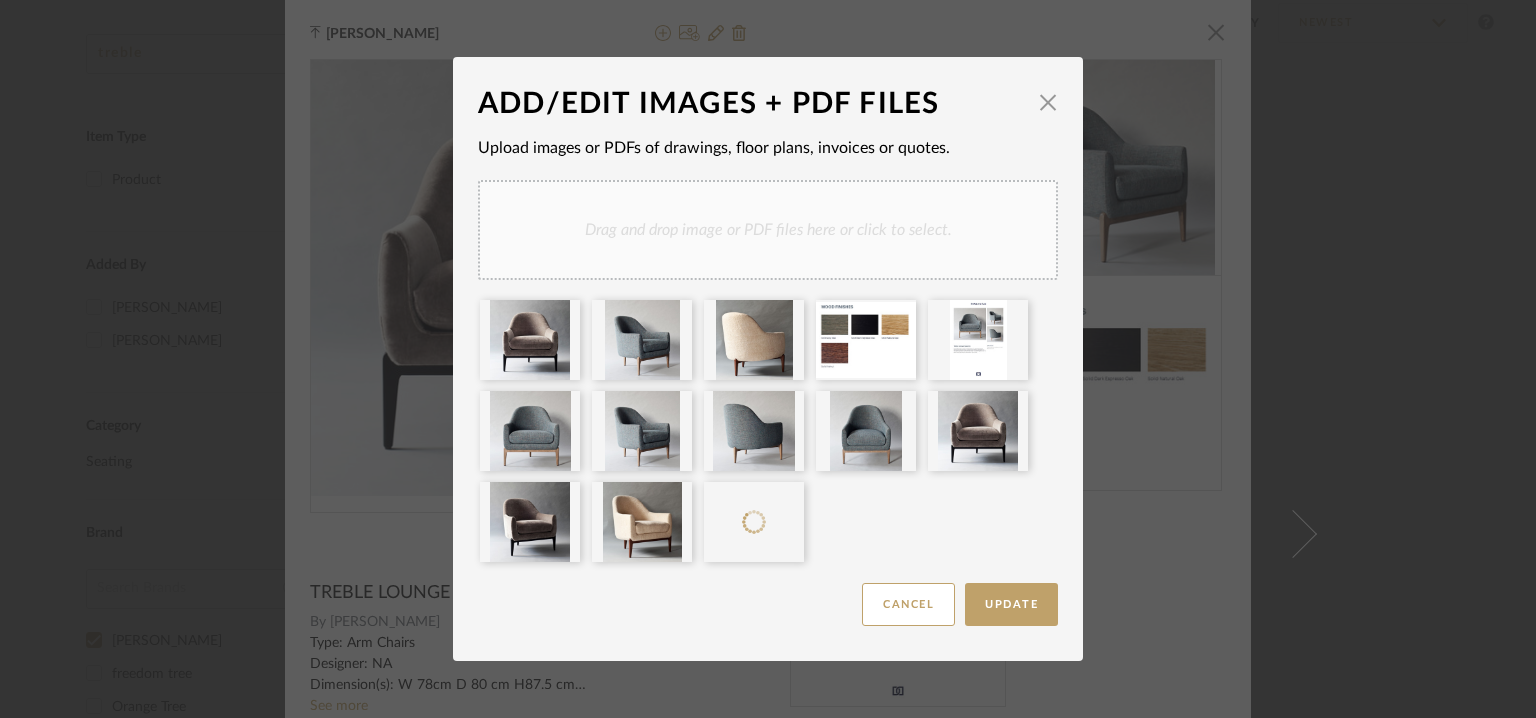click on "Drag and drop image or PDF files here or click to select." at bounding box center (768, 230) 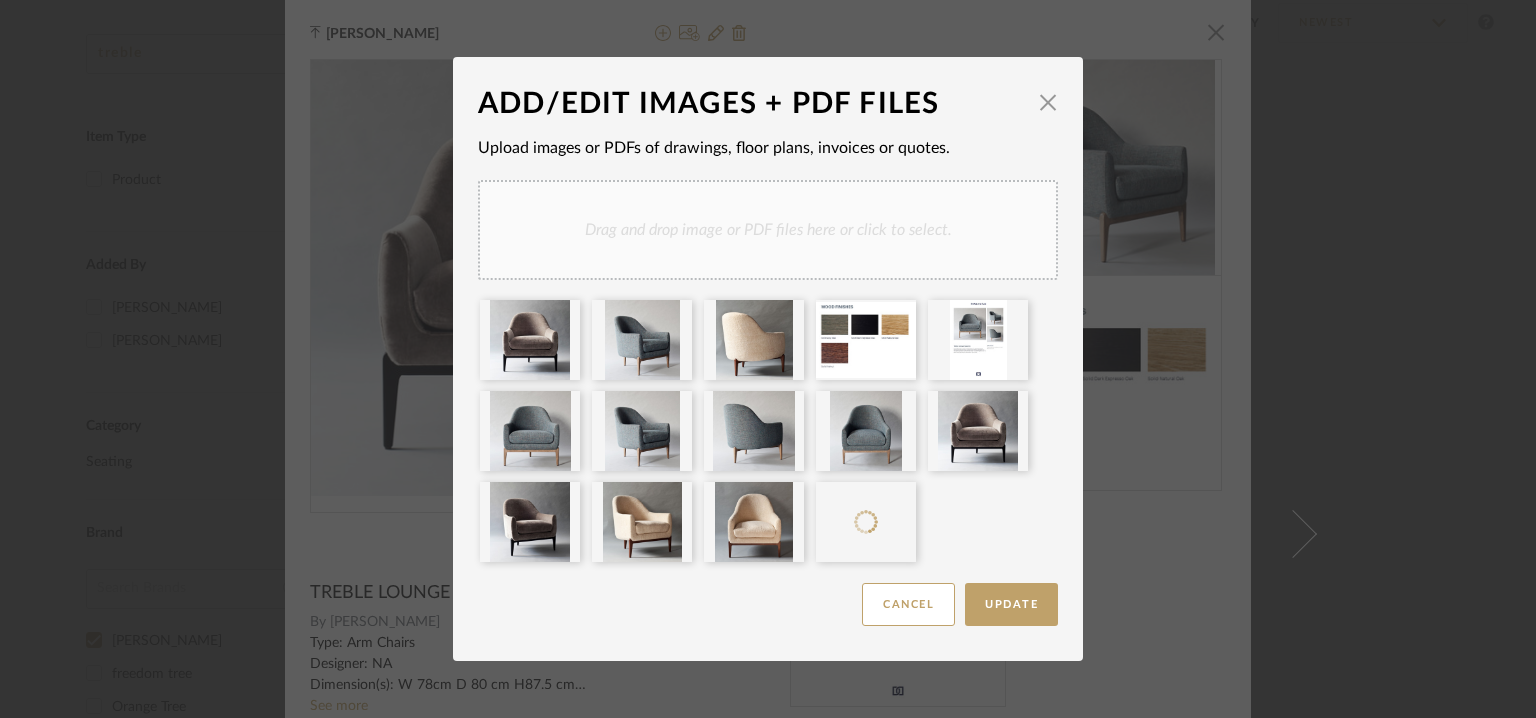 click on "Drag and drop image or PDF files here or click to select." at bounding box center (768, 230) 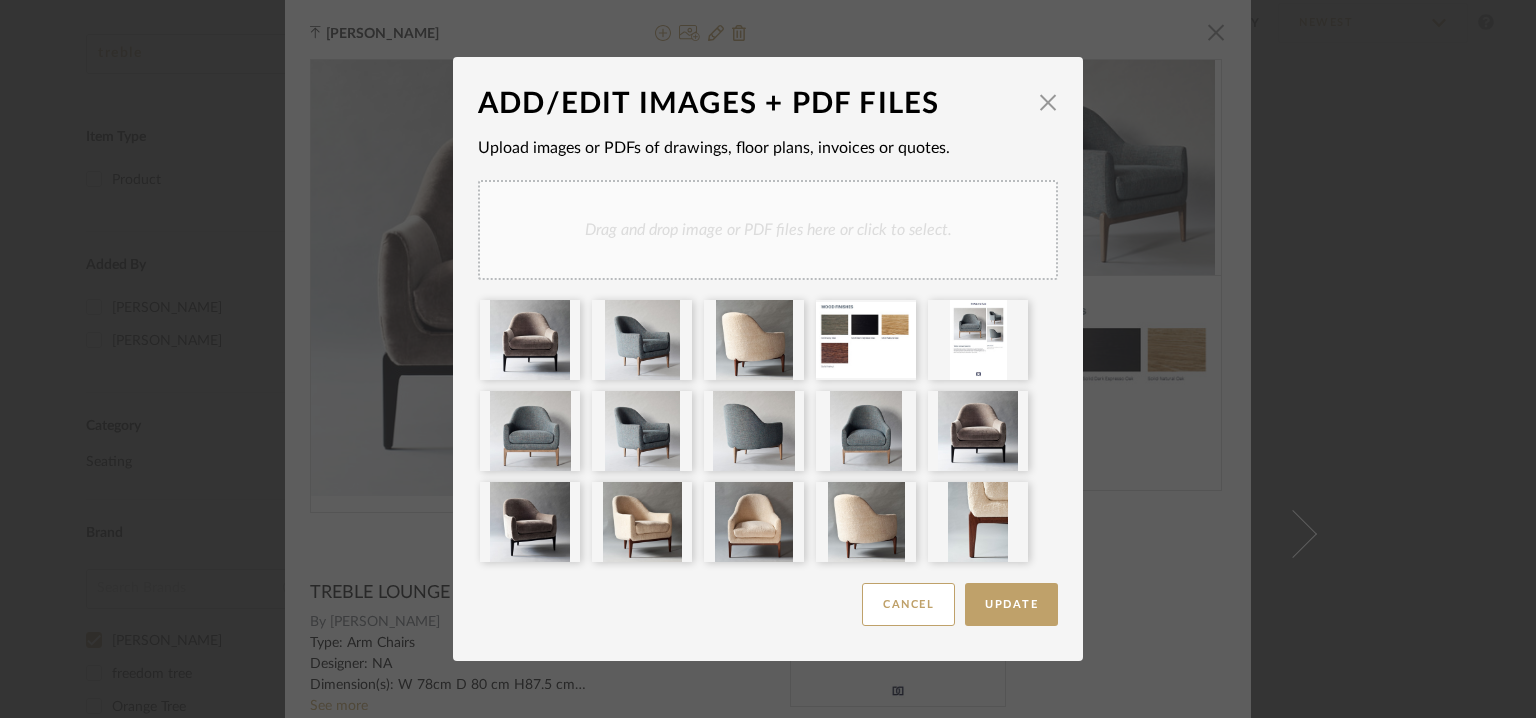 click on "Drag and drop image or PDF files here or click to select." at bounding box center [768, 230] 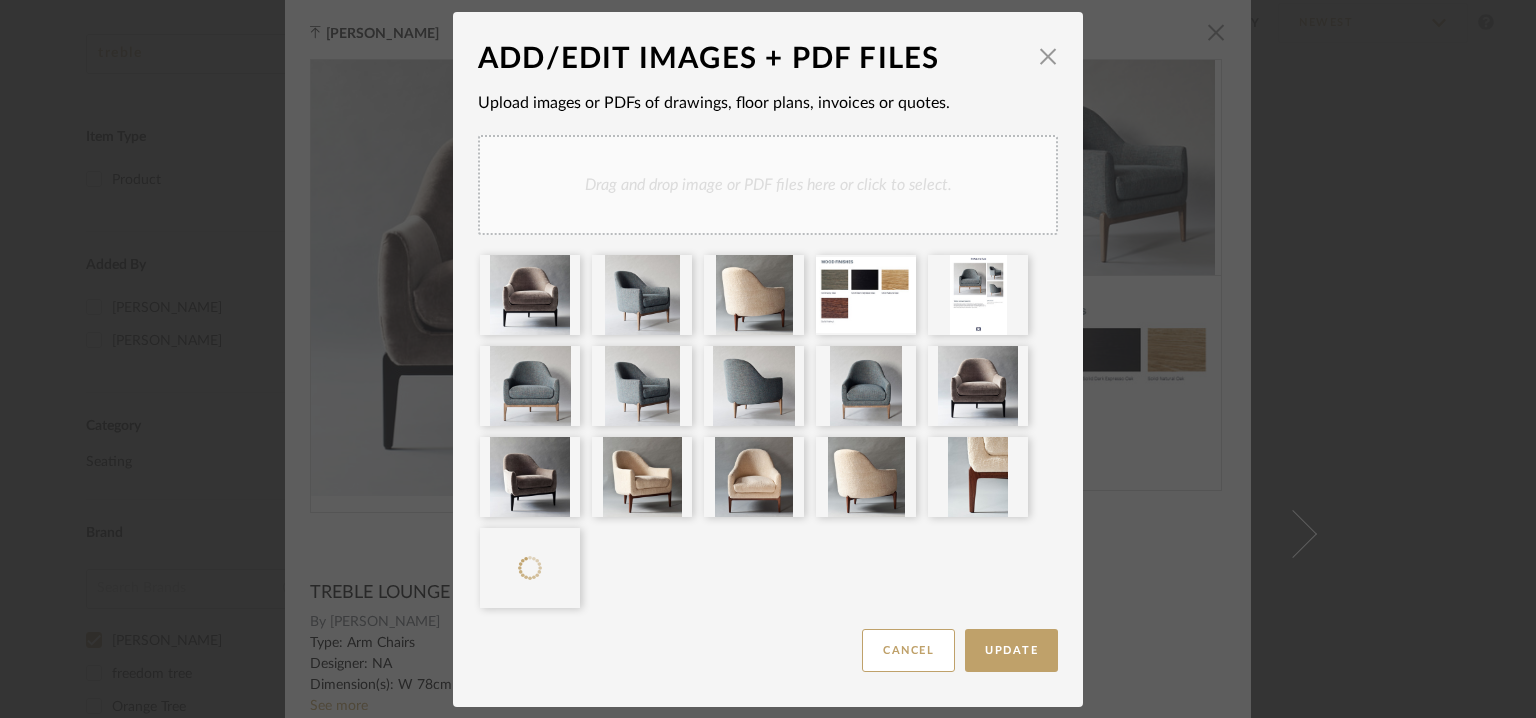 click on "Drag and drop image or PDF files here or click to select." at bounding box center [768, 185] 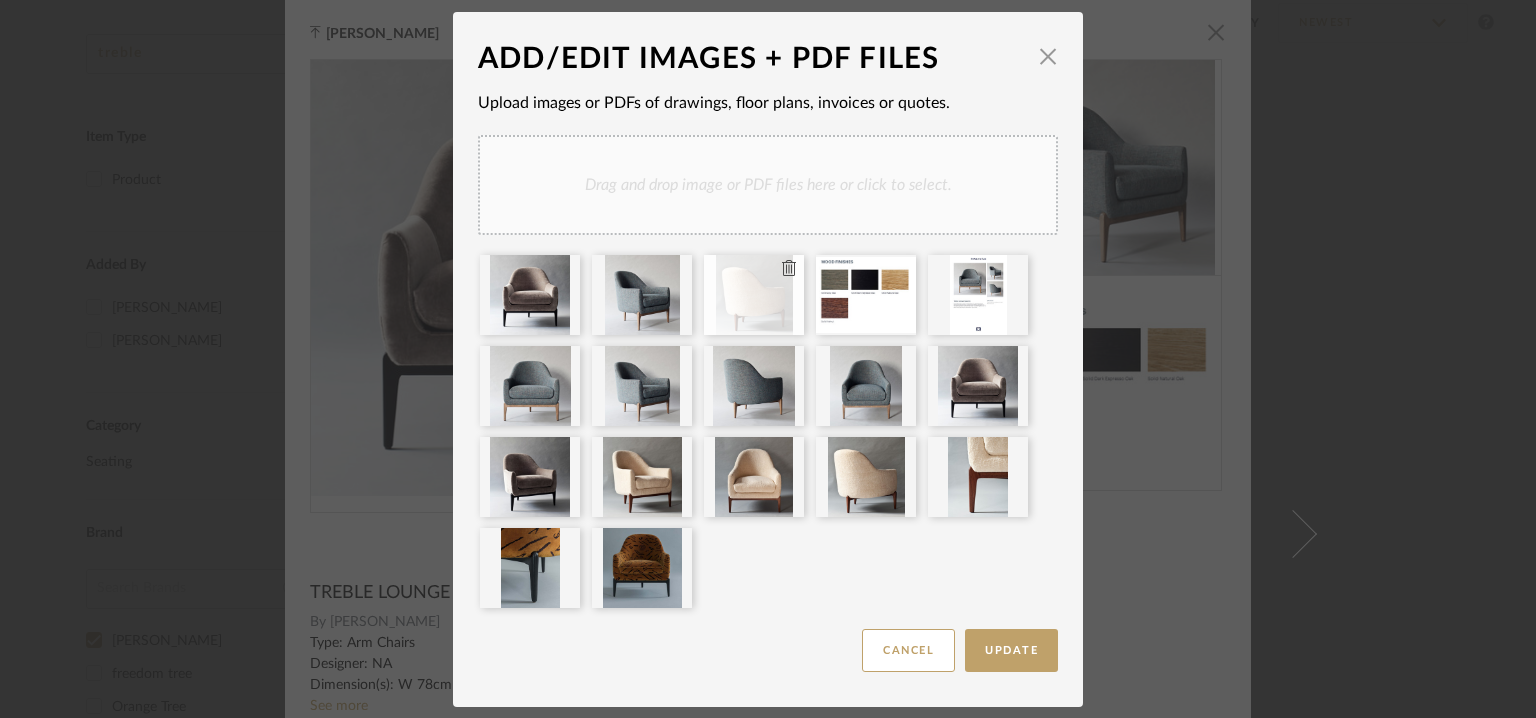 click 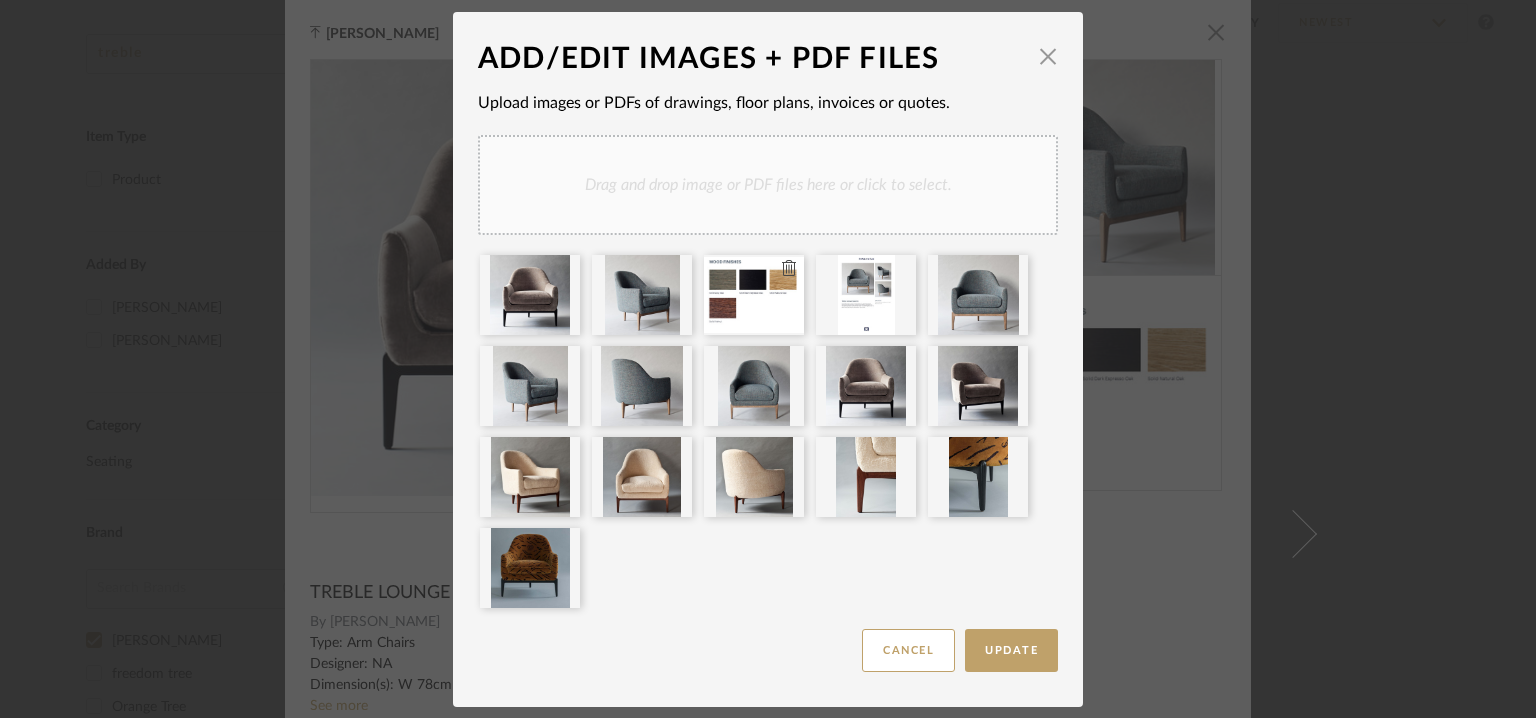 type 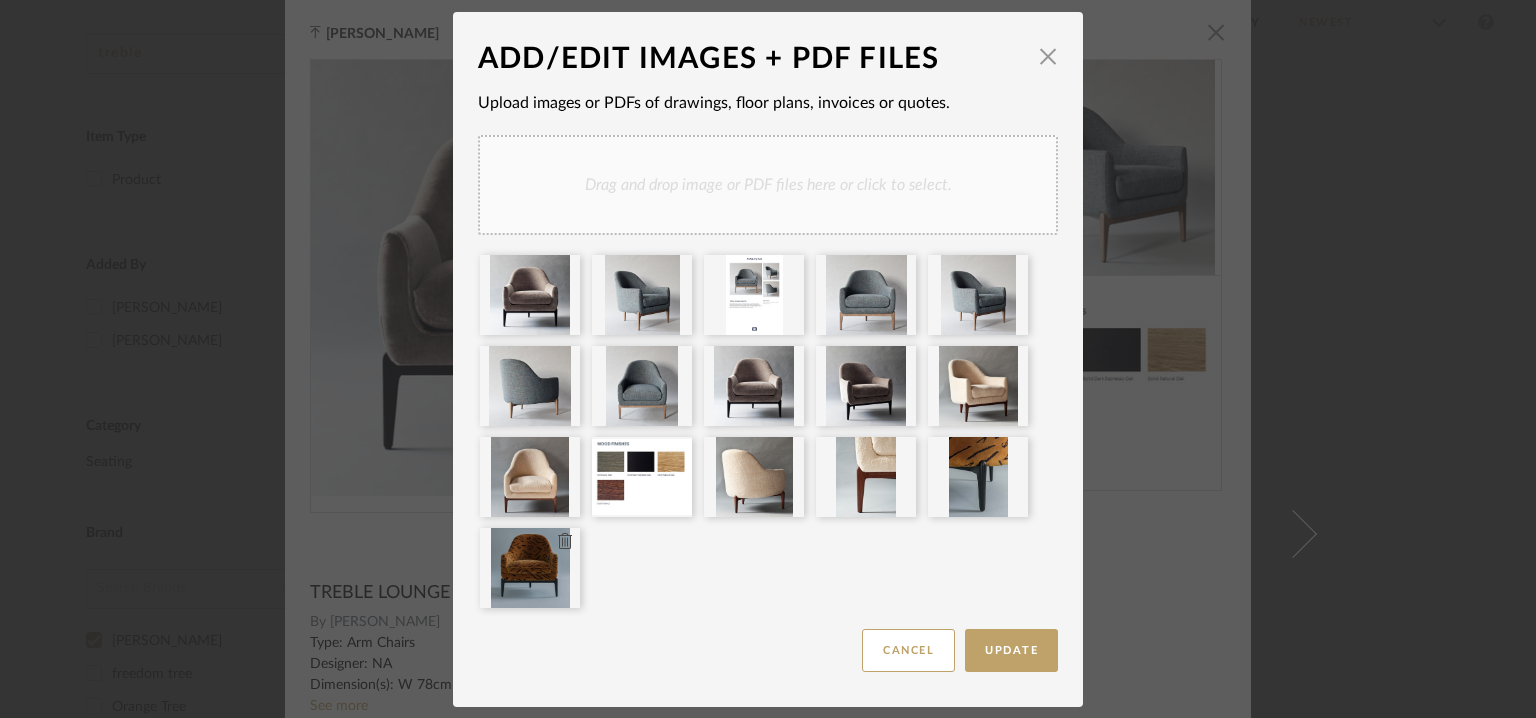 type 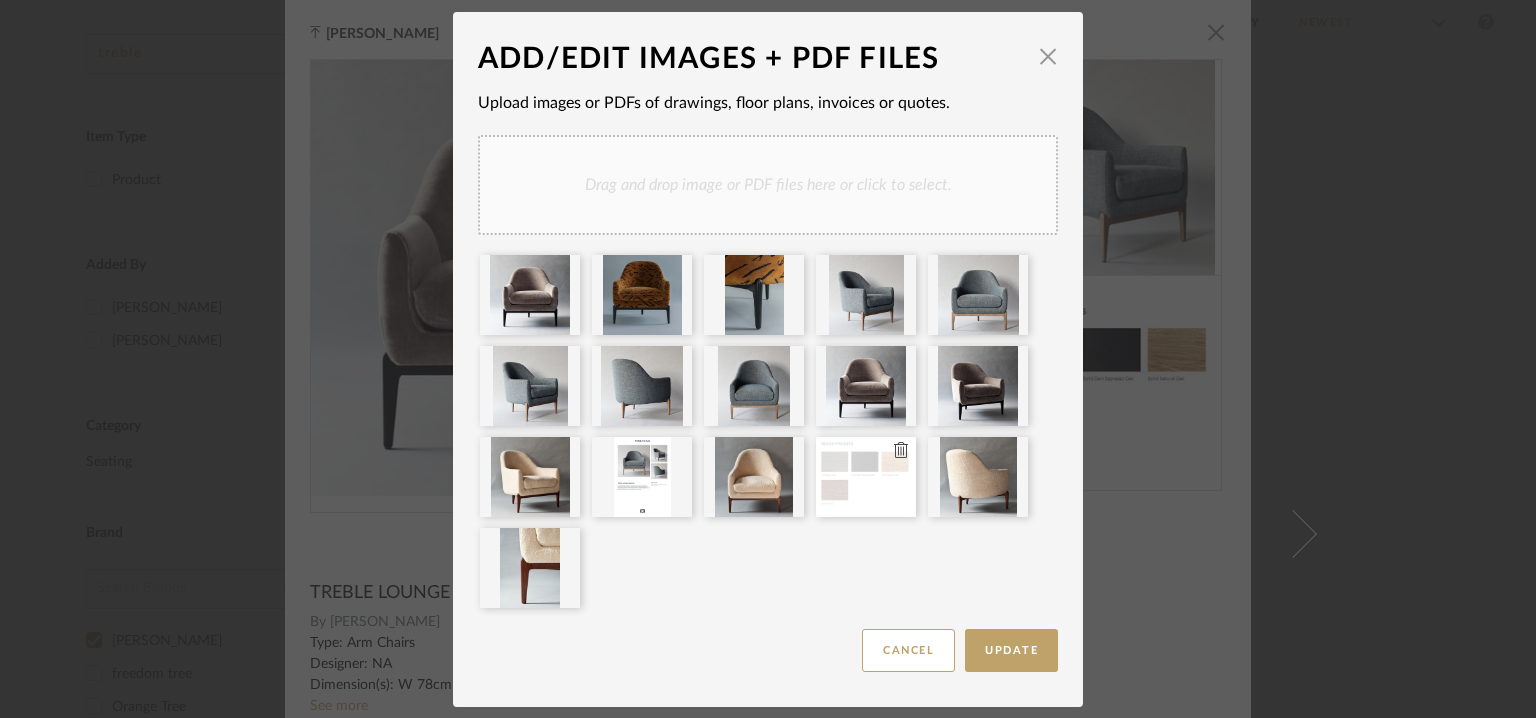 click at bounding box center [866, 477] 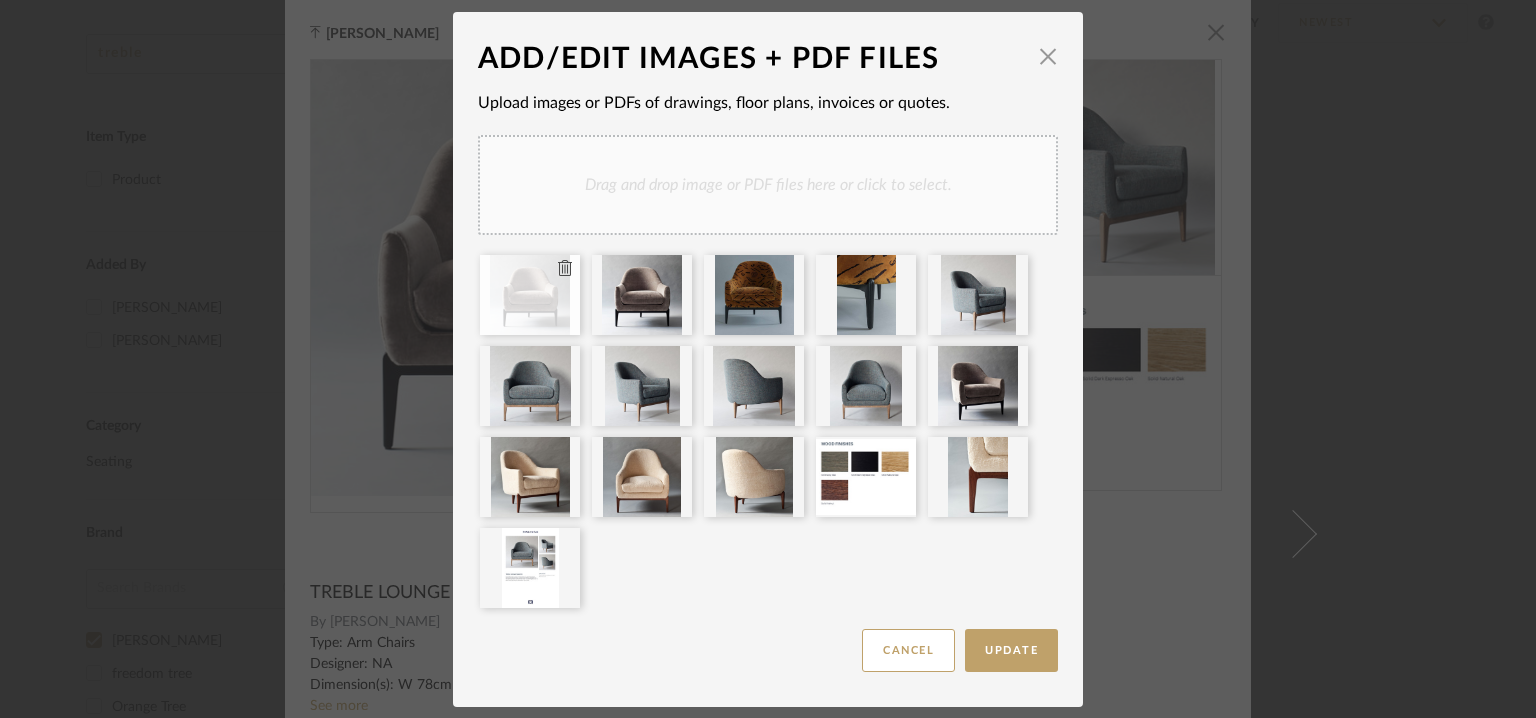 click 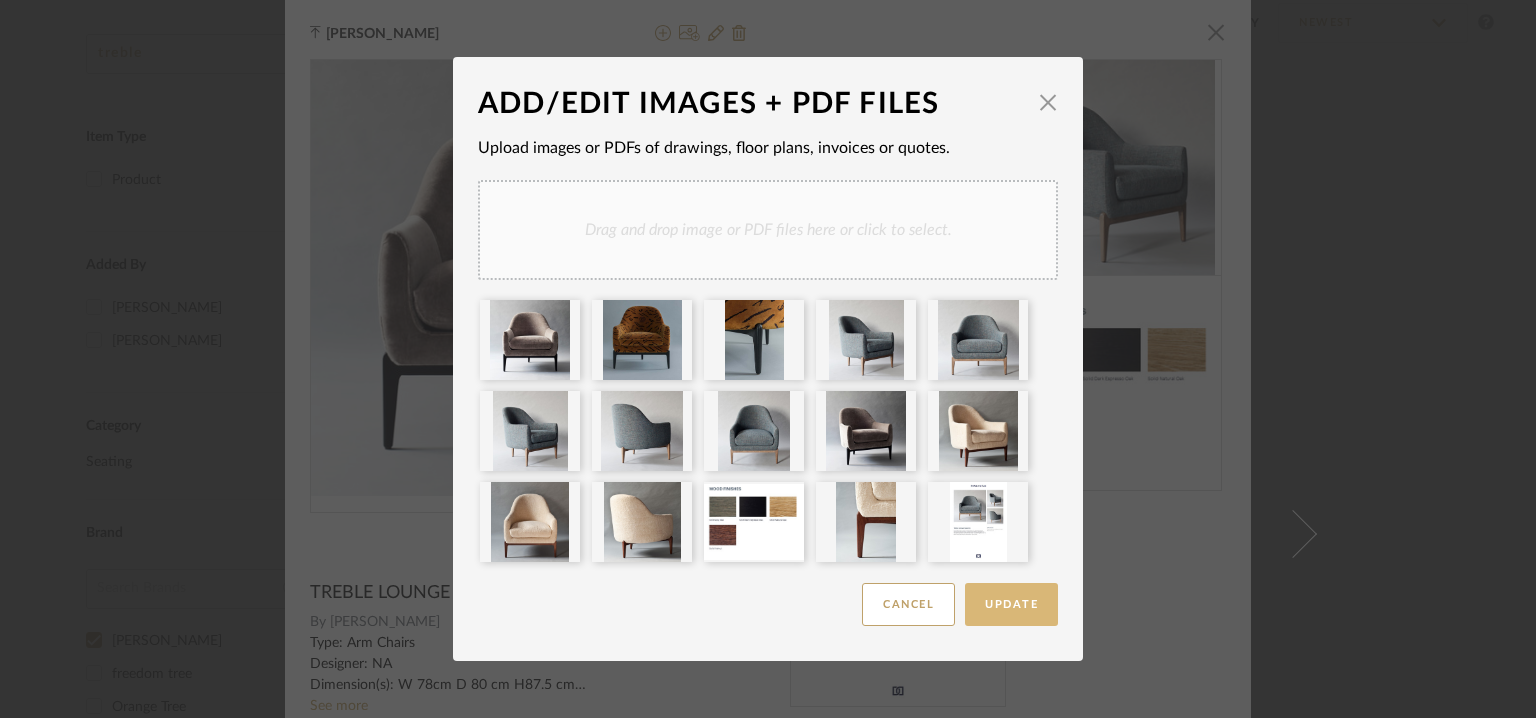 click on "Update" at bounding box center (1011, 604) 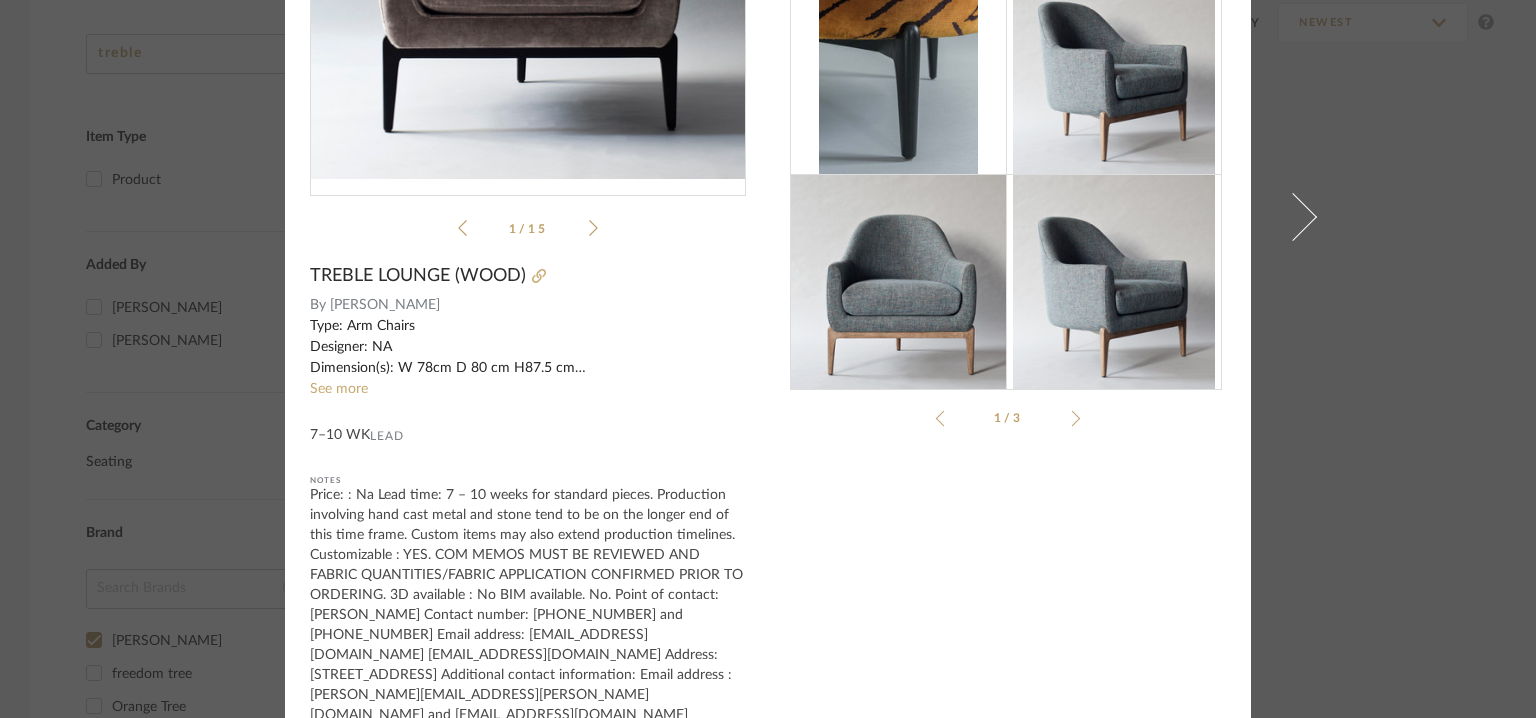 scroll, scrollTop: 328, scrollLeft: 0, axis: vertical 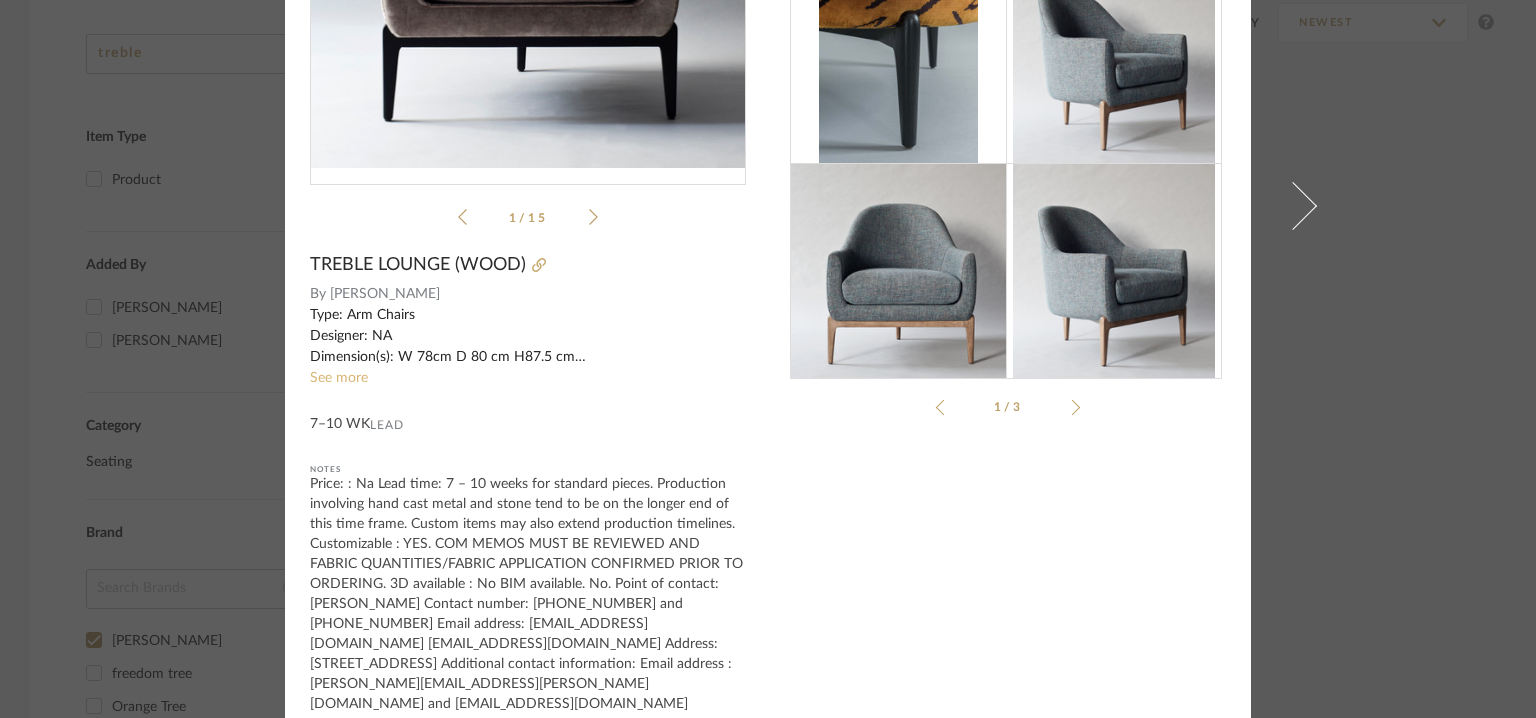 click on "See more" 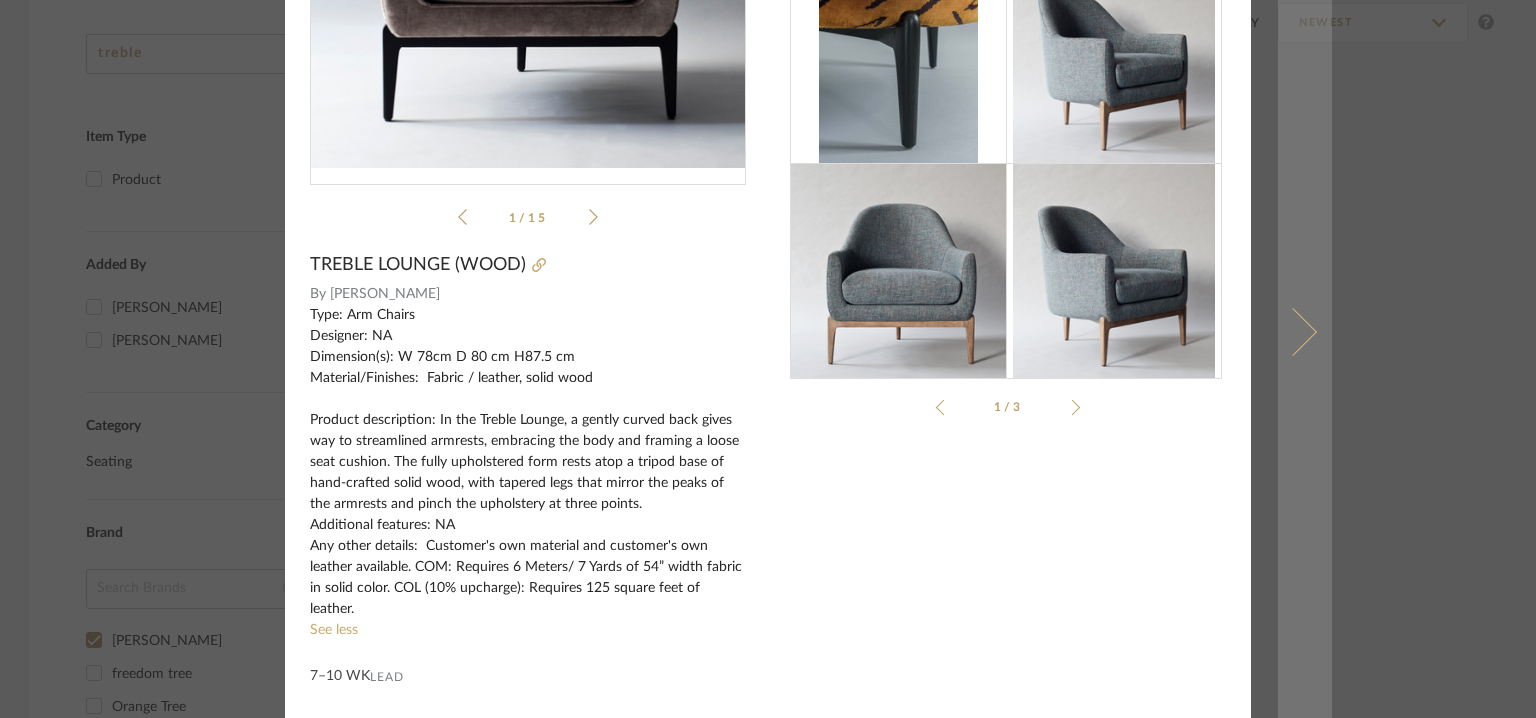 click at bounding box center (1305, 331) 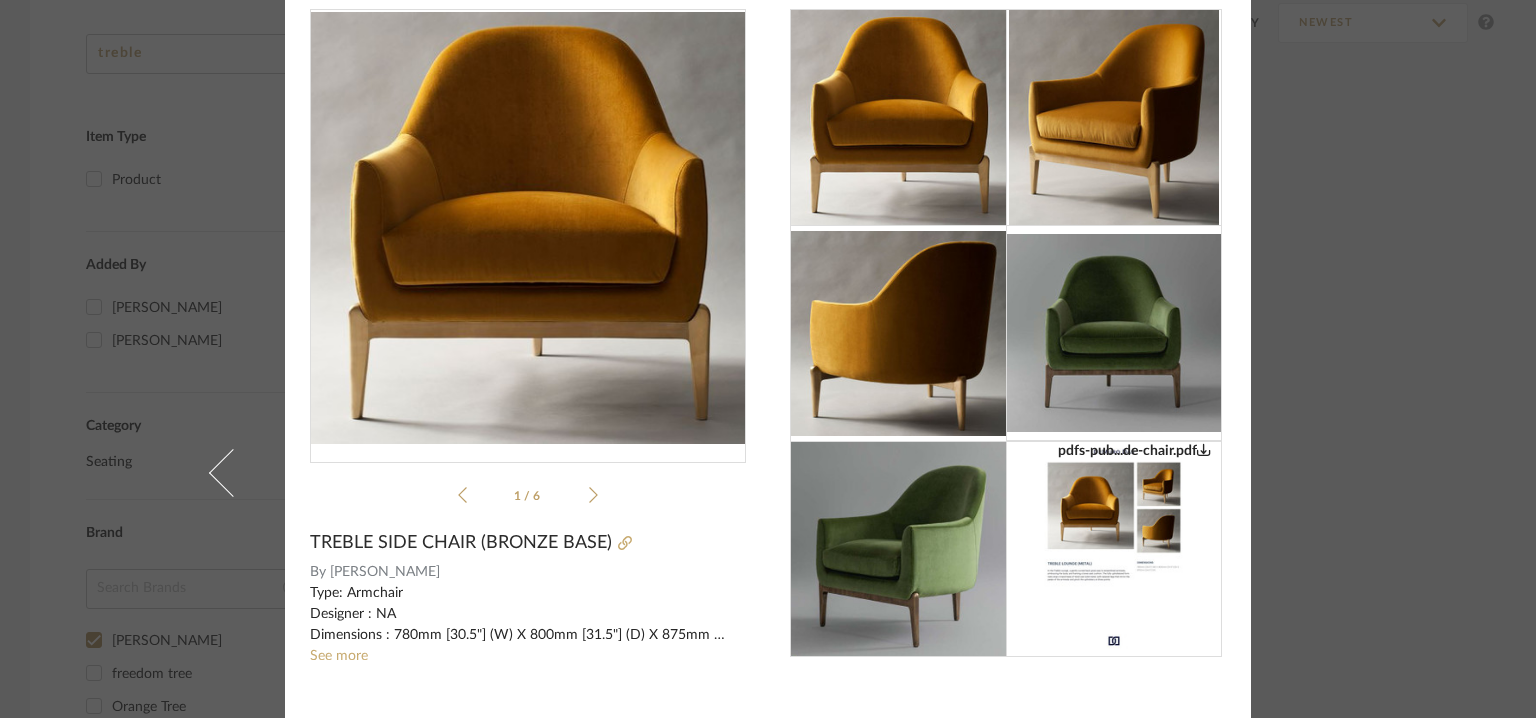 scroll, scrollTop: 0, scrollLeft: 0, axis: both 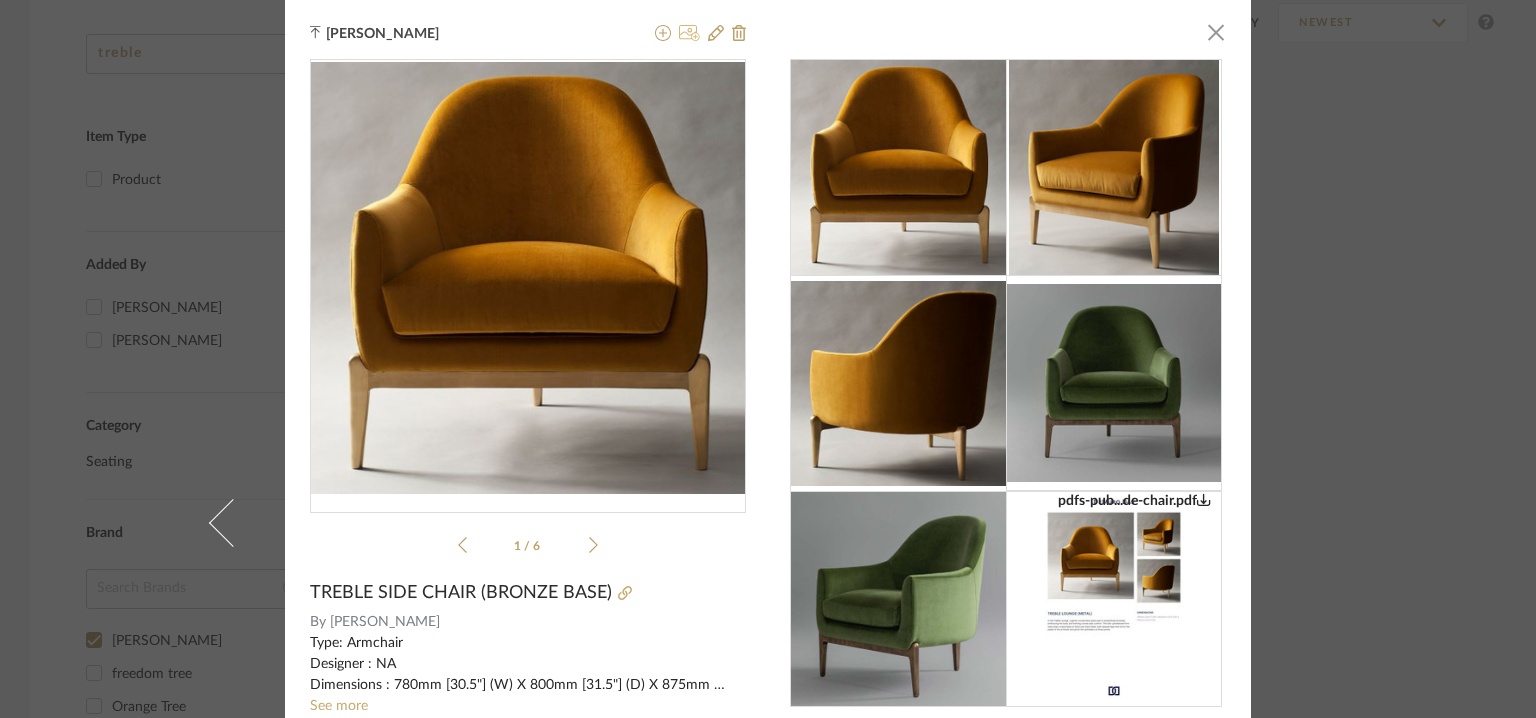 click 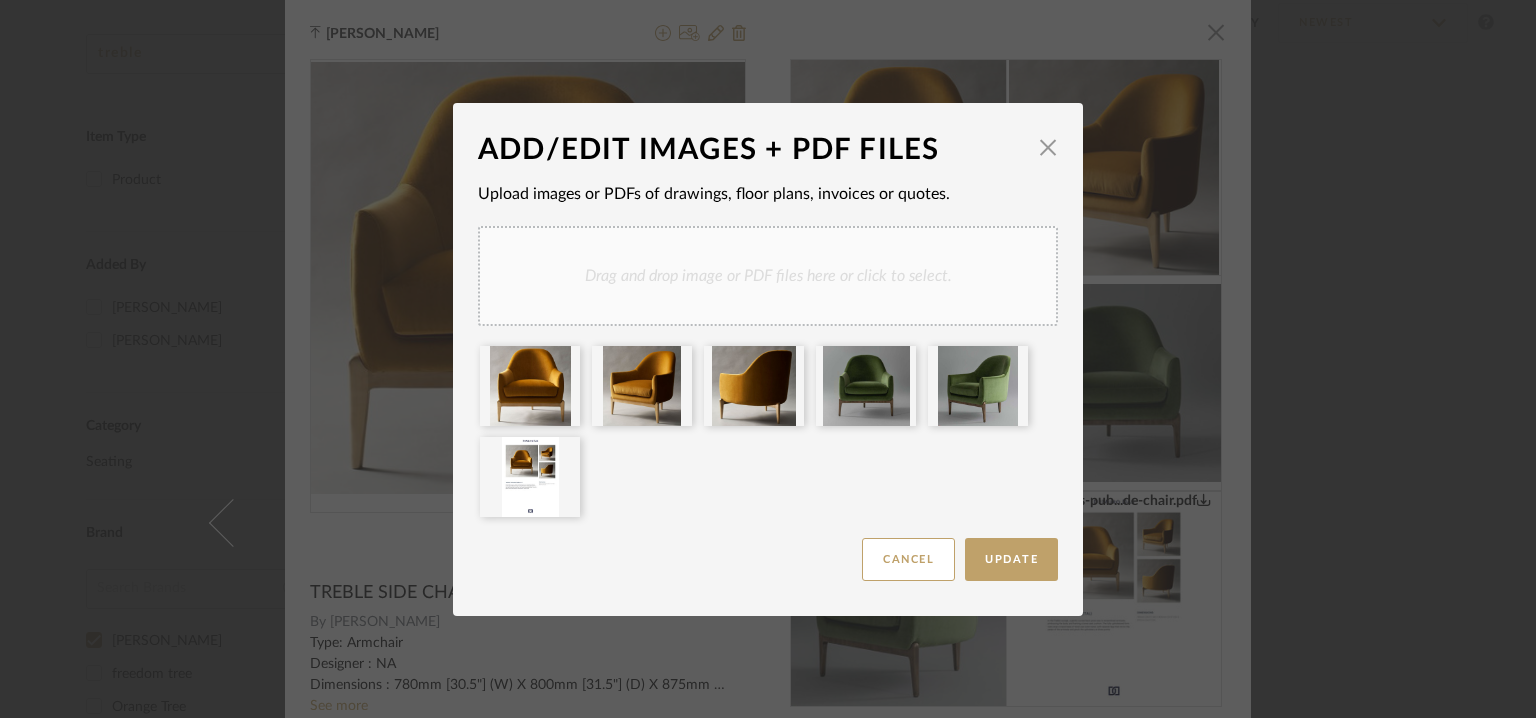 click on "Drag and drop image or PDF files here or click to select." at bounding box center [768, 276] 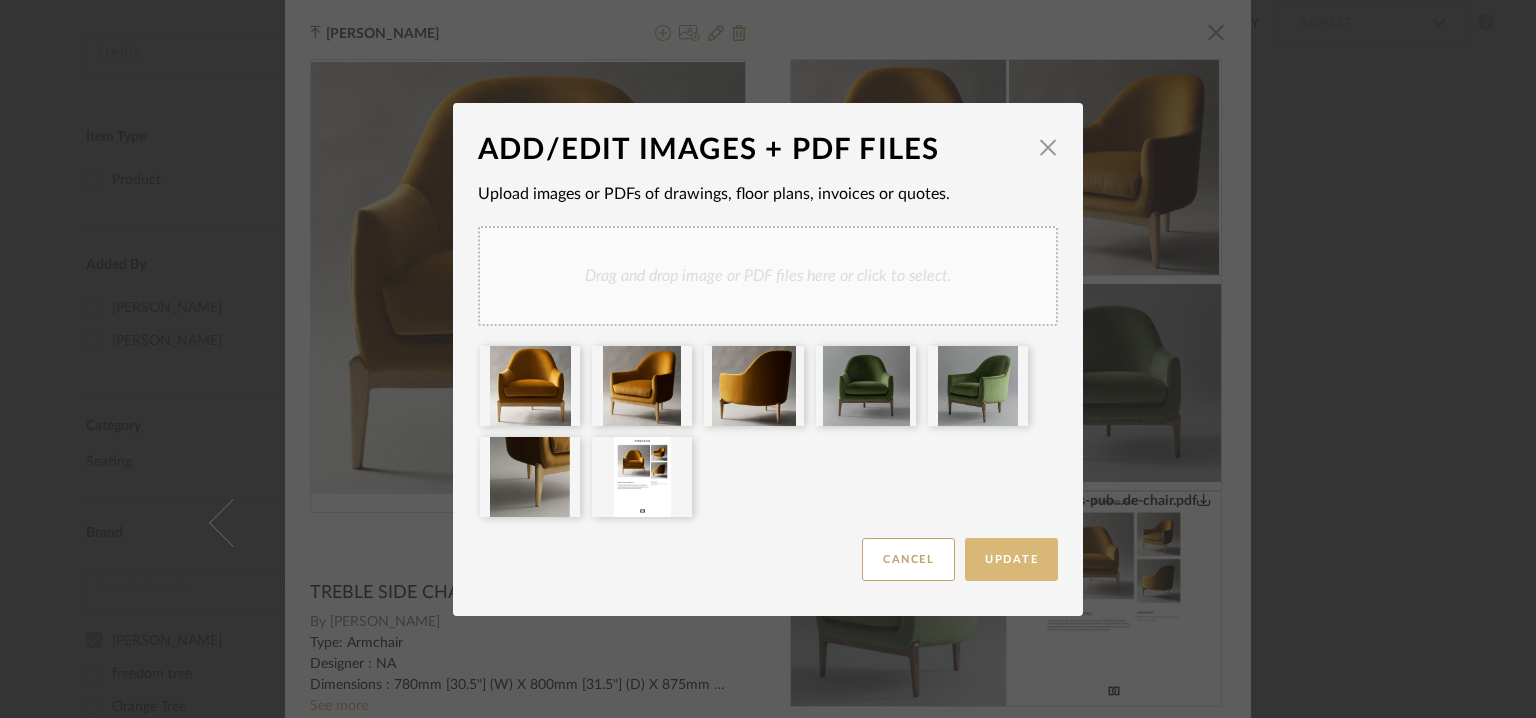 click on "Update" at bounding box center [1011, 559] 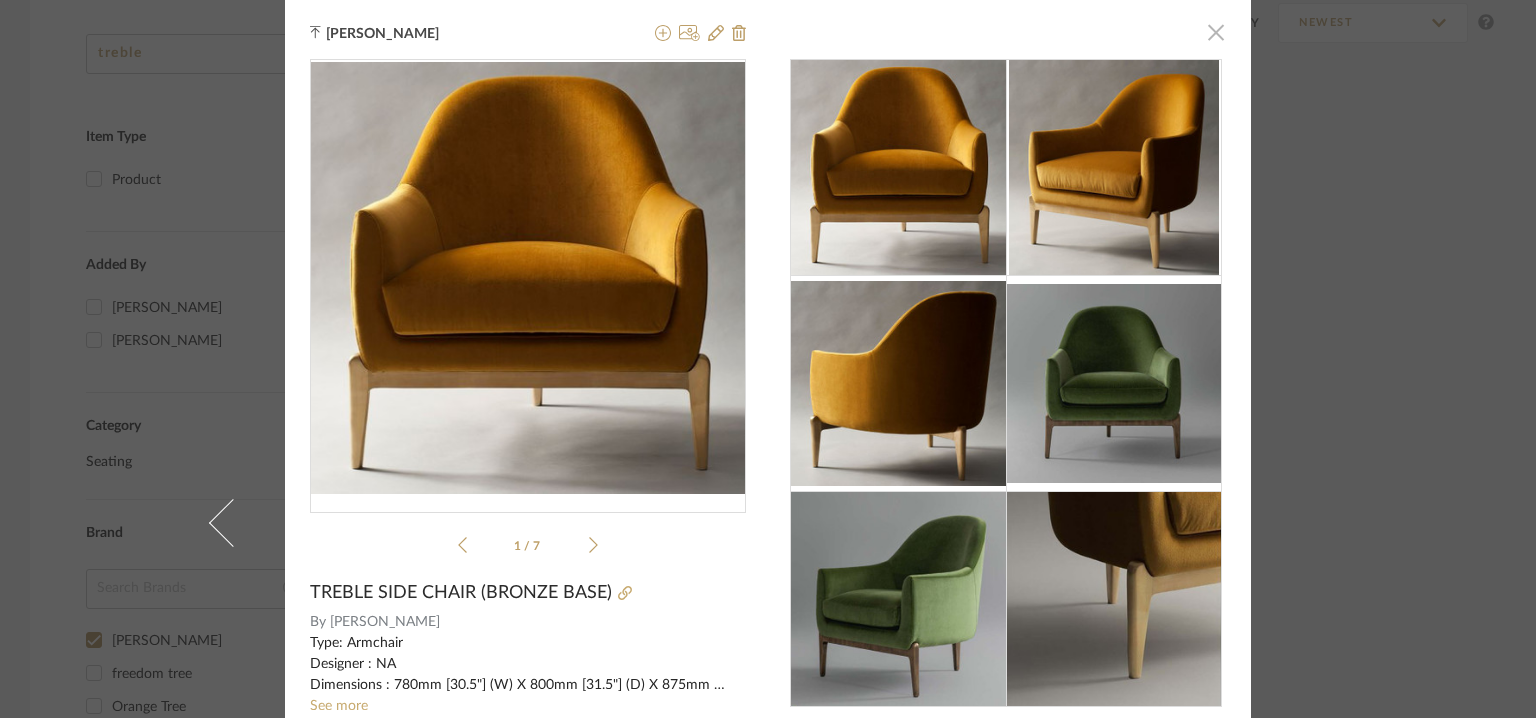 click 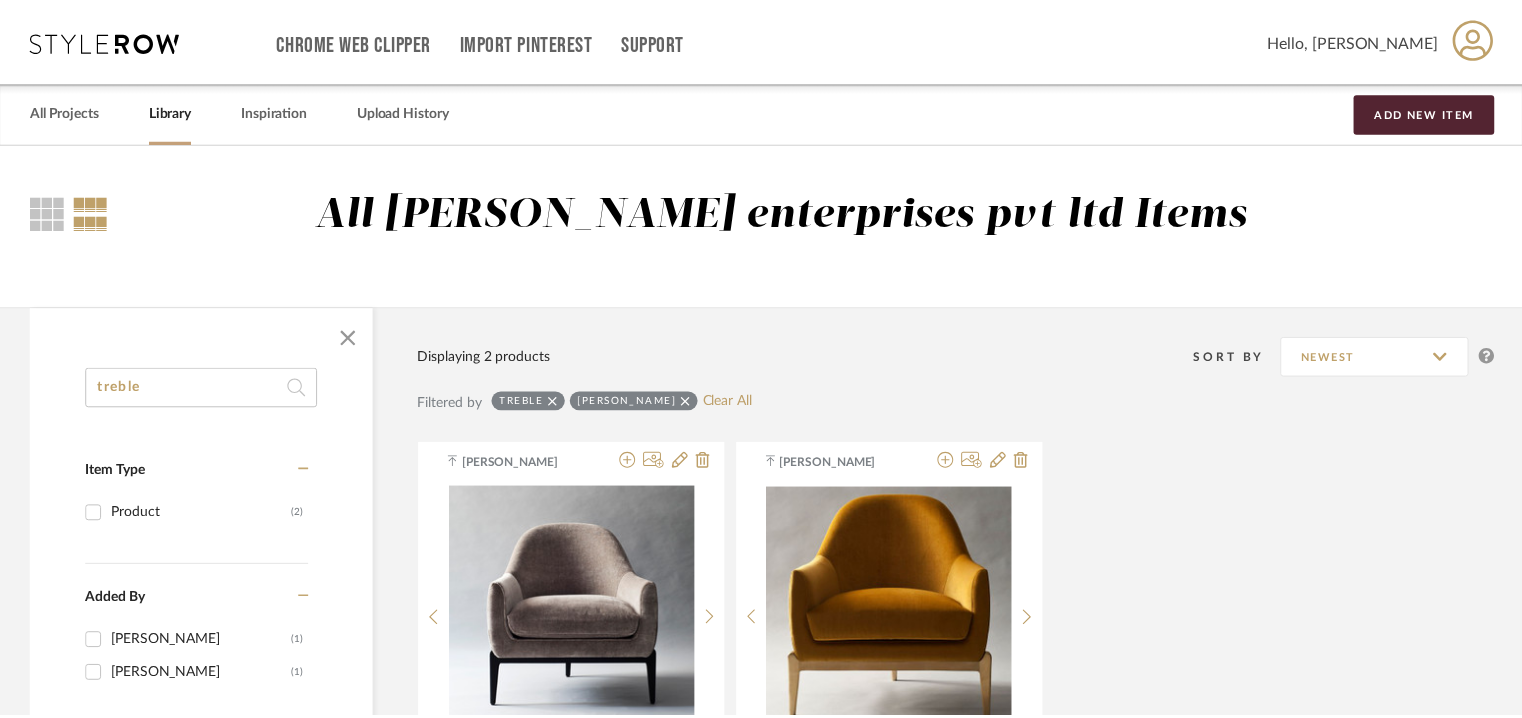 scroll, scrollTop: 334, scrollLeft: 0, axis: vertical 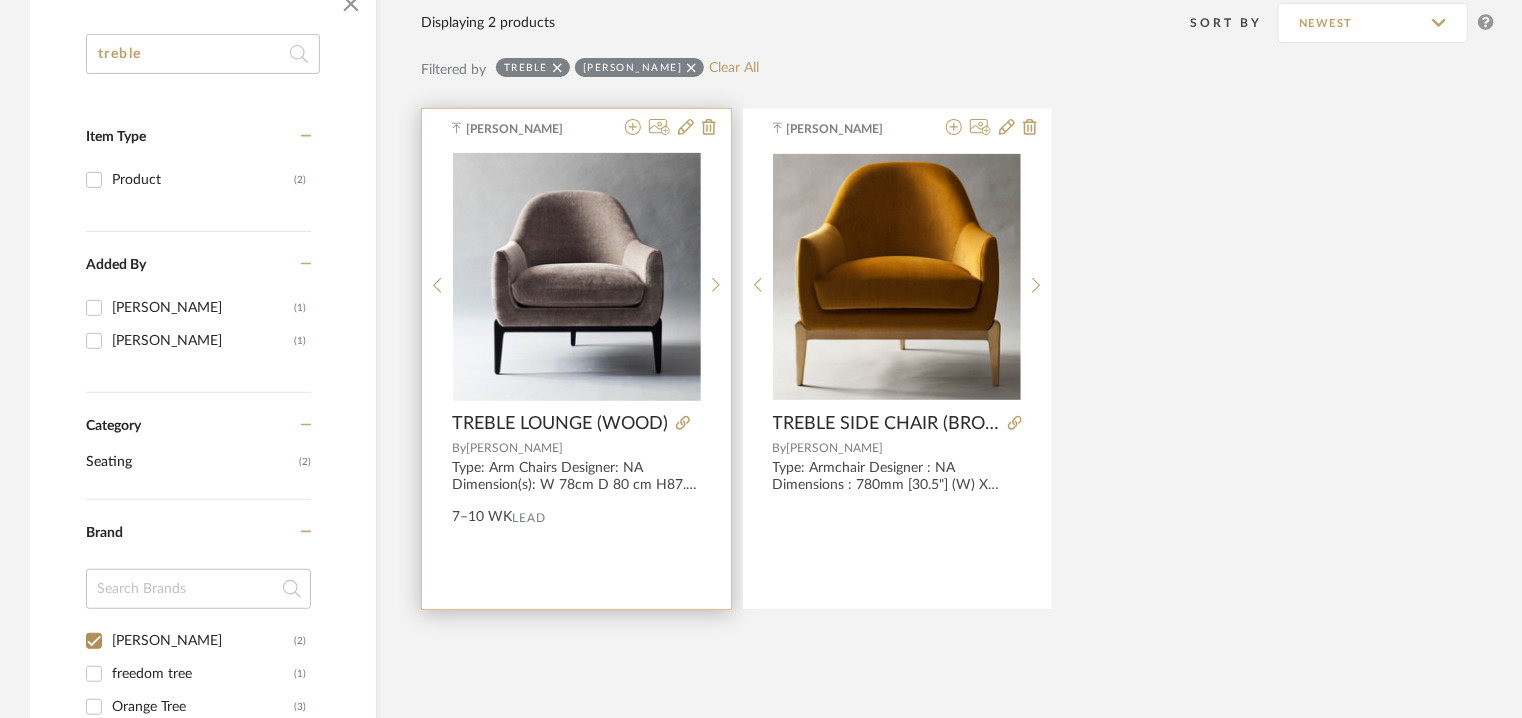 click at bounding box center (577, 277) 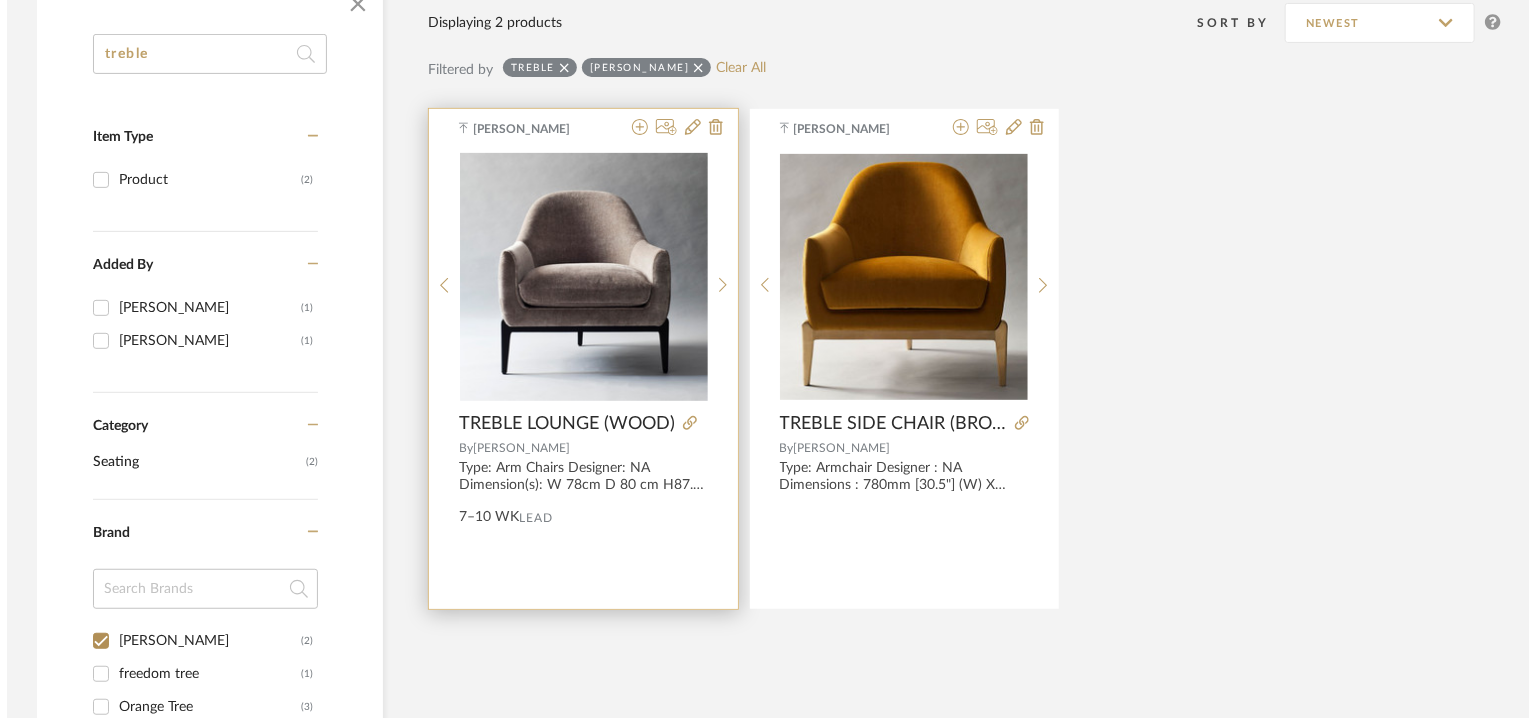 scroll, scrollTop: 0, scrollLeft: 0, axis: both 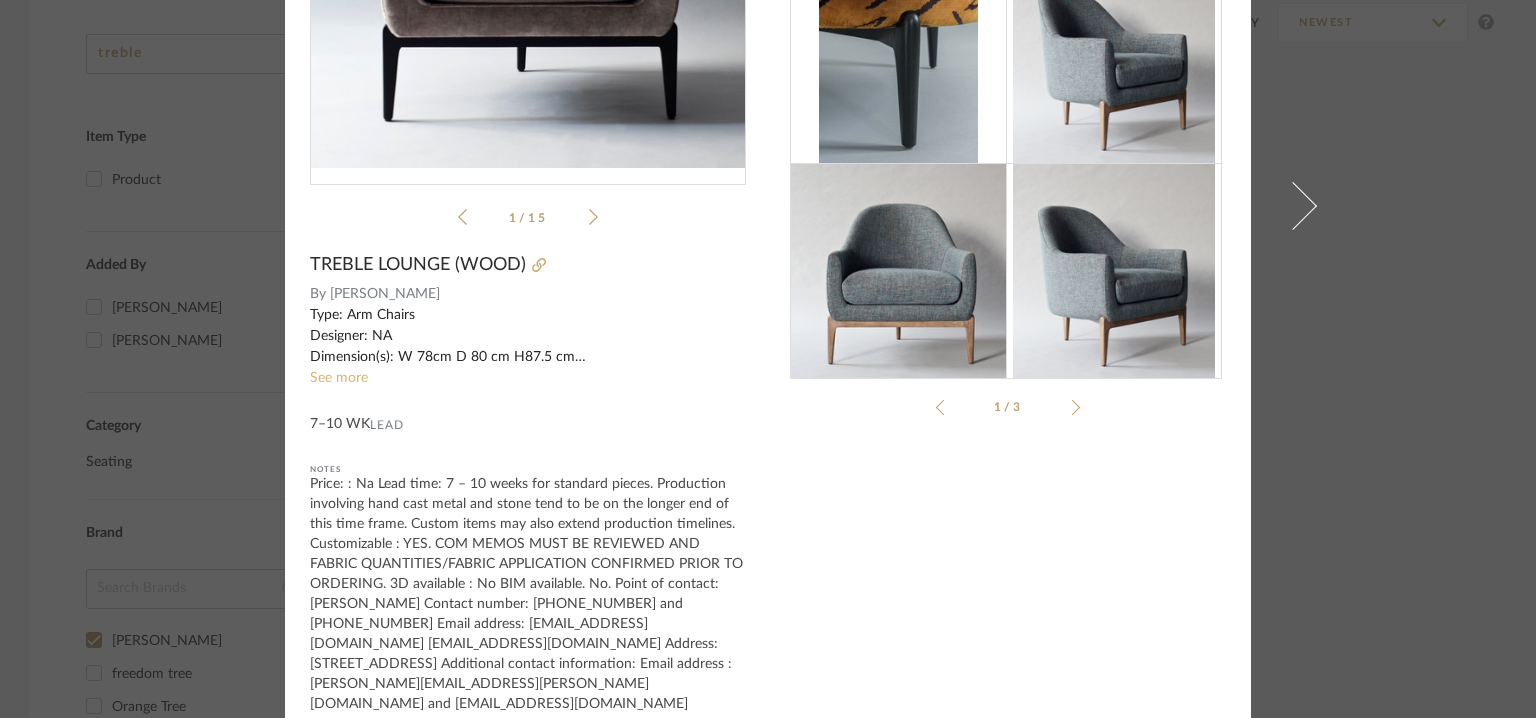 click on "See more" 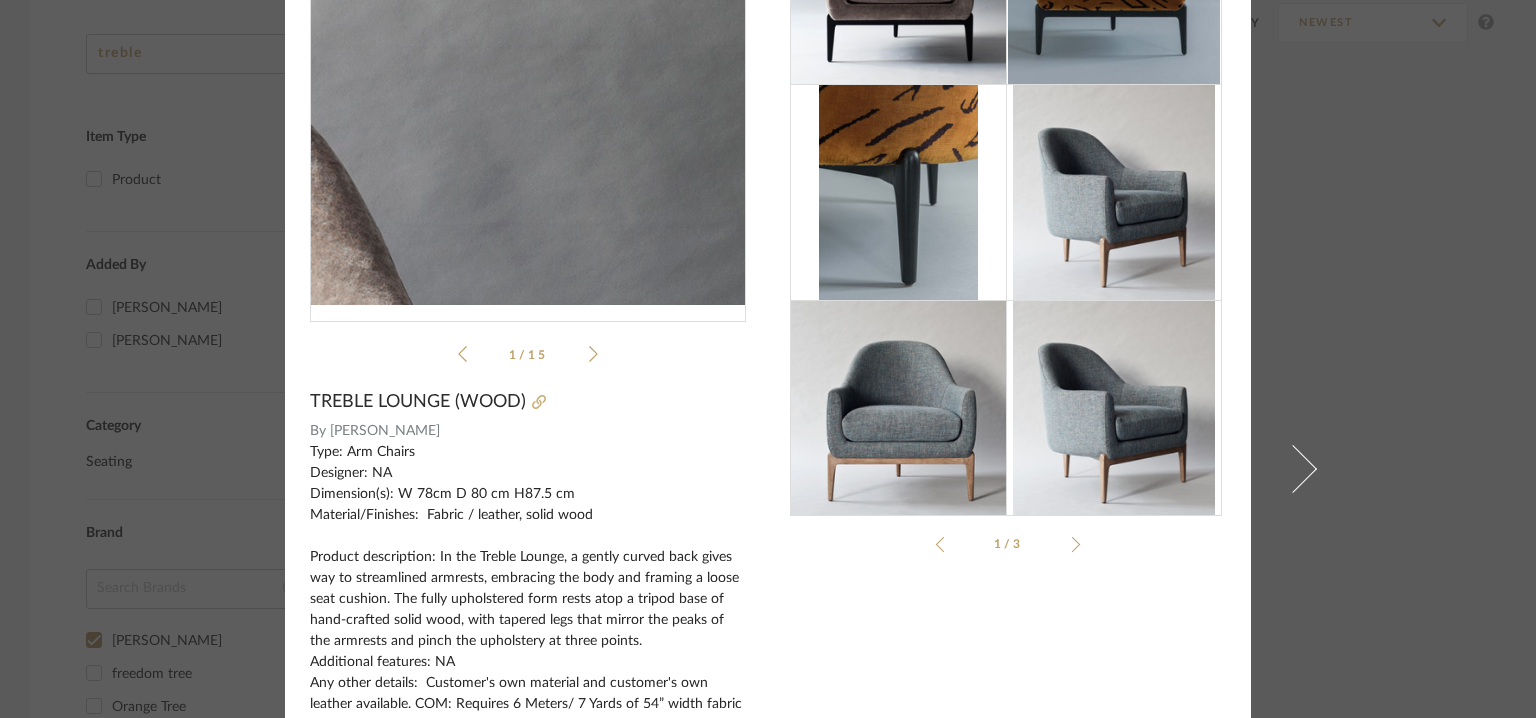 scroll, scrollTop: 0, scrollLeft: 0, axis: both 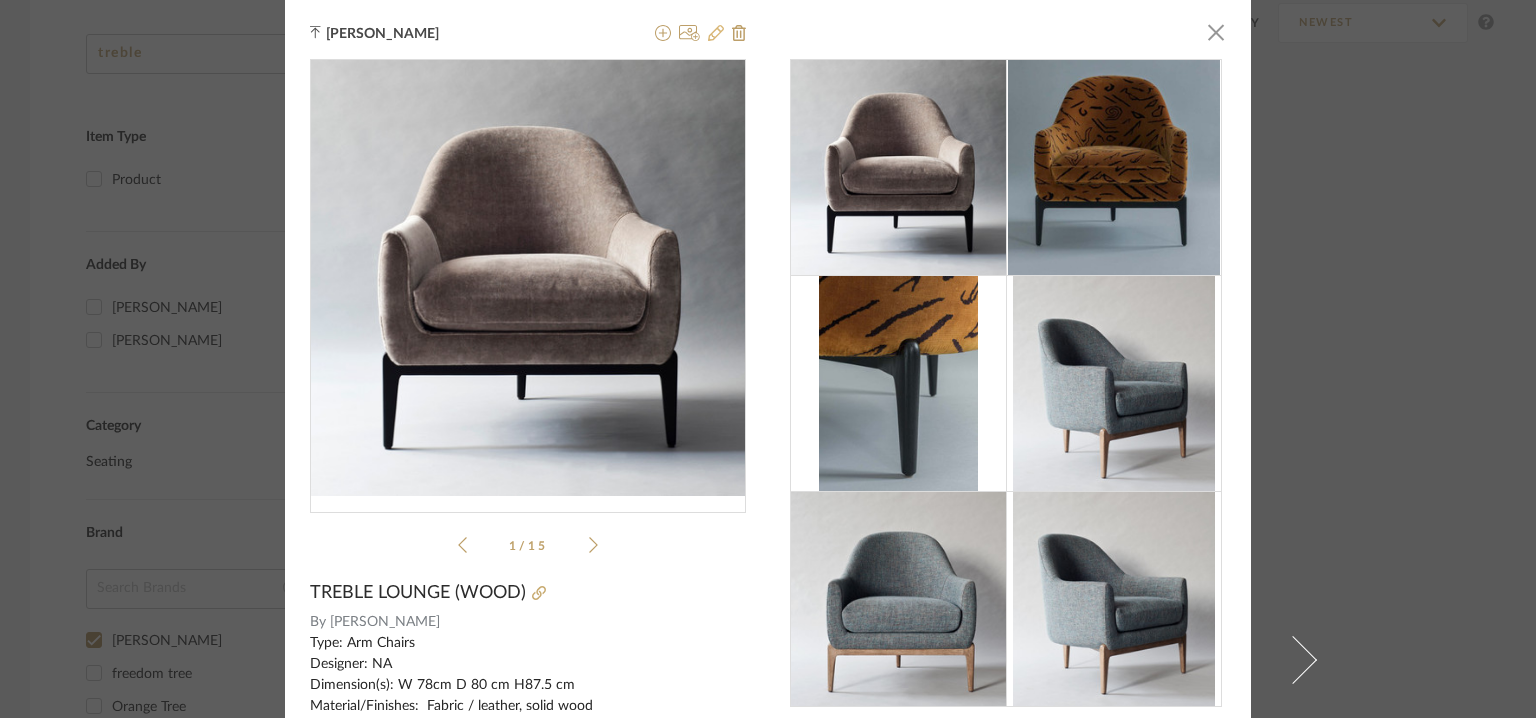 click 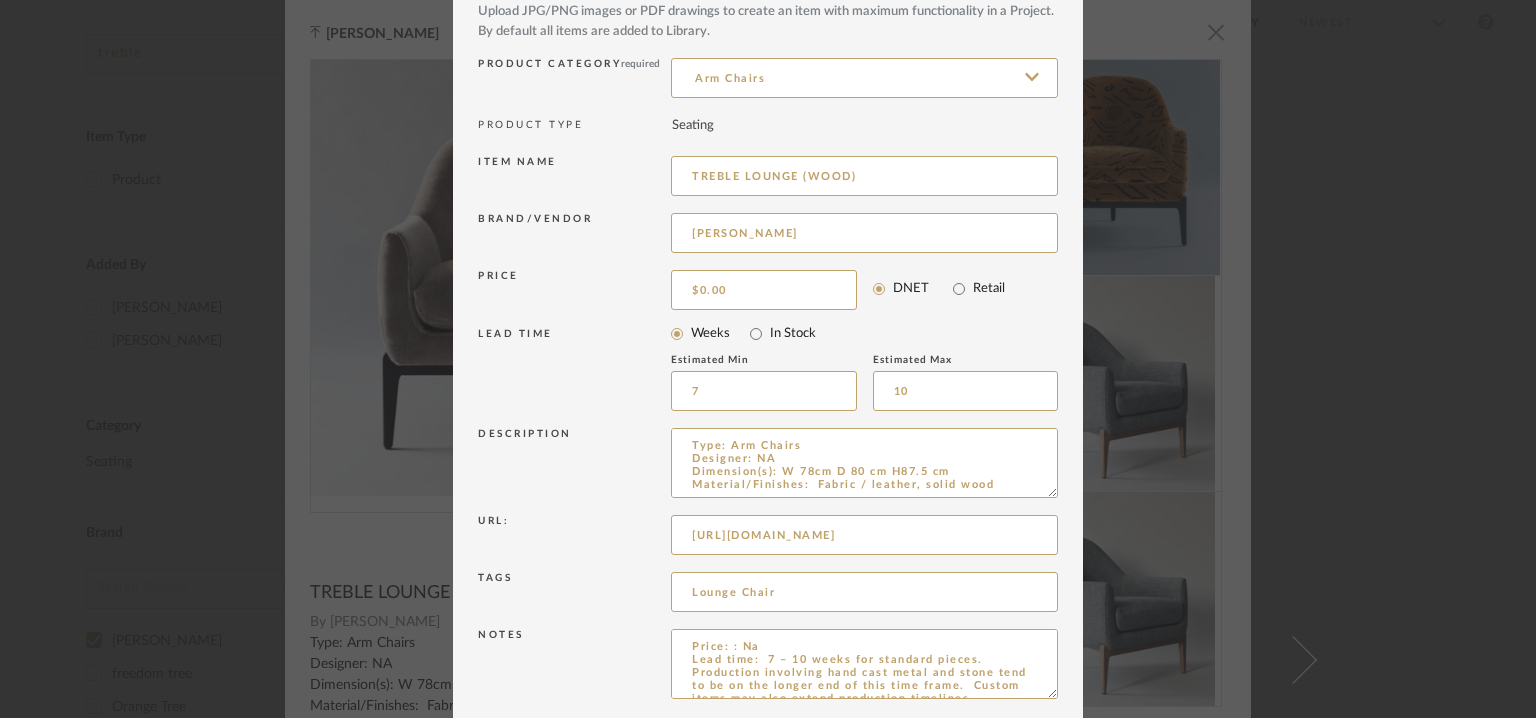 scroll, scrollTop: 192, scrollLeft: 0, axis: vertical 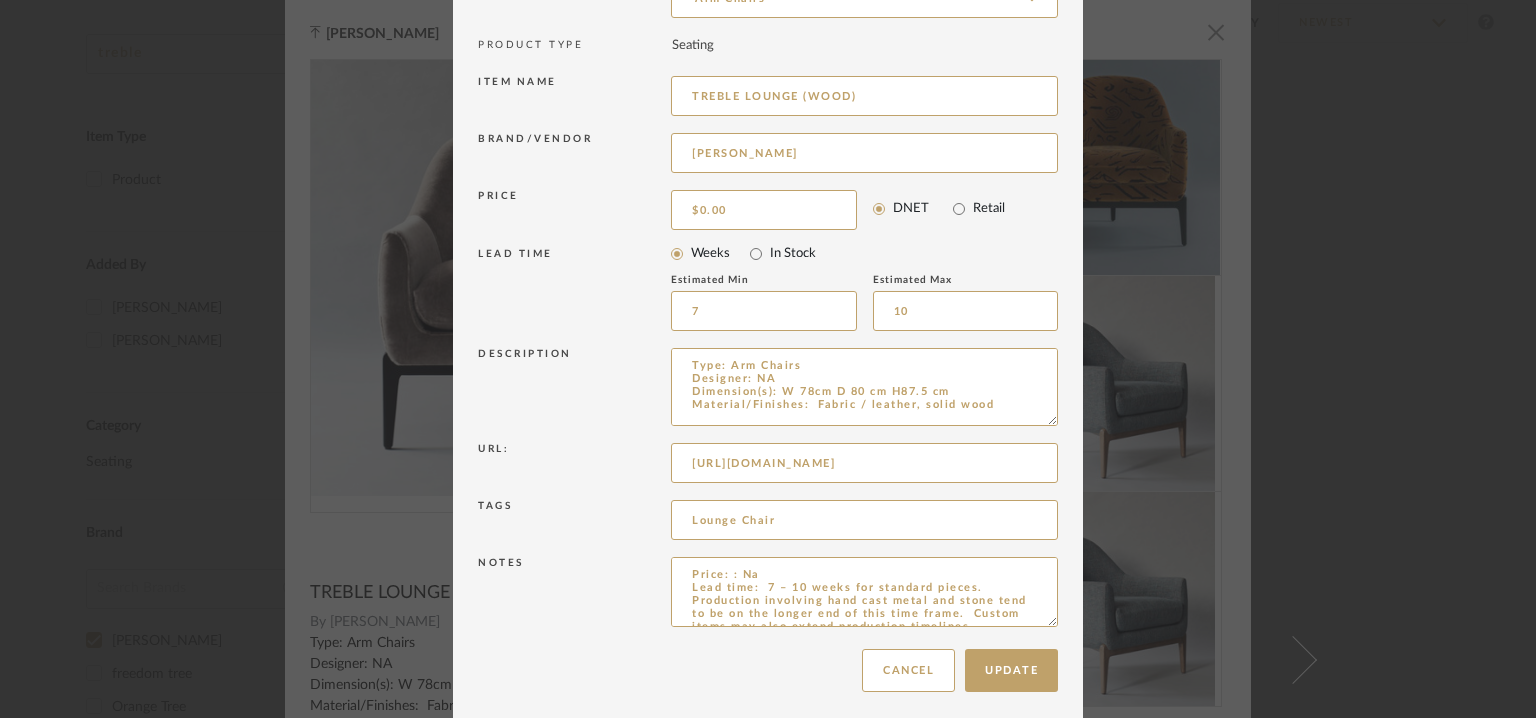 drag, startPoint x: 1048, startPoint y: 413, endPoint x: 1072, endPoint y: 722, distance: 309.93063 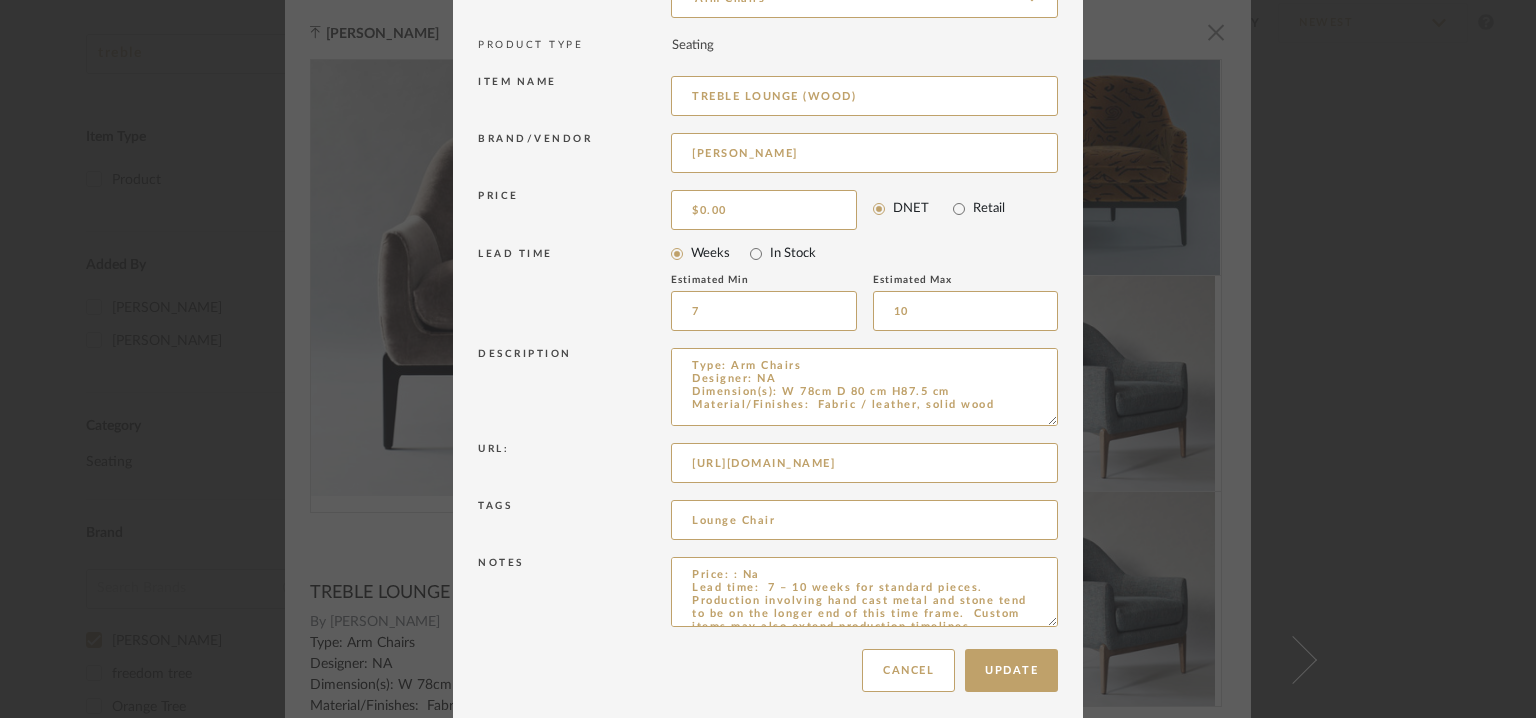 click on "Chrome Web Clipper   Import Pinterest   Support   All Projects   Library   Inspiration   Upload History   Add New Item  Hello, Tehseen  All [PERSON_NAME] enterprises pvt ltd Items treble Item Type Product  (2)  Added By [PERSON_NAME]  (1)  Ganesh K  (1)  Category  Seating   (2)  Brand [PERSON_NAME] Das  (2)  freedom tree  (1)  Orange Tree  (3)  Price 0  7,500 +  0 7500 Upload Method Uploaded  (2)  Lead Time Weeks In Stock Displaying 2 products  Sort By  Newest Filtered by treble [PERSON_NAME] Das  Clear All  [PERSON_NAME]  pdfs-pub...oak-base.pdf   pdfs-pub...oak-base.pdf  TREBLE LOUNGE (WOOD) By   [PERSON_NAME]   7–10 WK   Lead Ganesh K  pdfs-pub...de-chair.pdf   pdfs-pub...de-chair.pdf  TREBLE SIDE CHAIR (BRONZE BASE) By   [PERSON_NAME]  StyleRow Design Corp. ©2025 Sitemap User Agreement Privacy Policy [EMAIL_ADDRESS][DOMAIN_NAME] Sitemap User Agreement Privacy Policy StyleRow, Inc. ©2025 [EMAIL_ADDRESS][DOMAIN_NAME]
[PERSON_NAME] ×  pdfs-pub...oak-base.pdf   pdfs-pub...oak-base.pdf  1 / 15 TREBLE LOUNGE (WOOD) By" at bounding box center [768, 25] 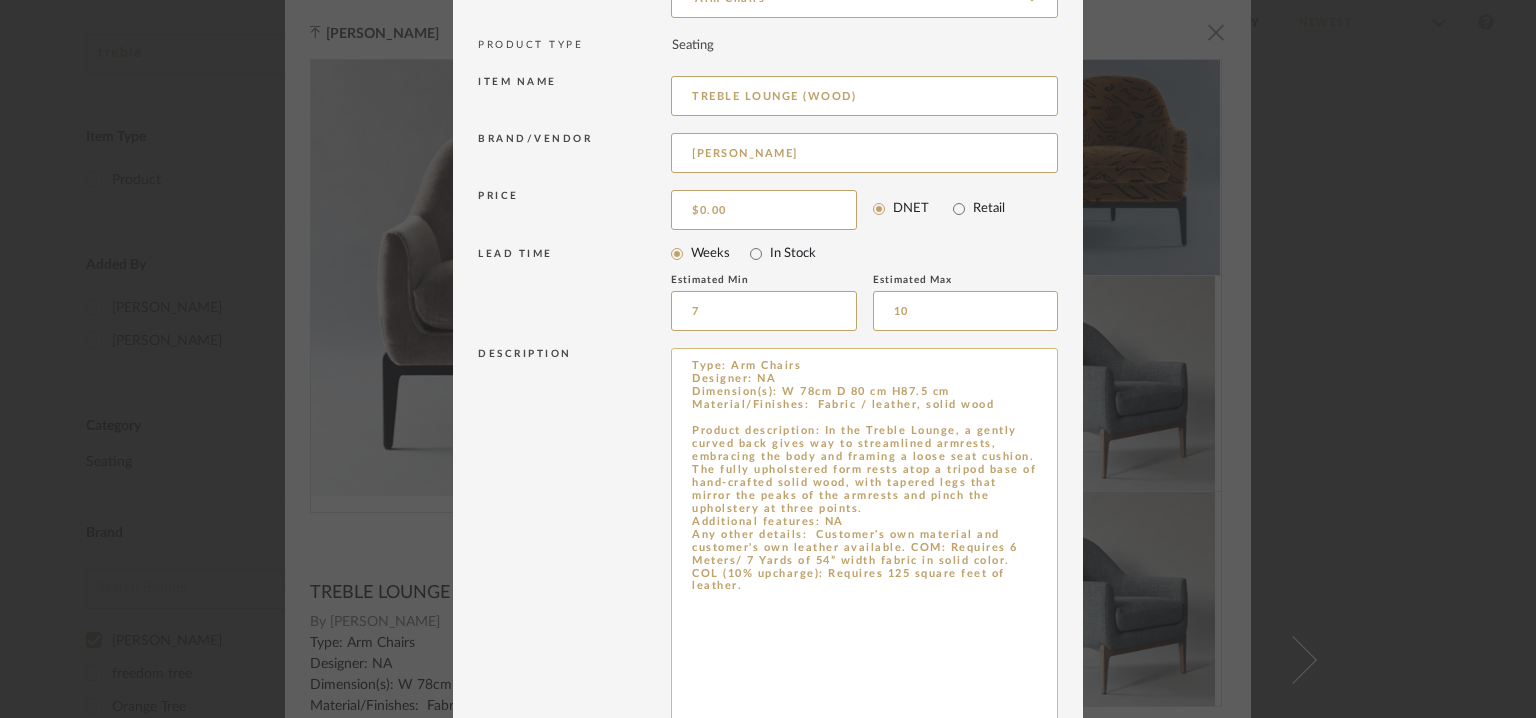 drag, startPoint x: 994, startPoint y: 400, endPoint x: 804, endPoint y: 400, distance: 190 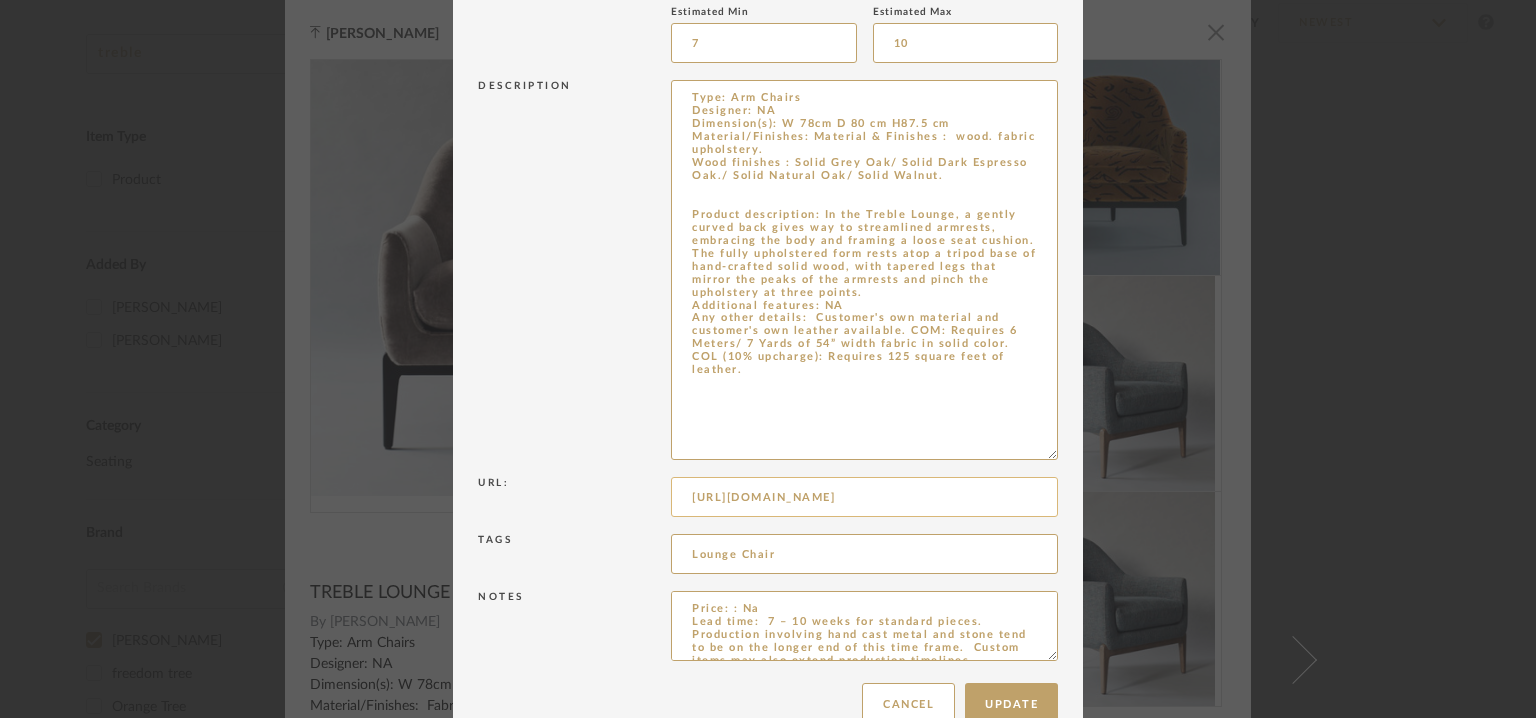 scroll, scrollTop: 492, scrollLeft: 0, axis: vertical 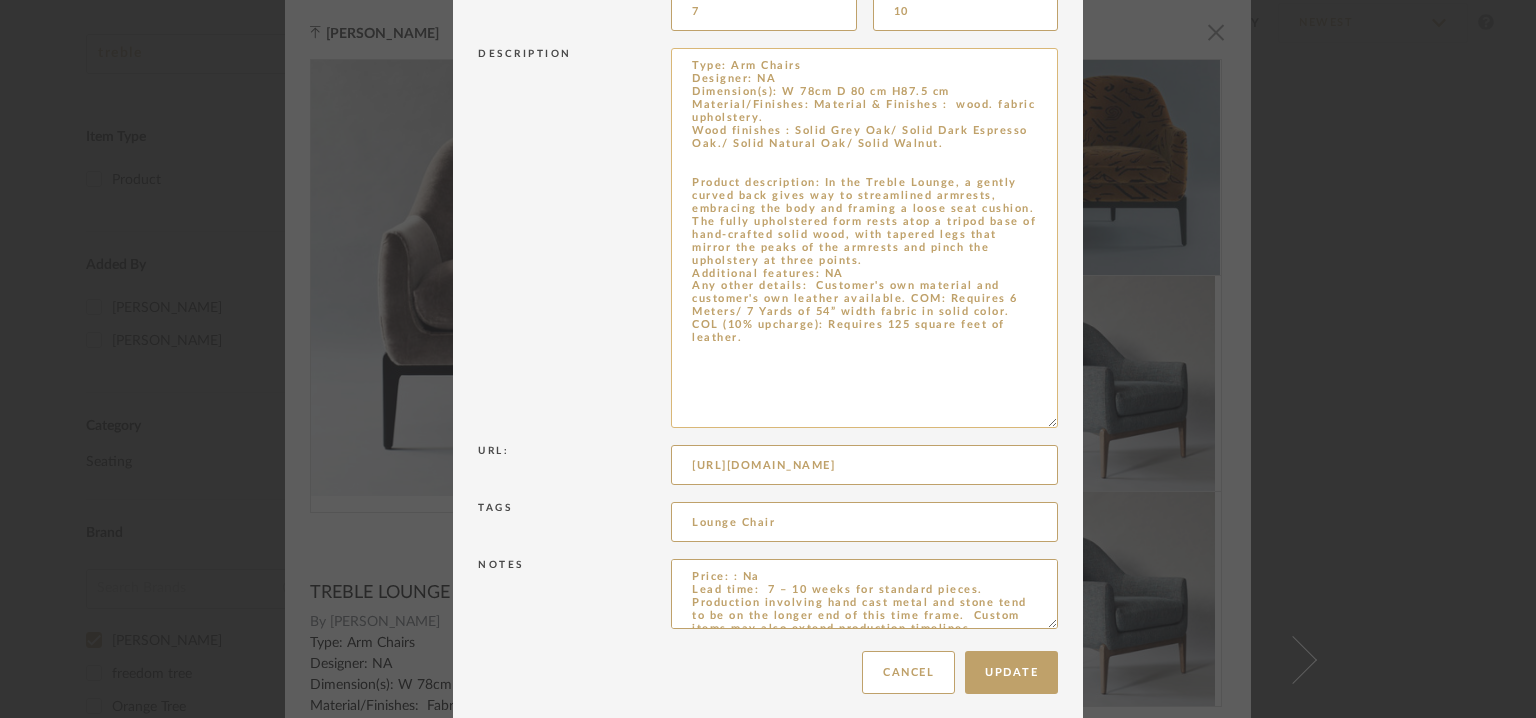 drag, startPoint x: 803, startPoint y: 285, endPoint x: 1043, endPoint y: 333, distance: 244.75293 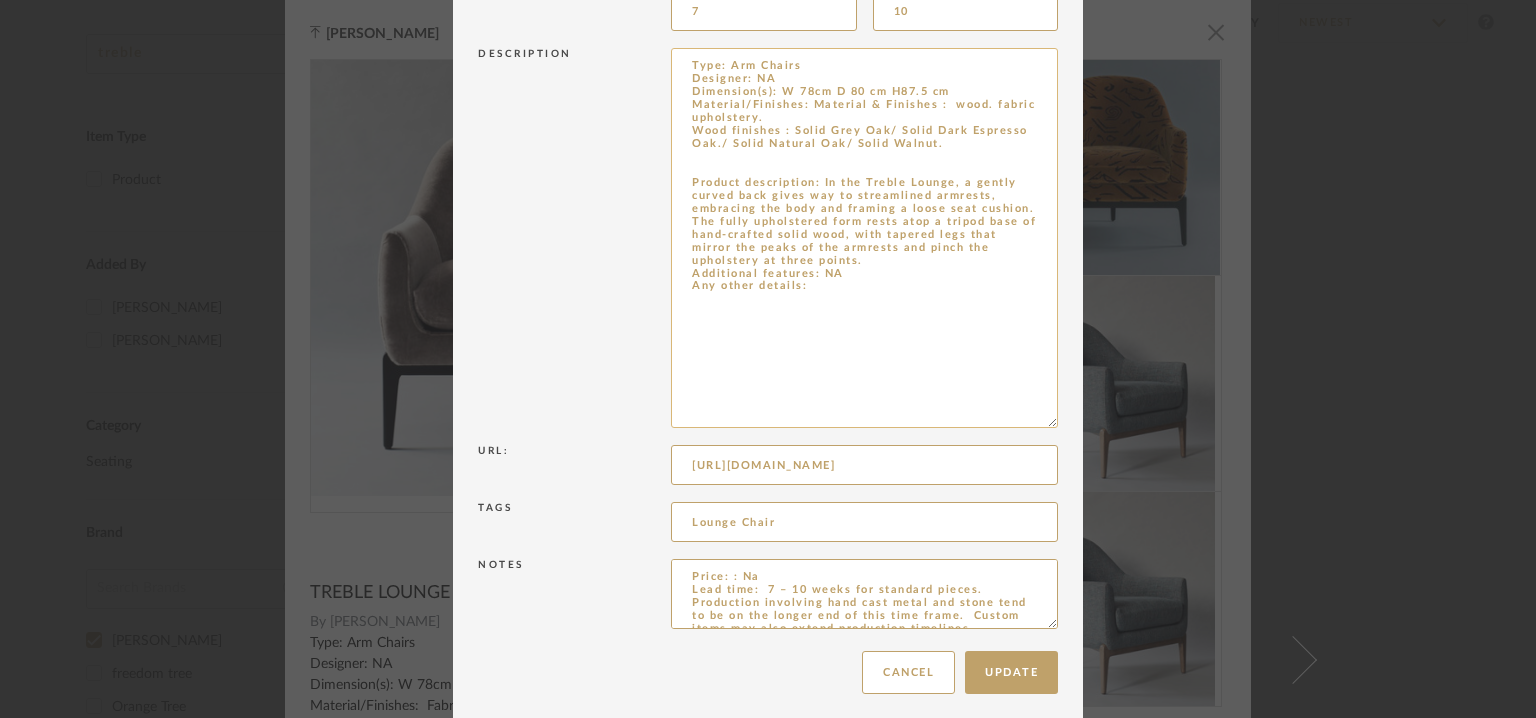 paste on "COM: Requires 6 Meters/ 7 Yards of 54" width fabric in
solid color. Contact us for quantity in patterned fabric.
COL (10% upcharge): Requires 125 square feet of leather." 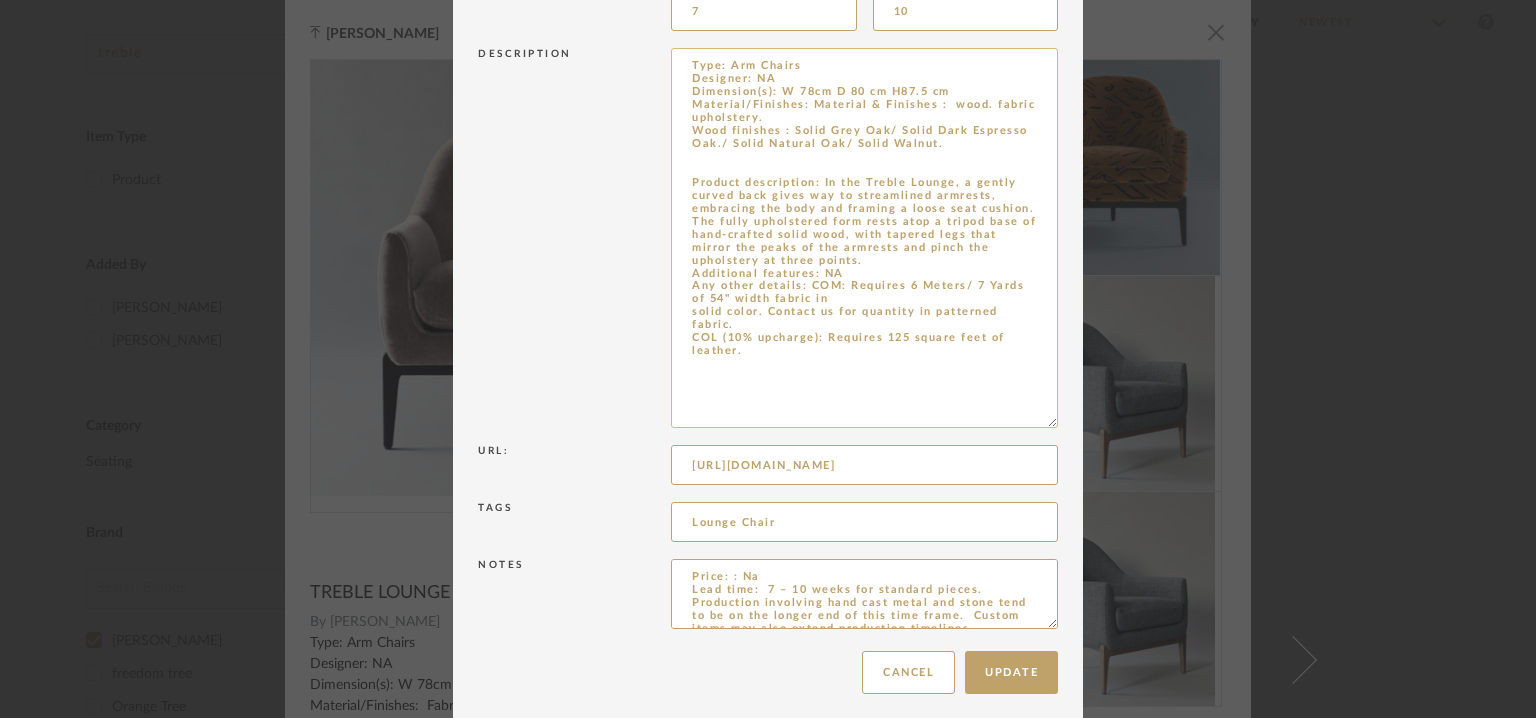 click on "Type: Arm Chairs
Designer: NA
Dimension(s): W 78cm D 80 cm H87.5 cm
Material/Finishes: Material & Finishes :  wood. fabric upholstery.
Wood finishes : Solid Grey Oak/ Solid Dark Espresso Oak./ Solid Natural Oak/ Solid Walnut.
Product description: In the Treble Lounge, a gently curved back gives way to streamlined armrests, embracing the body and framing a loose seat cushion. The fully upholstered form rests atop a tripod base of hand-crafted solid wood, with tapered legs that mirror the peaks of the armrests and pinch the upholstery at three points.
Additional features: NA
Any other details: COM: Requires 6 Meters/ 7 Yards of 54" width fabric in
solid color. Contact us for quantity in patterned fabric.
COL (10% upcharge): Requires 125 square feet of leather." at bounding box center (864, 238) 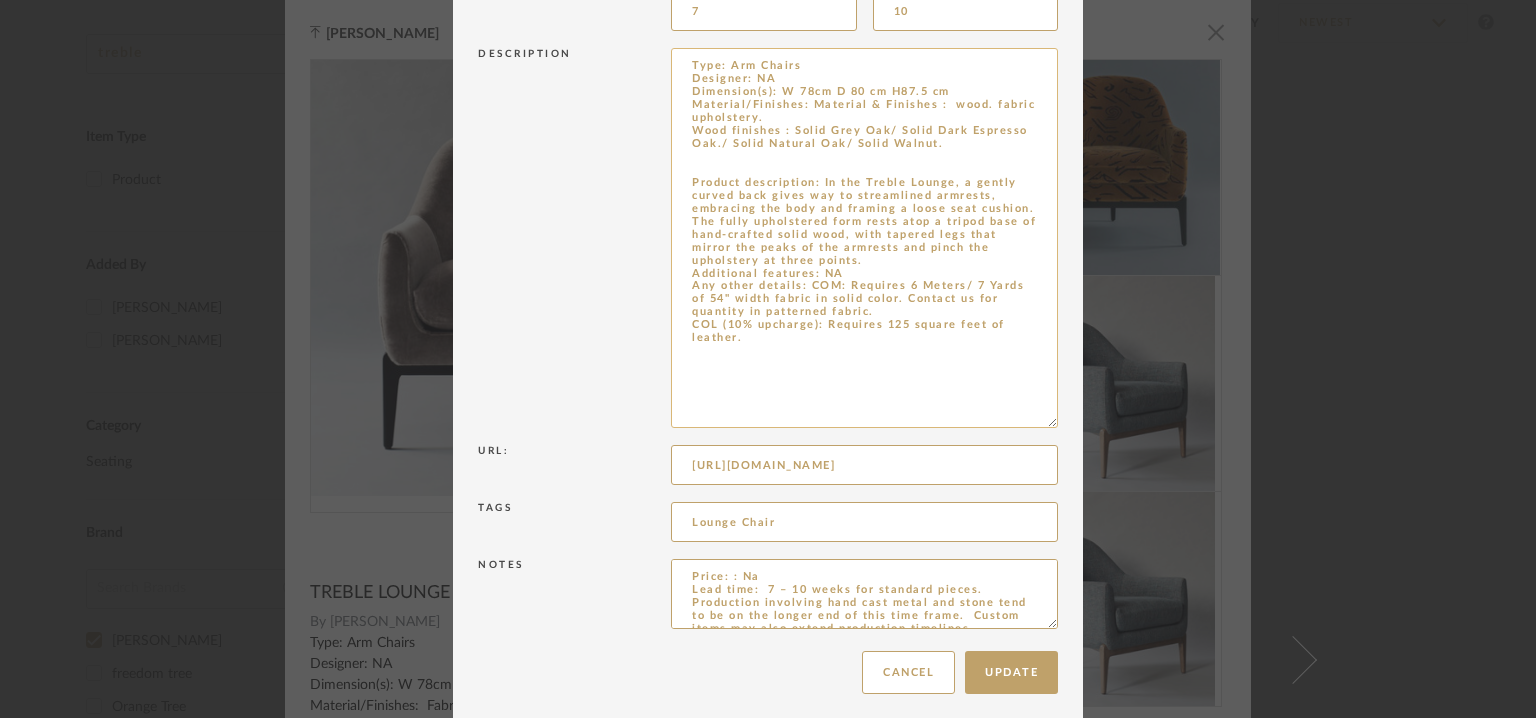 click on "Type: Arm Chairs
Designer: NA
Dimension(s): W 78cm D 80 cm H87.5 cm
Material/Finishes: Material & Finishes :  wood. fabric upholstery.
Wood finishes : Solid Grey Oak/ Solid Dark Espresso Oak./ Solid Natural Oak/ Solid Walnut.
Product description: In the Treble Lounge, a gently curved back gives way to streamlined armrests, embracing the body and framing a loose seat cushion. The fully upholstered form rests atop a tripod base of hand-crafted solid wood, with tapered legs that mirror the peaks of the armrests and pinch the upholstery at three points.
Additional features: NA
Any other details: COM: Requires 6 Meters/ 7 Yards of 54" width fabric in solid color. Contact us for quantity in patterned fabric.
COL (10% upcharge): Requires 125 square feet of leather." at bounding box center [864, 238] 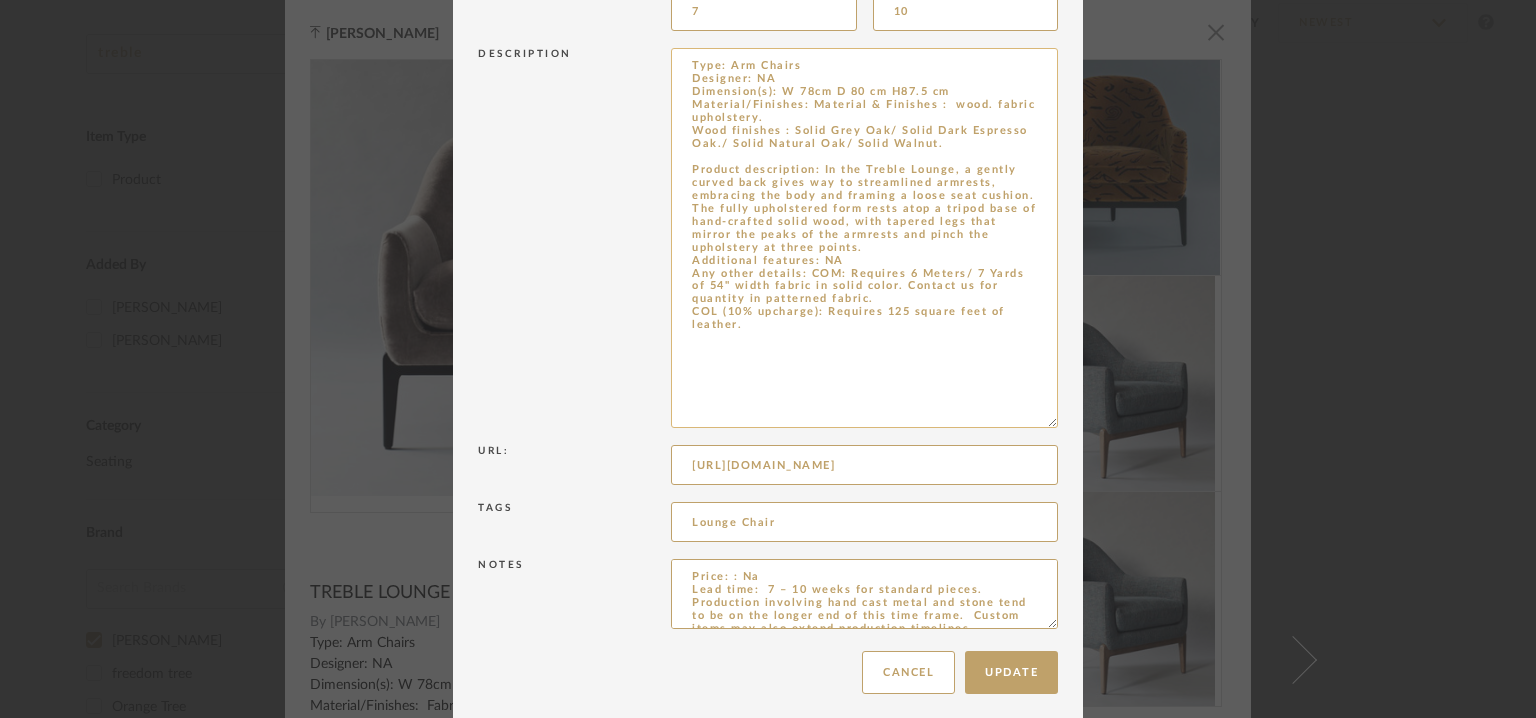 click on "Type: Arm Chairs
Designer: NA
Dimension(s): W 78cm D 80 cm H87.5 cm
Material/Finishes: Material & Finishes :  wood. fabric upholstery.
Wood finishes : Solid Grey Oak/ Solid Dark Espresso Oak./ Solid Natural Oak/ Solid Walnut.
Product description: In the Treble Lounge, a gently curved back gives way to streamlined armrests, embracing the body and framing a loose seat cushion. The fully upholstered form rests atop a tripod base of hand-crafted solid wood, with tapered legs that mirror the peaks of the armrests and pinch the upholstery at three points.
Additional features: NA
Any other details: COM: Requires 6 Meters/ 7 Yards of 54" width fabric in solid color. Contact us for quantity in patterned fabric.
COL (10% upcharge): Requires 125 square feet of leather." at bounding box center [864, 238] 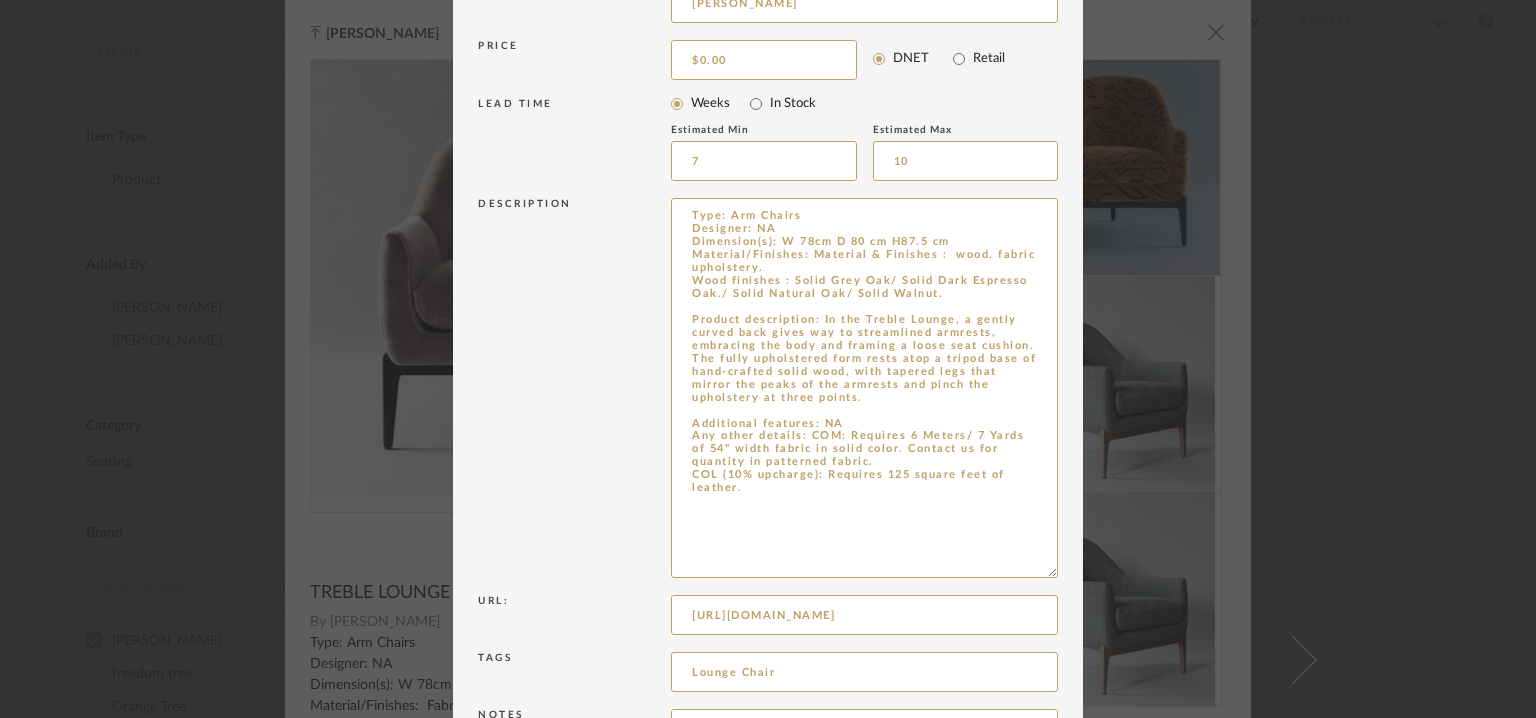 scroll, scrollTop: 503, scrollLeft: 0, axis: vertical 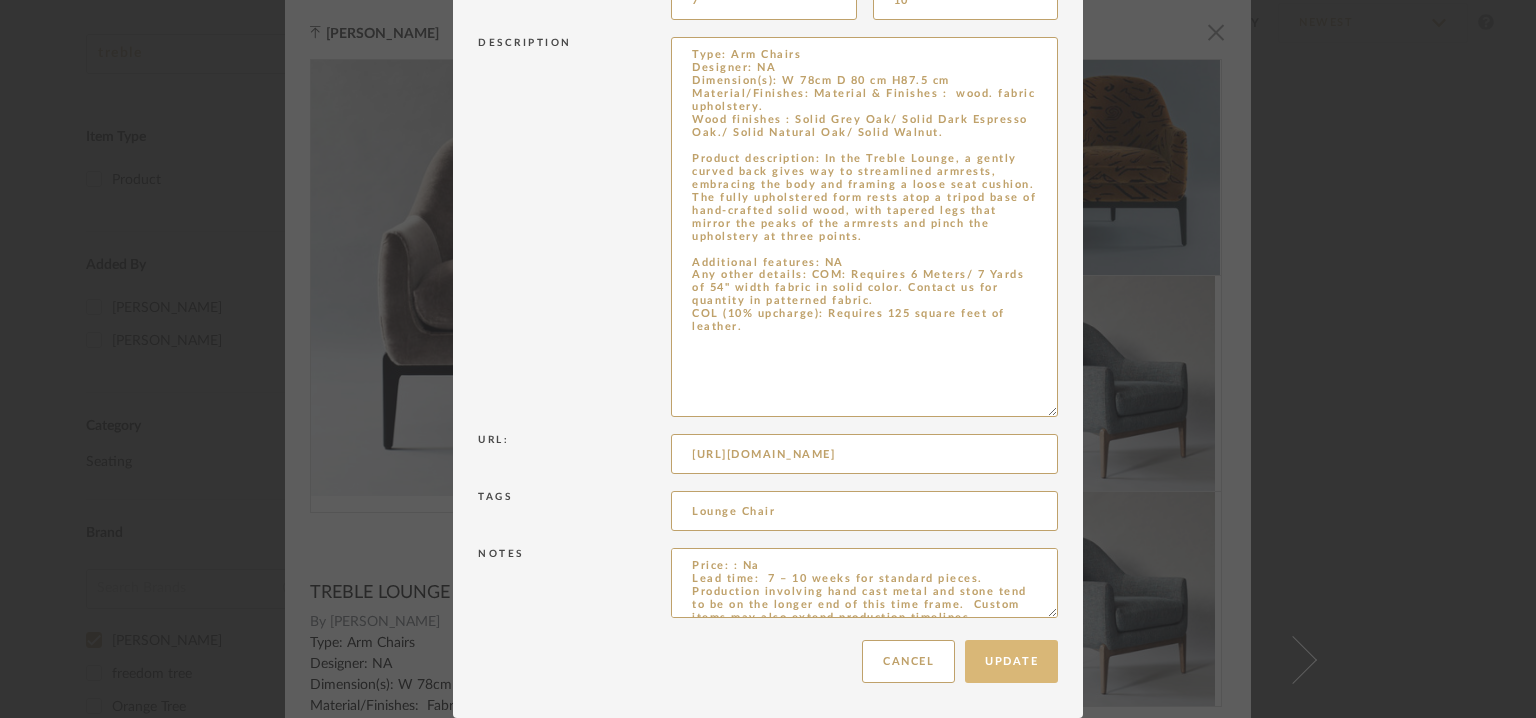 click on "Update" at bounding box center (1011, 661) 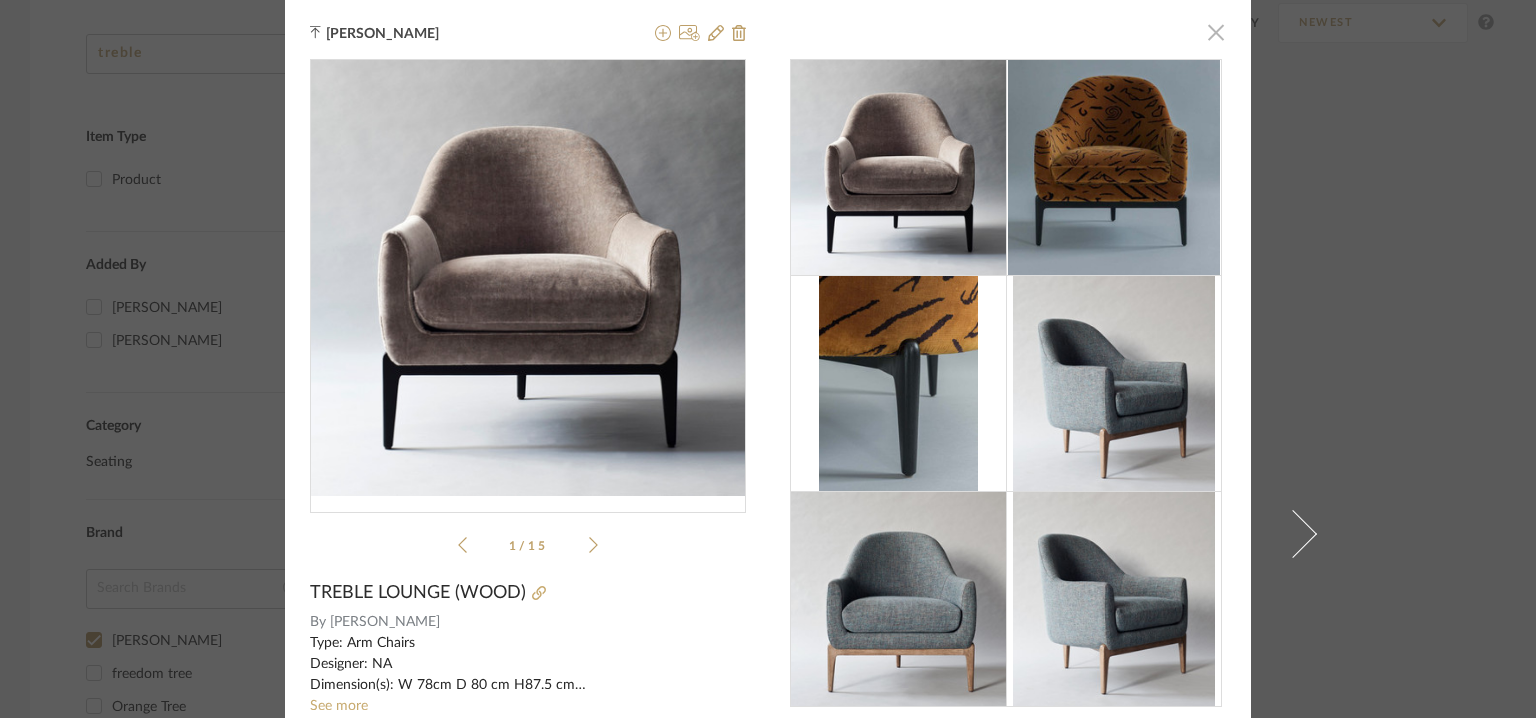 click 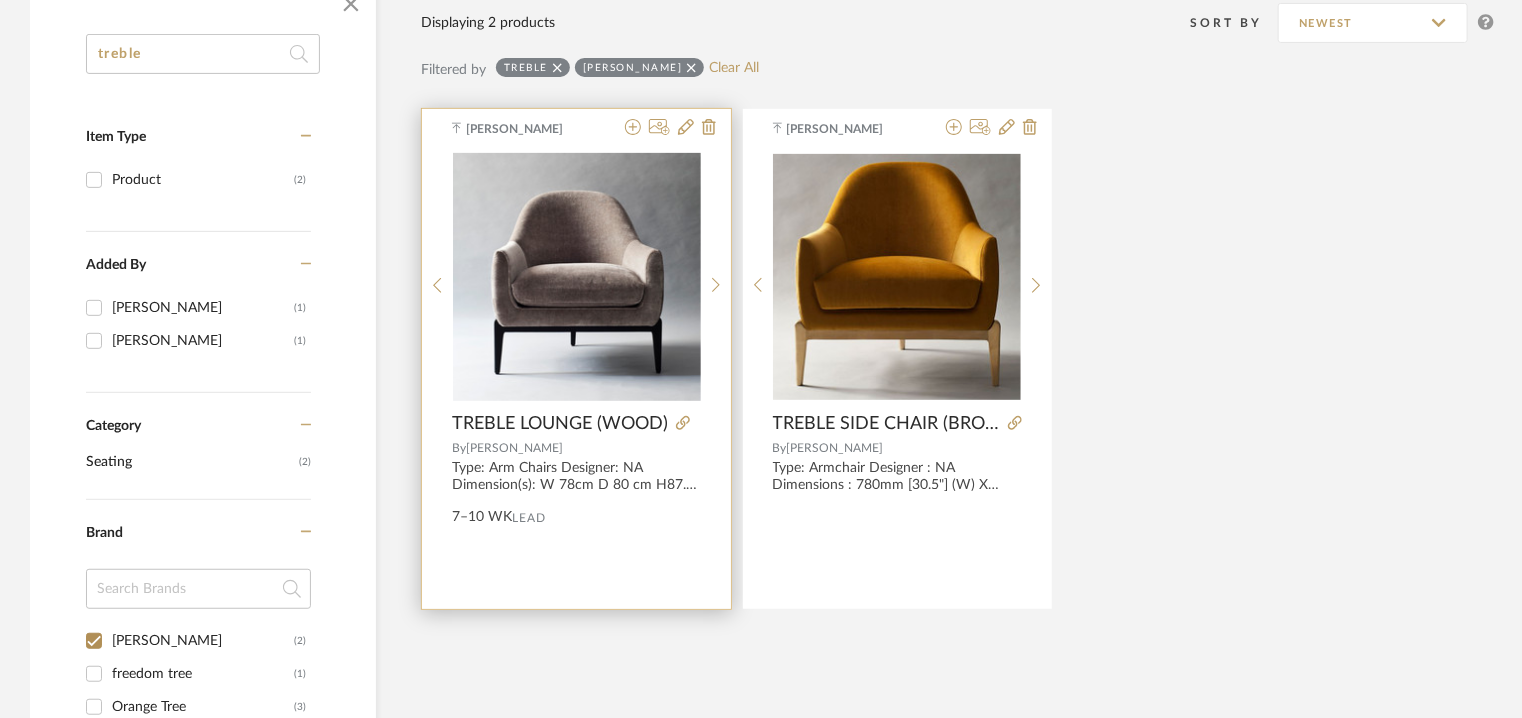 scroll, scrollTop: 234, scrollLeft: 0, axis: vertical 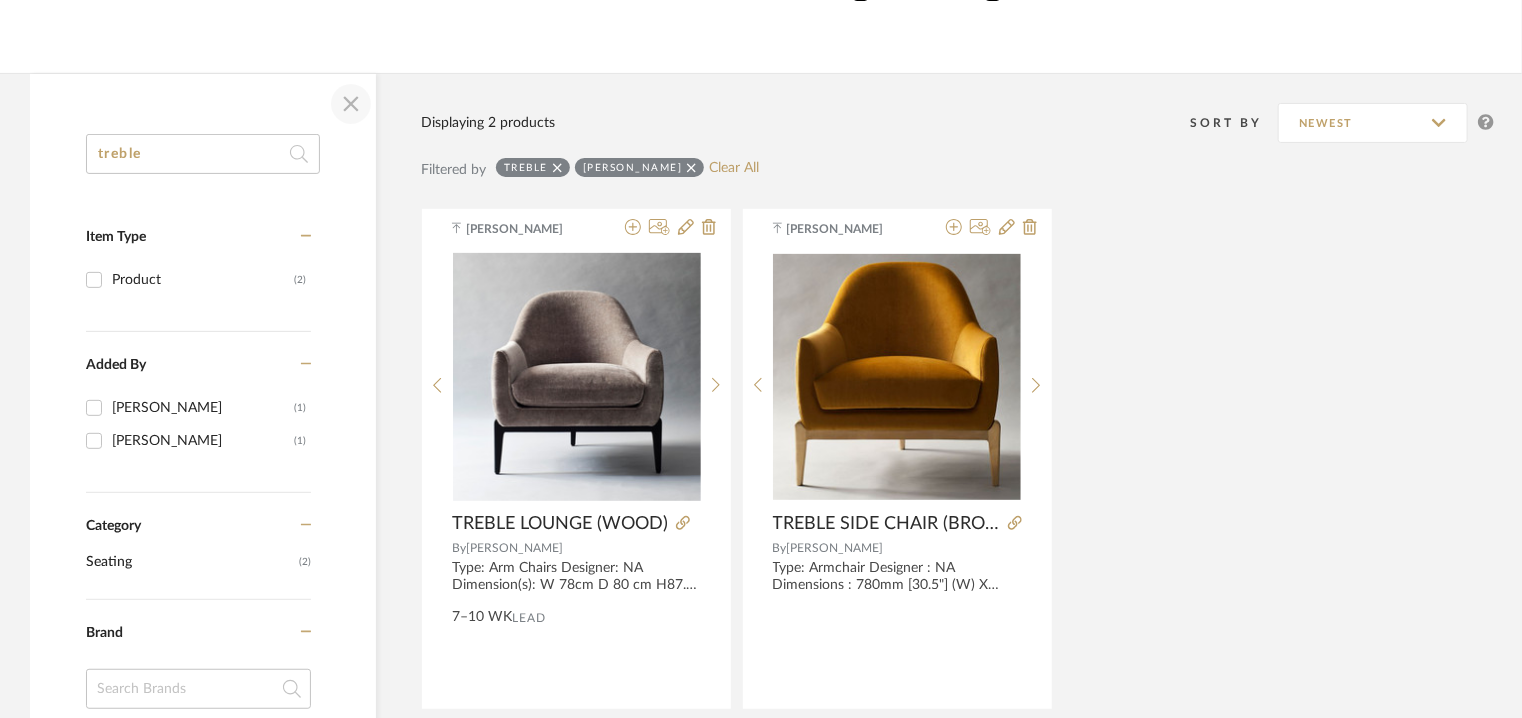 click 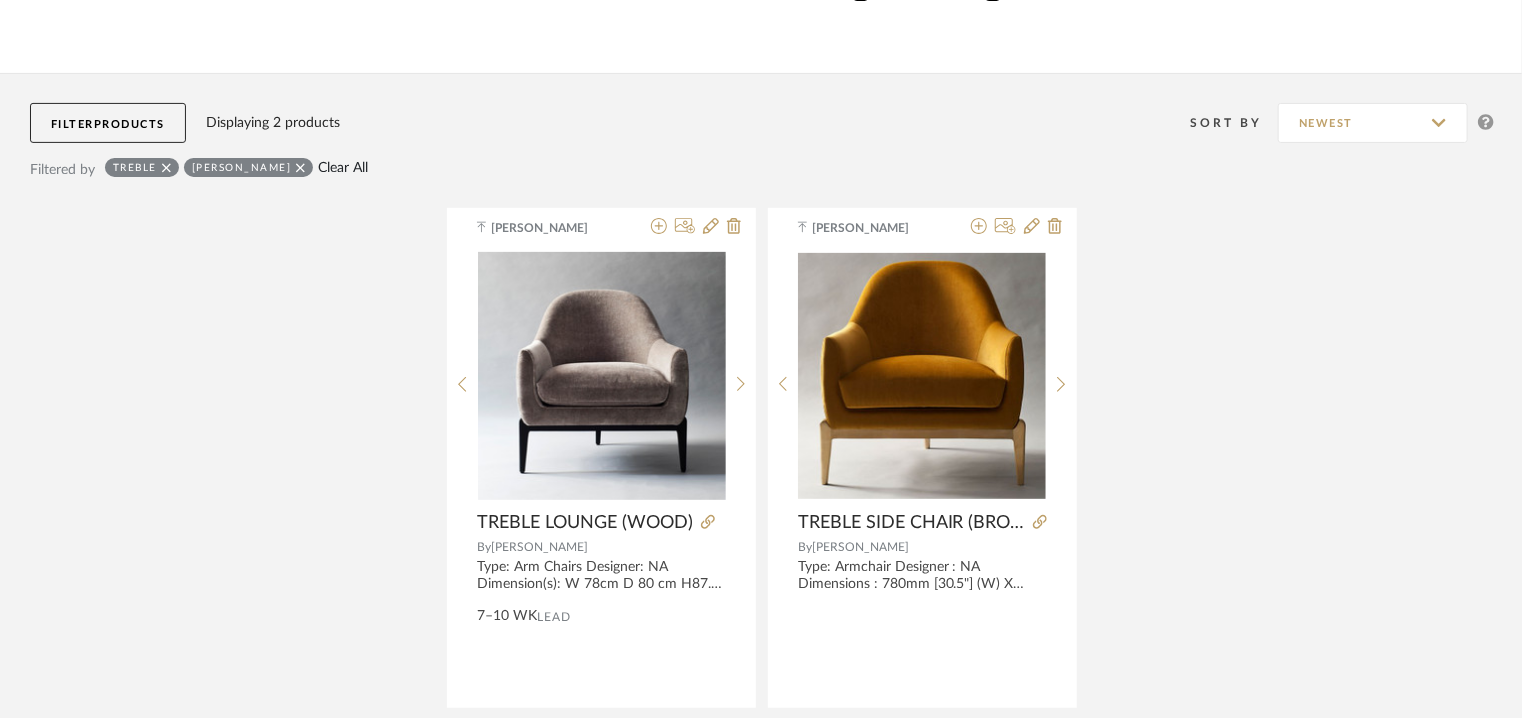 click on "Clear All" 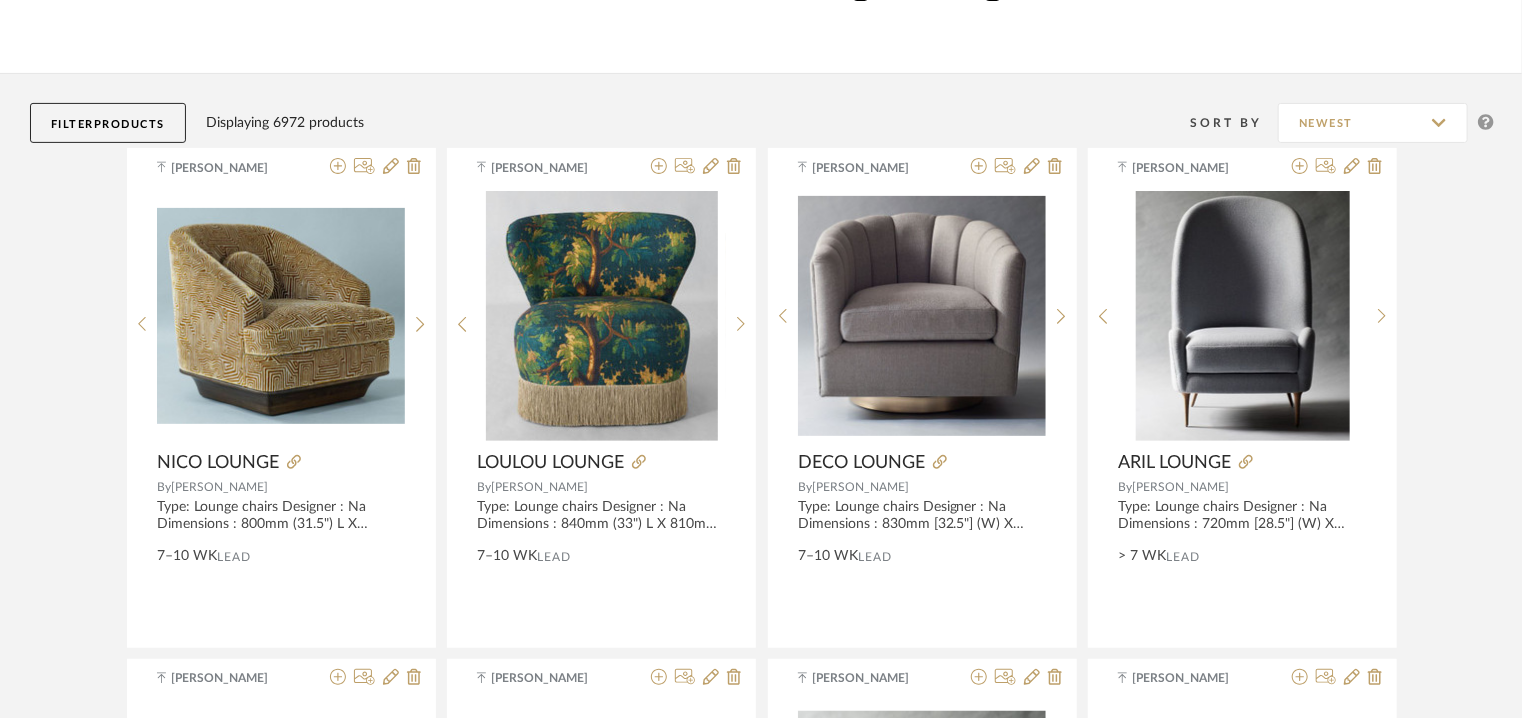 click on "Products" 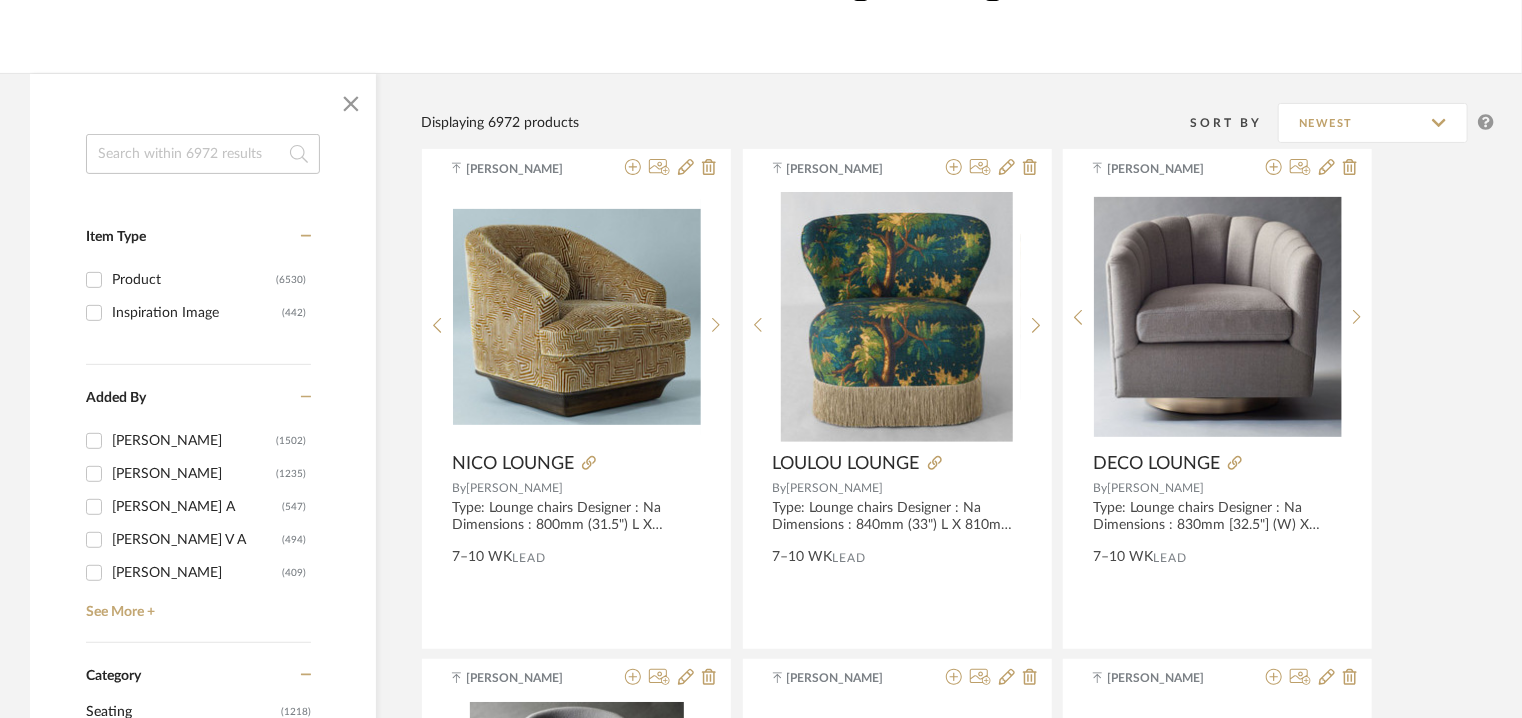 click 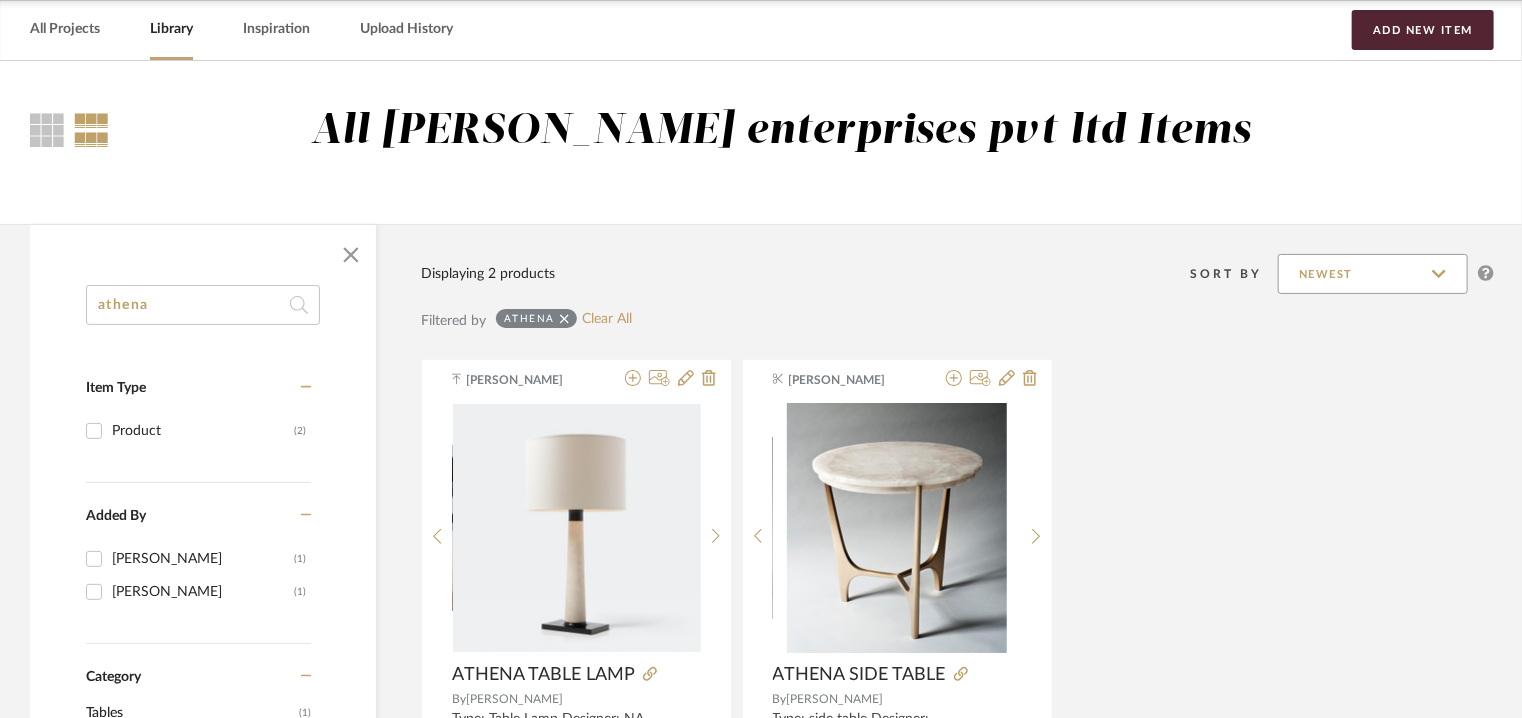 scroll, scrollTop: 0, scrollLeft: 0, axis: both 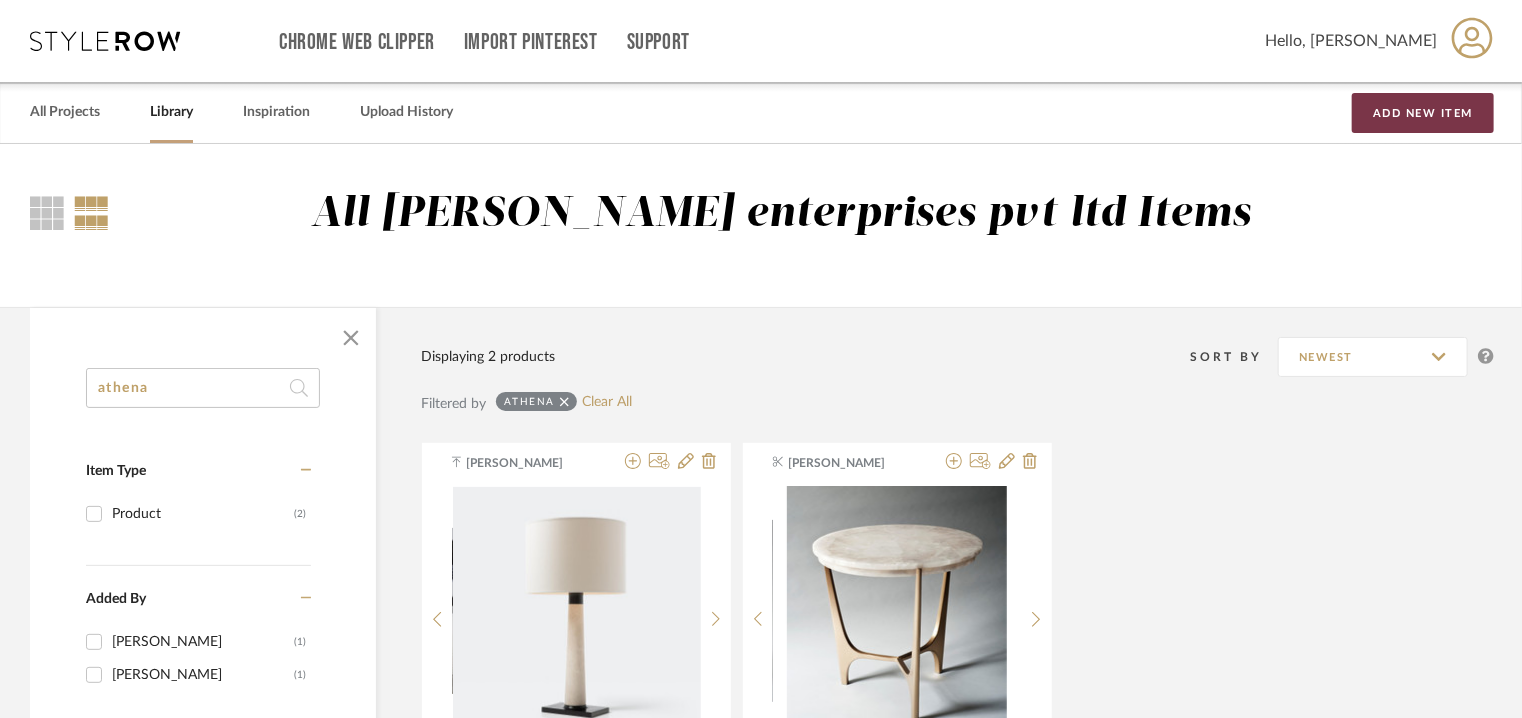 click on "Add New Item" at bounding box center [1423, 113] 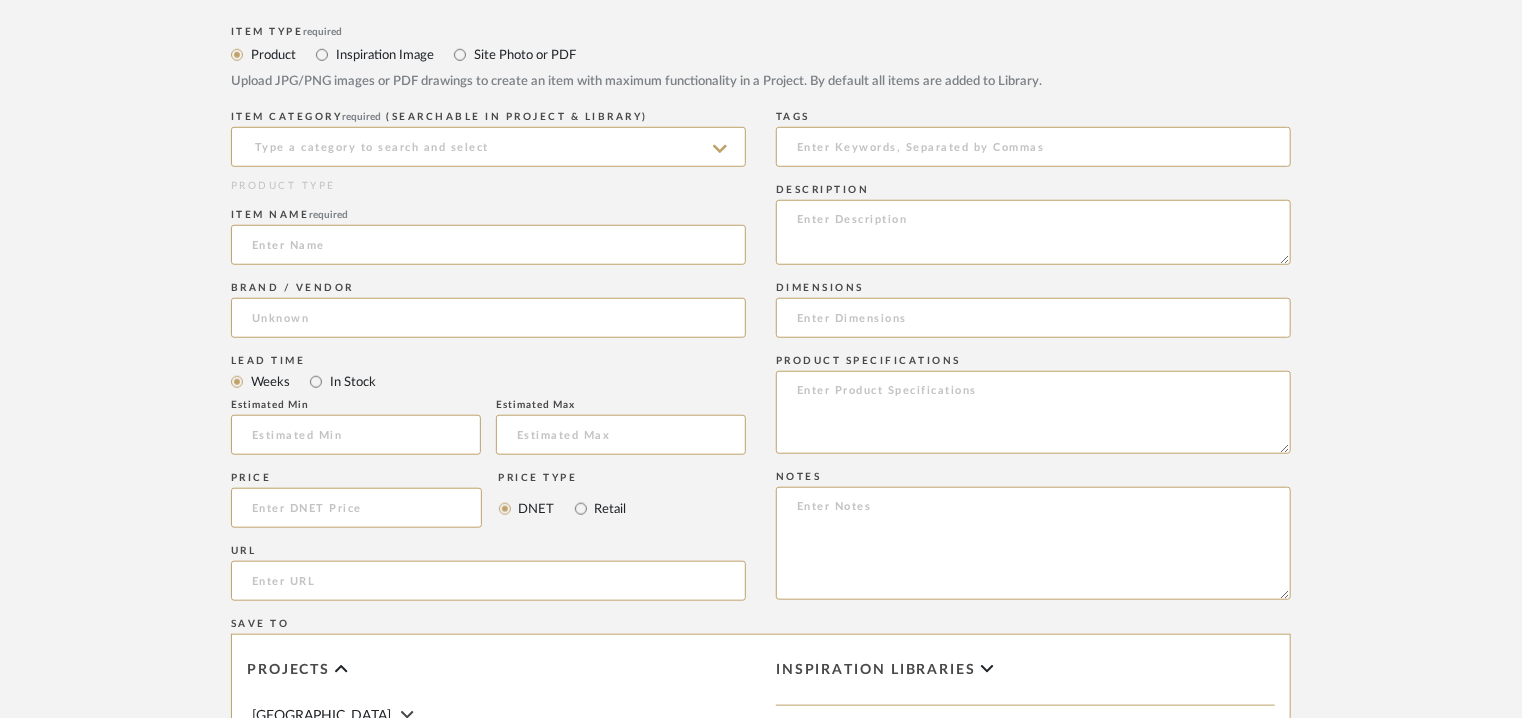 scroll, scrollTop: 700, scrollLeft: 0, axis: vertical 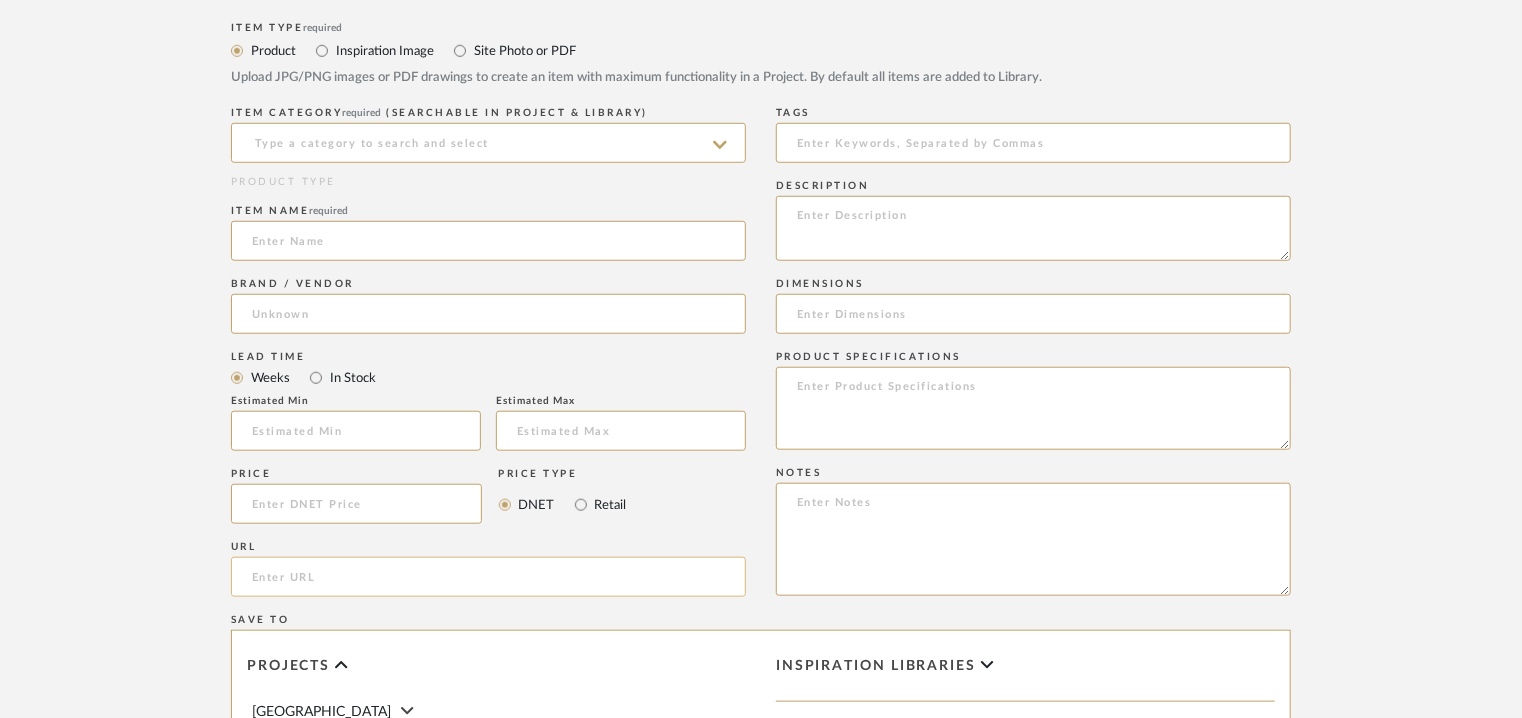 click 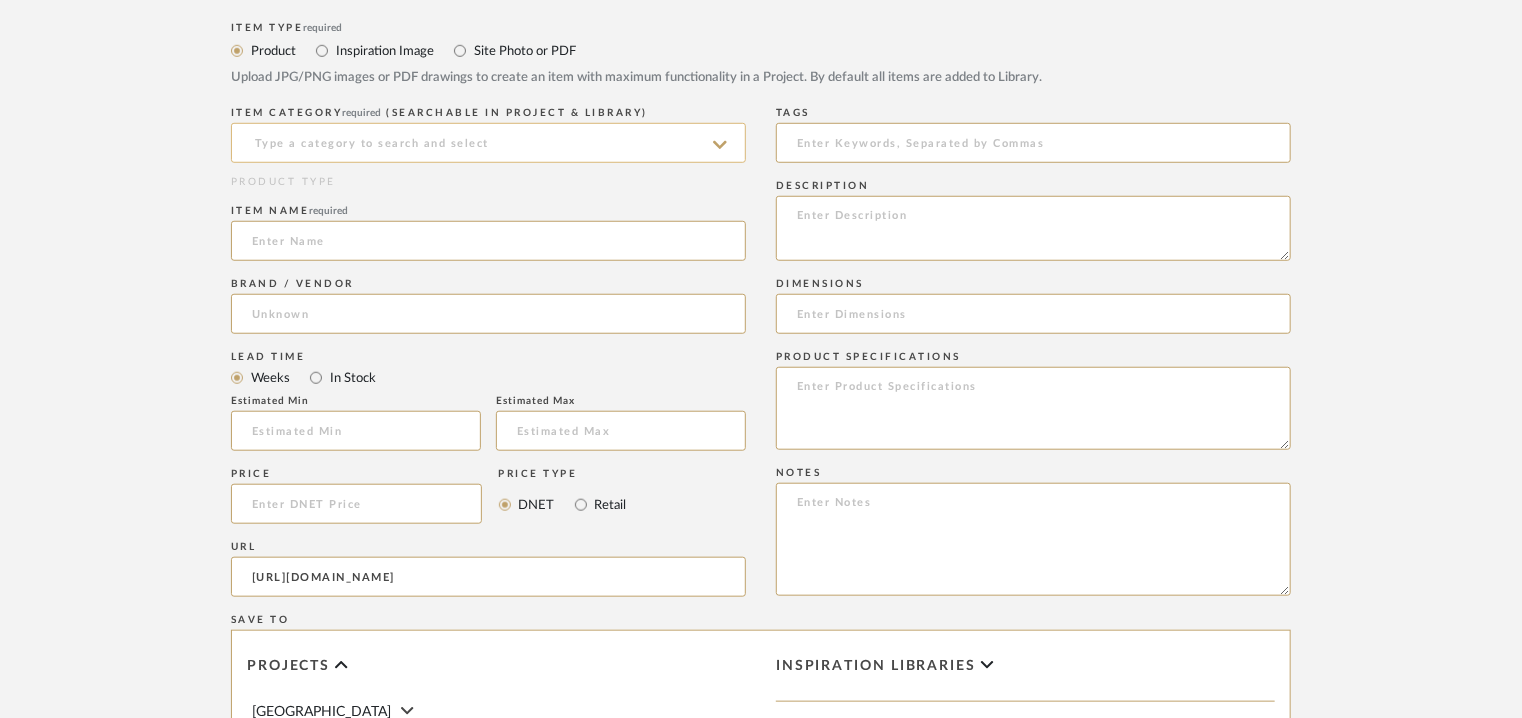 click 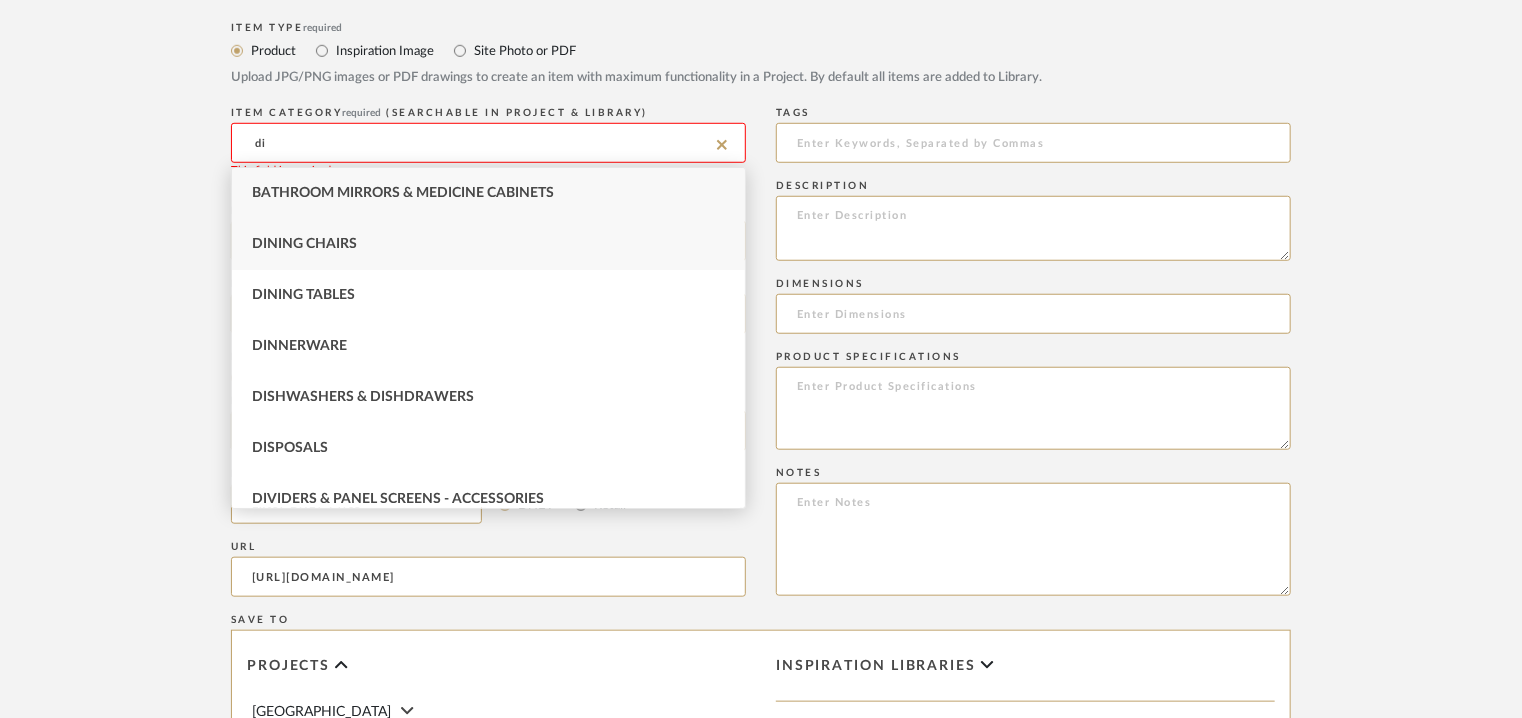 click on "Dining Chairs" at bounding box center (488, 244) 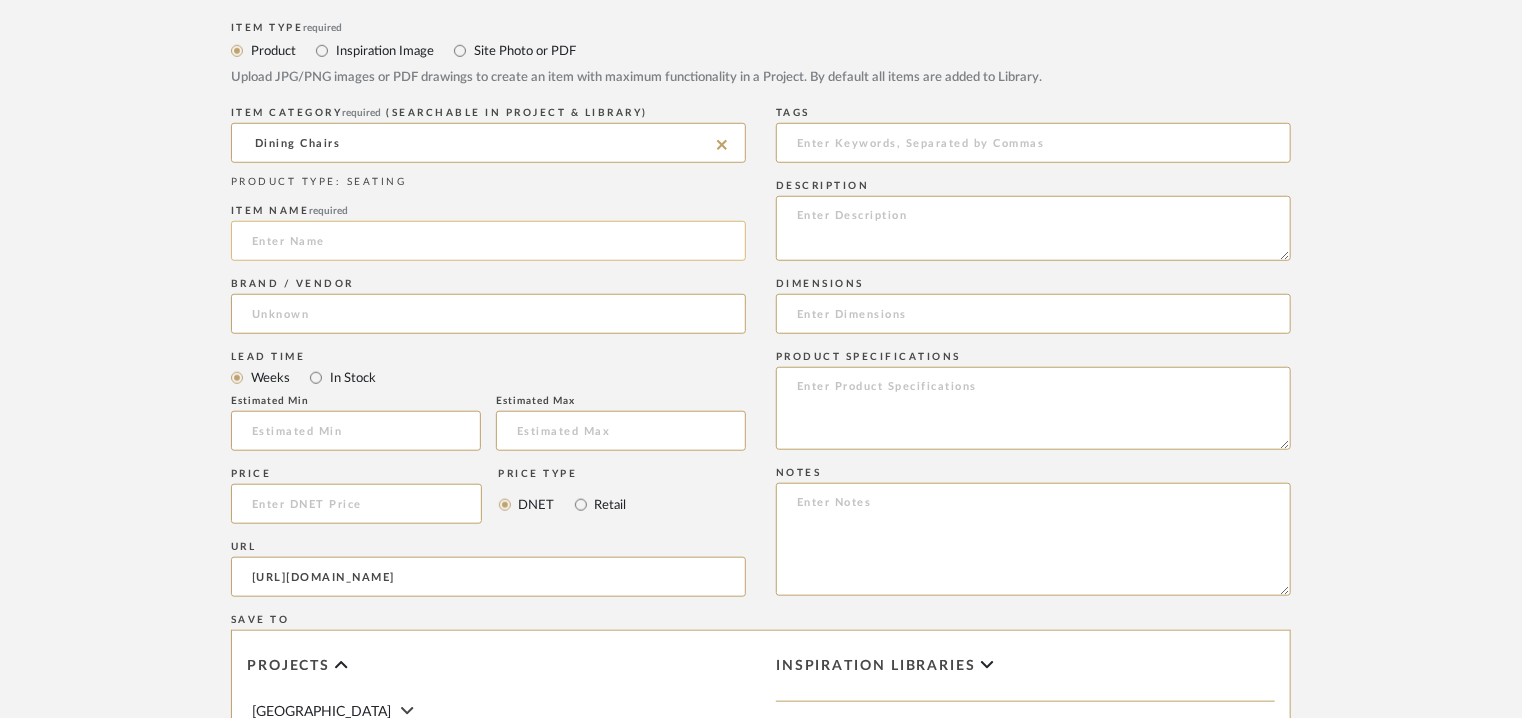 click 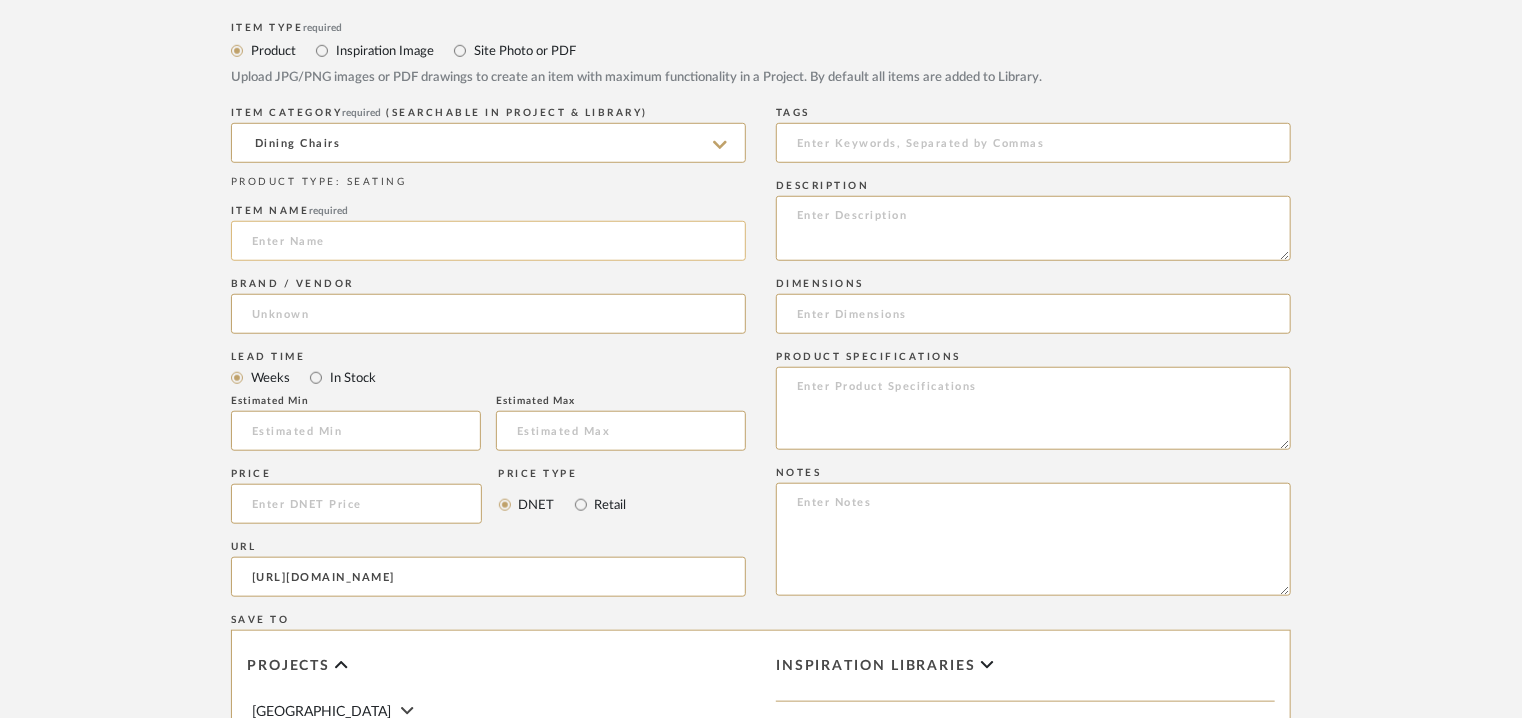 paste on "[PERSON_NAME] CHAIR" 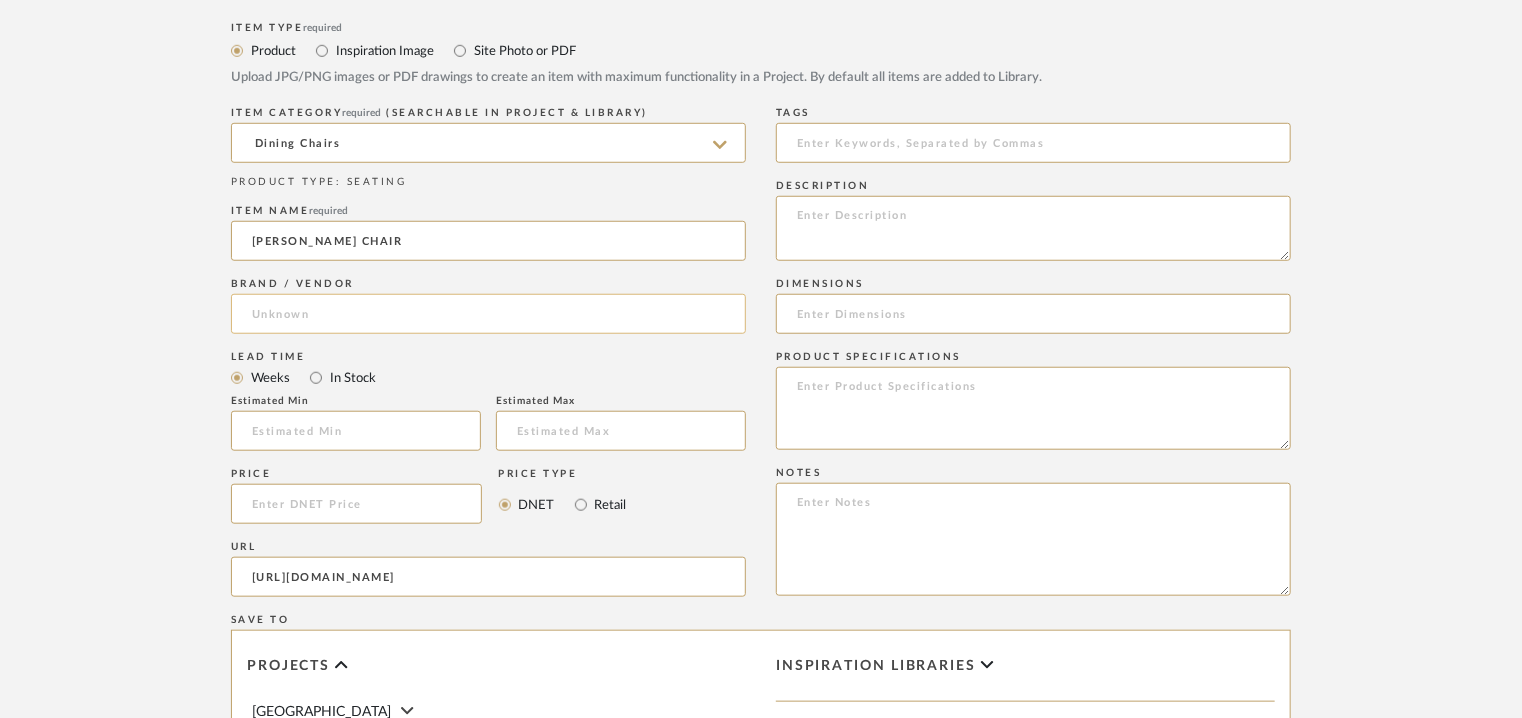 click 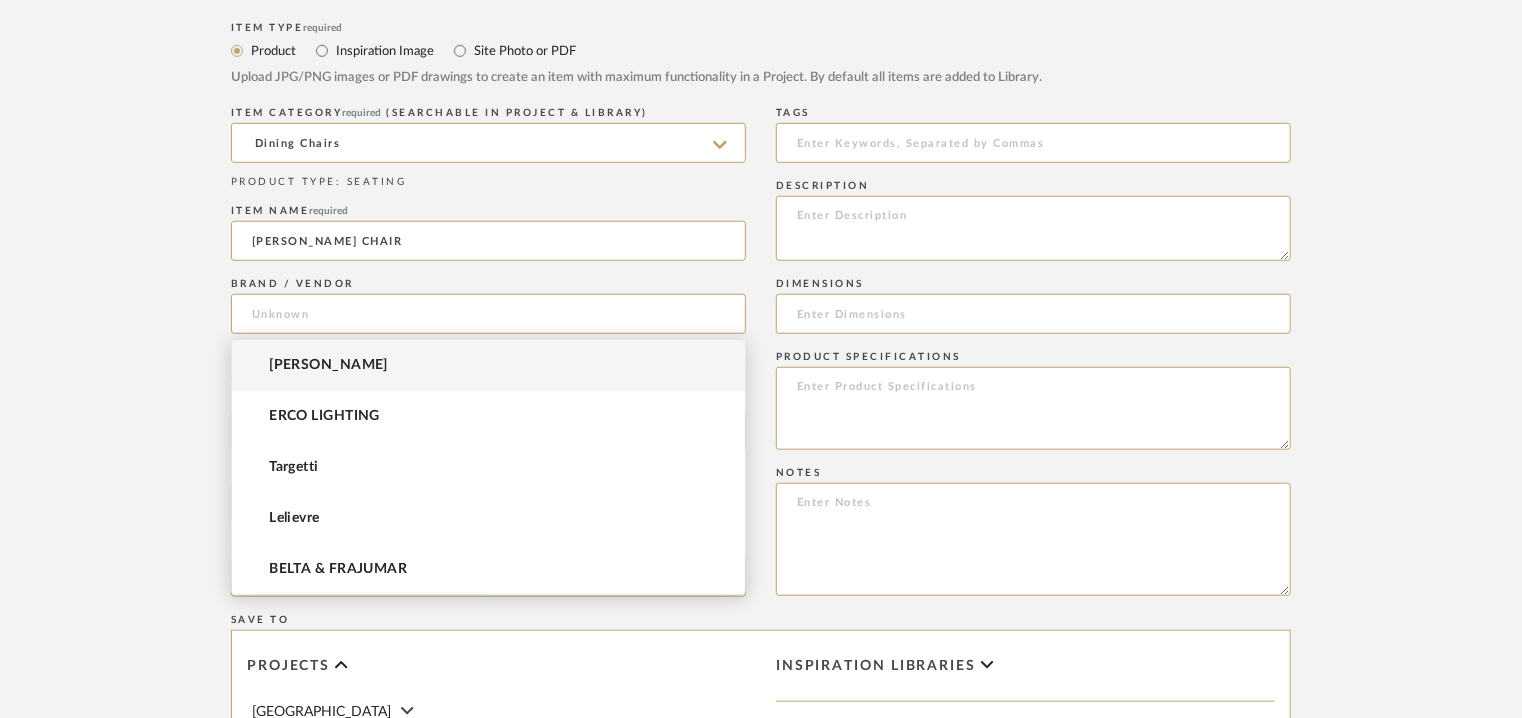 click on "[PERSON_NAME]" at bounding box center [328, 365] 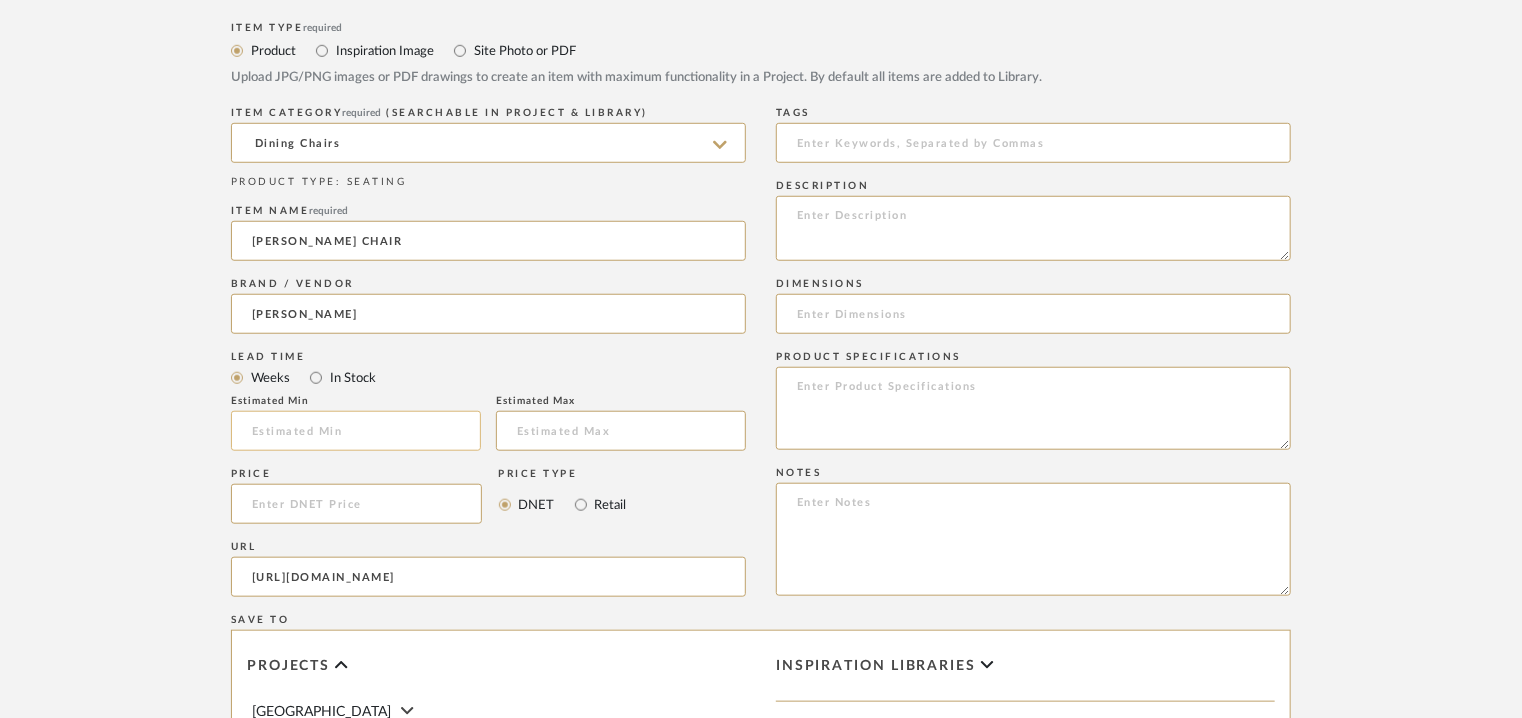 click 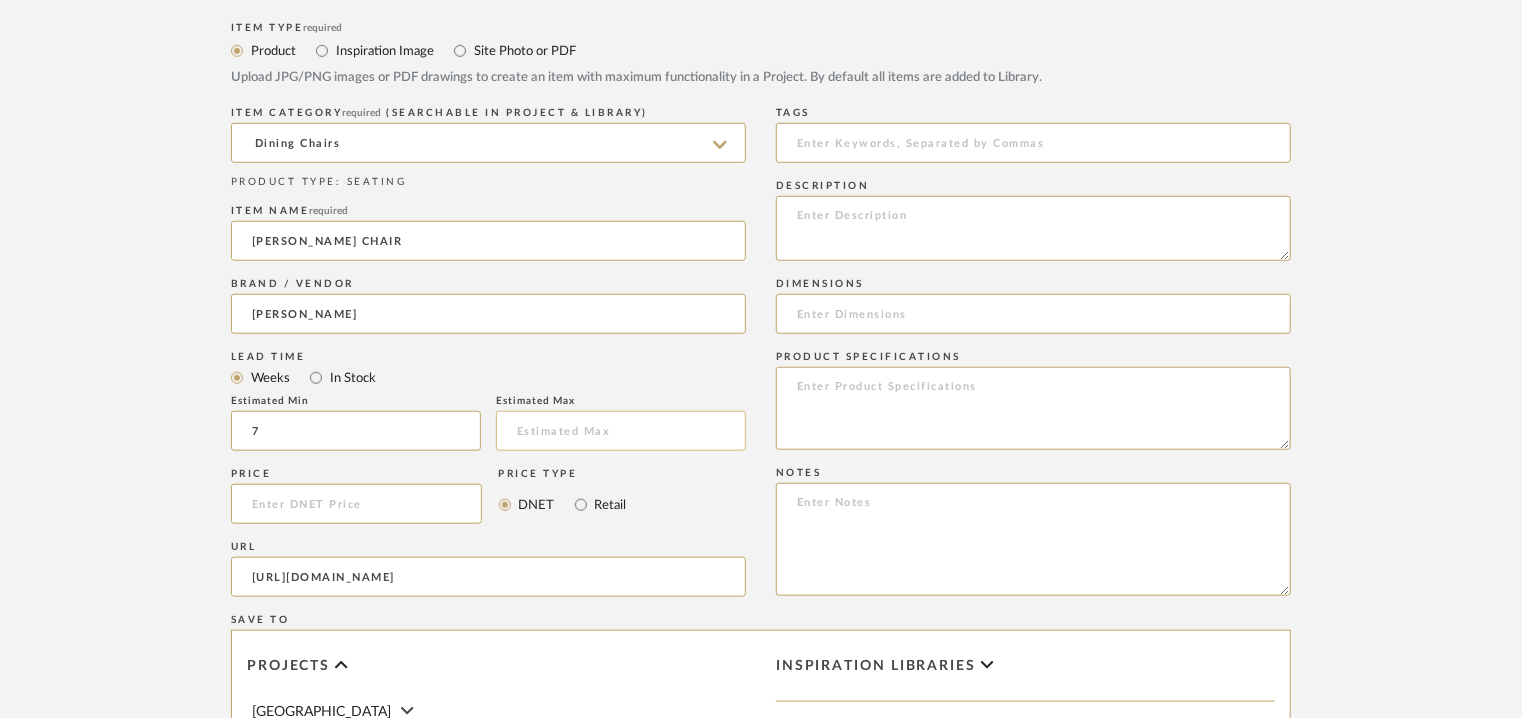 click 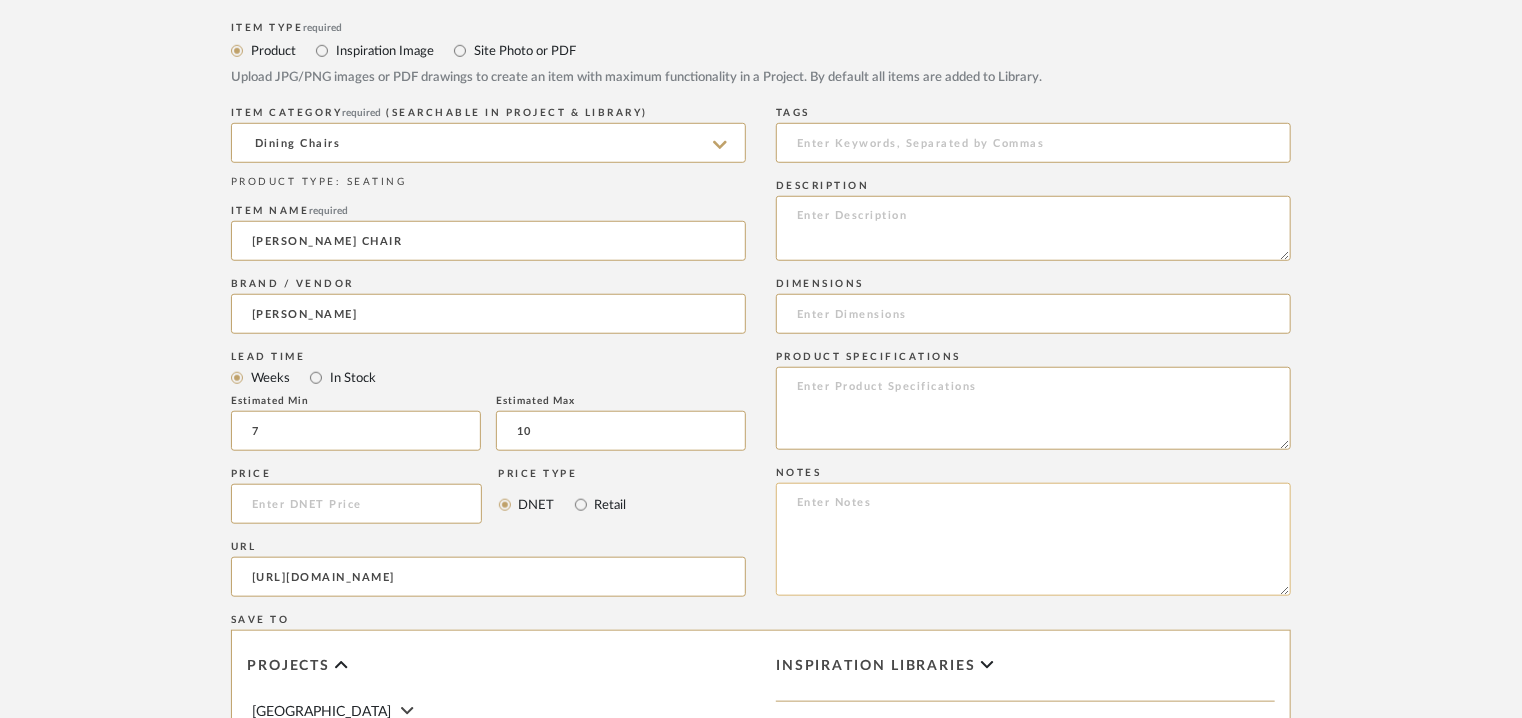 click 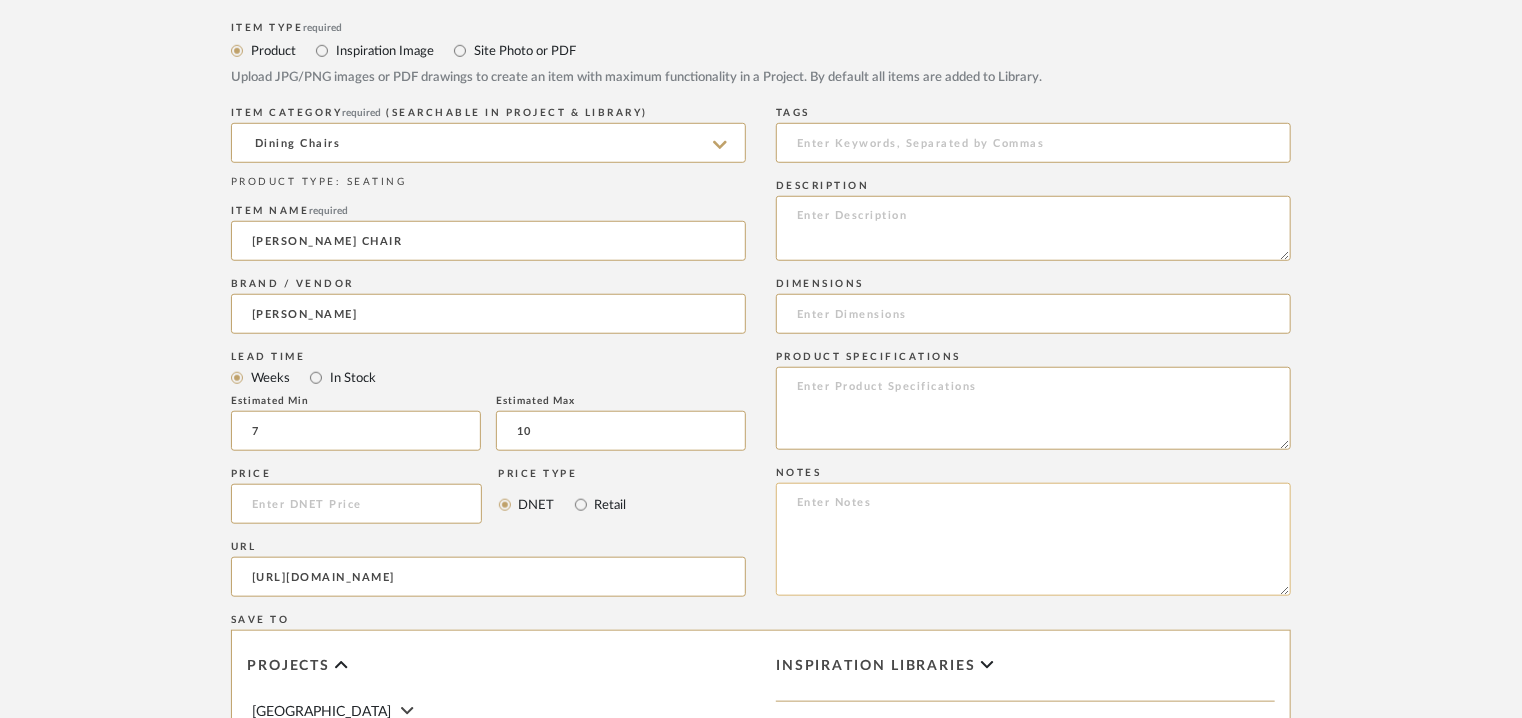 paste on "Price: : Na
Lead time:  7 – 10 weeks for standard pieces.  Production involving hand cast metal and stone tend to be on the longer end of this time frame.  Custom items may also extend production timelines.
Customizable : YES. COM MEMOS MUST BE REVIEWED AND FABRIC QUANTITIES/FABRIC APPLICATION CONFIRMED PRIOR TO ORDERING.
3D available : No
BIM available. No.
Point of contact: [PERSON_NAME]
Contact number: [PHONE_NUMBER] and
[PHONE_NUMBER]
Email address: [EMAIL_ADDRESS][DOMAIN_NAME]
[EMAIL_ADDRESS][DOMAIN_NAME]
Address: [STREET_ADDRESS]
Additional contact information:
Email address : [PERSON_NAME][EMAIL_ADDRESS][PERSON_NAME][DOMAIN_NAME]  and
[EMAIL_ADDRESS][DOMAIN_NAME]" 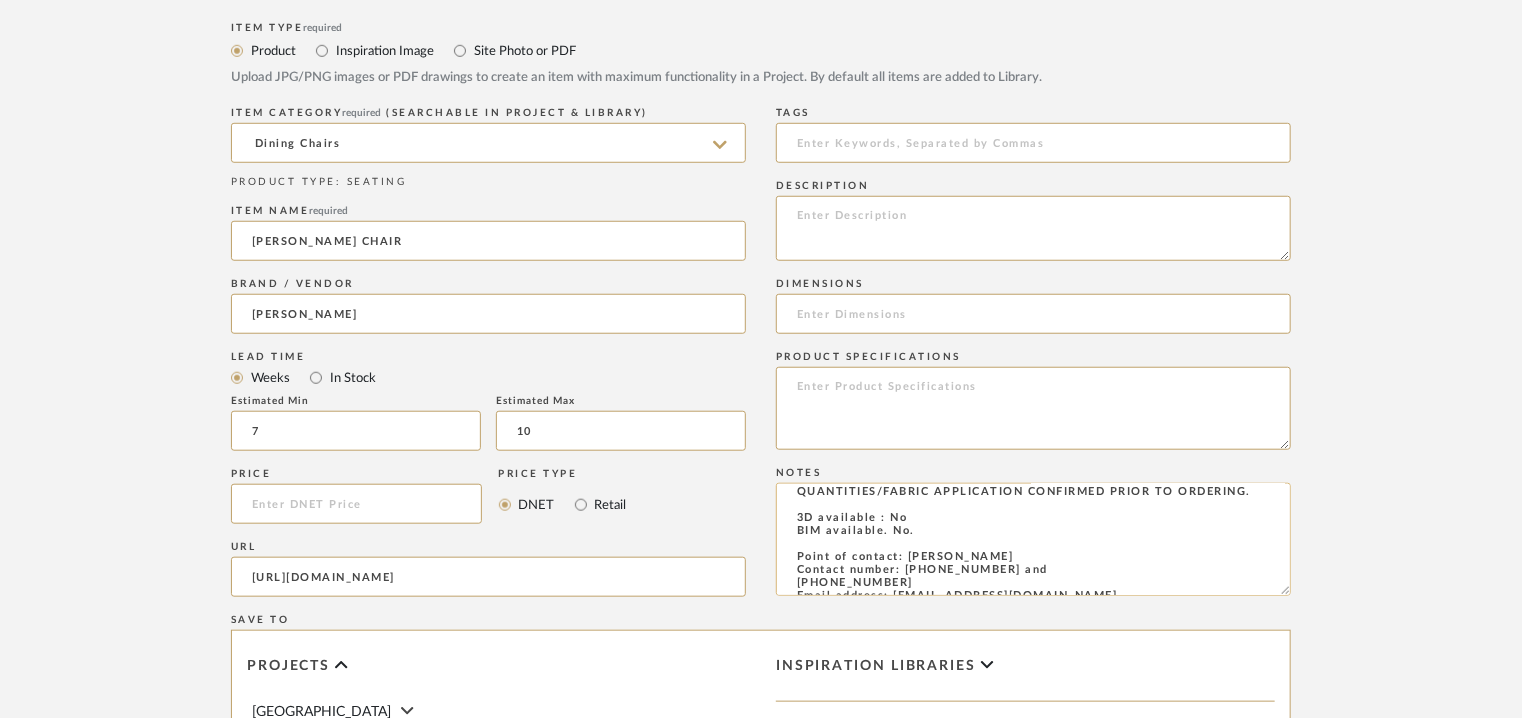 scroll, scrollTop: 0, scrollLeft: 0, axis: both 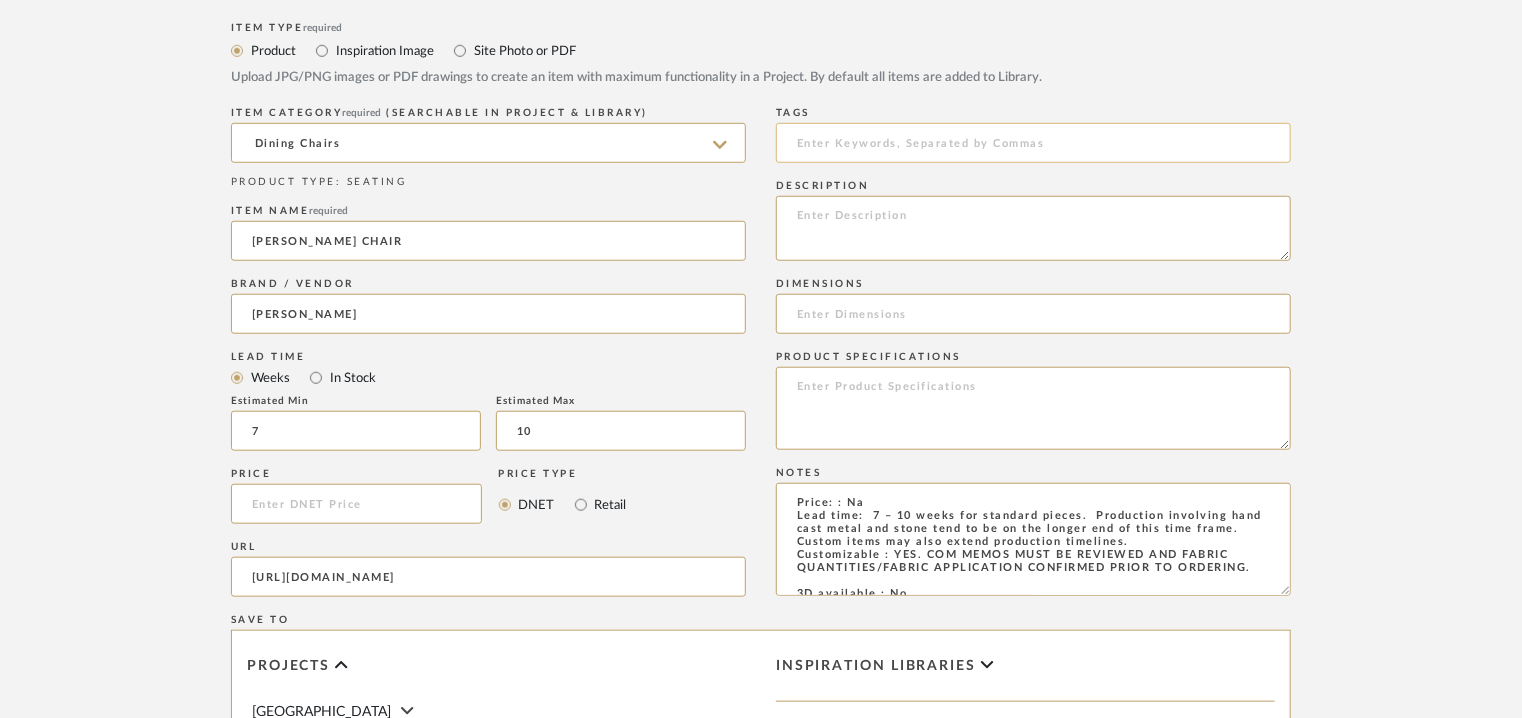click 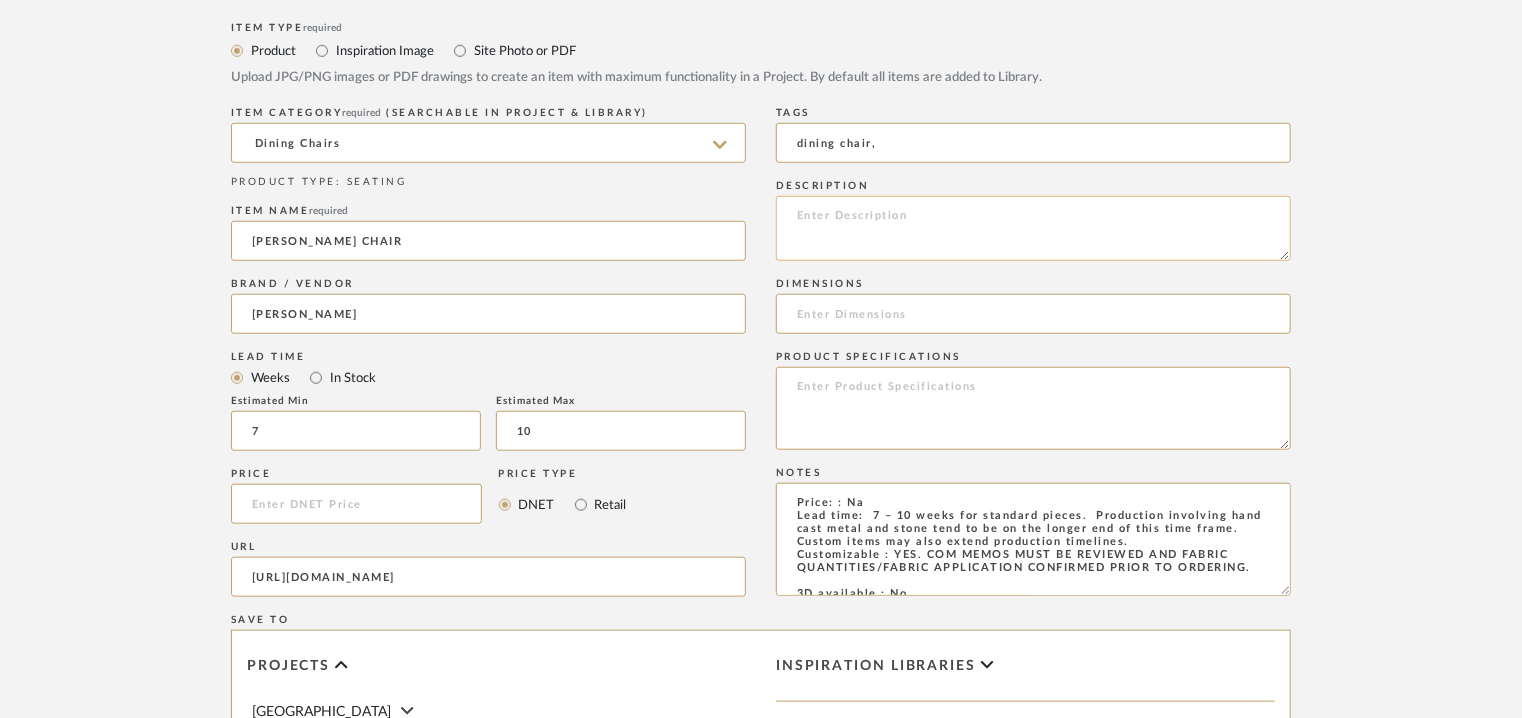 paste on "Type: Chair
Designer : Na
Dimensions : 480mm (19") W X 644mm (25.5") D x 880mm (34.5") H
Seat Height: 490mm (19.5")
Material & Finishes :  wood. fabric upholstery.
Wood finishes :Solid Walnut/ Solid Grey Oak/ Solid Natural Oak/ Solid Dark Espresso Oak.
Product description : An artful synthesis of beauty and comfort, the Athena Dining Chair pairs a softly rounded seat and back with refined, gracefully tapered legs in solid wood. Available in a range of solid wood finishes, this versatile piece can be used in a wide variety of applications and environments.
Additional details : Na
Any other details :COM: Requires 1.5 Meters/ 2 Yards of 54” width fabric in solid color. Contact us for quantity in patterned fabric.
COL: Requires 40 square feet of leather in solid color. Contact us for quantity in patterned leather." 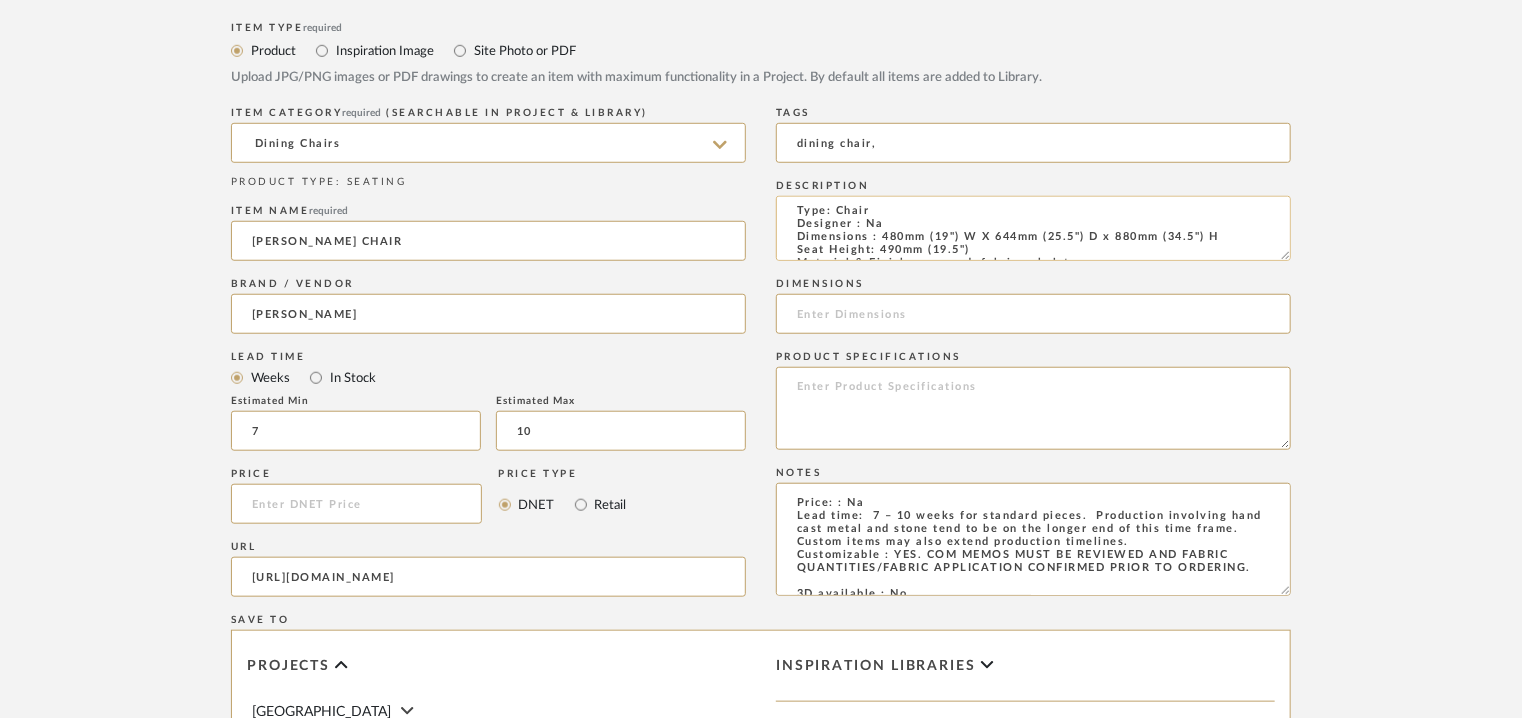 scroll, scrollTop: 0, scrollLeft: 0, axis: both 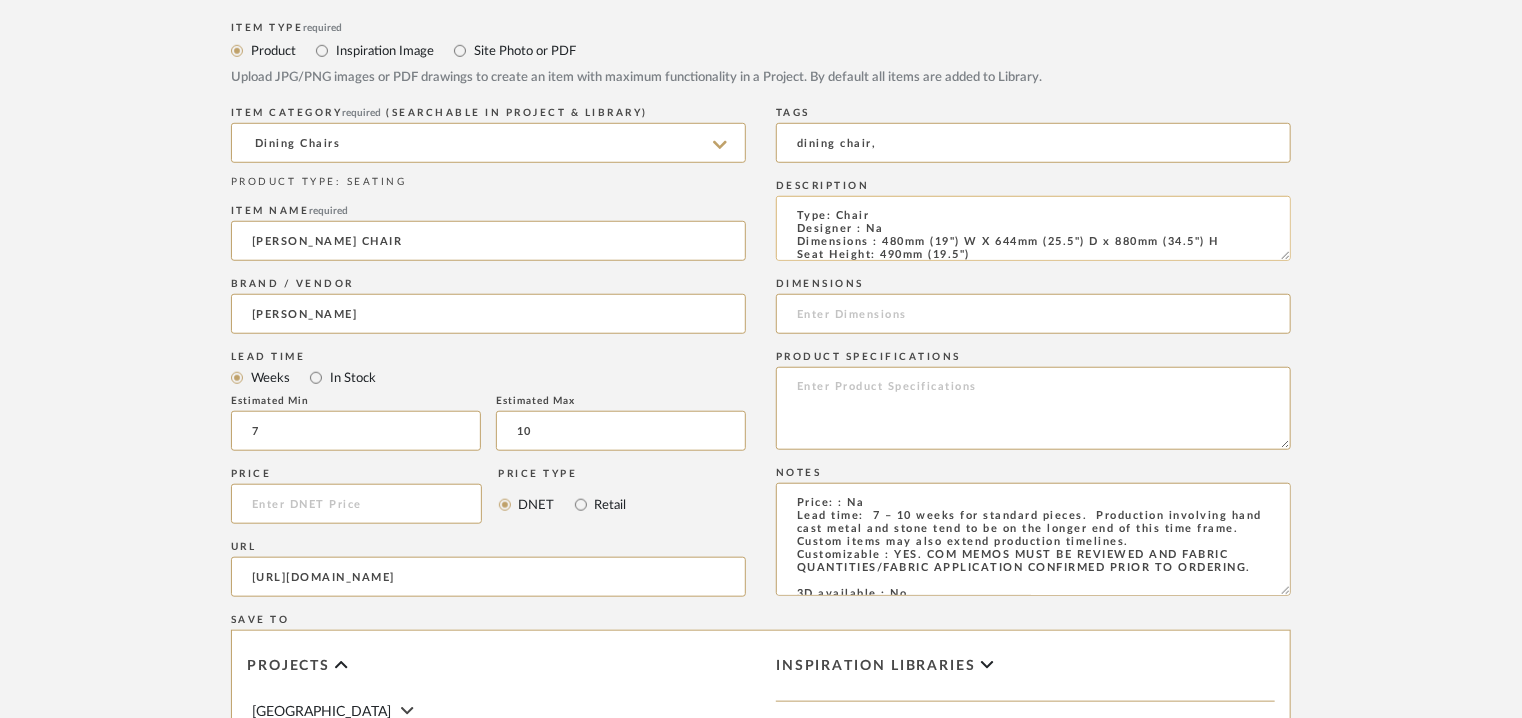 drag, startPoint x: 973, startPoint y: 250, endPoint x: 919, endPoint y: 238, distance: 55.31727 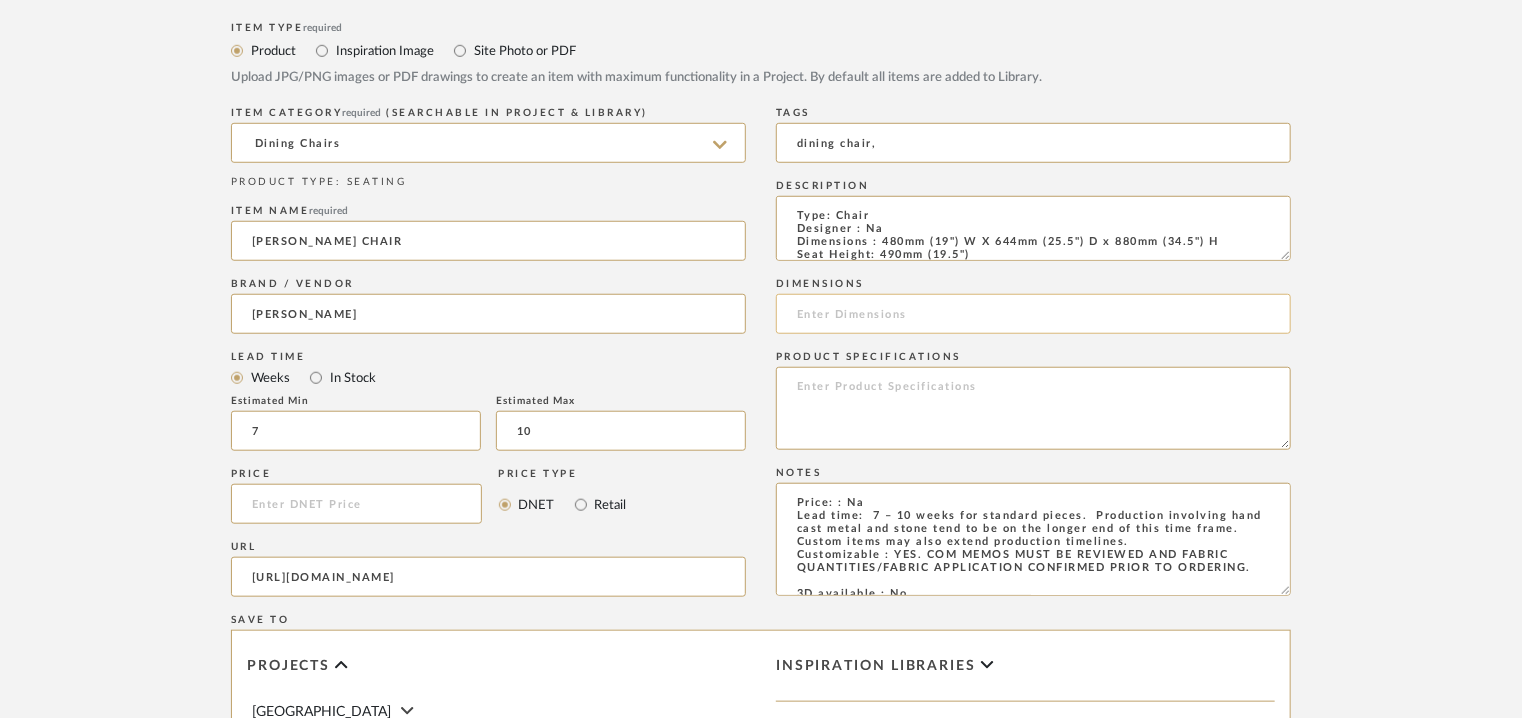 click 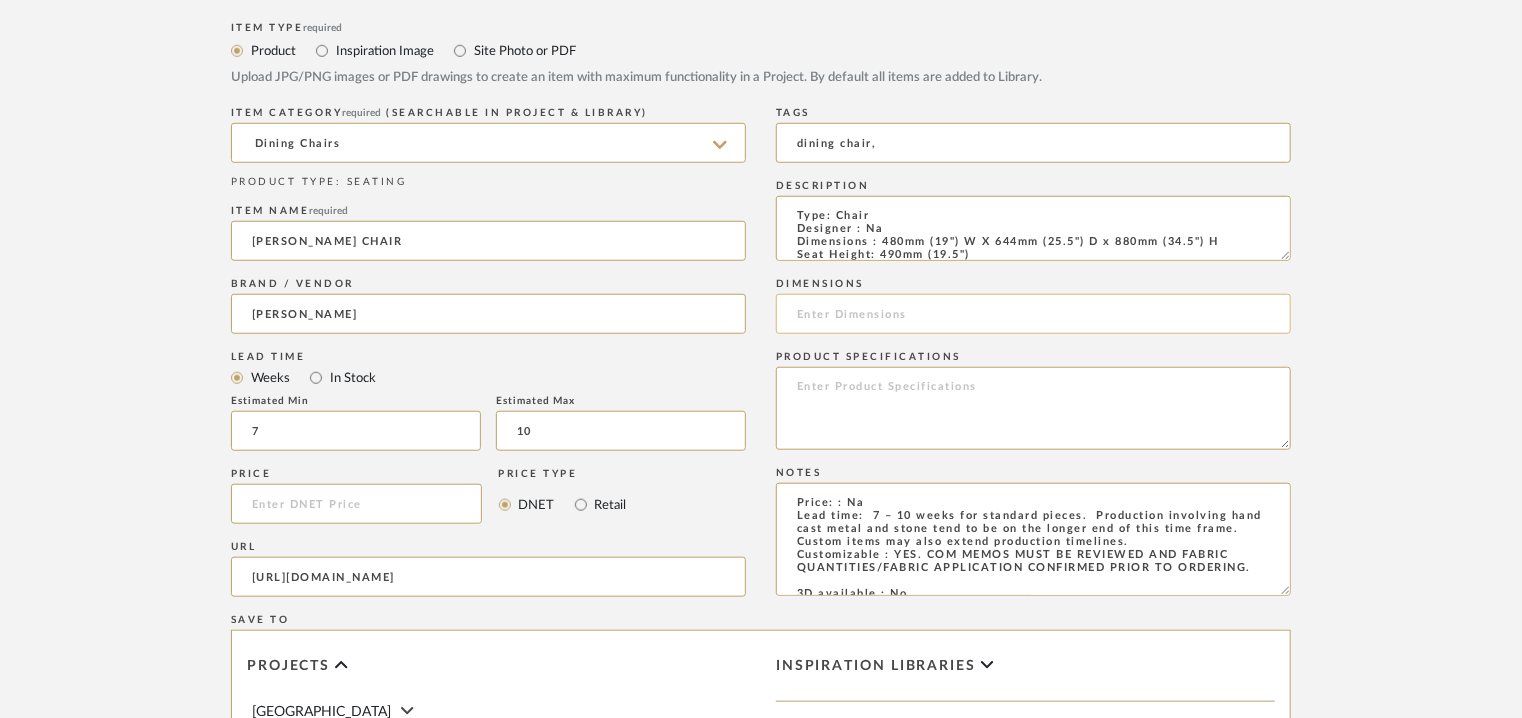 paste on "480mm (19") W X 644mm (25.5") D x 880mm (34.5") H Seat Height: 490mm (19.5")" 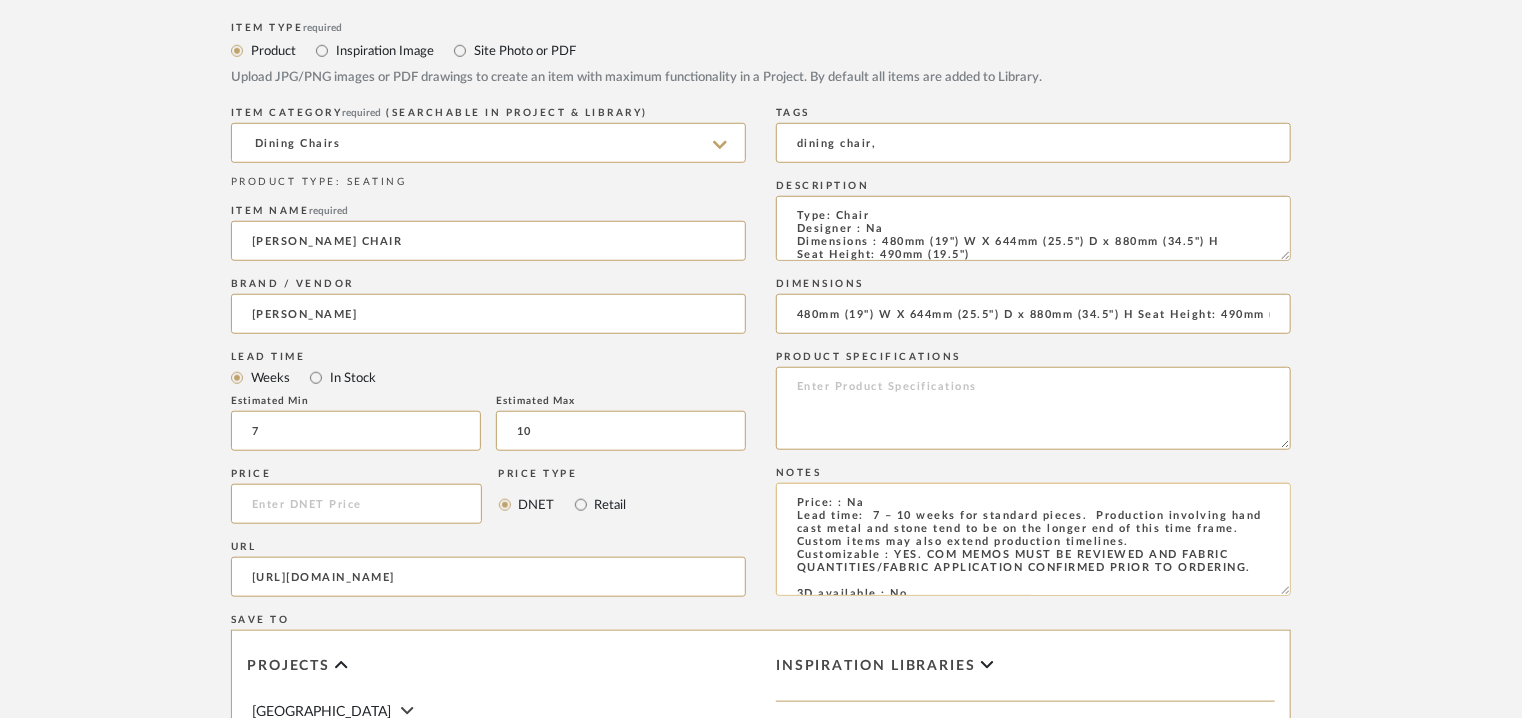 scroll, scrollTop: 0, scrollLeft: 46, axis: horizontal 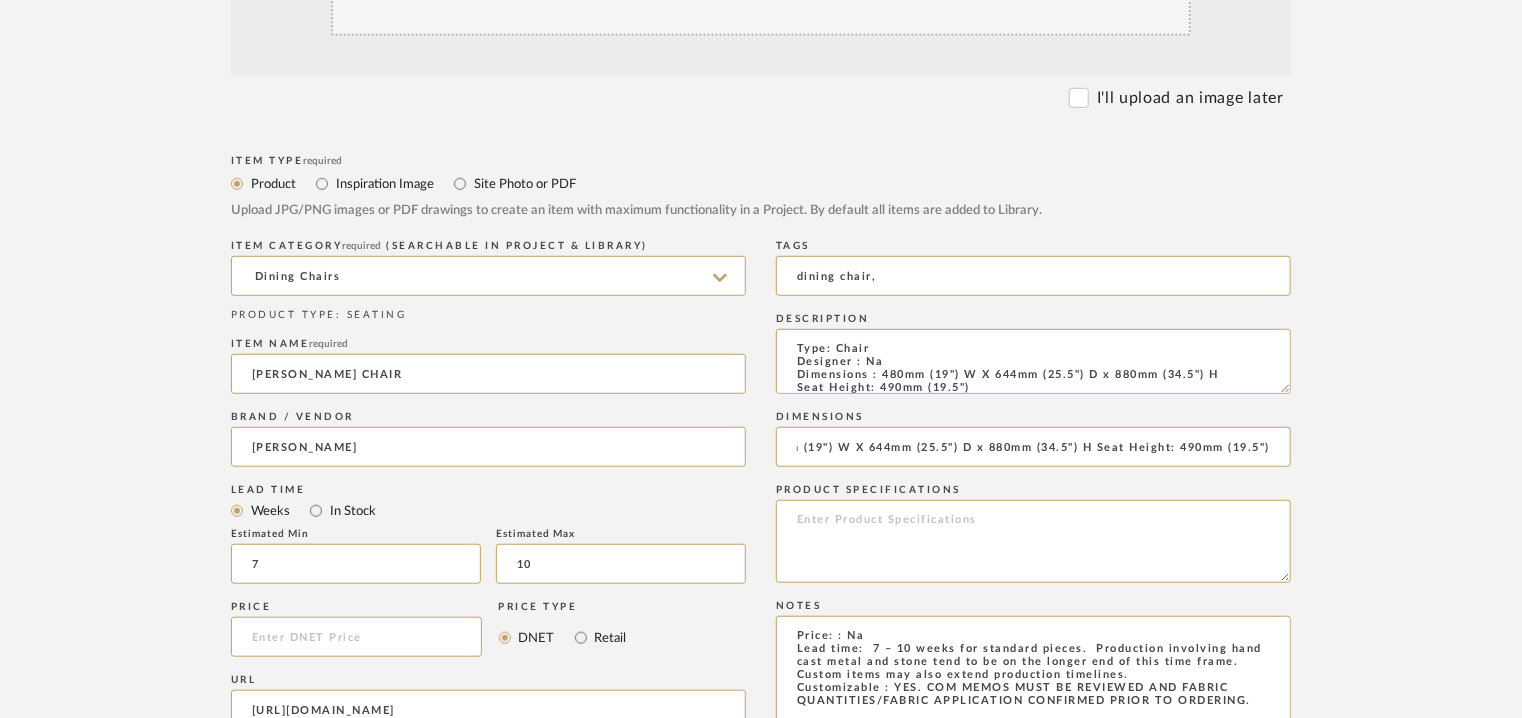 click on "Drag and drop image or PDF files here or click to select." 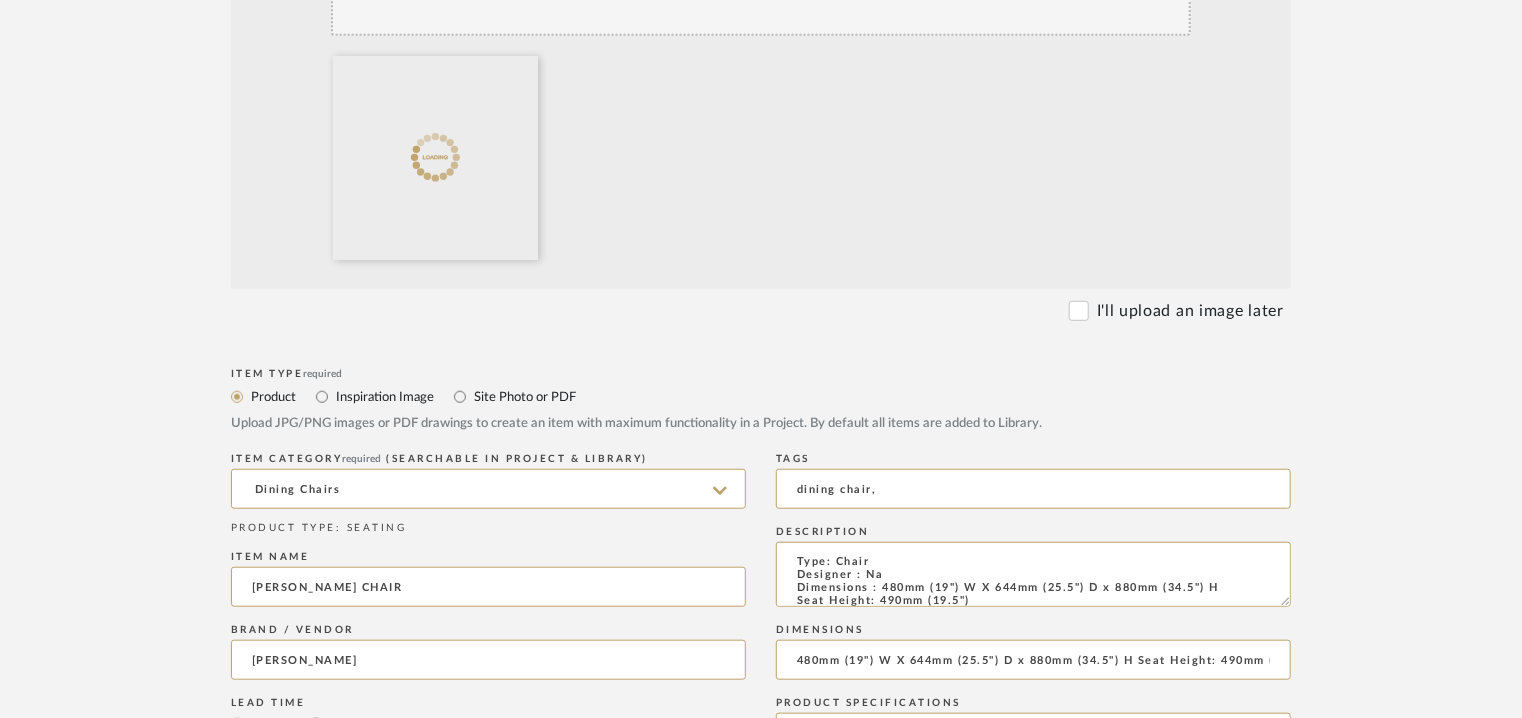 click on "Drag and drop image or PDF files here or click to select." 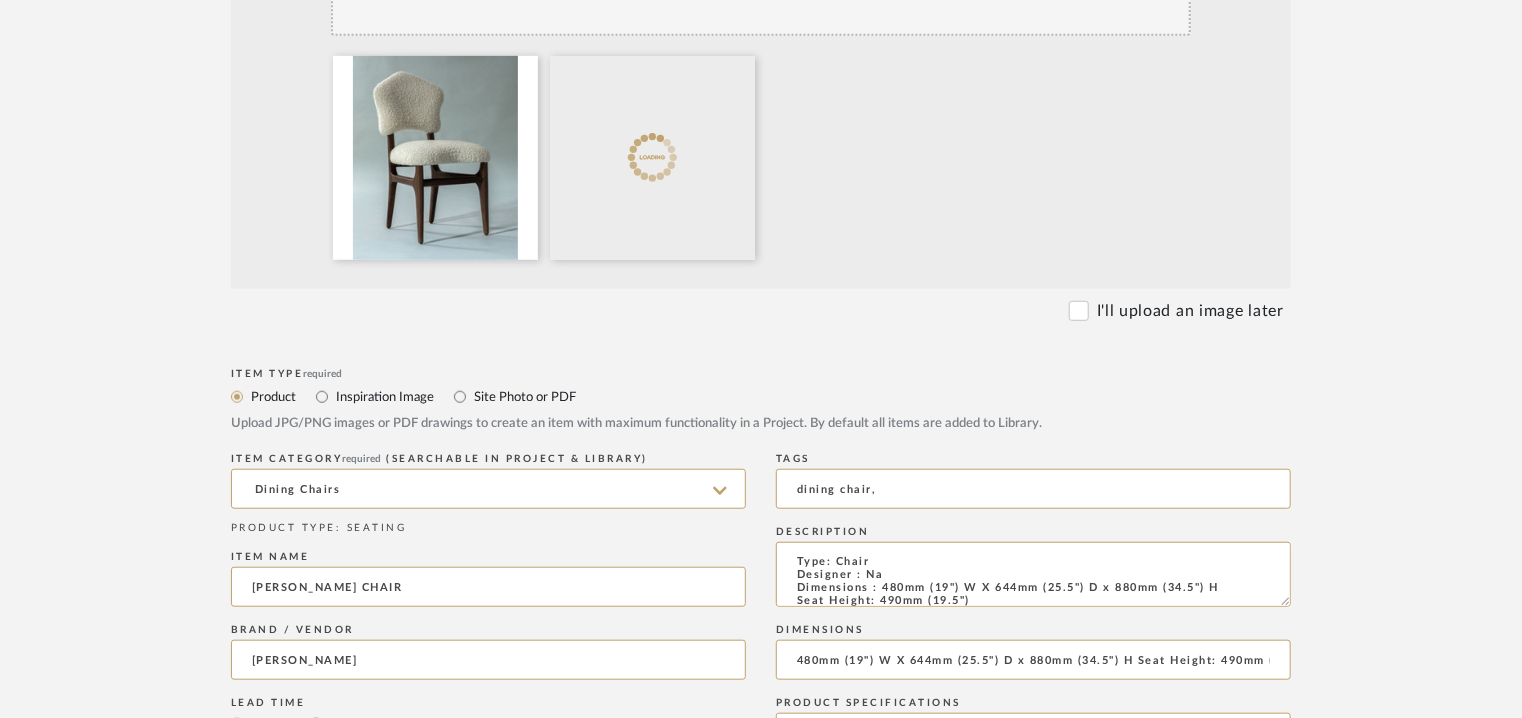 click on "Drag and drop image or PDF files here or click to select." 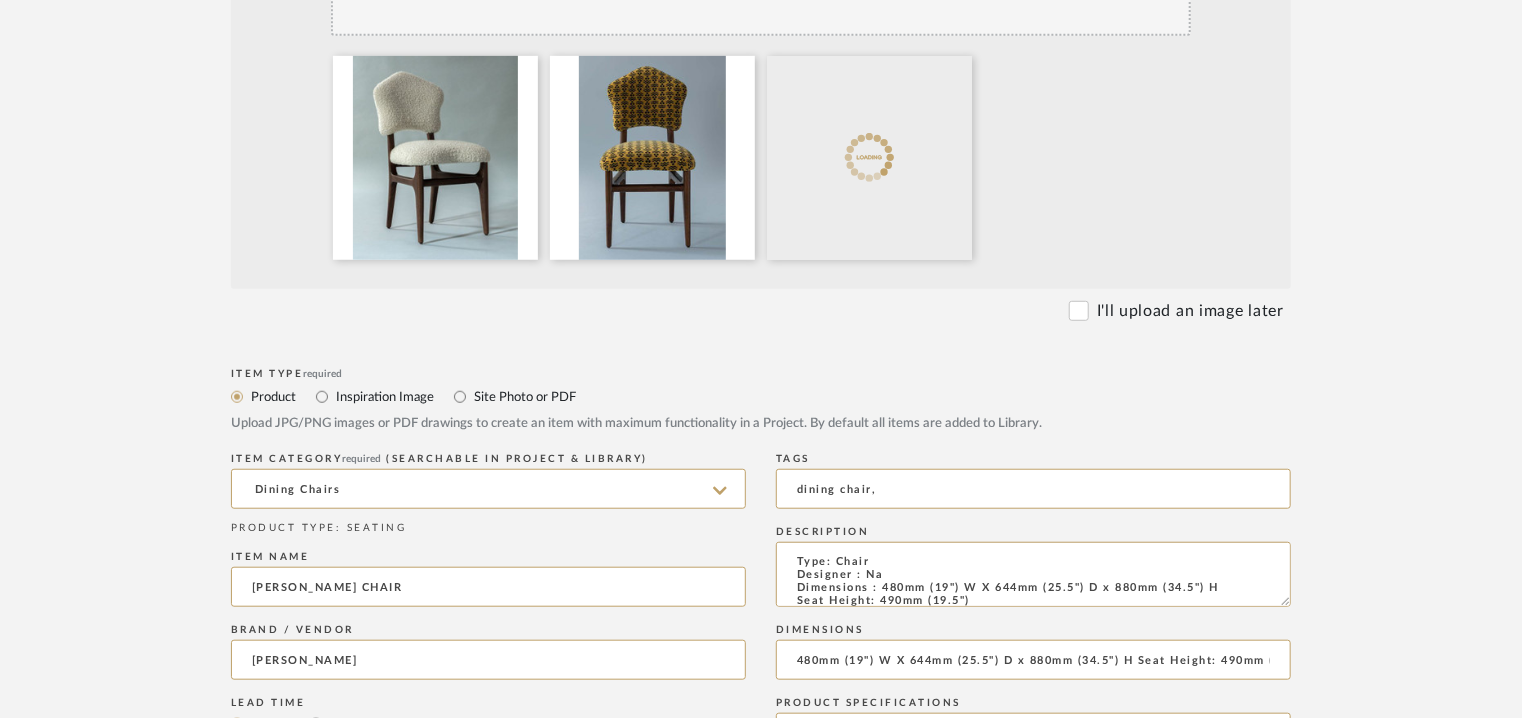 click on "Drag and drop image or PDF files here or click to select." 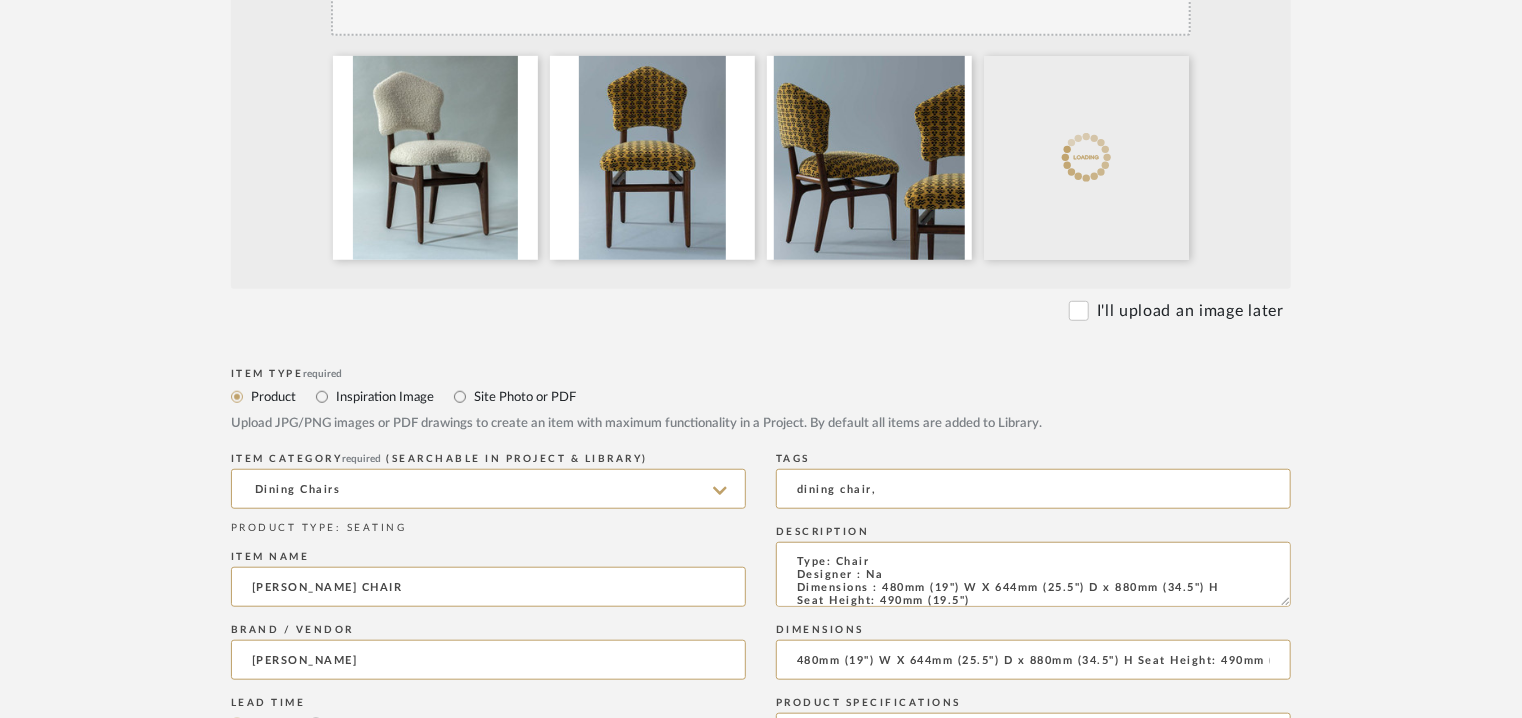 click on "Drag and drop image or PDF files here or click to select." 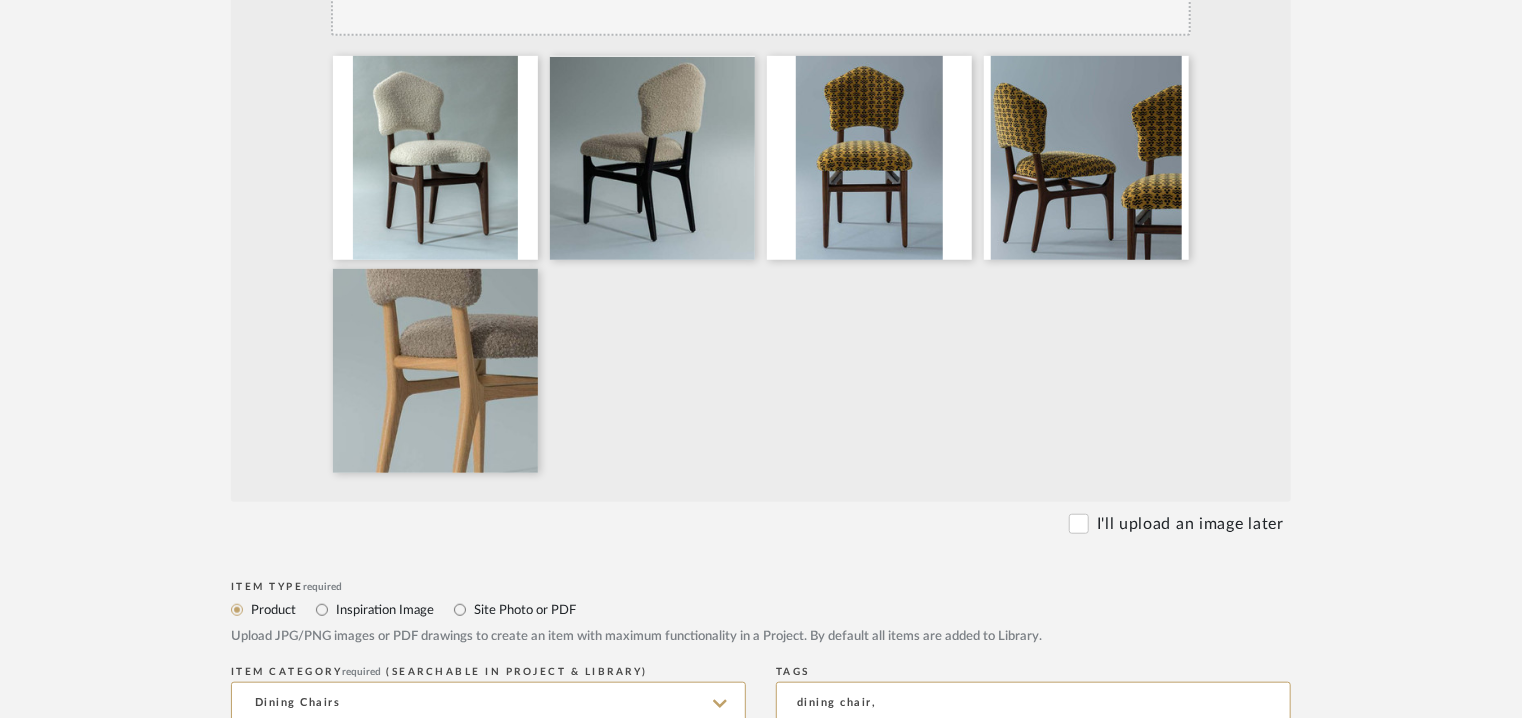 scroll, scrollTop: 467, scrollLeft: 0, axis: vertical 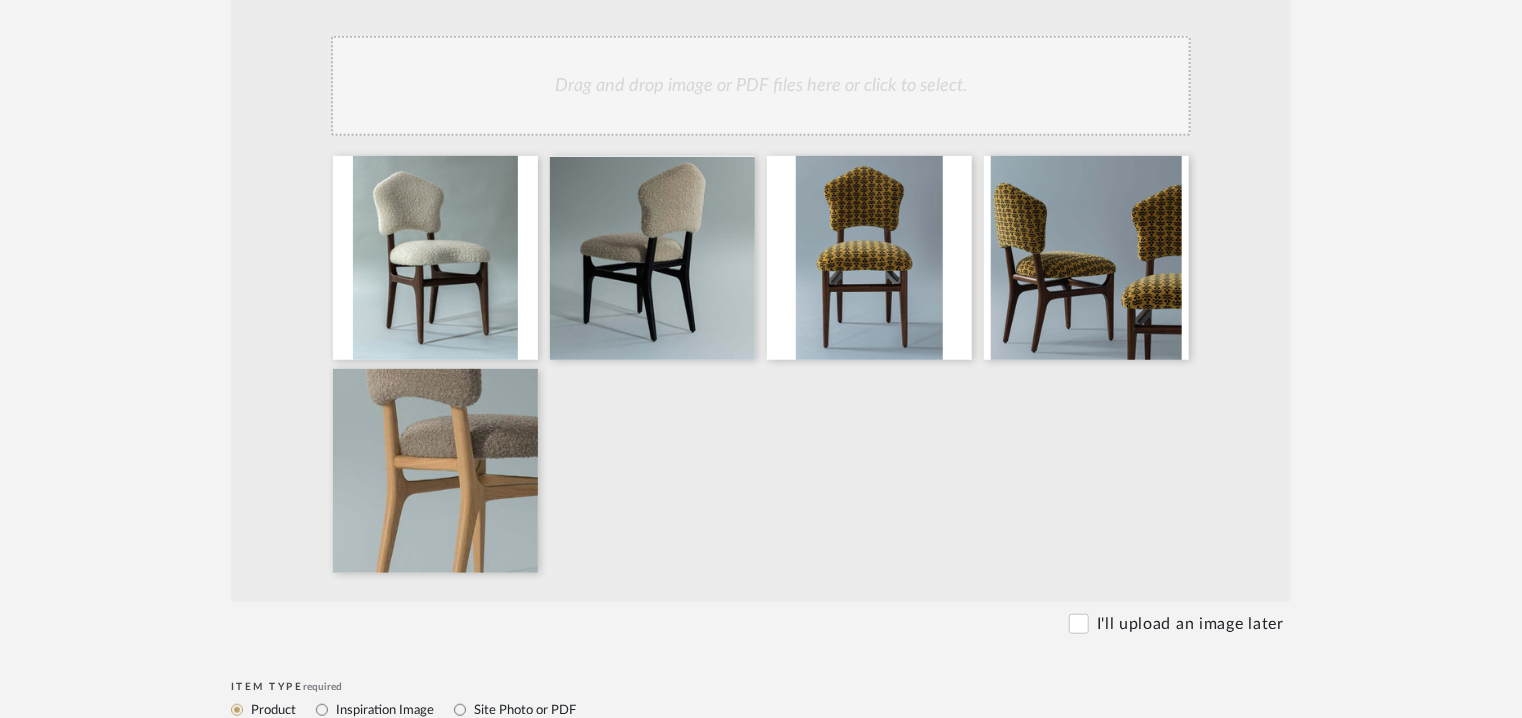 click on "Drag and drop image or PDF files here or click to select." 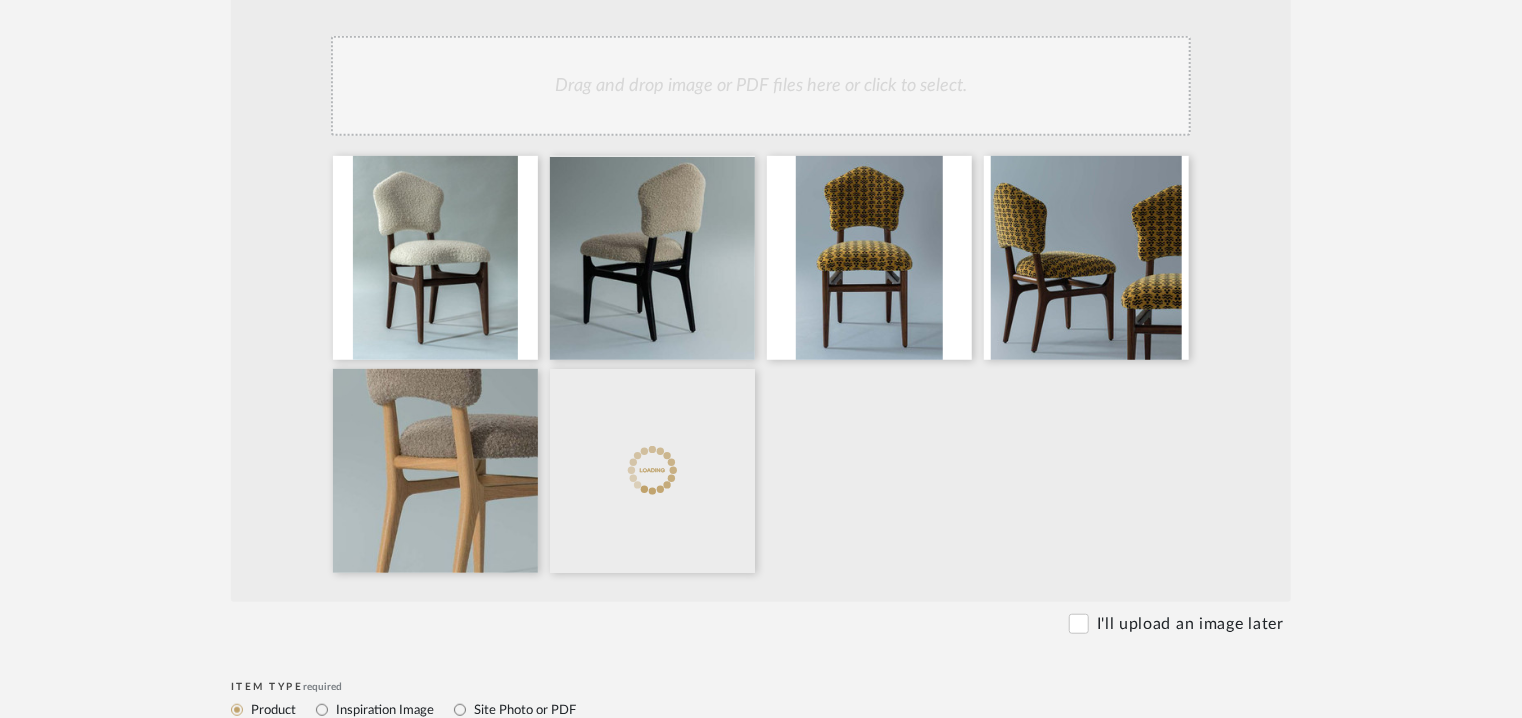click on "Drag and drop image or PDF files here or click to select." 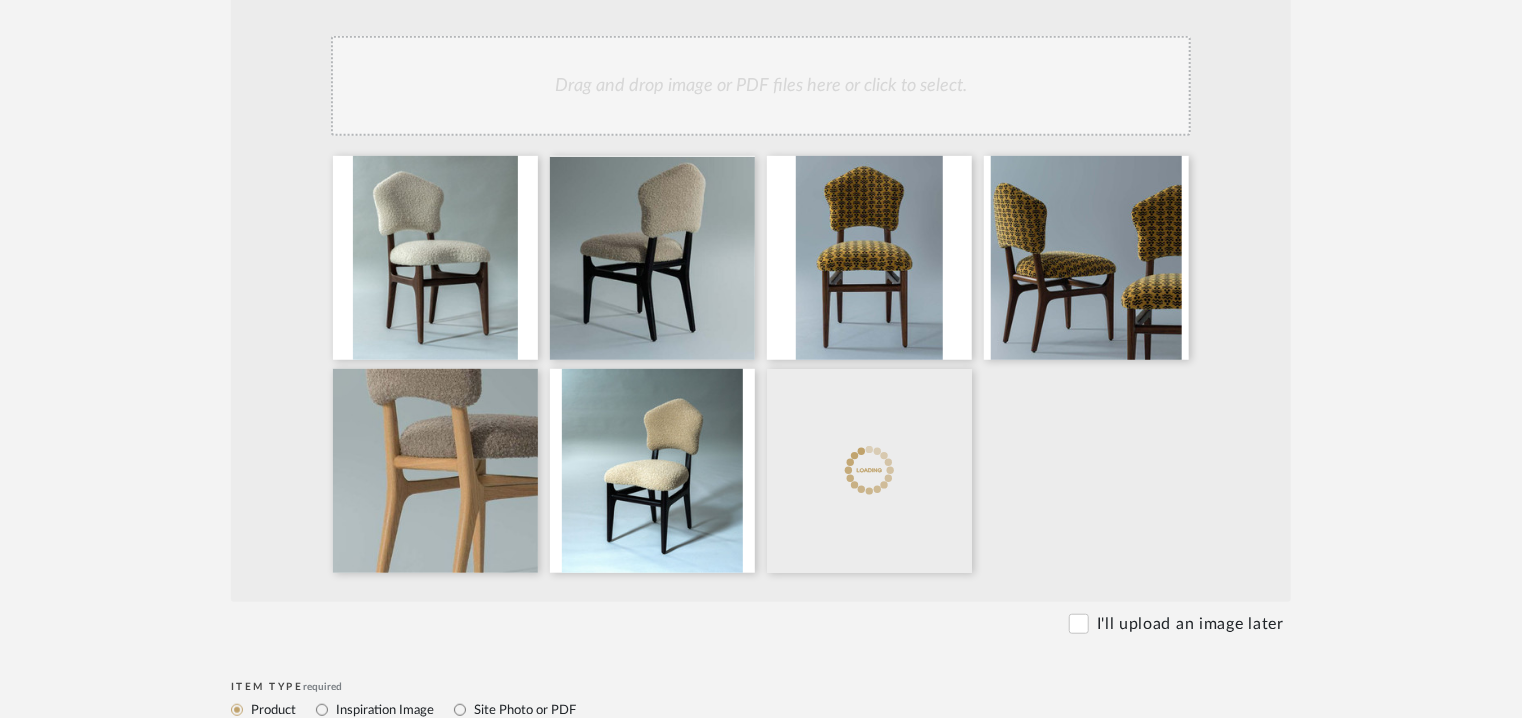 click on "Drag and drop image or PDF files here or click to select." 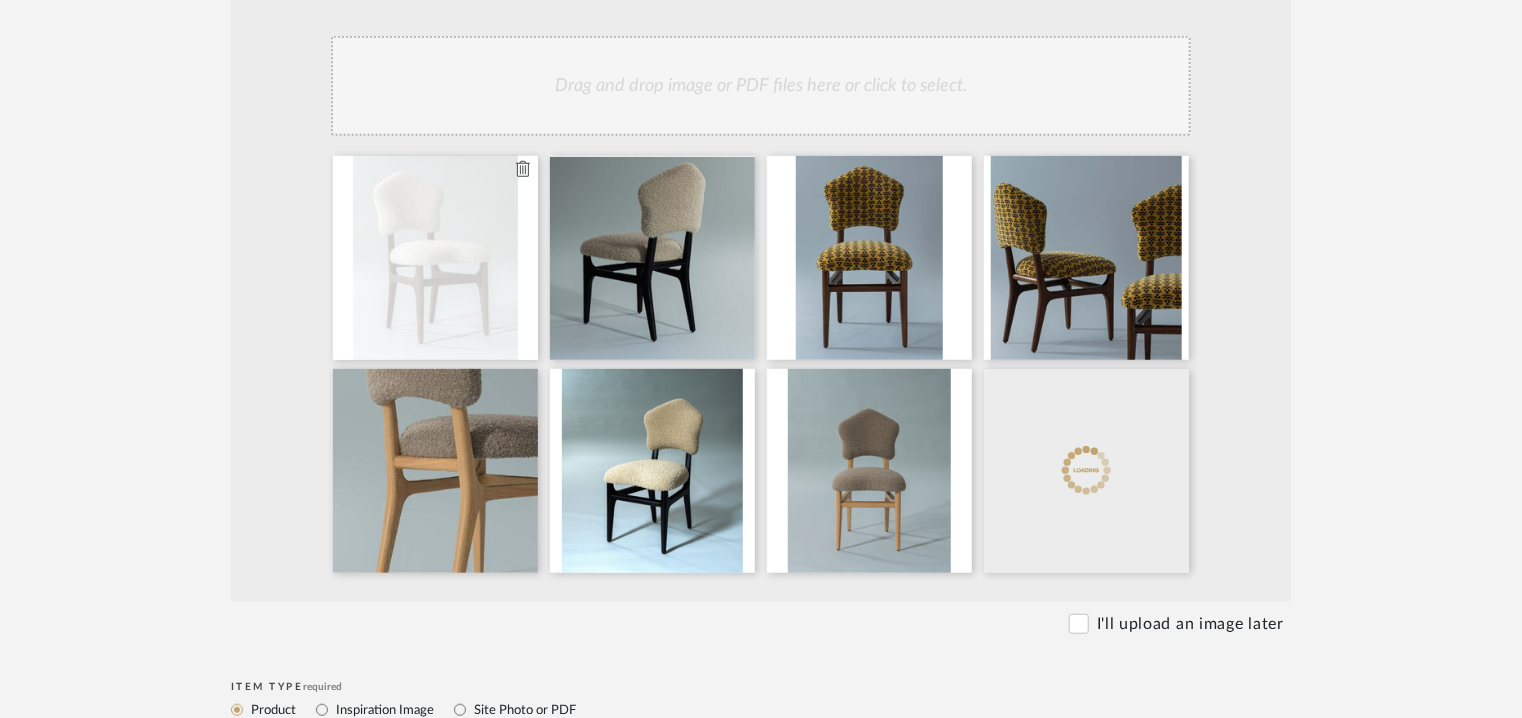 click 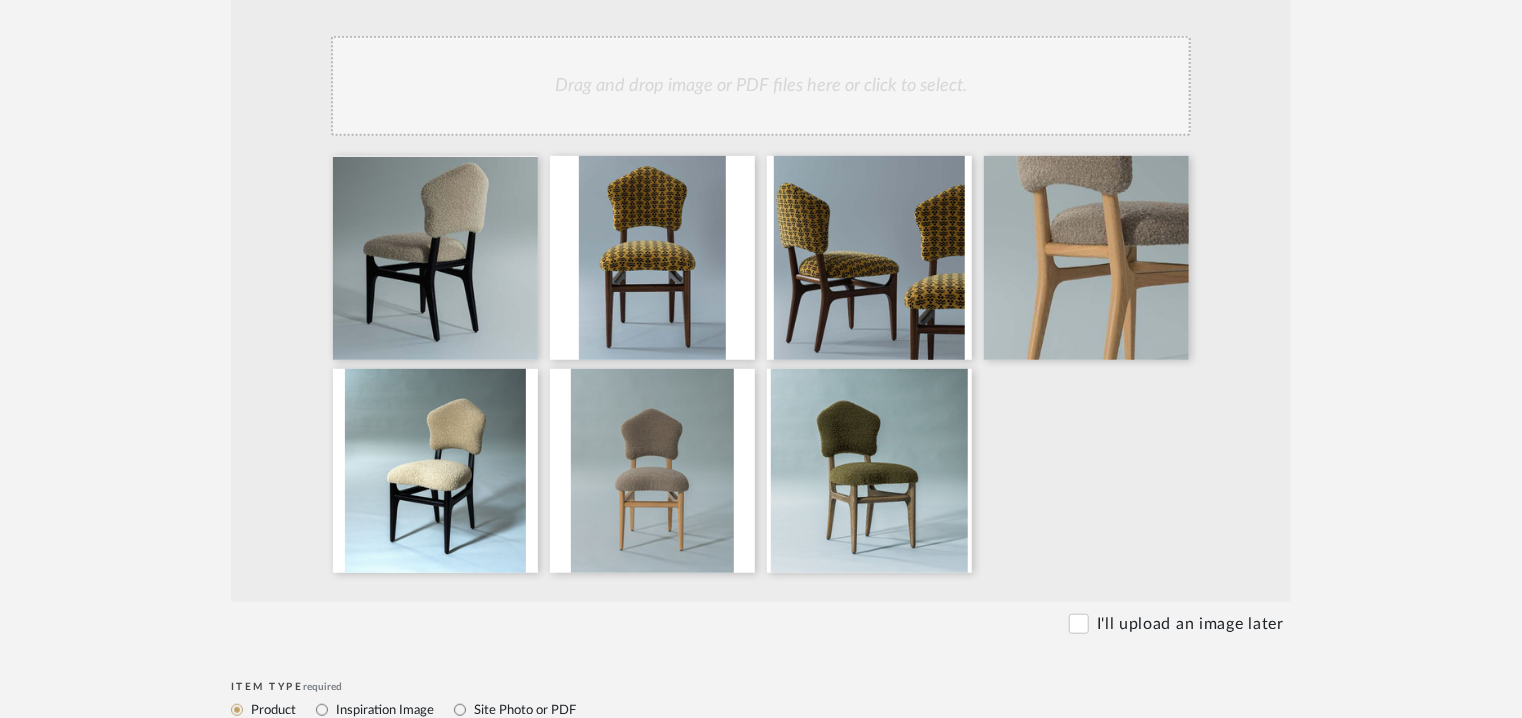 click 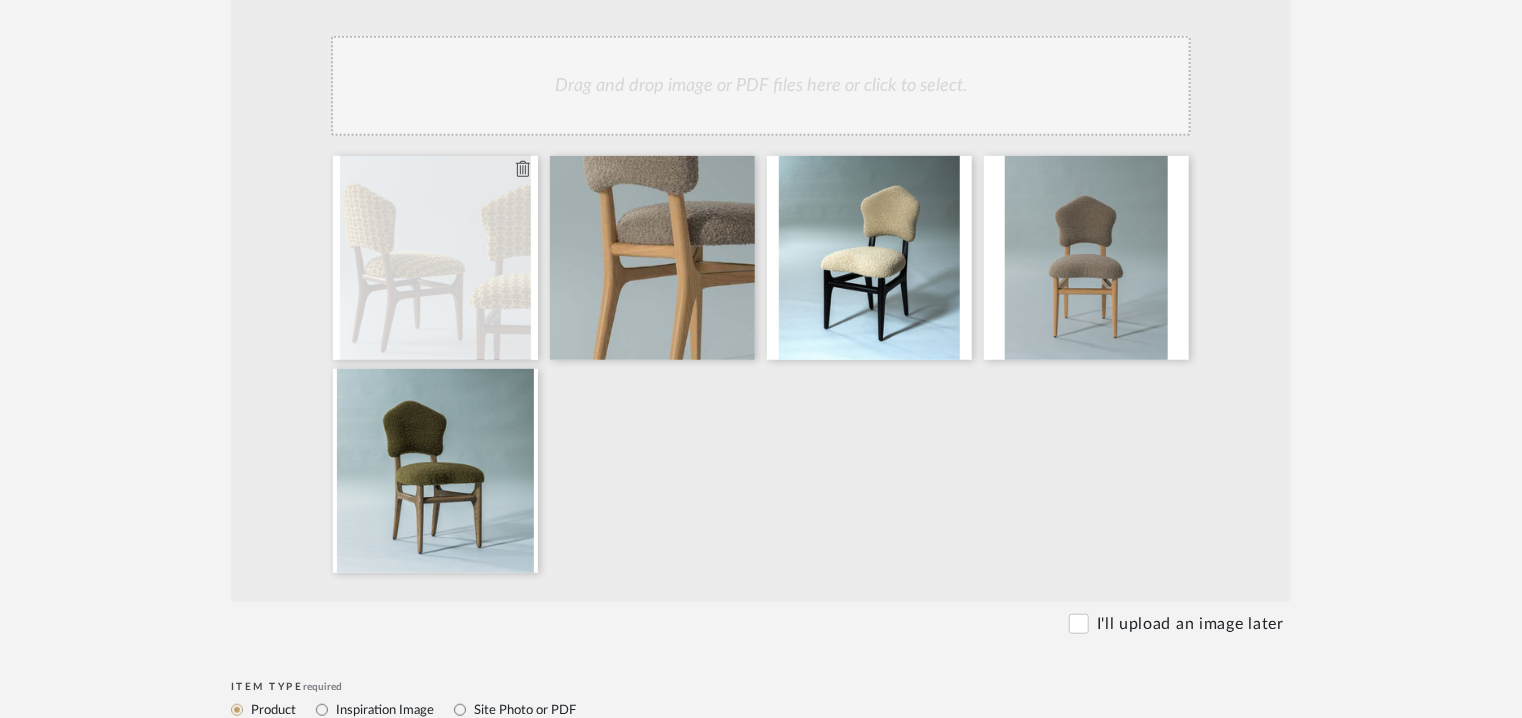 click 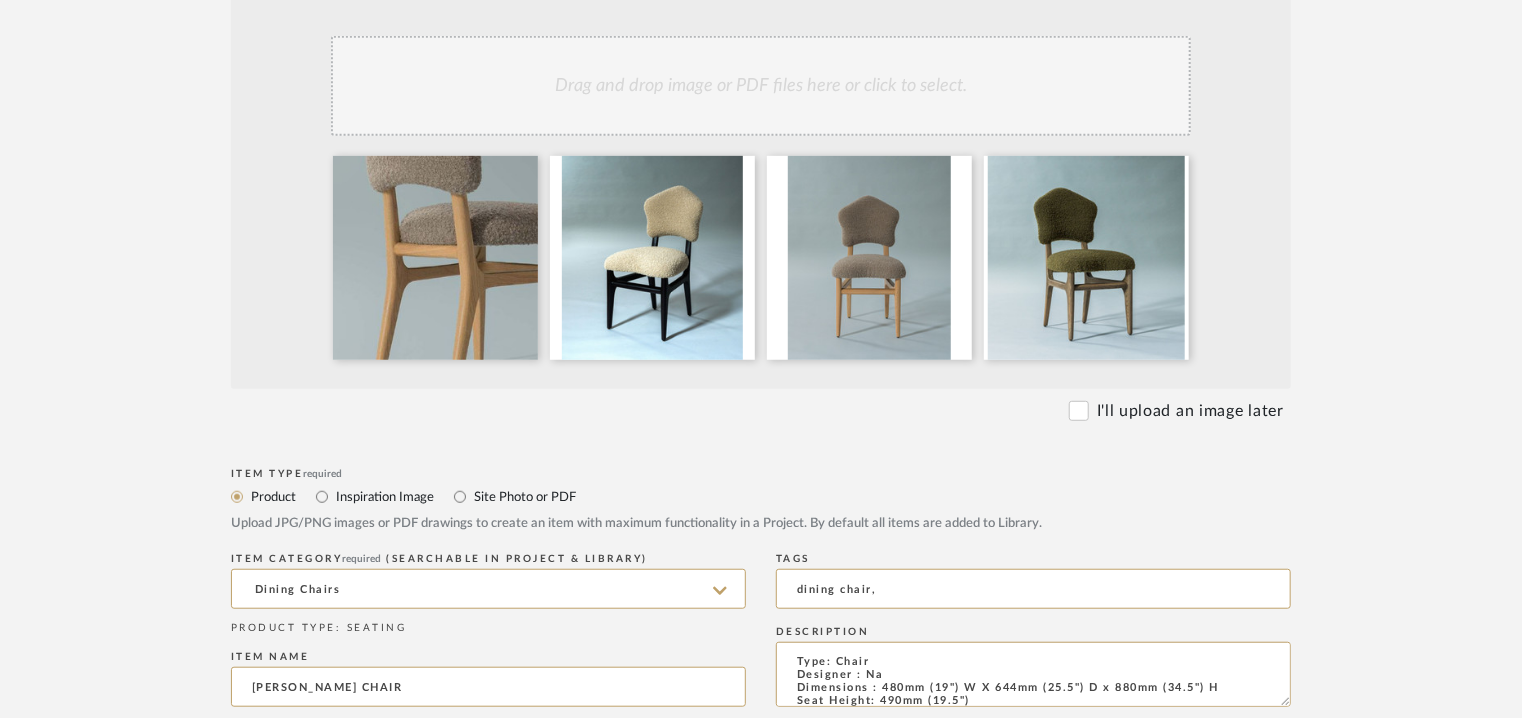 click 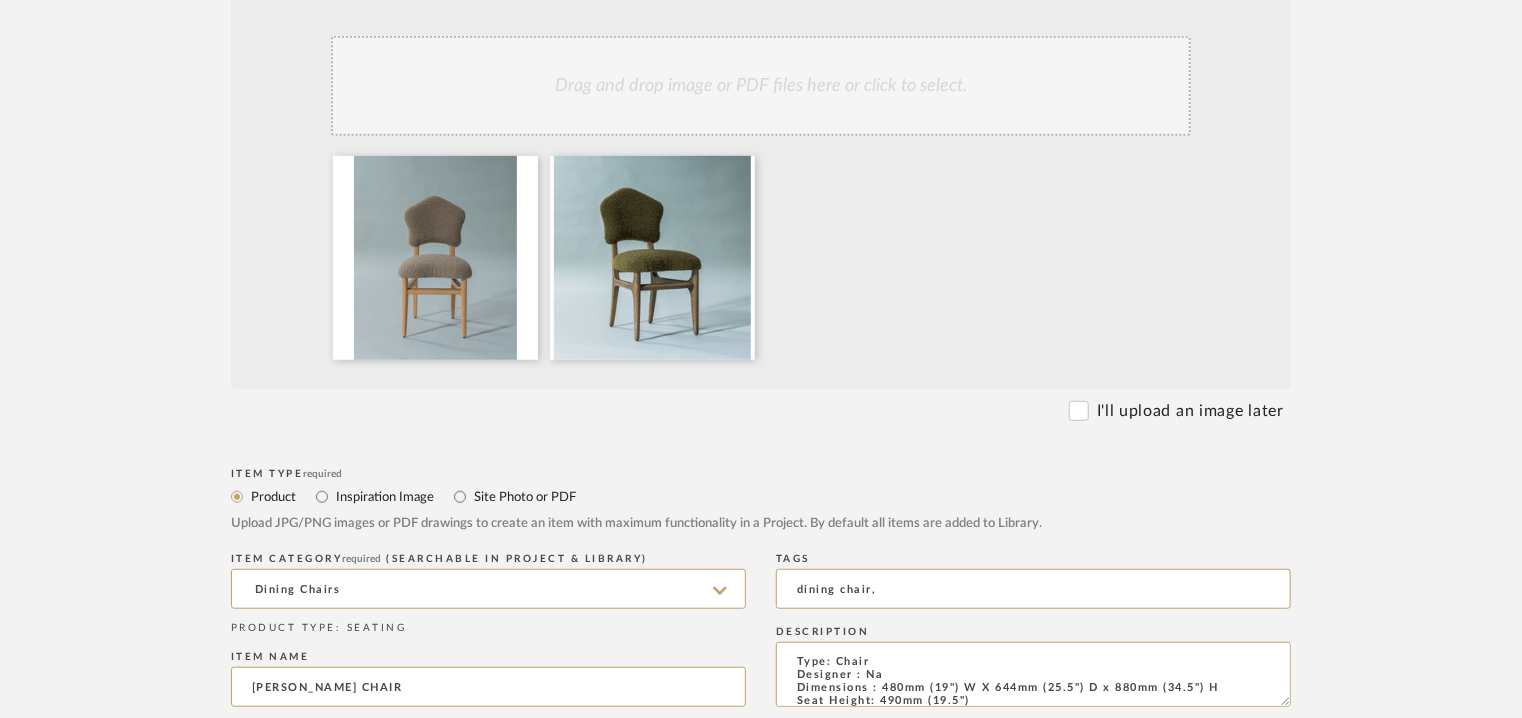 click 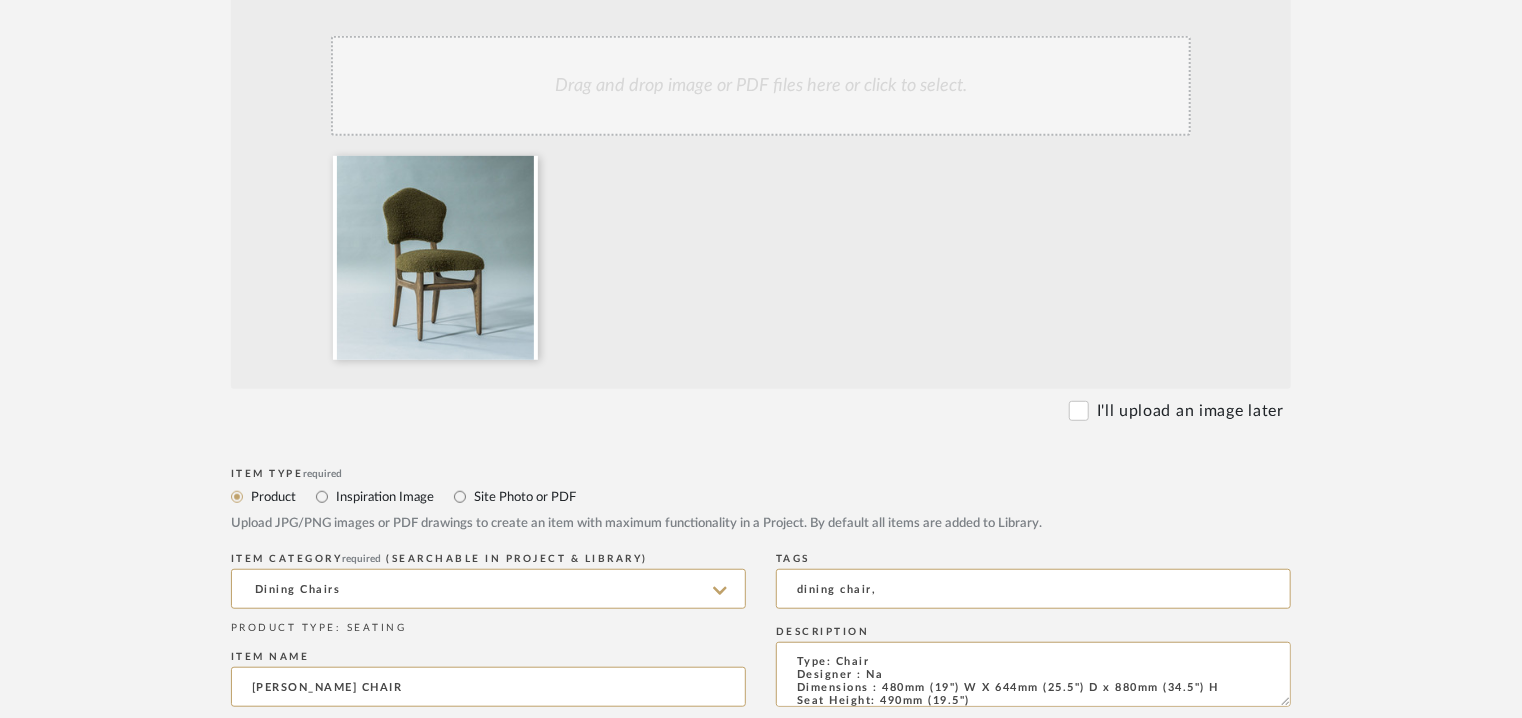 click 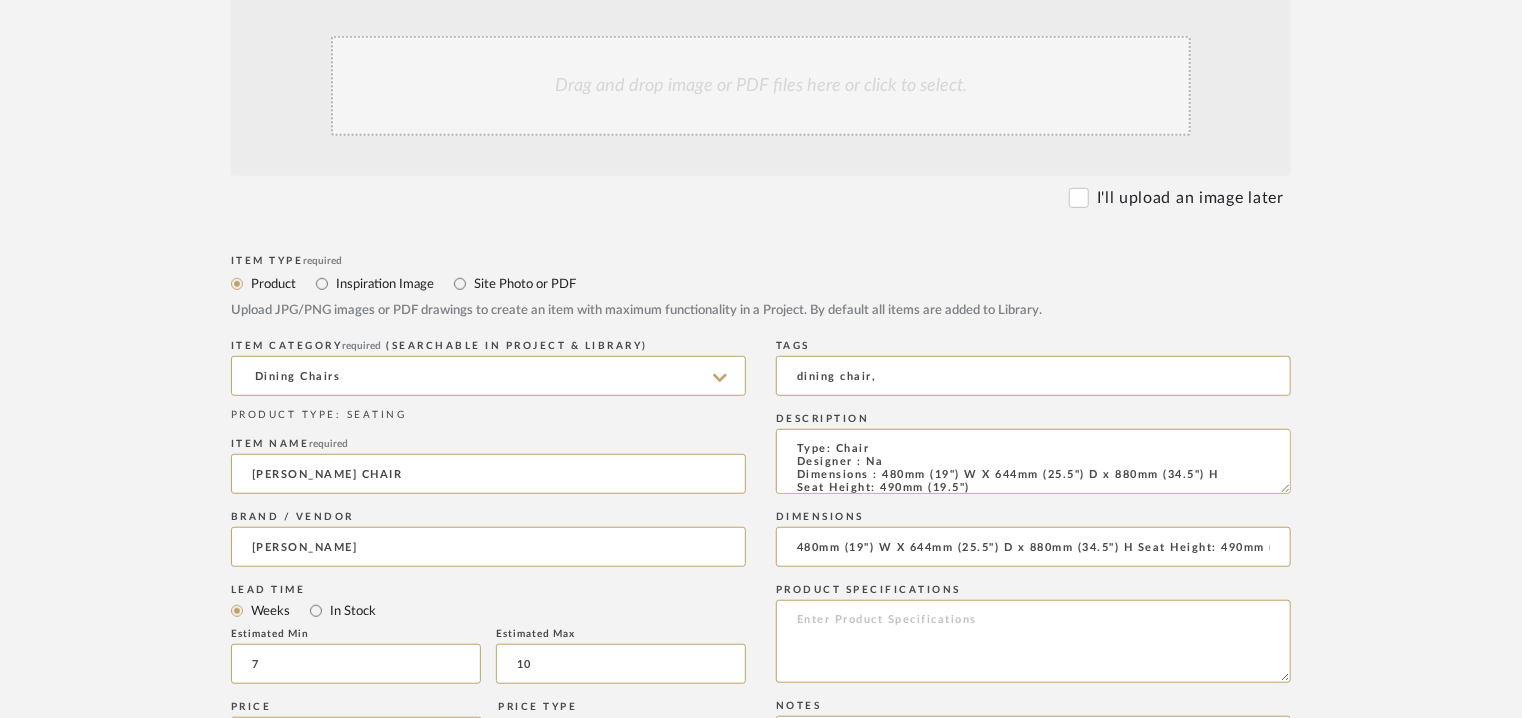click on "Drag and drop image or PDF files here or click to select." 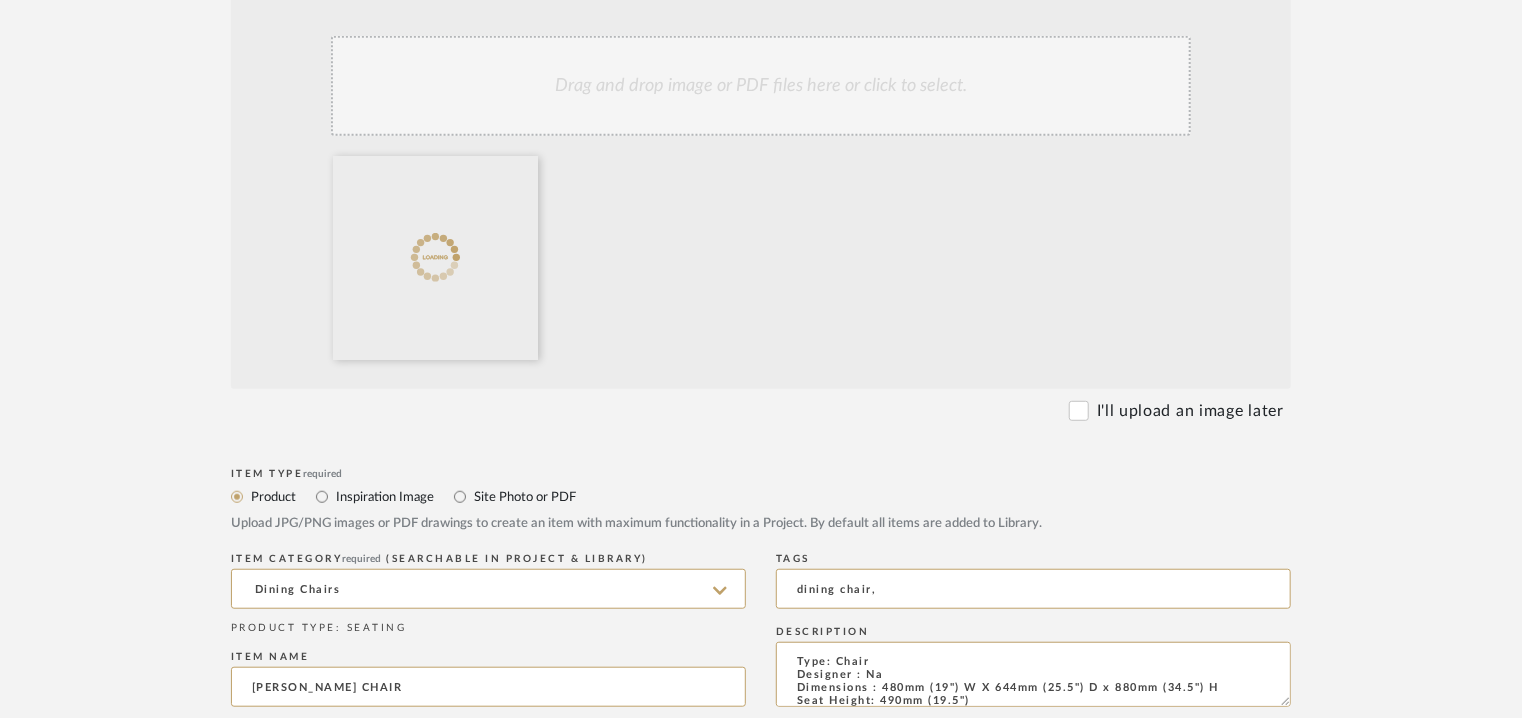 click on "Drag and drop image or PDF files here or click to select." 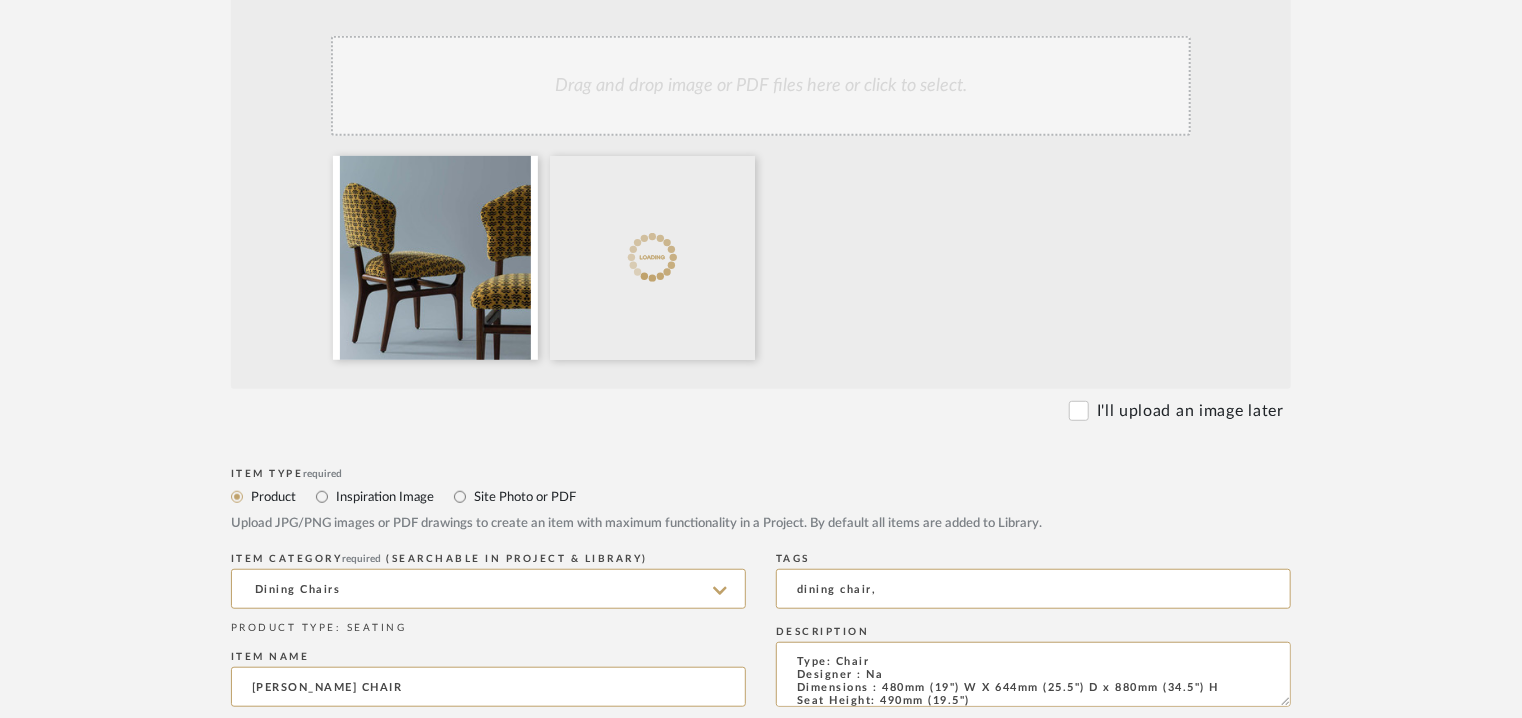 click on "Drag and drop image or PDF files here or click to select." 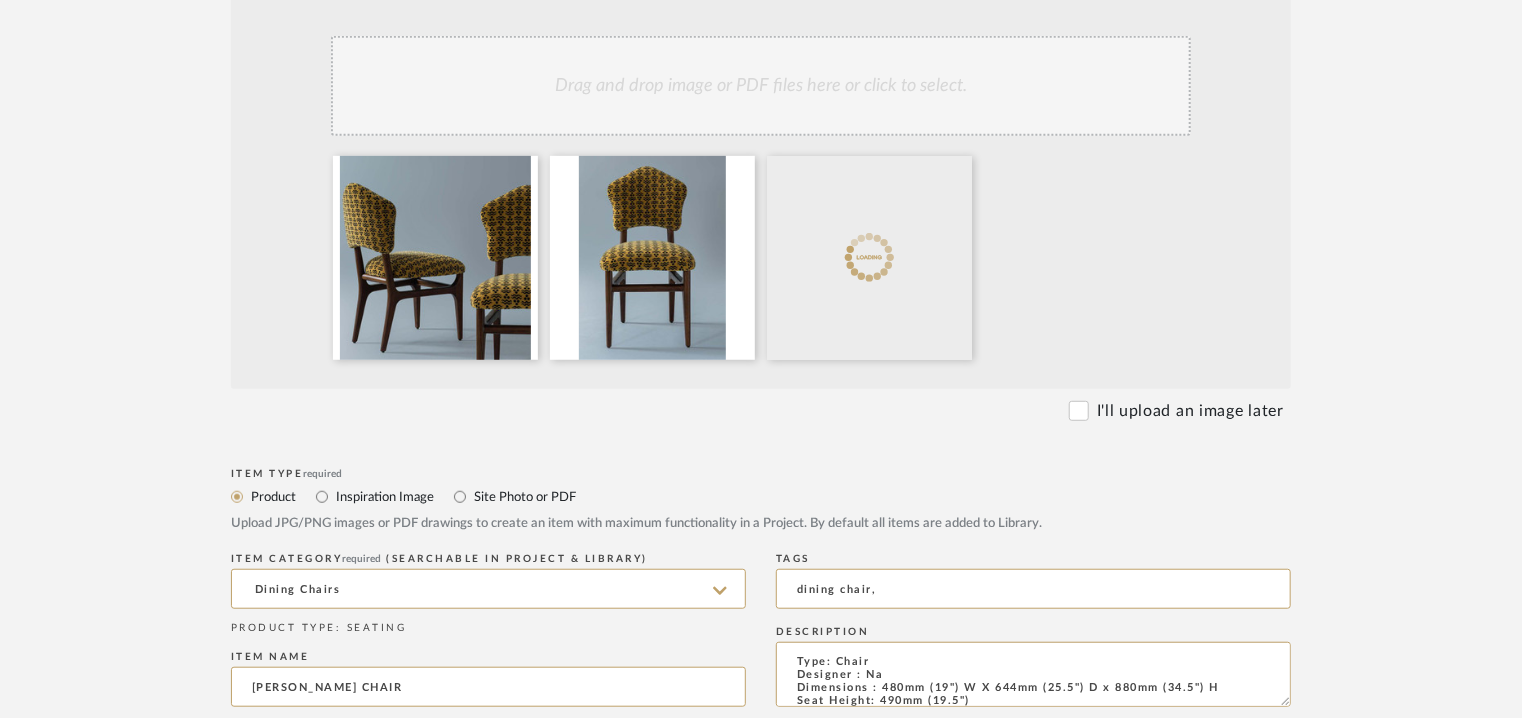 click on "Drag and drop image or PDF files here or click to select." 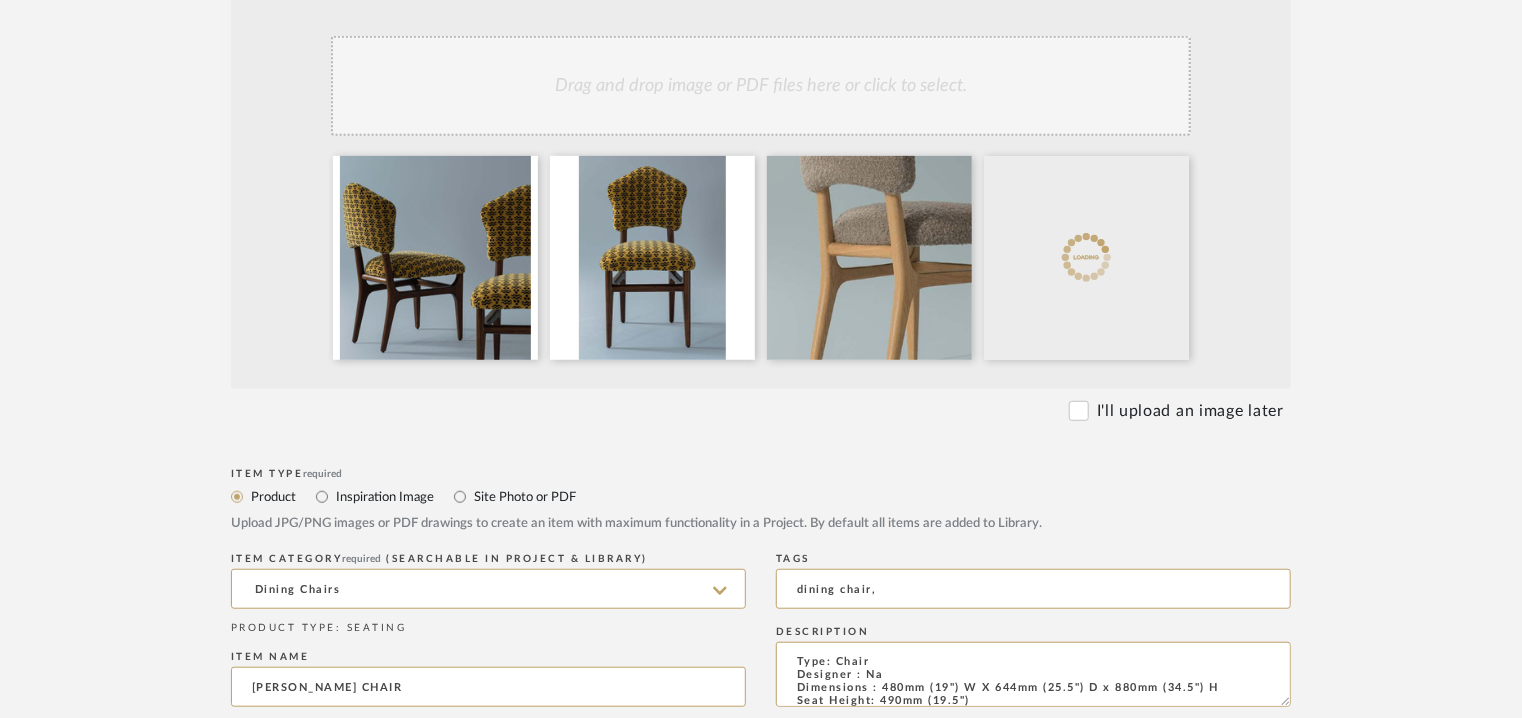 click on "Drag and drop image or PDF files here or click to select." 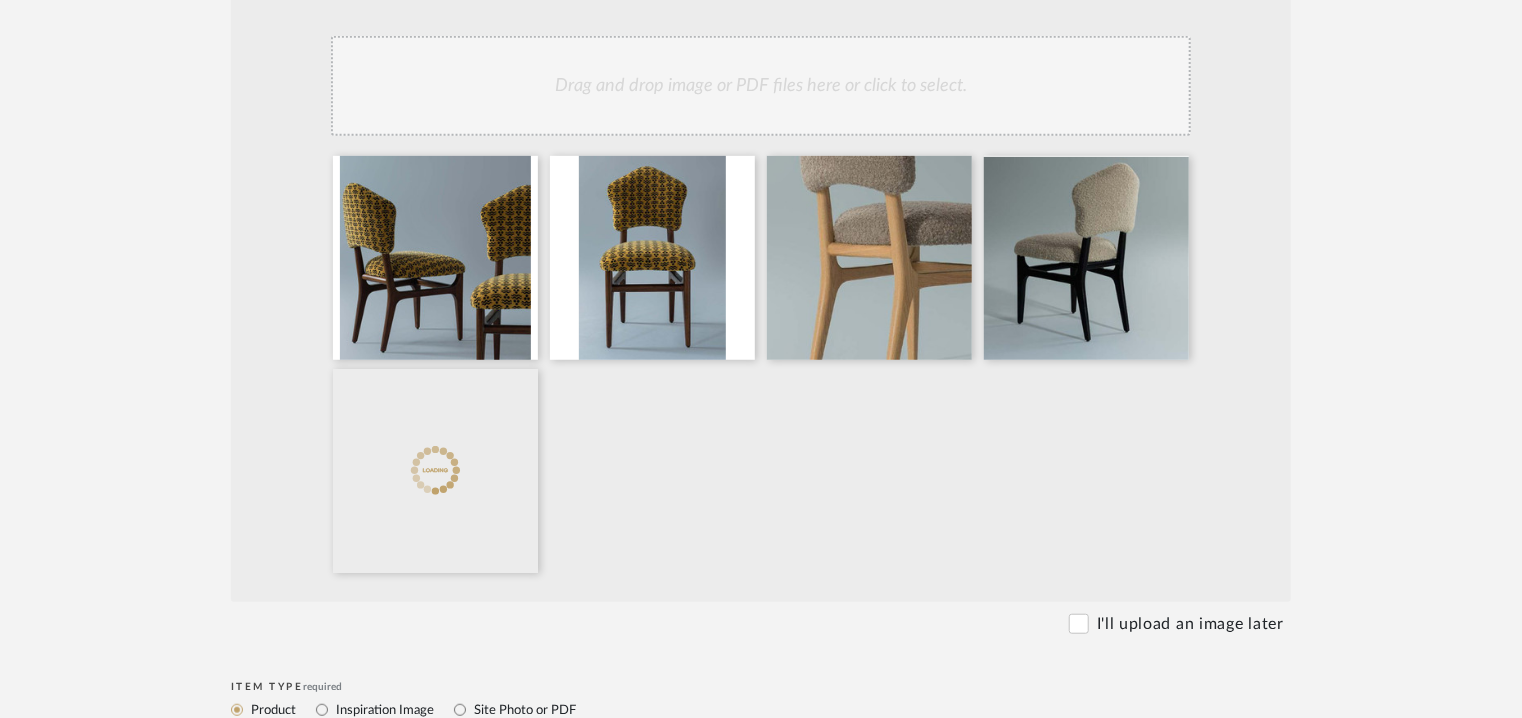 click on "Drag and drop image or PDF files here or click to select." 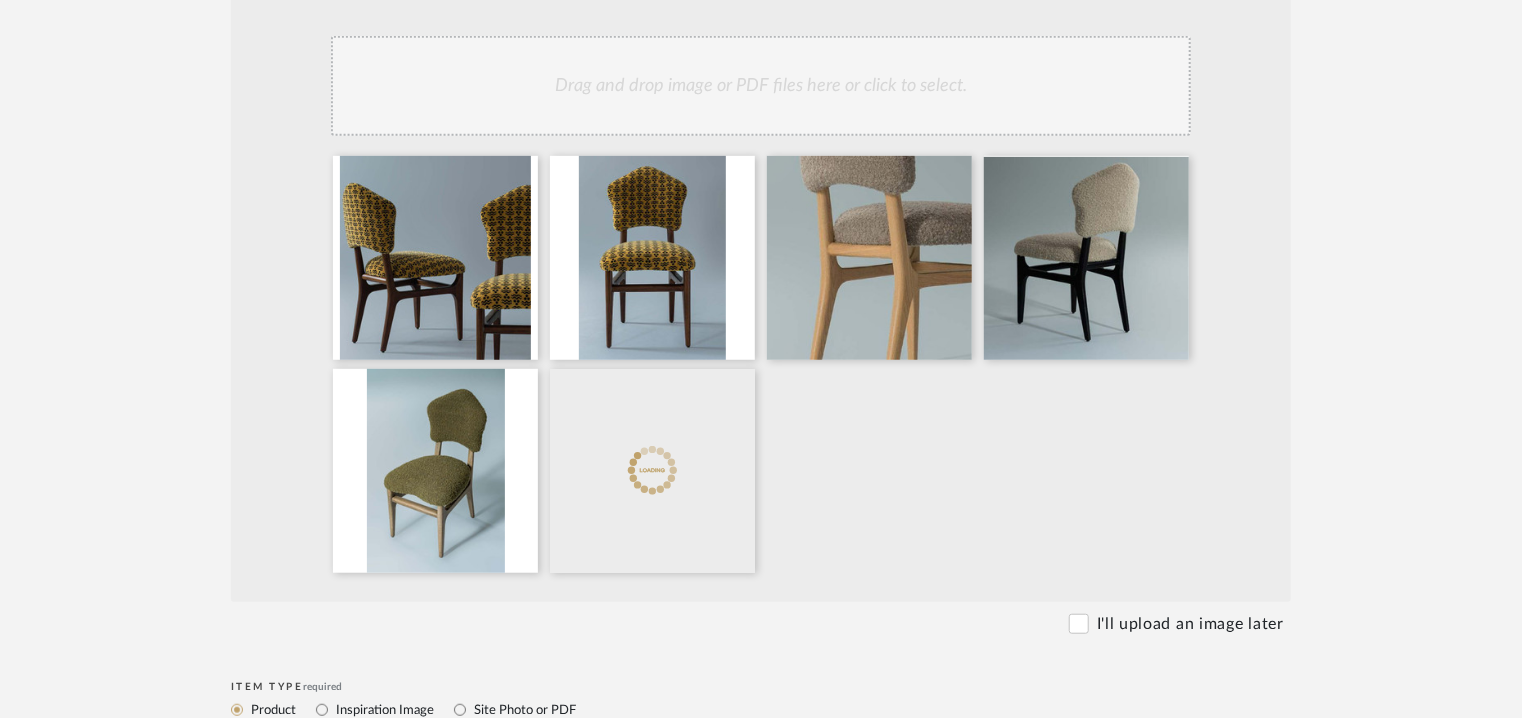 click on "Drag and drop image or PDF files here or click to select." 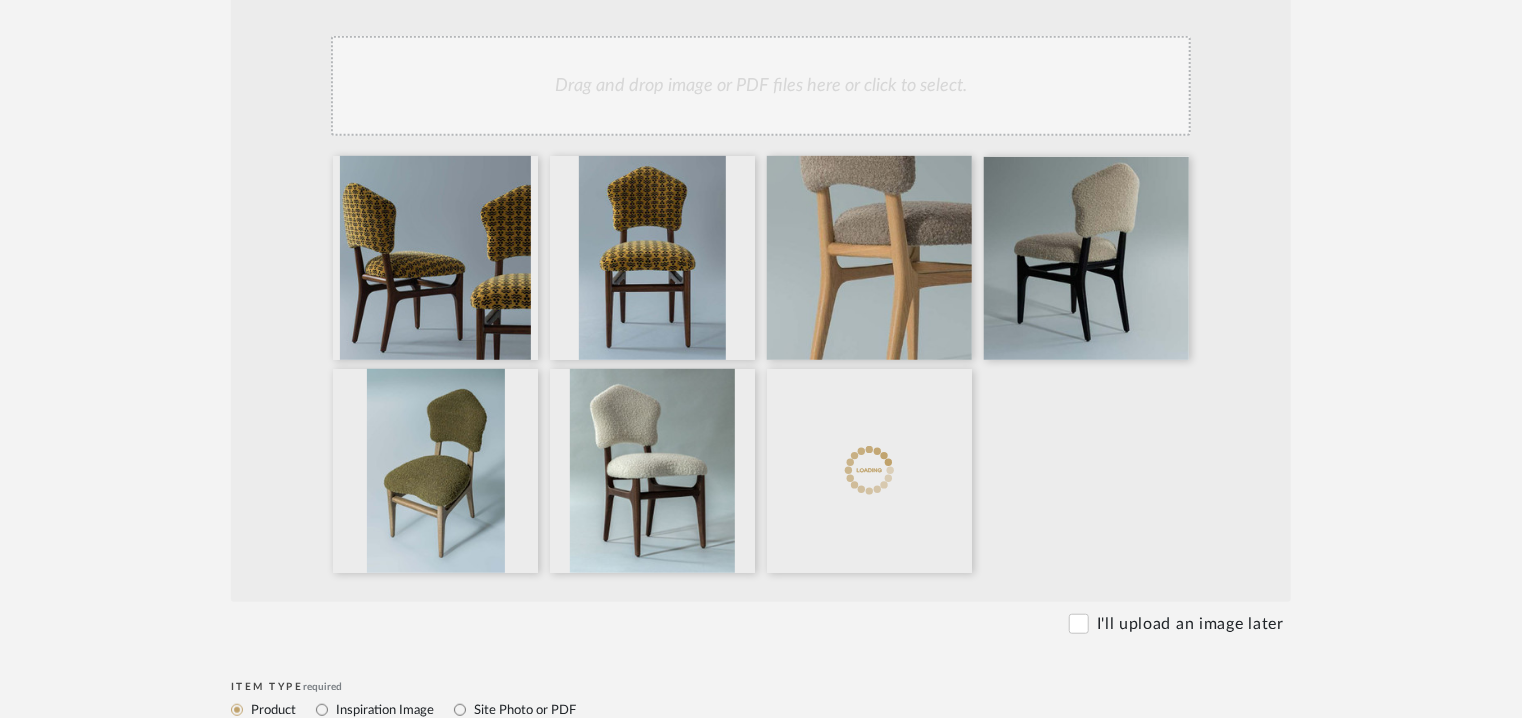 click on "Drag and drop image or PDF files here or click to select." 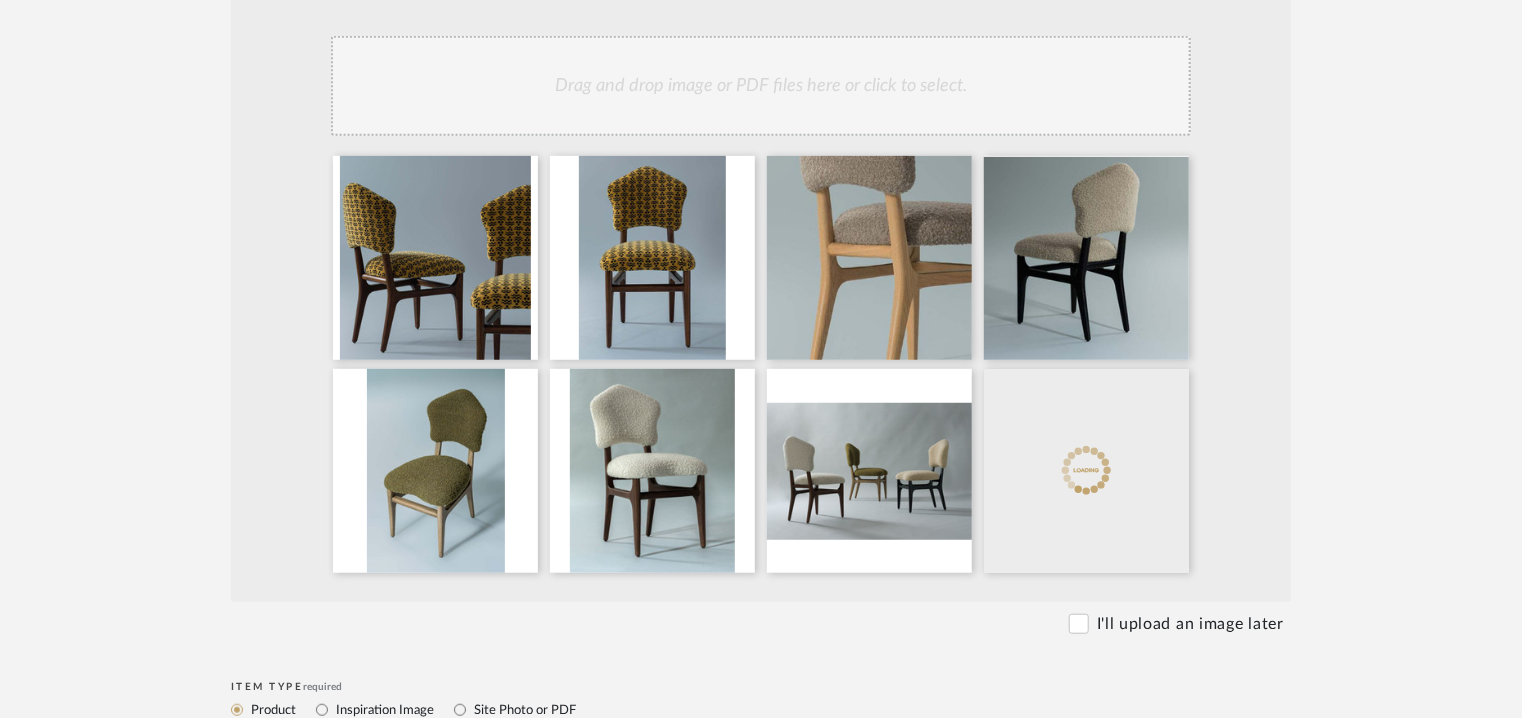 click on "Drag and drop image or PDF files here or click to select." 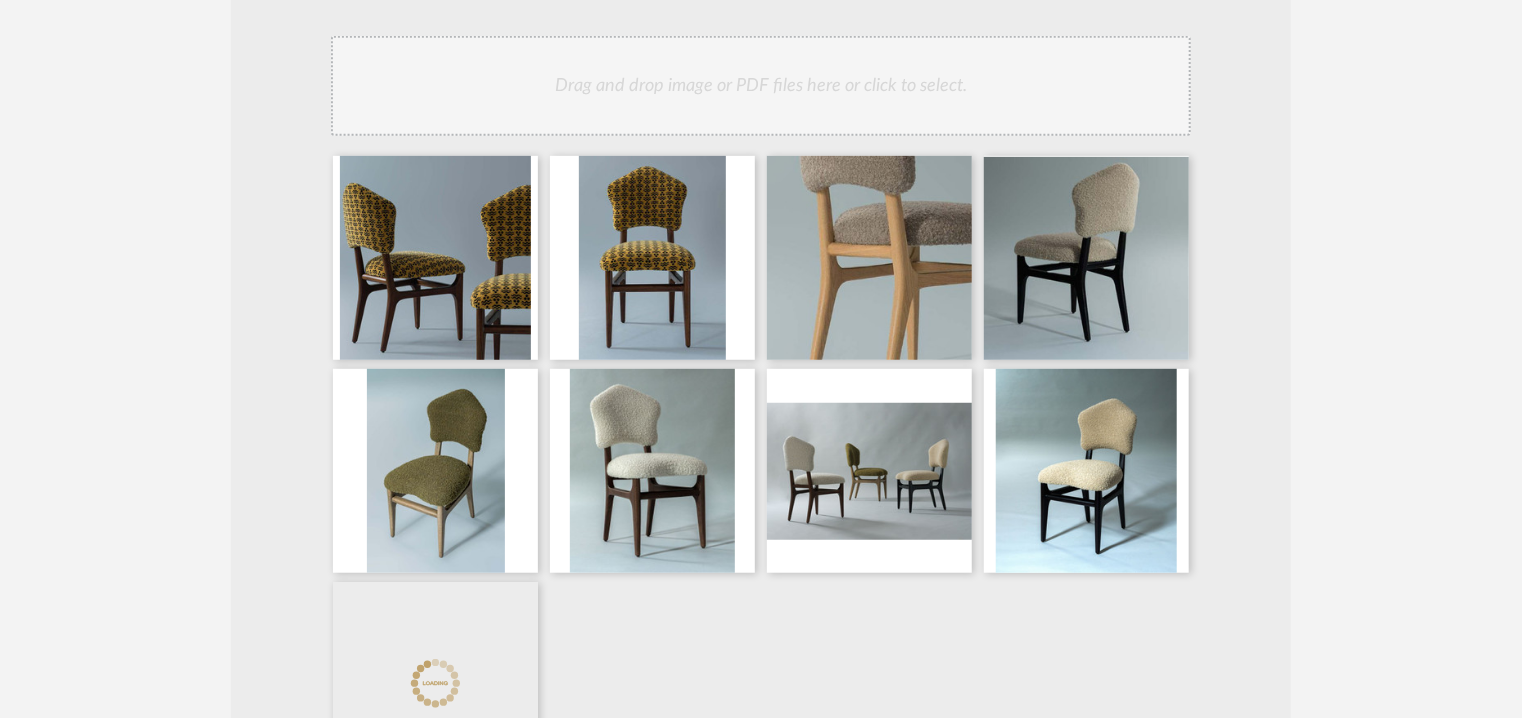 click on "Drag and drop image or PDF files here or click to select." 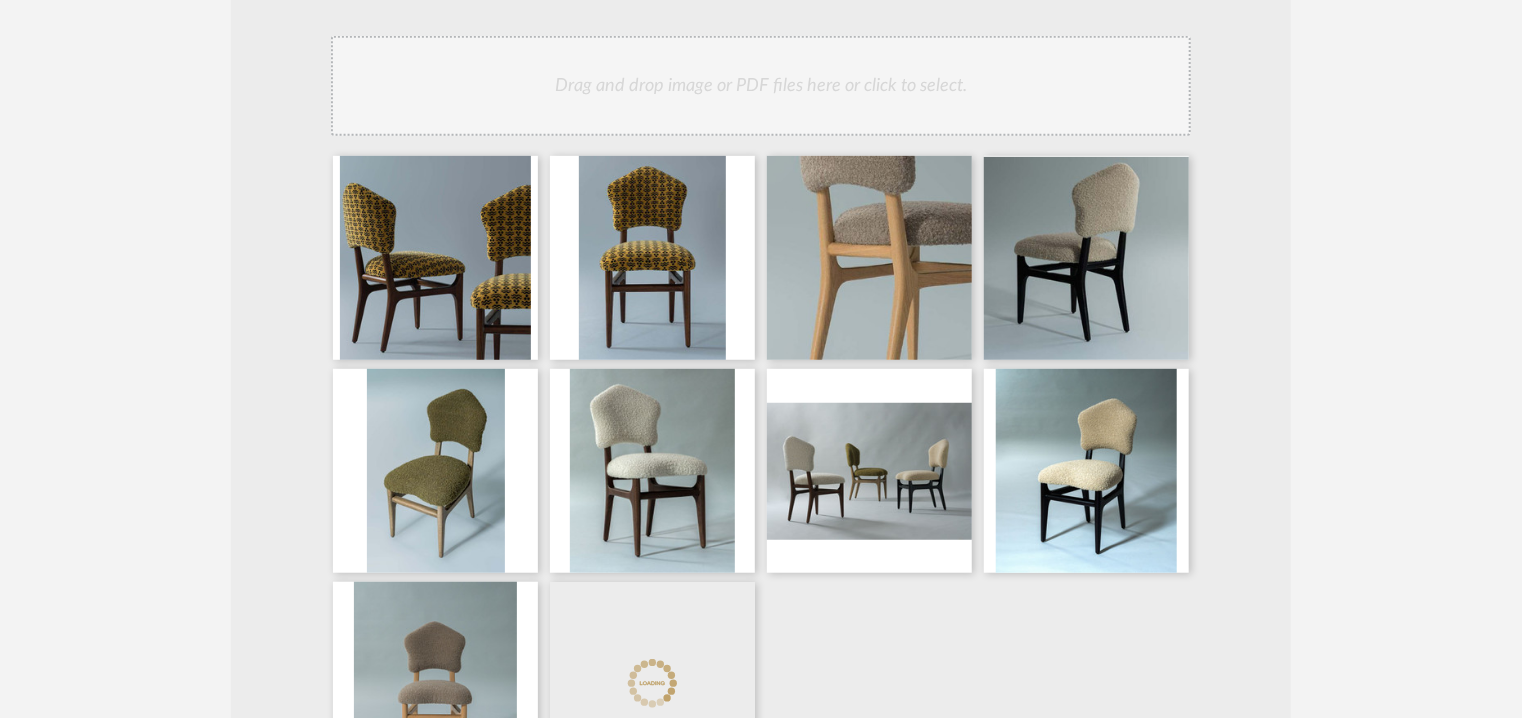 click on "Drag and drop image or PDF files here or click to select." 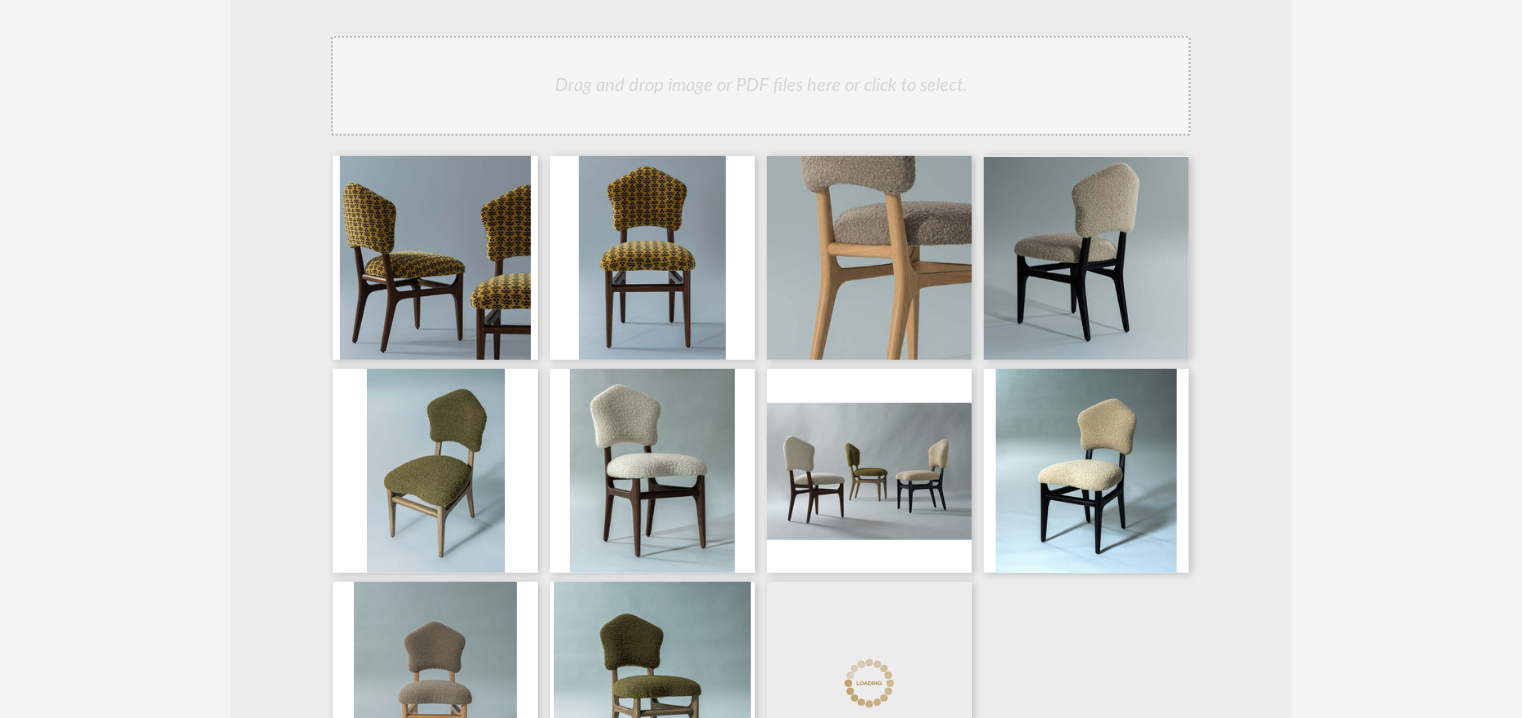 click on "Drag and drop image or PDF files here or click to select." 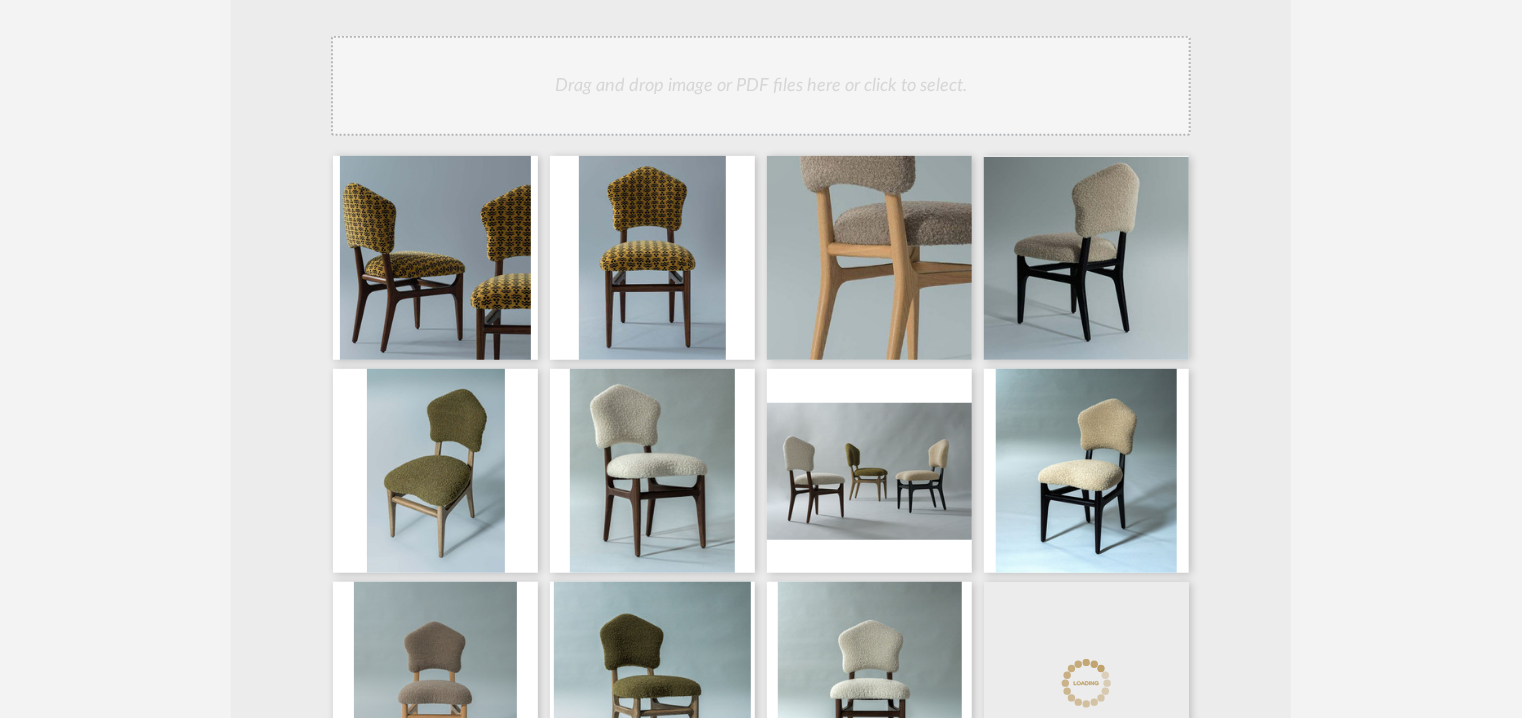 click on "Drag and drop image or PDF files here or click to select." 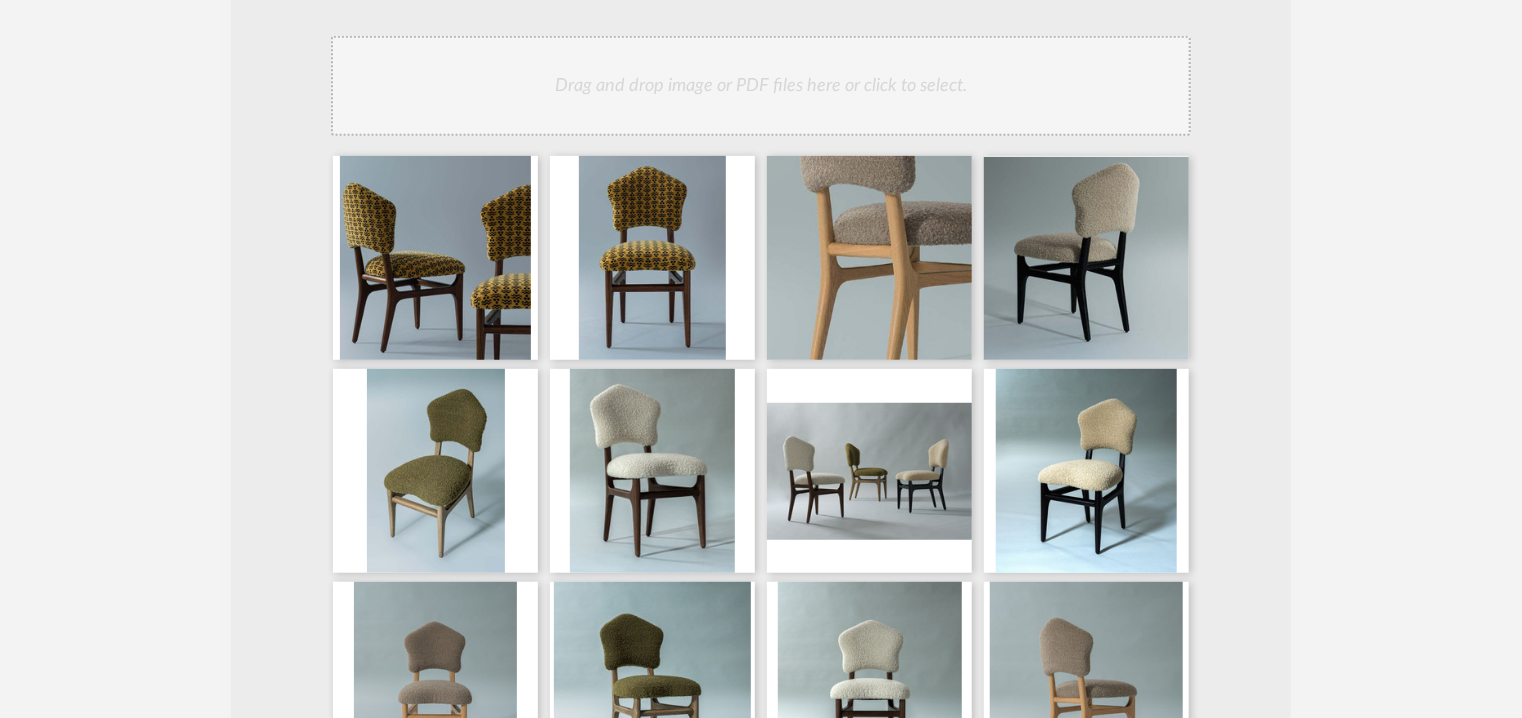click on "Drag and drop image or PDF files here or click to select." 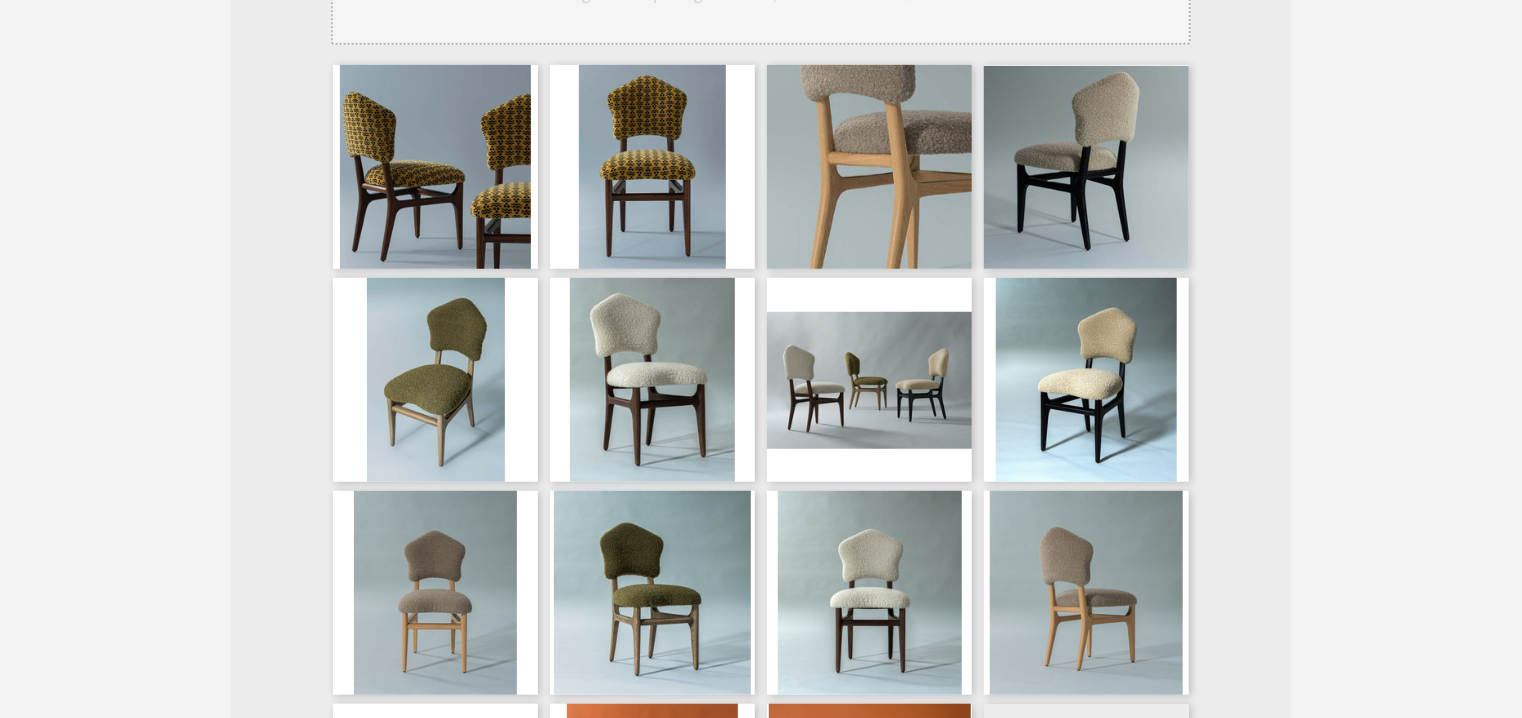 scroll, scrollTop: 567, scrollLeft: 0, axis: vertical 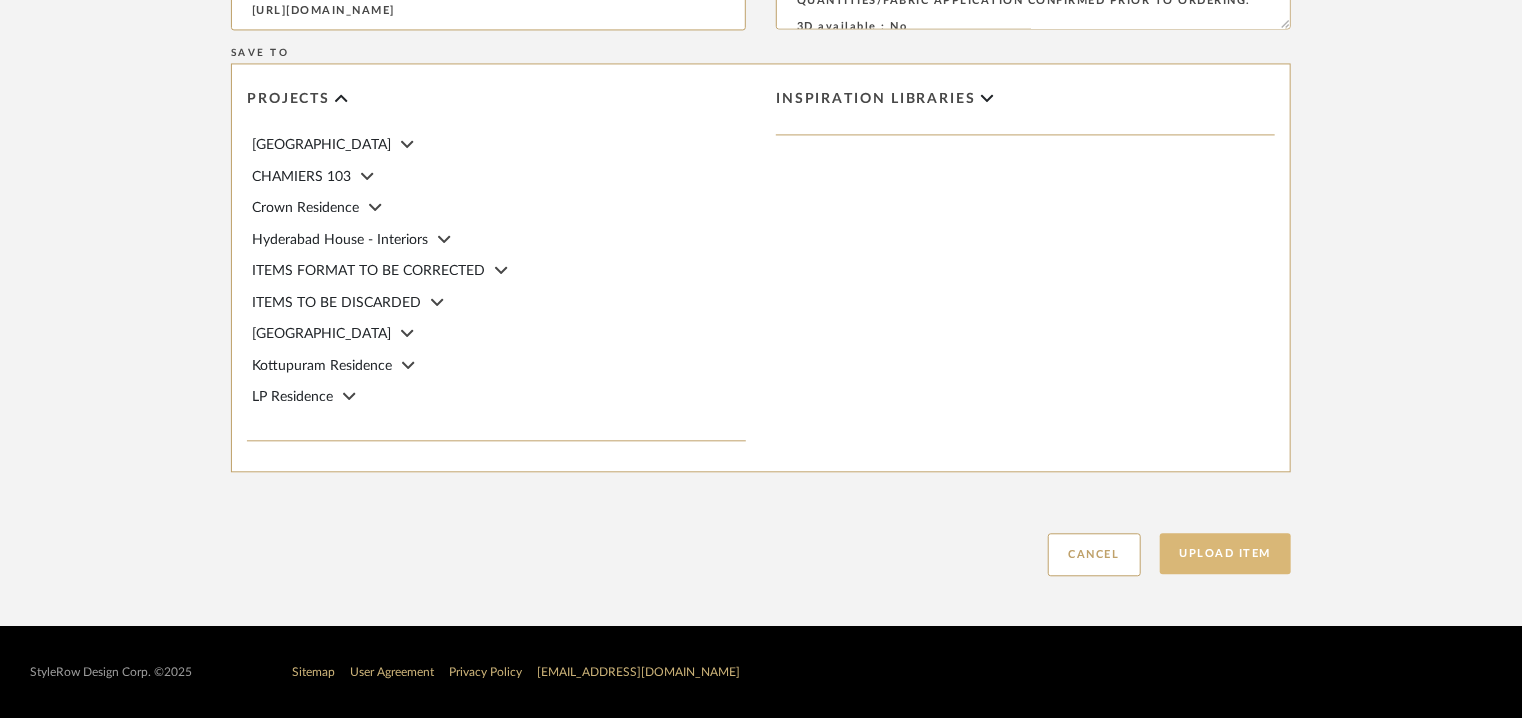 click on "Upload Item" 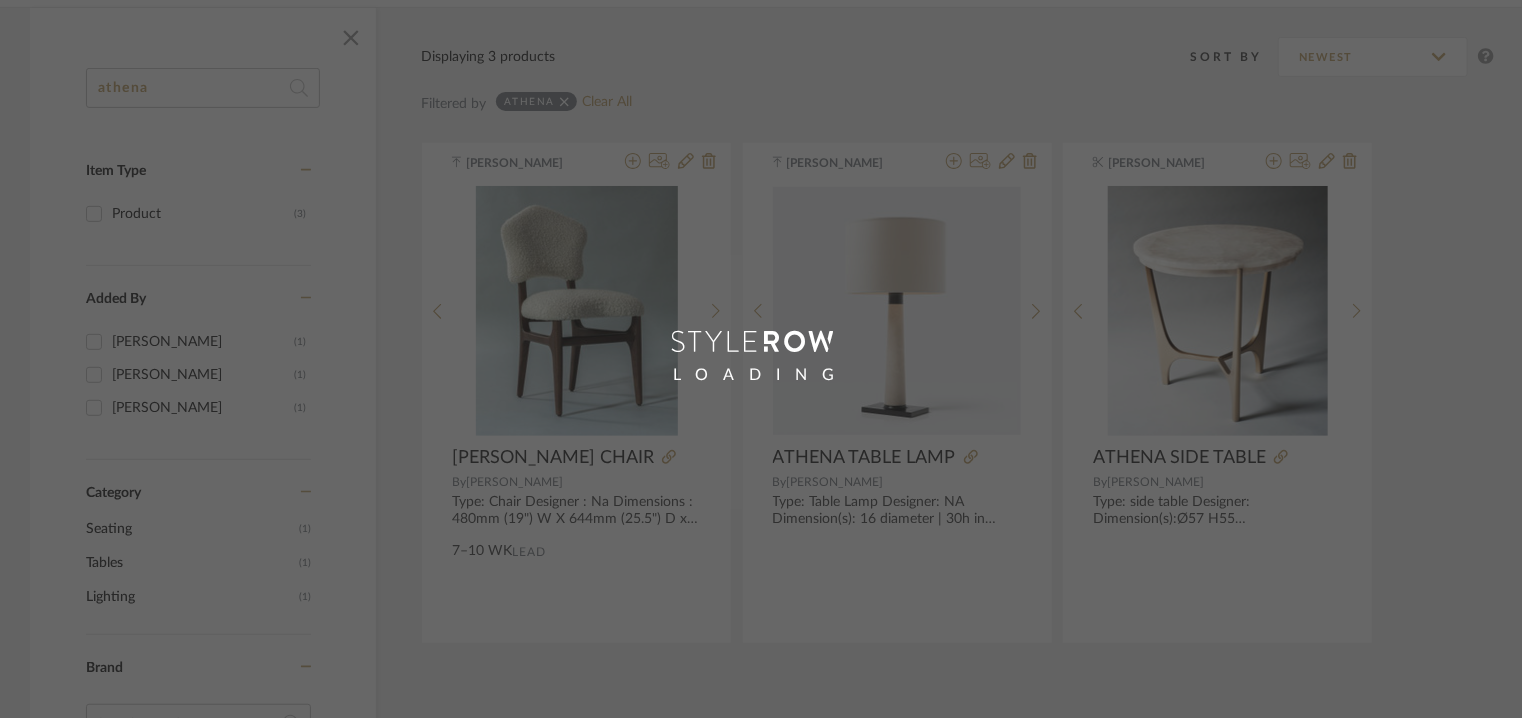 scroll, scrollTop: 0, scrollLeft: 0, axis: both 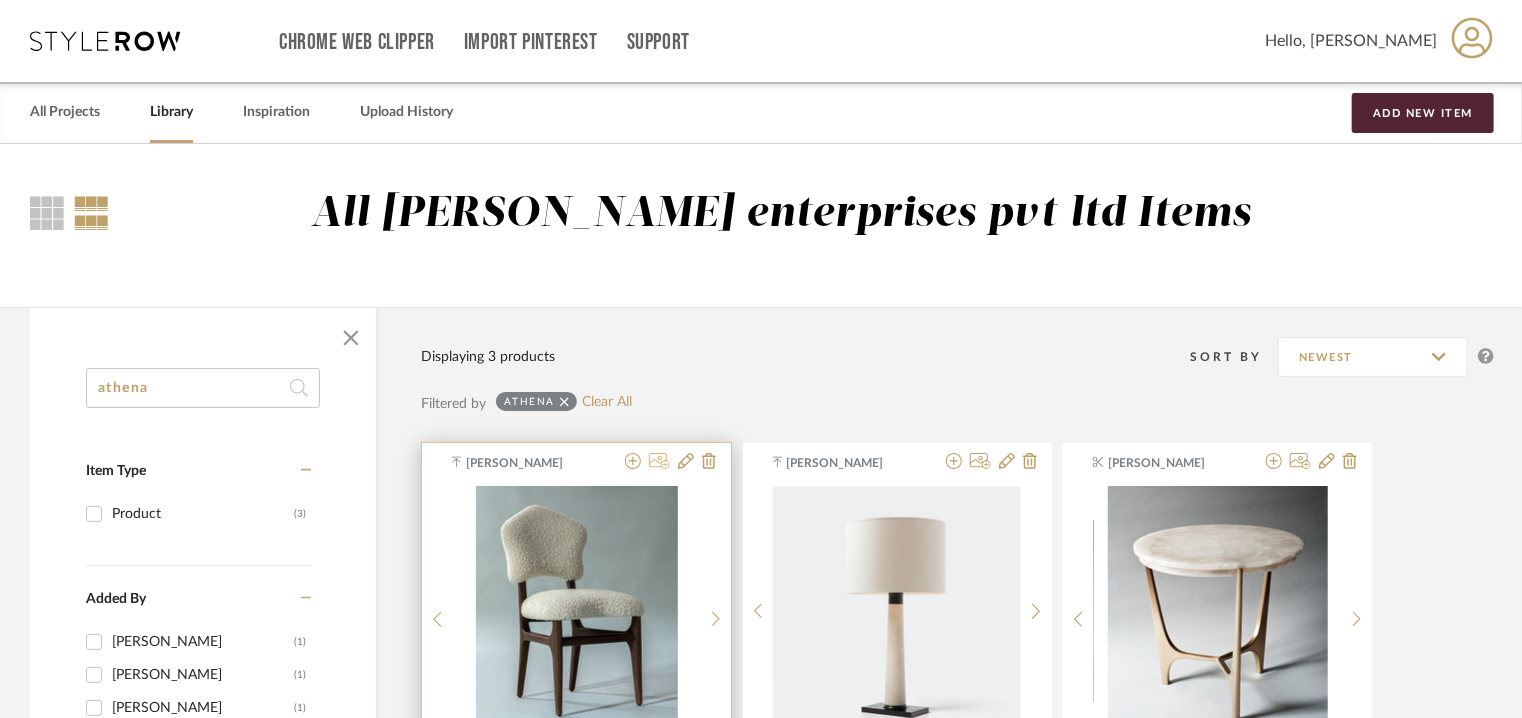 click 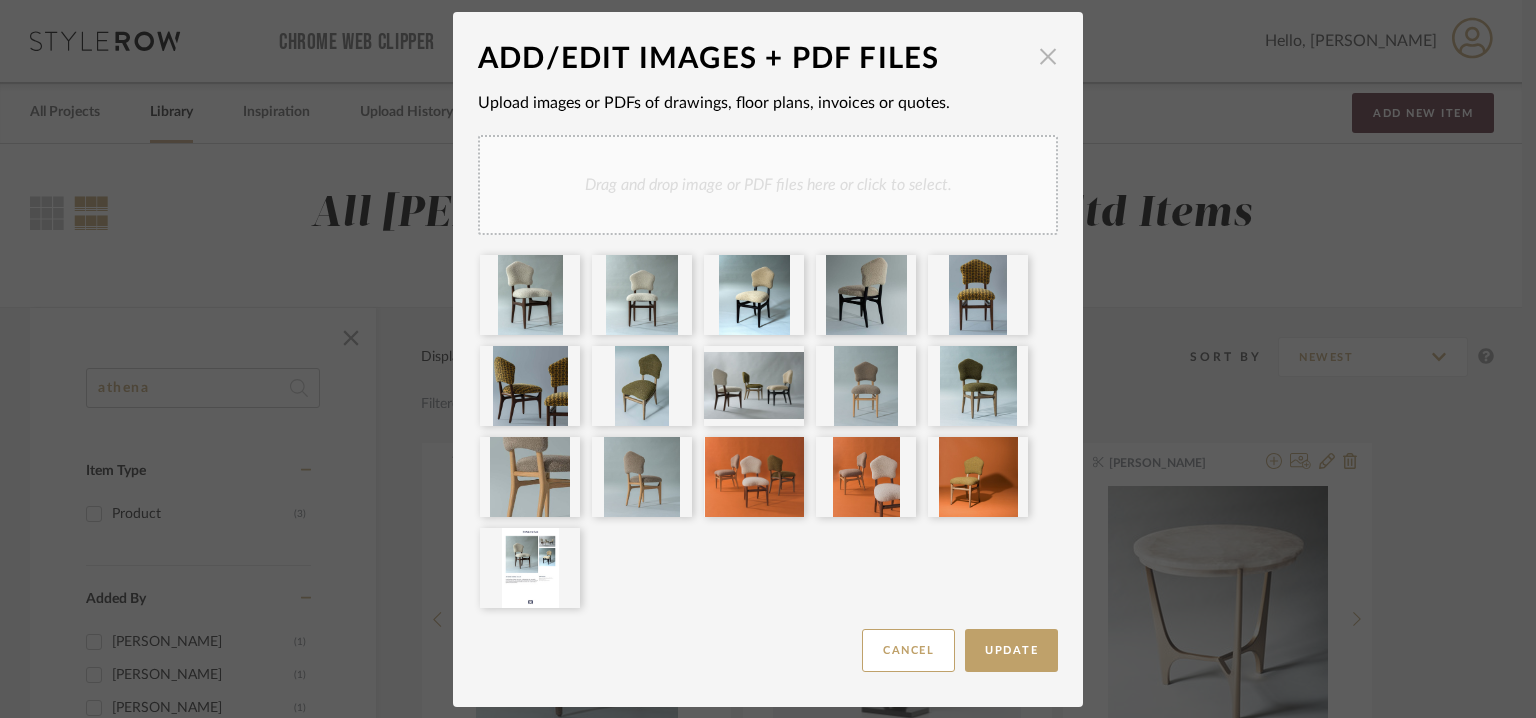 click at bounding box center (1048, 57) 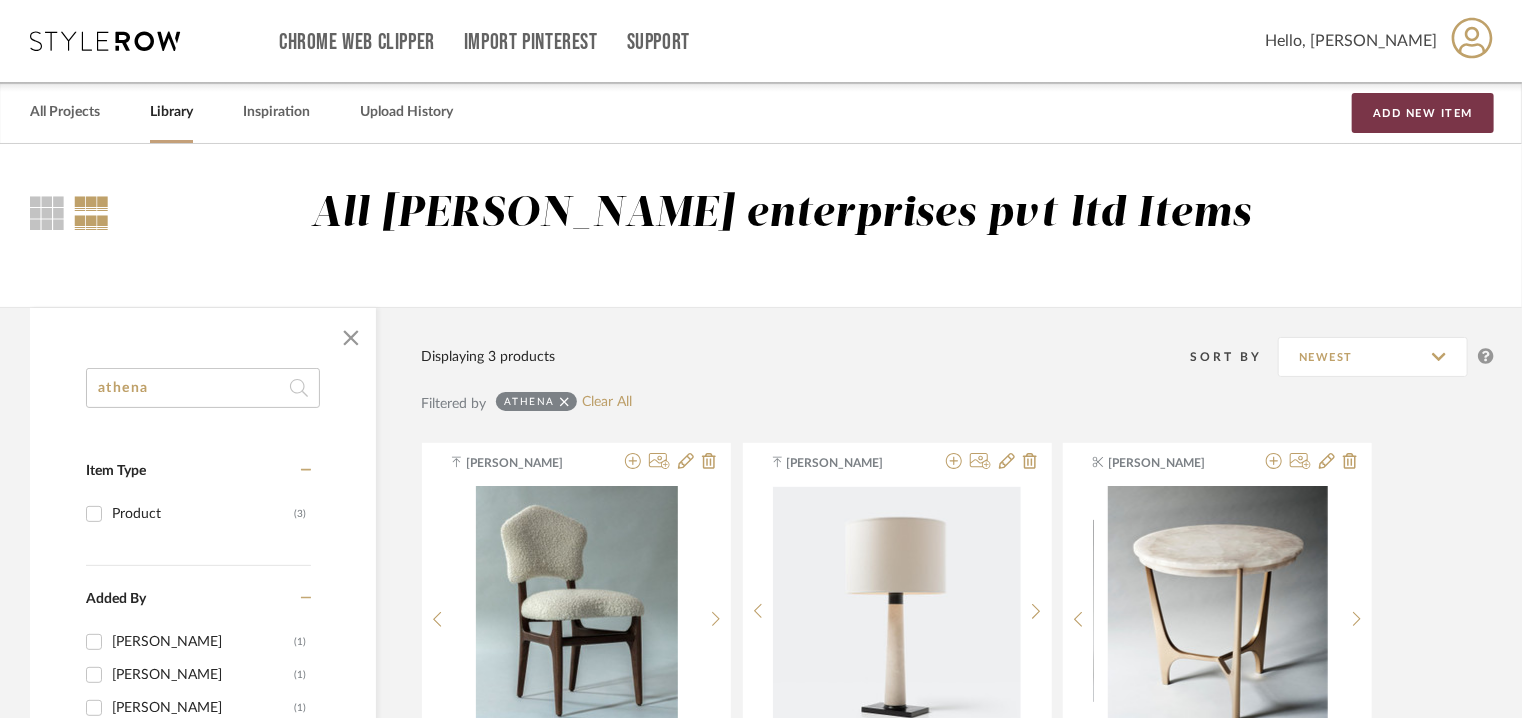 click on "Add New Item" at bounding box center [1423, 113] 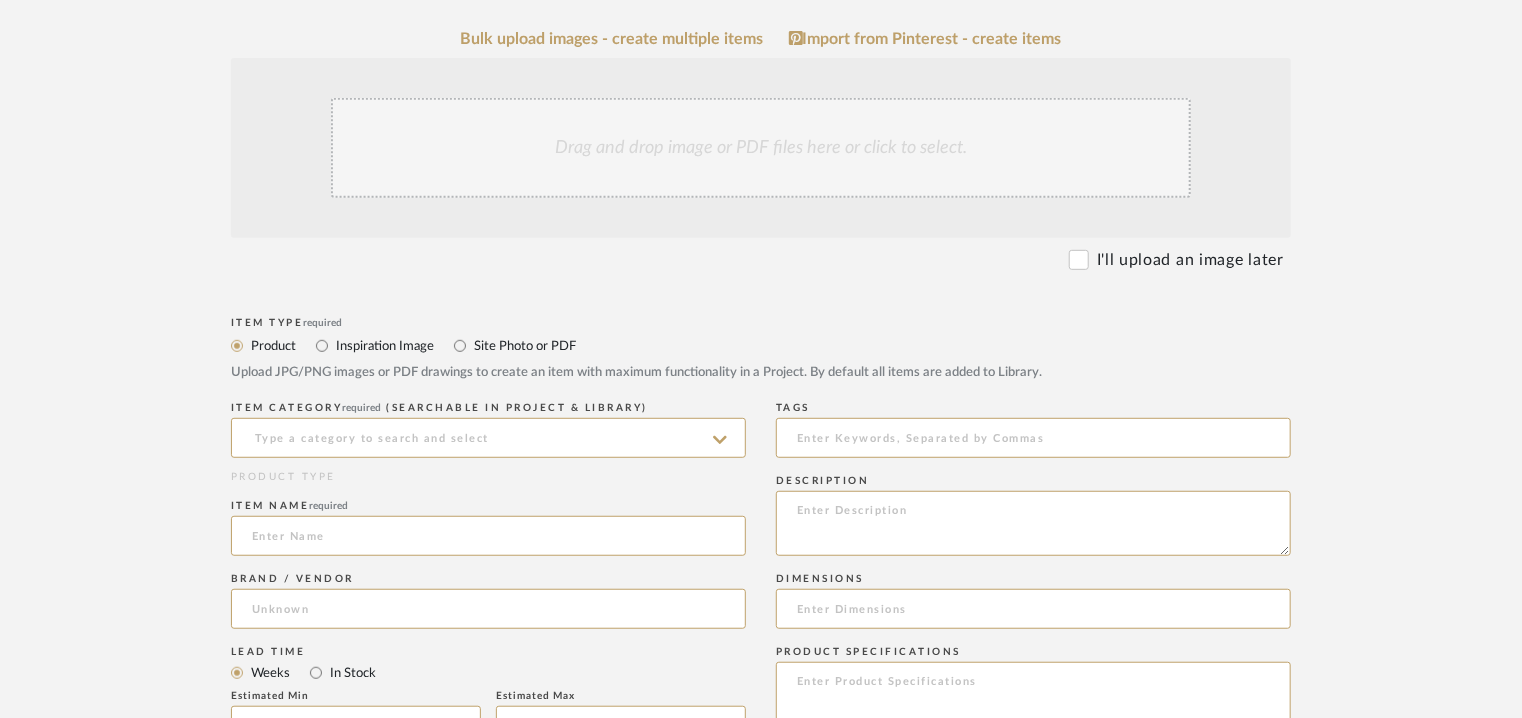 scroll, scrollTop: 800, scrollLeft: 0, axis: vertical 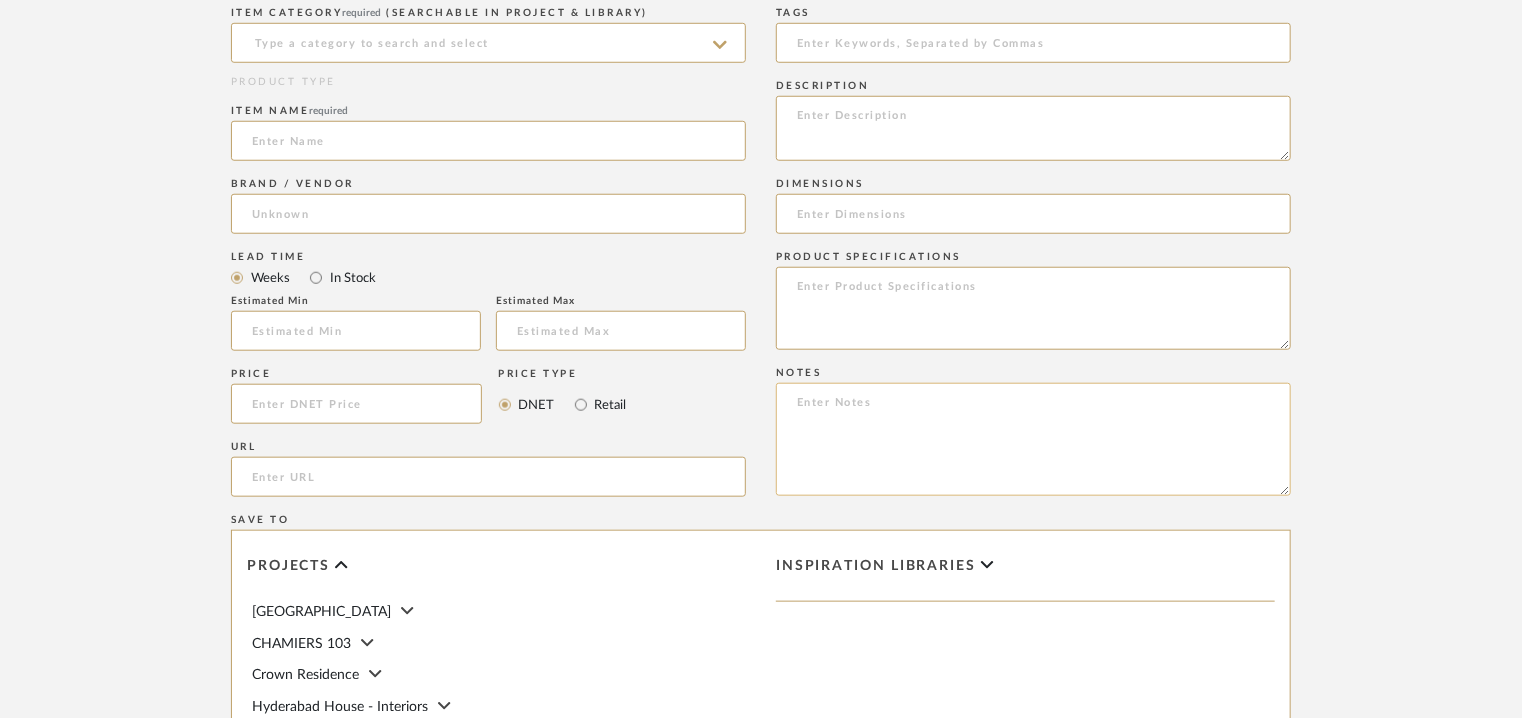 paste on "Price: : Na
Lead time:  7 – 10 weeks for standard pieces.  Production involving hand cast metal and stone tend to be on the longer end of this time frame.  Custom items may also extend production timelines.
Customizable : YES. COM MEMOS MUST BE REVIEWED AND FABRIC QUANTITIES/FABRIC APPLICATION CONFIRMED PRIOR TO ORDERING.
3D available : No
BIM available. No.
Point of contact: [PERSON_NAME]
Contact number: [PHONE_NUMBER] and
[PHONE_NUMBER]
Email address: [EMAIL_ADDRESS][DOMAIN_NAME]
[EMAIL_ADDRESS][DOMAIN_NAME]
Address: [STREET_ADDRESS]
Additional contact information:
Email address : [PERSON_NAME][EMAIL_ADDRESS][PERSON_NAME][DOMAIN_NAME]  and
[EMAIL_ADDRESS][DOMAIN_NAME]" 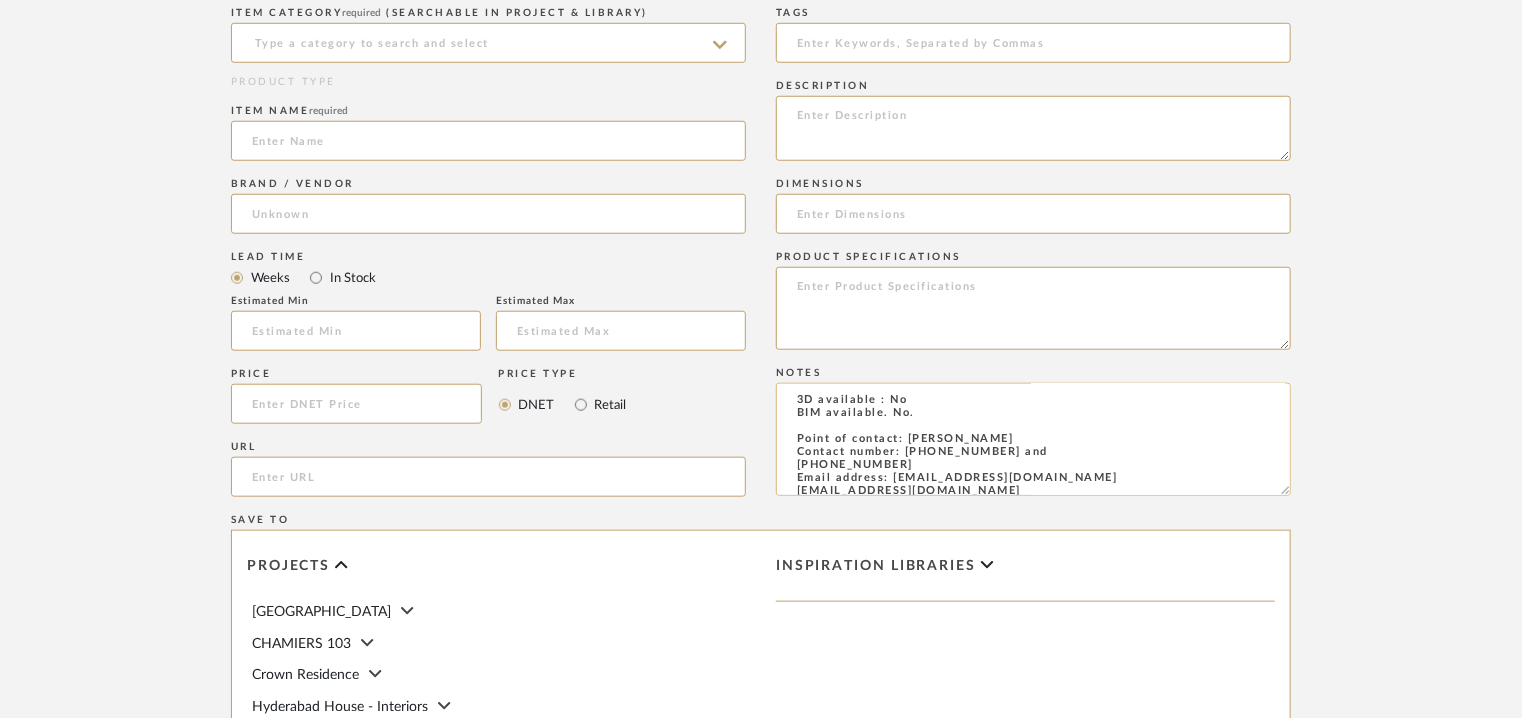 scroll, scrollTop: 0, scrollLeft: 0, axis: both 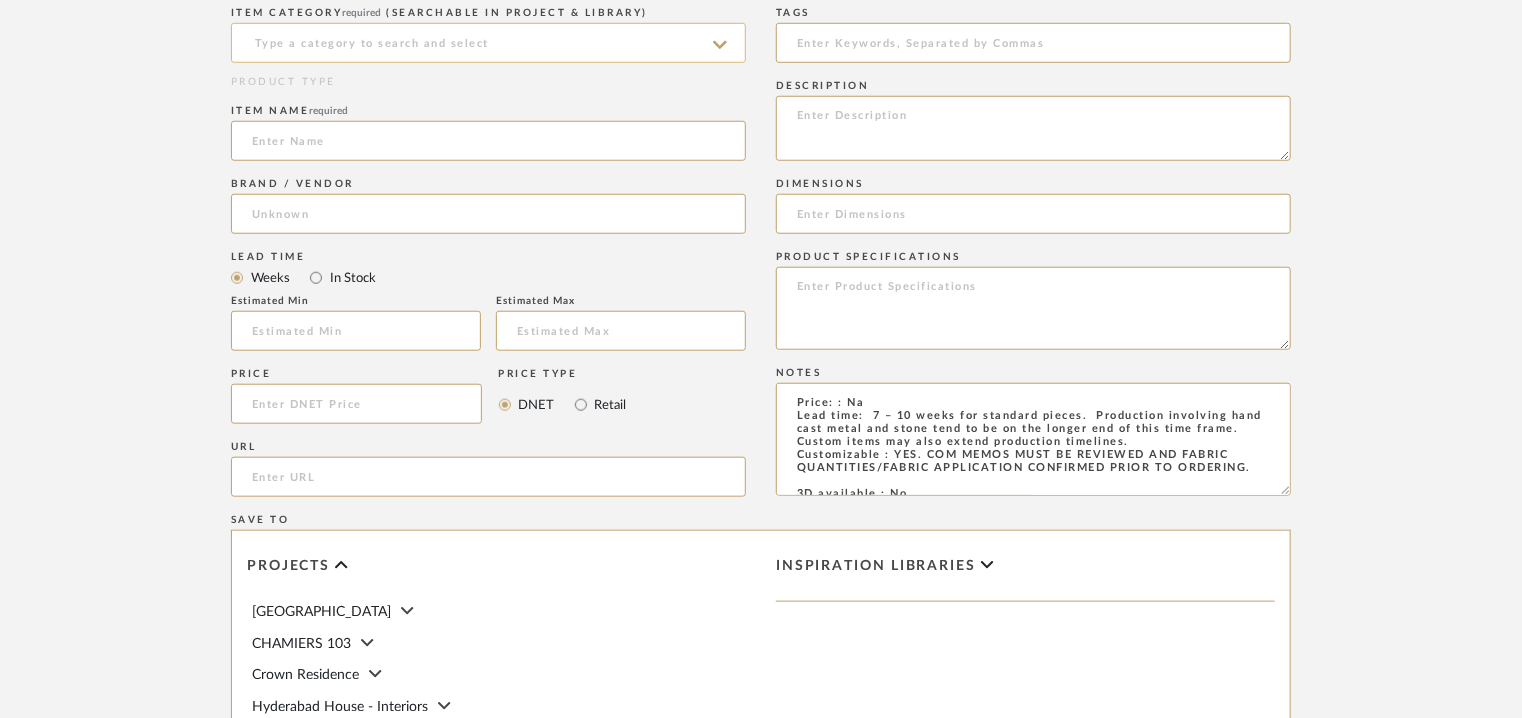 type on "Price: : Na
Lead time:  7 – 10 weeks for standard pieces.  Production involving hand cast metal and stone tend to be on the longer end of this time frame.  Custom items may also extend production timelines.
Customizable : YES. COM MEMOS MUST BE REVIEWED AND FABRIC QUANTITIES/FABRIC APPLICATION CONFIRMED PRIOR TO ORDERING.
3D available : No
BIM available. No.
Point of contact: [PERSON_NAME]
Contact number: [PHONE_NUMBER] and
[PHONE_NUMBER]
Email address: [EMAIL_ADDRESS][DOMAIN_NAME]
[EMAIL_ADDRESS][DOMAIN_NAME]
Address: [STREET_ADDRESS]
Additional contact information:
Email address : [PERSON_NAME][EMAIL_ADDRESS][PERSON_NAME][DOMAIN_NAME]  and
[EMAIL_ADDRESS][DOMAIN_NAME]" 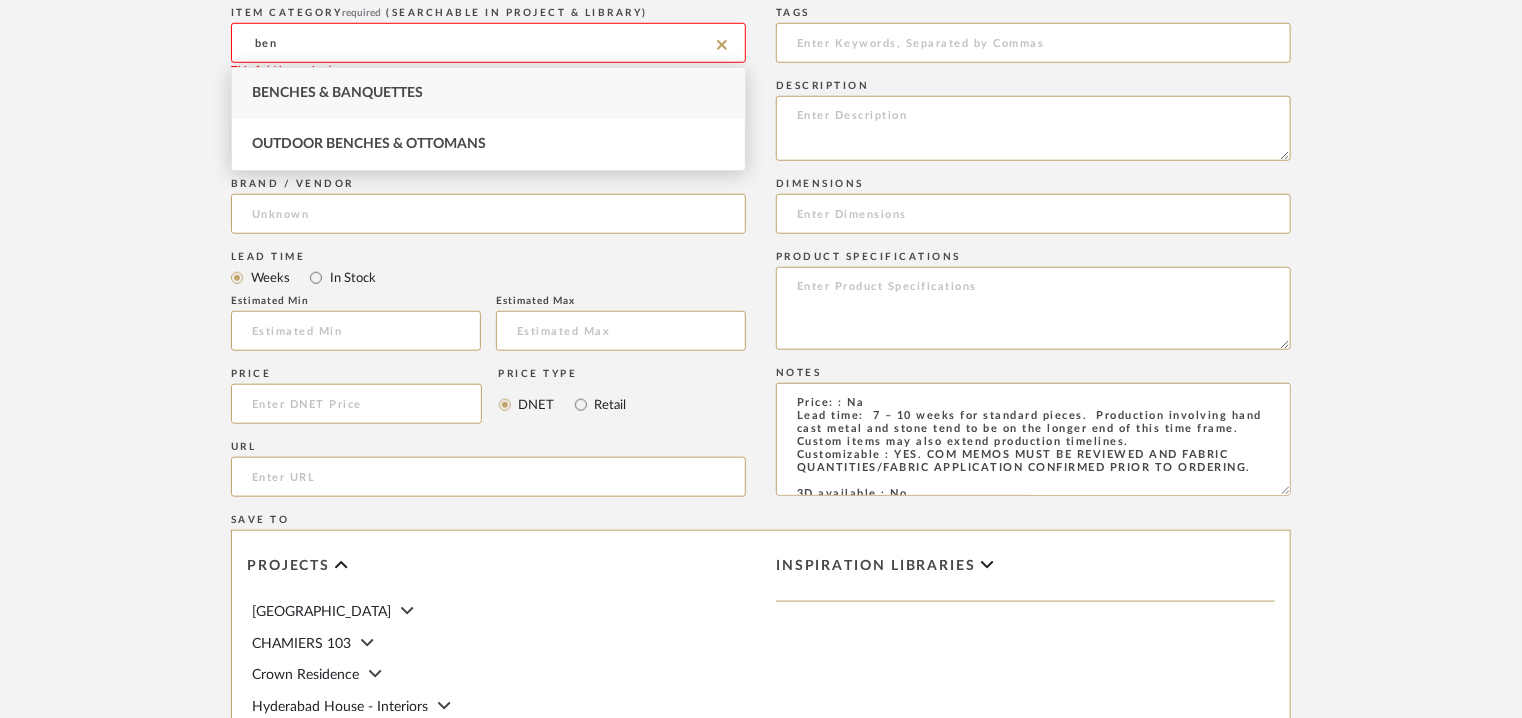 click on "Benches & Banquettes" at bounding box center (488, 93) 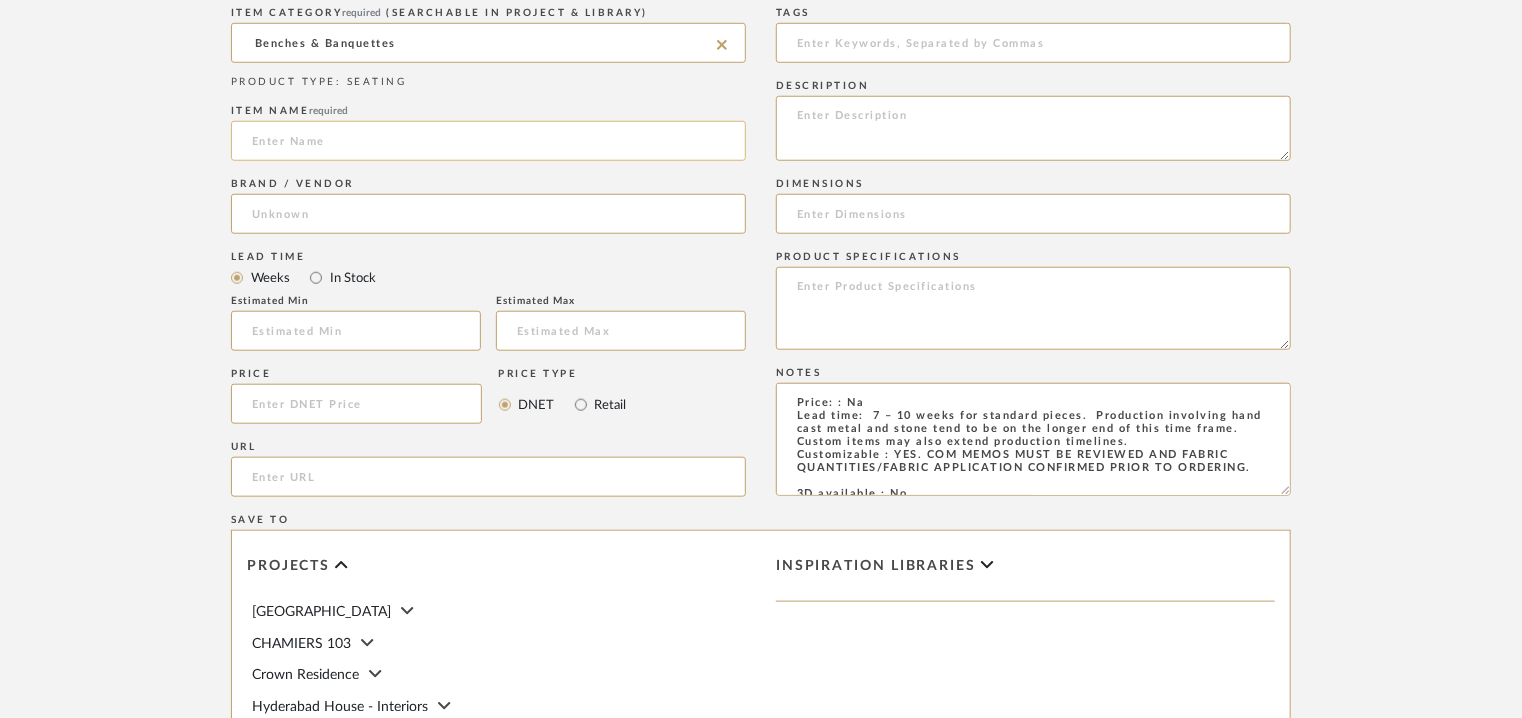 click 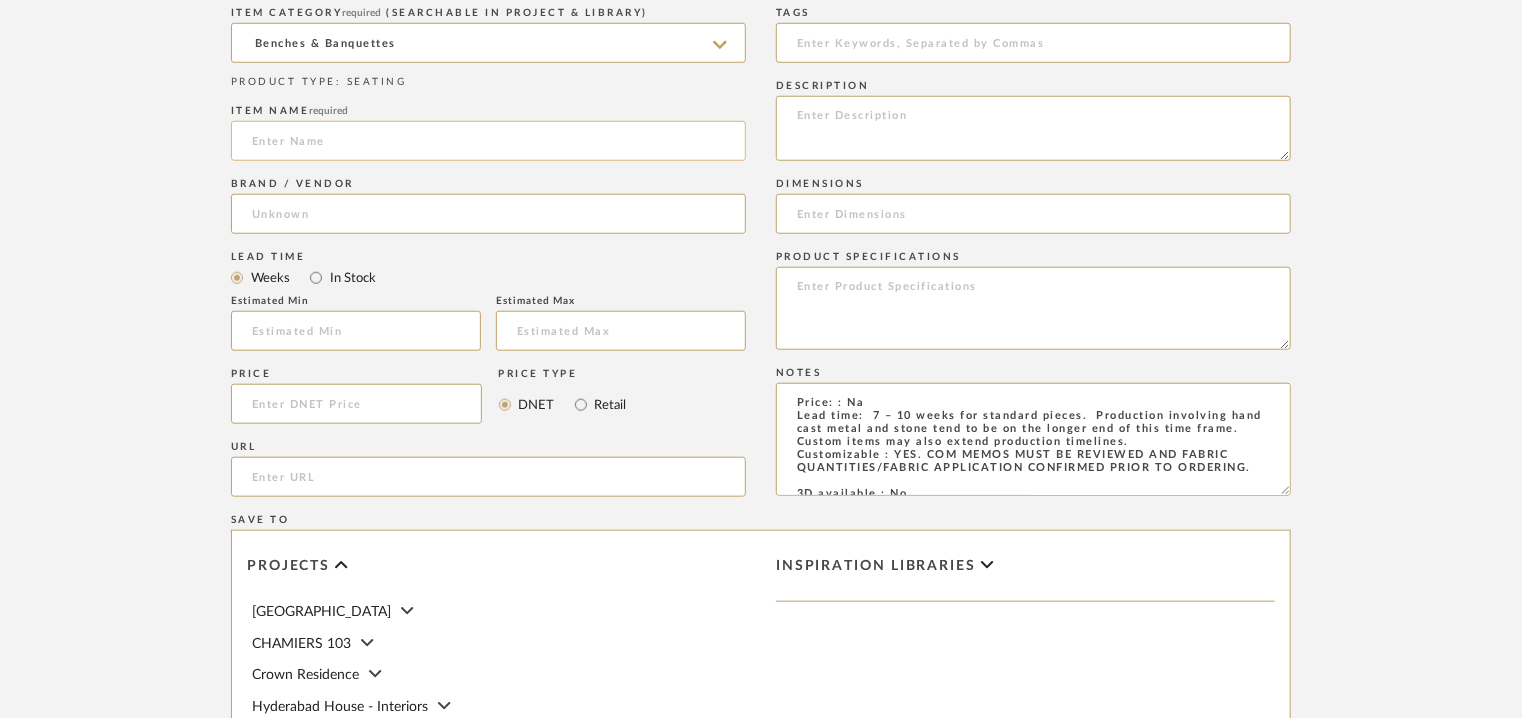 paste on "ARCHE BENCH" 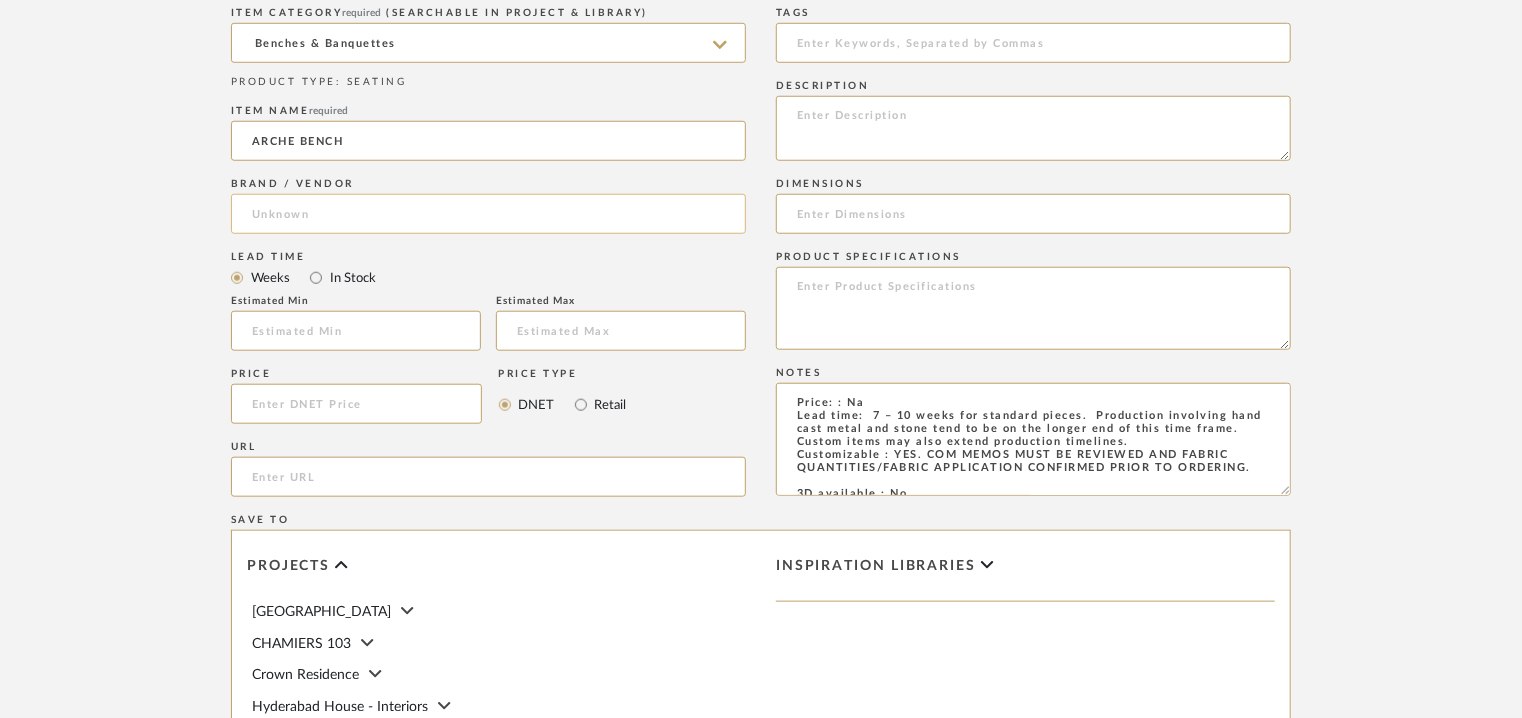 type on "ARCHE BENCH" 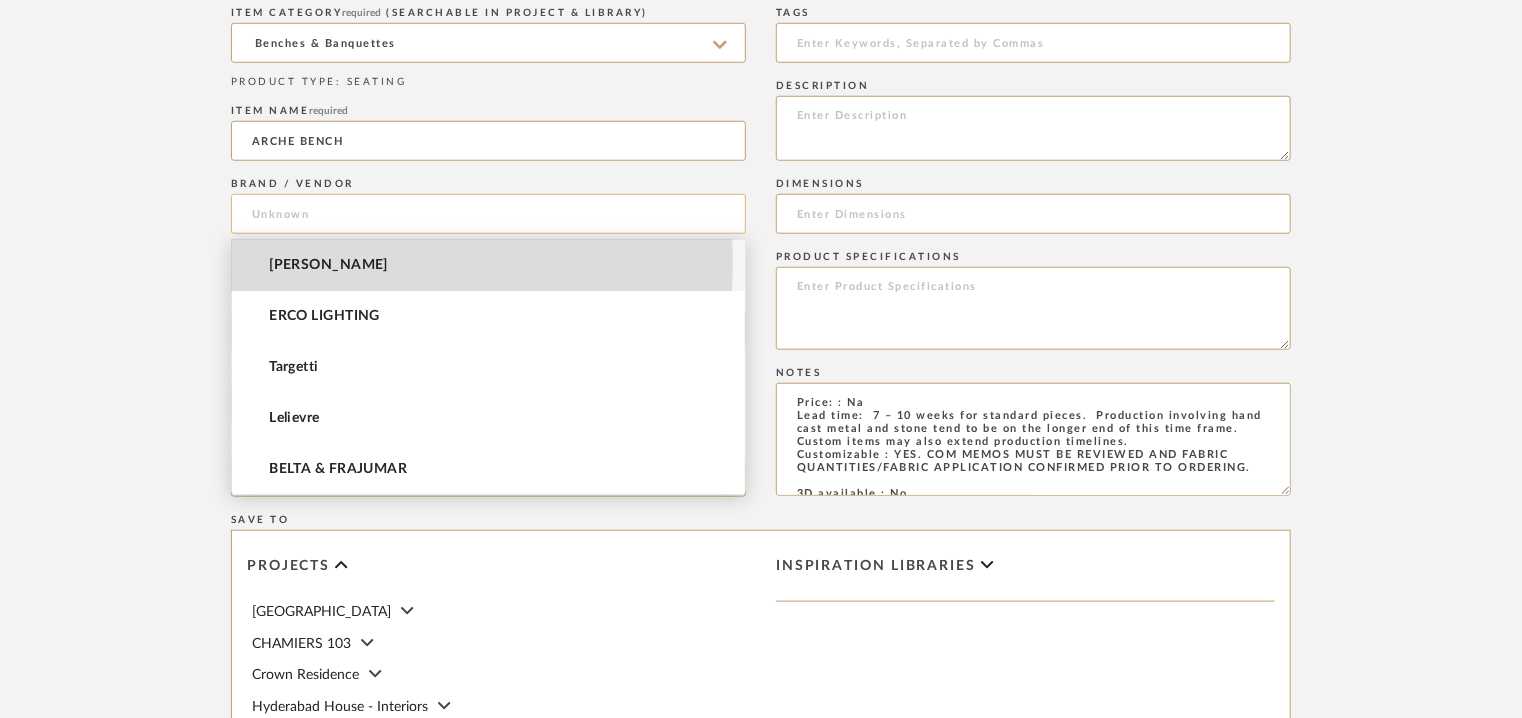 drag, startPoint x: 296, startPoint y: 261, endPoint x: 293, endPoint y: 213, distance: 48.09366 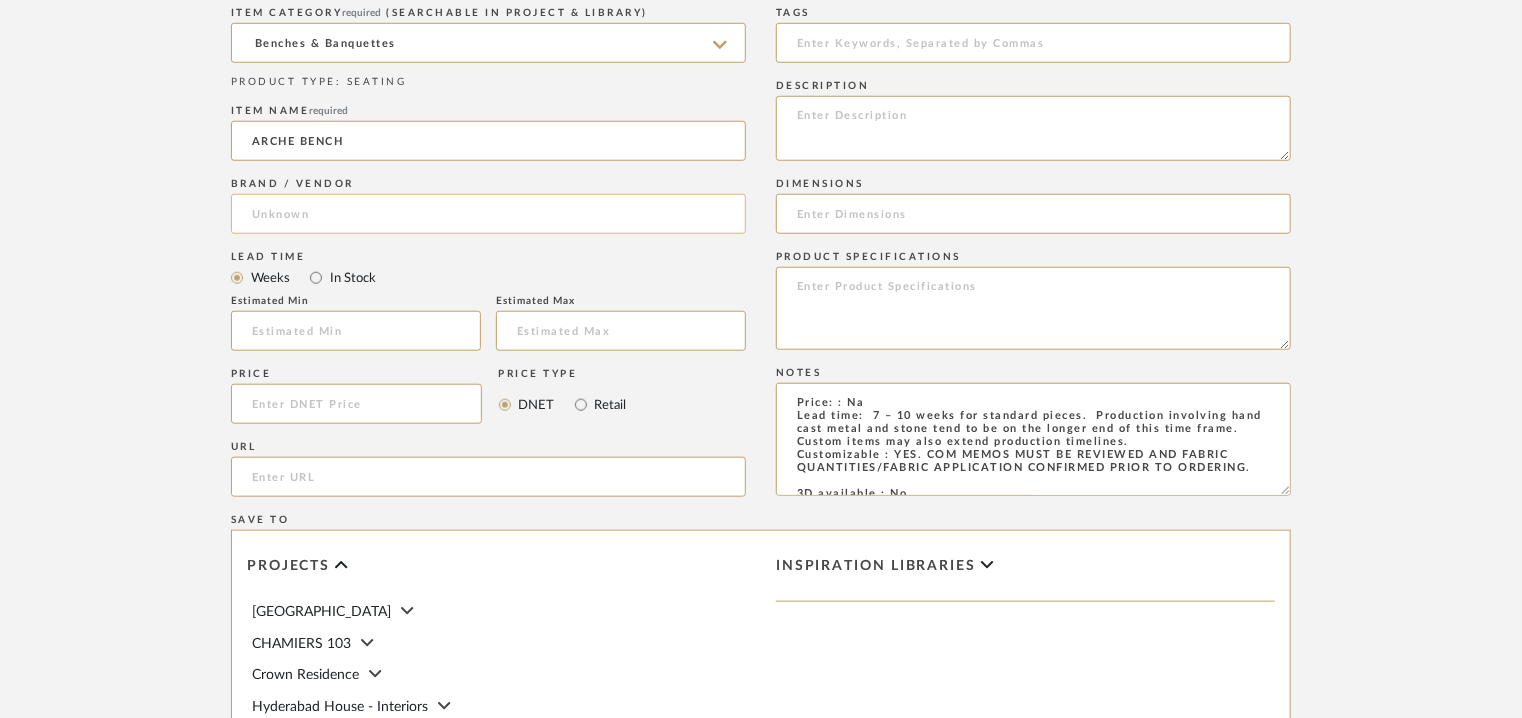 type on "[PERSON_NAME]" 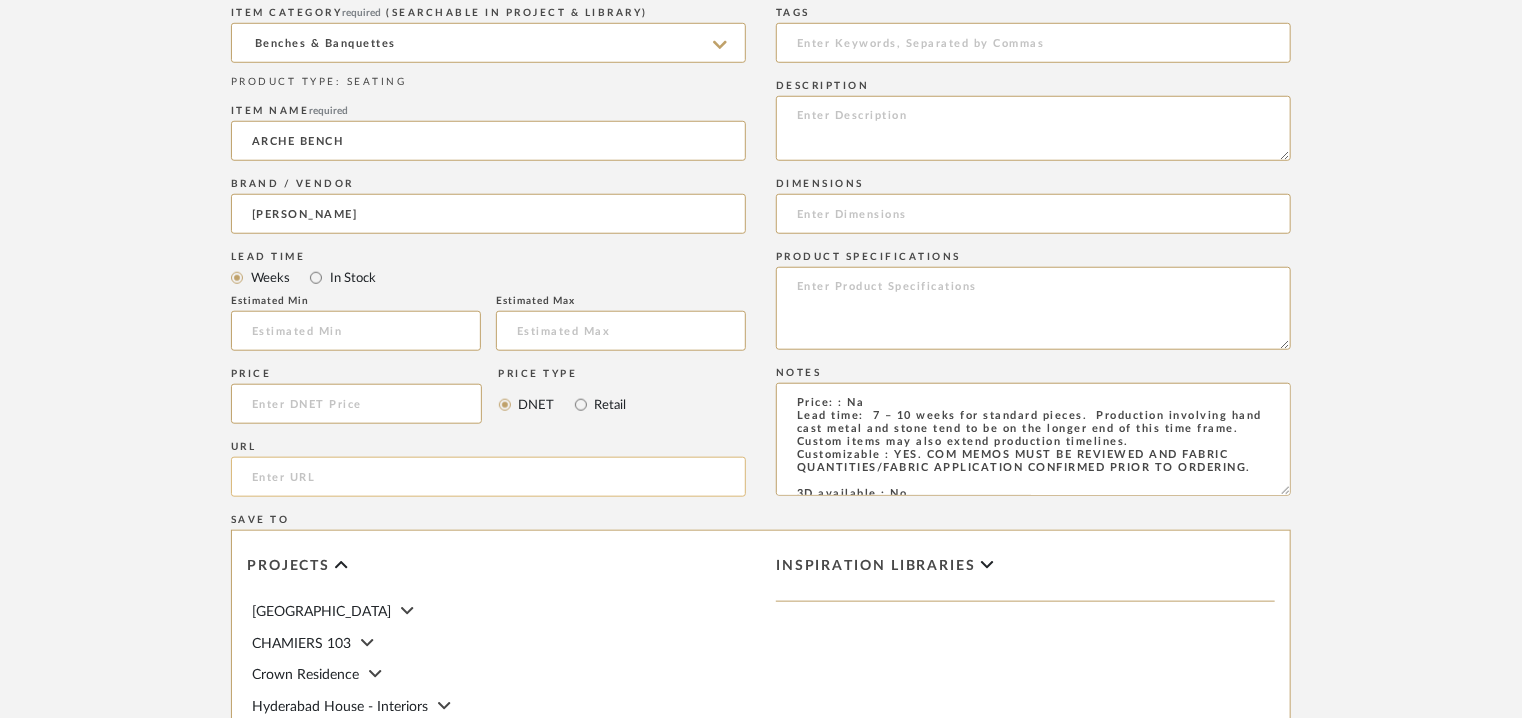 click 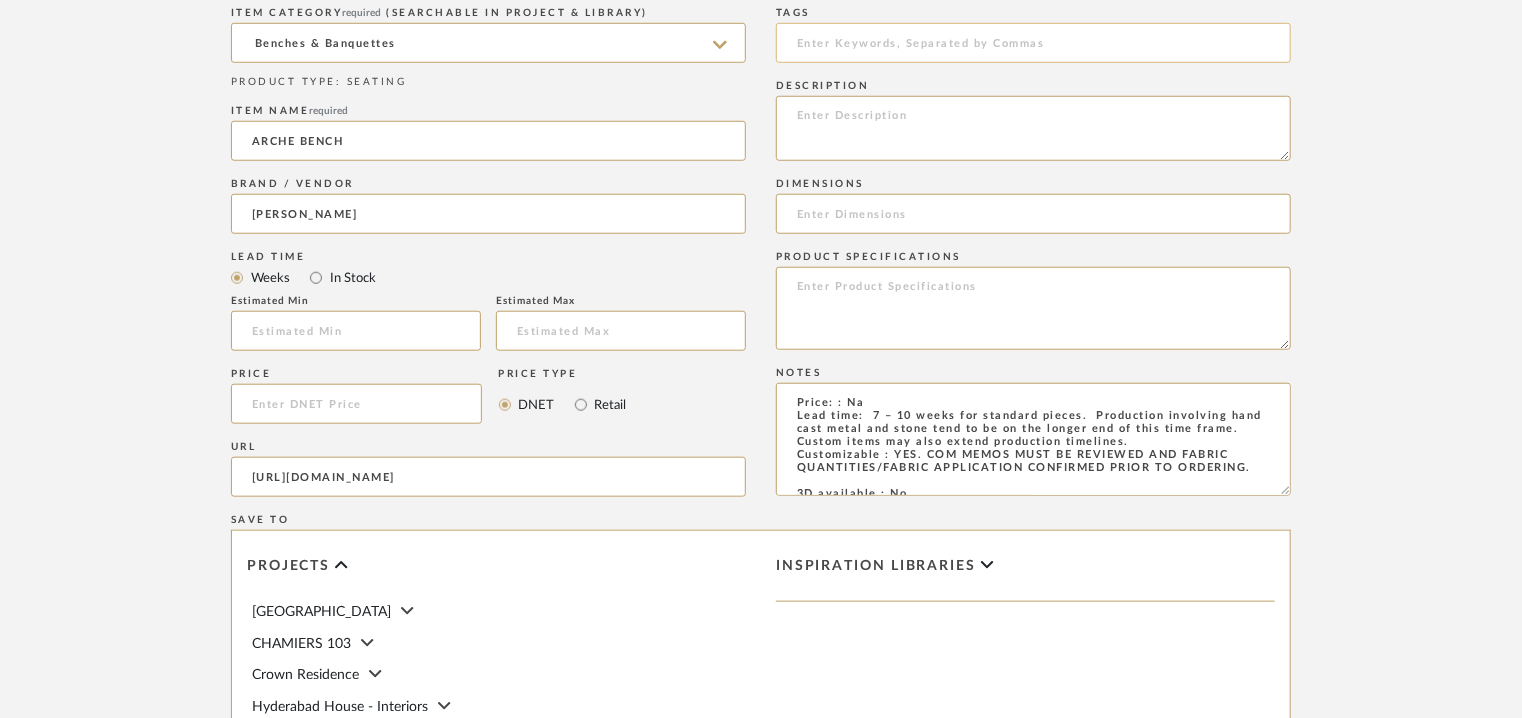 type on "https://demurodas.com/products/arche-bench" 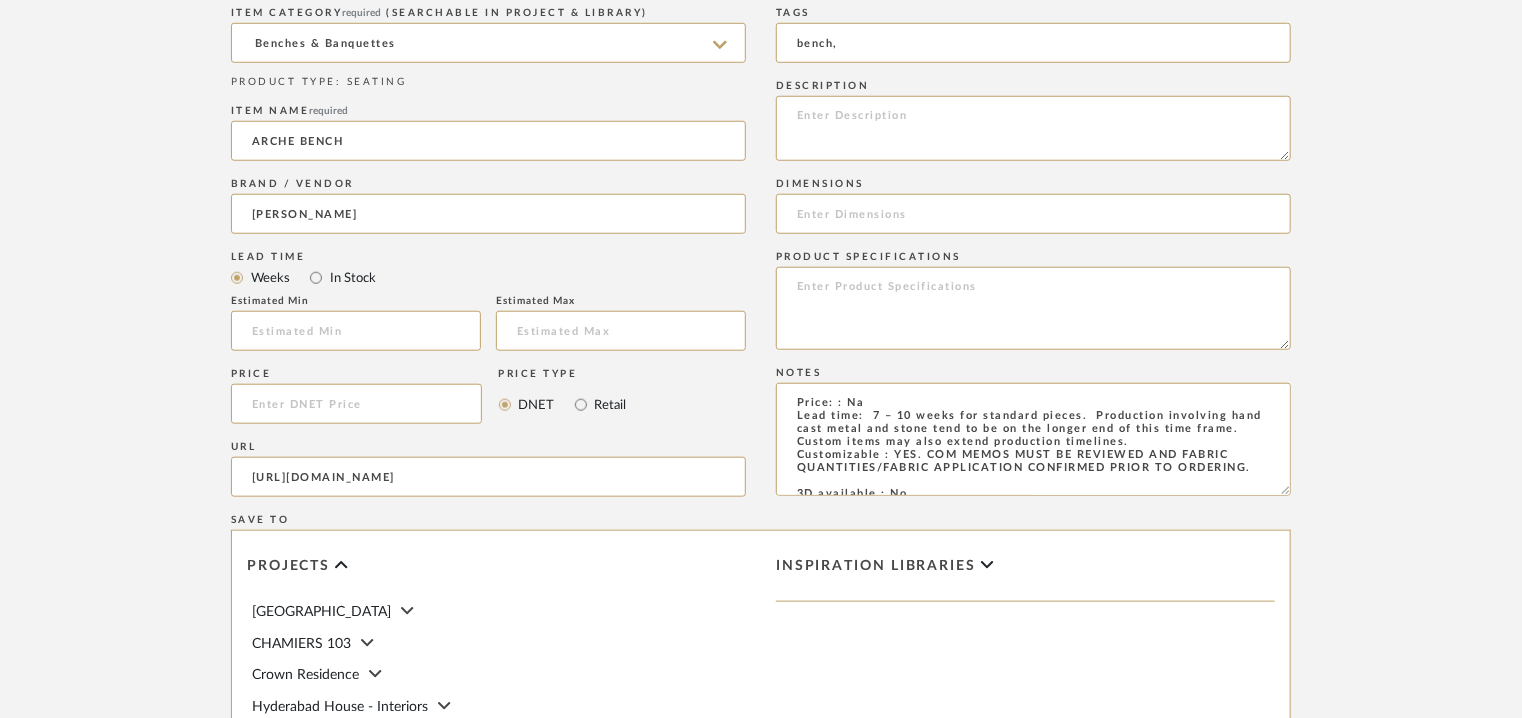 type on "bench," 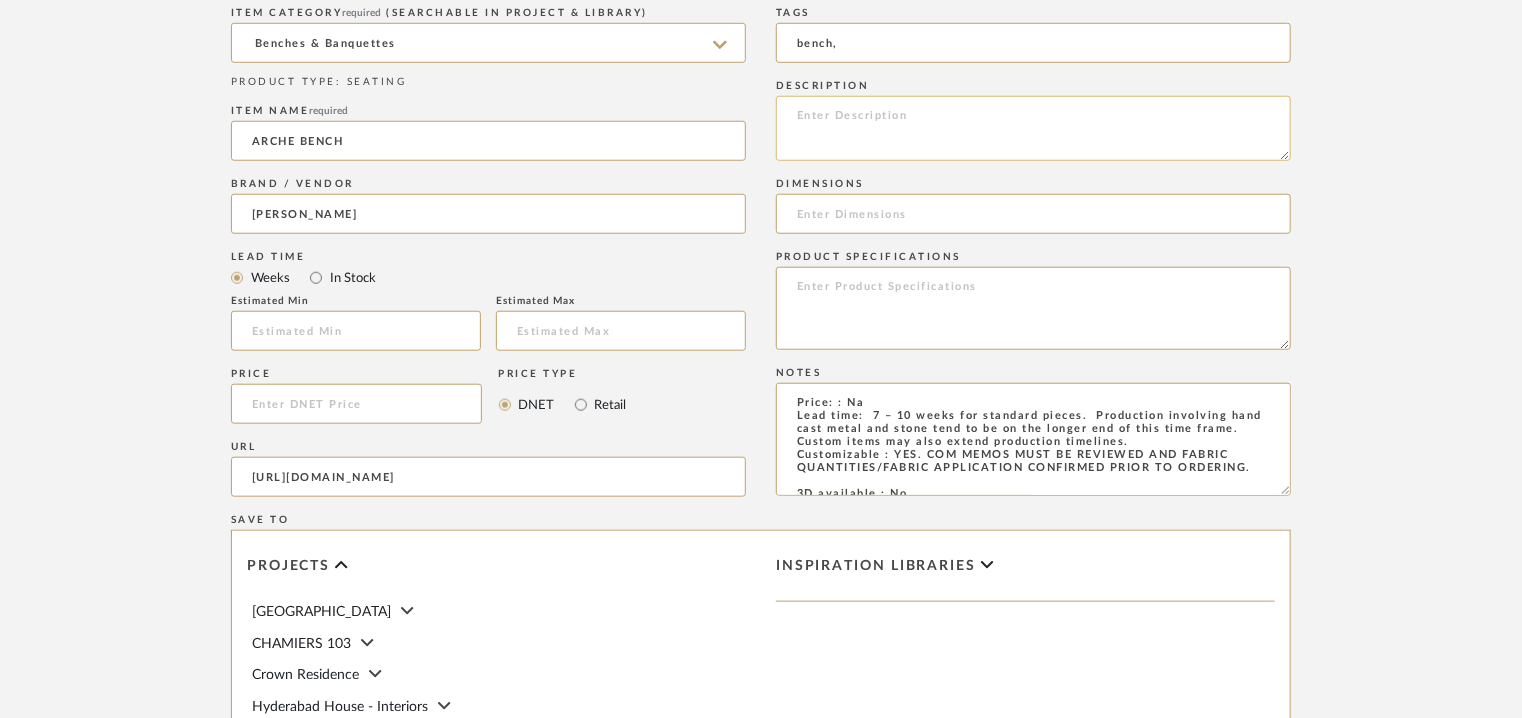 paste on "Type: Bench
Designer : Na
Dimensions : 1580mm [62"] W x 450mm [17.5"] D x 460mm [18"] H
Material & Finishes :  hand cast metal base. fabric upholstery.
Metal finishes : Bronze Antique, Brass Blackened
Product description : The Arche Bench embodies elegance and sophistication in the form of an artfully sculpted metal base and softly rounded silhouette. The base comprises graceful arches crafted from solid metal and meticulously cast by hand in our metal foundry. Comfort, balance, and proportion were all given equal consideration during the design process, resulting in a design that is both distinct and timeless.
Additional details : Na
Any other details : COM: Requires 4 Meters/ 4.5 Yards of 54” width fabric in solid color with railroaded application. Contact us for quantity in patterned fabric.
Contact for other custom options." 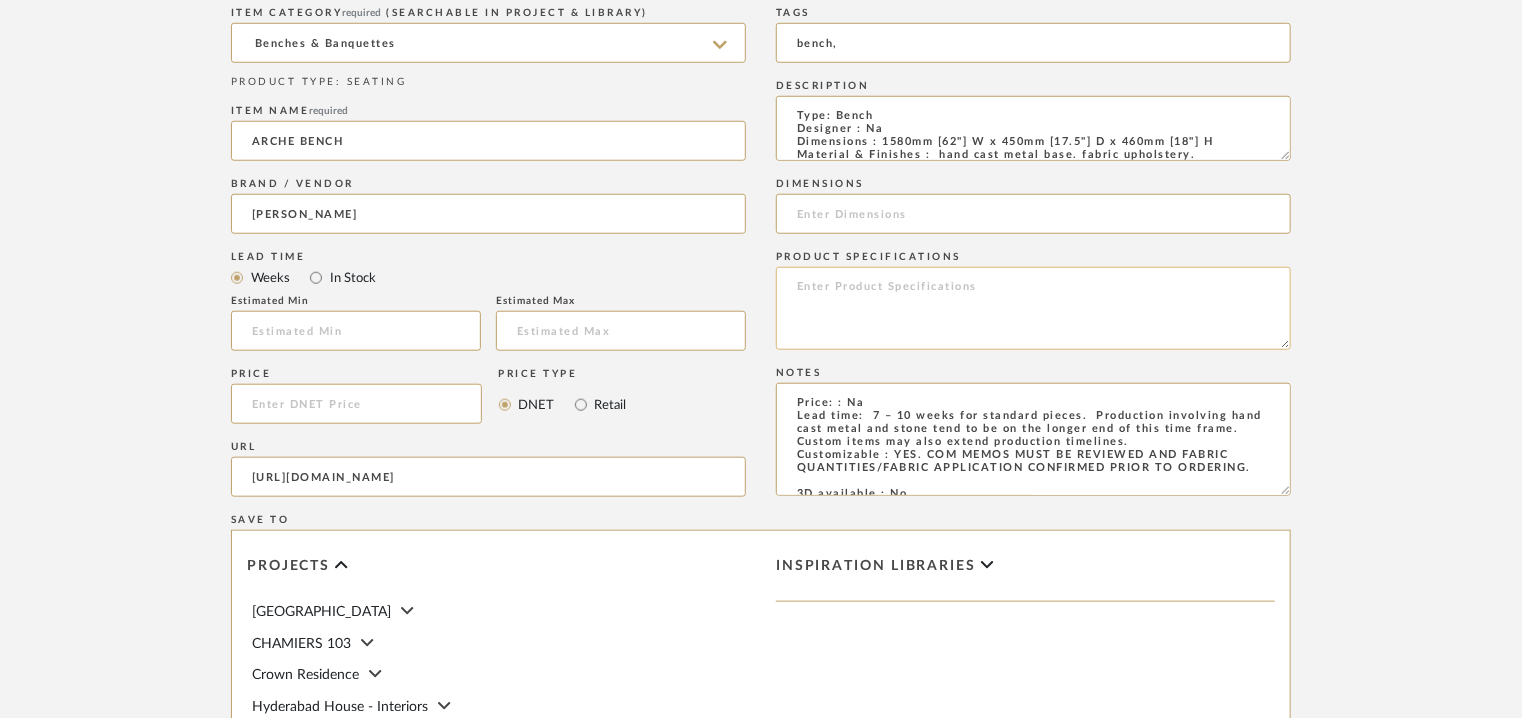scroll, scrollTop: 205, scrollLeft: 0, axis: vertical 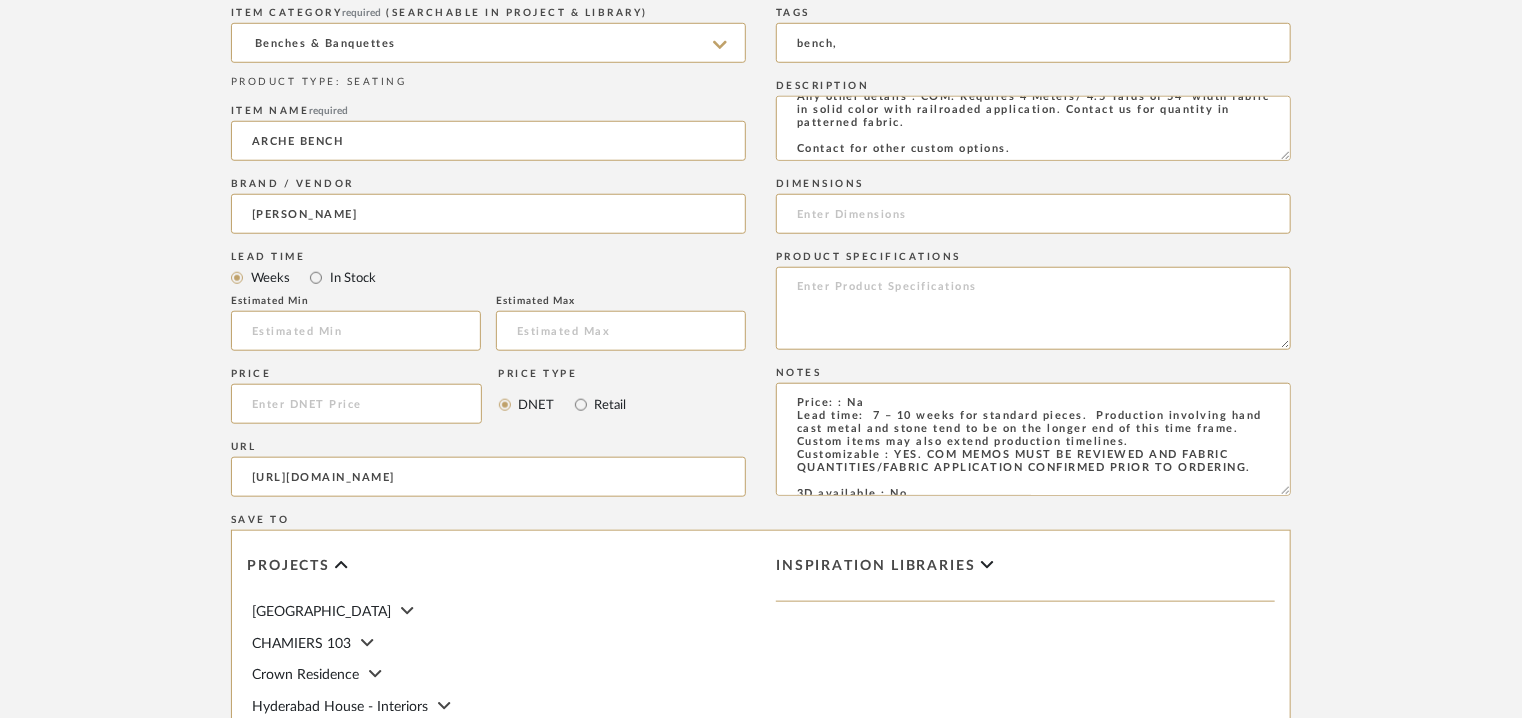 type on "Type: Bench
Designer : Na
Dimensions : 1580mm [62"] W x 450mm [17.5"] D x 460mm [18"] H
Material & Finishes :  hand cast metal base. fabric upholstery.
Metal finishes : Bronze Antique, Brass Blackened
Product description : The Arche Bench embodies elegance and sophistication in the form of an artfully sculpted metal base and softly rounded silhouette. The base comprises graceful arches crafted from solid metal and meticulously cast by hand in our metal foundry. Comfort, balance, and proportion were all given equal consideration during the design process, resulting in a design that is both distinct and timeless.
Additional details : Na
Any other details : COM: Requires 4 Meters/ 4.5 Yards of 54” width fabric in solid color with railroaded application. Contact us for quantity in patterned fabric.
Contact for other custom options." 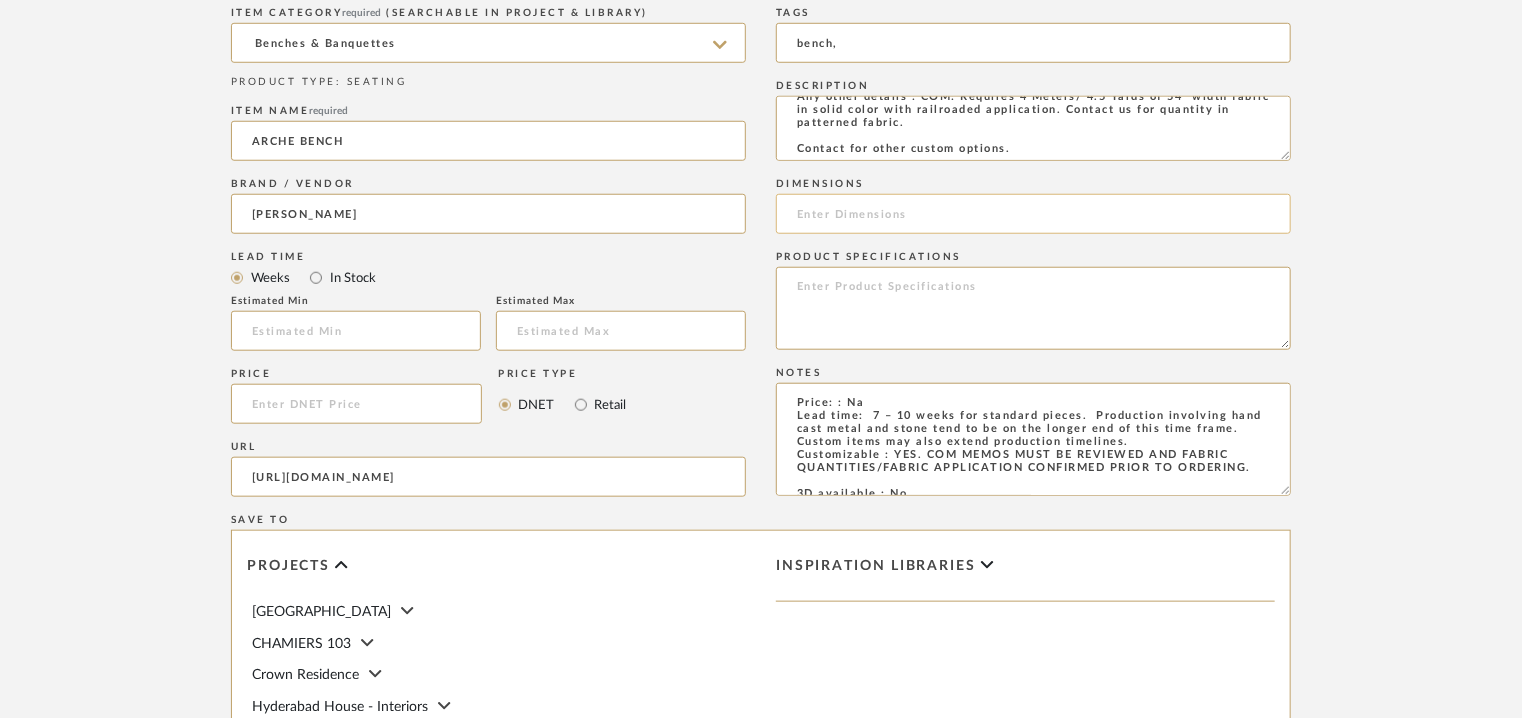 paste on "1580mm [62"] W x 450mm [17.5"] D x 460mm [18"] H" 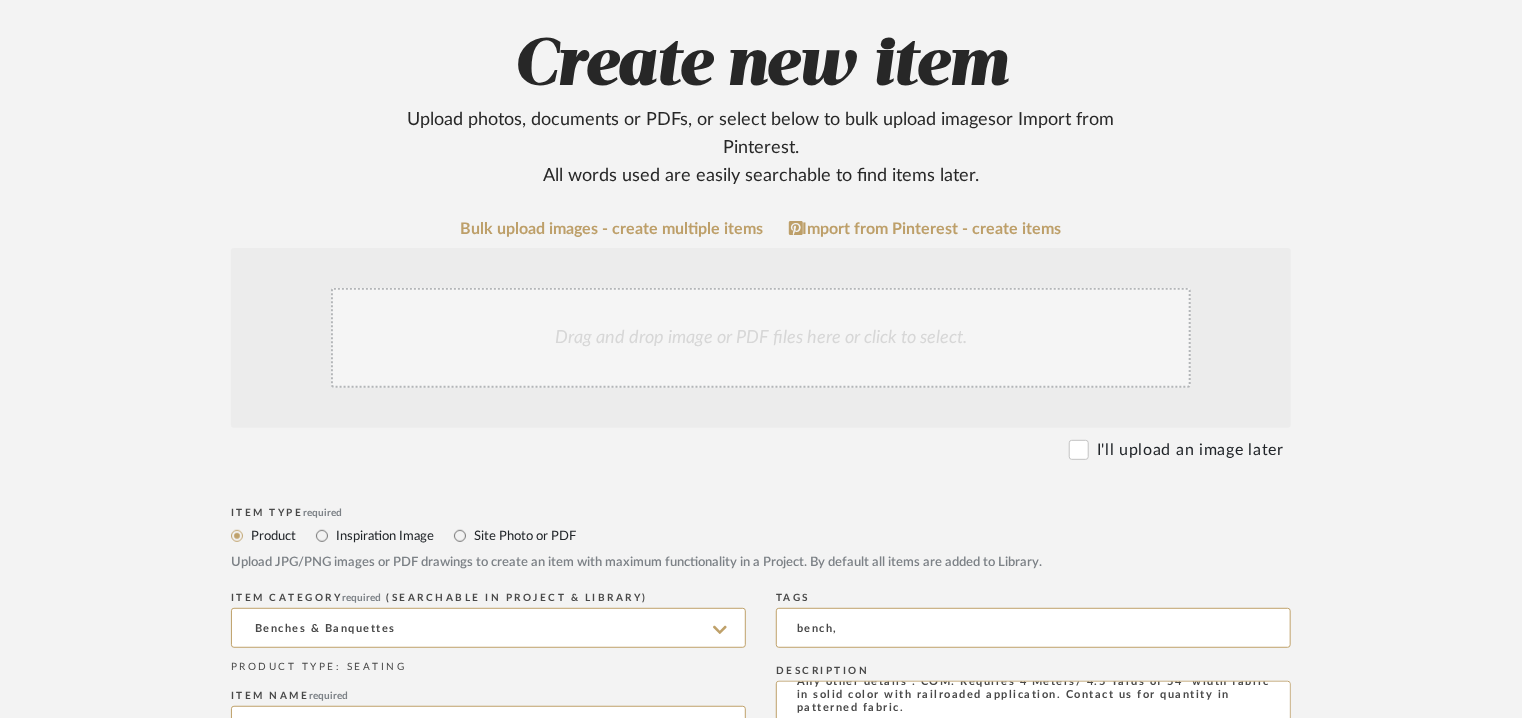 scroll, scrollTop: 200, scrollLeft: 0, axis: vertical 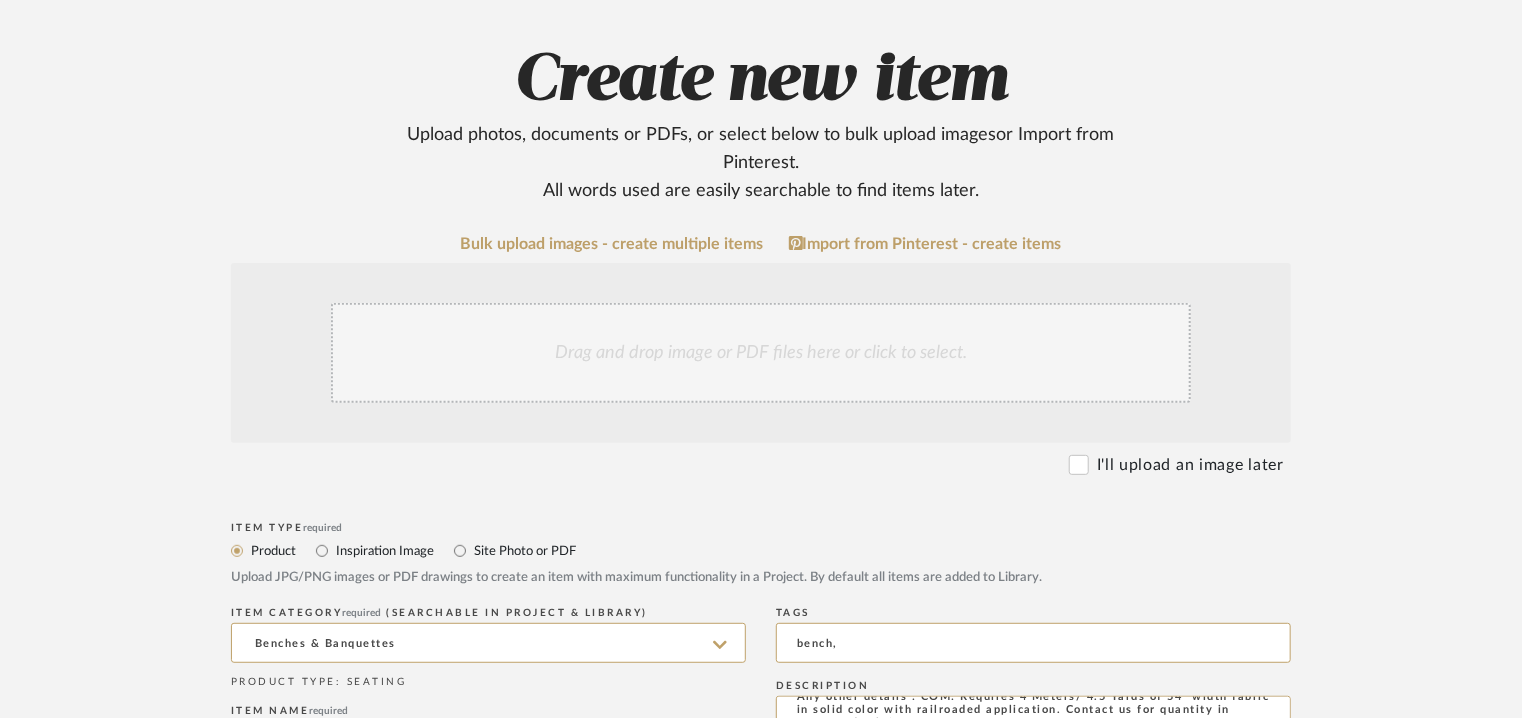 type on "1580mm [62"] W x 450mm [17.5"] D x 460mm [18"] H" 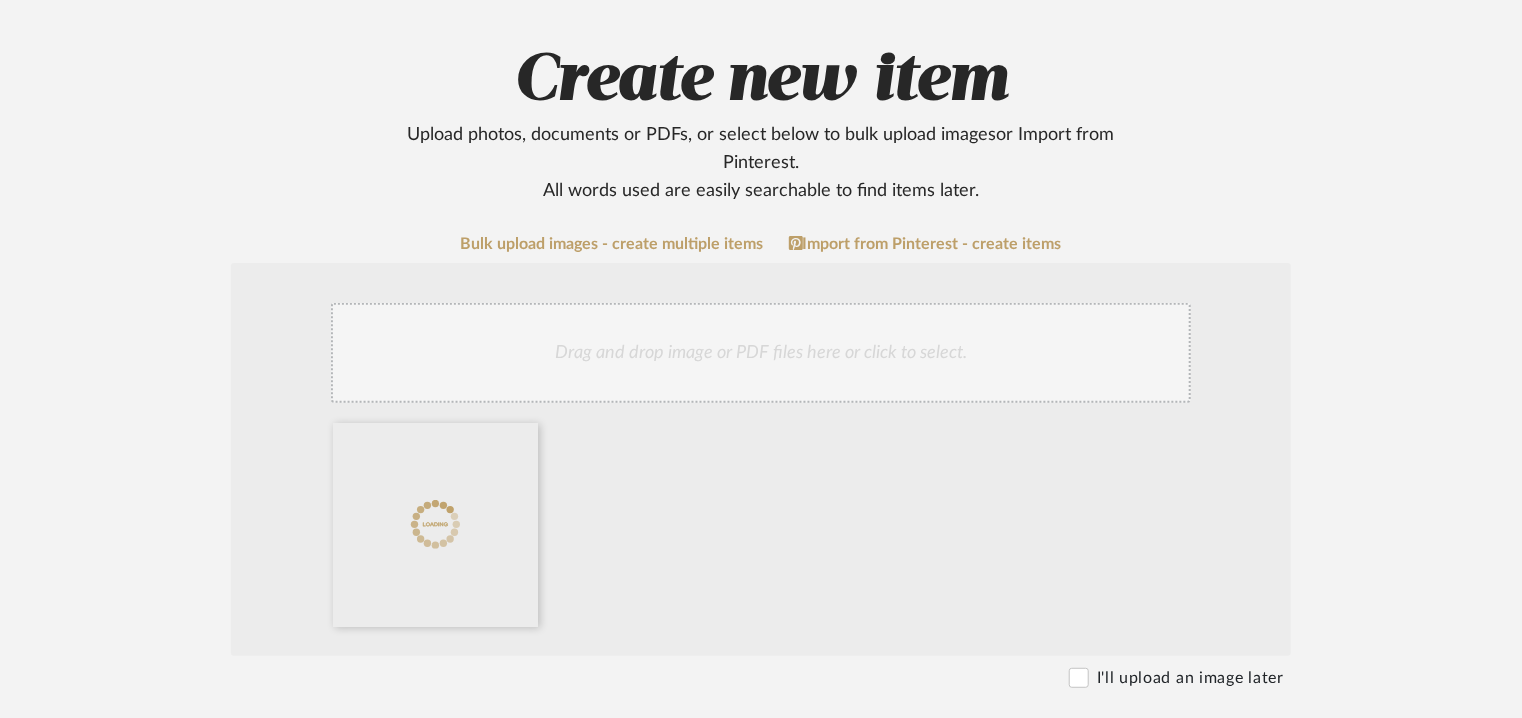 click on "Drag and drop image or PDF files here or click to select." 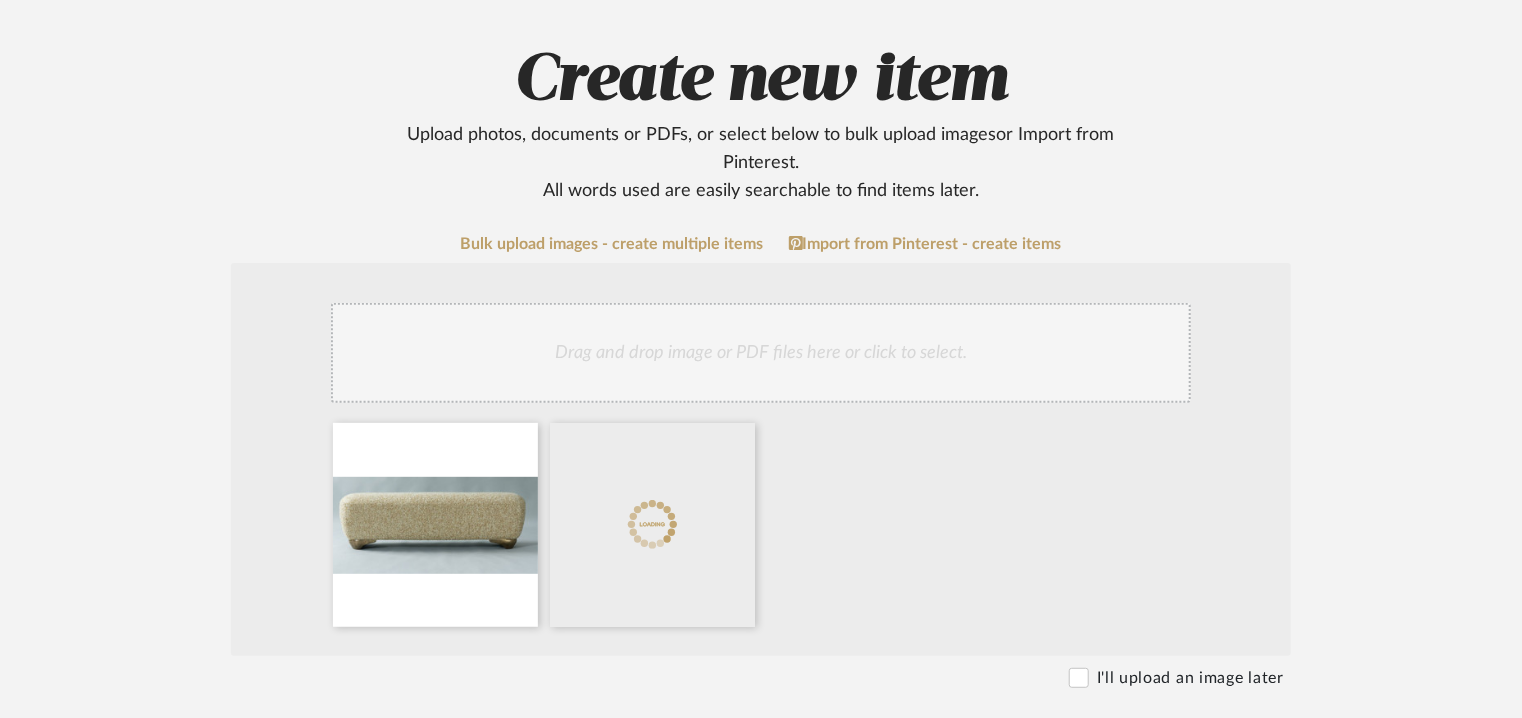 click on "Drag and drop image or PDF files here or click to select." 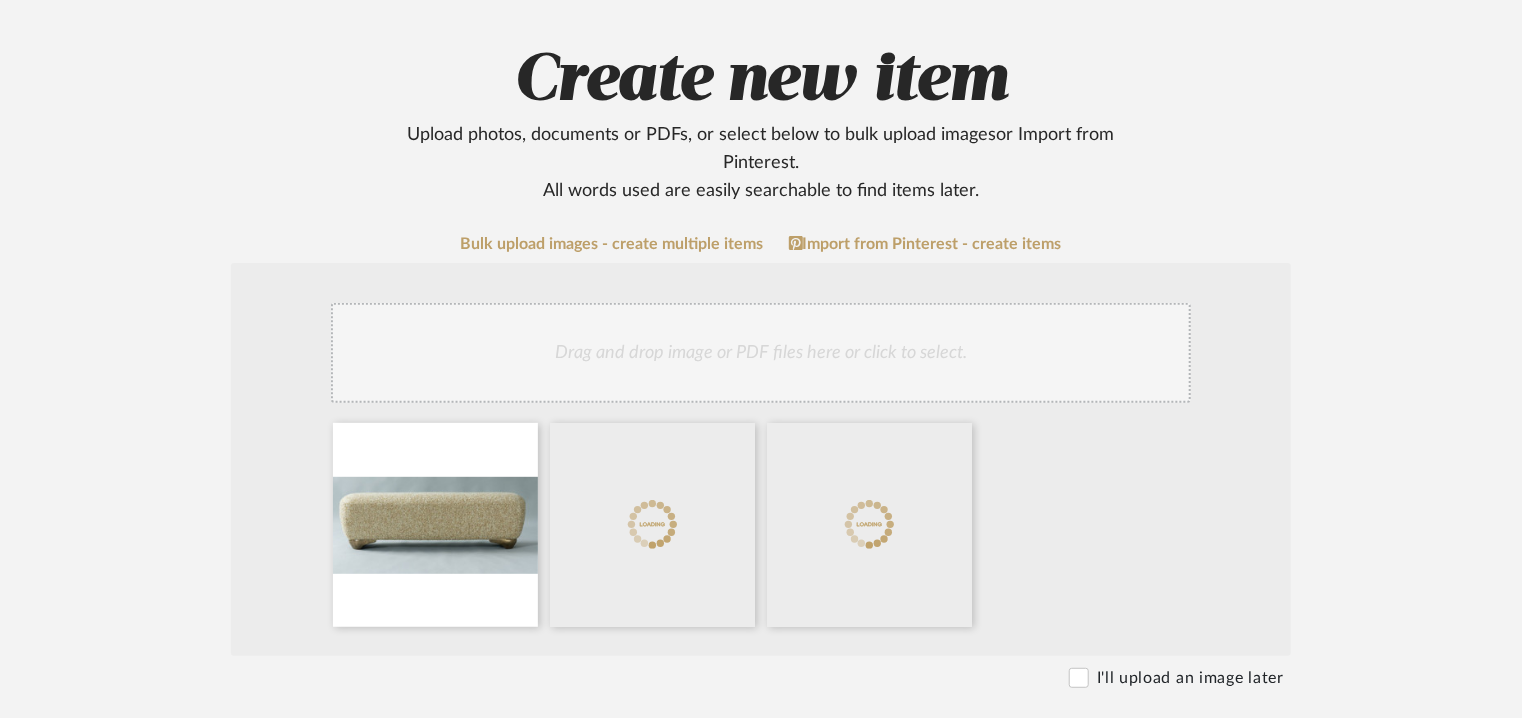click on "Drag and drop image or PDF files here or click to select." 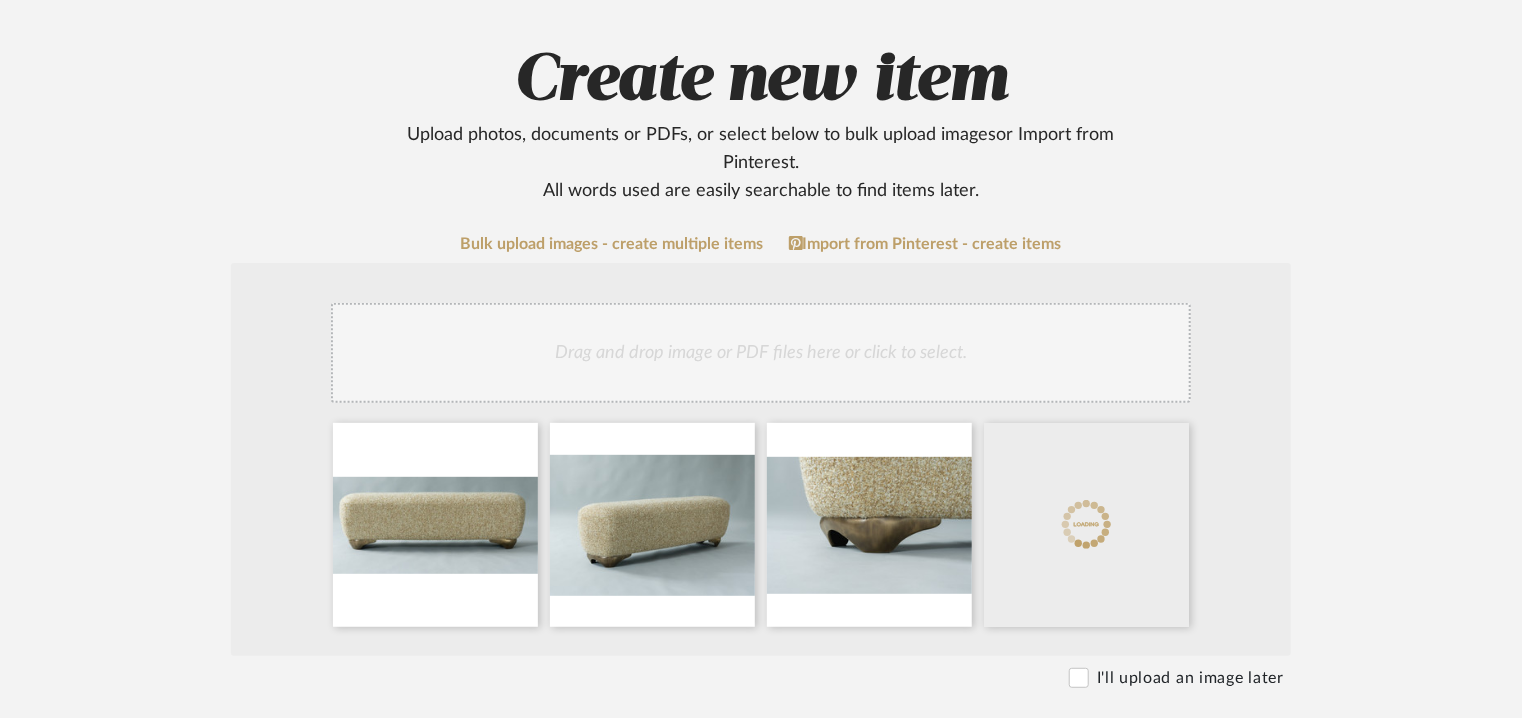 click on "Drag and drop image or PDF files here or click to select." 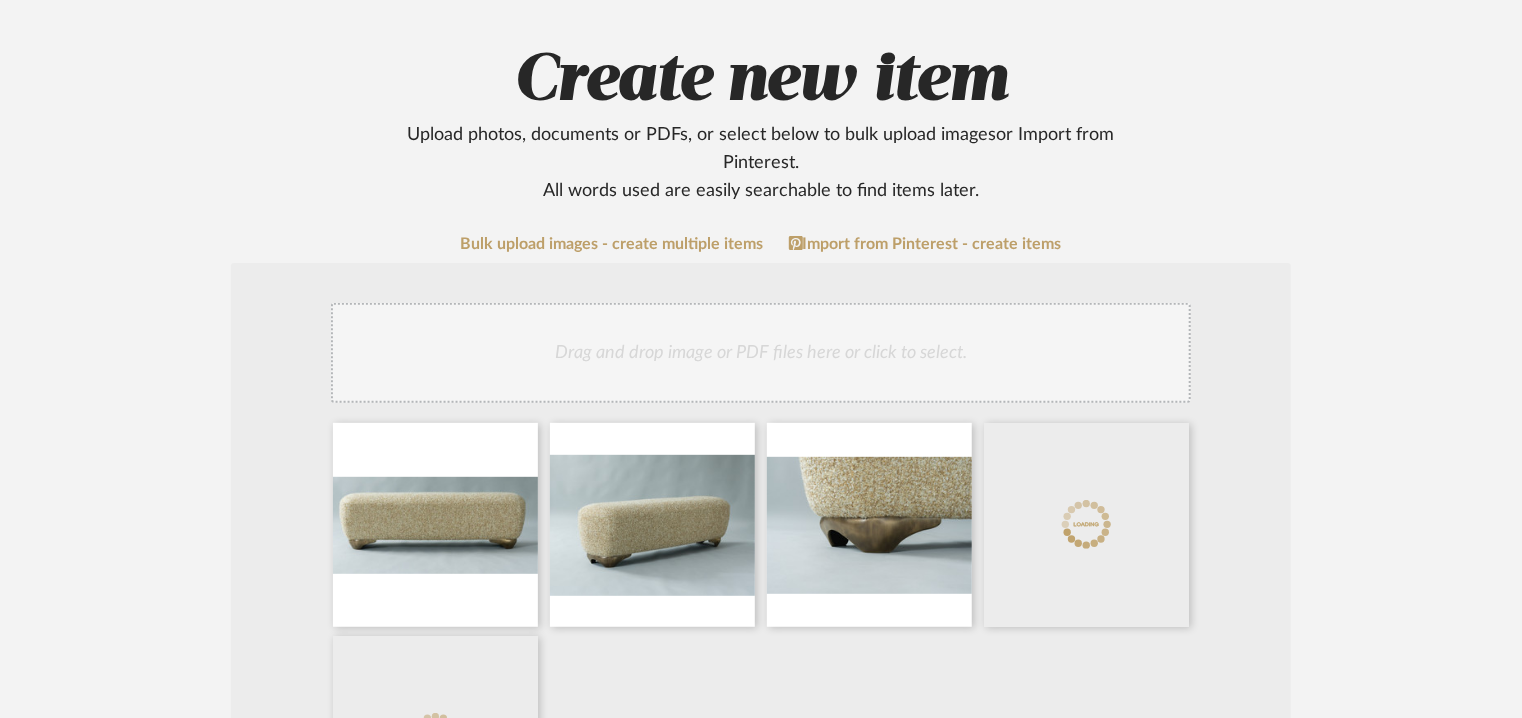 click on "Drag and drop image or PDF files here or click to select." 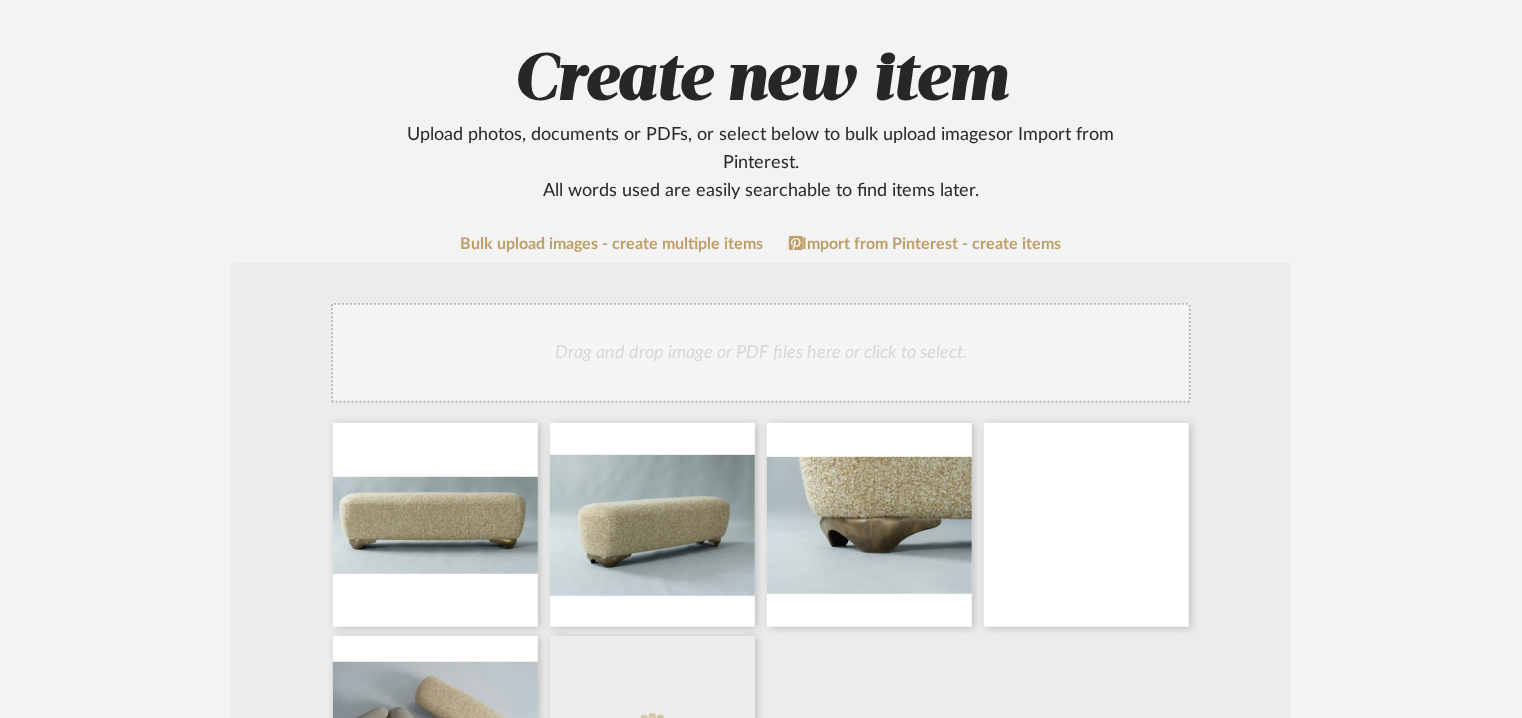 click on "Drag and drop image or PDF files here or click to select." 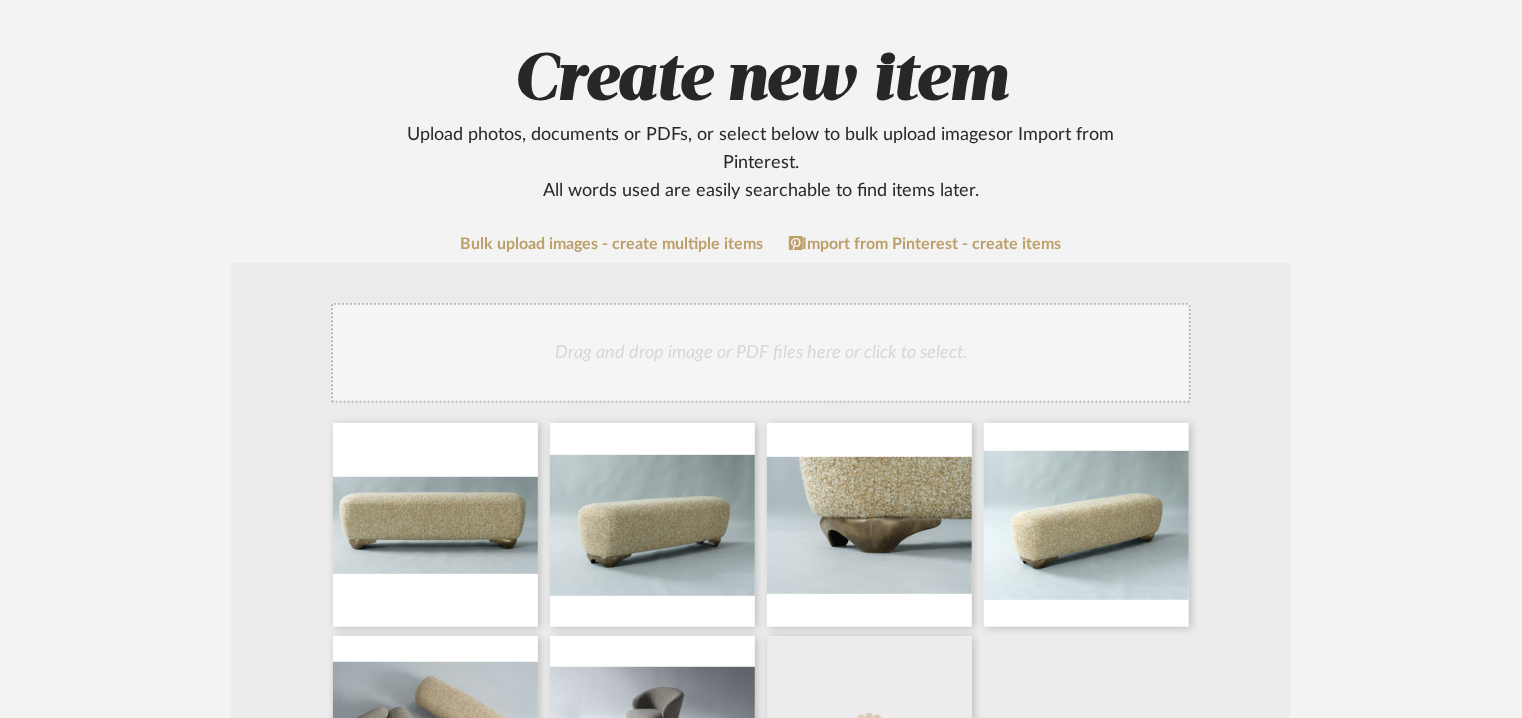 click on "Drag and drop image or PDF files here or click to select." 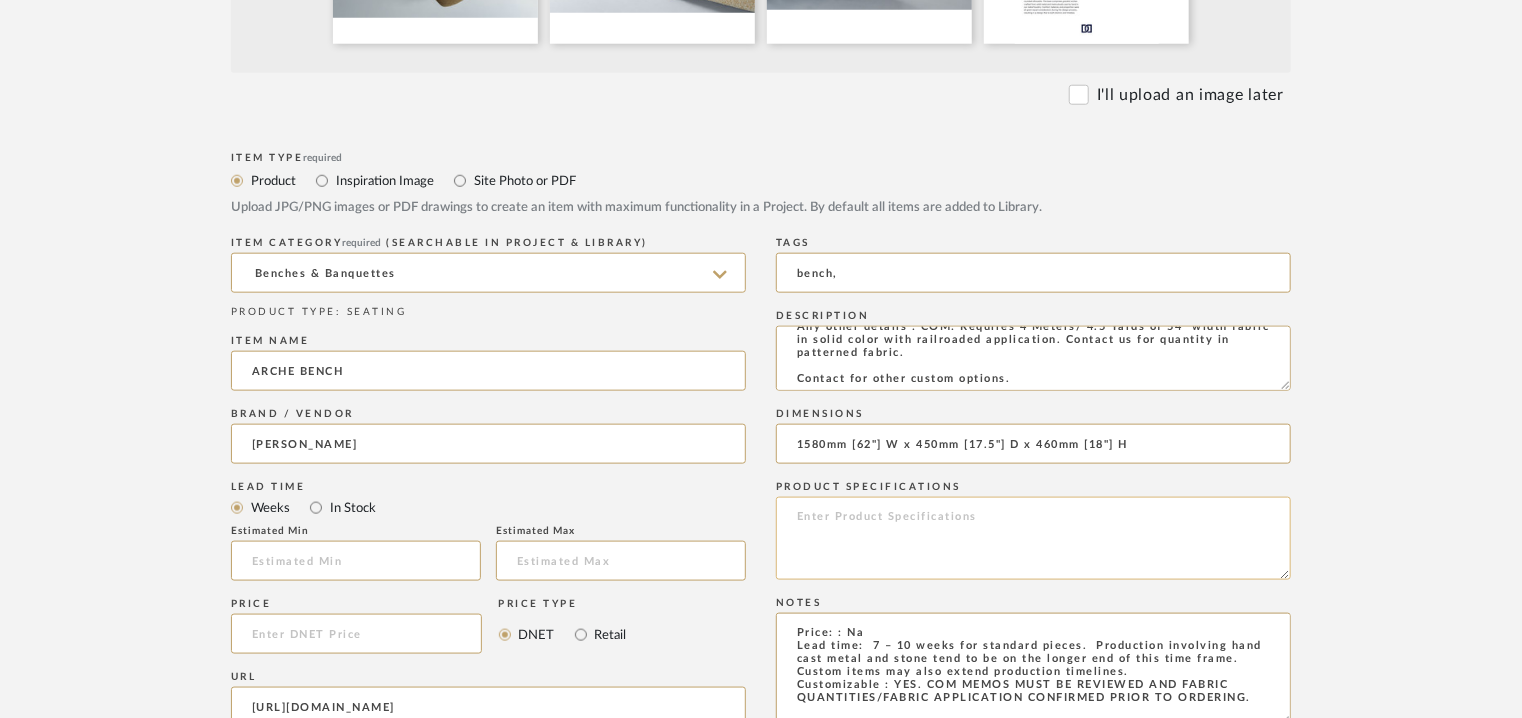 scroll, scrollTop: 1000, scrollLeft: 0, axis: vertical 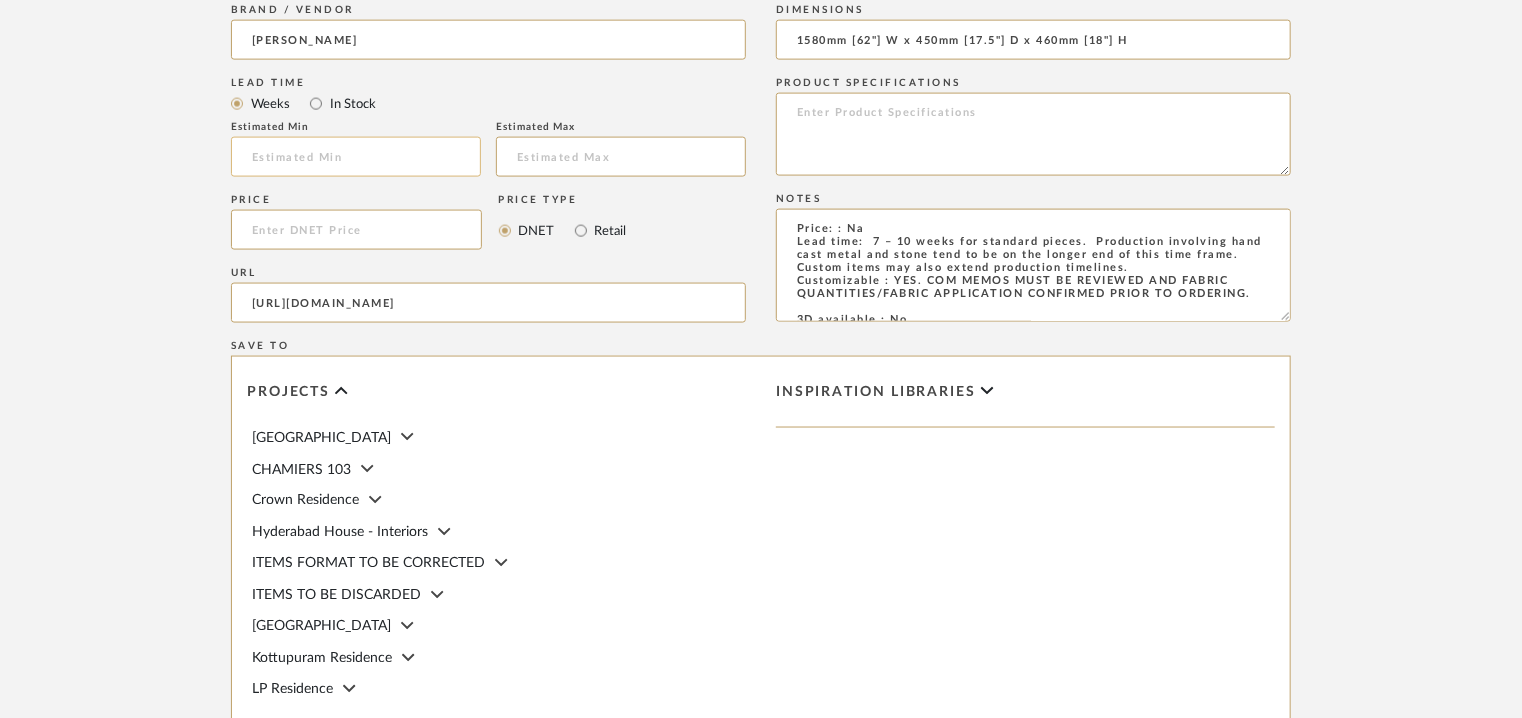 click 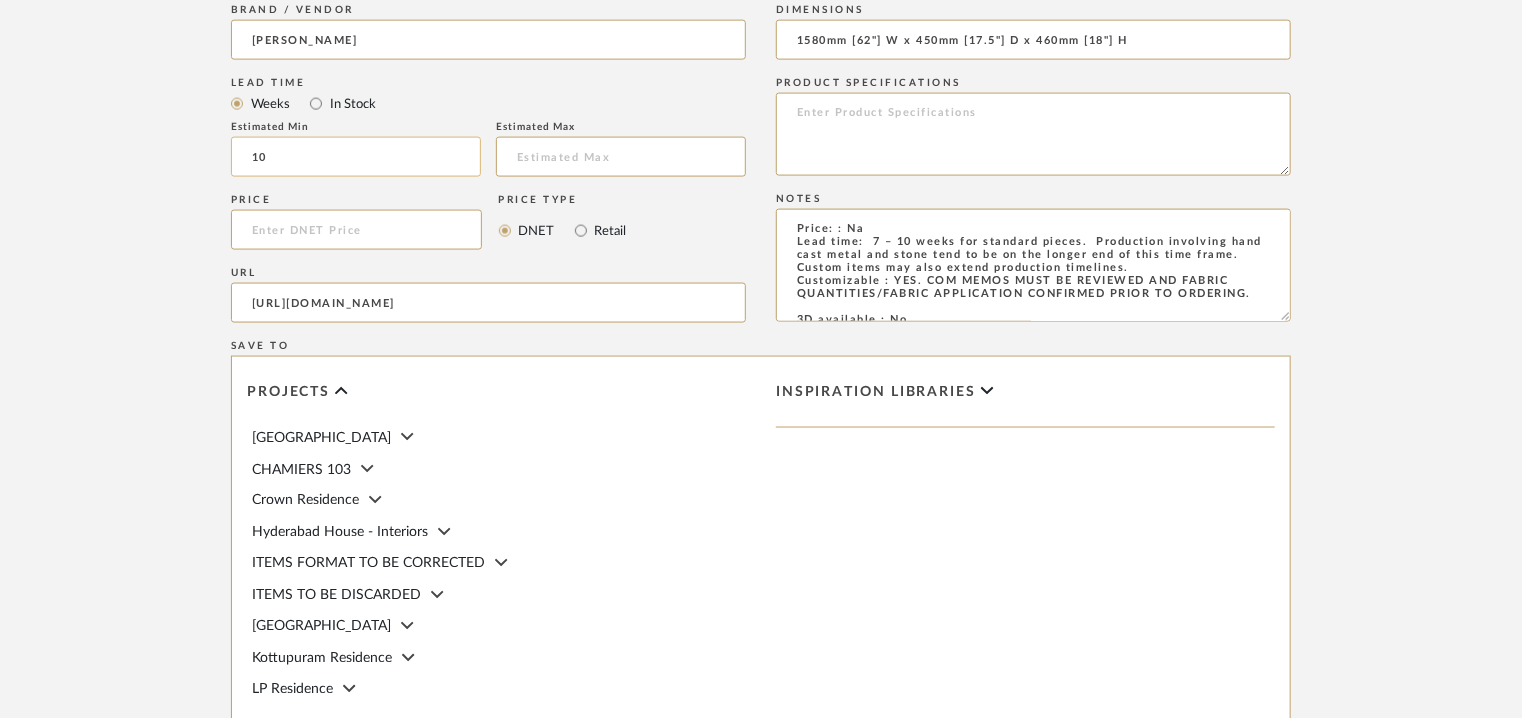 type on "1" 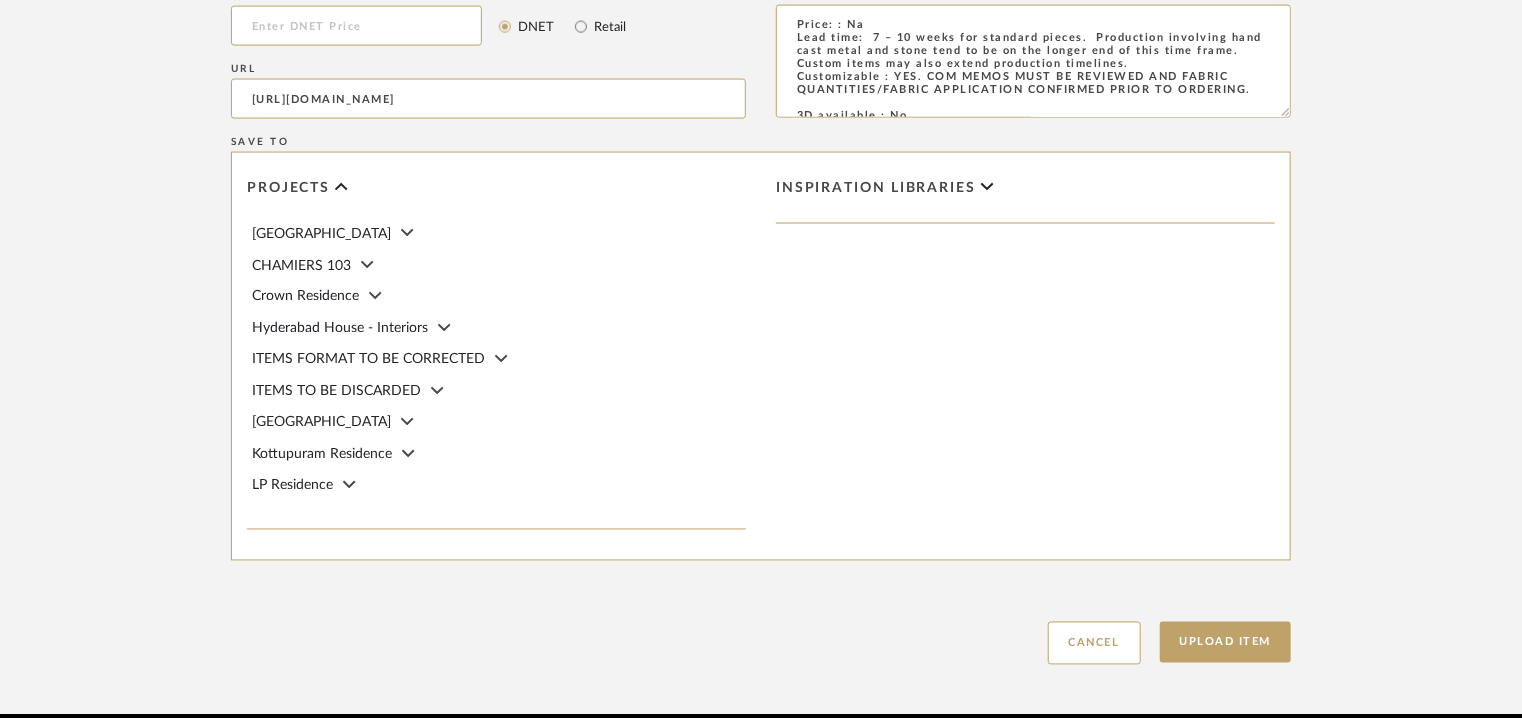 scroll, scrollTop: 1692, scrollLeft: 0, axis: vertical 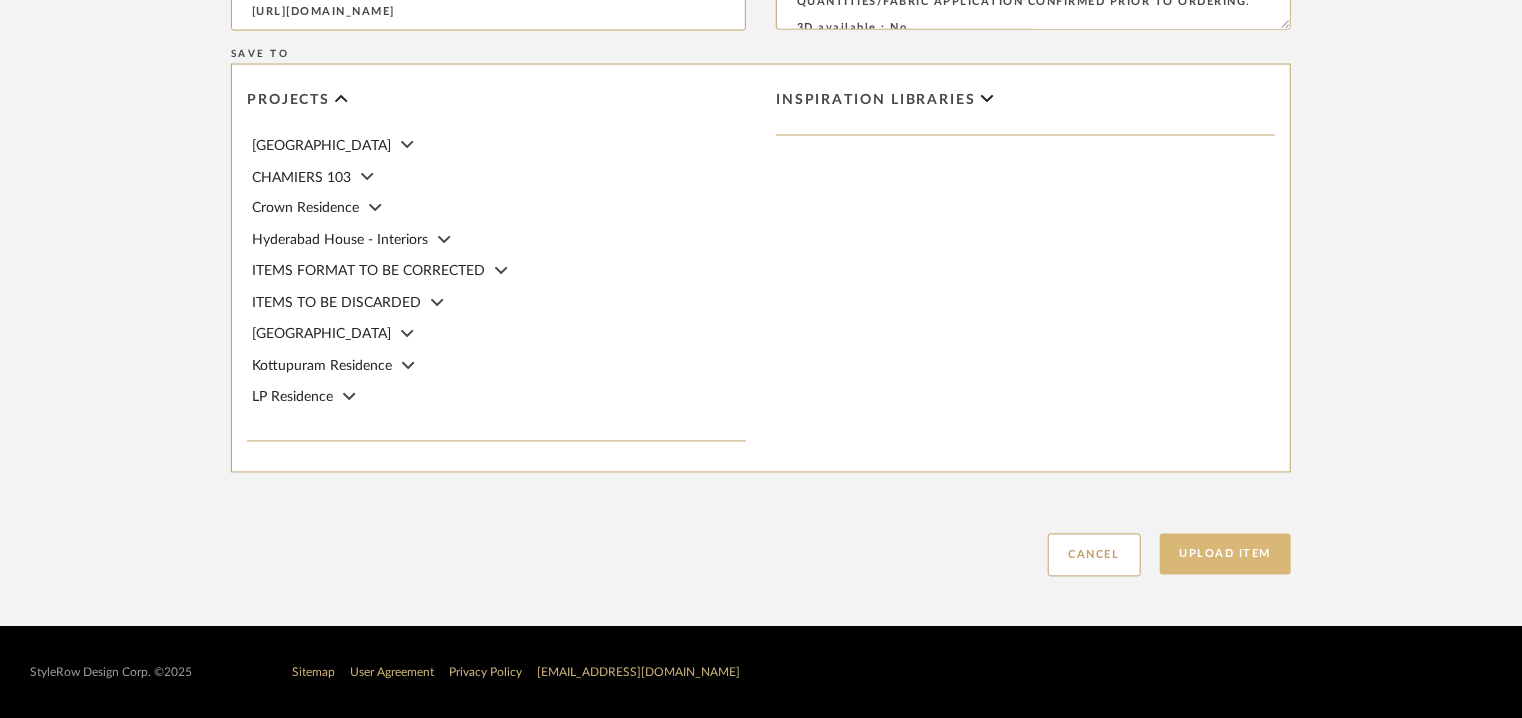 type on "7" 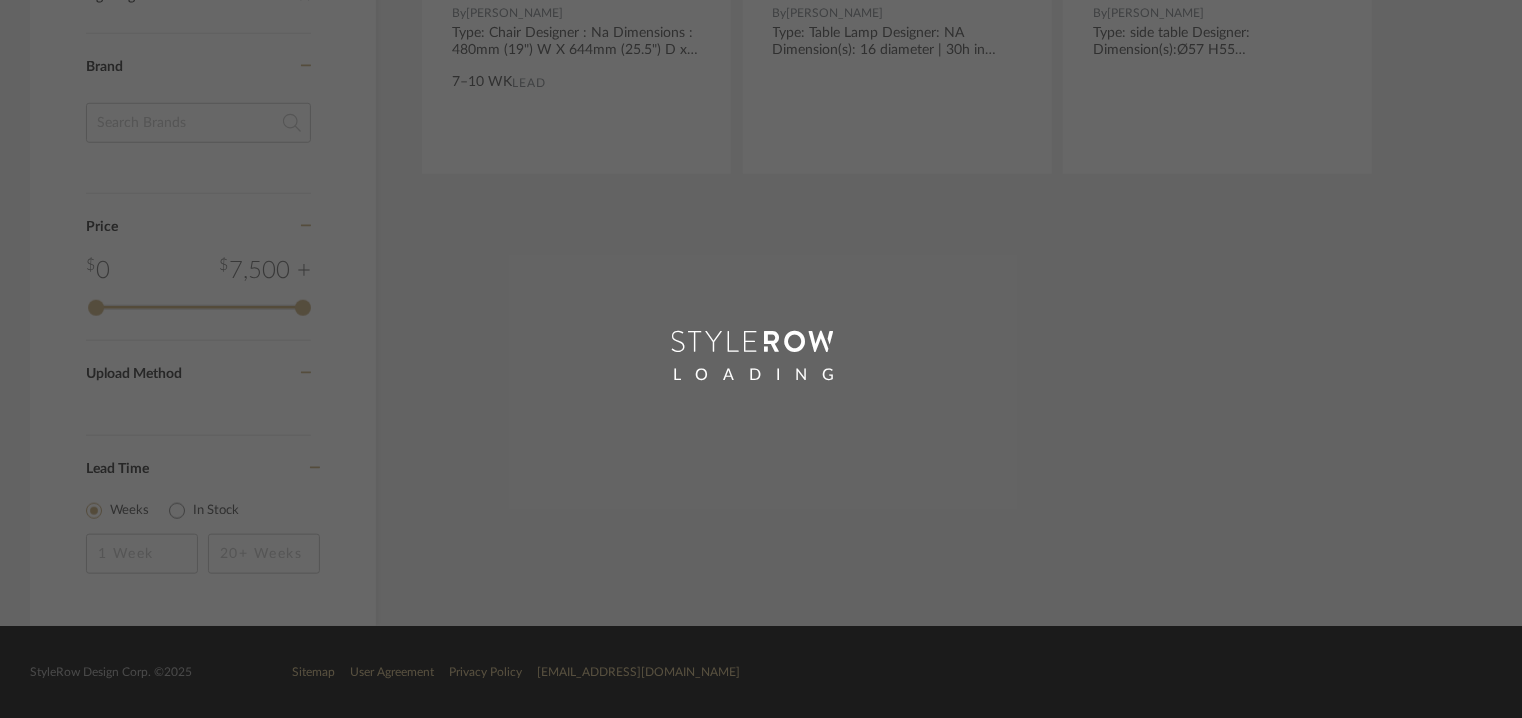 scroll, scrollTop: 0, scrollLeft: 0, axis: both 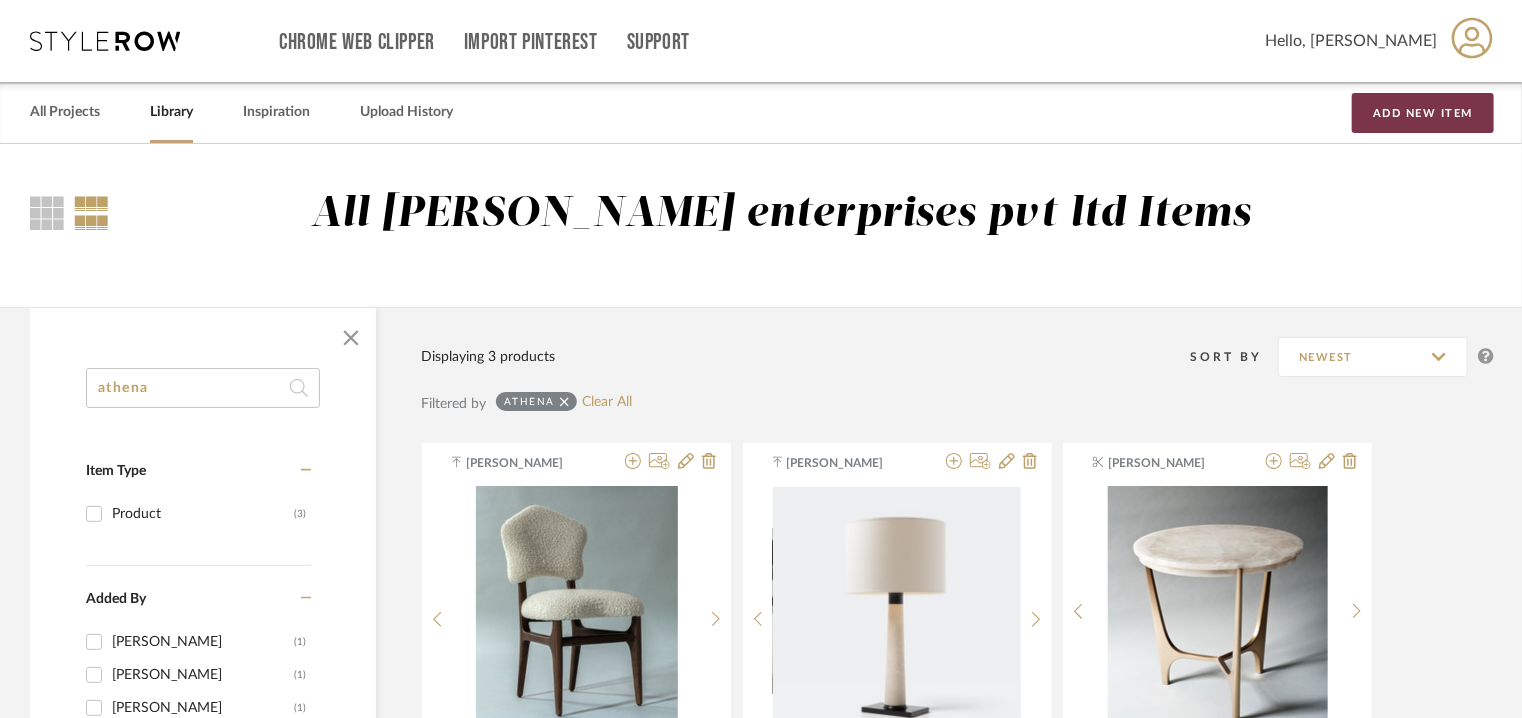 click on "Add New Item" at bounding box center (1423, 113) 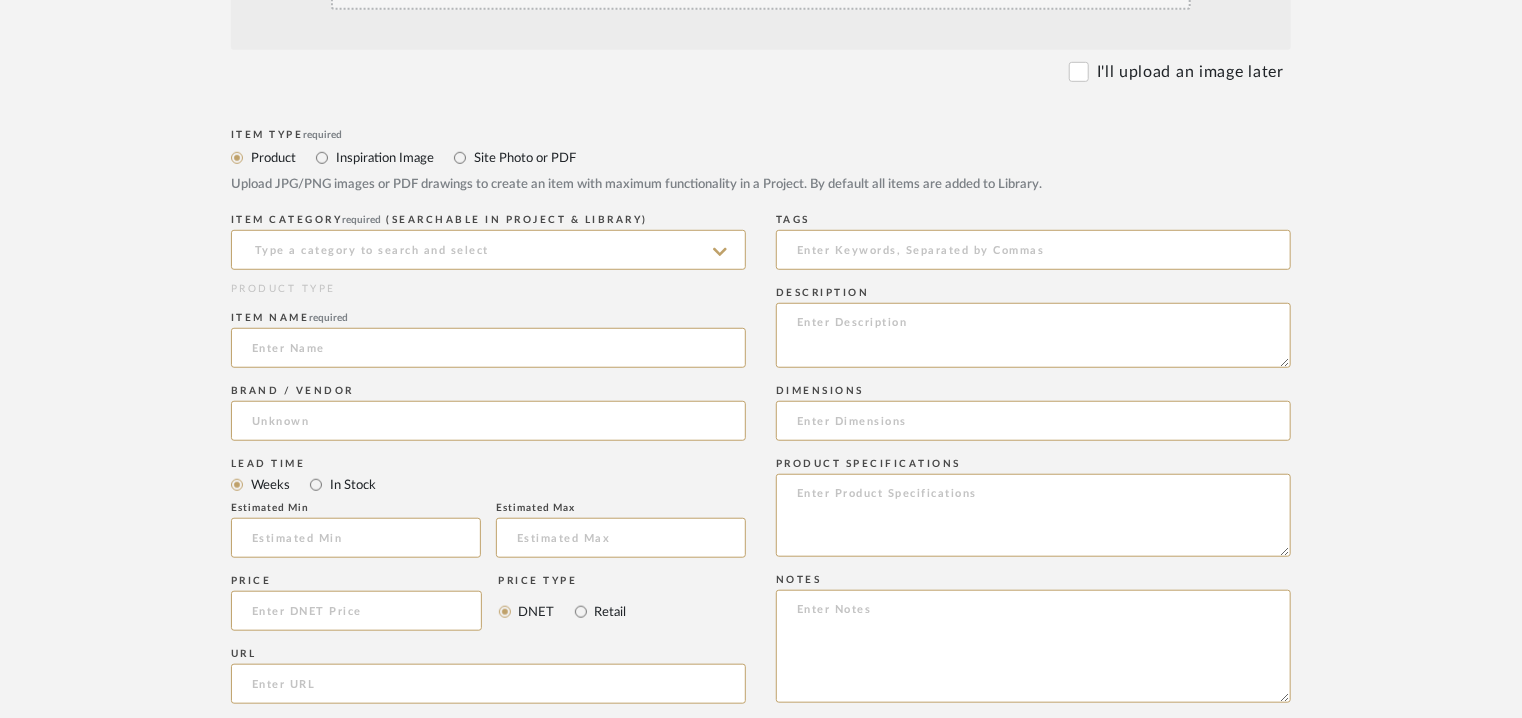 scroll, scrollTop: 600, scrollLeft: 0, axis: vertical 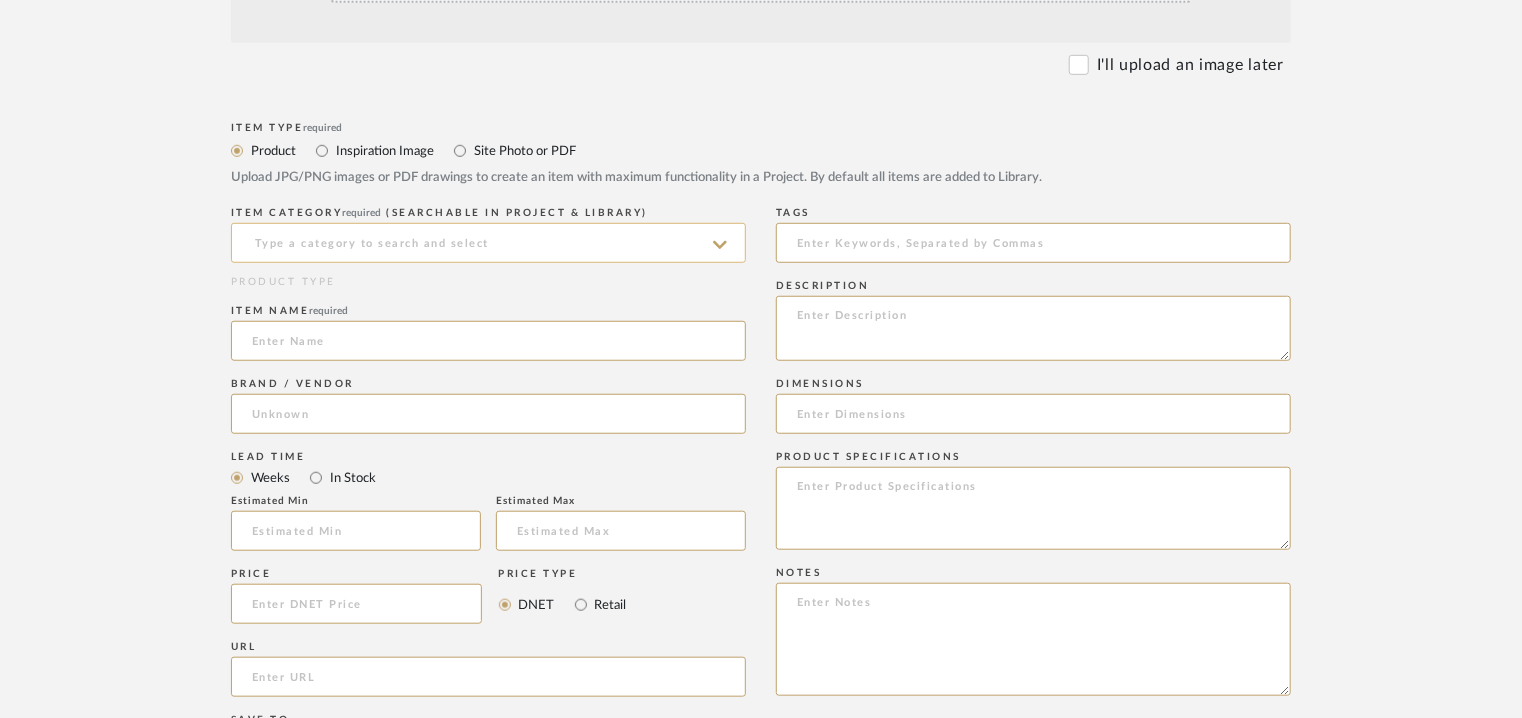 click 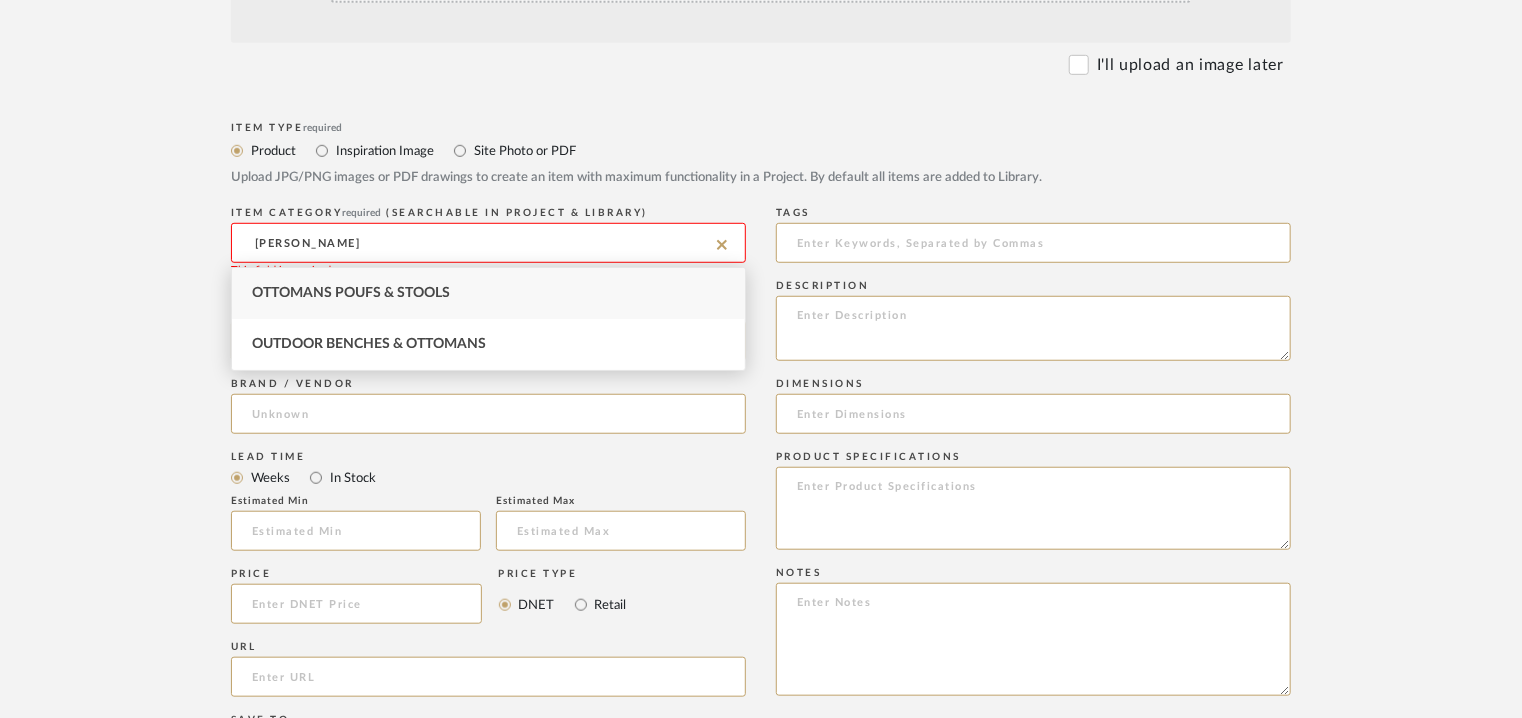 click on "Ottomans Poufs & Stools" at bounding box center (488, 293) 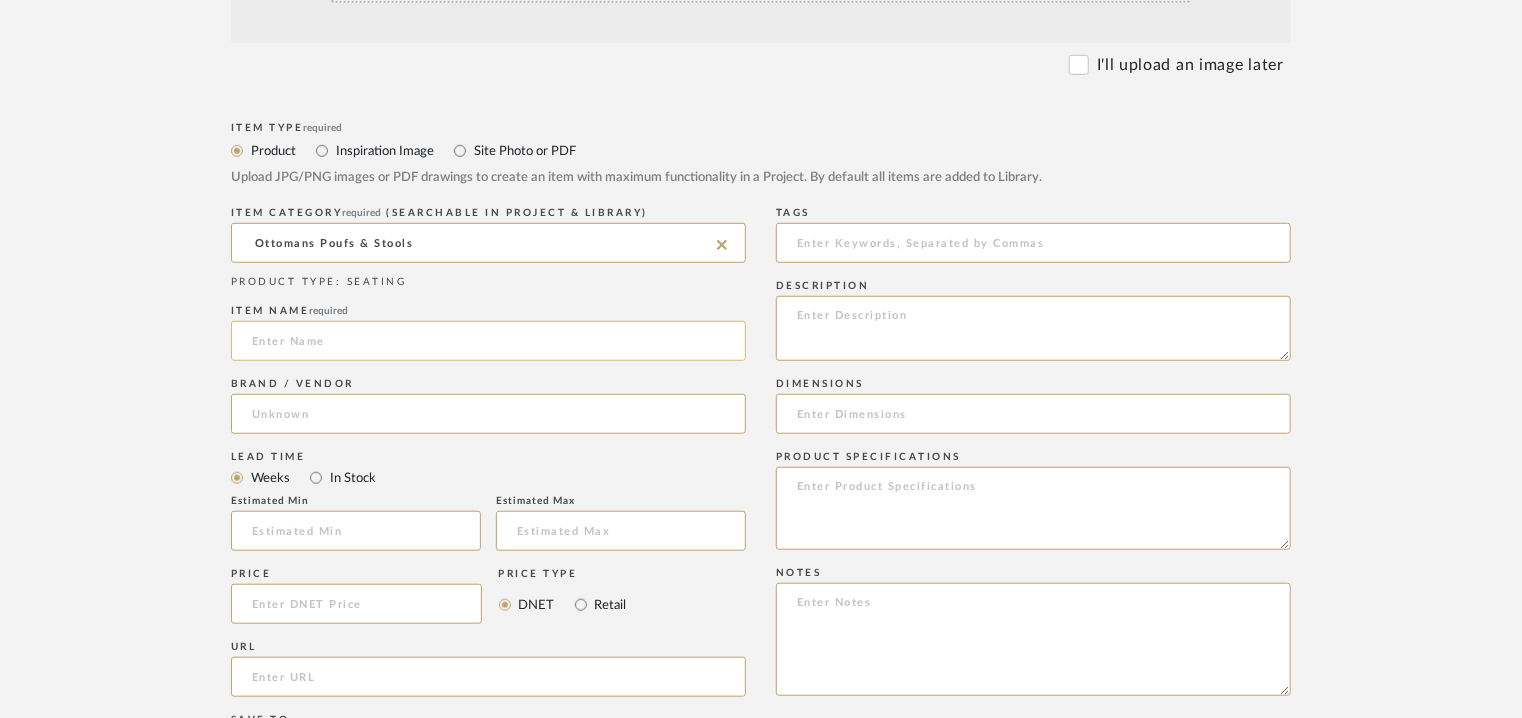 click 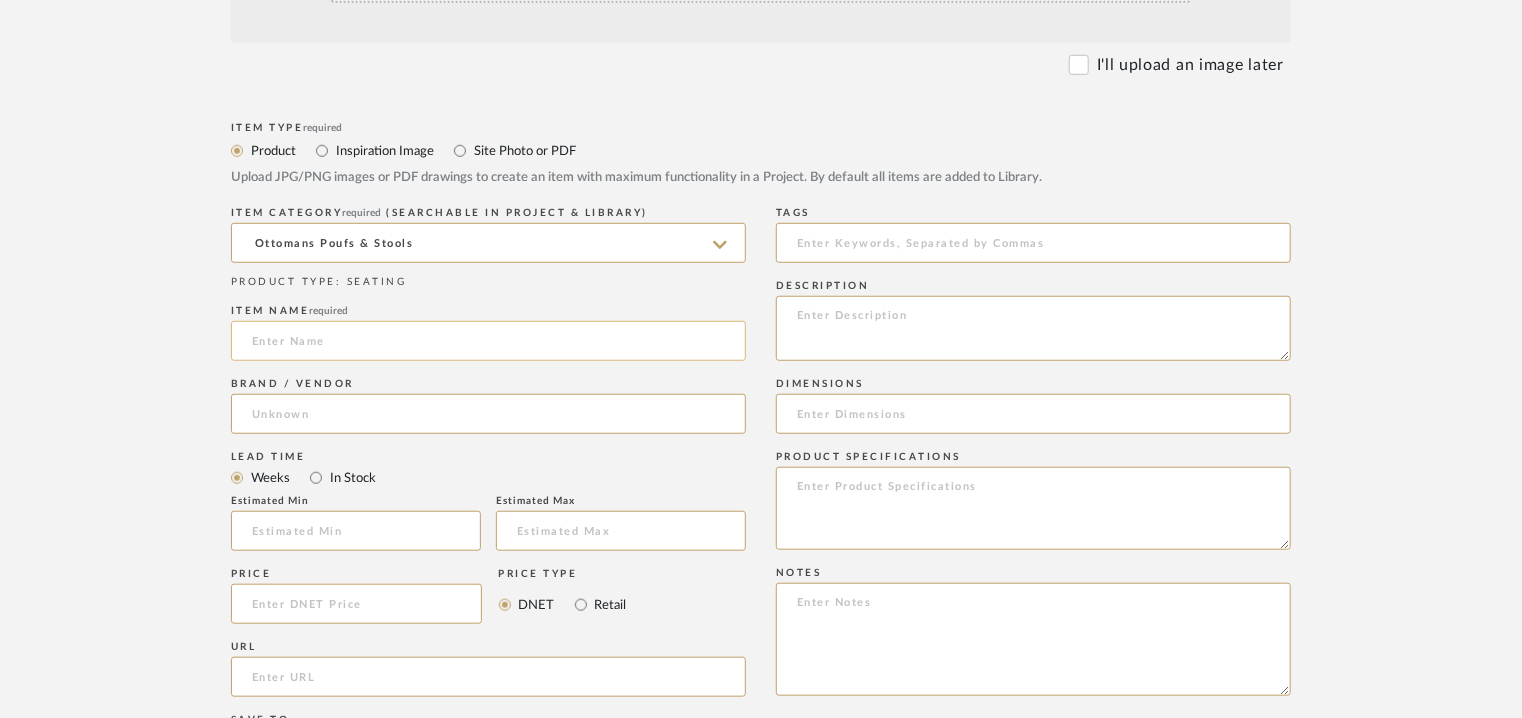 paste on "ARCHE OTTOMAN" 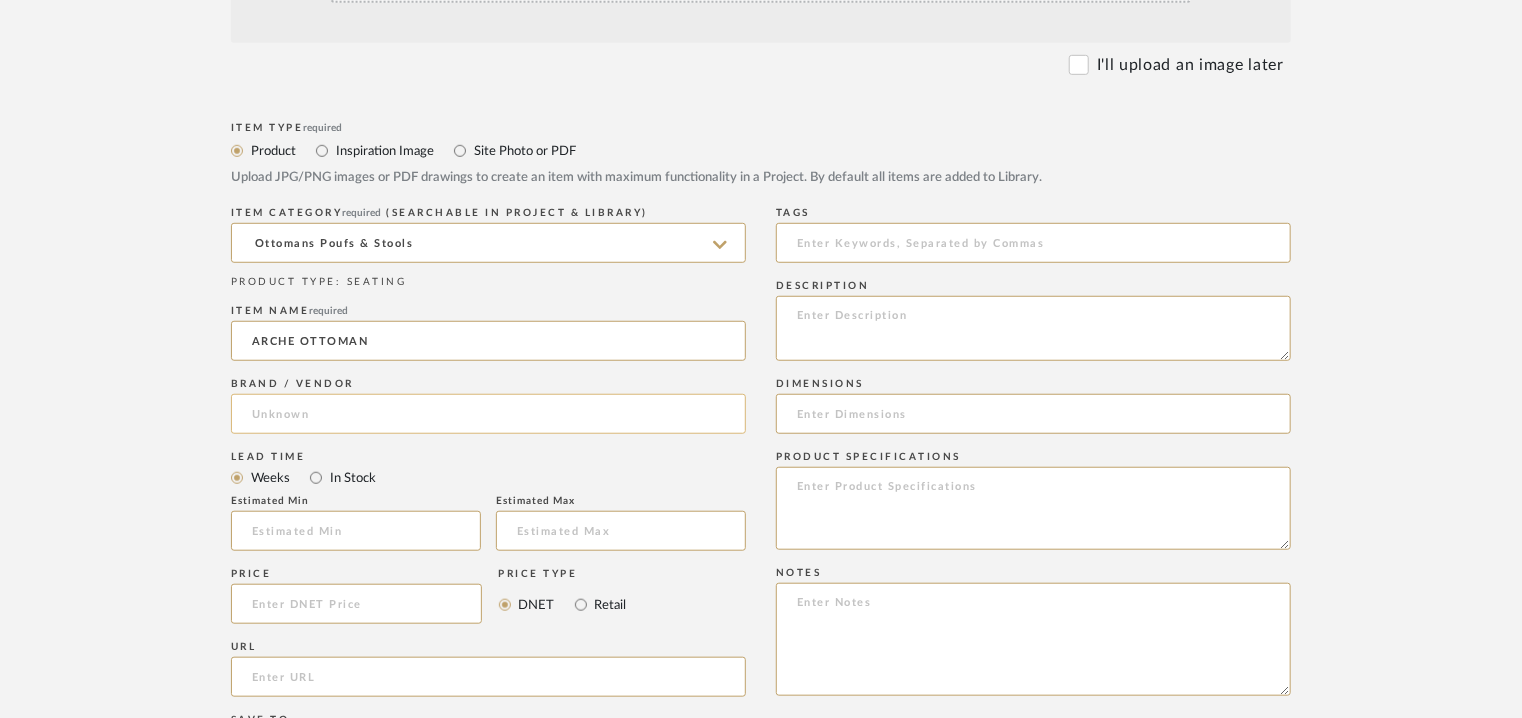 type on "ARCHE OTTOMAN" 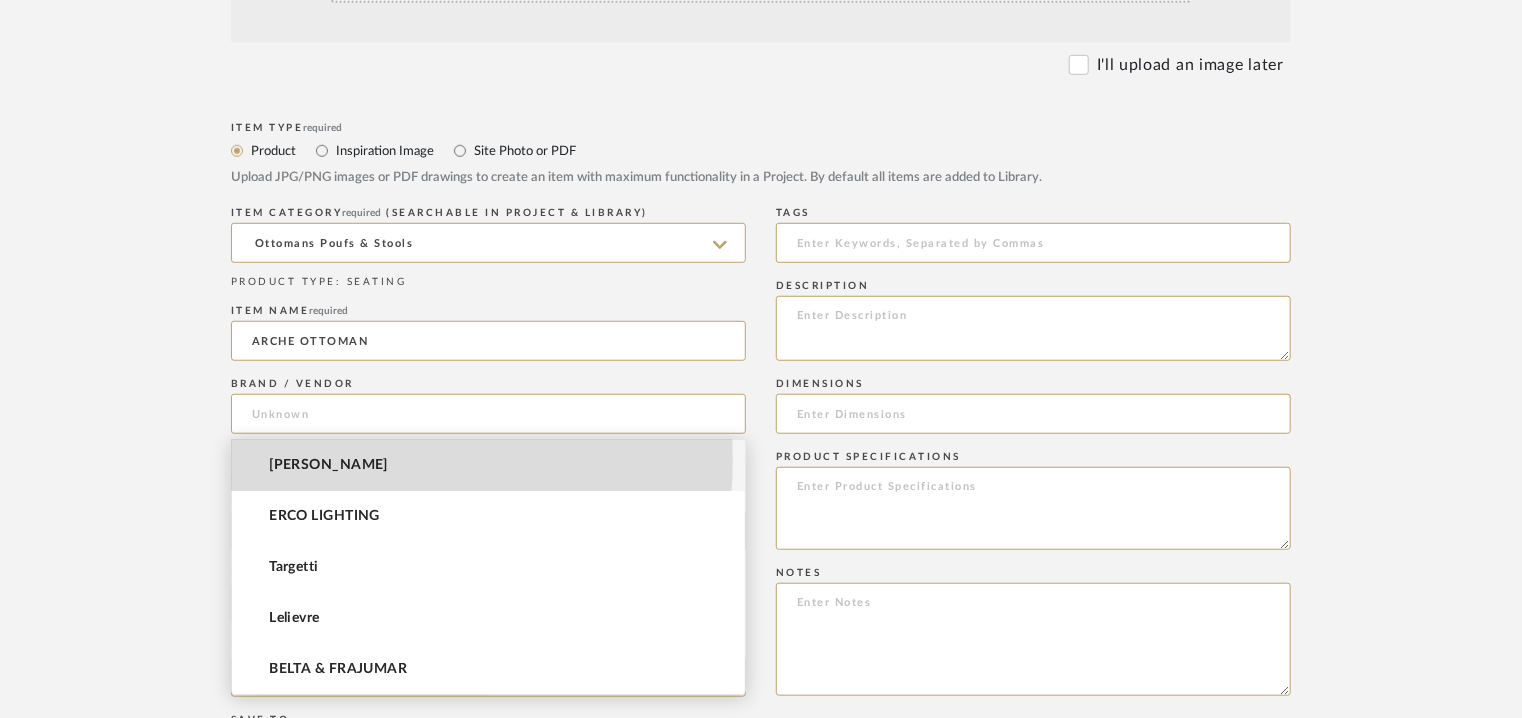 click on "[PERSON_NAME]" at bounding box center [328, 465] 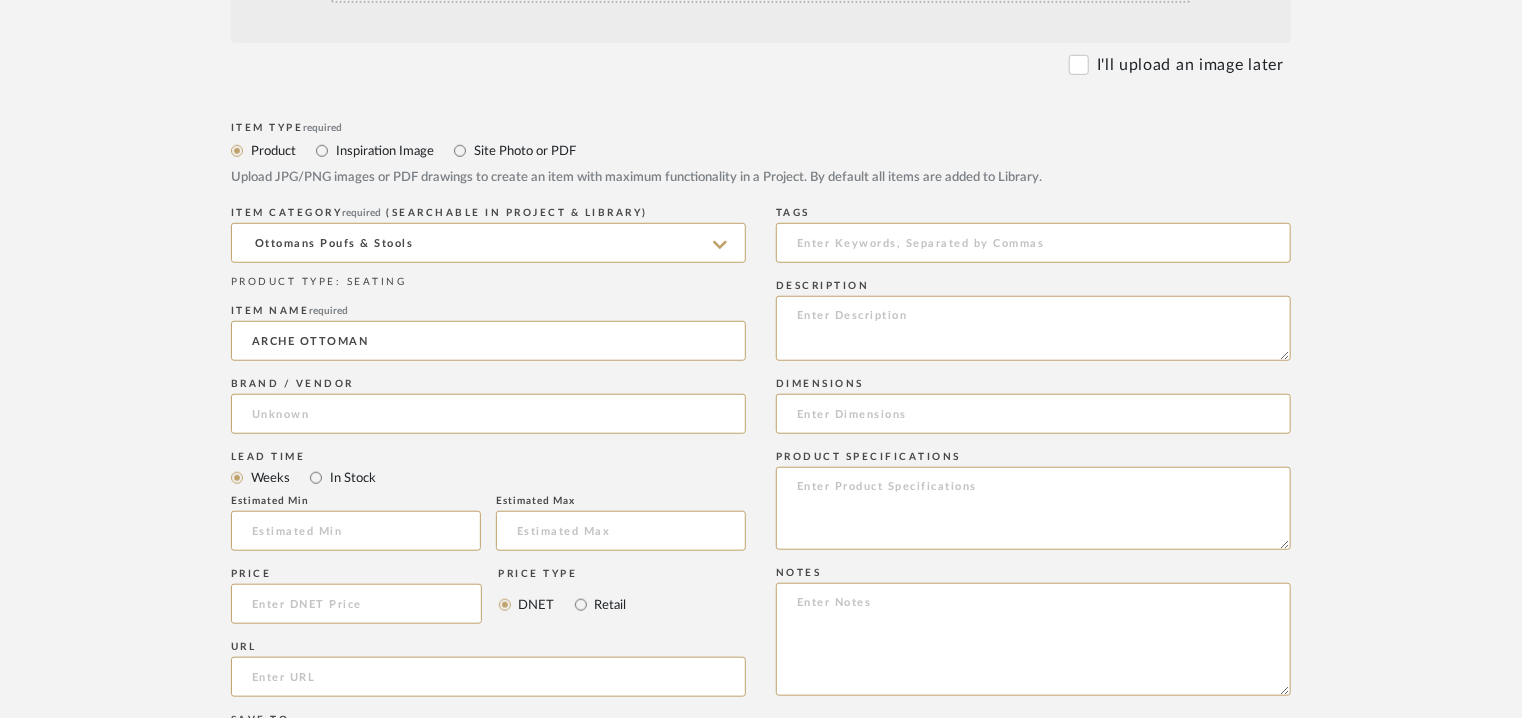type on "[PERSON_NAME]" 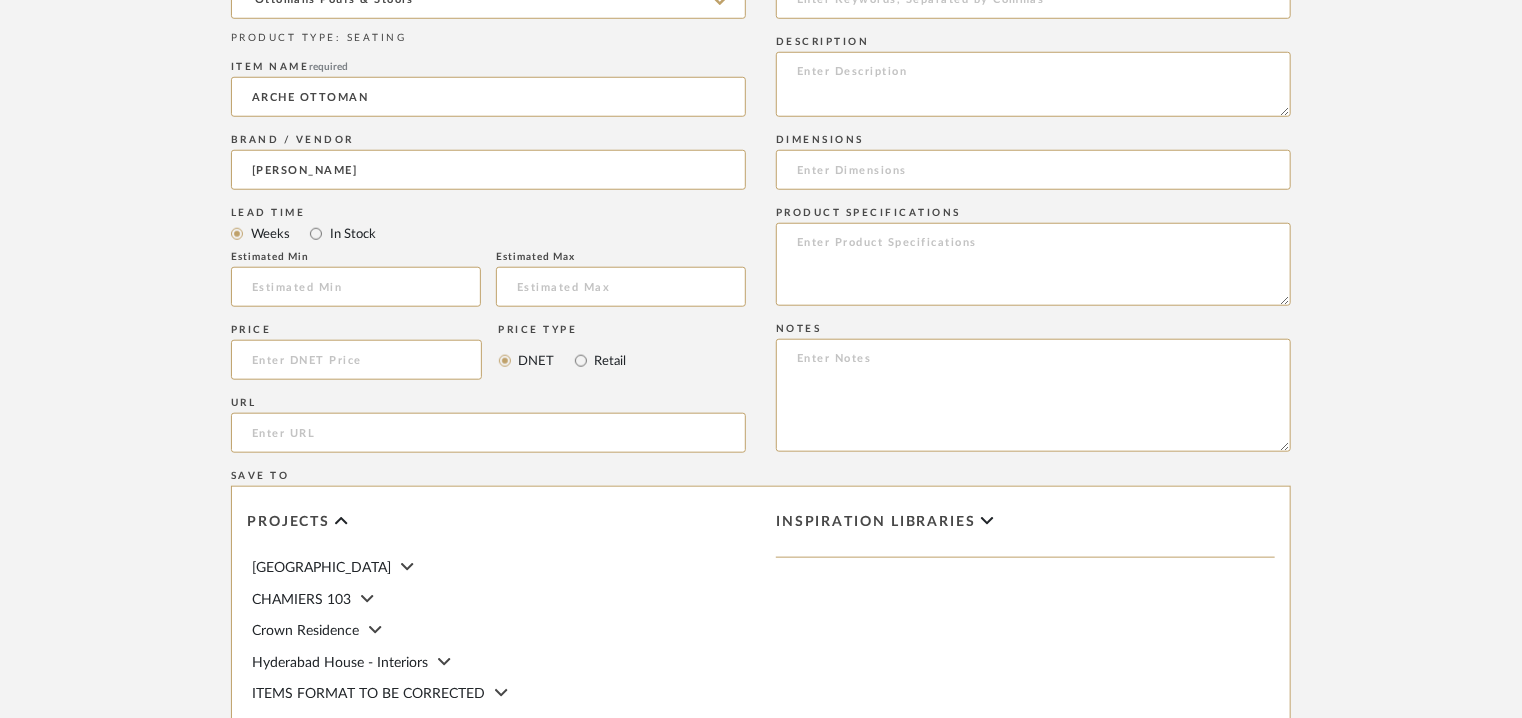 scroll, scrollTop: 900, scrollLeft: 0, axis: vertical 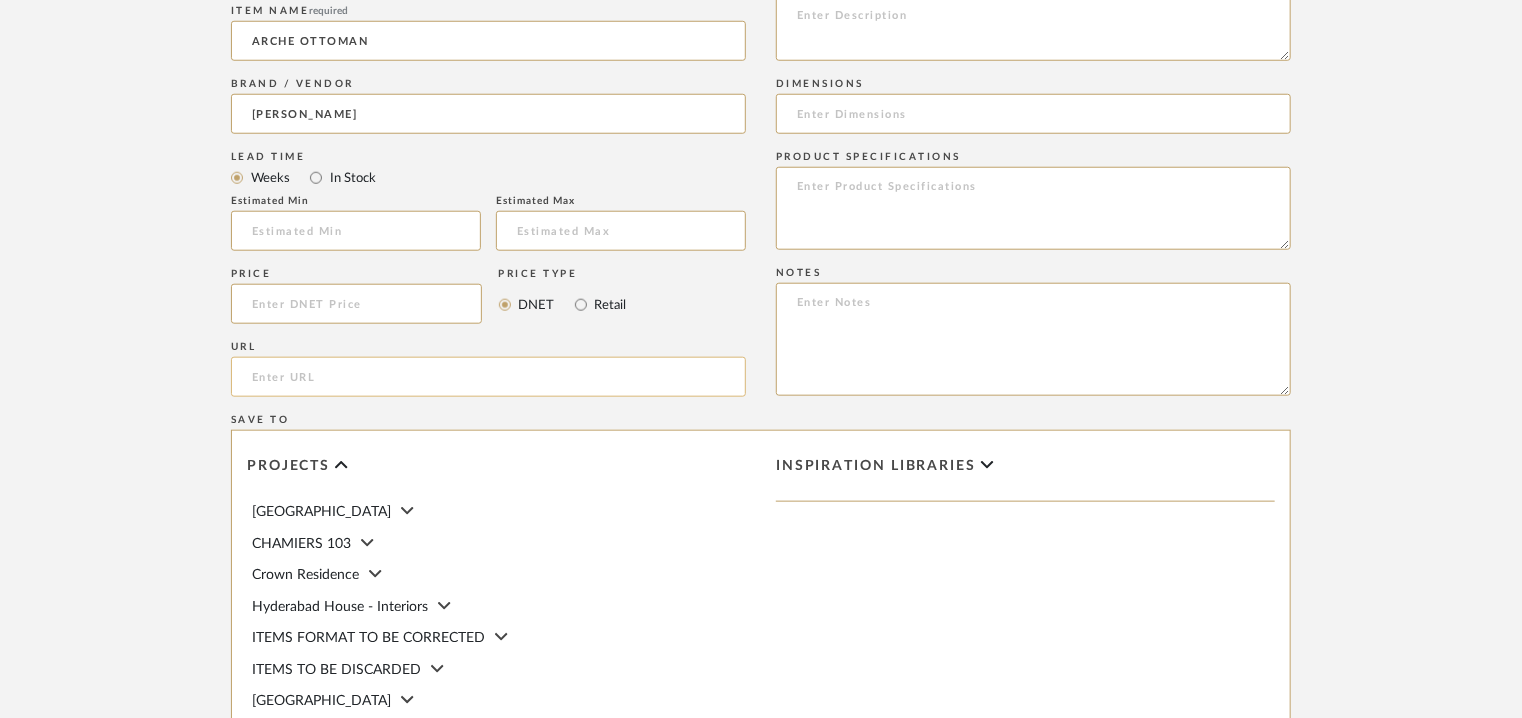 click 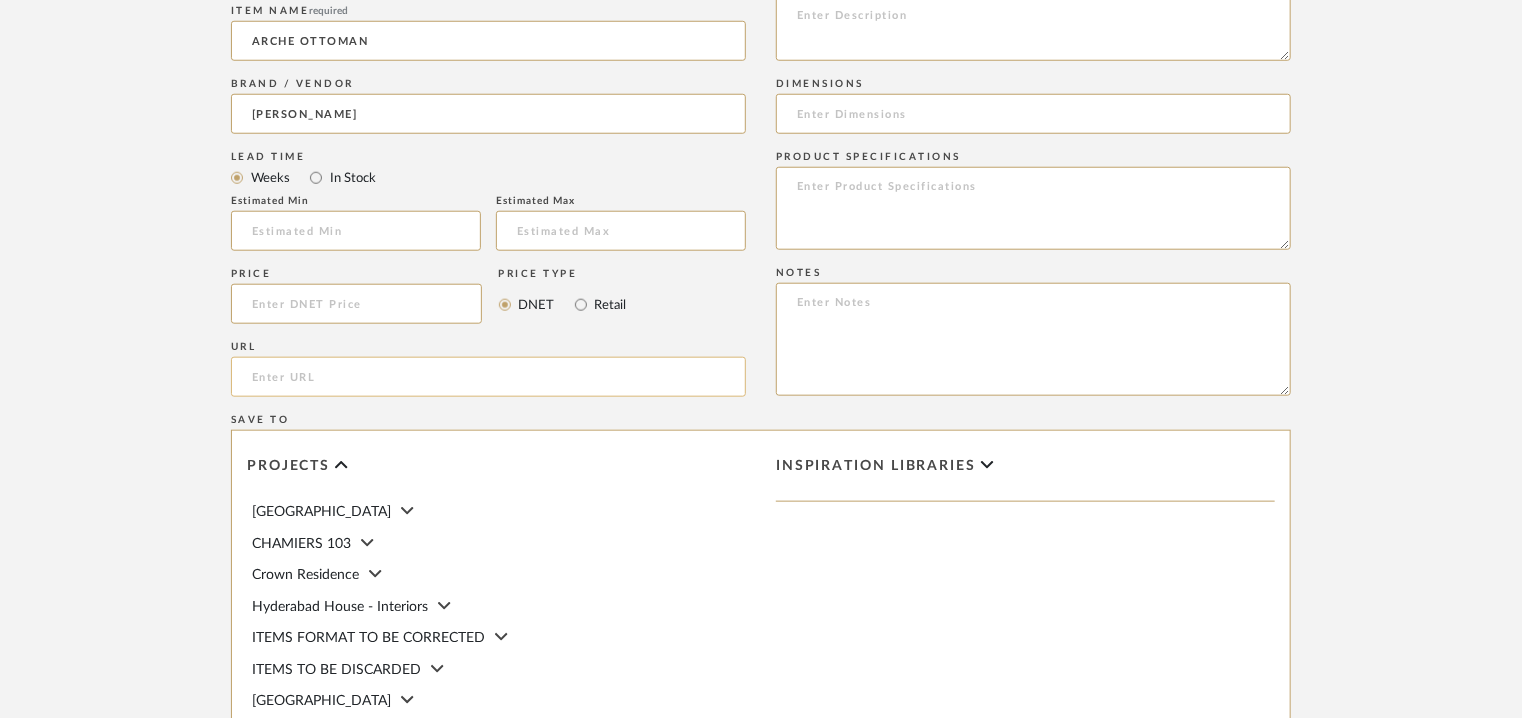 paste on "https://demurodas.com/products/arche-ottoman" 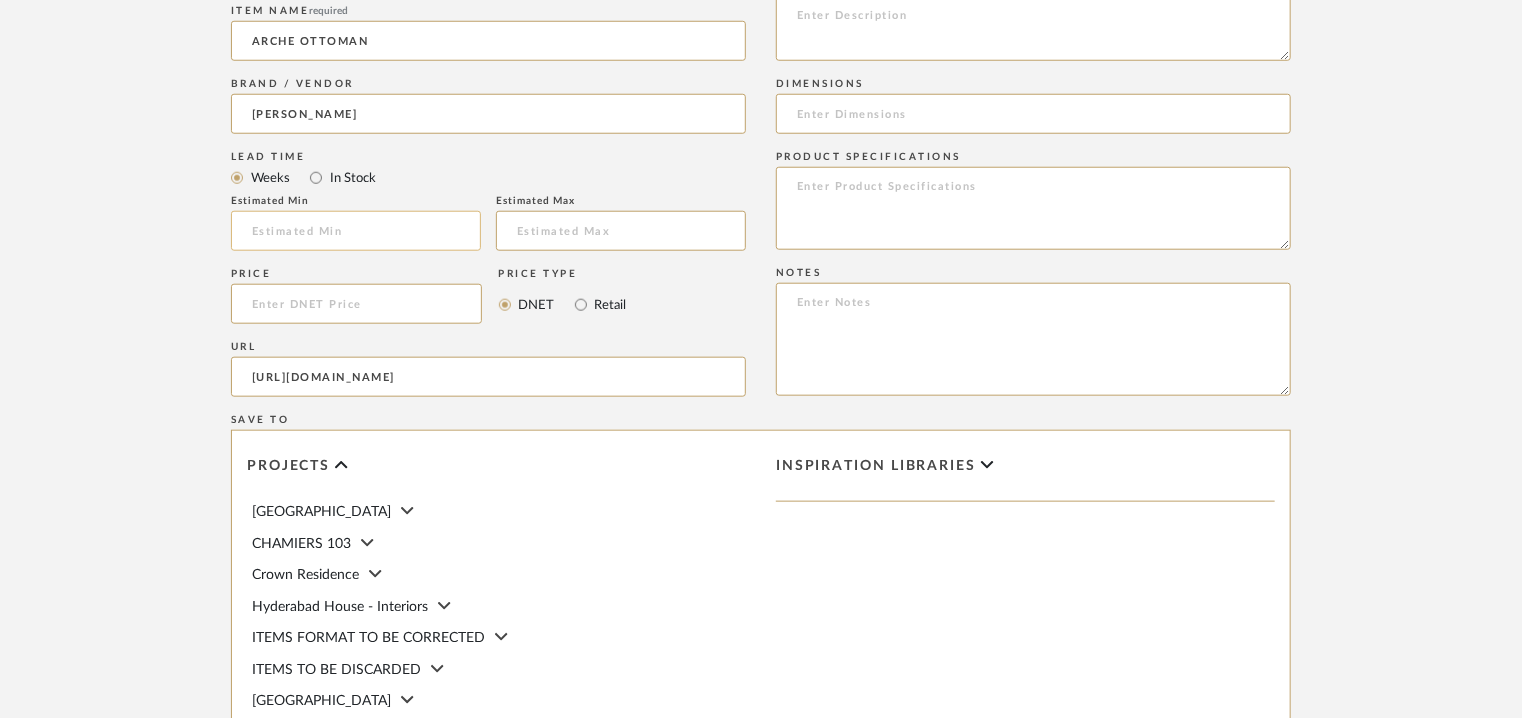 type on "https://demurodas.com/products/arche-ottoman" 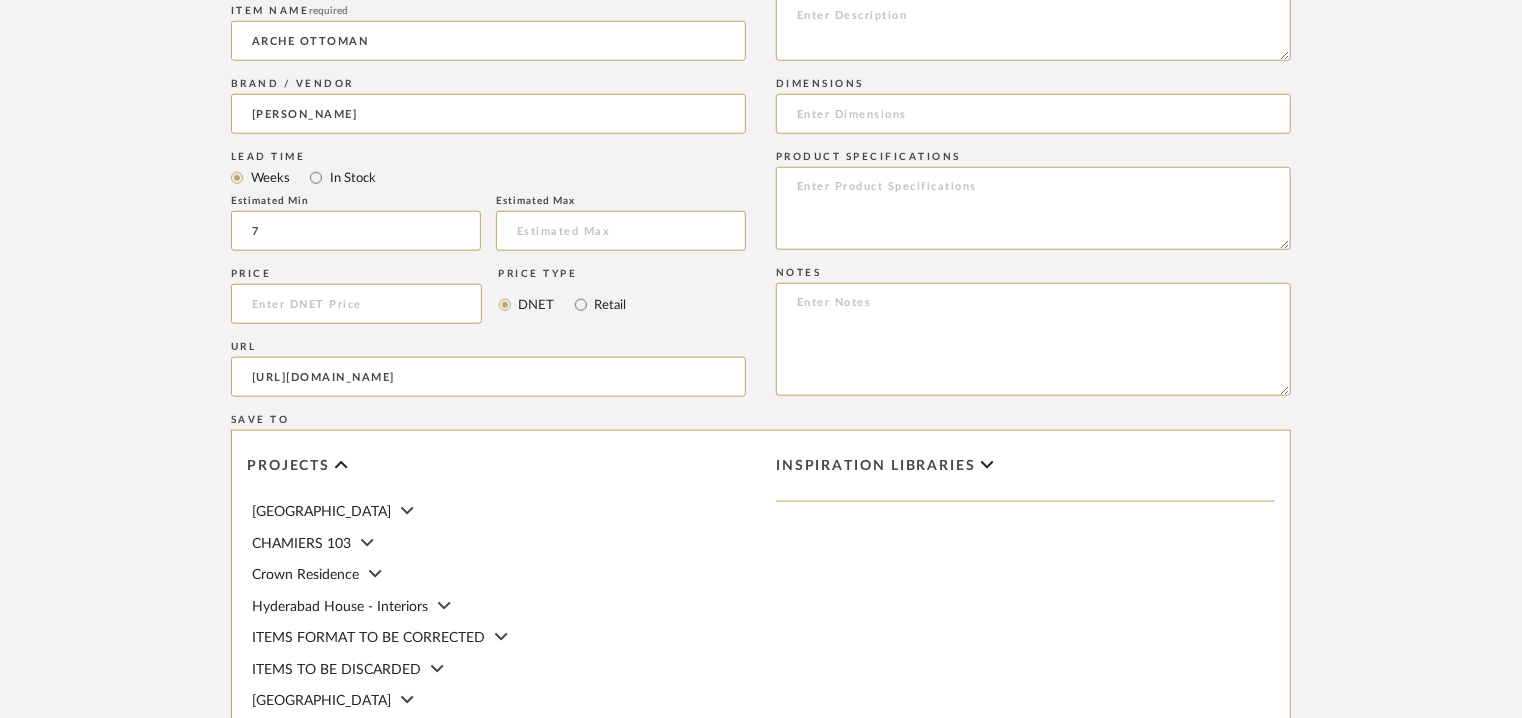 type on "7" 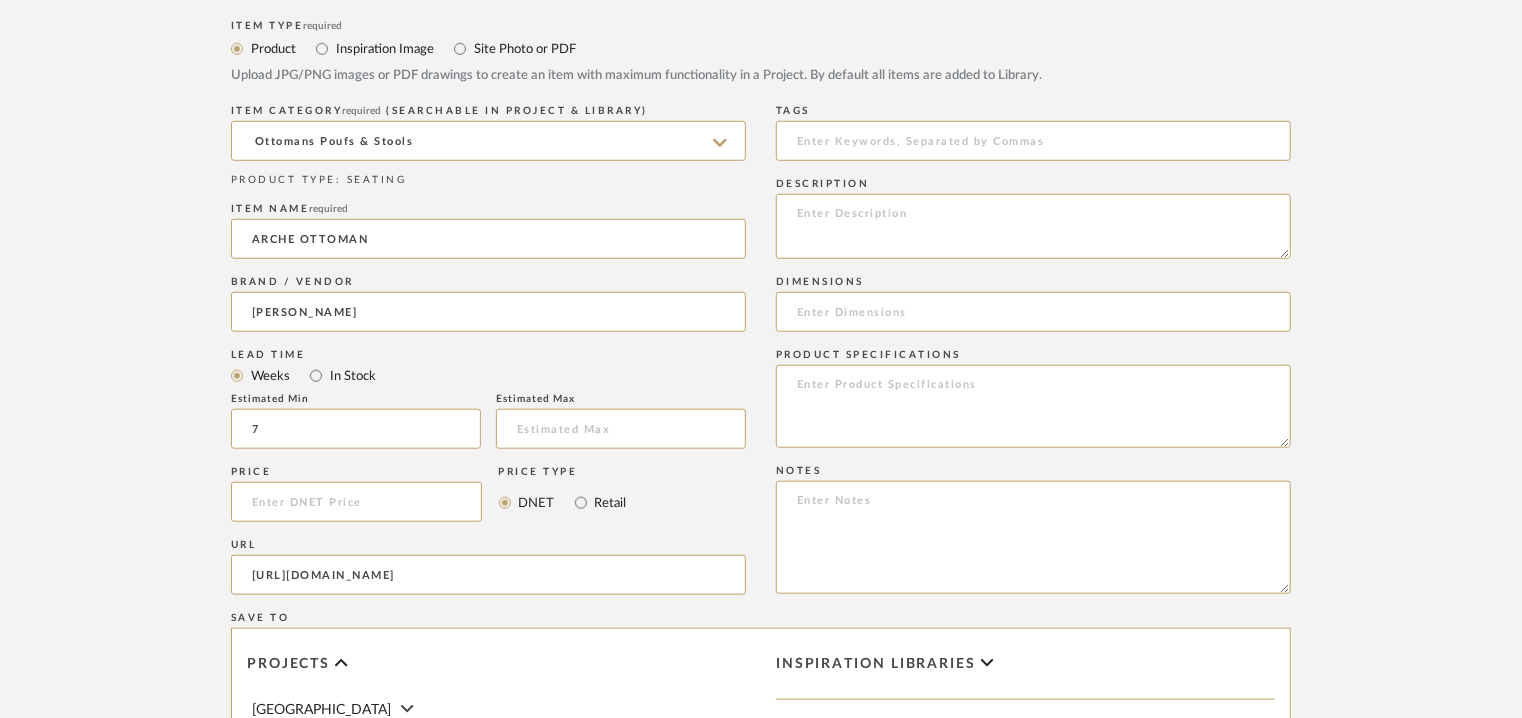 scroll, scrollTop: 700, scrollLeft: 0, axis: vertical 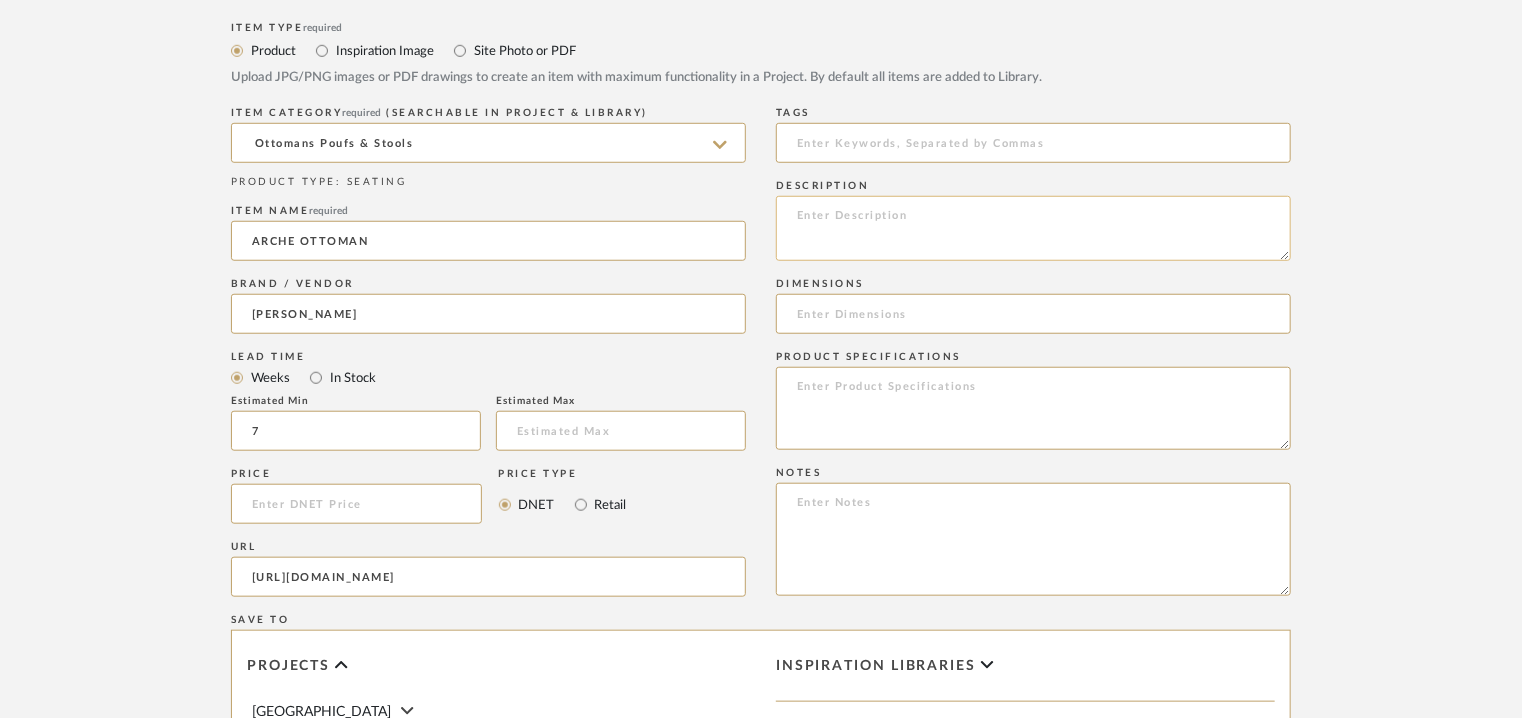 click 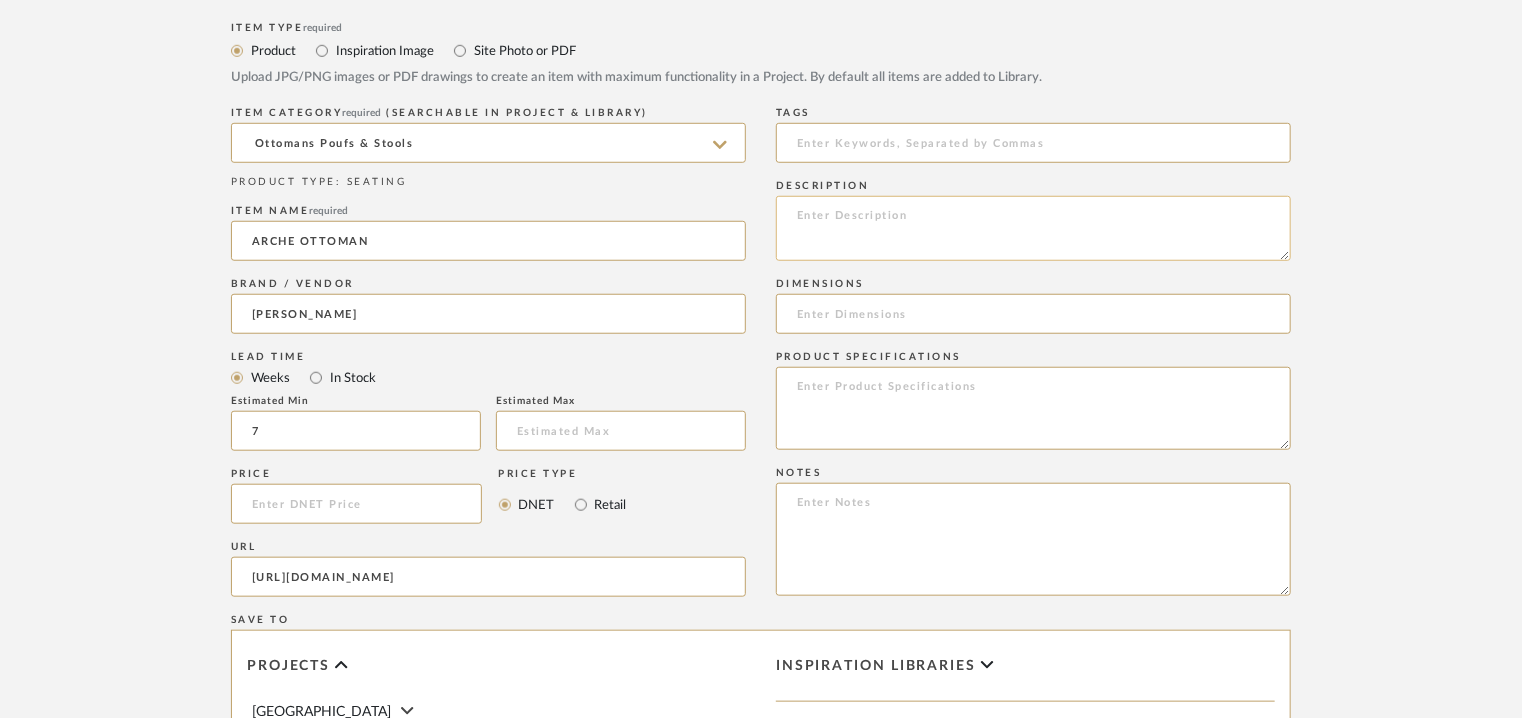 paste on "Type: Ottoman
Designer : Na
Dimensions : 600mm [23.5"] W x 600mm [23.5"] D x 470mm [18.5"] H.
Material & Finishes :  hand cast metal base. fabric upholstery.
Metal finishes : Bronze Antique, Brass Blackened
Product description : The Arche Ottoman embodies elegance and sophistication in the form of an artfully sculpted metal base and softly rounded silhouette. The base, a graceful arch crafted from solid metal, is meticulously cast by hand in our metal foundry. Comfort, balance, and proportion were all given equal consideration during the design process, resulting in a design that is both distinct and timeless.
Additional details : Na
Any other details : COM: Requires 2 Meters/ 2.5 Yards of 54” width fabric in solid color. Contact us for quantity in patterned fabric.
Contact for other custom options" 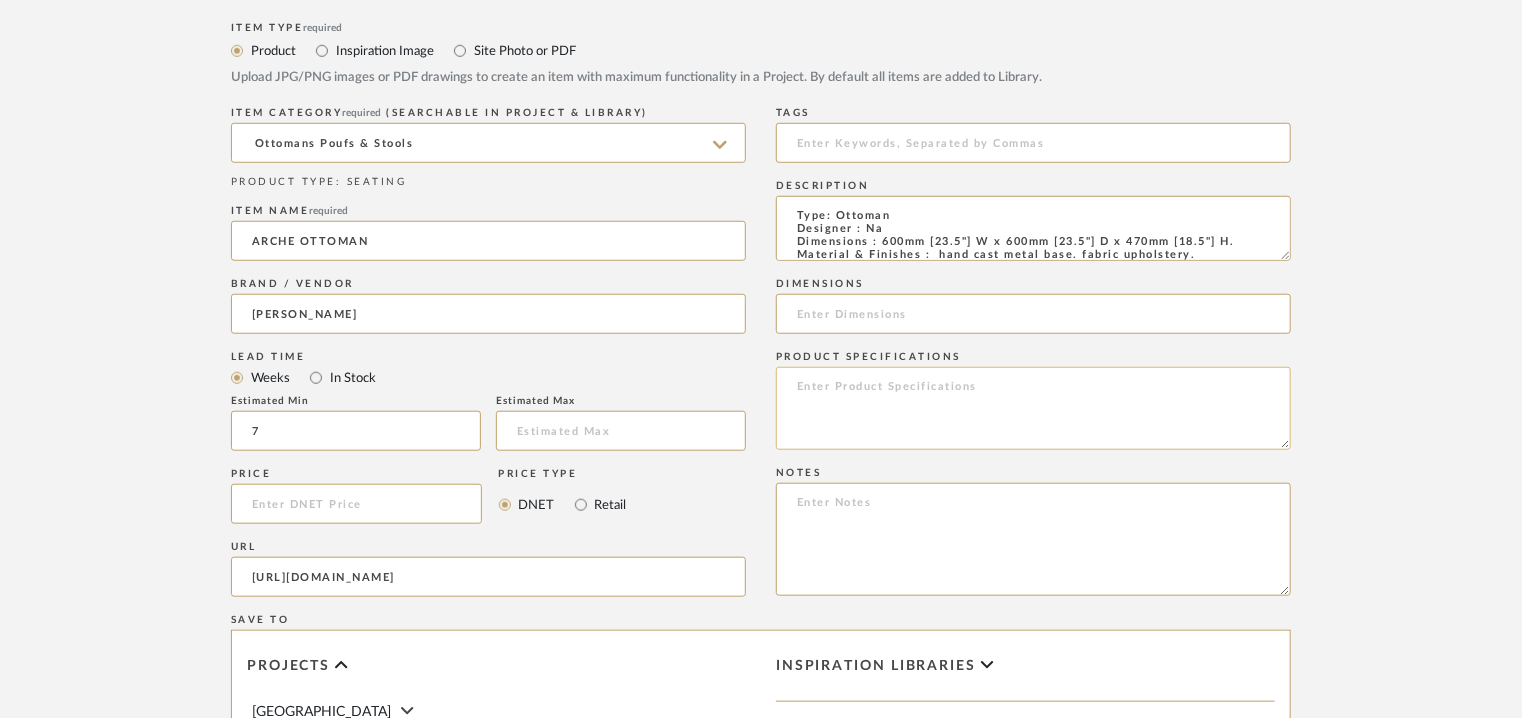 scroll, scrollTop: 151, scrollLeft: 0, axis: vertical 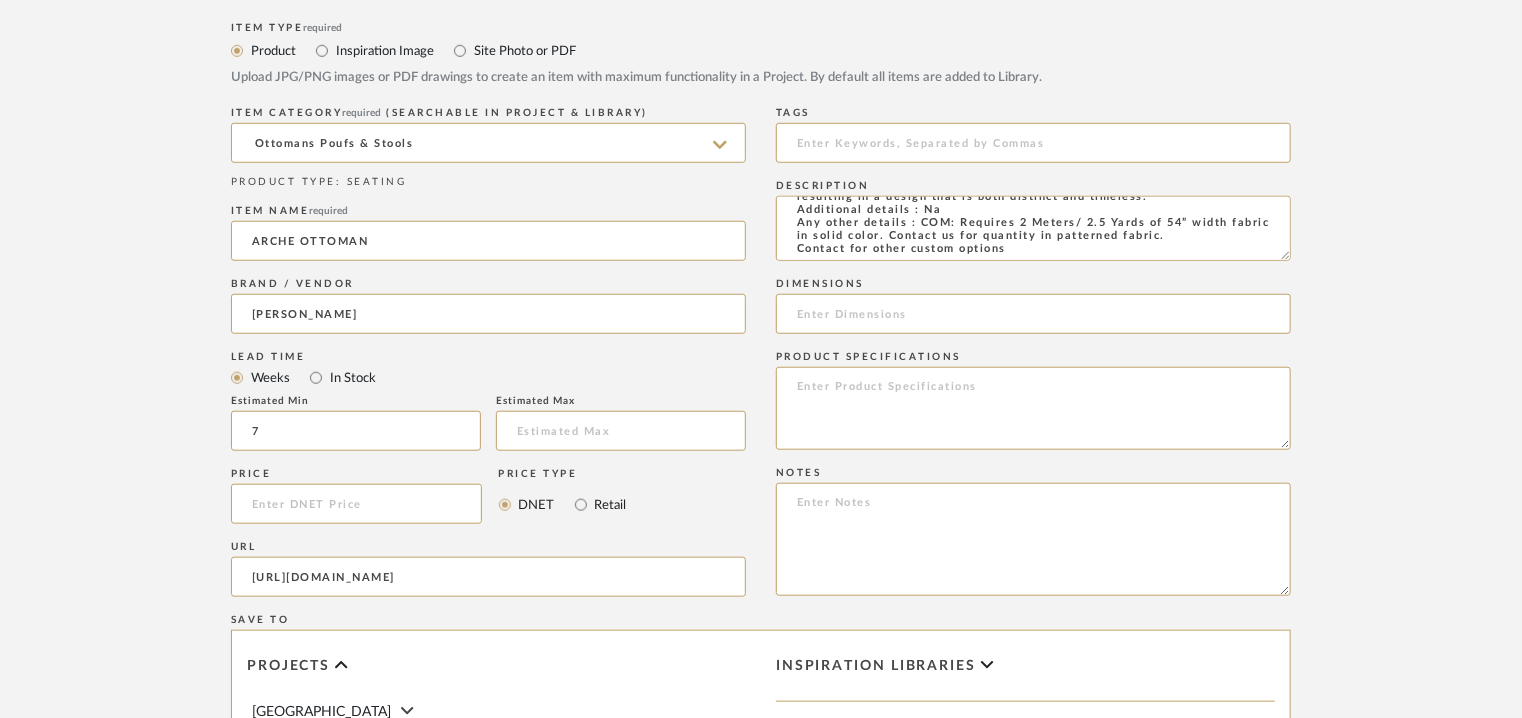 type on "Type: Ottoman
Designer : Na
Dimensions : 600mm [23.5"] W x 600mm [23.5"] D x 470mm [18.5"] H.
Material & Finishes :  hand cast metal base. fabric upholstery.
Metal finishes : Bronze Antique, Brass Blackened
Product description : The Arche Ottoman embodies elegance and sophistication in the form of an artfully sculpted metal base and softly rounded silhouette. The base, a graceful arch crafted from solid metal, is meticulously cast by hand in our metal foundry. Comfort, balance, and proportion were all given equal consideration during the design process, resulting in a design that is both distinct and timeless.
Additional details : Na
Any other details : COM: Requires 2 Meters/ 2.5 Yards of 54” width fabric in solid color. Contact us for quantity in patterned fabric.
Contact for other custom options" 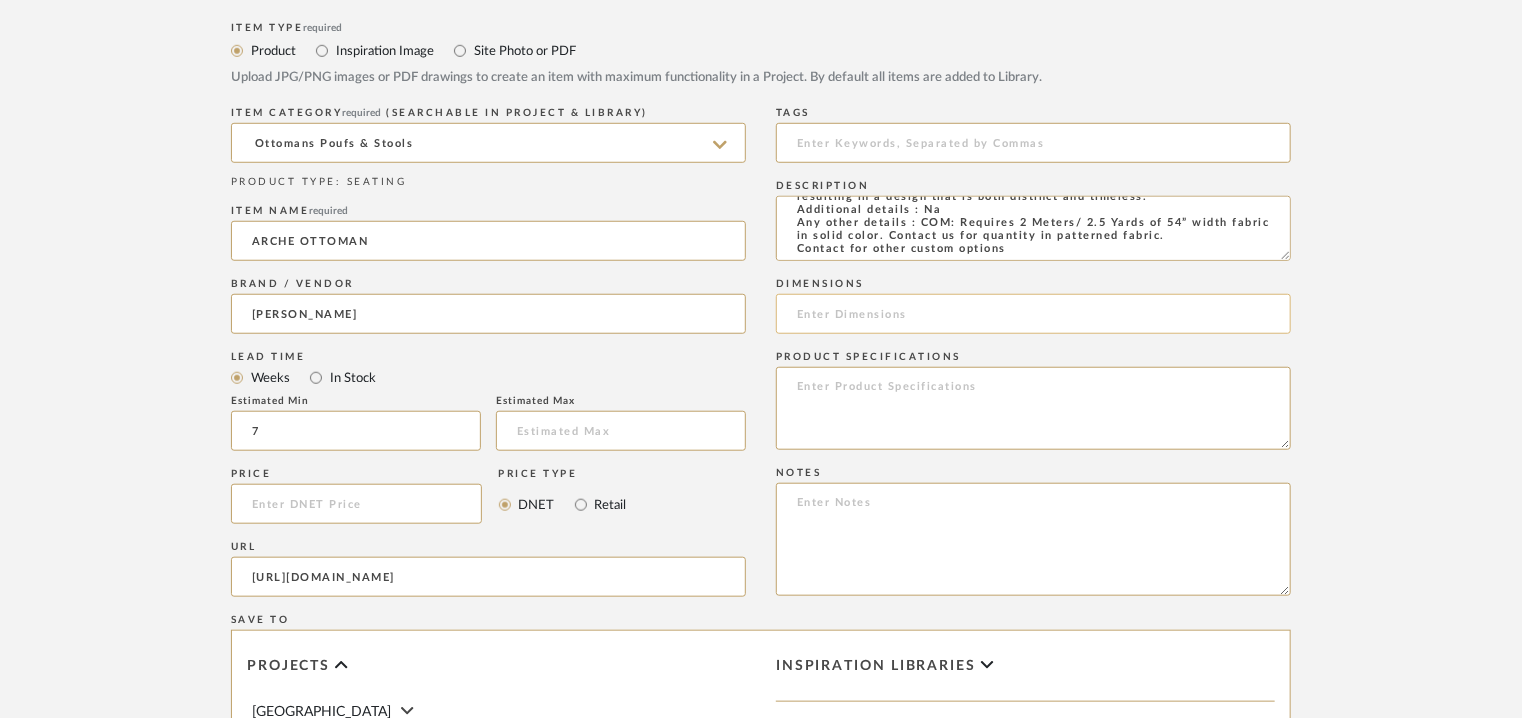 click 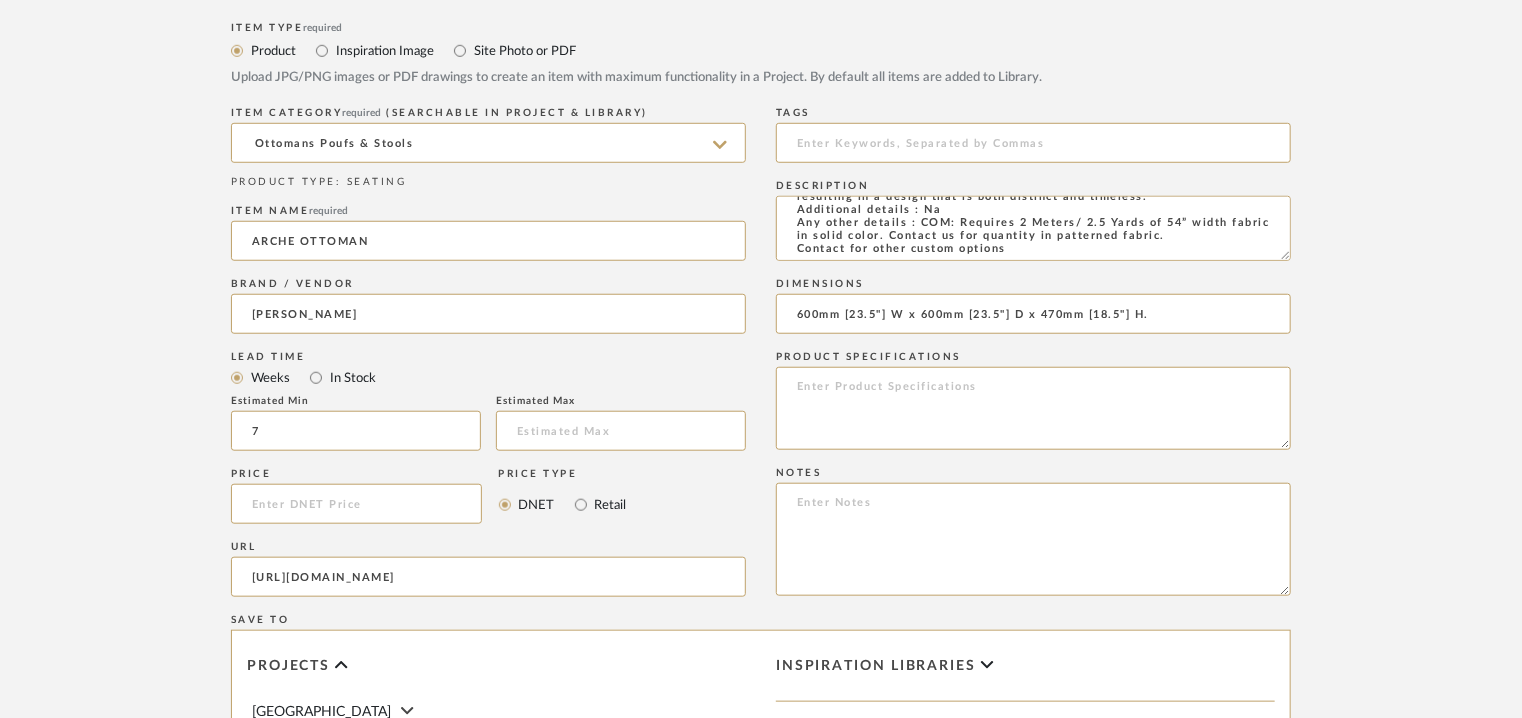 type on "600mm [23.5"] W x 600mm [23.5"] D x 470mm [18.5"] H." 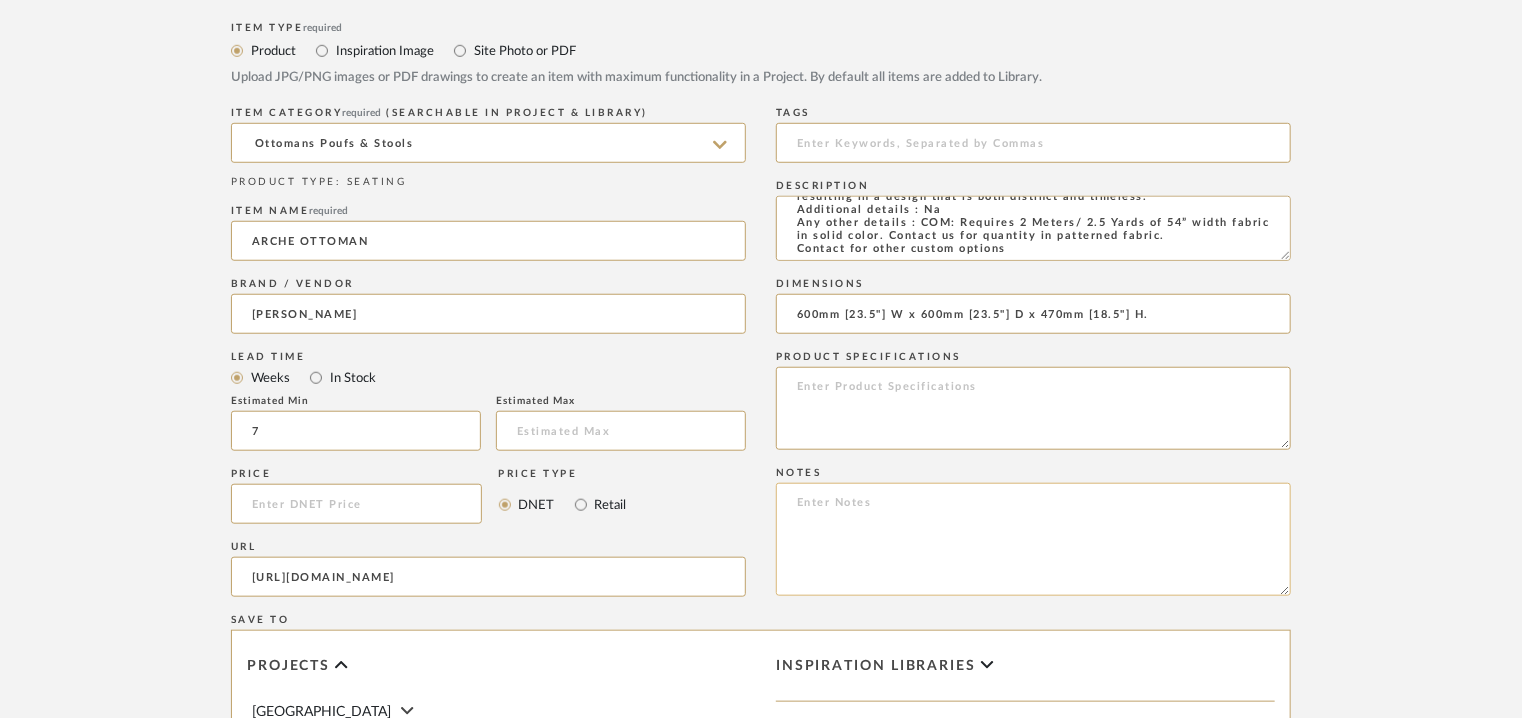 click 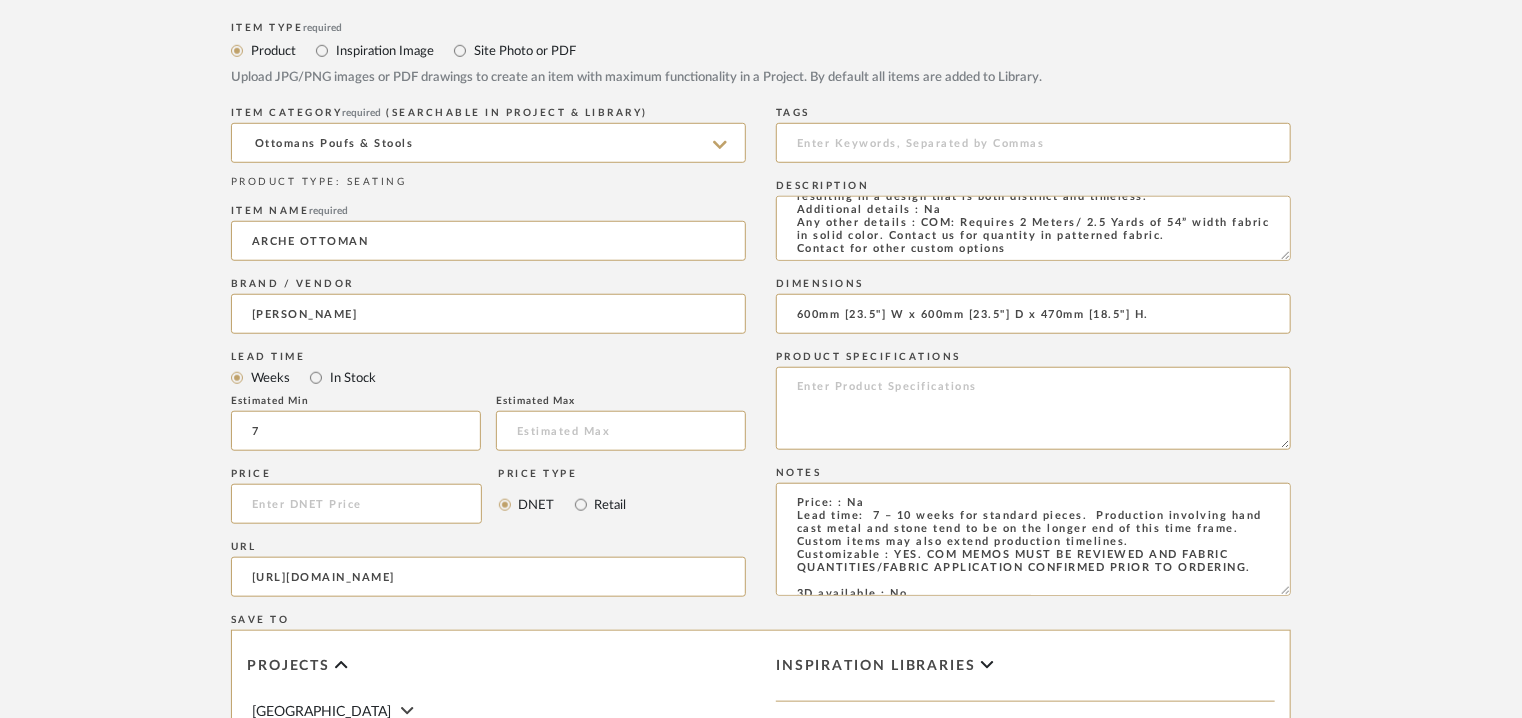 scroll, scrollTop: 184, scrollLeft: 0, axis: vertical 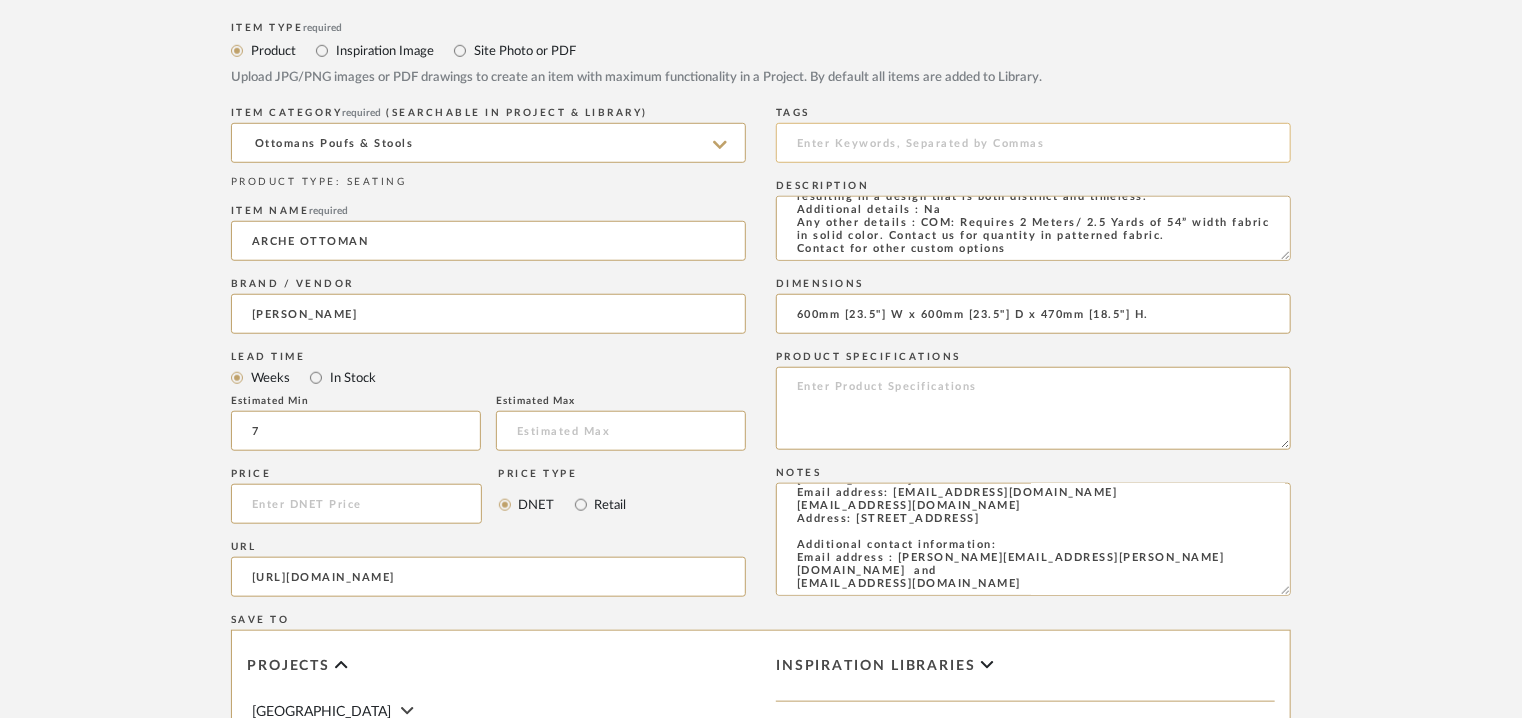 type on "Price: : Na
Lead time:  7 – 10 weeks for standard pieces.  Production involving hand cast metal and stone tend to be on the longer end of this time frame.  Custom items may also extend production timelines.
Customizable : YES. COM MEMOS MUST BE REVIEWED AND FABRIC QUANTITIES/FABRIC APPLICATION CONFIRMED PRIOR TO ORDERING.
3D available : No
BIM available. No.
Point of contact: [PERSON_NAME]
Contact number: [PHONE_NUMBER] and
[PHONE_NUMBER]
Email address: [EMAIL_ADDRESS][DOMAIN_NAME]
[EMAIL_ADDRESS][DOMAIN_NAME]
Address: [STREET_ADDRESS]
Additional contact information:
Email address : [PERSON_NAME][EMAIL_ADDRESS][PERSON_NAME][DOMAIN_NAME]  and
[EMAIL_ADDRESS][DOMAIN_NAME]" 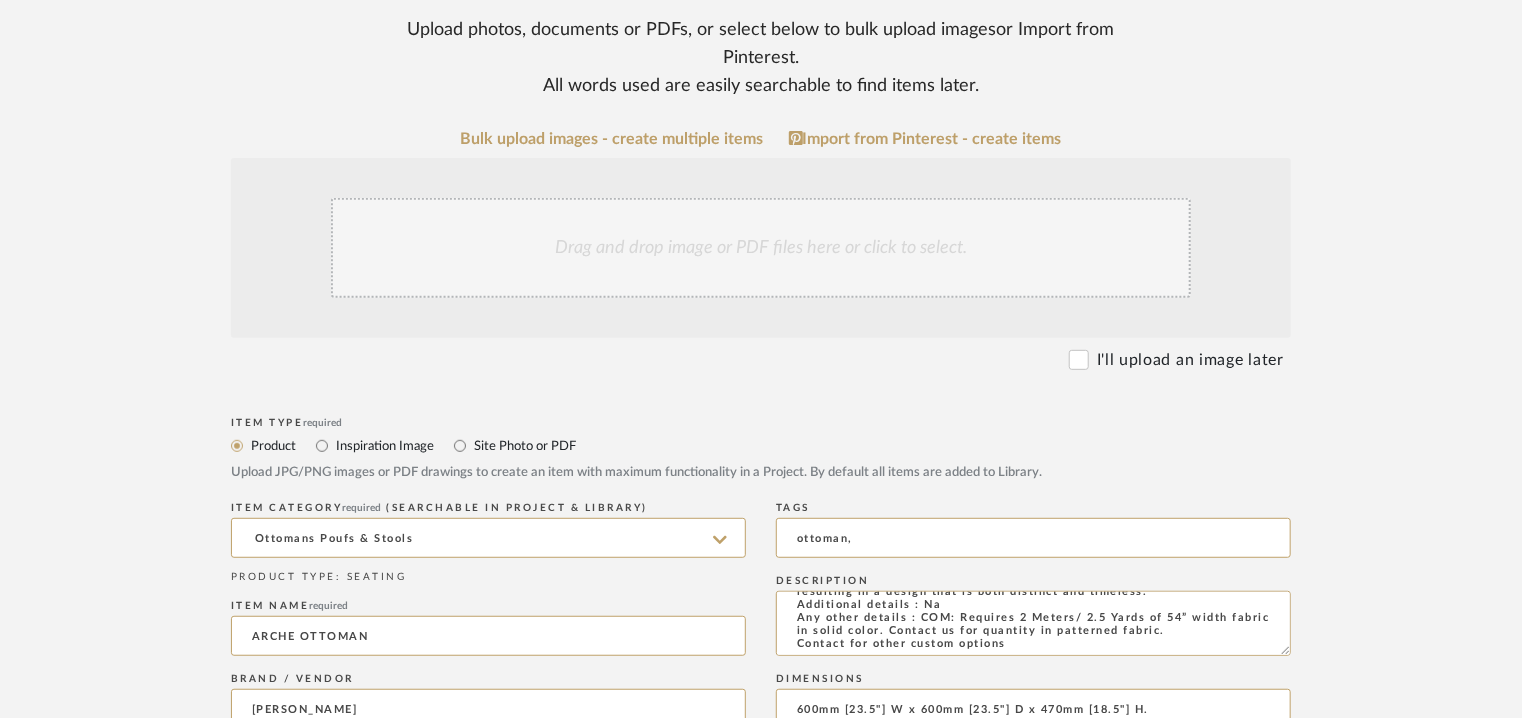 scroll, scrollTop: 300, scrollLeft: 0, axis: vertical 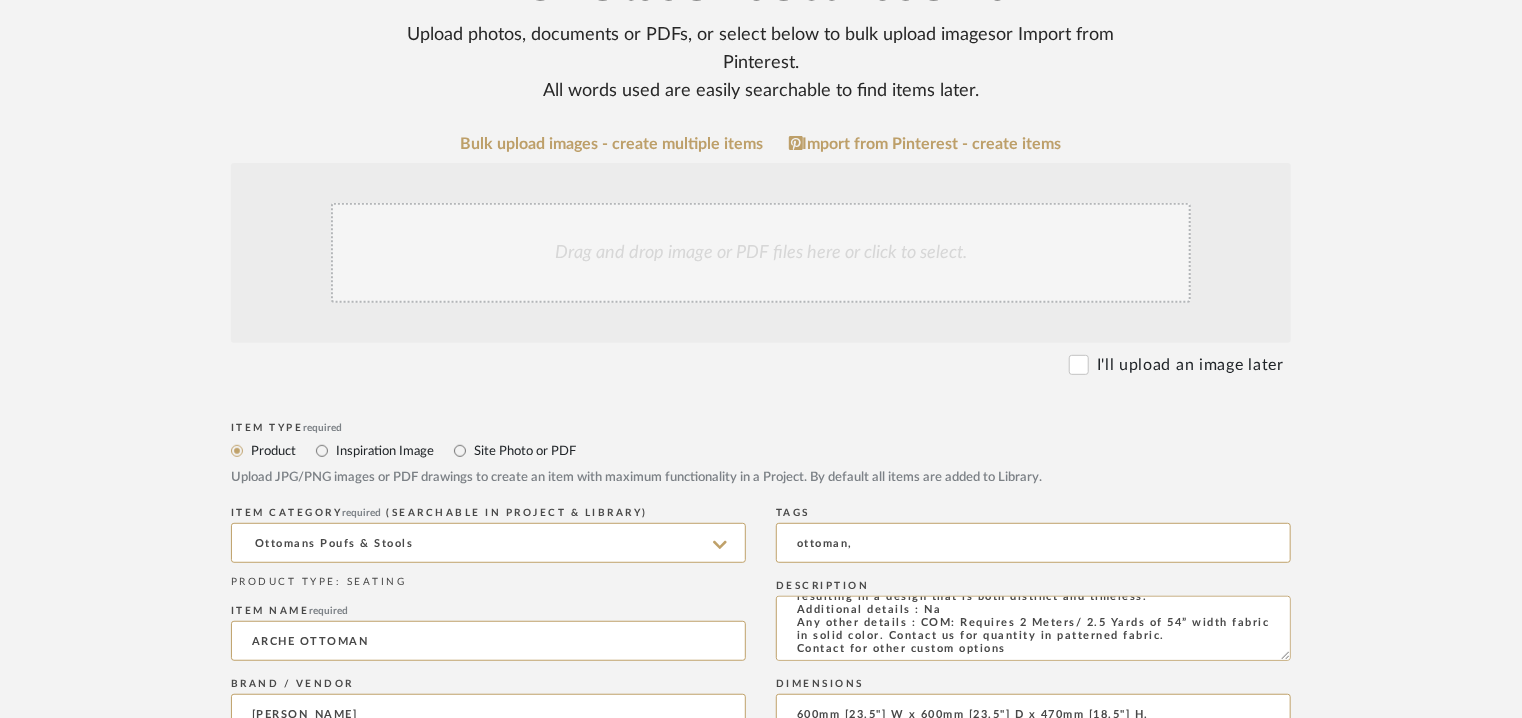 type on "ottoman," 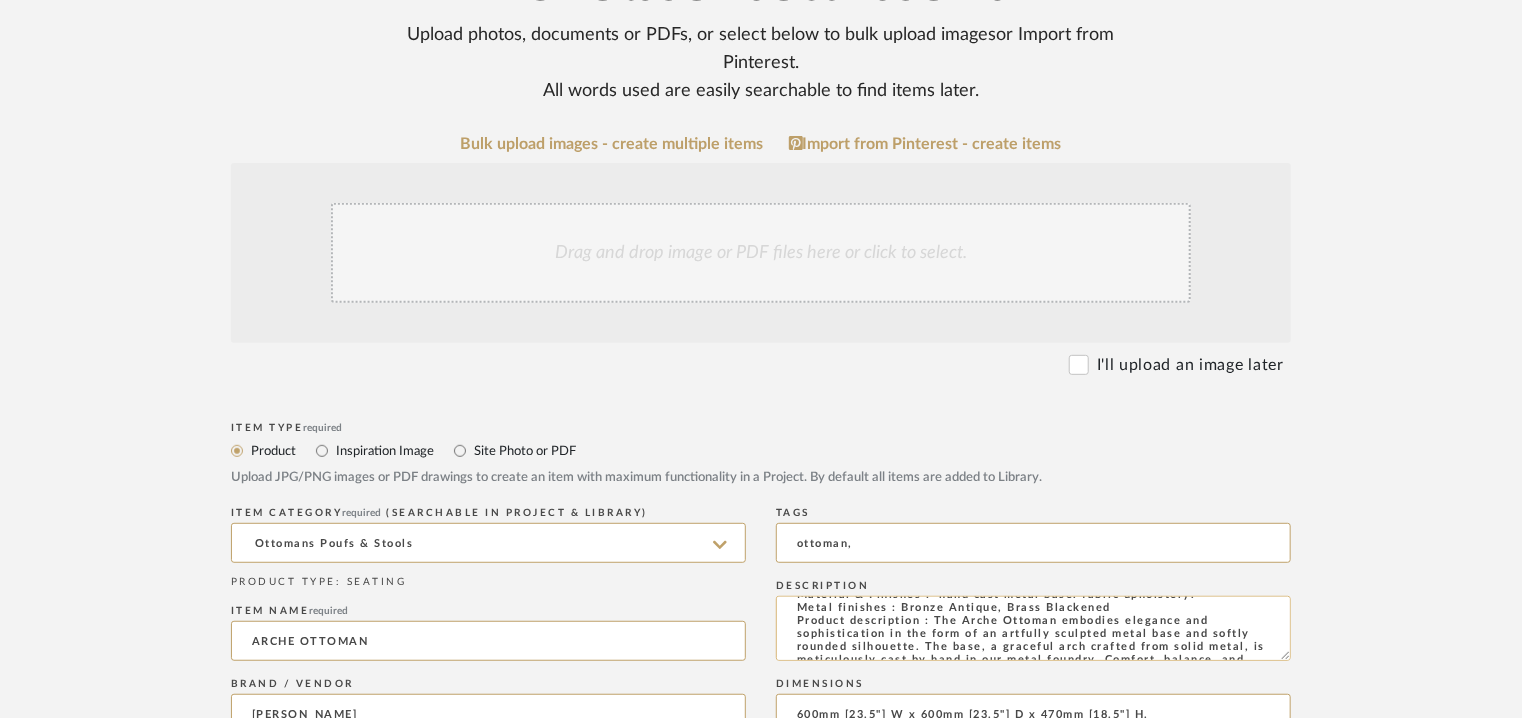 scroll, scrollTop: 0, scrollLeft: 0, axis: both 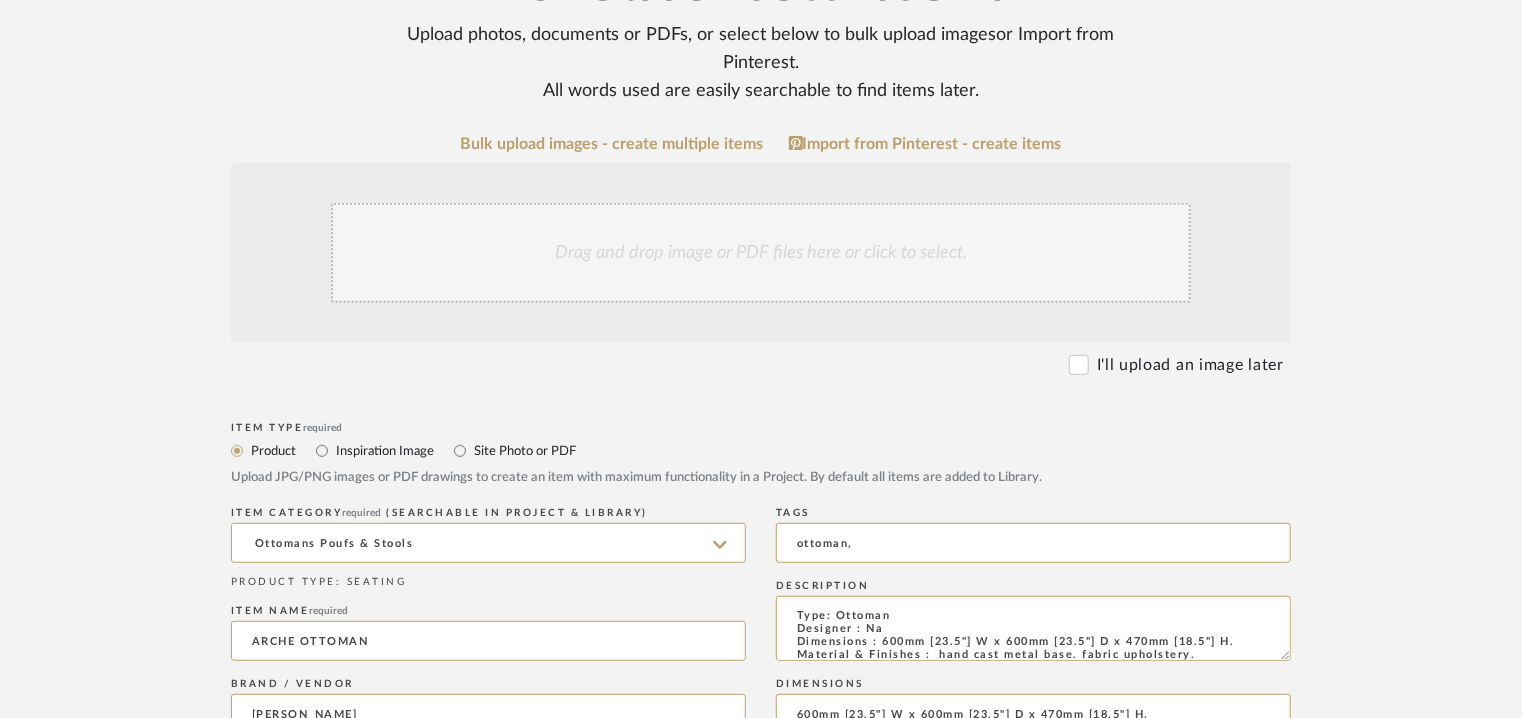 click on "Drag and drop image or PDF files here or click to select." 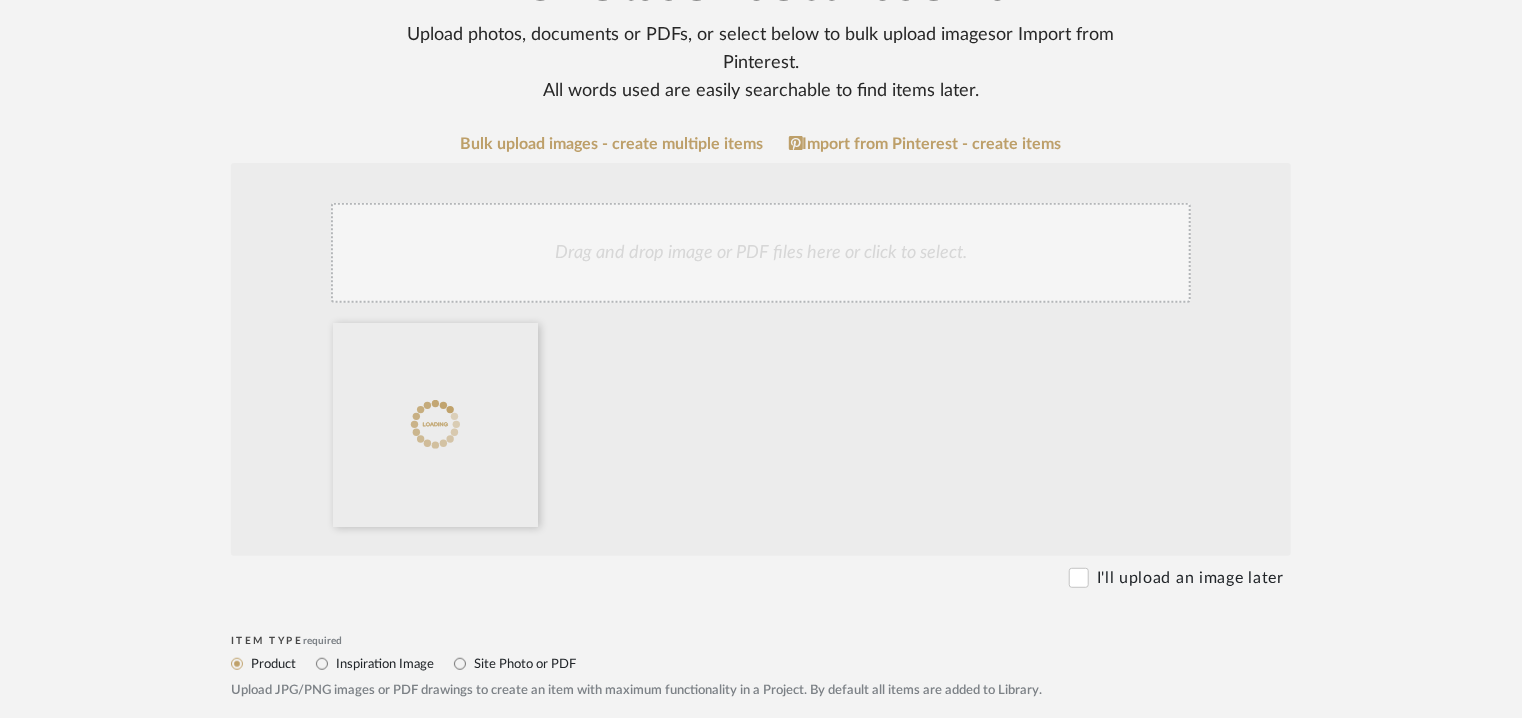 click on "Drag and drop image or PDF files here or click to select." 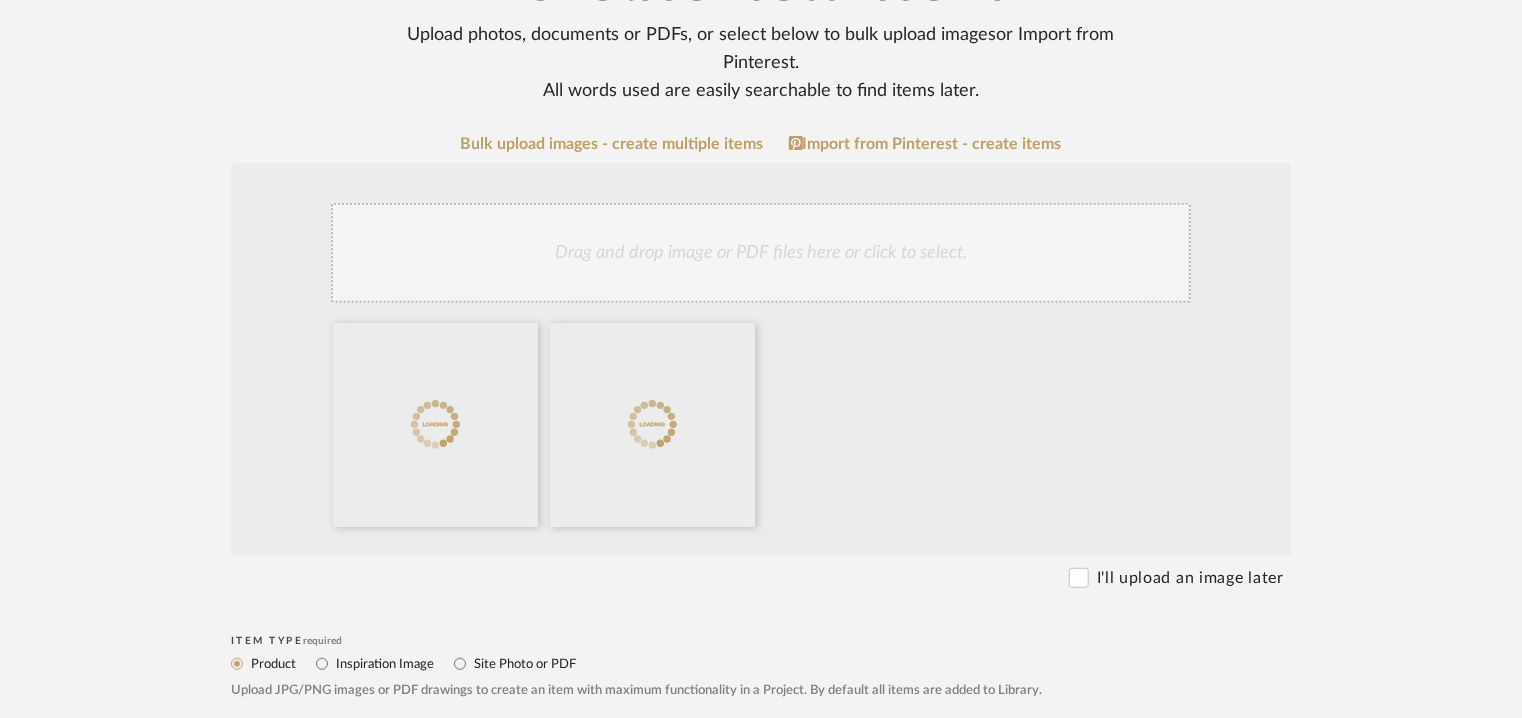 click on "Drag and drop image or PDF files here or click to select." 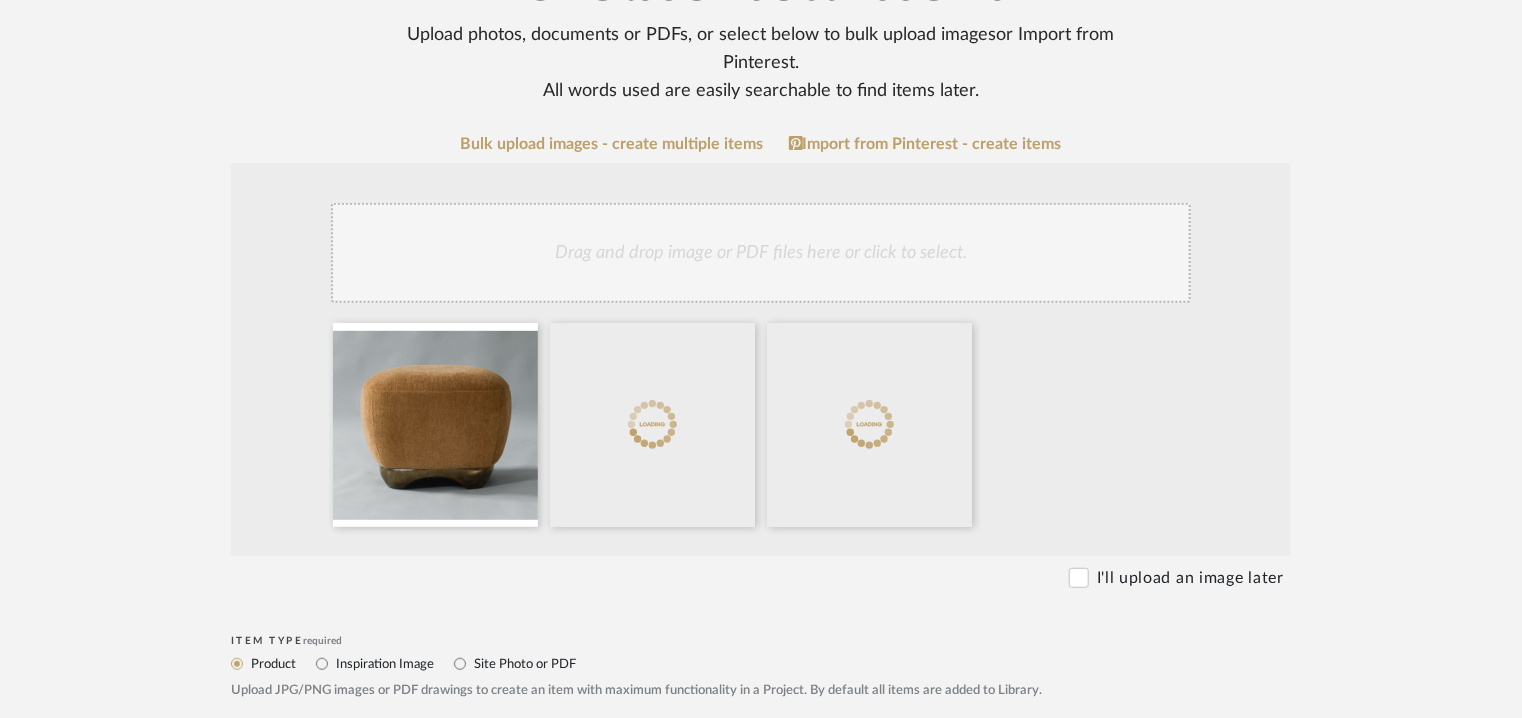 click on "Drag and drop image or PDF files here or click to select." 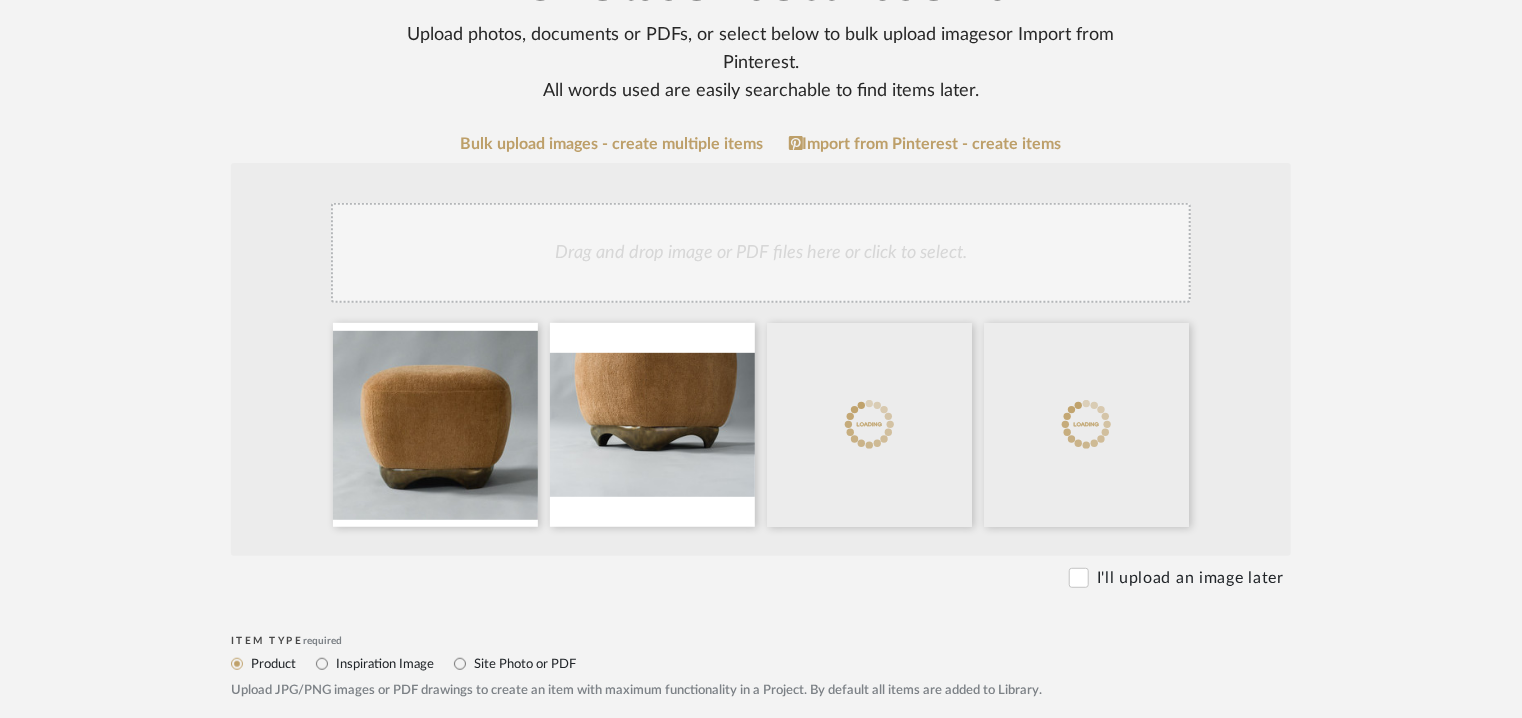 click on "Drag and drop image or PDF files here or click to select." 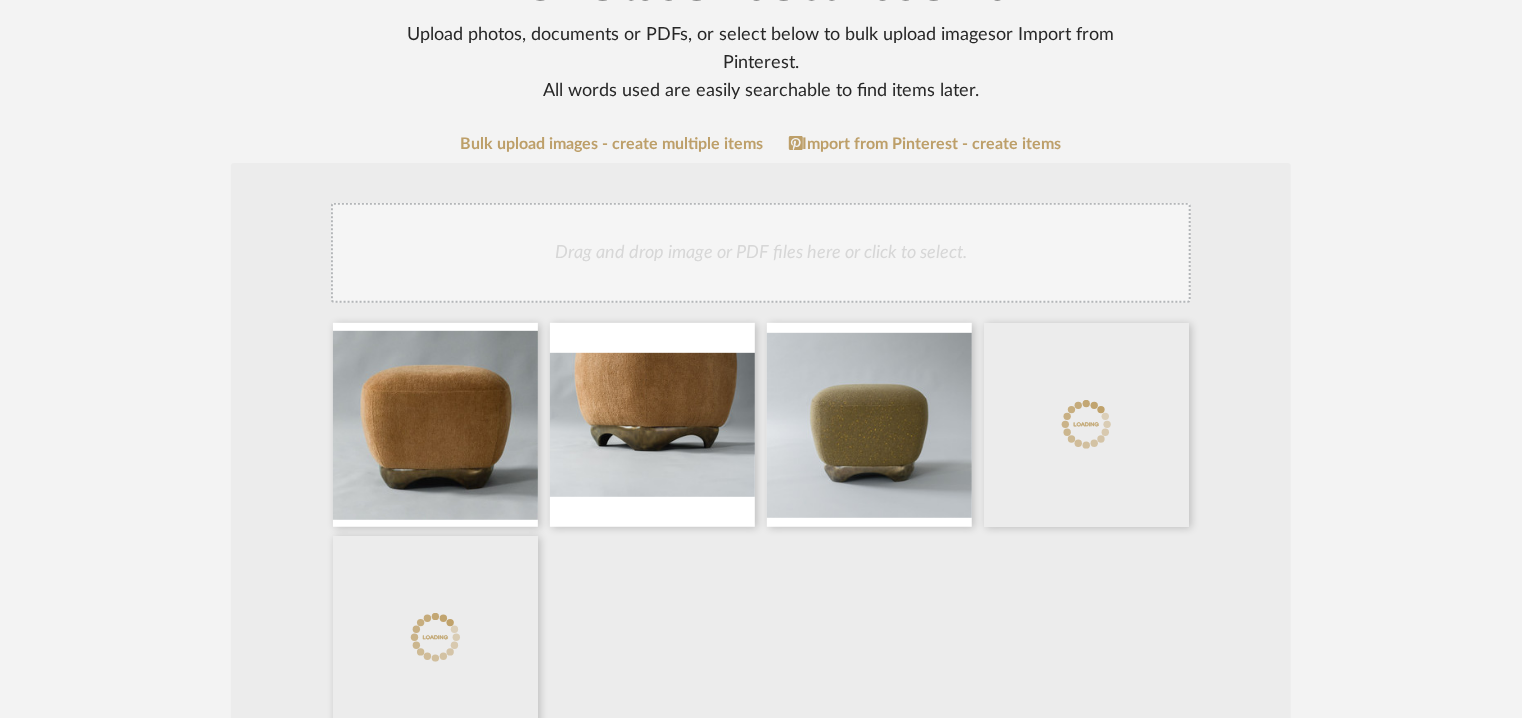 click on "Drag and drop image or PDF files here or click to select." 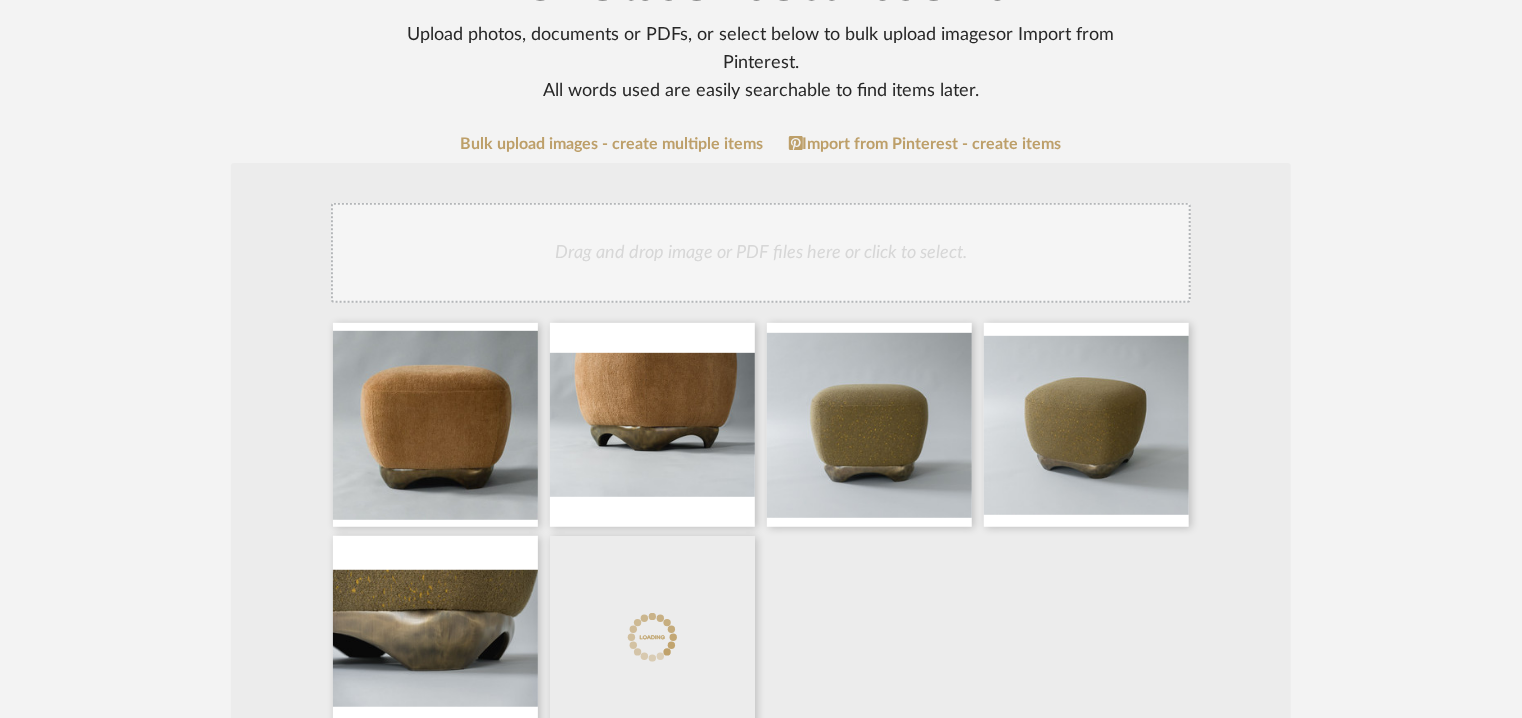 click on "Drag and drop image or PDF files here or click to select." 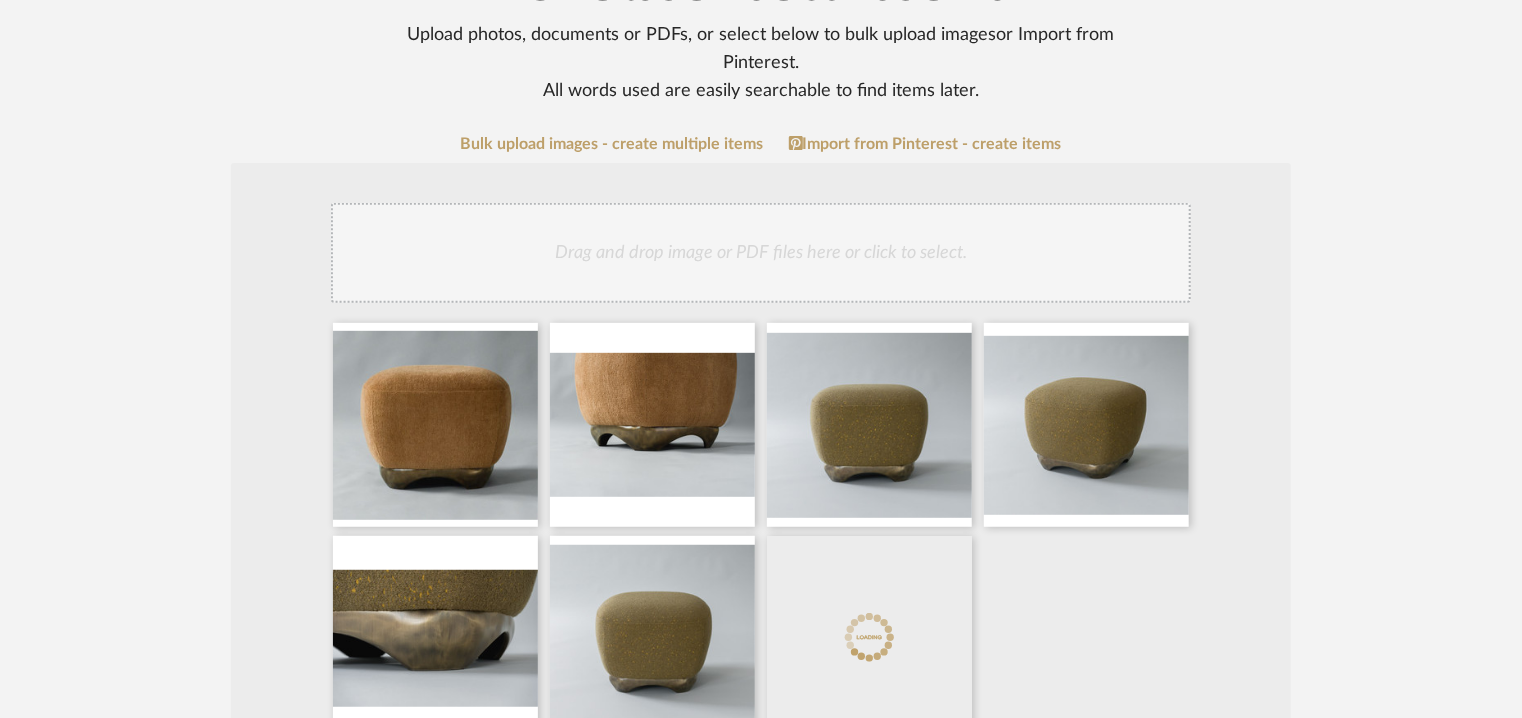 click on "Drag and drop image or PDF files here or click to select." 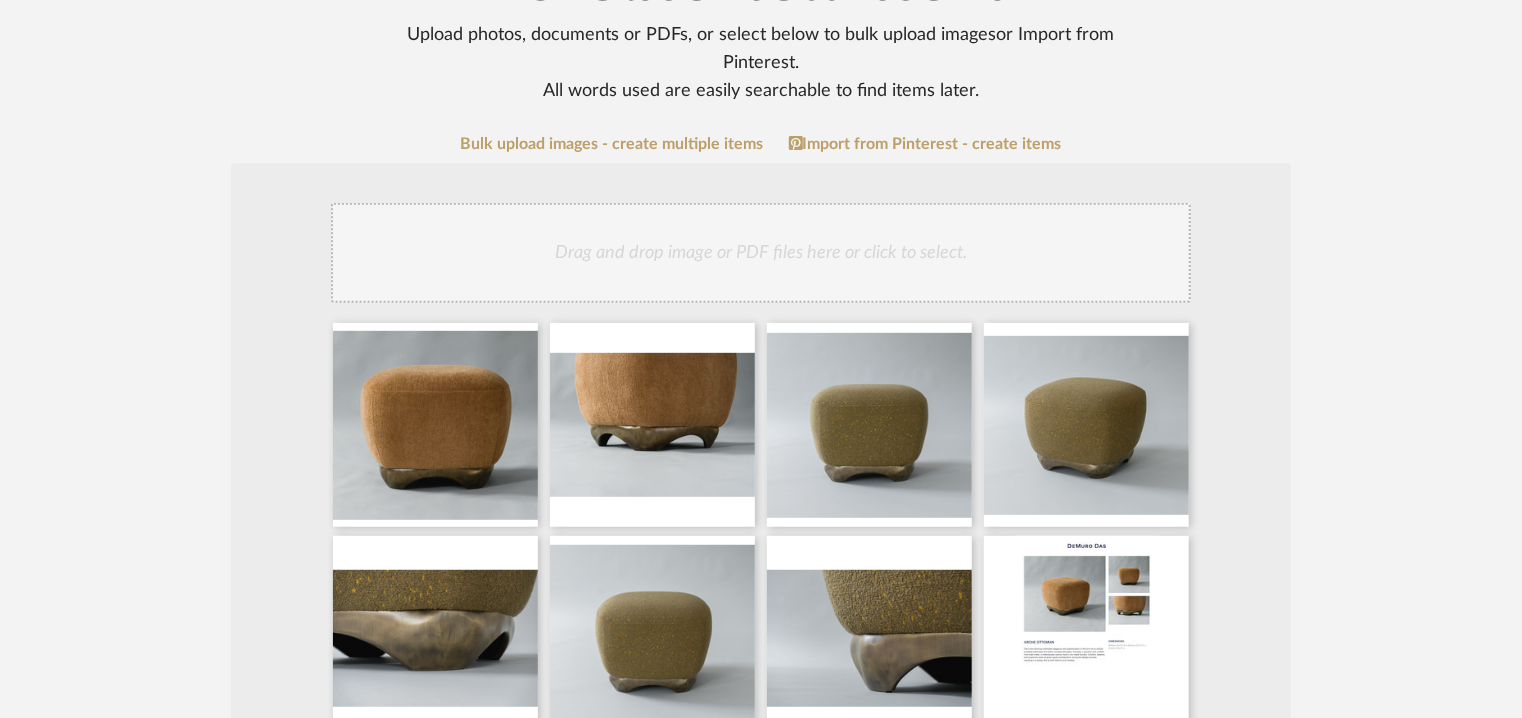 click on "Drag and drop image or PDF files here or click to select." 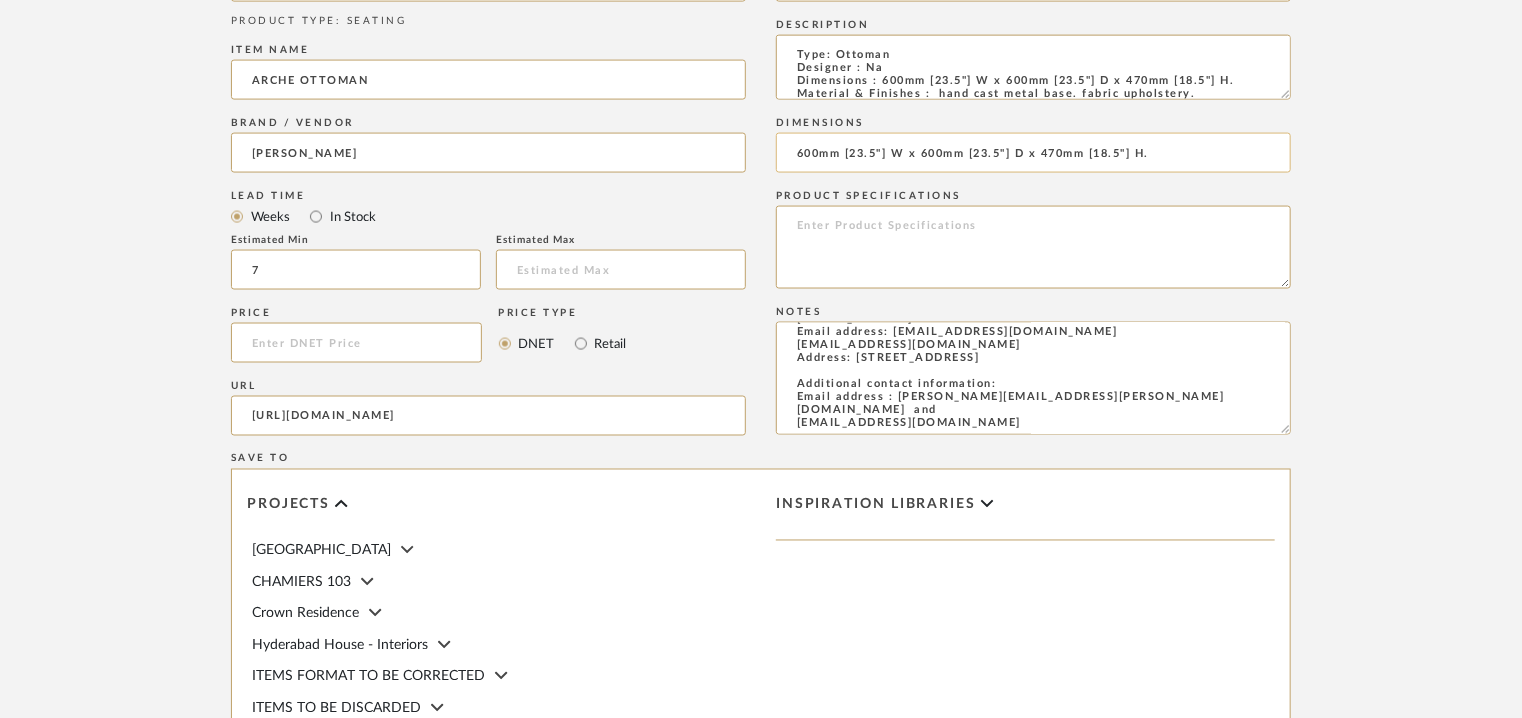 scroll, scrollTop: 1600, scrollLeft: 0, axis: vertical 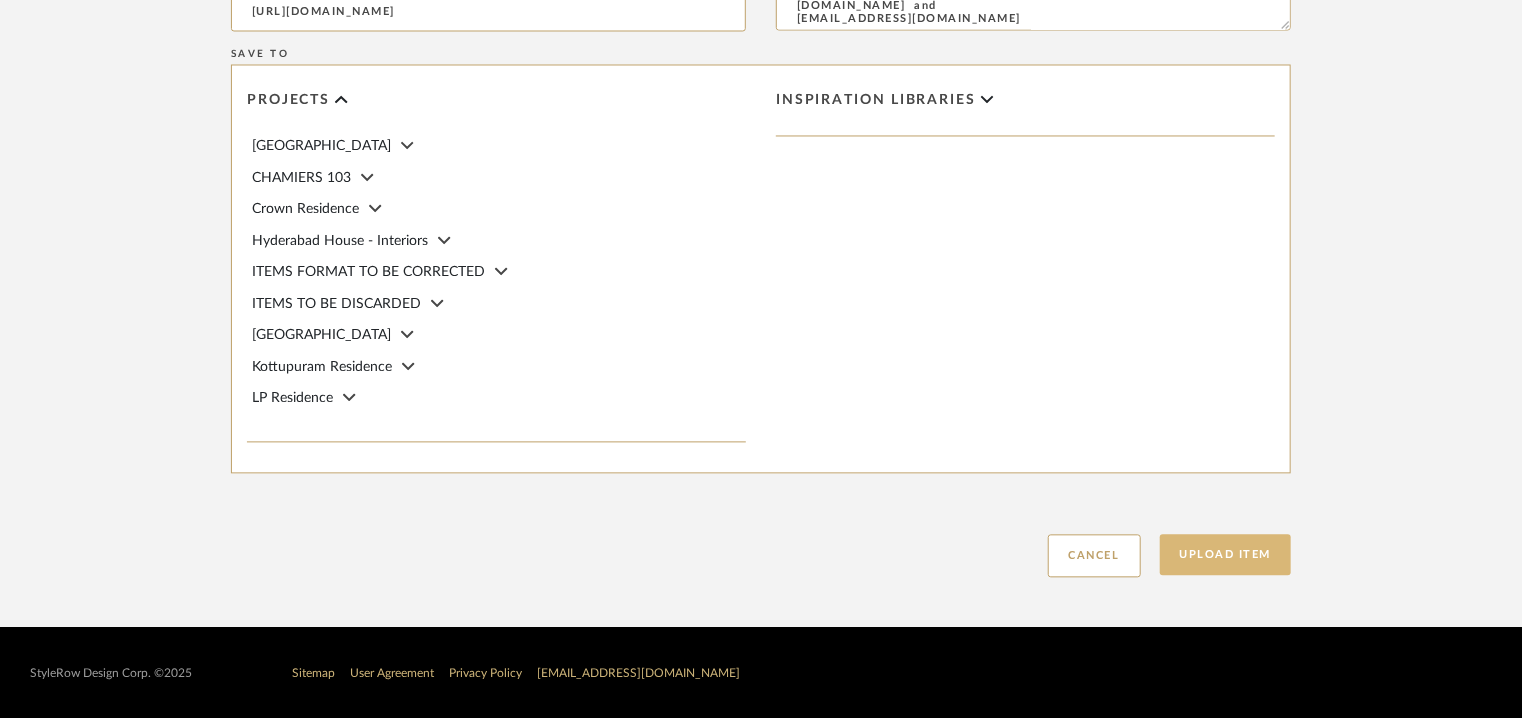 click on "Upload Item" 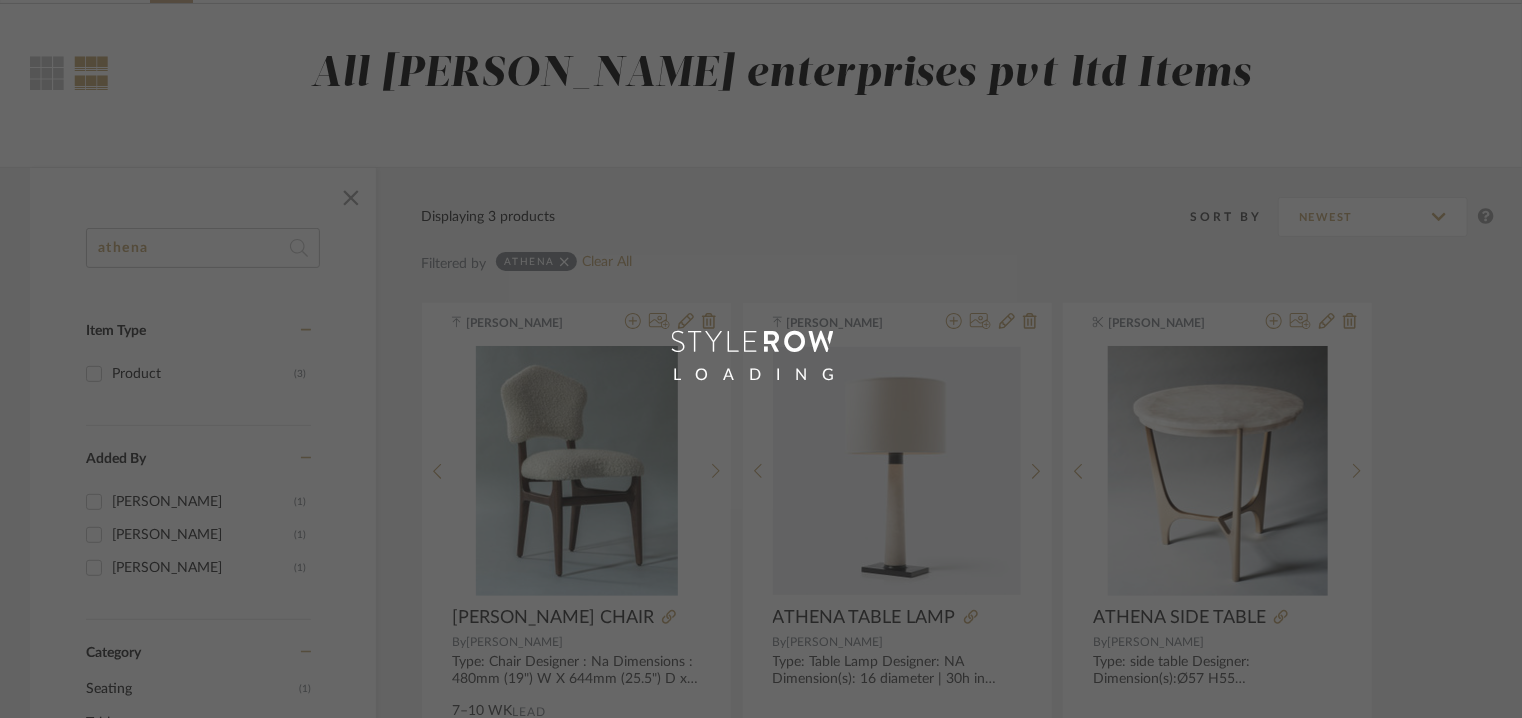 scroll, scrollTop: 0, scrollLeft: 0, axis: both 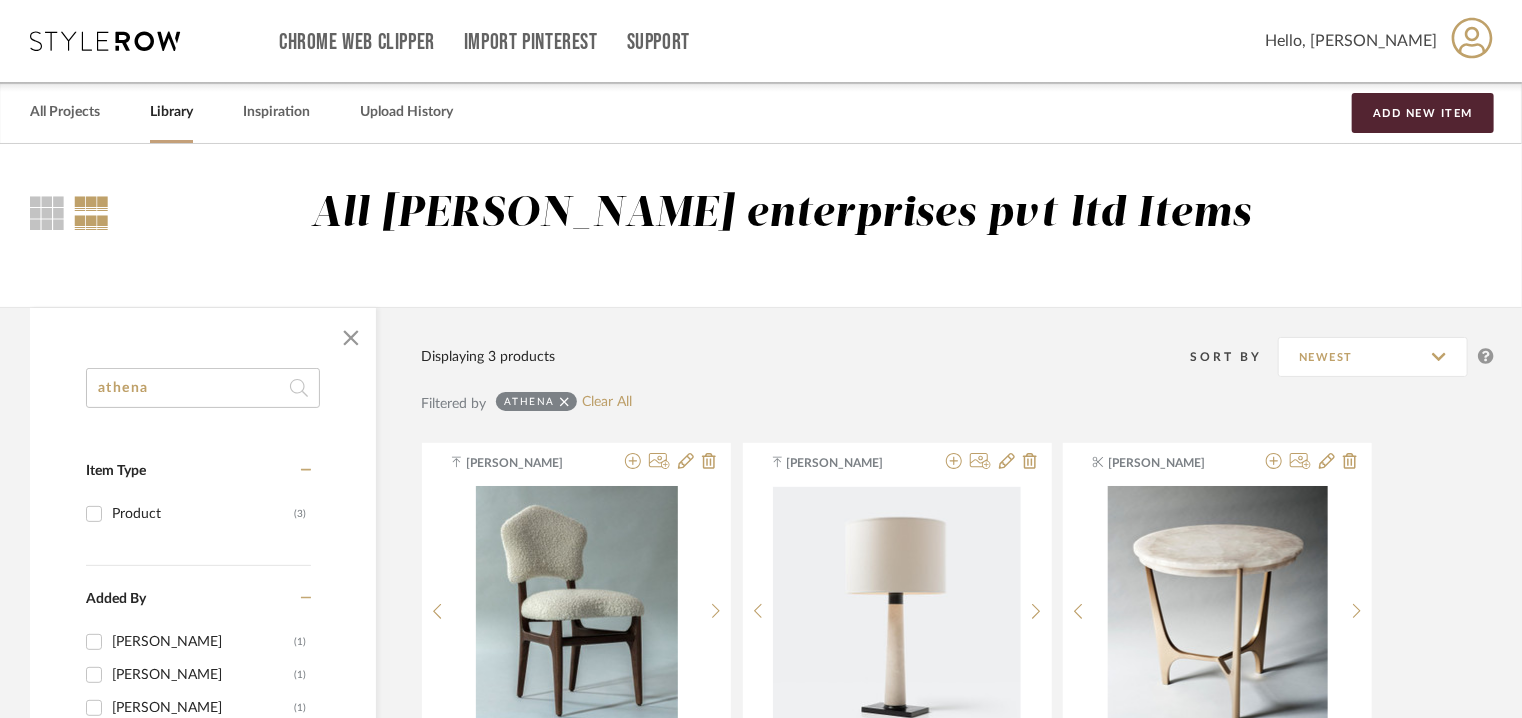click 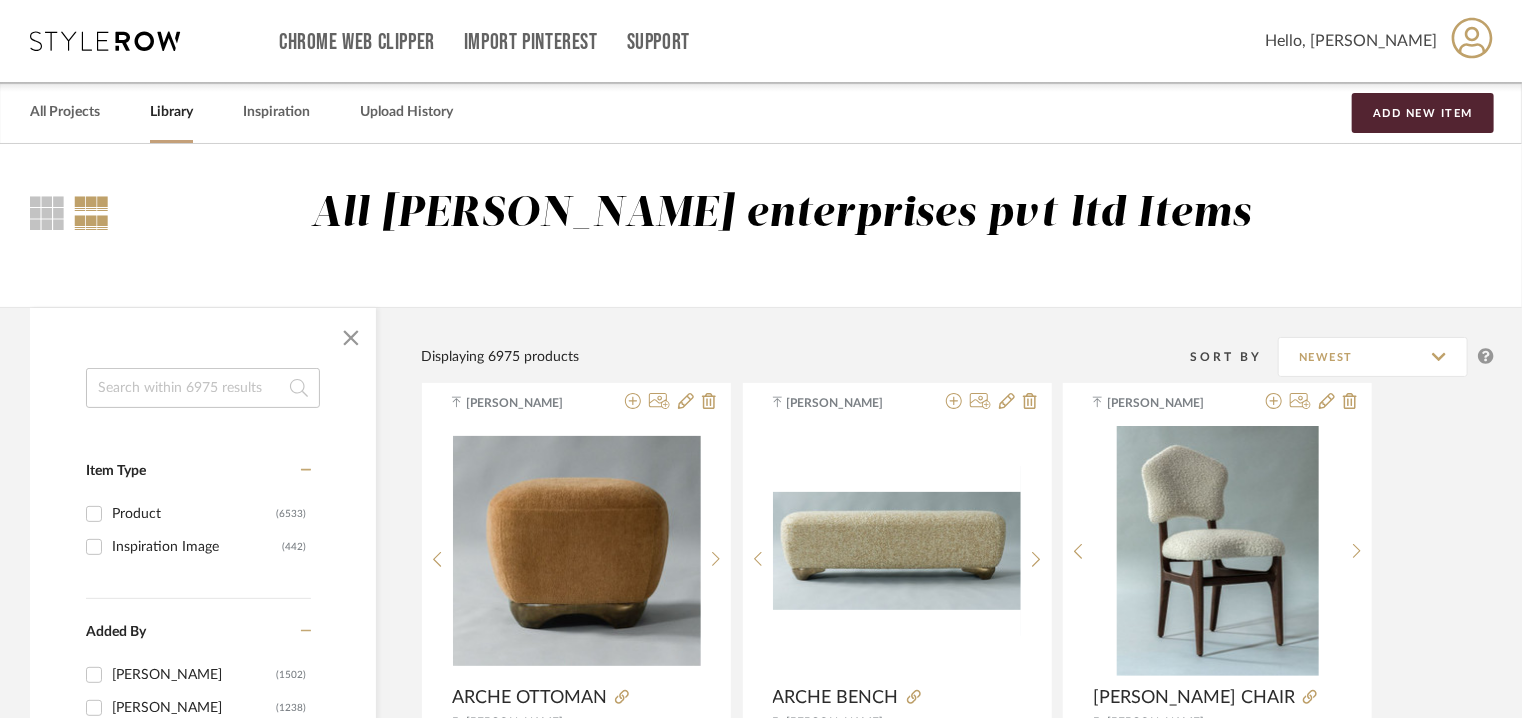 click 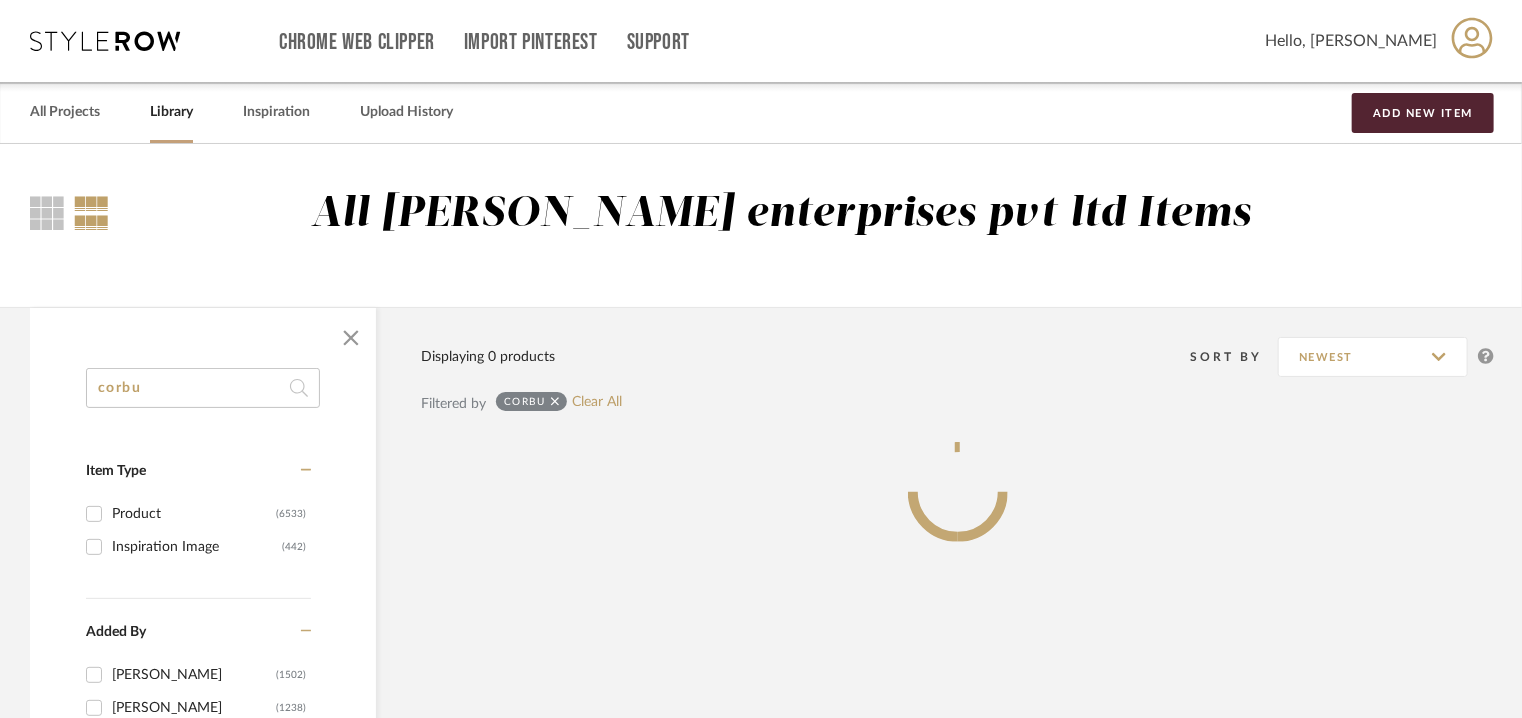 type on "corbu" 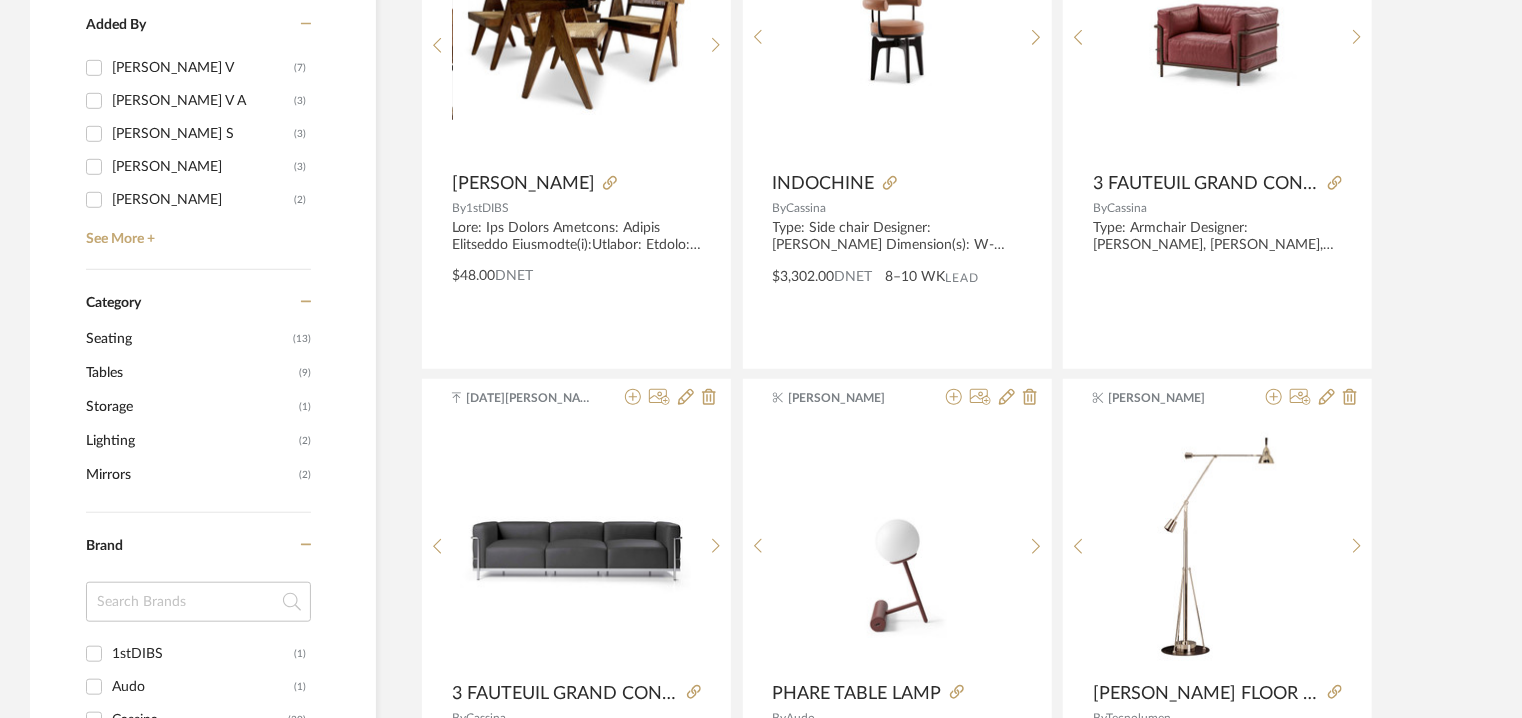 scroll, scrollTop: 800, scrollLeft: 0, axis: vertical 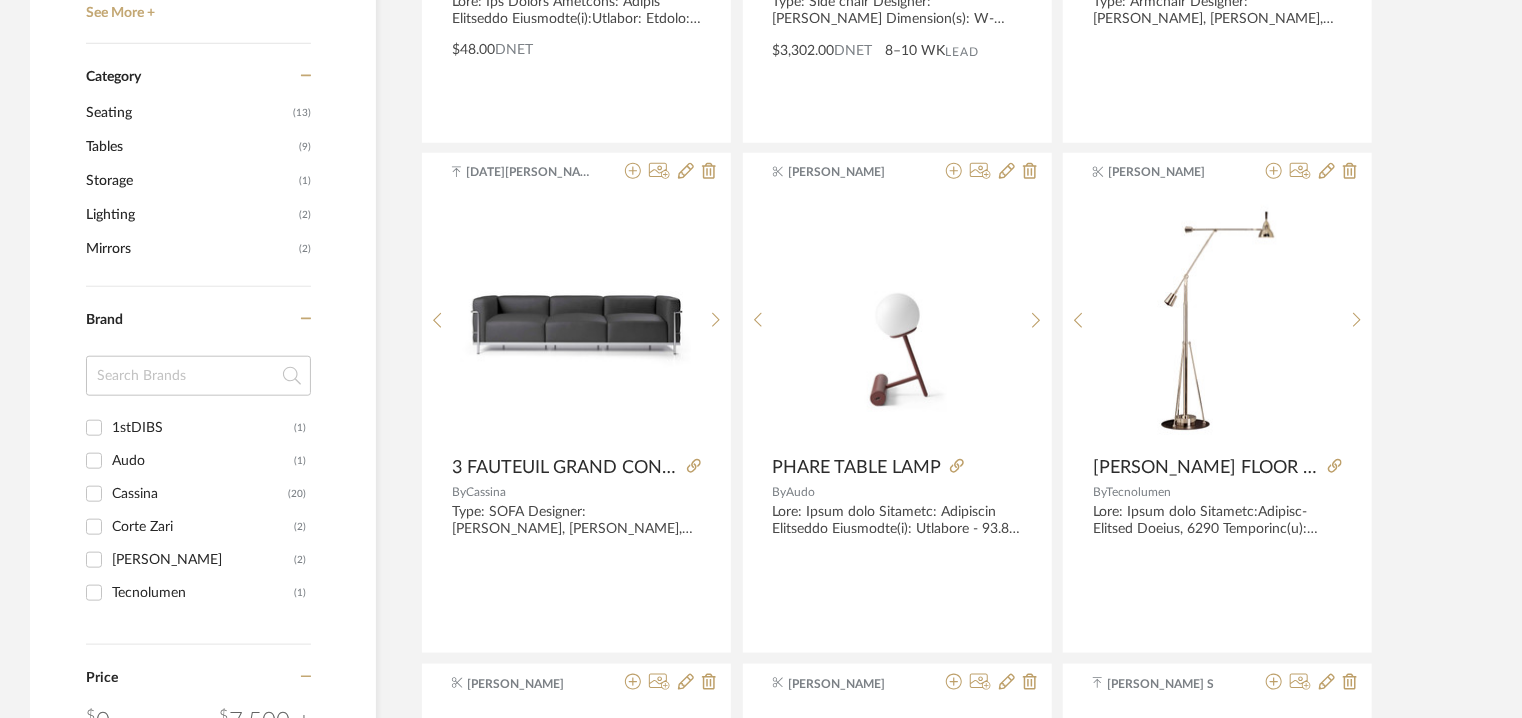 click on "[PERSON_NAME]" at bounding box center (203, 560) 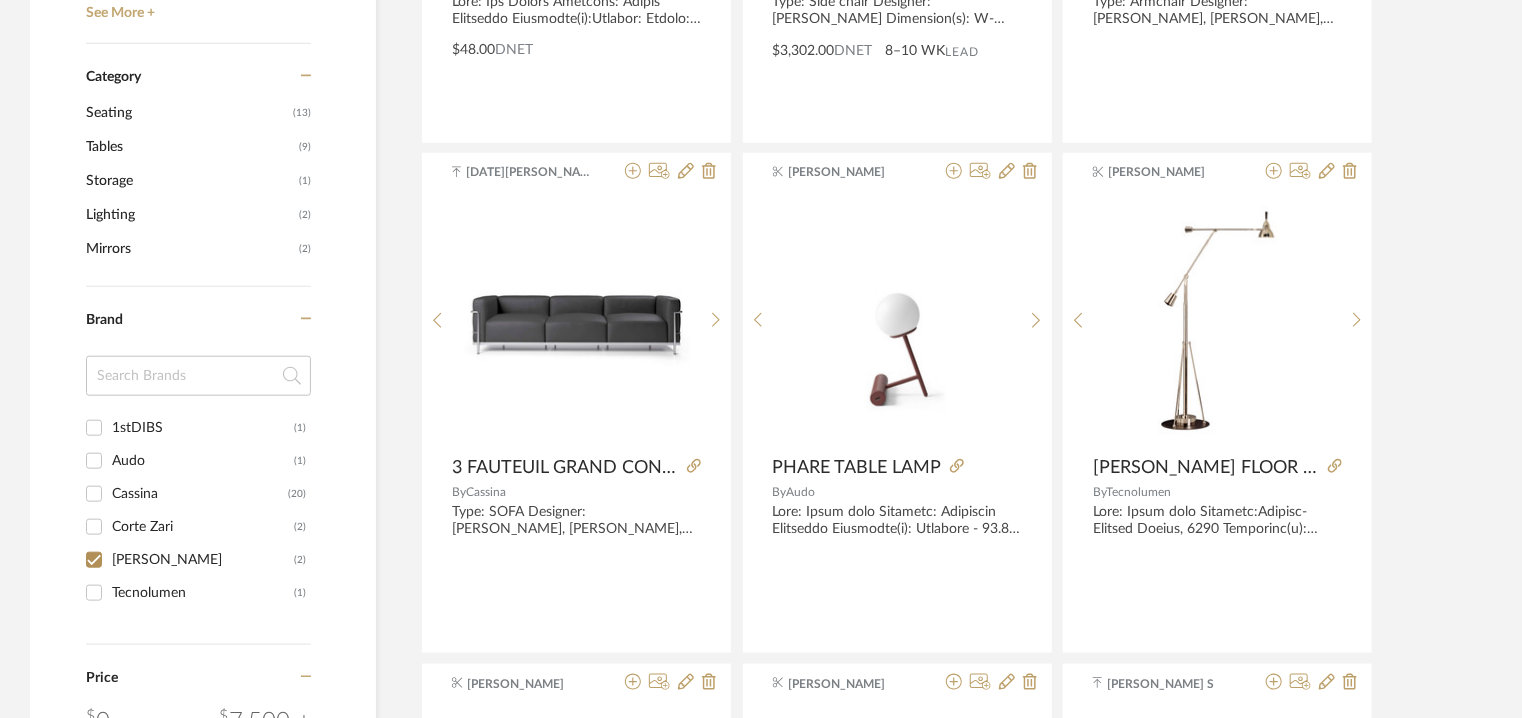 checkbox on "true" 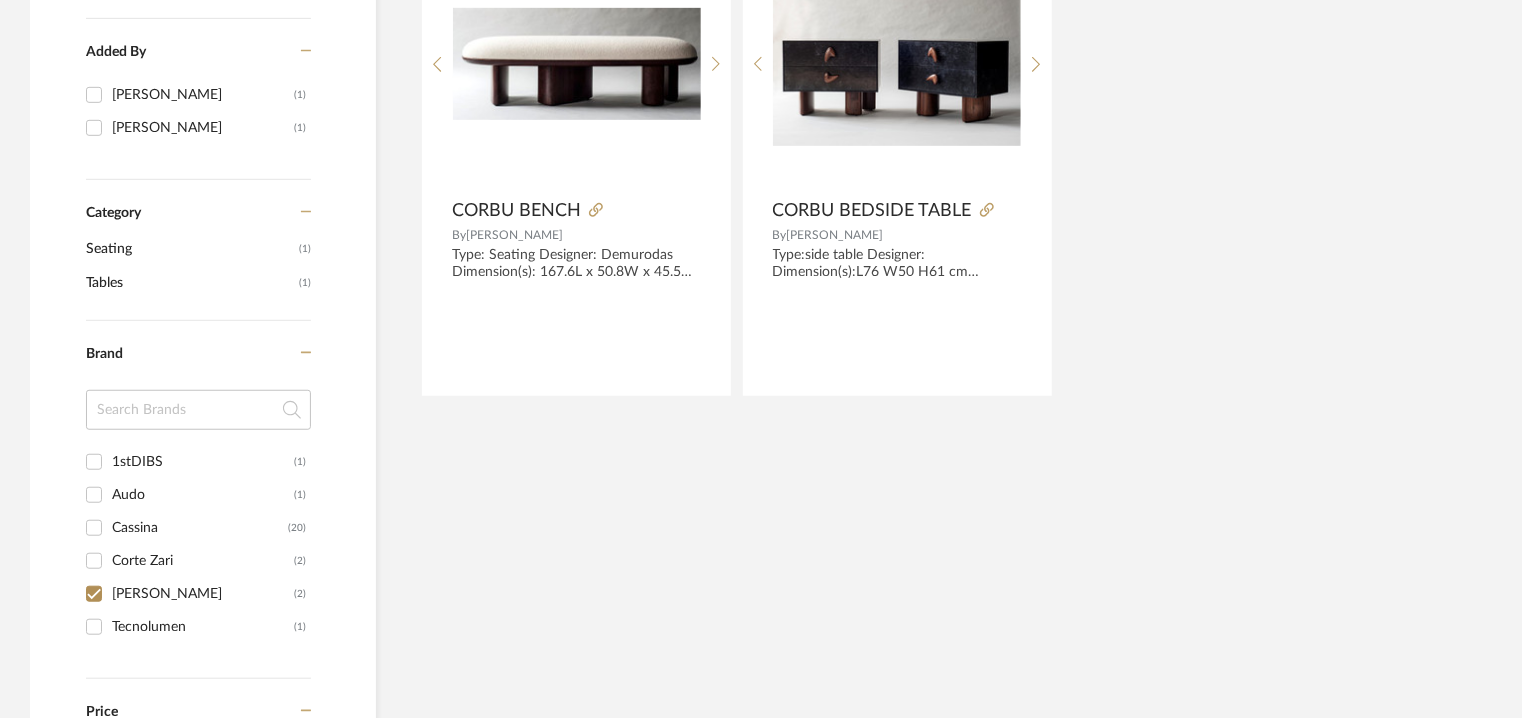 scroll, scrollTop: 400, scrollLeft: 0, axis: vertical 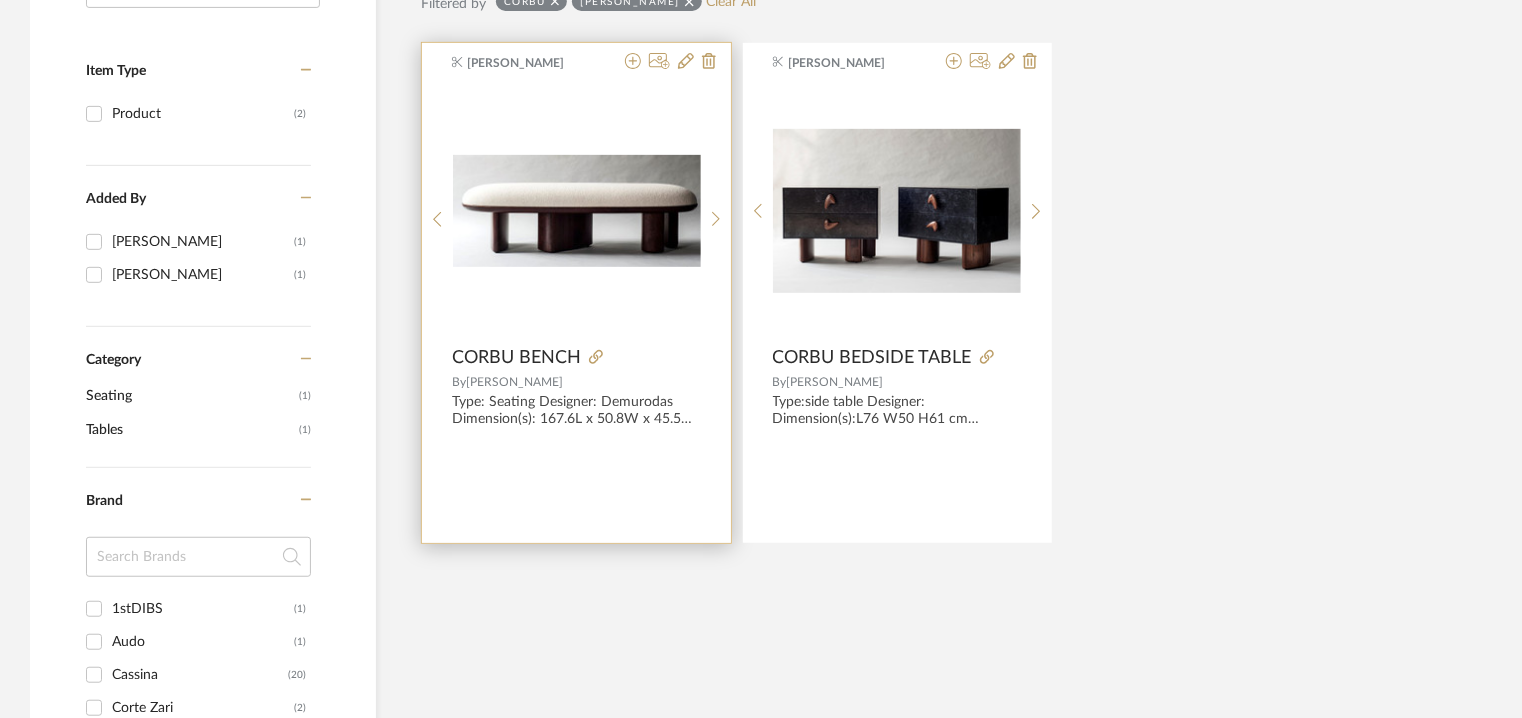 click at bounding box center [577, 211] 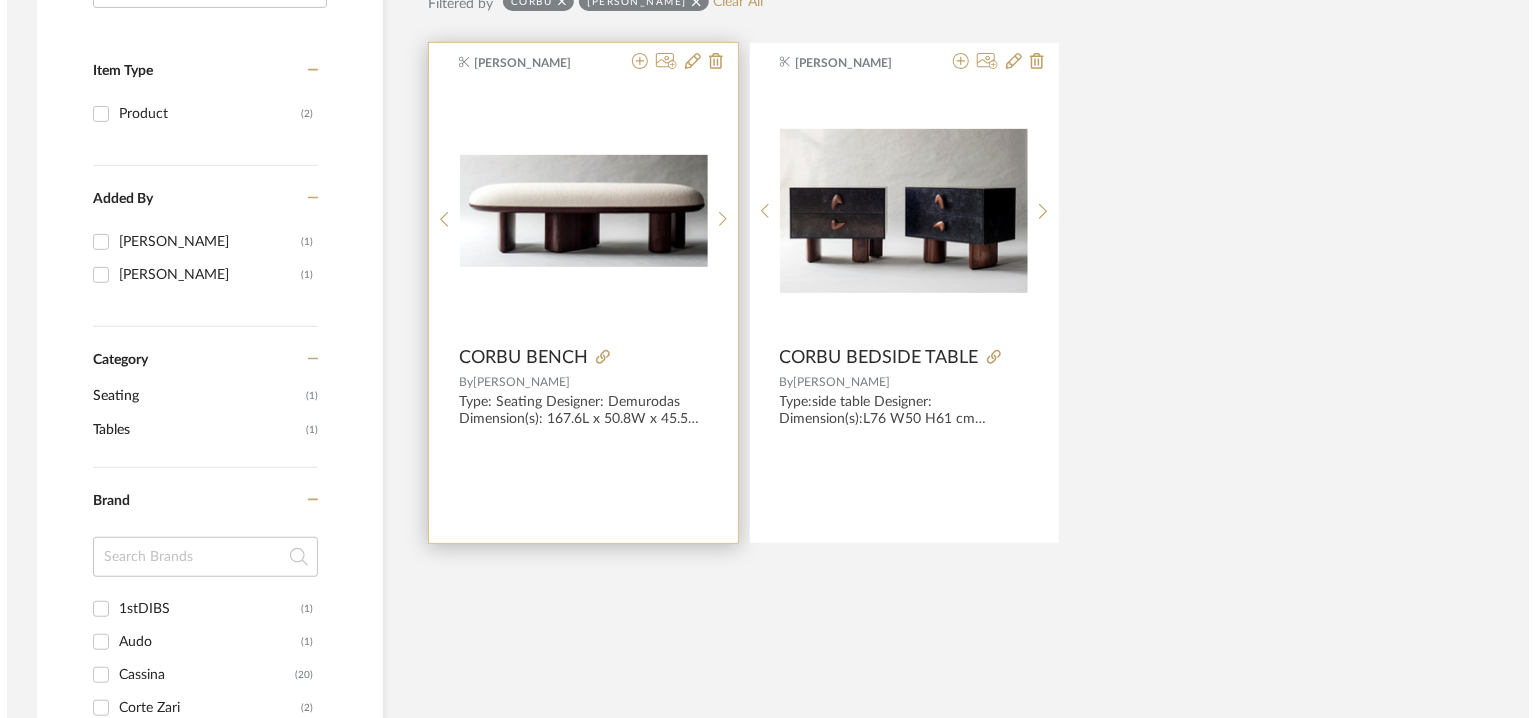 scroll, scrollTop: 0, scrollLeft: 0, axis: both 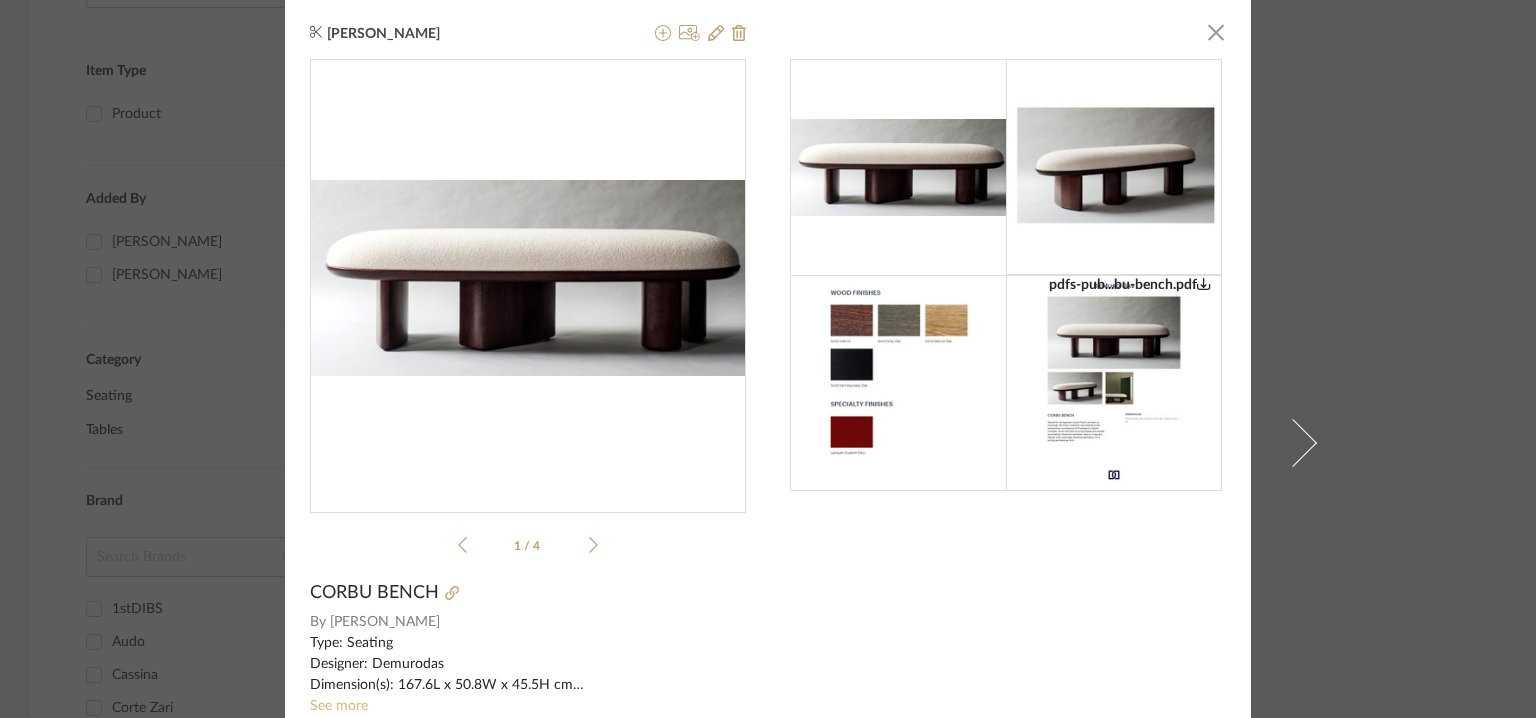click on "See more" 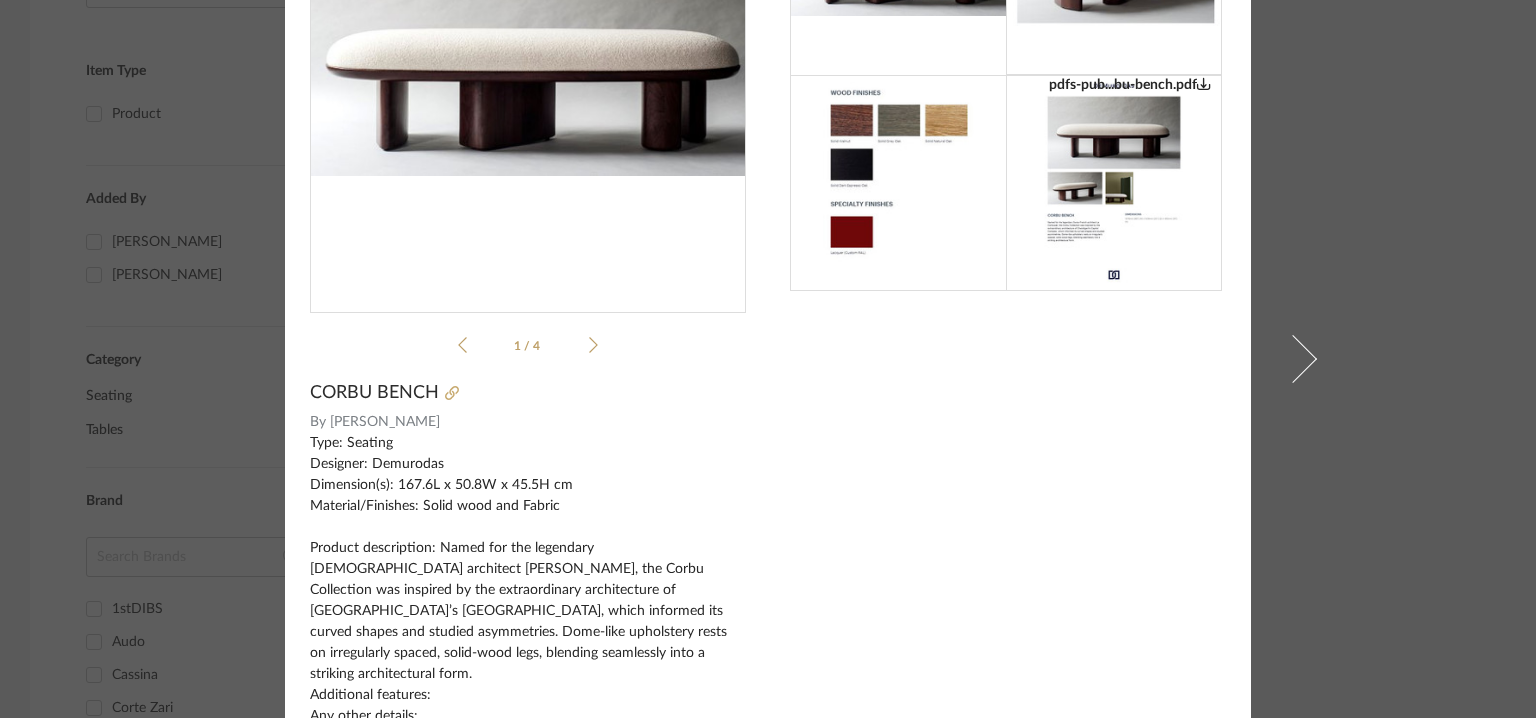 scroll, scrollTop: 0, scrollLeft: 0, axis: both 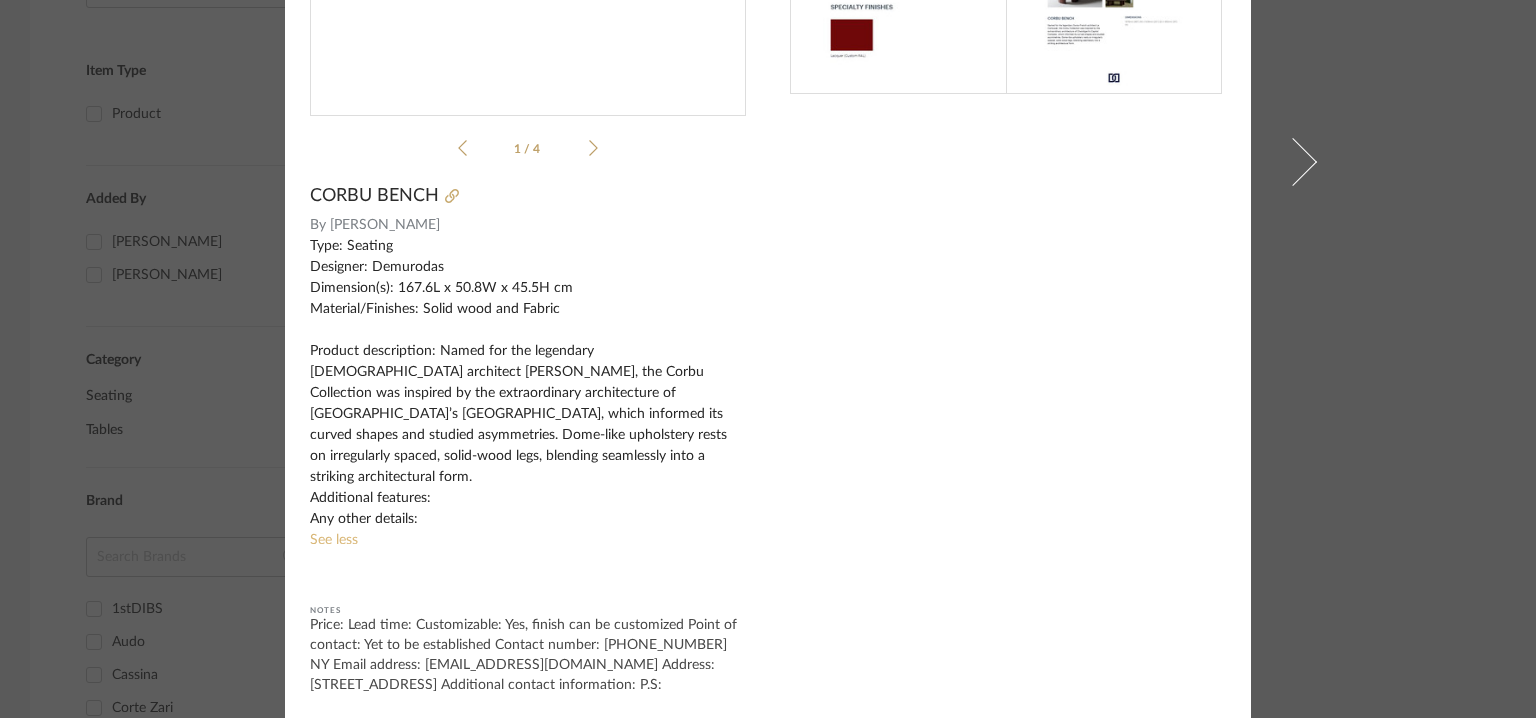 click on "See less" 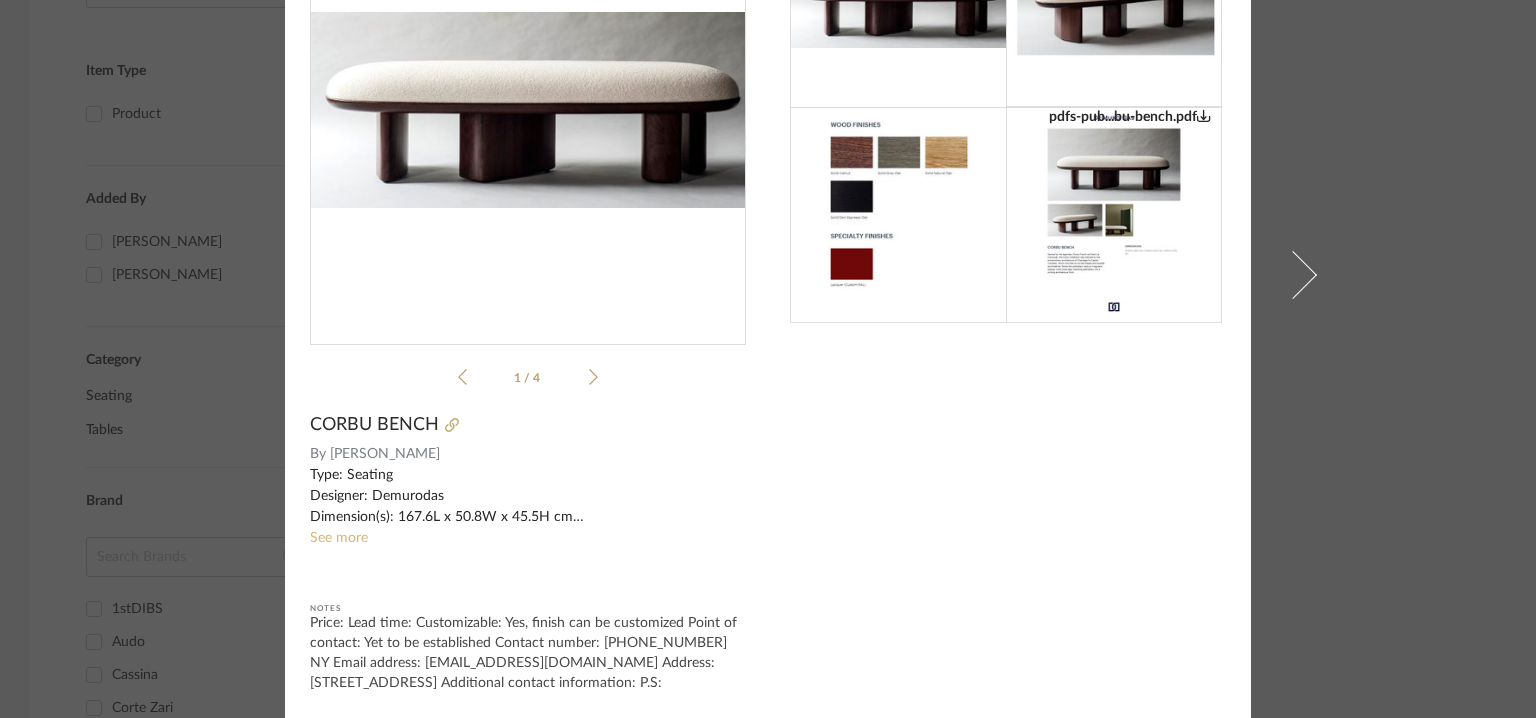 scroll, scrollTop: 188, scrollLeft: 0, axis: vertical 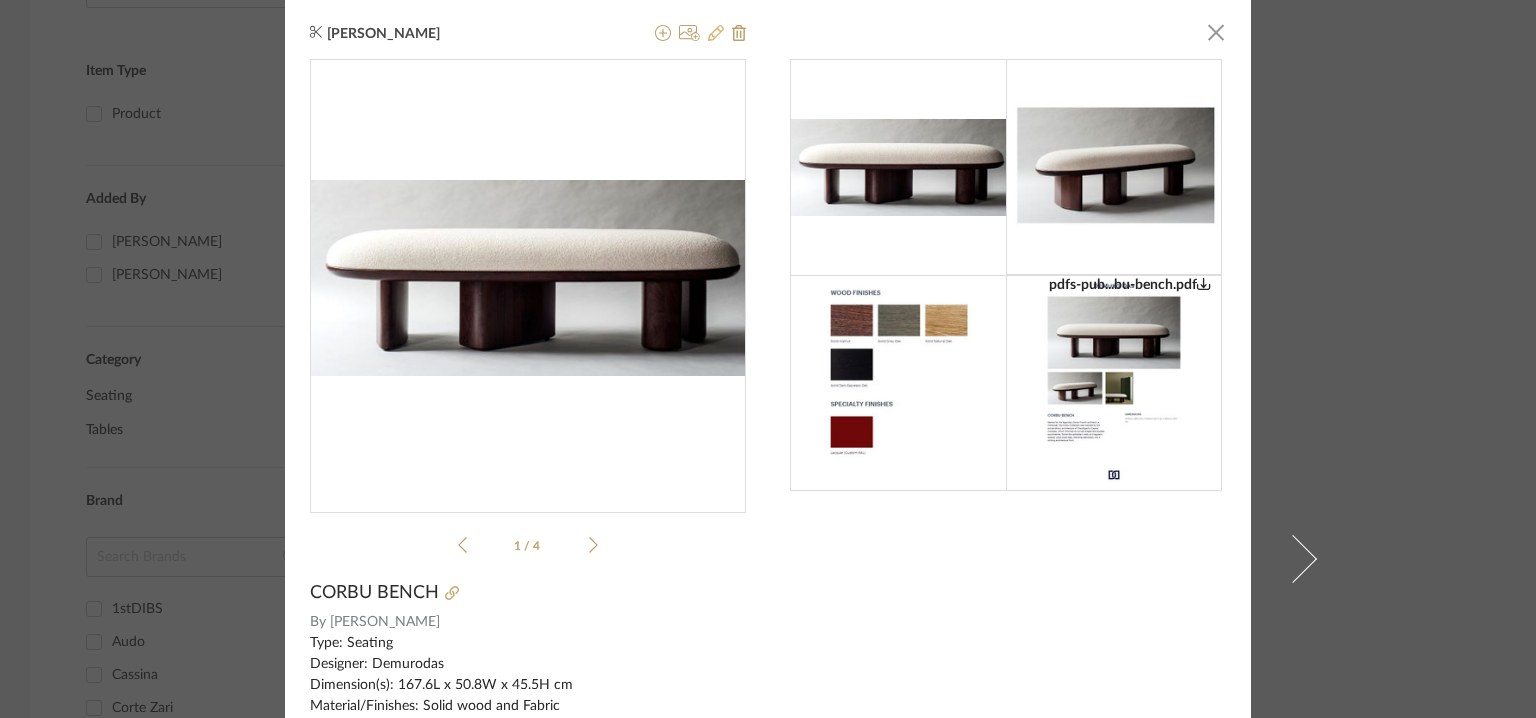 click 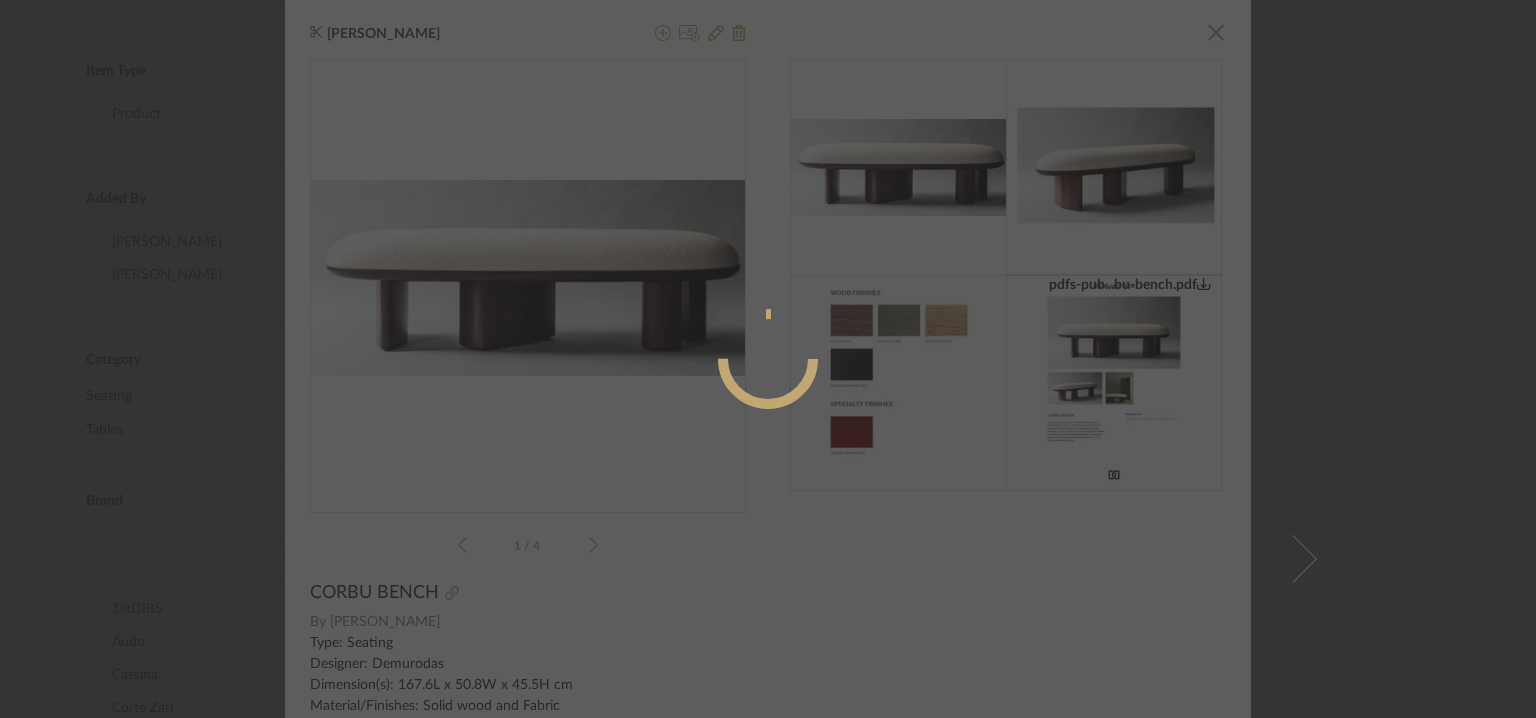 radio on "true" 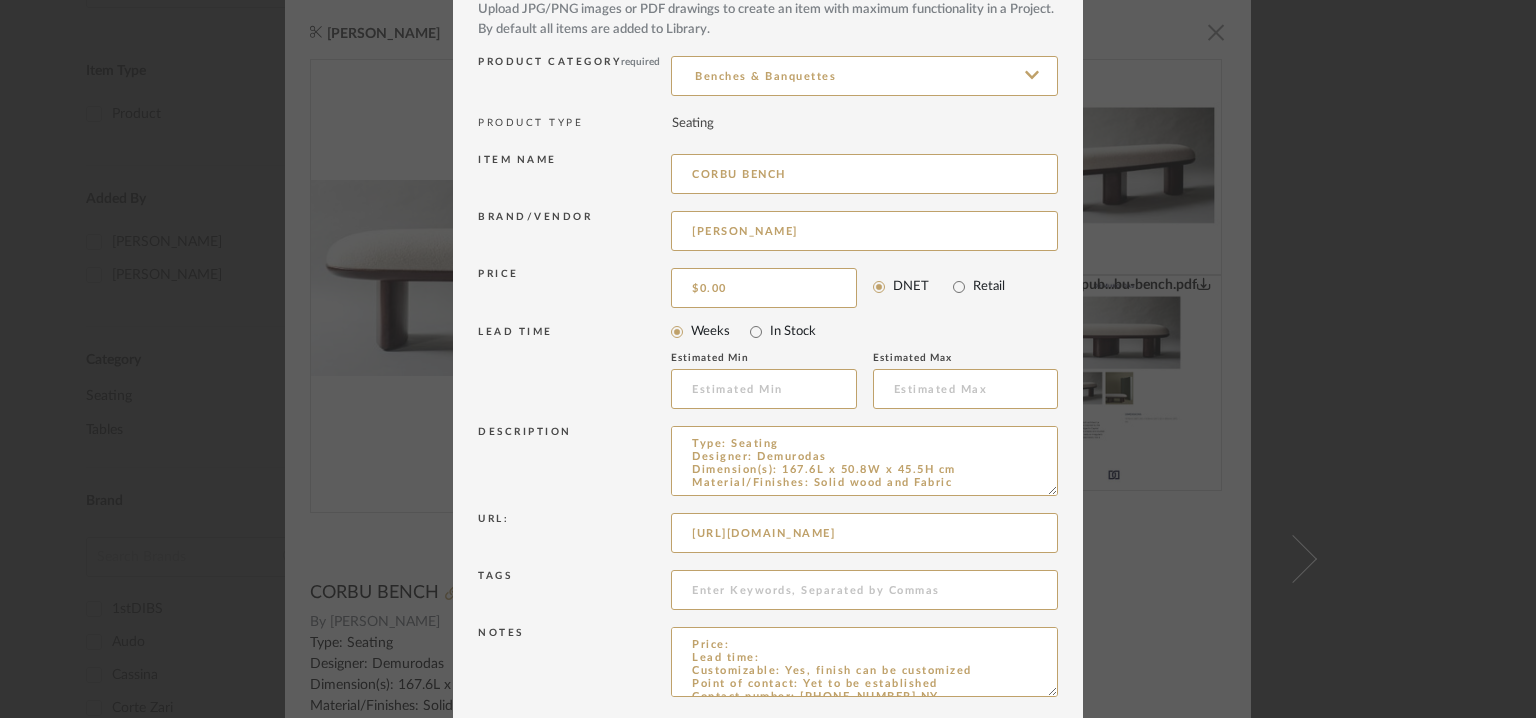 scroll, scrollTop: 192, scrollLeft: 0, axis: vertical 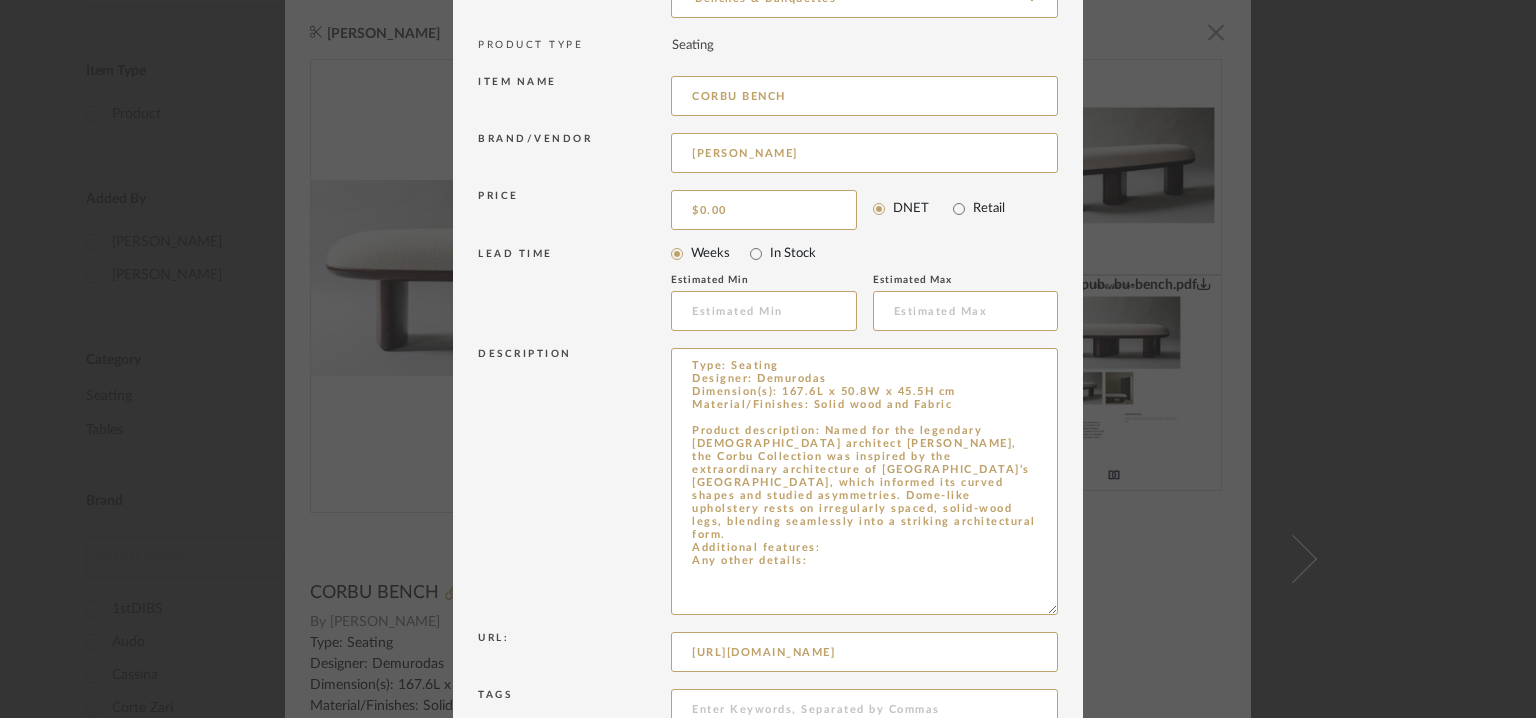 drag, startPoint x: 1042, startPoint y: 413, endPoint x: 1050, endPoint y: 776, distance: 363.08813 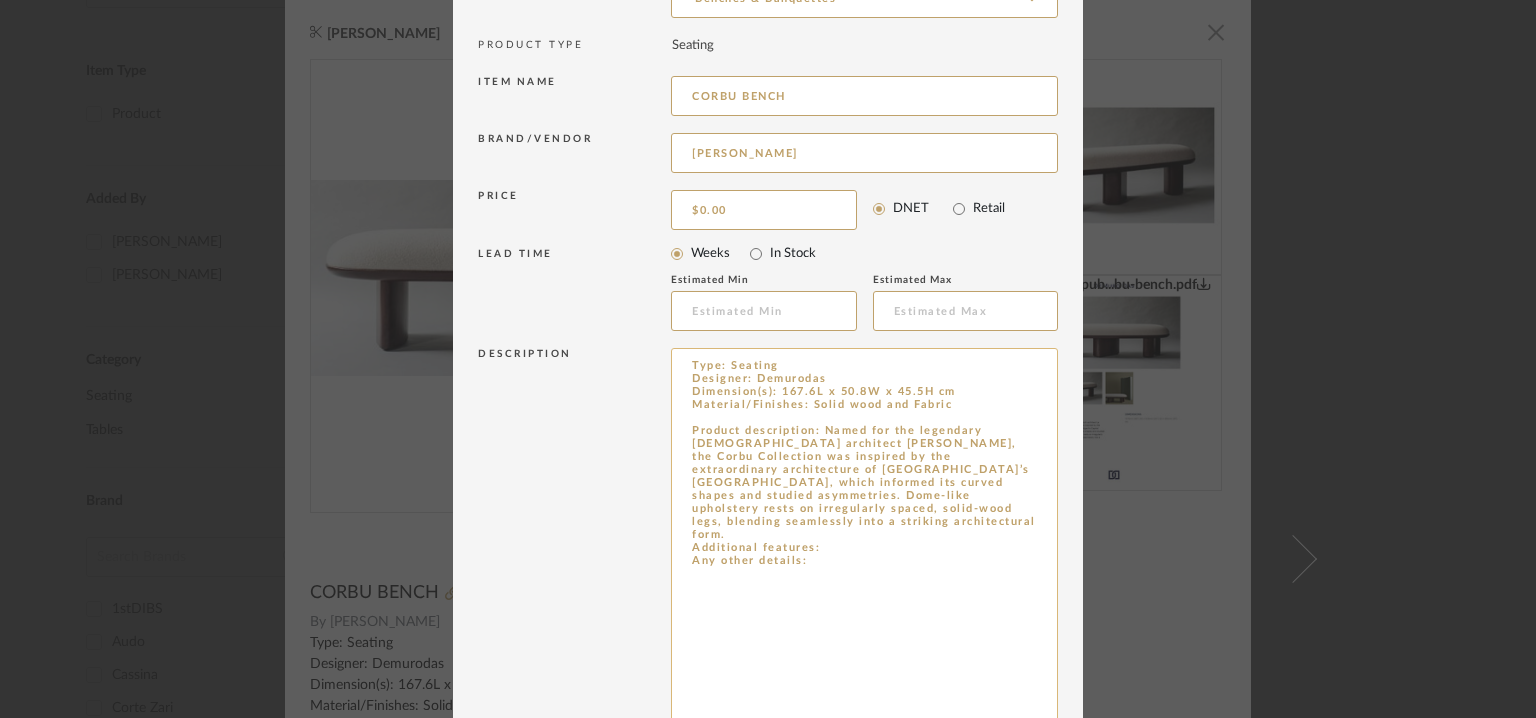 click on "Type: Seating
Designer: Demurodas
Dimension(s): 167.6L x 50.8W x 45.5H cm
Material/Finishes: Solid wood and Fabric
Product description: Named for the legendary Swiss-French architect Le Corbusier, the Corbu Collection was inspired by the extraordinary architecture of Chandigarh’s Capitol Complex, which informed its curved shapes and studied asymmetries. Dome-like upholstery rests on irregularly spaced, solid-wood legs, blending seamlessly into a striking architectural form.
Additional features:
Any other details:" at bounding box center [864, 564] 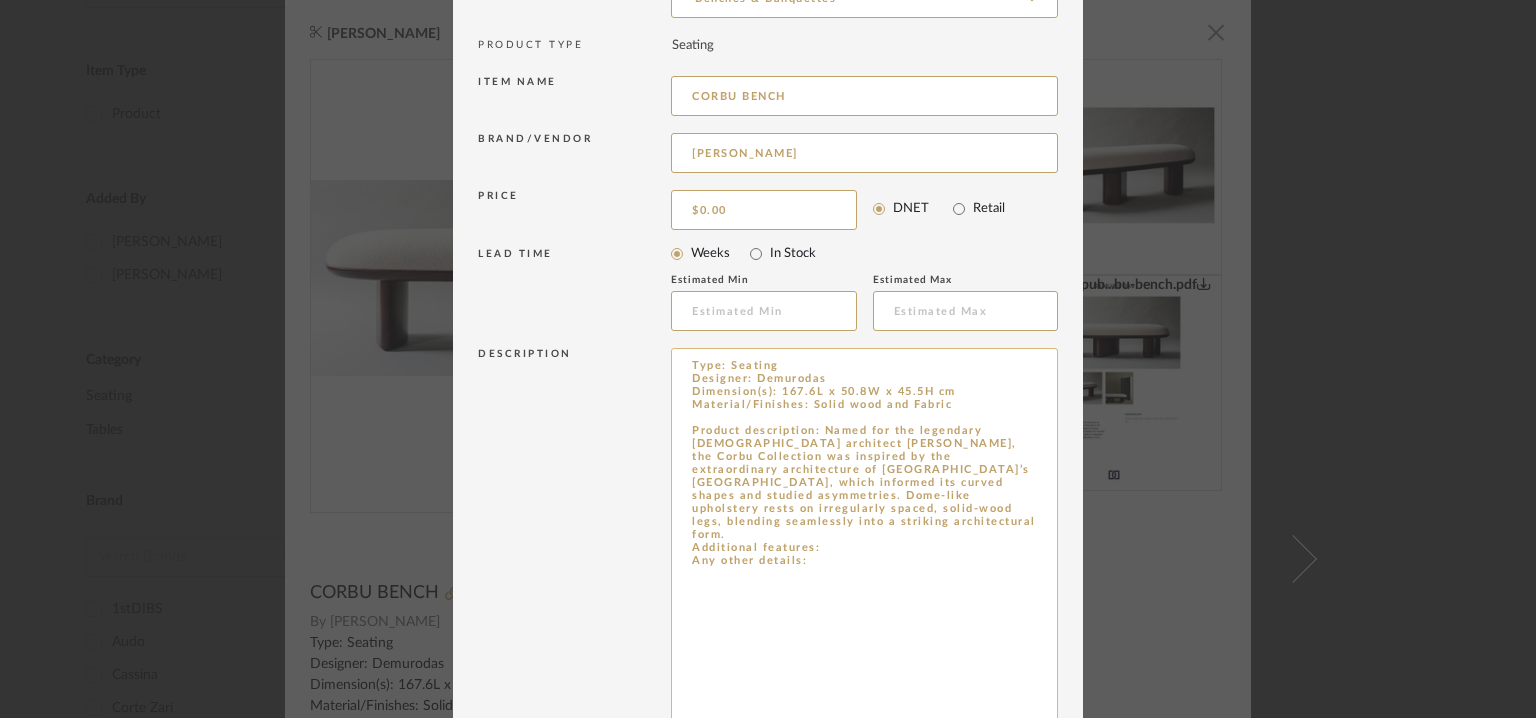 paste on "COM: Requires 2 meters/ 2.5 yards of 54" W solid fabric. Contact for patterned fabric yardage.
Contact for other custom options" 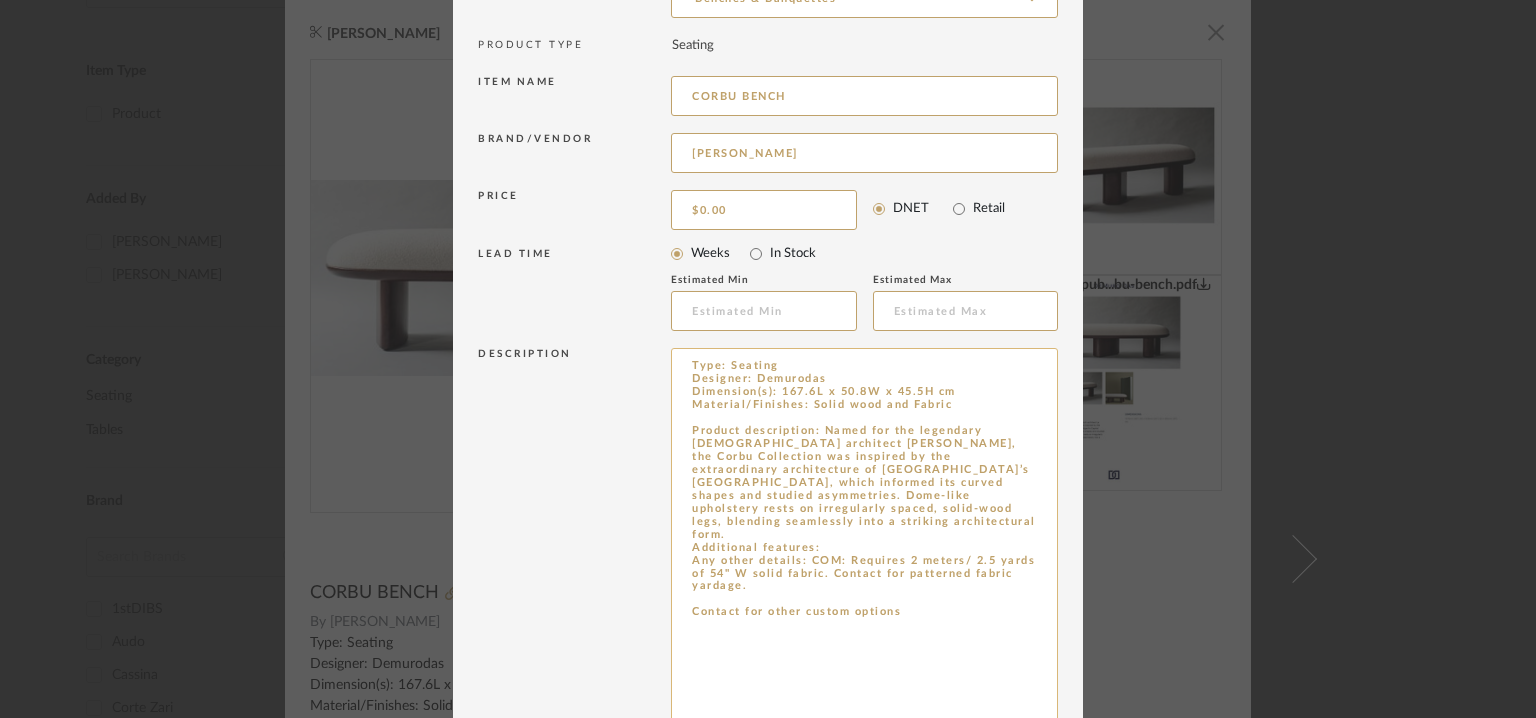 click on "Type: Seating
Designer: Demurodas
Dimension(s): 167.6L x 50.8W x 45.5H cm
Material/Finishes: Solid wood and Fabric
Product description: Named for the legendary Swiss-French architect Le Corbusier, the Corbu Collection was inspired by the extraordinary architecture of Chandigarh’s Capitol Complex, which informed its curved shapes and studied asymmetries. Dome-like upholstery rests on irregularly spaced, solid-wood legs, blending seamlessly into a striking architectural form.
Additional features:
Any other details: COM: Requires 2 meters/ 2.5 yards of 54" W solid fabric. Contact for patterned fabric yardage.
Contact for other custom options" at bounding box center (864, 564) 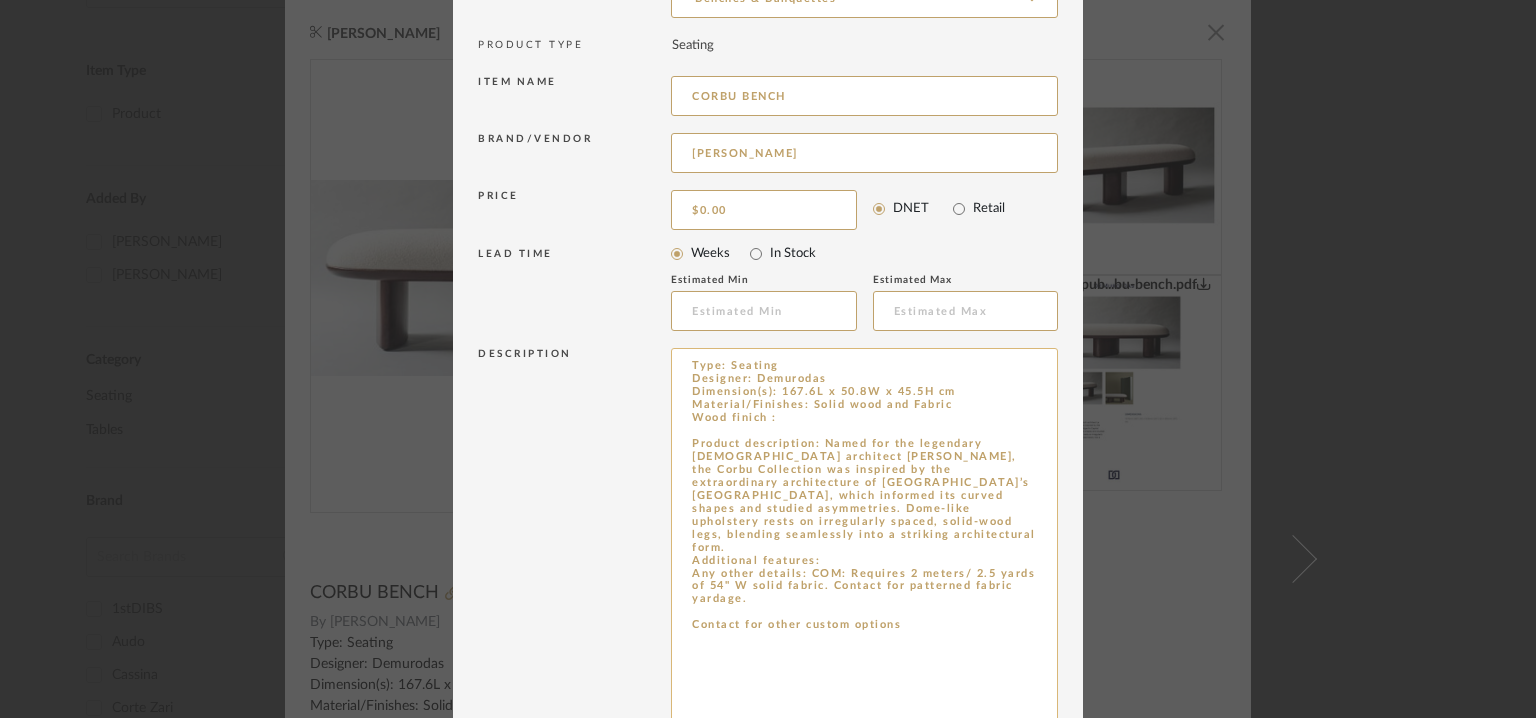 click on "Type: Seating
Designer: Demurodas
Dimension(s): 167.6L x 50.8W x 45.5H cm
Material/Finishes: Solid wood and Fabric
Wood finich :
Product description: Named for the legendary Swiss-French architect Le Corbusier, the Corbu Collection was inspired by the extraordinary architecture of Chandigarh’s Capitol Complex, which informed its curved shapes and studied asymmetries. Dome-like upholstery rests on irregularly spaced, solid-wood legs, blending seamlessly into a striking architectural form.
Additional features:
Any other details: COM: Requires 2 meters/ 2.5 yards of 54" W solid fabric. Contact for patterned fabric yardage.
Contact for other custom options" at bounding box center [864, 564] 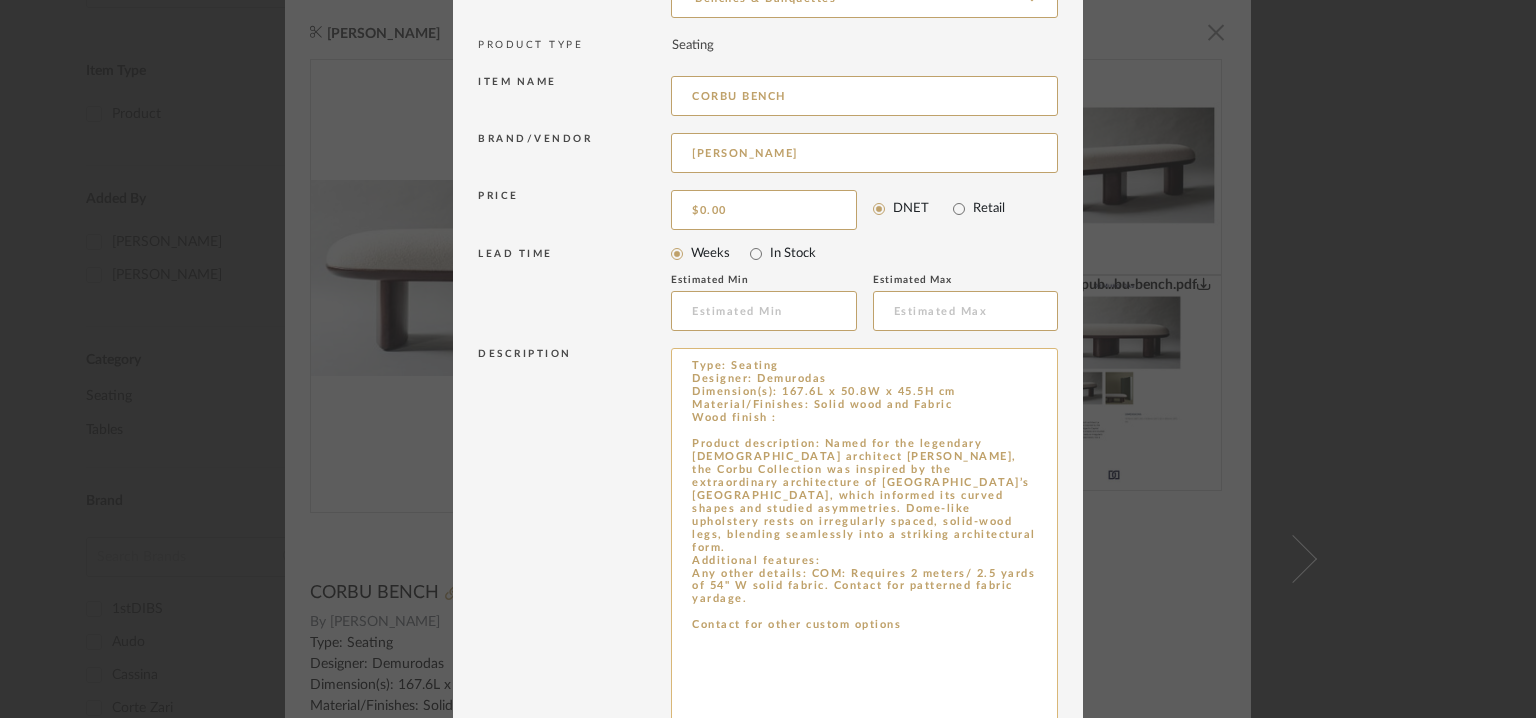 click on "Type: Seating
Designer: Demurodas
Dimension(s): 167.6L x 50.8W x 45.5H cm
Material/Finishes: Solid wood and Fabric
Wood finish :
Product description: Named for the legendary Swiss-French architect Le Corbusier, the Corbu Collection was inspired by the extraordinary architecture of Chandigarh’s Capitol Complex, which informed its curved shapes and studied asymmetries. Dome-like upholstery rests on irregularly spaced, solid-wood legs, blending seamlessly into a striking architectural form.
Additional features:
Any other details: COM: Requires 2 meters/ 2.5 yards of 54" W solid fabric. Contact for patterned fabric yardage.
Contact for other custom options" at bounding box center (864, 564) 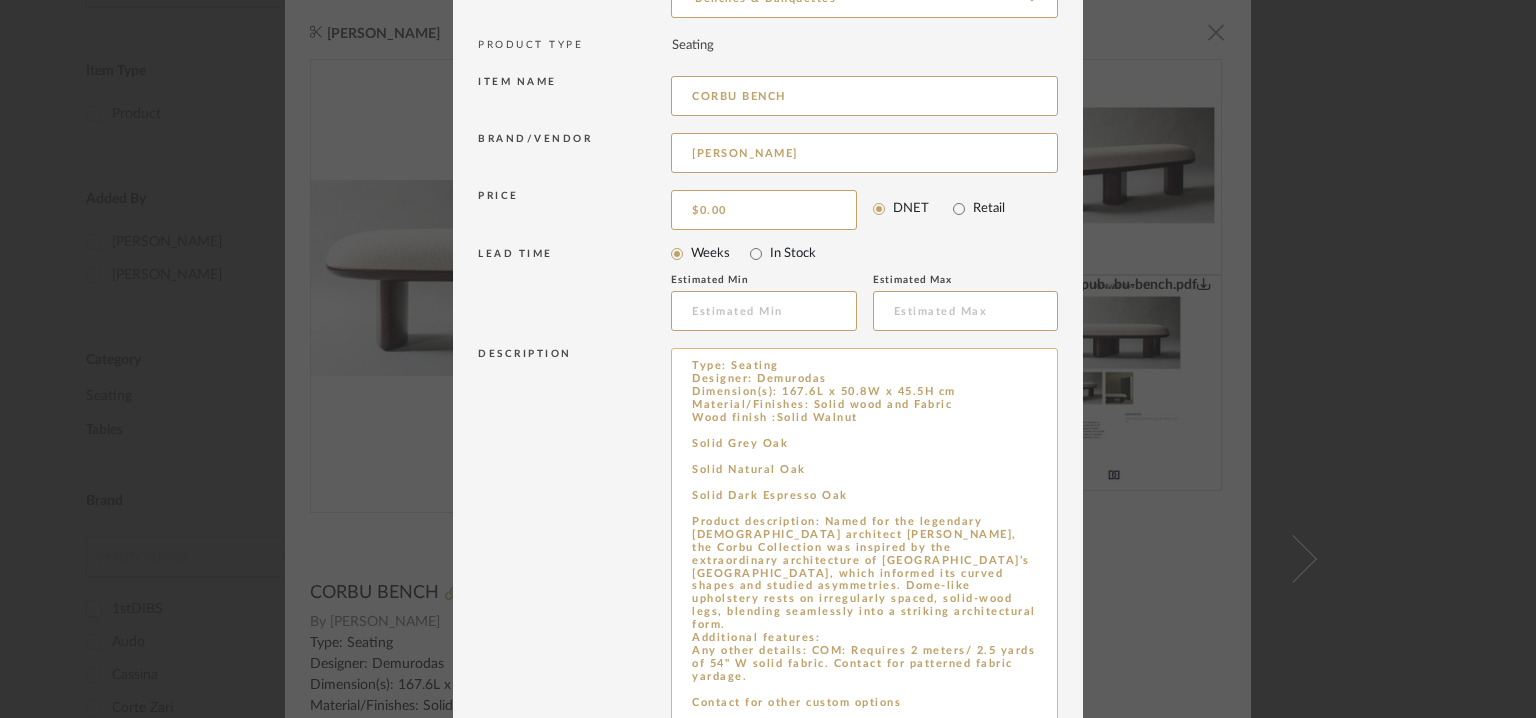 click on "Type: Seating
Designer: Demurodas
Dimension(s): 167.6L x 50.8W x 45.5H cm
Material/Finishes: Solid wood and Fabric
Wood finish :Solid Walnut
Solid Grey Oak
Solid Natural Oak
Solid Dark Espresso Oak
Product description: Named for the legendary Swiss-French architect Le Corbusier, the Corbu Collection was inspired by the extraordinary architecture of Chandigarh’s Capitol Complex, which informed its curved shapes and studied asymmetries. Dome-like upholstery rests on irregularly spaced, solid-wood legs, blending seamlessly into a striking architectural form.
Additional features:
Any other details: COM: Requires 2 meters/ 2.5 yards of 54" W solid fabric. Contact for patterned fabric yardage.
Contact for other custom options" at bounding box center (864, 564) 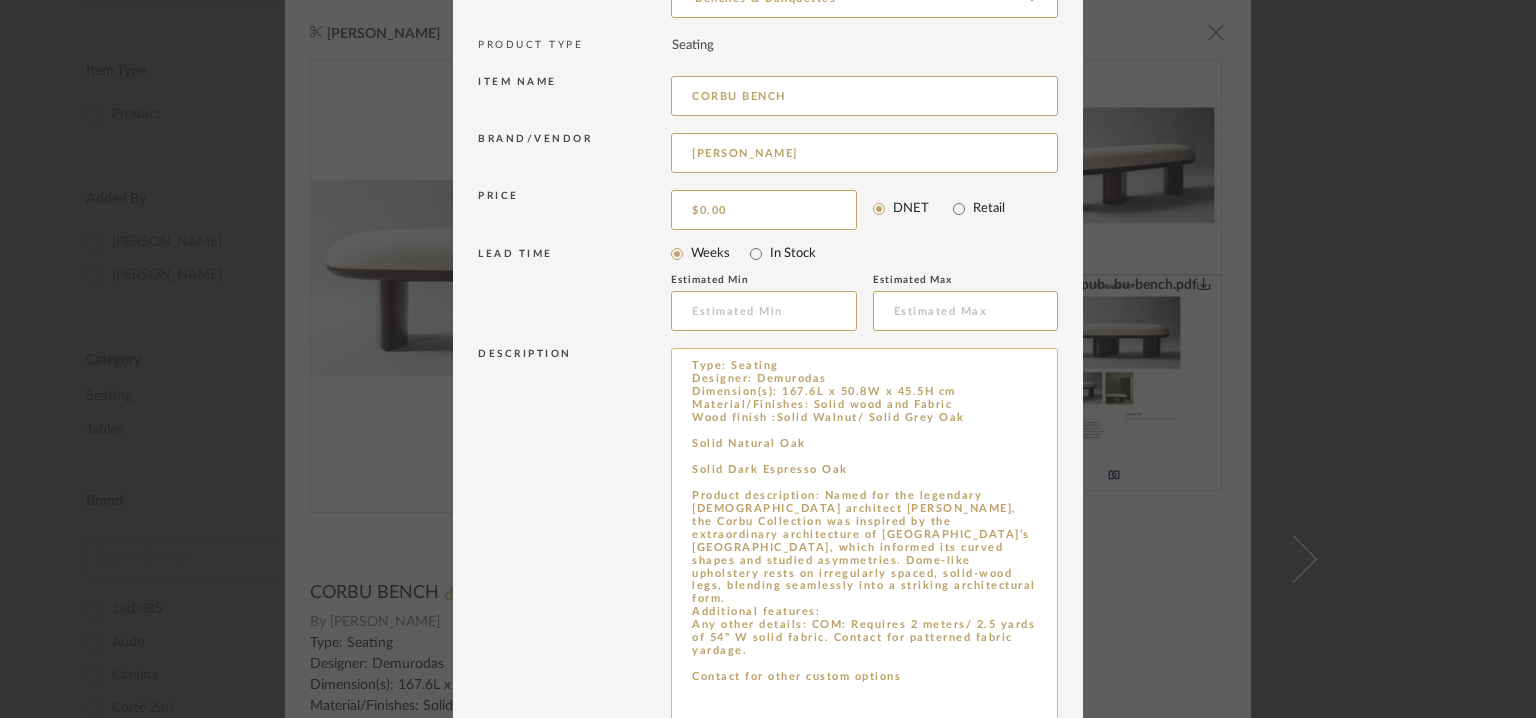 click on "Type: Seating
Designer: Demurodas
Dimension(s): 167.6L x 50.8W x 45.5H cm
Material/Finishes: Solid wood and Fabric
Wood finish :Solid Walnut/ Solid Grey Oak
Solid Natural Oak
Solid Dark Espresso Oak
Product description: Named for the legendary Swiss-French architect Le Corbusier, the Corbu Collection was inspired by the extraordinary architecture of Chandigarh’s Capitol Complex, which informed its curved shapes and studied asymmetries. Dome-like upholstery rests on irregularly spaced, solid-wood legs, blending seamlessly into a striking architectural form.
Additional features:
Any other details: COM: Requires 2 meters/ 2.5 yards of 54" W solid fabric. Contact for patterned fabric yardage.
Contact for other custom options" at bounding box center (864, 564) 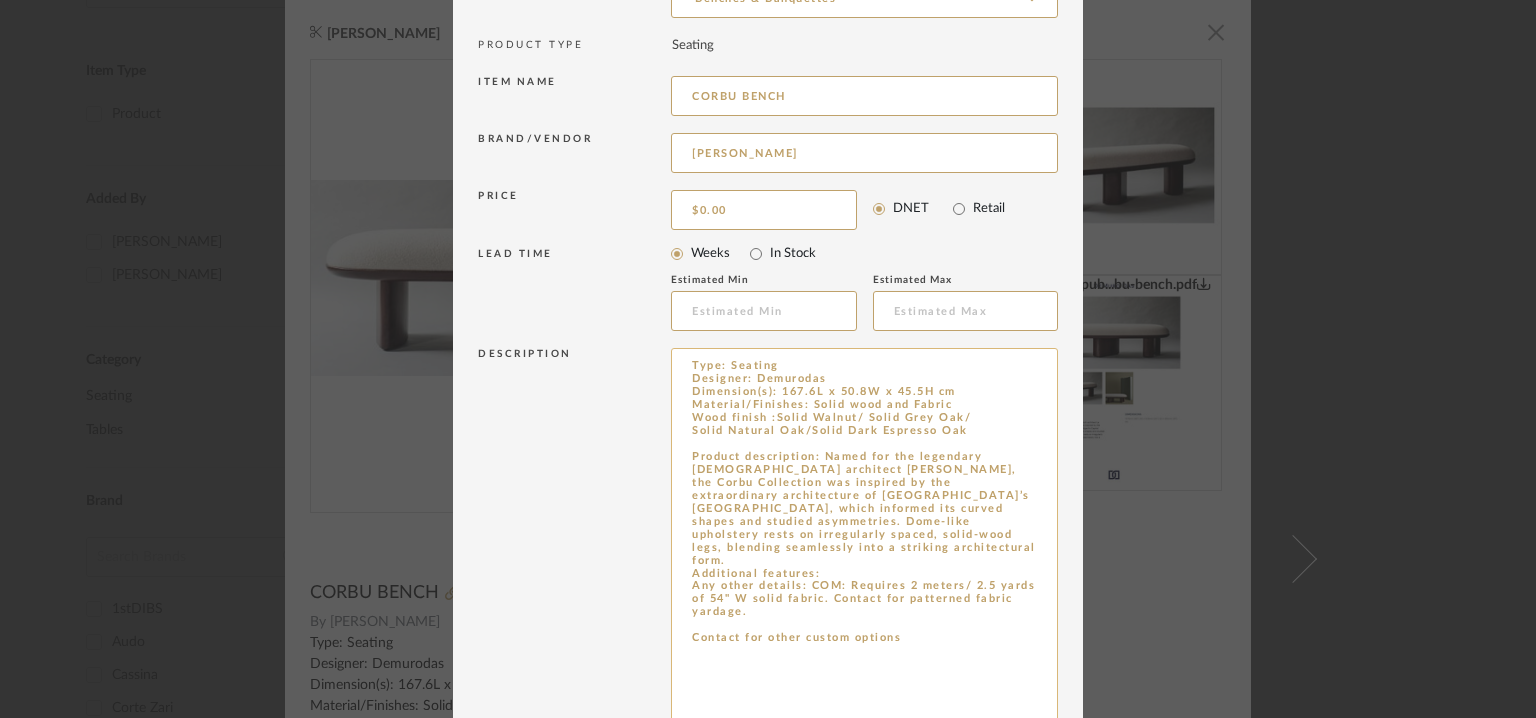 click on "Type: Seating
Designer: Demurodas
Dimension(s): 167.6L x 50.8W x 45.5H cm
Material/Finishes: Solid wood and Fabric
Wood finish :Solid Walnut/ Solid Grey Oak/
Solid Natural Oak/Solid Dark Espresso Oak
Product description: Named for the legendary Swiss-French architect Le Corbusier, the Corbu Collection was inspired by the extraordinary architecture of Chandigarh’s Capitol Complex, which informed its curved shapes and studied asymmetries. Dome-like upholstery rests on irregularly spaced, solid-wood legs, blending seamlessly into a striking architectural form.
Additional features:
Any other details: COM: Requires 2 meters/ 2.5 yards of 54" W solid fabric. Contact for patterned fabric yardage.
Contact for other custom options" at bounding box center [864, 564] 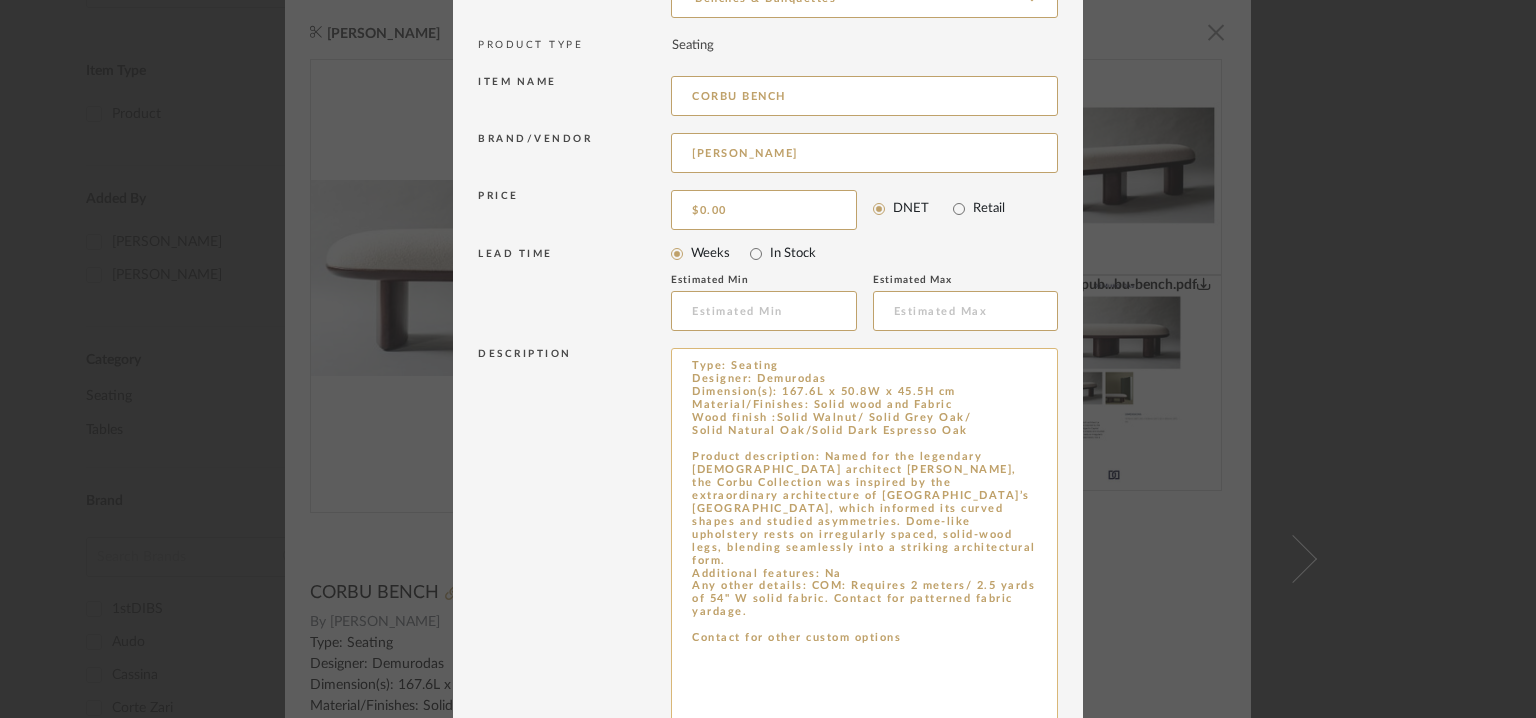 click on "Type: Seating
Designer: Demurodas
Dimension(s): 167.6L x 50.8W x 45.5H cm
Material/Finishes: Solid wood and Fabric
Wood finish :Solid Walnut/ Solid Grey Oak/
Solid Natural Oak/Solid Dark Espresso Oak
Product description: Named for the legendary Swiss-French architect Le Corbusier, the Corbu Collection was inspired by the extraordinary architecture of Chandigarh’s Capitol Complex, which informed its curved shapes and studied asymmetries. Dome-like upholstery rests on irregularly spaced, solid-wood legs, blending seamlessly into a striking architectural form.
Additional features: Na
Any other details: COM: Requires 2 meters/ 2.5 yards of 54" W solid fabric. Contact for patterned fabric yardage.
Contact for other custom options" at bounding box center [864, 564] 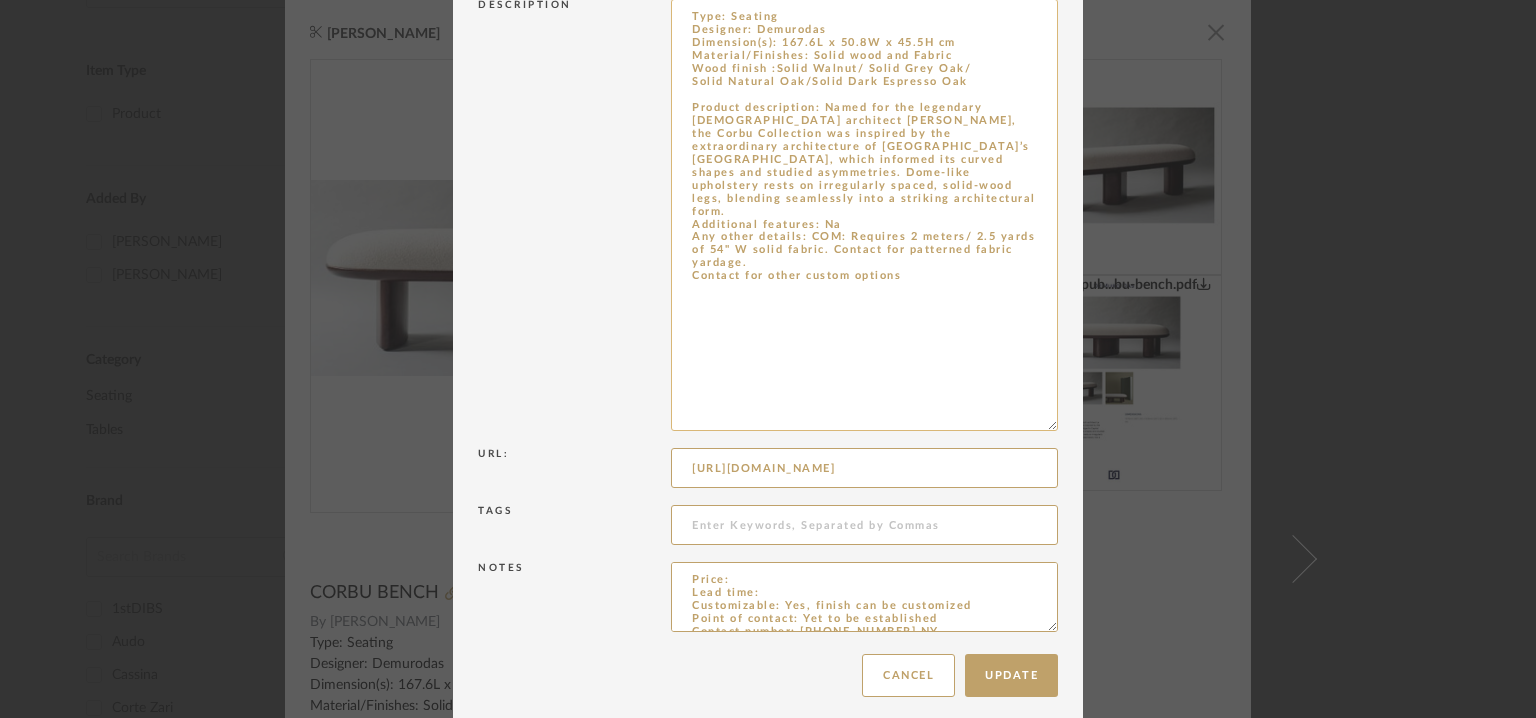 scroll, scrollTop: 555, scrollLeft: 0, axis: vertical 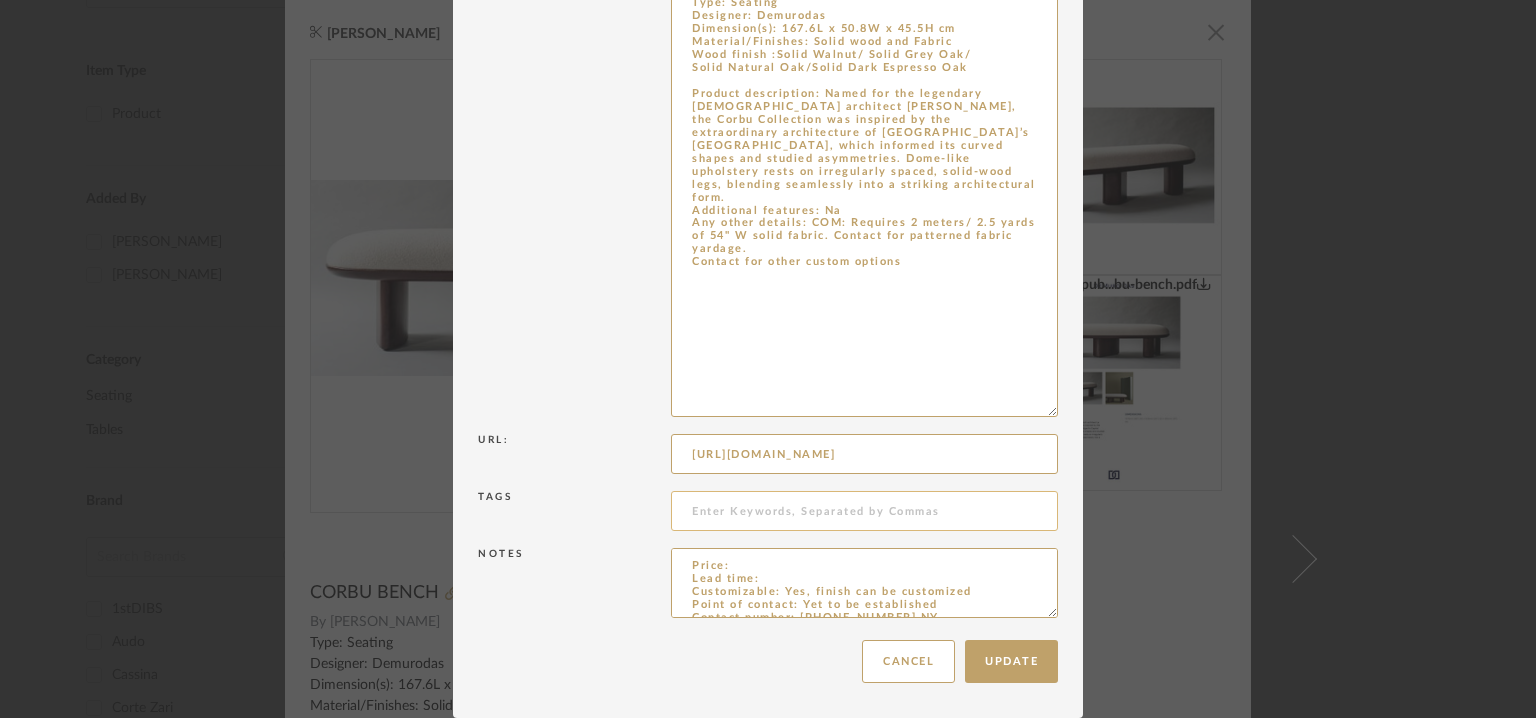 type on "Type: Seating
Designer: Demurodas
Dimension(s): 167.6L x 50.8W x 45.5H cm
Material/Finishes: Solid wood and Fabric
Wood finish :Solid Walnut/ Solid Grey Oak/
Solid Natural Oak/Solid Dark Espresso Oak
Product description: Named for the legendary Swiss-French architect Le Corbusier, the Corbu Collection was inspired by the extraordinary architecture of Chandigarh’s Capitol Complex, which informed its curved shapes and studied asymmetries. Dome-like upholstery rests on irregularly spaced, solid-wood legs, blending seamlessly into a striking architectural form.
Additional features: Na
Any other details: COM: Requires 2 meters/ 2.5 yards of 54" W solid fabric. Contact for patterned fabric yardage.
Contact for other custom options" 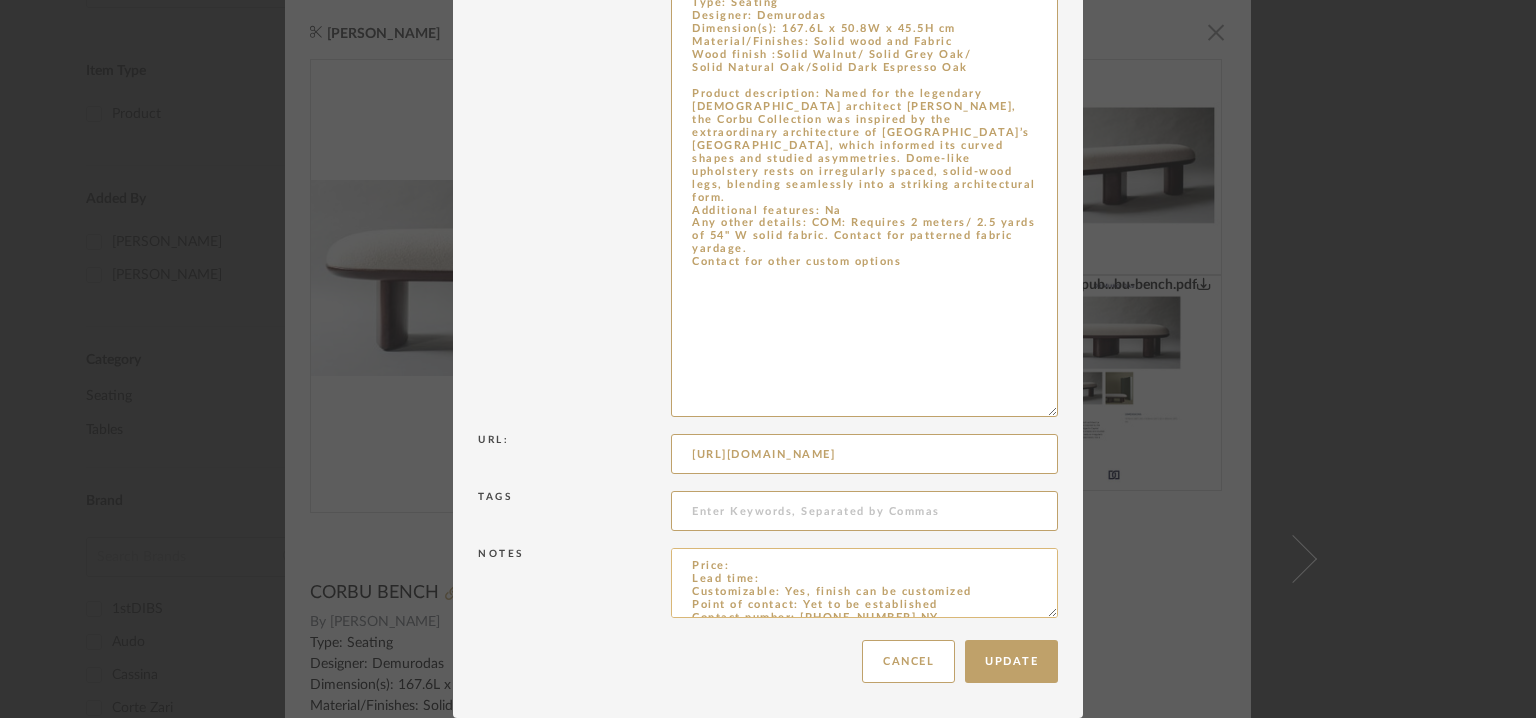 click on "Price:
Lead time:
Customizable: Yes, finish can be customized
Point of contact: Yet to be established
Contact number: (315) 274-3635 NY
Email address: info@demurodas.com
Address: Plot No. 72
Ecotech Extension I
Greater Noida, Uttar Pradesh 201308
India
Additional contact information:
P.S:" at bounding box center [864, 583] 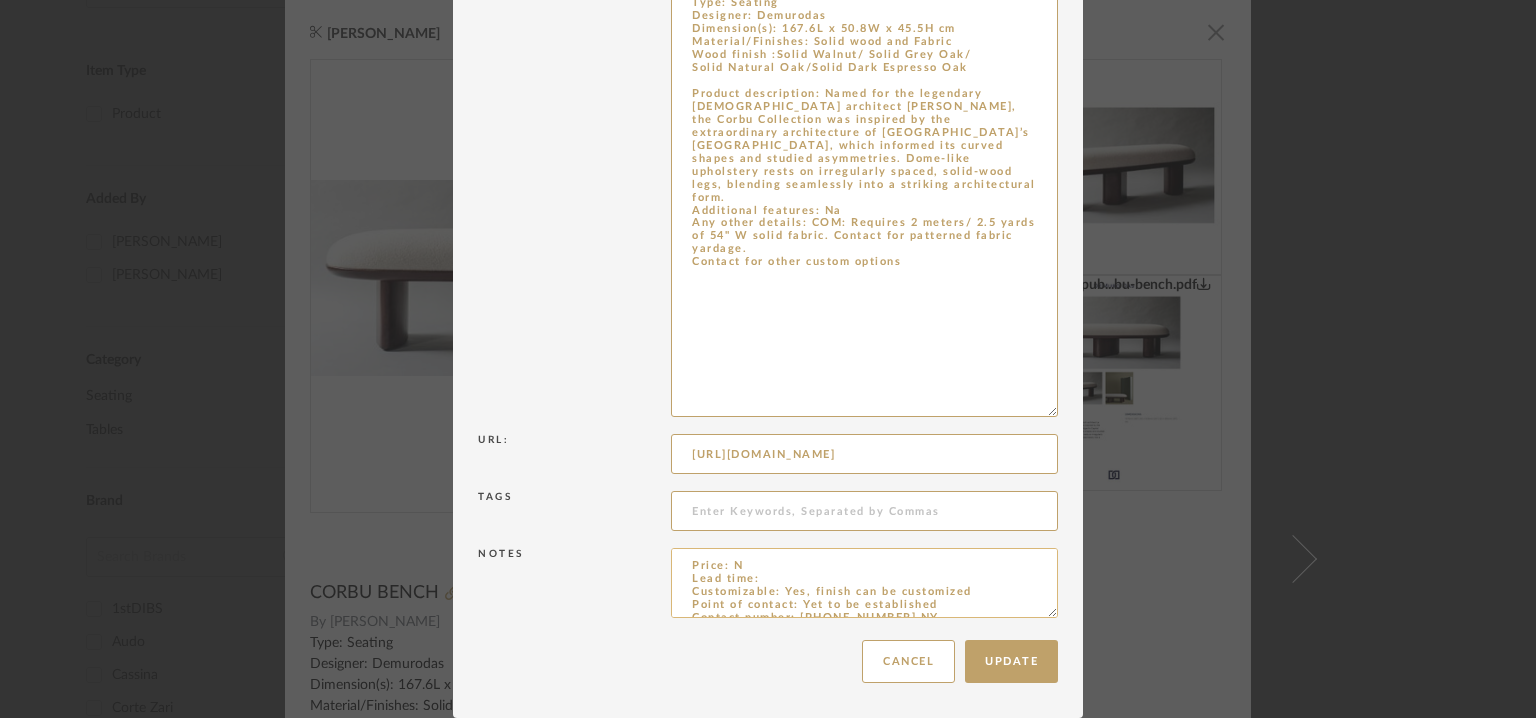 type on "Price: Na
Lead time:
Customizable: Yes, finish can be customized
Point of contact: Yet to be established
Contact number: (315) 274-3635 NY
Email address: info@demurodas.com
Address: Plot No. 72
Ecotech Extension I
Greater Noida, Uttar Pradesh 201308
India
Additional contact information:
P.S:" 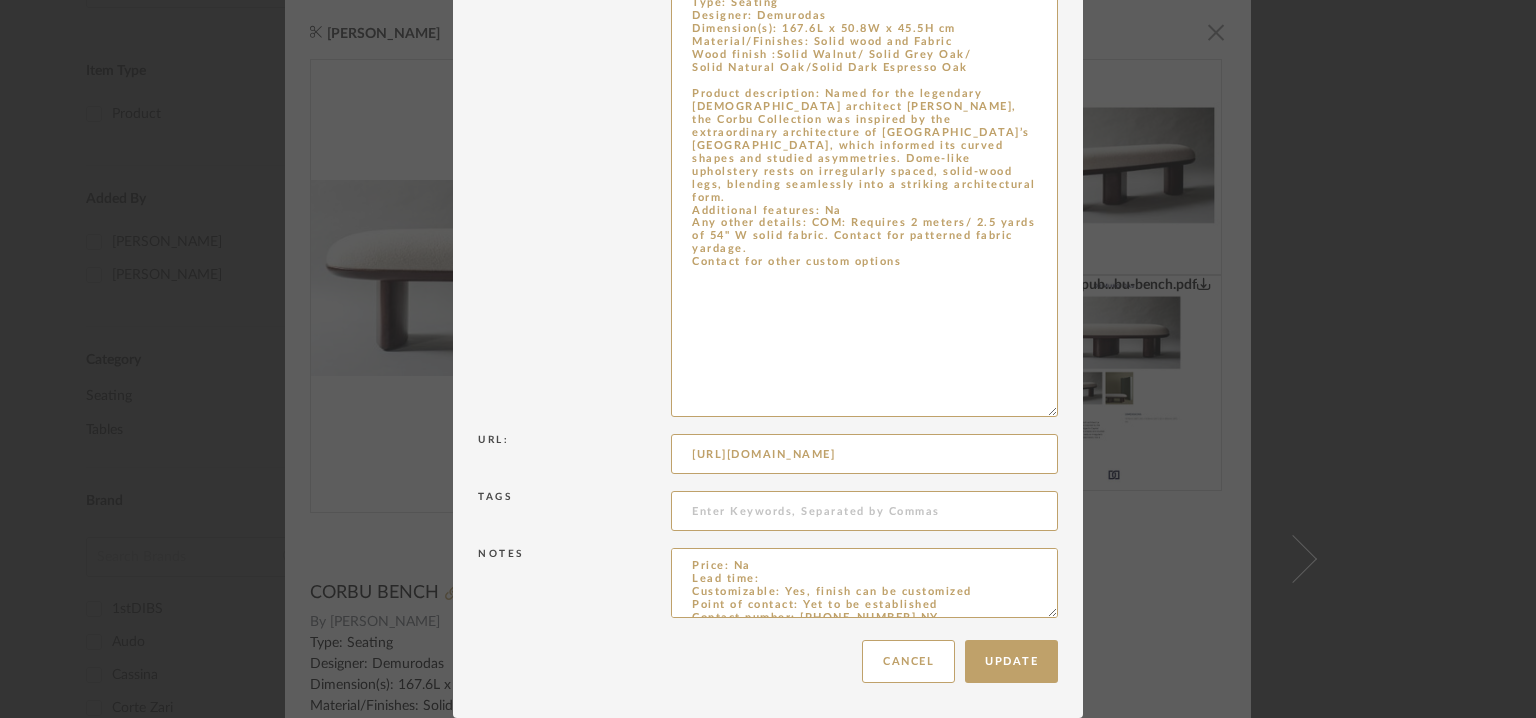 scroll, scrollTop: 128, scrollLeft: 0, axis: vertical 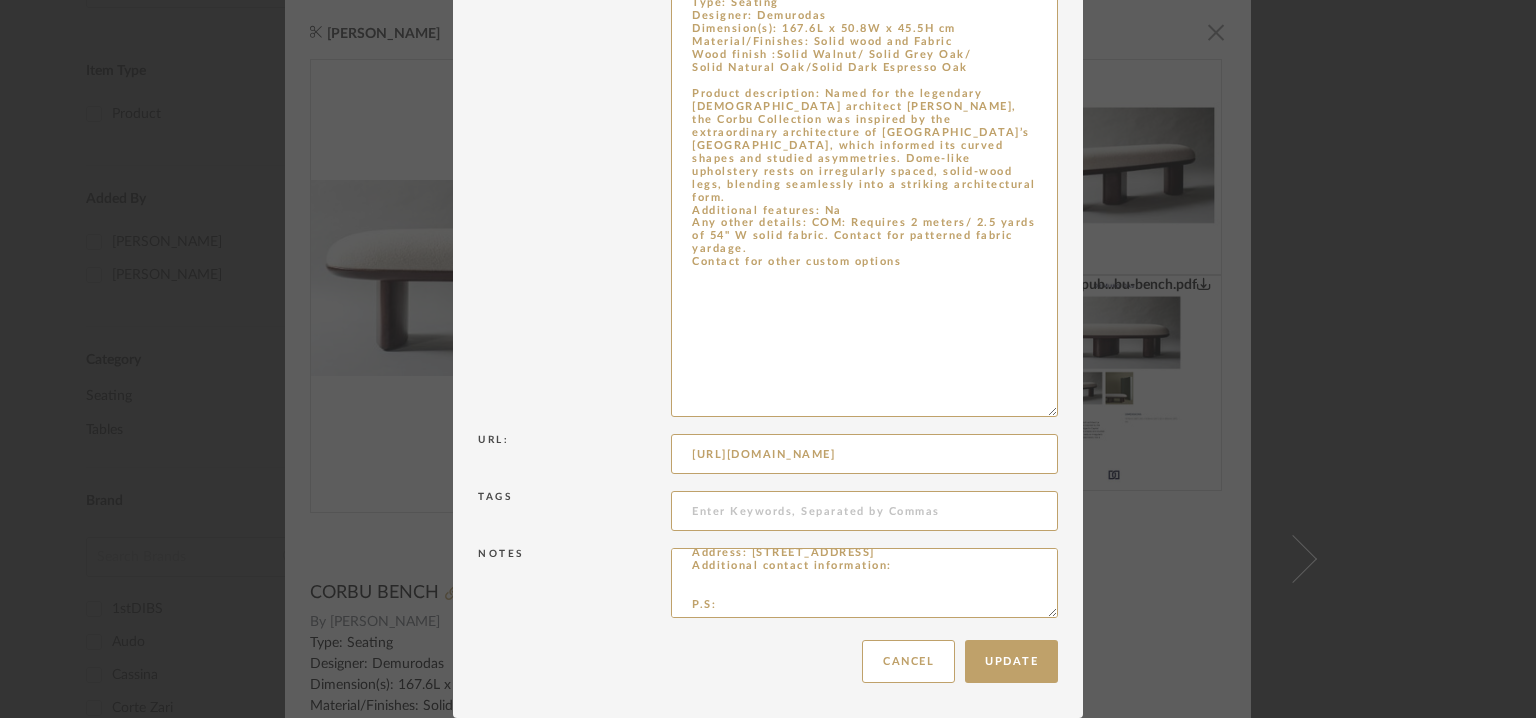 drag, startPoint x: 674, startPoint y: 567, endPoint x: 1210, endPoint y: 706, distance: 553.7301 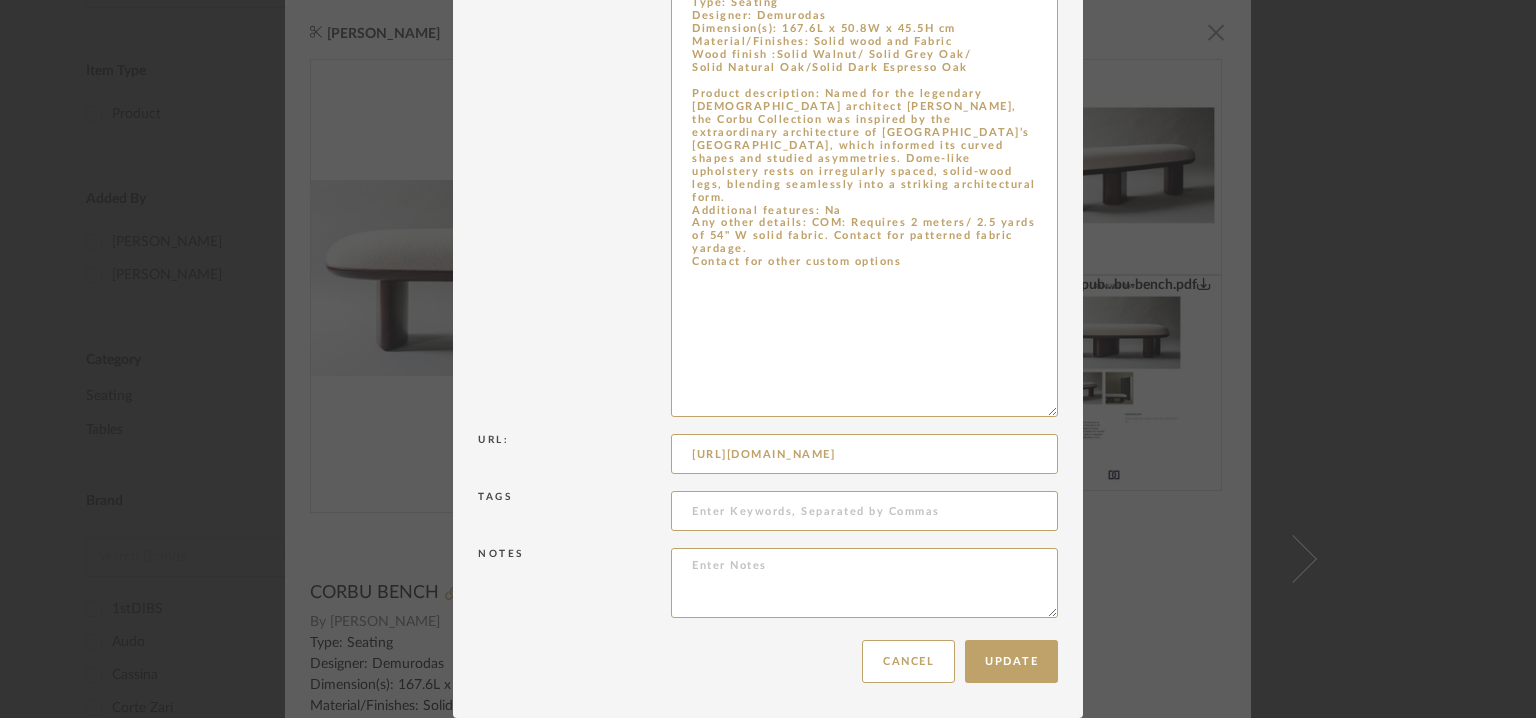 scroll, scrollTop: 0, scrollLeft: 0, axis: both 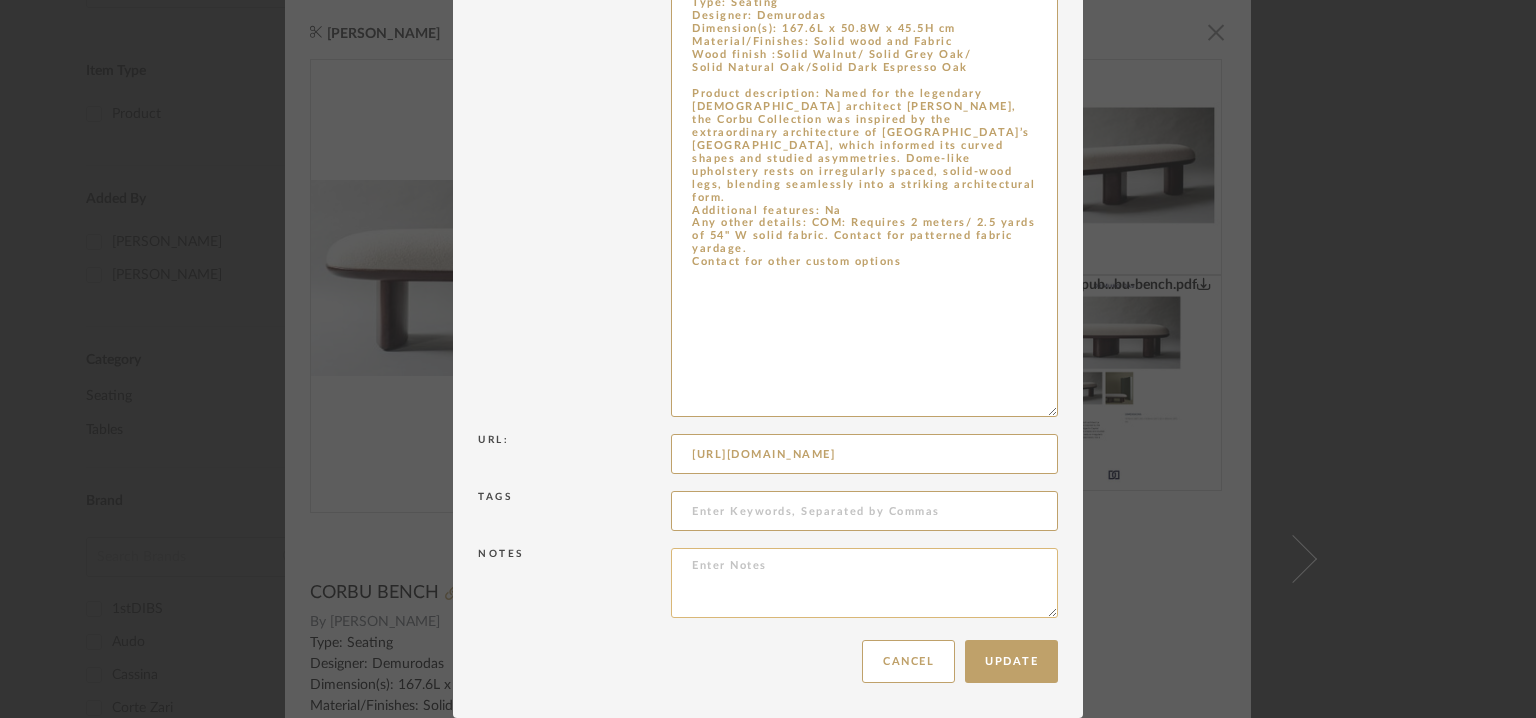 paste on "Price: : Na
Lead time:  7 – 10 weeks for standard pieces.  Production involving hand cast metal and stone tend to be on the longer end of this time frame.  Custom items may also extend production timelines.
Customizable : YES. COM MEMOS MUST BE REVIEWED AND FABRIC QUANTITIES/FABRIC APPLICATION CONFIRMED PRIOR TO ORDERING.
3D available : No
BIM available. No.
Point of contact: [PERSON_NAME]
Contact number: [PHONE_NUMBER] and
[PHONE_NUMBER]
Email address: [EMAIL_ADDRESS][DOMAIN_NAME]
[EMAIL_ADDRESS][DOMAIN_NAME]
Address: [STREET_ADDRESS]
Additional contact information:
Email address : [PERSON_NAME][EMAIL_ADDRESS][PERSON_NAME][DOMAIN_NAME]  and
[EMAIL_ADDRESS][DOMAIN_NAME]" 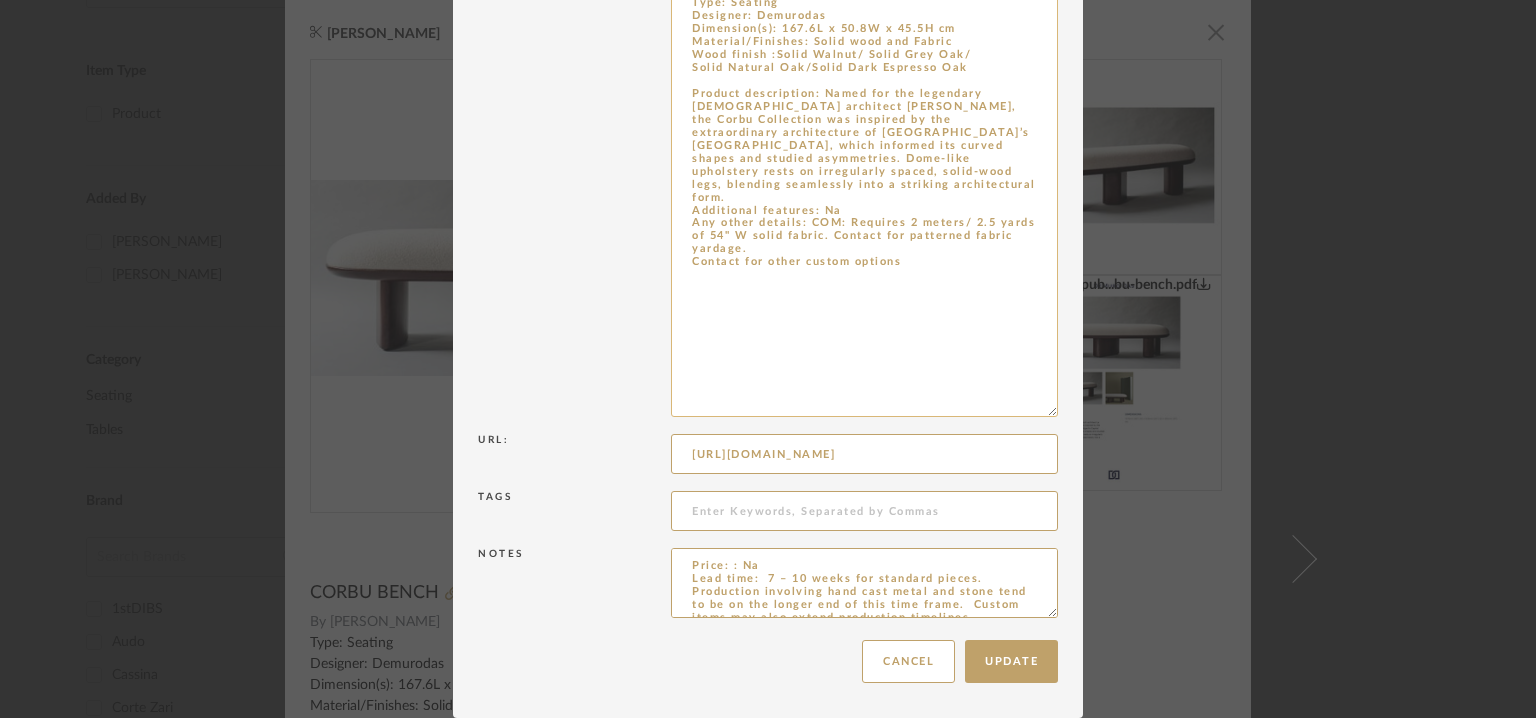 scroll, scrollTop: 240, scrollLeft: 0, axis: vertical 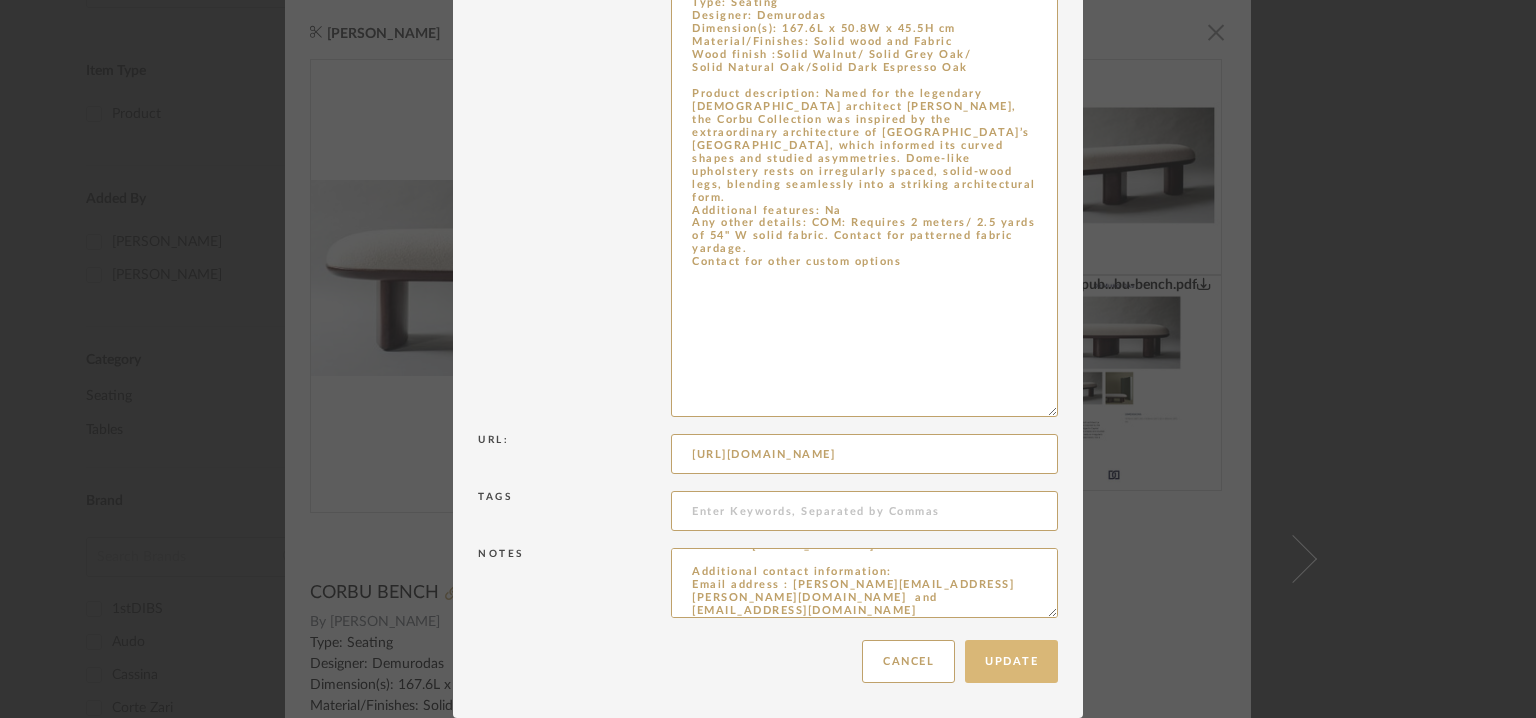type on "Price: : Na
Lead time:  7 – 10 weeks for standard pieces.  Production involving hand cast metal and stone tend to be on the longer end of this time frame.  Custom items may also extend production timelines.
Customizable : YES. COM MEMOS MUST BE REVIEWED AND FABRIC QUANTITIES/FABRIC APPLICATION CONFIRMED PRIOR TO ORDERING.
3D available : No
BIM available. No.
Point of contact: [PERSON_NAME]
Contact number: [PHONE_NUMBER] and
[PHONE_NUMBER]
Email address: [EMAIL_ADDRESS][DOMAIN_NAME]
[EMAIL_ADDRESS][DOMAIN_NAME]
Address: [STREET_ADDRESS]
Additional contact information:
Email address : [PERSON_NAME][EMAIL_ADDRESS][PERSON_NAME][DOMAIN_NAME]  and
[EMAIL_ADDRESS][DOMAIN_NAME]" 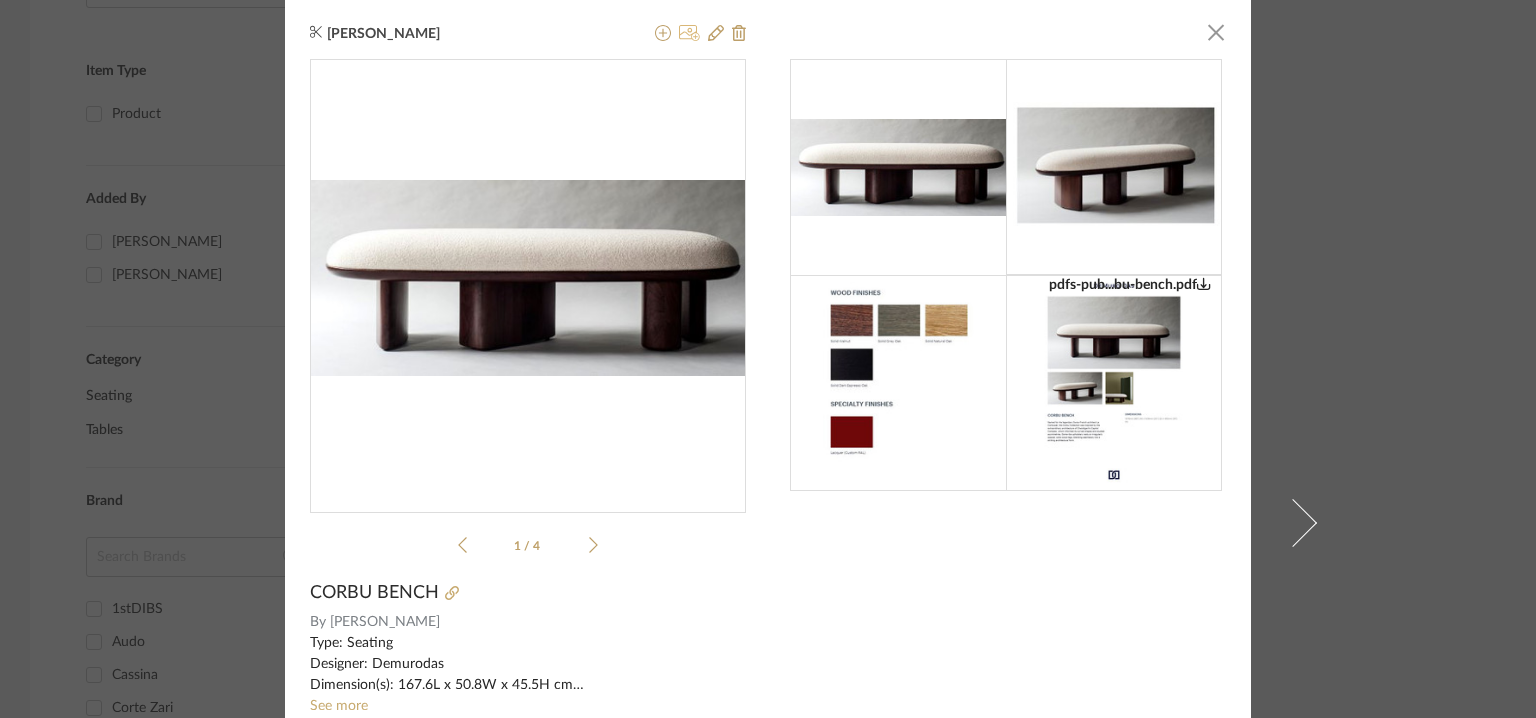 click 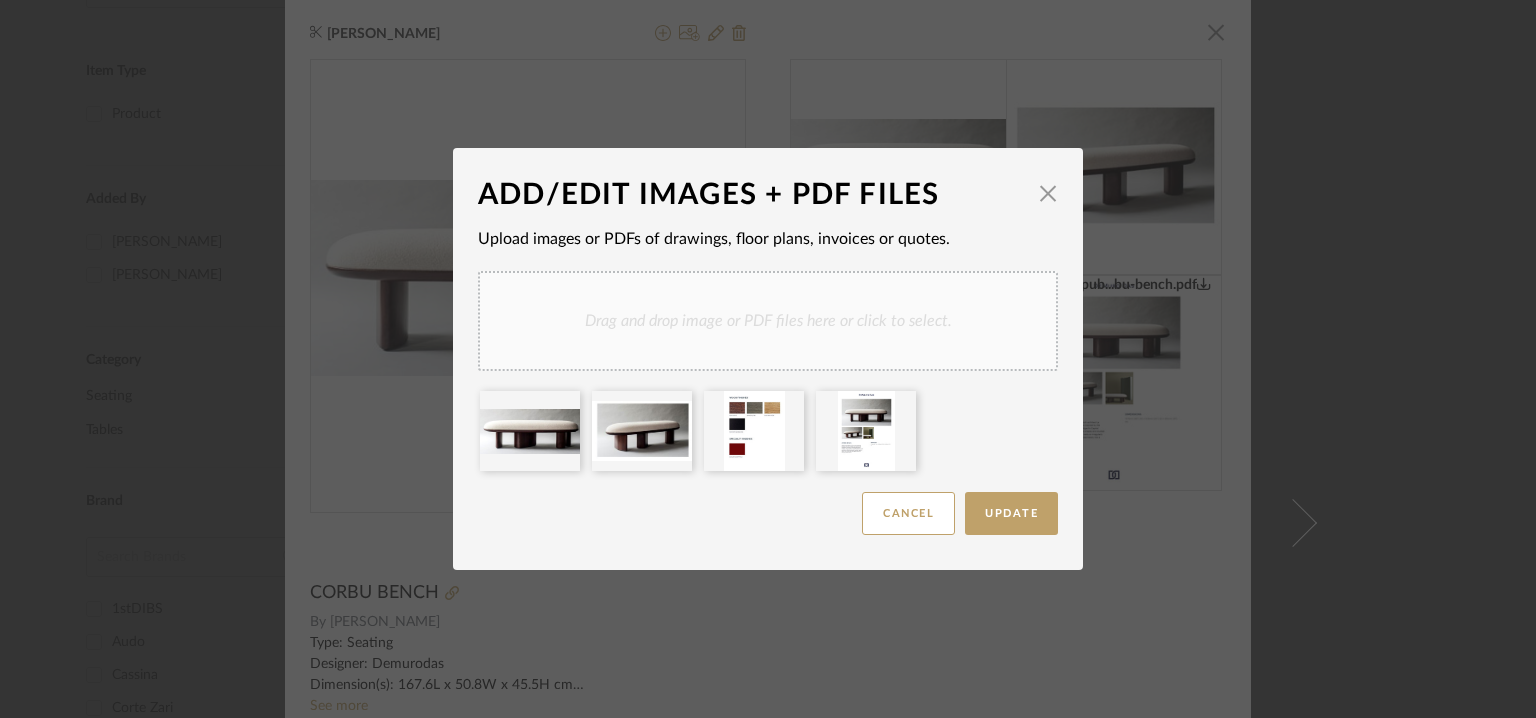 click on "Drag and drop image or PDF files here or click to select." at bounding box center (768, 321) 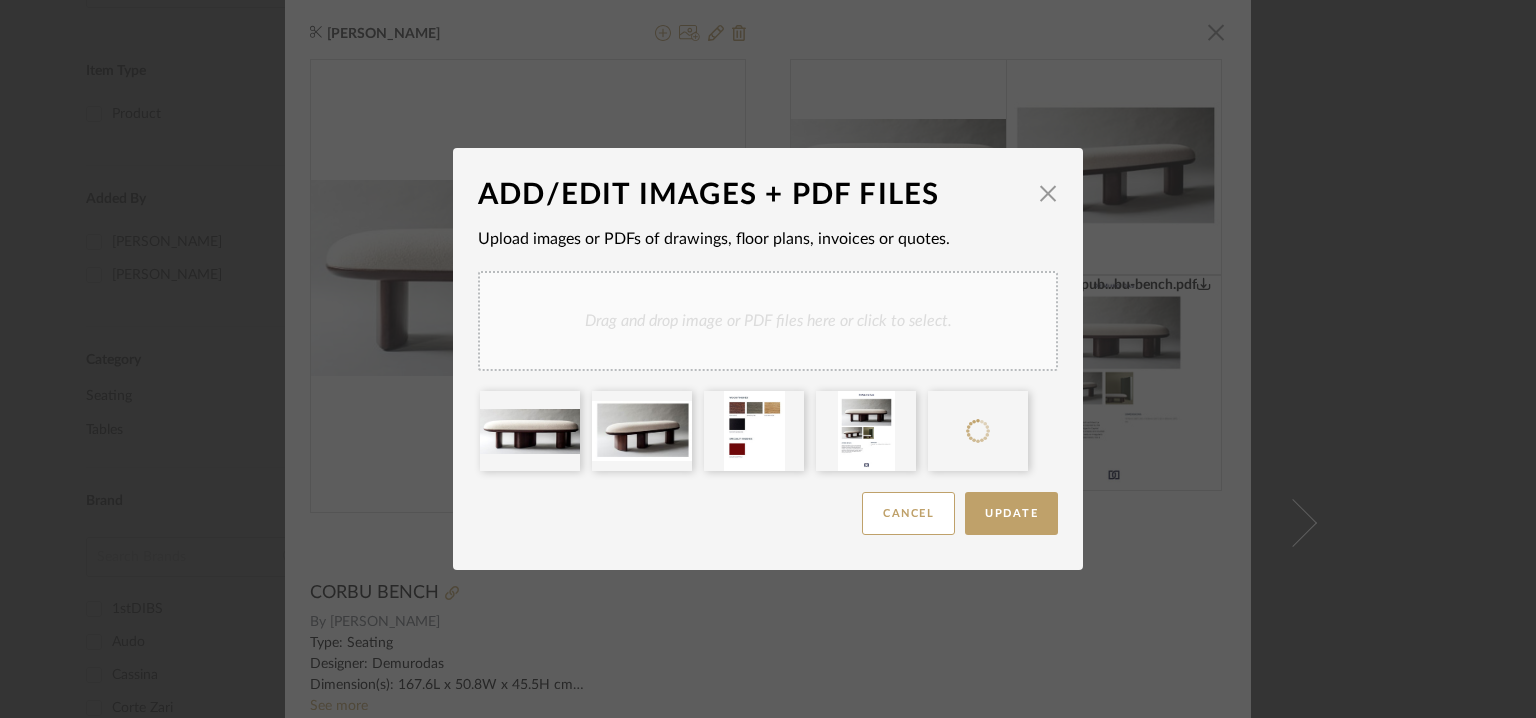 click on "Drag and drop image or PDF files here or click to select." at bounding box center [768, 321] 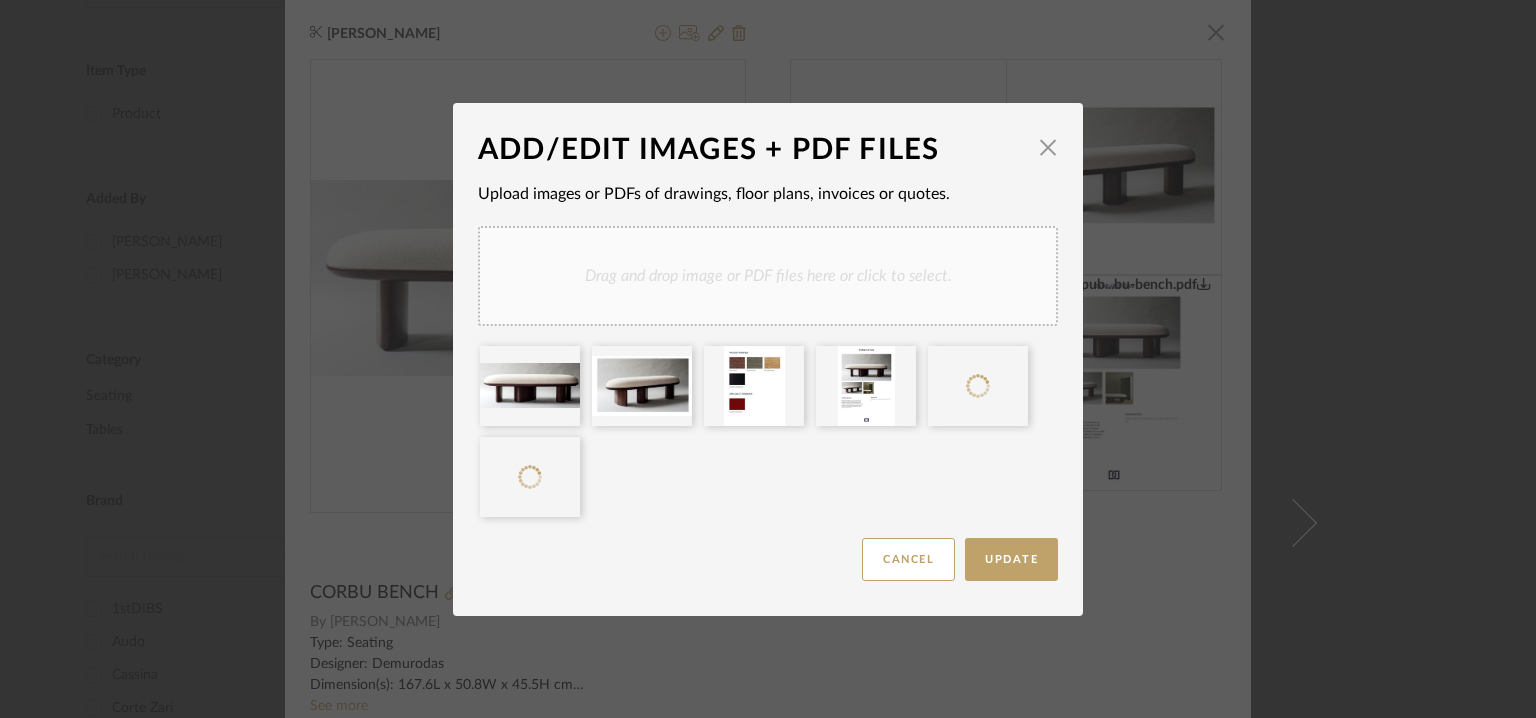 click on "Drag and drop image or PDF files here or click to select." at bounding box center [768, 276] 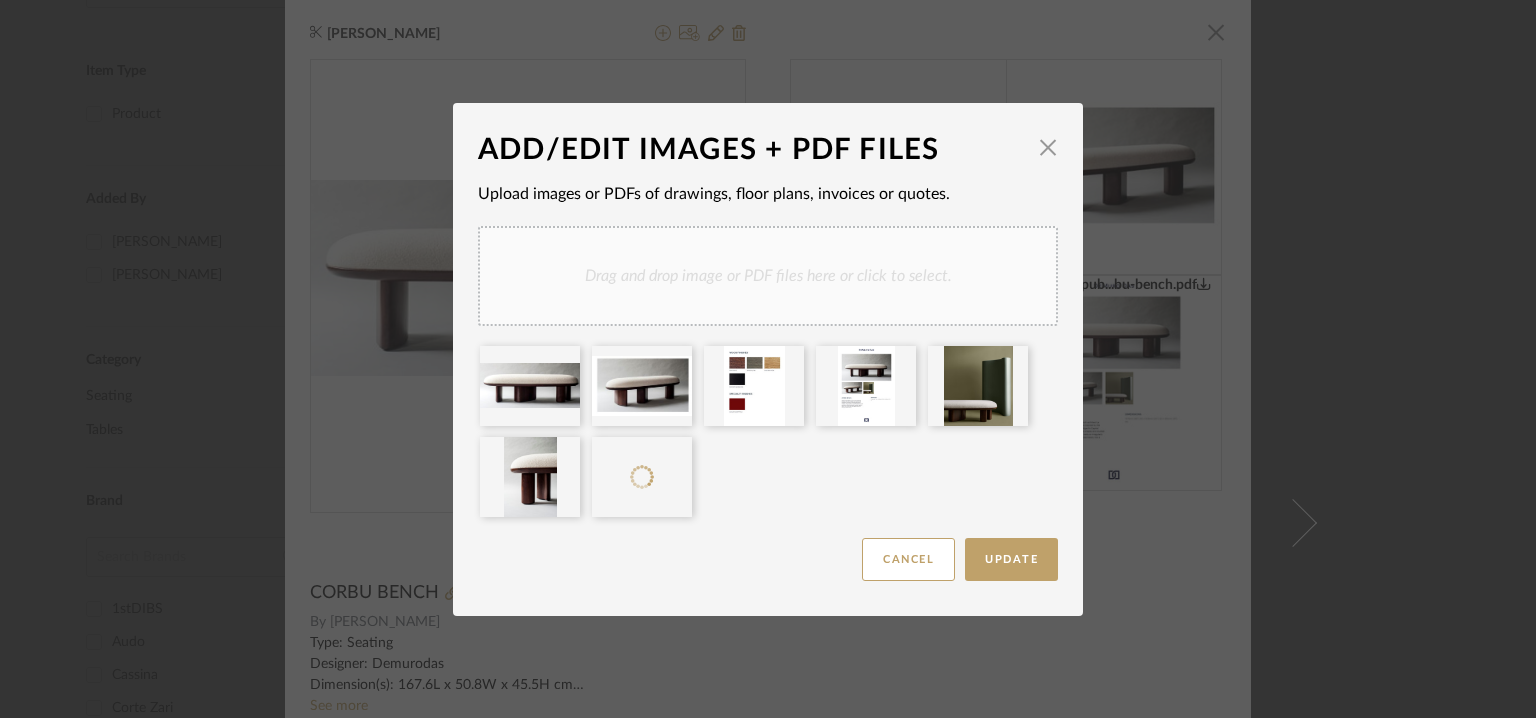 click on "Drag and drop image or PDF files here or click to select." at bounding box center (768, 276) 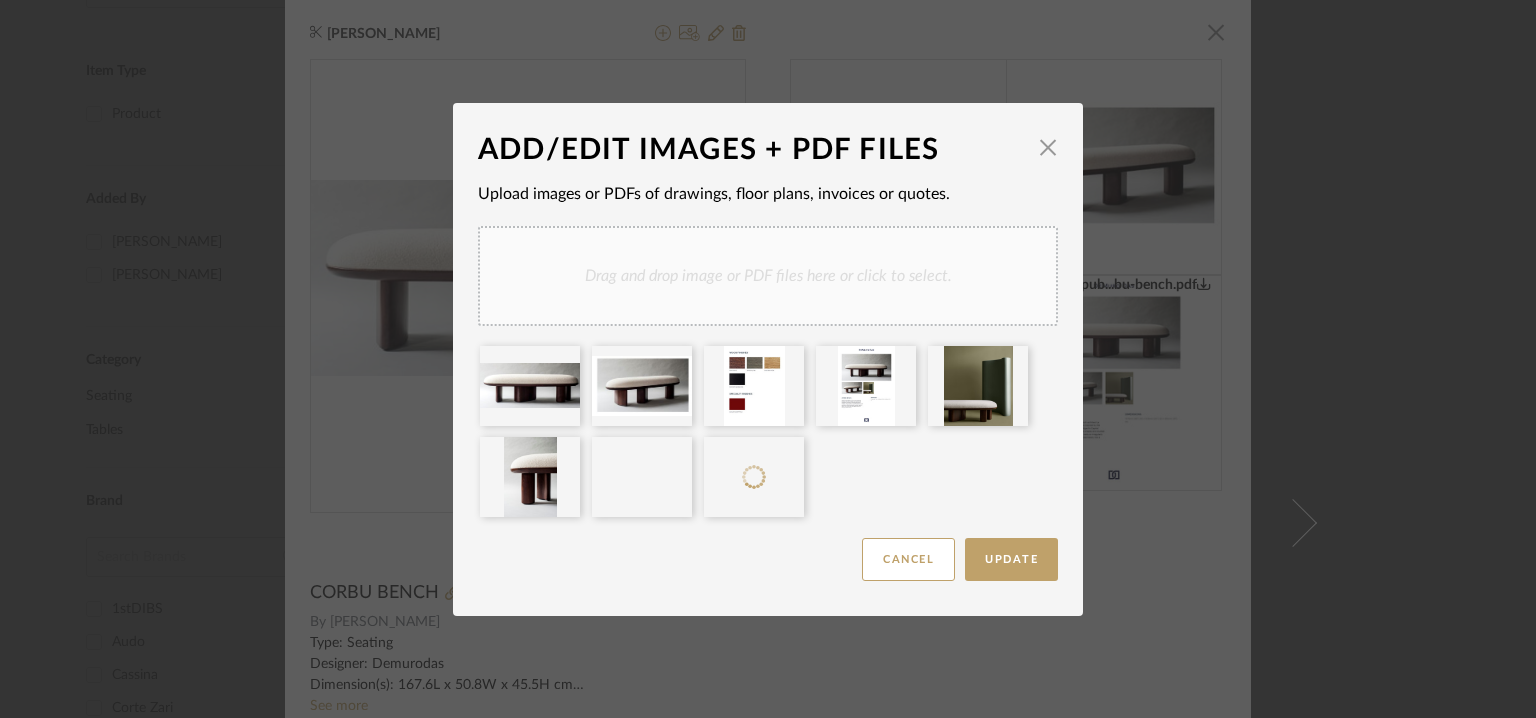 click on "Drag and drop image or PDF files here or click to select." at bounding box center (768, 276) 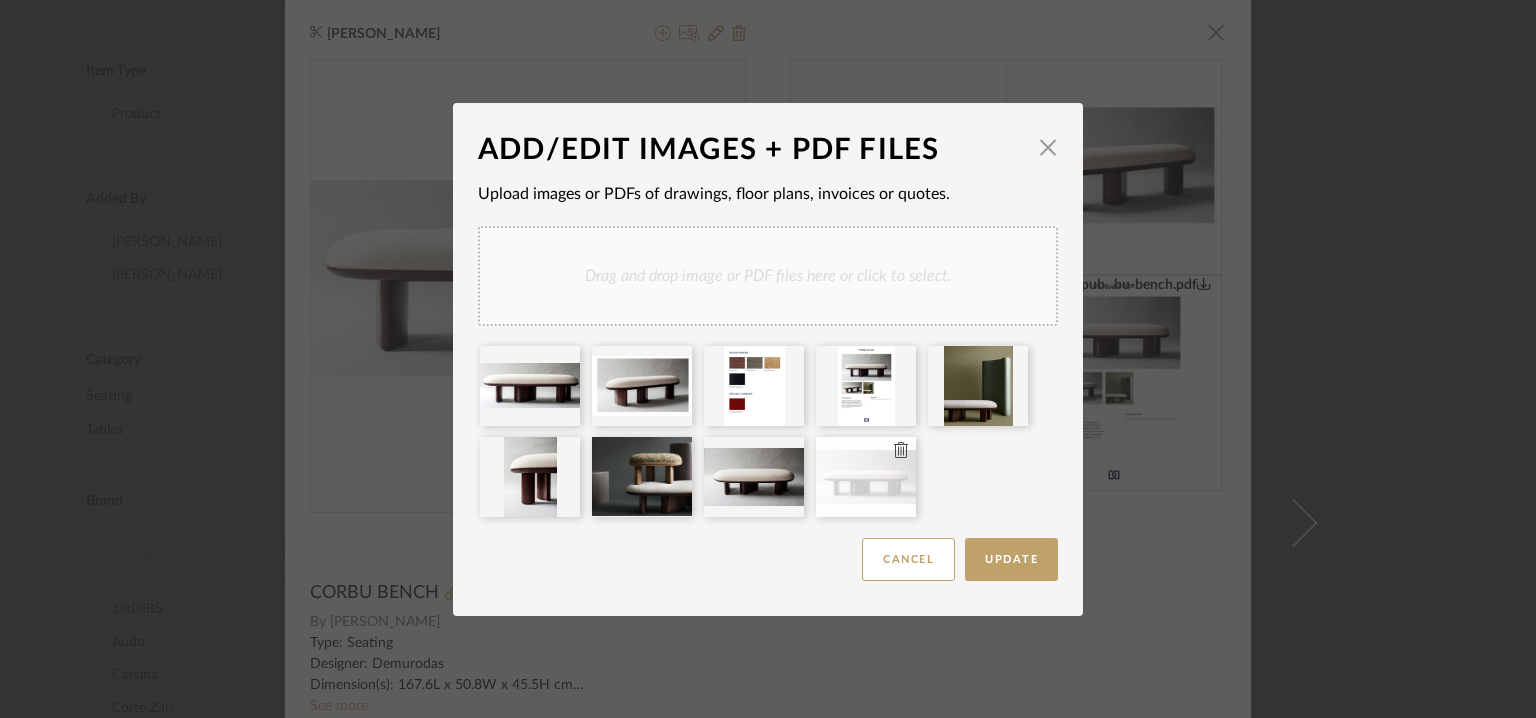 type 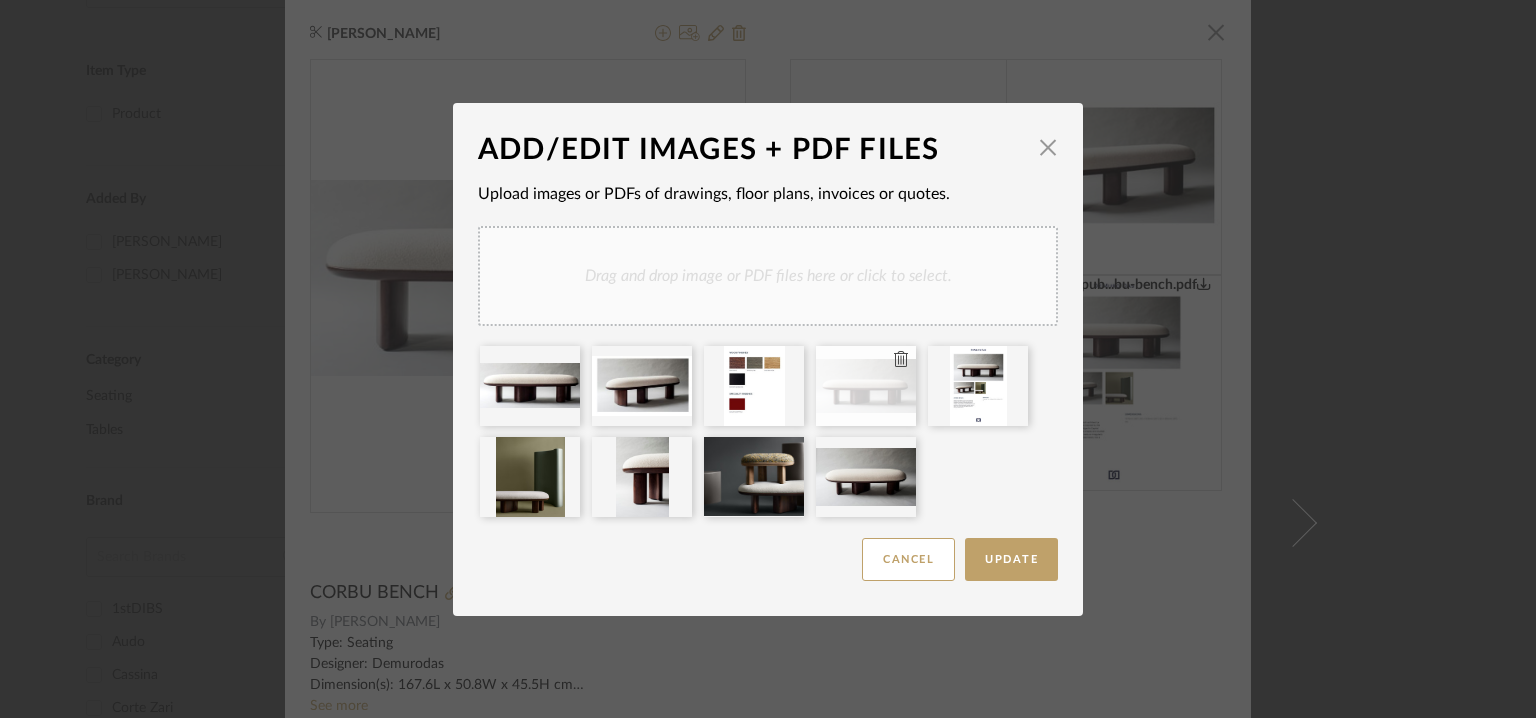 click 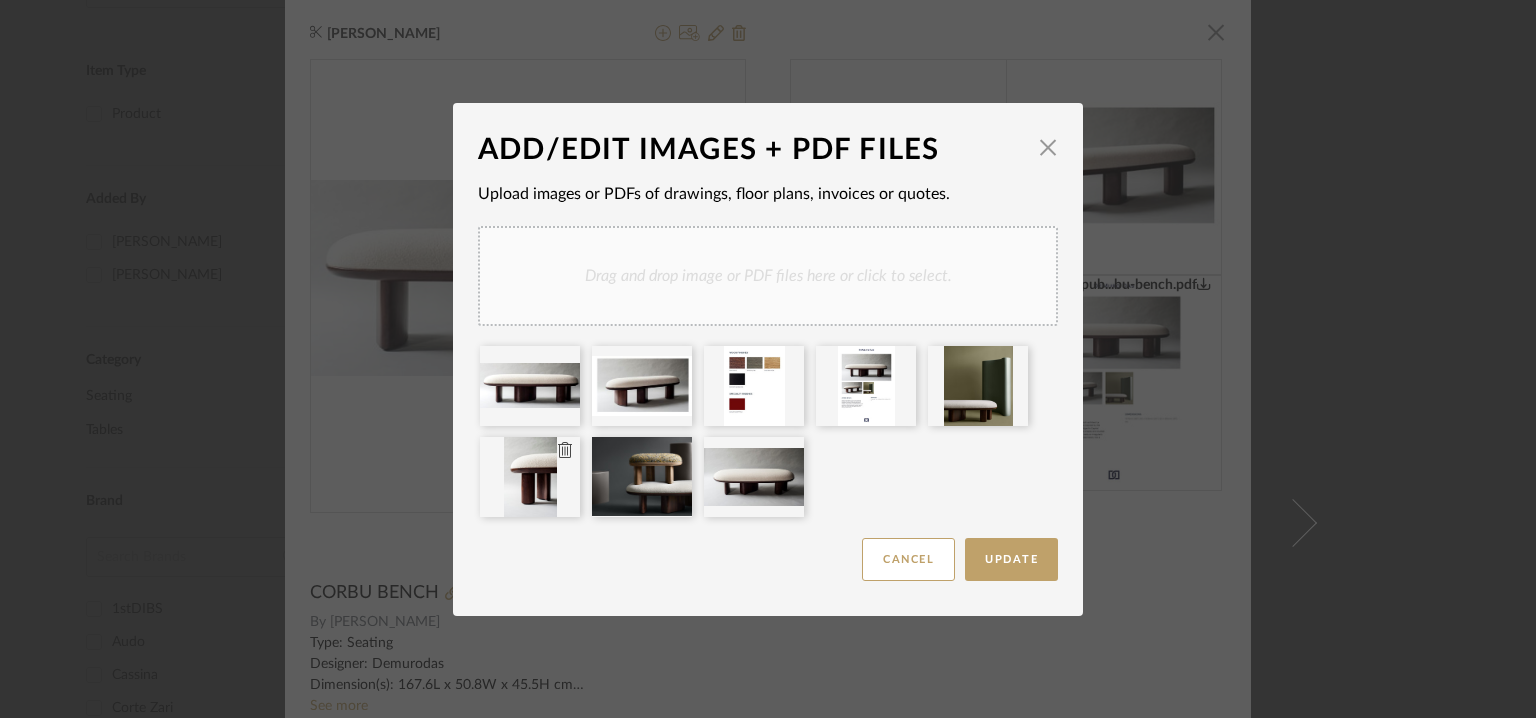 type 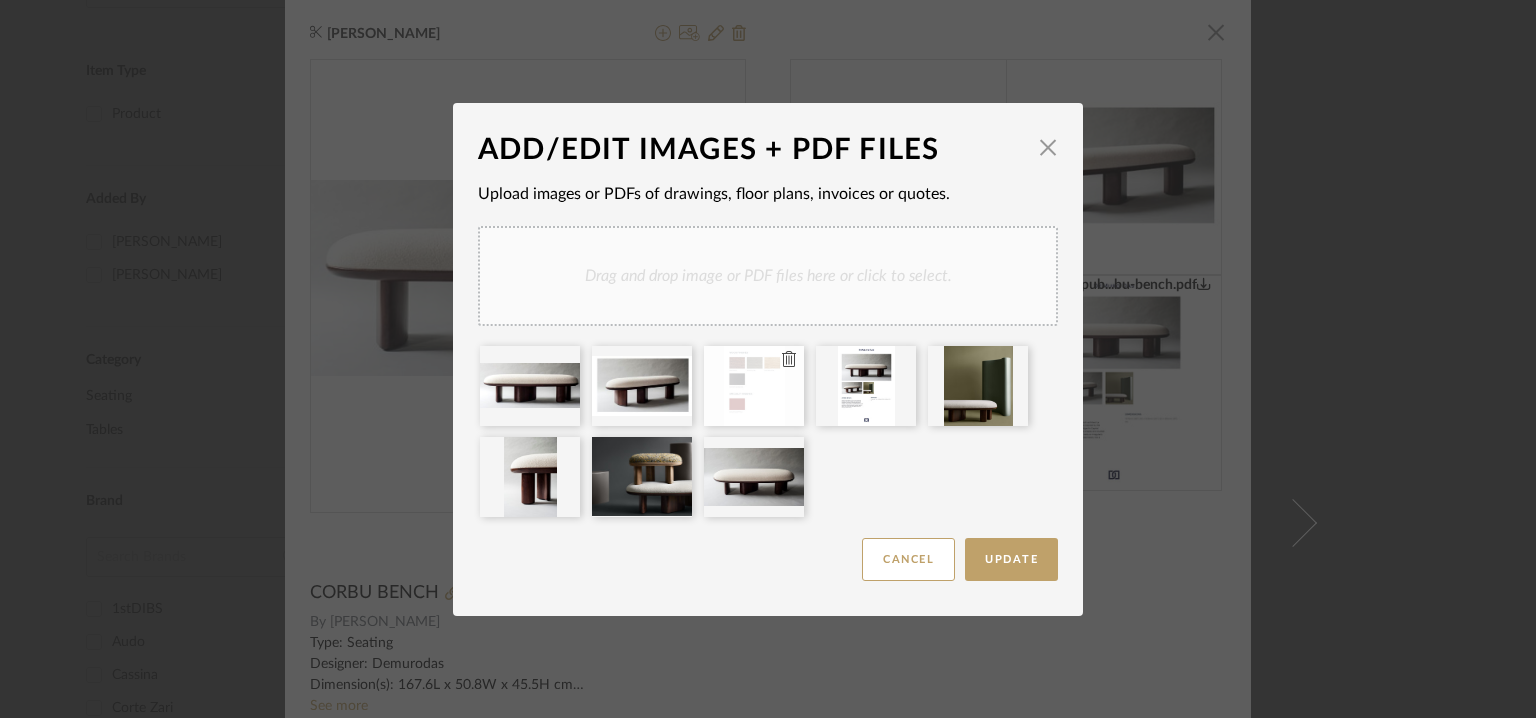 type 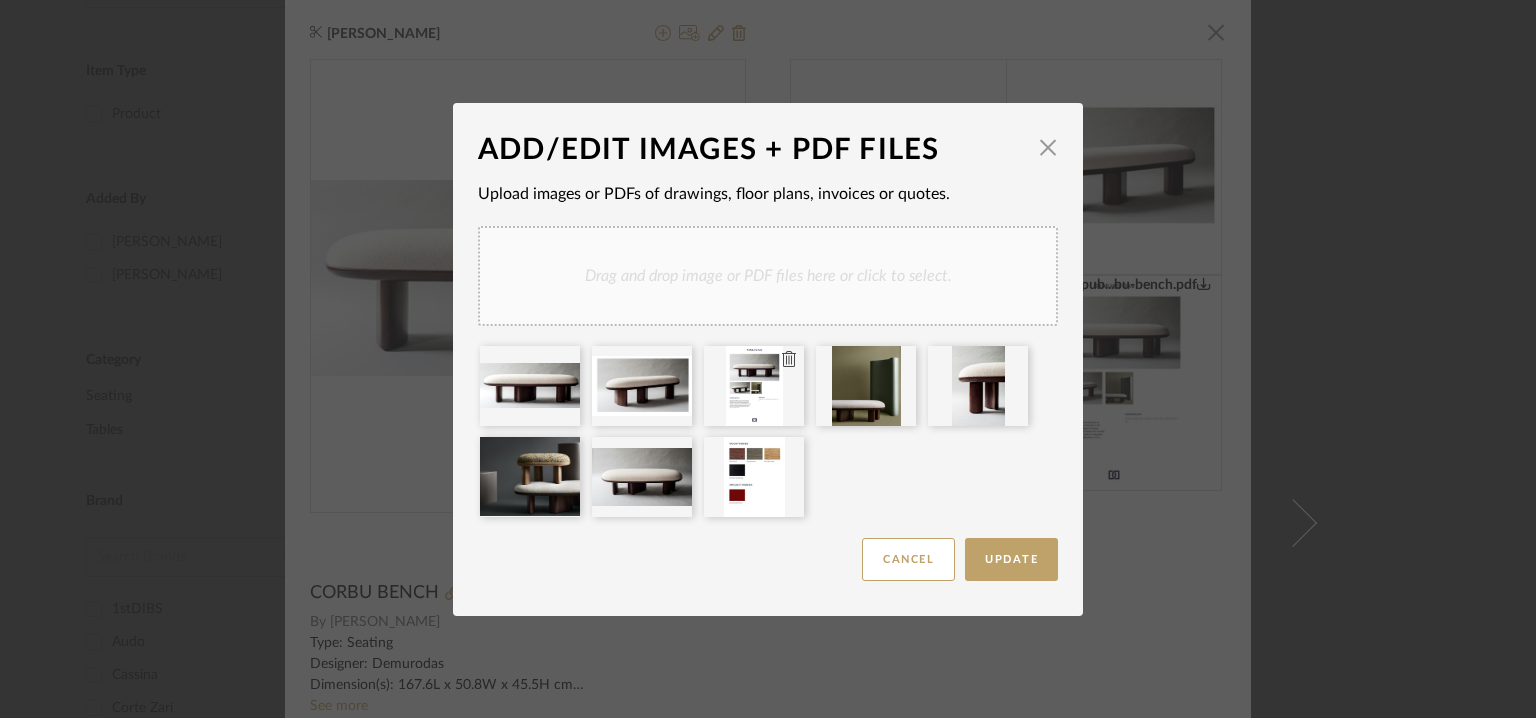 type 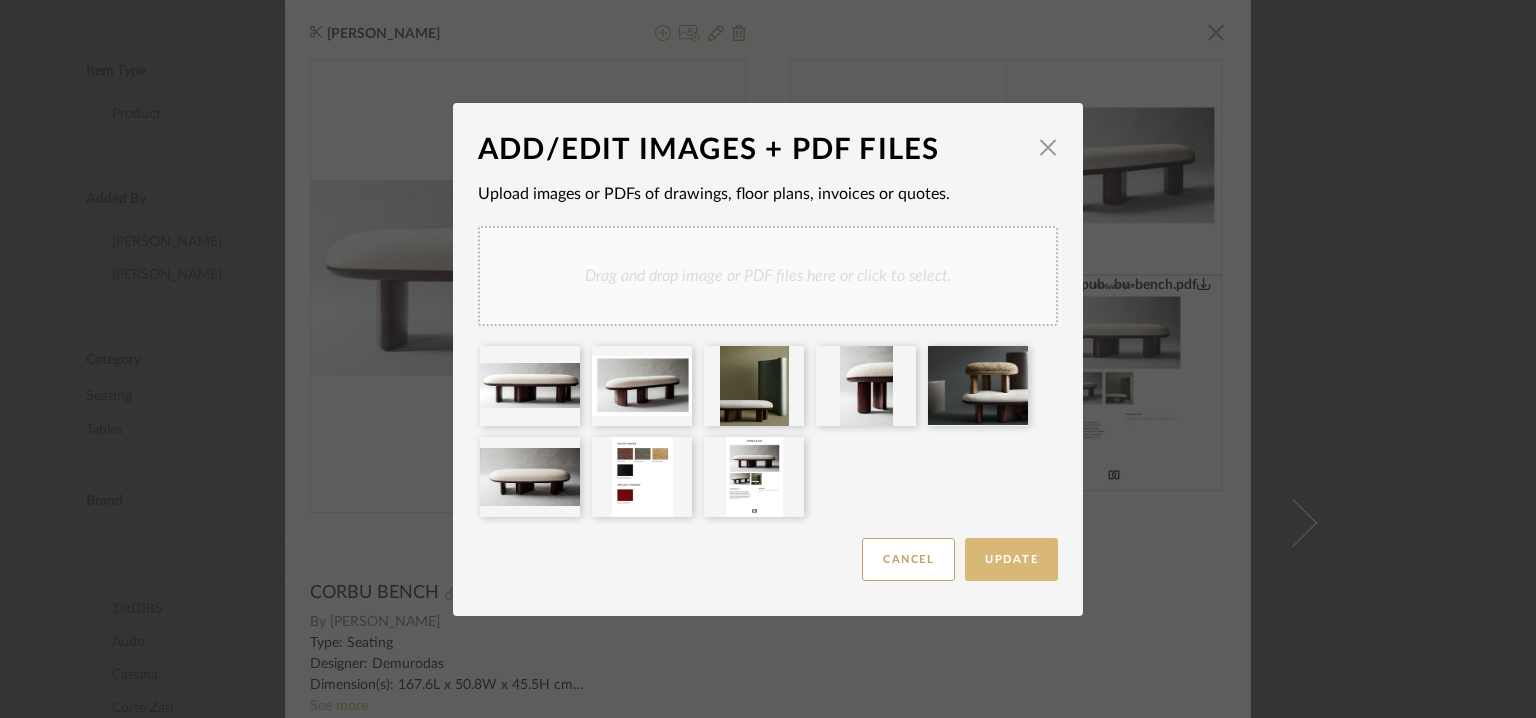 click on "Update" at bounding box center [1011, 559] 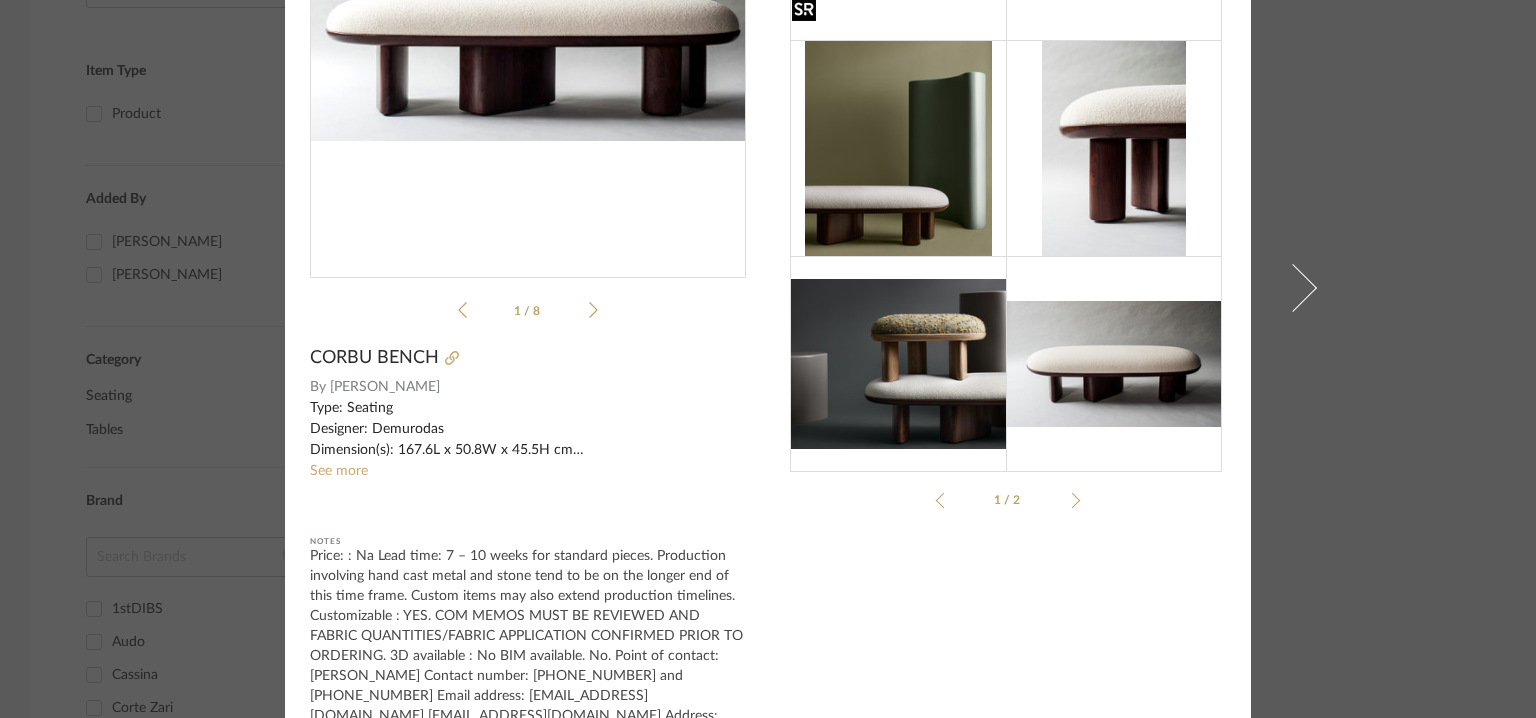 scroll, scrollTop: 300, scrollLeft: 0, axis: vertical 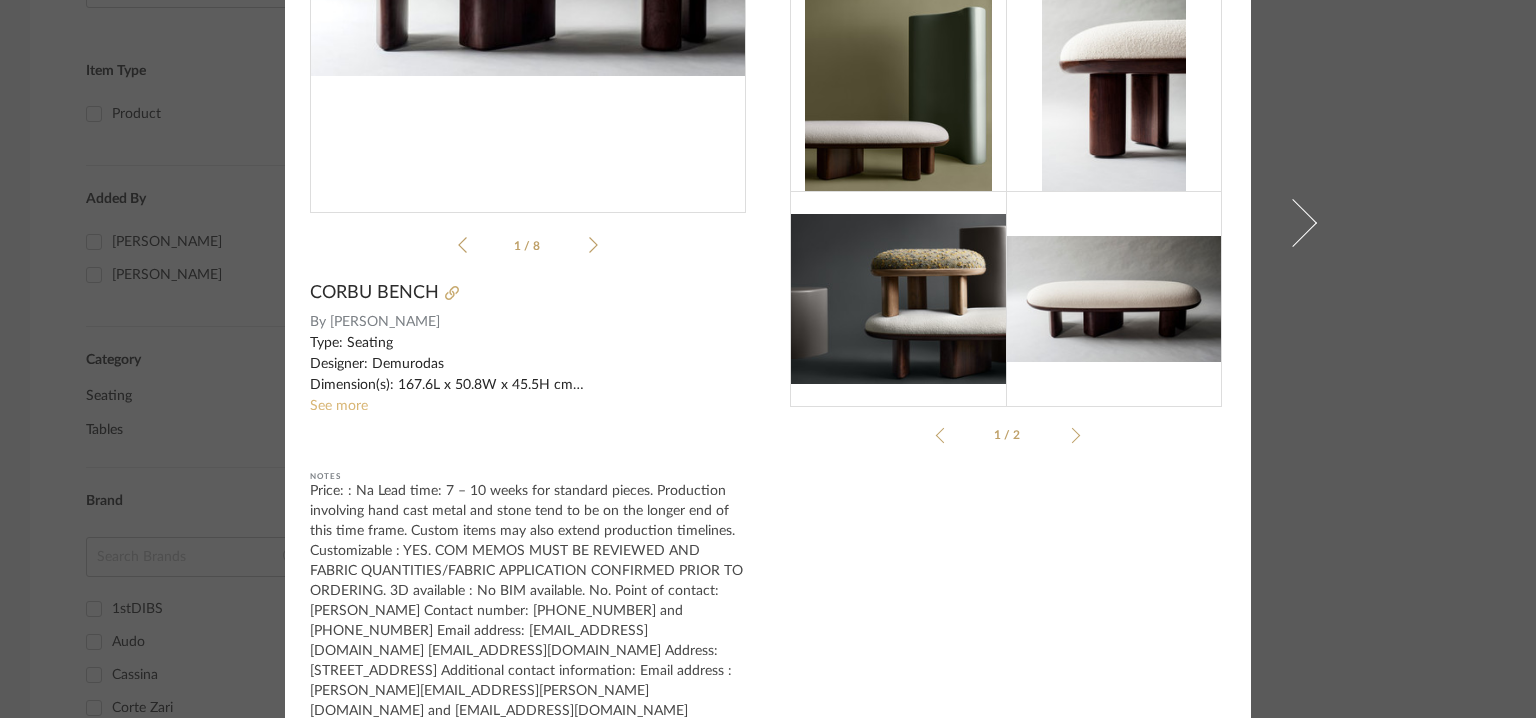 click on "See more" 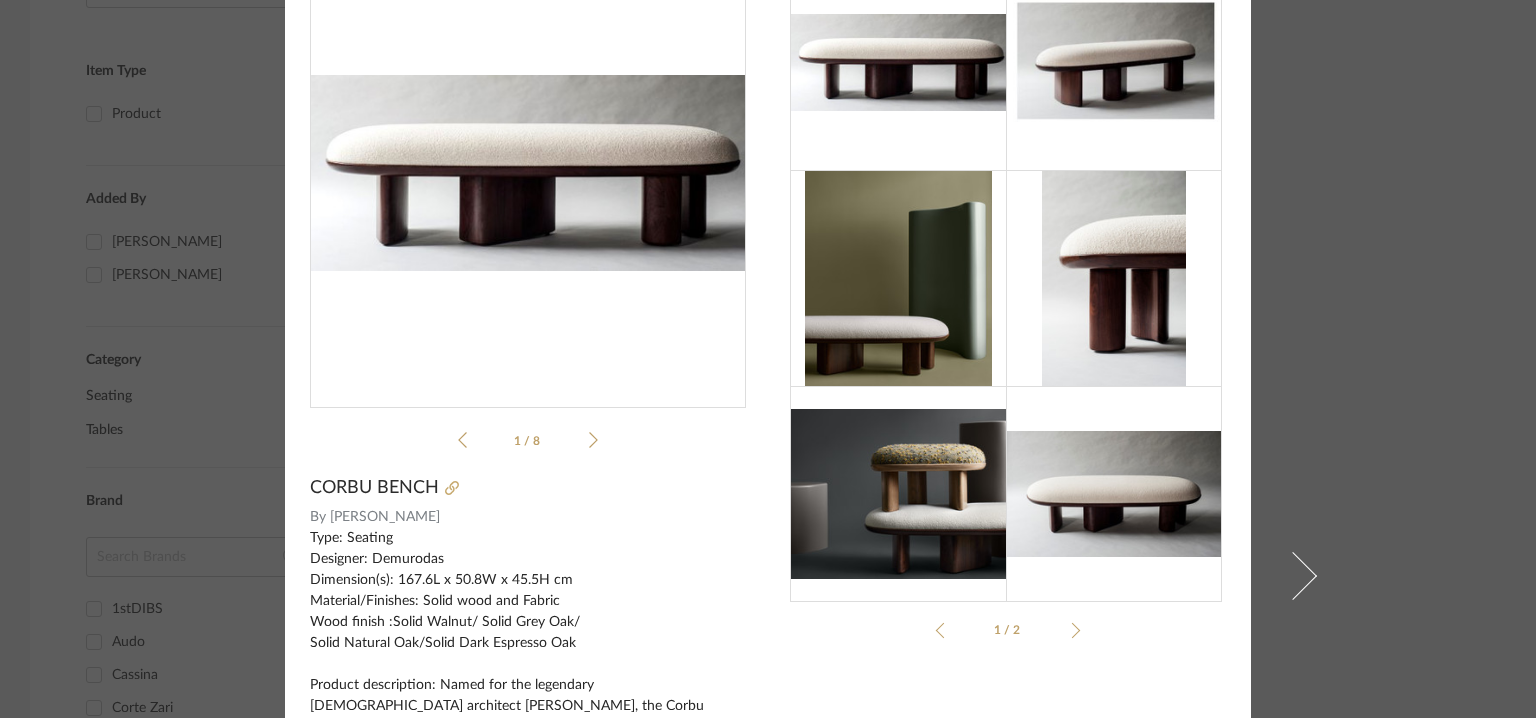 scroll, scrollTop: 0, scrollLeft: 0, axis: both 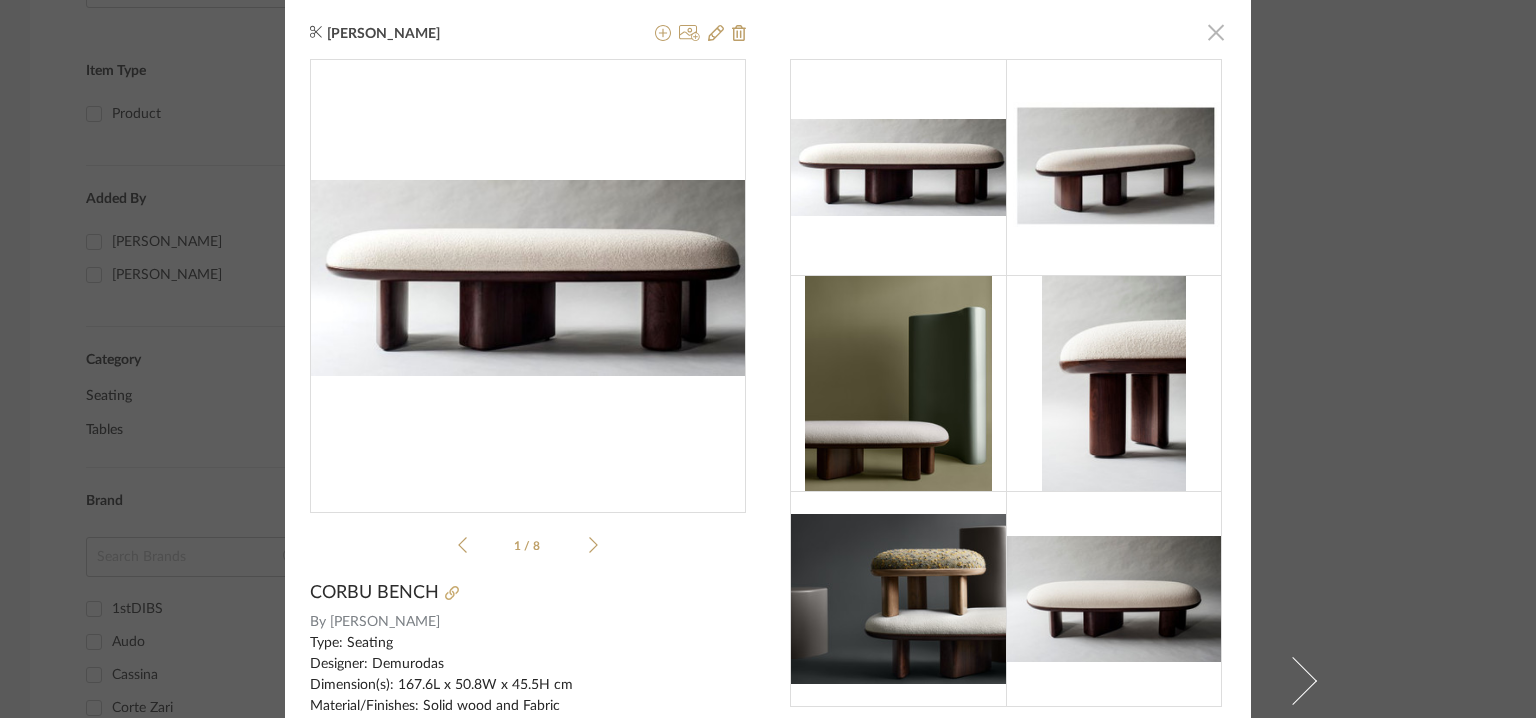 click 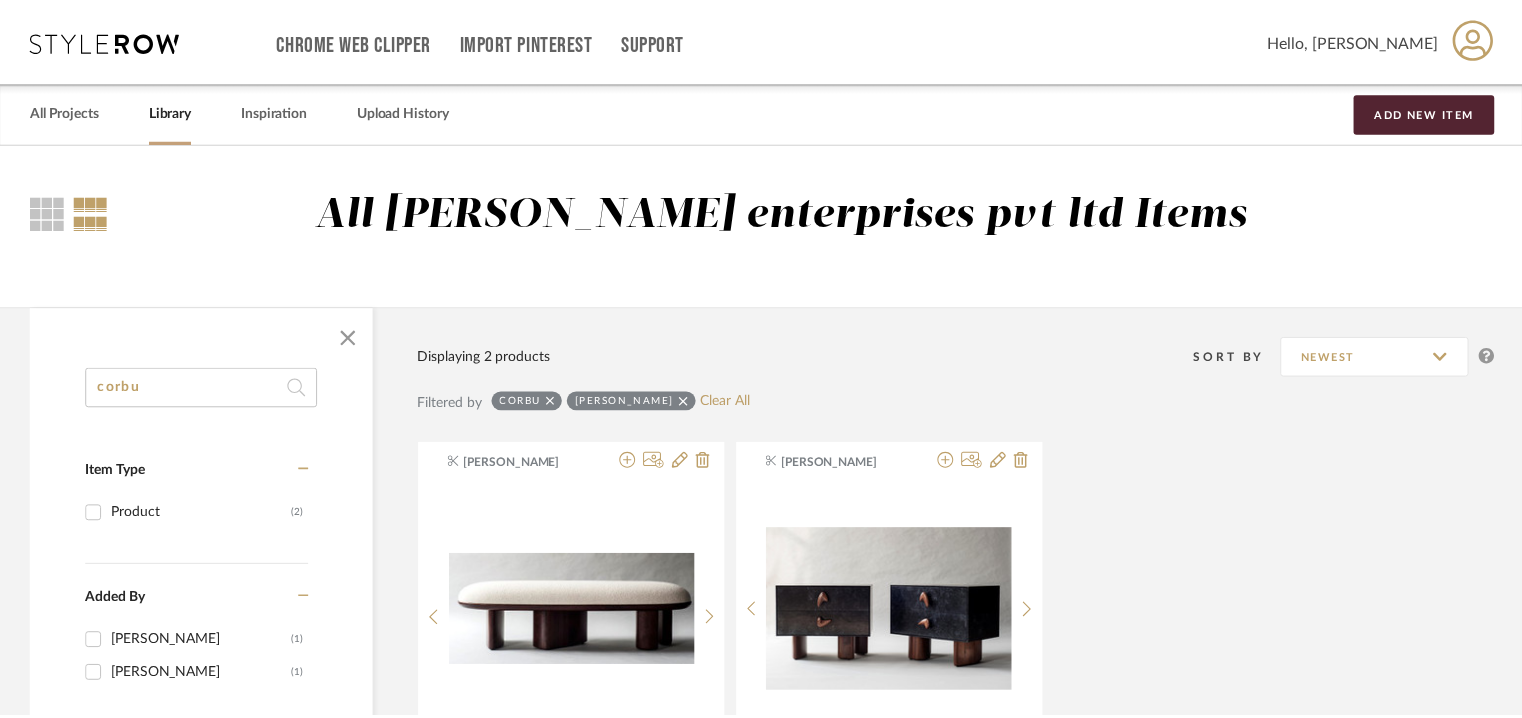 scroll, scrollTop: 400, scrollLeft: 0, axis: vertical 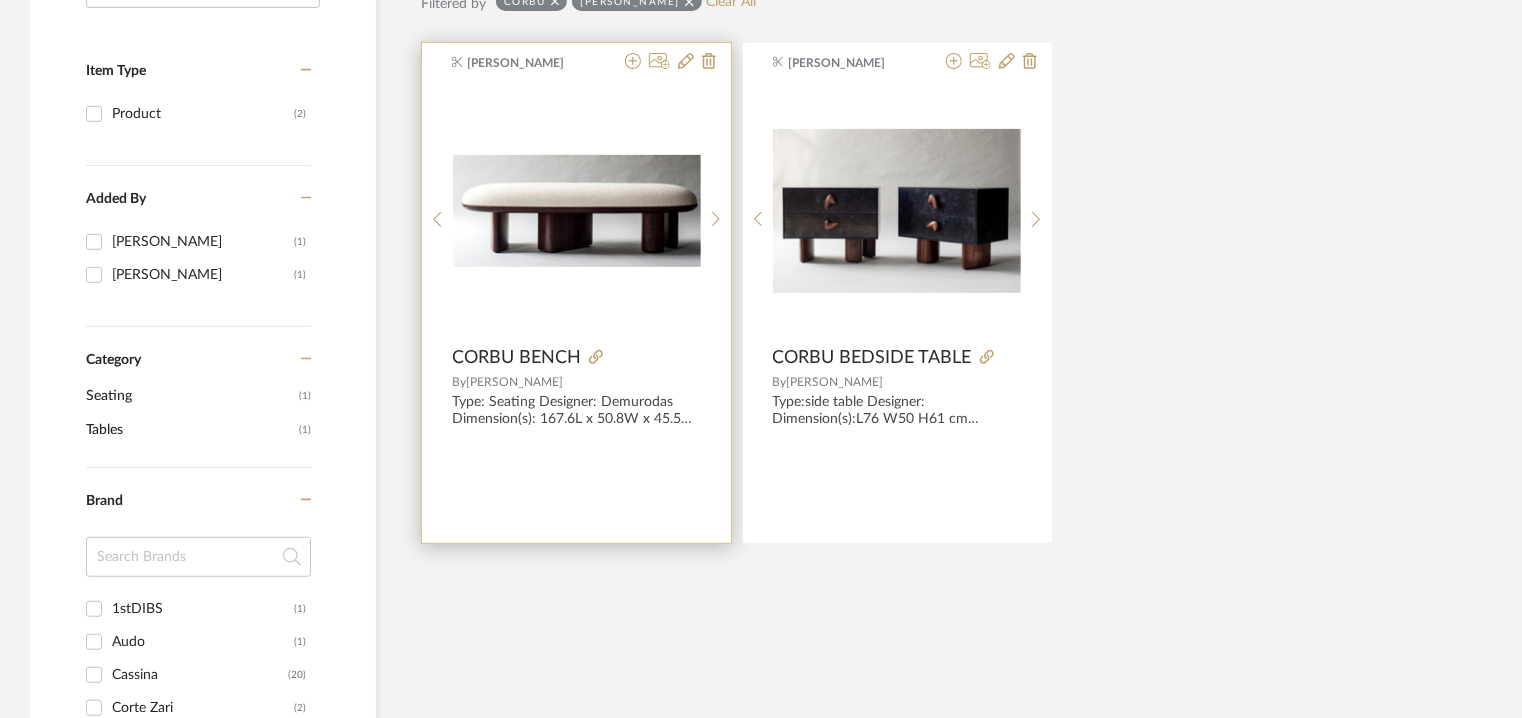 click at bounding box center (577, 211) 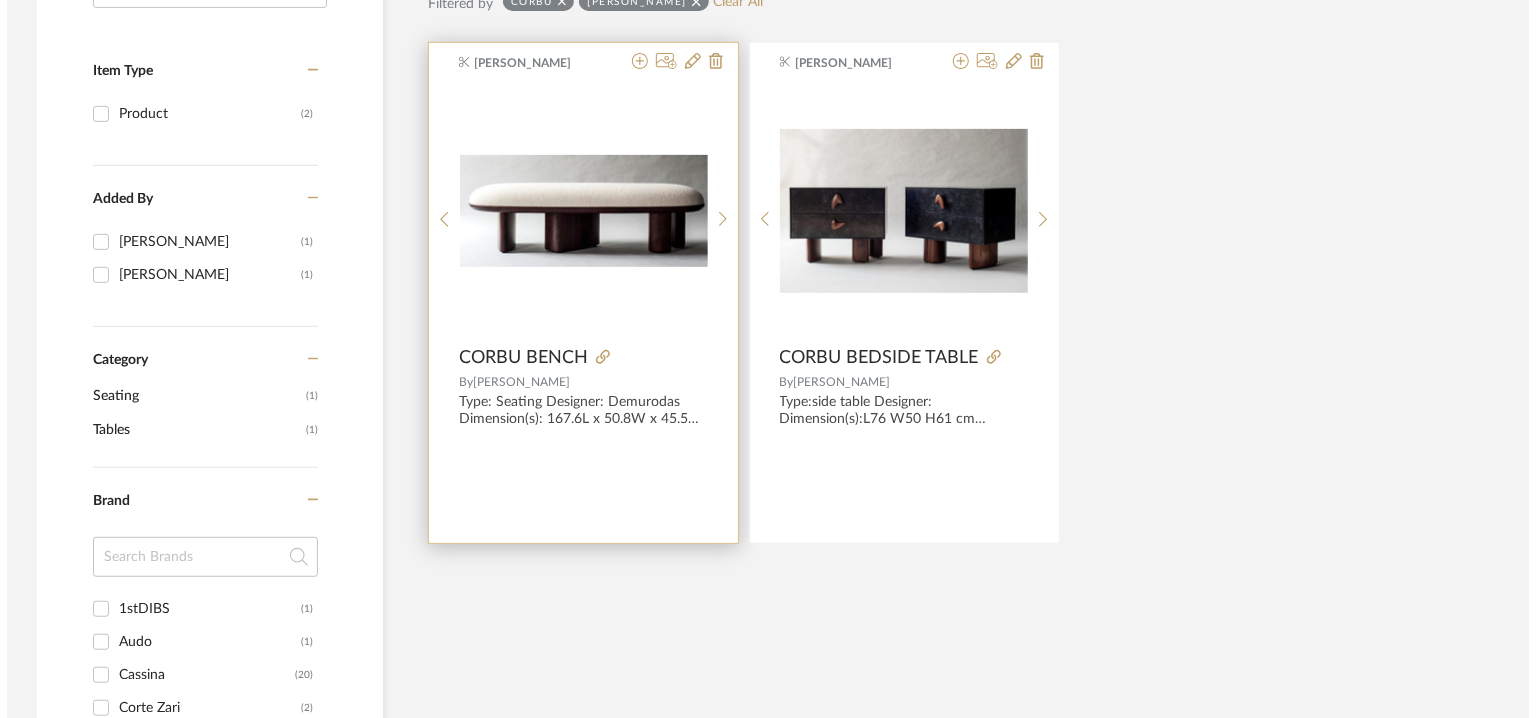scroll, scrollTop: 0, scrollLeft: 0, axis: both 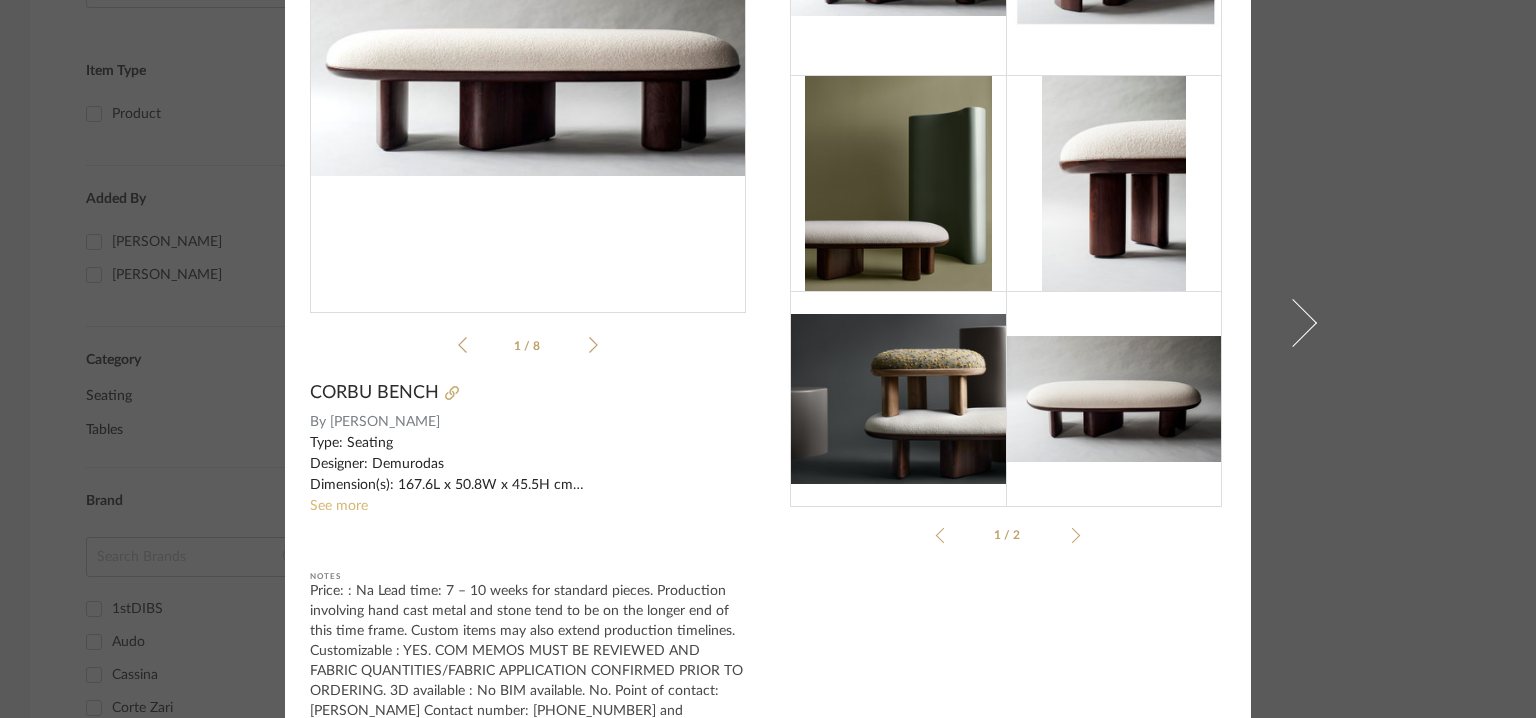 click on "See more" 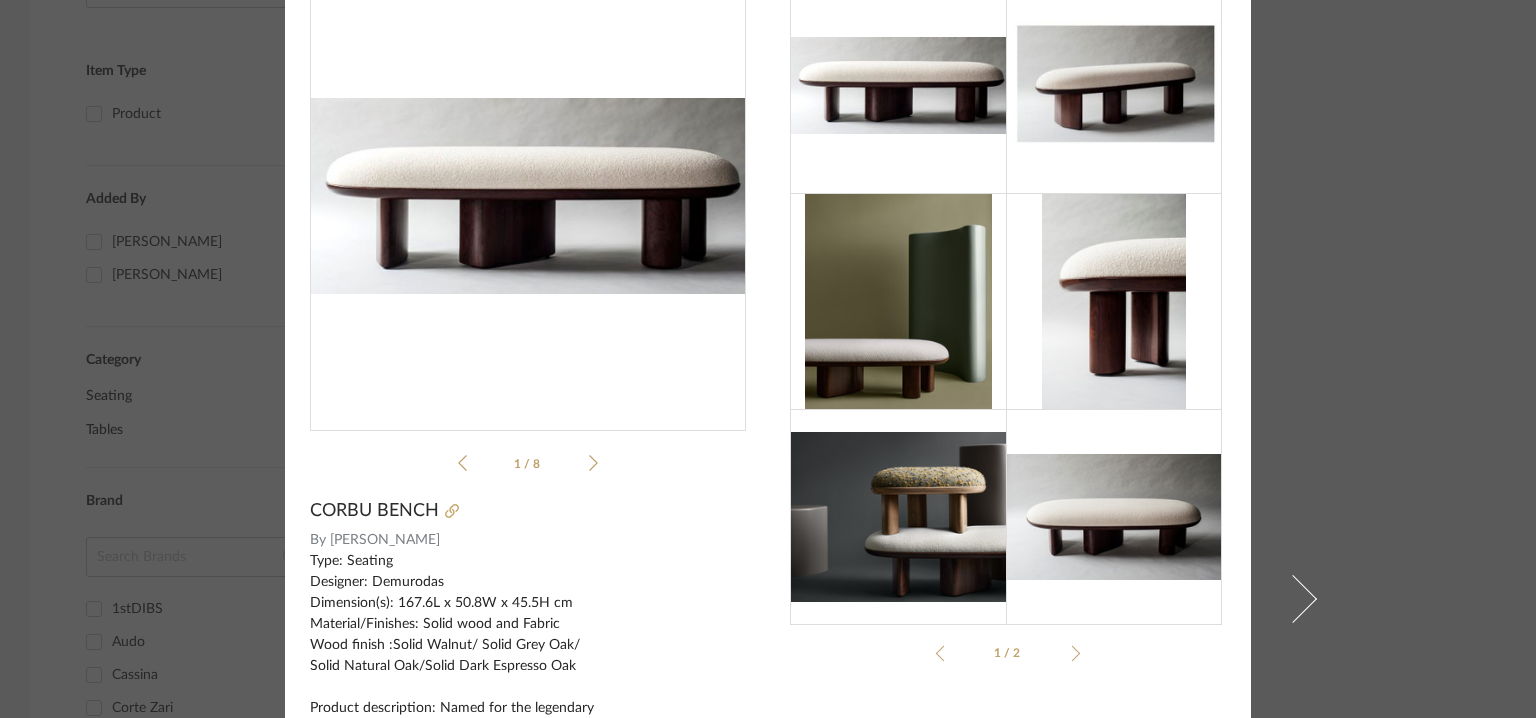 scroll, scrollTop: 0, scrollLeft: 0, axis: both 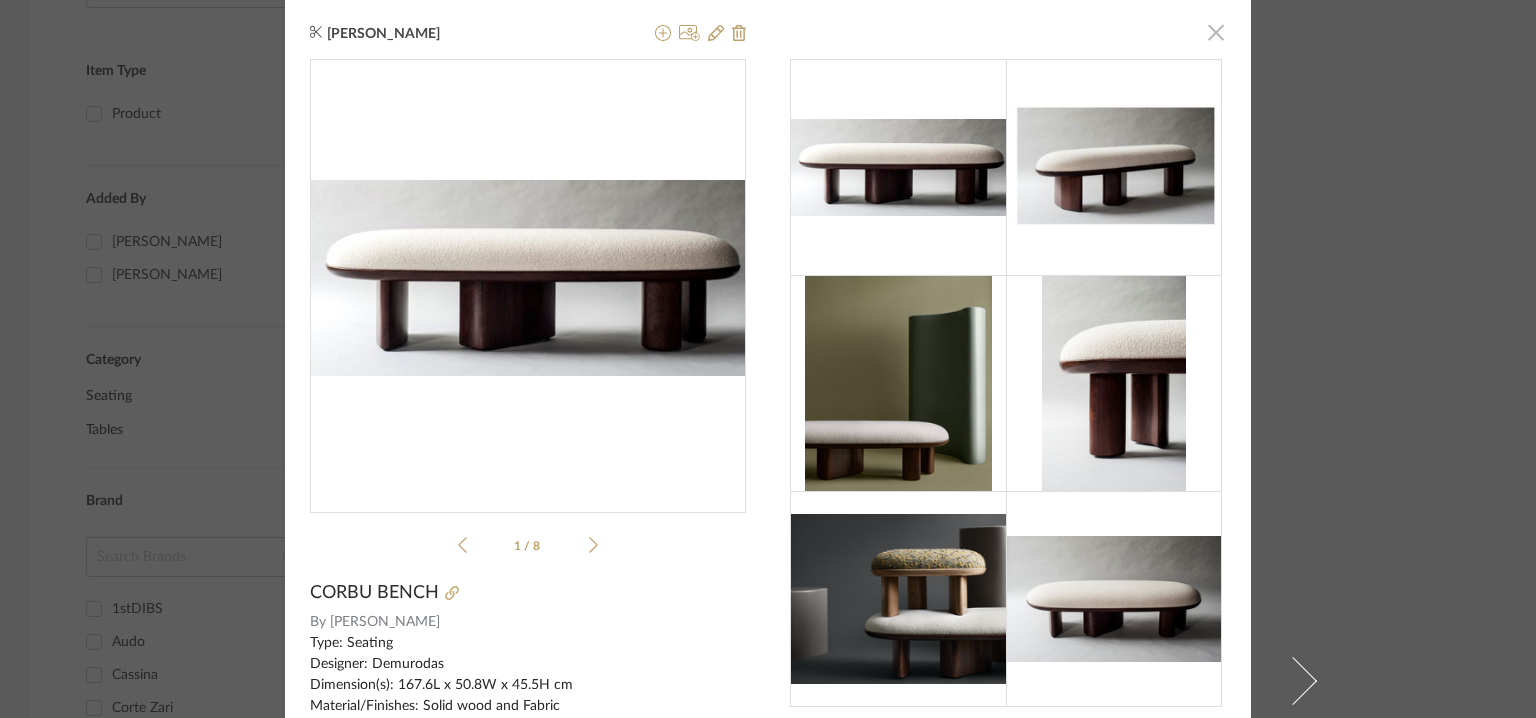 click 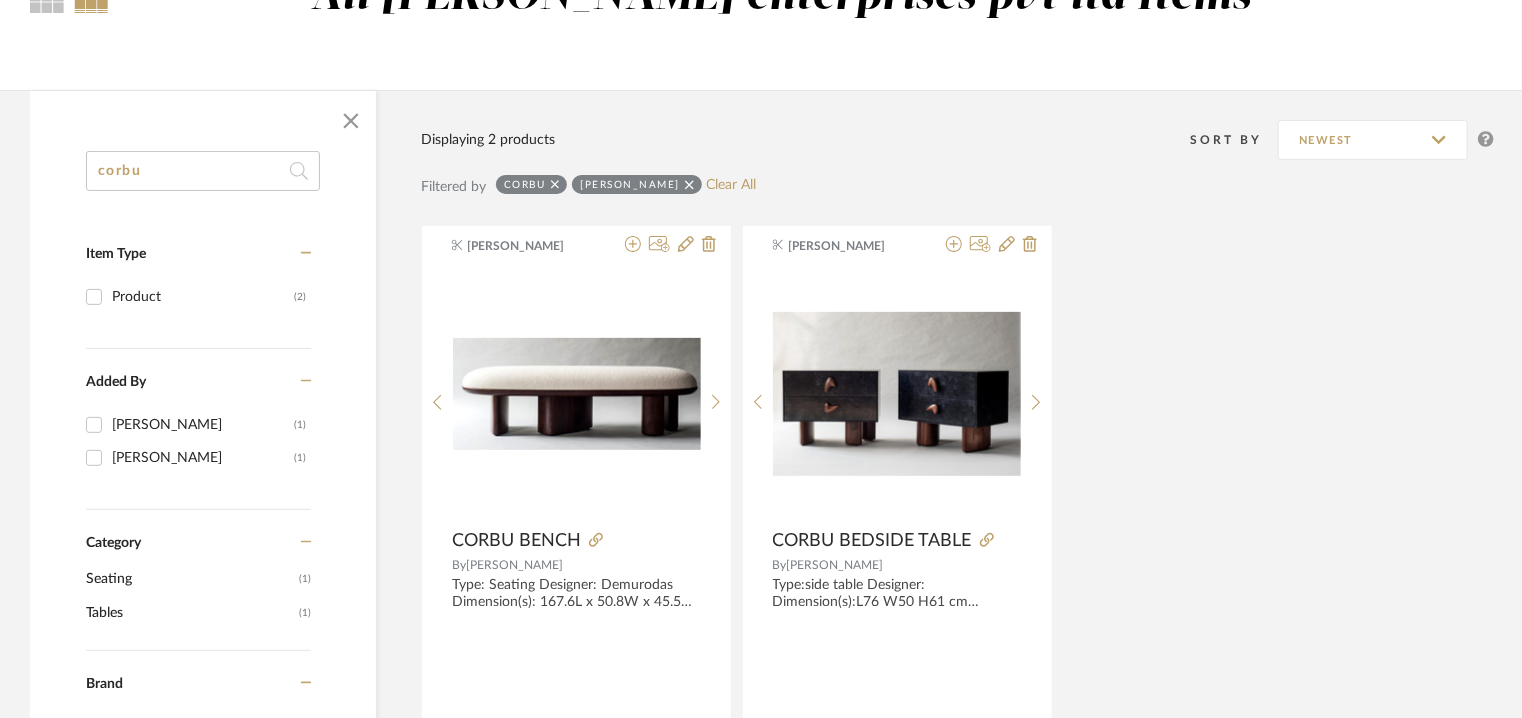 scroll, scrollTop: 0, scrollLeft: 0, axis: both 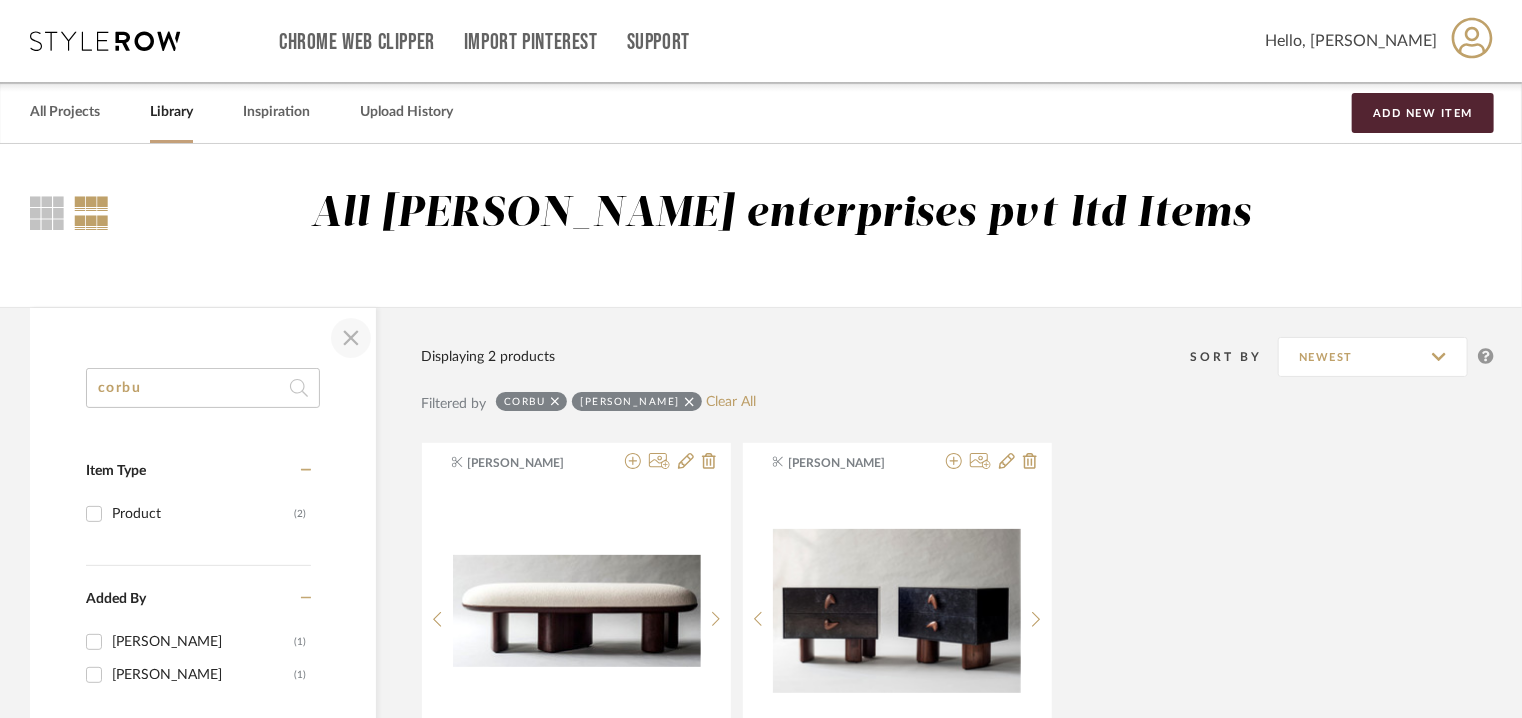 click 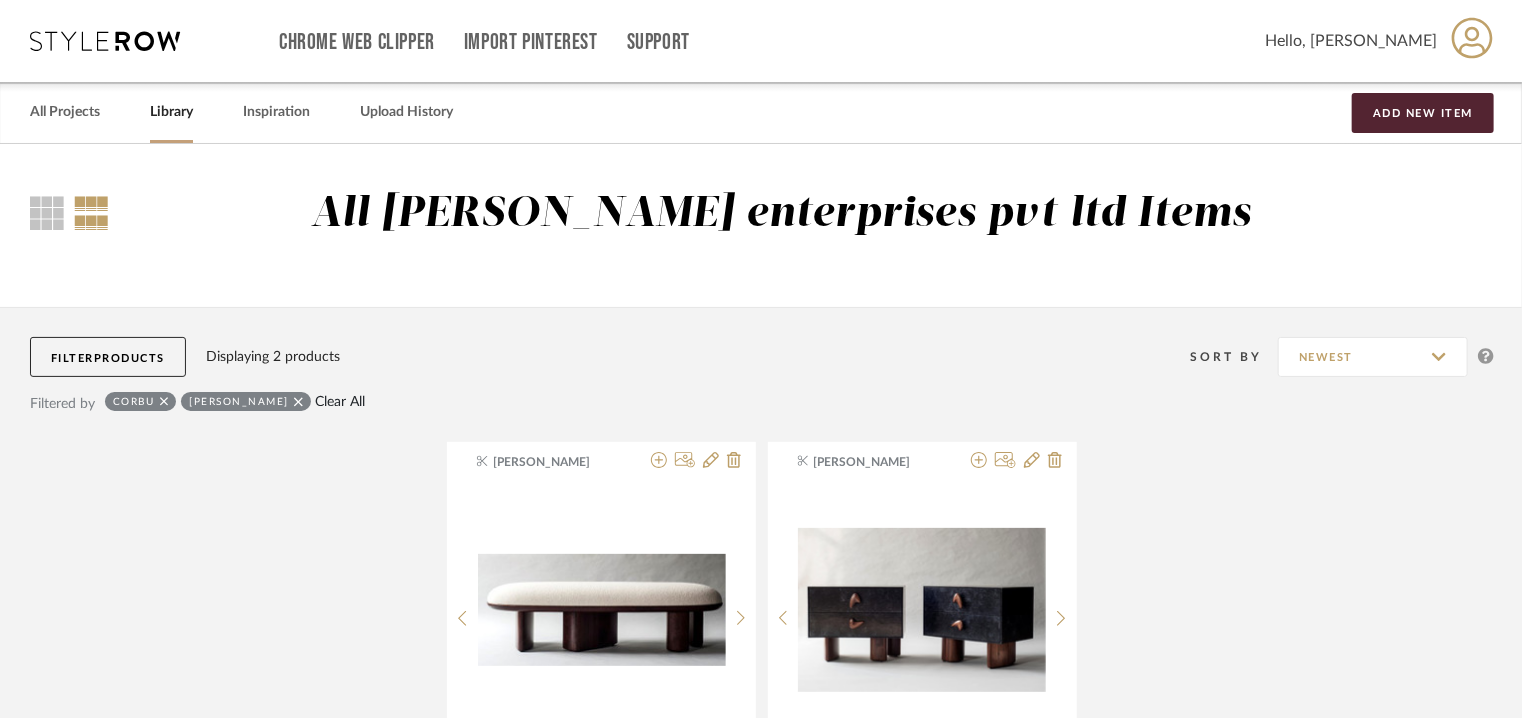 click on "Clear All" 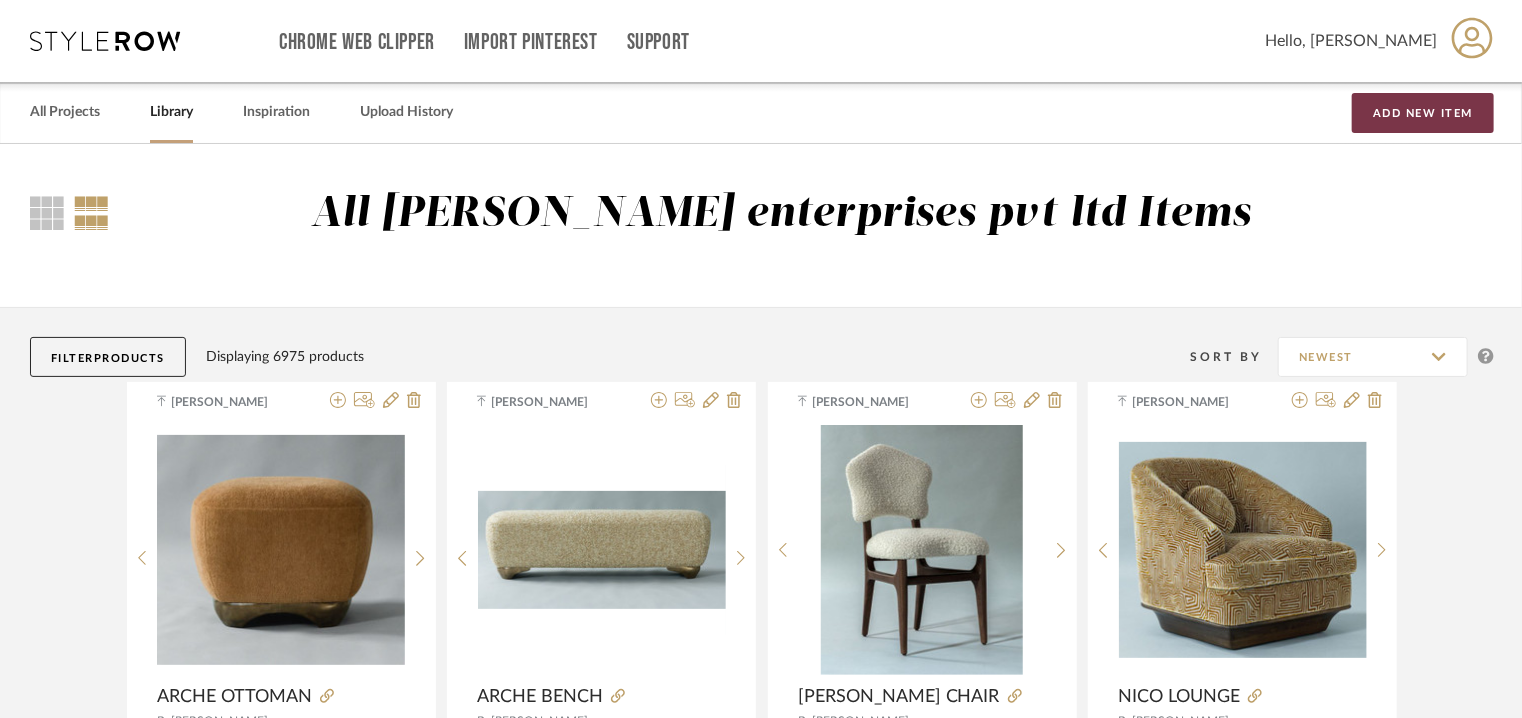 click on "Add New Item" at bounding box center (1423, 113) 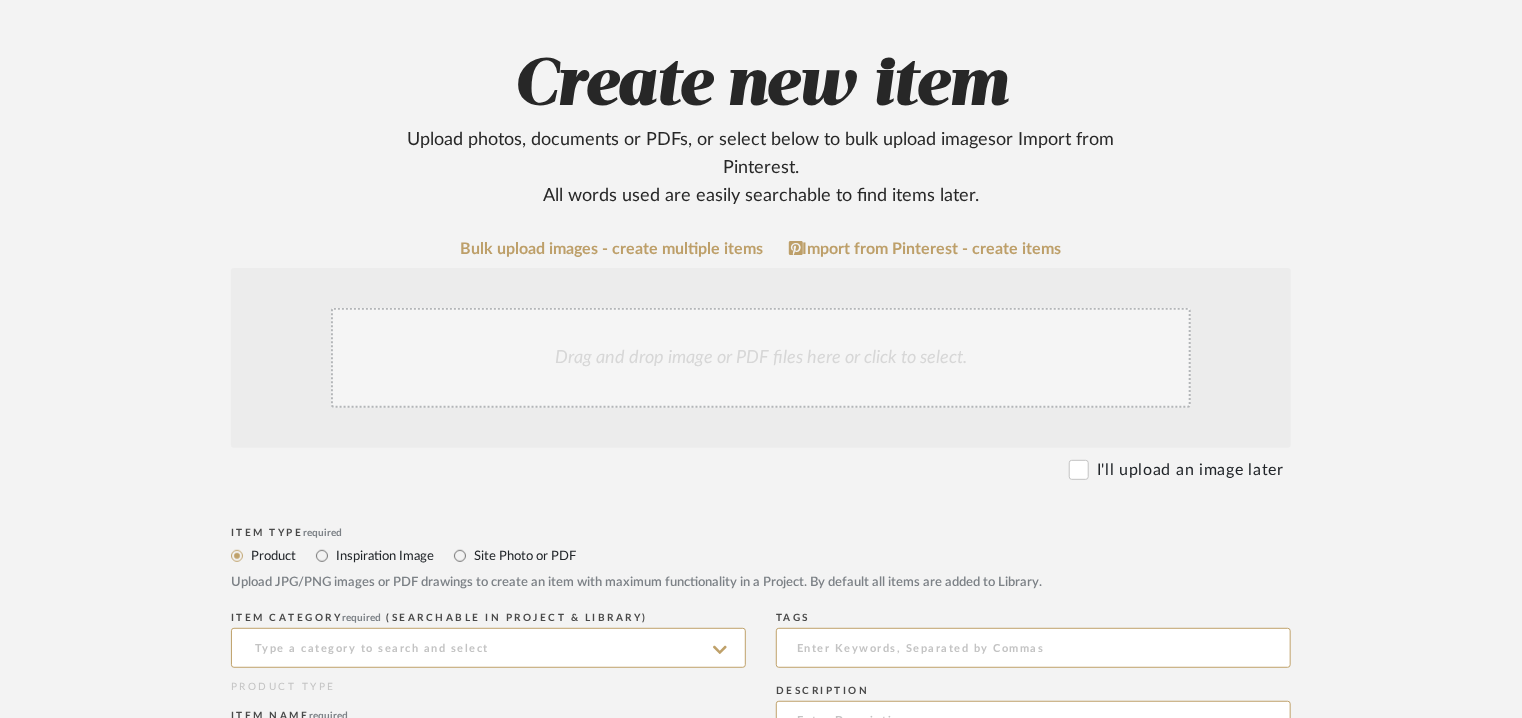 scroll, scrollTop: 500, scrollLeft: 0, axis: vertical 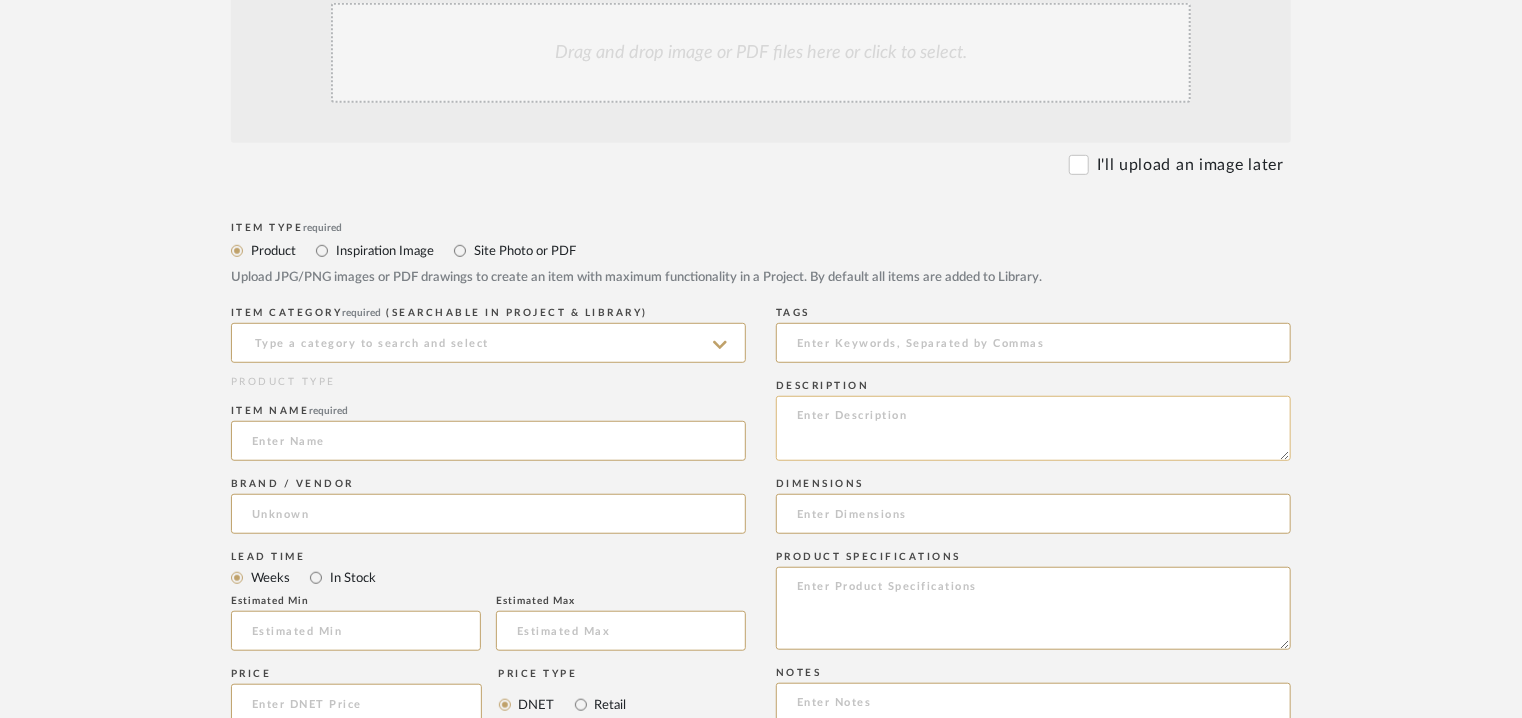 click 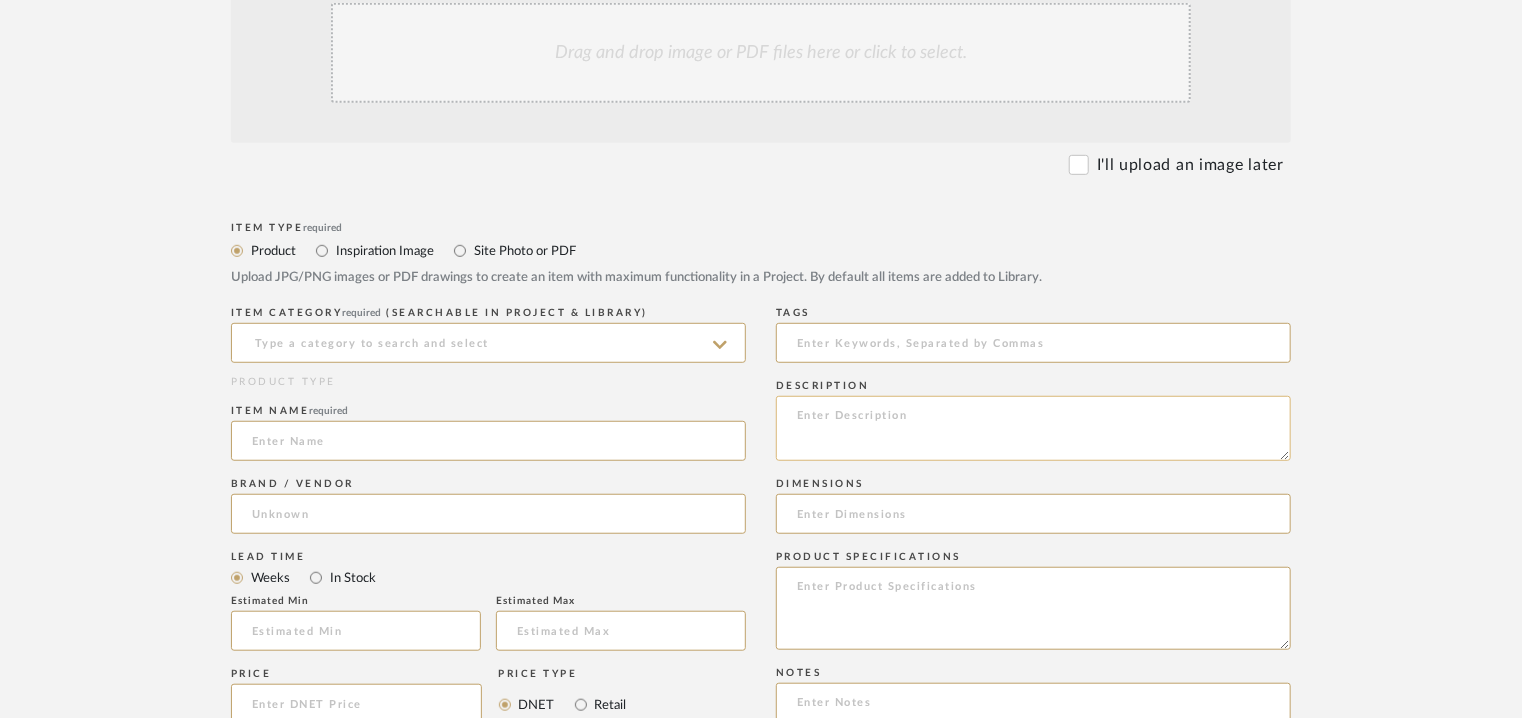 paste on "Type: Ottoman
Designer : Na
Dimensions :837mm [33"] (W) X 508mm [20"] (D) X 455mm [18"] (H)
Material & Finishes : wood, fabric upholstery.
Wood finishes : Solid Walnut/ Solid Natural Oak/ Solid Grey Oak/ Solid Dark Espresso Oak.
Special finish : lacquer
Product description : Named for the legendary Swiss-French architect Le Corbusier, the Corbu Collection was inspired by the extraordinary architecture of Chandigarh’s Capitol Complex, which informed its curved shapes and studied asymmetries. Dome-like upholstery rests on irregularly spaced, solid-wood legs, blending seamlessly into a striking architectural form.
Additional details : Na
Any other details : COM: Requires 1 meter / 1.5 yards of 54" W solid fabric. Contact for patterned fabric yardage.
Contact for other custom options." 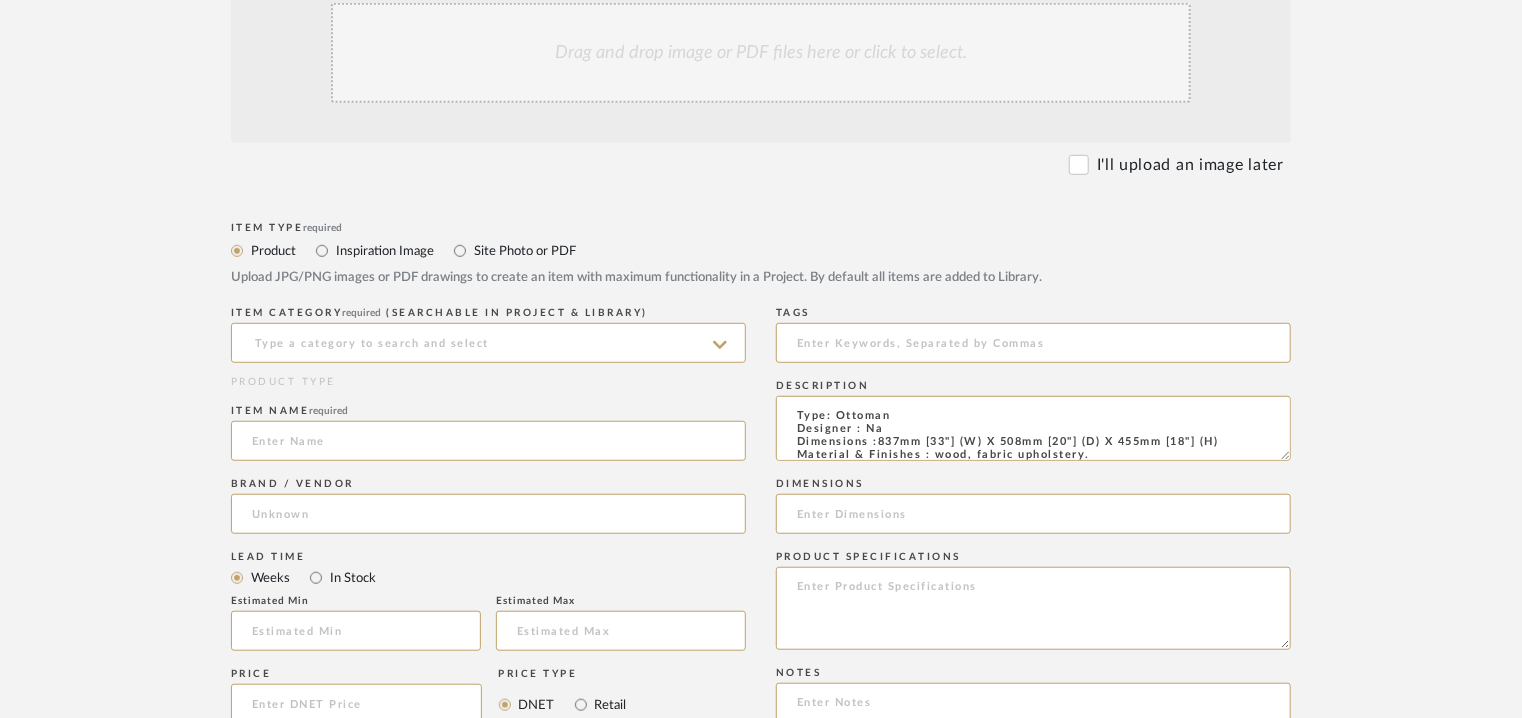 scroll, scrollTop: 192, scrollLeft: 0, axis: vertical 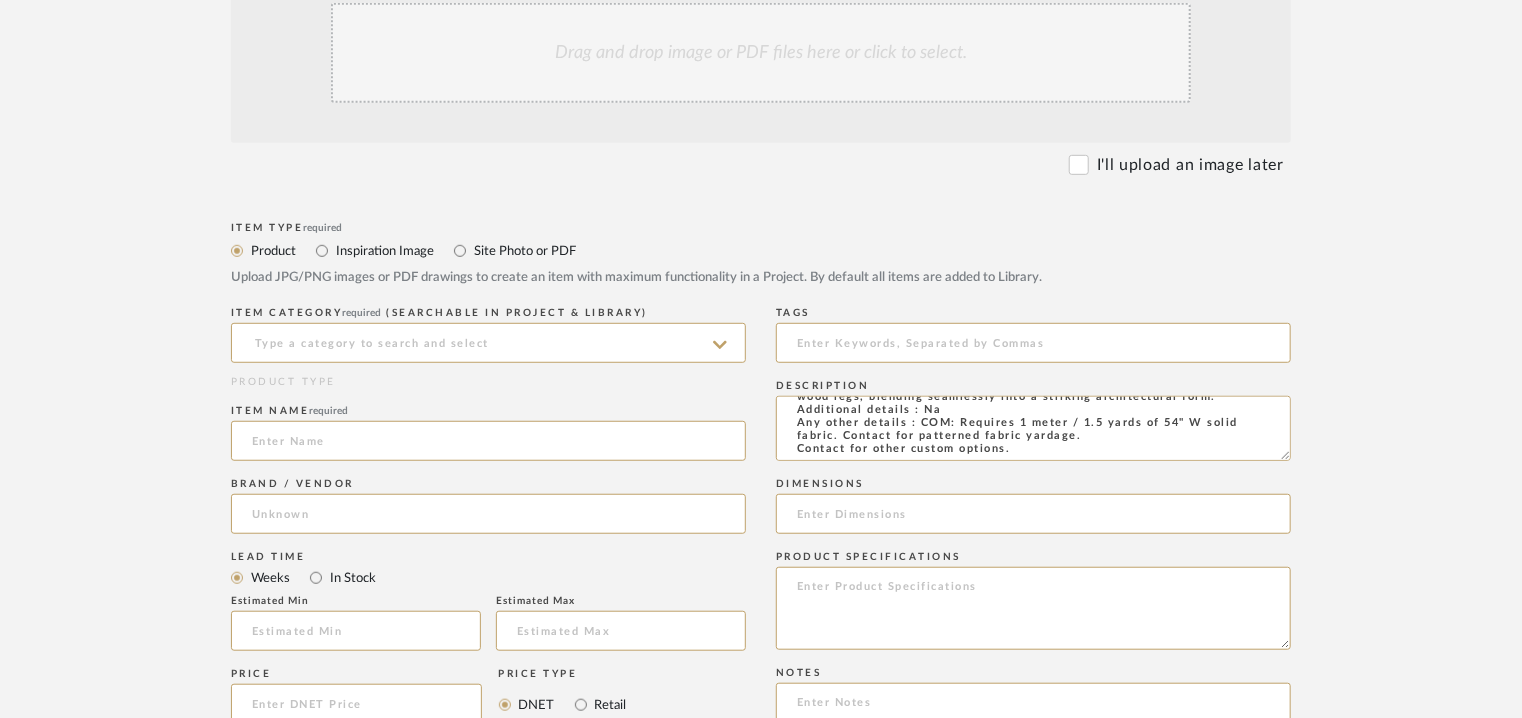 type on "Type: Ottoman
Designer : Na
Dimensions :837mm [33"] (W) X 508mm [20"] (D) X 455mm [18"] (H)
Material & Finishes : wood, fabric upholstery.
Wood finishes : Solid Walnut/ Solid Natural Oak/ Solid Grey Oak/ Solid Dark Espresso Oak.
Special finish : lacquer
Product description : Named for the legendary Swiss-French architect Le Corbusier, the Corbu Collection was inspired by the extraordinary architecture of Chandigarh’s Capitol Complex, which informed its curved shapes and studied asymmetries. Dome-like upholstery rests on irregularly spaced, solid-wood legs, blending seamlessly into a striking architectural form.
Additional details : Na
Any other details : COM: Requires 1 meter / 1.5 yards of 54" W solid fabric. Contact for patterned fabric yardage.
Contact for other custom options." 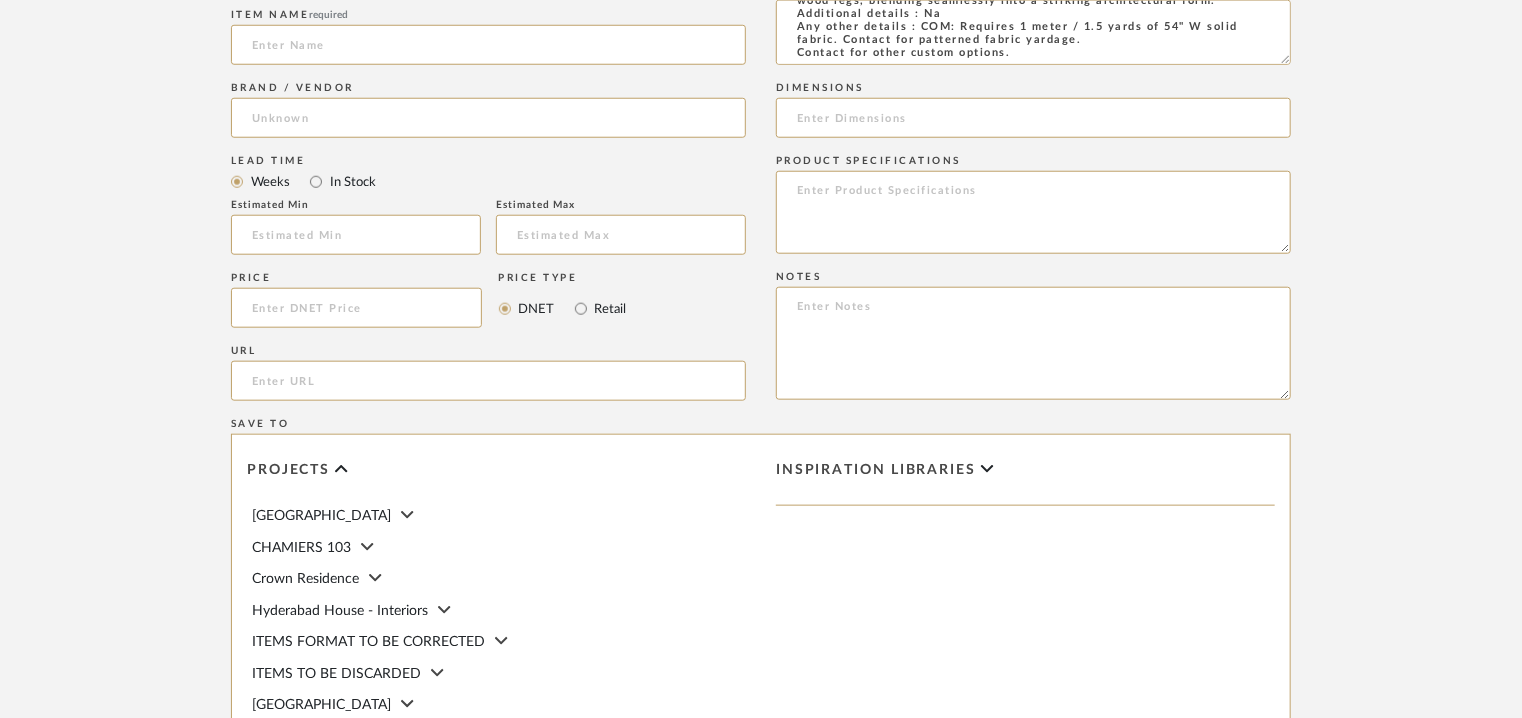 scroll, scrollTop: 1100, scrollLeft: 0, axis: vertical 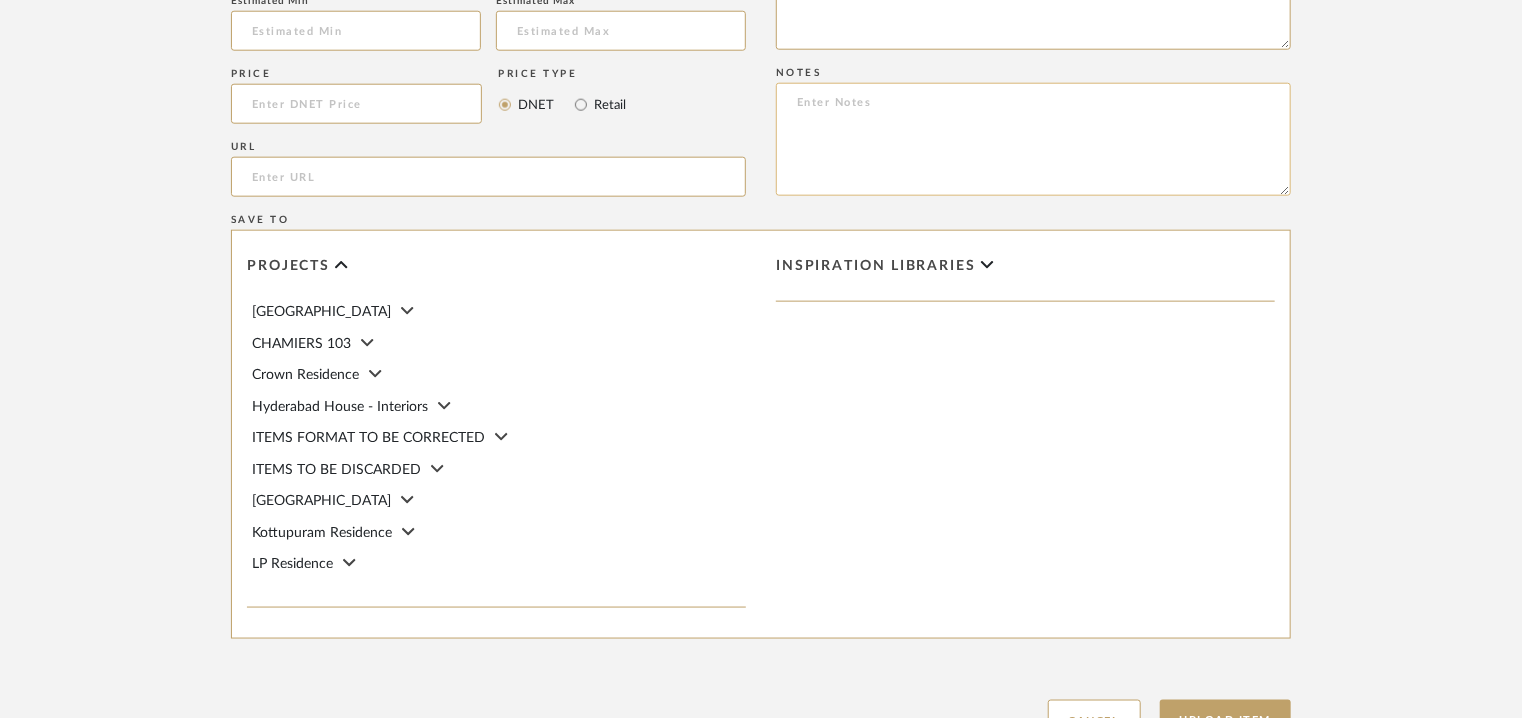 paste on "Price: : Na
Lead time:  7 – 10 weeks for standard pieces.  Production involving hand cast metal and stone tend to be on the longer end of this time frame.  Custom items may also extend production timelines.
Customizable : YES. COM MEMOS MUST BE REVIEWED AND FABRIC QUANTITIES/FABRIC APPLICATION CONFIRMED PRIOR TO ORDERING.
3D available : No
BIM available. No.
Point of contact: [PERSON_NAME]
Contact number: [PHONE_NUMBER] and
[PHONE_NUMBER]
Email address: [EMAIL_ADDRESS][DOMAIN_NAME]
[EMAIL_ADDRESS][DOMAIN_NAME]
Address: [STREET_ADDRESS]
Additional contact information:
Email address : [PERSON_NAME][EMAIL_ADDRESS][PERSON_NAME][DOMAIN_NAME]  and
[EMAIL_ADDRESS][DOMAIN_NAME]" 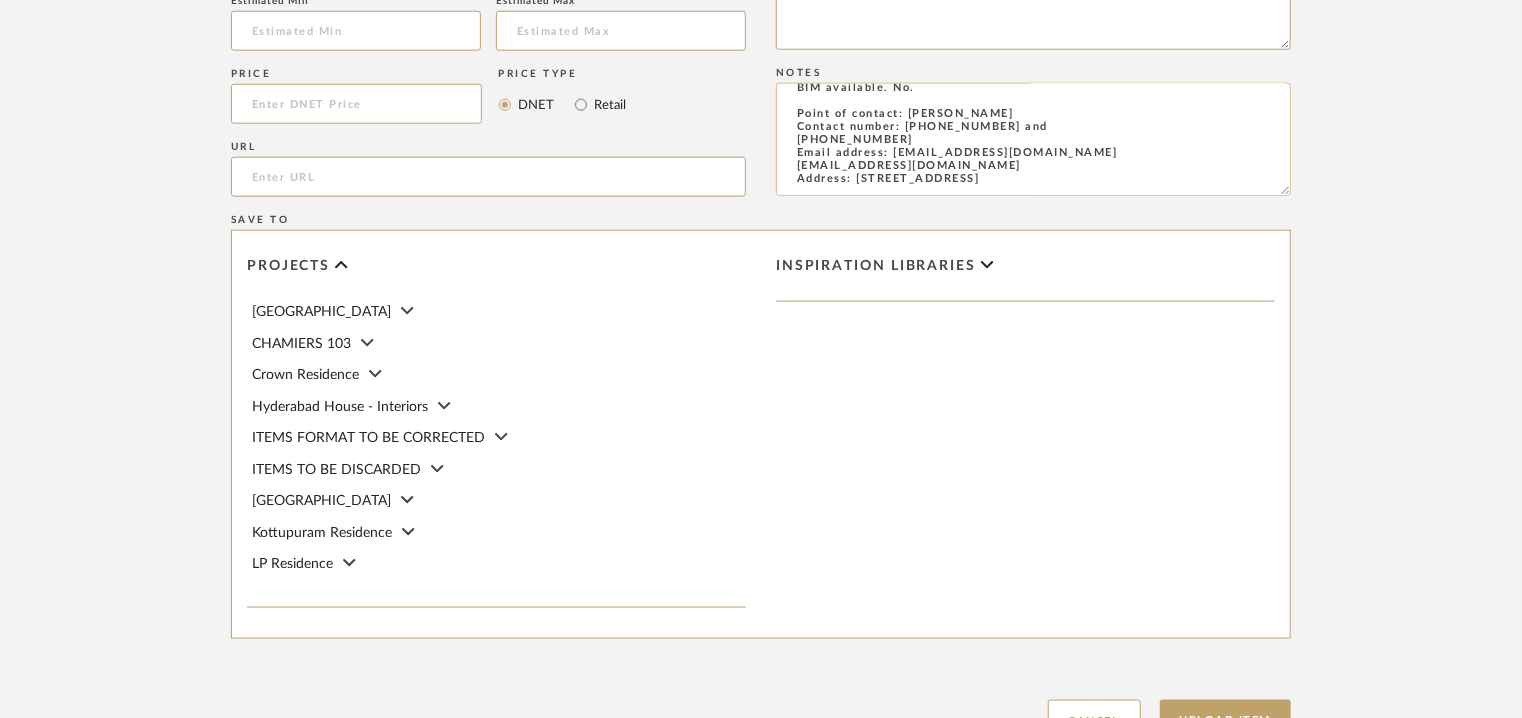 scroll, scrollTop: 0, scrollLeft: 0, axis: both 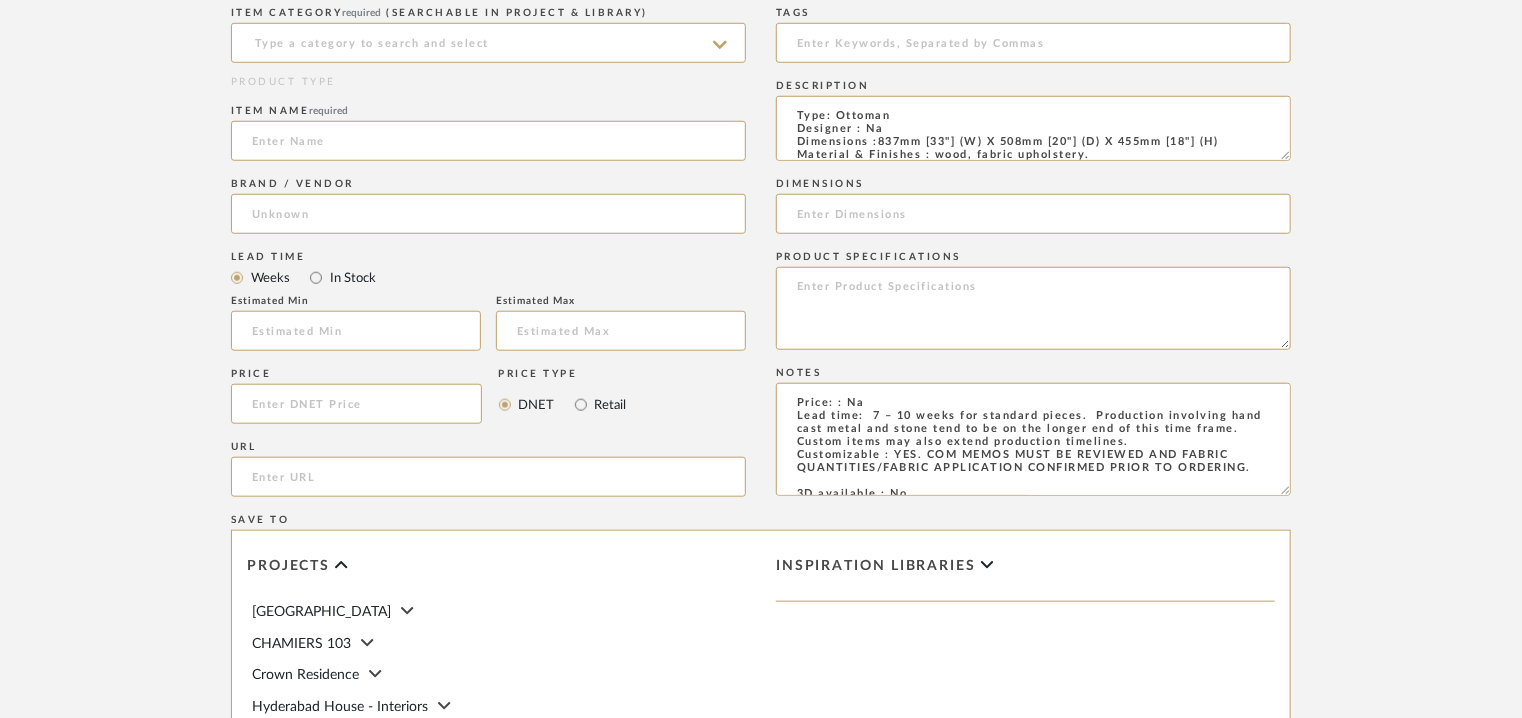 type on "Price: : Na
Lead time:  7 – 10 weeks for standard pieces.  Production involving hand cast metal and stone tend to be on the longer end of this time frame.  Custom items may also extend production timelines.
Customizable : YES. COM MEMOS MUST BE REVIEWED AND FABRIC QUANTITIES/FABRIC APPLICATION CONFIRMED PRIOR TO ORDERING.
3D available : No
BIM available. No.
Point of contact: [PERSON_NAME]
Contact number: [PHONE_NUMBER] and
[PHONE_NUMBER]
Email address: [EMAIL_ADDRESS][DOMAIN_NAME]
[EMAIL_ADDRESS][DOMAIN_NAME]
Address: [STREET_ADDRESS]
Additional contact information:
Email address : [PERSON_NAME][EMAIL_ADDRESS][PERSON_NAME][DOMAIN_NAME]  and
[EMAIL_ADDRESS][DOMAIN_NAME]" 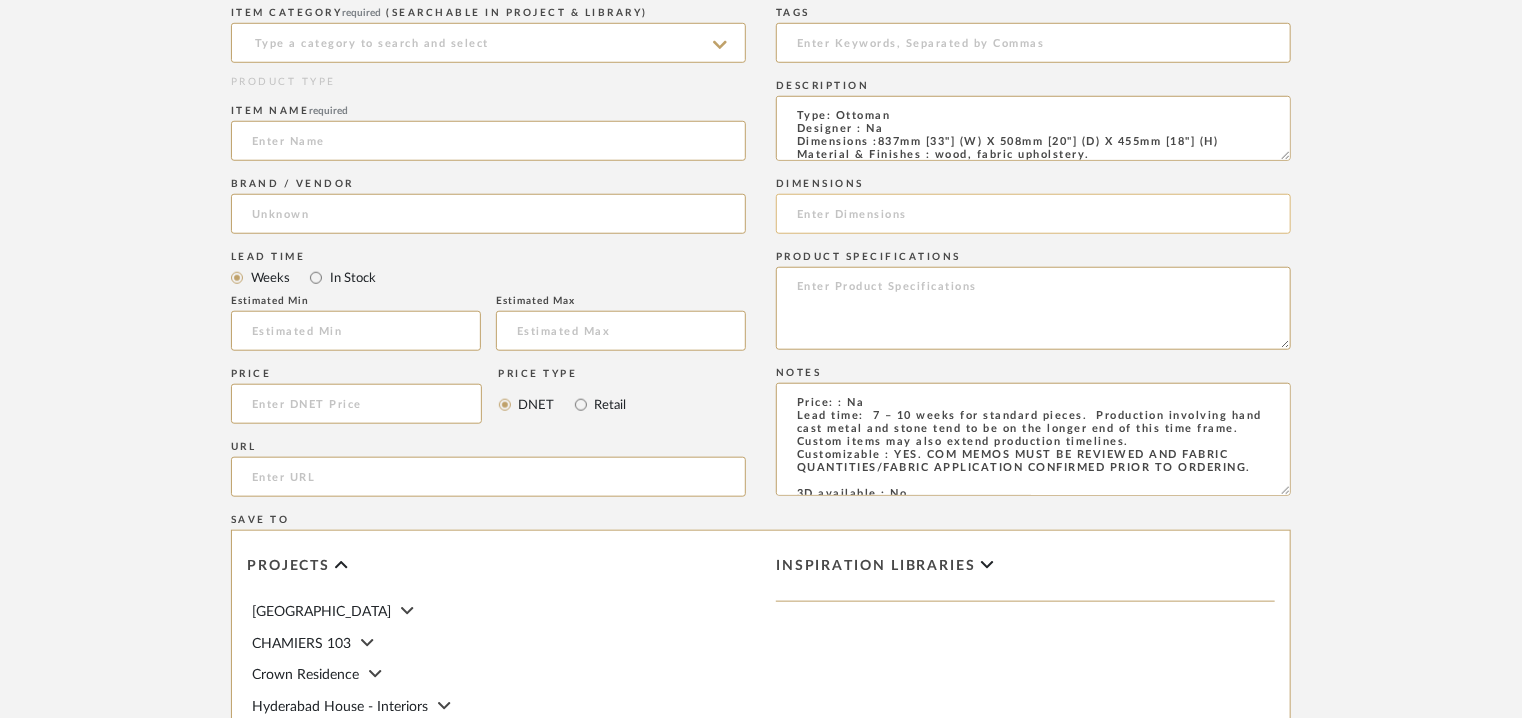click 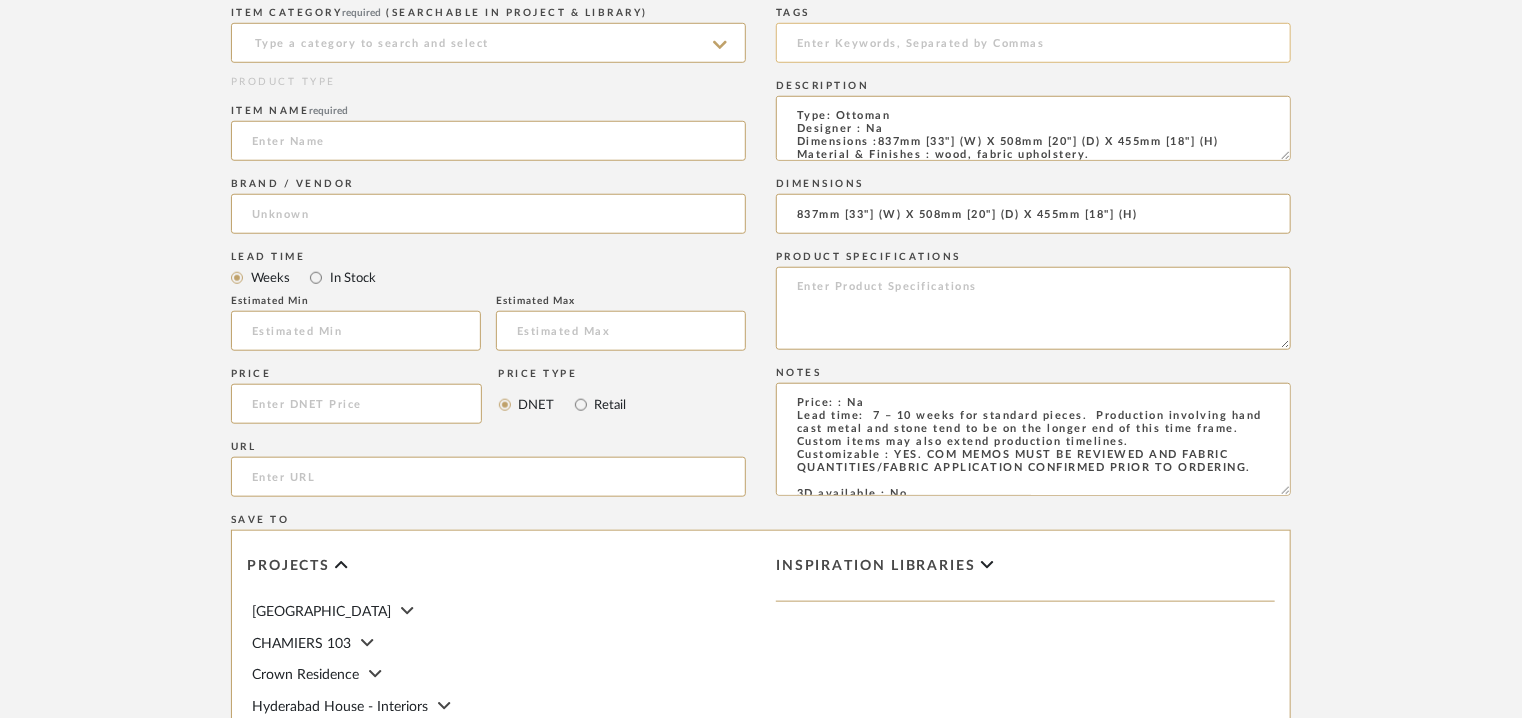 type on "837mm [33"] (W) X 508mm [20"] (D) X 455mm [18"] (H)" 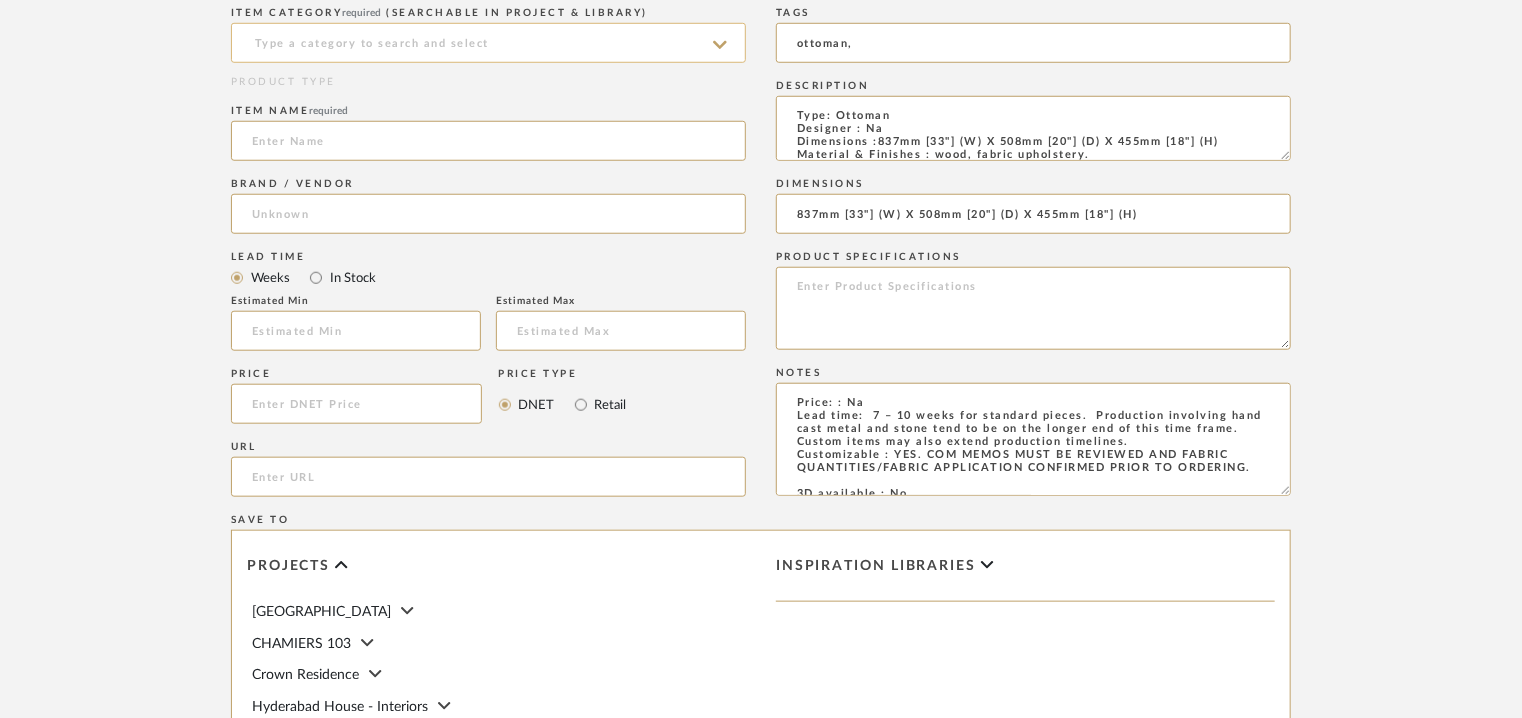 type on "ottoman," 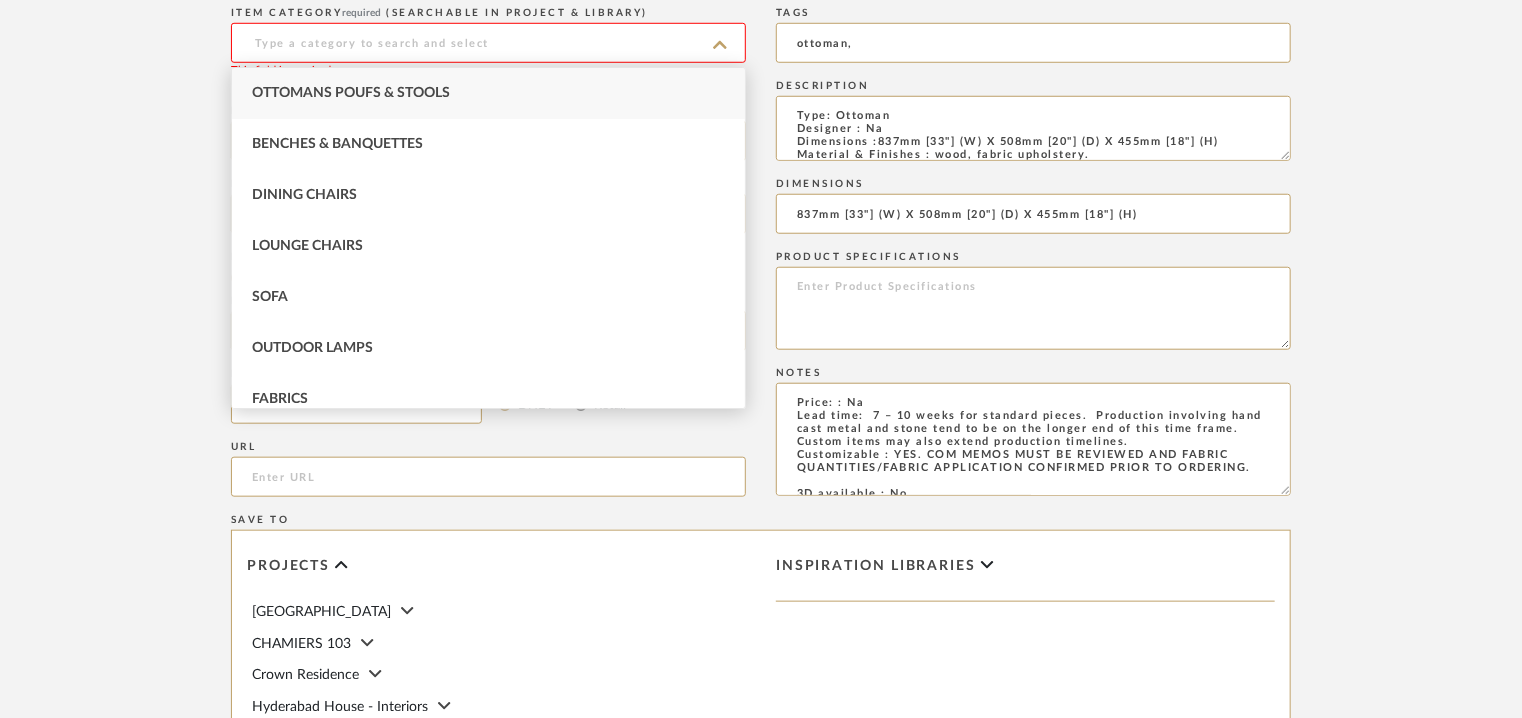 click on "Ottomans Poufs & Stools" at bounding box center [488, 93] 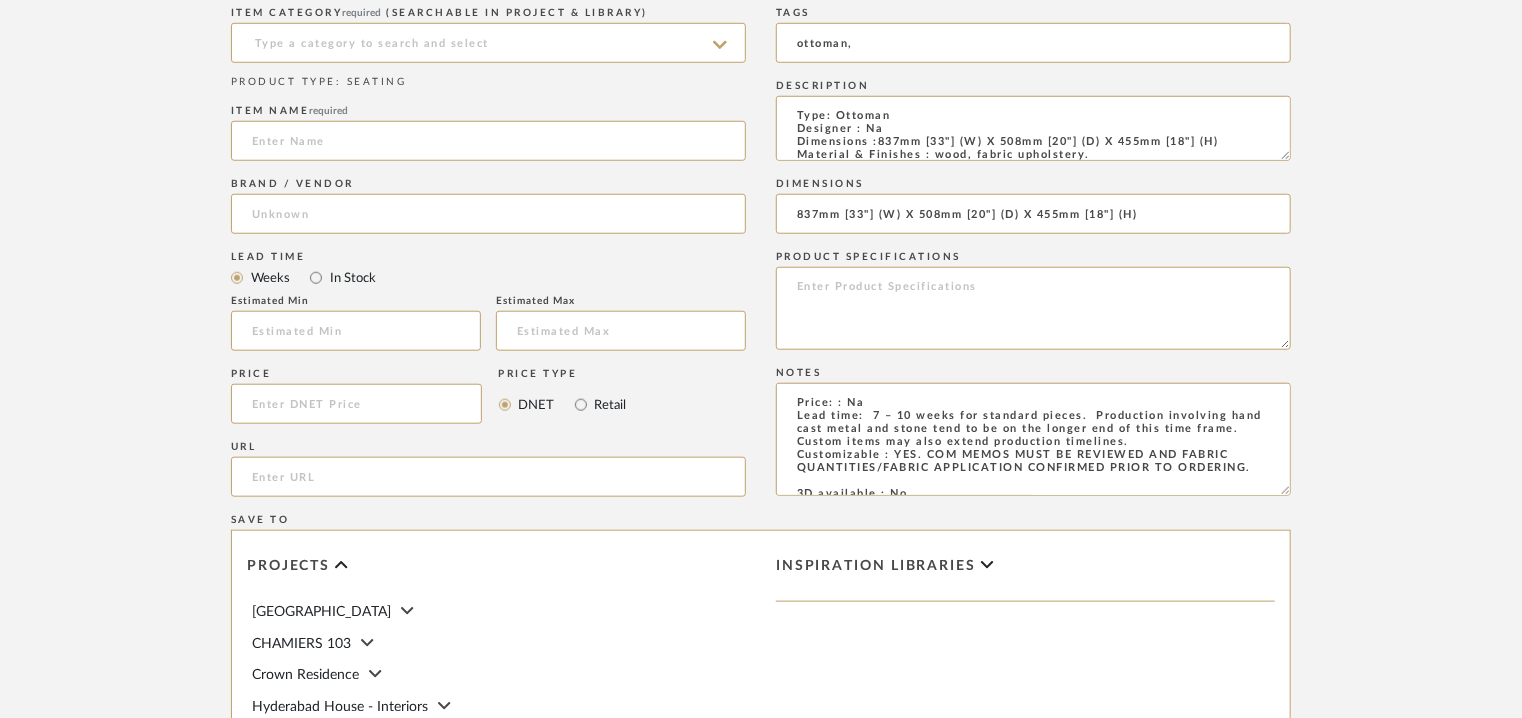 type on "Ottomans Poufs & Stools" 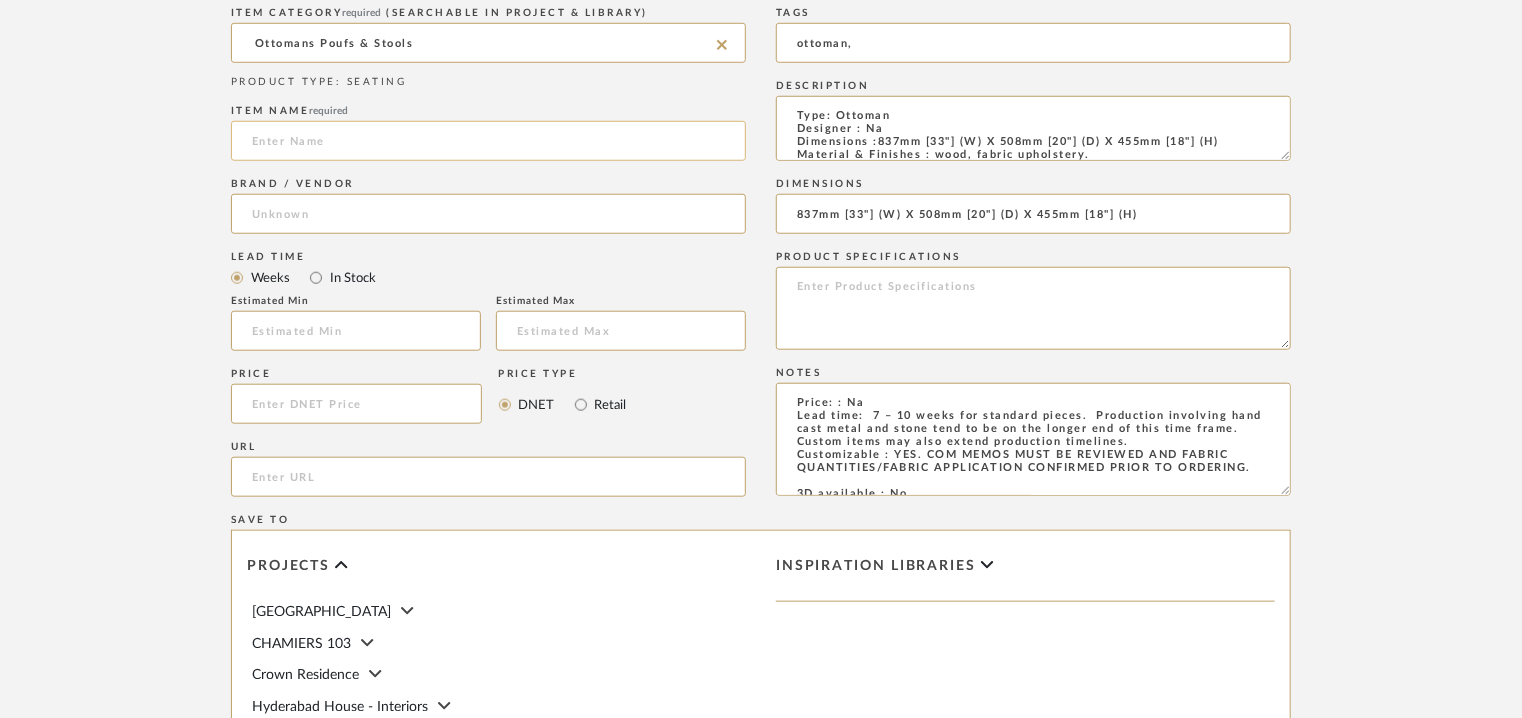 click 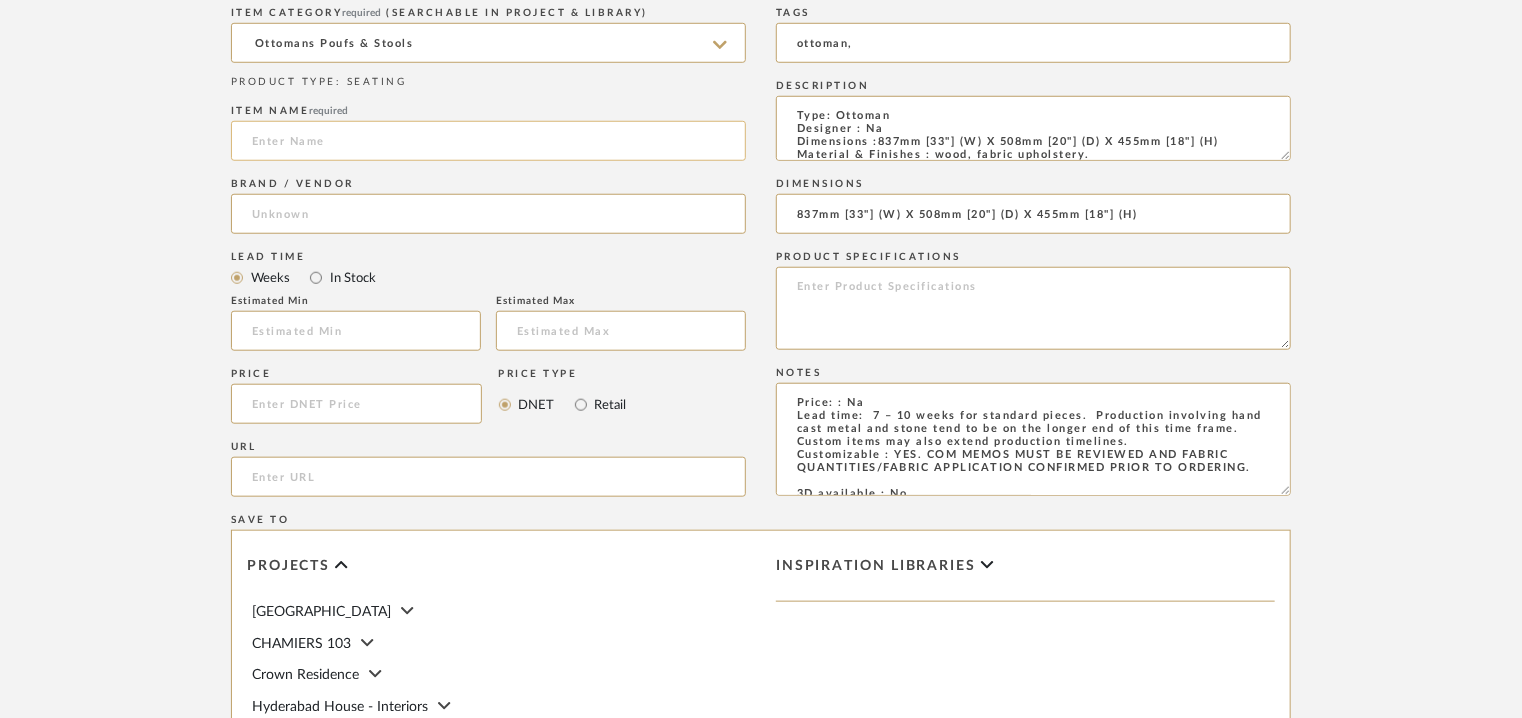 paste on "CORBU OTTOMAN" 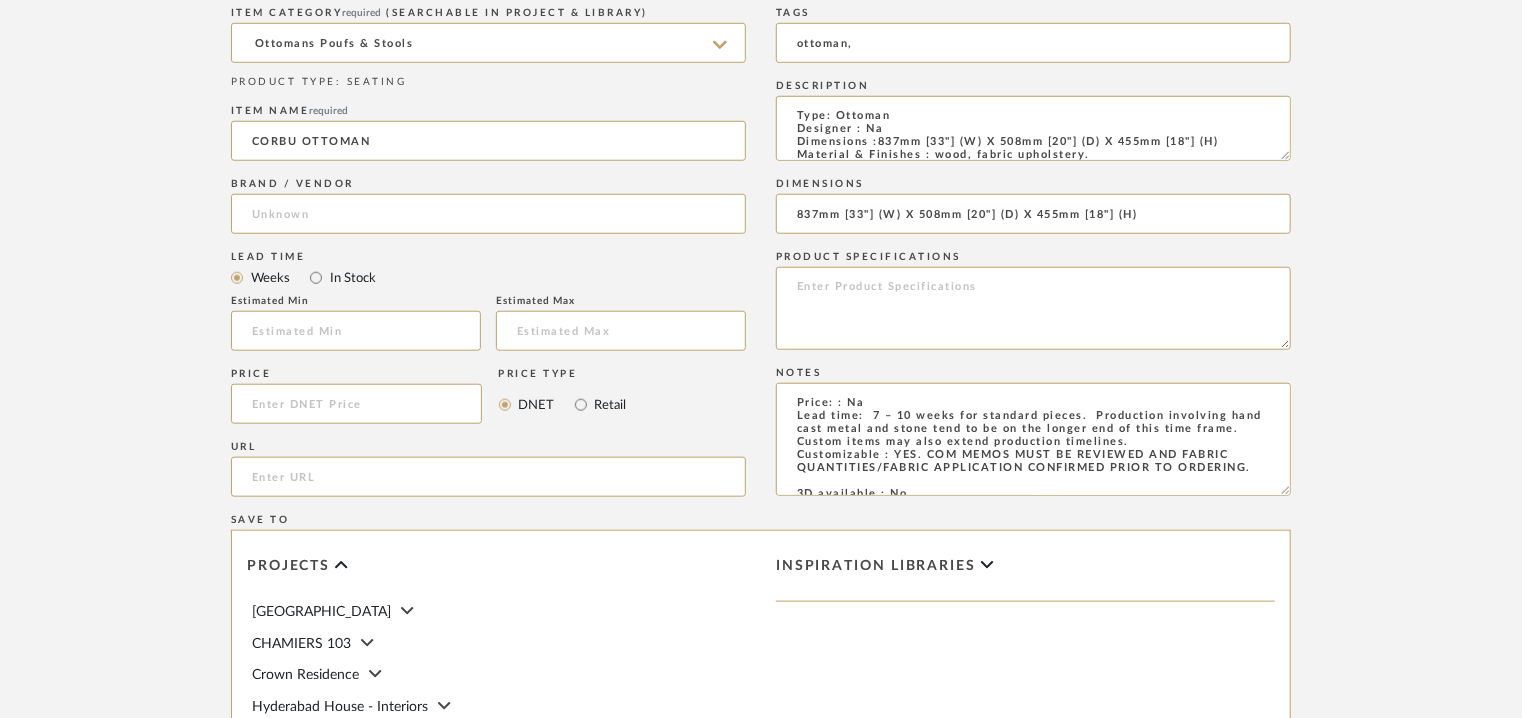 type on "CORBU OTTOMAN" 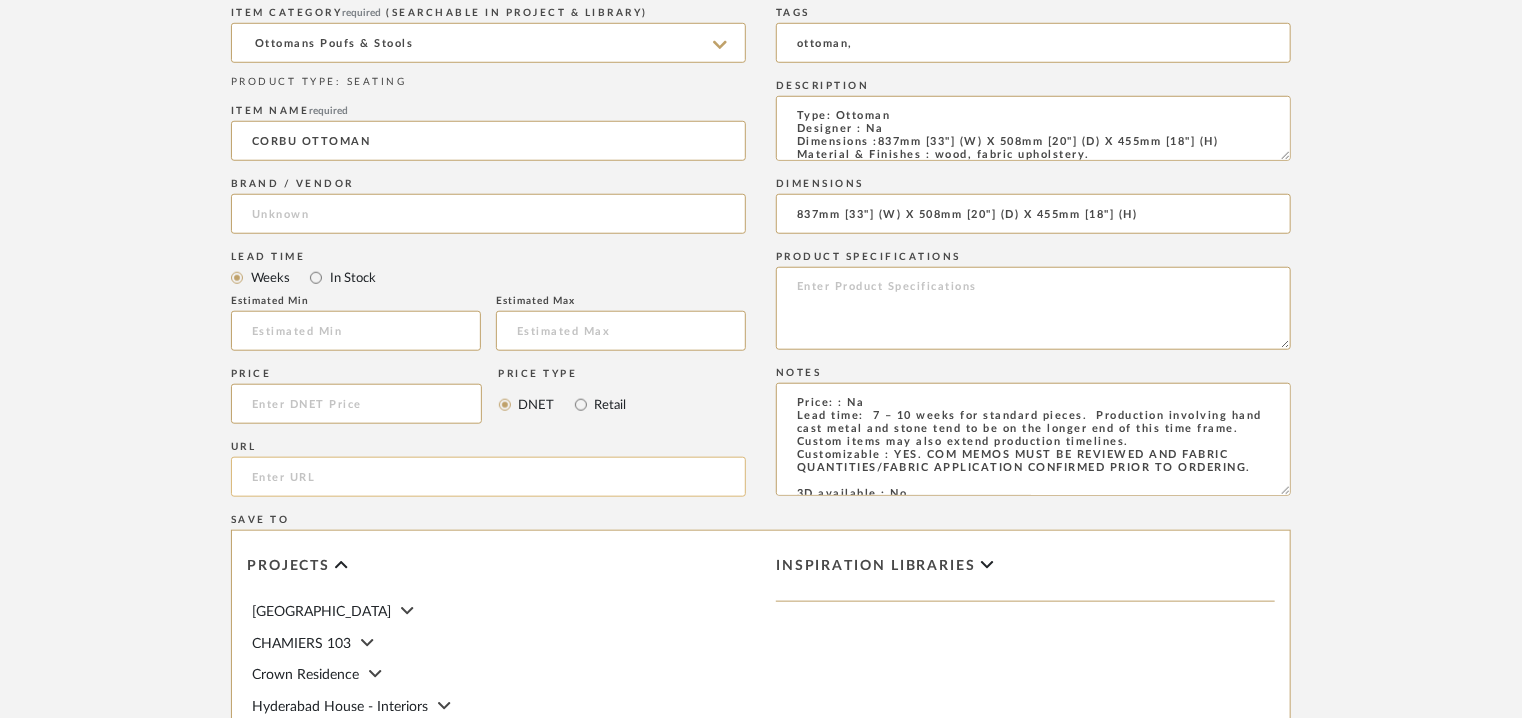 drag, startPoint x: 283, startPoint y: 460, endPoint x: 261, endPoint y: 479, distance: 29.068884 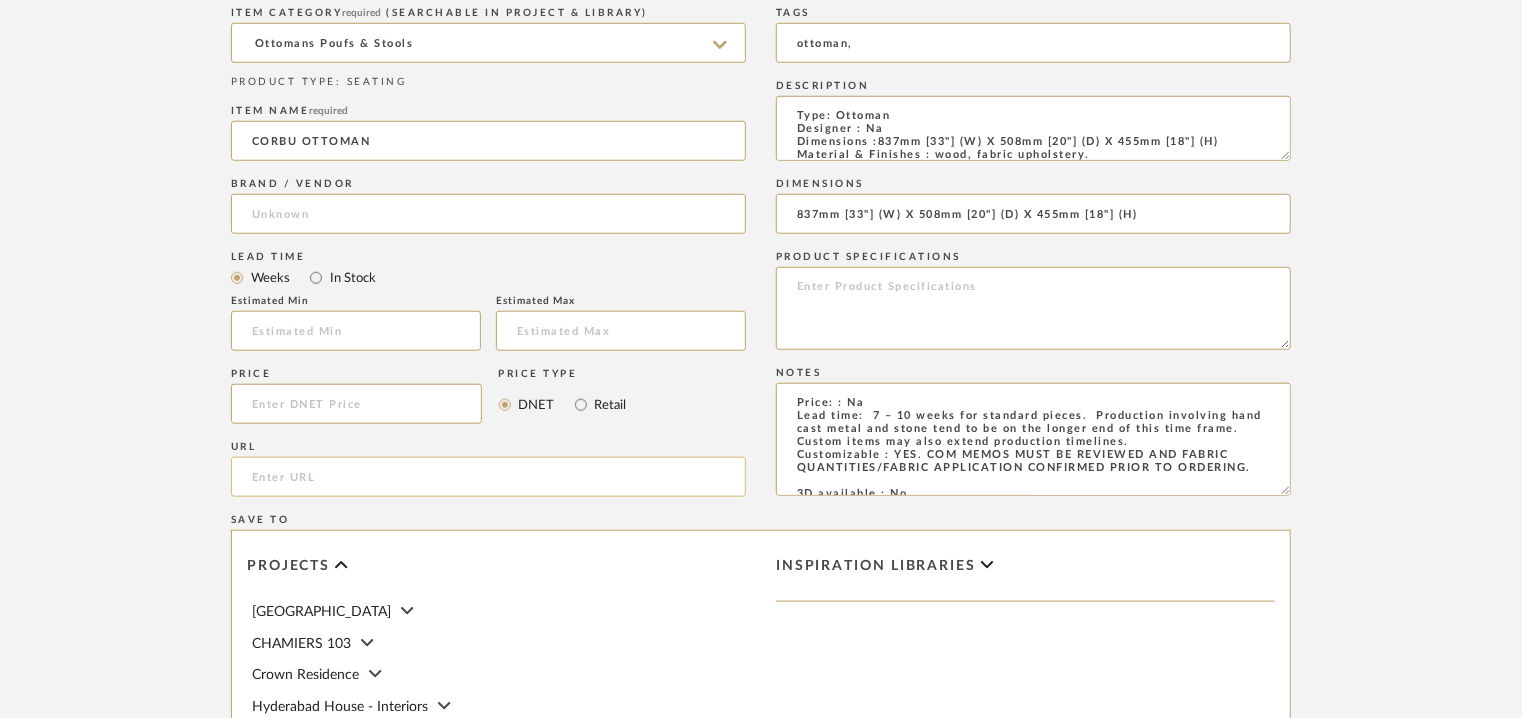 paste on "https://demurodas.com/products/corbu-ottoman" 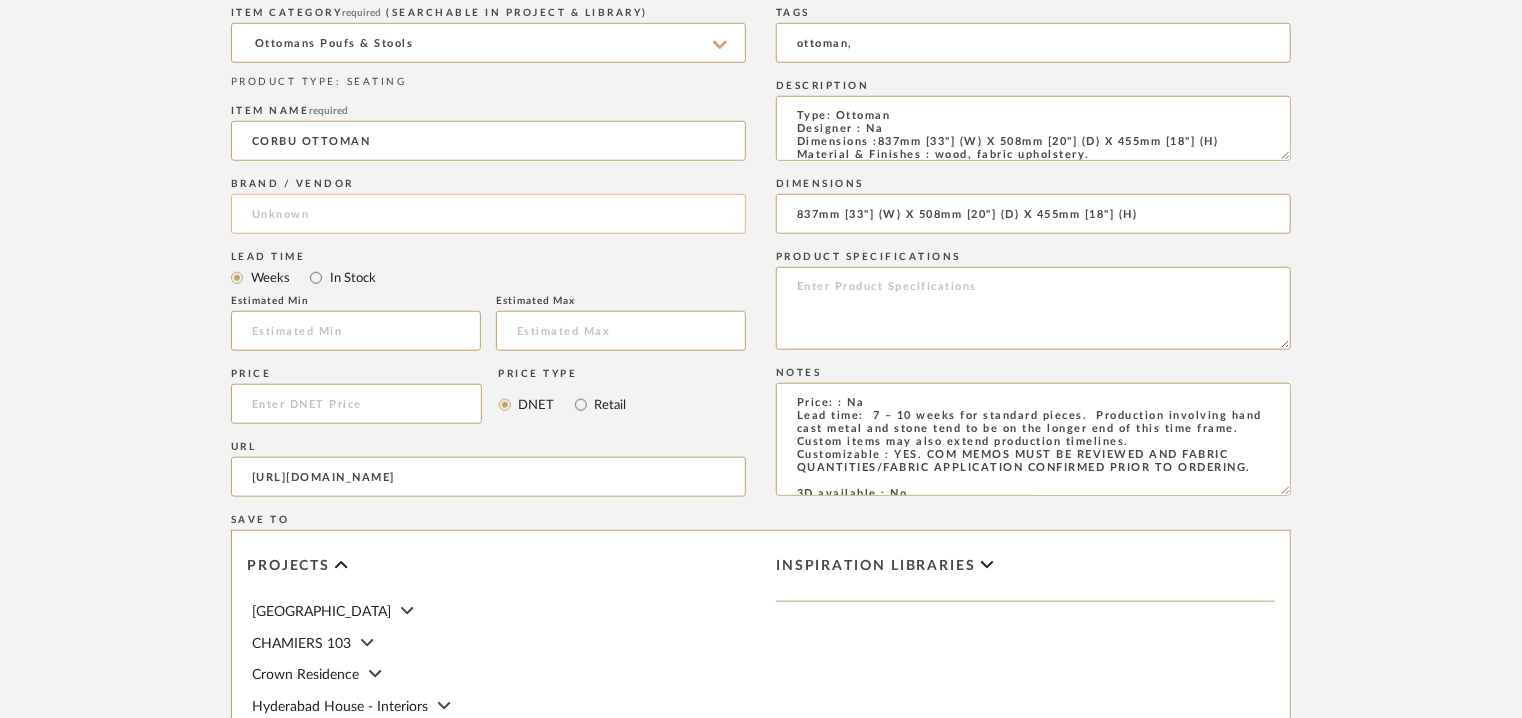 type on "https://demurodas.com/products/corbu-ottoman" 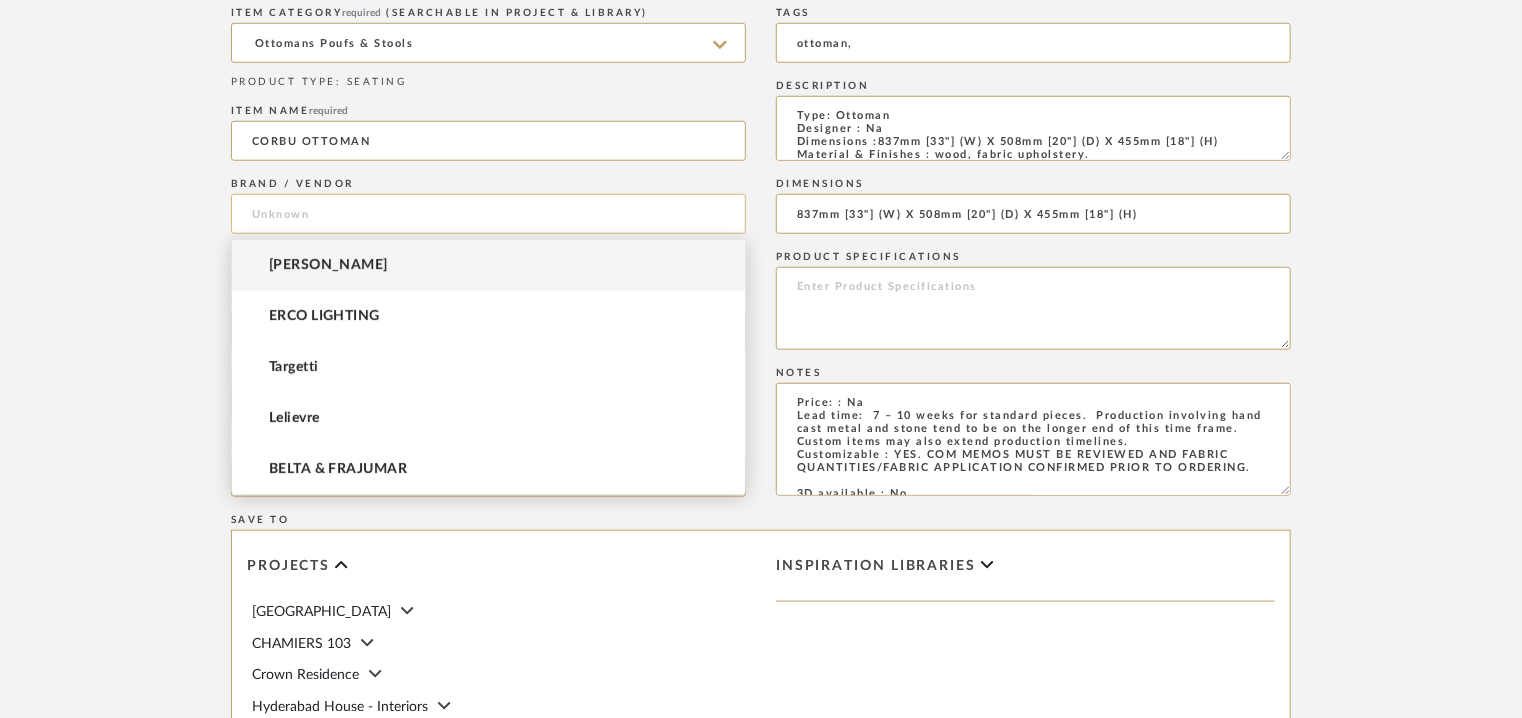 click 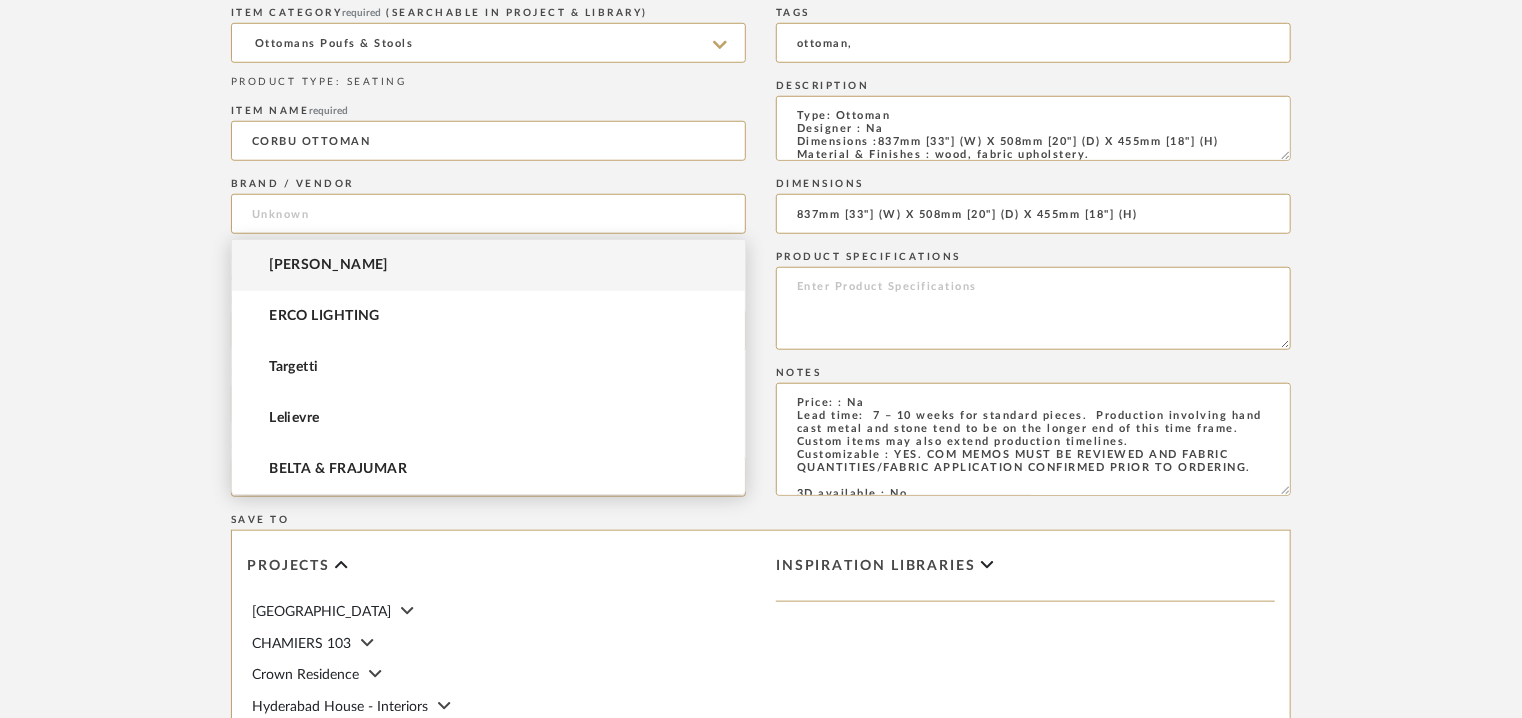 click on "[PERSON_NAME]" at bounding box center [328, 265] 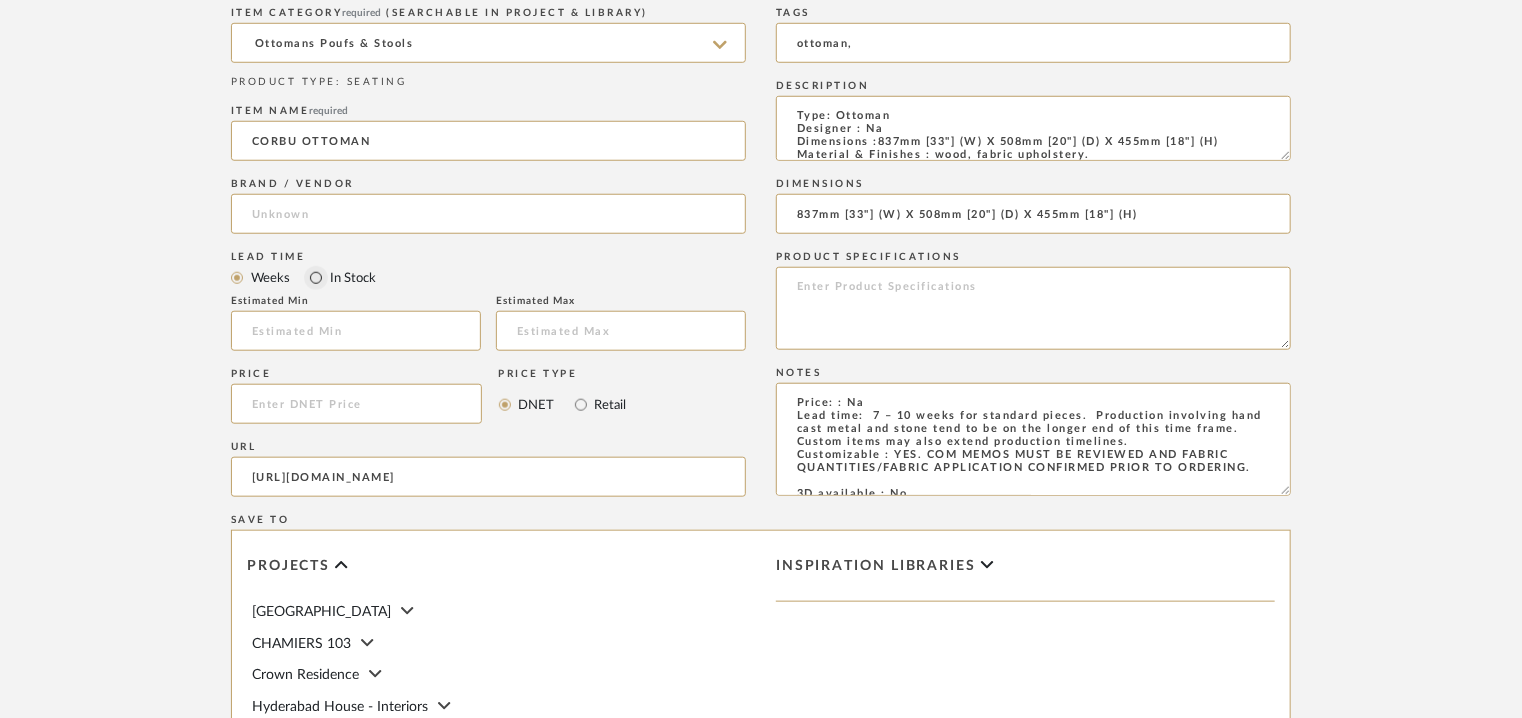 type on "[PERSON_NAME]" 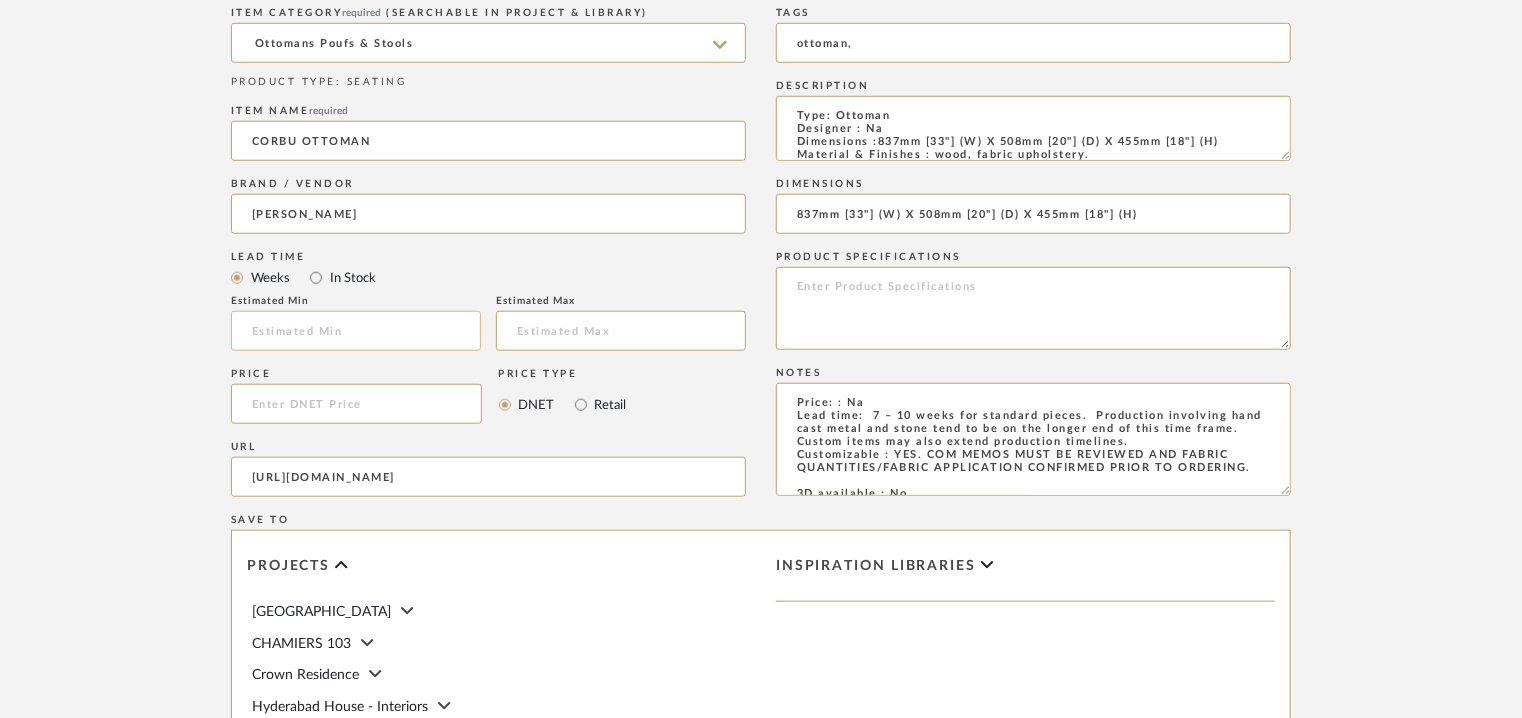 click 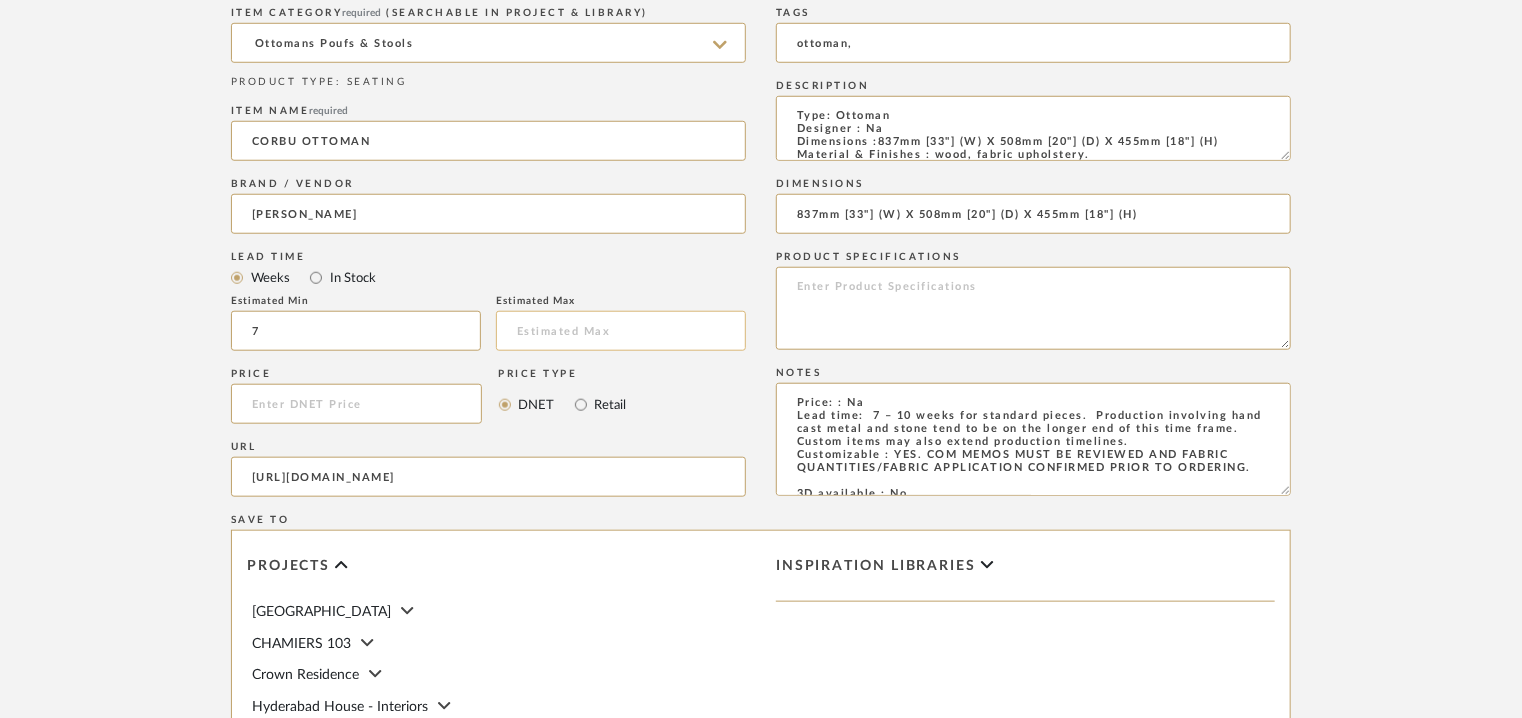 type on "7" 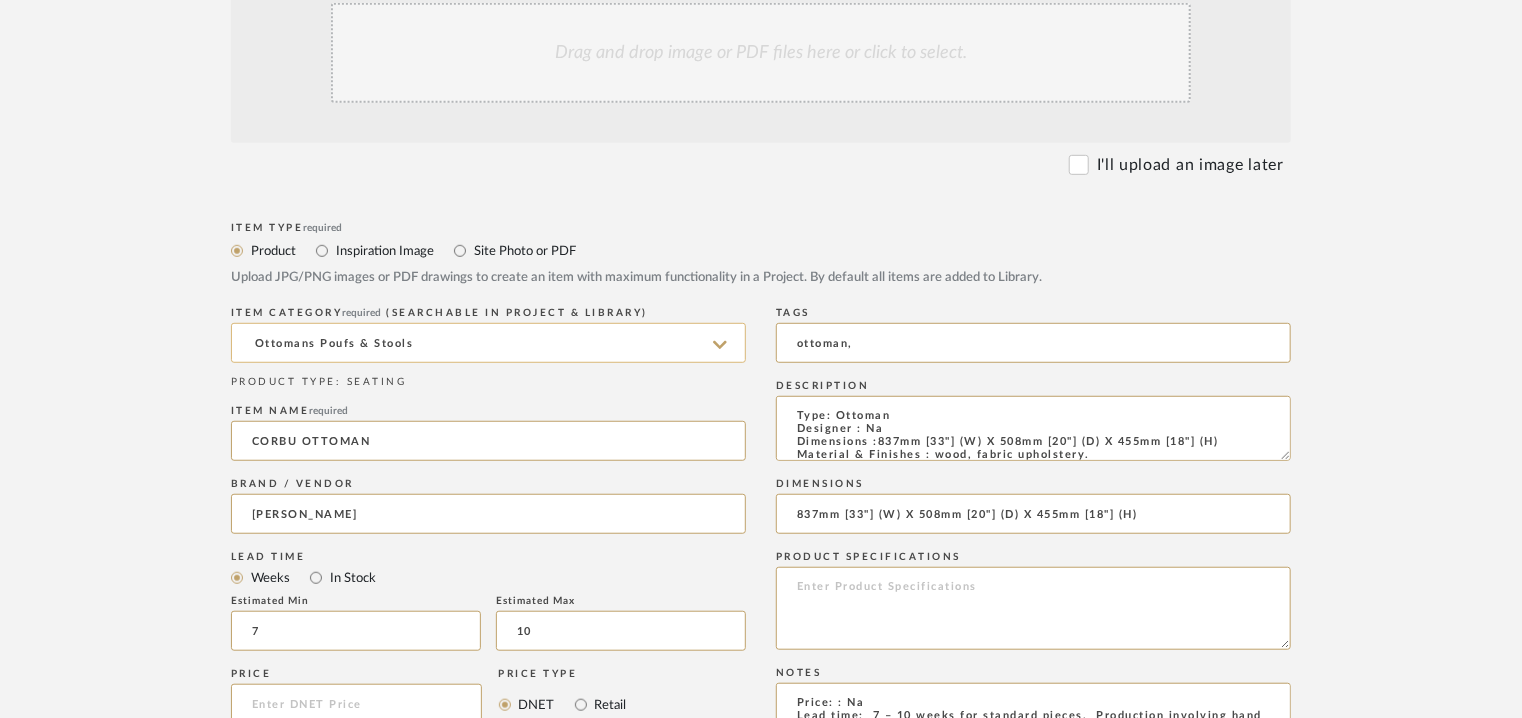 scroll, scrollTop: 500, scrollLeft: 0, axis: vertical 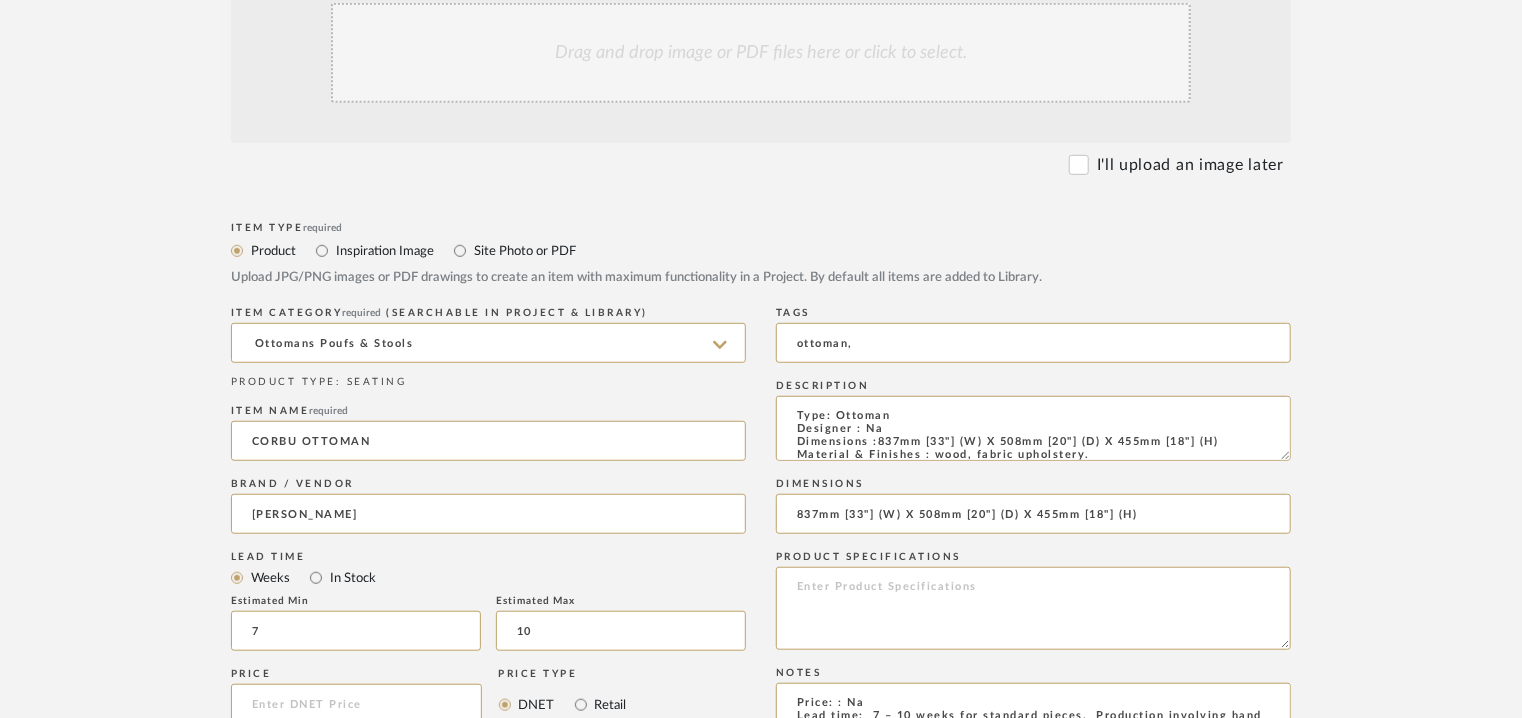 type on "10" 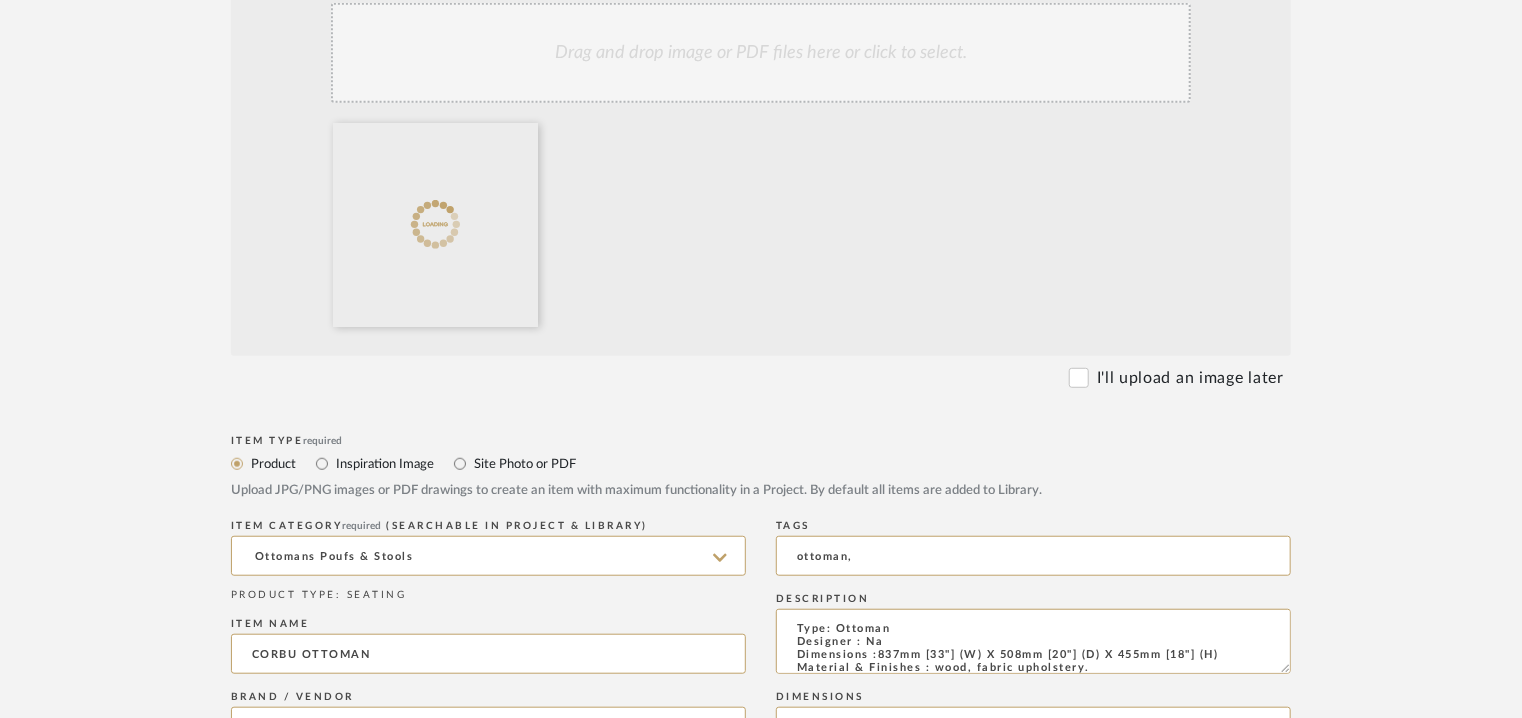 click on "Drag and drop image or PDF files here or click to select." 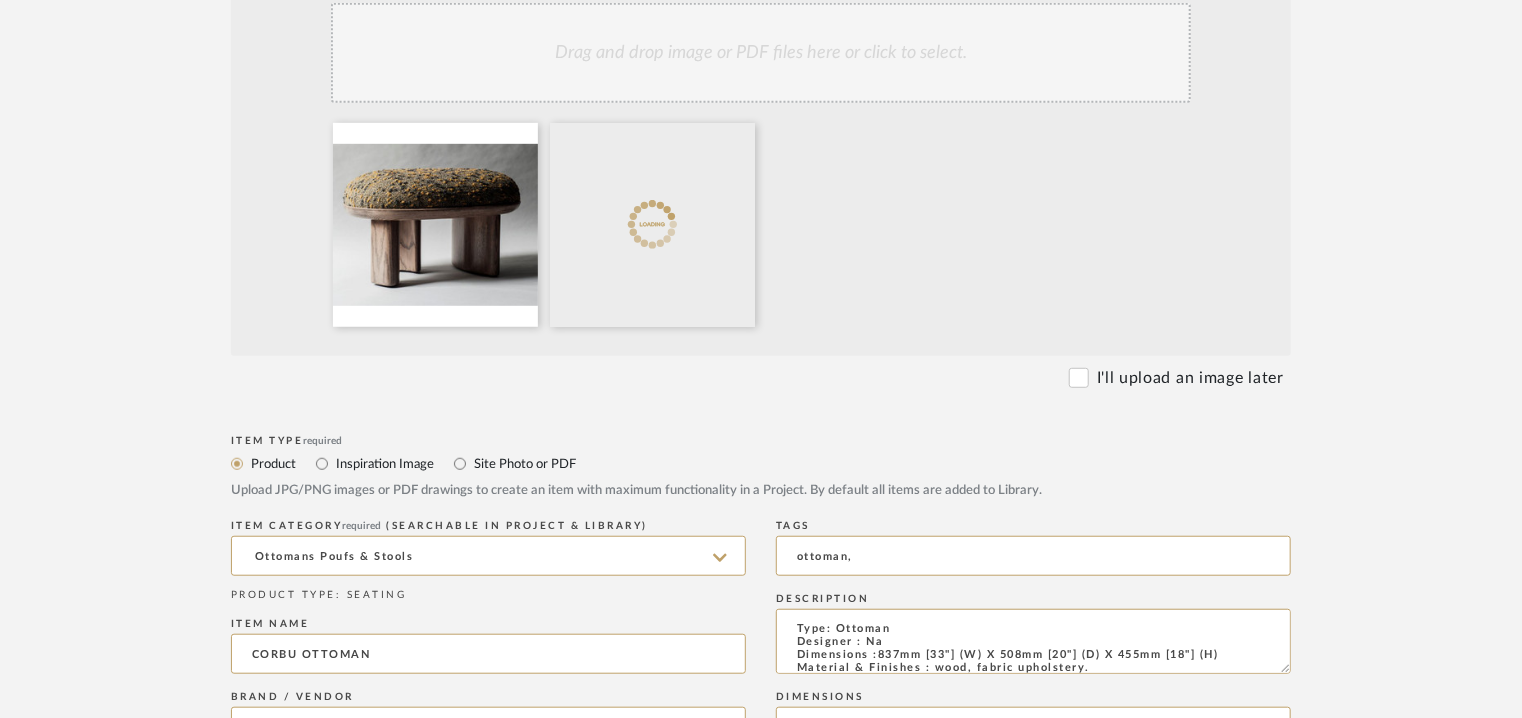 click on "Drag and drop image or PDF files here or click to select." 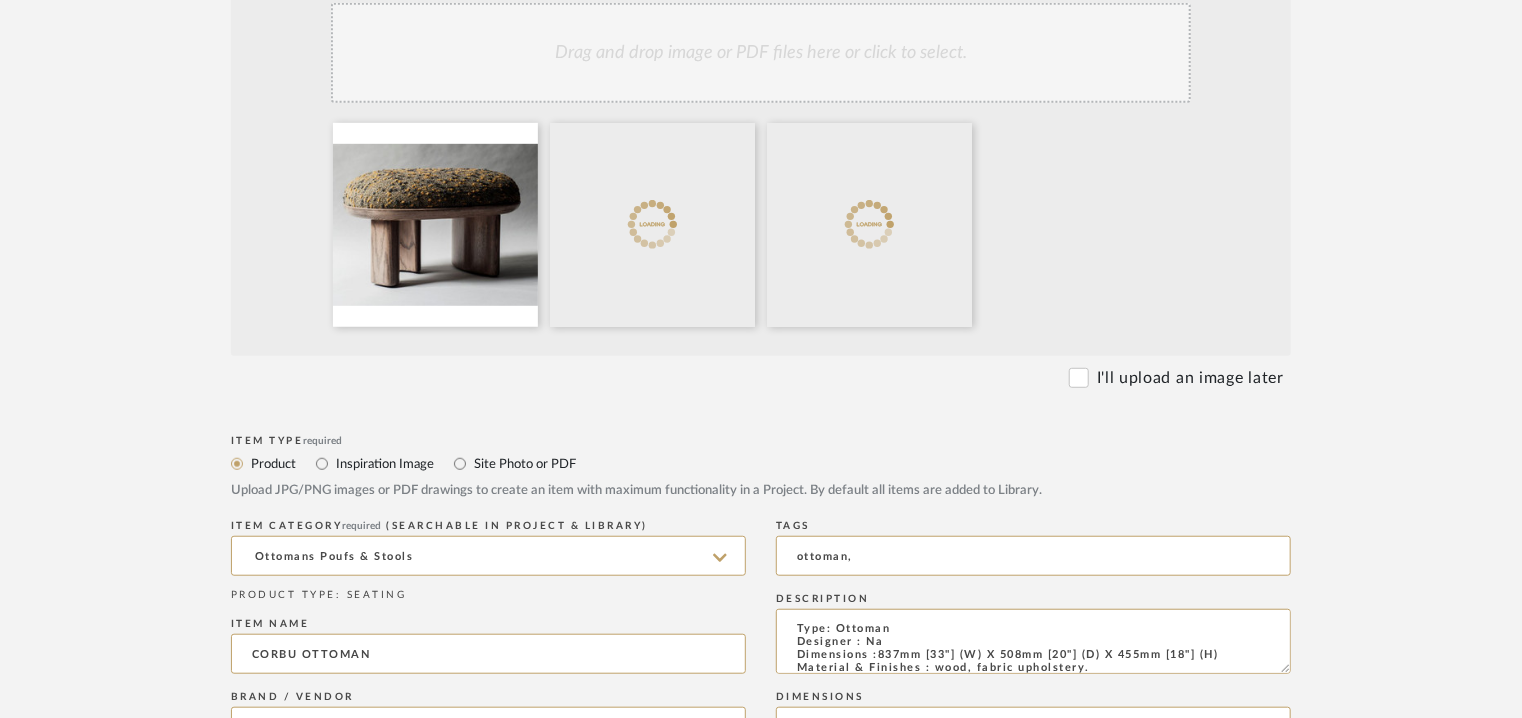 click on "Drag and drop image or PDF files here or click to select." 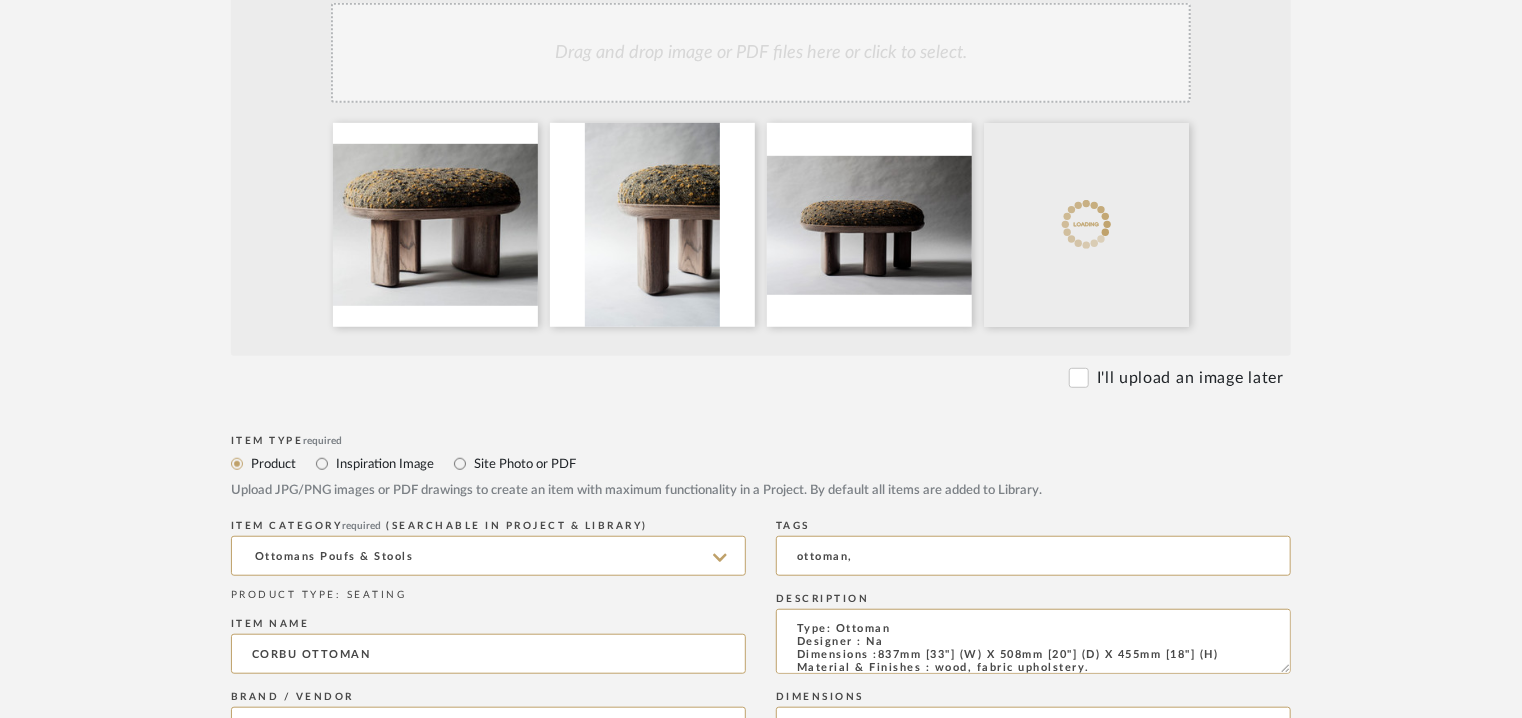 click on "Drag and drop image or PDF files here or click to select." 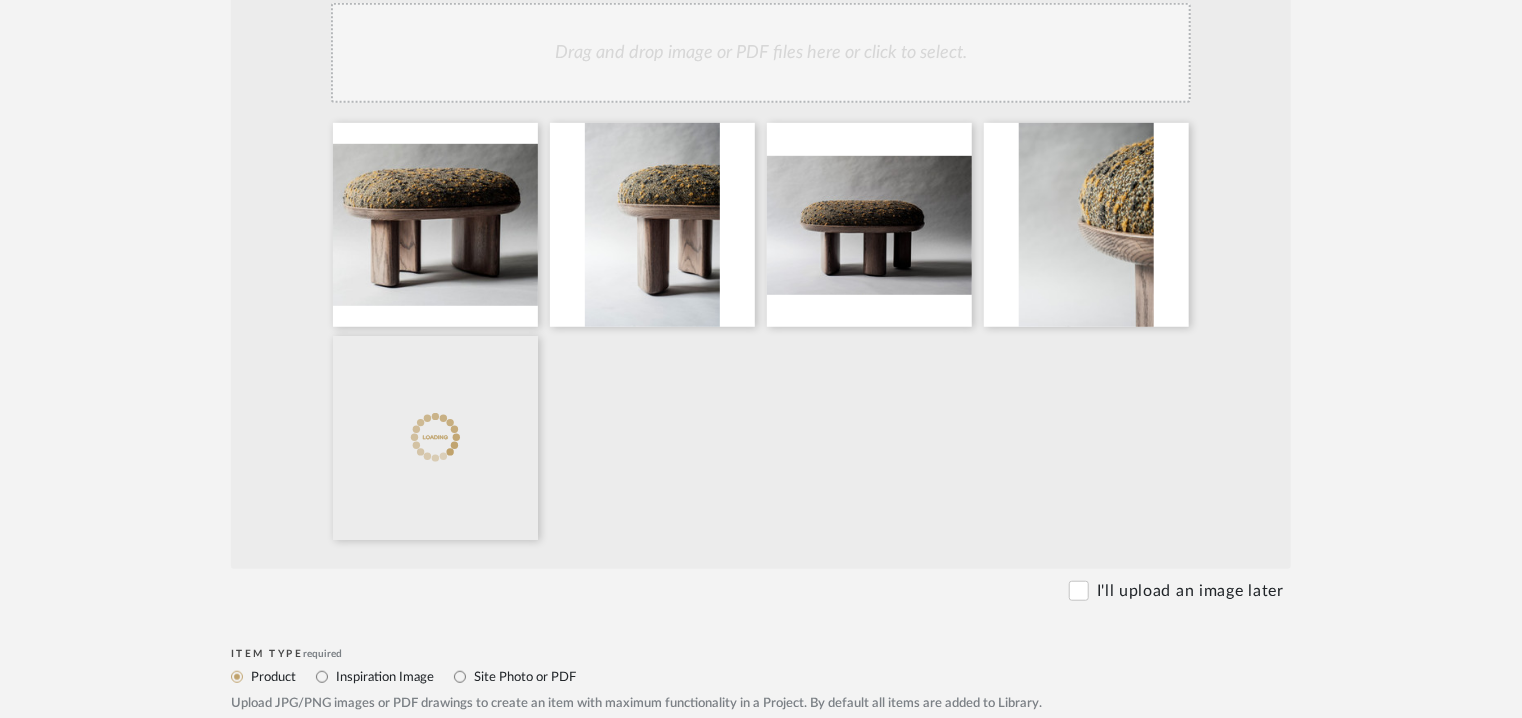 click on "Drag and drop image or PDF files here or click to select." 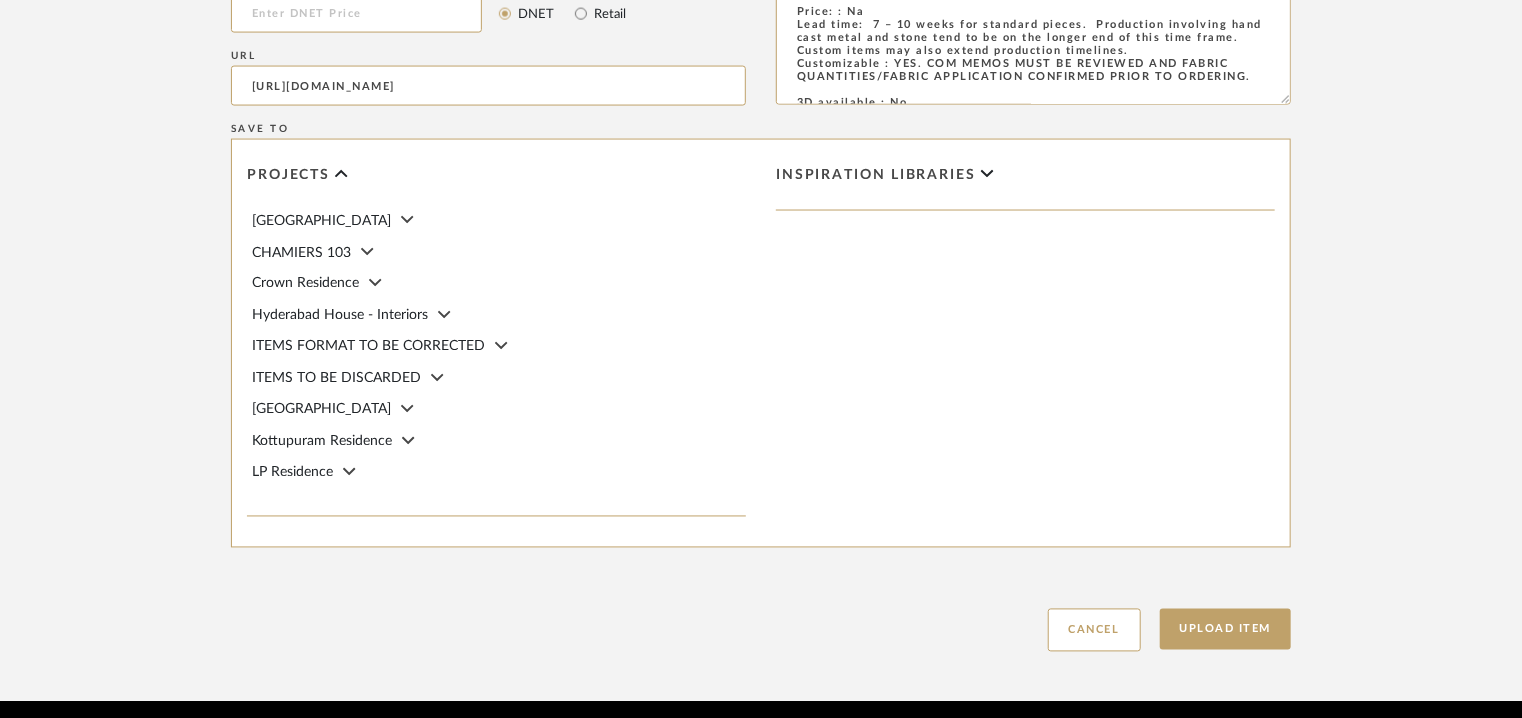scroll, scrollTop: 1692, scrollLeft: 0, axis: vertical 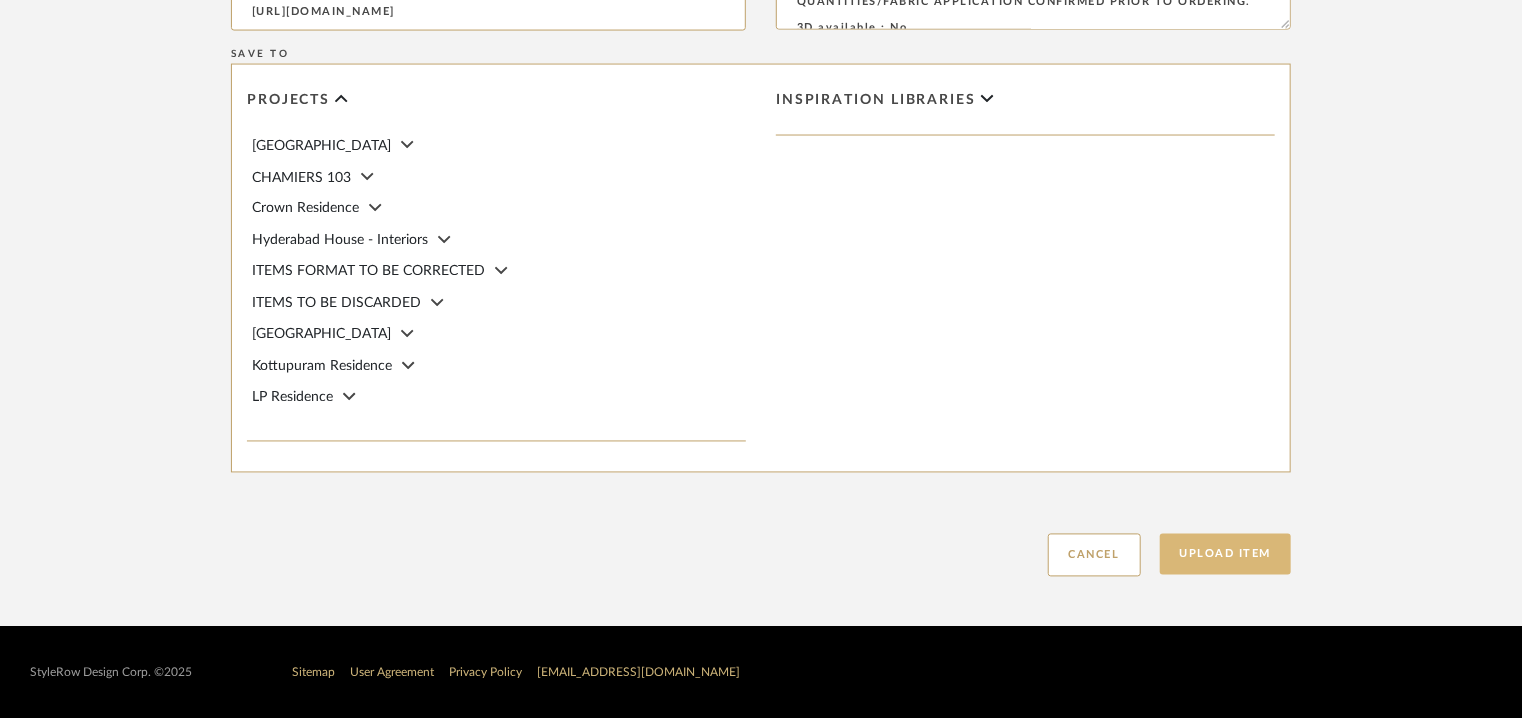 drag, startPoint x: 1275, startPoint y: 558, endPoint x: 1264, endPoint y: 560, distance: 11.18034 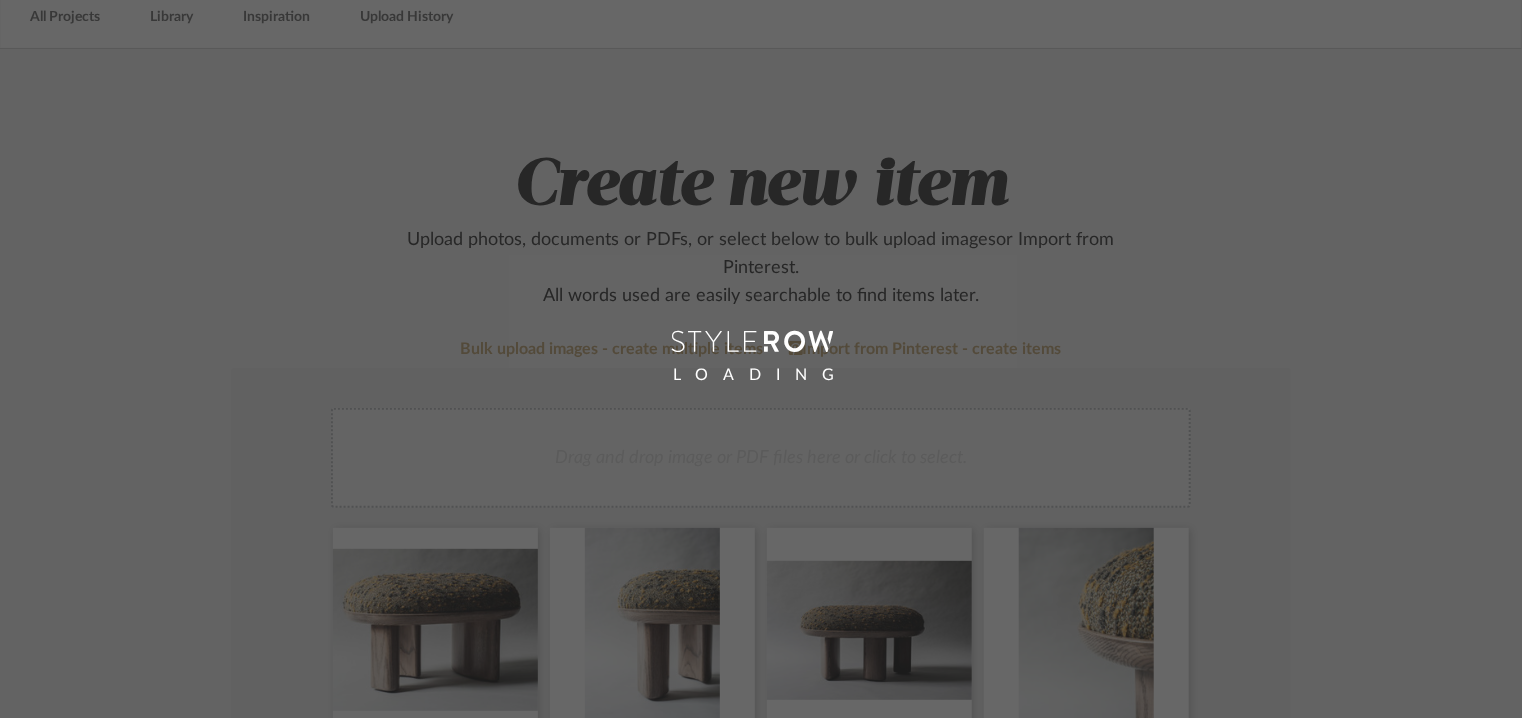 scroll, scrollTop: 0, scrollLeft: 0, axis: both 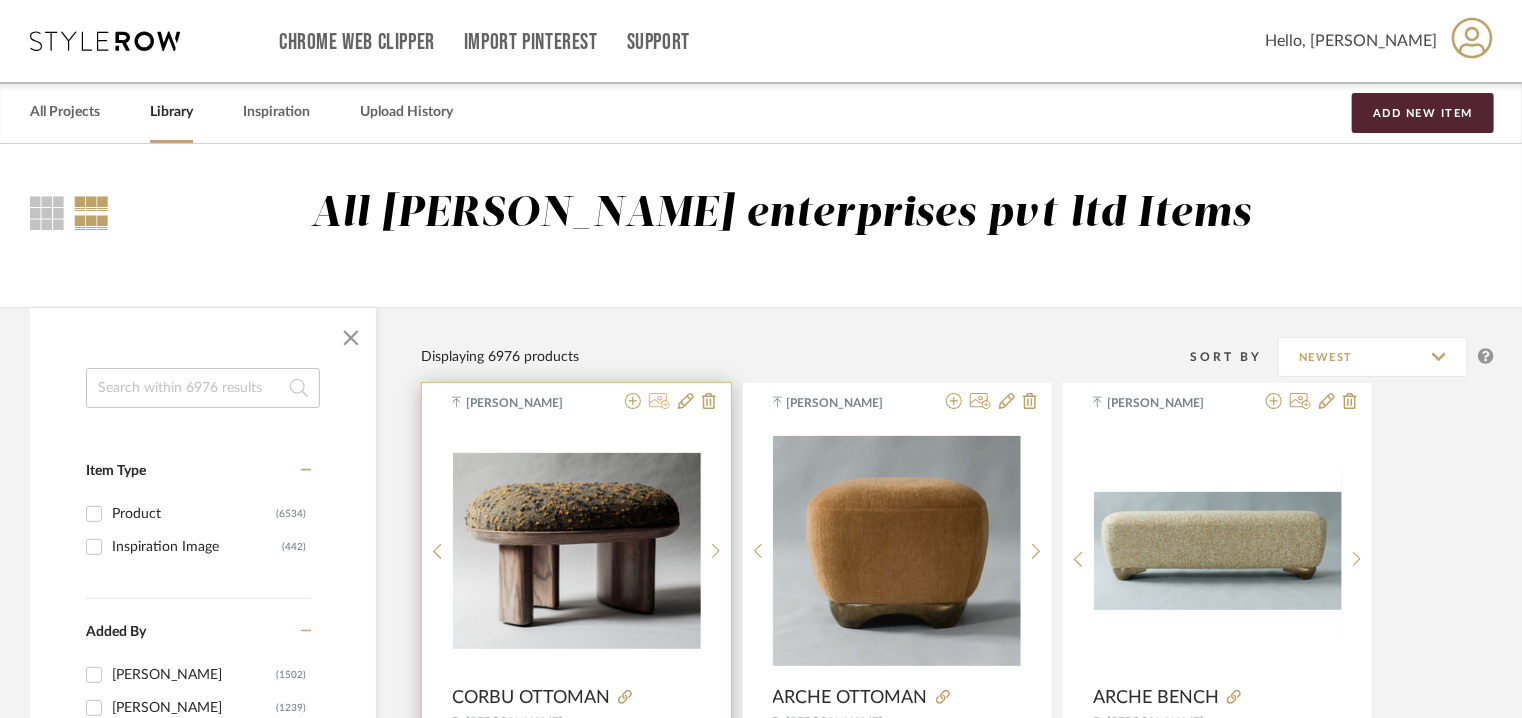 click 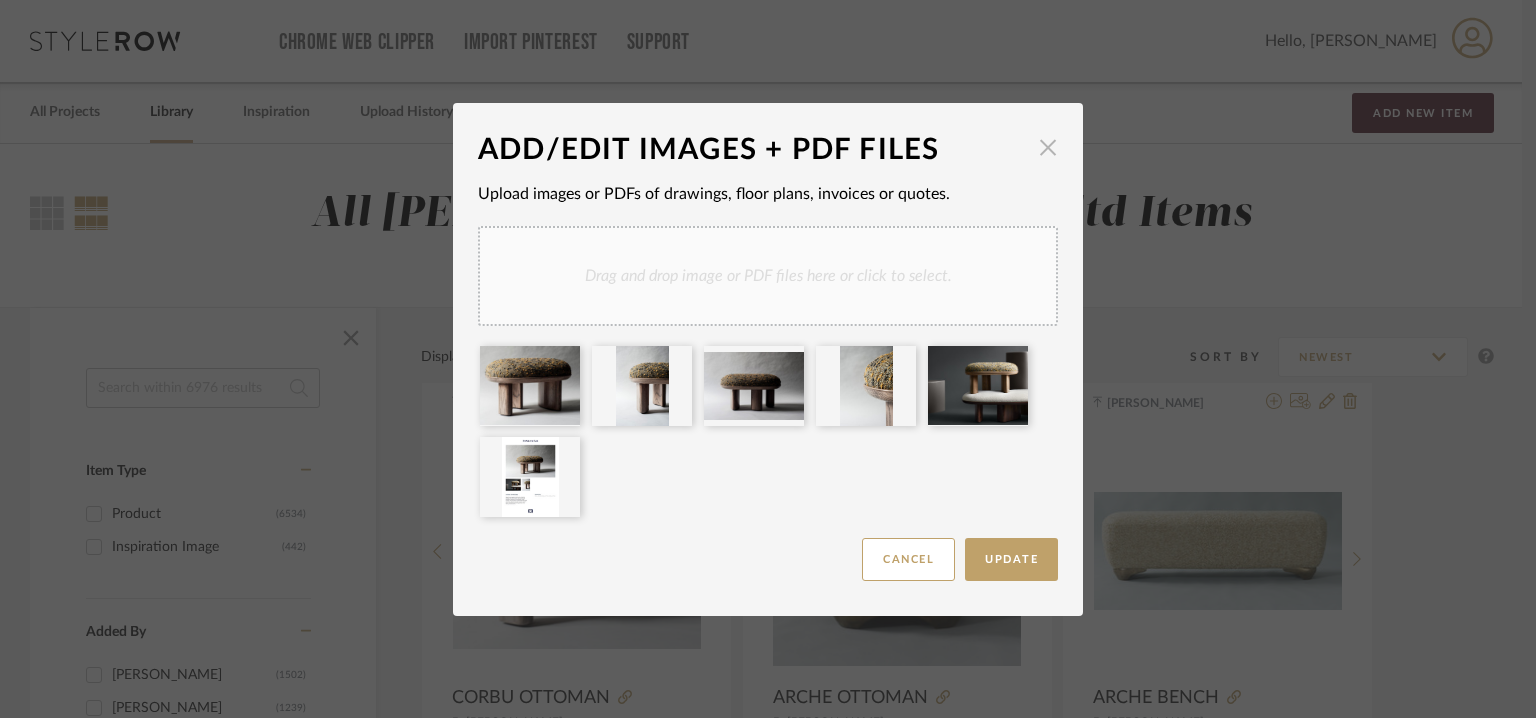 click at bounding box center [1048, 148] 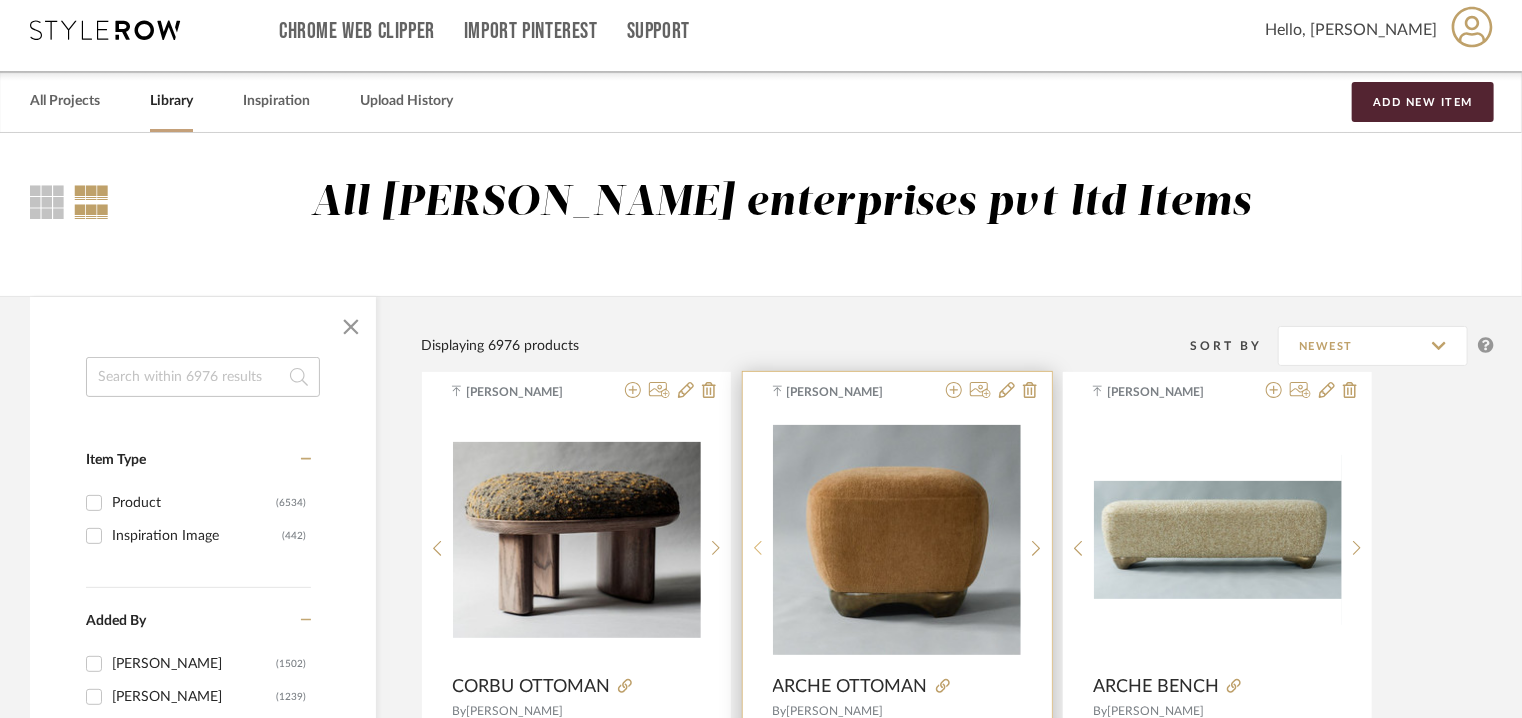 scroll, scrollTop: 0, scrollLeft: 0, axis: both 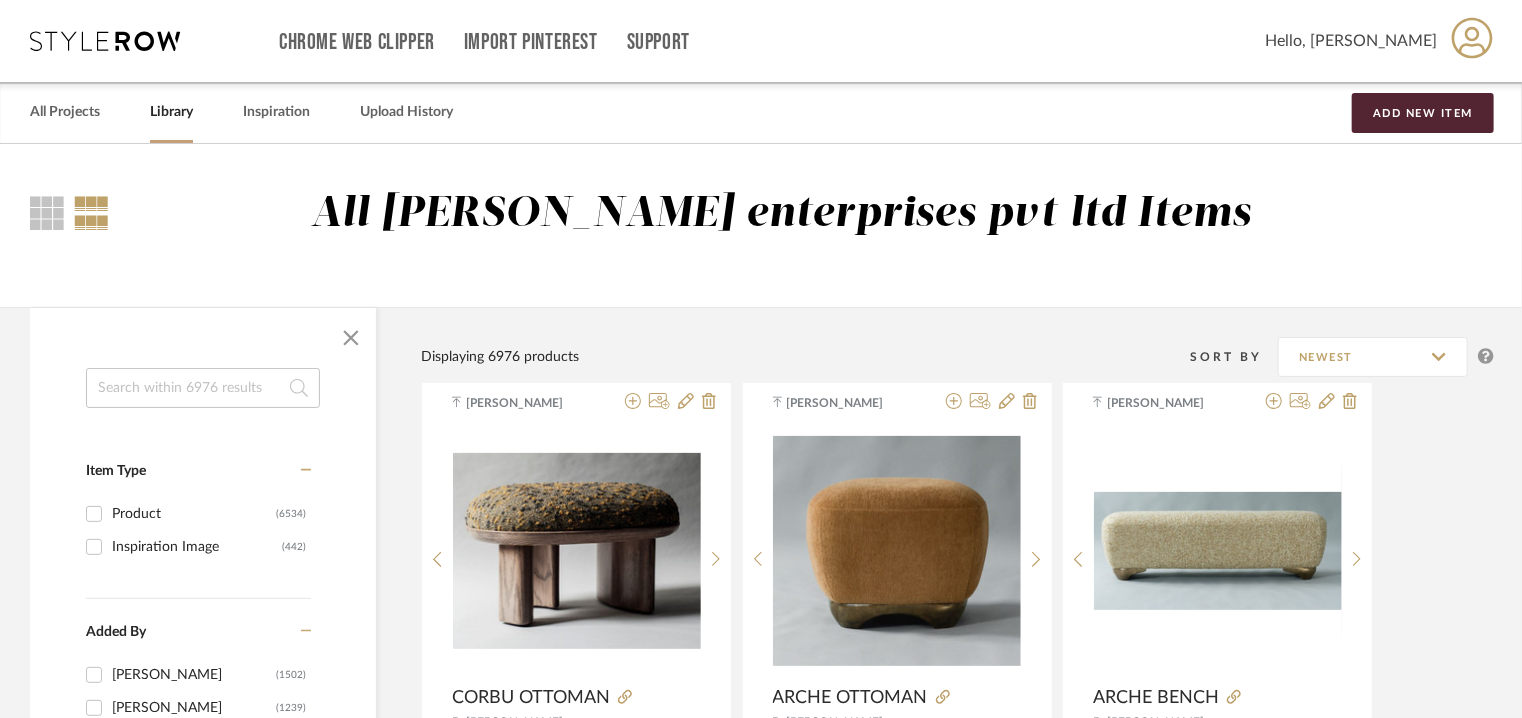 click 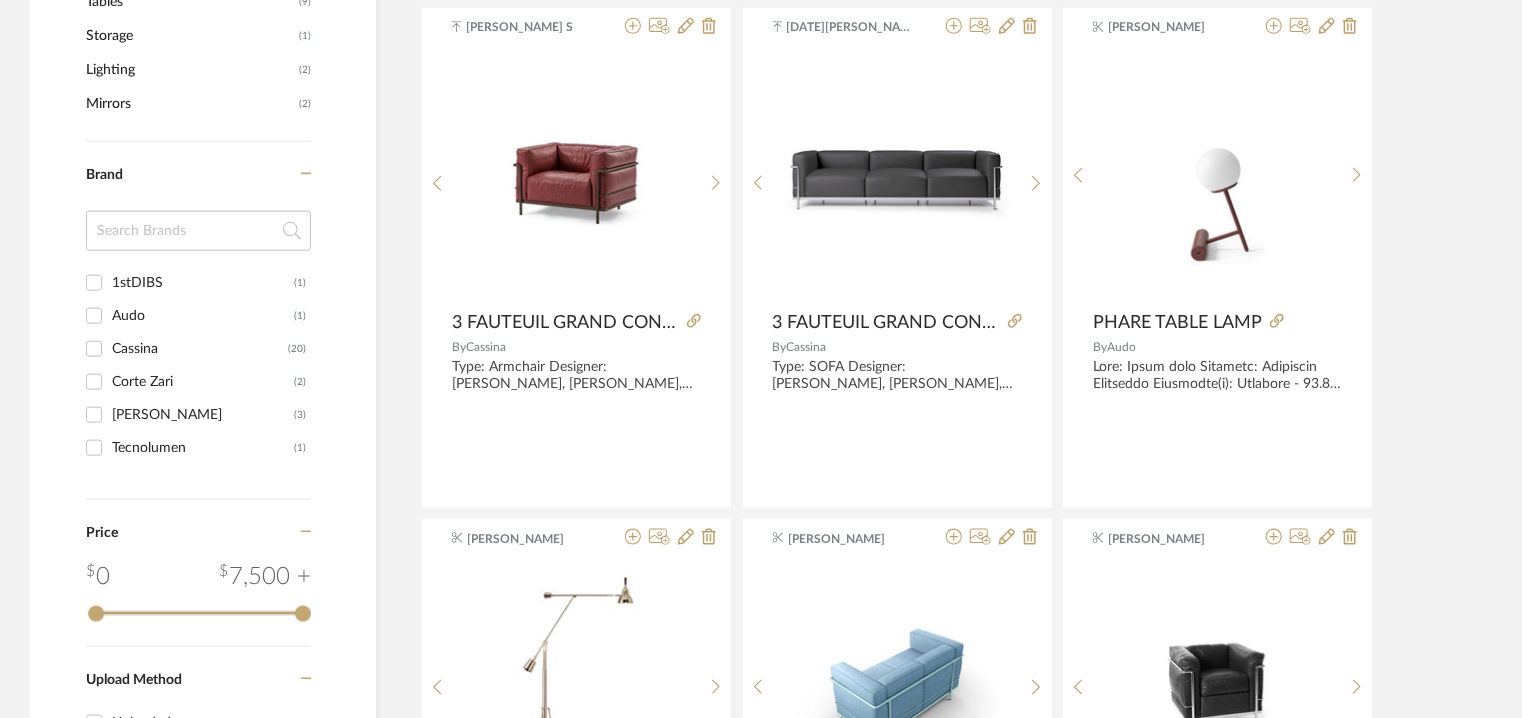 scroll, scrollTop: 1100, scrollLeft: 0, axis: vertical 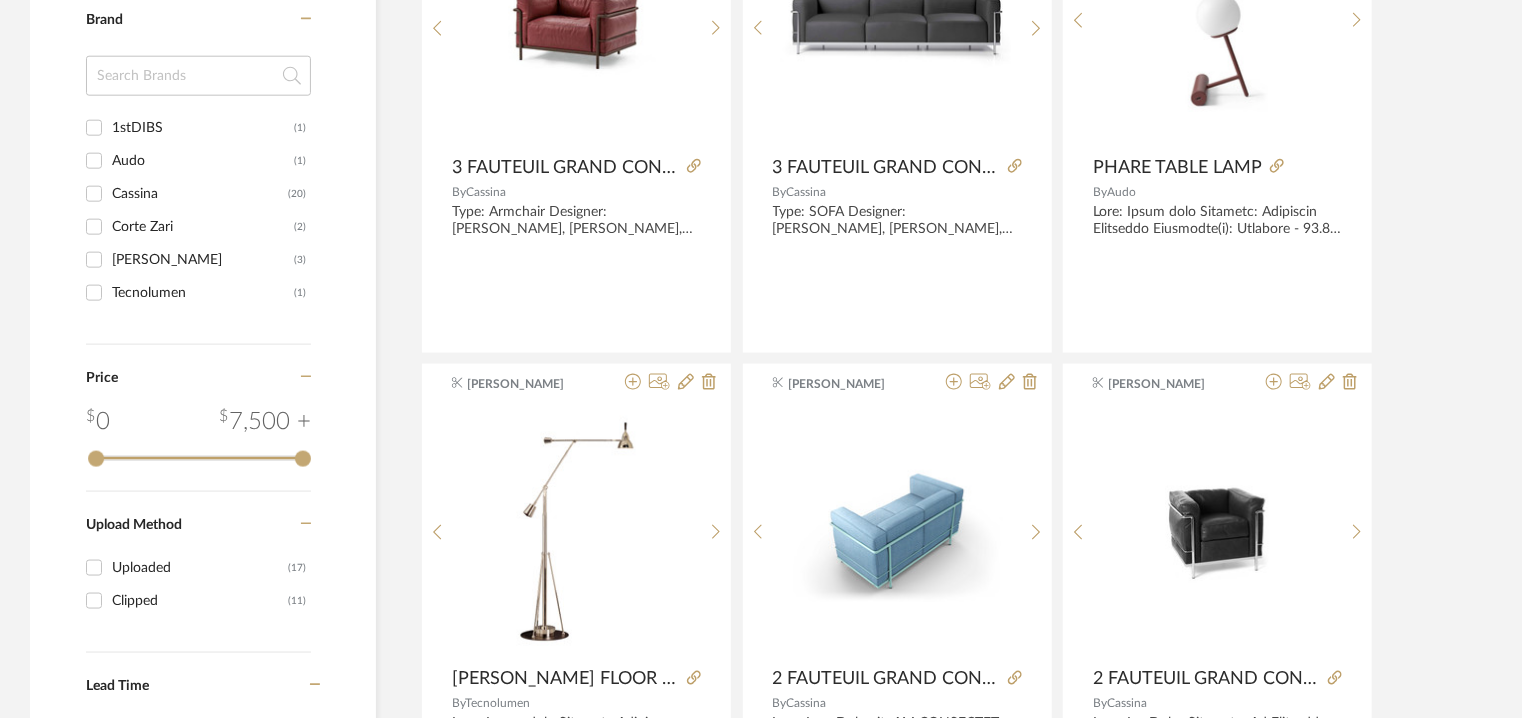 type on "corbu" 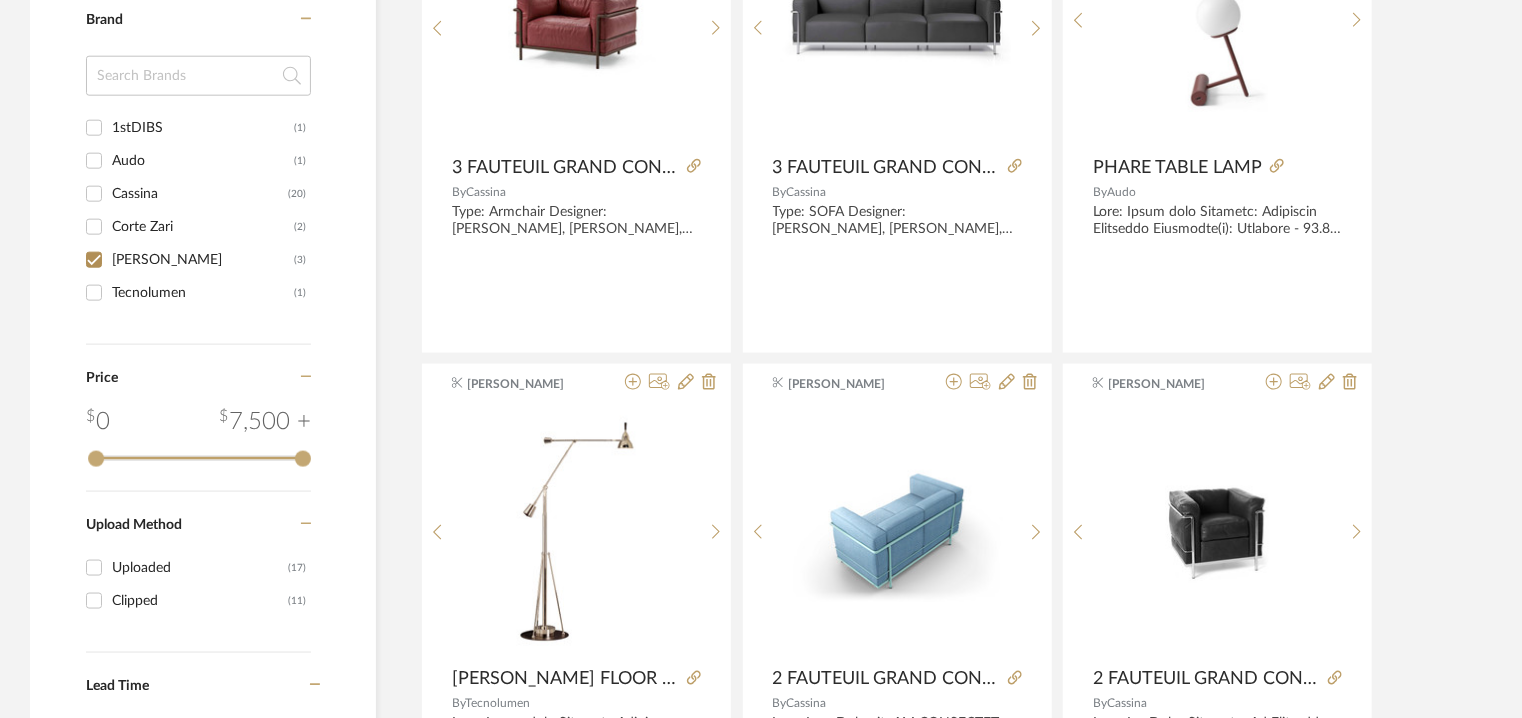 checkbox on "true" 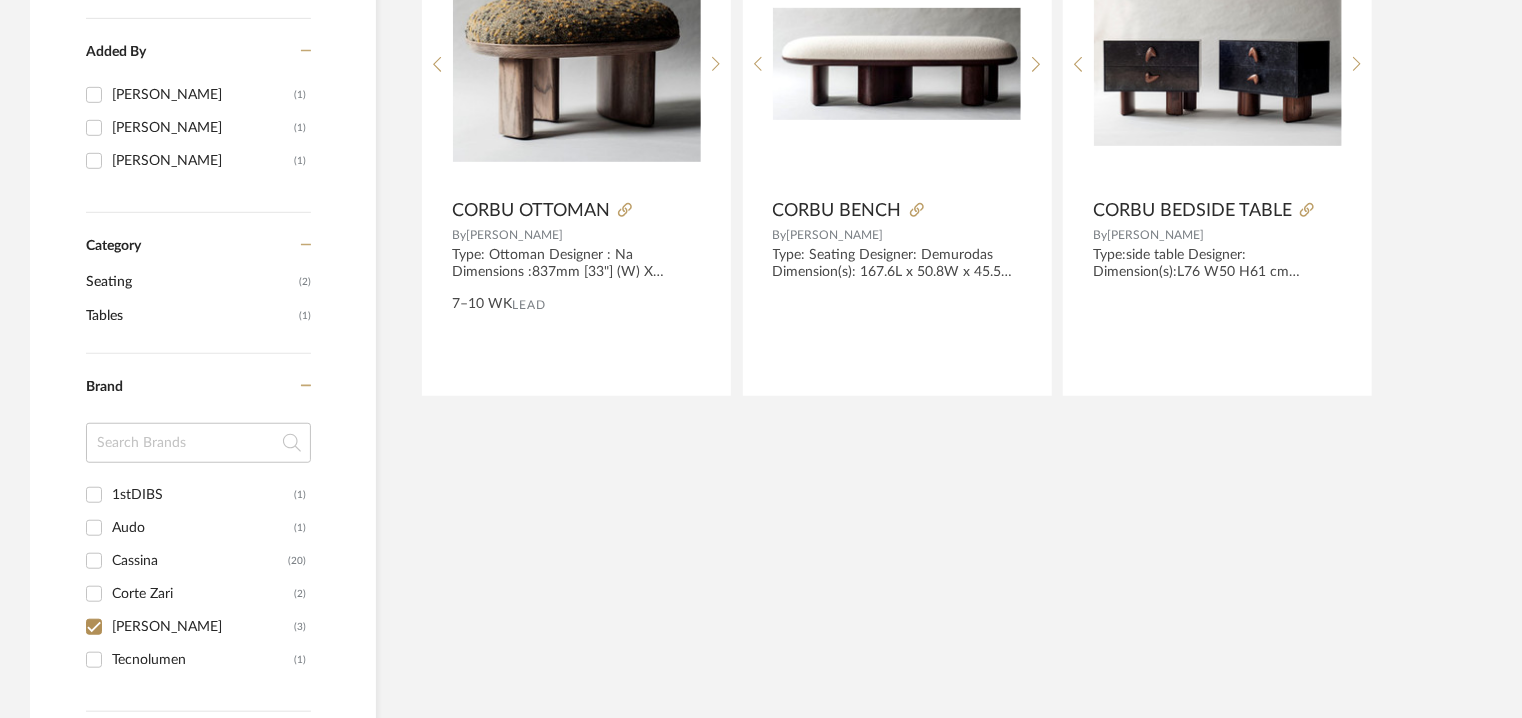 scroll, scrollTop: 514, scrollLeft: 0, axis: vertical 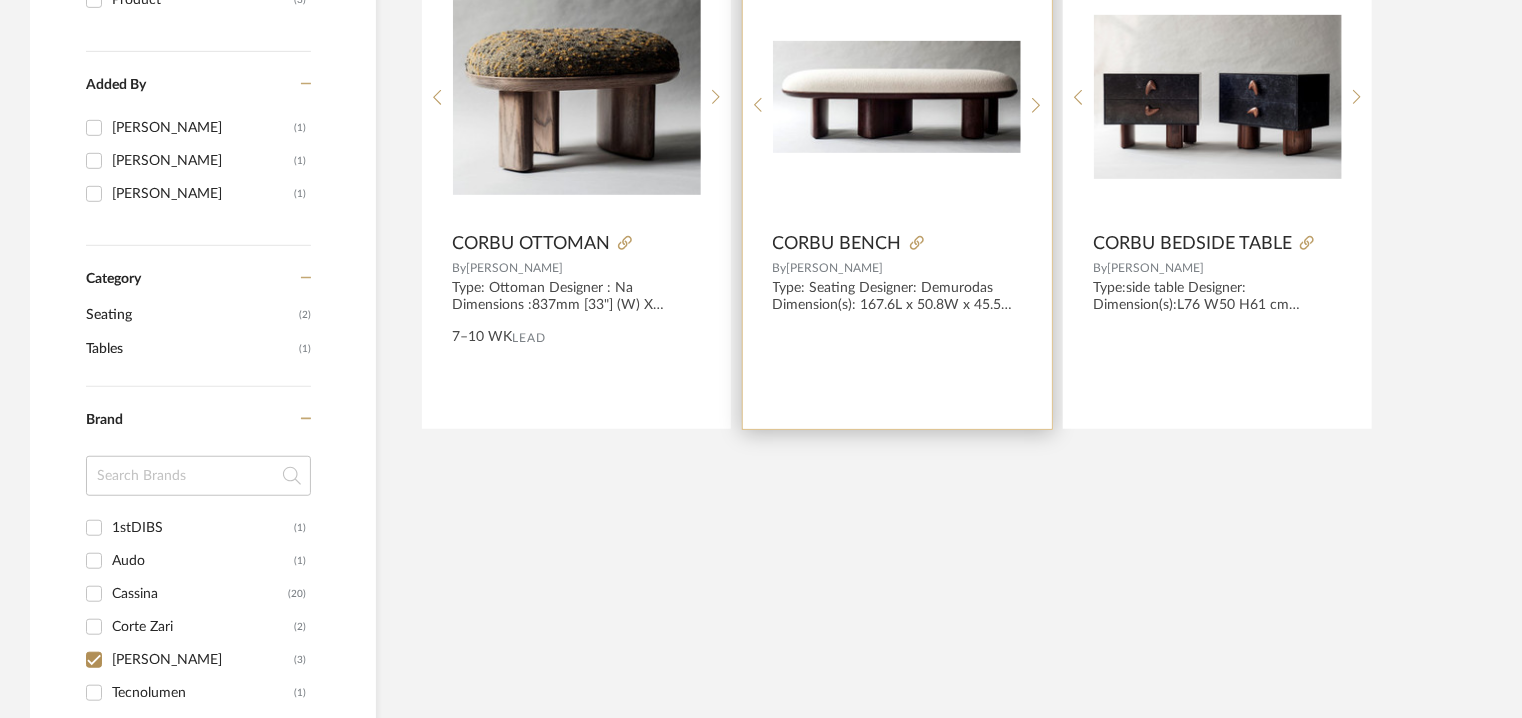 click at bounding box center [0, 0] 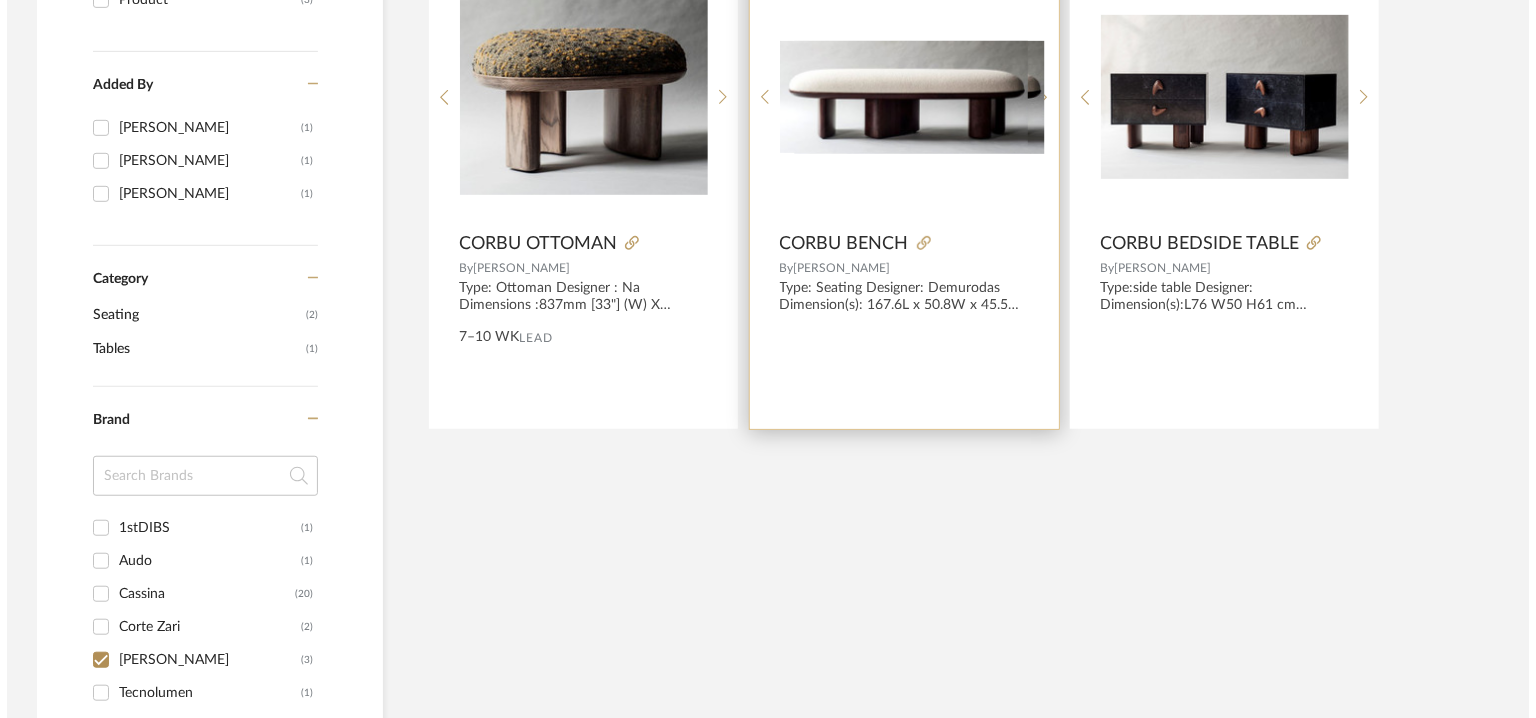 scroll, scrollTop: 0, scrollLeft: 0, axis: both 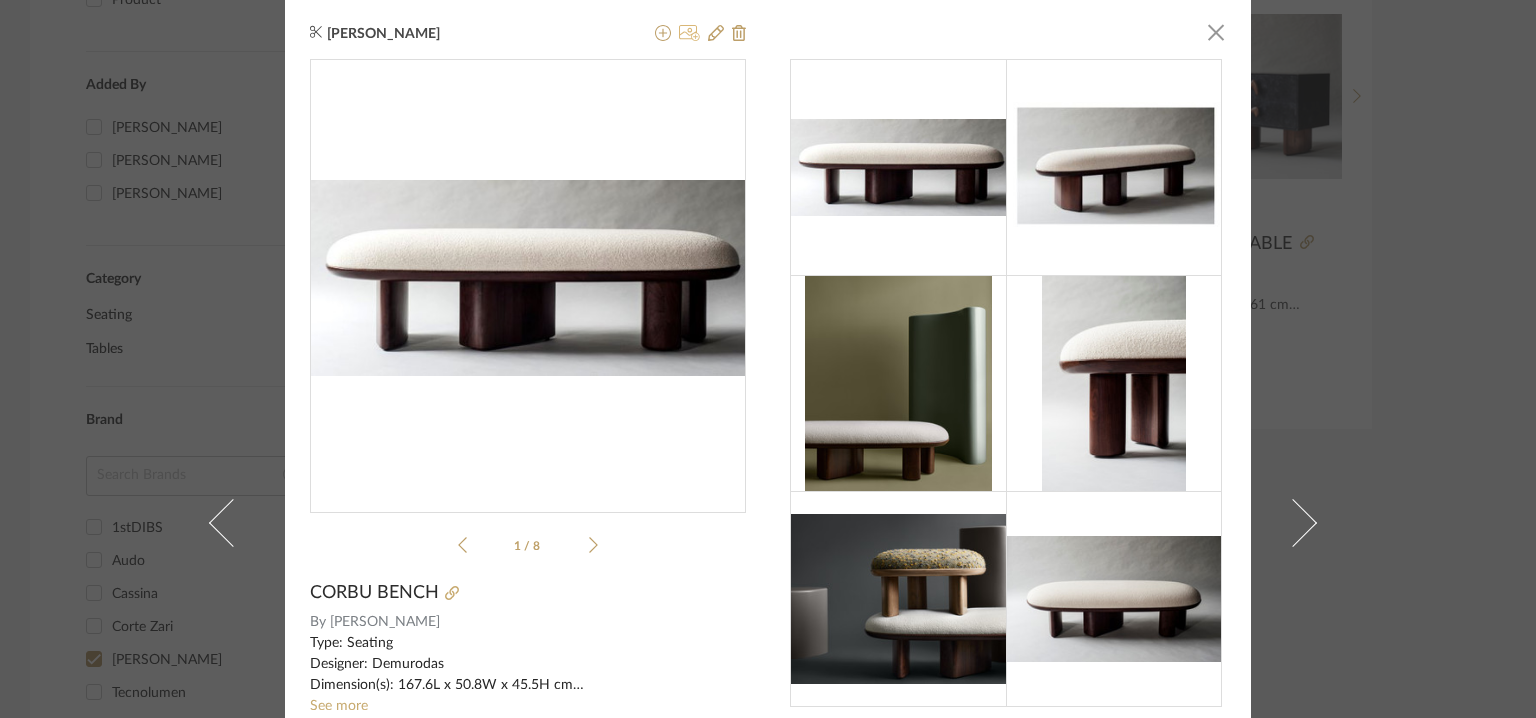 click 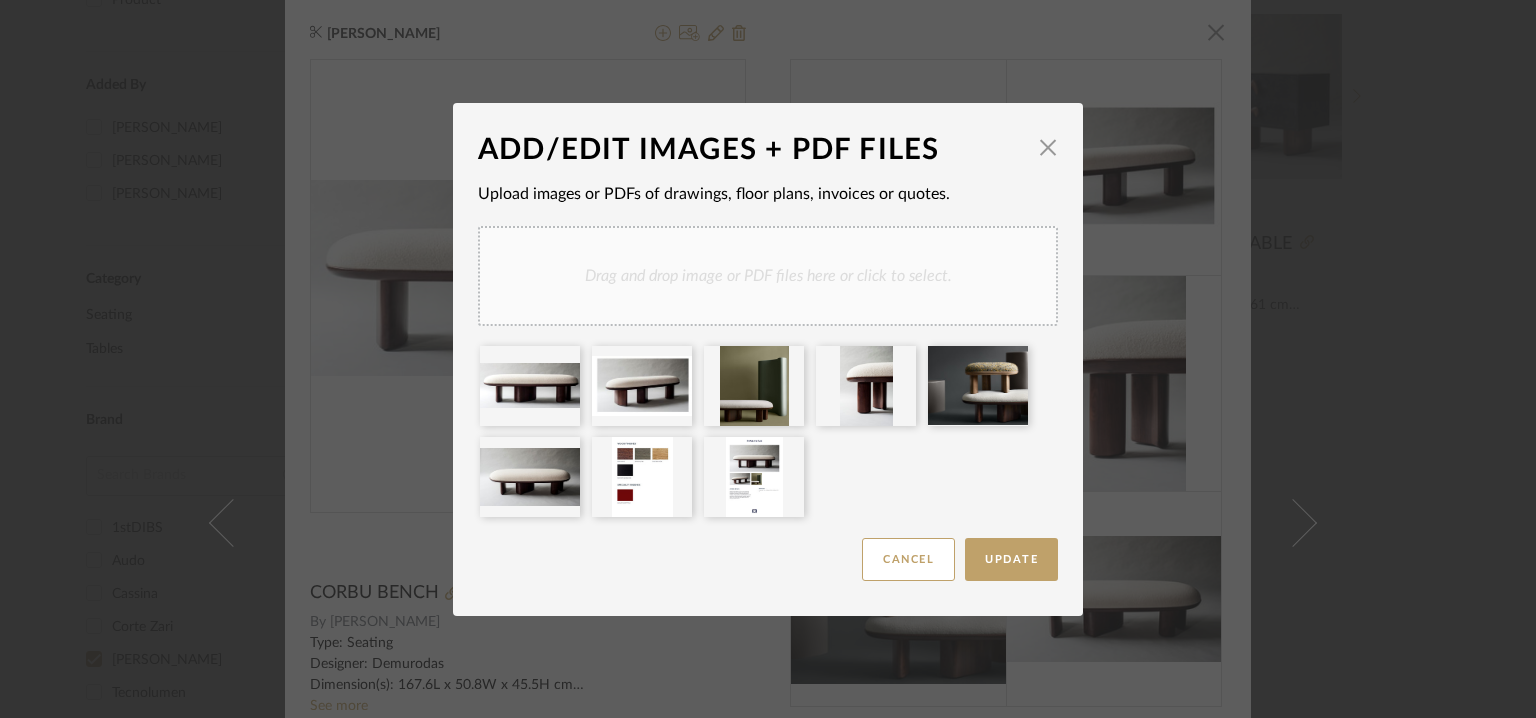 click on "Drag and drop image or PDF files here or click to select." at bounding box center [768, 276] 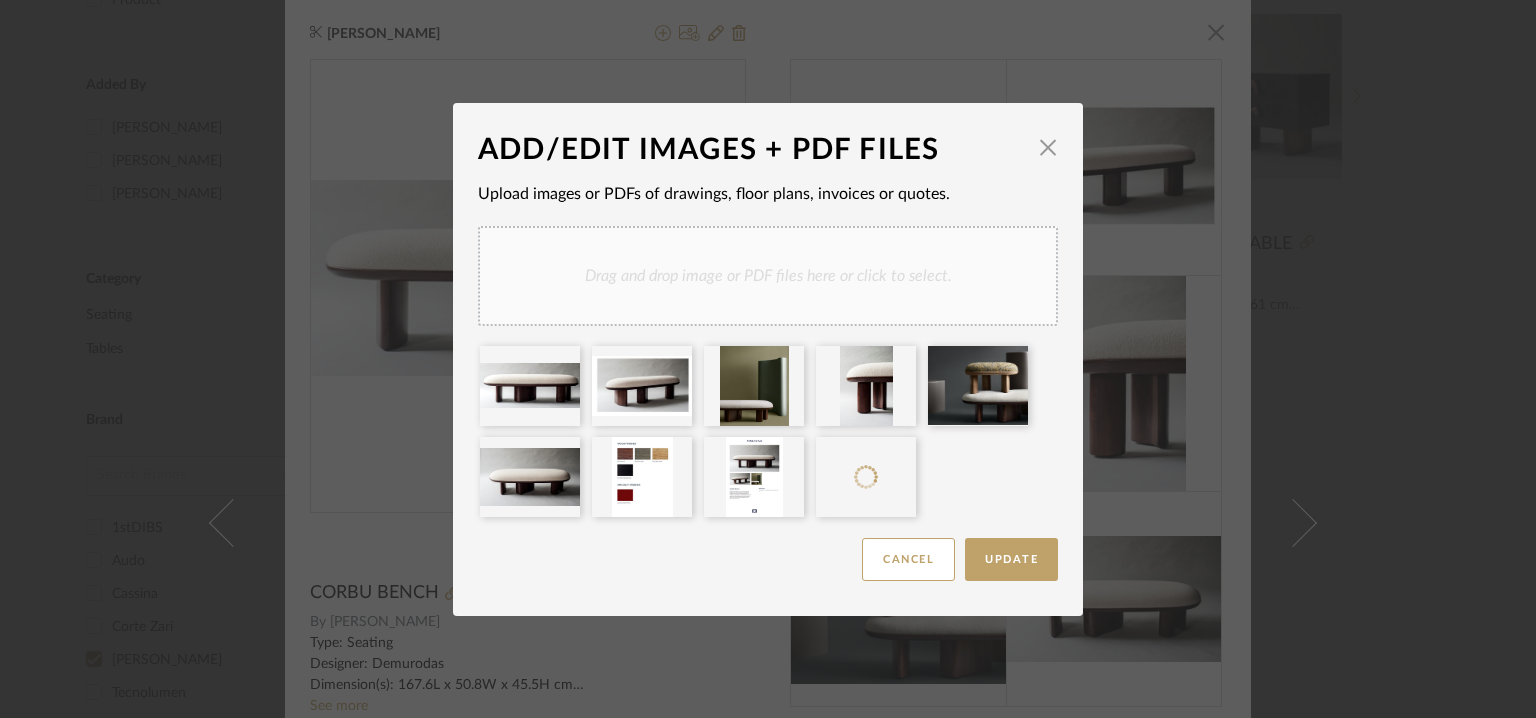 click on "Drag and drop image or PDF files here or click to select." at bounding box center (768, 276) 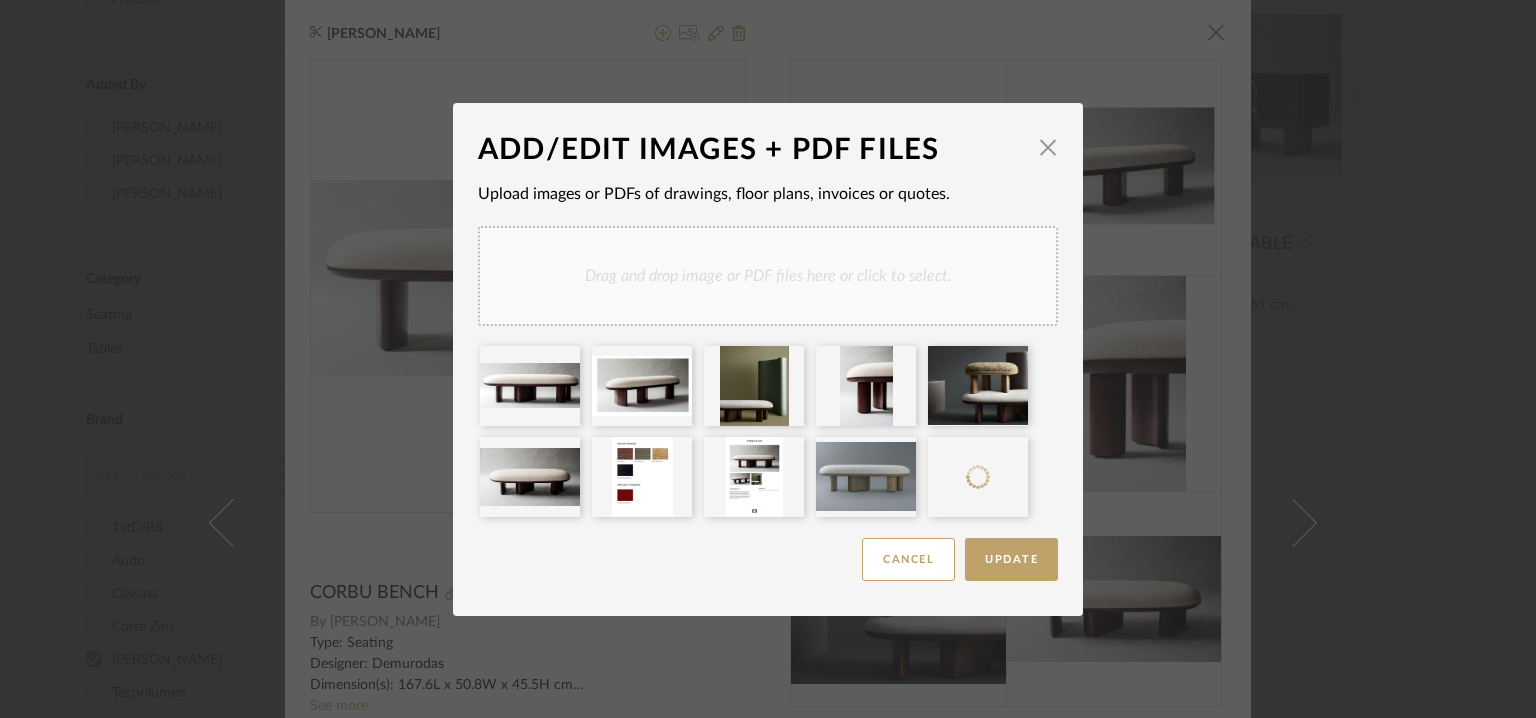 click on "Drag and drop image or PDF files here or click to select." at bounding box center (768, 276) 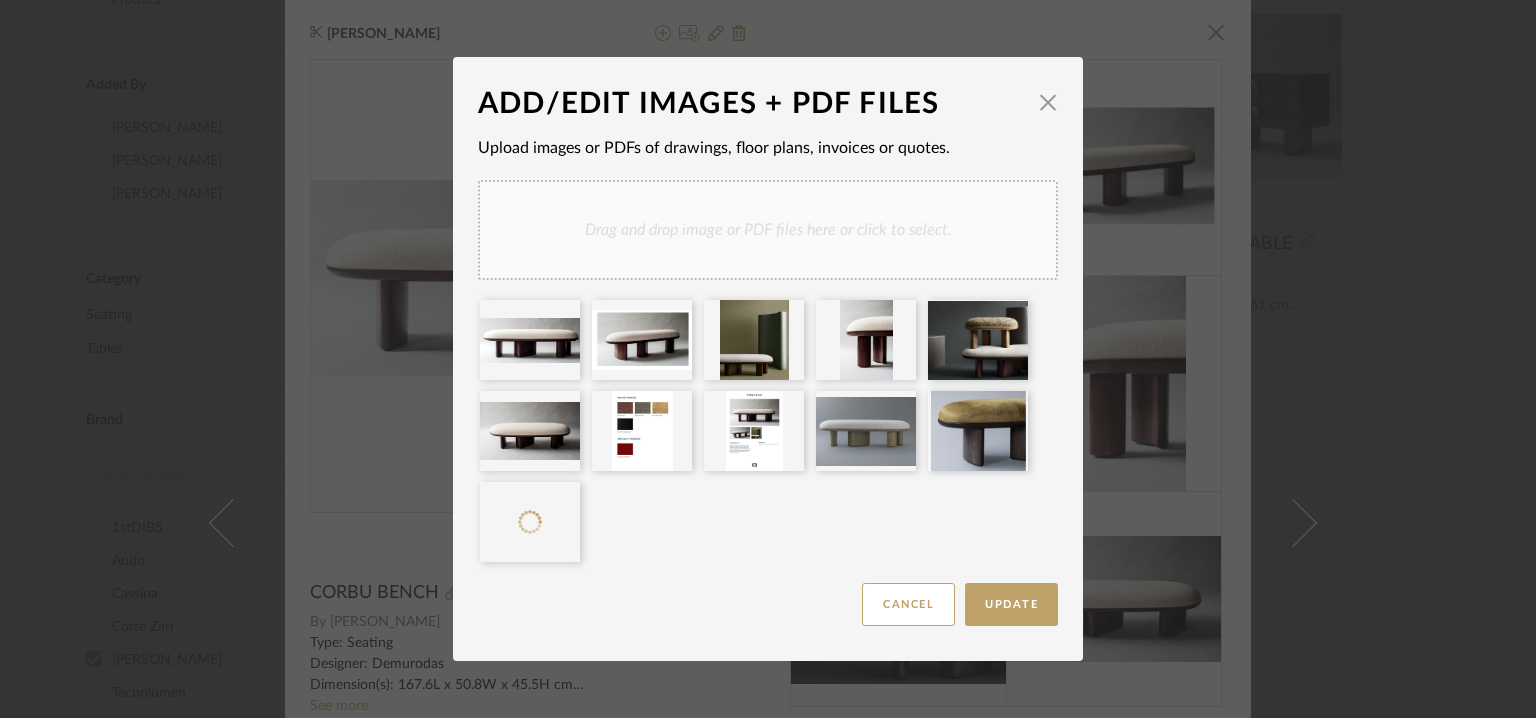 click on "Drag and drop image or PDF files here or click to select." at bounding box center (768, 230) 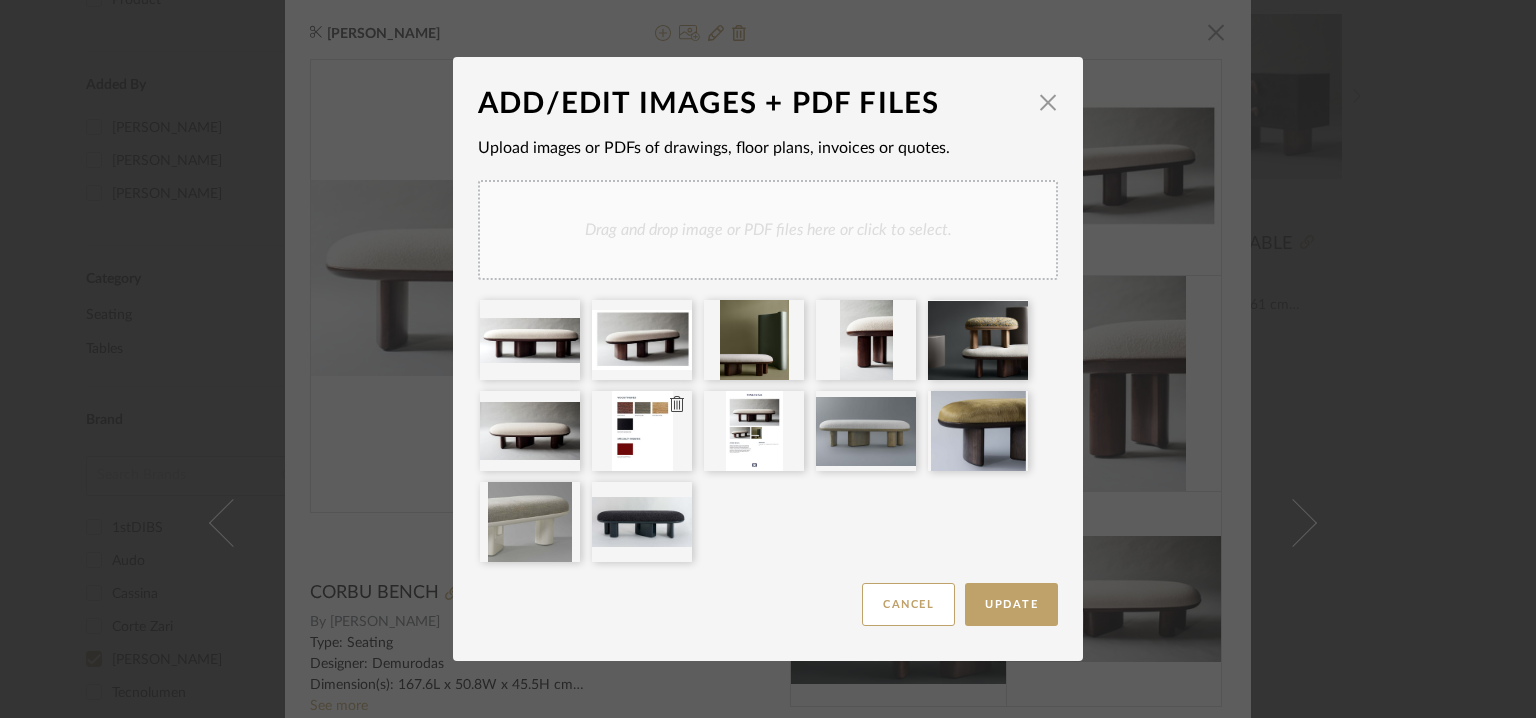 type 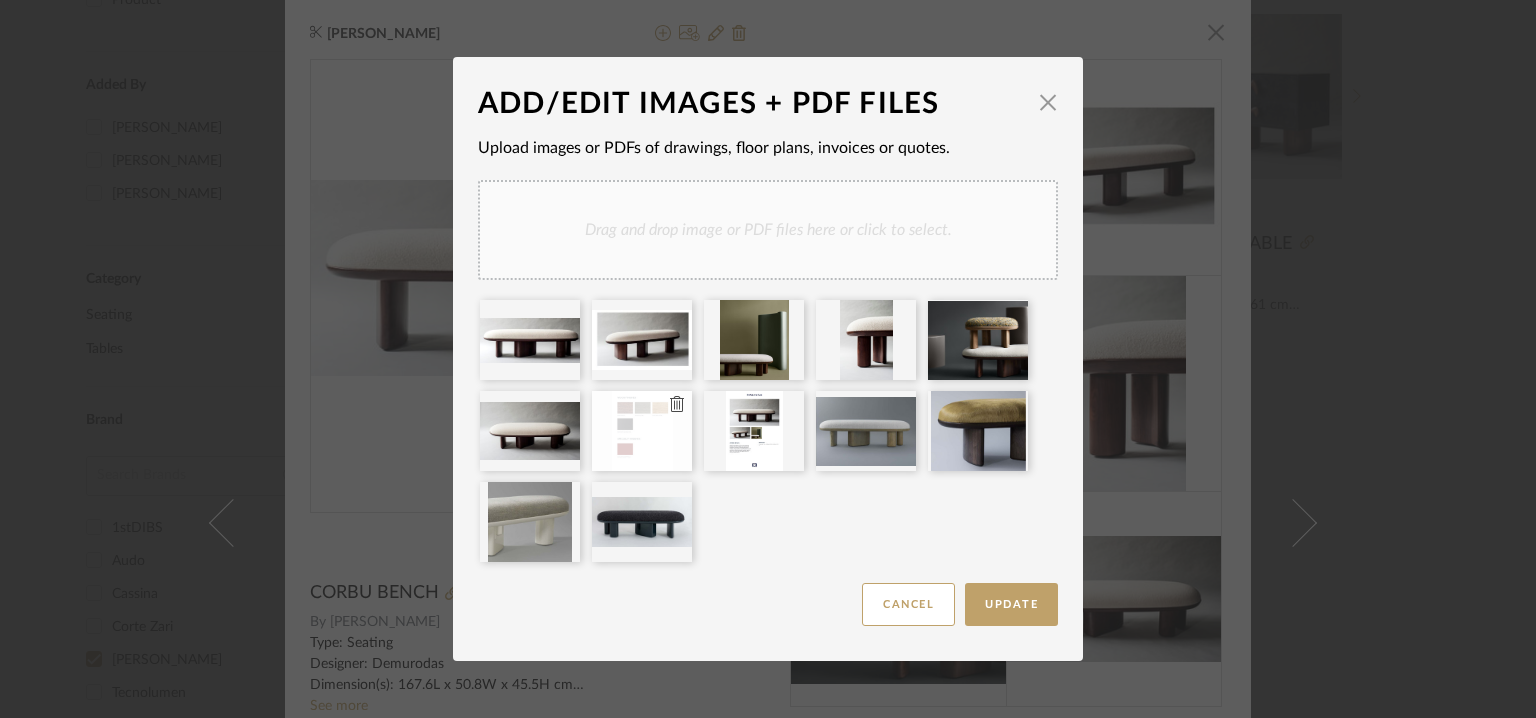 type 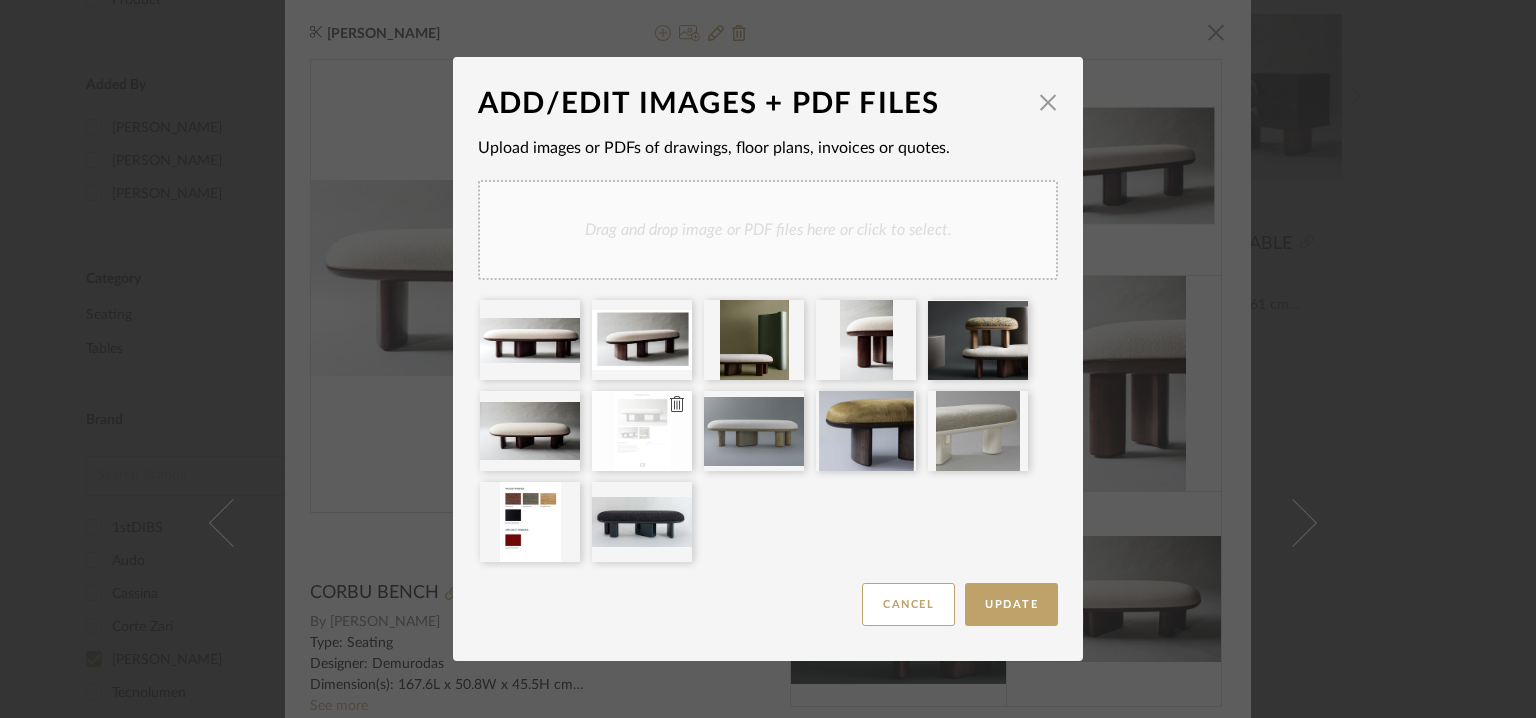 type 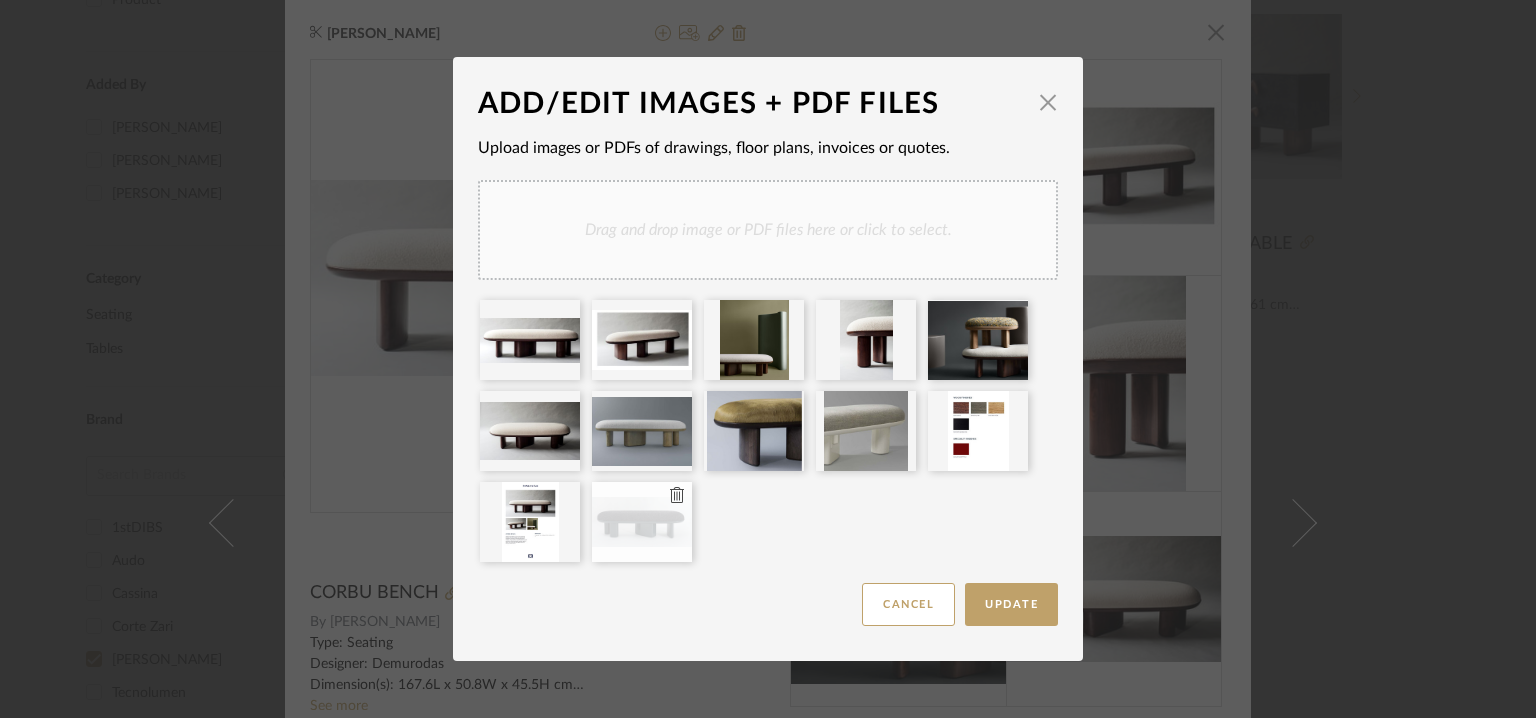 type 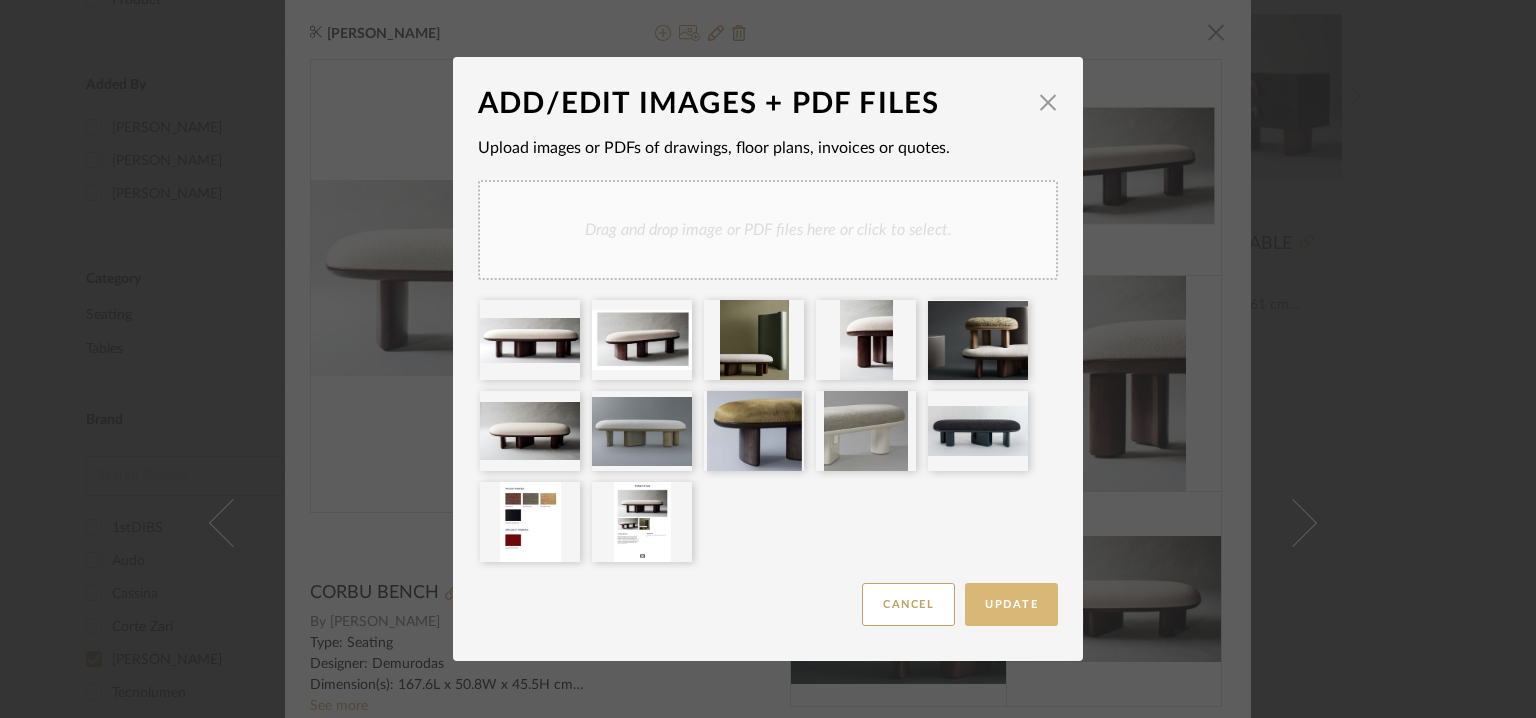 click on "Update" at bounding box center [1011, 604] 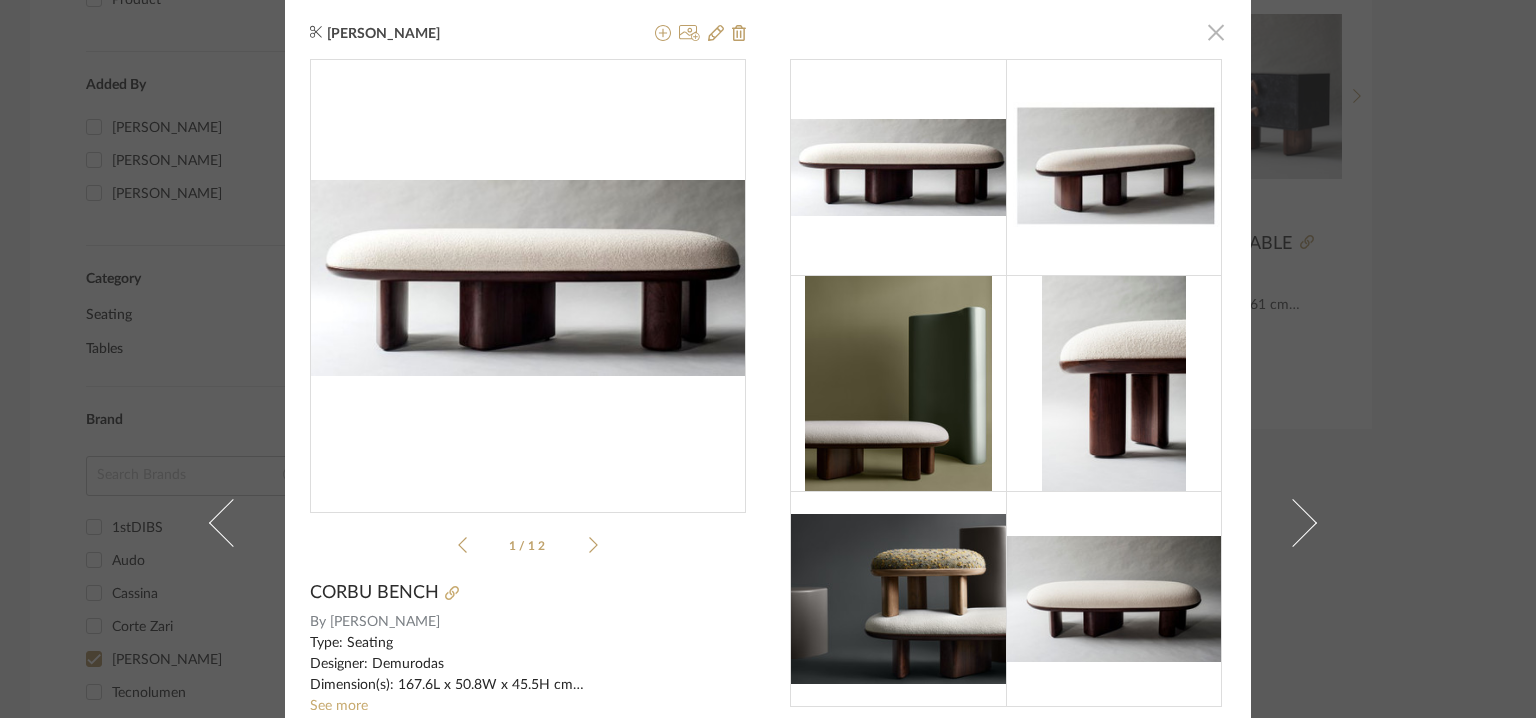click 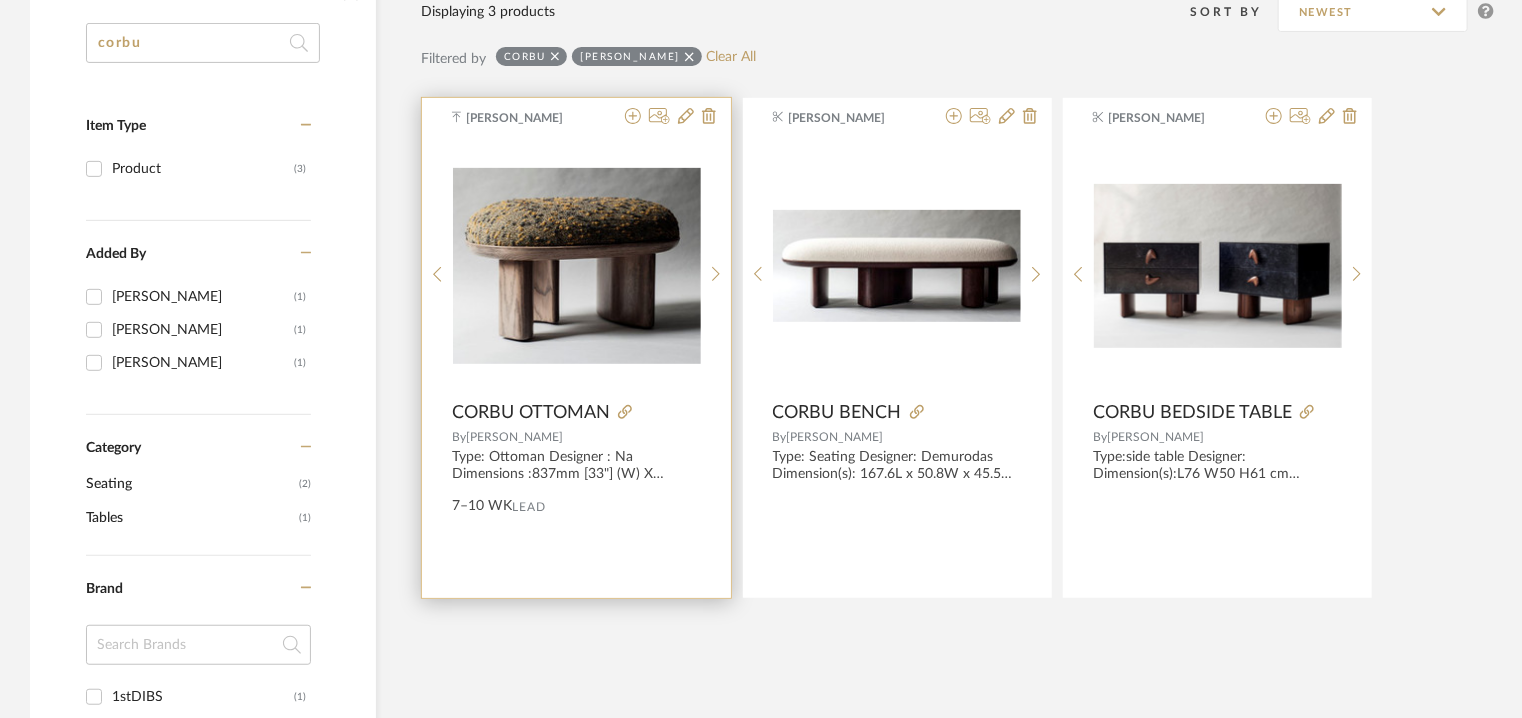 scroll, scrollTop: 114, scrollLeft: 0, axis: vertical 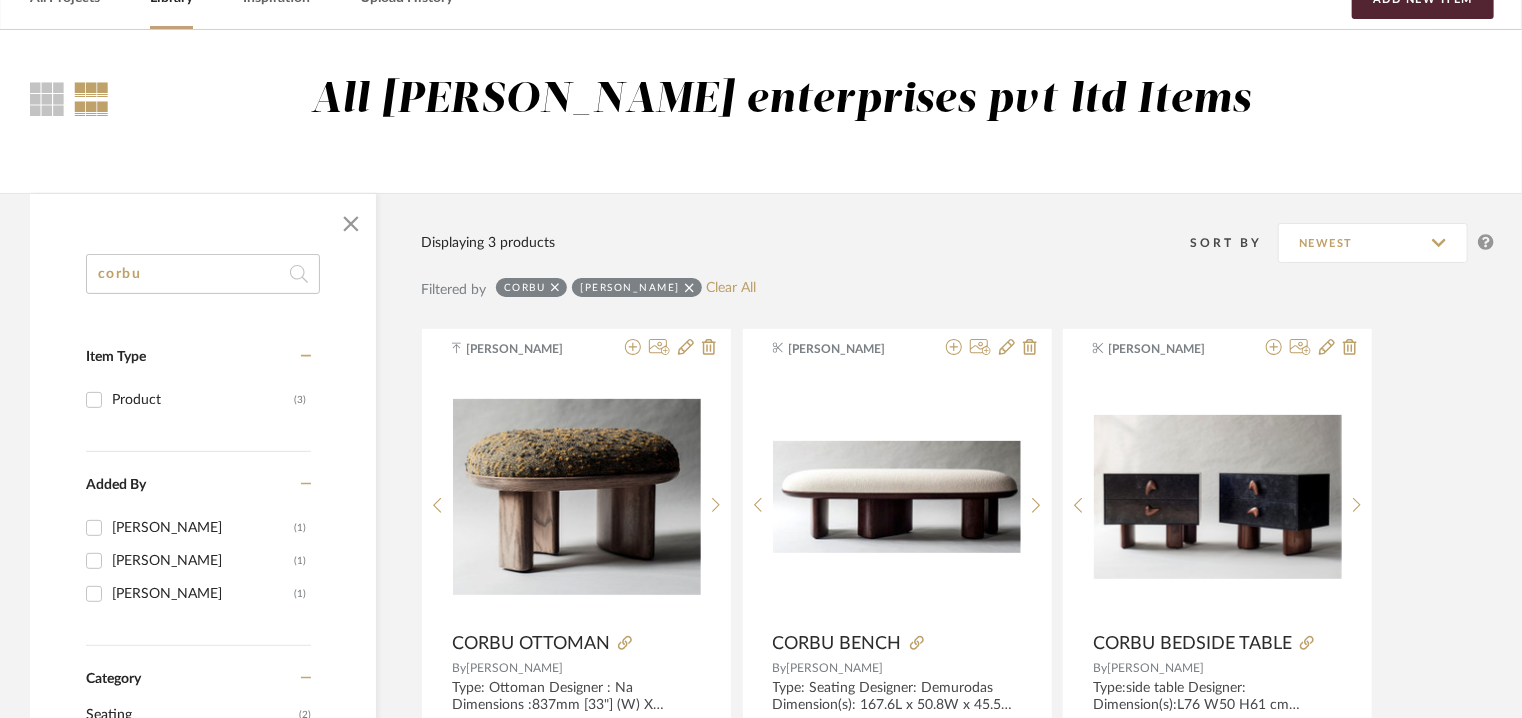click on "All Mancini enterprises pvt ltd Items corbu Item Type Product  (3)  Added By Shrutika Vasant  (1)  Tehseen Mukadam  (1)  Shagarey Raguraman  (1)  Category  Seating   (2)   Tables   (1)  Brand 1stDIBS  (1)  Audo  (1)  Cassina  (20)  Corte Zari  (2)  DeMuro Das  (3)  Tecnolumen  (1)  Price 0  7,500 +  0 7500 Upload Method Clipped  (2)  Uploaded  (1)  Lead Time Weeks In Stock Displaying 3 products  Sort By  Newest Filtered by corbu DeMuro Das  Clear All  Tehseen Mukadam  pdfs-pub...-ottoman.pdf   pdfs-pub...-ottoman.pdf  CORBU OTTOMAN By   DeMuro Das   7–10 WK   Lead Shagarey Raguraman  pdfs-pub...bu-bench.pdf   pdfs-pub...bu-bench.pdf  CORBU BENCH By   DeMuro Das  Shrutika Vasant CORBU BEDSIDE TABLE By   DeMuro Das" 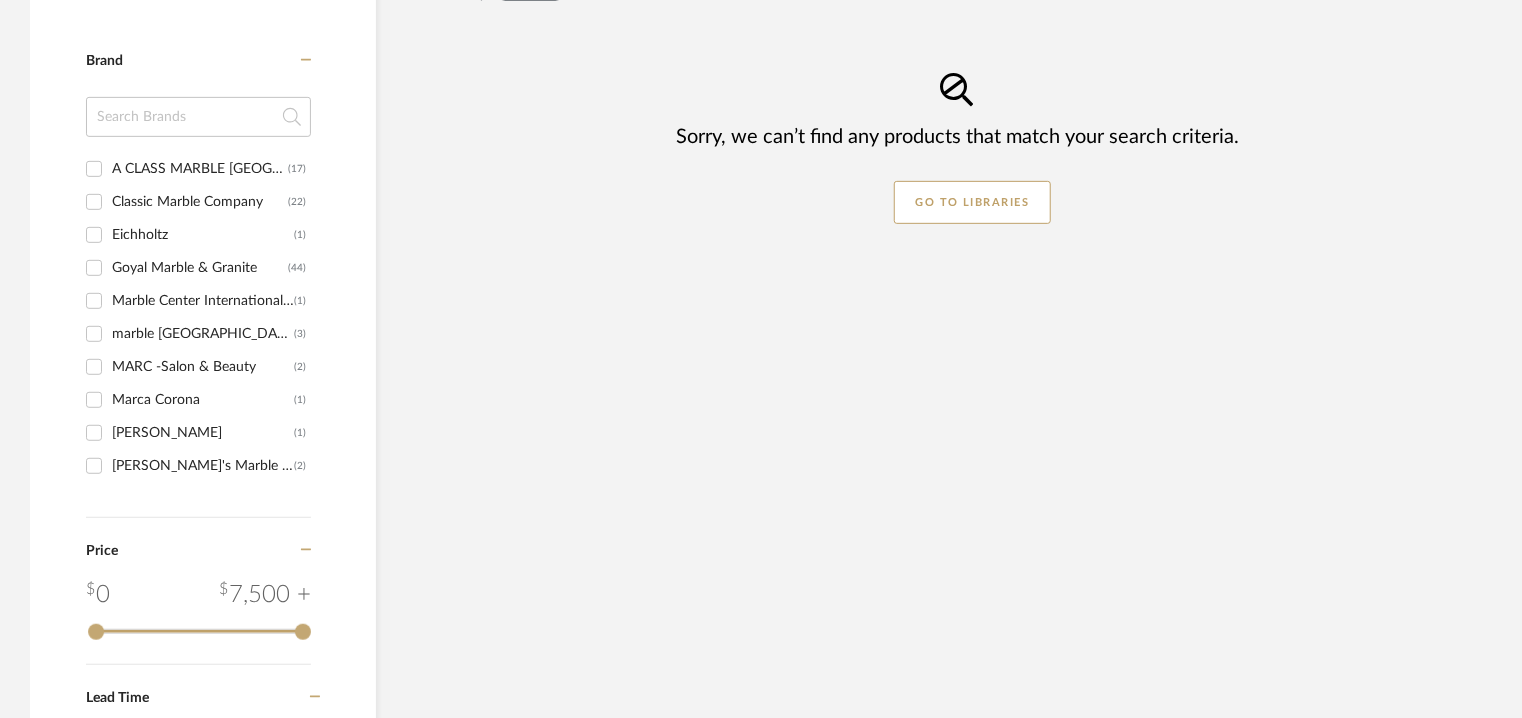 scroll, scrollTop: 414, scrollLeft: 0, axis: vertical 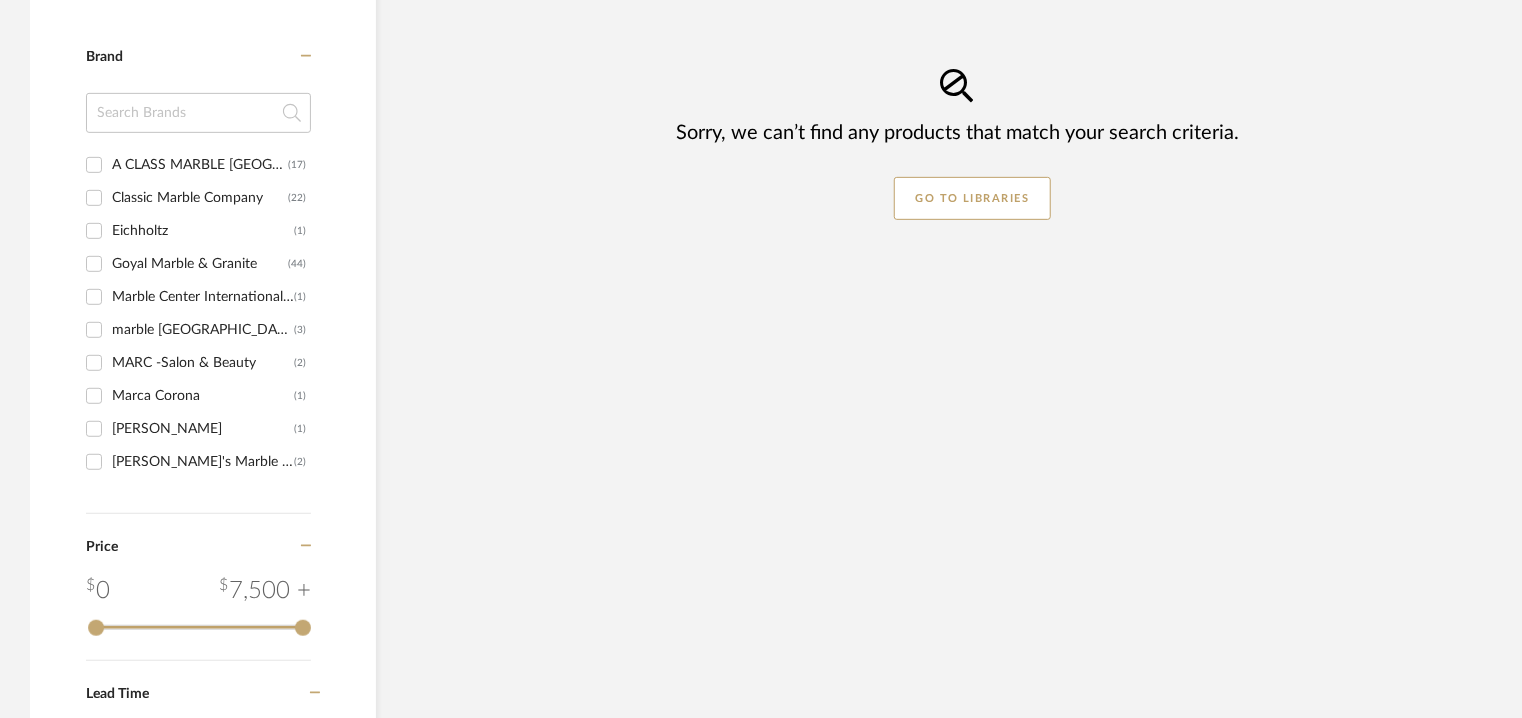 type on "marly" 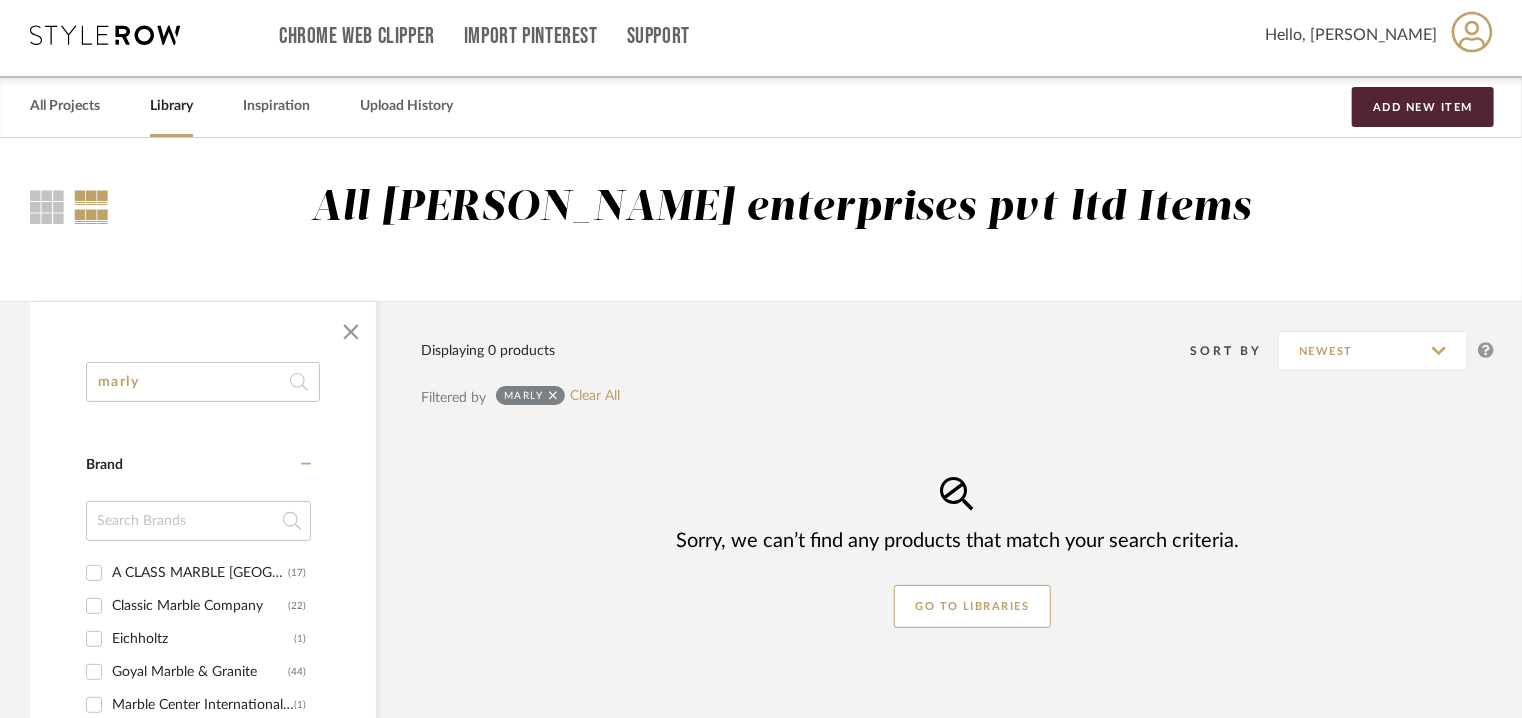 scroll, scrollTop: 0, scrollLeft: 0, axis: both 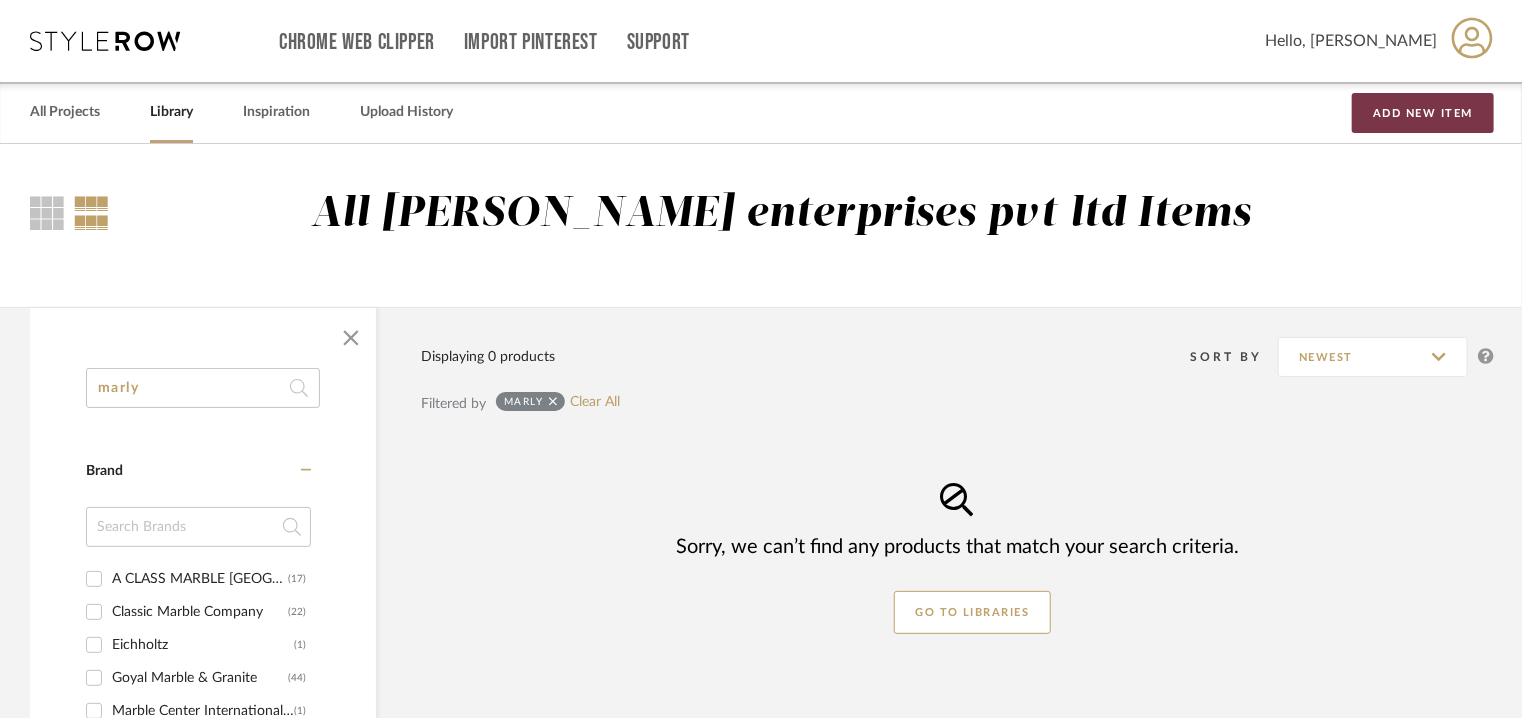 click on "Add New Item" at bounding box center (1423, 113) 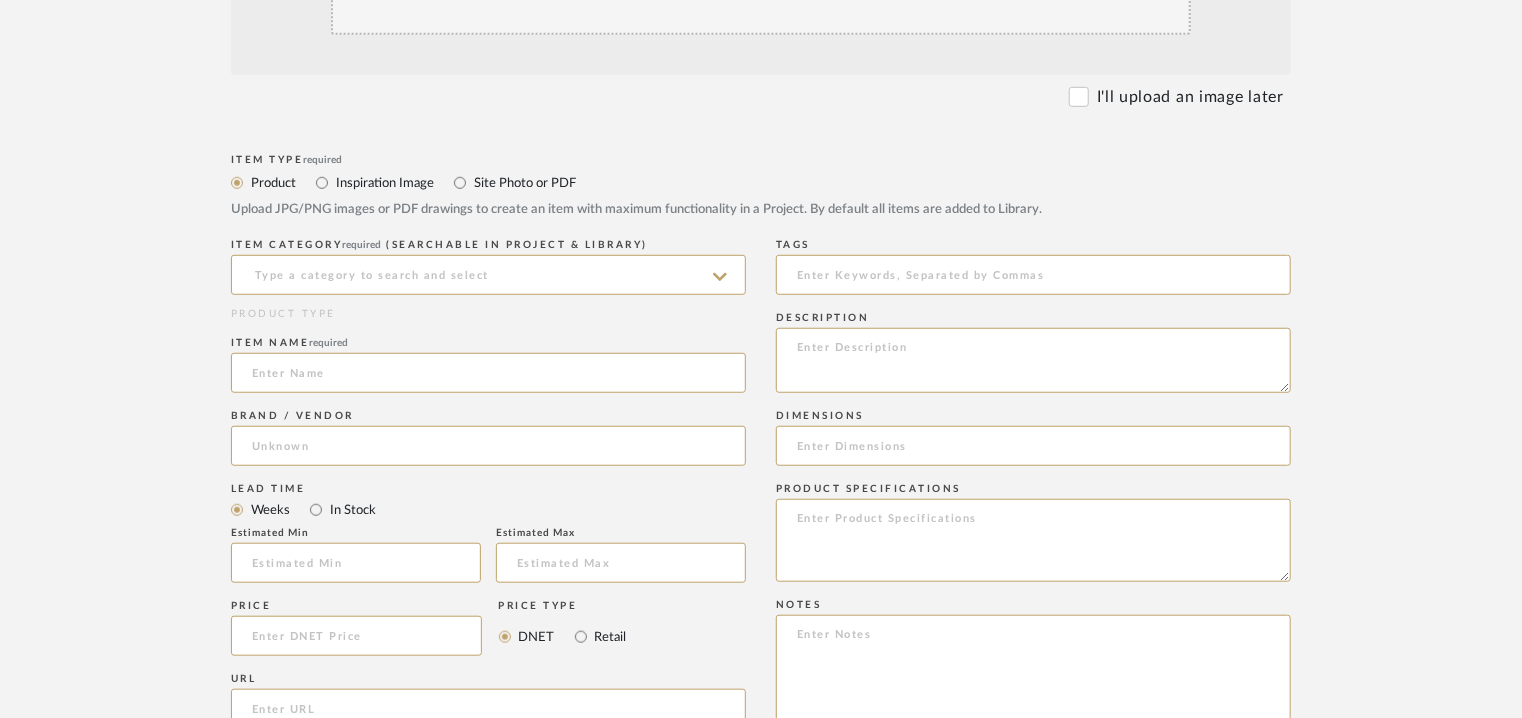 scroll, scrollTop: 600, scrollLeft: 0, axis: vertical 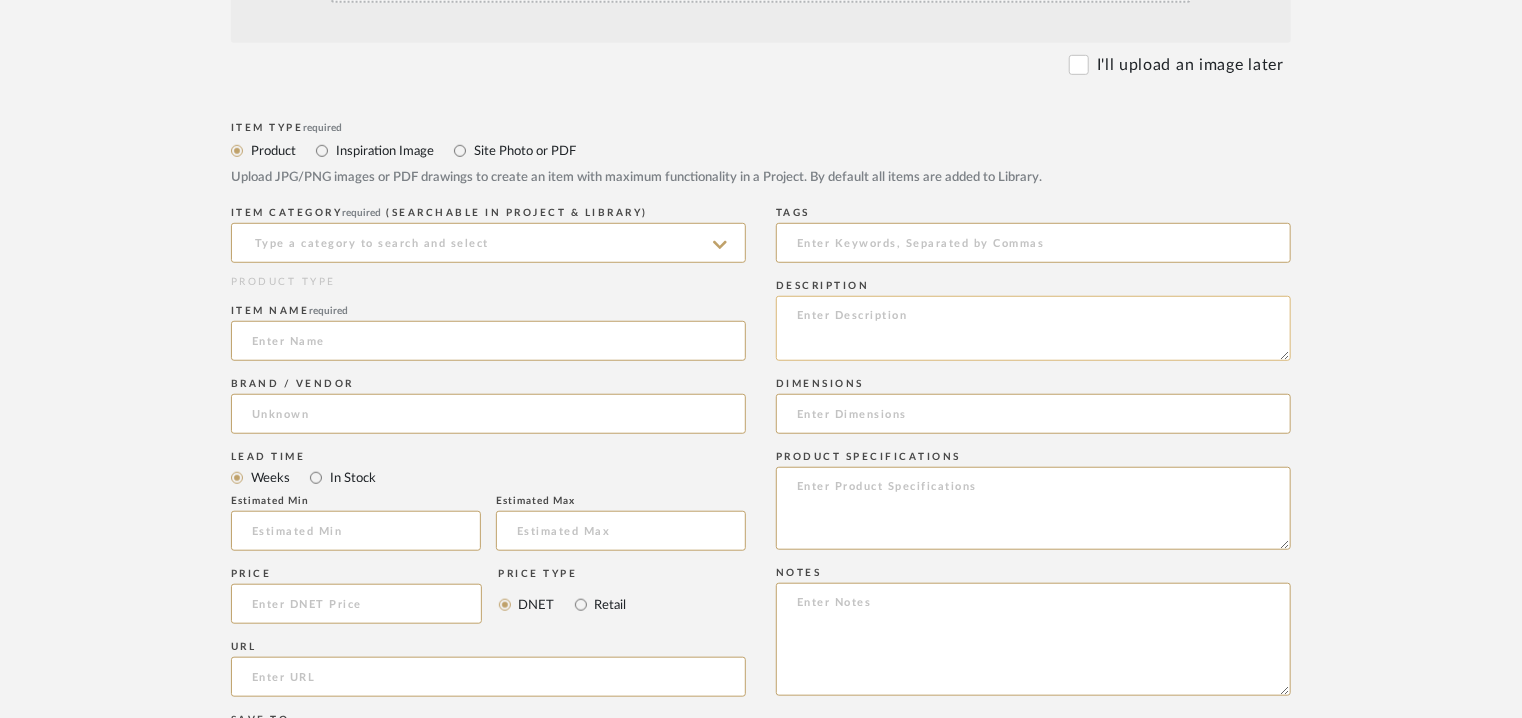 paste on "Type: Ottoman
Designer : Na
Dimensions :
LARGE: 900mm [35.5"] (DIA) X 432.5mm [17"] (H)
MEDIUM: 600mm [23.5"] (DIA) X 381.5mm [15"] (H)
SMALL: 450mm [17.5"] (DIA) X 451.5mm [18"] (H)
Material & Finishes : metal, fabric upholstery.
Metal Finishes : Bronze/ Satin Bronze/ Antique Nickel Silver/ Satin
Brass/ Blackened.
Product description : Simple, cylindrical, and upholstered in the round, the Marly Ottoman collection offers sculptural and versatile options for additional everyday seating. Dome-like tops yield optimal comfort while low textured legs of hand-cast metal lend gleaming accents.
Additional details : Na
Any other details : COM:
LARGE - 3 Meters/ 3.5 Yards of 54” width fabric in solid color. Contact us for quantity in patterned fabric.
MEDIUM - 2 Meters/ 2.5 Yards of 54” width fabric in solid color. Contact us for quantity in patterned fabric.
SMALL - 1.5 Meters/ 2 Yards of 54” width fabric in solid color. Contact us for quantity in patterned fabric.
Contact for pricing and oth..." 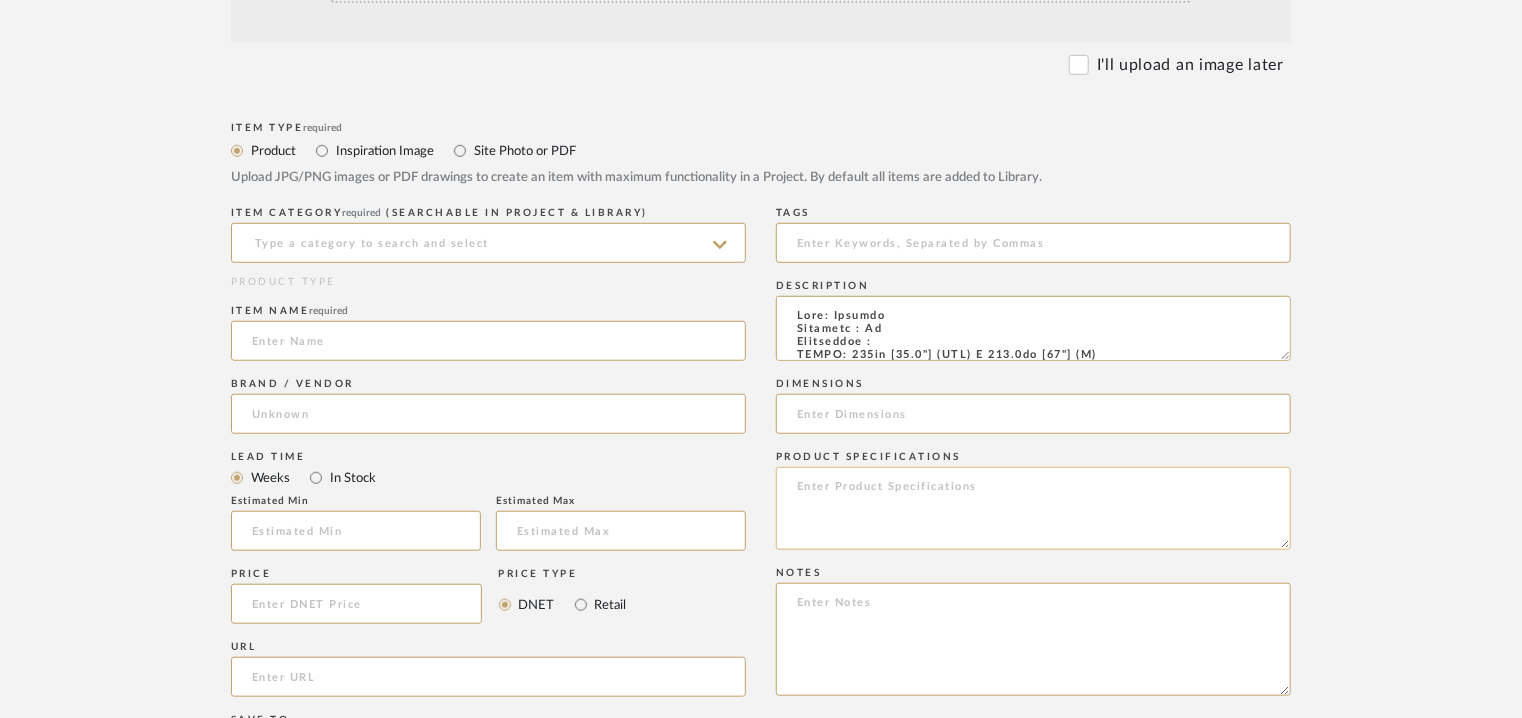 scroll, scrollTop: 273, scrollLeft: 0, axis: vertical 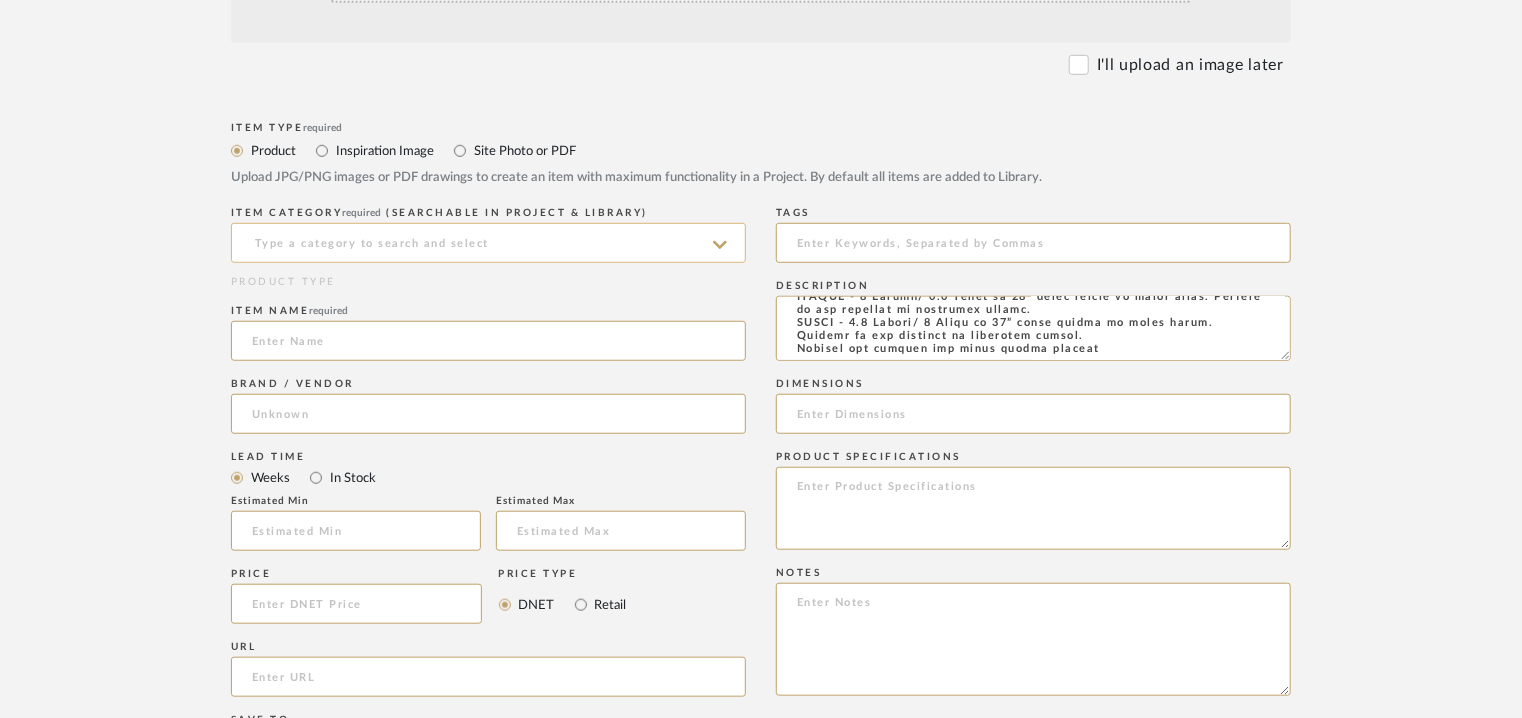 type on "Type: Ottoman
Designer : Na
Dimensions :
LARGE: 900mm [35.5"] (DIA) X 432.5mm [17"] (H)
MEDIUM: 600mm [23.5"] (DIA) X 381.5mm [15"] (H)
SMALL: 450mm [17.5"] (DIA) X 451.5mm [18"] (H)
Material & Finishes : metal, fabric upholstery.
Metal Finishes : Bronze/ Satin Bronze/ Antique Nickel Silver/ Satin
Brass/ Blackened.
Product description : Simple, cylindrical, and upholstered in the round, the Marly Ottoman collection offers sculptural and versatile options for additional everyday seating. Dome-like tops yield optimal comfort while low textured legs of hand-cast metal lend gleaming accents.
Additional details : Na
Any other details : COM:
LARGE - 3 Meters/ 3.5 Yards of 54” width fabric in solid color. Contact us for quantity in patterned fabric.
MEDIUM - 2 Meters/ 2.5 Yards of 54” width fabric in solid color. Contact us for quantity in patterned fabric.
SMALL - 1.5 Meters/ 2 Yards of 54” width fabric in solid color. Contact us for quantity in patterned fabric.
Contact for pricing and oth..." 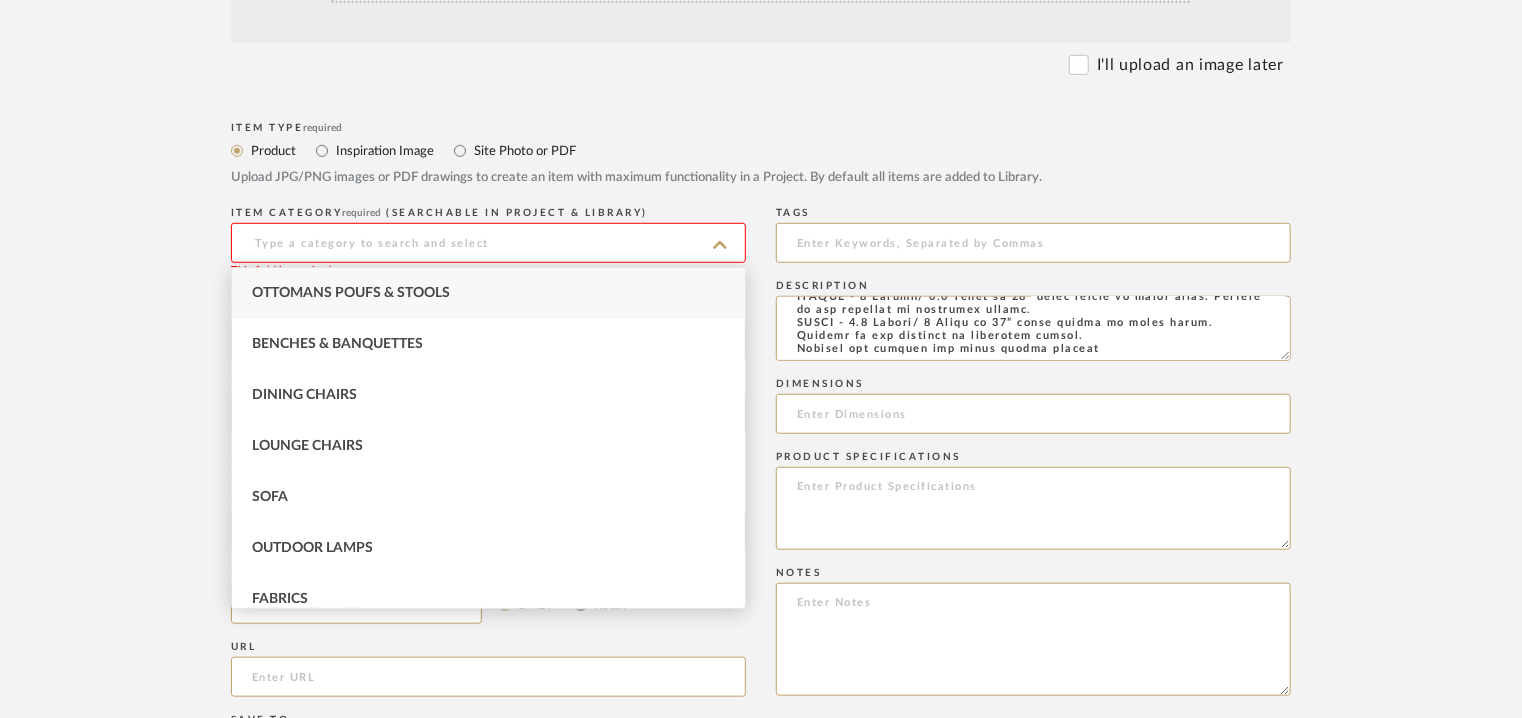 click on "Ottomans Poufs & Stools" at bounding box center (488, 293) 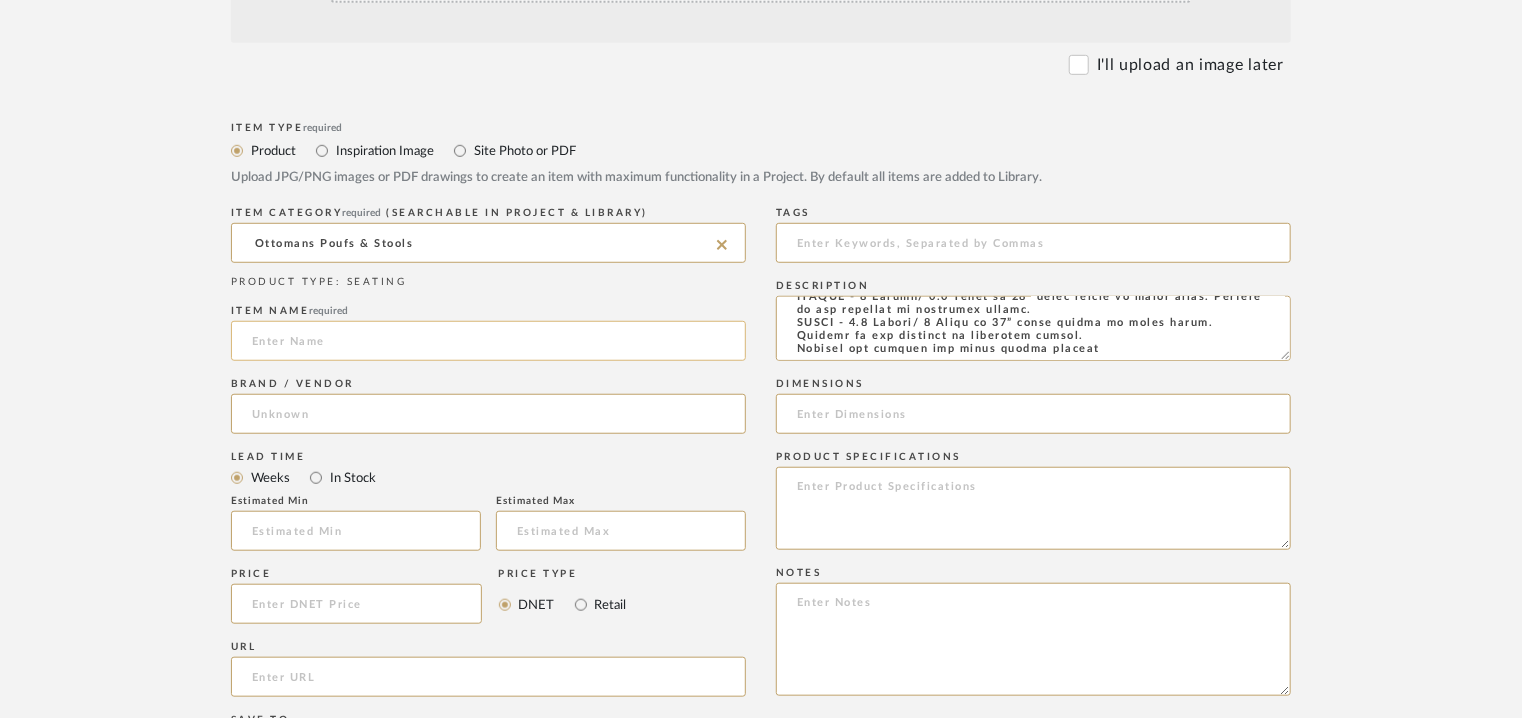 click 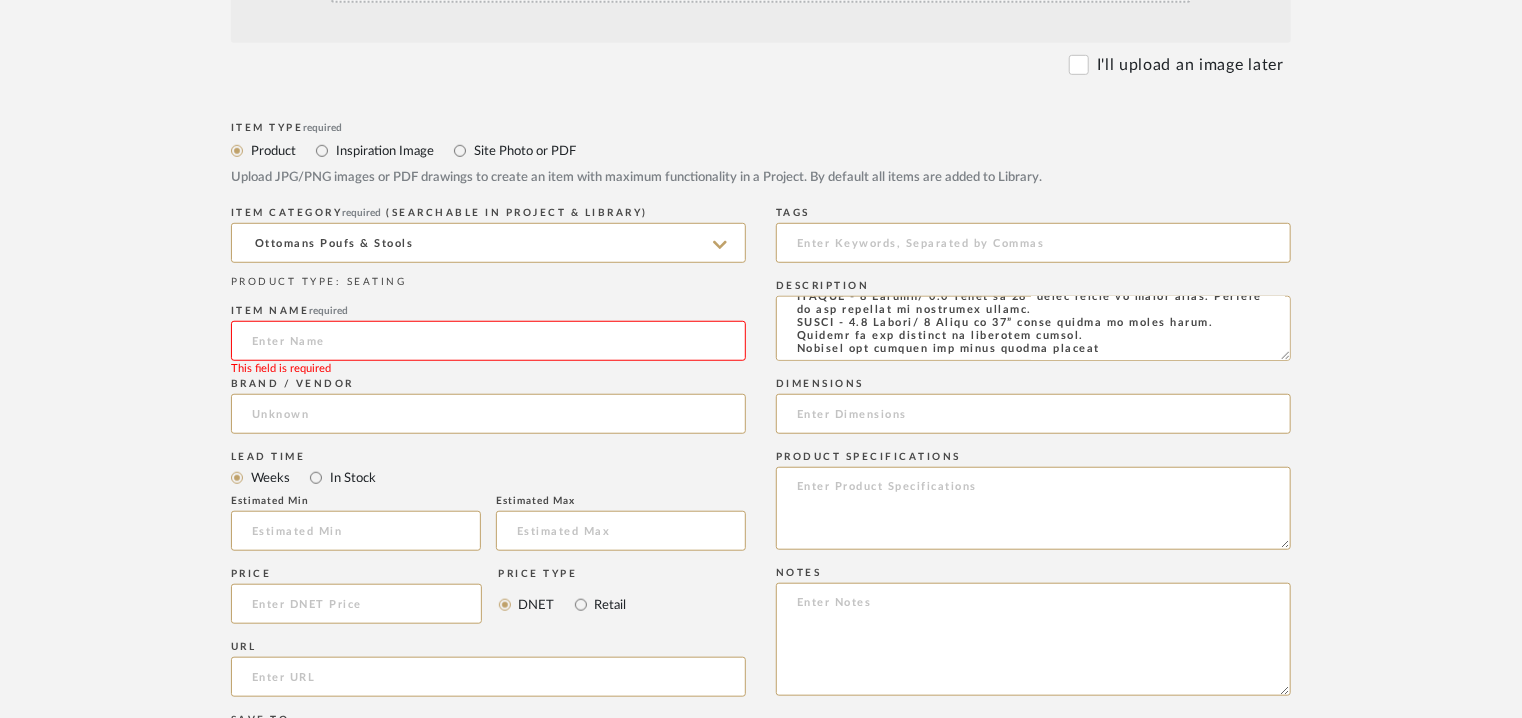 click 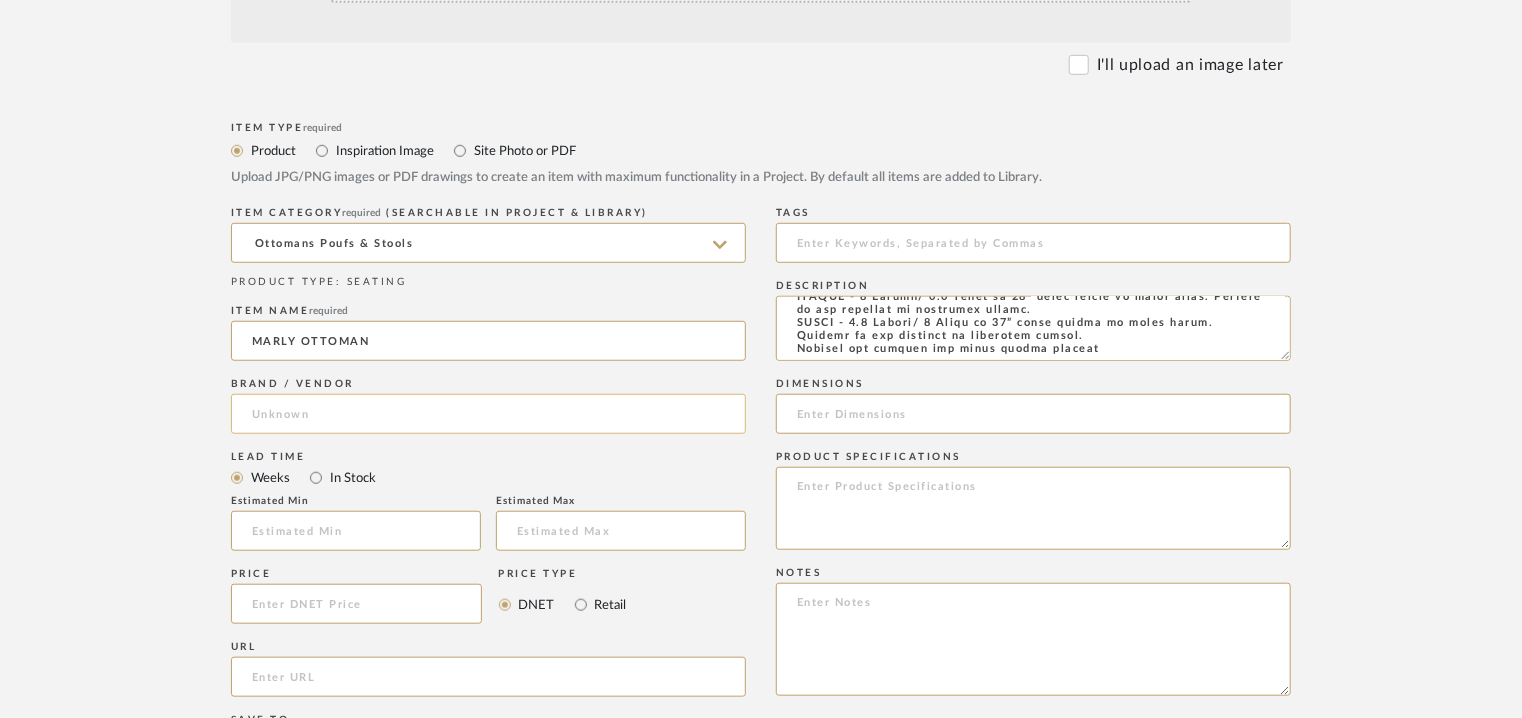 type on "MARLY OTTOMAN" 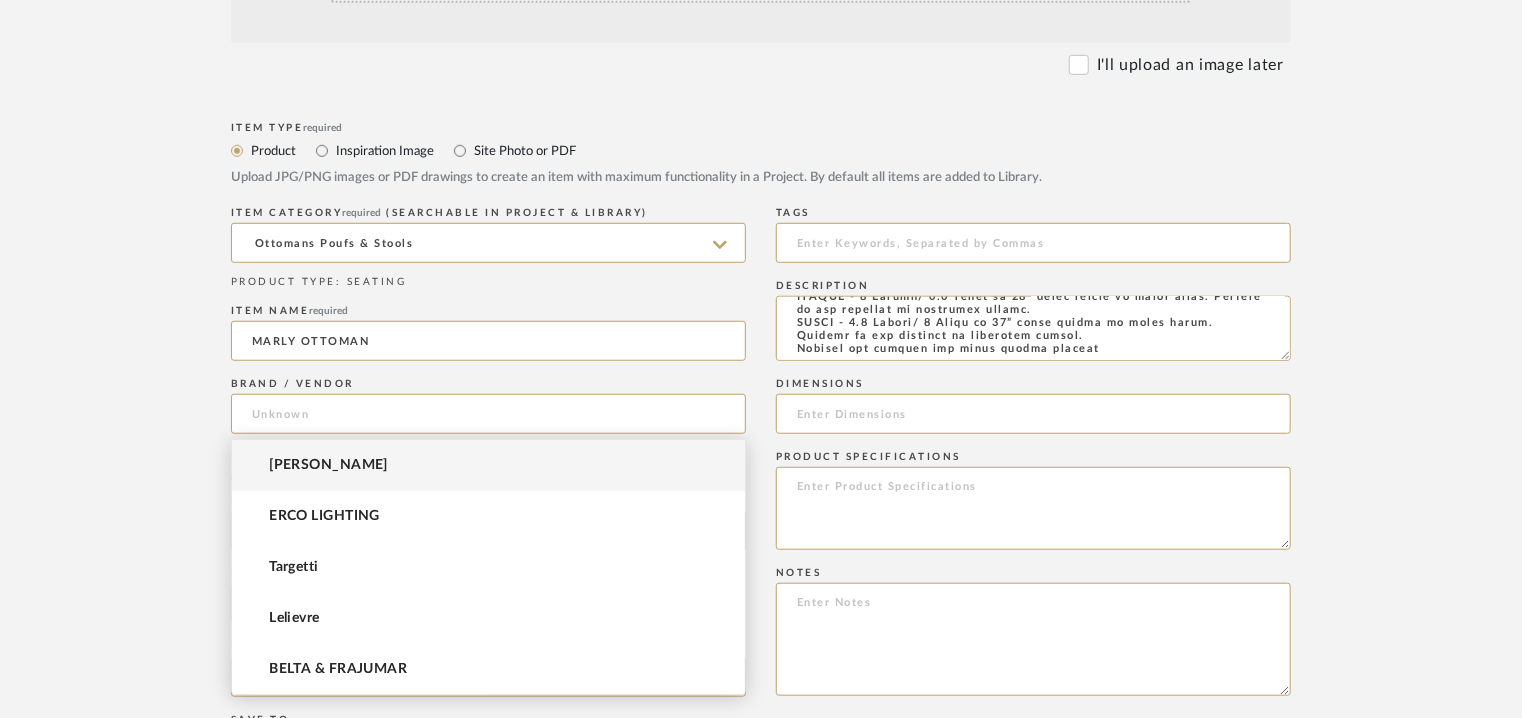 click on "[PERSON_NAME]" at bounding box center [328, 465] 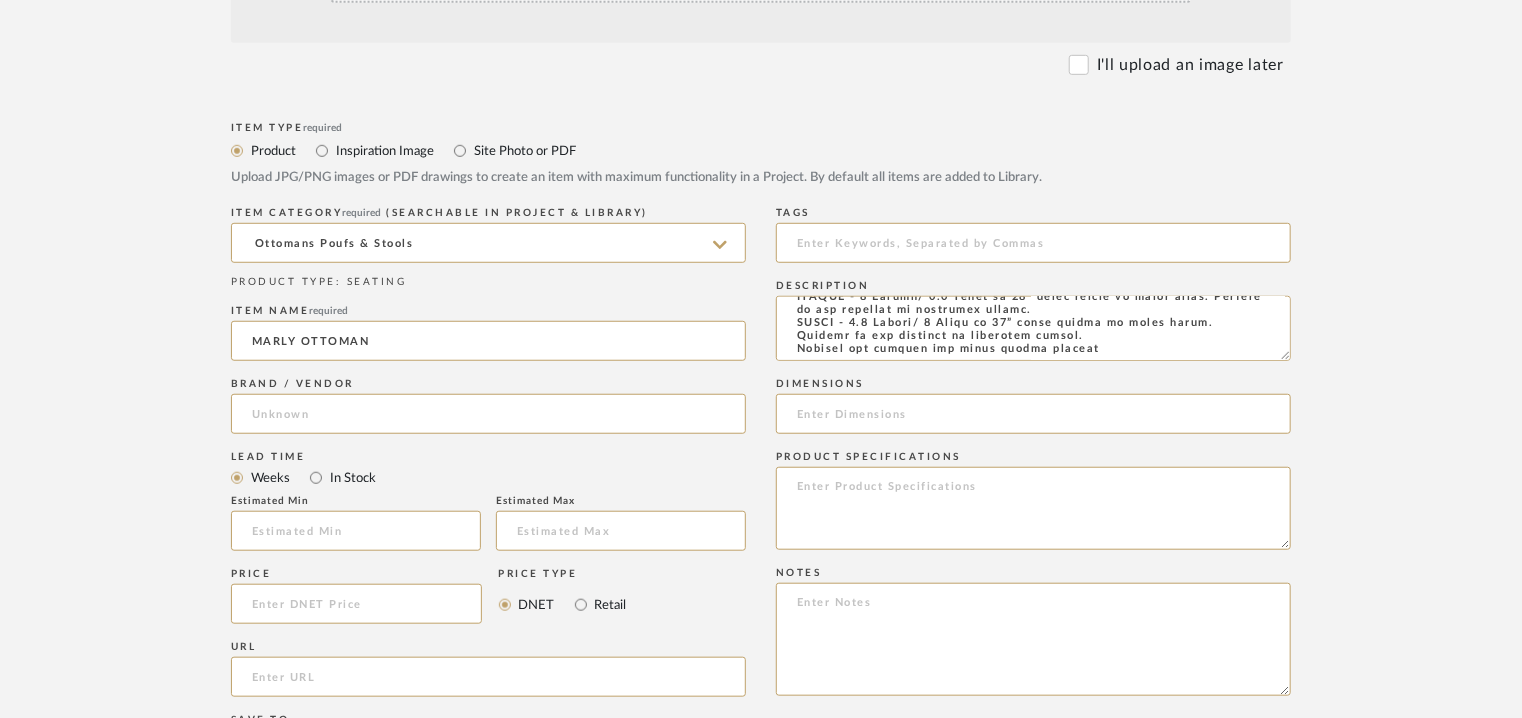 type on "[PERSON_NAME]" 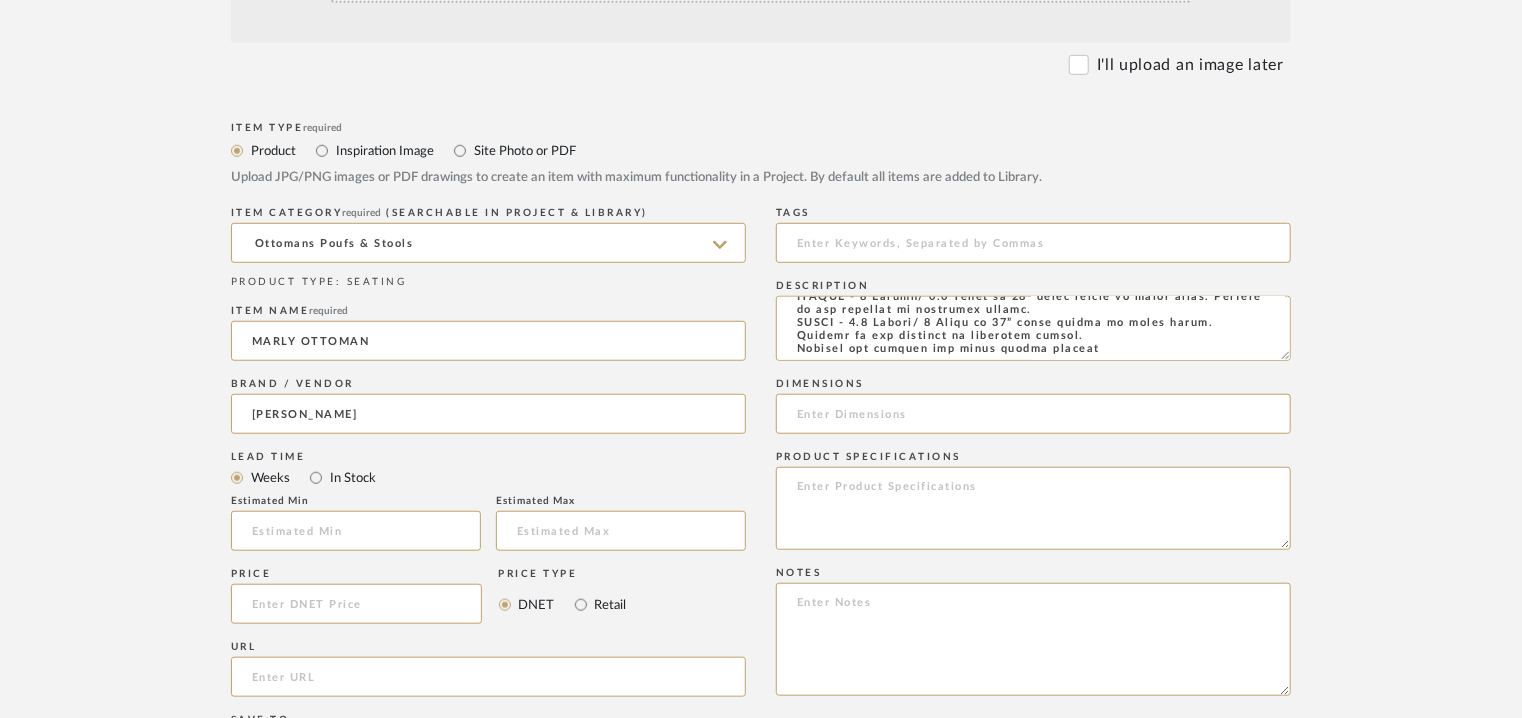 drag, startPoint x: 309, startPoint y: 518, endPoint x: 286, endPoint y: 494, distance: 33.24154 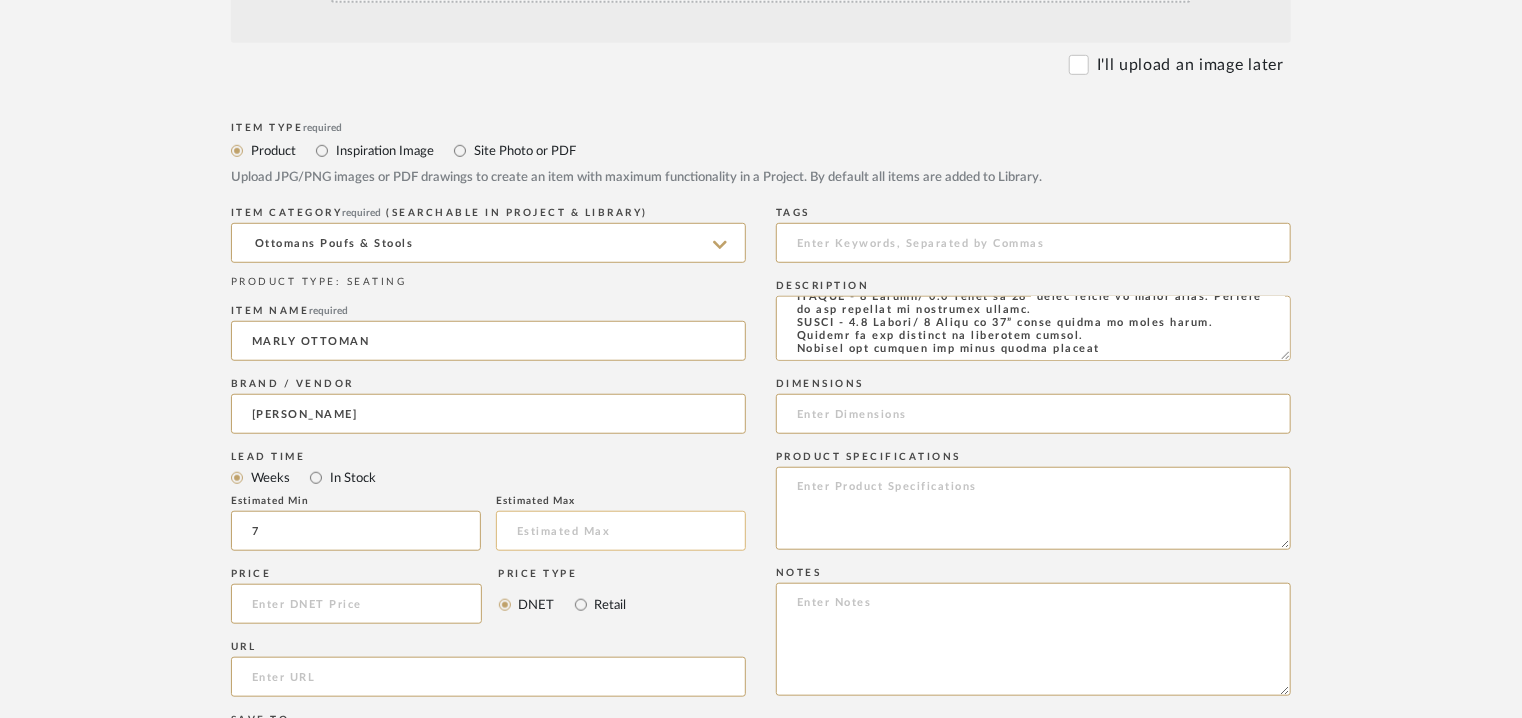 type on "7" 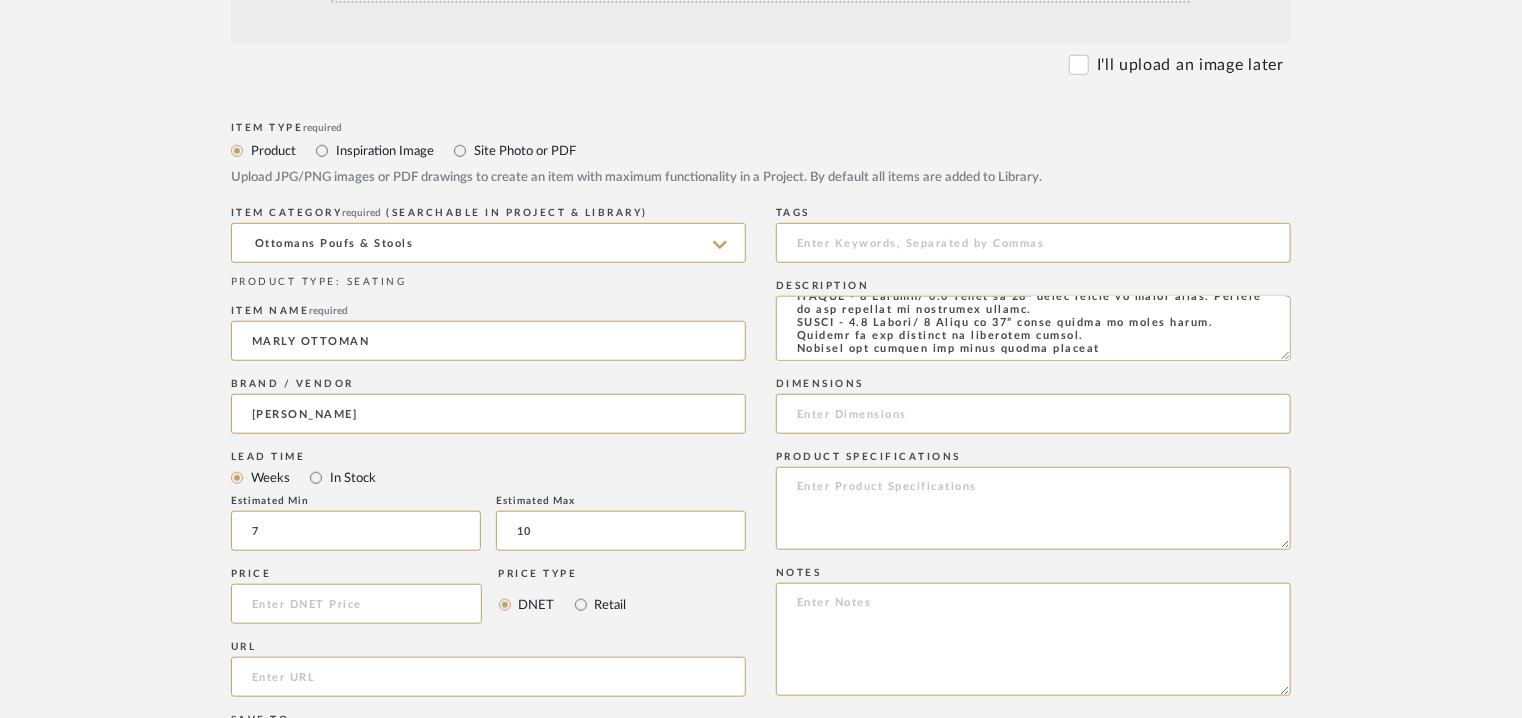 type on "10" 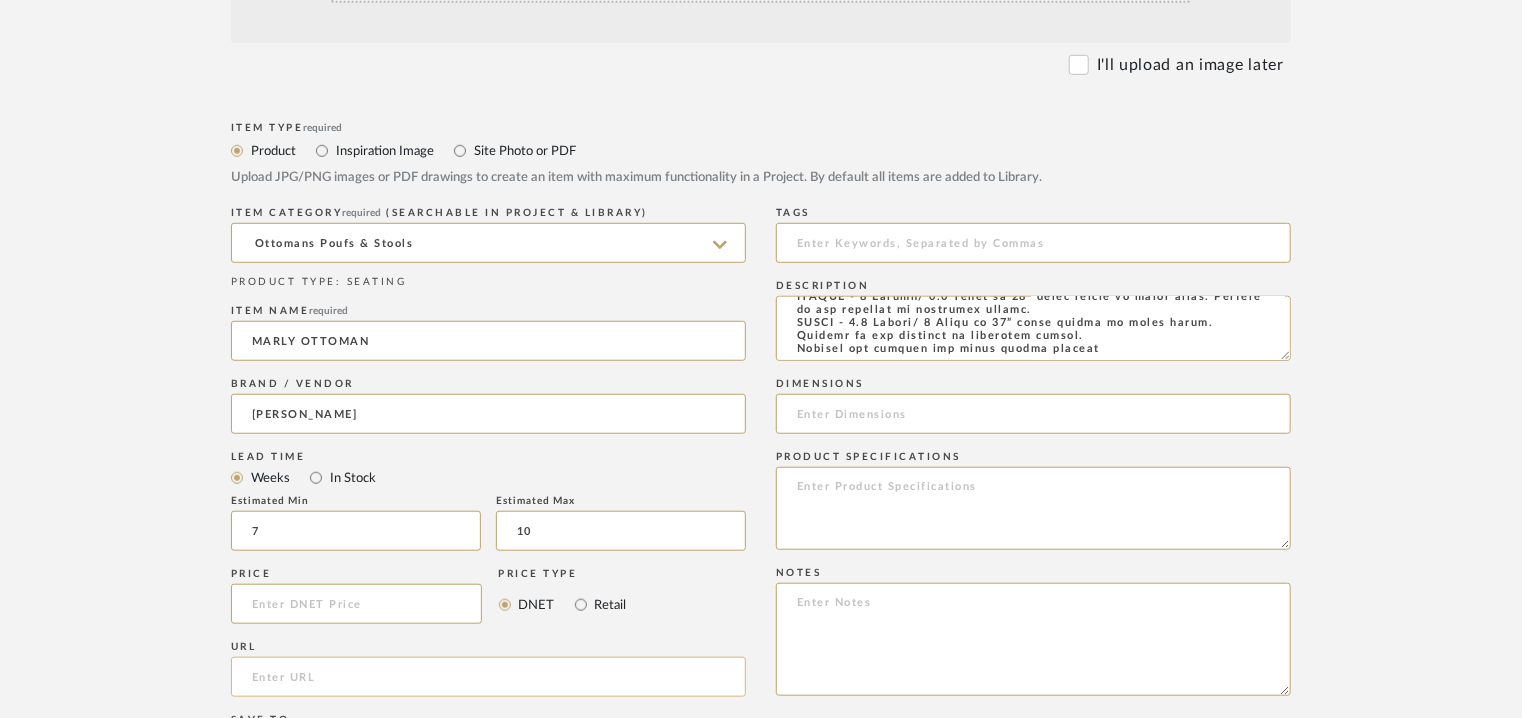 click 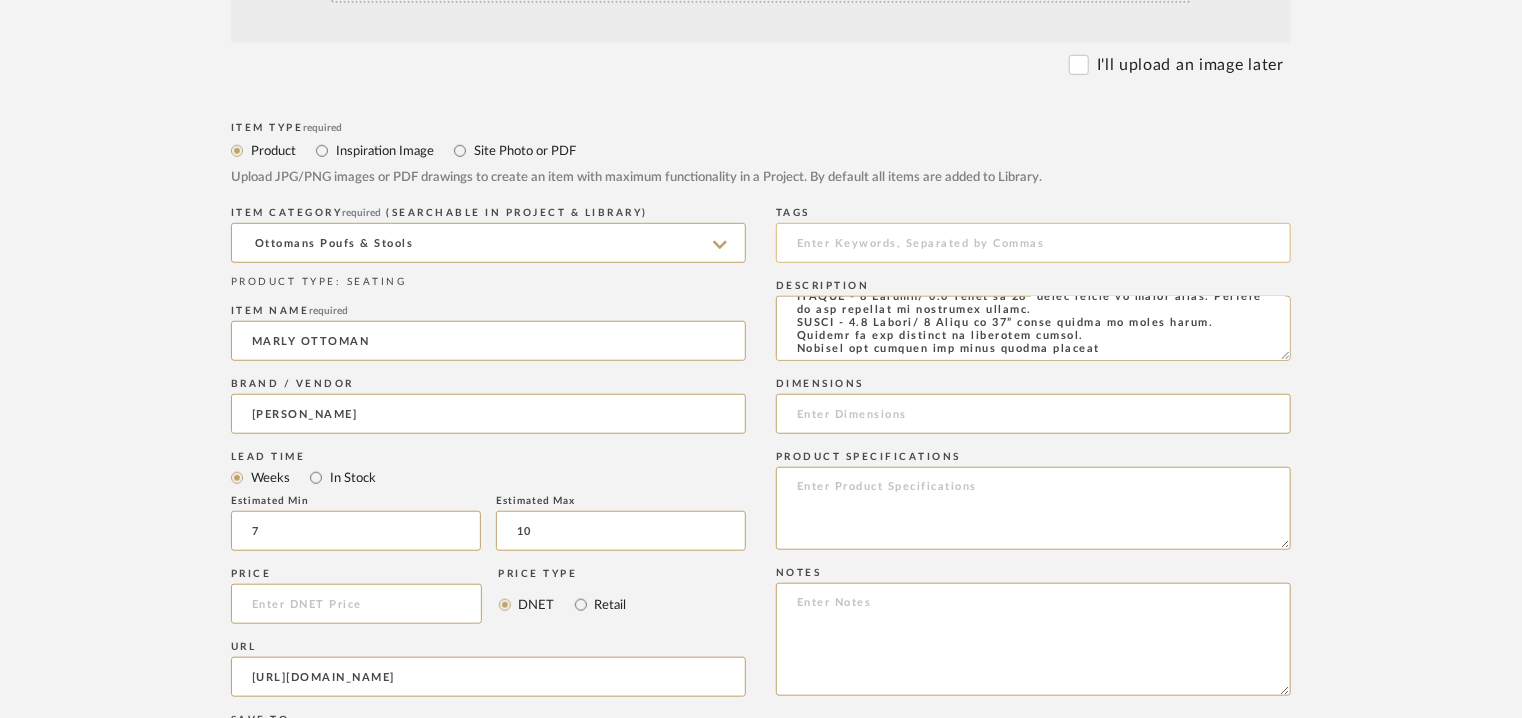 type on "https://demurodas.com/products/marly-pouf" 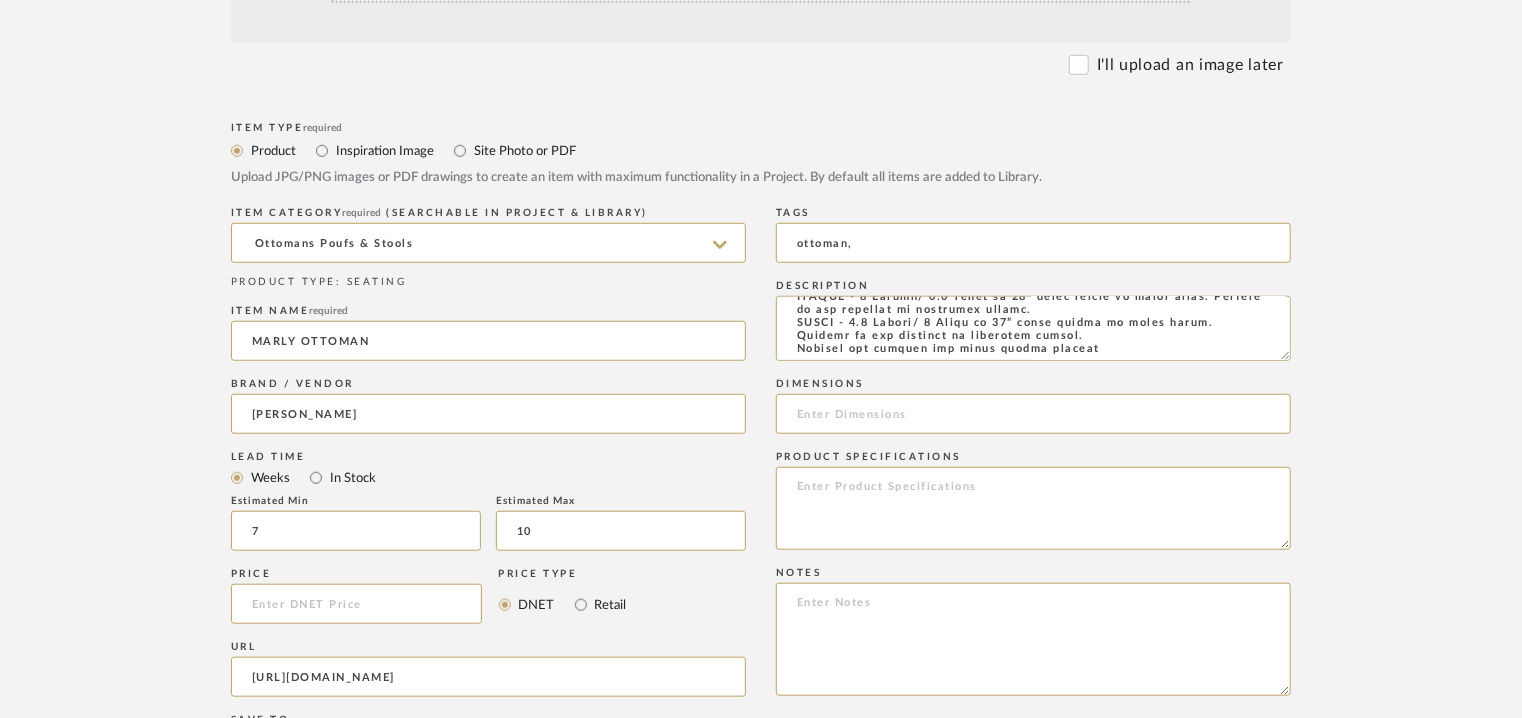 type on "ottoman," 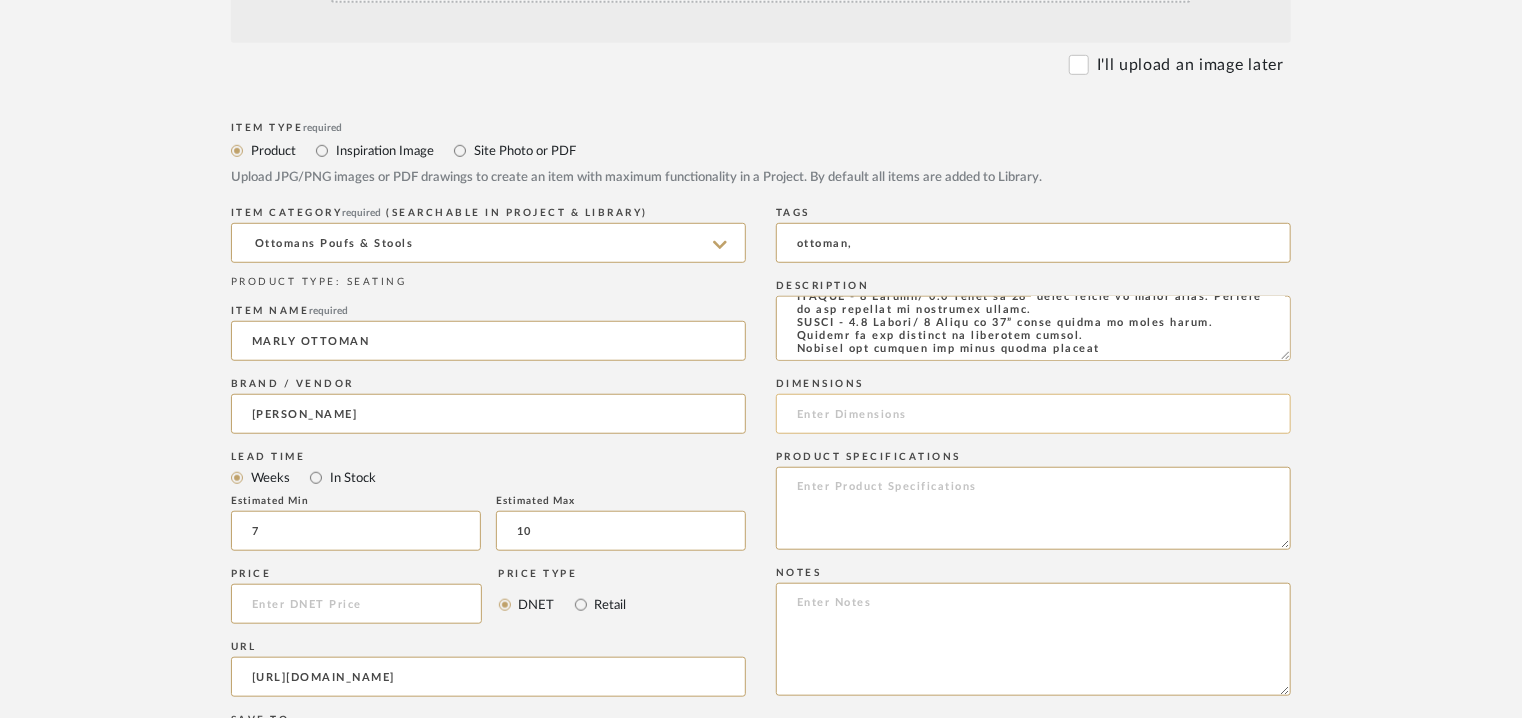 click 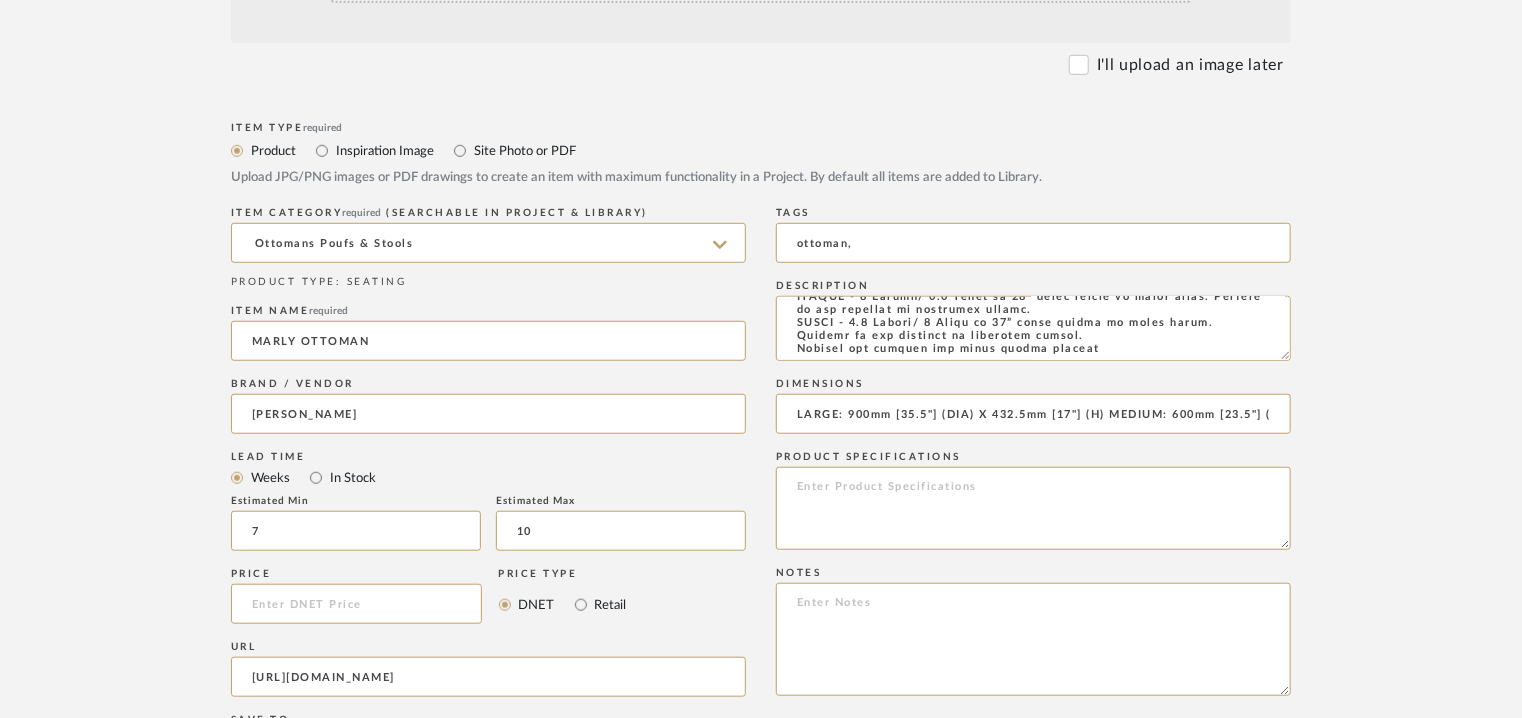 scroll, scrollTop: 0, scrollLeft: 489, axis: horizontal 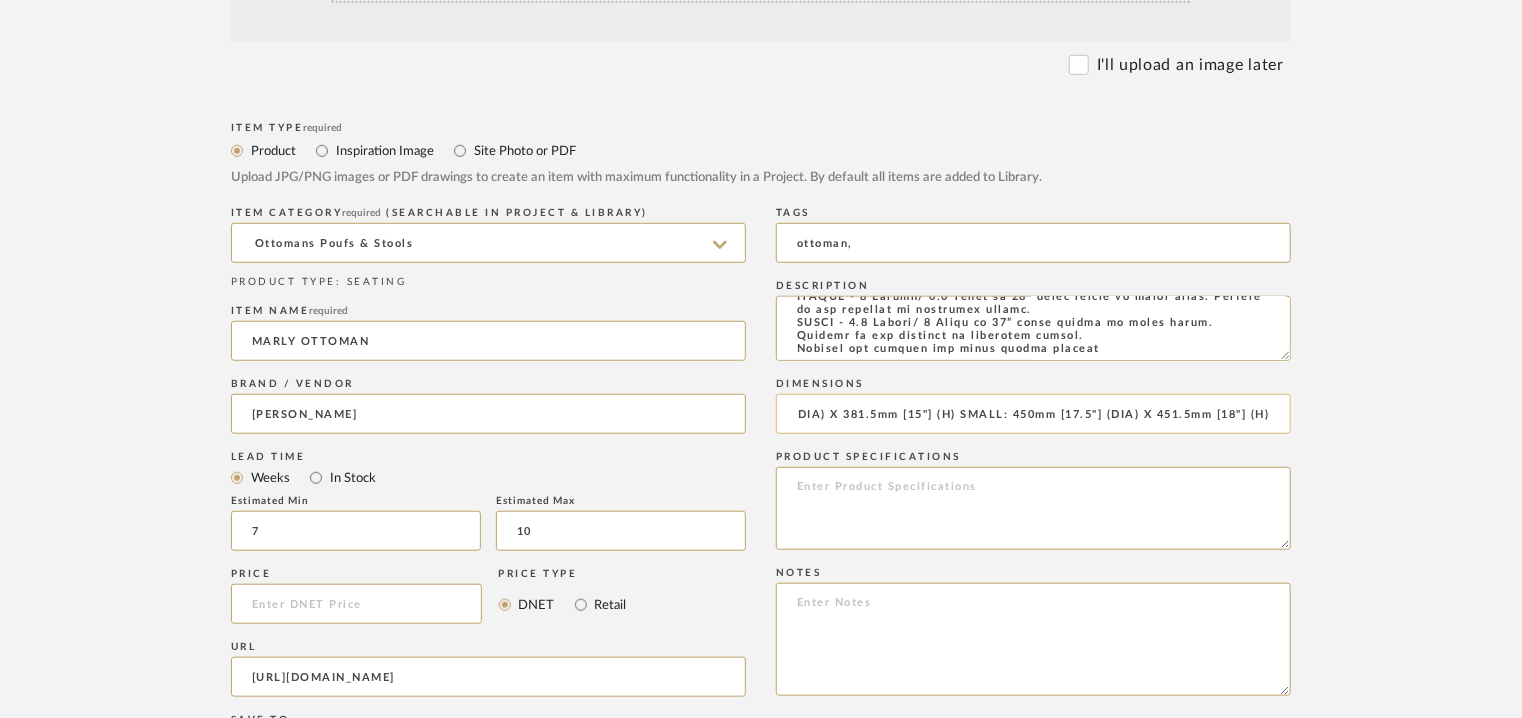 click on "LARGE: 900mm [35.5"] (DIA) X 432.5mm [17"] (H) MEDIUM: 600mm [23.5"] (DIA) X 381.5mm [15"] (H) SMALL: 450mm [17.5"] (DIA) X 451.5mm [18"] (H)" 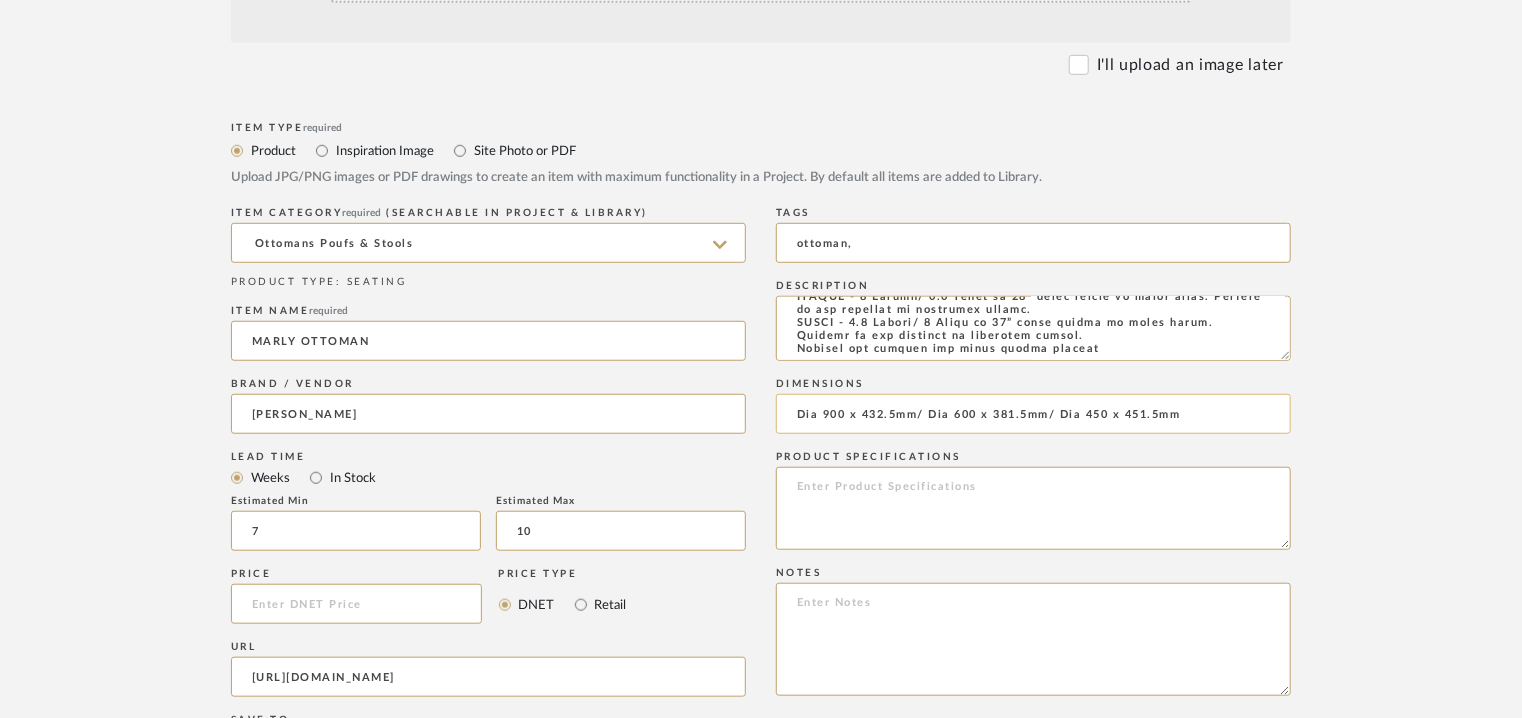 click on "Dia 900 x 432.5mm/ Dia 600 x 381.5mm/ Dia 450 x 451.5mm" 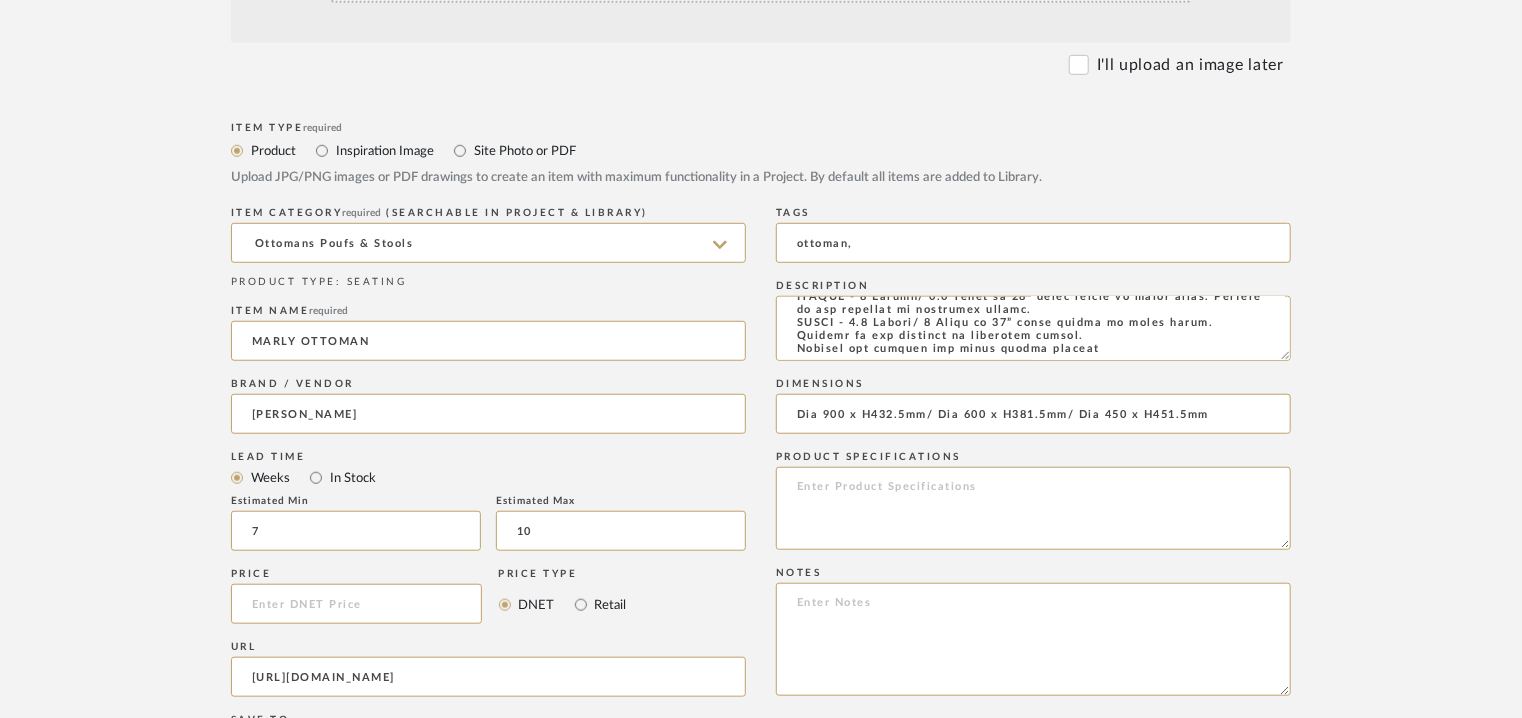type on "Dia 900 x H432.5mm/ Dia 600 x H381.5mm/ Dia 450 x H451.5mm" 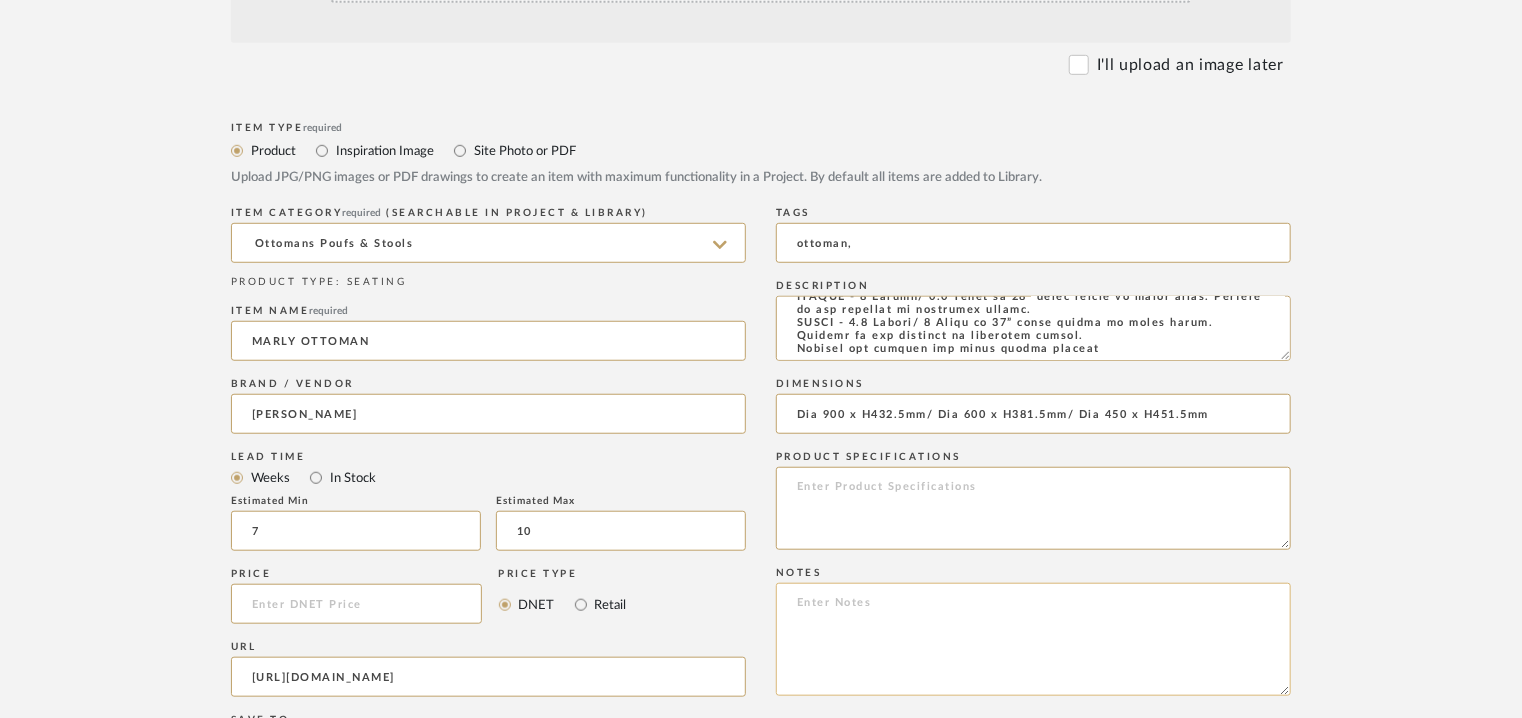 click 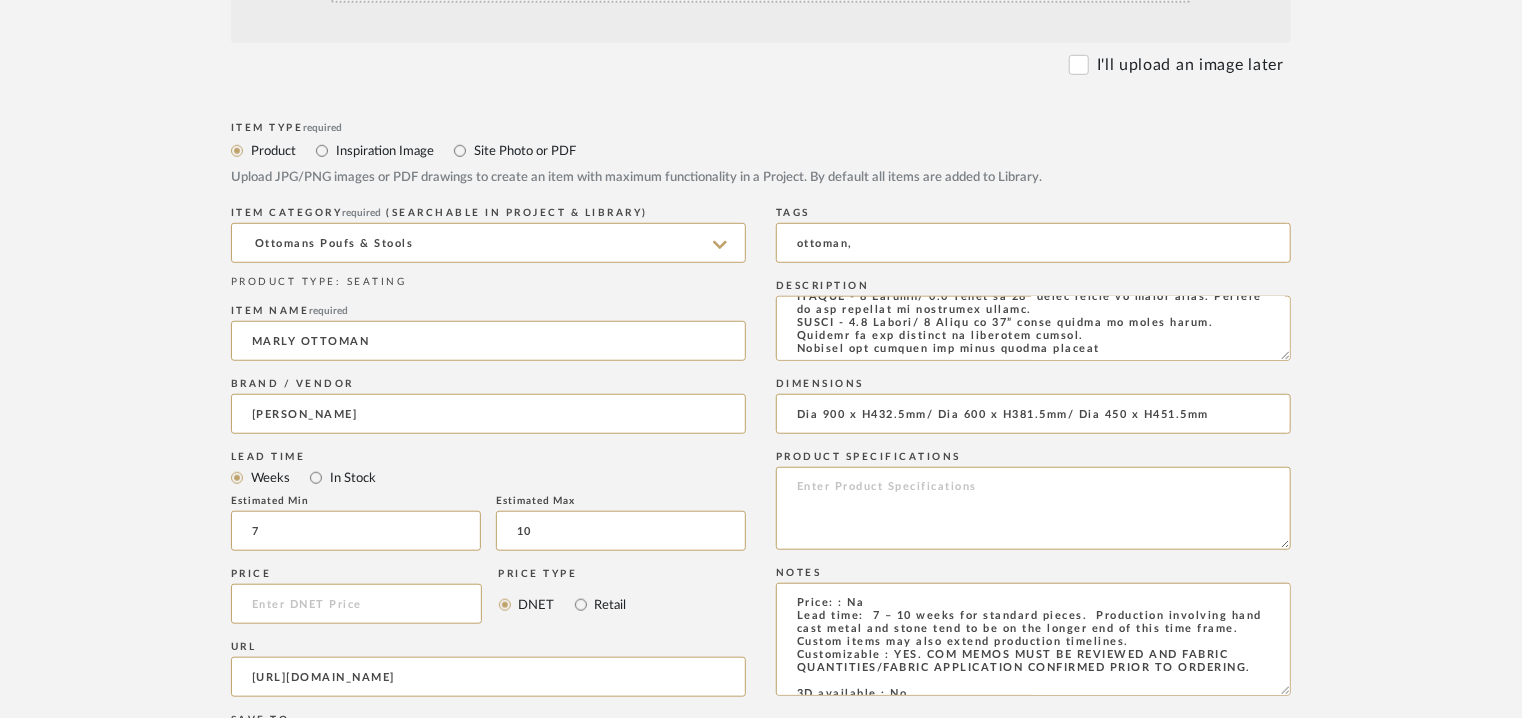 scroll, scrollTop: 184, scrollLeft: 0, axis: vertical 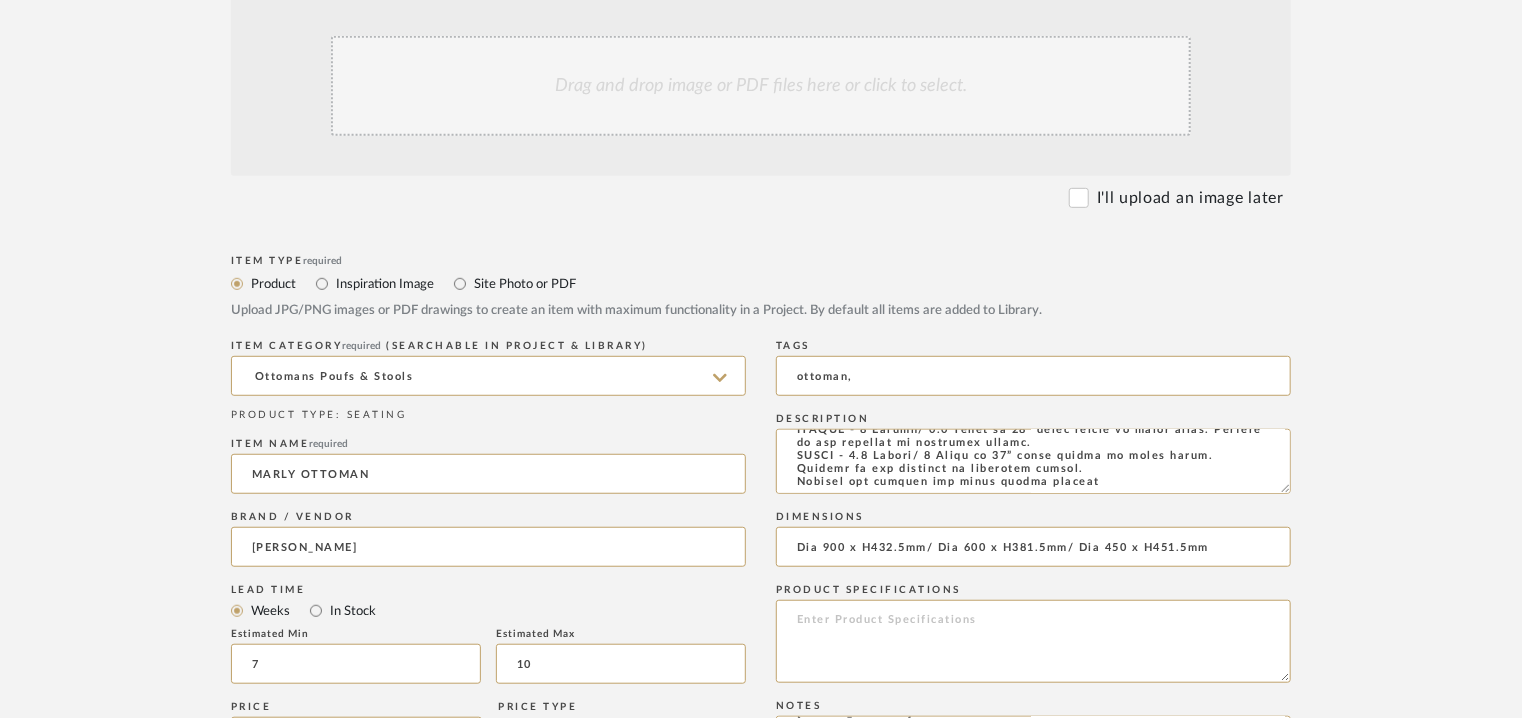 type on "Price: : Na
Lead time:  7 – 10 weeks for standard pieces.  Production involving hand cast metal and stone tend to be on the longer end of this time frame.  Custom items may also extend production timelines.
Customizable : YES. COM MEMOS MUST BE REVIEWED AND FABRIC QUANTITIES/FABRIC APPLICATION CONFIRMED PRIOR TO ORDERING.
3D available : No
BIM available. No.
Point of contact: [PERSON_NAME]
Contact number: [PHONE_NUMBER] and
[PHONE_NUMBER]
Email address: [EMAIL_ADDRESS][DOMAIN_NAME]
[EMAIL_ADDRESS][DOMAIN_NAME]
Address: [STREET_ADDRESS]
Additional contact information:
Email address : [PERSON_NAME][EMAIL_ADDRESS][PERSON_NAME][DOMAIN_NAME]  and
[EMAIL_ADDRESS][DOMAIN_NAME]" 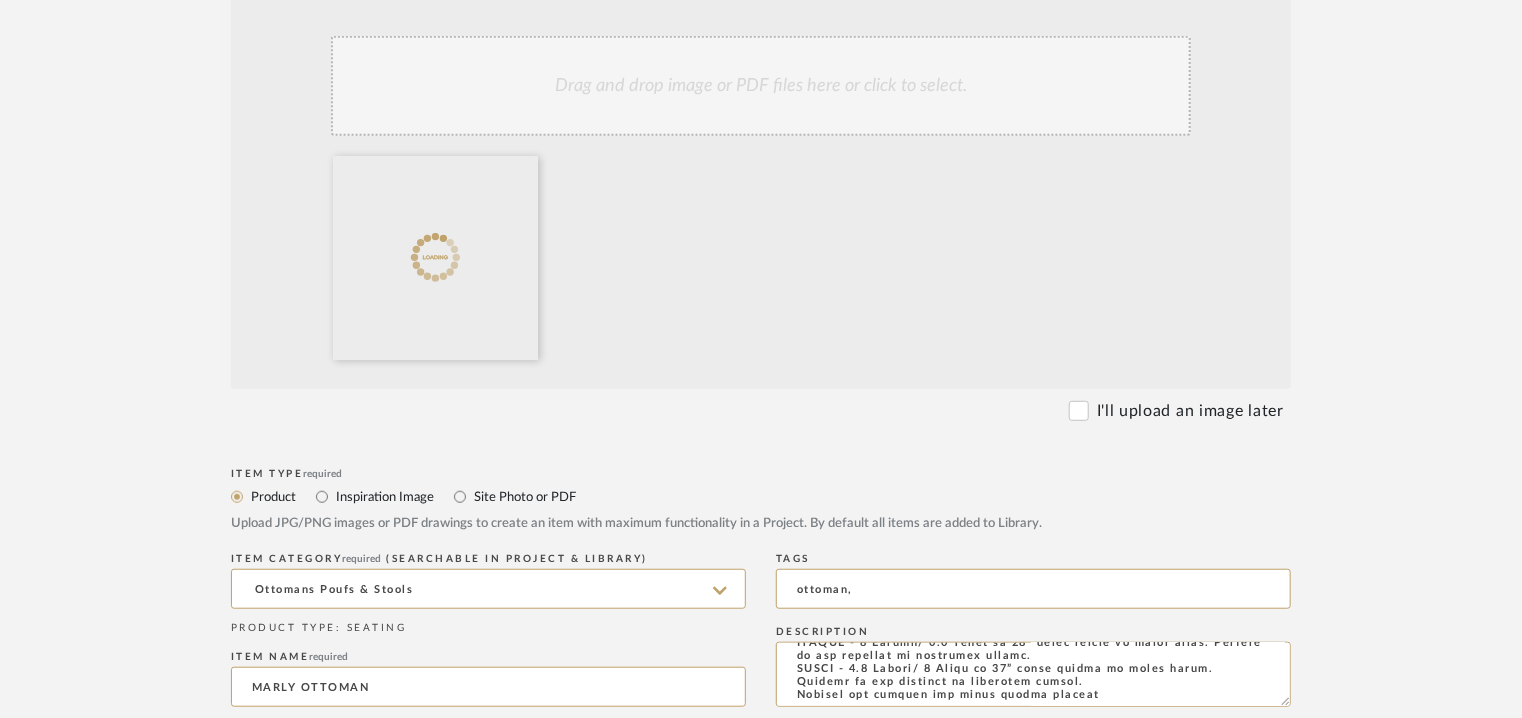 click on "Drag and drop image or PDF files here or click to select." 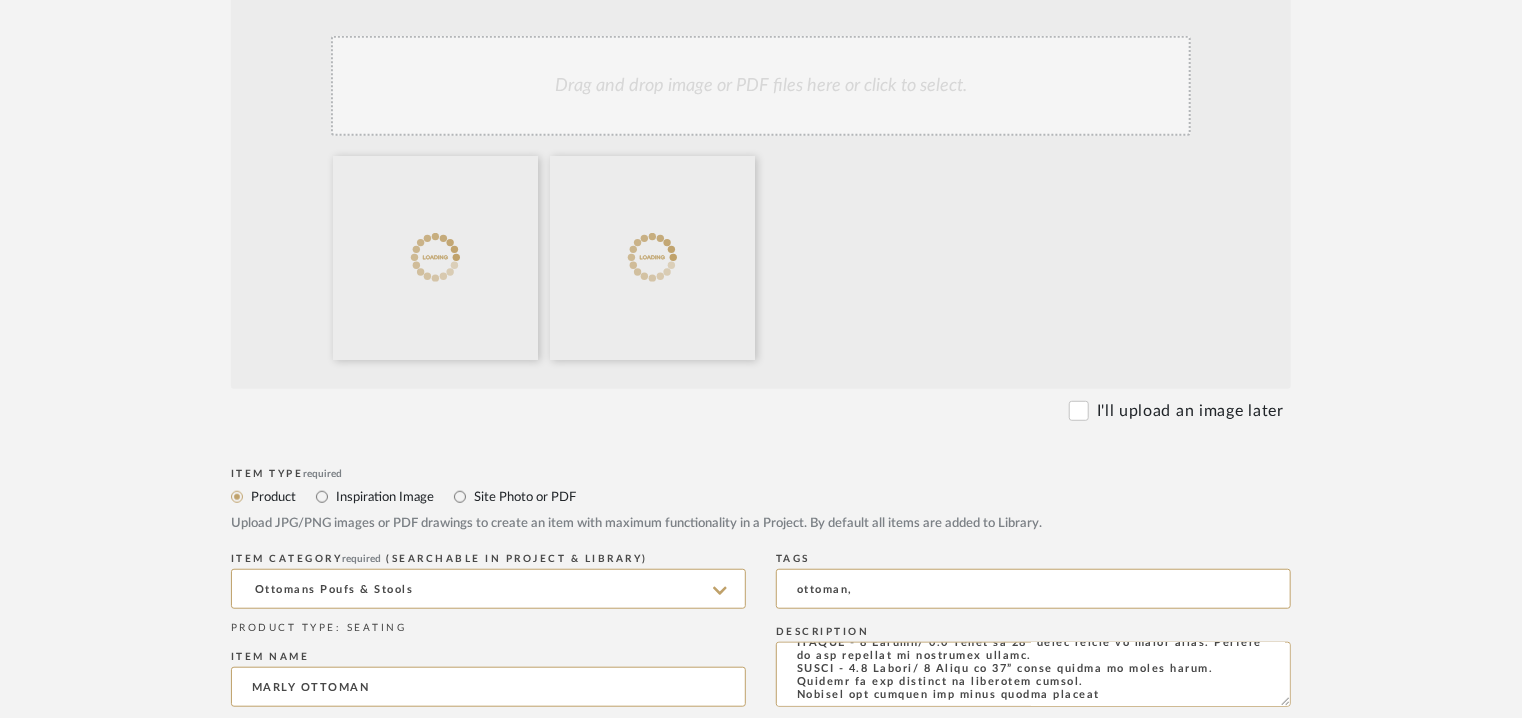 click on "Drag and drop image or PDF files here or click to select." 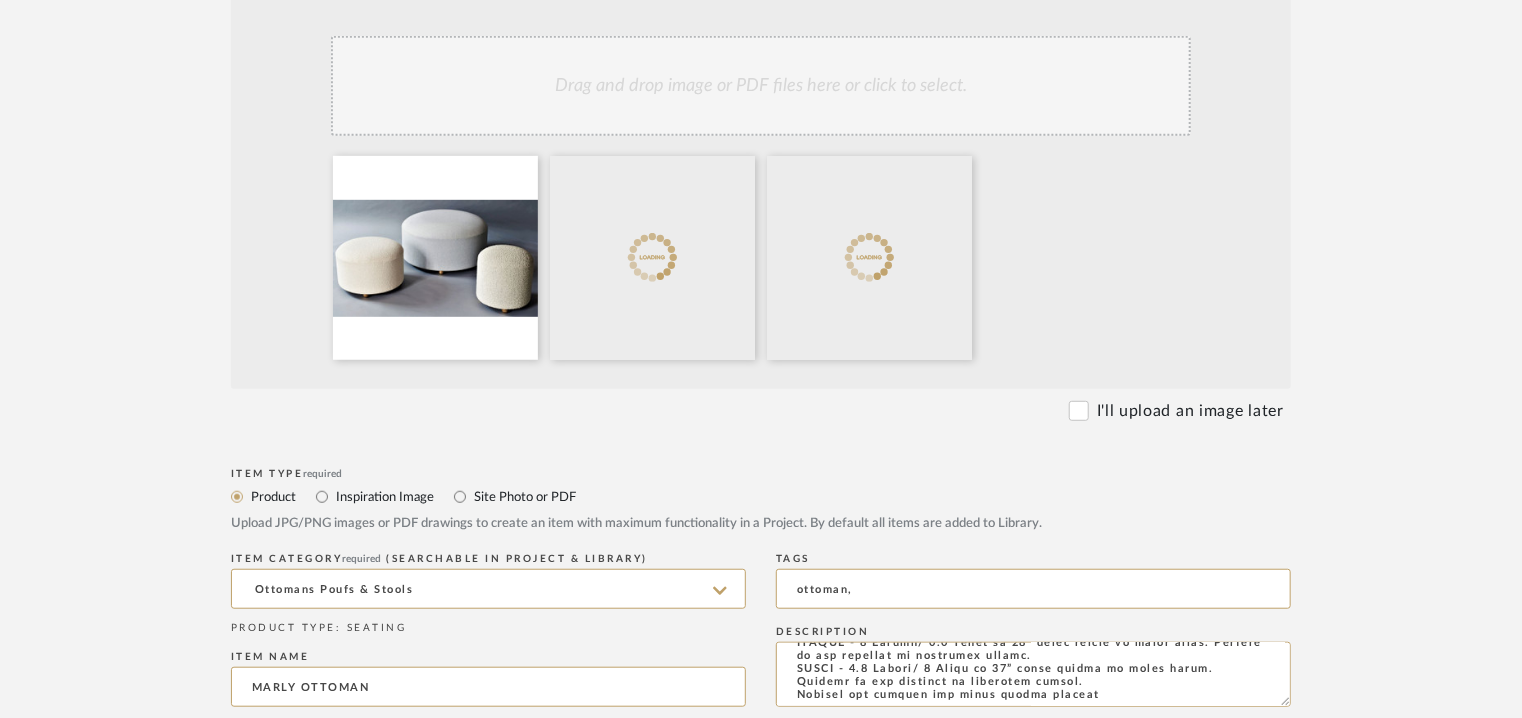 click on "Drag and drop image or PDF files here or click to select." 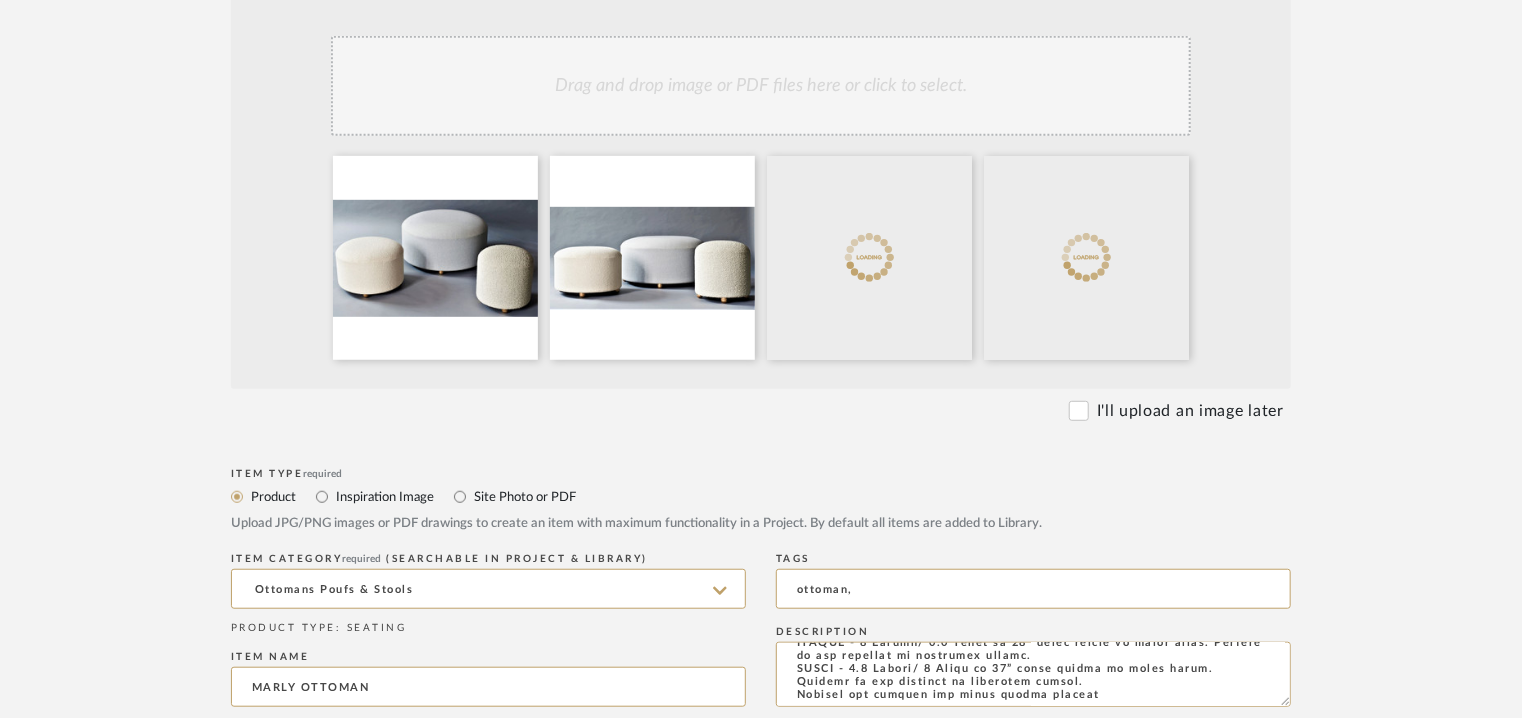 click on "Drag and drop image or PDF files here or click to select." 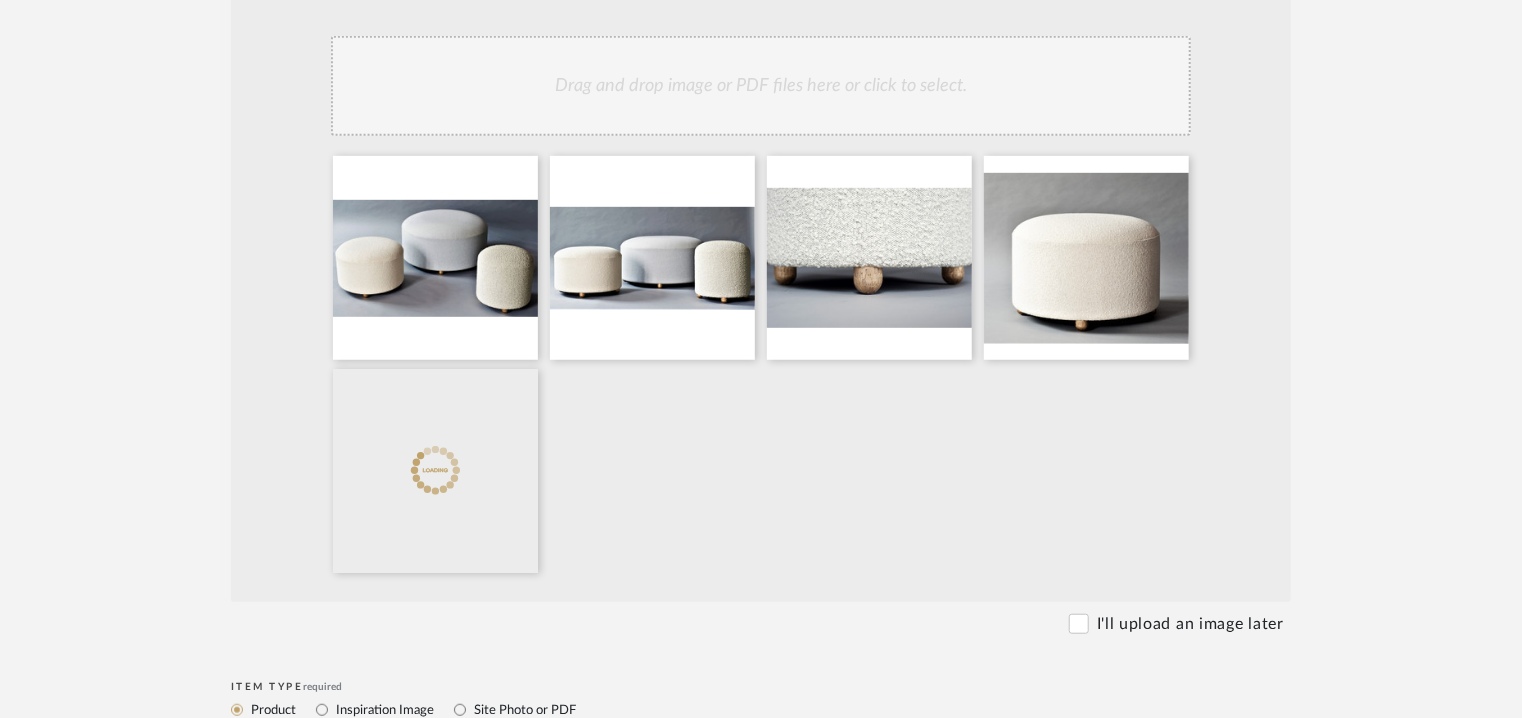 click on "Drag and drop image or PDF files here or click to select." 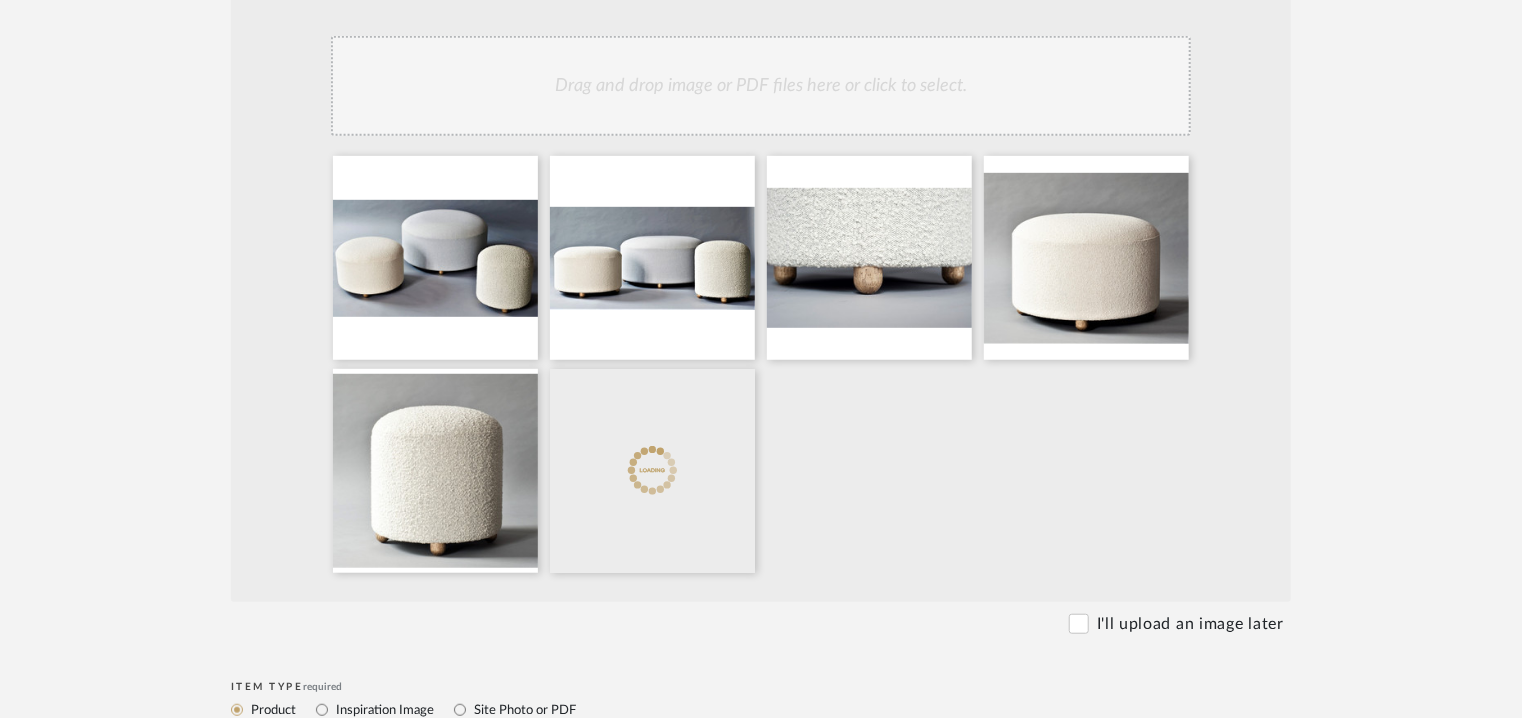 click on "Drag and drop image or PDF files here or click to select." 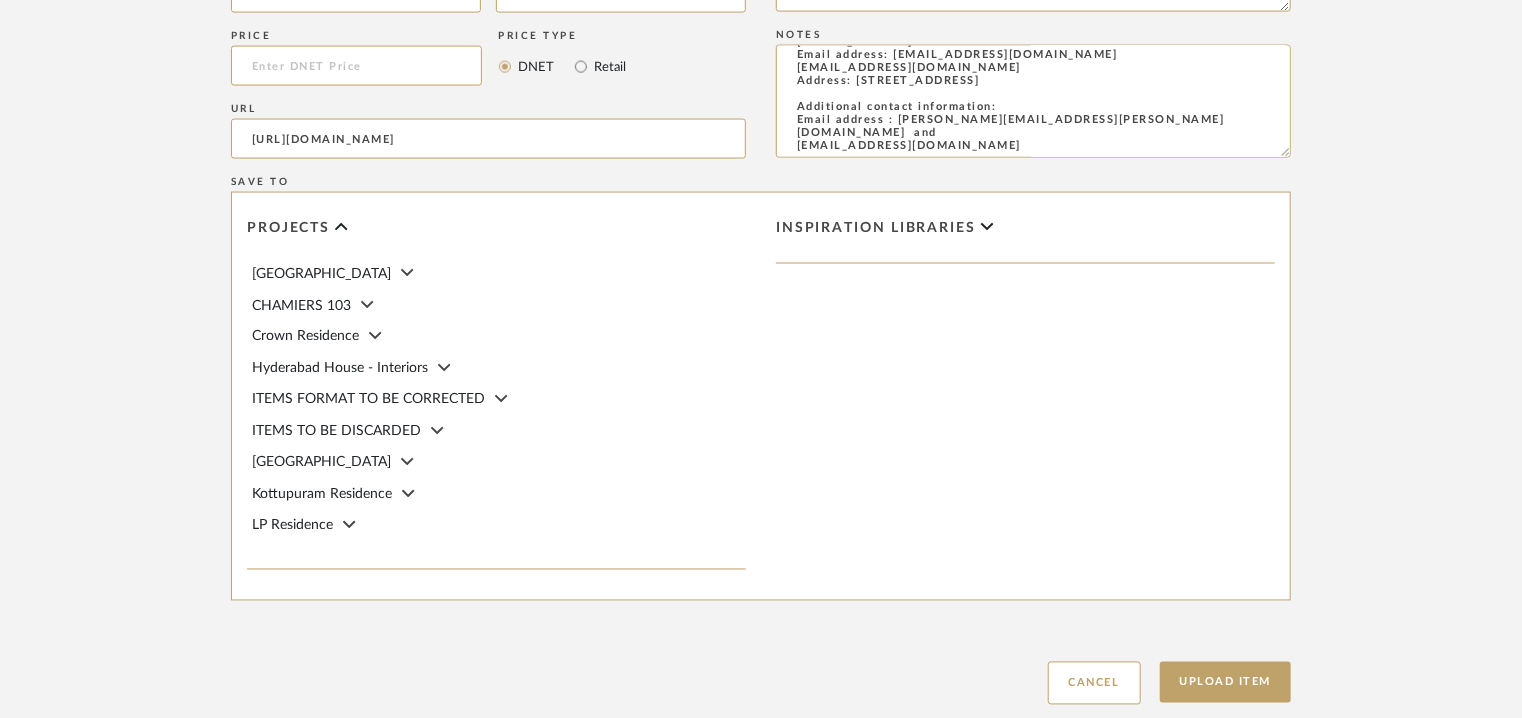 scroll, scrollTop: 1692, scrollLeft: 0, axis: vertical 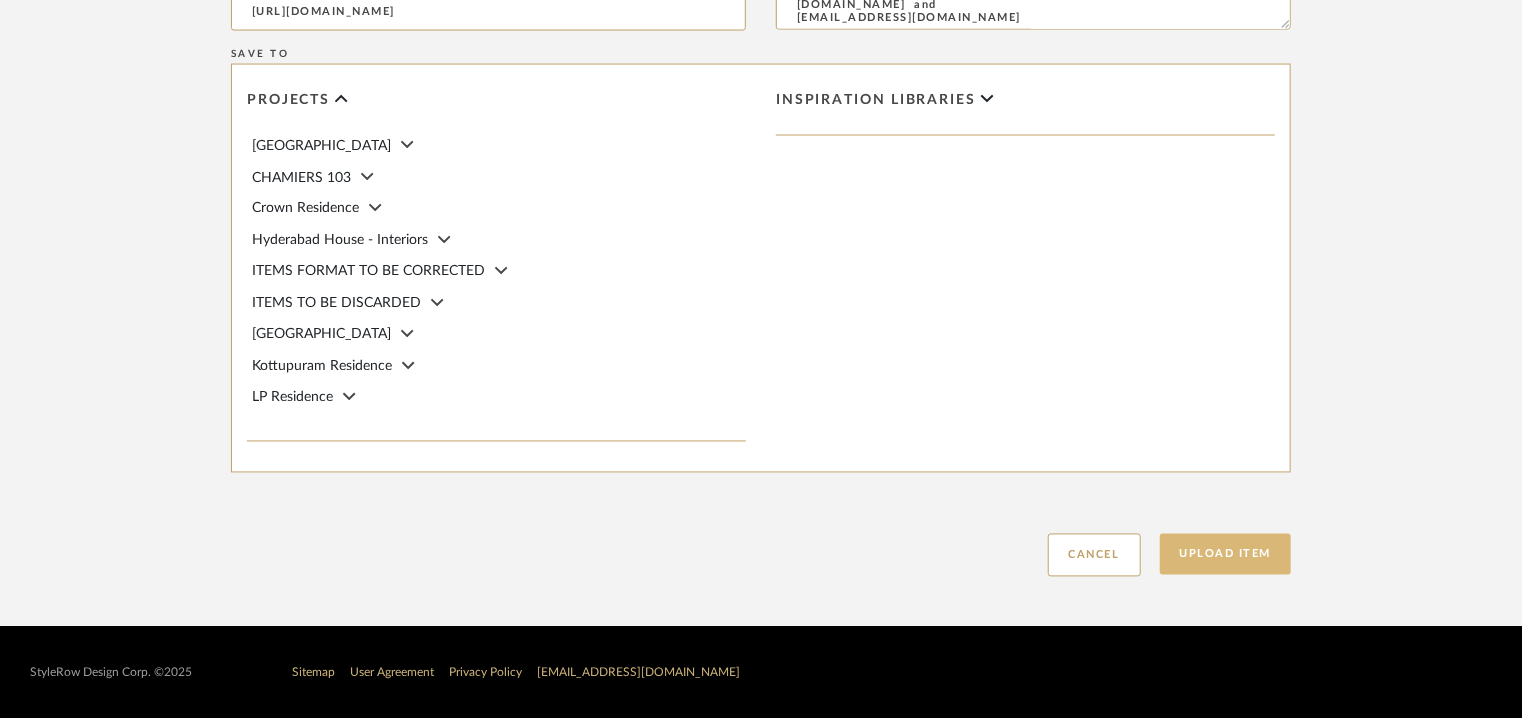click on "Upload Item" 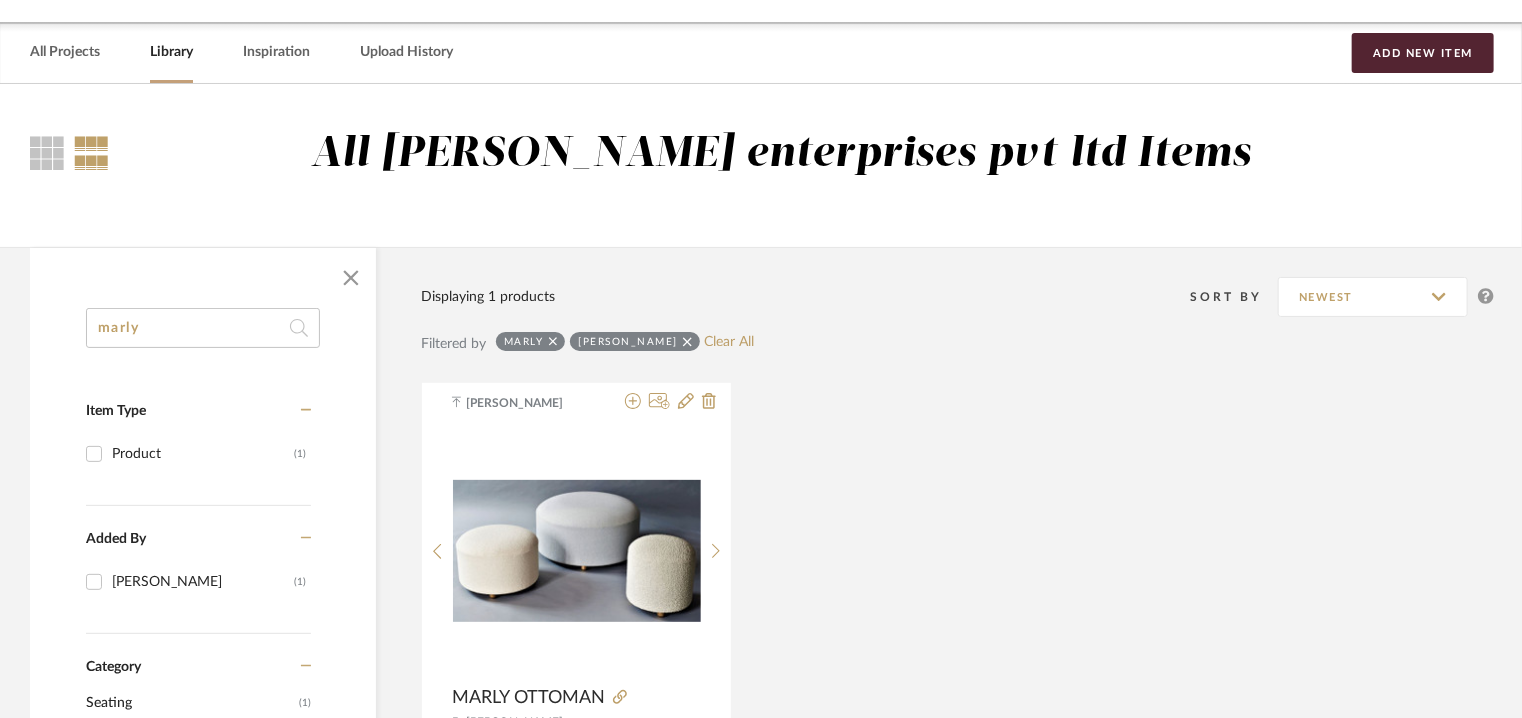 scroll, scrollTop: 0, scrollLeft: 0, axis: both 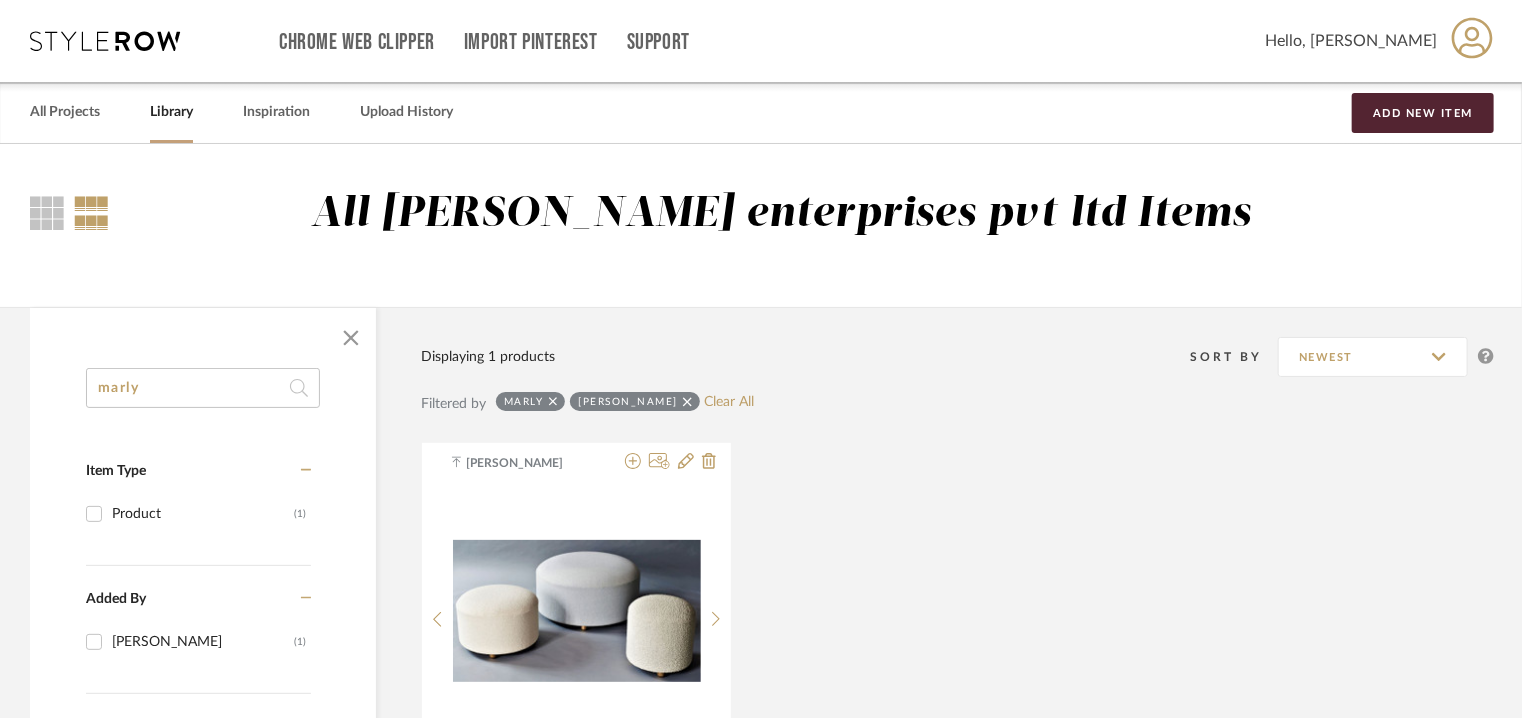 drag, startPoint x: 147, startPoint y: 387, endPoint x: 16, endPoint y: 387, distance: 131 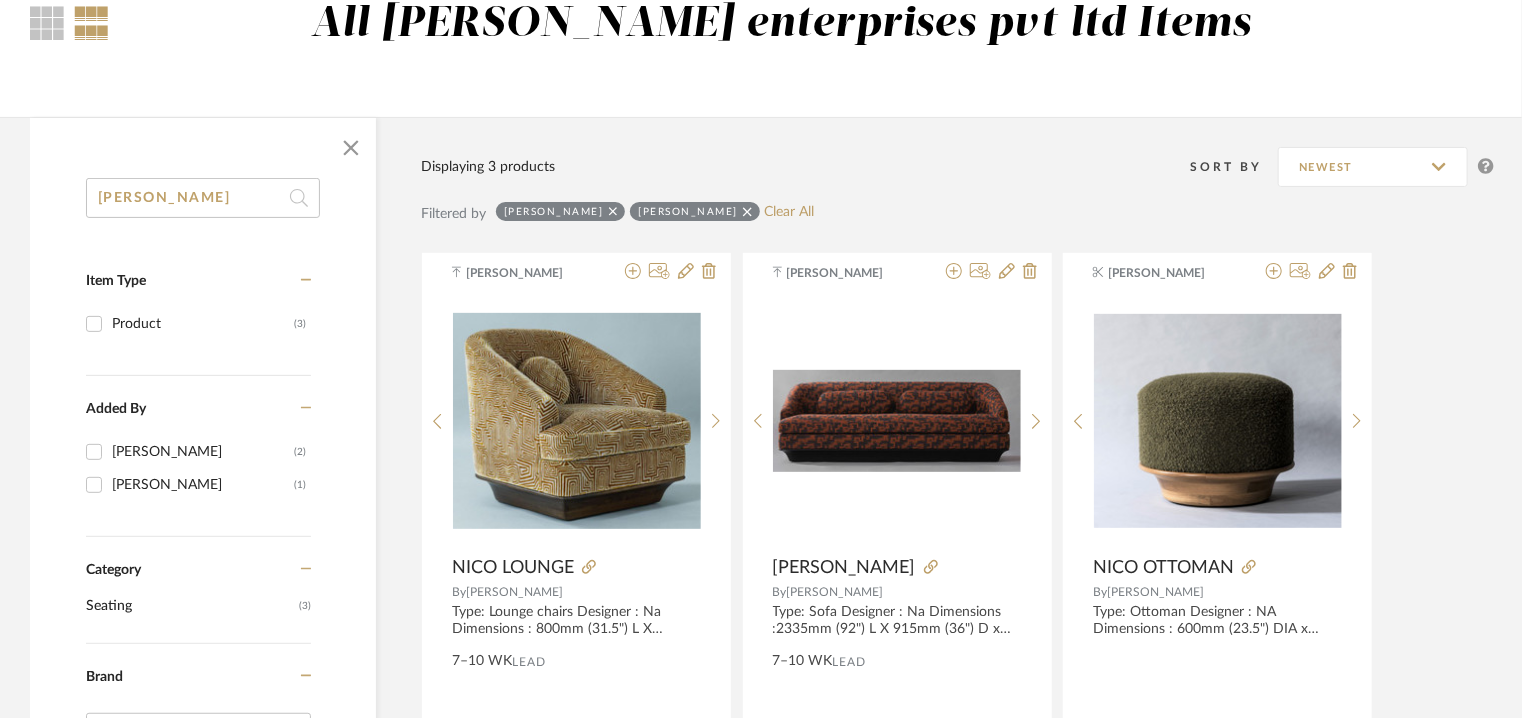 scroll, scrollTop: 300, scrollLeft: 0, axis: vertical 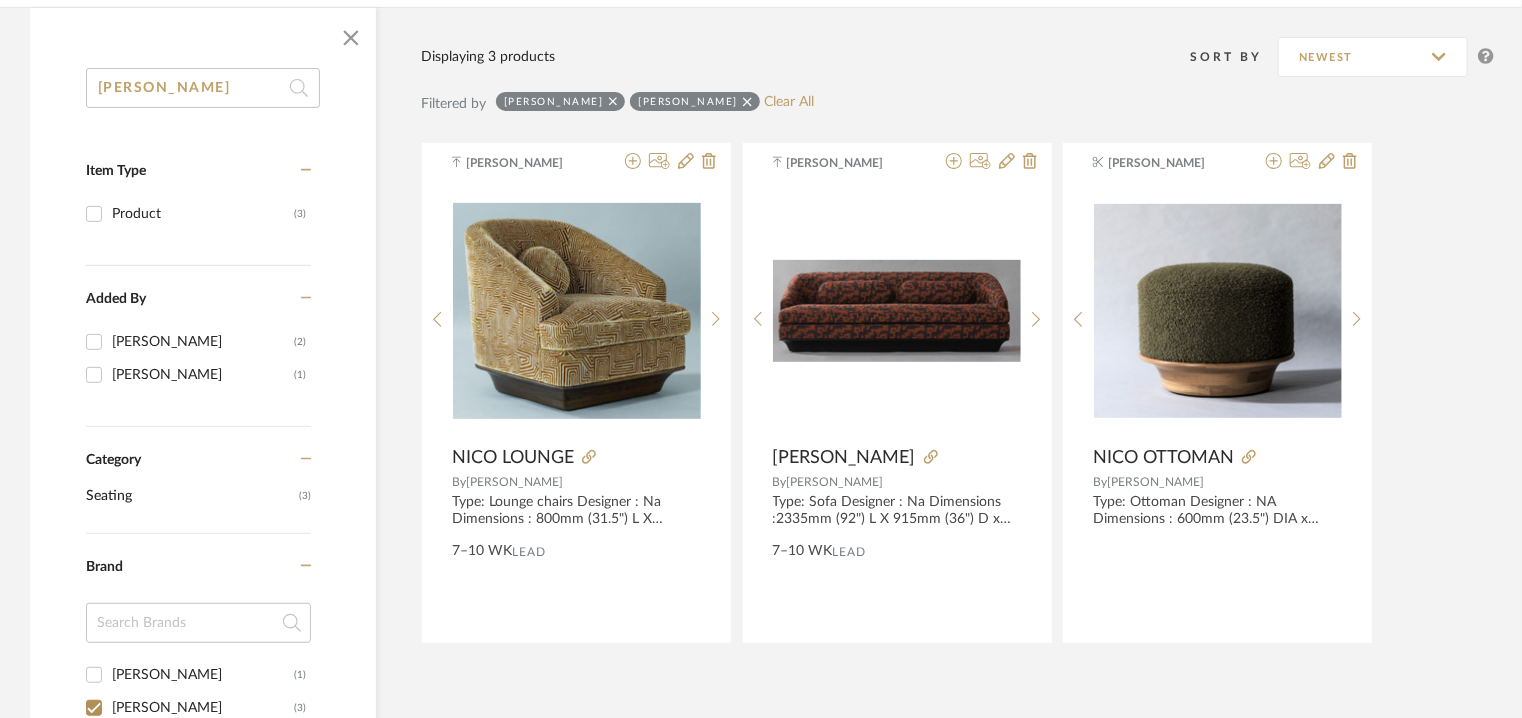 type on "[PERSON_NAME]" 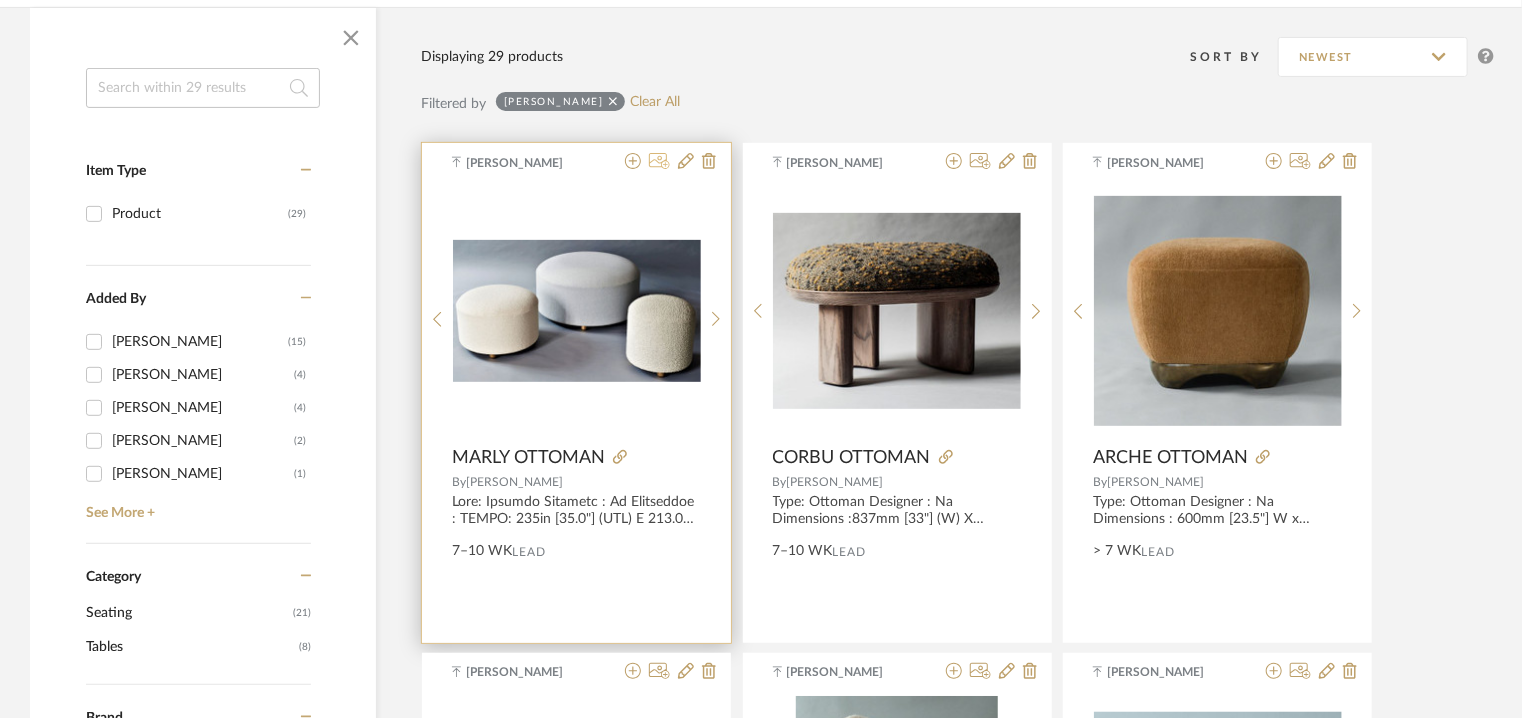type 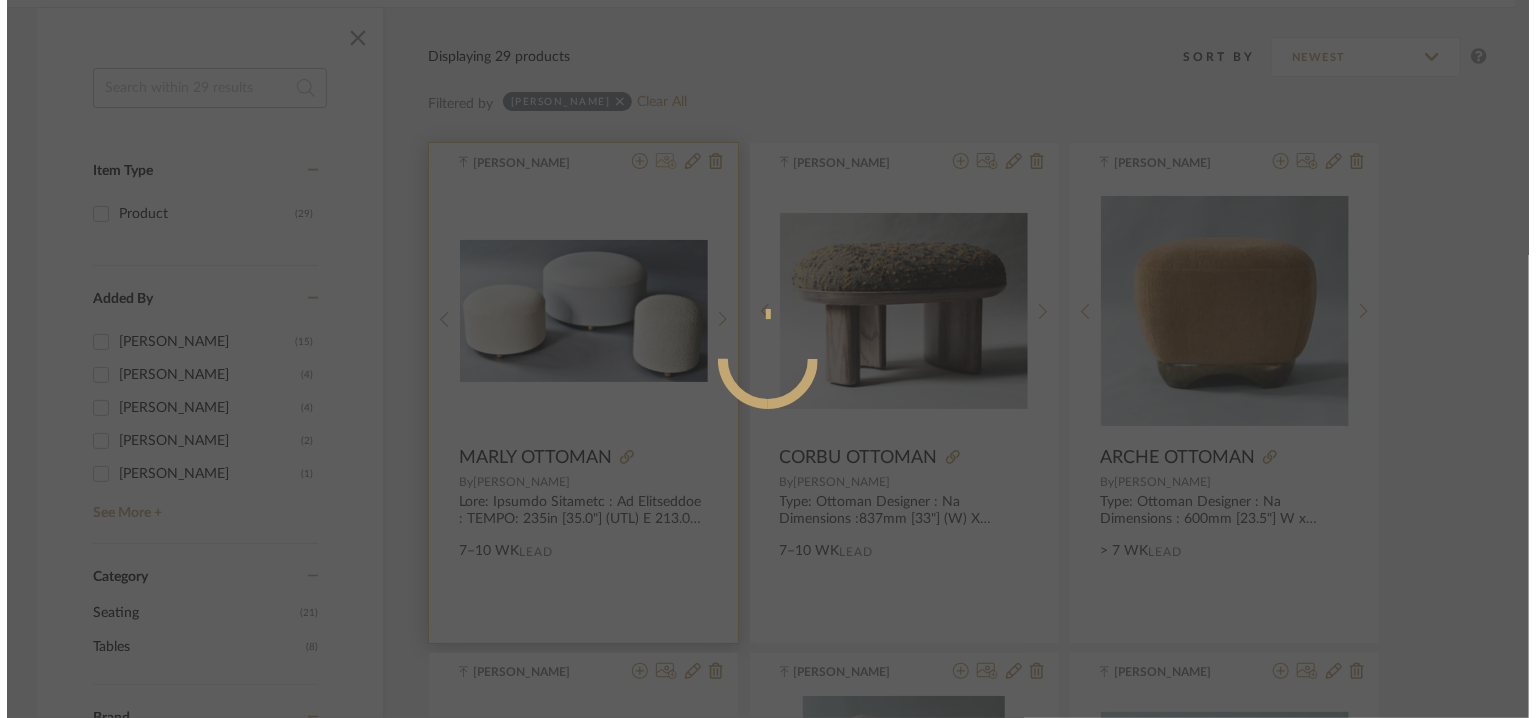 scroll, scrollTop: 0, scrollLeft: 0, axis: both 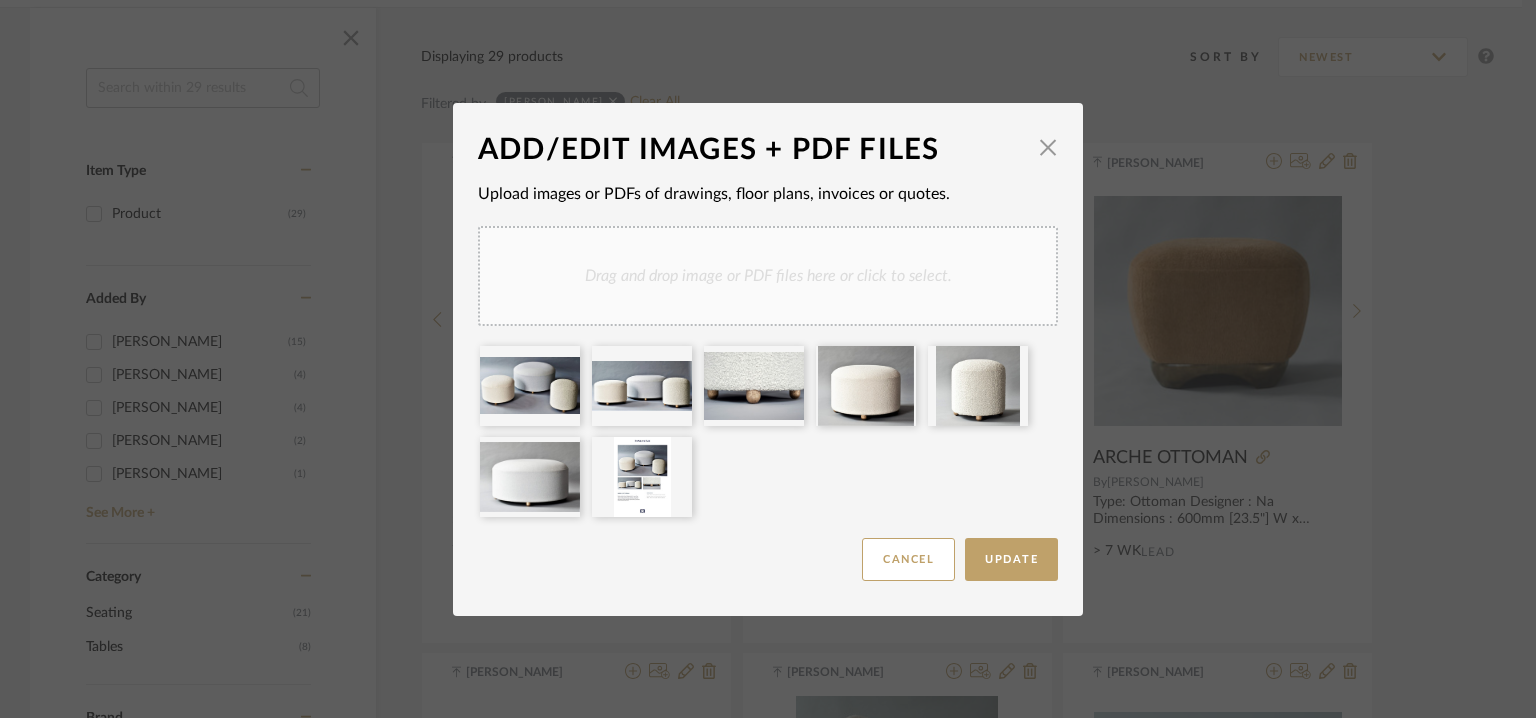 click on "Drag and drop image or PDF files here or click to select." at bounding box center (768, 276) 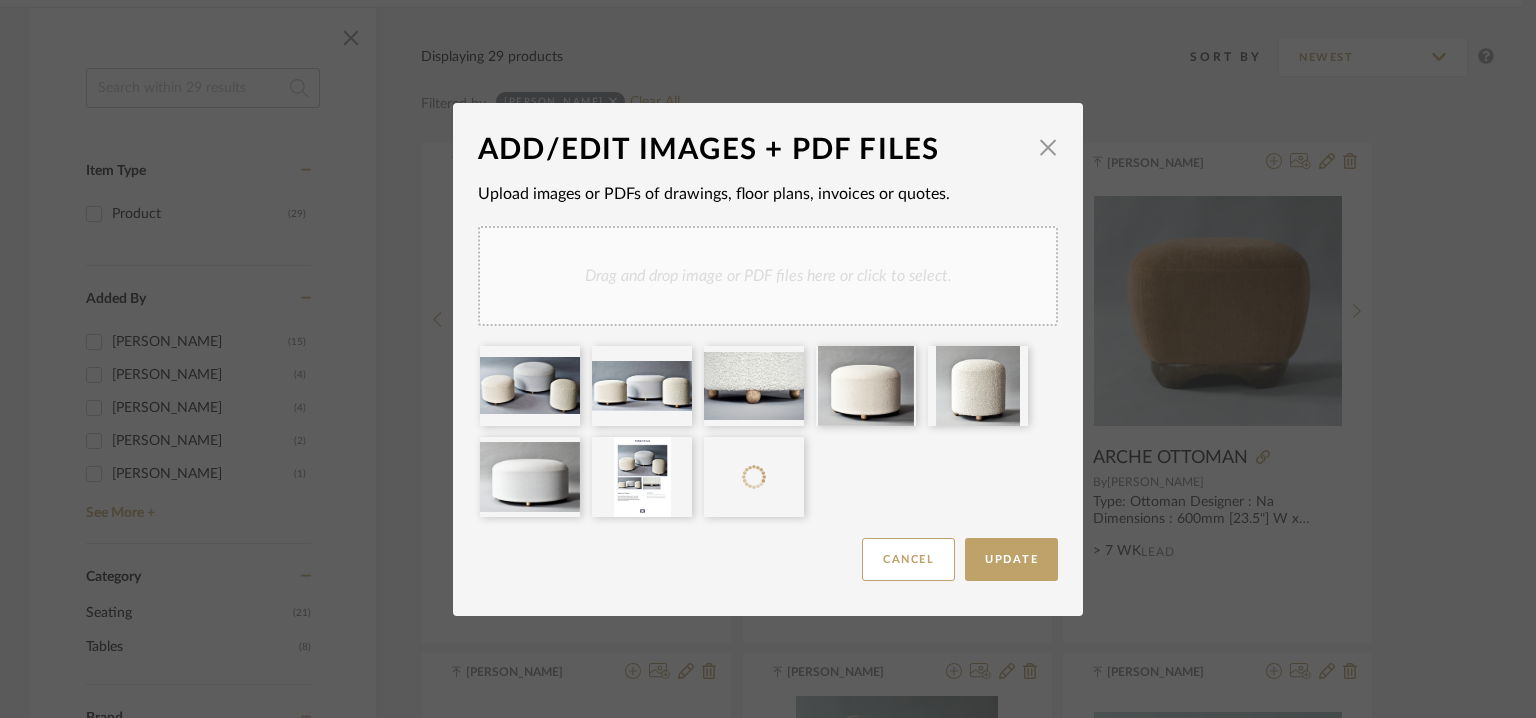 click on "Drag and drop image or PDF files here or click to select." at bounding box center (768, 276) 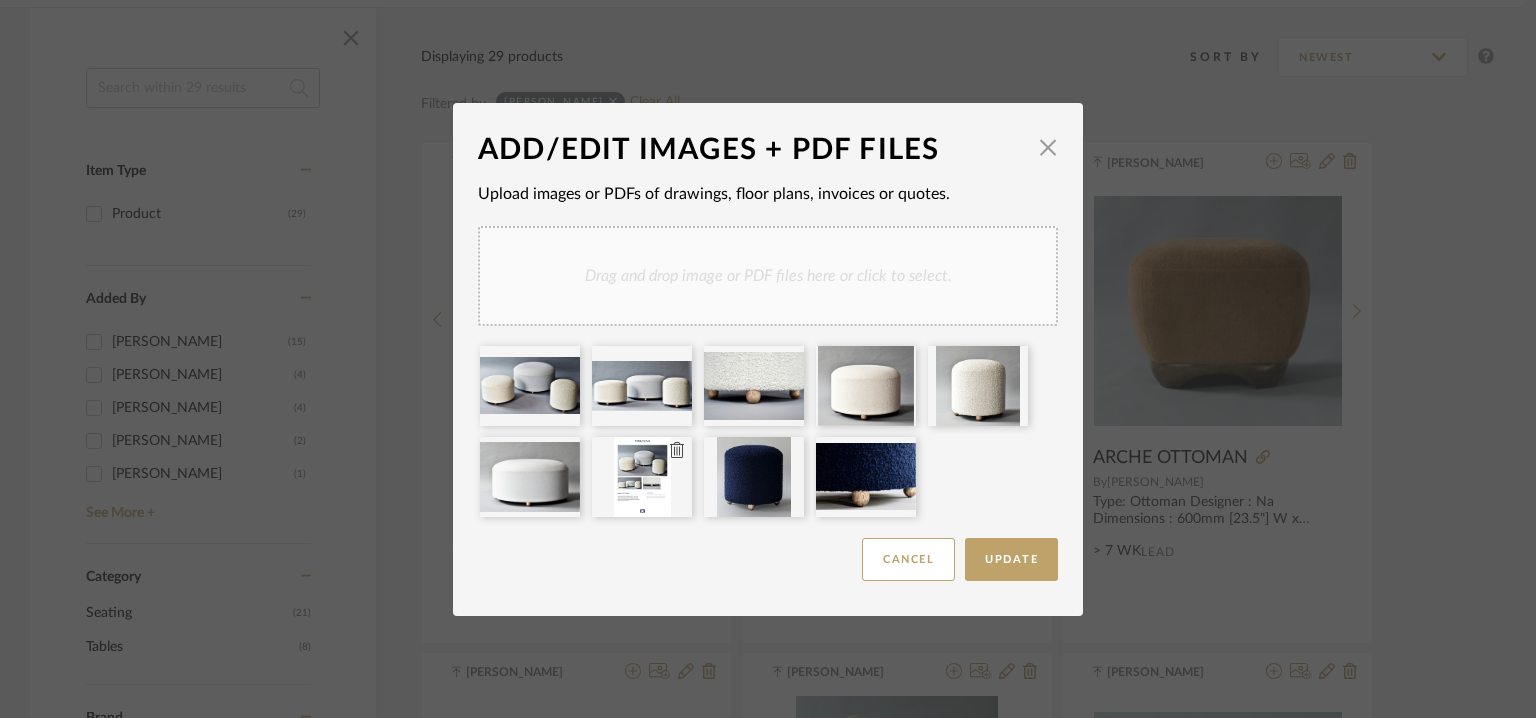 type 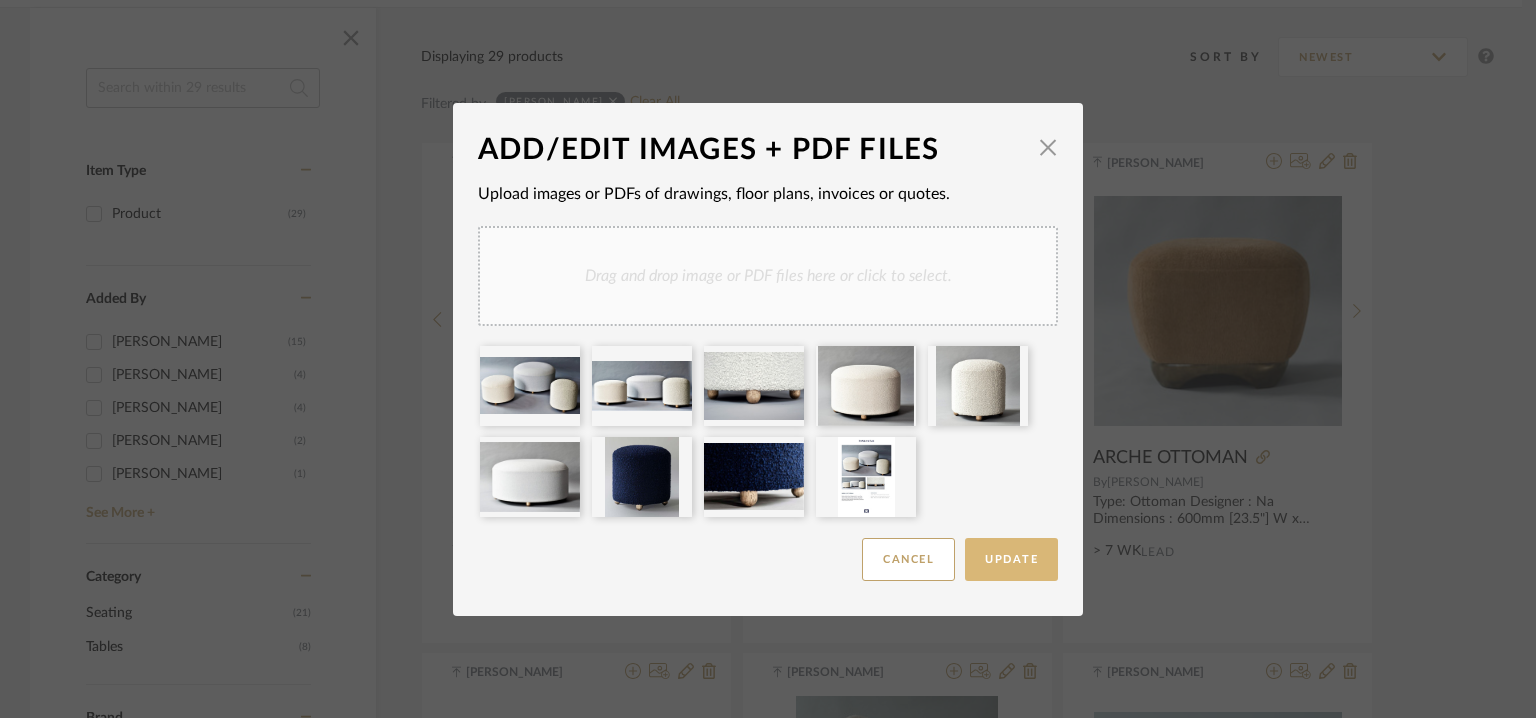 click on "Update" at bounding box center (1011, 559) 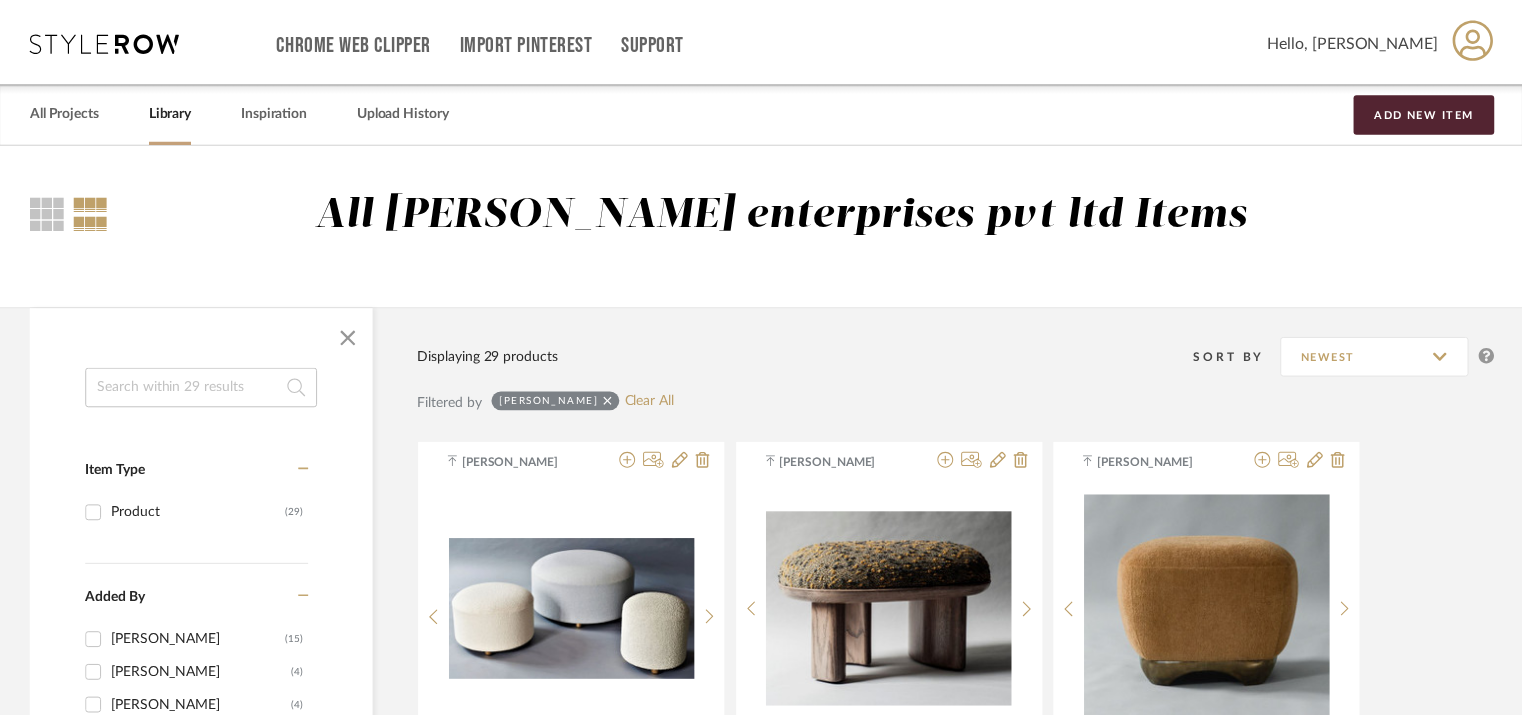 scroll, scrollTop: 300, scrollLeft: 0, axis: vertical 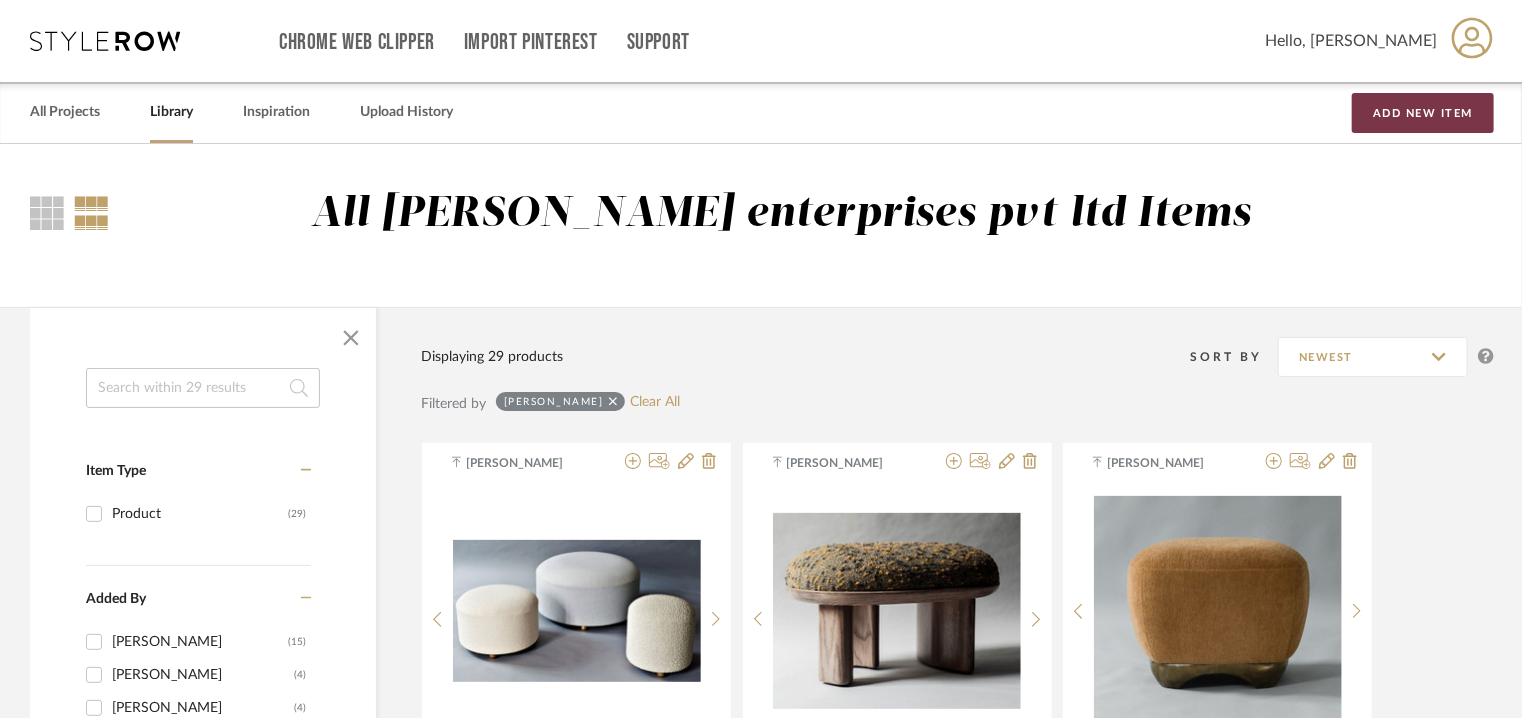 click on "Add New Item" at bounding box center [1423, 113] 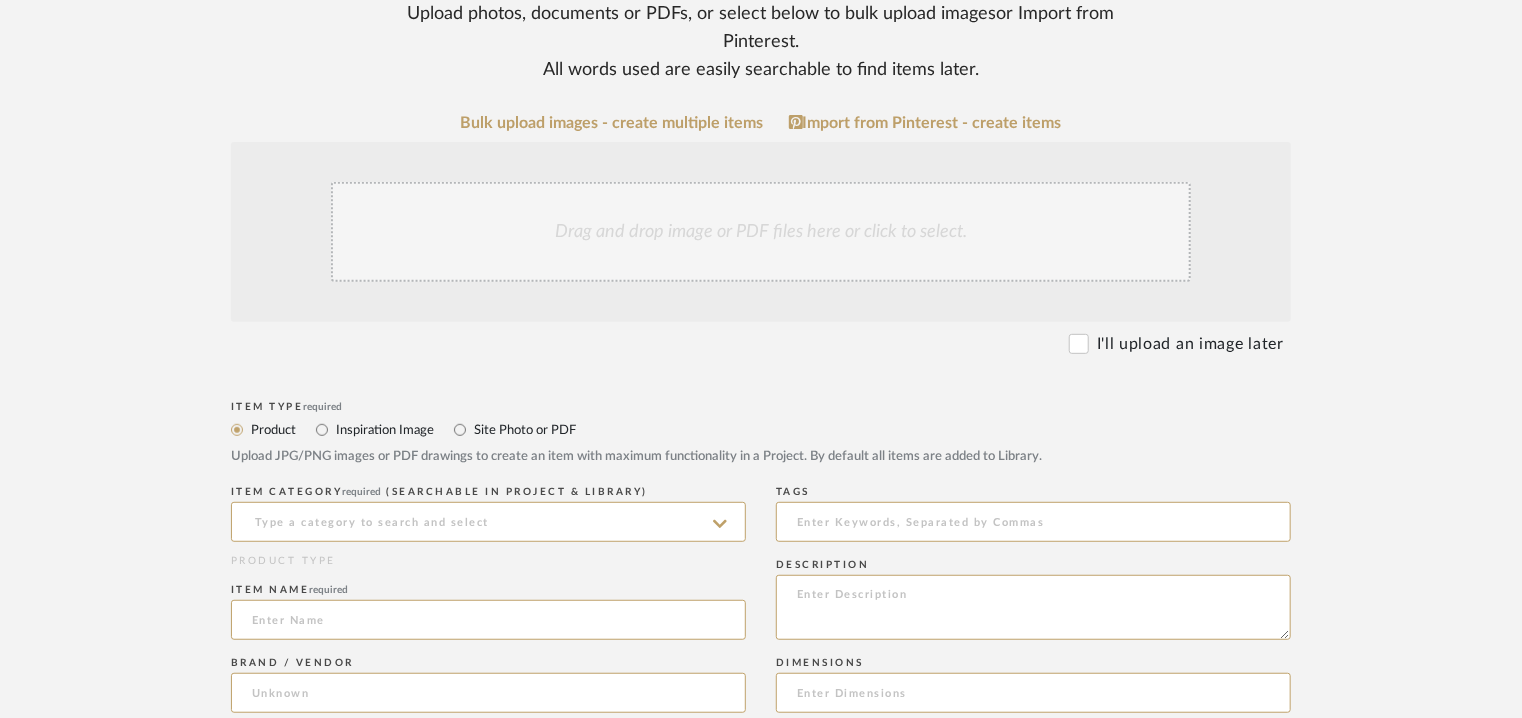scroll, scrollTop: 400, scrollLeft: 0, axis: vertical 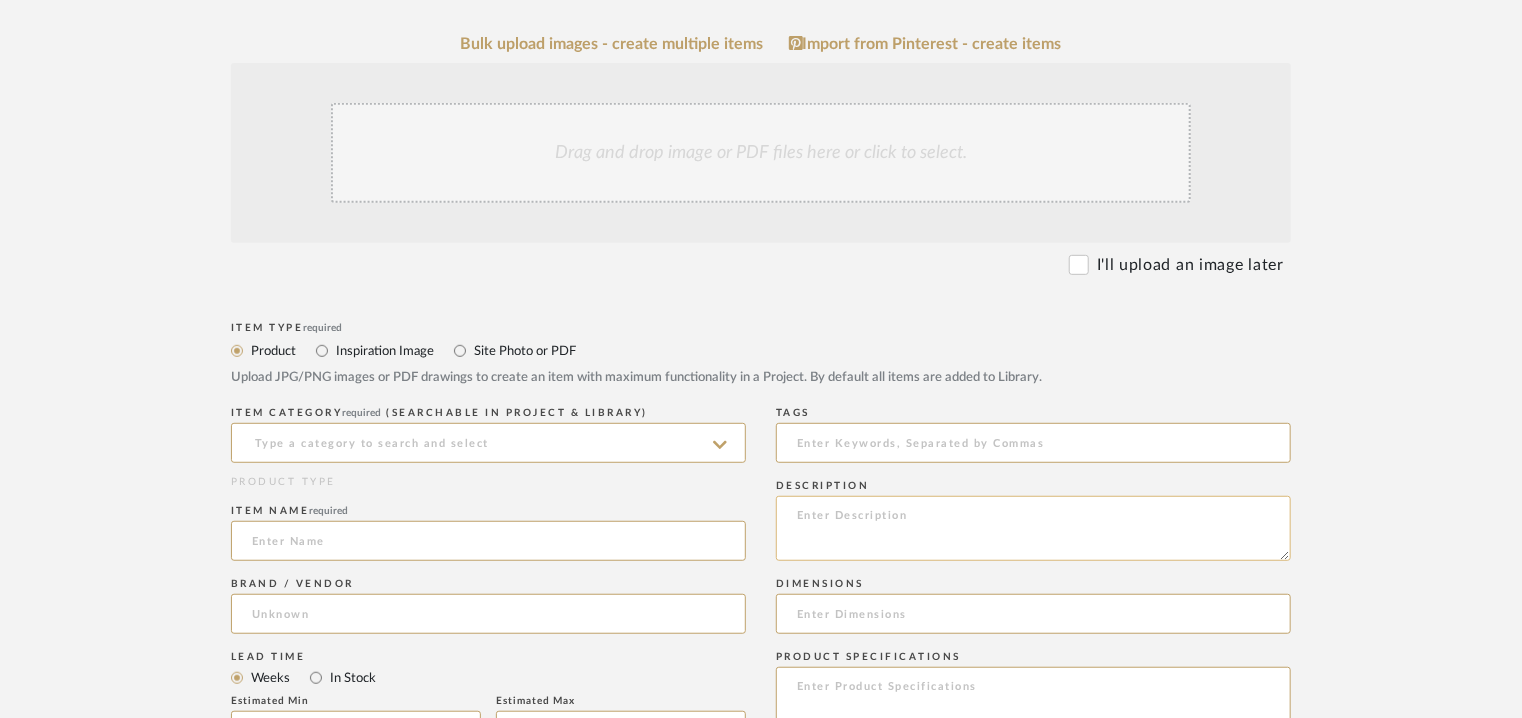 paste on "Type: Bench
Designer : Na
Dimensions : 1500mm (59") W x 500mm (19.5") D x 455mm (18") H
Material & Finishes : Wood, , fabric upholstery.
Wood Finishes : Solid Walnut/ Solid Natural Oak/ Solid Grey Oak/ Solid Dark Espresso Oak.
Product description : The Nico Bench combines handsome proportions with timeless materials and an emphasis on comfort. Straight lines are tempered by curved edges, resulting in a thoughtful balance of hard and soft elements. Subtle decorative accents, such as the shapely solid wood base, create a harmonious whole from component parts.
Additional details : Na
Any other details : COM:  Requires 2.5 Meters/ 3 Yards of 54” width fabric in solid color. Contact us for quantity in patterned fabric." 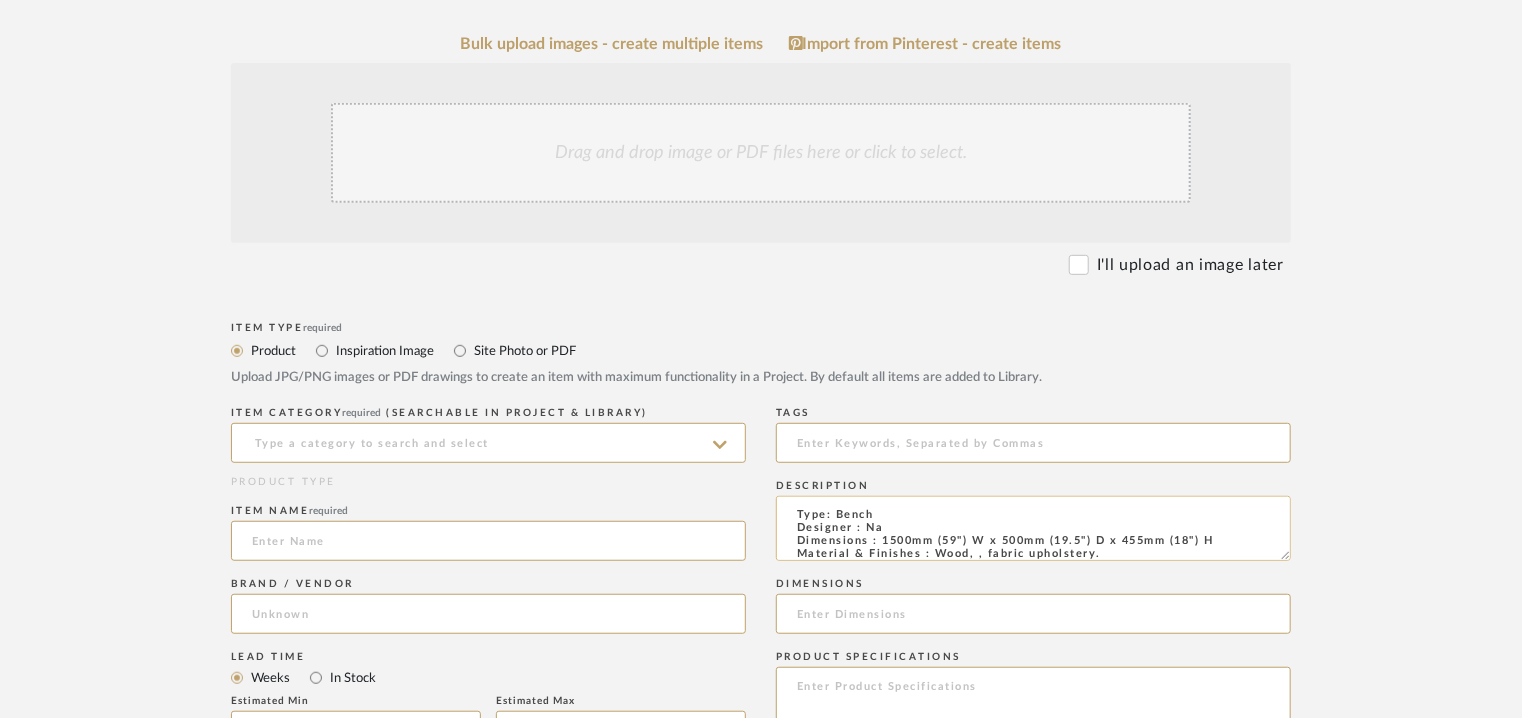 scroll, scrollTop: 0, scrollLeft: 0, axis: both 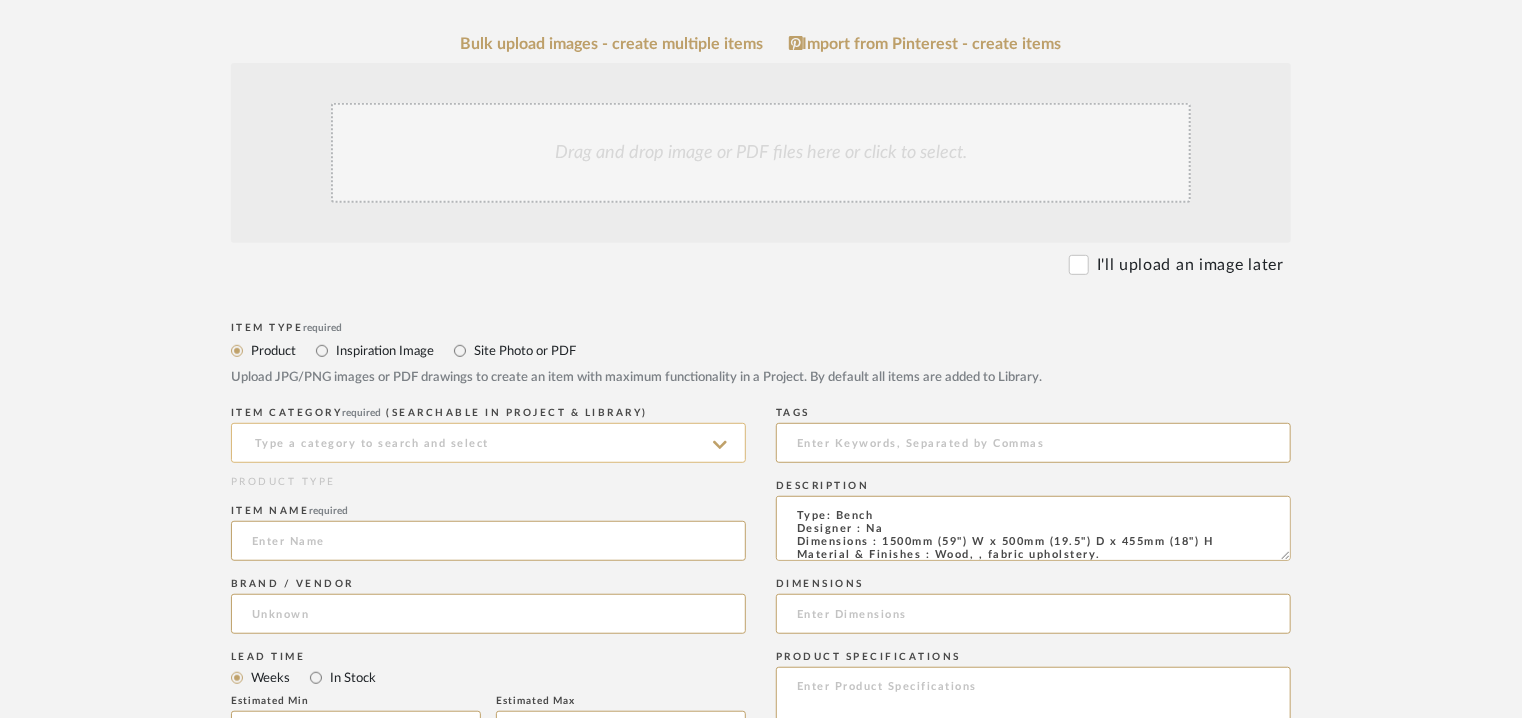 type on "Type: Bench
Designer : Na
Dimensions : 1500mm (59") W x 500mm (19.5") D x 455mm (18") H
Material & Finishes : Wood, , fabric upholstery.
Wood Finishes : Solid Walnut/ Solid Natural Oak/ Solid Grey Oak/ Solid Dark Espresso Oak.
Product description : The Nico Bench combines handsome proportions with timeless materials and an emphasis on comfort. Straight lines are tempered by curved edges, resulting in a thoughtful balance of hard and soft elements. Subtle decorative accents, such as the shapely solid wood base, create a harmonious whole from component parts.
Additional details : Na
Any other details : COM:  Requires 2.5 Meters/ 3 Yards of 54” width fabric in solid color. Contact us for quantity in patterned fabric." 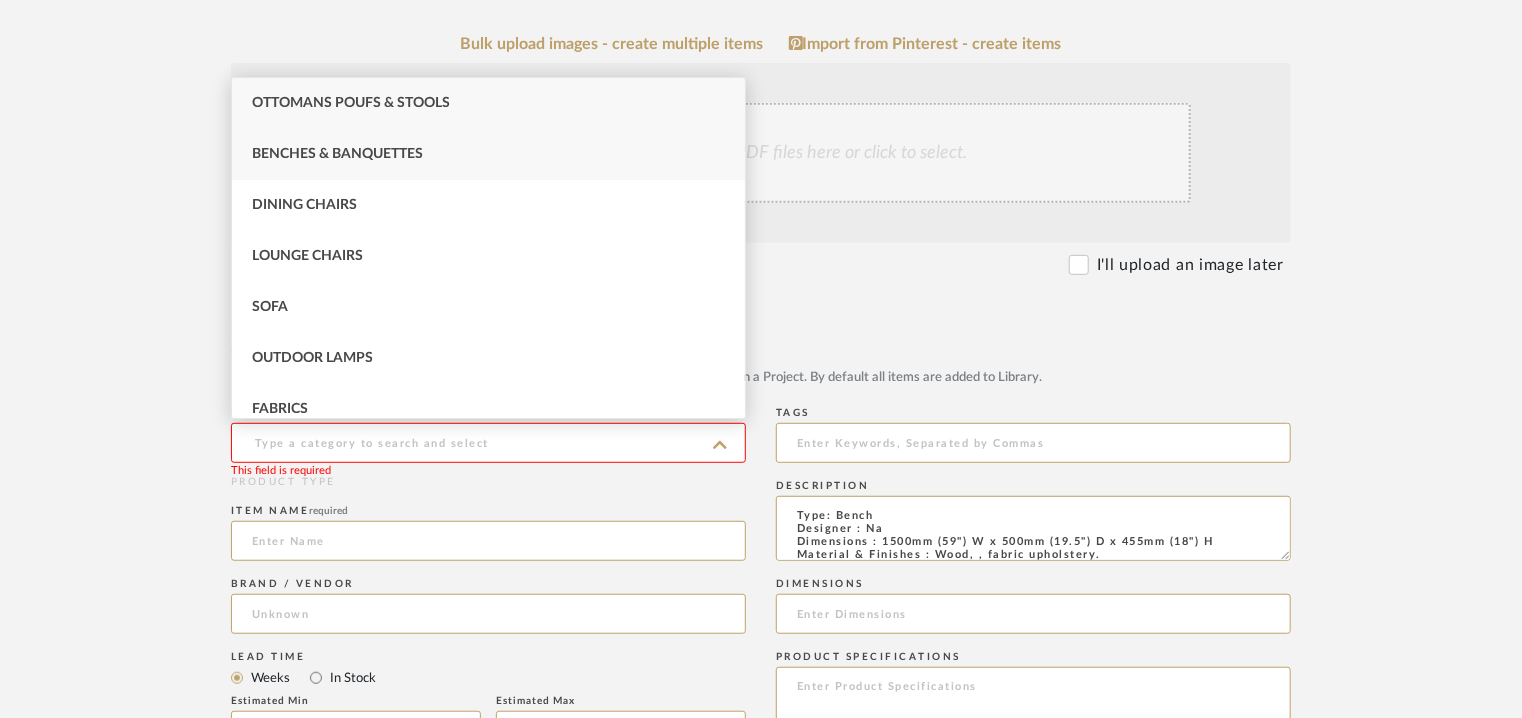 click on "Benches & Banquettes" at bounding box center (488, 154) 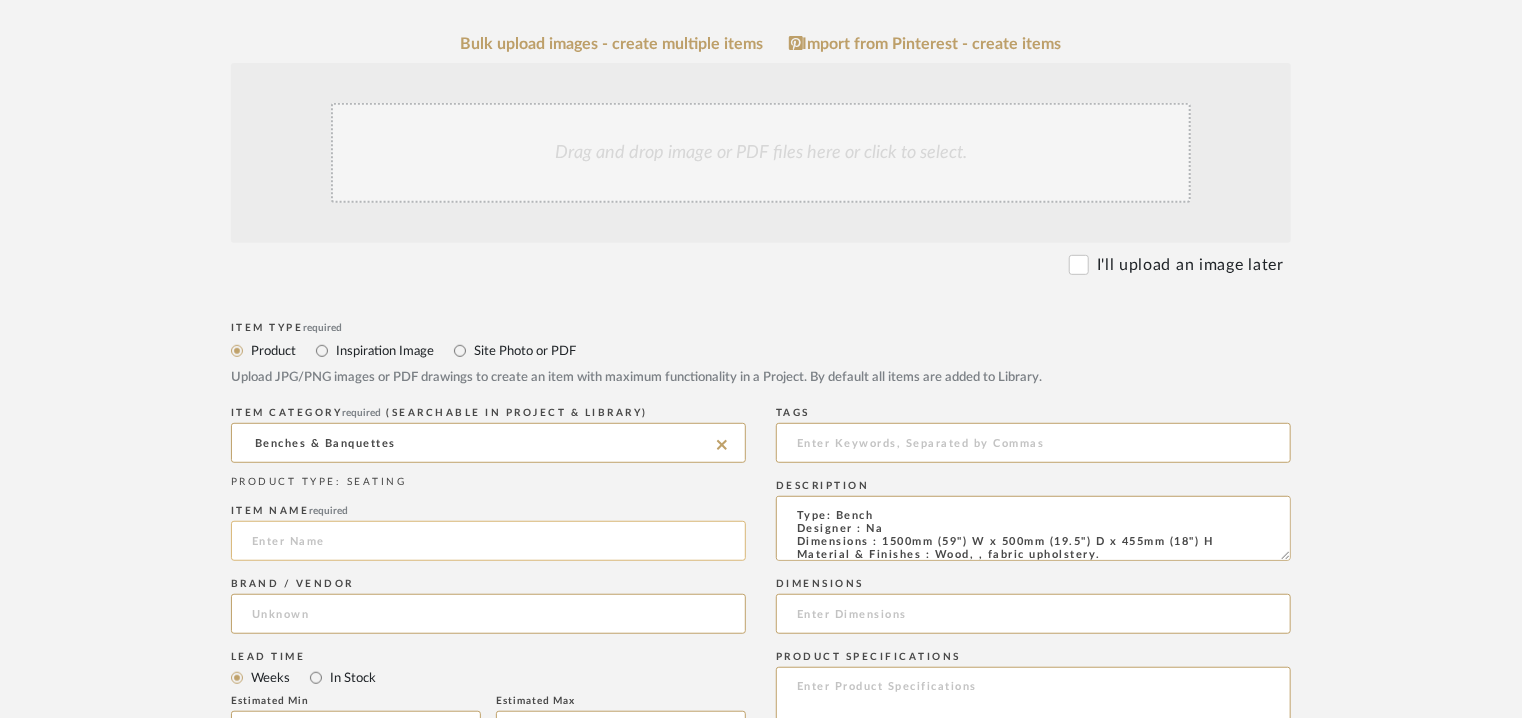 click 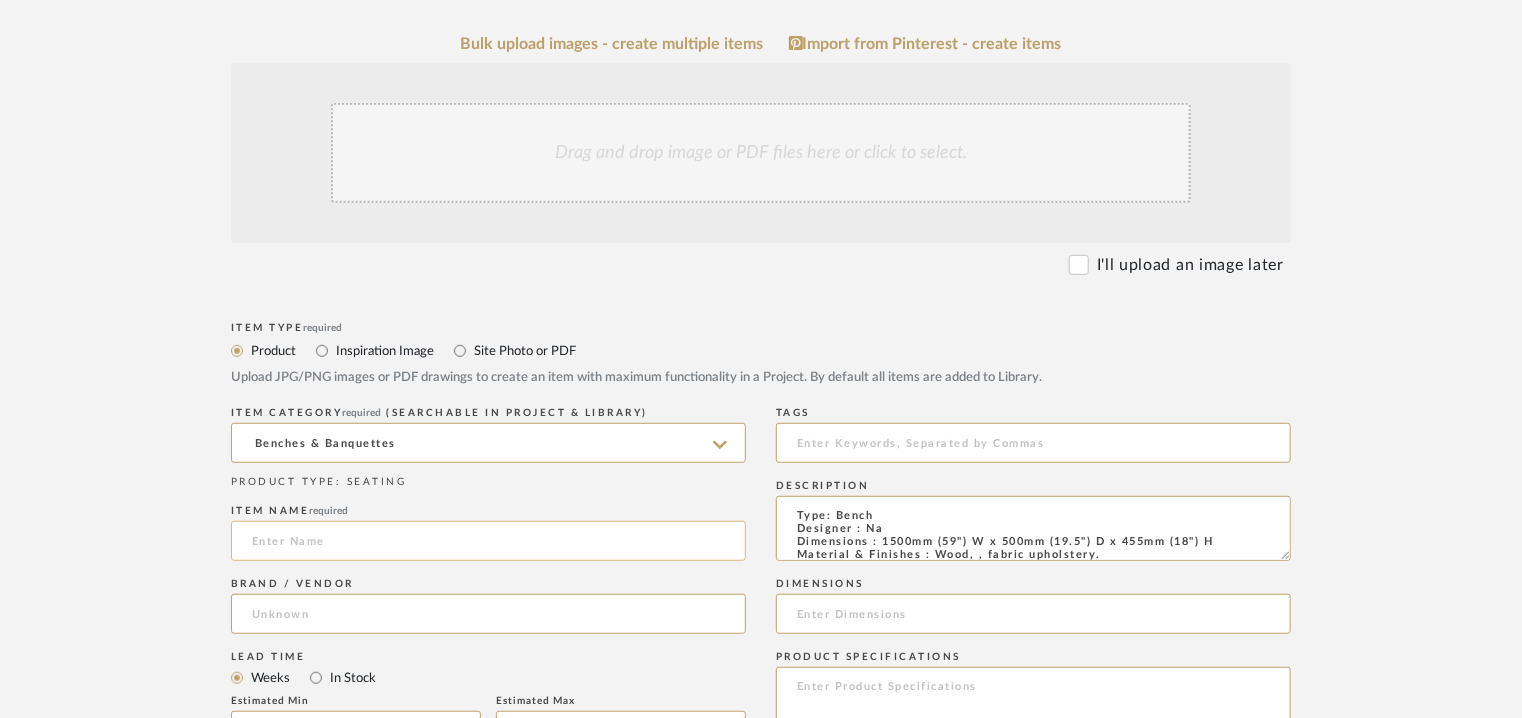 paste on "NICO BENCH" 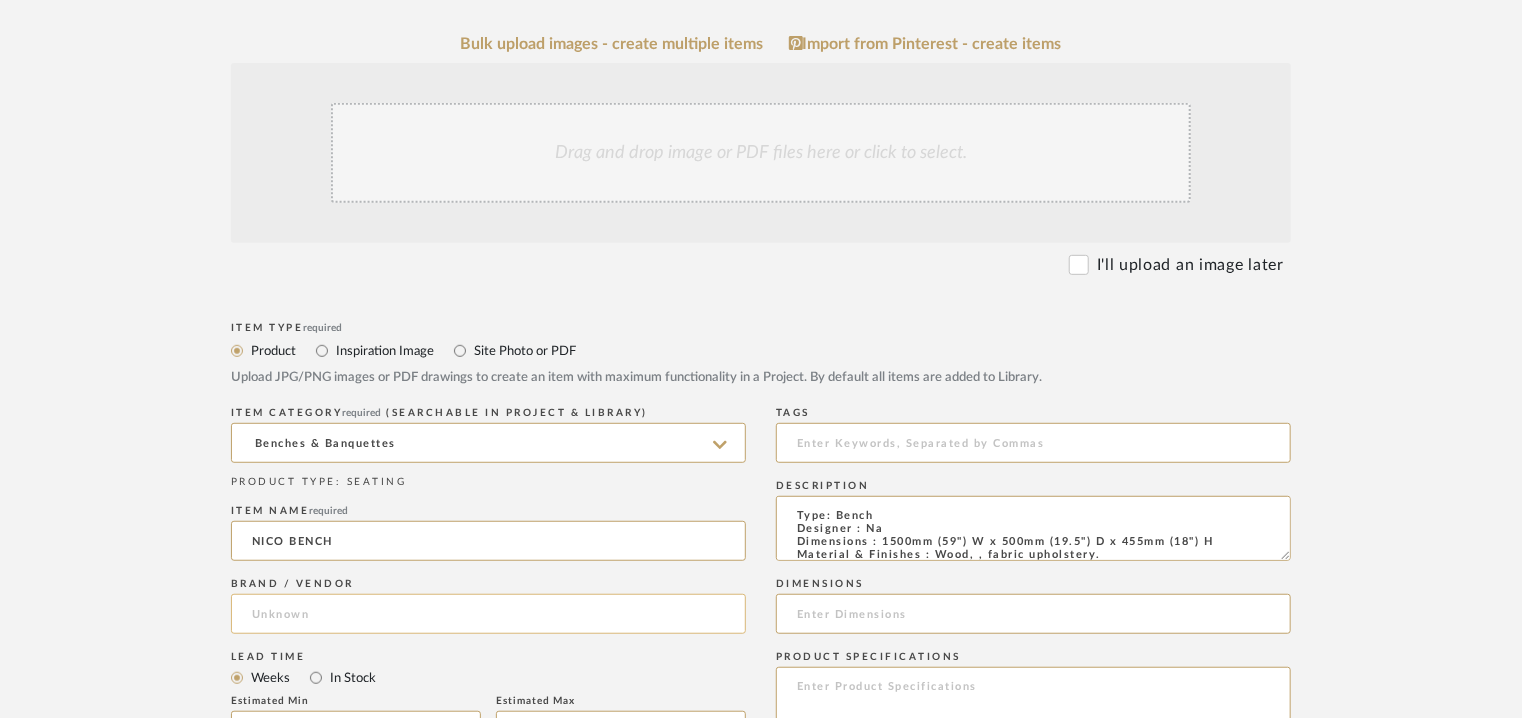 type on "NICO BENCH" 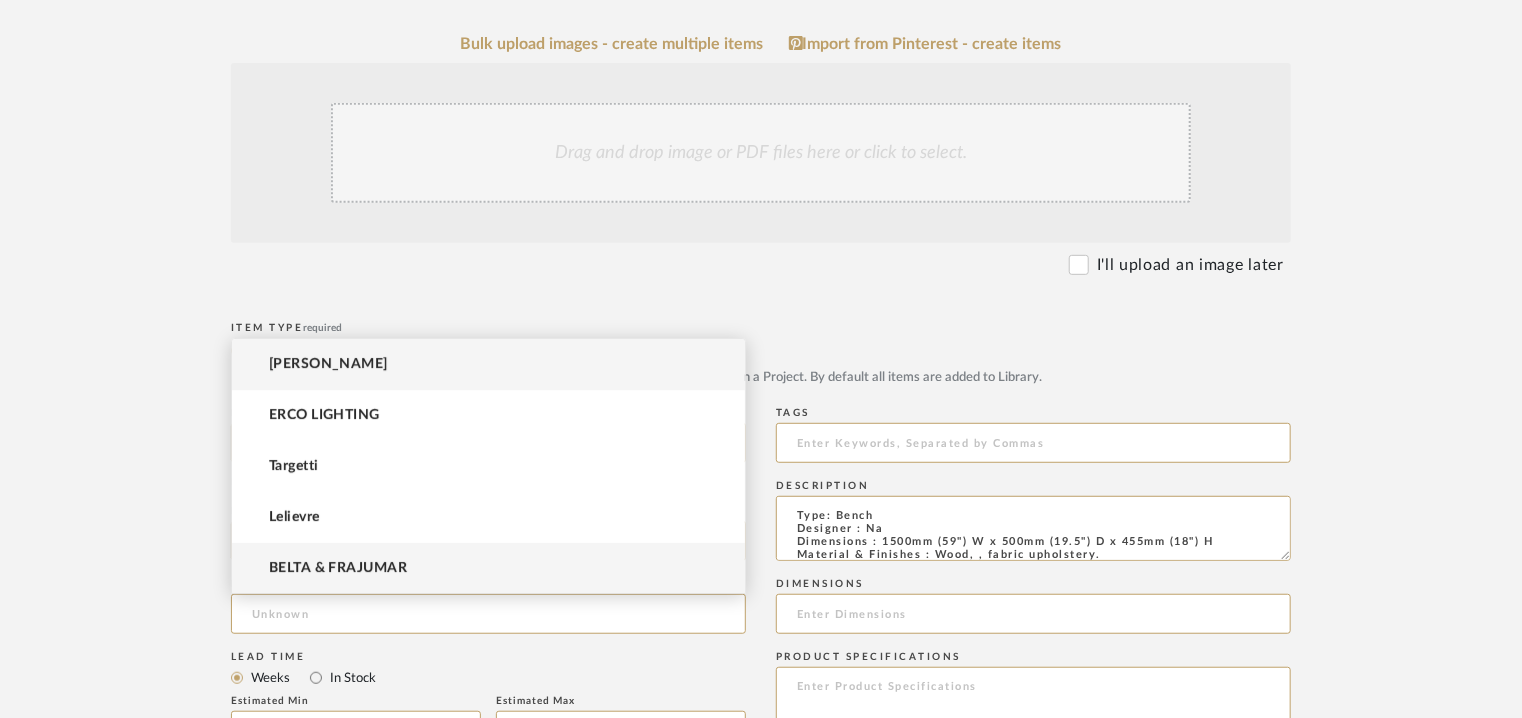 drag, startPoint x: 283, startPoint y: 610, endPoint x: 298, endPoint y: 564, distance: 48.38388 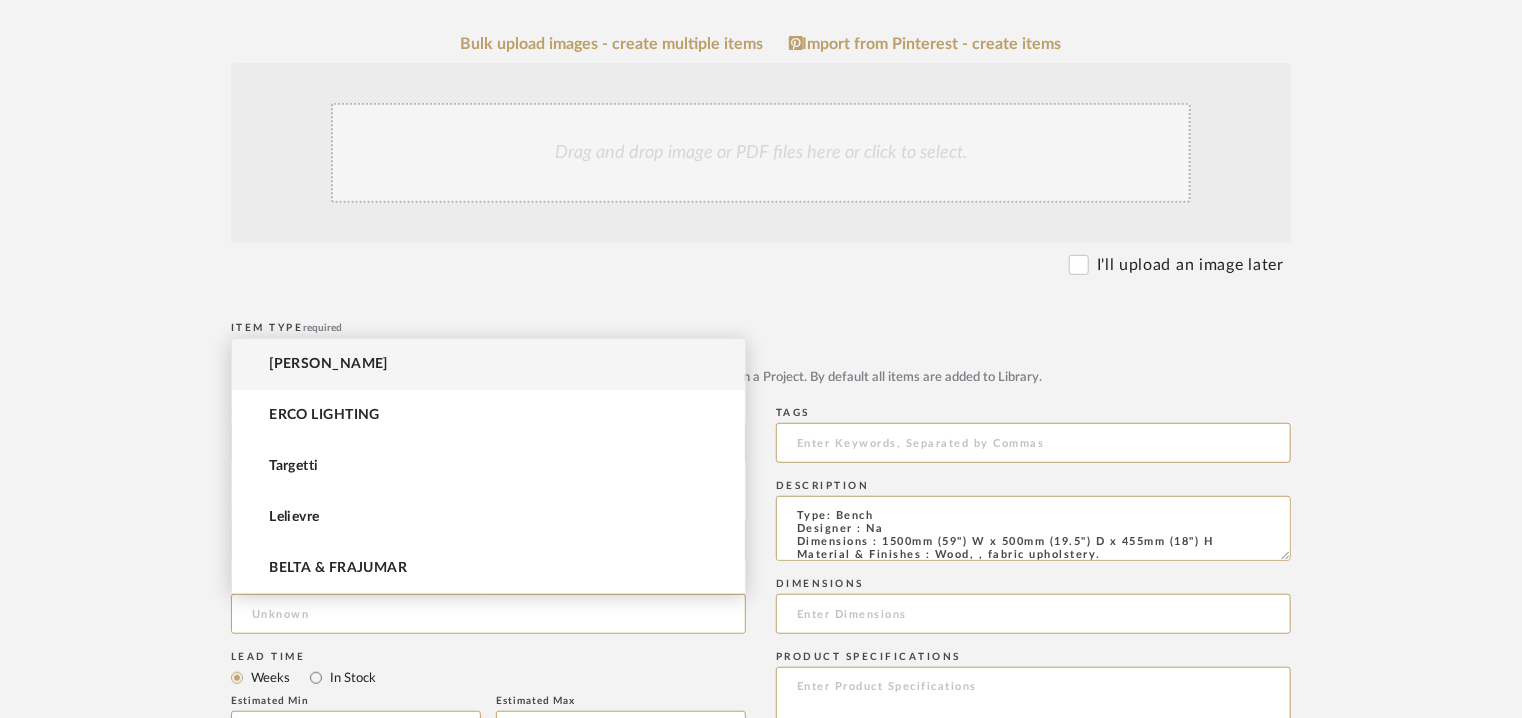 click on "[PERSON_NAME]" at bounding box center (328, 364) 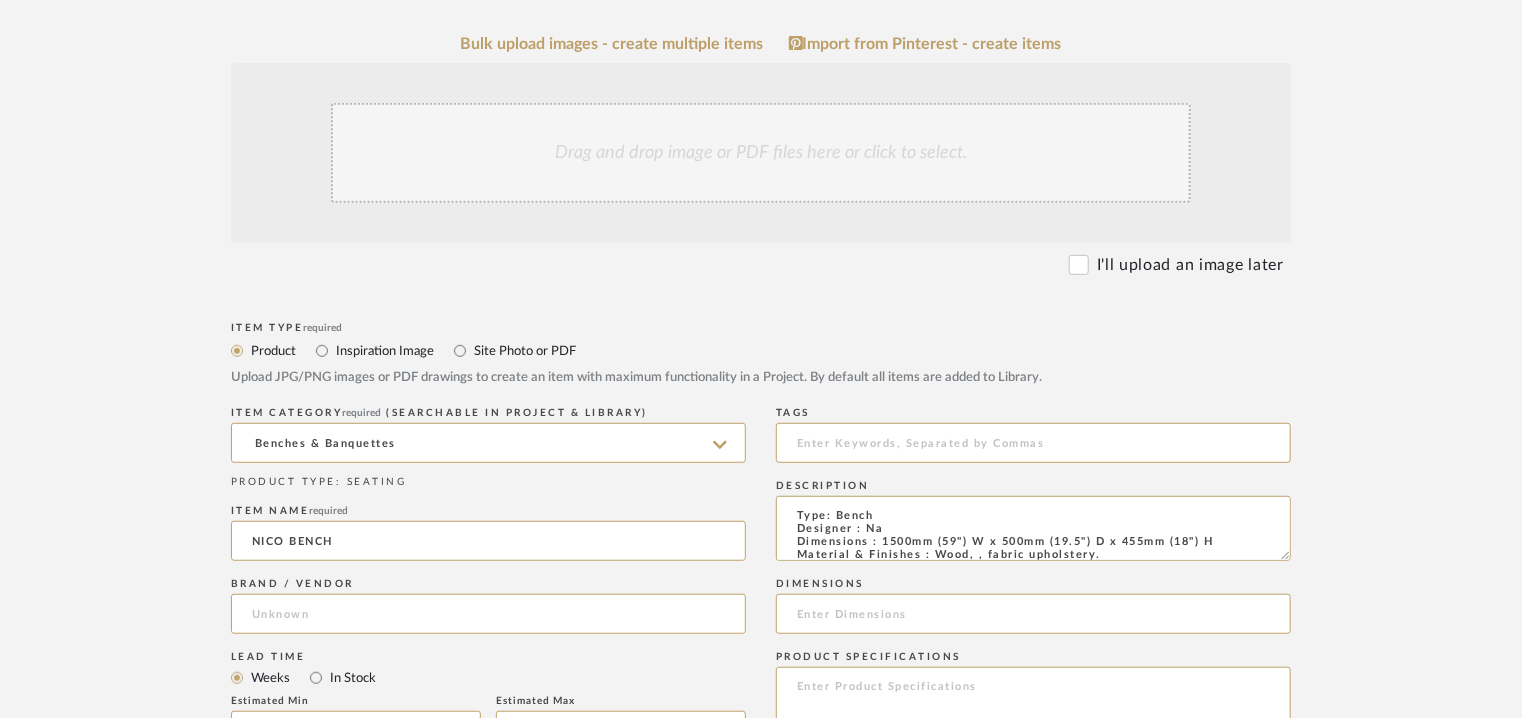 type on "[PERSON_NAME]" 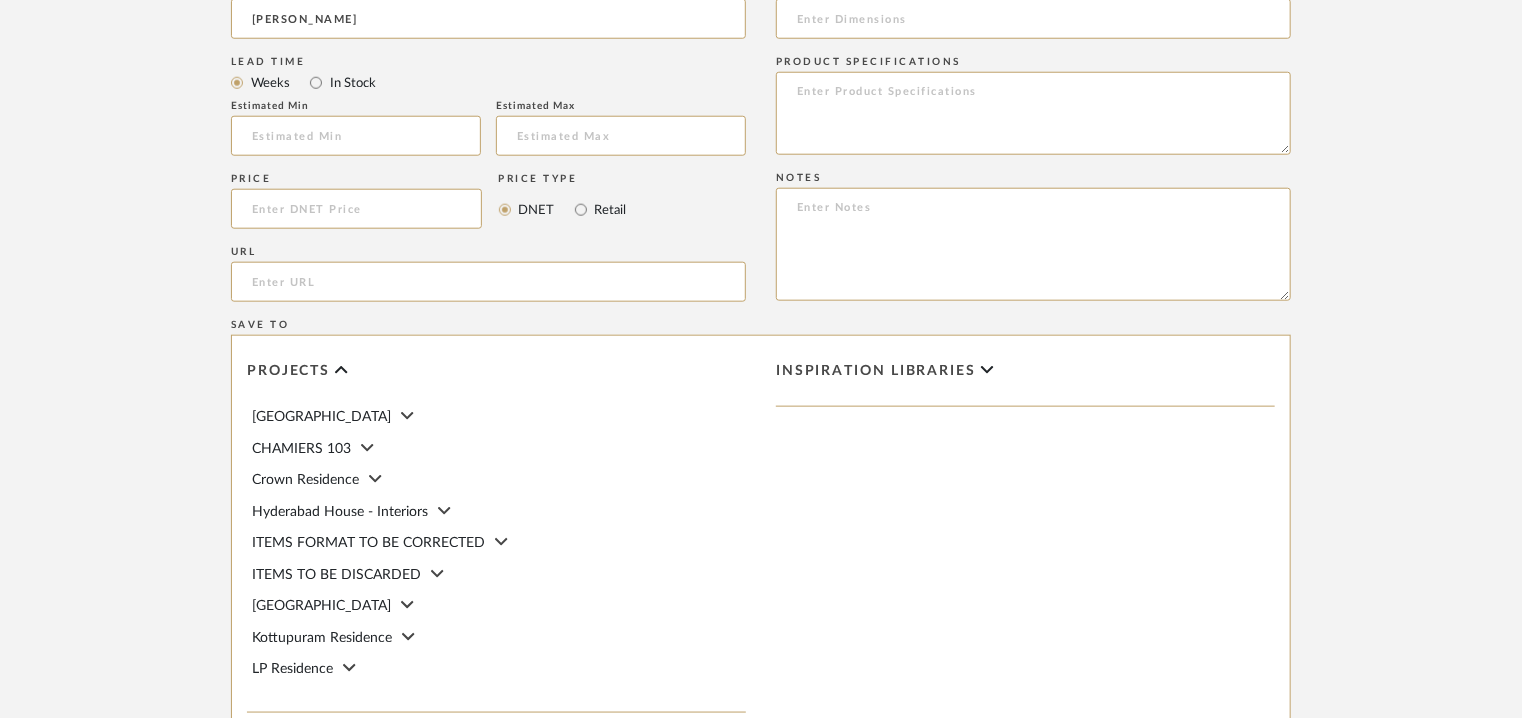 scroll, scrollTop: 1000, scrollLeft: 0, axis: vertical 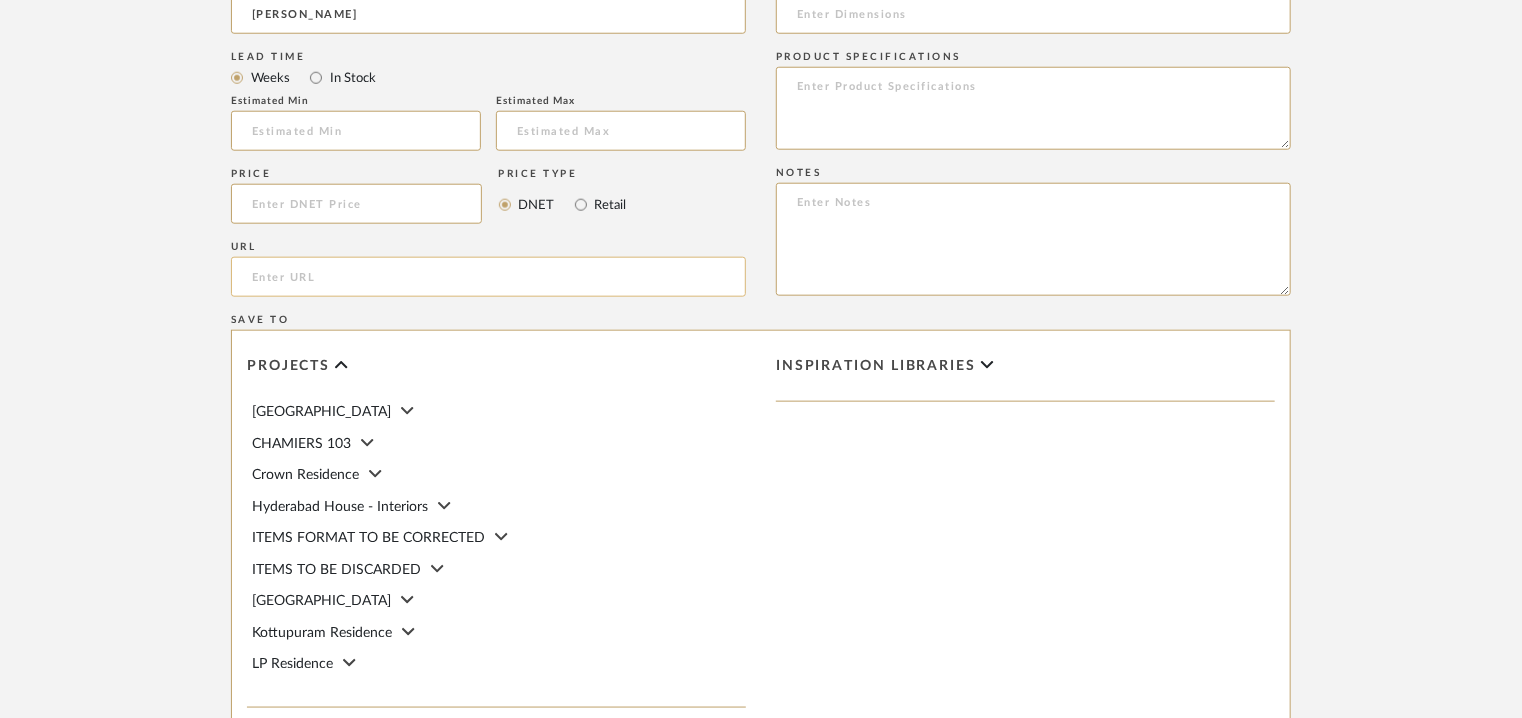 click 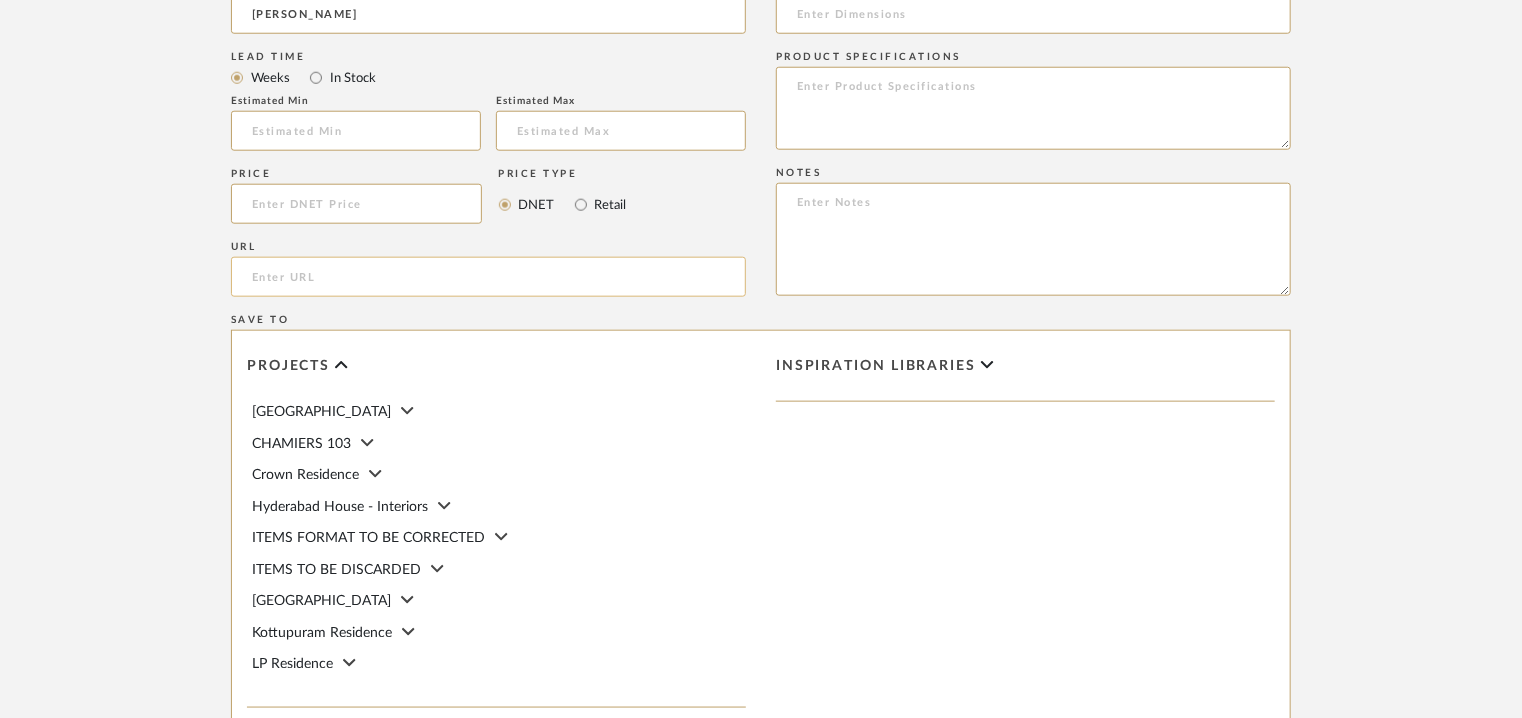 paste on "https://demurodas.com/products/nico-bench" 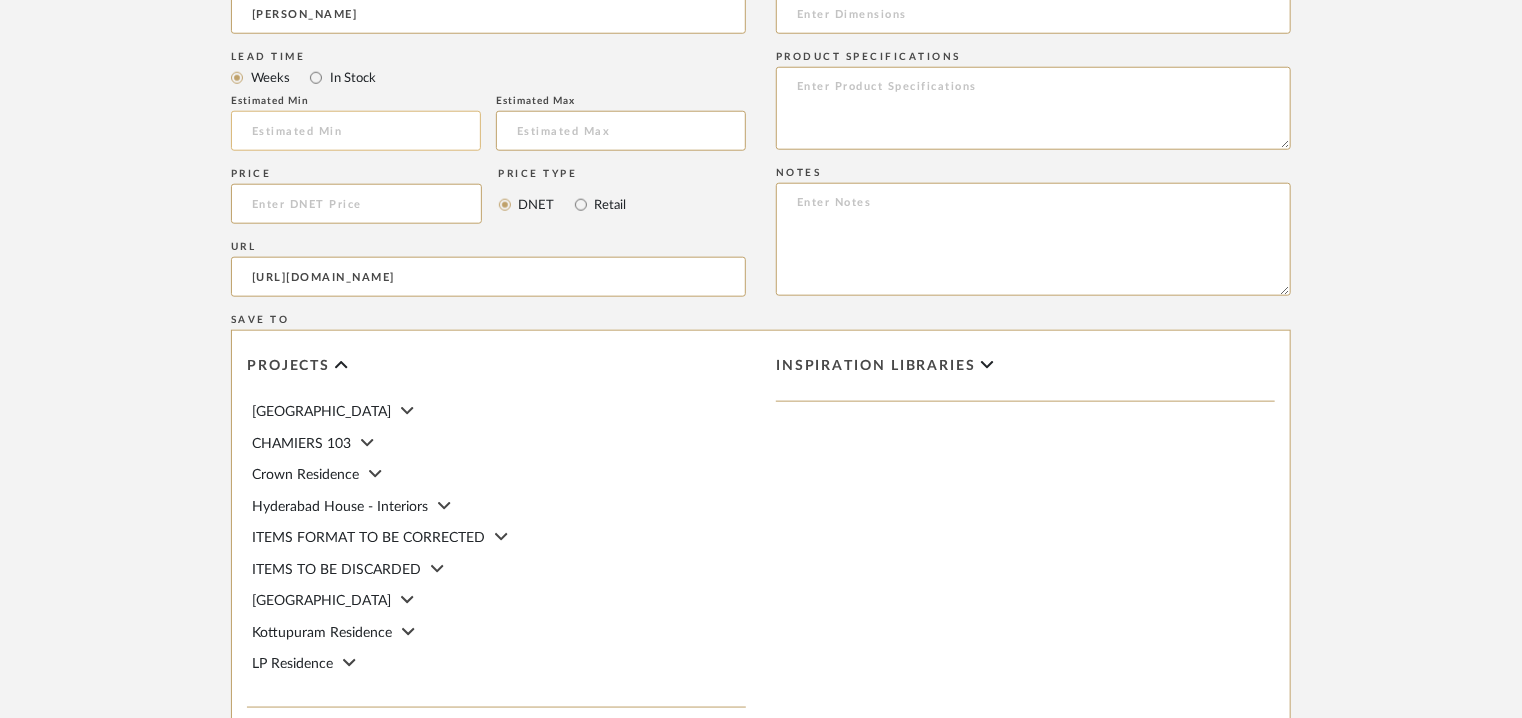 type on "https://demurodas.com/products/nico-bench" 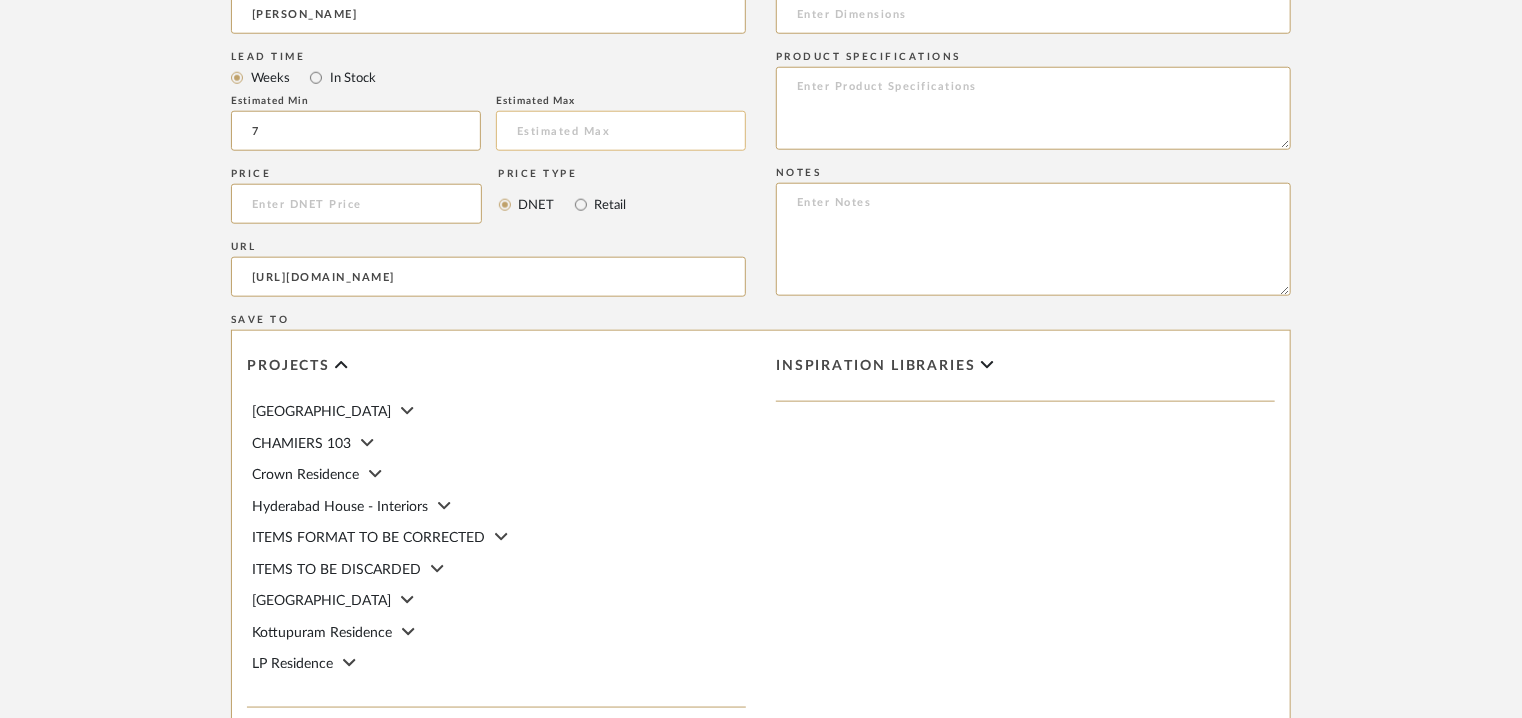 type on "7" 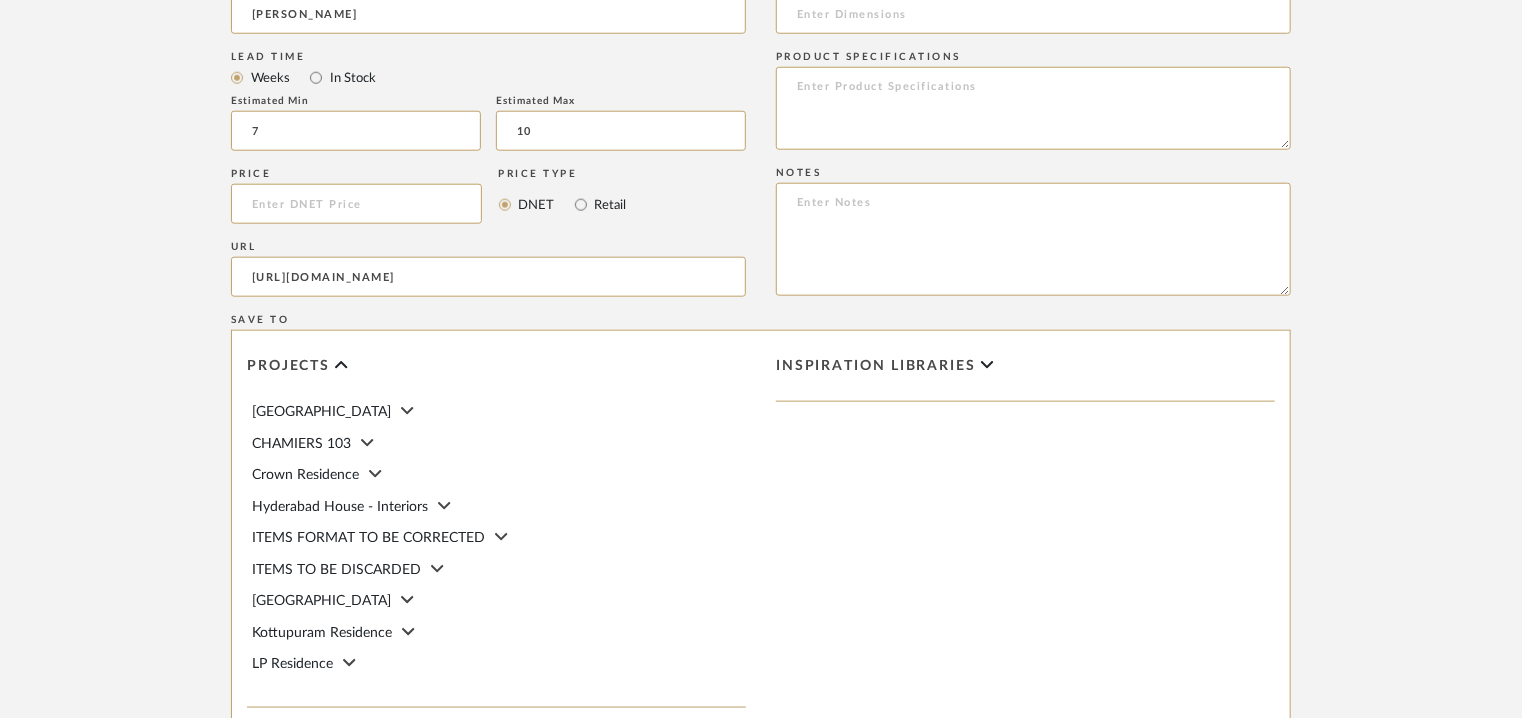 type on "10" 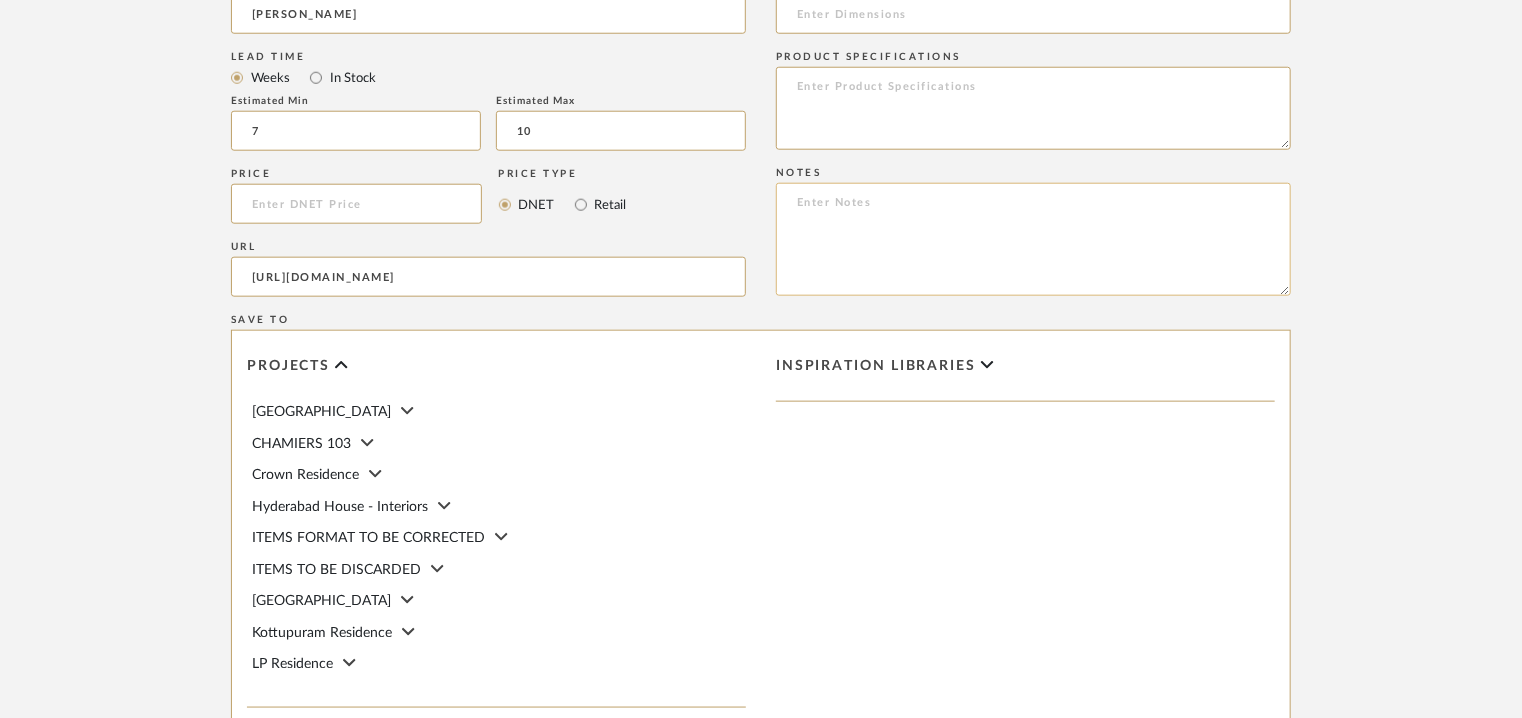 paste on "Price: : Na
Lead time:  7 – 10 weeks for standard pieces.  Production involving hand cast metal and stone tend to be on the longer end of this time frame.  Custom items may also extend production timelines.
Customizable : YES. COM MEMOS MUST BE REVIEWED AND FABRIC QUANTITIES/FABRIC APPLICATION CONFIRMED PRIOR TO ORDERING.
3D available : No
BIM available. No.
Point of contact: [PERSON_NAME]
Contact number: [PHONE_NUMBER] and
[PHONE_NUMBER]
Email address: [EMAIL_ADDRESS][DOMAIN_NAME]
[EMAIL_ADDRESS][DOMAIN_NAME]
Address: [STREET_ADDRESS]
Additional contact information:
Email address : [PERSON_NAME][EMAIL_ADDRESS][PERSON_NAME][DOMAIN_NAME]  and
[EMAIL_ADDRESS][DOMAIN_NAME]" 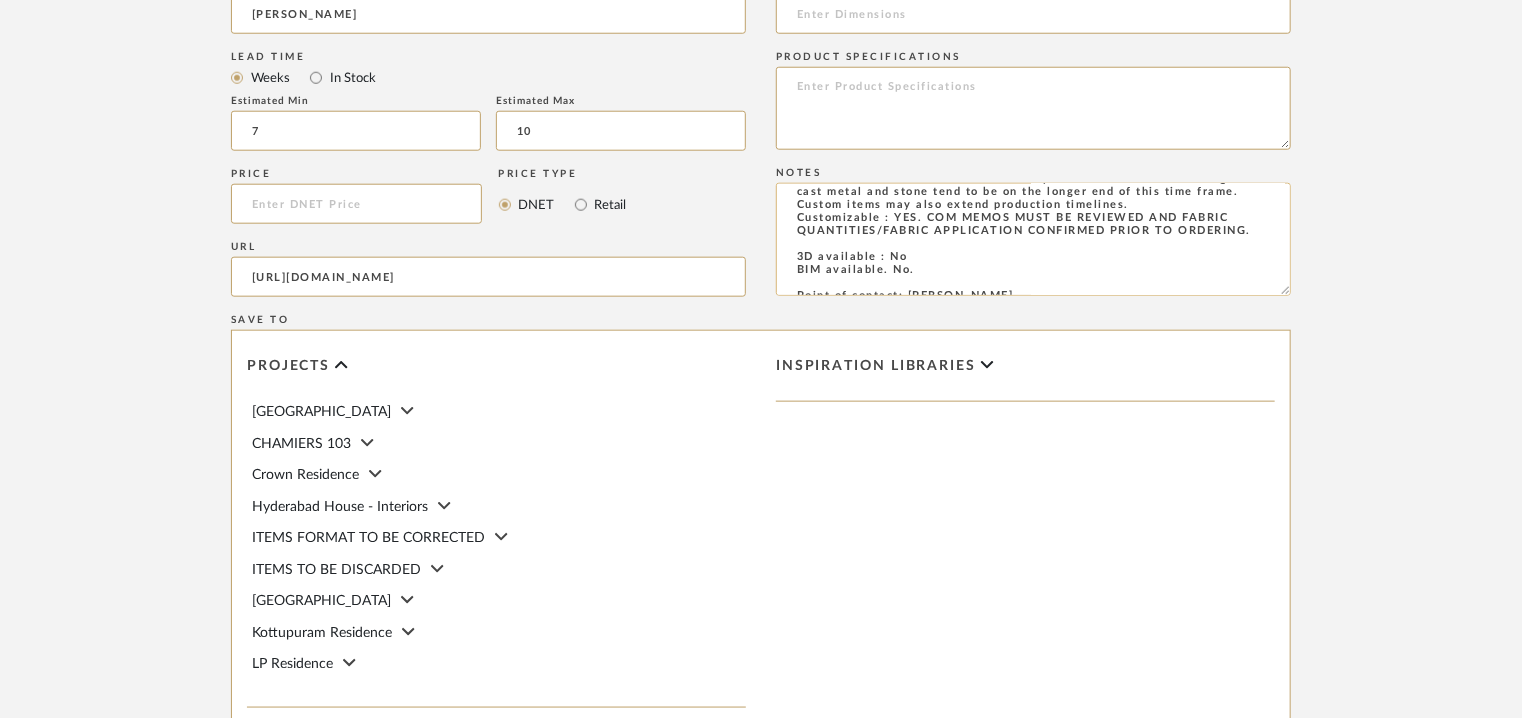 scroll, scrollTop: 0, scrollLeft: 0, axis: both 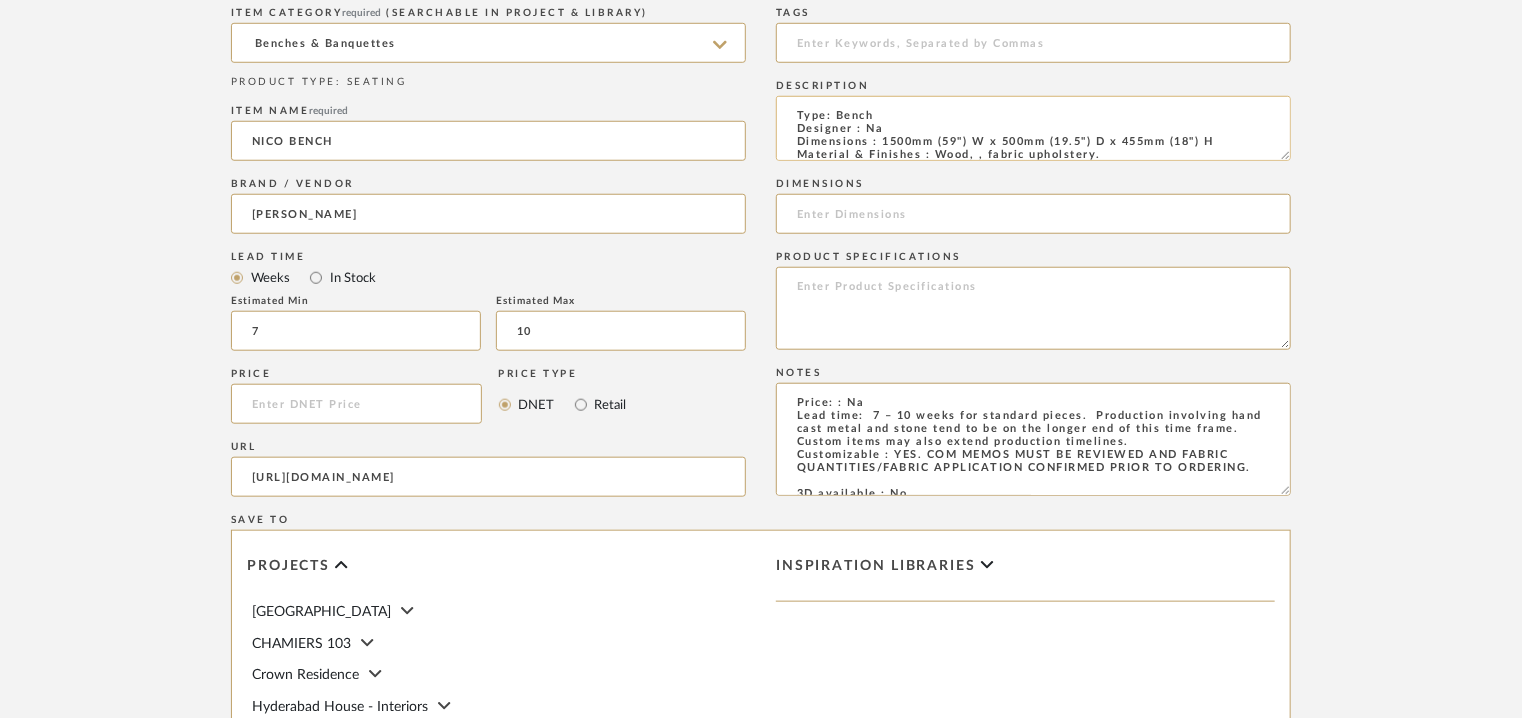 type on "Price: : Na
Lead time:  7 – 10 weeks for standard pieces.  Production involving hand cast metal and stone tend to be on the longer end of this time frame.  Custom items may also extend production timelines.
Customizable : YES. COM MEMOS MUST BE REVIEWED AND FABRIC QUANTITIES/FABRIC APPLICATION CONFIRMED PRIOR TO ORDERING.
3D available : No
BIM available. No.
Point of contact: [PERSON_NAME]
Contact number: [PHONE_NUMBER] and
[PHONE_NUMBER]
Email address: [EMAIL_ADDRESS][DOMAIN_NAME]
[EMAIL_ADDRESS][DOMAIN_NAME]
Address: [STREET_ADDRESS]
Additional contact information:
Email address : [PERSON_NAME][EMAIL_ADDRESS][PERSON_NAME][DOMAIN_NAME]  and
[EMAIL_ADDRESS][DOMAIN_NAME]" 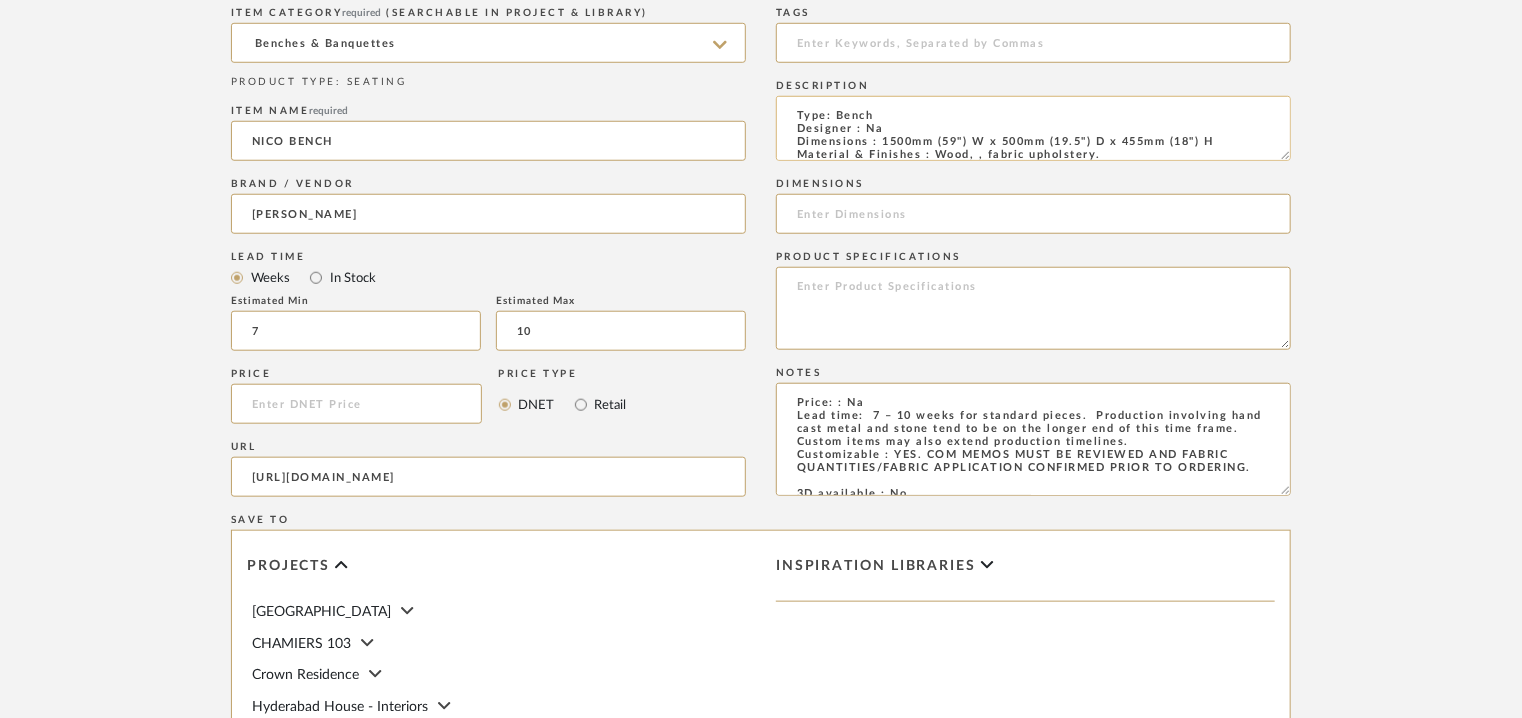 drag, startPoint x: 1226, startPoint y: 140, endPoint x: 881, endPoint y: 141, distance: 345.00143 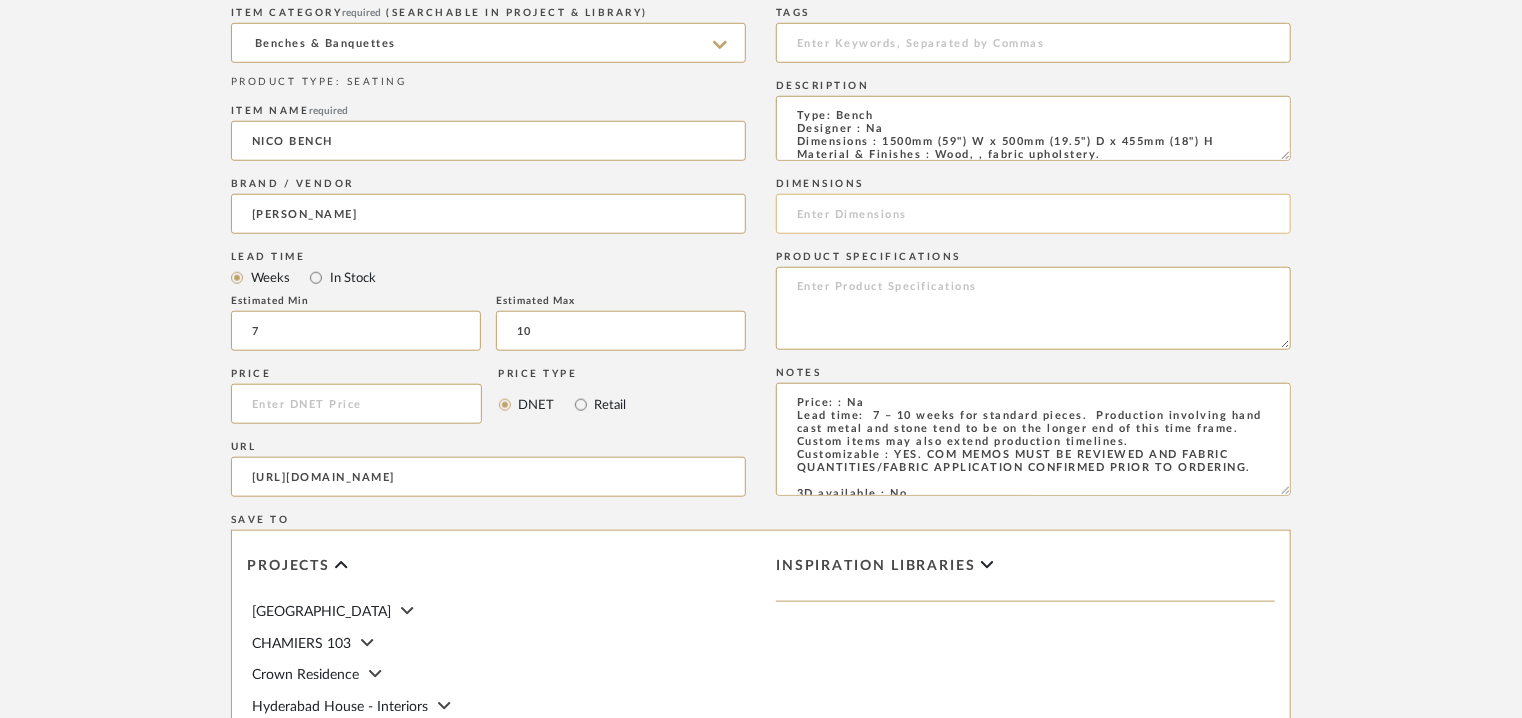 click 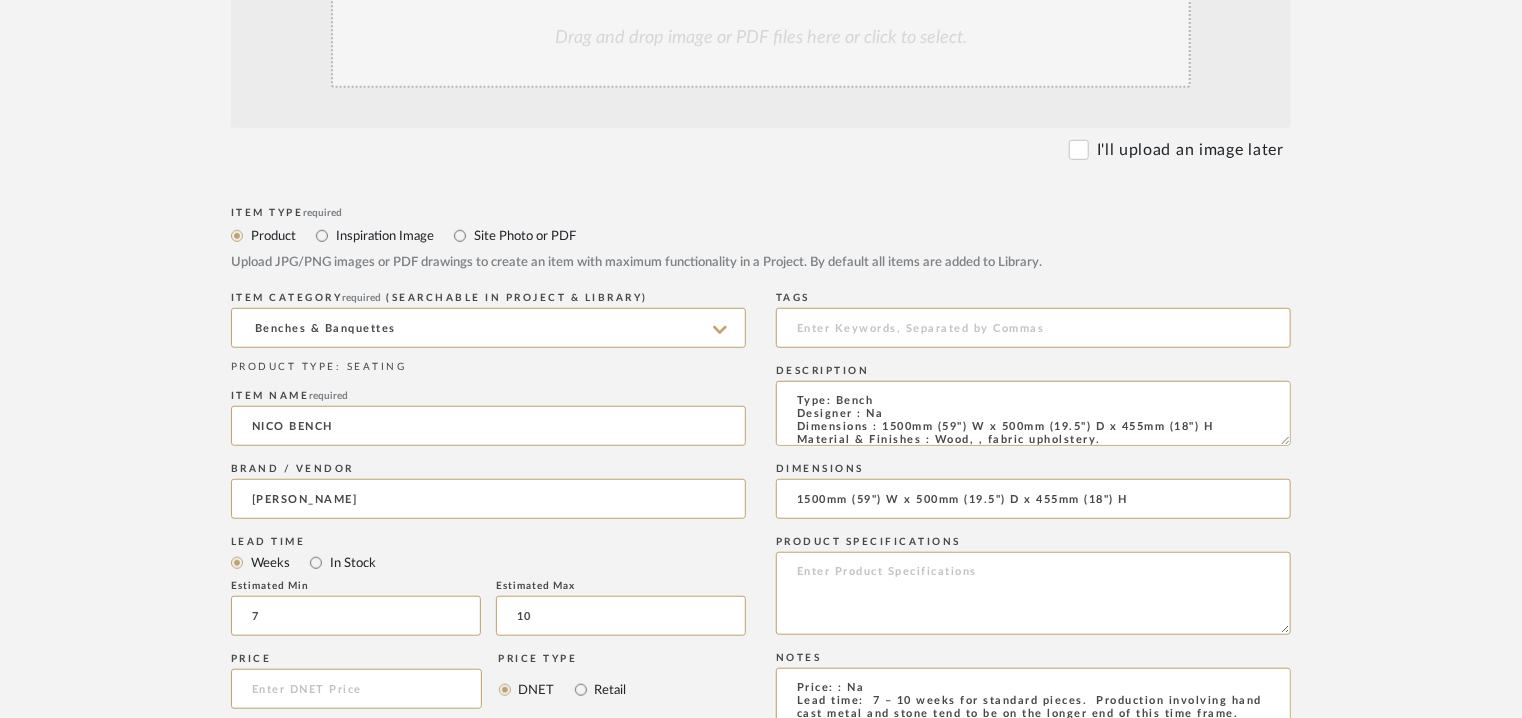 scroll, scrollTop: 500, scrollLeft: 0, axis: vertical 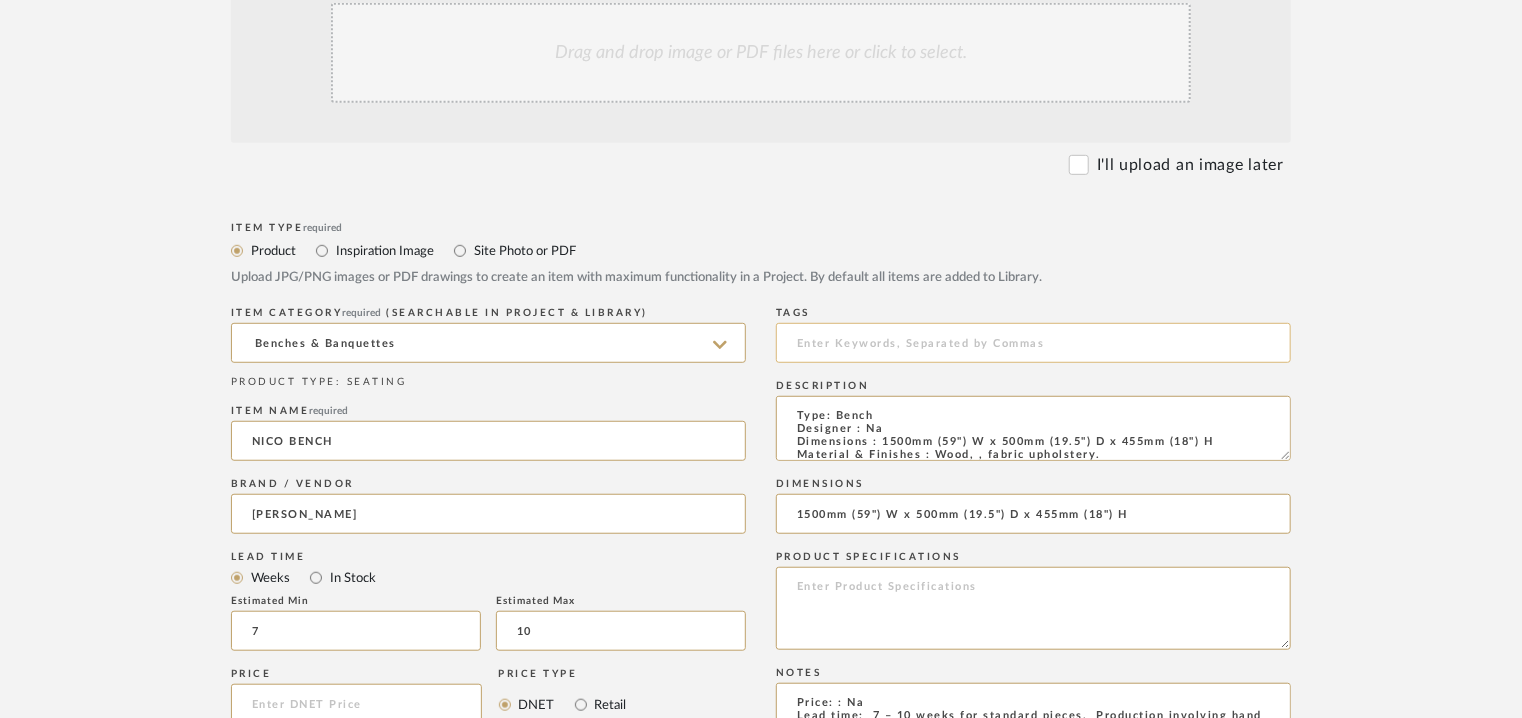type on "1500mm (59") W x 500mm (19.5") D x 455mm (18") H" 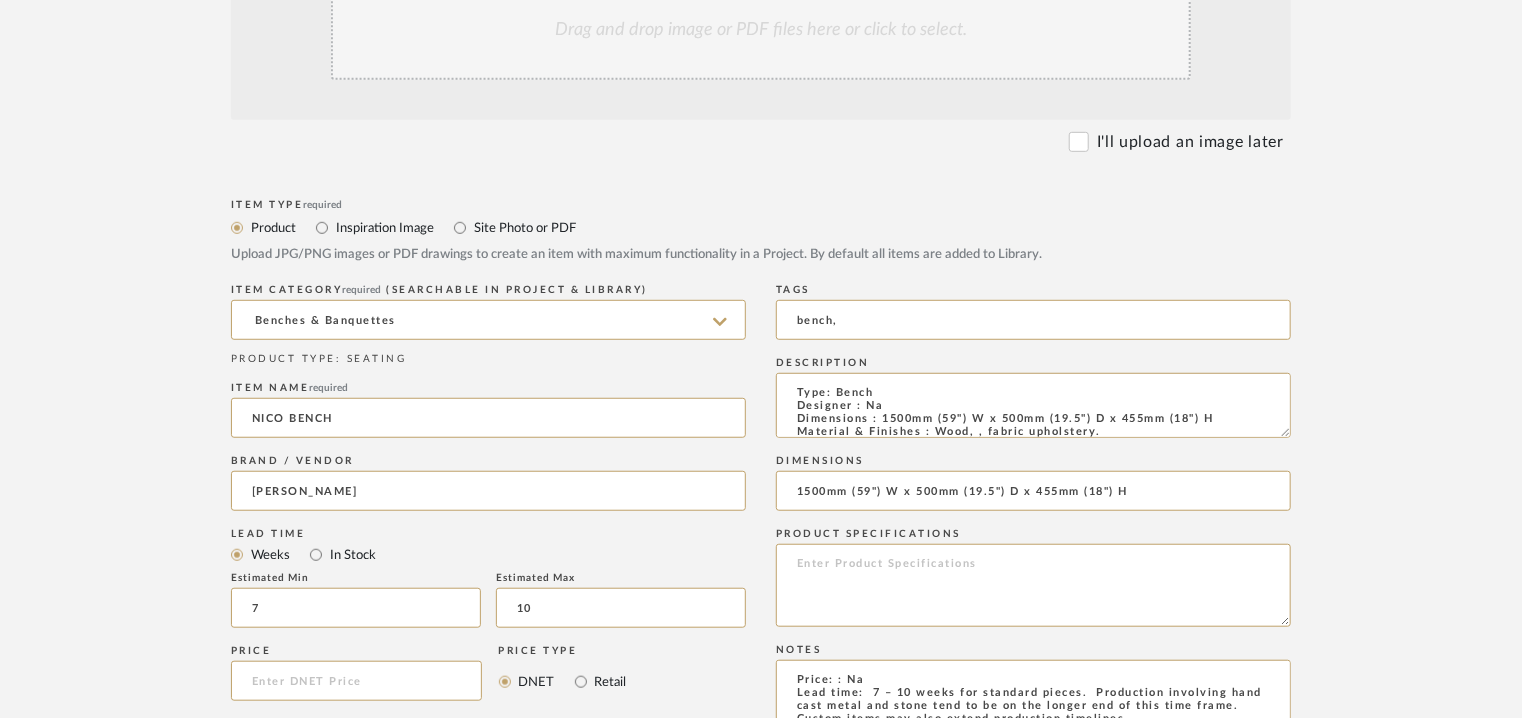 scroll, scrollTop: 500, scrollLeft: 0, axis: vertical 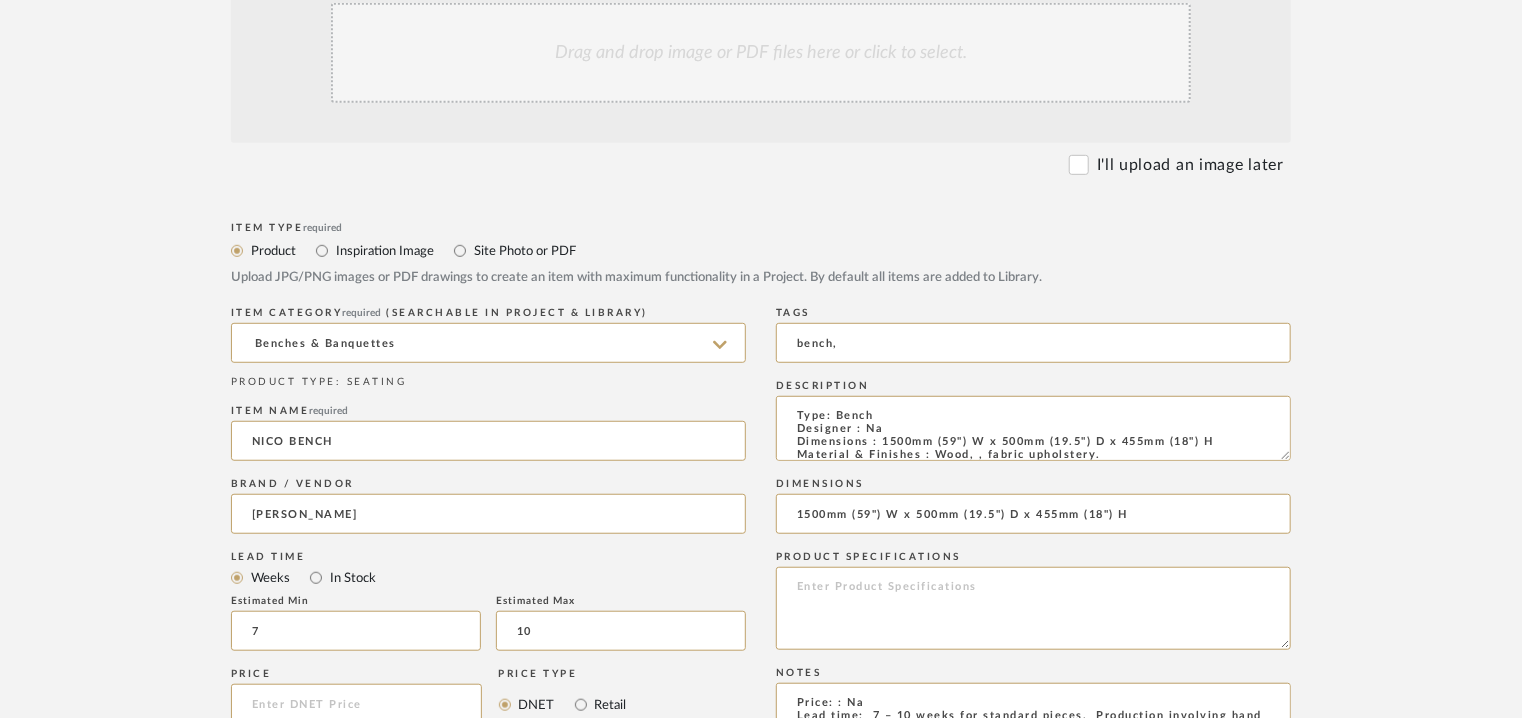 type on "bench," 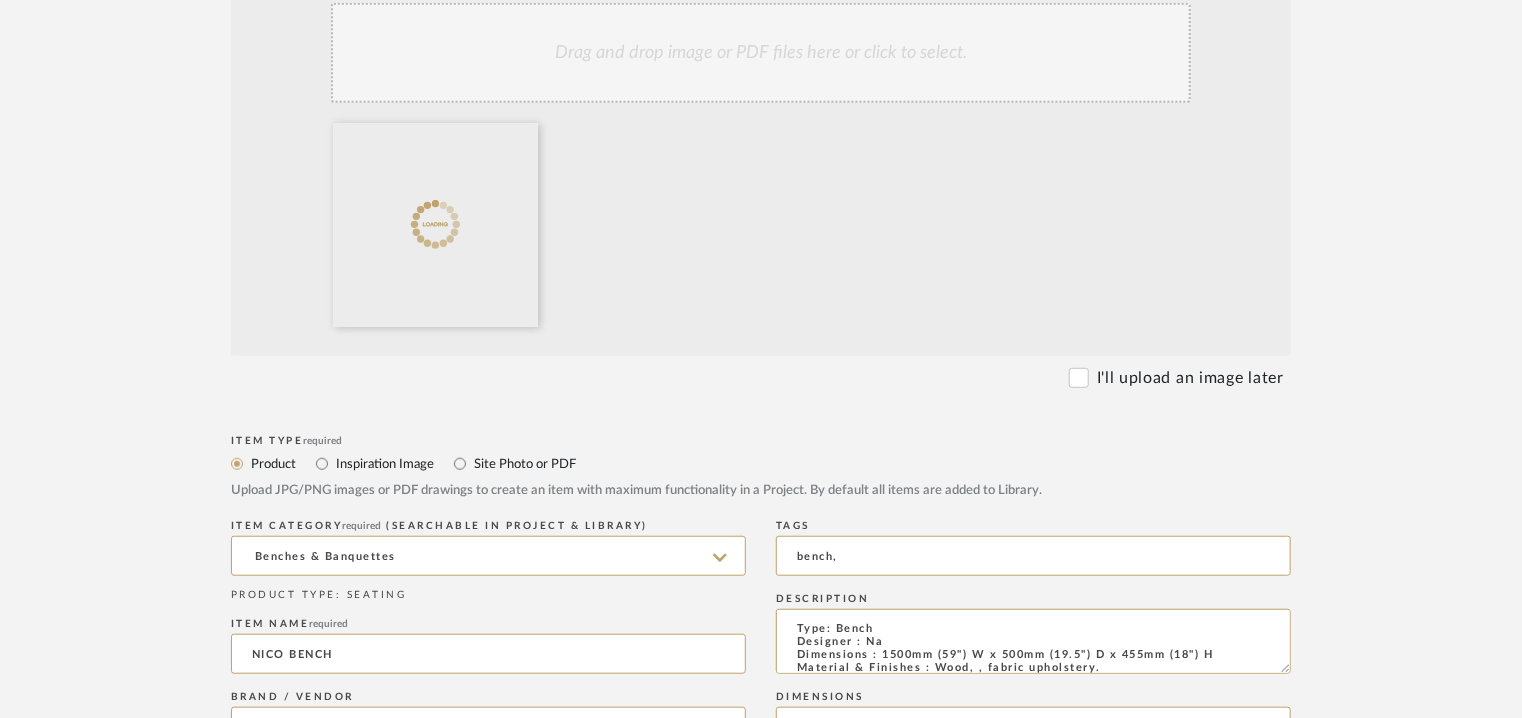 click on "Drag and drop image or PDF files here or click to select." 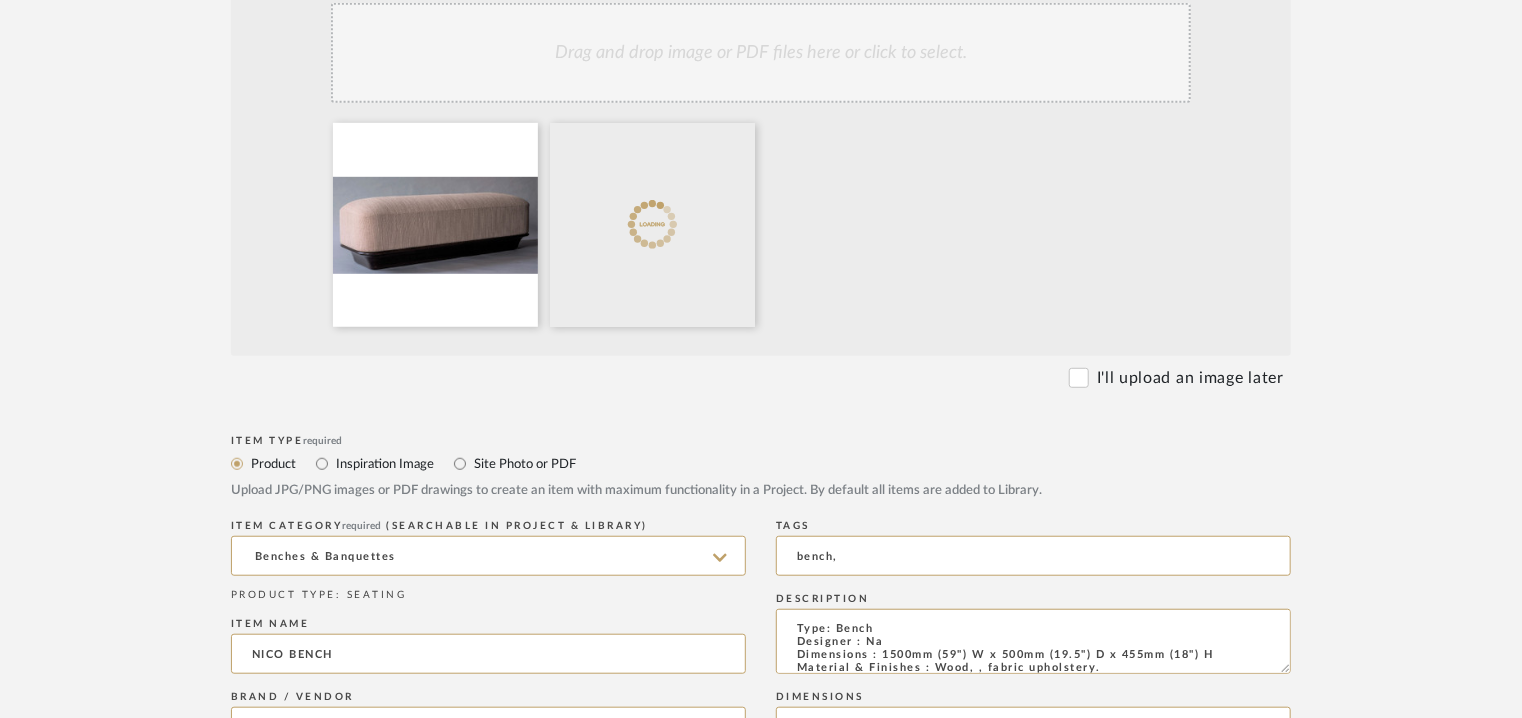 click on "Drag and drop image or PDF files here or click to select." 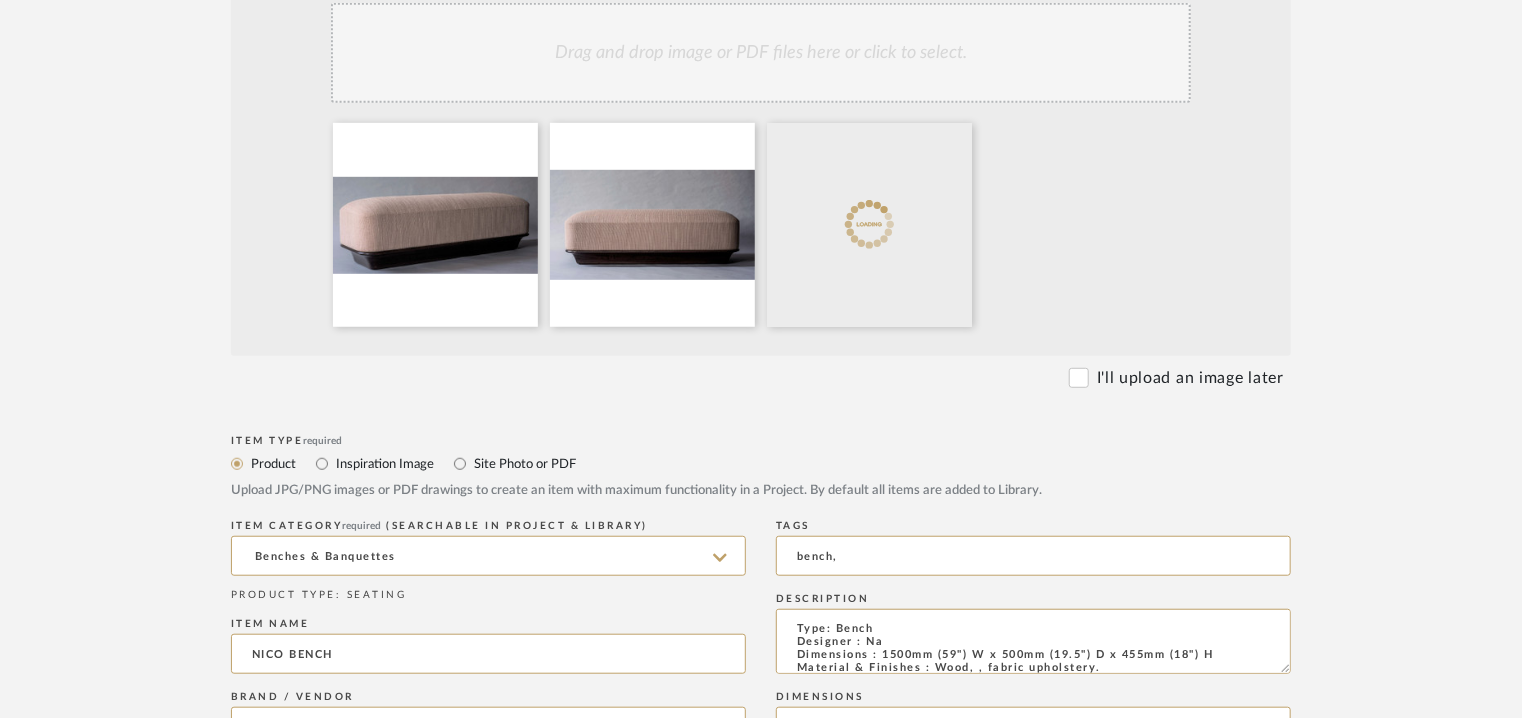 click on "Drag and drop image or PDF files here or click to select." 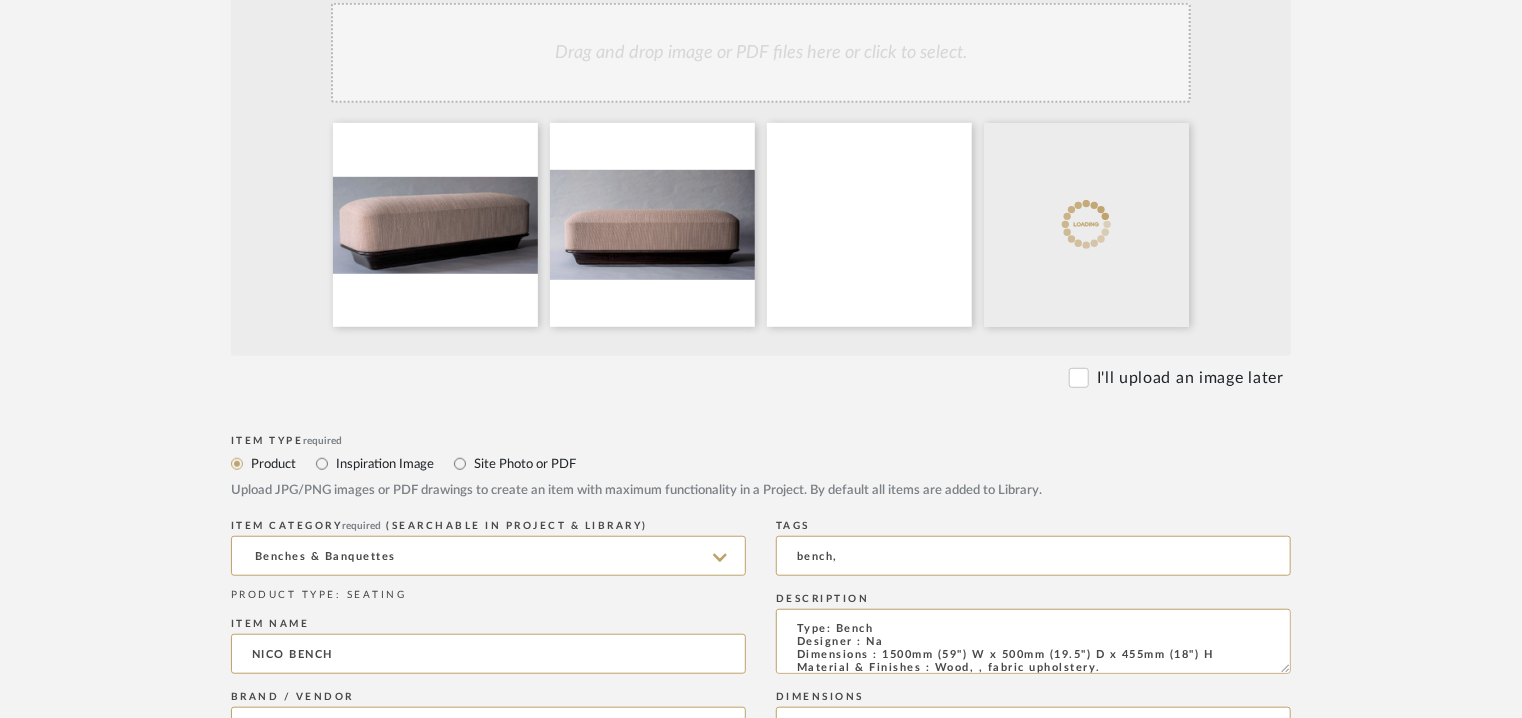 click on "Drag and drop image or PDF files here or click to select." 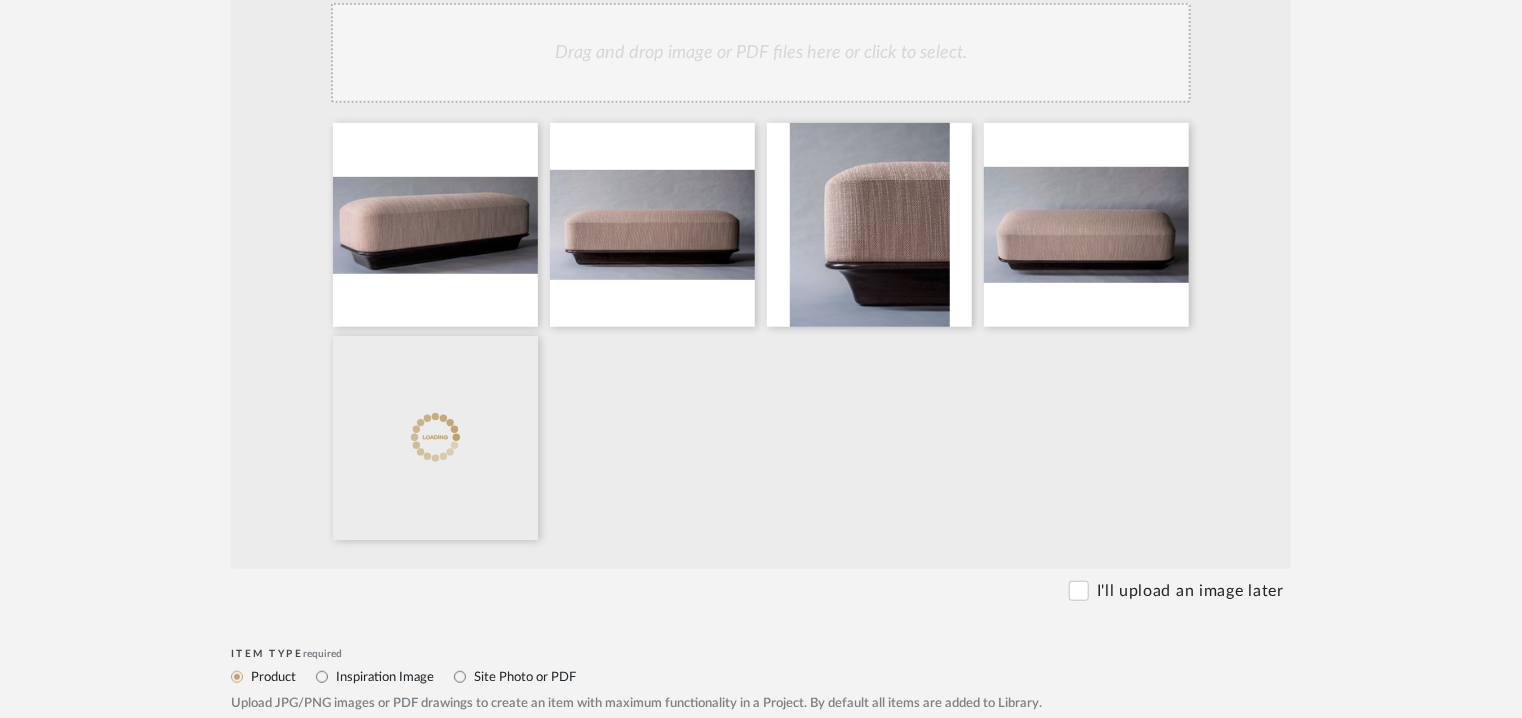 click on "Drag and drop image or PDF files here or click to select." 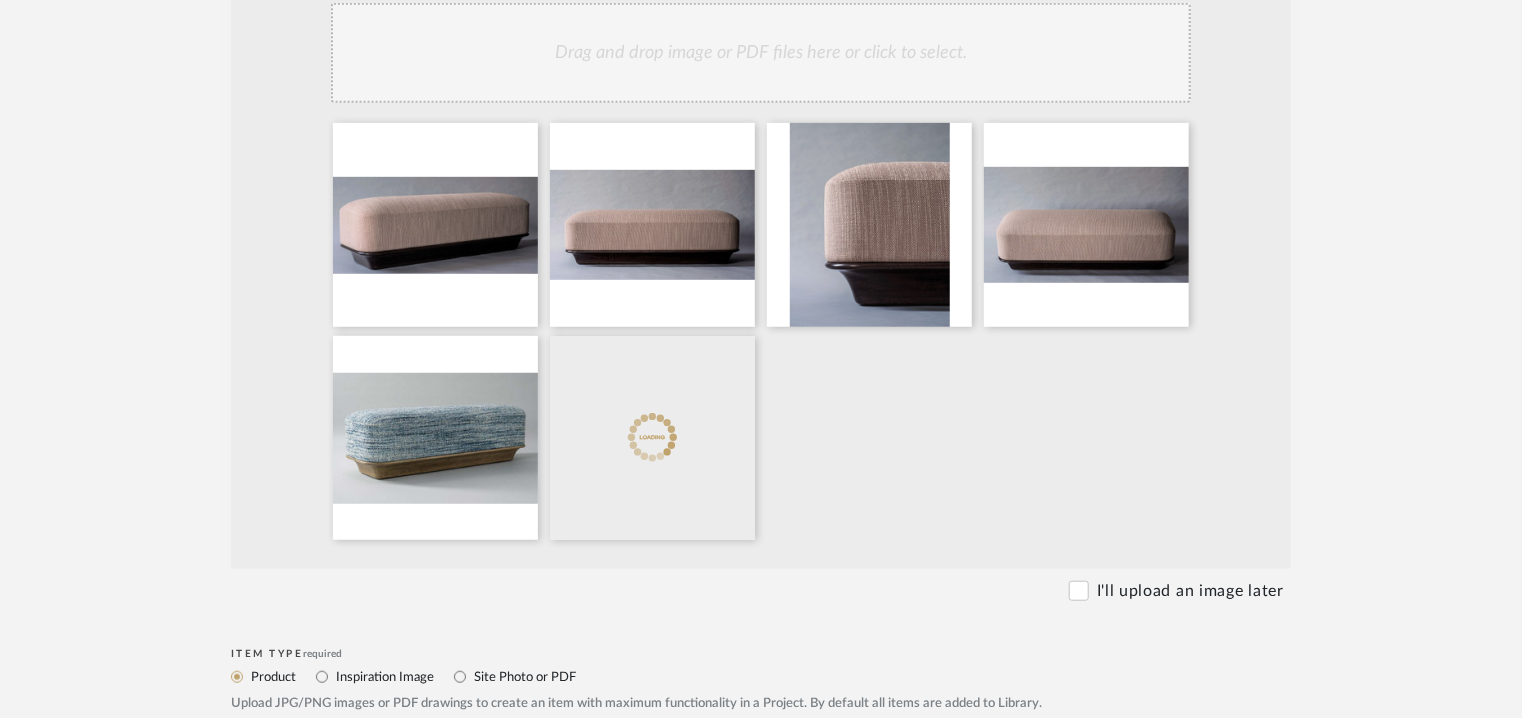 click on "Drag and drop image or PDF files here or click to select." 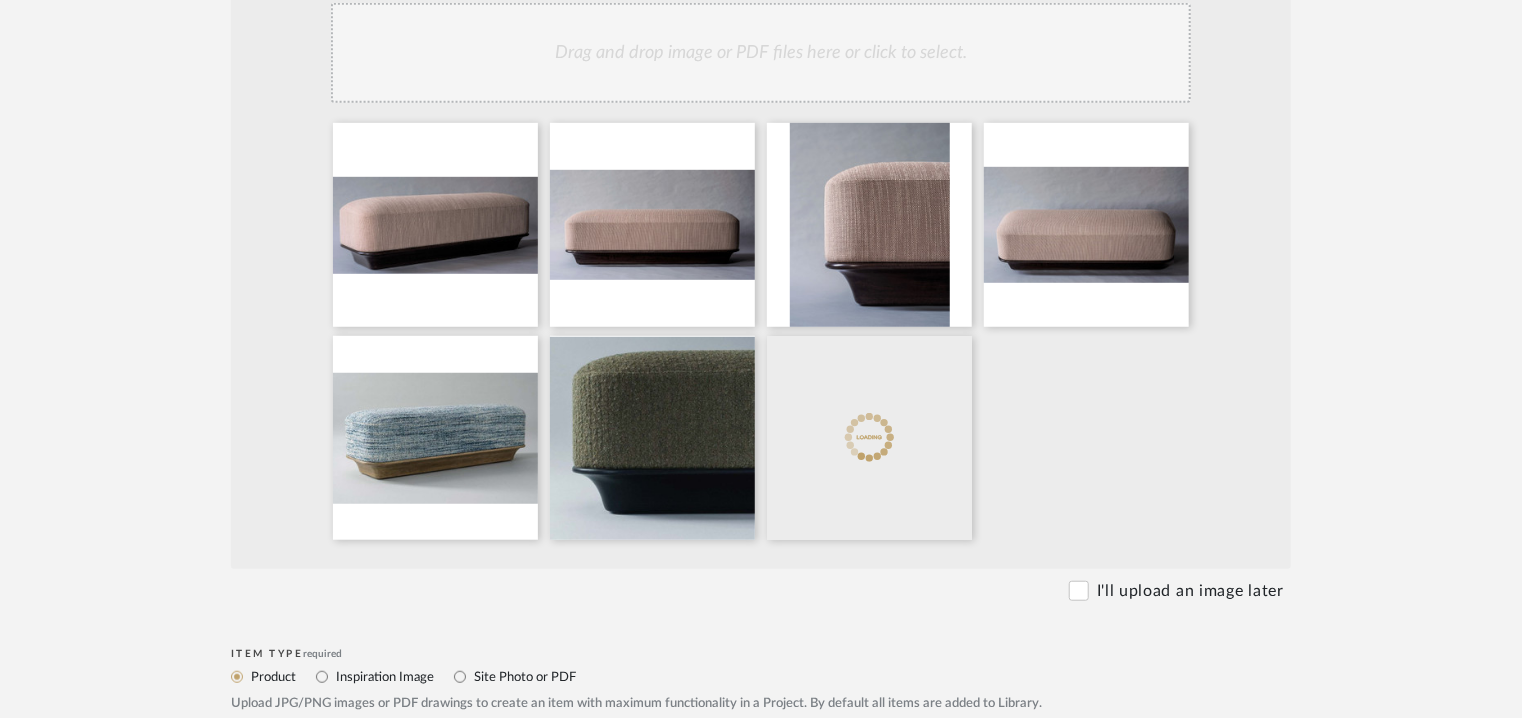 click on "Drag and drop image or PDF files here or click to select." 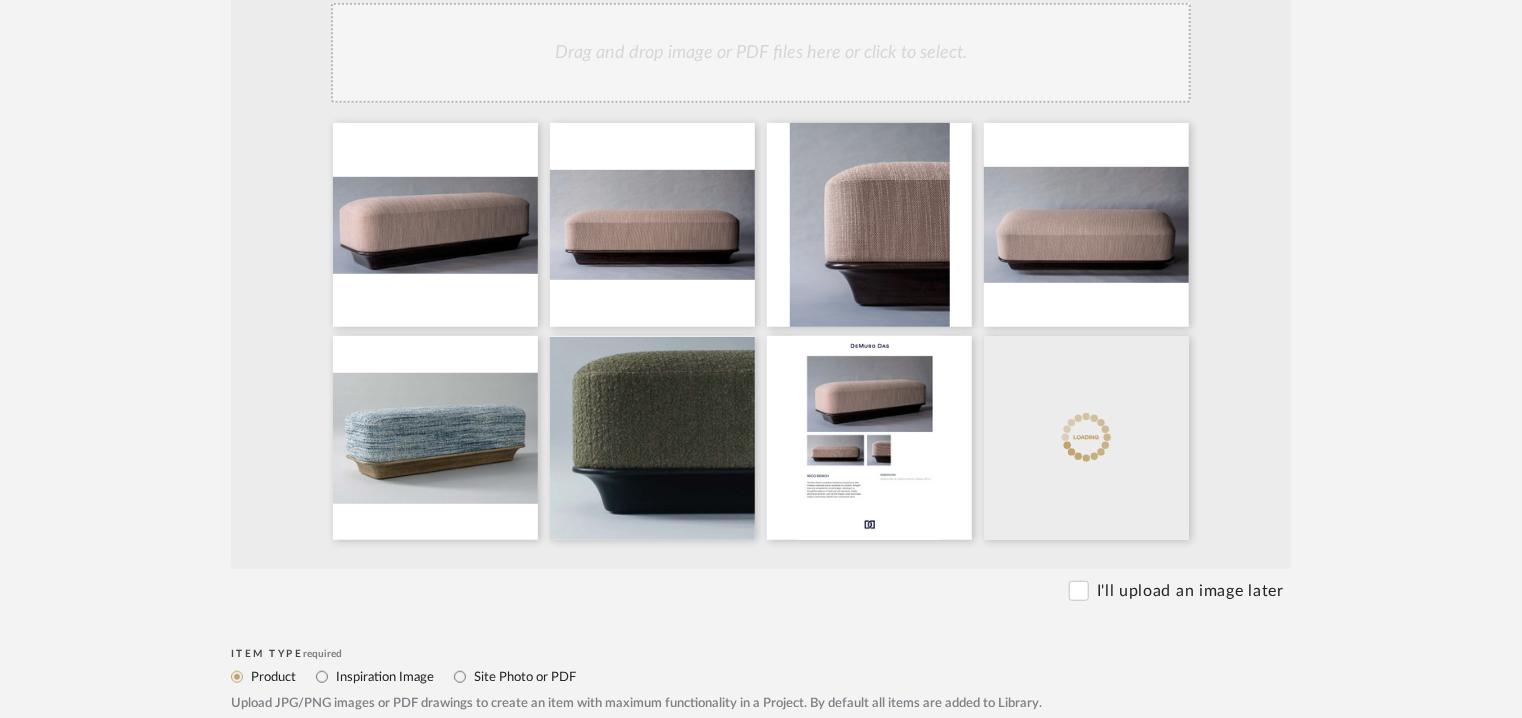 click 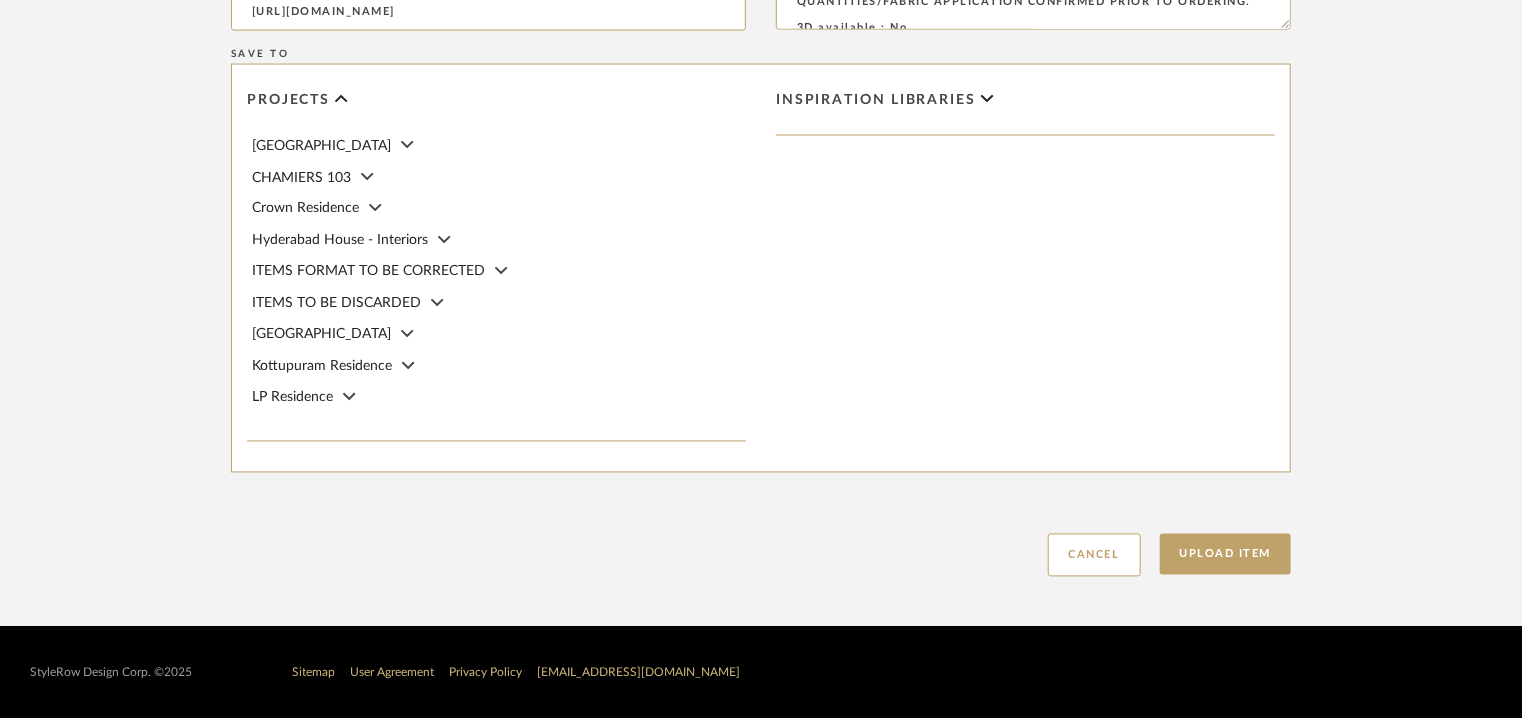 scroll, scrollTop: 1592, scrollLeft: 0, axis: vertical 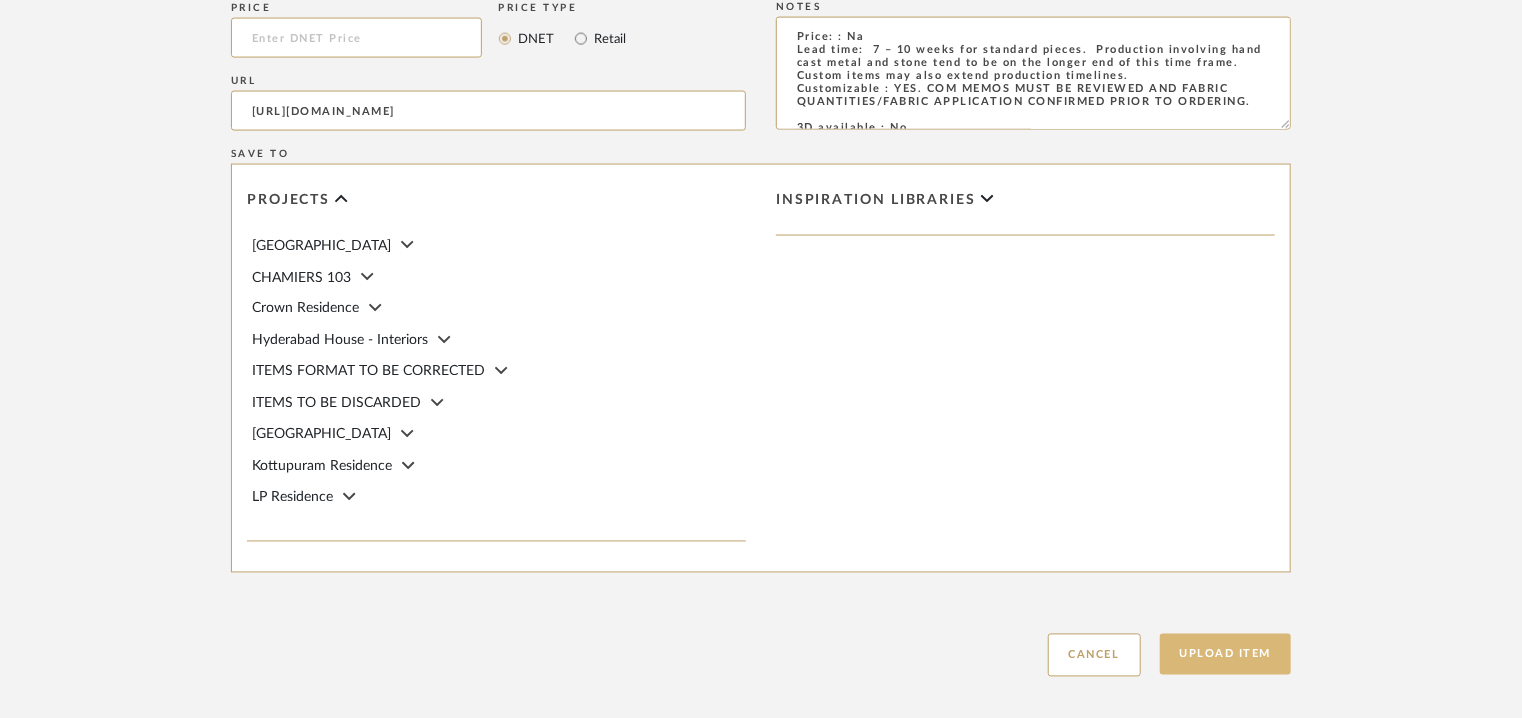click on "Upload Item" 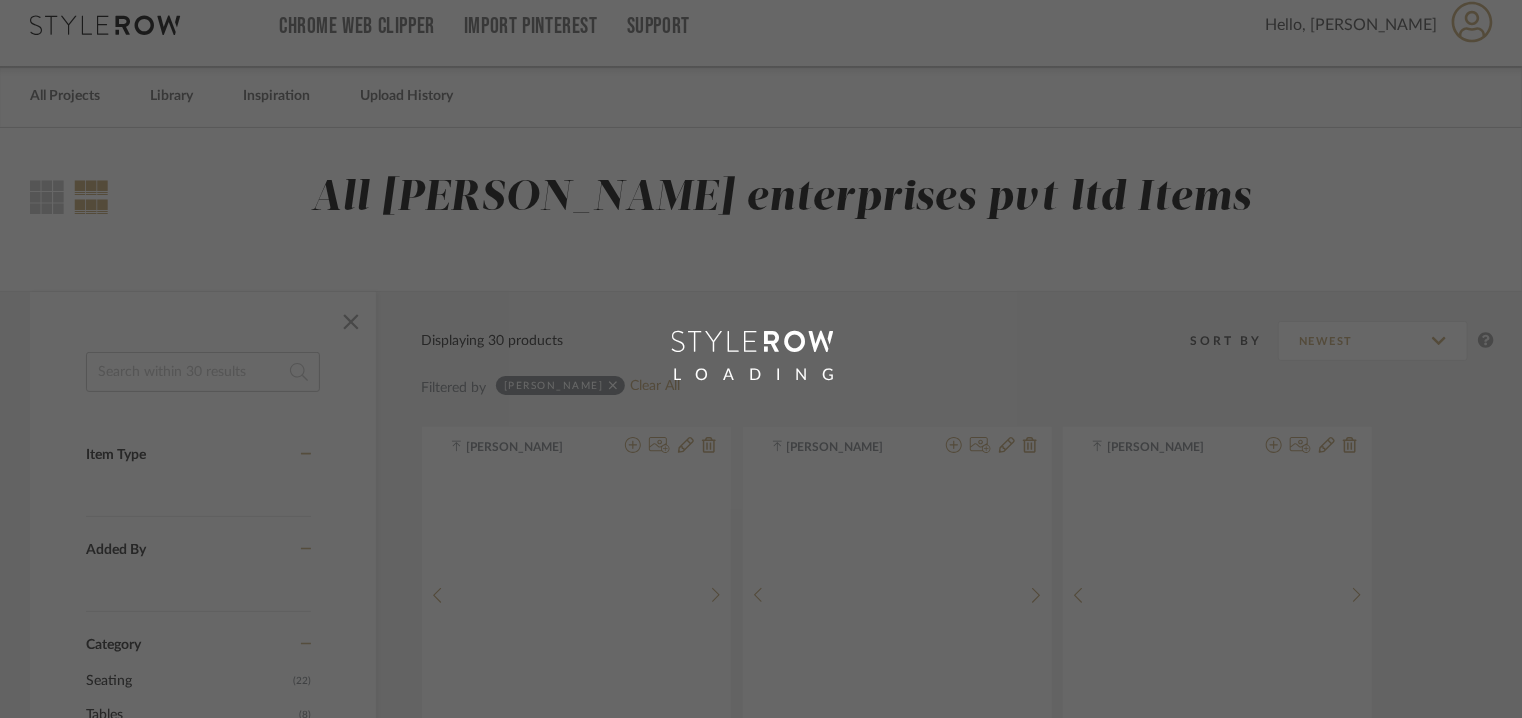 scroll, scrollTop: 0, scrollLeft: 0, axis: both 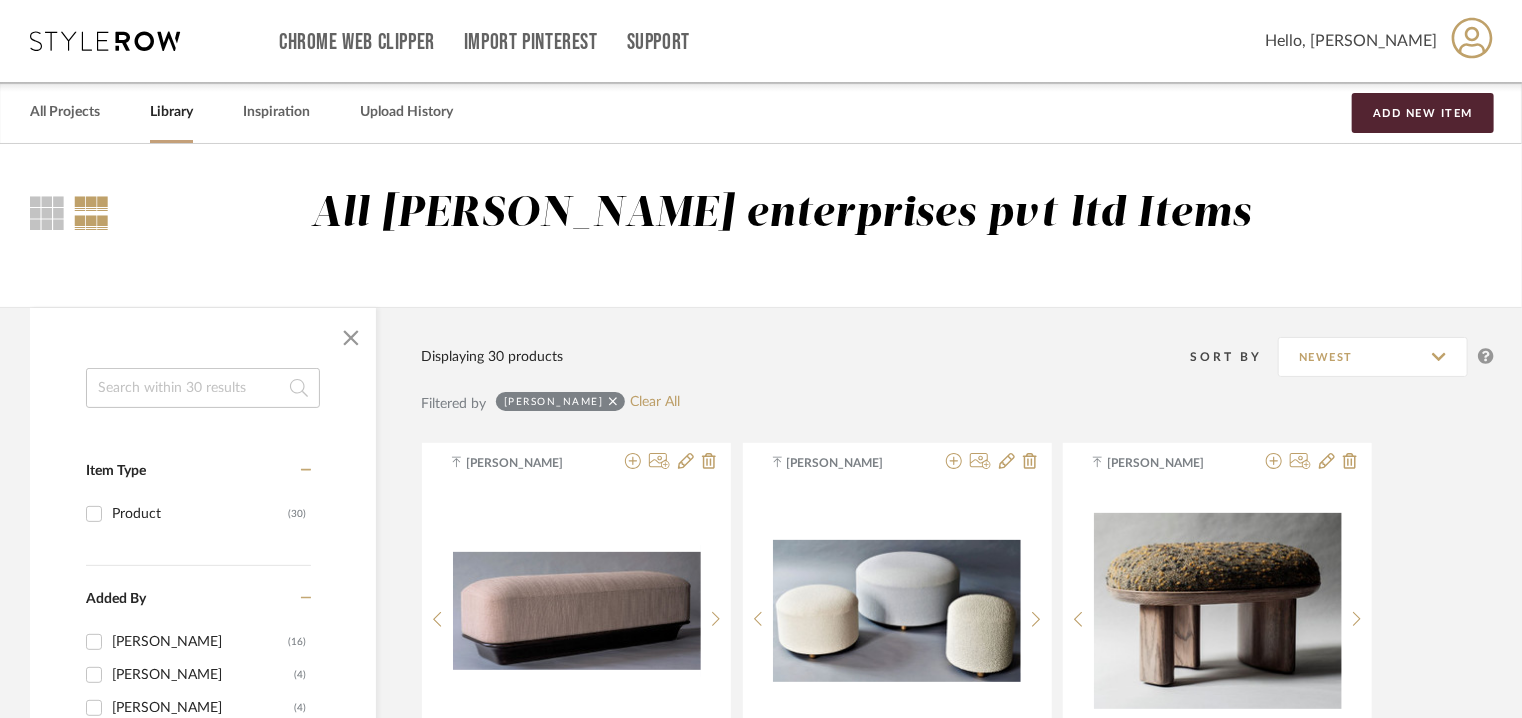 click 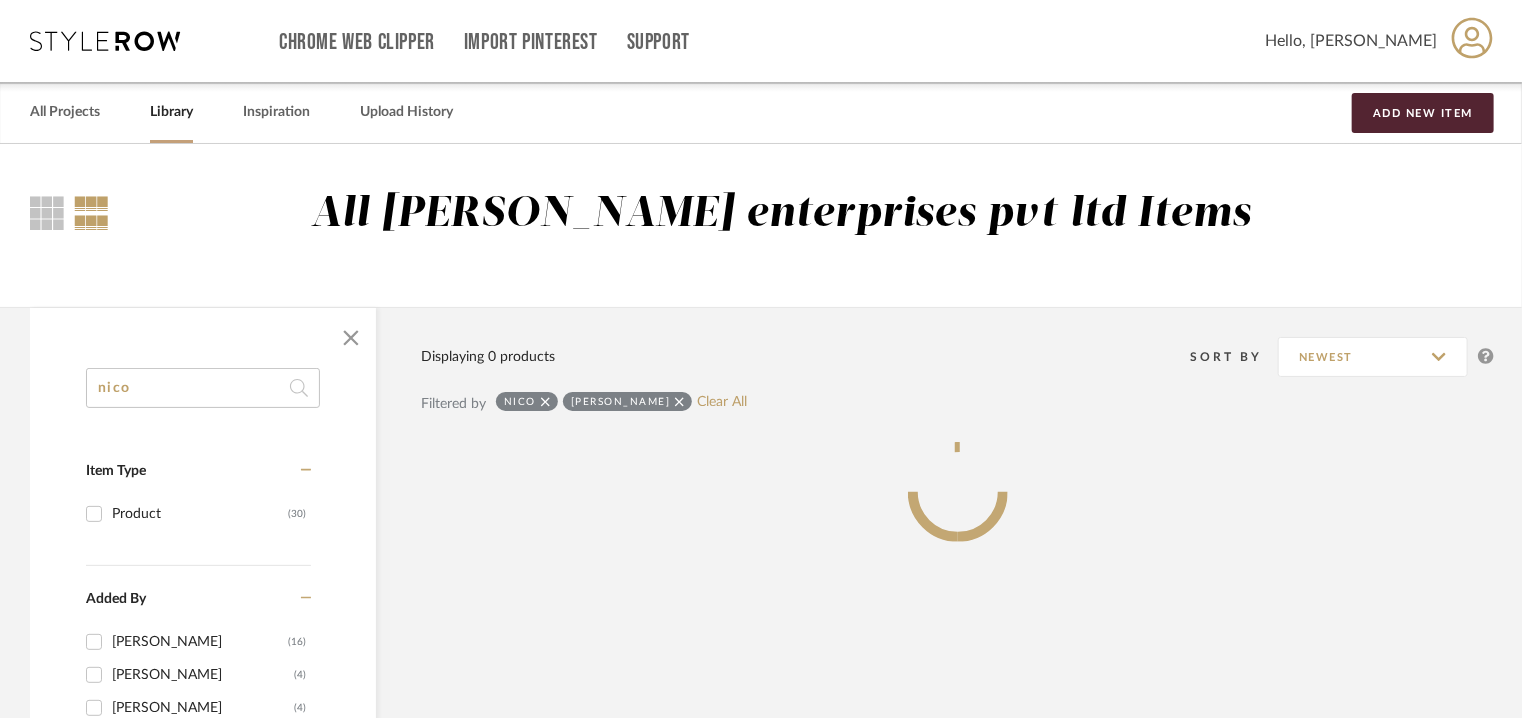 type on "nico" 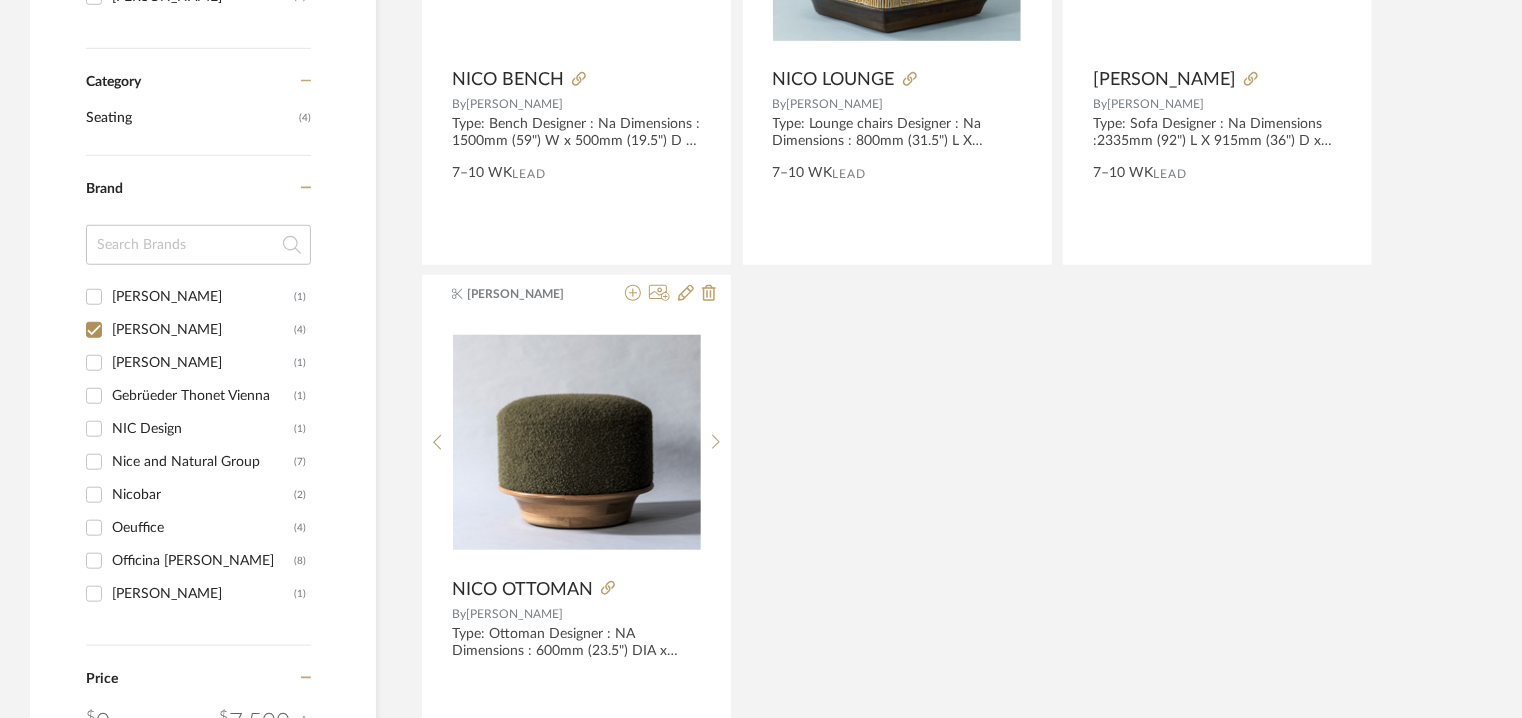 scroll, scrollTop: 800, scrollLeft: 0, axis: vertical 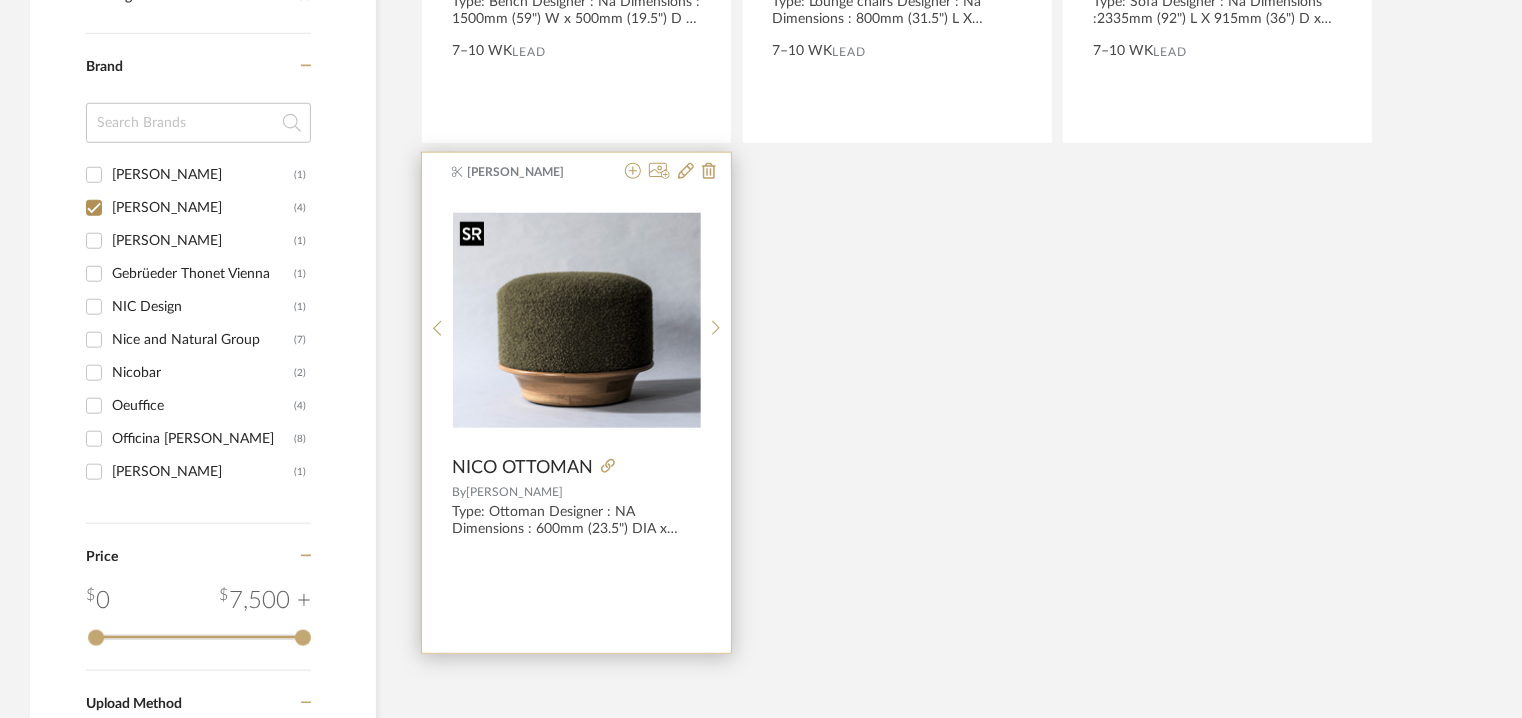 click at bounding box center [0, 0] 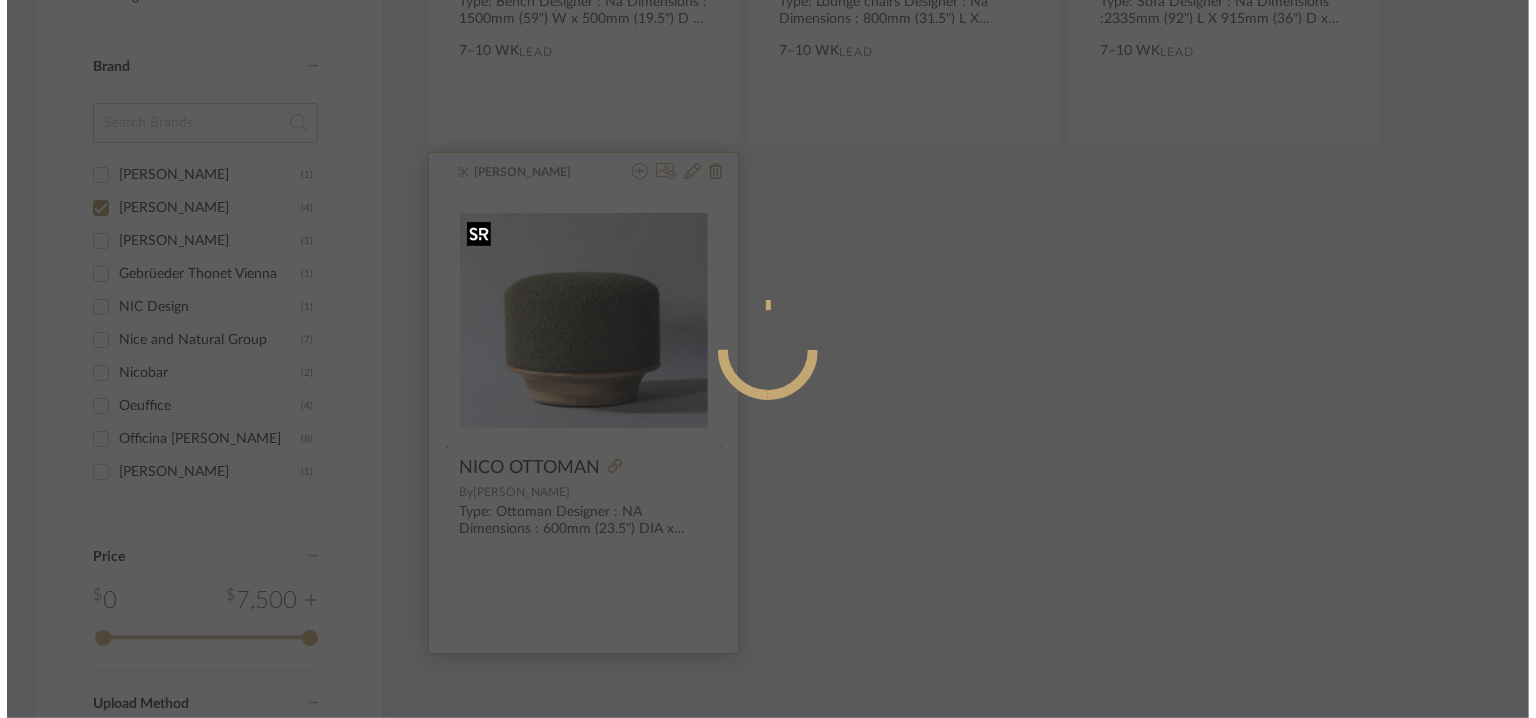 scroll, scrollTop: 0, scrollLeft: 0, axis: both 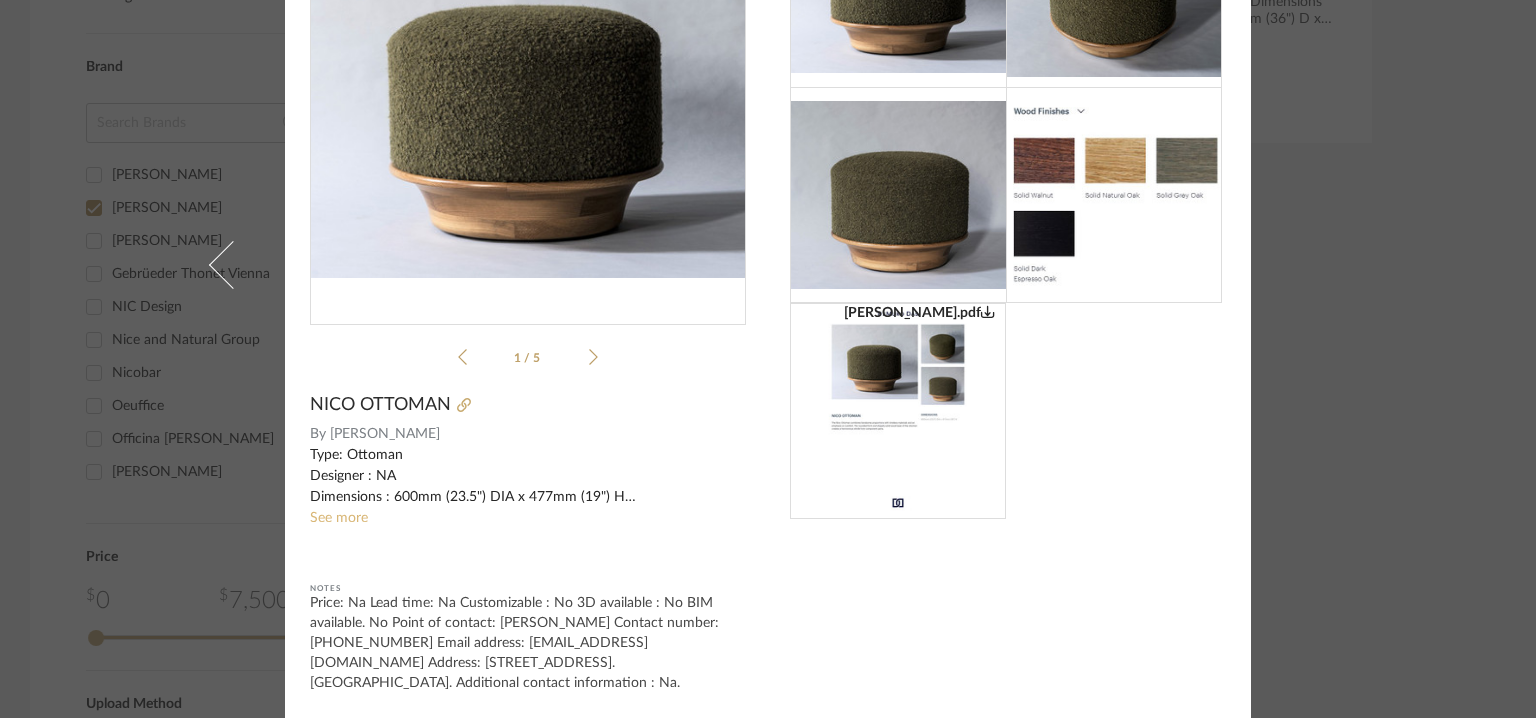 click on "See more" 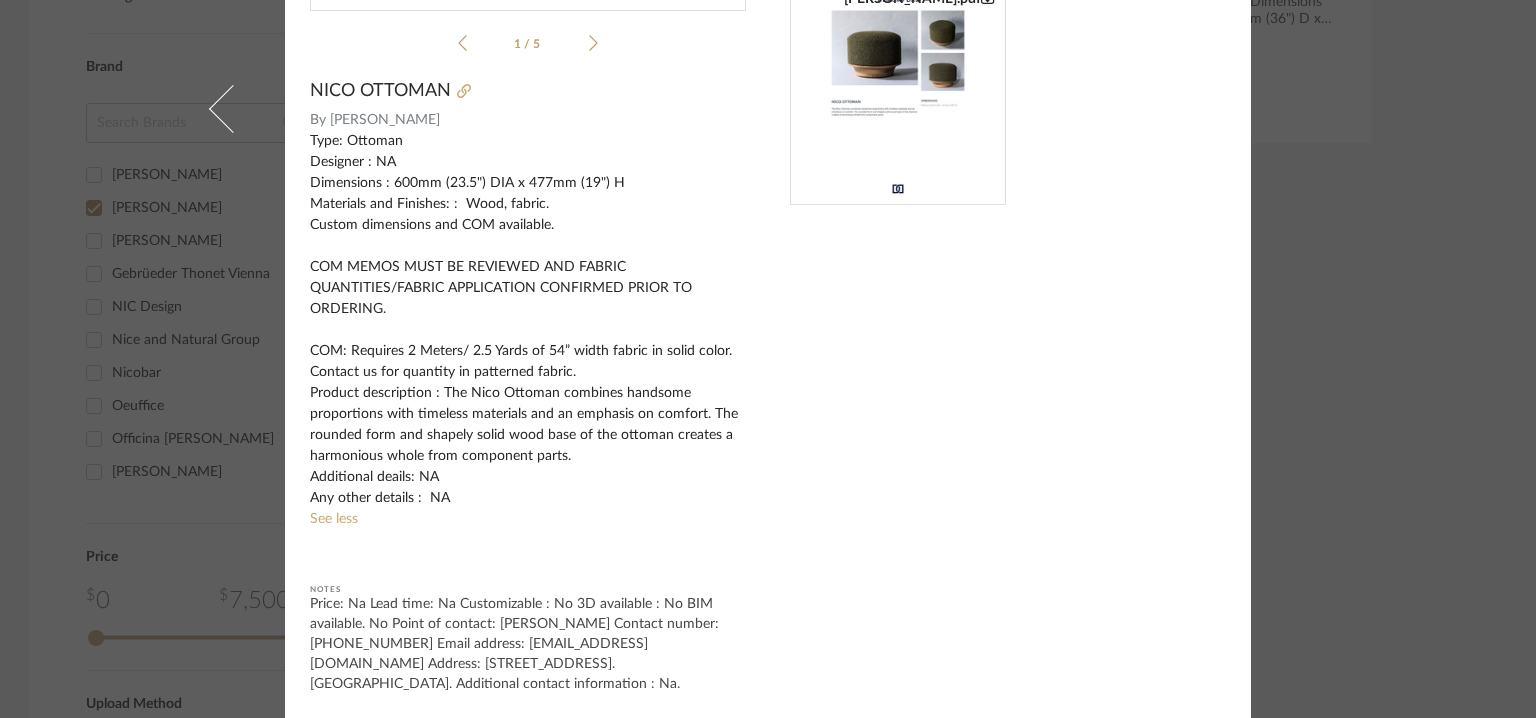 scroll, scrollTop: 402, scrollLeft: 0, axis: vertical 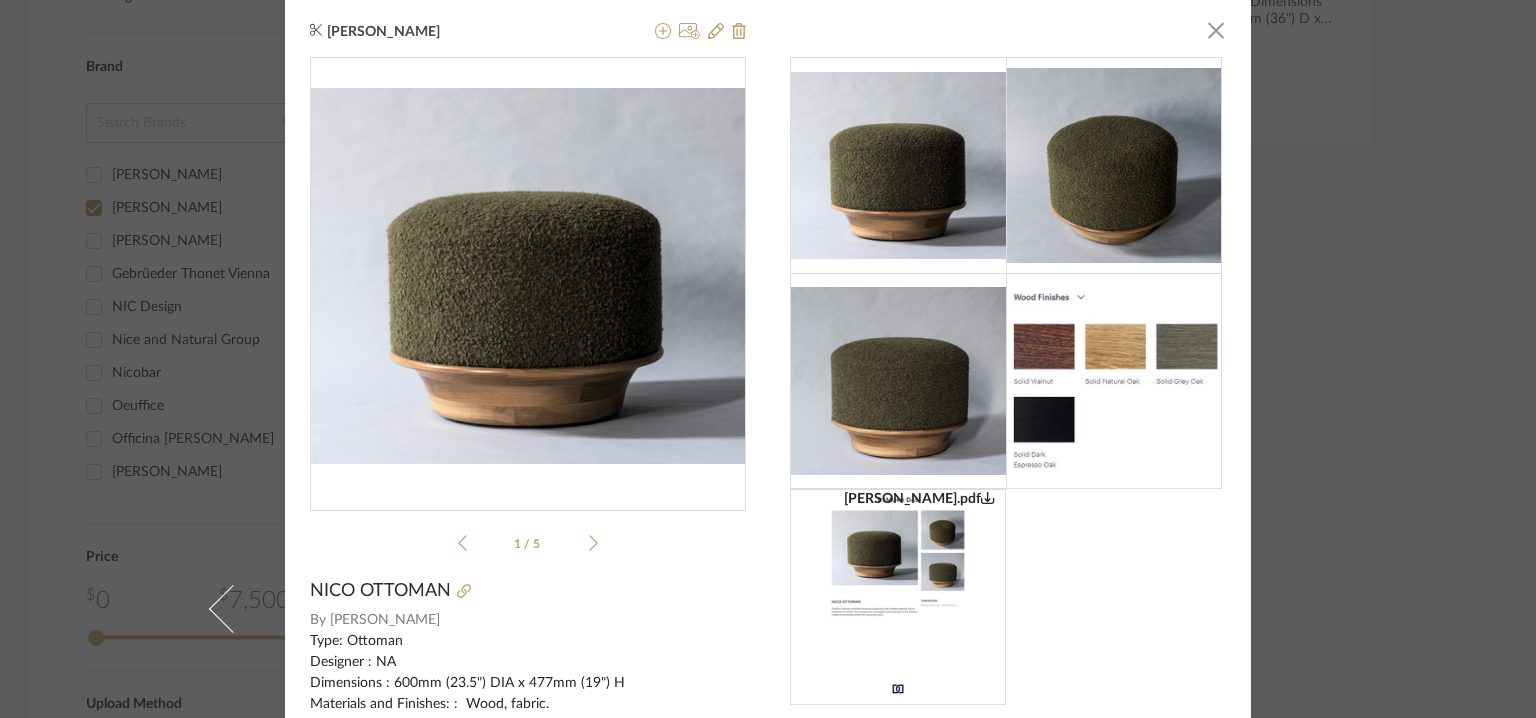 click at bounding box center (696, 32) 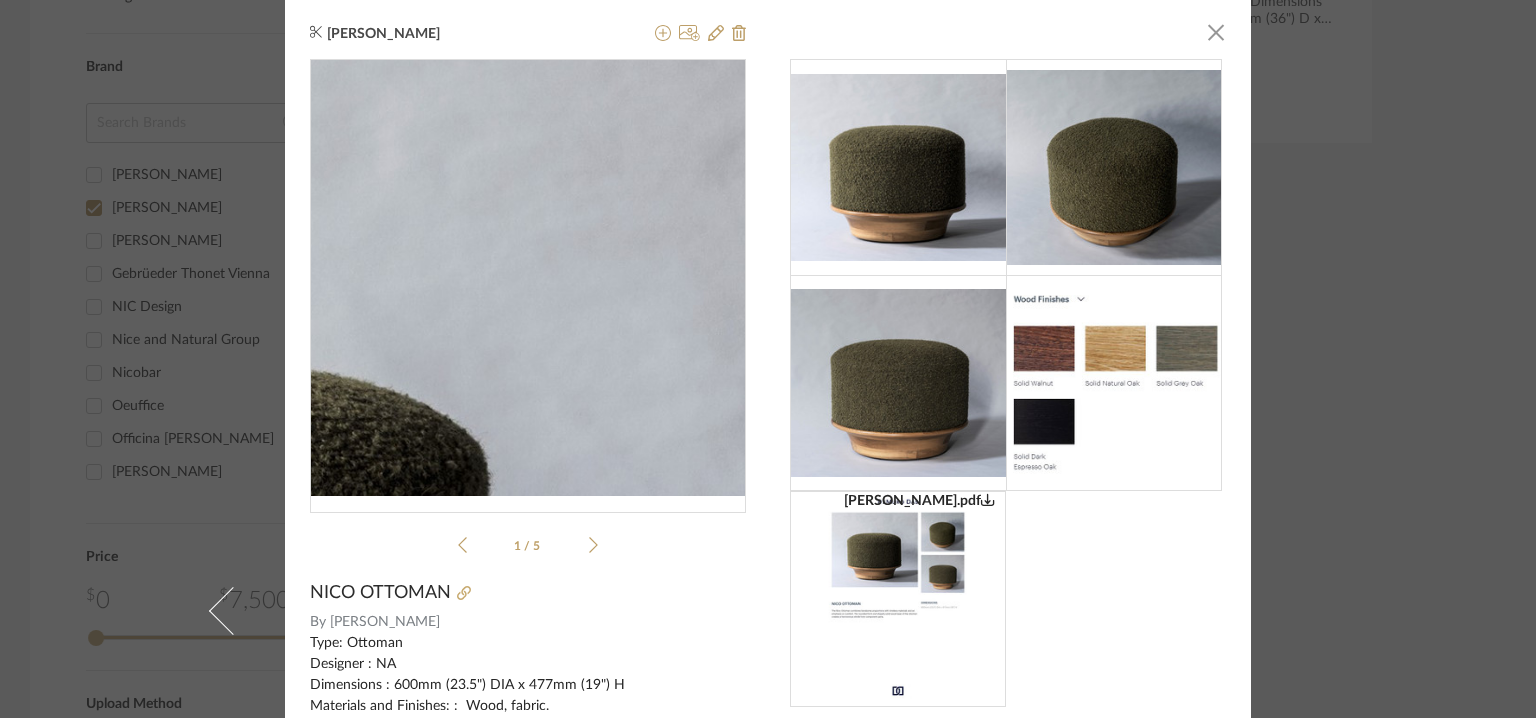 scroll, scrollTop: 0, scrollLeft: 0, axis: both 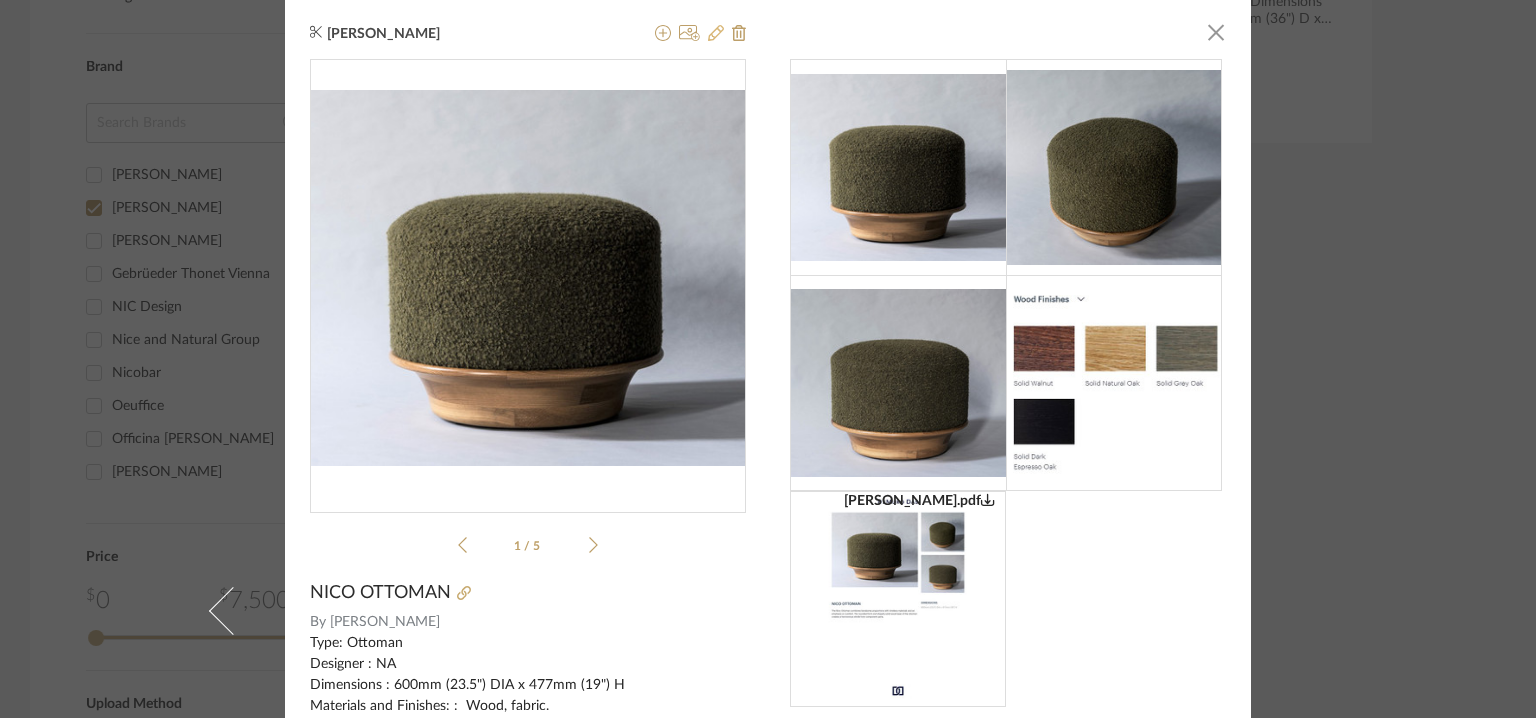 click 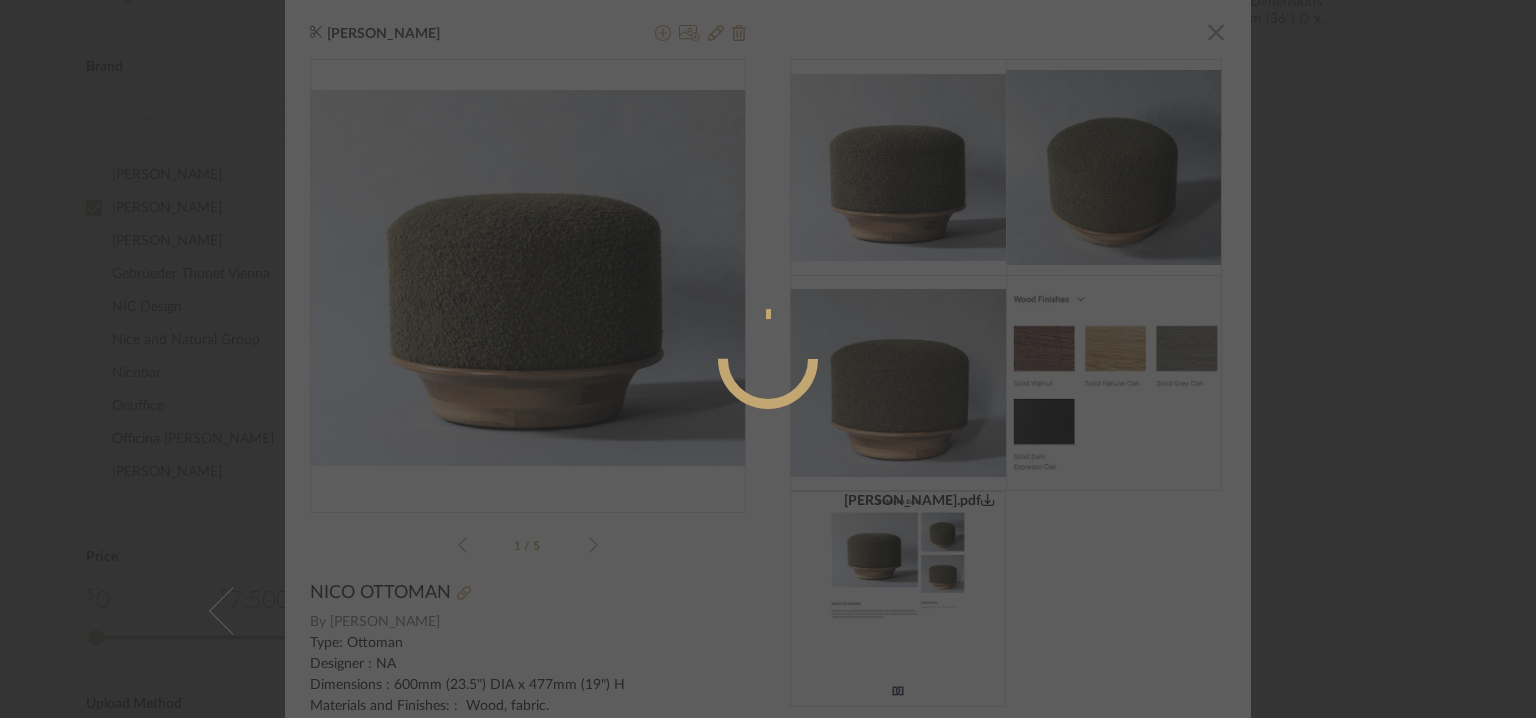 radio on "true" 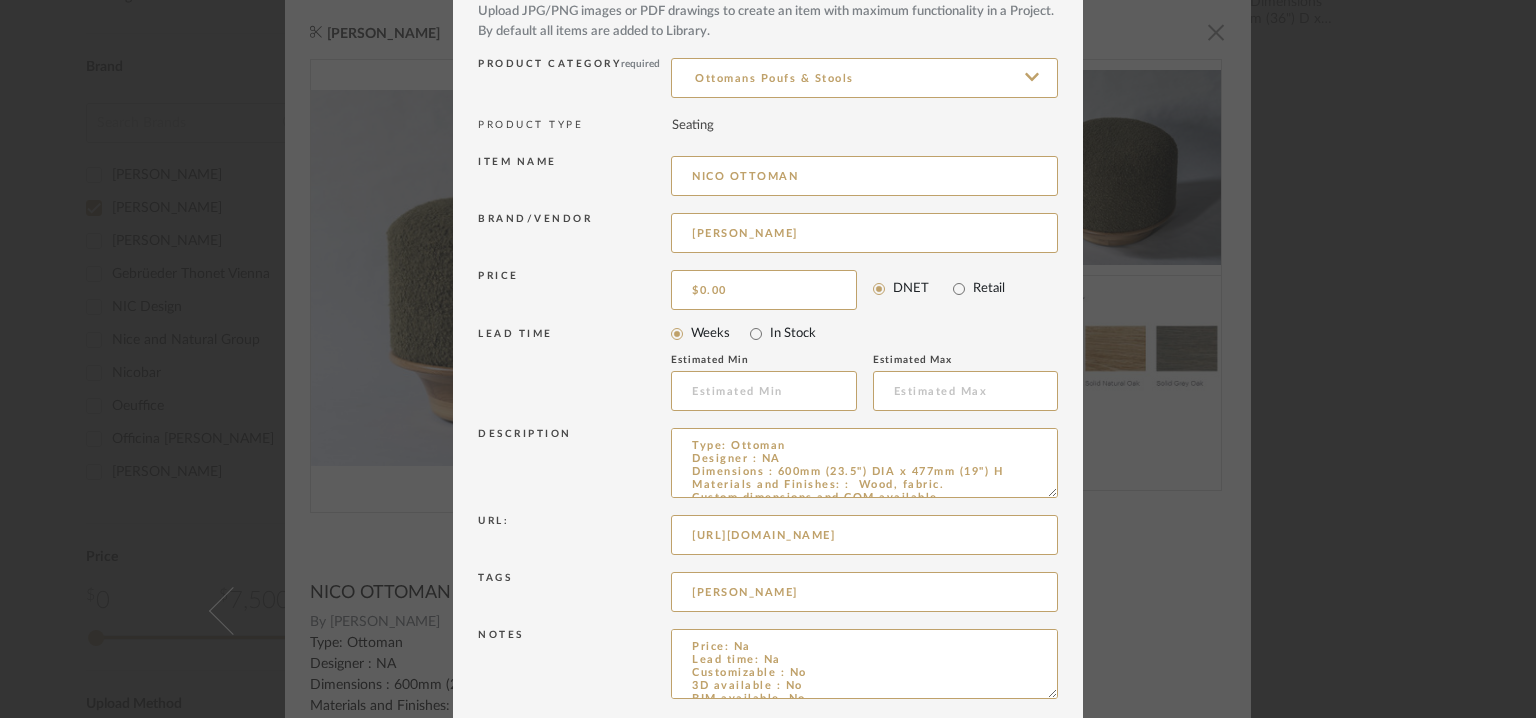 scroll, scrollTop: 192, scrollLeft: 0, axis: vertical 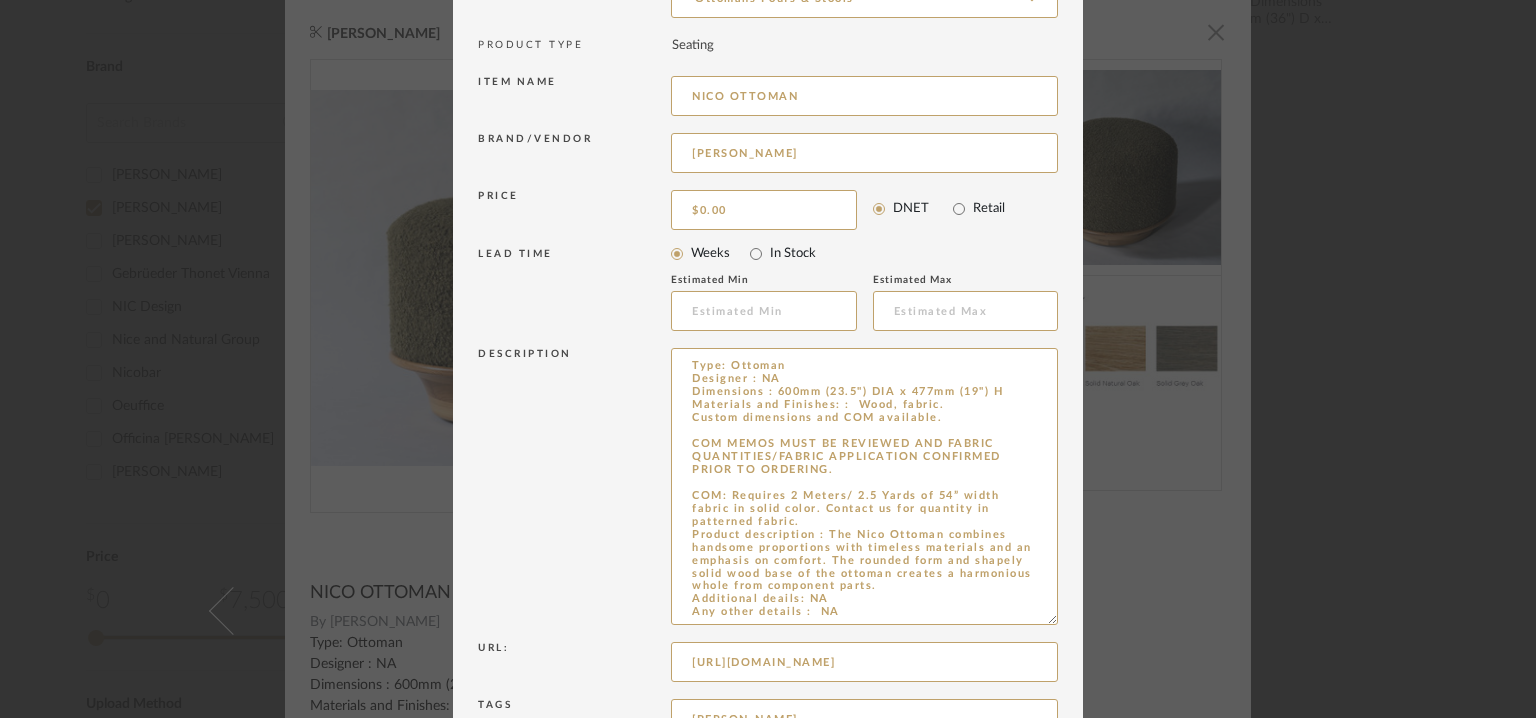 drag, startPoint x: 1038, startPoint y: 413, endPoint x: 1094, endPoint y: 668, distance: 261.07663 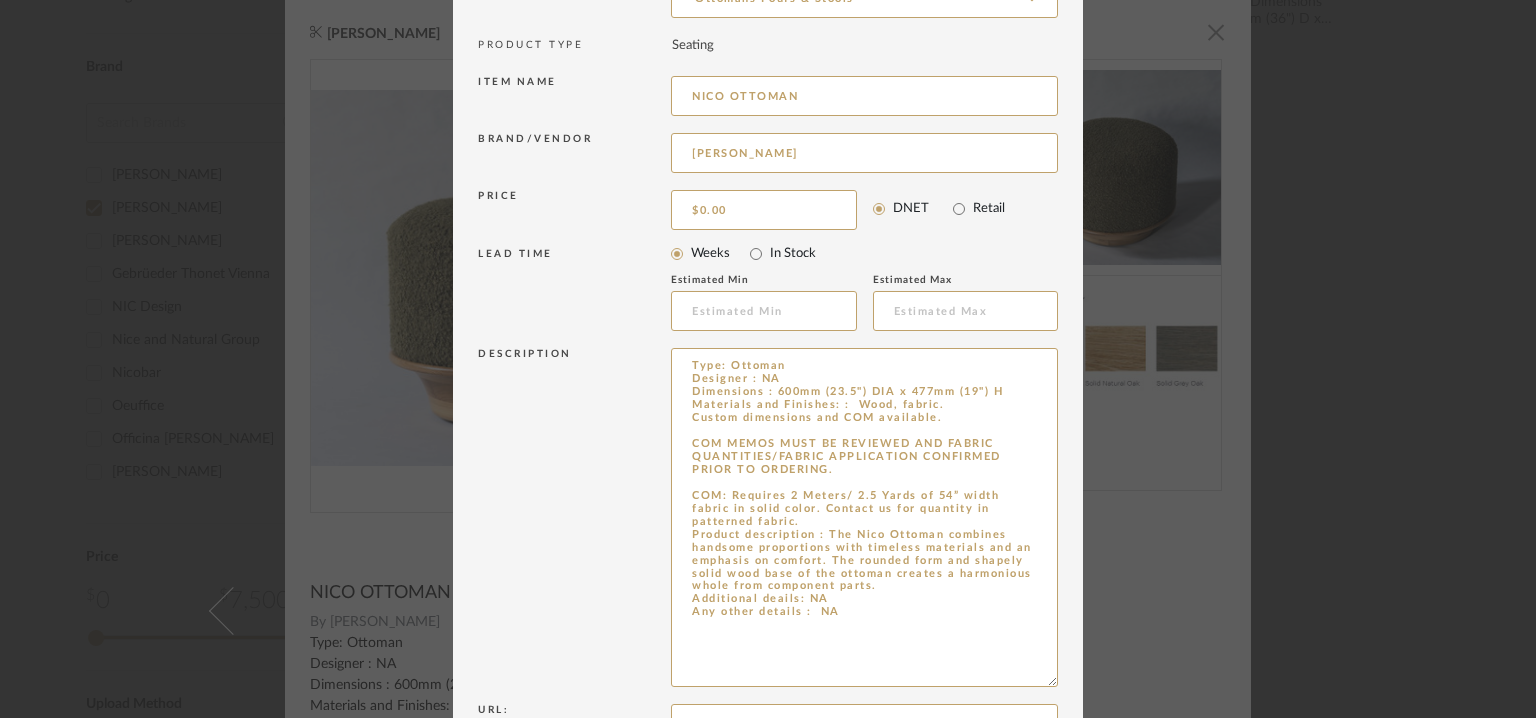 drag, startPoint x: 944, startPoint y: 421, endPoint x: 660, endPoint y: 421, distance: 284 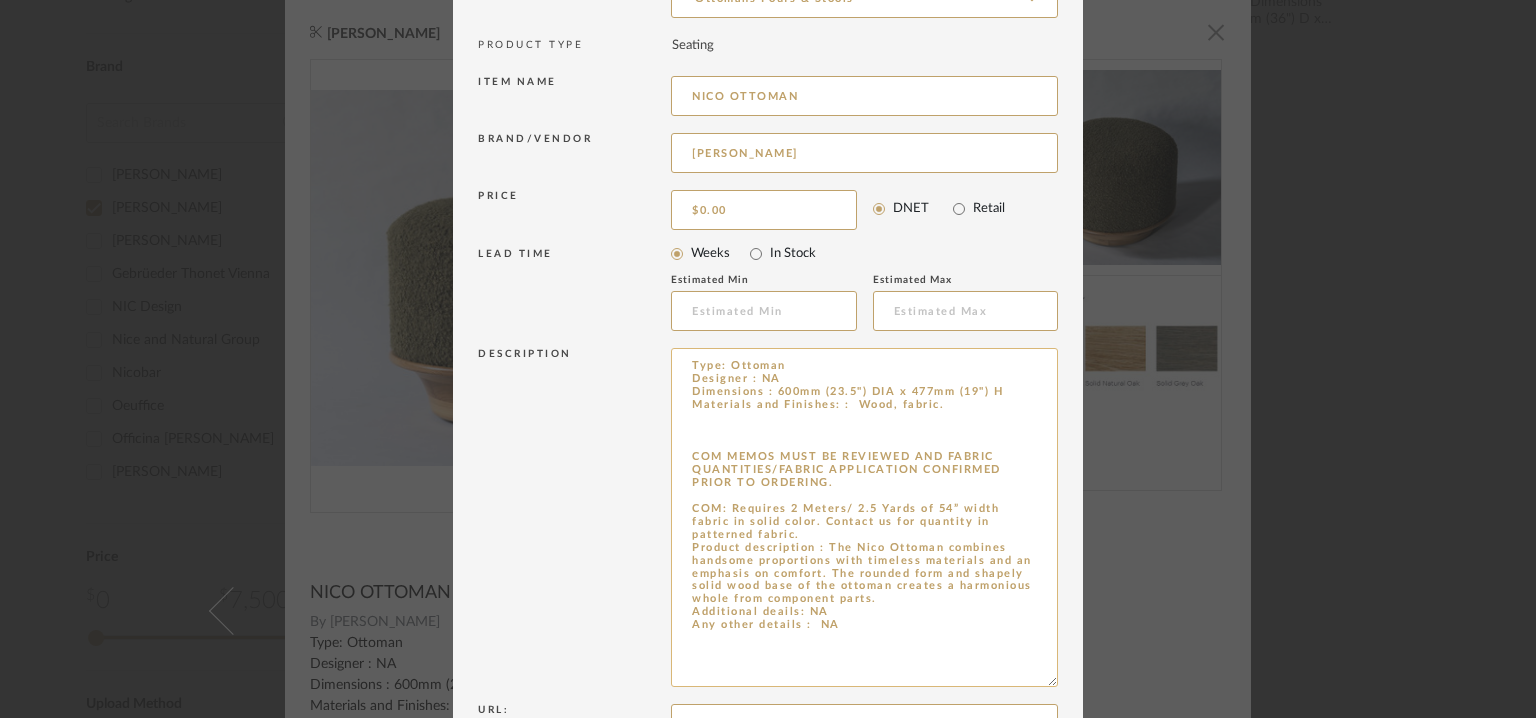paste on "Solid Walnut
Solid Natural Oak
Solid Grey Oak
Solid Dark" 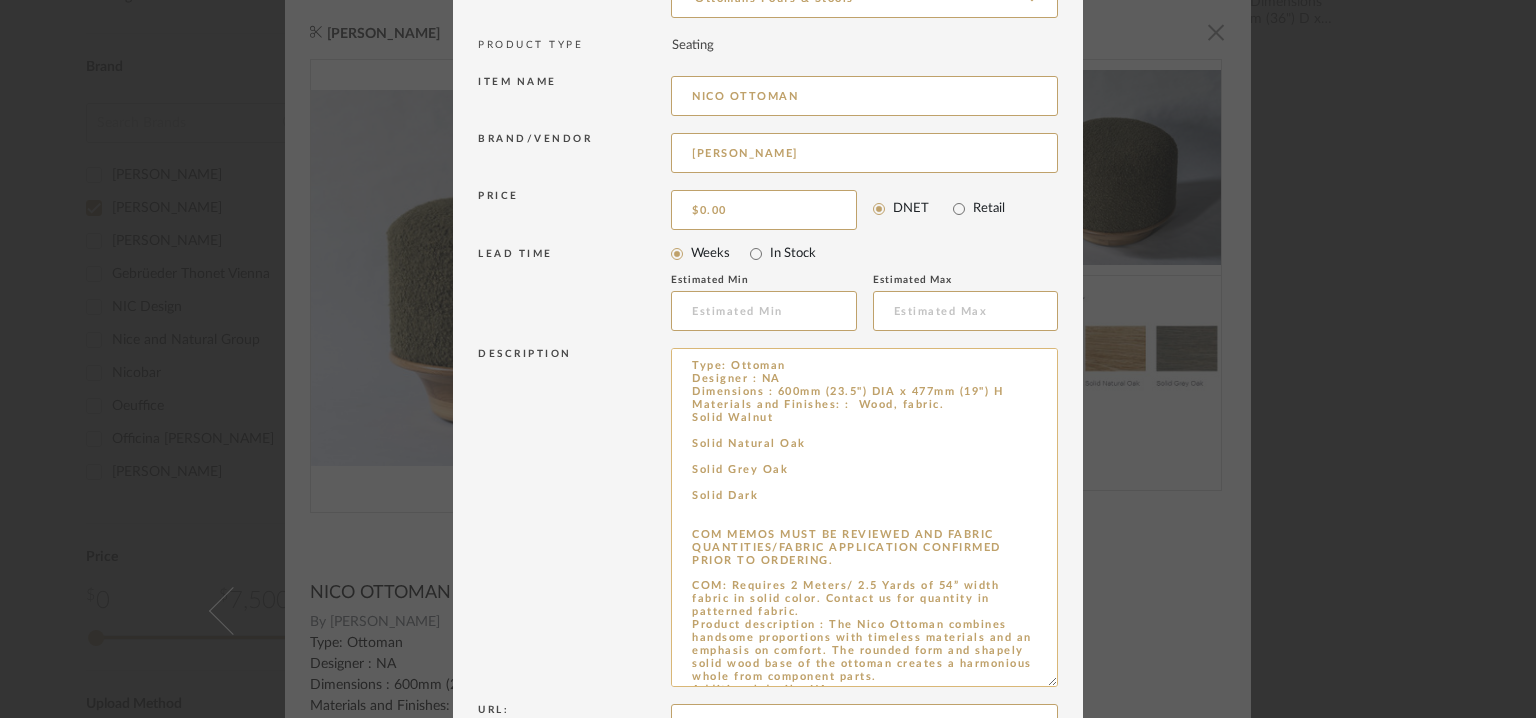 click on "Type: Ottoman
Designer : NA
Dimensions : 600mm (23.5") DIA x 477mm (19") H
Materials and Finishes: :  Wood, fabric.
Solid Walnut
Solid Natural Oak
Solid Grey Oak
Solid Dark
COM MEMOS MUST BE REVIEWED AND FABRIC QUANTITIES/FABRIC APPLICATION CONFIRMED PRIOR TO ORDERING.
COM: Requires 2 Meters/ 2.5 Yards of 54” width fabric in solid color. Contact us for quantity in patterned fabric.
Product description : The Nico Ottoman combines handsome proportions with timeless materials and an emphasis on comfort. The rounded form and shapely solid wood base of the ottoman creates a harmonious whole from component parts.
Additional deails: NA
Any other details :  NA" at bounding box center (864, 517) 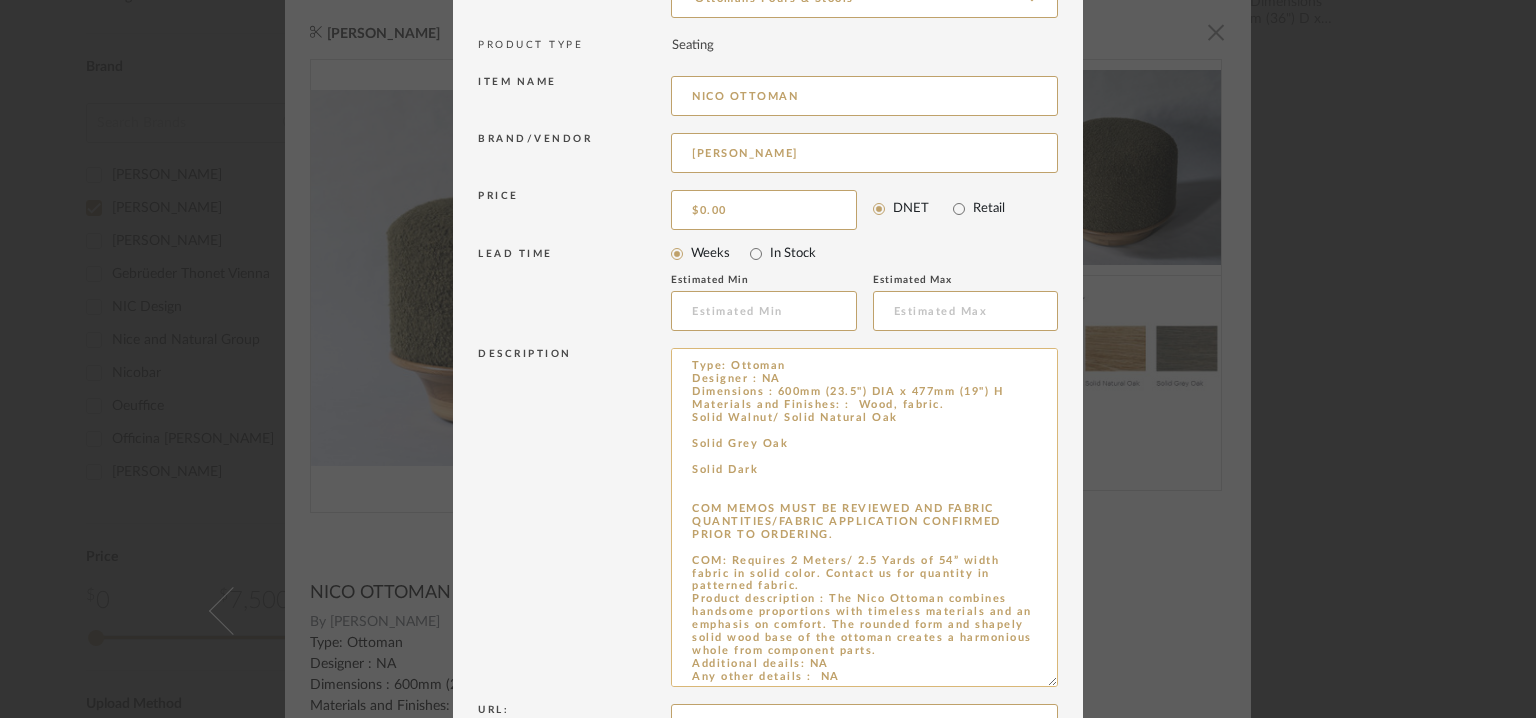click on "Type: Ottoman
Designer : NA
Dimensions : 600mm (23.5") DIA x 477mm (19") H
Materials and Finishes: :  Wood, fabric.
Solid Walnut/ Solid Natural Oak
Solid Grey Oak
Solid Dark
COM MEMOS MUST BE REVIEWED AND FABRIC QUANTITIES/FABRIC APPLICATION CONFIRMED PRIOR TO ORDERING.
COM: Requires 2 Meters/ 2.5 Yards of 54” width fabric in solid color. Contact us for quantity in patterned fabric.
Product description : The Nico Ottoman combines handsome proportions with timeless materials and an emphasis on comfort. The rounded form and shapely solid wood base of the ottoman creates a harmonious whole from component parts.
Additional deails: NA
Any other details :  NA" at bounding box center (864, 517) 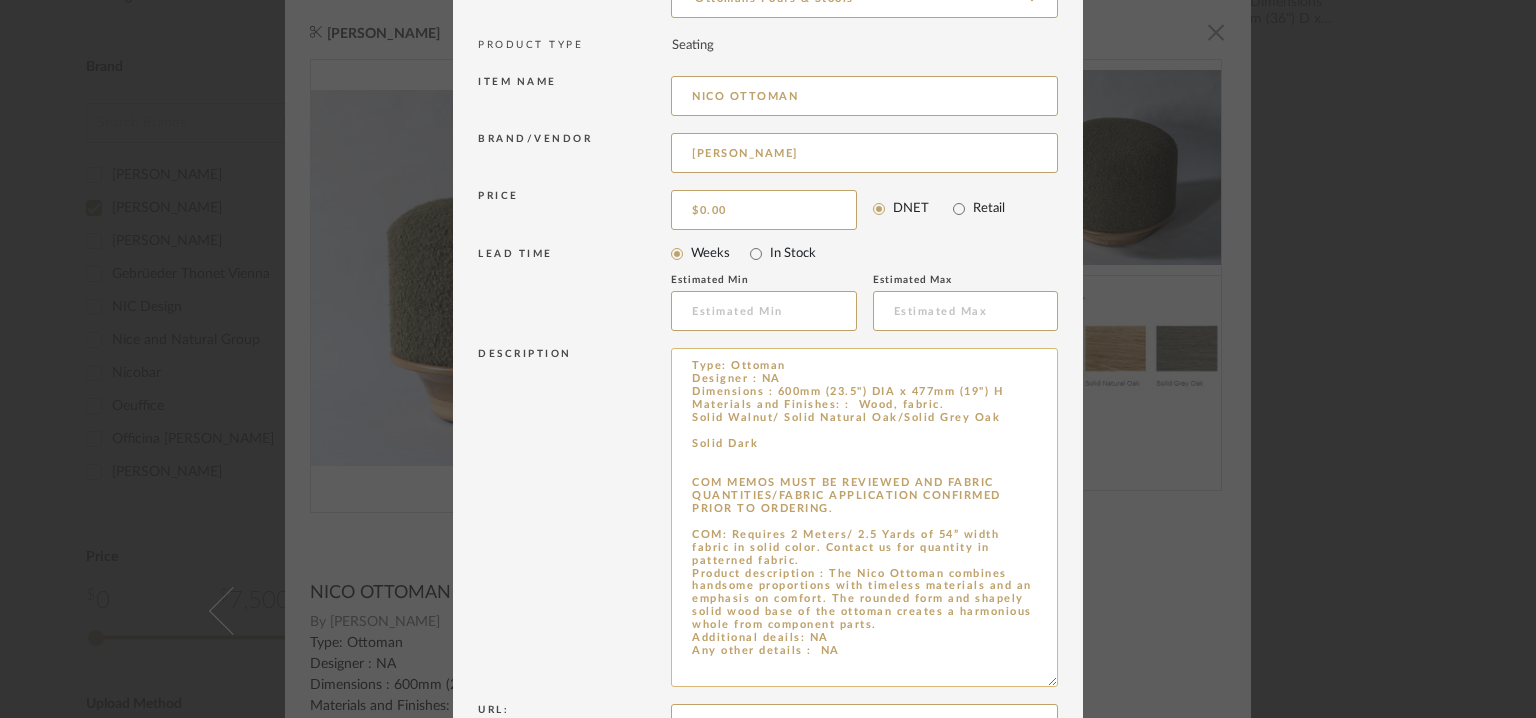 click on "Type: Ottoman
Designer : NA
Dimensions : 600mm (23.5") DIA x 477mm (19") H
Materials and Finishes: :  Wood, fabric.
Solid Walnut/ Solid Natural Oak/Solid Grey Oak
Solid Dark
COM MEMOS MUST BE REVIEWED AND FABRIC QUANTITIES/FABRIC APPLICATION CONFIRMED PRIOR TO ORDERING.
COM: Requires 2 Meters/ 2.5 Yards of 54” width fabric in solid color. Contact us for quantity in patterned fabric.
Product description : The Nico Ottoman combines handsome proportions with timeless materials and an emphasis on comfort. The rounded form and shapely solid wood base of the ottoman creates a harmonious whole from component parts.
Additional deails: NA
Any other details :  NA" at bounding box center [864, 517] 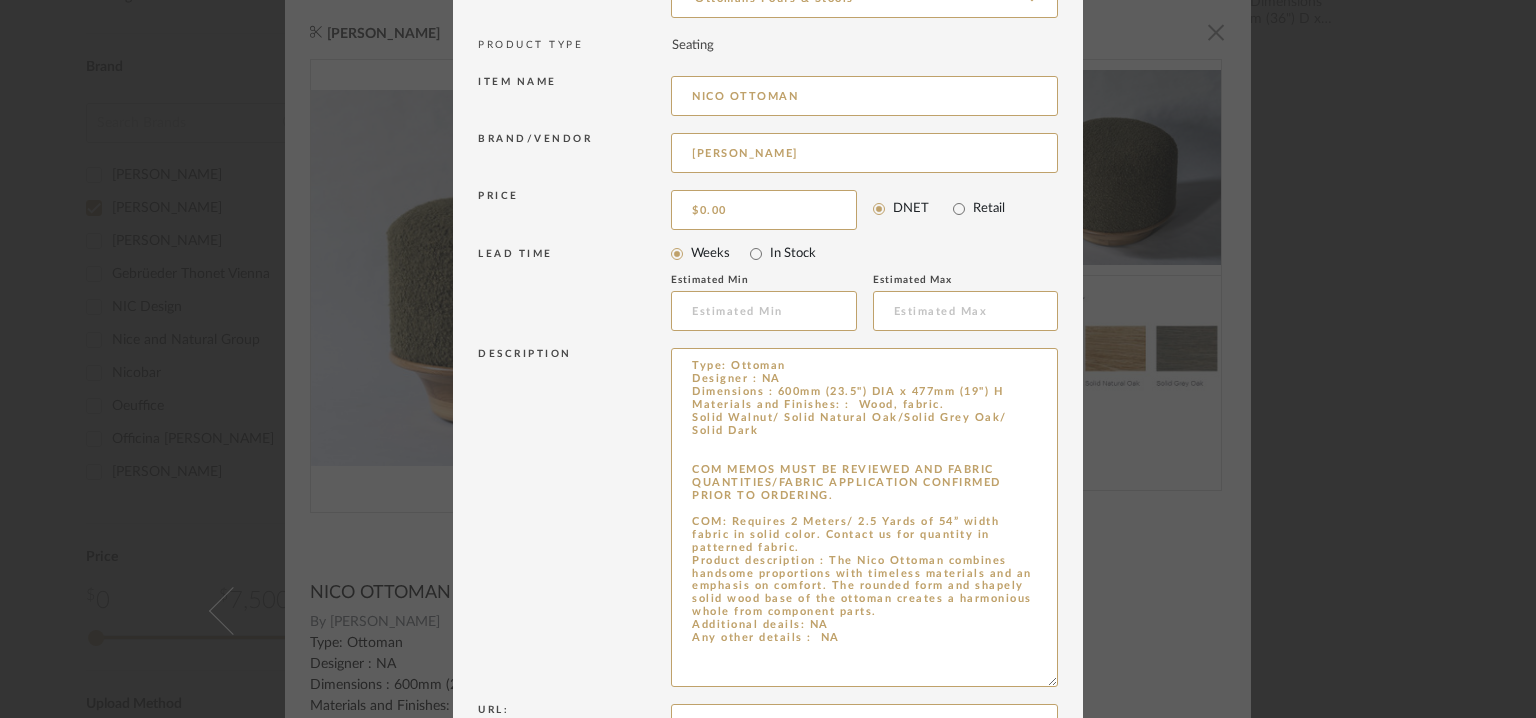 type on "Type: Ottoman
Designer : NA
Dimensions : 600mm (23.5") DIA x 477mm (19") H
Materials and Finishes: :  Wood, fabric.
Solid Walnut/ Solid Natural Oak/Solid Grey Oak/ Solid Dark
COM MEMOS MUST BE REVIEWED AND FABRIC QUANTITIES/FABRIC APPLICATION CONFIRMED PRIOR TO ORDERING.
COM: Requires 2 Meters/ 2.5 Yards of 54” width fabric in solid color. Contact us for quantity in patterned fabric.
Product description : The Nico Ottoman combines handsome proportions with timeless materials and an emphasis on comfort. The rounded form and shapely solid wood base of the ottoman creates a harmonious whole from component parts.
Additional deails: NA
Any other details :  NA" 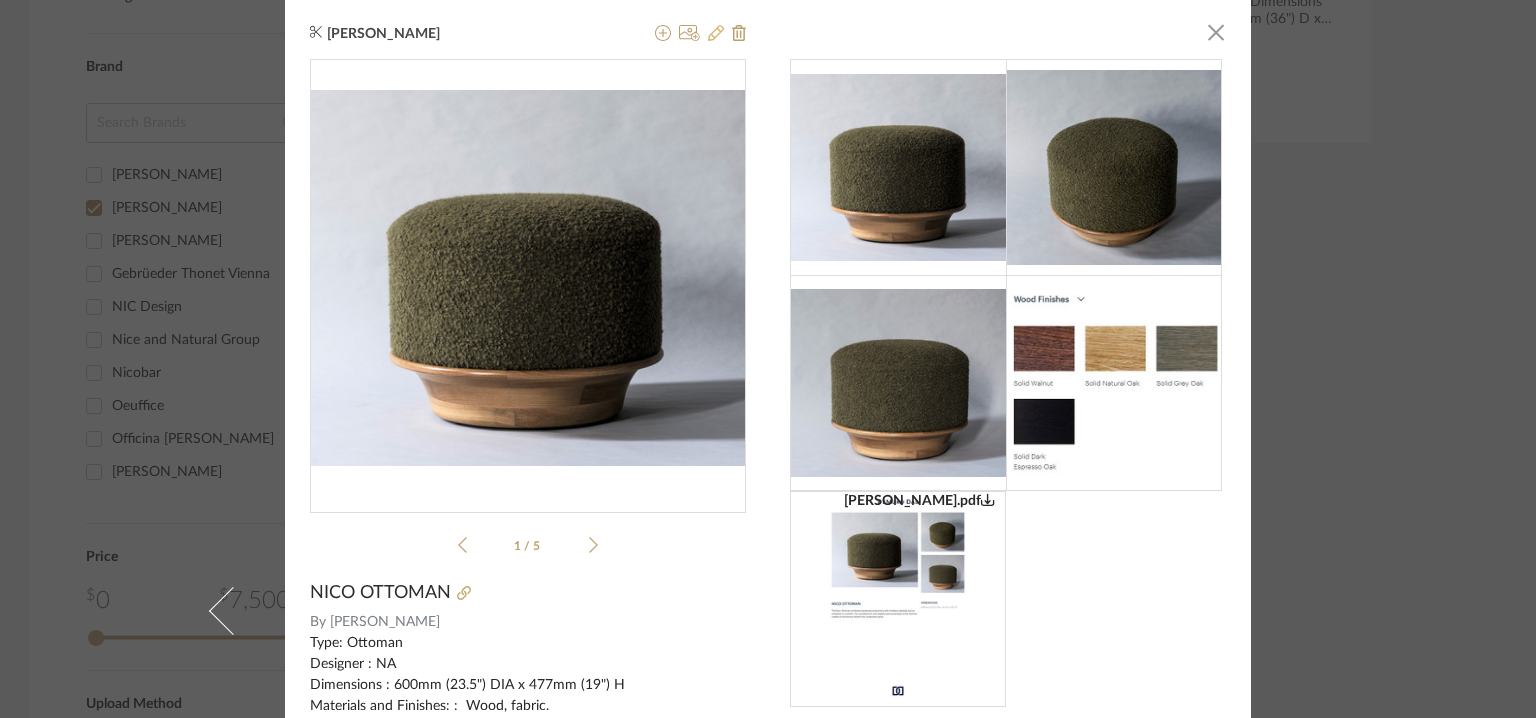 click 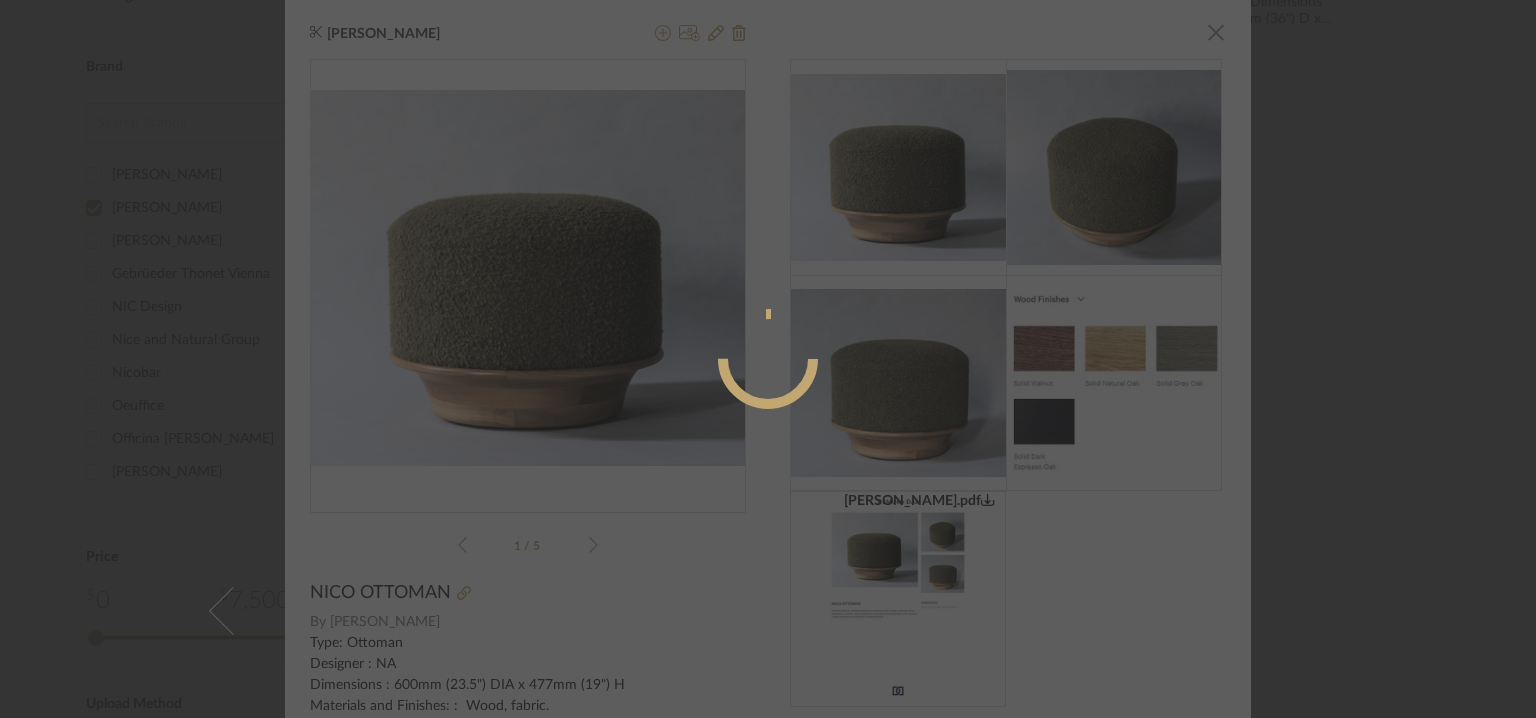 radio on "true" 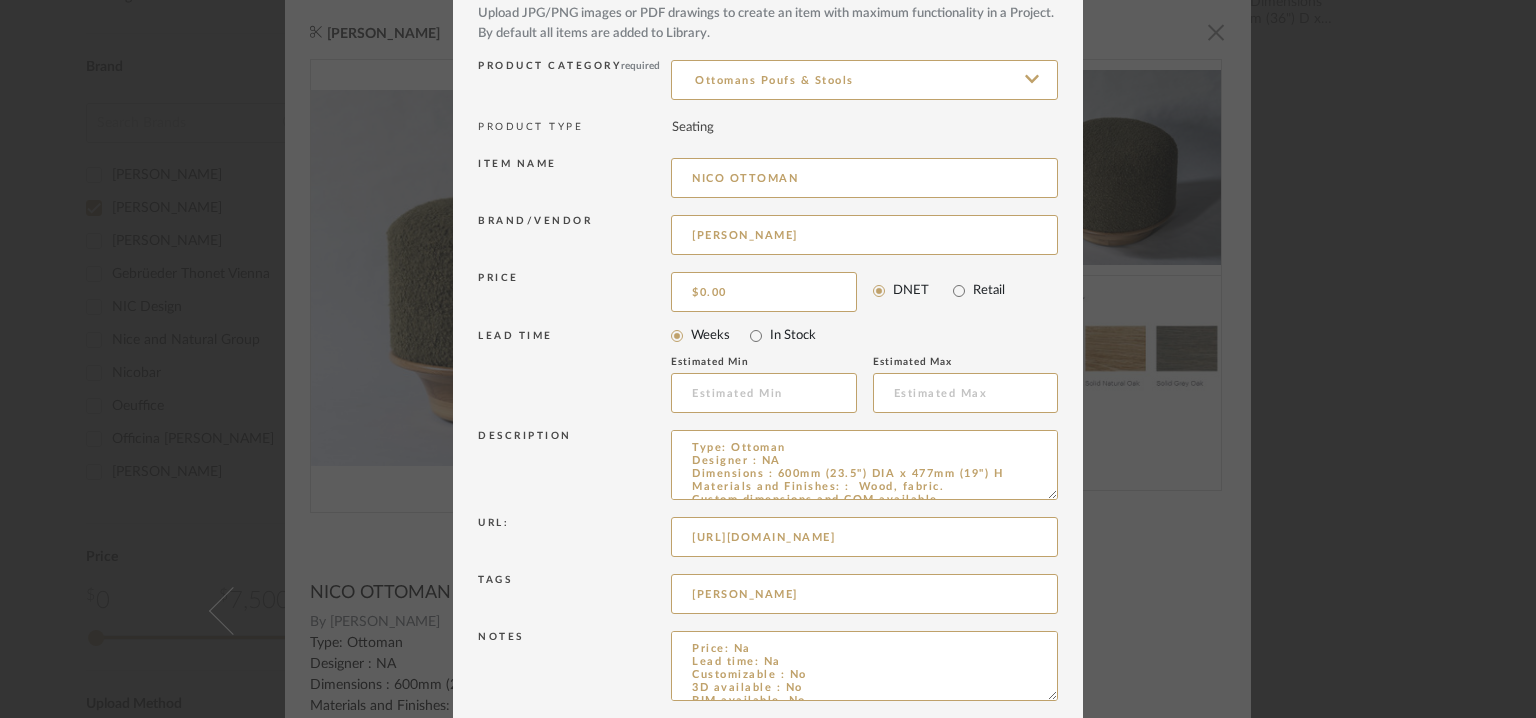 scroll, scrollTop: 192, scrollLeft: 0, axis: vertical 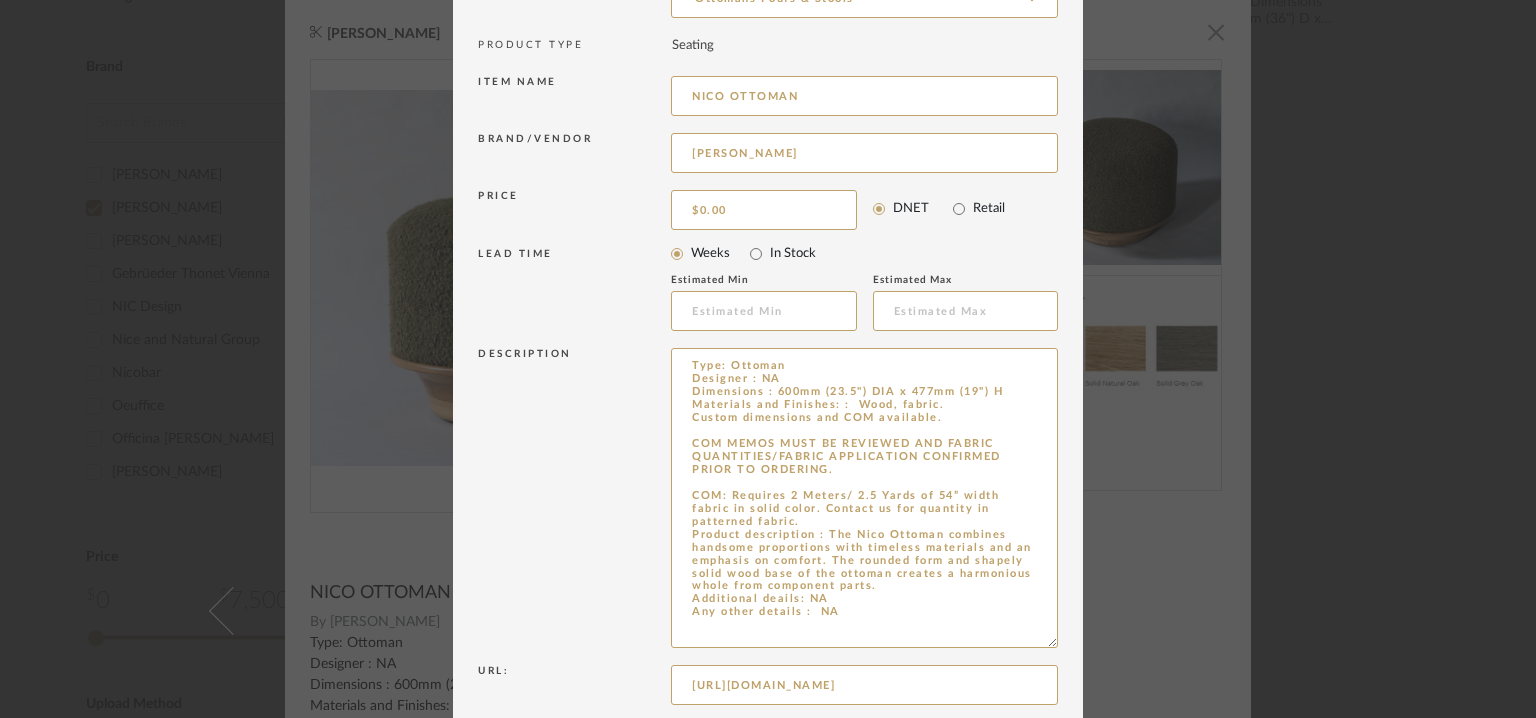 drag, startPoint x: 1047, startPoint y: 417, endPoint x: 1080, endPoint y: 657, distance: 242.25813 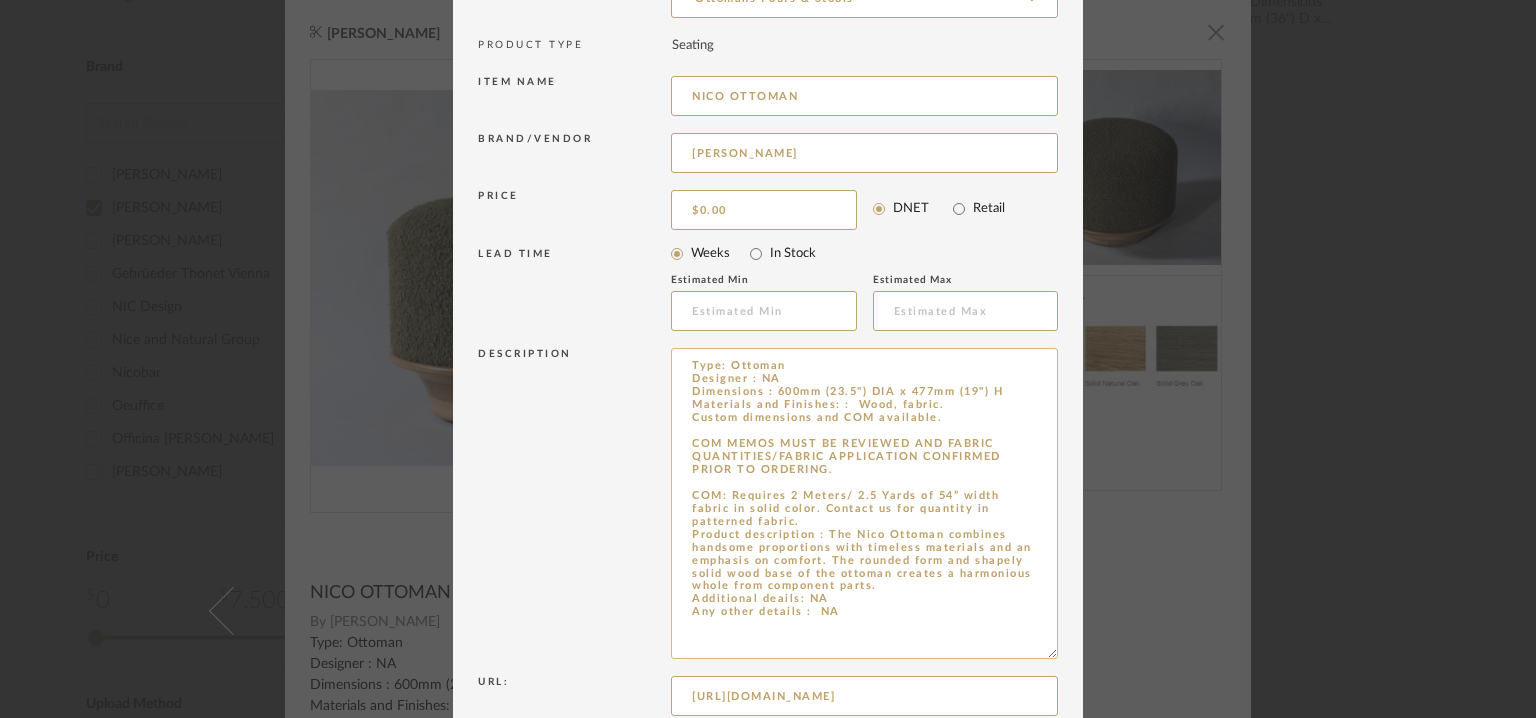 click on "Type: Ottoman
Designer : NA
Dimensions : 600mm (23.5") DIA x 477mm (19") H
Materials and Finishes: :  Wood, fabric.
Custom dimensions and COM available.
COM MEMOS MUST BE REVIEWED AND FABRIC QUANTITIES/FABRIC APPLICATION CONFIRMED PRIOR TO ORDERING.
COM: Requires 2 Meters/ 2.5 Yards of 54” width fabric in solid color. Contact us for quantity in patterned fabric.
Product description : The Nico Ottoman combines handsome proportions with timeless materials and an emphasis on comfort. The rounded form and shapely solid wood base of the ottoman creates a harmonious whole from component parts.
Additional deails: NA
Any other details :  NA" at bounding box center [864, 503] 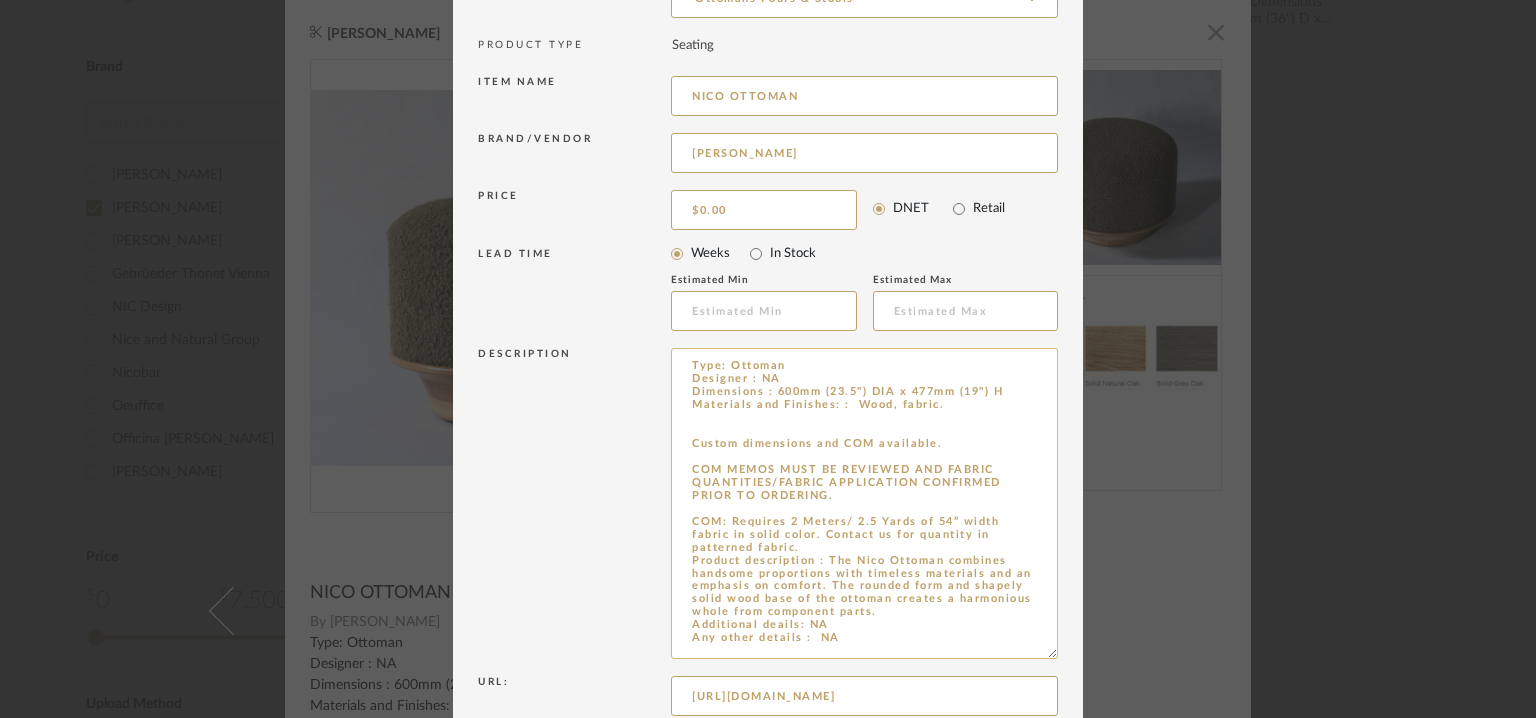 paste on "Solid Walnut
Solid Natural Oak
Solid Grey Oak
Solid Dark" 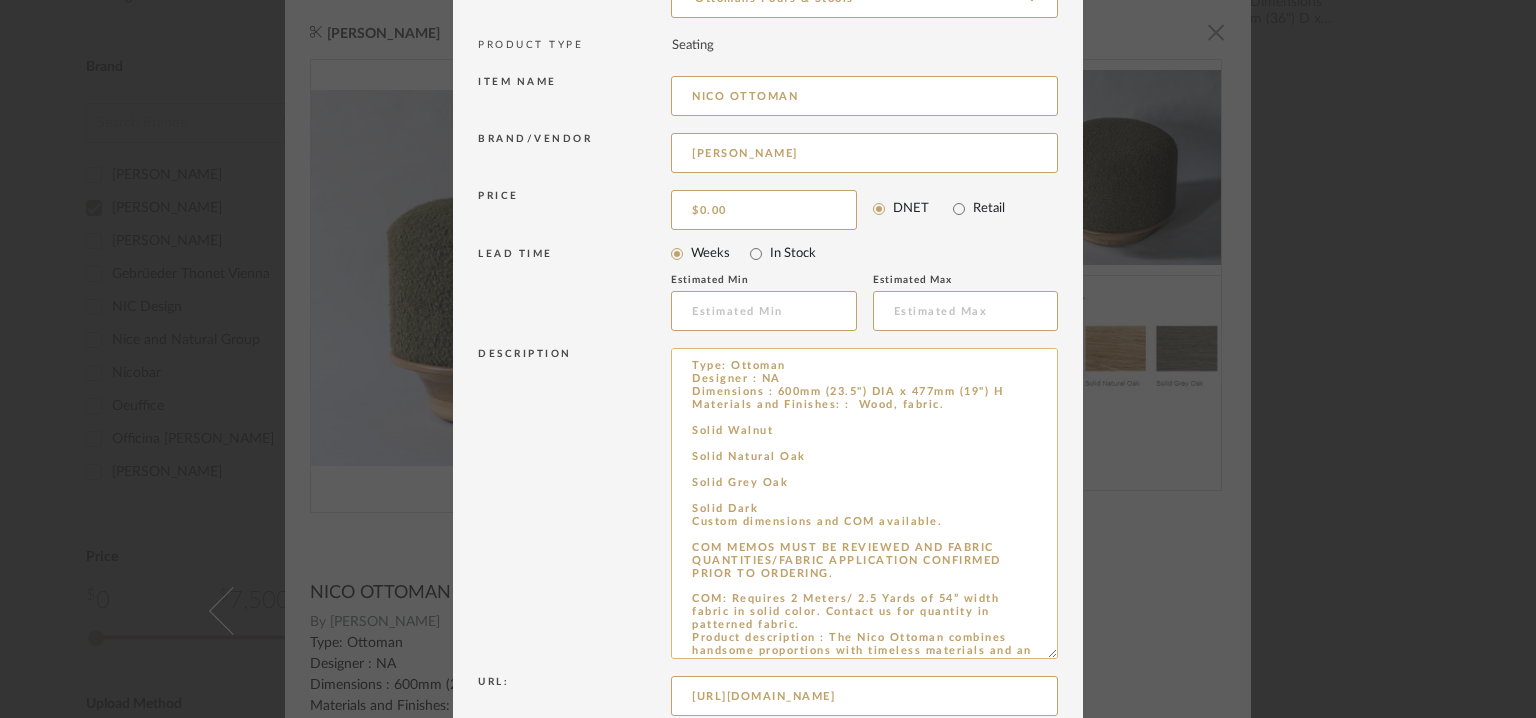 click on "Type: Ottoman
Designer : NA
Dimensions : 600mm (23.5") DIA x 477mm (19") H
Materials and Finishes: :  Wood, fabric.
Solid Walnut
Solid Natural Oak
Solid Grey Oak
Solid Dark
Custom dimensions and COM available.
COM MEMOS MUST BE REVIEWED AND FABRIC QUANTITIES/FABRIC APPLICATION CONFIRMED PRIOR TO ORDERING.
COM: Requires 2 Meters/ 2.5 Yards of 54” width fabric in solid color. Contact us for quantity in patterned fabric.
Product description : The Nico Ottoman combines handsome proportions with timeless materials and an emphasis on comfort. The rounded form and shapely solid wood base of the ottoman creates a harmonious whole from component parts.
Additional deails: NA
Any other details :  NA" at bounding box center [864, 503] 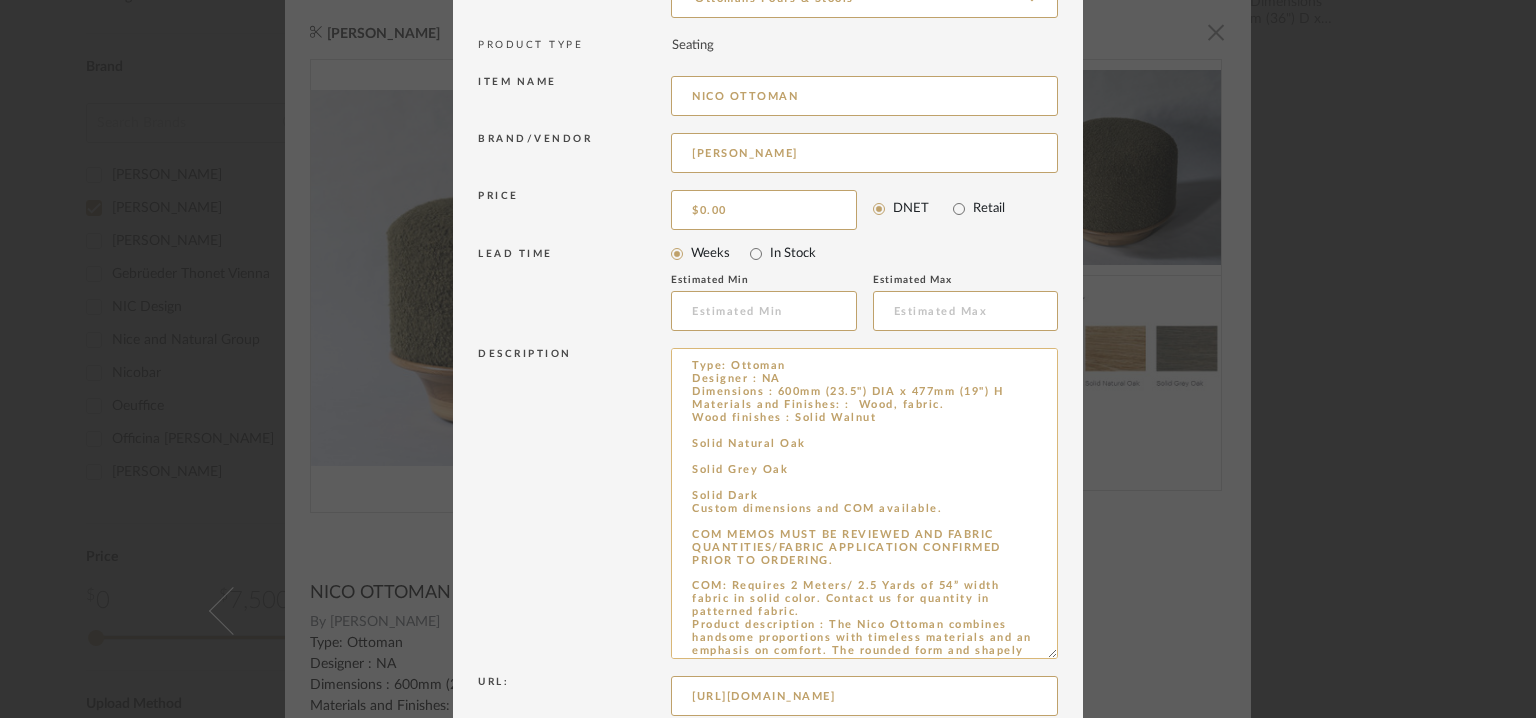 click on "Type: Ottoman
Designer : NA
Dimensions : 600mm (23.5") DIA x 477mm (19") H
Materials and Finishes: :  Wood, fabric.
Wood finishes : Solid Walnut
Solid Natural Oak
Solid Grey Oak
Solid Dark
Custom dimensions and COM available.
COM MEMOS MUST BE REVIEWED AND FABRIC QUANTITIES/FABRIC APPLICATION CONFIRMED PRIOR TO ORDERING.
COM: Requires 2 Meters/ 2.5 Yards of 54” width fabric in solid color. Contact us for quantity in patterned fabric.
Product description : The Nico Ottoman combines handsome proportions with timeless materials and an emphasis on comfort. The rounded form and shapely solid wood base of the ottoman creates a harmonious whole from component parts.
Additional deails: NA
Any other details :  NA" at bounding box center (864, 503) 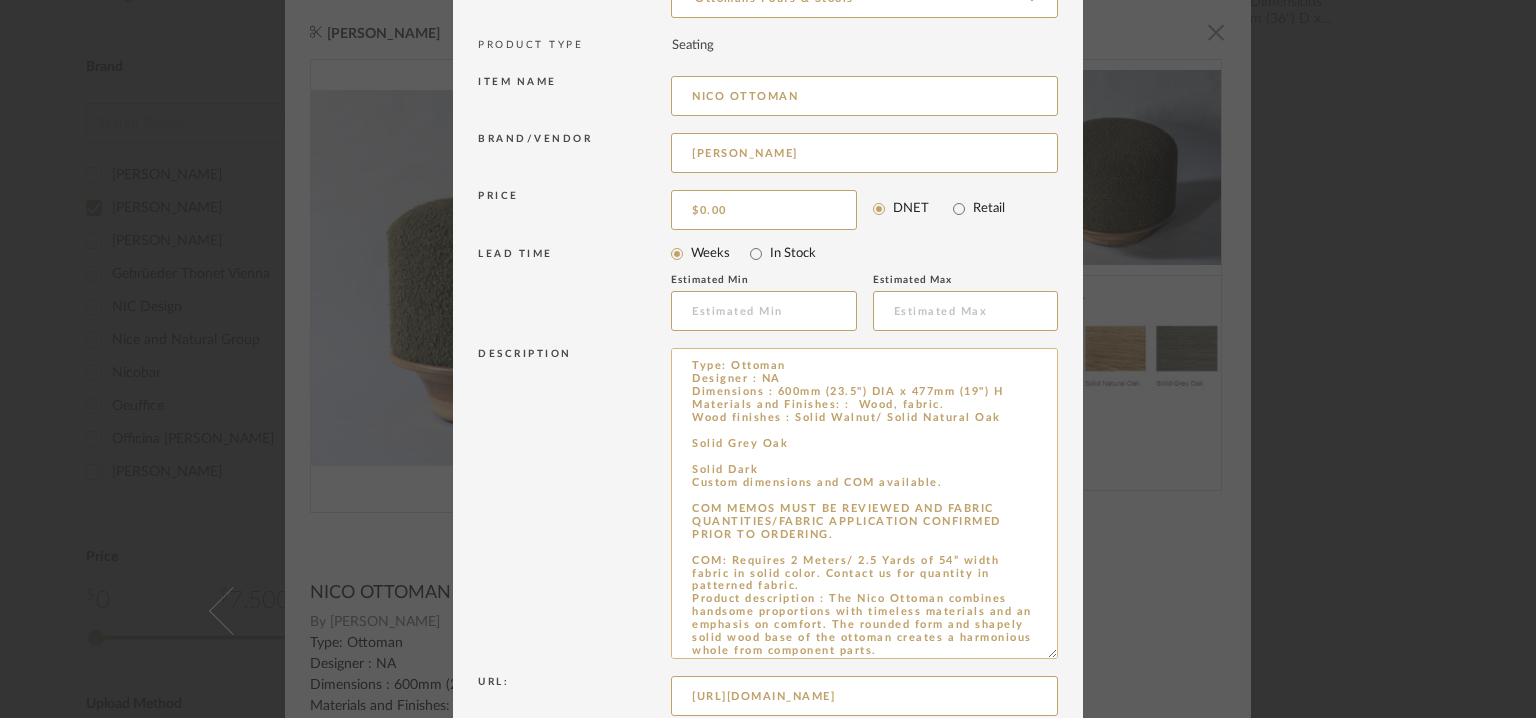 click on "Type: Ottoman
Designer : NA
Dimensions : 600mm (23.5") DIA x 477mm (19") H
Materials and Finishes: :  Wood, fabric.
Wood finishes : Solid Walnut/ Solid Natural Oak
Solid Grey Oak
Solid Dark
Custom dimensions and COM available.
COM MEMOS MUST BE REVIEWED AND FABRIC QUANTITIES/FABRIC APPLICATION CONFIRMED PRIOR TO ORDERING.
COM: Requires 2 Meters/ 2.5 Yards of 54” width fabric in solid color. Contact us for quantity in patterned fabric.
Product description : The Nico Ottoman combines handsome proportions with timeless materials and an emphasis on comfort. The rounded form and shapely solid wood base of the ottoman creates a harmonious whole from component parts.
Additional deails: NA
Any other details :  NA" at bounding box center [864, 503] 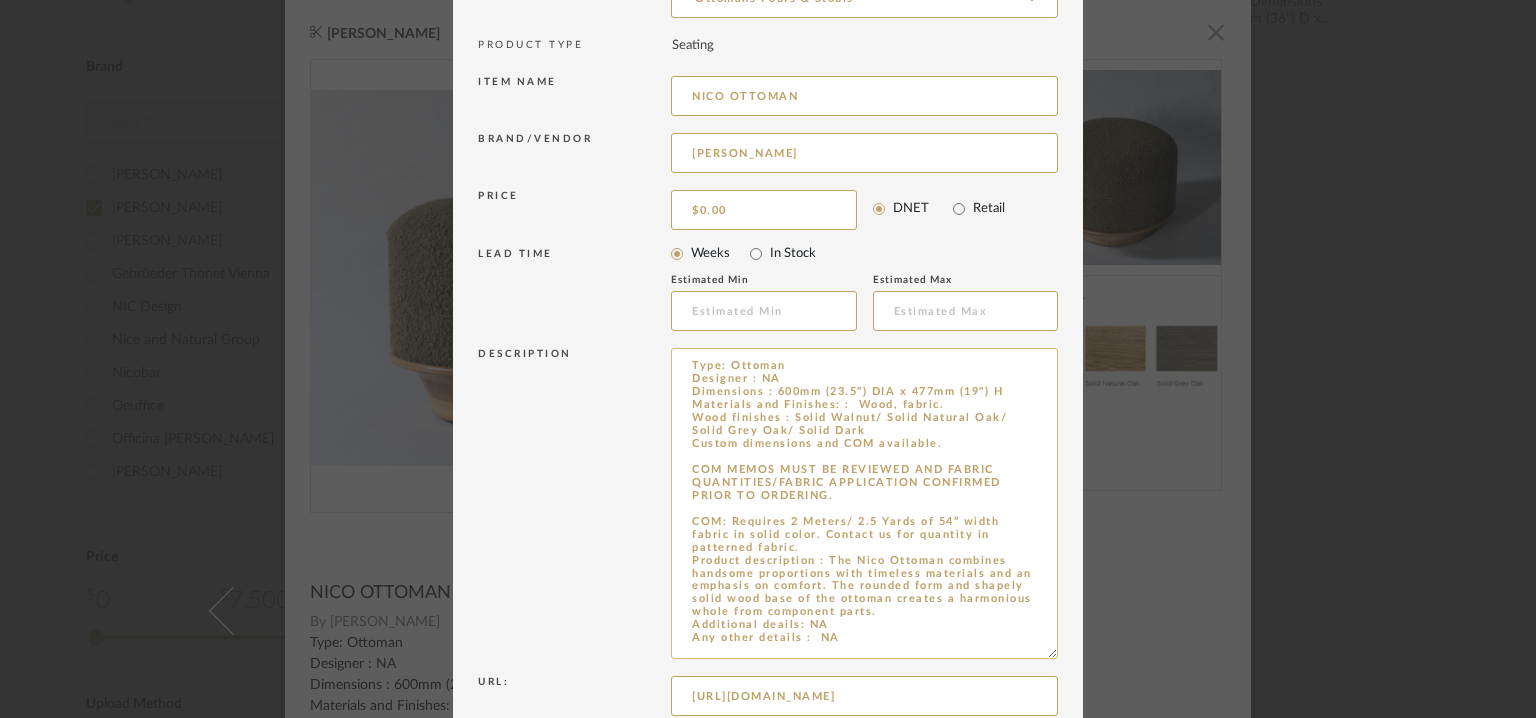 click on "Type: Ottoman
Designer : NA
Dimensions : 600mm (23.5") DIA x 477mm (19") H
Materials and Finishes: :  Wood, fabric.
Wood finishes : Solid Walnut/ Solid Natural Oak/ Solid Grey Oak/ Solid Dark
Custom dimensions and COM available.
COM MEMOS MUST BE REVIEWED AND FABRIC QUANTITIES/FABRIC APPLICATION CONFIRMED PRIOR TO ORDERING.
COM: Requires 2 Meters/ 2.5 Yards of 54” width fabric in solid color. Contact us for quantity in patterned fabric.
Product description : The Nico Ottoman combines handsome proportions with timeless materials and an emphasis on comfort. The rounded form and shapely solid wood base of the ottoman creates a harmonious whole from component parts.
Additional deails: NA
Any other details :  NA" at bounding box center [864, 503] 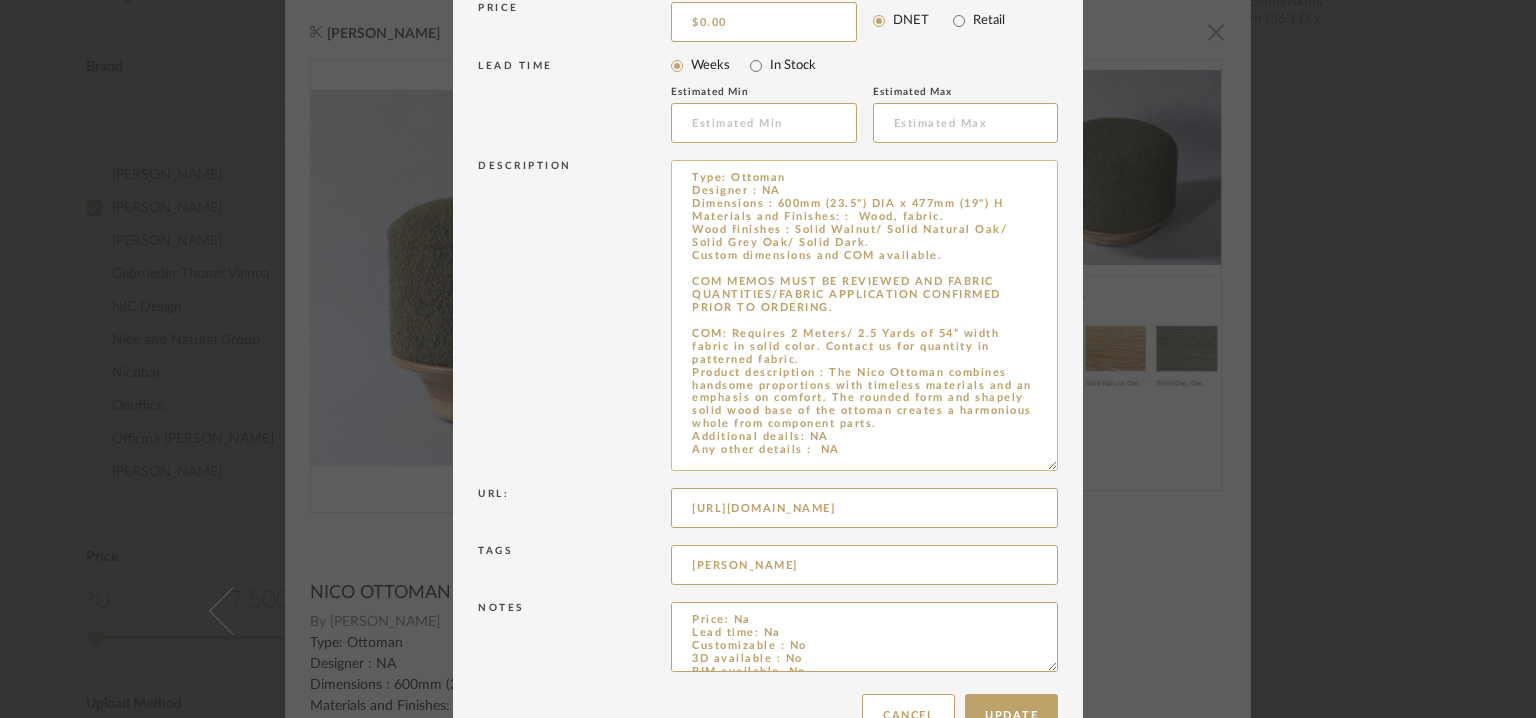 scroll, scrollTop: 392, scrollLeft: 0, axis: vertical 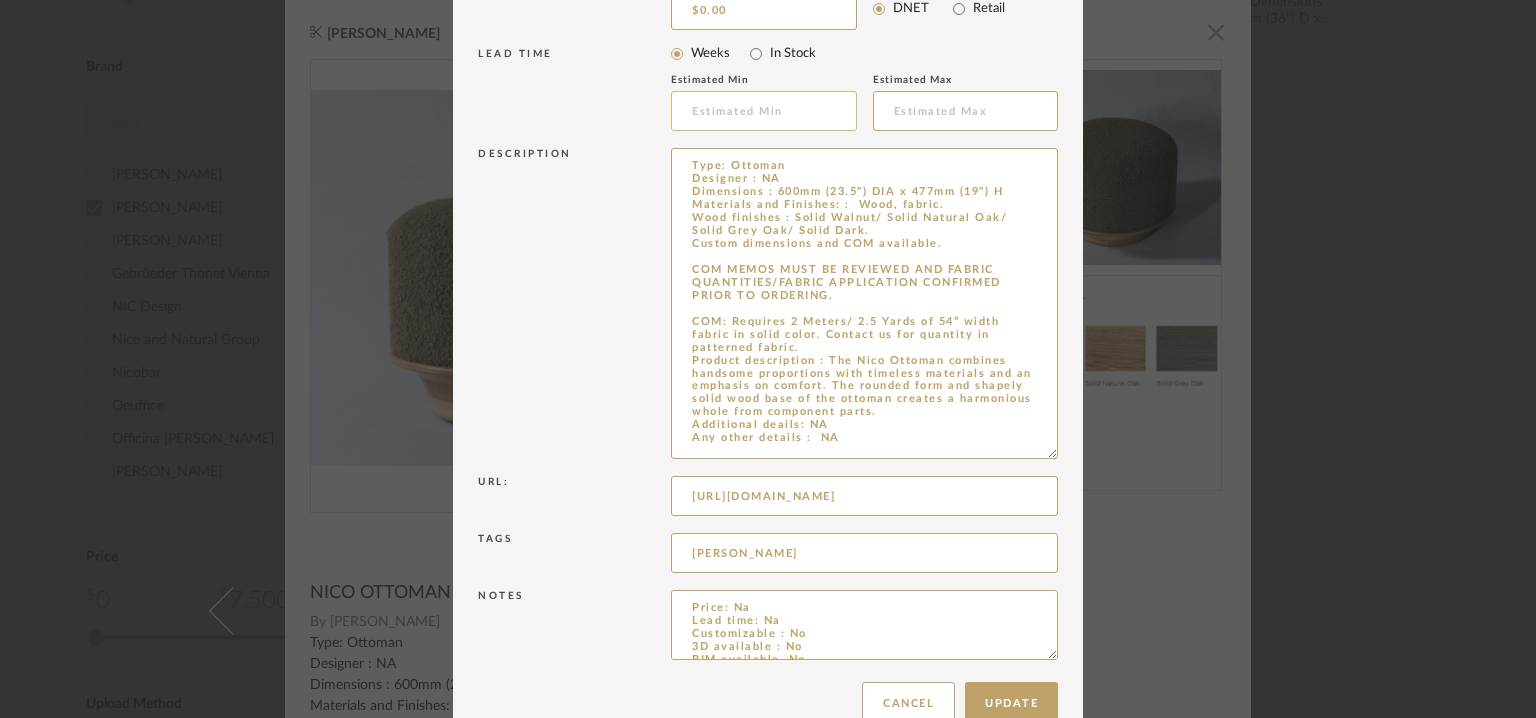 type on "Type: Ottoman
Designer : NA
Dimensions : 600mm (23.5") DIA x 477mm (19") H
Materials and Finishes: :  Wood, fabric.
Wood finishes : Solid Walnut/ Solid Natural Oak/ Solid Grey Oak/ Solid Dark.
Custom dimensions and COM available.
COM MEMOS MUST BE REVIEWED AND FABRIC QUANTITIES/FABRIC APPLICATION CONFIRMED PRIOR TO ORDERING.
COM: Requires 2 Meters/ 2.5 Yards of 54” width fabric in solid color. Contact us for quantity in patterned fabric.
Product description : The Nico Ottoman combines handsome proportions with timeless materials and an emphasis on comfort. The rounded form and shapely solid wood base of the ottoman creates a harmonious whole from component parts.
Additional deails: NA
Any other details :  NA" 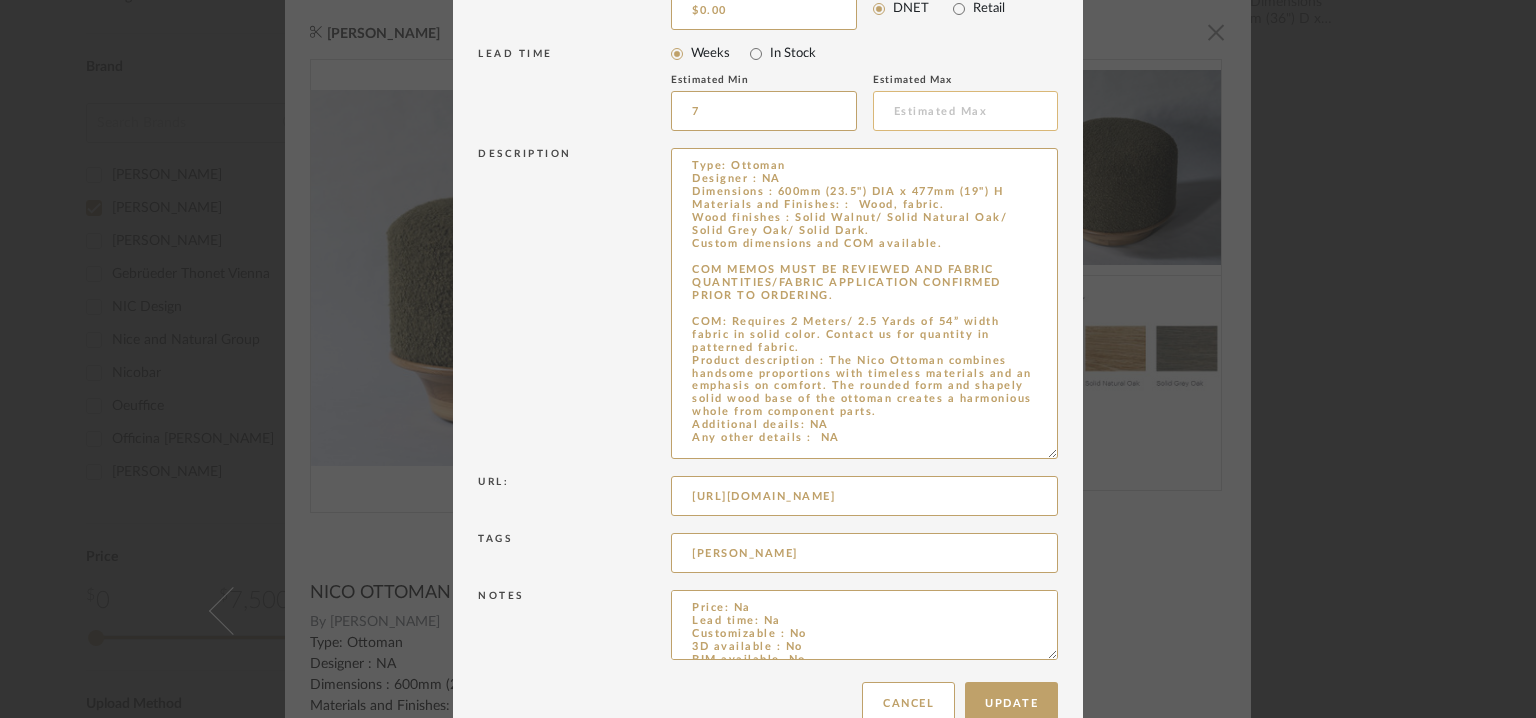type on "7" 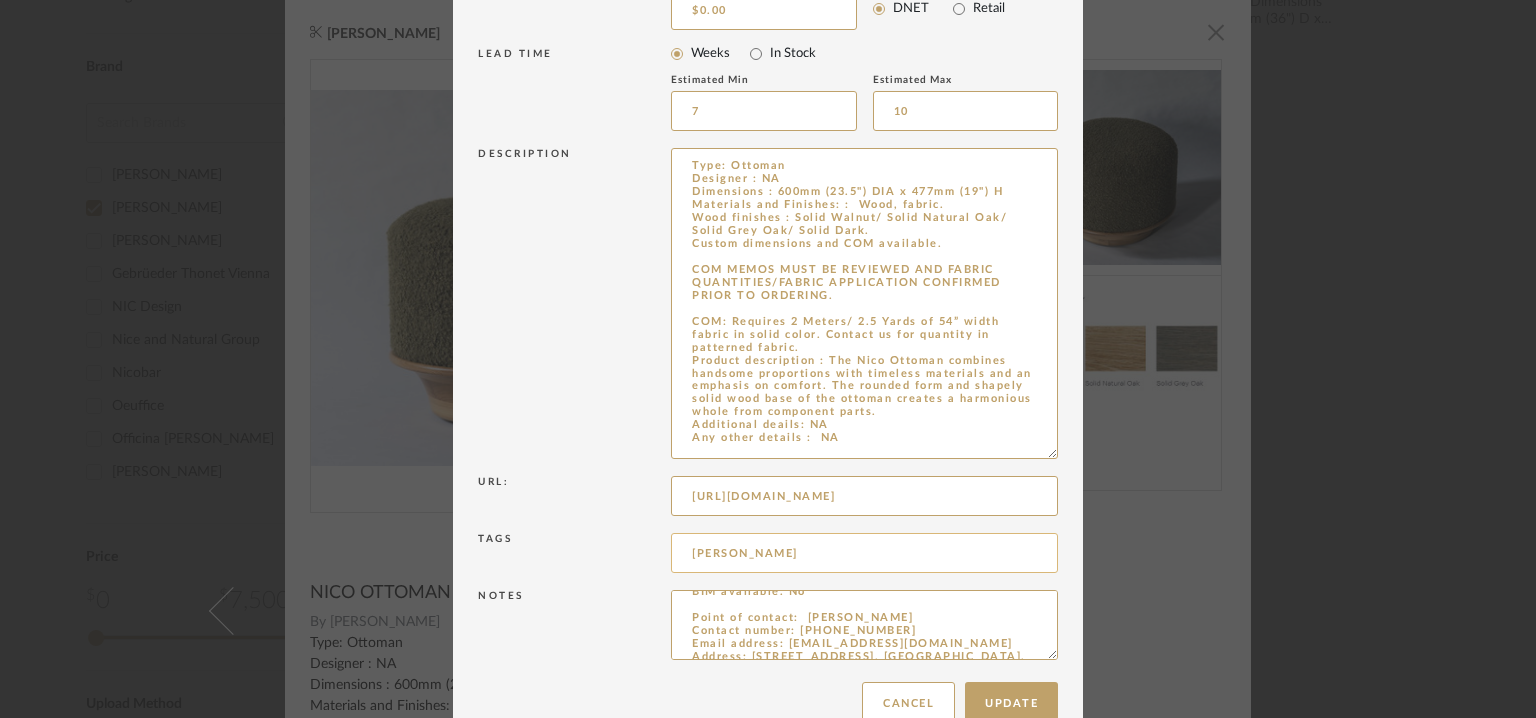 scroll, scrollTop: 128, scrollLeft: 0, axis: vertical 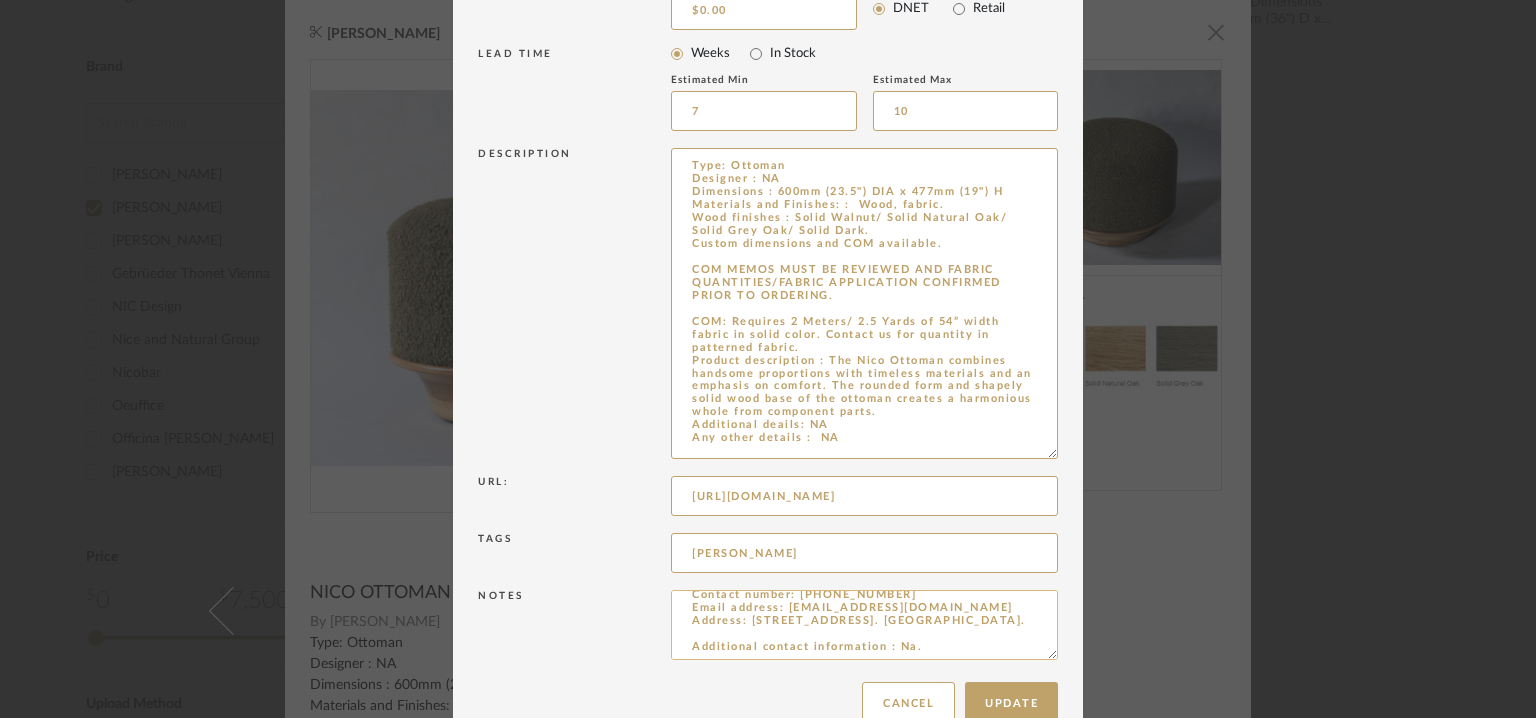 type on "10" 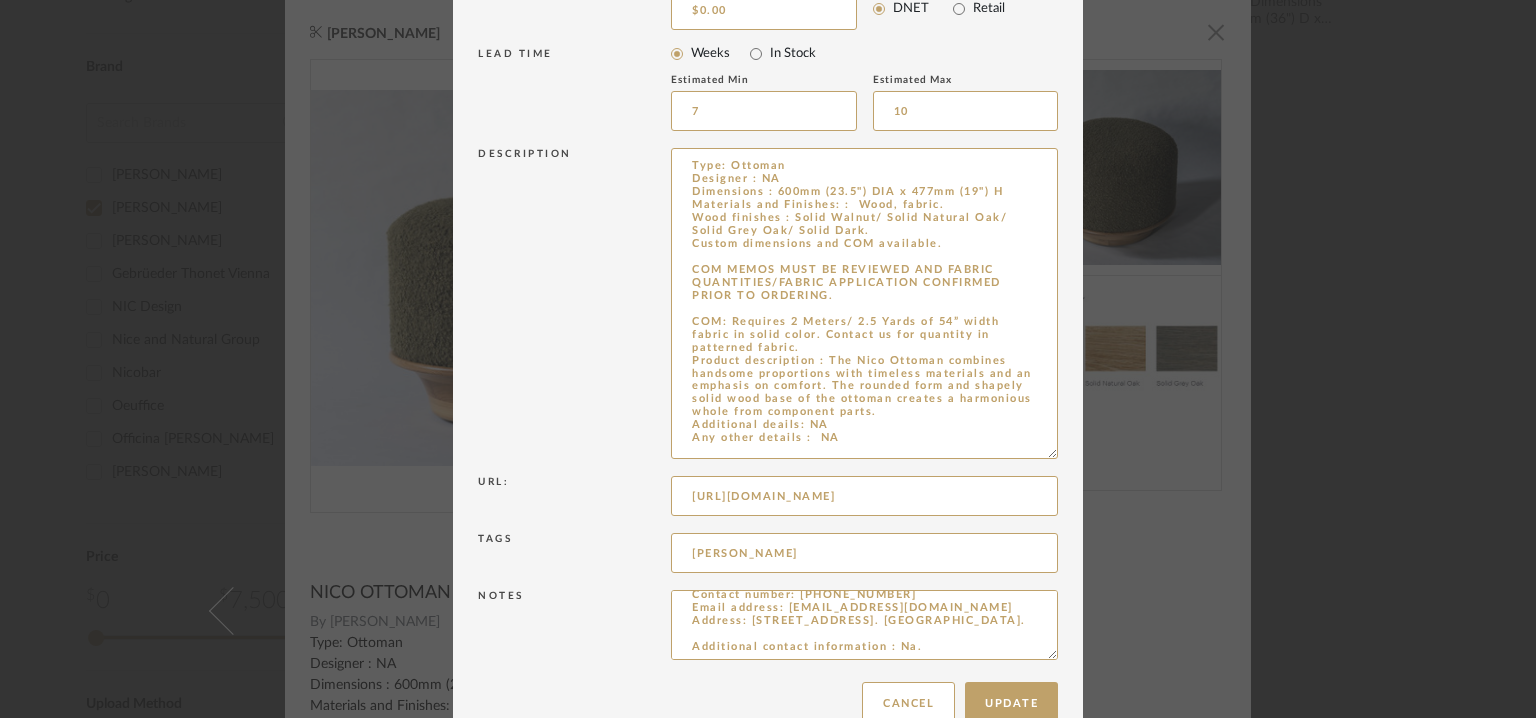 scroll, scrollTop: 0, scrollLeft: 0, axis: both 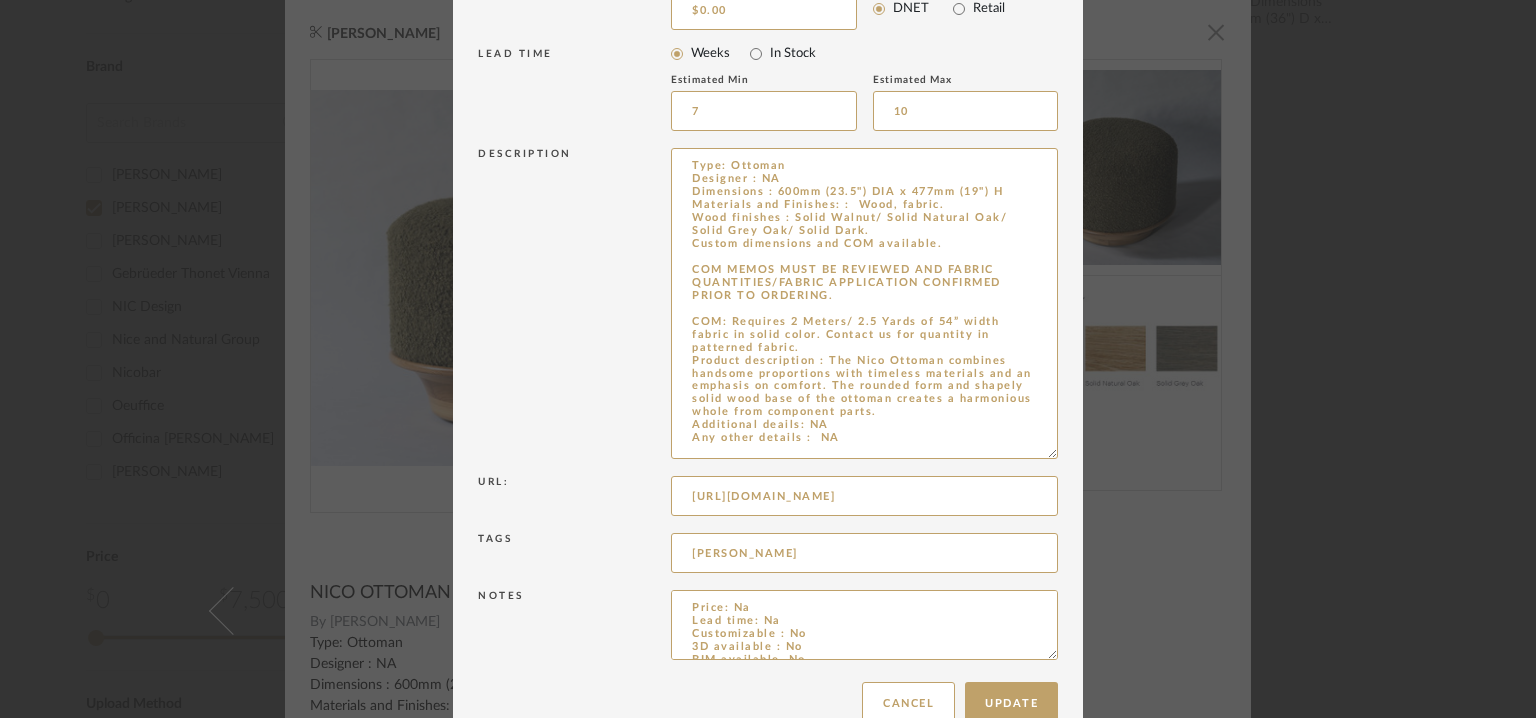 drag, startPoint x: 947, startPoint y: 655, endPoint x: 210, endPoint y: 383, distance: 785.5909 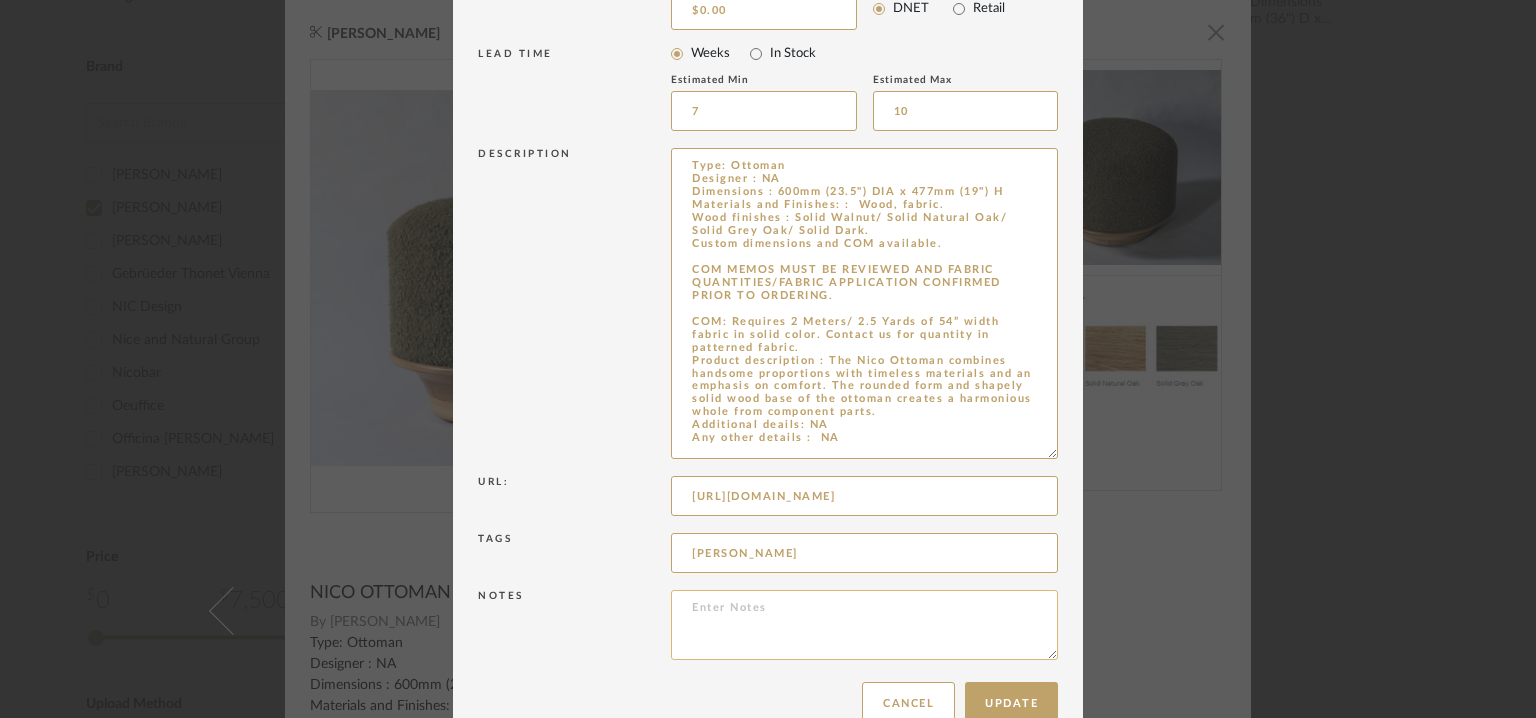 click at bounding box center [864, 625] 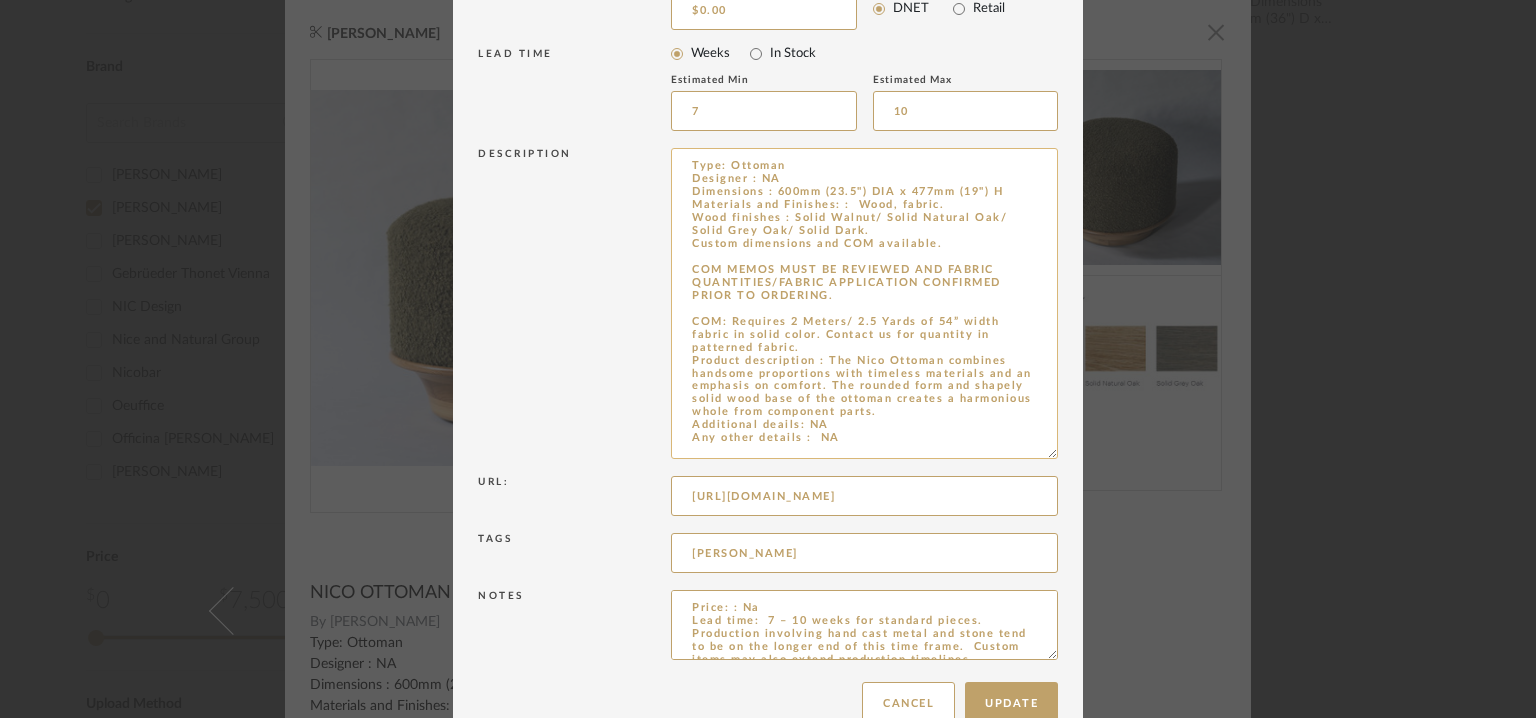 scroll, scrollTop: 240, scrollLeft: 0, axis: vertical 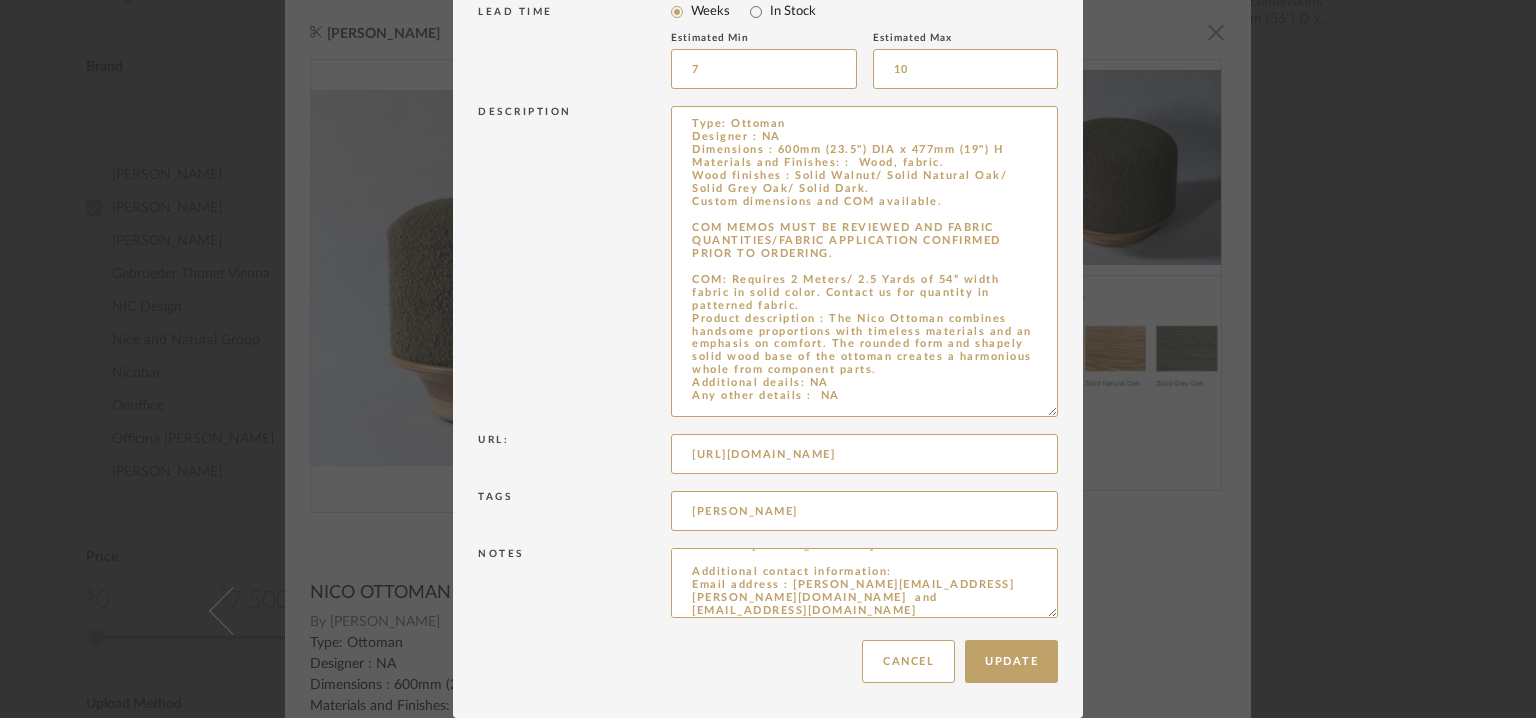 type on "Price: : Na
Lead time:  7 – 10 weeks for standard pieces.  Production involving hand cast metal and stone tend to be on the longer end of this time frame.  Custom items may also extend production timelines.
Customizable : YES. COM MEMOS MUST BE REVIEWED AND FABRIC QUANTITIES/FABRIC APPLICATION CONFIRMED PRIOR TO ORDERING.
3D available : No
BIM available. No.
Point of contact: [PERSON_NAME]
Contact number: [PHONE_NUMBER] and
[PHONE_NUMBER]
Email address: [EMAIL_ADDRESS][DOMAIN_NAME]
[EMAIL_ADDRESS][DOMAIN_NAME]
Address: [STREET_ADDRESS]
Additional contact information:
Email address : [PERSON_NAME][EMAIL_ADDRESS][PERSON_NAME][DOMAIN_NAME]  and
[EMAIL_ADDRESS][DOMAIN_NAME]" 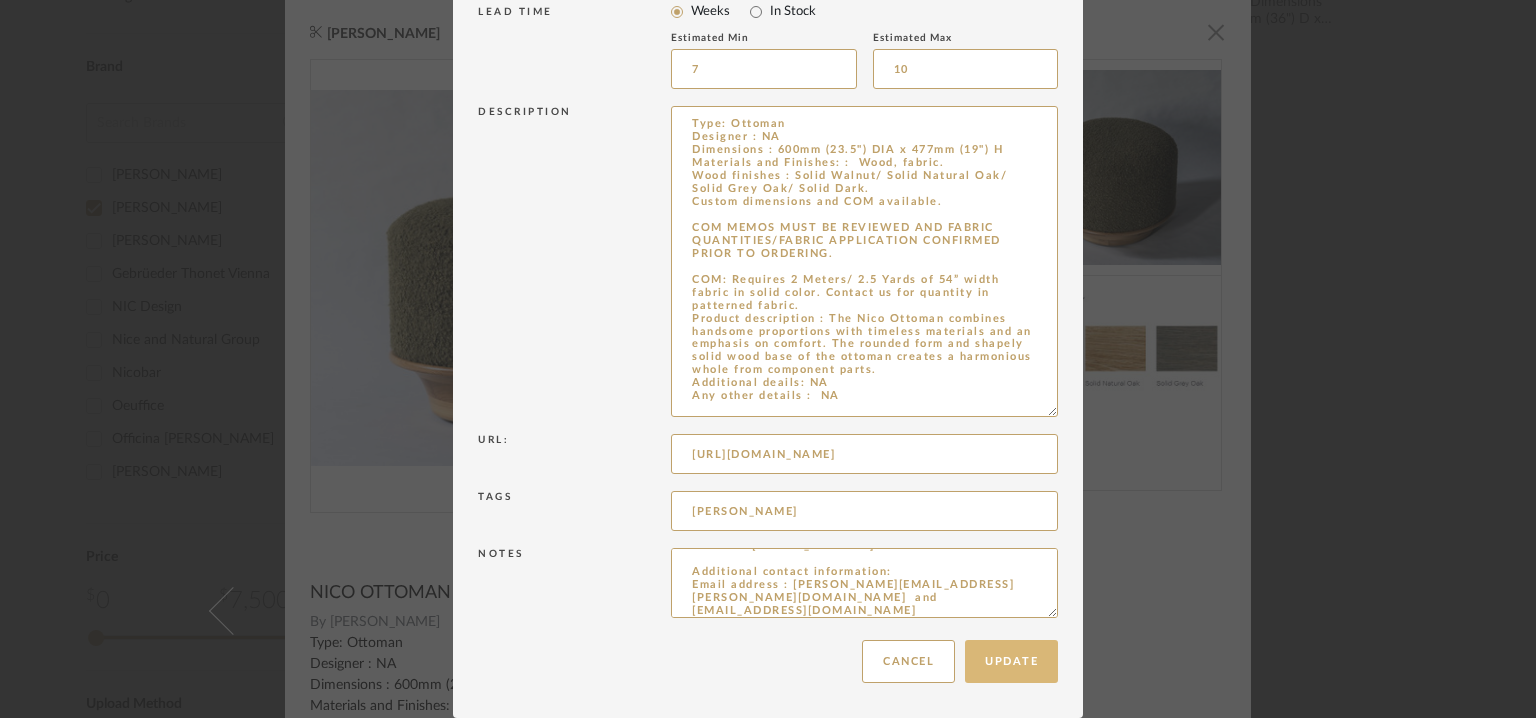 click on "Update" at bounding box center [1011, 661] 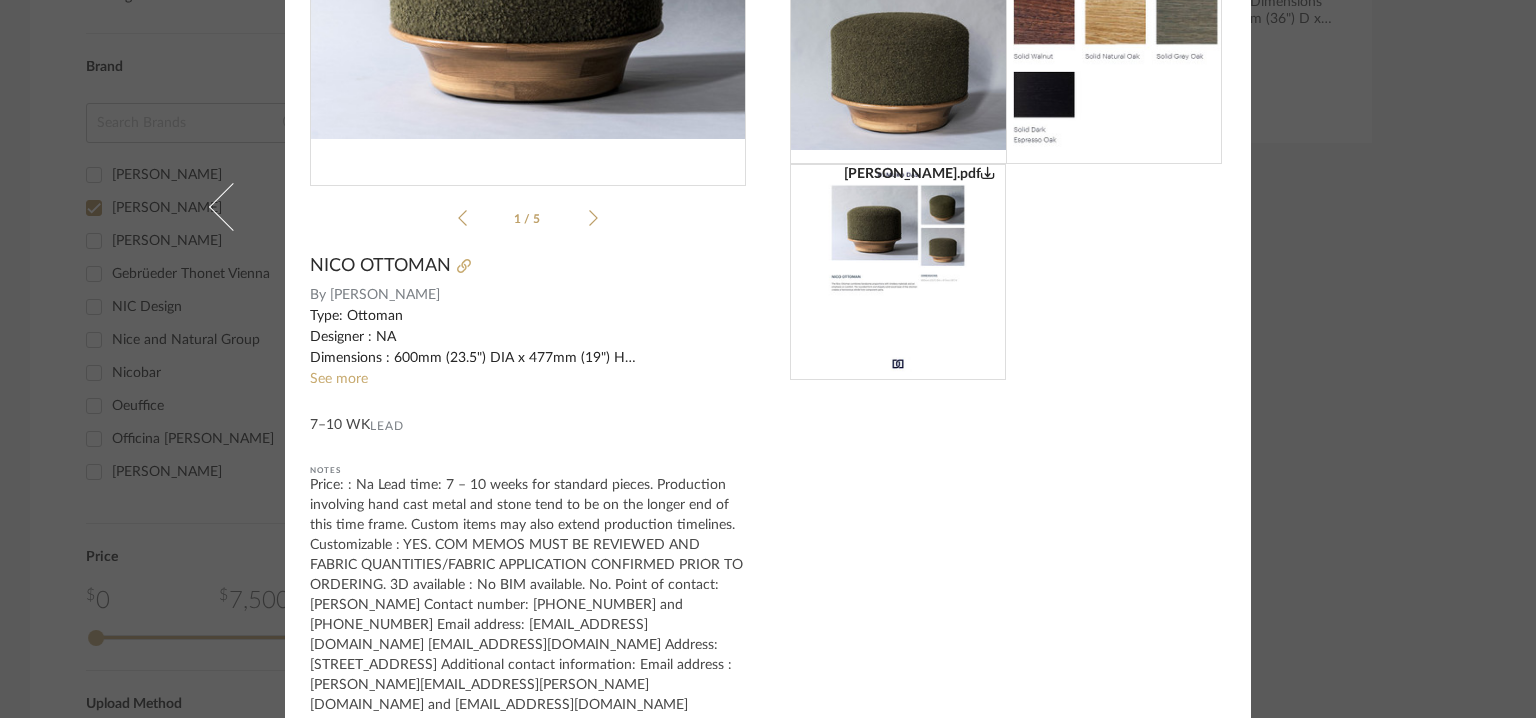 scroll, scrollTop: 328, scrollLeft: 0, axis: vertical 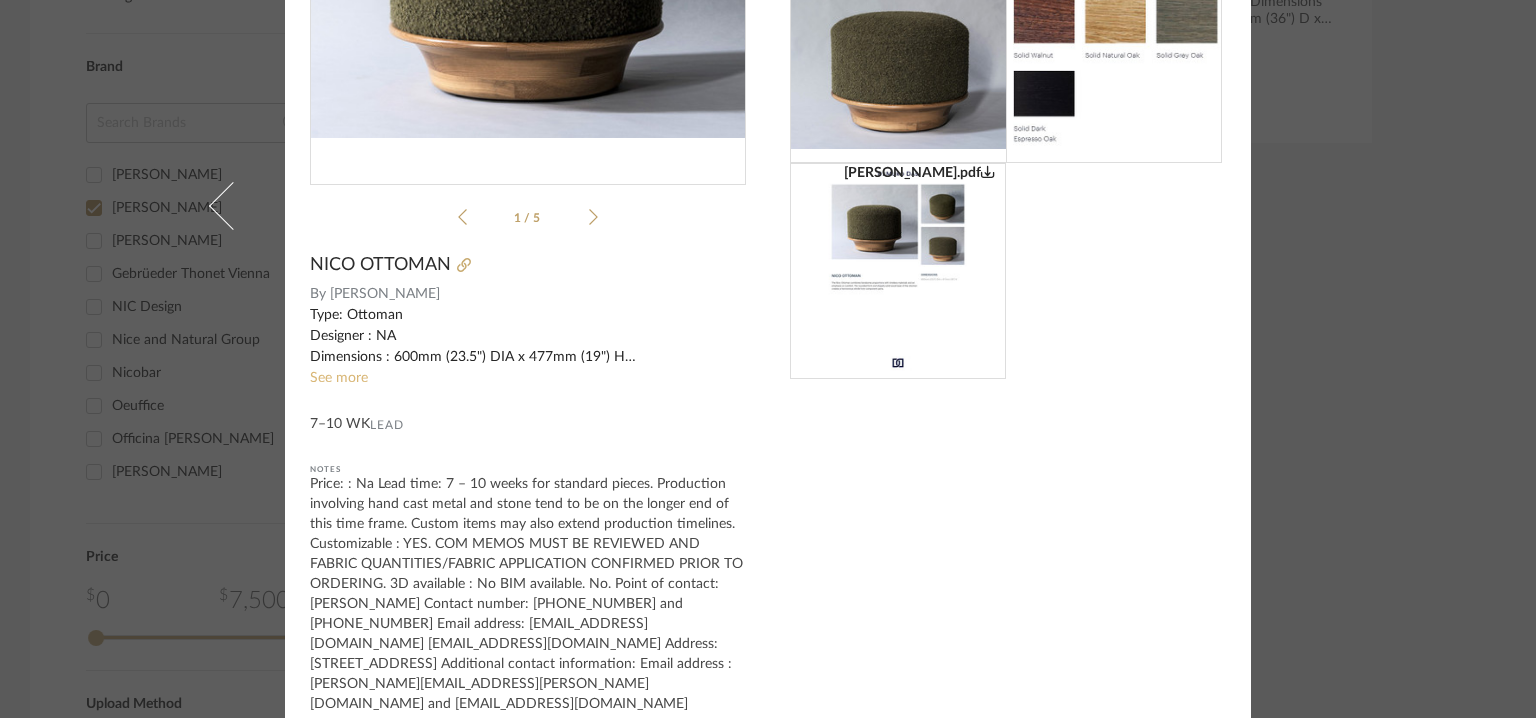 click on "See more" 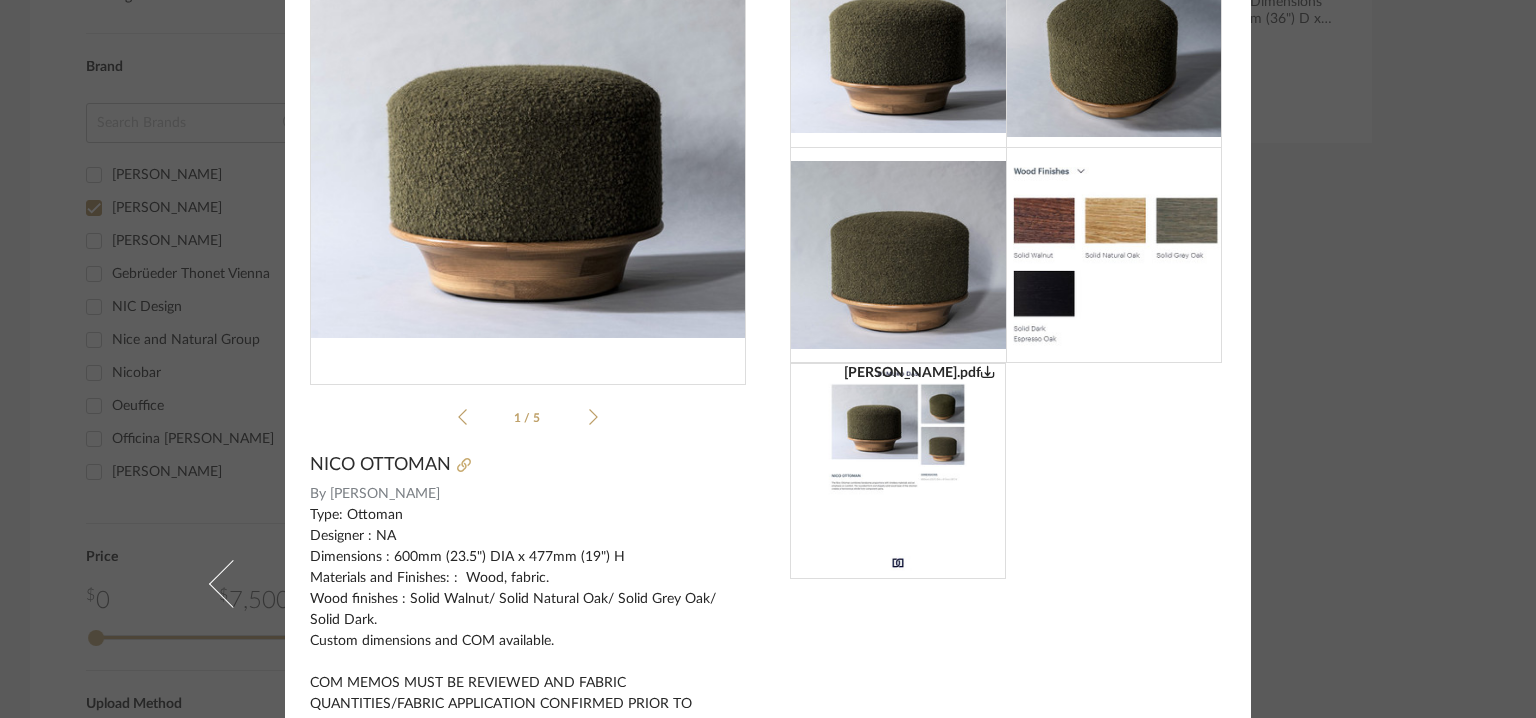 scroll, scrollTop: 0, scrollLeft: 0, axis: both 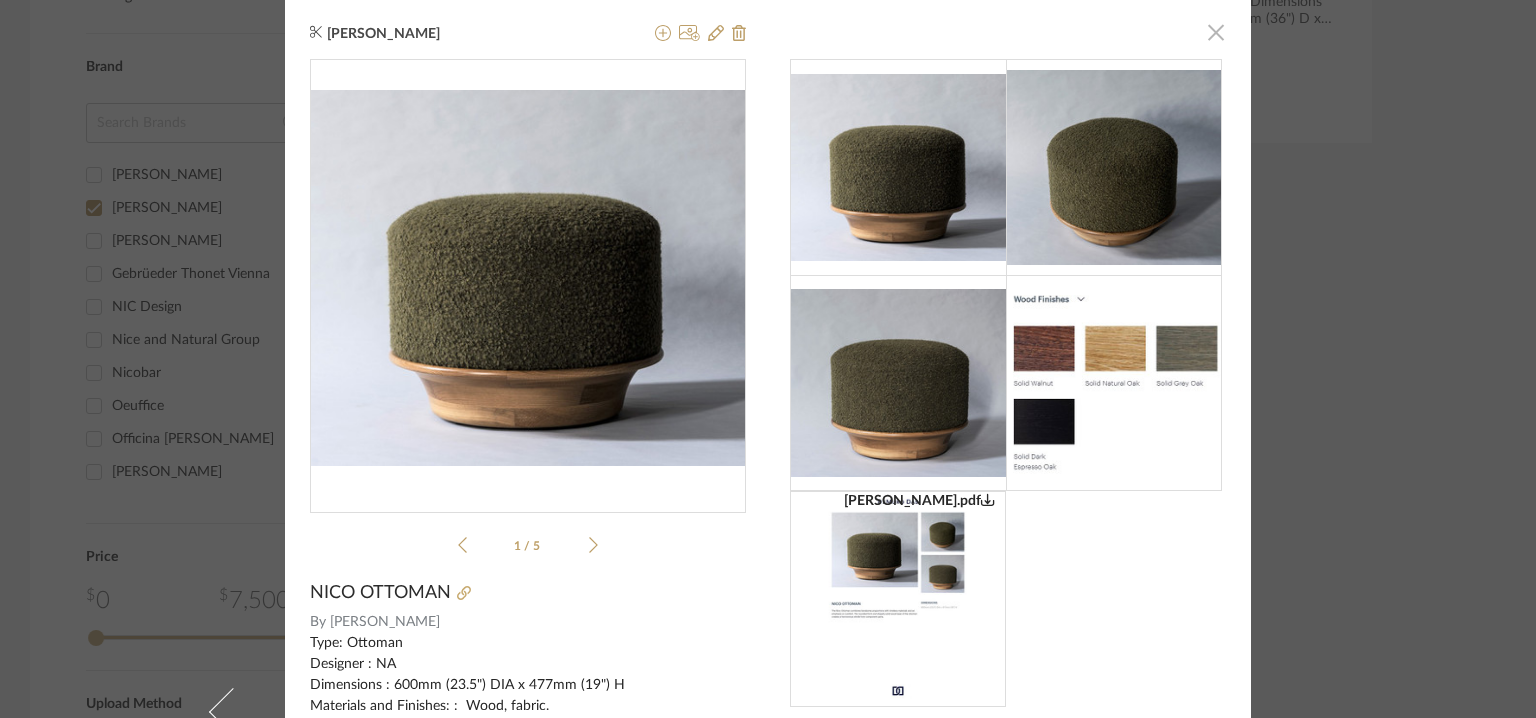 click 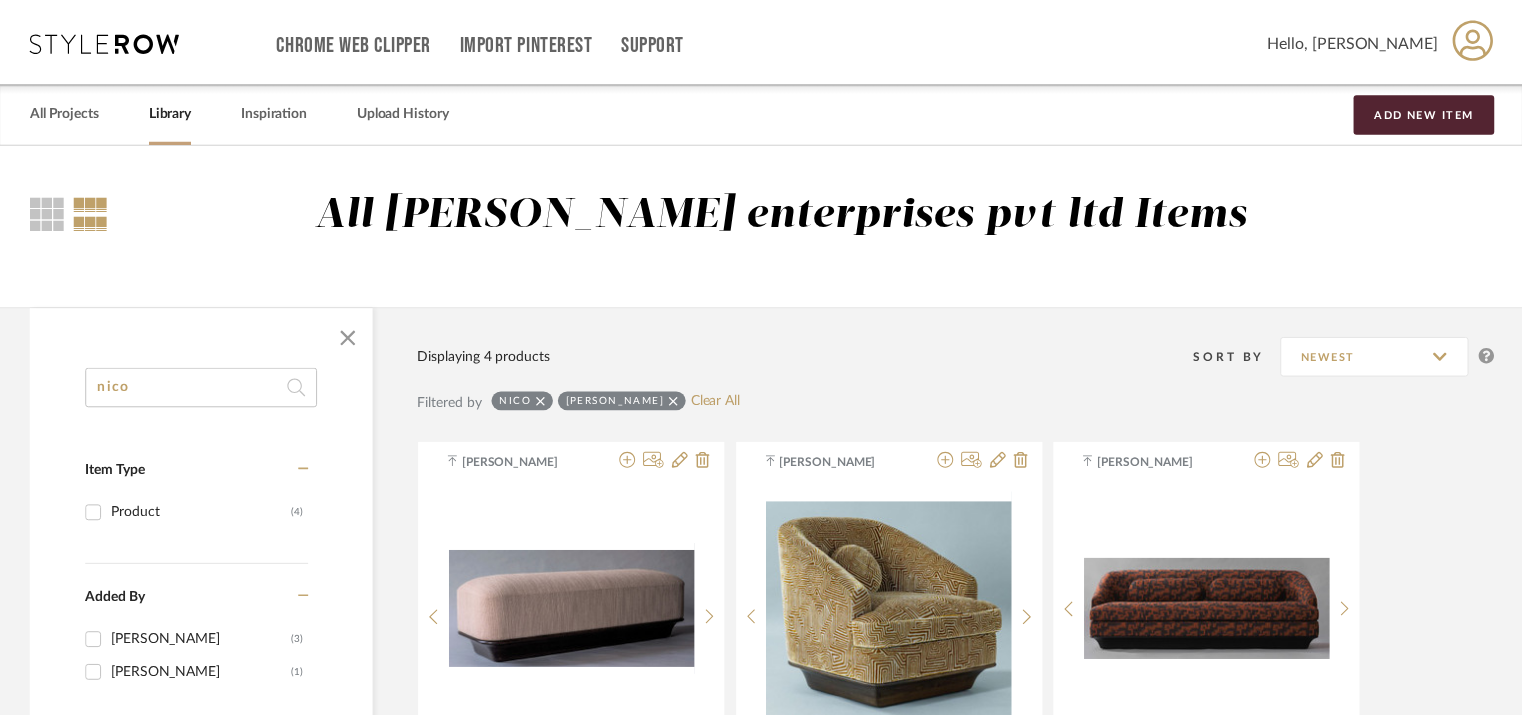 scroll, scrollTop: 800, scrollLeft: 0, axis: vertical 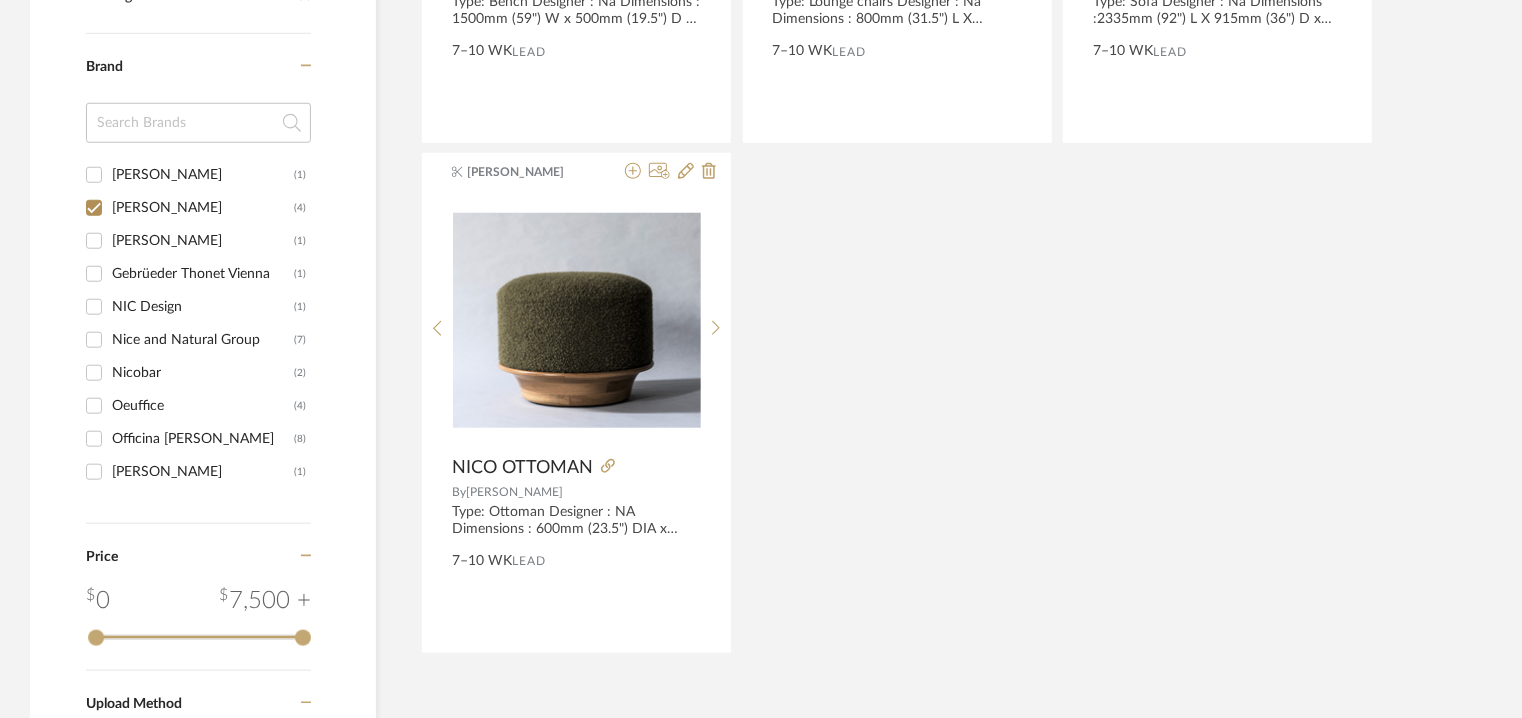 click 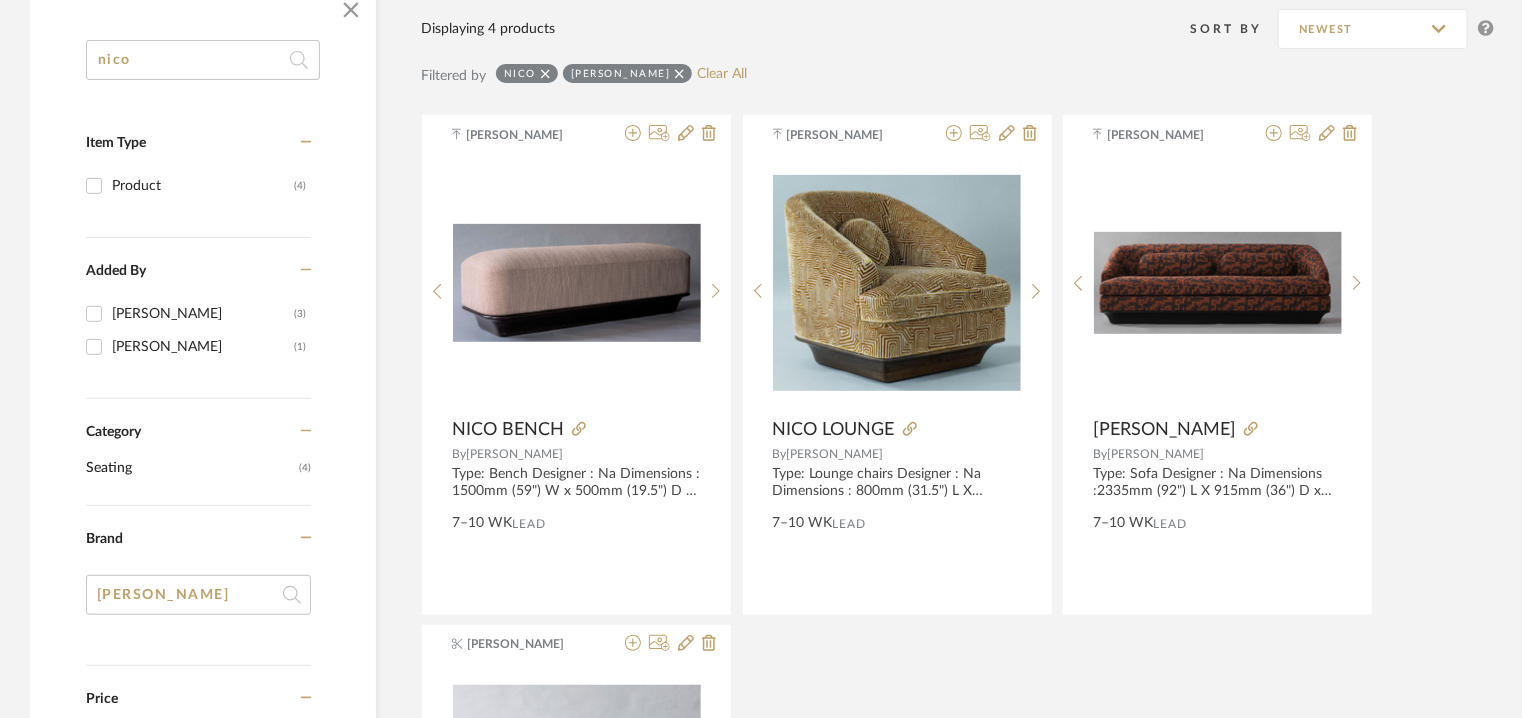 scroll, scrollTop: 300, scrollLeft: 0, axis: vertical 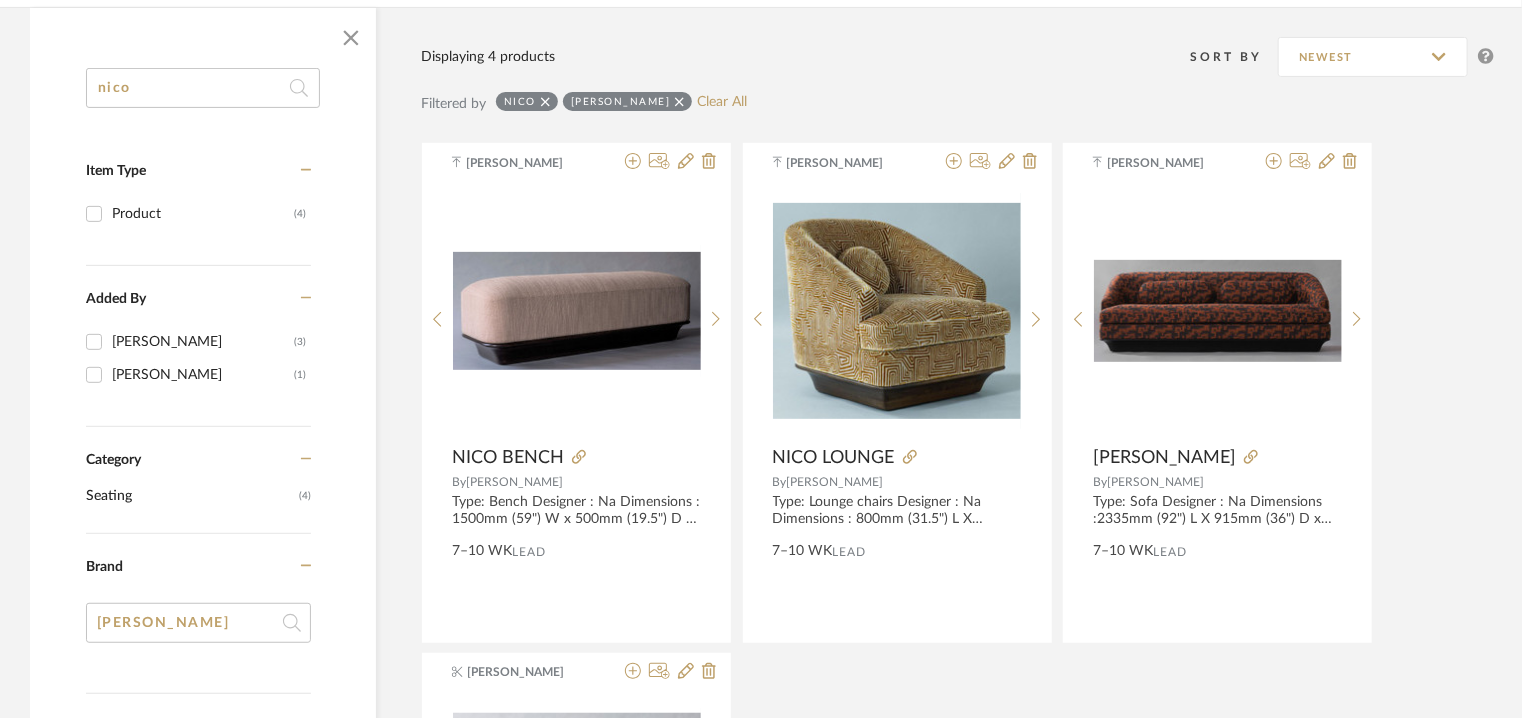 type on "serge" 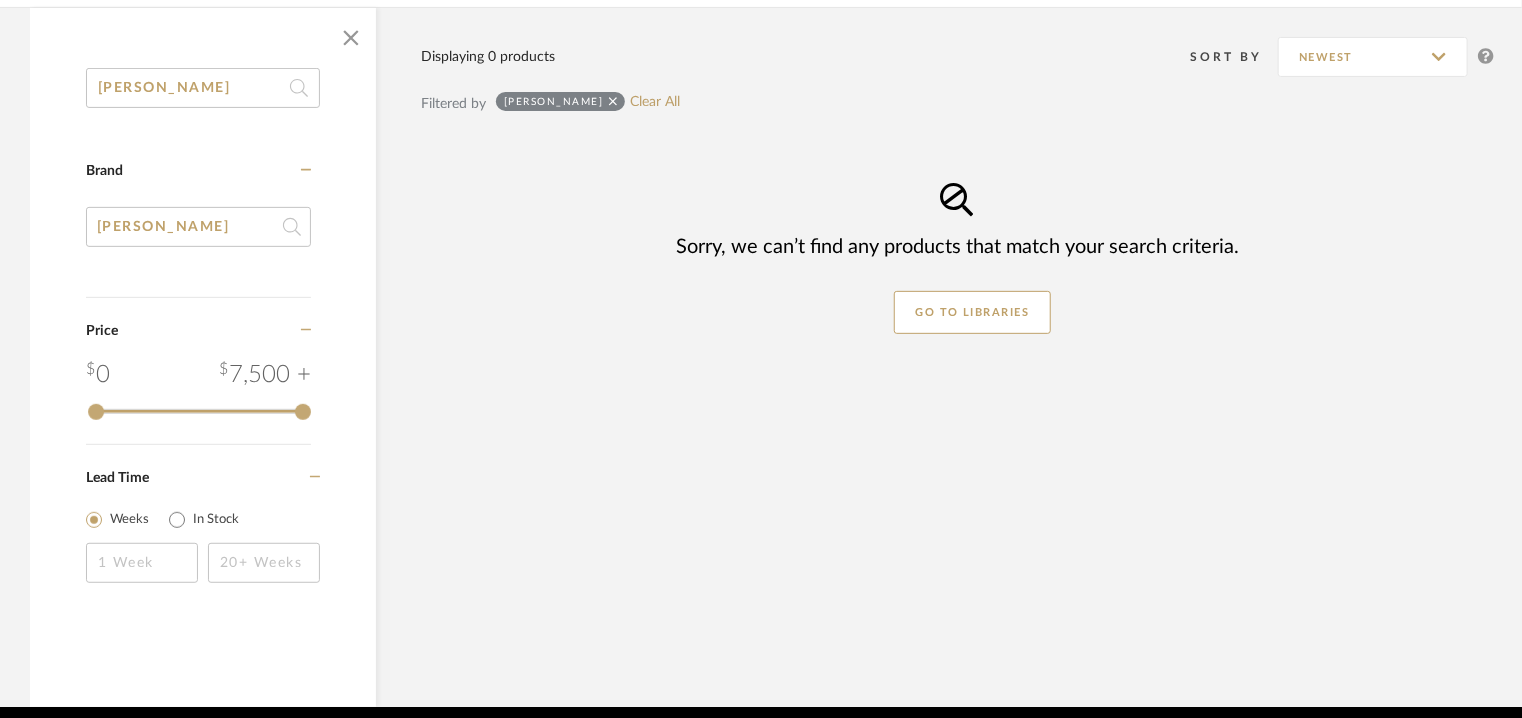 type on "serge" 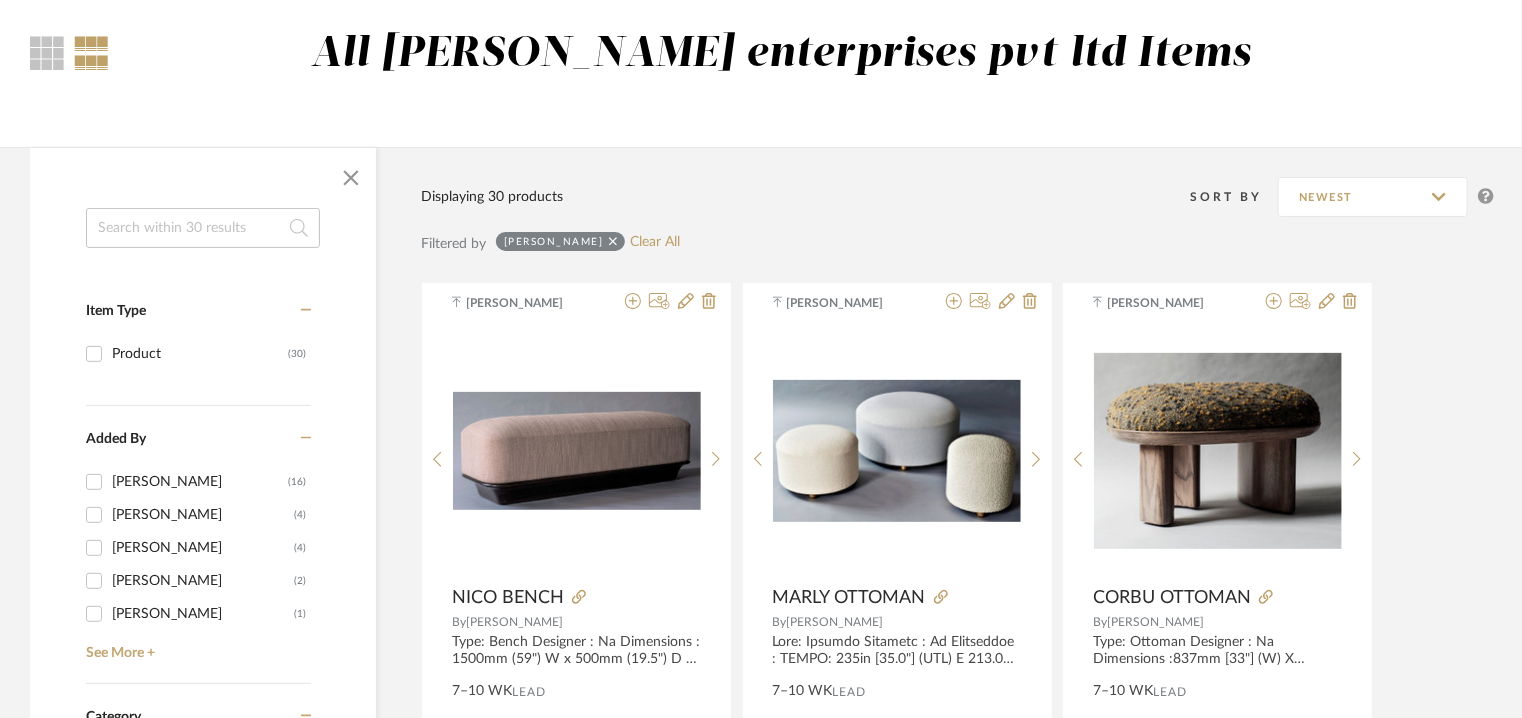 scroll, scrollTop: 0, scrollLeft: 0, axis: both 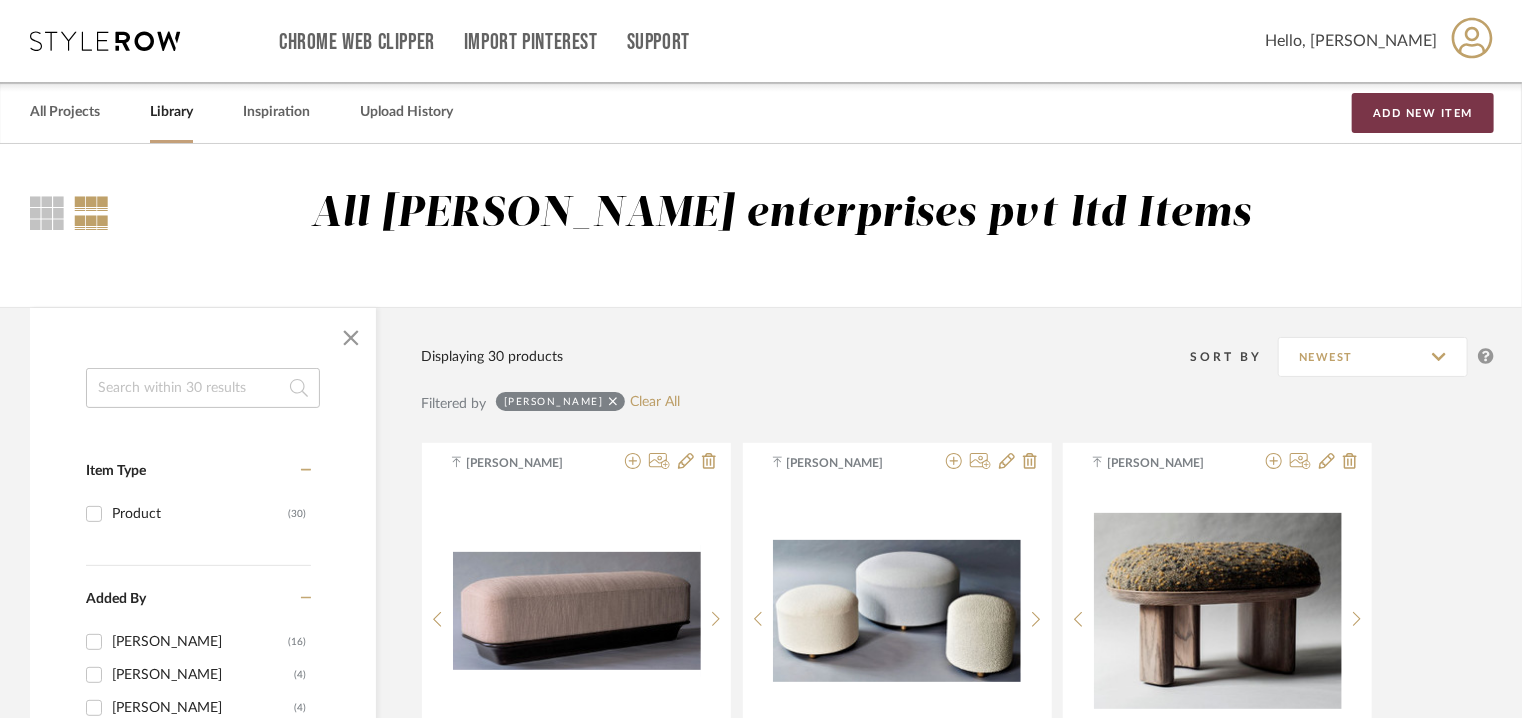 click on "Add New Item" at bounding box center (1423, 113) 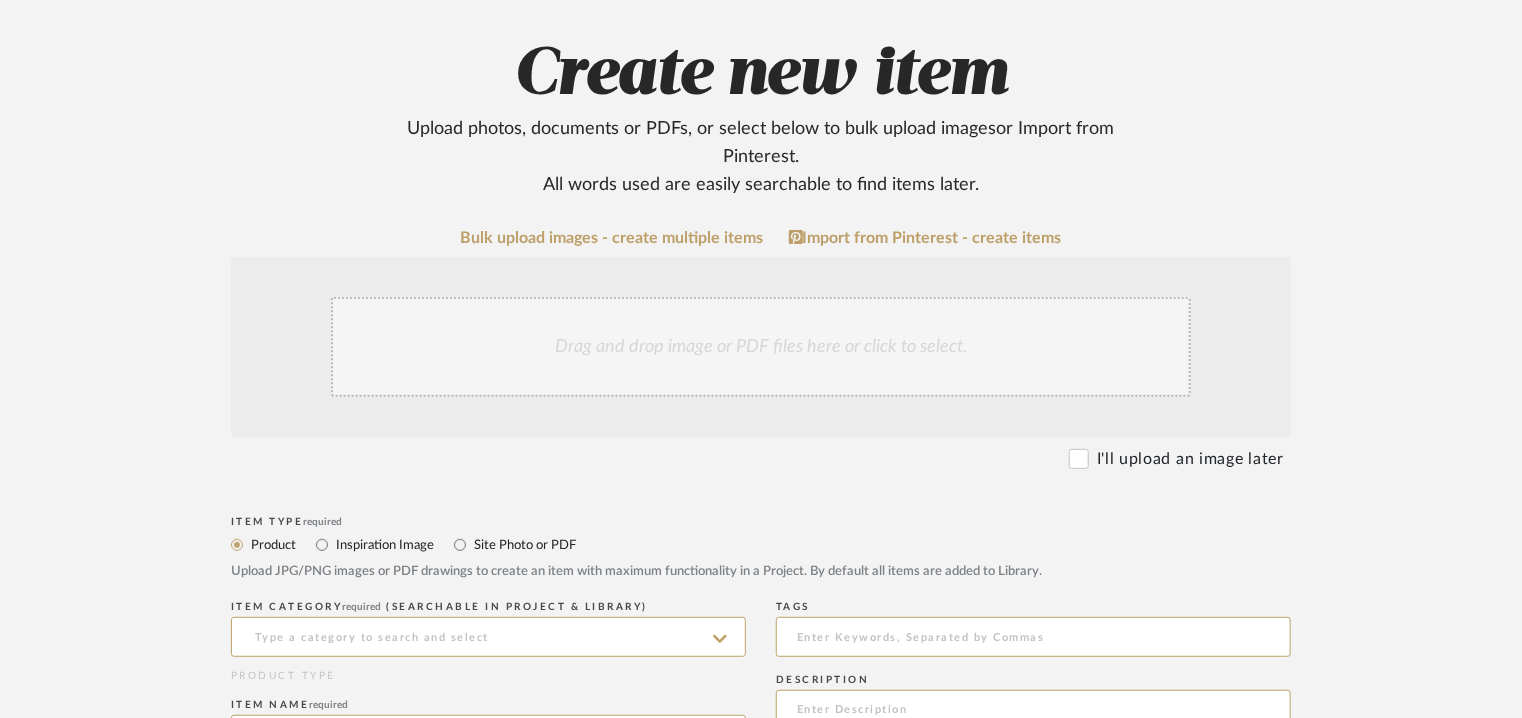 scroll, scrollTop: 500, scrollLeft: 0, axis: vertical 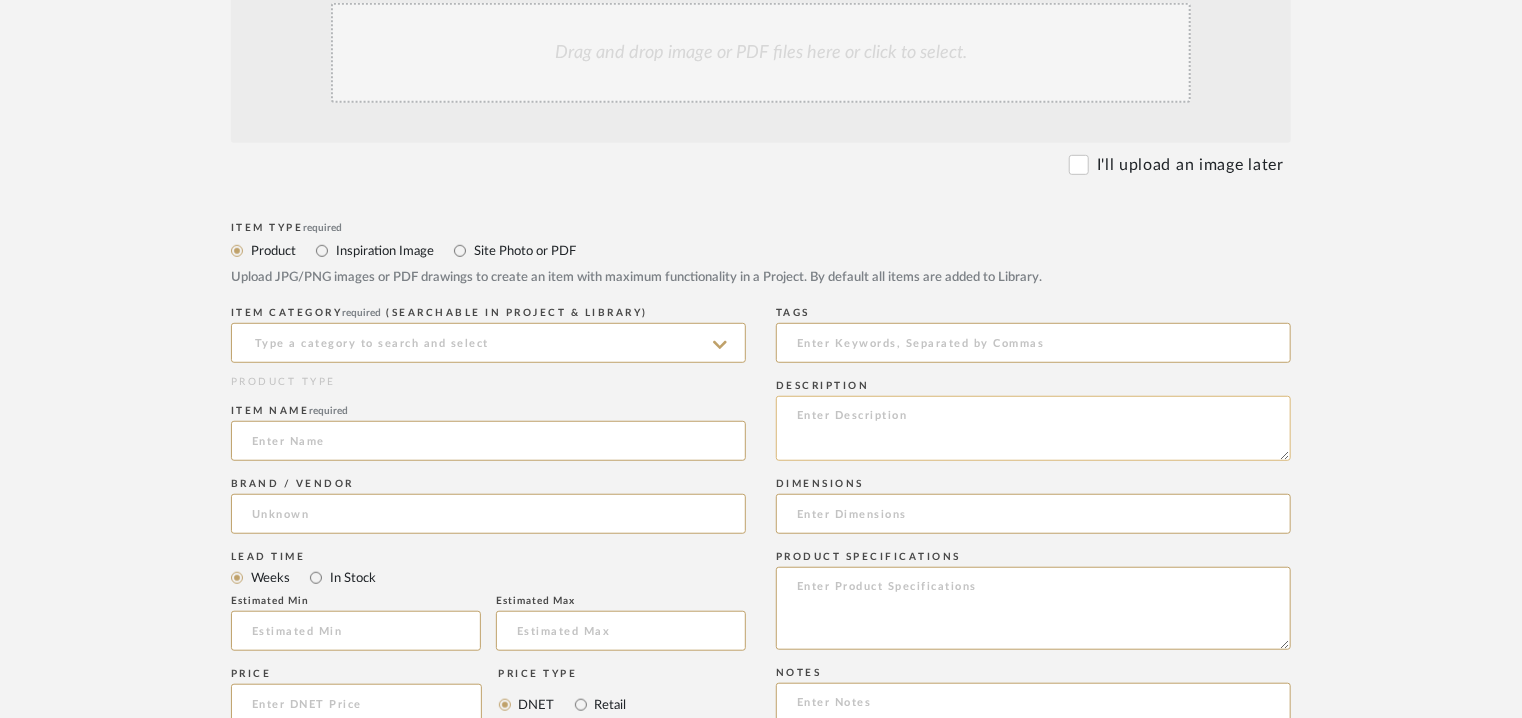 paste on "Type: Bench
Designer : Na
Dimensions : 1600mm [63"] (W) X 520mm [20.5"] (D) X 480mm [19"] (H)
Material & Finishes : Metal,. fabric upholstery.
Metal finished : Bronze, Satin/ Bronze, Antique/ Brass, Blackened
Product description : Informed by the refined craftsmanship of mid-century Italian design, the Serge Bench features sculptural two-legged brackets, with a gently tapered silhouette and articulated edge. Refined, solid-metal supports with a broad cylindrical seat - upholstered in the round - for a dramatic study in tension and proportion.
Additional details : Na
Any other details : COM: Requires 2 Meters/ 2.5 Yards of 54” width fabric in solid color. Contact us for quantity in patterned fabric.
Contact for other custom options." 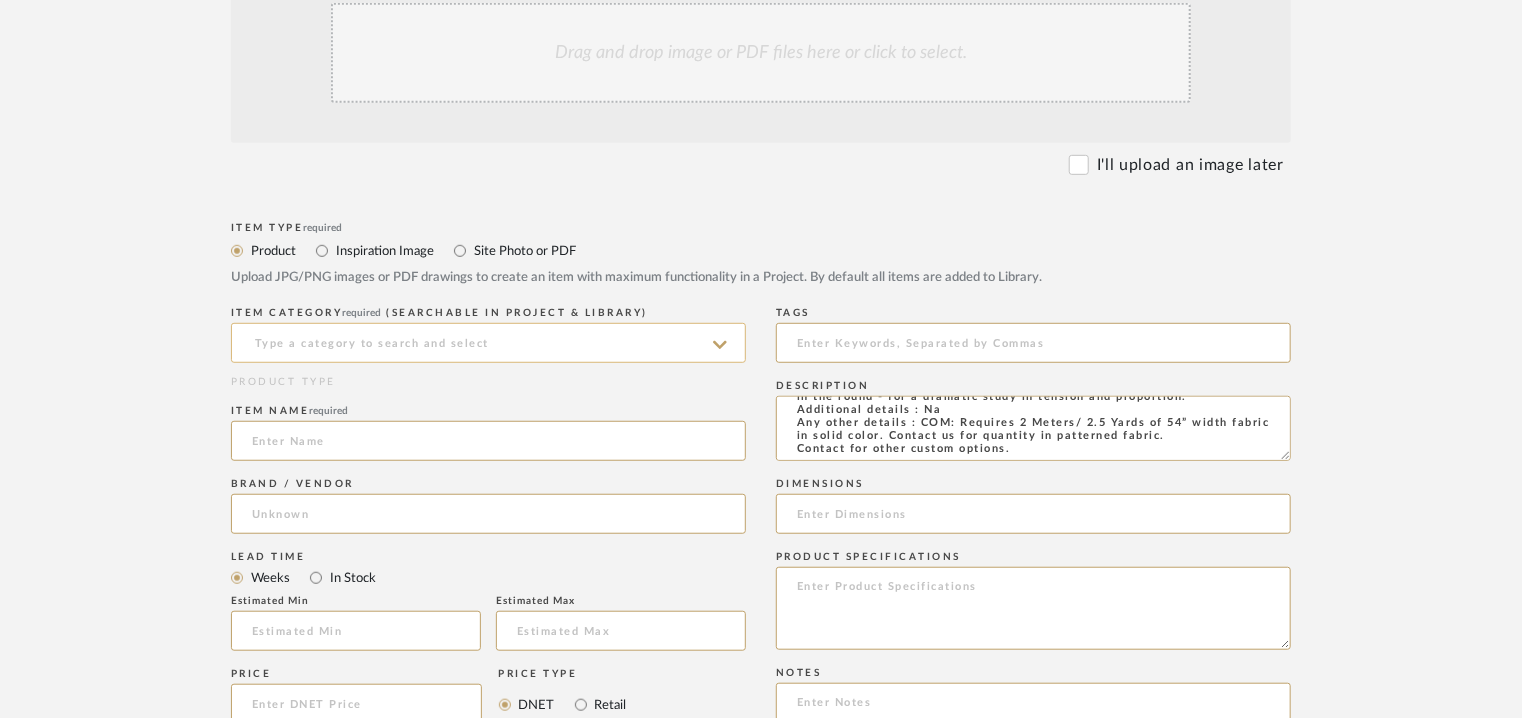 type on "Type: Bench
Designer : Na
Dimensions : 1600mm [63"] (W) X 520mm [20.5"] (D) X 480mm [19"] (H)
Material & Finishes : Metal,. fabric upholstery.
Metal finished : Bronze, Satin/ Bronze, Antique/ Brass, Blackened
Product description : Informed by the refined craftsmanship of mid-century Italian design, the Serge Bench features sculptural two-legged brackets, with a gently tapered silhouette and articulated edge. Refined, solid-metal supports with a broad cylindrical seat - upholstered in the round - for a dramatic study in tension and proportion.
Additional details : Na
Any other details : COM: Requires 2 Meters/ 2.5 Yards of 54” width fabric in solid color. Contact us for quantity in patterned fabric.
Contact for other custom options." 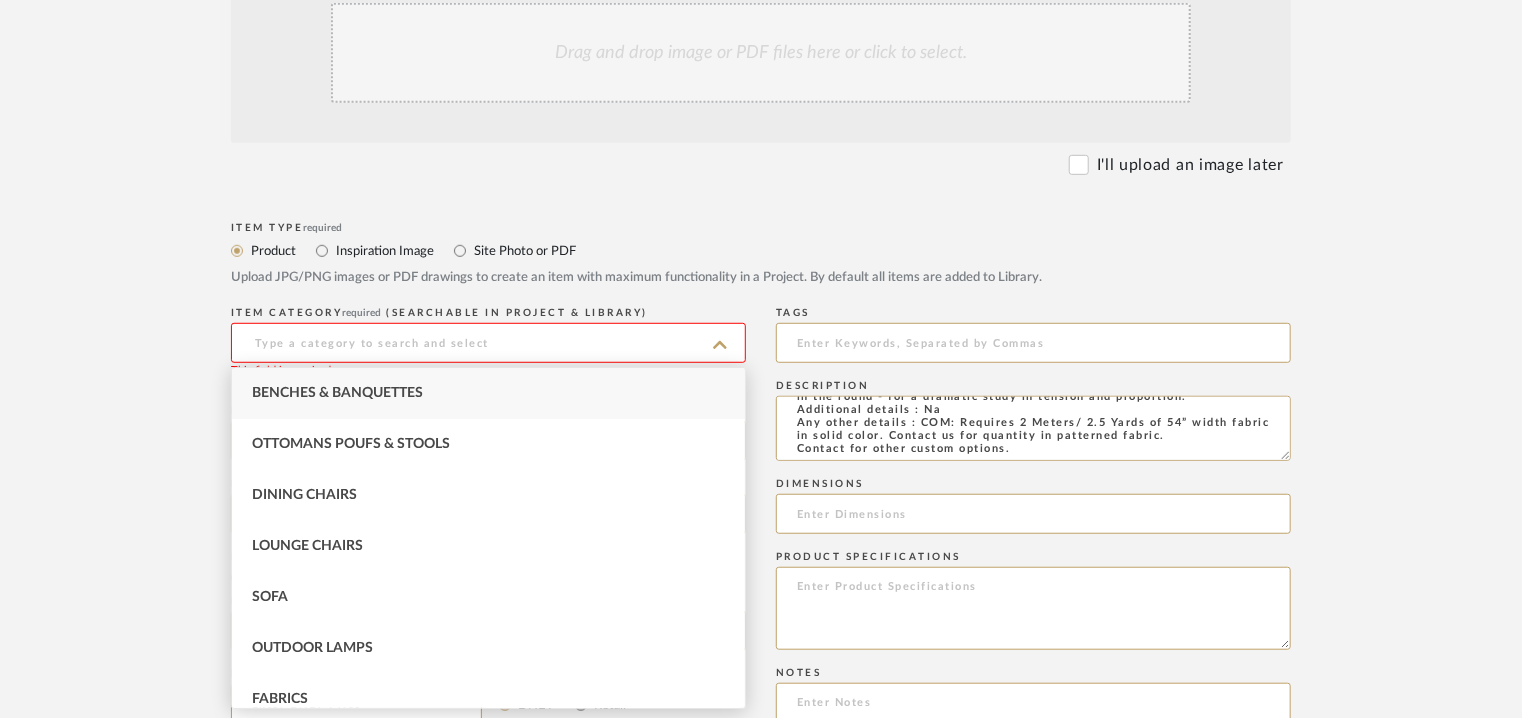 click on "Benches & Banquettes" at bounding box center (337, 393) 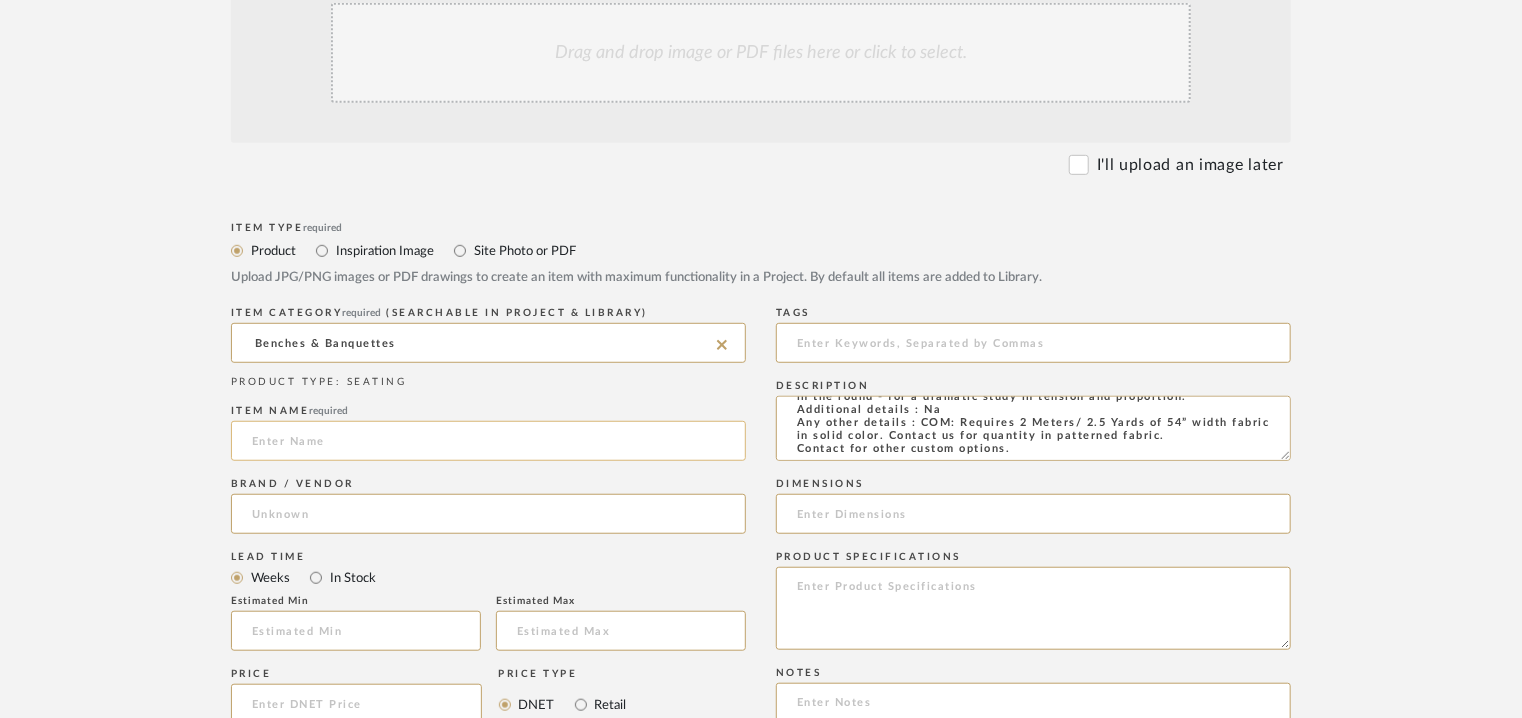 click 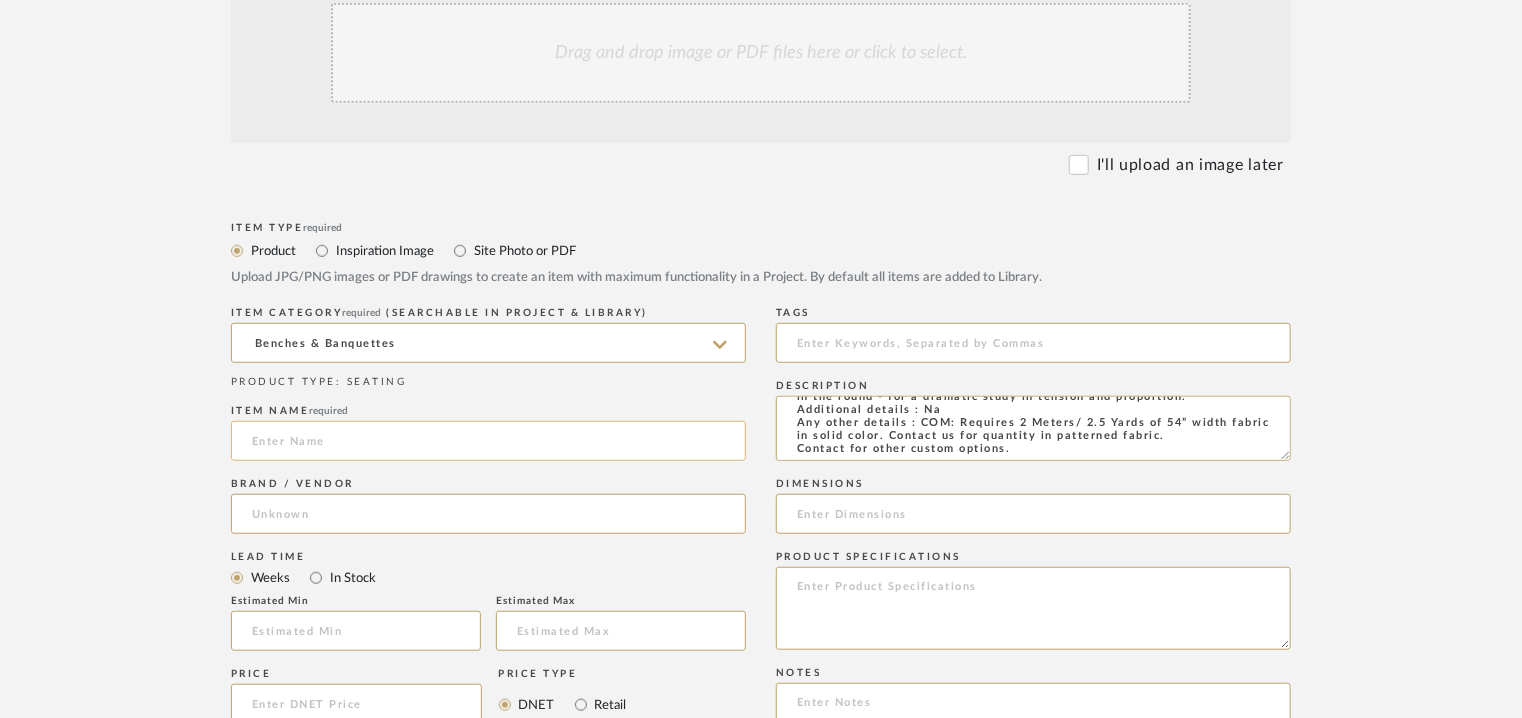 paste on "SERGE BENCH" 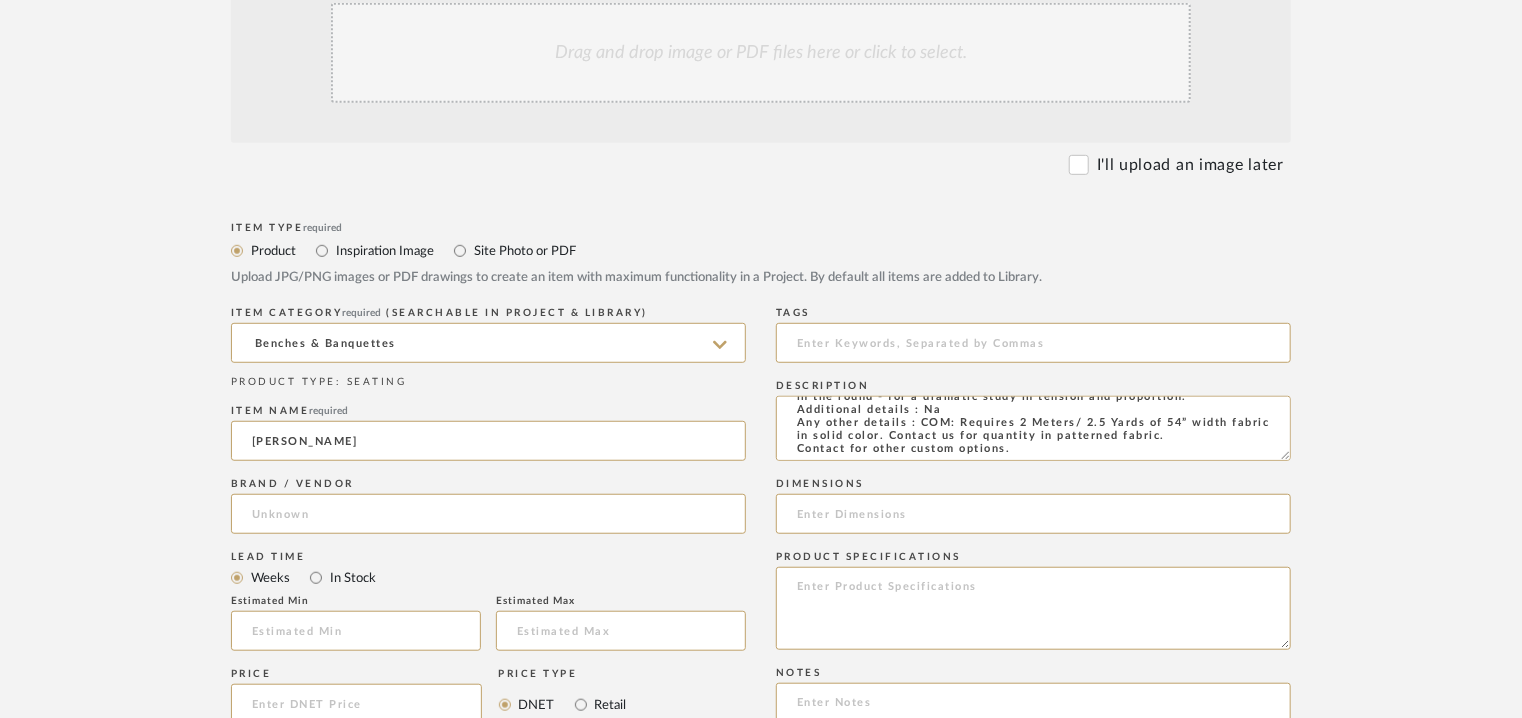 type on "SERGE BENCH" 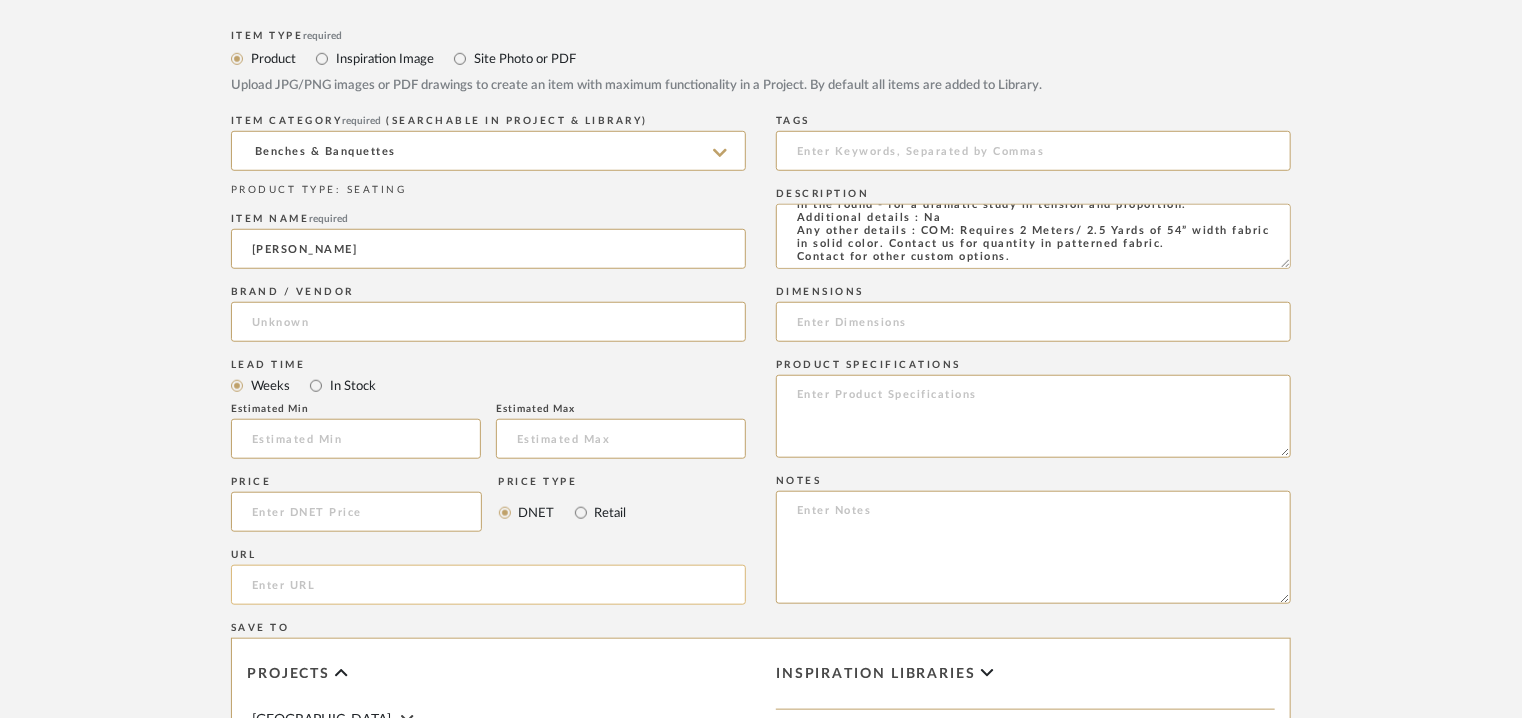 scroll, scrollTop: 700, scrollLeft: 0, axis: vertical 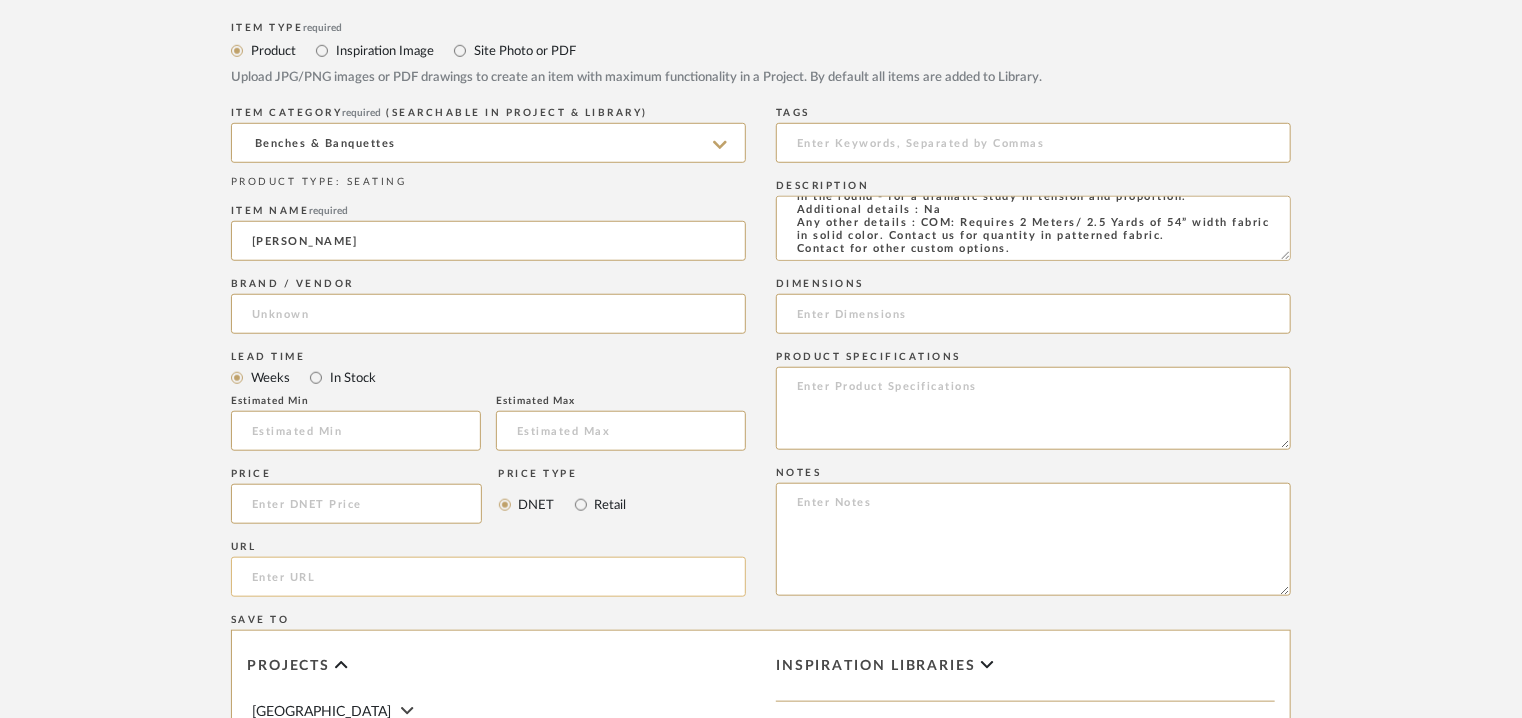 click 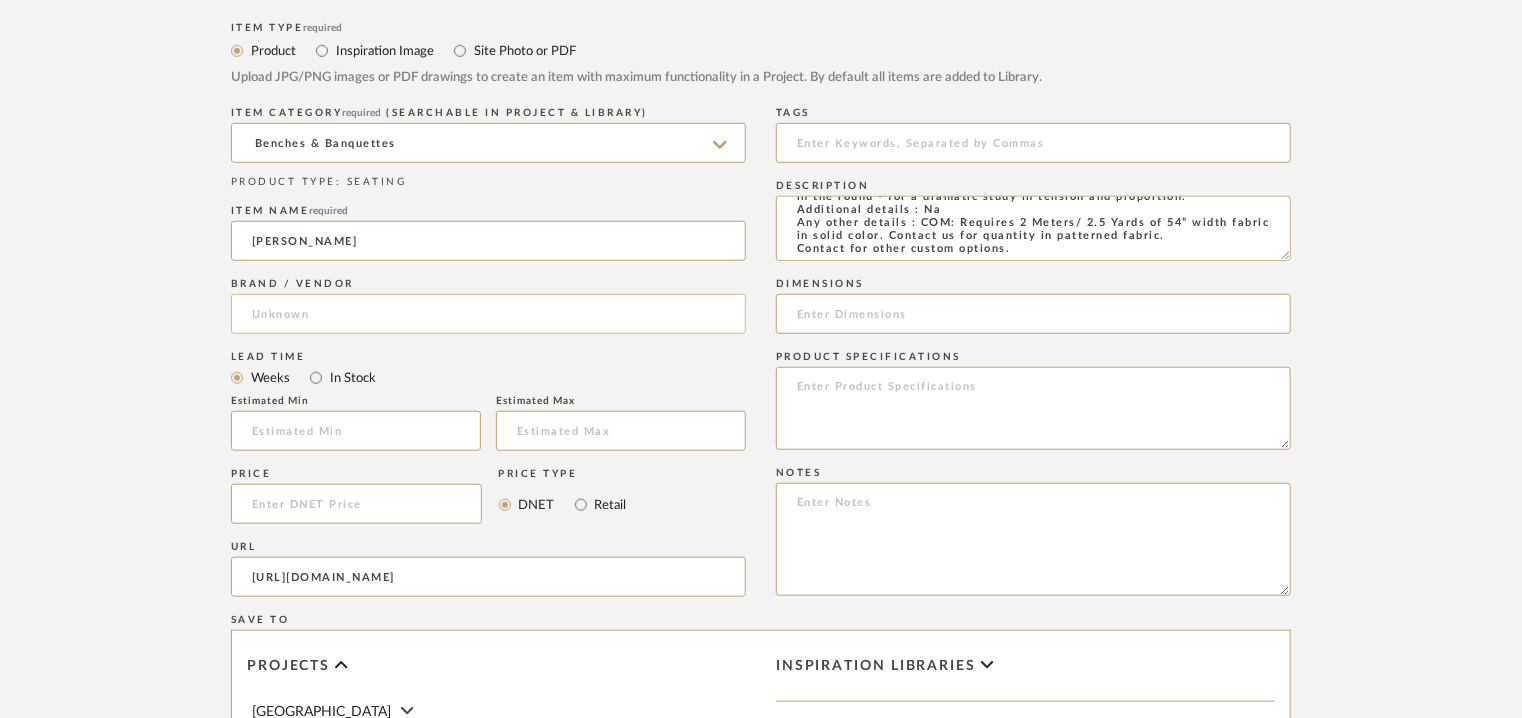 type on "https://demurodas.com/products/serge-bench" 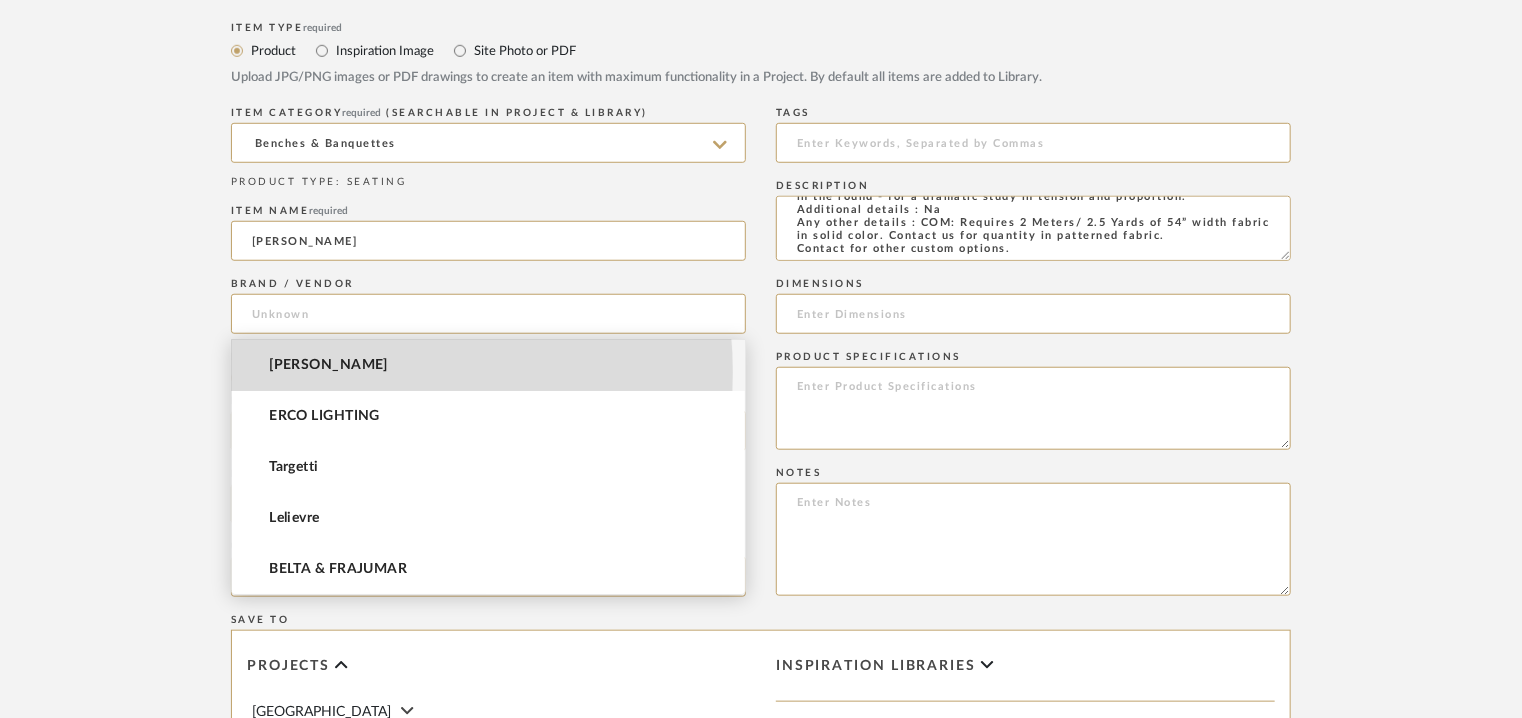 click on "[PERSON_NAME]" at bounding box center [328, 365] 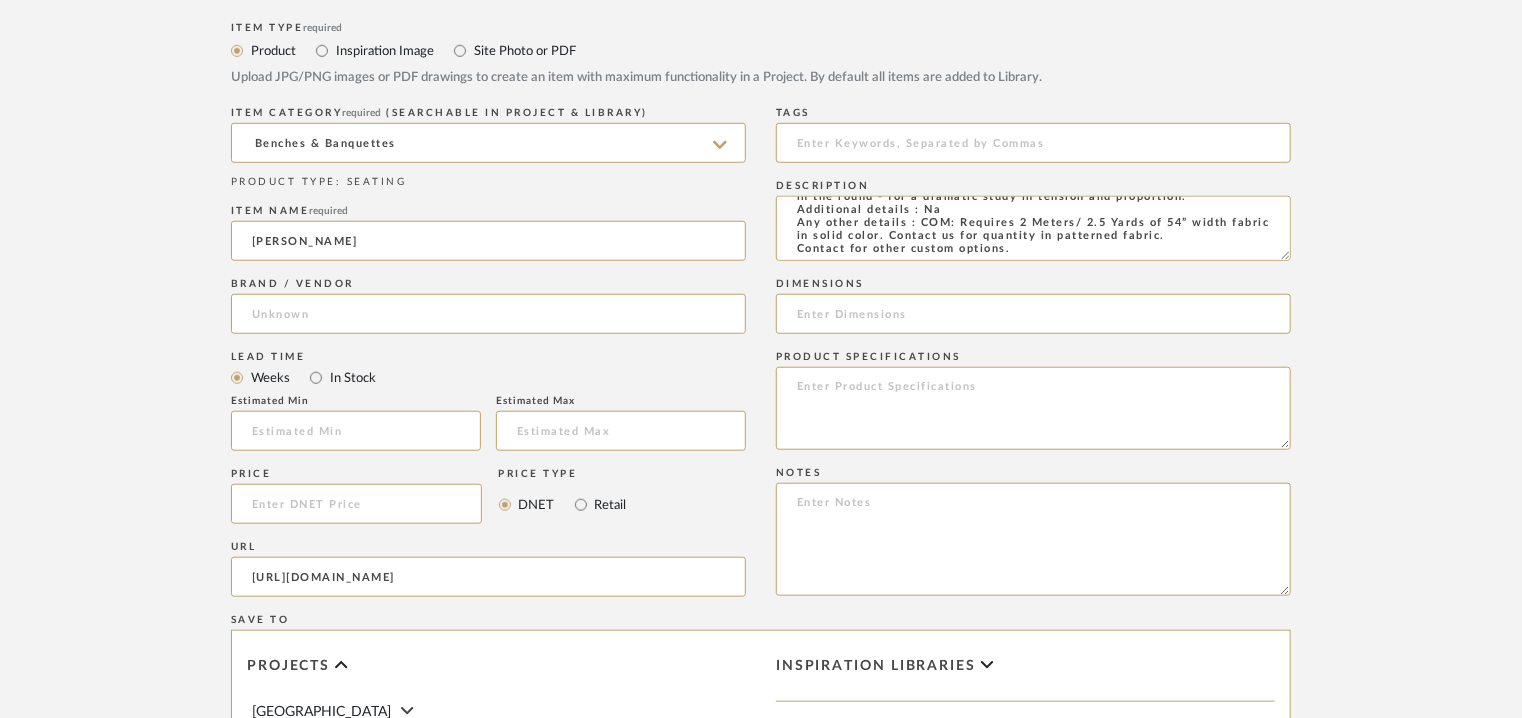 type on "[PERSON_NAME]" 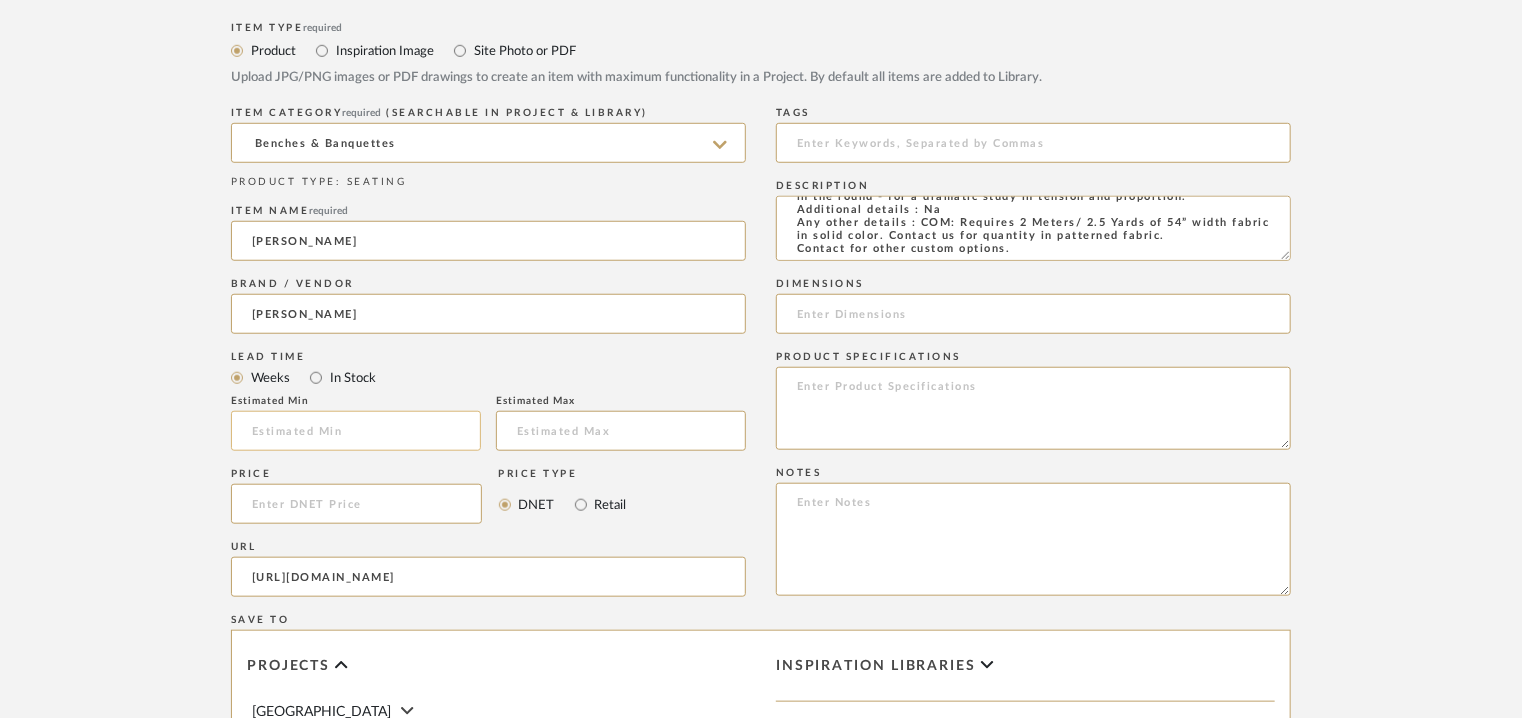 click 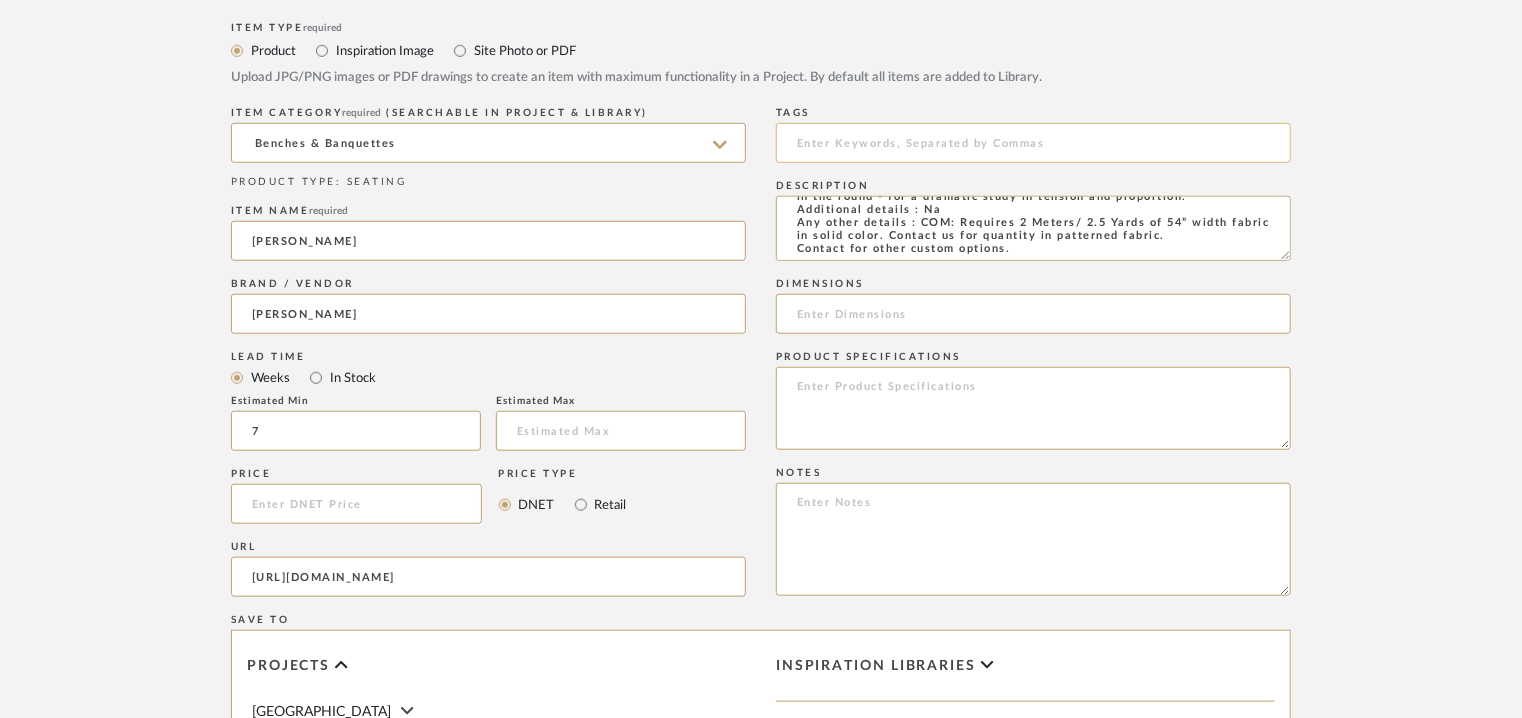 type on "7" 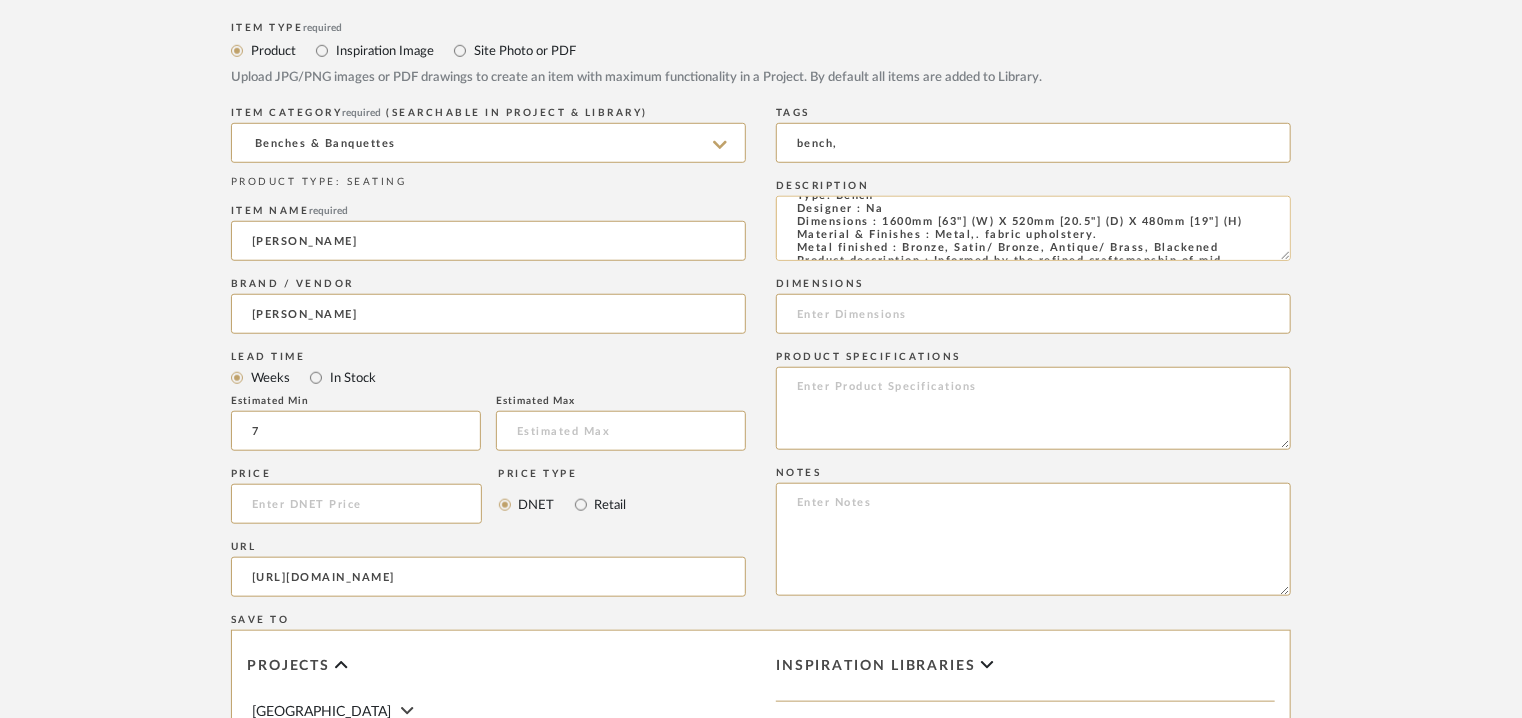 scroll, scrollTop: 0, scrollLeft: 0, axis: both 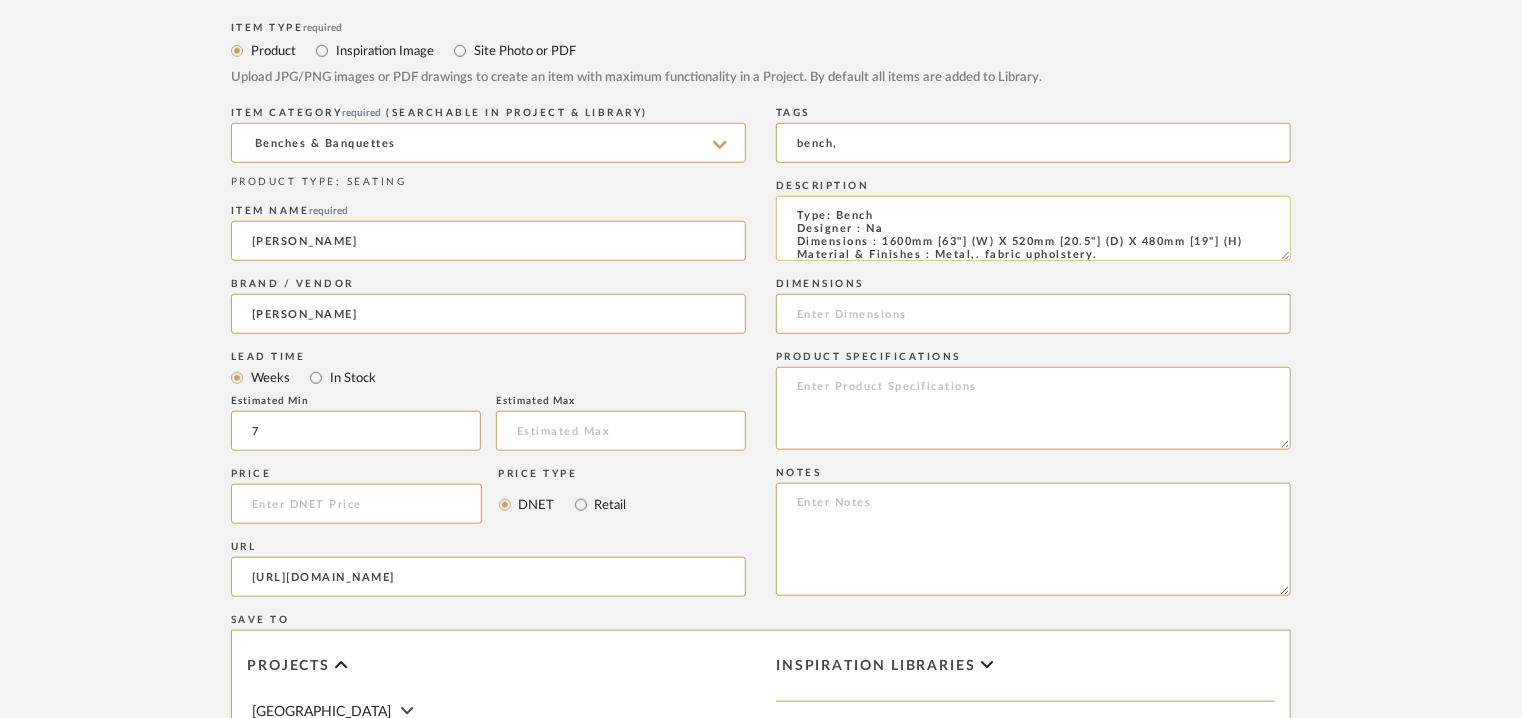 type on "bench," 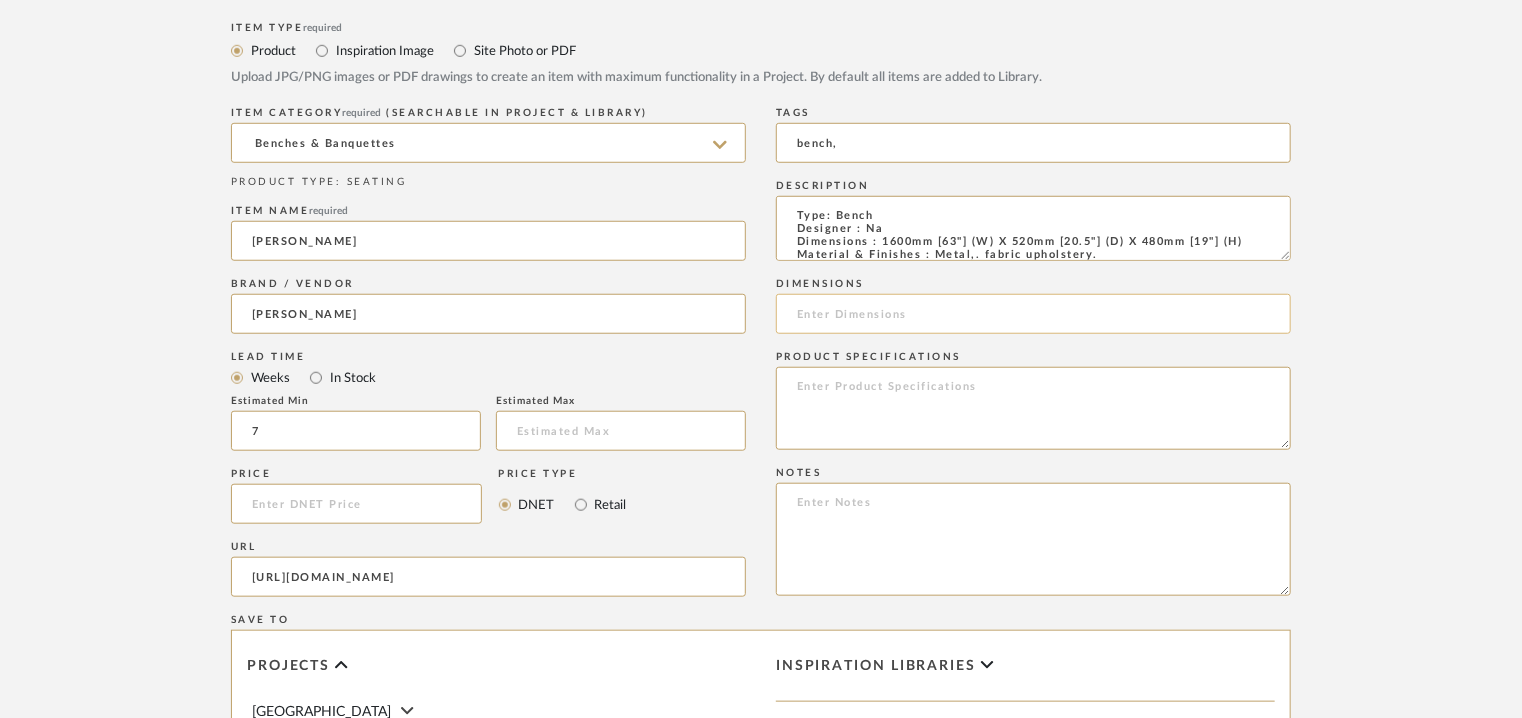 click 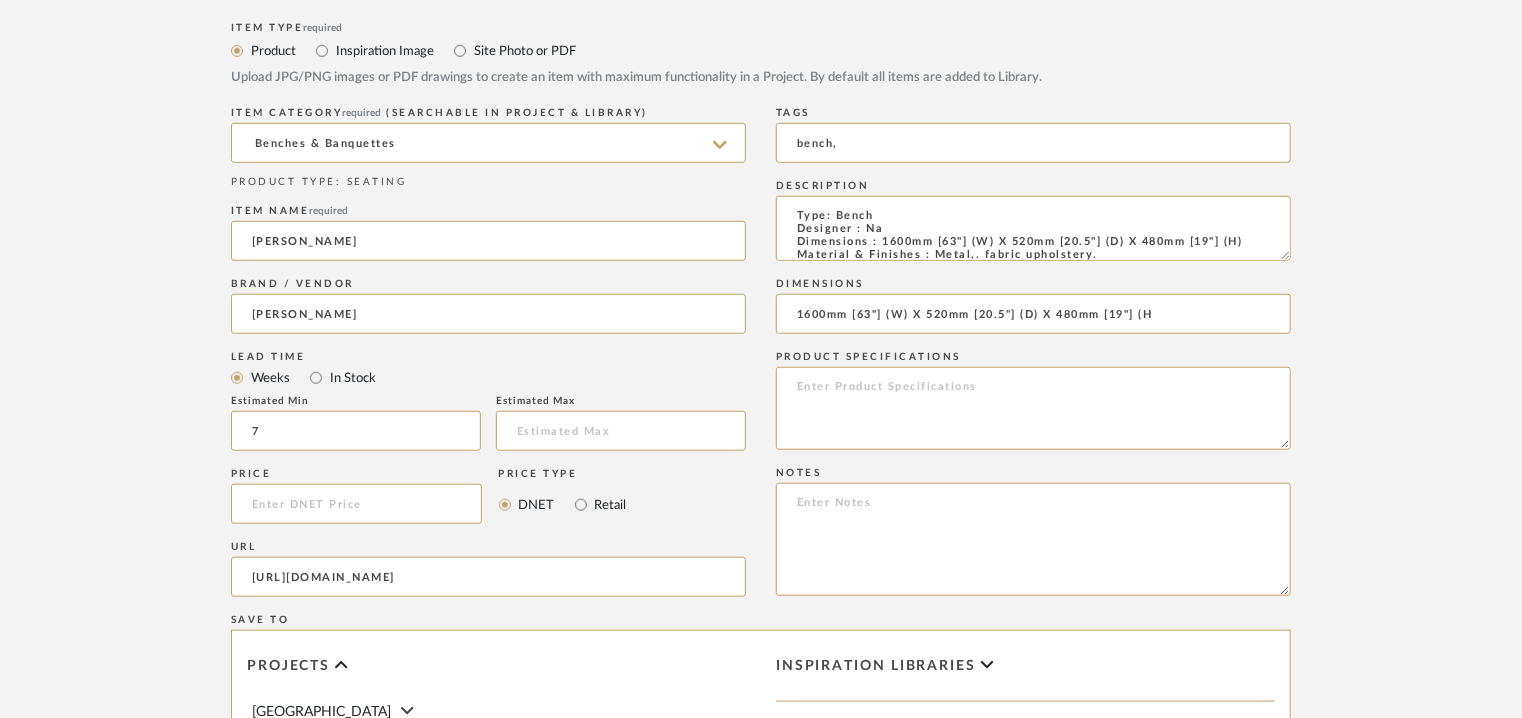 type on "1600mm [63"] (W) X 520mm [20.5"] (D) X 480mm [19"] (H" 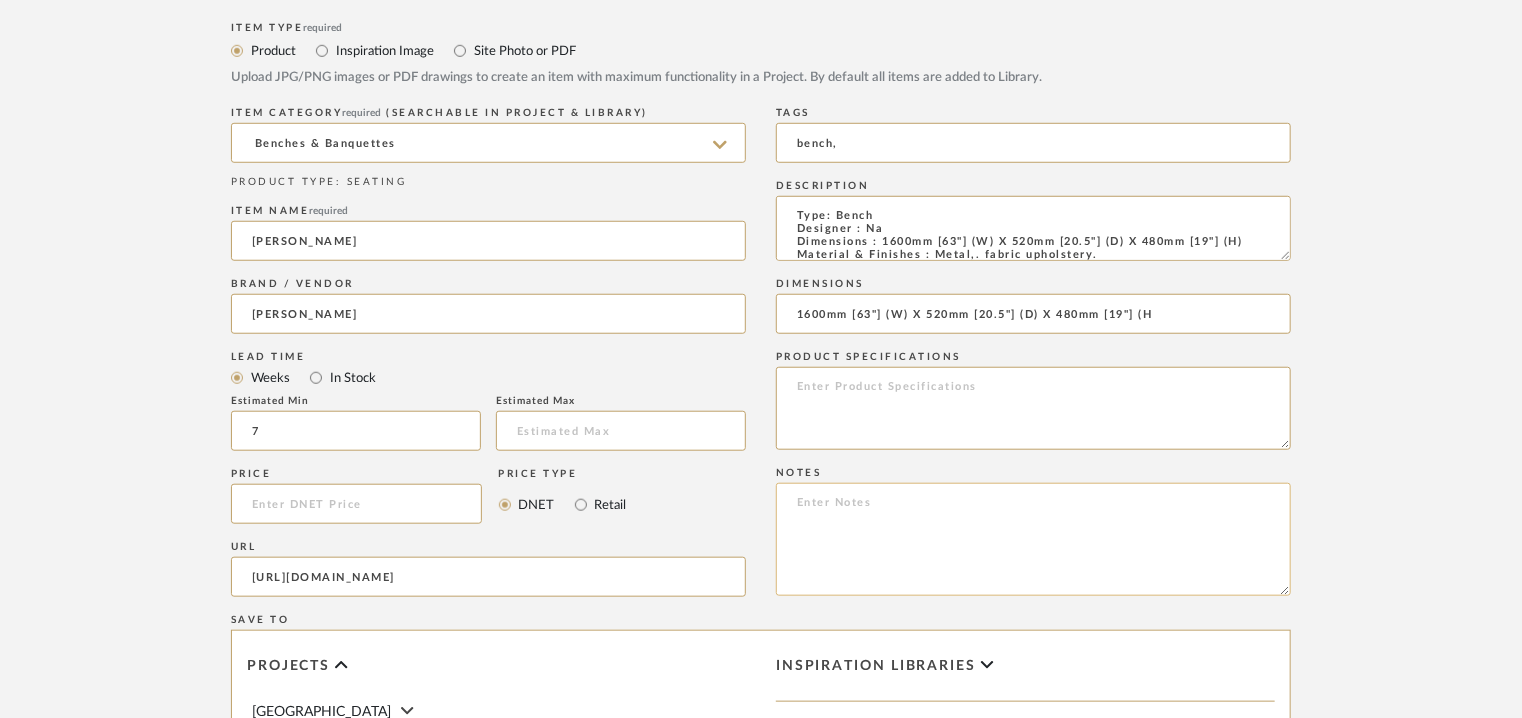 click 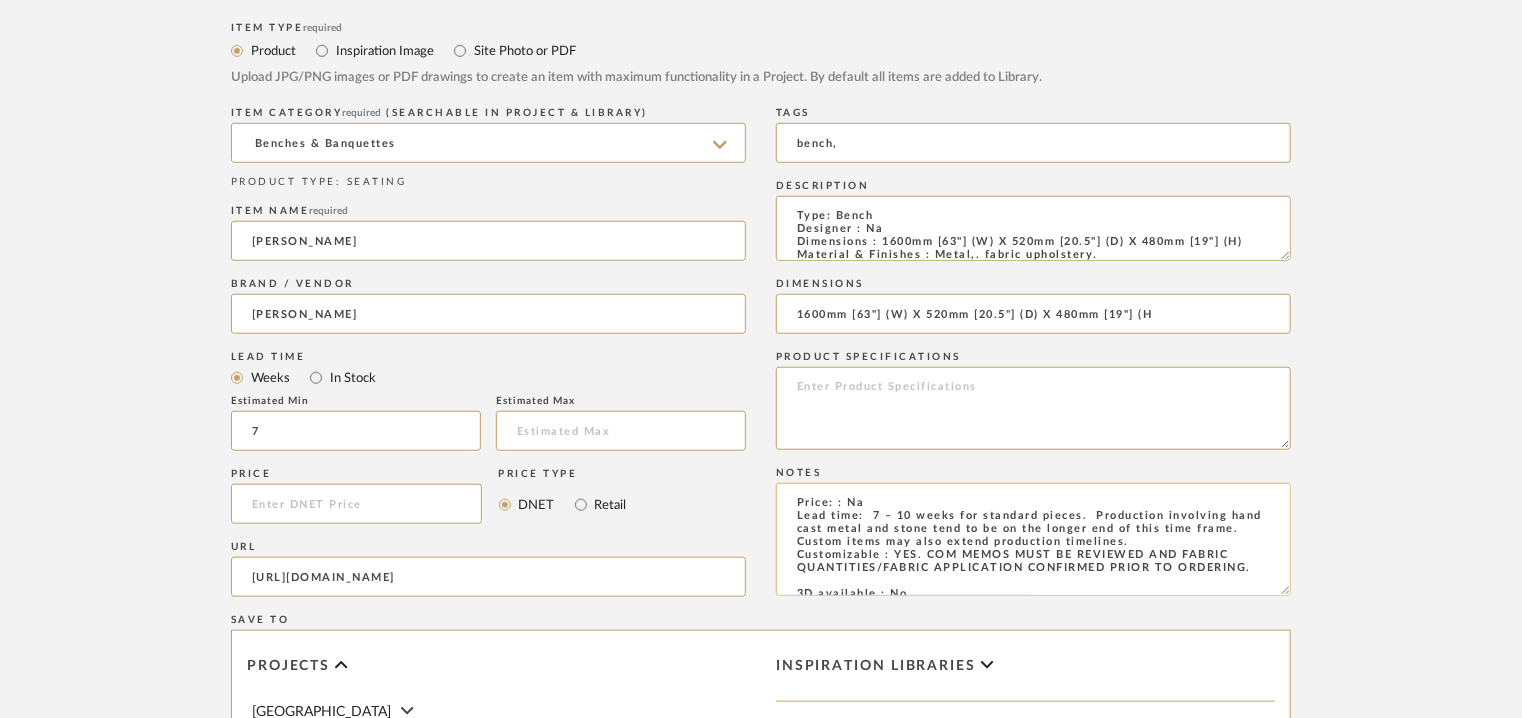 scroll, scrollTop: 184, scrollLeft: 0, axis: vertical 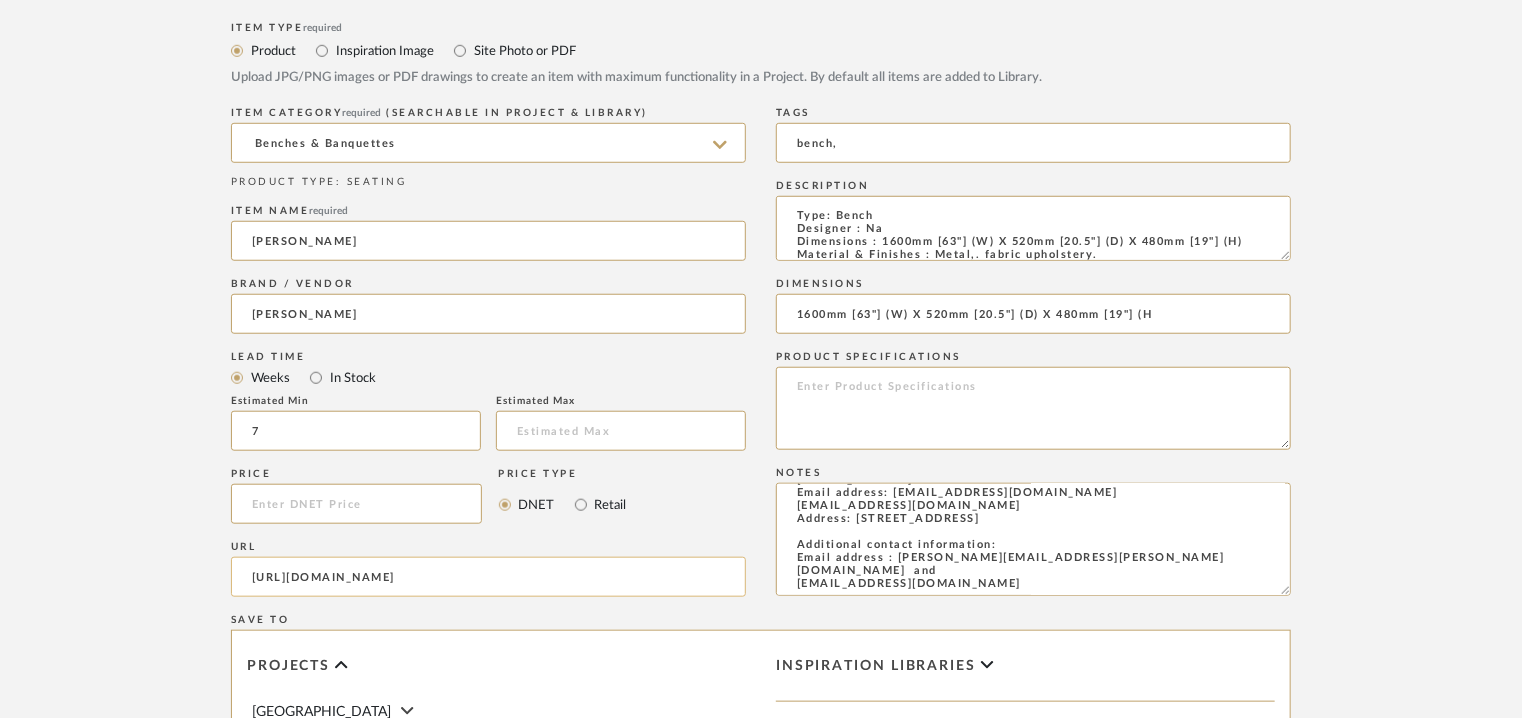 type on "Price: : Na
Lead time:  7 – 10 weeks for standard pieces.  Production involving hand cast metal and stone tend to be on the longer end of this time frame.  Custom items may also extend production timelines.
Customizable : YES. COM MEMOS MUST BE REVIEWED AND FABRIC QUANTITIES/FABRIC APPLICATION CONFIRMED PRIOR TO ORDERING.
3D available : No
BIM available. No.
Point of contact: [PERSON_NAME]
Contact number: [PHONE_NUMBER] and
[PHONE_NUMBER]
Email address: [EMAIL_ADDRESS][DOMAIN_NAME]
[EMAIL_ADDRESS][DOMAIN_NAME]
Address: [STREET_ADDRESS]
Additional contact information:
Email address : [PERSON_NAME][EMAIL_ADDRESS][PERSON_NAME][DOMAIN_NAME]  and
[EMAIL_ADDRESS][DOMAIN_NAME]" 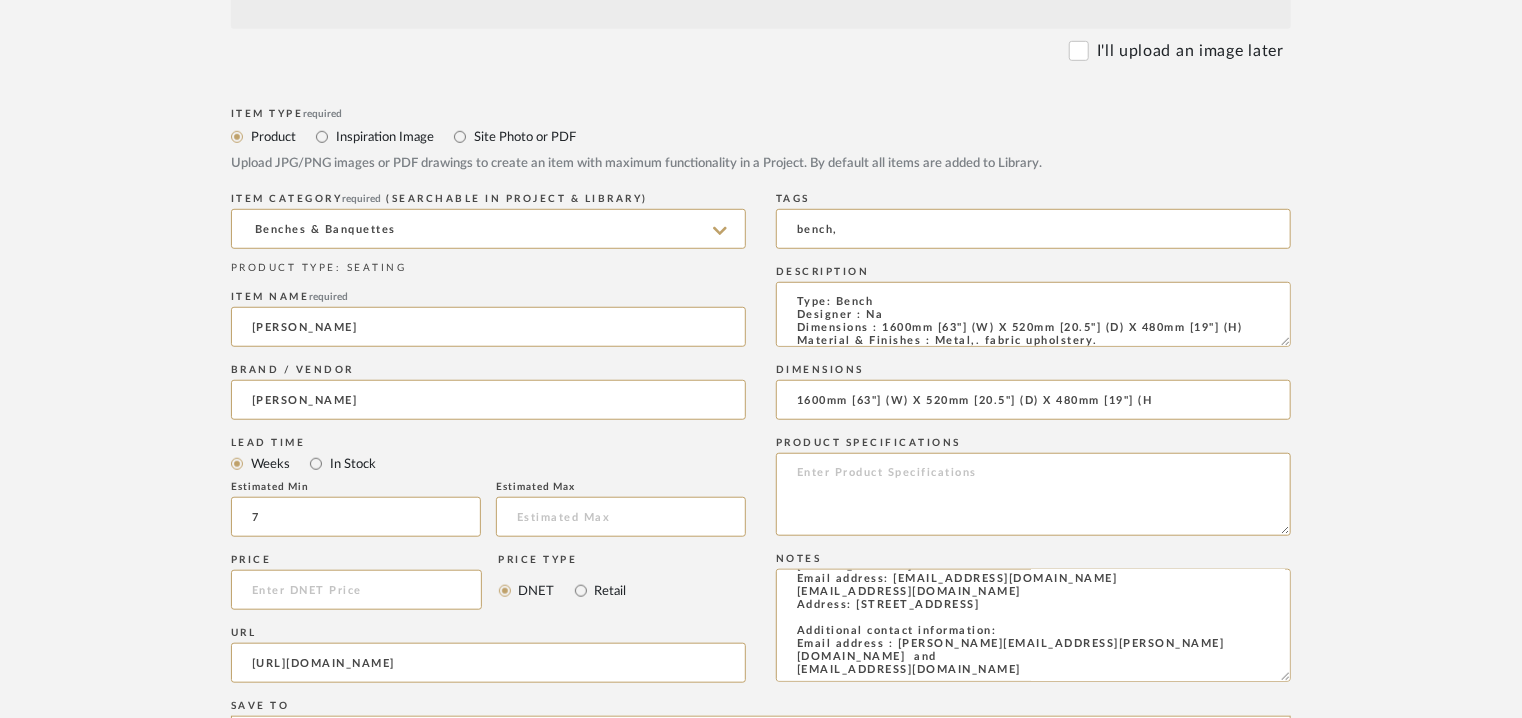 scroll, scrollTop: 500, scrollLeft: 0, axis: vertical 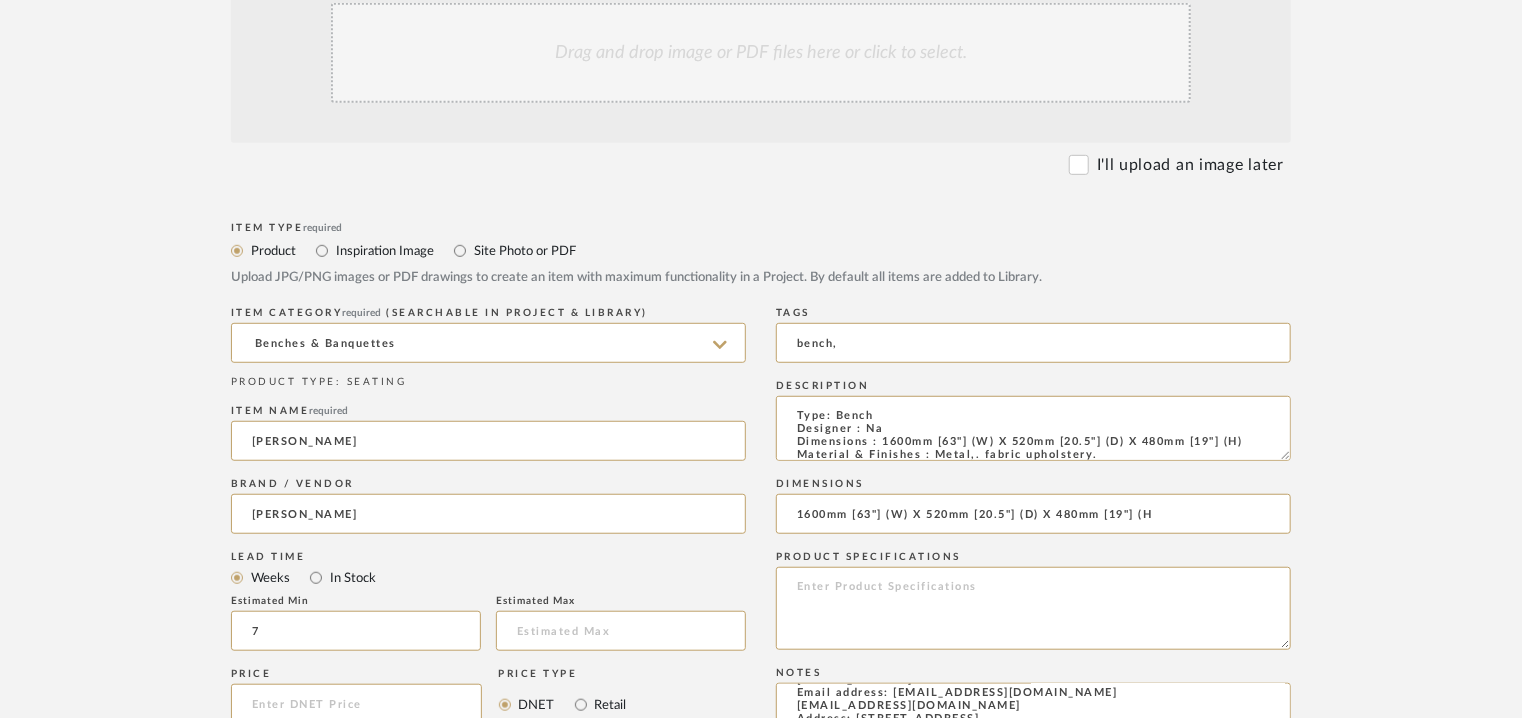 type on "https://demurodas.com/products/serge-bench" 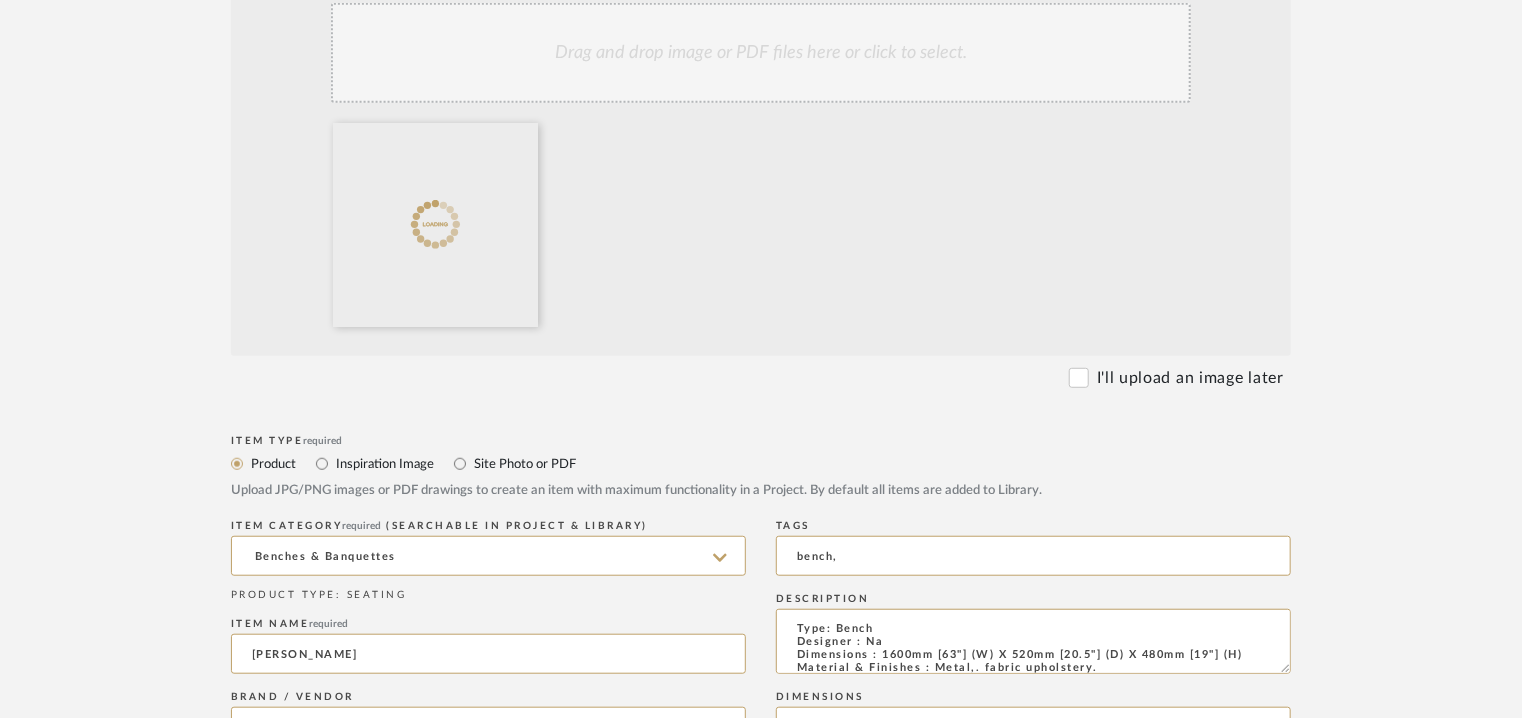 click on "Drag and drop image or PDF files here or click to select." 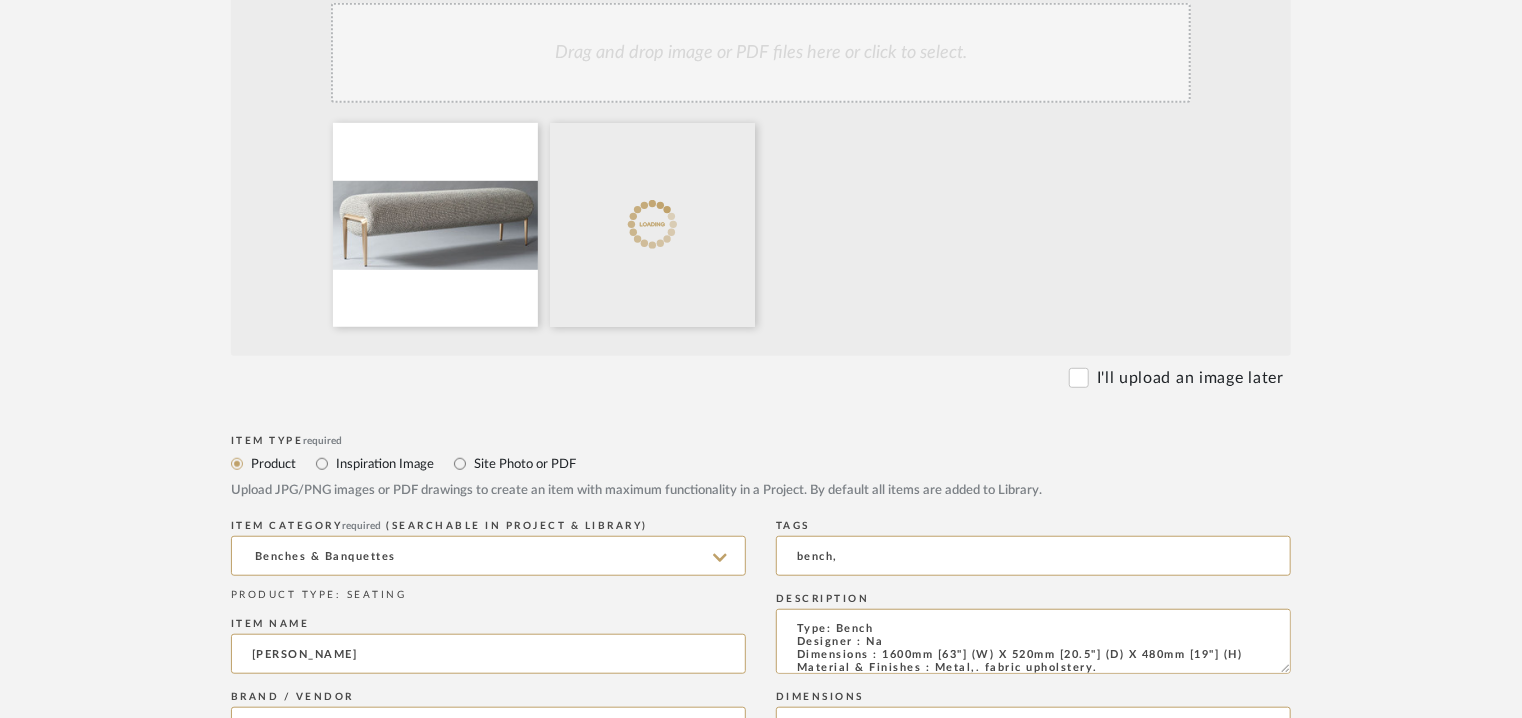 click on "Drag and drop image or PDF files here or click to select." 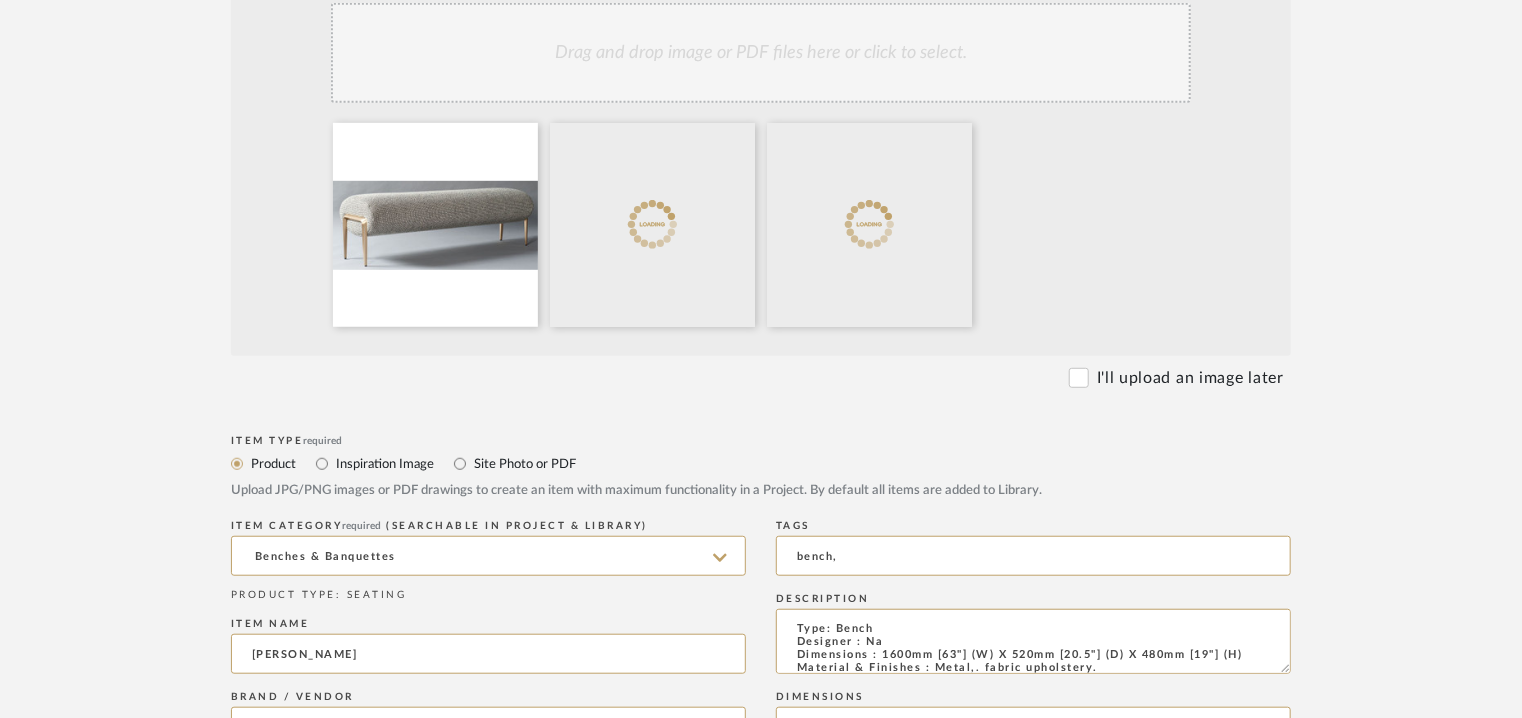click on "Drag and drop image or PDF files here or click to select." 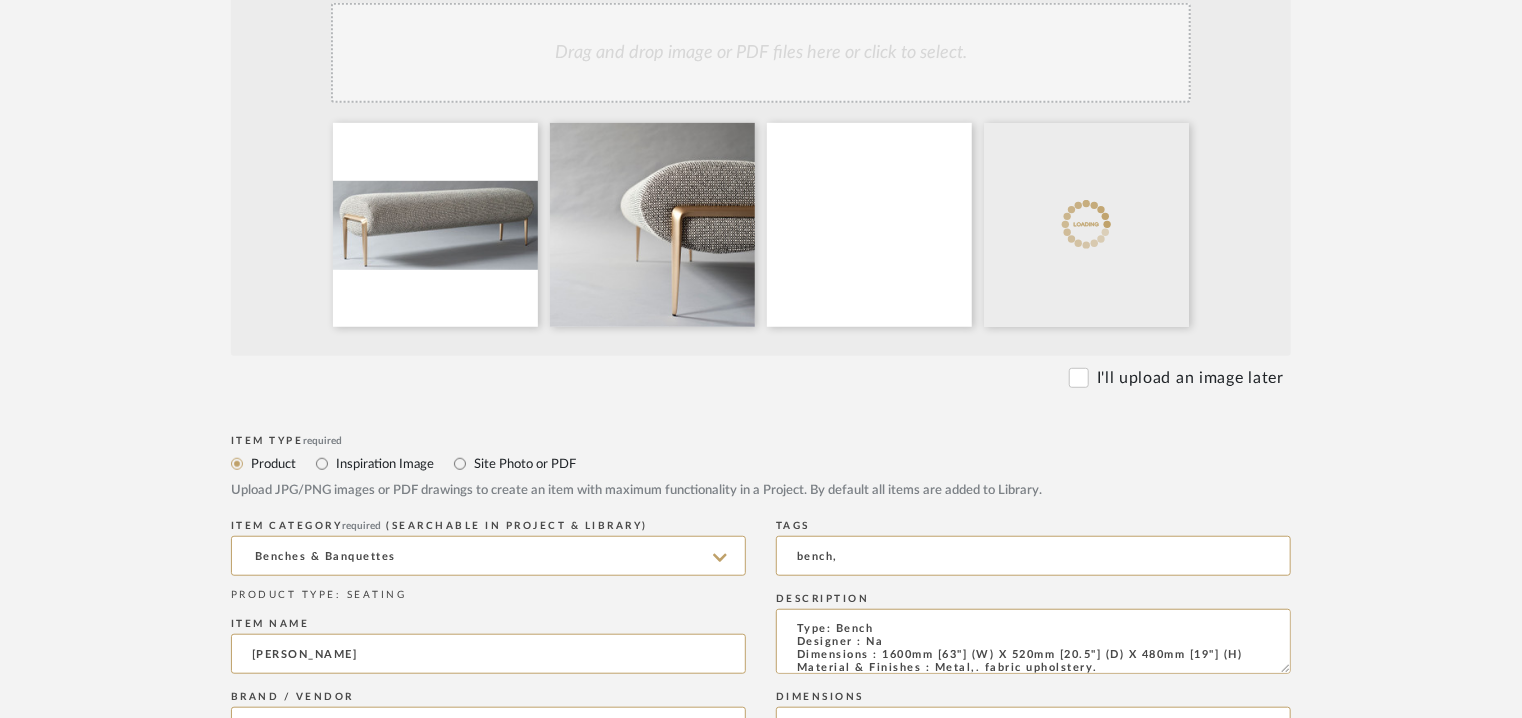 click on "Drag and drop image or PDF files here or click to select." 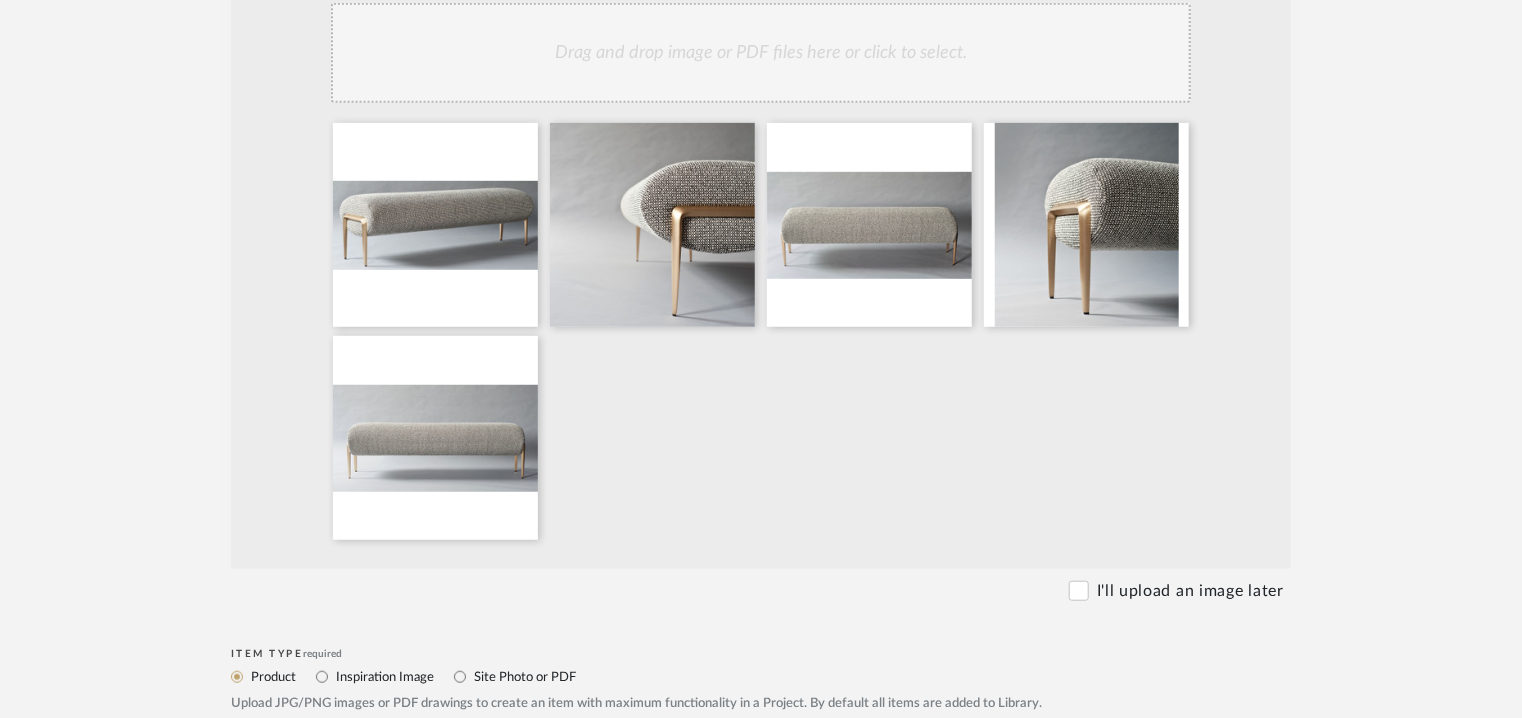 click on "Drag and drop image or PDF files here or click to select." 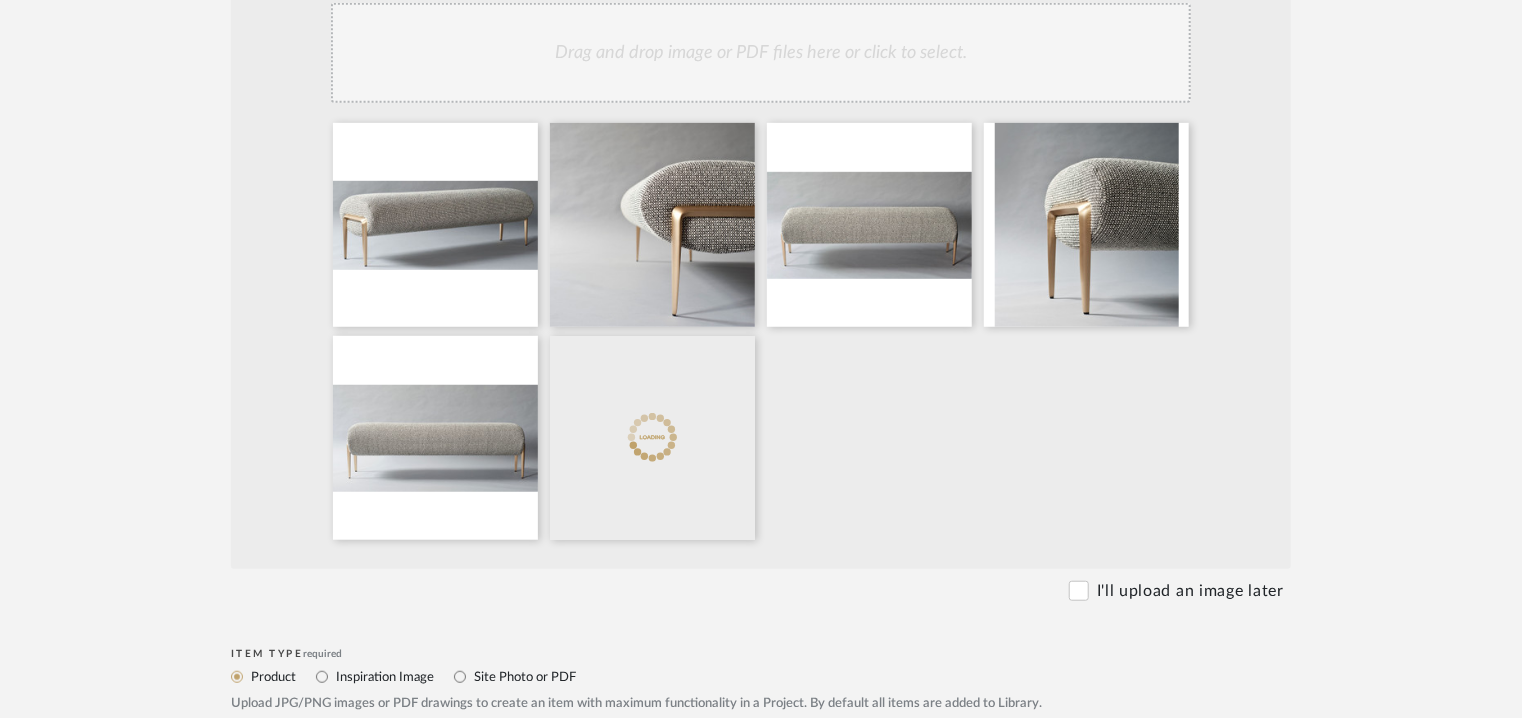 click on "Drag and drop image or PDF files here or click to select." 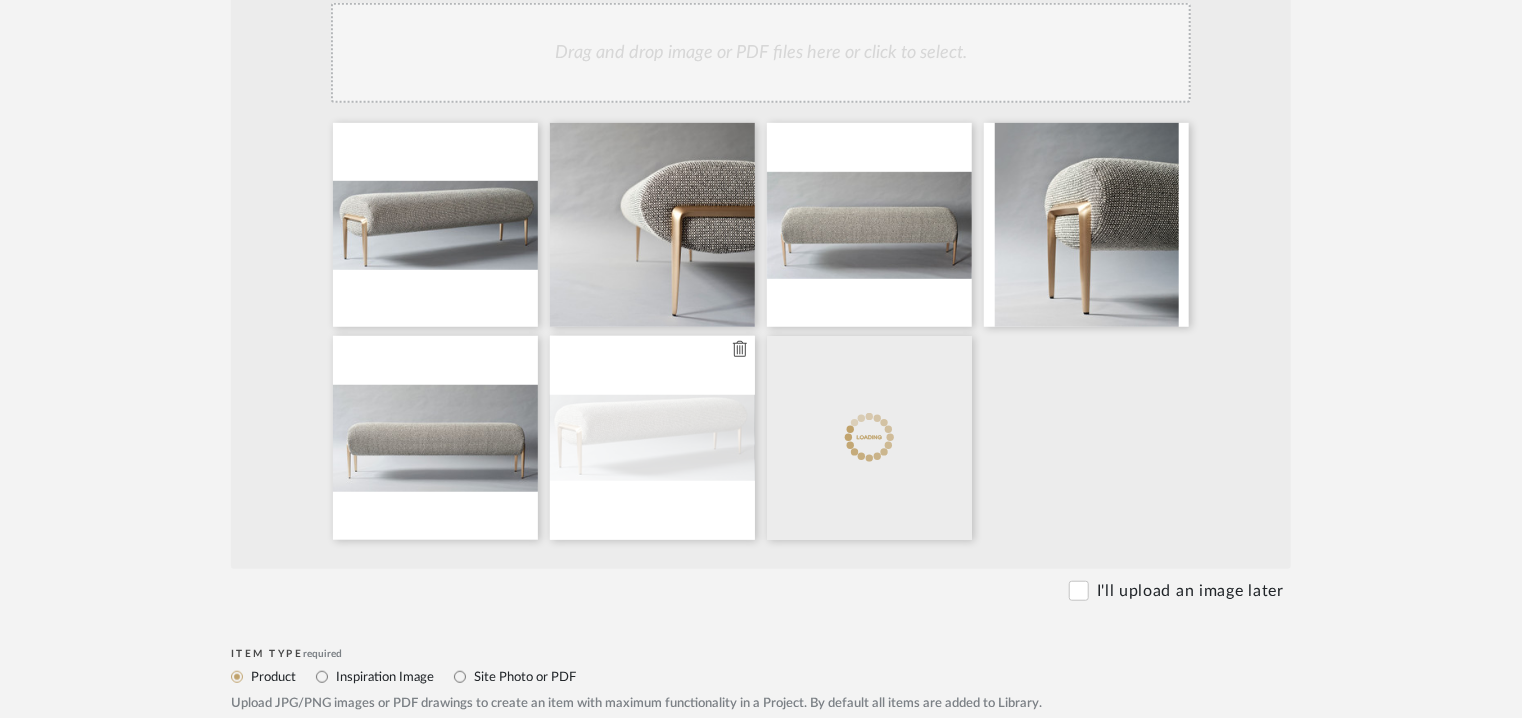 type 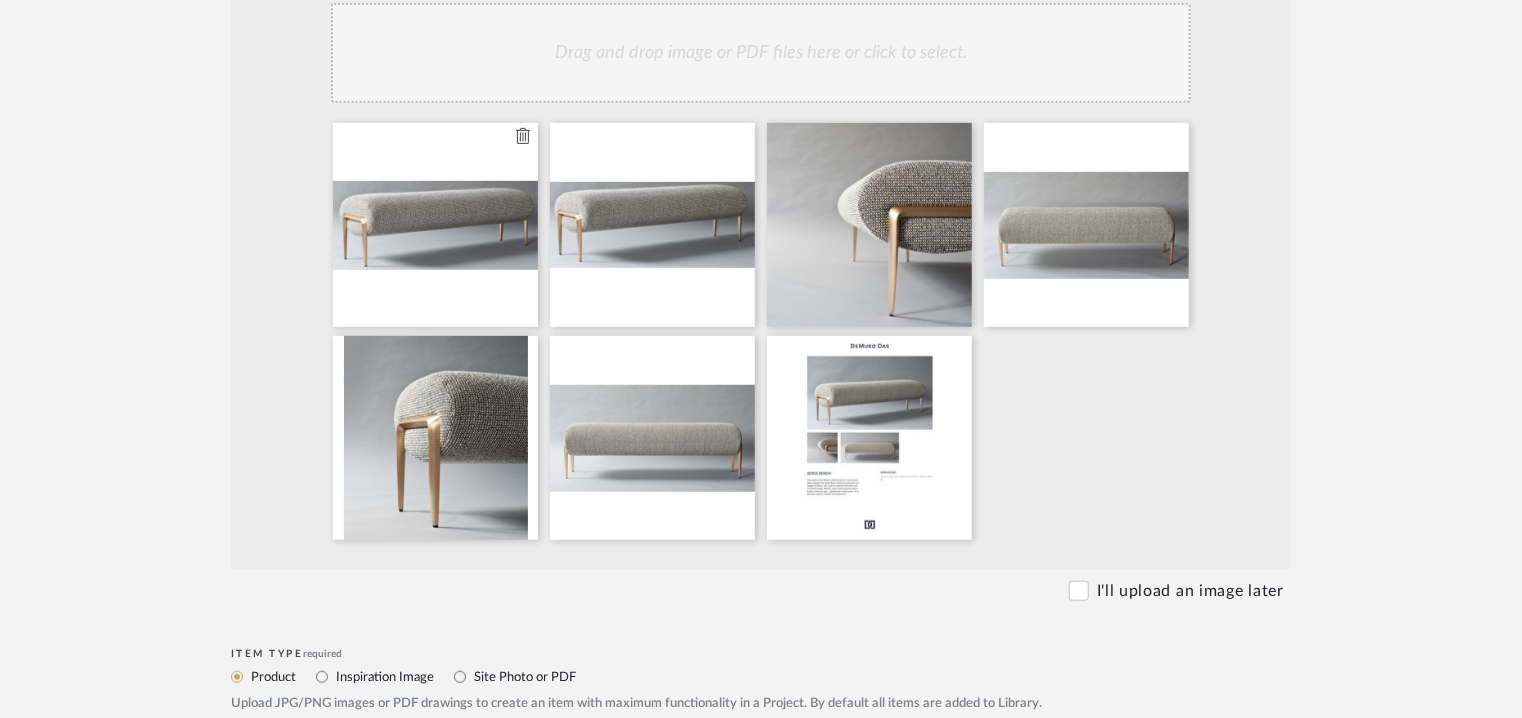 type 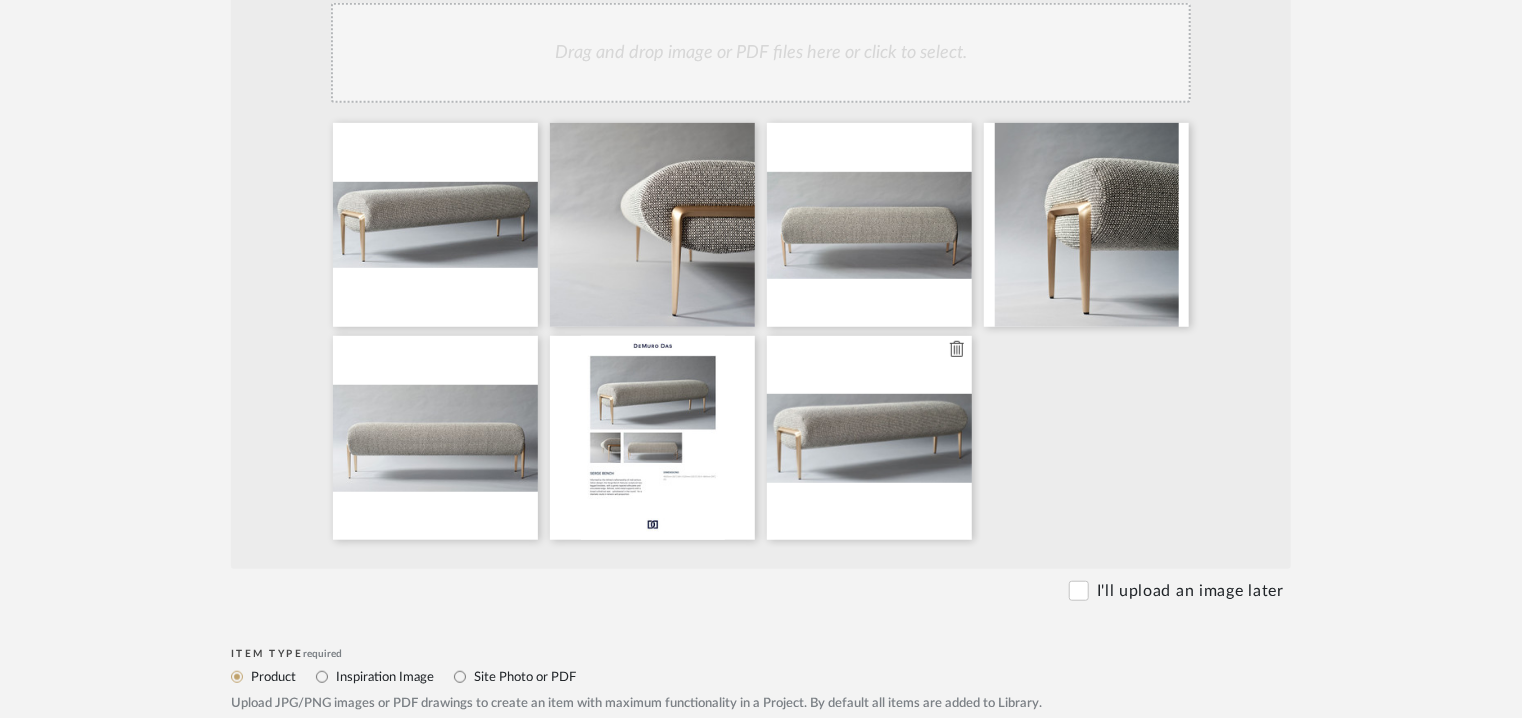 type 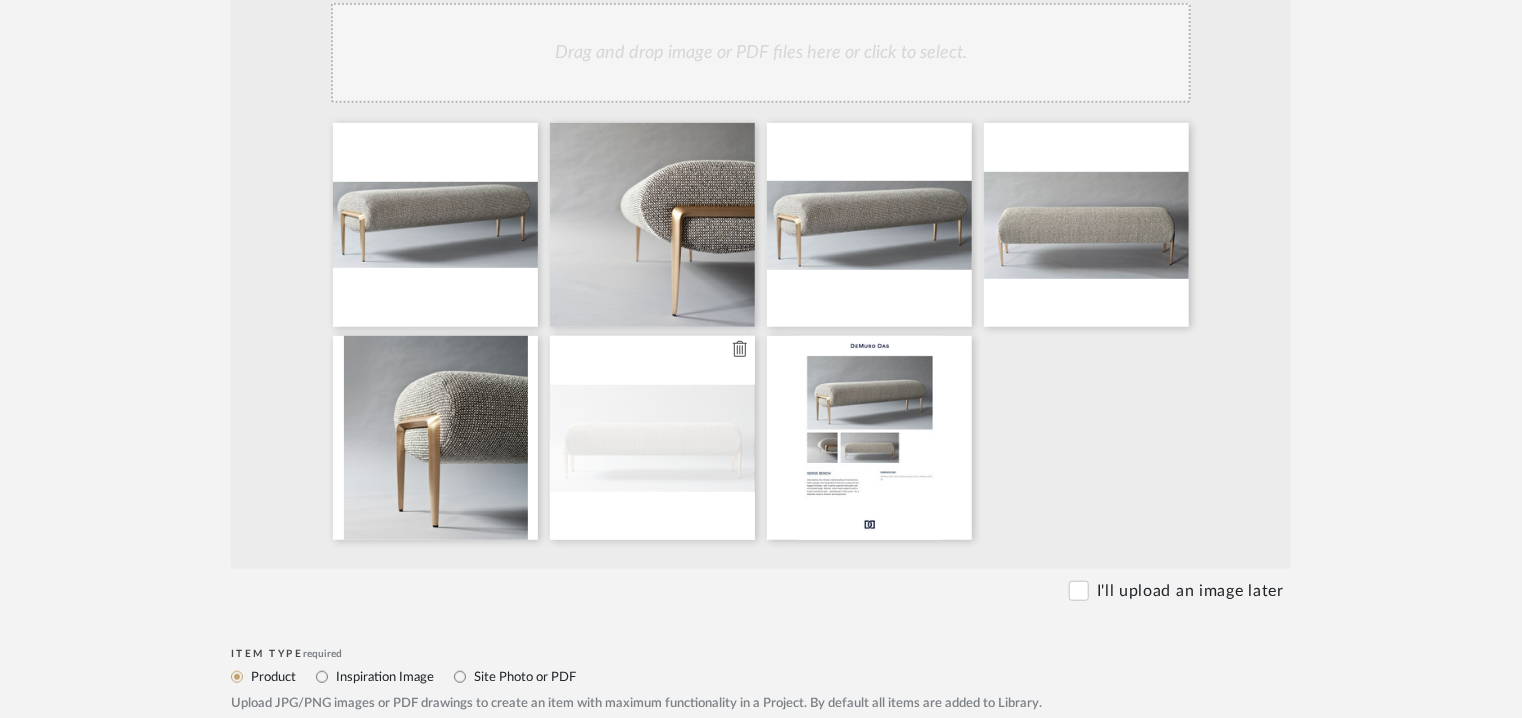 type 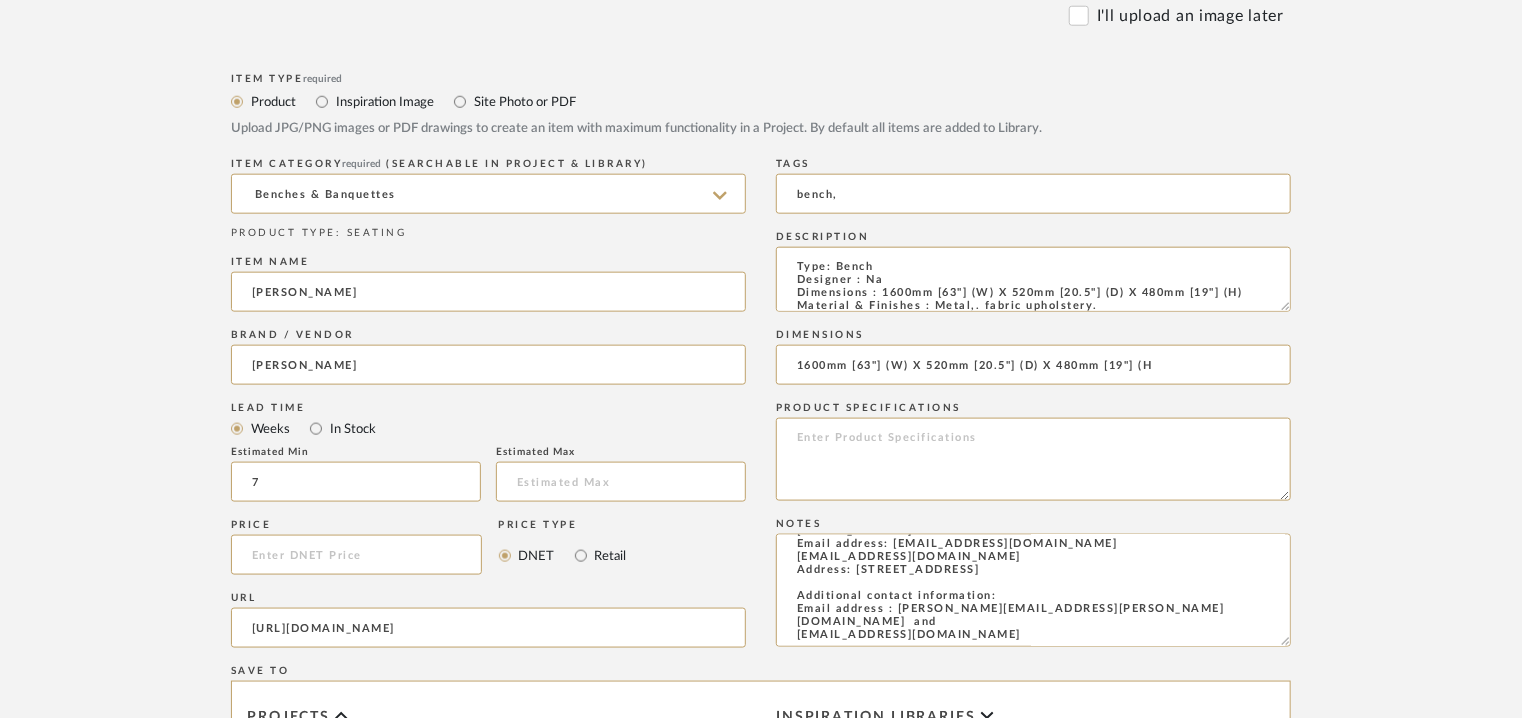 scroll, scrollTop: 1692, scrollLeft: 0, axis: vertical 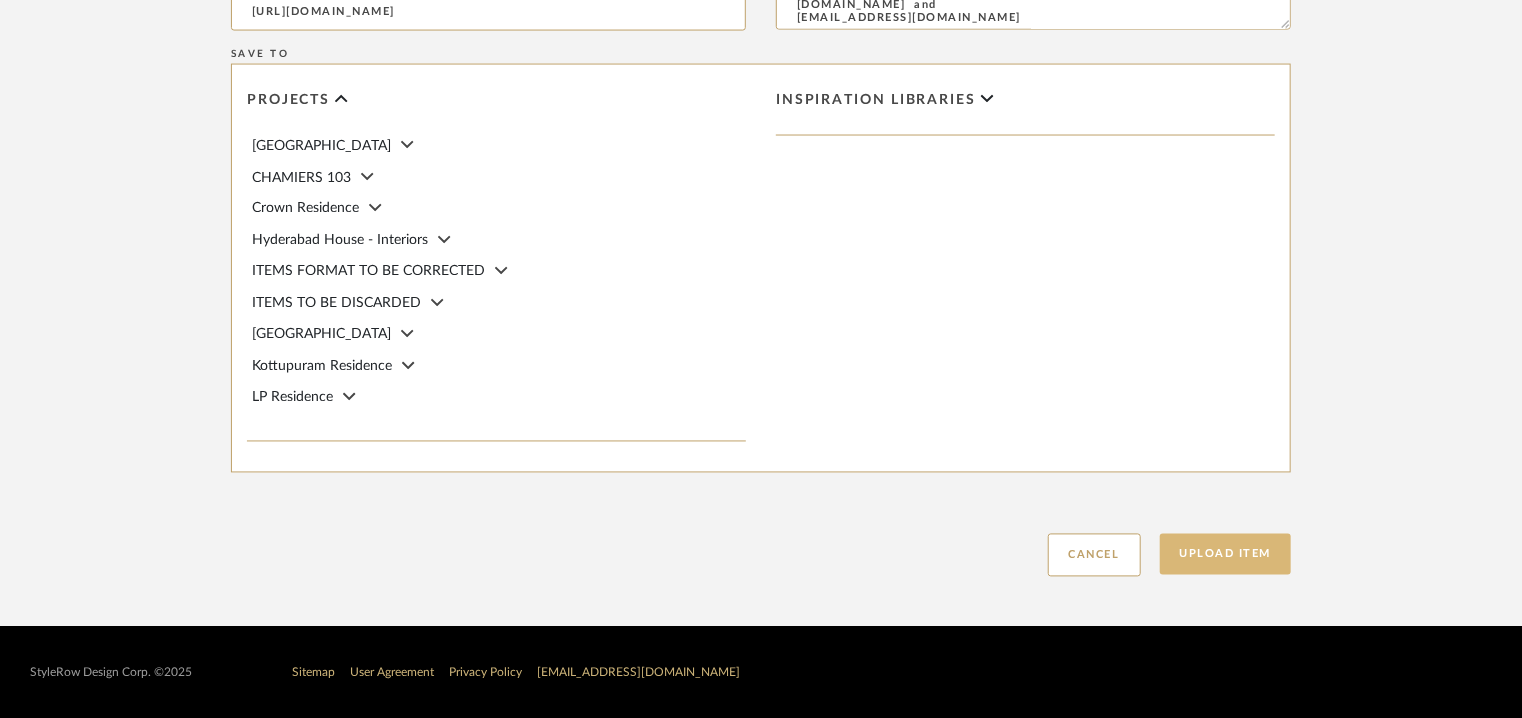 click on "Upload Item" 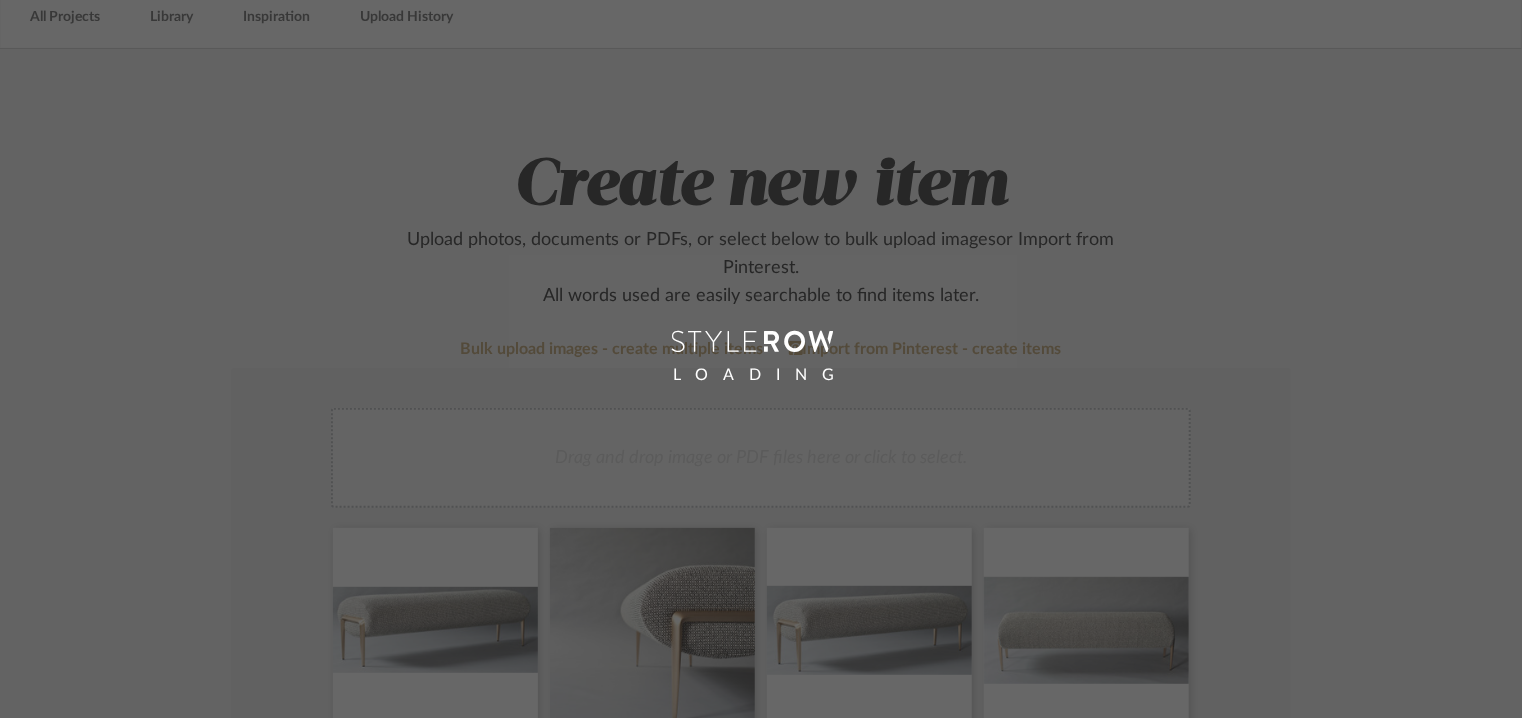 scroll, scrollTop: 0, scrollLeft: 0, axis: both 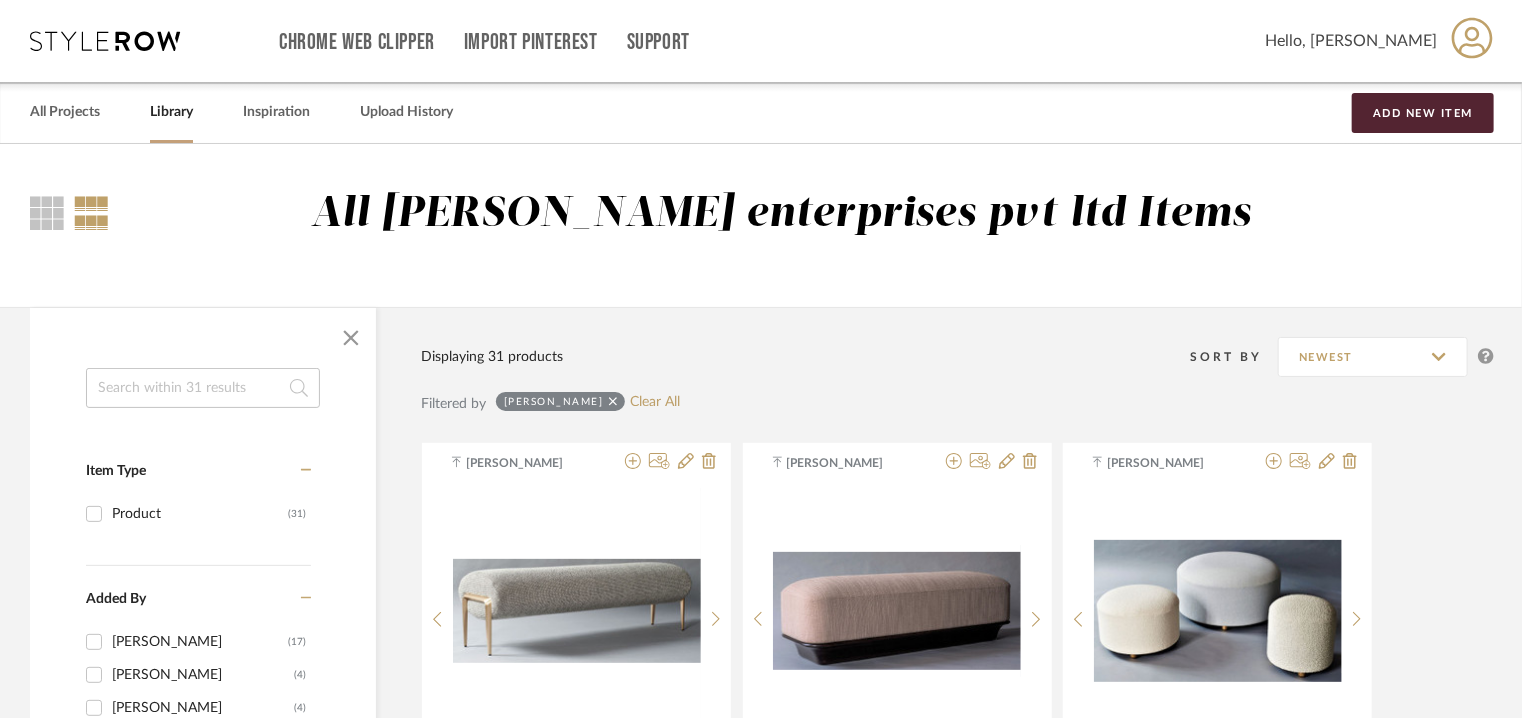 click 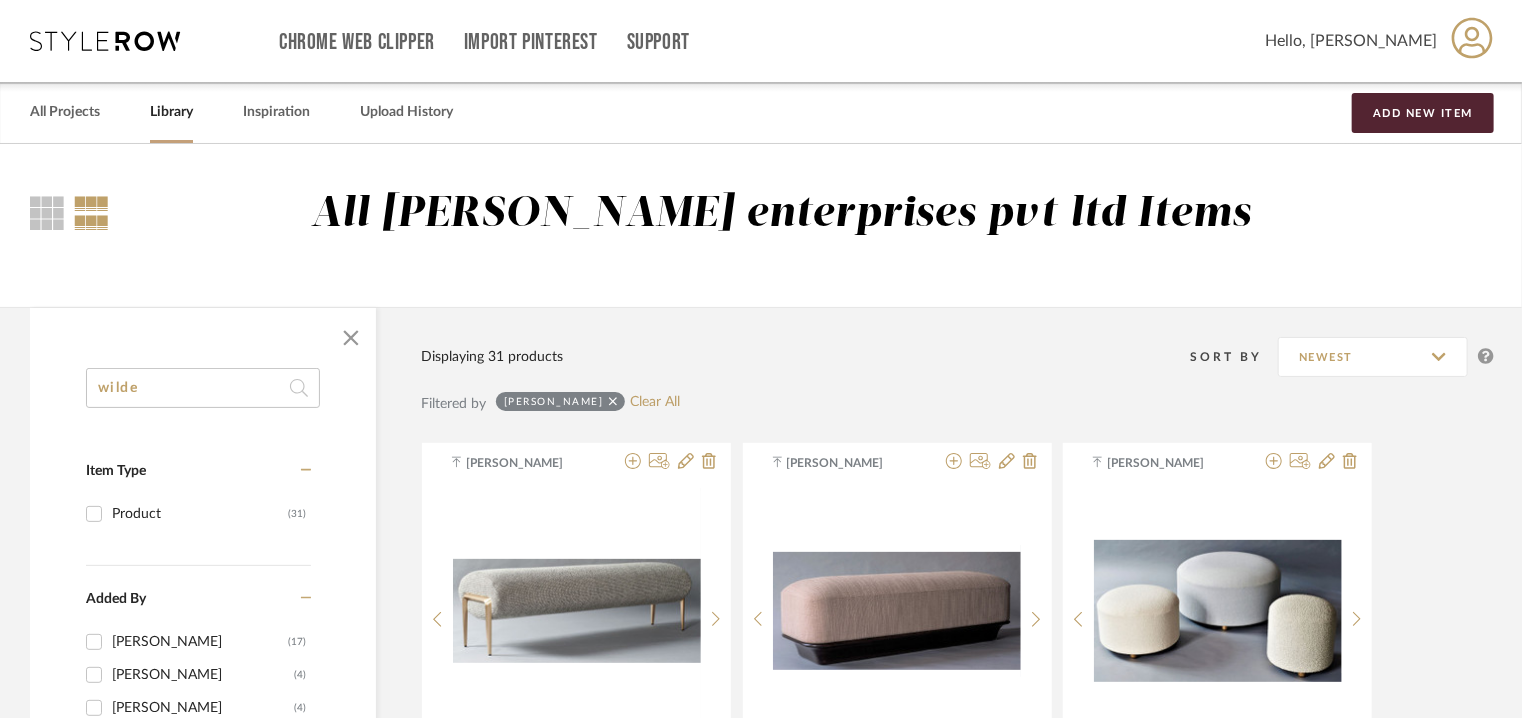type on "wilde" 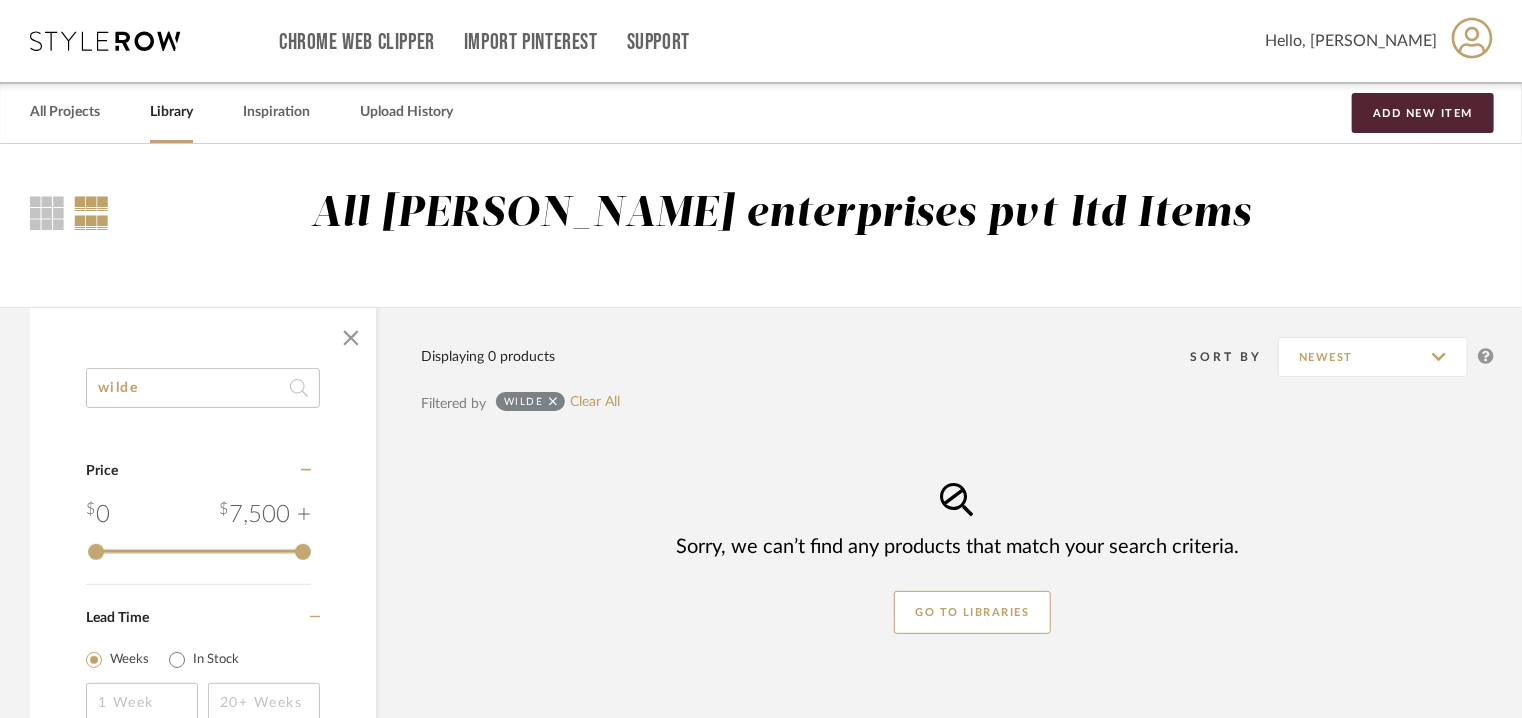 click 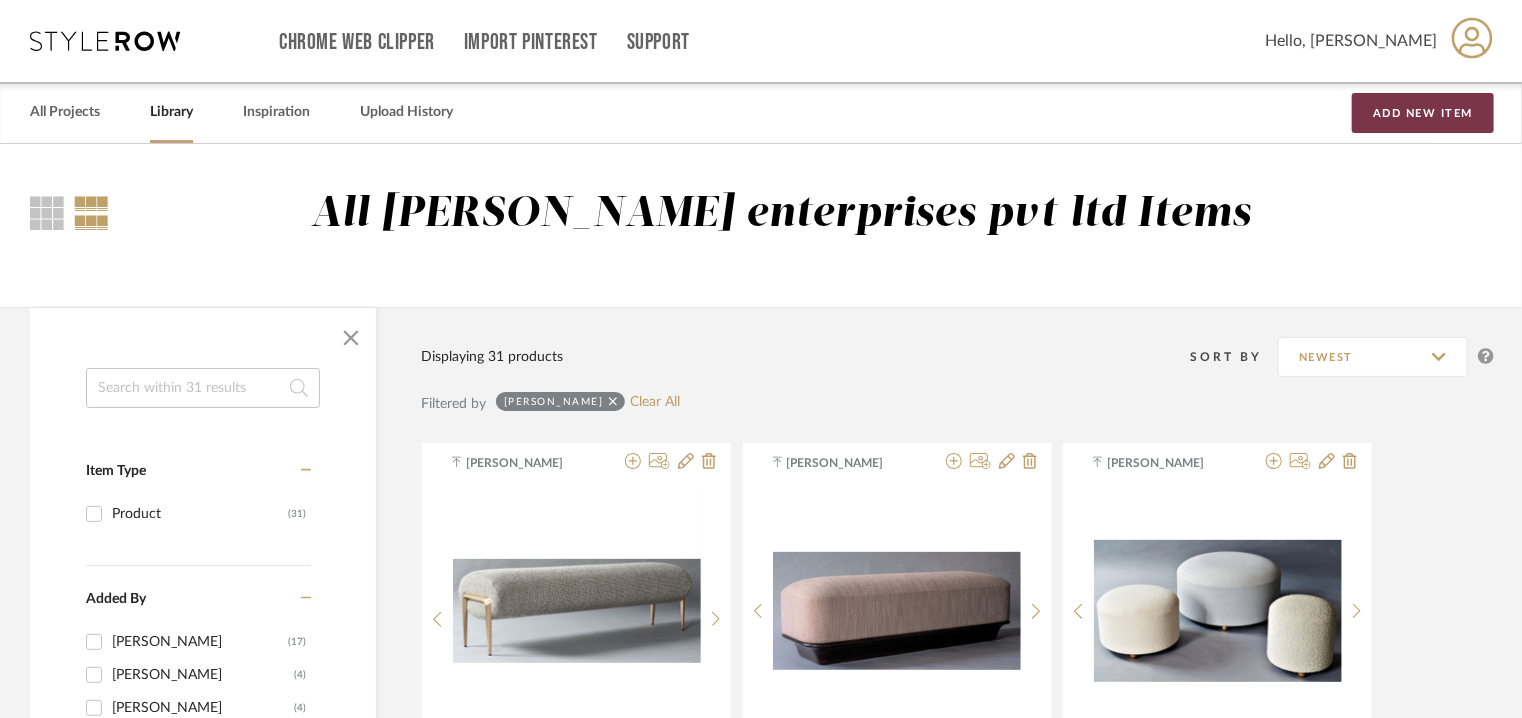 click on "Add New Item" at bounding box center [1423, 113] 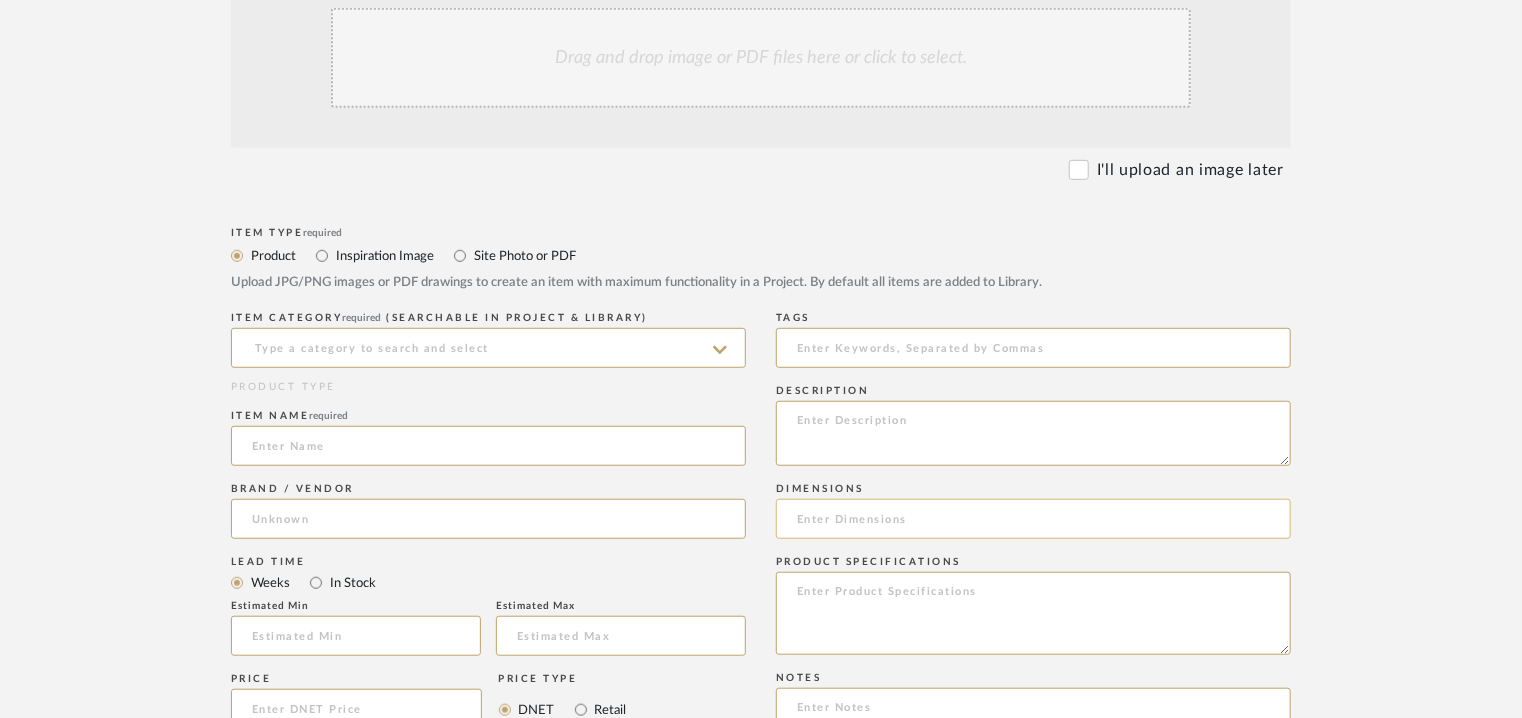 scroll, scrollTop: 700, scrollLeft: 0, axis: vertical 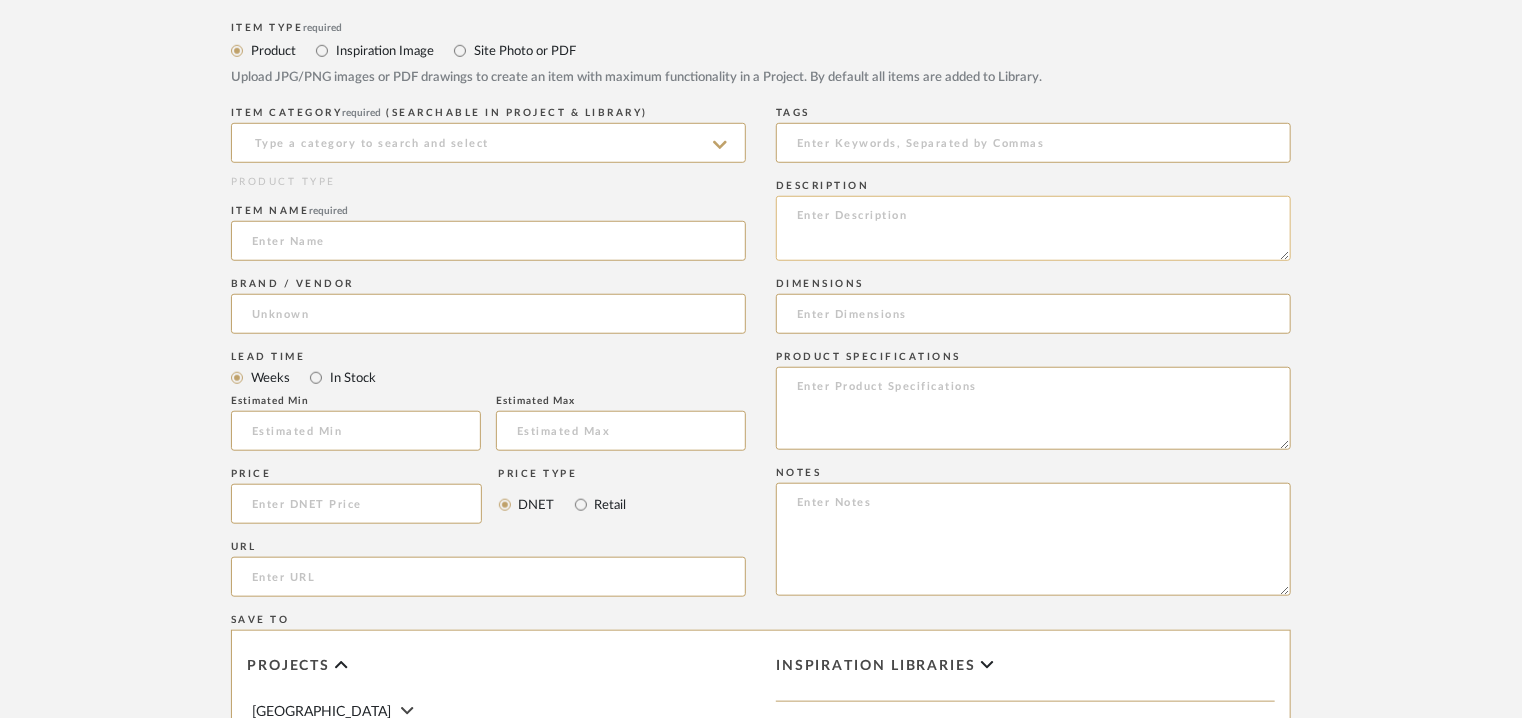 paste on "Type: Bench
Designer : Na
Dimensions : 1535mm [60.5"] (W) X 508mm [20"] (D) X 460mm [18"] (H)
Material & Finishes : Metal, fabric or leather upholstery.
Metal finished : Bronze, Satin/ Bronze, Antique/ Brass, Blackened/Nickel Silver, Satin/
Brass, Satin.
Product description : Monolithic yet refined in profile, the Wilde bench takes its cues from the brawny forms of Brutalist architecture. Sculptural legs of solid metal offer a rugged counterpoint to the fully upholstered trapezoidal seat, the dynamic silhouette of which narrows from top to bottom.
Additional details : Na
Any other details : COM: Requires 3 Meters/ 3.5 Yards of 54” width fabric in solid color. Contact us for quantity in patterned fabric.
COL (10% upcharge): Requires 75 square feet of leather." 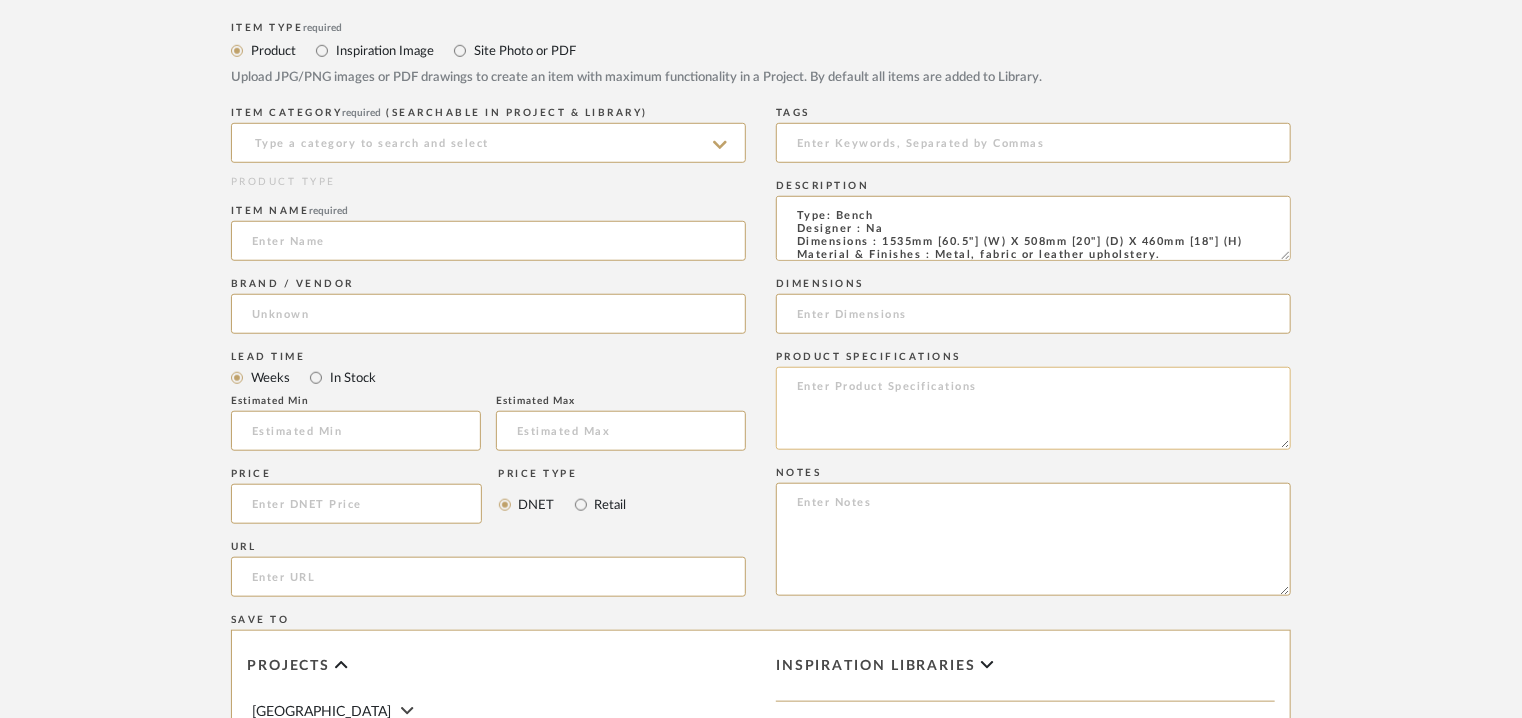 scroll, scrollTop: 192, scrollLeft: 0, axis: vertical 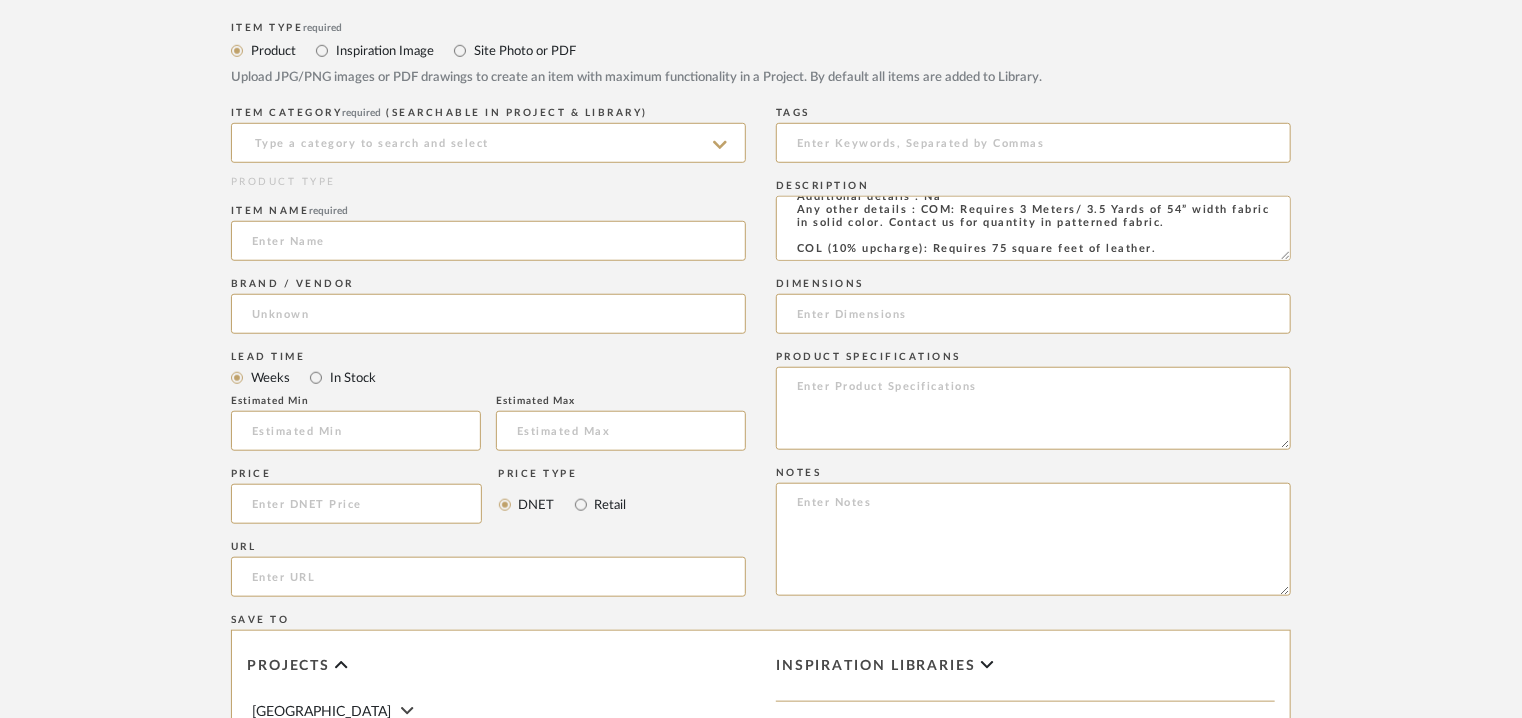 type on "Type: Bench
Designer : Na
Dimensions : 1535mm [60.5"] (W) X 508mm [20"] (D) X 460mm [18"] (H)
Material & Finishes : Metal, fabric or leather upholstery.
Metal finished : Bronze, Satin/ Bronze, Antique/ Brass, Blackened/Nickel Silver, Satin/
Brass, Satin.
Product description : Monolithic yet refined in profile, the Wilde bench takes its cues from the brawny forms of Brutalist architecture. Sculptural legs of solid metal offer a rugged counterpoint to the fully upholstered trapezoidal seat, the dynamic silhouette of which narrows from top to bottom.
Additional details : Na
Any other details : COM: Requires 3 Meters/ 3.5 Yards of 54” width fabric in solid color. Contact us for quantity in patterned fabric.
COL (10% upcharge): Requires 75 square feet of leather." 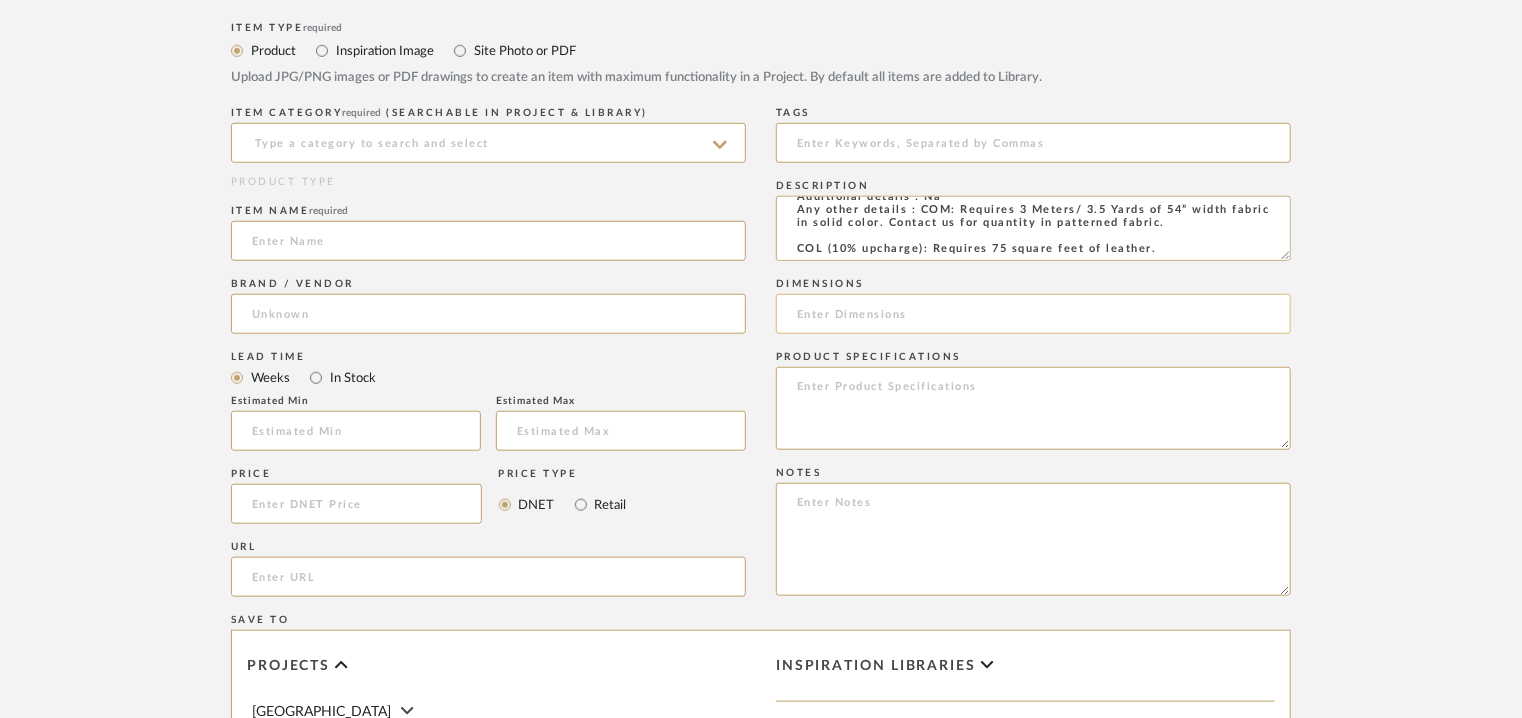 paste on "1535mm [60.5"] (W) X 508mm [20"] (D) X 460mm [18"] (H)" 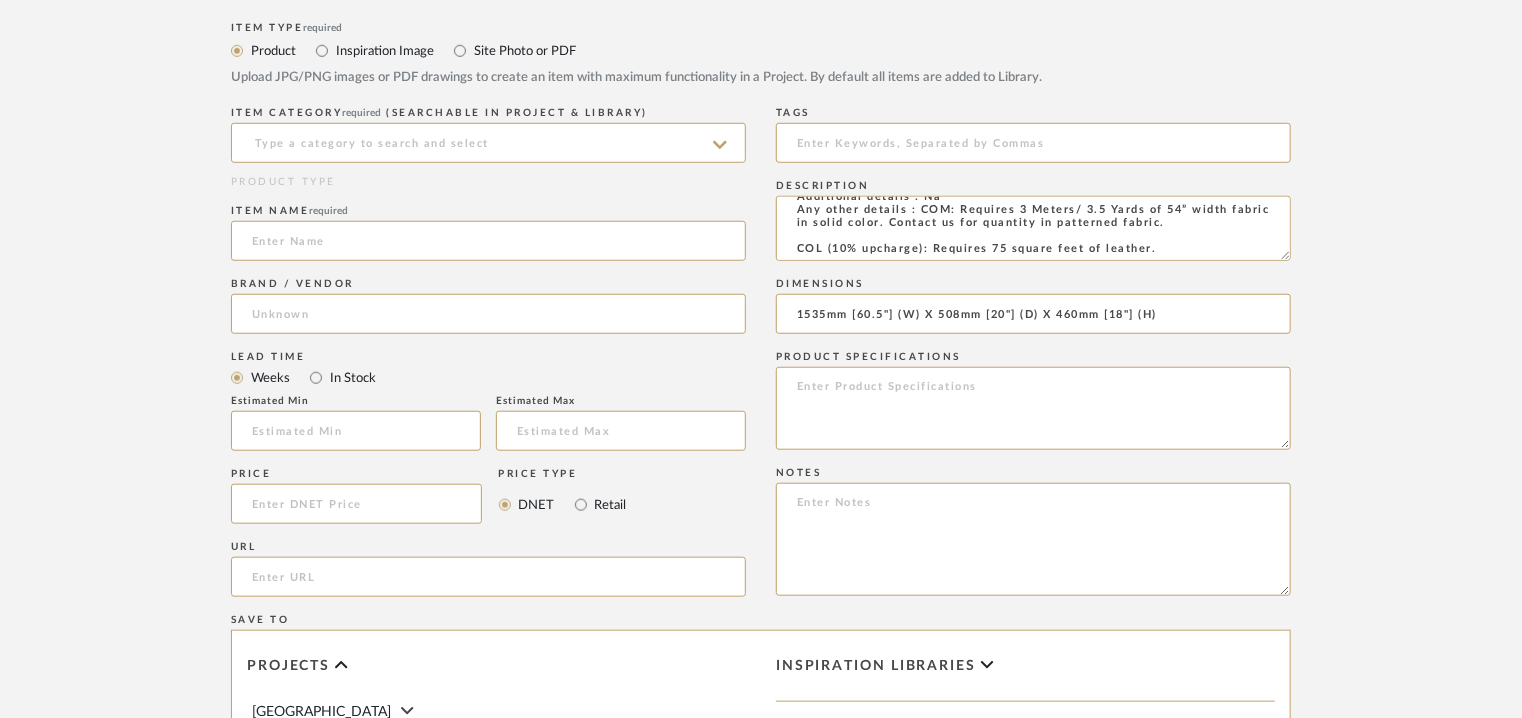 type on "1535mm [60.5"] (W) X 508mm [20"] (D) X 460mm [18"] (H)" 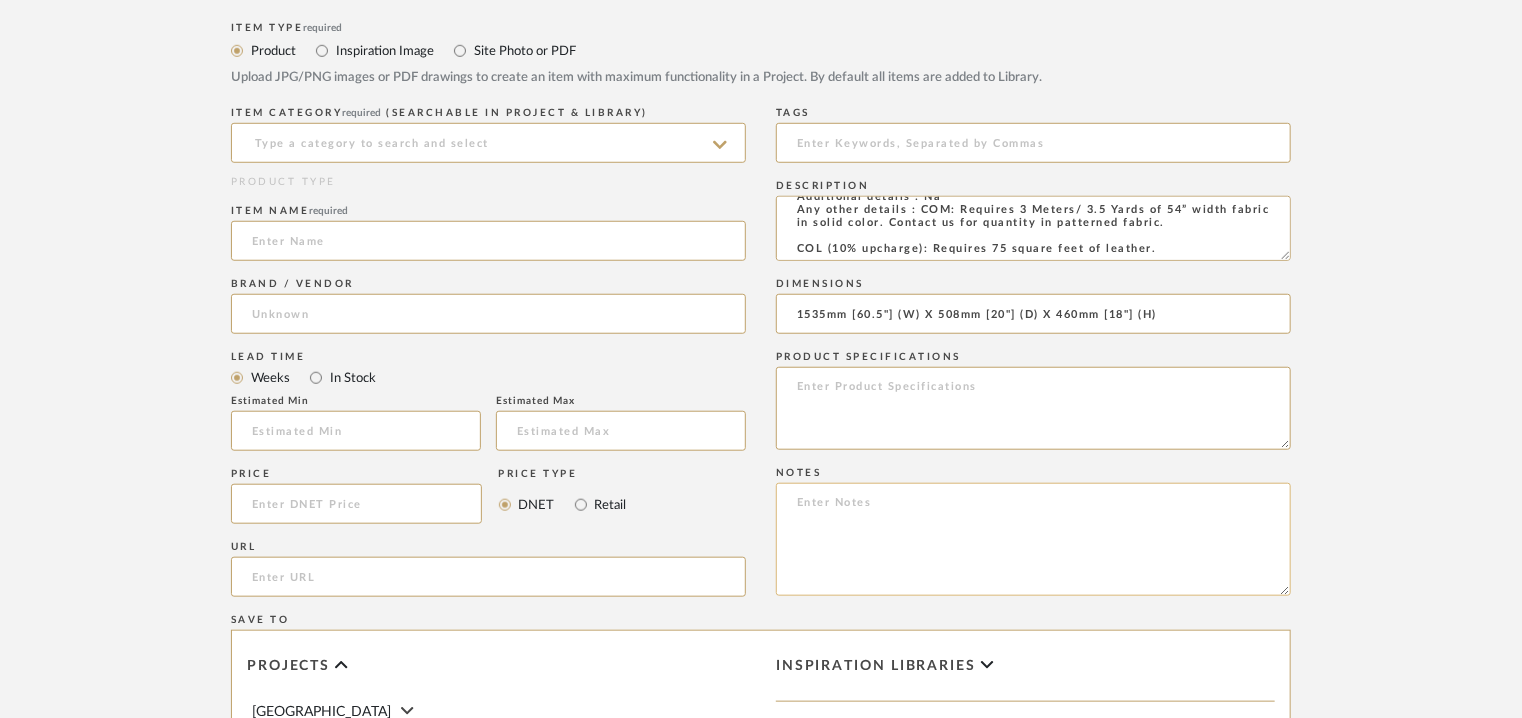 paste on "Price: : Na
Lead time:  7 – 10 weeks for standard pieces.  Production involving hand cast metal and stone tend to be on the longer end of this time frame.  Custom items may also extend production timelines.
Customizable : YES. COM MEMOS MUST BE REVIEWED AND FABRIC QUANTITIES/FABRIC APPLICATION CONFIRMED PRIOR TO ORDERING.
3D available : No
BIM available. No.
Point of contact: [PERSON_NAME]
Contact number: [PHONE_NUMBER] and
[PHONE_NUMBER]
Email address: [EMAIL_ADDRESS][DOMAIN_NAME]
[EMAIL_ADDRESS][DOMAIN_NAME]
Address: [STREET_ADDRESS]
Additional contact information:
Email address : [PERSON_NAME][EMAIL_ADDRESS][PERSON_NAME][DOMAIN_NAME]  and
[EMAIL_ADDRESS][DOMAIN_NAME]" 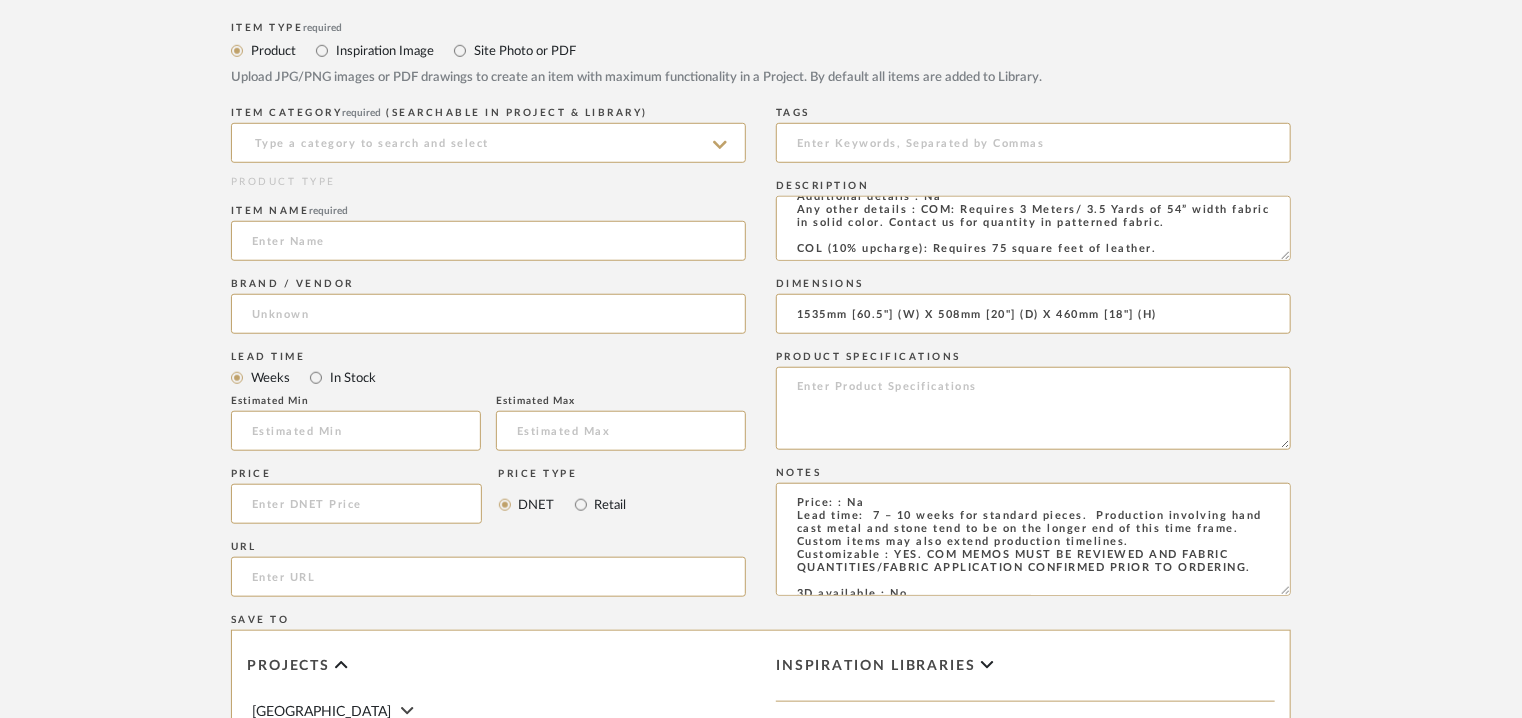 scroll, scrollTop: 184, scrollLeft: 0, axis: vertical 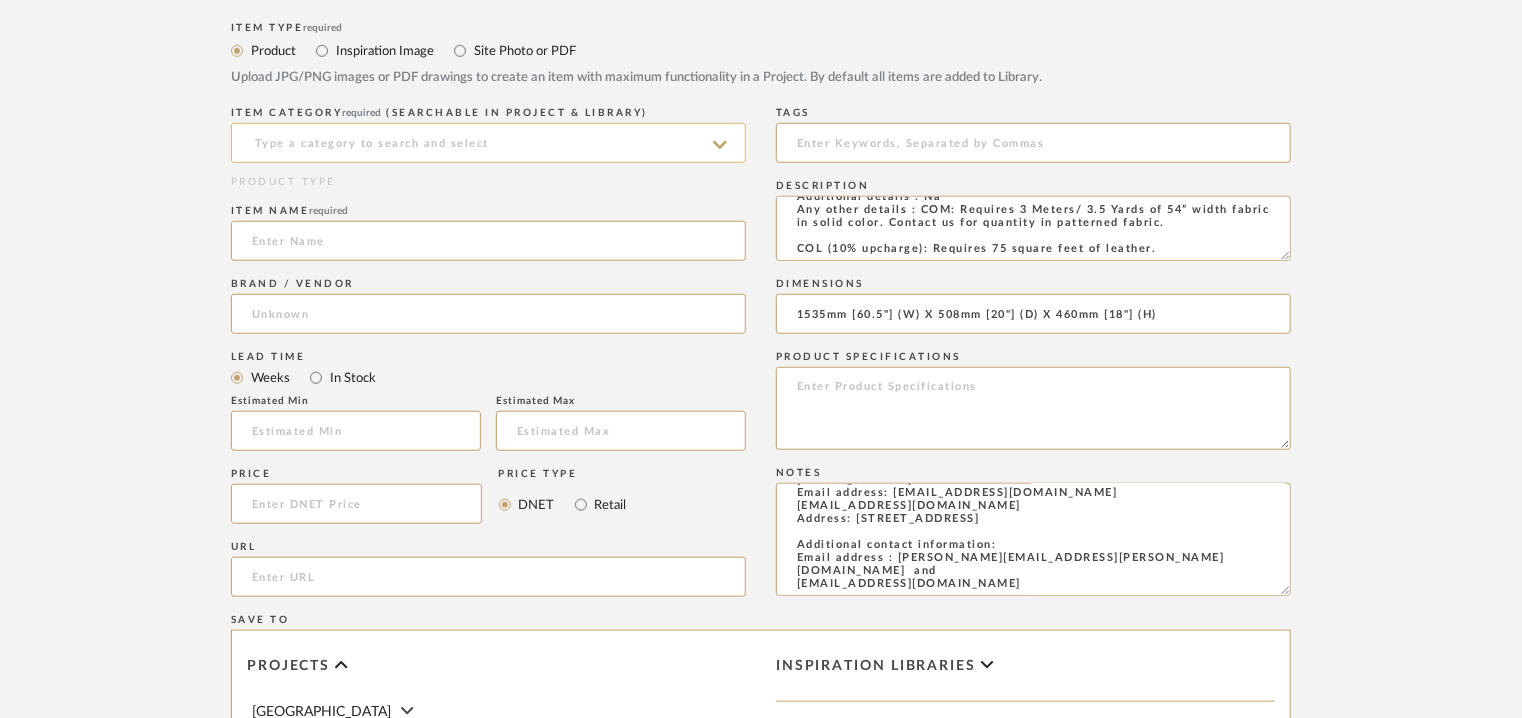 type on "Price: : Na
Lead time:  7 – 10 weeks for standard pieces.  Production involving hand cast metal and stone tend to be on the longer end of this time frame.  Custom items may also extend production timelines.
Customizable : YES. COM MEMOS MUST BE REVIEWED AND FABRIC QUANTITIES/FABRIC APPLICATION CONFIRMED PRIOR TO ORDERING.
3D available : No
BIM available. No.
Point of contact: [PERSON_NAME]
Contact number: [PHONE_NUMBER] and
[PHONE_NUMBER]
Email address: [EMAIL_ADDRESS][DOMAIN_NAME]
[EMAIL_ADDRESS][DOMAIN_NAME]
Address: [STREET_ADDRESS]
Additional contact information:
Email address : [PERSON_NAME][EMAIL_ADDRESS][PERSON_NAME][DOMAIN_NAME]  and
[EMAIL_ADDRESS][DOMAIN_NAME]" 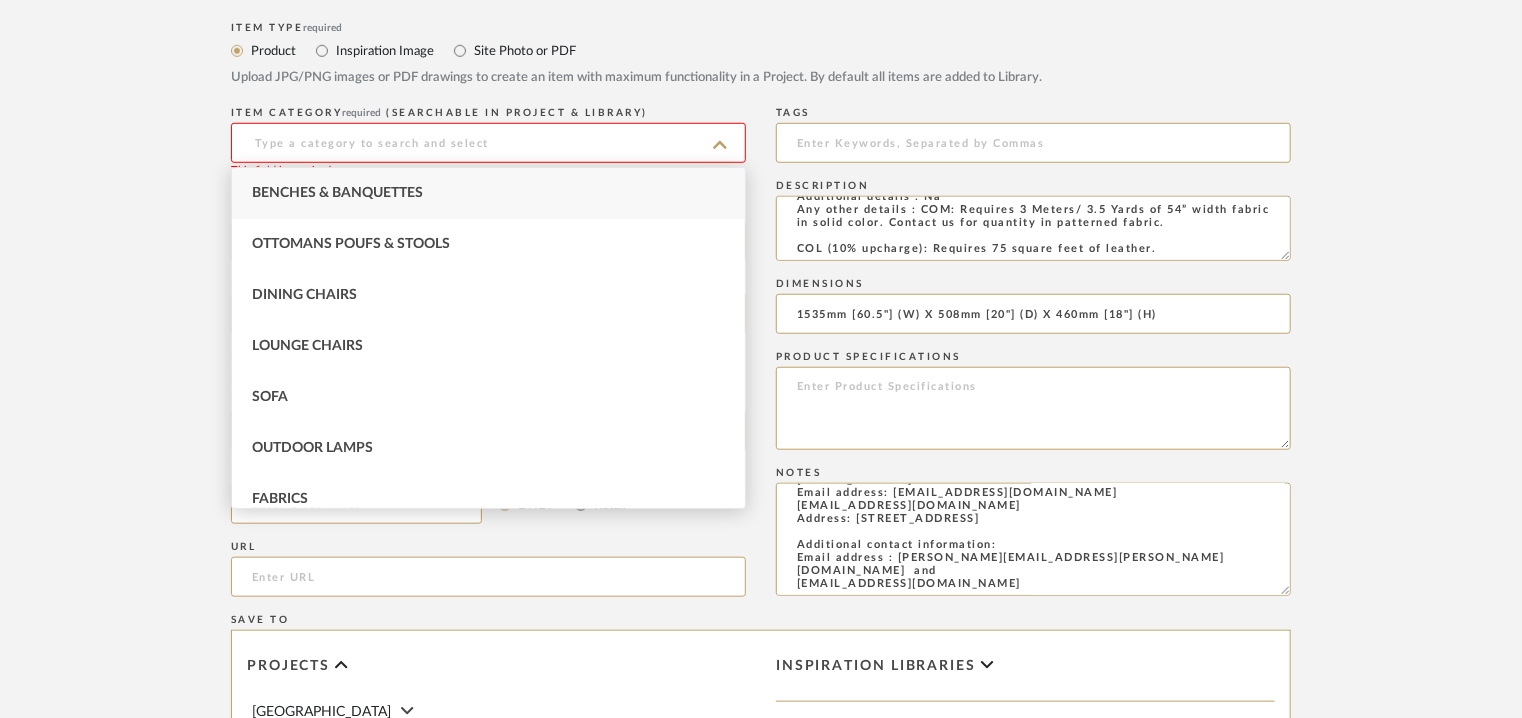 click on "Benches & Banquettes" at bounding box center [488, 193] 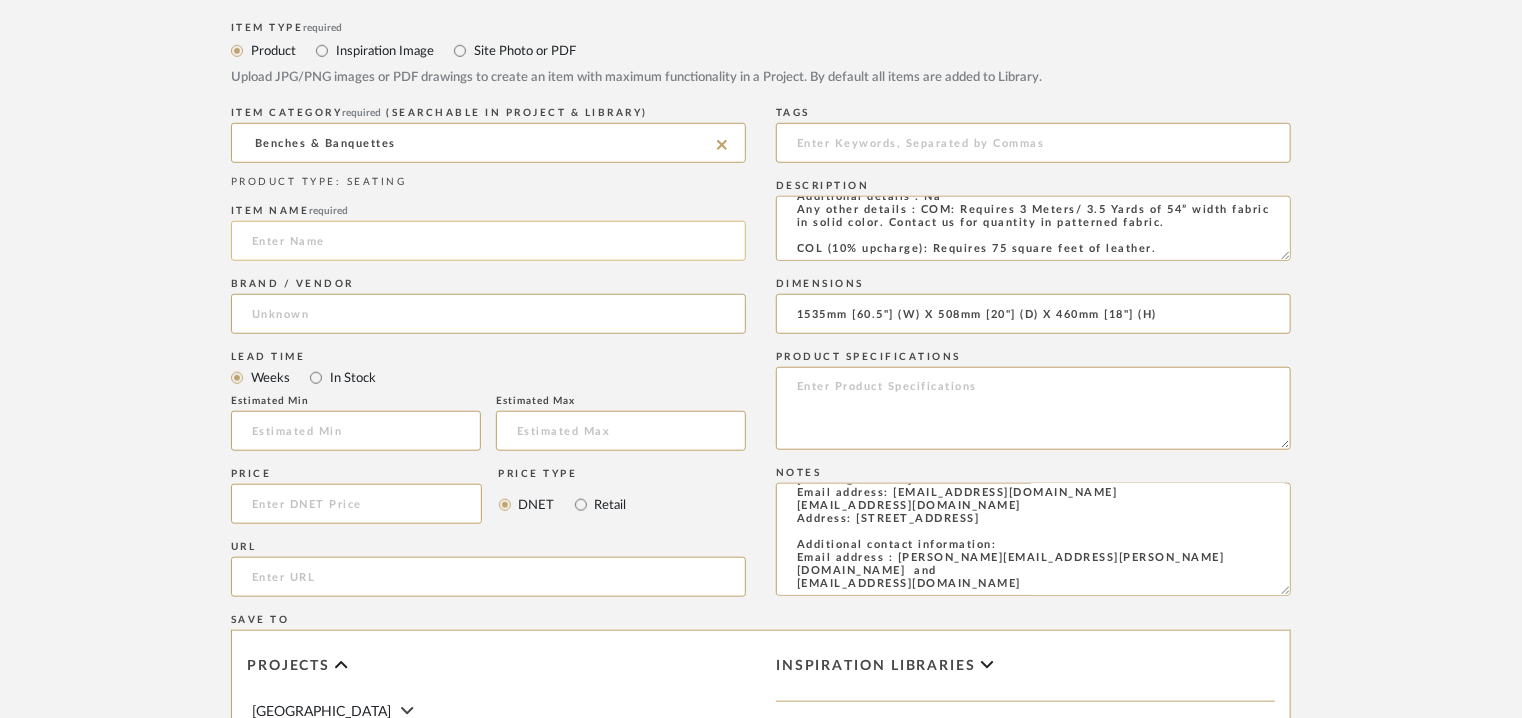 click 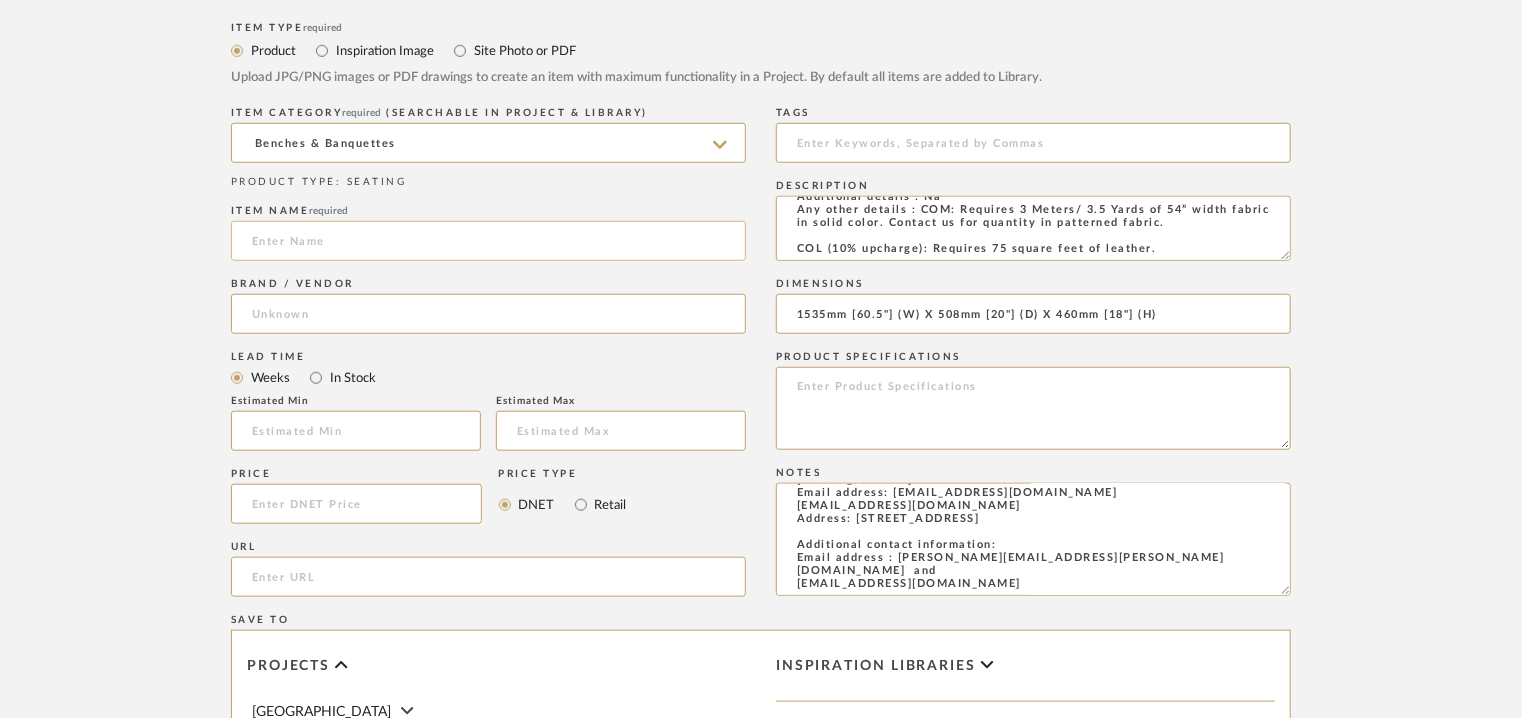 paste on "WILDE BENCH" 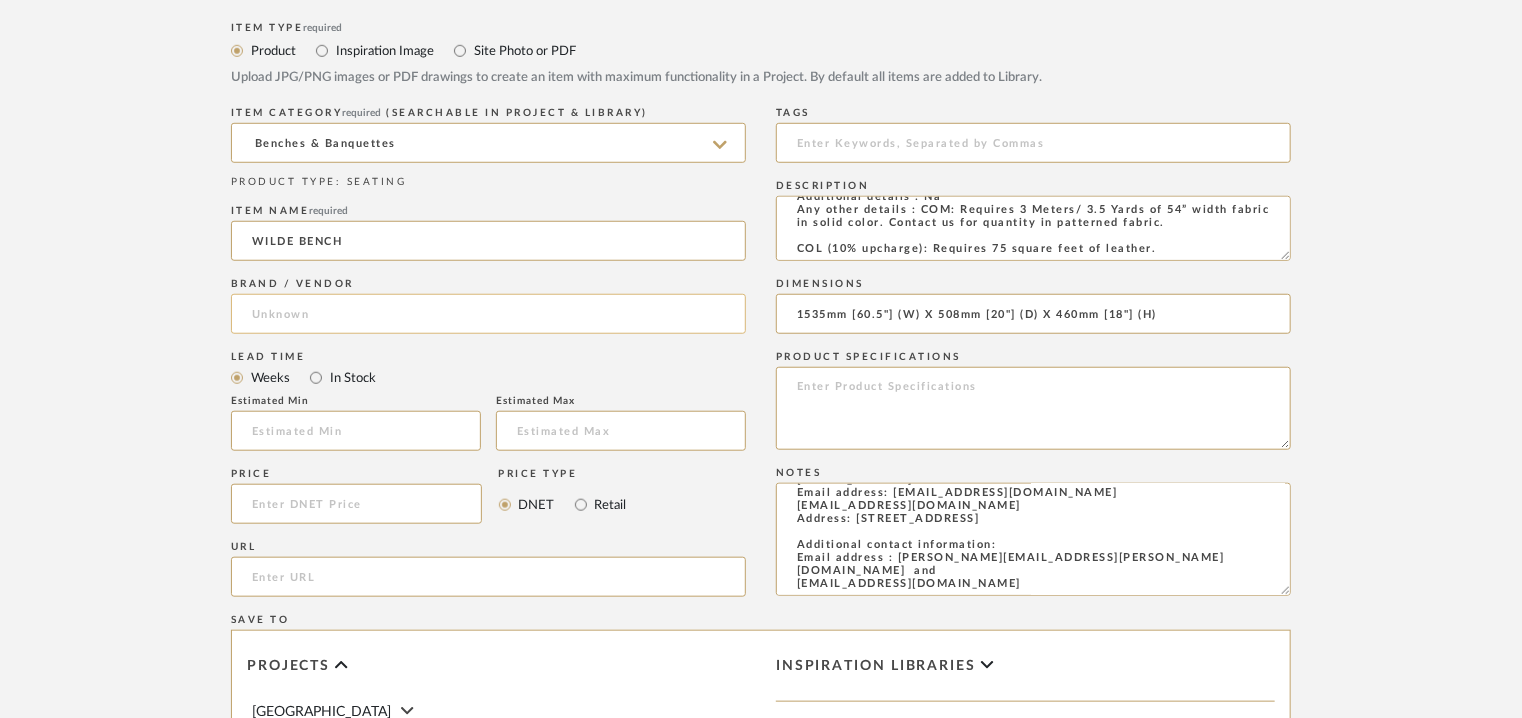 type on "WILDE BENCH" 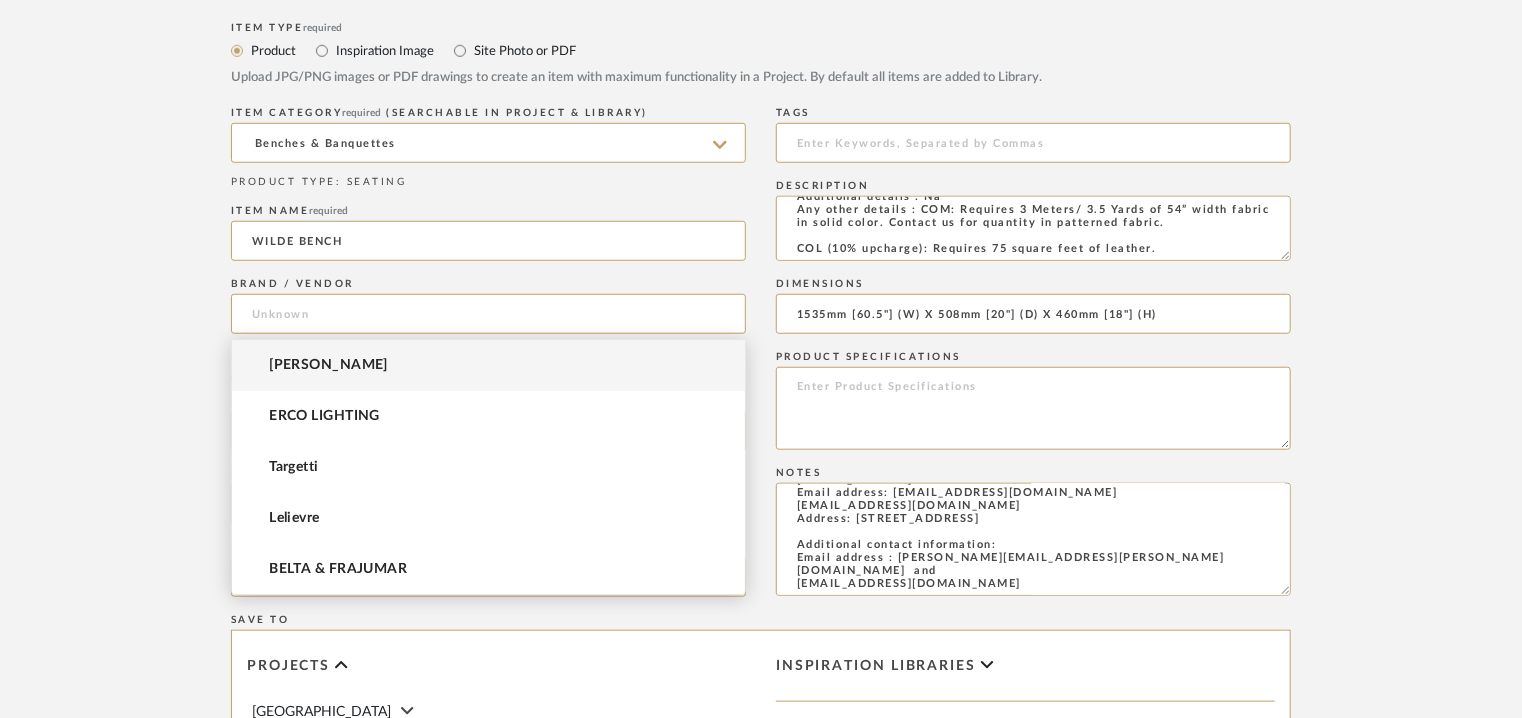 drag, startPoint x: 315, startPoint y: 358, endPoint x: 299, endPoint y: 274, distance: 85.51023 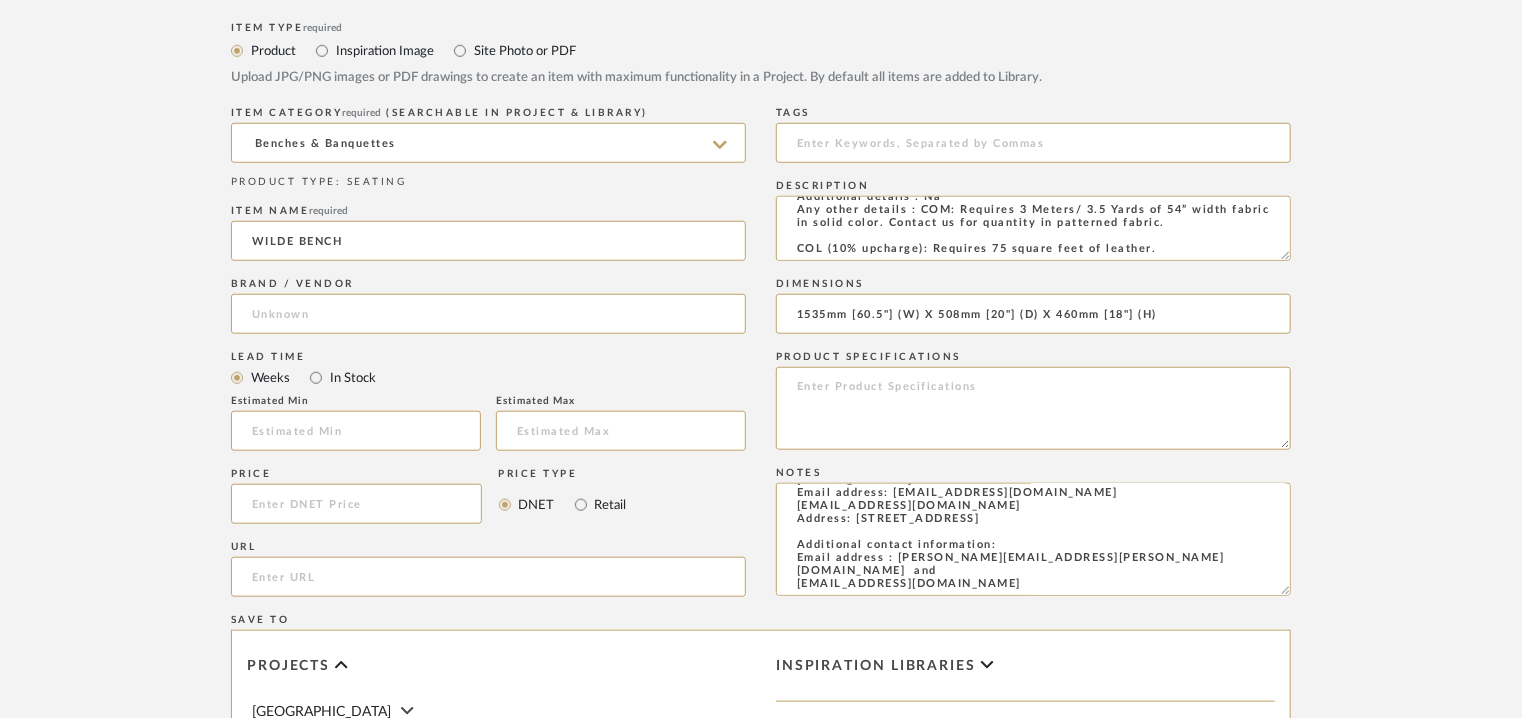 type on "[PERSON_NAME]" 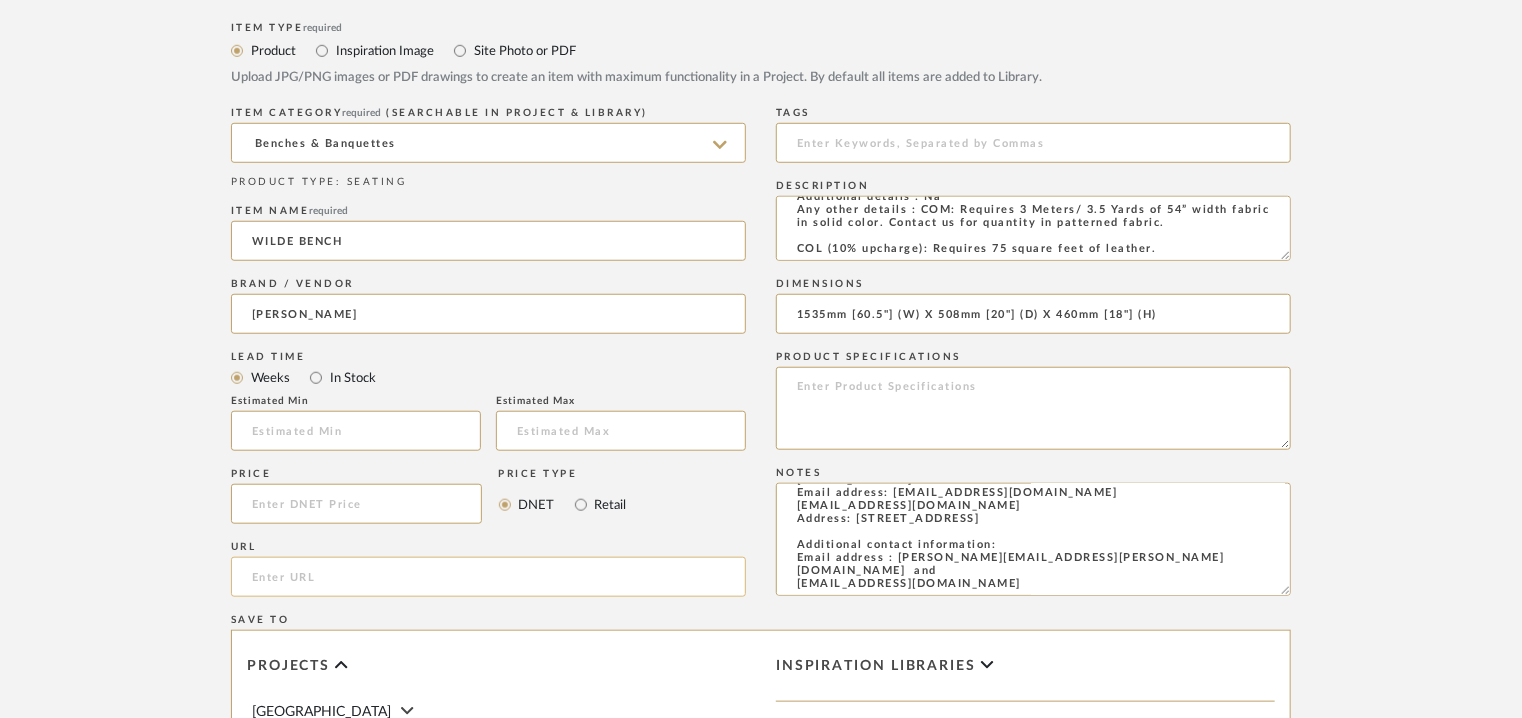 click 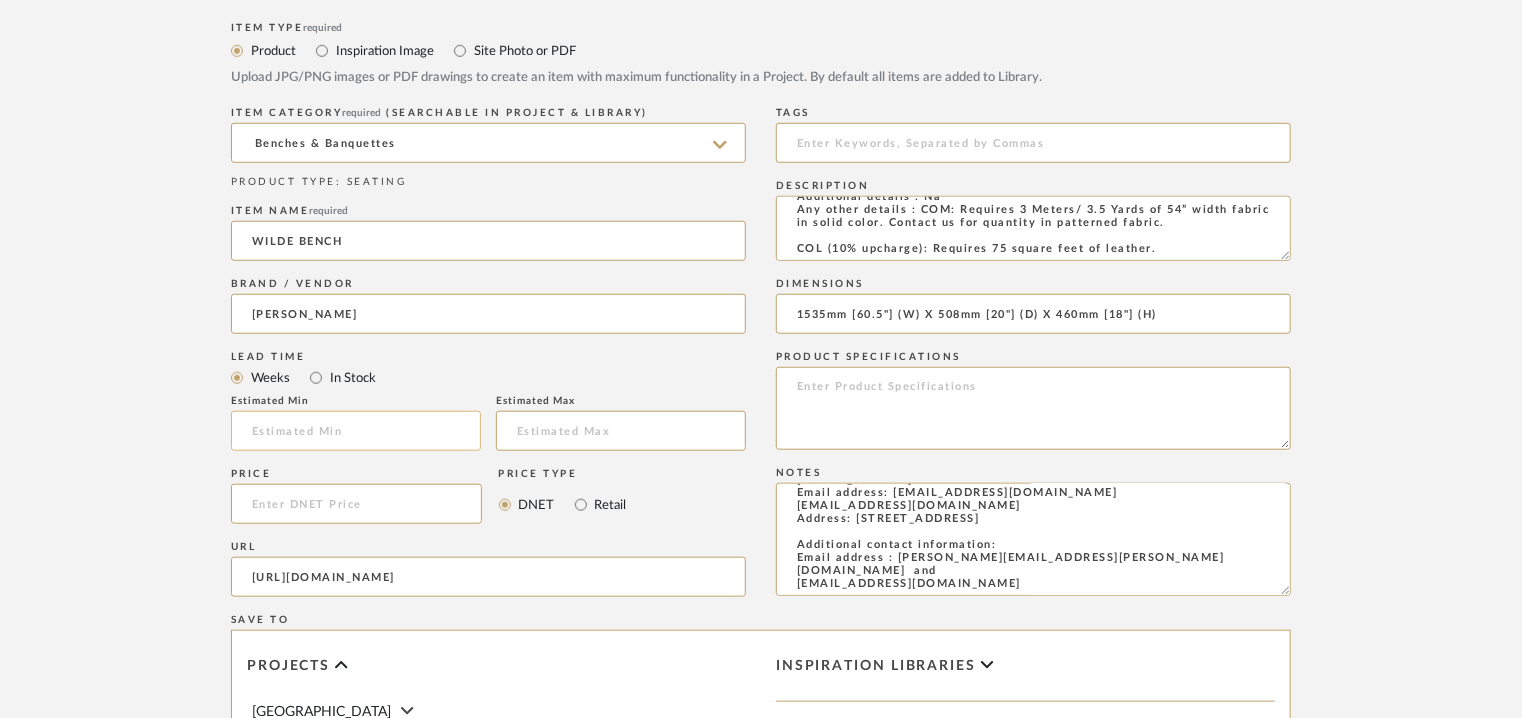 type on "https://demurodas.com/products/wilde-bench" 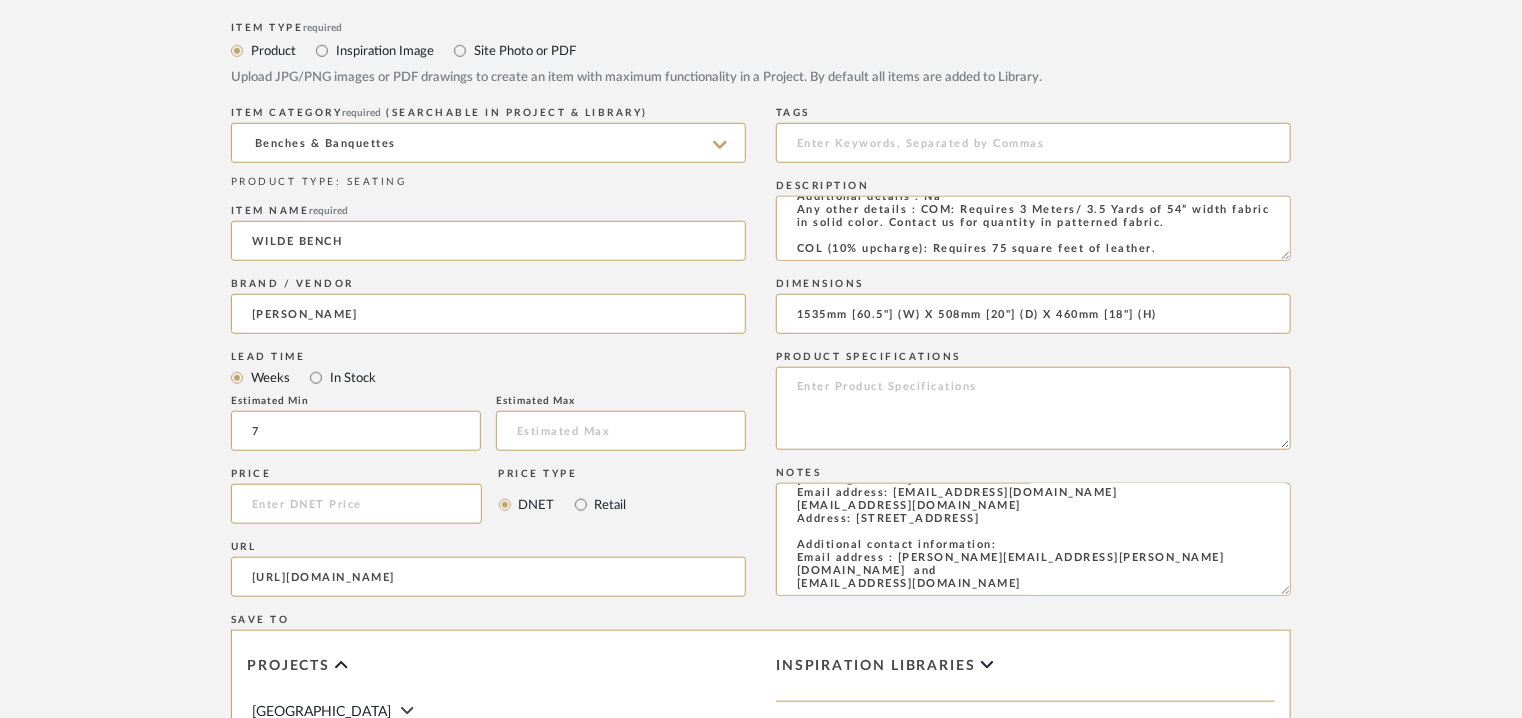 type on "7" 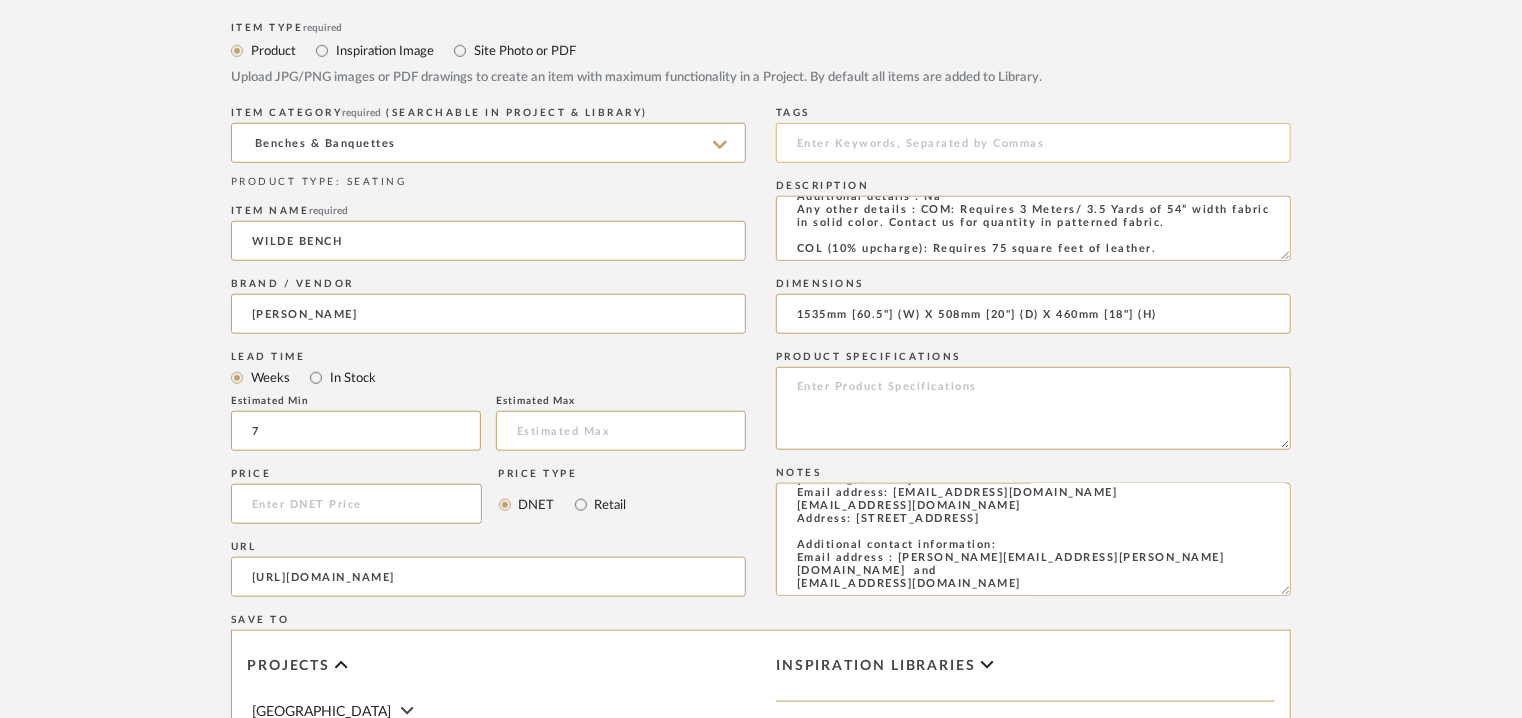 click 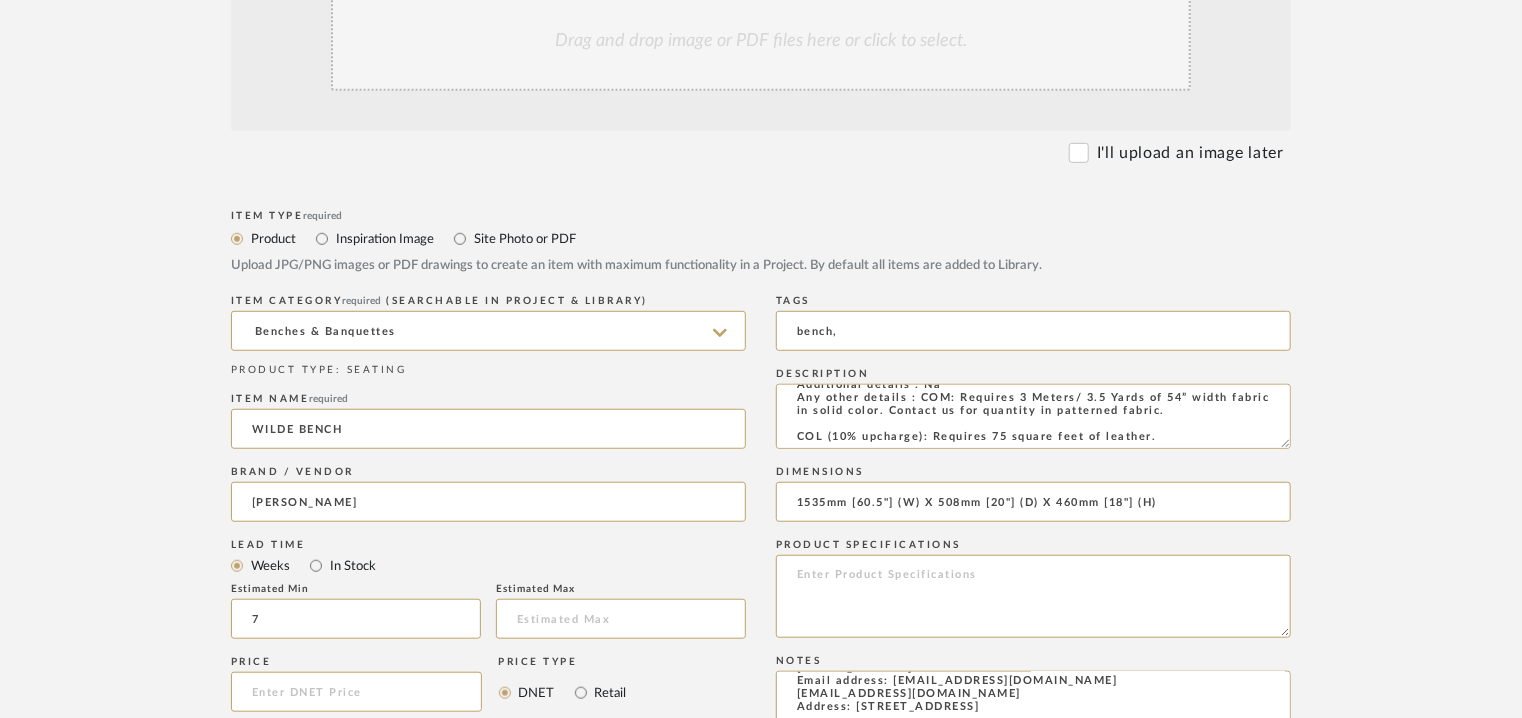 scroll, scrollTop: 500, scrollLeft: 0, axis: vertical 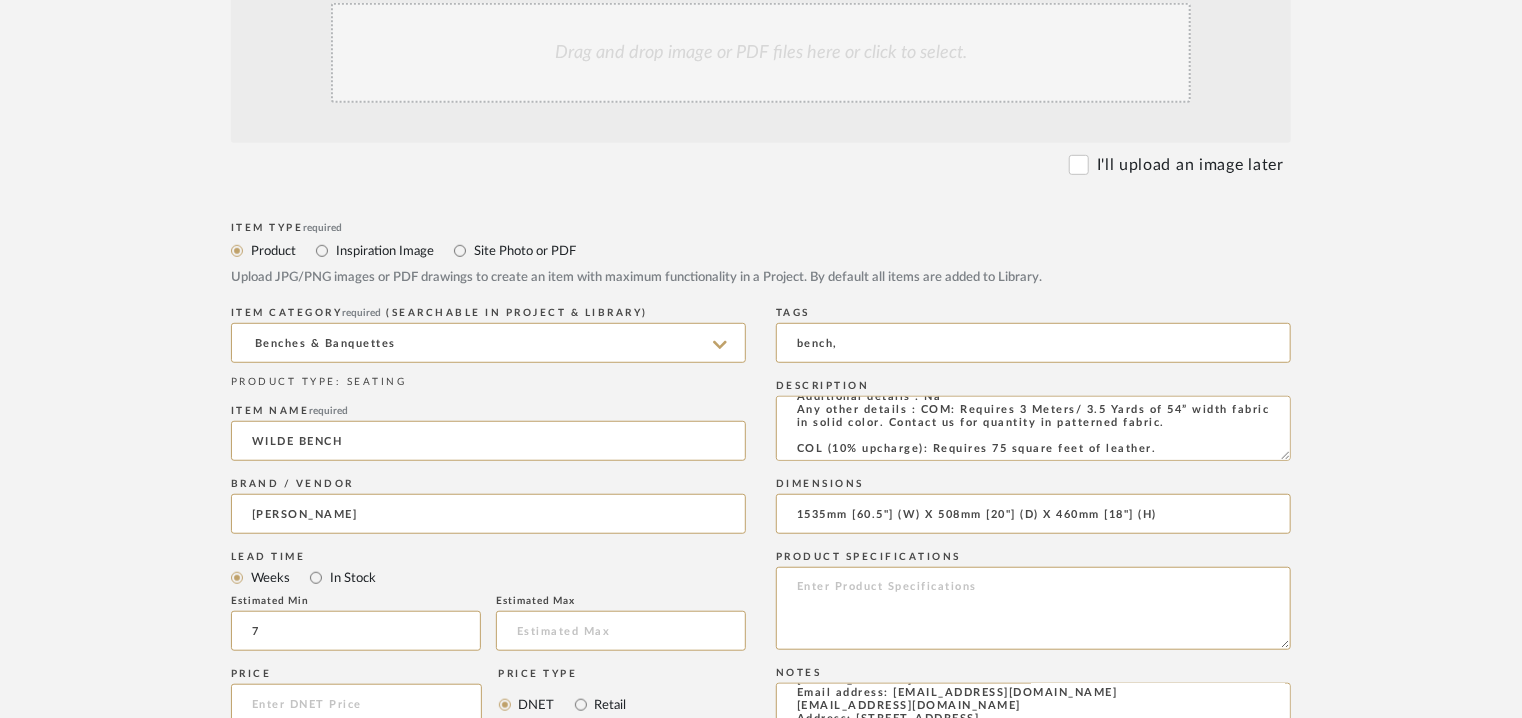 type on "bench," 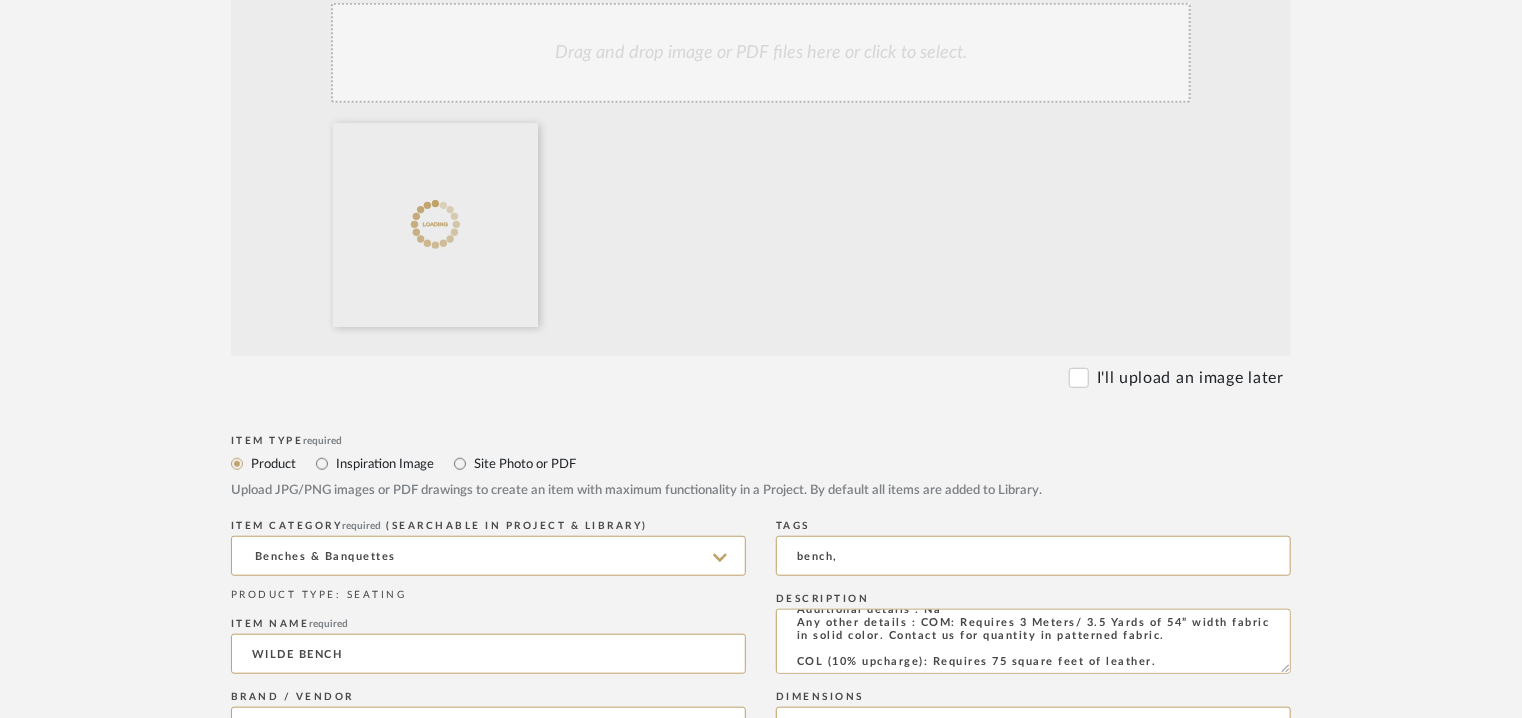 click on "Drag and drop image or PDF files here or click to select." 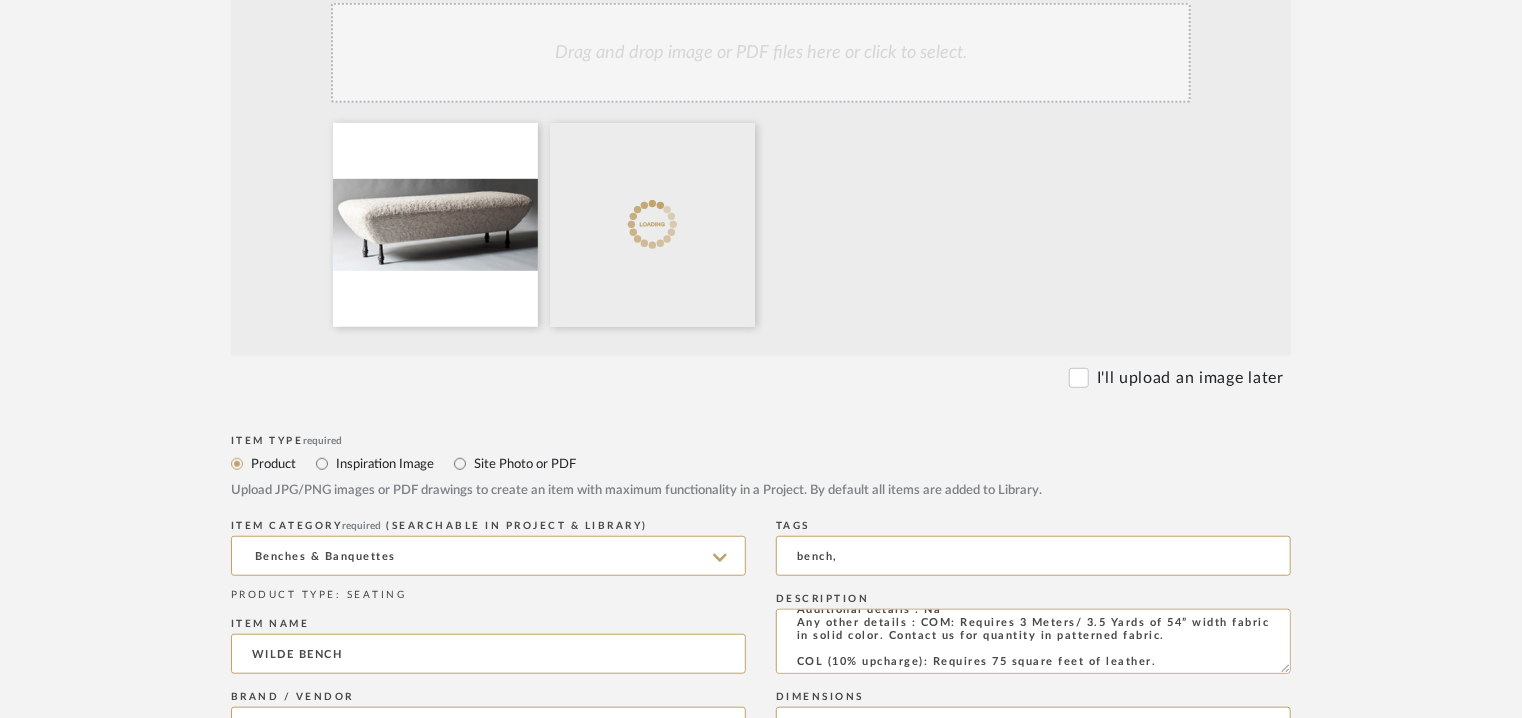 click on "Drag and drop image or PDF files here or click to select." 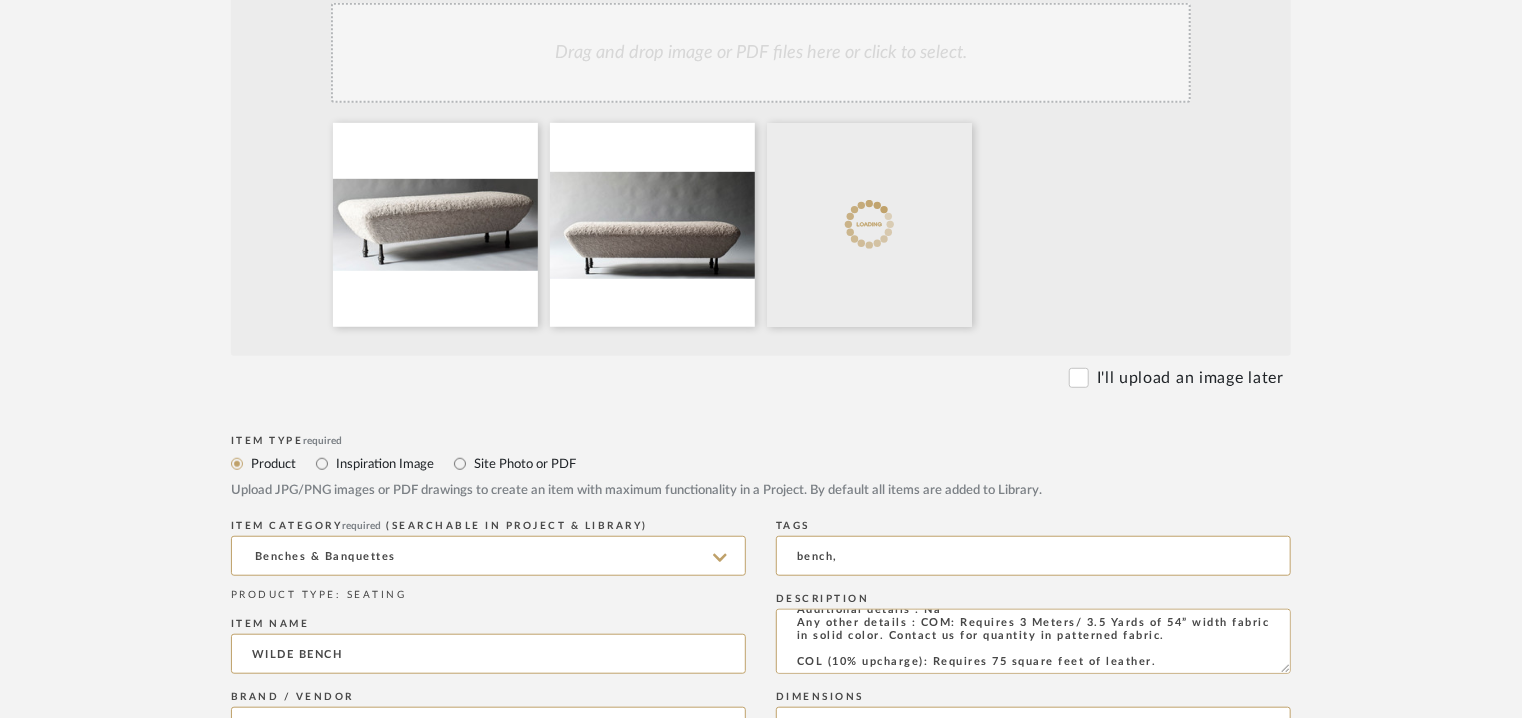 click on "Drag and drop image or PDF files here or click to select." 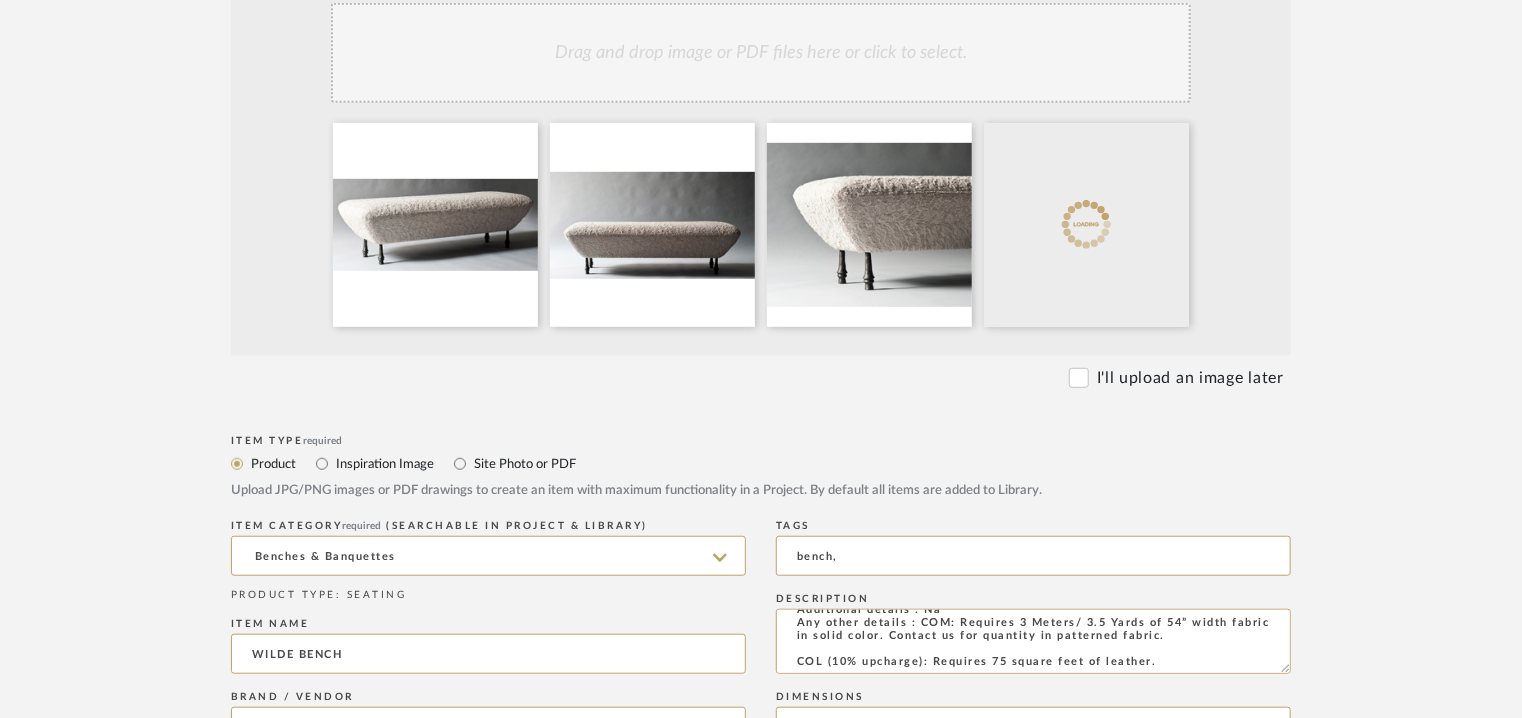 click on "Drag and drop image or PDF files here or click to select." 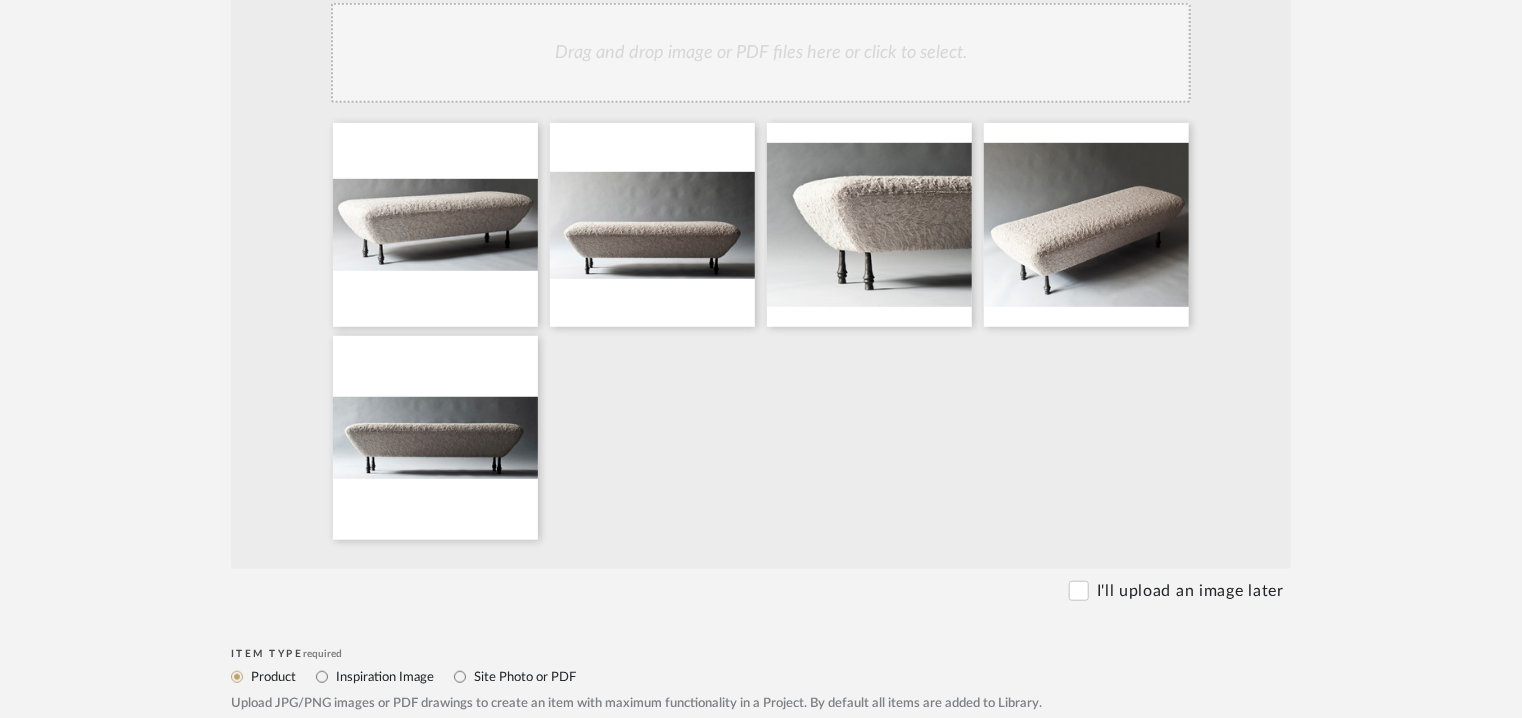 click on "Drag and drop image or PDF files here or click to select." 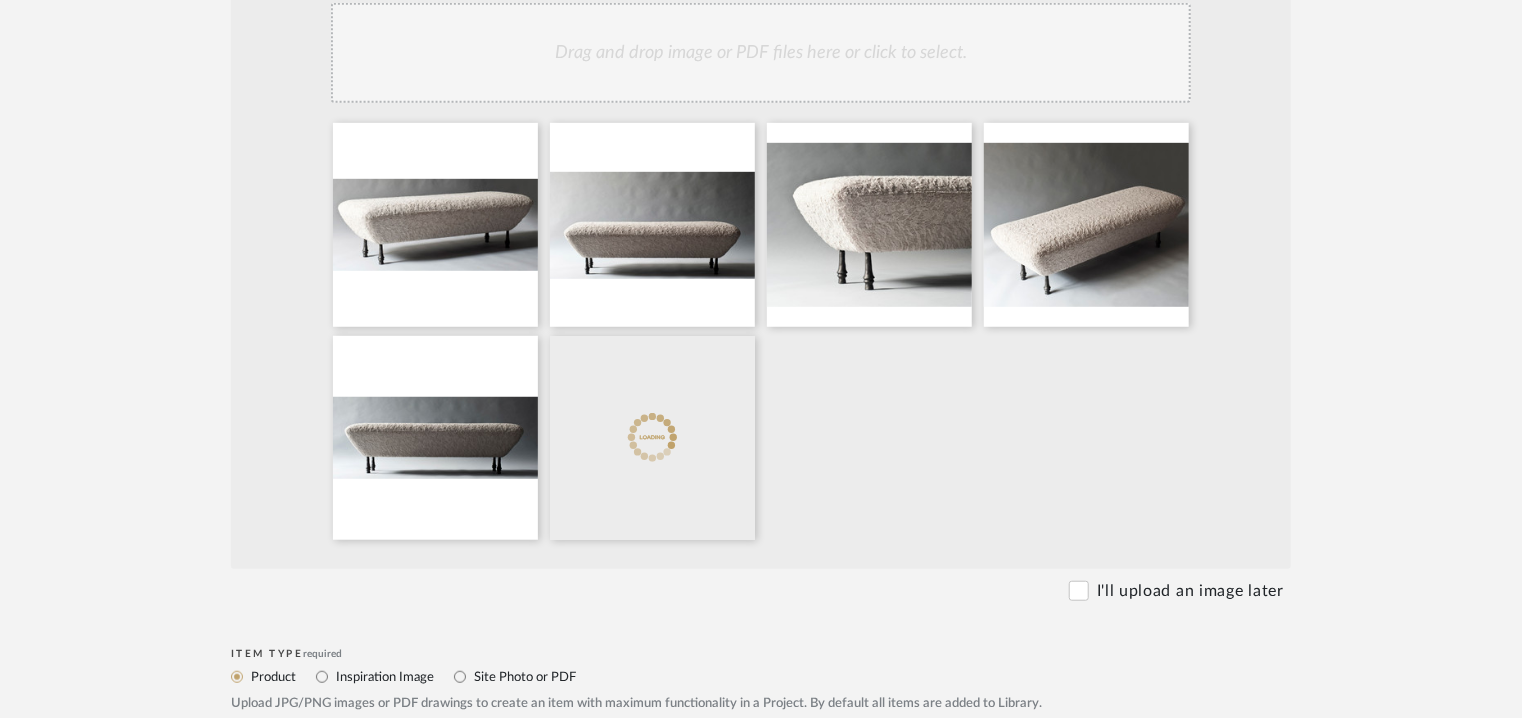 click on "Drag and drop image or PDF files here or click to select." 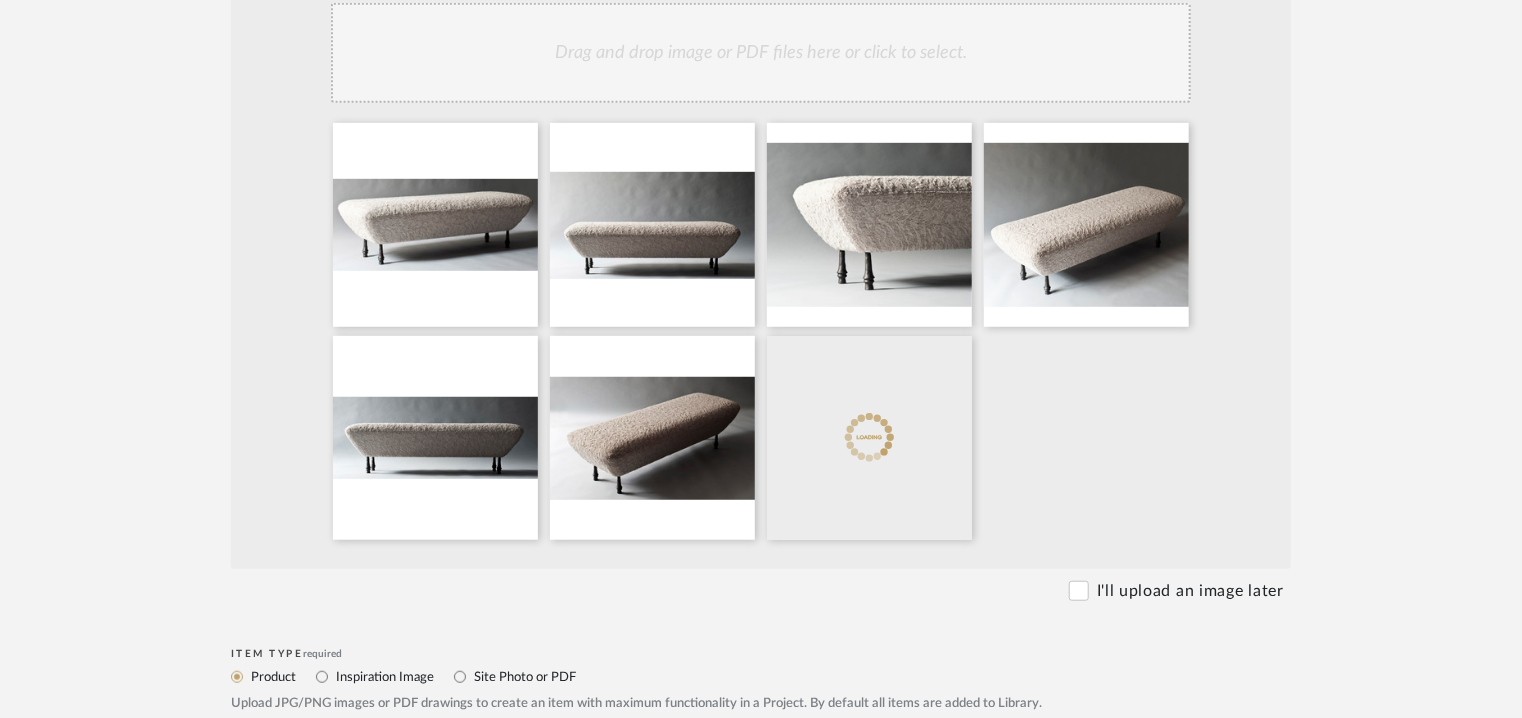 click on "Drag and drop image or PDF files here or click to select." 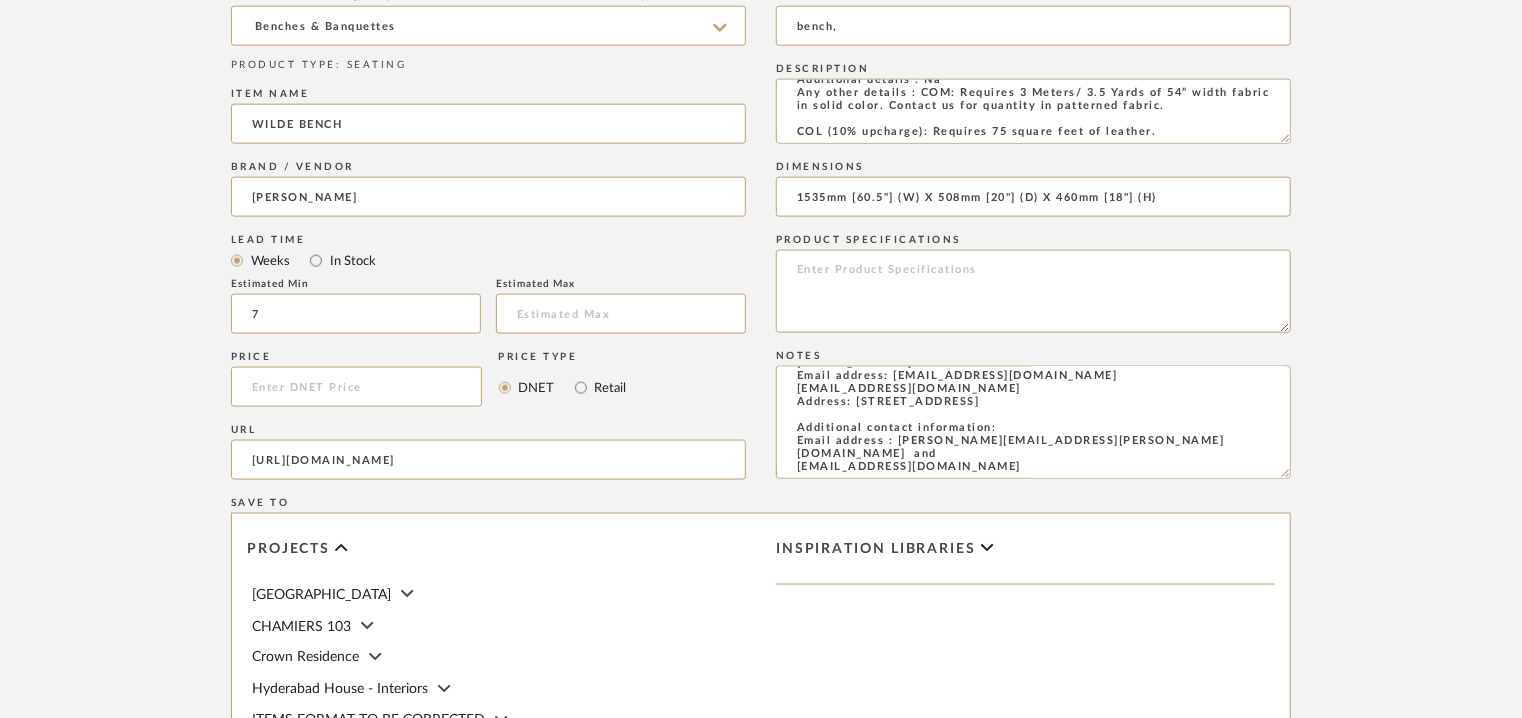 scroll, scrollTop: 1600, scrollLeft: 0, axis: vertical 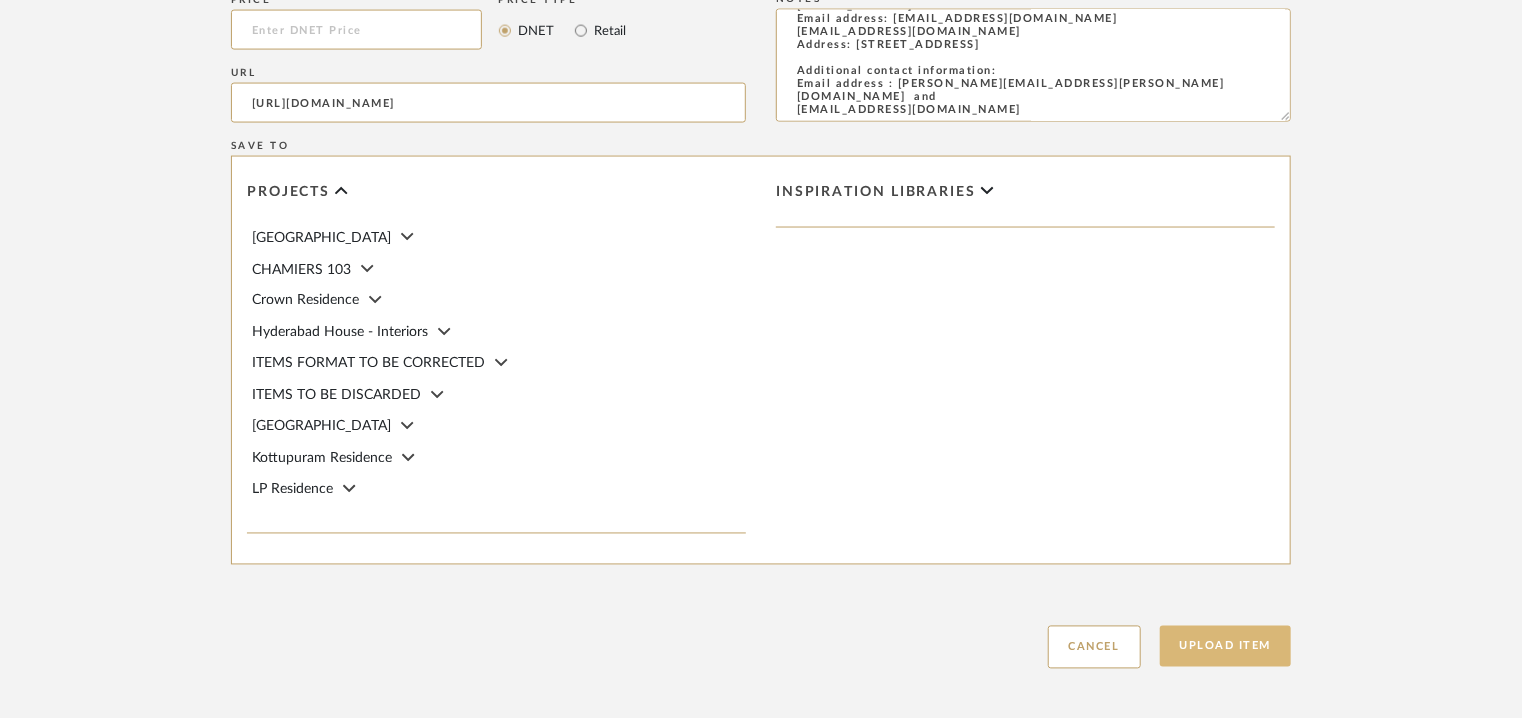 drag, startPoint x: 1249, startPoint y: 627, endPoint x: 1220, endPoint y: 621, distance: 29.614185 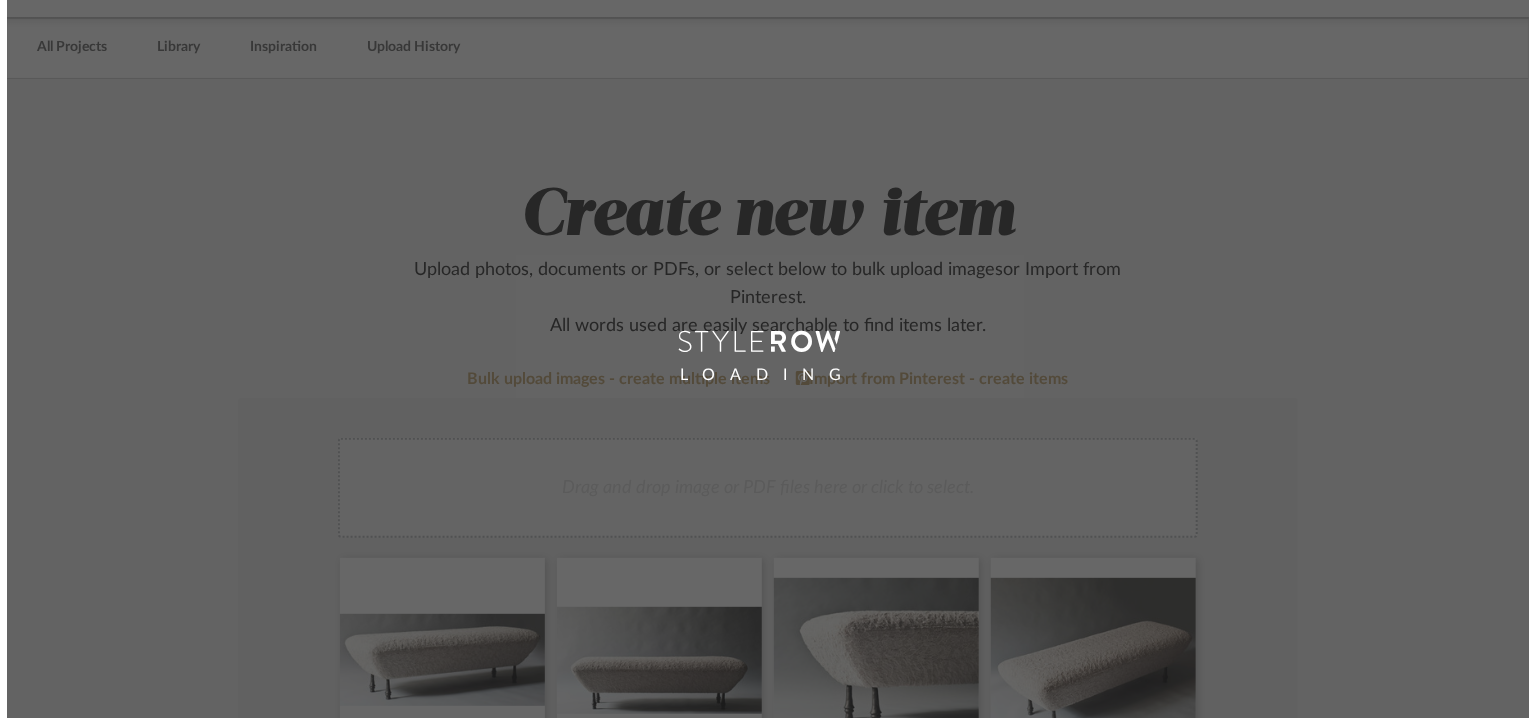 scroll, scrollTop: 0, scrollLeft: 0, axis: both 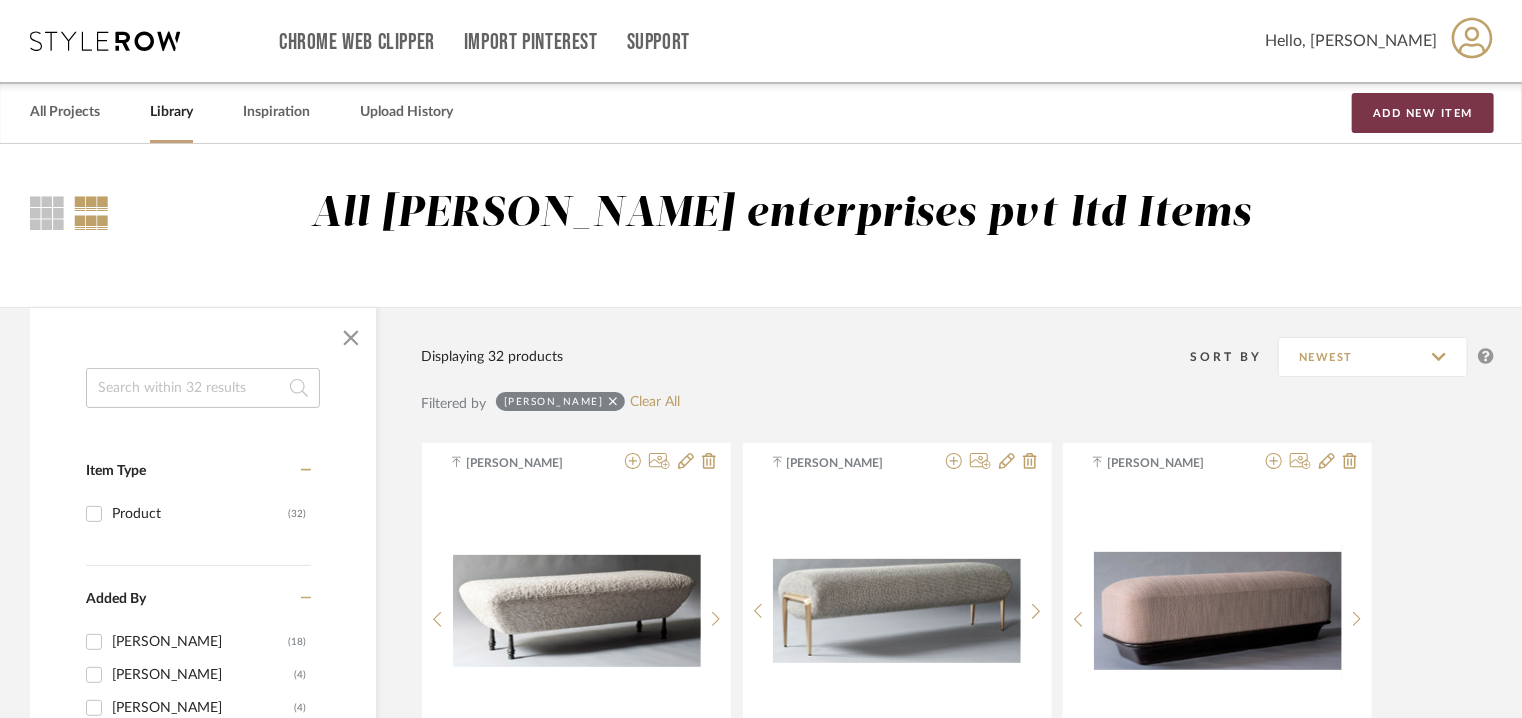 click on "Add New Item" at bounding box center [1423, 113] 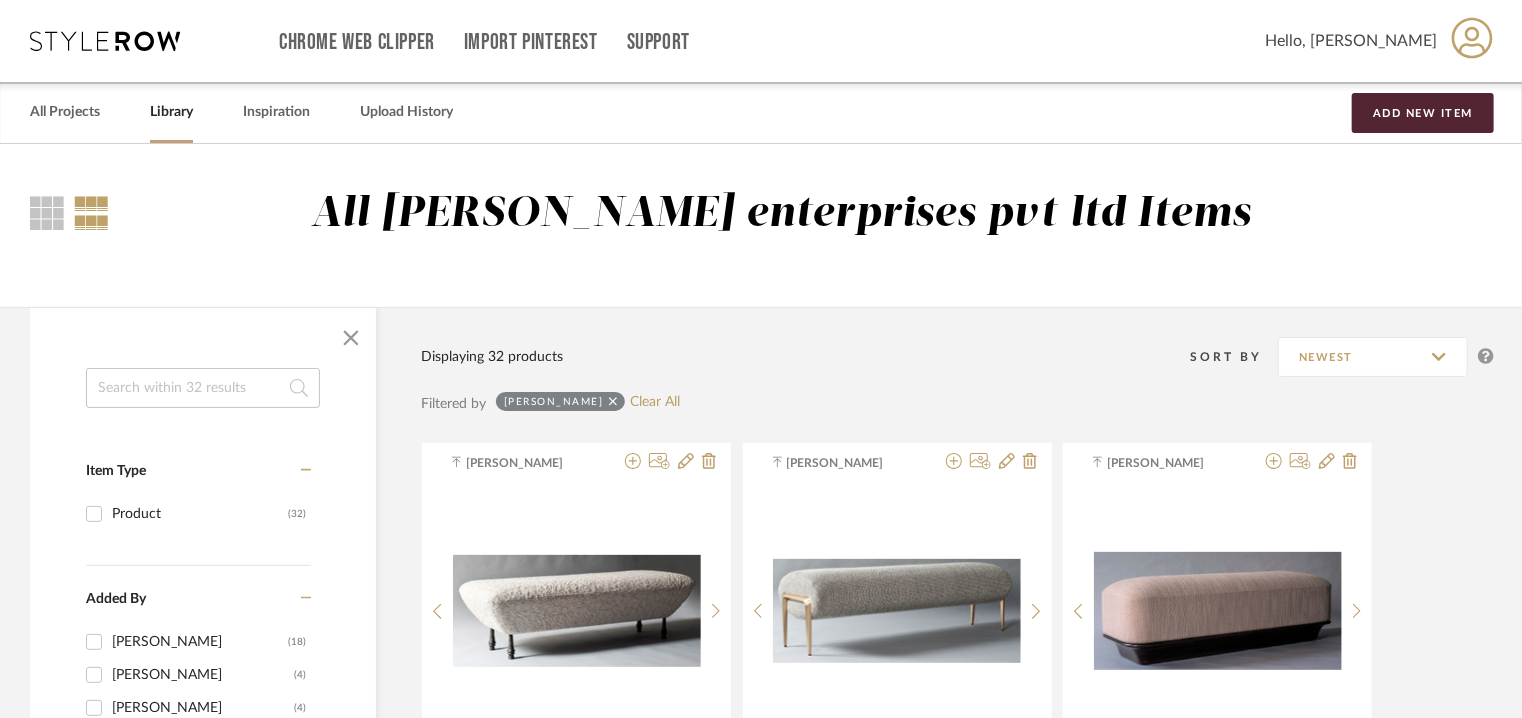 click 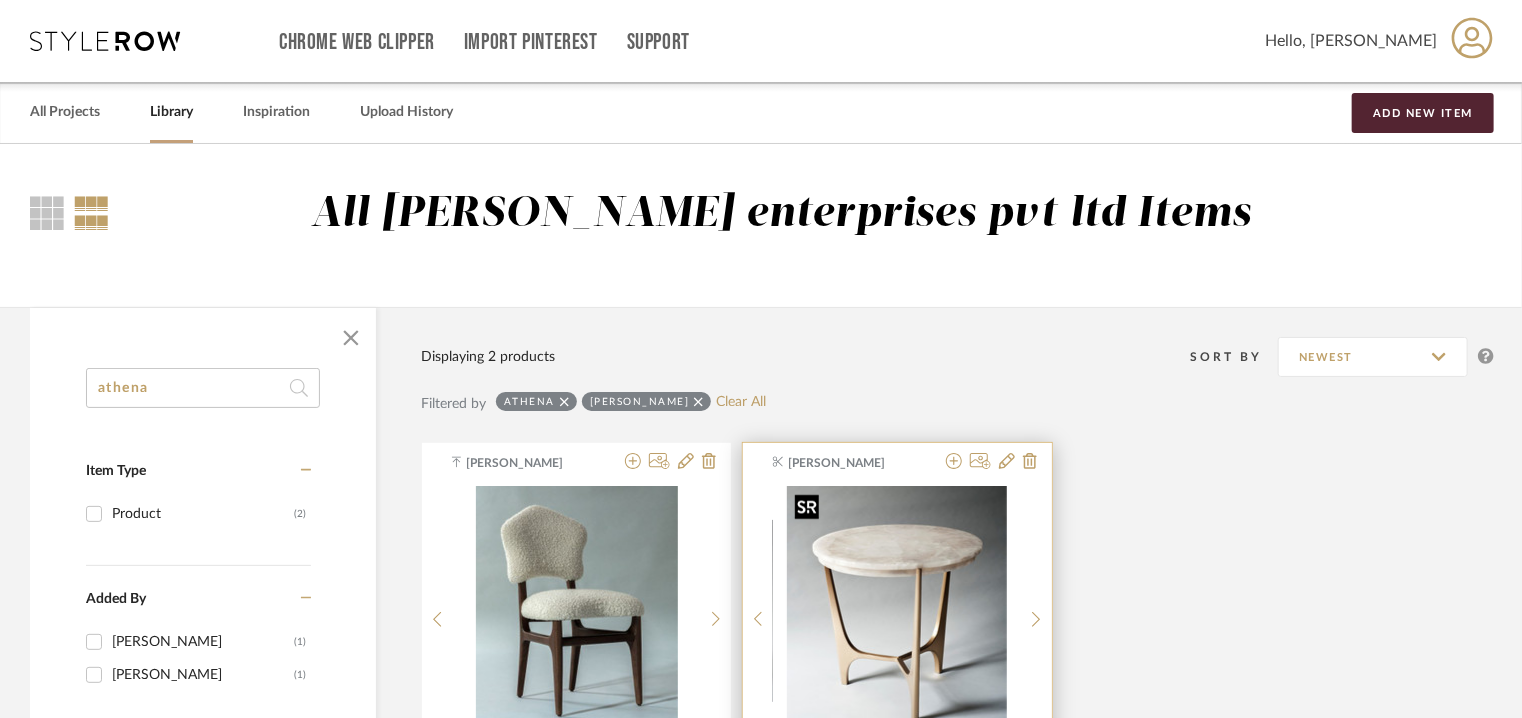 click at bounding box center [897, 611] 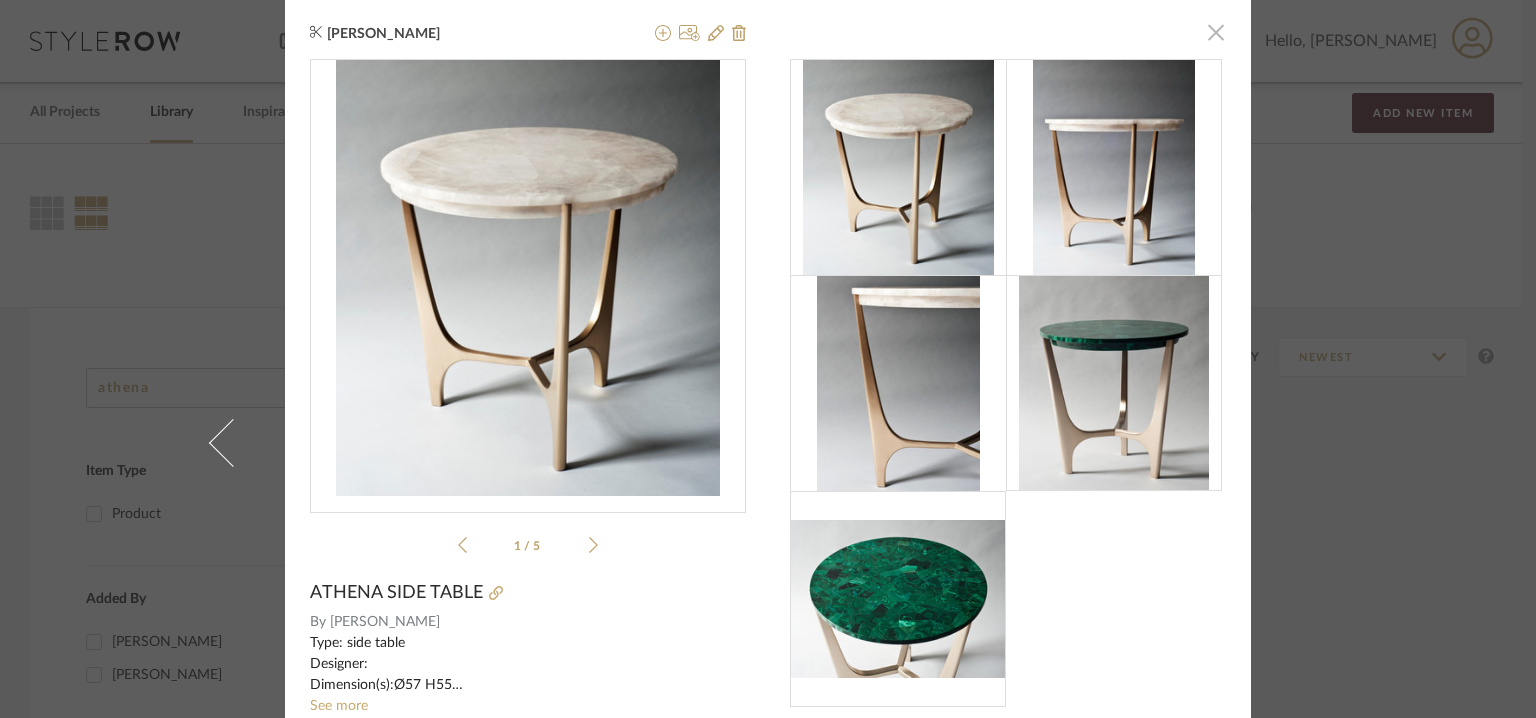 click 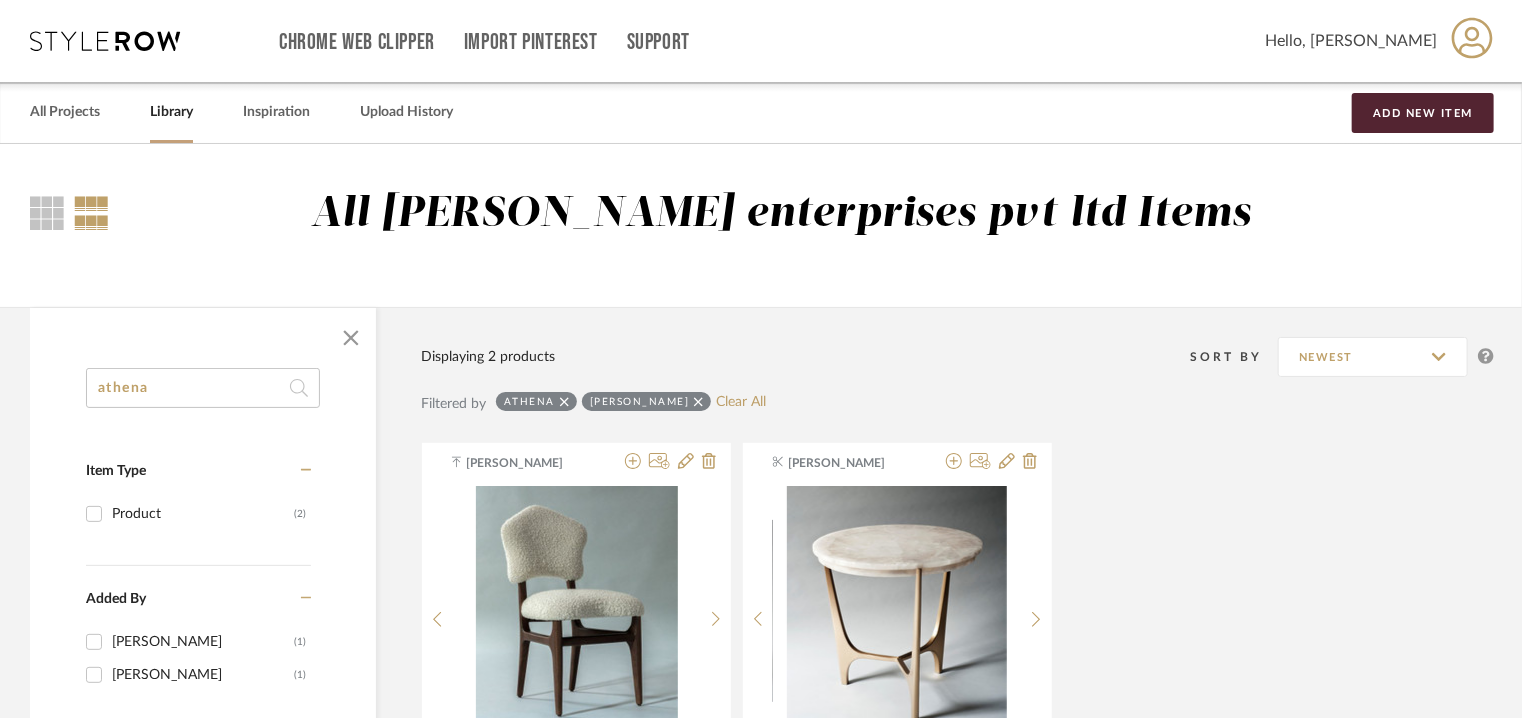 drag, startPoint x: 219, startPoint y: 386, endPoint x: 46, endPoint y: 386, distance: 173 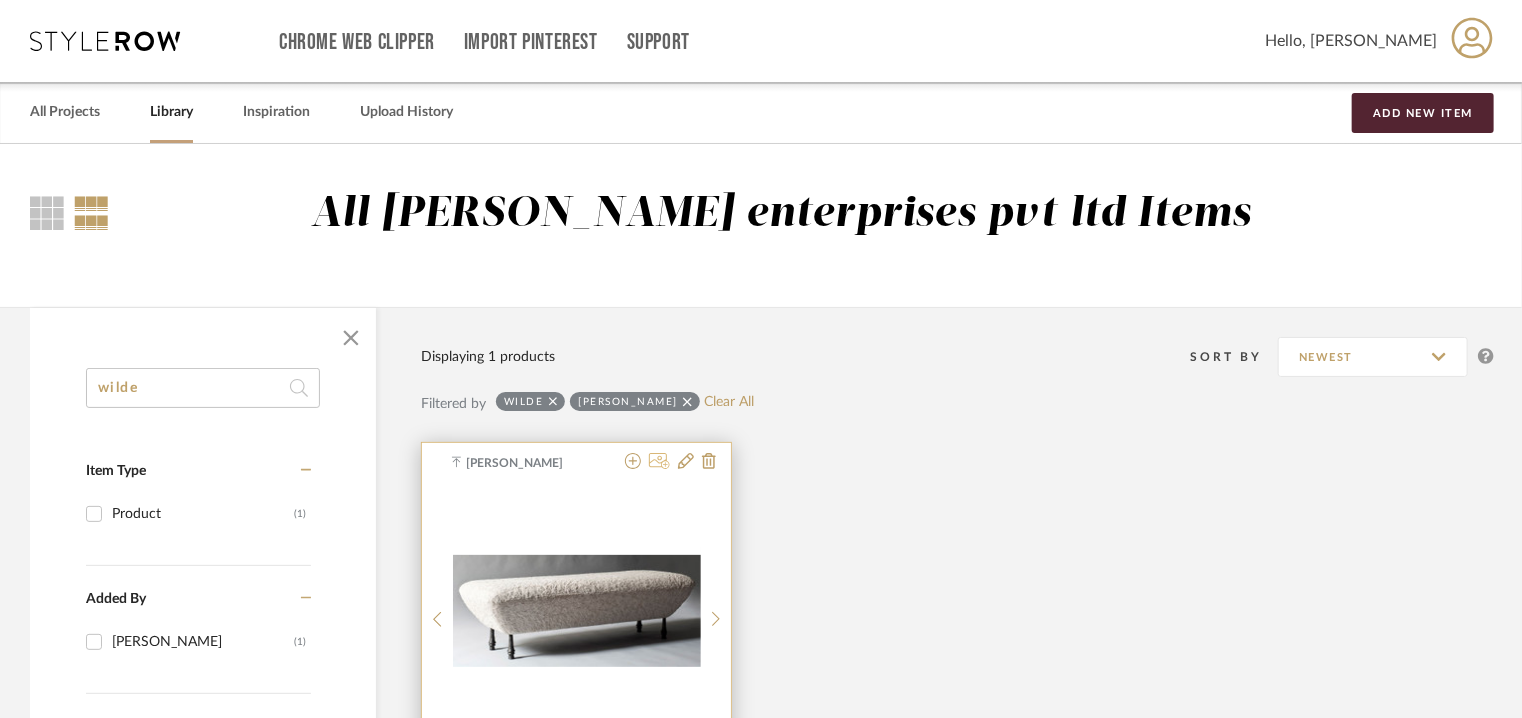 type on "wilde" 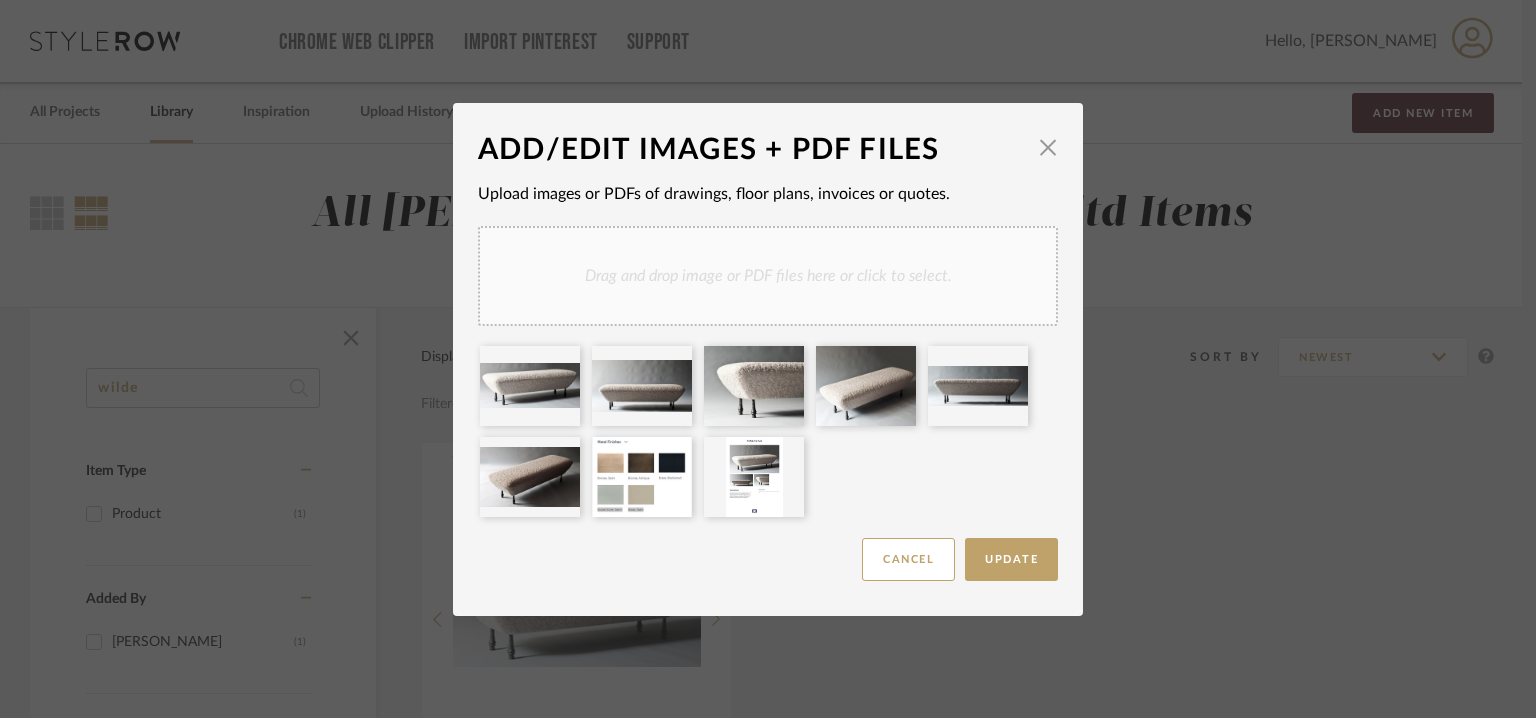 click on "Drag and drop image or PDF files here or click to select." at bounding box center [768, 276] 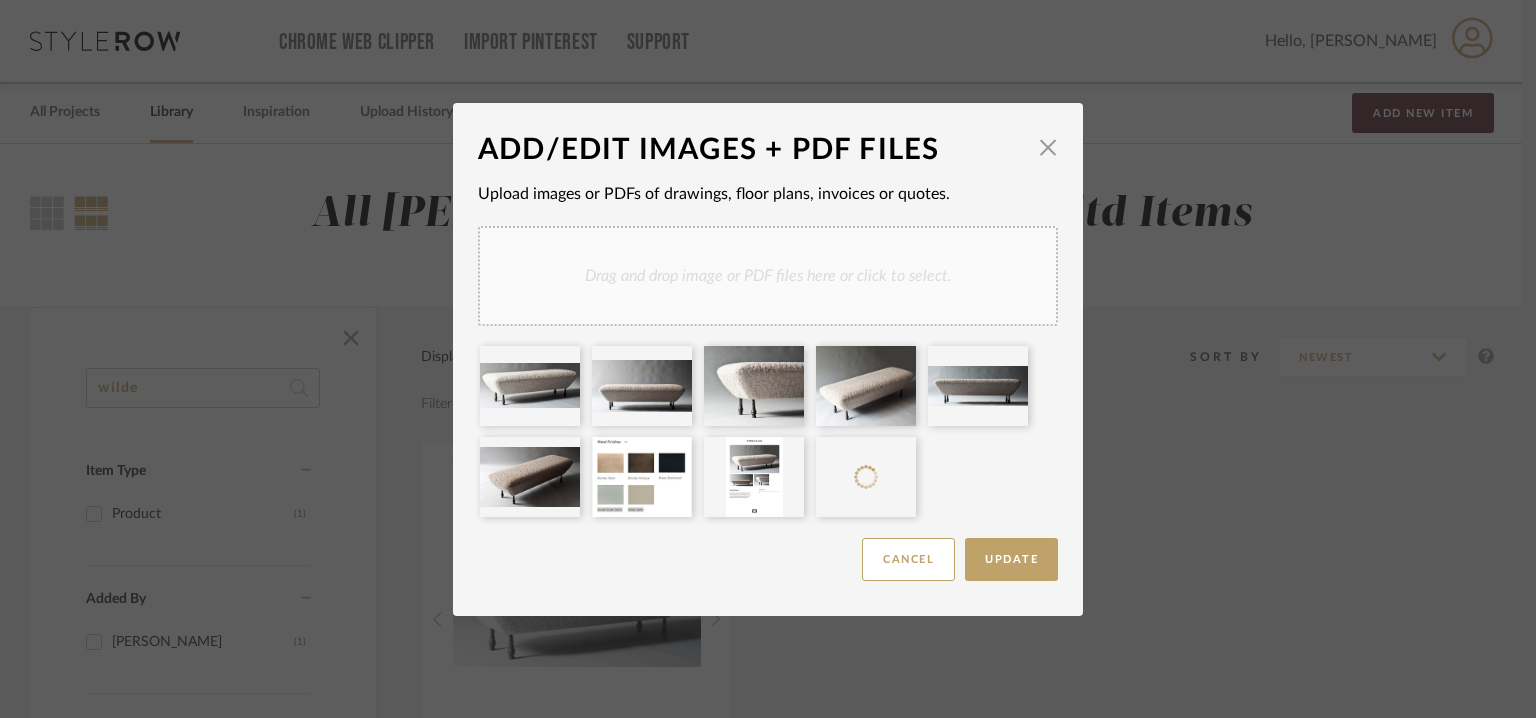 click on "Drag and drop image or PDF files here or click to select." at bounding box center [768, 276] 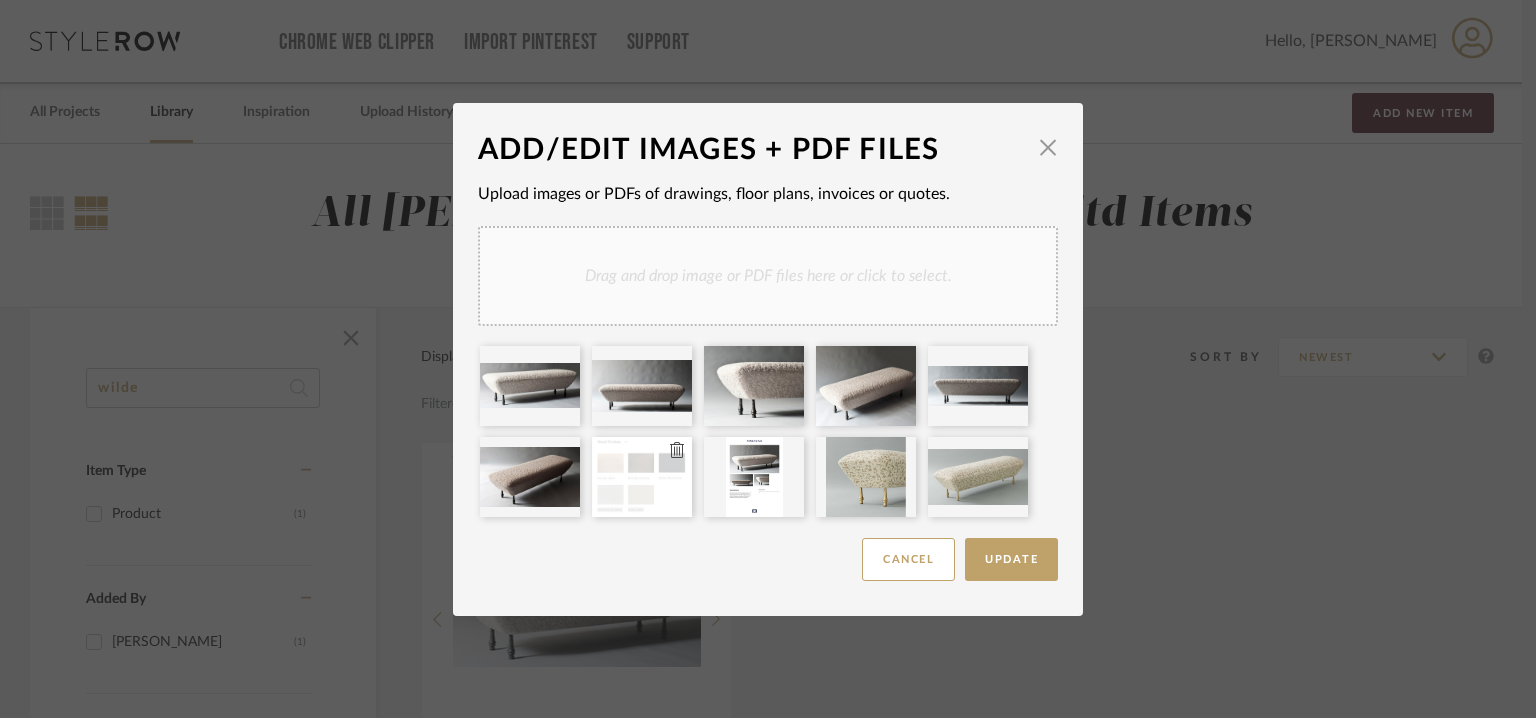 type 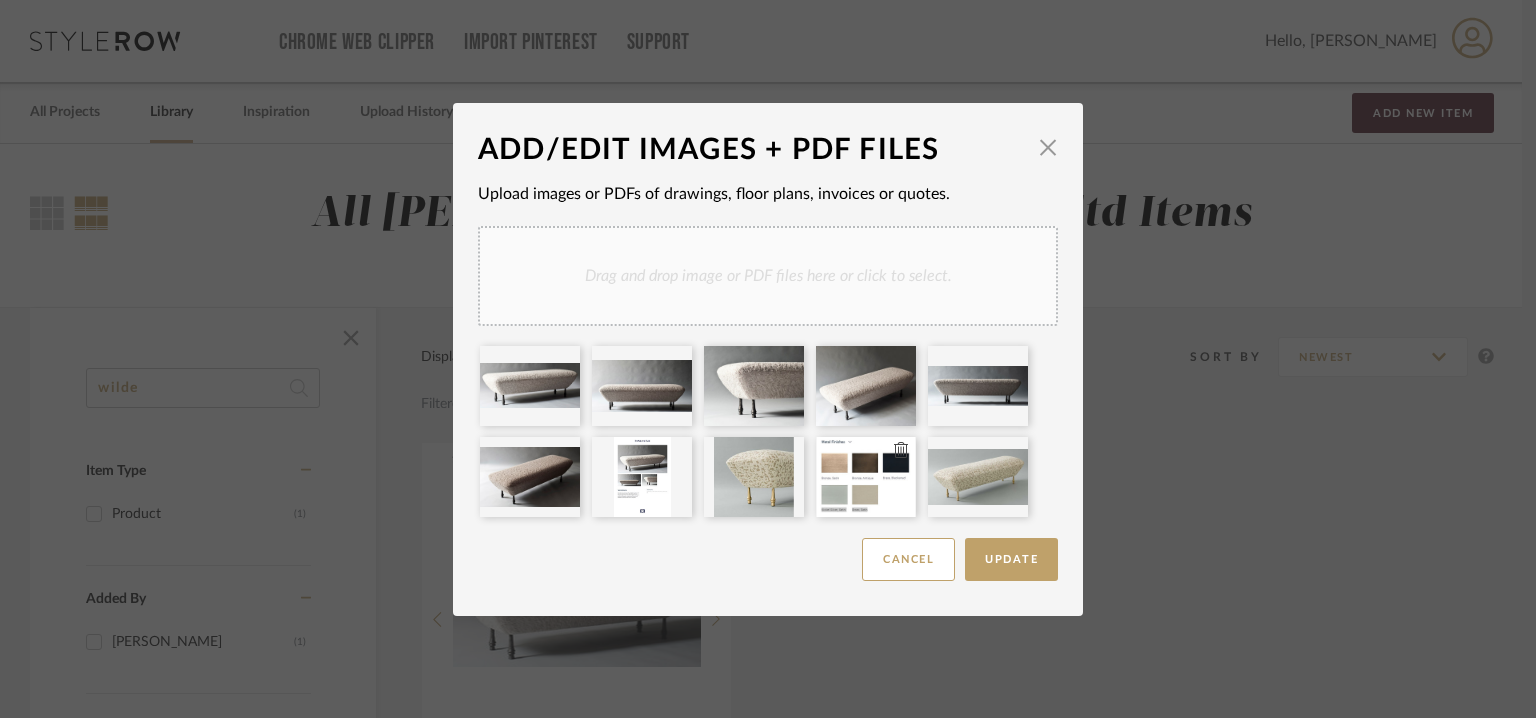type 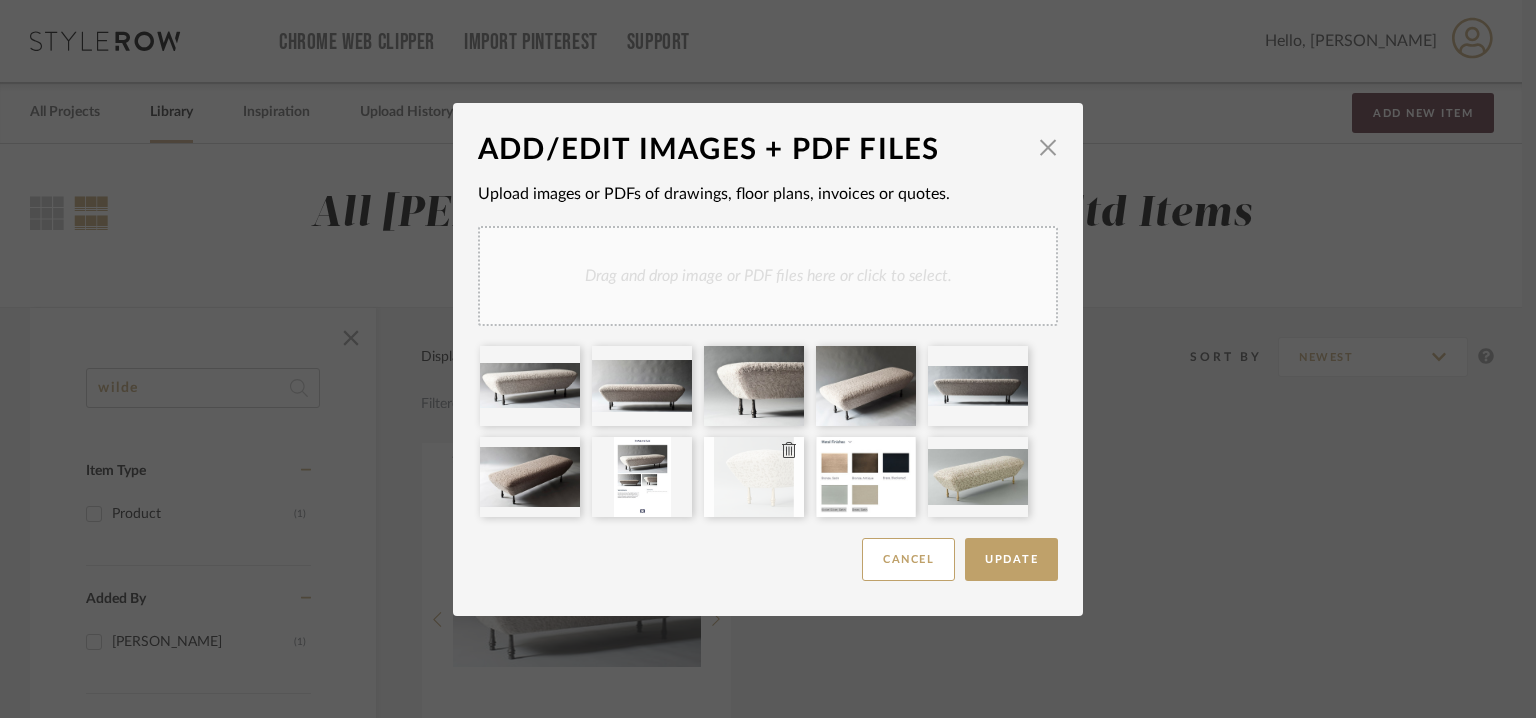 type 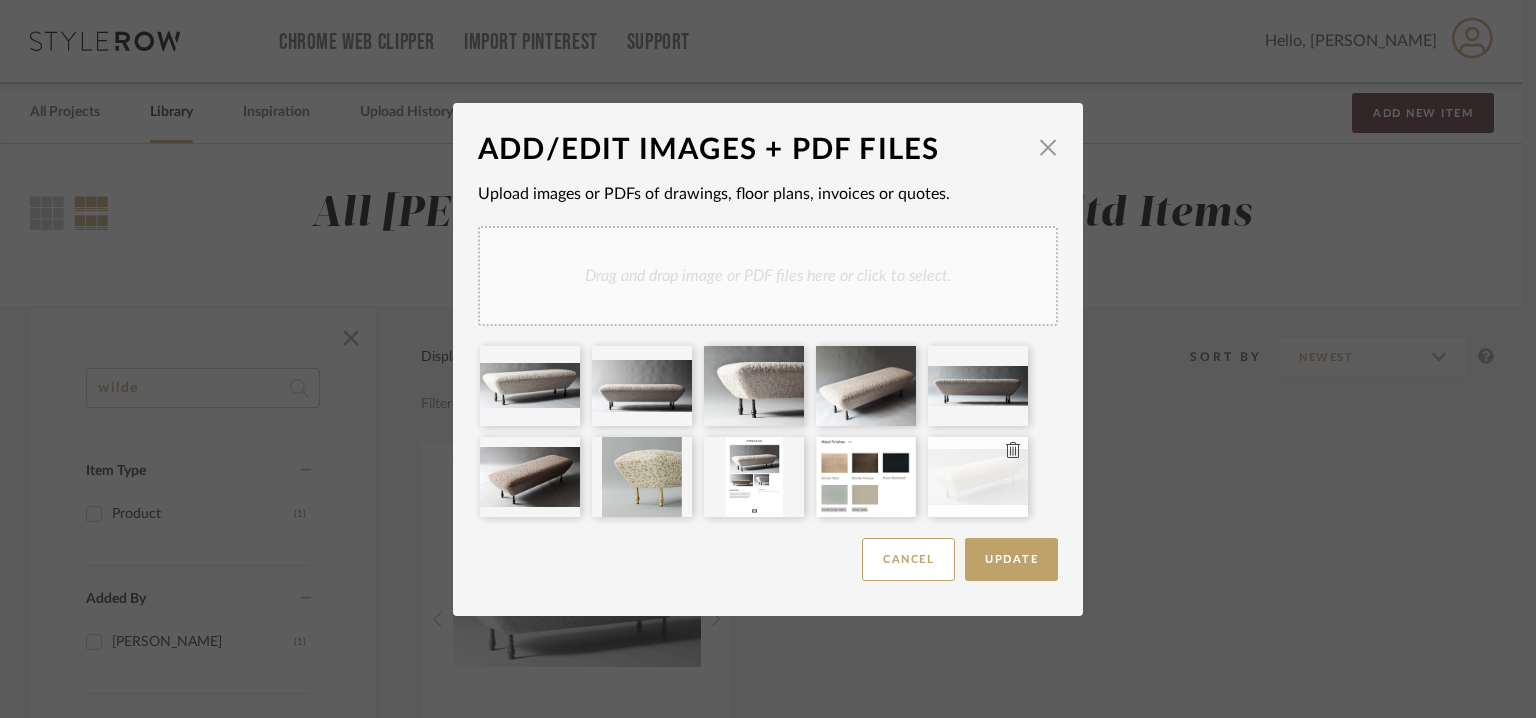 type 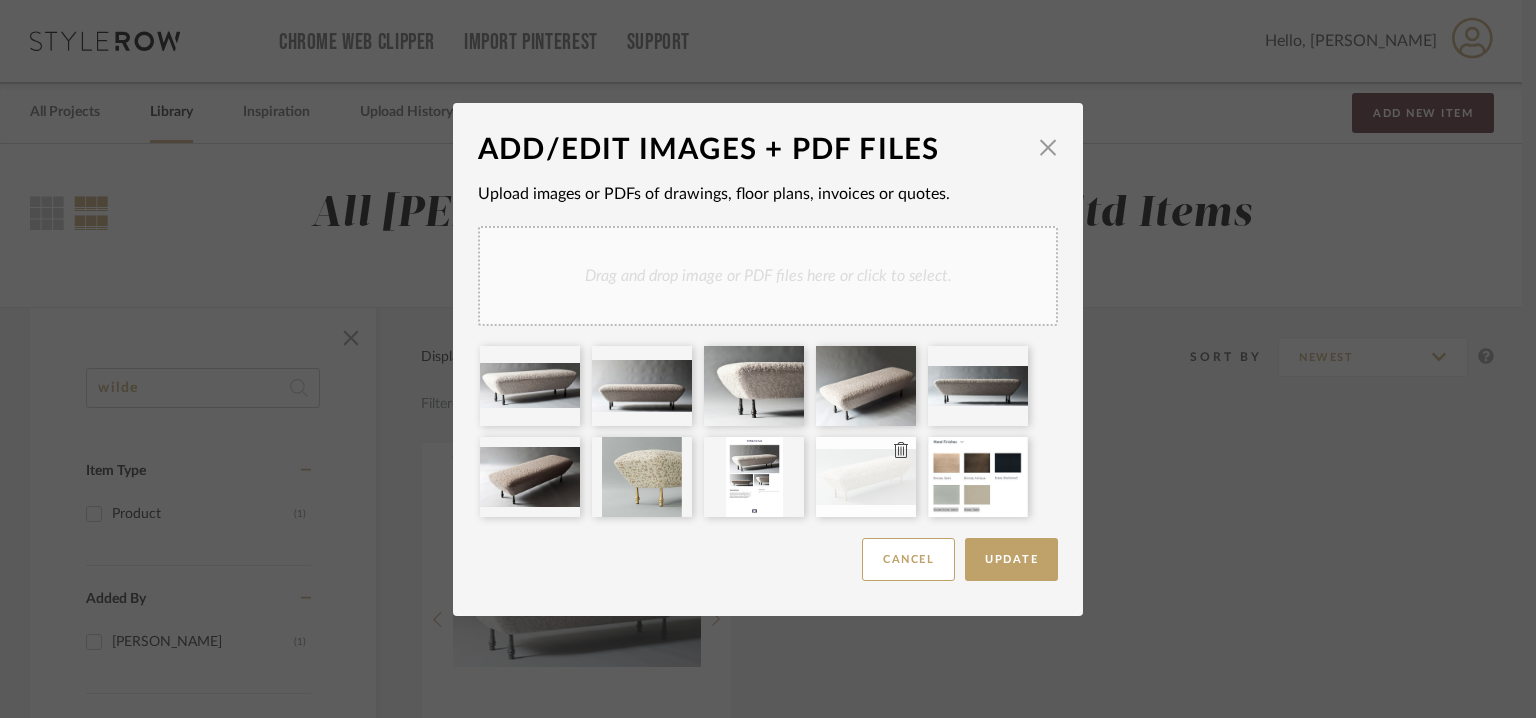 type 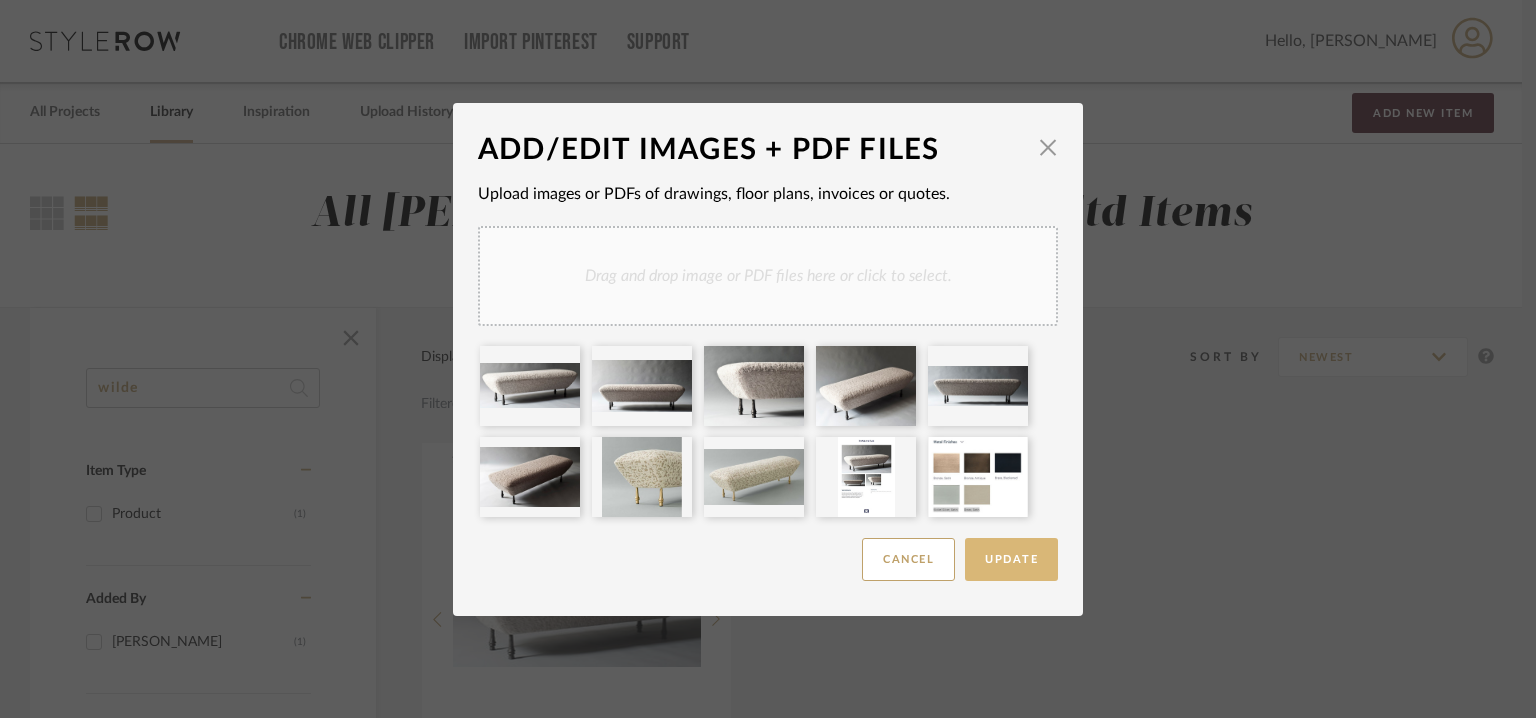 click on "Update" at bounding box center (1011, 559) 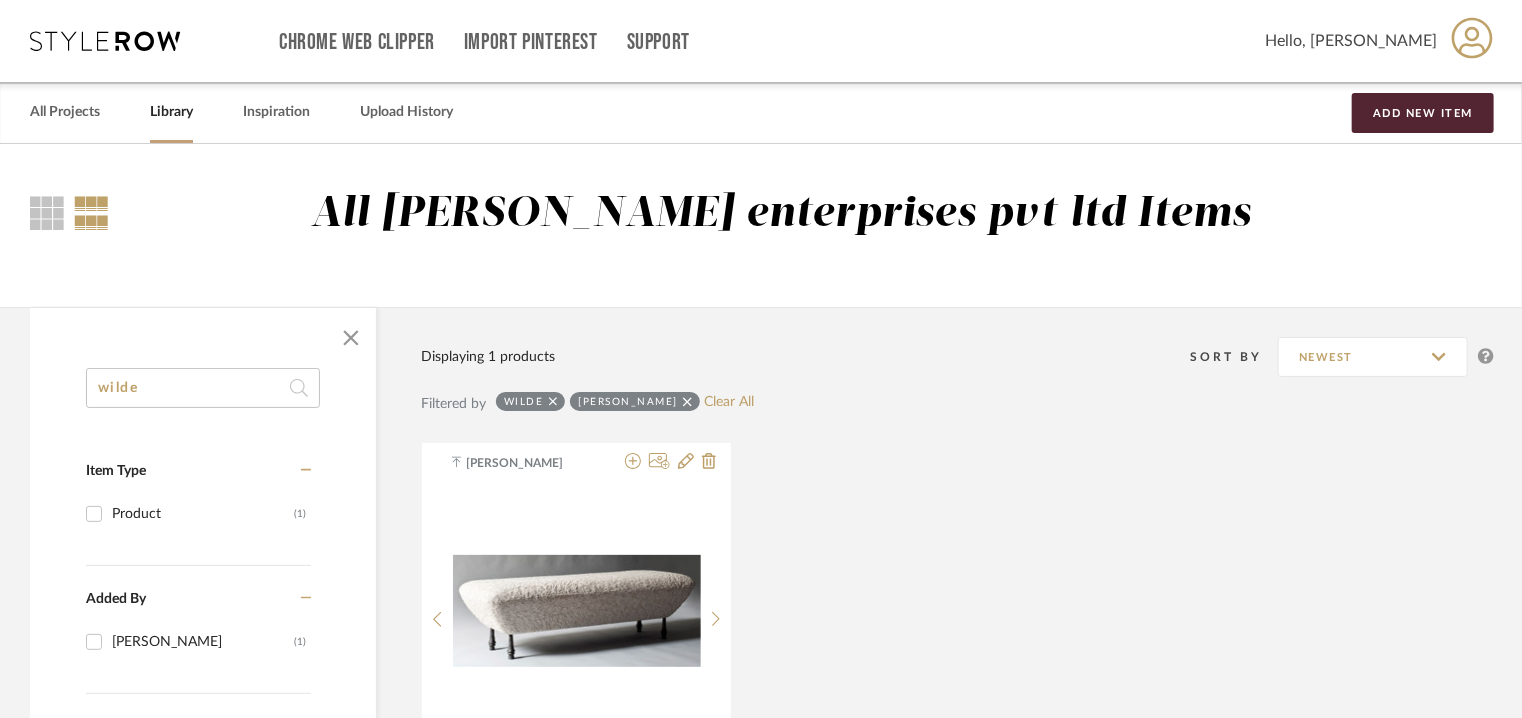 drag, startPoint x: 141, startPoint y: 386, endPoint x: 30, endPoint y: 378, distance: 111.28792 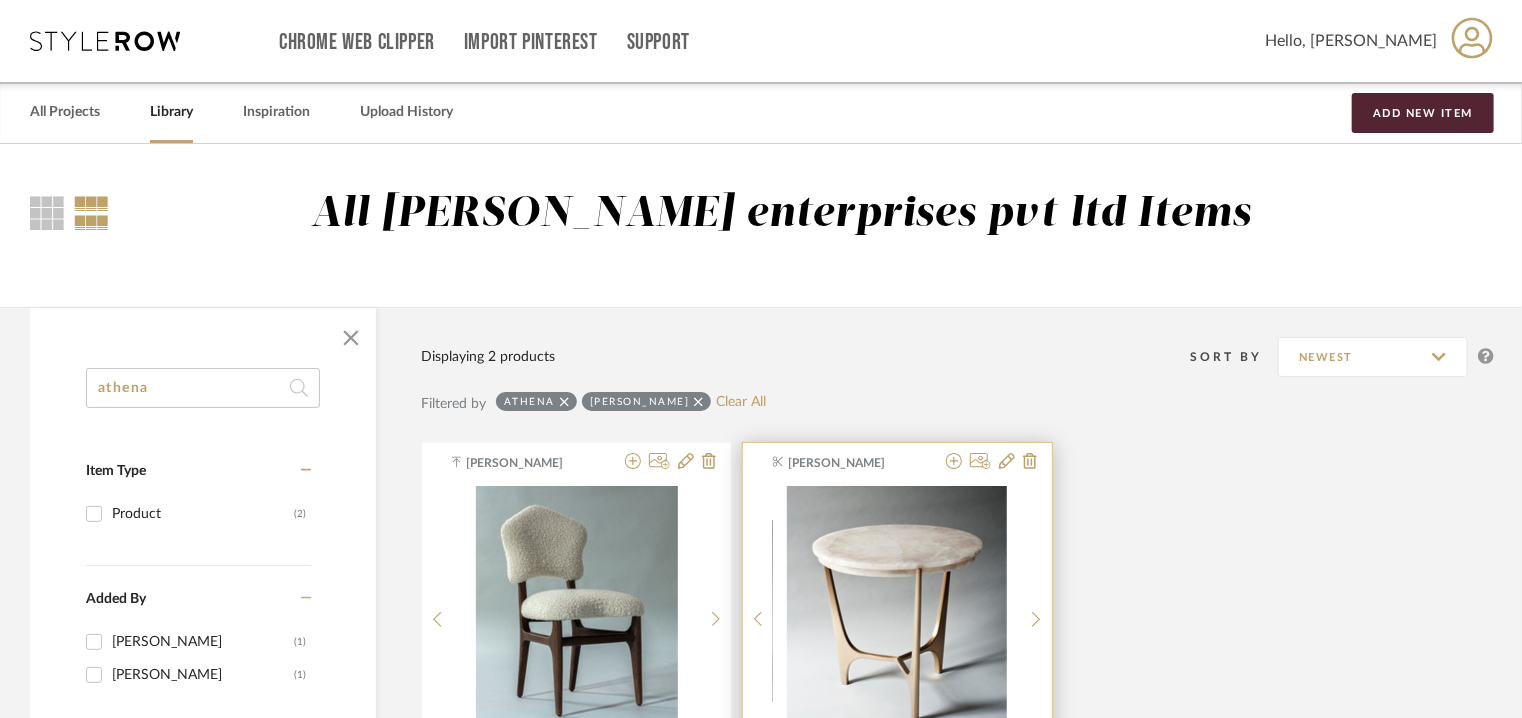 type on "athena" 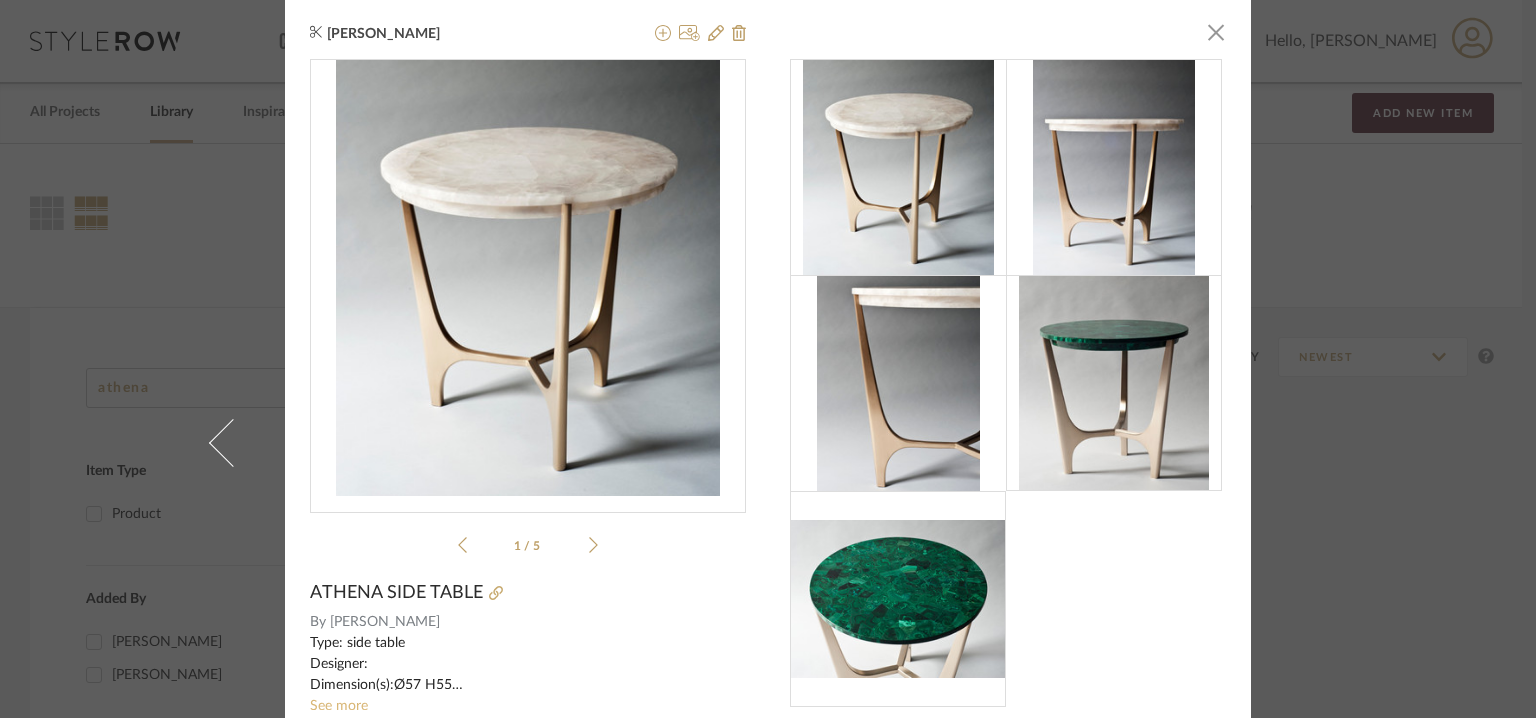 click on "See more" 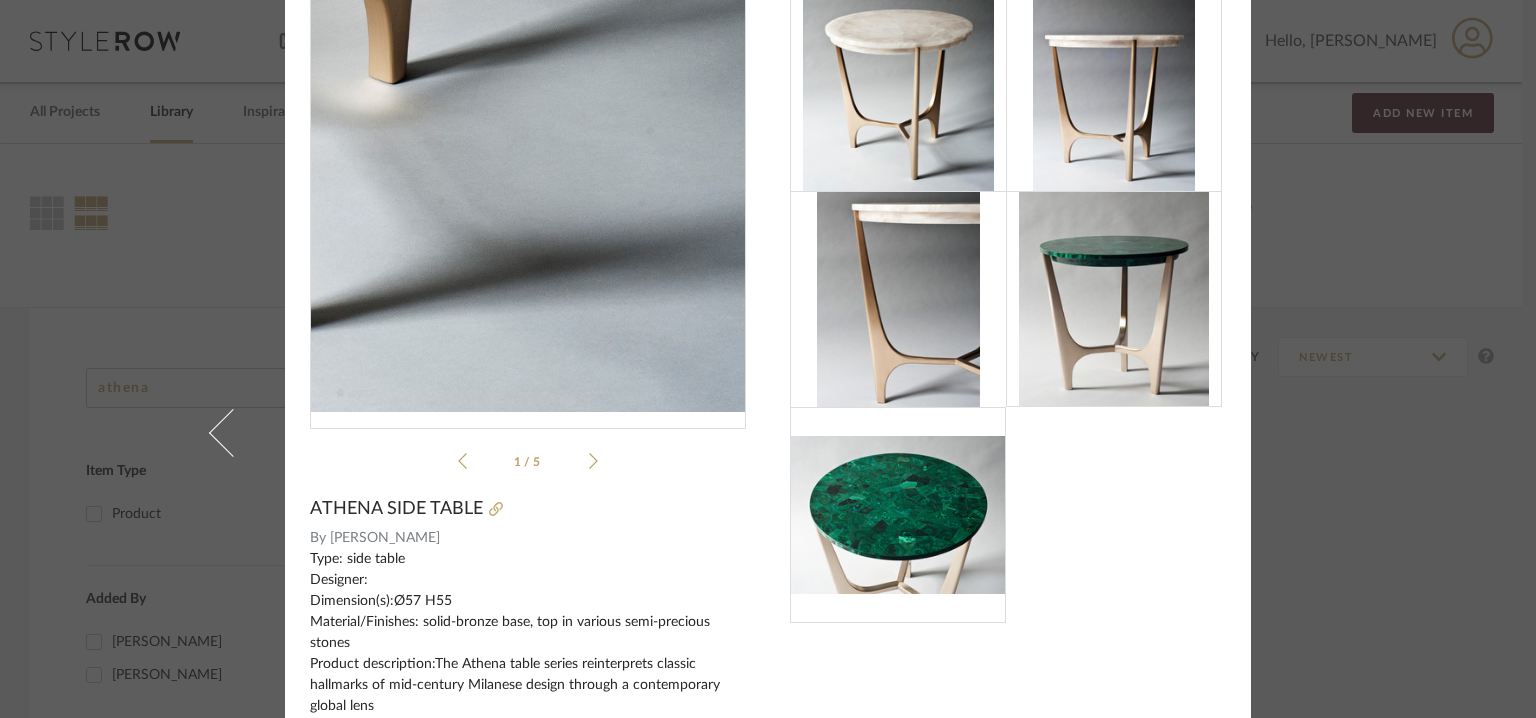 scroll, scrollTop: 200, scrollLeft: 0, axis: vertical 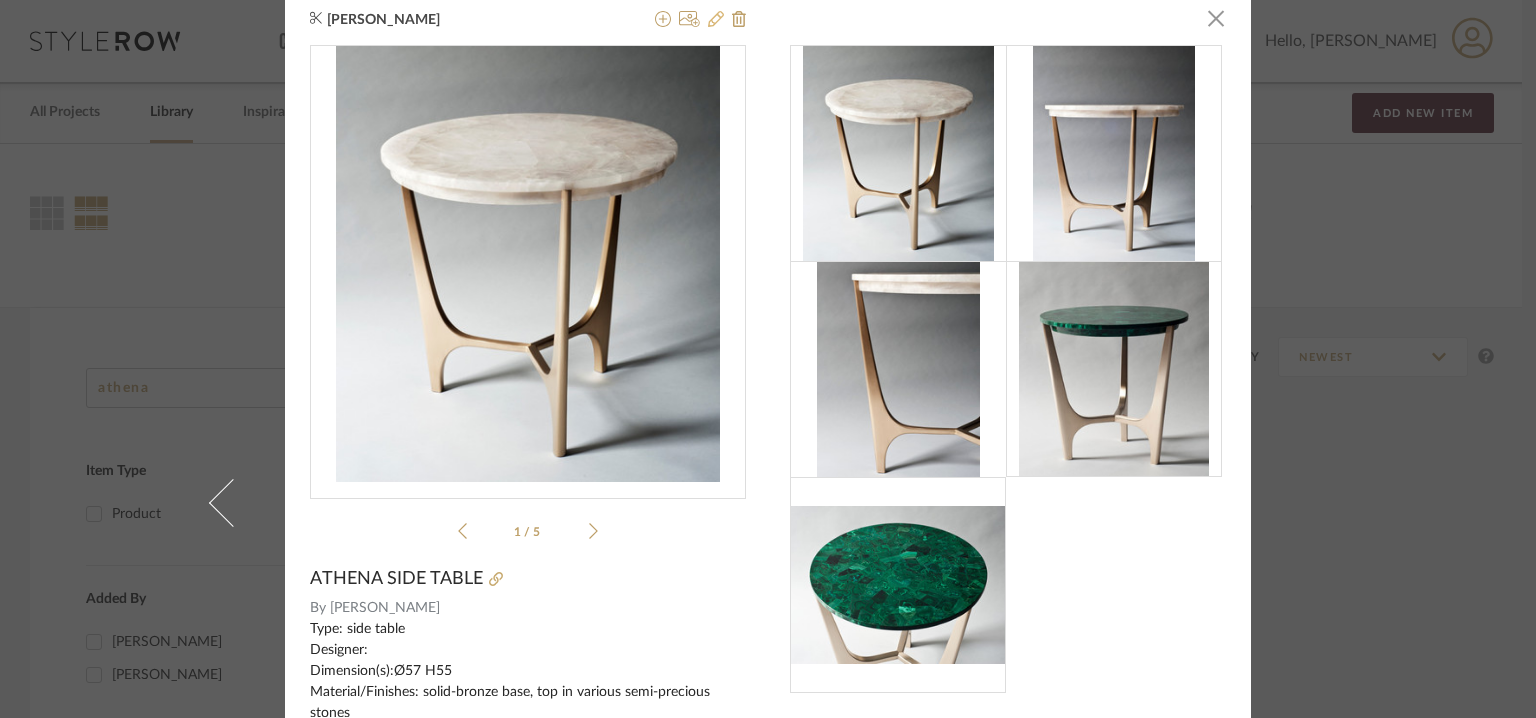 click 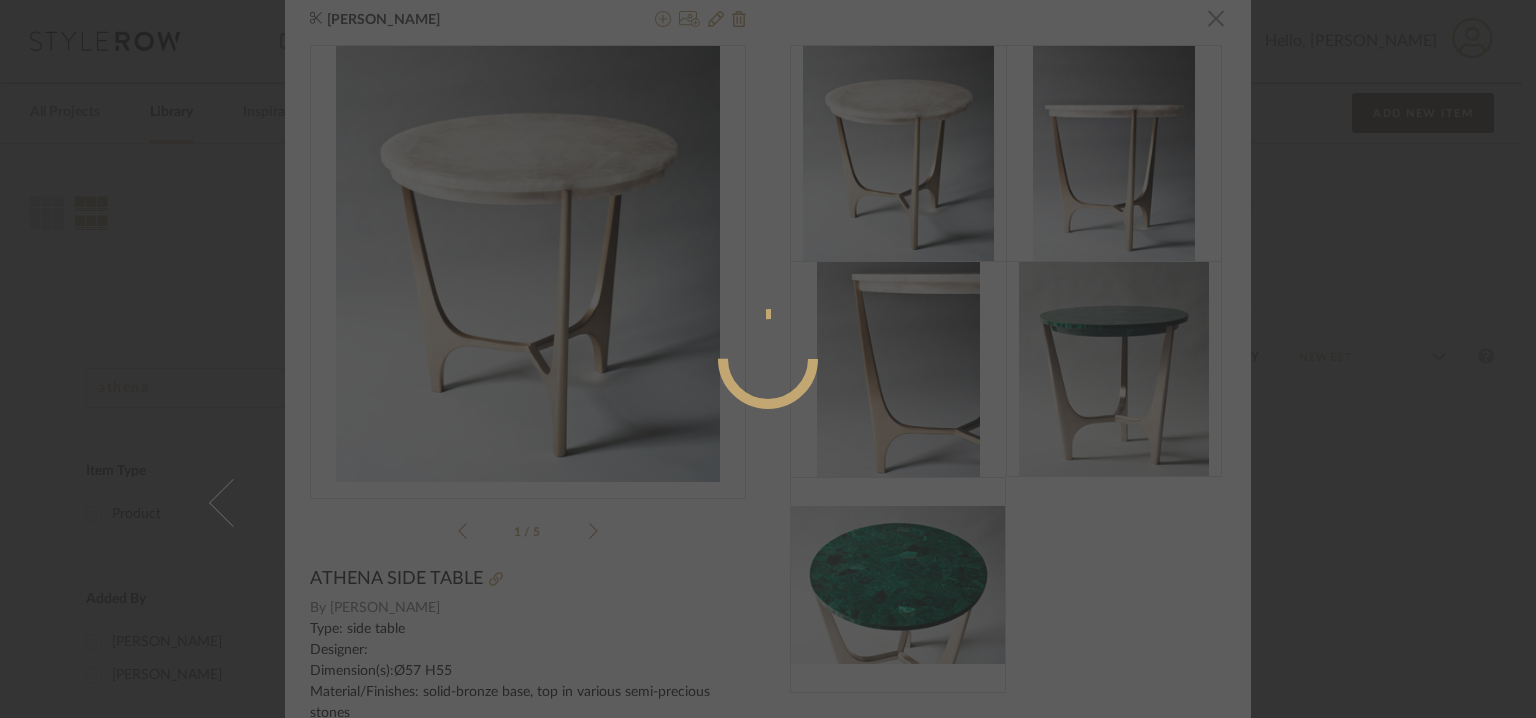 radio on "true" 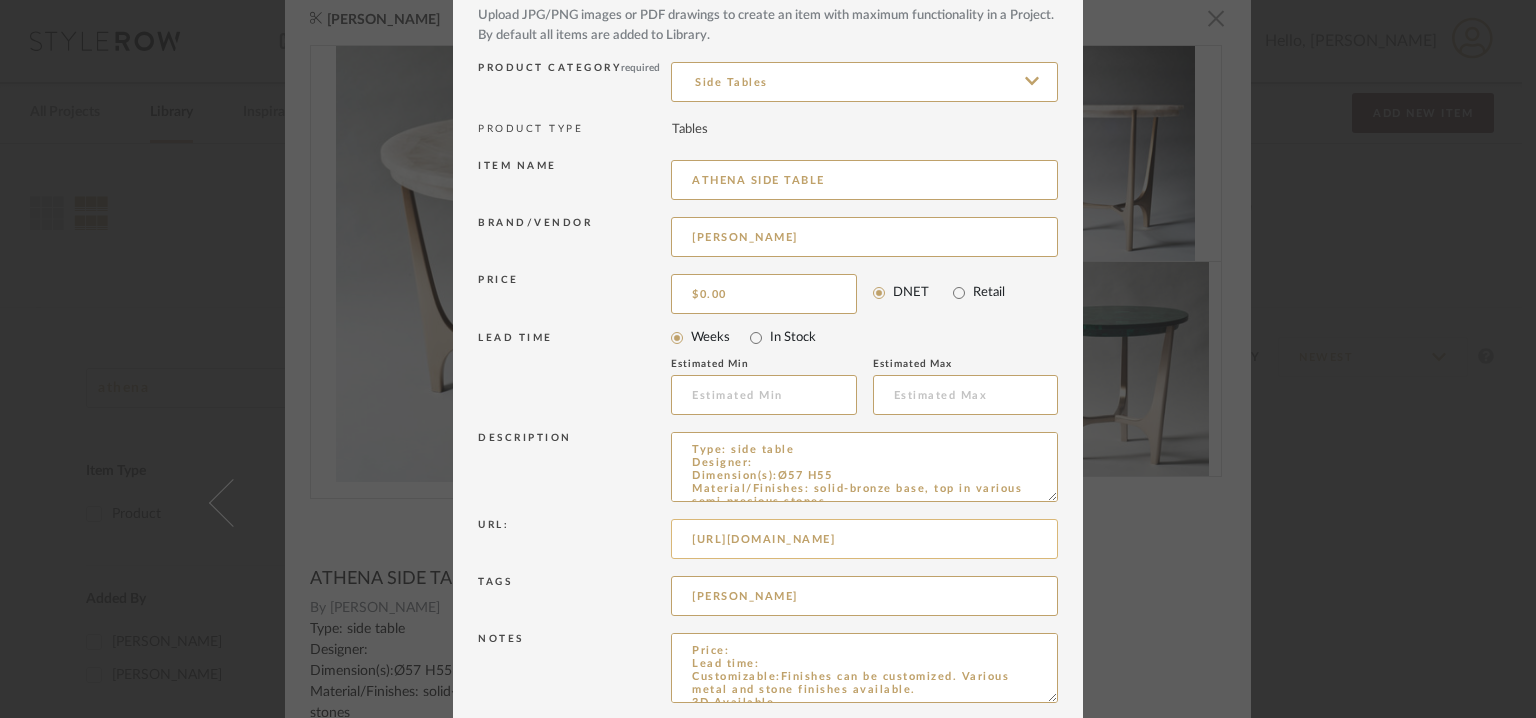 scroll, scrollTop: 192, scrollLeft: 0, axis: vertical 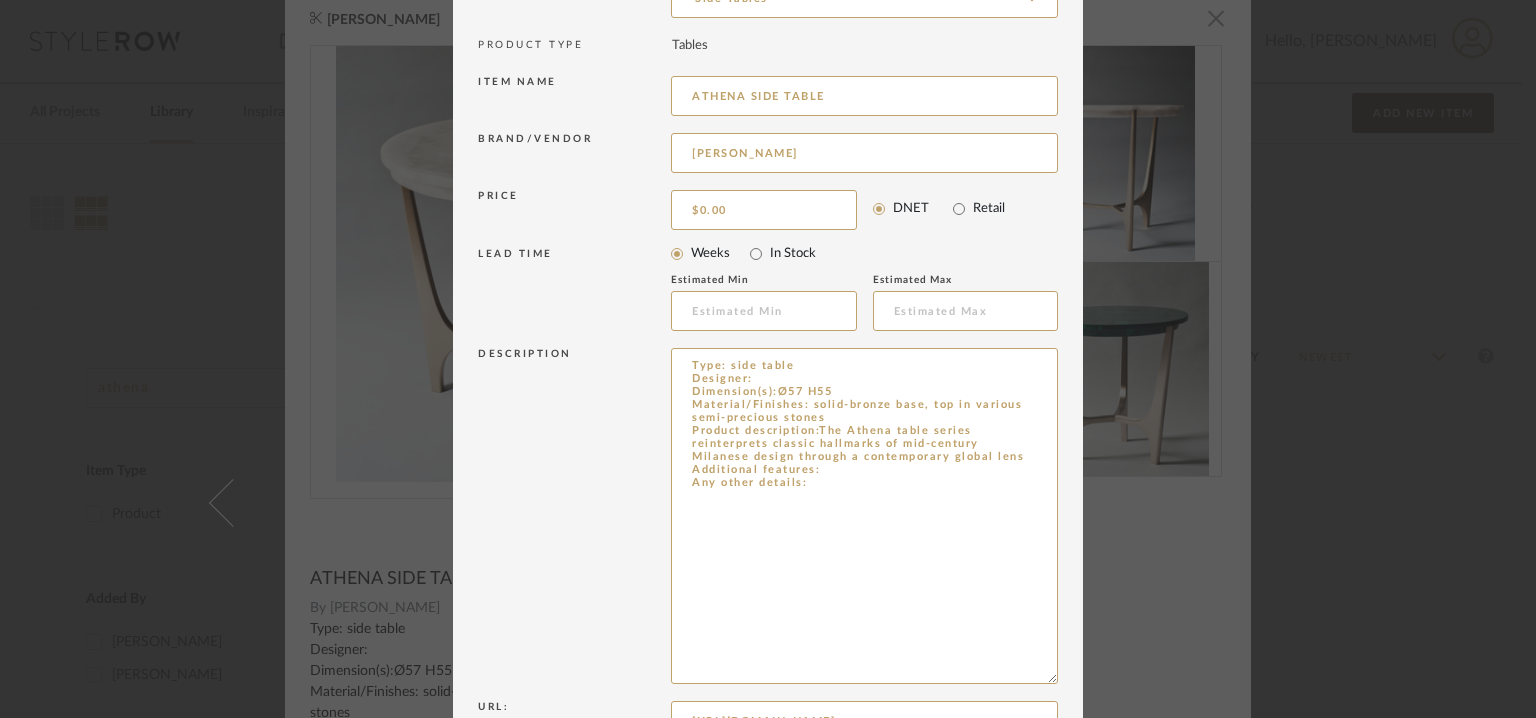 drag, startPoint x: 1046, startPoint y: 409, endPoint x: 1120, endPoint y: 731, distance: 330.3937 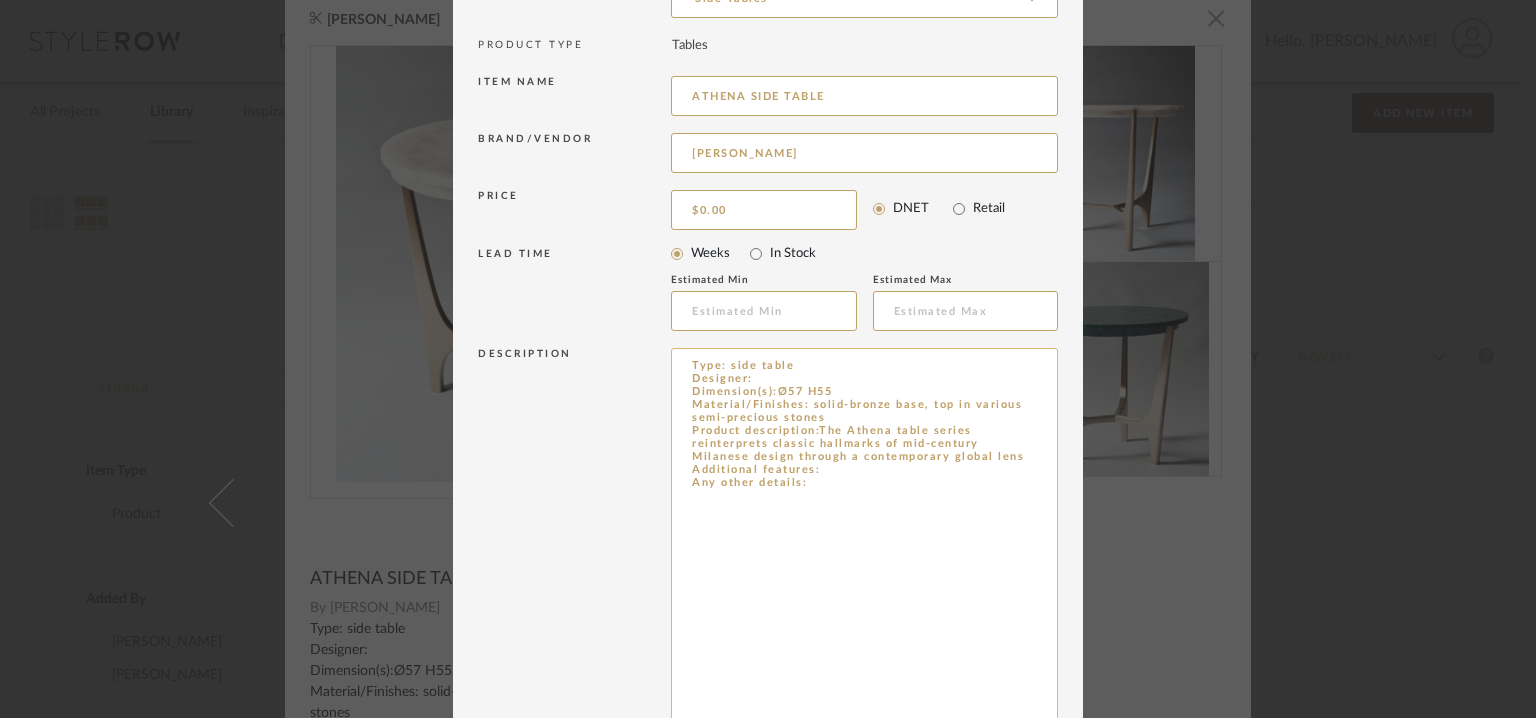 drag, startPoint x: 827, startPoint y: 482, endPoint x: 686, endPoint y: 357, distance: 188.43036 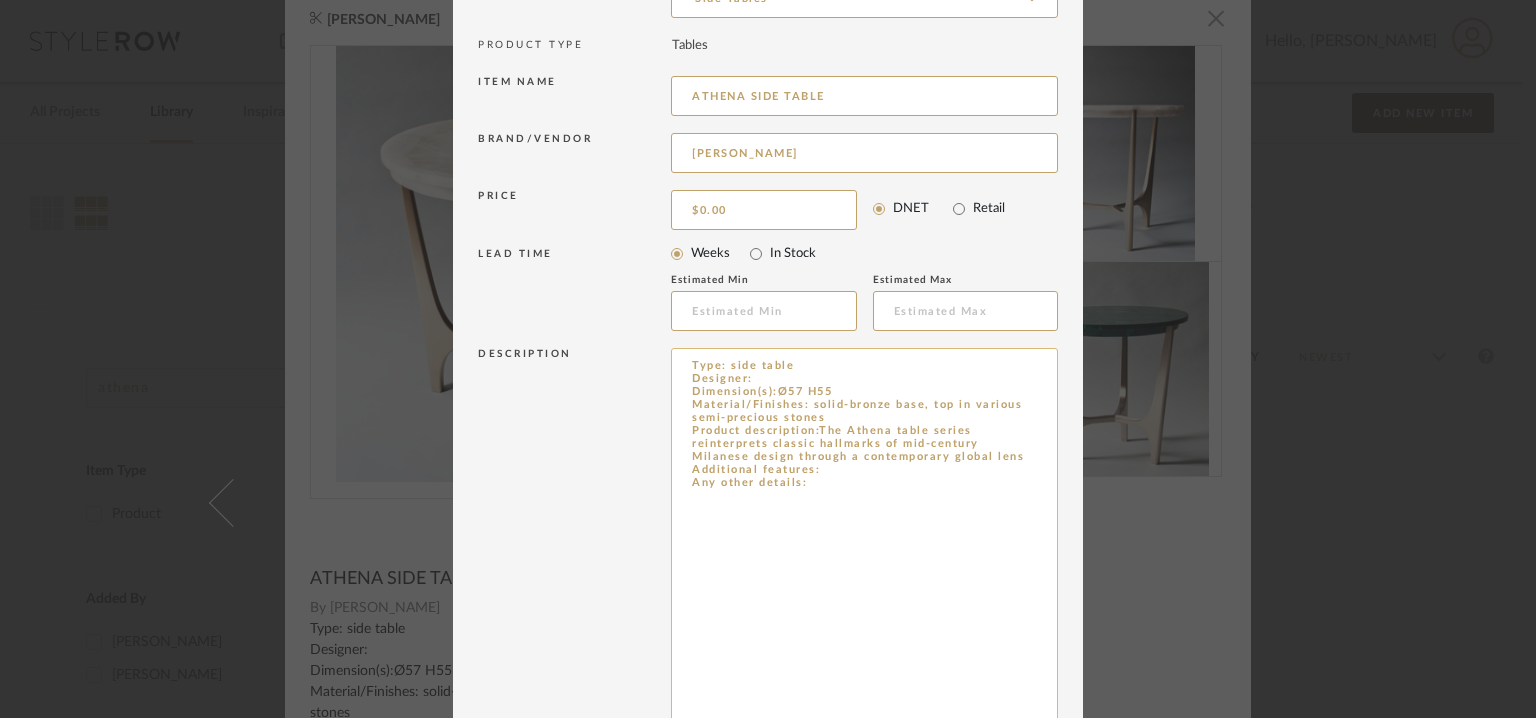 paste on "Side table
Designer : Na
Dimensions : 570mm [22.5”] (DIA) X 550mm [21.5”] (H)
Material & Finishes : Metal, Stone
Metal finishes : Bronze, Satin/ Bronze, Antique.
Stone finishes : Quartz, White/ Quartz, Rose/ Quartz, Smokey.
Product description : The Athena table series reinterprets classic hallmarks of mid-century Milanese design through a contemporary global lens. Anchored by a solid-bronze base, with three angled legs that connect via horizontal supports, the side table version features a circular top in a variety of semi-precious stones, highlighting the dynamic natural beauty of rare materials.Additional details : Na
Any other details : Na" 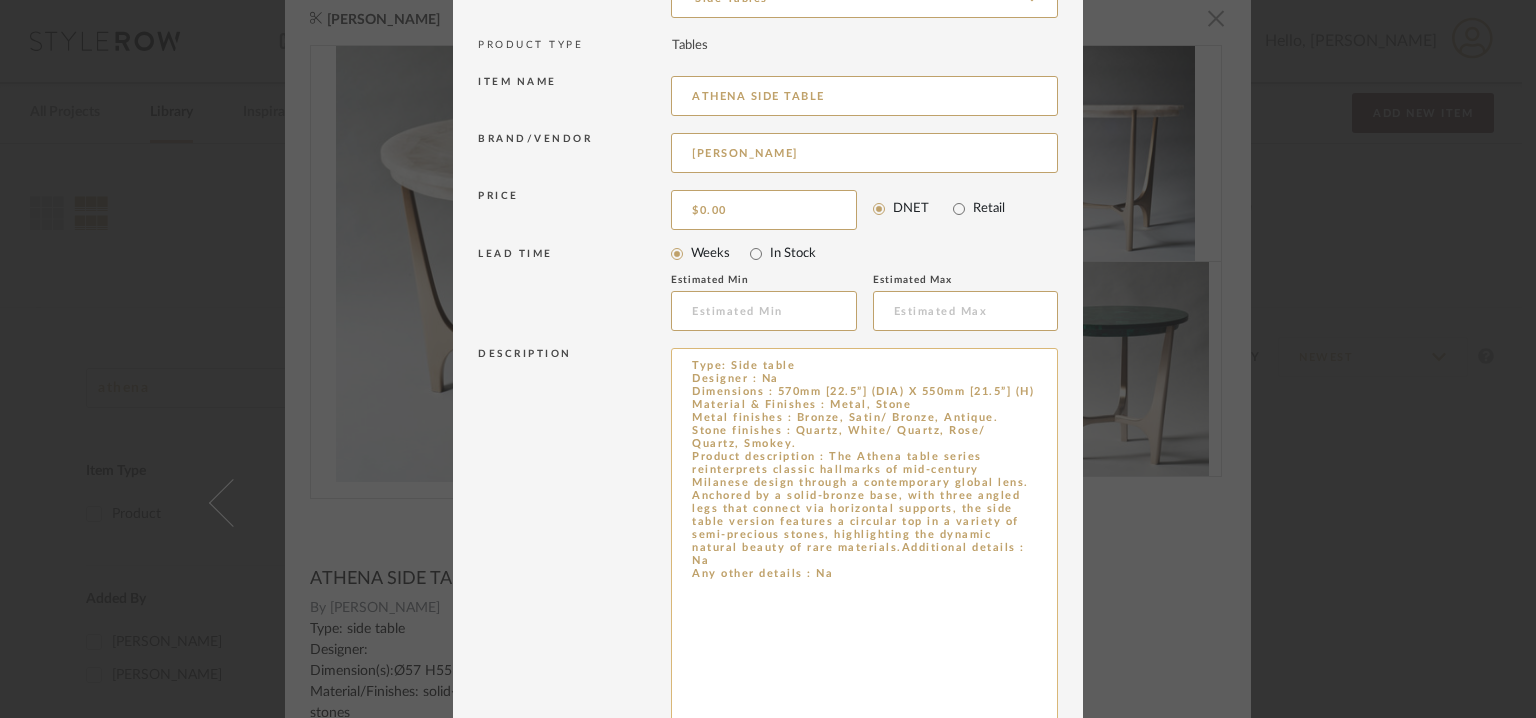 drag, startPoint x: 804, startPoint y: 535, endPoint x: 725, endPoint y: 548, distance: 80.06248 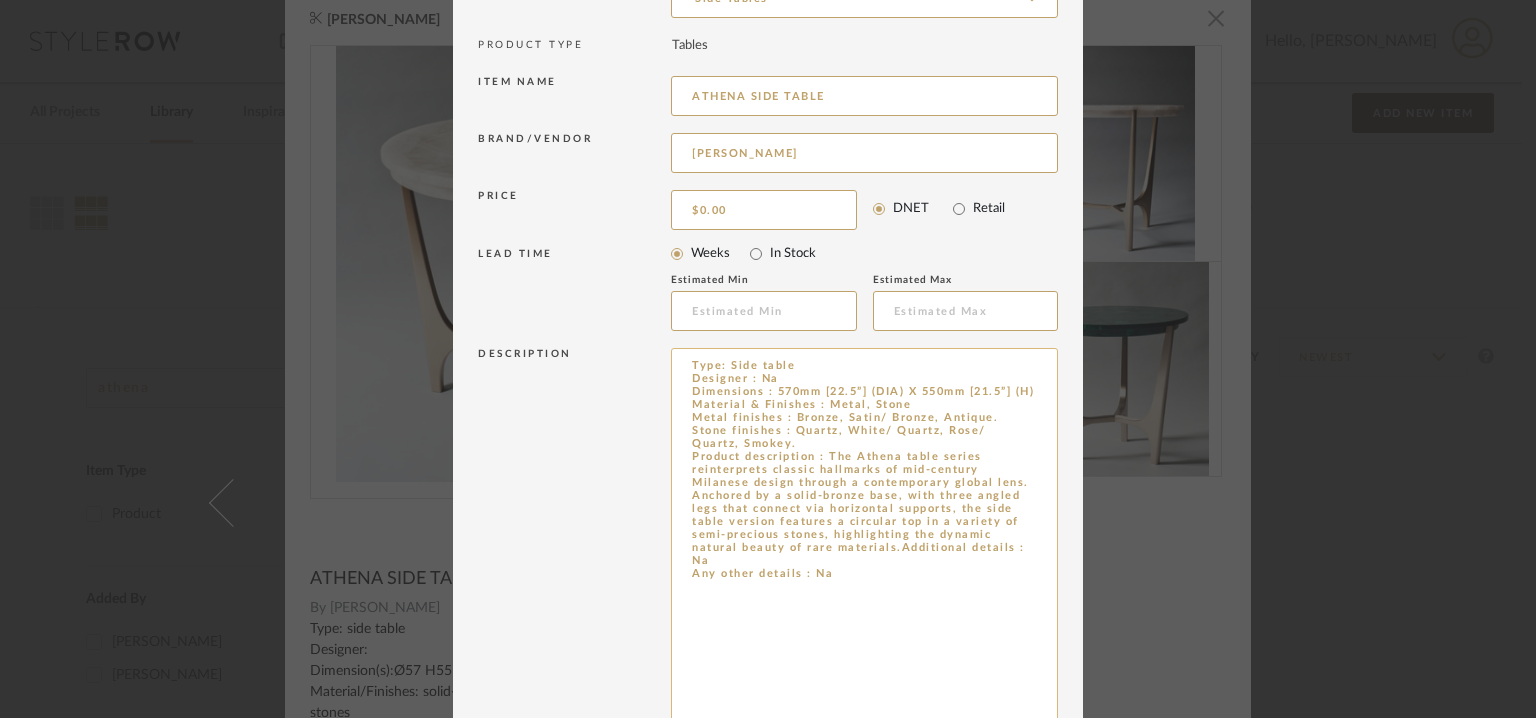 click on "Type: Side table
Designer : Na
Dimensions : 570mm [22.5”] (DIA) X 550mm [21.5”] (H)
Material & Finishes : Metal, Stone
Metal finishes : Bronze, Satin/ Bronze, Antique.
Stone finishes : Quartz, White/ Quartz, Rose/ Quartz, Smokey.
Product description : The Athena table series reinterprets classic hallmarks of mid-century Milanese design through a contemporary global lens. Anchored by a solid-bronze base, with three angled legs that connect via horizontal supports, the side table version features a circular top in a variety of semi-precious stones, highlighting the dynamic natural beauty of rare materials.Additional details : Na
Any other details : Na" at bounding box center [864, 544] 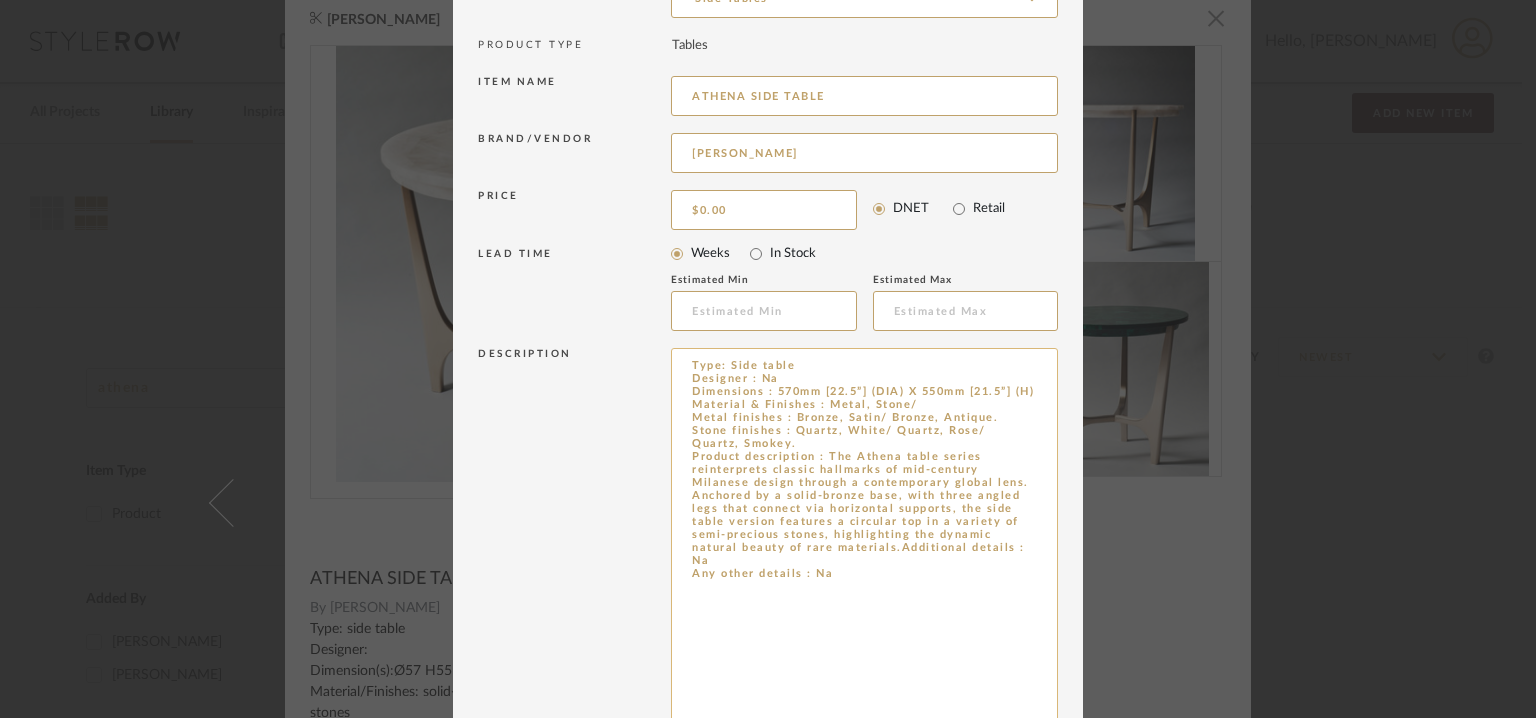 paste on "top in a variety of semi-precious stones" 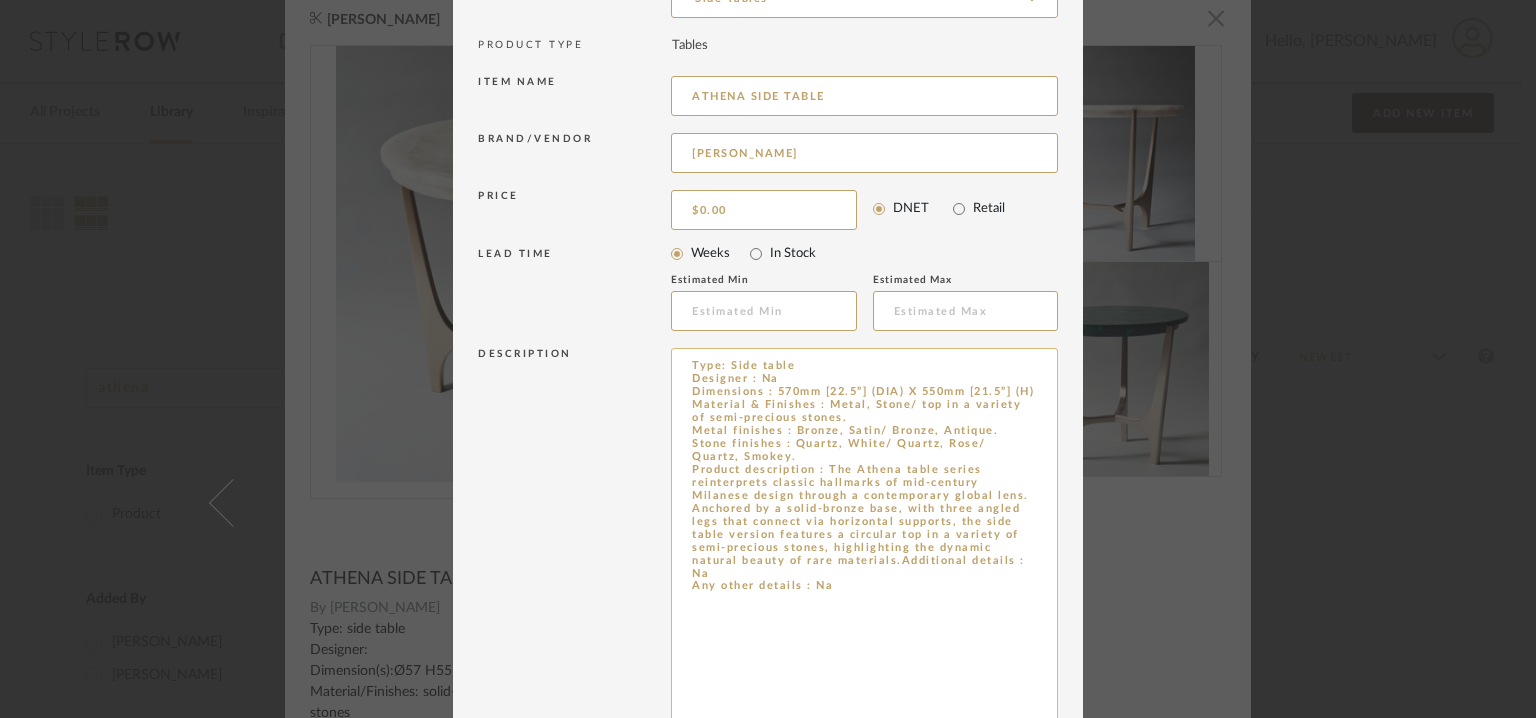 click on "Type: Side table
Designer : Na
Dimensions : 570mm [22.5”] (DIA) X 550mm [21.5”] (H)
Material & Finishes : Metal, Stone/ top in a variety of semi-precious stones.
Metal finishes : Bronze, Satin/ Bronze, Antique.
Stone finishes : Quartz, White/ Quartz, Rose/ Quartz, Smokey.
Product description : The Athena table series reinterprets classic hallmarks of mid-century Milanese design through a contemporary global lens. Anchored by a solid-bronze base, with three angled legs that connect via horizontal supports, the side table version features a circular top in a variety of semi-precious stones, highlighting the dynamic natural beauty of rare materials.Additional details : Na
Any other details : Na" at bounding box center (864, 544) 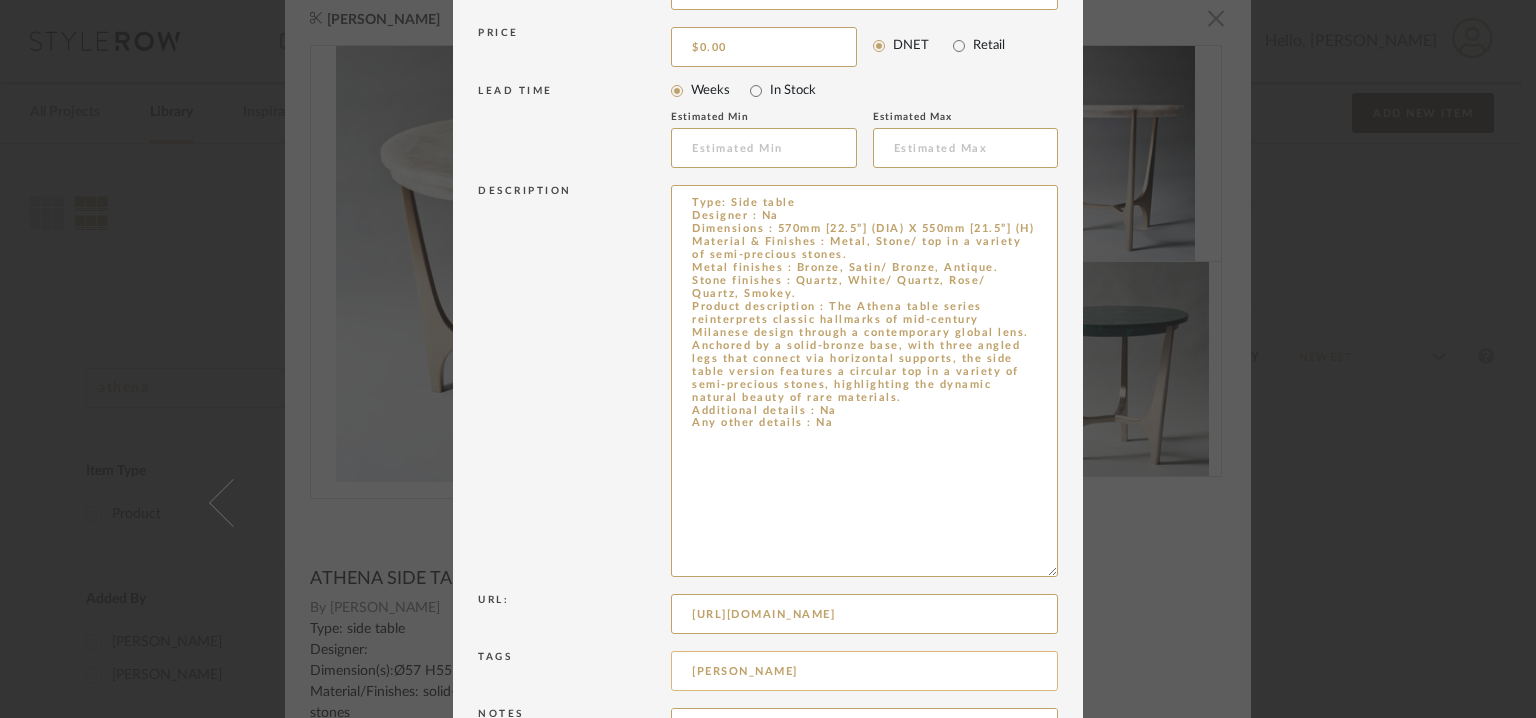 scroll, scrollTop: 515, scrollLeft: 0, axis: vertical 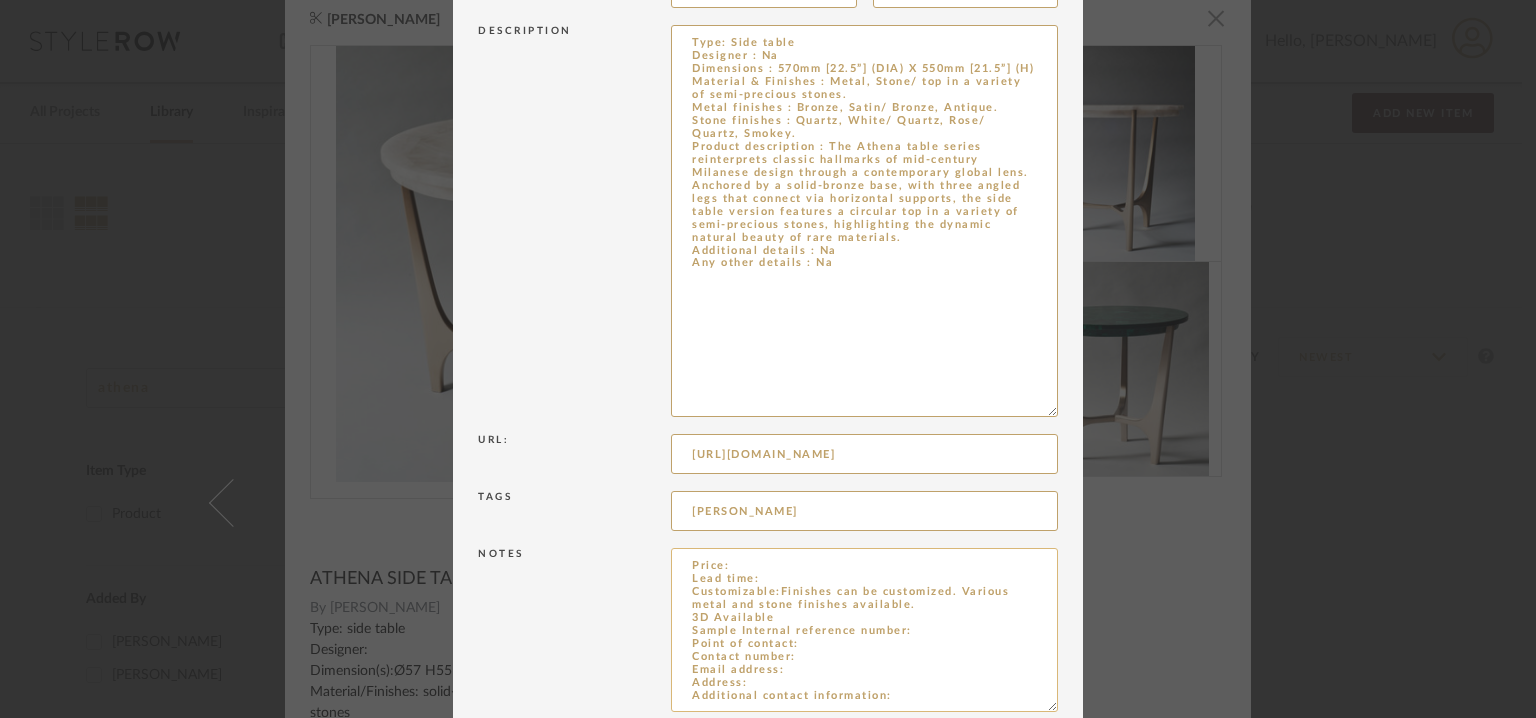 drag, startPoint x: 1044, startPoint y: 613, endPoint x: 1042, endPoint y: 709, distance: 96.02083 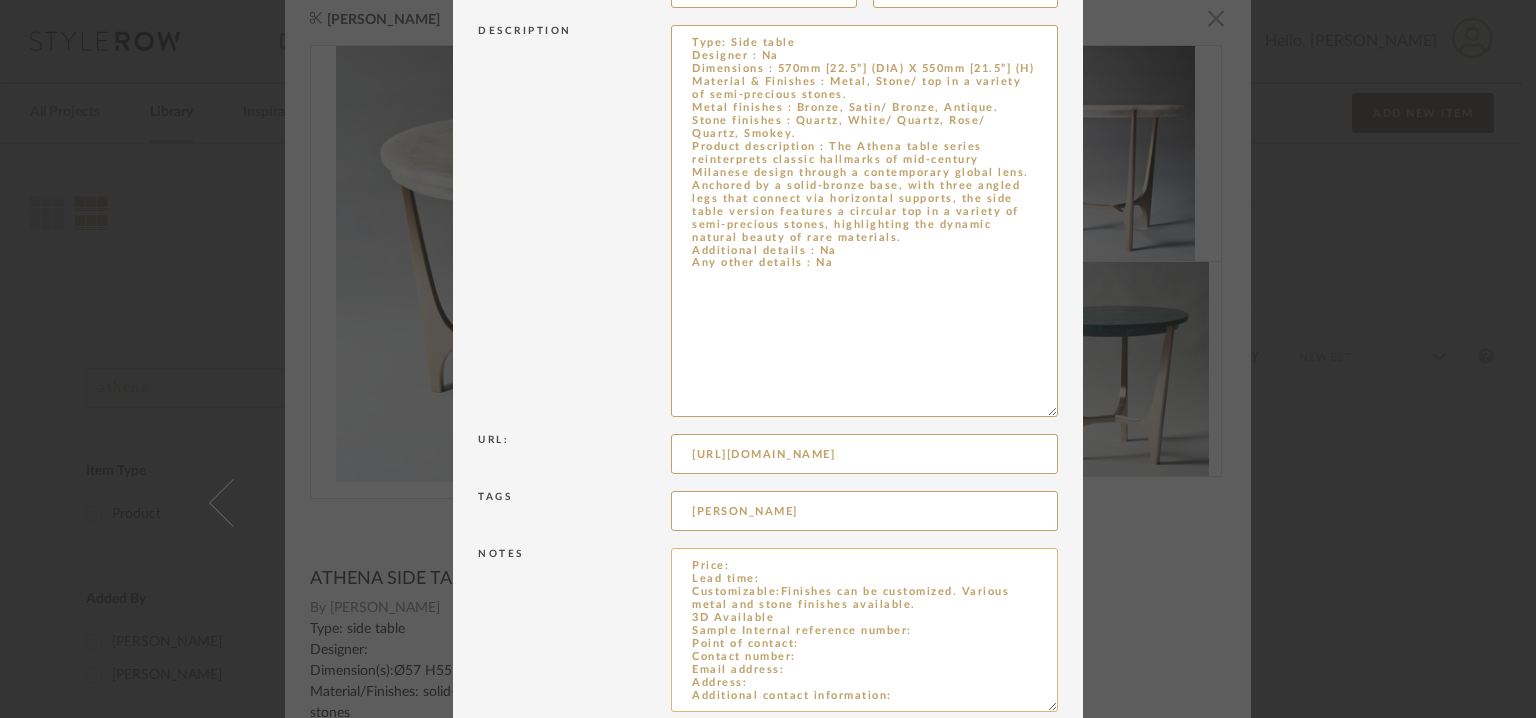 click on "Price:
Lead time:
Customizable:Finishes can be customized. Various metal and stone finishes available.
3D Available
Sample Internal reference number:
Point of contact:
Contact number:
Email address:
Address:
Additional contact information:" at bounding box center [864, 630] 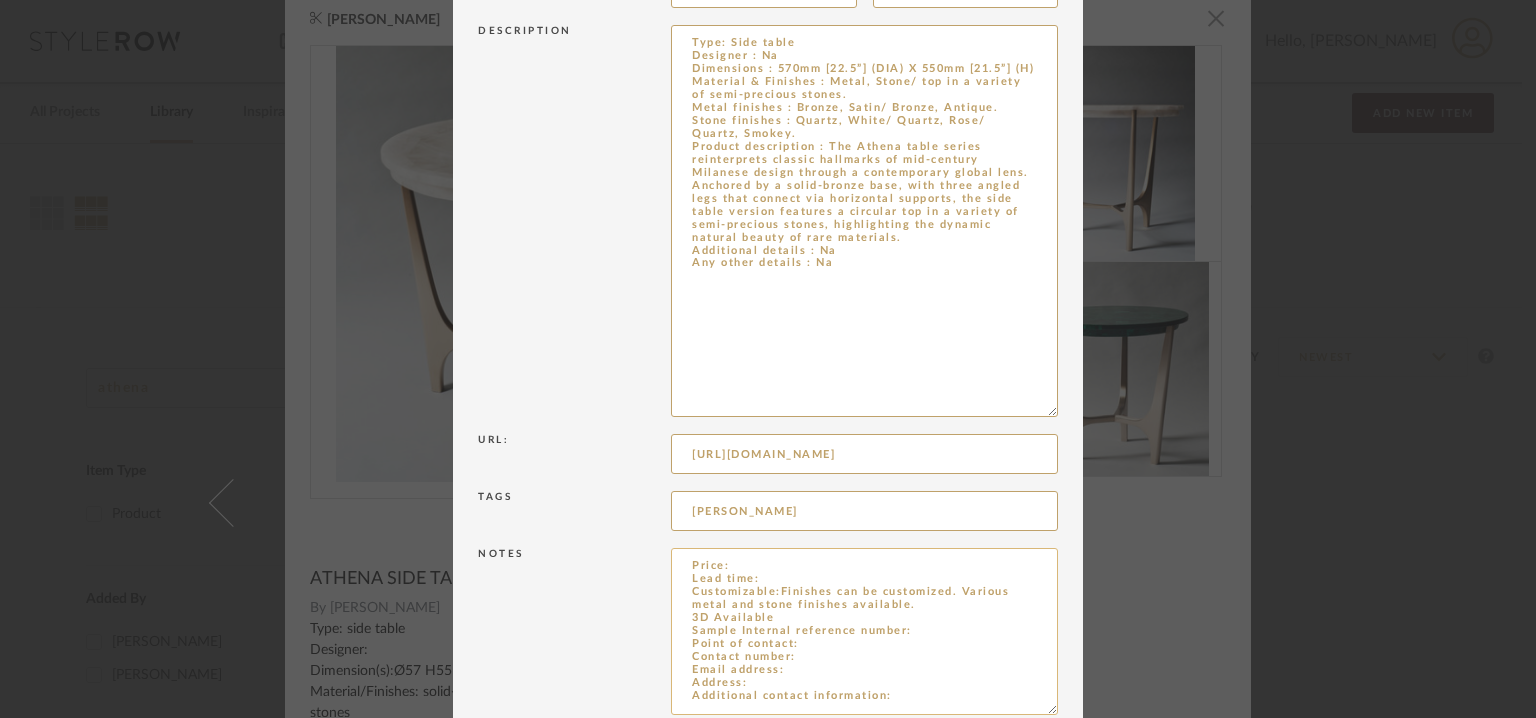 type on "Type: Side table
Designer : Na
Dimensions : 570mm [22.5”] (DIA) X 550mm [21.5”] (H)
Material & Finishes : Metal, Stone/ top in a variety of semi-precious stones.
Metal finishes : Bronze, Satin/ Bronze, Antique.
Stone finishes : Quartz, White/ Quartz, Rose/ Quartz, Smokey.
Product description : The Athena table series reinterprets classic hallmarks of mid-century Milanese design through a contemporary global lens. Anchored by a solid-bronze base, with three angled legs that connect via horizontal supports, the side table version features a circular top in a variety of semi-precious stones, highlighting the dynamic natural beauty of rare materials.
Additional details : Na
Any other details : Na" 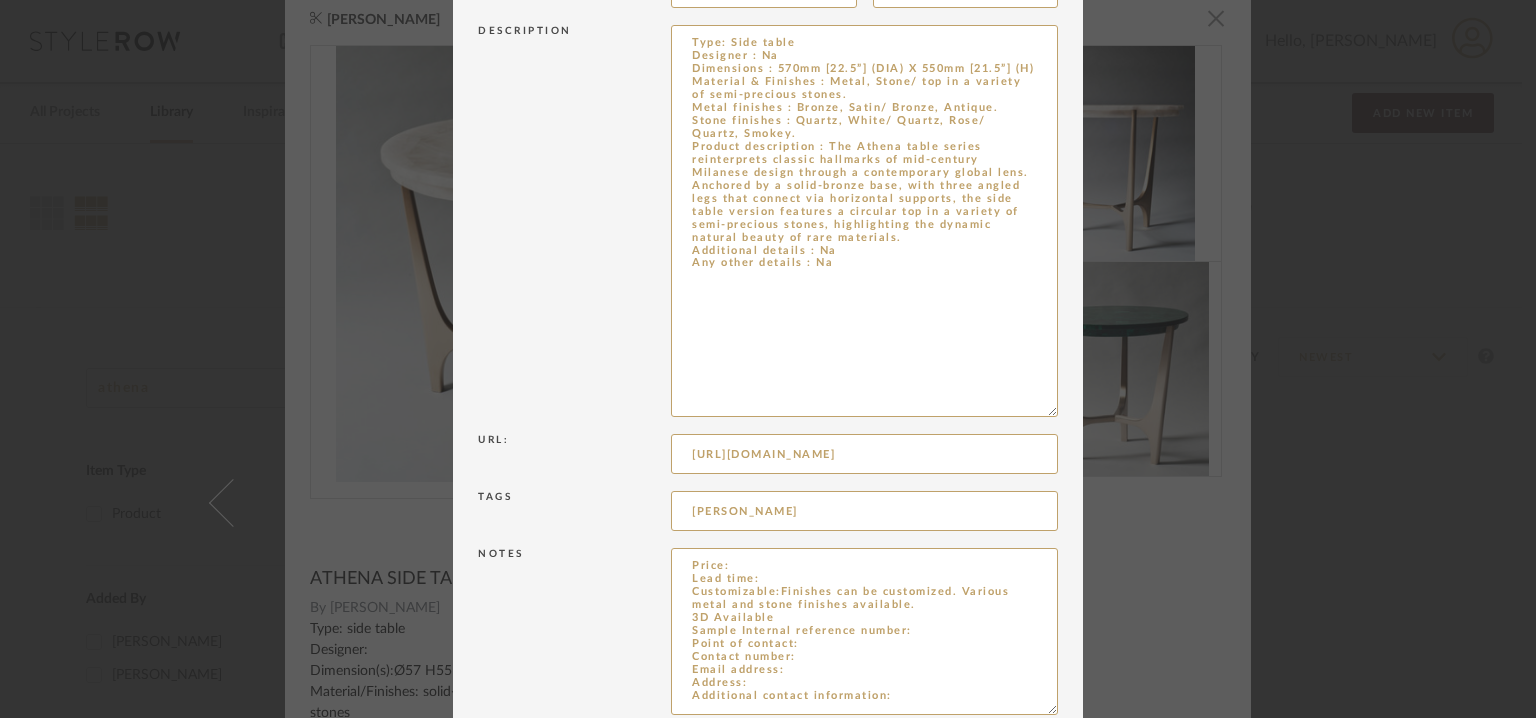 scroll, scrollTop: 612, scrollLeft: 0, axis: vertical 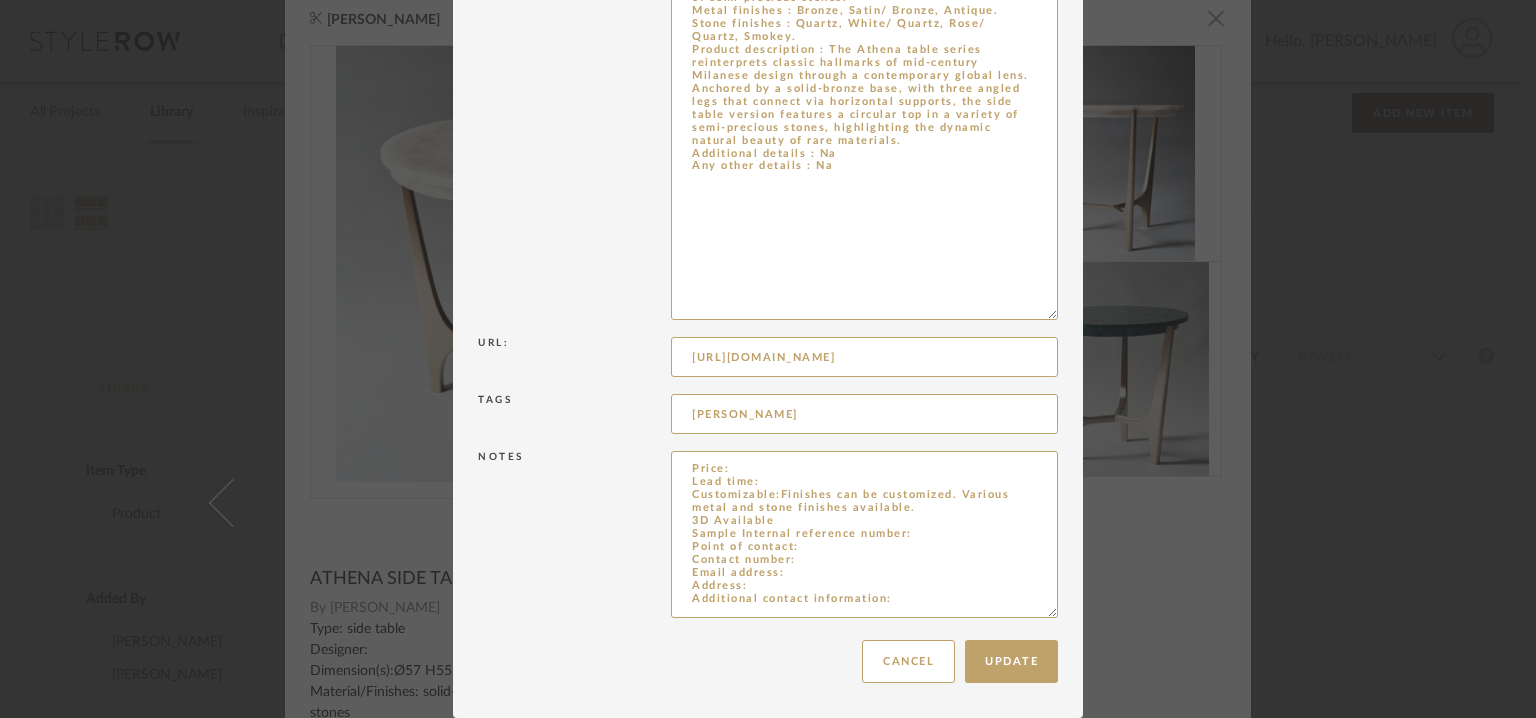 drag, startPoint x: 684, startPoint y: 557, endPoint x: 892, endPoint y: 760, distance: 290.6424 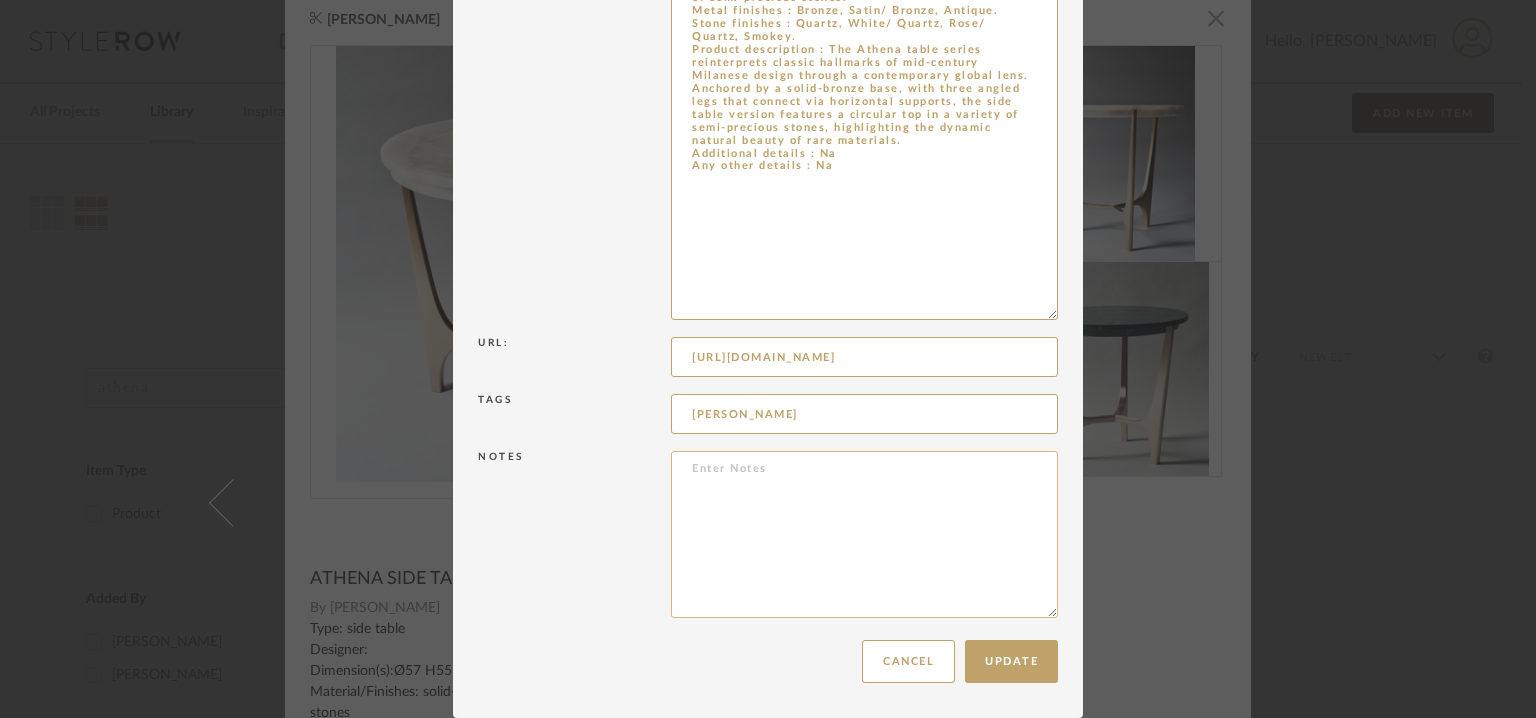 paste on "Price: : Na
Lead time:  7 – 10 weeks for standard pieces.  Production involving hand cast metal and stone tend to be on the longer end of this time frame.  Custom items may also extend production timelines.
Customizable : YES. COM MEMOS MUST BE REVIEWED AND FABRIC QUANTITIES/FABRIC APPLICATION CONFIRMED PRIOR TO ORDERING.
3D available : No
BIM available. No.
Point of contact: [PERSON_NAME]
Contact number: [PHONE_NUMBER] and
[PHONE_NUMBER]
Email address: [EMAIL_ADDRESS][DOMAIN_NAME]
[EMAIL_ADDRESS][DOMAIN_NAME]
Address: [STREET_ADDRESS]
Additional contact information:
Email address : [PERSON_NAME][EMAIL_ADDRESS][PERSON_NAME][DOMAIN_NAME]  and
[EMAIL_ADDRESS][DOMAIN_NAME]" 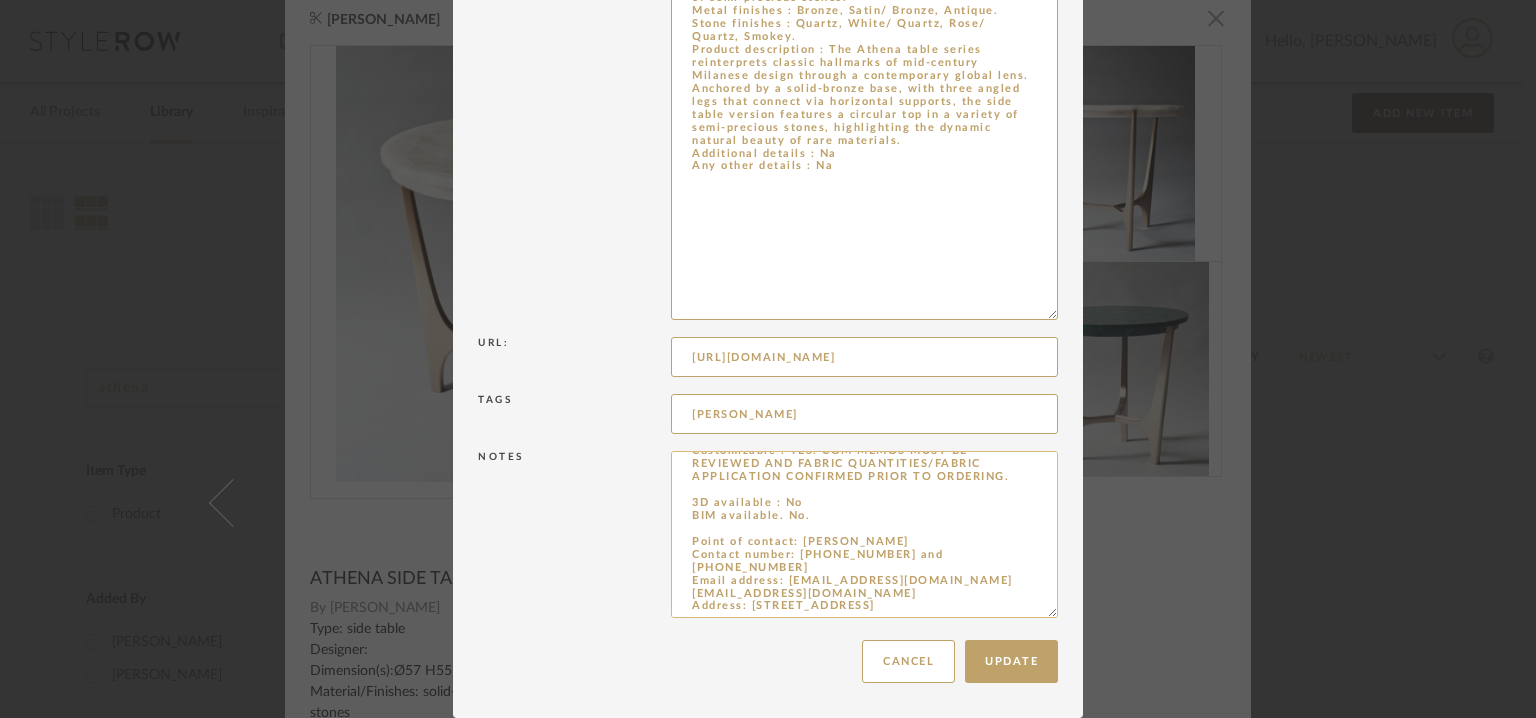 scroll, scrollTop: 48, scrollLeft: 0, axis: vertical 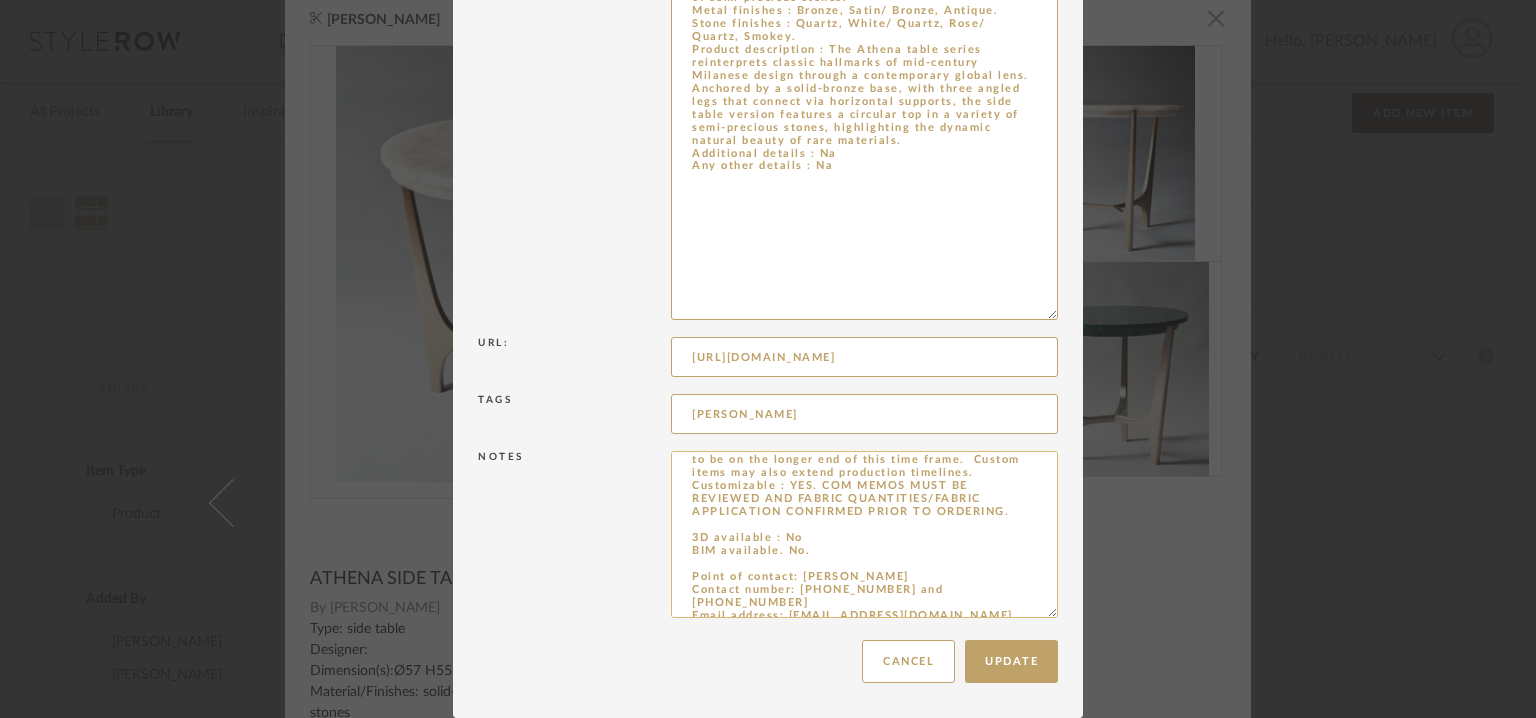 drag, startPoint x: 952, startPoint y: 509, endPoint x: 783, endPoint y: 488, distance: 170.29973 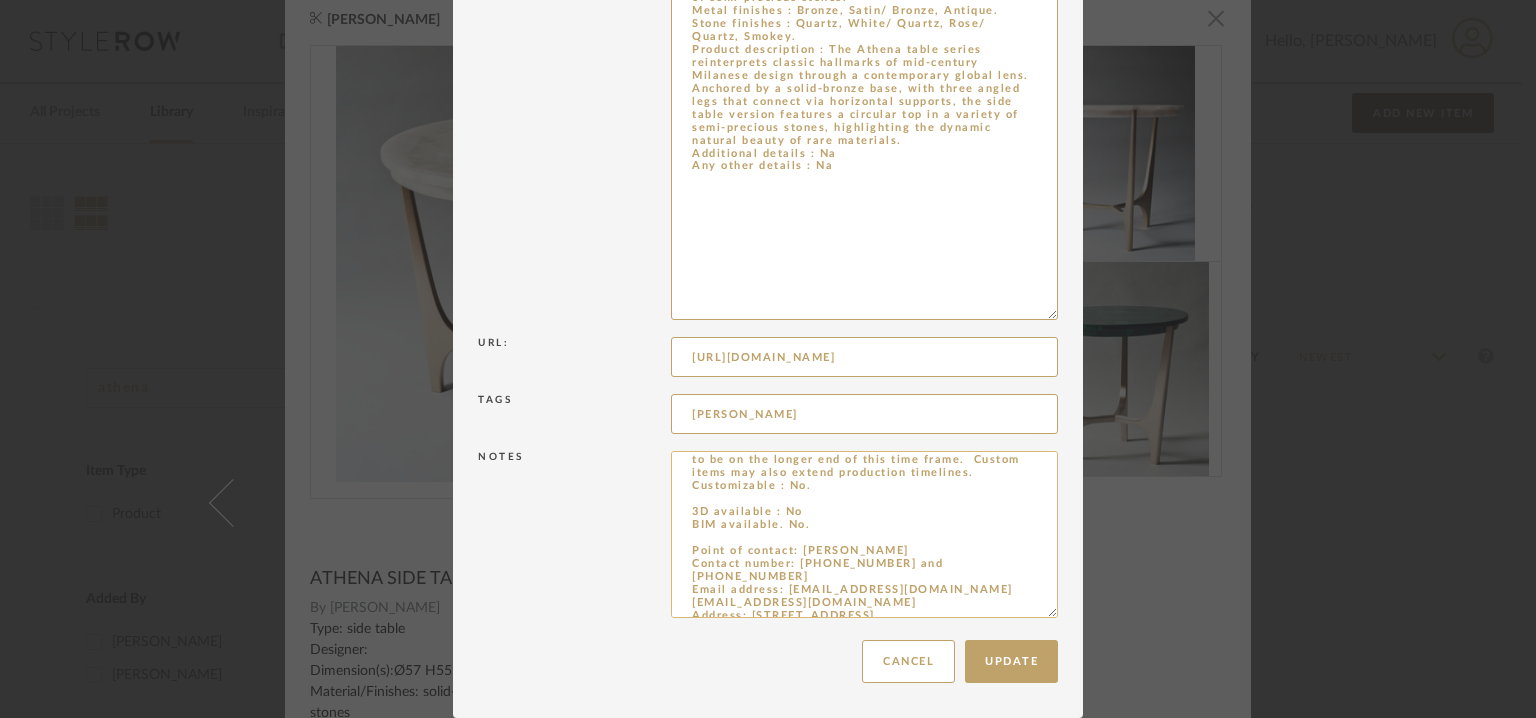 click on "Price: : Na
Lead time:  7 – 10 weeks for standard pieces.  Production involving hand cast metal and stone tend to be on the longer end of this time frame.  Custom items may also extend production timelines.
Customizable : No.
3D available : No
BIM available. No.
Point of contact: Raj Kumar
Contact number: +91 8130848630 and
+91 9350910547
Email address: raj.kumar@demurodas.com
info@demurodas.com
Address: Plot No. 72, Ecotech Extension I, Greater Noida, Uttar Pradesh 201308, India
Additional contact information:
Email address : amy.lee@demurodas.com  and
info@demurodas.com" at bounding box center [864, 534] 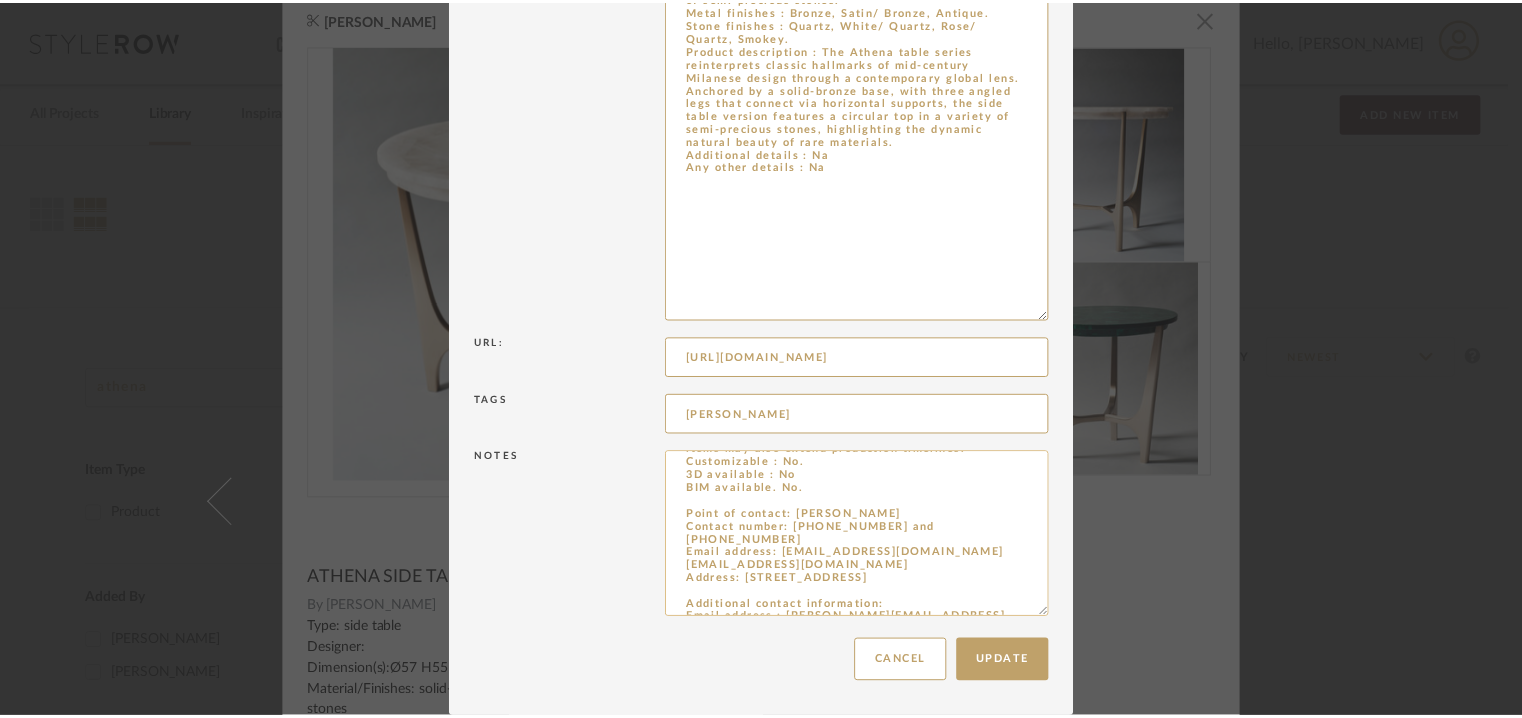 scroll, scrollTop: 109, scrollLeft: 0, axis: vertical 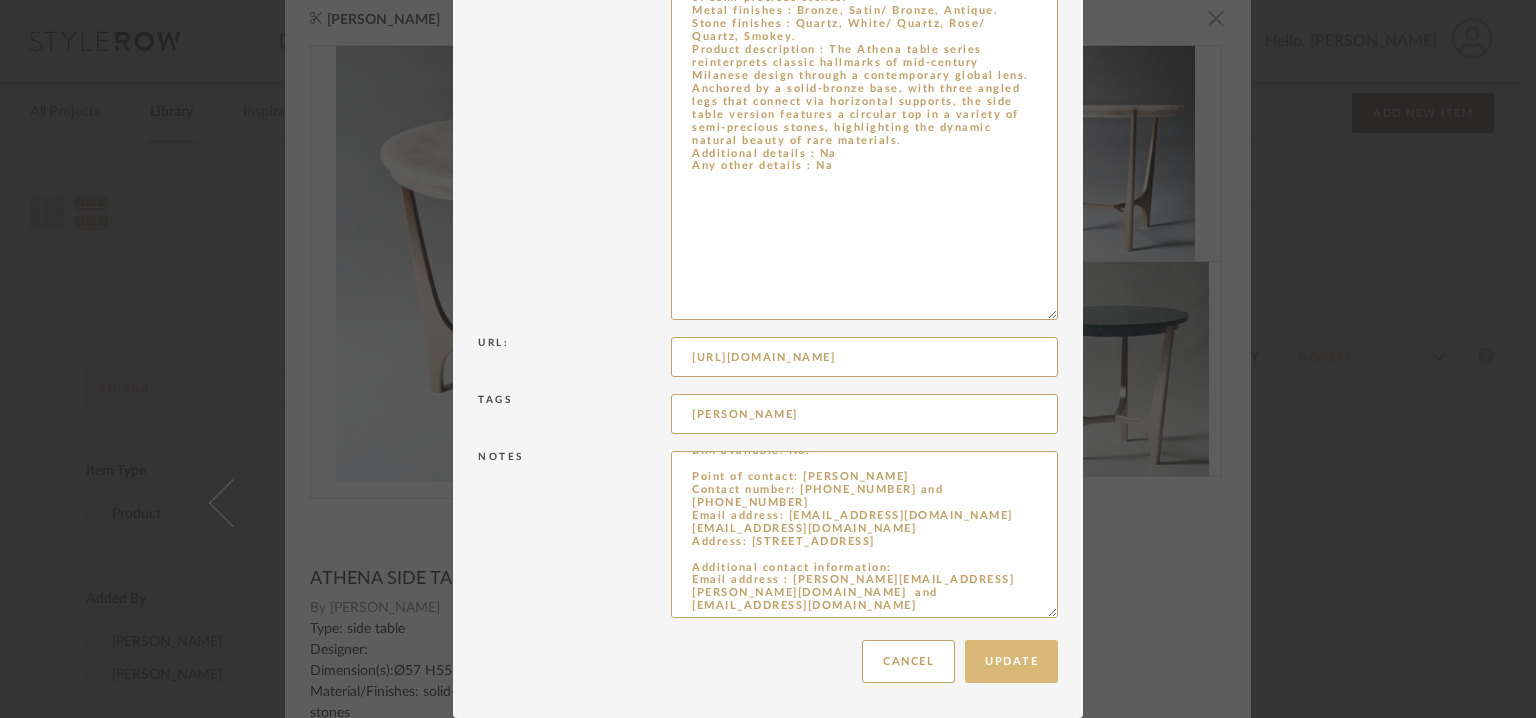type on "Price: : Na
Lead time:  7 – 10 weeks for standard pieces.  Production involving hand cast metal and stone tend to be on the longer end of this time frame.  Custom items may also extend production timelines.
Customizable : No.
3D available : No
BIM available. No.
Point of contact: Raj Kumar
Contact number: +91 8130848630 and
+91 9350910547
Email address: raj.kumar@demurodas.com
info@demurodas.com
Address: Plot No. 72, Ecotech Extension I, Greater Noida, Uttar Pradesh 201308, India
Additional contact information:
Email address : amy.lee@demurodas.com  and
info@demurodas.com" 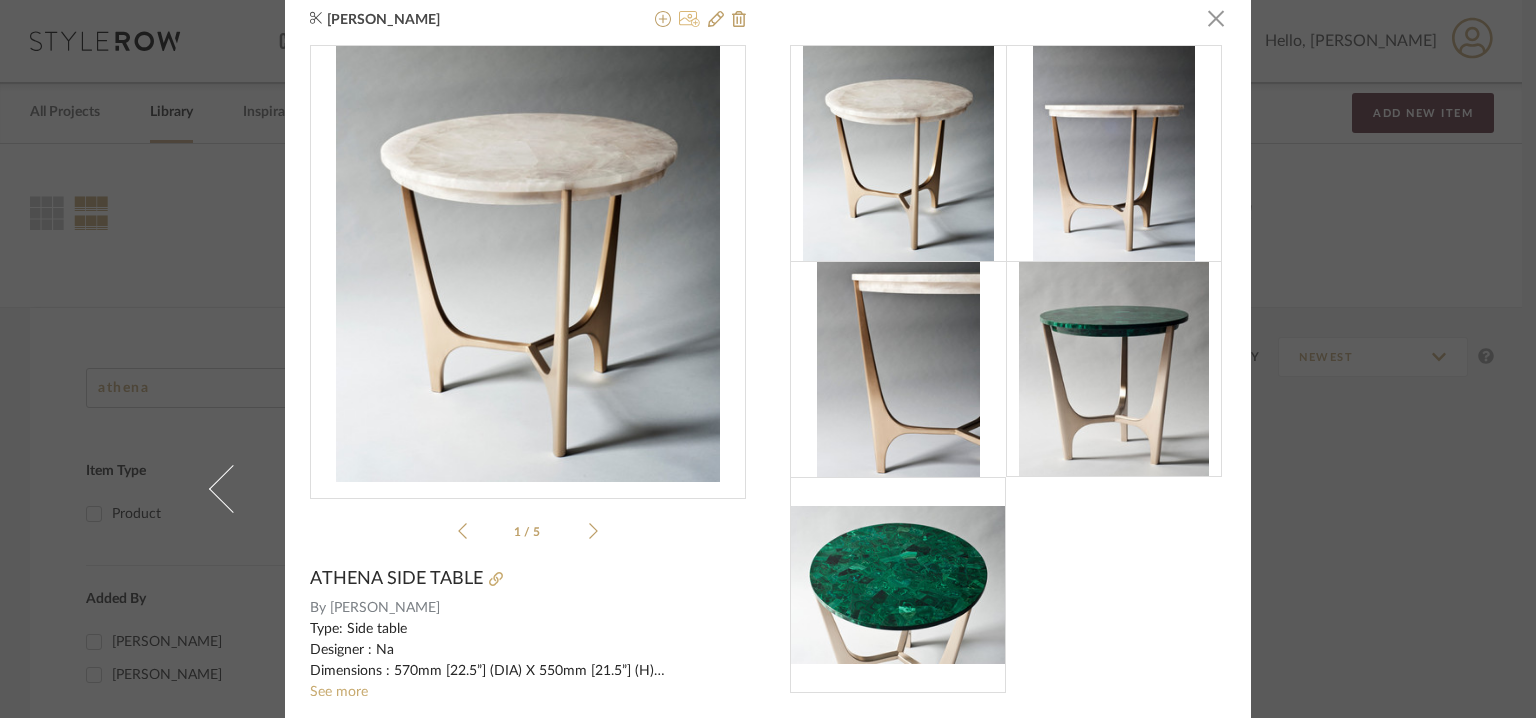 click 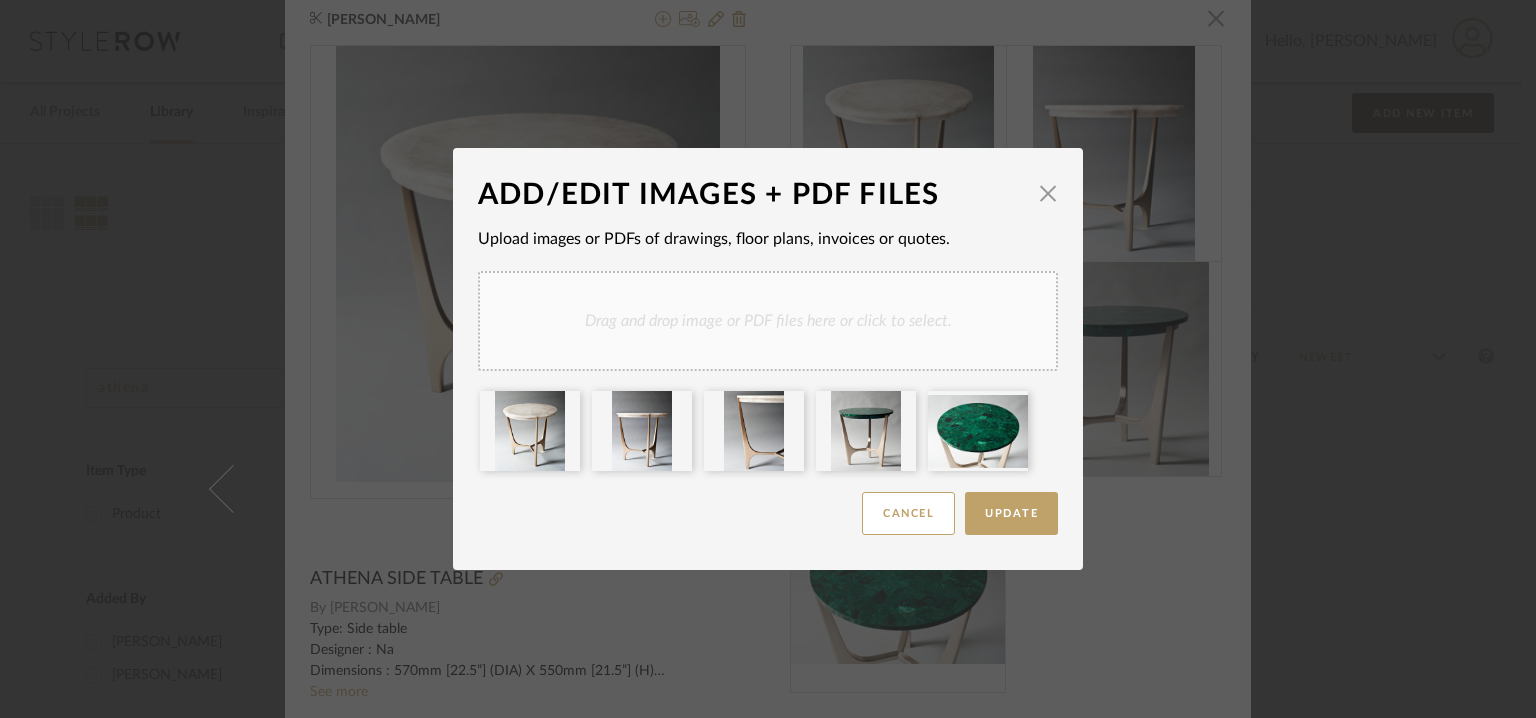 click on "Drag and drop image or PDF files here or click to select." at bounding box center [768, 321] 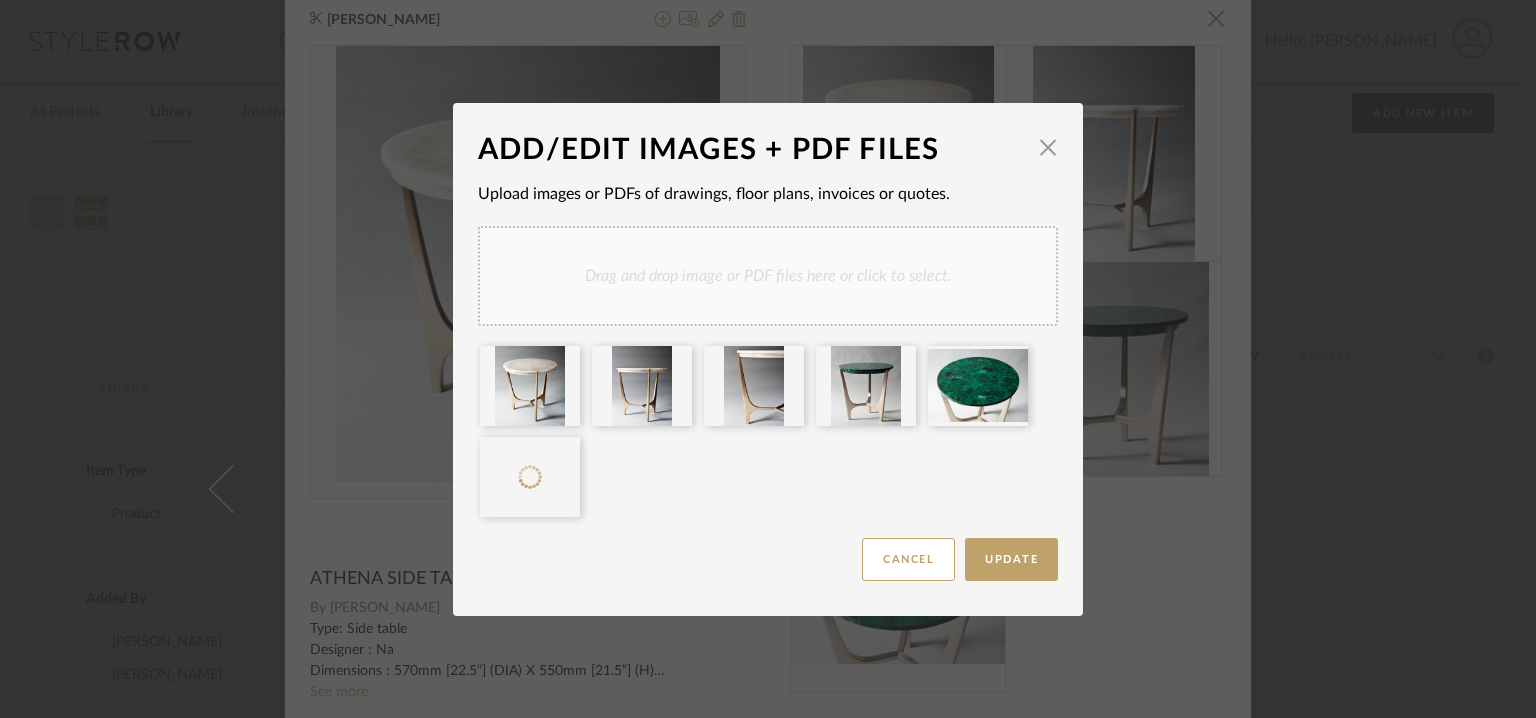 click on "Drag and drop image or PDF files here or click to select." at bounding box center (768, 276) 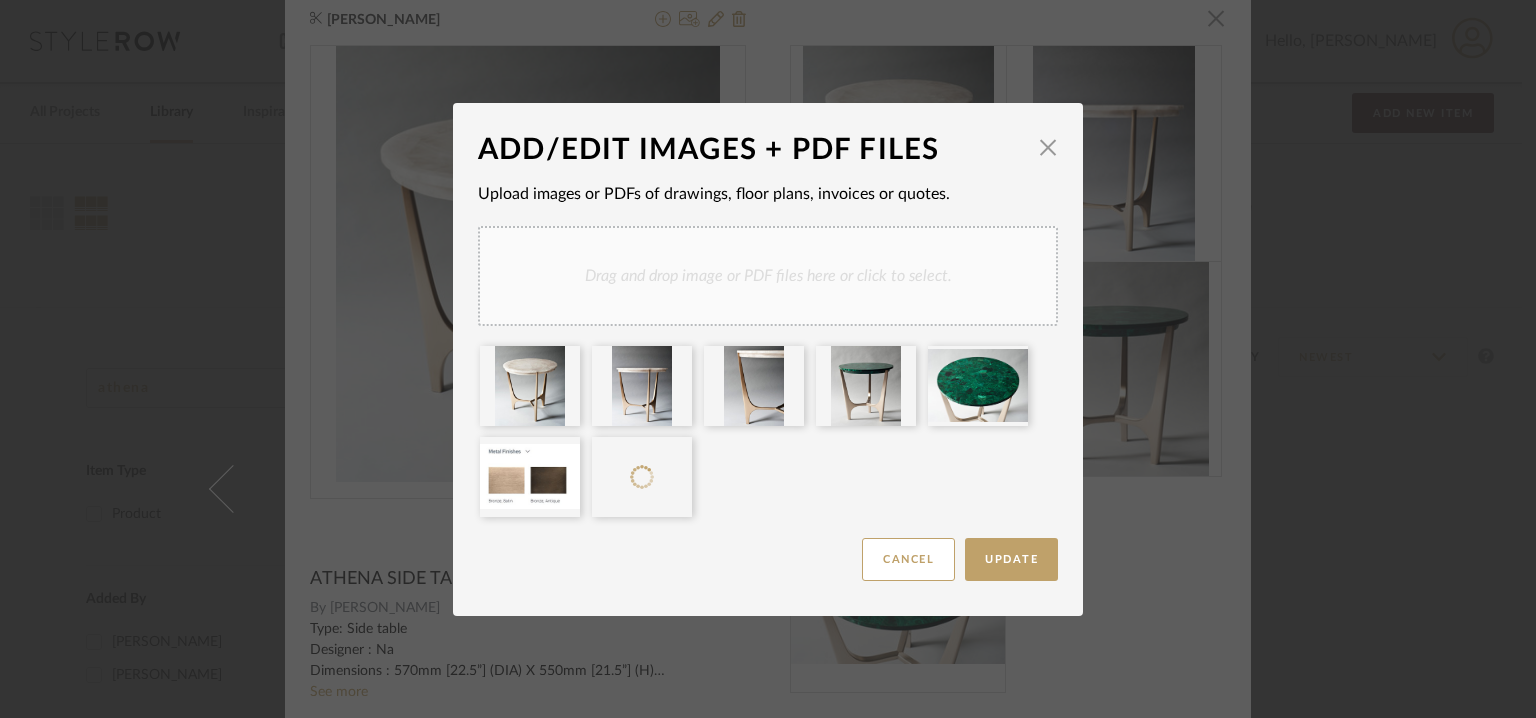 click on "Drag and drop image or PDF files here or click to select." at bounding box center [768, 276] 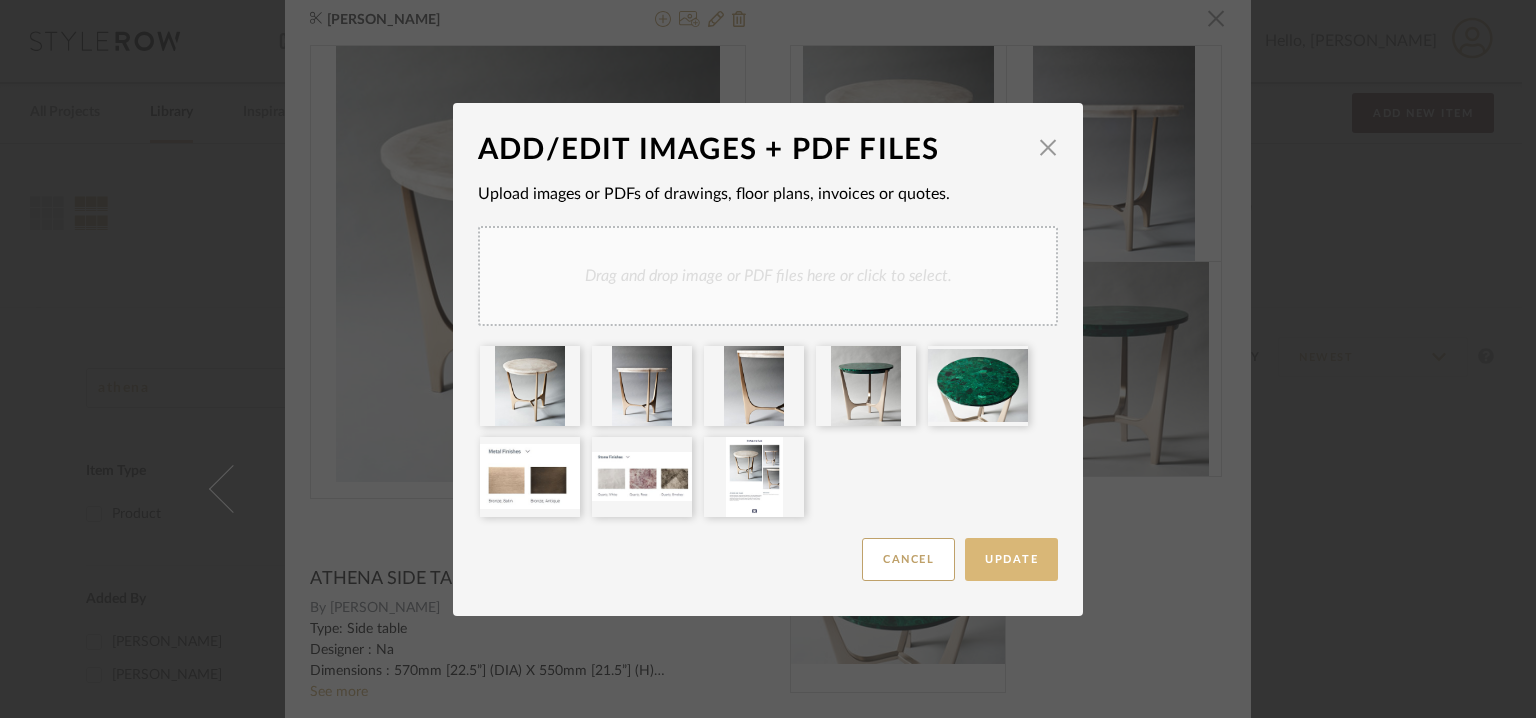 click on "Update" at bounding box center (1011, 559) 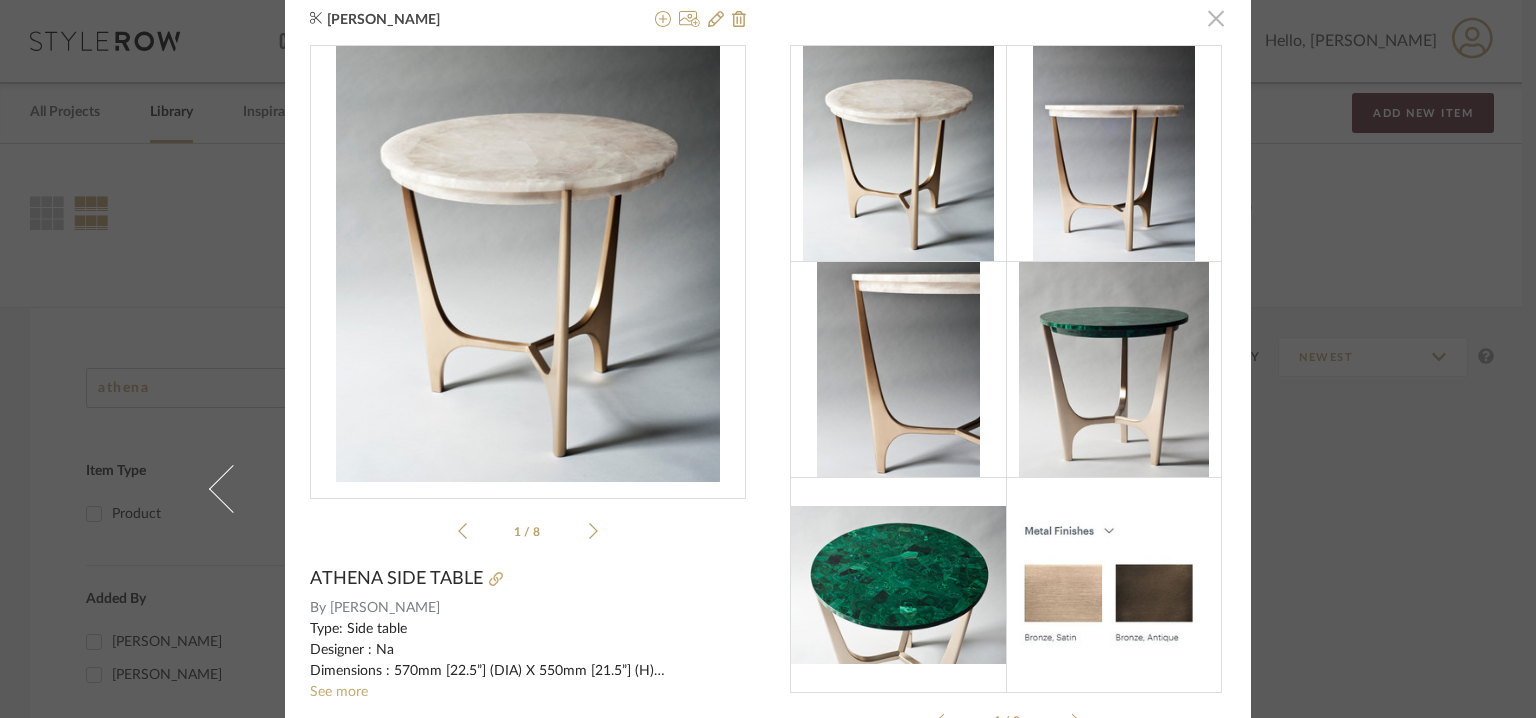 drag, startPoint x: 1212, startPoint y: 18, endPoint x: 1201, endPoint y: 24, distance: 12.529964 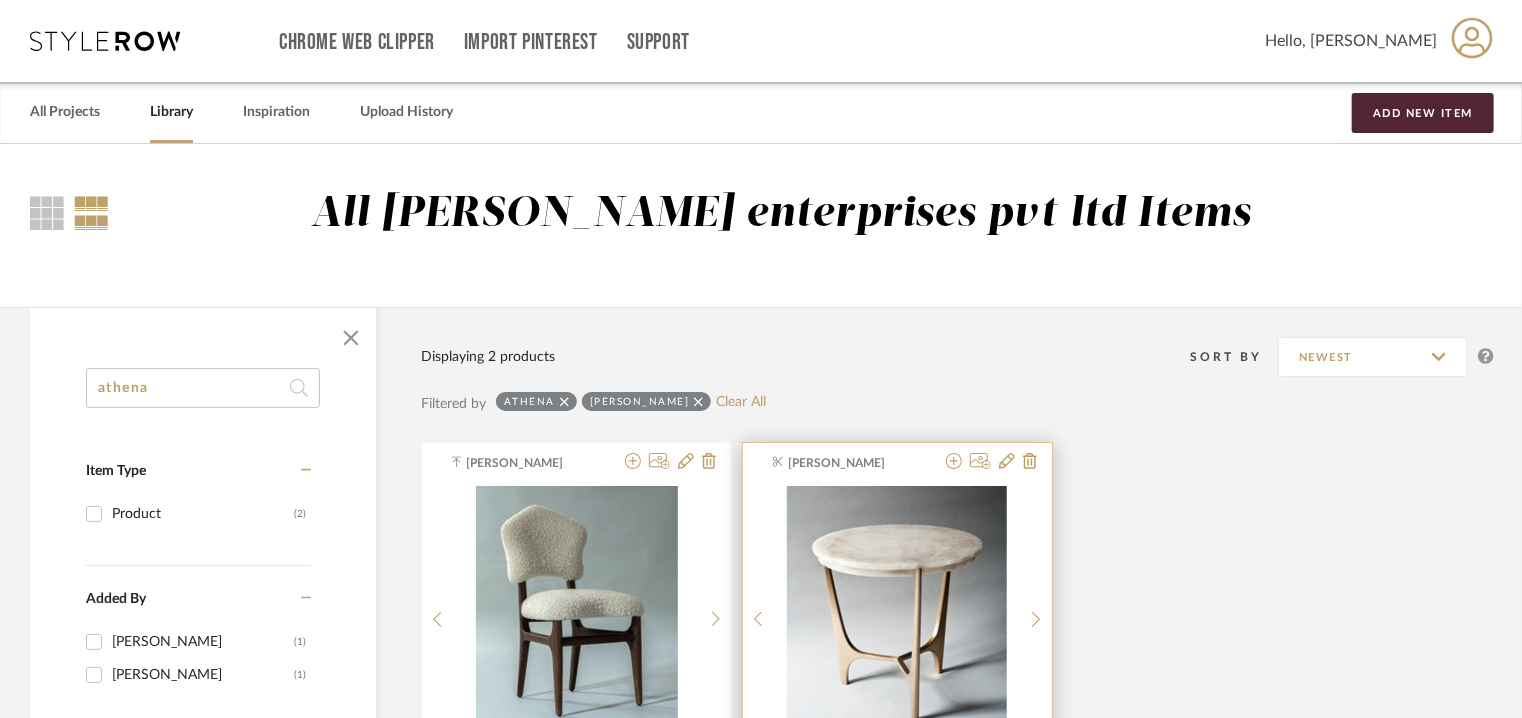click at bounding box center [897, 611] 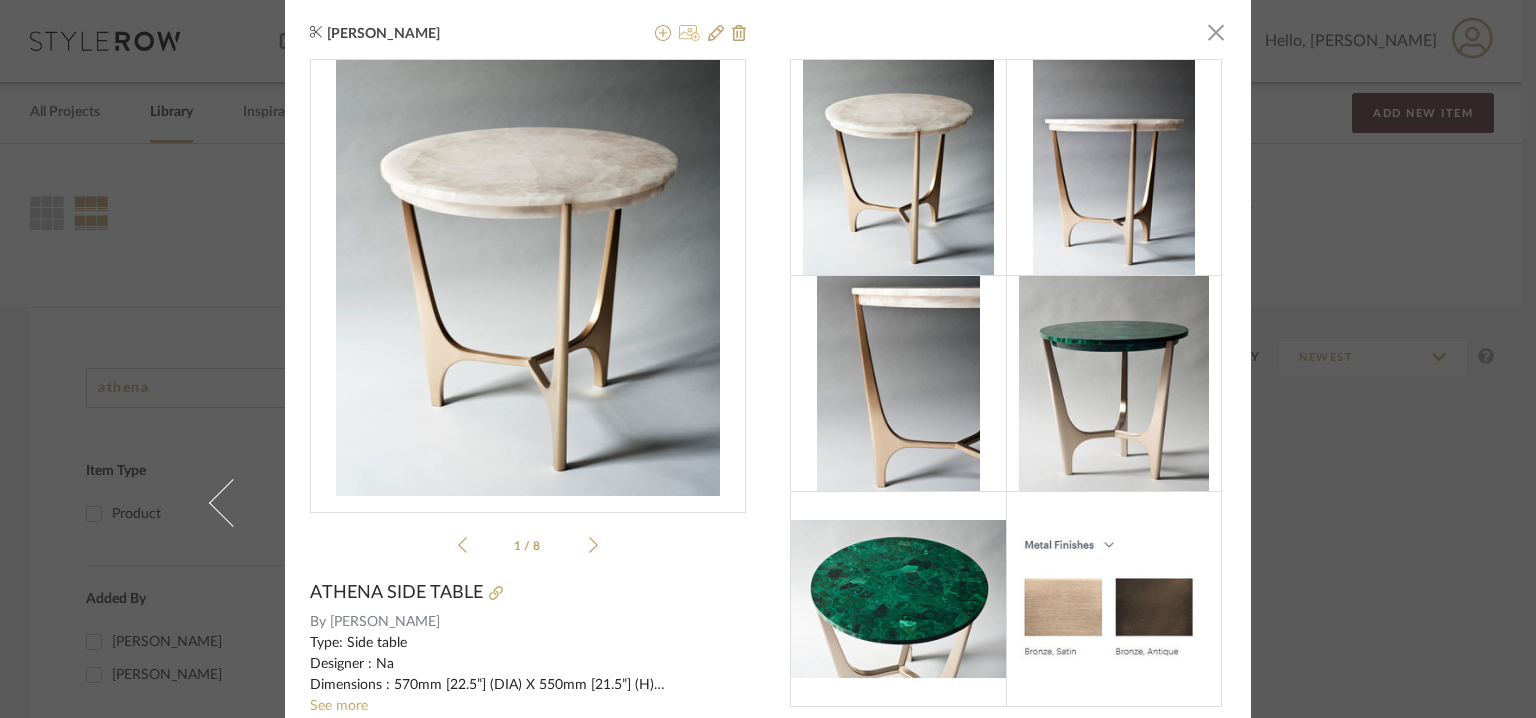 click 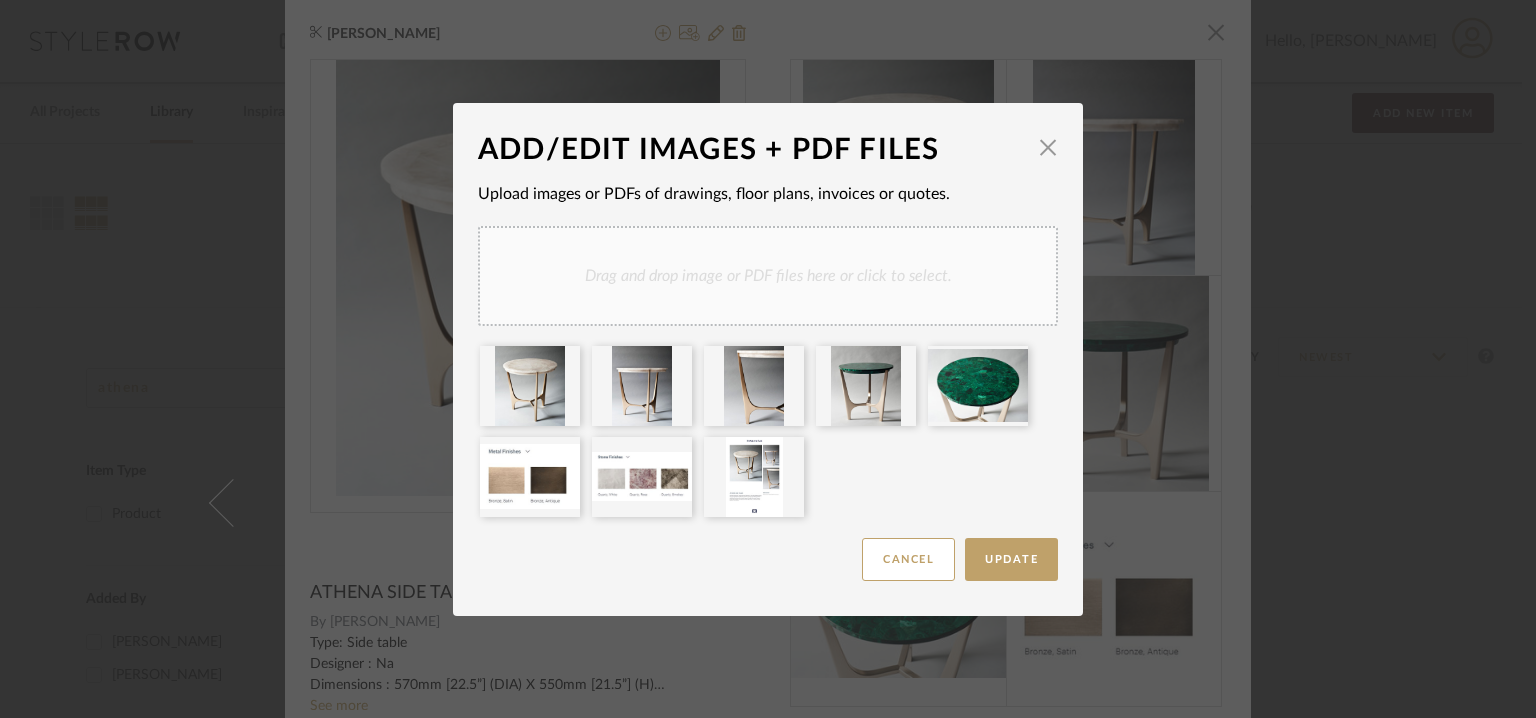 click on "Drag and drop image or PDF files here or click to select." at bounding box center [768, 276] 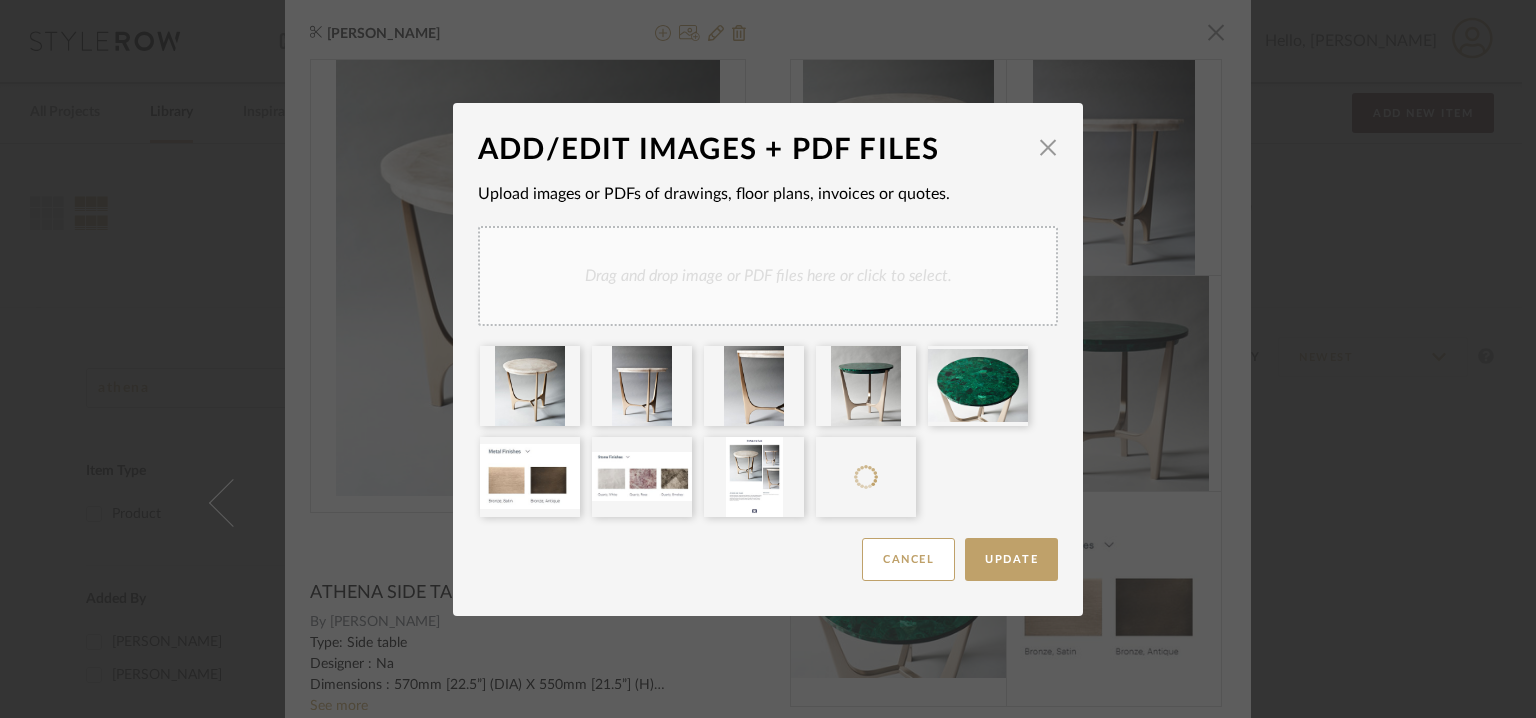 click on "Drag and drop image or PDF files here or click to select." at bounding box center [768, 276] 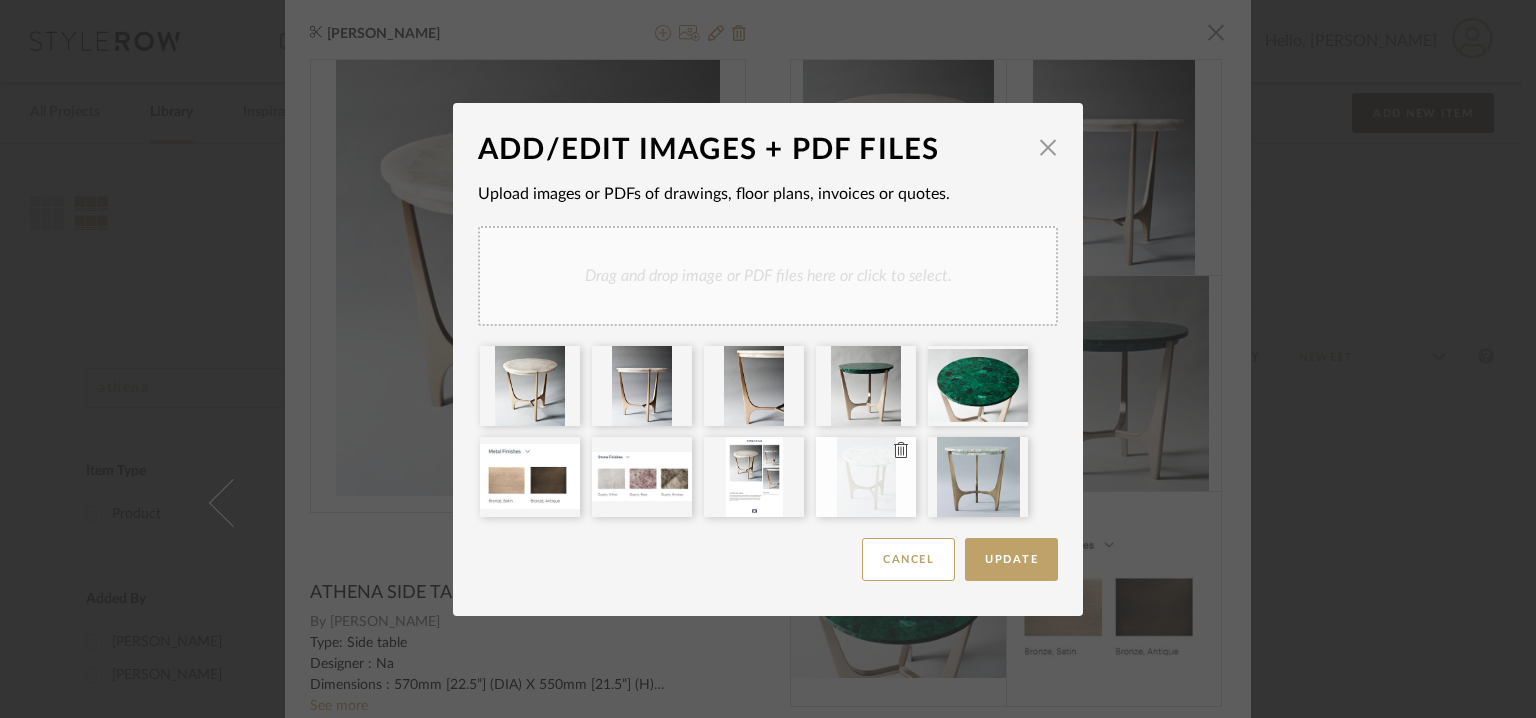 type 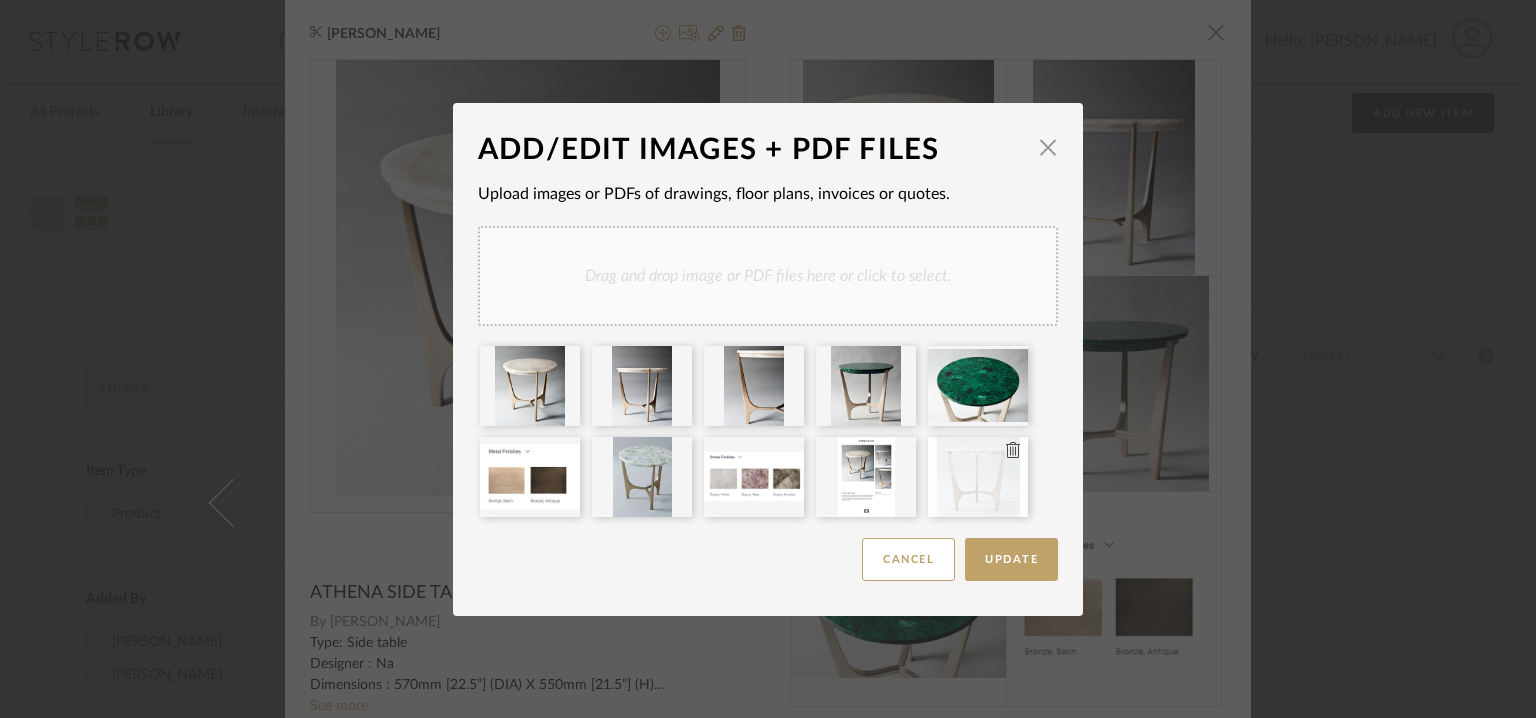 type 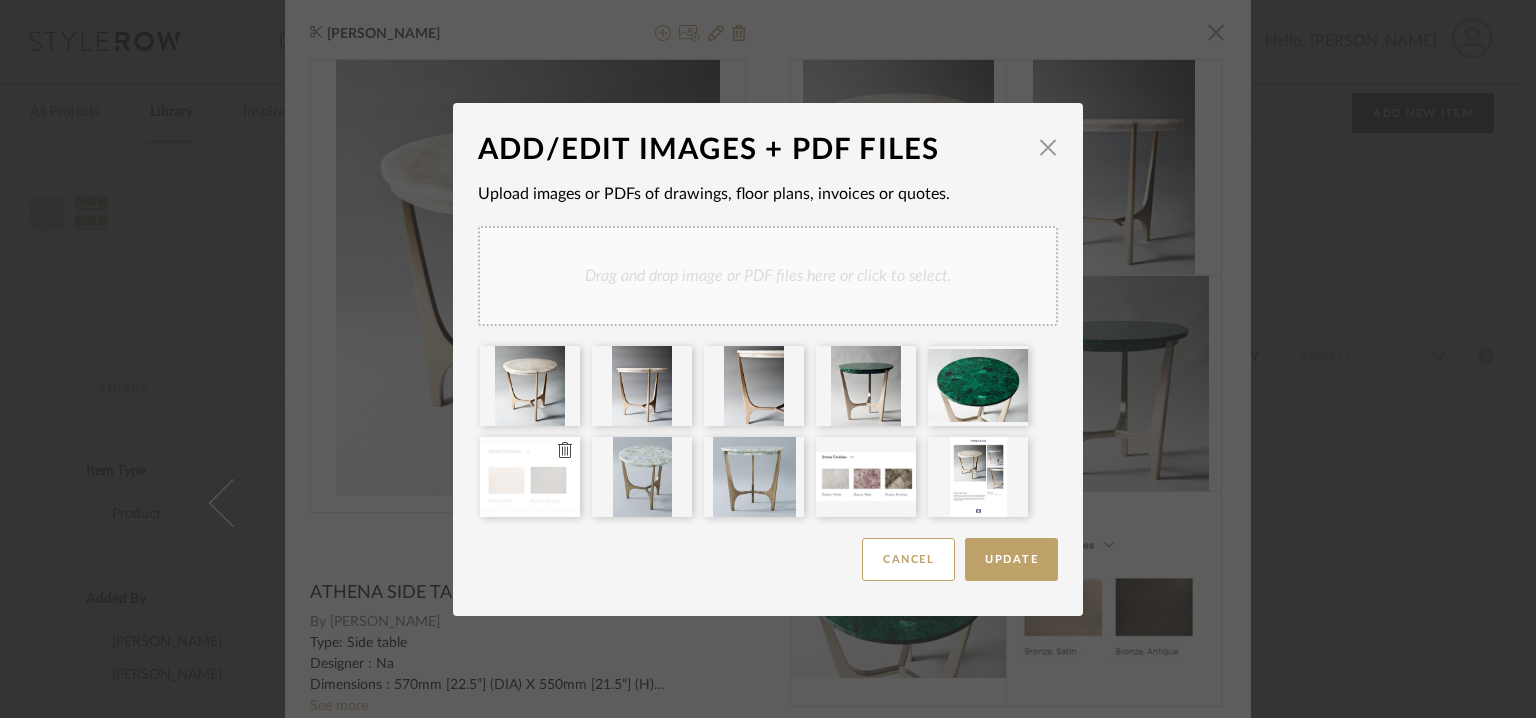 type 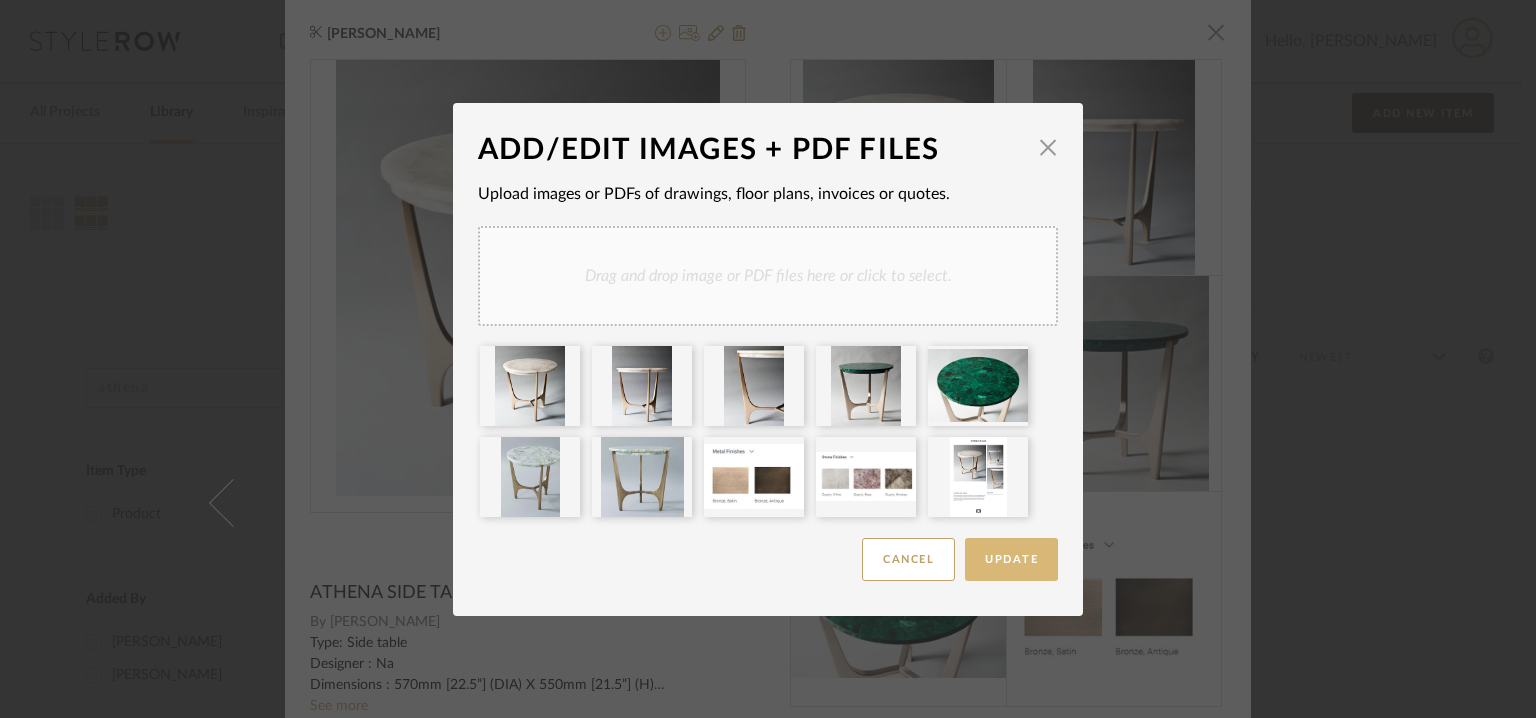 click on "Update" at bounding box center (1011, 559) 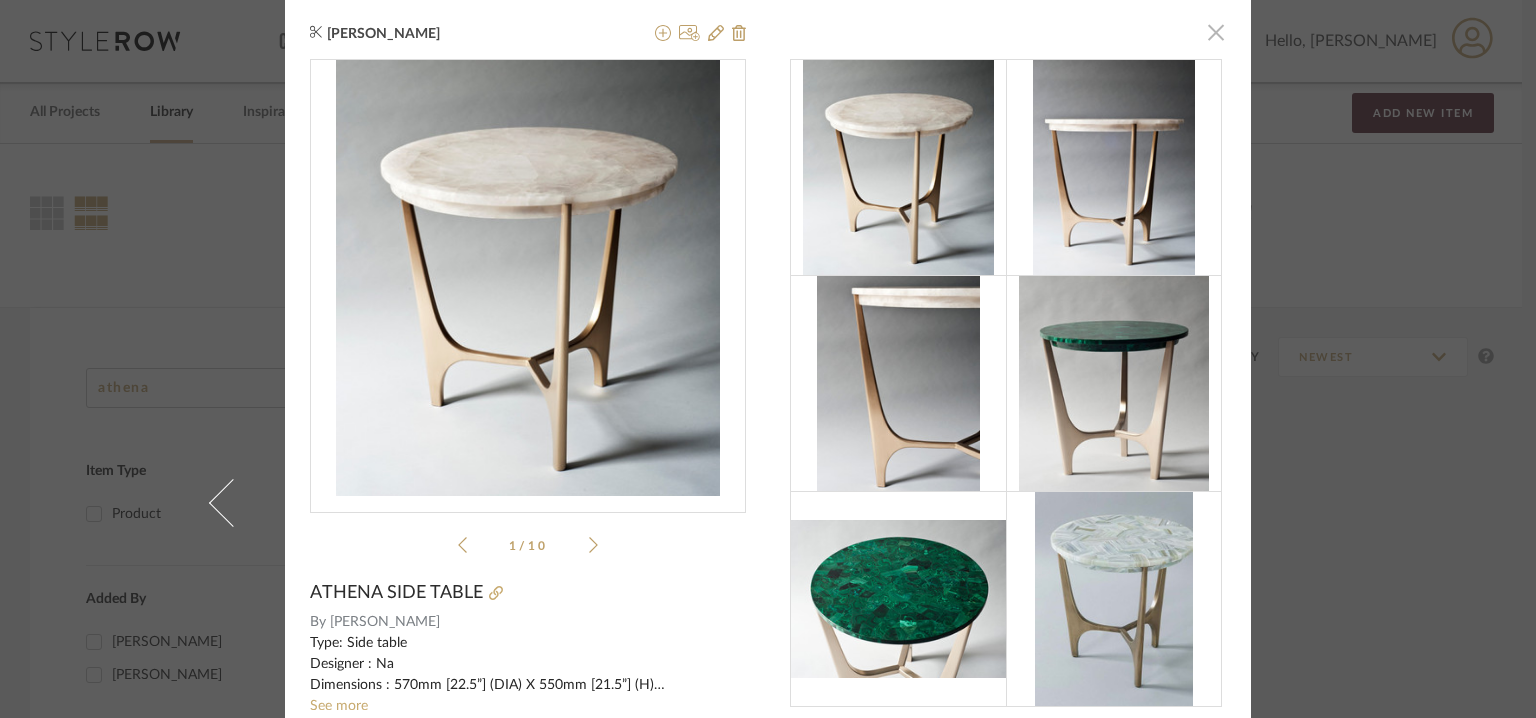 click 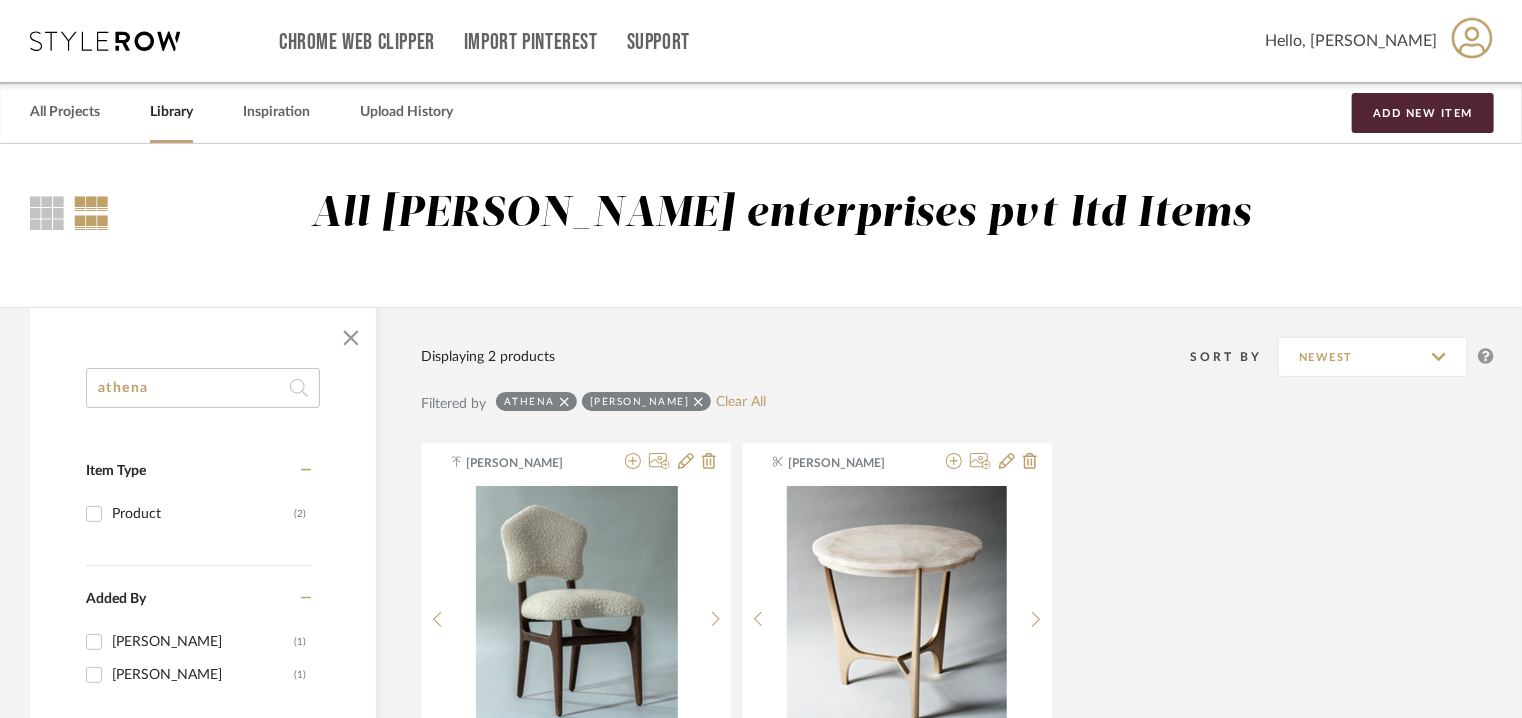 drag, startPoint x: 187, startPoint y: 380, endPoint x: 0, endPoint y: 281, distance: 211.58922 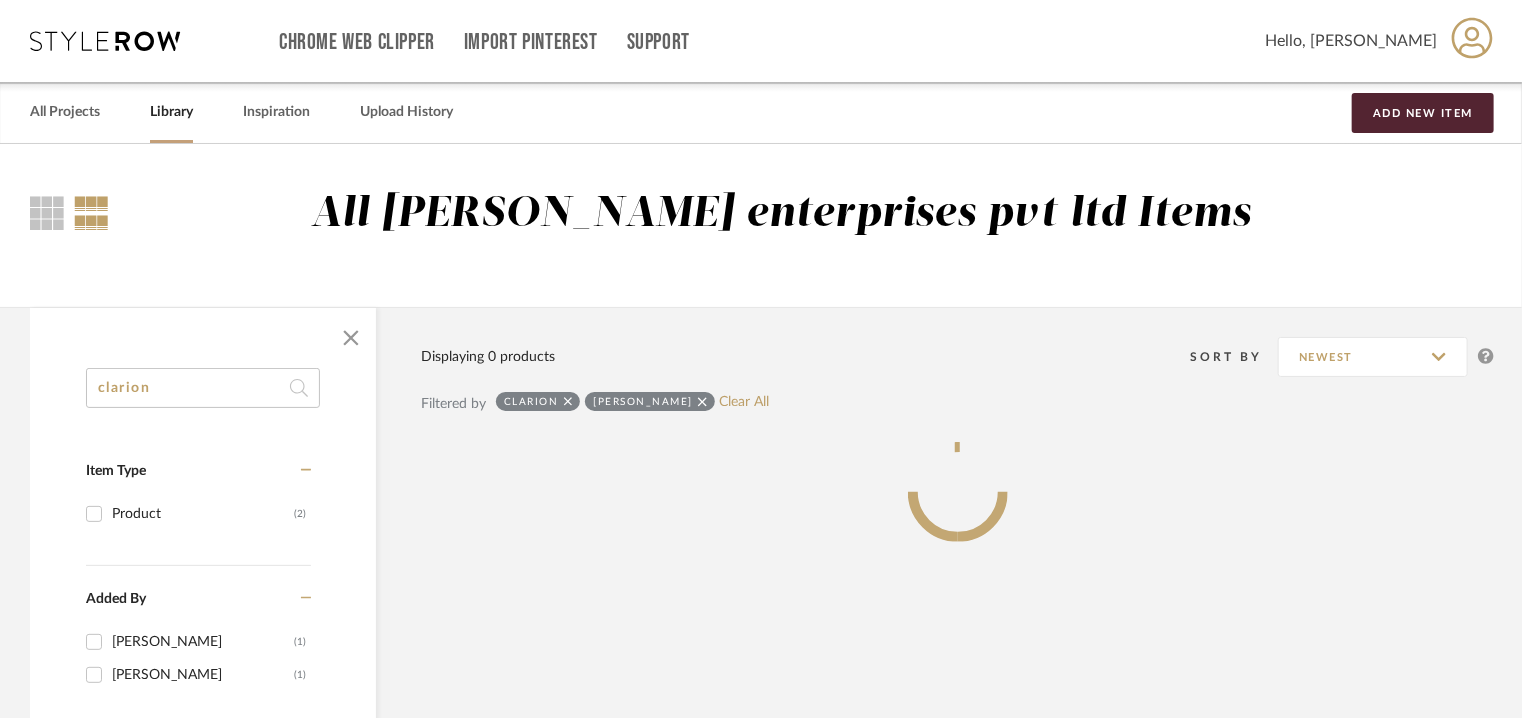 type on "clarion" 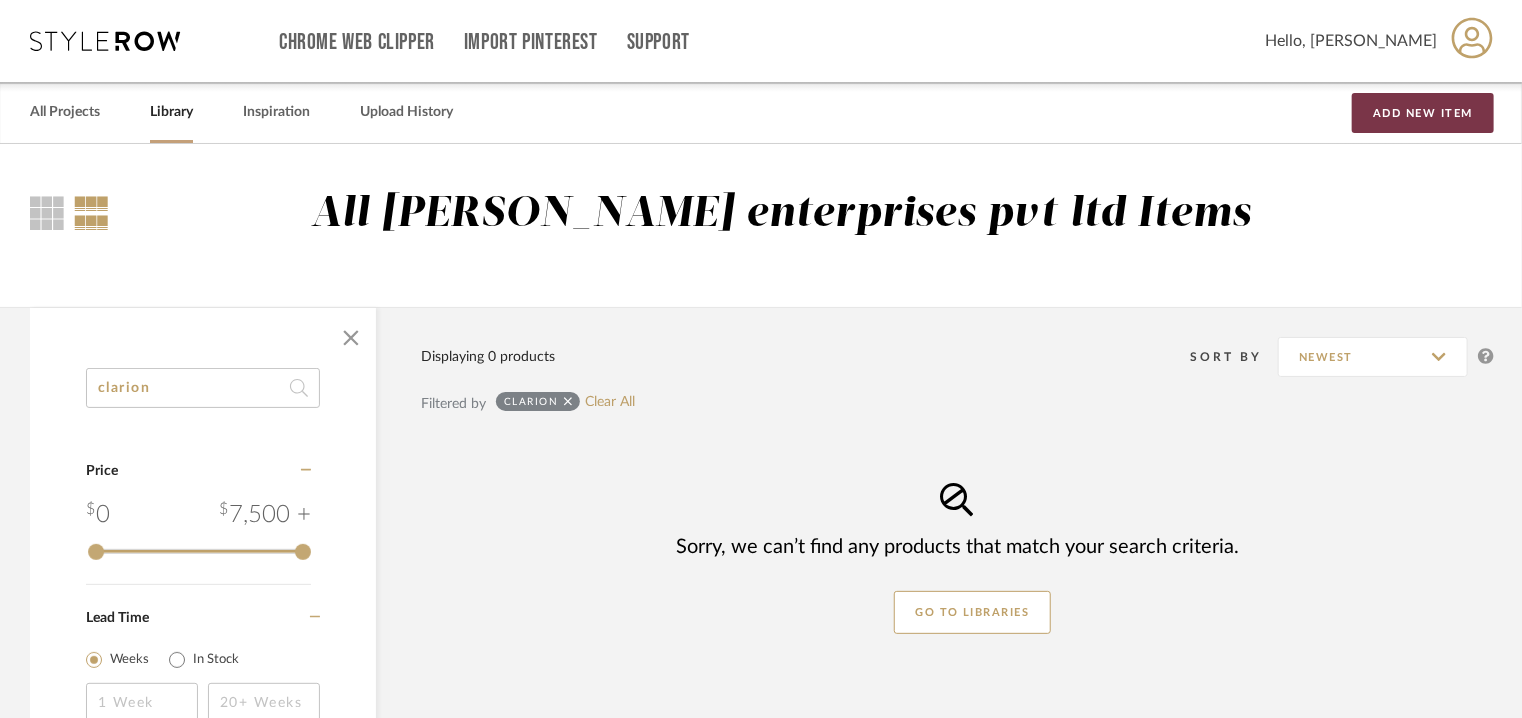 click on "Add New Item" at bounding box center (1423, 113) 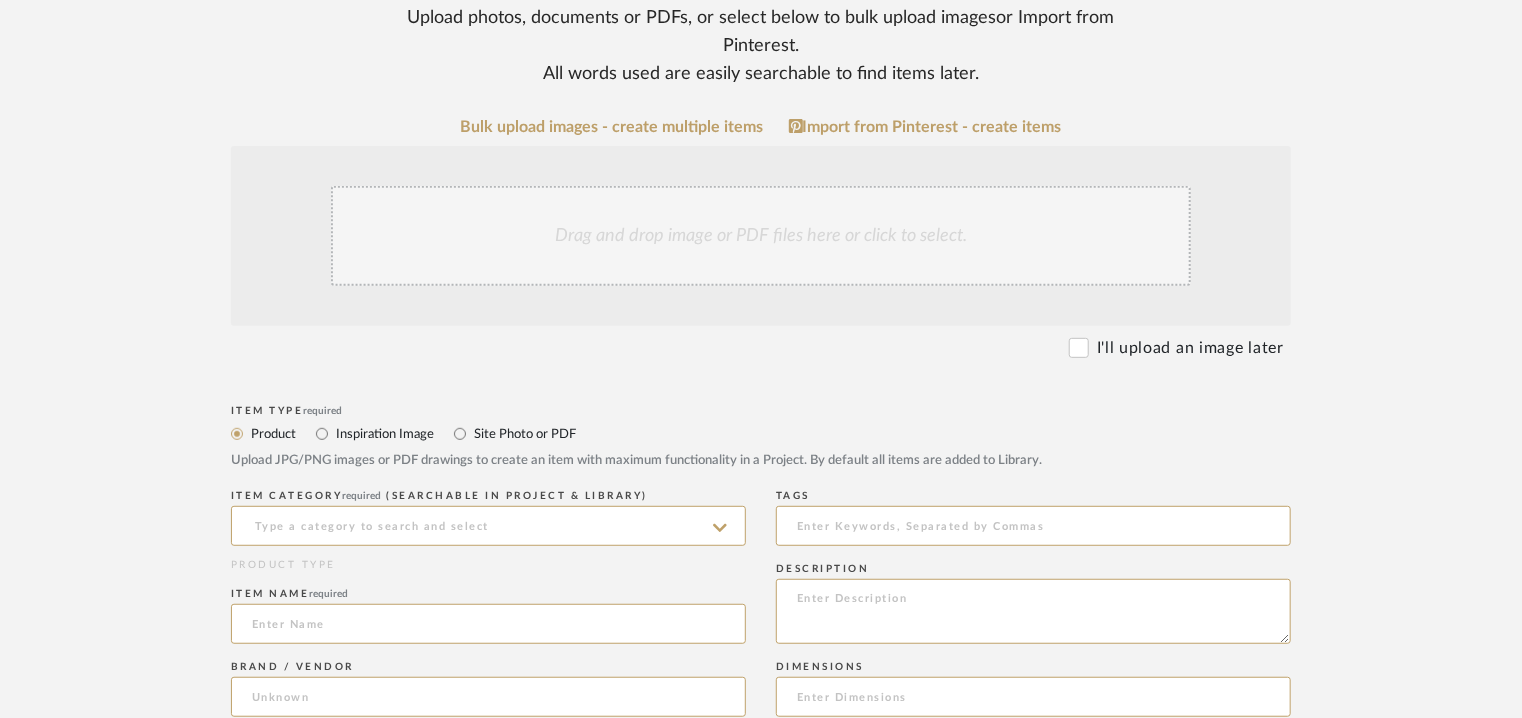 scroll, scrollTop: 400, scrollLeft: 0, axis: vertical 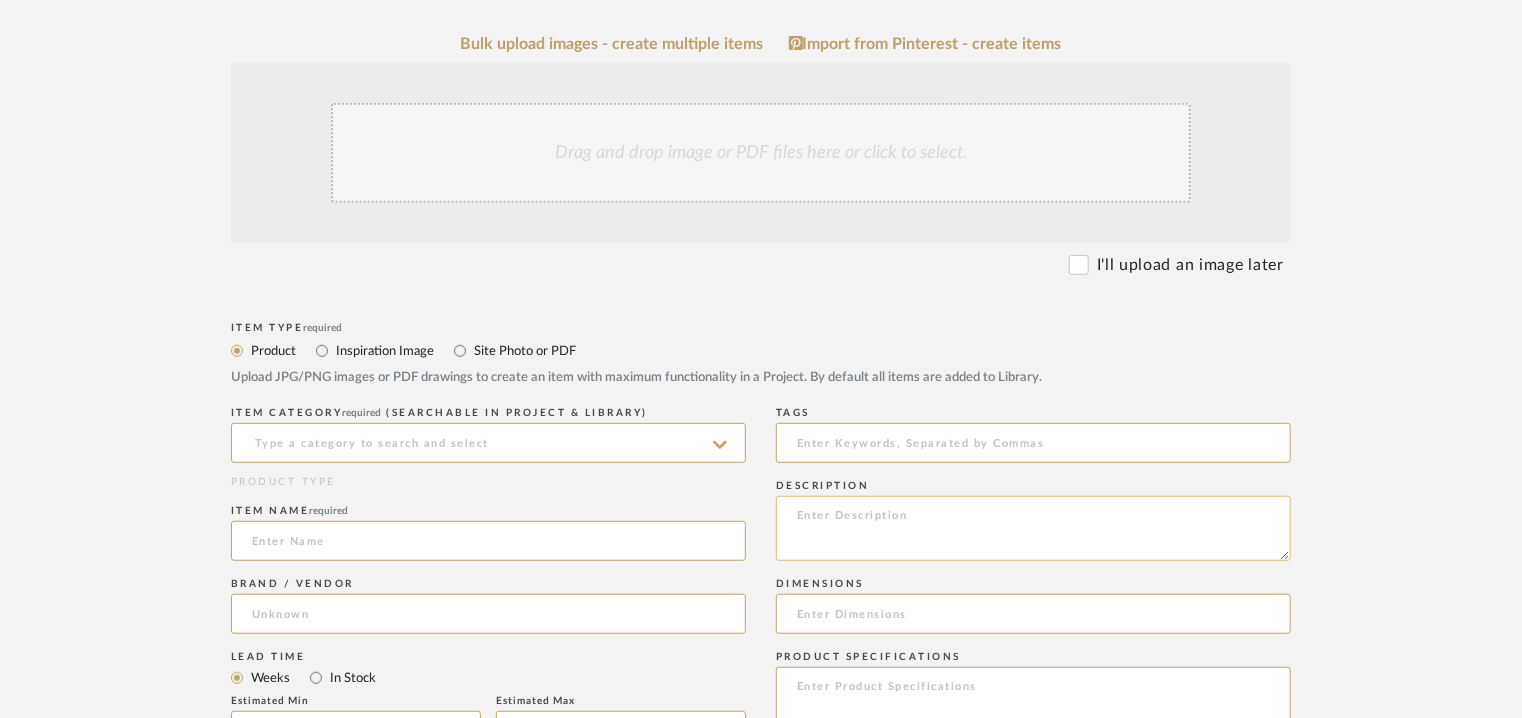 paste on "Type: Side table
Designer : Na
Dimensions :750mm [29.5"] W x 685mm [27"] D x 450mm [18"] H
Material & Finishes : Picture Jasper/ Howlite
Product description :The Clarion Side Table seamlessly blends the refined sophistication of clean lines with the allure of natural stone's organic beauty. Exquisite stone marquetry creates a dynamic display of pattern and coloration.
.Additional details : Na
Any other details : Na" 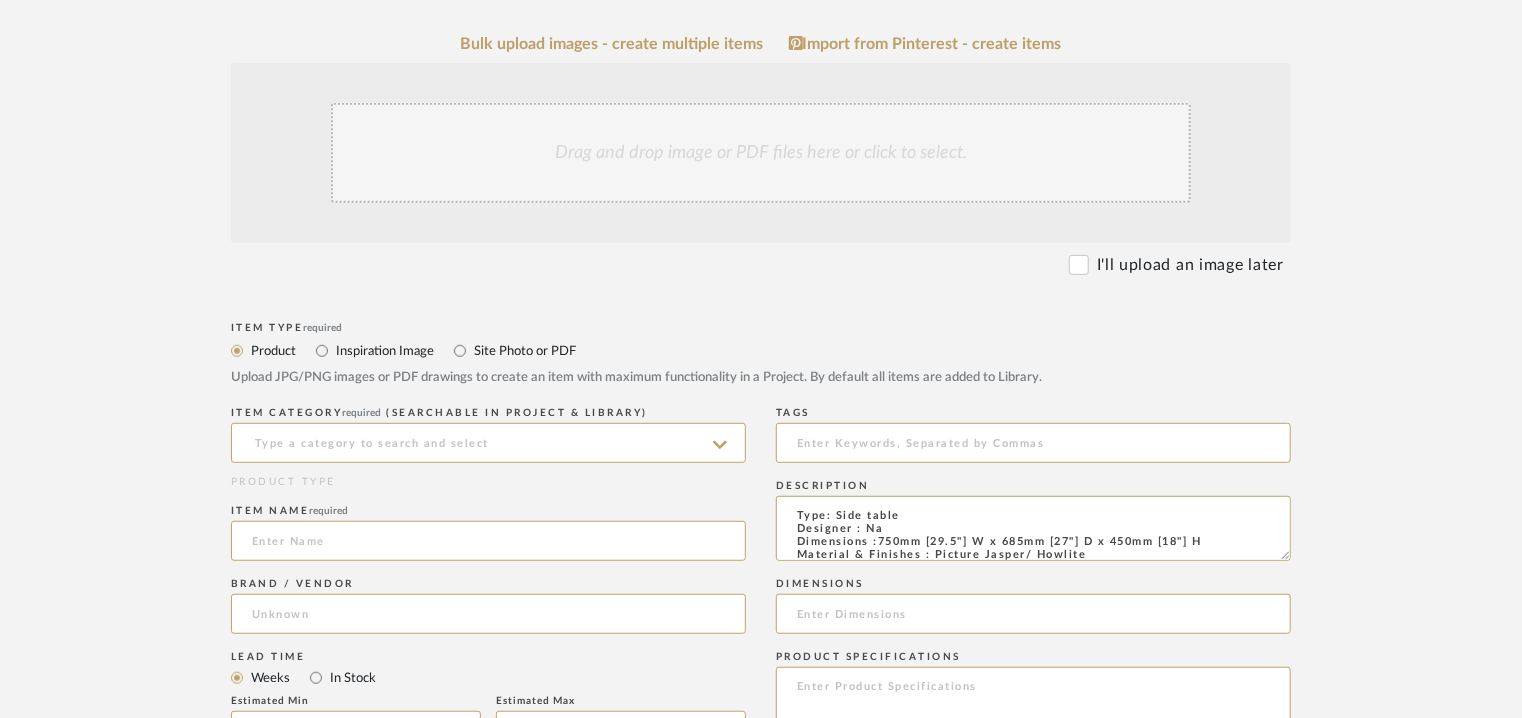 scroll, scrollTop: 96, scrollLeft: 0, axis: vertical 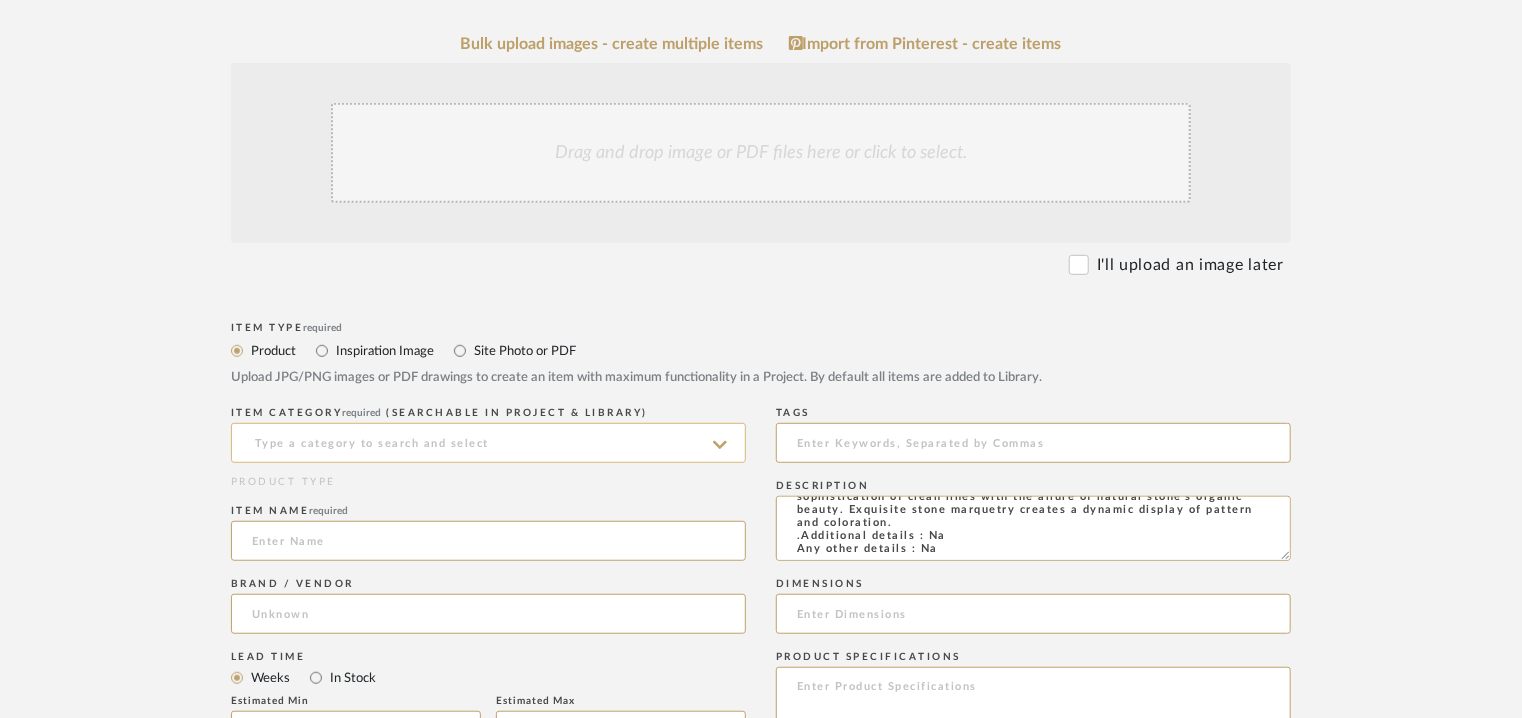 type on "Type: Side table
Designer : Na
Dimensions :750mm [29.5"] W x 685mm [27"] D x 450mm [18"] H
Material & Finishes : Picture Jasper/ Howlite
Product description :The Clarion Side Table seamlessly blends the refined sophistication of clean lines with the allure of natural stone's organic beauty. Exquisite stone marquetry creates a dynamic display of pattern and coloration.
.Additional details : Na
Any other details : Na" 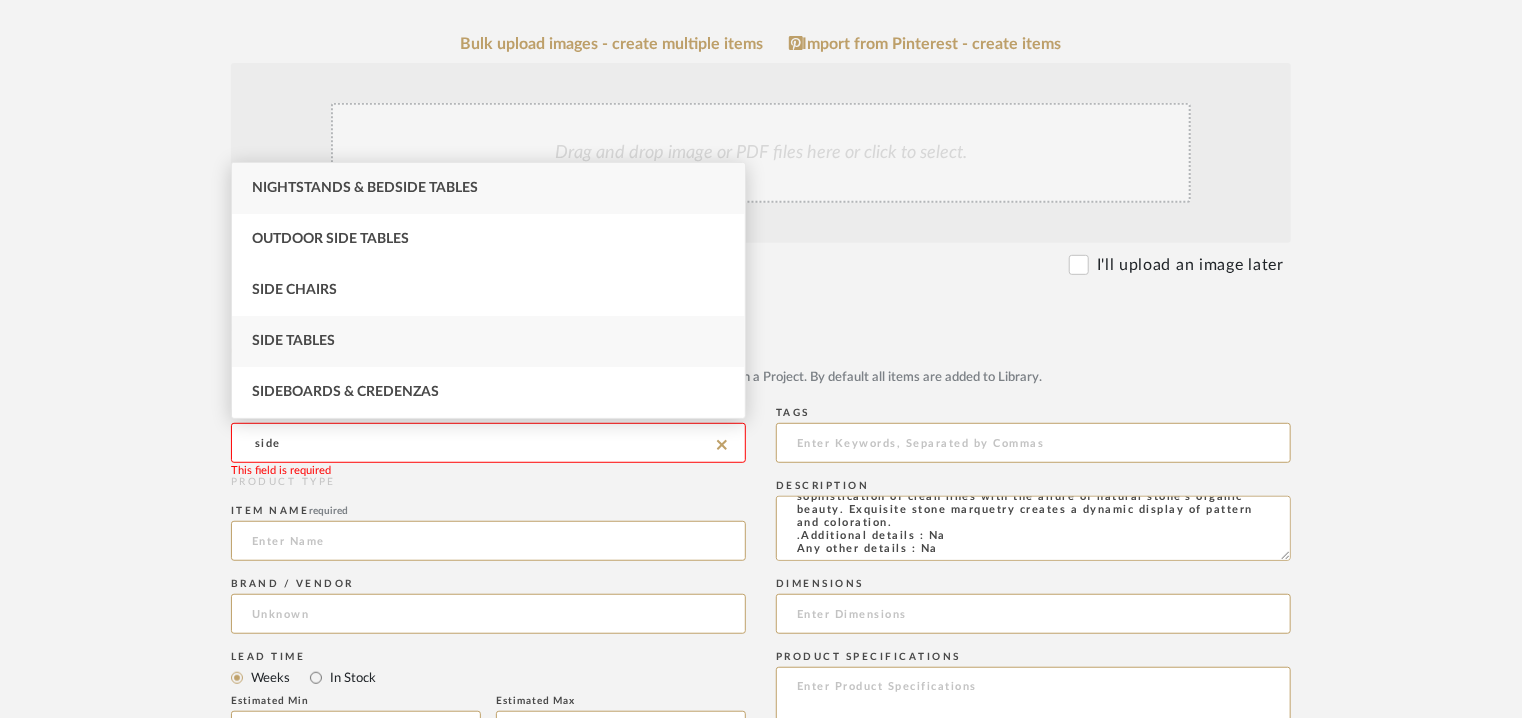click on "Side Tables" at bounding box center (488, 341) 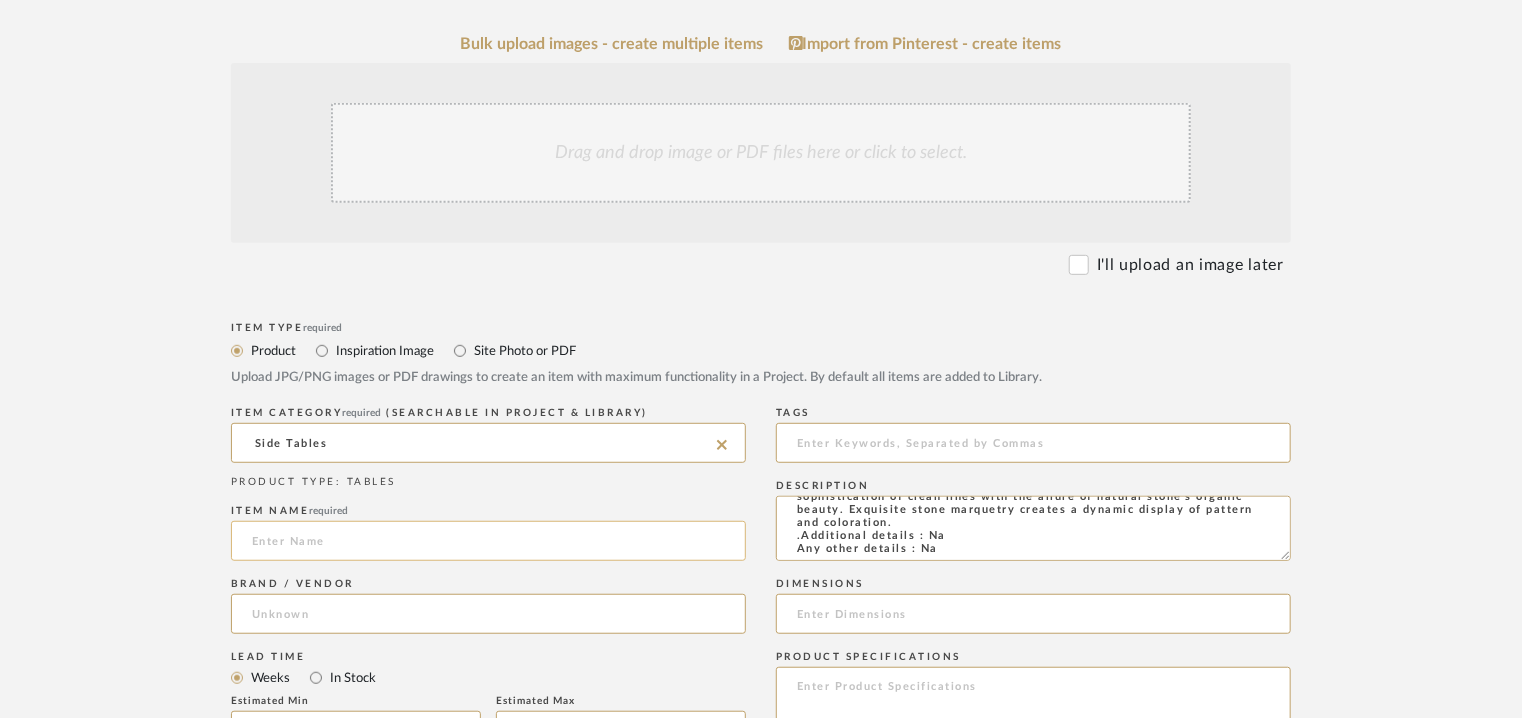 click 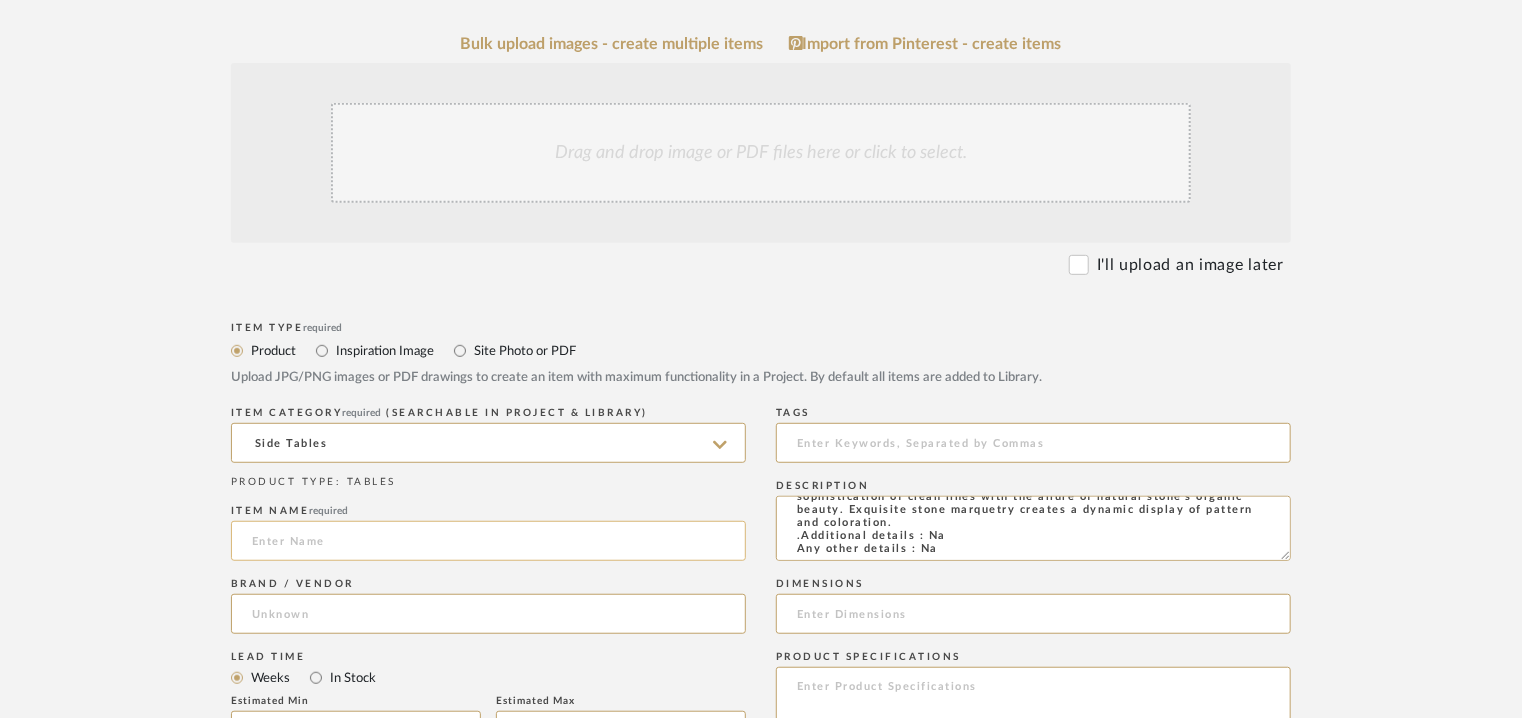 paste on "CLARION SIDE TABLE" 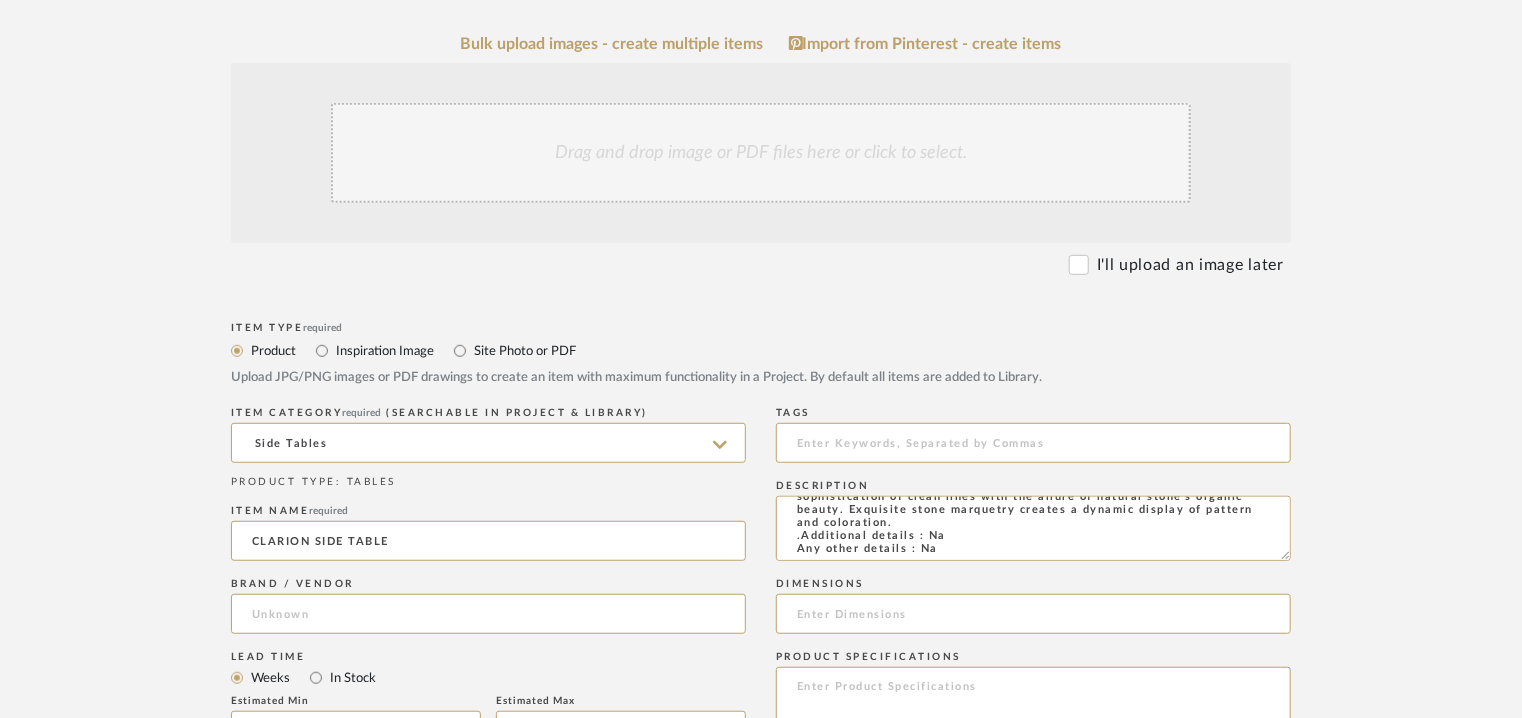type on "CLARION SIDE TABLE" 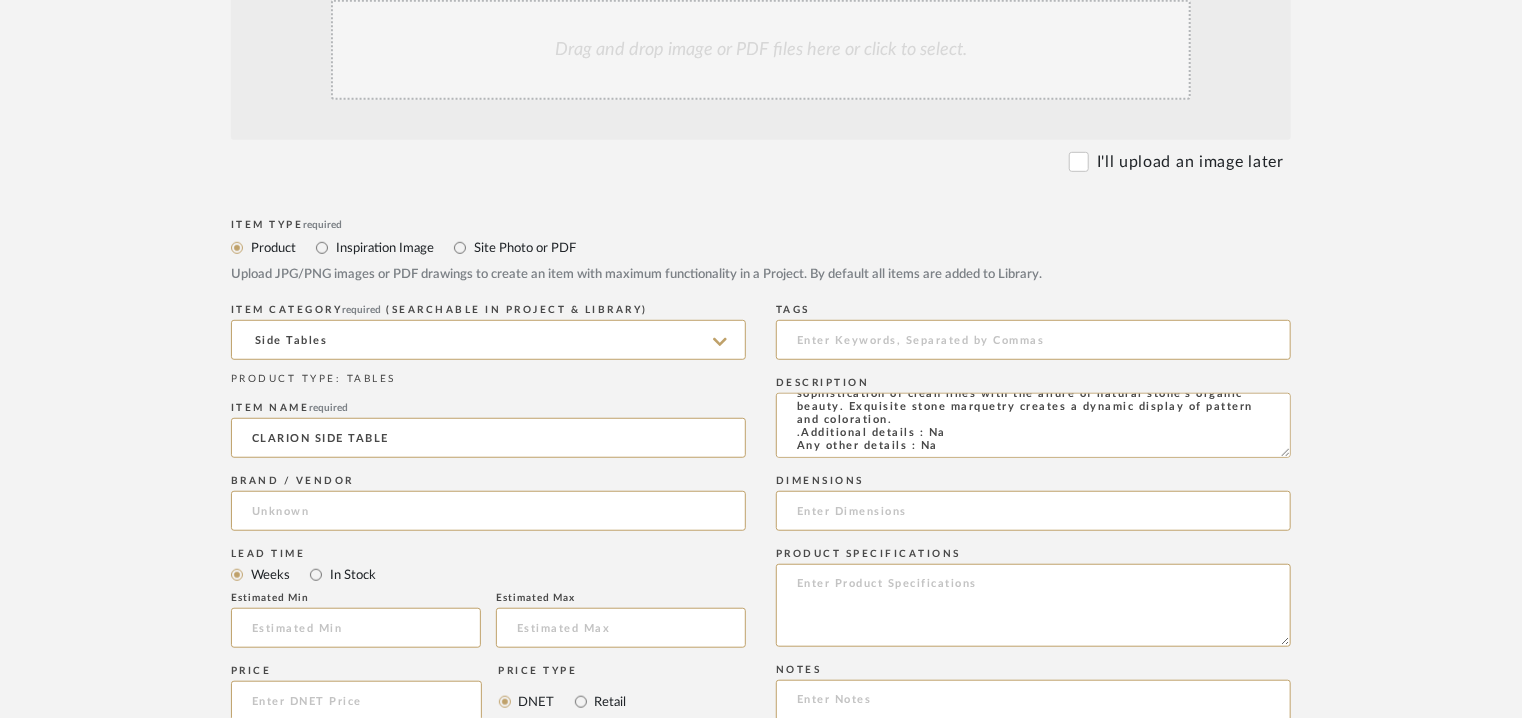 scroll, scrollTop: 700, scrollLeft: 0, axis: vertical 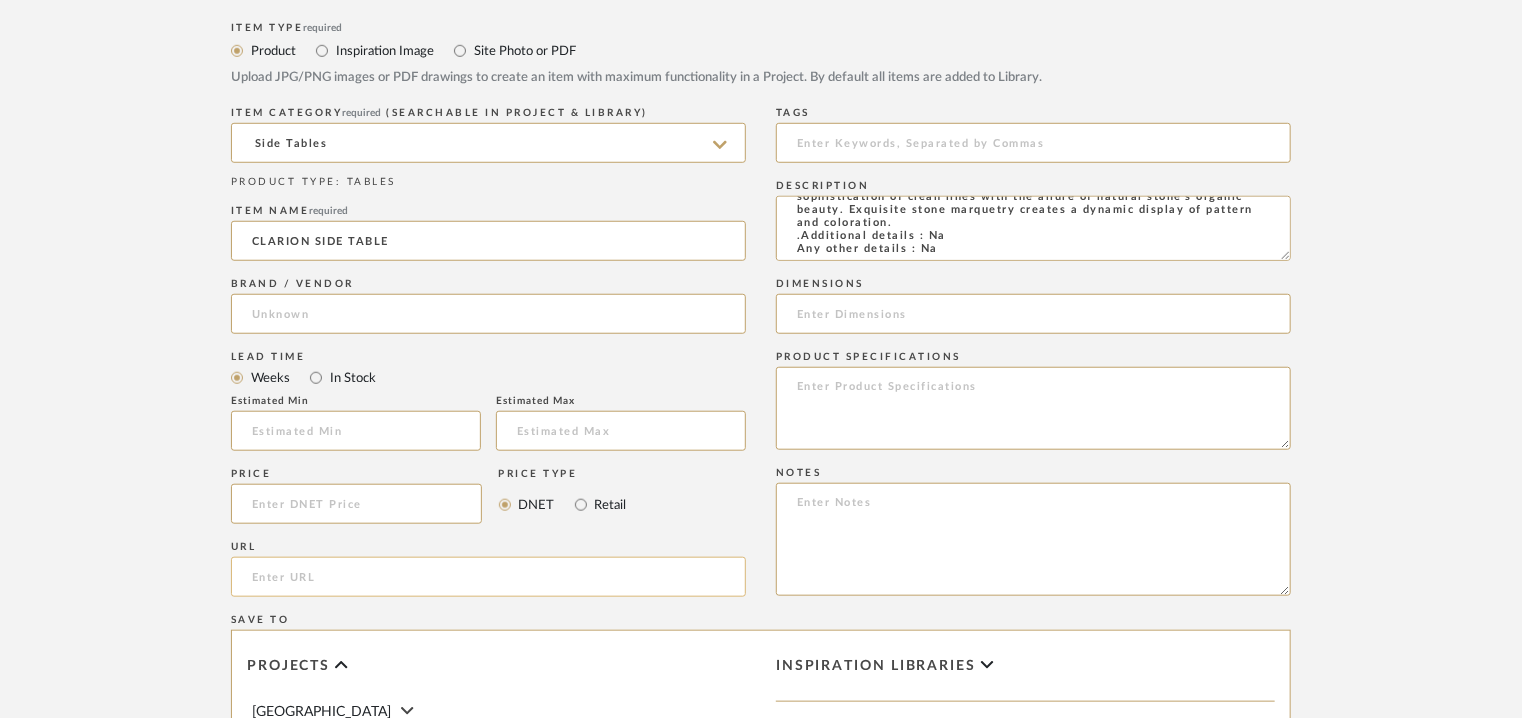 click 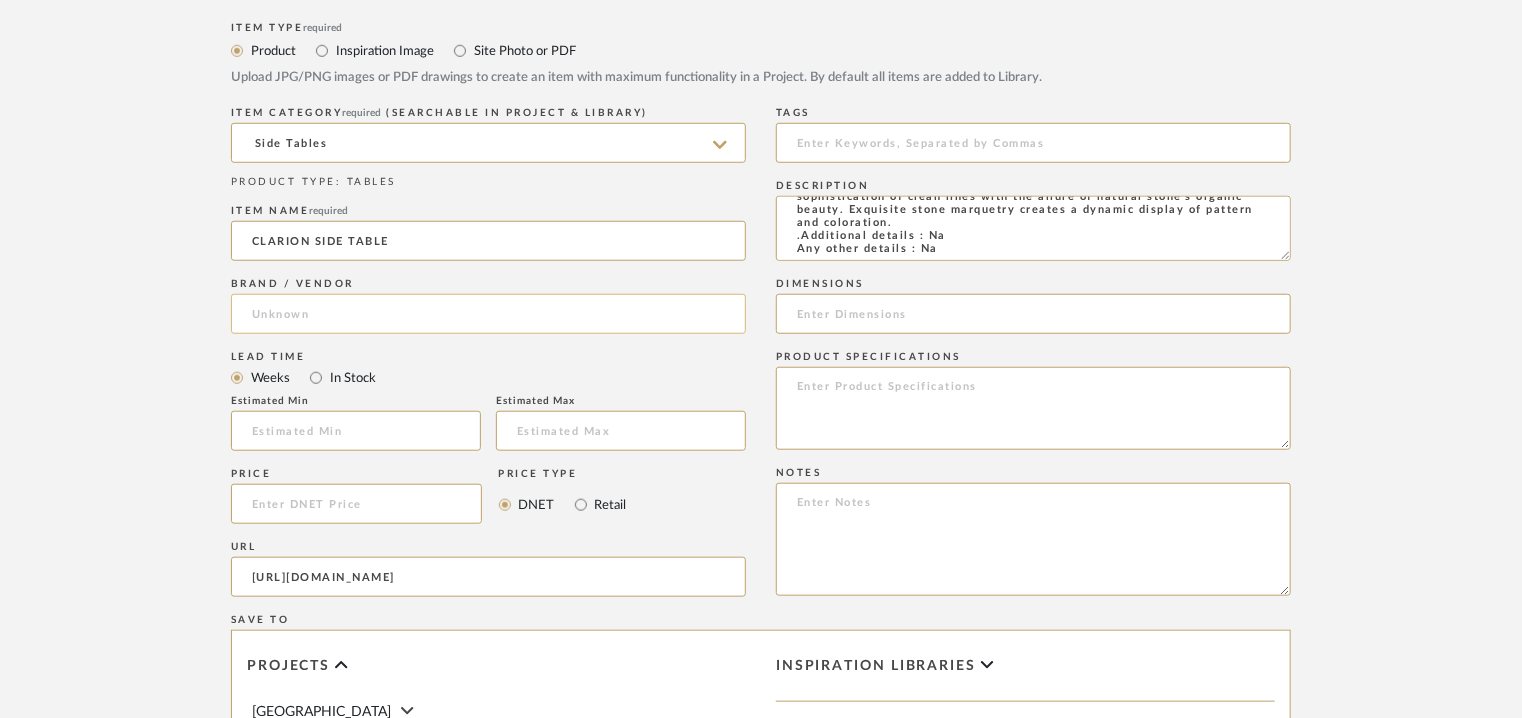 type on "https://demurodas.com/products/clarion-side-table" 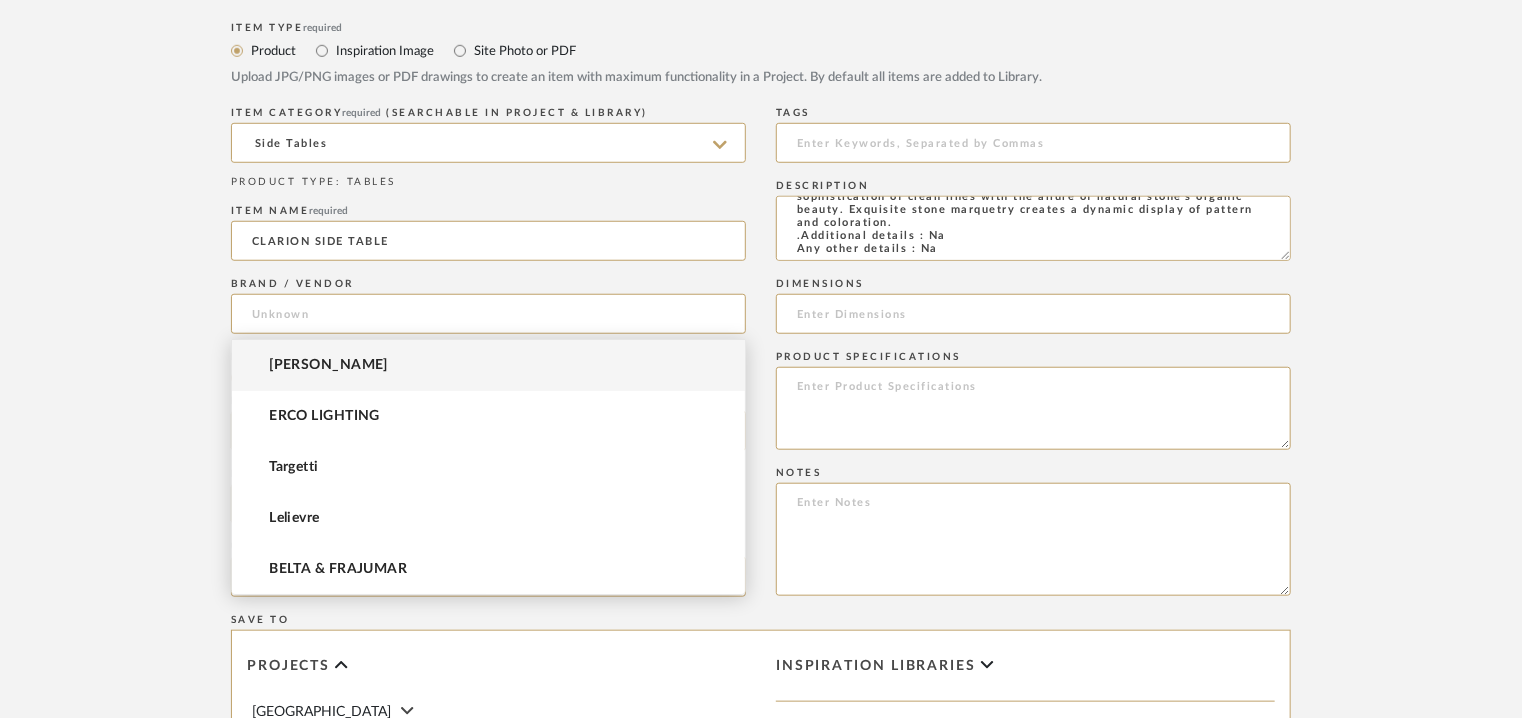 click on "[PERSON_NAME]" at bounding box center (328, 365) 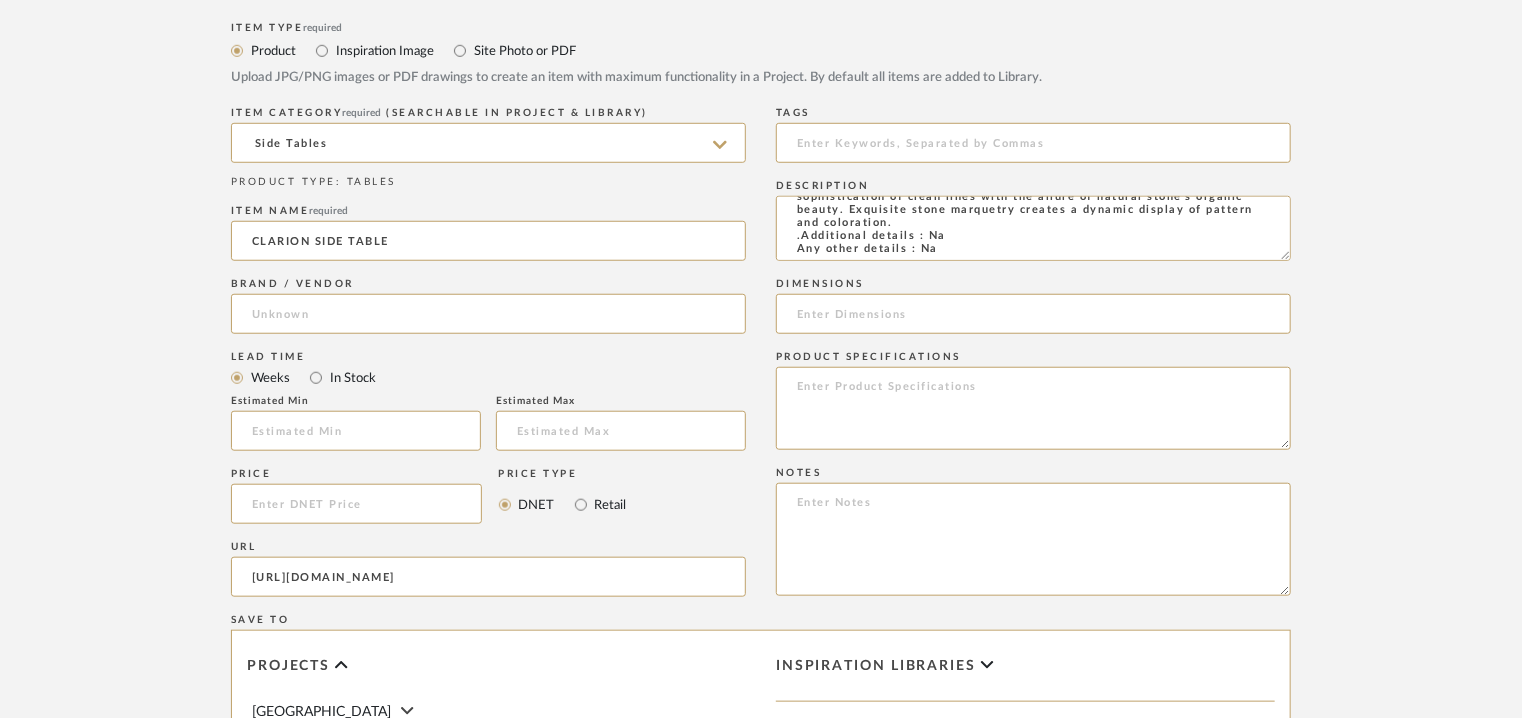 type on "[PERSON_NAME]" 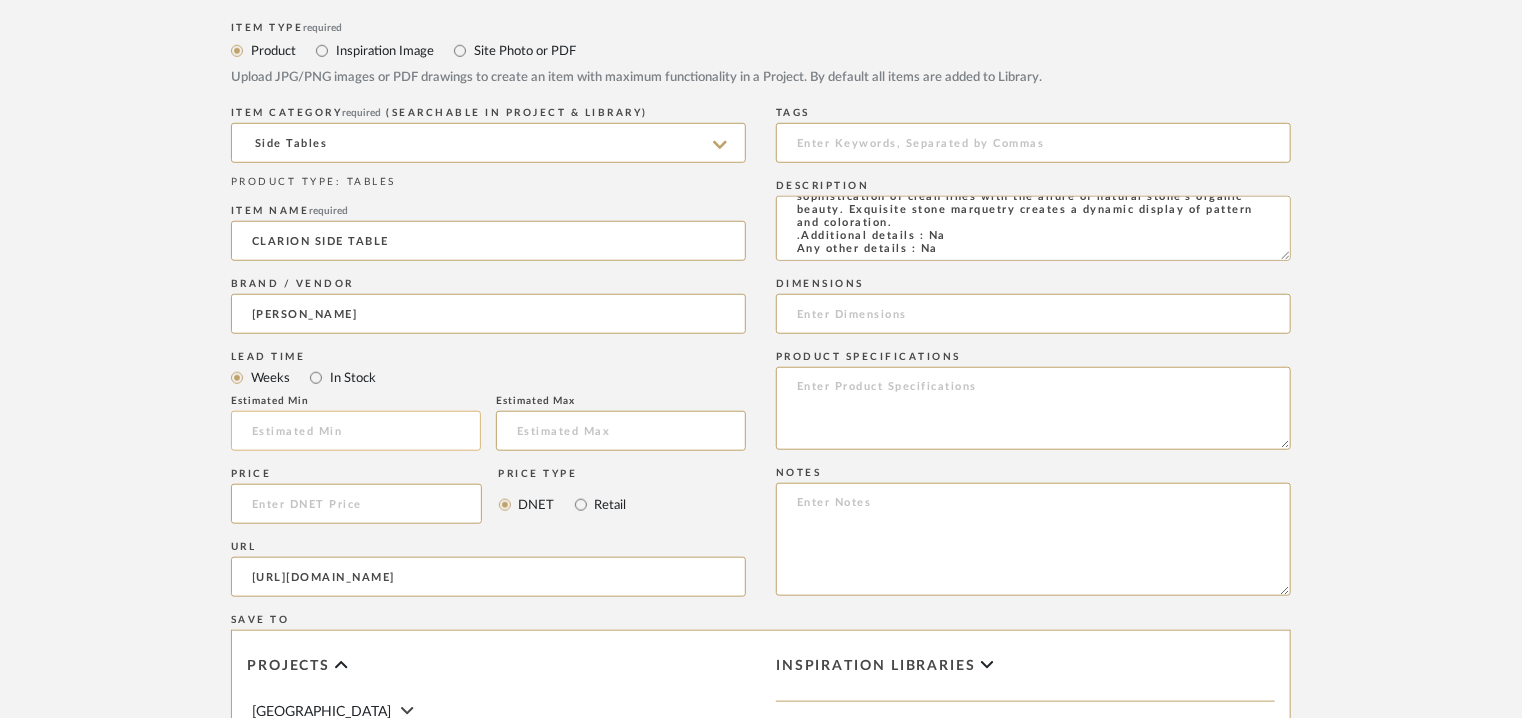 click 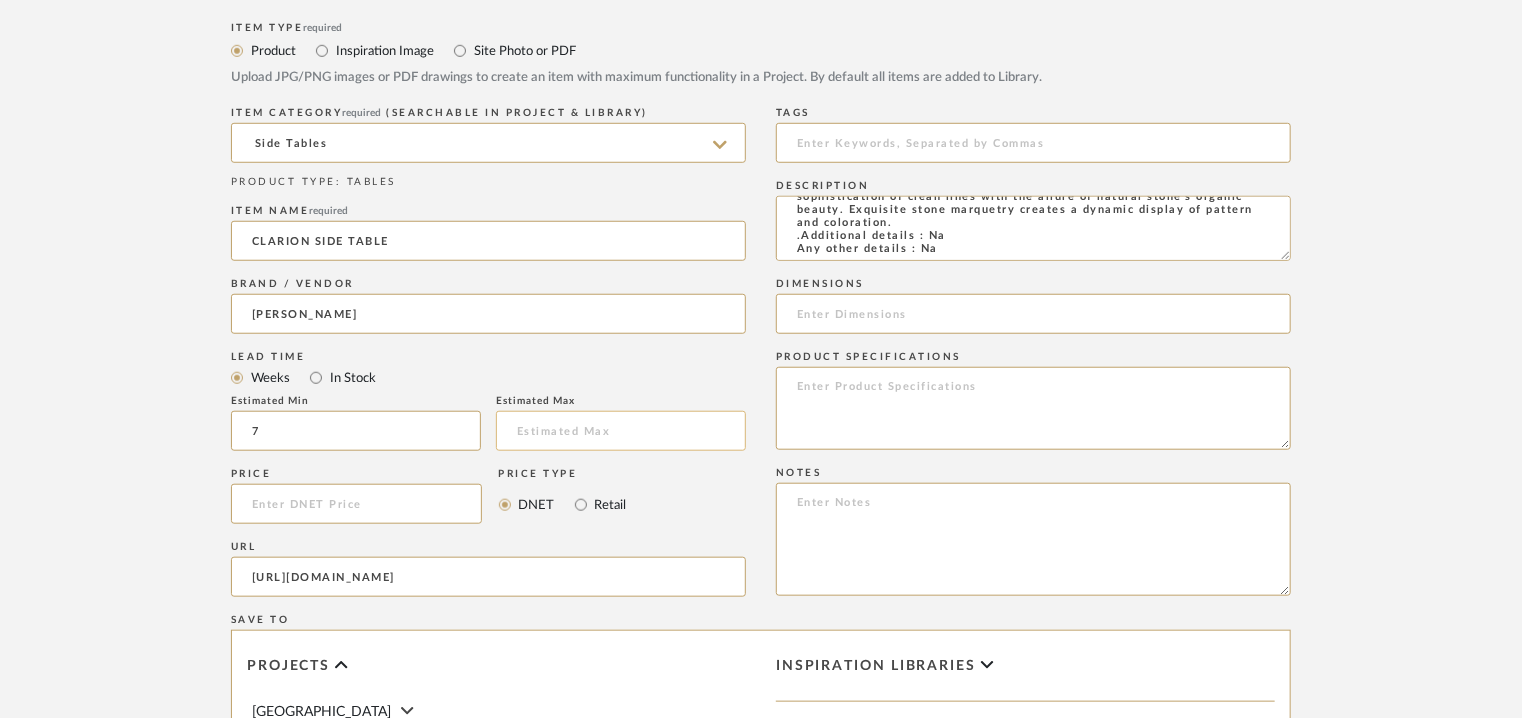 type on "7" 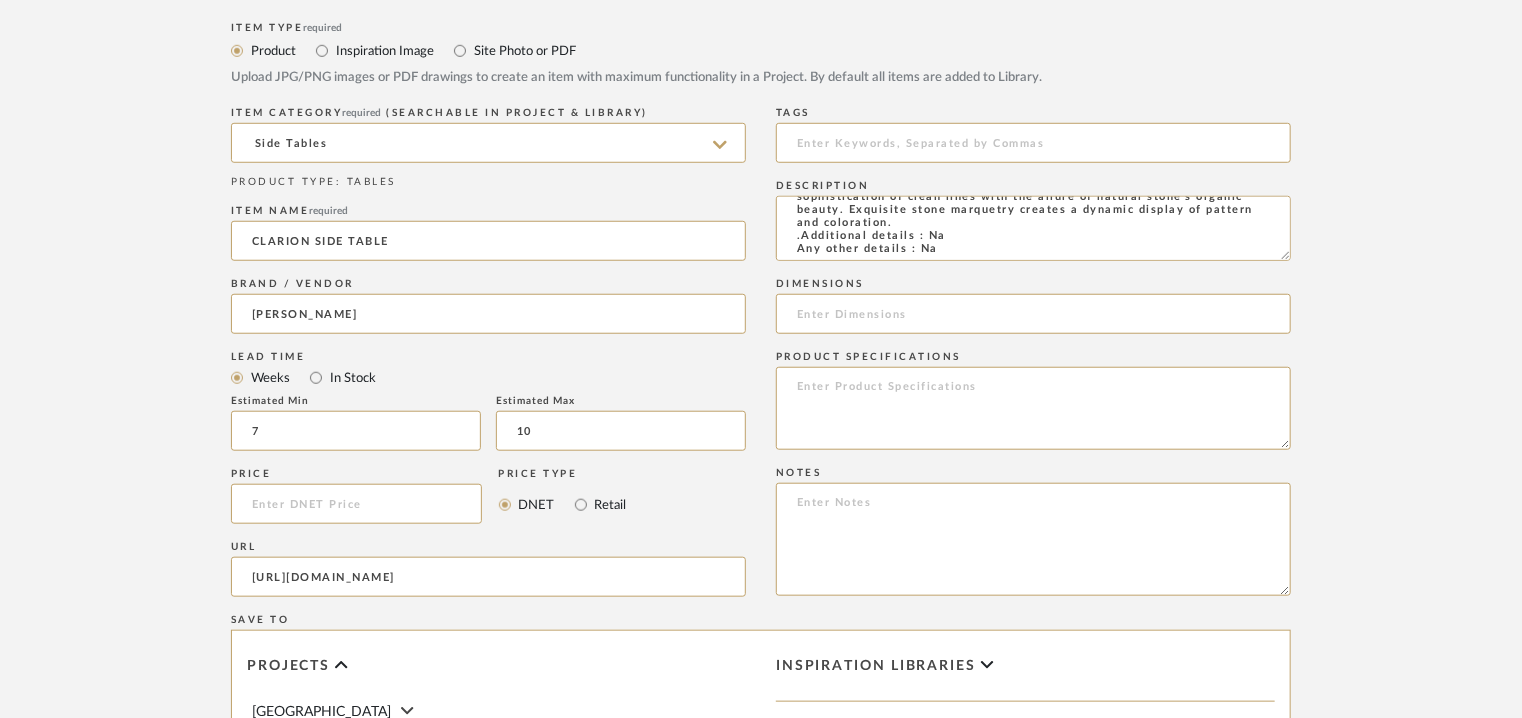 type on "10" 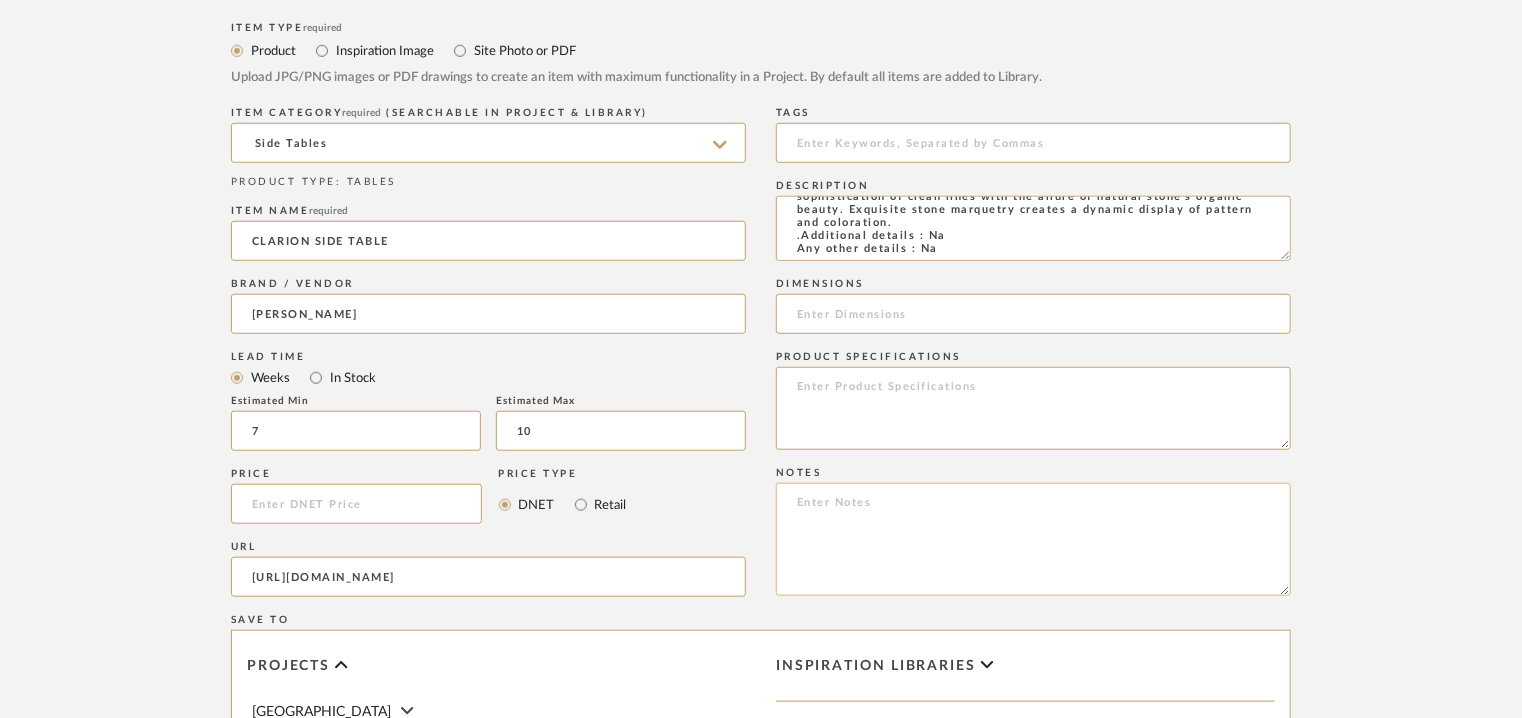 paste on "Price: : Na
Lead time:  7 – 10 weeks for standard pieces.  Production involving hand cast metal and stone tend to be on the longer end of this time frame.  Custom items may also extend production timelines.
Customizable : YES. COM MEMOS MUST BE REVIEWED AND FABRIC QUANTITIES/FABRIC APPLICATION CONFIRMED PRIOR TO ORDERING.
3D available : No
BIM available. No.
Point of contact: [PERSON_NAME]
Contact number: [PHONE_NUMBER] and
[PHONE_NUMBER]
Email address: [EMAIL_ADDRESS][DOMAIN_NAME]
[EMAIL_ADDRESS][DOMAIN_NAME]
Address: [STREET_ADDRESS]
Additional contact information:
Email address : [PERSON_NAME][EMAIL_ADDRESS][PERSON_NAME][DOMAIN_NAME]  and
[EMAIL_ADDRESS][DOMAIN_NAME]" 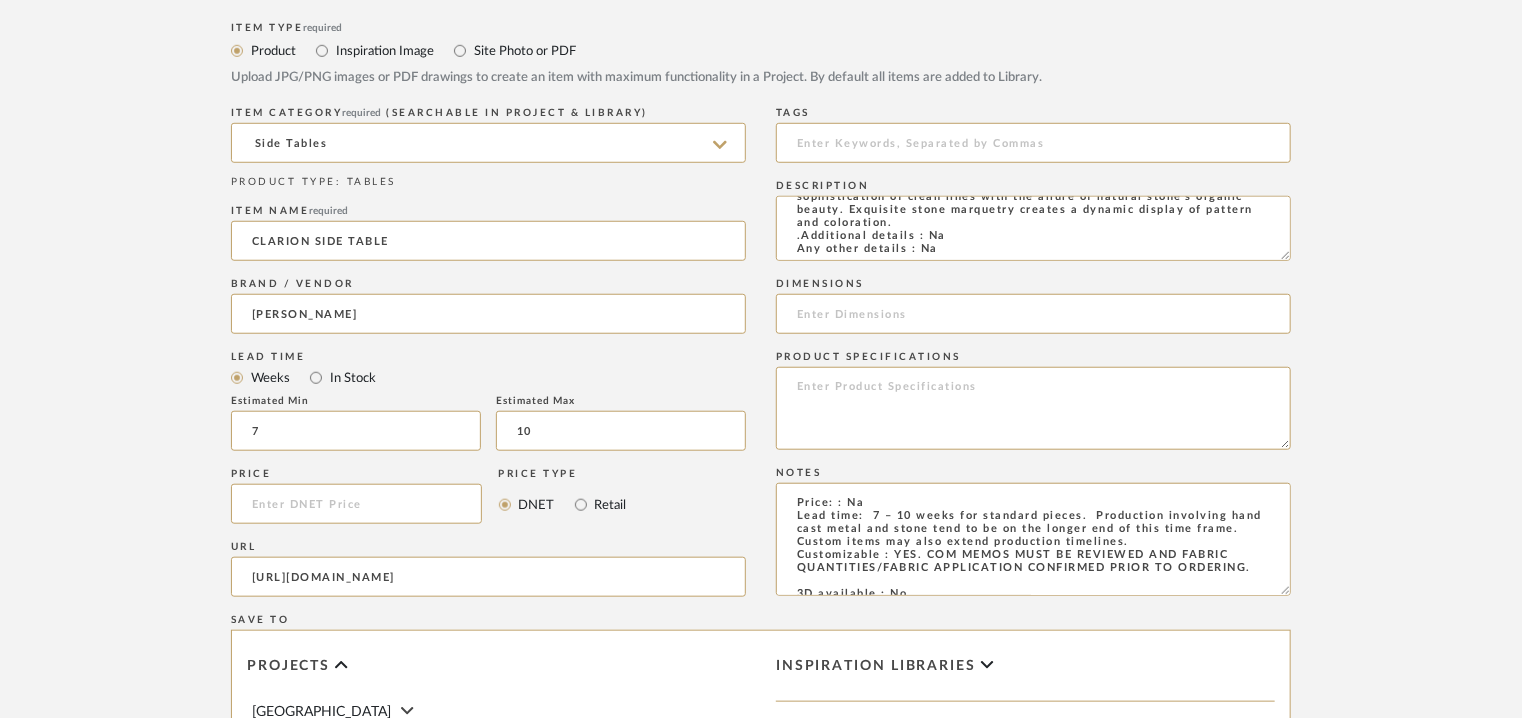 scroll, scrollTop: 184, scrollLeft: 0, axis: vertical 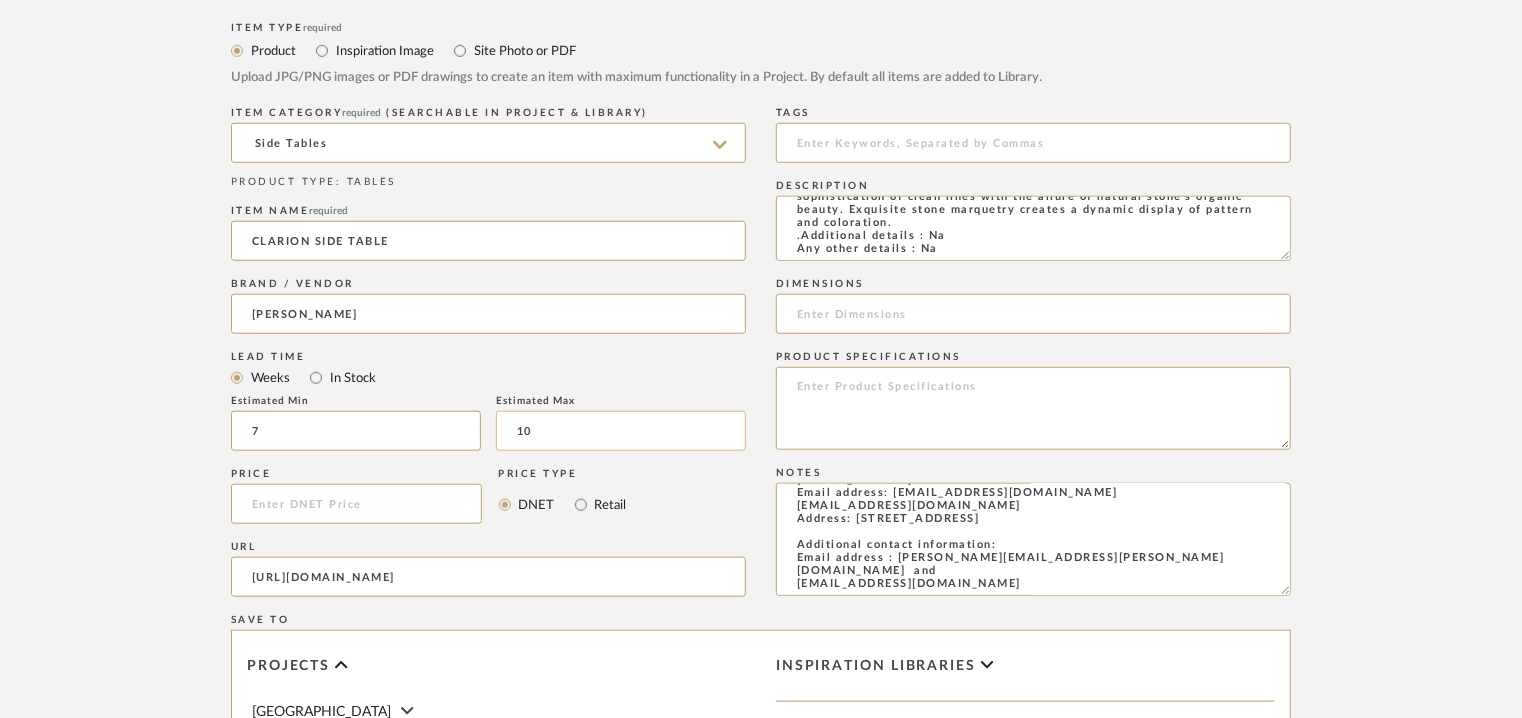 type on "Price: : Na
Lead time:  7 – 10 weeks for standard pieces.  Production involving hand cast metal and stone tend to be on the longer end of this time frame.  Custom items may also extend production timelines.
Customizable : YES. COM MEMOS MUST BE REVIEWED AND FABRIC QUANTITIES/FABRIC APPLICATION CONFIRMED PRIOR TO ORDERING.
3D available : No
BIM available. No.
Point of contact: [PERSON_NAME]
Contact number: [PHONE_NUMBER] and
[PHONE_NUMBER]
Email address: [EMAIL_ADDRESS][DOMAIN_NAME]
[EMAIL_ADDRESS][DOMAIN_NAME]
Address: [STREET_ADDRESS]
Additional contact information:
Email address : [PERSON_NAME][EMAIL_ADDRESS][PERSON_NAME][DOMAIN_NAME]  and
[EMAIL_ADDRESS][DOMAIN_NAME]" 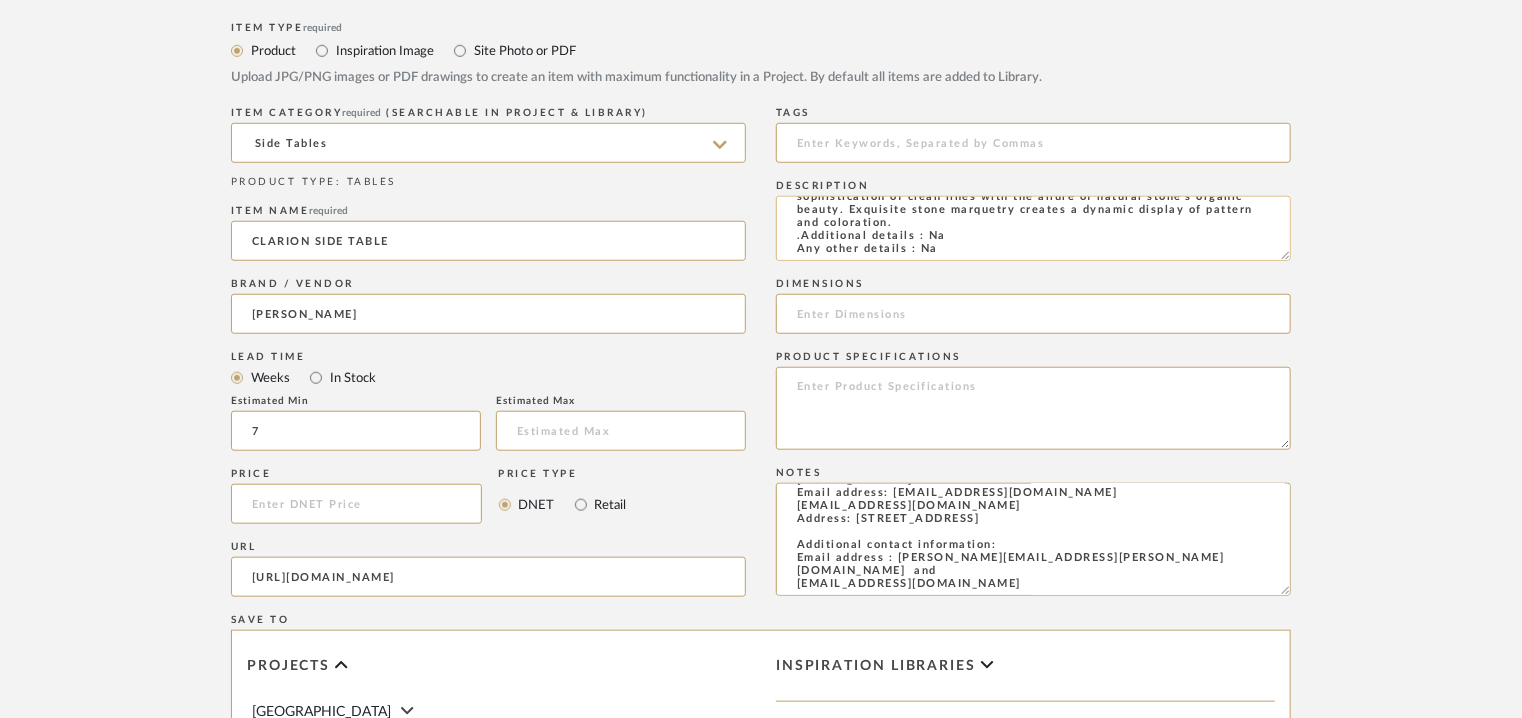 scroll, scrollTop: 0, scrollLeft: 0, axis: both 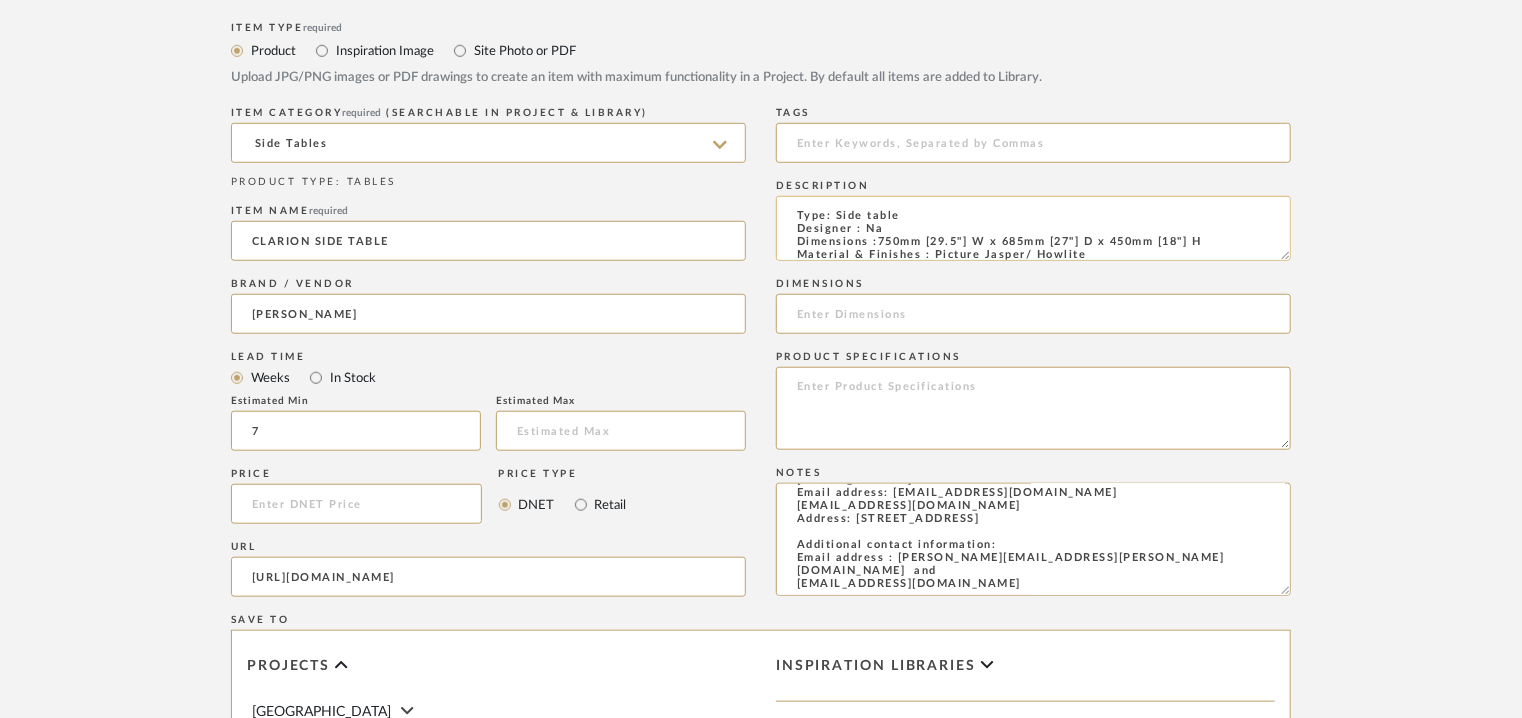 type 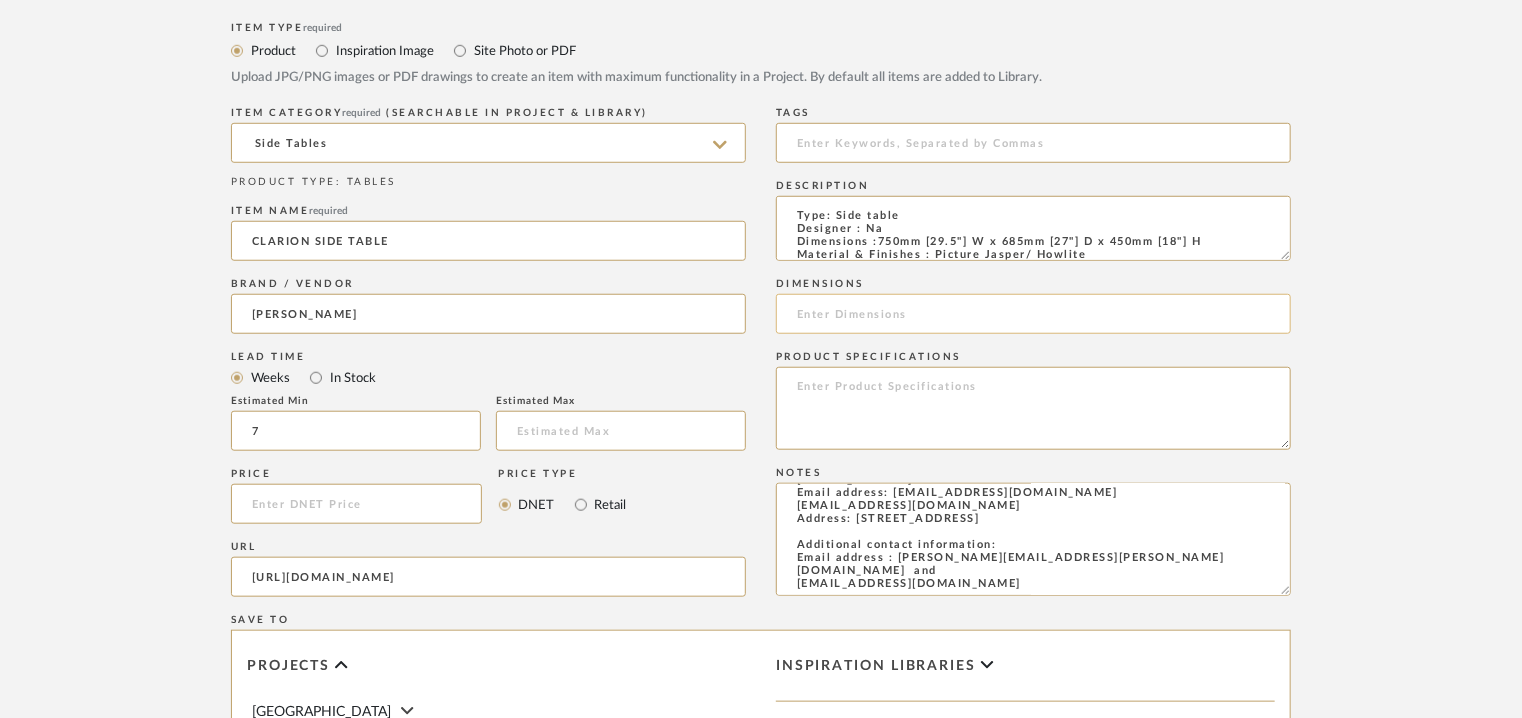 click 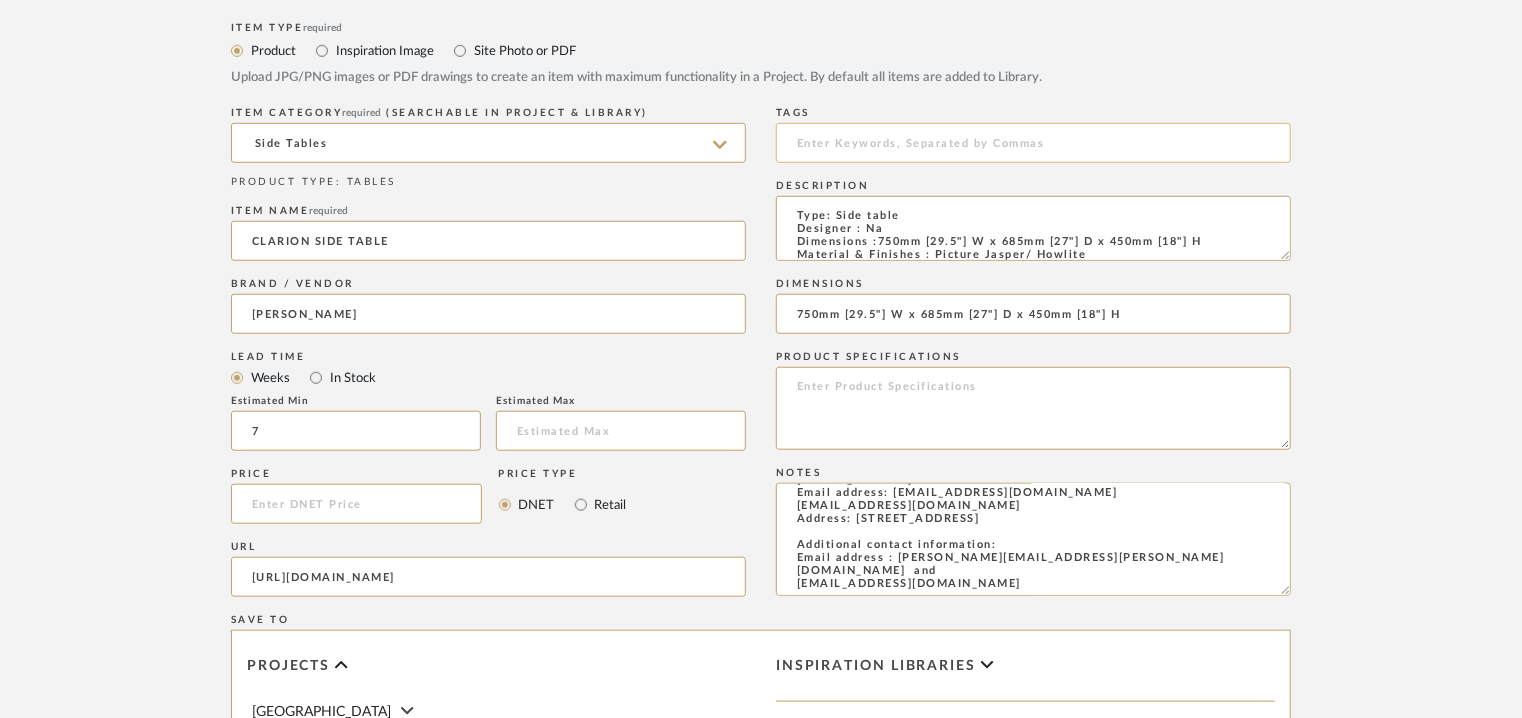 type on "750mm [29.5"] W x 685mm [27"] D x 450mm [18"] H" 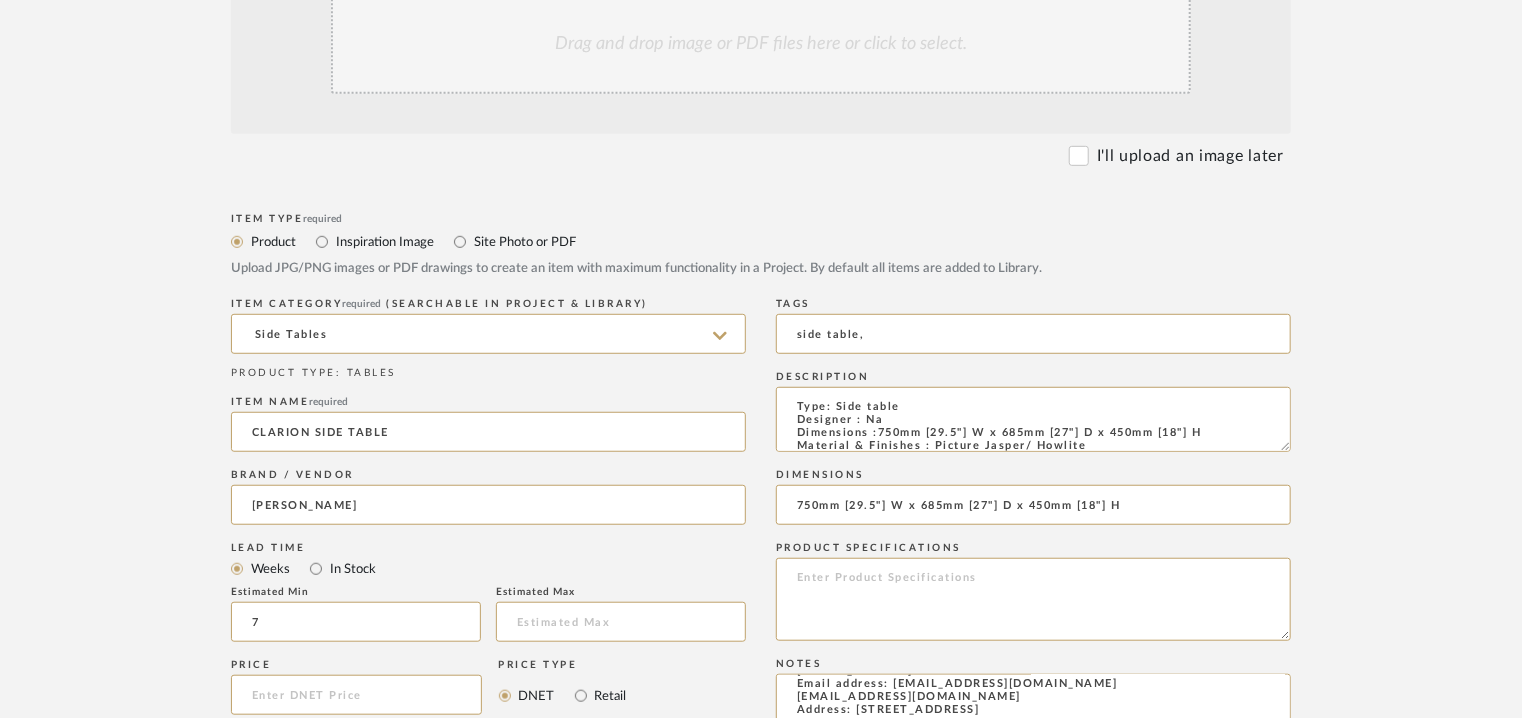 scroll, scrollTop: 500, scrollLeft: 0, axis: vertical 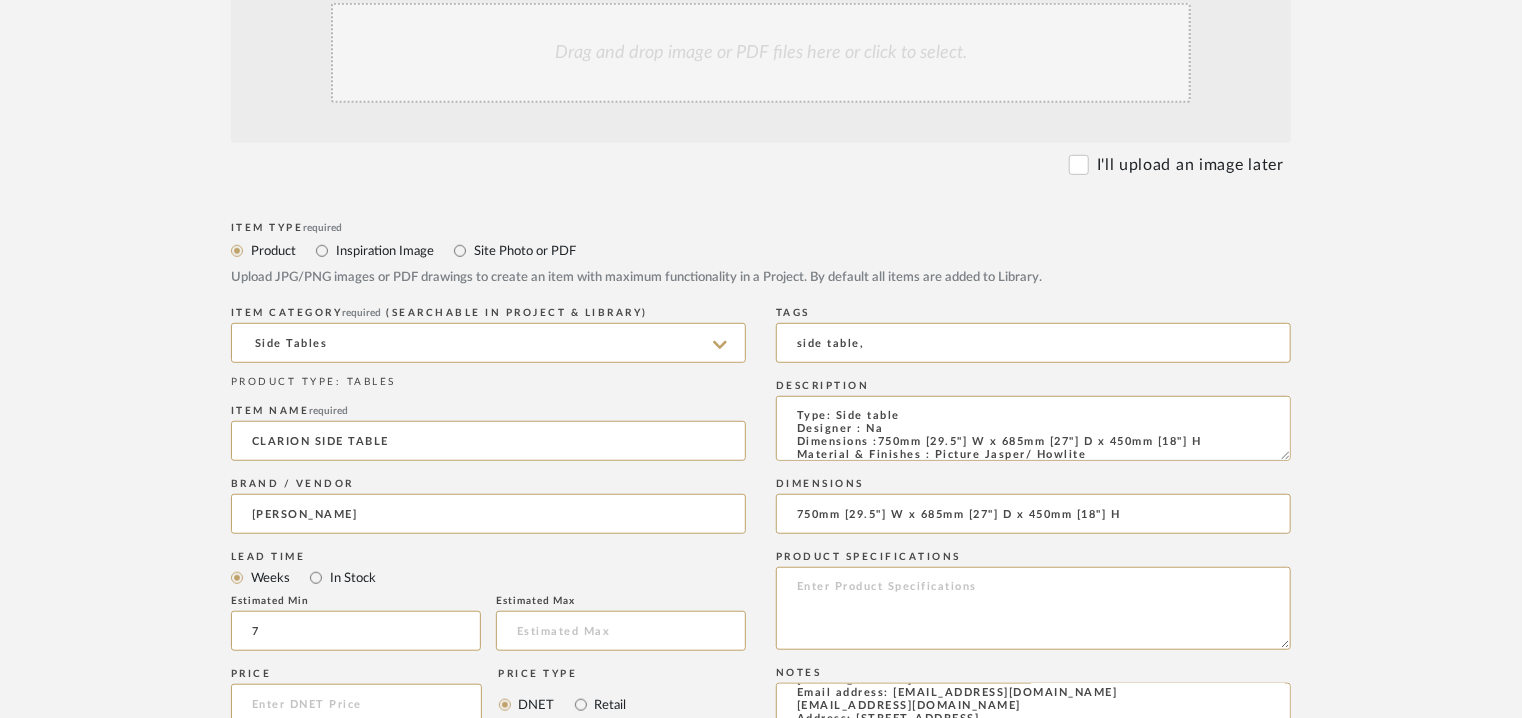 type on "side table," 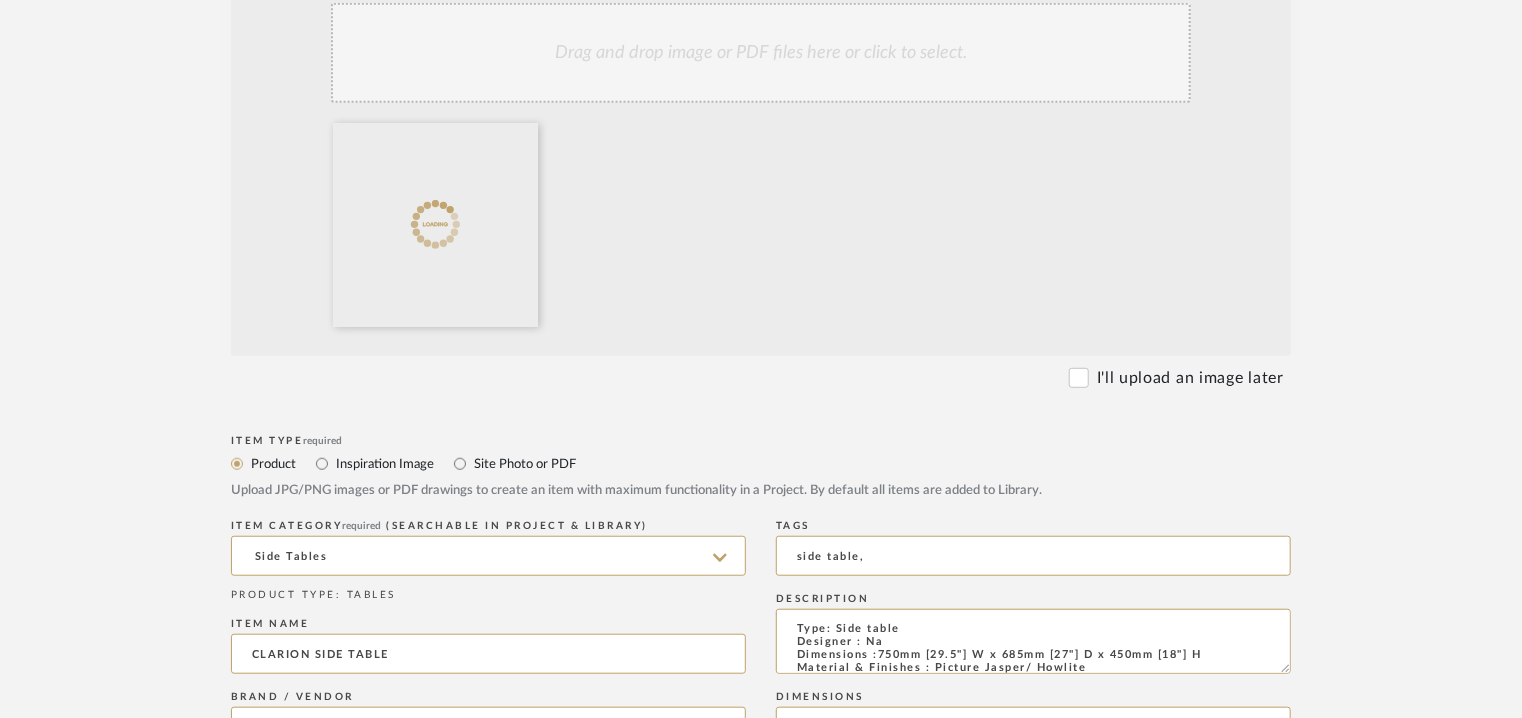 click on "Drag and drop image or PDF files here or click to select." 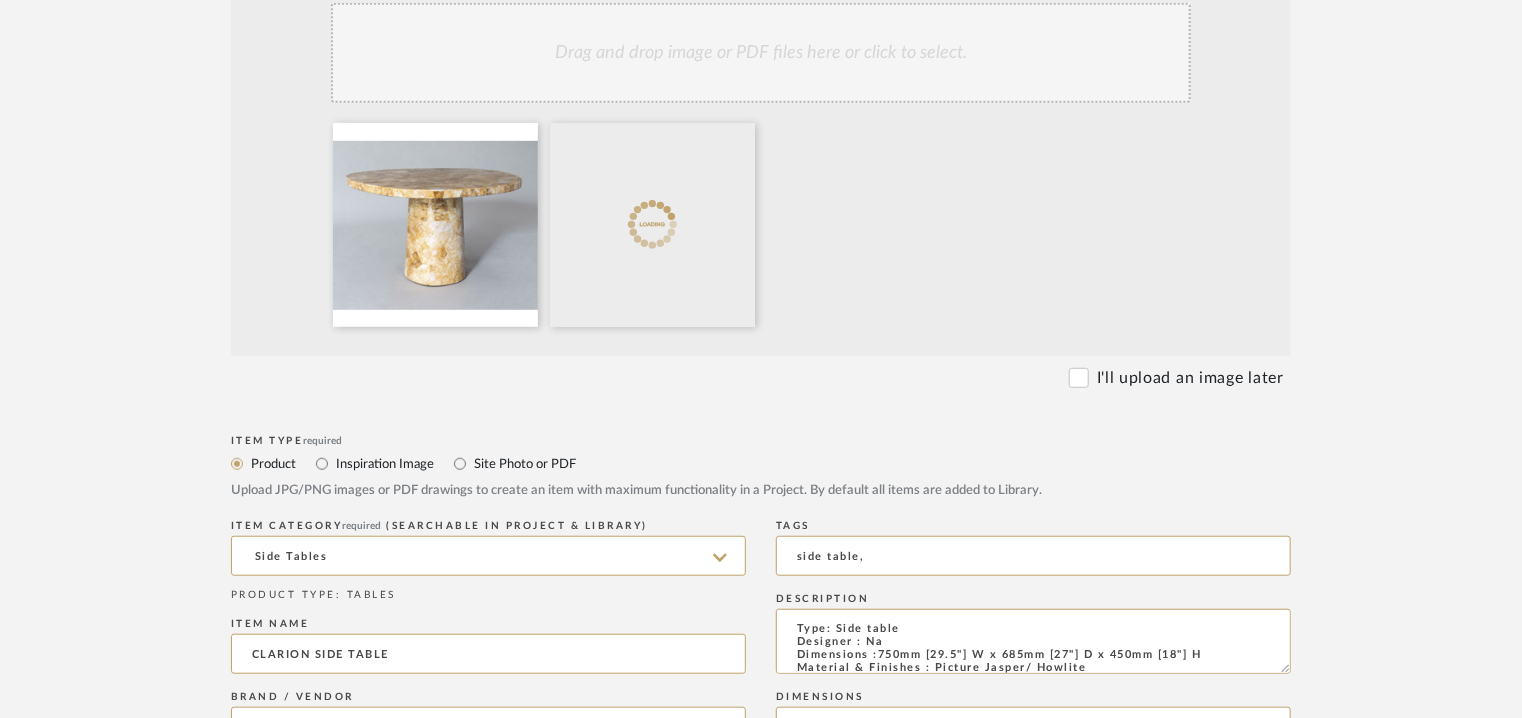 click on "Drag and drop image or PDF files here or click to select." 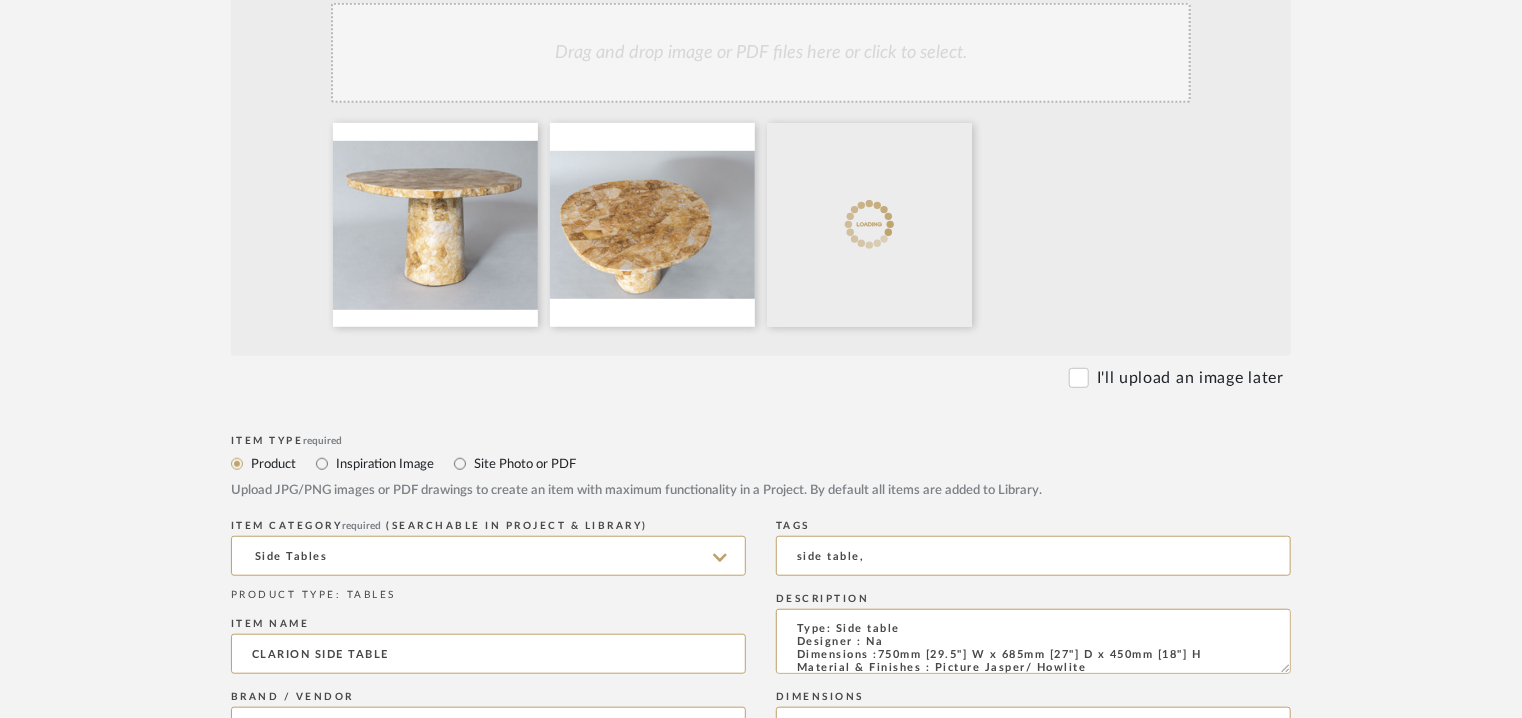 click on "Drag and drop image or PDF files here or click to select." 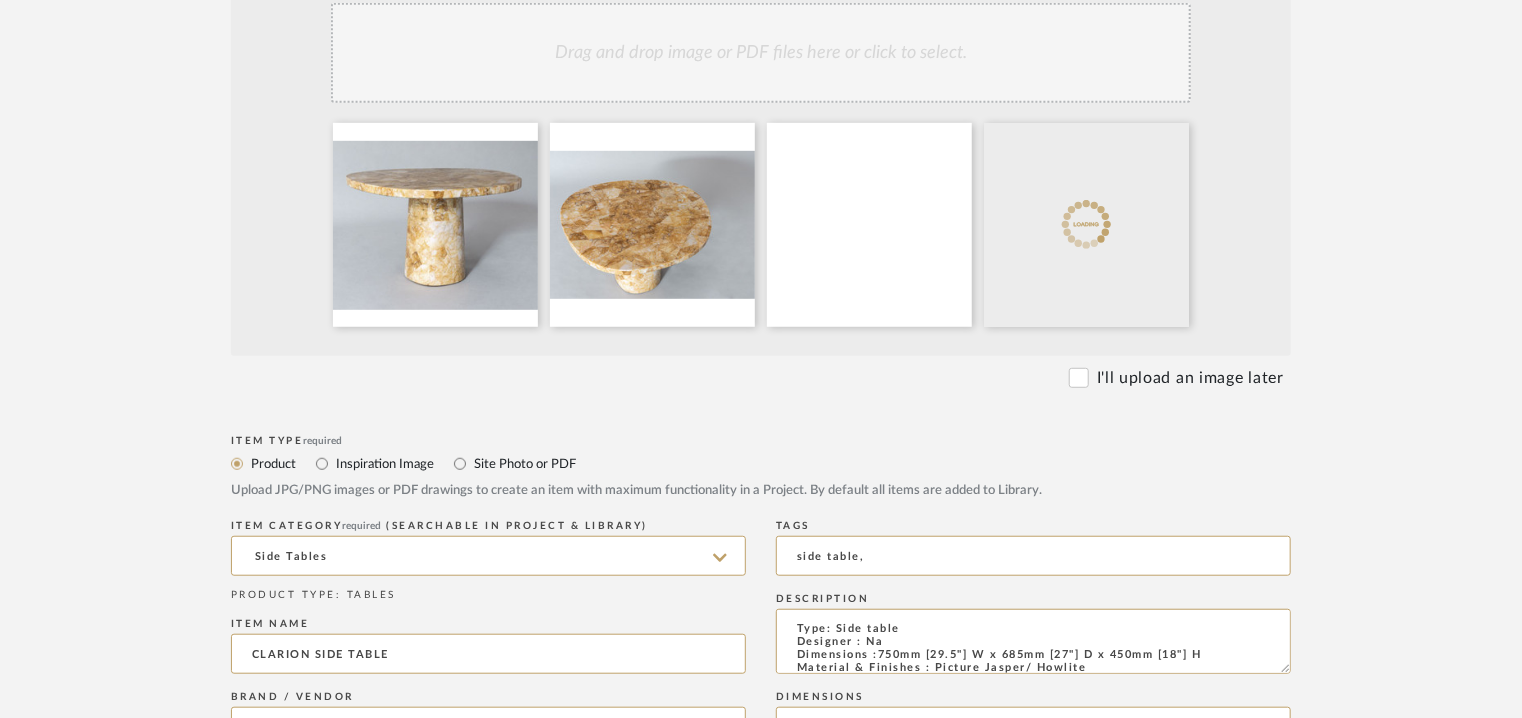 click on "Drag and drop image or PDF files here or click to select." 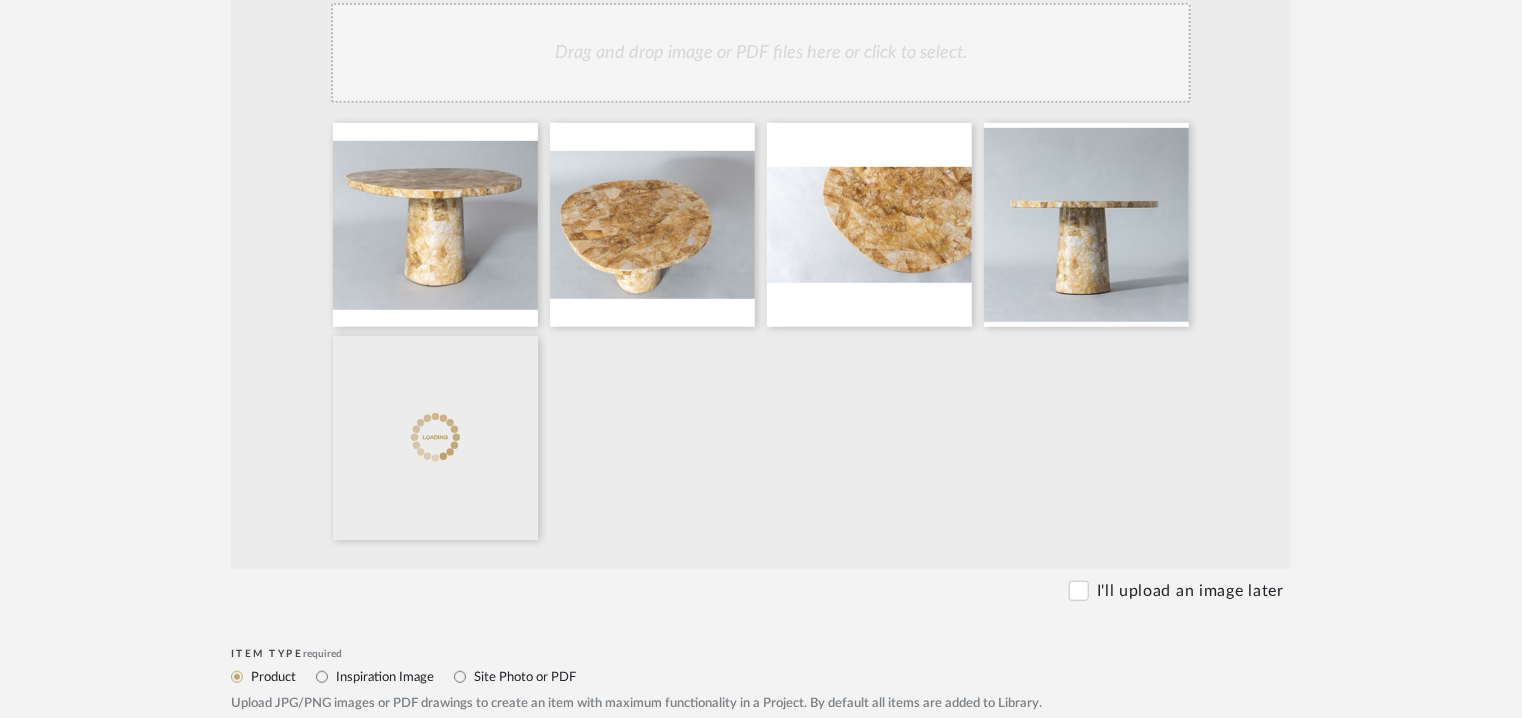 click on "Drag and drop image or PDF files here or click to select." 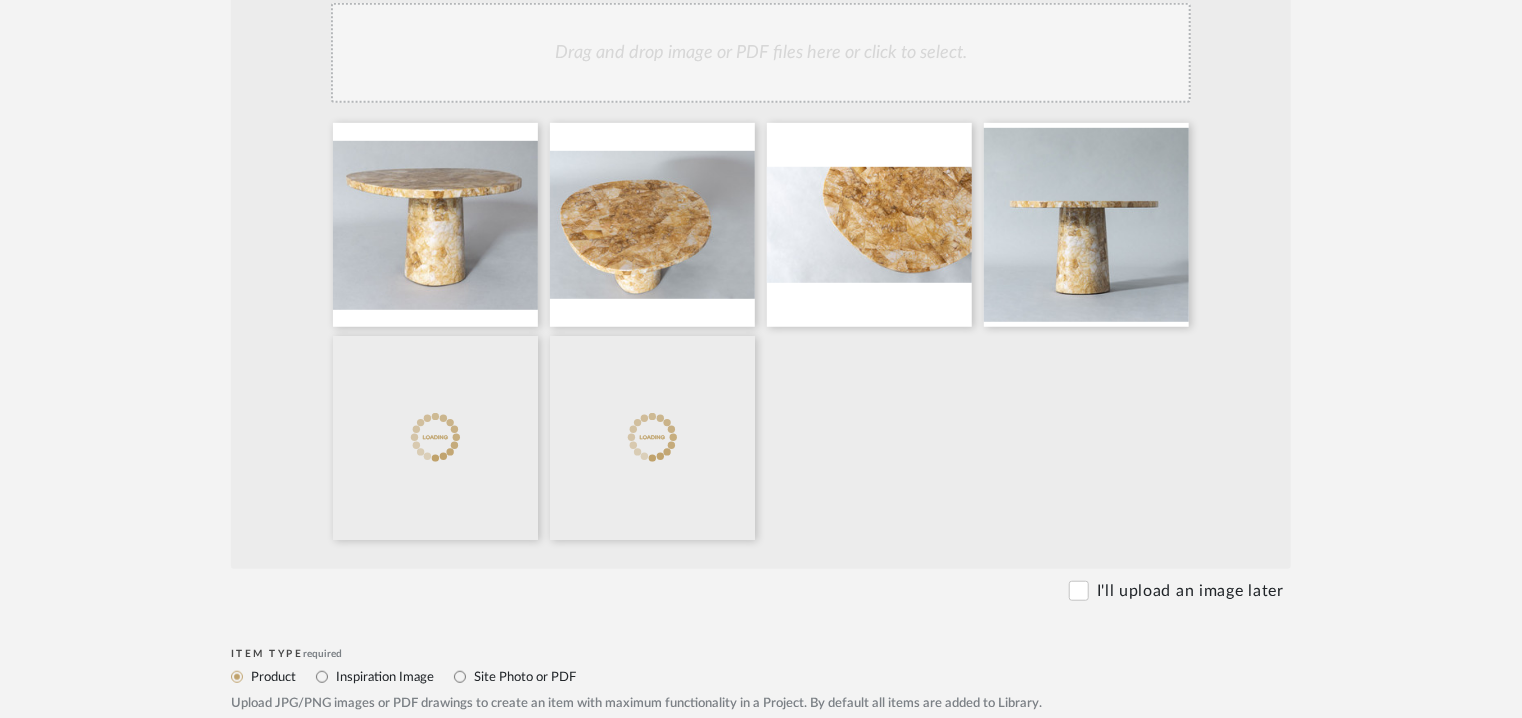 click on "Drag and drop image or PDF files here or click to select." 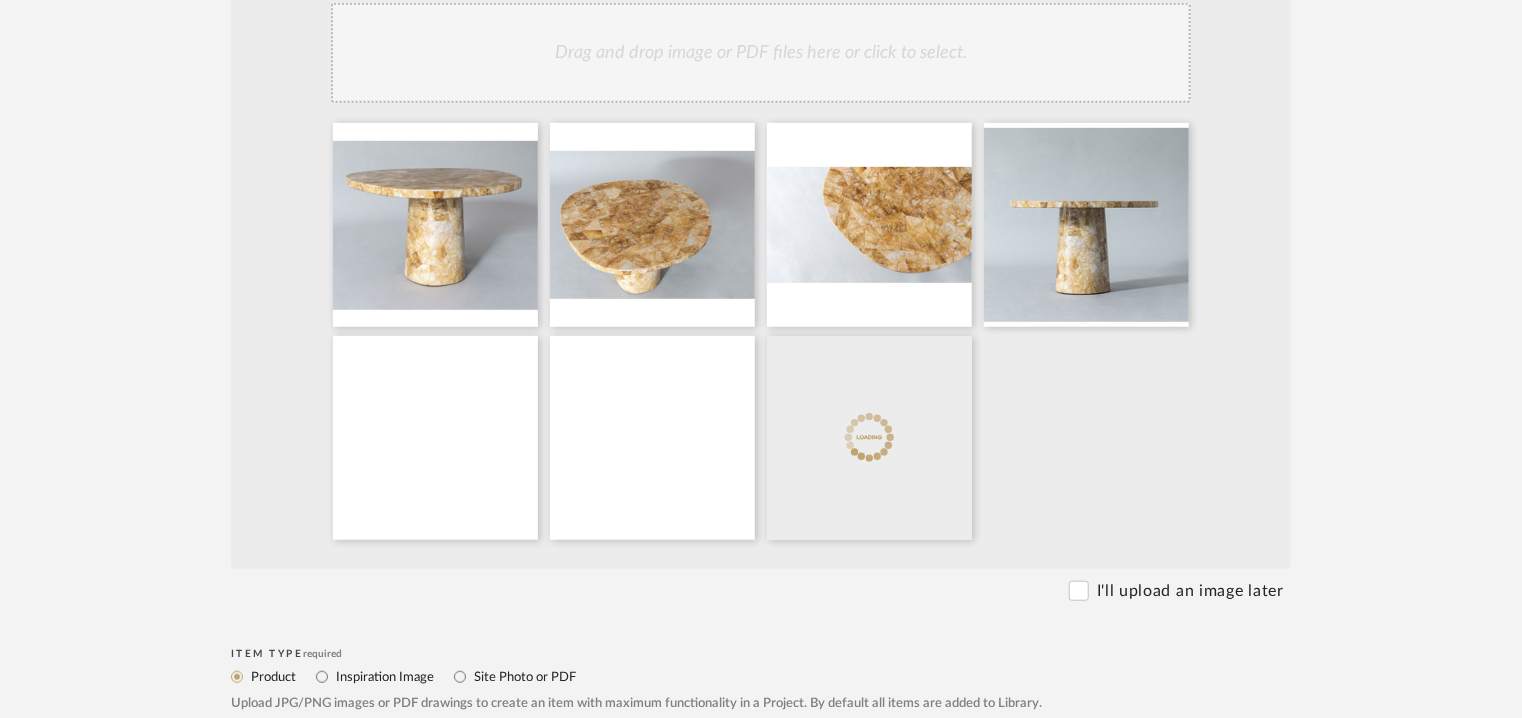 click on "Drag and drop image or PDF files here or click to select." 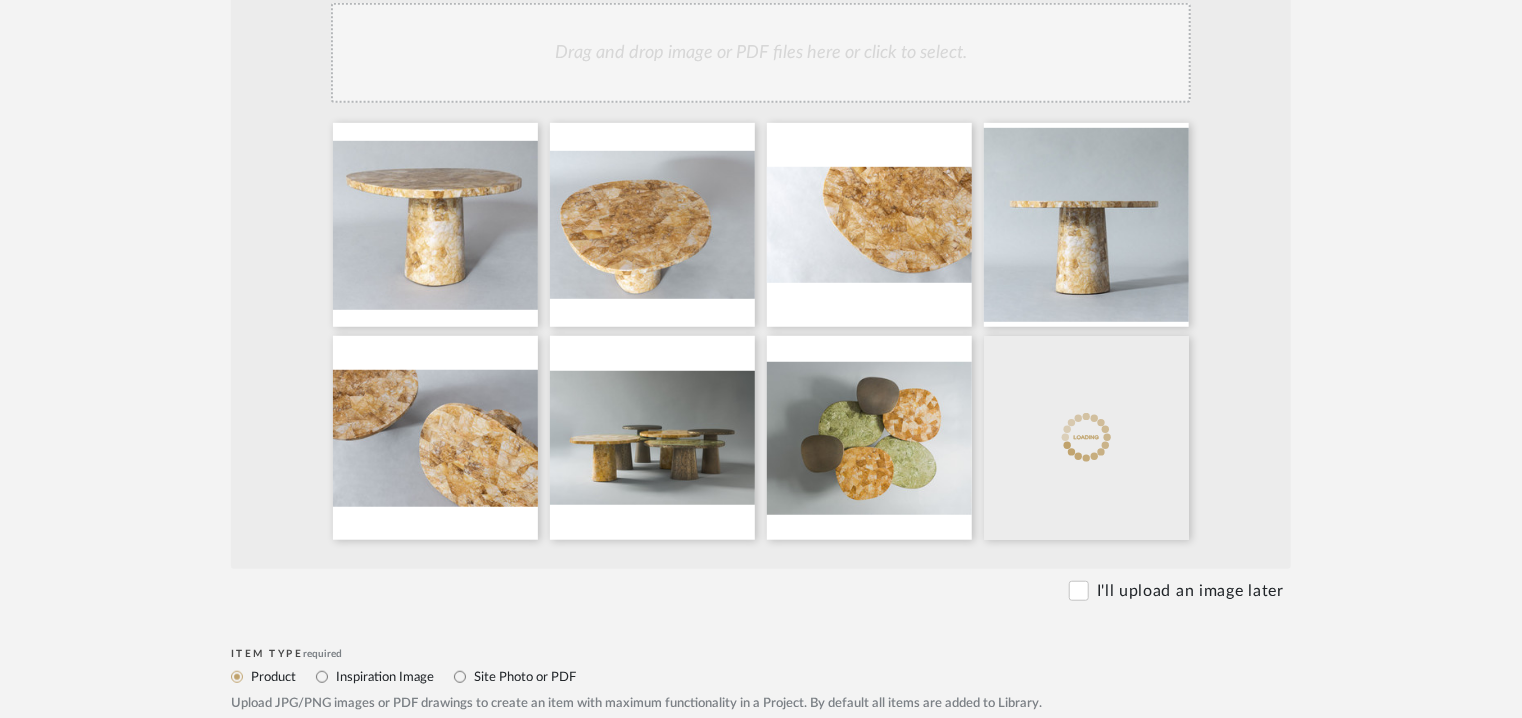 click on "Drag and drop image or PDF files here or click to select." 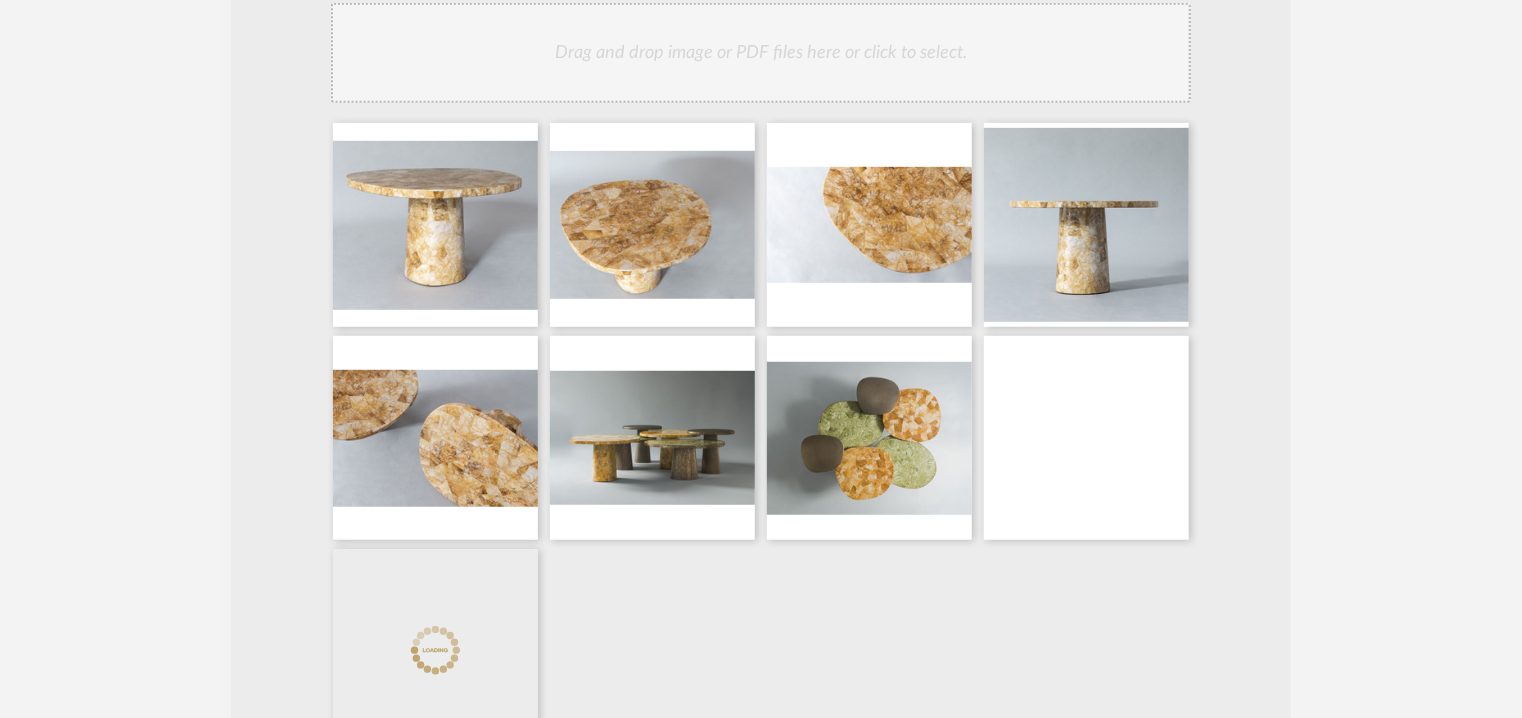 click on "Drag and drop image or PDF files here or click to select." 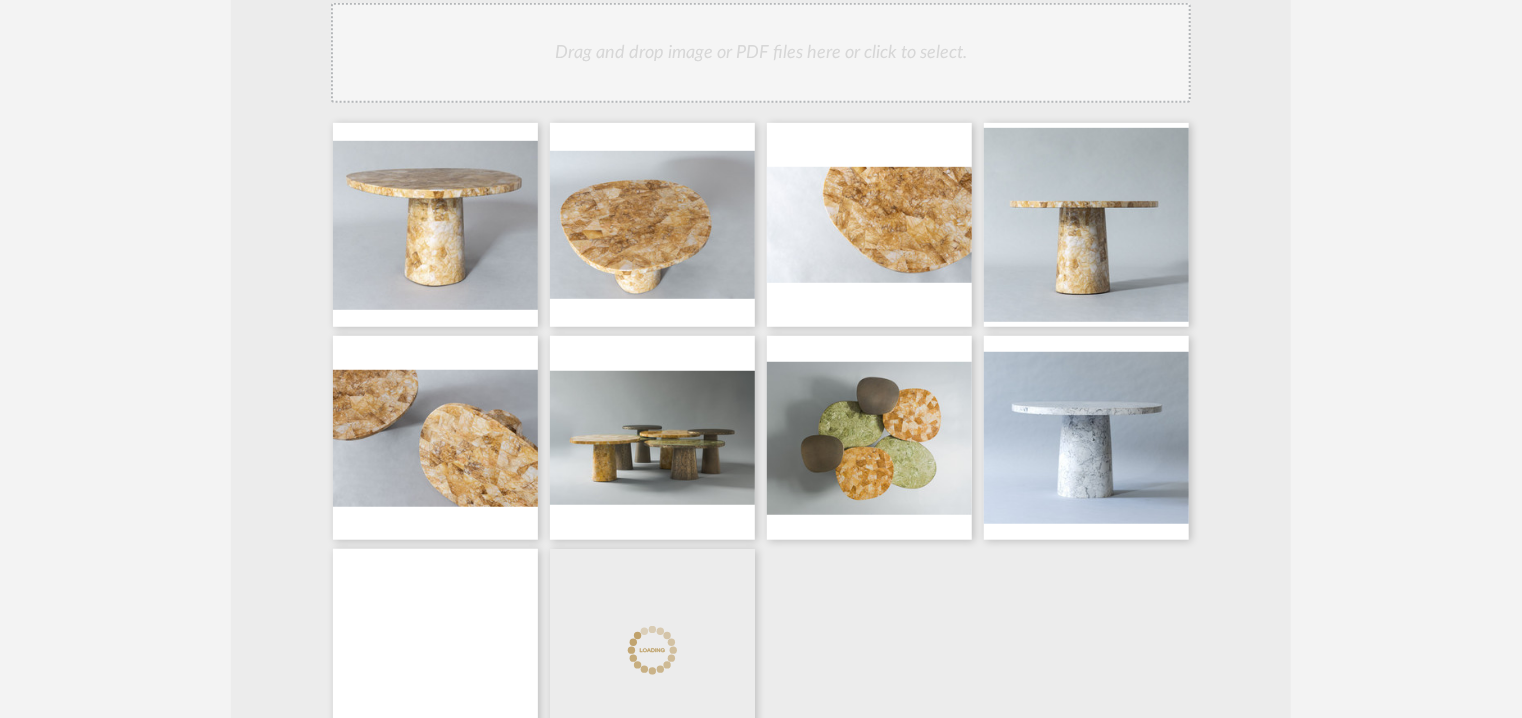 click on "Drag and drop image or PDF files here or click to select." 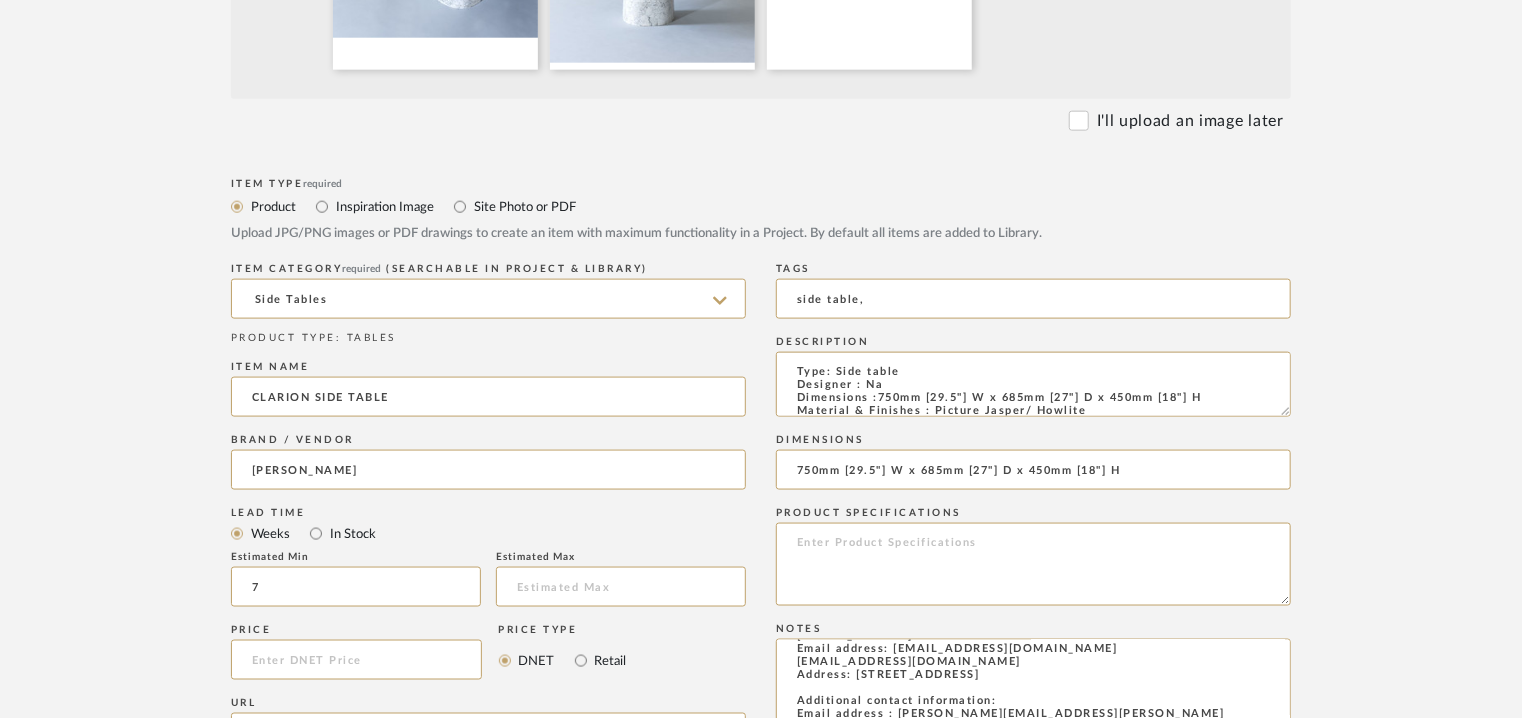 scroll, scrollTop: 1200, scrollLeft: 0, axis: vertical 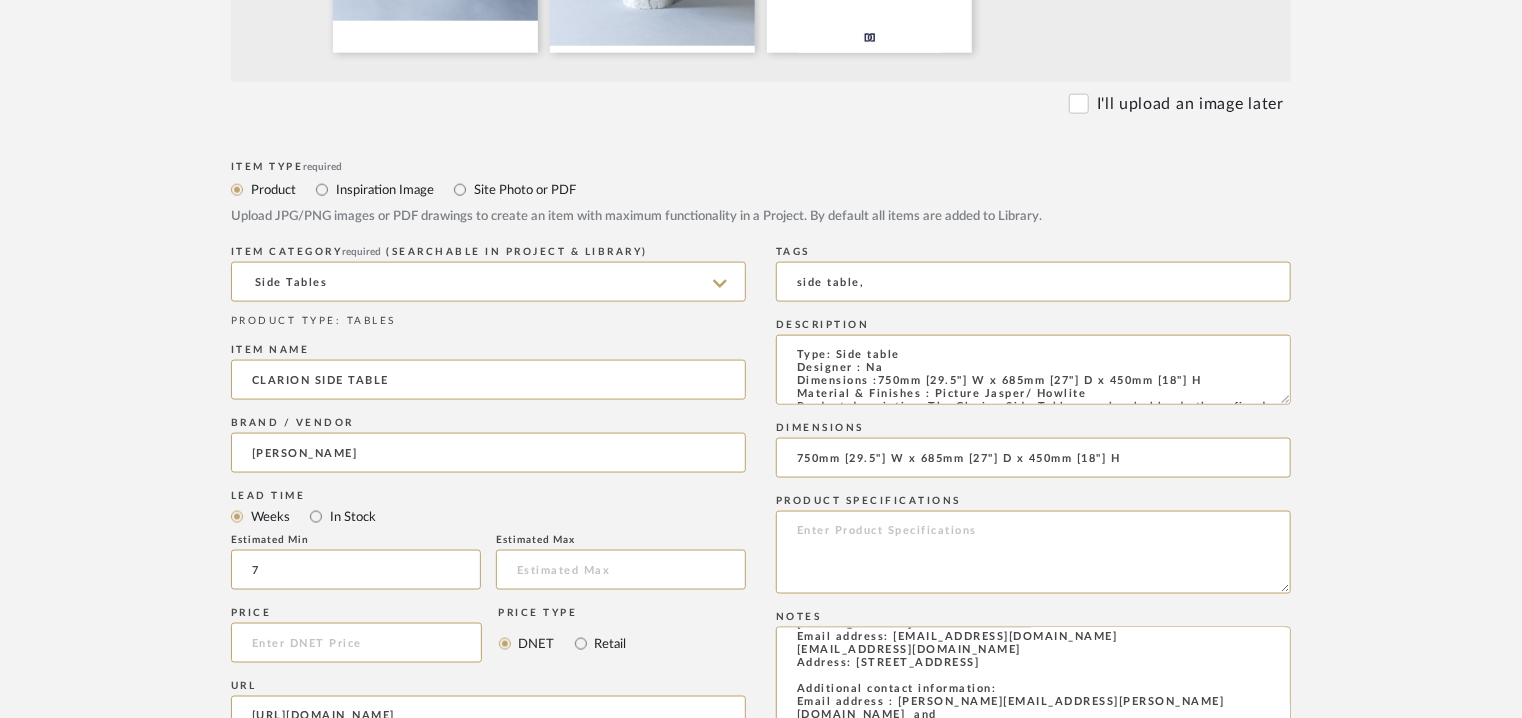 drag, startPoint x: 1286, startPoint y: 401, endPoint x: 1341, endPoint y: 578, distance: 185.34833 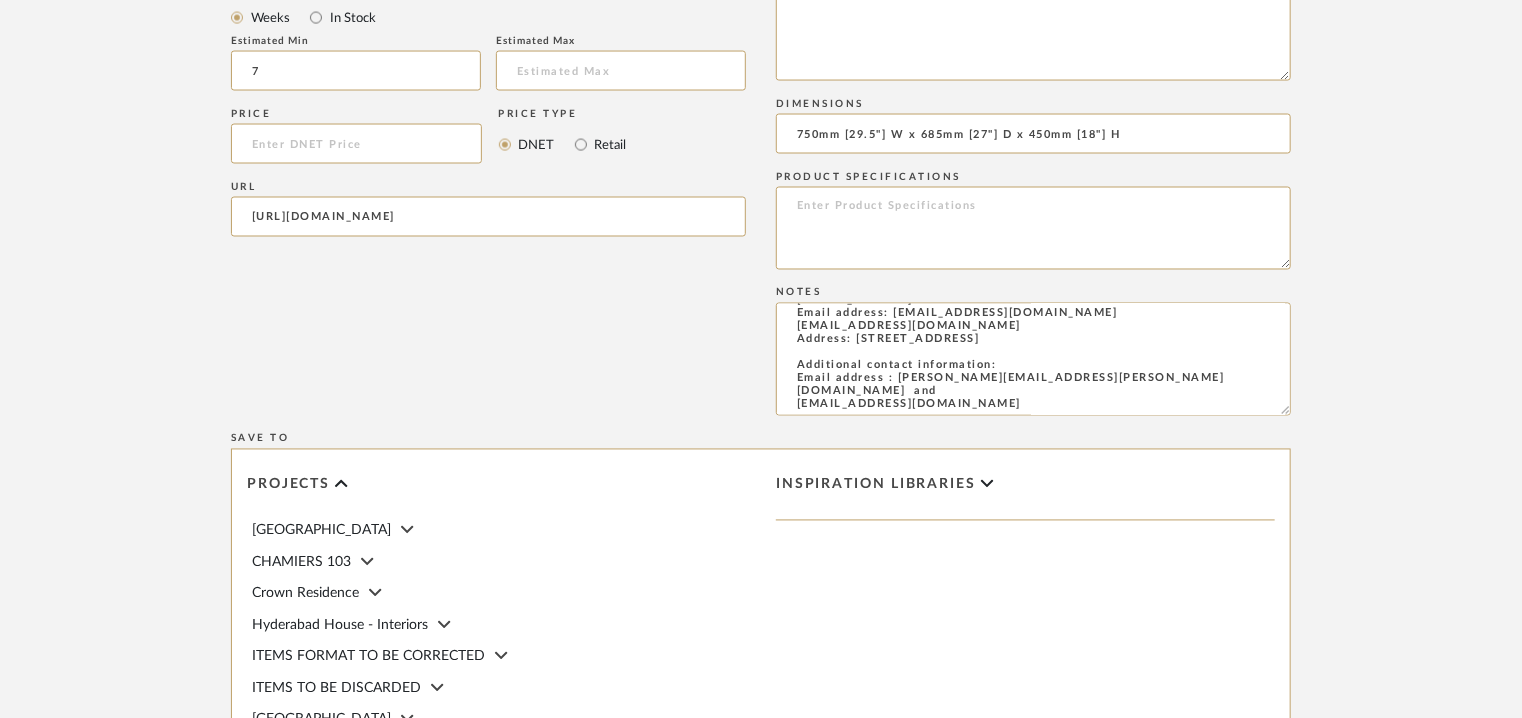 scroll, scrollTop: 2084, scrollLeft: 0, axis: vertical 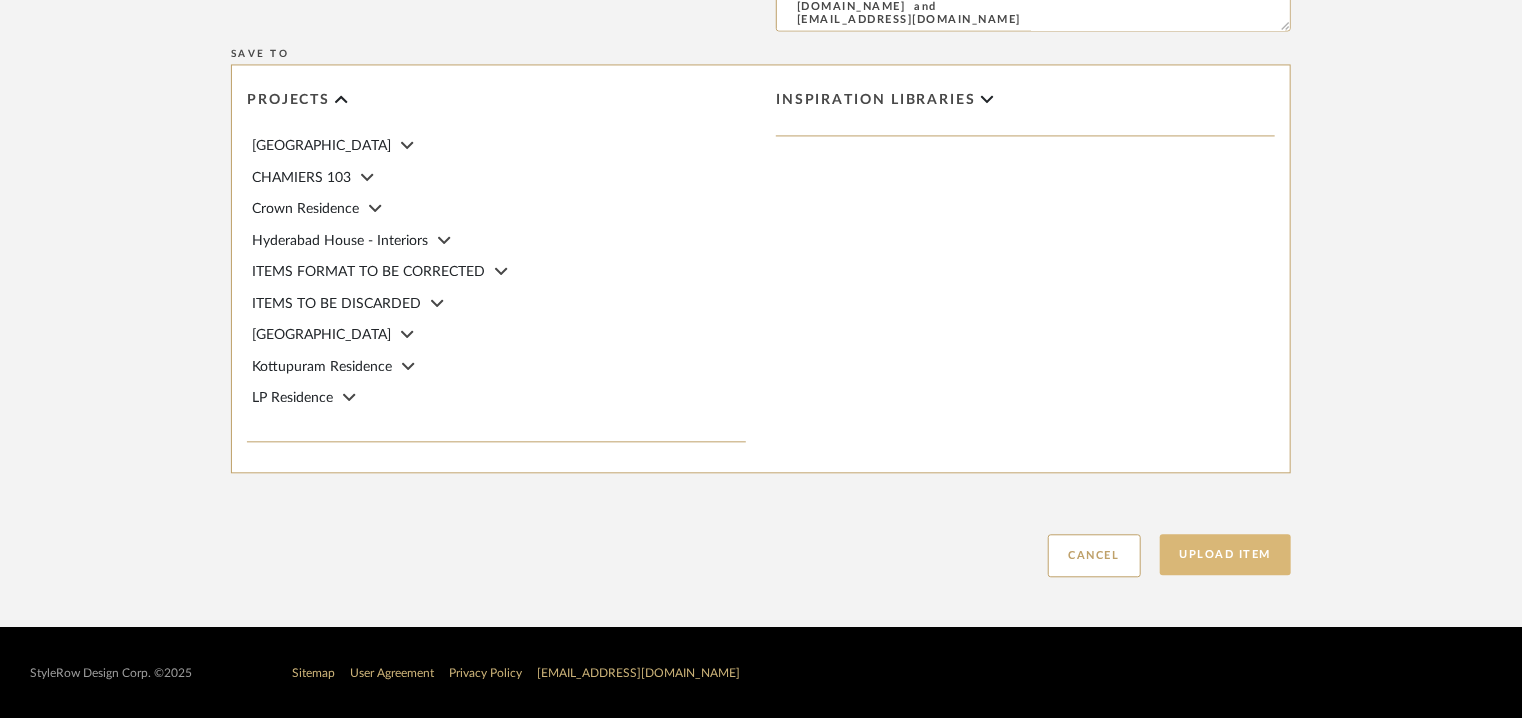 click on "Upload Item" 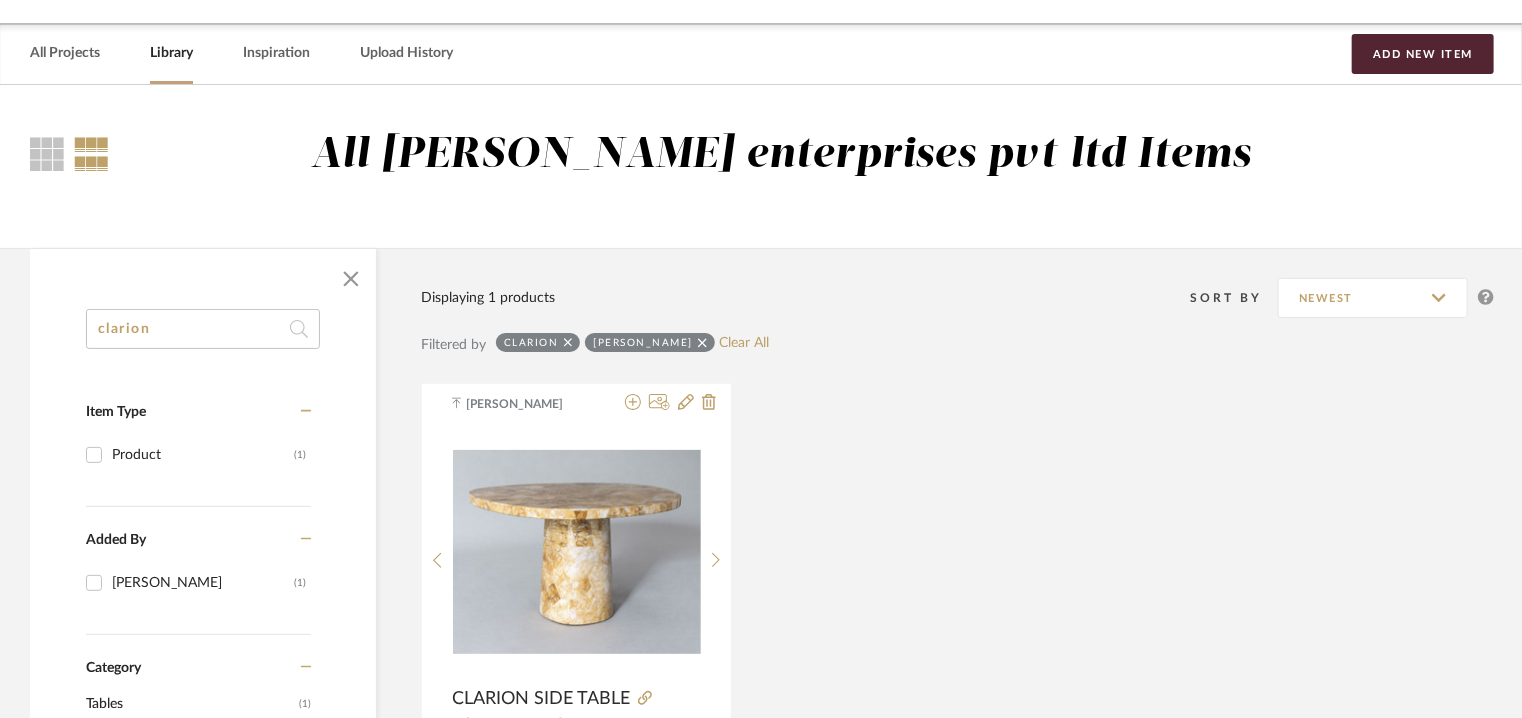 scroll, scrollTop: 0, scrollLeft: 0, axis: both 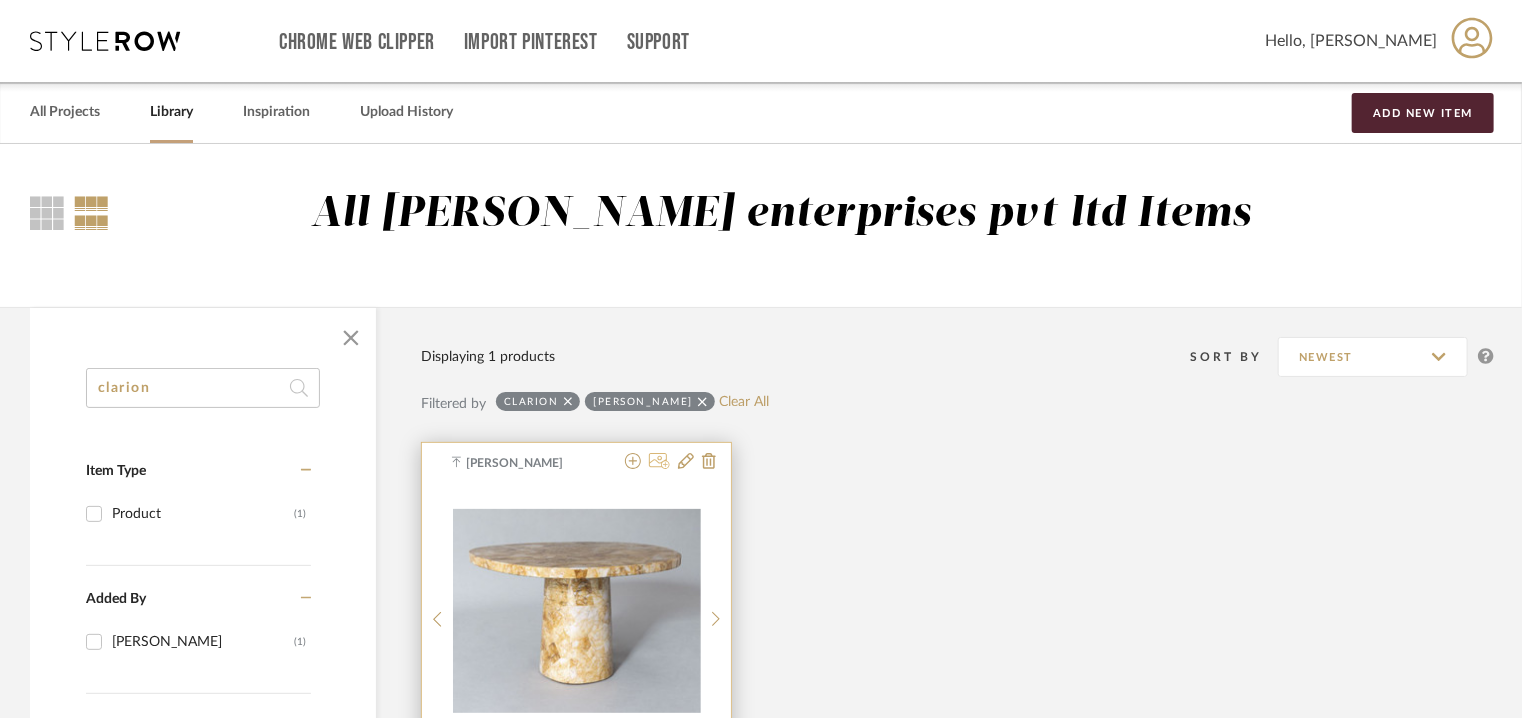 click 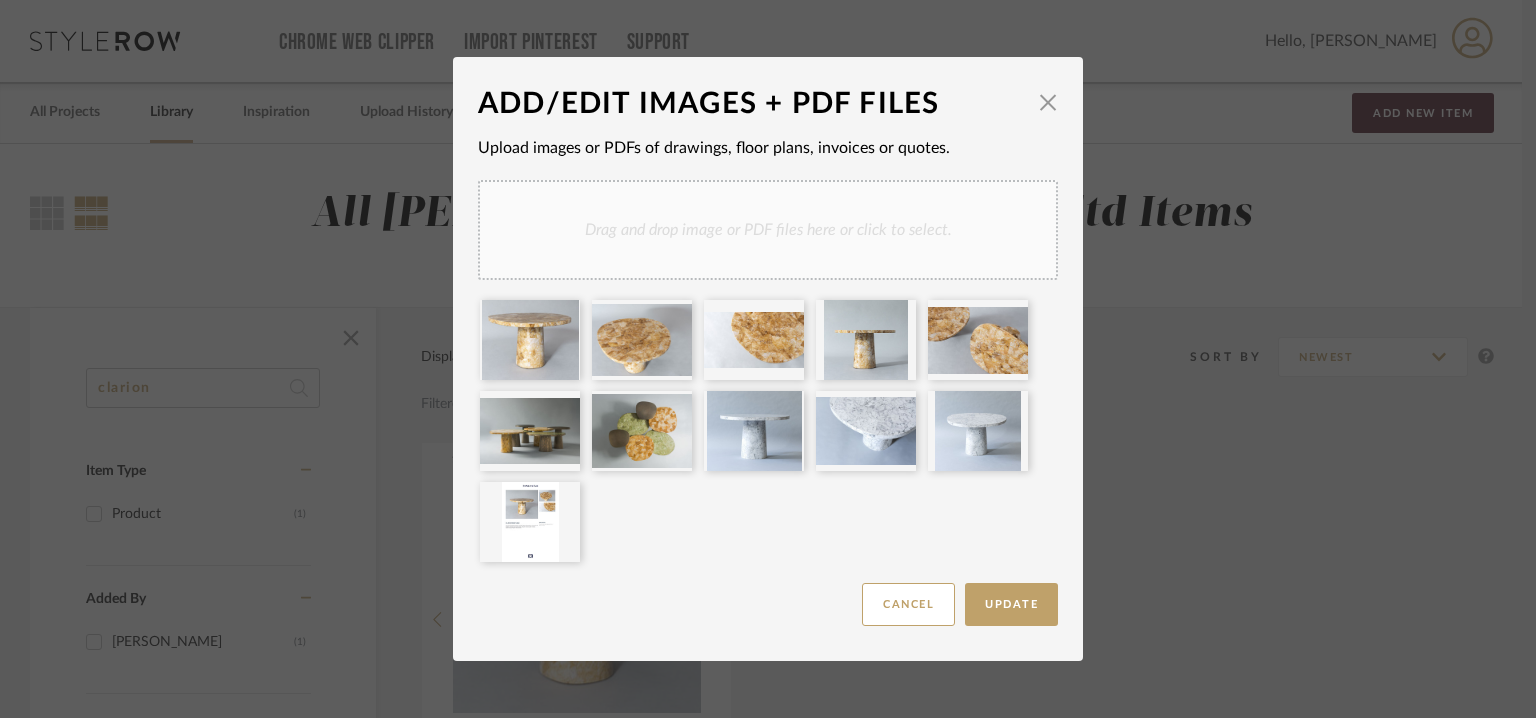 click on "Drag and drop image or PDF files here or click to select." at bounding box center [768, 230] 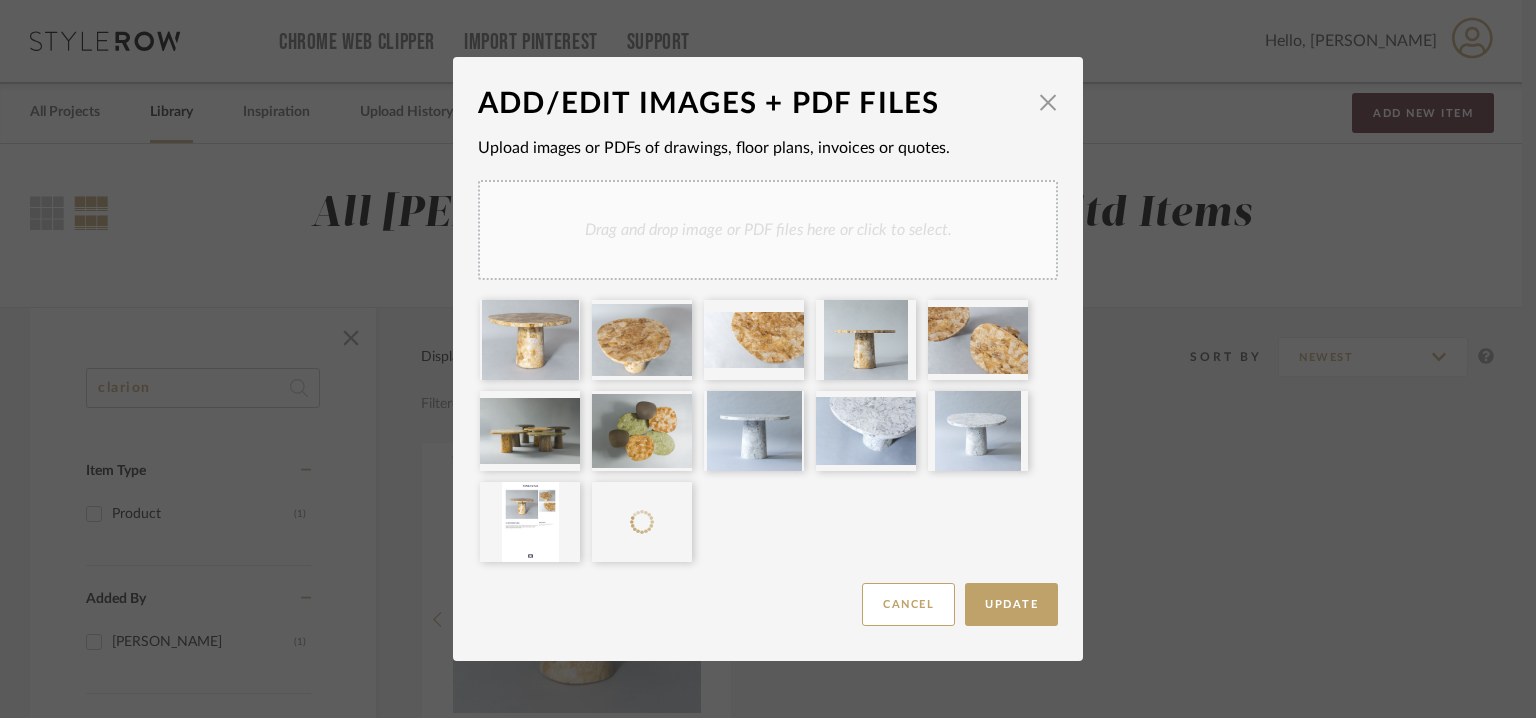 click on "Drag and drop image or PDF files here or click to select." at bounding box center (768, 230) 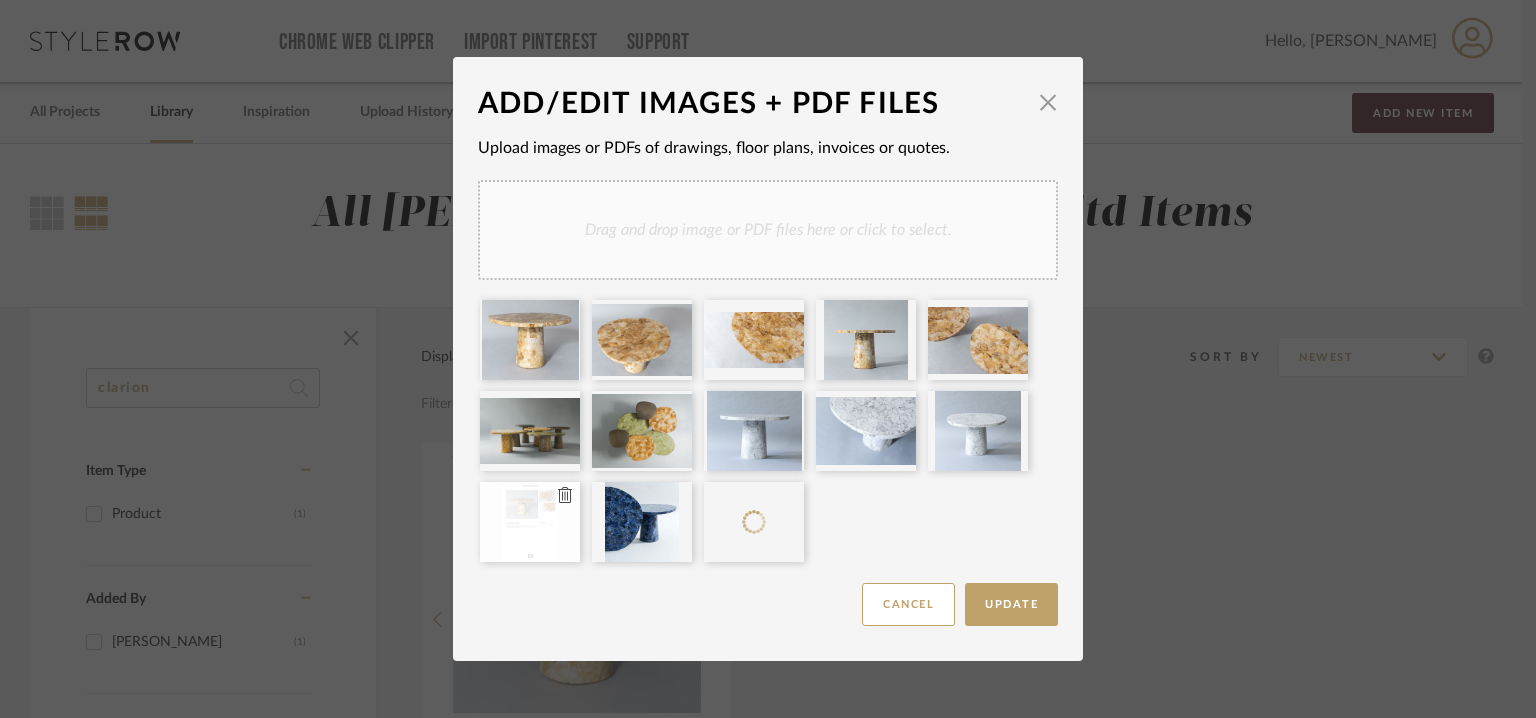 type 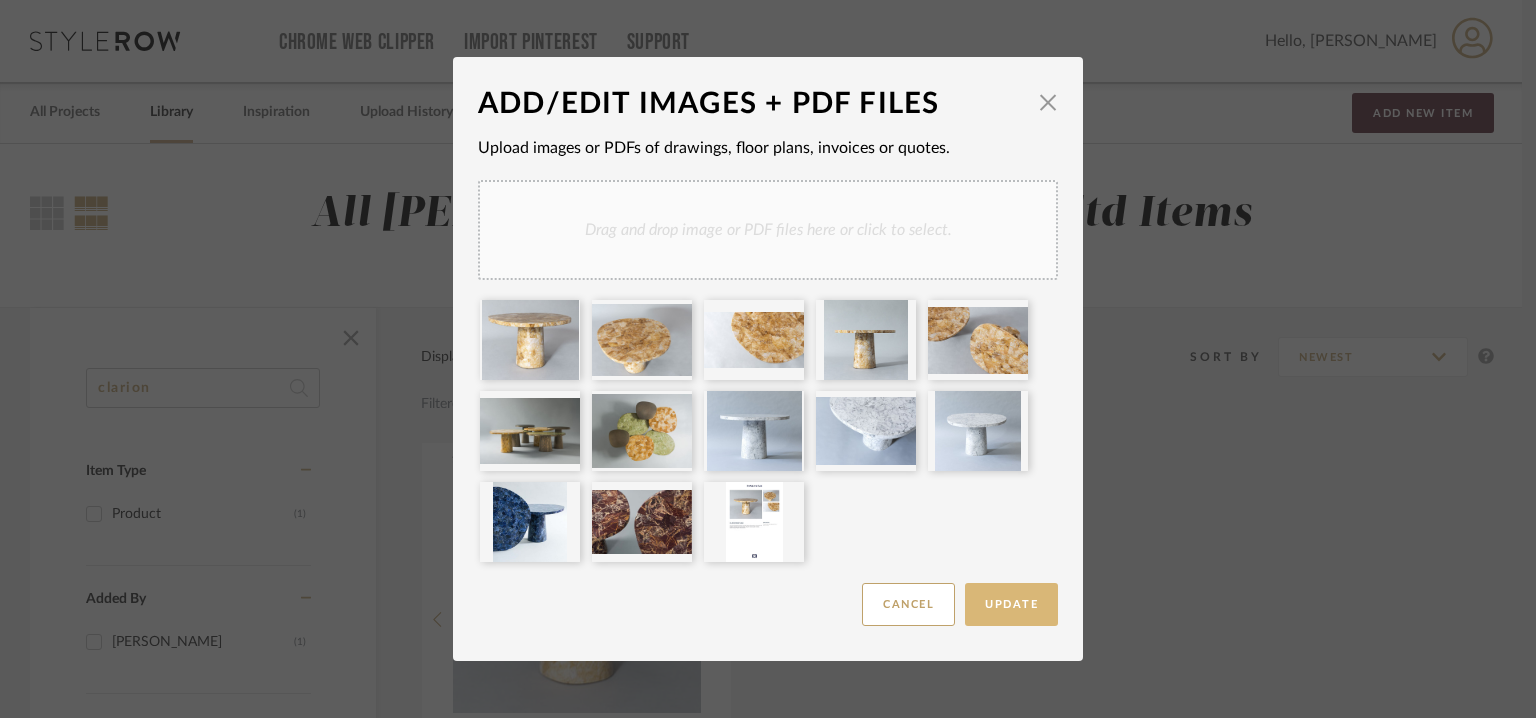 click on "Update" at bounding box center [1011, 604] 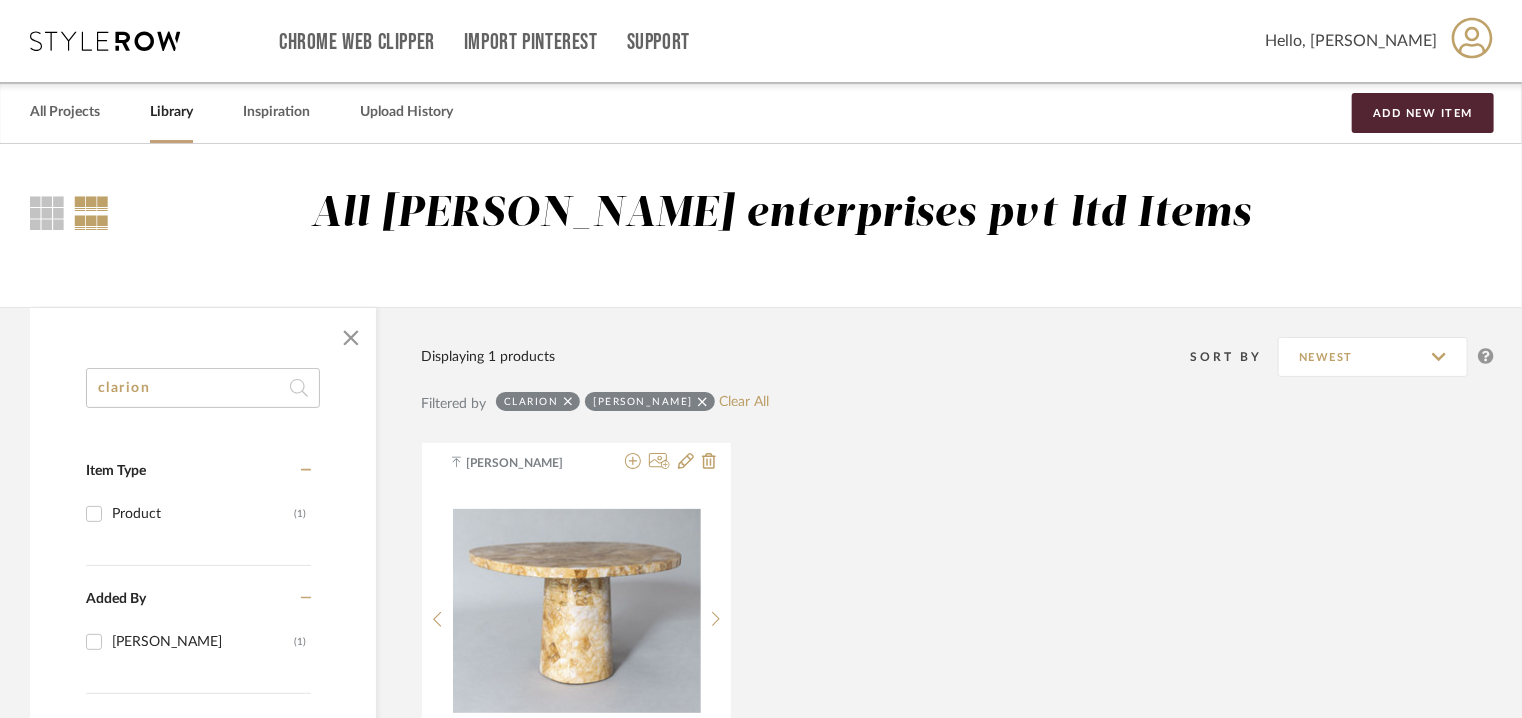drag, startPoint x: 181, startPoint y: 389, endPoint x: 0, endPoint y: 316, distance: 195.1666 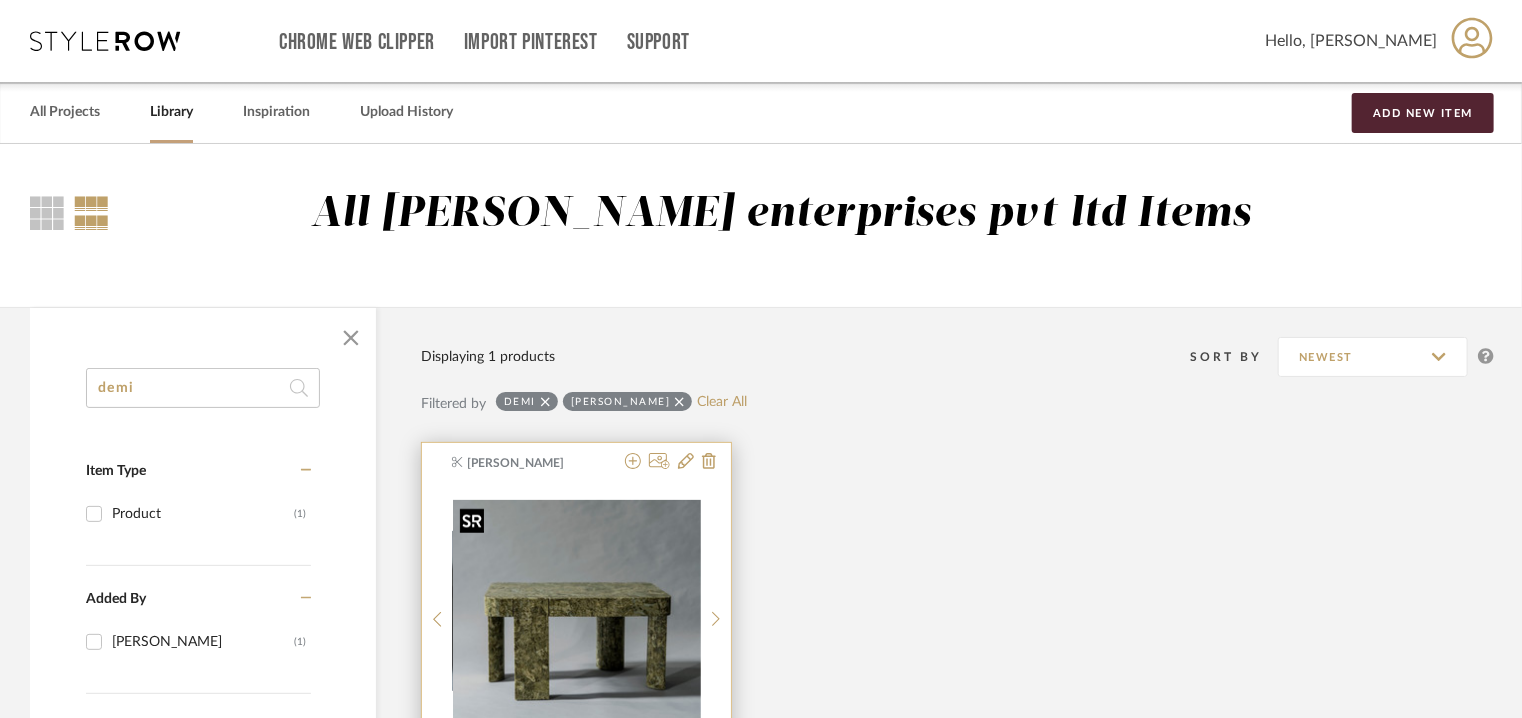 type on "demi" 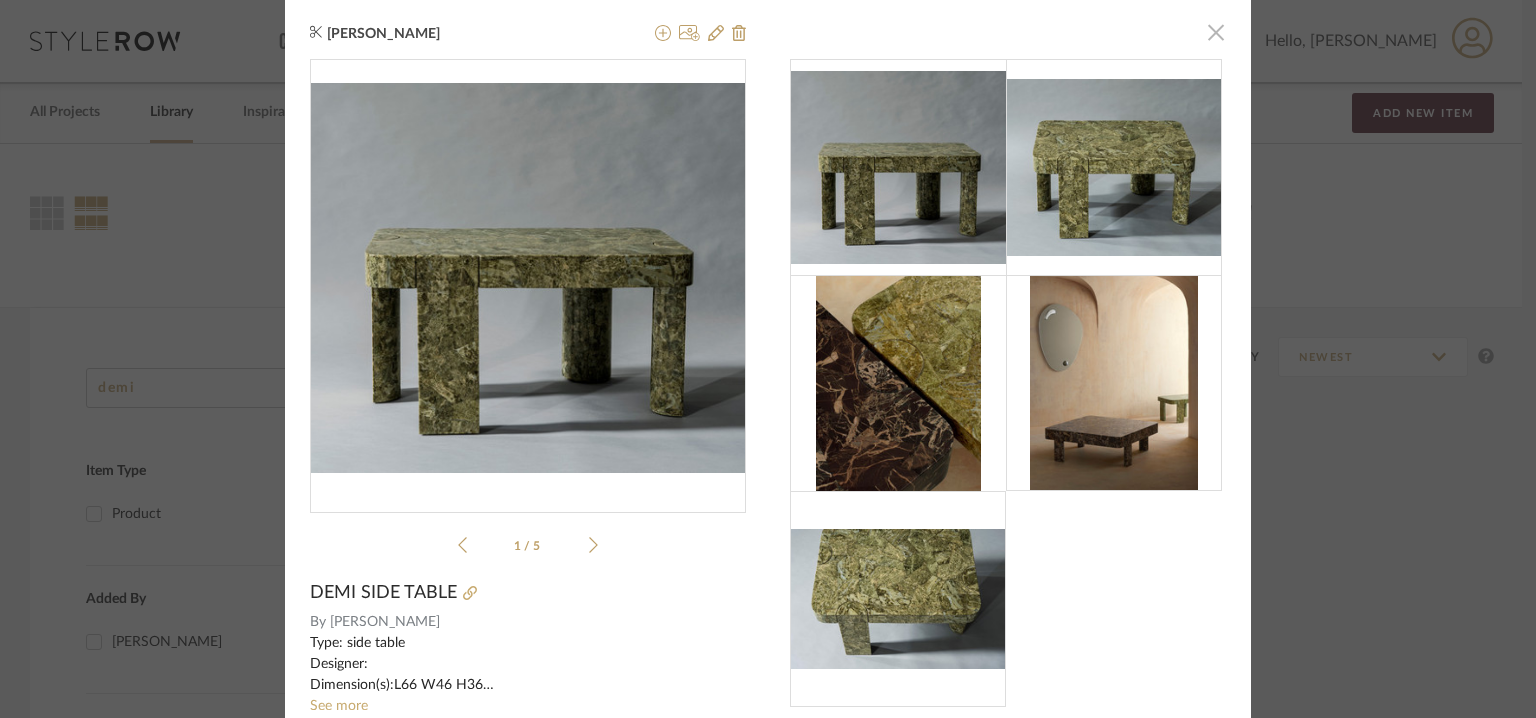 click 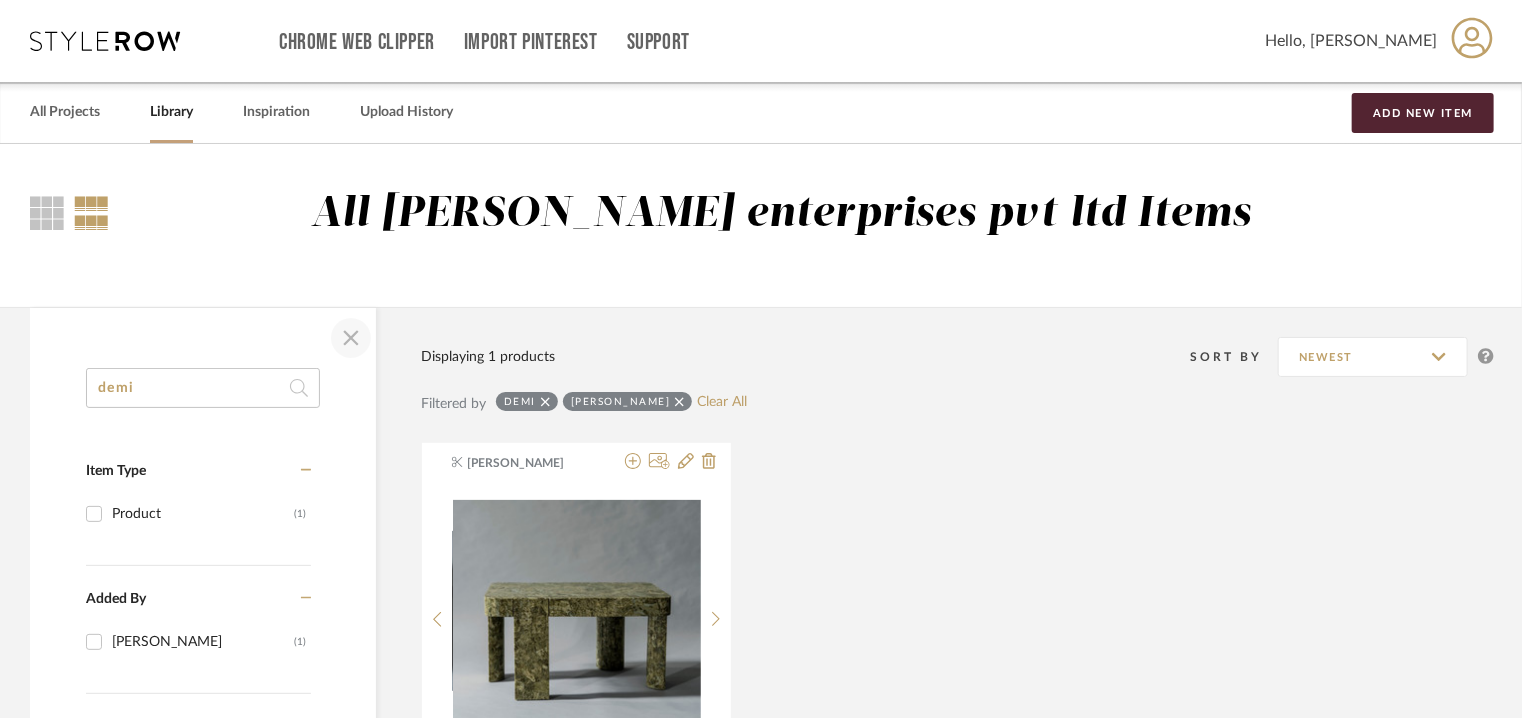click 